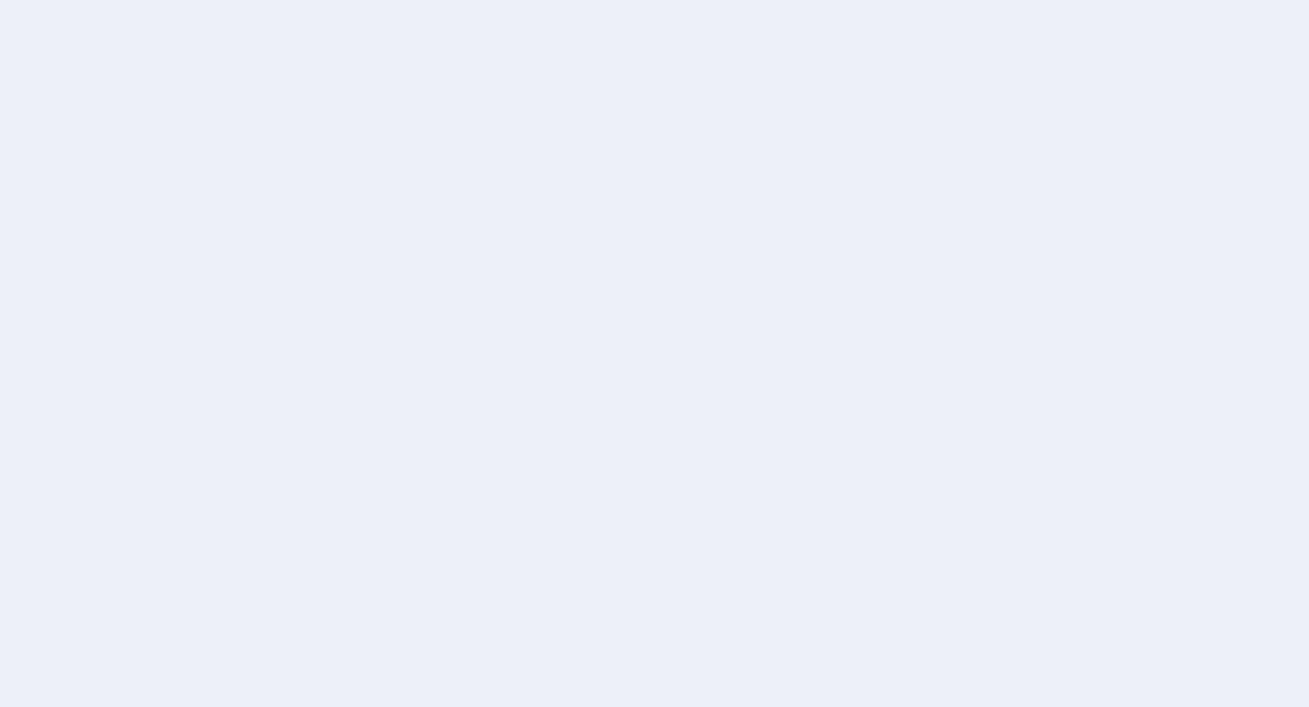 scroll, scrollTop: 0, scrollLeft: 0, axis: both 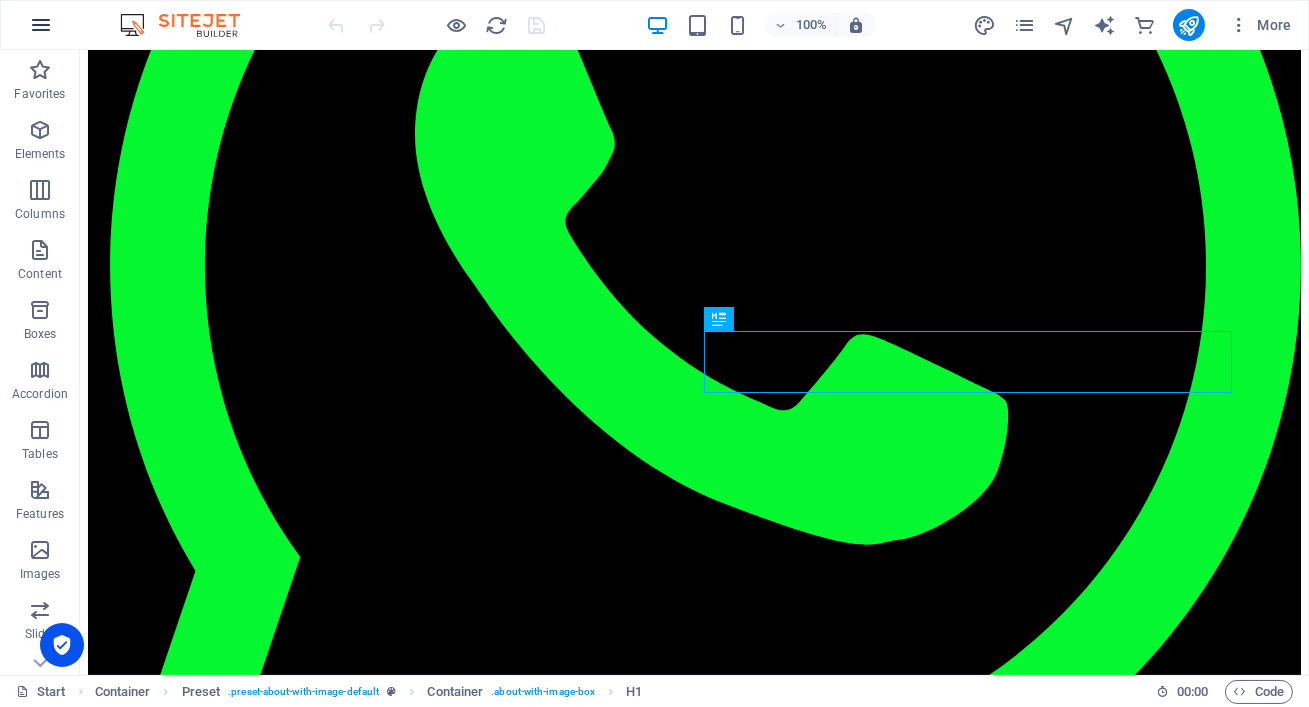 click at bounding box center [41, 25] 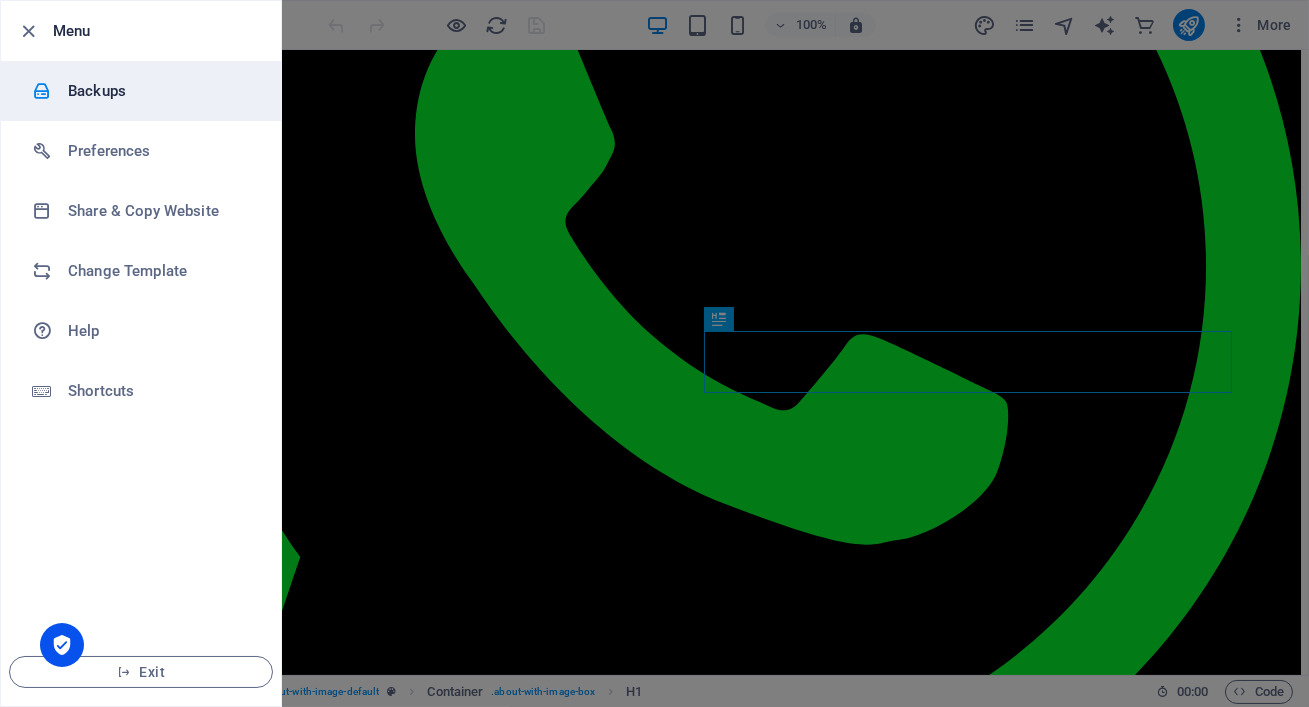 click on "Backups" at bounding box center [141, 91] 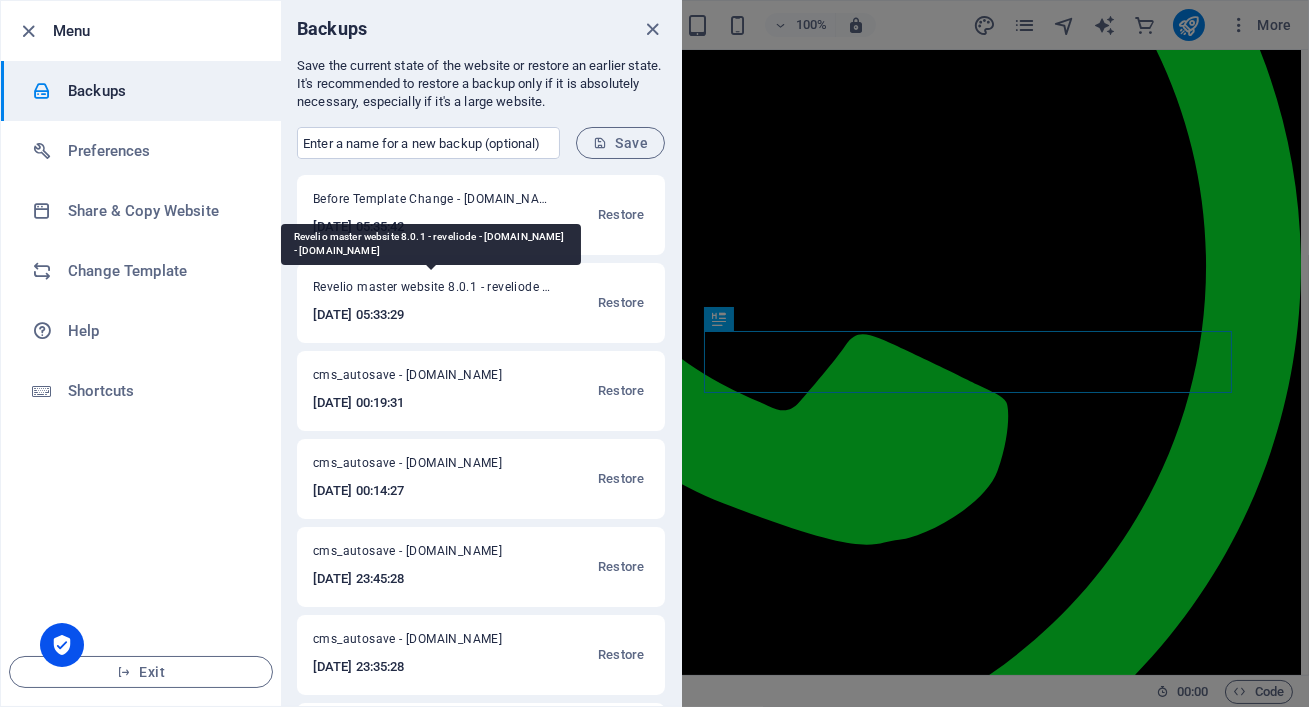 drag, startPoint x: 313, startPoint y: 286, endPoint x: 538, endPoint y: 296, distance: 225.2221 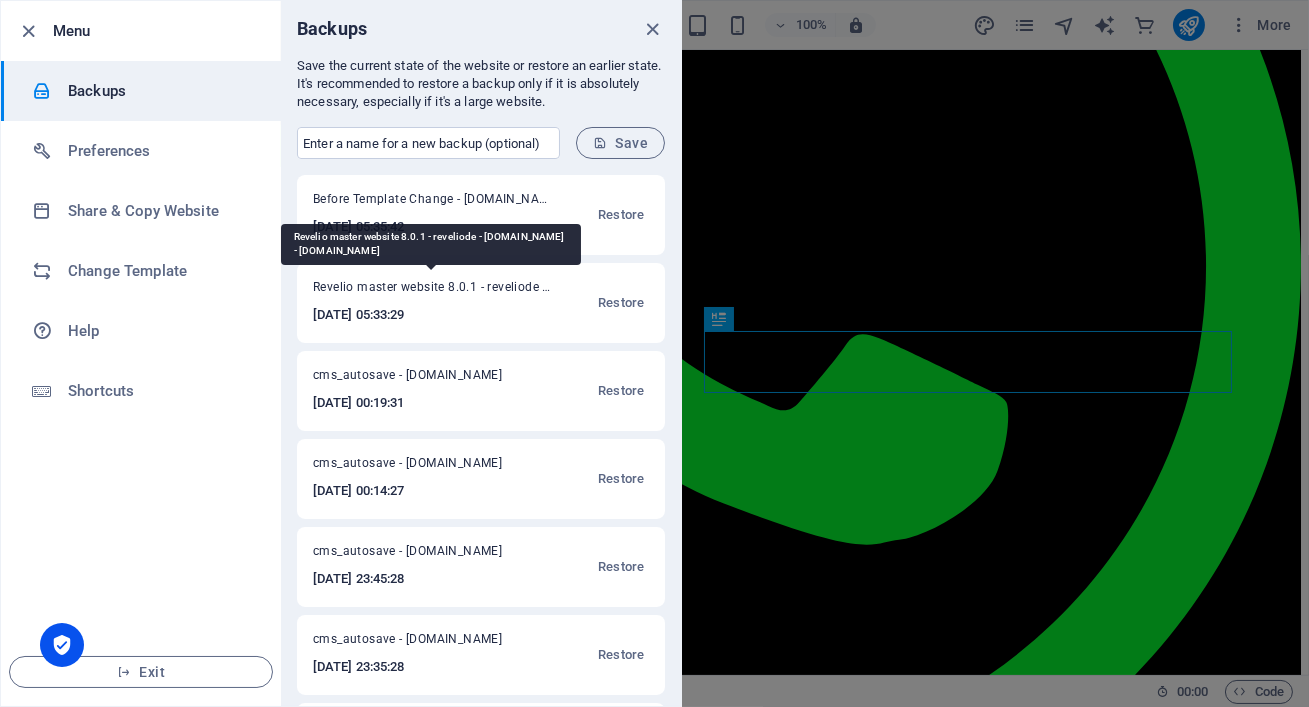 click on "Revelio master website 8.0.1 - reveliode - reveliodetailing.co.za - reveliodetailing.co.za" at bounding box center (433, 291) 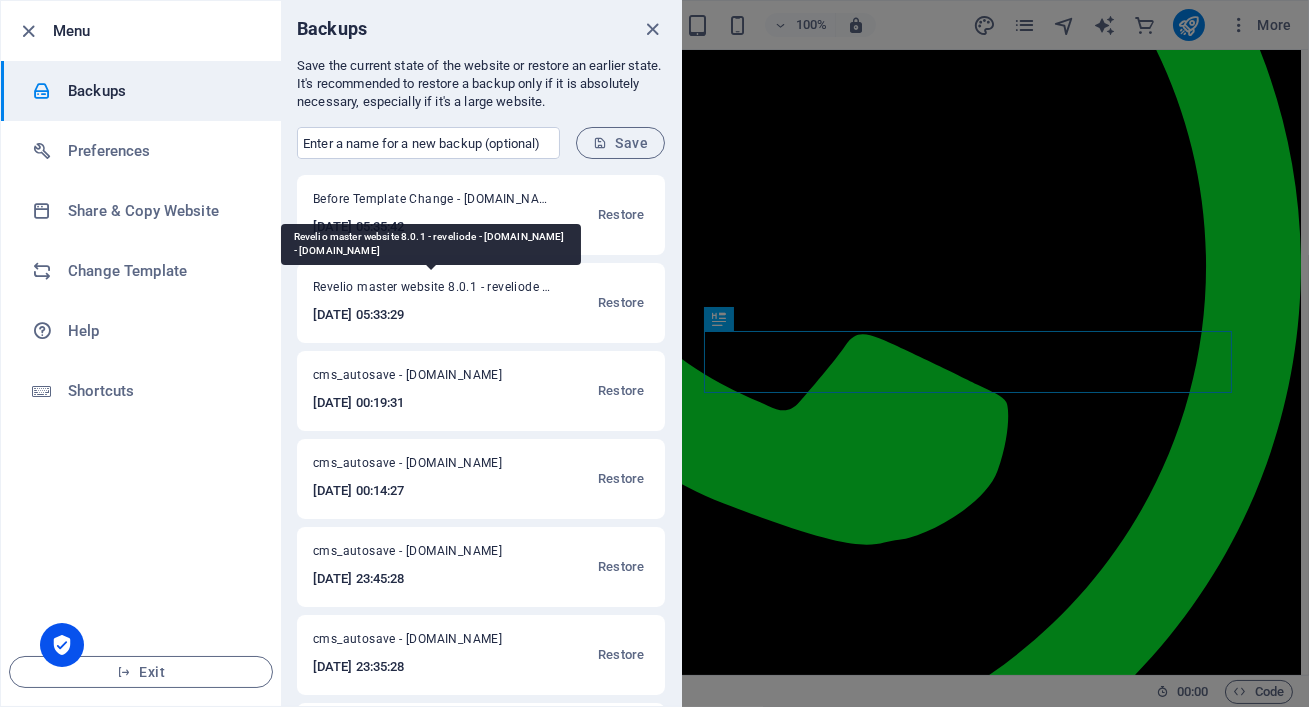 copy on "Revelio master website 8.0.1 - reveliode - reveliodetailing.co.za - reveliodetailing.co.za" 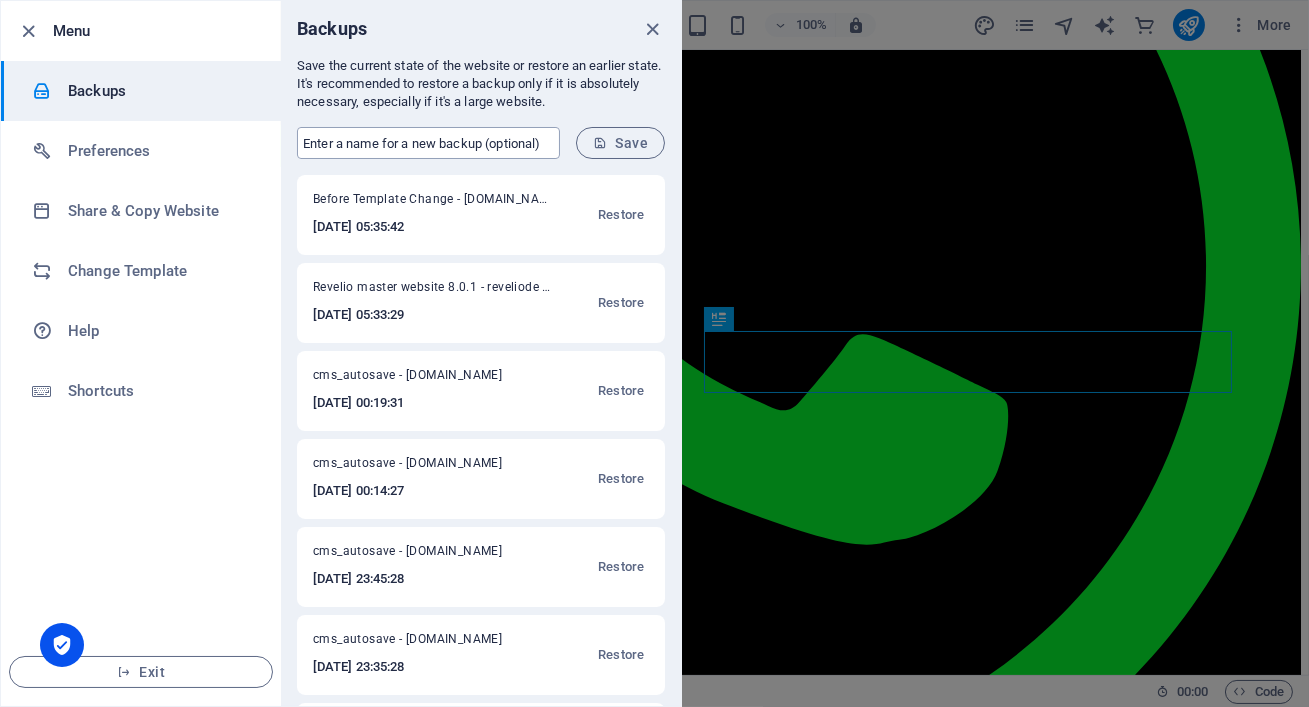 click at bounding box center (428, 143) 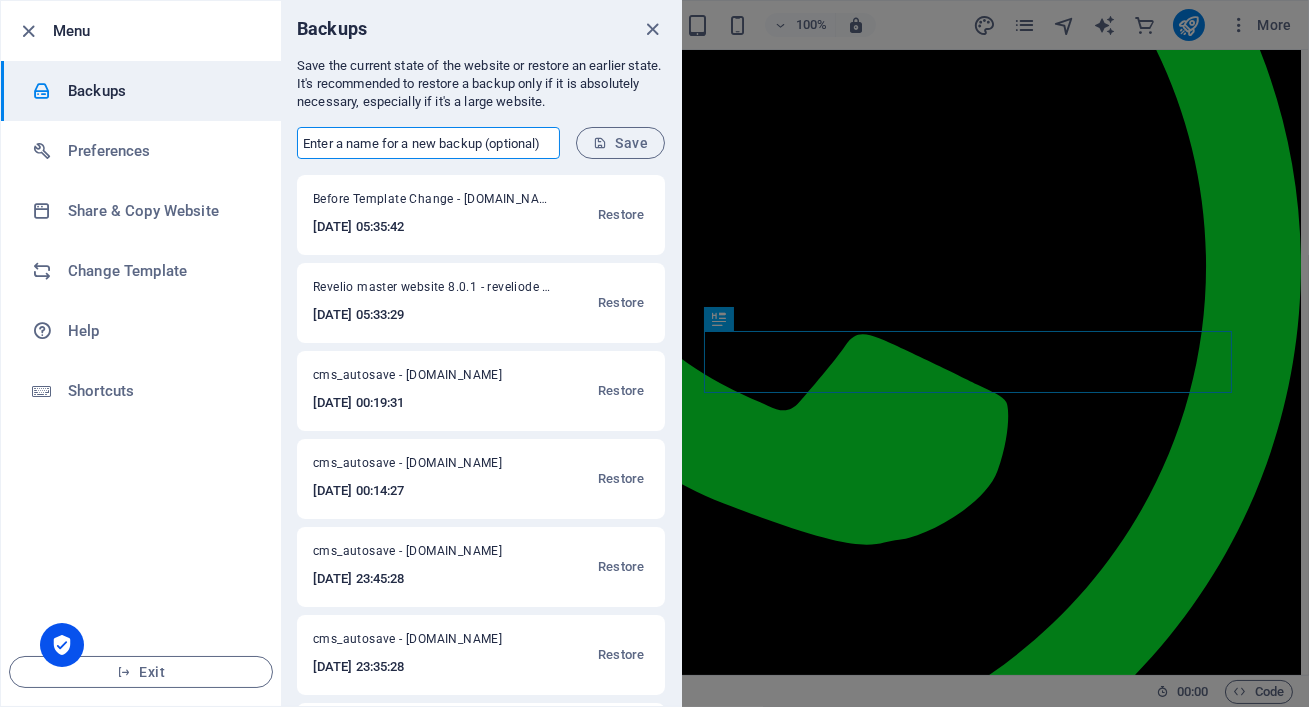 paste on "Revelio master website 8.0.1 - reveliode - reveliodetailing.co.za - reveliodetailing.co.za" 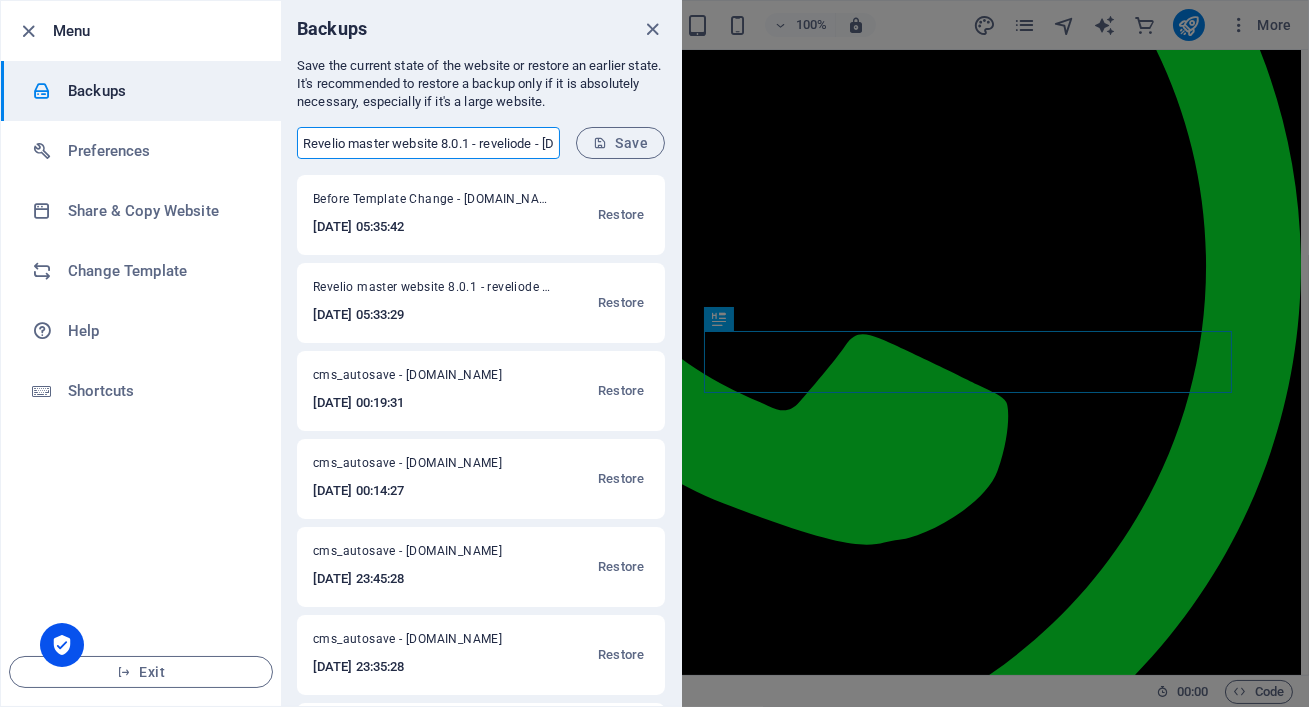 scroll, scrollTop: 0, scrollLeft: 252, axis: horizontal 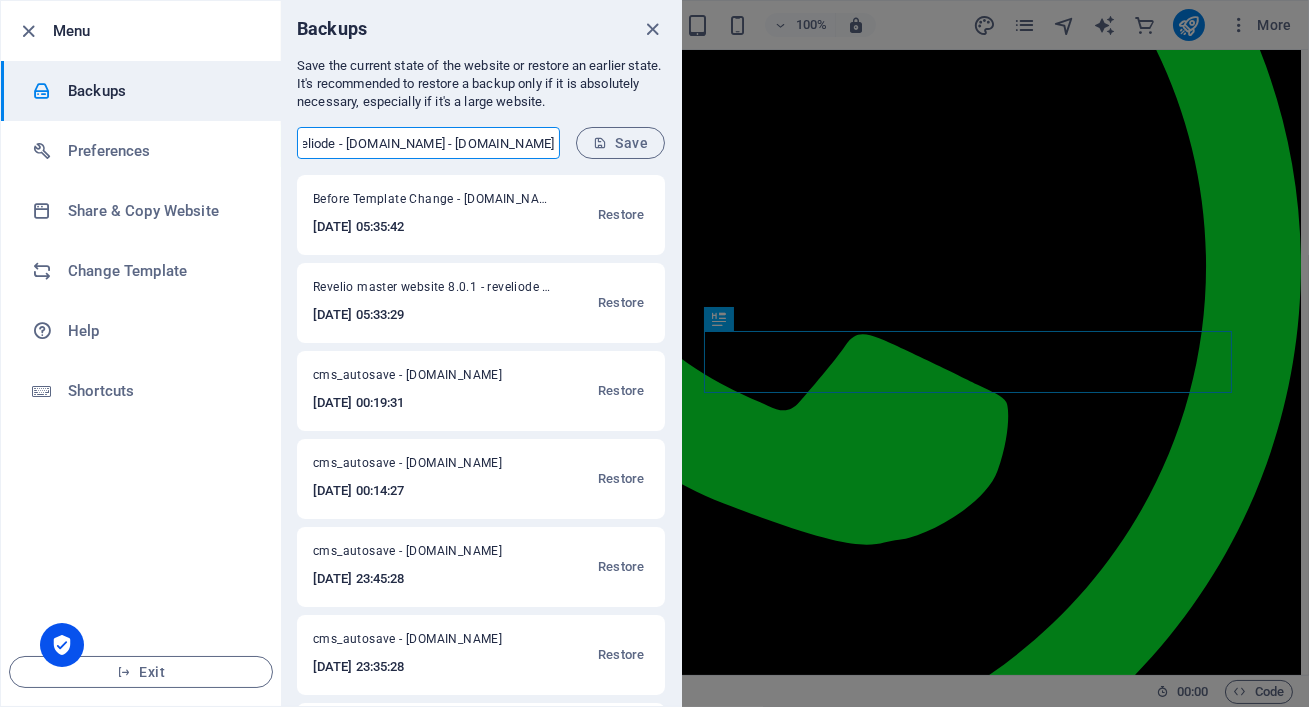 drag, startPoint x: 359, startPoint y: 146, endPoint x: 373, endPoint y: 173, distance: 30.413813 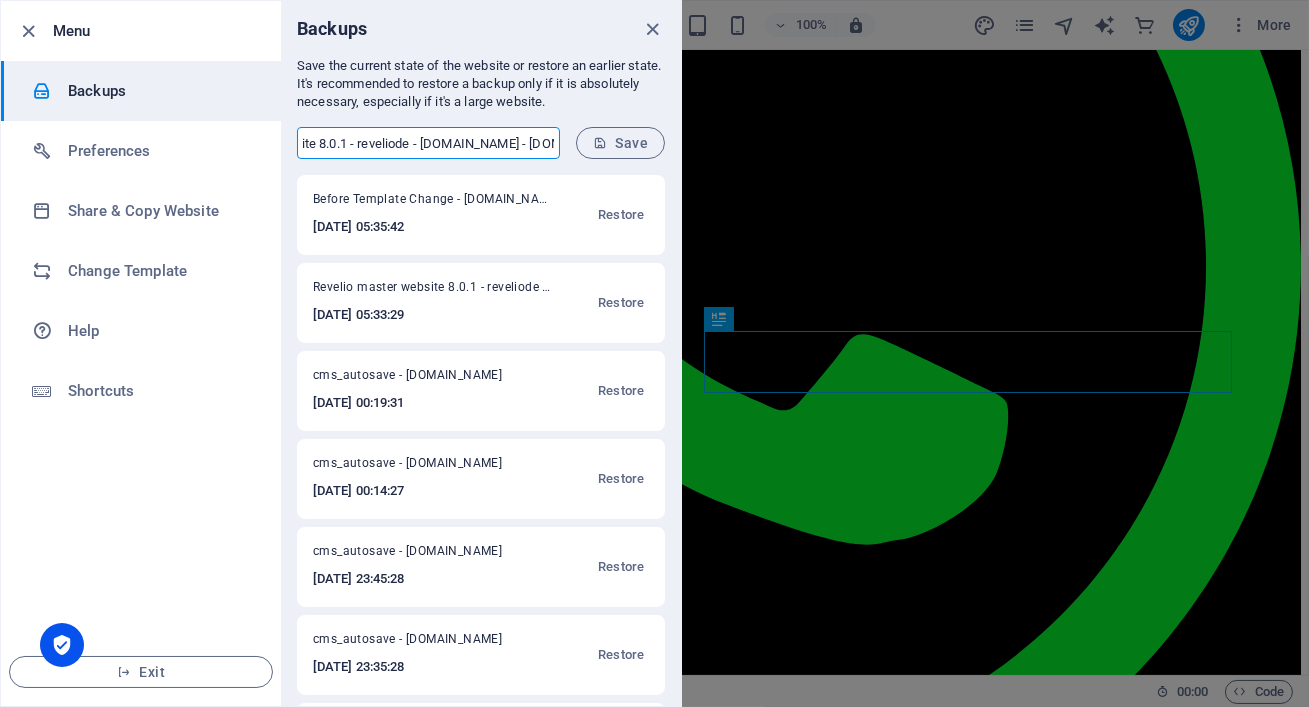 scroll, scrollTop: 0, scrollLeft: 0, axis: both 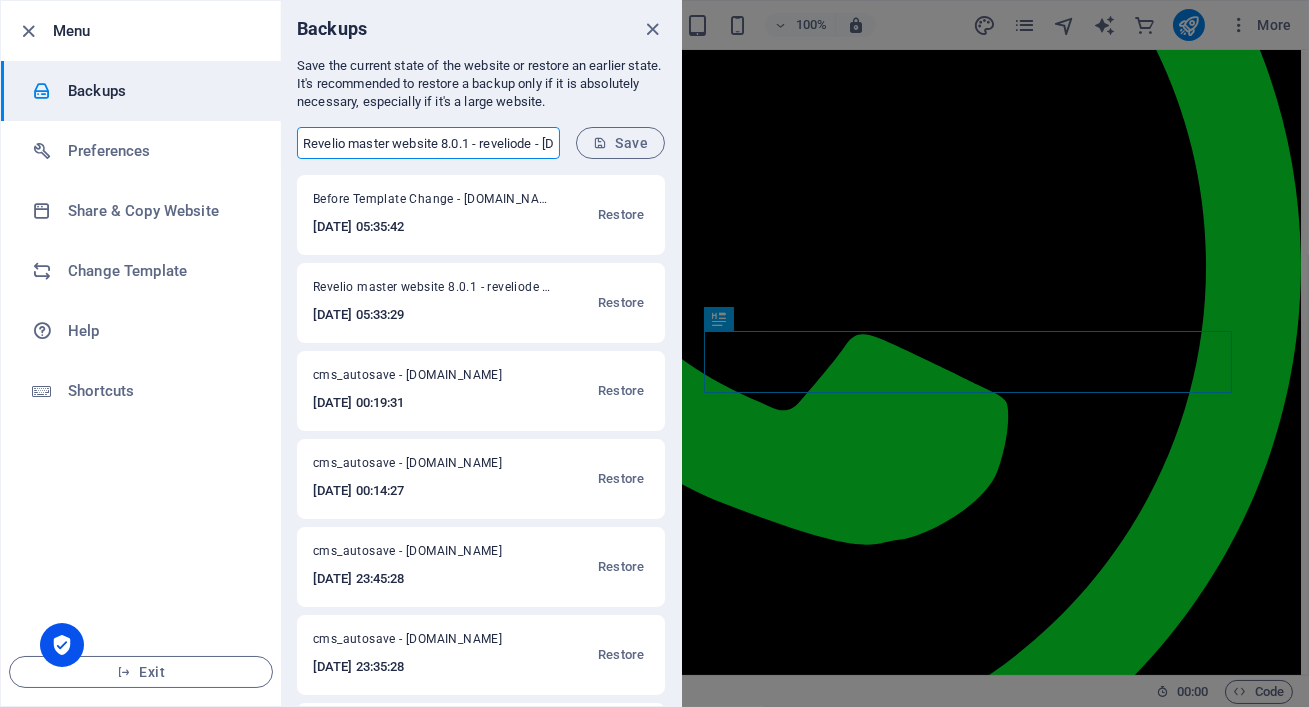 click on "Revelio master website 8.0.1 - reveliode - reveliodetailing.co.za - reveliodetailing.co.za" at bounding box center (428, 143) 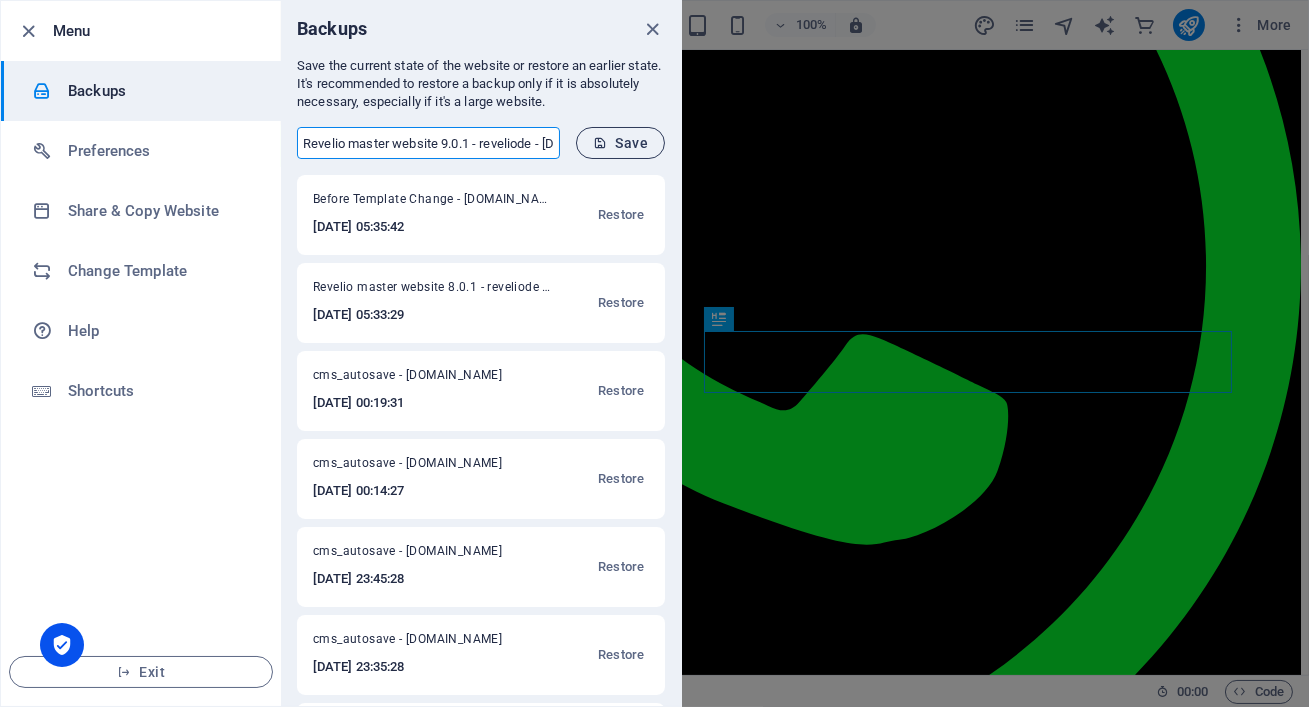 type on "Revelio master website 9.0.1 - reveliode - reveliodetailing.co.za - reveliodetailing.co.za" 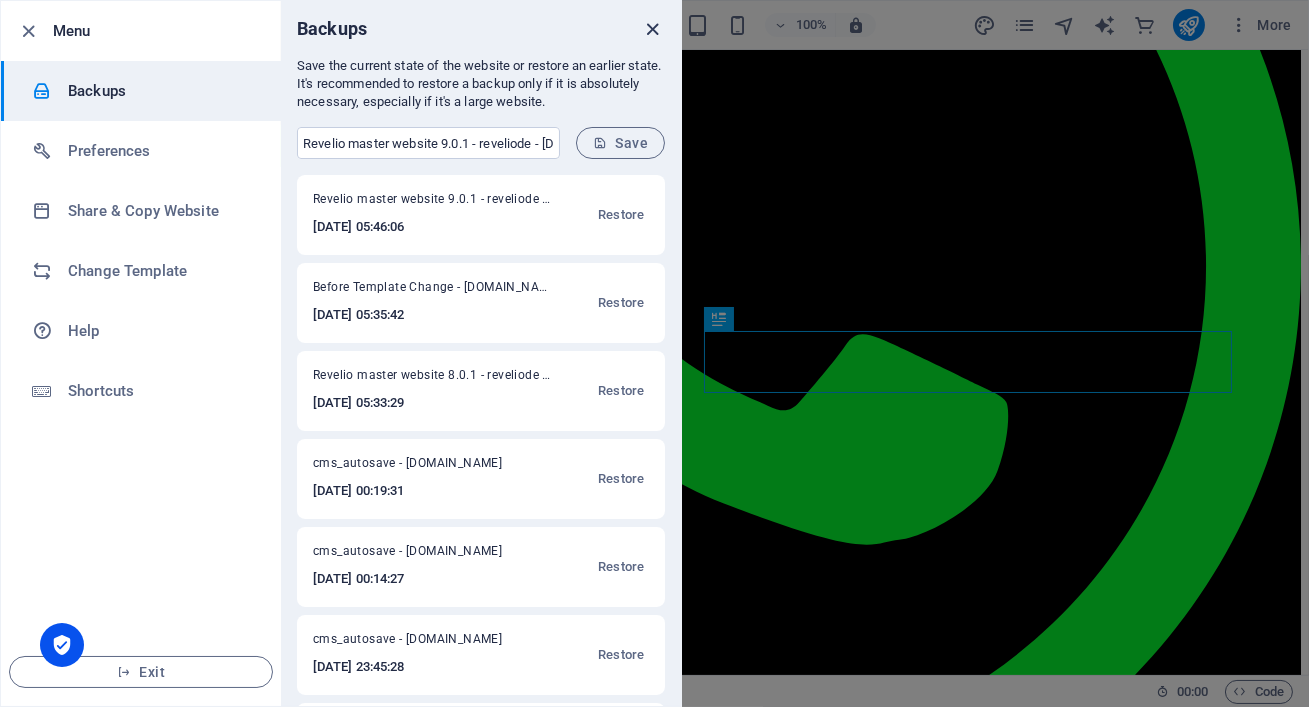 click at bounding box center (653, 29) 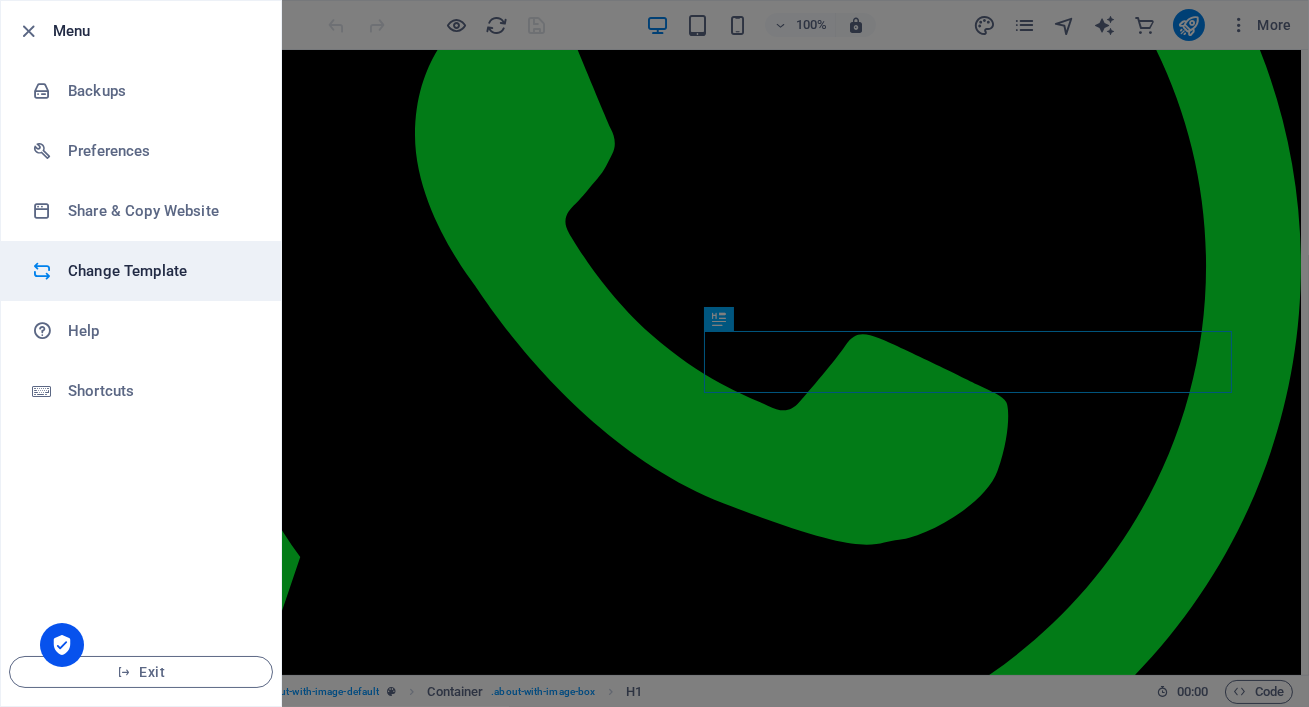 click on "Change Template" at bounding box center (141, 271) 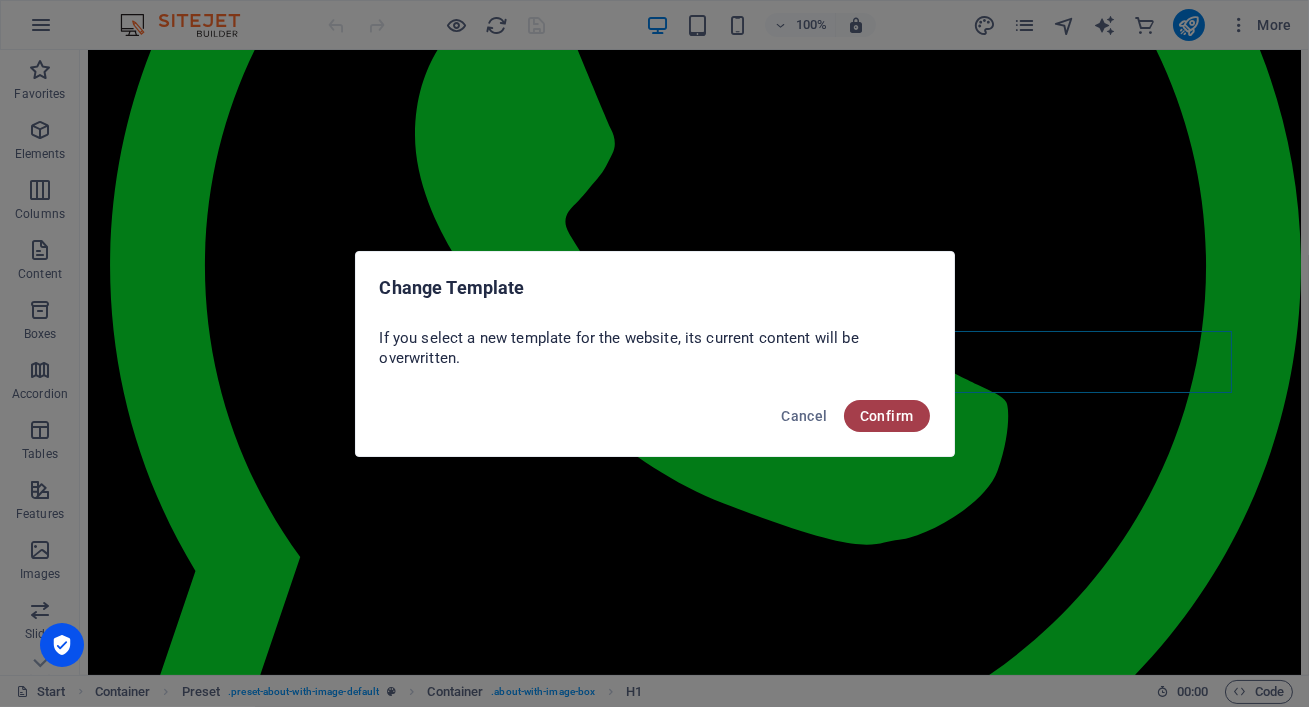 click on "Confirm" at bounding box center (887, 416) 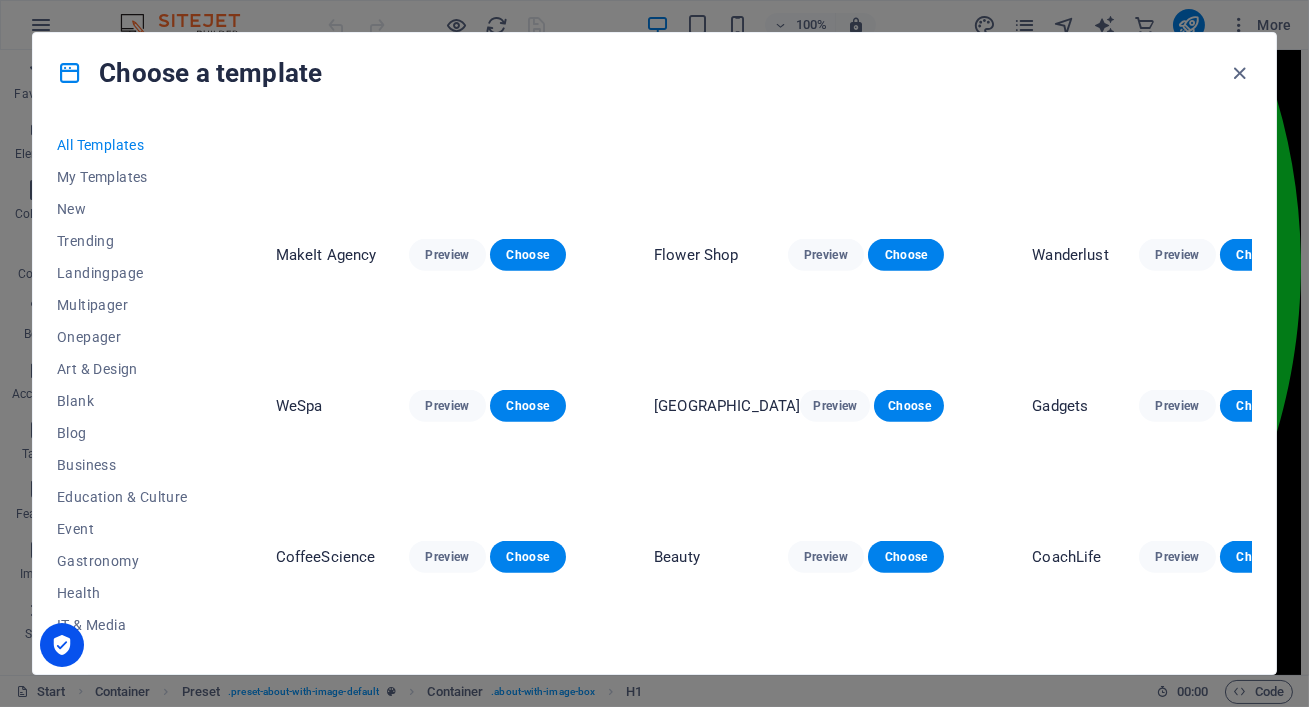 scroll, scrollTop: 1619, scrollLeft: 0, axis: vertical 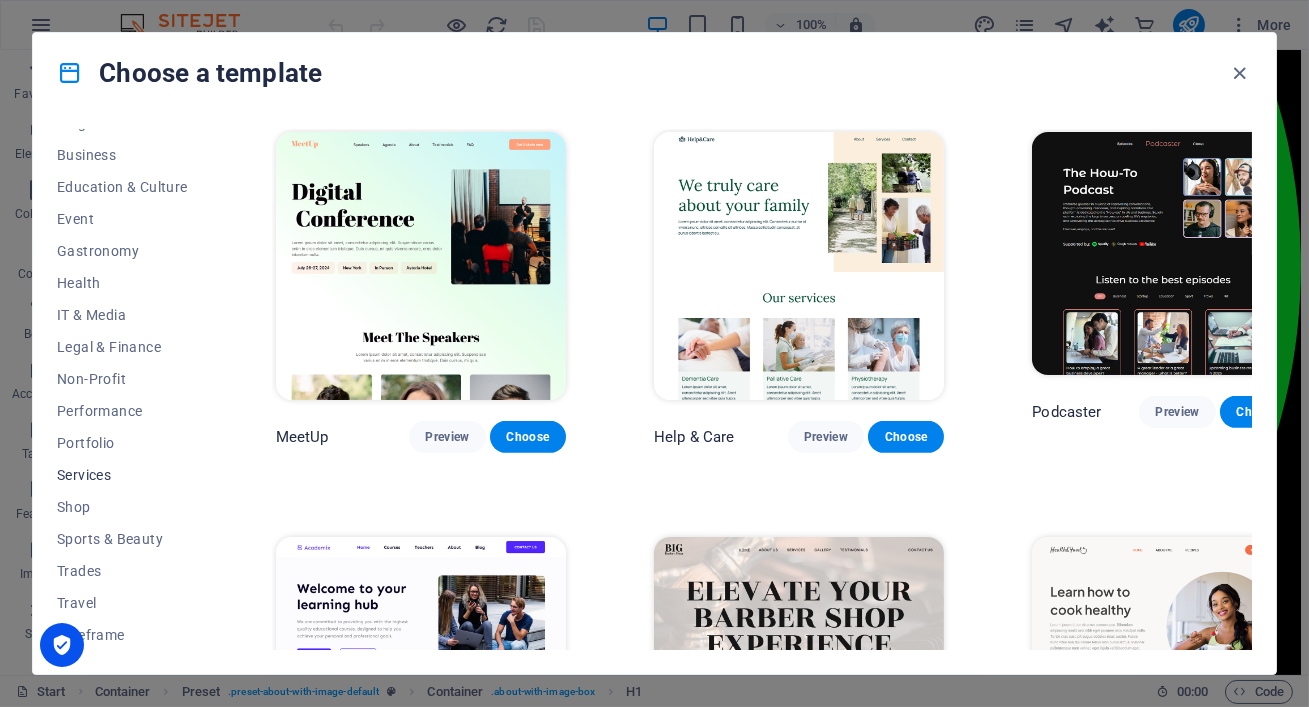 click on "Services" at bounding box center (122, 475) 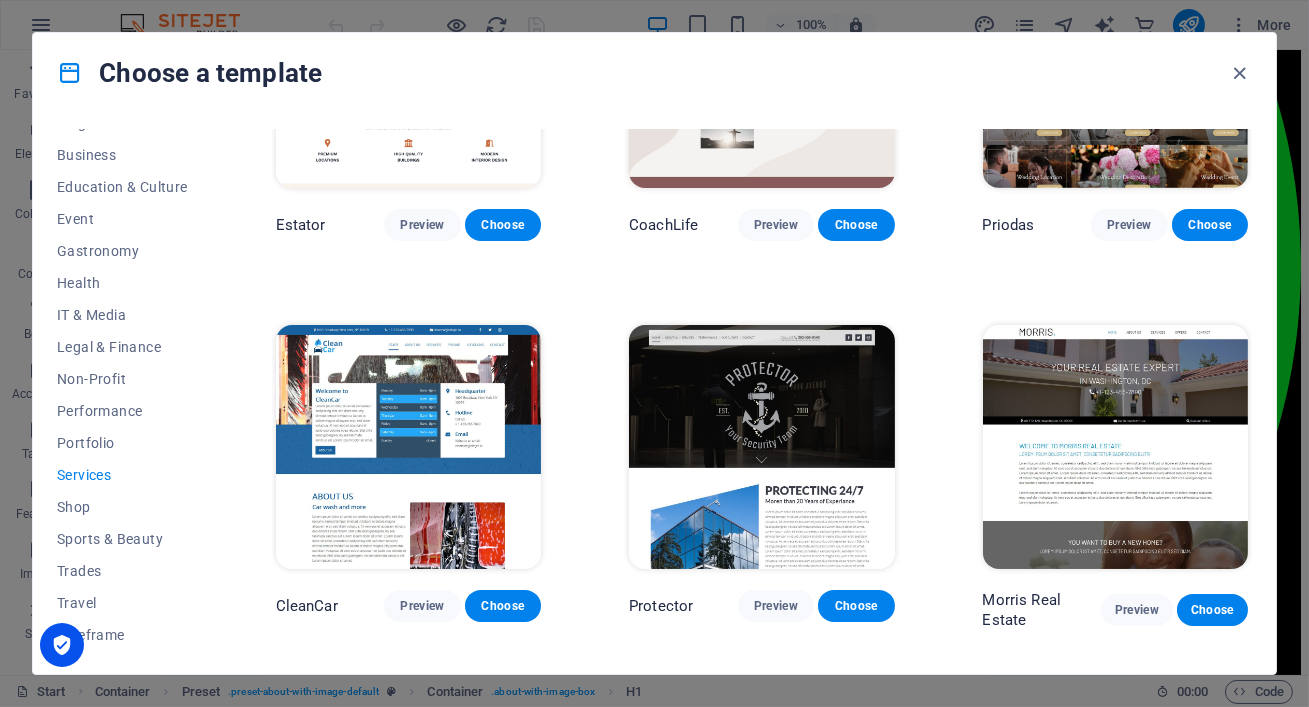 scroll, scrollTop: 1038, scrollLeft: 0, axis: vertical 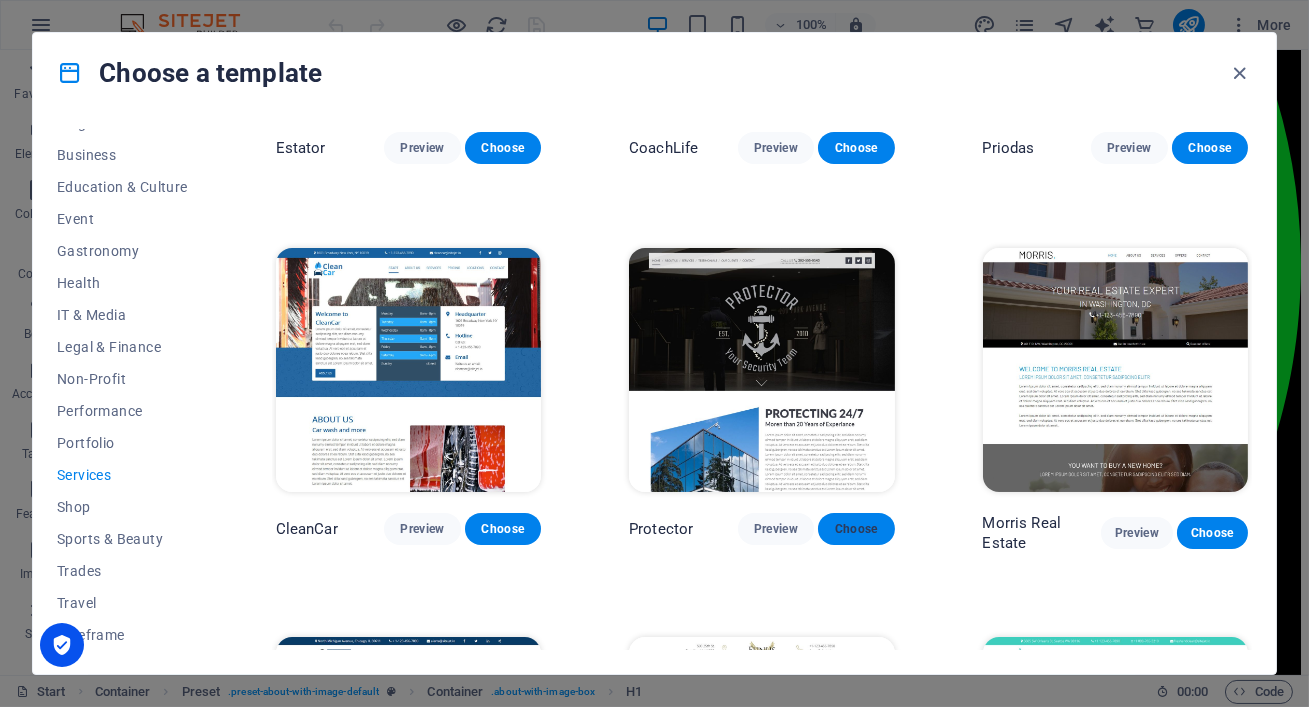click on "Choose" at bounding box center [856, 529] 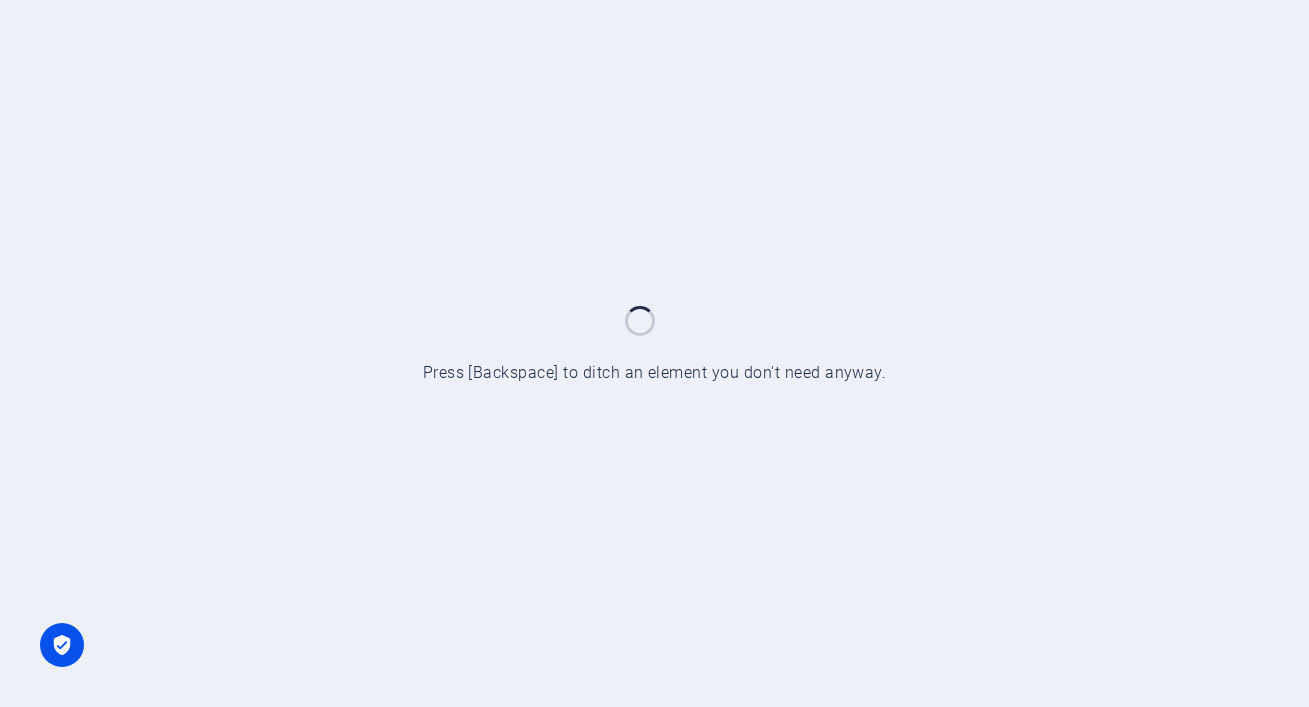 scroll, scrollTop: 0, scrollLeft: 0, axis: both 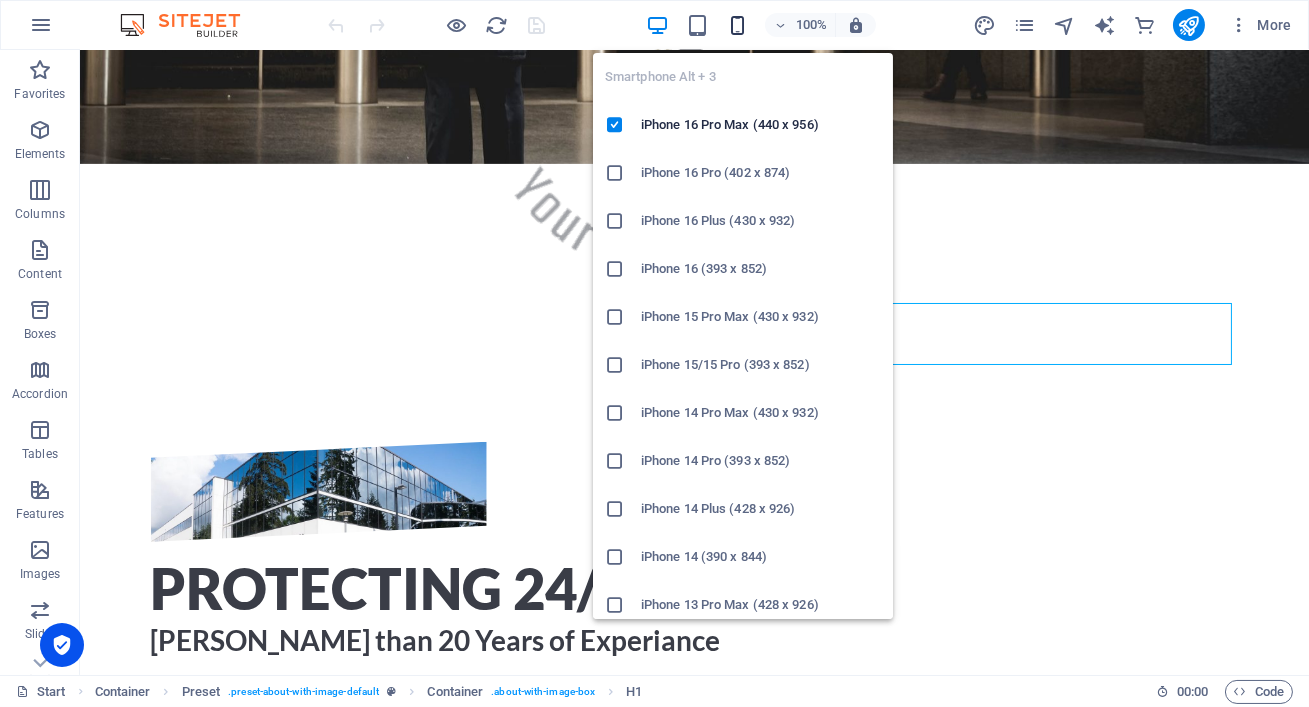 click at bounding box center (737, 25) 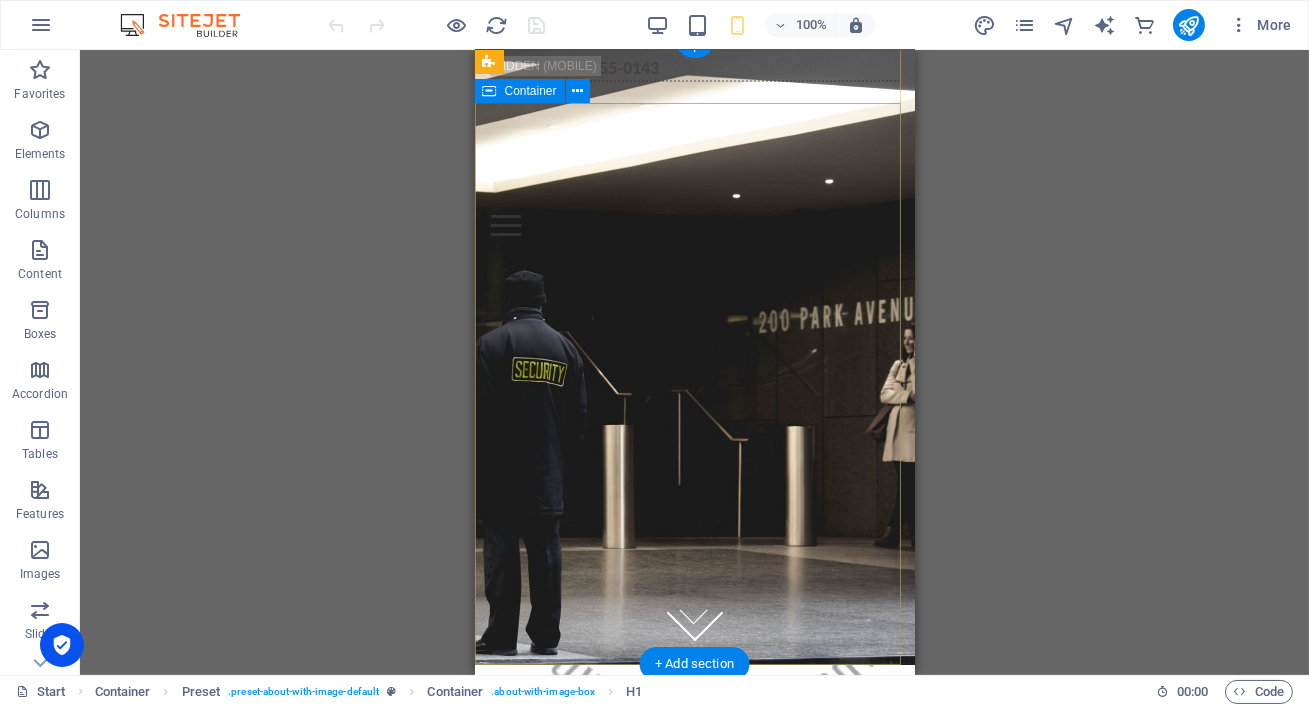 scroll, scrollTop: 0, scrollLeft: 0, axis: both 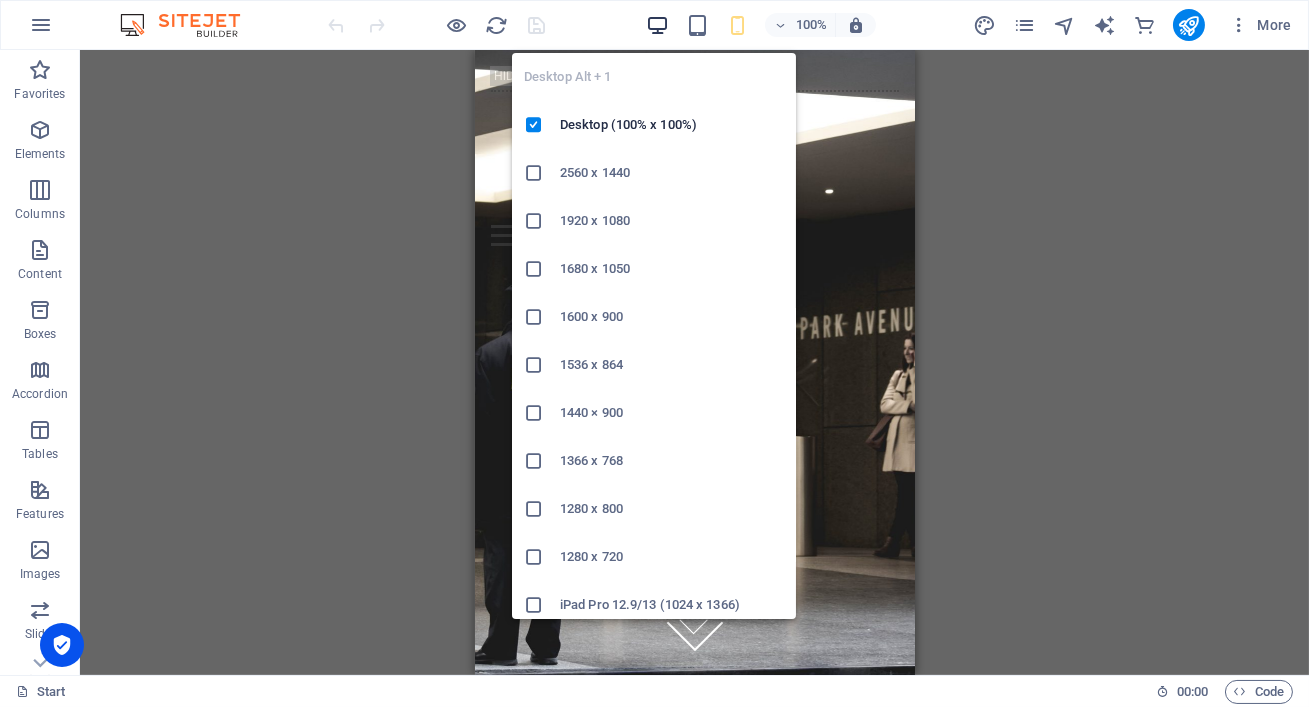 click at bounding box center [657, 25] 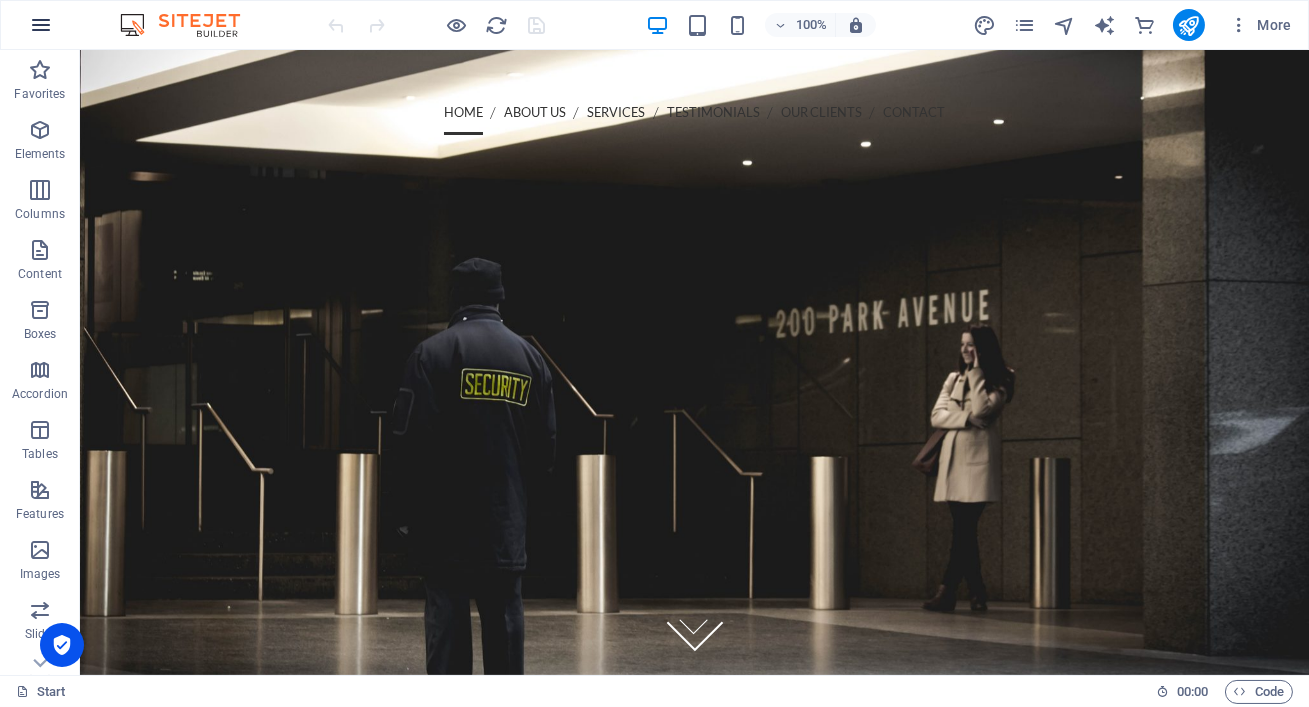 click at bounding box center (41, 25) 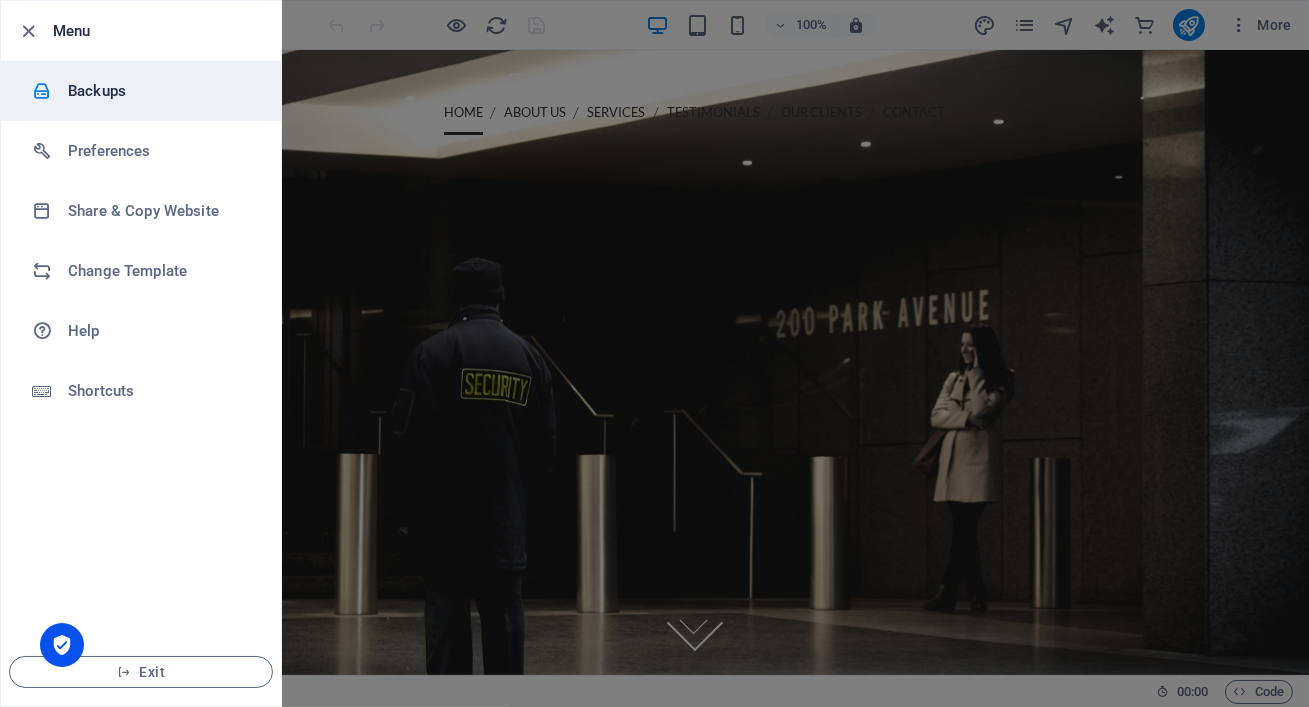 click on "Backups" at bounding box center [141, 91] 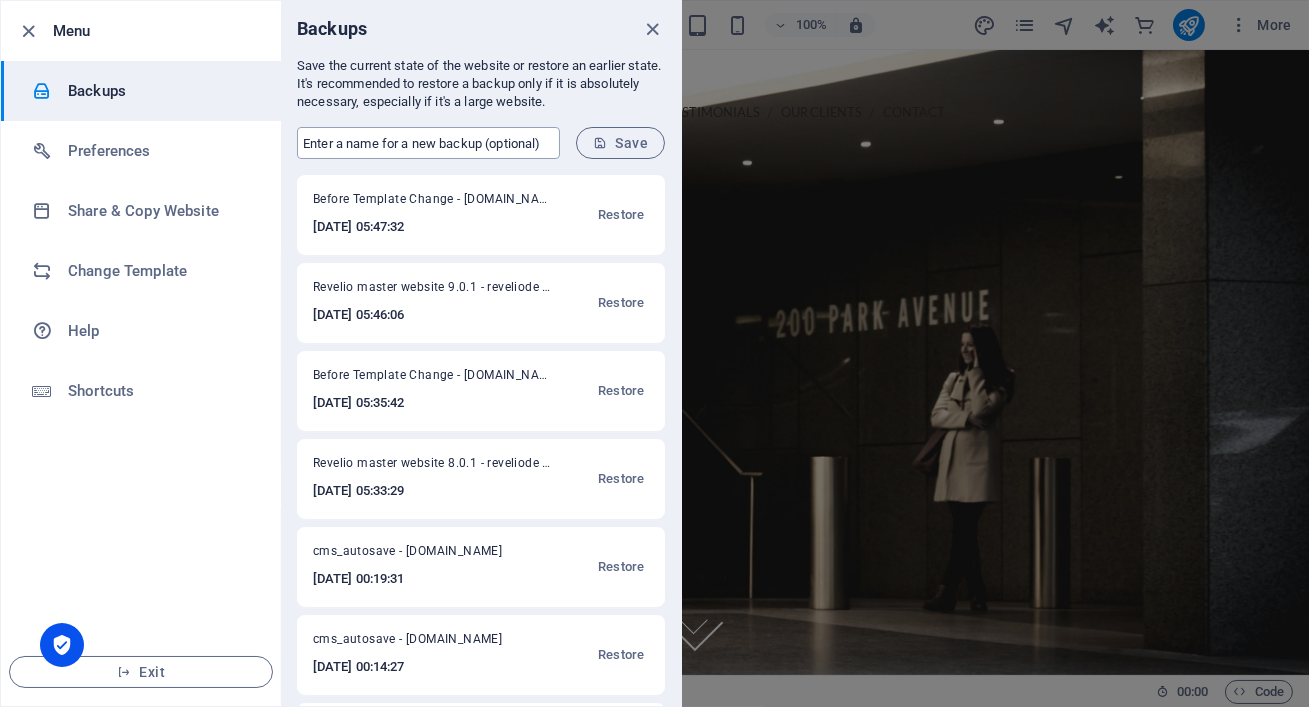 click at bounding box center (428, 143) 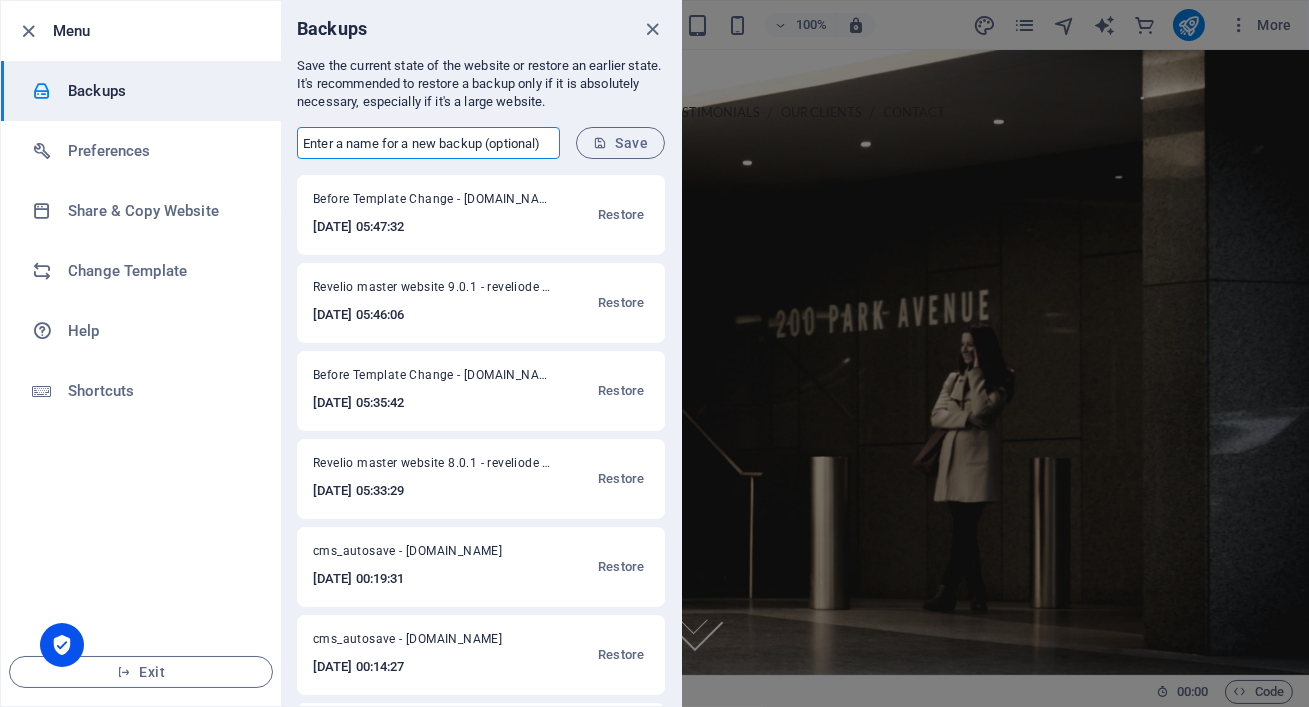 paste on "Revelio master website 8.0.1 - reveliode - [DOMAIN_NAME] - [DOMAIN_NAME]" 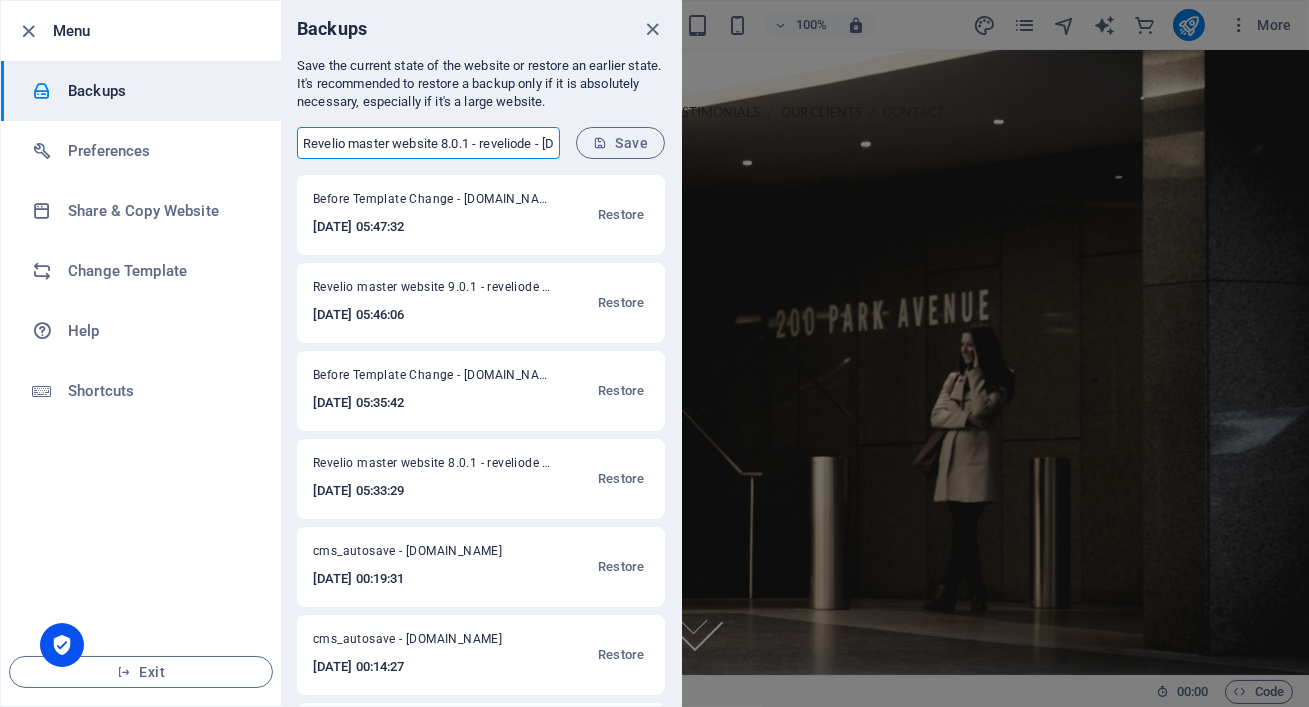 scroll, scrollTop: 0, scrollLeft: 252, axis: horizontal 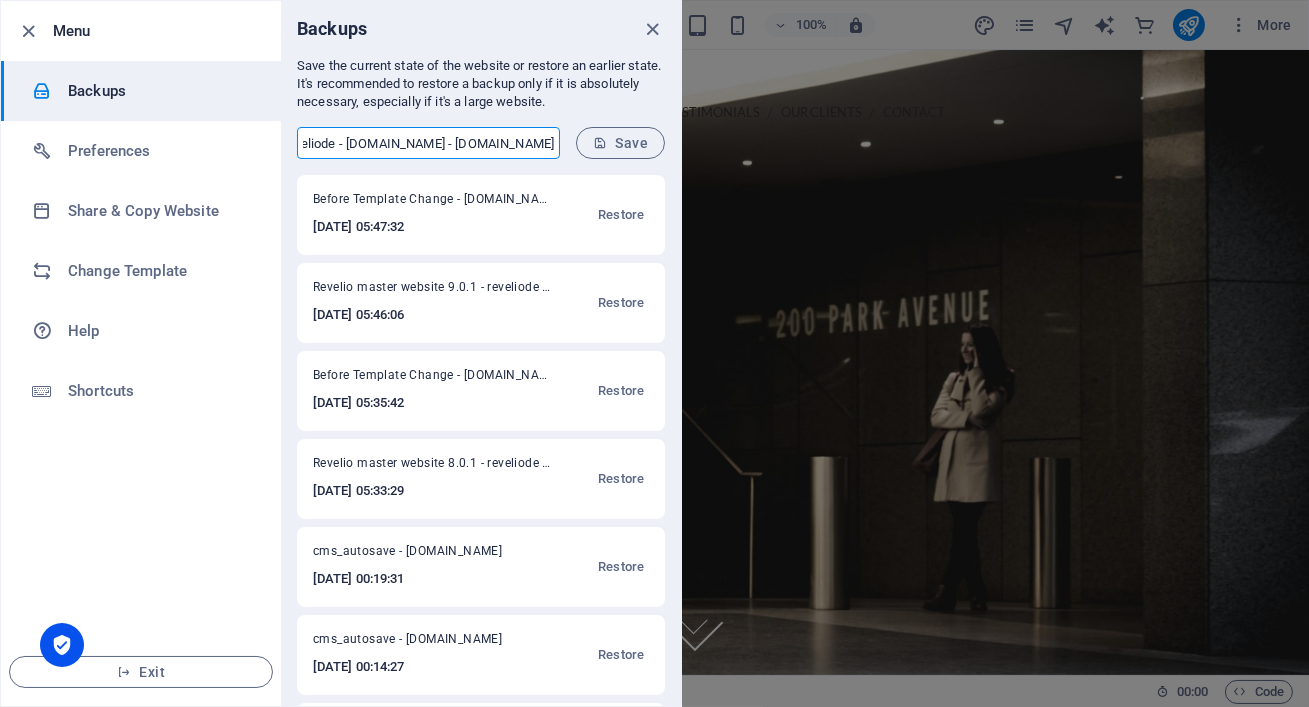 drag, startPoint x: 425, startPoint y: 140, endPoint x: 652, endPoint y: 170, distance: 228.9738 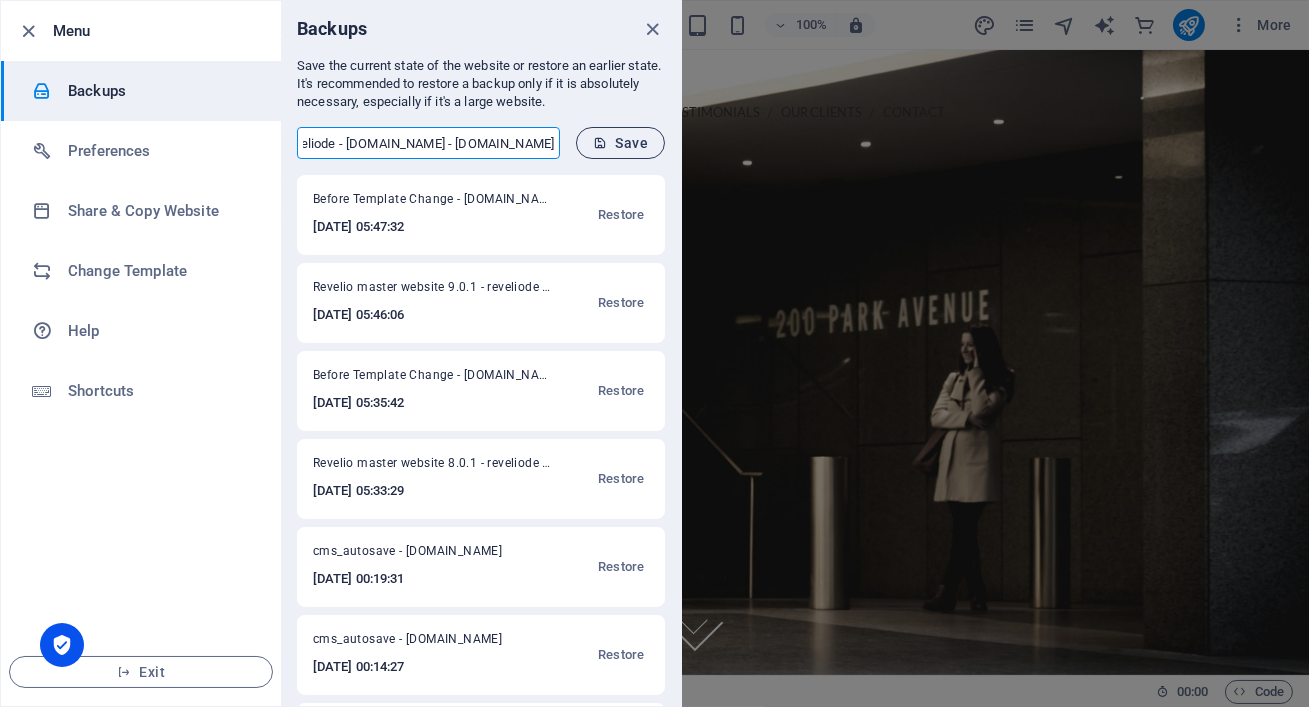 drag, startPoint x: 422, startPoint y: 144, endPoint x: 645, endPoint y: 149, distance: 223.05605 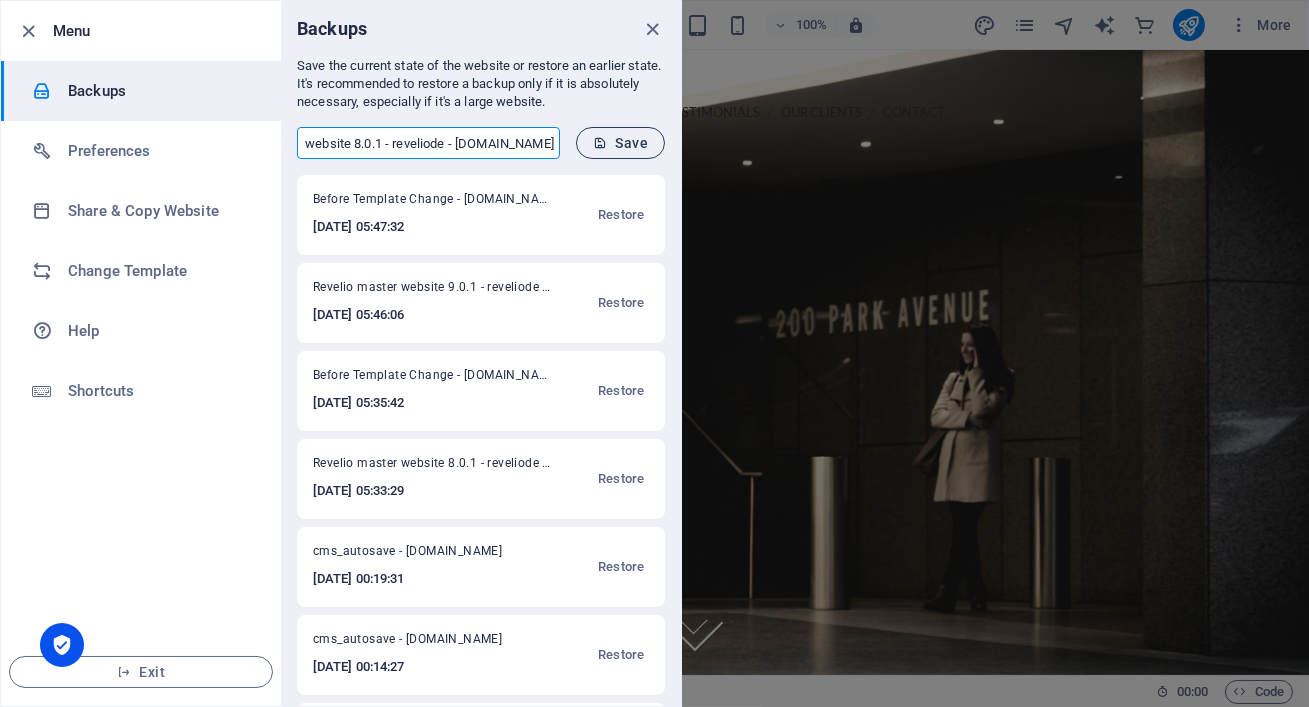 scroll, scrollTop: 0, scrollLeft: 120, axis: horizontal 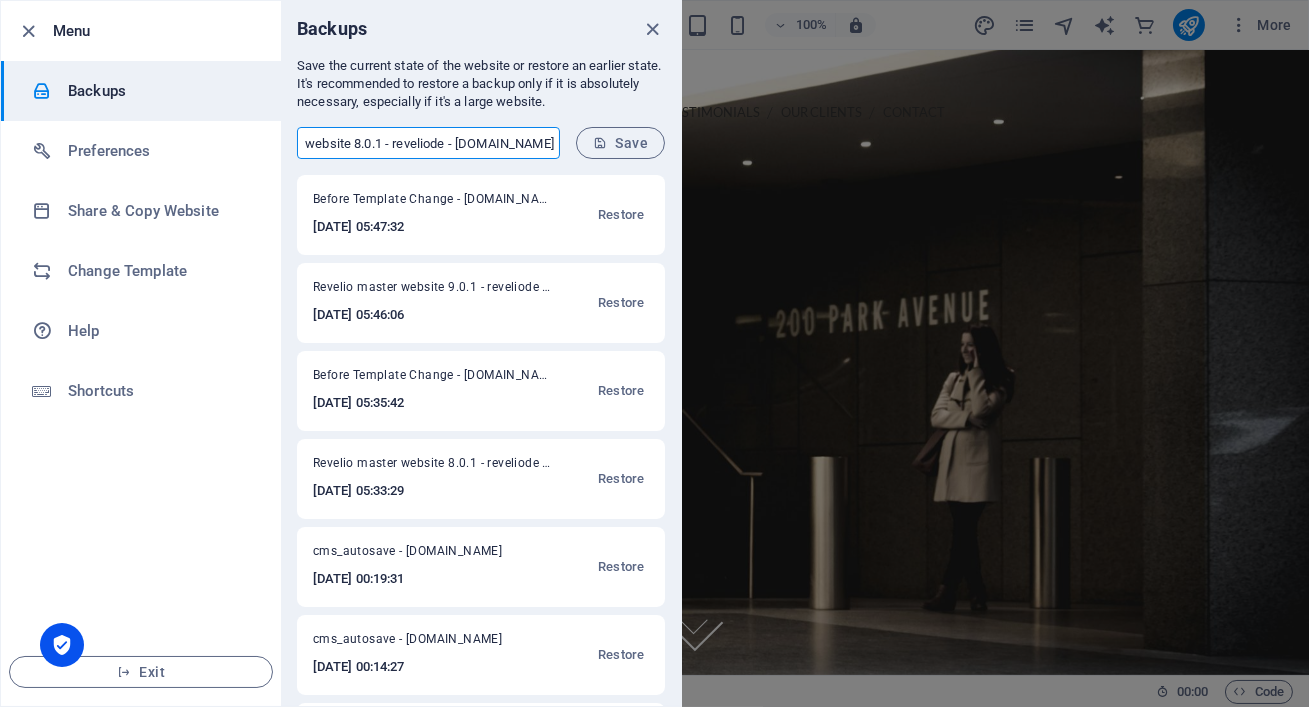 click on "Revelio master website 8.0.1 - reveliode - reveliodetailing.co.za" at bounding box center (428, 143) 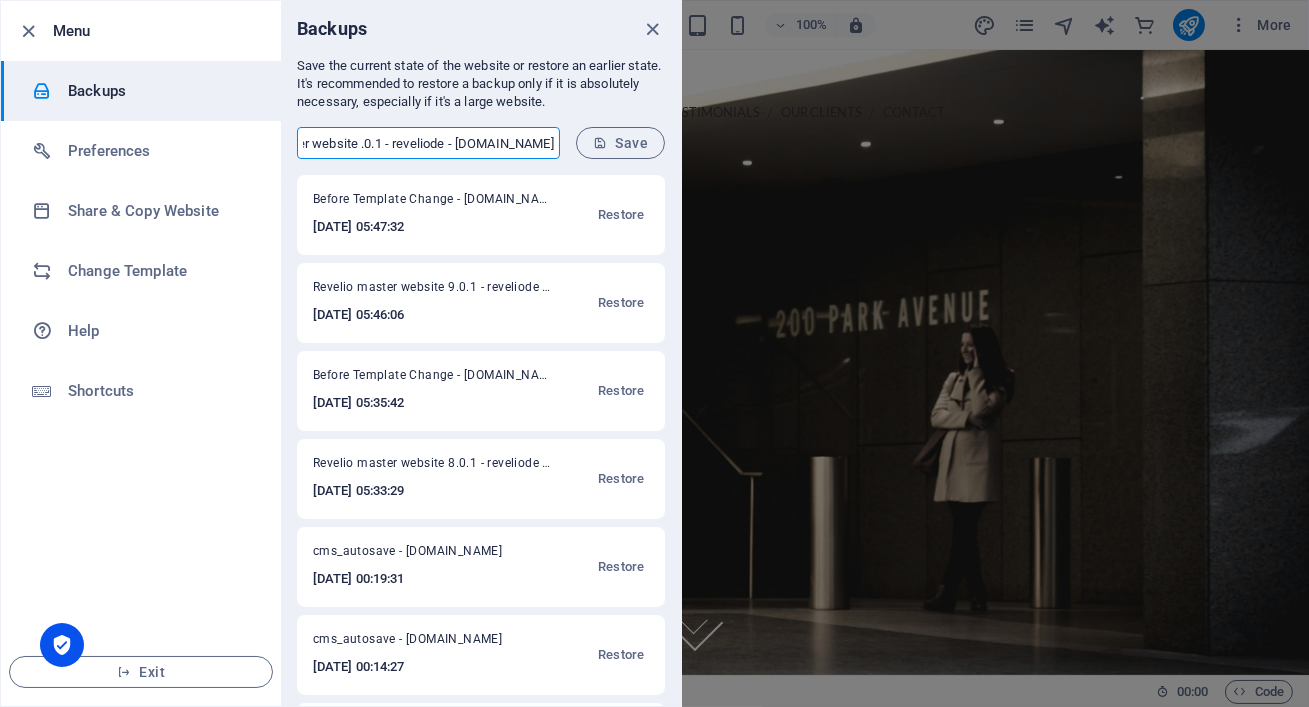 scroll, scrollTop: 0, scrollLeft: 113, axis: horizontal 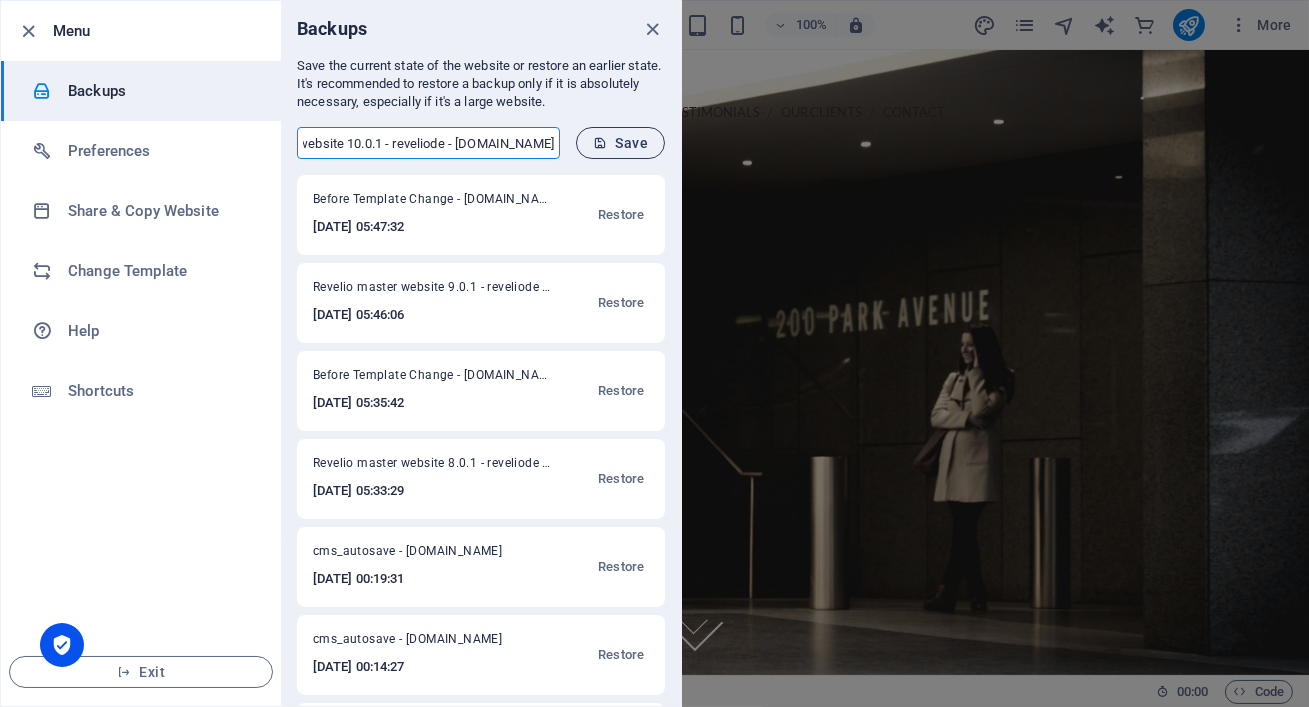 type on "Revelio master website 10.0.1 - reveliode - reveliodetailing.co.za" 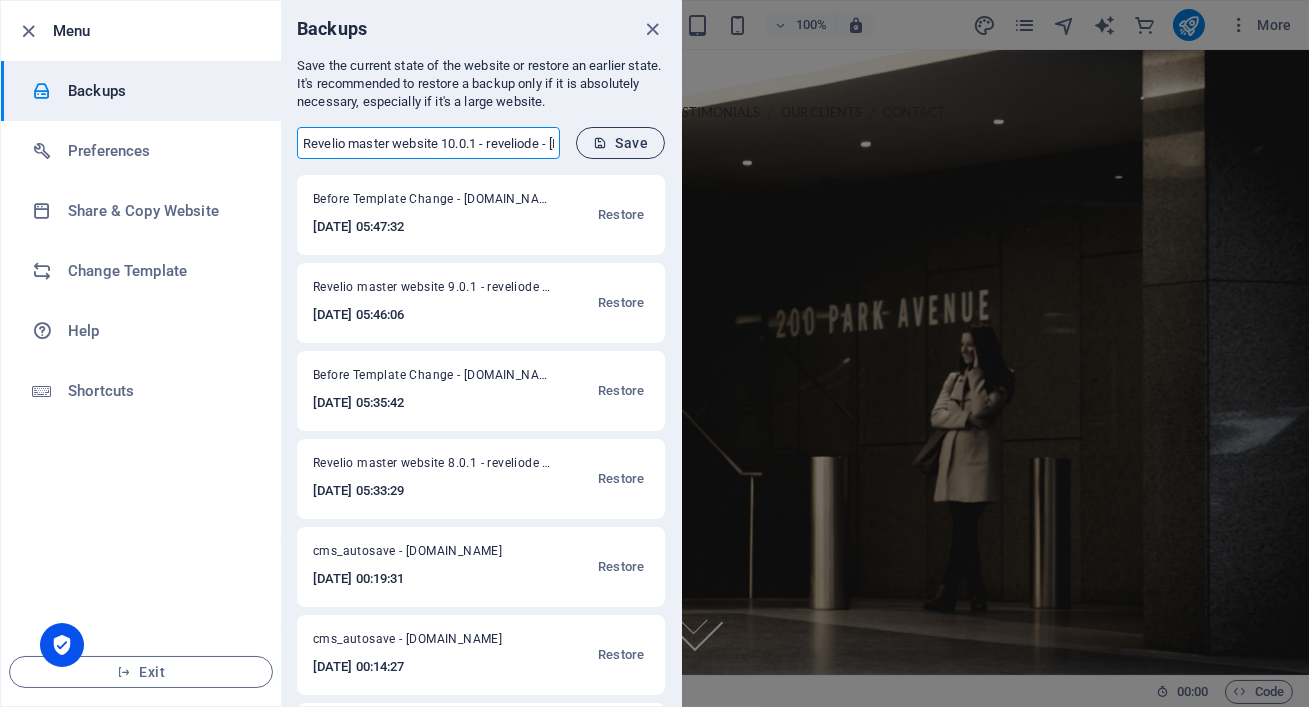 click on "Save" at bounding box center (620, 143) 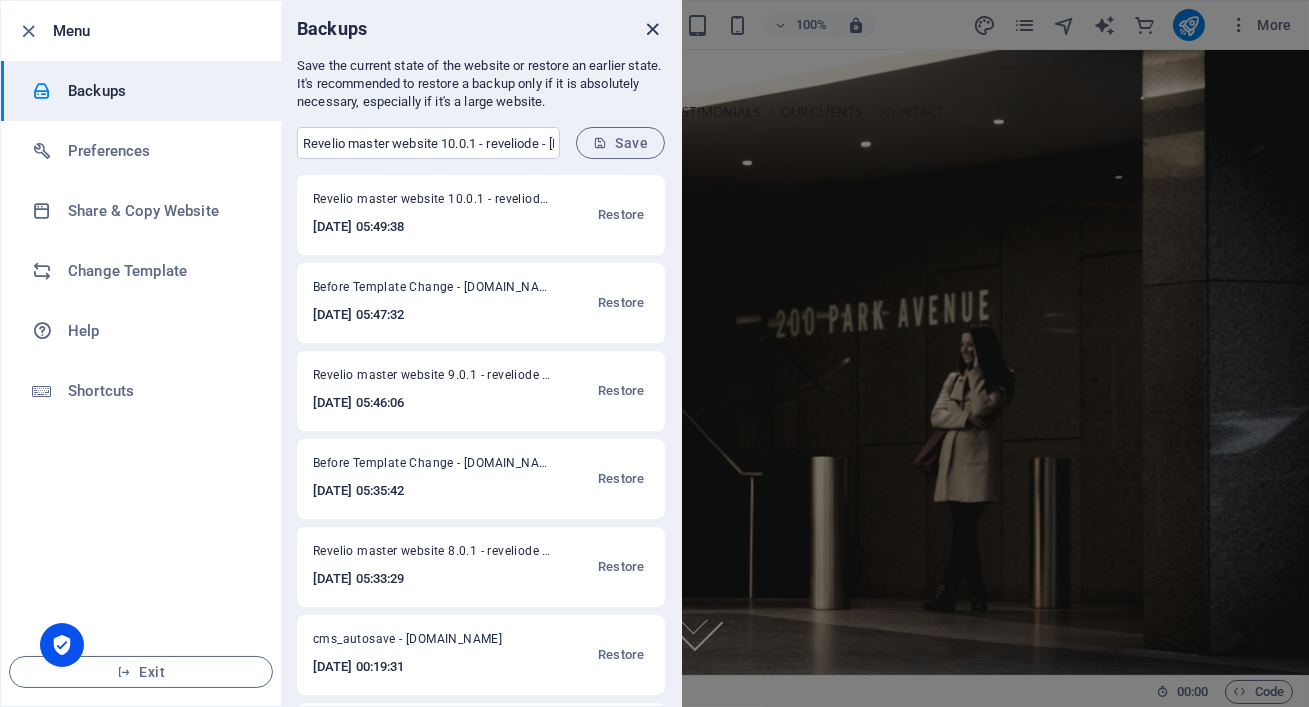 click at bounding box center [653, 29] 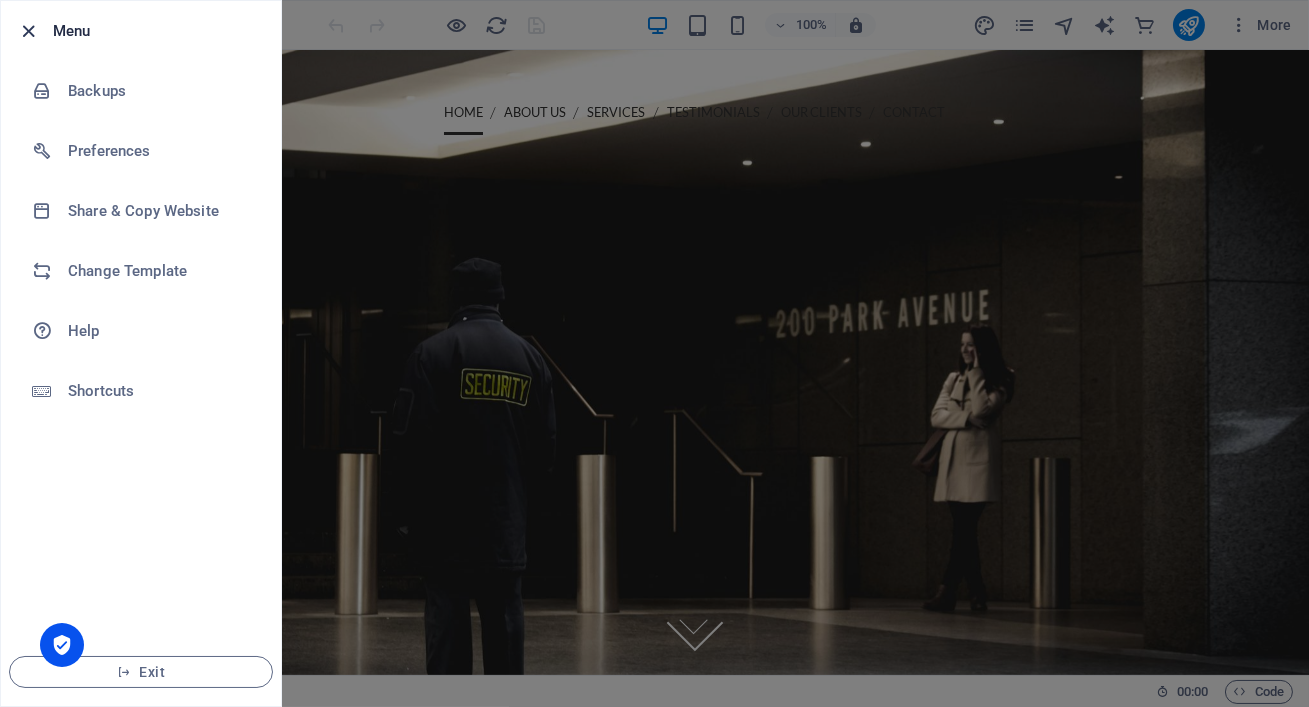 click at bounding box center [29, 31] 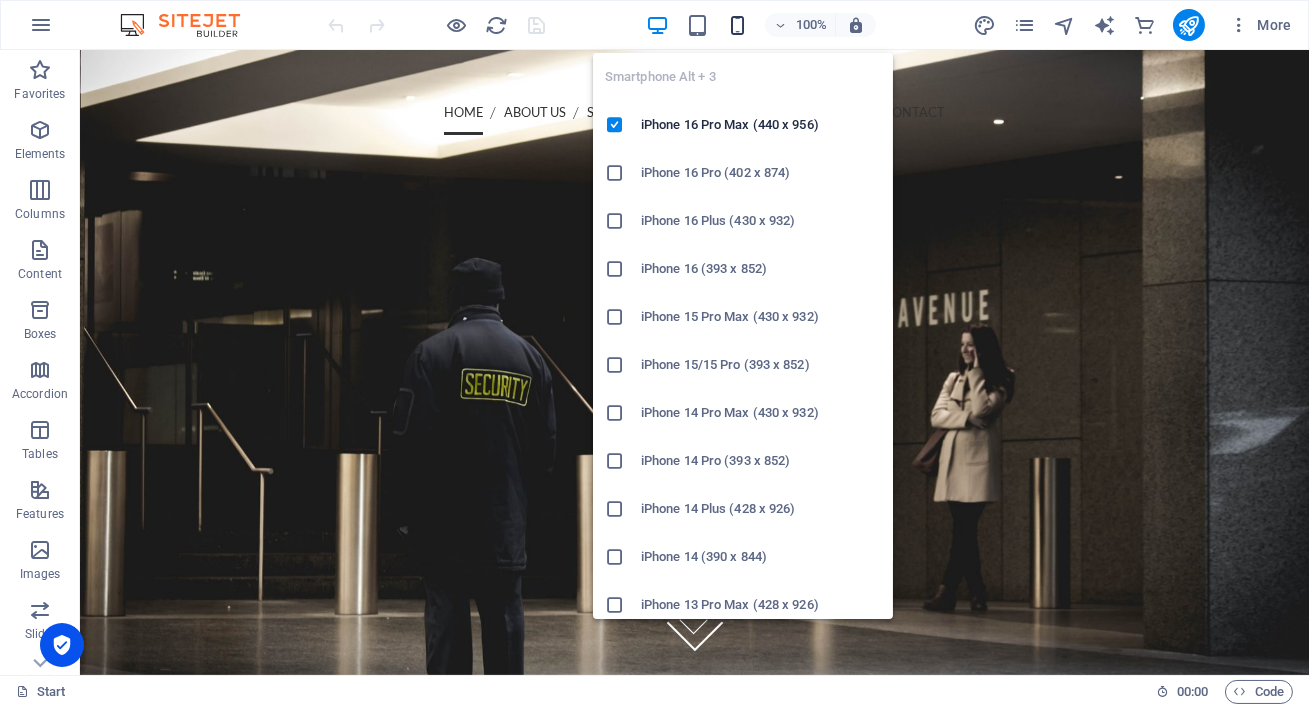 click at bounding box center (737, 25) 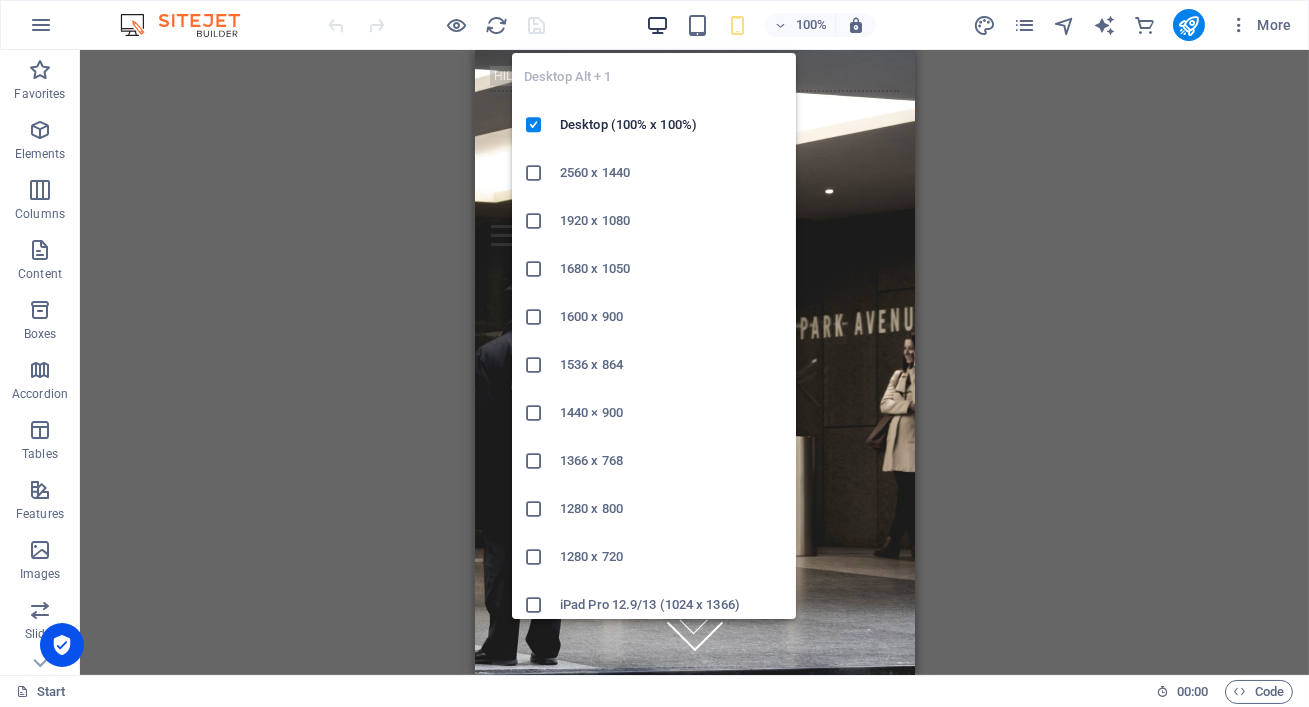 click at bounding box center [657, 25] 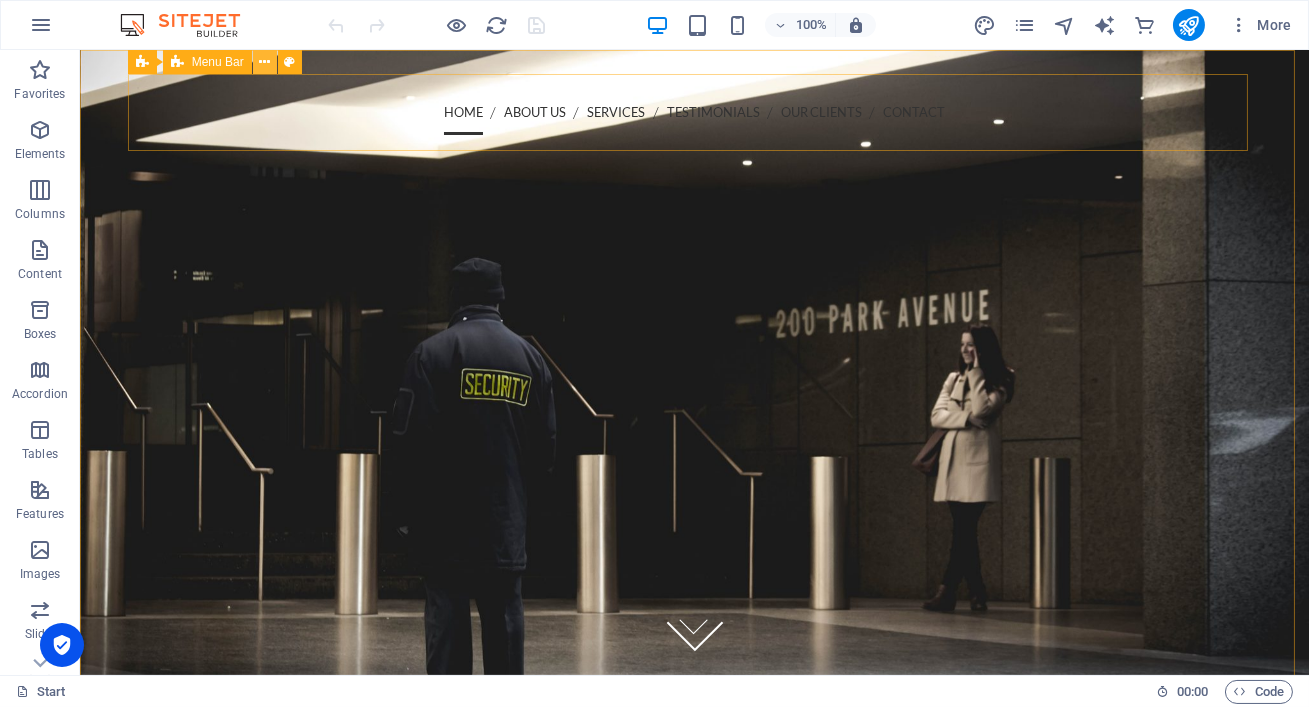 click at bounding box center (264, 62) 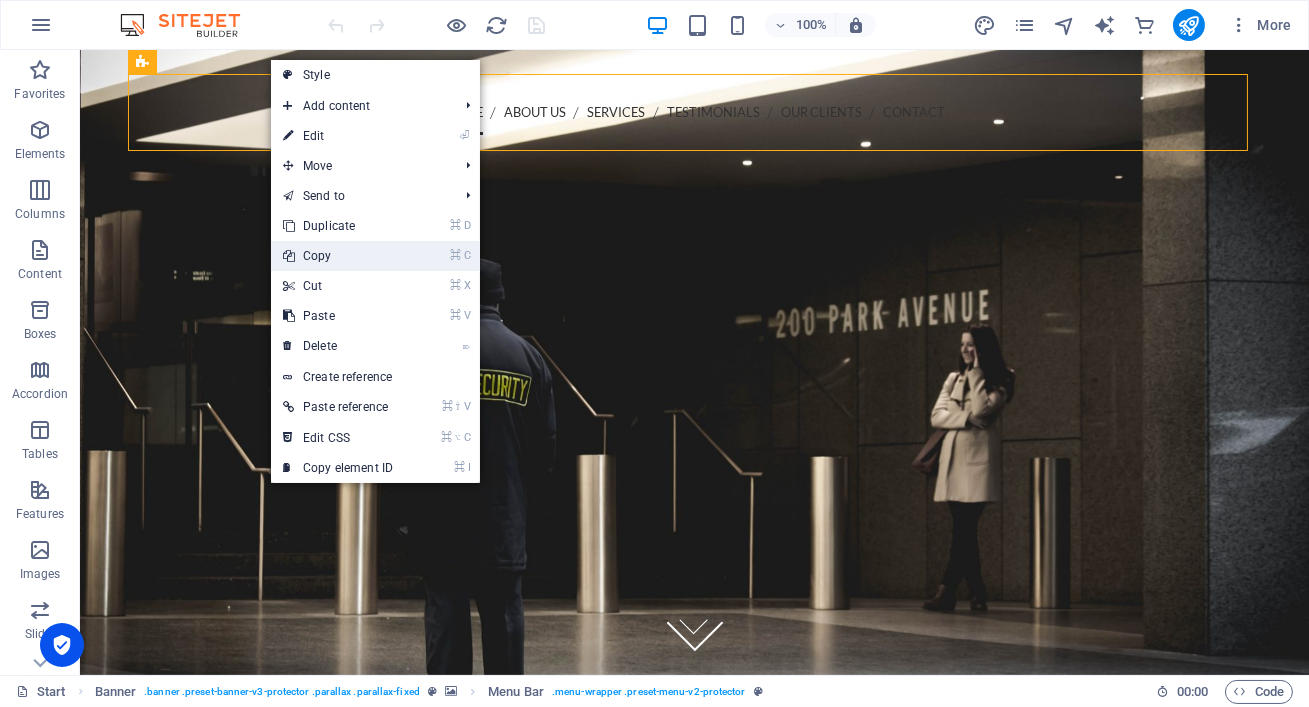 click on "⌘ C  Copy" at bounding box center [338, 256] 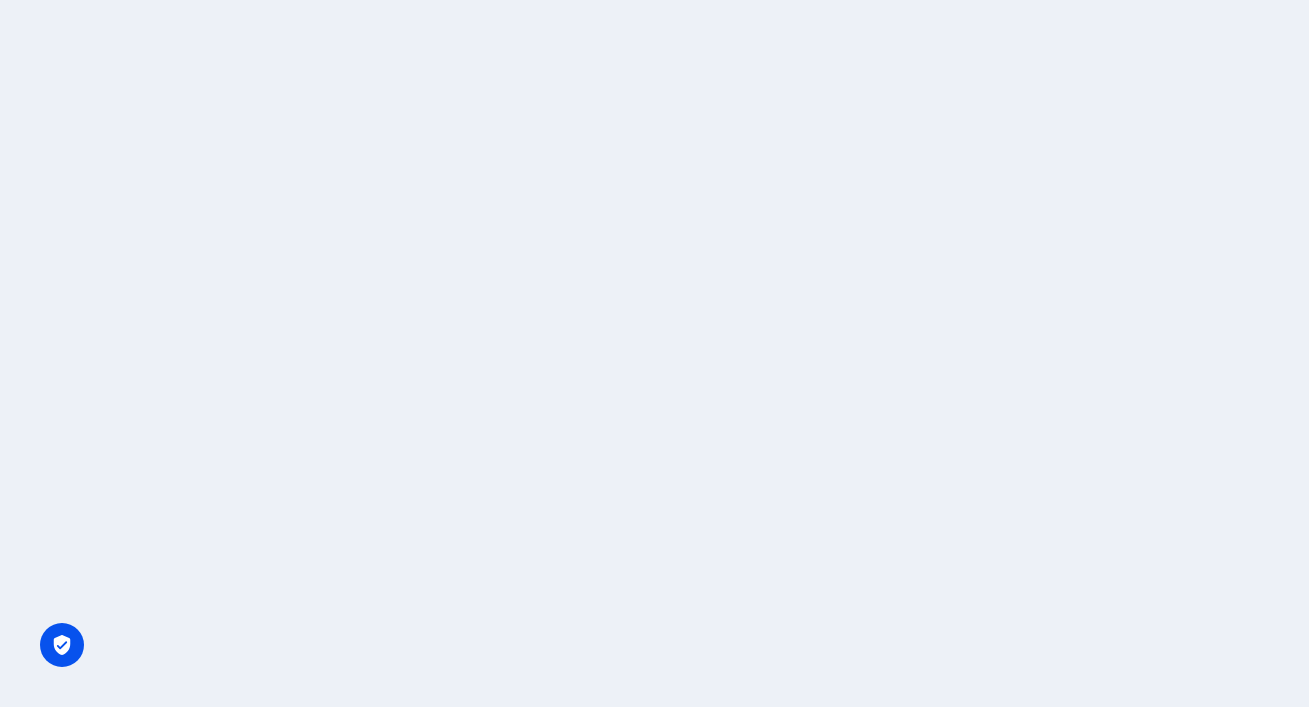 scroll, scrollTop: 0, scrollLeft: 0, axis: both 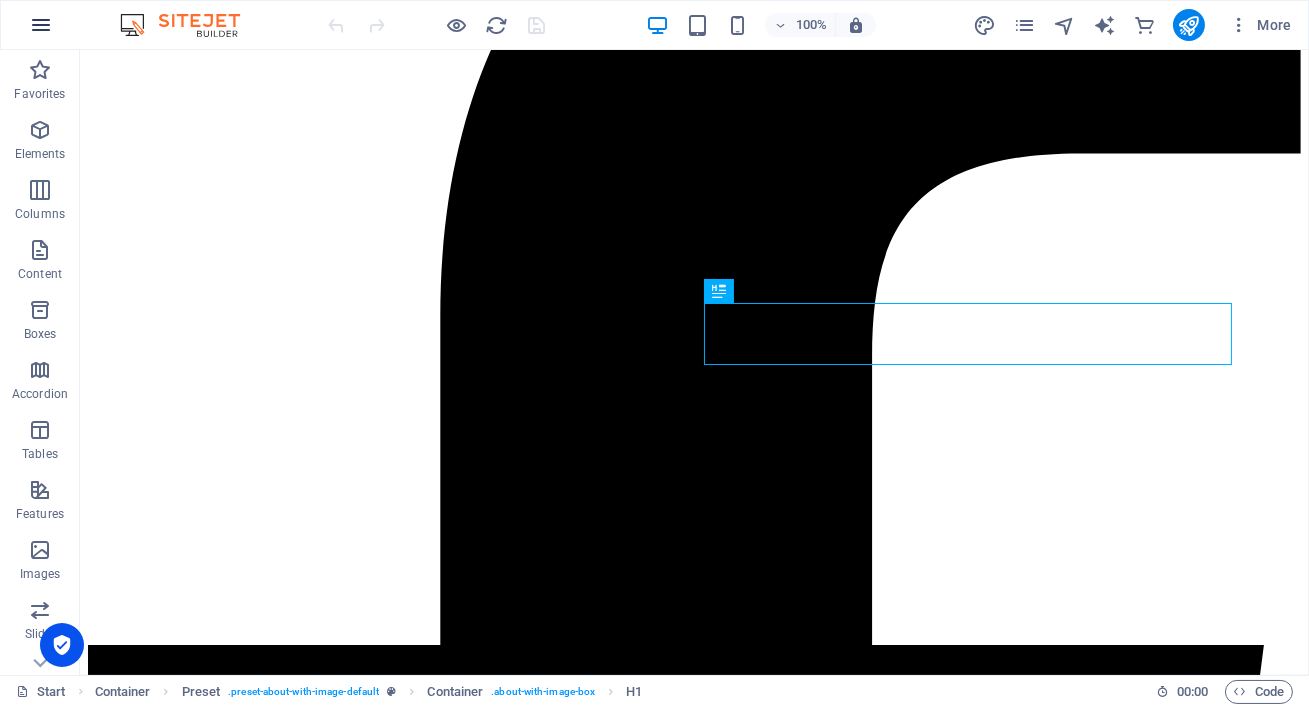 click at bounding box center [41, 25] 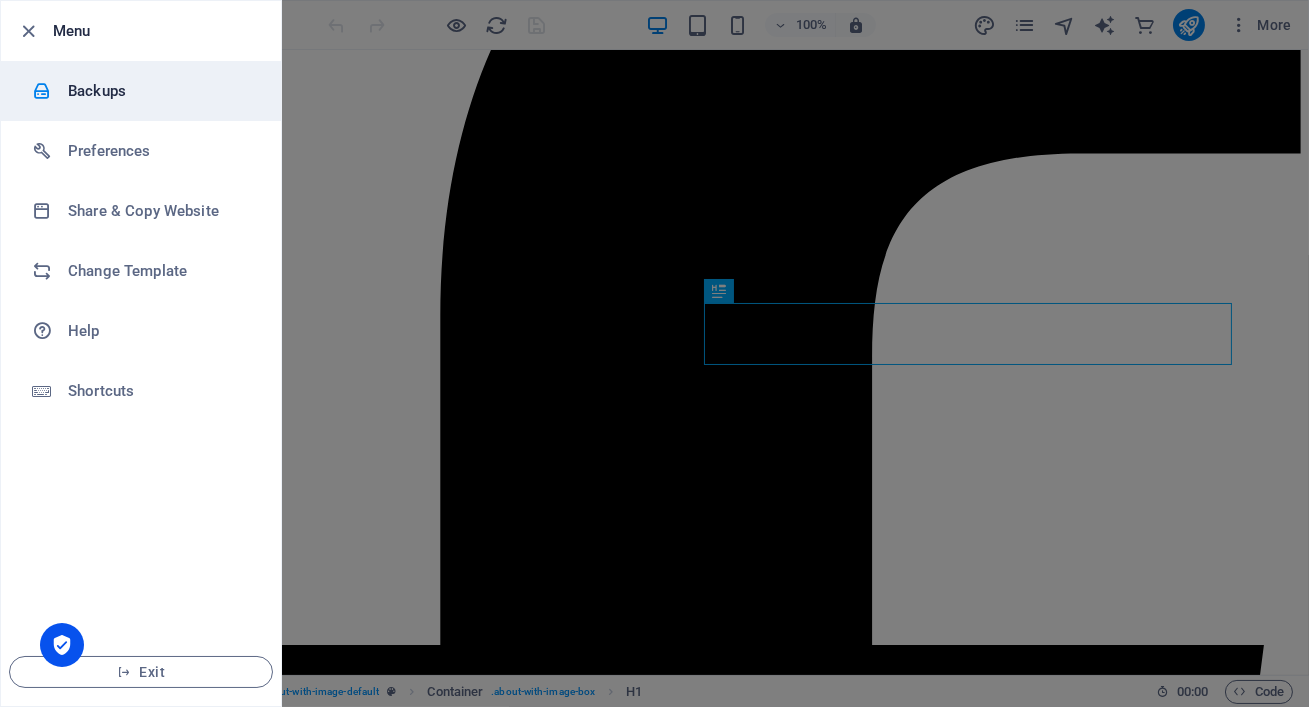 click on "Backups" at bounding box center [141, 91] 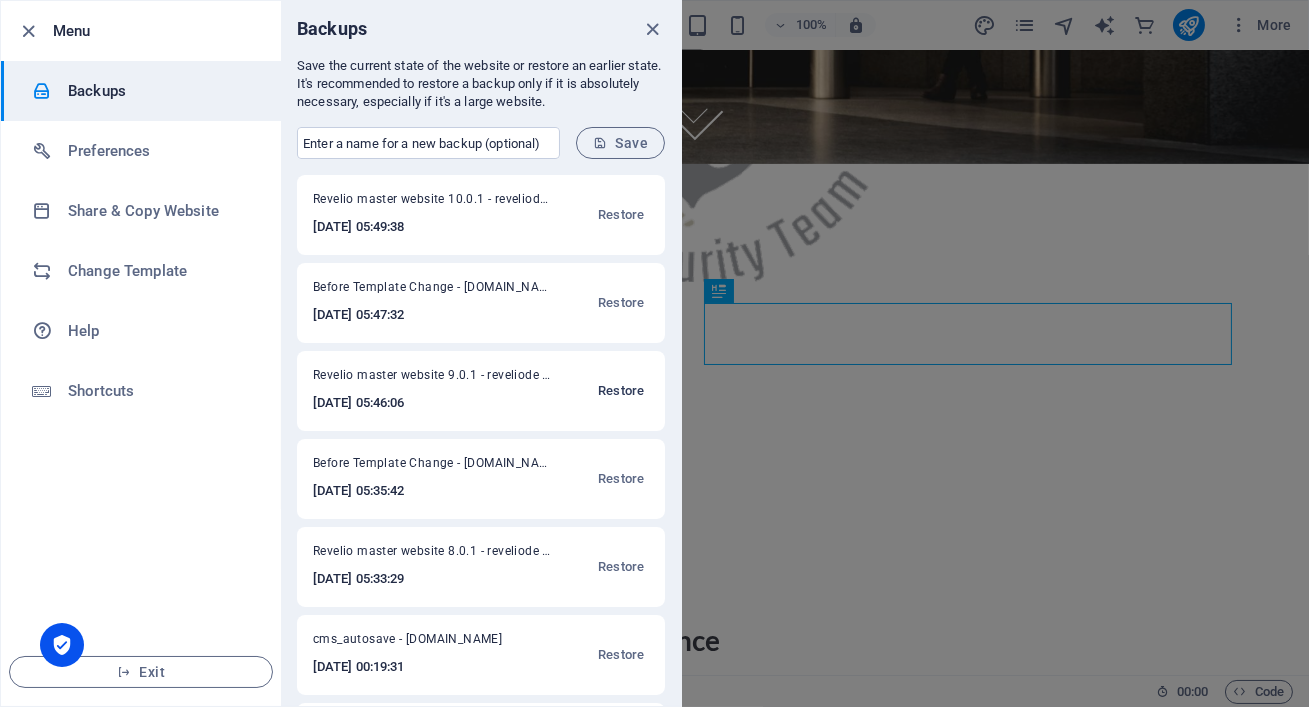 click on "Restore" at bounding box center (621, 391) 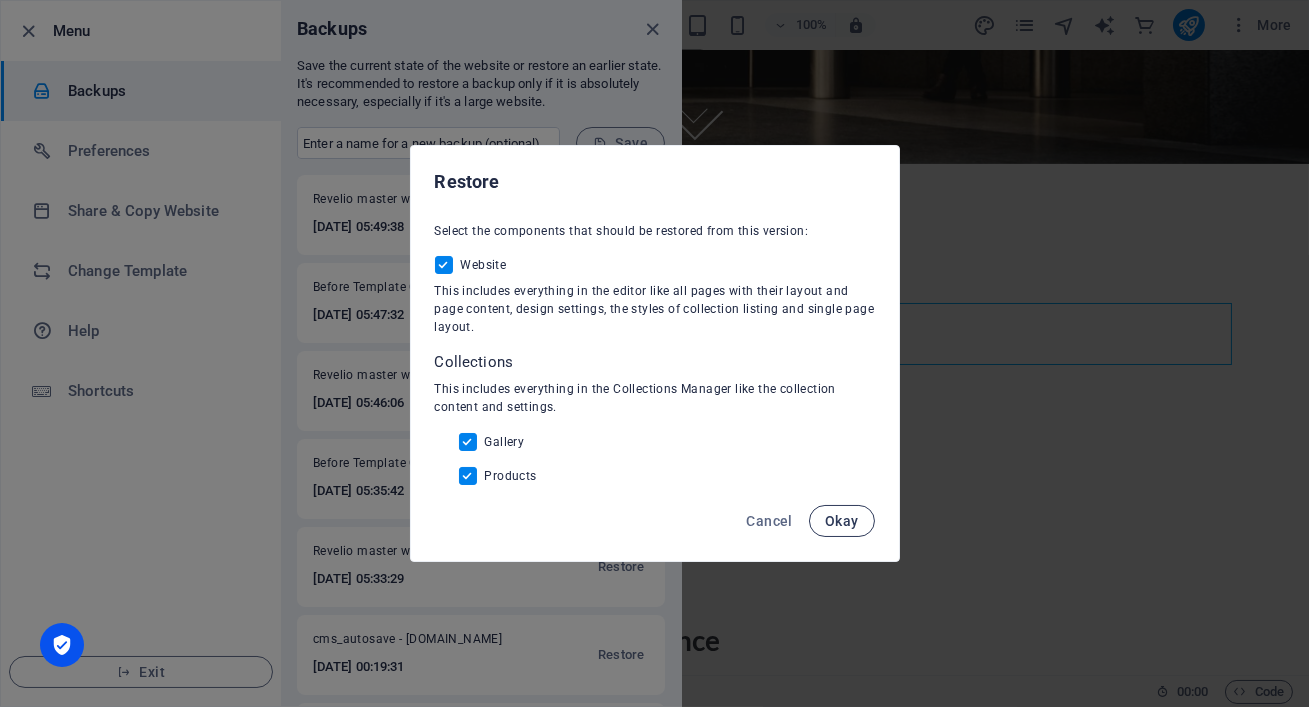 click on "Okay" at bounding box center [842, 521] 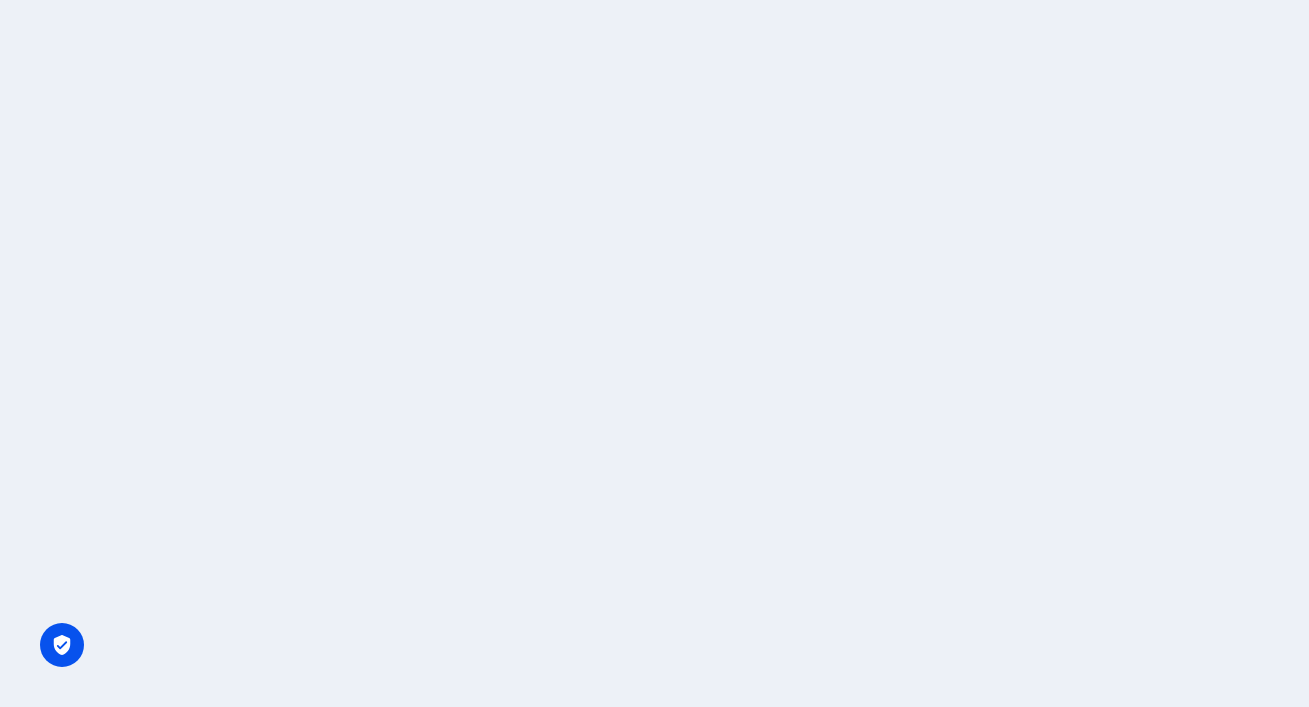 scroll, scrollTop: 0, scrollLeft: 0, axis: both 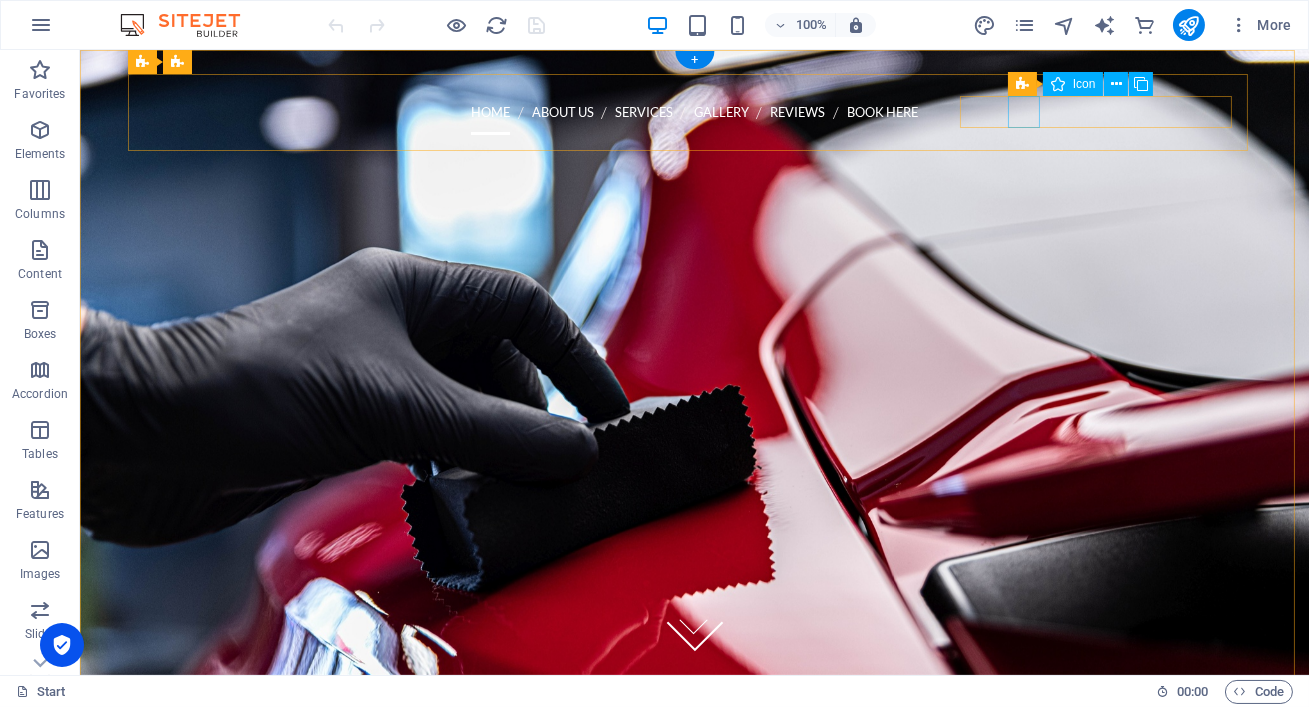 click at bounding box center (695, 191) 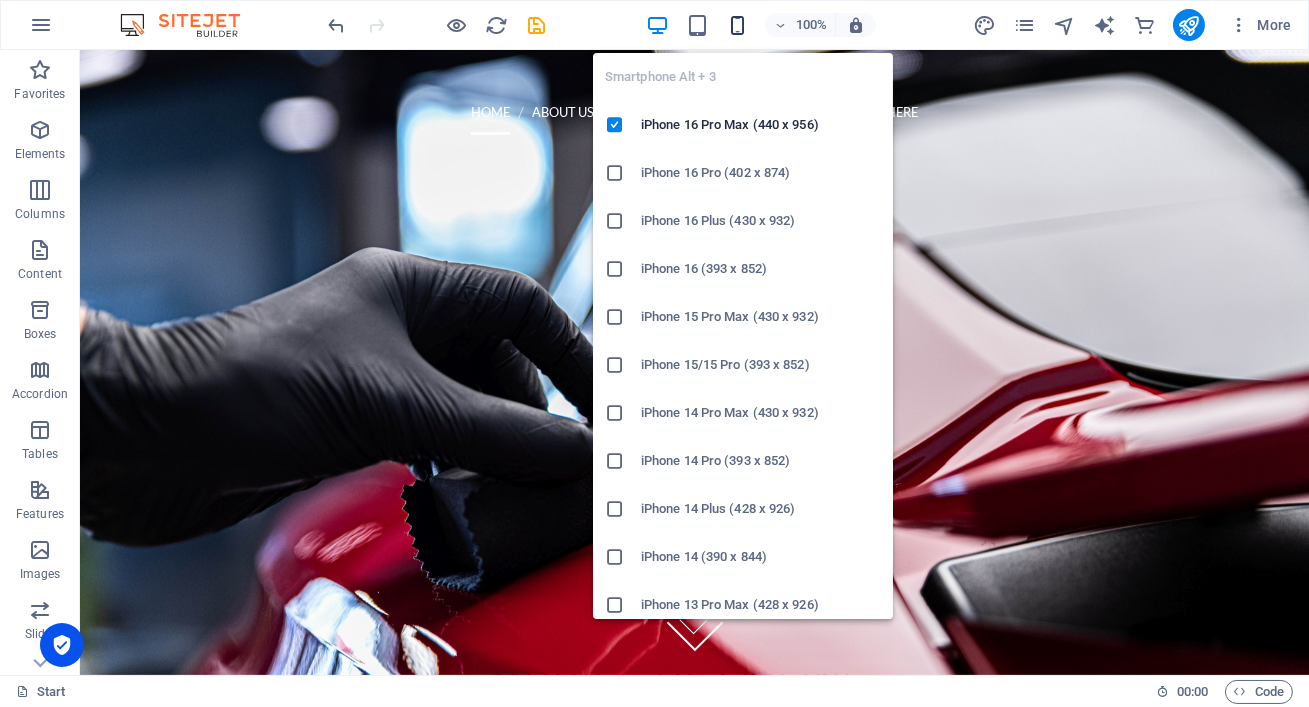 click at bounding box center (737, 25) 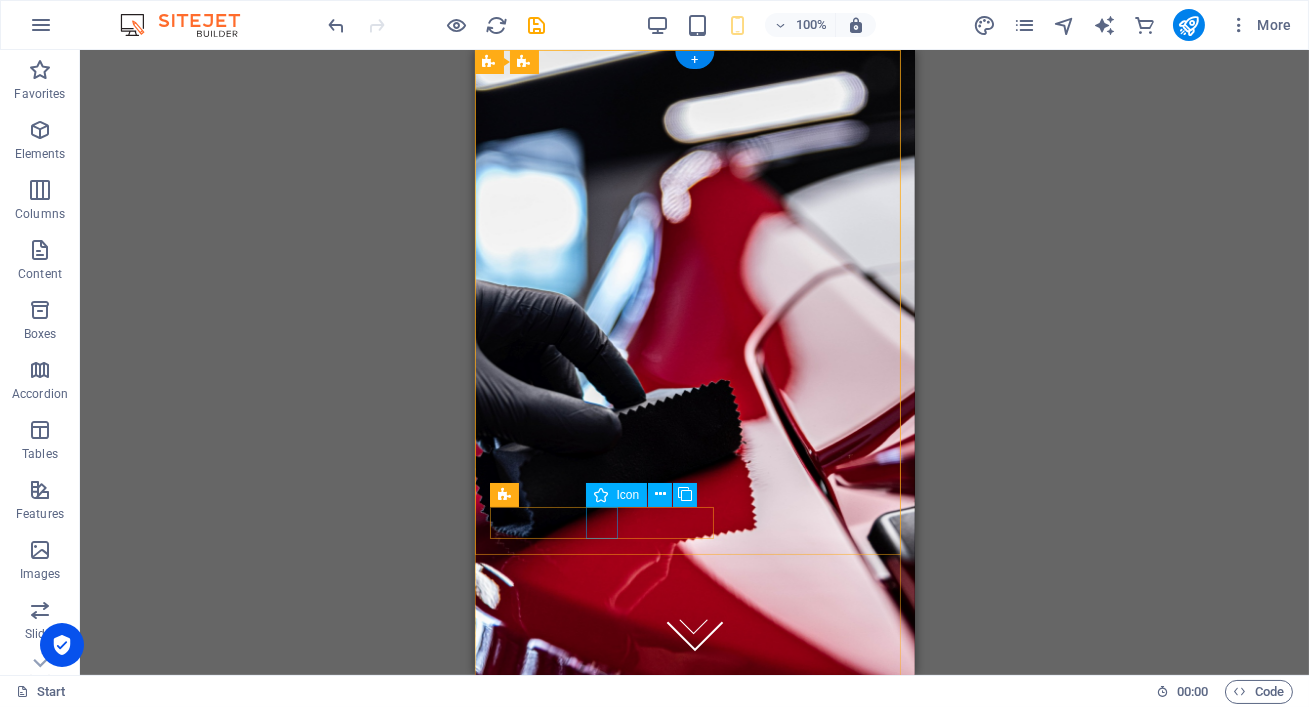 click at bounding box center [694, 603] 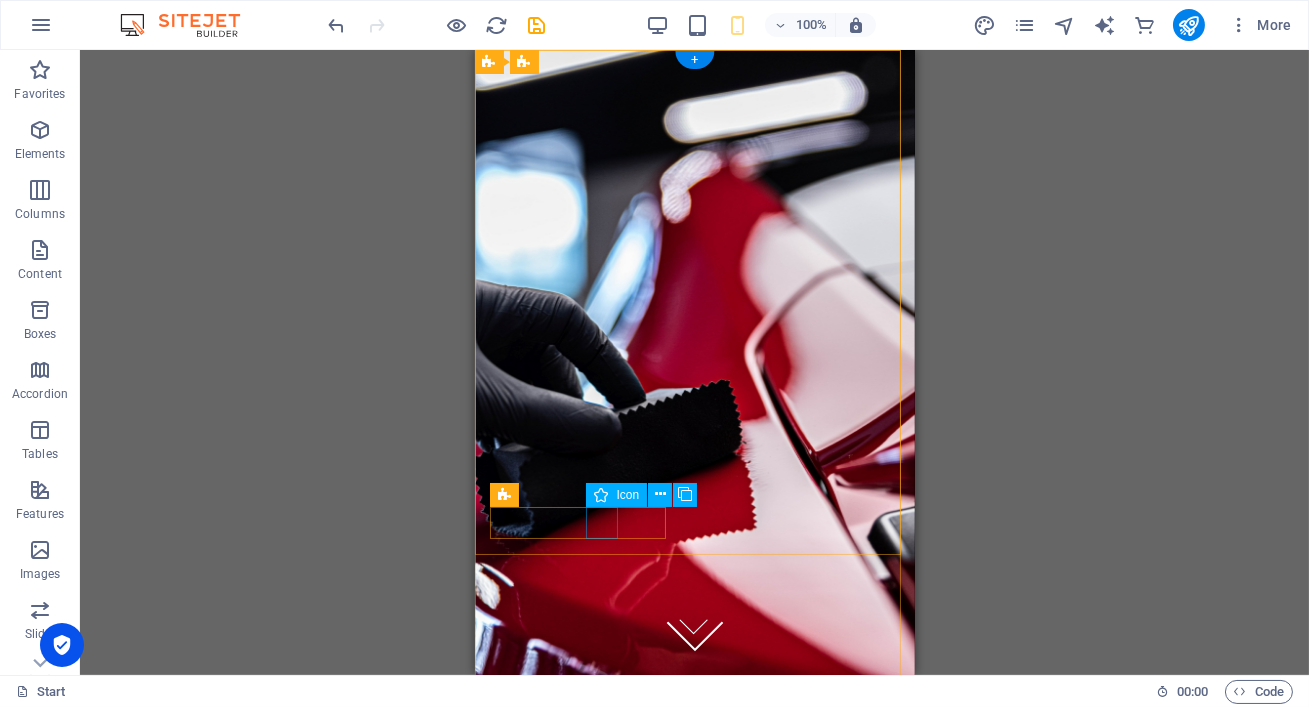 click at bounding box center (694, 603) 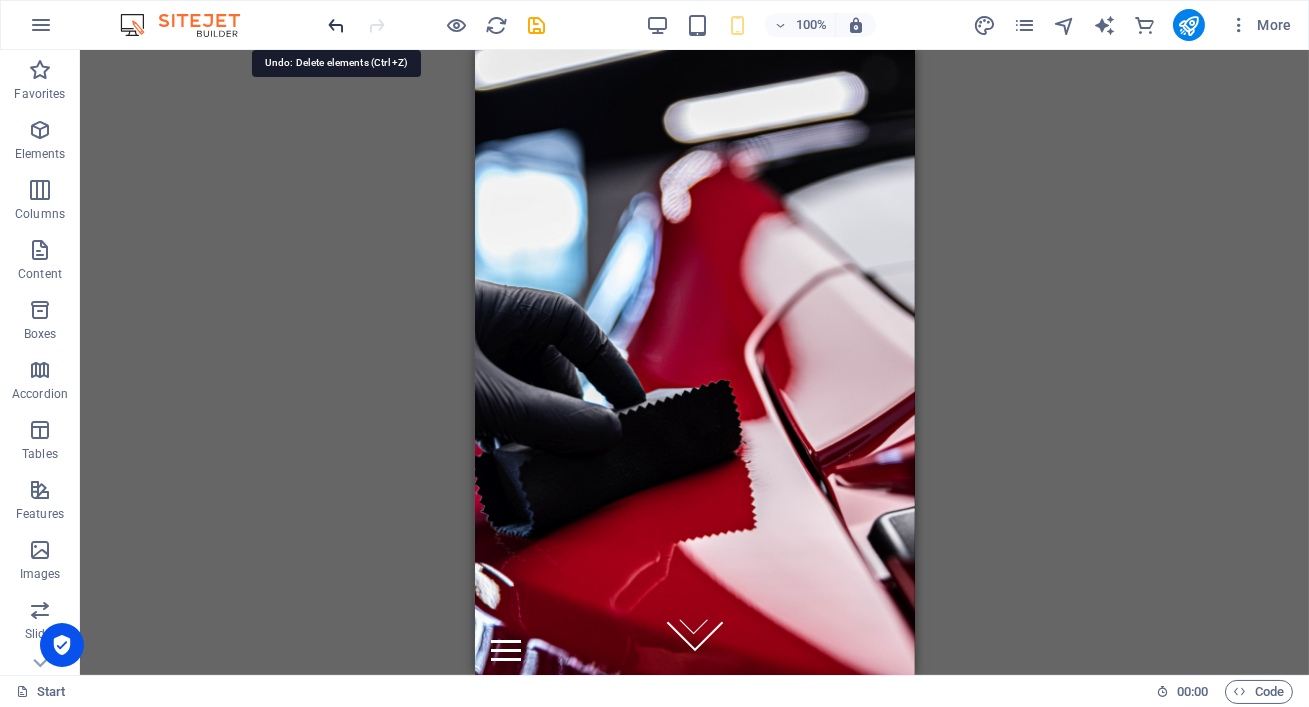 click at bounding box center [337, 25] 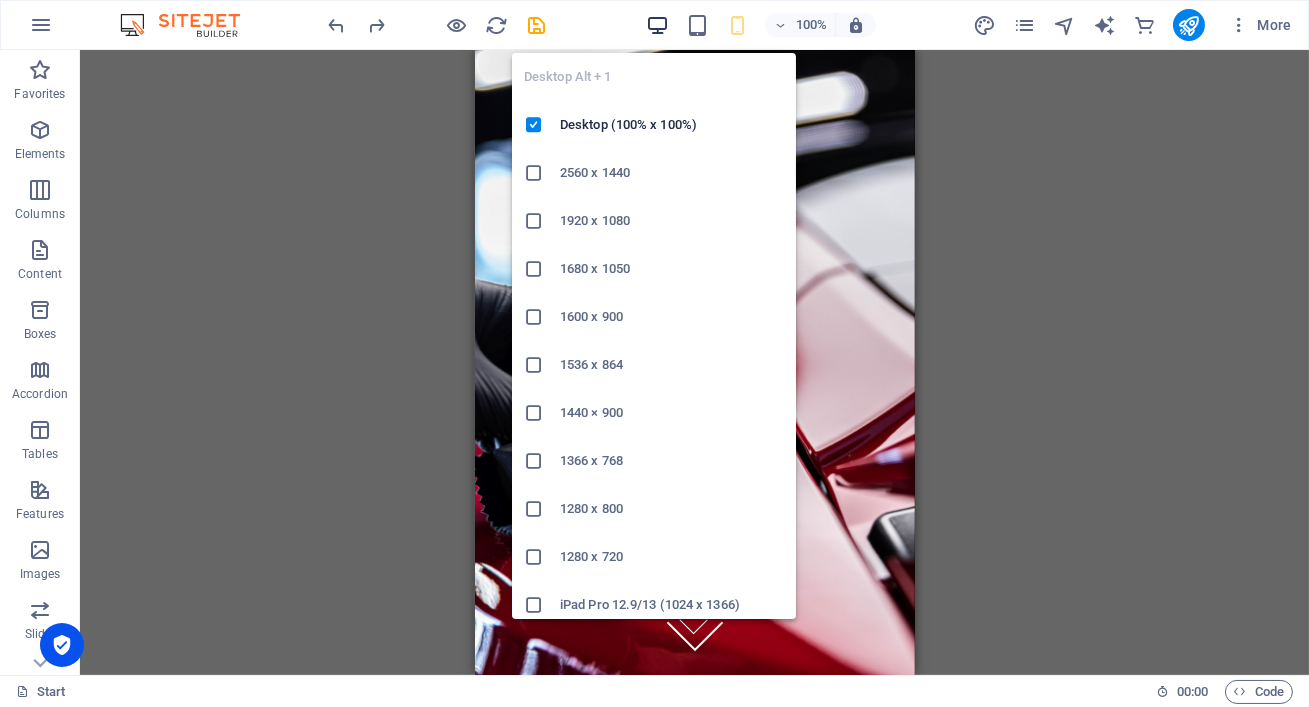 click at bounding box center (657, 25) 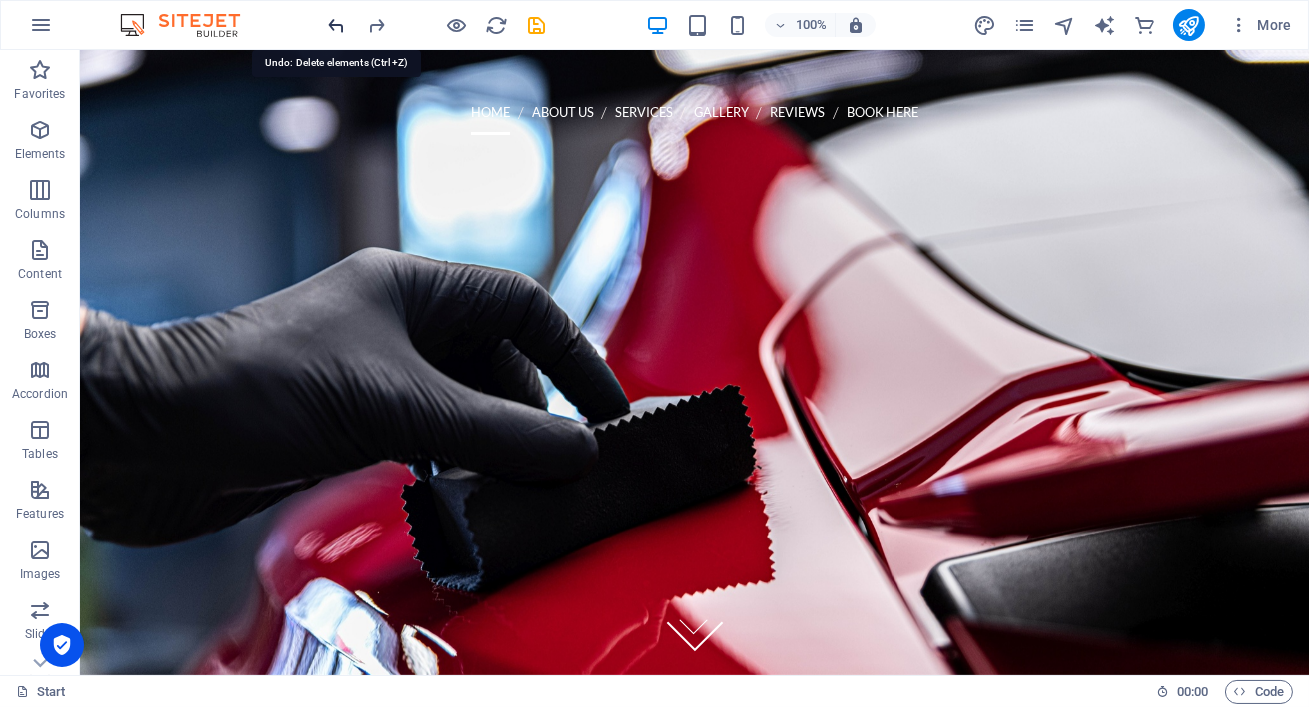 click at bounding box center (337, 25) 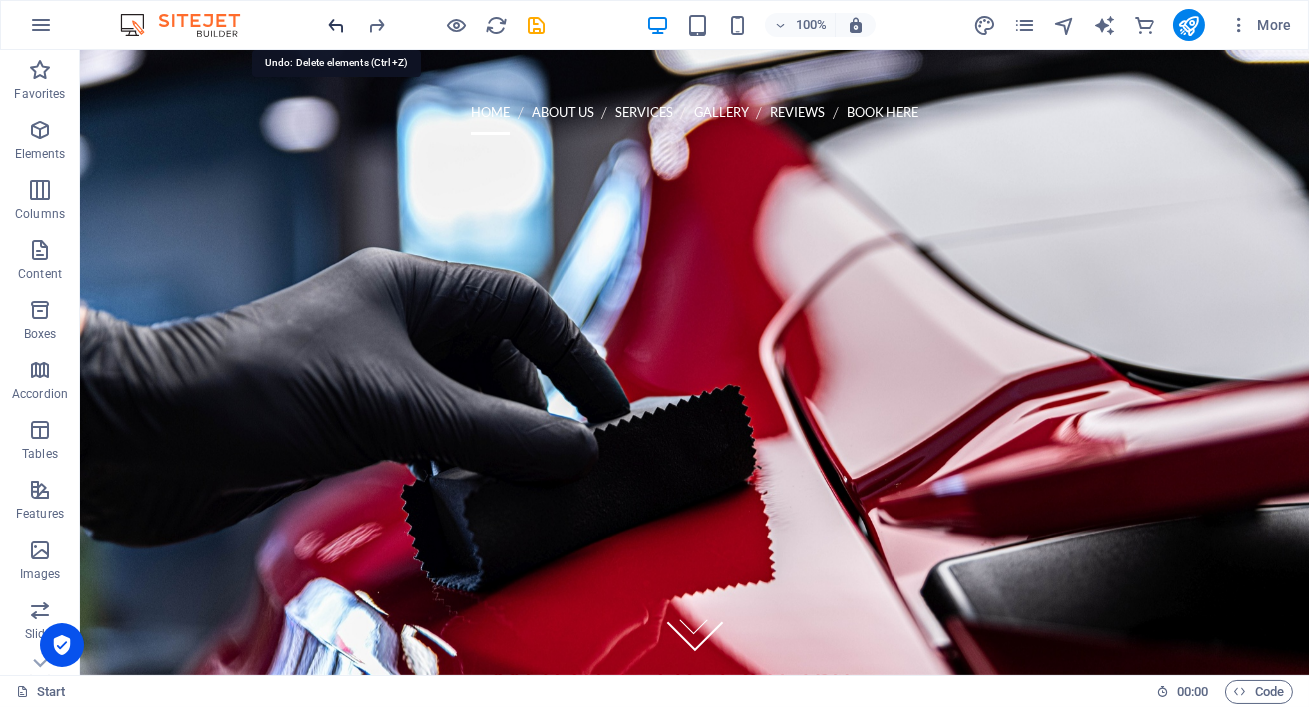 click at bounding box center [337, 25] 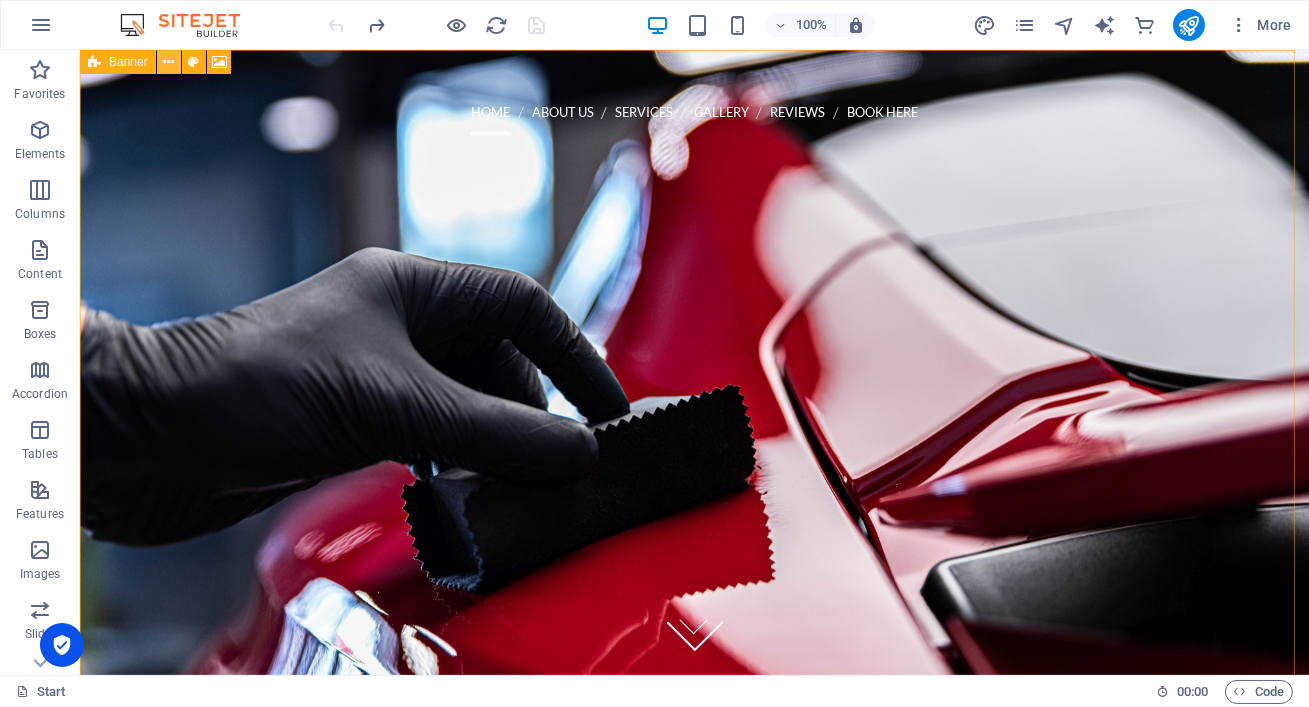 click at bounding box center [168, 62] 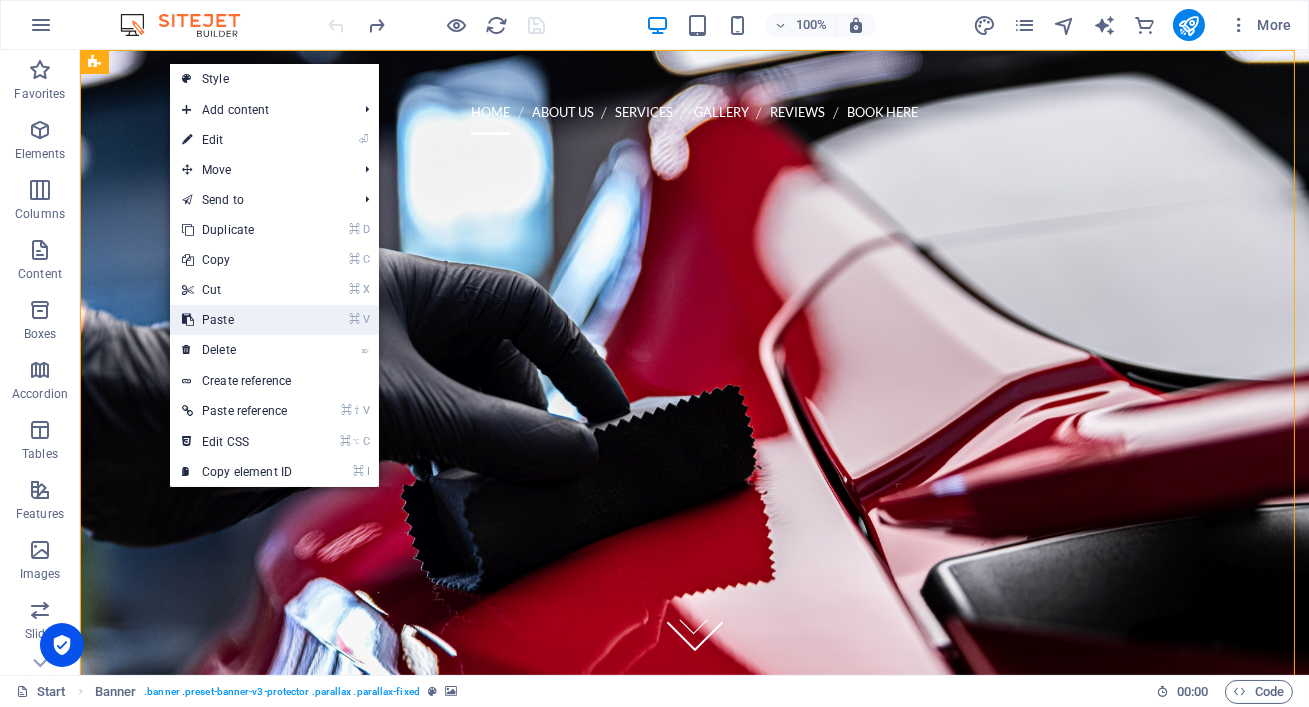 click on "⌘ V  Paste" at bounding box center (237, 320) 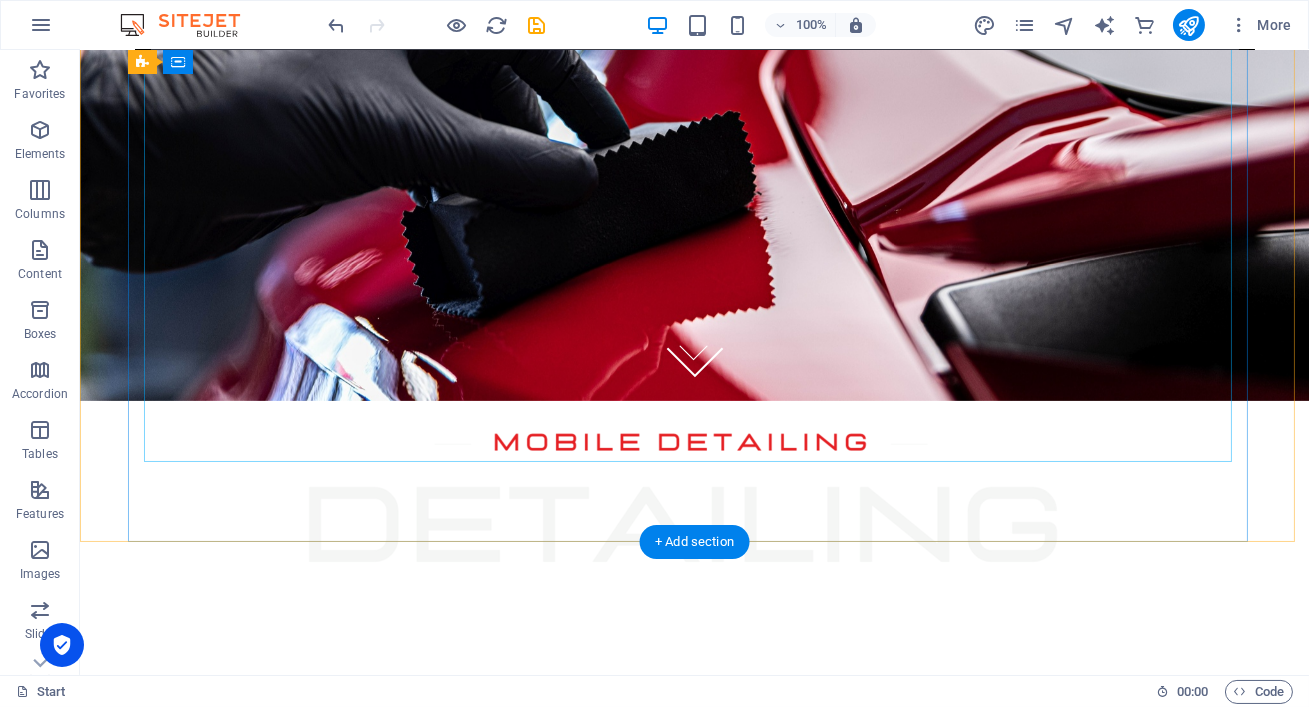 scroll, scrollTop: 355, scrollLeft: 0, axis: vertical 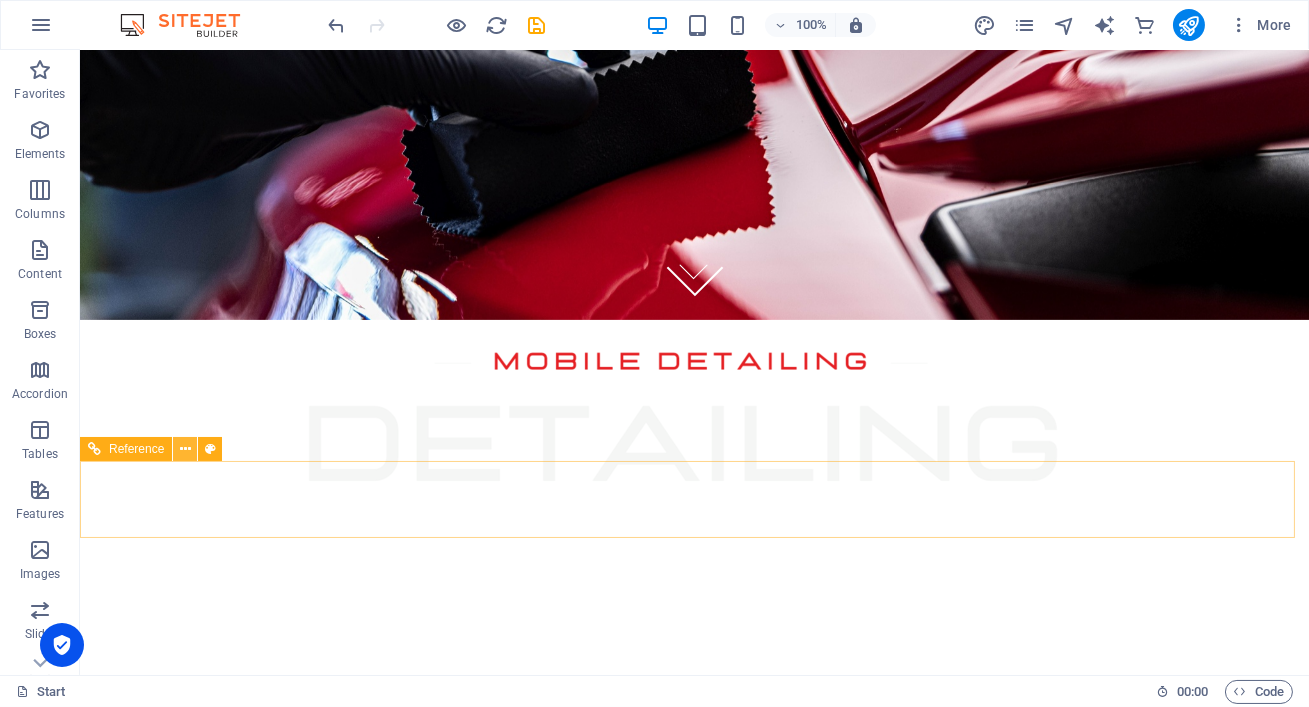 click at bounding box center (185, 449) 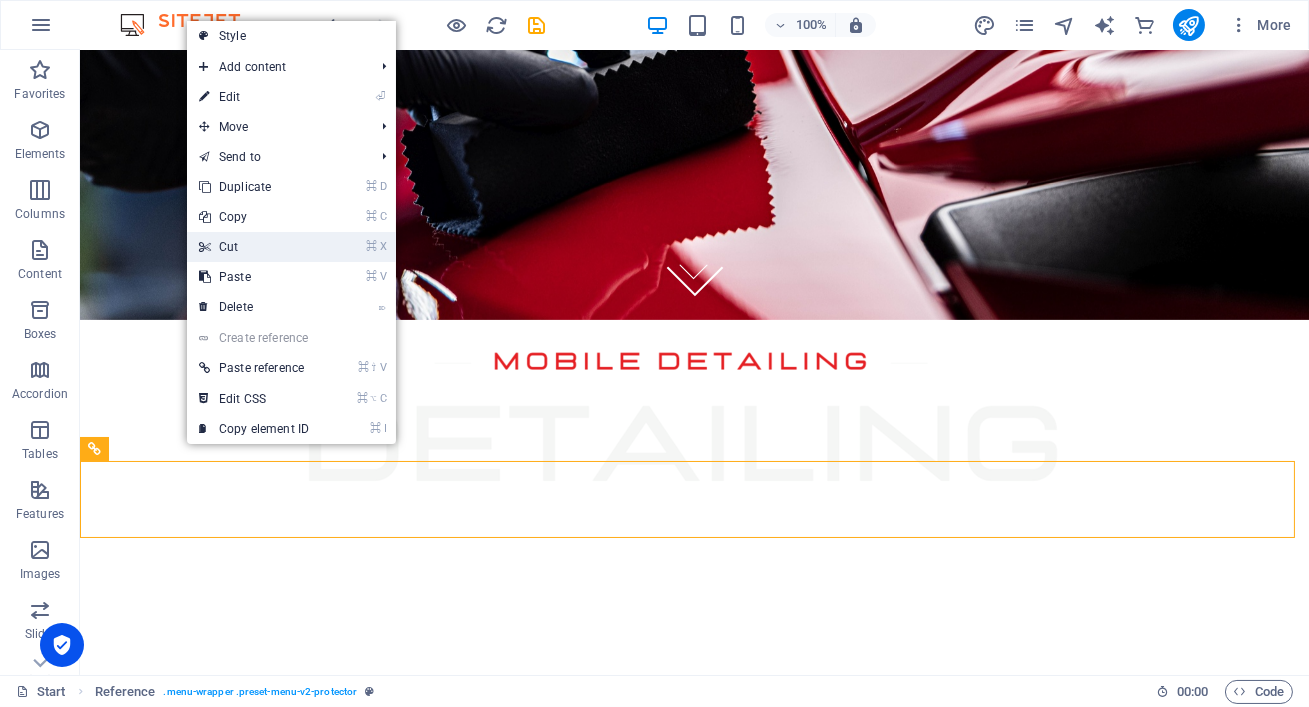 click on "⌘ X  Cut" at bounding box center [254, 247] 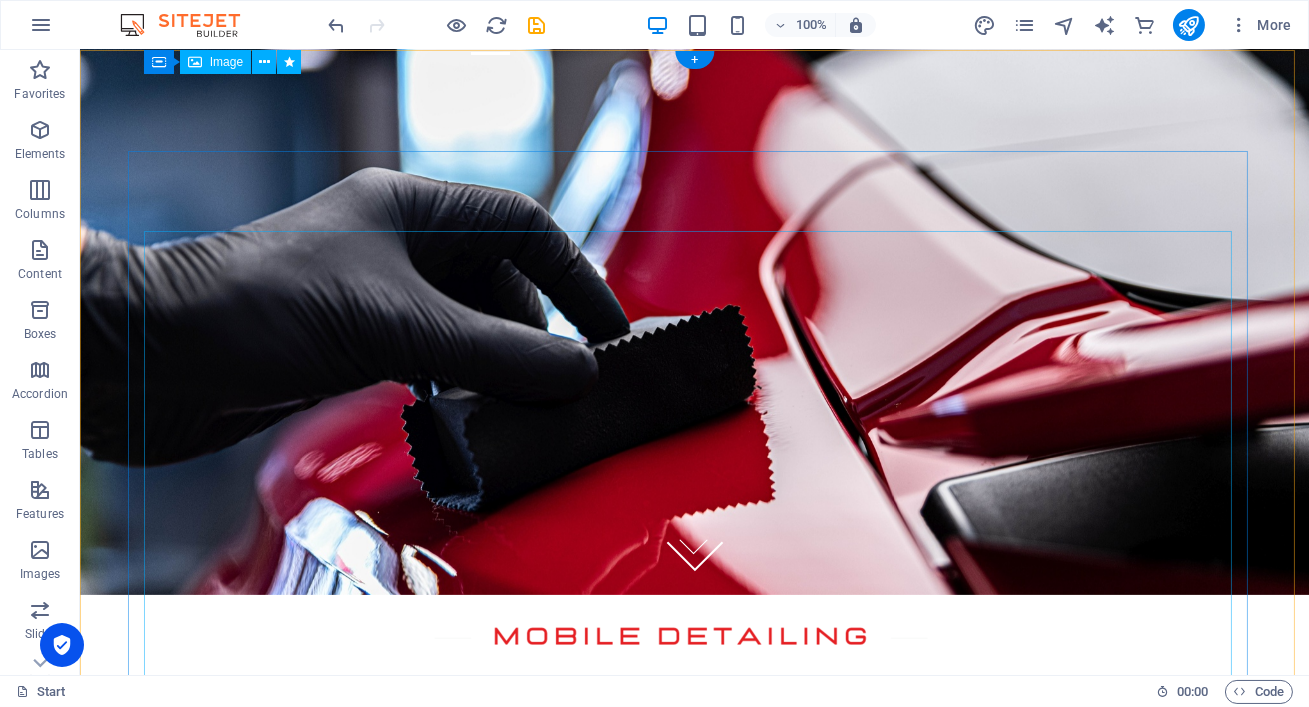 scroll, scrollTop: 0, scrollLeft: 0, axis: both 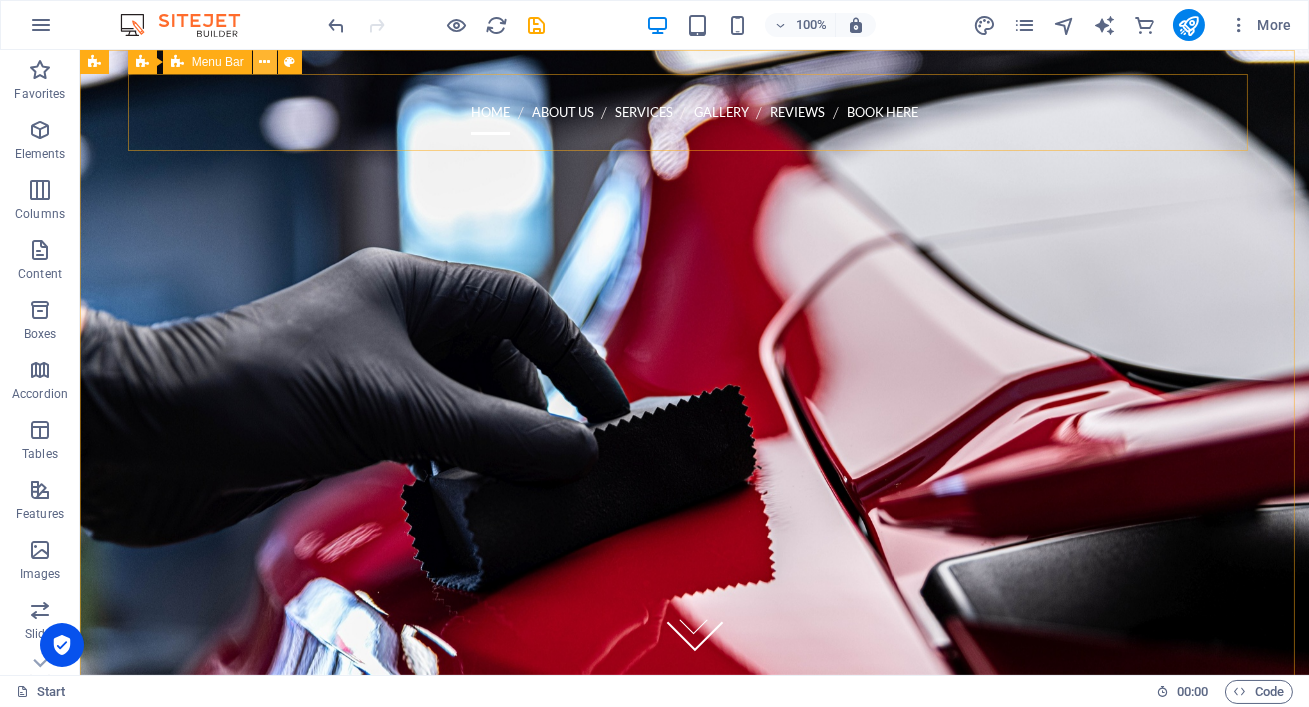click at bounding box center (264, 62) 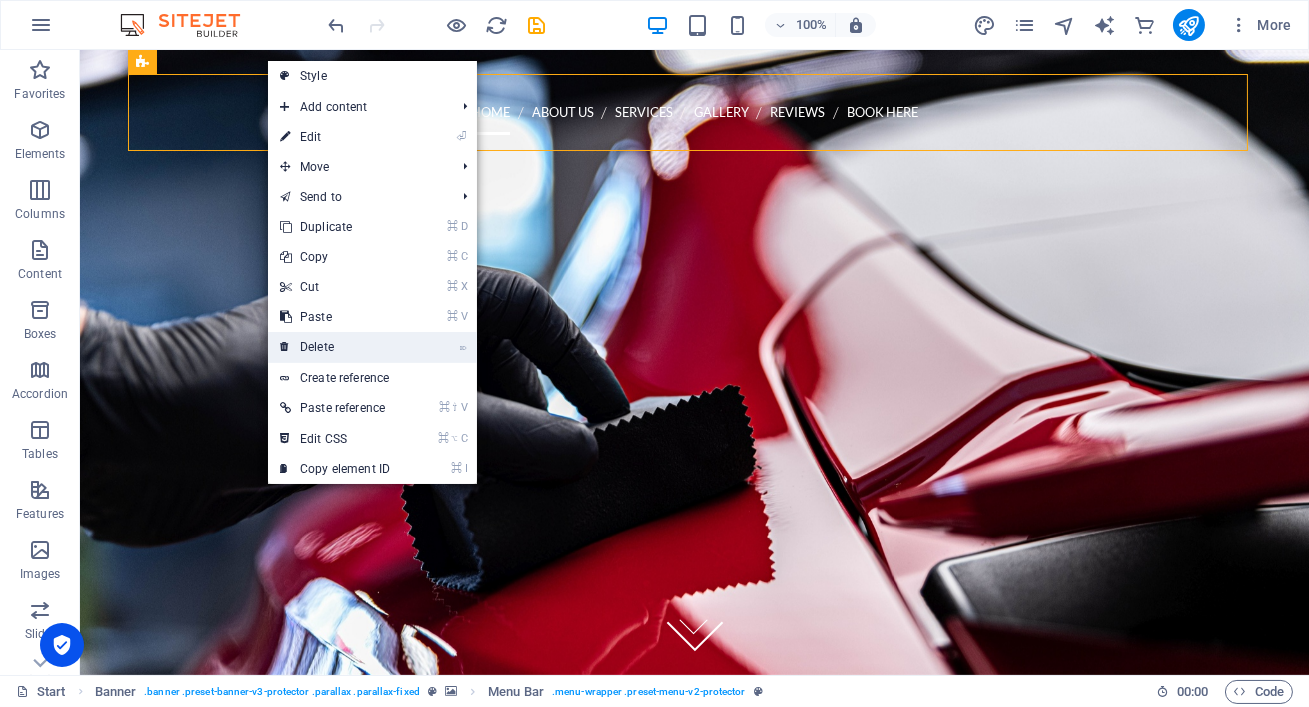 click on "⌦  Delete" at bounding box center (335, 347) 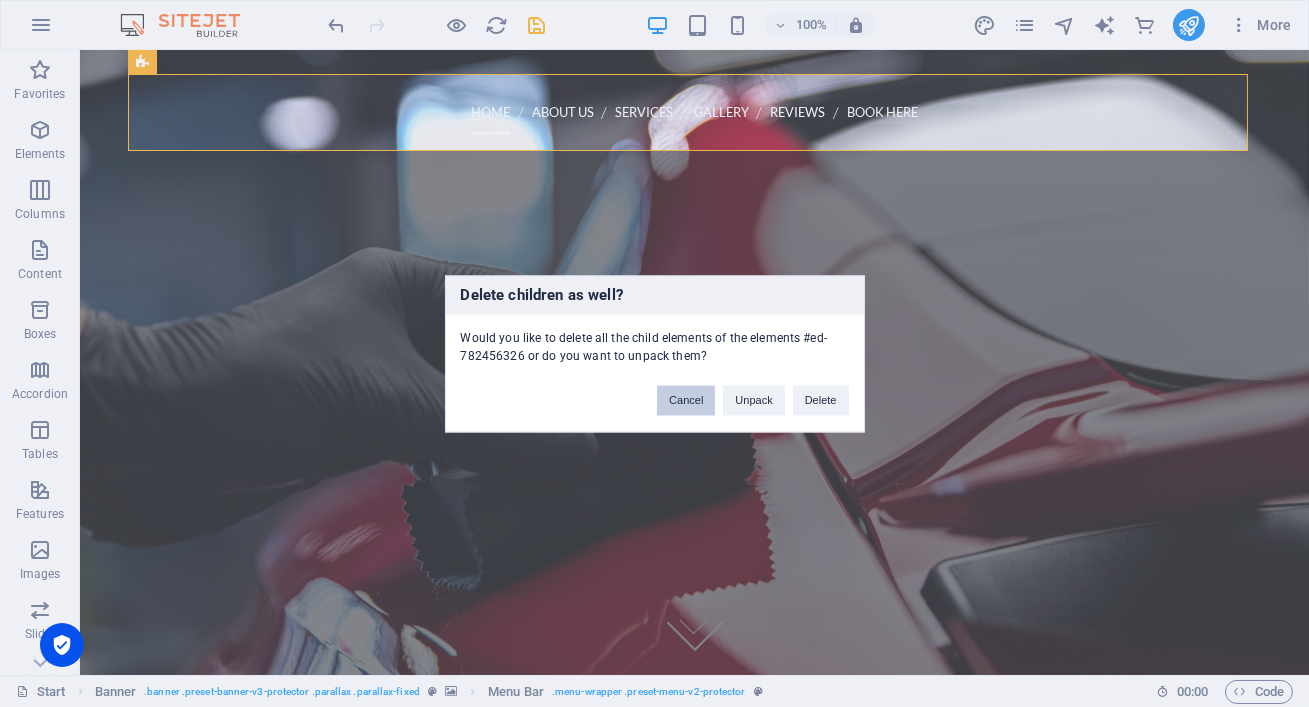 click on "Cancel" at bounding box center [686, 400] 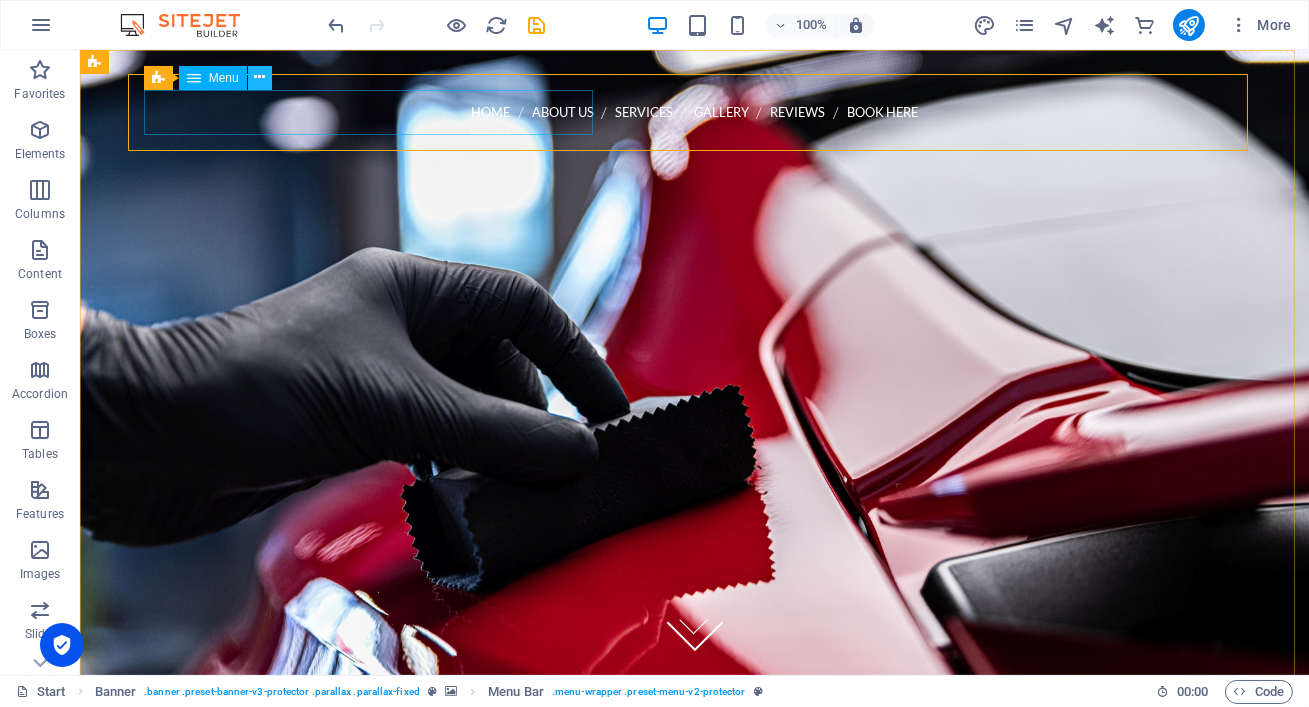 click at bounding box center (259, 77) 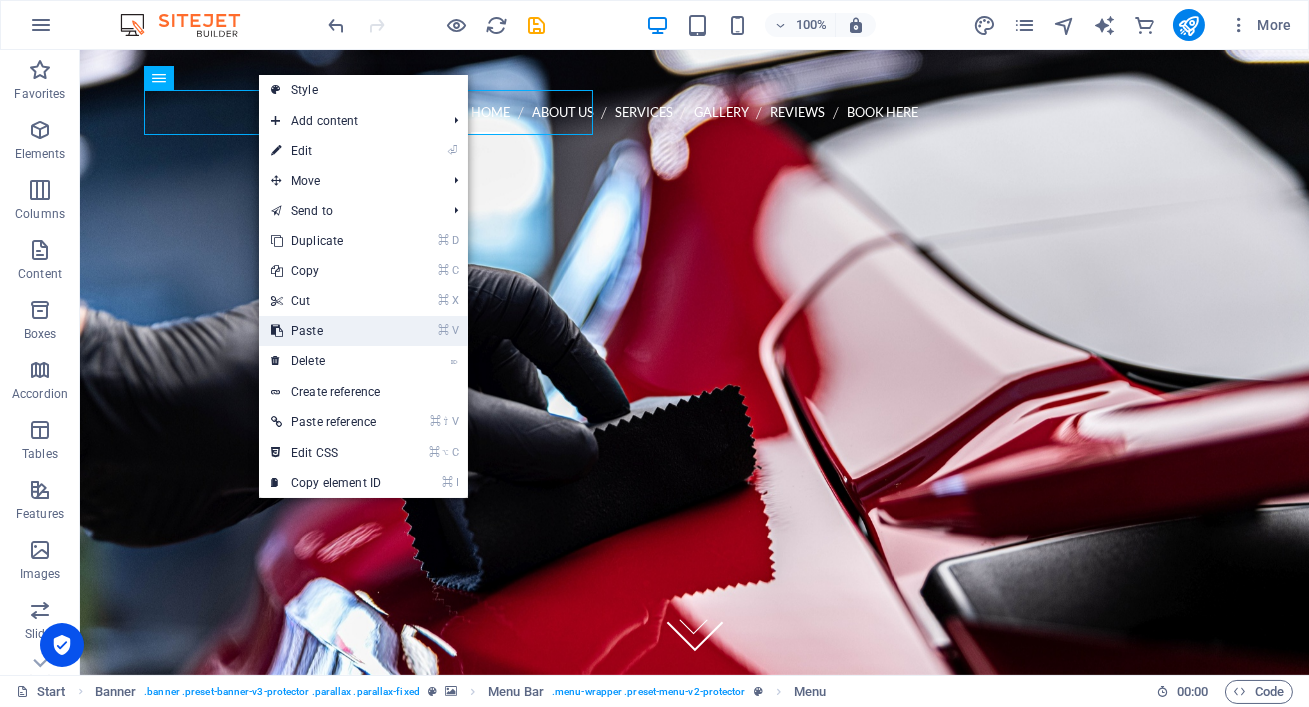 click on "⌘ V  Paste" at bounding box center [326, 331] 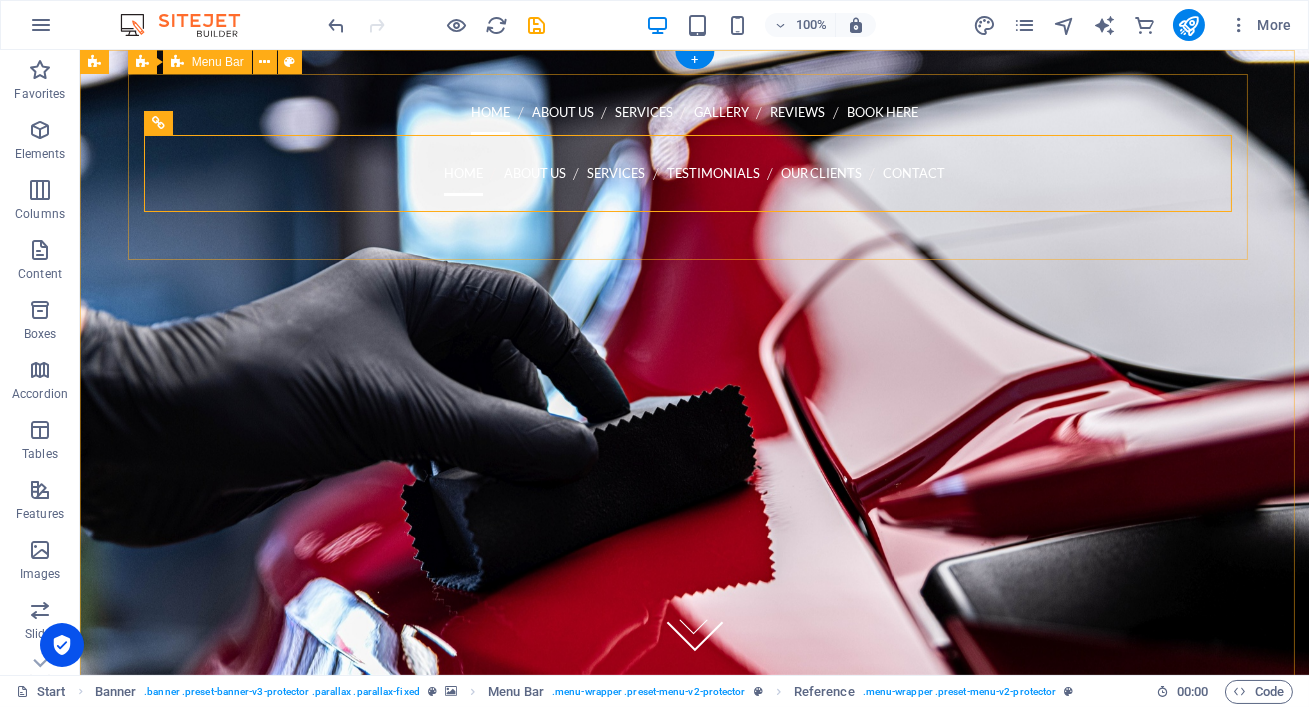 click on "Home About us Services Gallery Reviews Book Here Home About us Services Testimonials Our Clients Contact Call us      202-555-0143 Menu Menu" at bounding box center (695, 336) 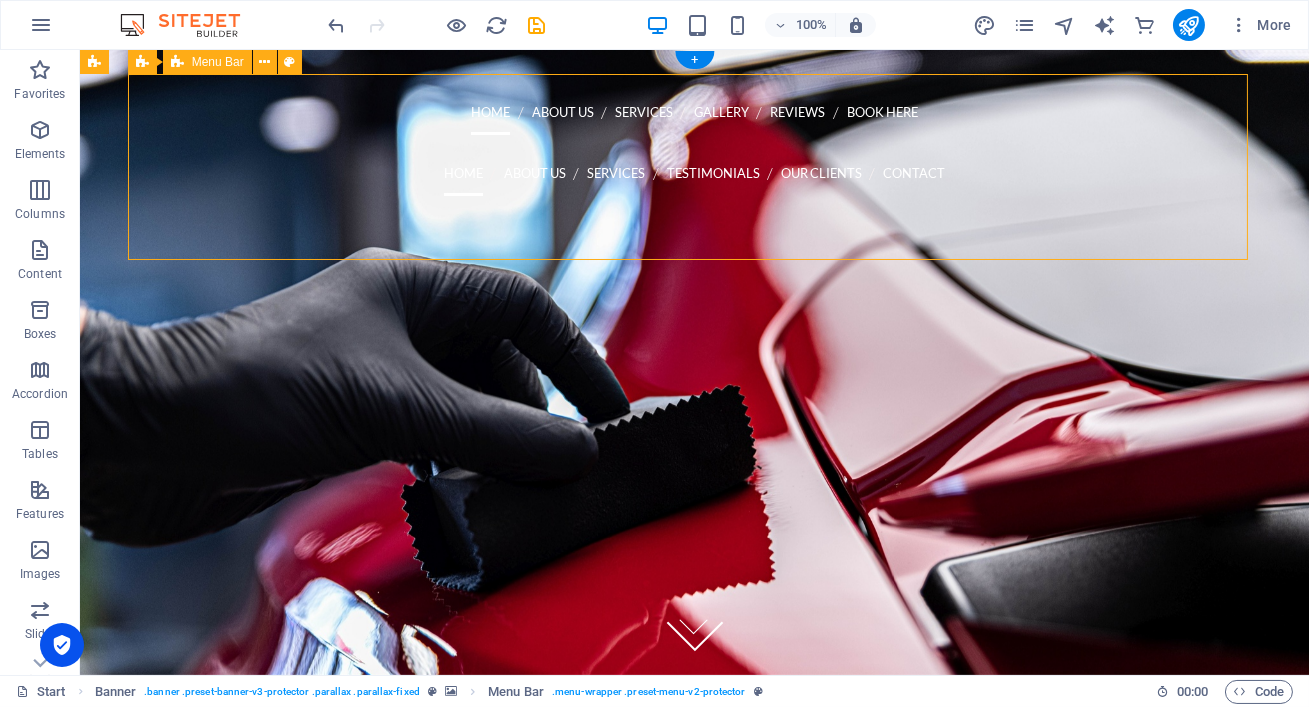click on "Home About us Services Gallery Reviews Book Here Home About us Services Testimonials Our Clients Contact Call us      202-555-0143 Menu Menu" at bounding box center (695, 336) 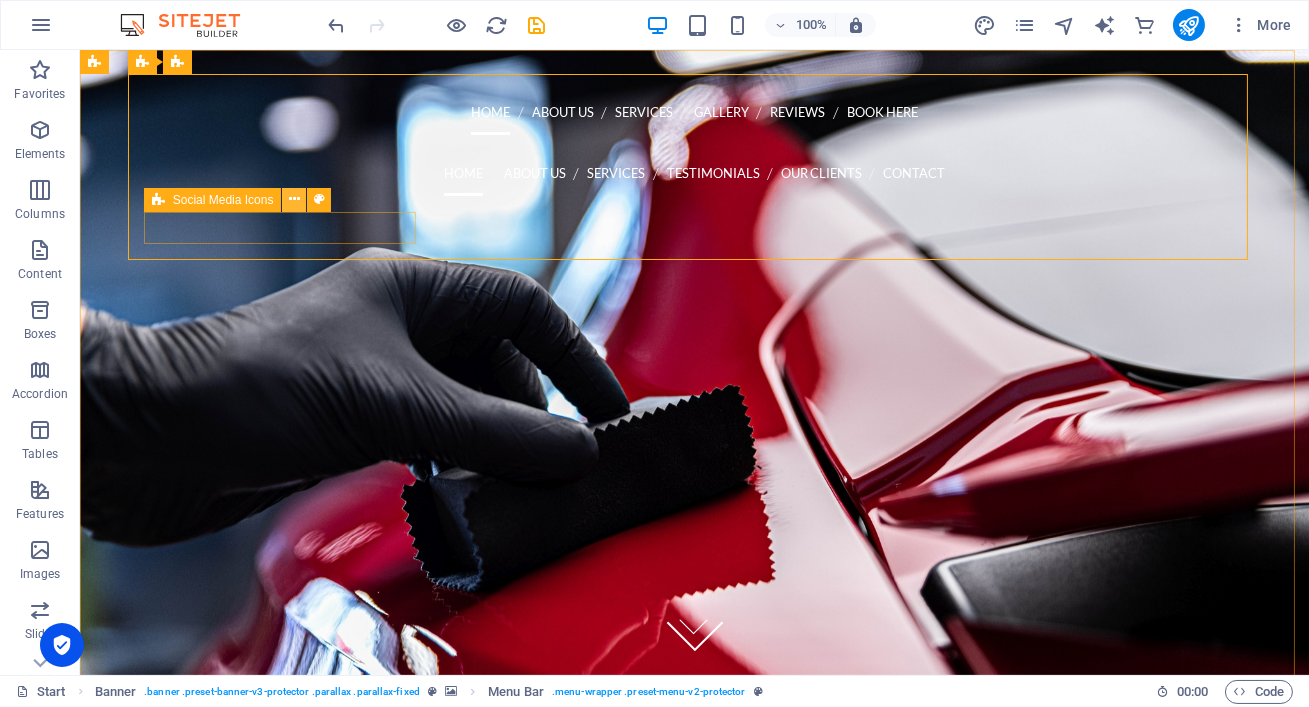 click at bounding box center (294, 199) 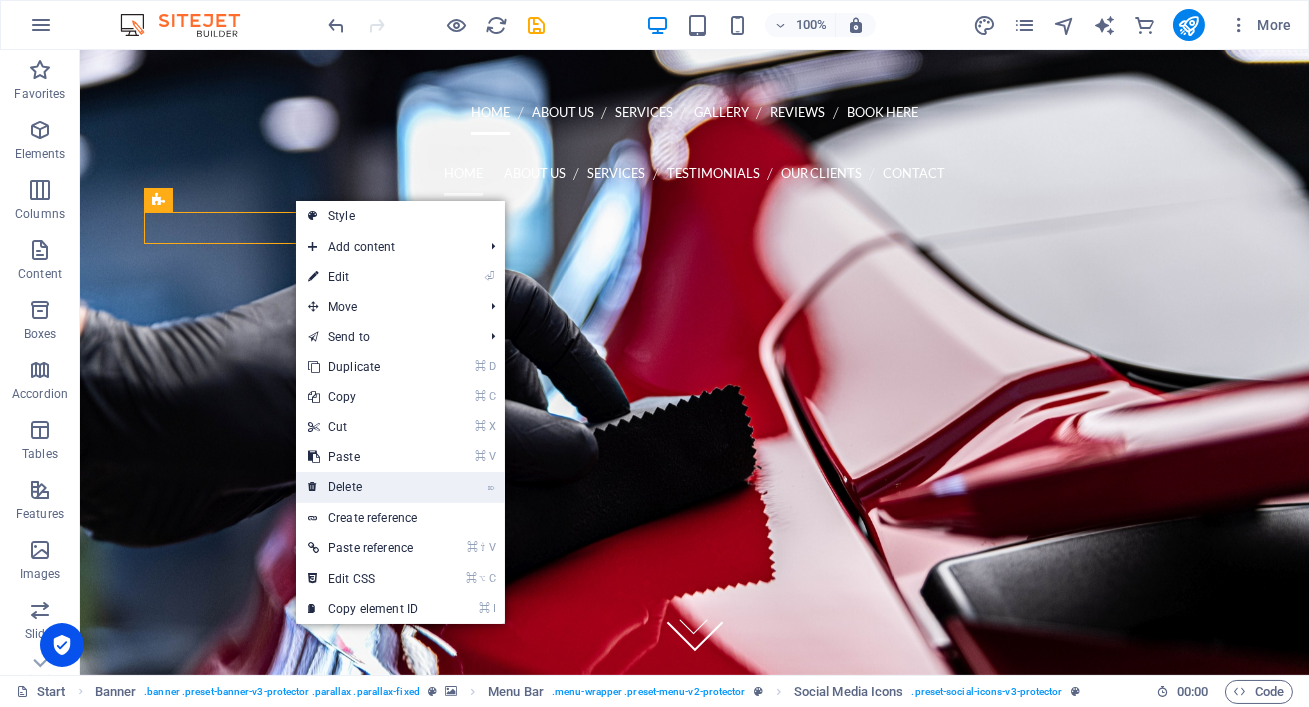 click on "⌦  Delete" at bounding box center (363, 487) 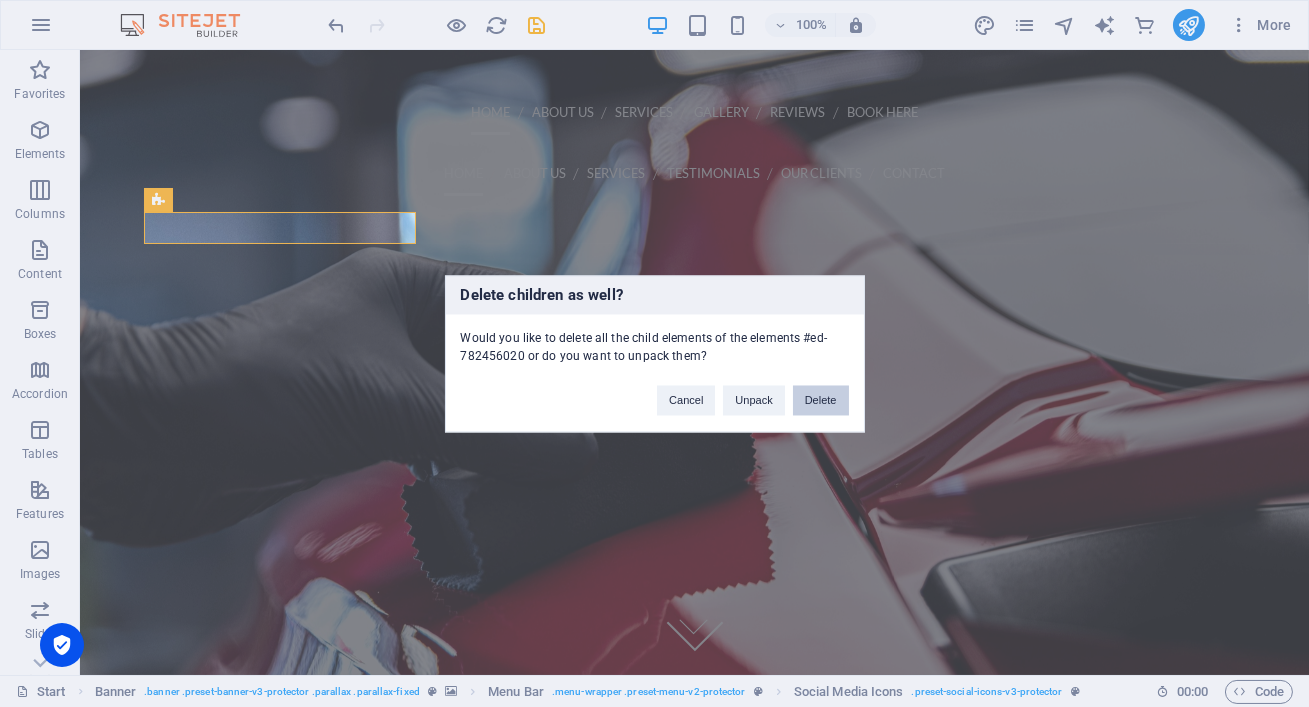 click on "Delete" at bounding box center [821, 400] 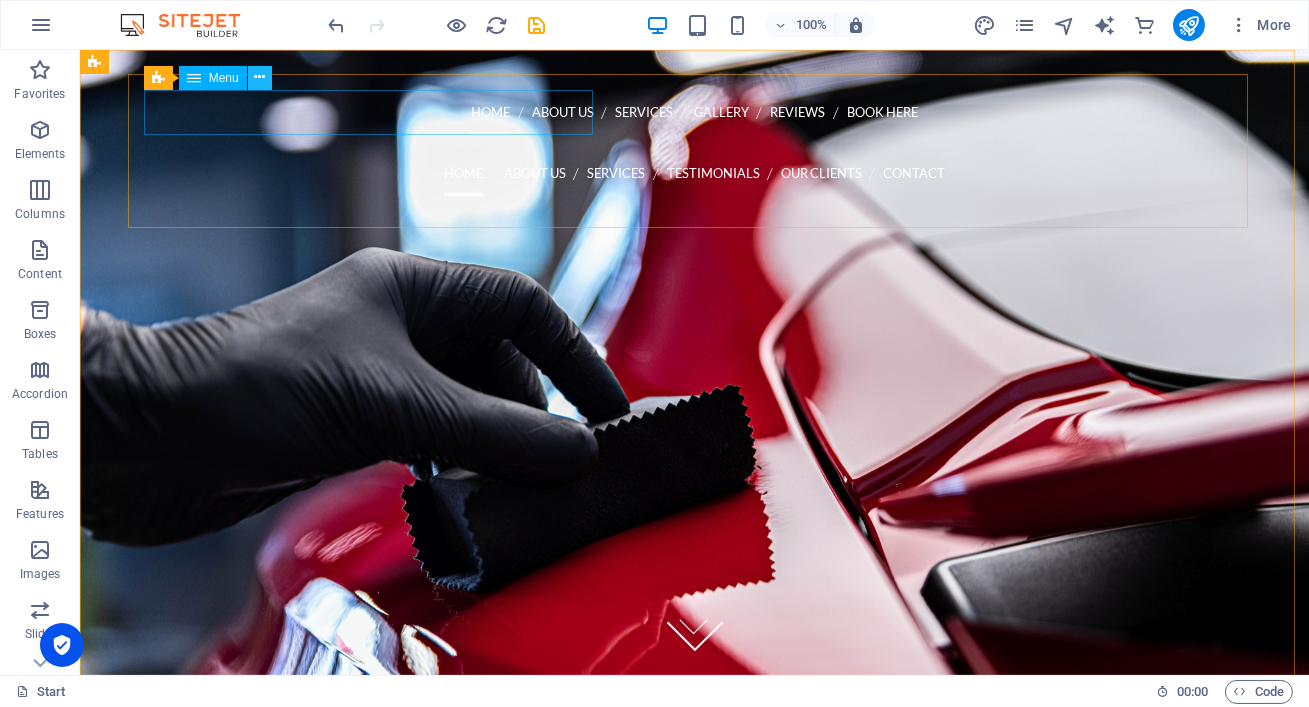 click at bounding box center (259, 77) 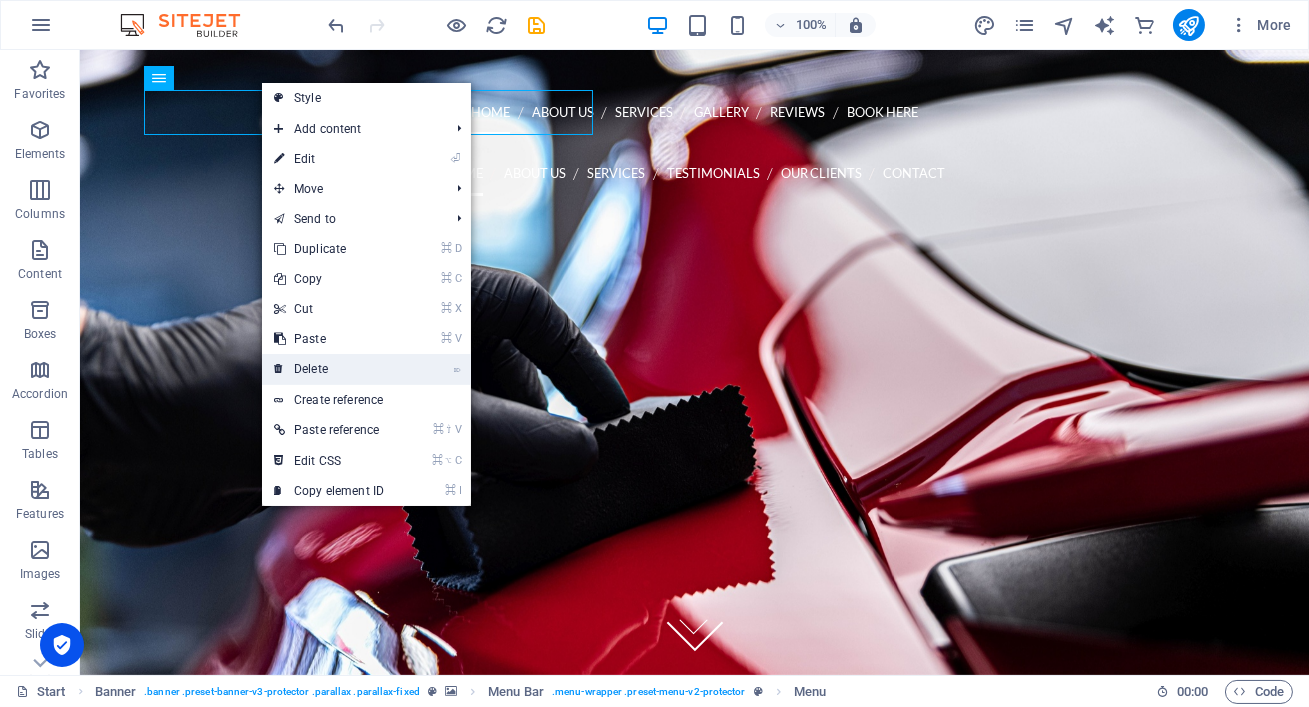 click on "⌦  Delete" at bounding box center [329, 369] 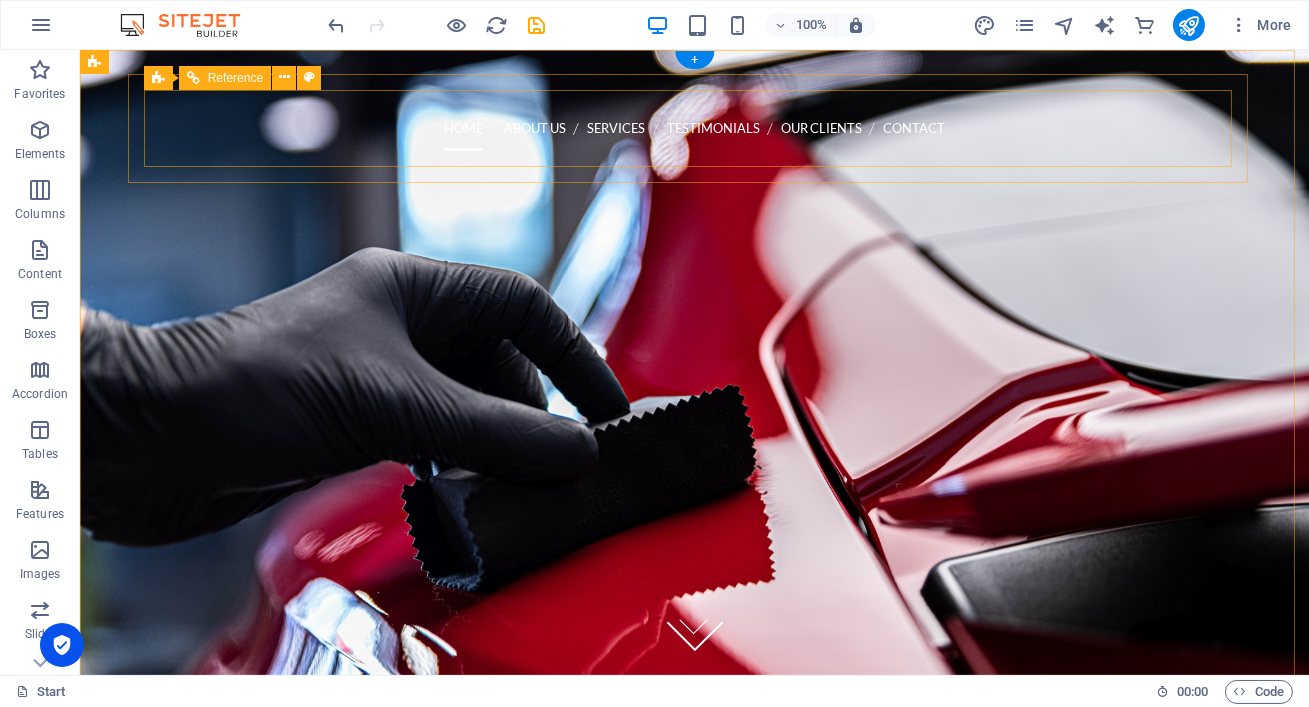 click on "Home About us Services Testimonials Our Clients Contact Call us      [PHONE_NUMBER] Menu" at bounding box center (695, 197) 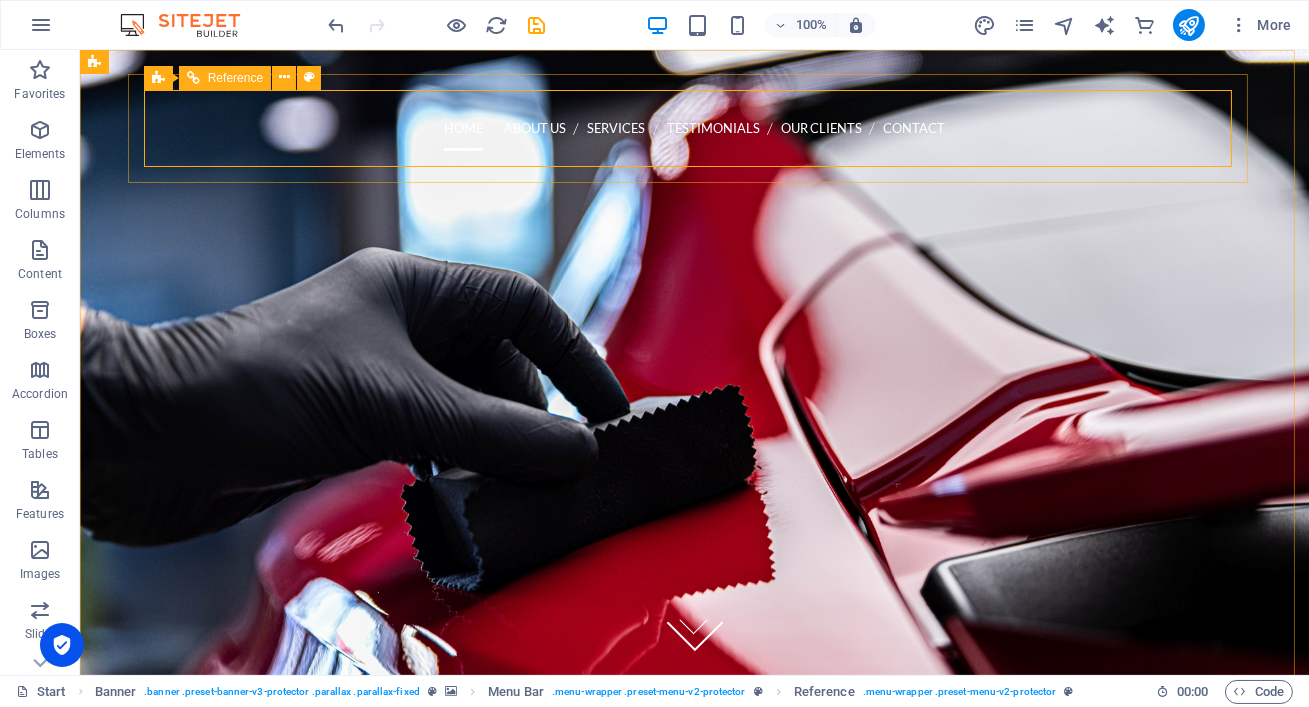 click on "Reference" at bounding box center [235, 78] 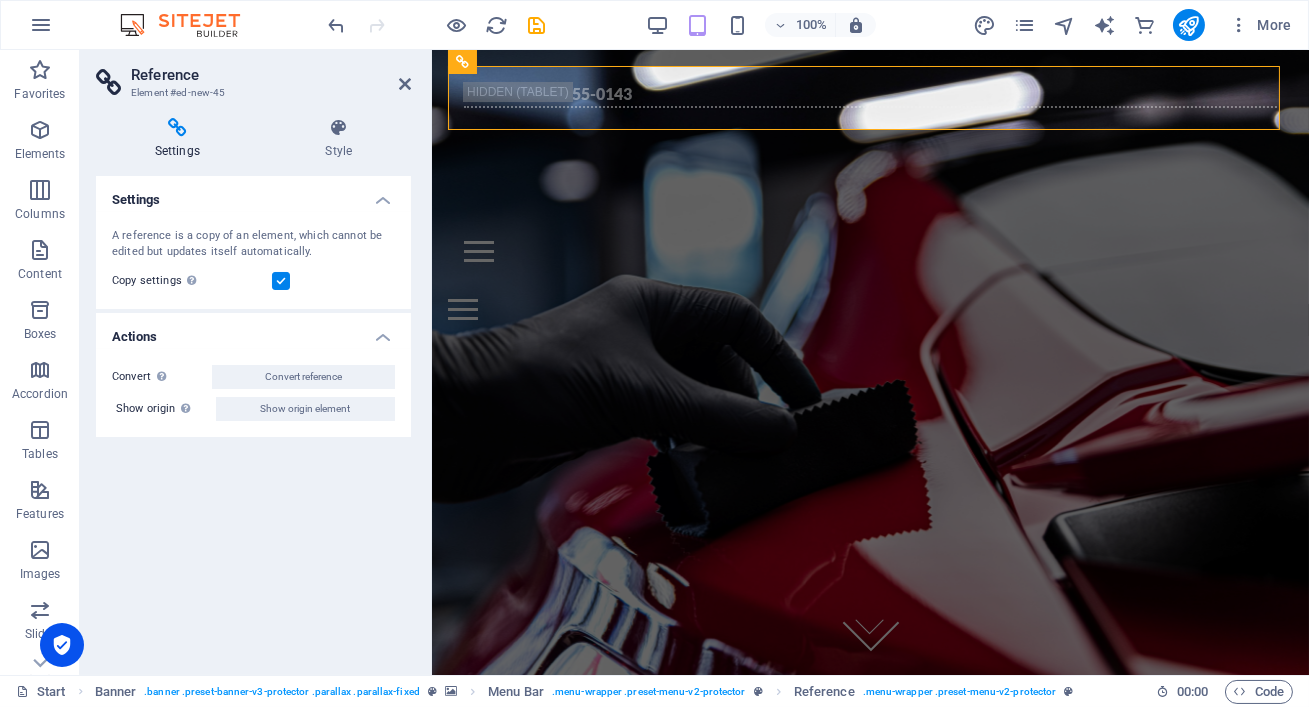 click on "Reference Element #ed-new-45 Settings Style Settings A reference is a copy of an element, which cannot be edited but updates itself automatically.  Copy settings Use the same settings (flex, animation, position, style) as for the reference target element Actions Convert Convert the reference into a separate element. All subsequent changes made won't affect the initially referenced element. Convert reference Show origin Jump to the referenced element. If the referenced element is on another page, it will be opened in a new tab. Show origin element Menu Bar Element Layout How this element expands within the layout (Flexbox). Size Default auto px % 1/1 1/2 1/3 1/4 1/5 1/6 1/7 1/8 1/9 1/10 Grow Shrink Order Container layout Visible Visible Opacity 100 % Overflow Spacing Margin Default auto px % rem vw vh Custom Custom auto px % rem vw vh auto px % rem vw vh auto px % rem vw vh auto px % rem vw vh Padding Default px rem % vh vw Custom Custom px rem % vh vw px rem % vh vw px rem % vh vw px rem % vh vw Border Style" at bounding box center (256, 362) 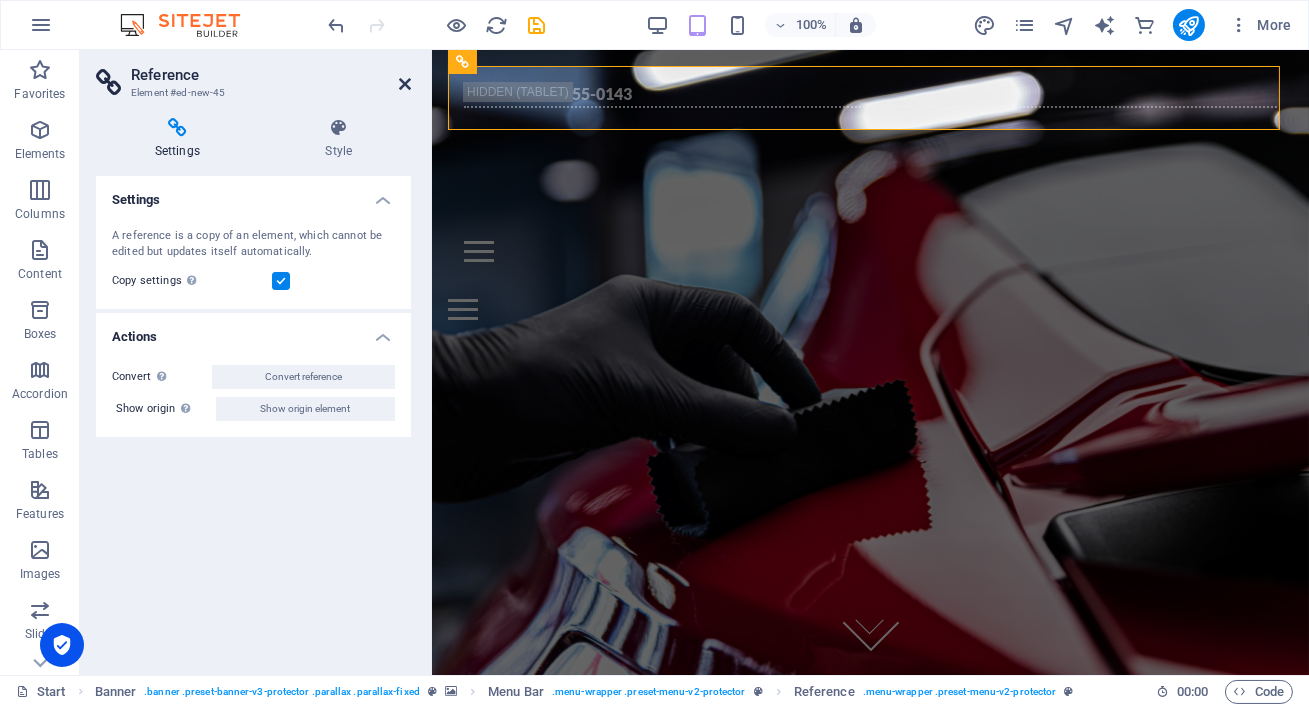 click at bounding box center [405, 84] 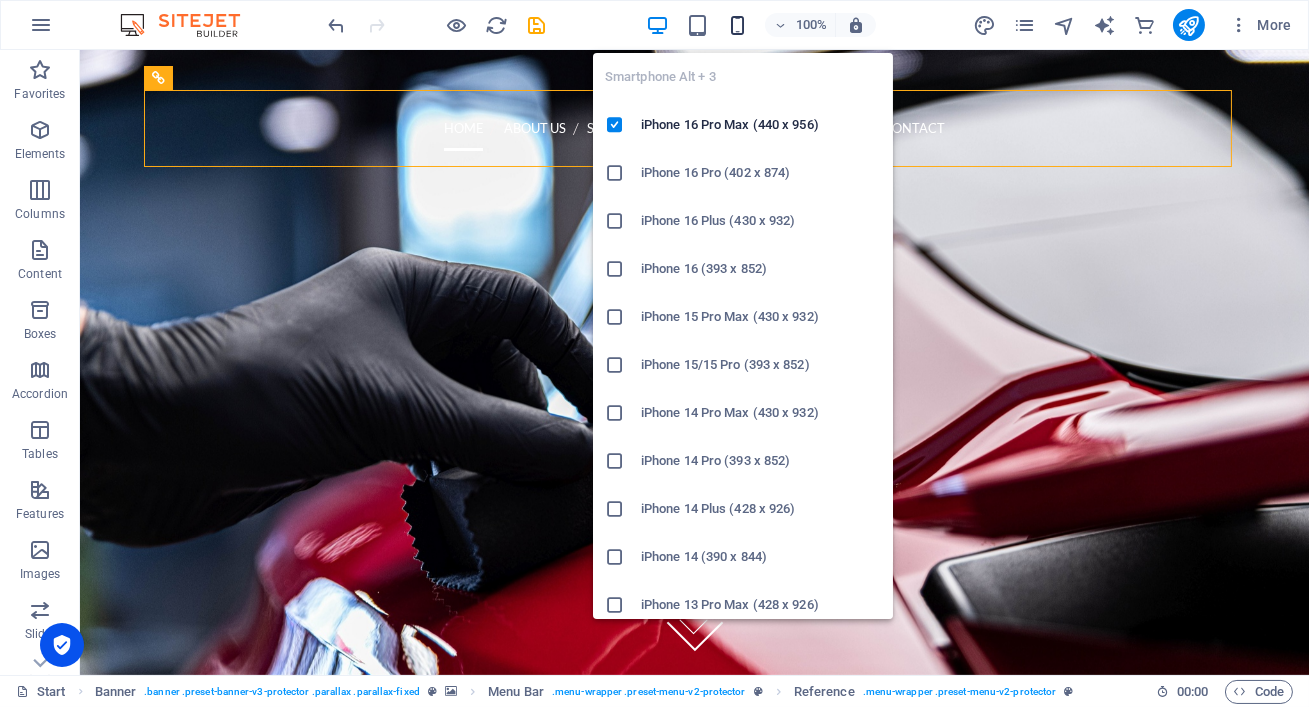 click at bounding box center [737, 25] 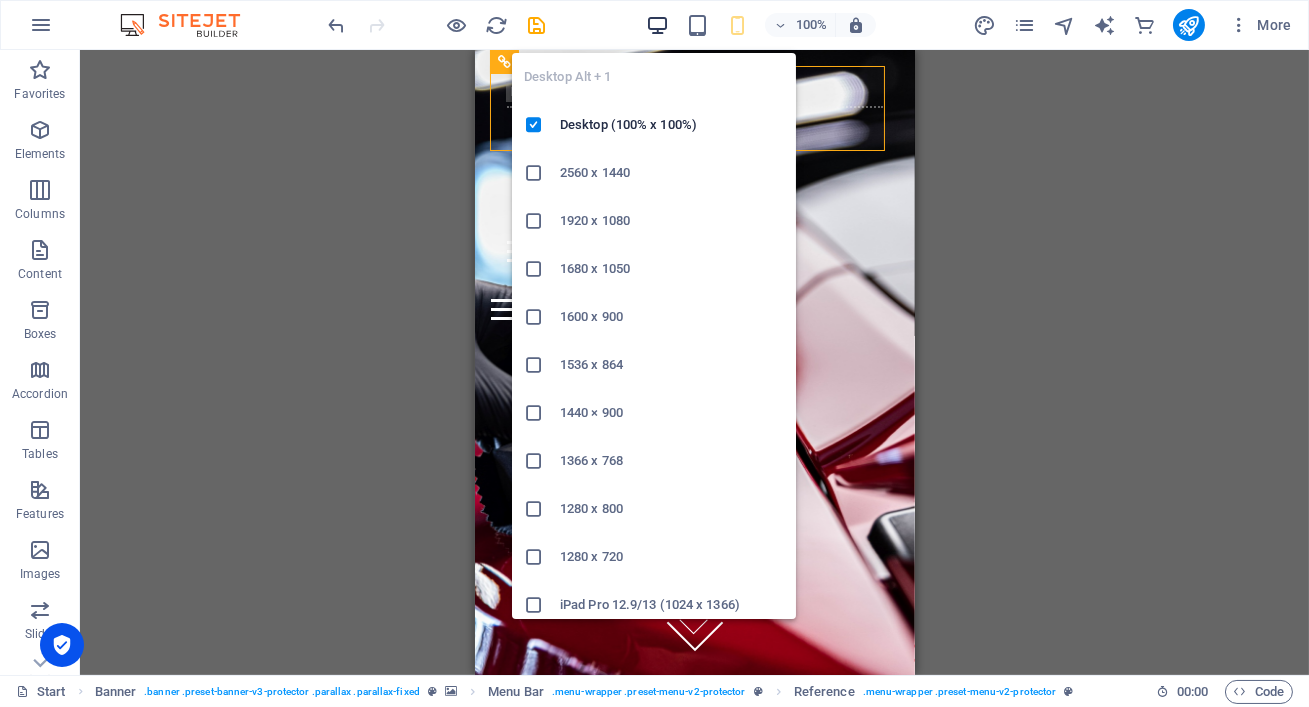 click at bounding box center (657, 25) 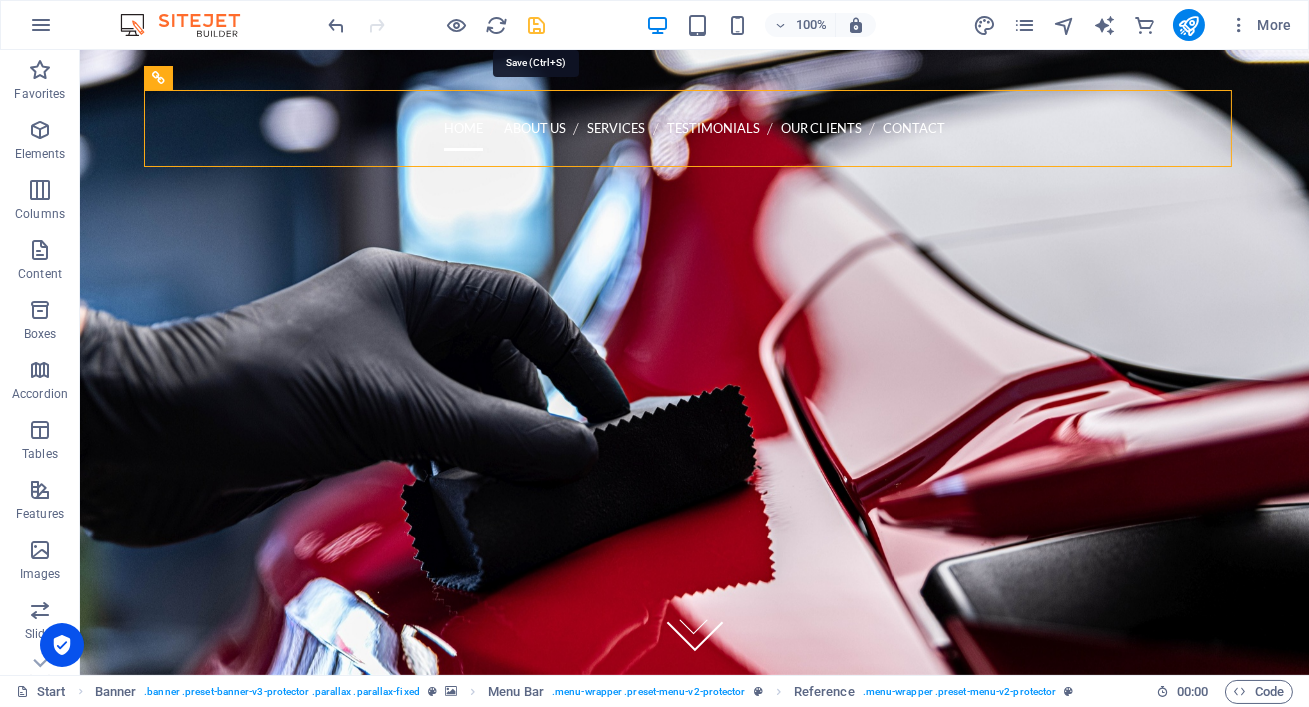 click at bounding box center [537, 25] 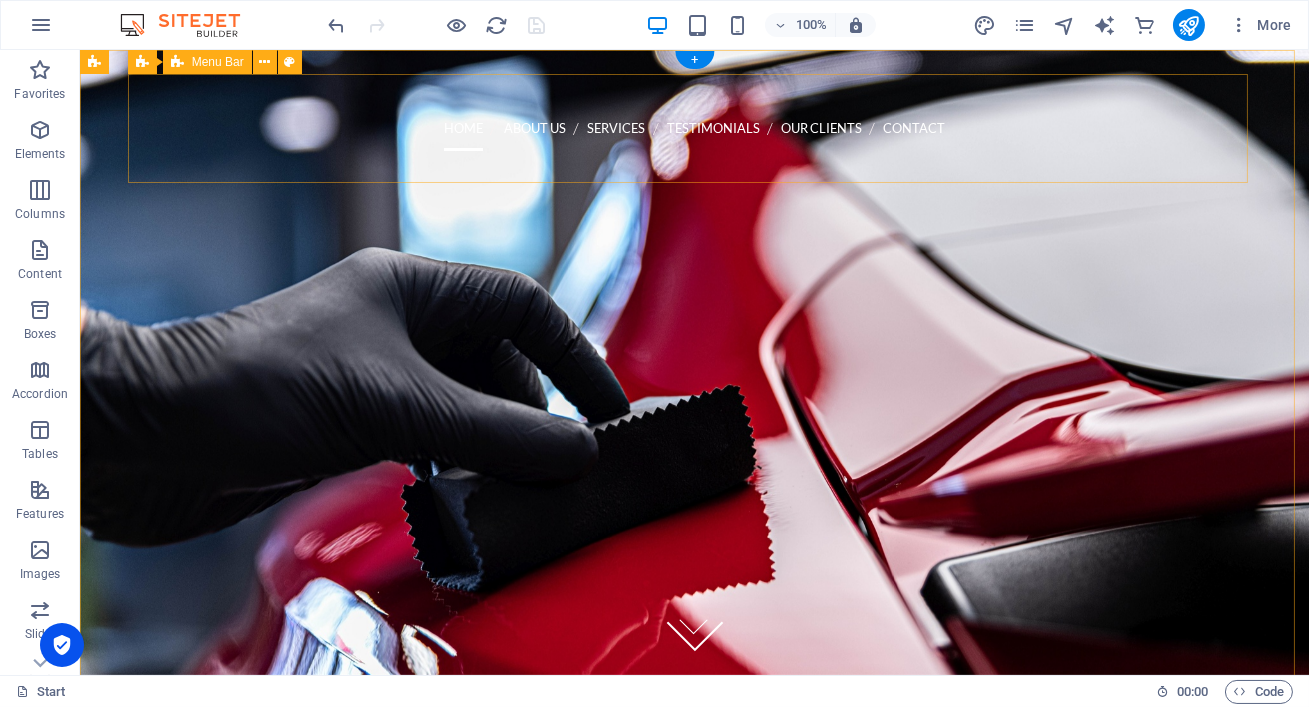 click on "Home About us Services Testimonials Our Clients Contact Call us      202-555-0143 Menu Menu" at bounding box center [695, 197] 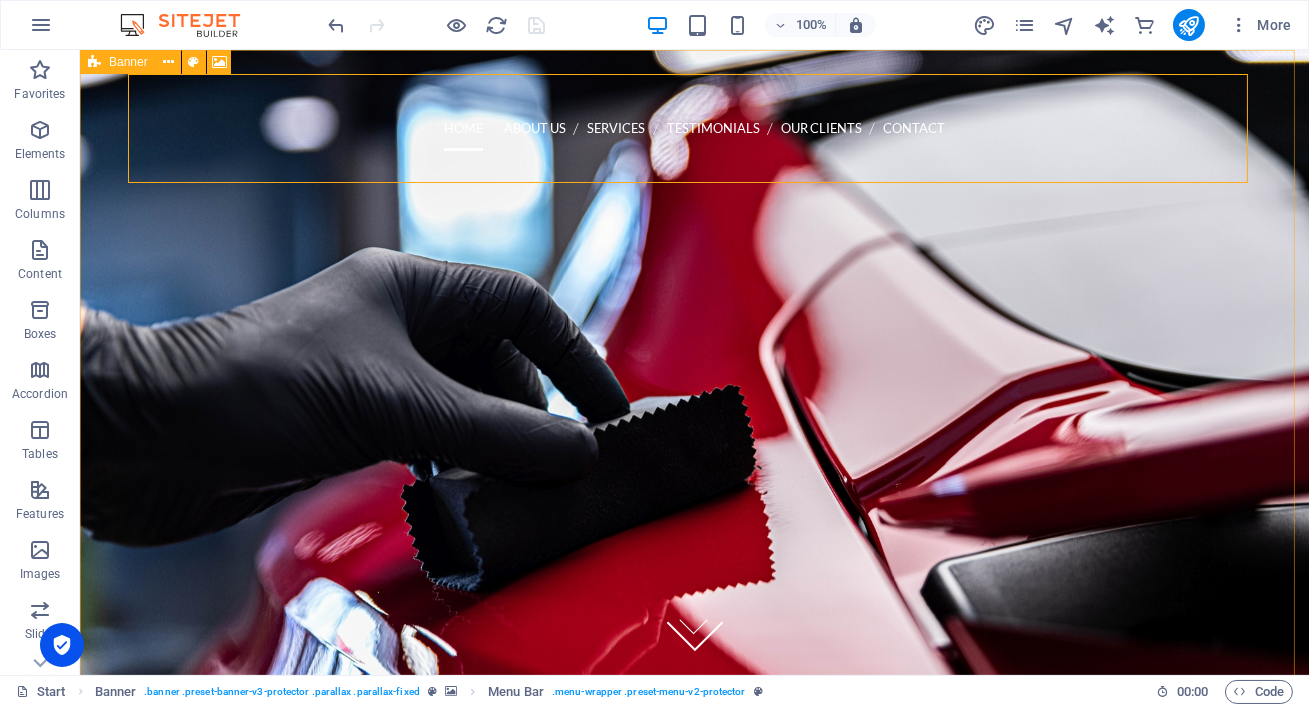 click on "Banner" at bounding box center (118, 62) 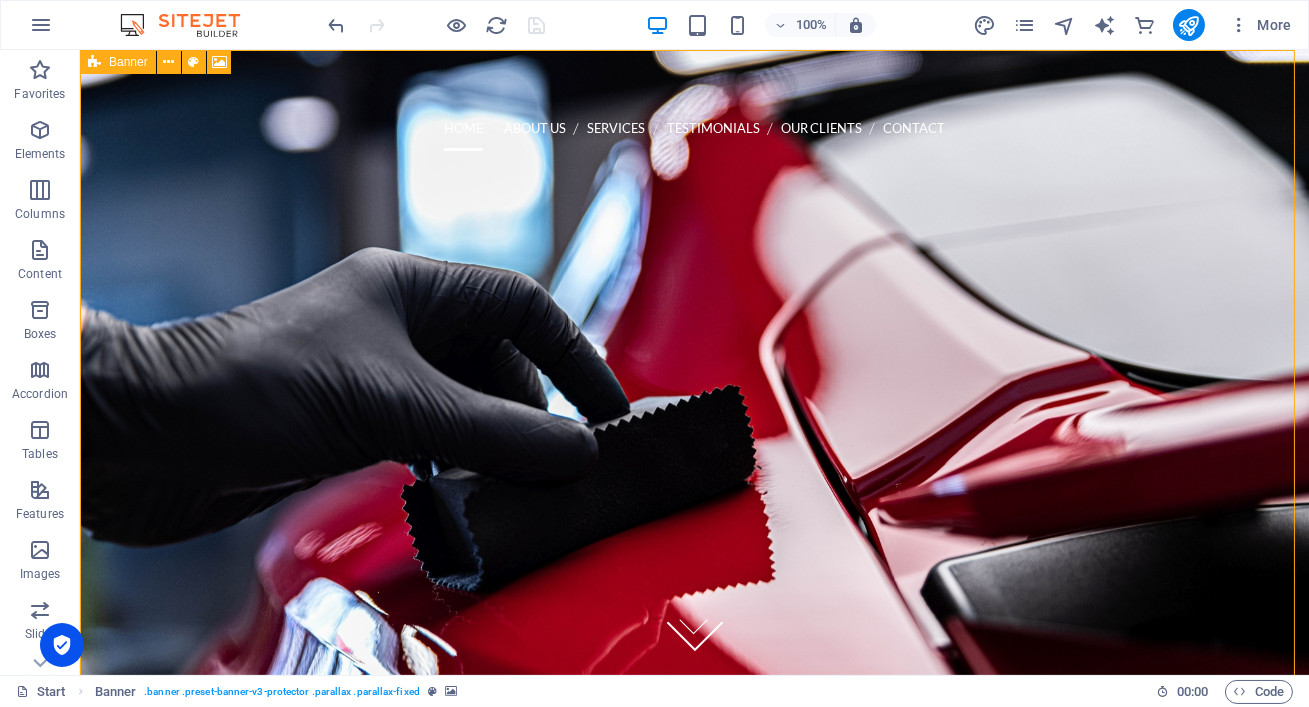 click on "Banner" at bounding box center [118, 62] 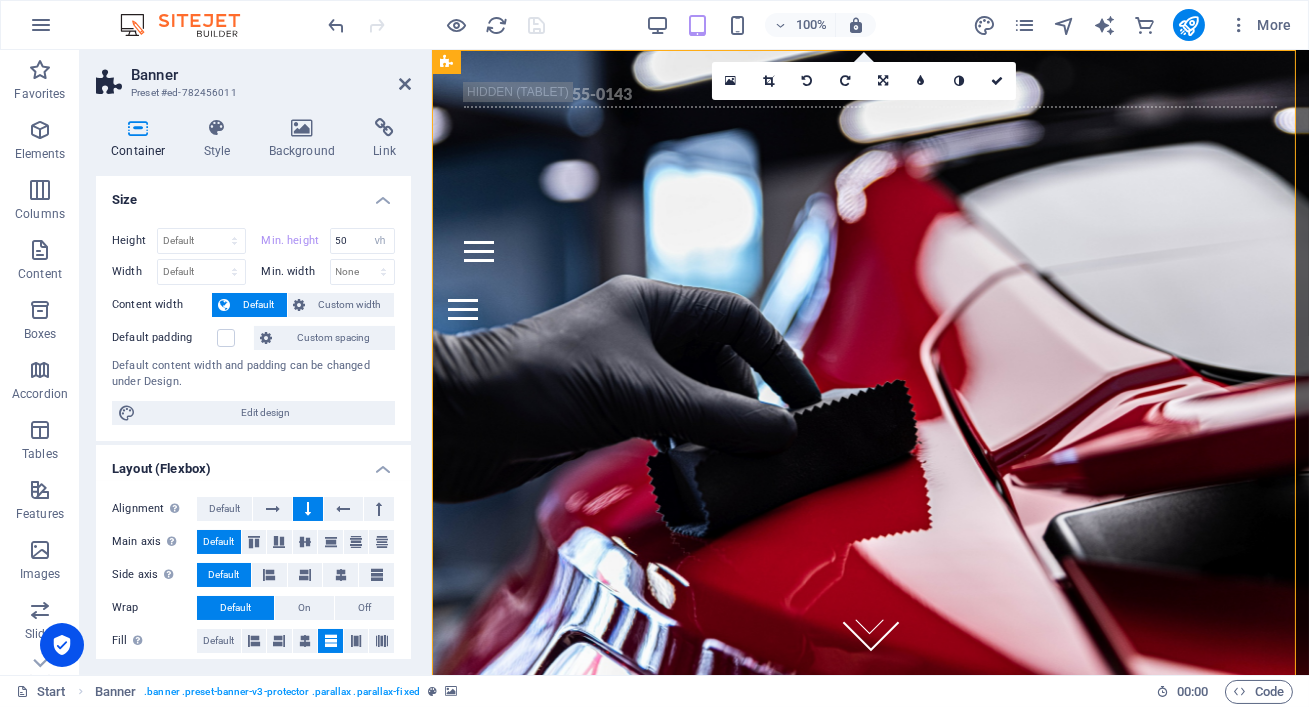 click on "Preset #ed-782456011" at bounding box center (251, 93) 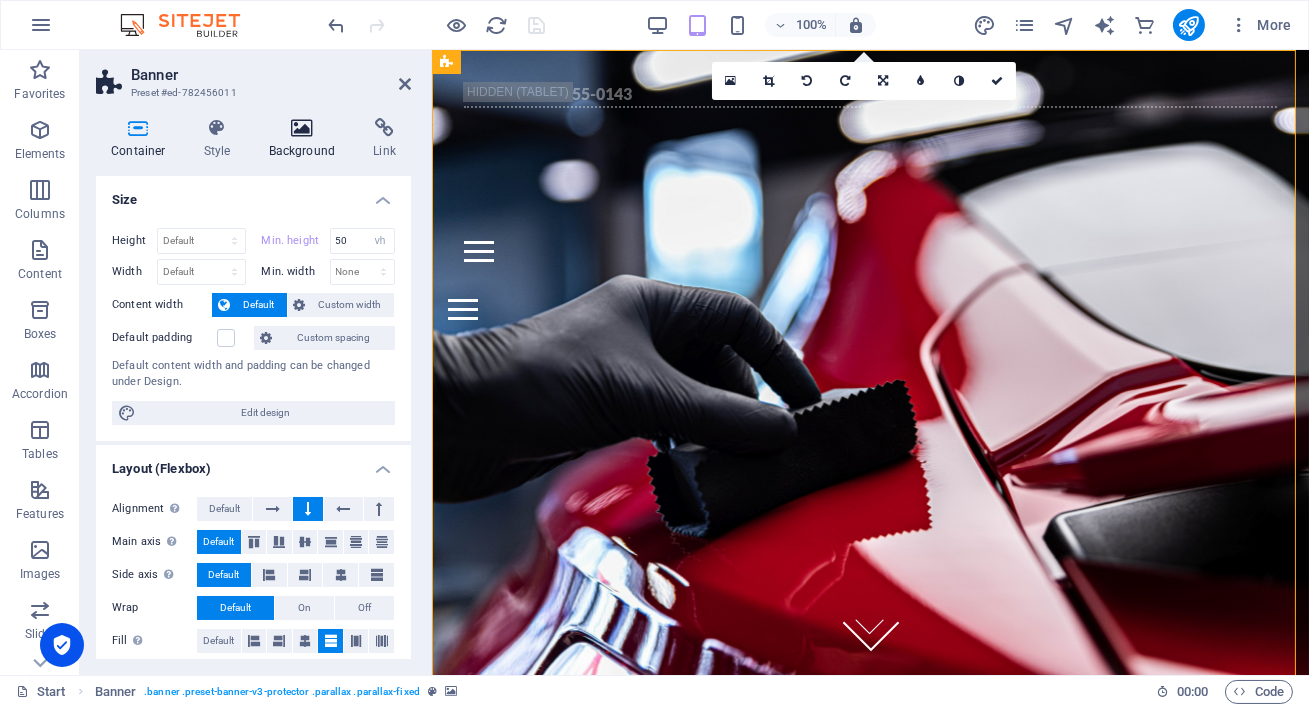 click on "Background" at bounding box center [306, 139] 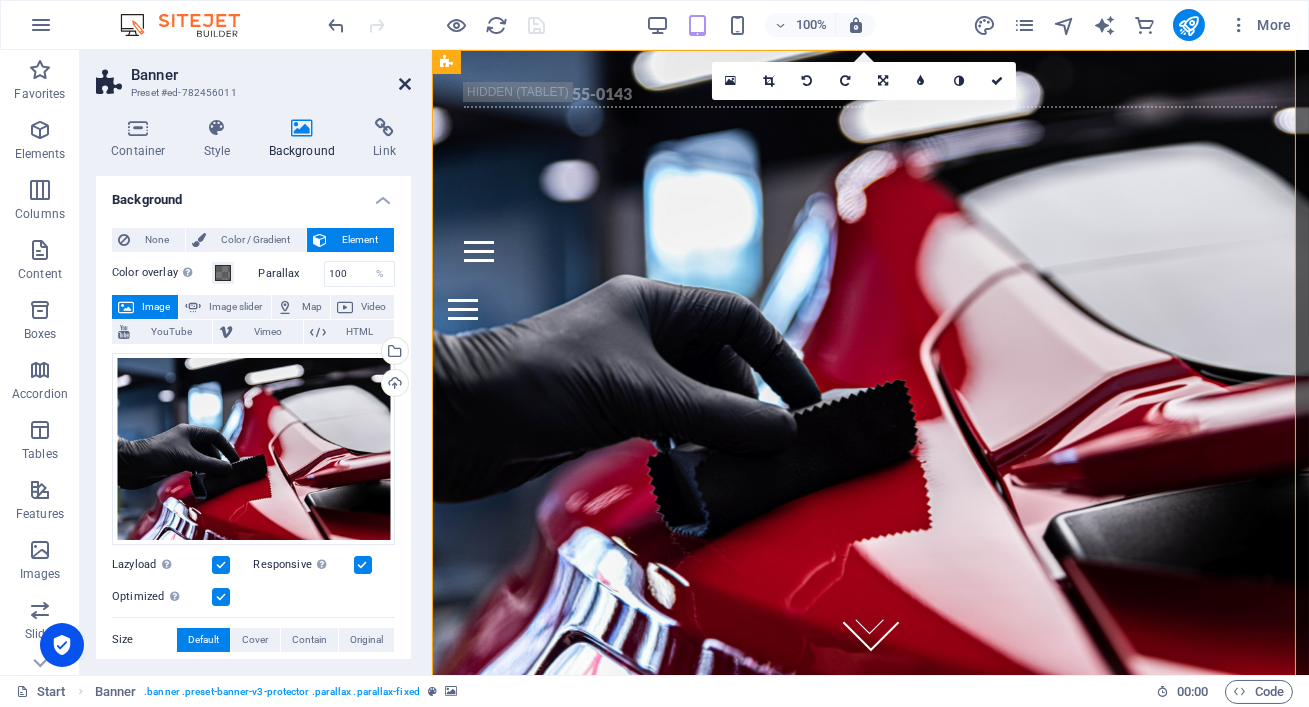 click at bounding box center [405, 84] 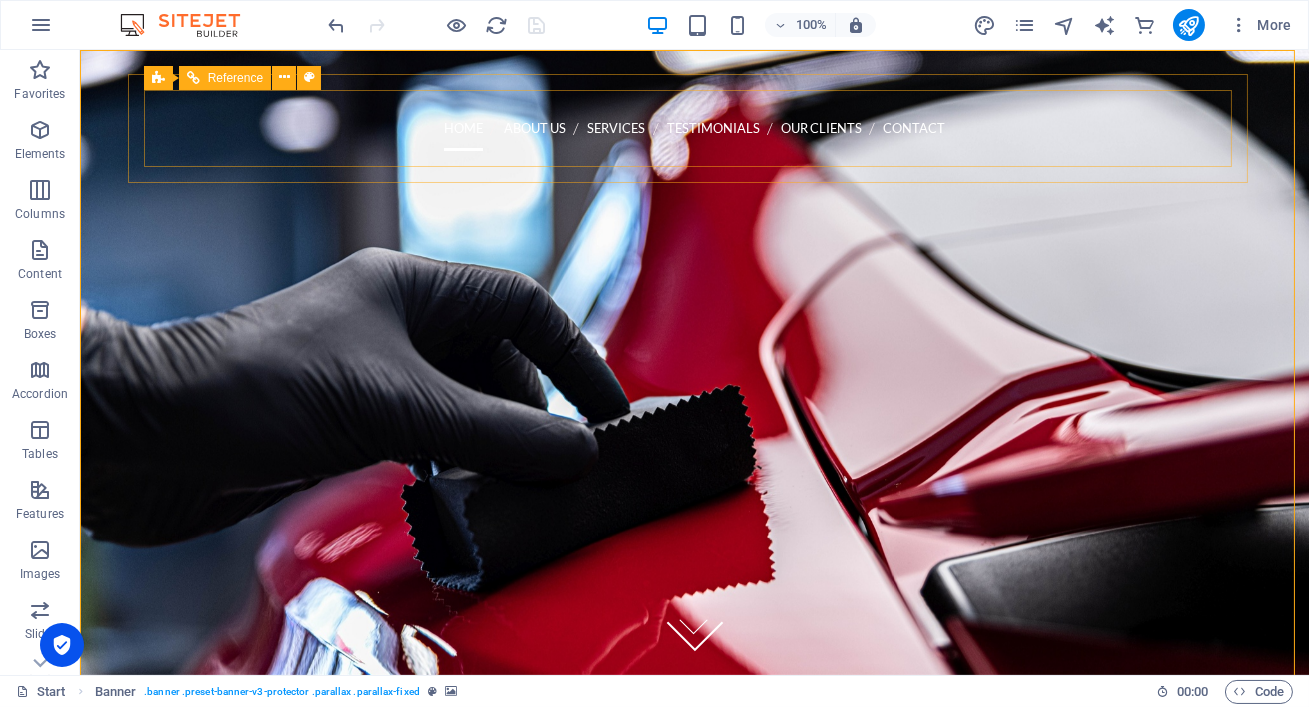 click on "Reference" at bounding box center (235, 78) 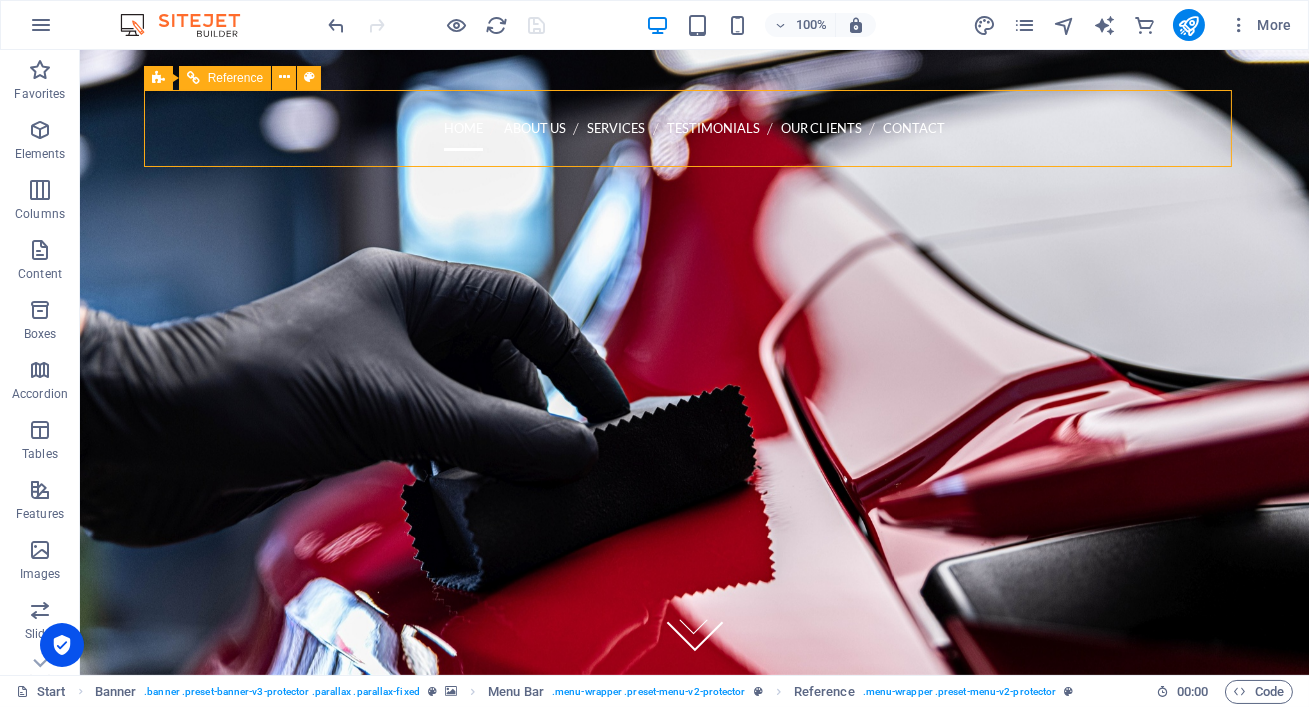 click on "Reference" at bounding box center (235, 78) 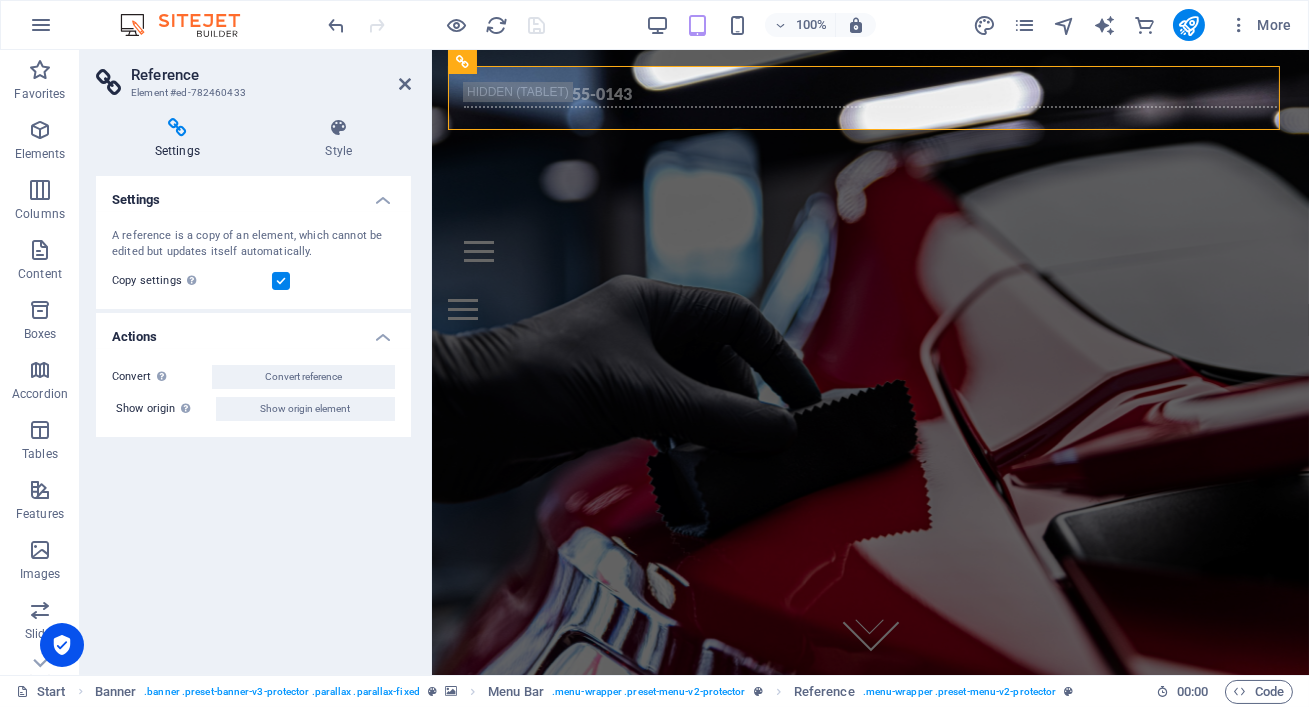 click on "Settings" at bounding box center [181, 139] 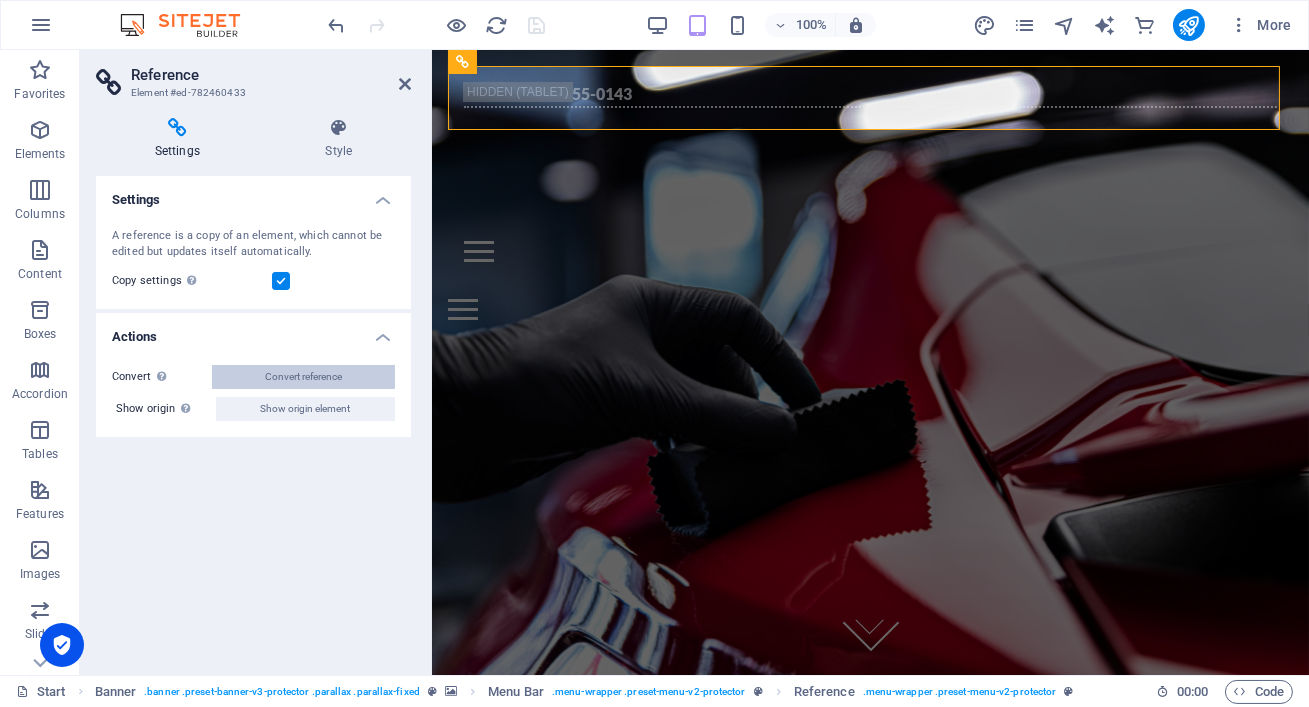 click on "Convert reference" at bounding box center [303, 377] 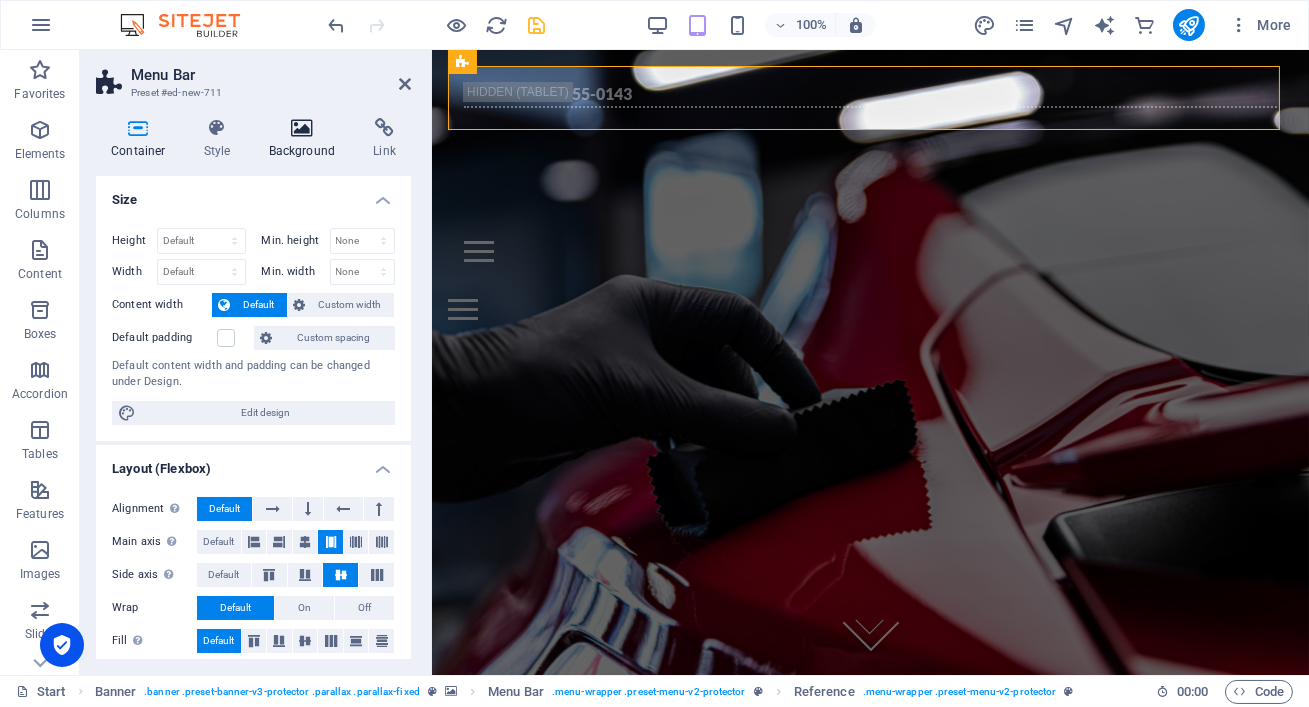 click on "Background" at bounding box center [306, 139] 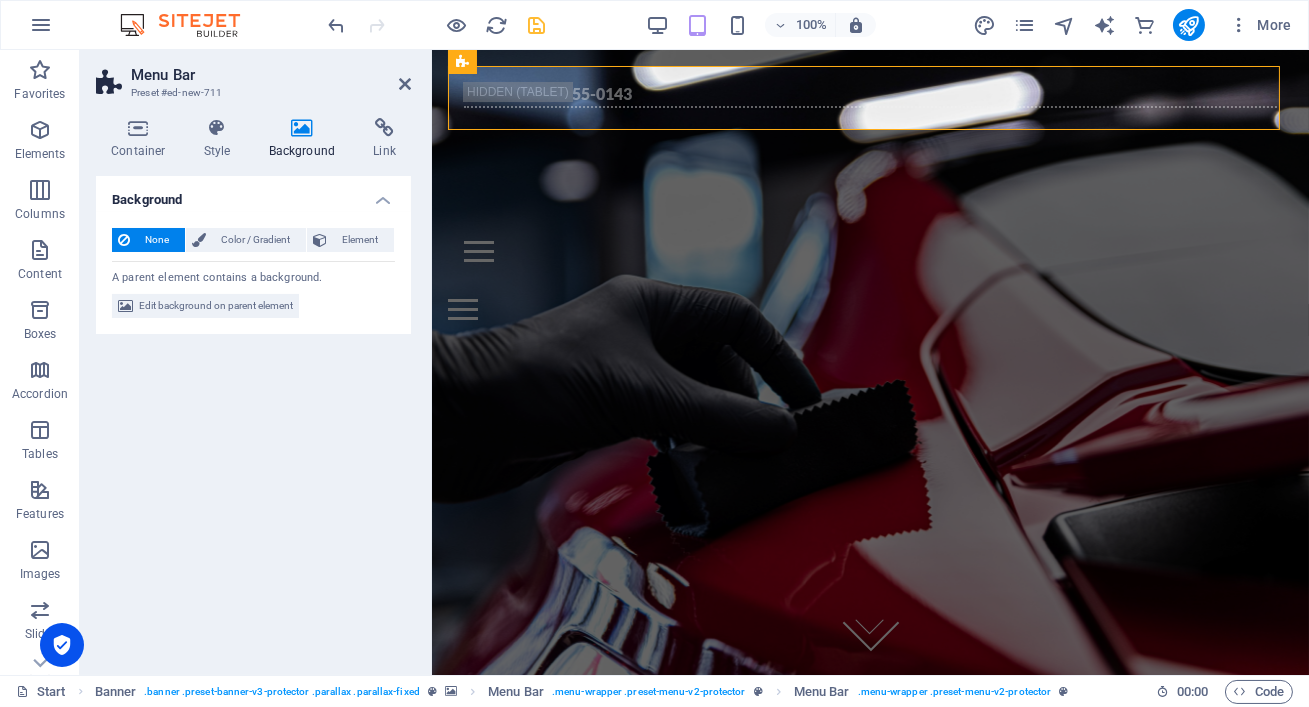 click on "None Color / Gradient Element Stretch background to full-width Color overlay Places an overlay over the background to colorize it Parallax 0 % Image Image slider Map Video YouTube Vimeo HTML Color Gradient Color A parent element contains a background. Edit background on parent element" at bounding box center [253, 273] 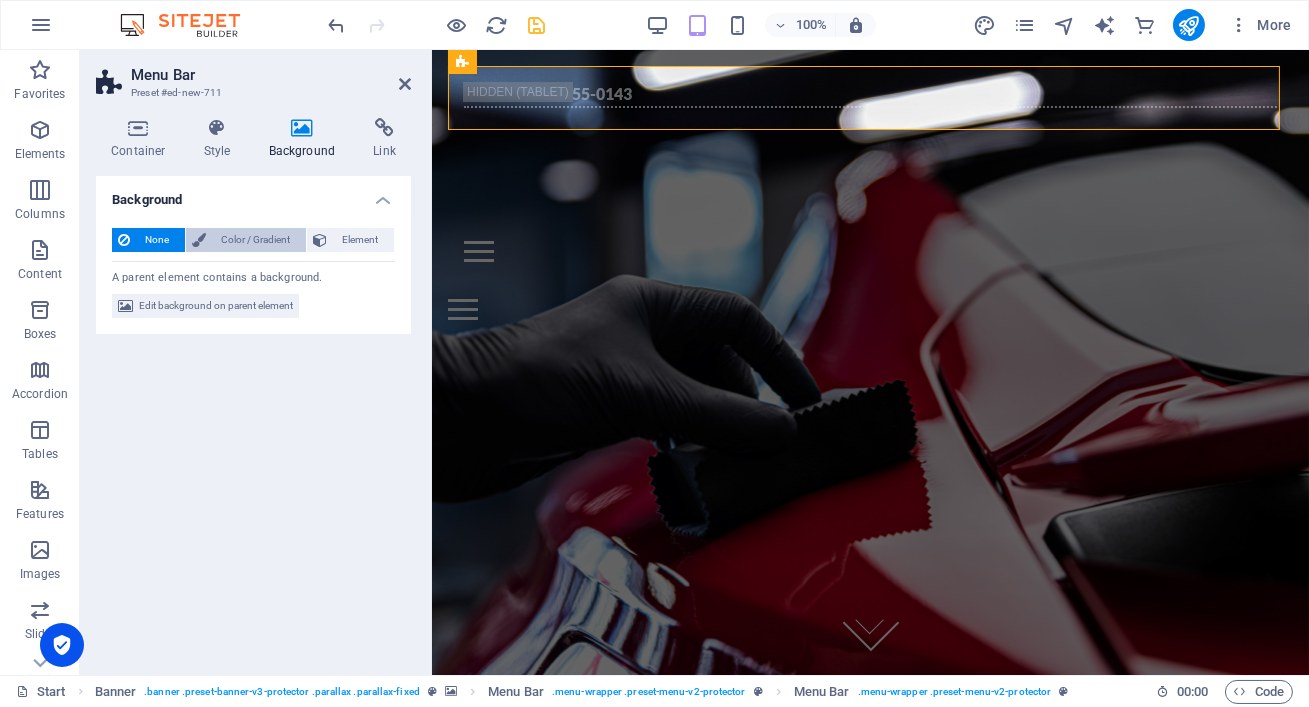 click on "Color / Gradient" at bounding box center [256, 240] 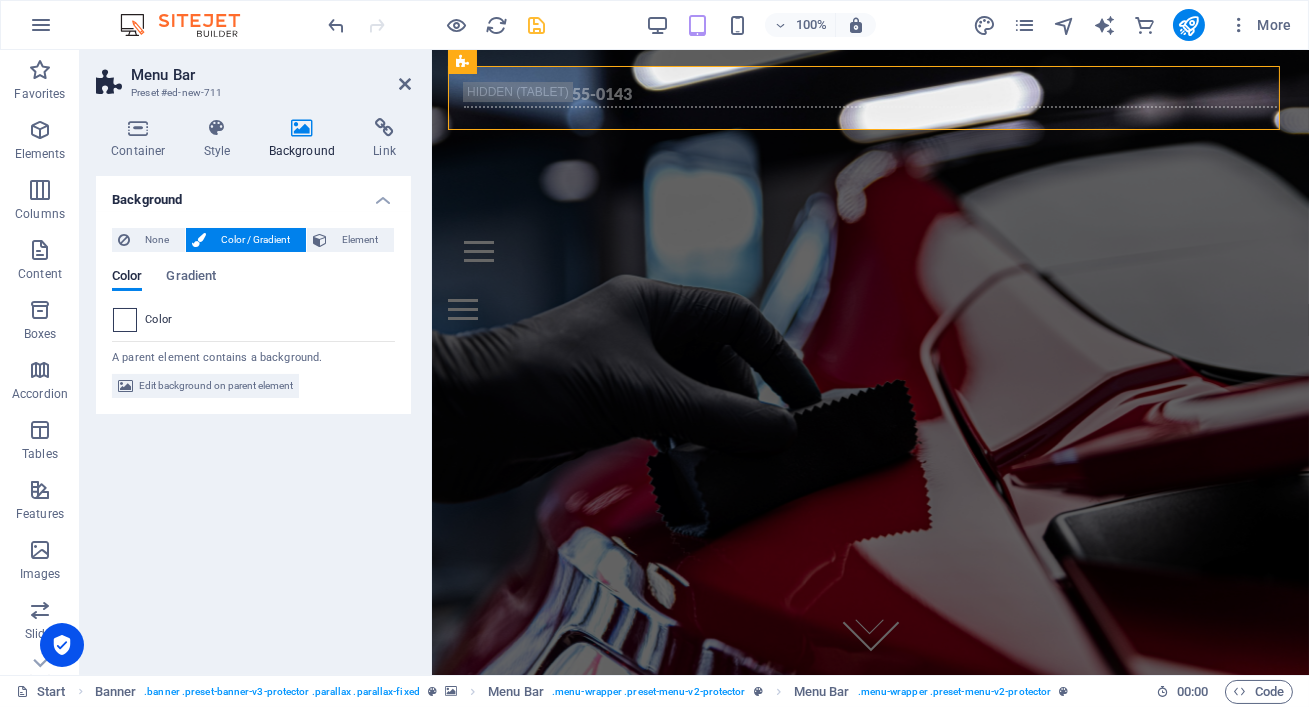 click at bounding box center (125, 320) 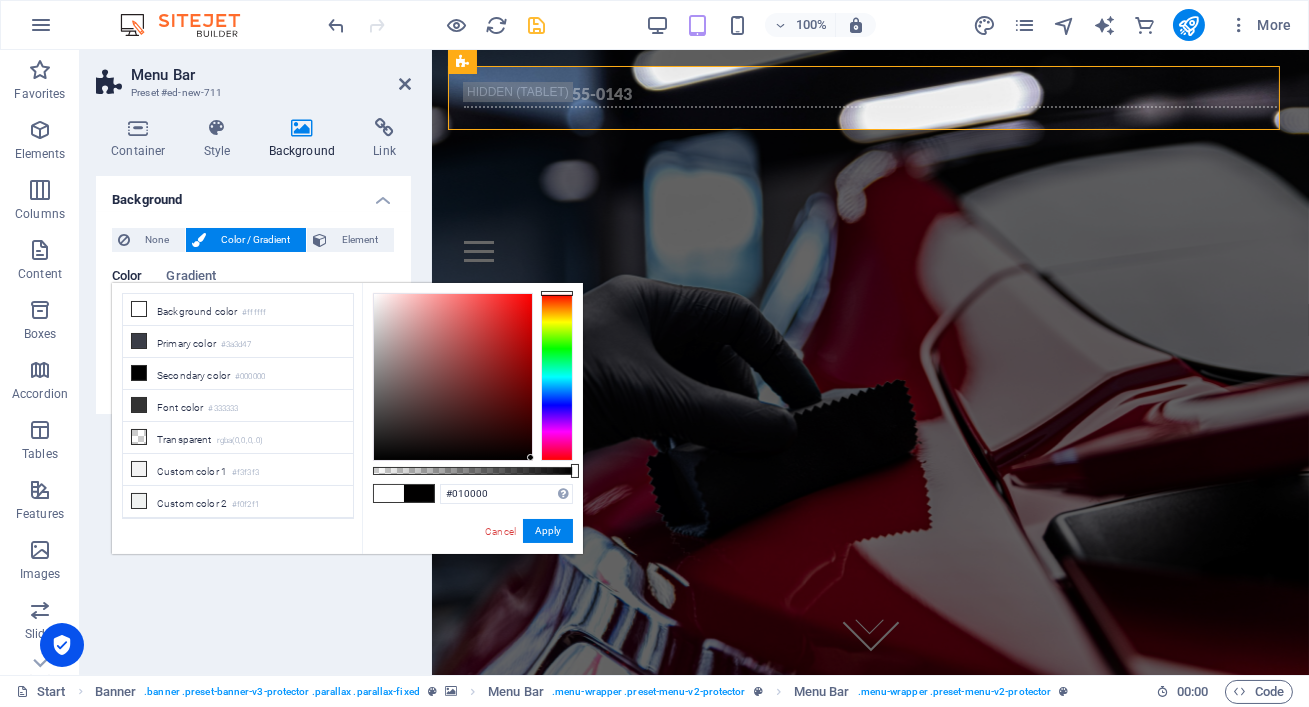 type on "#000000" 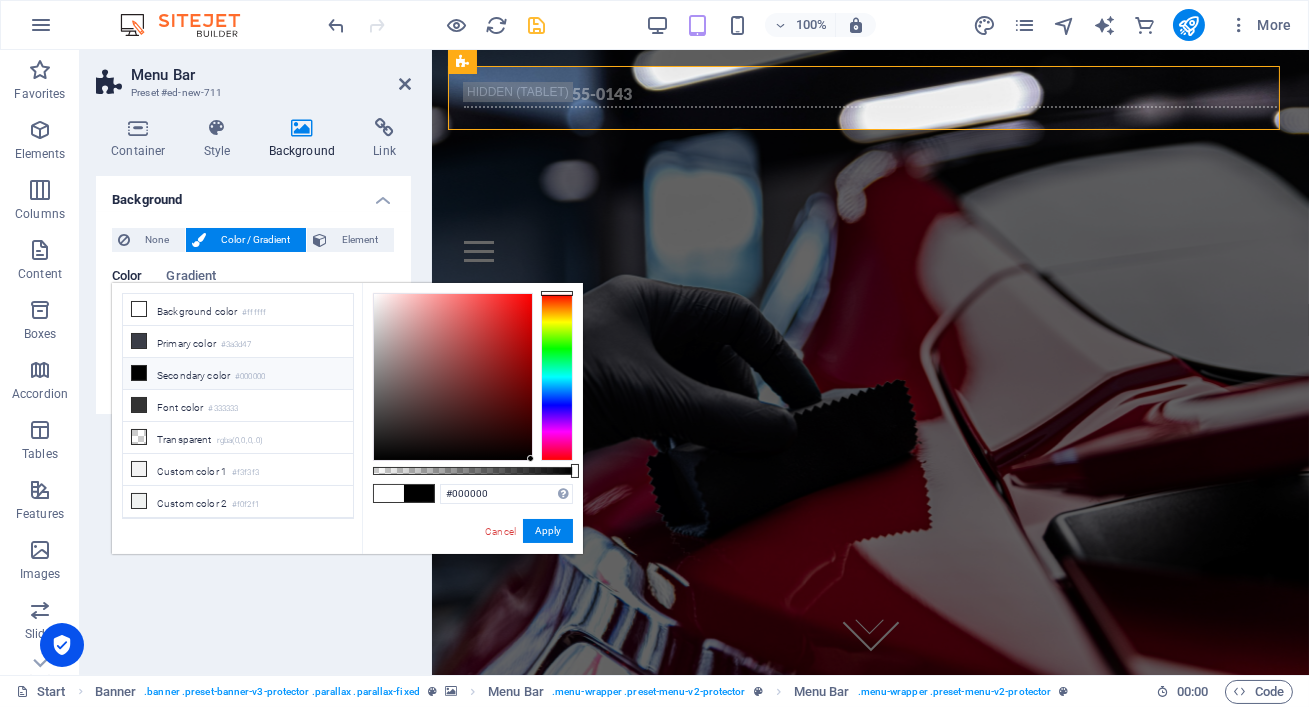 drag, startPoint x: 391, startPoint y: 335, endPoint x: 589, endPoint y: 493, distance: 253.31404 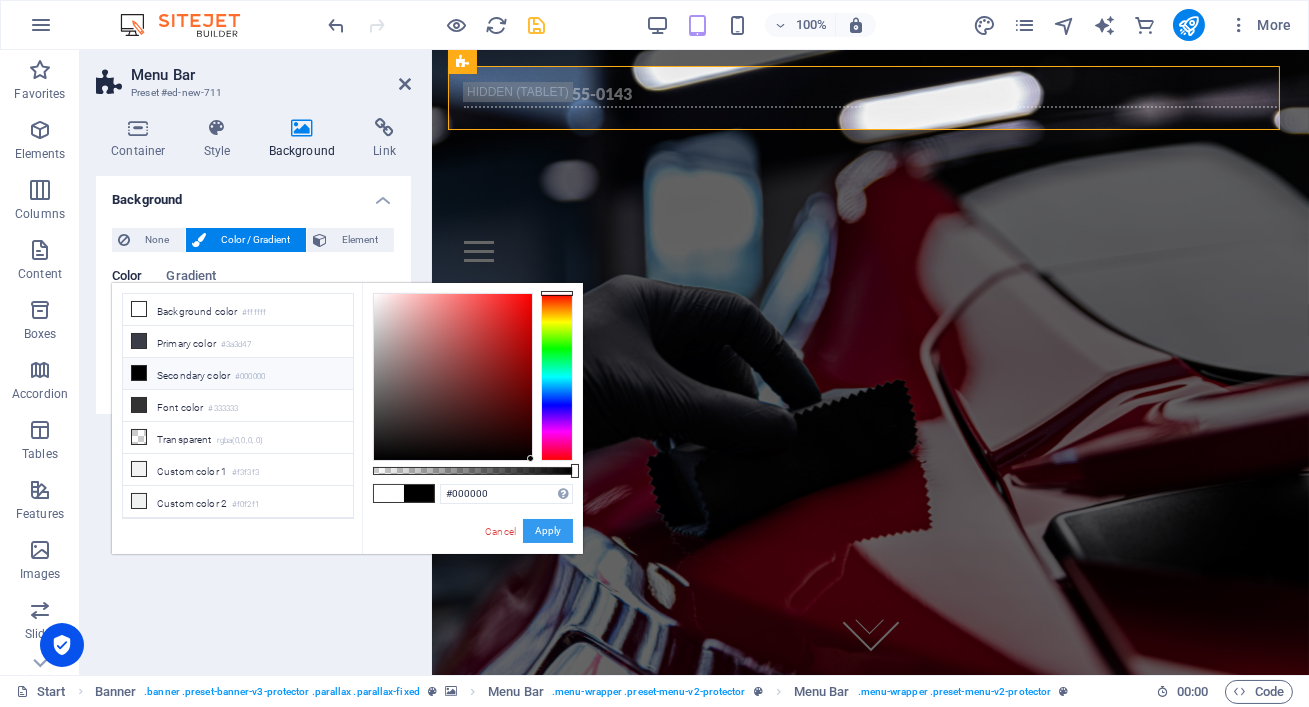 click on "Apply" at bounding box center (548, 531) 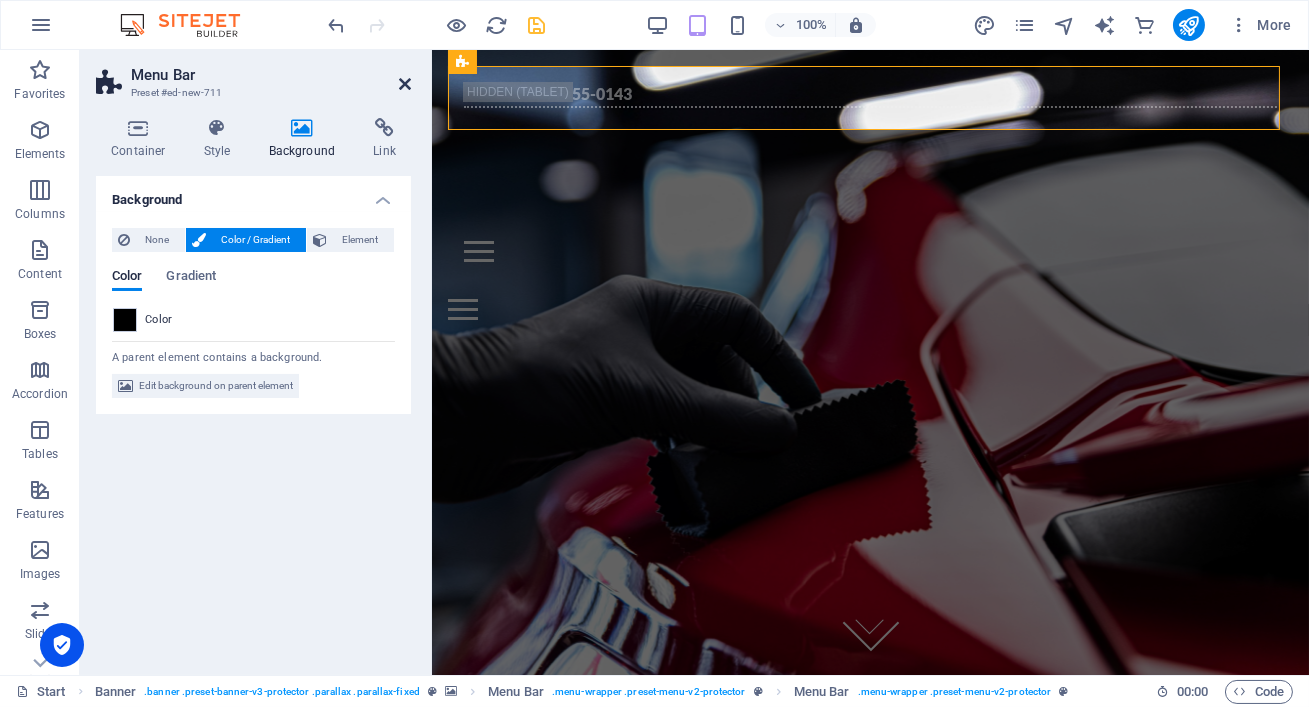 click at bounding box center (405, 84) 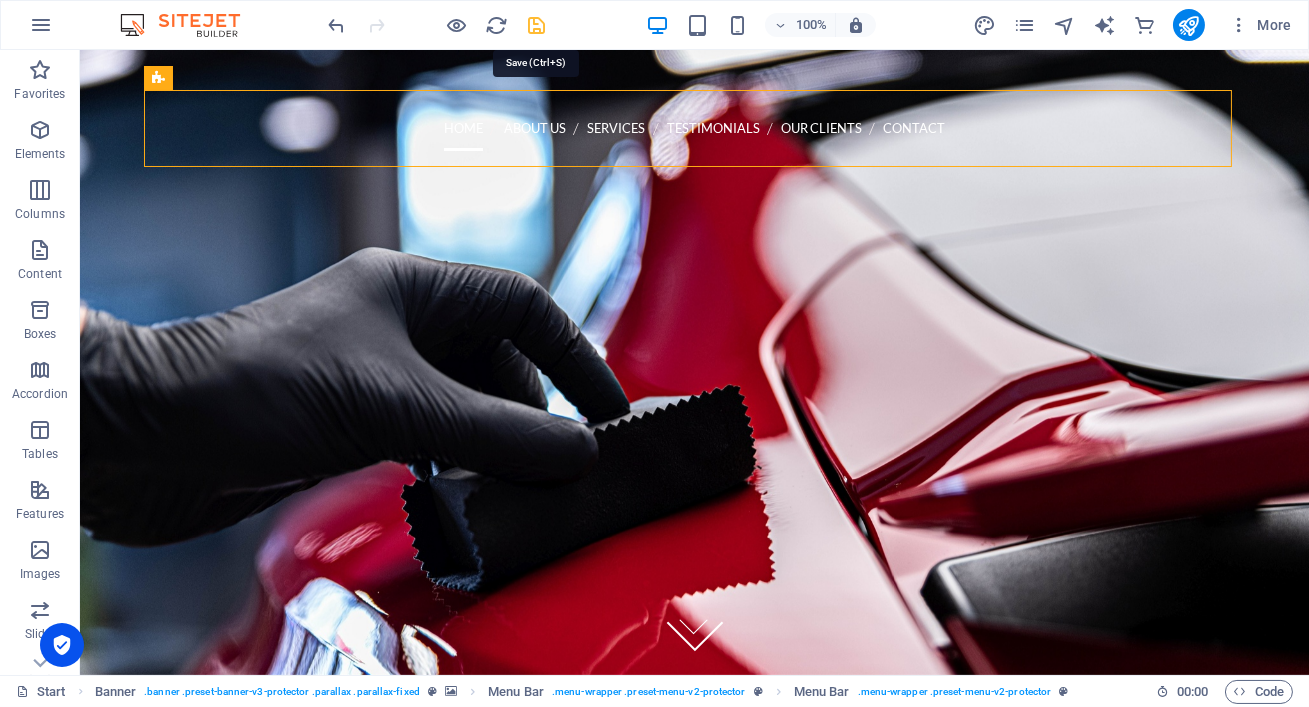 click at bounding box center (537, 25) 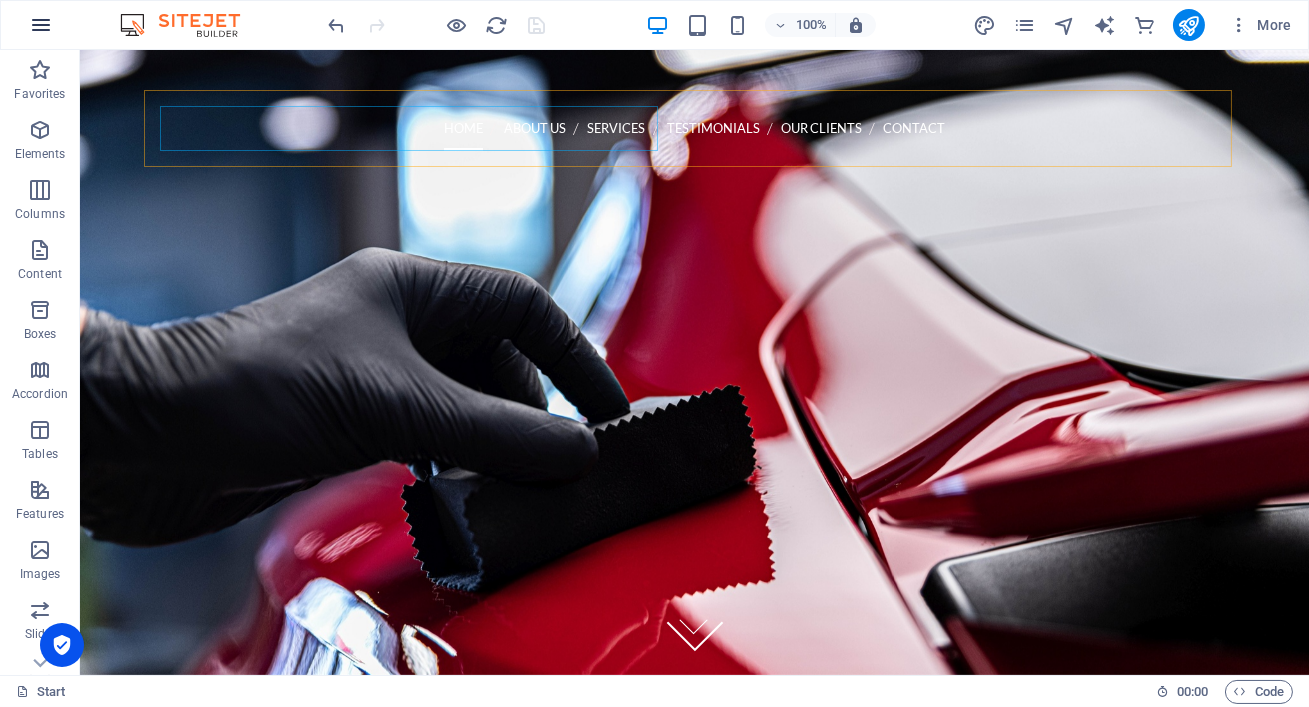 click at bounding box center (41, 25) 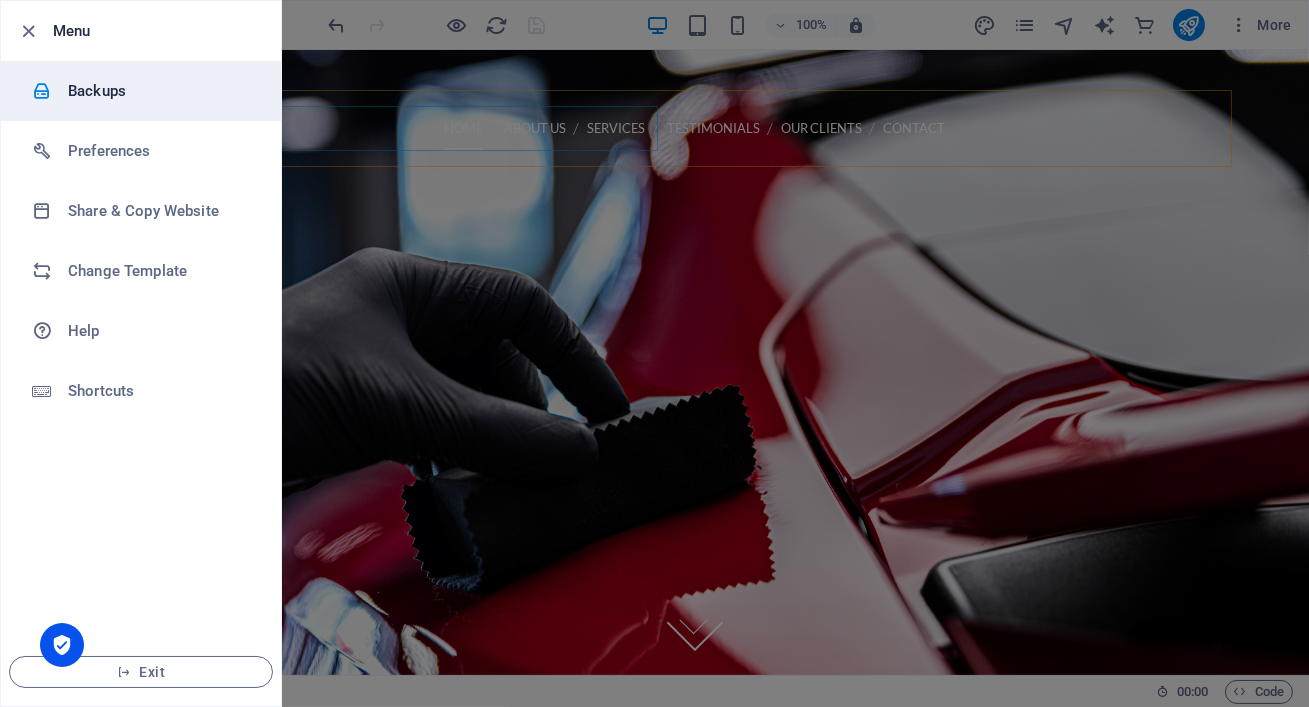 click on "Backups" at bounding box center (141, 91) 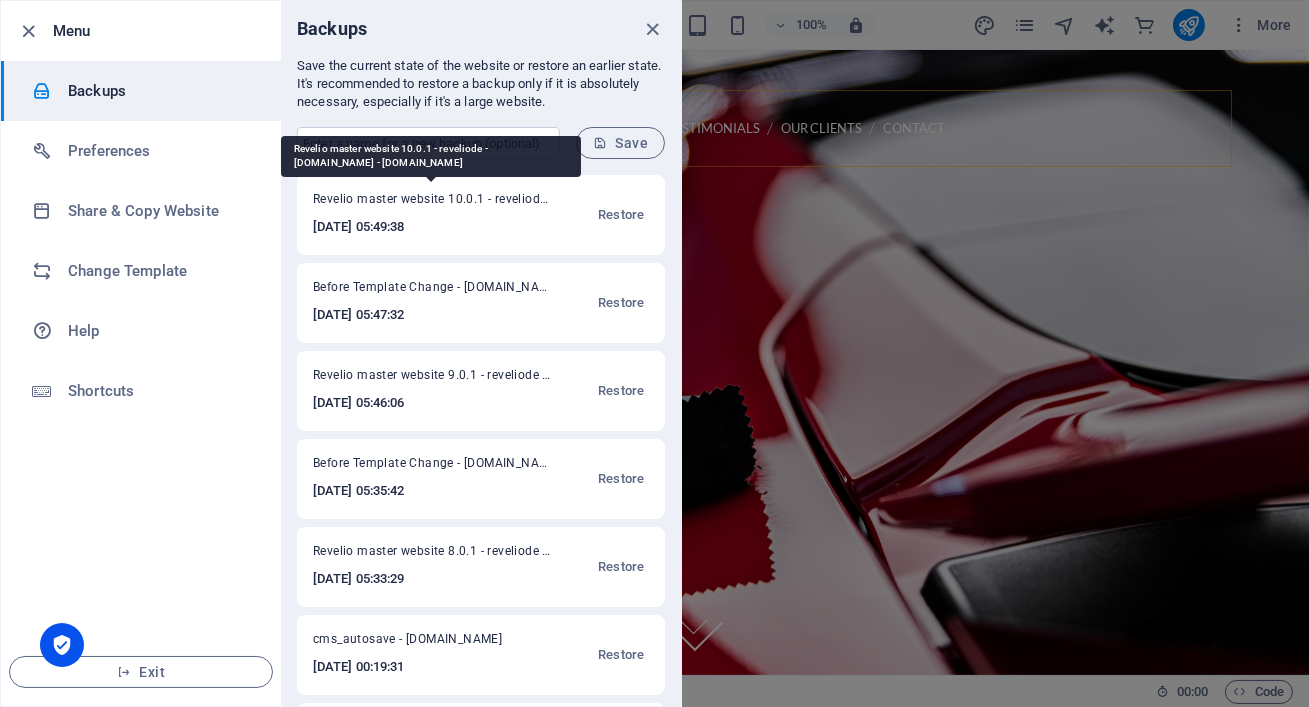 drag, startPoint x: 312, startPoint y: 200, endPoint x: 492, endPoint y: 200, distance: 180 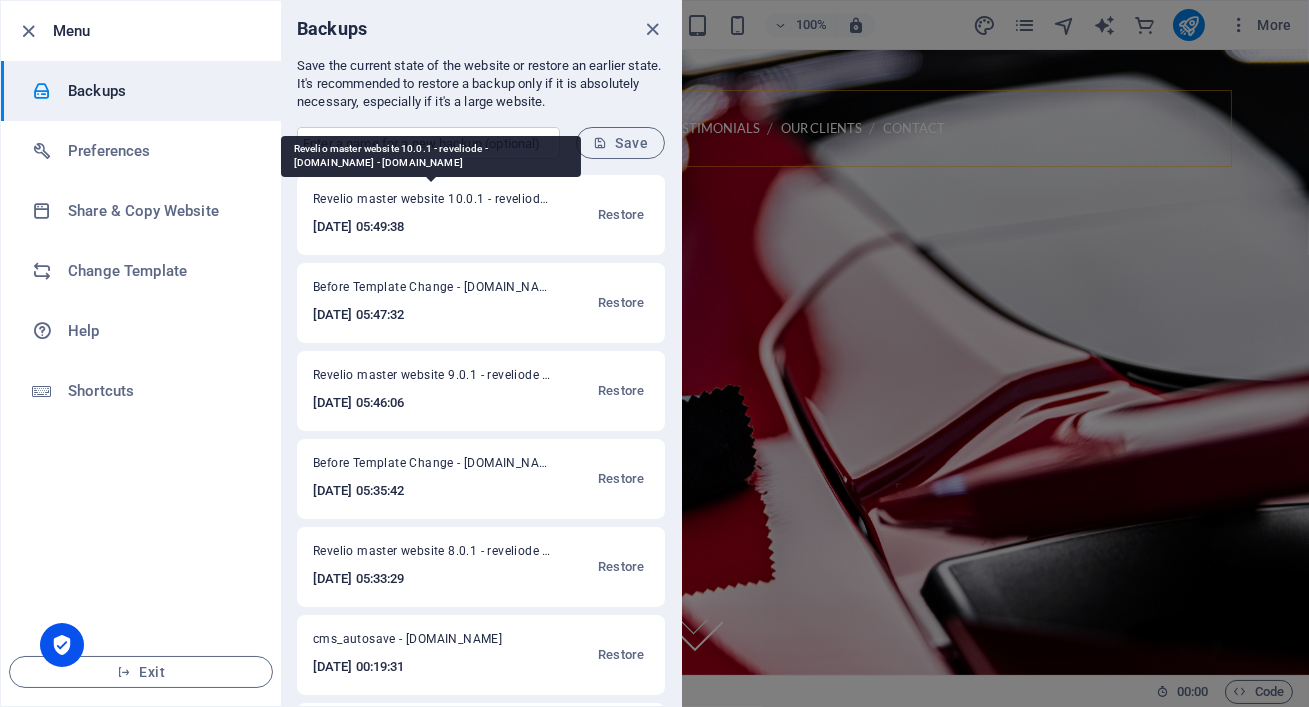 click on "Revelio master website 10.0.1 - reveliode - reveliodetailing.co.za  - reveliodetailing.co.za" at bounding box center (433, 203) 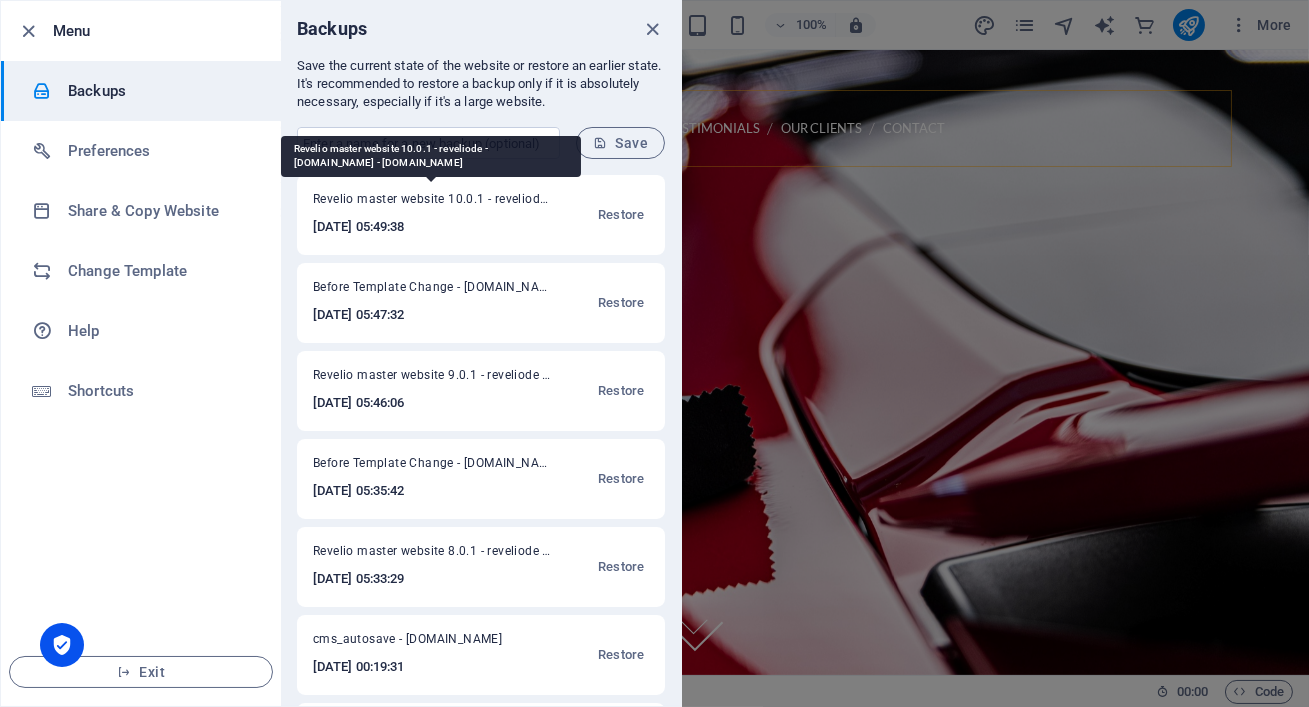 copy on "Revelio master website 10.0.1 -" 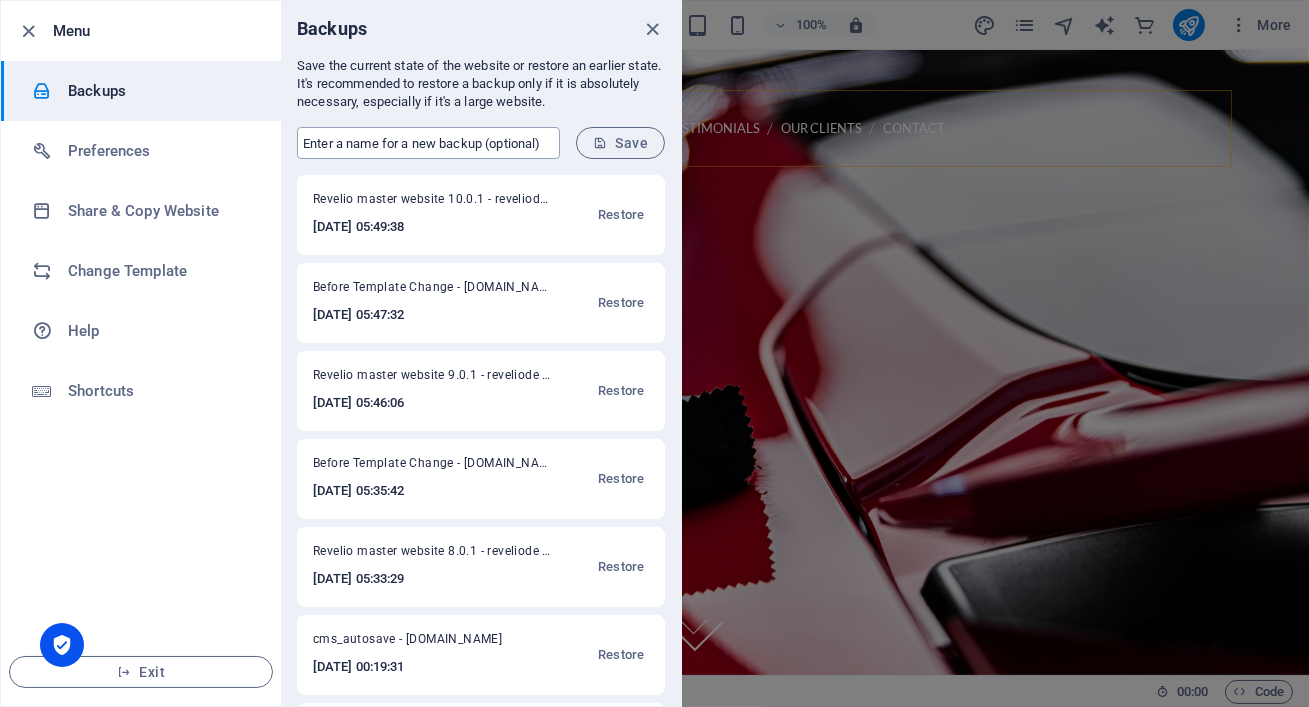 click at bounding box center (428, 143) 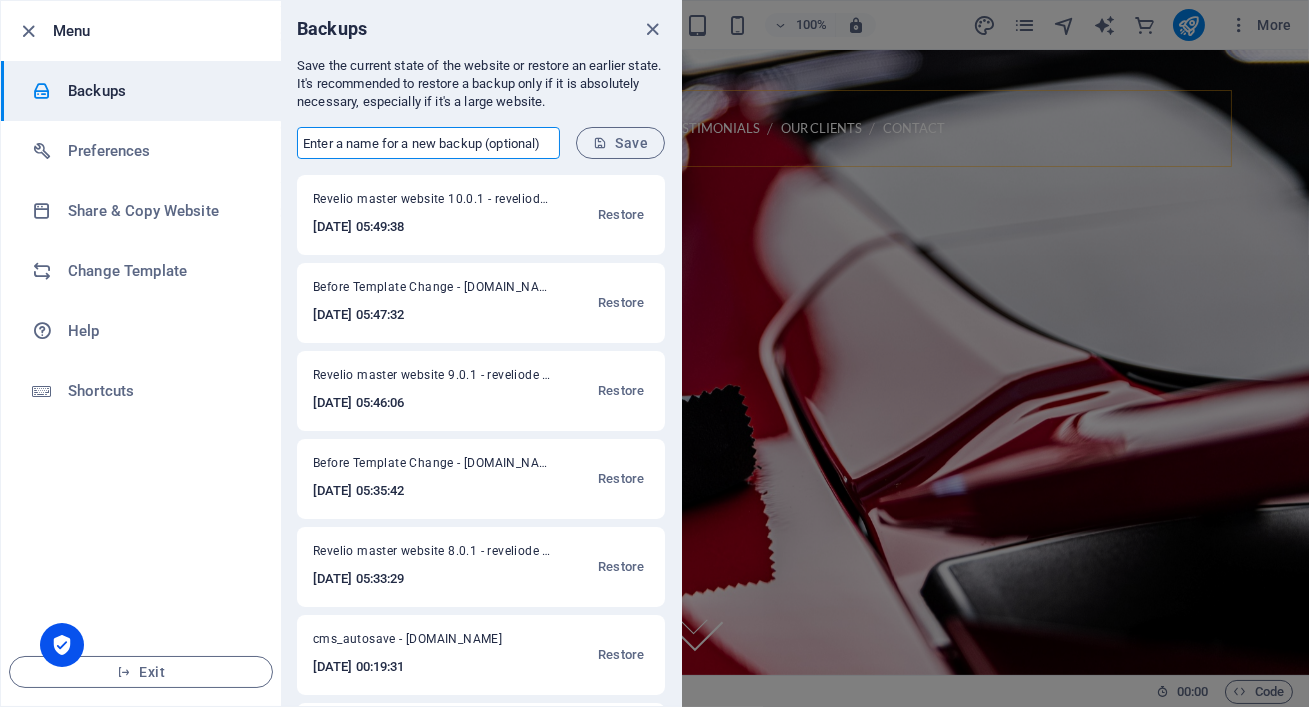 paste on "Revelio master website 10.0.1 -" 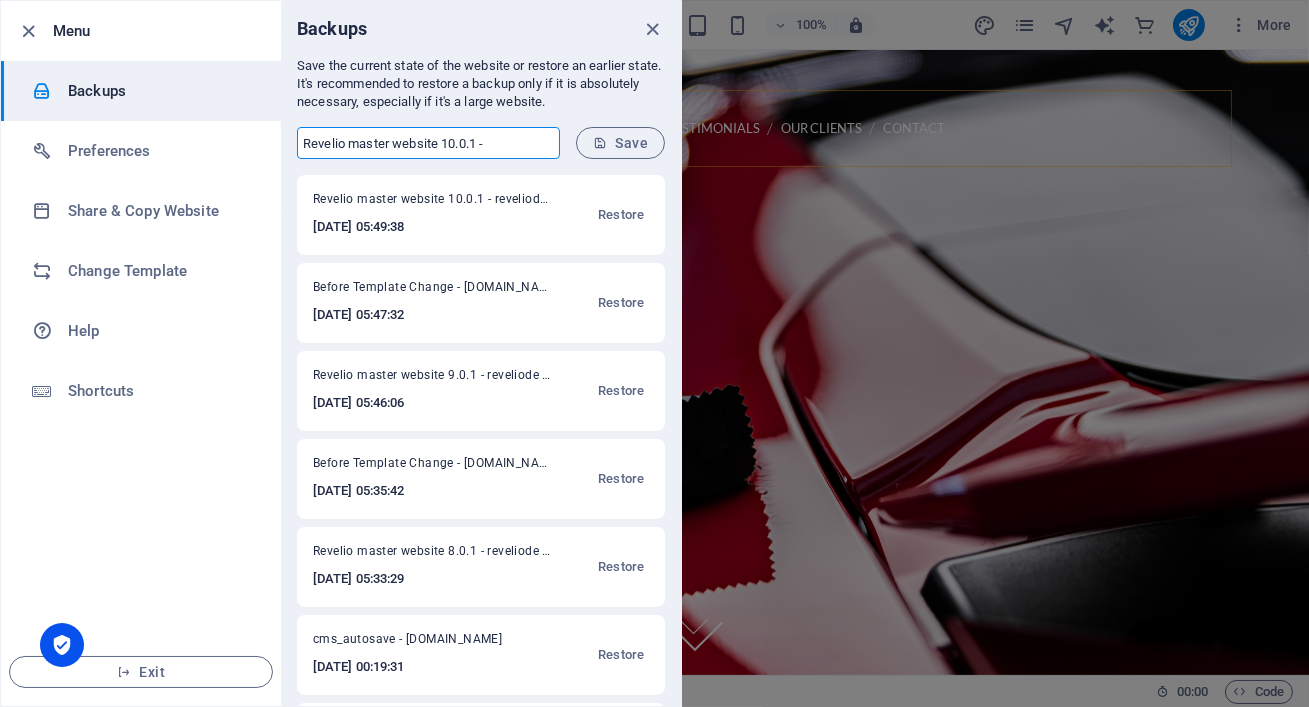 click on "Revelio master website 10.0.1 -" at bounding box center [428, 143] 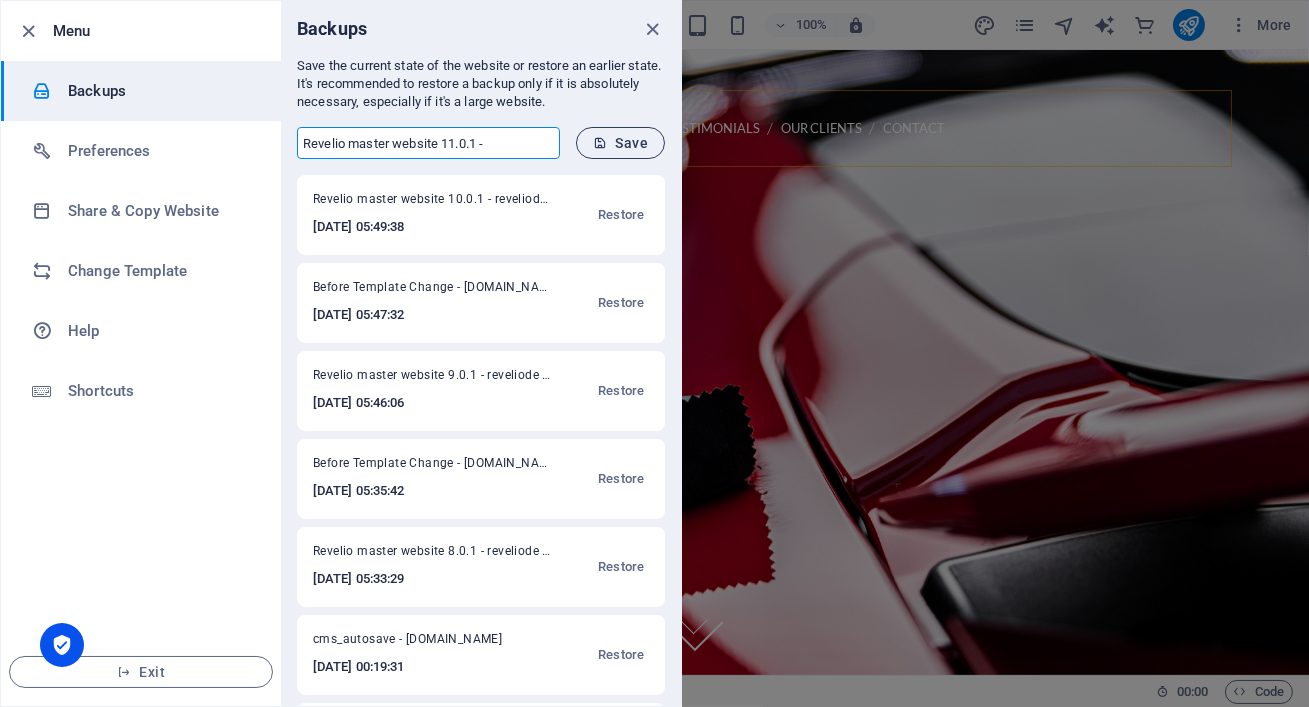 type on "Revelio master website 11.0.1 -" 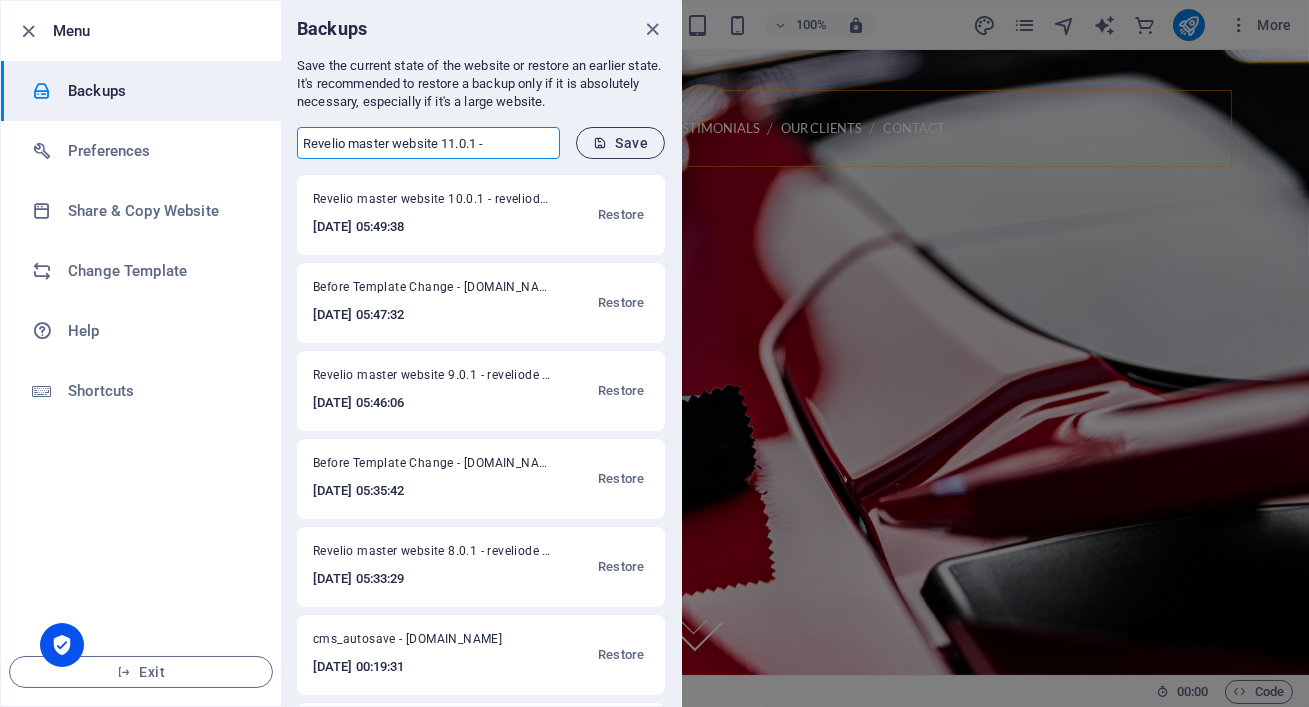 click on "Save" at bounding box center [620, 143] 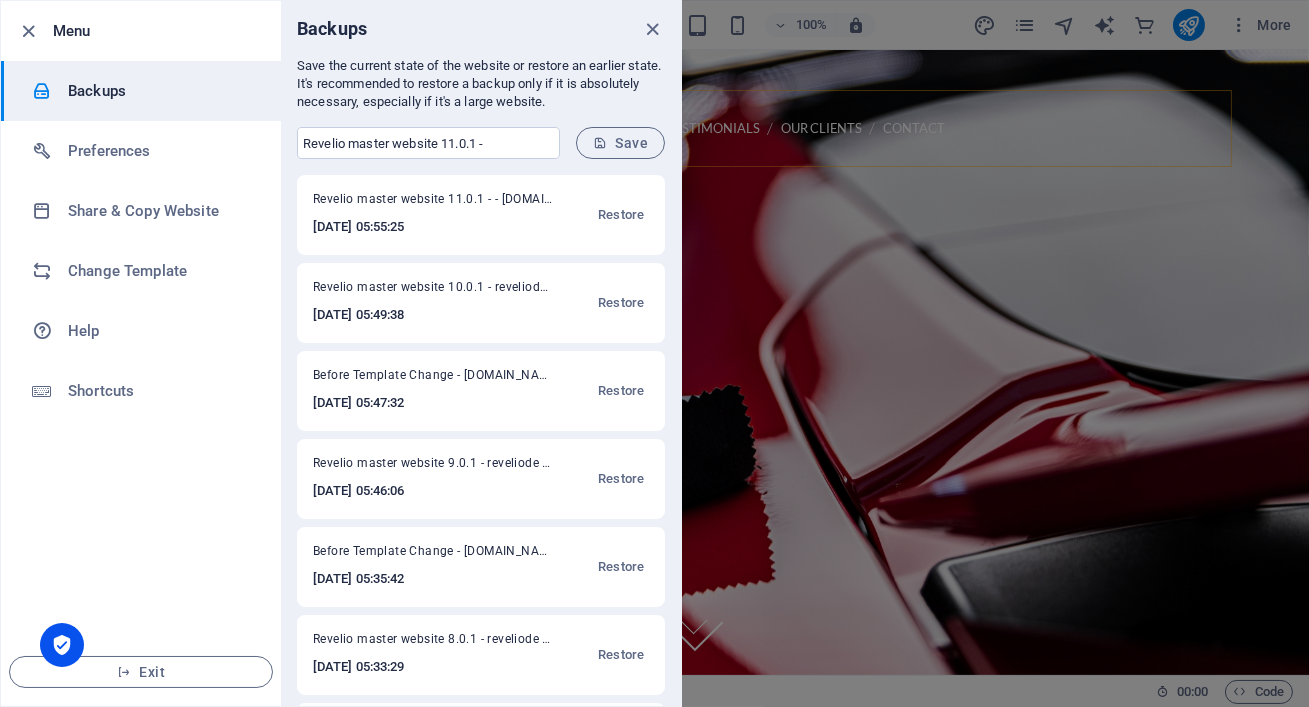 click at bounding box center [653, 29] 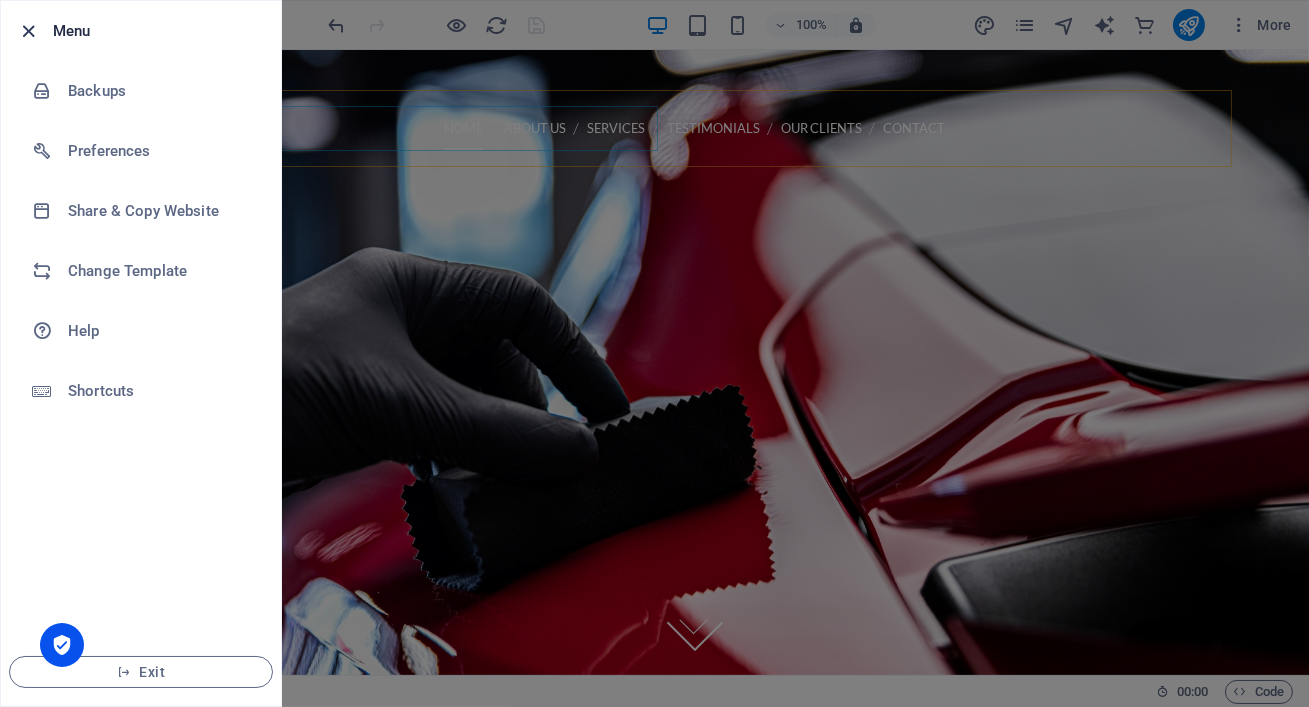 click at bounding box center [29, 31] 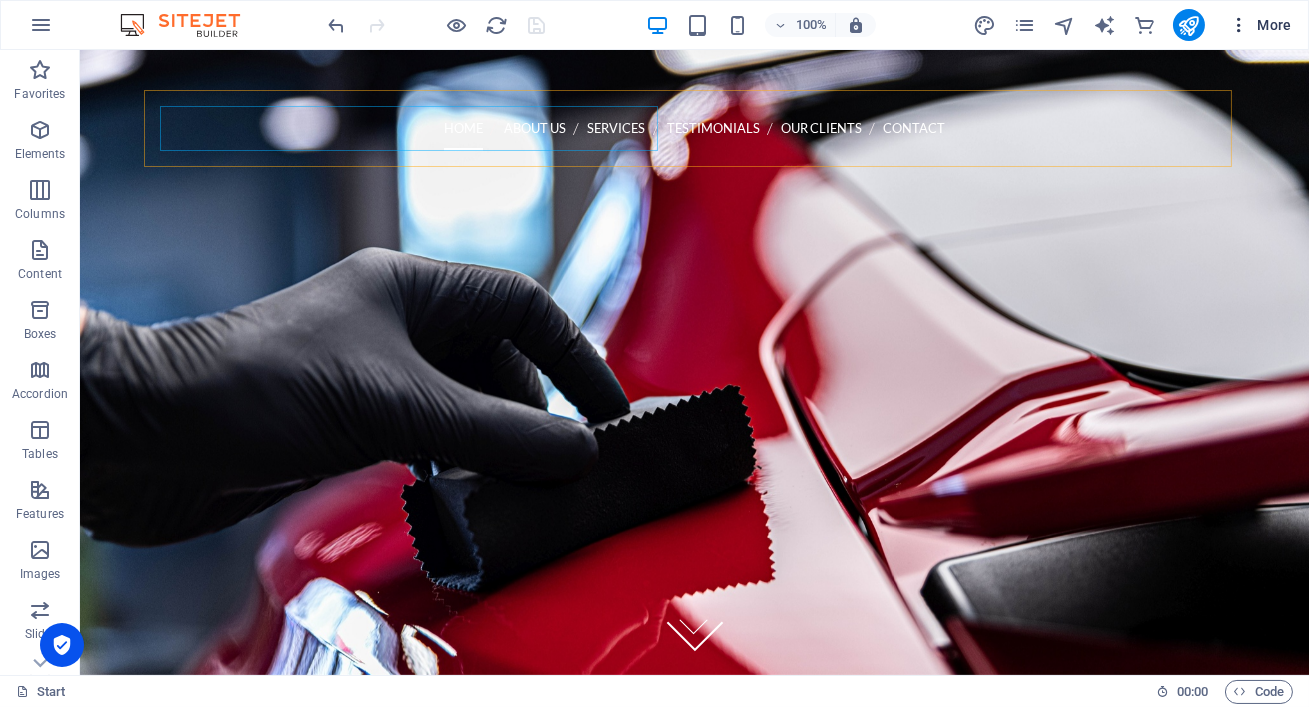 click on "More" at bounding box center [1260, 25] 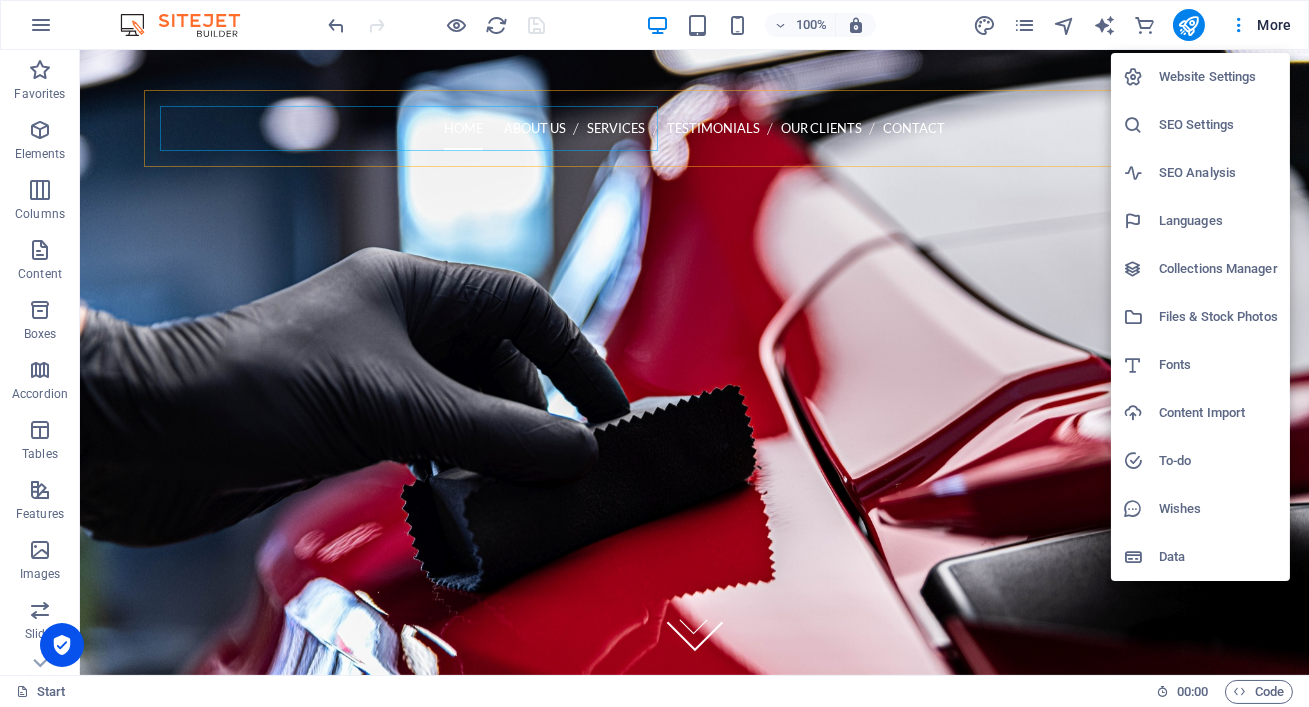 click on "SEO Settings" at bounding box center [1218, 125] 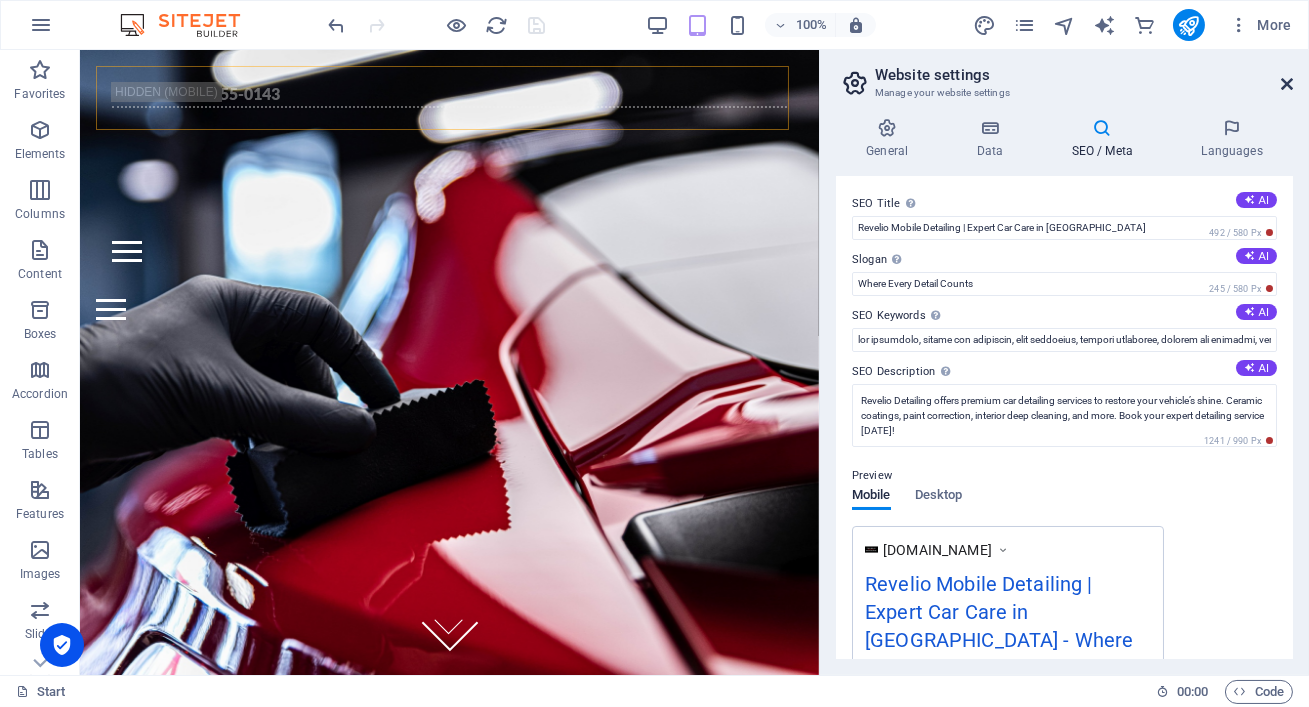 drag, startPoint x: 1289, startPoint y: 84, endPoint x: 1209, endPoint y: 33, distance: 94.873604 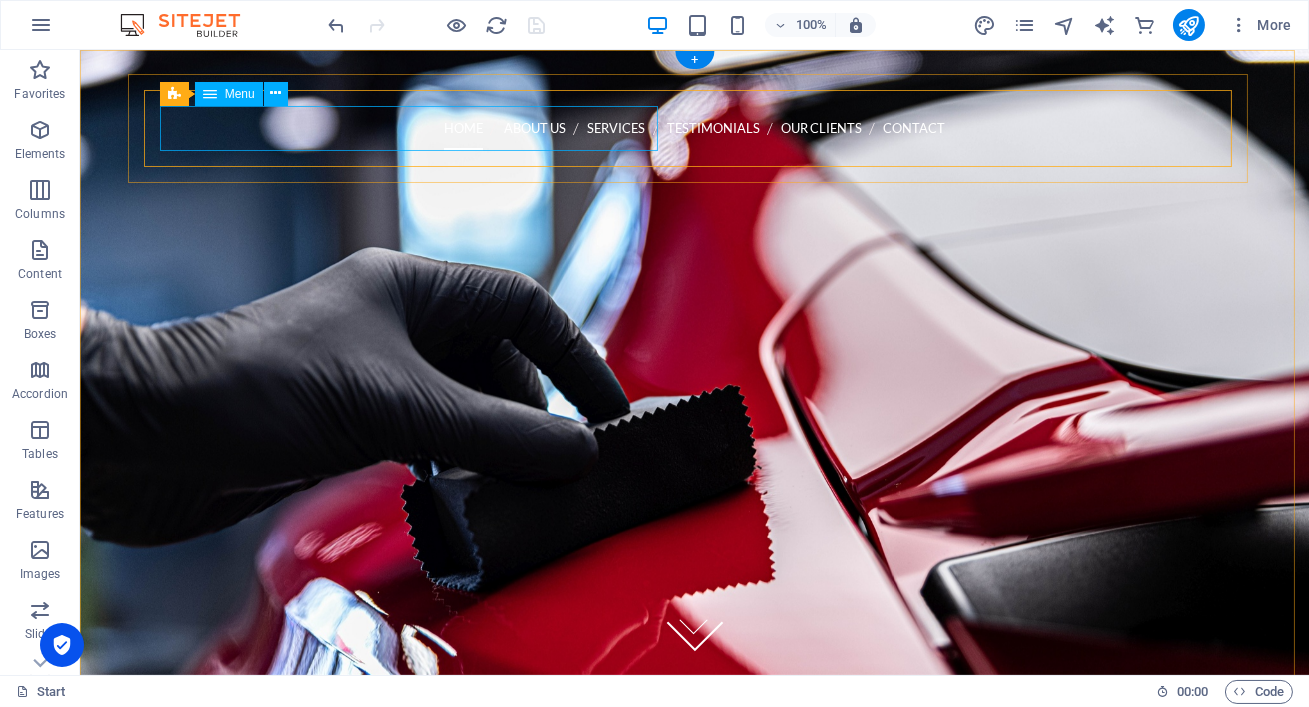 click on "Home About us Services Testimonials Our Clients Contact" at bounding box center [695, 128] 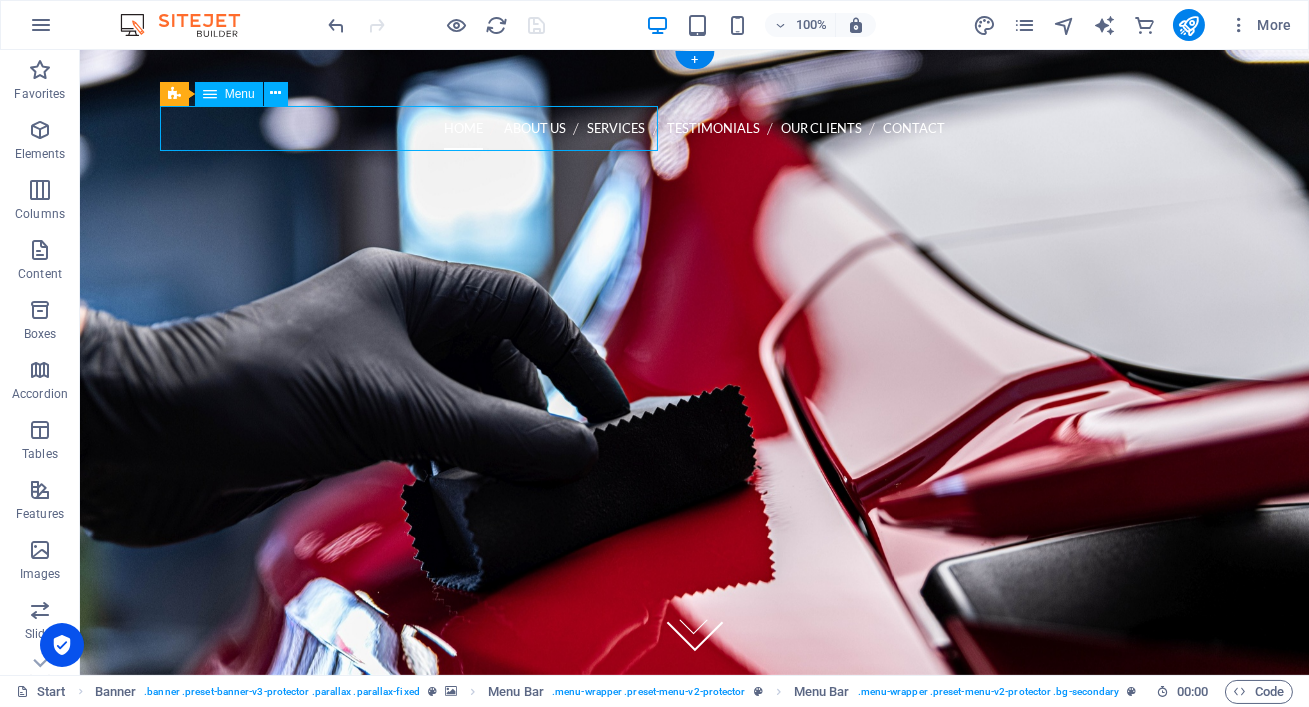 drag, startPoint x: 433, startPoint y: 139, endPoint x: 81, endPoint y: 139, distance: 352 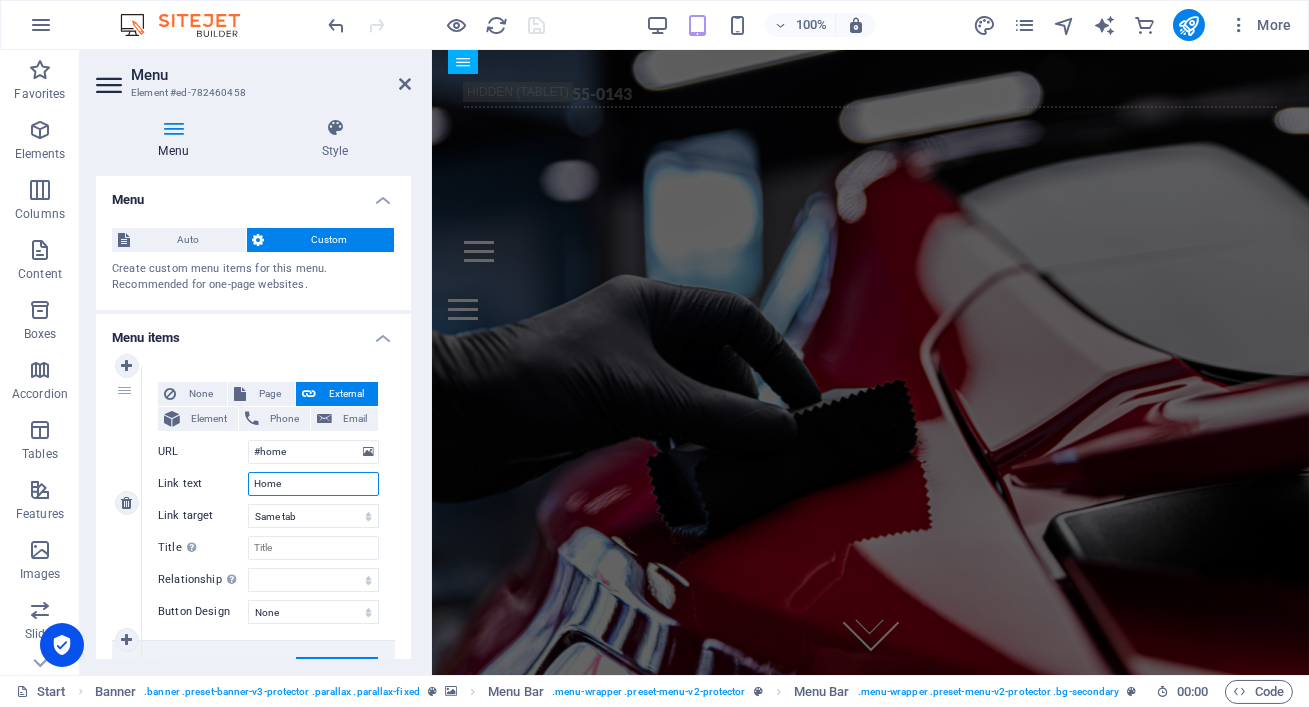 click on "Home" at bounding box center [313, 484] 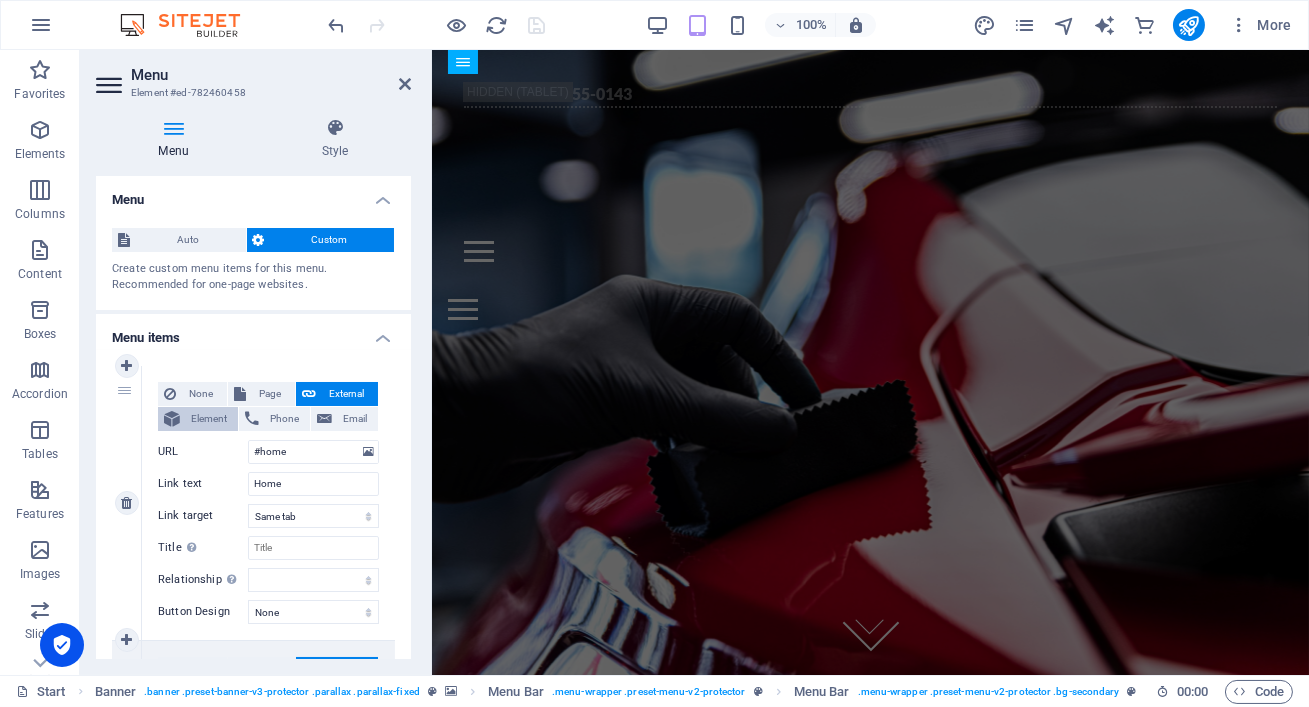 click on "Element" at bounding box center (209, 419) 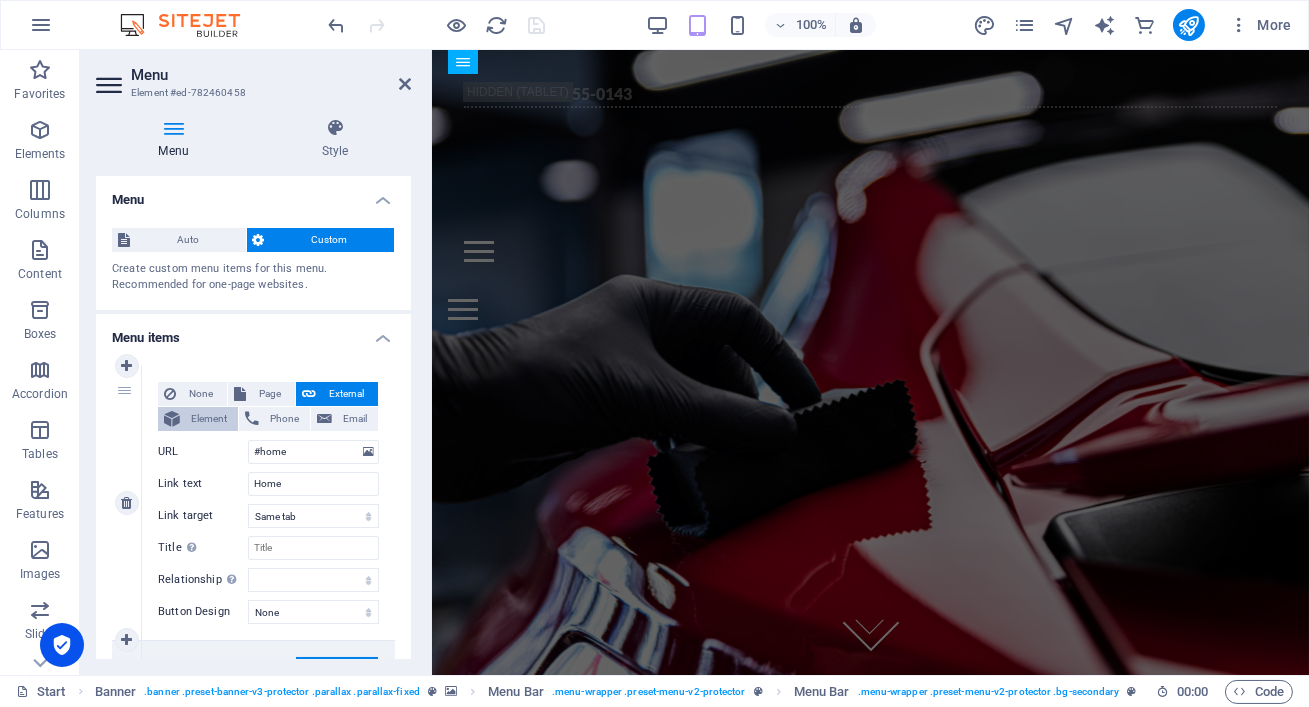 select 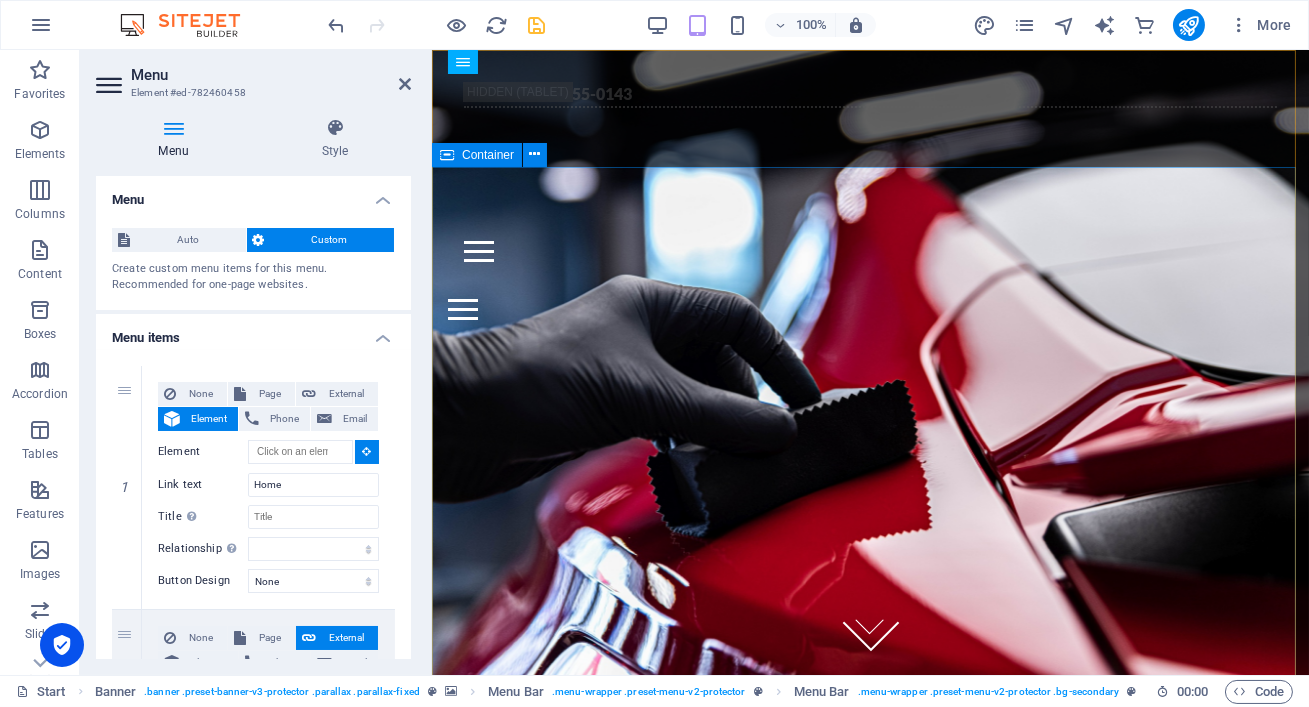 click at bounding box center [869, 669] 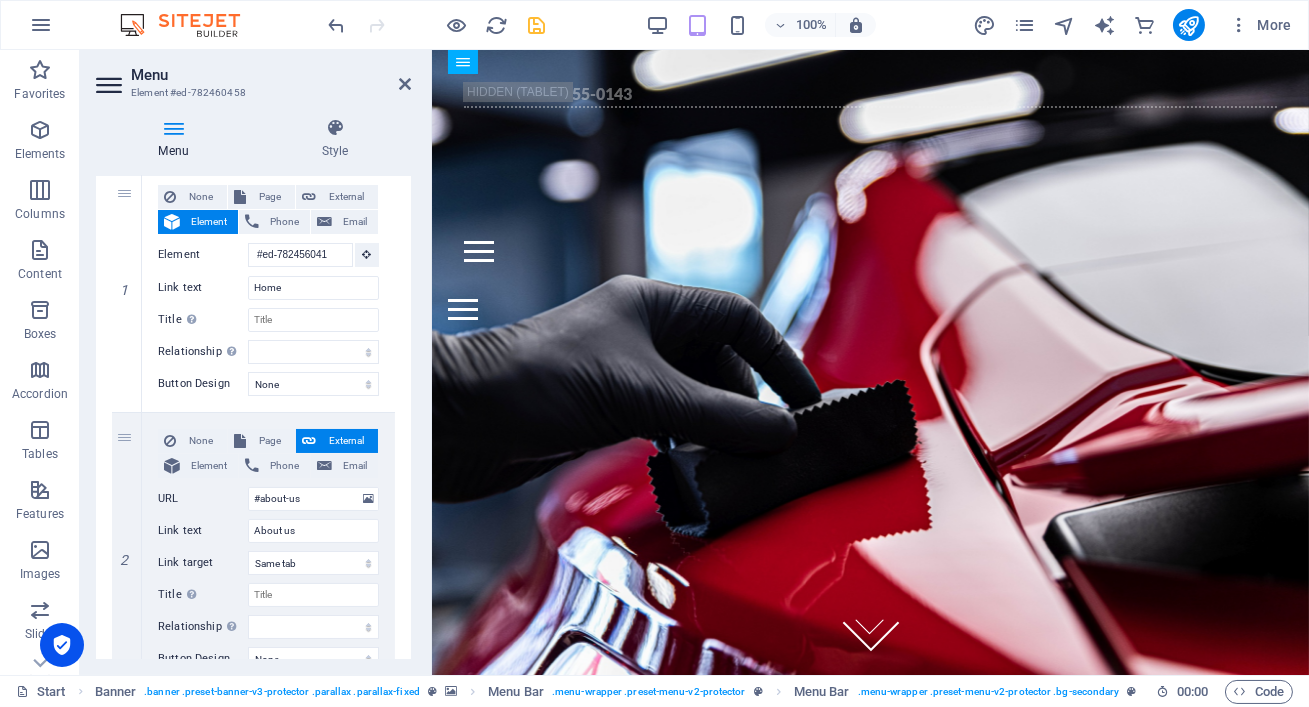 scroll, scrollTop: 350, scrollLeft: 0, axis: vertical 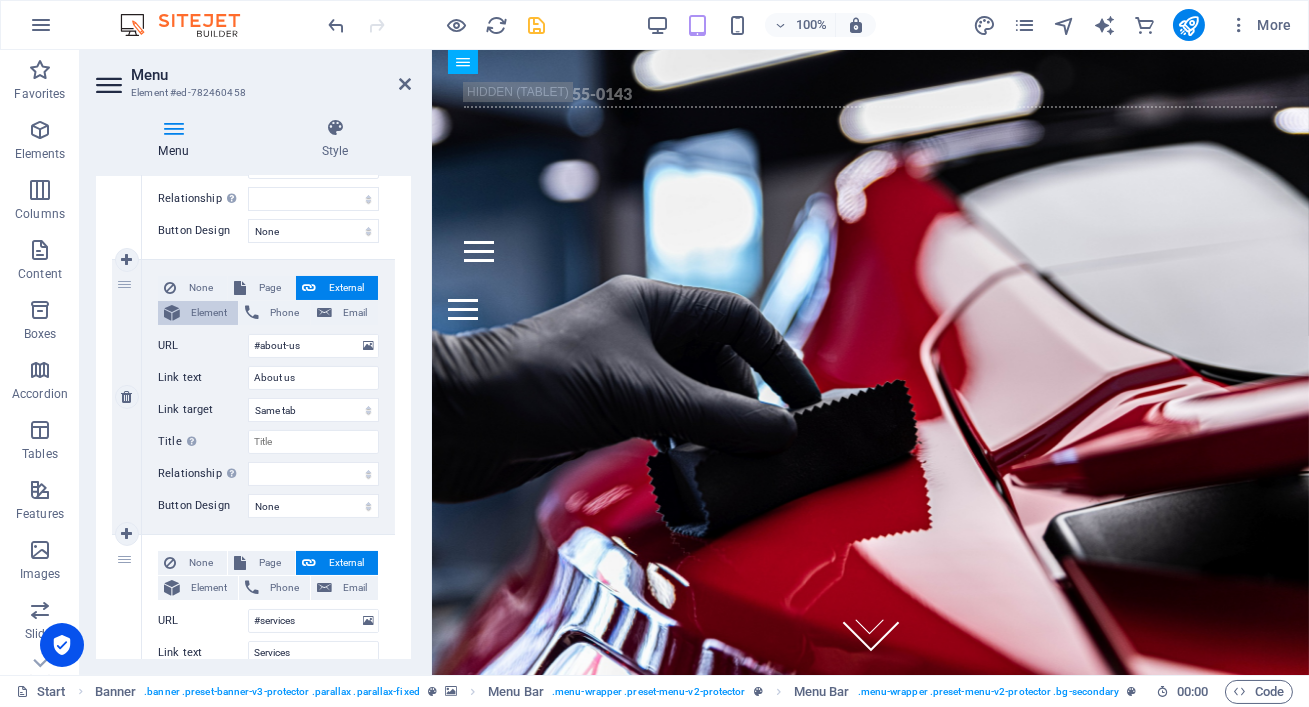 click on "Element" at bounding box center (209, 313) 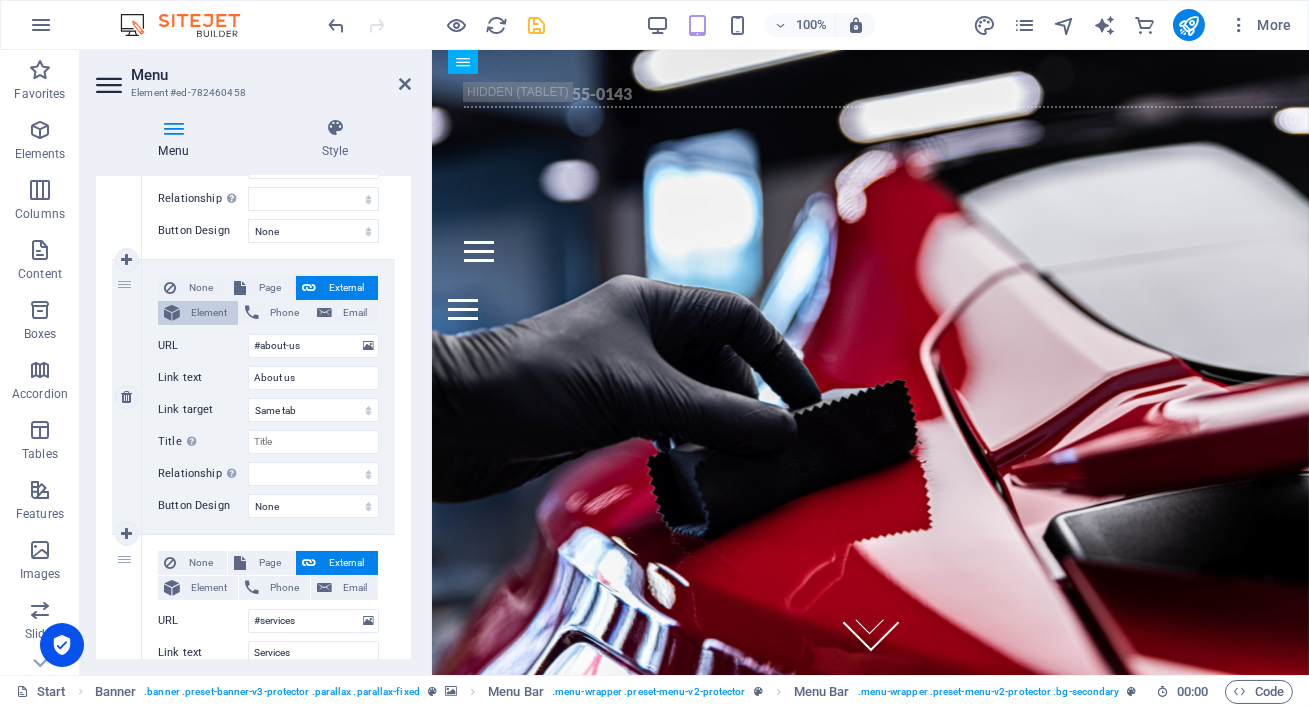select 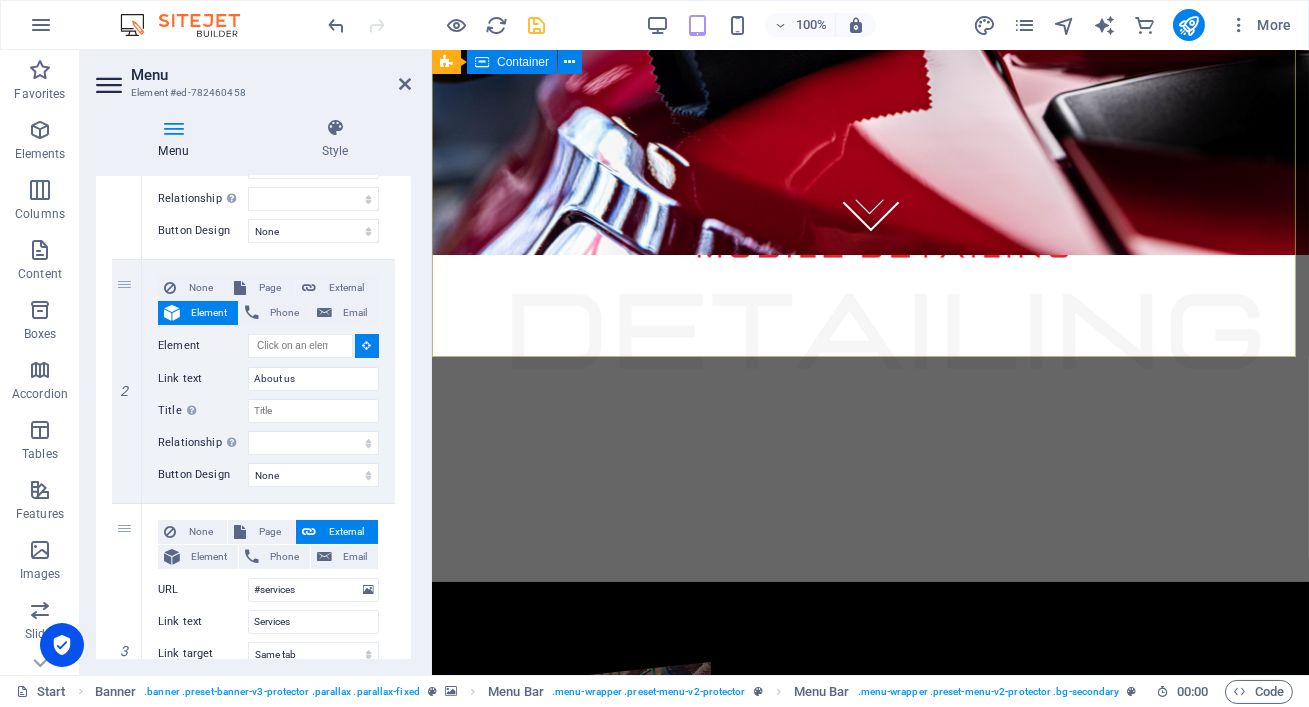 scroll, scrollTop: 439, scrollLeft: 0, axis: vertical 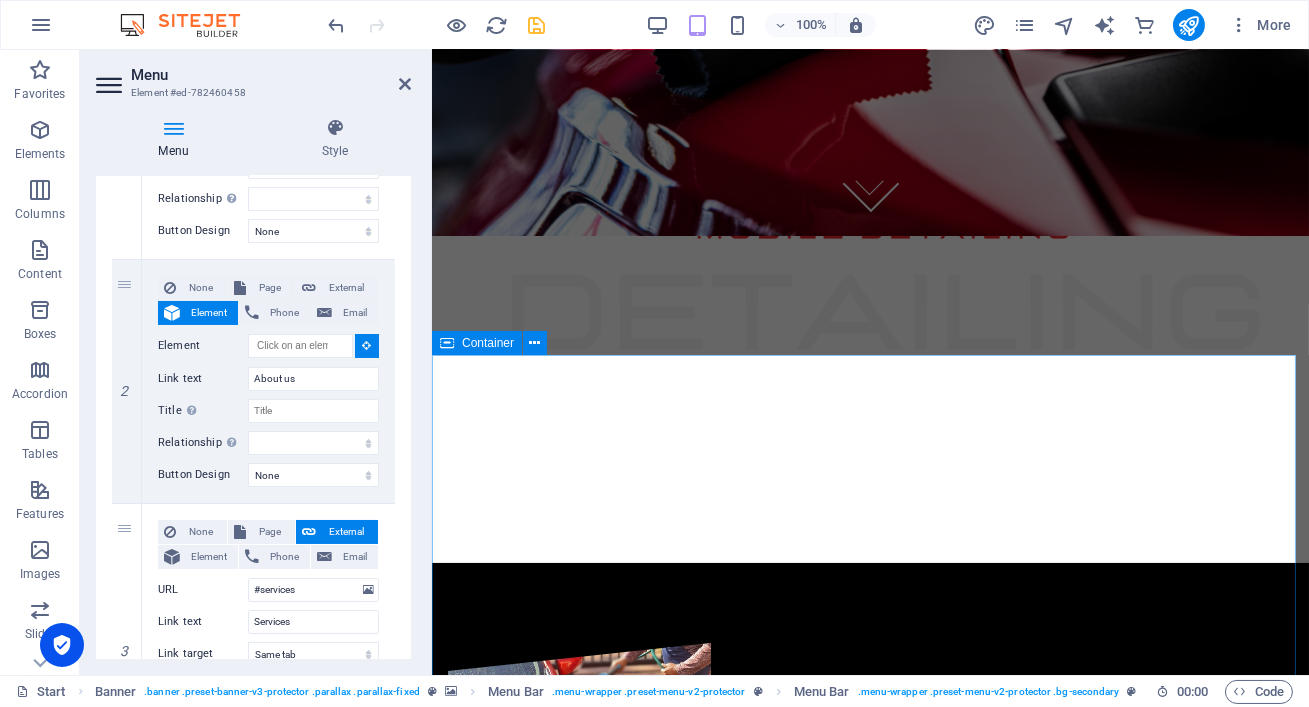 click on "ABOUT REVELIO We bring expert car detailing directly to your driveway across Johannesburg, Pretoria, and Ekurhuleni. From deep interior cleaning and ceramic coating to scratch removal, Revelio Detailing offers comprehensive mobile car care without the hassle of dropping off your vehicle. Our professional team ensures your car looks flawless every time. Our clients consistently rate us 5 stars on Google, praising our professionalism, meticulous attention to detail, and unmatched convenience. 📍 Locations We Serve: ✅ Johannesburg ✅ Pretoria ✅  Ekurhuleni  Convenience , We Come to You Premium Results, No Compromises Reveal Your Car's True Shine" at bounding box center (869, 932) 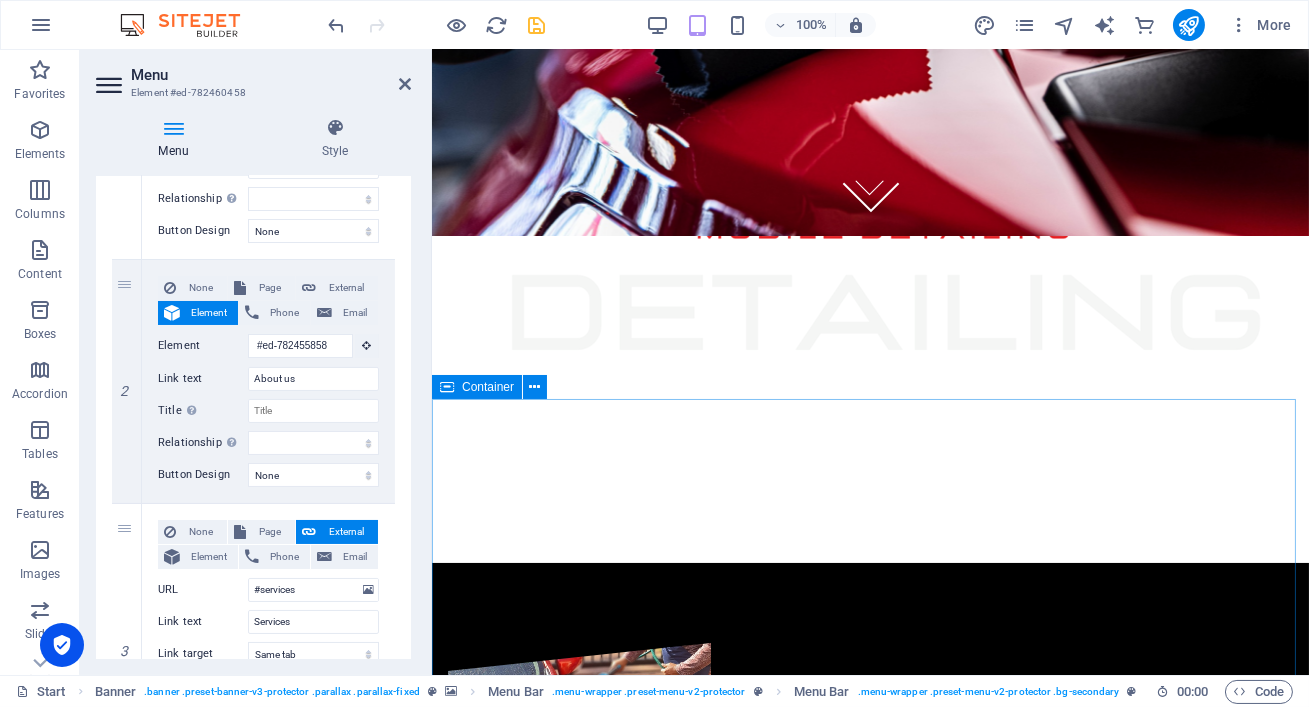 scroll, scrollTop: 0, scrollLeft: 0, axis: both 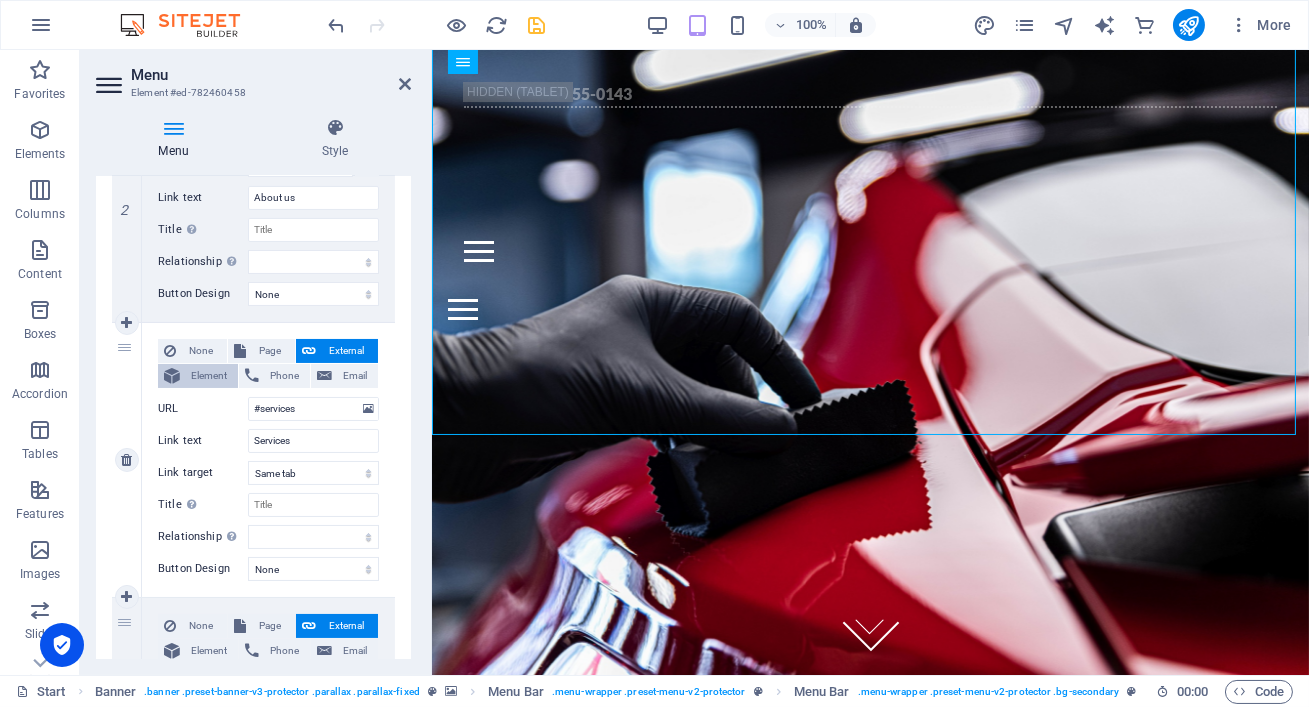 click on "Element" at bounding box center (209, 376) 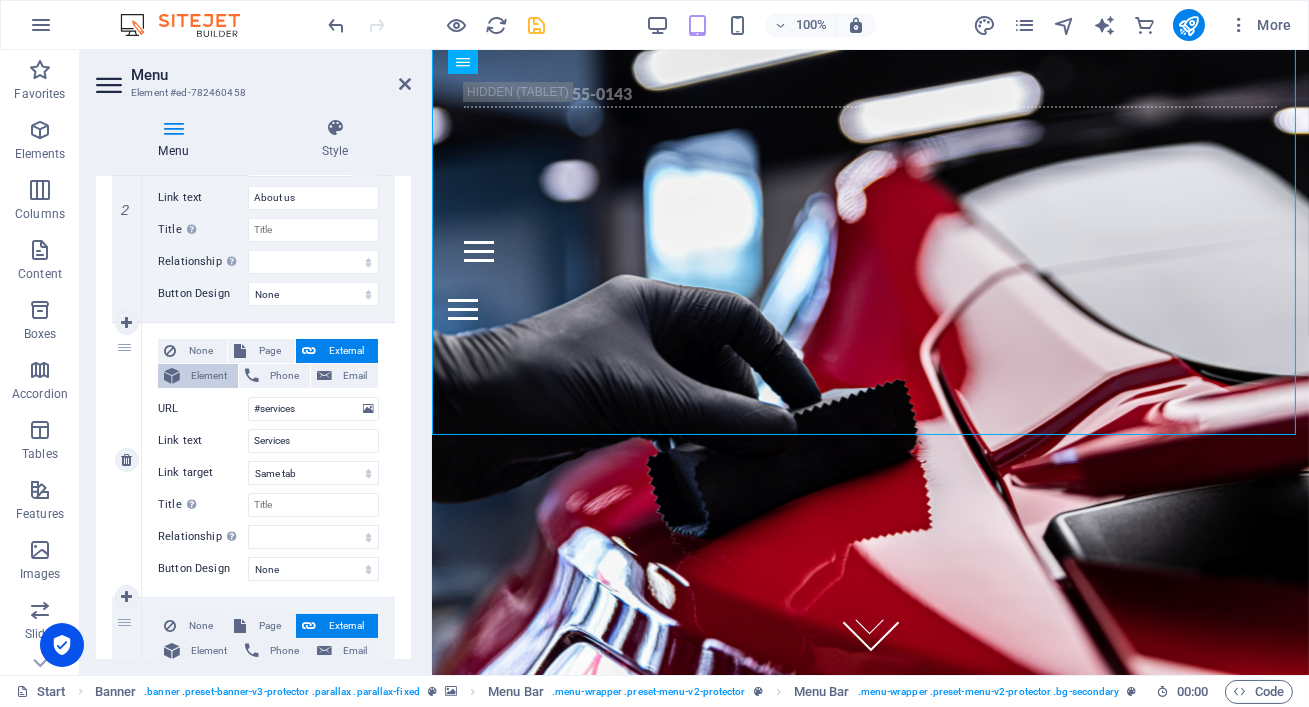 select 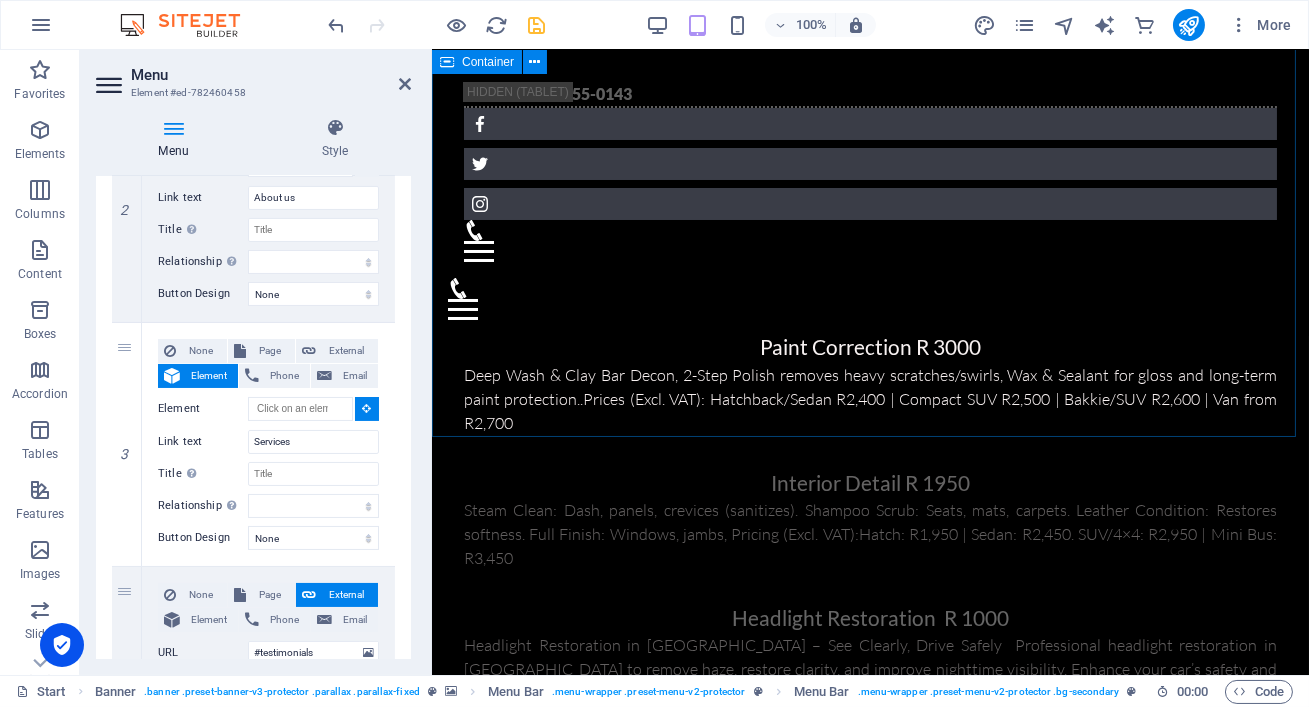 scroll, scrollTop: 1611, scrollLeft: 0, axis: vertical 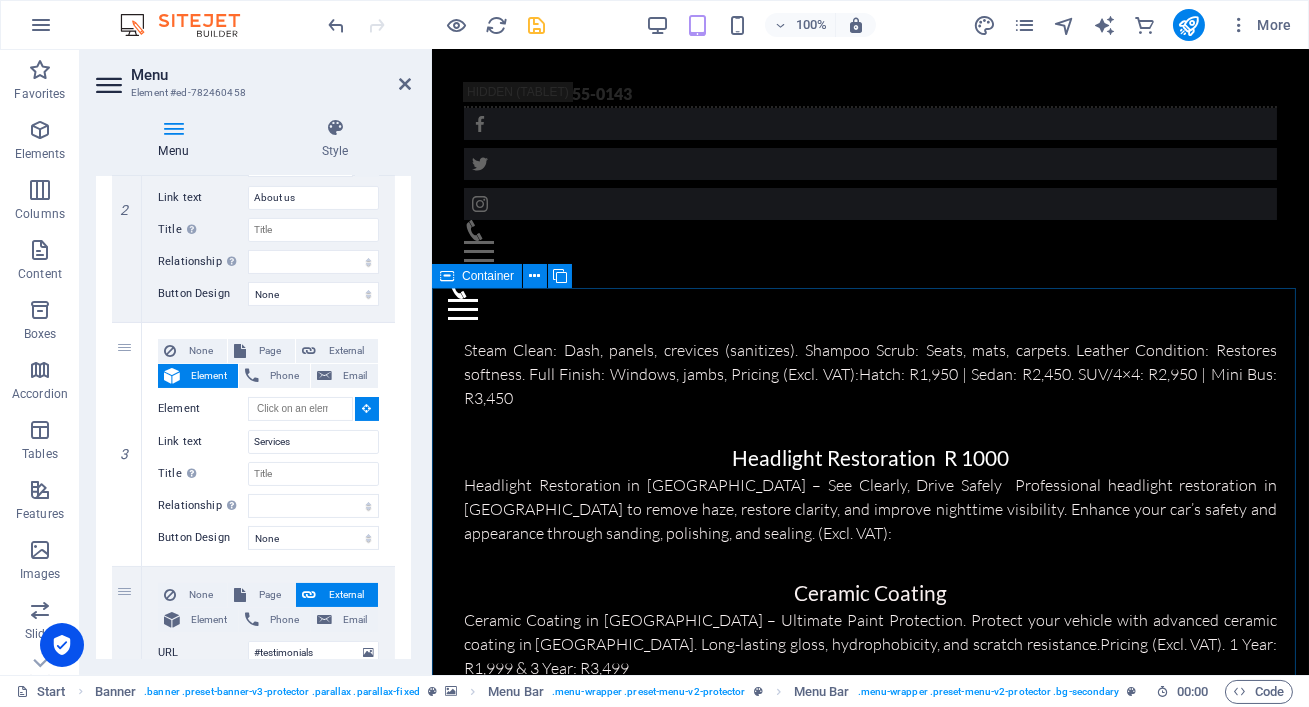 click on "Enhancement Detail R 23000 Deep Wash & Clay Bar Decon, 1-Step Polish removes light scratches/swirls, Wax & Sealant for gloss and long-term paint protection. Prices (Excl. VAT): Hatchback/Sedan: R2,400, Compact SUV: R2,500, Bakkie/SUV: R2,600, Van: From R2,700 Paint Correction R 3000  Deep Wash & Clay Bar Decon, 2-Step Polish removes heavy scratches/swirls, Wax & Sealant for gloss and long-term paint protection..Prices (Excl. VAT): Hatchback/Sedan R2,400 | Compact SUV R2,500 | Bakkie/SUV R2,600 | Van from R2,700  Interior Detail R 1950 Steam Clean: Dash, panels, crevices (sanitizes). Shampoo Scrub: Seats, mats, carpets. Leather Condition: Restores softness. Full Finish: Windows, jambs, Pricing (Excl. VAT):Hatch: R1,950 | Sedan: R2,450. SUV/4×4: R2,950 | Mini Bus: R3,450  Headlight Restoration  R 1000 Ceramic Coating MotorBike Detailing R 2500 Multi stage deep Wash & Clay Bar decon. 1-Step Polishing removes light scratches & swirls. Wax & Sealant adds gloss and longterm protection.Prices (Excl. VAT):" at bounding box center (869, 435) 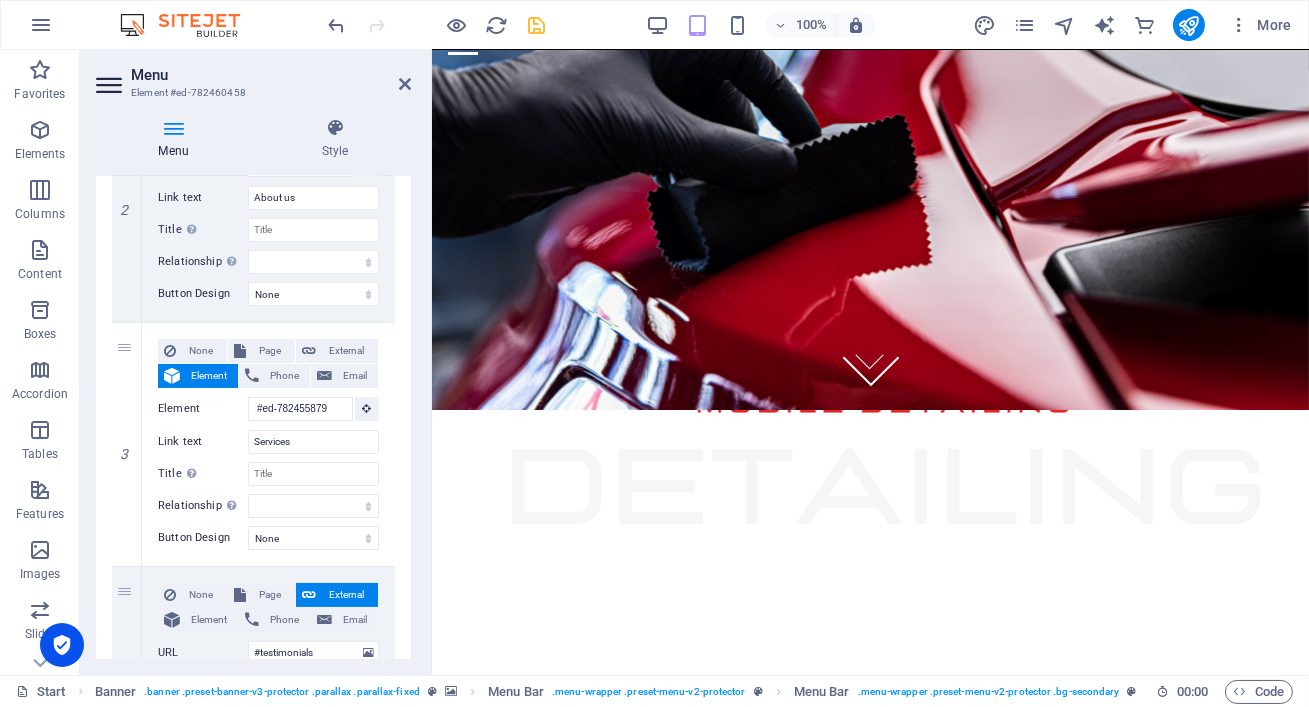 scroll, scrollTop: 360, scrollLeft: 0, axis: vertical 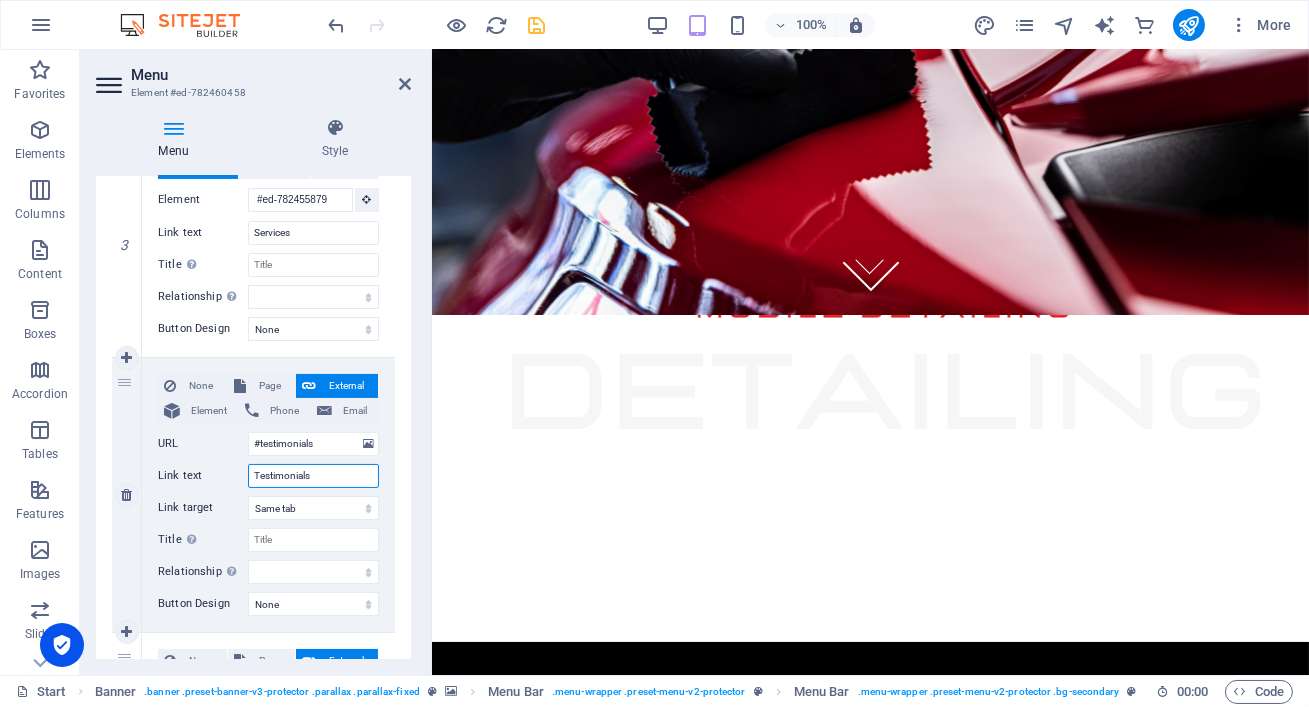 drag, startPoint x: 325, startPoint y: 482, endPoint x: 200, endPoint y: 477, distance: 125.09996 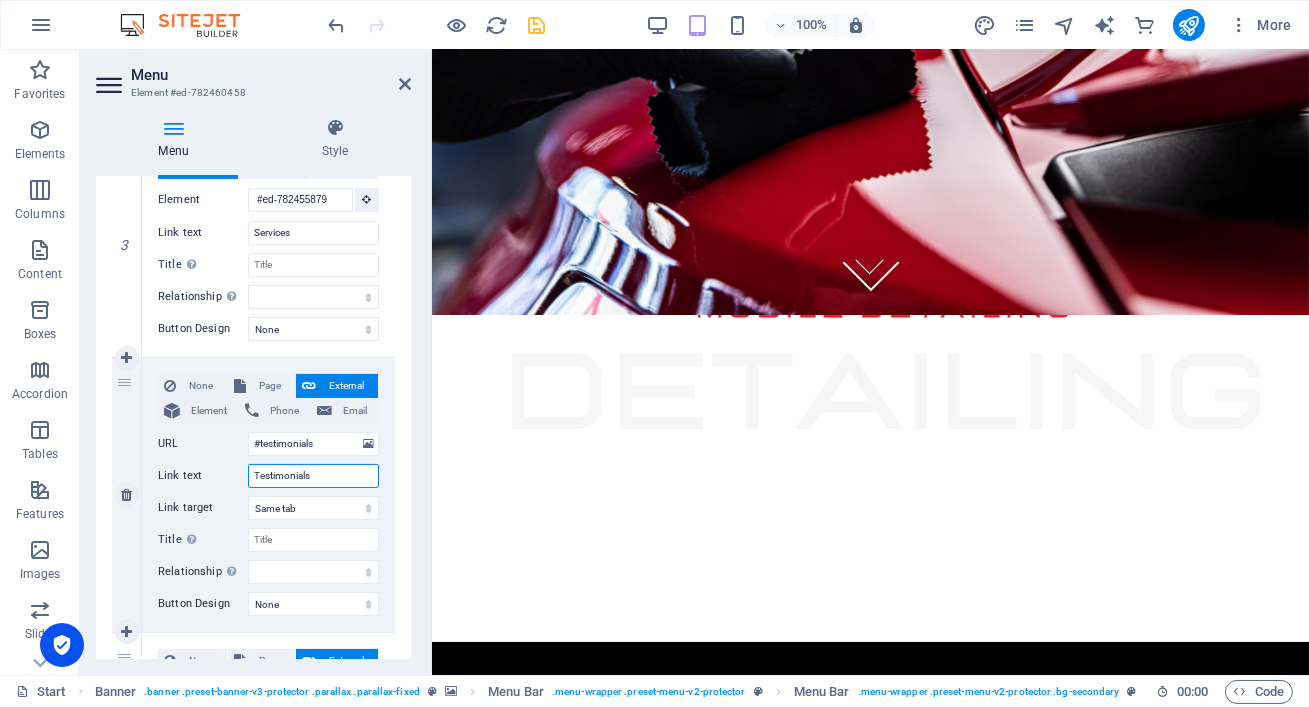 click on "Link text Testimonials" at bounding box center (268, 476) 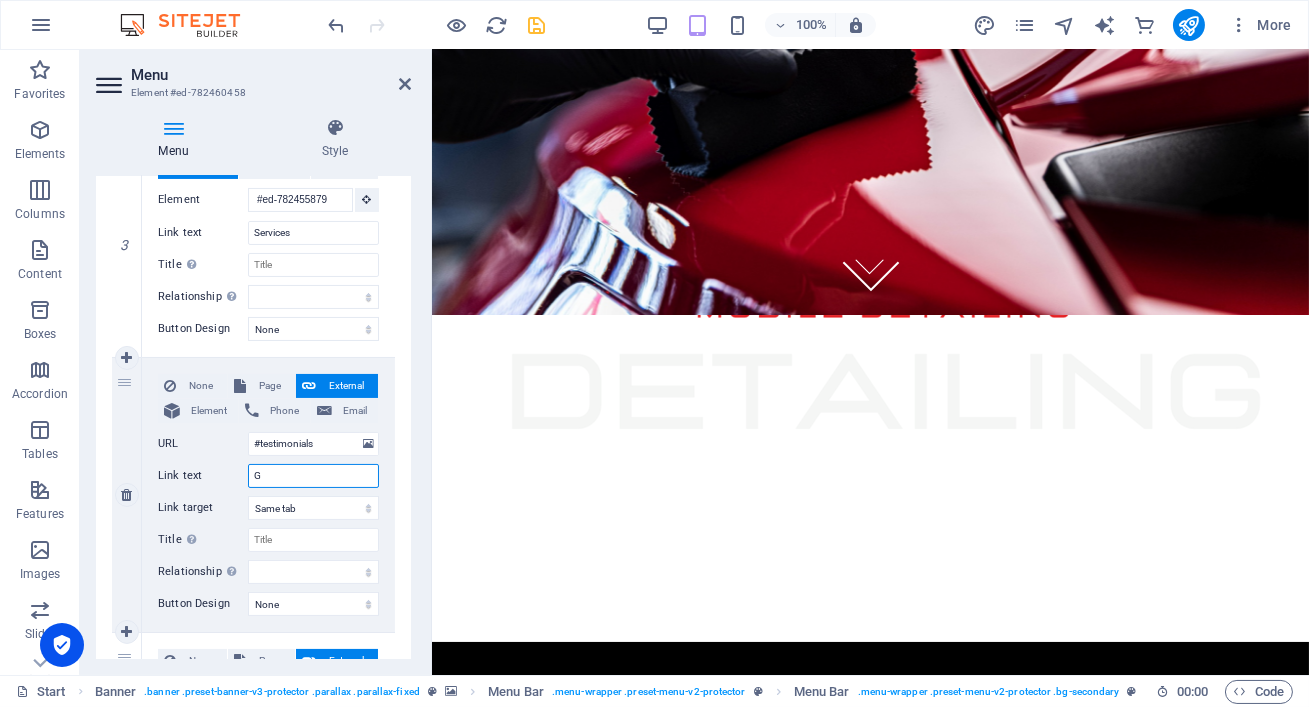 type on "Ga" 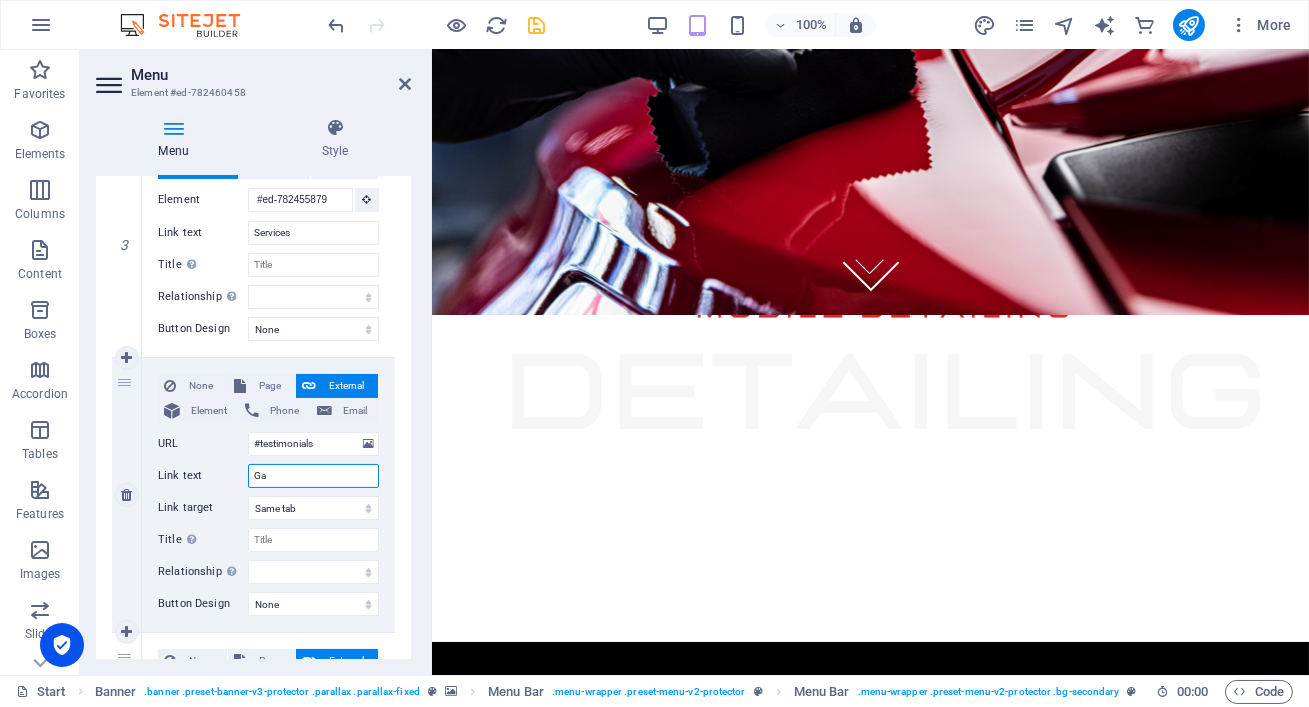 select 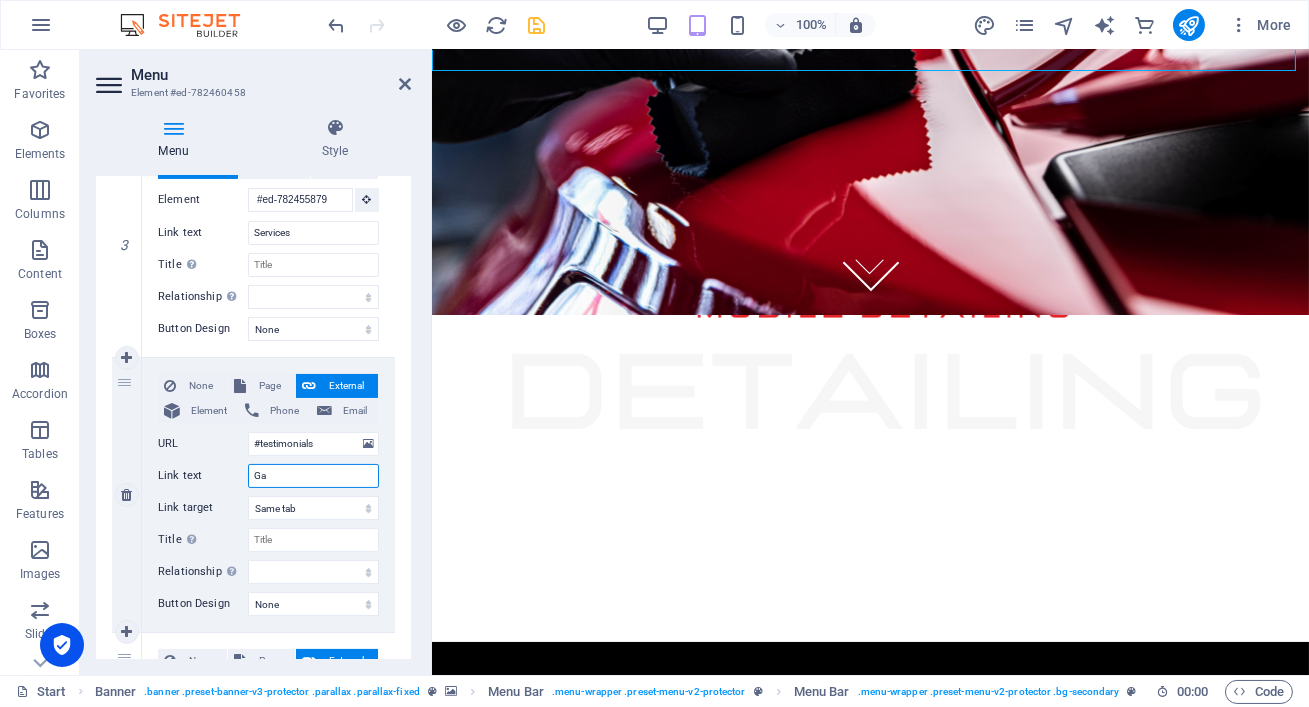 scroll, scrollTop: 0, scrollLeft: 0, axis: both 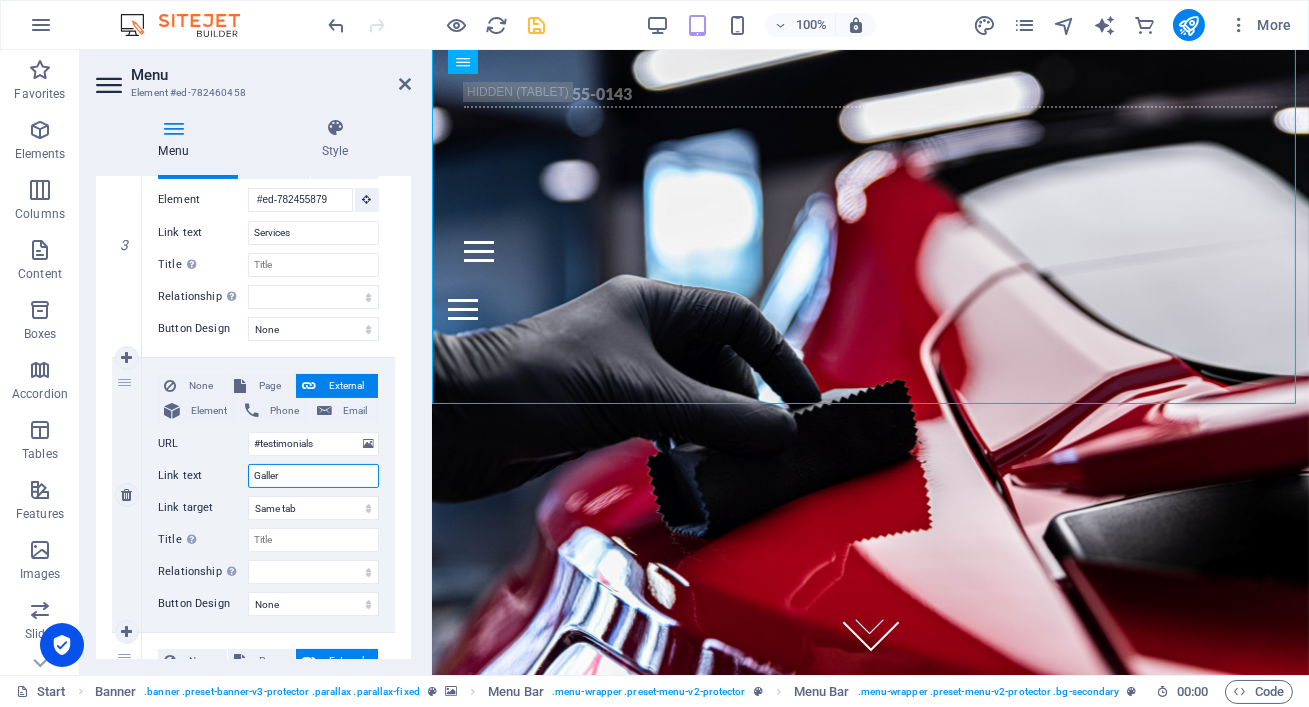 type on "Gallery" 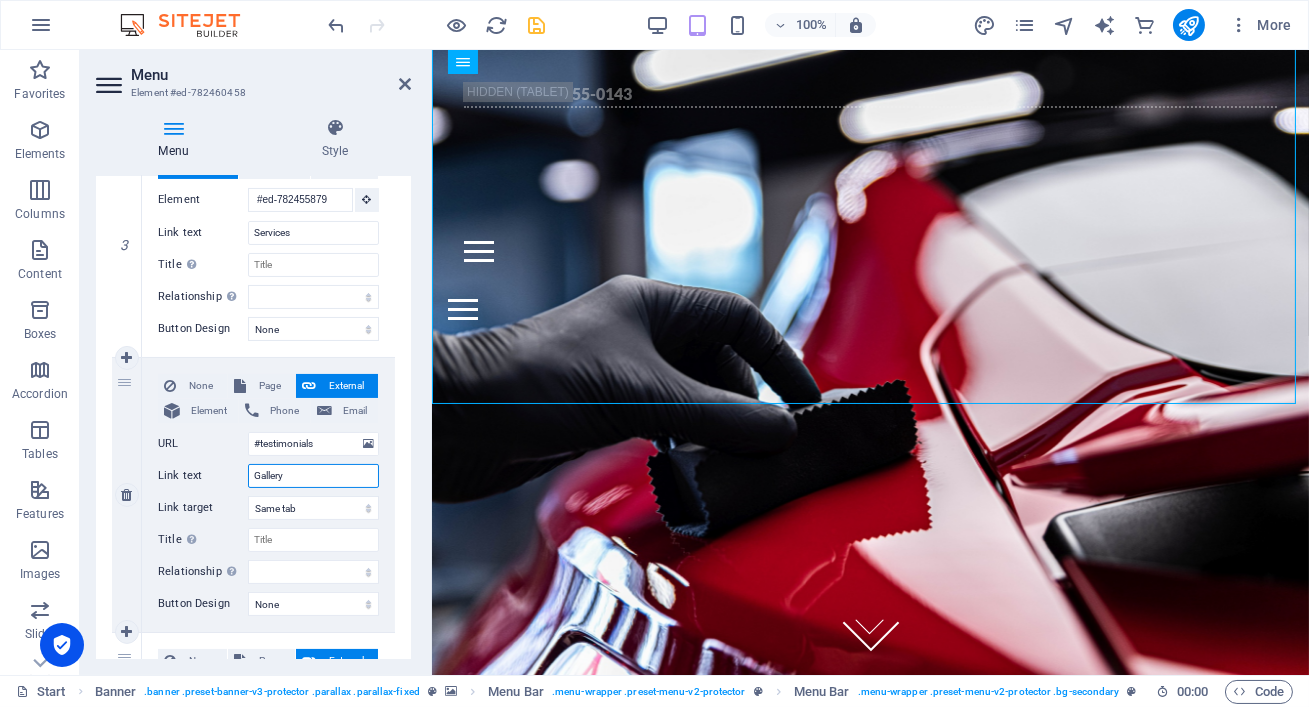 select 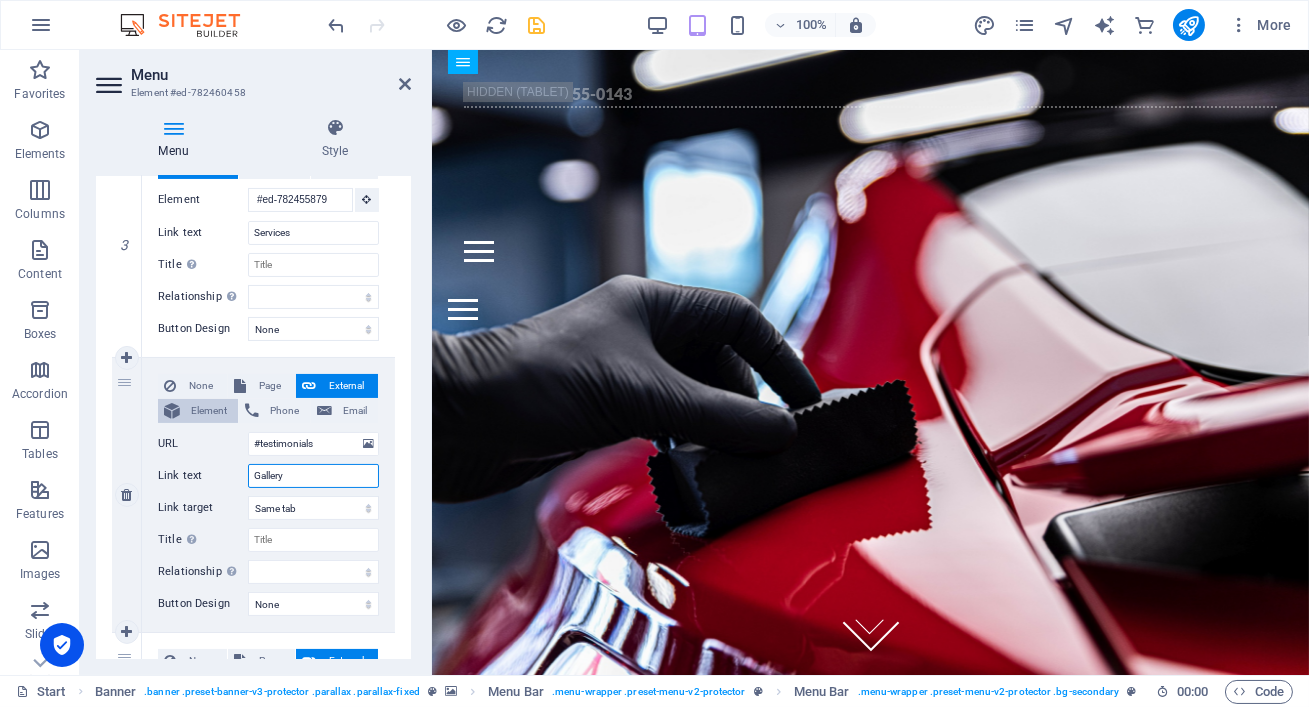 type on "Gallery" 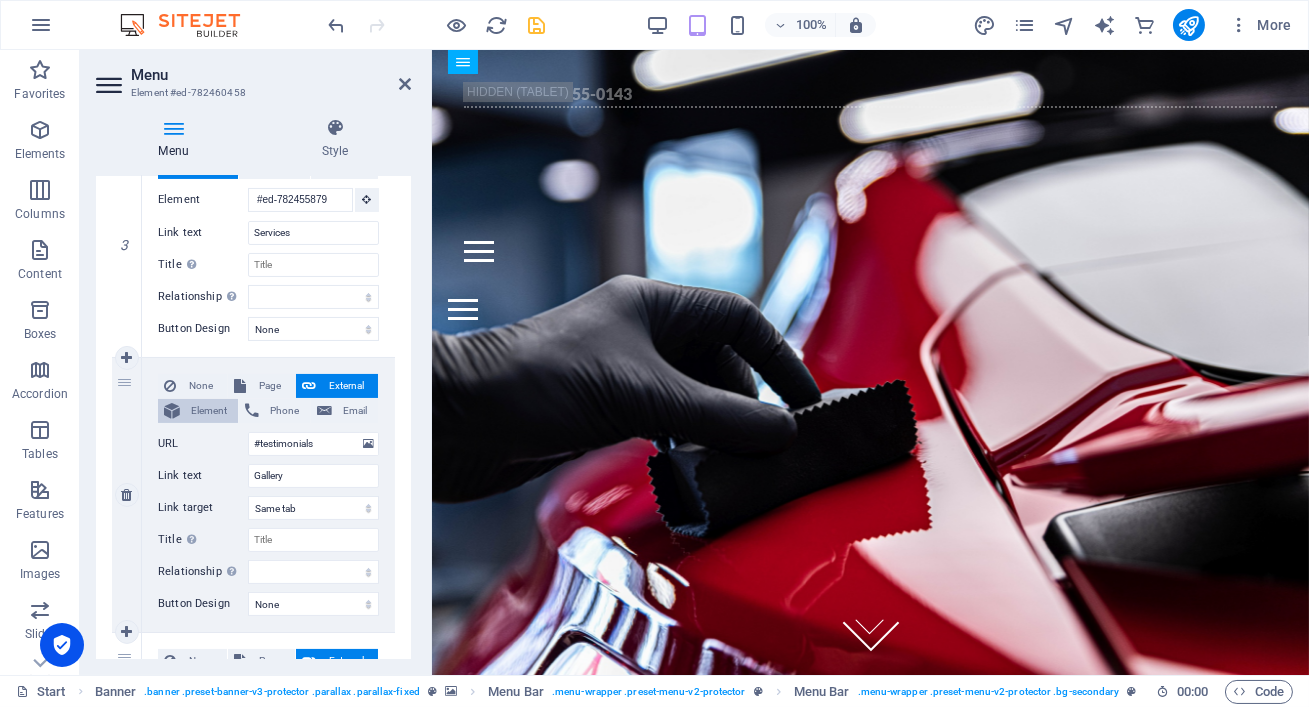 click on "Element" at bounding box center [209, 411] 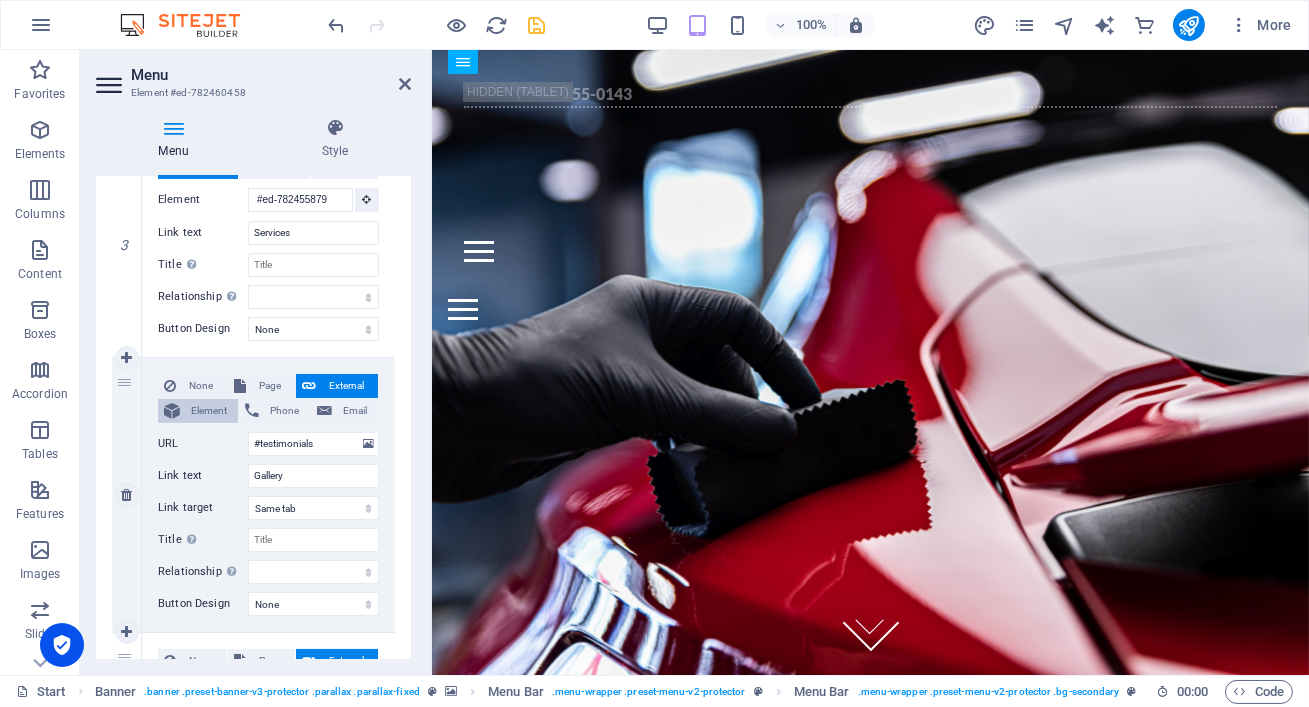 select 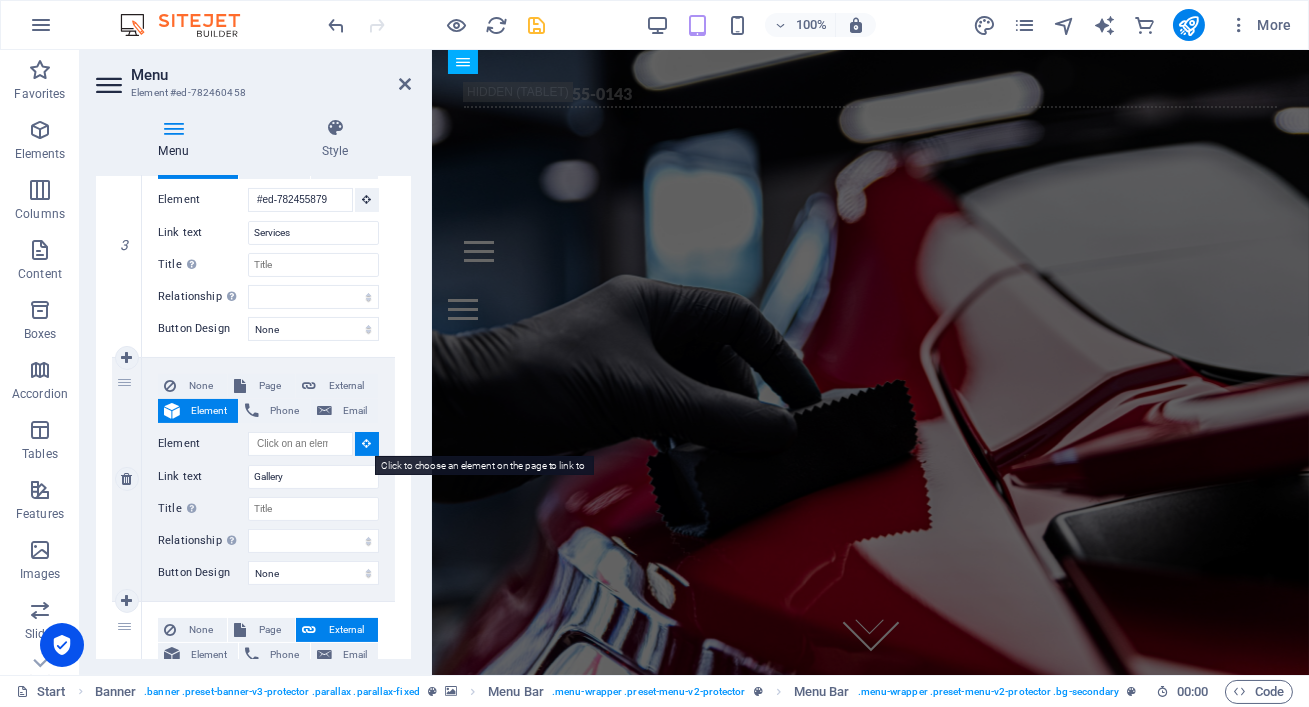 click at bounding box center (367, 444) 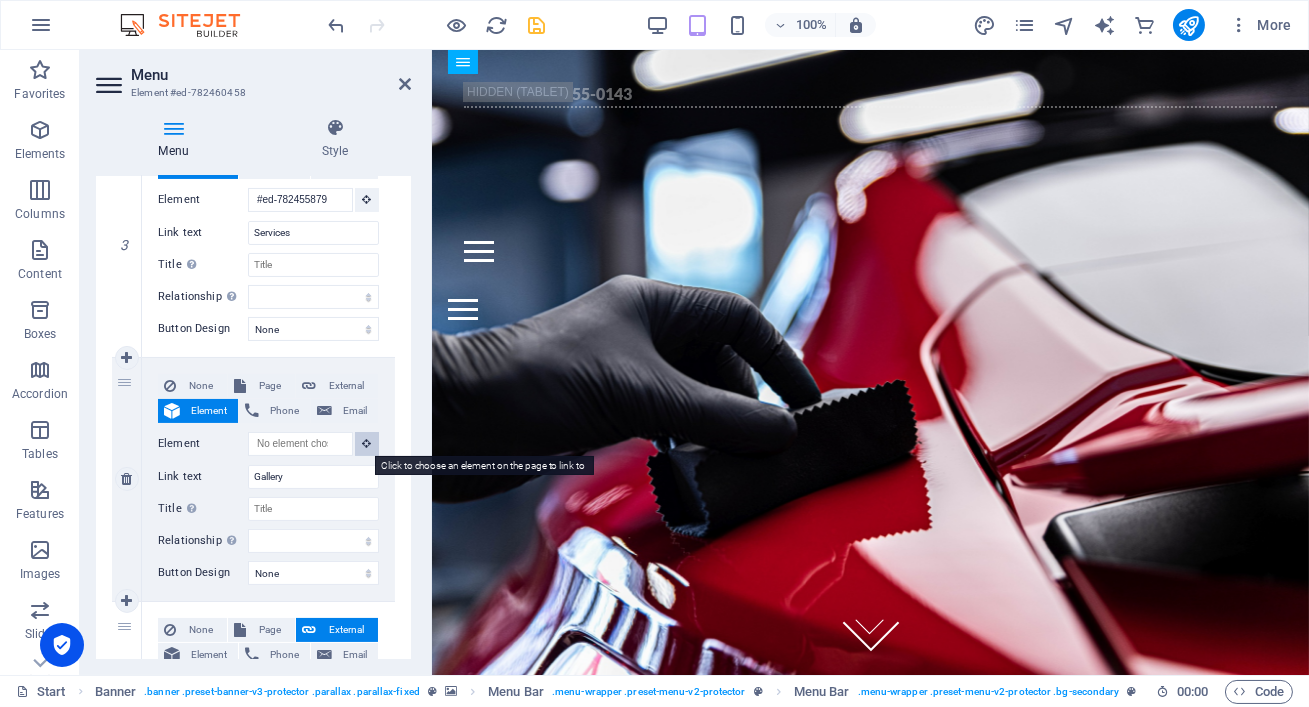 click at bounding box center (367, 444) 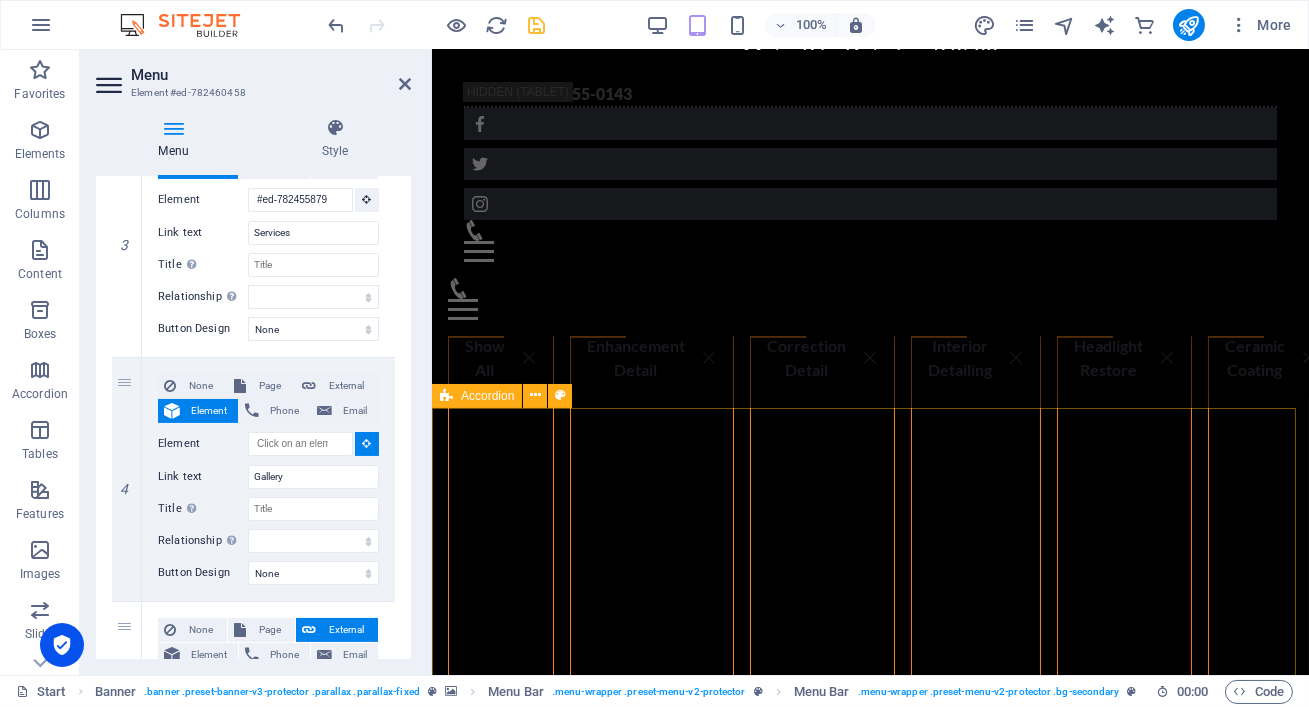 scroll, scrollTop: 2289, scrollLeft: 0, axis: vertical 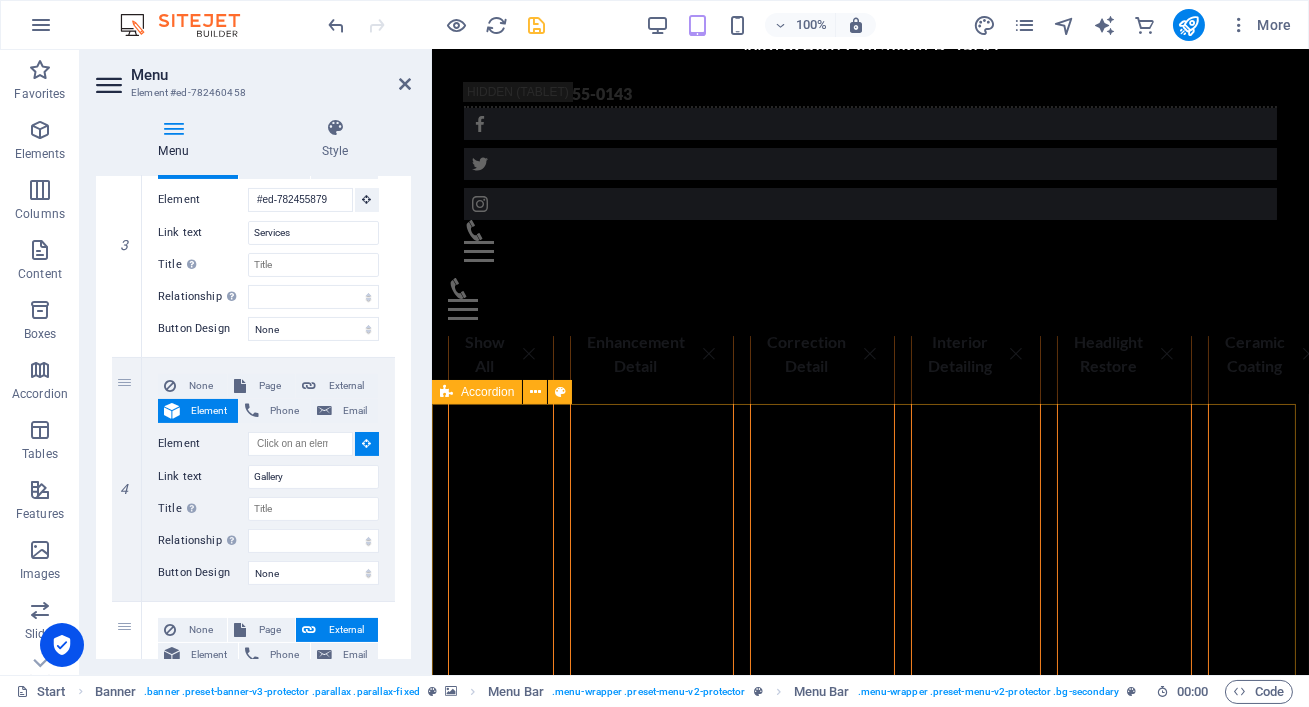 click on "CLICK ON THE ABOVE TABS FOR OUR DETAILING WORXS  Show All Enhancement Detail Correction Detail Interior Detailing  Headlight Restore  Ceramic Coating" at bounding box center (869, 894) 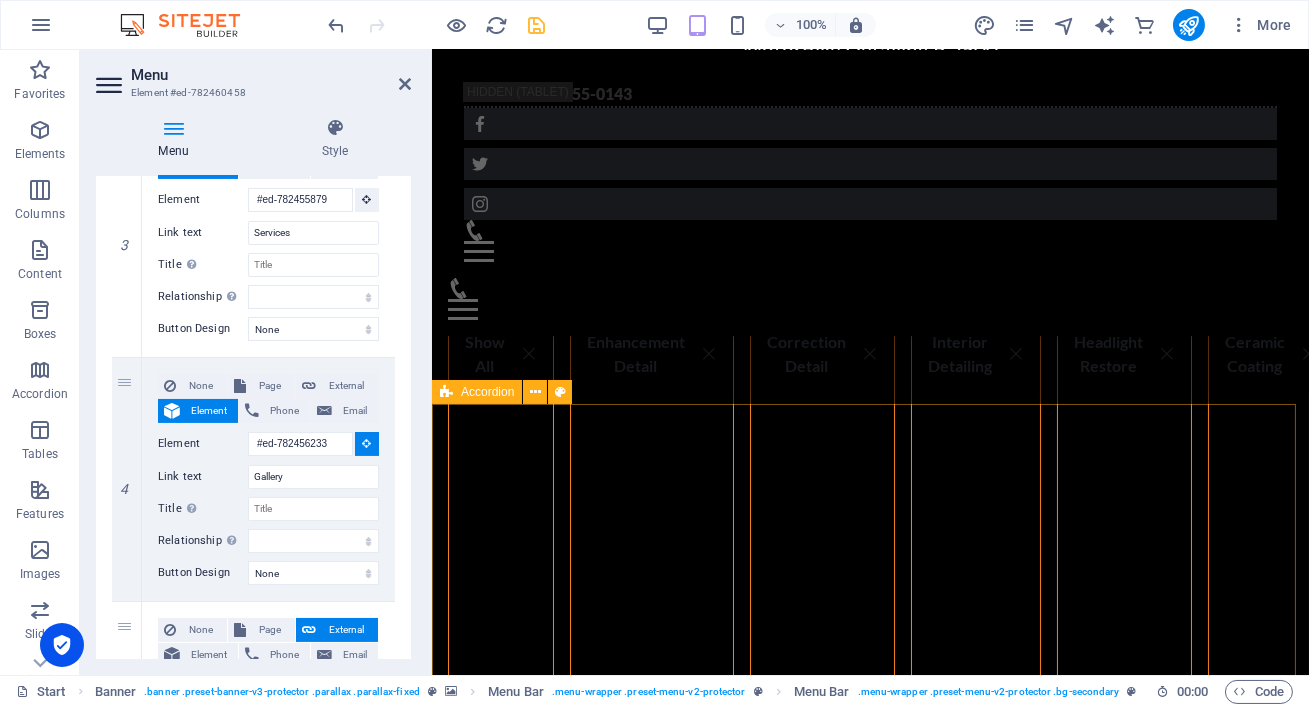select 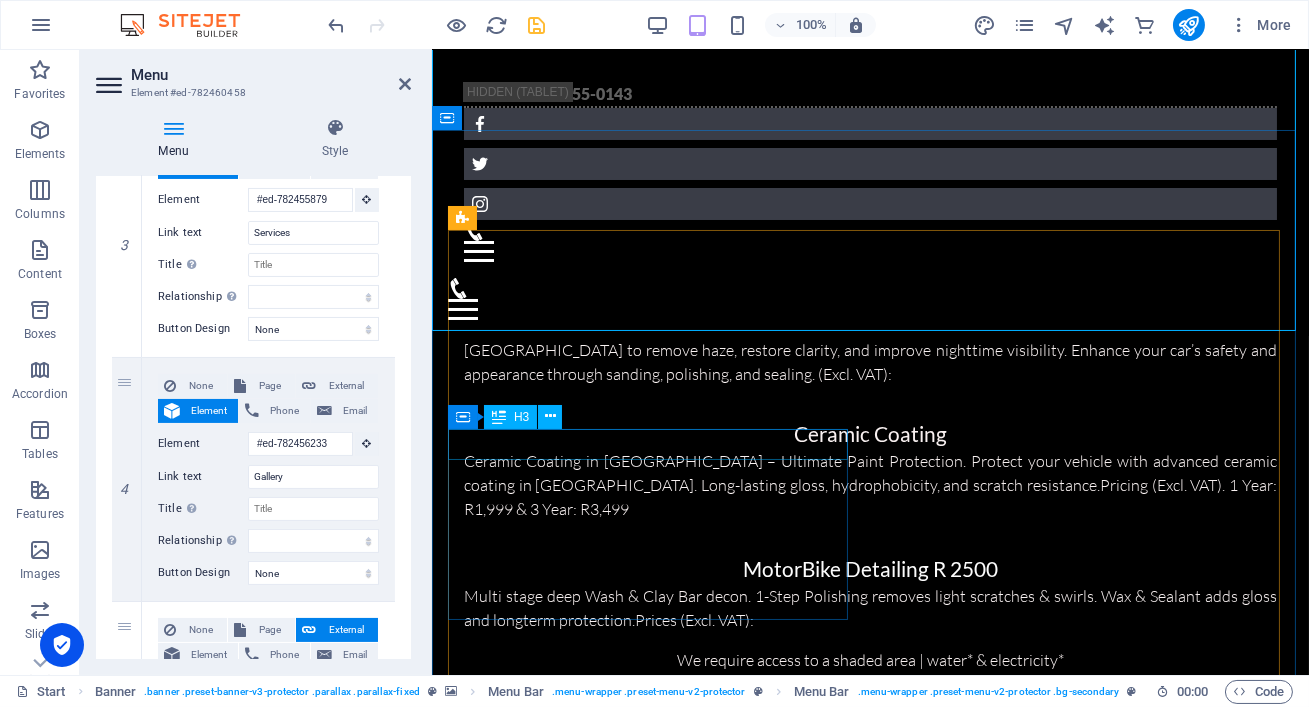 scroll, scrollTop: 1038, scrollLeft: 0, axis: vertical 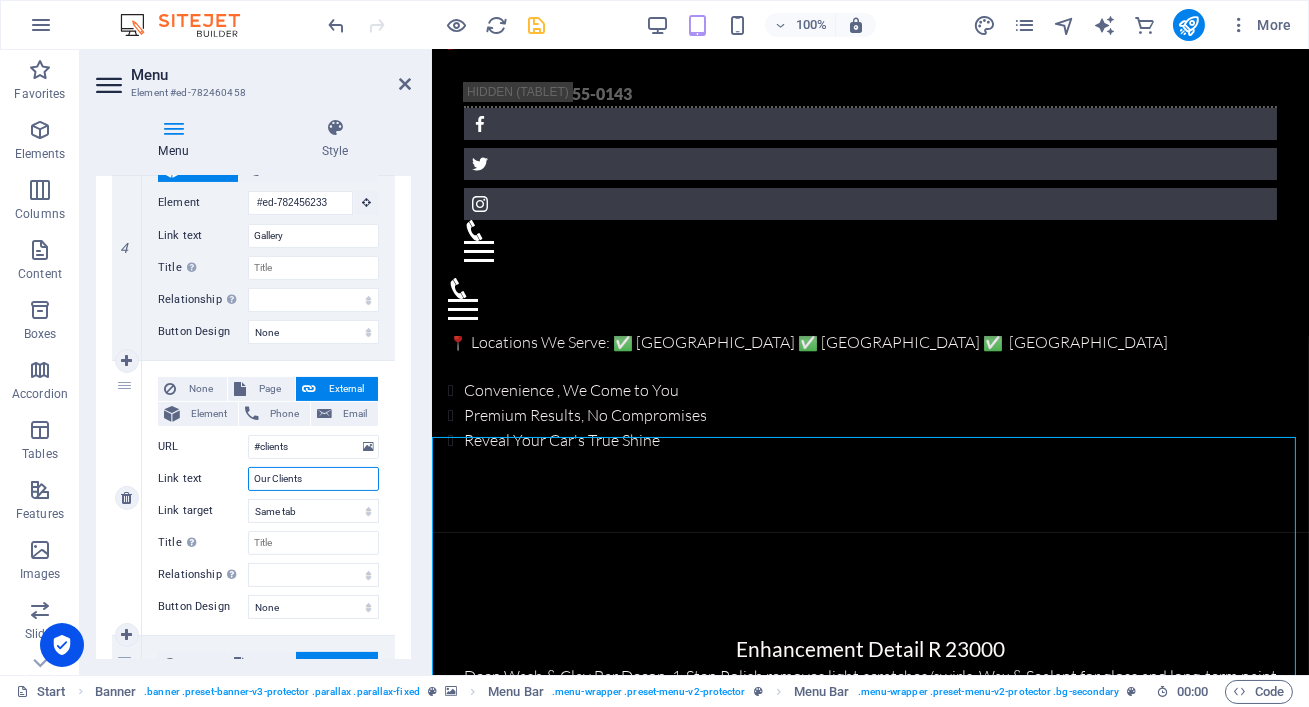 click on "Our Clients" at bounding box center [313, 479] 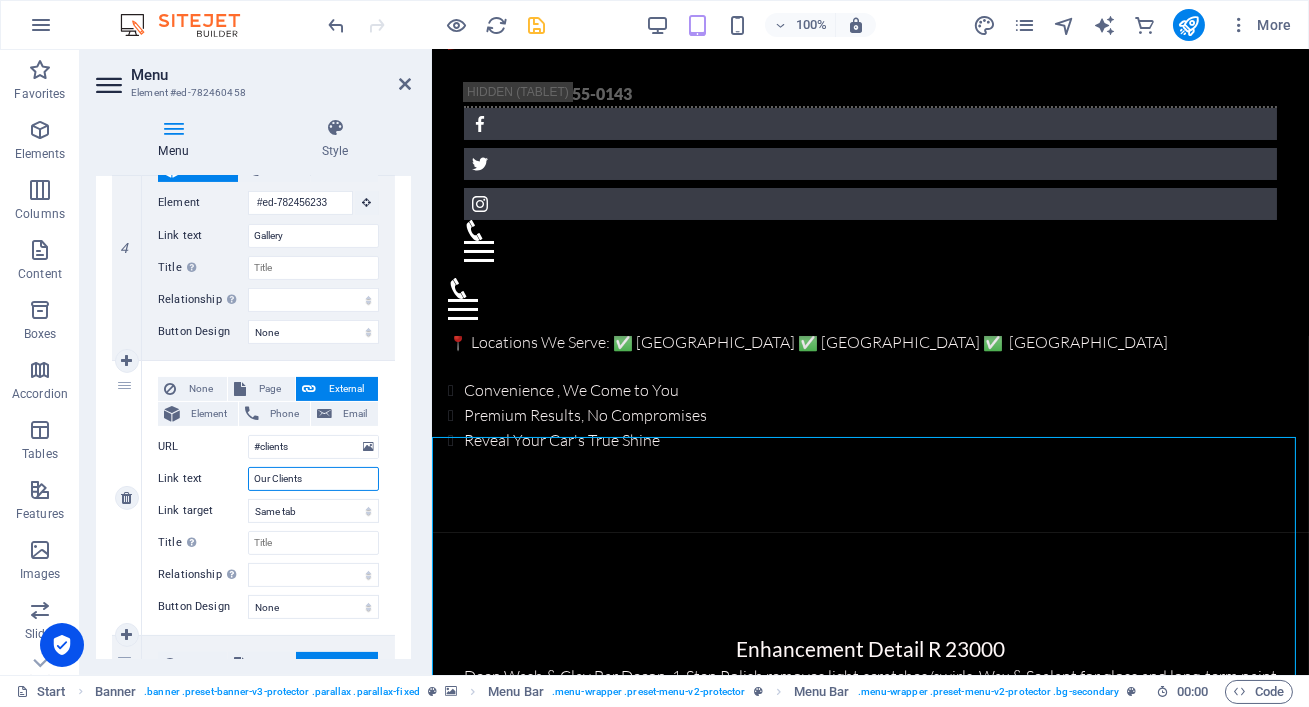 drag, startPoint x: 339, startPoint y: 482, endPoint x: 239, endPoint y: 480, distance: 100.02 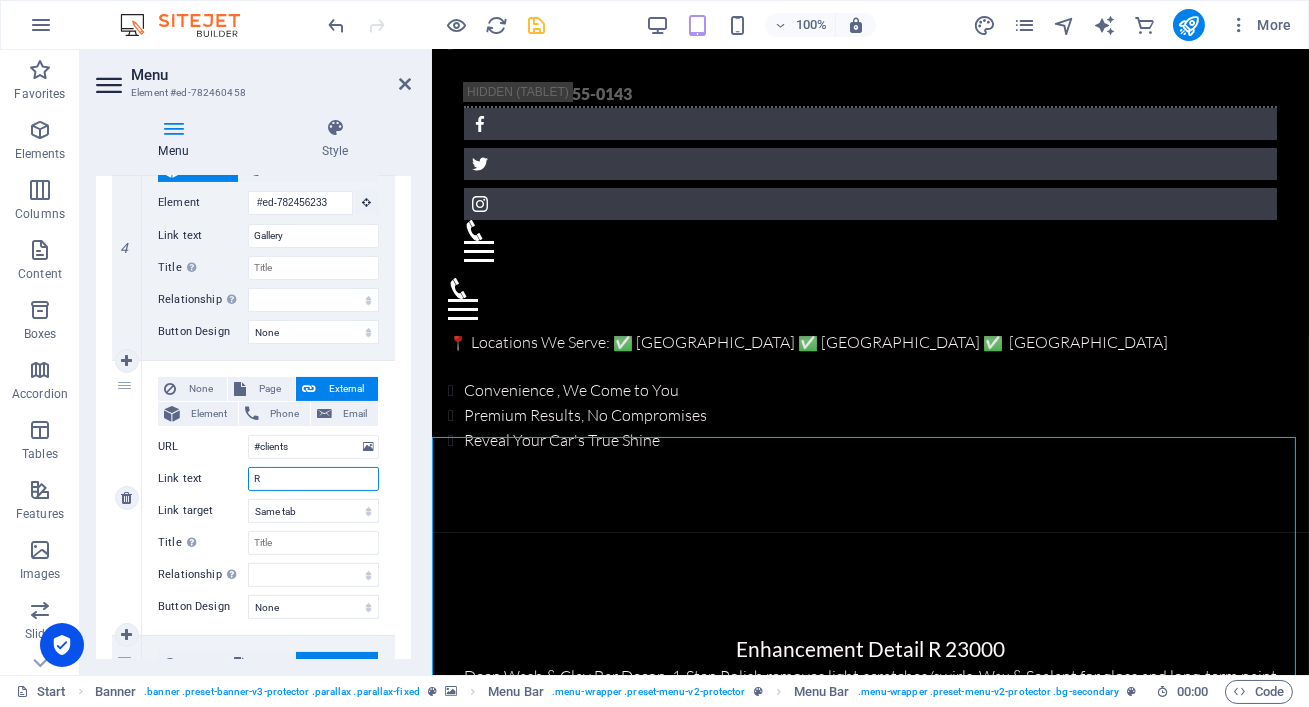 type on "Re" 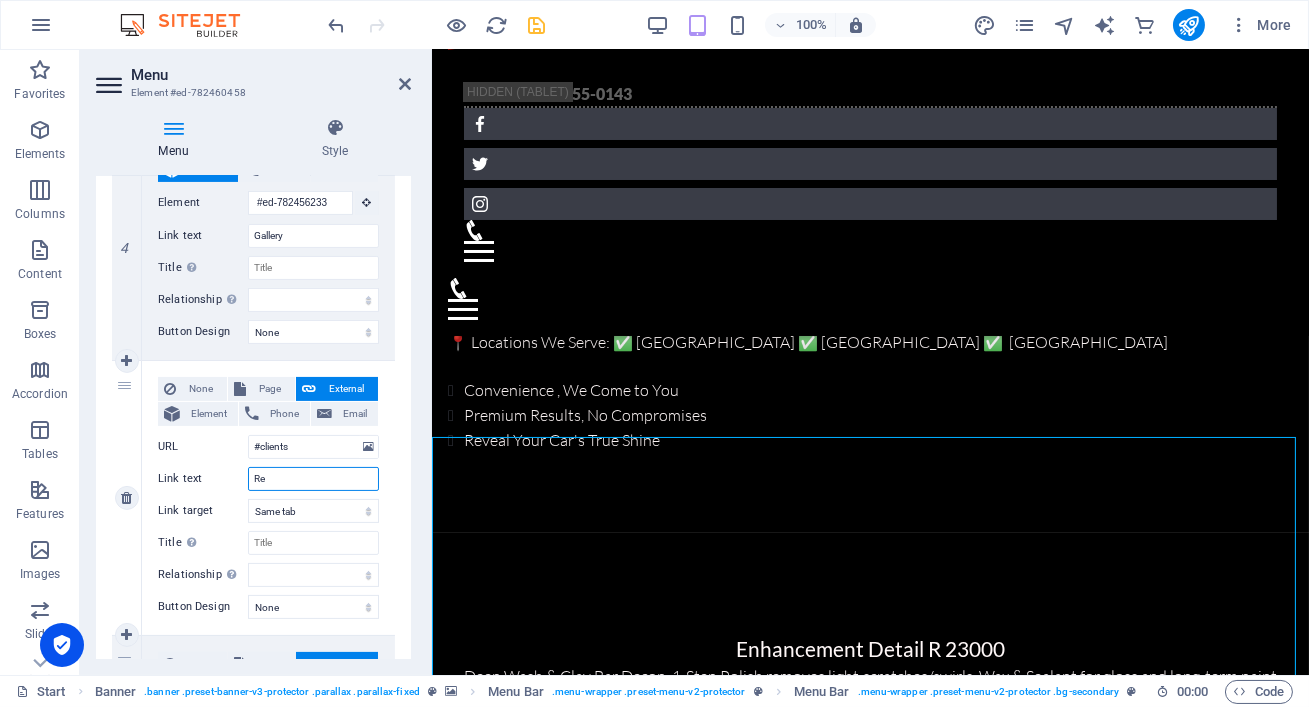 select 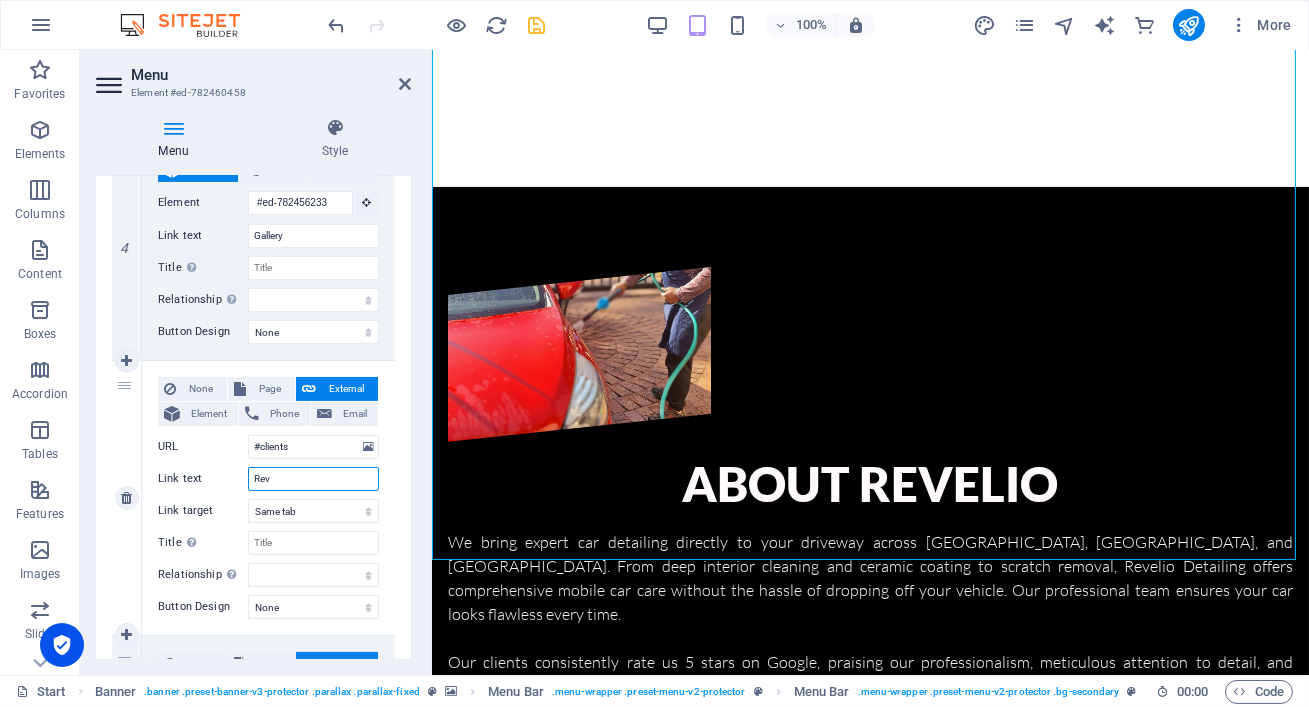scroll, scrollTop: 0, scrollLeft: 0, axis: both 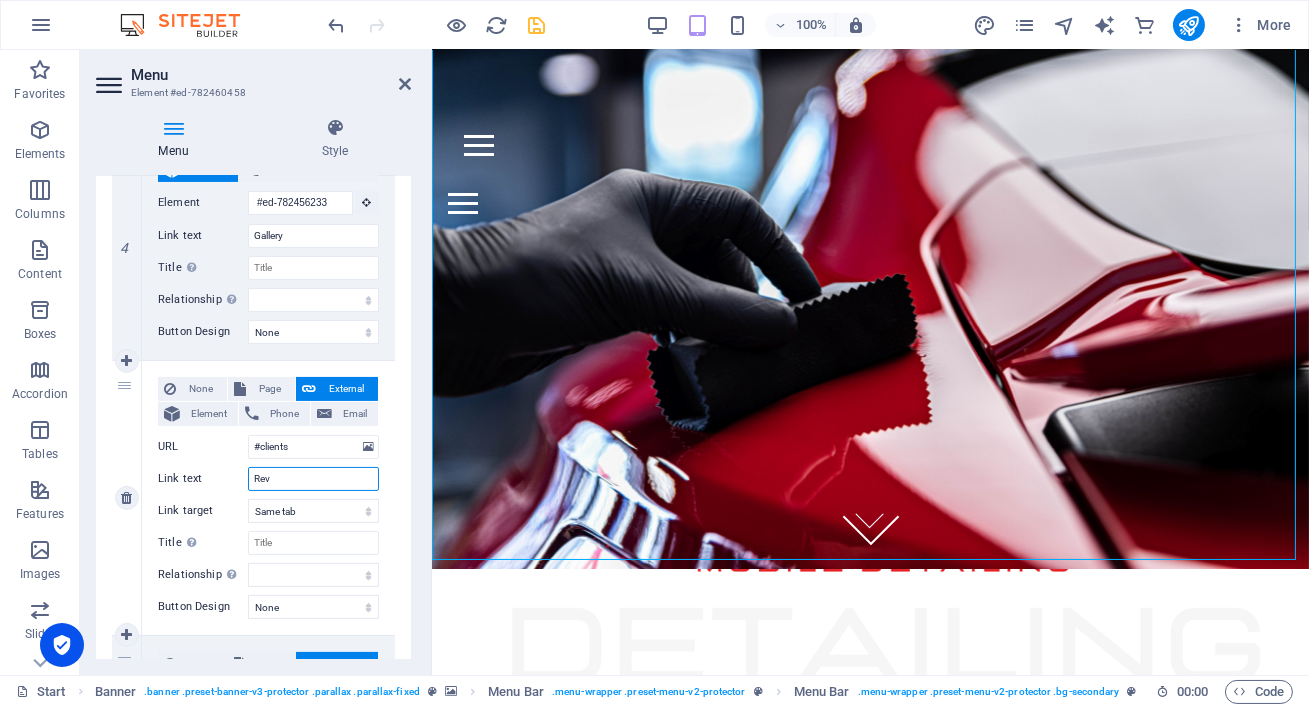 type on "Revi" 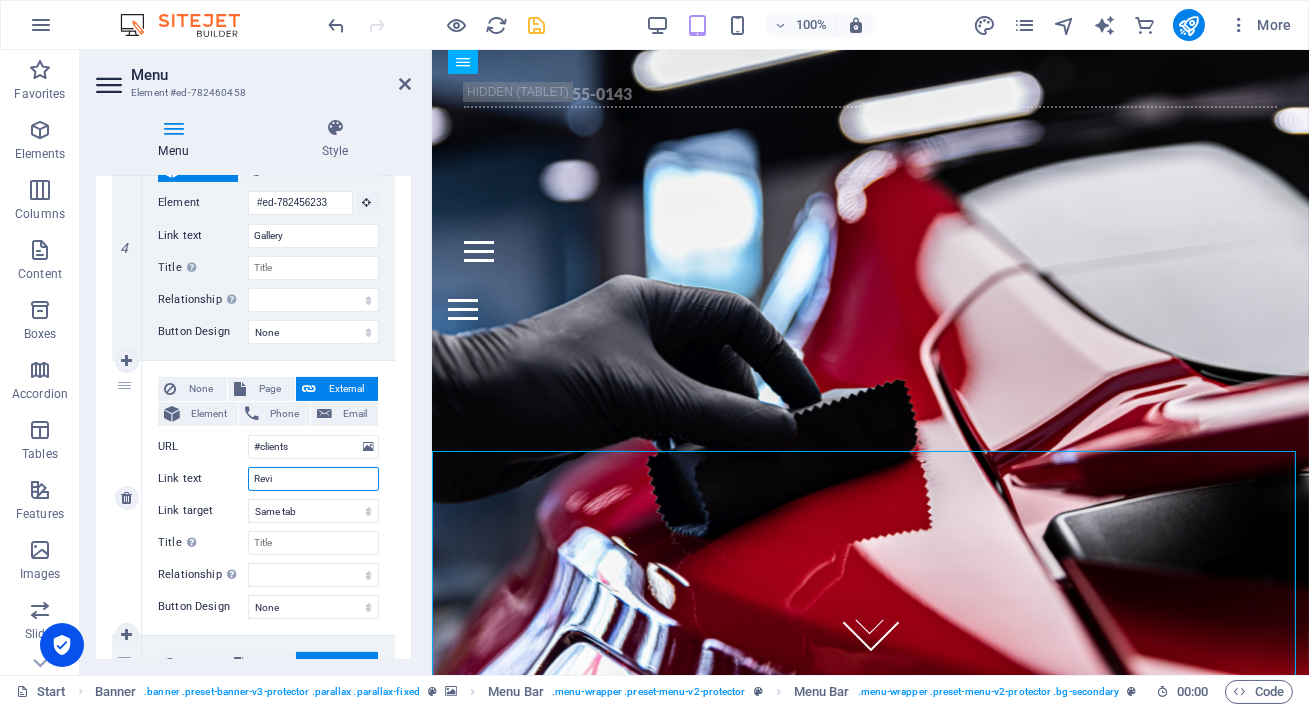 select 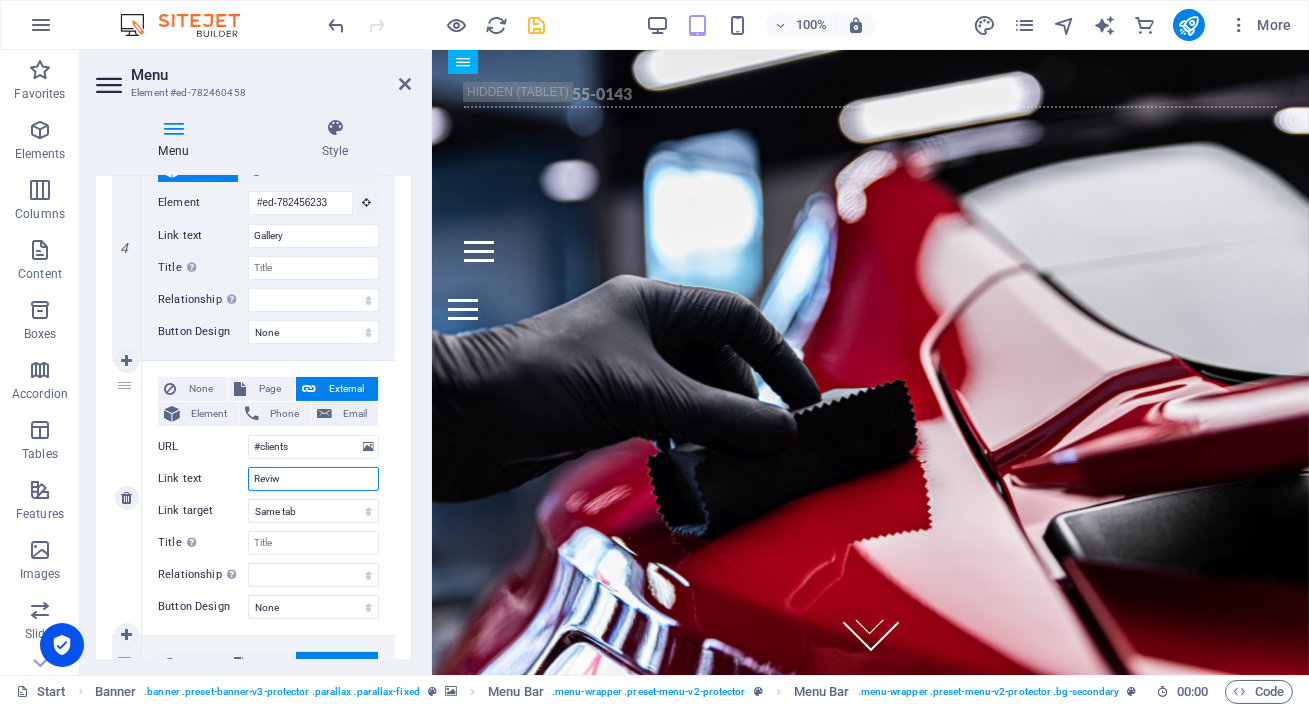 type on "Reviws" 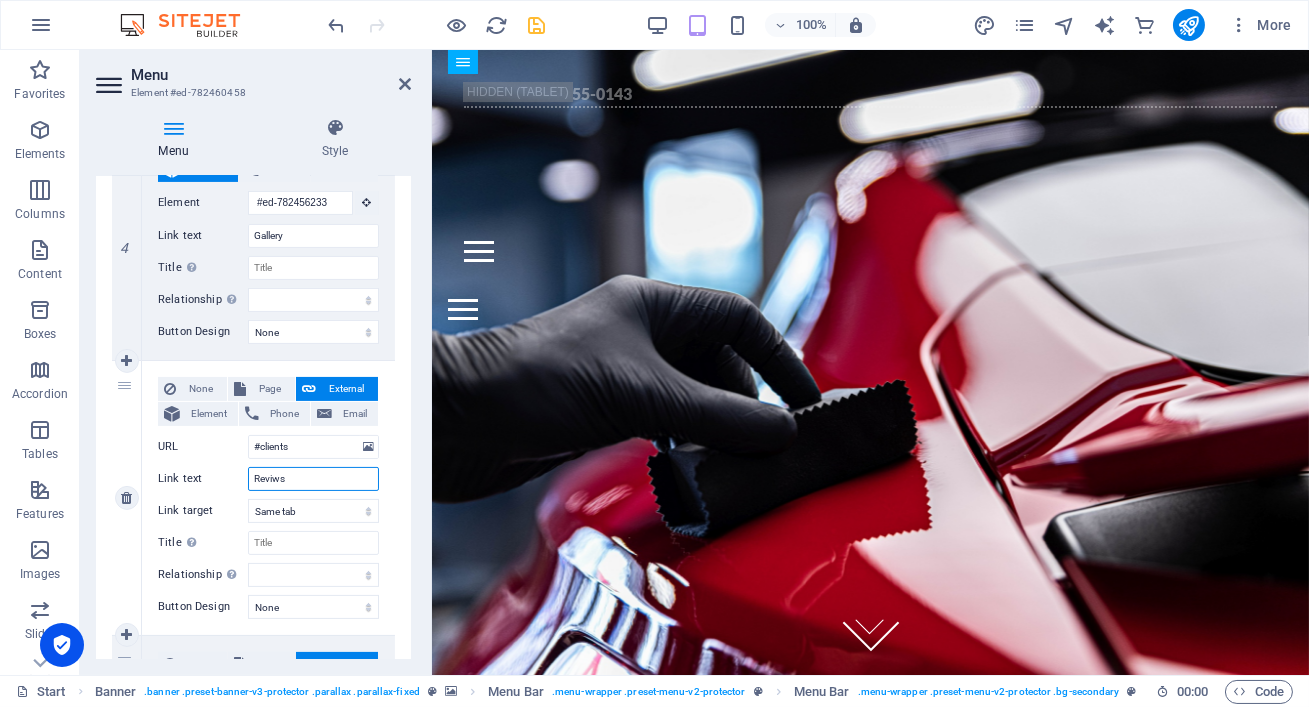 select 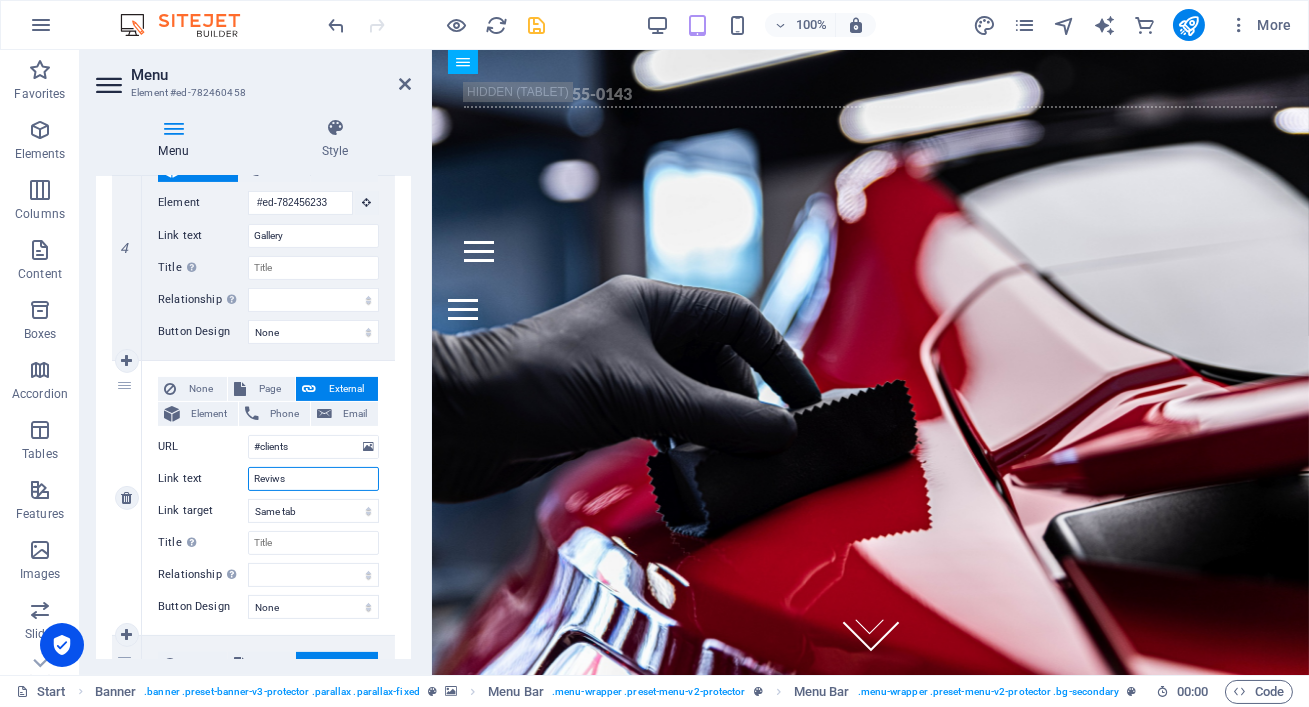 select 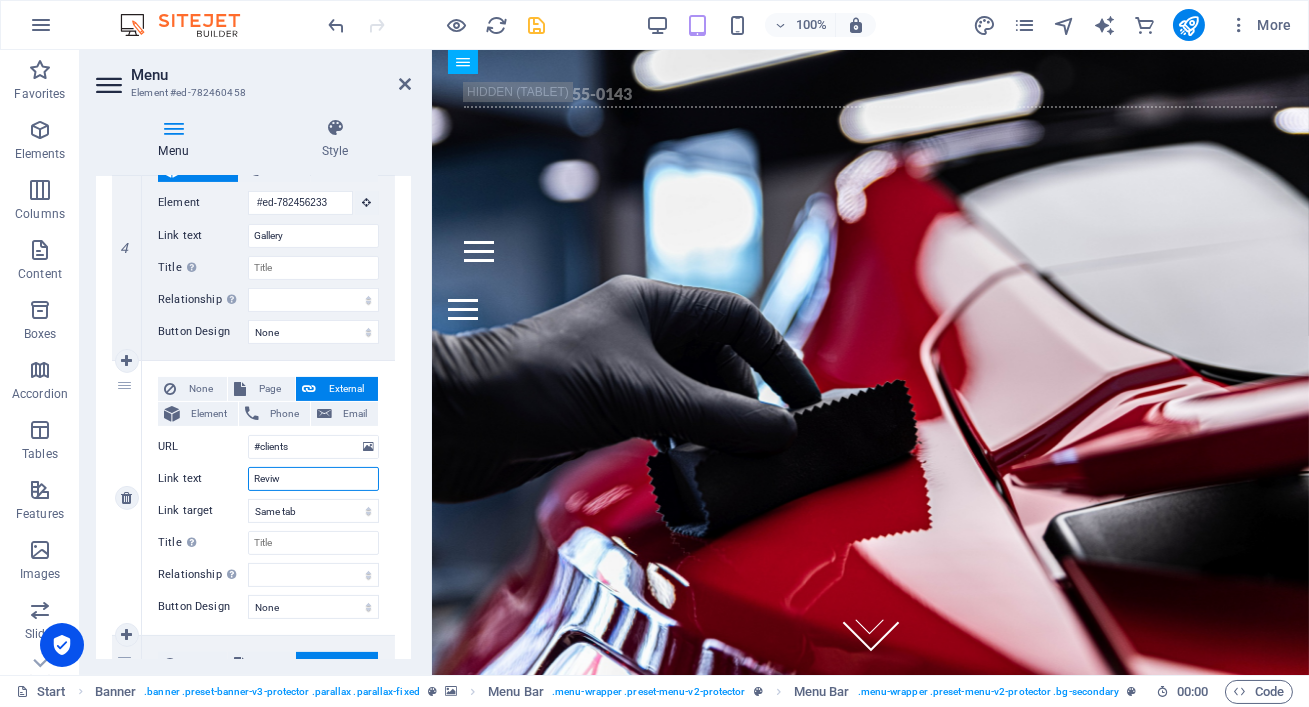 type on "Revi" 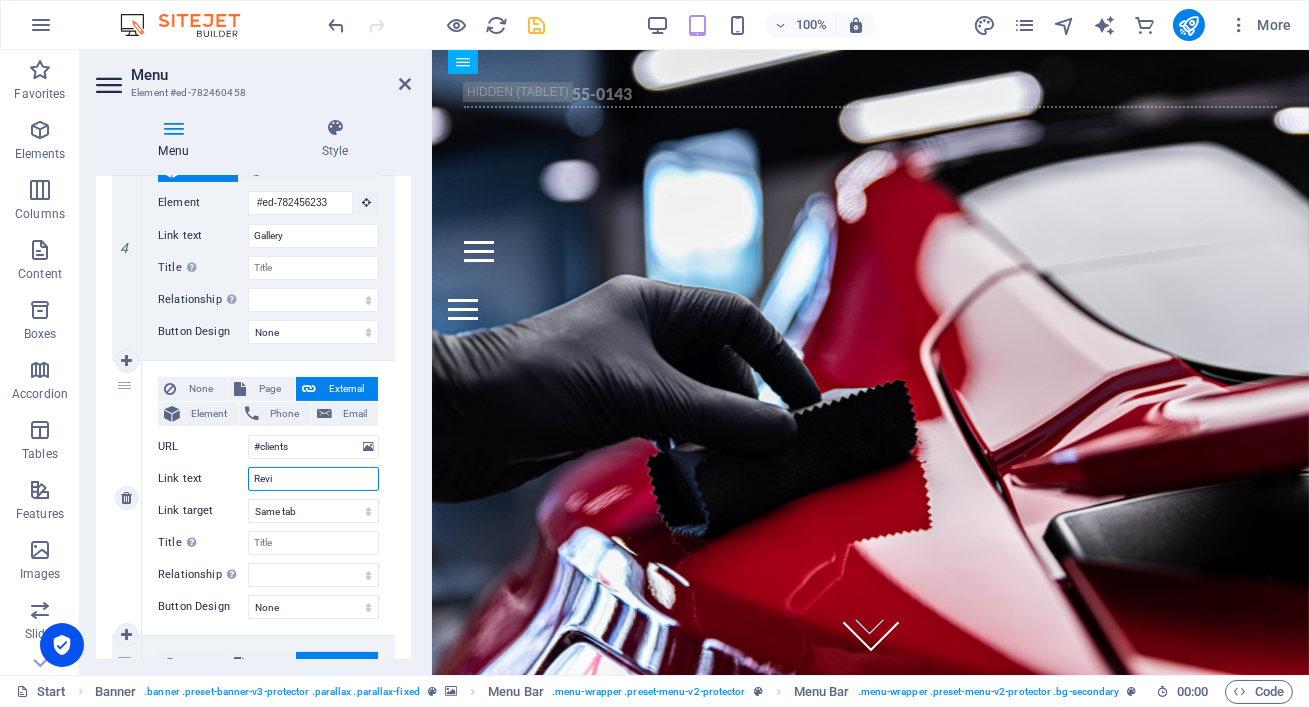 select 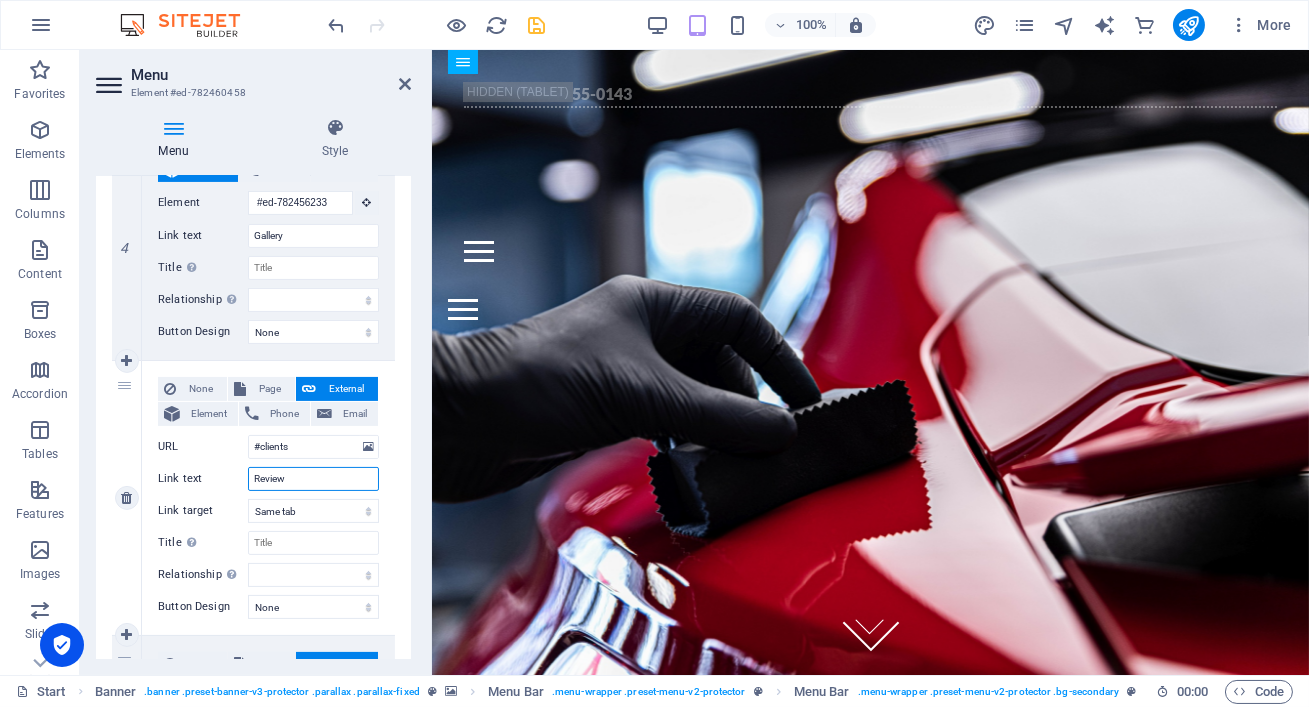 type on "Reviews" 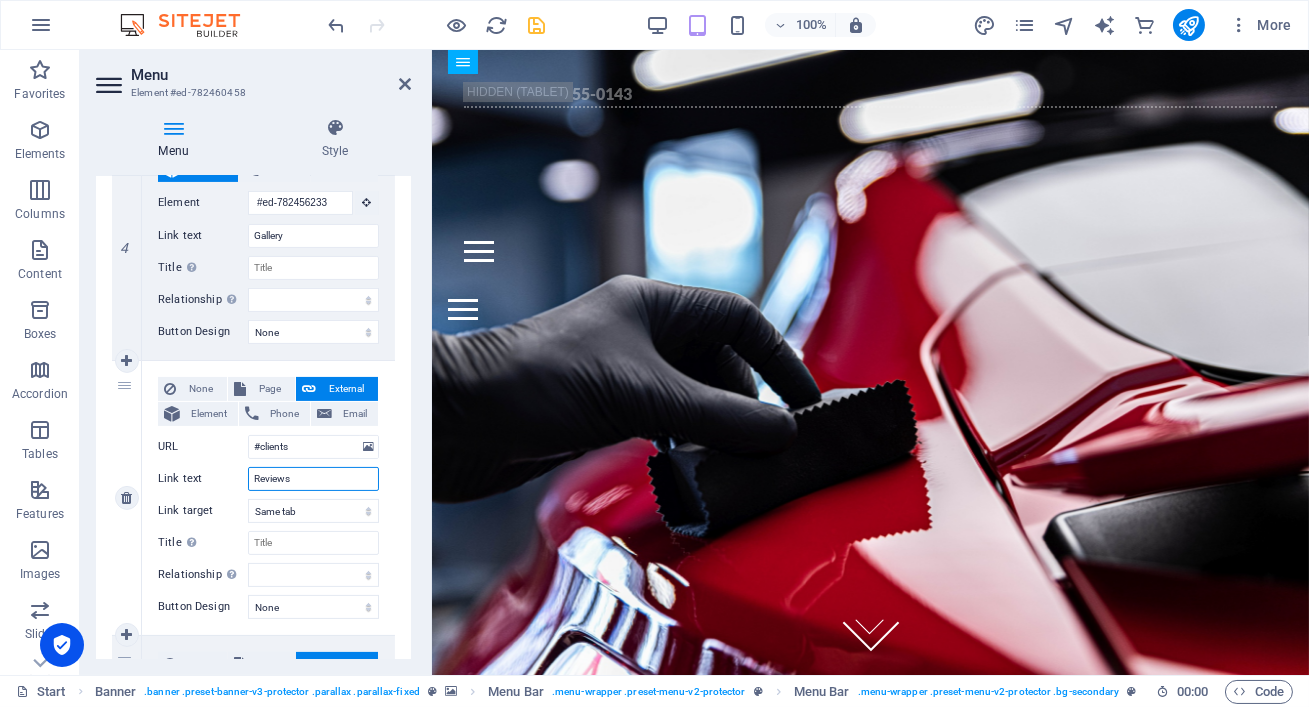 select 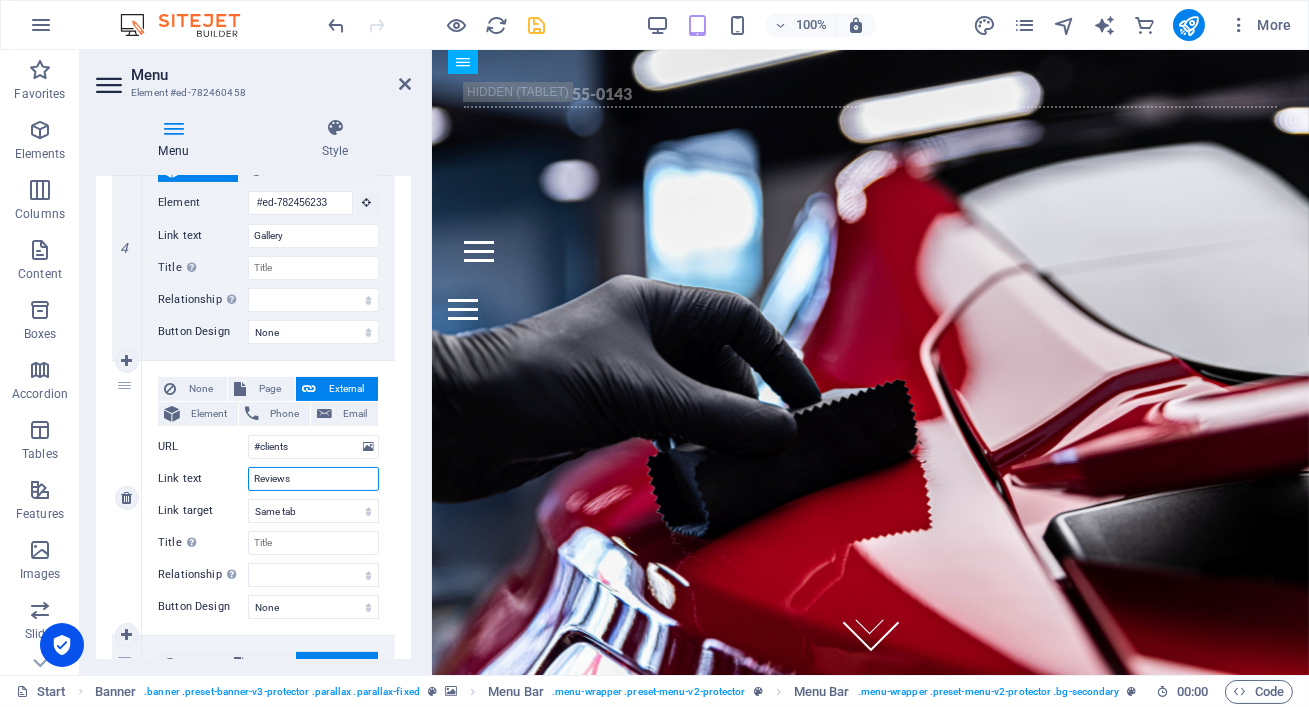 select 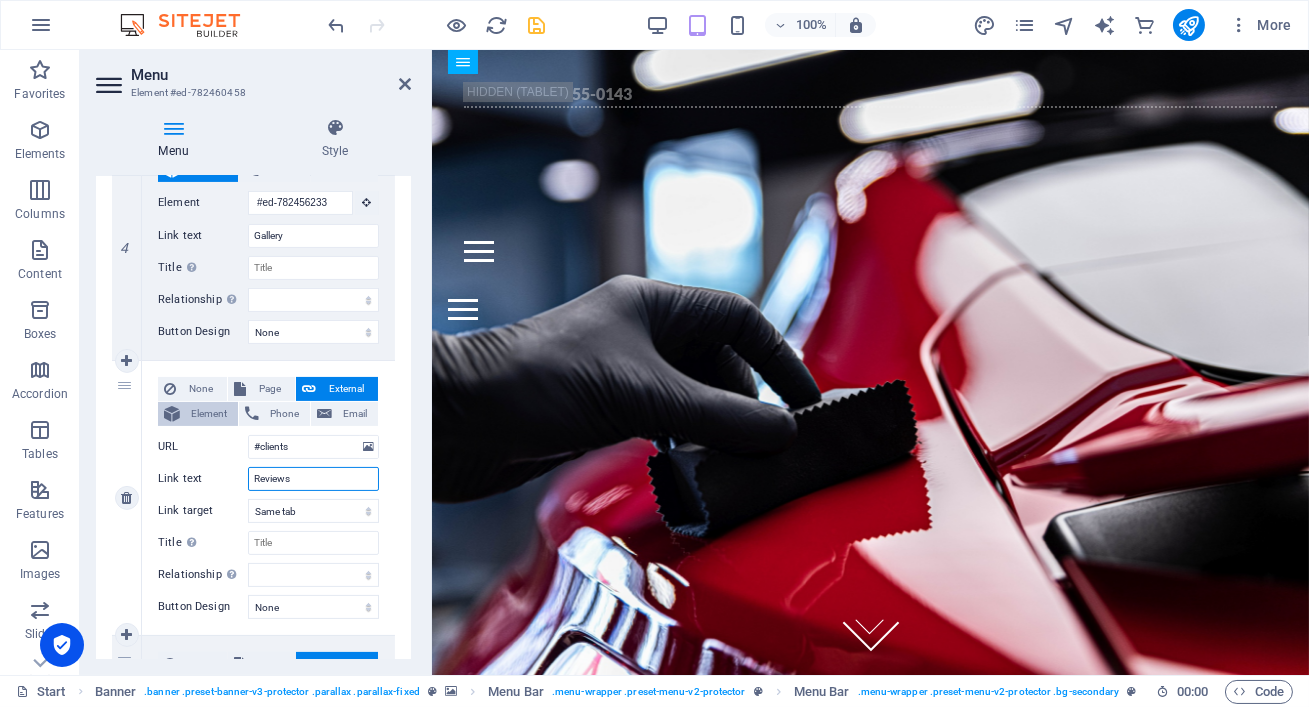 type on "Reviews" 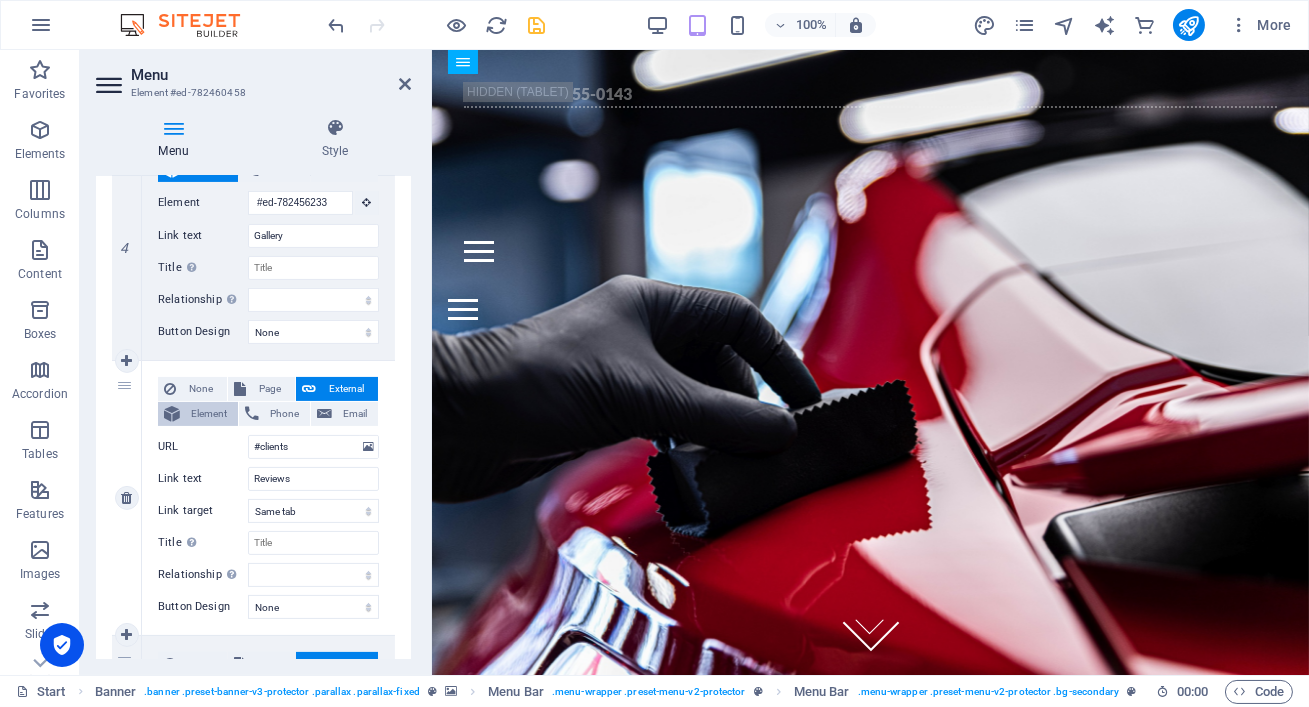 click on "Element" at bounding box center [209, 414] 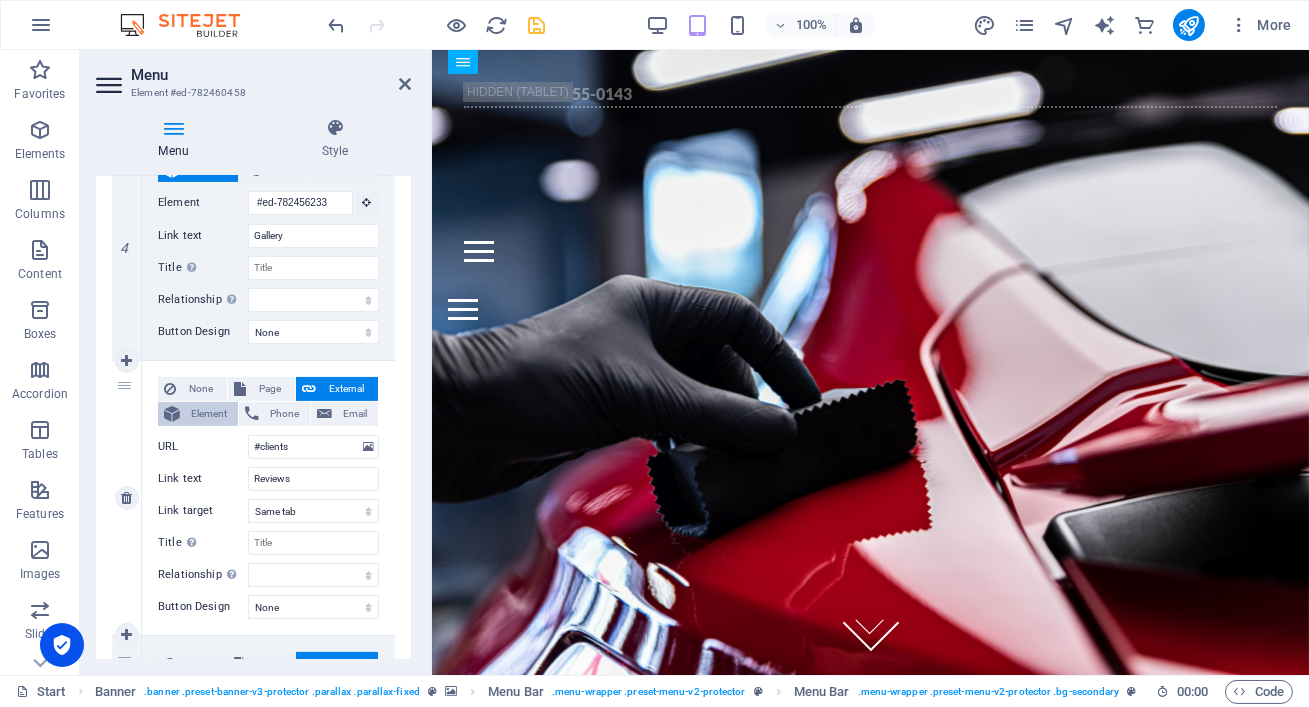 select 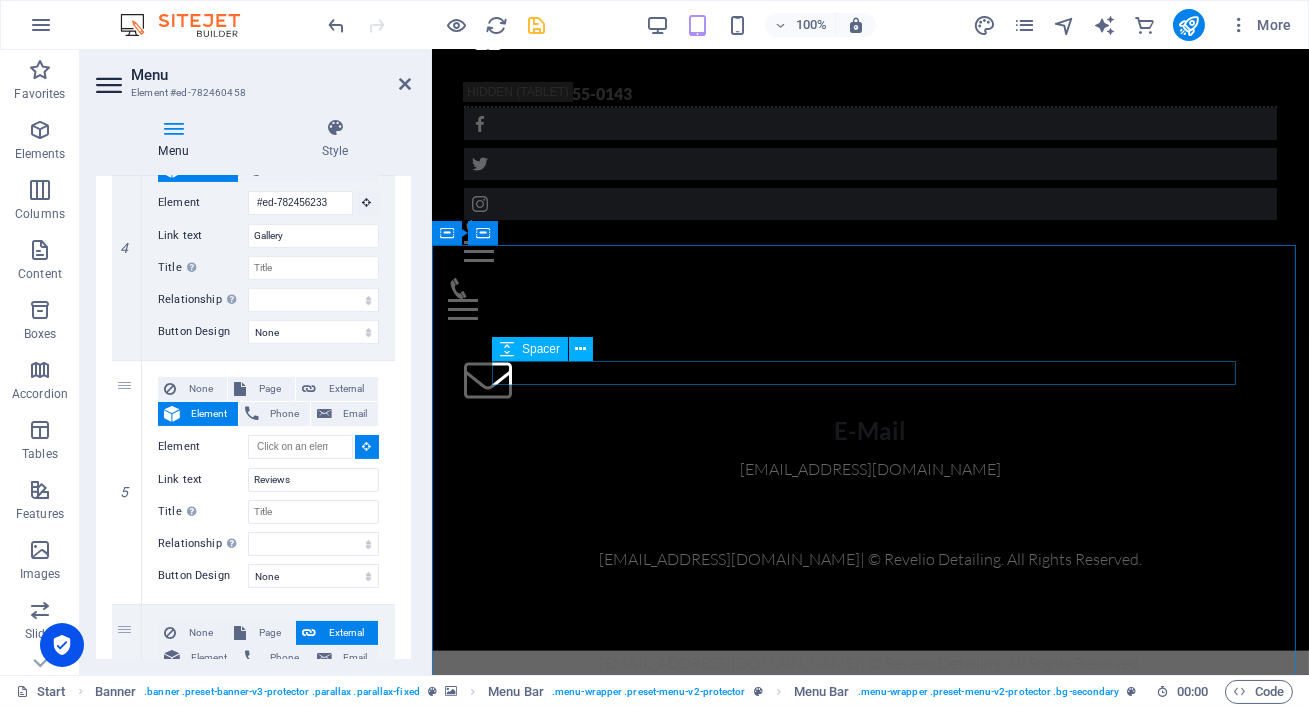 scroll, scrollTop: 6154, scrollLeft: 0, axis: vertical 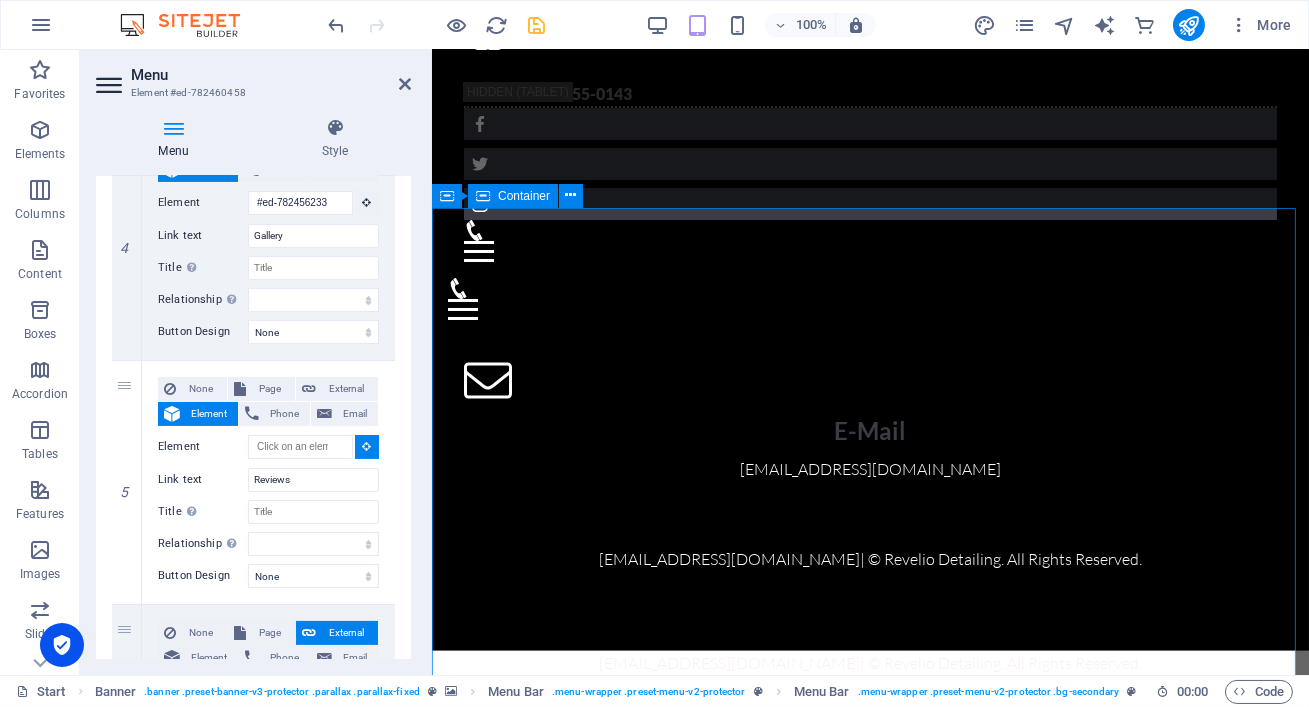 click on "Customers reveiws At Revelio Detailing, we guarantee 100% satisfaction with every service. Our premium mobile detailing transforms your vehicle while our commitment to excellence . Don't just take our word for it click  Google Reviews  [PERSON_NAME] Job well done. Impeccable service. Velile Mkhonto Job well done on my lights, they are clean as new, I will definitely call again lwandile phaledi The car received much deserved pampering and the professionalism is commendable [PERSON_NAME] Job well done. Impeccable service. Velile Mkhonto Job well done on my lights, they are clean as new, I will definitely call again 1 2 3" at bounding box center (869, -1084) 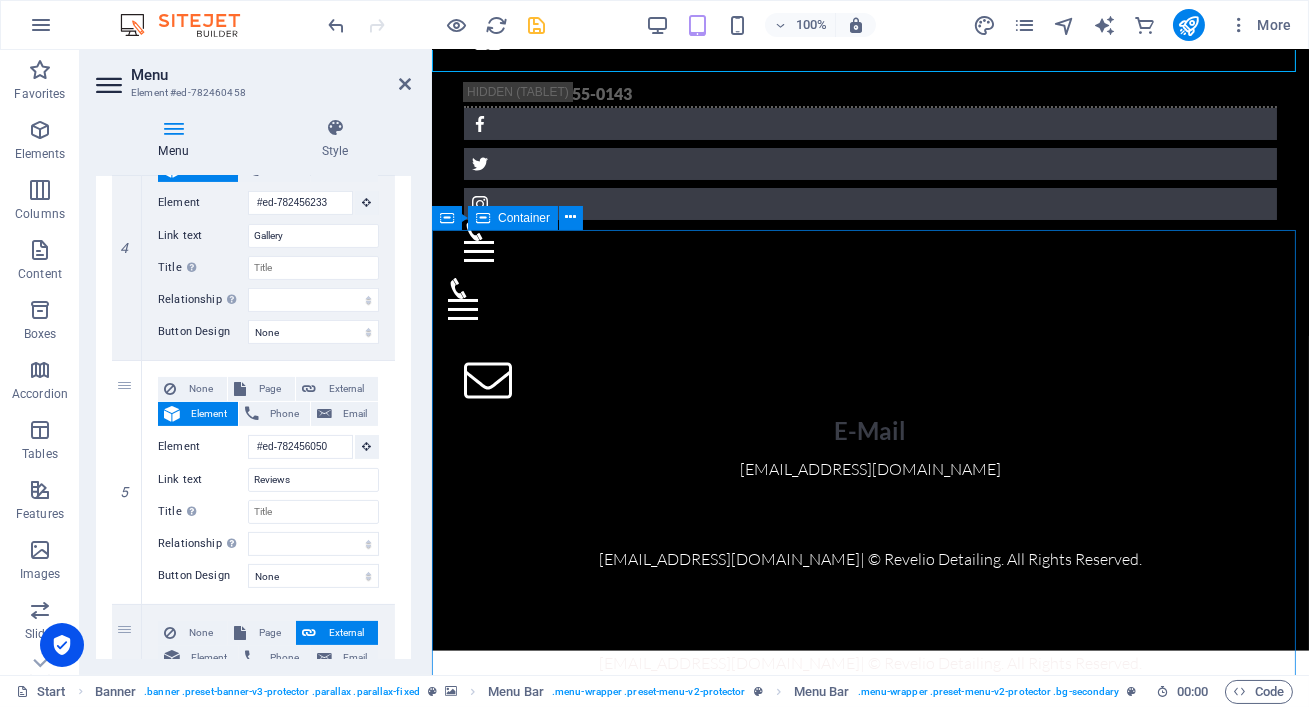 scroll, scrollTop: 4903, scrollLeft: 0, axis: vertical 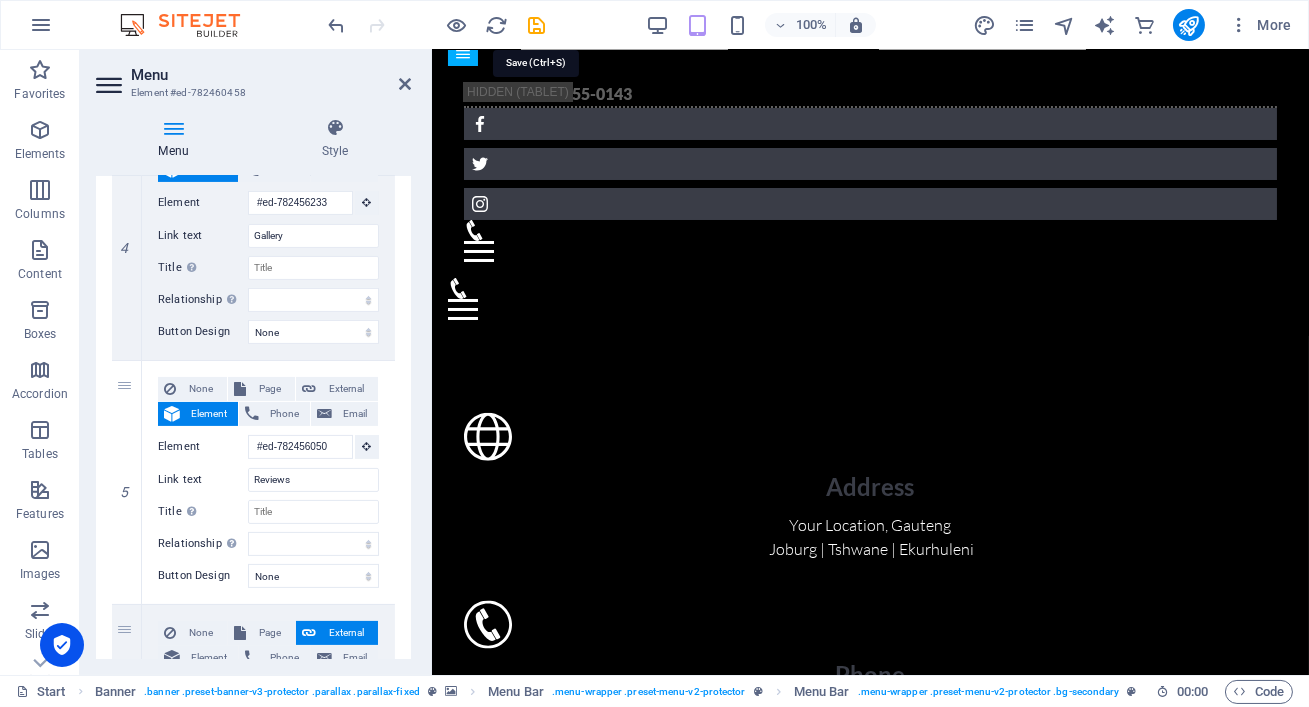 click at bounding box center [537, 25] 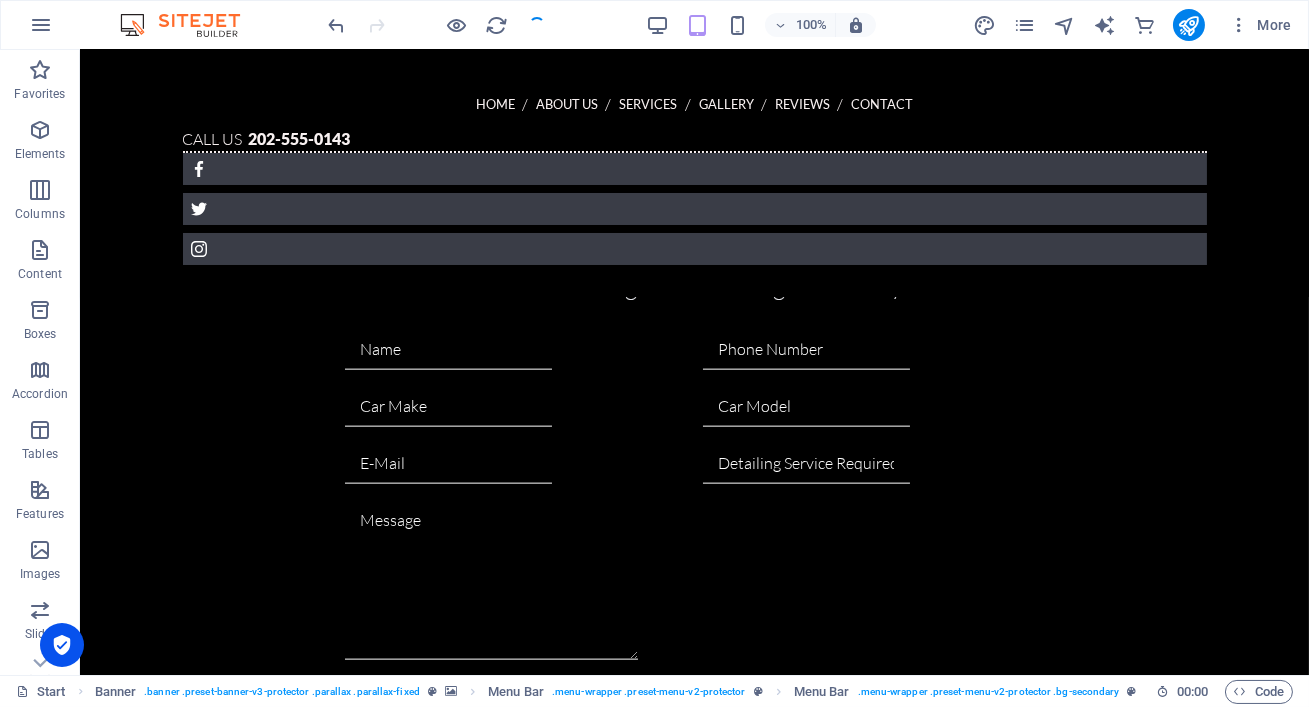 scroll, scrollTop: 4895, scrollLeft: 0, axis: vertical 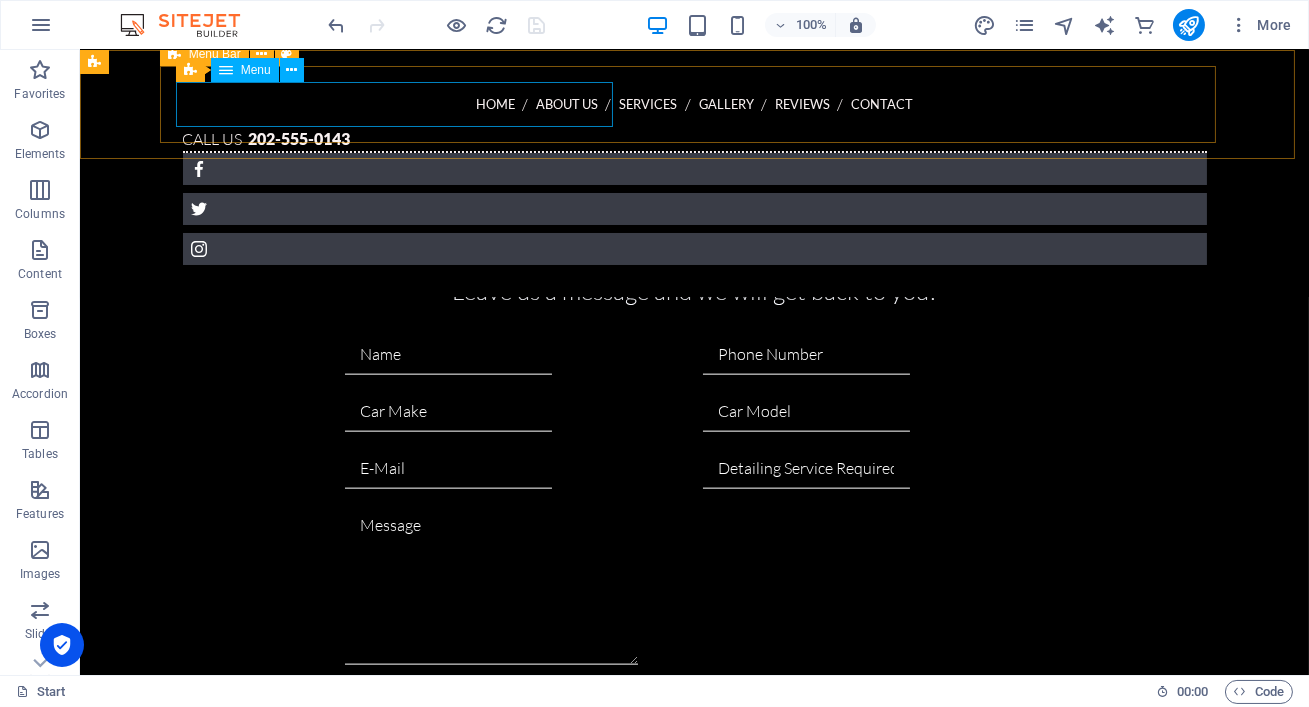 click on "Home About us Services Gallery Reviews Contact" at bounding box center (695, 104) 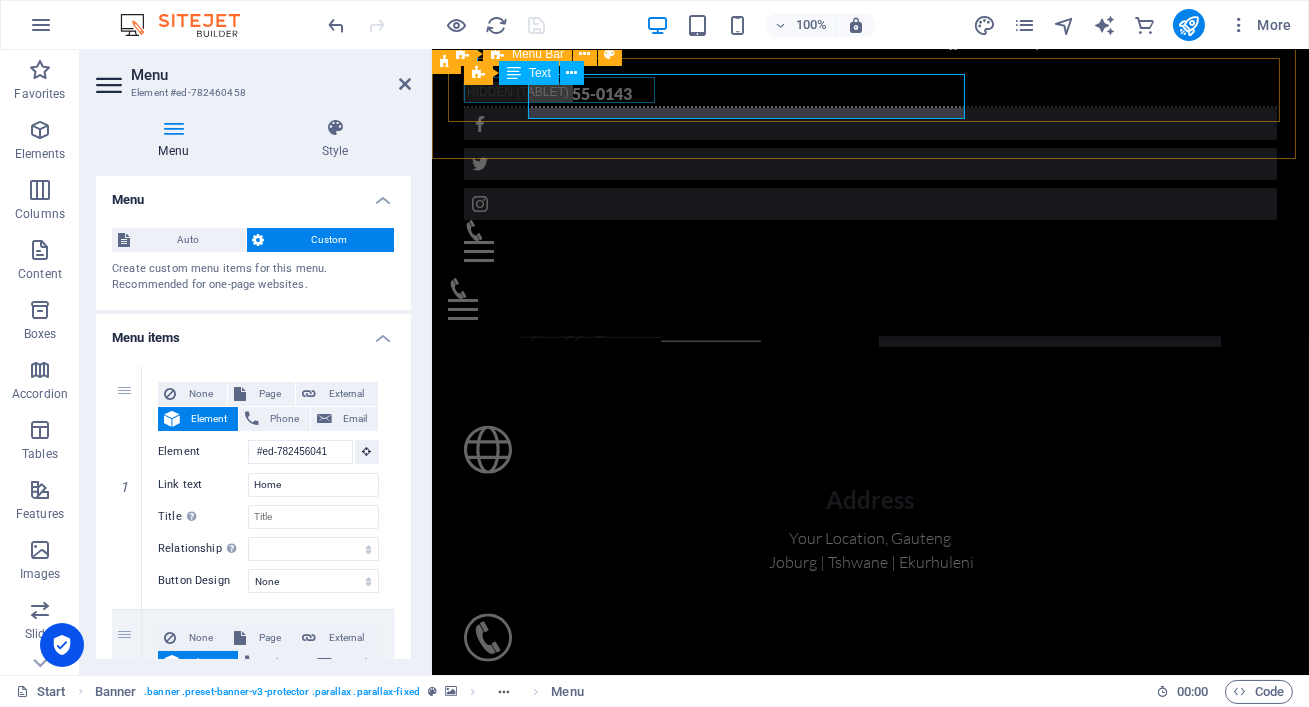 scroll, scrollTop: 4903, scrollLeft: 0, axis: vertical 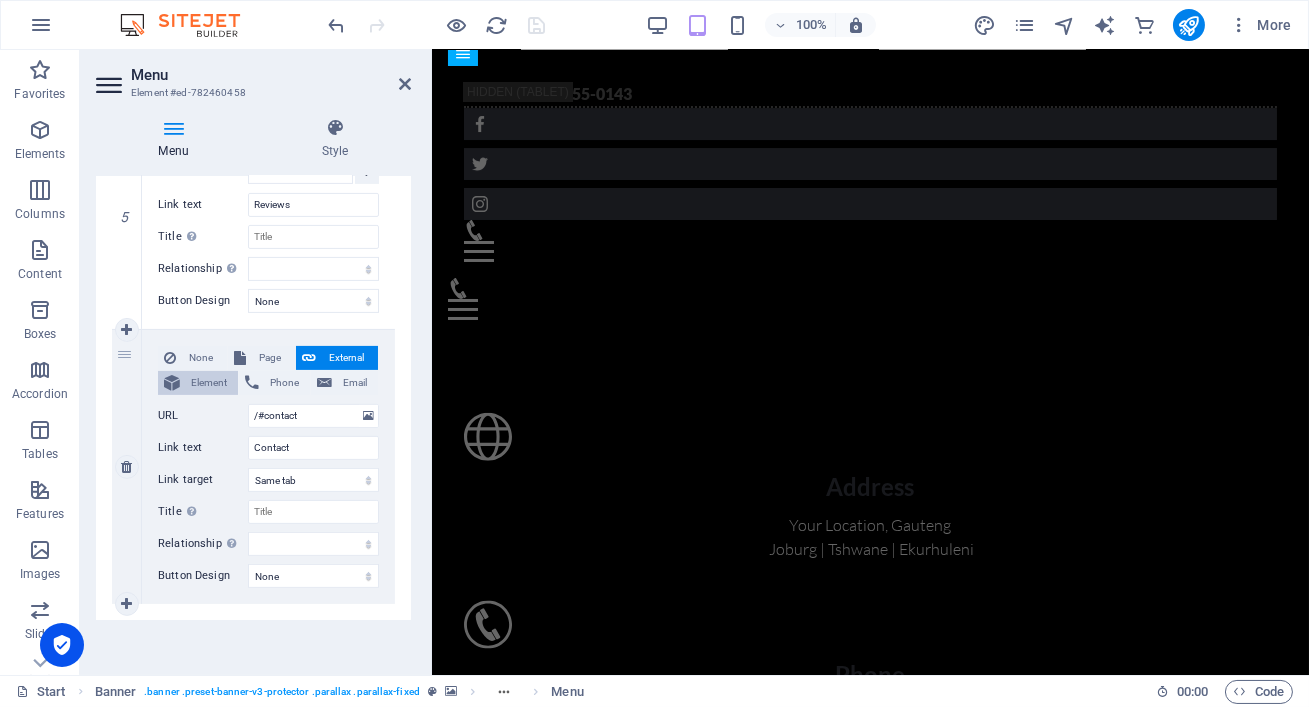 click on "Element" at bounding box center (209, 383) 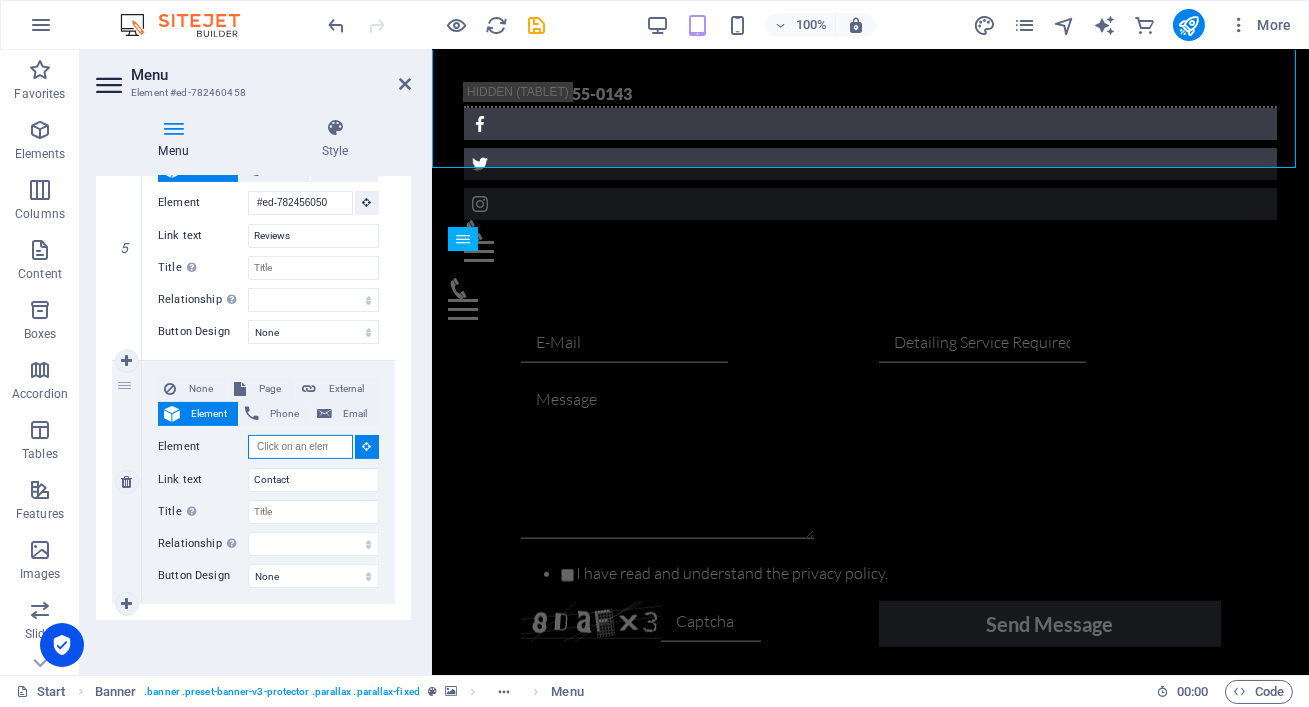 scroll, scrollTop: 3652, scrollLeft: 0, axis: vertical 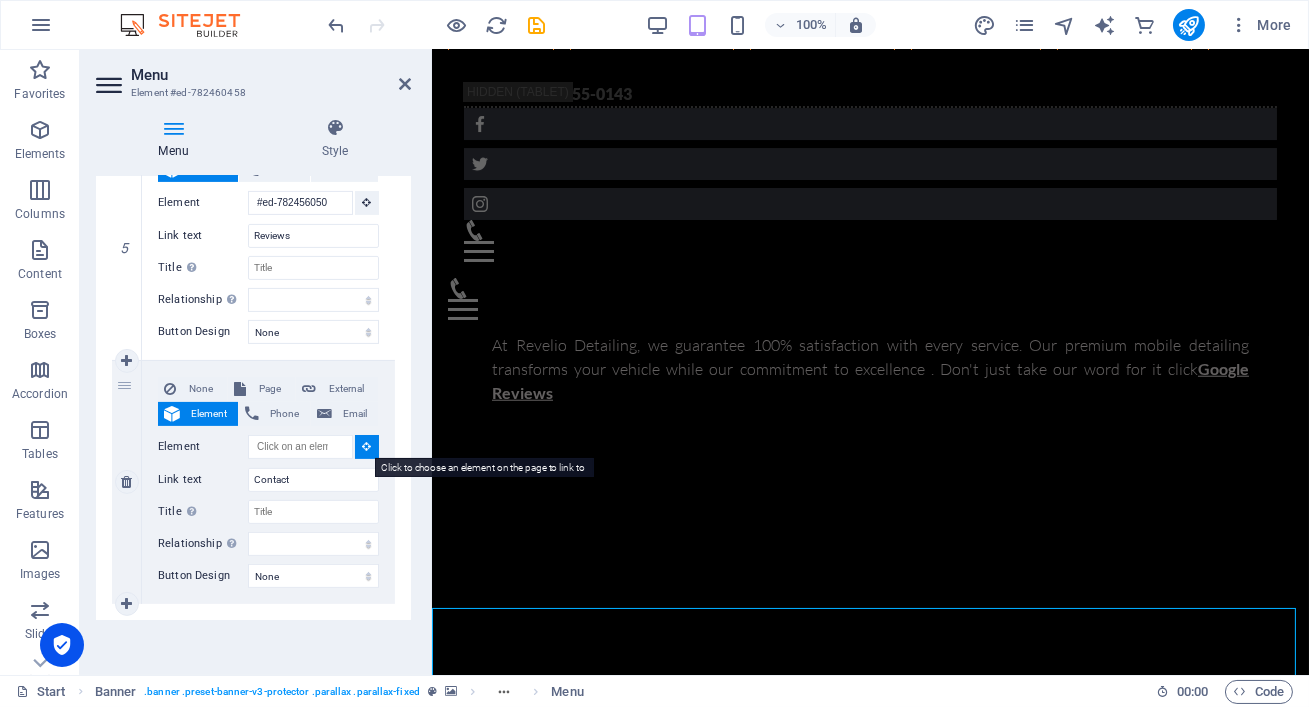 click at bounding box center (367, 447) 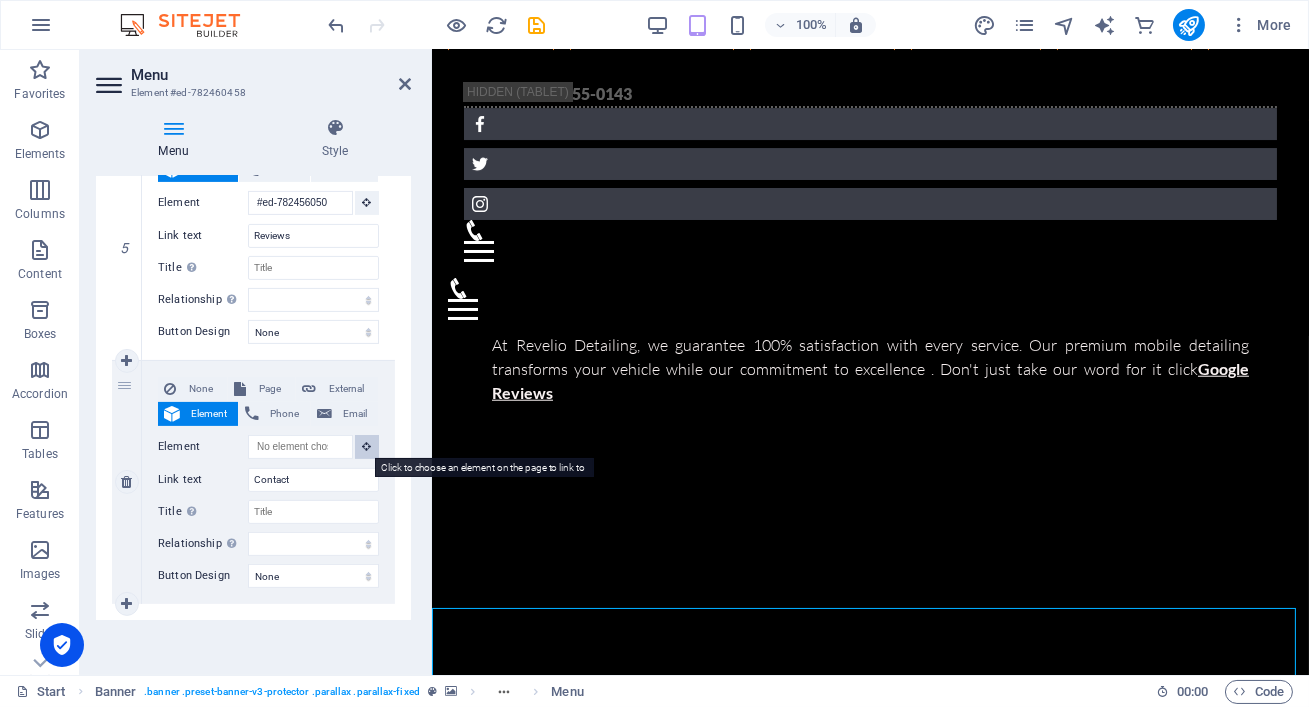 click at bounding box center (367, 446) 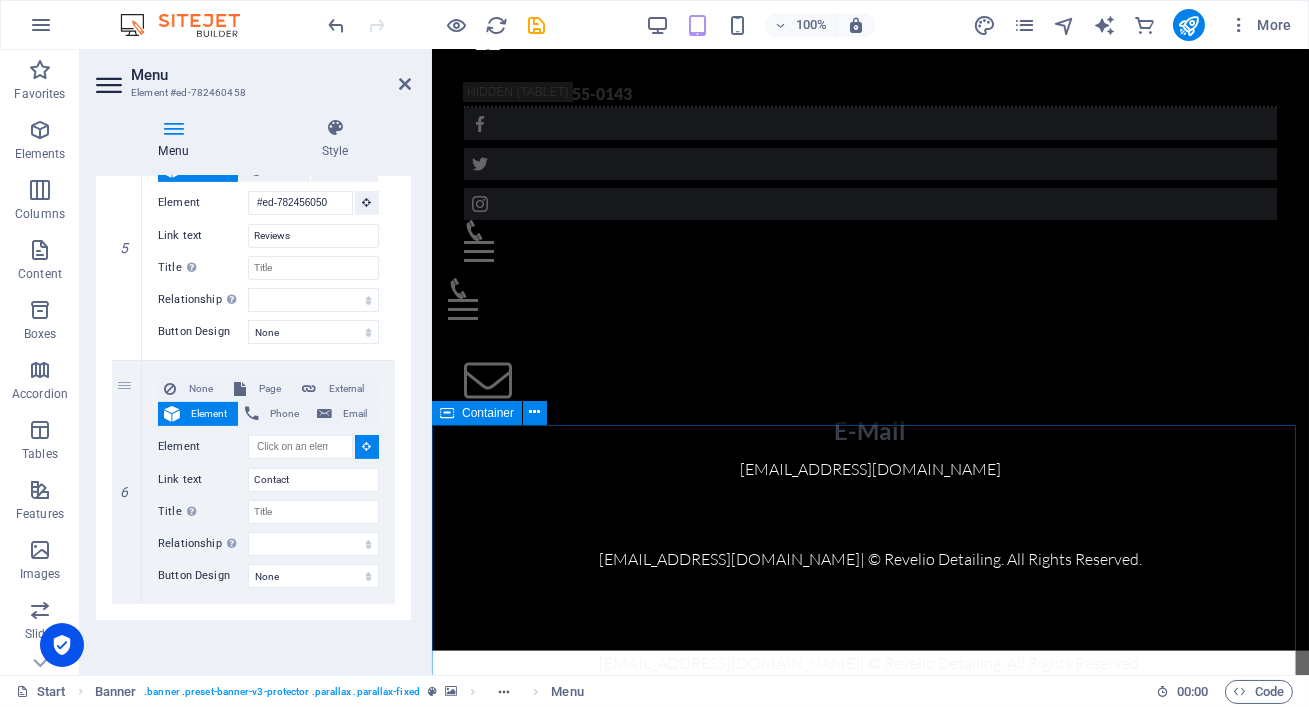 scroll, scrollTop: 6930, scrollLeft: 0, axis: vertical 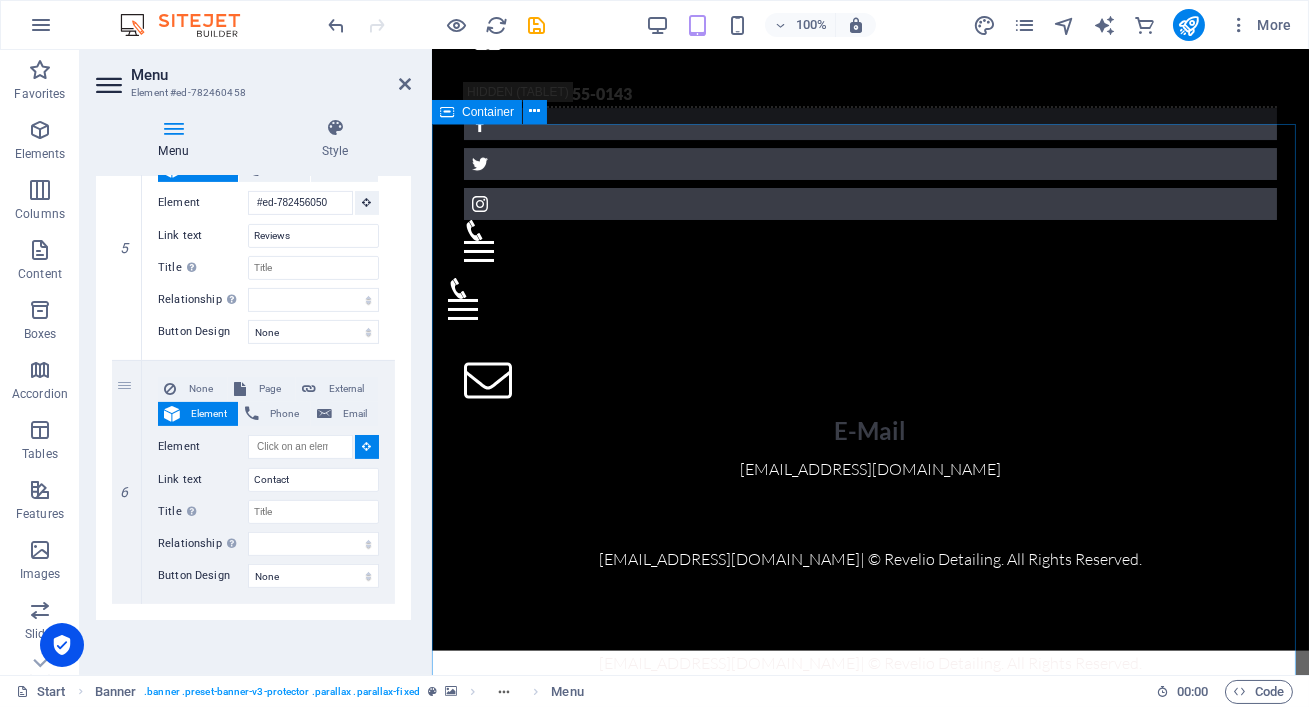 click on "lets connect Leave us a message and we will get back to you!   I have read and understand the privacy policy. Unreadable? Regenerate Send Message Address Your Location  , Gauteng   Joburg | Tshwane | Ekurhuleni  Phone 0681721278 / 0813056637 E-Mail reveliodetailing@gmail.com  reveliodetailing@gmail.com  | © Revelio Detailing. All Rights Reserved." at bounding box center (869, -26) 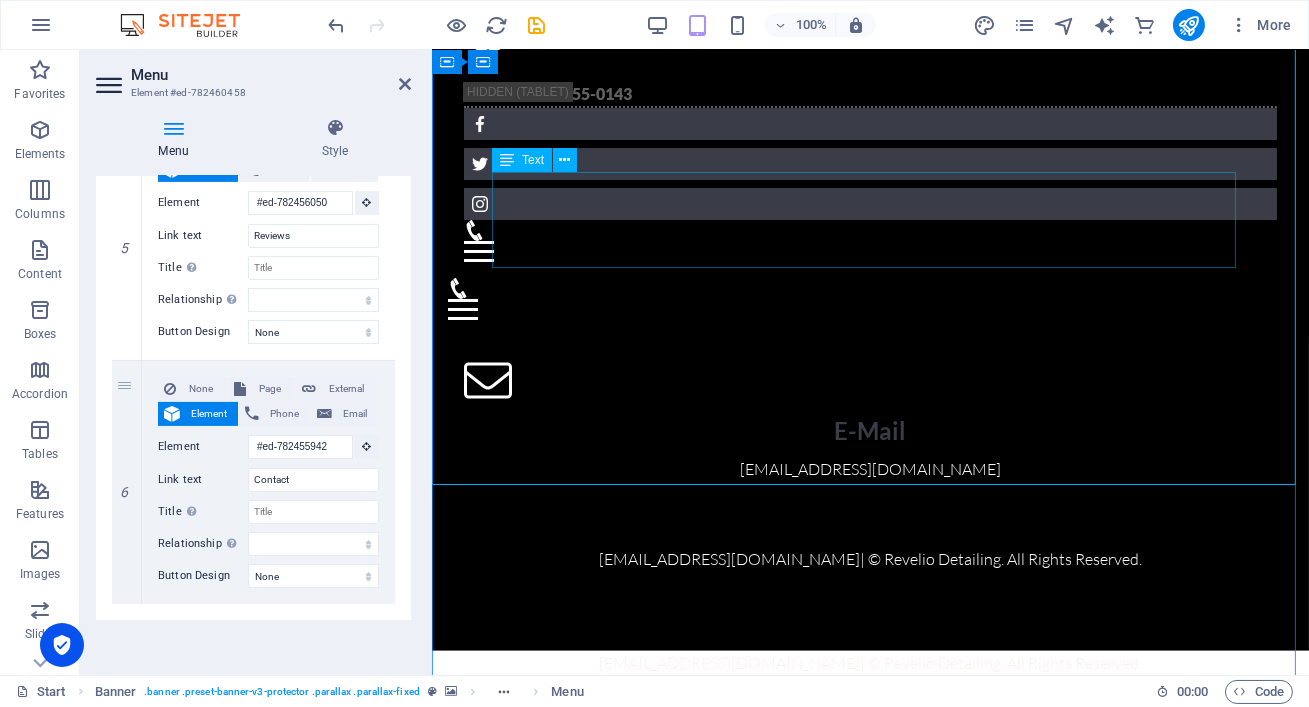 scroll, scrollTop: 5679, scrollLeft: 0, axis: vertical 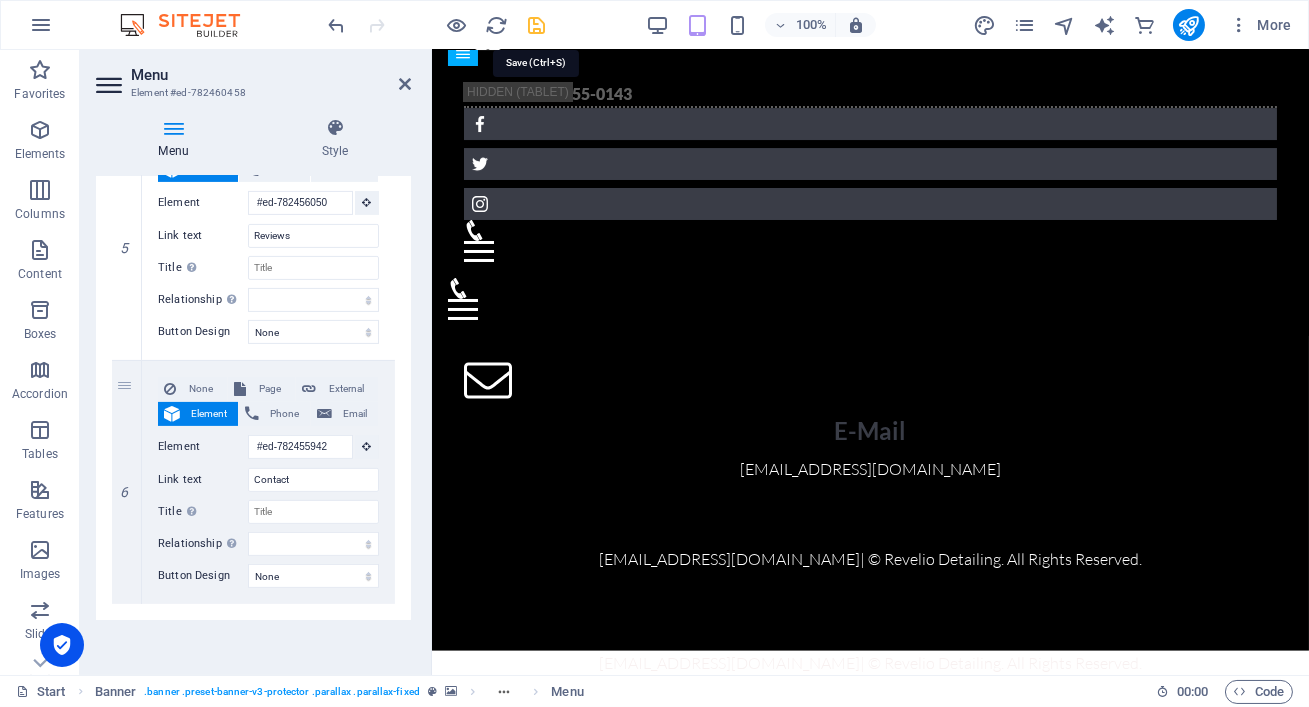 click at bounding box center (537, 25) 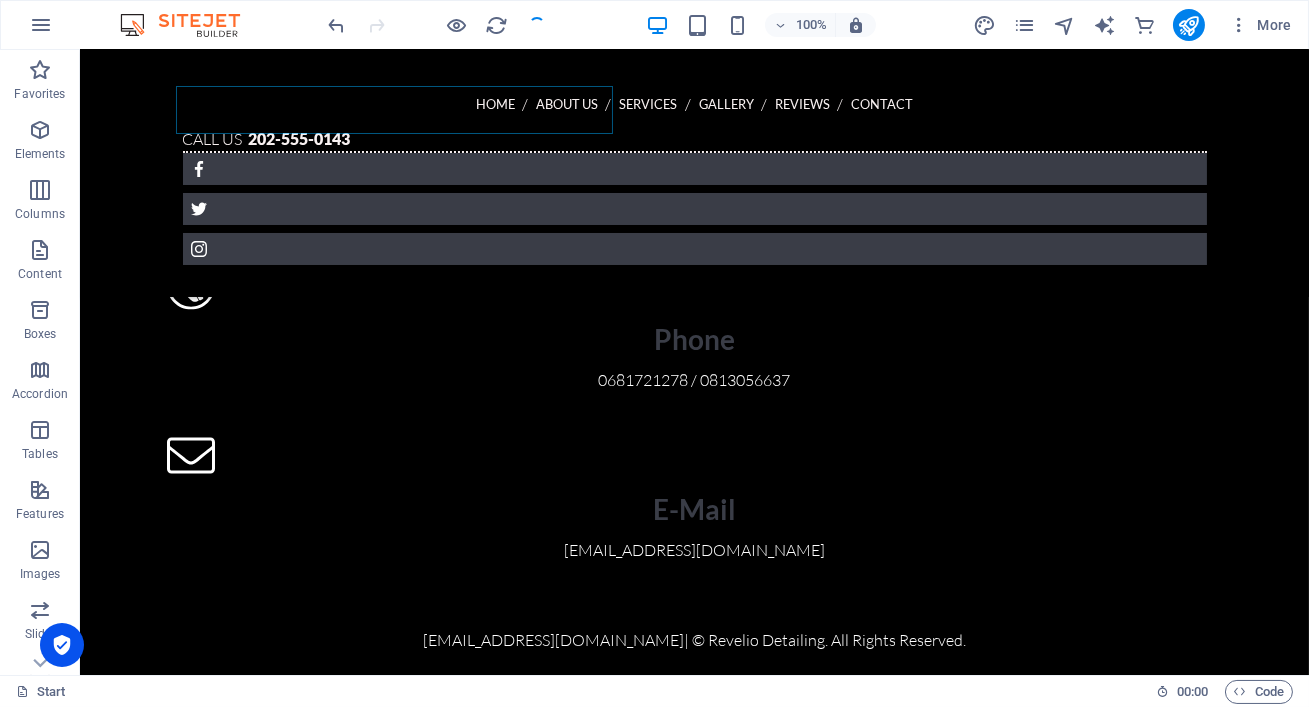 scroll, scrollTop: 5670, scrollLeft: 0, axis: vertical 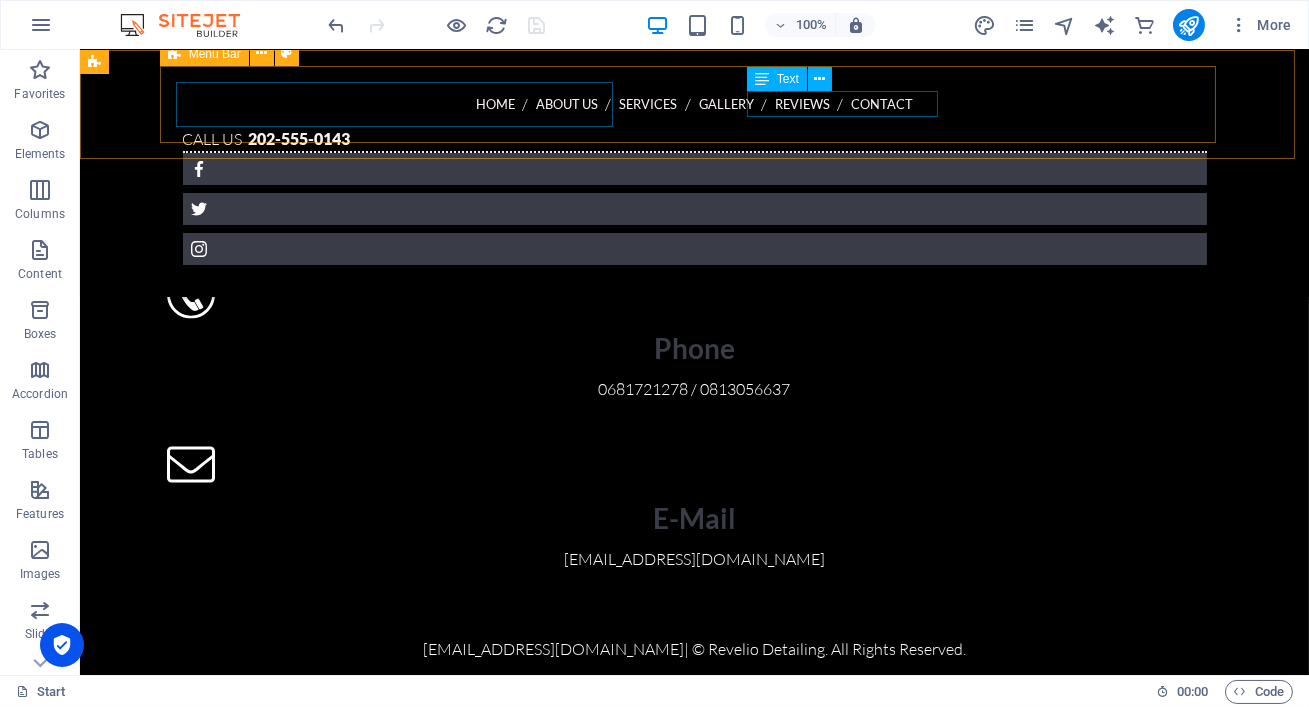 click on "Call us      202-555-0143" at bounding box center (695, 140) 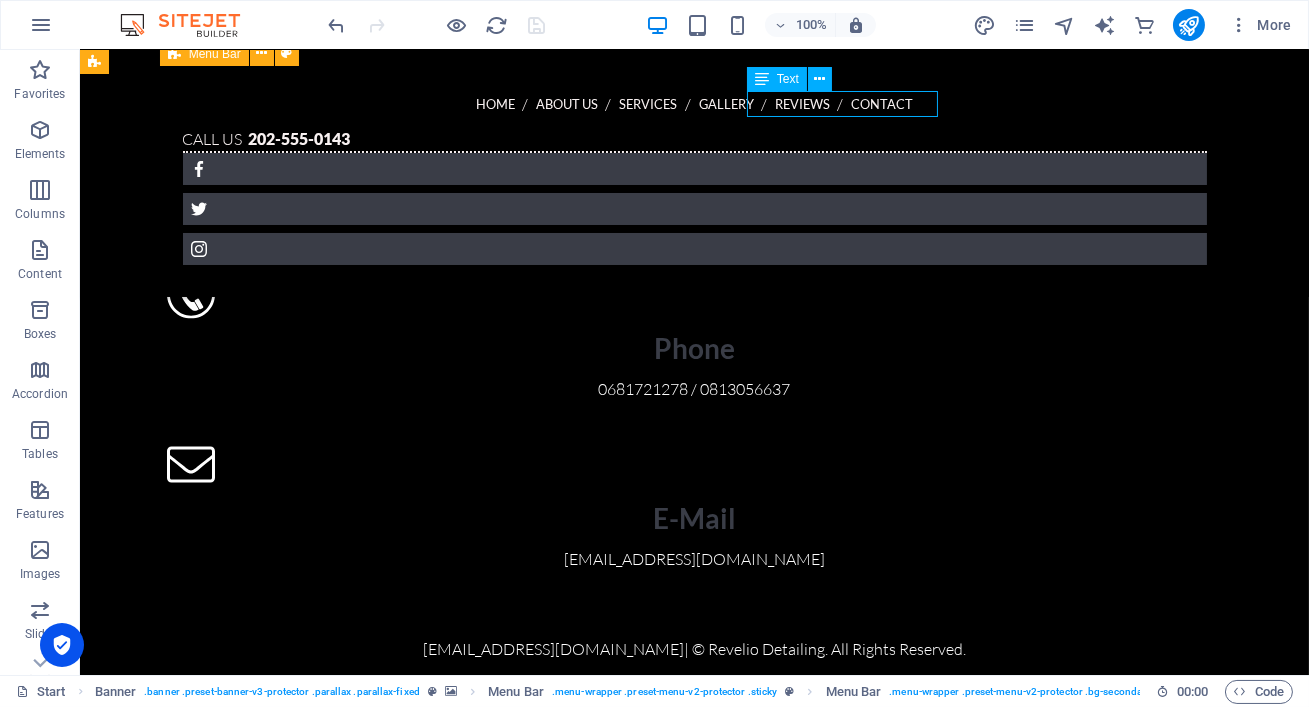 click on "Call us      202-555-0143" at bounding box center (695, 140) 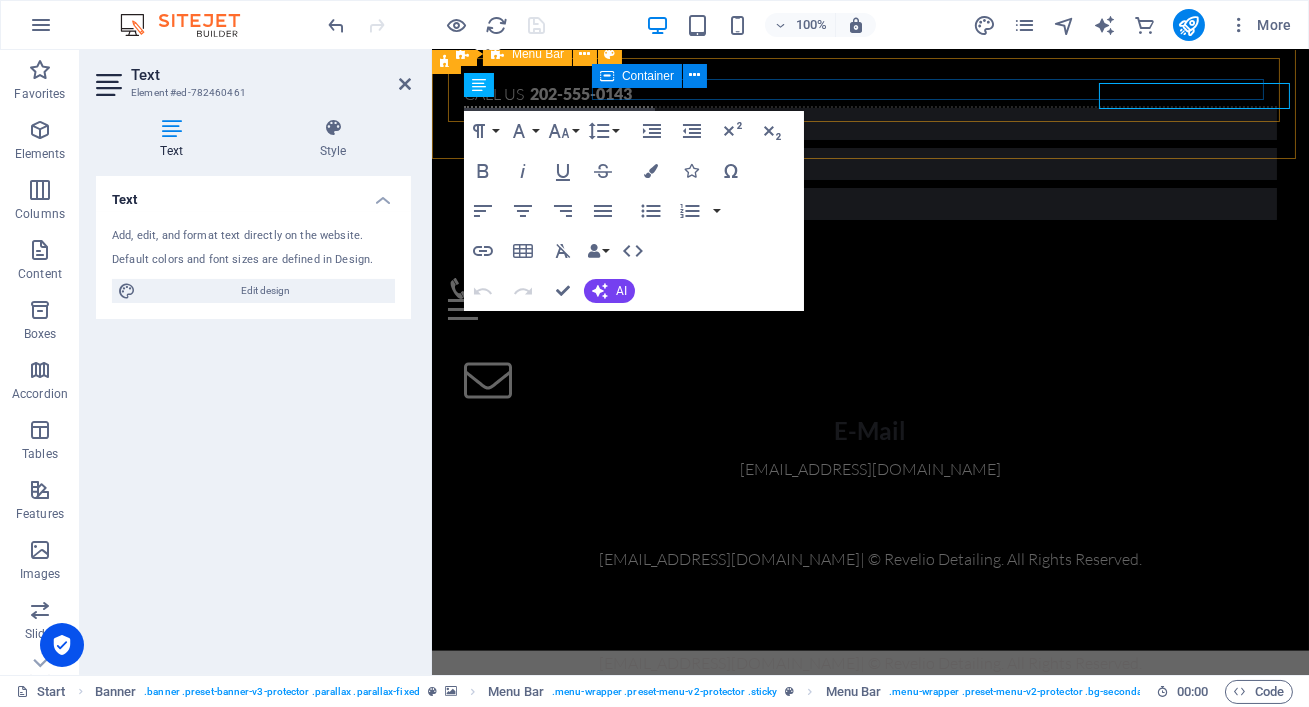 scroll, scrollTop: 5679, scrollLeft: 0, axis: vertical 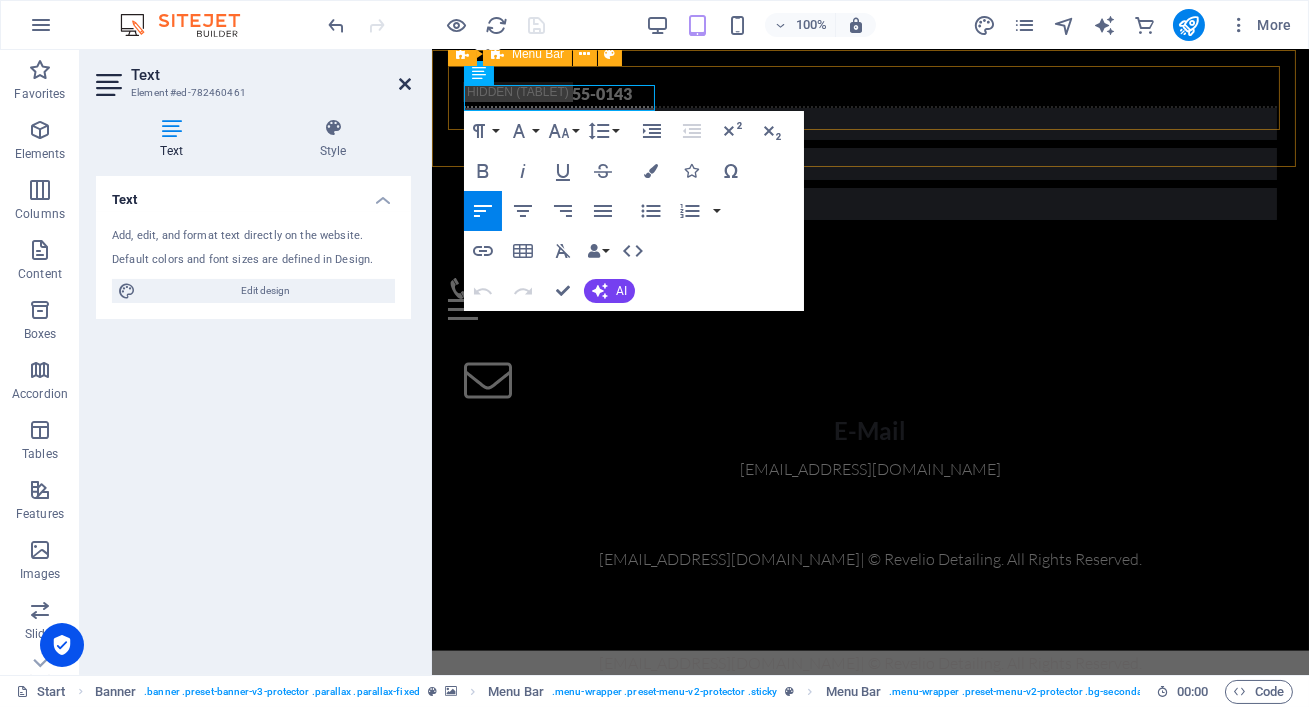 click at bounding box center (405, 84) 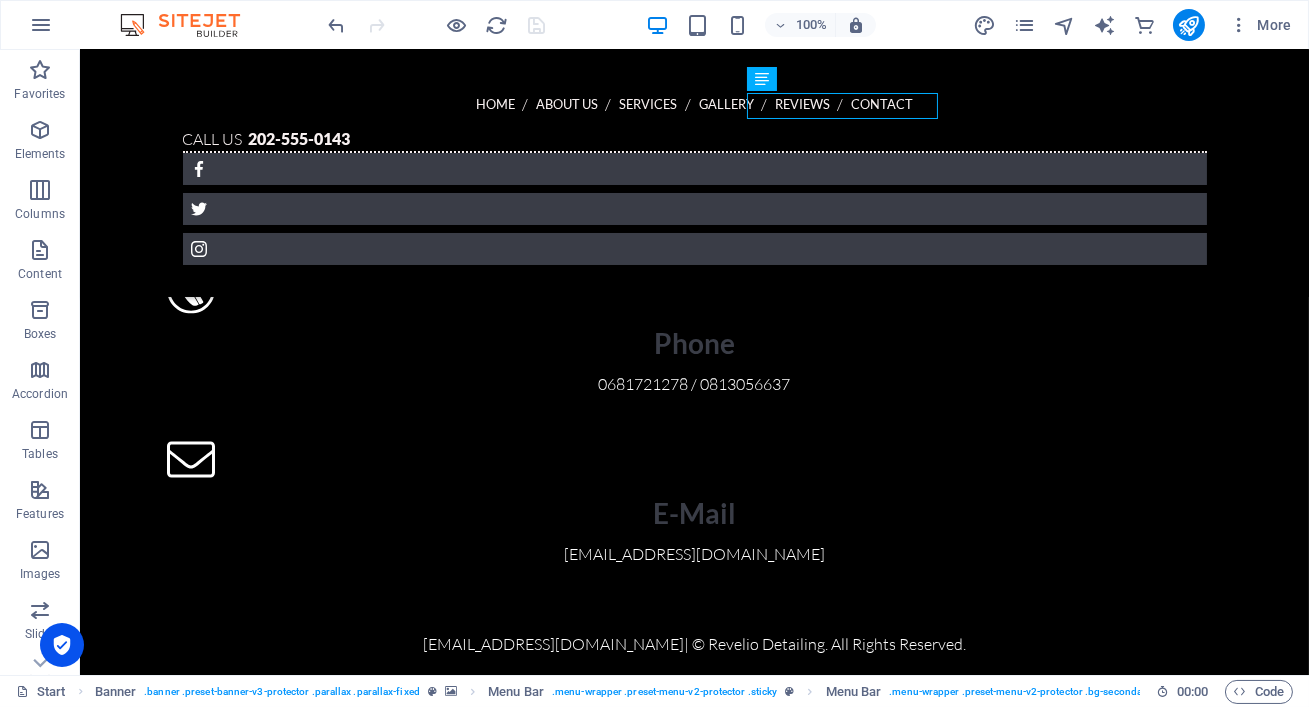 scroll, scrollTop: 5670, scrollLeft: 0, axis: vertical 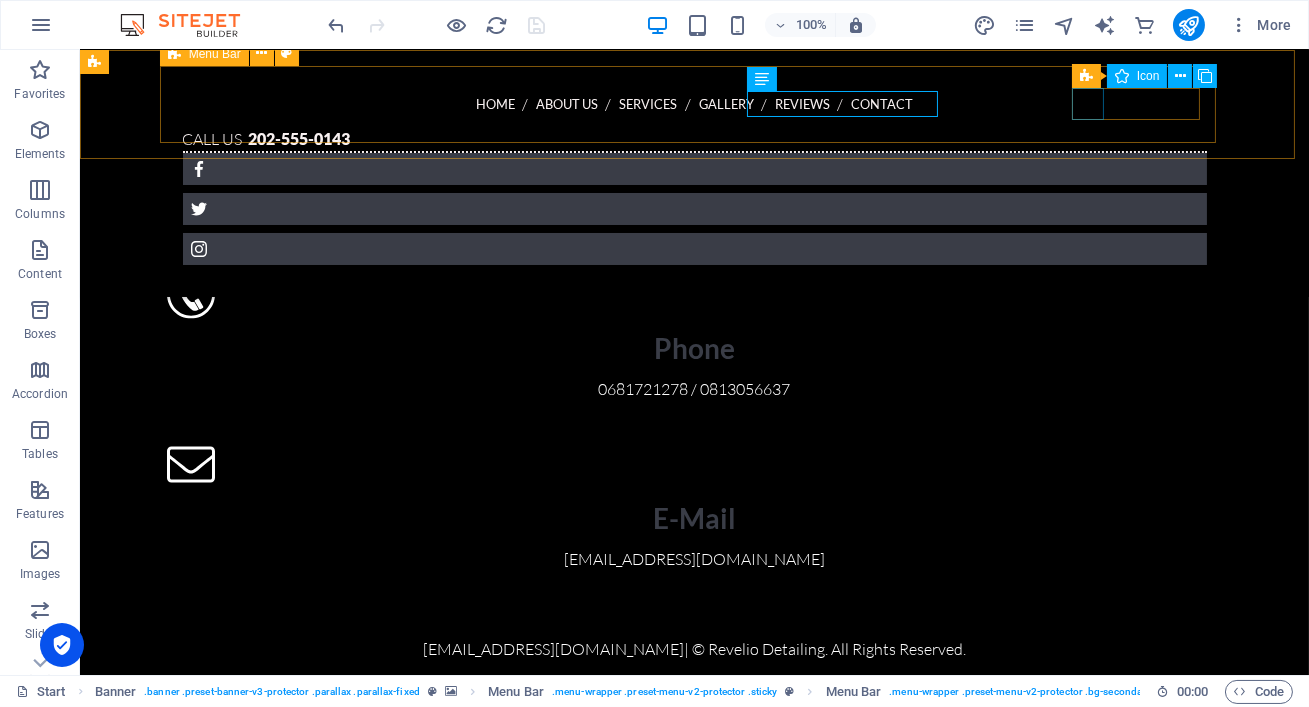 click at bounding box center (695, 169) 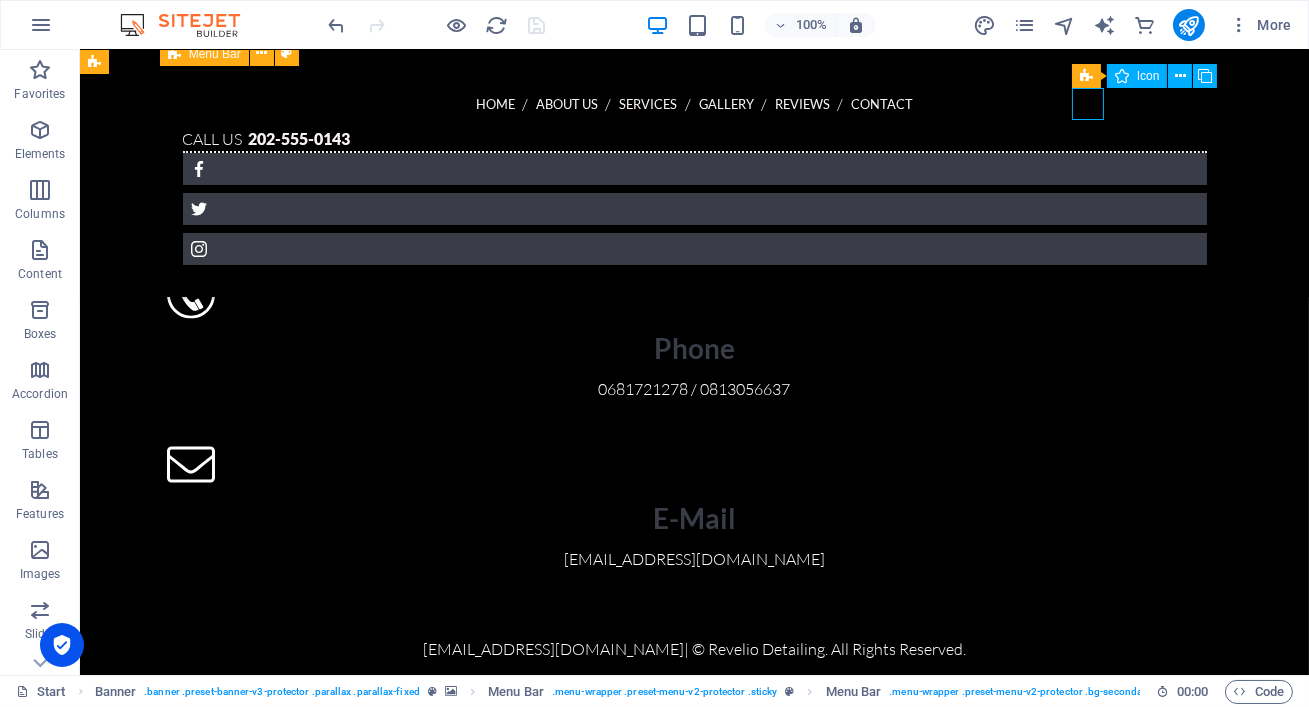 click at bounding box center (695, 169) 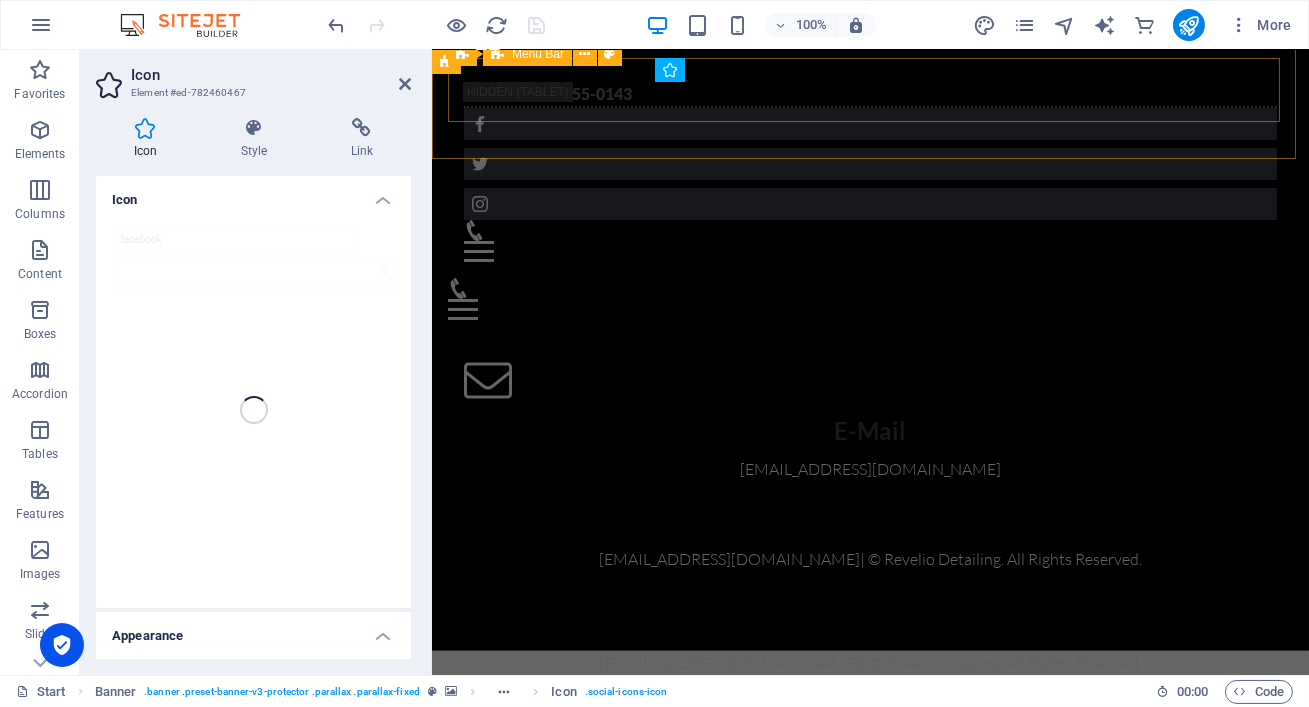 scroll, scrollTop: 5679, scrollLeft: 0, axis: vertical 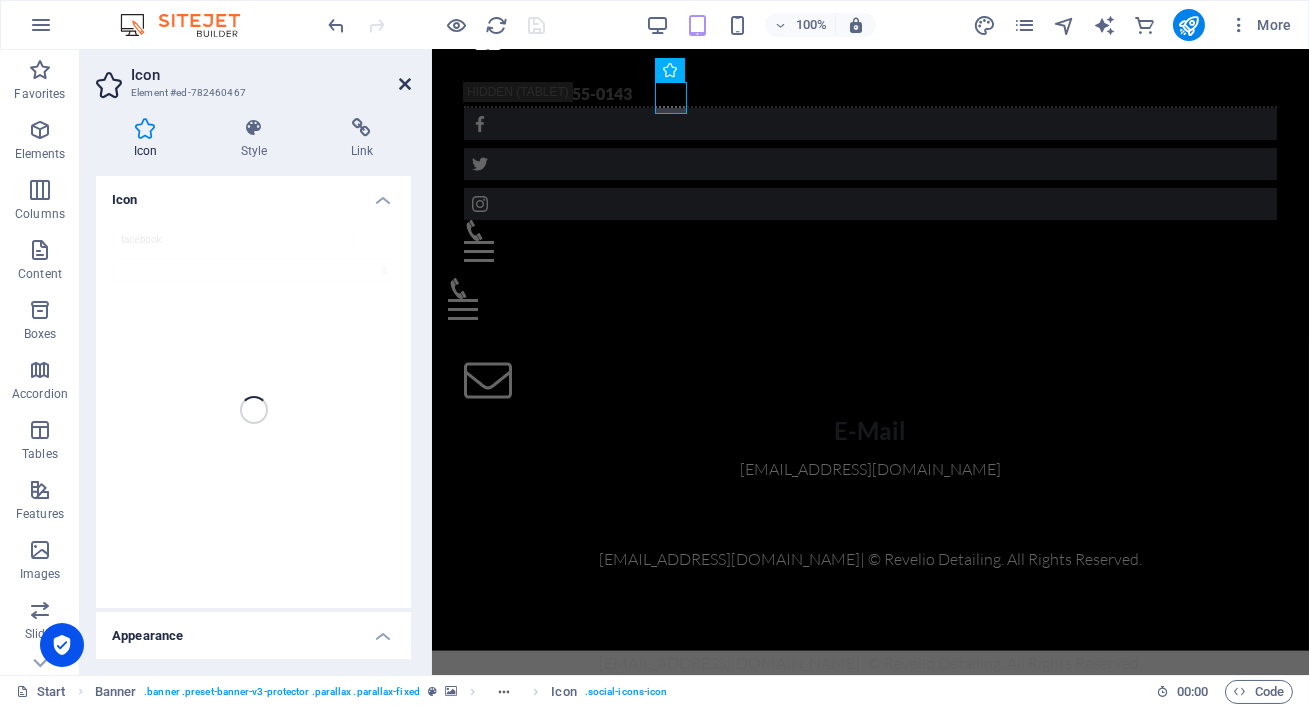click at bounding box center [405, 84] 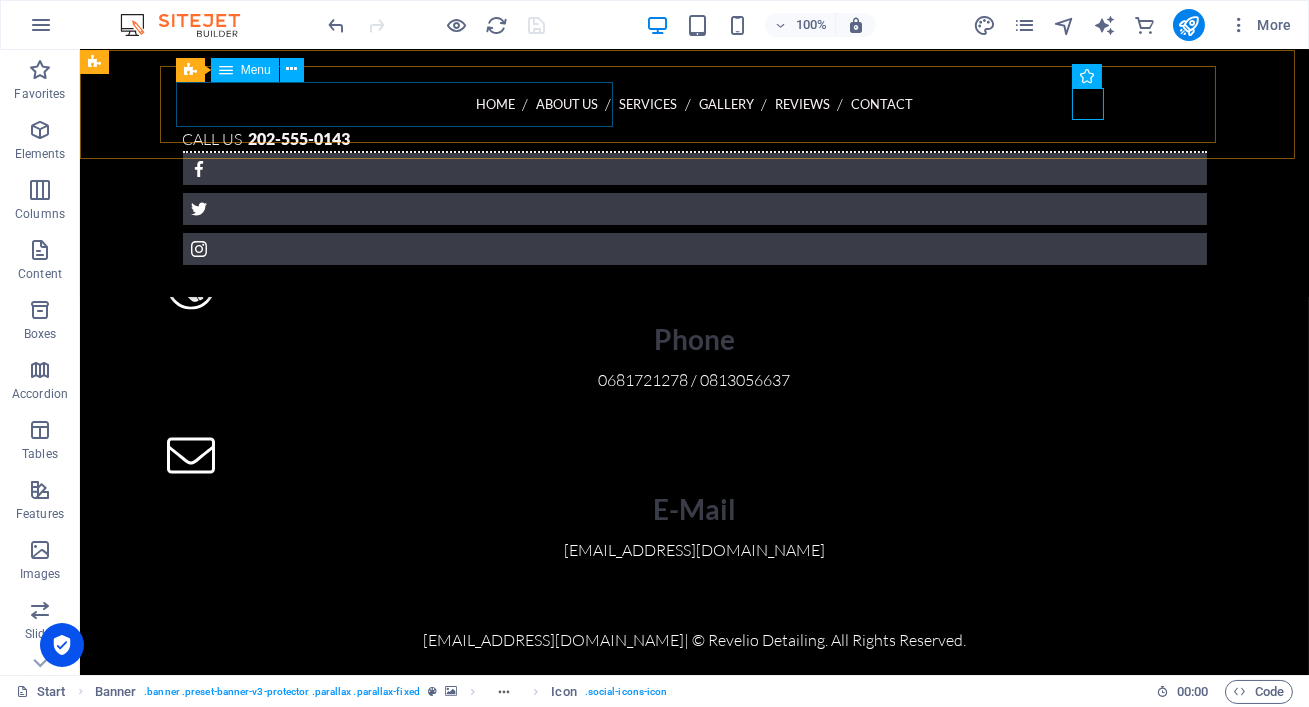 scroll, scrollTop: 5670, scrollLeft: 0, axis: vertical 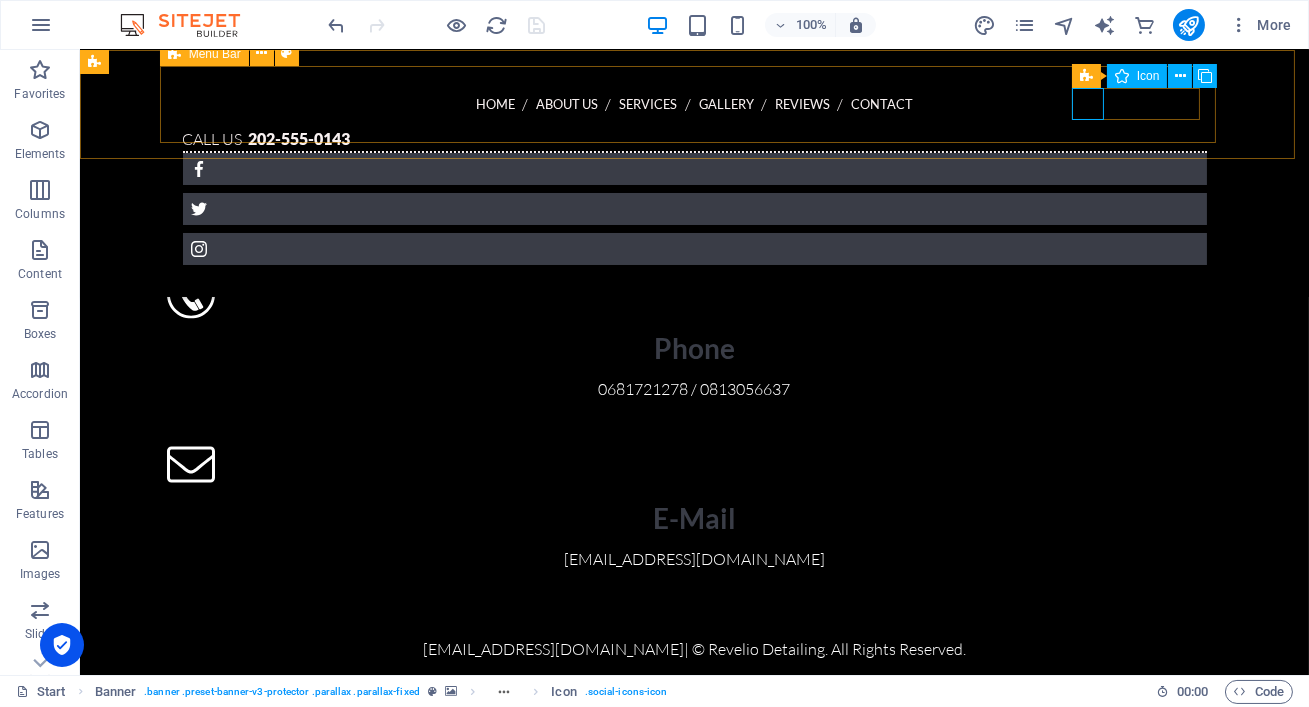 click at bounding box center [695, 169] 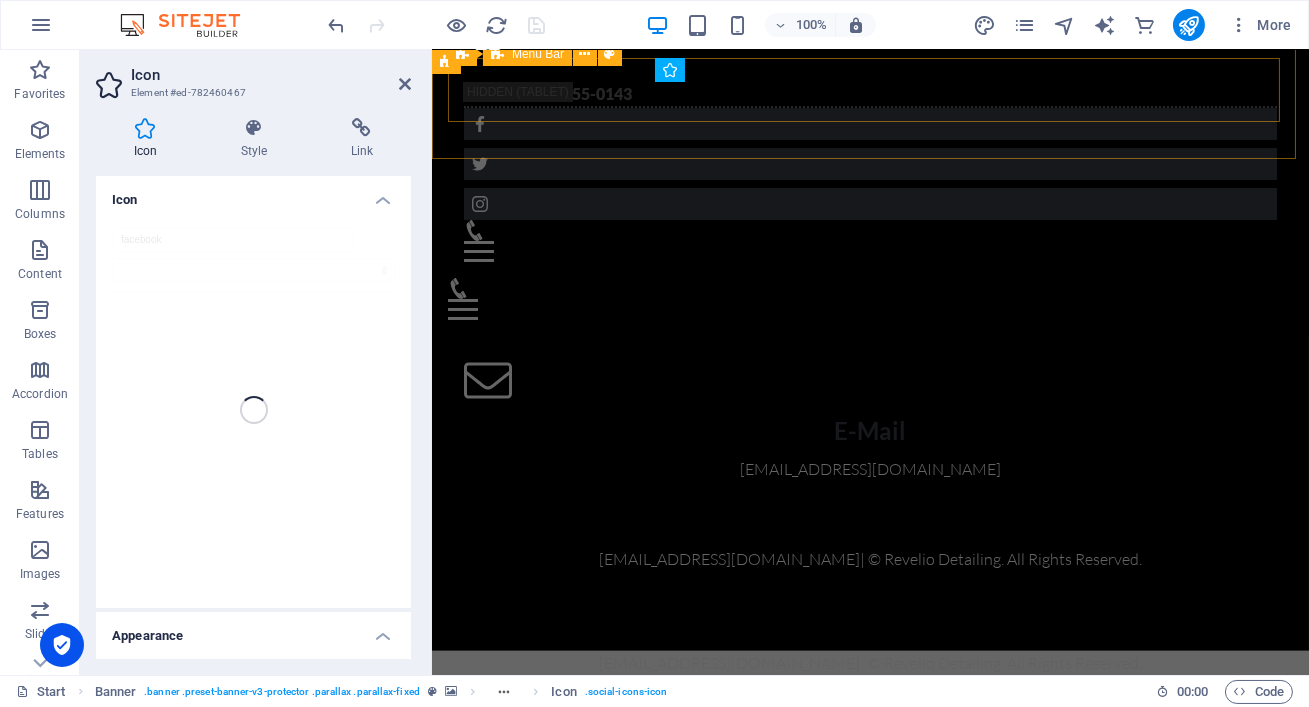 scroll, scrollTop: 5679, scrollLeft: 0, axis: vertical 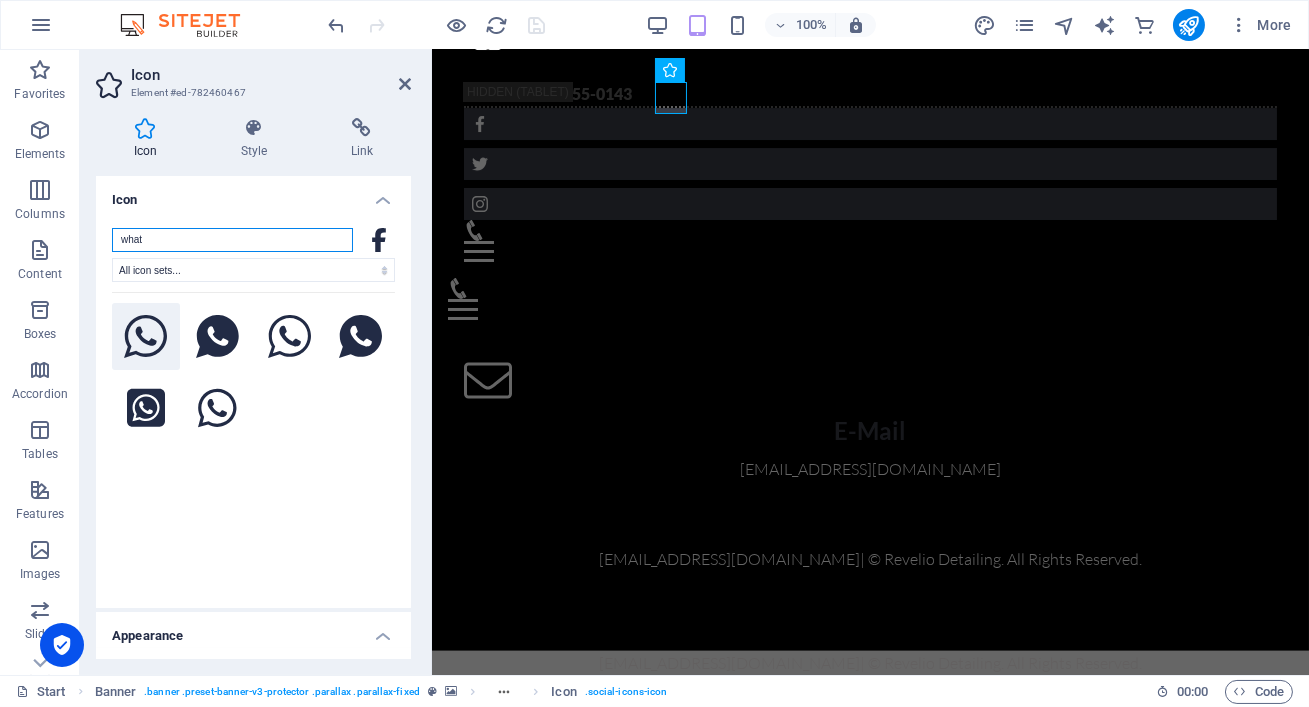 type on "what" 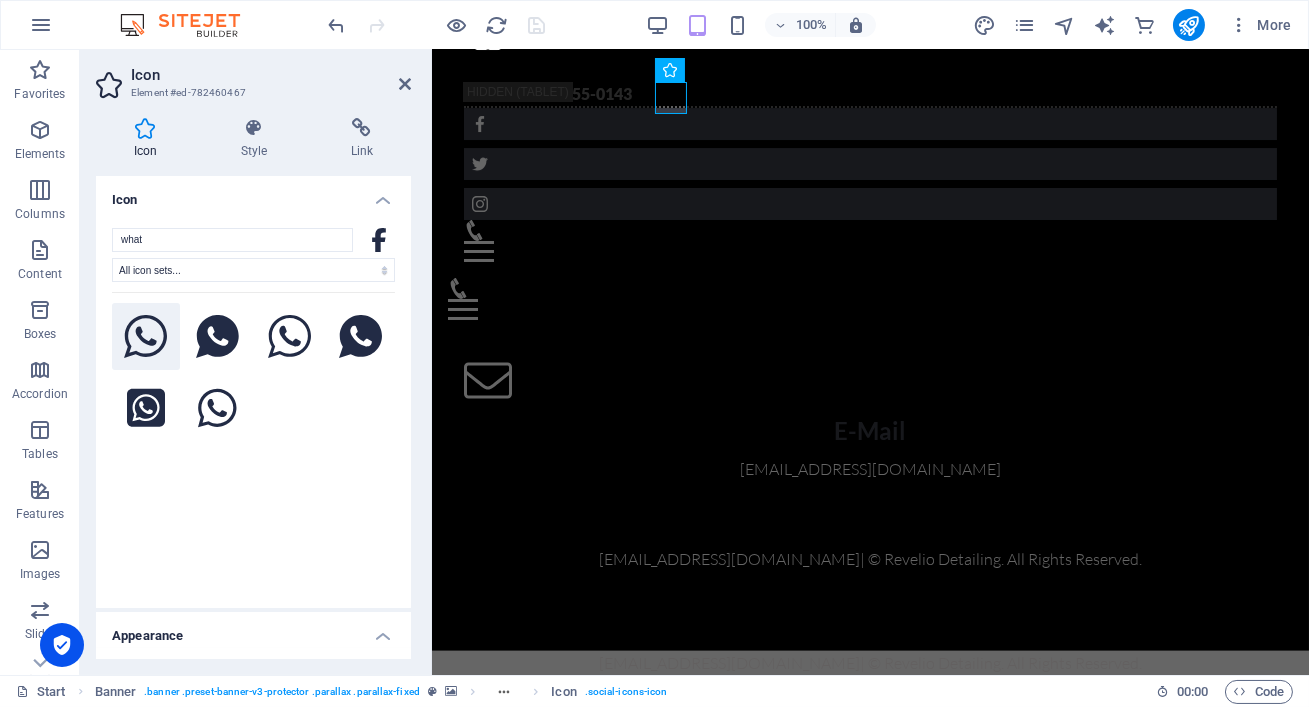 click 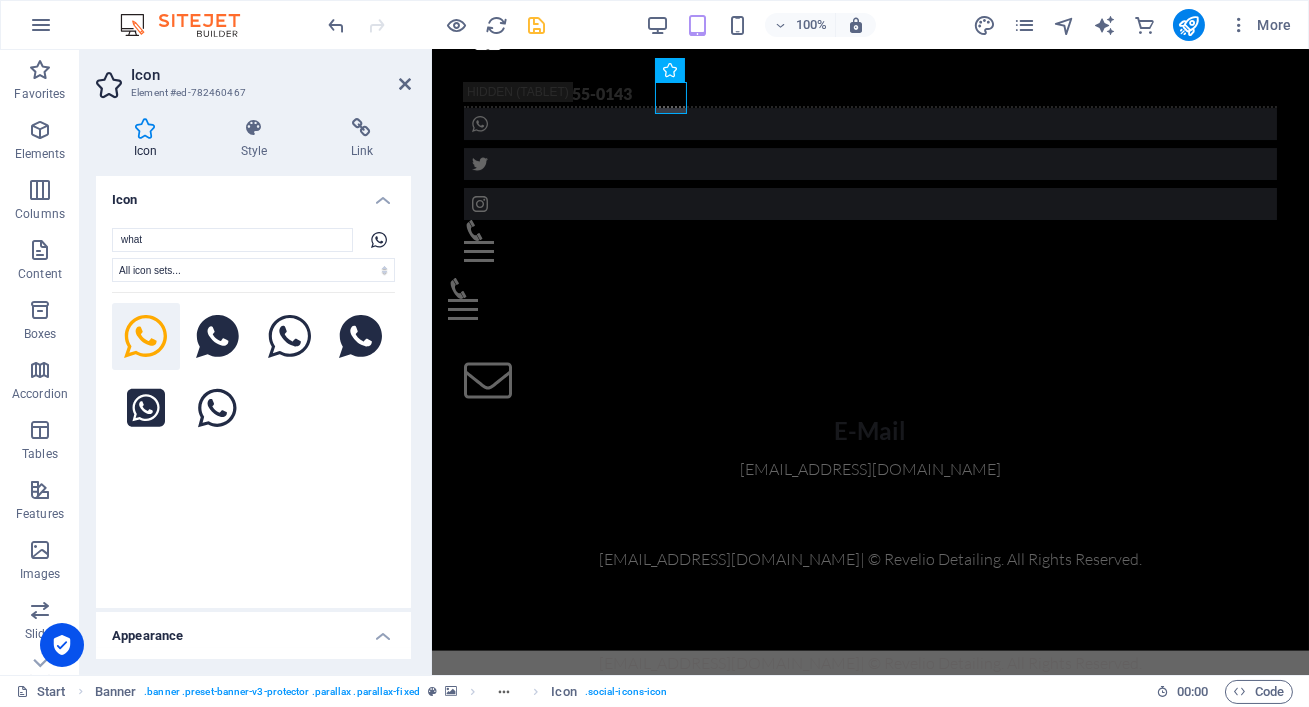 click on "Appearance" at bounding box center [253, 630] 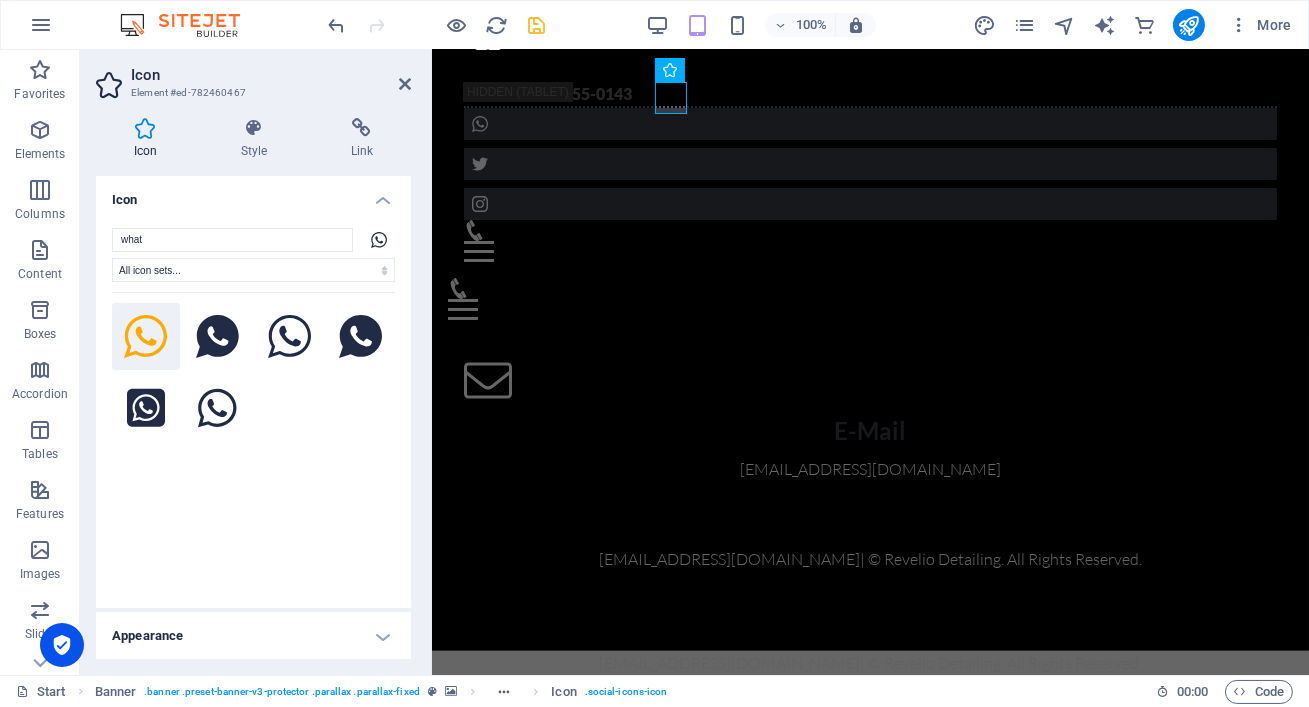 click on "Appearance" at bounding box center (253, 636) 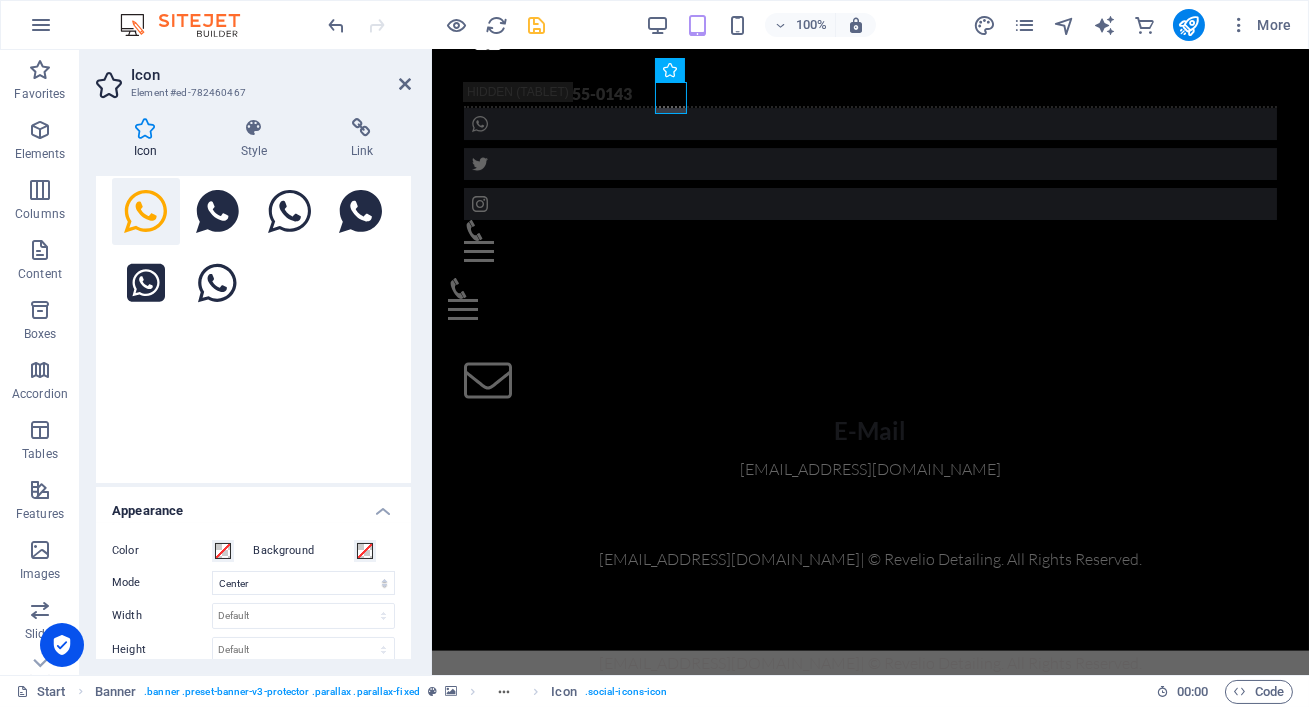 scroll, scrollTop: 136, scrollLeft: 0, axis: vertical 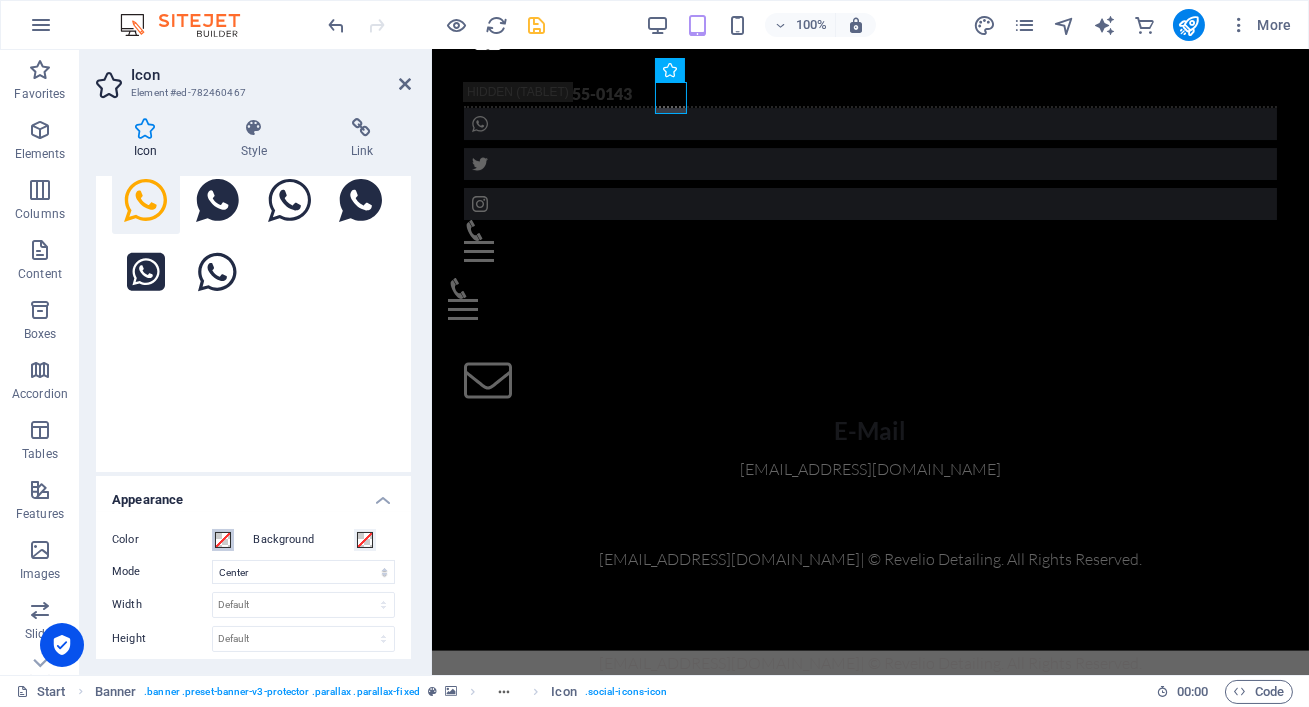click at bounding box center (223, 540) 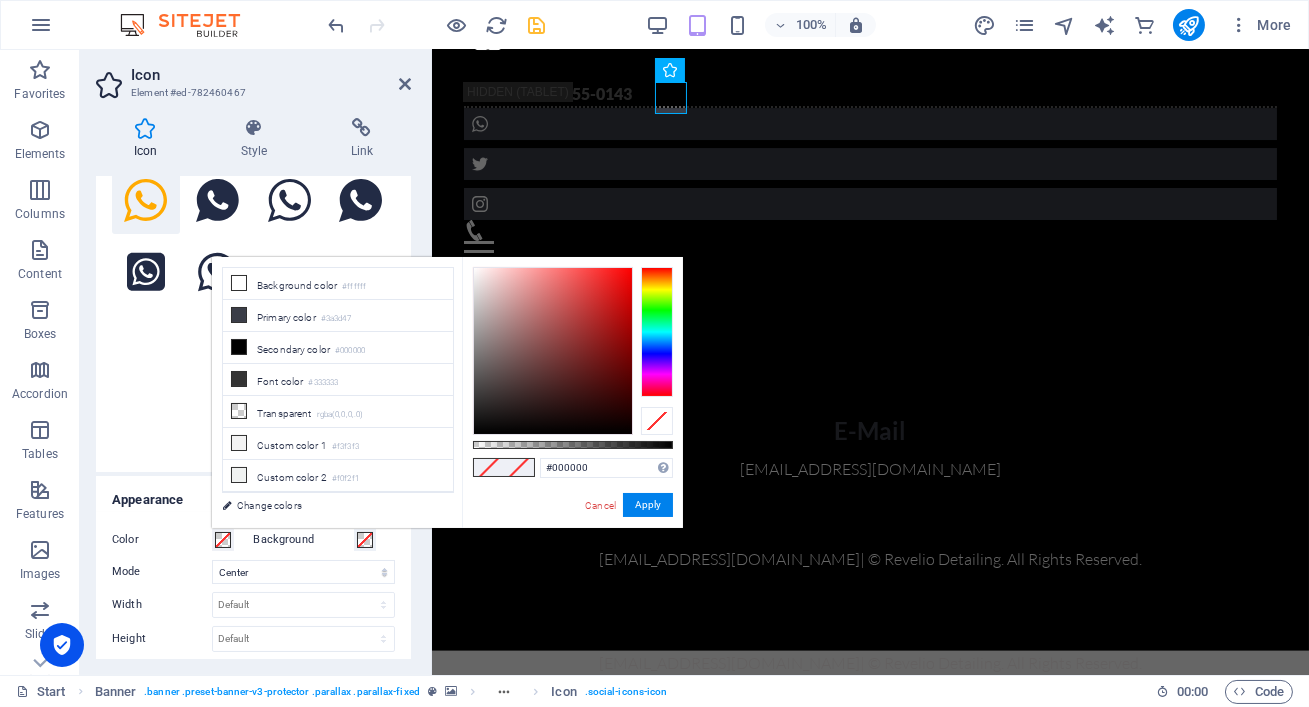 click at bounding box center (657, 332) 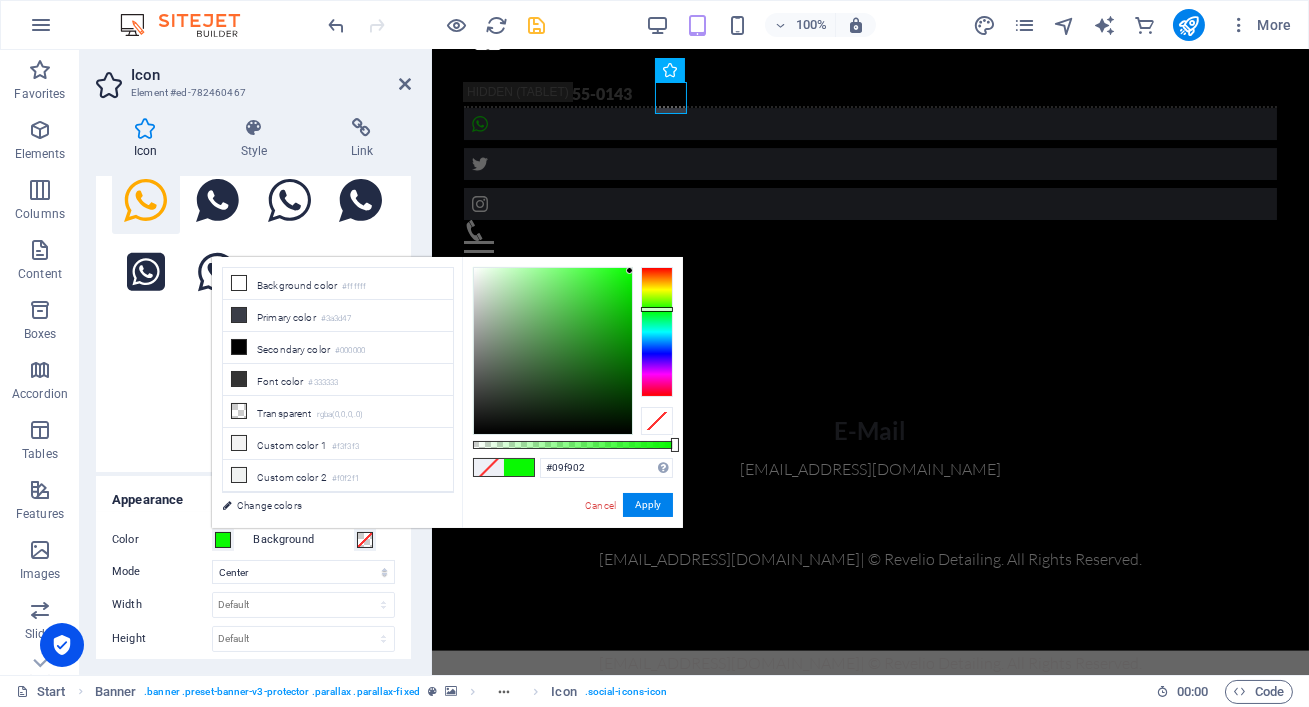 type on "#09fa02" 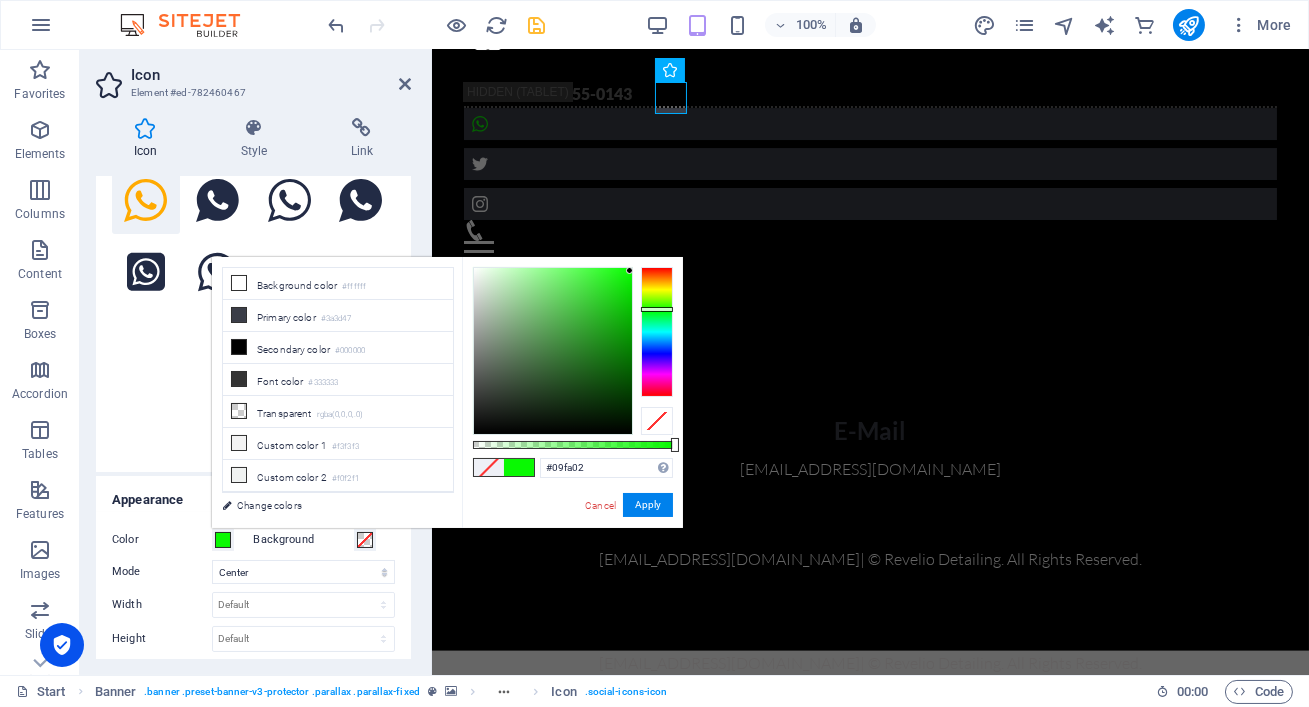 drag, startPoint x: 626, startPoint y: 288, endPoint x: 630, endPoint y: 270, distance: 18.439089 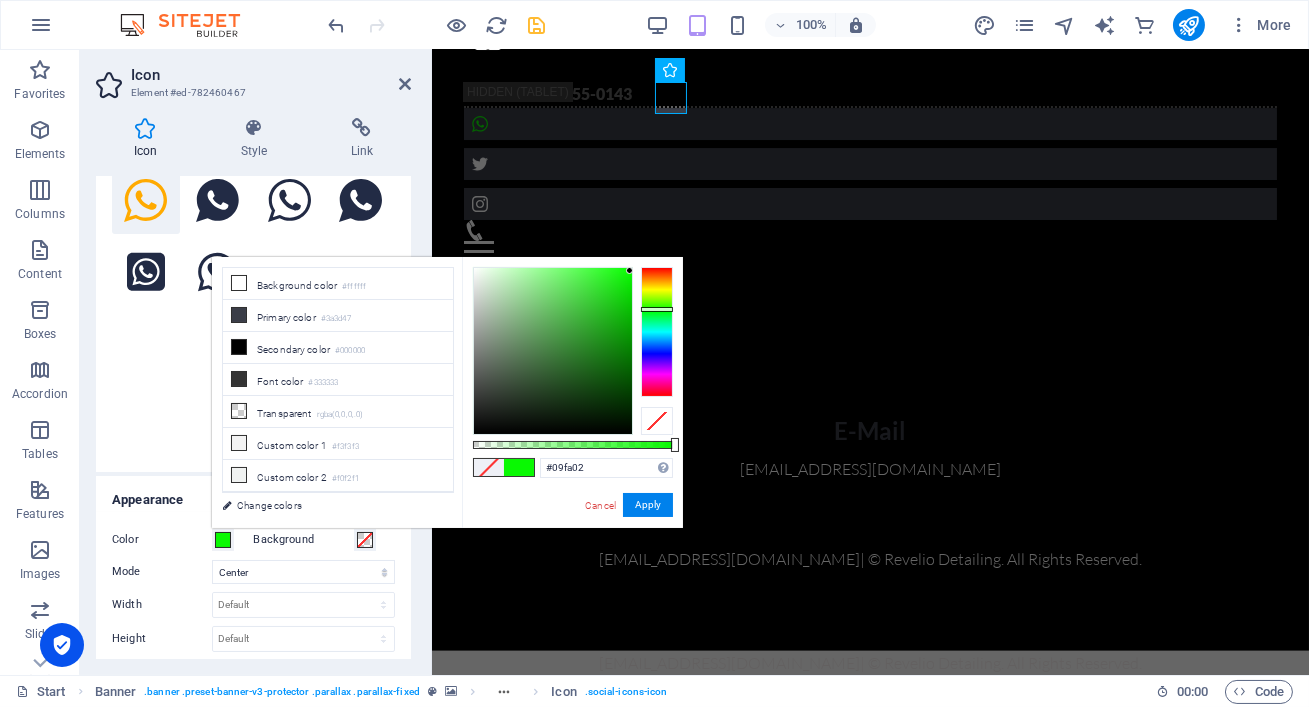 click at bounding box center [553, 351] 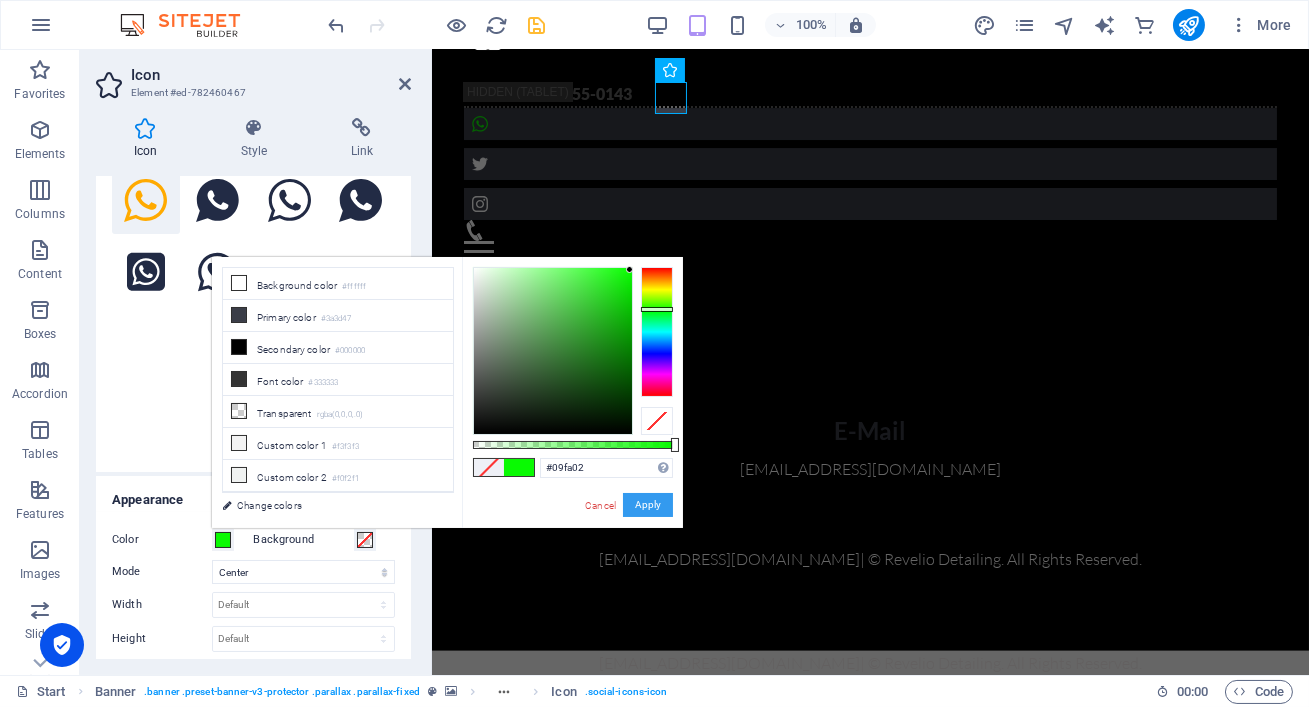 click on "Apply" at bounding box center (648, 505) 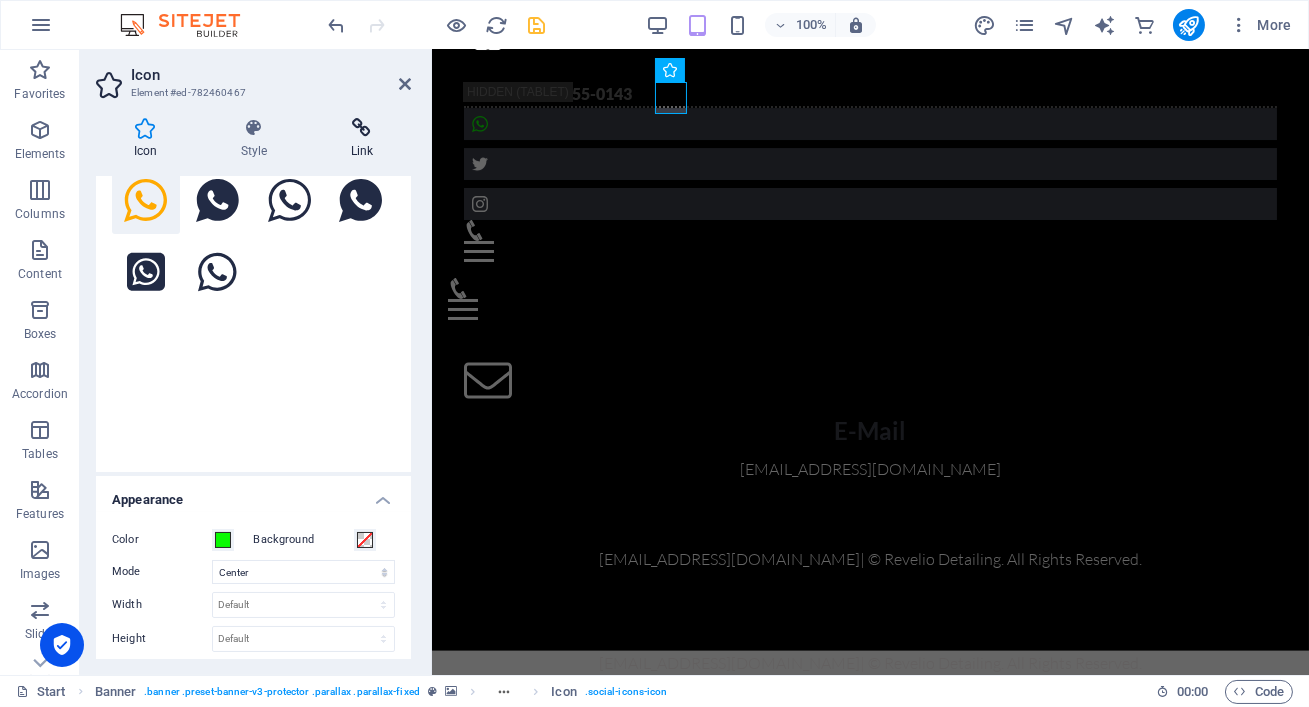 click on "Link" at bounding box center (362, 139) 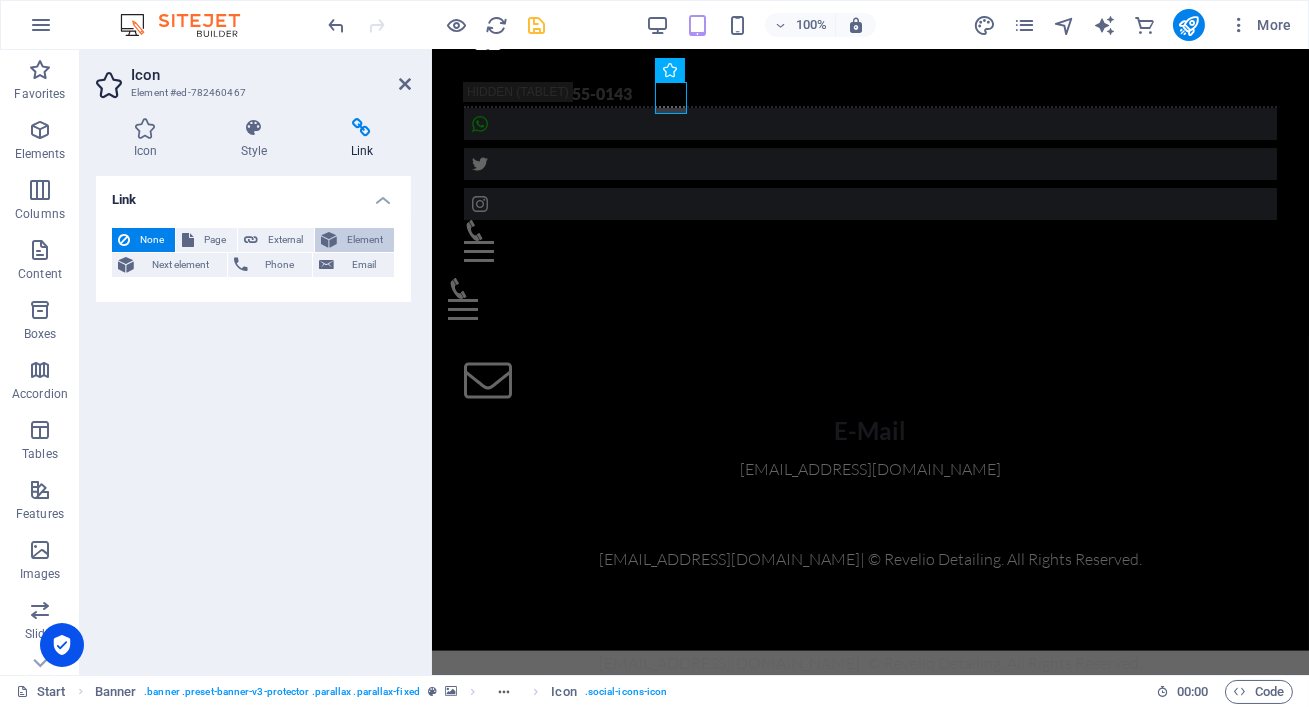 click on "Element" at bounding box center [365, 240] 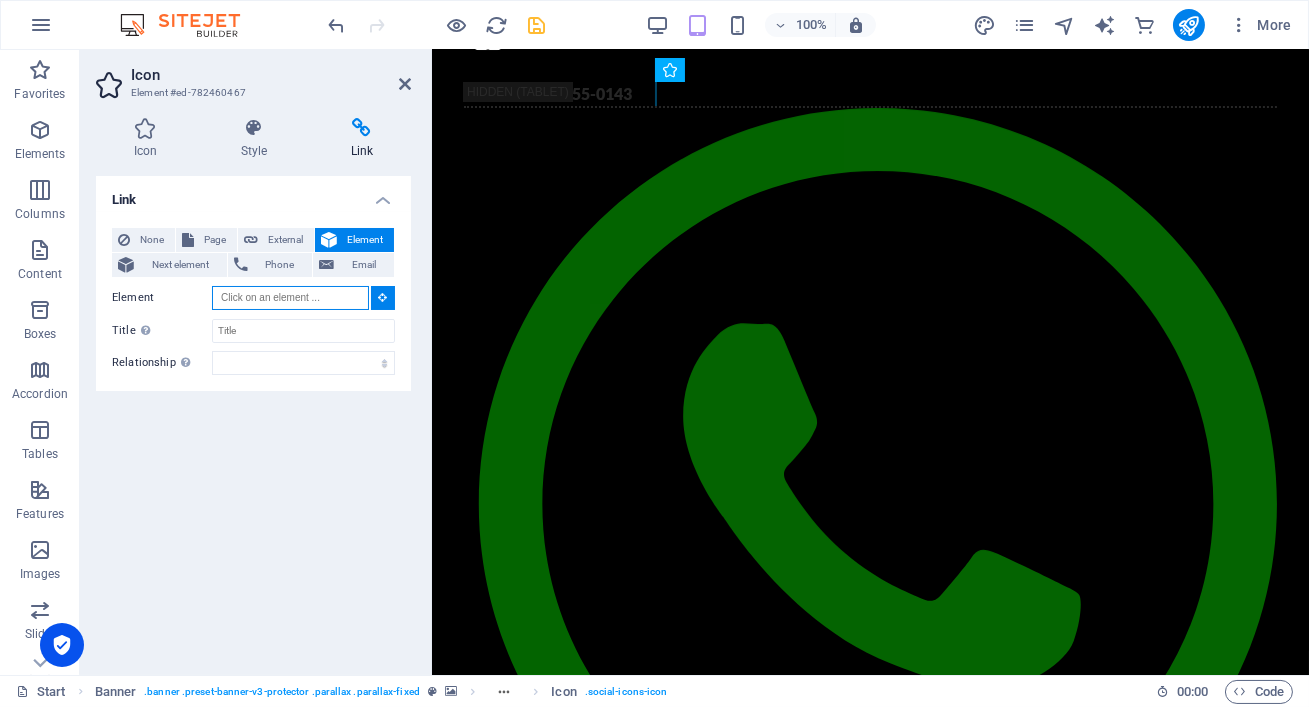 paste on "https://wa.me/+27681721278" 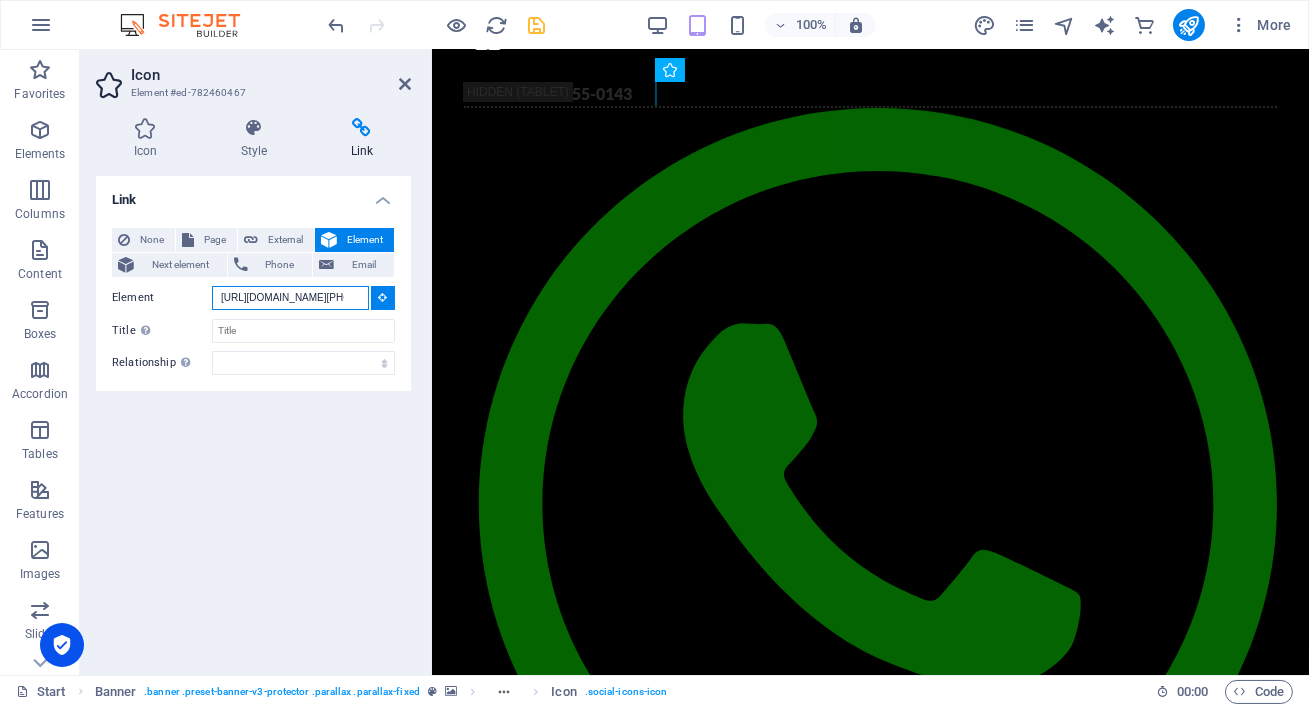 scroll, scrollTop: 0, scrollLeft: 5, axis: horizontal 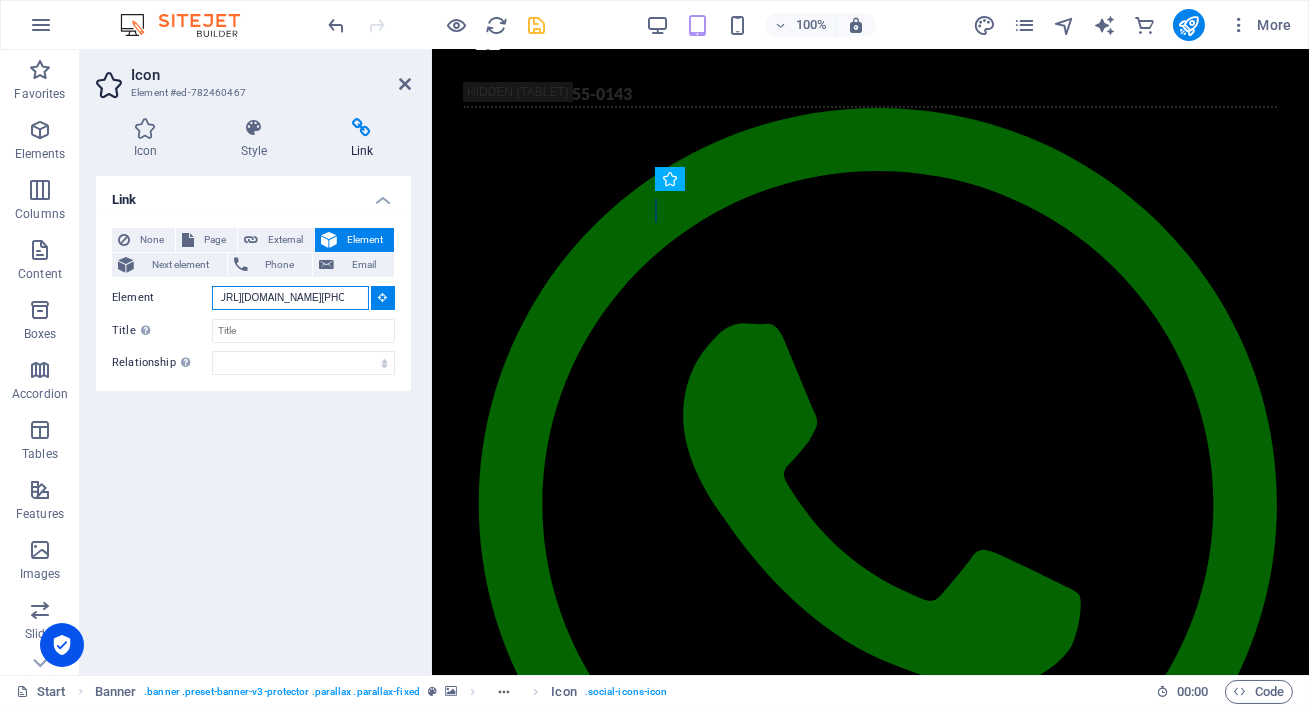 type on "https://wa.me/+27681721278" 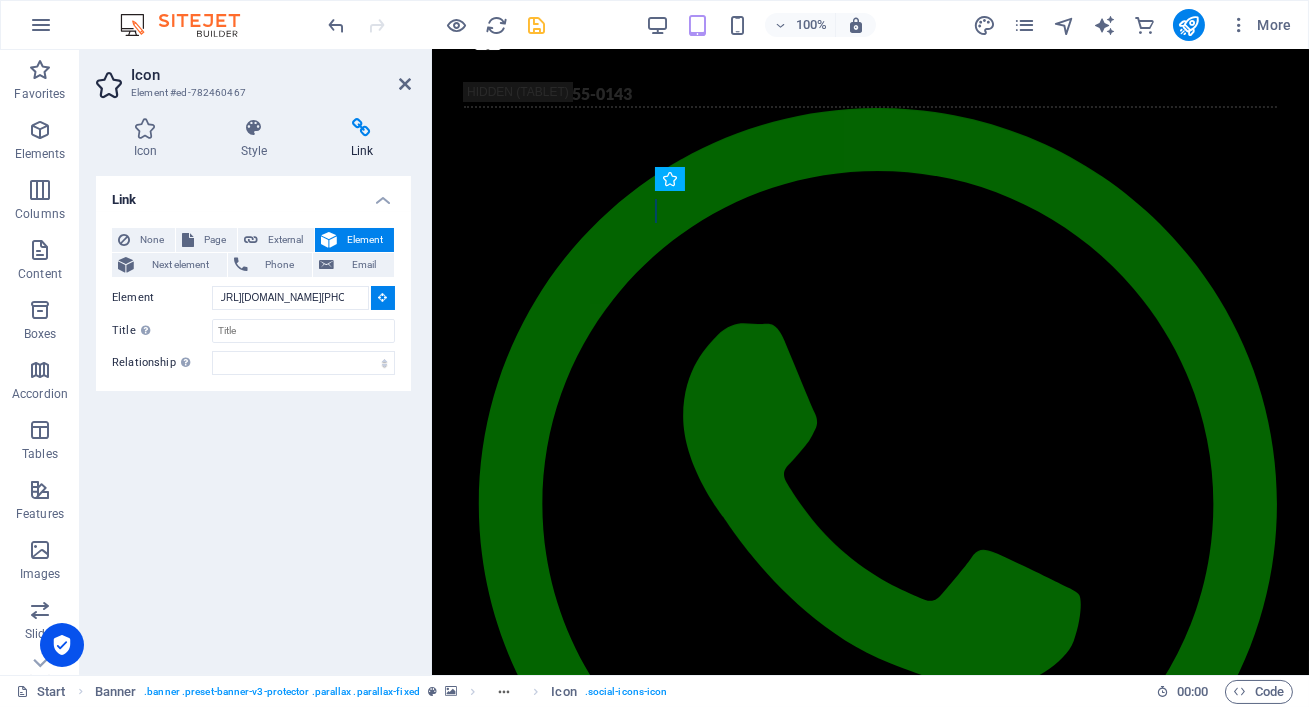type 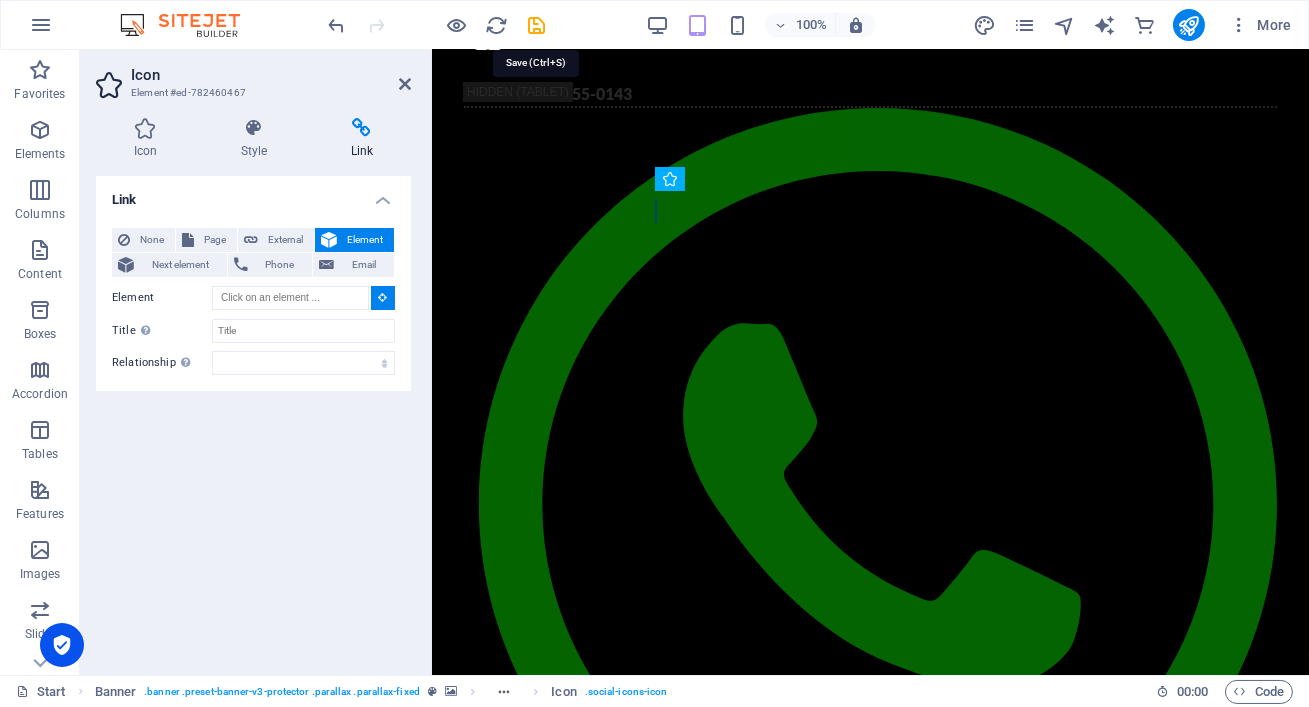 scroll, scrollTop: 0, scrollLeft: 0, axis: both 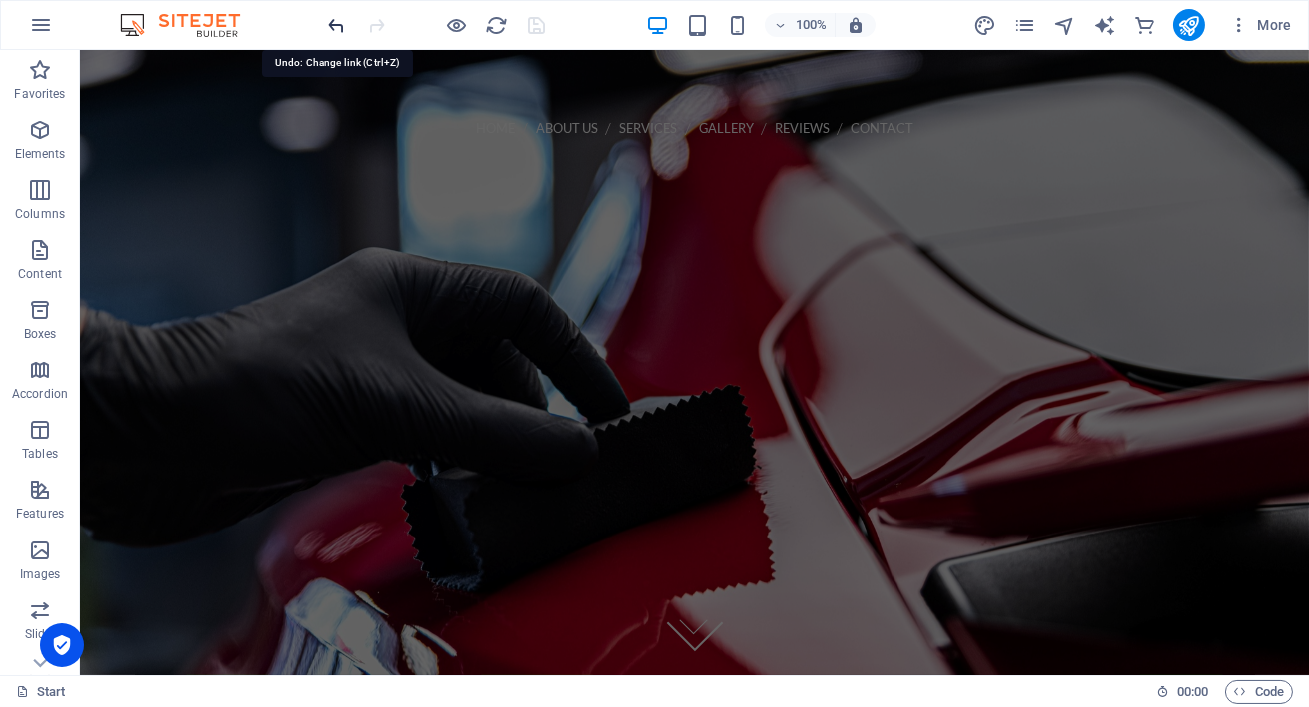 click at bounding box center [337, 25] 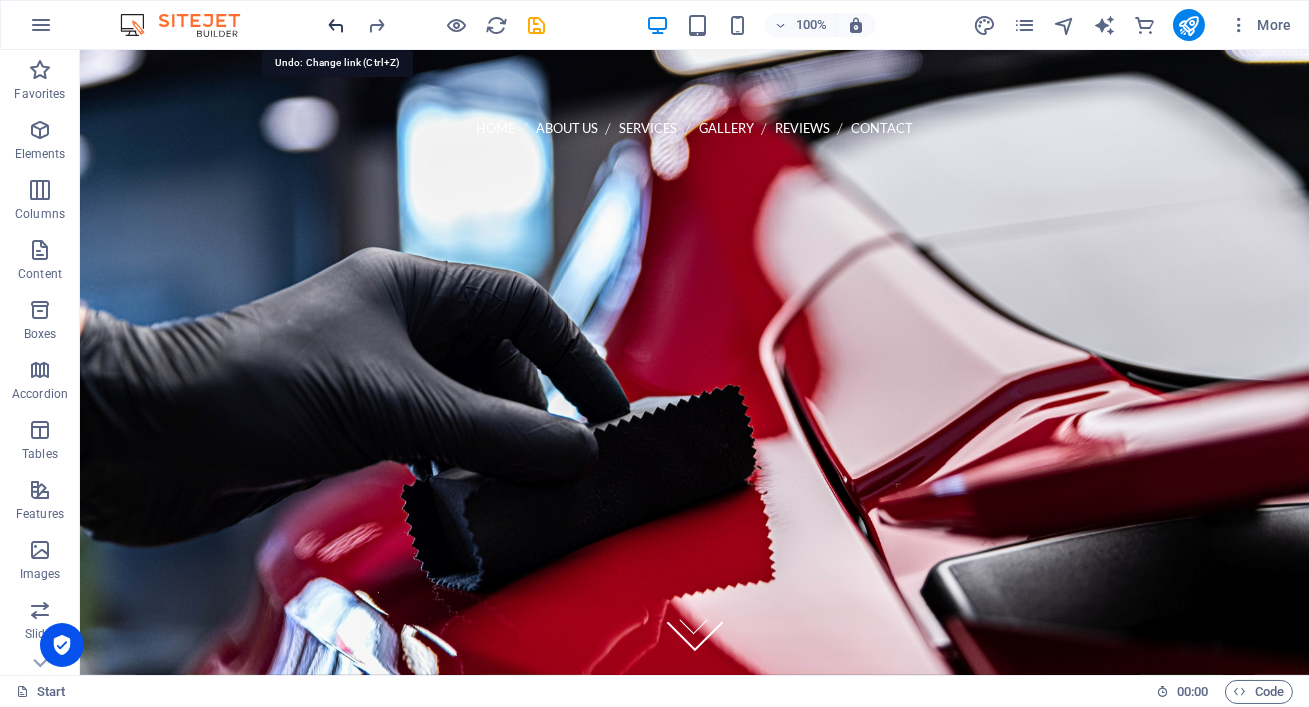 click at bounding box center (337, 25) 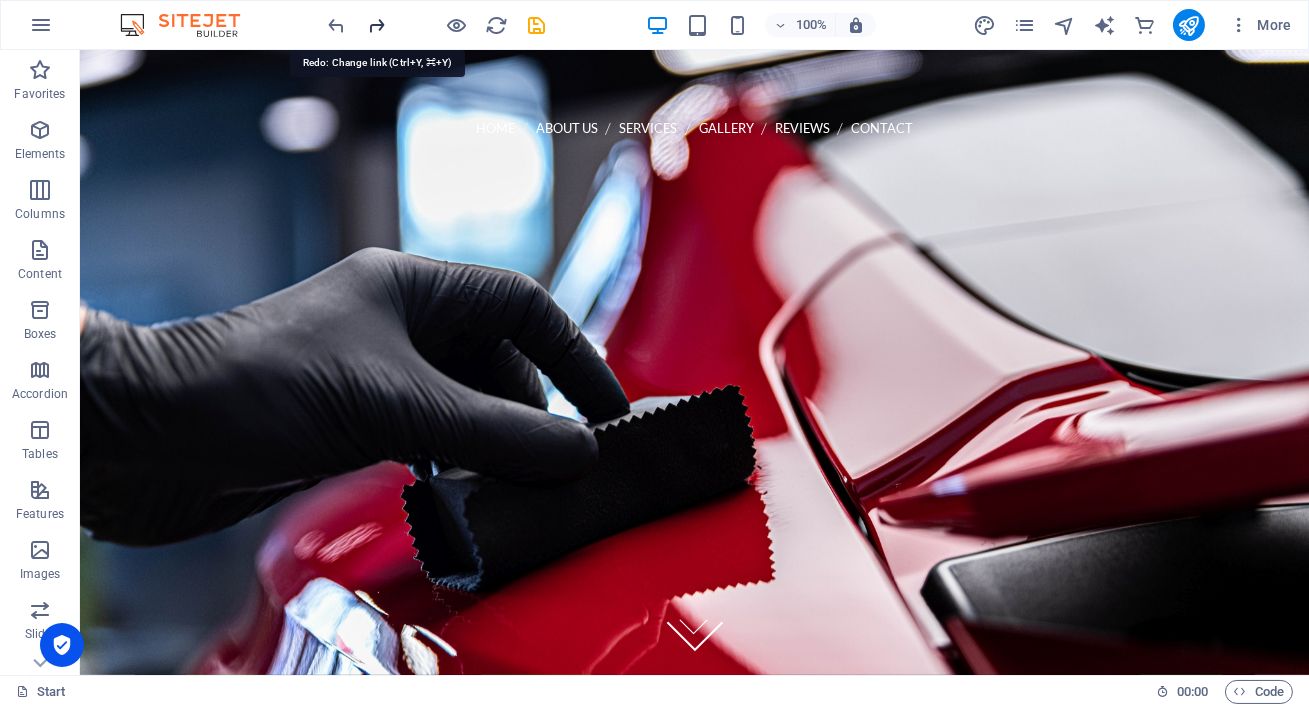 click at bounding box center [377, 25] 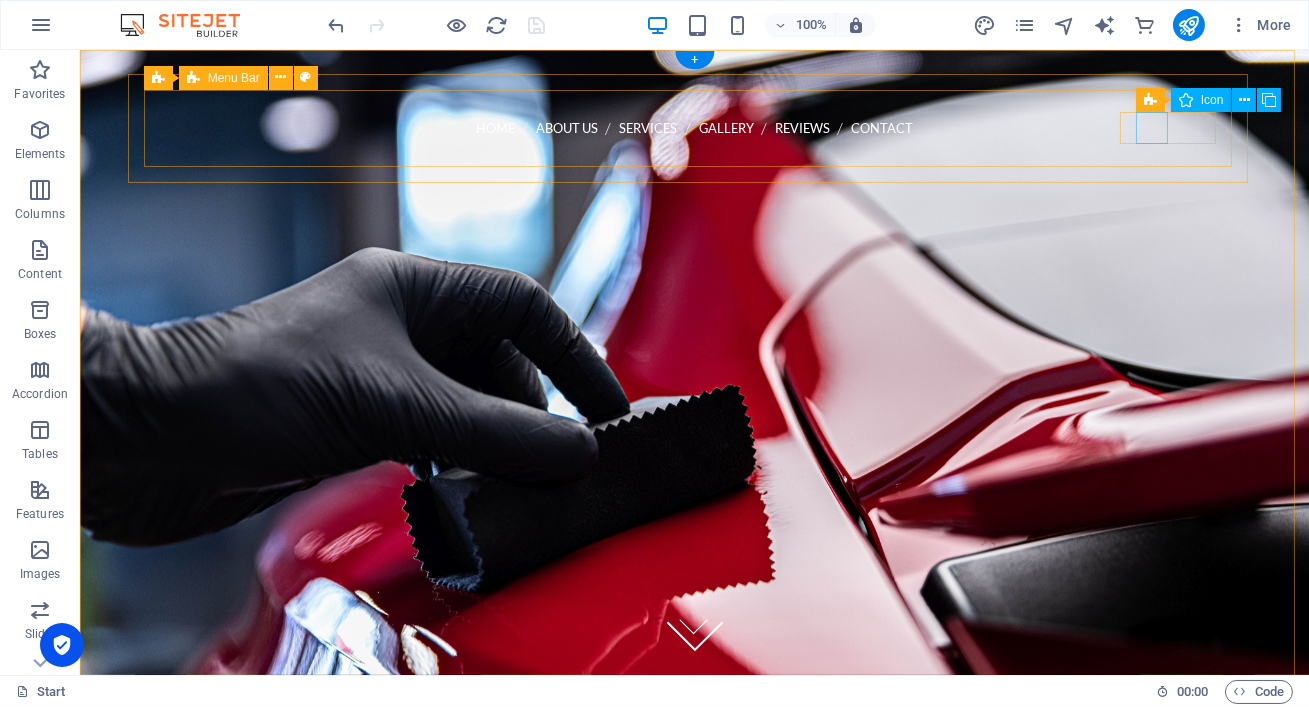 click at bounding box center [695, 1263] 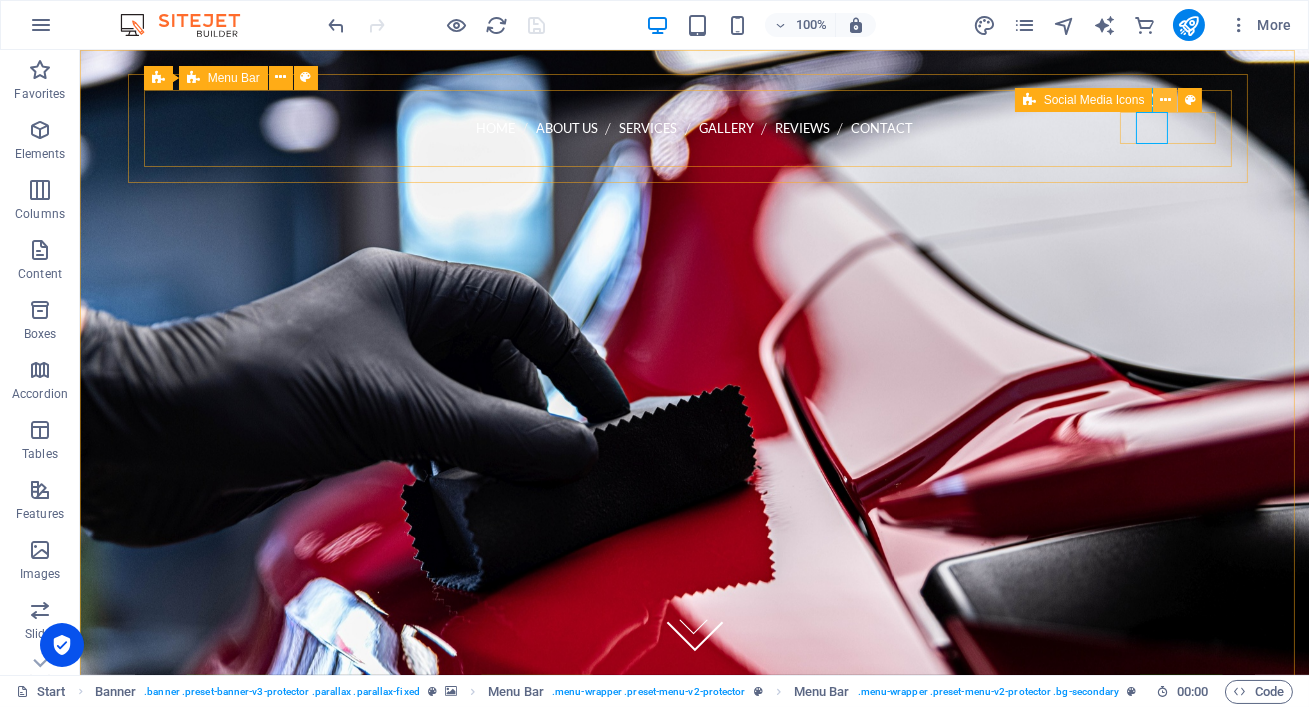 click at bounding box center [1165, 100] 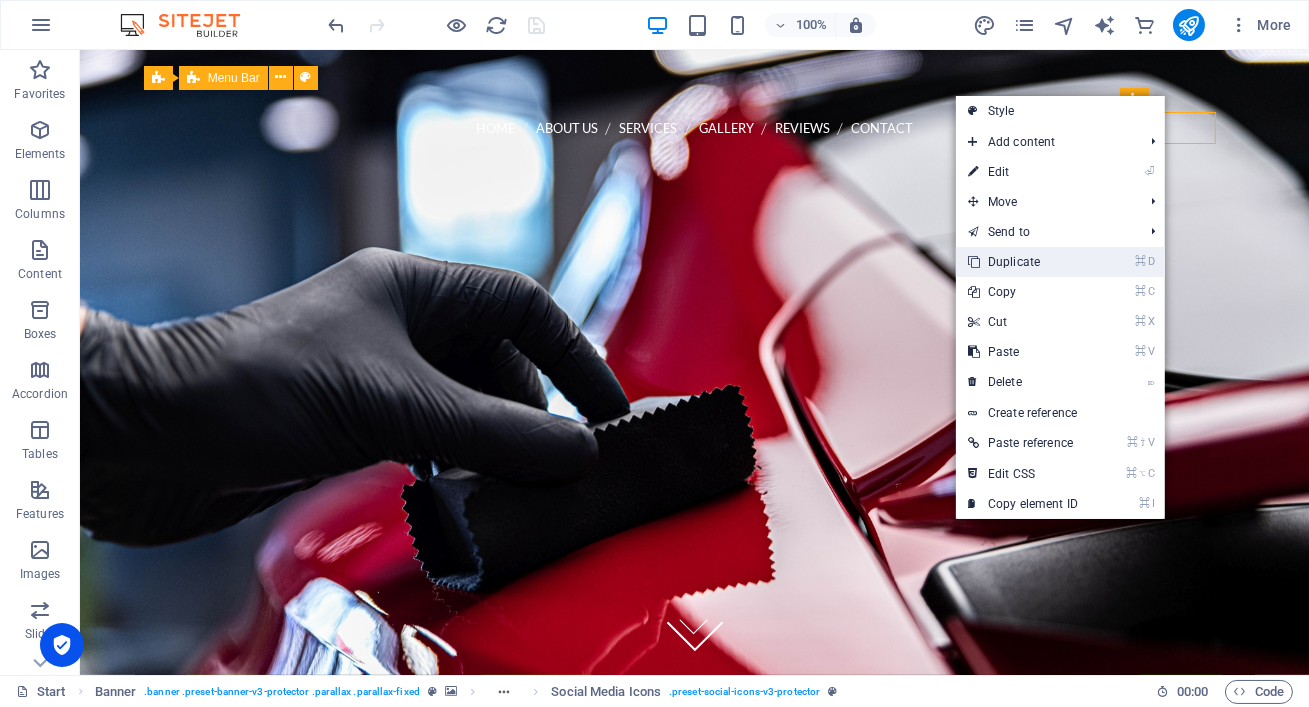 click on "⌘ D  Duplicate" at bounding box center [1023, 262] 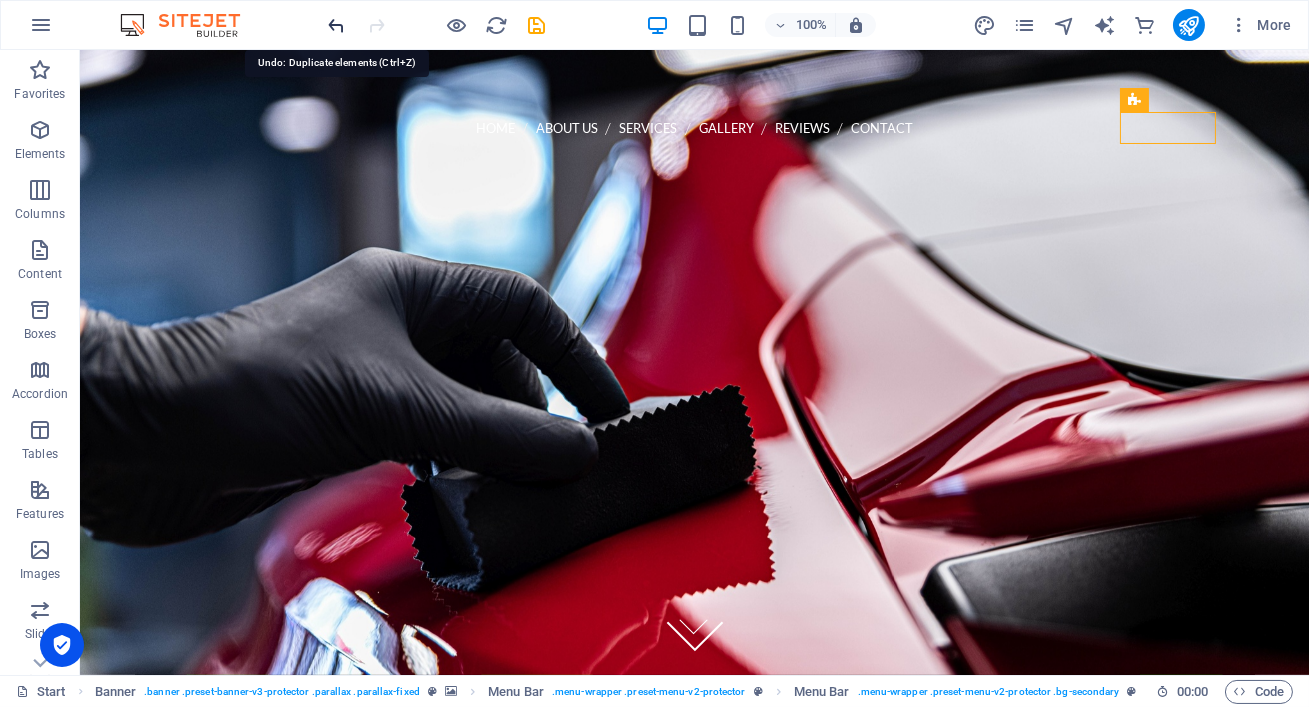 click at bounding box center (337, 25) 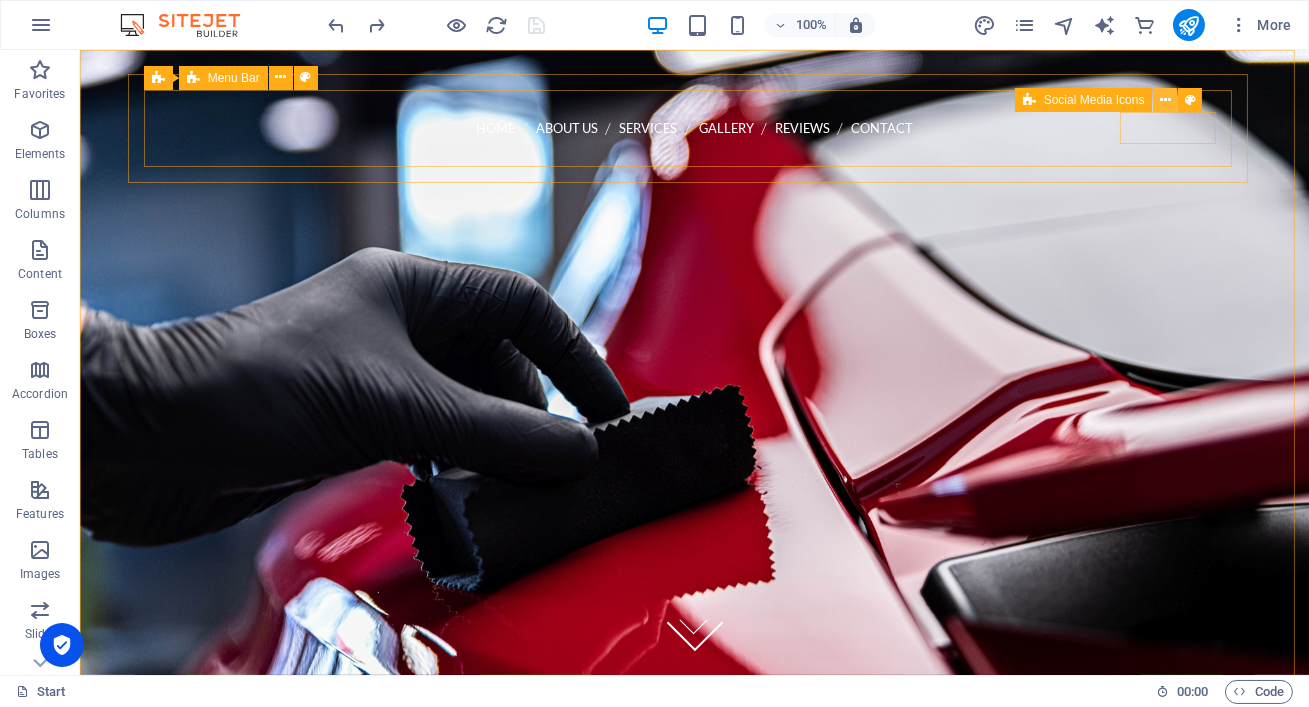 click at bounding box center [1165, 100] 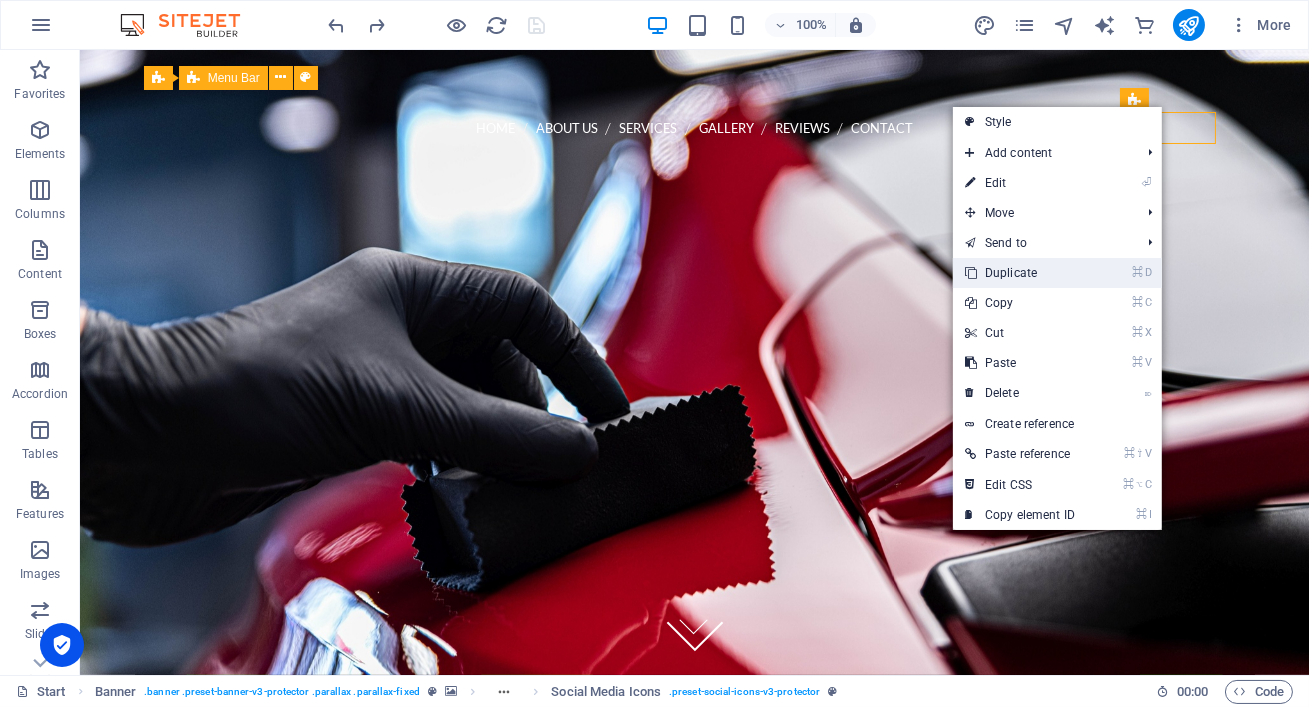 drag, startPoint x: 1069, startPoint y: 260, endPoint x: 989, endPoint y: 210, distance: 94.33981 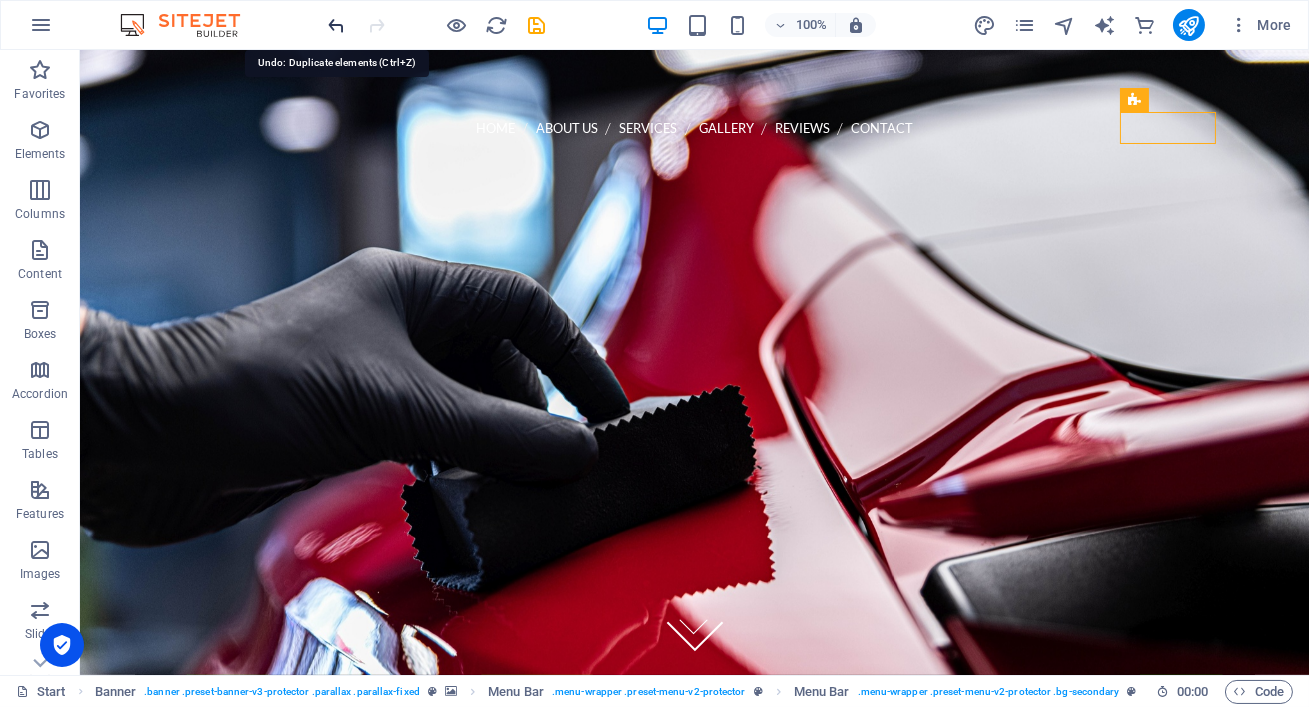 click at bounding box center [337, 25] 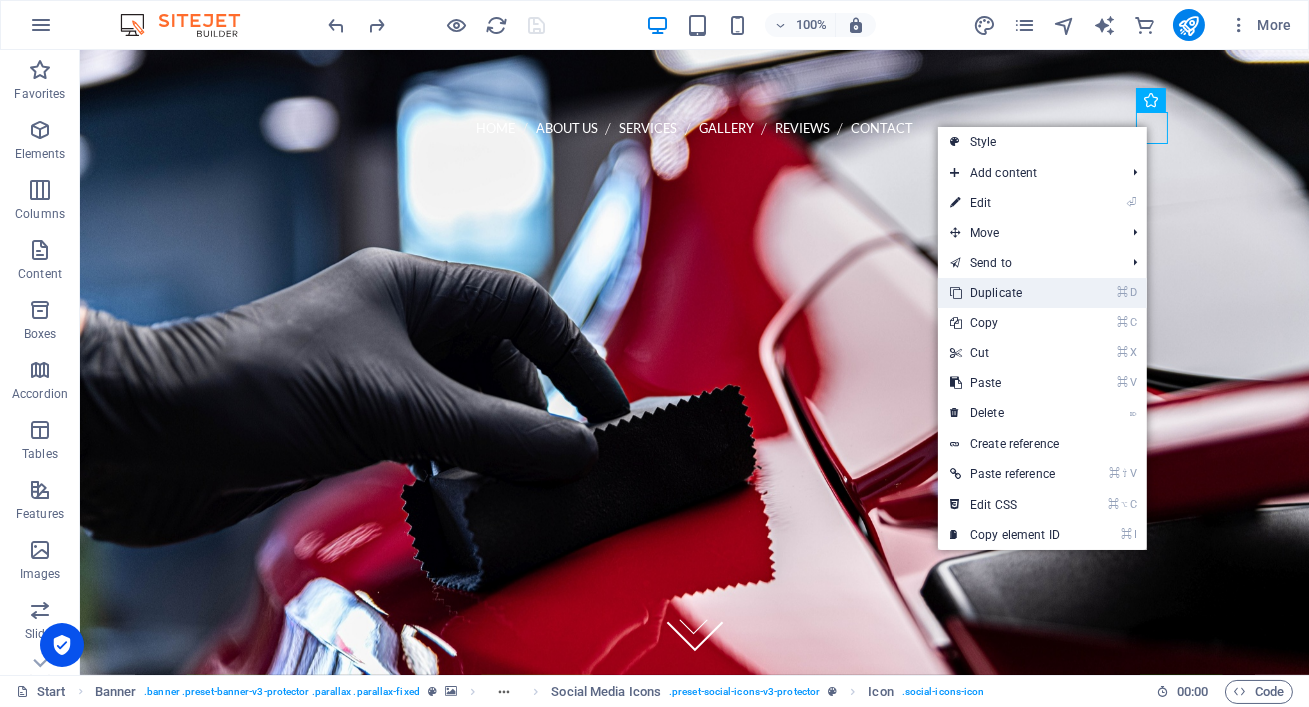 click on "⌘ D  Duplicate" at bounding box center [1042, 293] 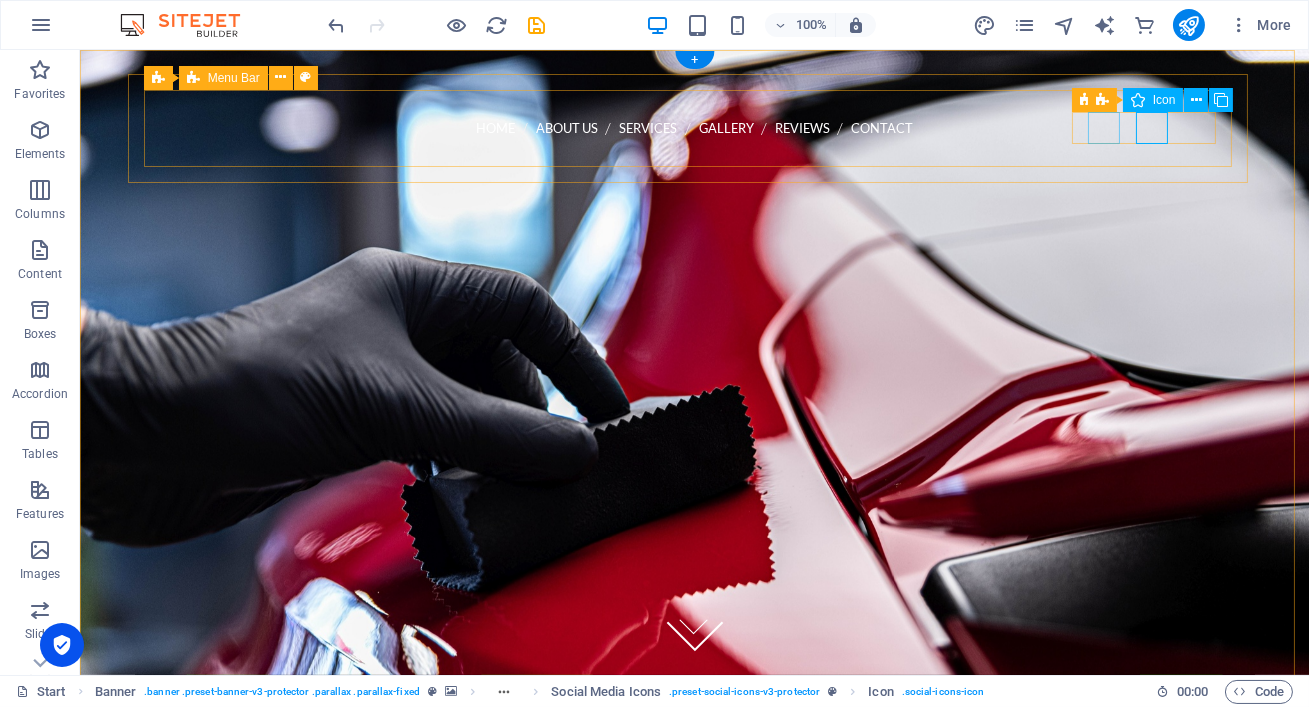 click at bounding box center (695, 1263) 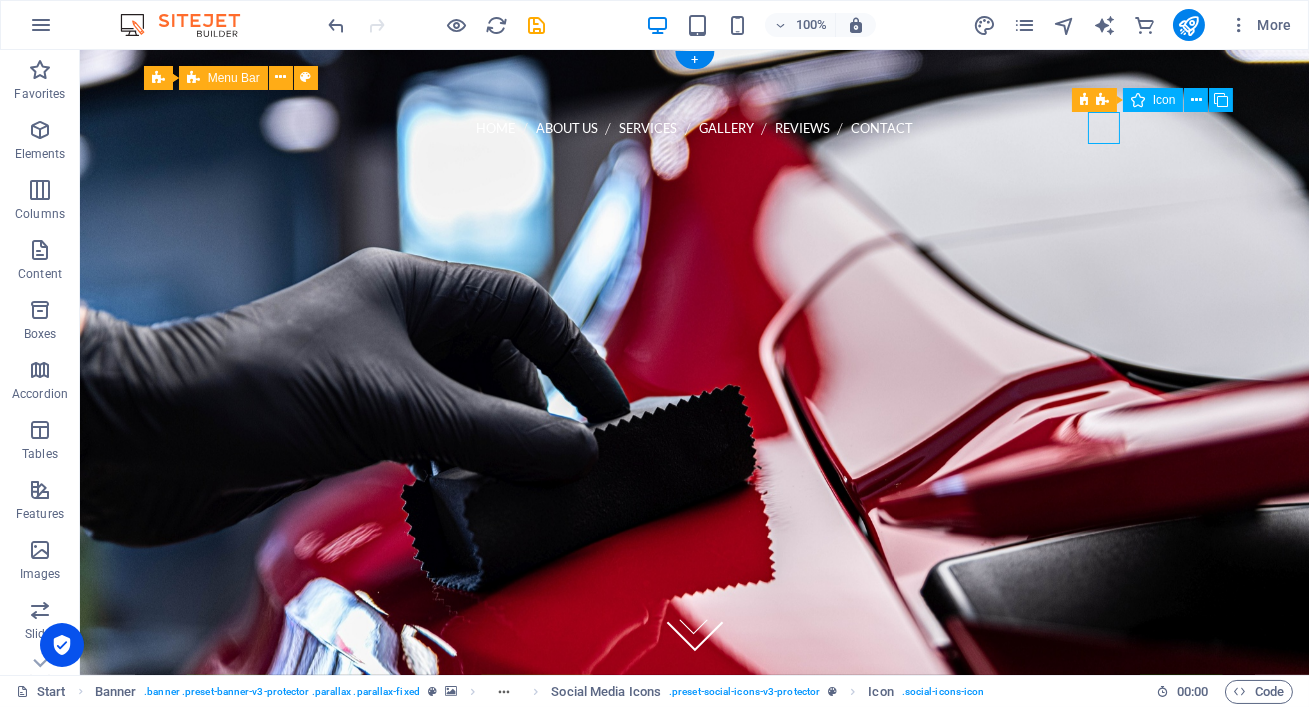 click at bounding box center [695, 1263] 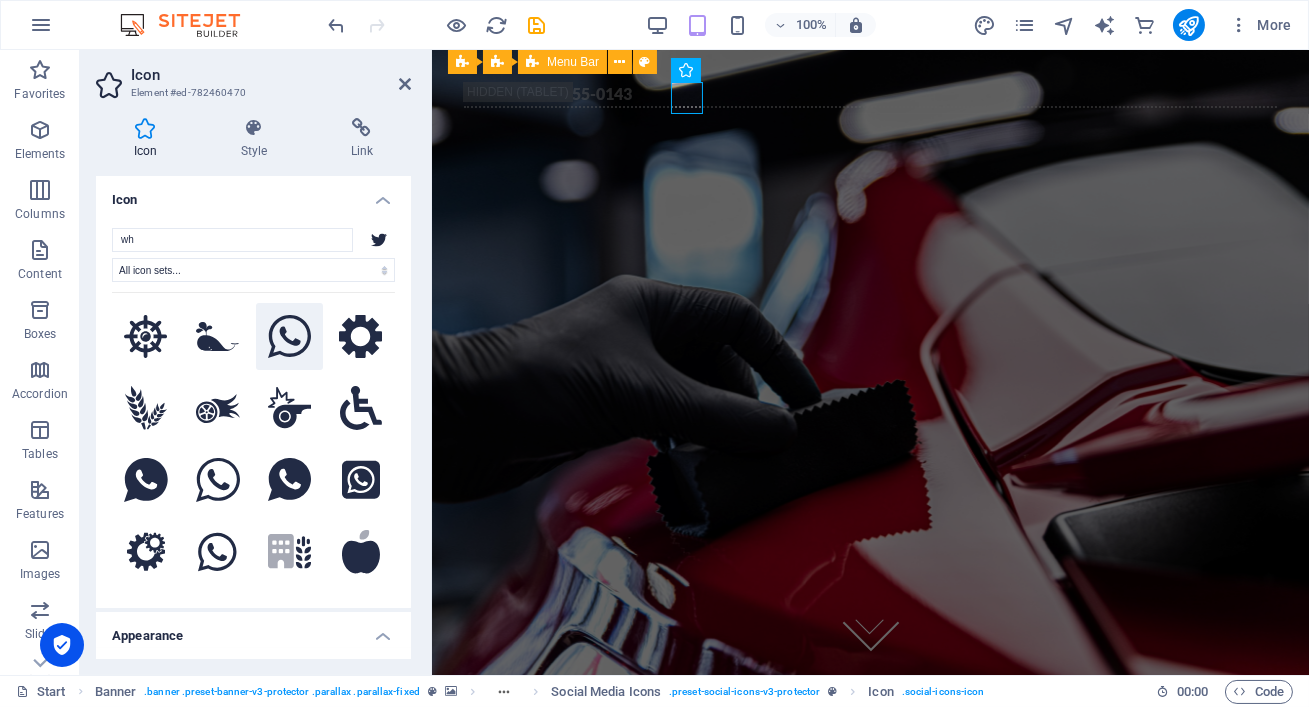 type on "wh" 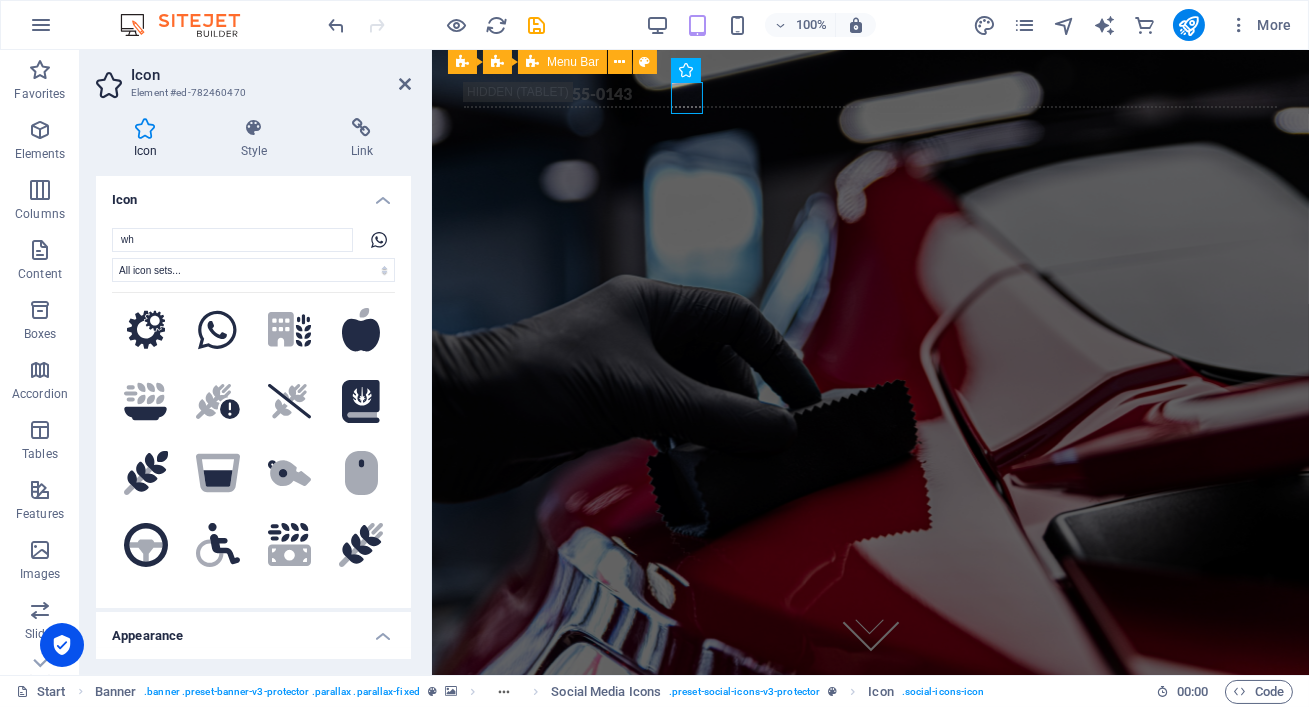 scroll, scrollTop: 389, scrollLeft: 0, axis: vertical 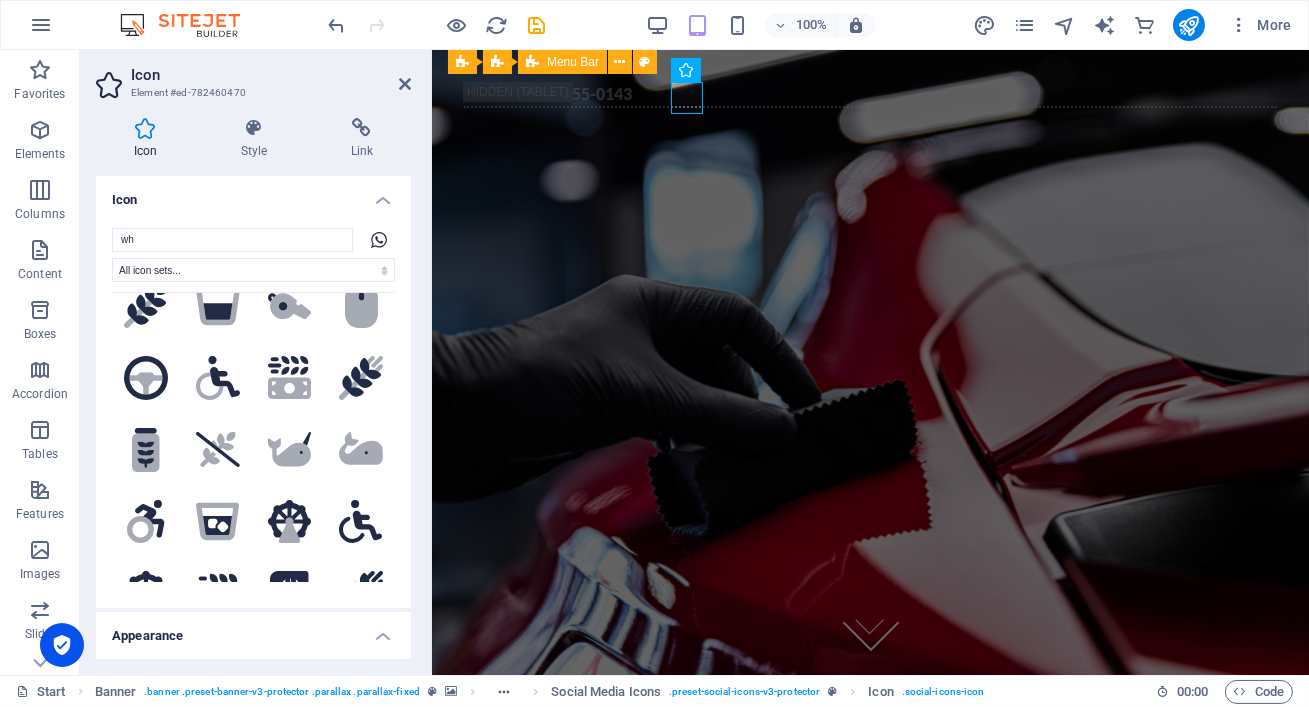 click on "wh All icon sets... IcoFont Ionicons FontAwesome Brands FontAwesome Duotone FontAwesome Solid FontAwesome Regular FontAwesome Light FontAwesome Thin FontAwesome Sharp Solid FontAwesome Sharp Regular FontAwesome Sharp Light FontAwesome Sharp Thin .fa-secondary{opacity:.4} .fa-secondary{opacity:.4} .fa-secondary{opacity:.4} .fa-secondary{opacity:.4} .fa-secondary{opacity:.4} .fa-secondary{opacity:.4} .fa-secondary{opacity:.4} .fa-secondary{opacity:.4} .fa-secondary{opacity:.4} .fa-secondary{opacity:.4} .fa-secondary{opacity:.4} .fa-secondary{opacity:.4} .fa-secondary{opacity:.4} .fa-secondary{opacity:.4} .fa-secondary{opacity:.4} .fa-secondary{opacity:.4} .fa-secondary{opacity:.4} .fa-secondary{opacity:.4} .fa-secondary{opacity:.4} .fa-secondary{opacity:.4} .fa-secondary{opacity:.4} Your search returned more icons than we are able to display. Please narrow your search." at bounding box center [253, 410] 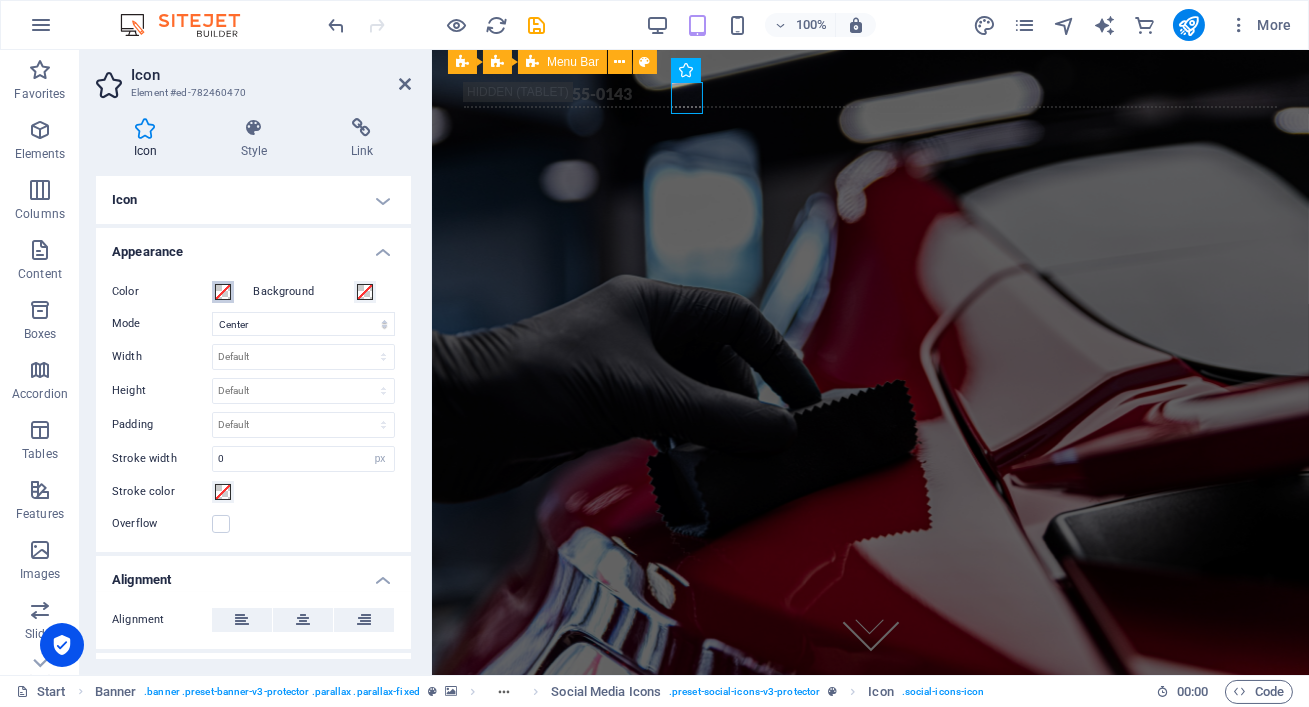 click at bounding box center (223, 292) 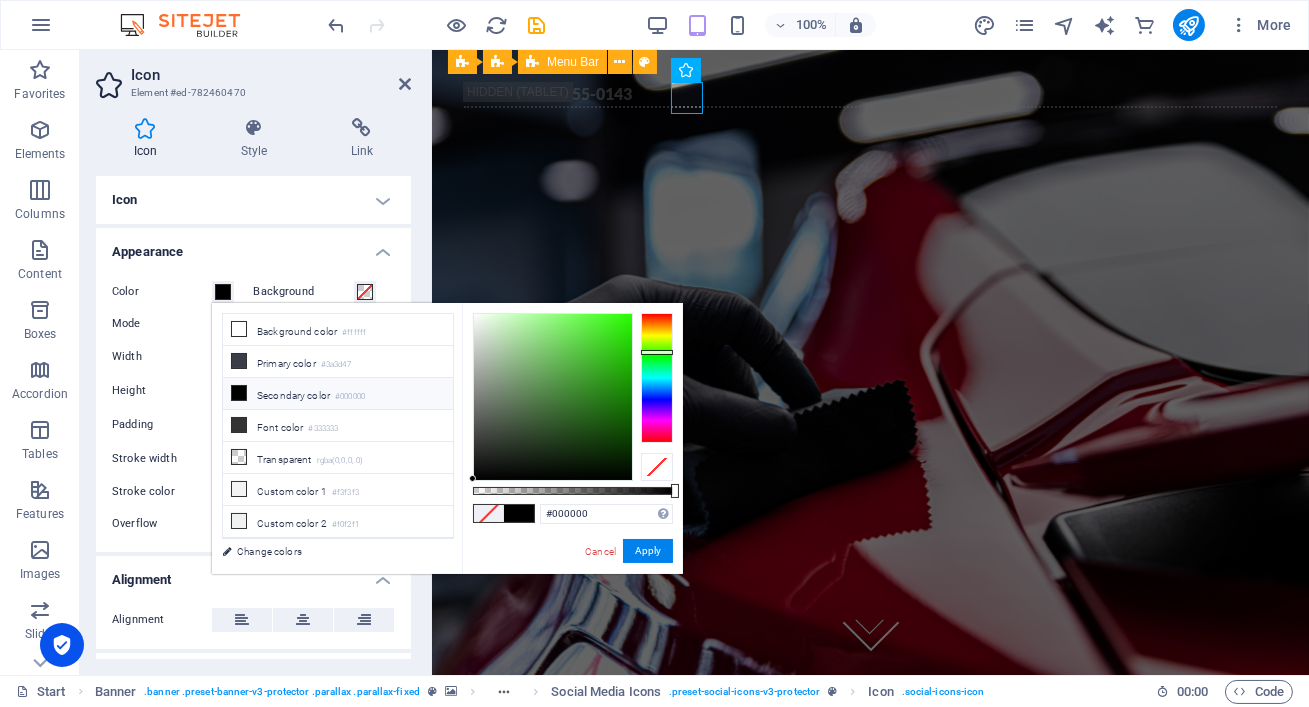 click at bounding box center (657, 378) 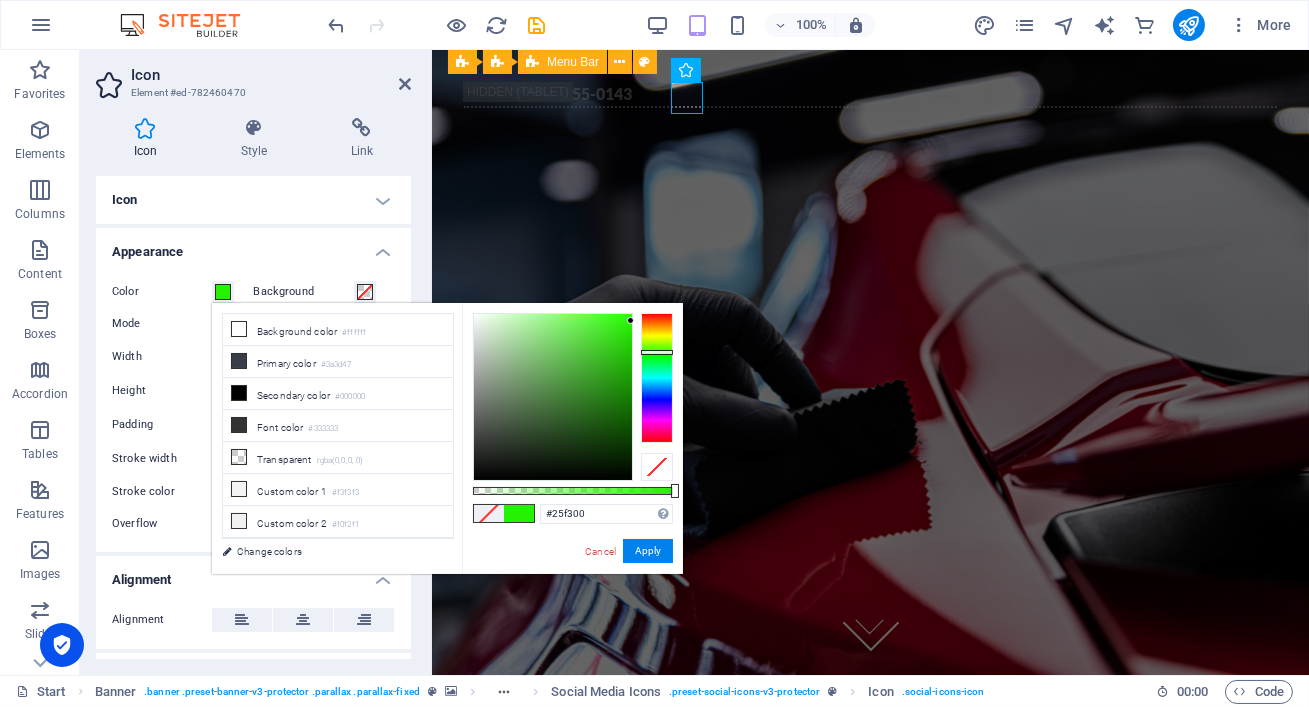type on "#26f800" 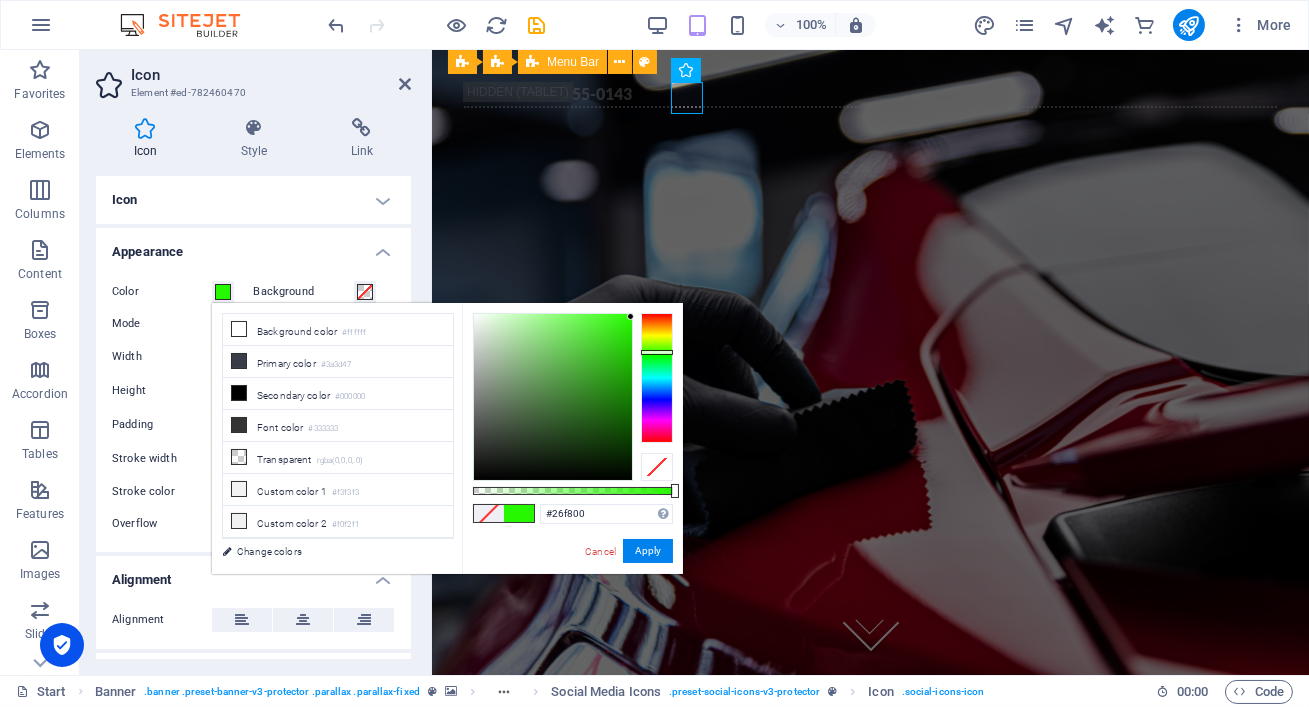 drag, startPoint x: 607, startPoint y: 352, endPoint x: 641, endPoint y: 317, distance: 48.79549 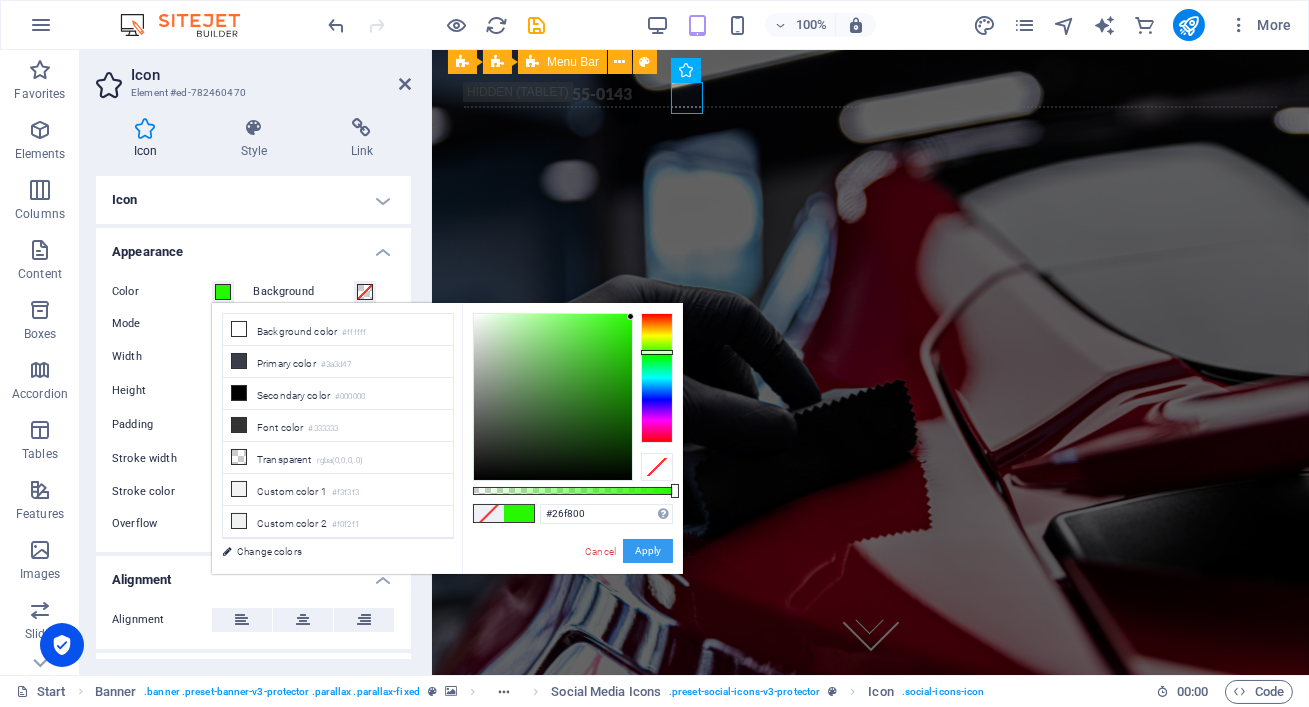 click on "Apply" at bounding box center (648, 551) 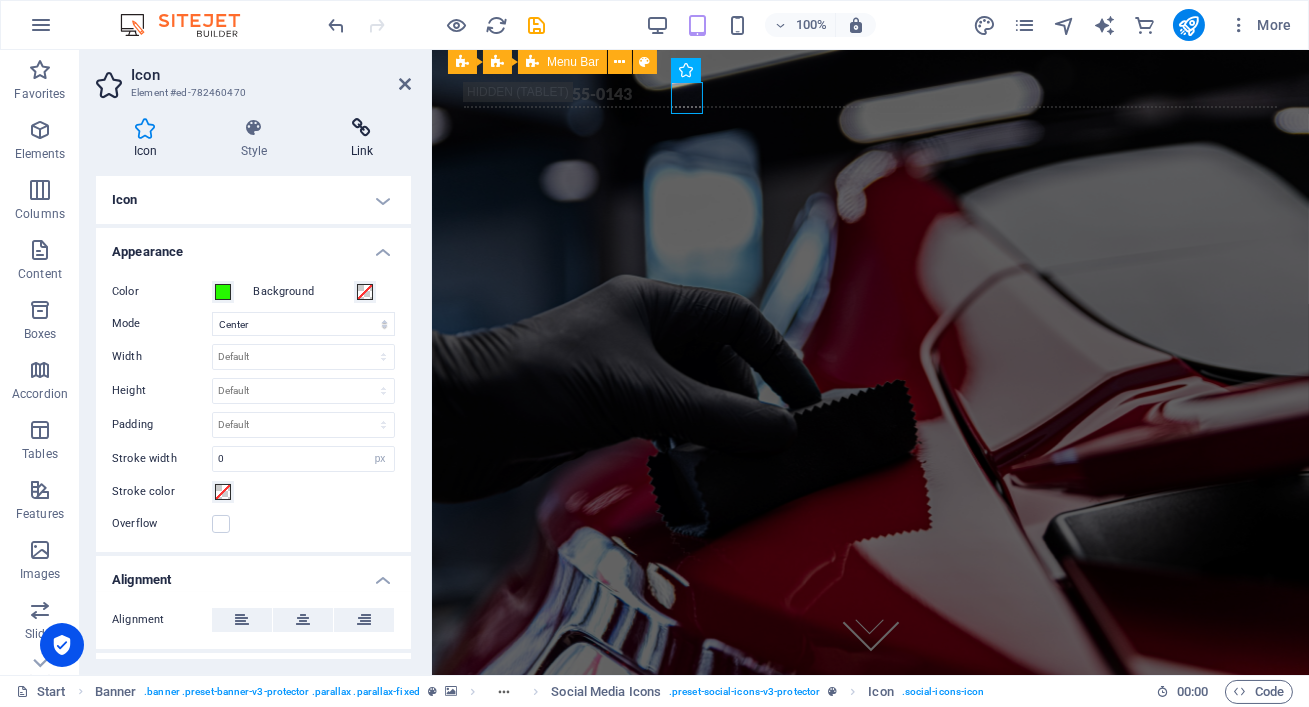 click on "Link" at bounding box center (362, 139) 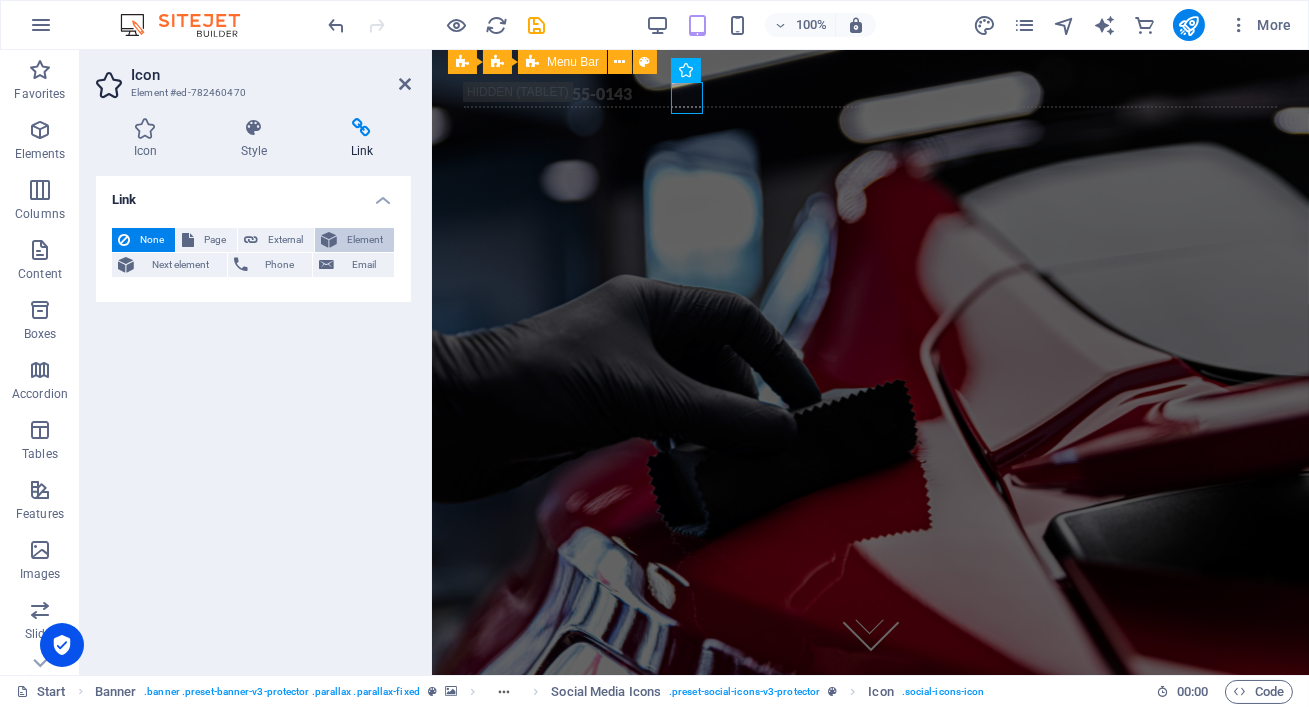 click on "Element" at bounding box center [365, 240] 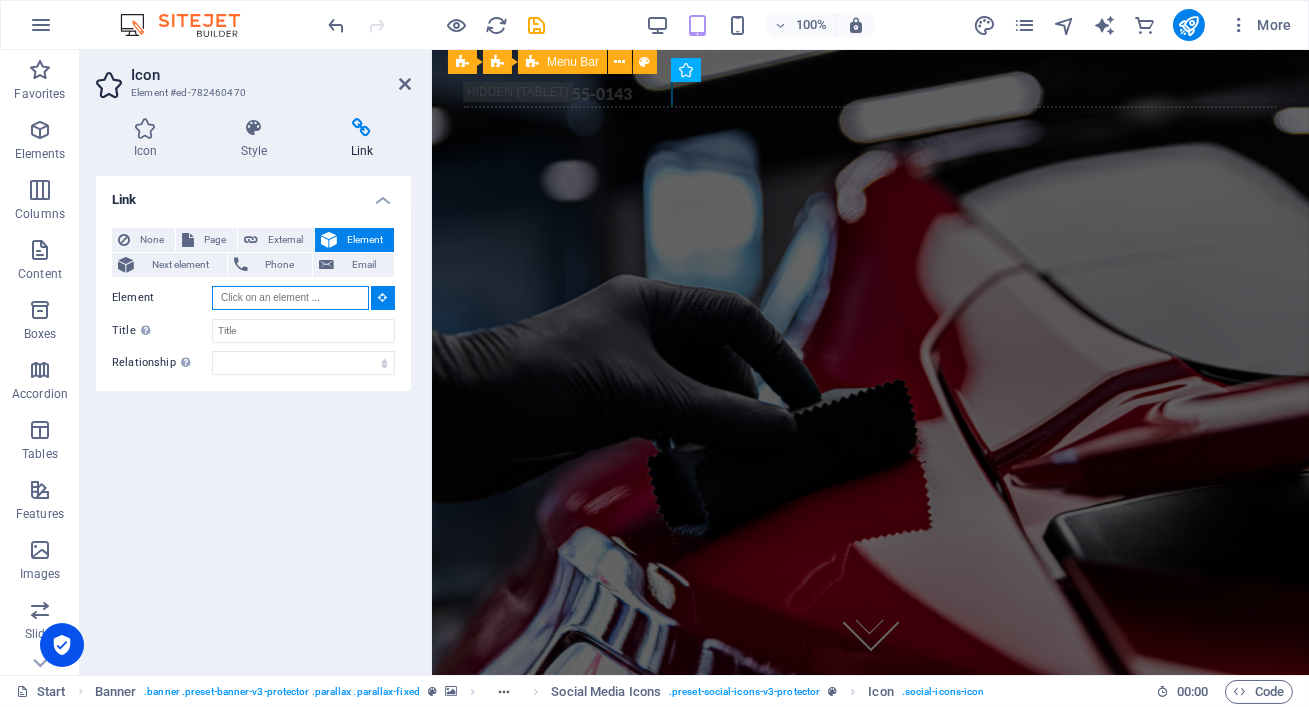 click on "Element" at bounding box center (290, 298) 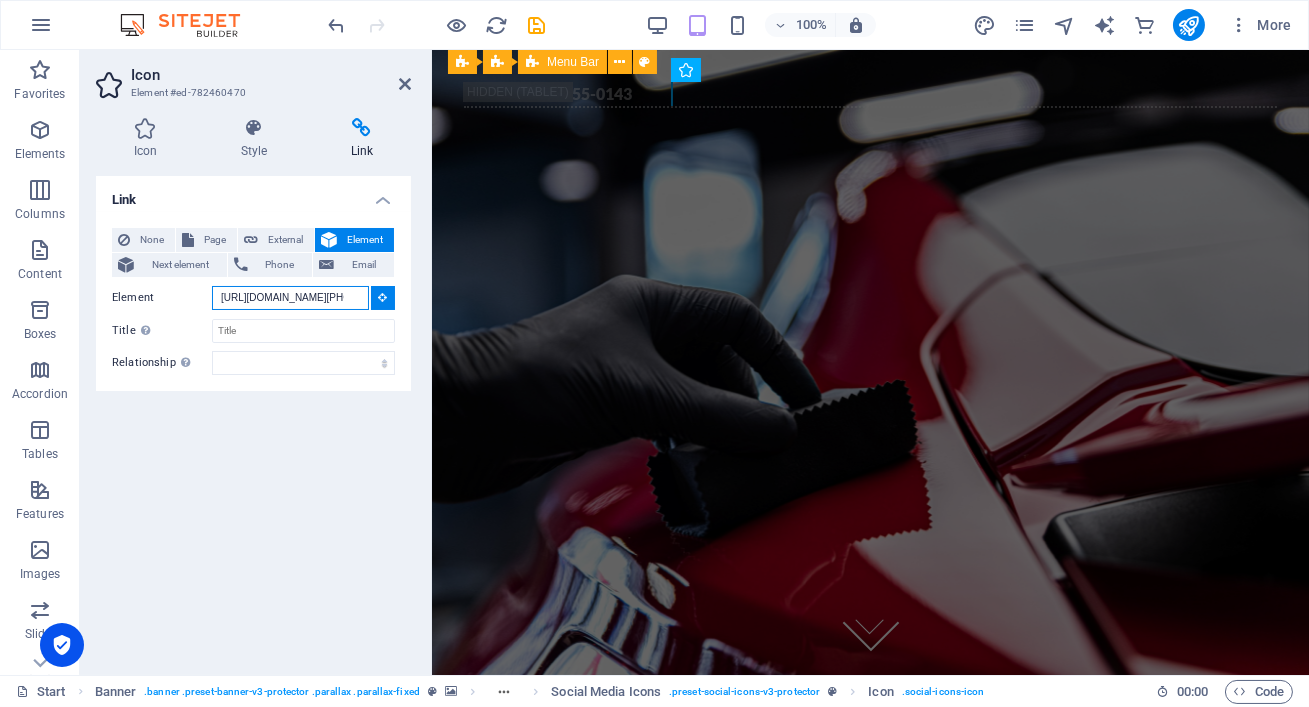 scroll, scrollTop: 0, scrollLeft: 5, axis: horizontal 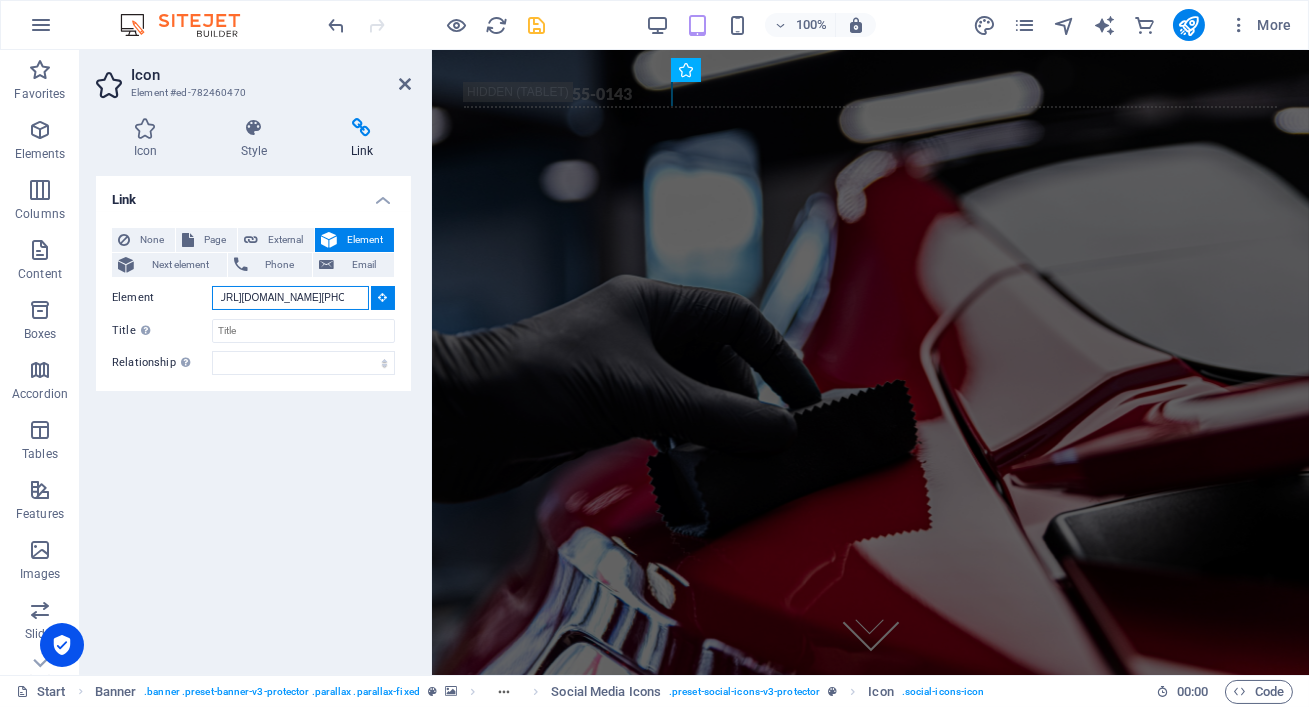 type on "https://wa.me/+27681721278" 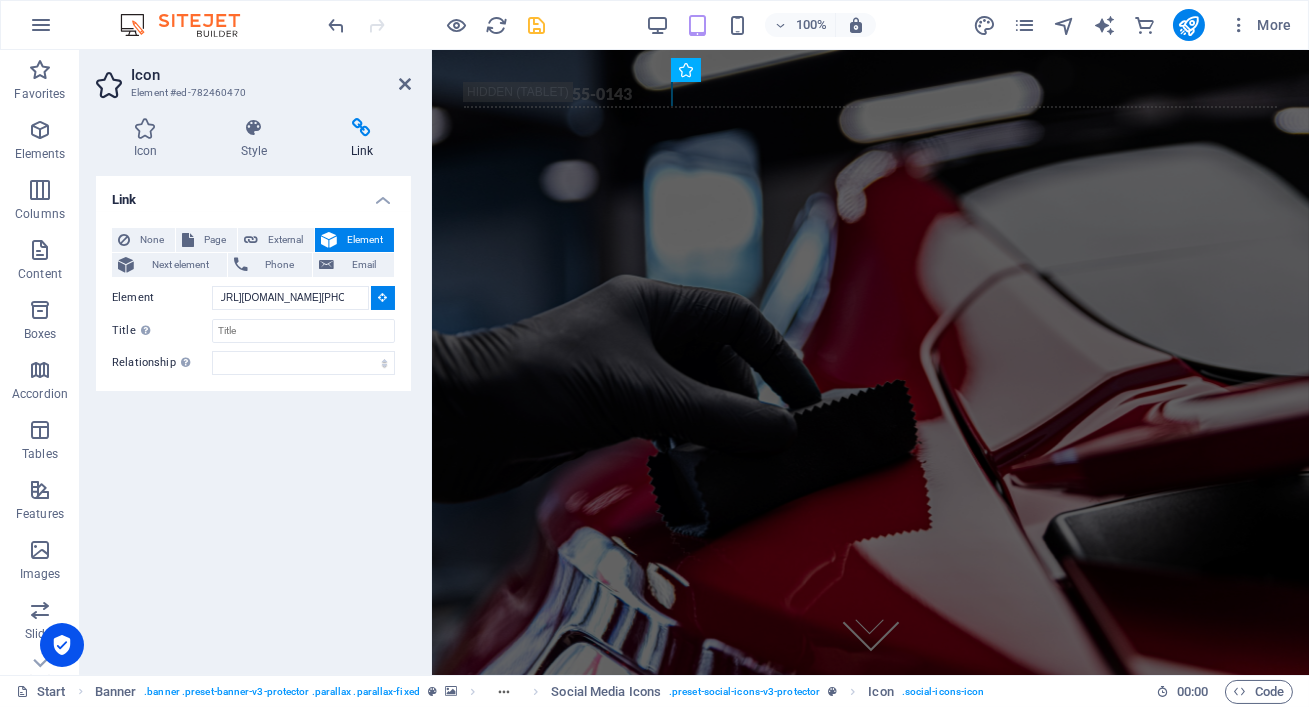 type 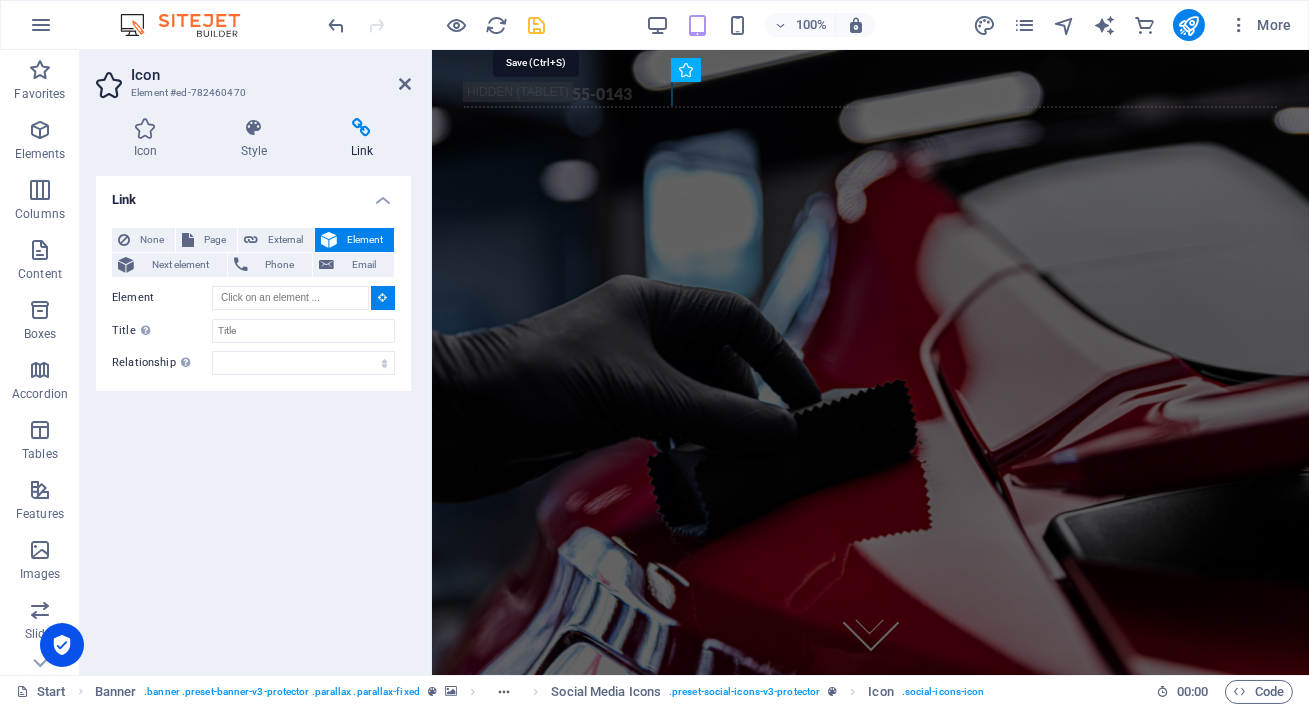 click at bounding box center [537, 25] 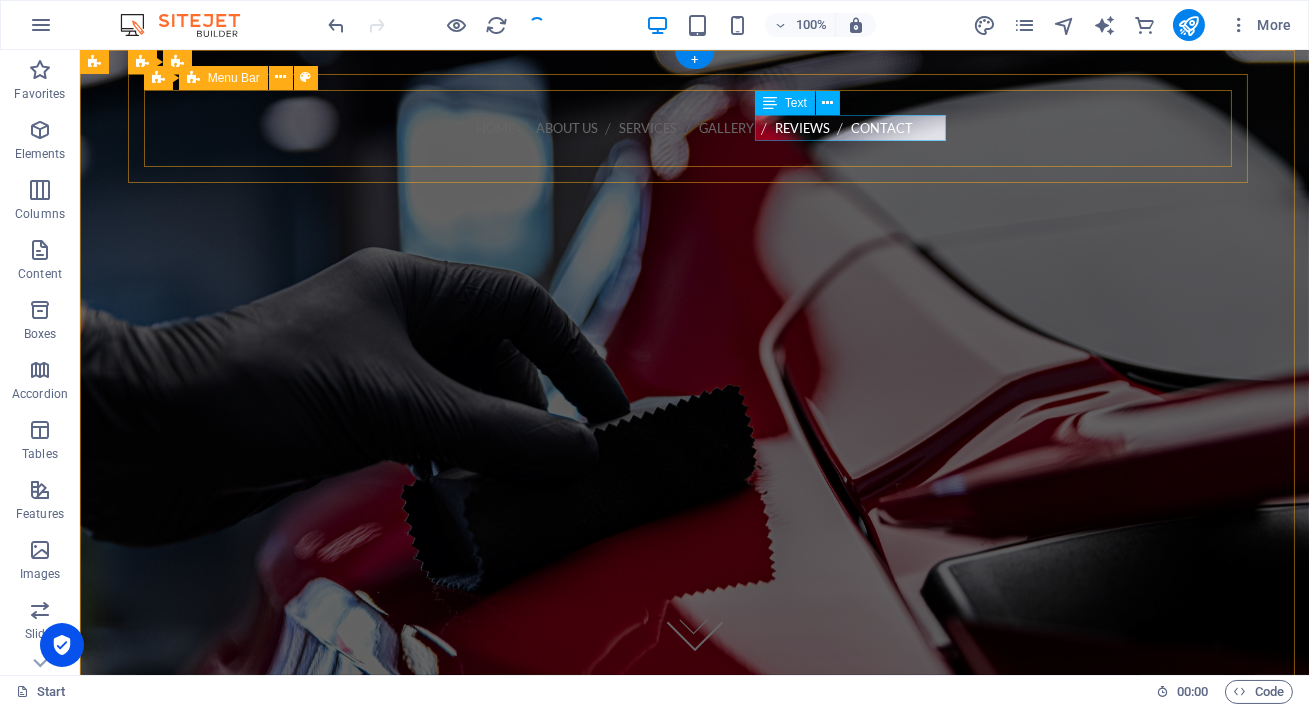 click on "Call us      202-555-0143" at bounding box center [695, 164] 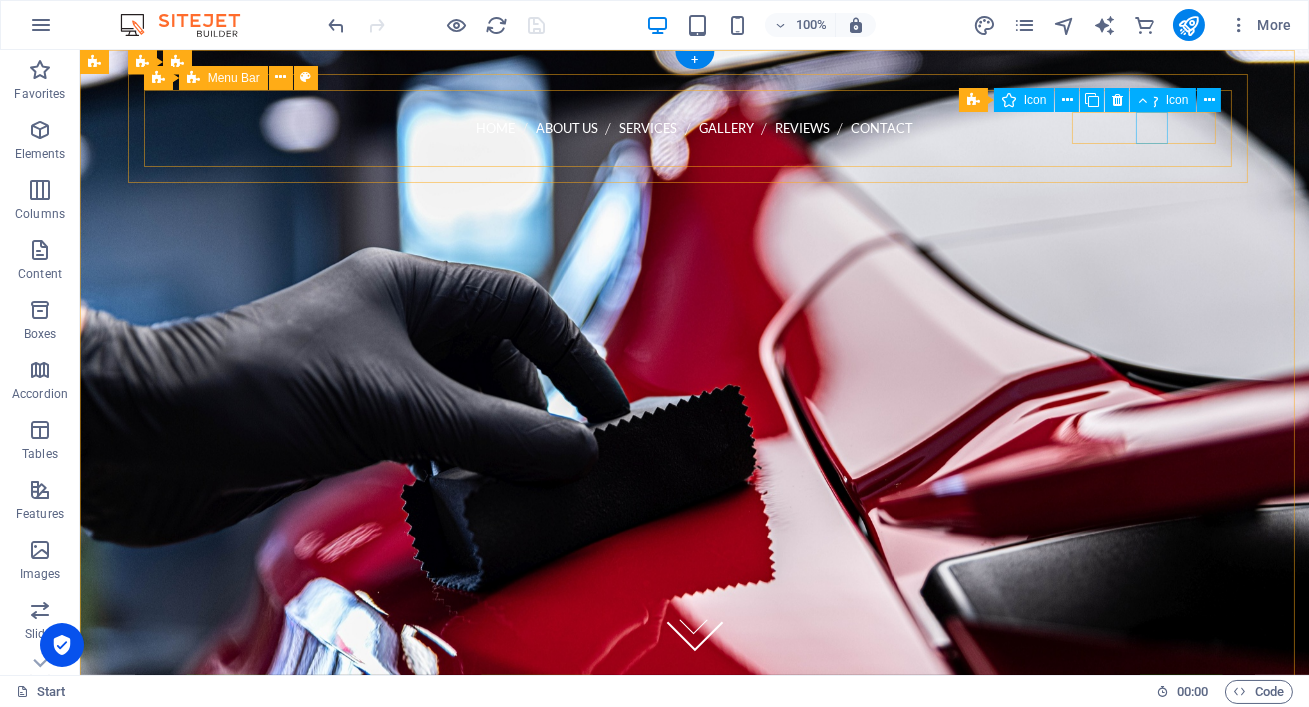 click at bounding box center [695, 1303] 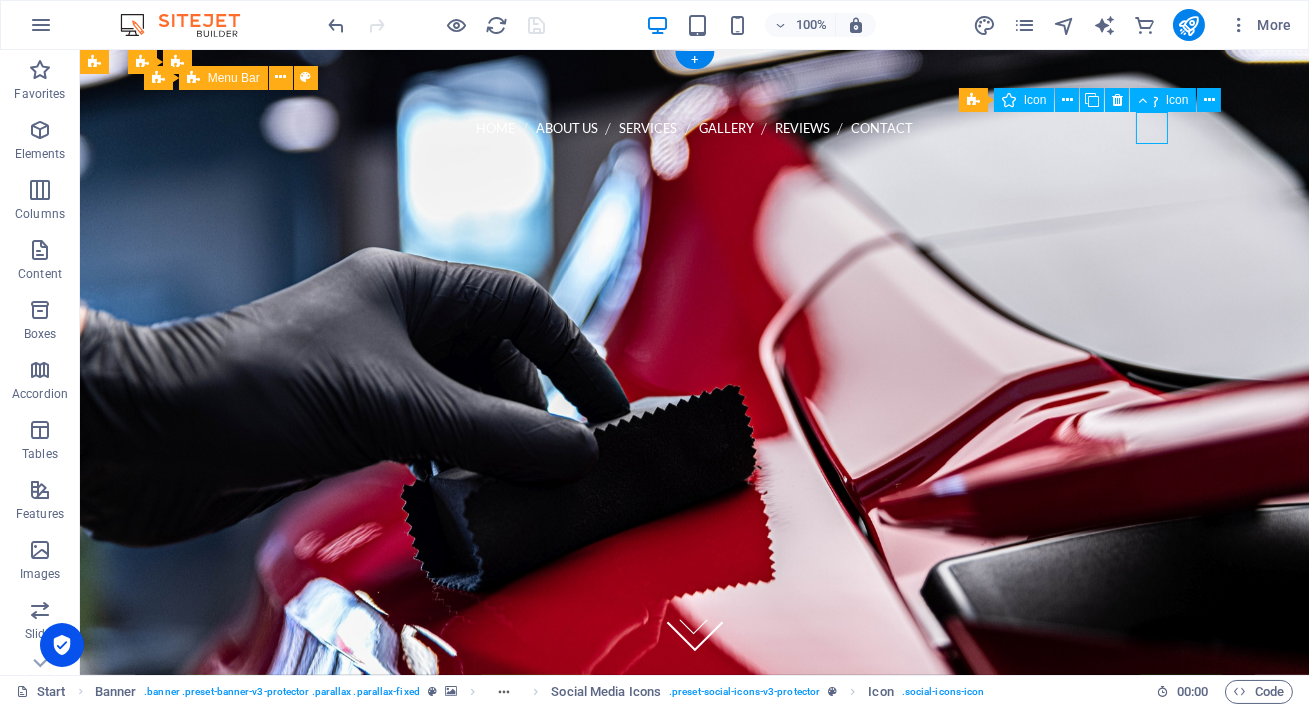 click at bounding box center [695, 1303] 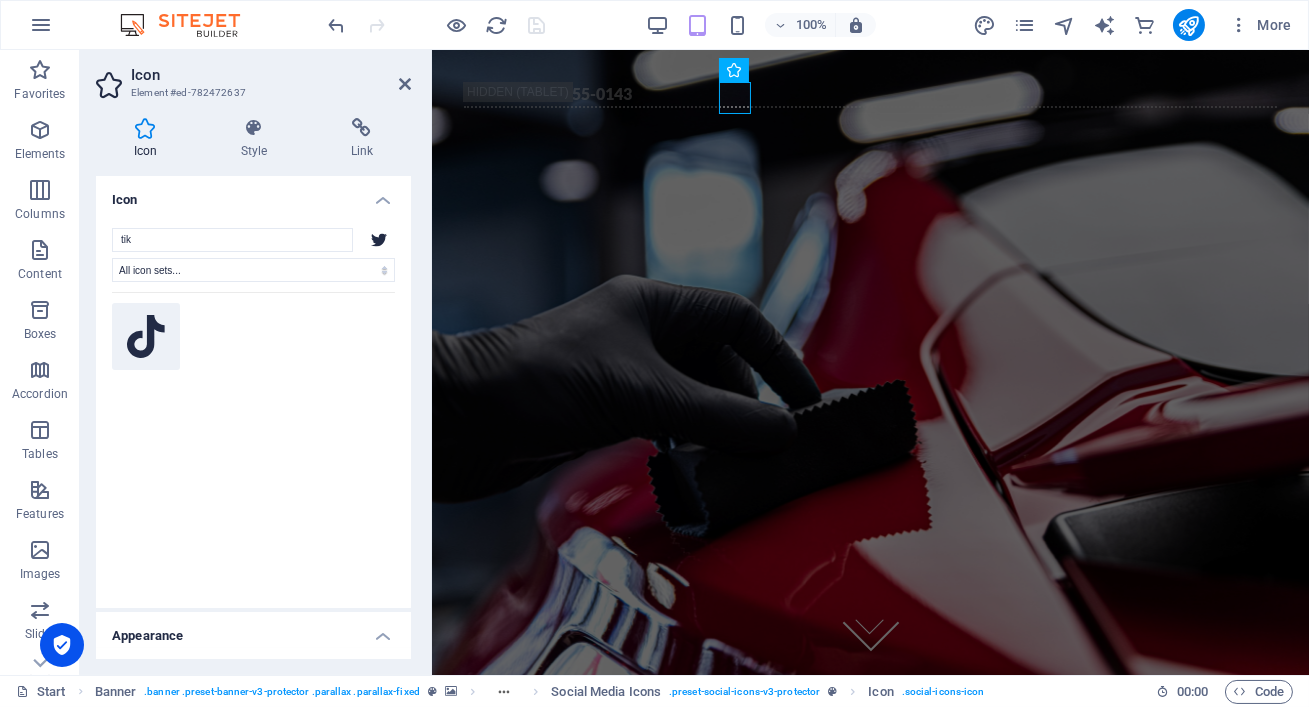 type on "tik" 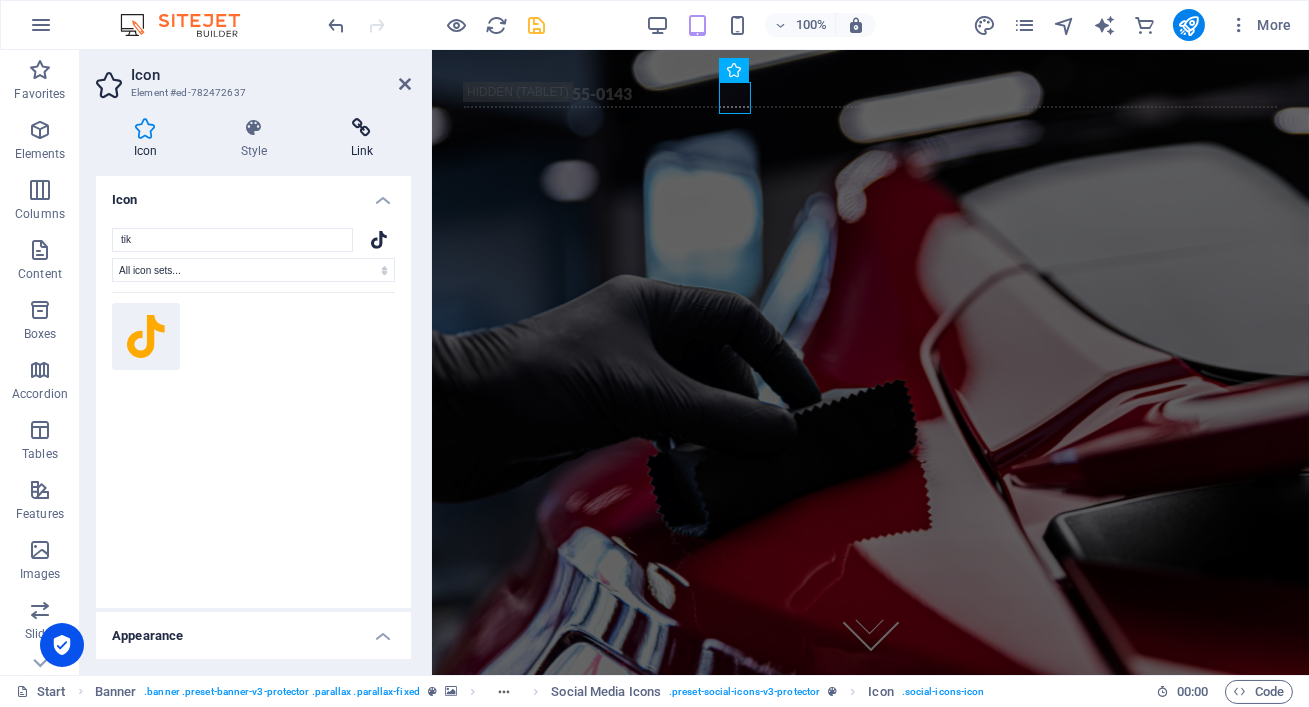 click at bounding box center (362, 128) 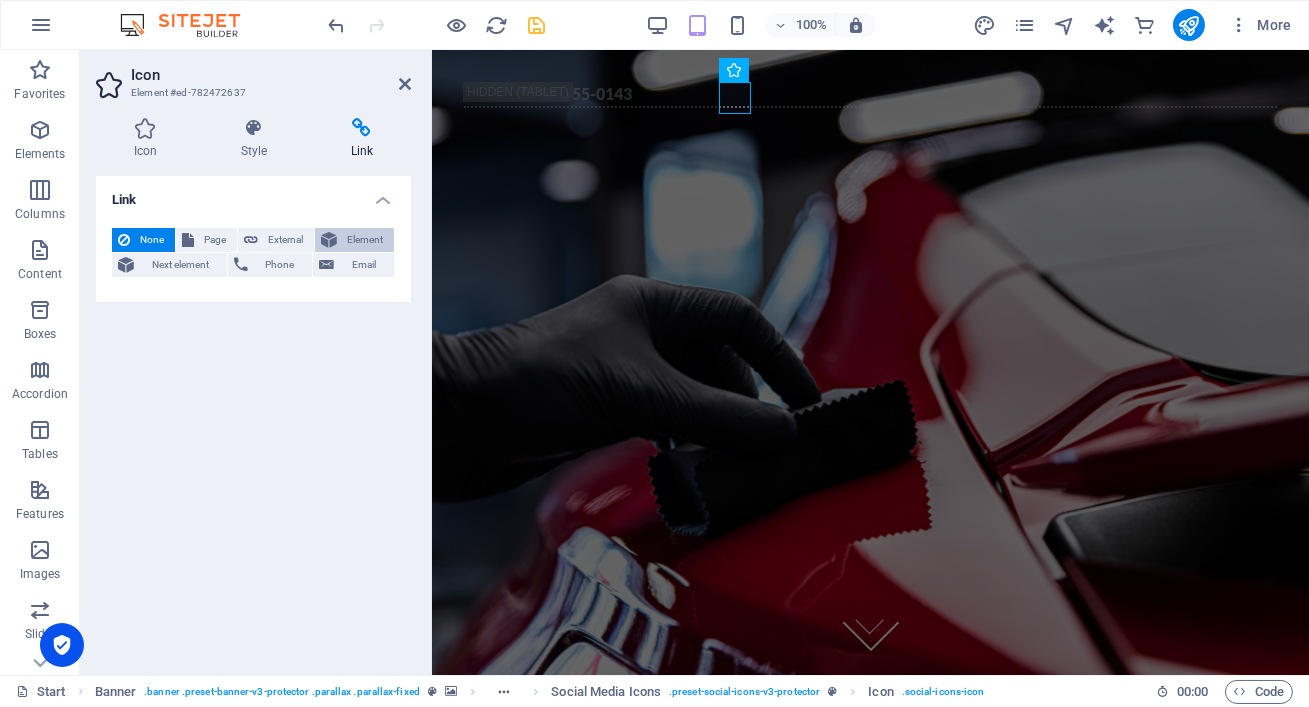 click on "Element" at bounding box center [365, 240] 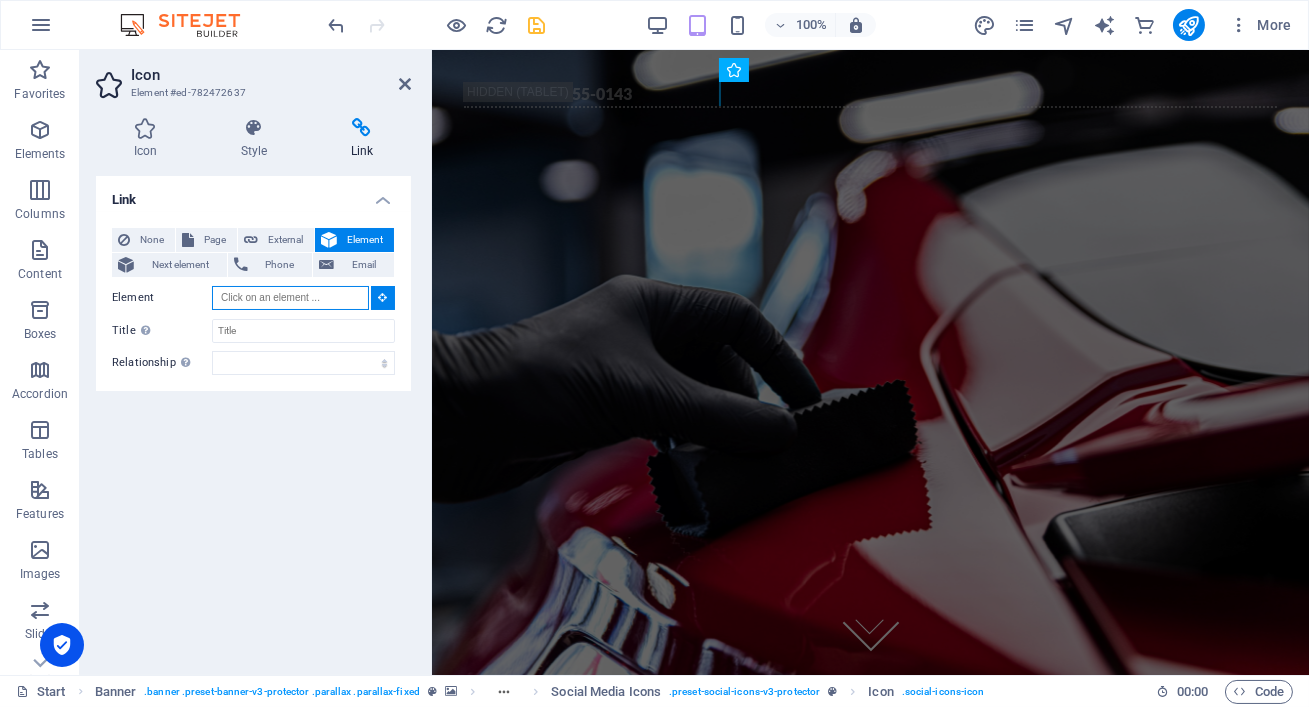 click on "Element" at bounding box center (290, 298) 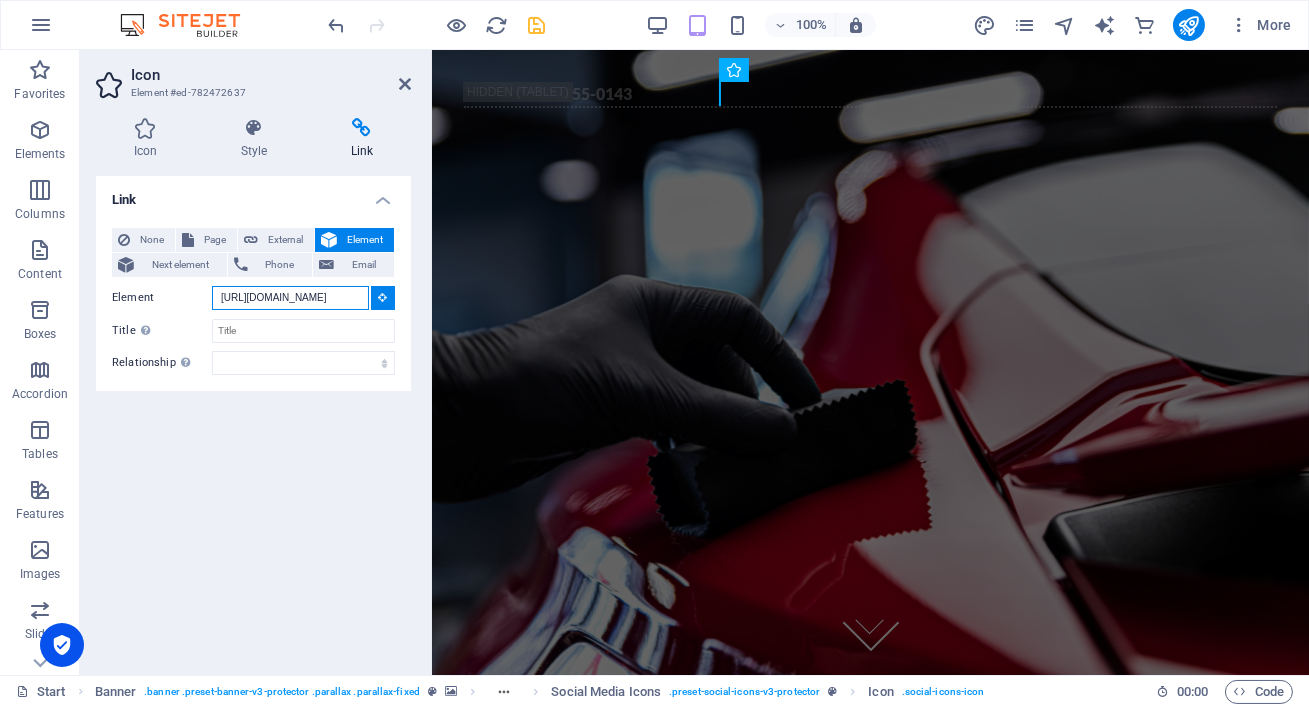 scroll, scrollTop: 0, scrollLeft: 54, axis: horizontal 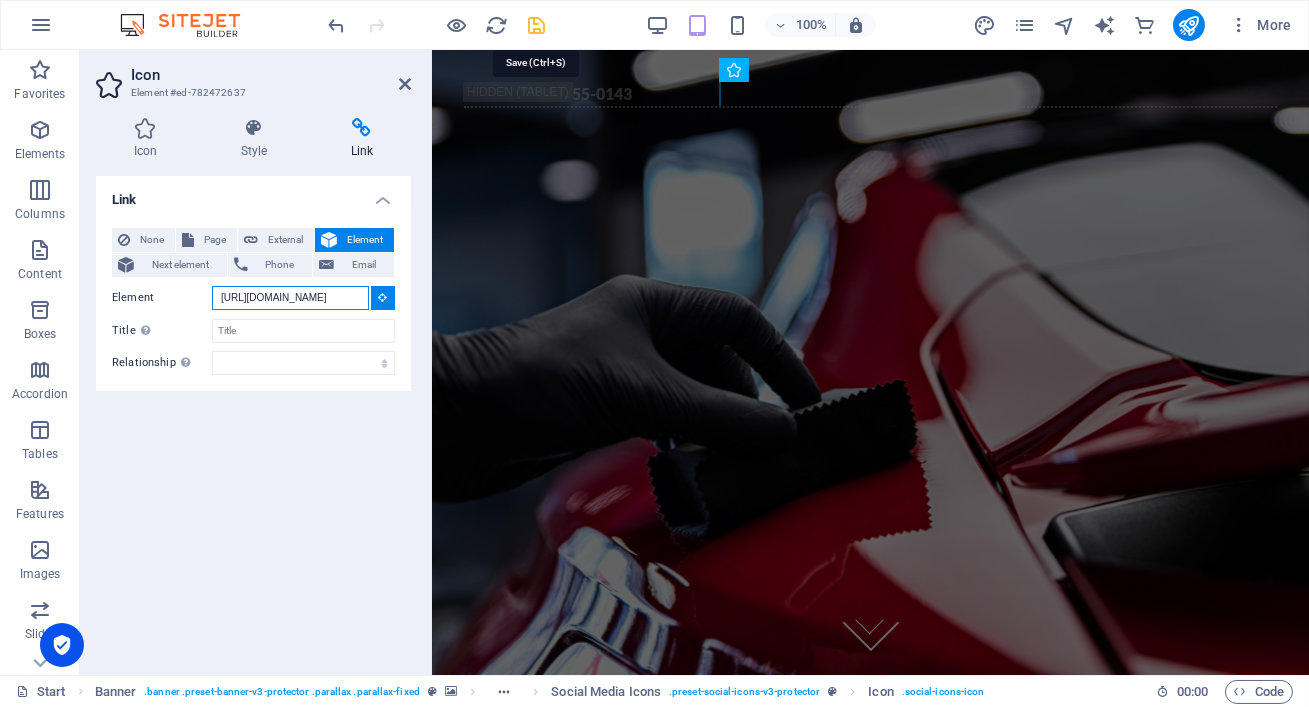 type on "https://www.tiktok.com/@reveliodetailing" 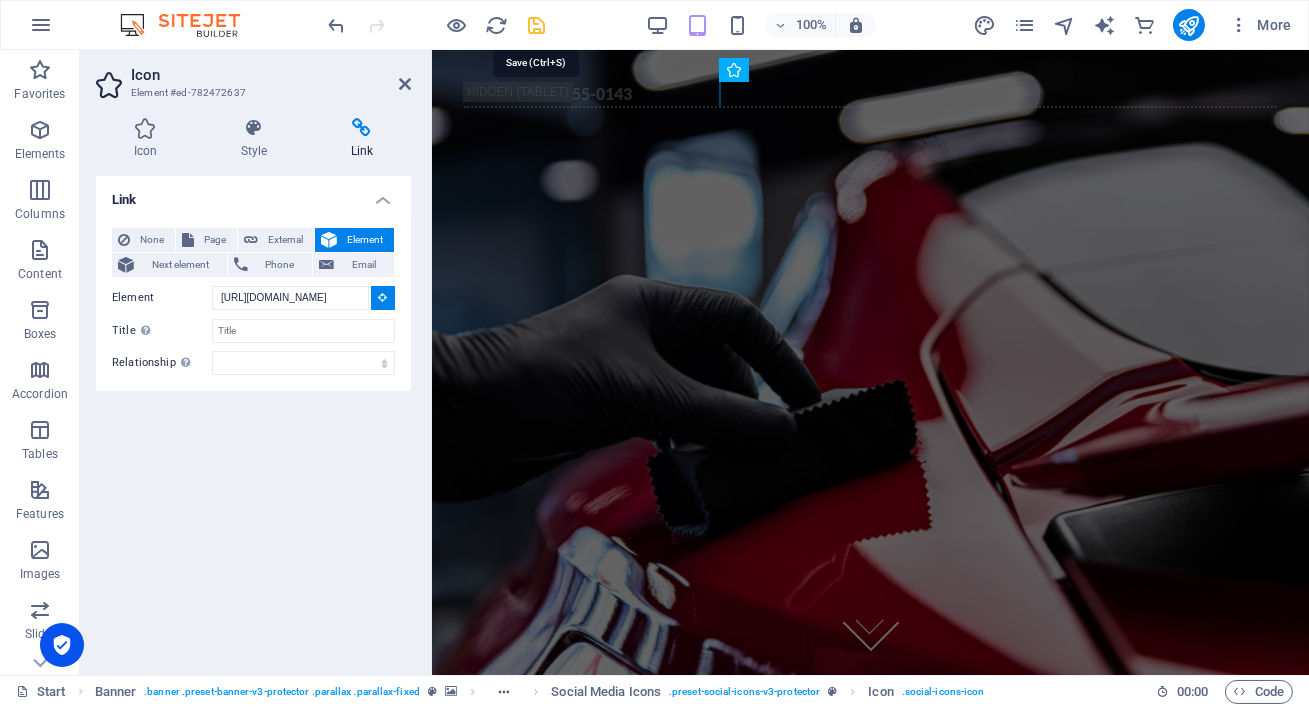 type 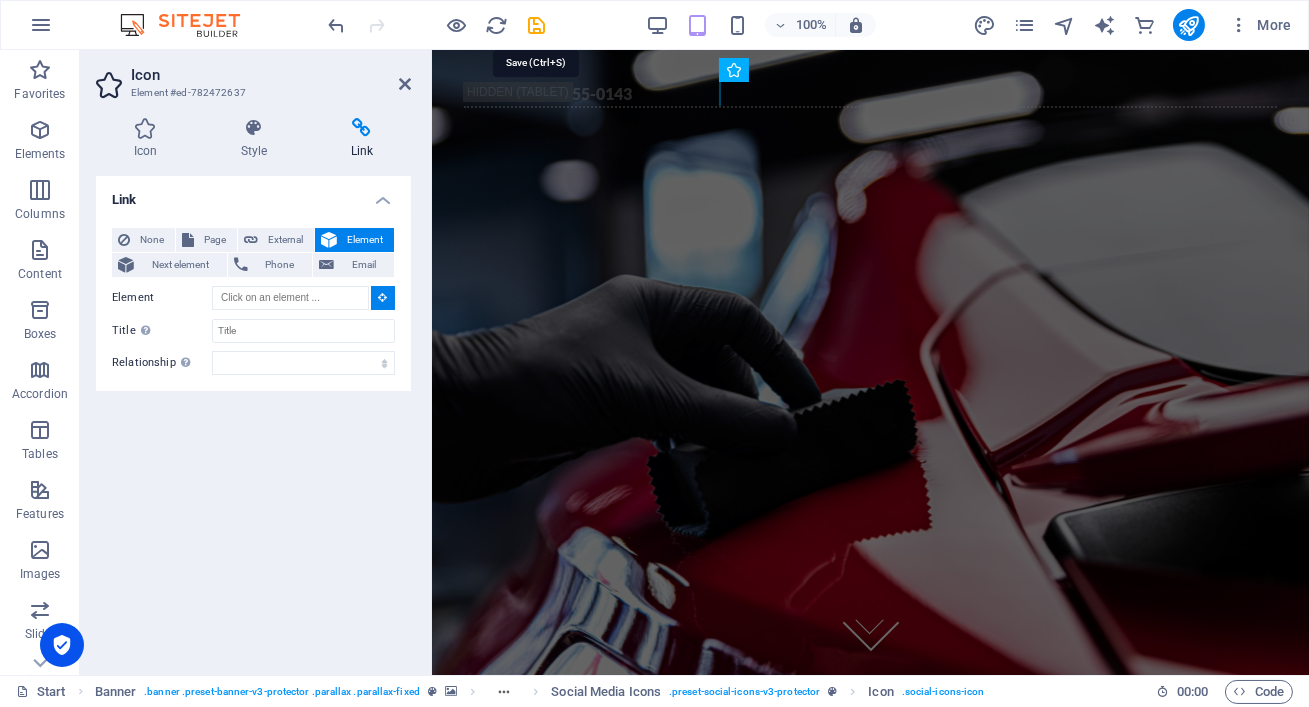 click at bounding box center (537, 25) 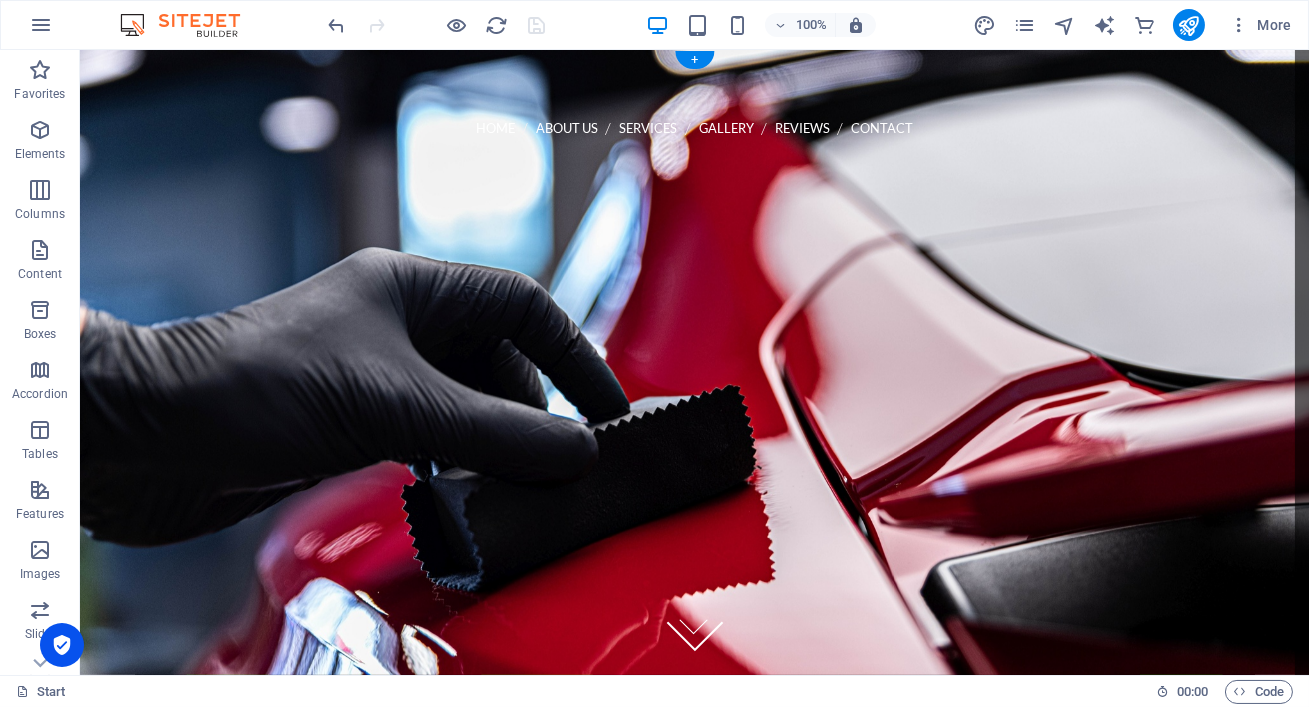 click at bounding box center [694, 362] 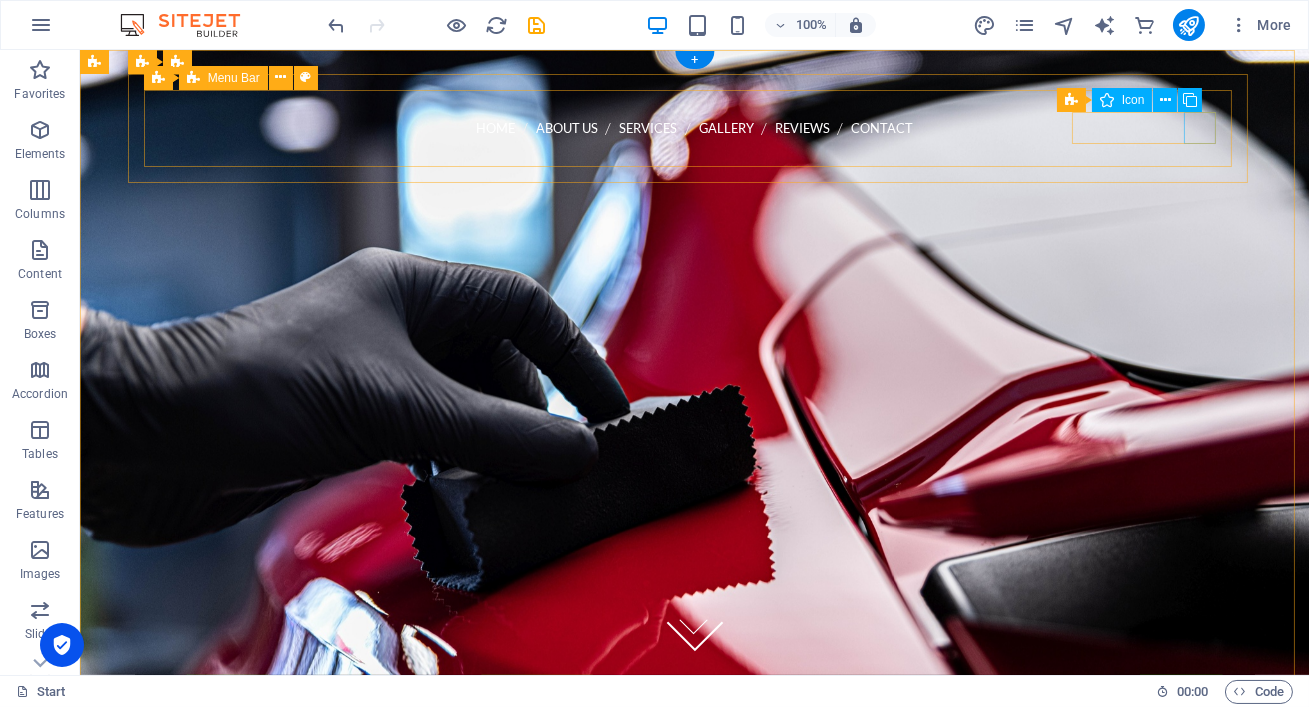 click at bounding box center [695, 1343] 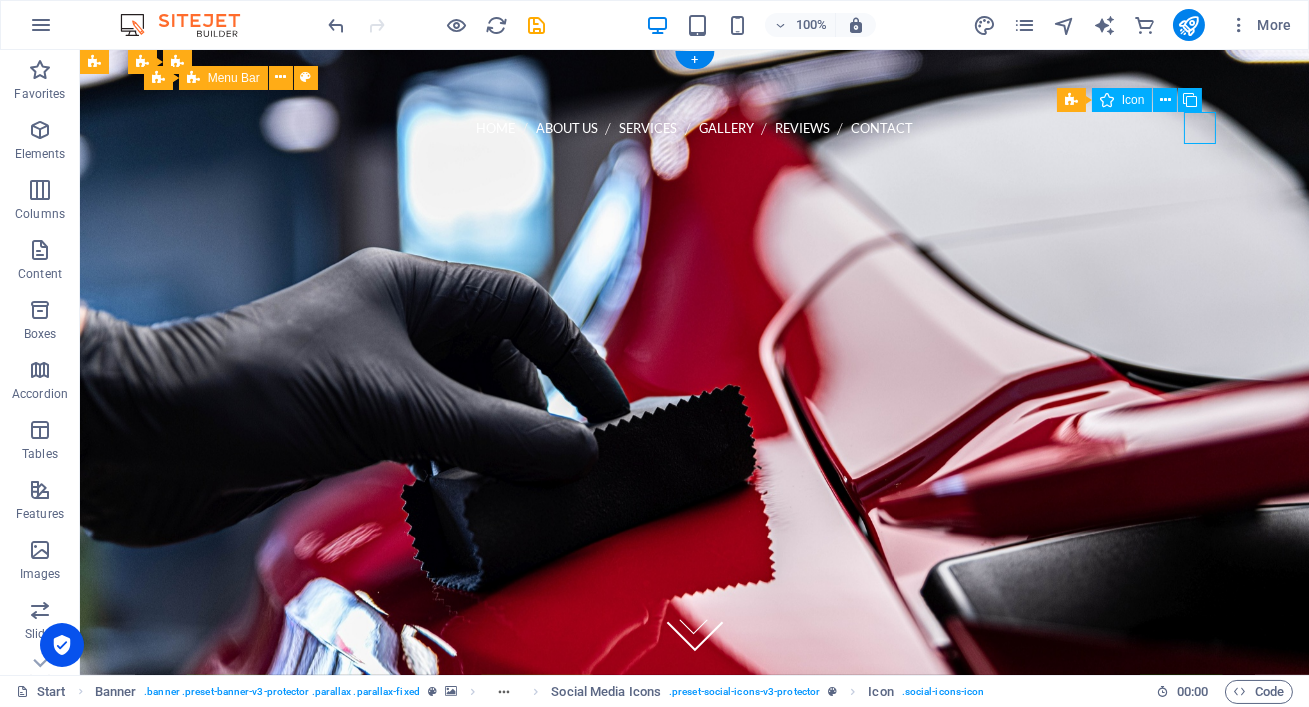 click at bounding box center [695, 1343] 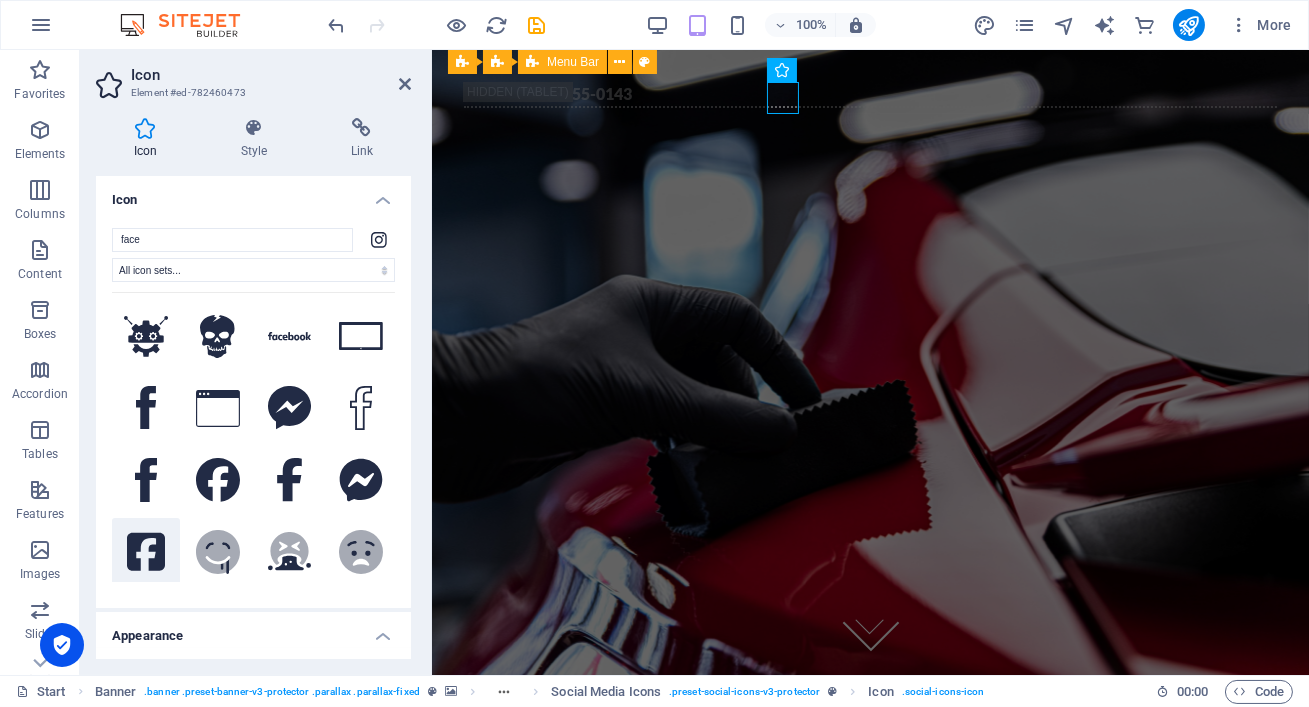 type on "face" 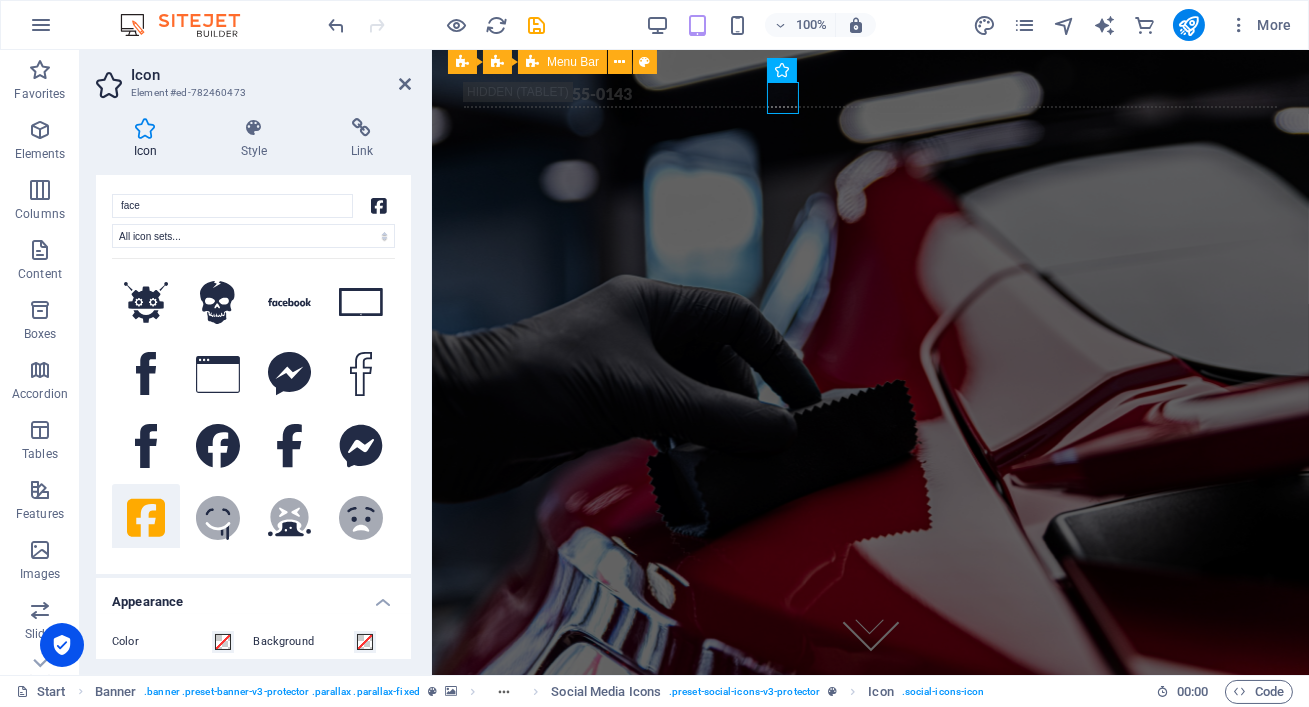 scroll, scrollTop: 211, scrollLeft: 0, axis: vertical 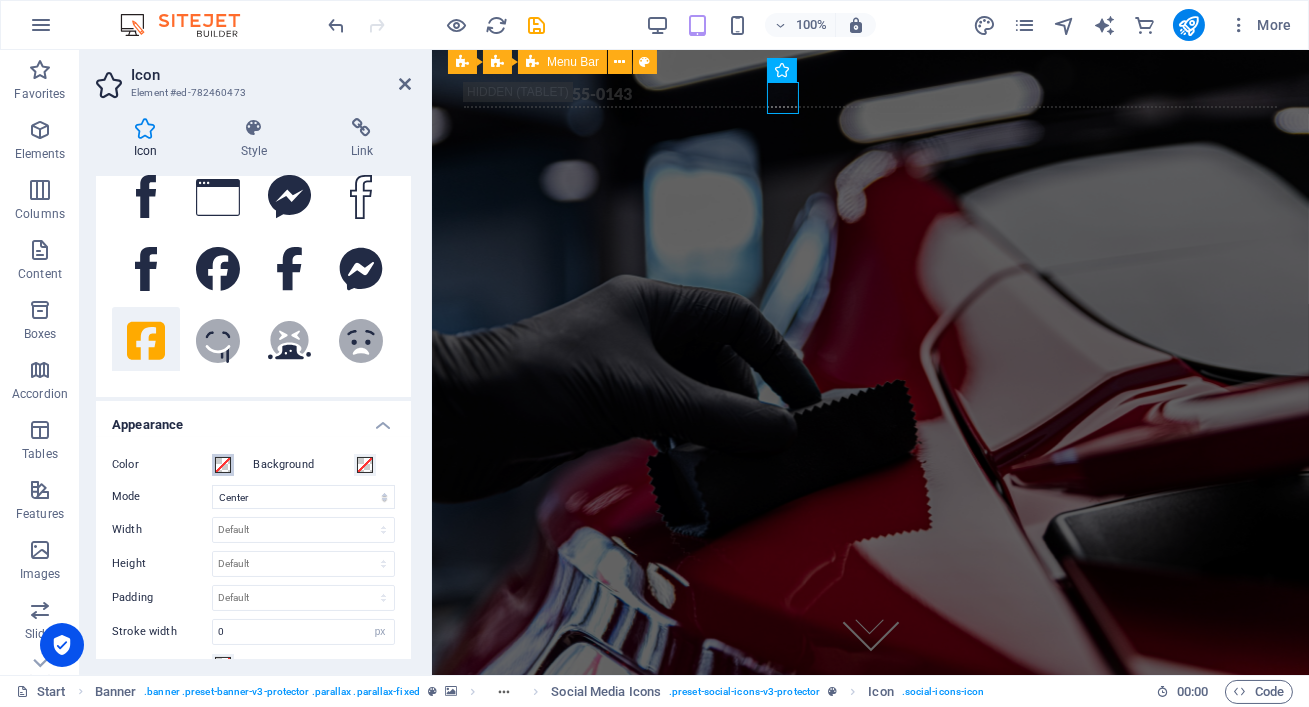 click on "Color" at bounding box center [223, 465] 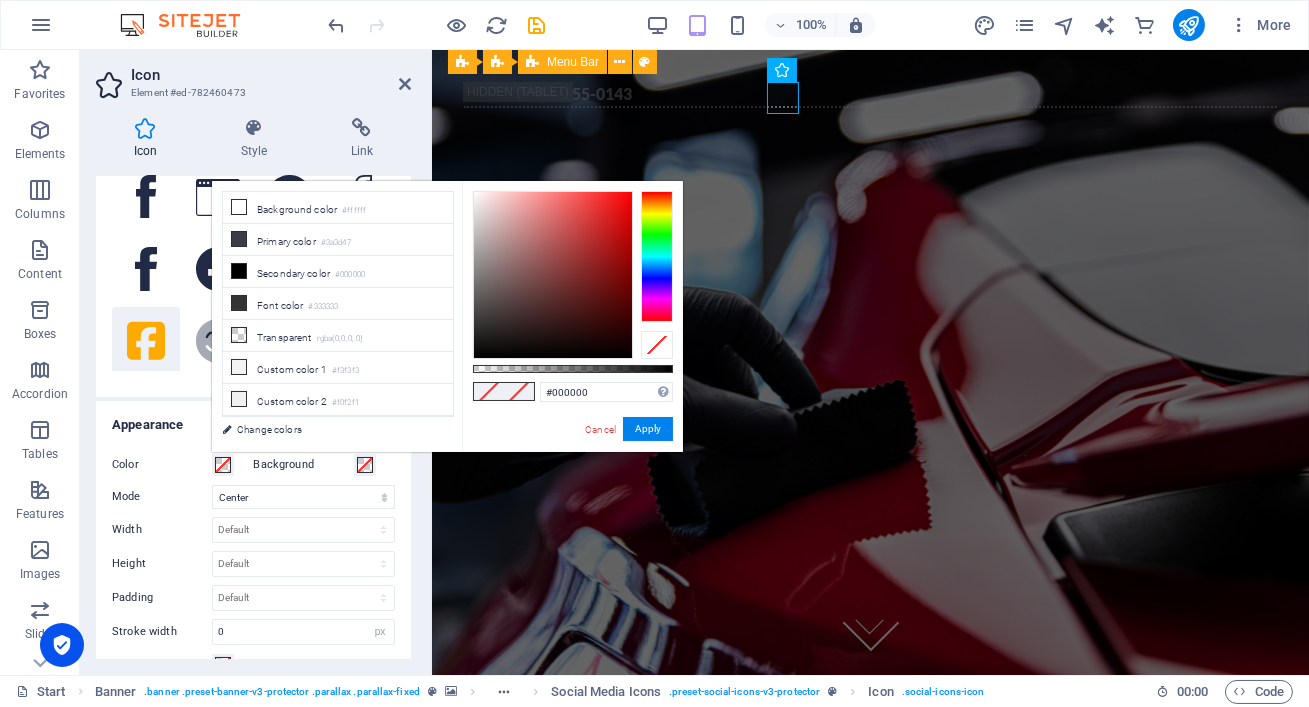 click at bounding box center [657, 256] 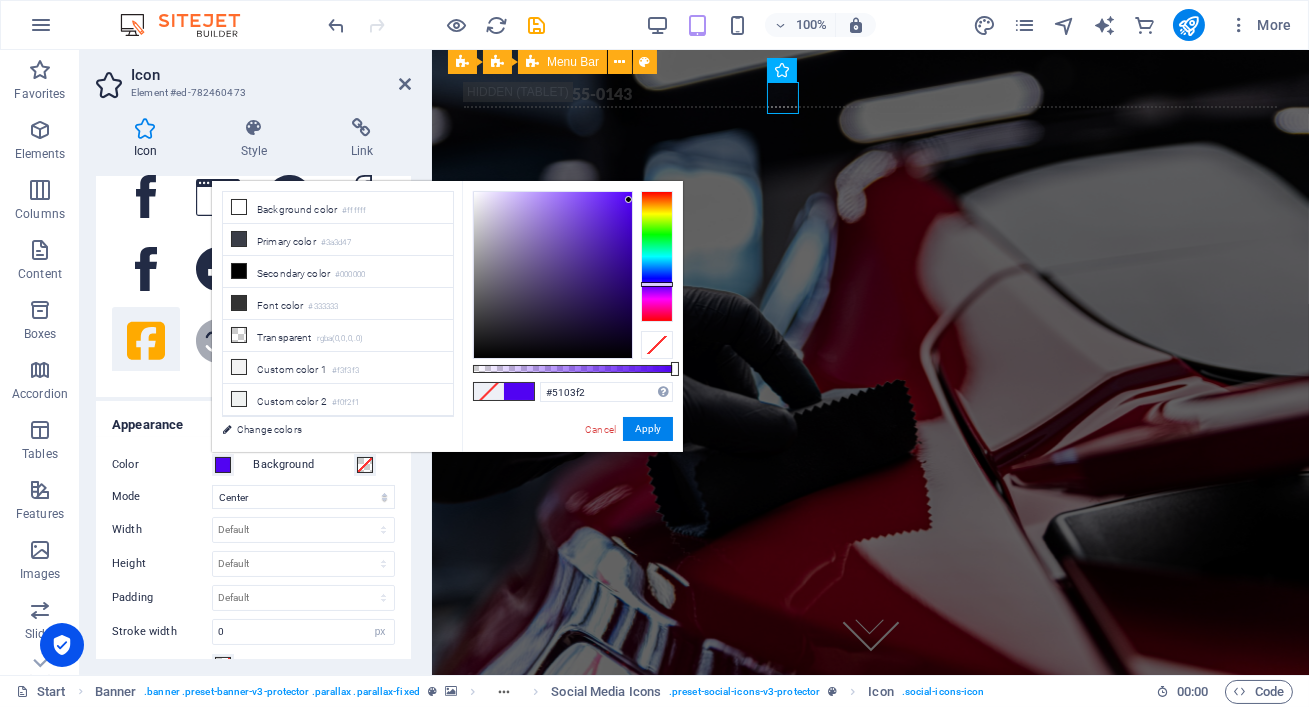 drag, startPoint x: 619, startPoint y: 239, endPoint x: 629, endPoint y: 199, distance: 41.231056 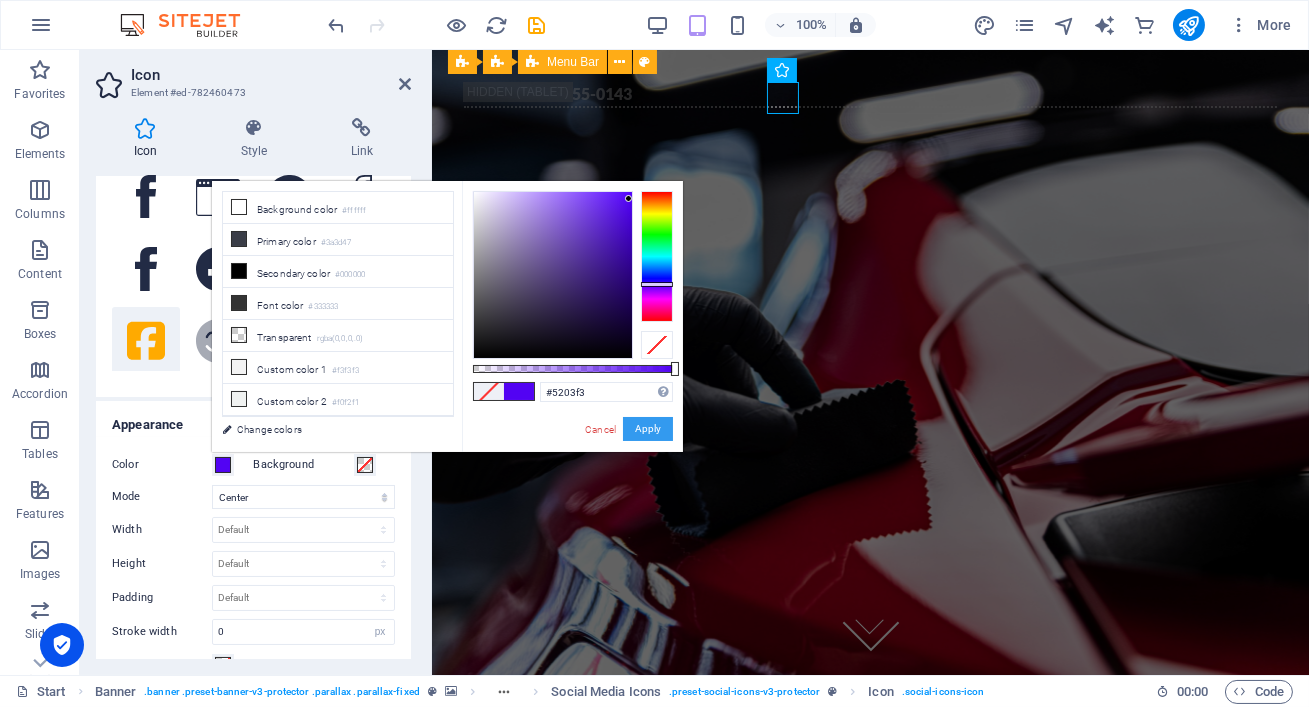 click on "Apply" at bounding box center [648, 429] 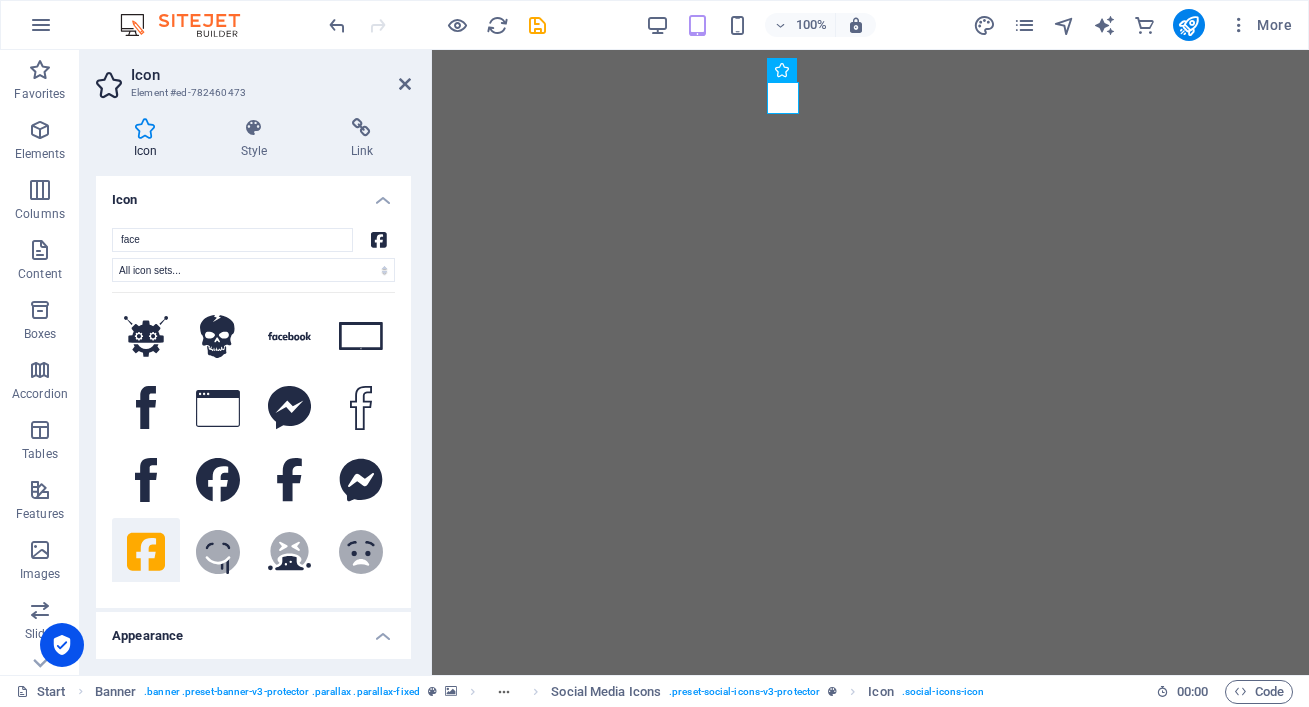 select on "xMidYMid" 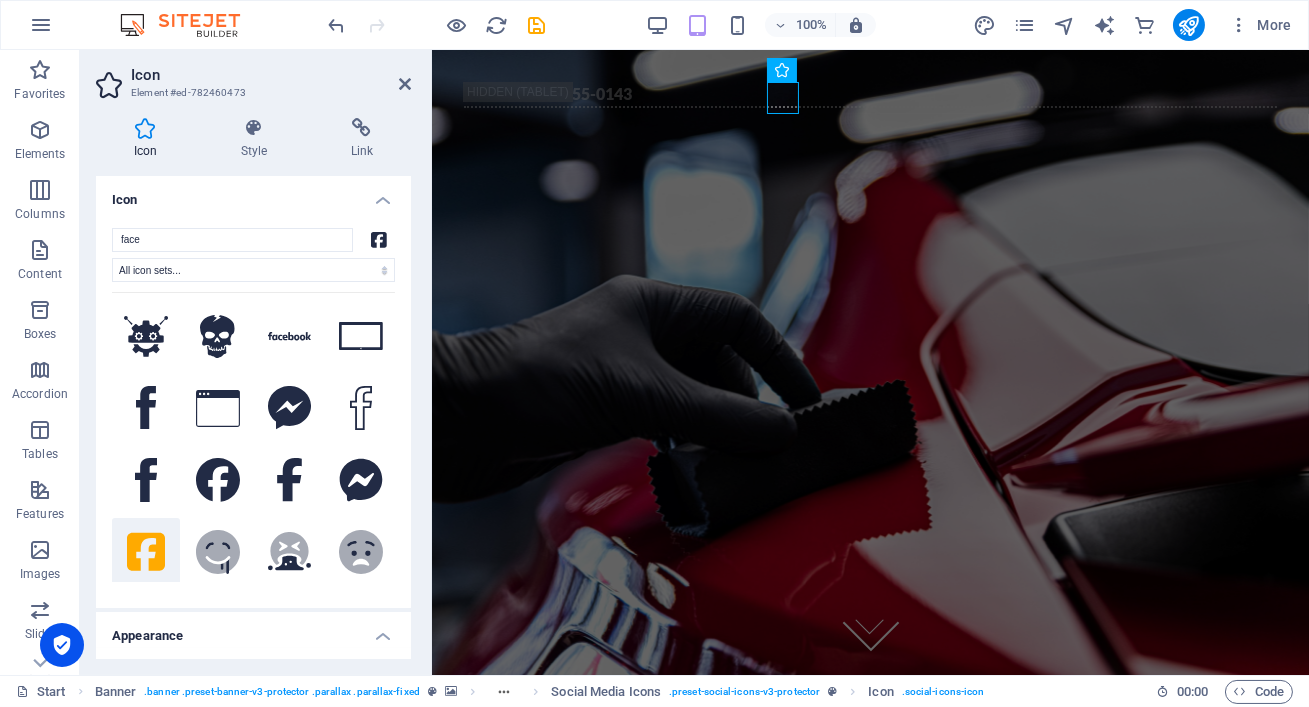 scroll, scrollTop: 0, scrollLeft: 0, axis: both 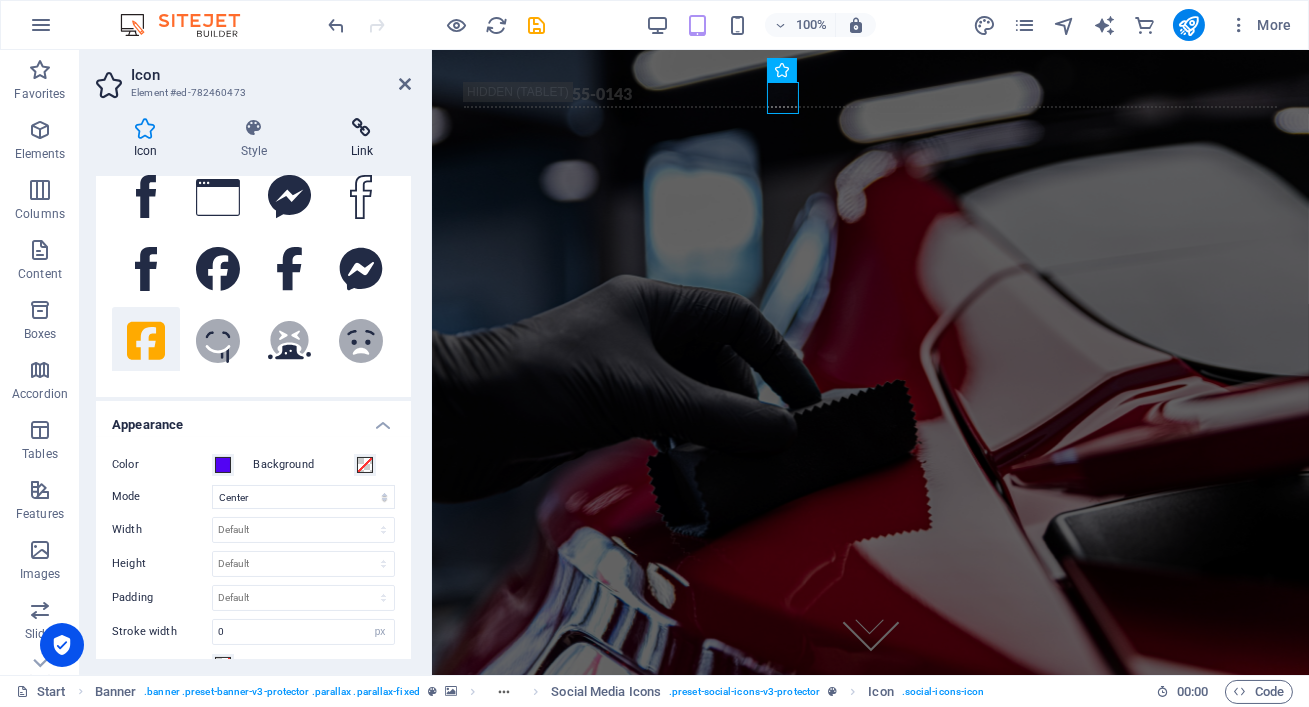 click at bounding box center [362, 128] 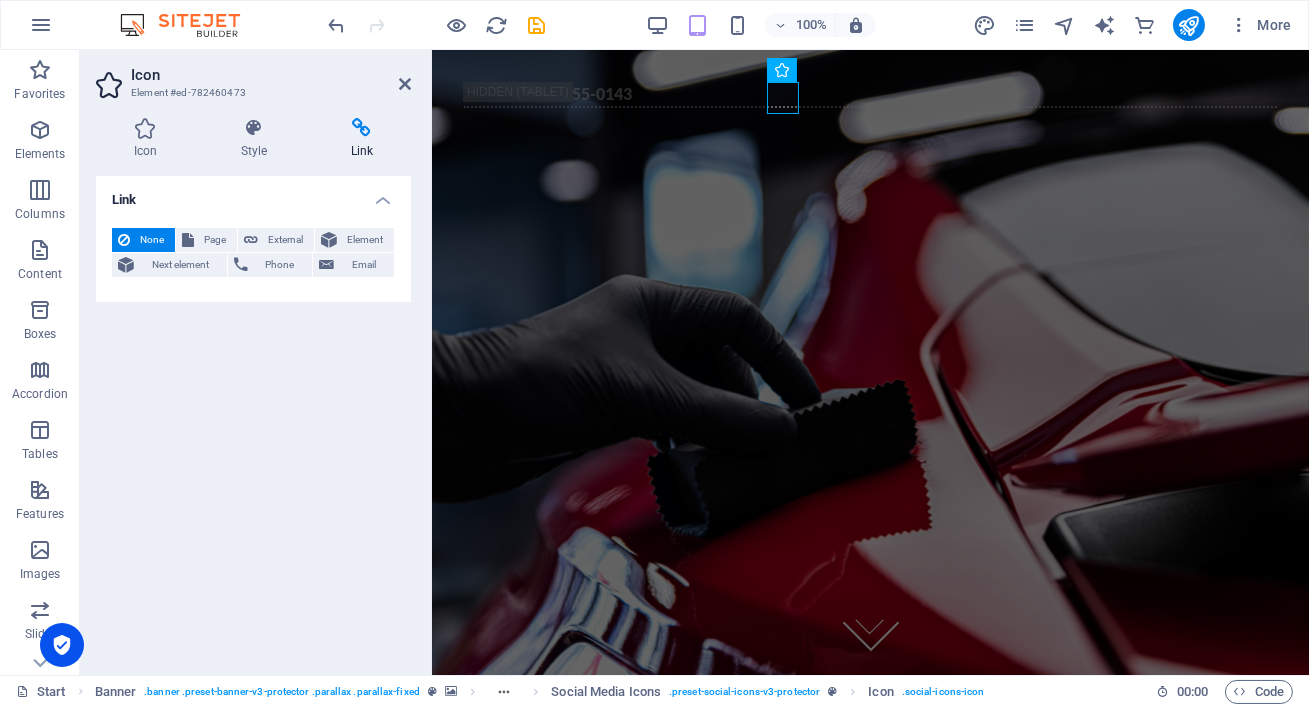 click on "None Page External Element Next element Phone Email Page Start Subpage Legal Notice Privacy Element
URL Phone Email Link target New tab Same tab Overlay Title Additional link description, should not be the same as the link text. The title is most often shown as a tooltip text when the mouse moves over the element. Leave empty if uncertain. Relationship Sets the  relationship of this link to the link target . For example, the value "nofollow" instructs search engines not to follow the link. Can be left empty. alternate author bookmark external help license next nofollow noreferrer noopener prev search tag" at bounding box center (253, 257) 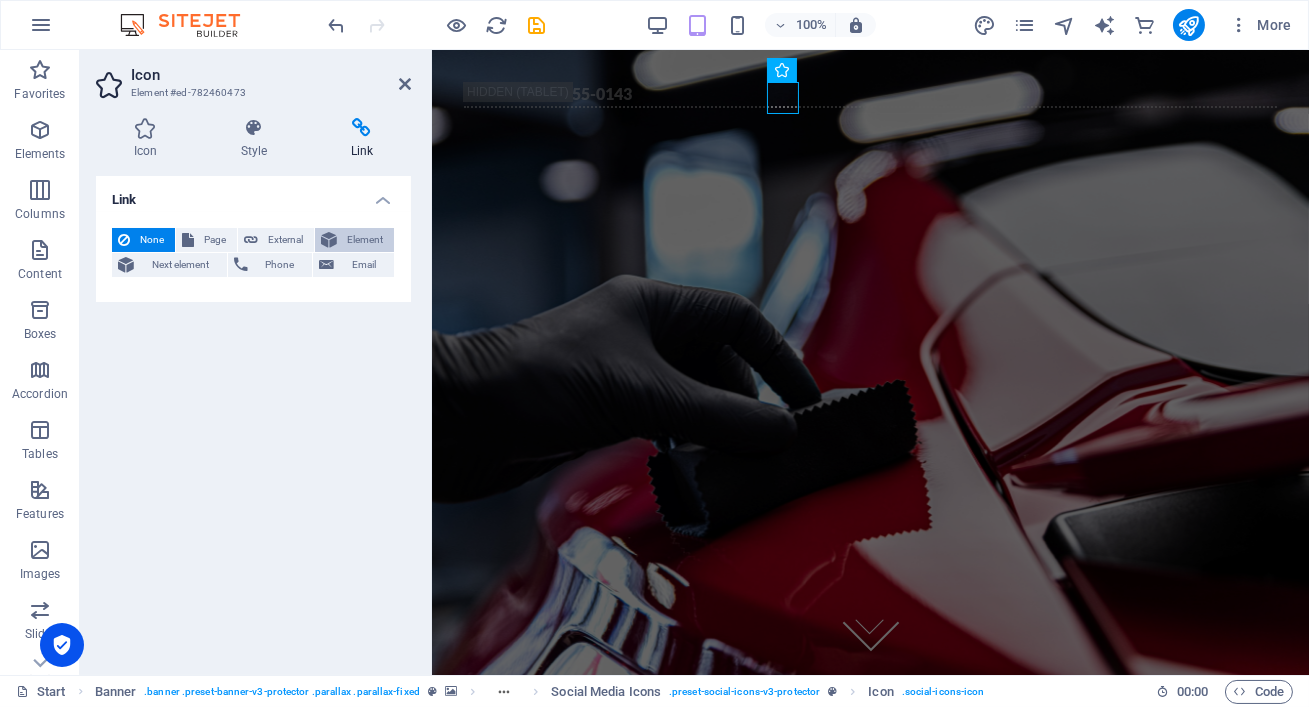 click on "Element" at bounding box center (365, 240) 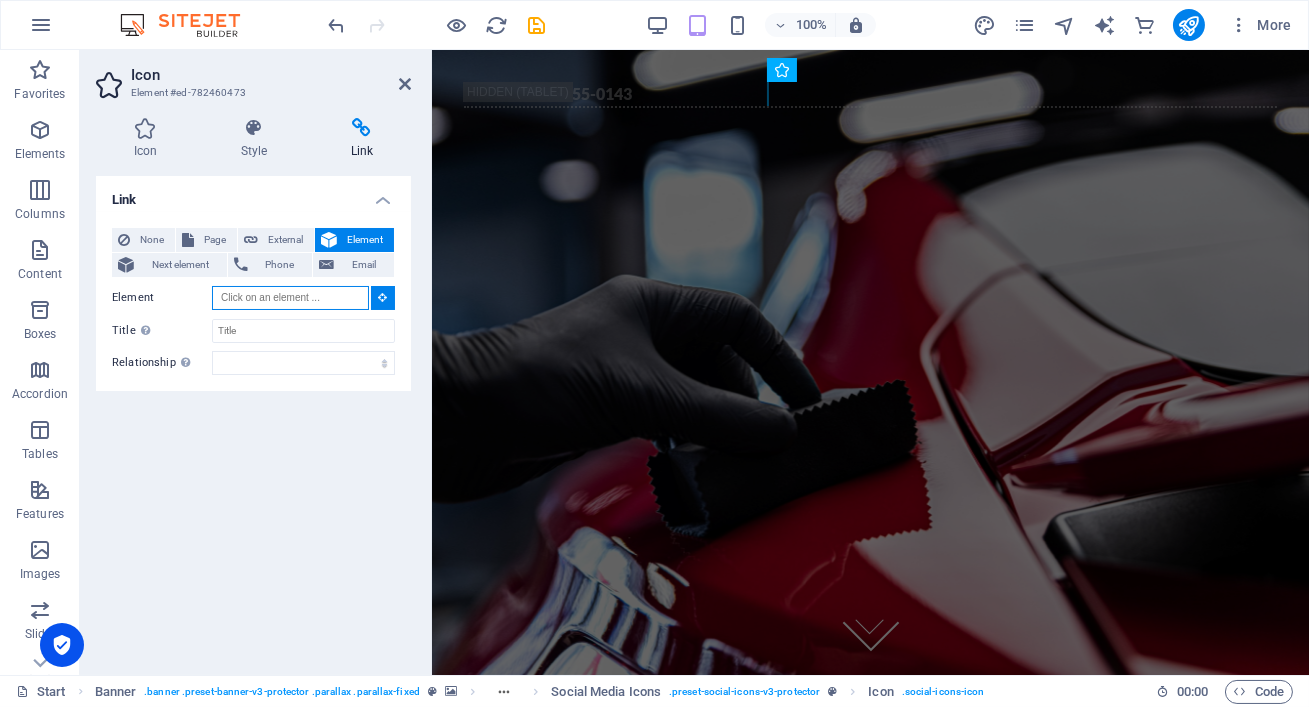 paste on "https://www.facebook.com/reveliodetailing" 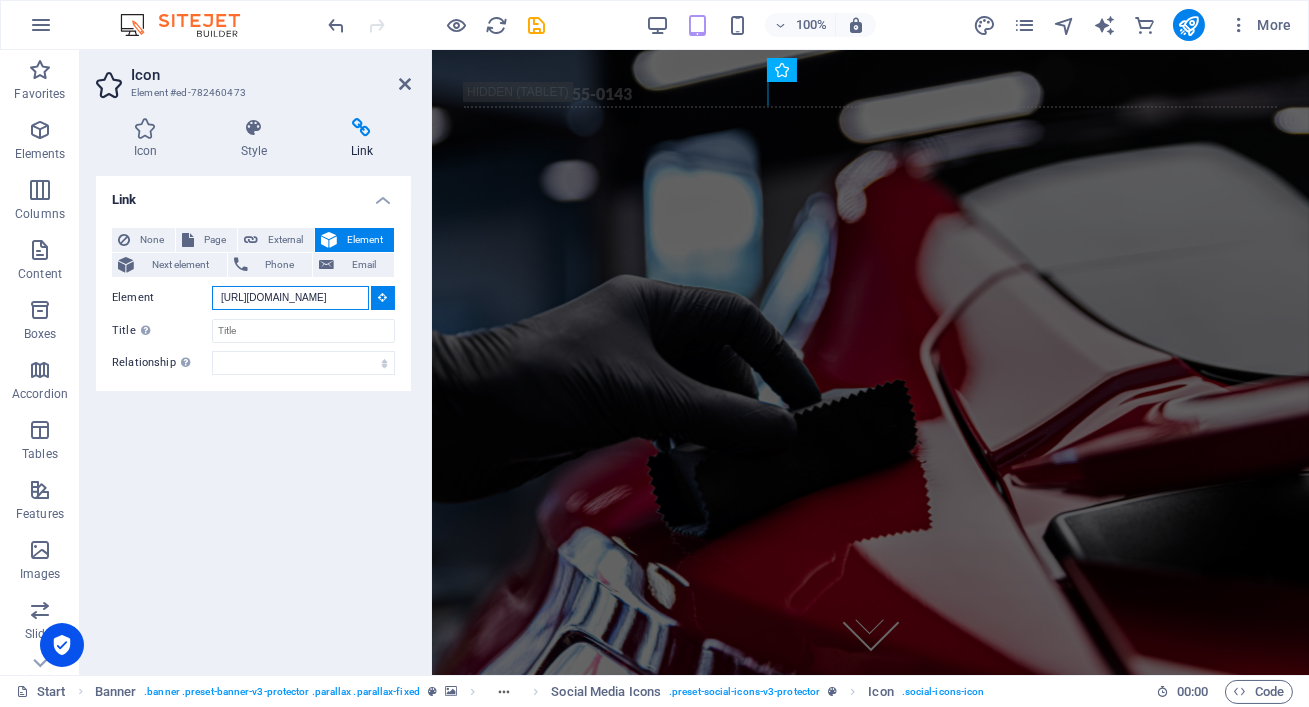 scroll, scrollTop: 0, scrollLeft: 61, axis: horizontal 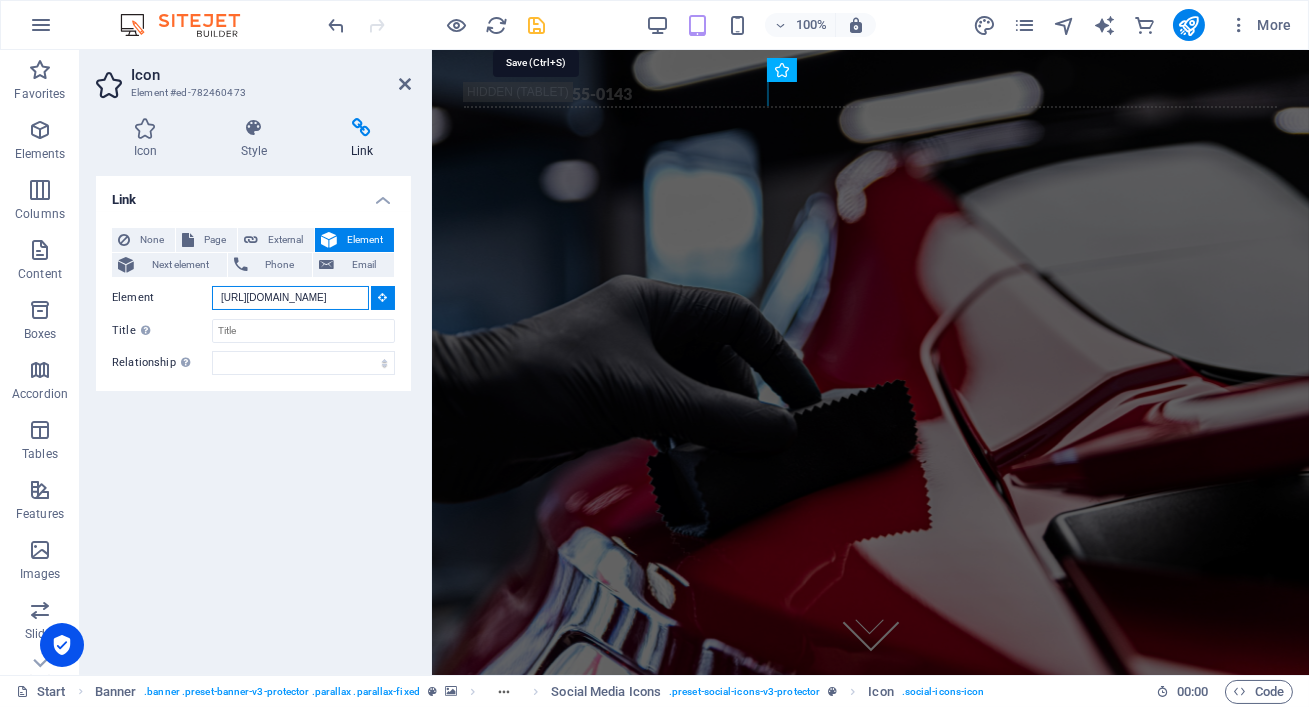 type on "https://www.facebook.com/reveliodetailing" 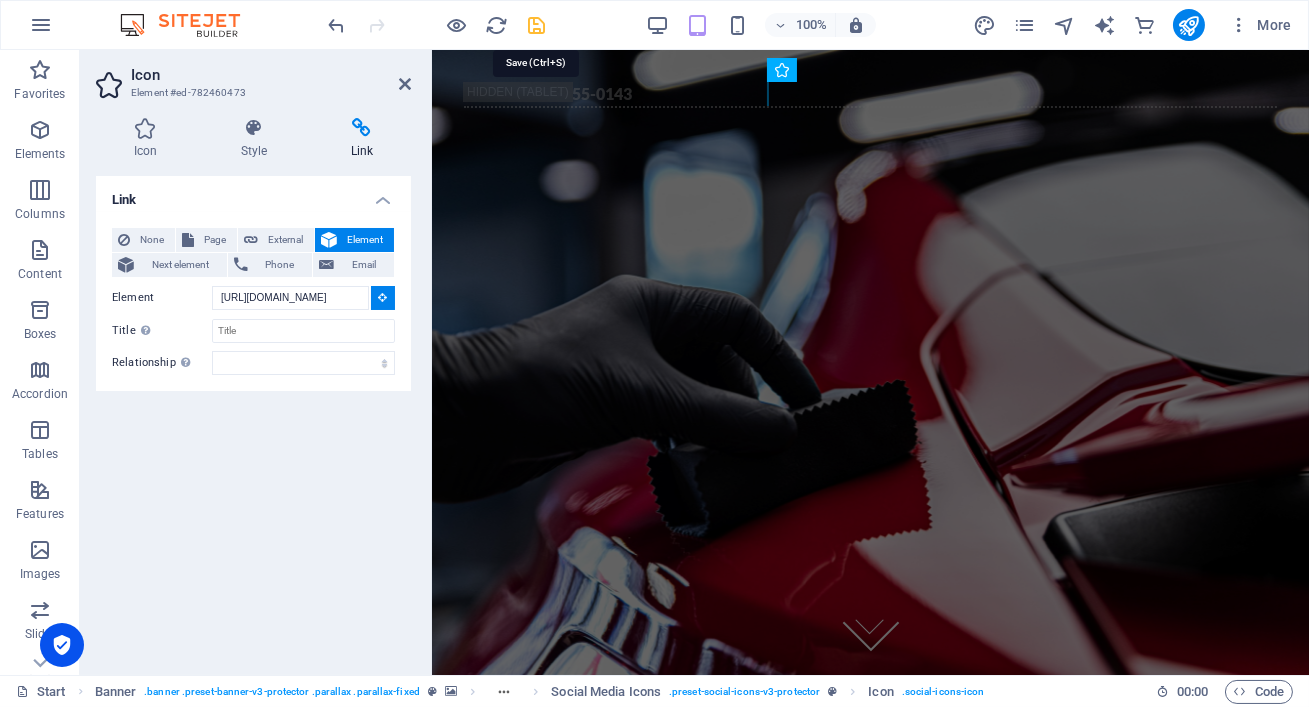 type 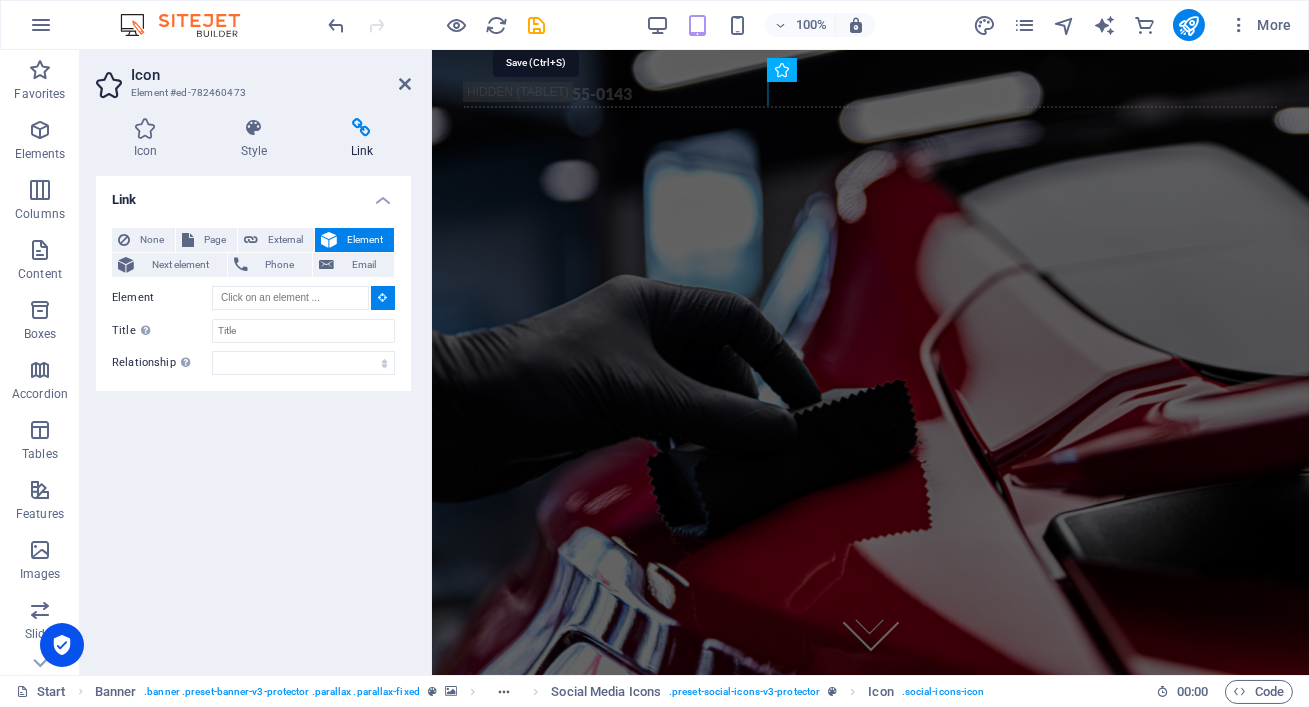 scroll, scrollTop: 0, scrollLeft: 0, axis: both 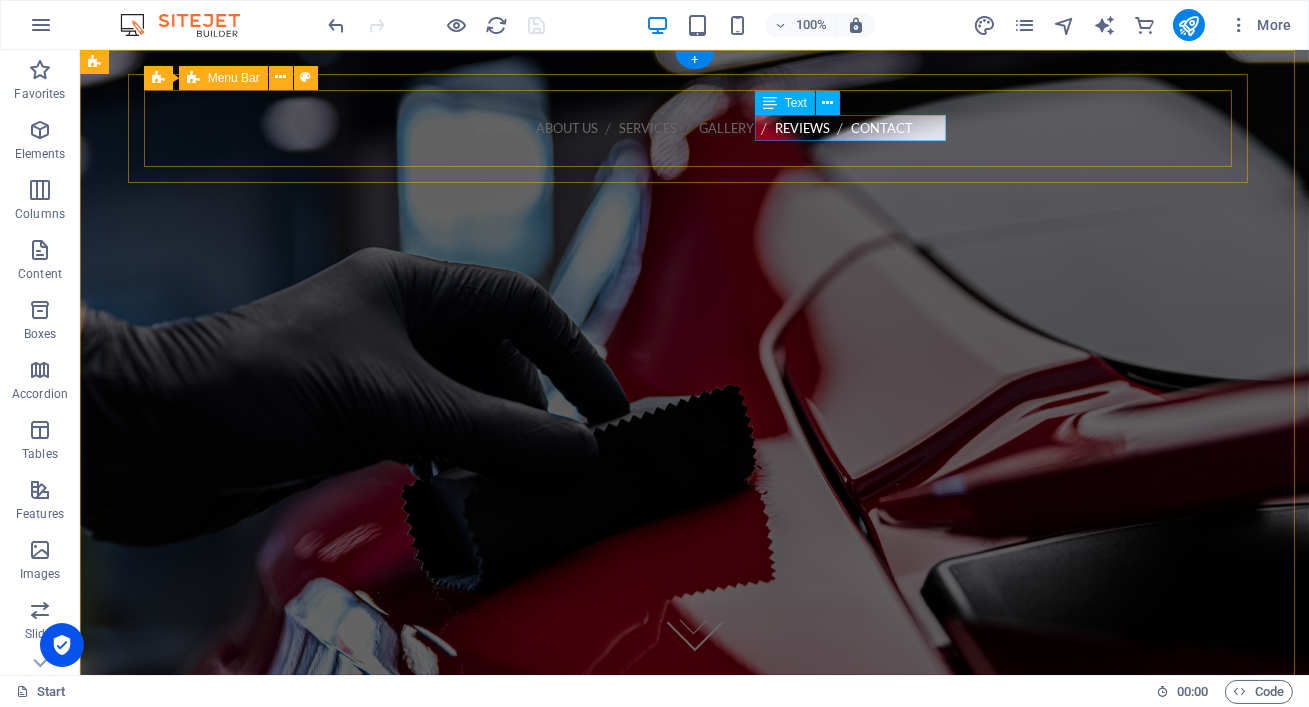 click on "Call us      [PHONE_NUMBER]" at bounding box center (695, 164) 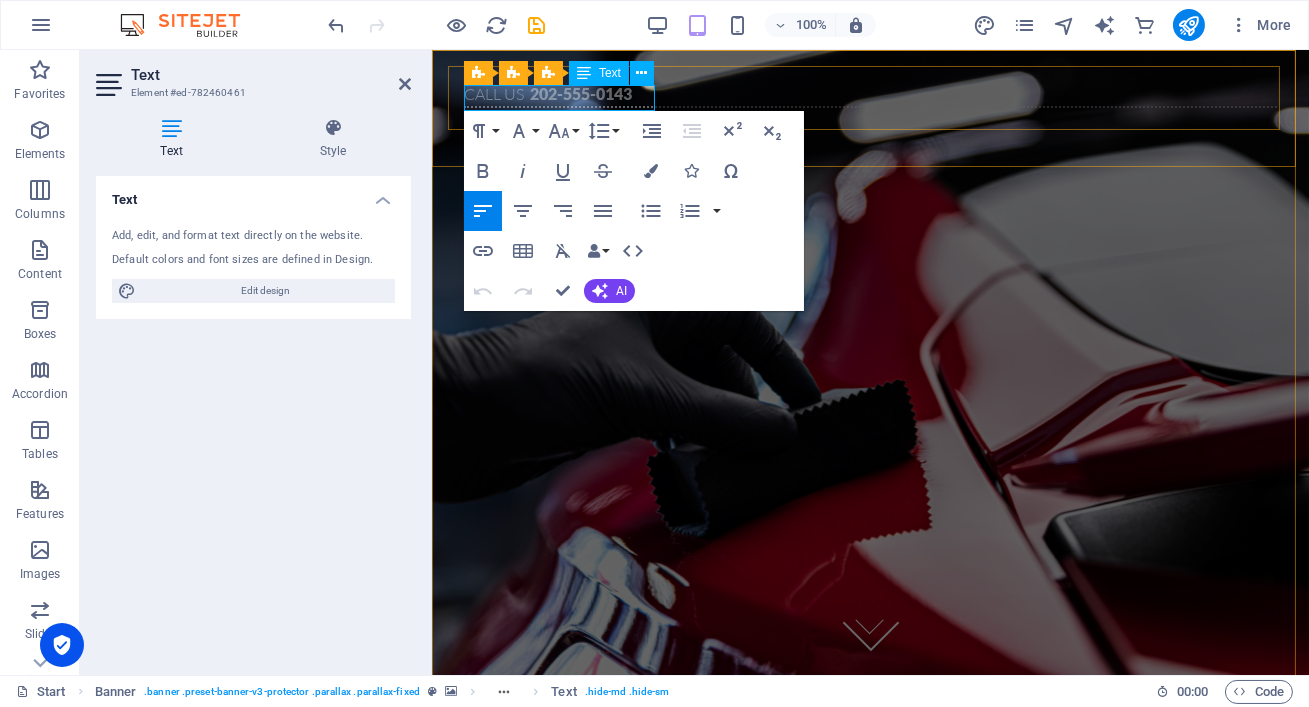 click on "202-555-0143" 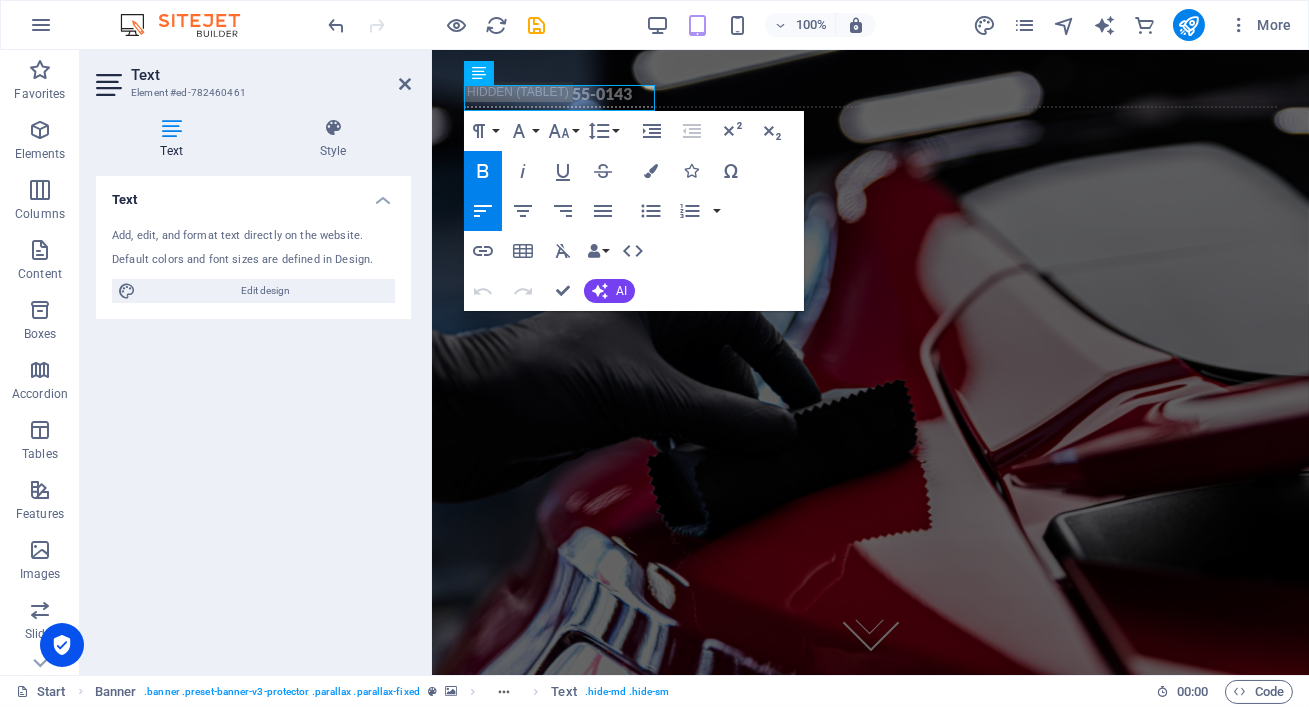 type 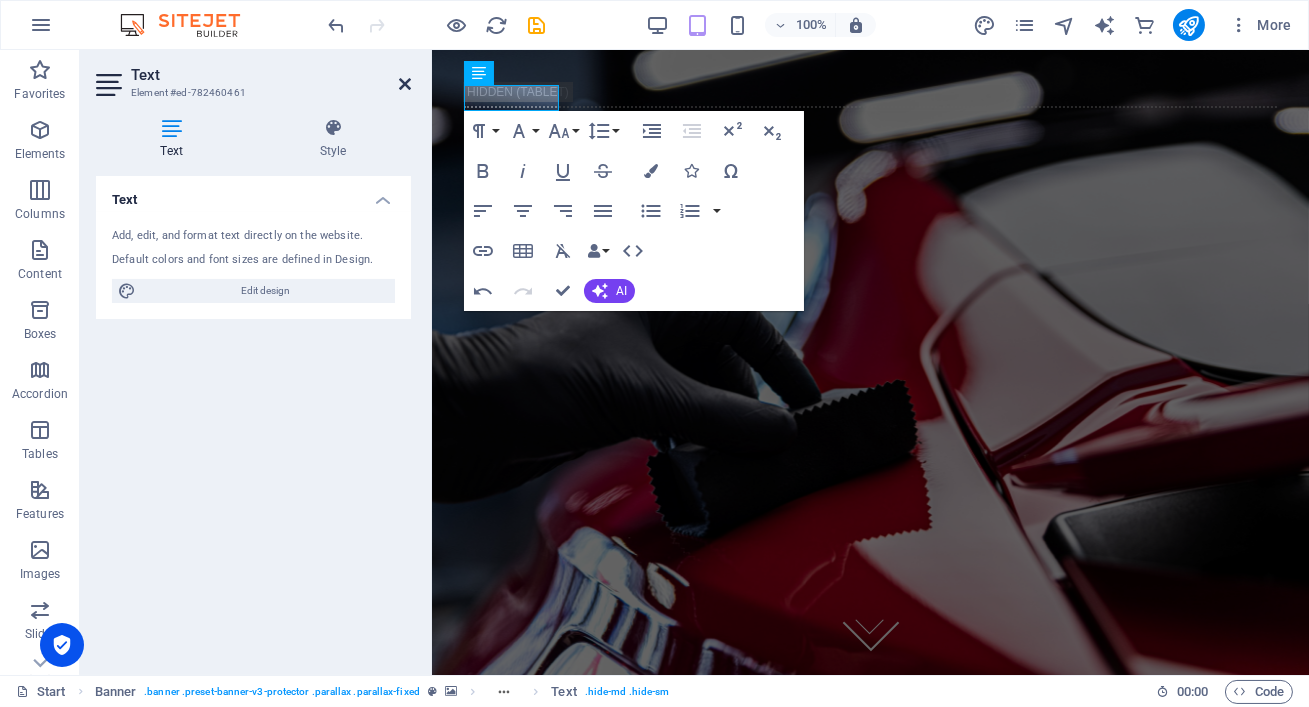 click at bounding box center (405, 84) 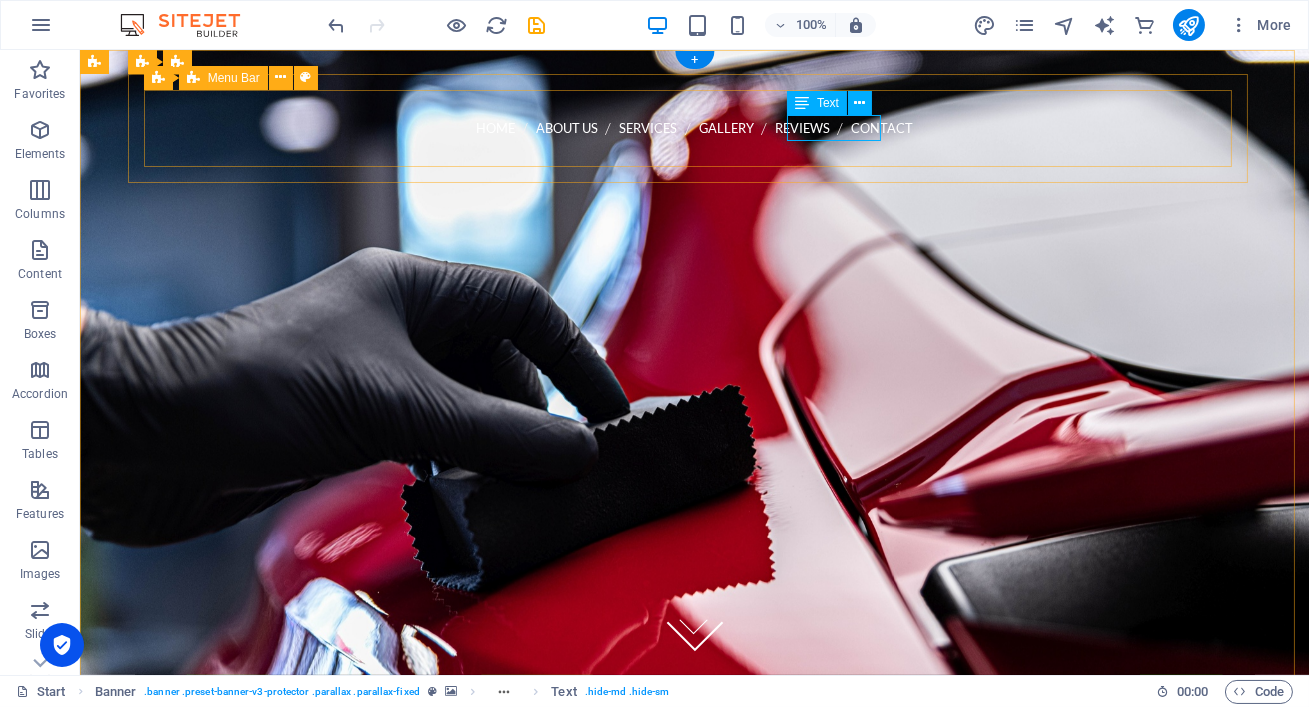 click on "book here" at bounding box center (695, 164) 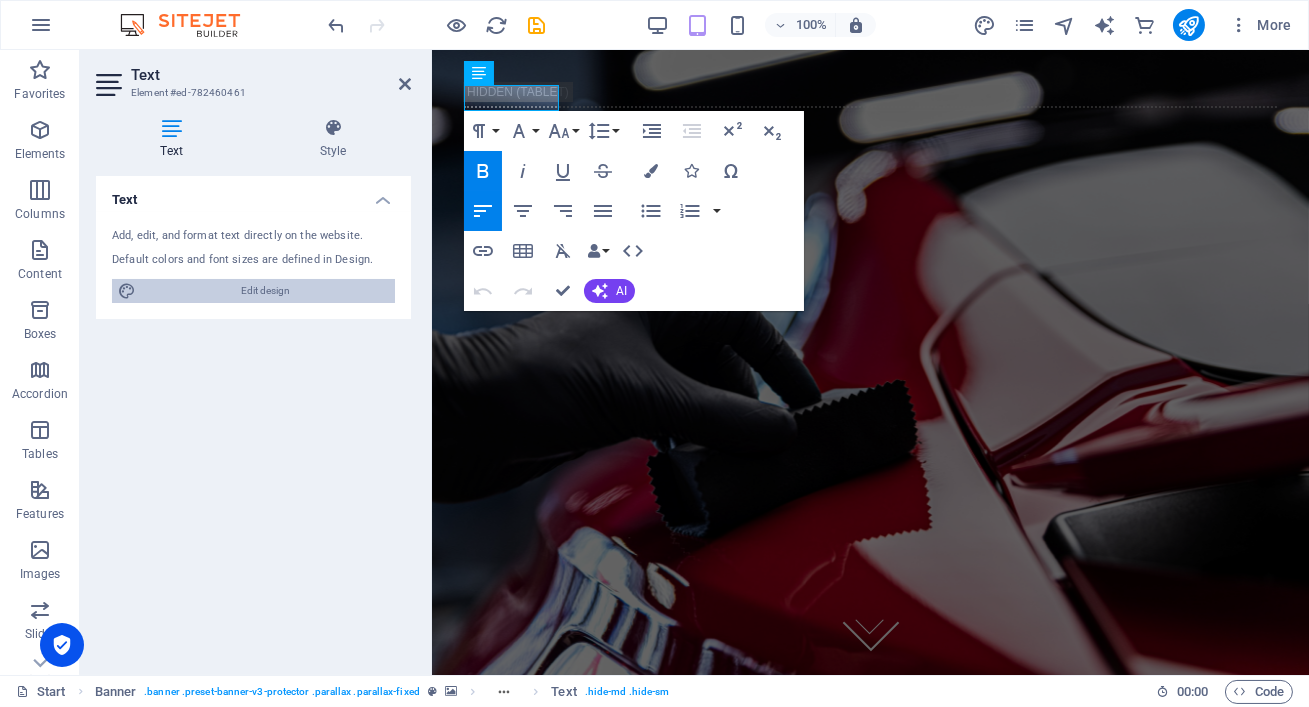 click on "Edit design" at bounding box center [265, 291] 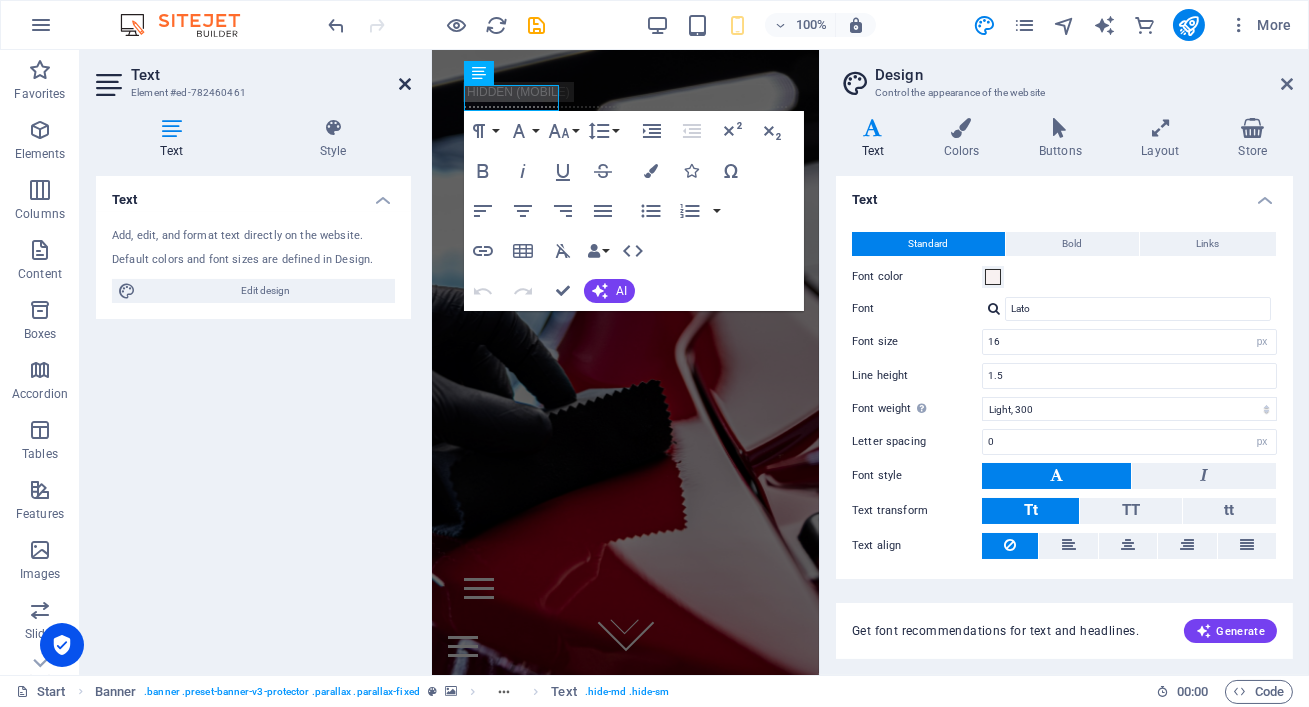 click at bounding box center (405, 84) 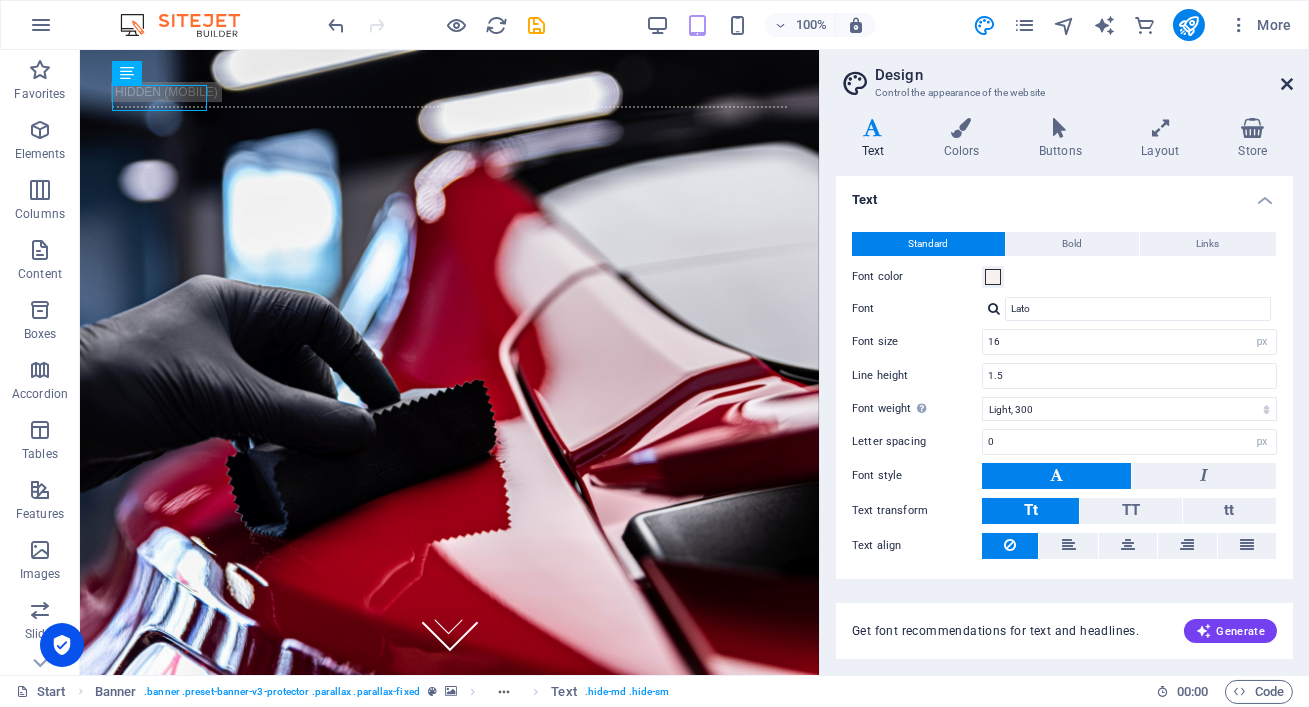 click at bounding box center [1287, 84] 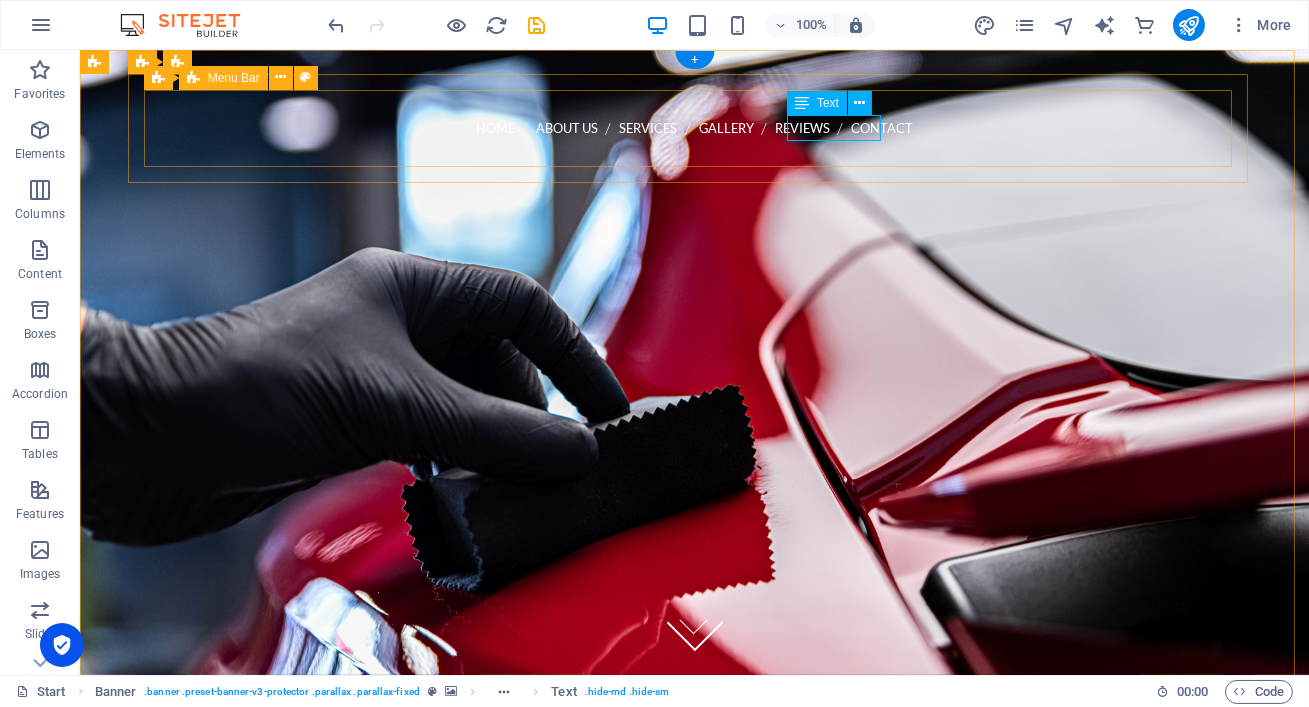 click on "book here" at bounding box center [695, 164] 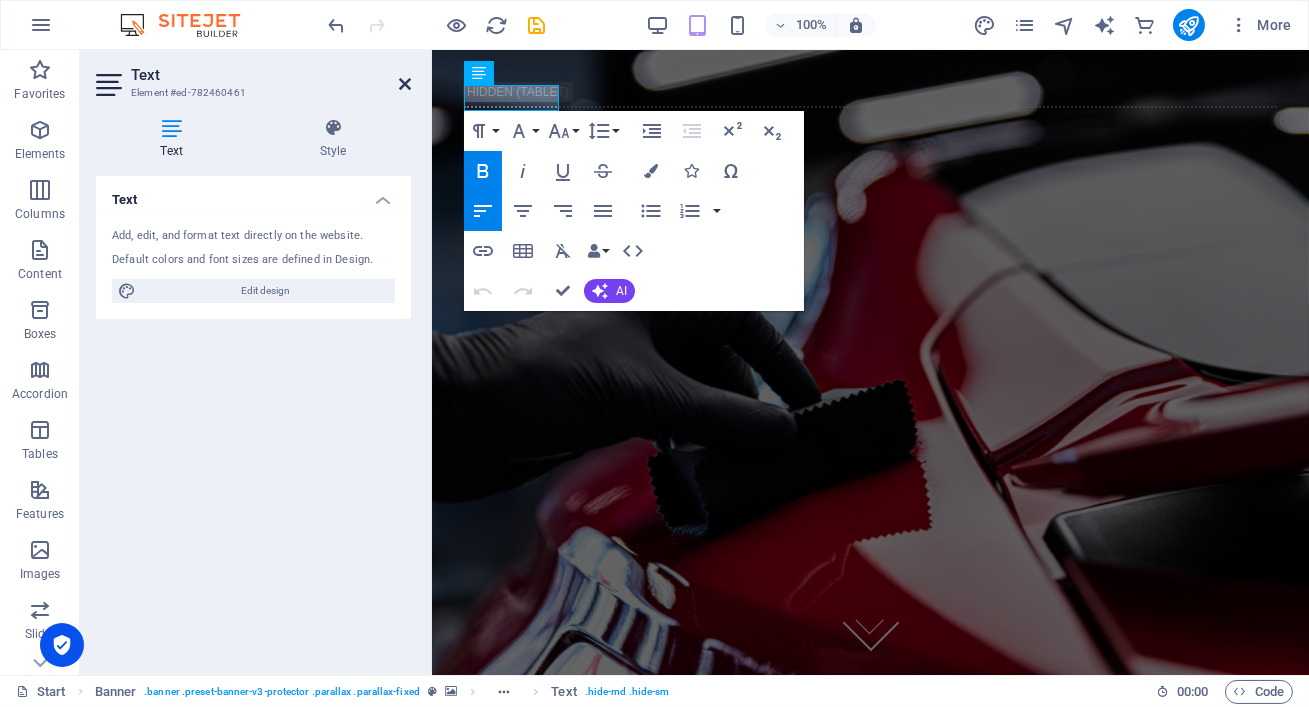 click at bounding box center (405, 84) 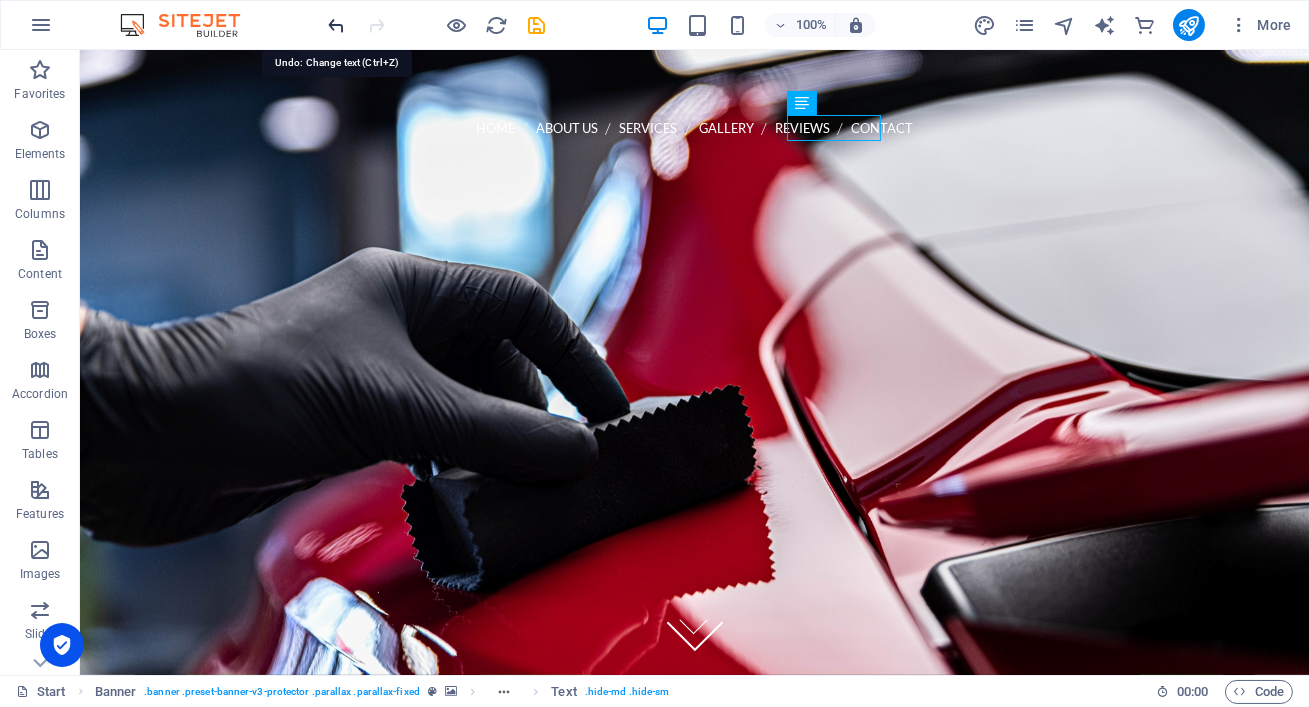 click at bounding box center [337, 25] 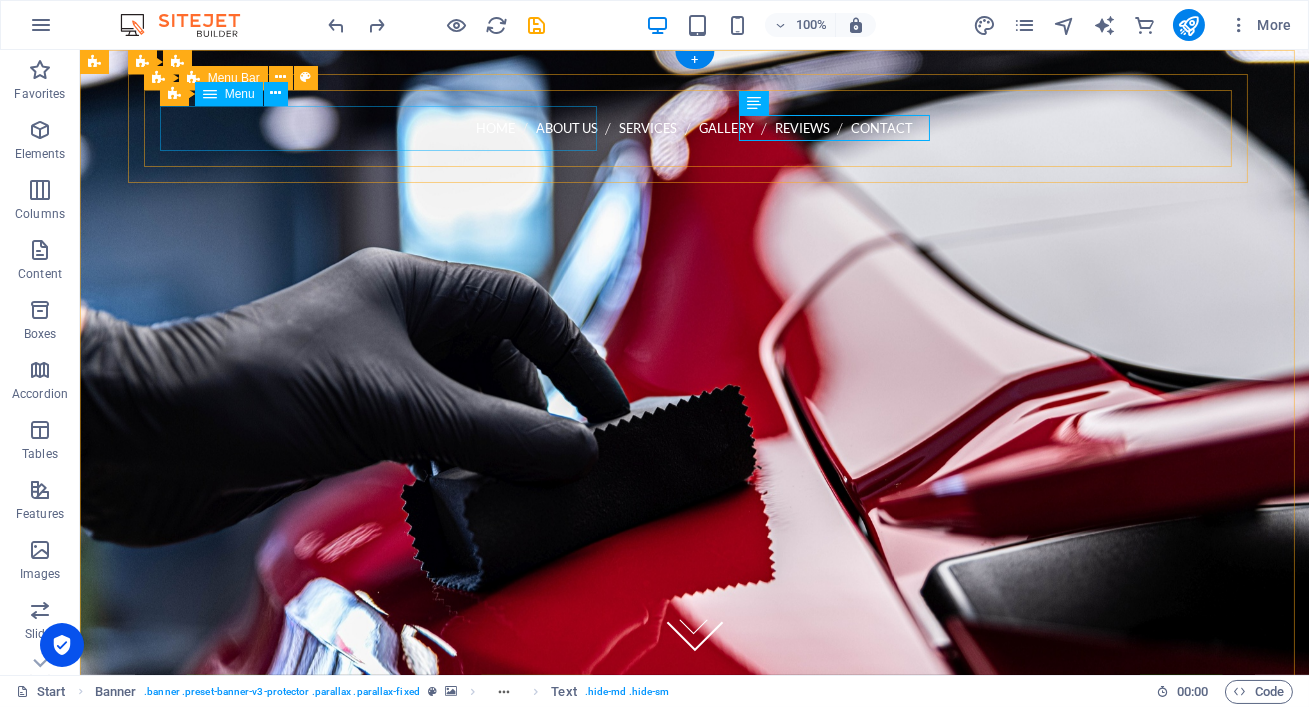 click on "Home About us Services Gallery Reviews Contact" at bounding box center [695, 128] 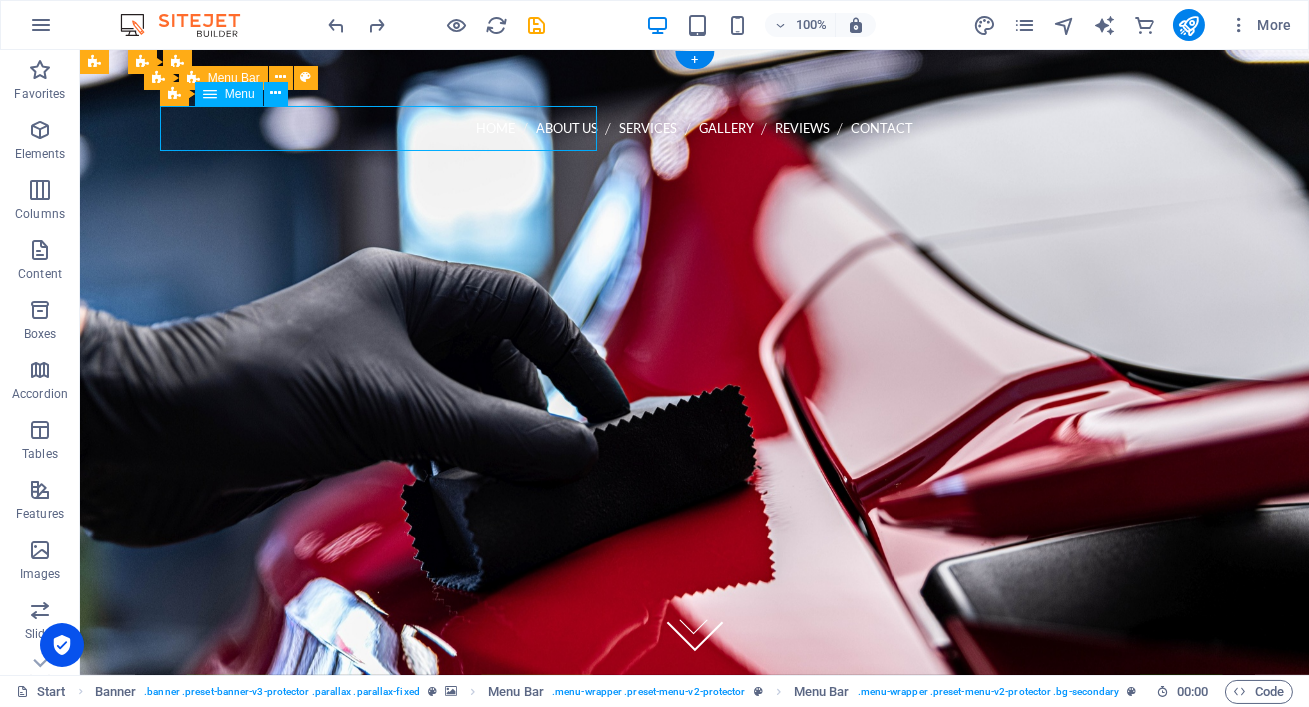 click on "Home About us Services Gallery Reviews Contact" at bounding box center [695, 128] 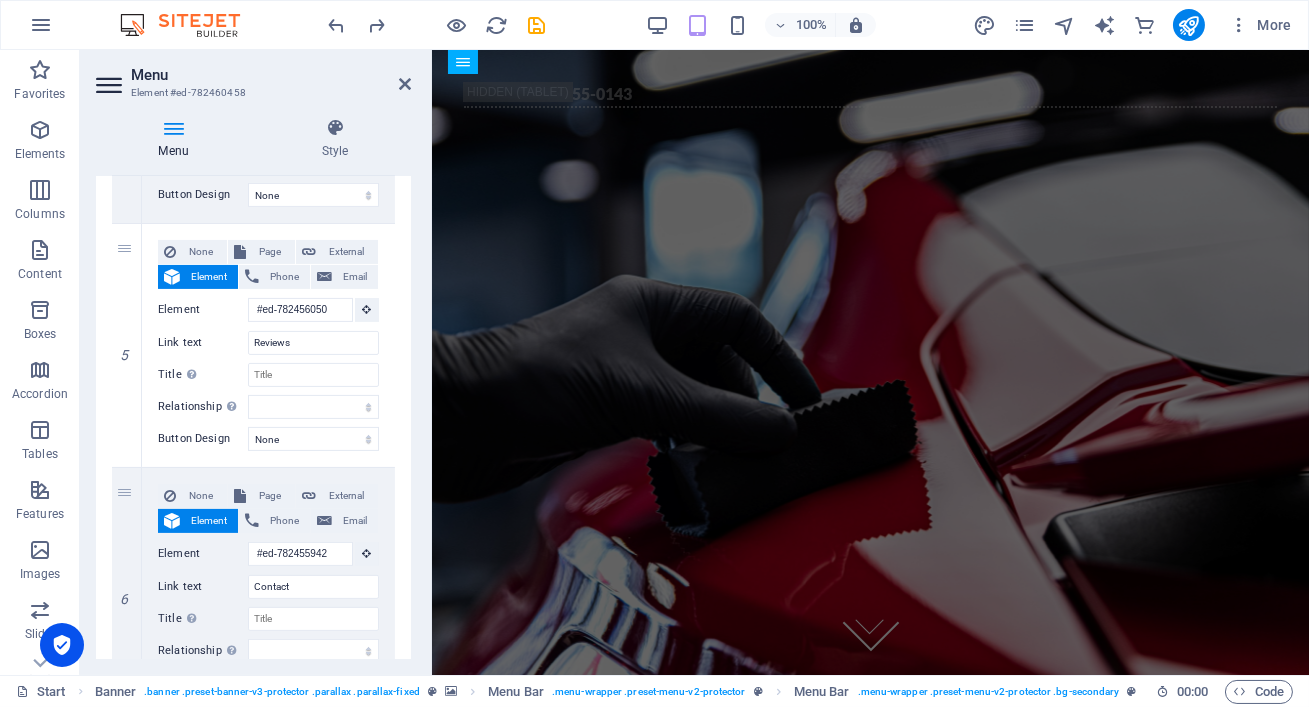 scroll, scrollTop: 1225, scrollLeft: 0, axis: vertical 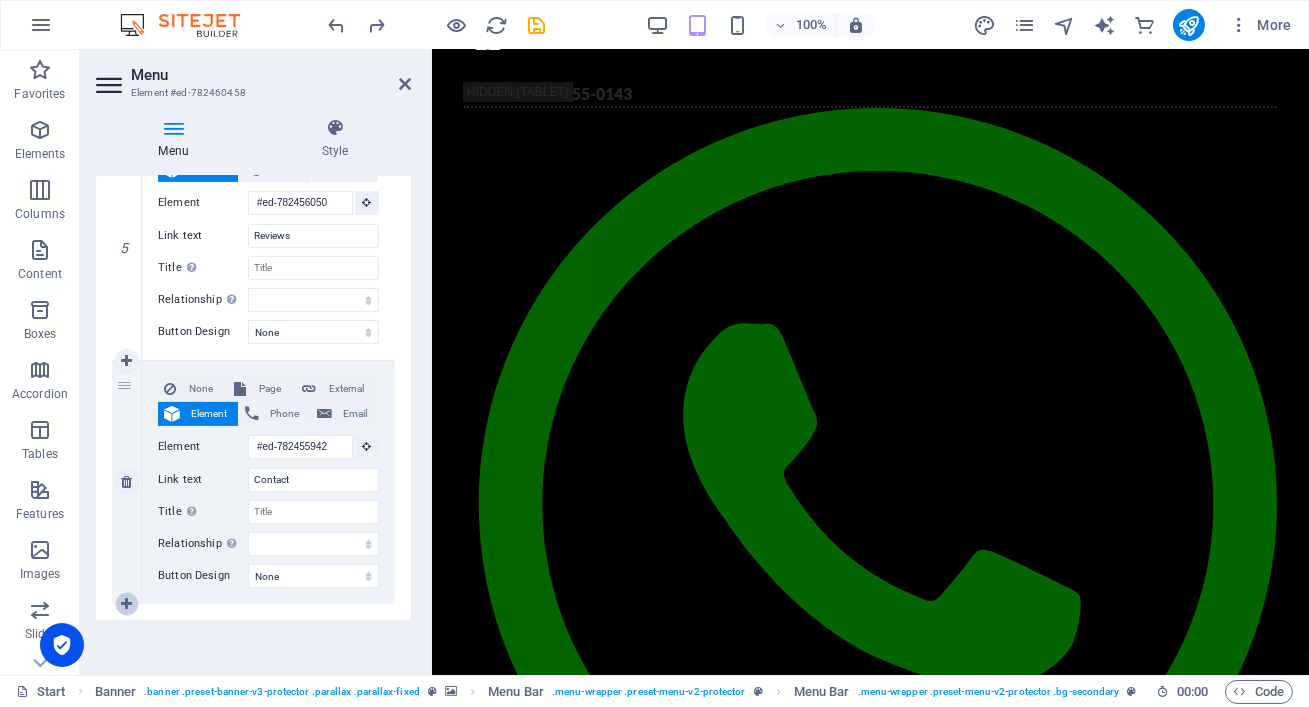 click at bounding box center (126, 604) 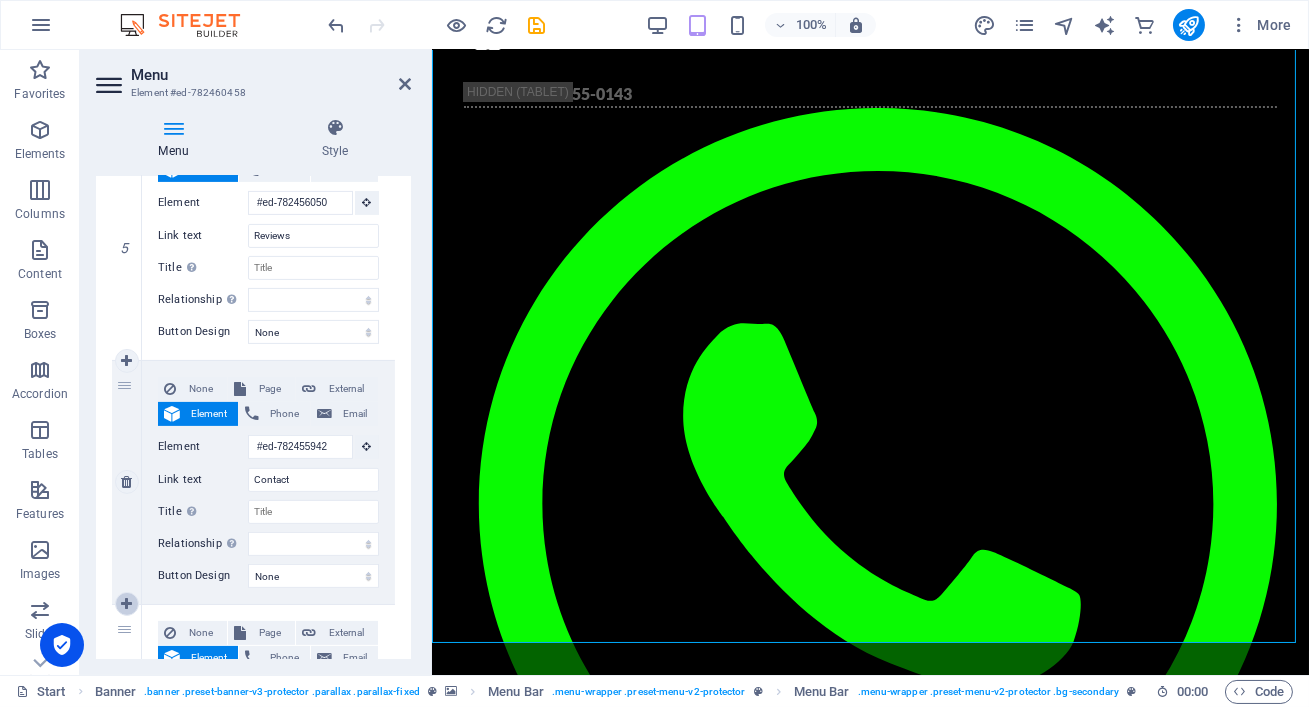 scroll, scrollTop: 6303, scrollLeft: 0, axis: vertical 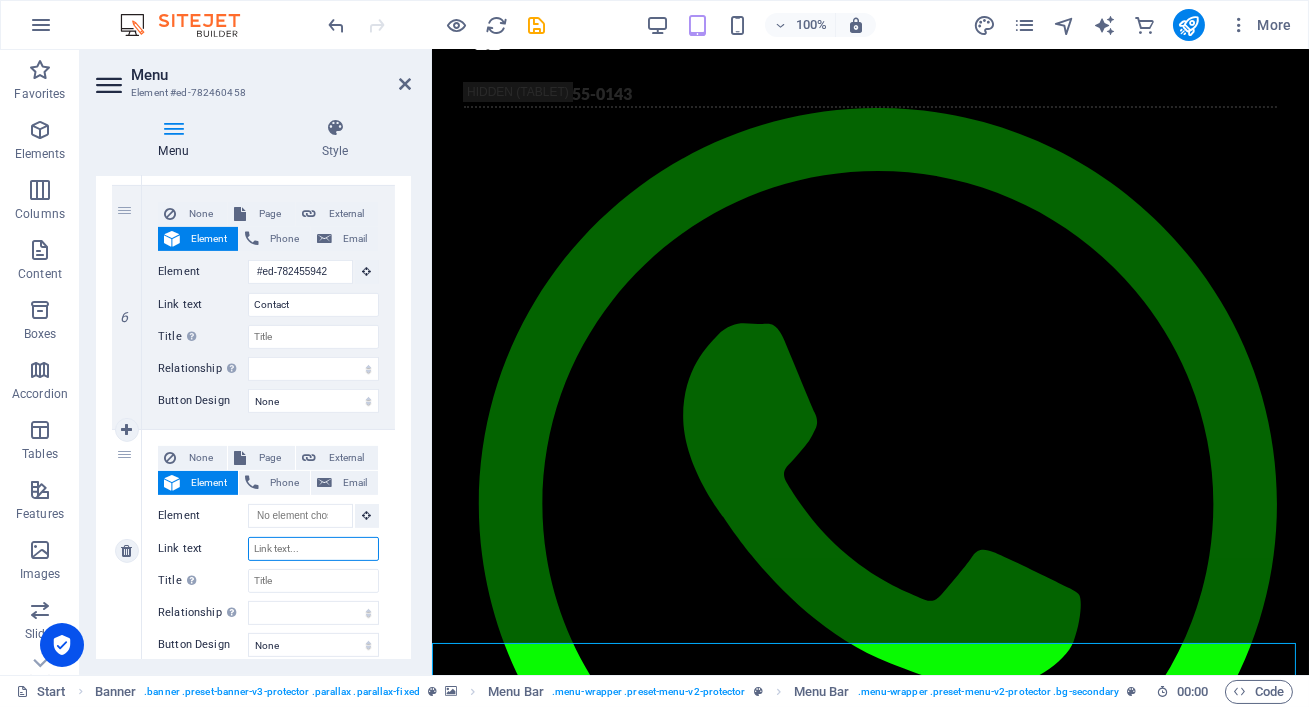 click on "Link text" at bounding box center (313, 549) 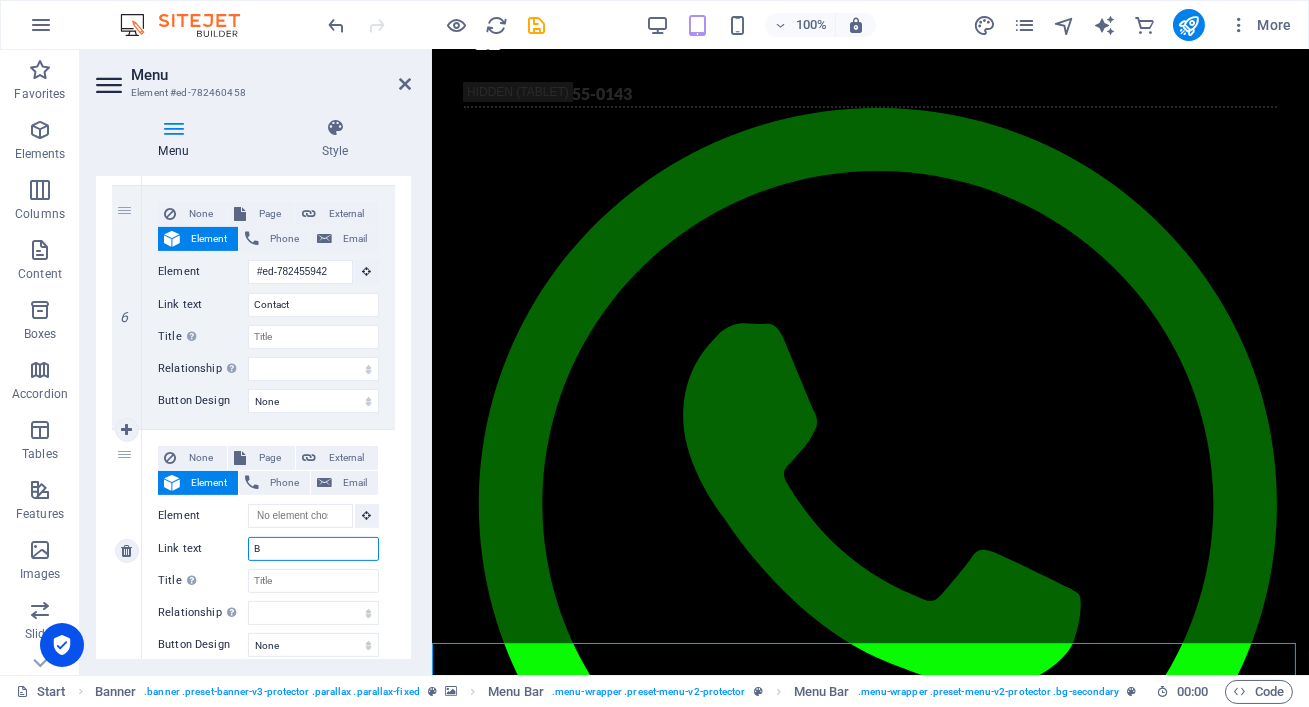 select 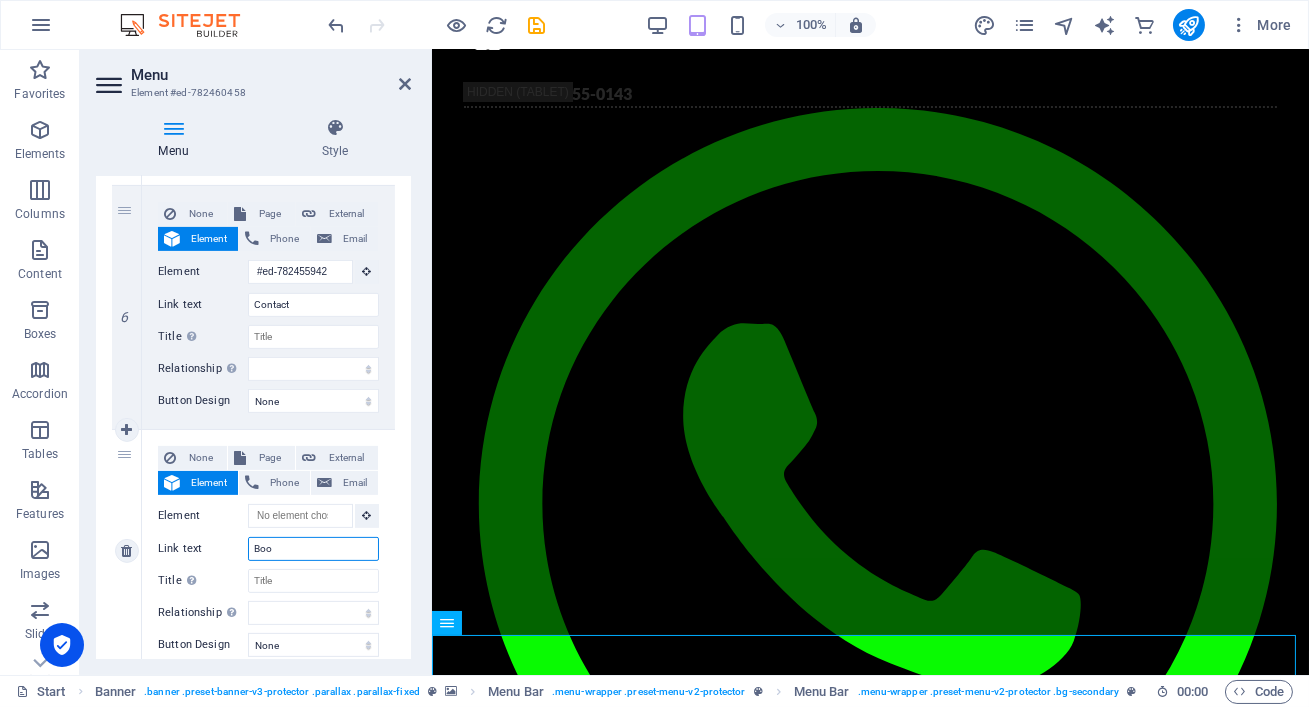 scroll, scrollTop: 5052, scrollLeft: 0, axis: vertical 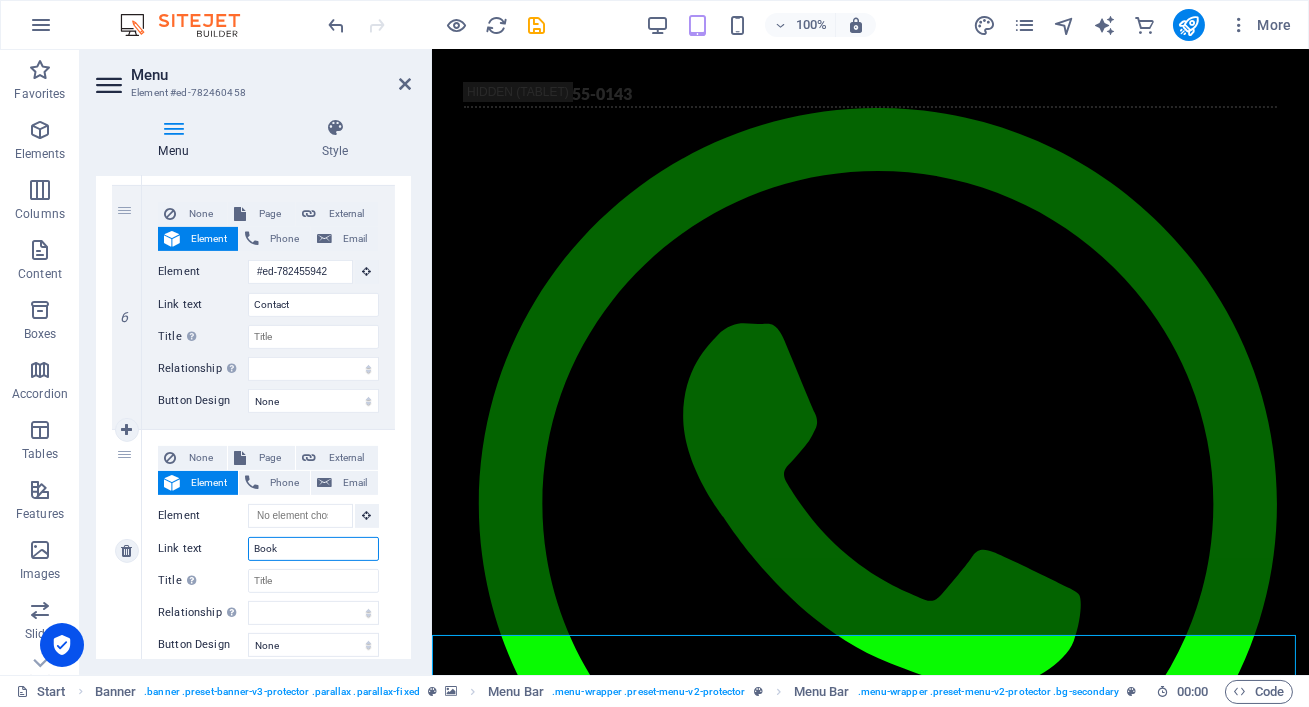 type on "Book" 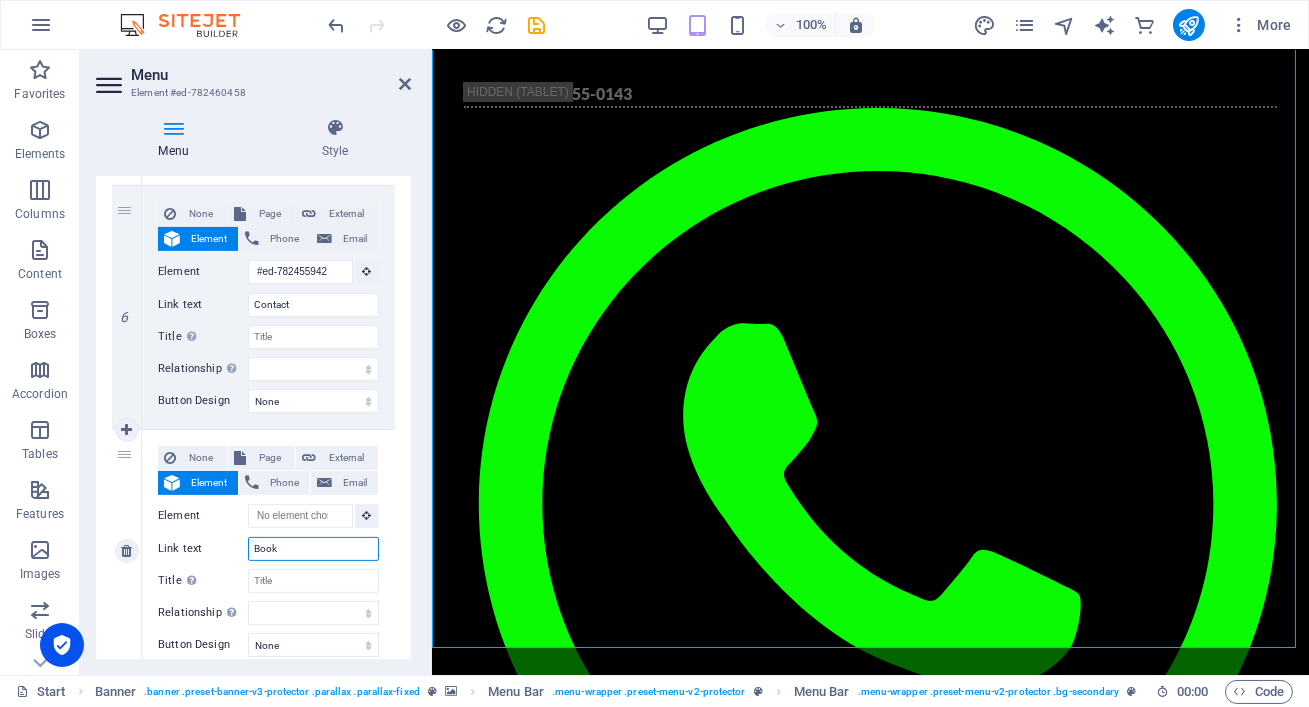 scroll, scrollTop: 3801, scrollLeft: 0, axis: vertical 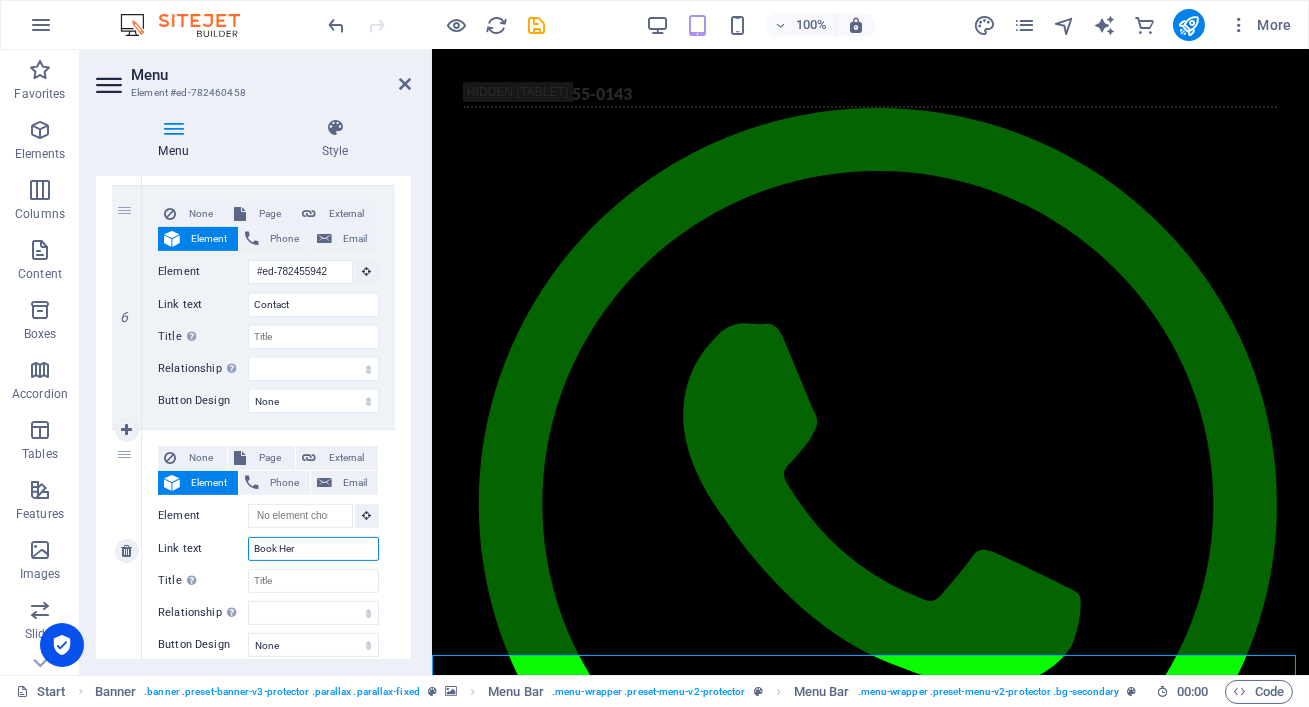 type on "Book Here" 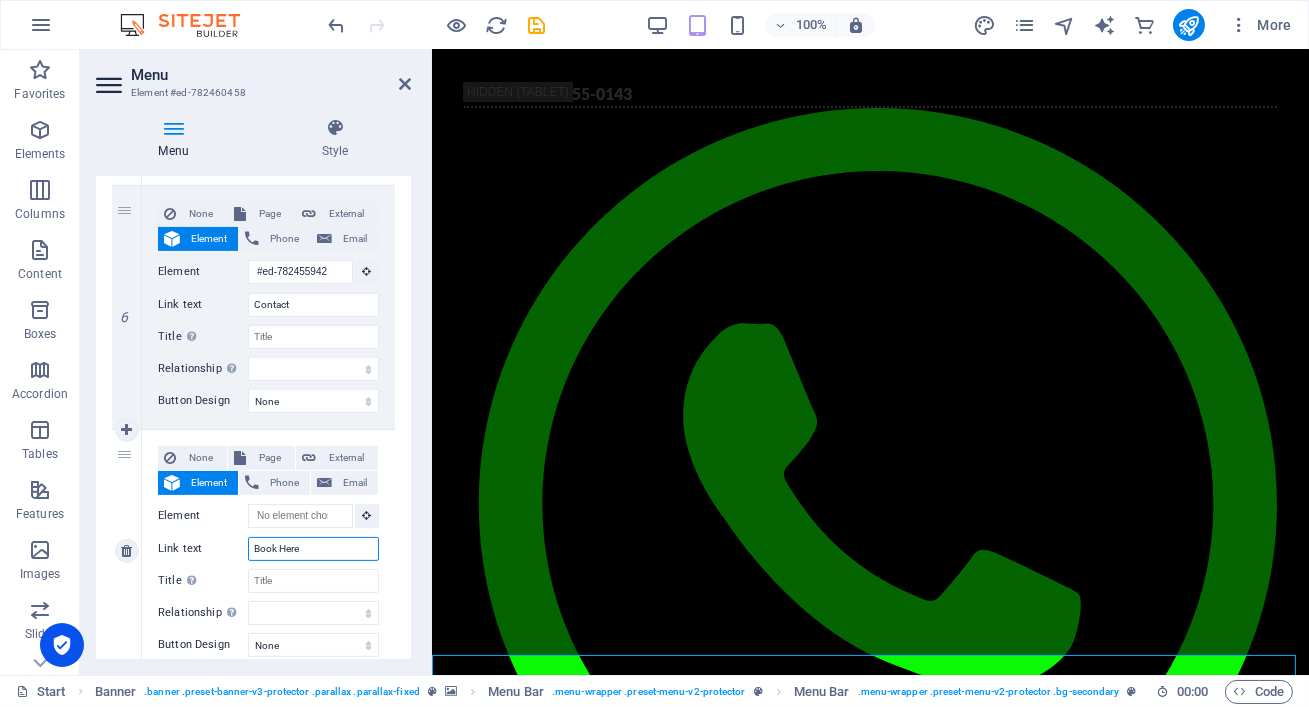 select 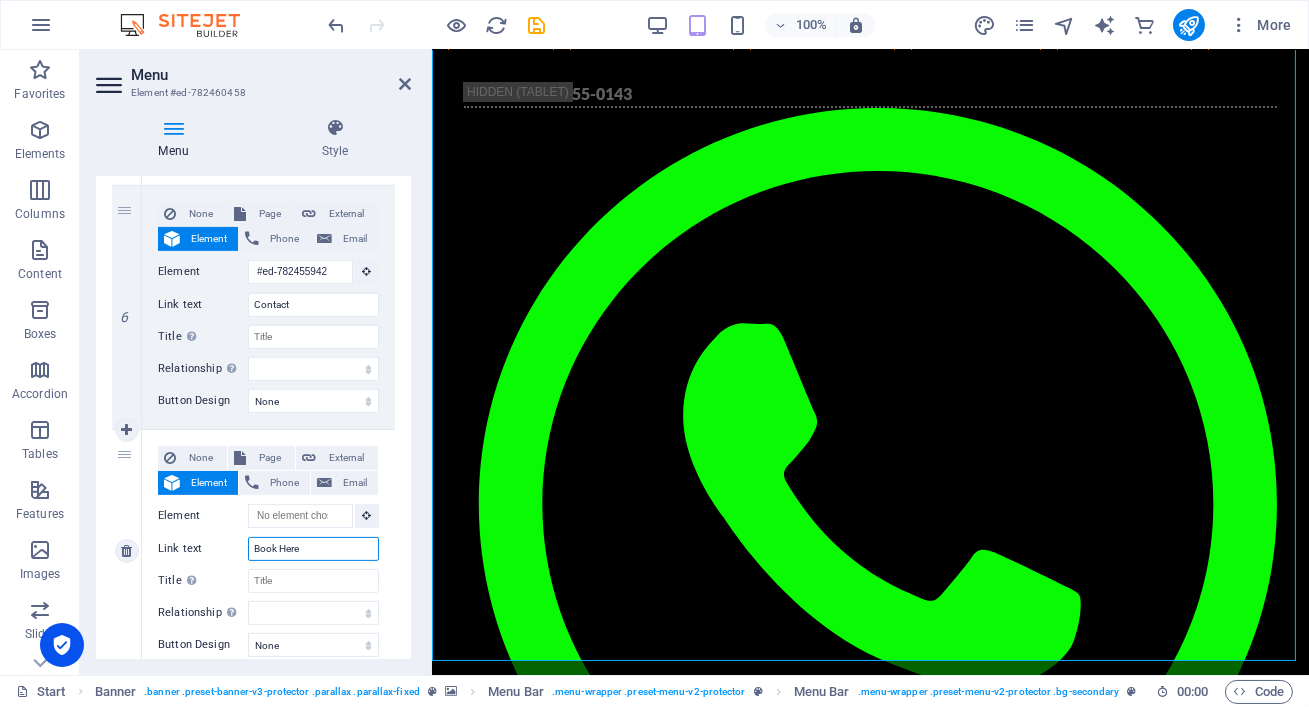 scroll, scrollTop: 2550, scrollLeft: 0, axis: vertical 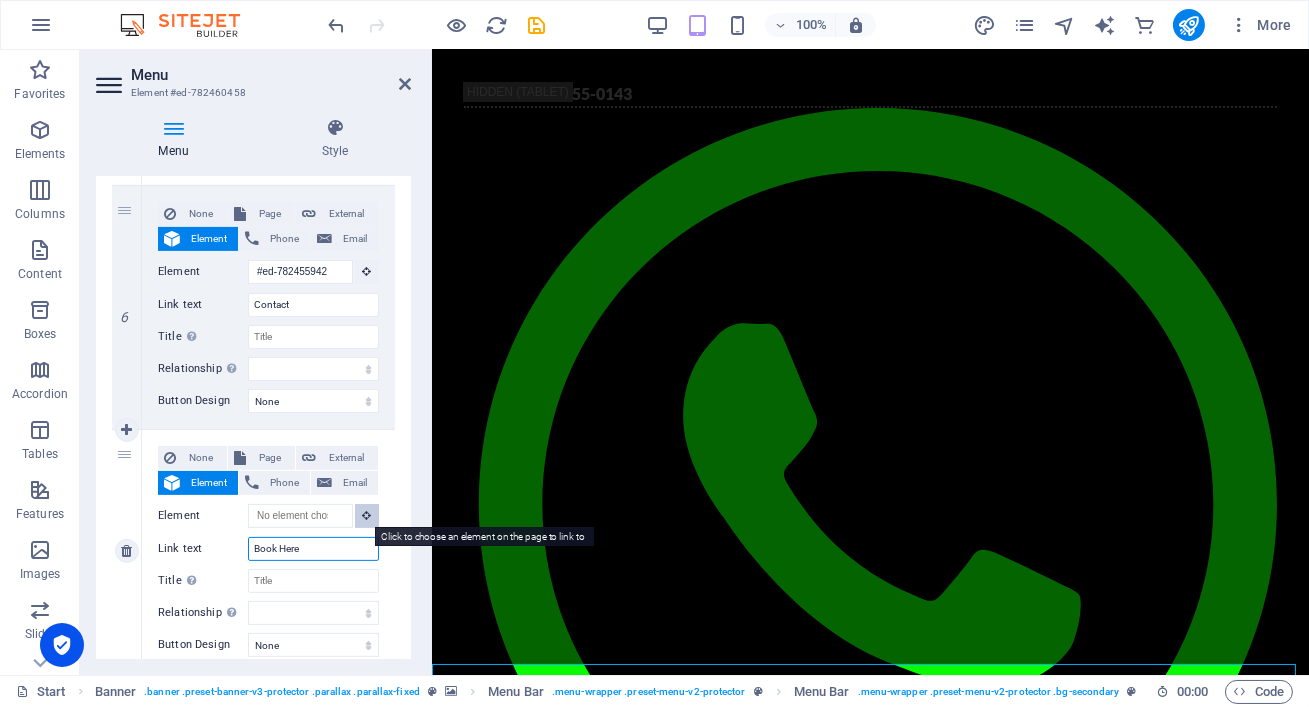 type on "Book Here" 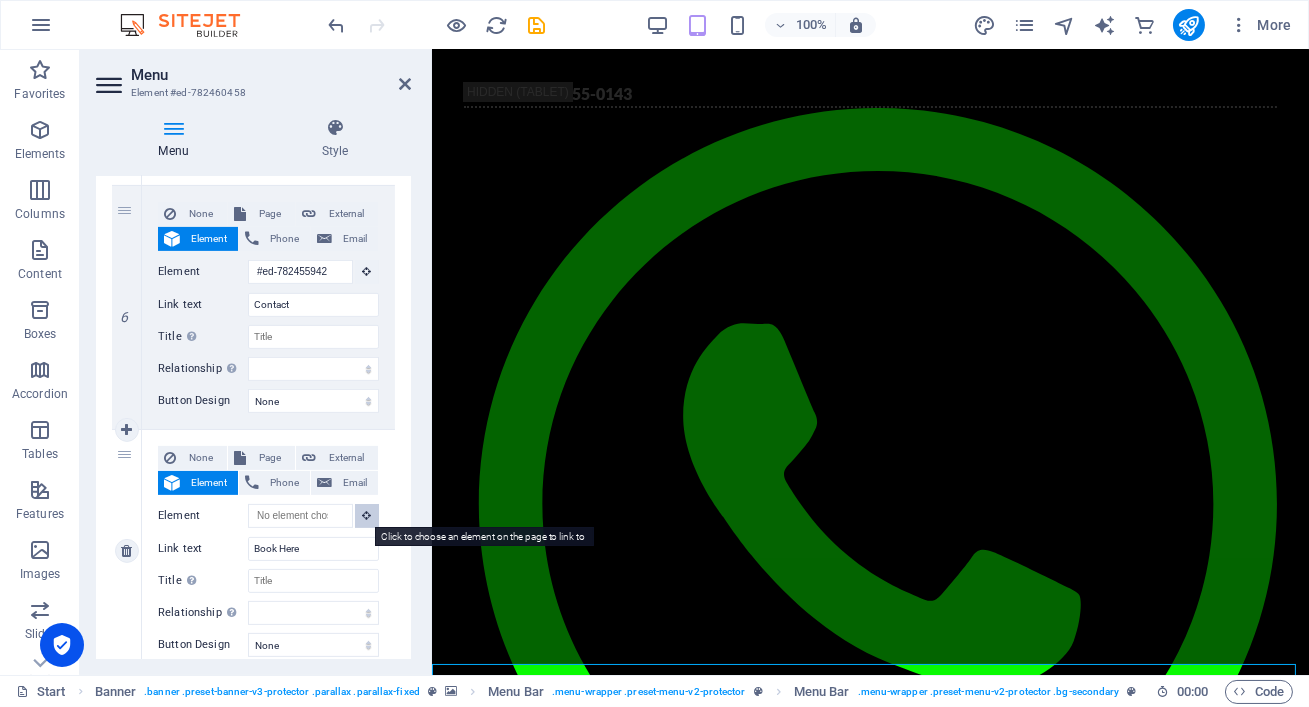 click at bounding box center (367, 516) 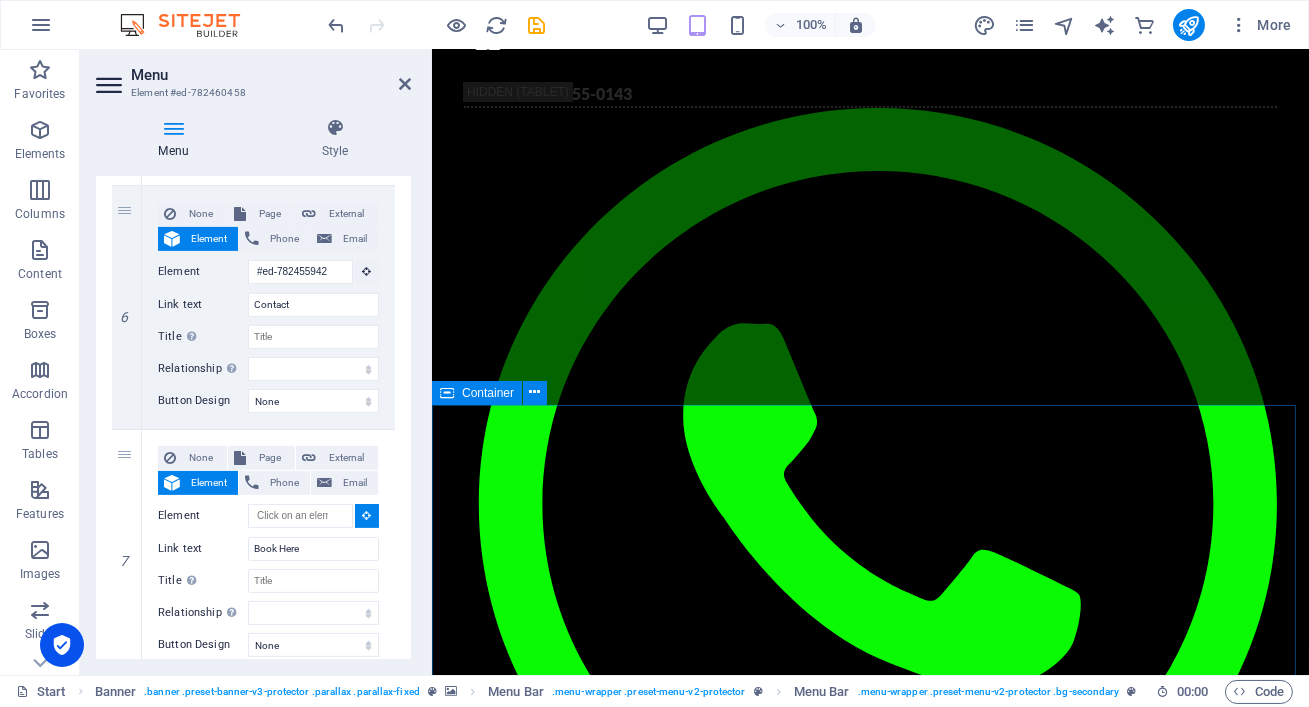 scroll, scrollTop: 6839, scrollLeft: 0, axis: vertical 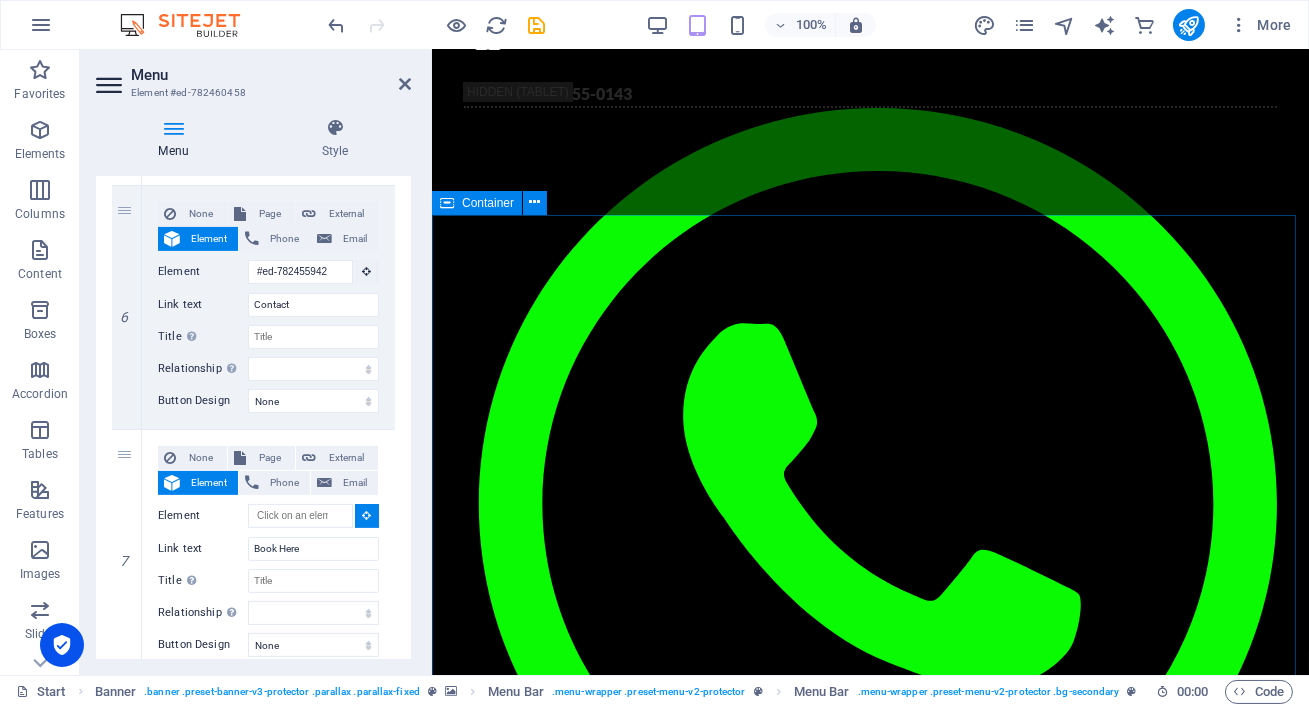 click on "lets connect Leave us a message and we will get back to you!   I have read and understand the privacy policy. Unreadable? Regenerate Send Message Address Your Location  , Gauteng   Joburg | Tshwane | Ekurhuleni  Phone 0681721278 / 0813056637 E-Mail reveliodetailing@gmail.com  reveliodetailing@gmail.com  | © Revelio Detailing. All Rights Reserved." at bounding box center [869, -26] 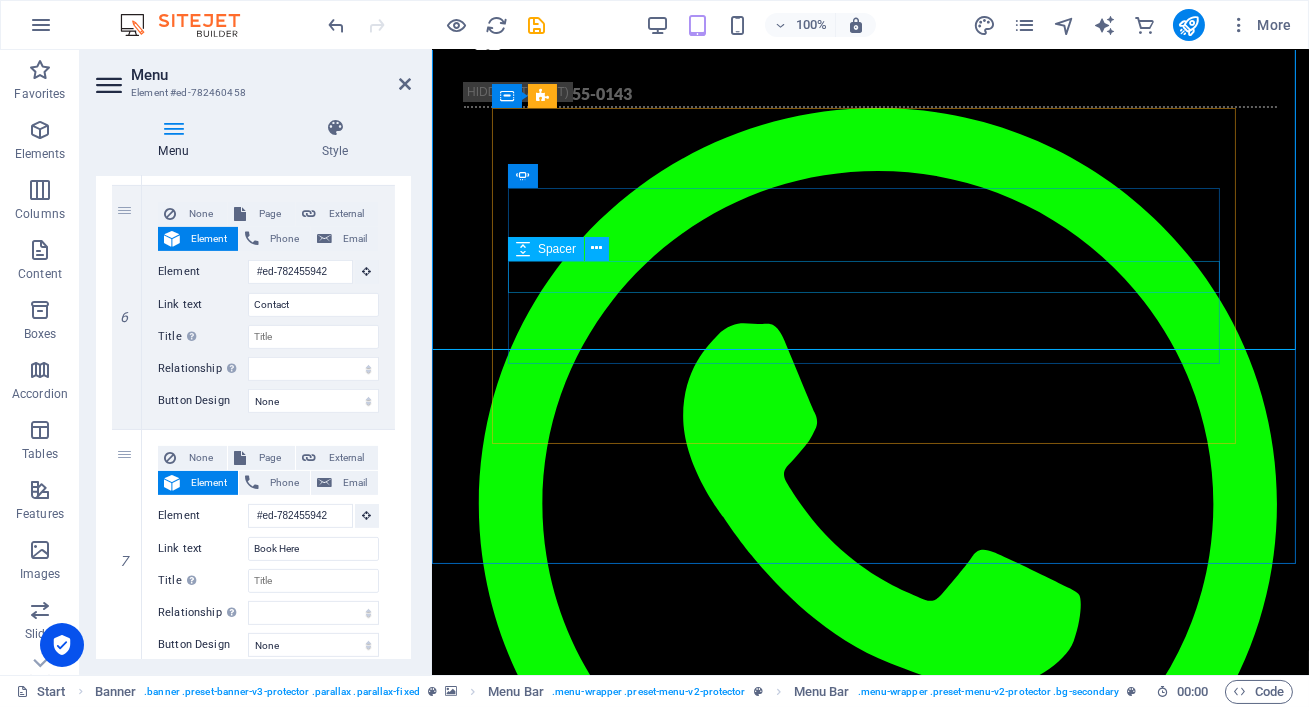 scroll, scrollTop: 5588, scrollLeft: 0, axis: vertical 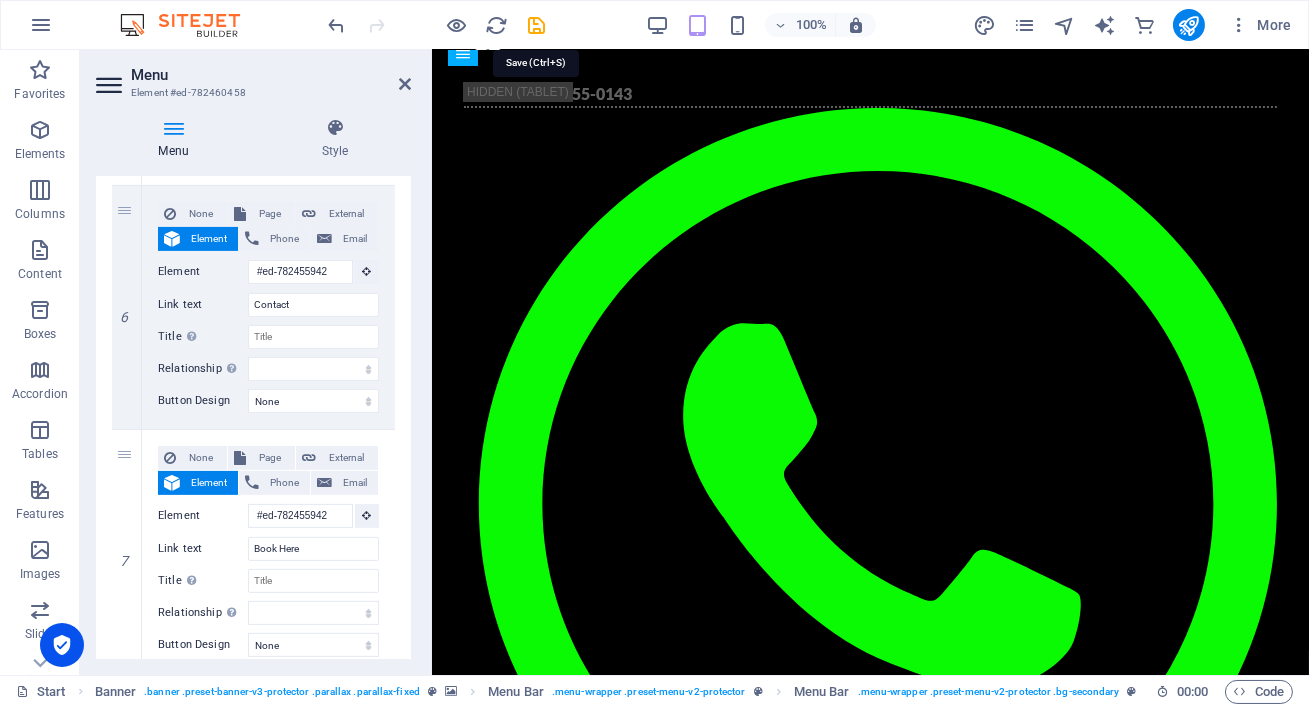 click at bounding box center (537, 25) 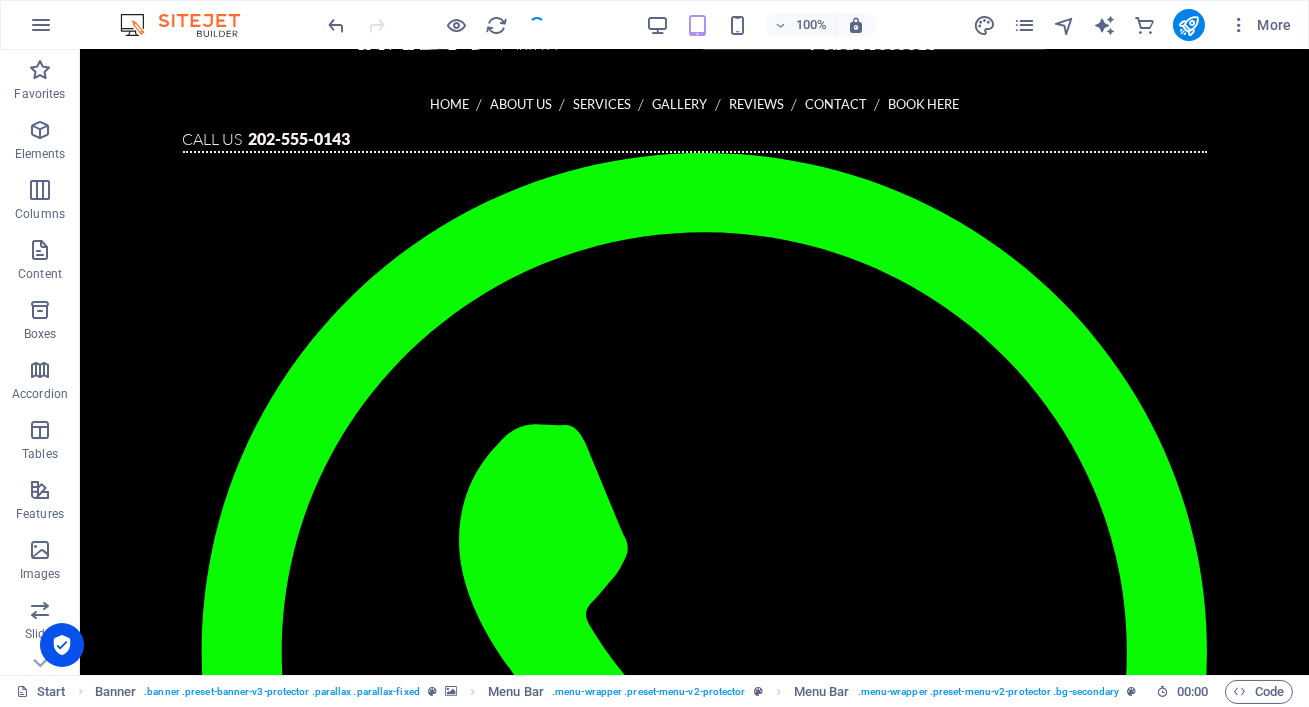 scroll, scrollTop: 5580, scrollLeft: 0, axis: vertical 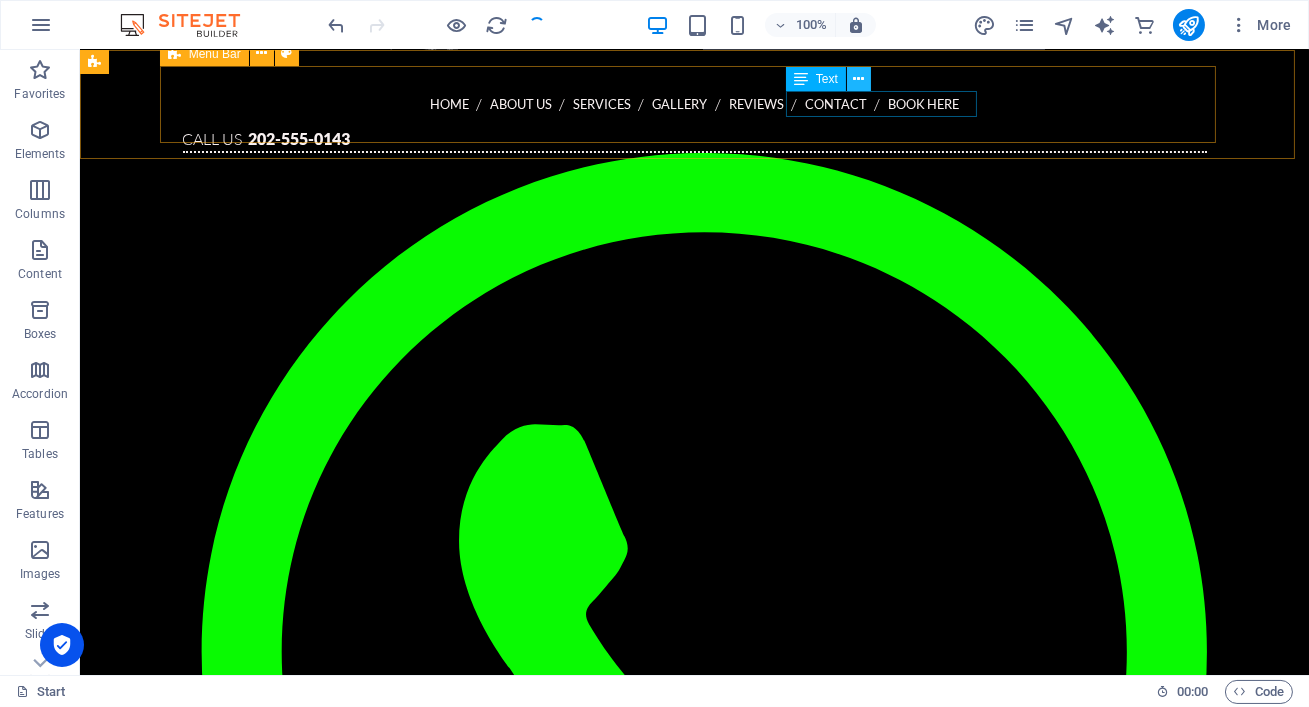 click at bounding box center (858, 79) 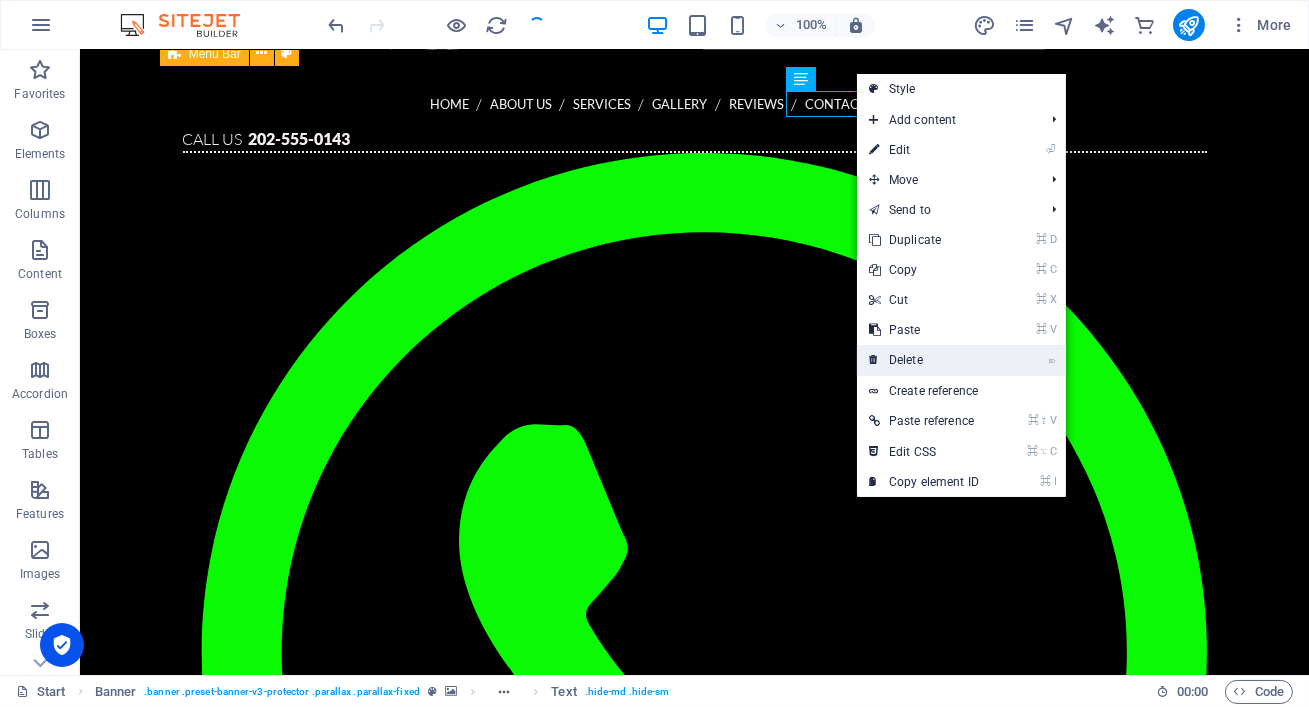click on "⌦  Delete" at bounding box center [924, 360] 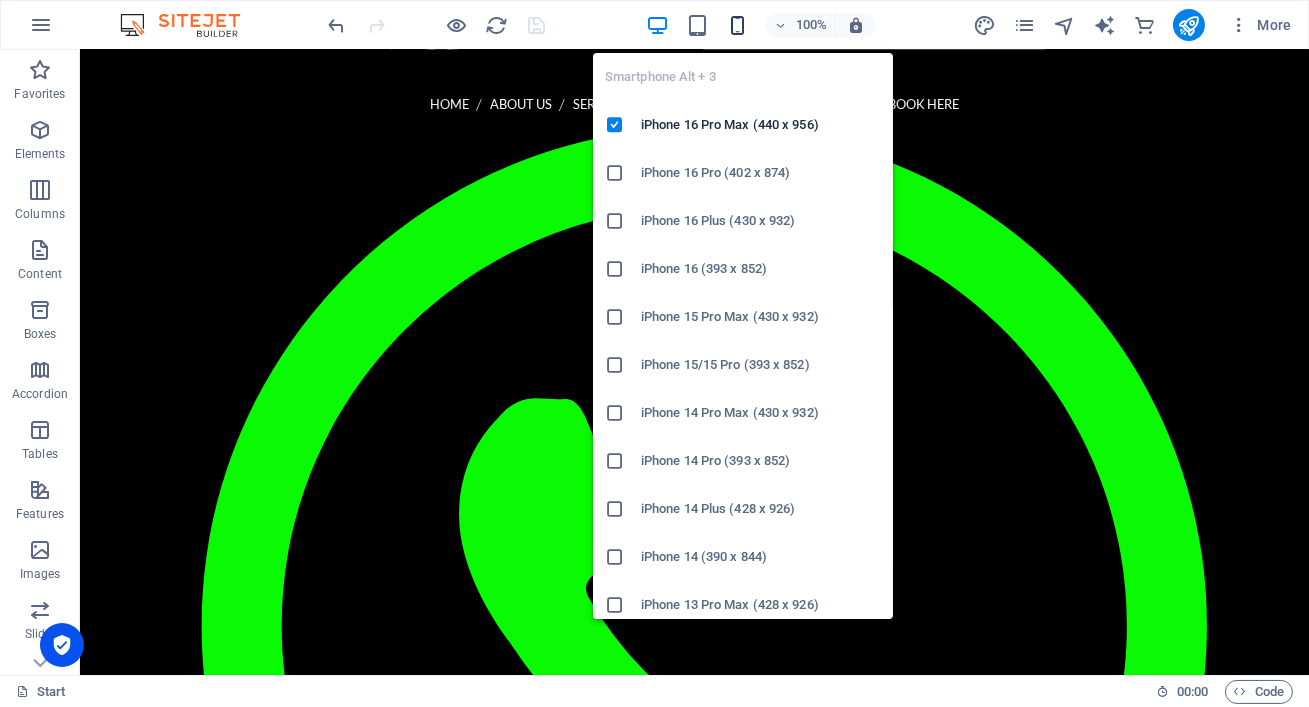 click at bounding box center [737, 25] 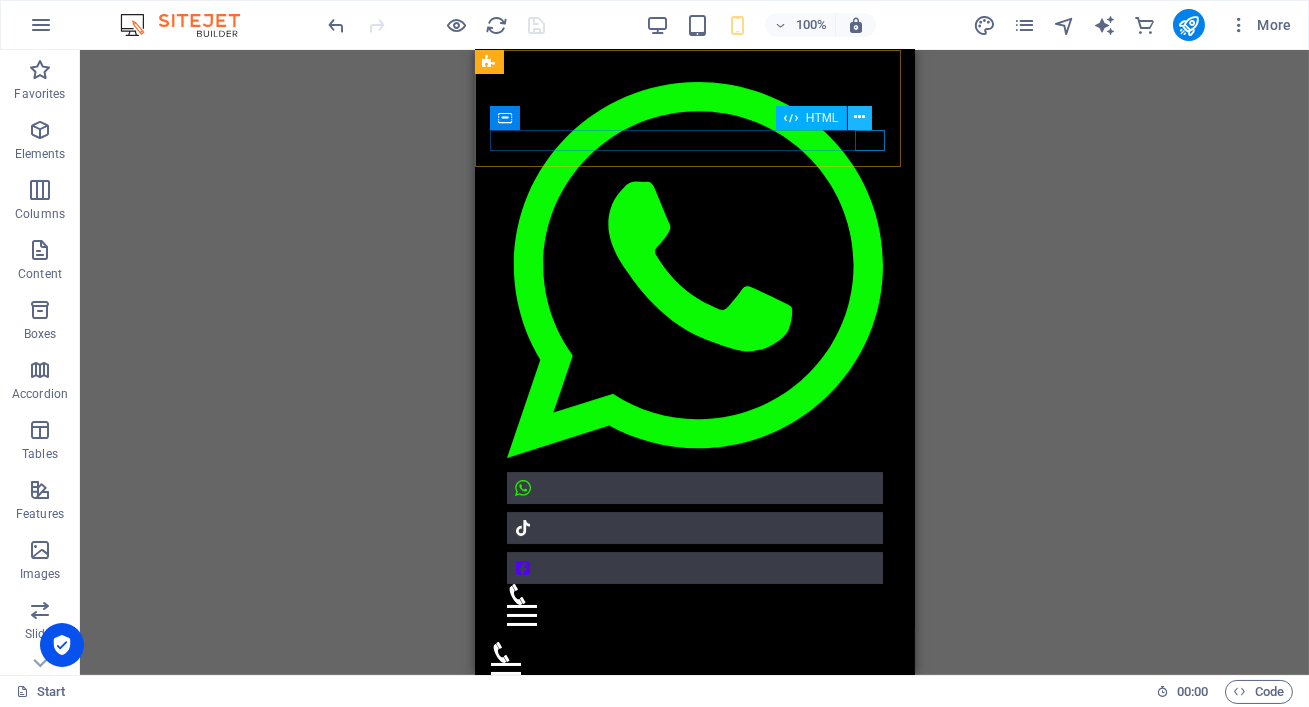 click at bounding box center [859, 117] 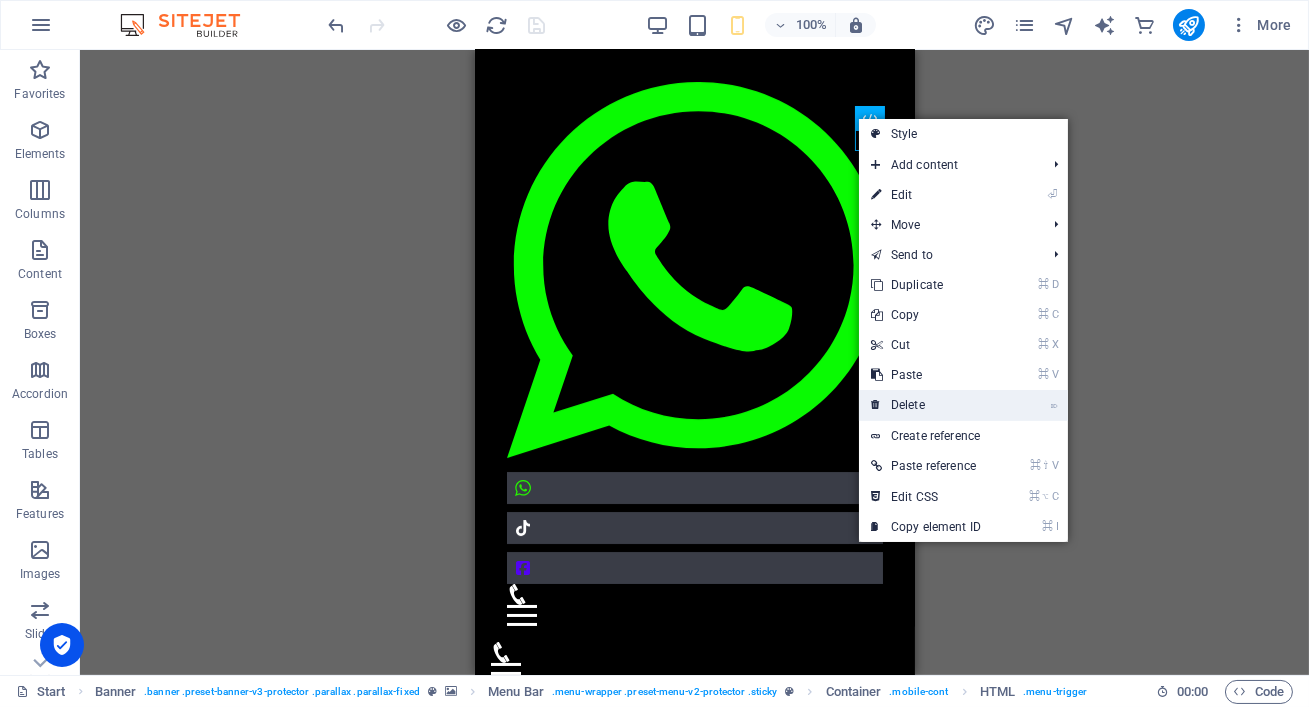 click on "⌦  Delete" at bounding box center (926, 405) 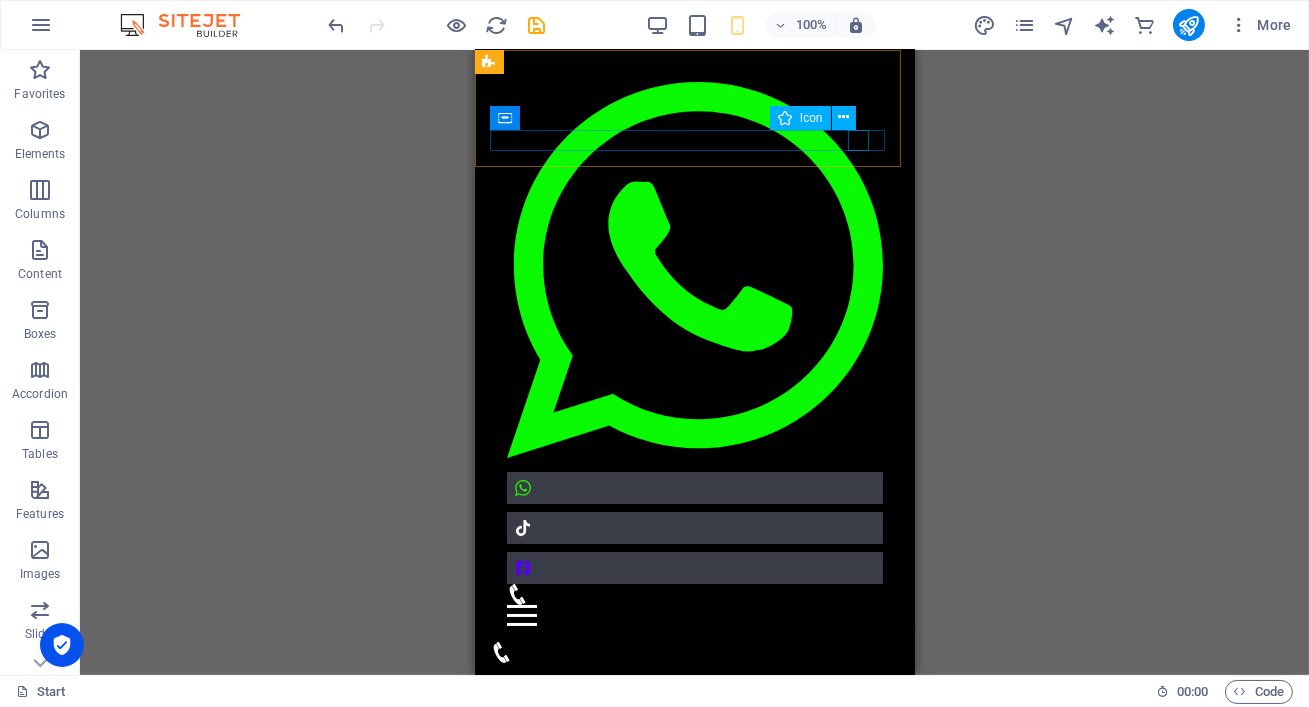 click at bounding box center (686, 652) 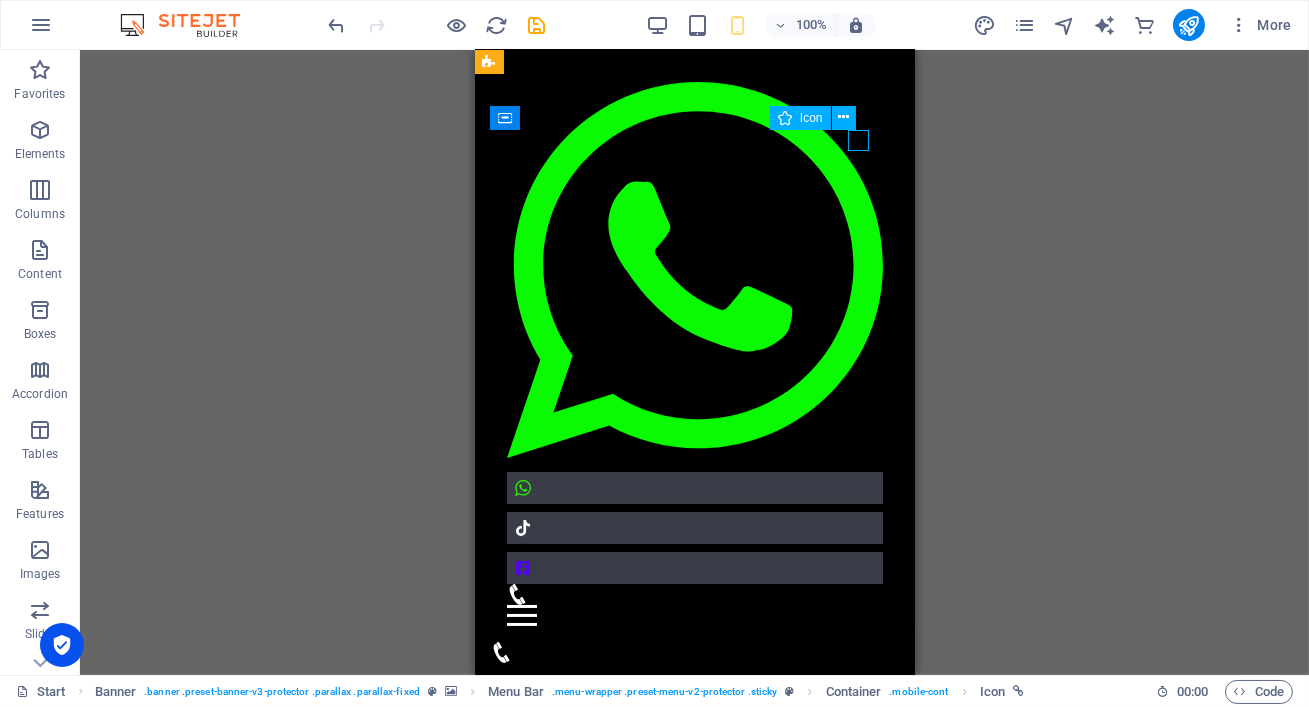 scroll, scrollTop: 5709, scrollLeft: 0, axis: vertical 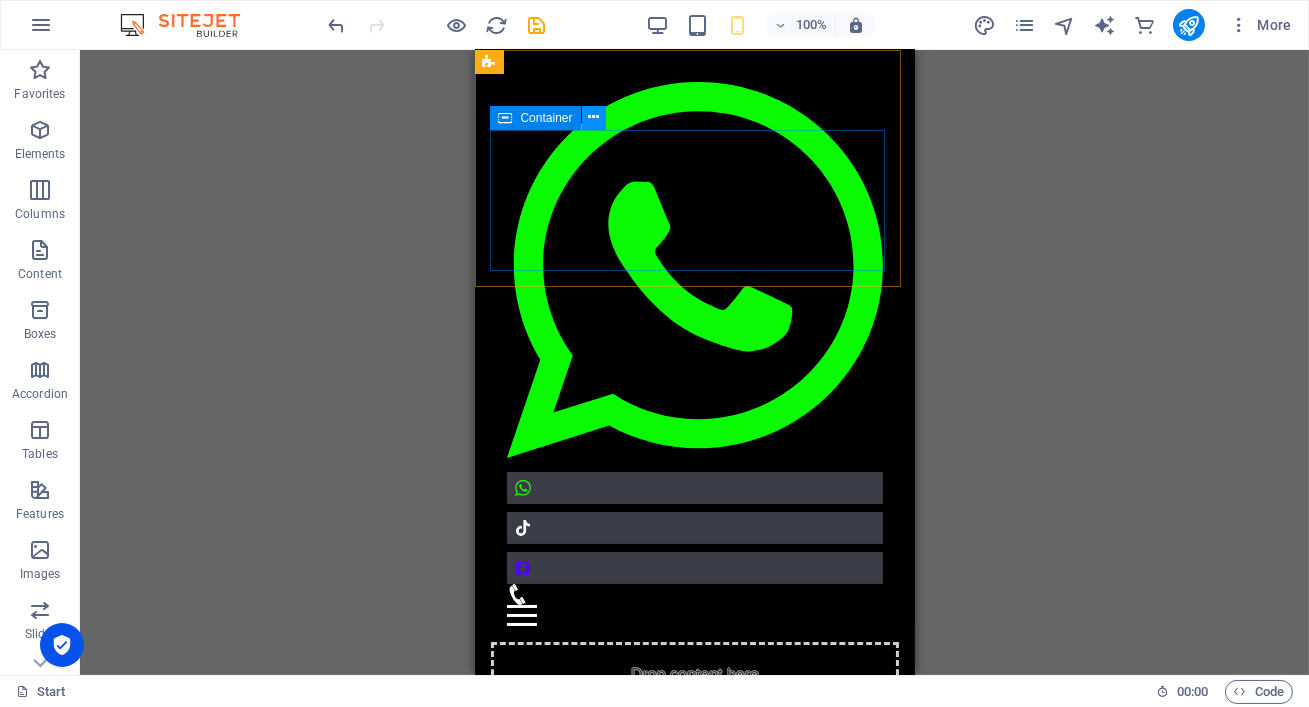 click at bounding box center [593, 117] 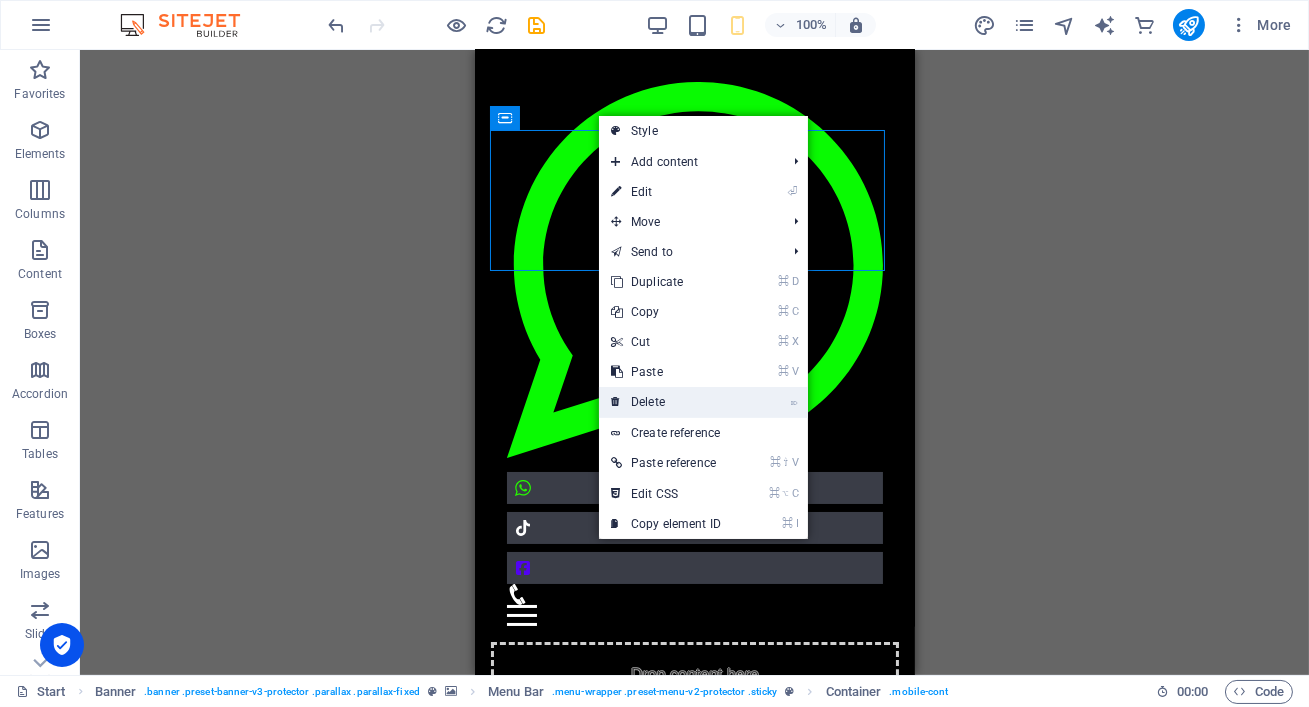 click on "⌦  Delete" at bounding box center [666, 402] 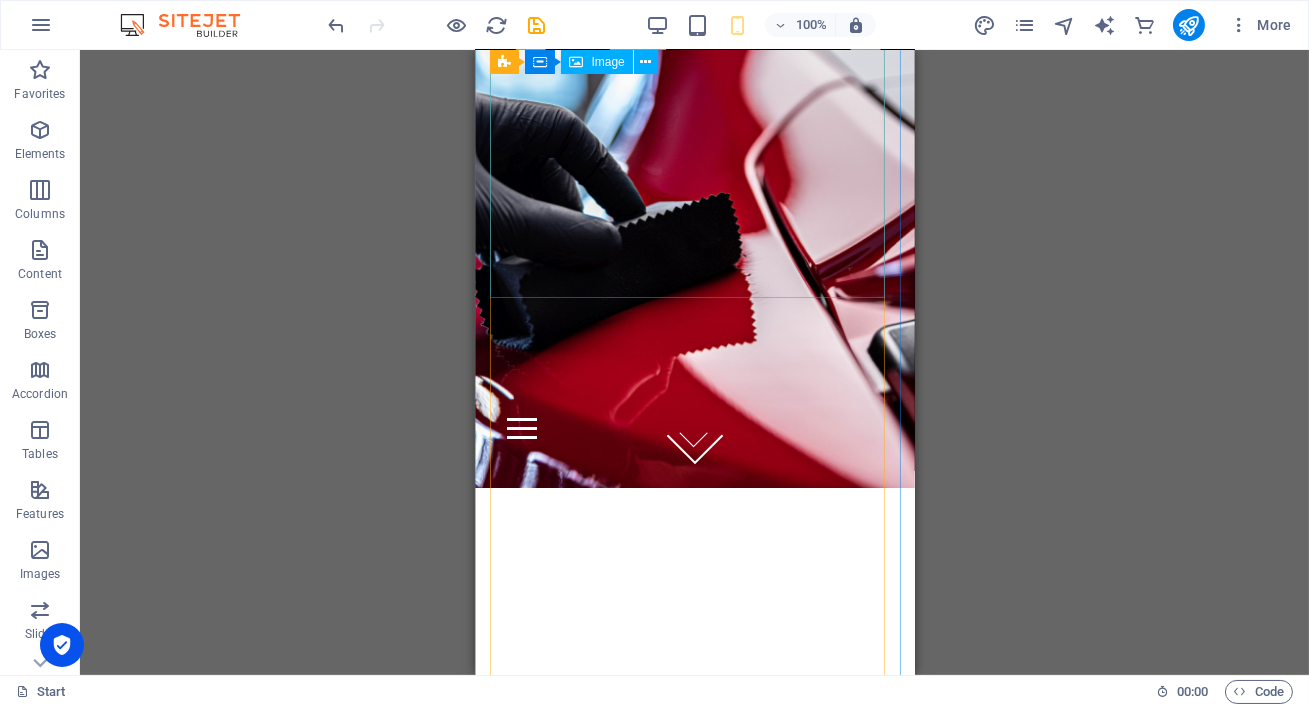 scroll, scrollTop: 0, scrollLeft: 0, axis: both 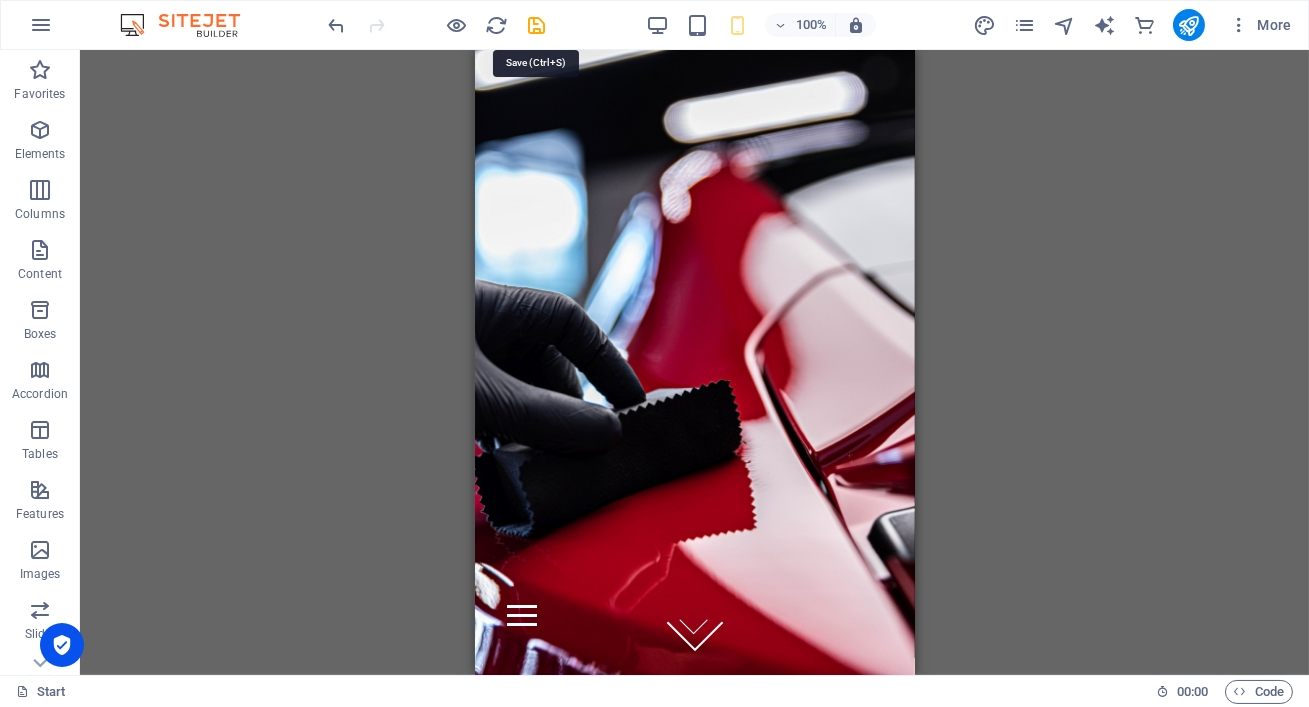 click at bounding box center (537, 25) 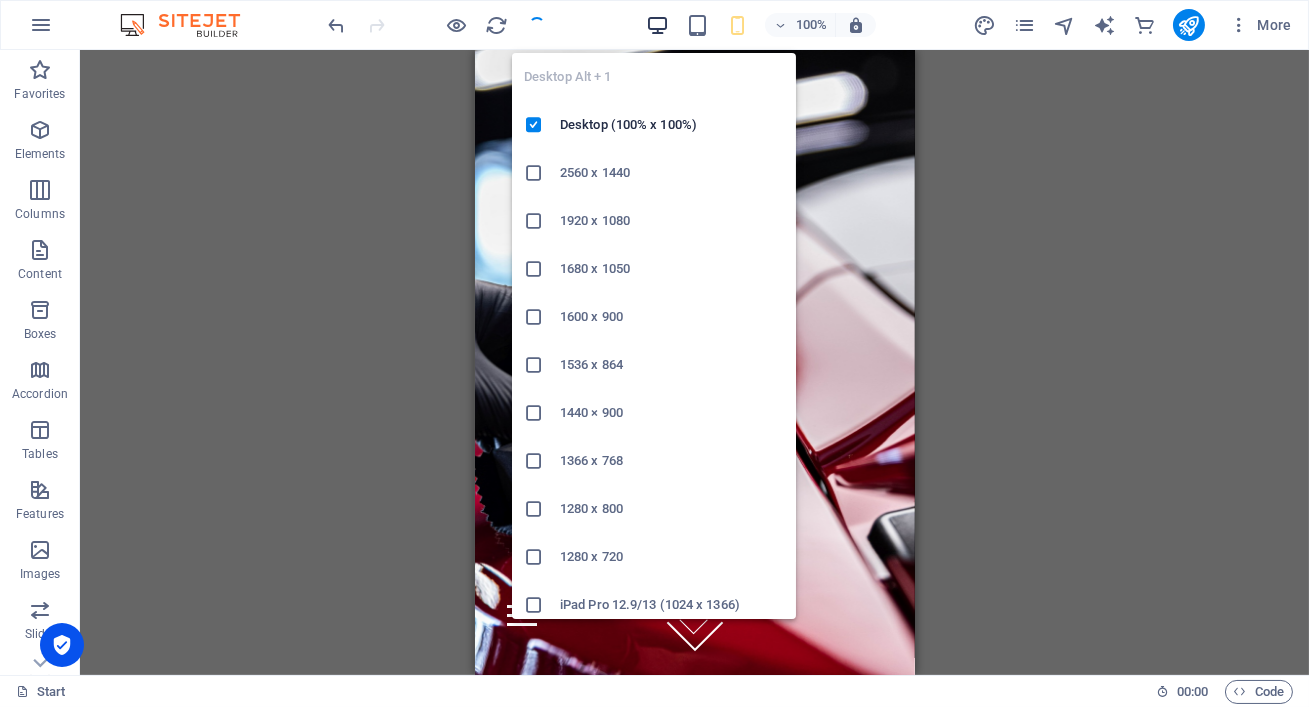 click at bounding box center [657, 25] 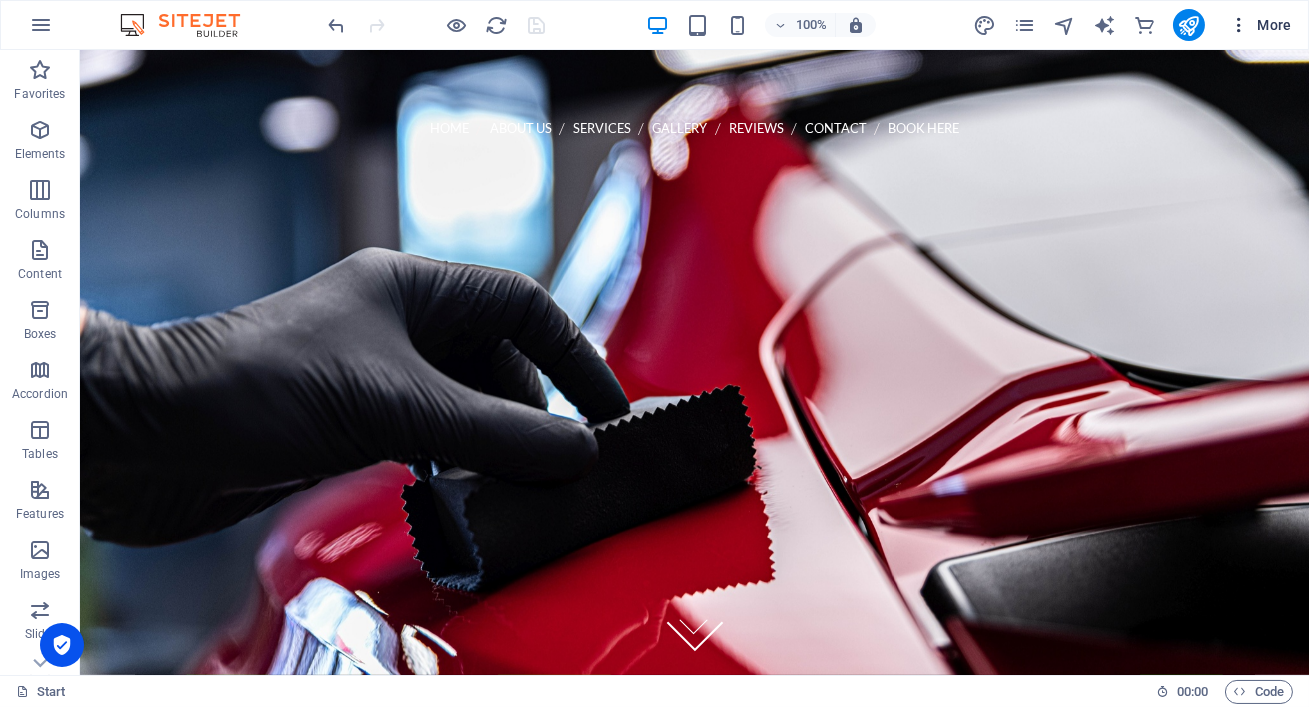 click on "More" at bounding box center [1260, 25] 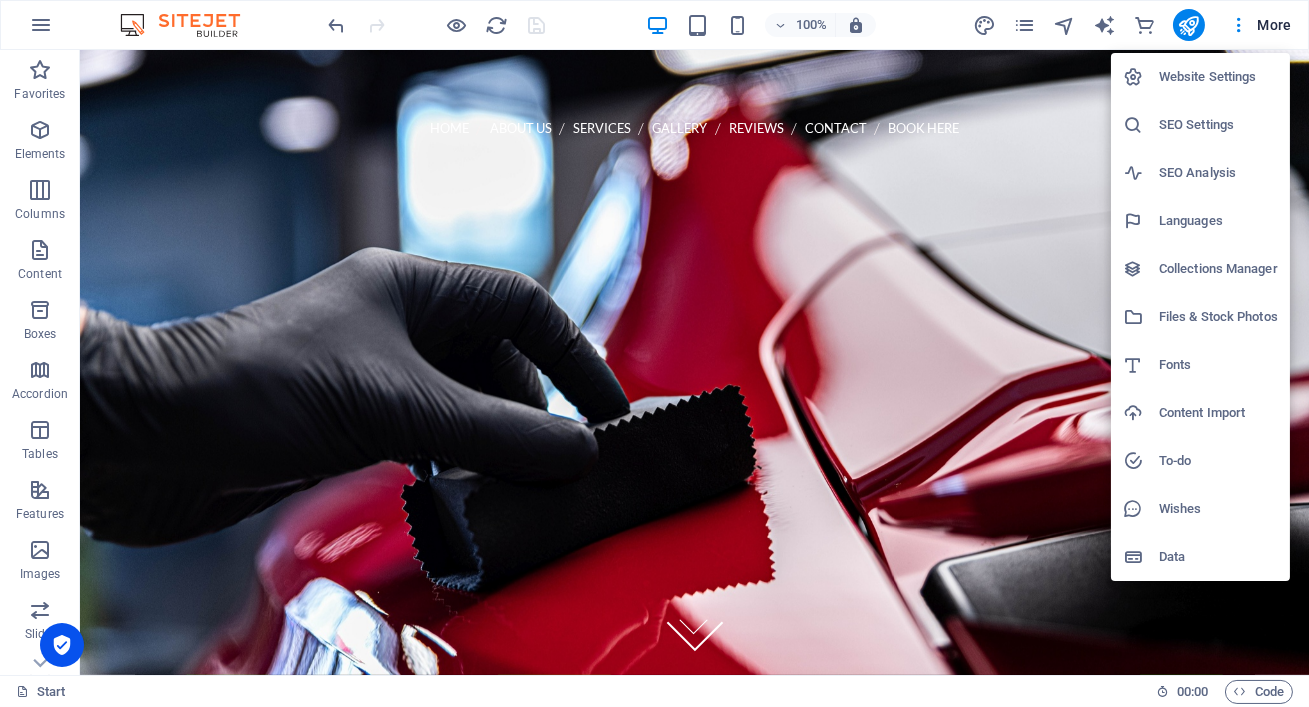click on "Website Settings" at bounding box center [1218, 77] 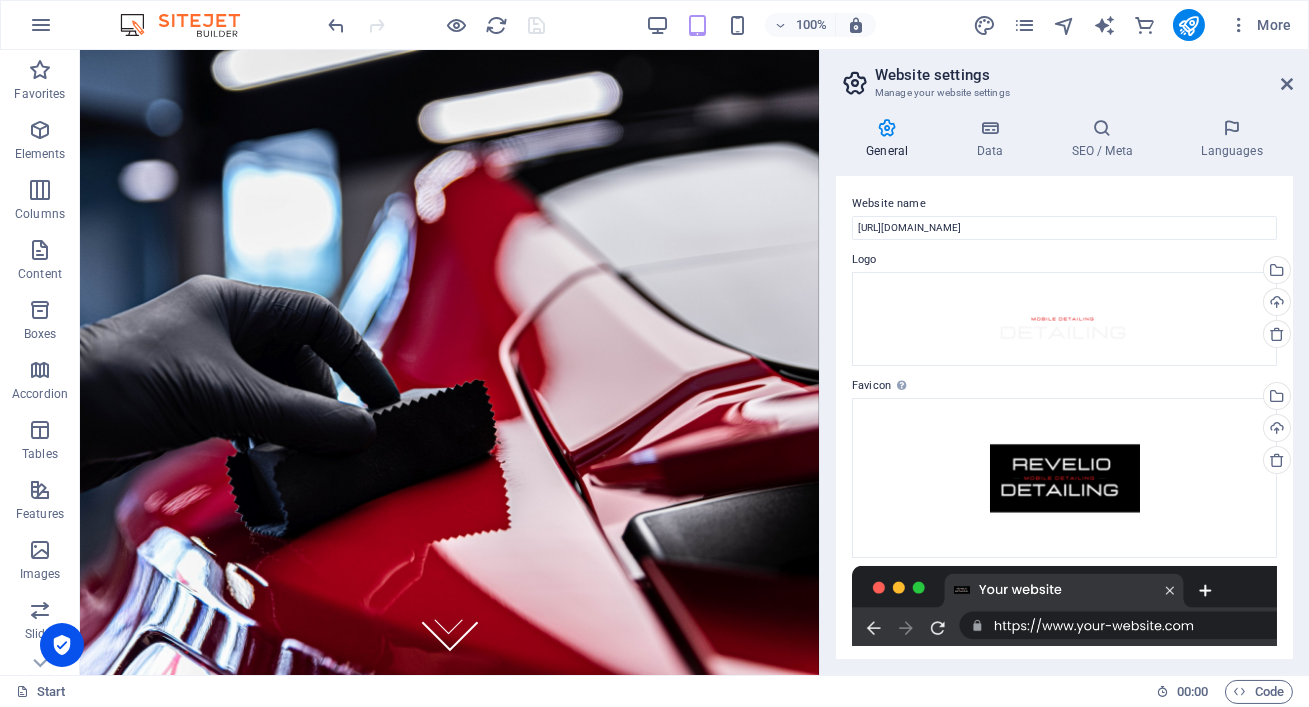 click on "General  Data  SEO / Meta  Languages Website name https://www.reveliodetailing.co.za/mobile-car-detailing-johannesburg Logo Drag files here, click to choose files or select files from Files or our free stock photos & videos Select files from the file manager, stock photos, or upload file(s) Upload Favicon Set the favicon of your website here. A favicon is a small icon shown in the browser tab next to your website title. It helps visitors identify your website. Drag files here, click to choose files or select files from Files or our free stock photos & videos Select files from the file manager, stock photos, or upload file(s) Upload Preview Image (Open Graph) This image will be shown when the website is shared on social networks Drag files here, click to choose files or select files from Files or our free stock photos & videos Select files from the file manager, stock photos, or upload file(s) Upload Contact data for this website. This can be used everywhere on the website and will update automatically. City" at bounding box center (1064, 388) 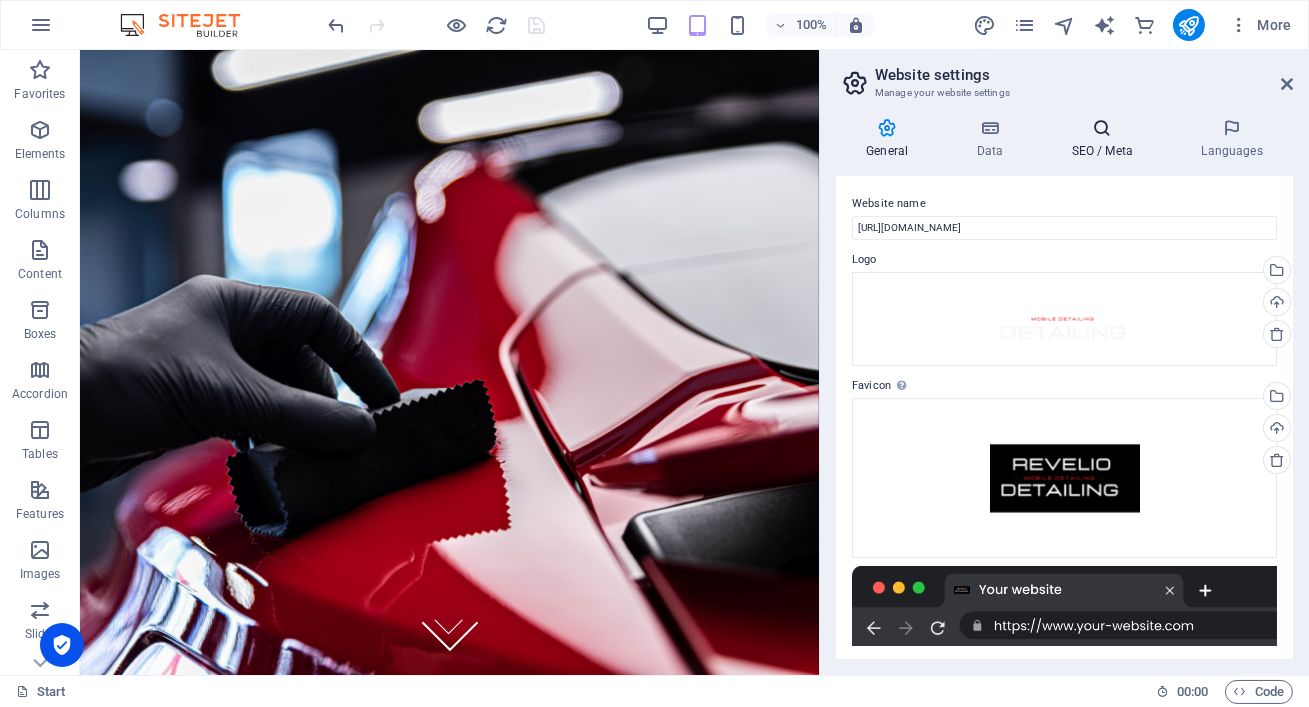 click on "SEO / Meta" at bounding box center (1106, 139) 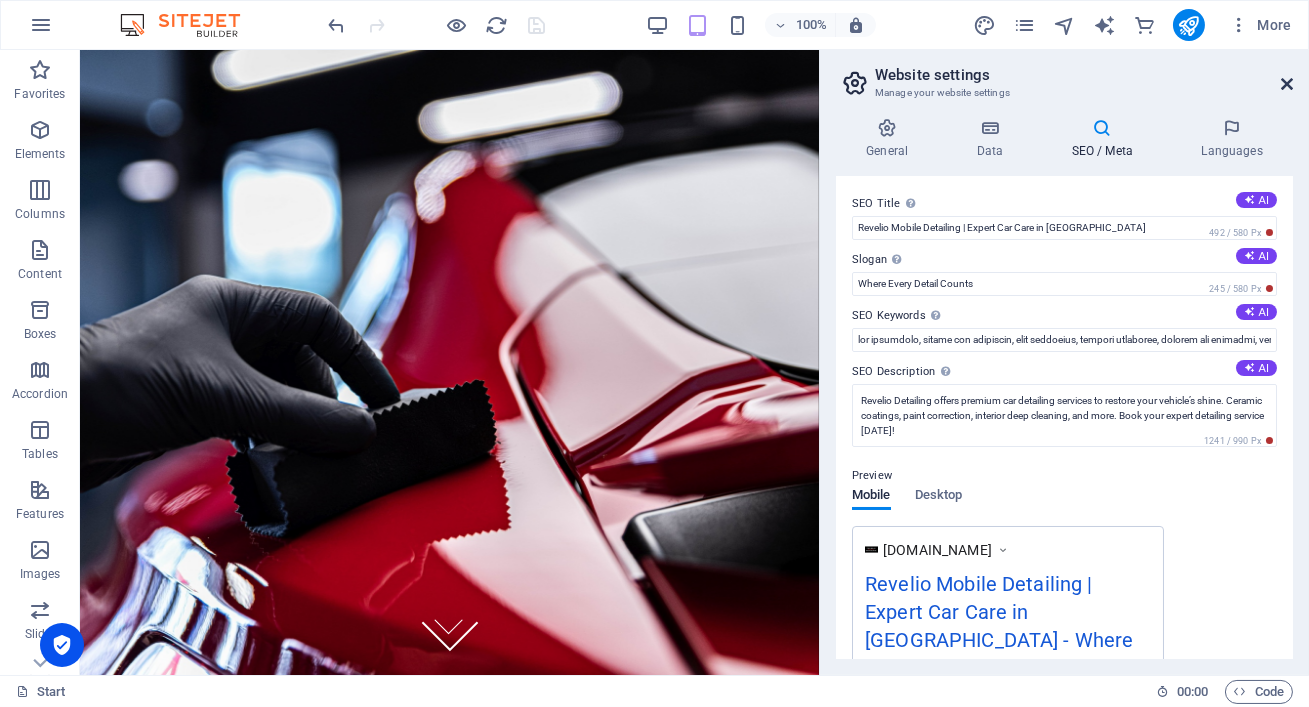 click at bounding box center [1287, 84] 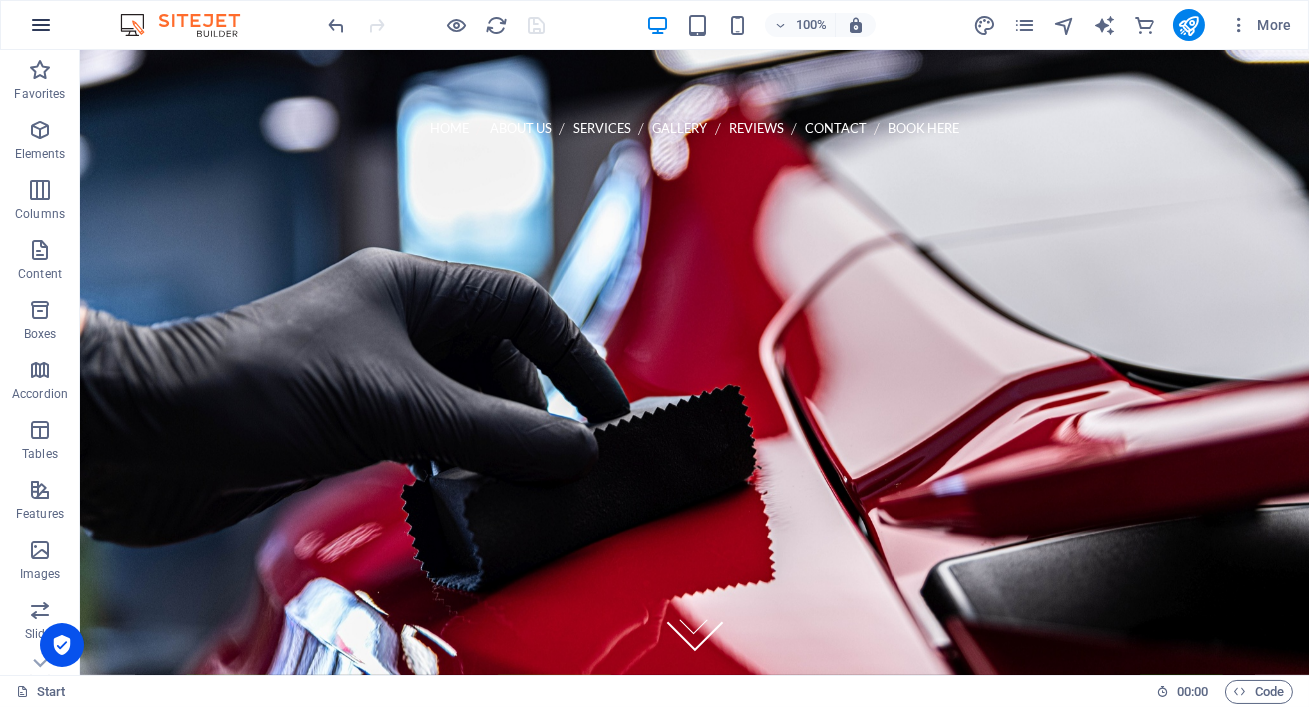 click at bounding box center [41, 25] 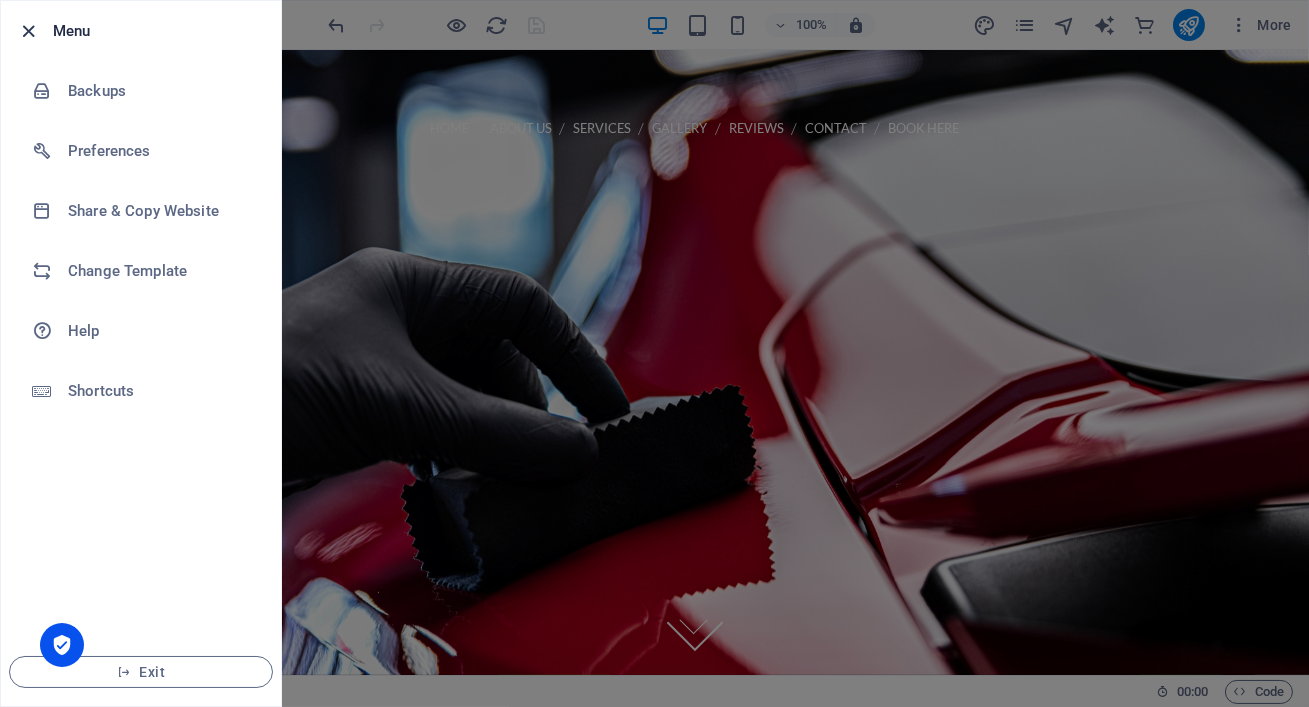 click at bounding box center (29, 31) 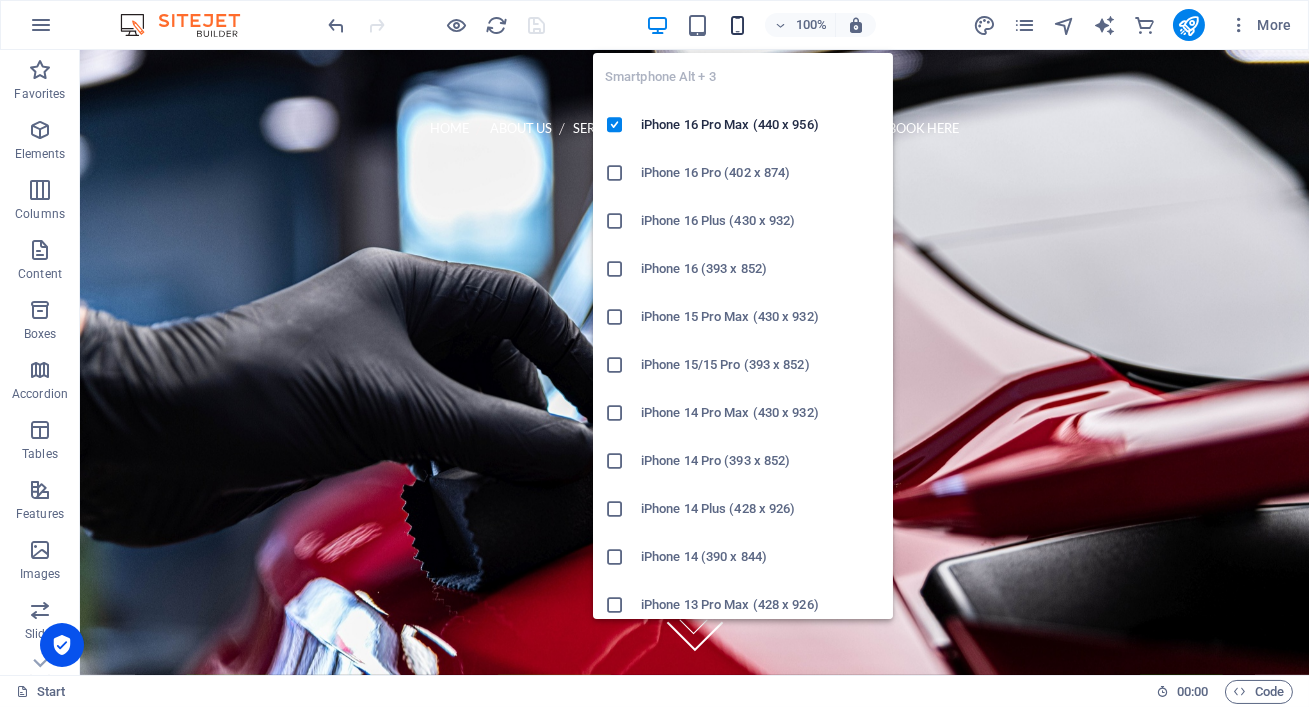 click at bounding box center [737, 25] 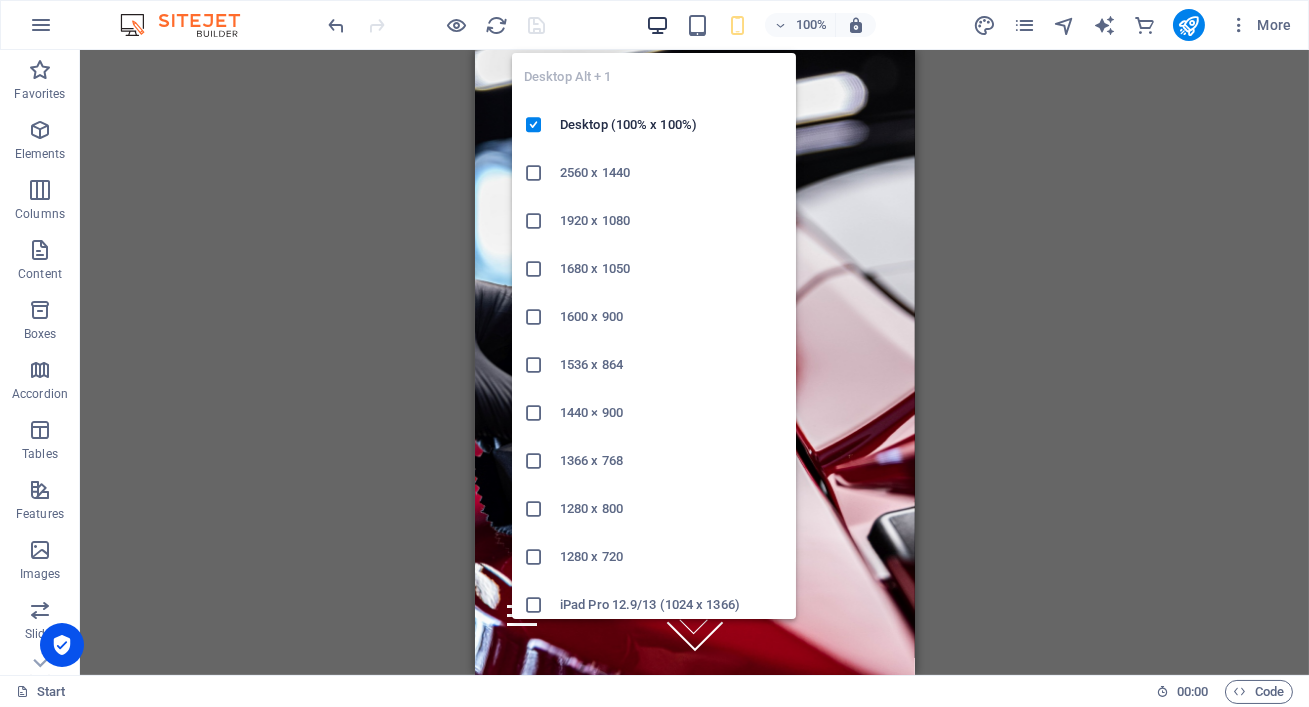 click at bounding box center (657, 25) 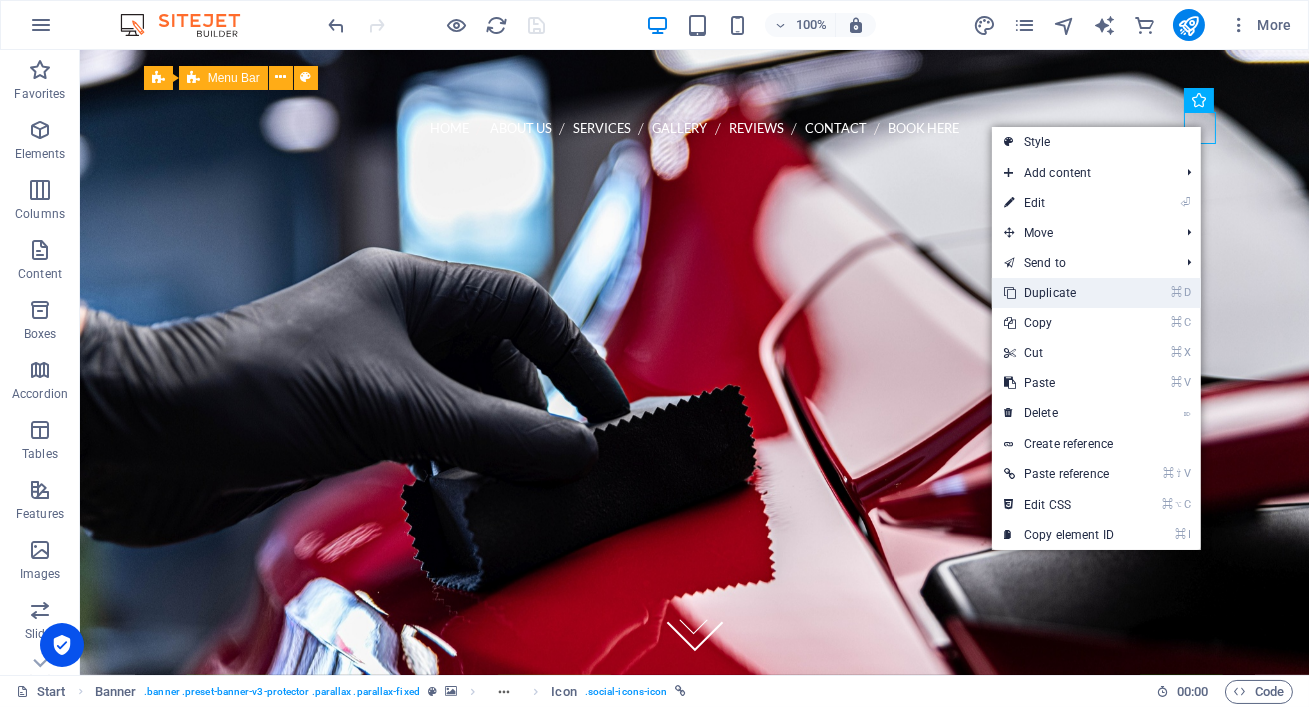 click on "⌘ D  Duplicate" at bounding box center (1059, 293) 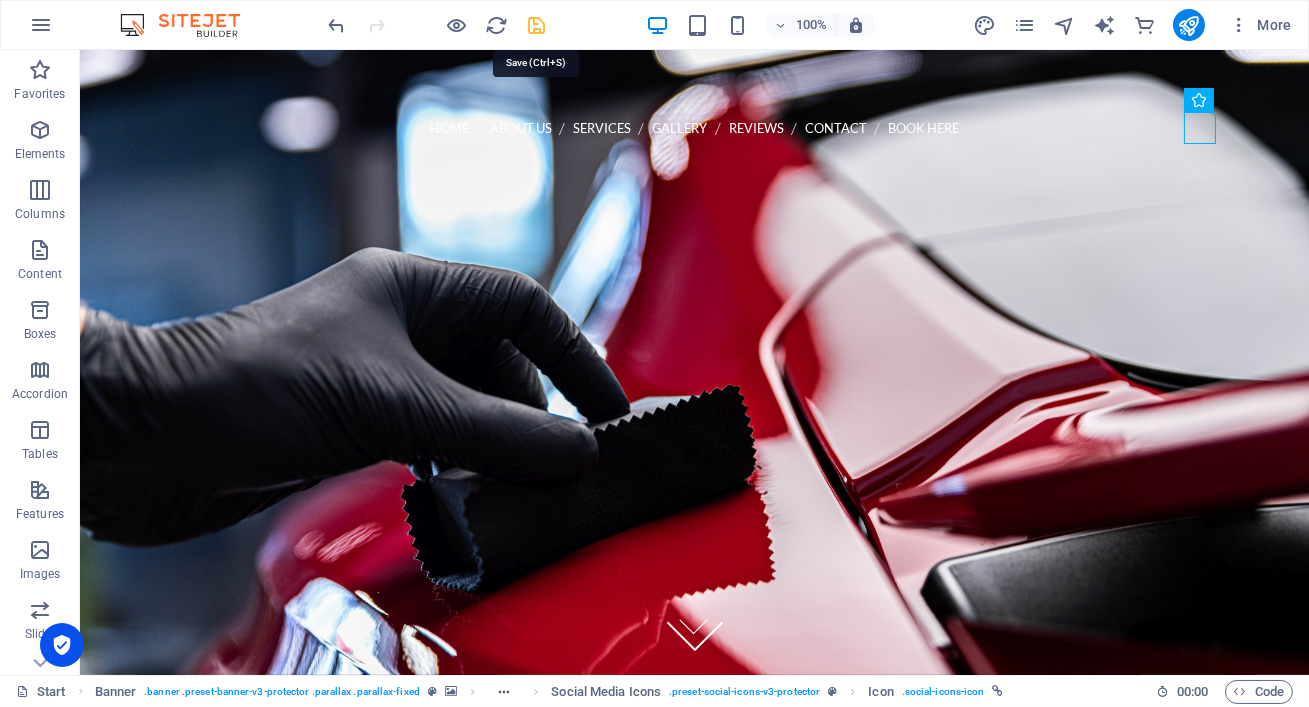 click at bounding box center [537, 25] 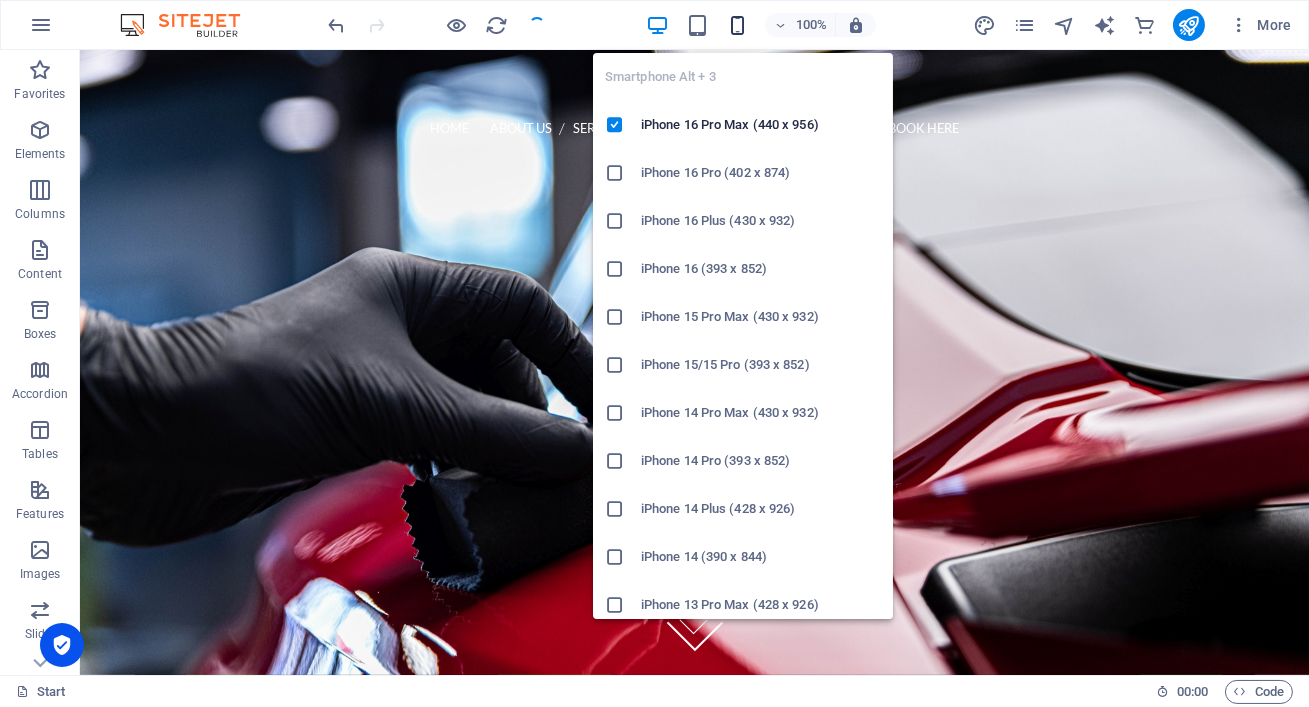 click at bounding box center [737, 25] 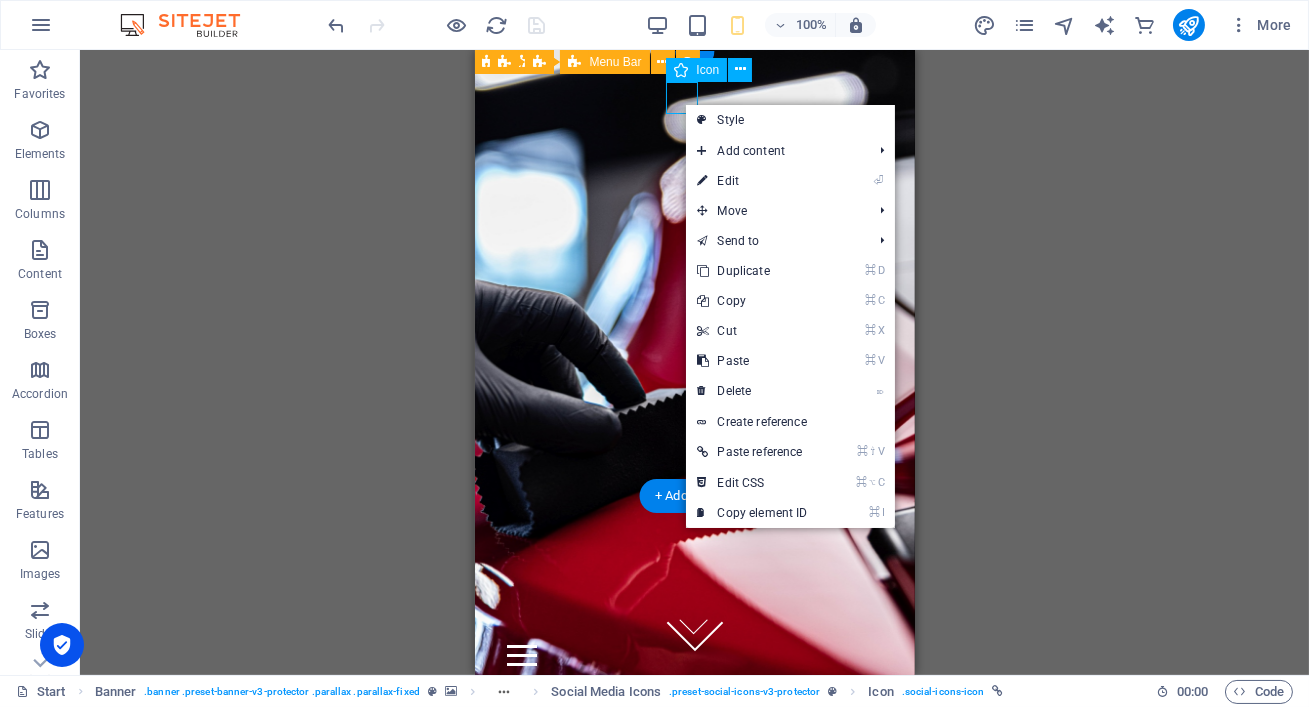 click at bounding box center [694, 608] 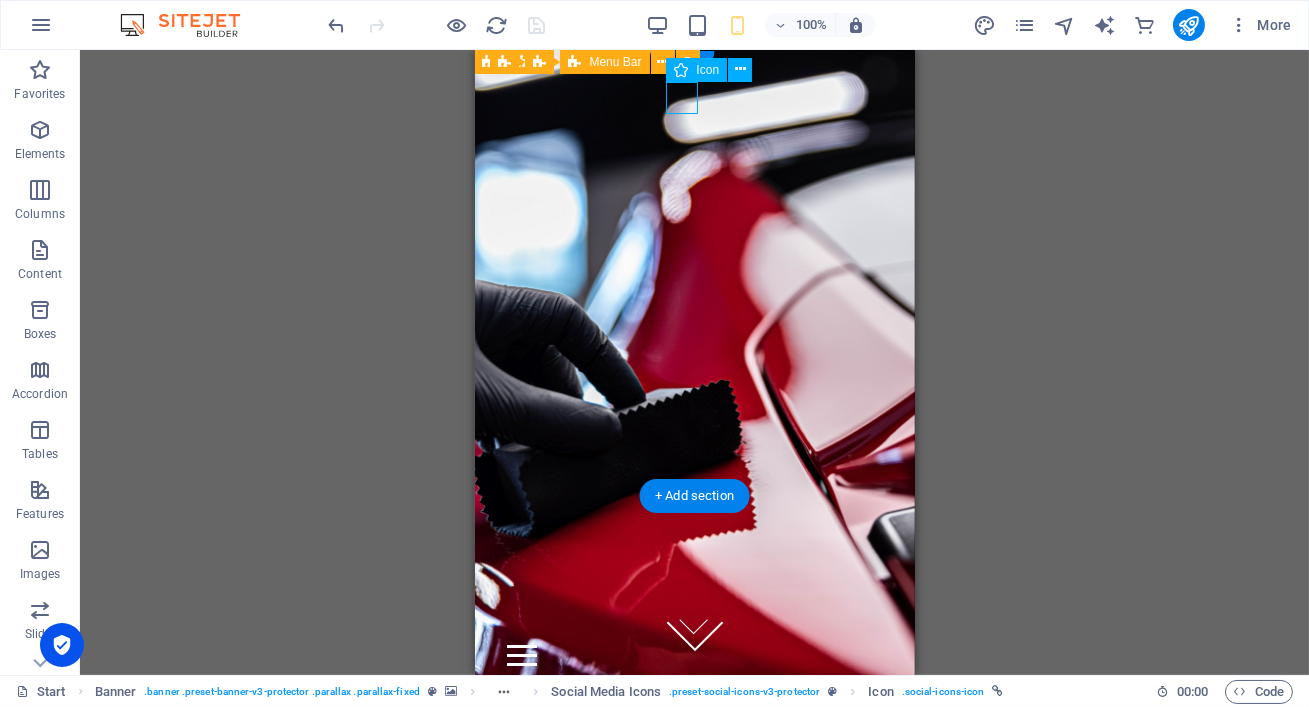 click at bounding box center [694, 608] 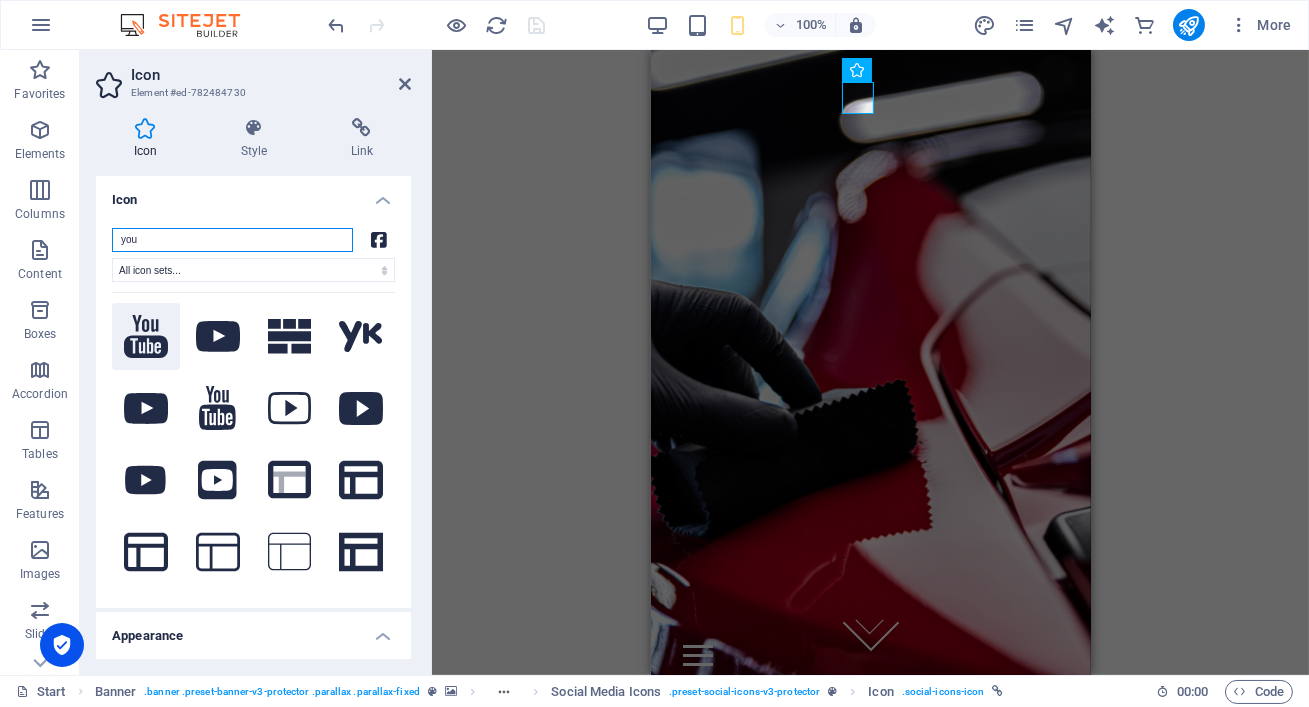 type on "you" 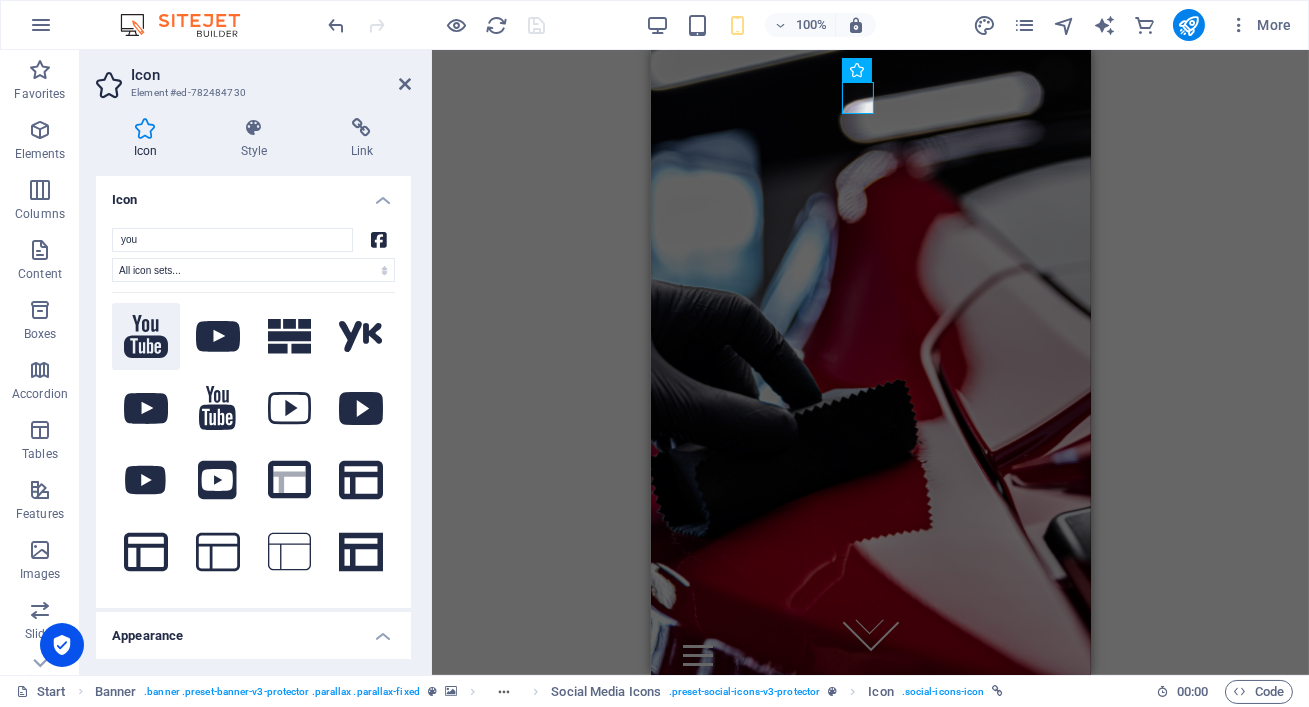 click 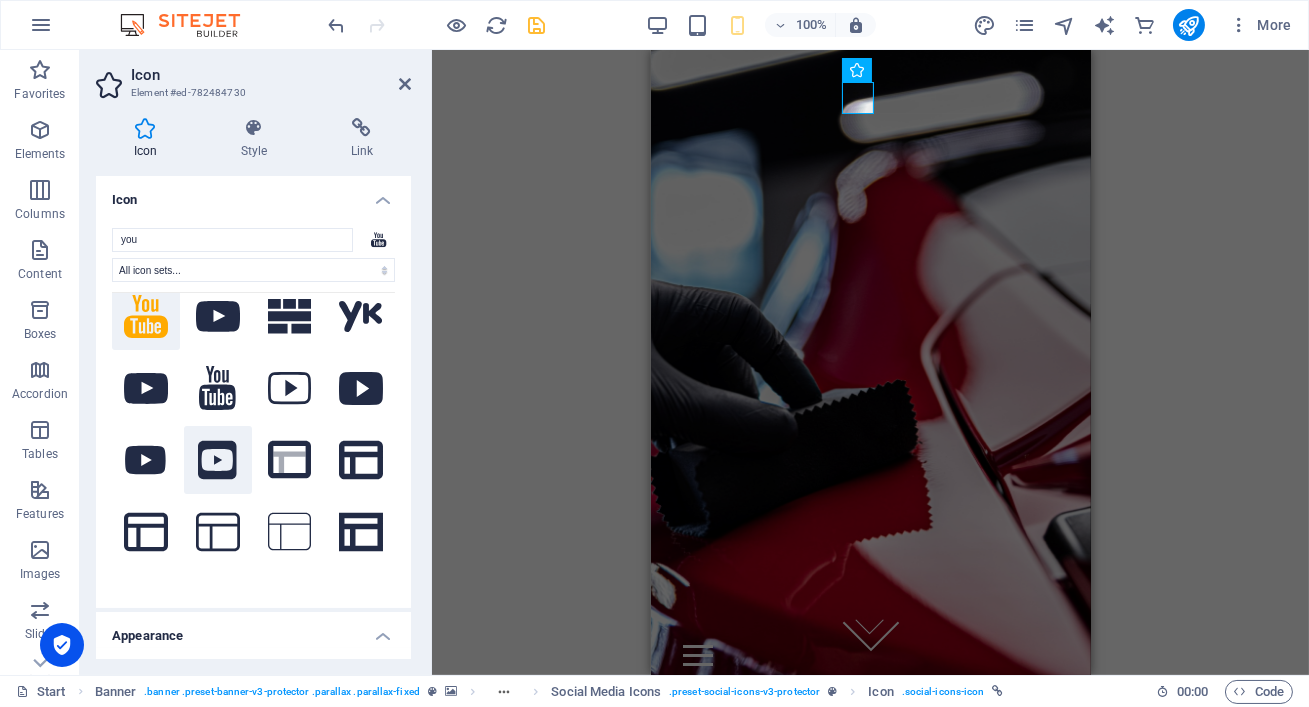 scroll, scrollTop: 66, scrollLeft: 0, axis: vertical 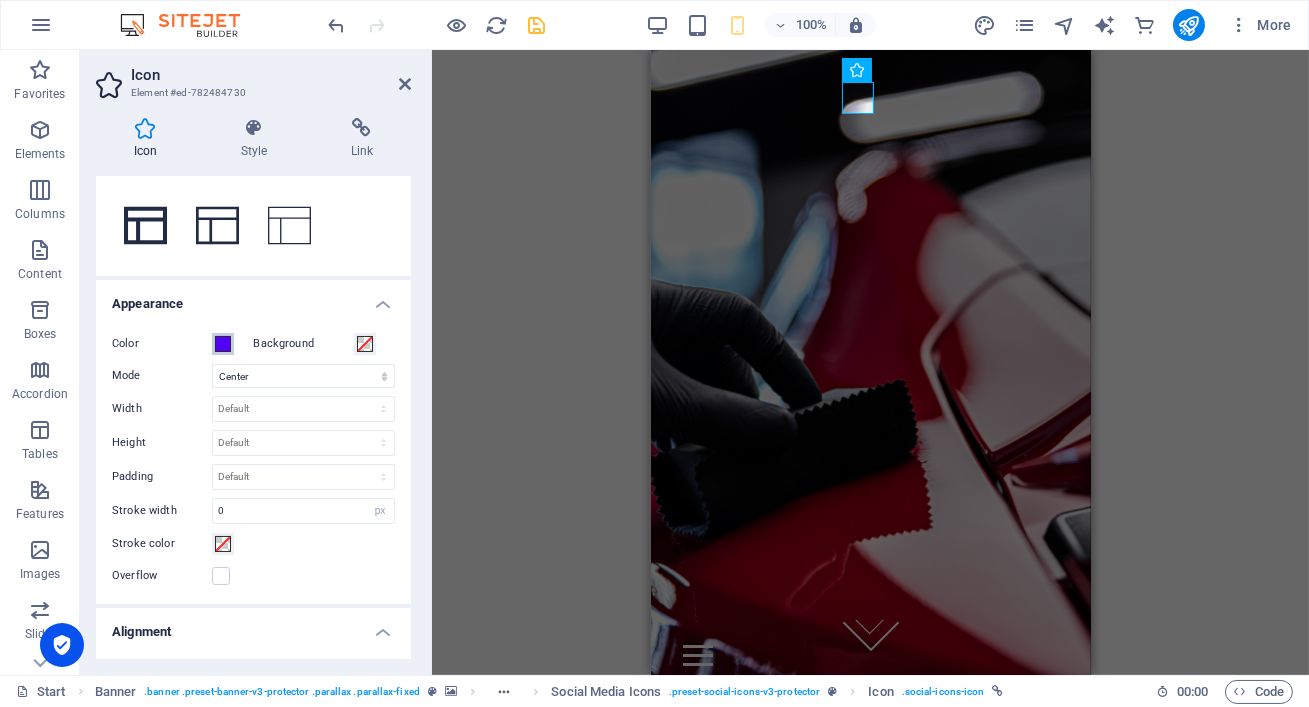 click at bounding box center [223, 344] 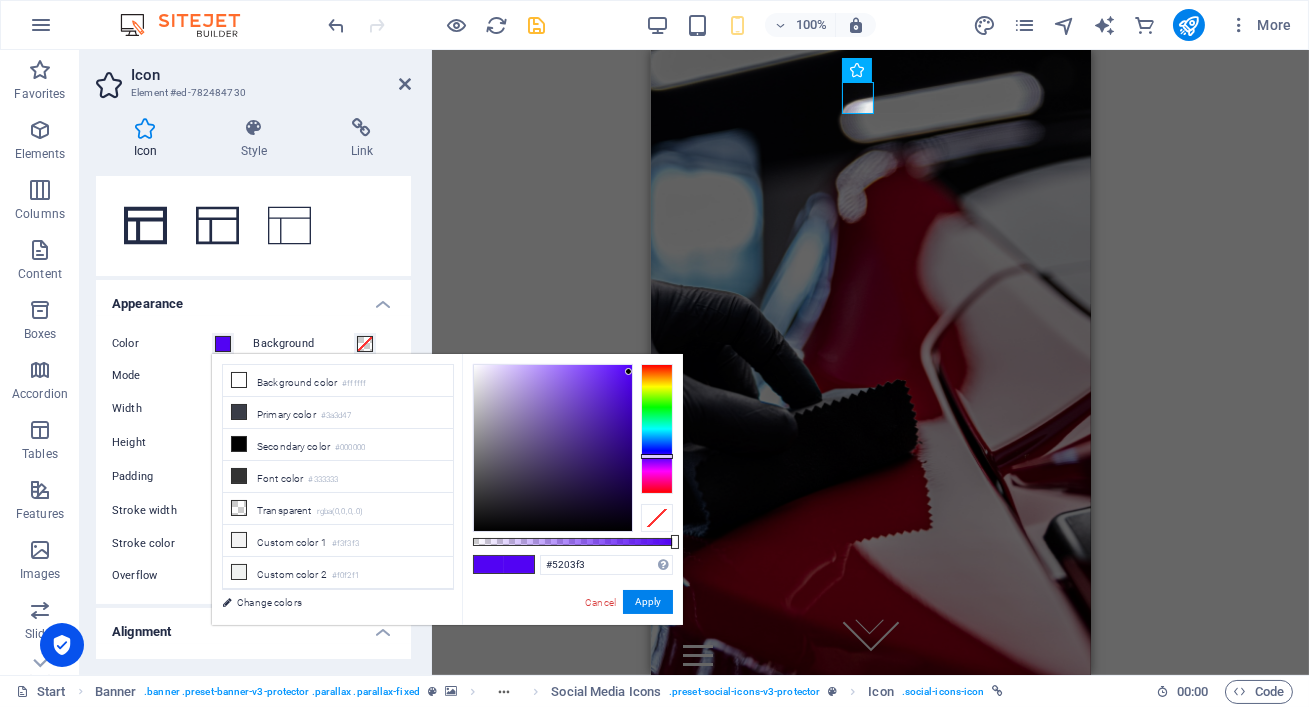 type on "#f33e03" 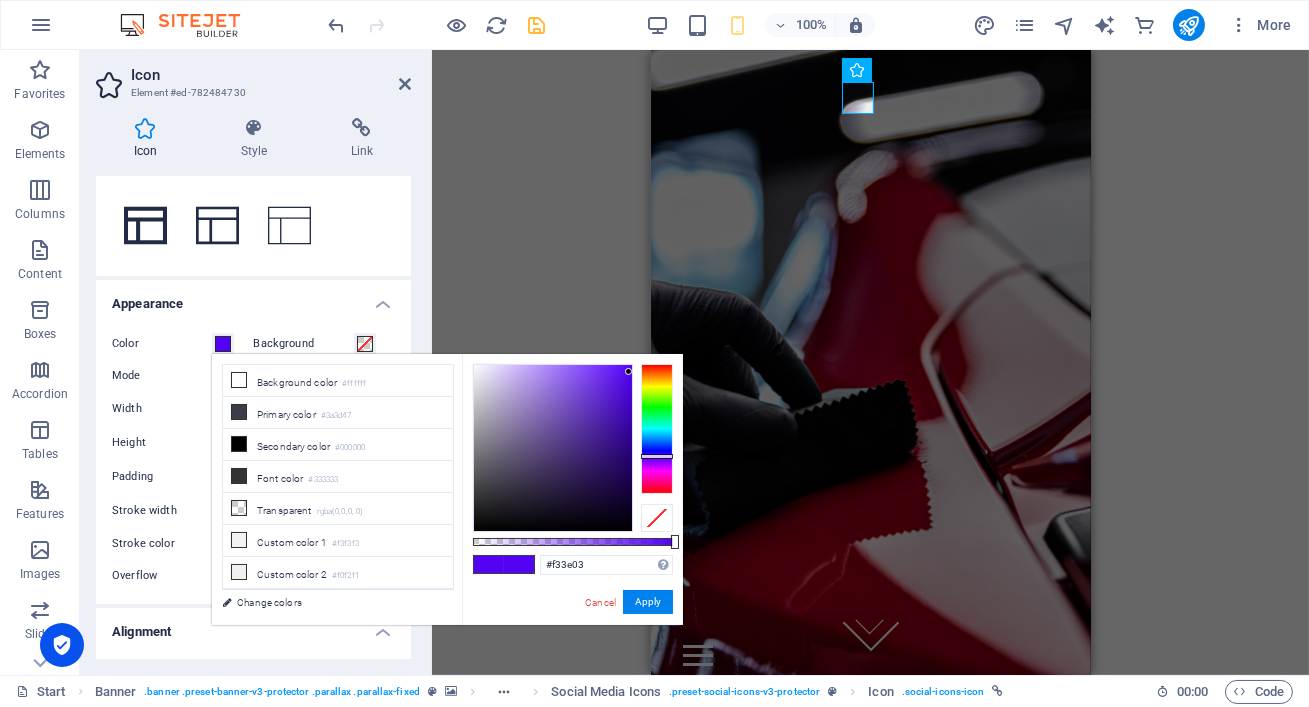click at bounding box center (657, 429) 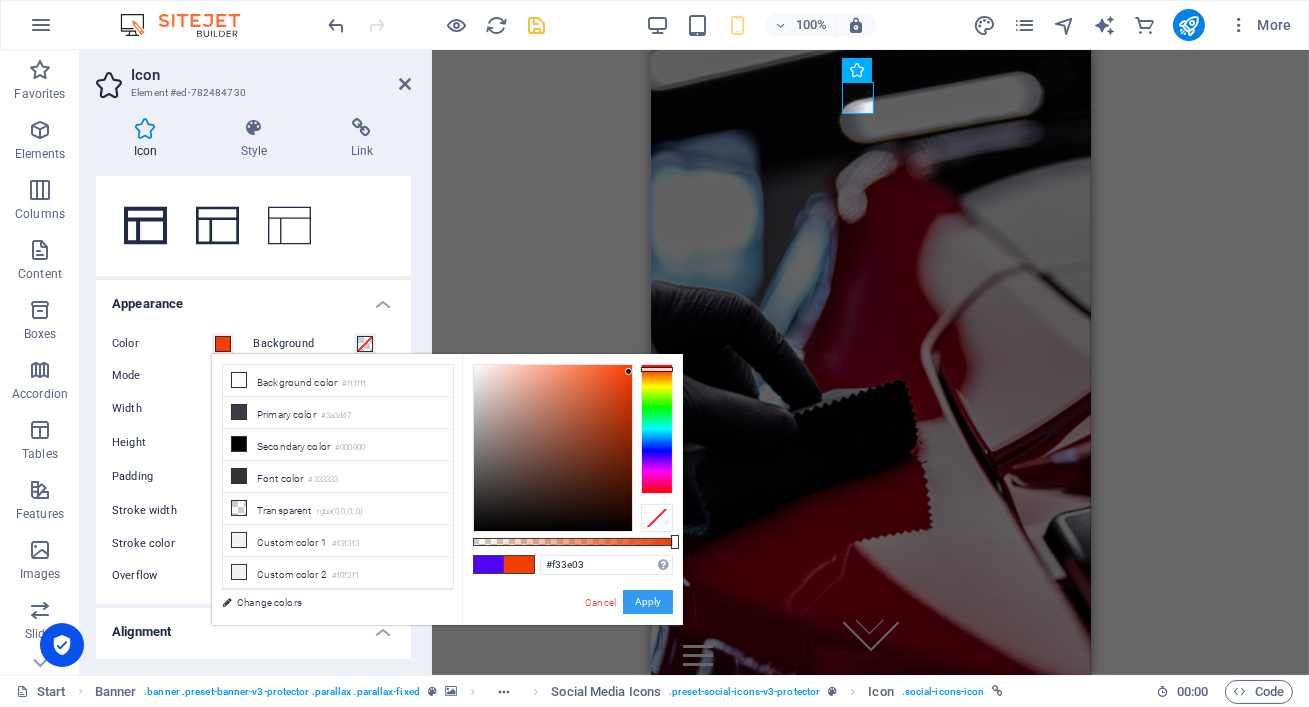 click on "Apply" at bounding box center [648, 602] 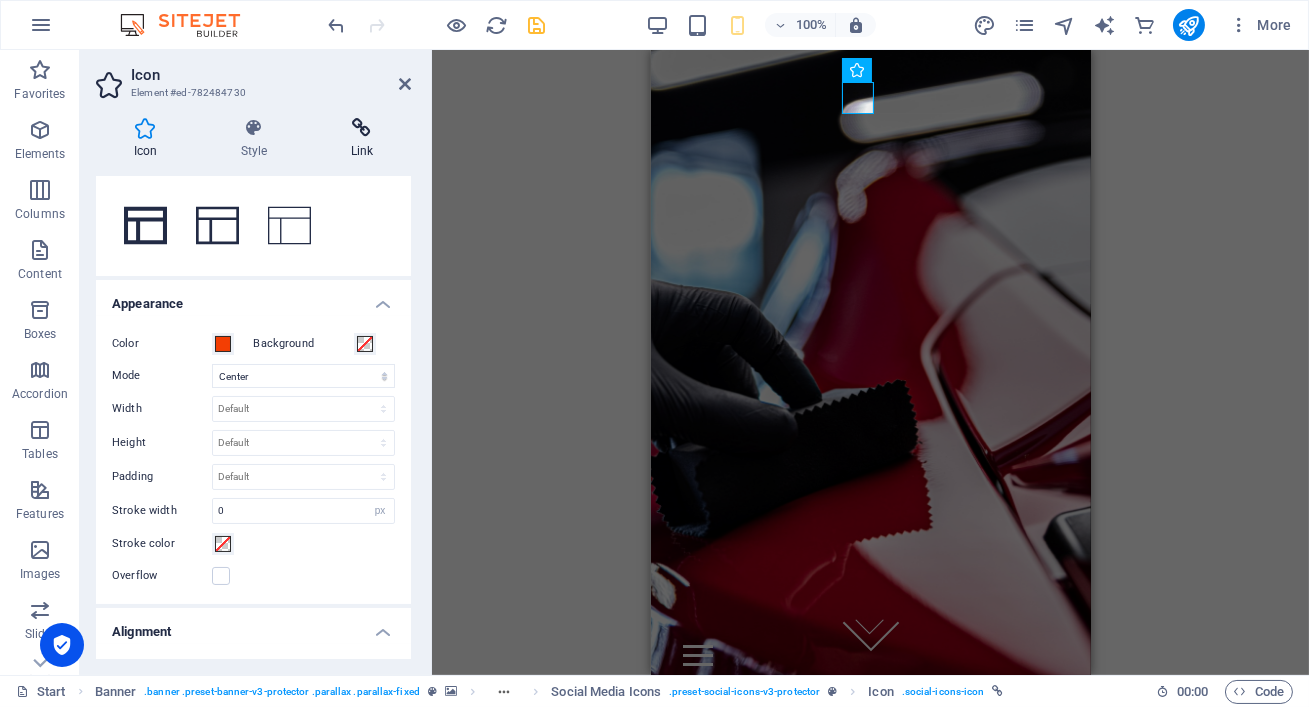 click at bounding box center [362, 128] 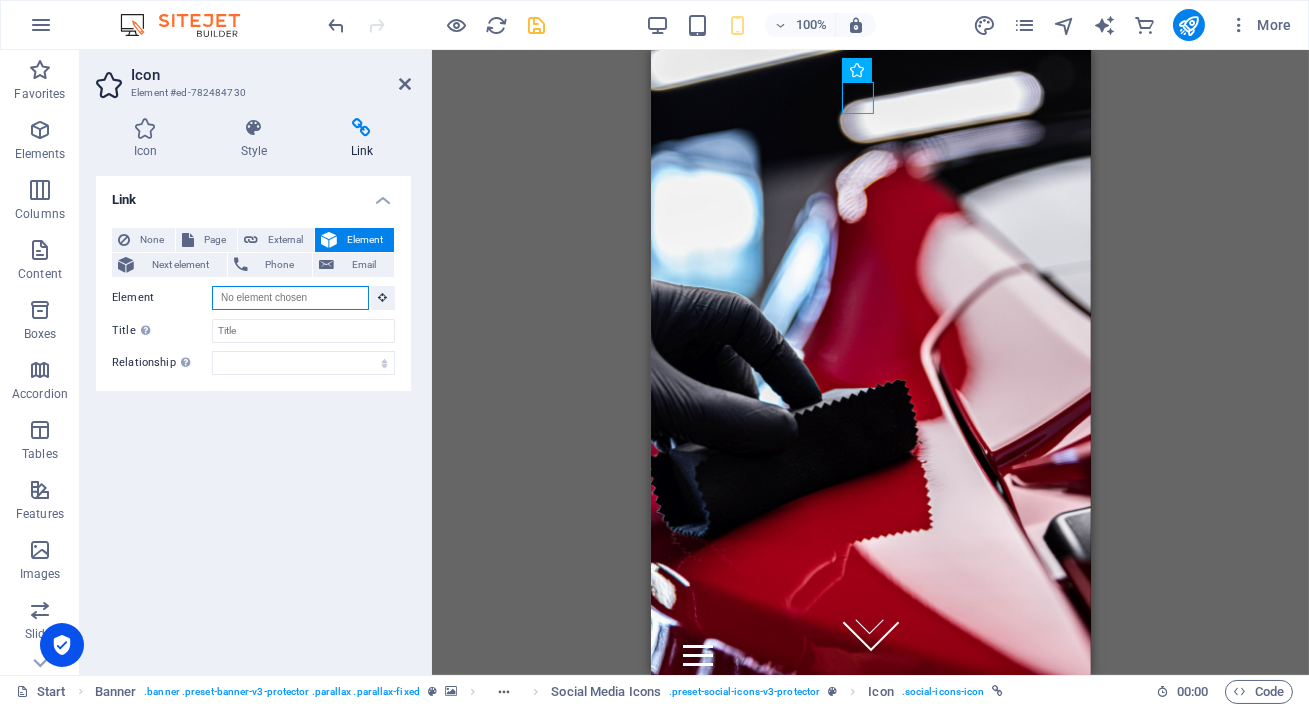 click on "Element" at bounding box center [290, 298] 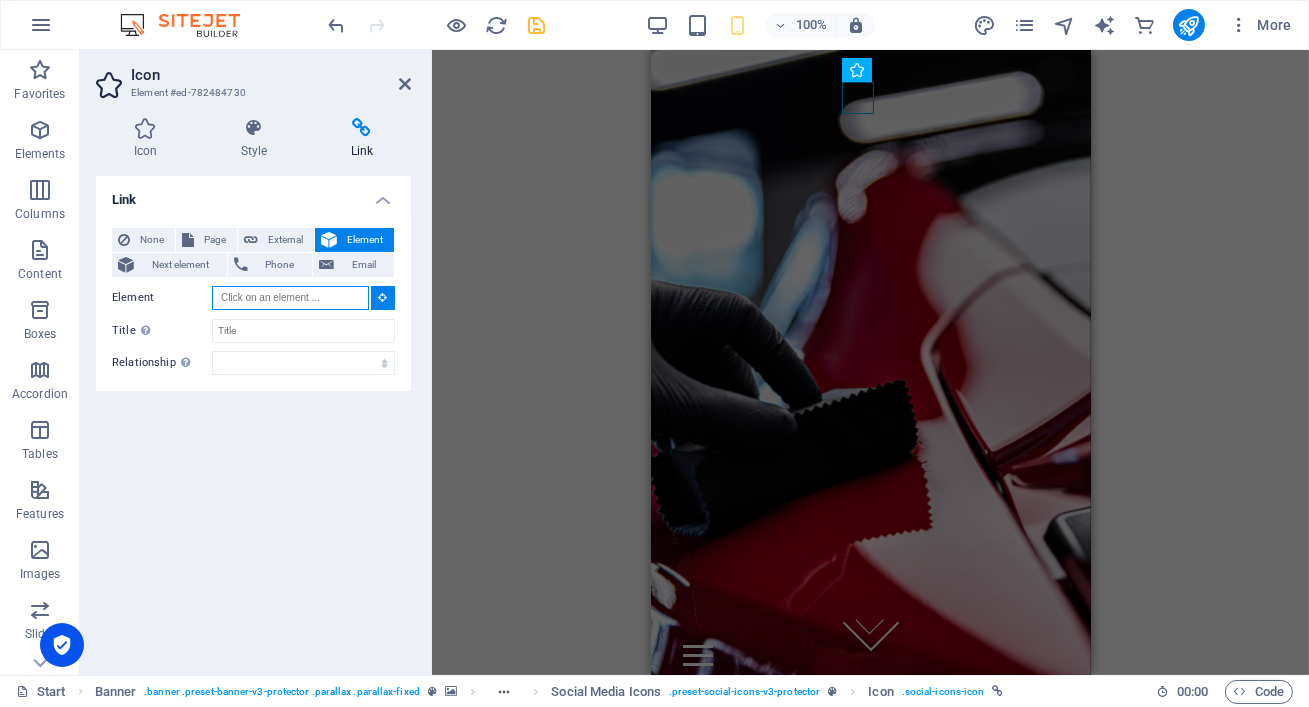 paste on "https://www.youtube.com/@reveliodetailing" 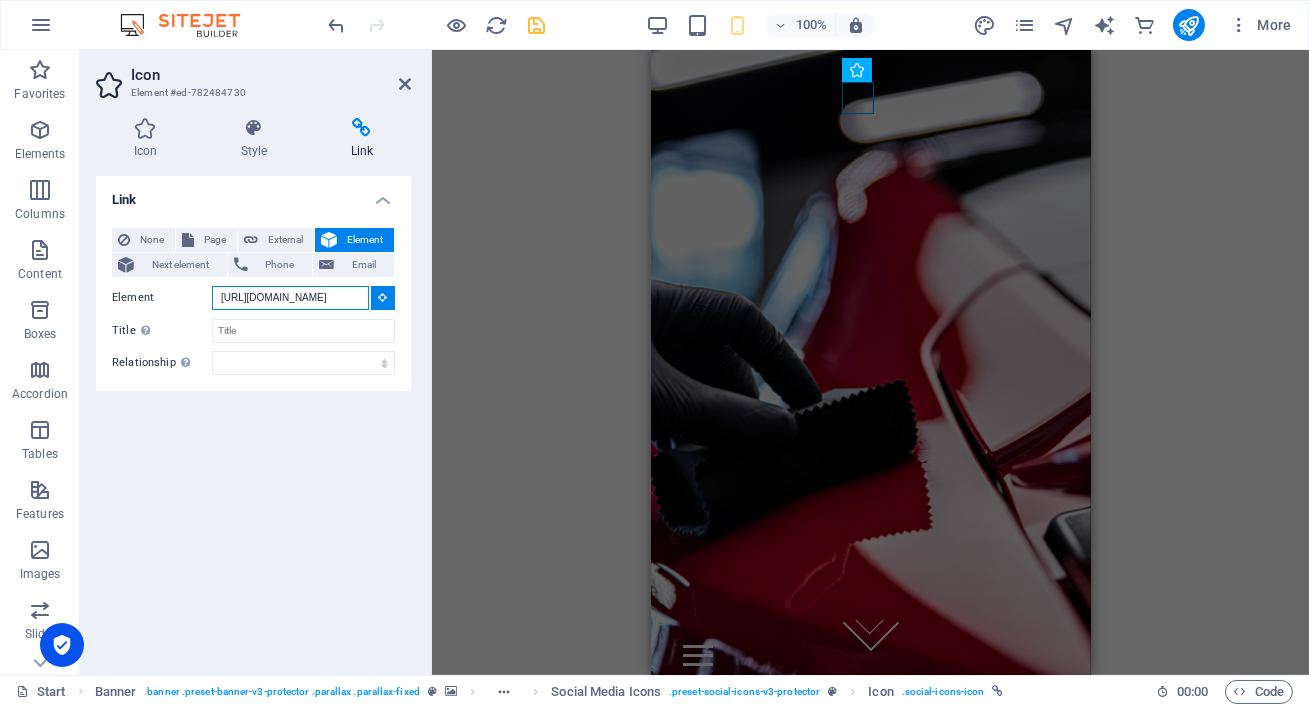 scroll, scrollTop: 0, scrollLeft: 66, axis: horizontal 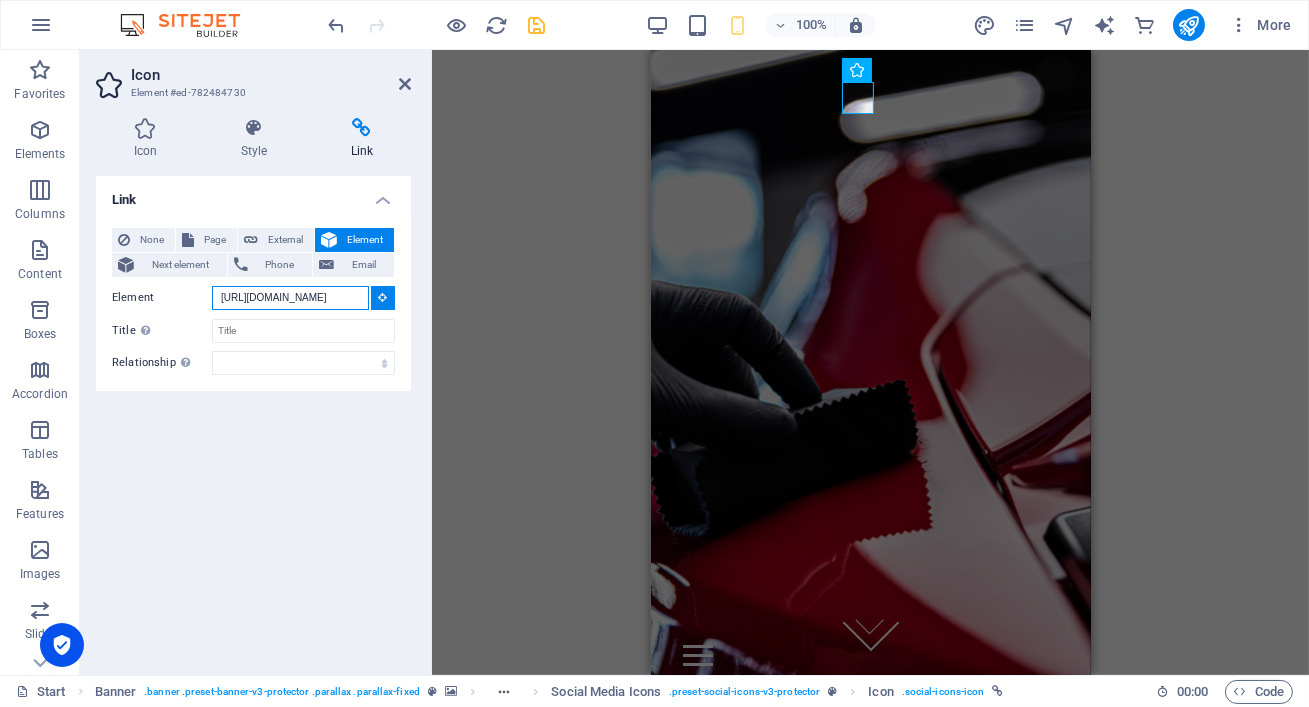 type on "https://www.youtube.com/@reveliodetailing" 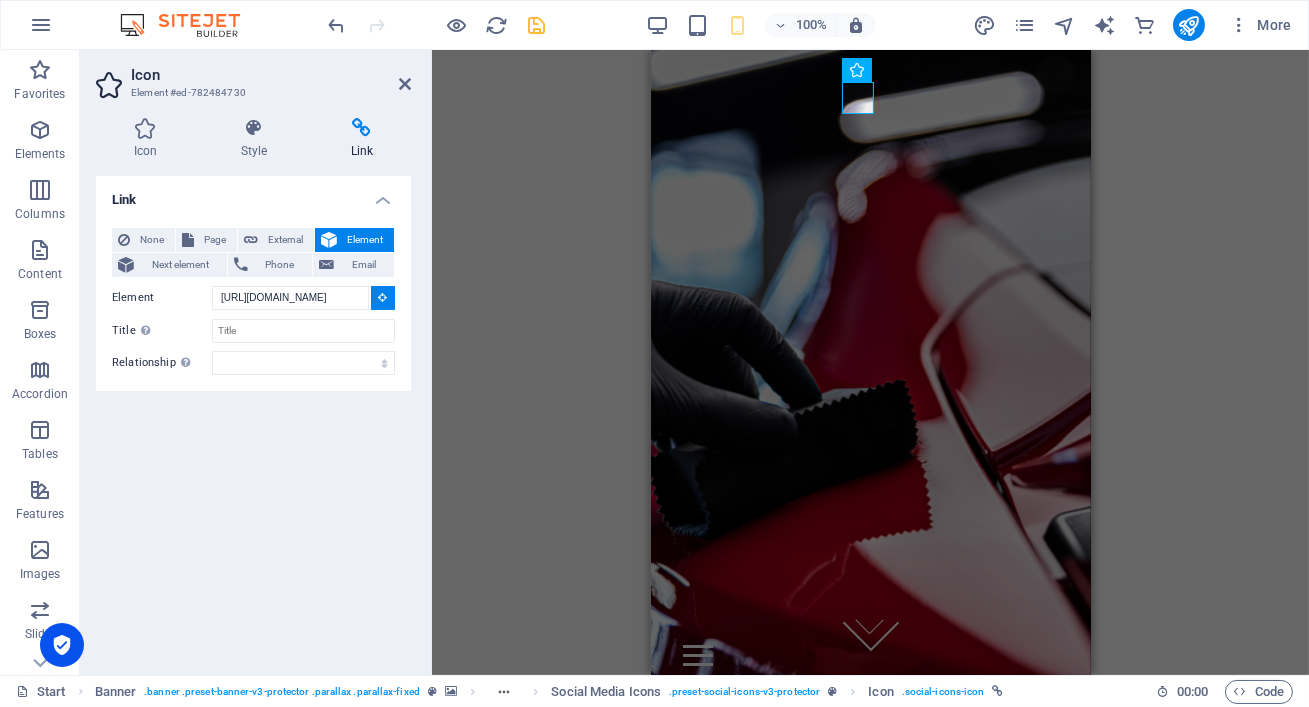 type 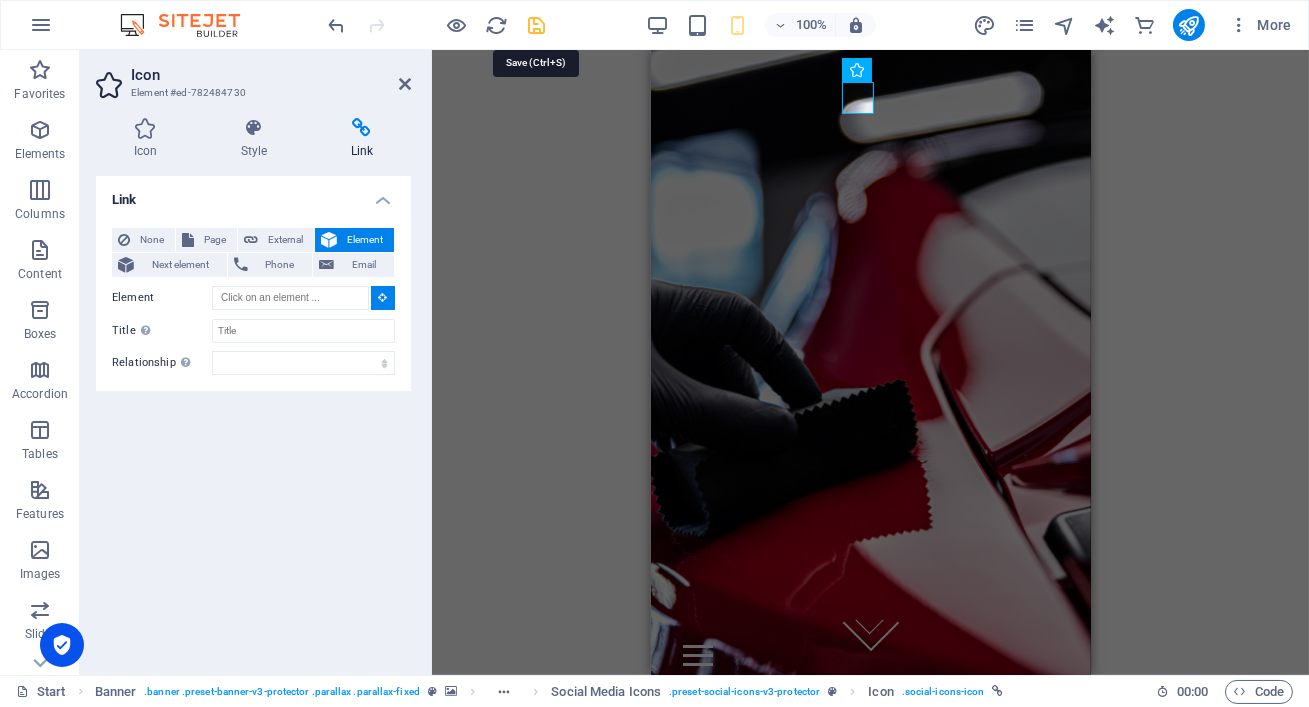 click at bounding box center [537, 25] 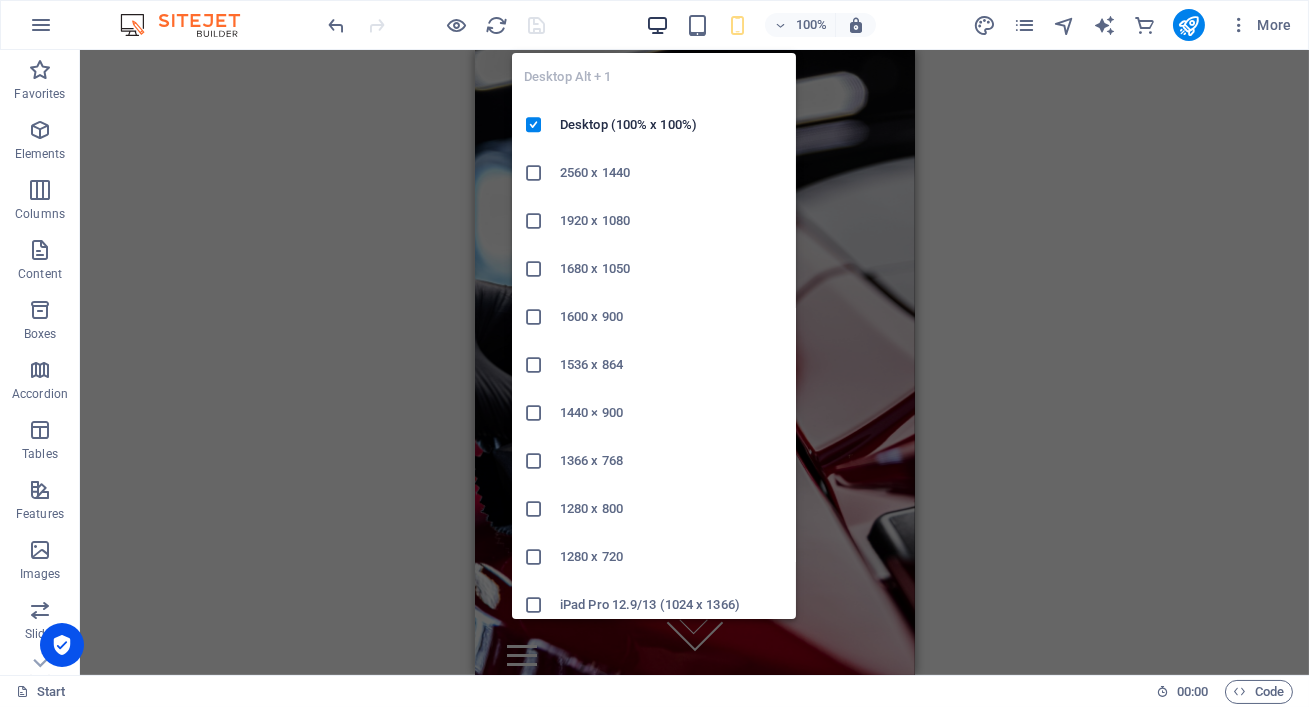 click at bounding box center [657, 25] 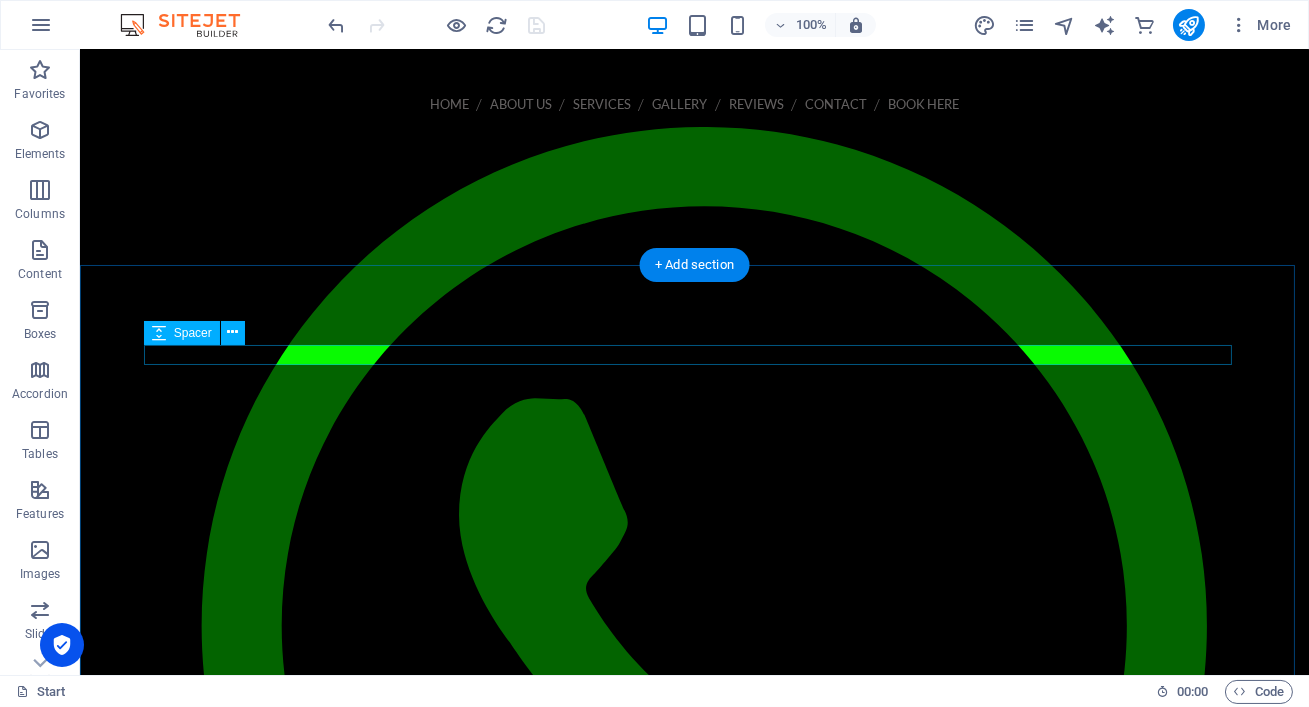 scroll, scrollTop: 1245, scrollLeft: 0, axis: vertical 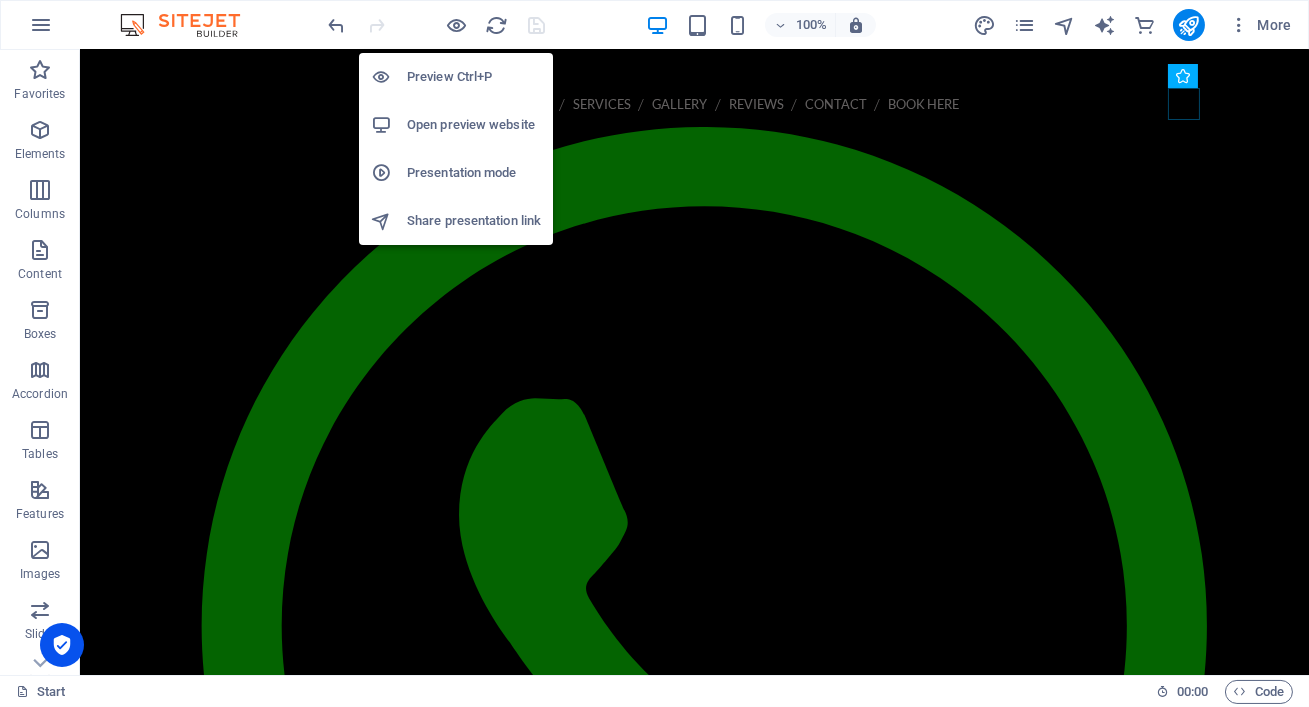 click on "Open preview website" at bounding box center [474, 125] 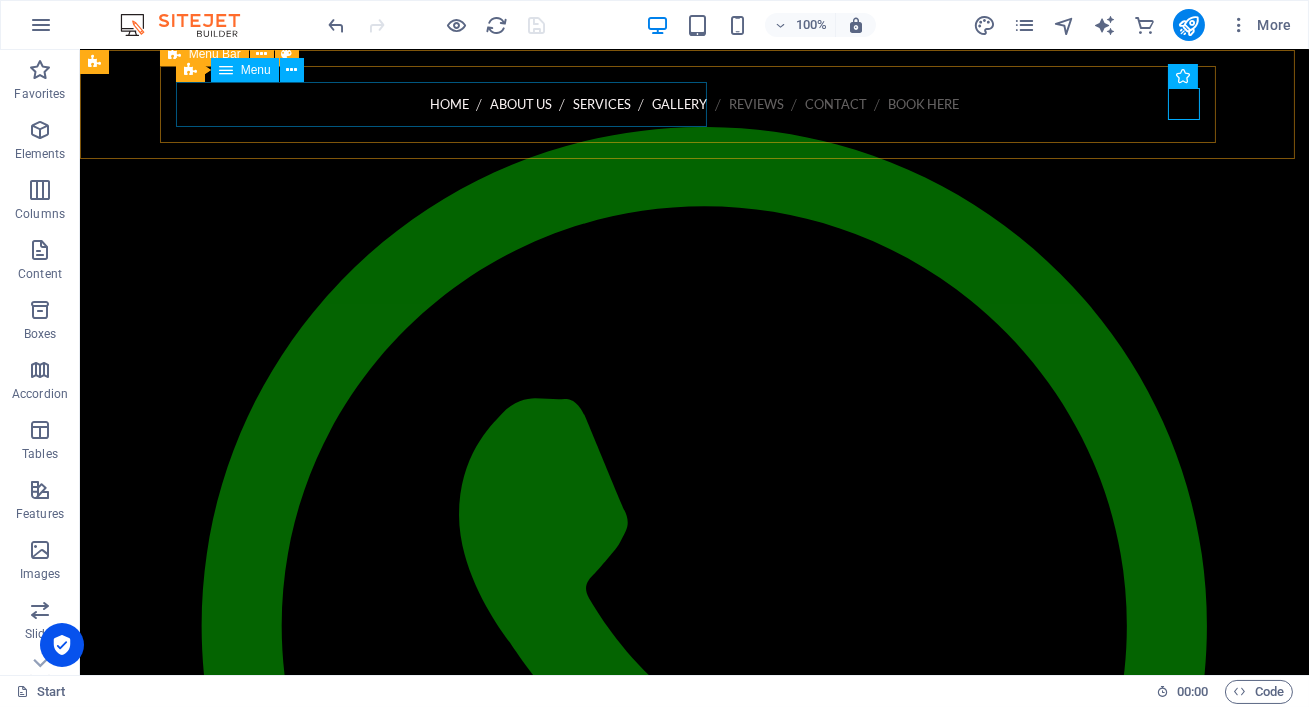 click on "Home About us Services Gallery Reviews Contact Book Here" at bounding box center [695, 104] 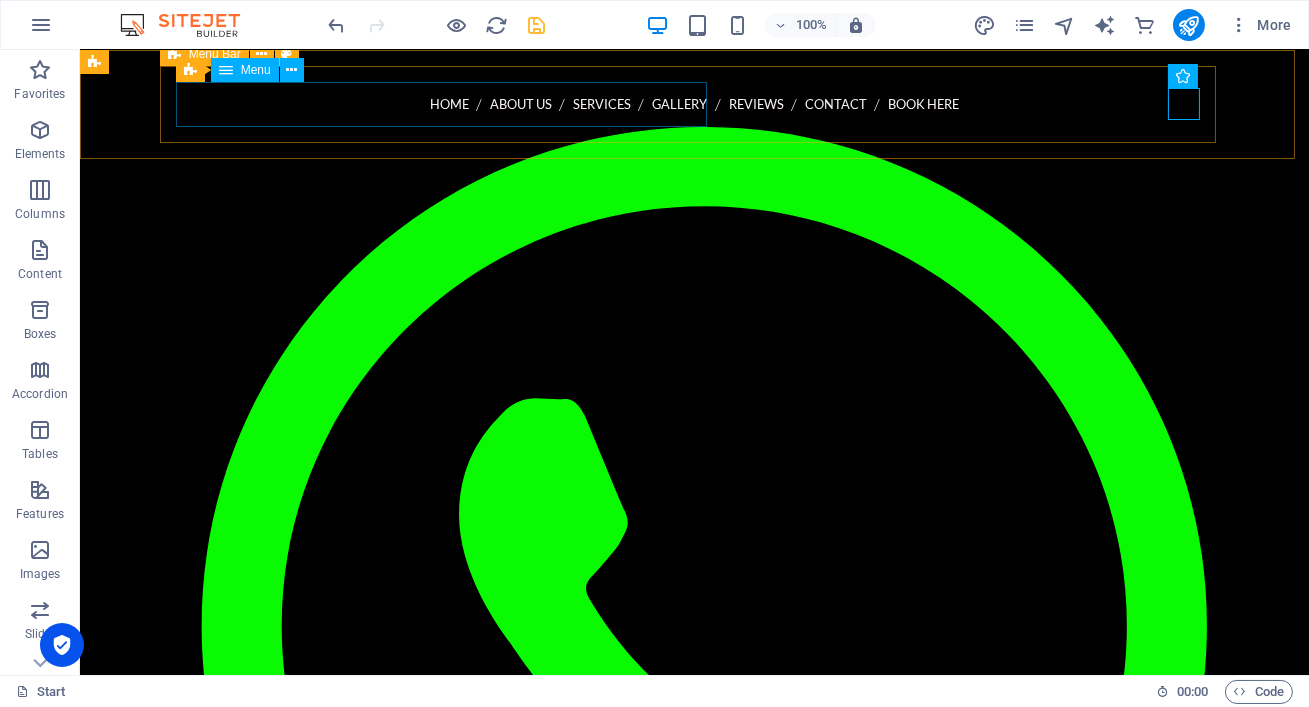 click on "Home About us Services Gallery Reviews Contact Book Here" at bounding box center [695, 104] 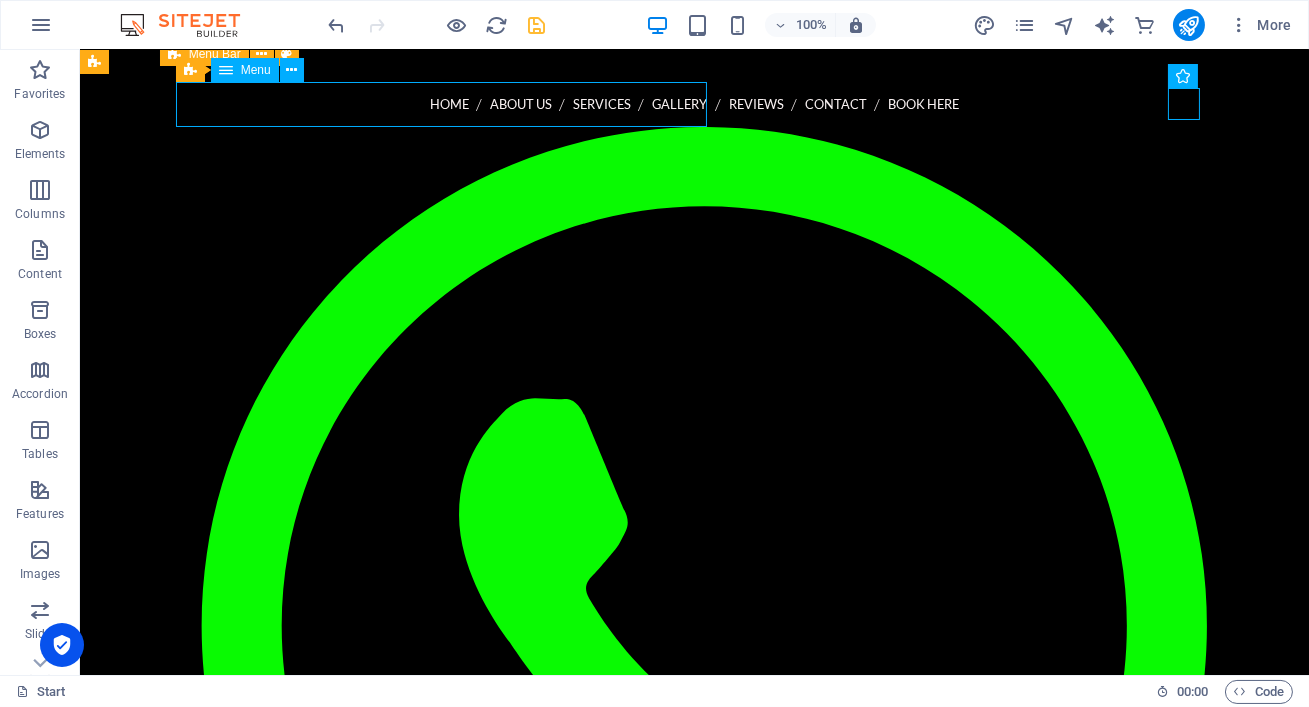 click on "Home About us Services Gallery Reviews Contact Book Here" at bounding box center [695, 104] 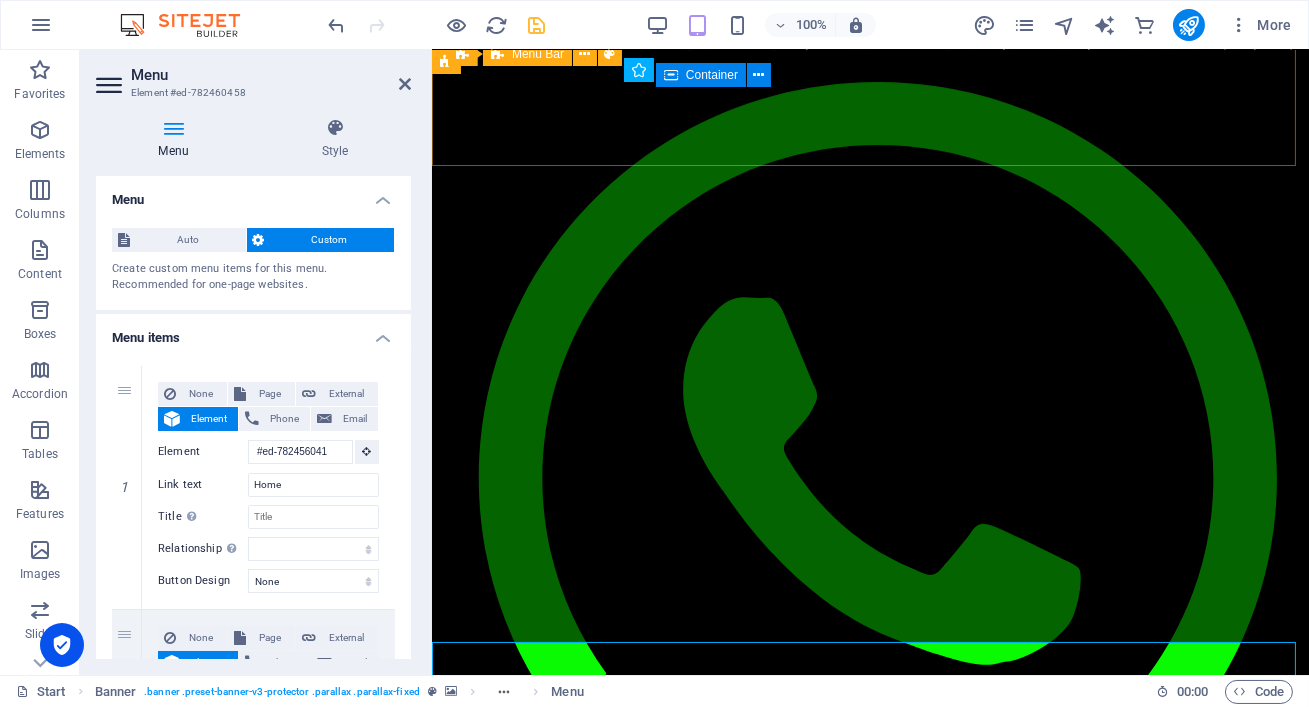 scroll, scrollTop: 607, scrollLeft: 0, axis: vertical 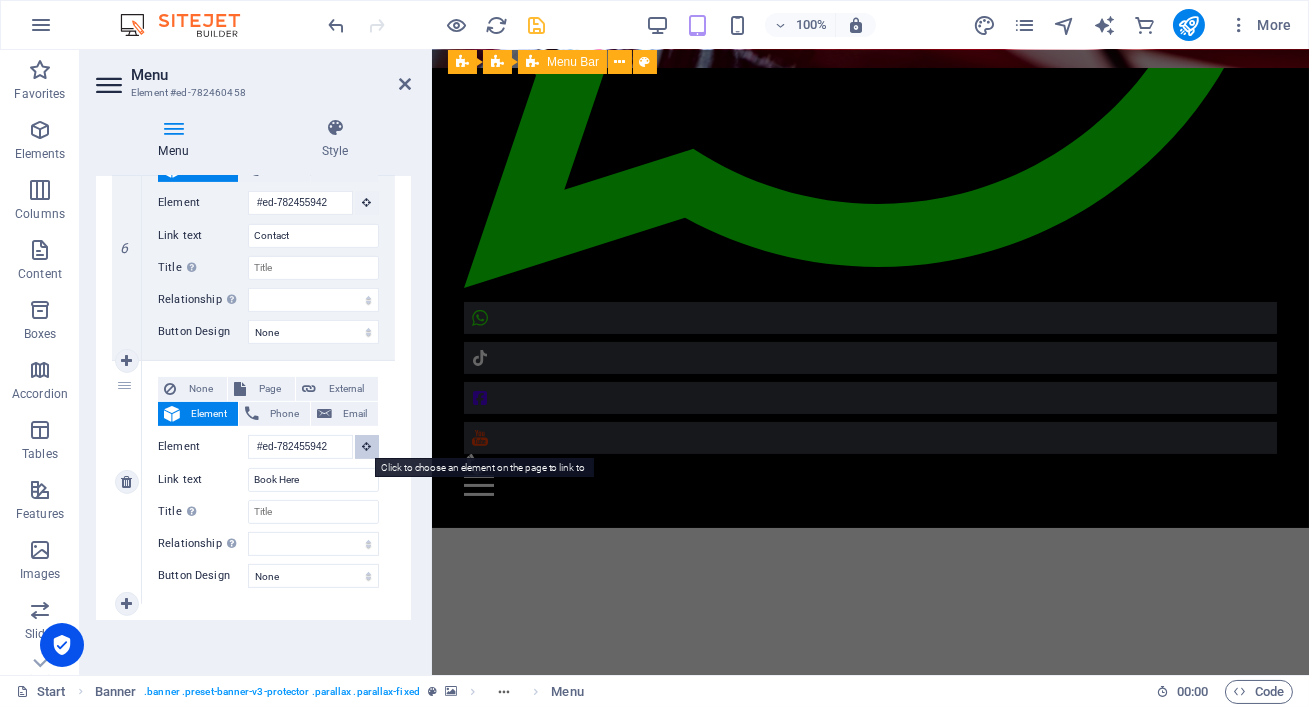 click at bounding box center [367, 447] 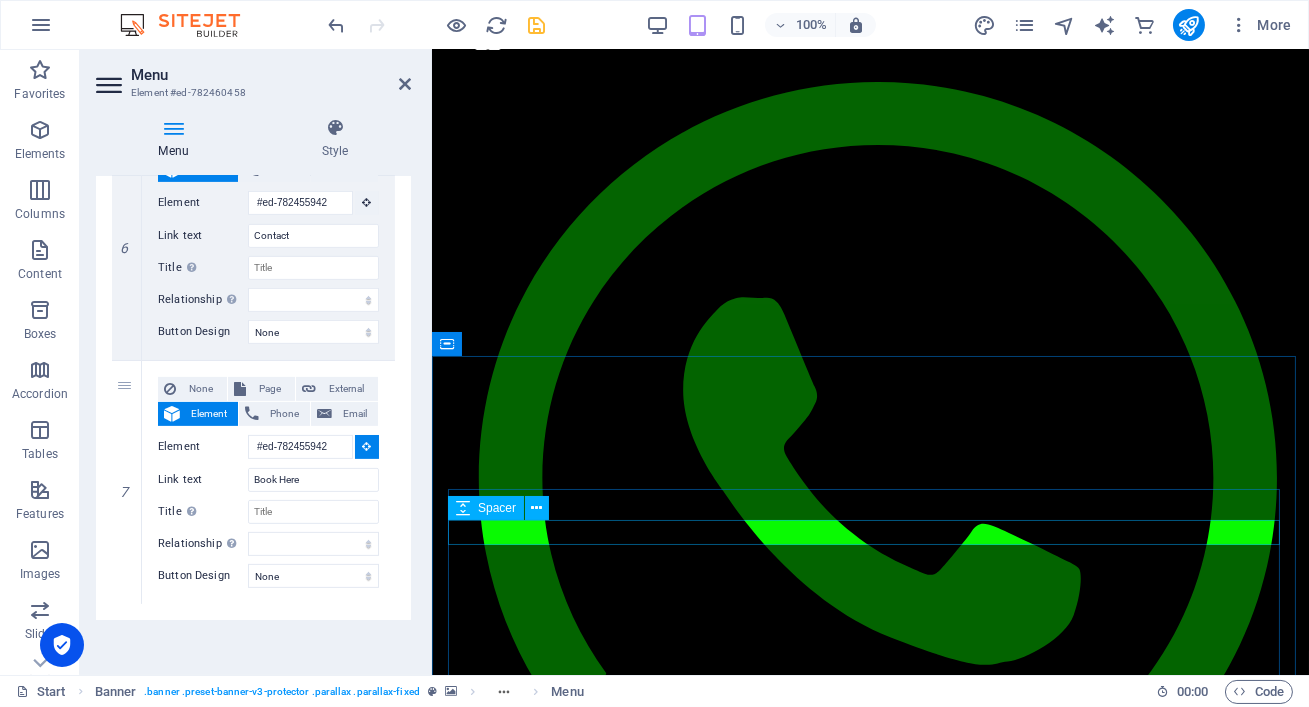 scroll, scrollTop: 6686, scrollLeft: 0, axis: vertical 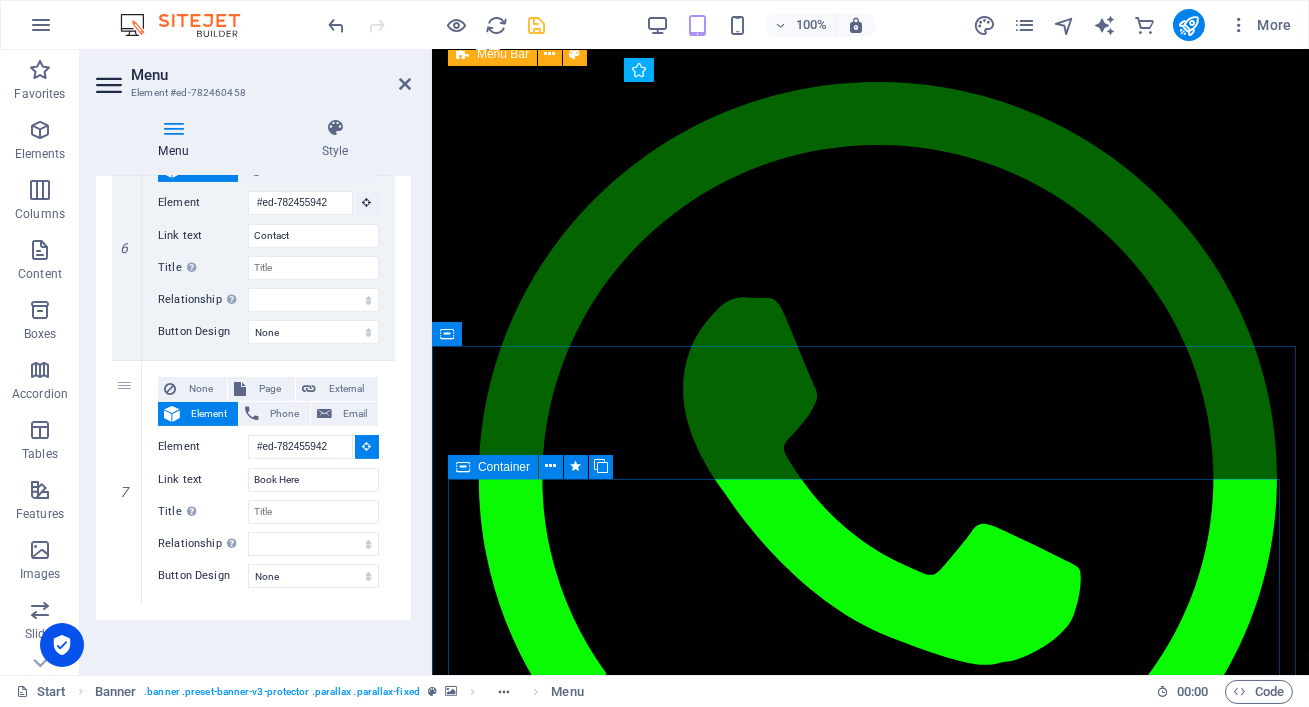 click on "Leave us a message and we will get back to you!   I have read and understand the privacy policy. Unreadable? Regenerate Send Message" at bounding box center (869, -316) 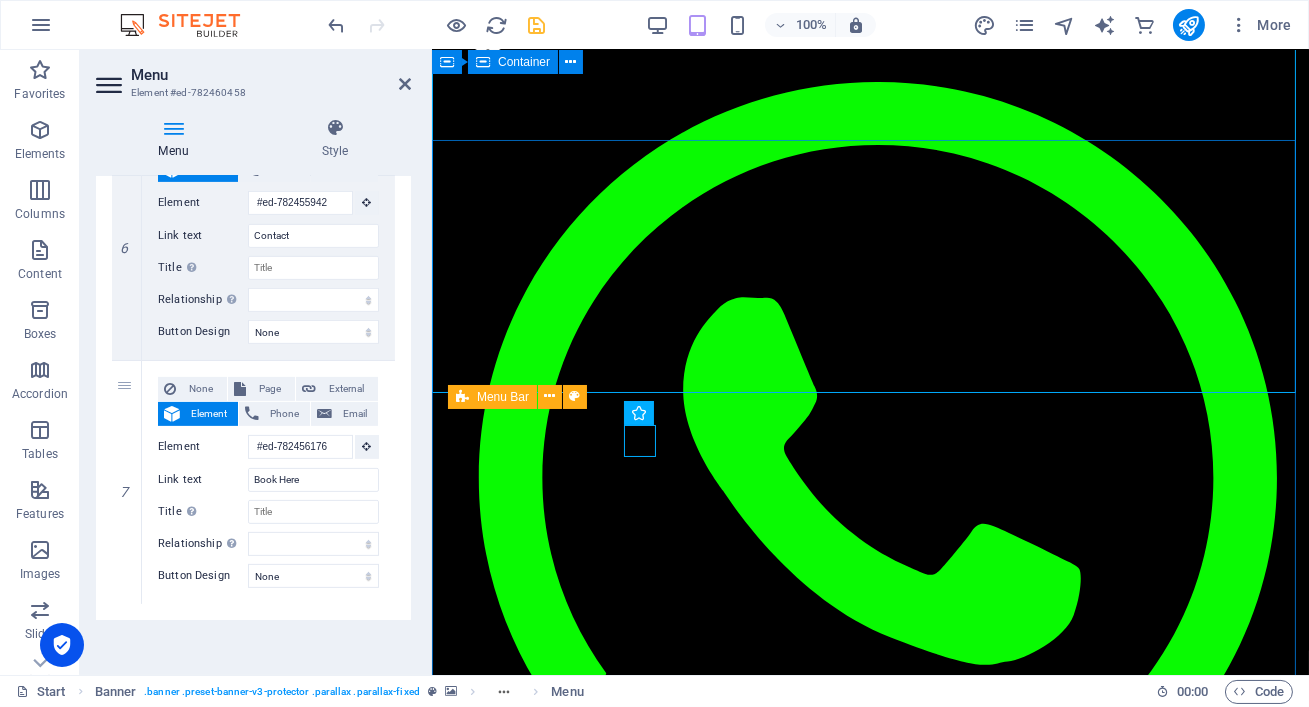 scroll, scrollTop: 5435, scrollLeft: 0, axis: vertical 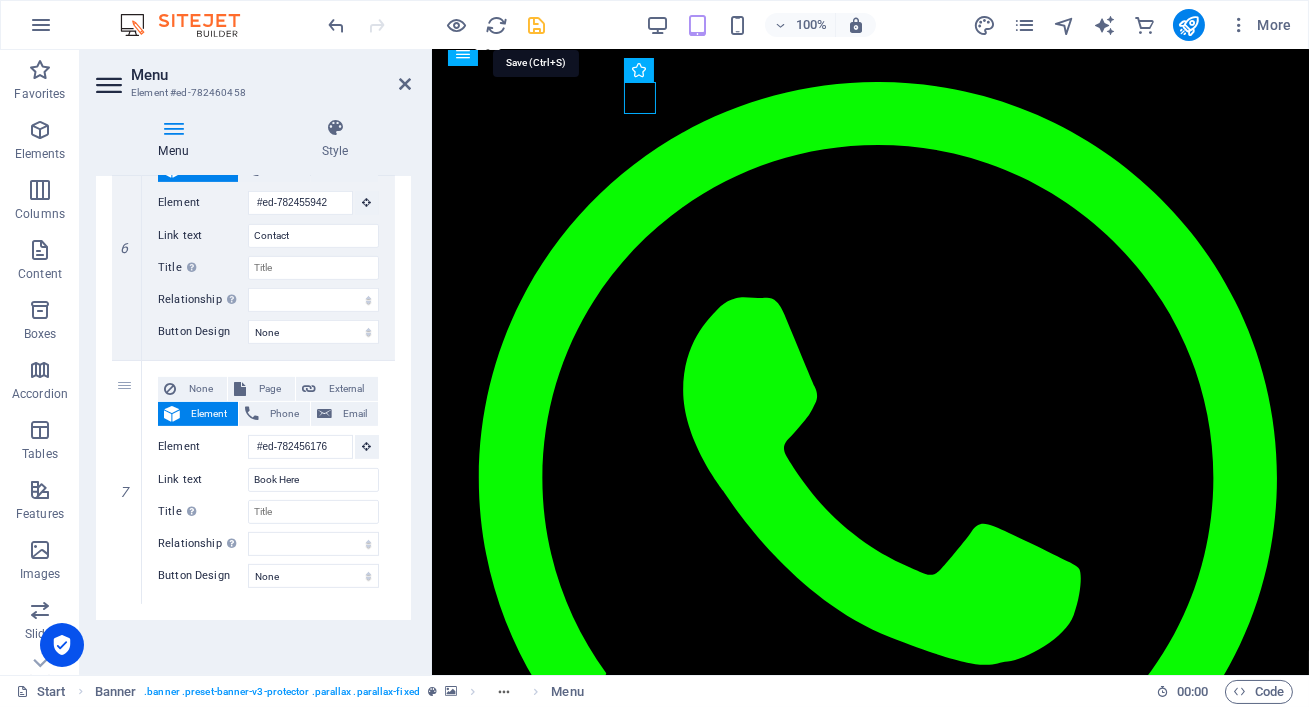 click at bounding box center [537, 25] 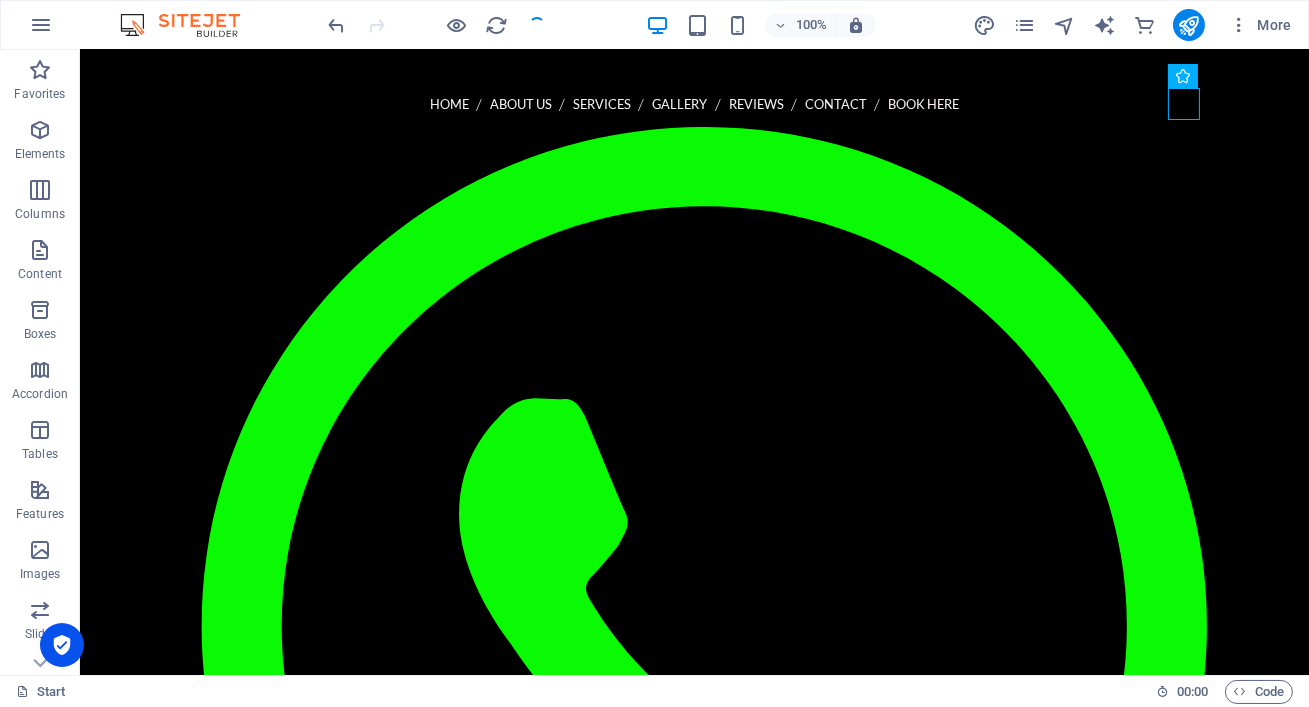 scroll, scrollTop: 5449, scrollLeft: 0, axis: vertical 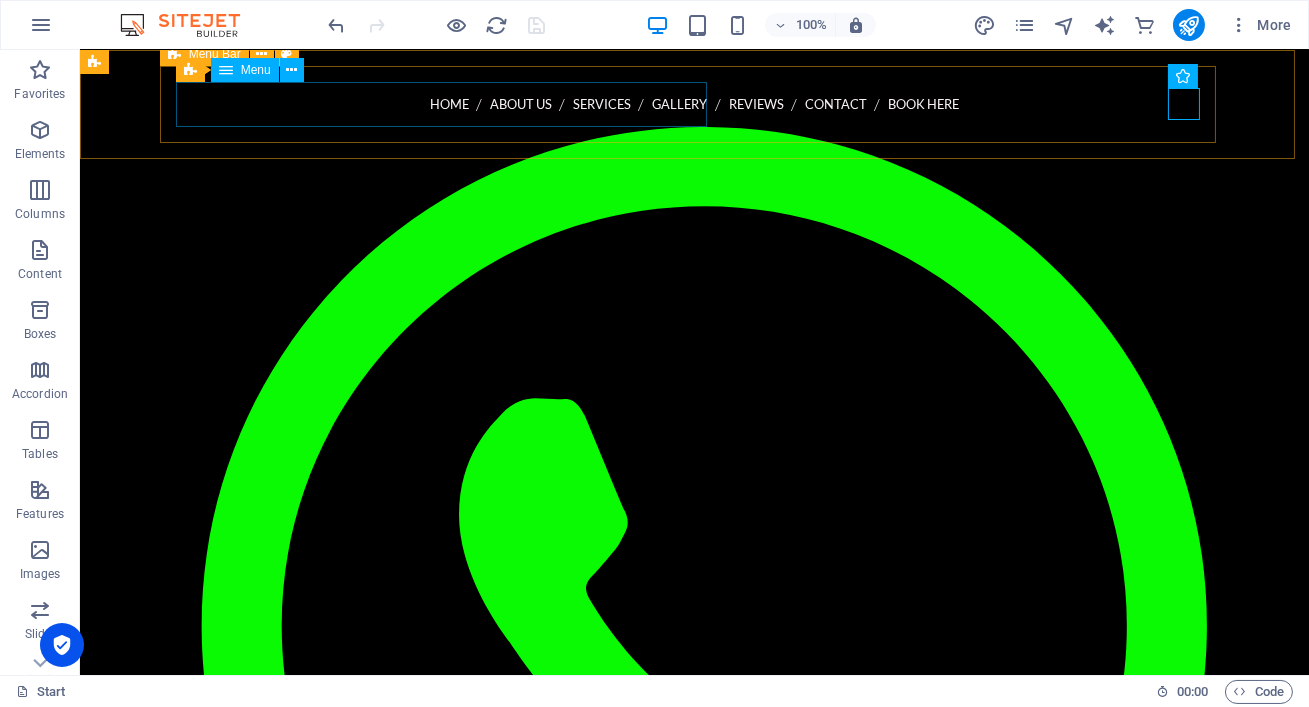 click on "Home About us Services Gallery Reviews Contact Book Here" at bounding box center [695, 104] 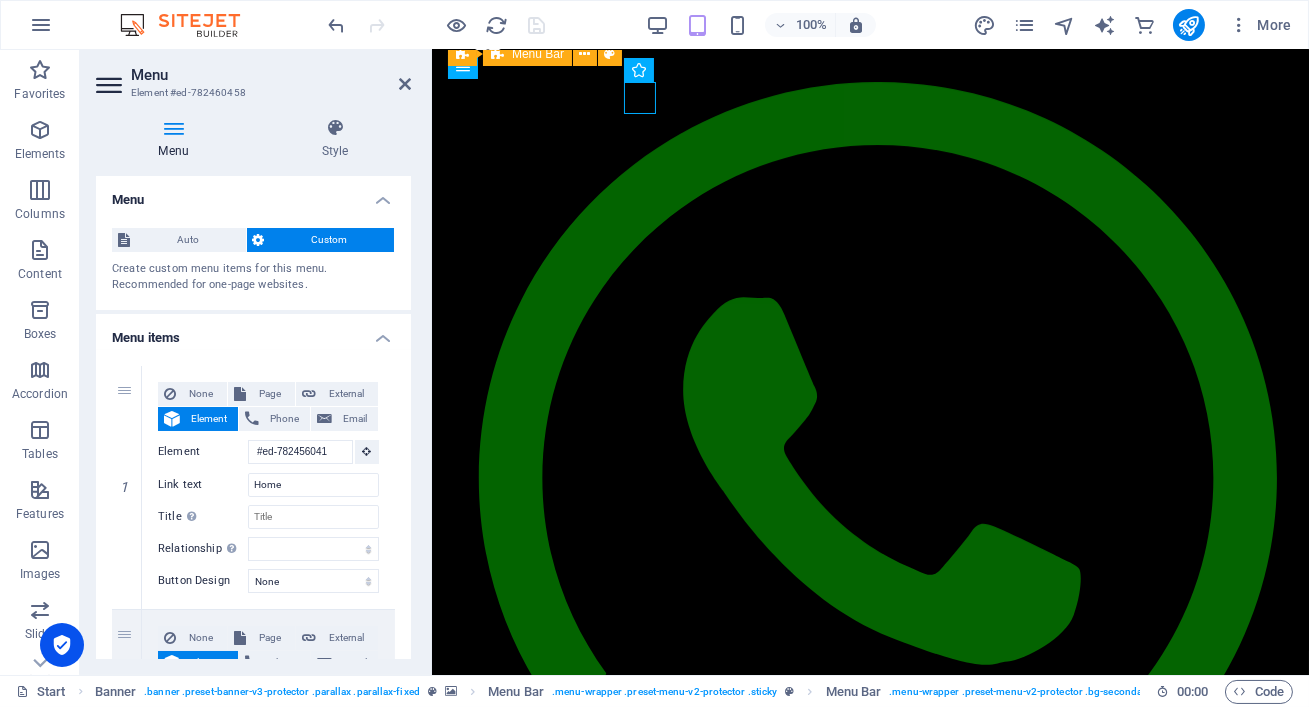 click at bounding box center [173, 128] 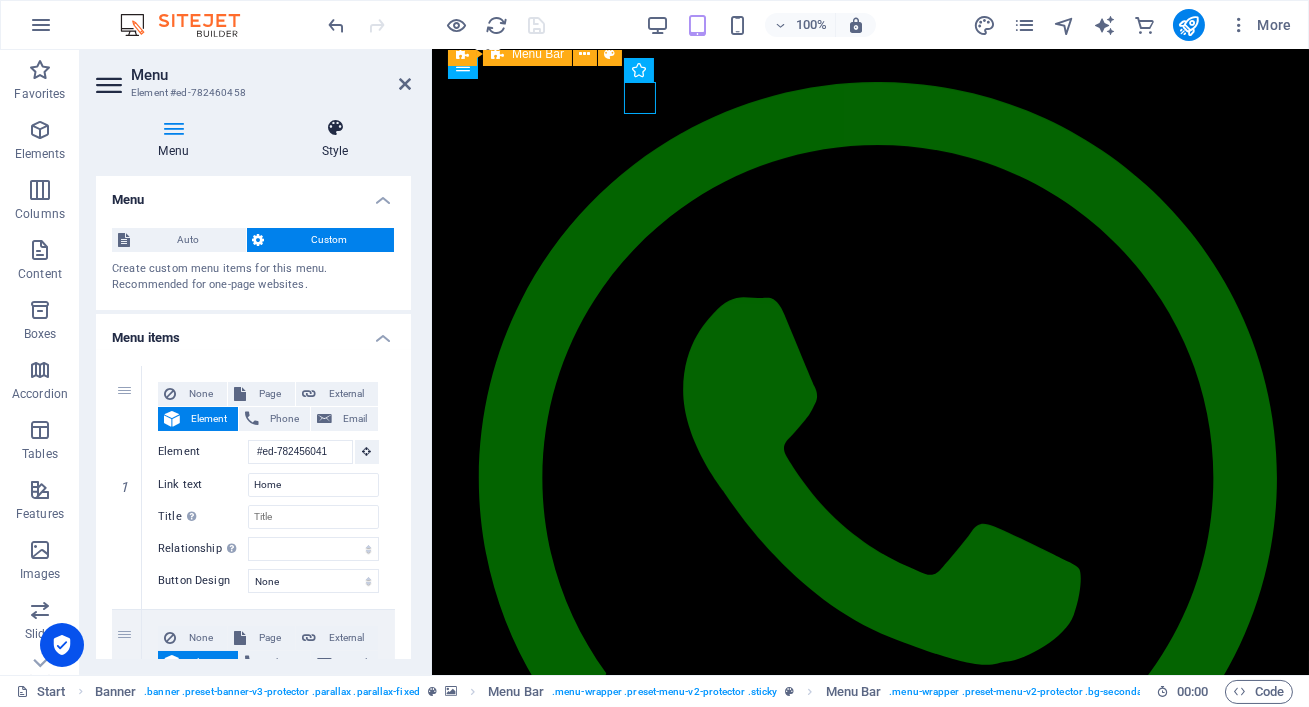 click on "Style" at bounding box center [335, 139] 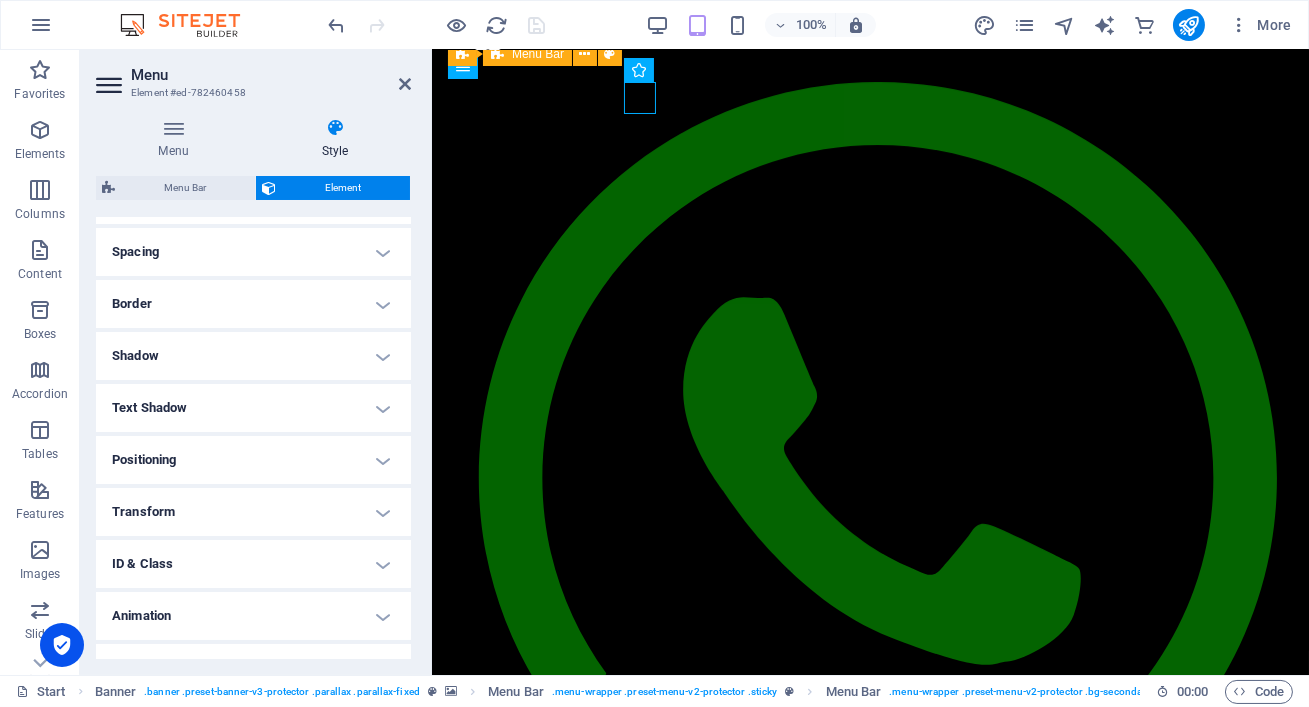 scroll, scrollTop: 402, scrollLeft: 0, axis: vertical 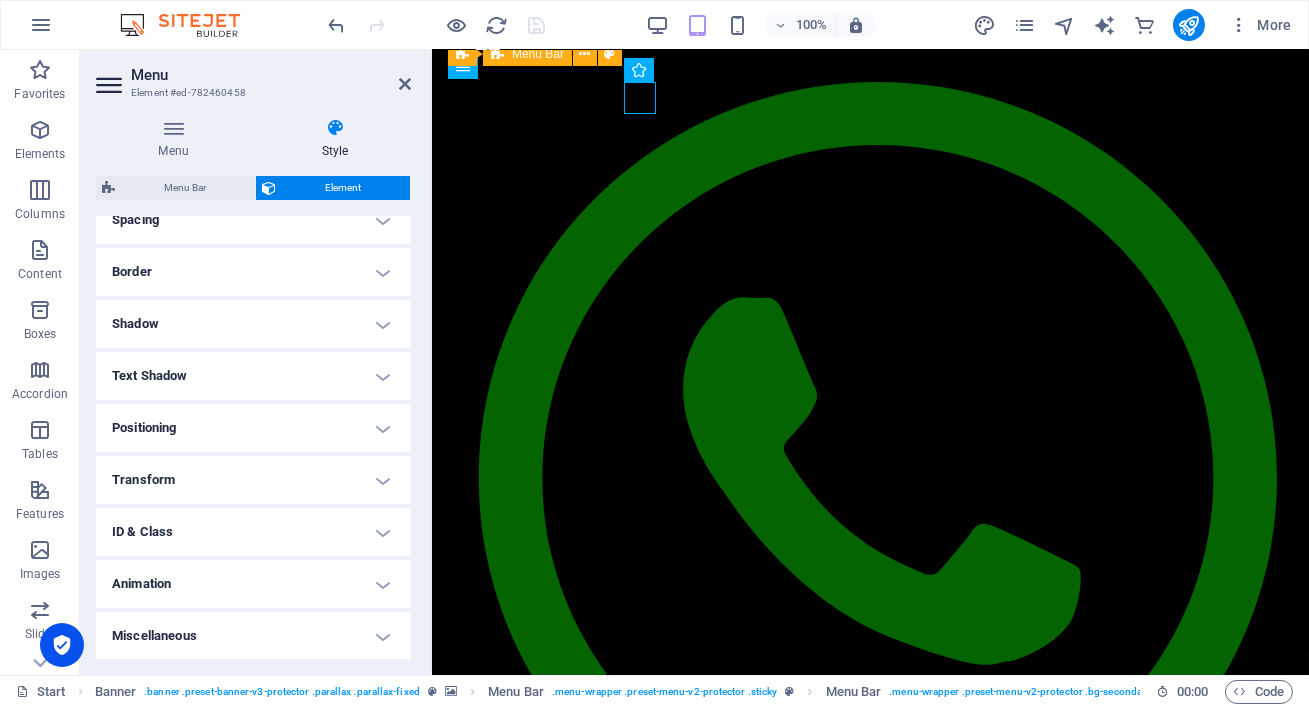 click on "Positioning" at bounding box center (253, 428) 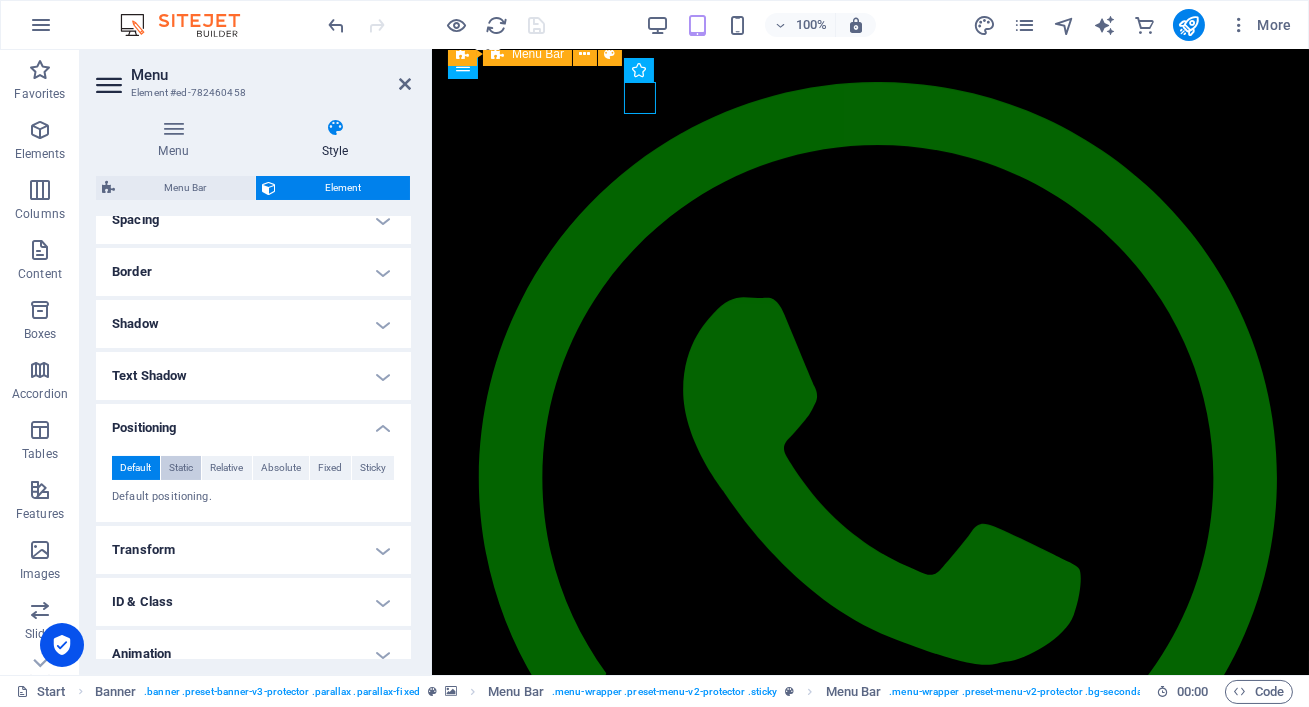 click on "Static" at bounding box center [181, 468] 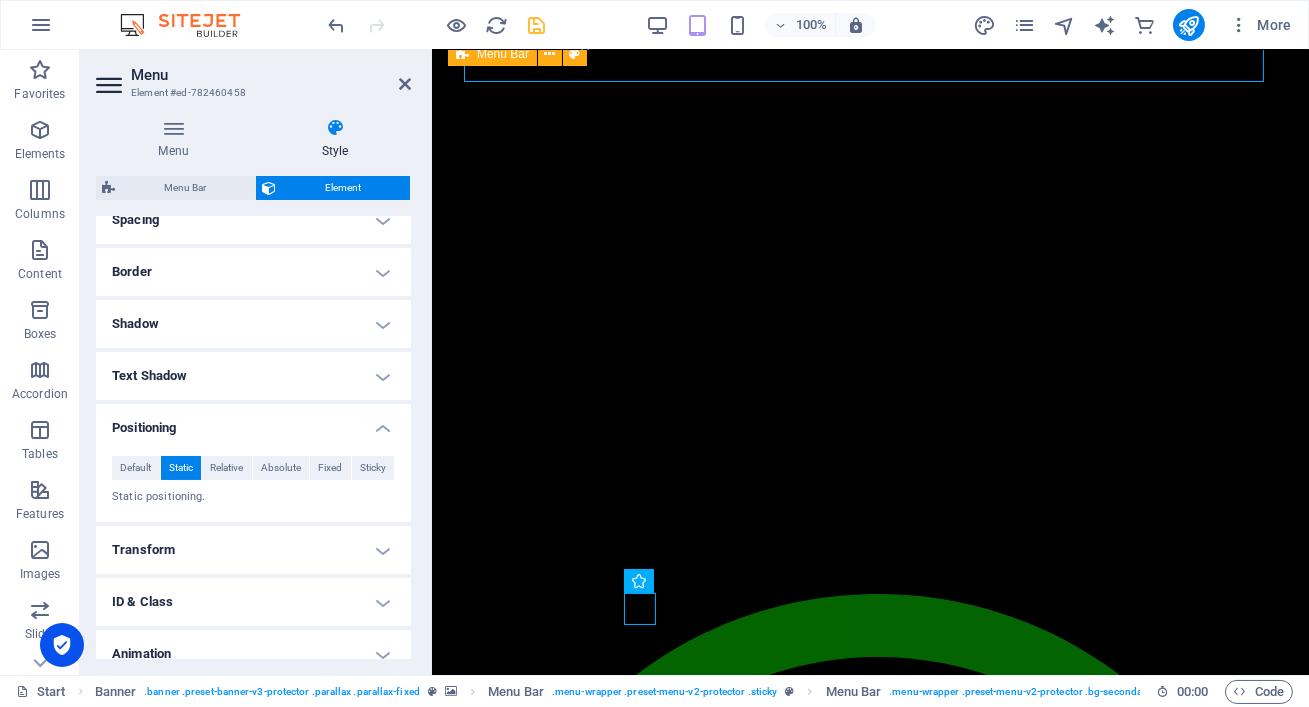 scroll, scrollTop: 5947, scrollLeft: 0, axis: vertical 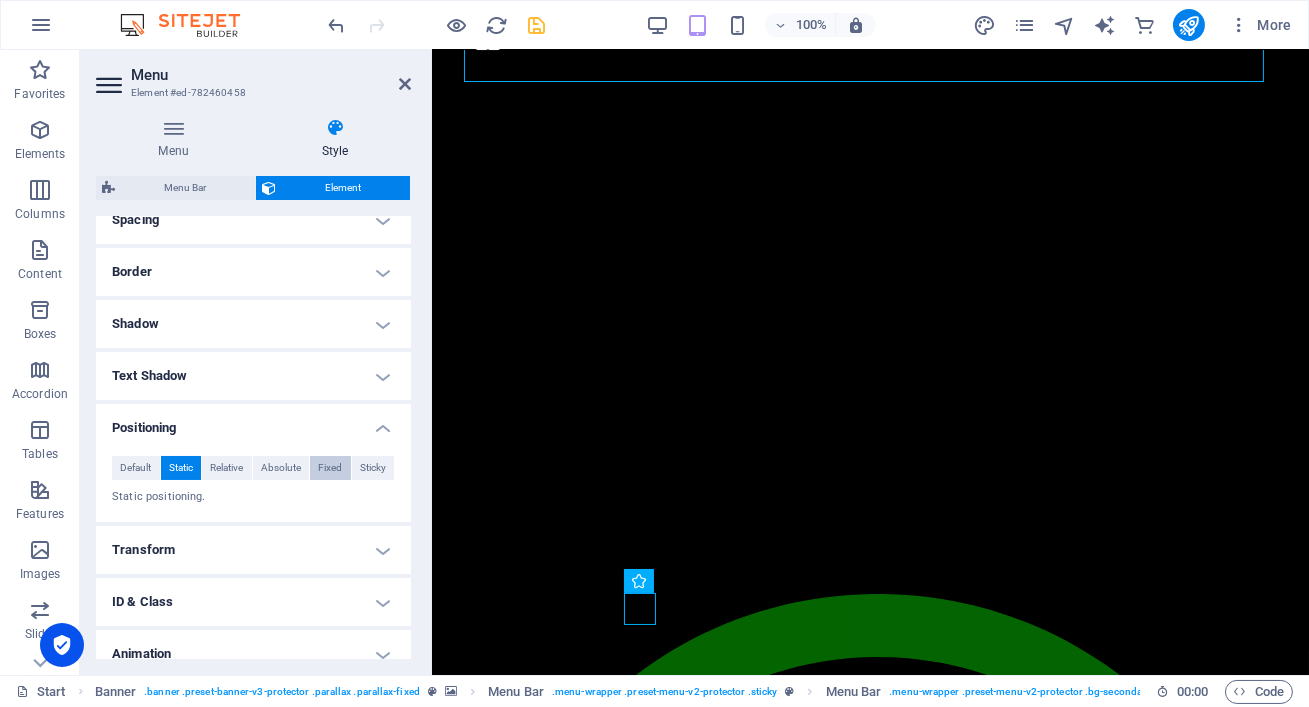 click on "Fixed" at bounding box center [330, 468] 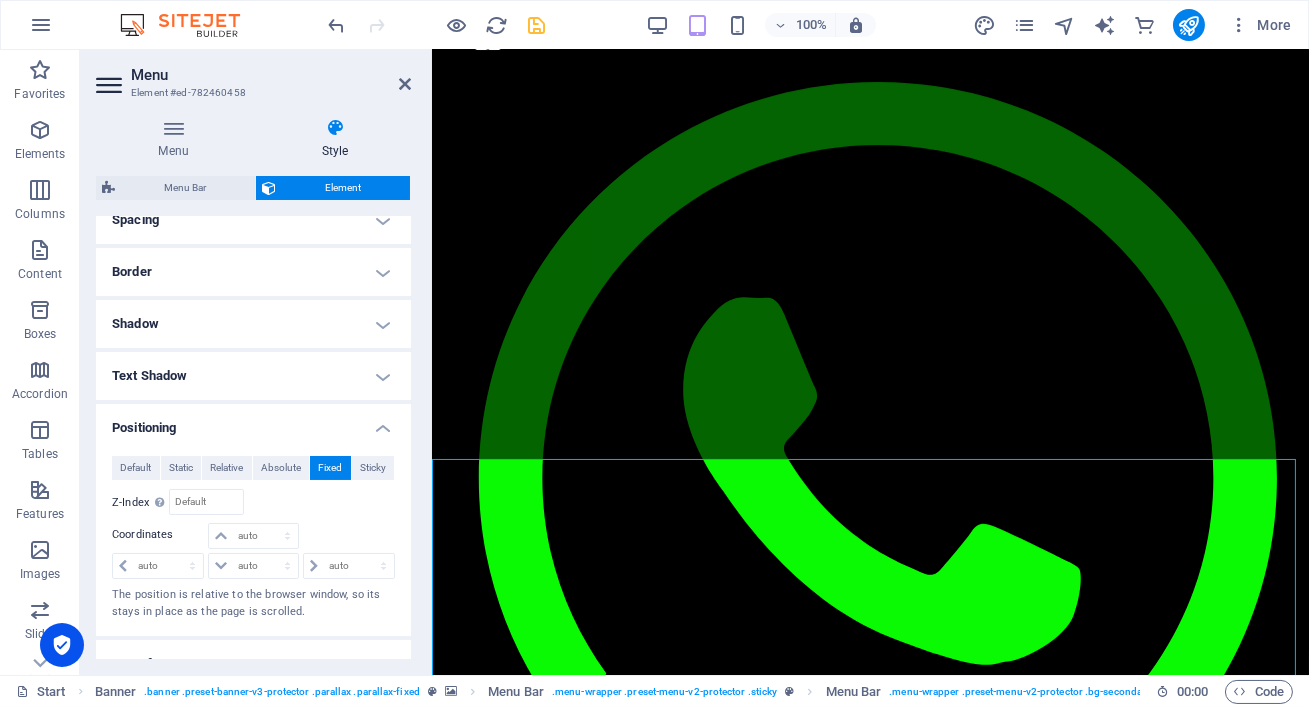 scroll, scrollTop: 4696, scrollLeft: 0, axis: vertical 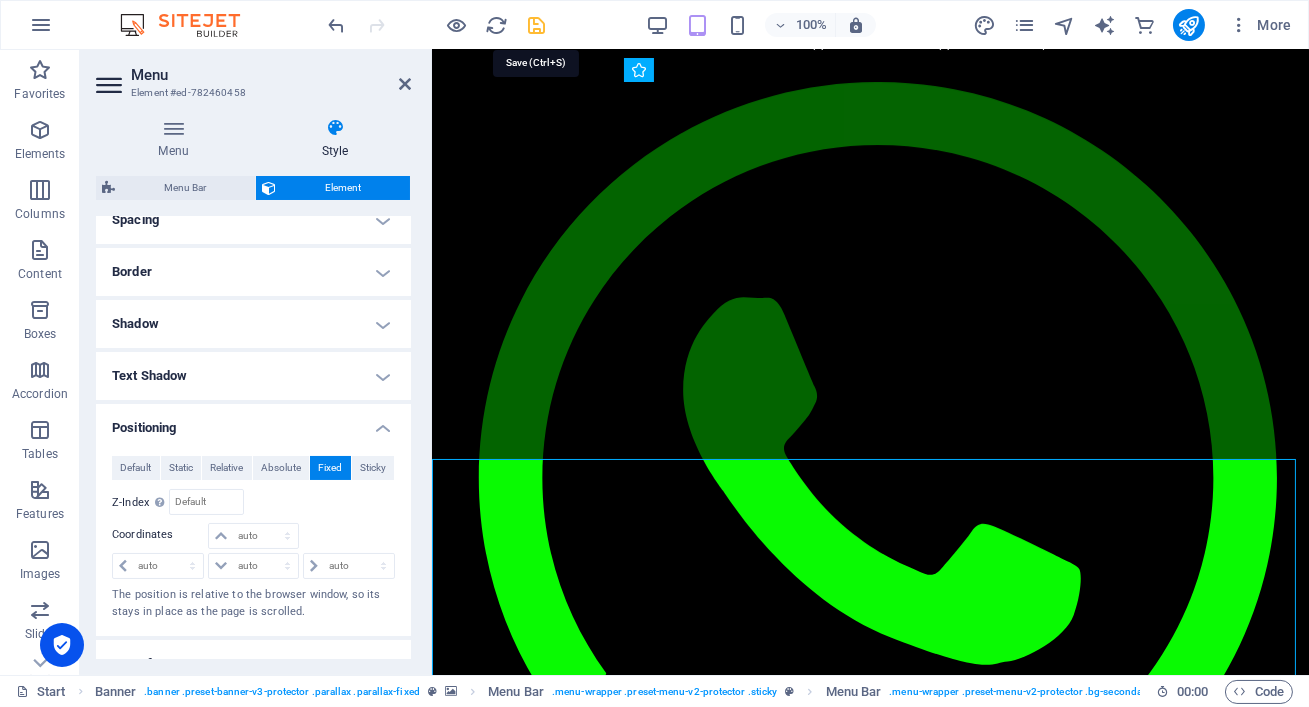 click at bounding box center [537, 25] 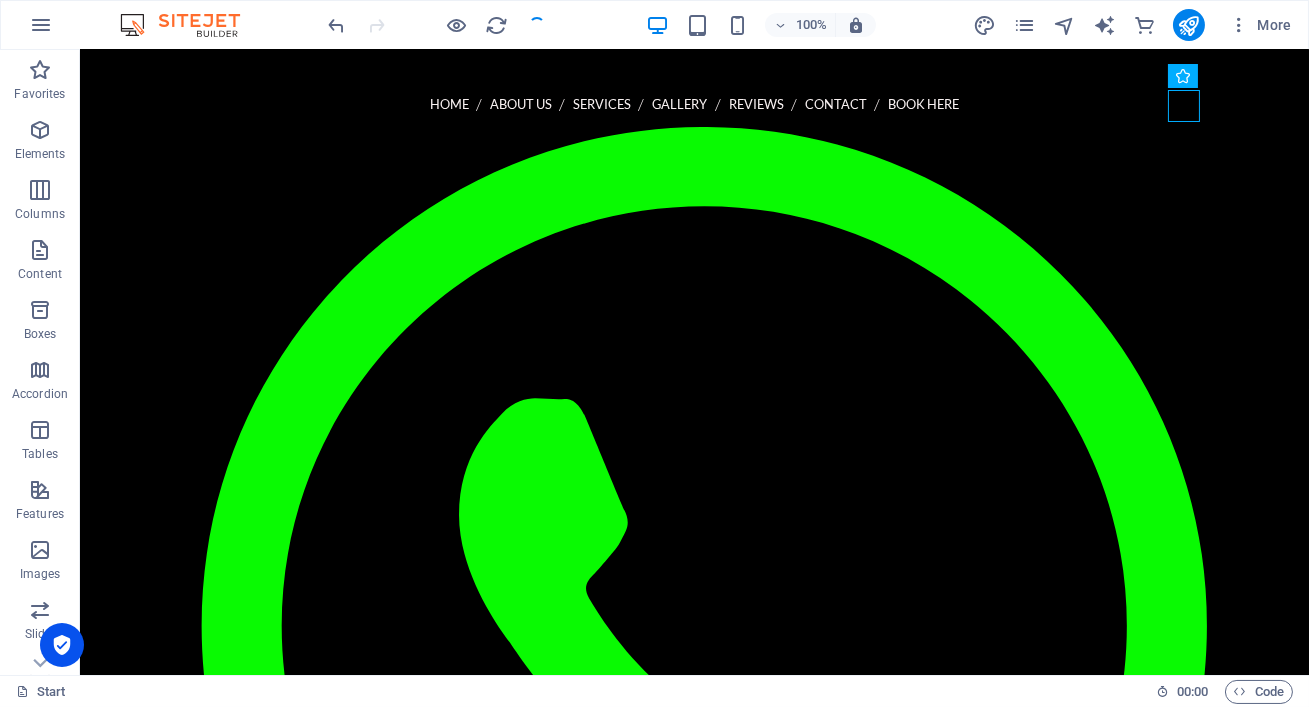 scroll, scrollTop: 4709, scrollLeft: 0, axis: vertical 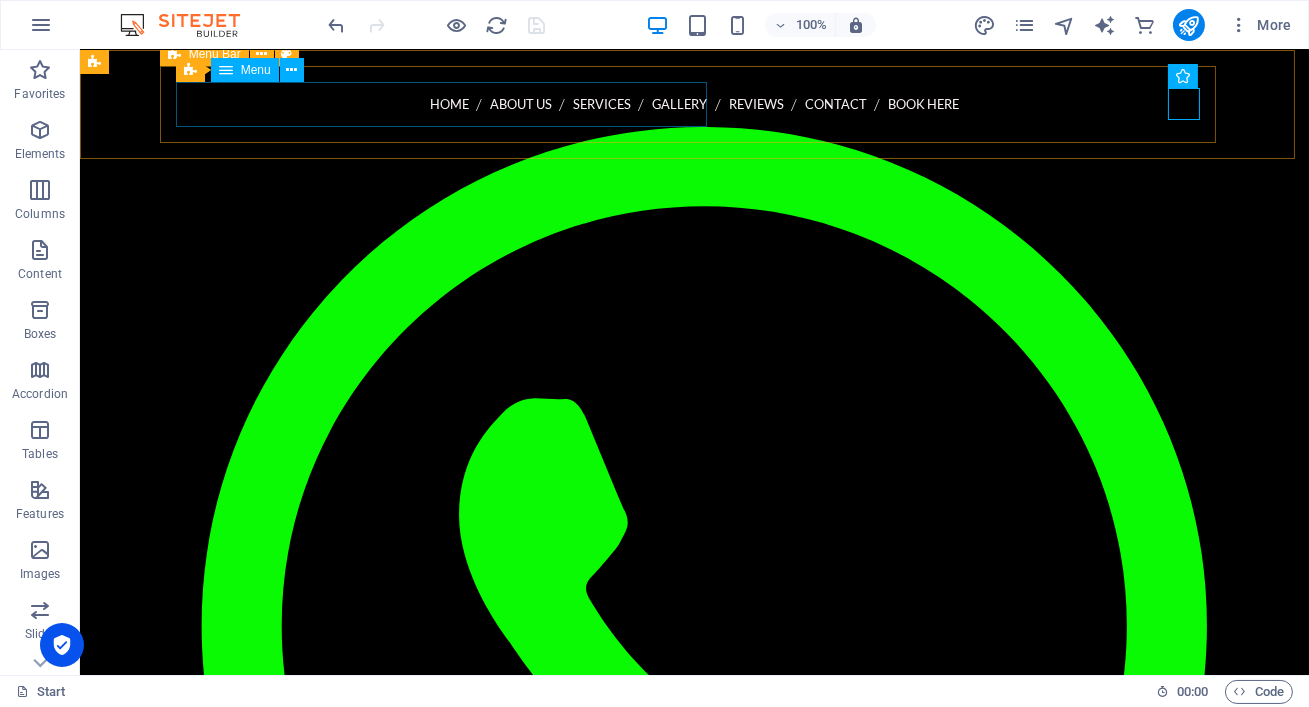 click on "Home About us Services Gallery Reviews Contact Book Here" at bounding box center (695, 104) 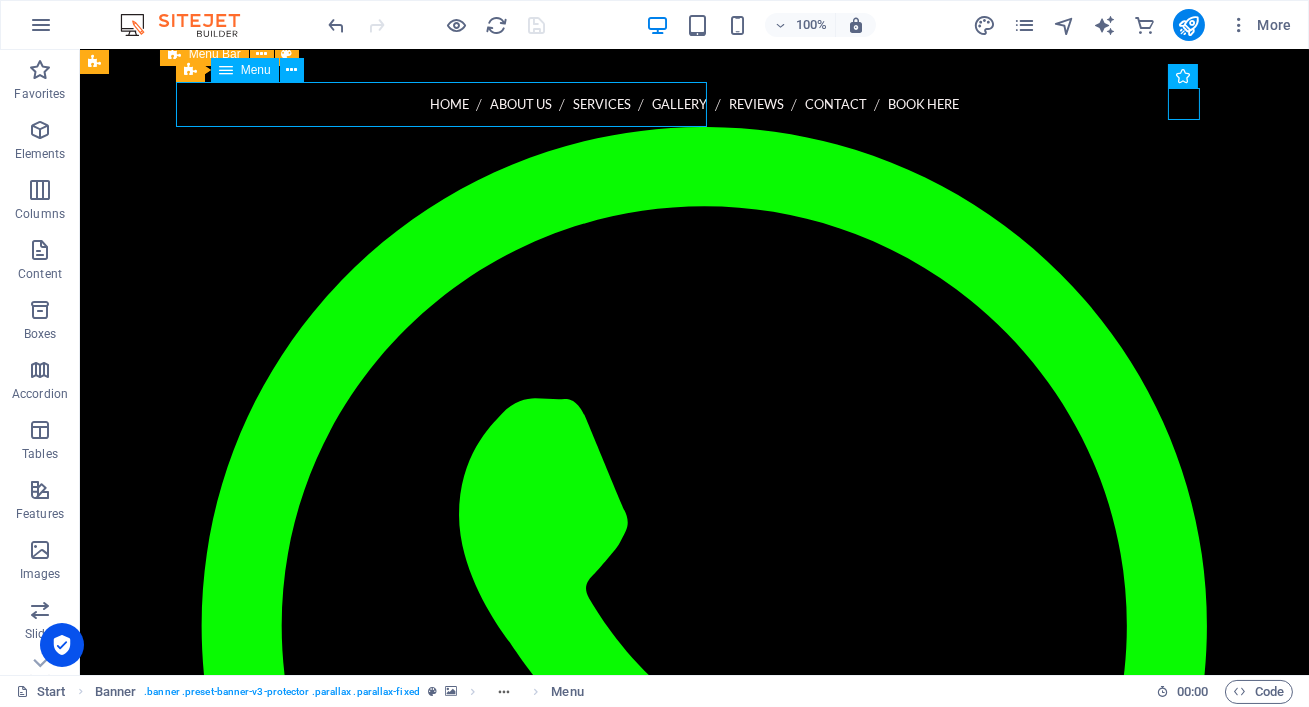 click on "Home About us Services Gallery Reviews Contact Book Here" at bounding box center [695, 104] 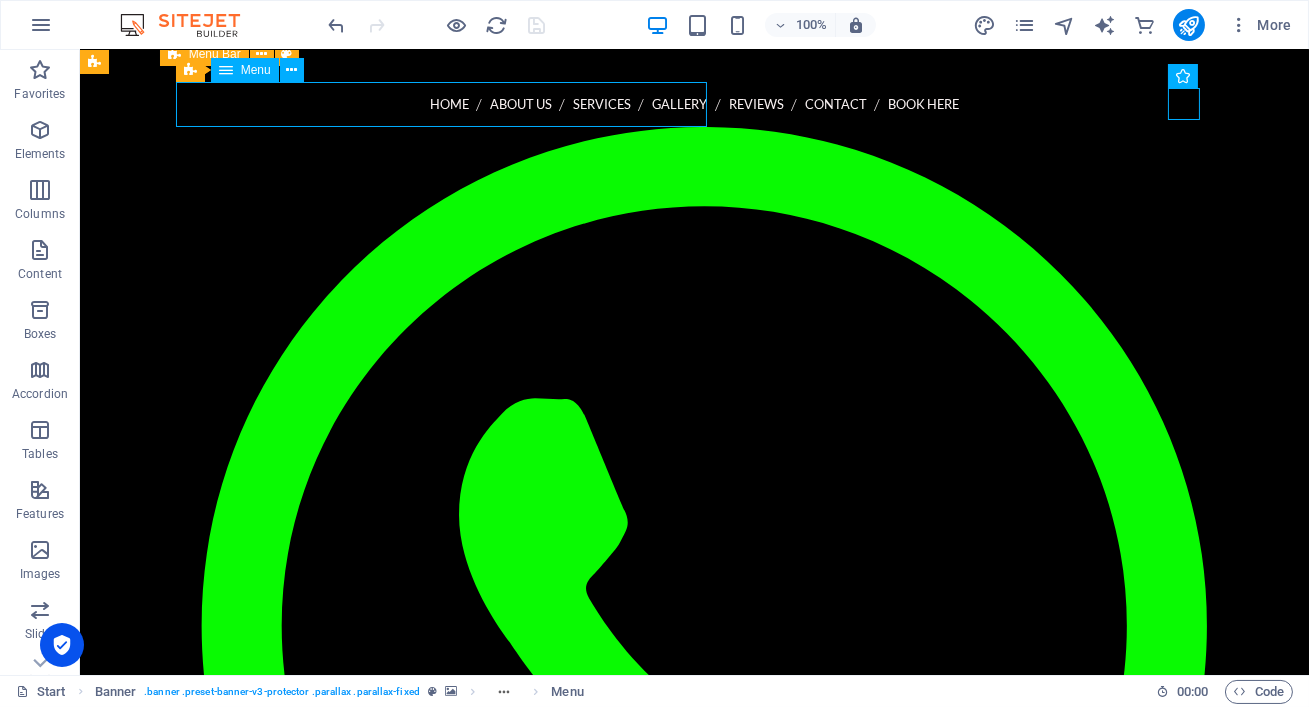 scroll, scrollTop: 4696, scrollLeft: 0, axis: vertical 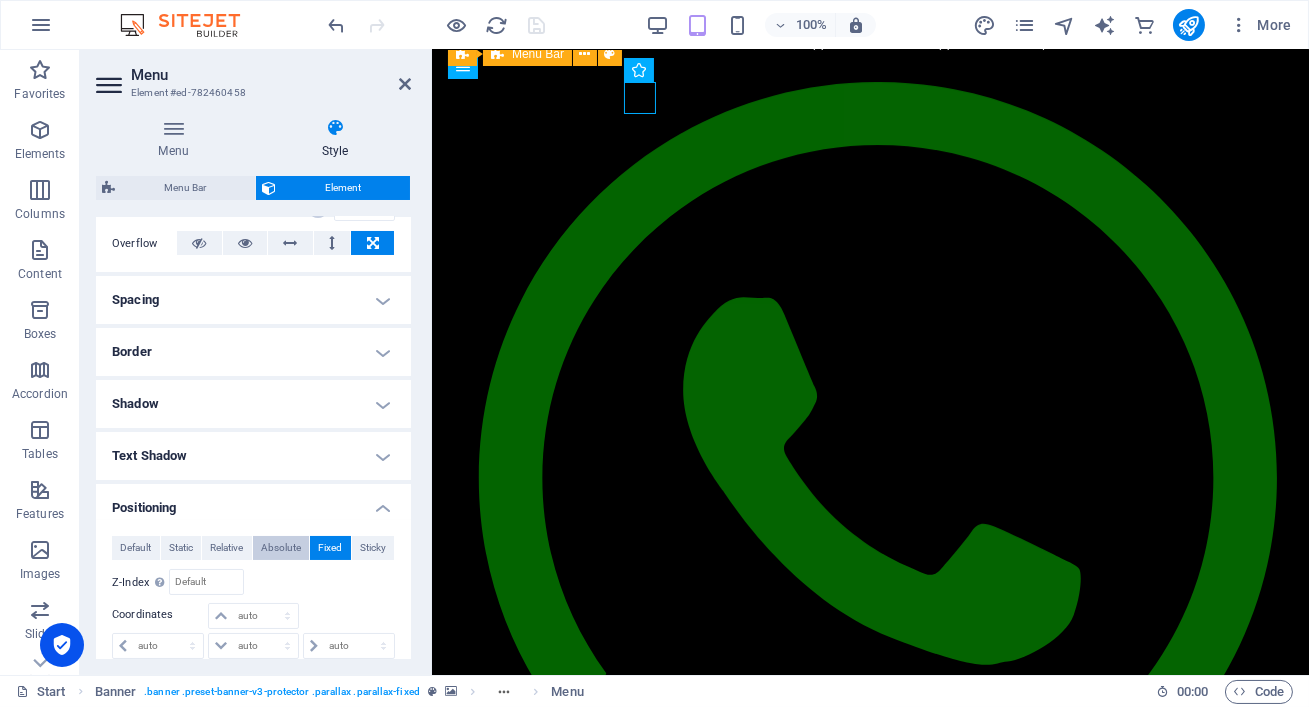 click on "Absolute" at bounding box center [281, 548] 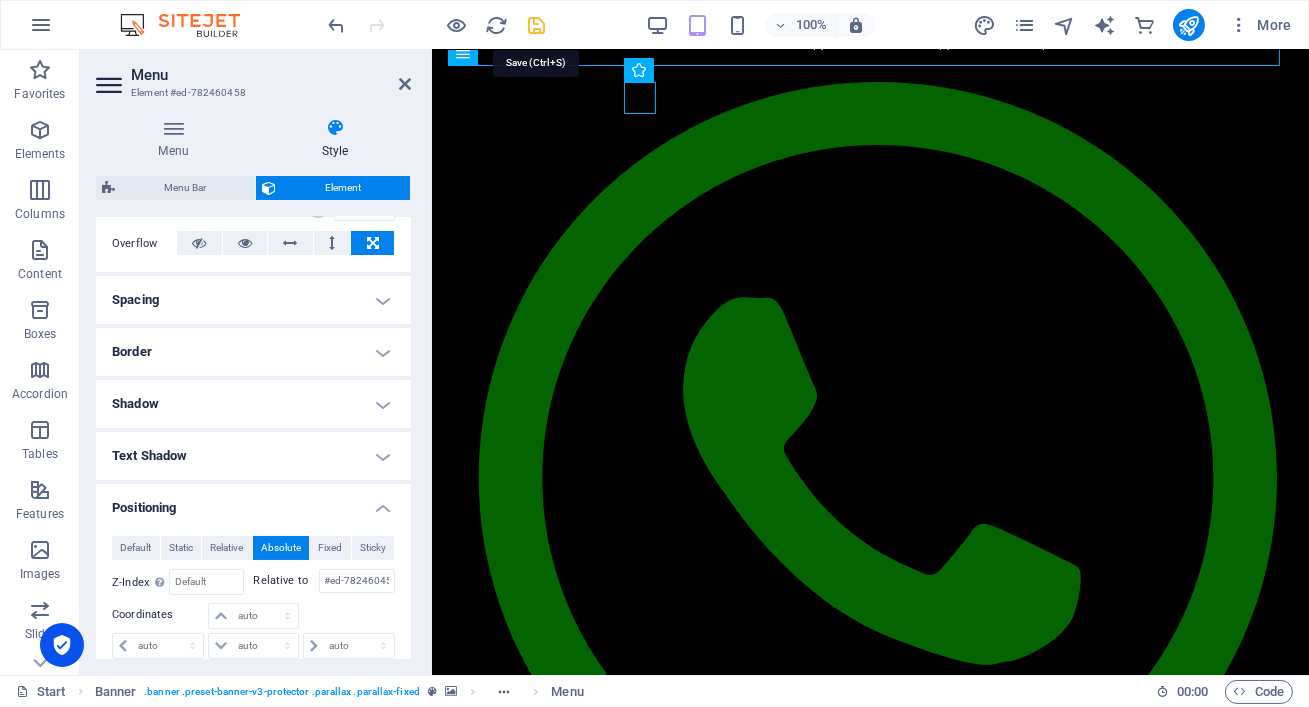 click at bounding box center (537, 25) 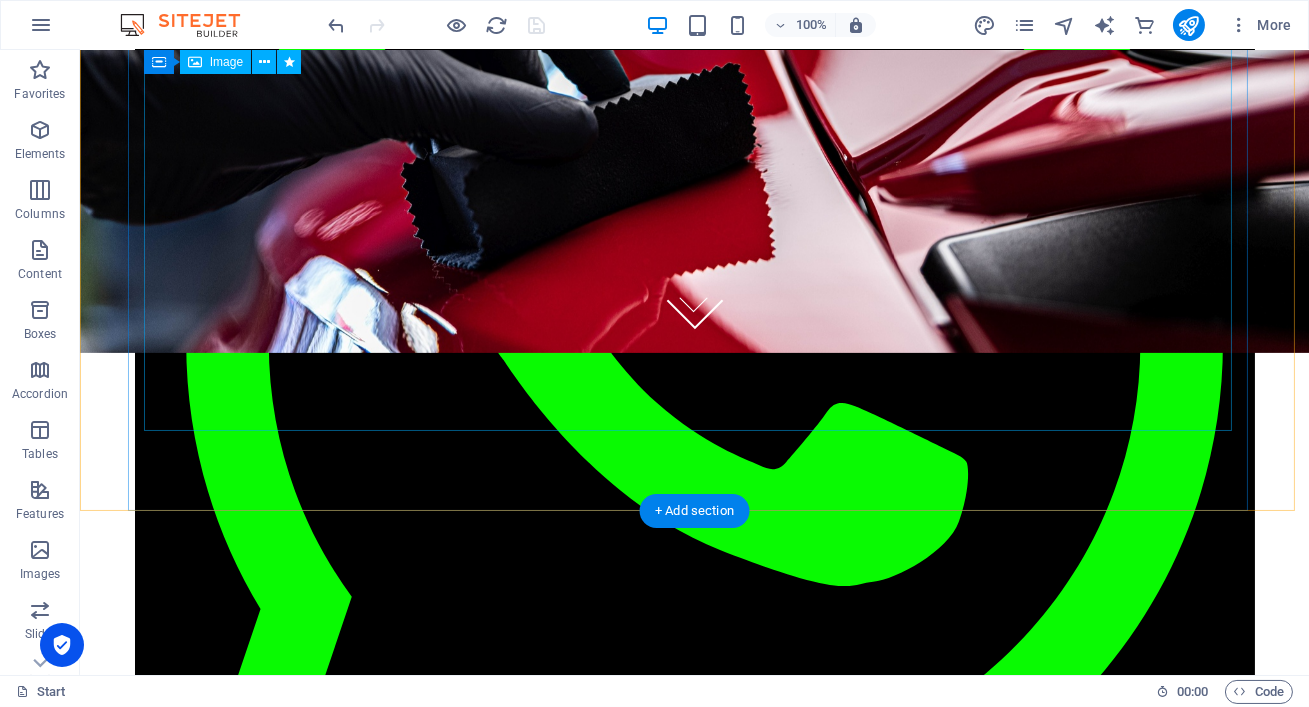 scroll, scrollTop: 350, scrollLeft: 0, axis: vertical 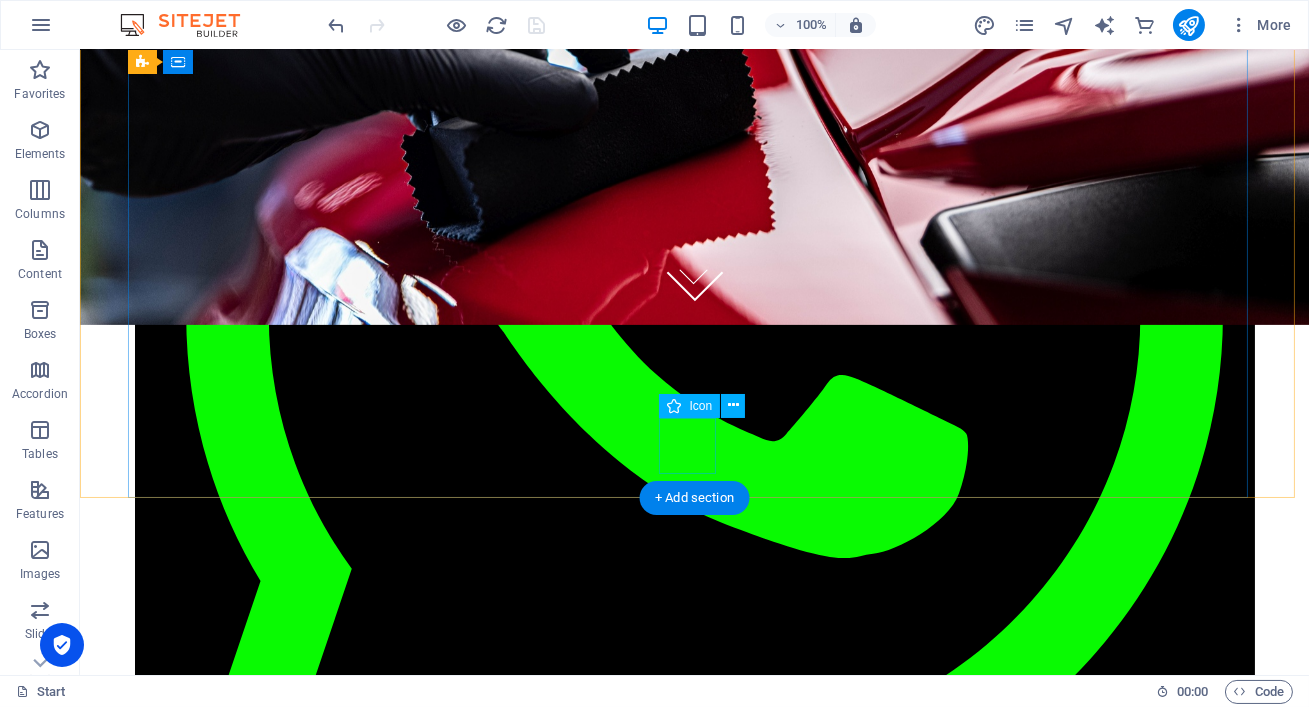 click at bounding box center [694, 273] 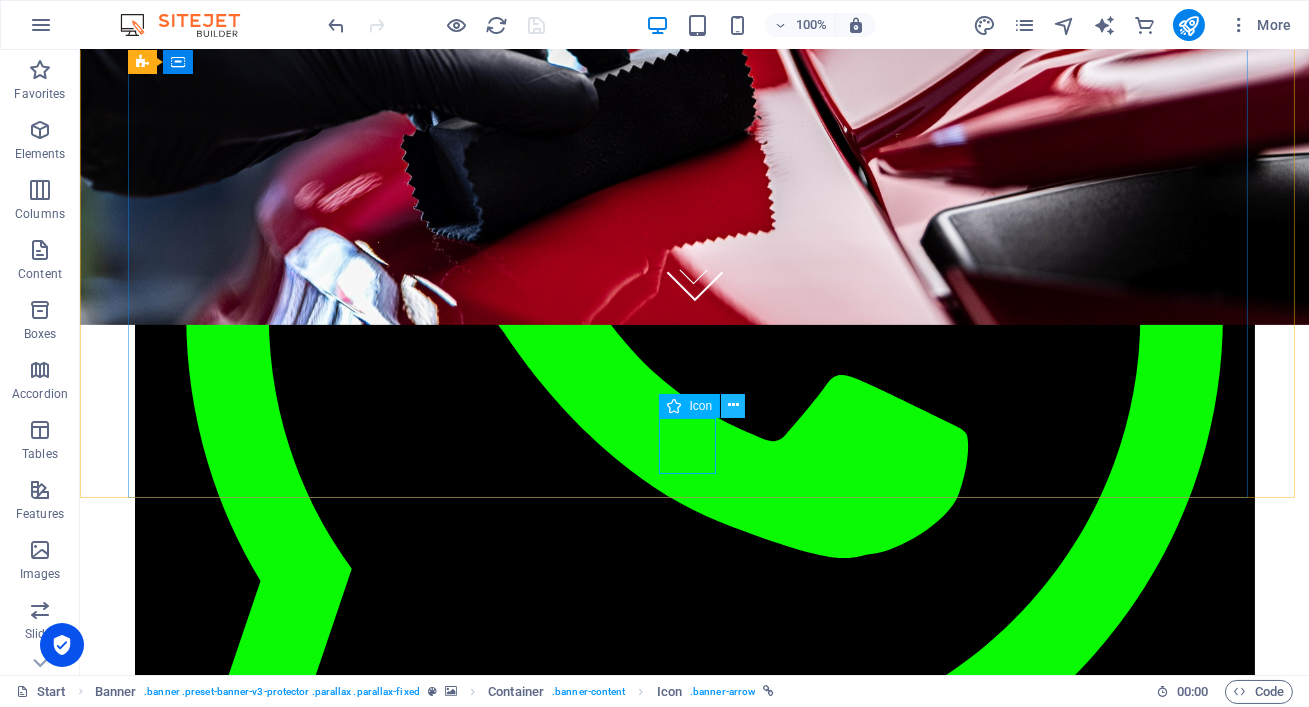 click at bounding box center (733, 405) 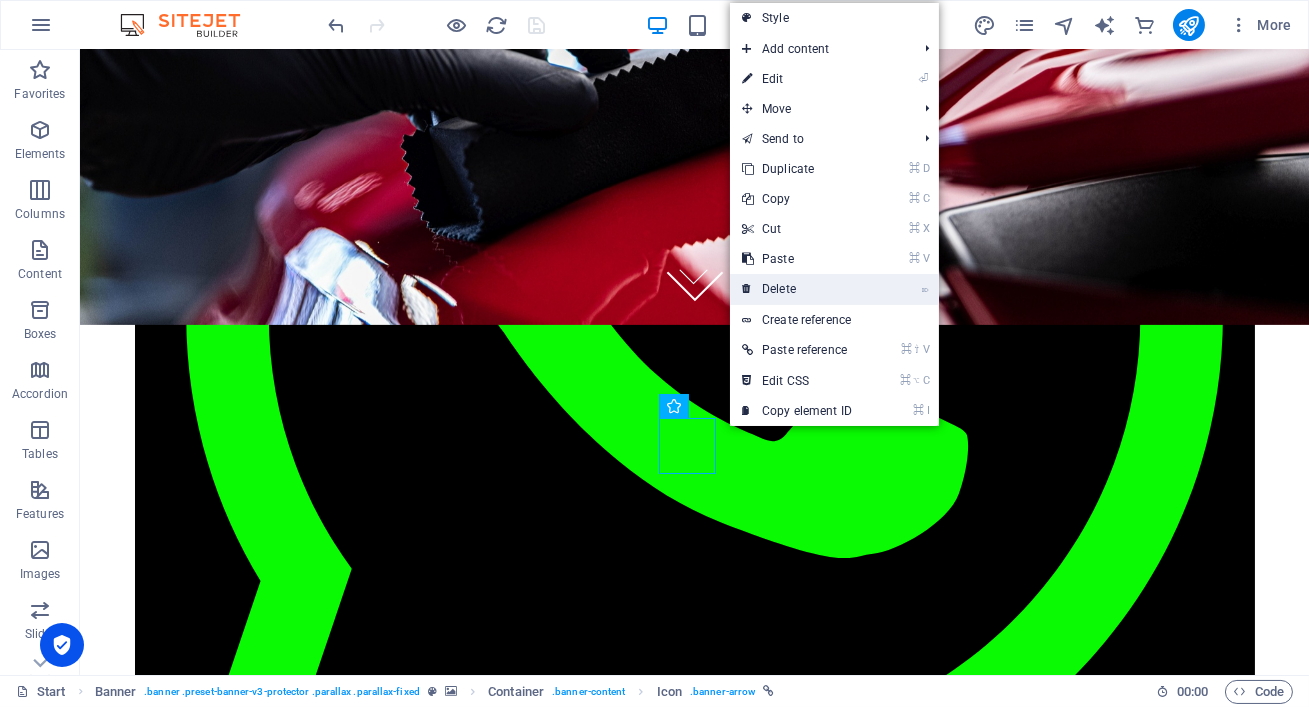 click on "⌦  Delete" at bounding box center (797, 289) 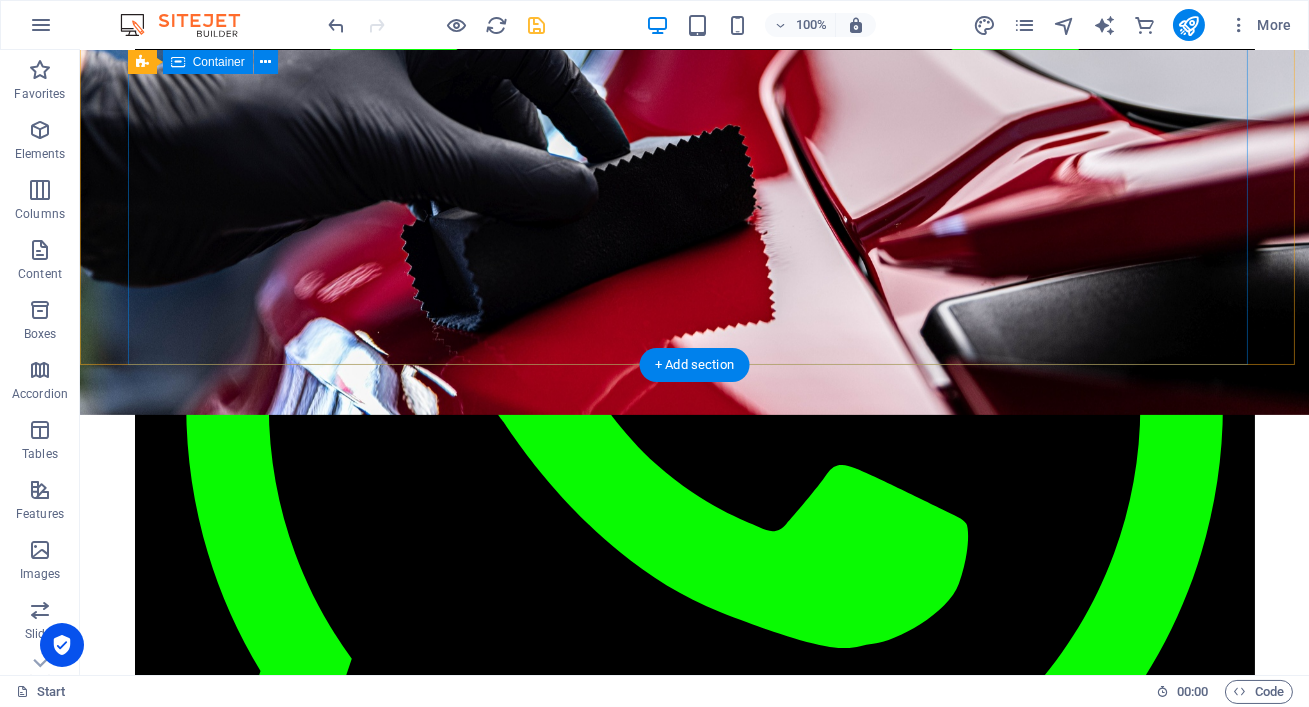 scroll, scrollTop: 0, scrollLeft: 0, axis: both 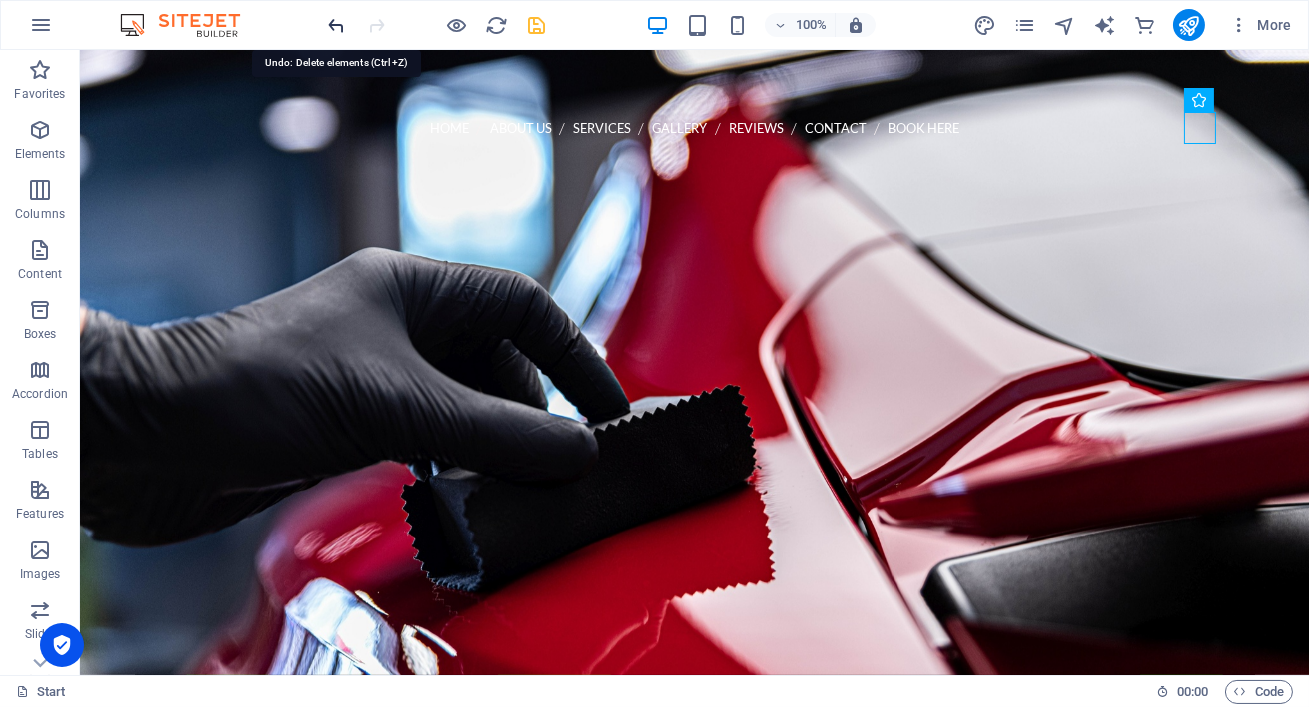 click at bounding box center (337, 25) 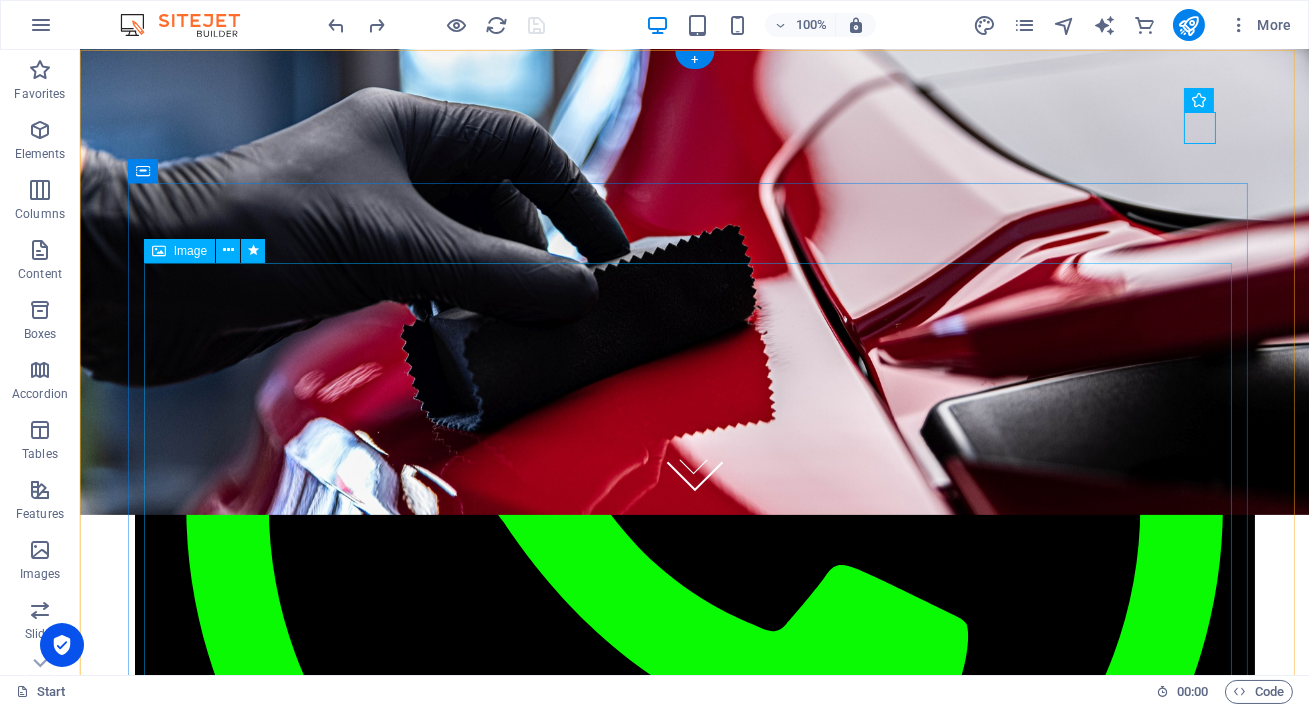 scroll, scrollTop: 366, scrollLeft: 0, axis: vertical 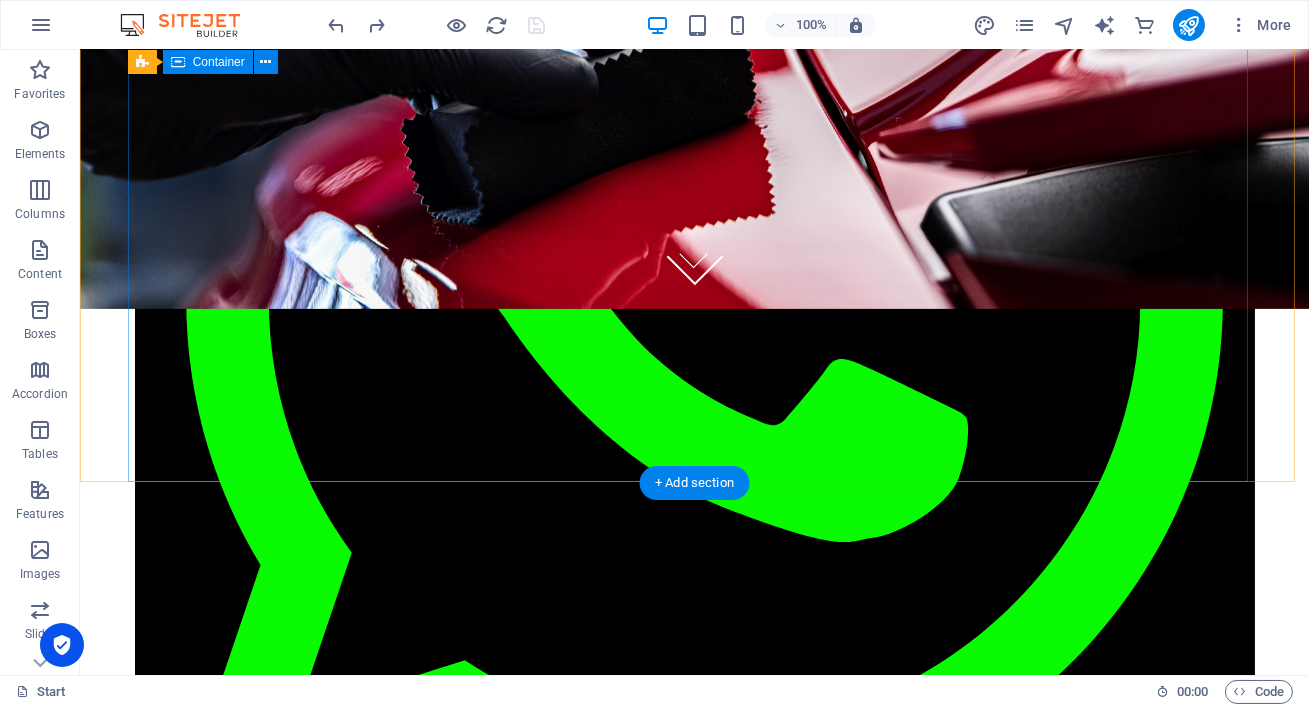 click at bounding box center (695, 1372) 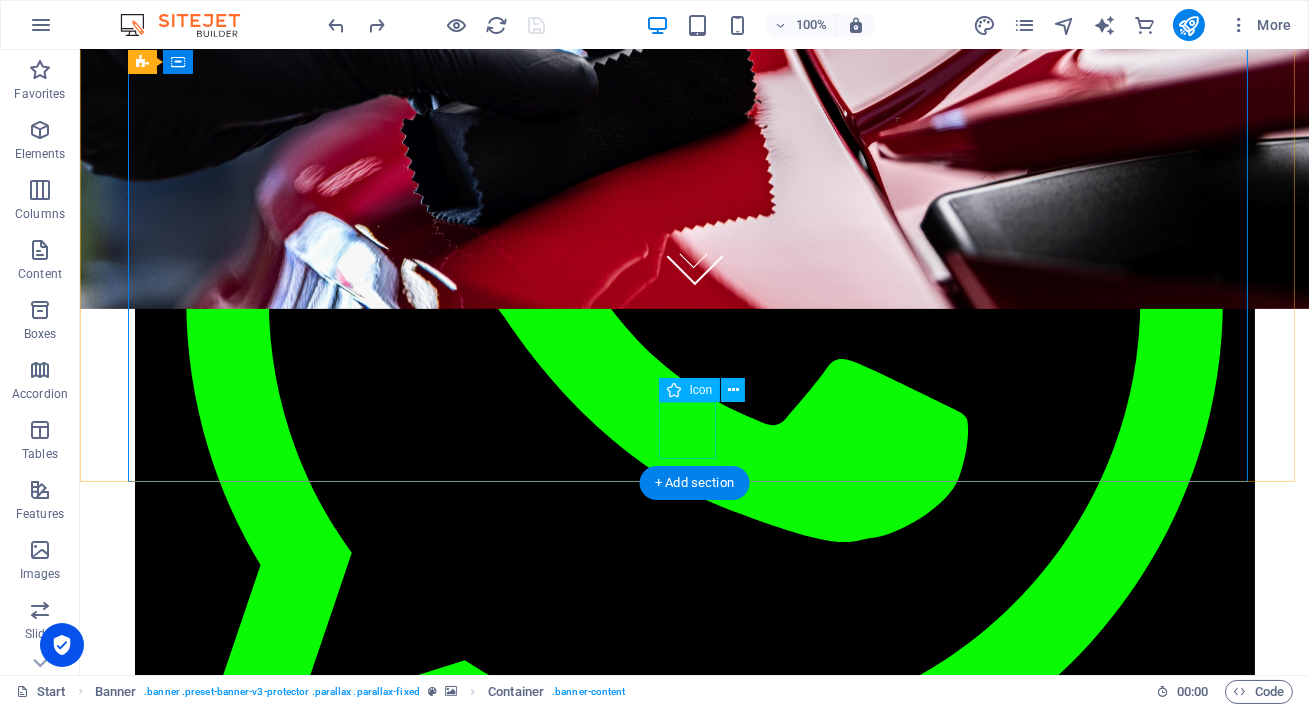 click at bounding box center (694, 257) 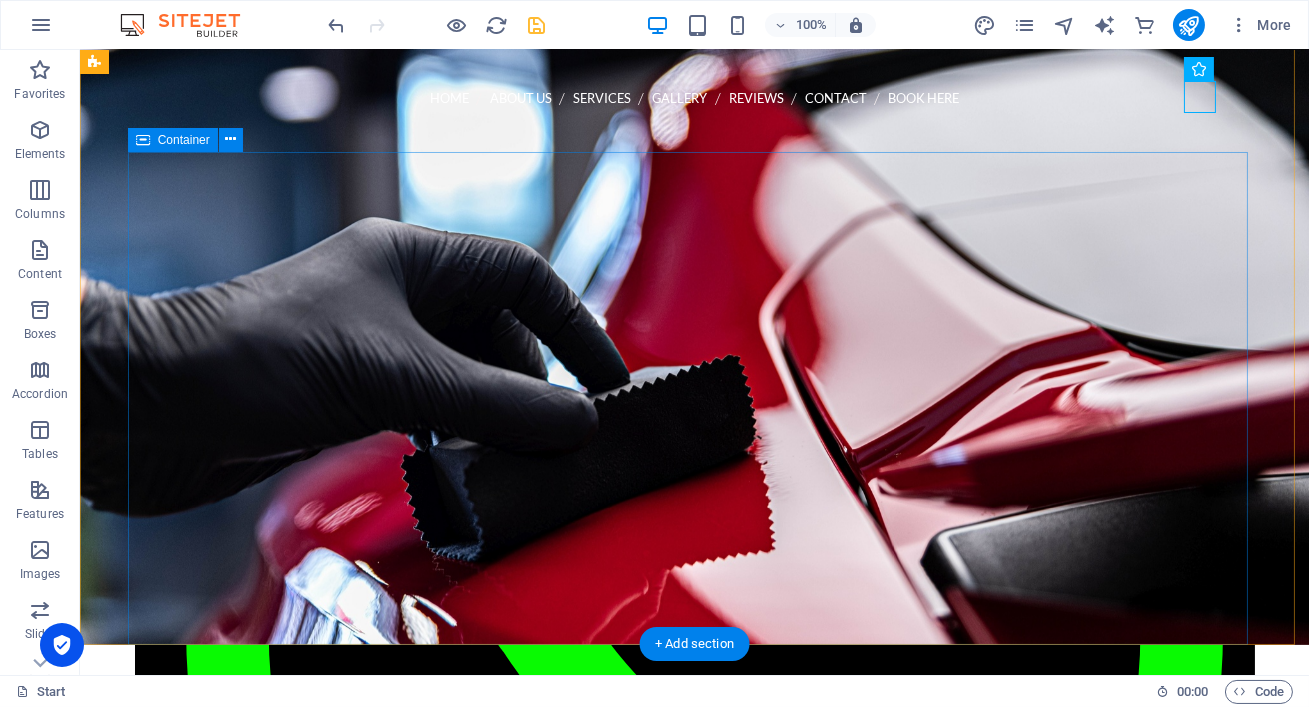 scroll, scrollTop: 0, scrollLeft: 0, axis: both 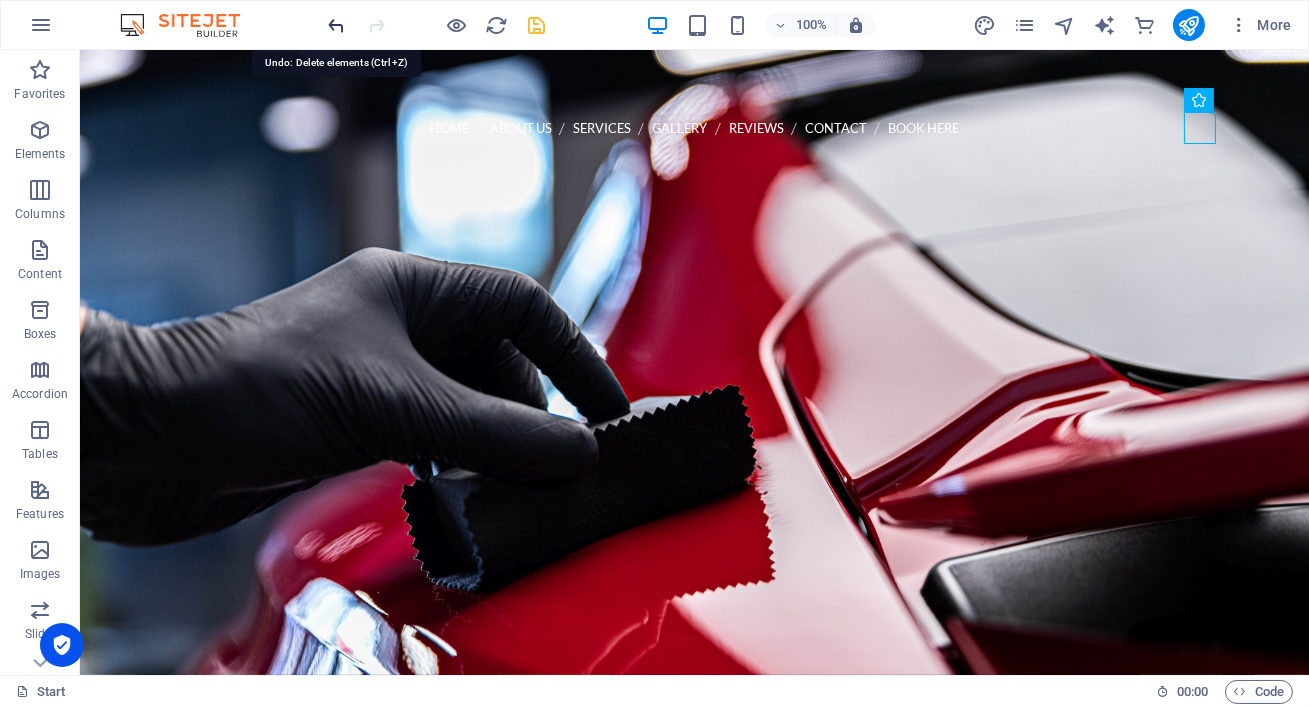 click at bounding box center (337, 25) 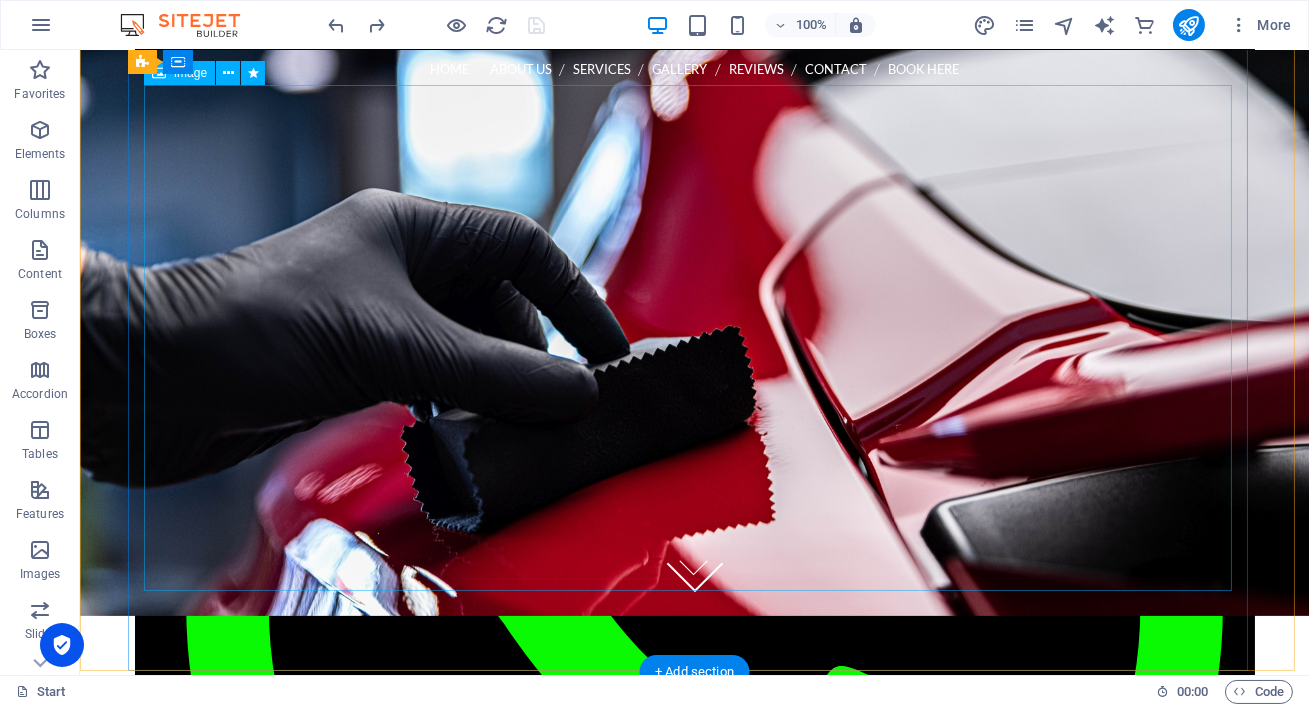scroll, scrollTop: 177, scrollLeft: 0, axis: vertical 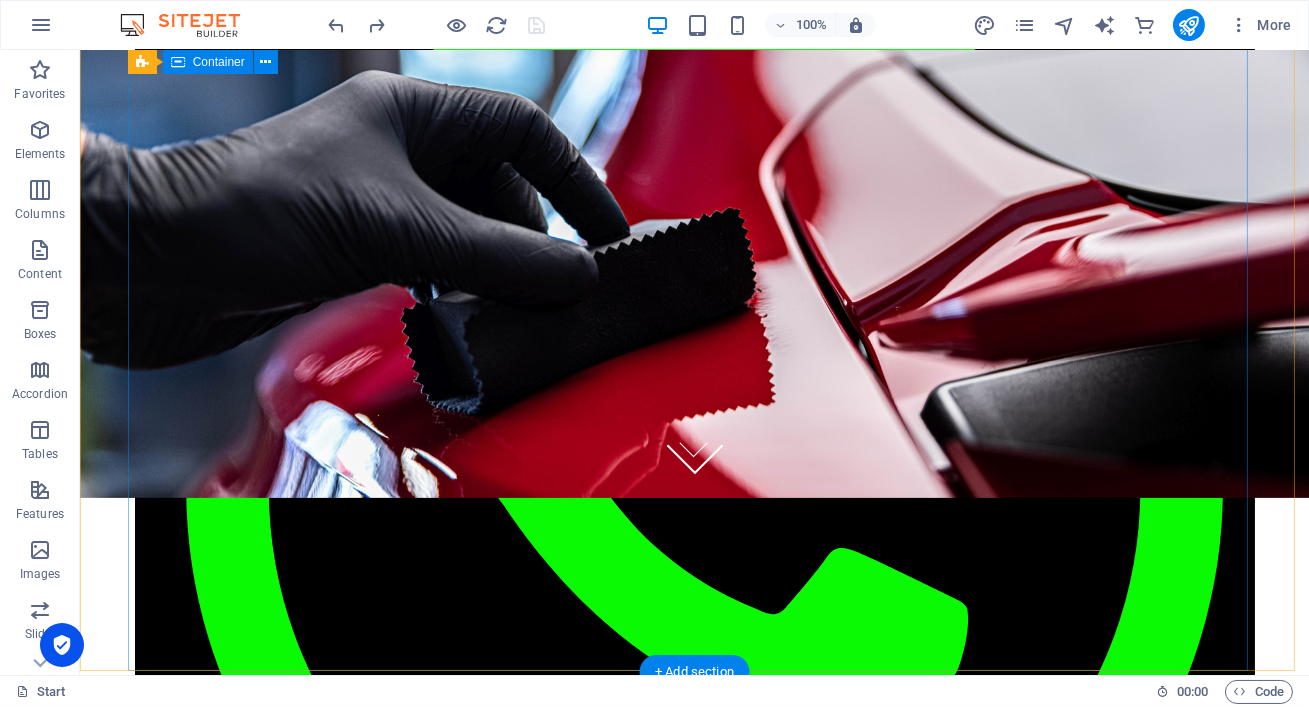 click at bounding box center (695, 1561) 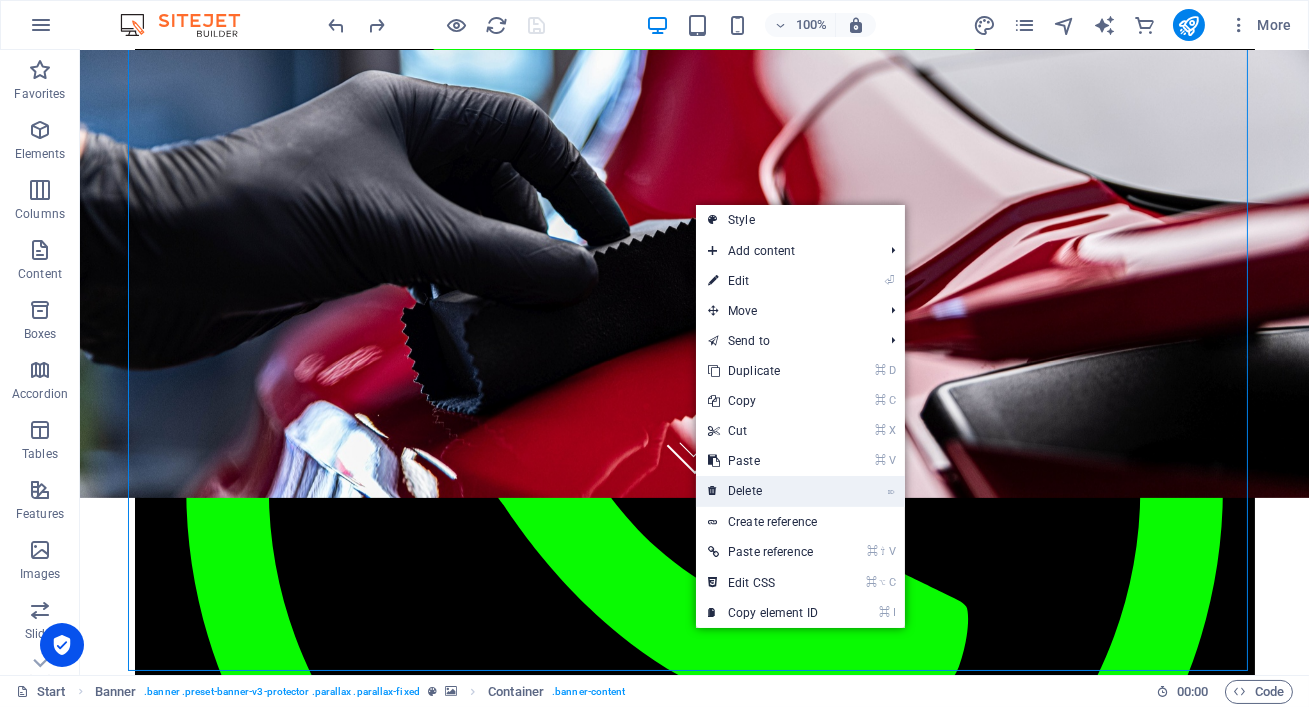 click on "⌦  Delete" at bounding box center [763, 491] 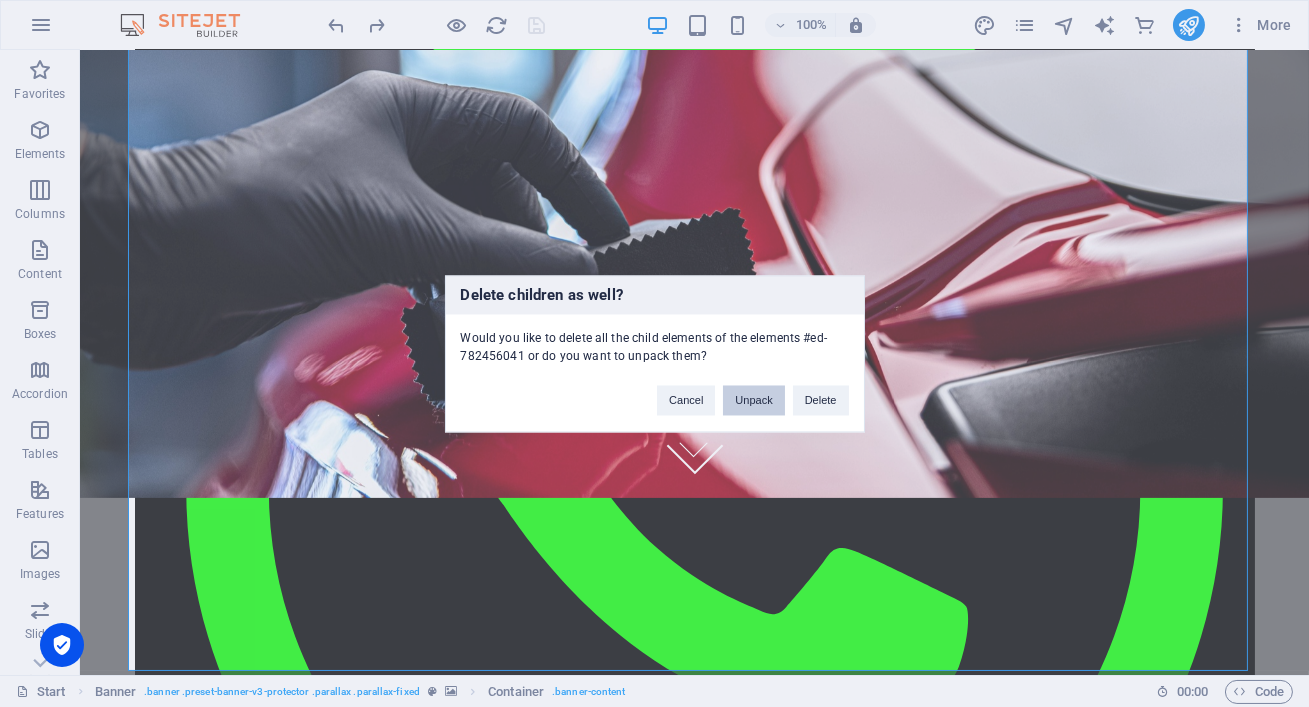 click on "Unpack" at bounding box center (753, 400) 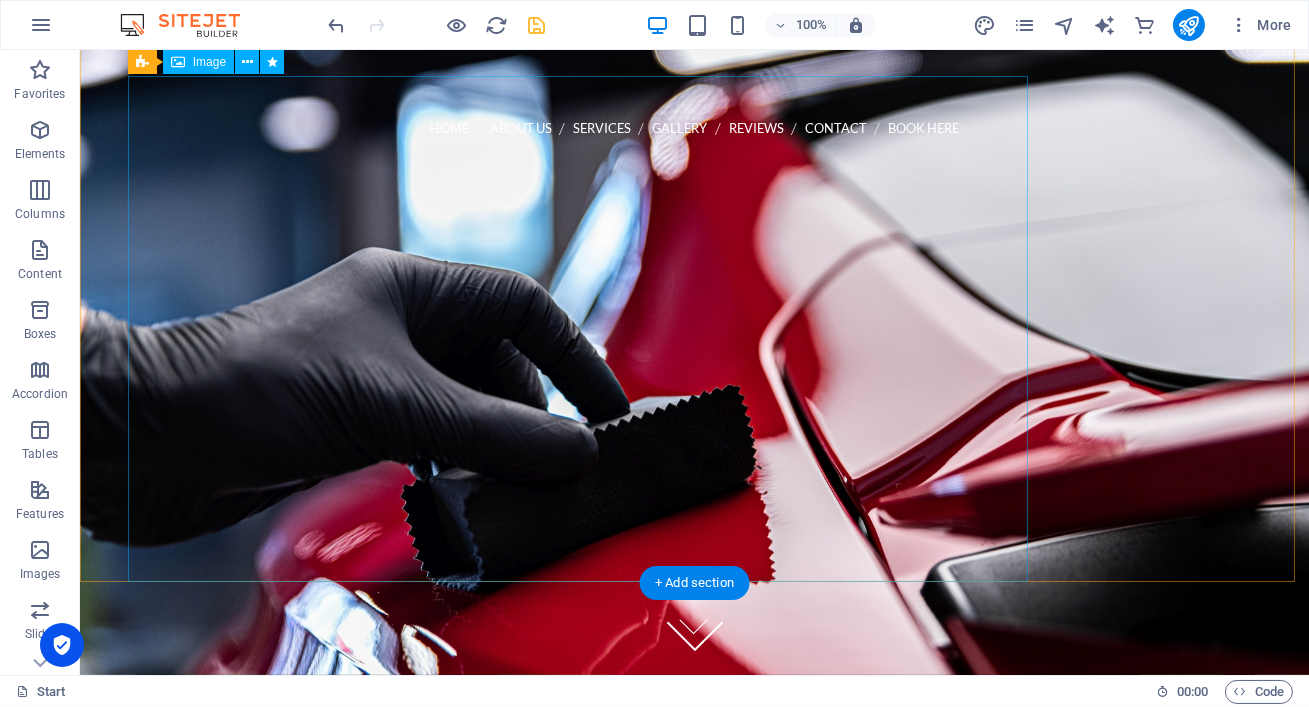 scroll, scrollTop: 0, scrollLeft: 0, axis: both 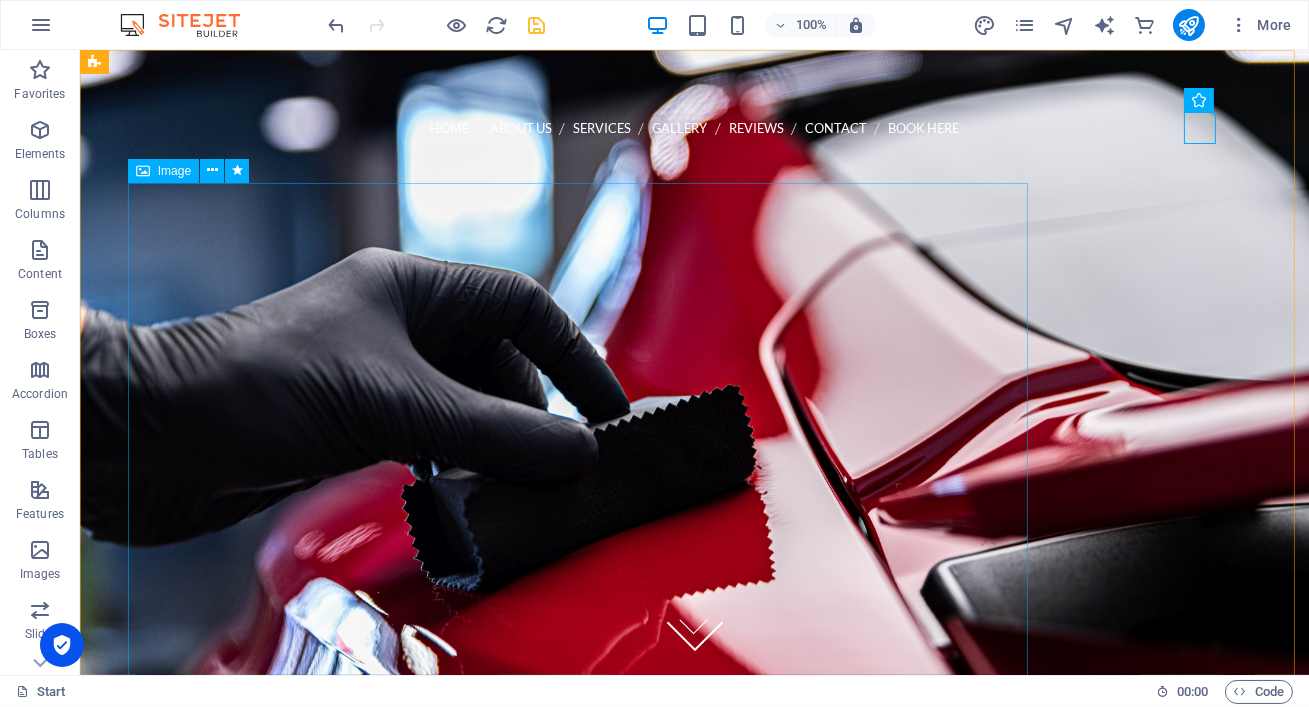 click on "Image" at bounding box center [174, 171] 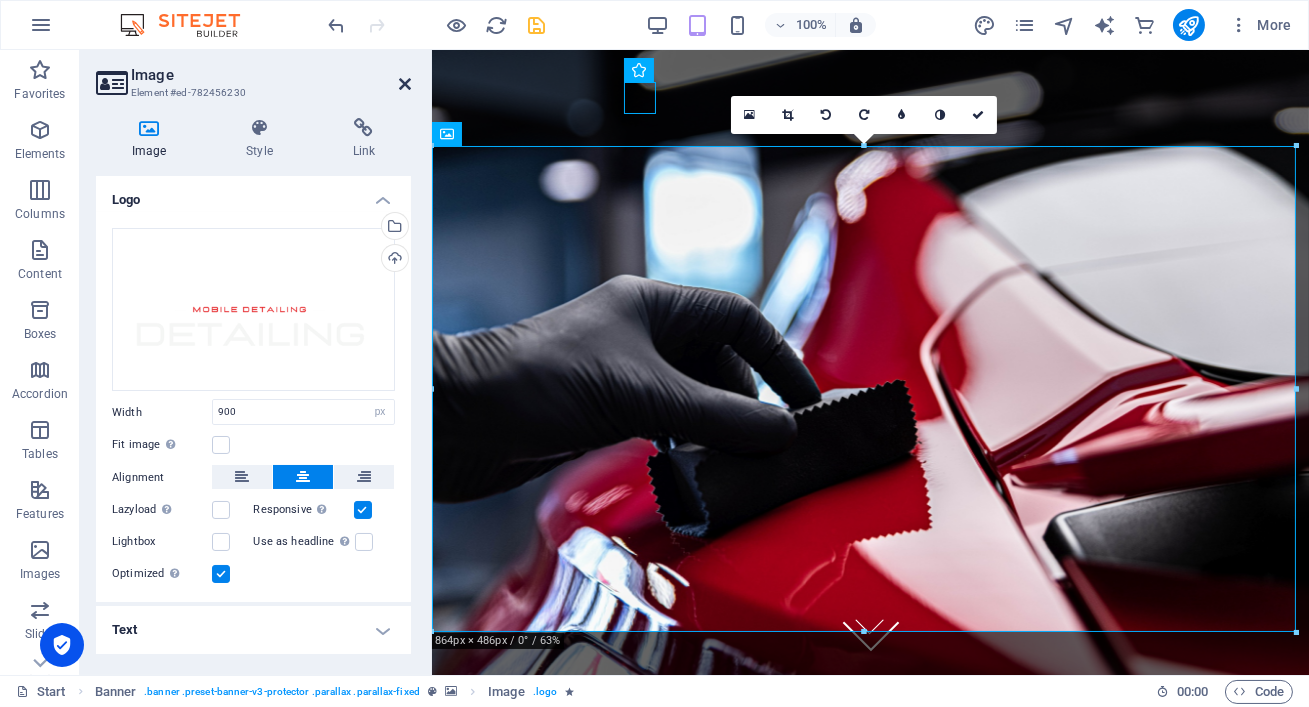 click at bounding box center (405, 84) 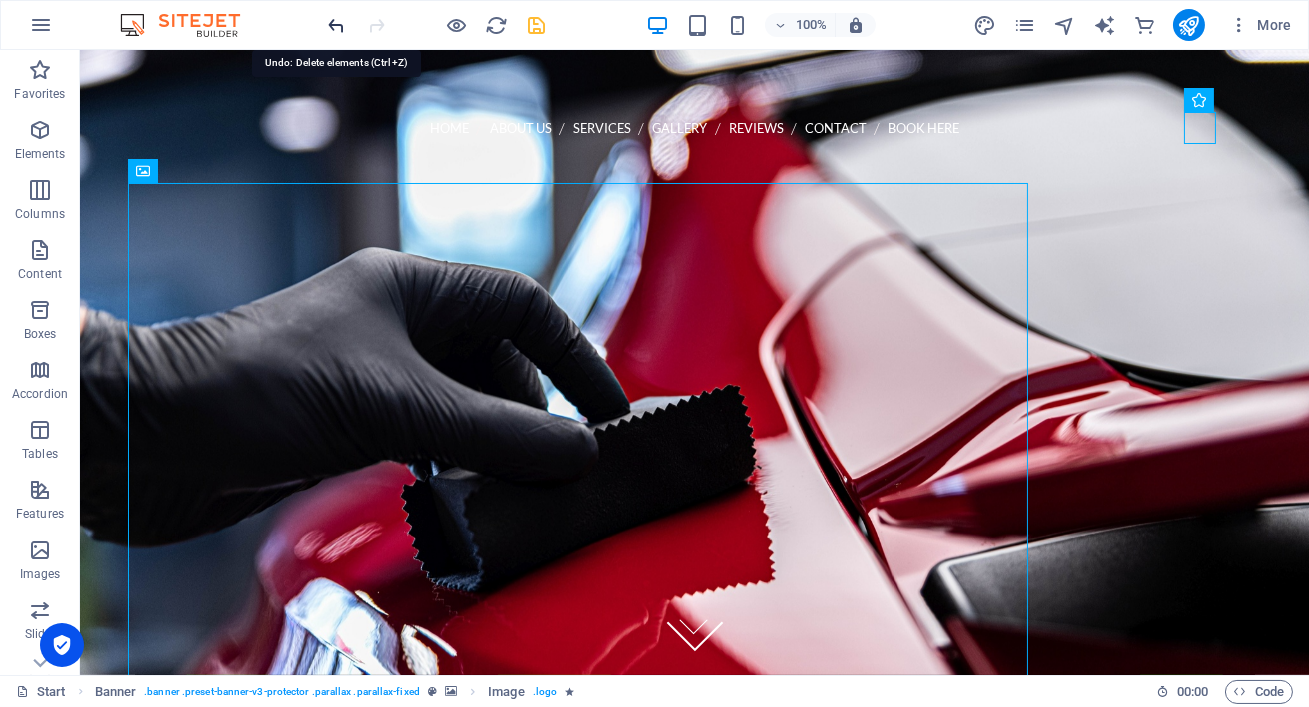 click at bounding box center (337, 25) 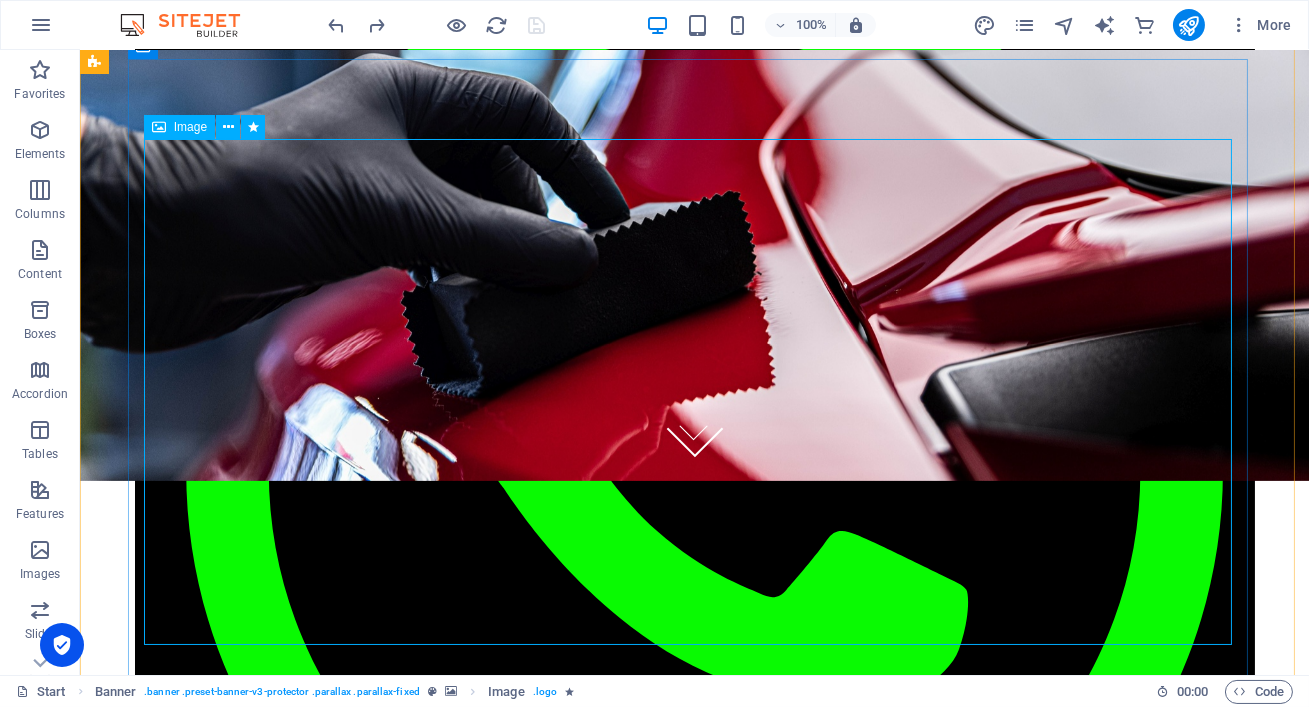 scroll, scrollTop: 412, scrollLeft: 0, axis: vertical 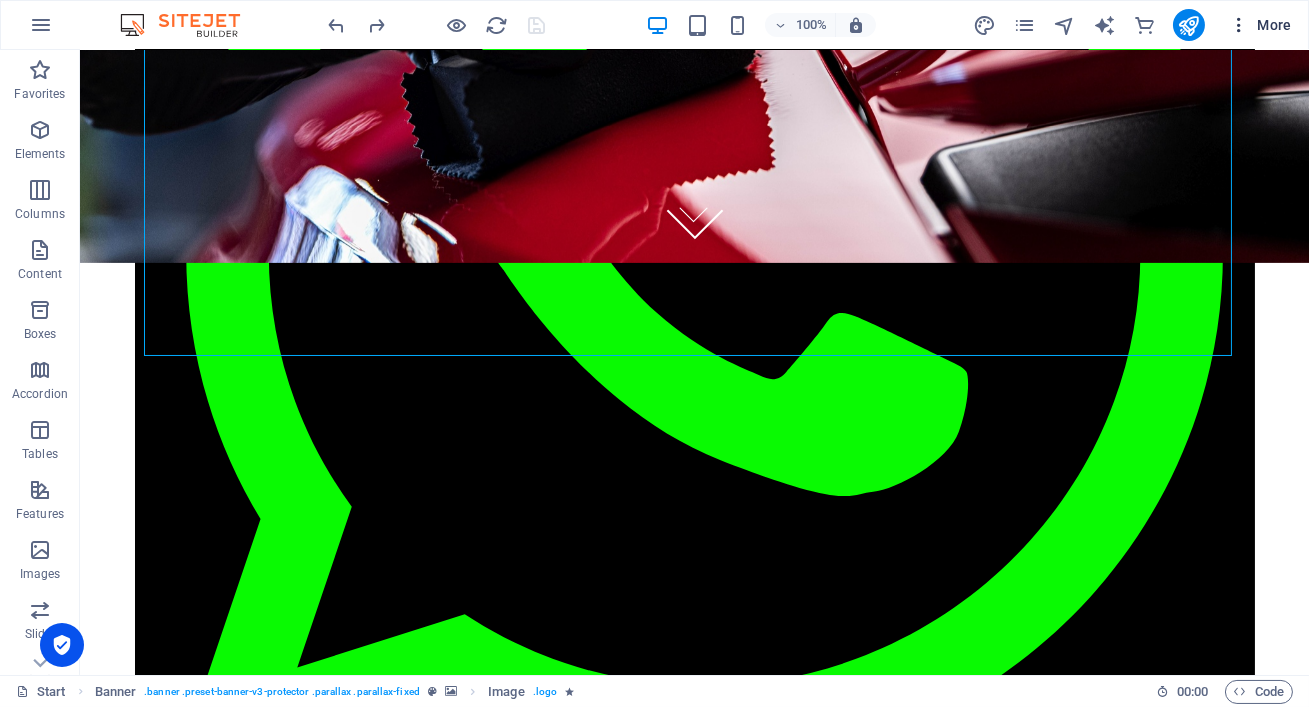 click on "More" at bounding box center (1260, 25) 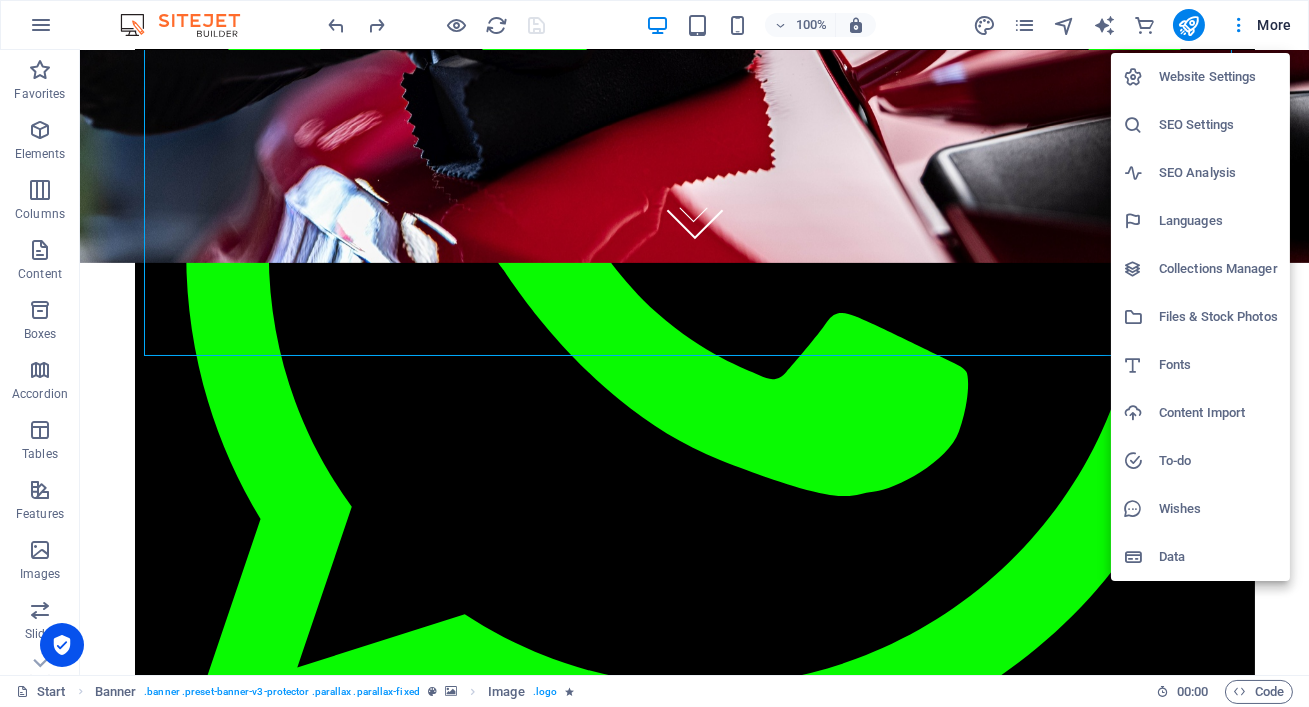 click on "SEO Settings" at bounding box center [1200, 125] 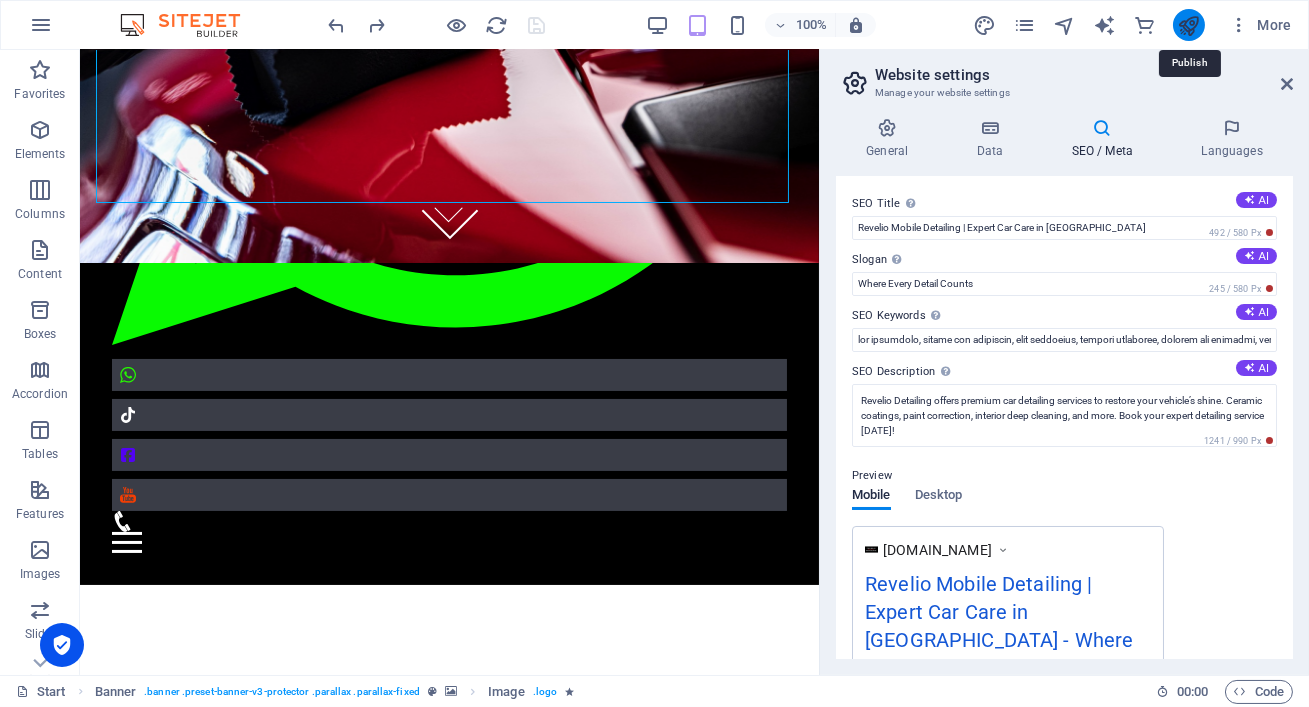 click at bounding box center [1188, 25] 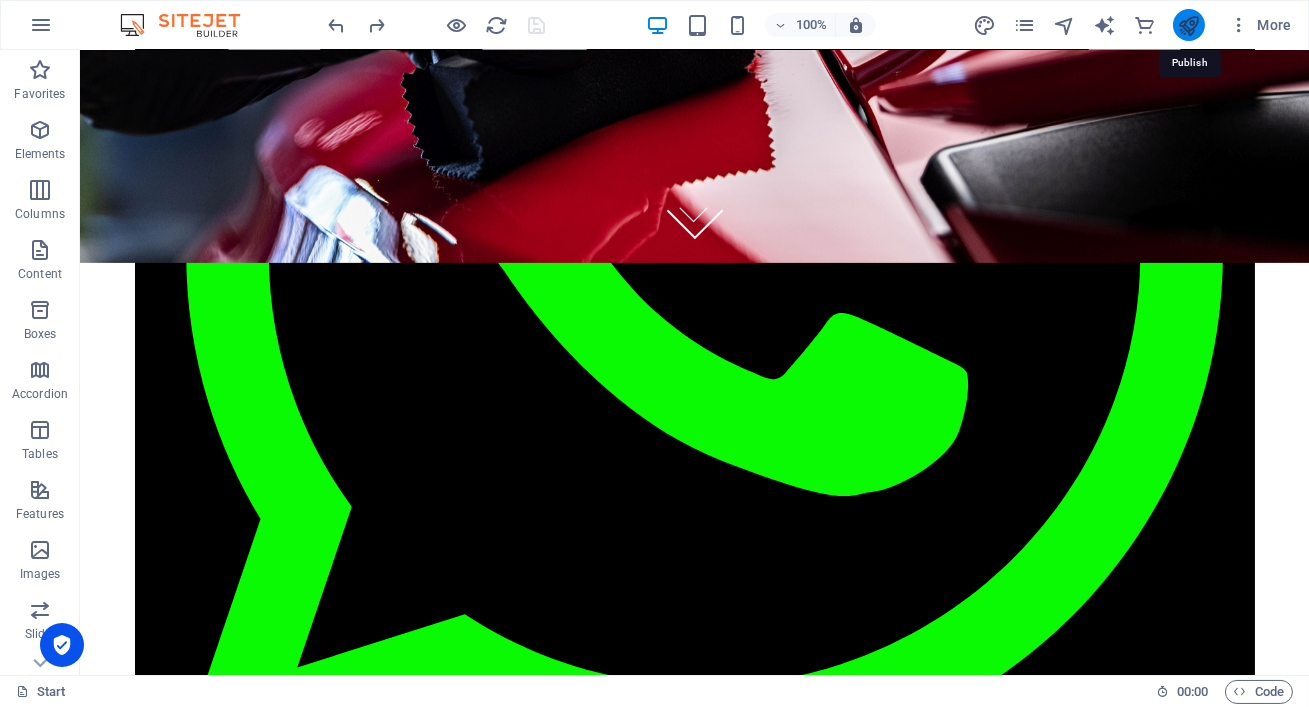 click at bounding box center [1188, 25] 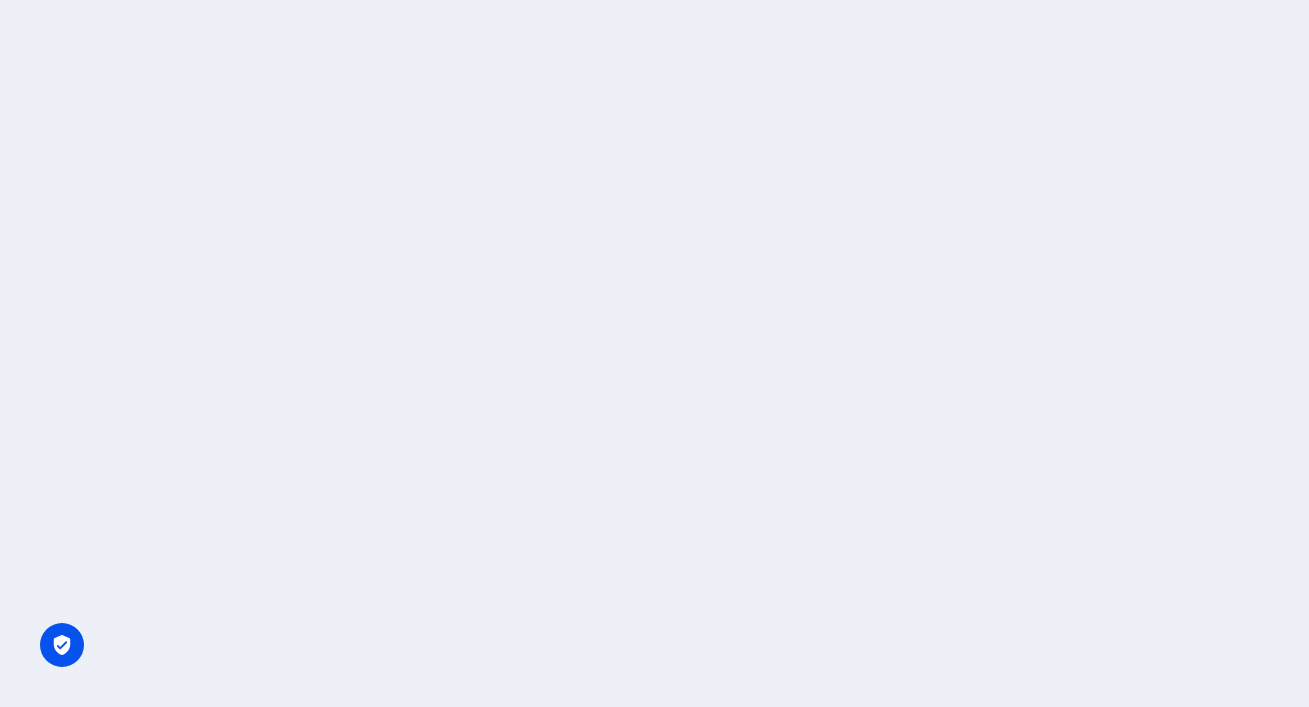 scroll, scrollTop: 0, scrollLeft: 0, axis: both 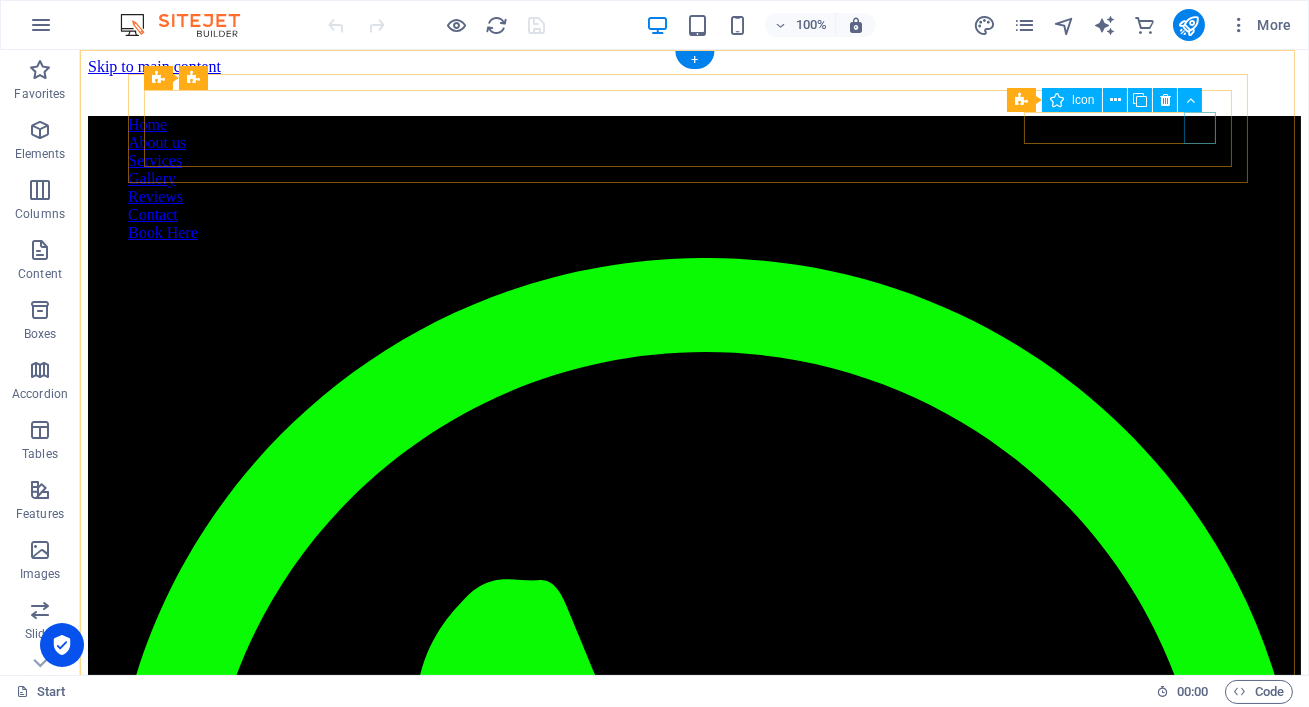 click at bounding box center [694, 6068] 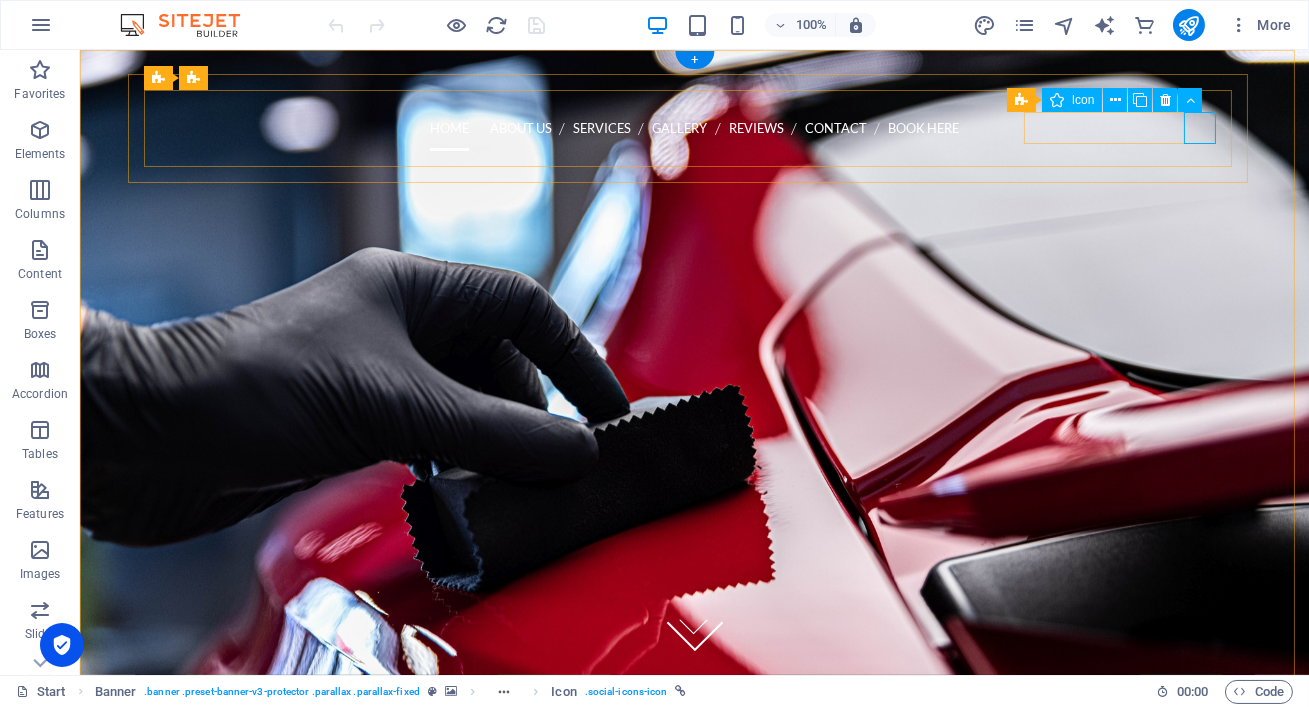 click at bounding box center [695, 1357] 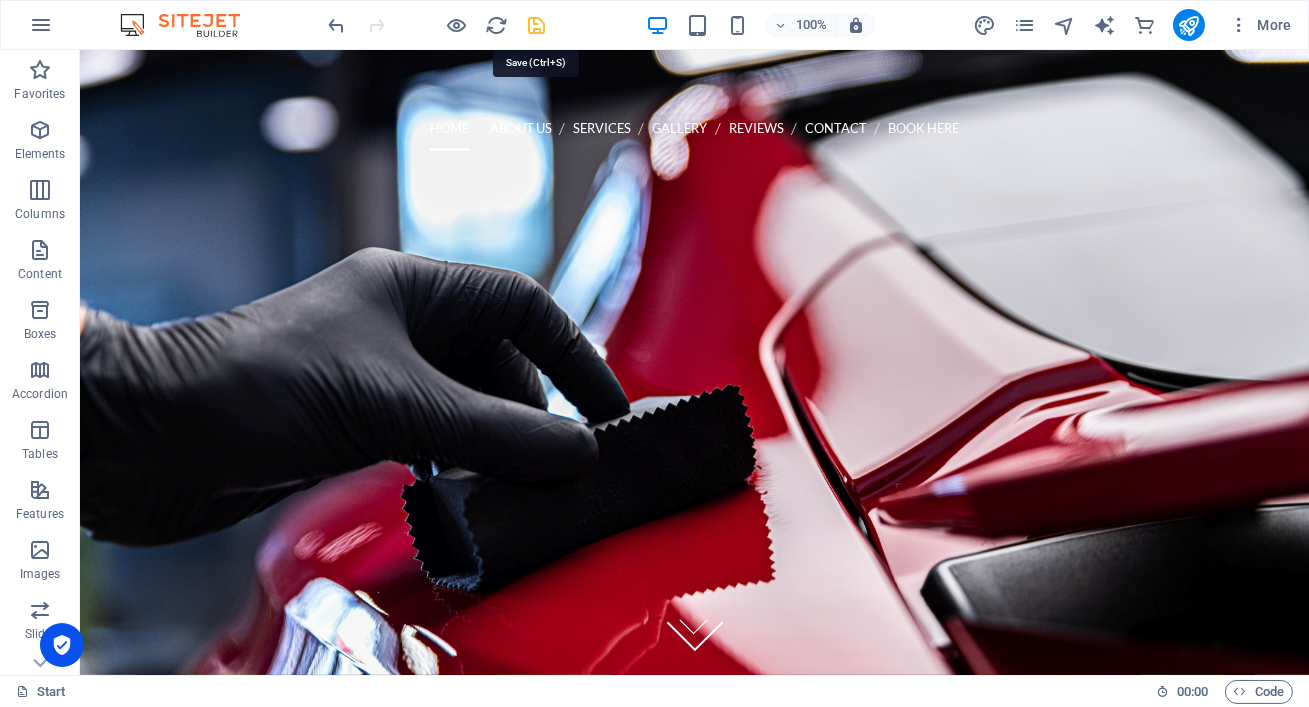 click at bounding box center (537, 25) 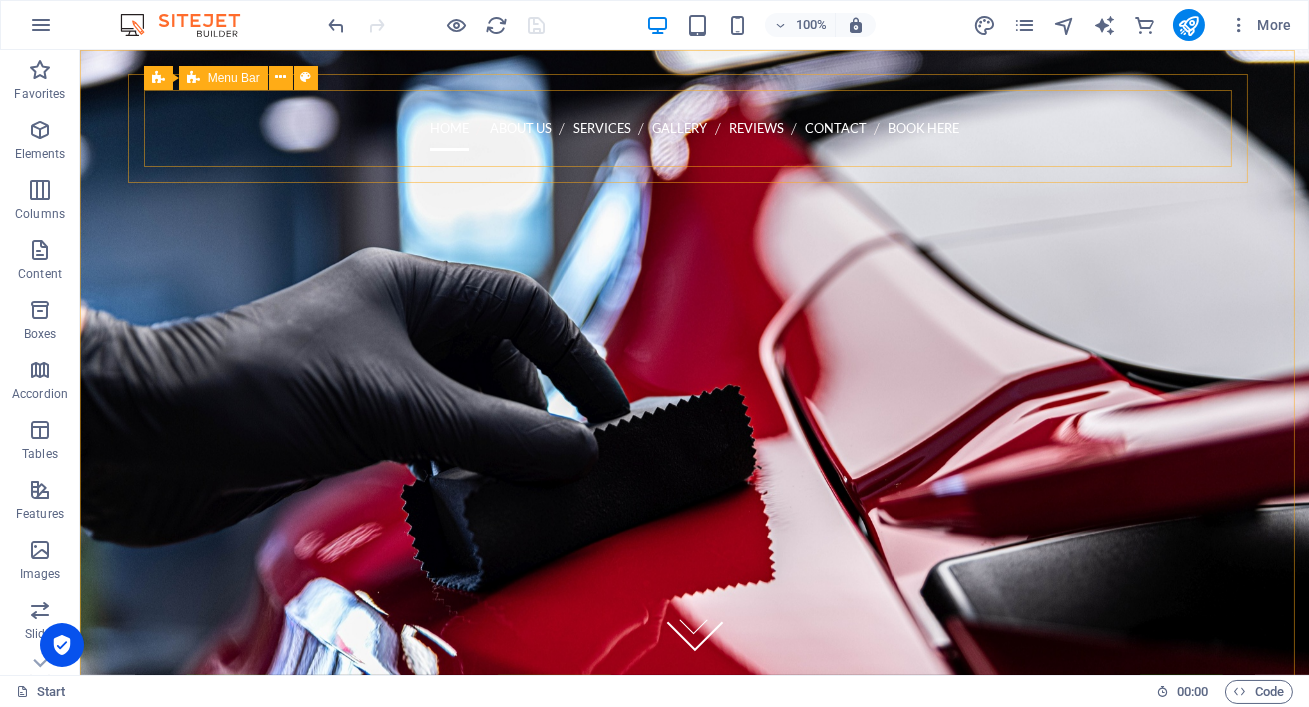 click on "Menu Bar" at bounding box center (223, 78) 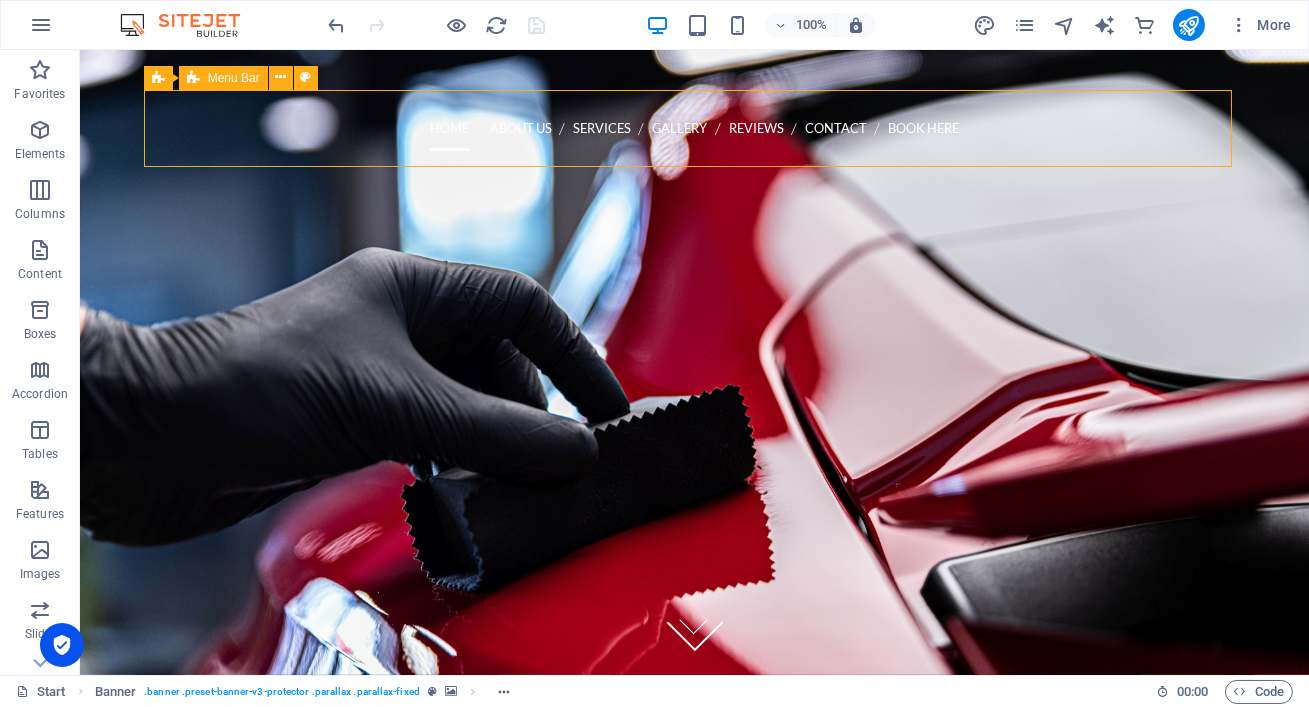 click on "Menu Bar" at bounding box center [223, 78] 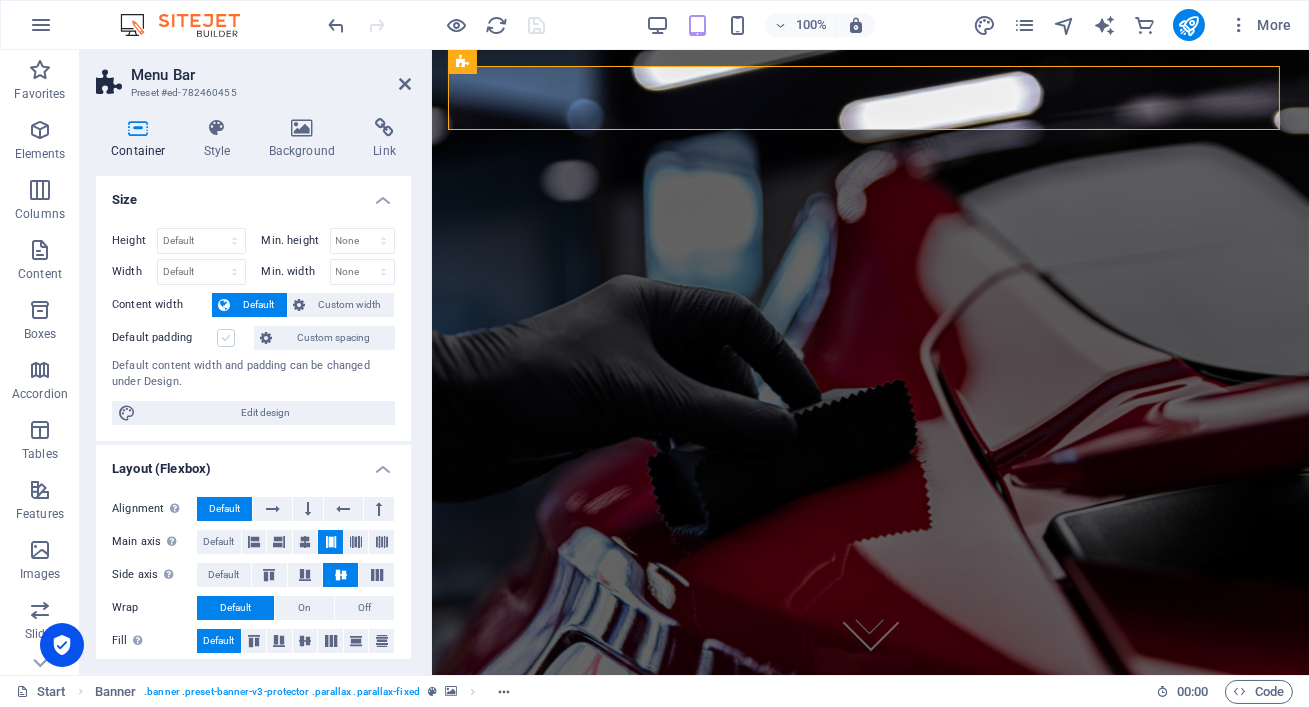 click at bounding box center [226, 338] 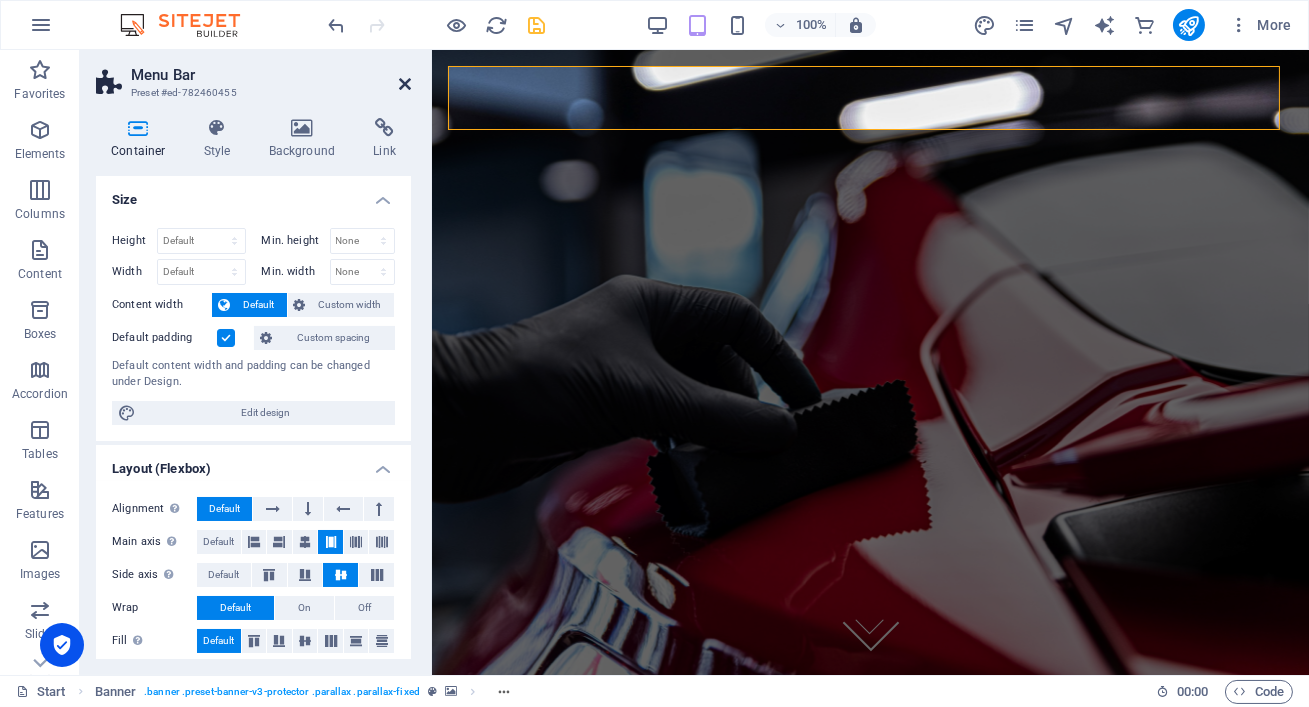 click at bounding box center (405, 84) 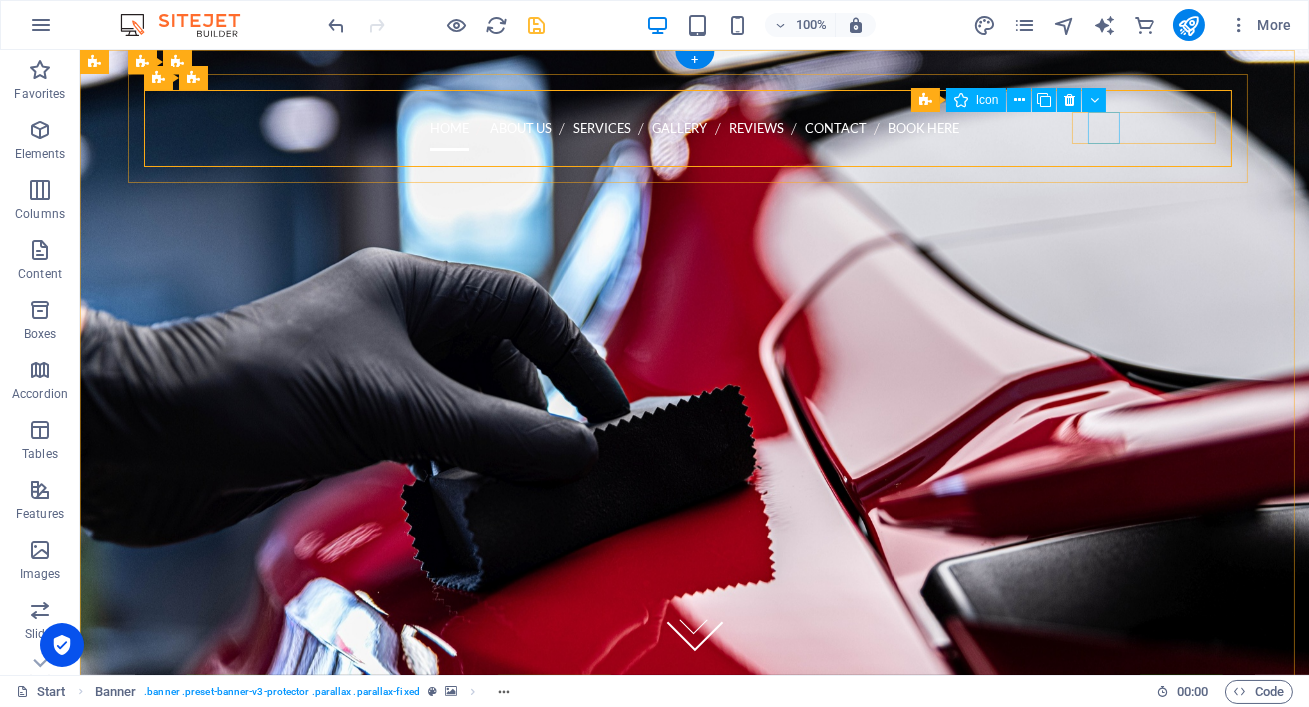 click at bounding box center [695, 1237] 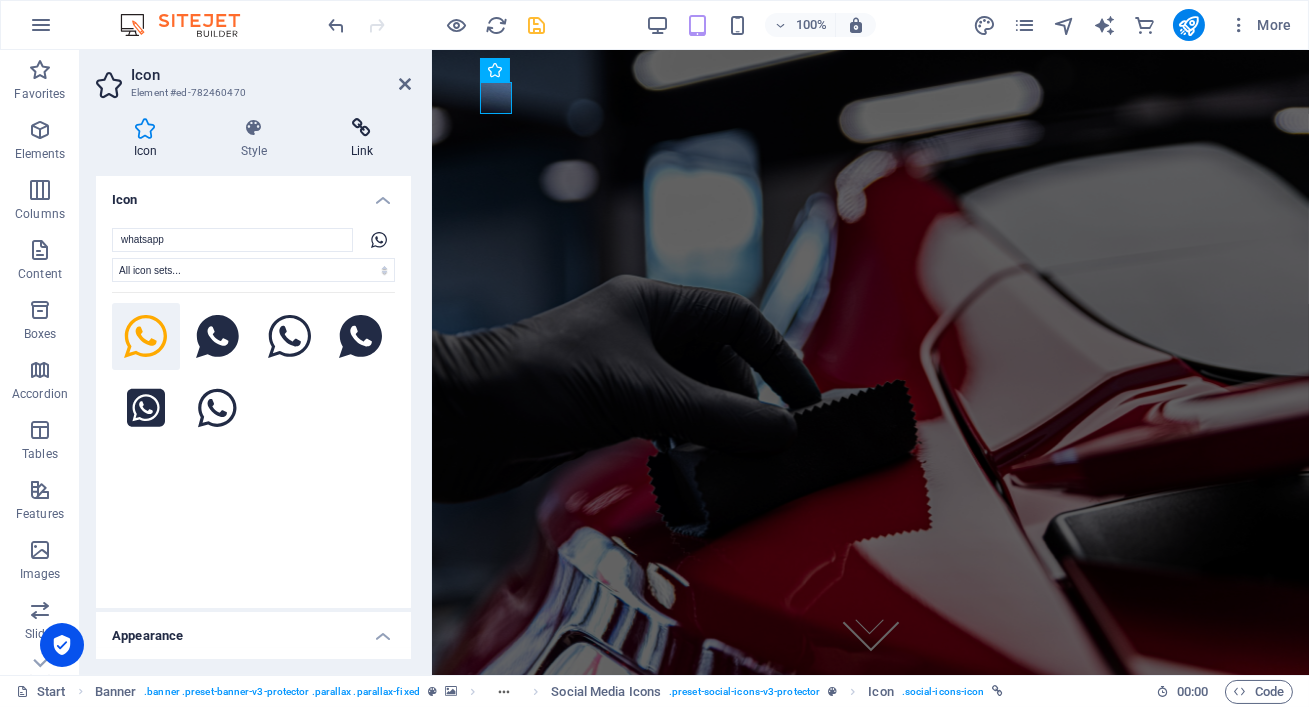 click at bounding box center [362, 128] 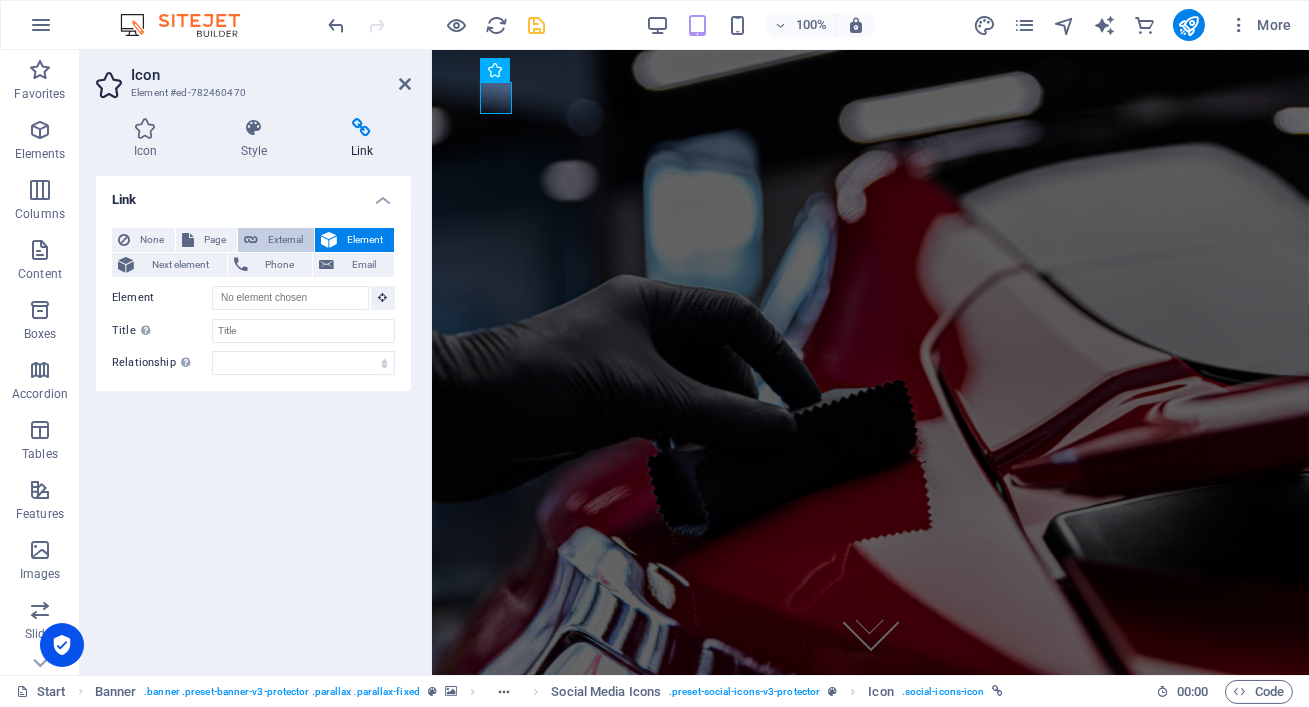 click at bounding box center (251, 240) 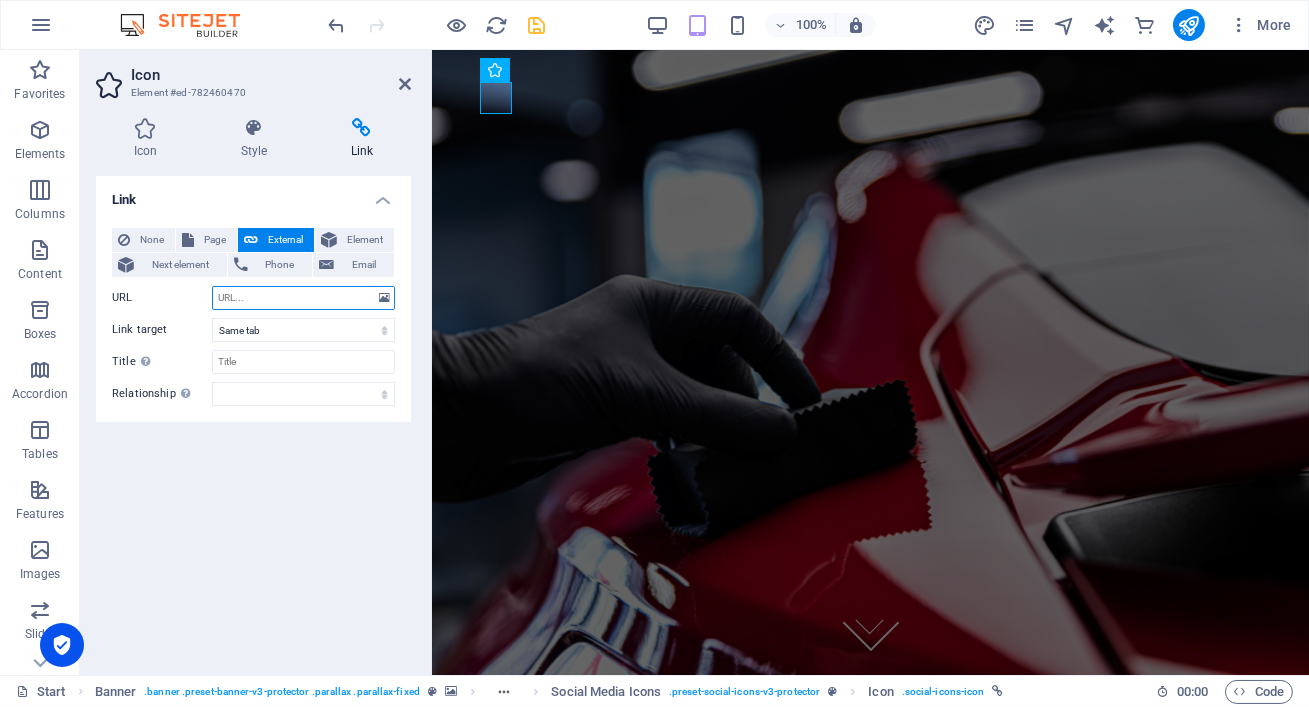 select on "blank" 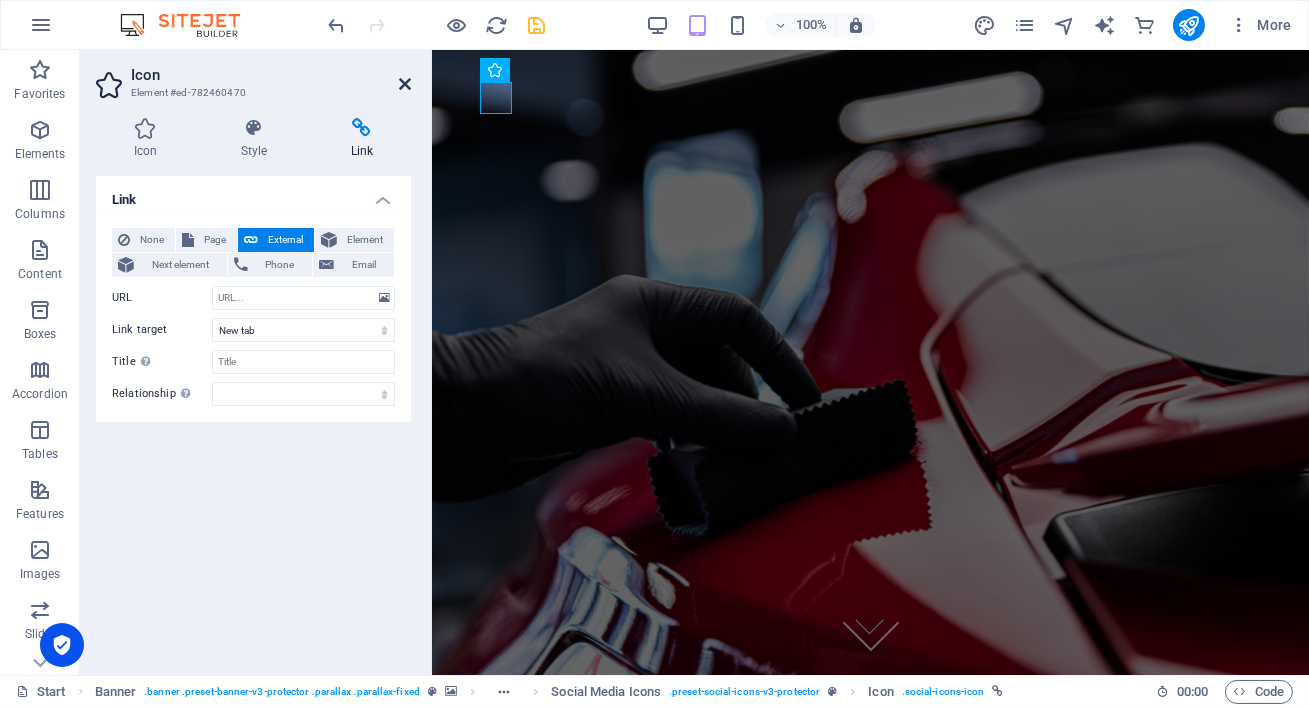 click at bounding box center (405, 84) 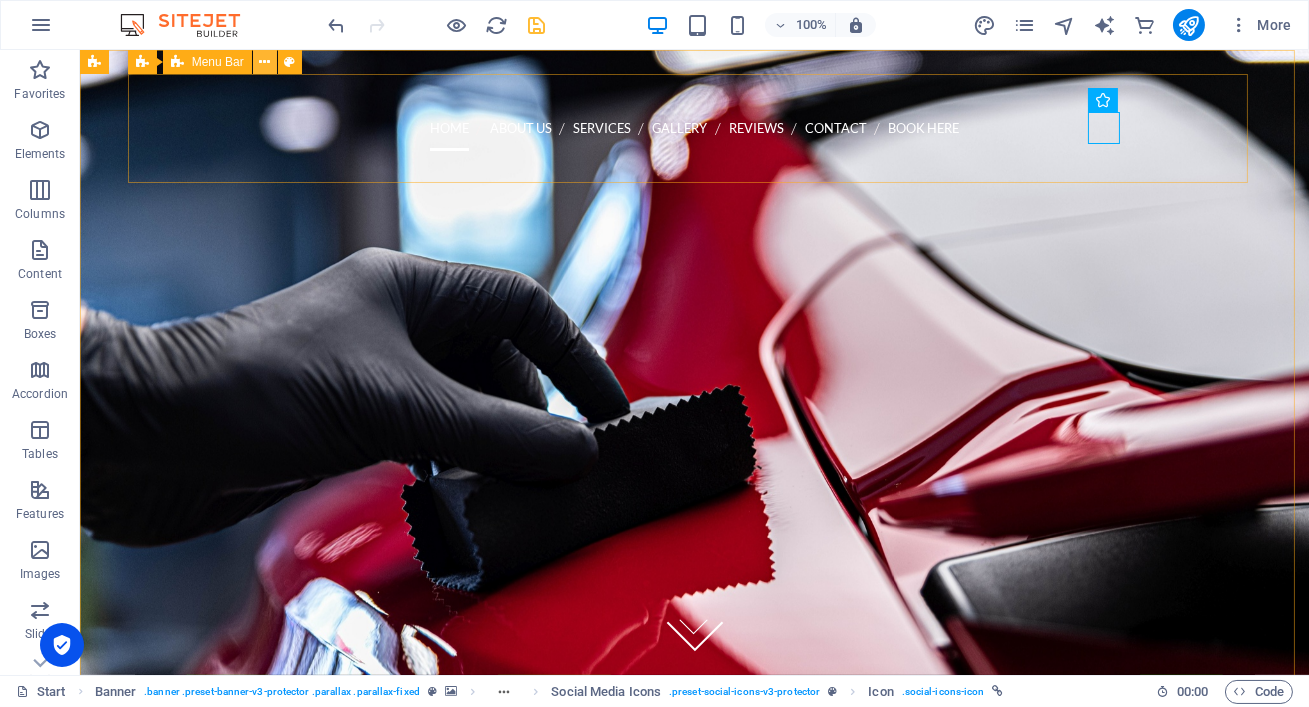click at bounding box center [264, 62] 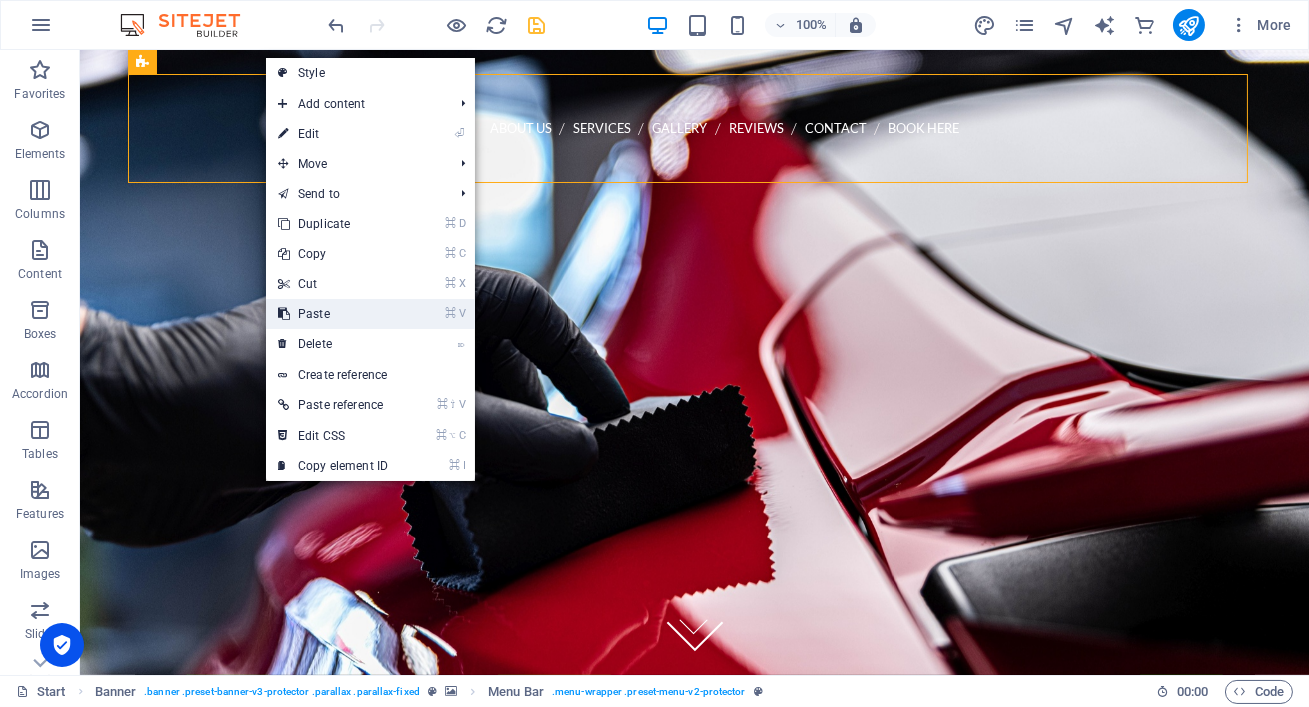click on "⌘ V  Paste" at bounding box center [333, 314] 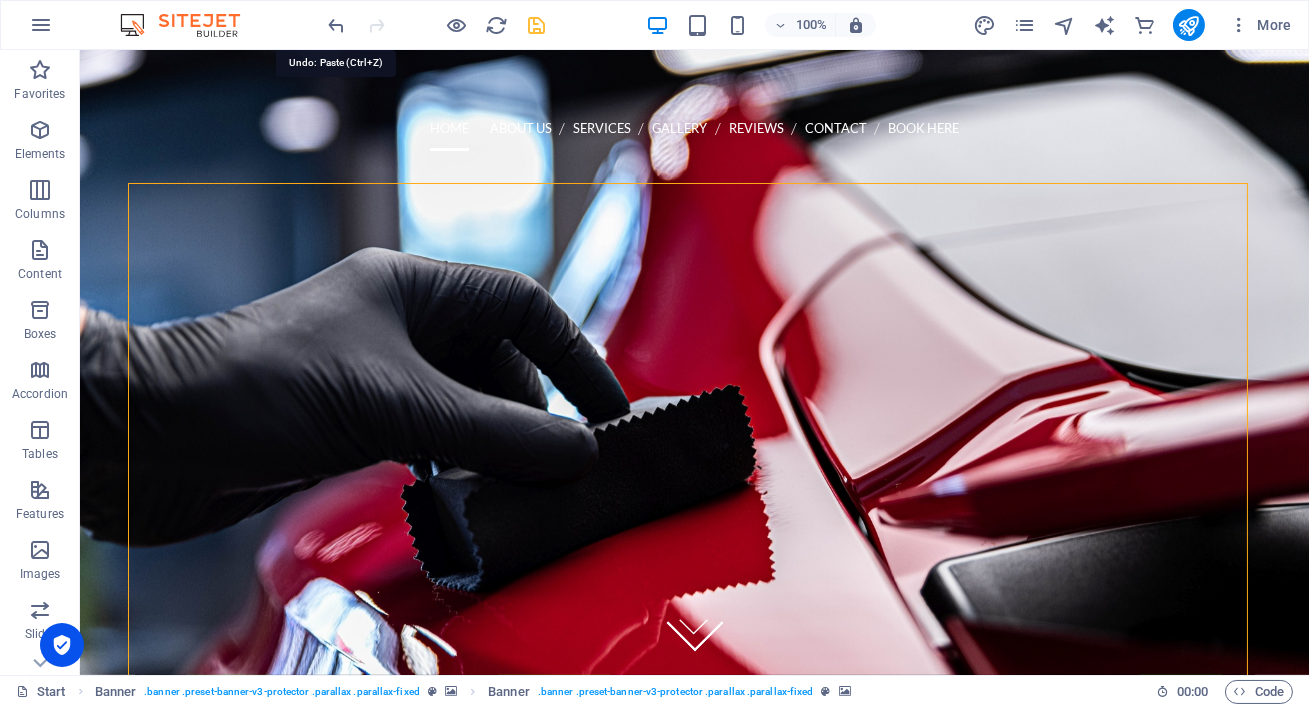 drag, startPoint x: 333, startPoint y: 25, endPoint x: 331, endPoint y: 41, distance: 16.124516 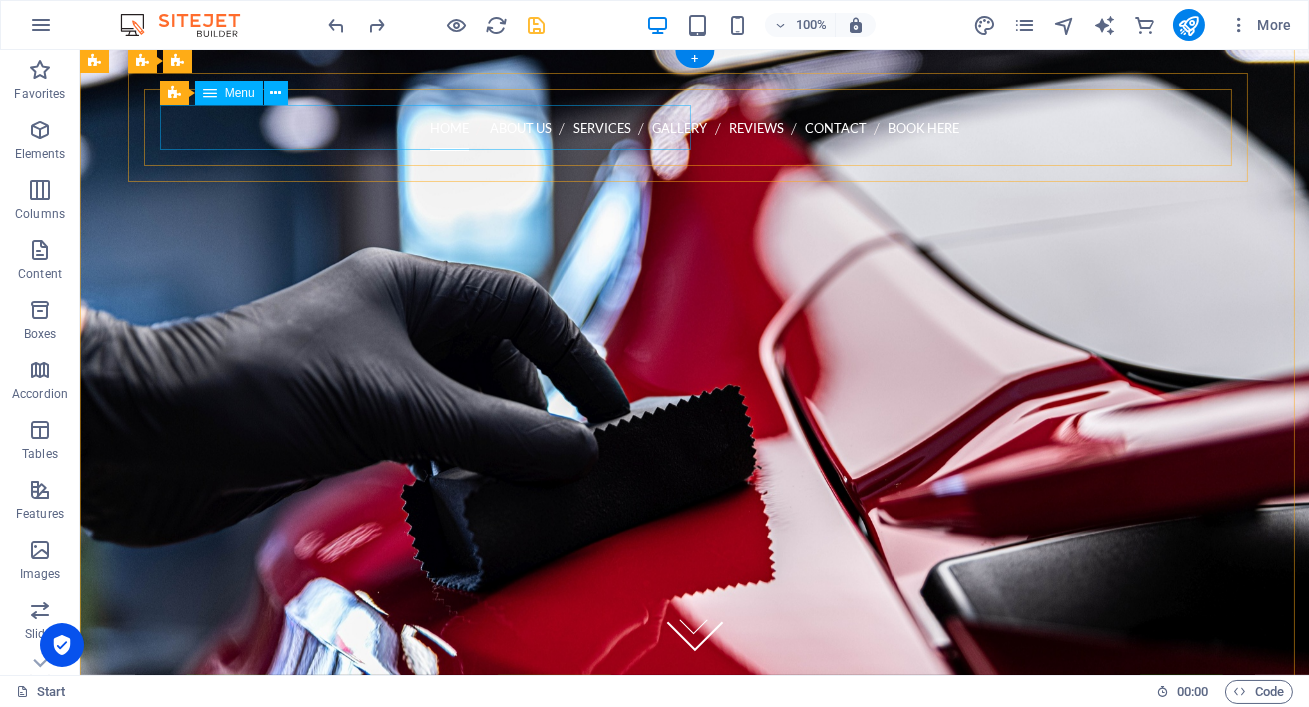 scroll, scrollTop: 3, scrollLeft: 0, axis: vertical 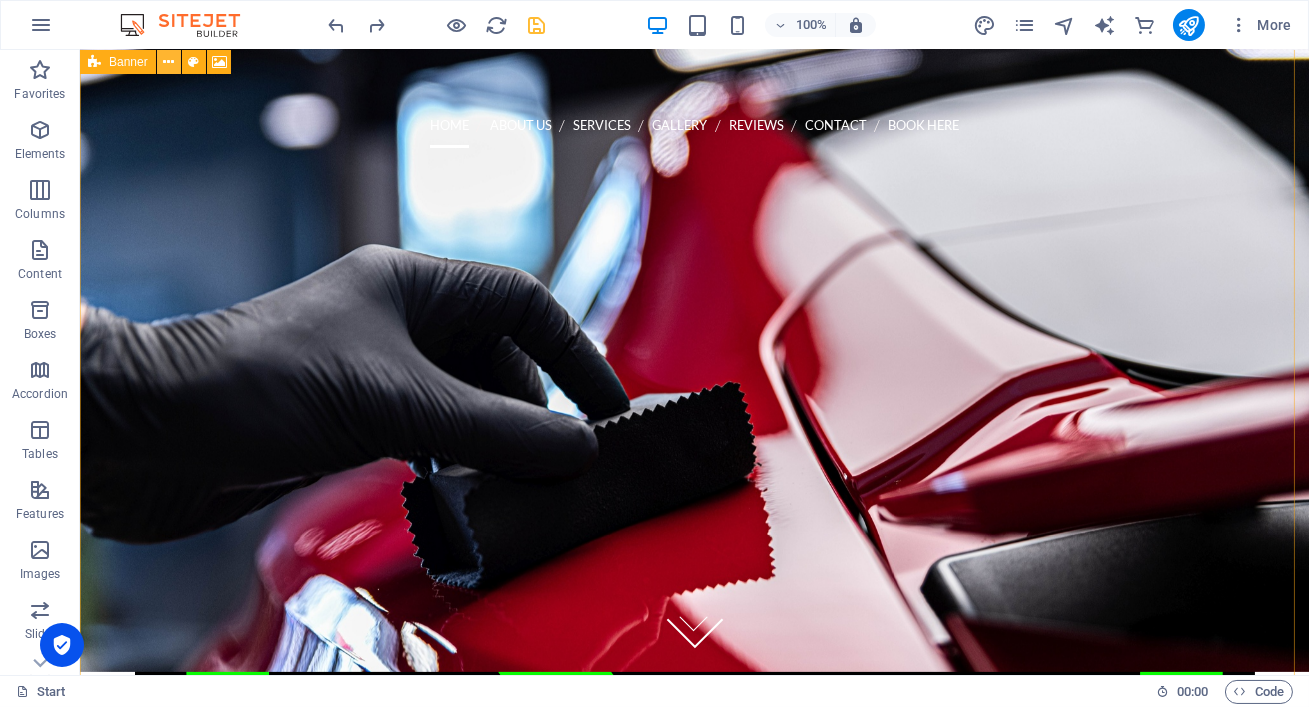 click at bounding box center (168, 62) 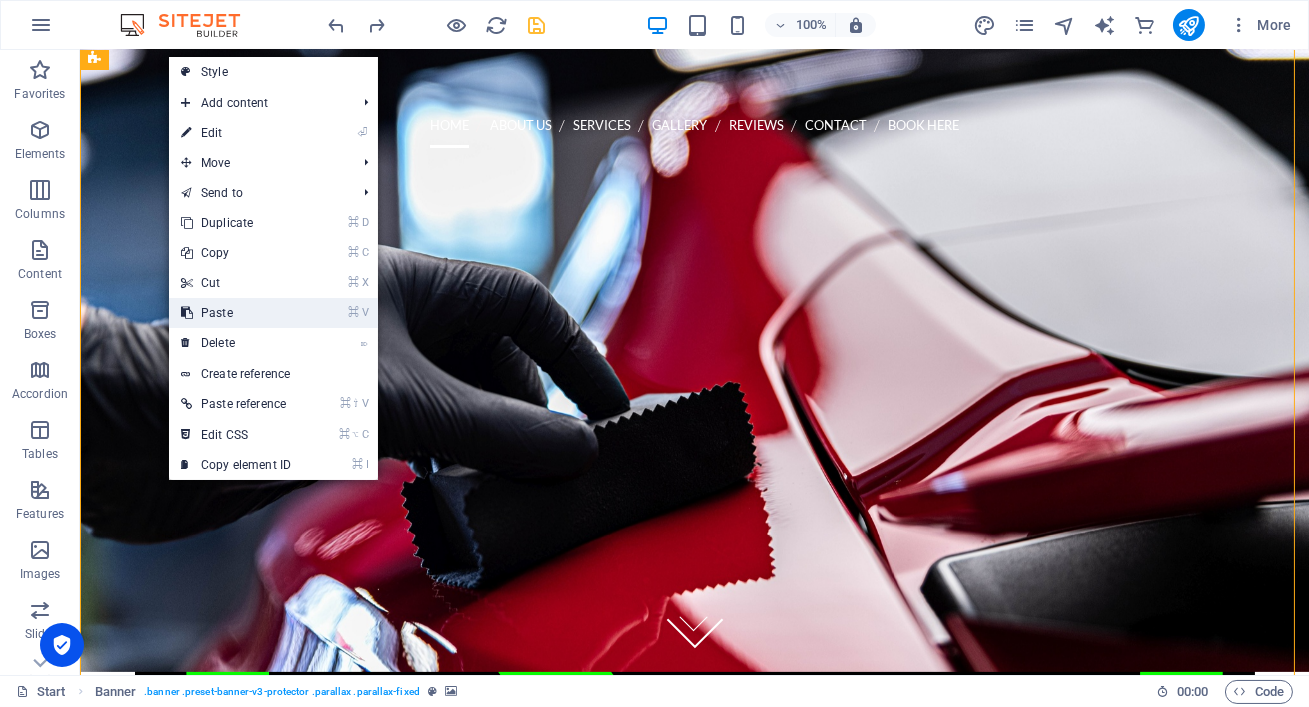 click on "⌘ V  Paste" at bounding box center [236, 313] 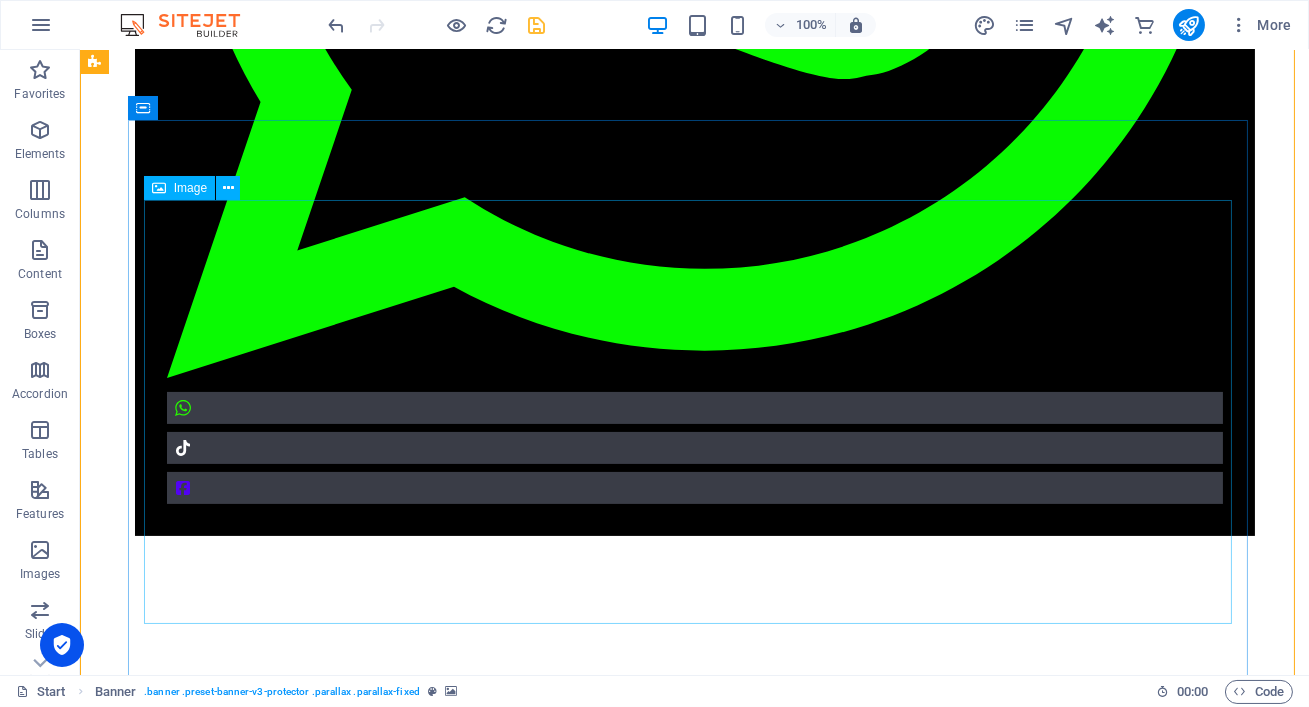 scroll, scrollTop: 643, scrollLeft: 0, axis: vertical 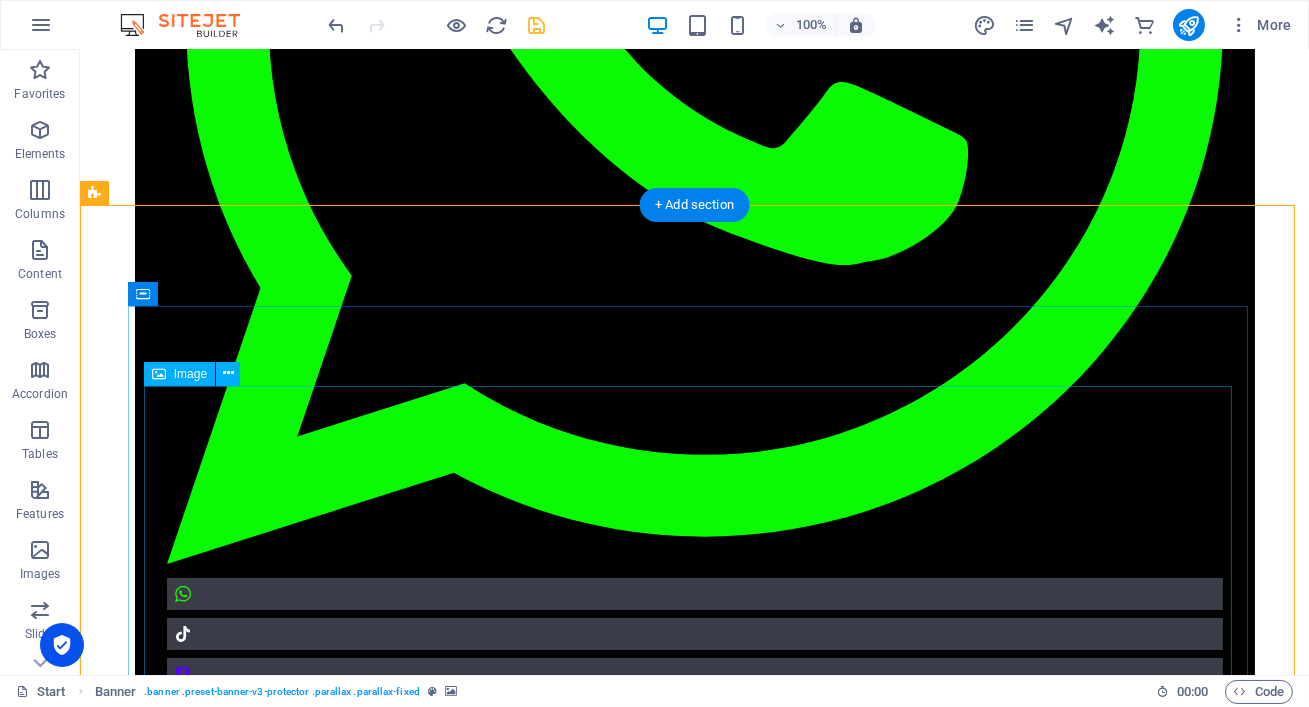 click at bounding box center (695, 1919) 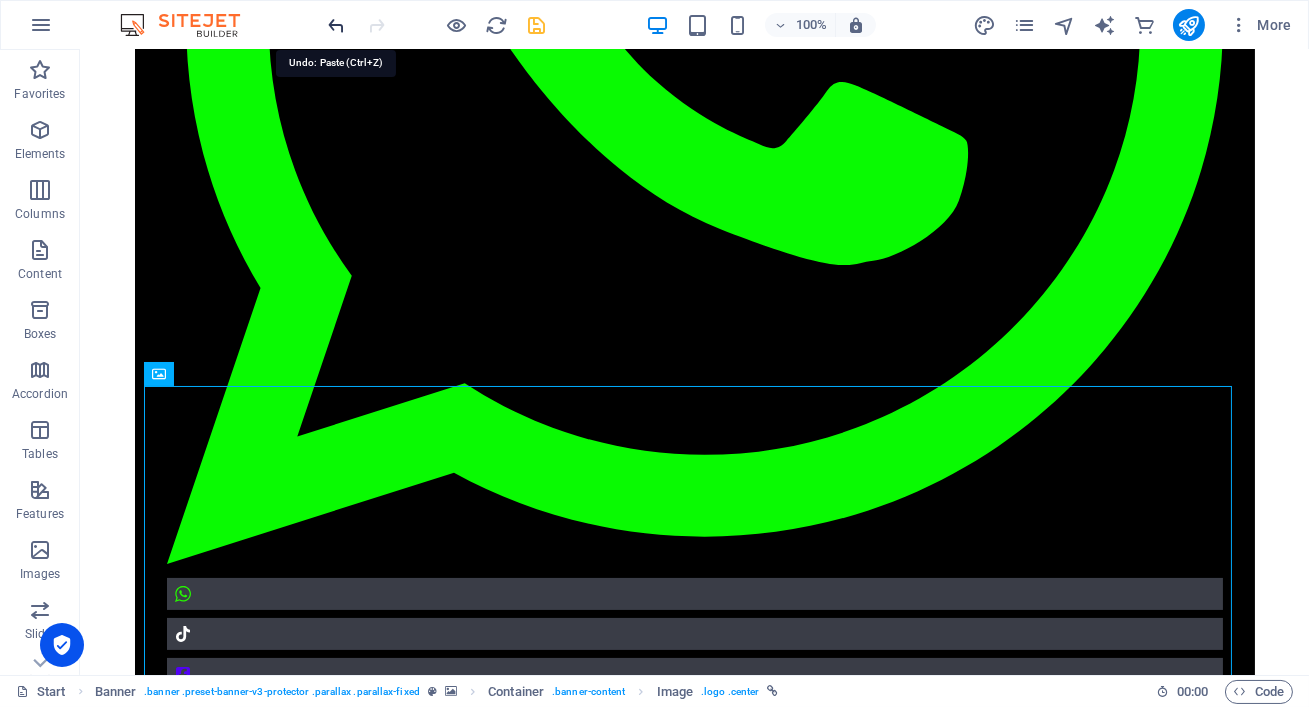 click at bounding box center (337, 25) 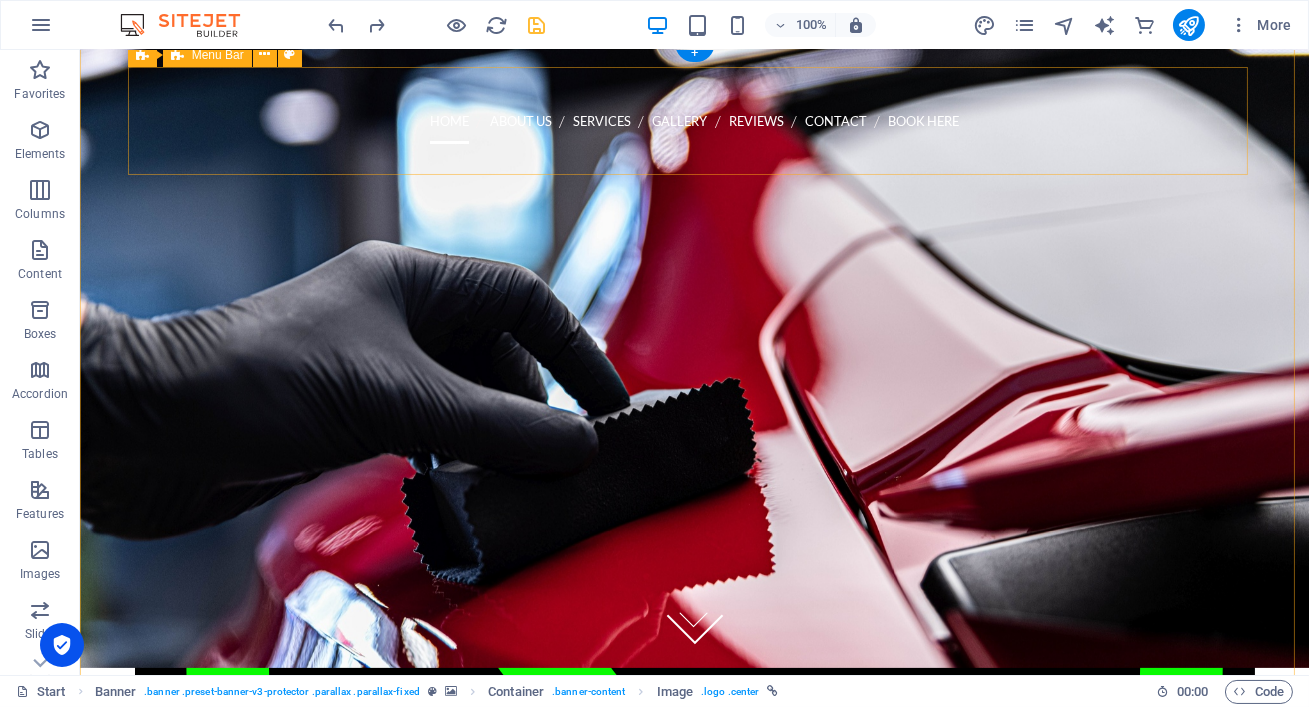 scroll, scrollTop: 0, scrollLeft: 0, axis: both 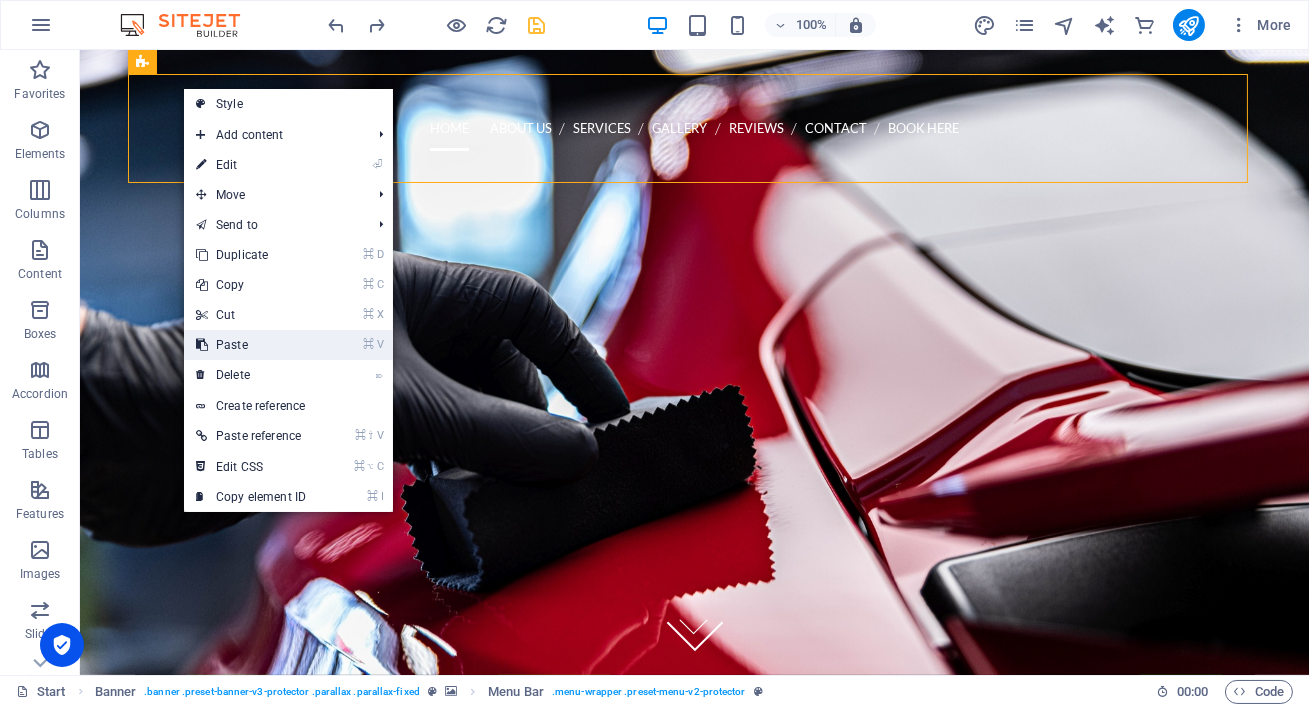 click on "⌘ V  Paste" at bounding box center [251, 345] 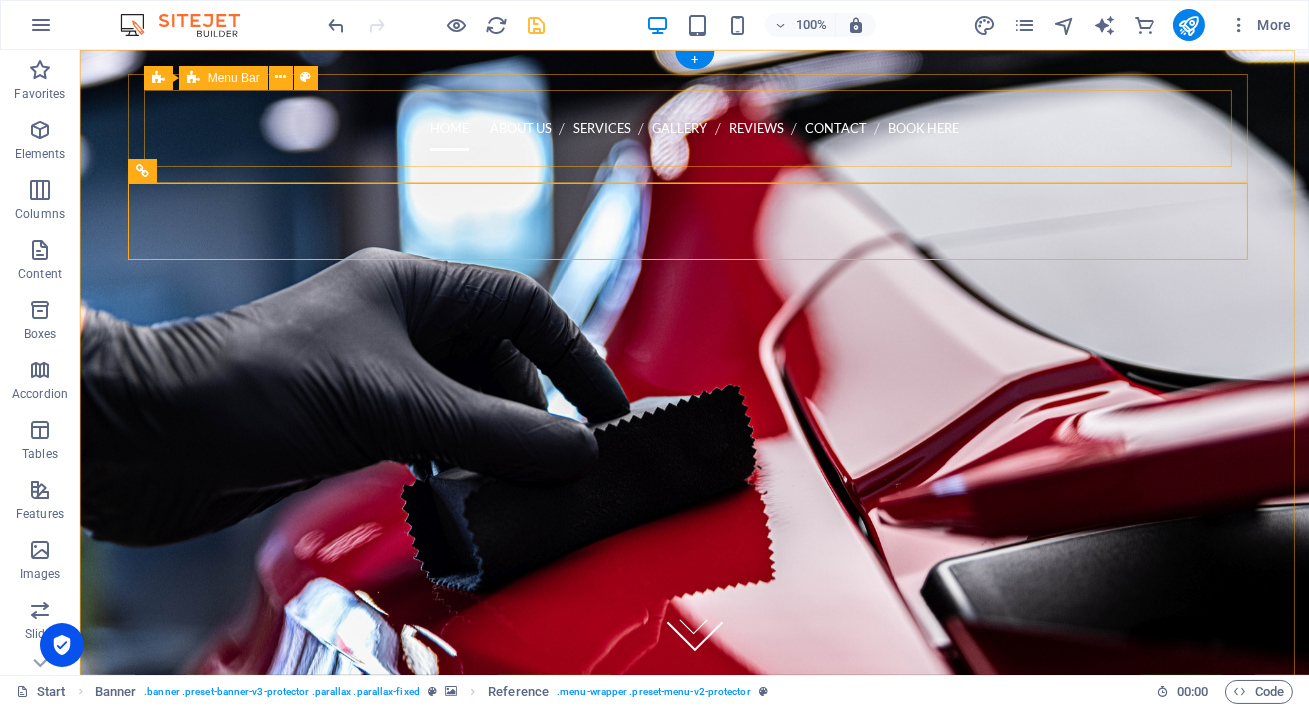 click on "Home About us Services Gallery Reviews Contact Book Here Menu" at bounding box center (695, 719) 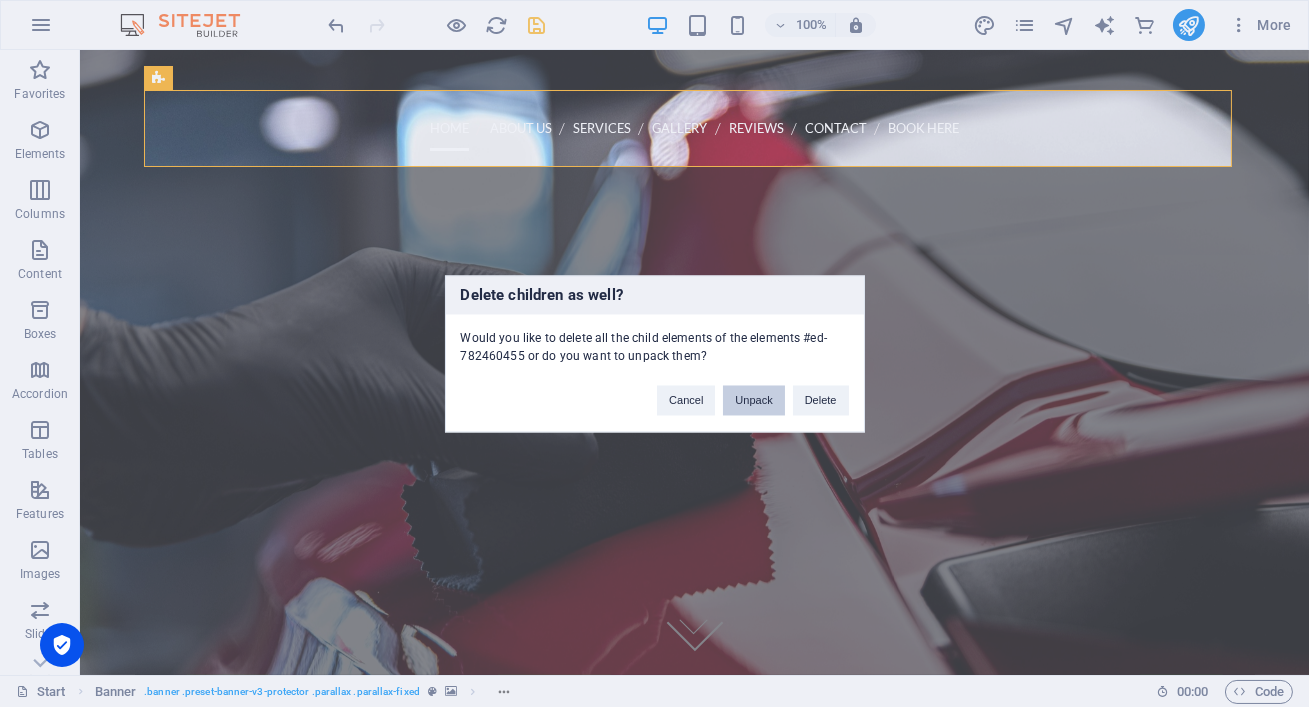 click on "Unpack" at bounding box center [753, 400] 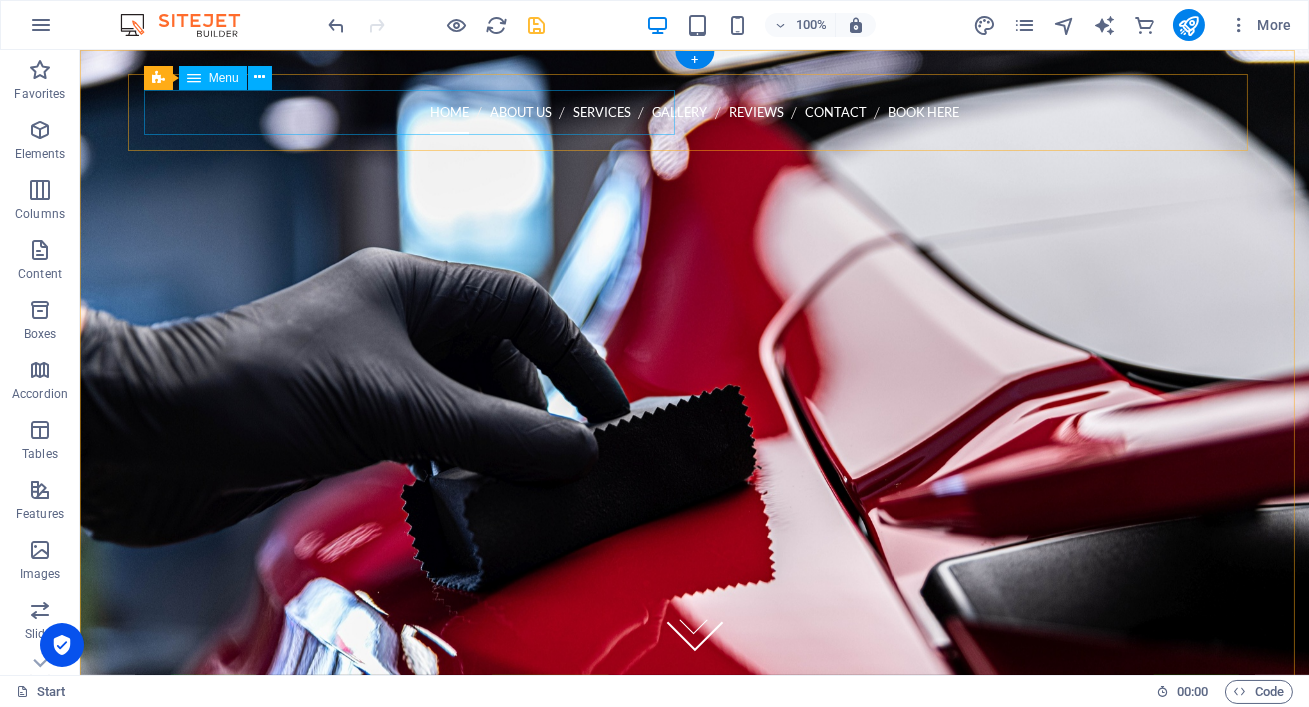 click on "Home About us Services Gallery Reviews Contact Book Here" at bounding box center [695, 112] 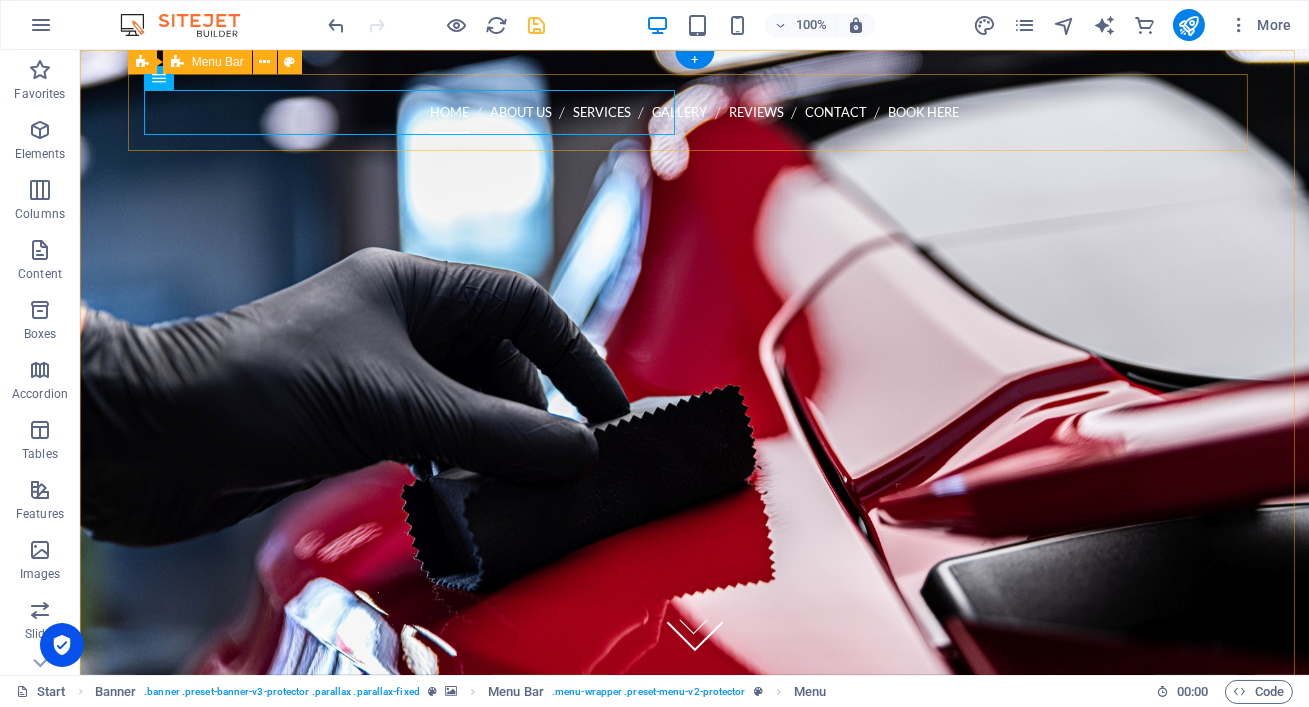 click on "Home About us Services Gallery Reviews Contact Book Here Menu" at bounding box center [695, 719] 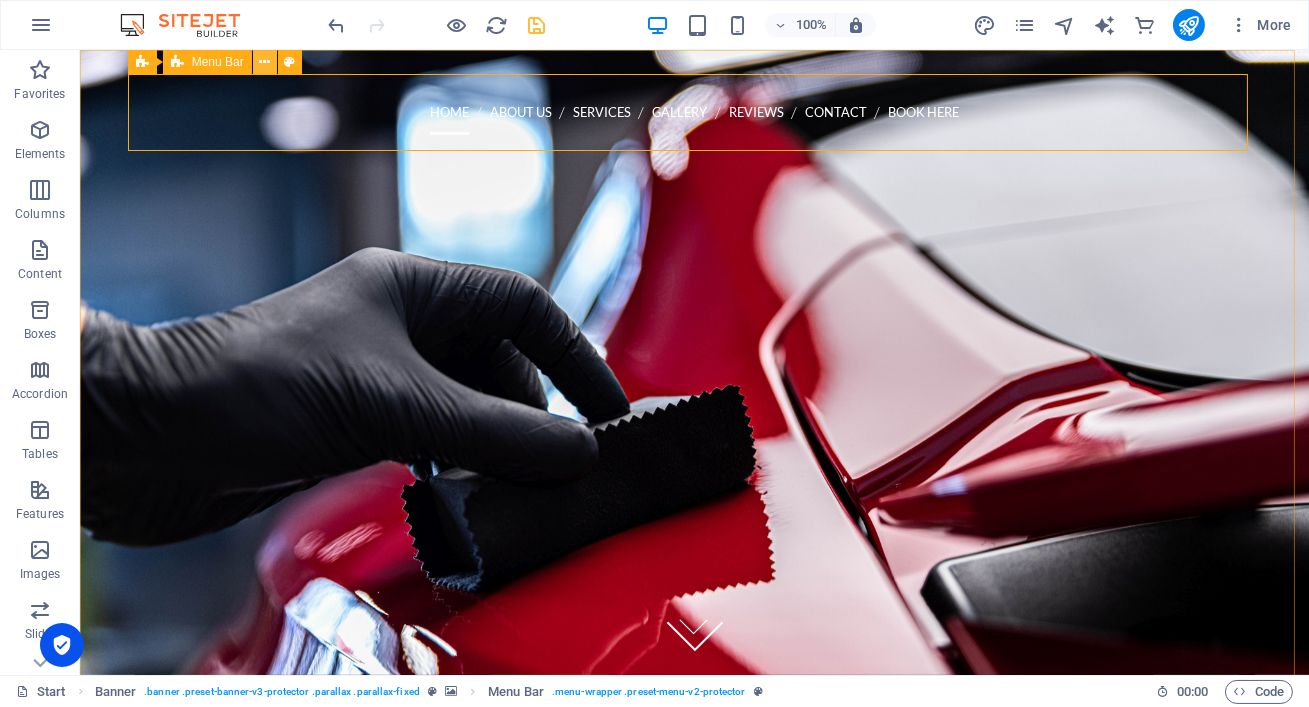 click at bounding box center (264, 62) 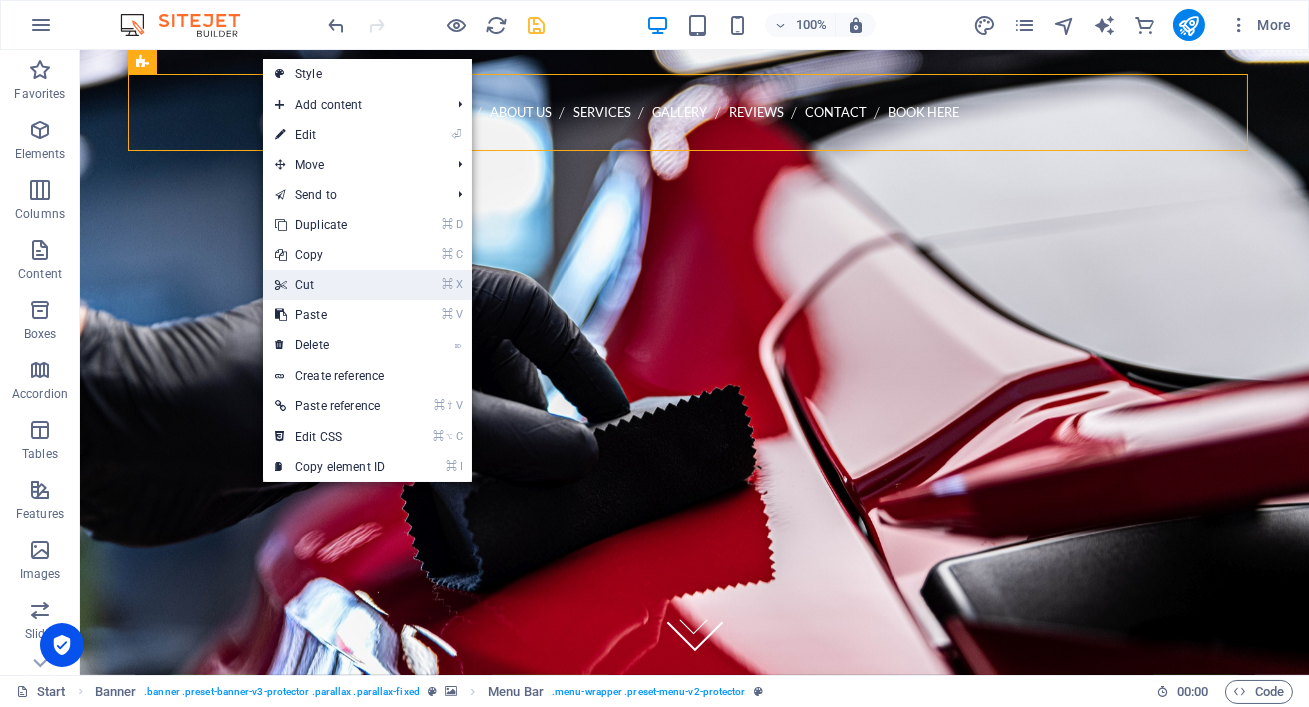click on "⌘ X  Cut" at bounding box center [330, 285] 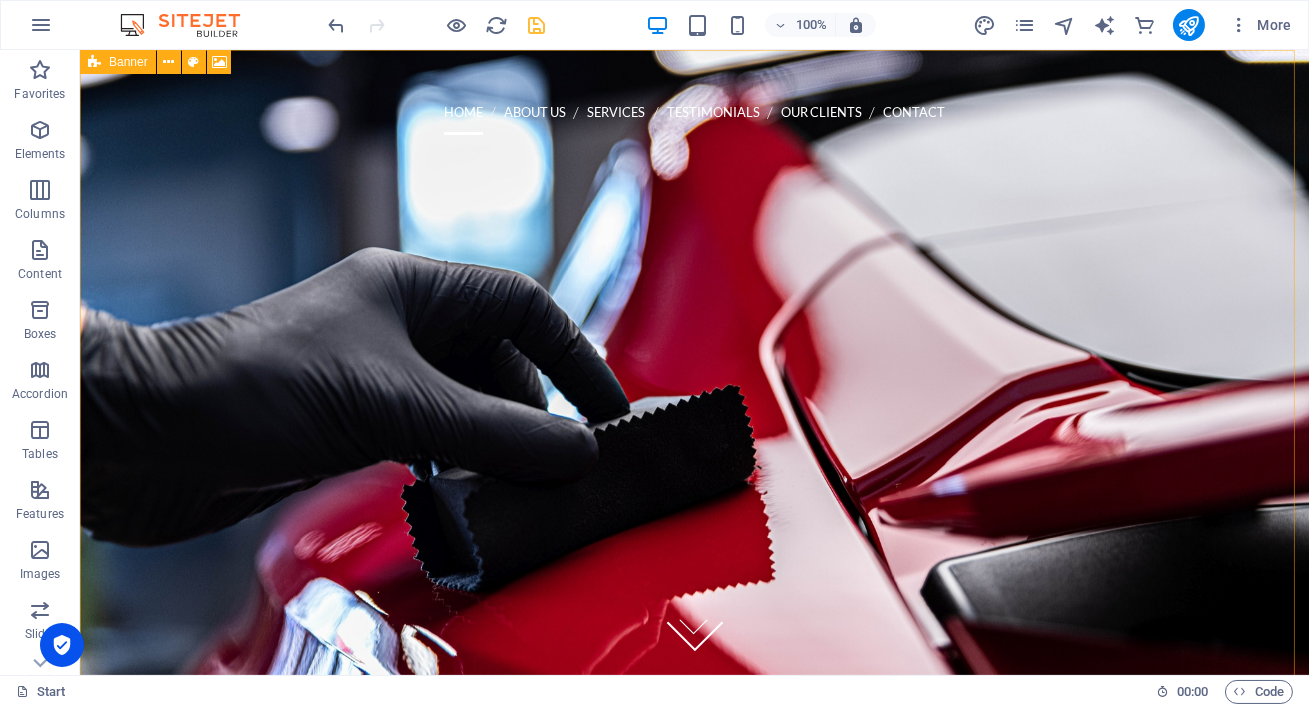click on "Banner" at bounding box center (128, 62) 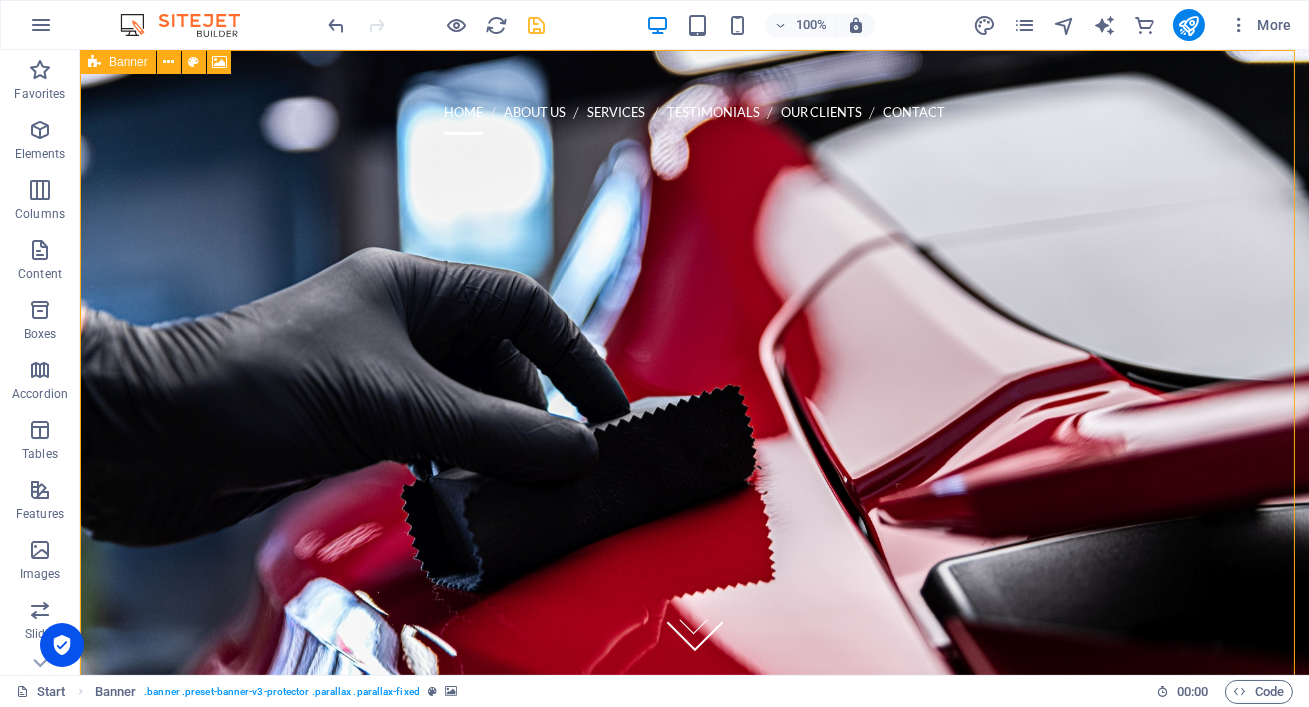 click on "Banner" at bounding box center [128, 62] 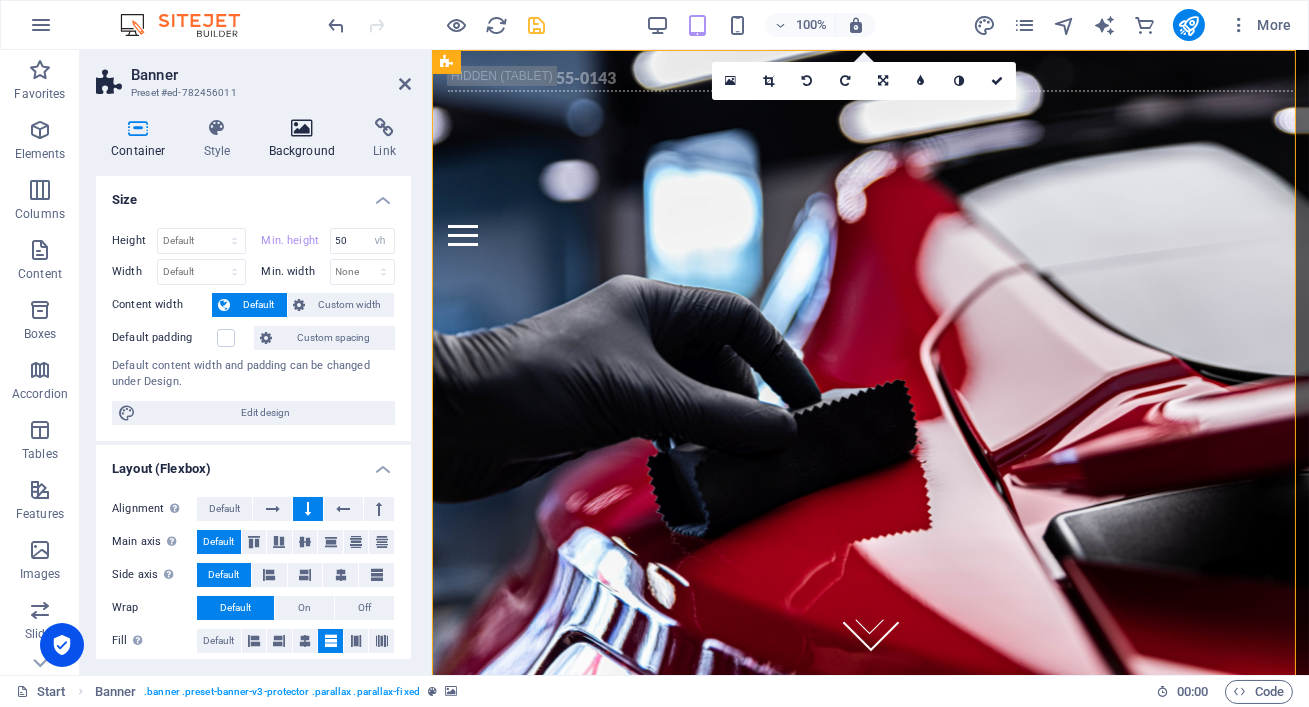 click at bounding box center (302, 128) 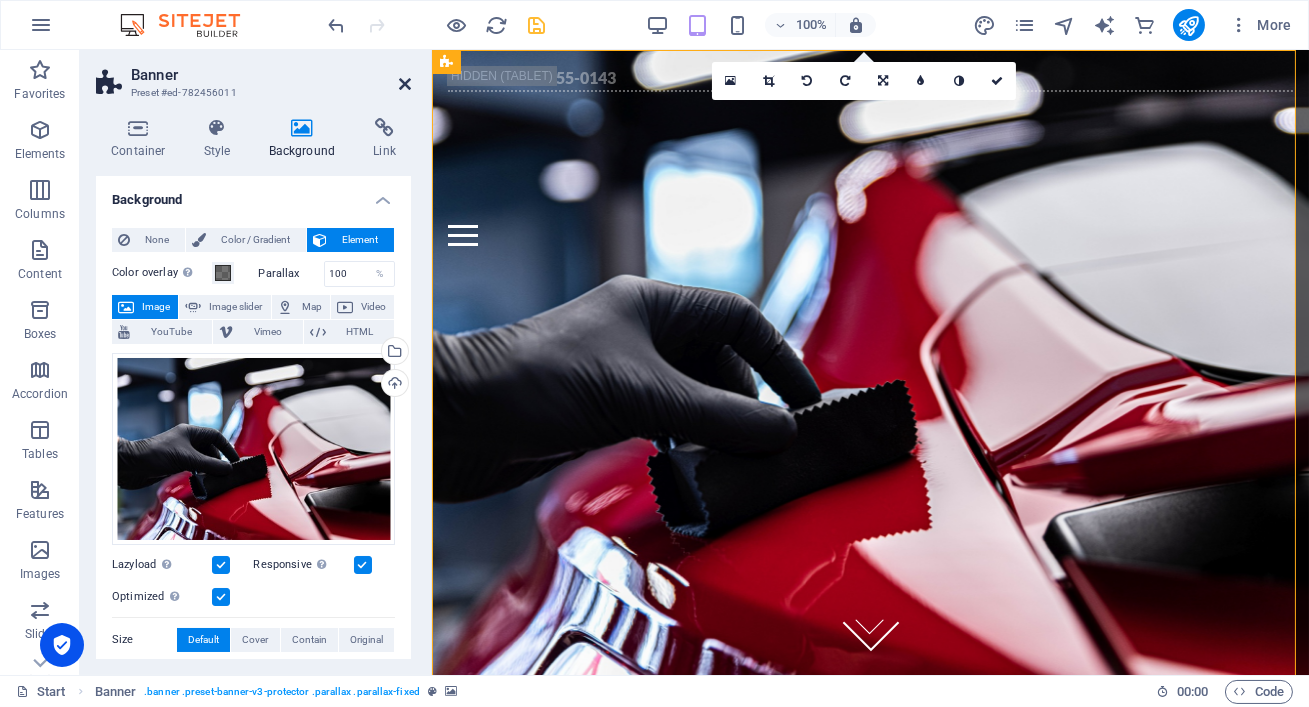 click at bounding box center (405, 84) 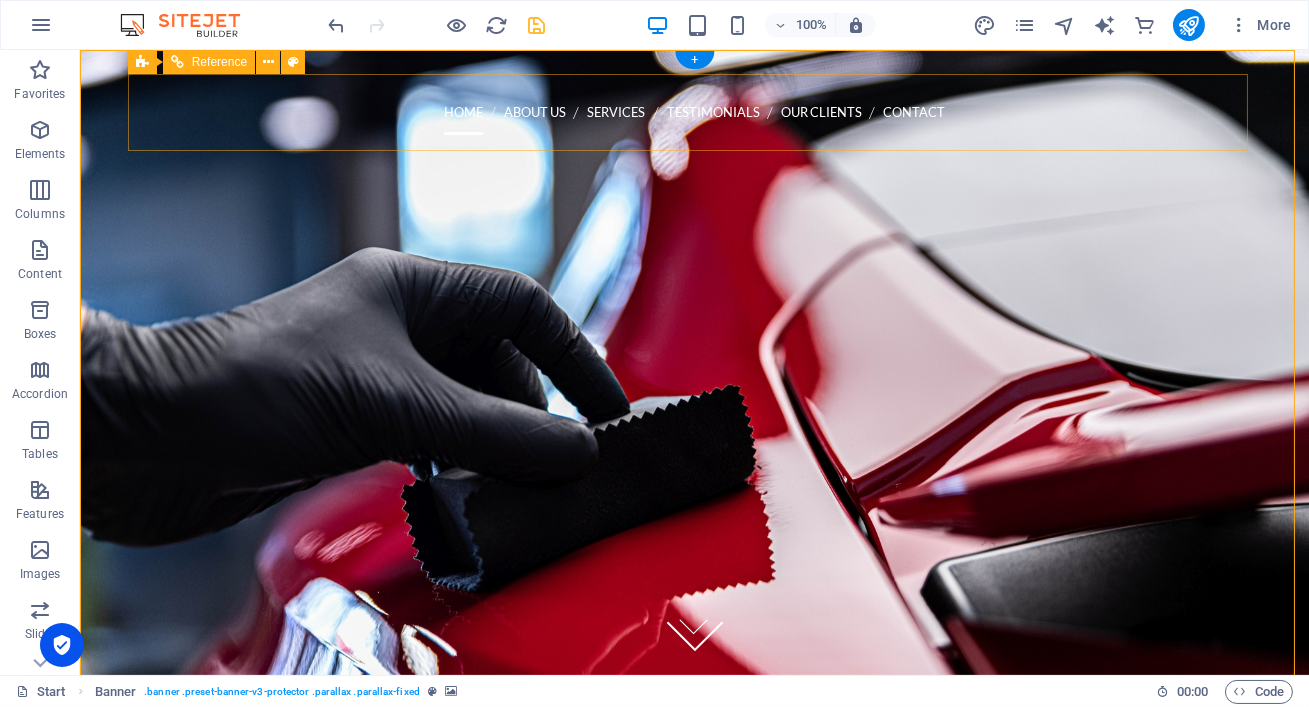 click on "Home About us Services Testimonials Our Clients Contact Call us      202-555-0143 Menu" at bounding box center (695, 181) 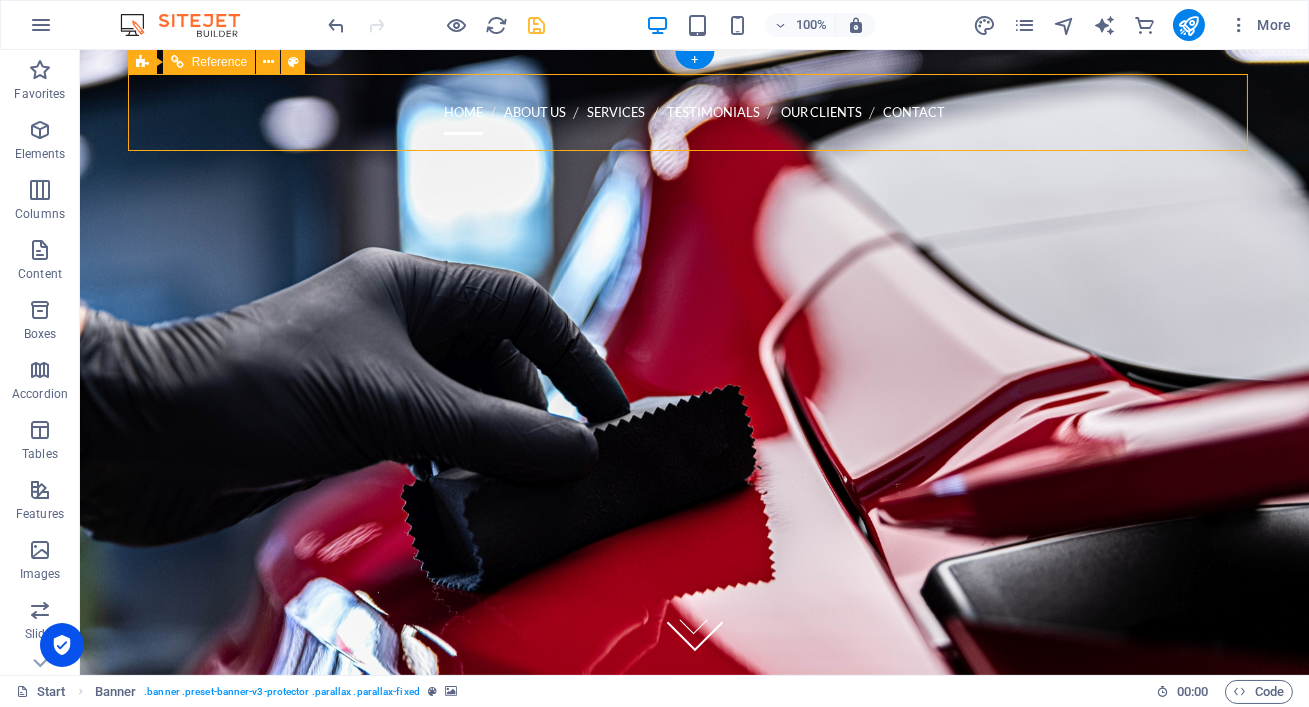 click on "Home About us Services Testimonials Our Clients Contact Call us      202-555-0143 Menu" at bounding box center [695, 181] 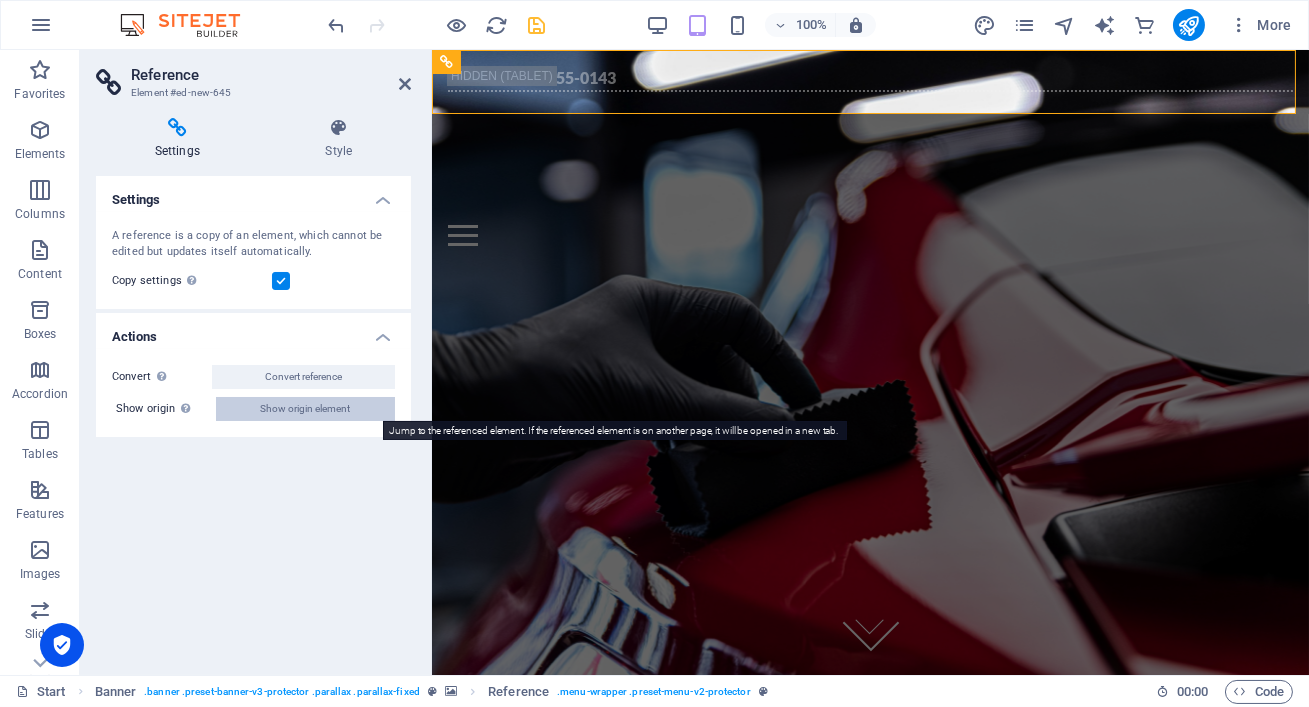 click on "Show origin element" at bounding box center (306, 409) 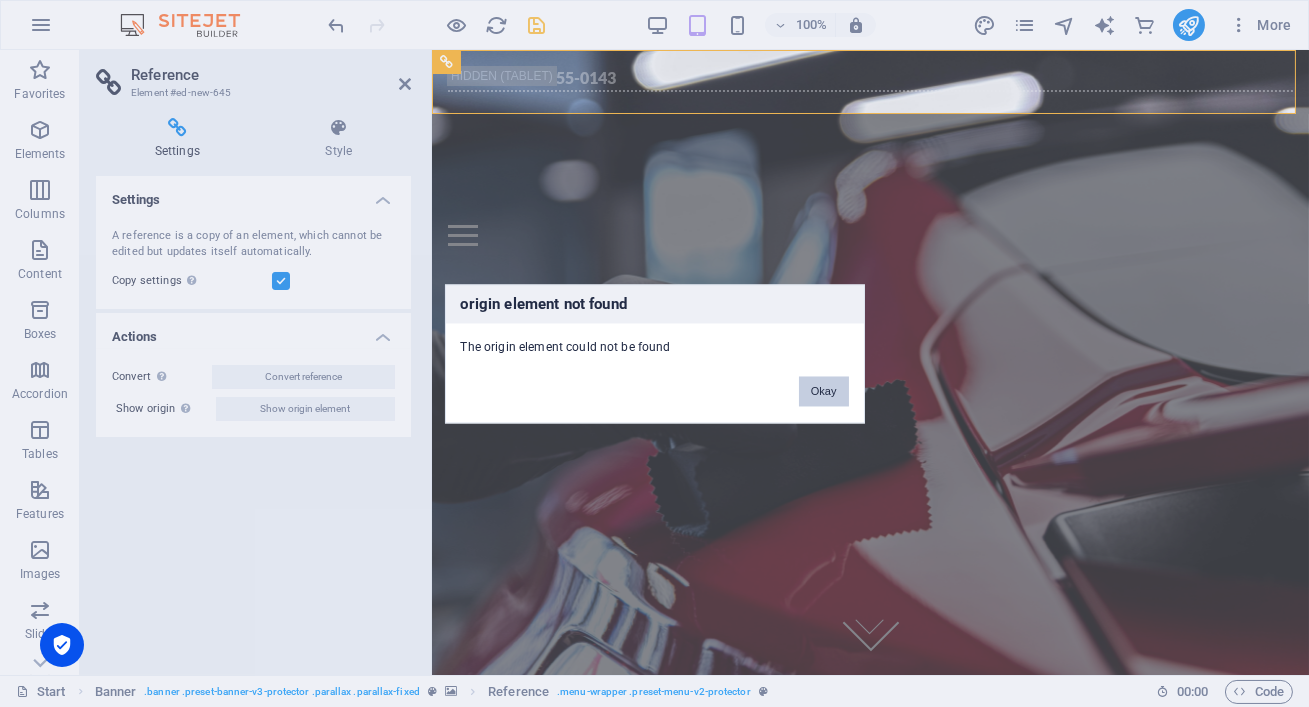 click on "Okay" at bounding box center [824, 391] 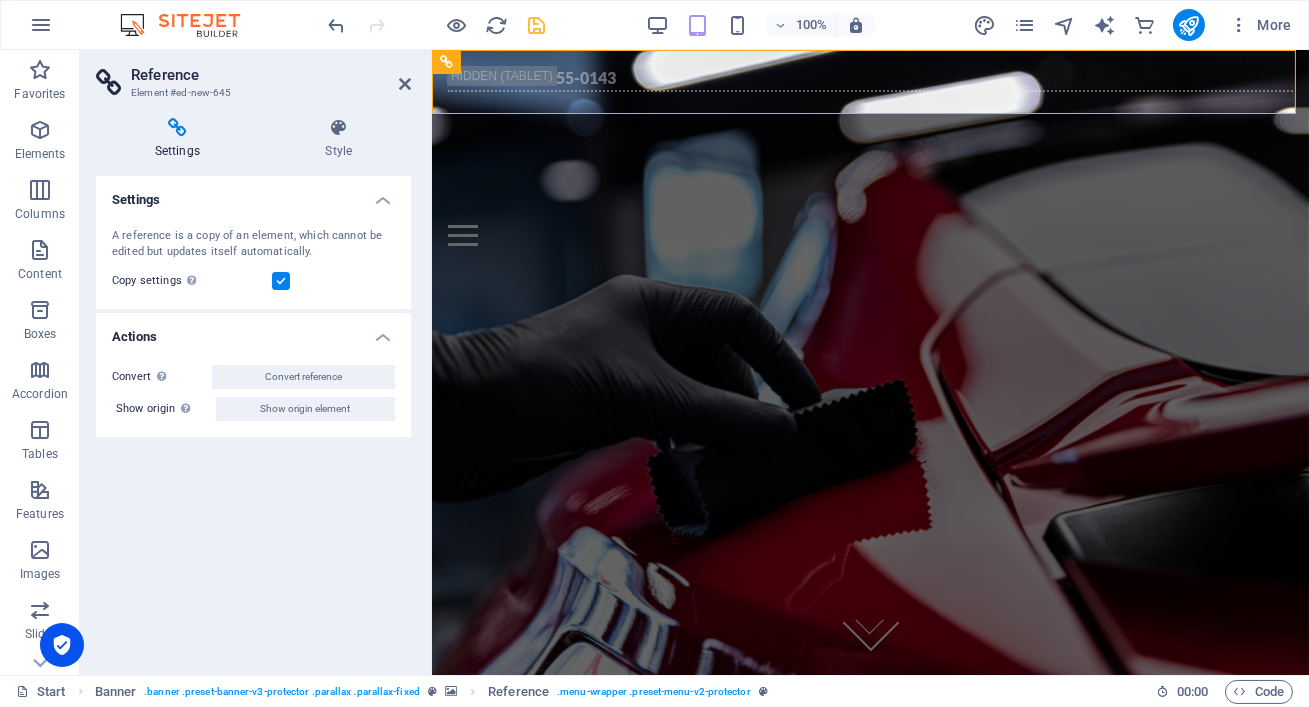 click on "Convert Convert the reference into a separate element. All subsequent changes made won't affect the initially referenced element. Convert reference Show origin Jump to the referenced element. If the referenced element is on another page, it will be opened in a new tab. Show origin element" at bounding box center (253, 393) 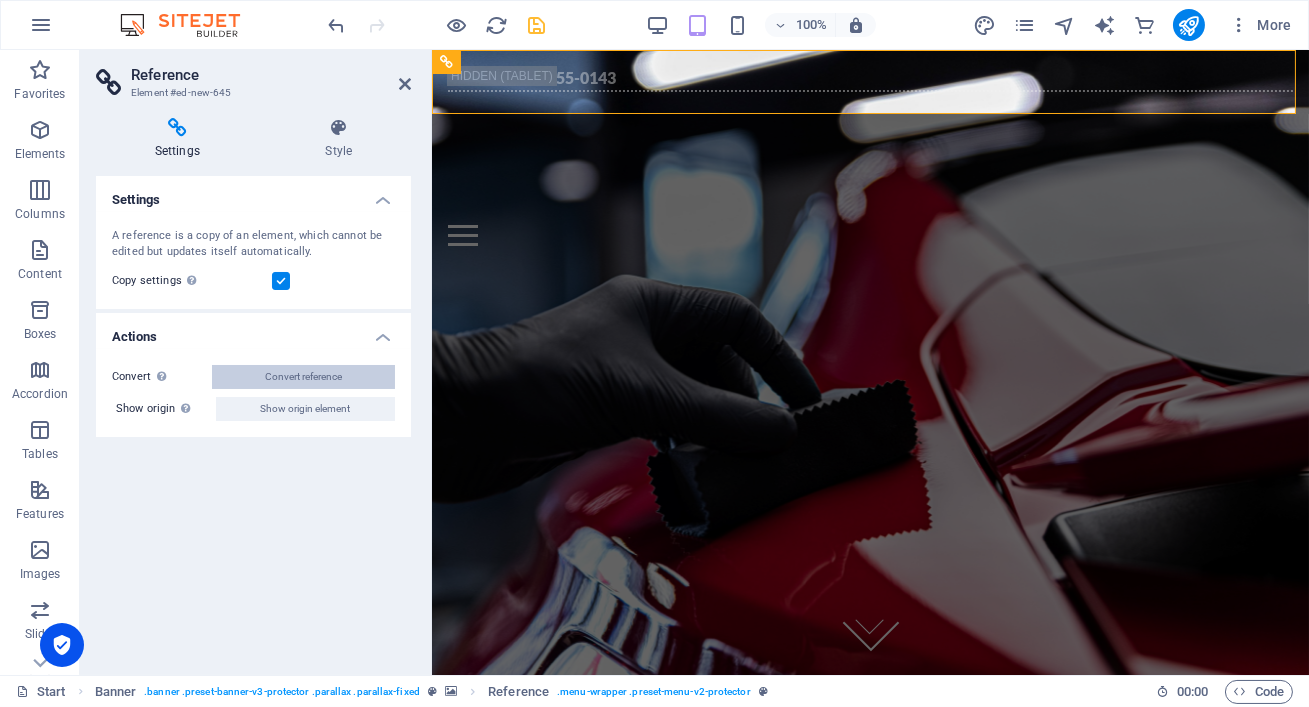 click on "Convert reference" at bounding box center [303, 377] 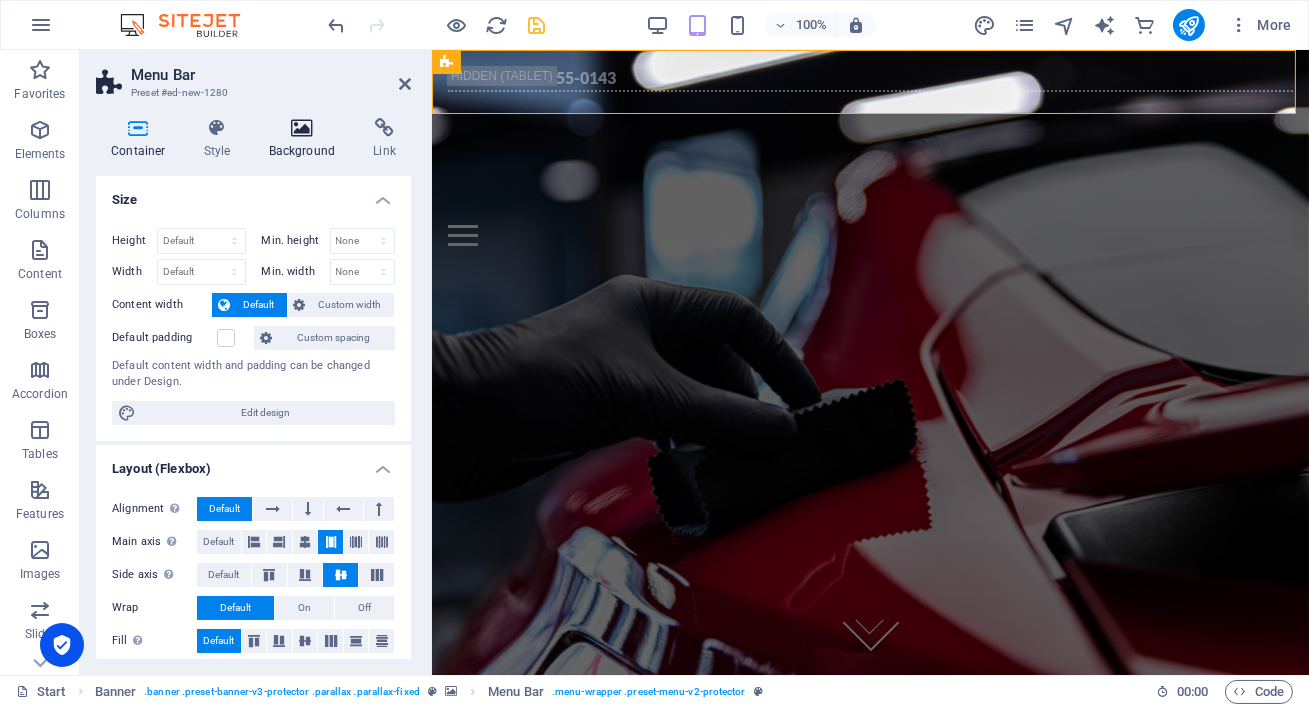 click at bounding box center (302, 128) 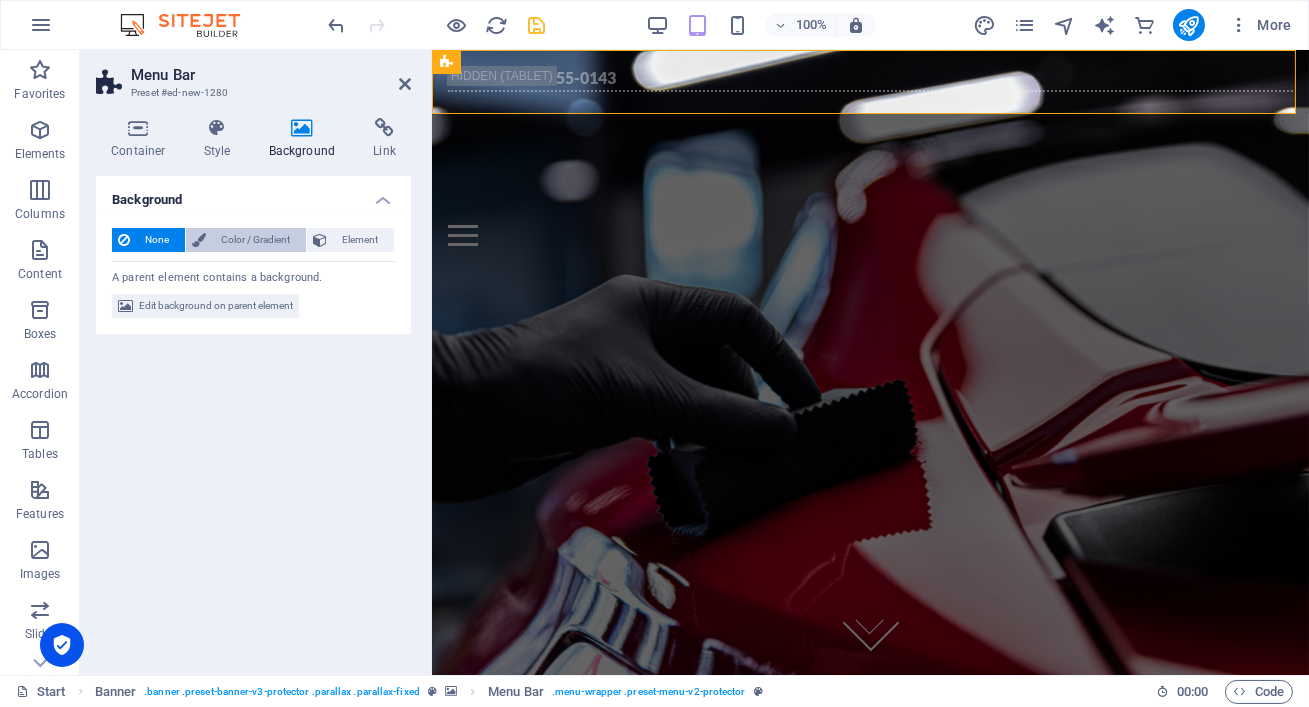 click on "Color / Gradient" at bounding box center [256, 240] 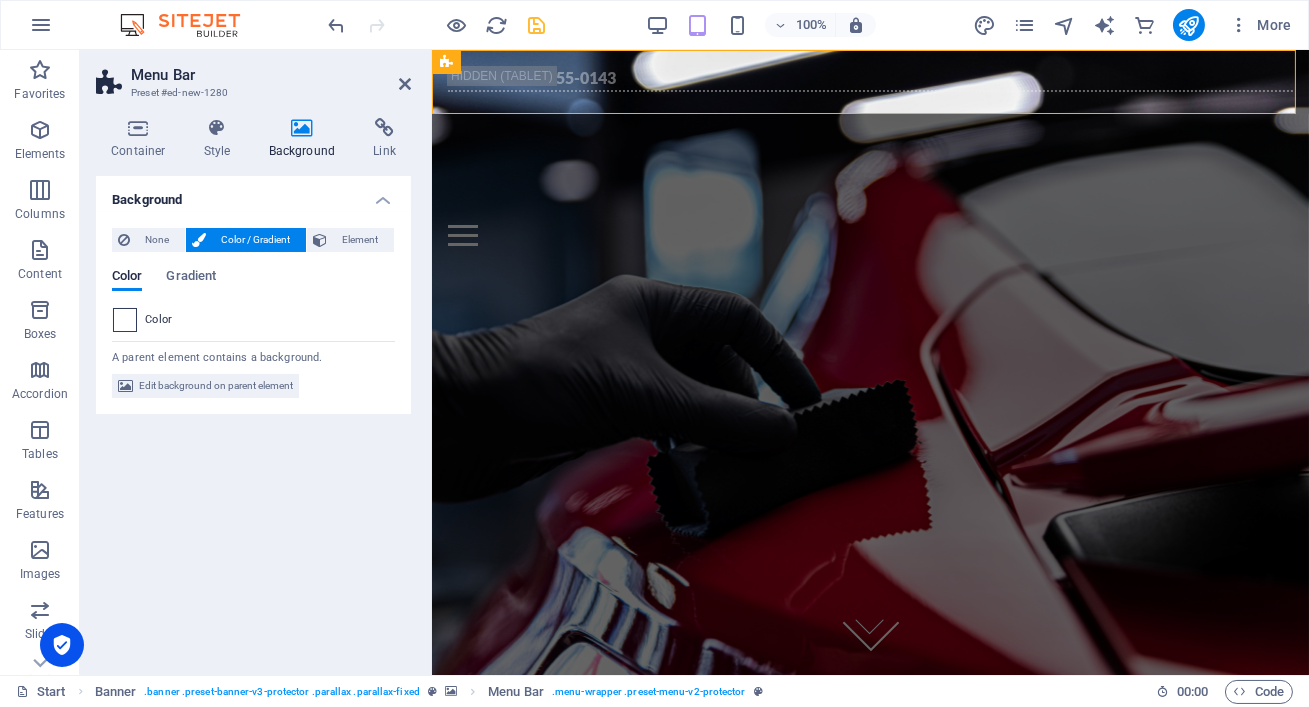 click at bounding box center (125, 320) 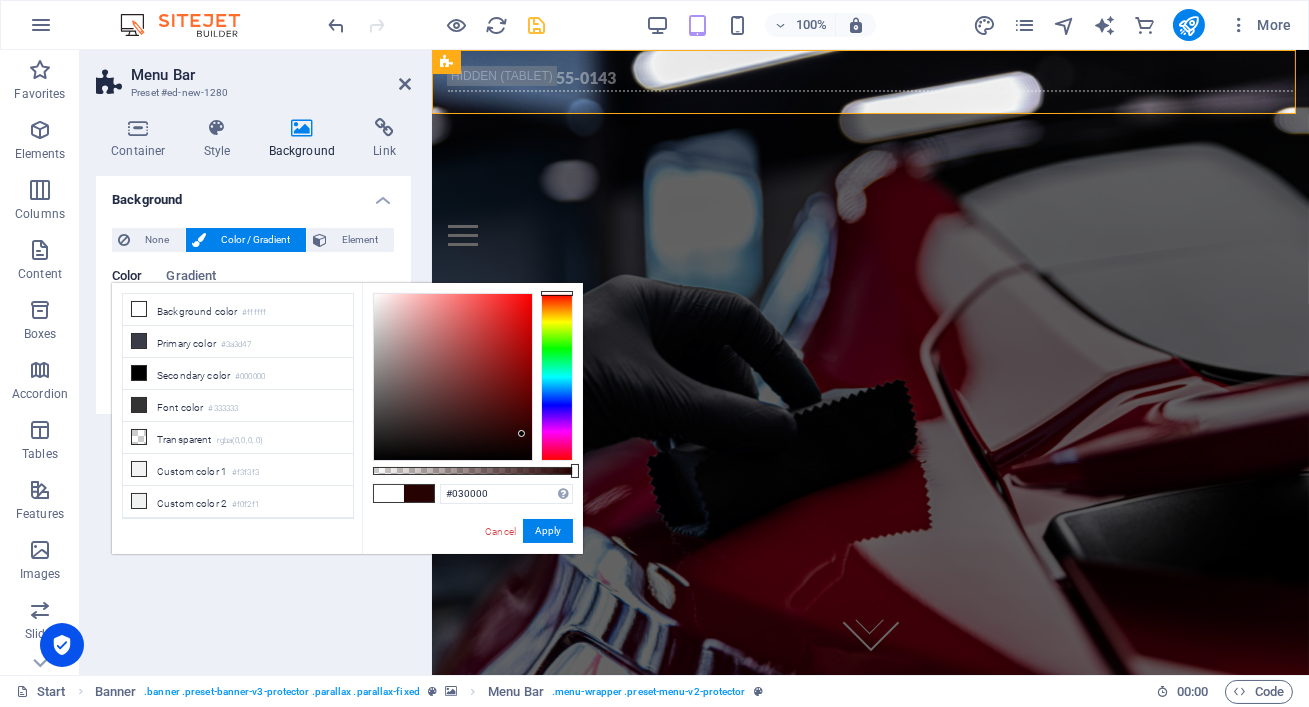 type on "#000000" 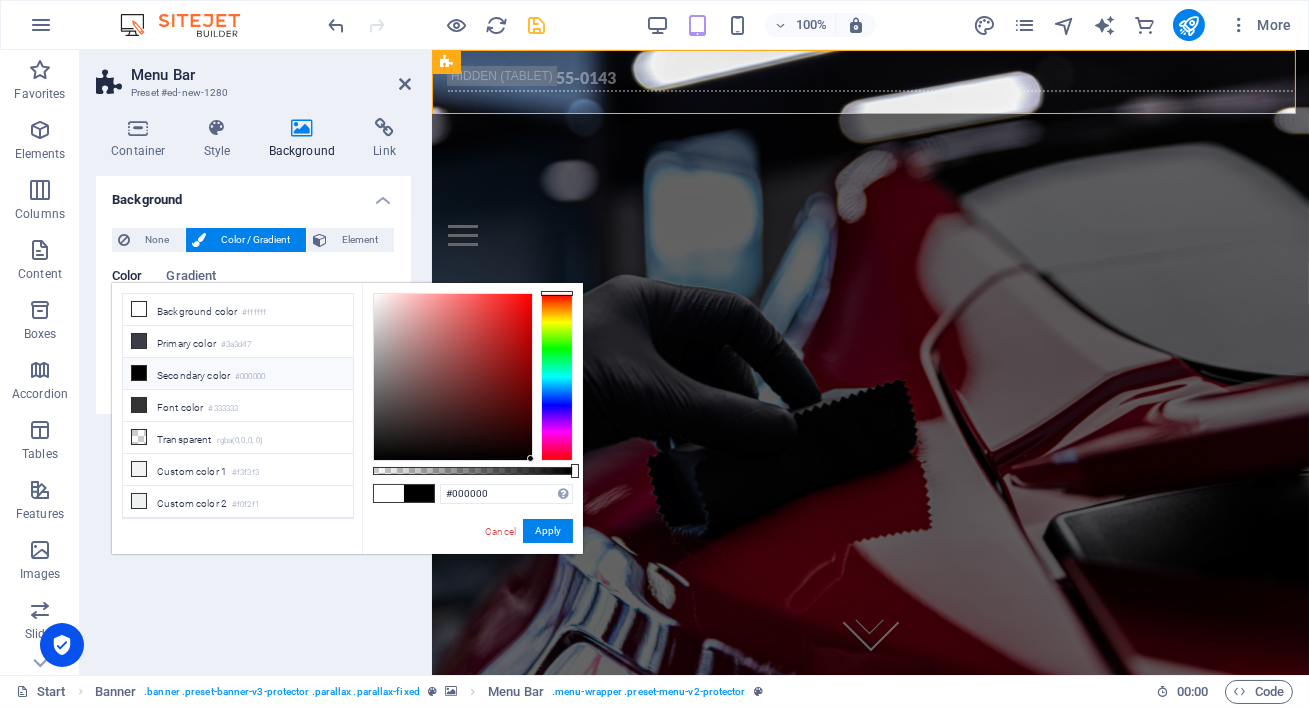 drag, startPoint x: 519, startPoint y: 361, endPoint x: 537, endPoint y: 466, distance: 106.531685 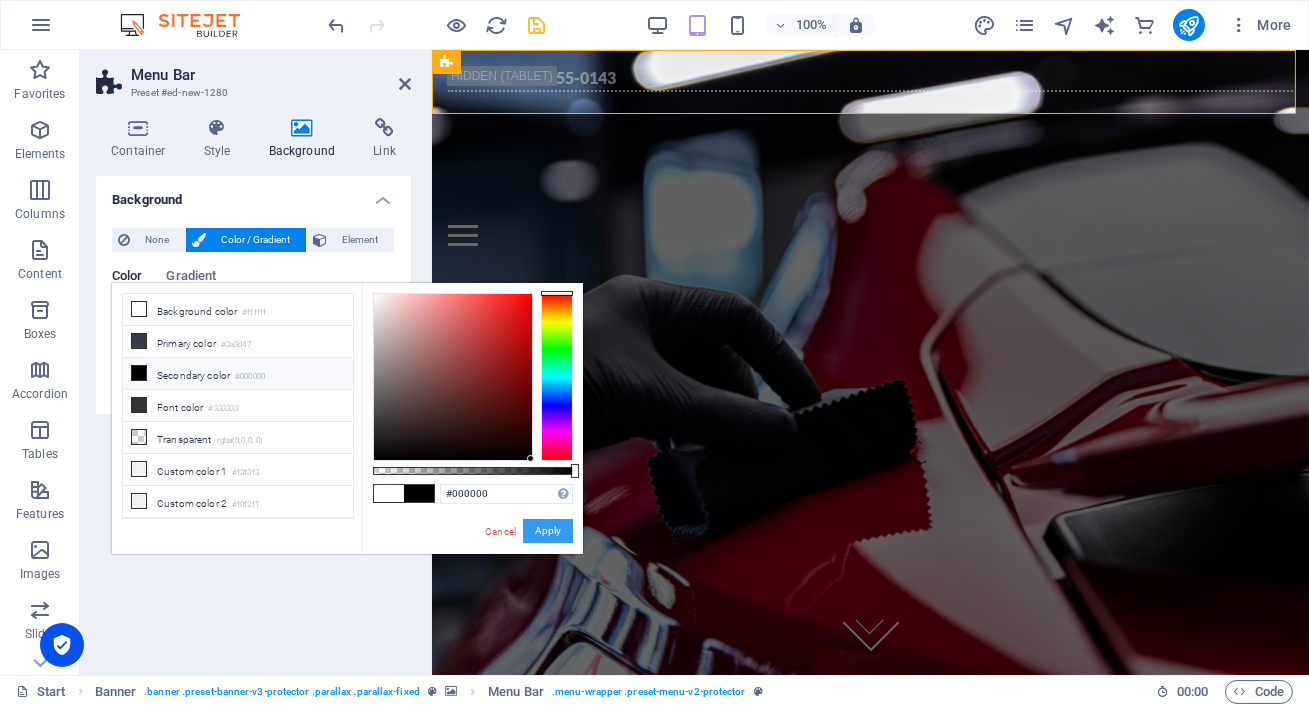 click on "Apply" at bounding box center [548, 531] 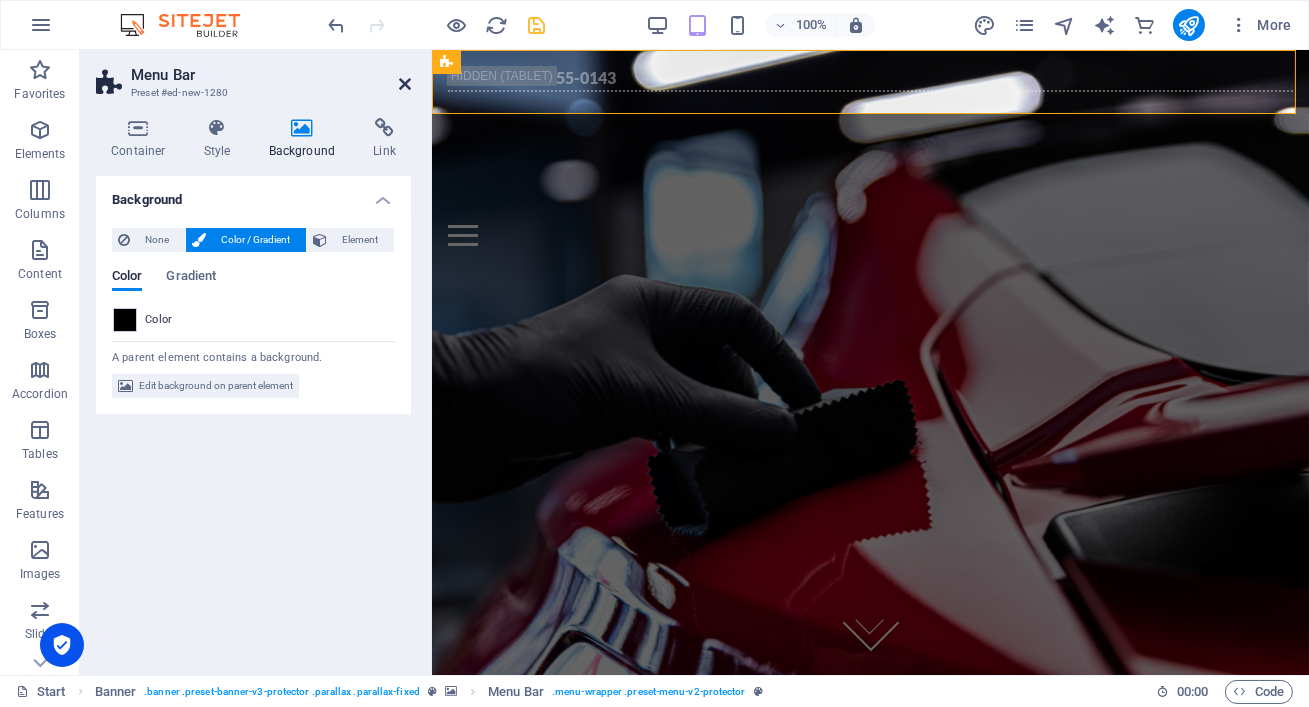 click at bounding box center [405, 84] 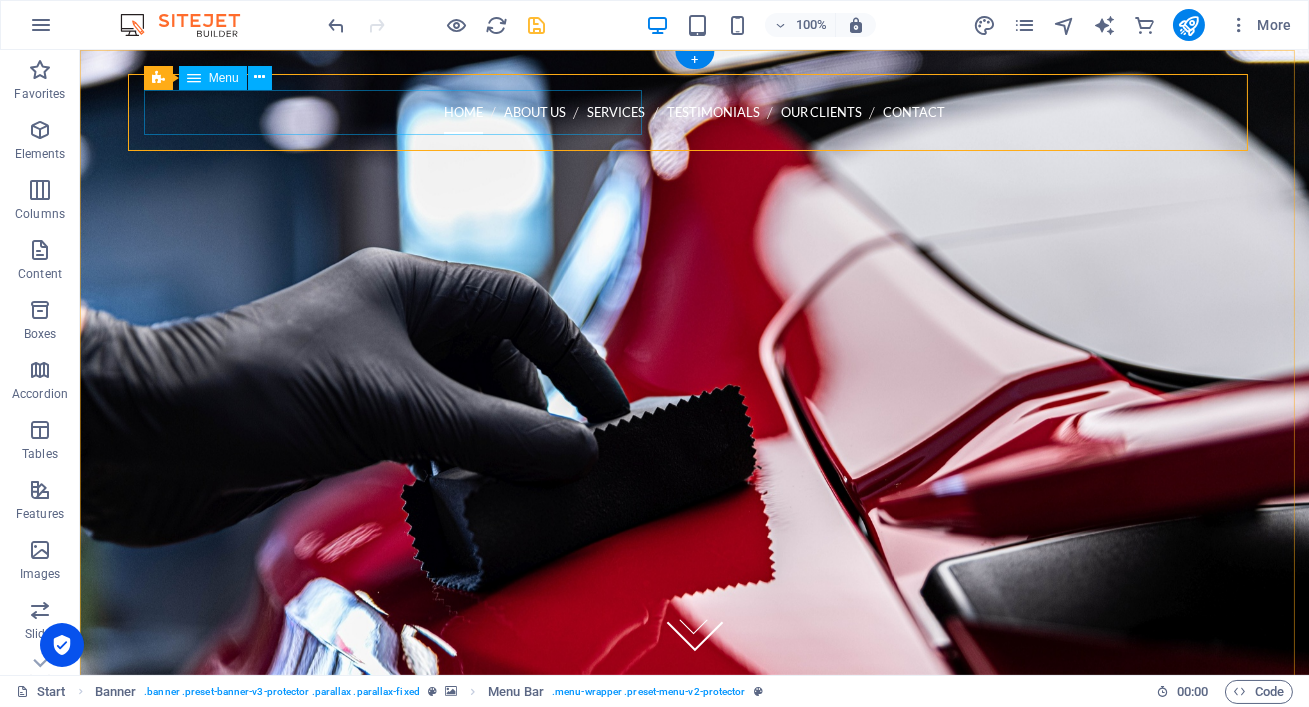 click on "Home About us Services Testimonials Our Clients Contact" at bounding box center (695, 112) 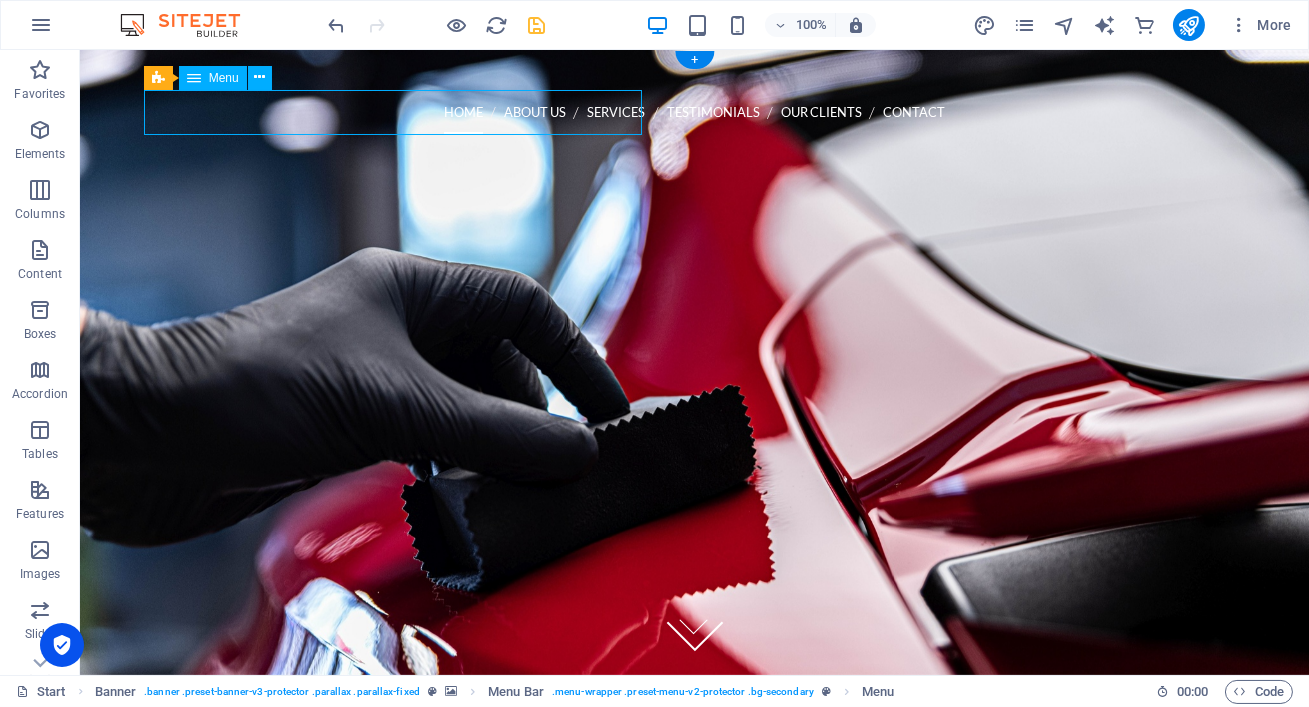 click on "Home About us Services Testimonials Our Clients Contact" at bounding box center (695, 112) 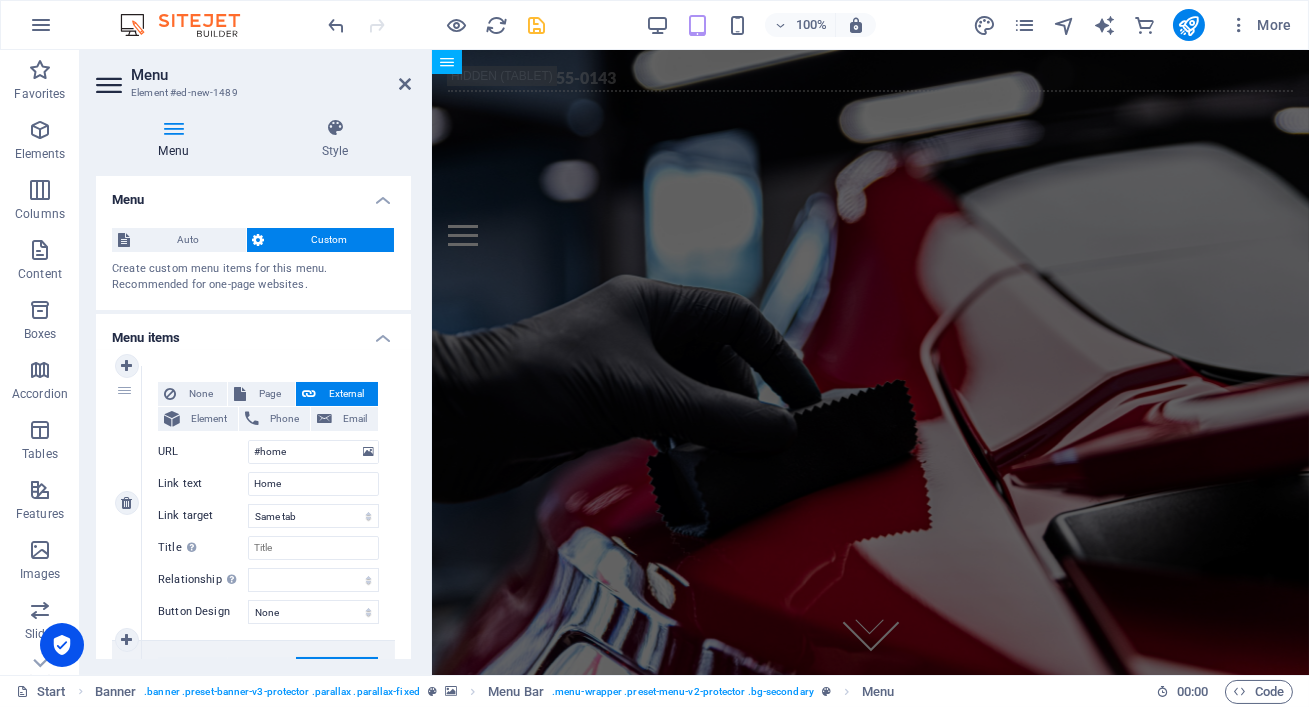scroll, scrollTop: 26, scrollLeft: 0, axis: vertical 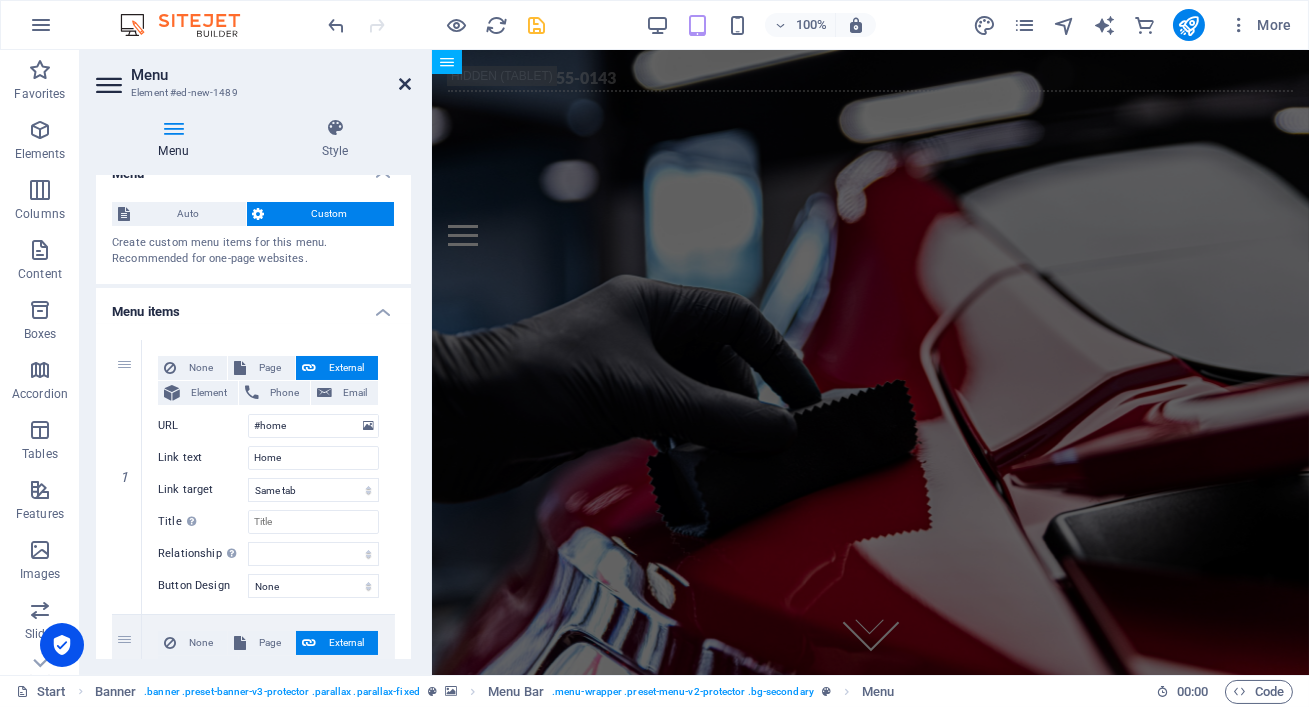 click at bounding box center [405, 84] 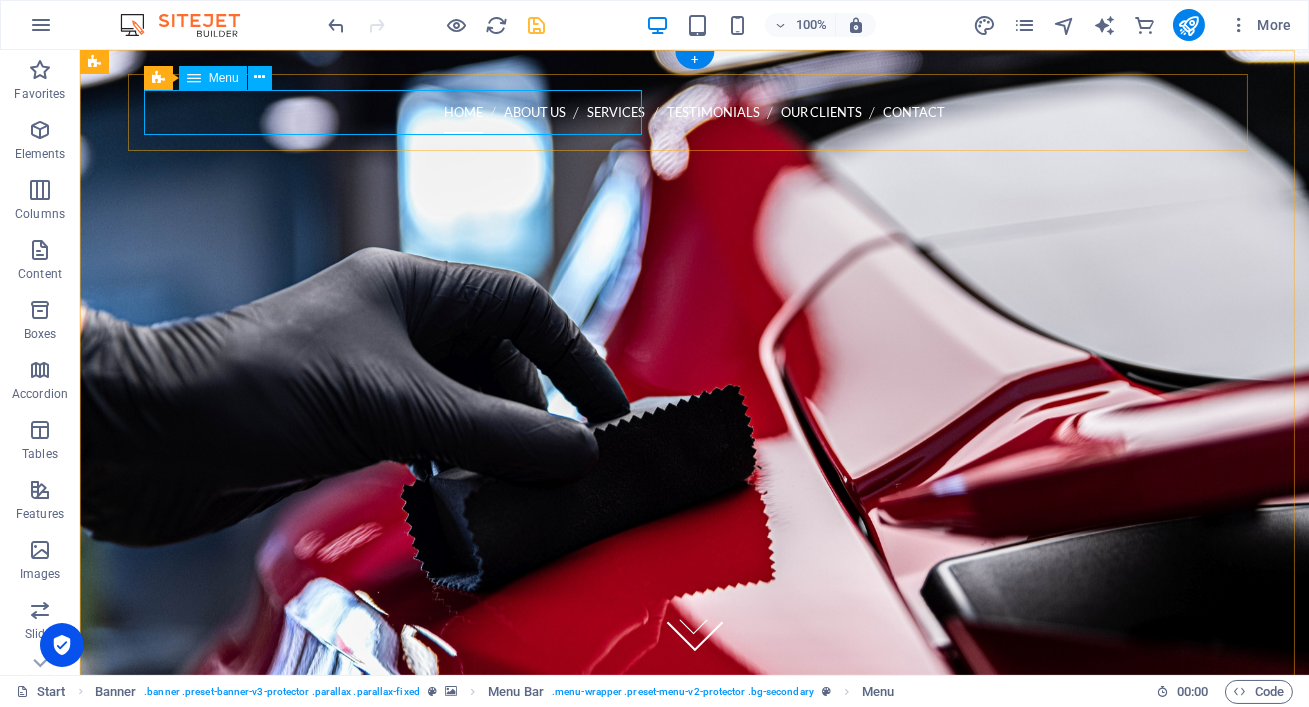 click on "Home About us Services Testimonials Our Clients Contact" at bounding box center [695, 112] 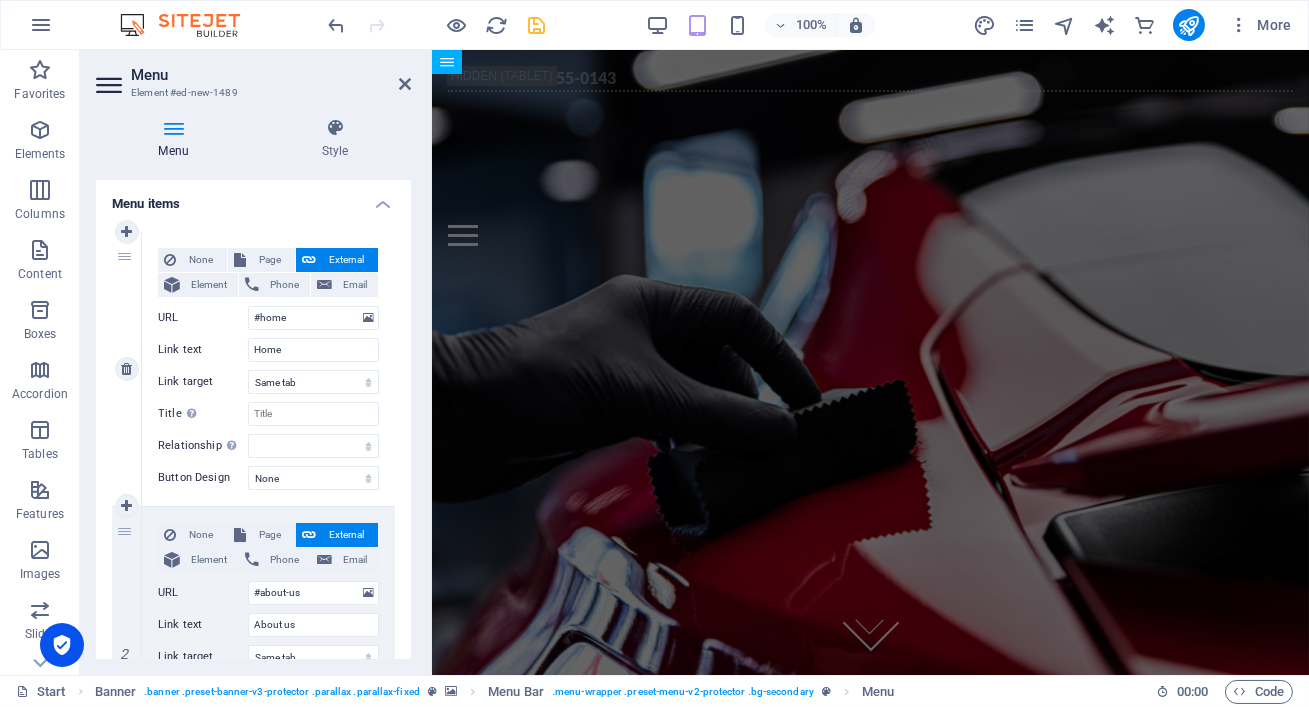scroll, scrollTop: 135, scrollLeft: 0, axis: vertical 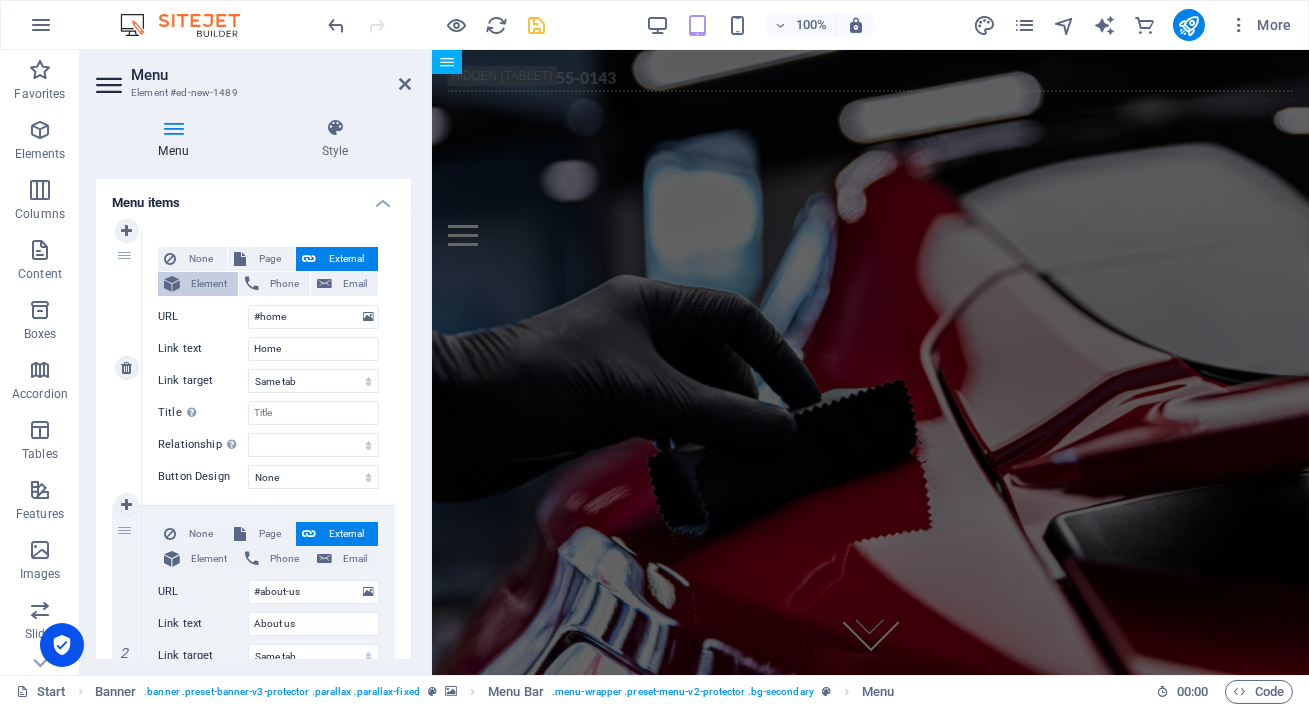 click on "Element" at bounding box center [209, 284] 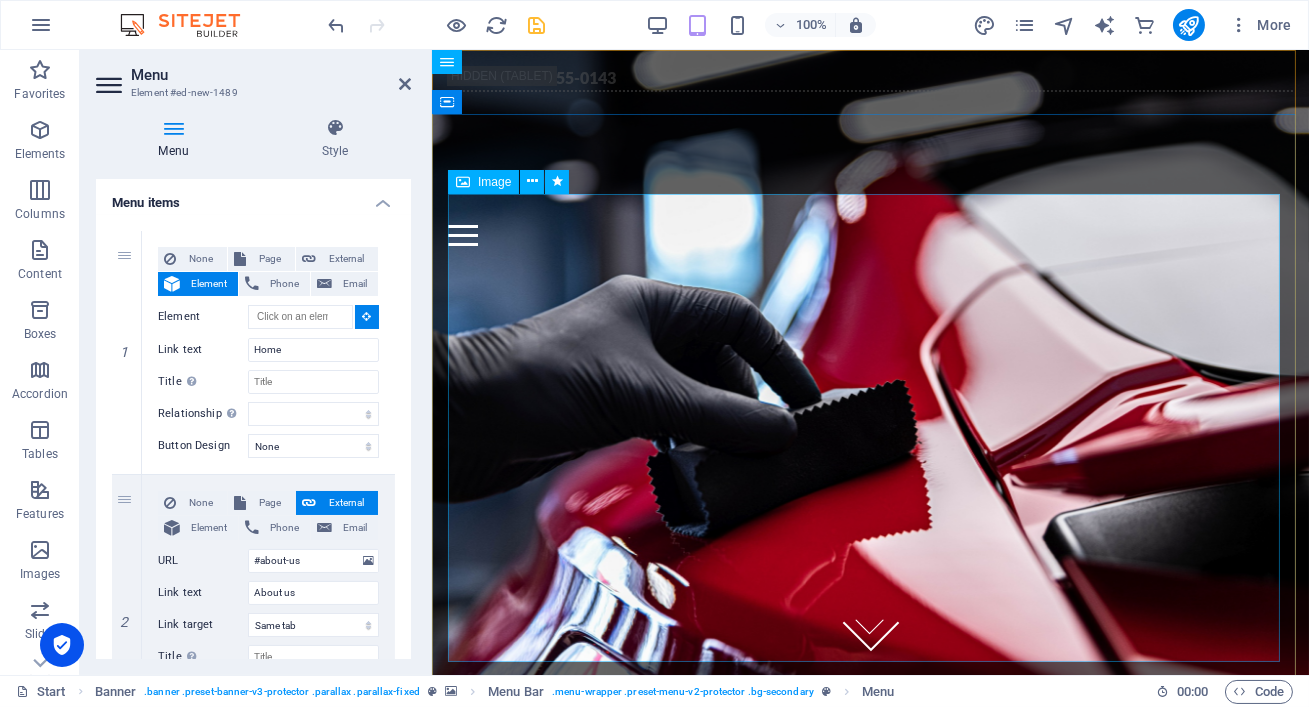 click at bounding box center (869, 595) 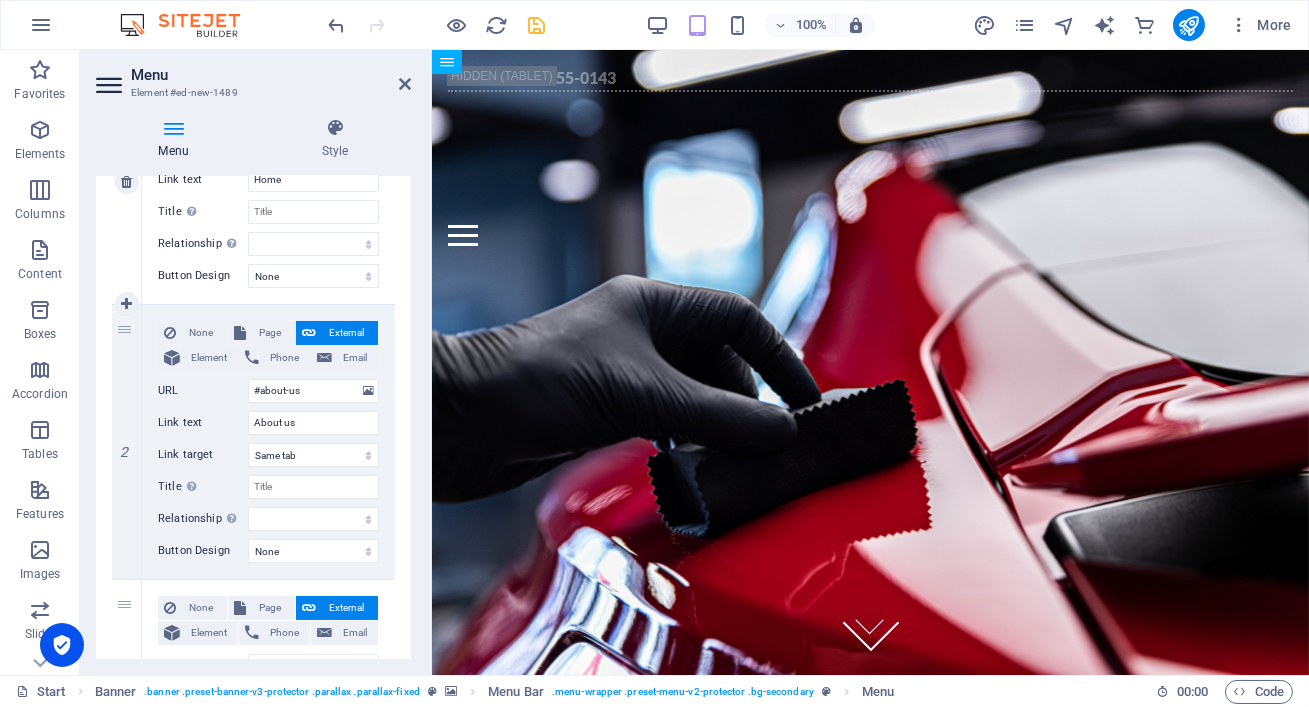 scroll, scrollTop: 316, scrollLeft: 0, axis: vertical 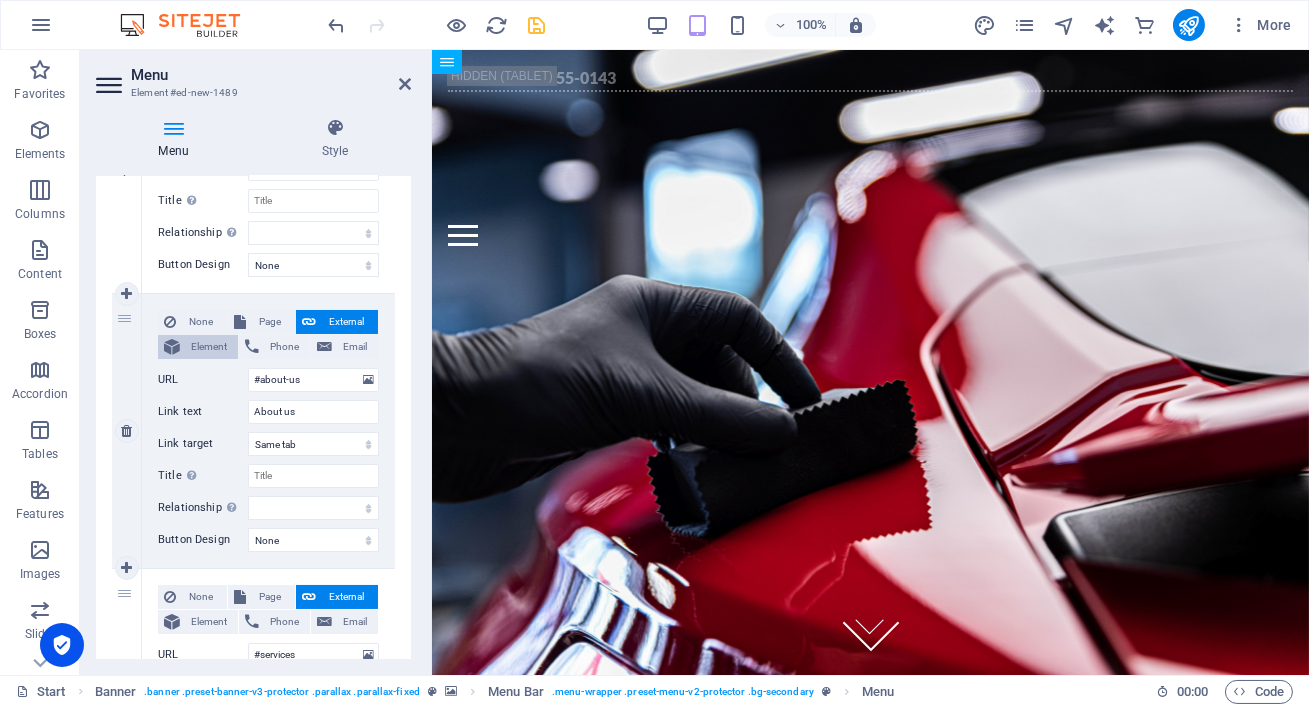 click on "Element" at bounding box center (209, 347) 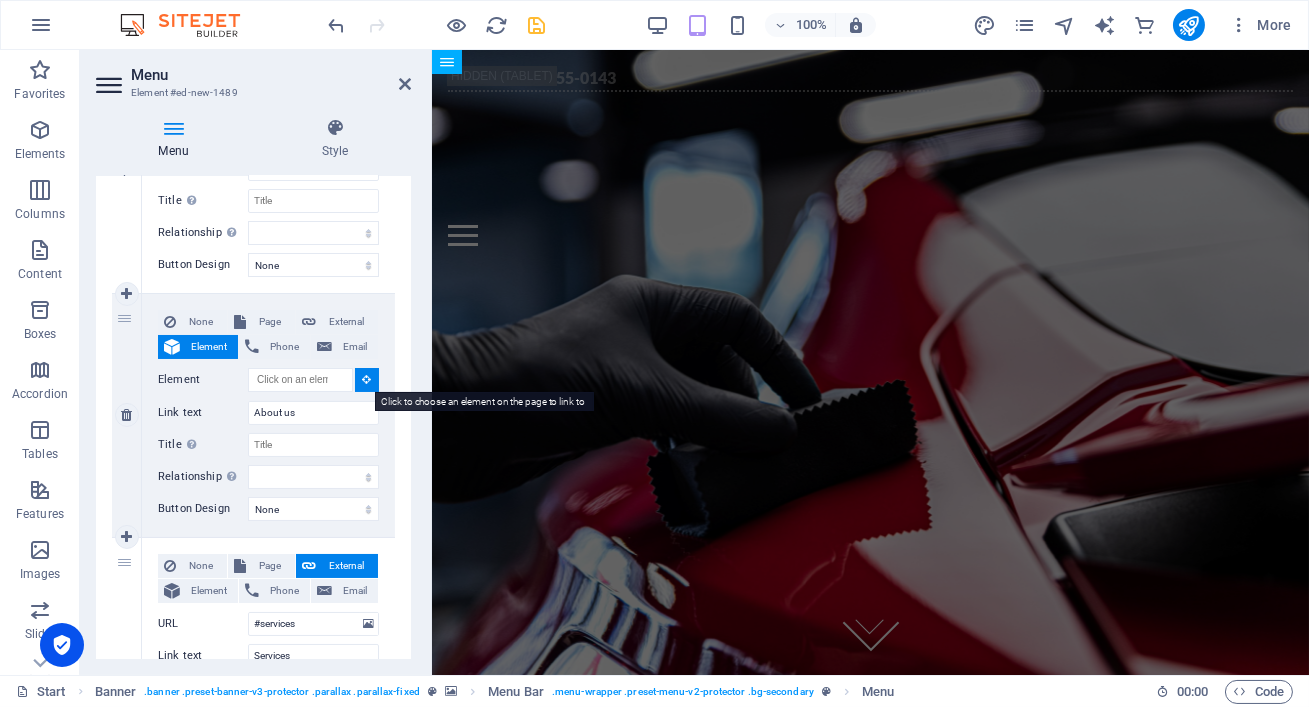 click at bounding box center [367, 380] 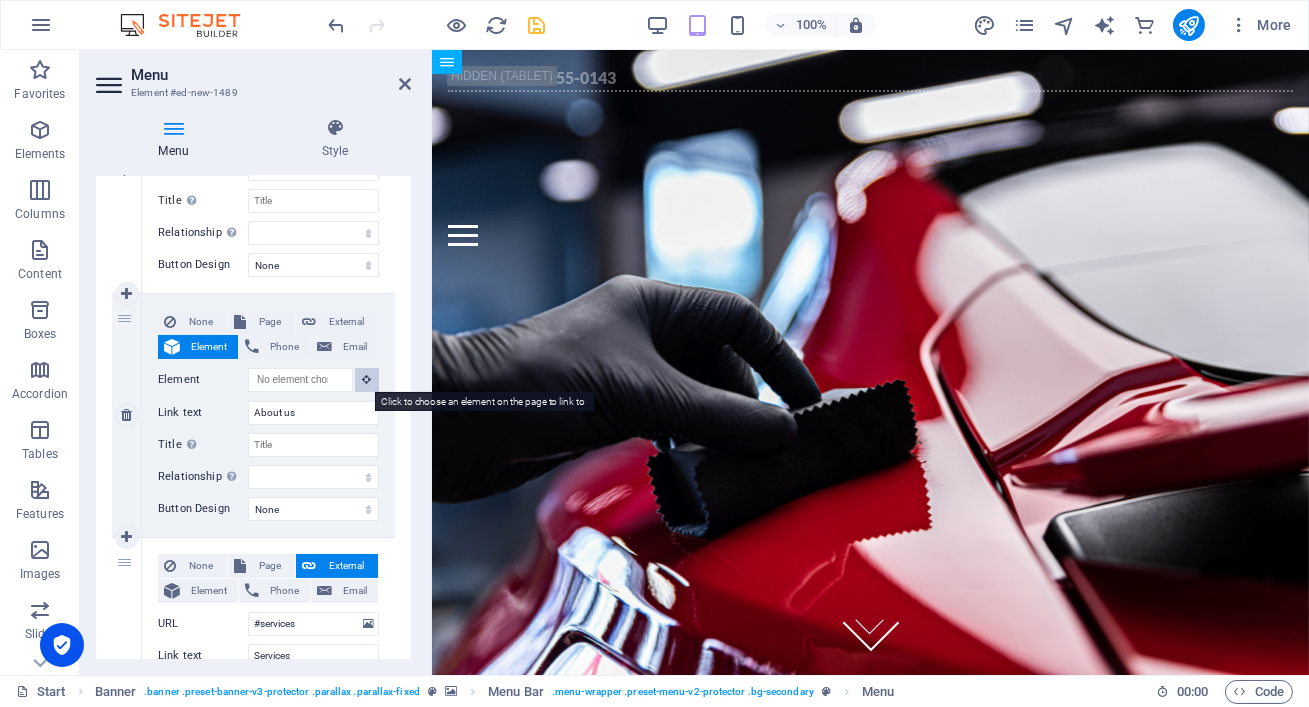 click at bounding box center [367, 380] 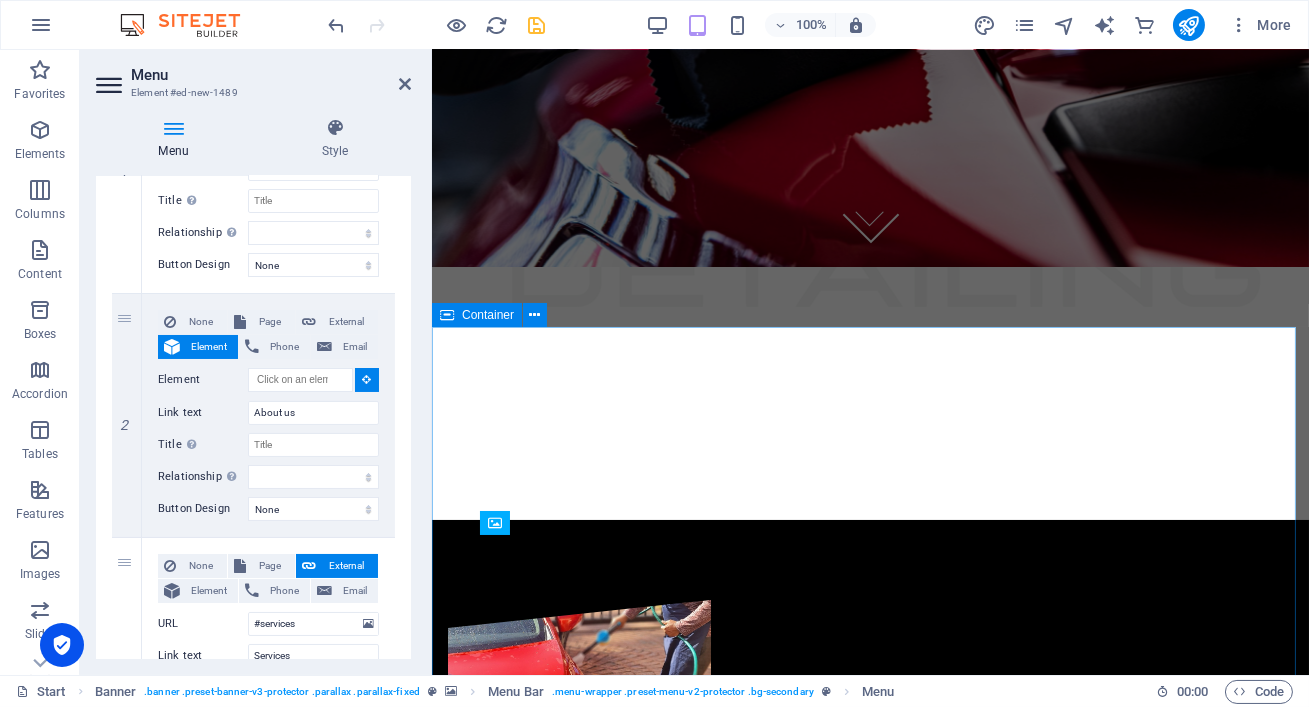 scroll, scrollTop: 416, scrollLeft: 0, axis: vertical 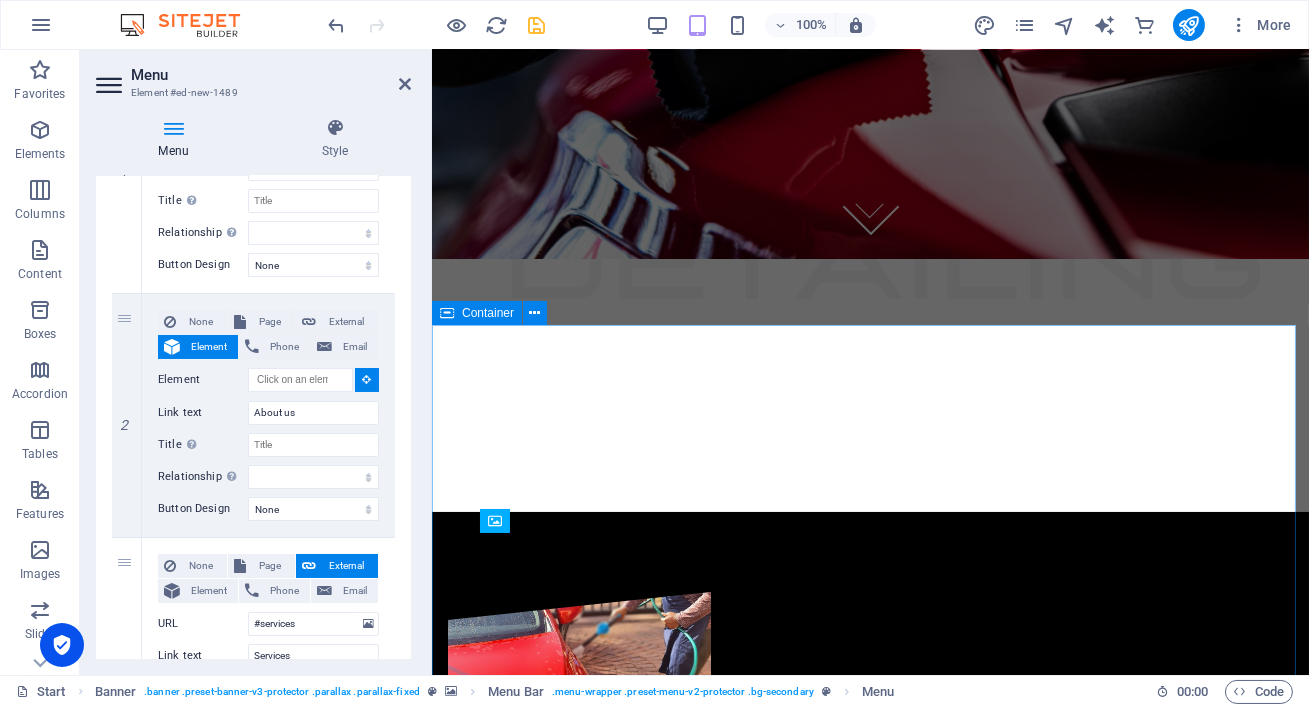 click on "ABOUT REVELIO We bring expert car detailing directly to your driveway across Johannesburg, Pretoria, and Ekurhuleni. From deep interior cleaning and ceramic coating to scratch removal, Revelio Detailing offers comprehensive mobile car care without the hassle of dropping off your vehicle. Our professional team ensures your car looks flawless every time. Our clients consistently rate us 5 stars on Google, praising our professionalism, meticulous attention to detail, and unmatched convenience. 📍 Locations We Serve: ✅ Johannesburg ✅ Pretoria ✅  Ekurhuleni  Convenience , We Come to You Premium Results, No Compromises Reveal Your Car's True Shine" at bounding box center (869, 881) 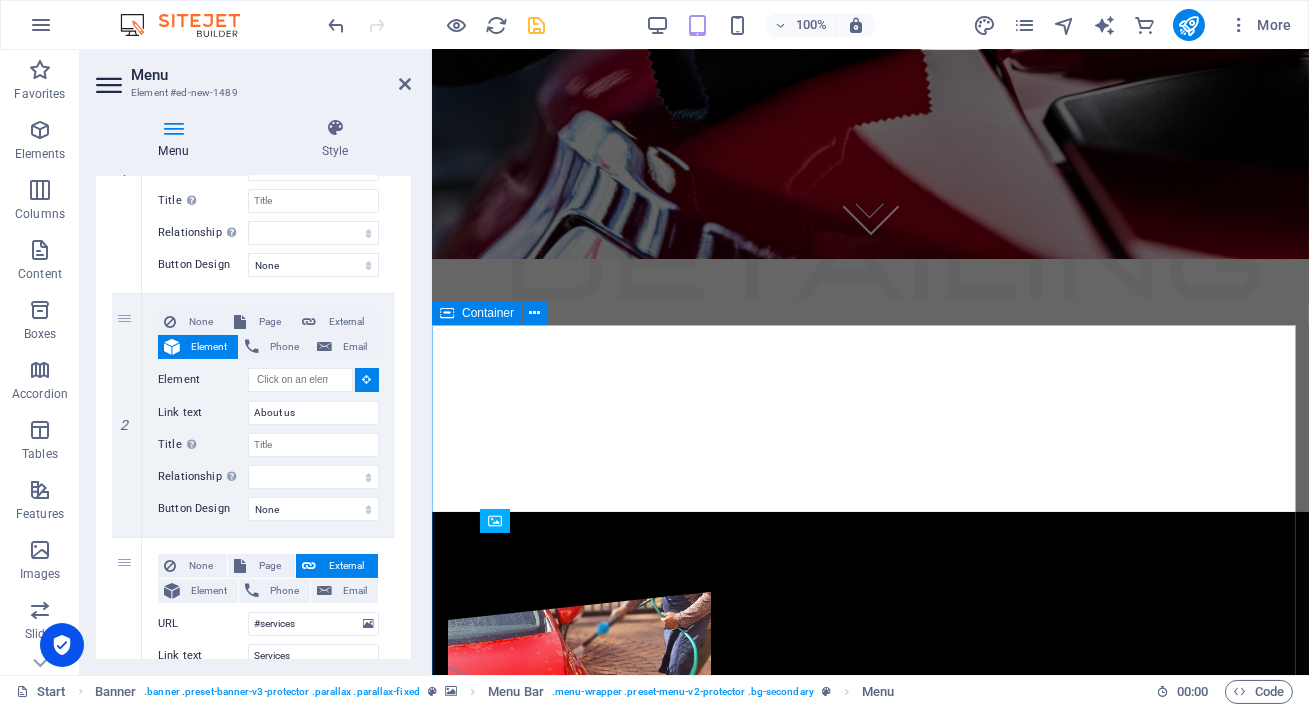 select 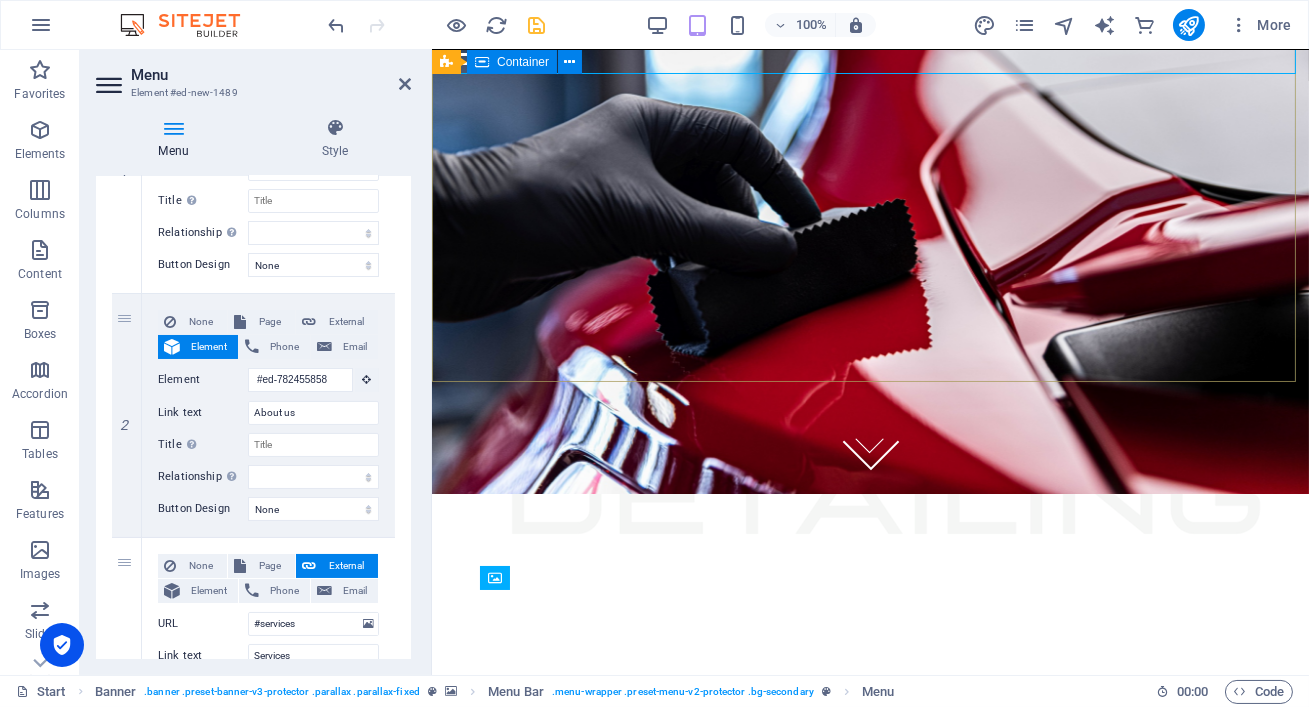 scroll, scrollTop: 0, scrollLeft: 0, axis: both 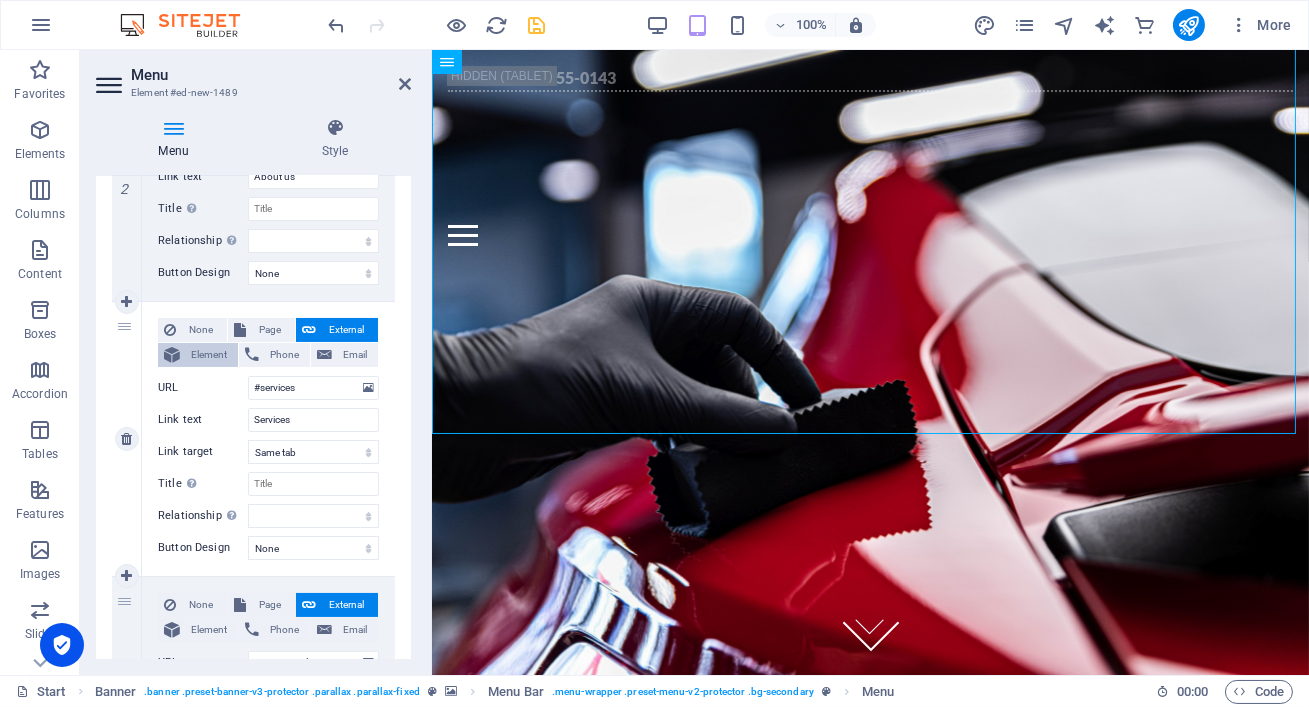 click on "Element" at bounding box center [209, 355] 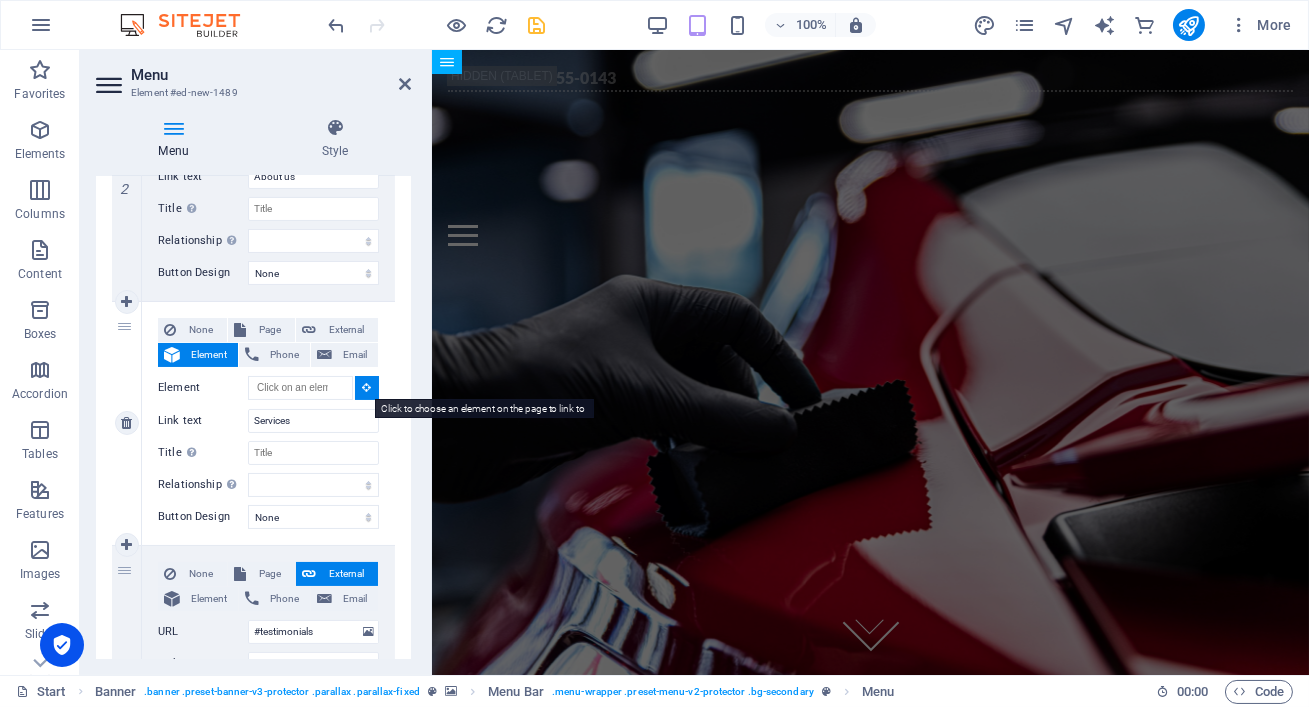 click at bounding box center [367, 388] 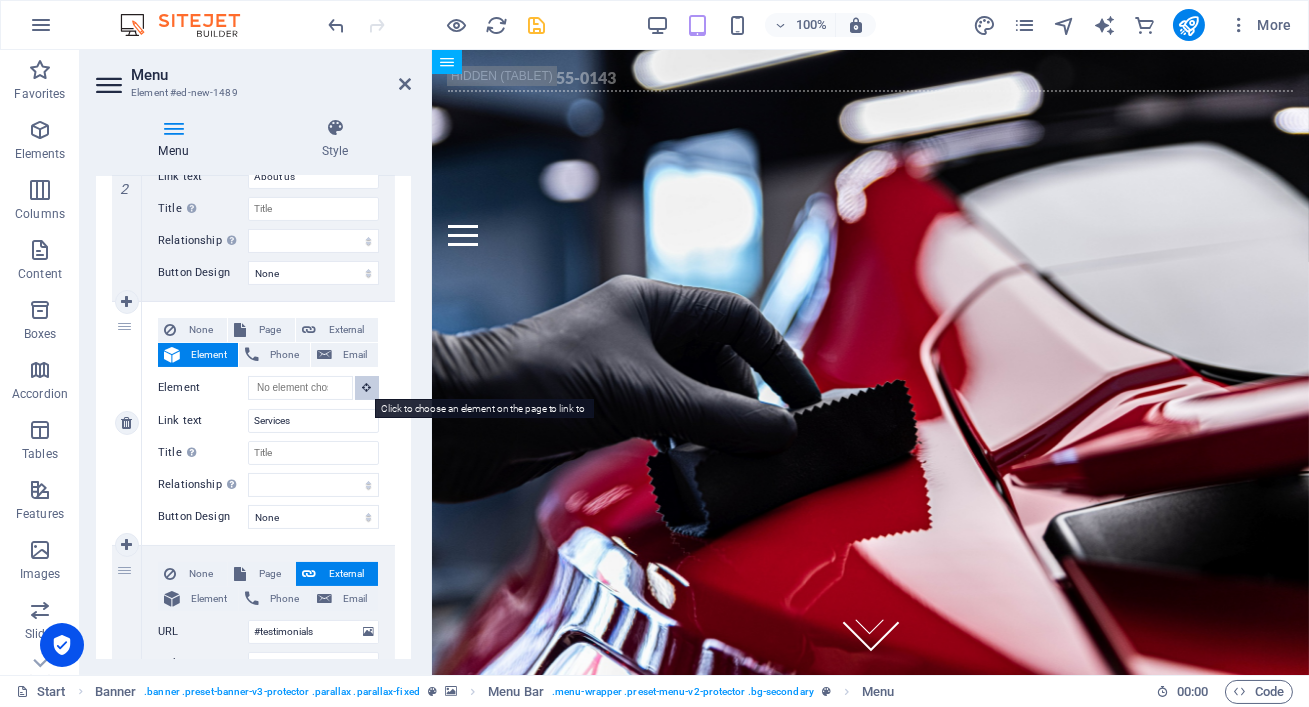 click at bounding box center [367, 387] 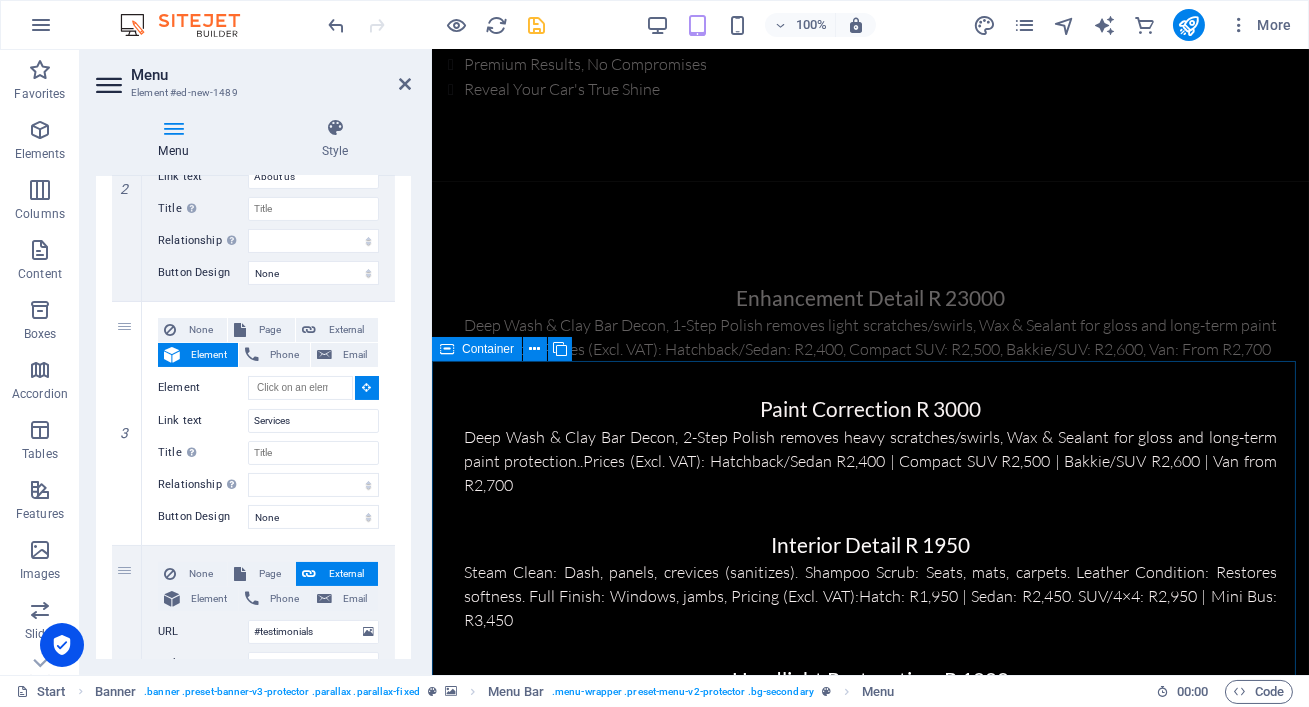 scroll, scrollTop: 1485, scrollLeft: 0, axis: vertical 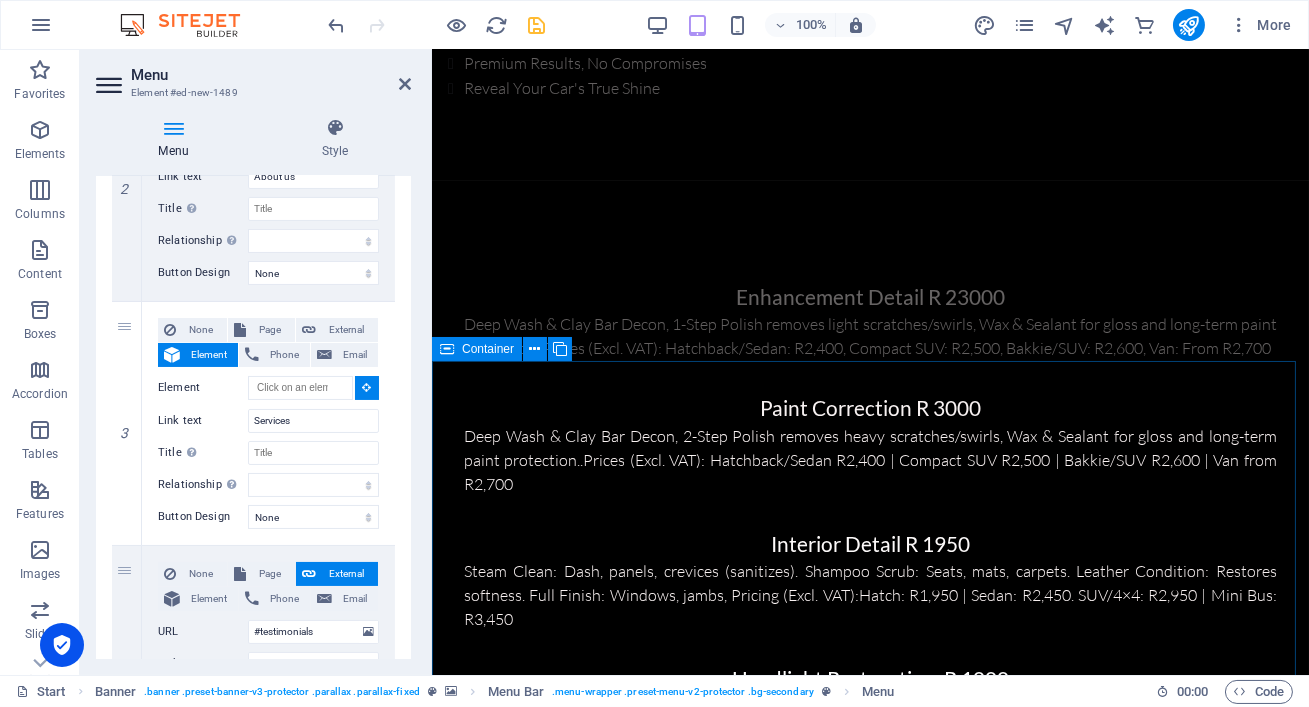 click on "Enhancement Detail R 23000 Deep Wash & Clay Bar Decon, 1-Step Polish removes light scratches/swirls, Wax & Sealant for gloss and long-term paint protection. Prices (Excl. VAT): Hatchback/Sedan: R2,400, Compact SUV: R2,500, Bakkie/SUV: R2,600, Van: From R2,700 Paint Correction R 3000  Deep Wash & Clay Bar Decon, 2-Step Polish removes heavy scratches/swirls, Wax & Sealant for gloss and long-term paint protection..Prices (Excl. VAT): Hatchback/Sedan R2,400 | Compact SUV R2,500 | Bakkie/SUV R2,600 | Van from R2,700  Interior Detail R 1950 Steam Clean: Dash, panels, crevices (sanitizes). Shampoo Scrub: Seats, mats, carpets. Leather Condition: Restores softness. Full Finish: Windows, jambs, Pricing (Excl. VAT):Hatch: R1,950 | Sedan: R2,450. SUV/4×4: R2,950 | Mini Bus: R3,450  Headlight Restoration  R 1000 Ceramic Coating MotorBike Detailing R 2500 Multi stage deep Wash & Clay Bar decon. 1-Step Polishing removes light scratches & swirls. Wax & Sealant adds gloss and longterm protection.Prices (Excl. VAT):" at bounding box center [869, 656] 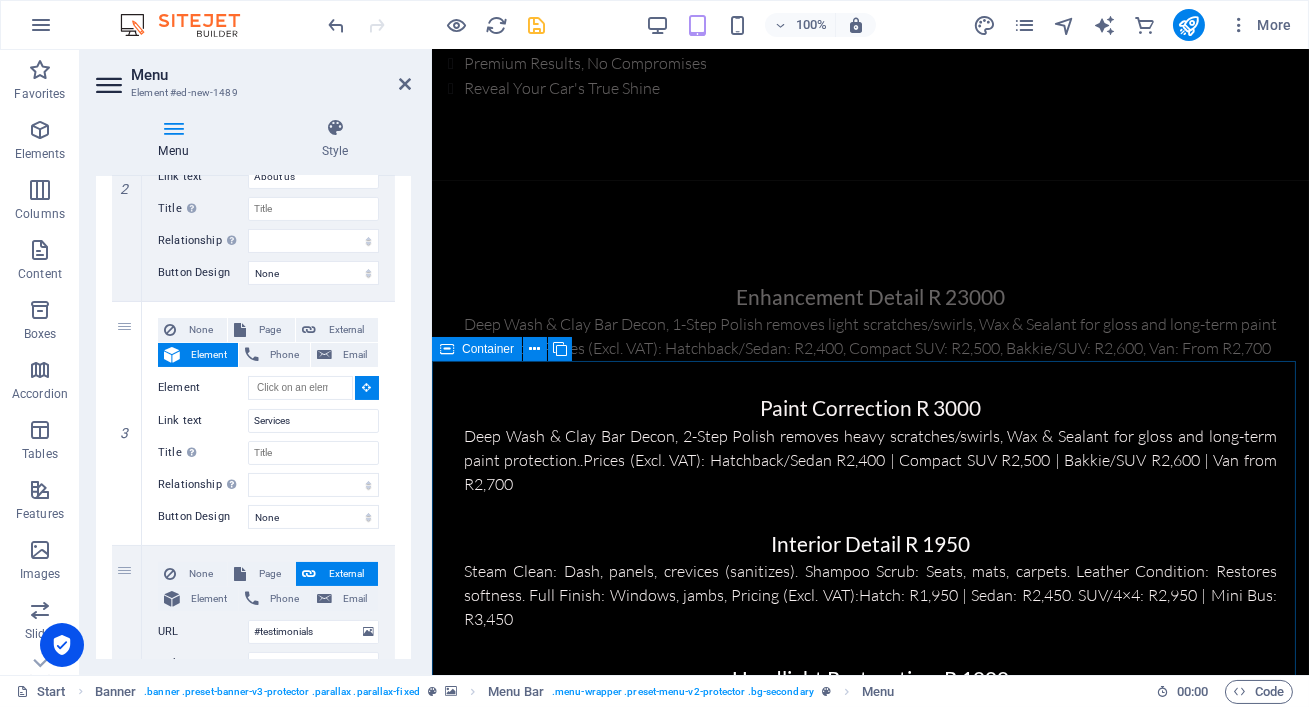type on "#ed-782455879" 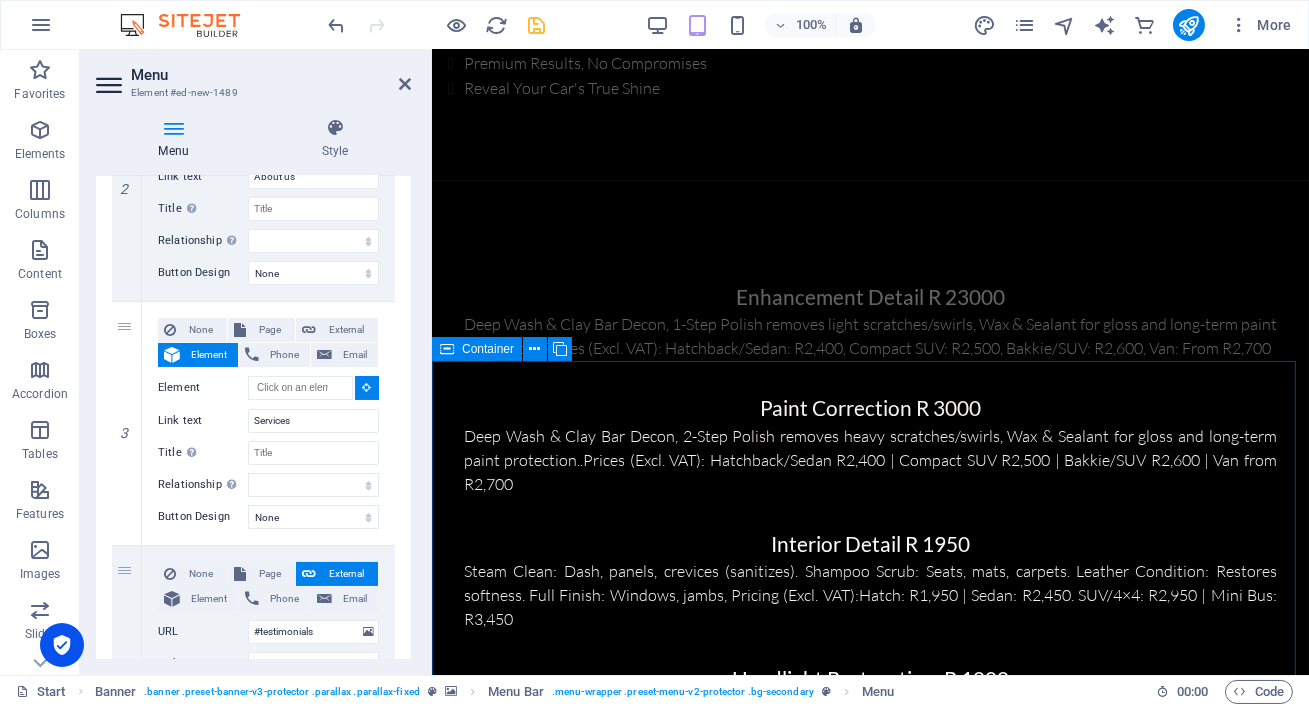 select 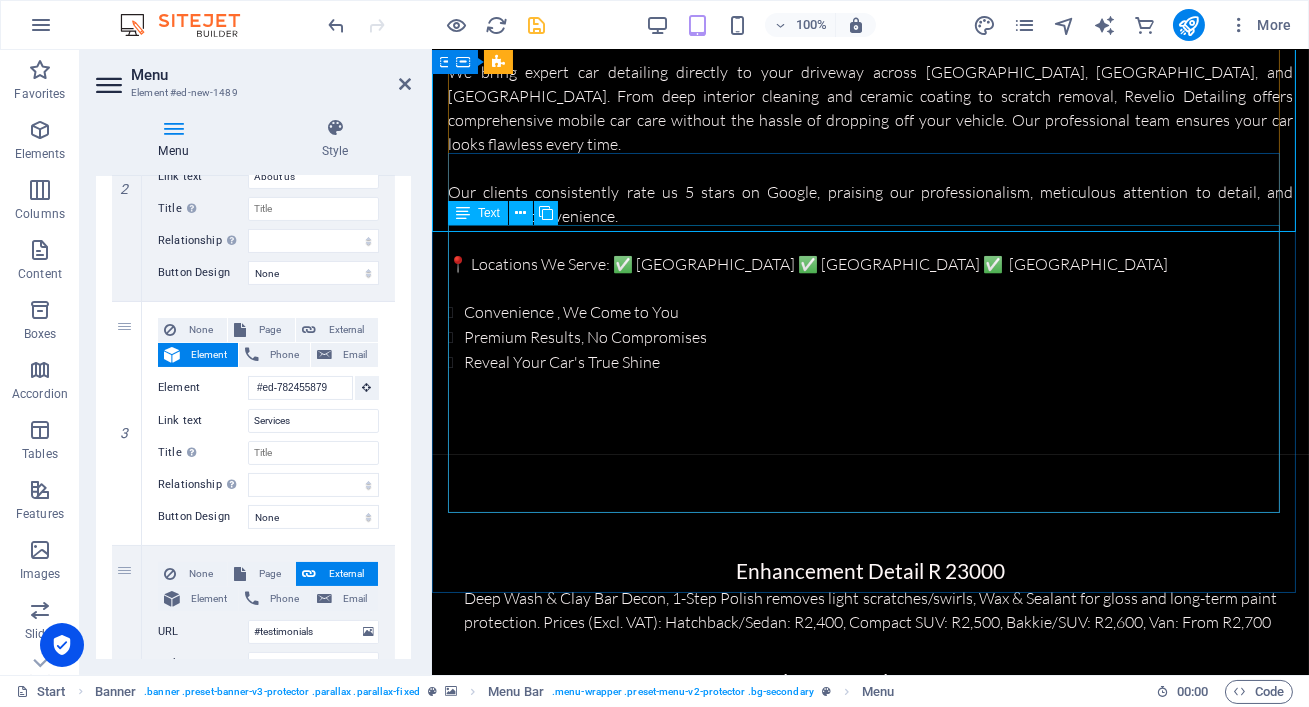 scroll, scrollTop: 234, scrollLeft: 0, axis: vertical 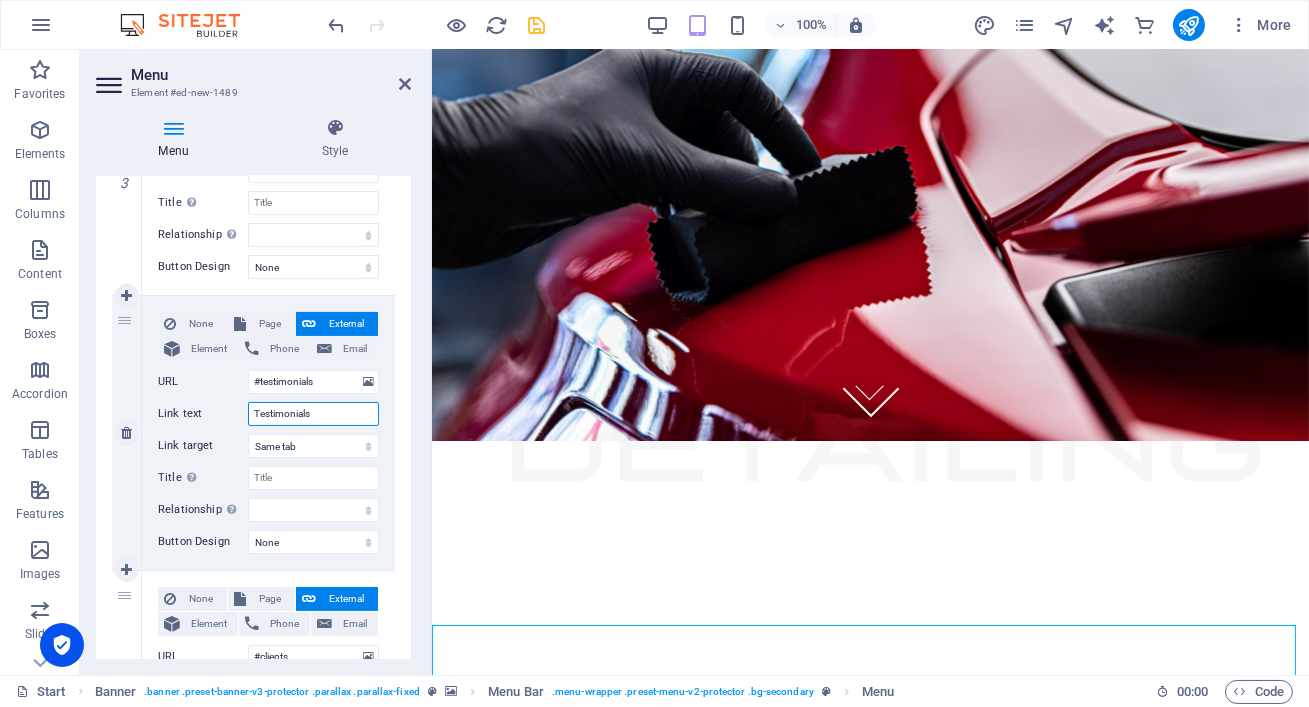 drag, startPoint x: 341, startPoint y: 414, endPoint x: 256, endPoint y: 416, distance: 85.02353 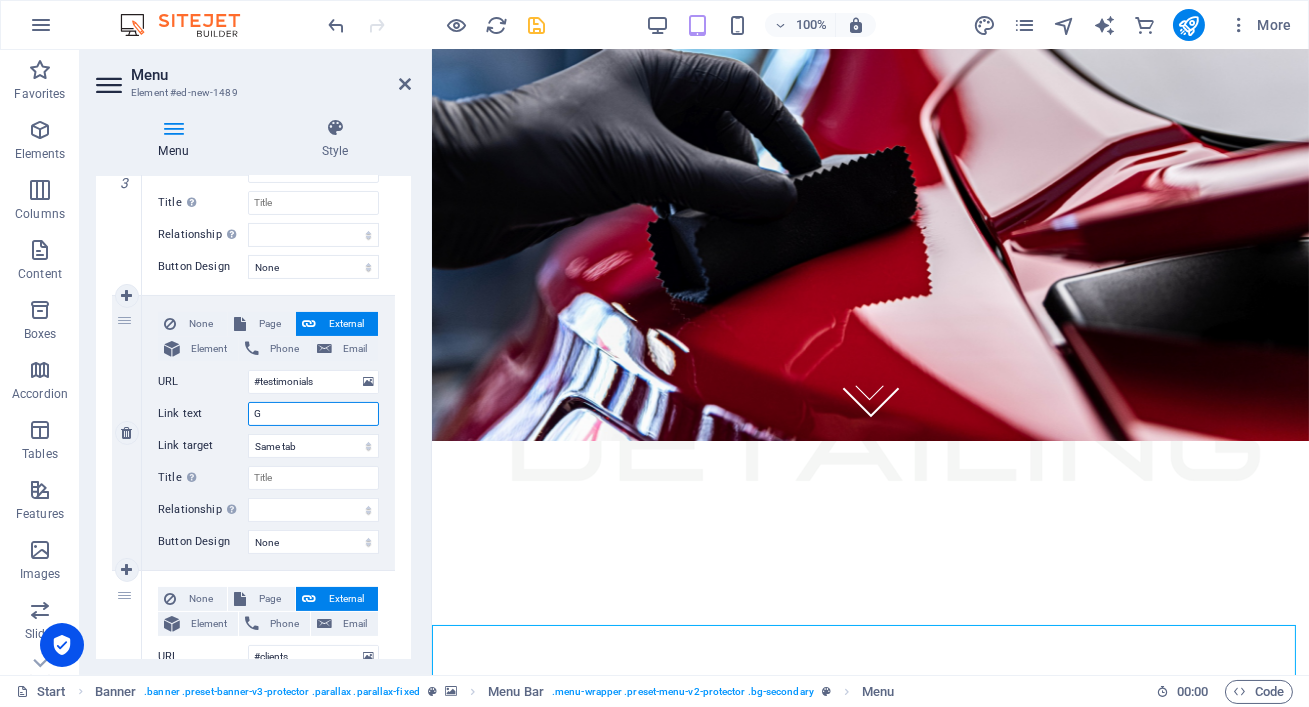 select 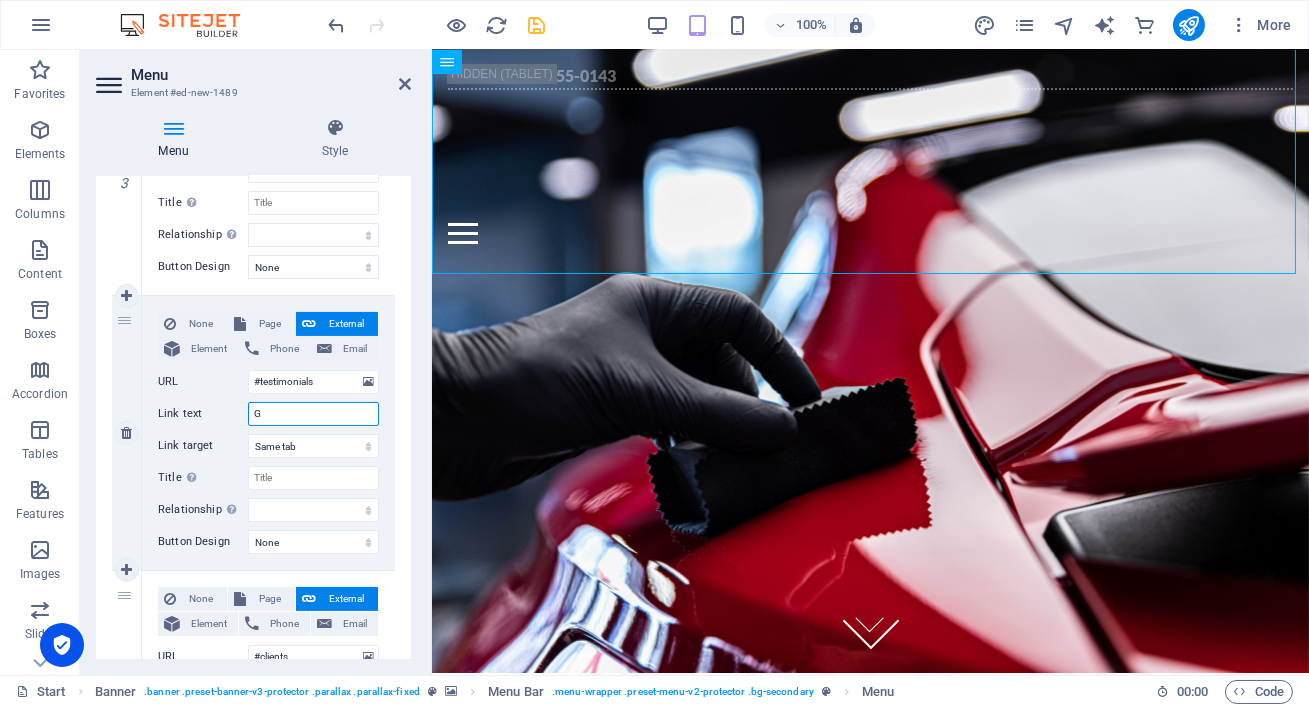 scroll, scrollTop: 0, scrollLeft: 0, axis: both 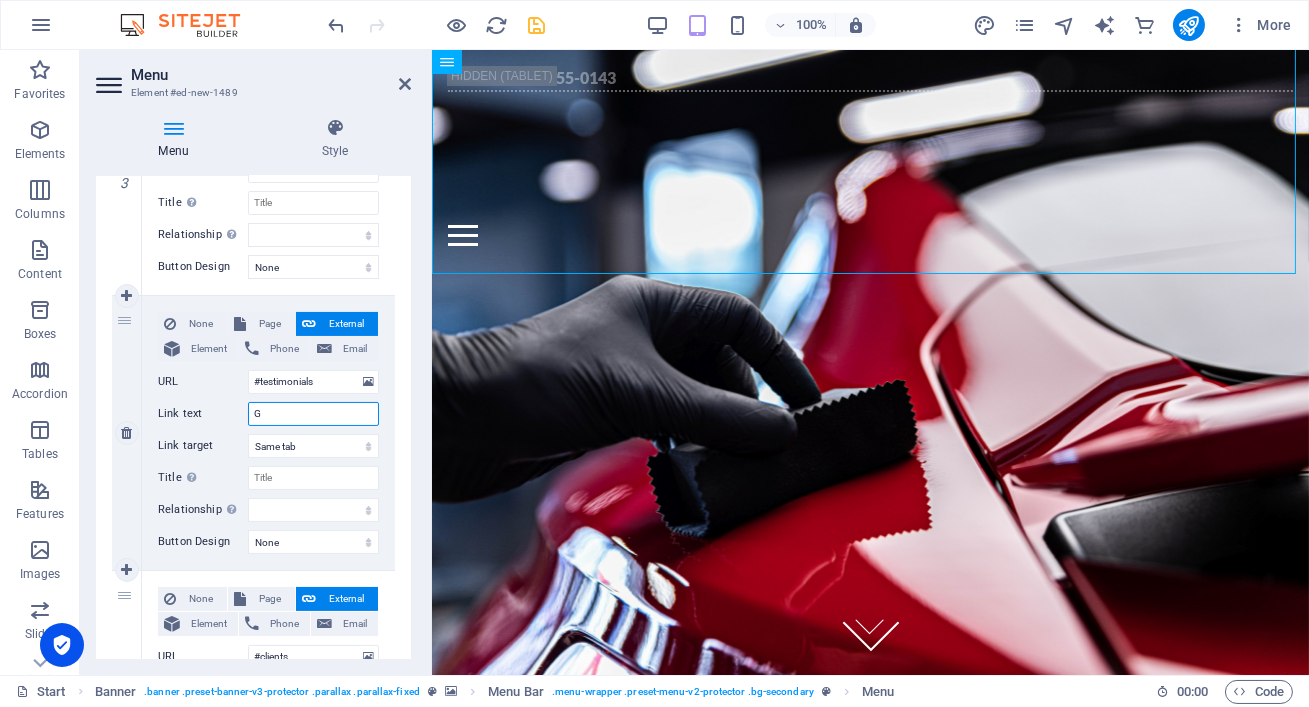 type on "Ga" 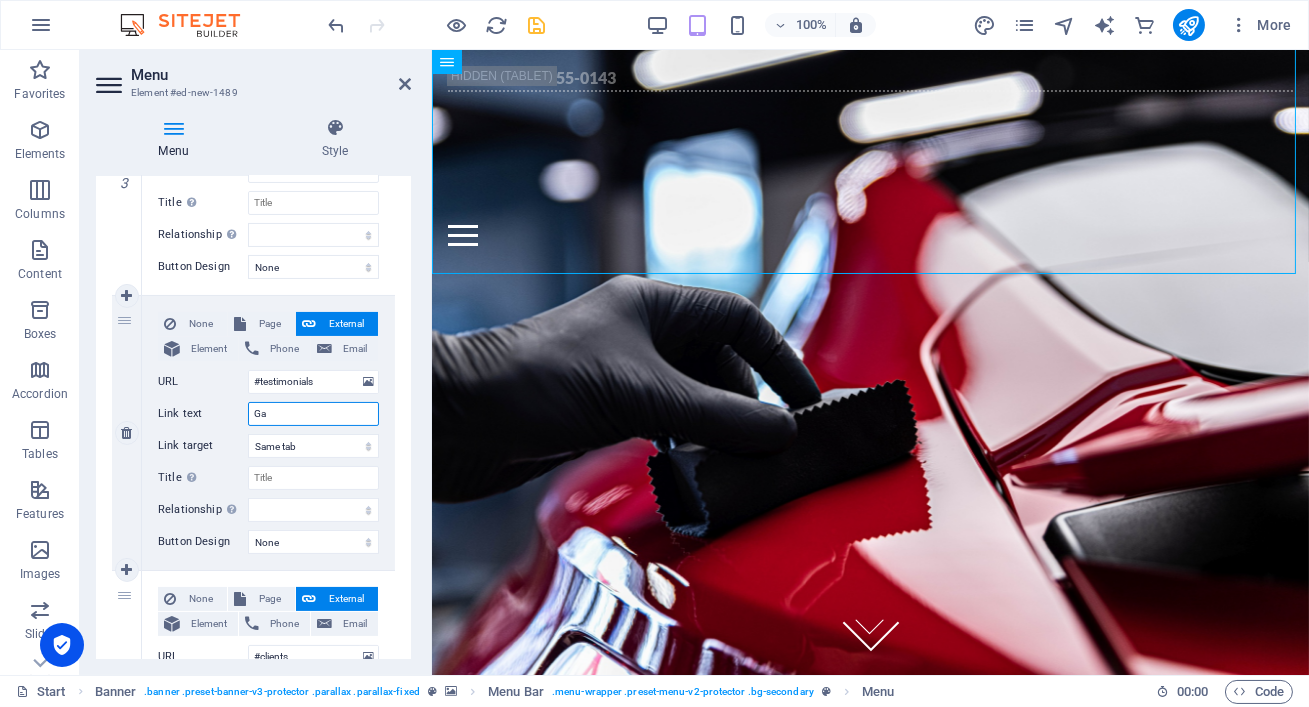 select 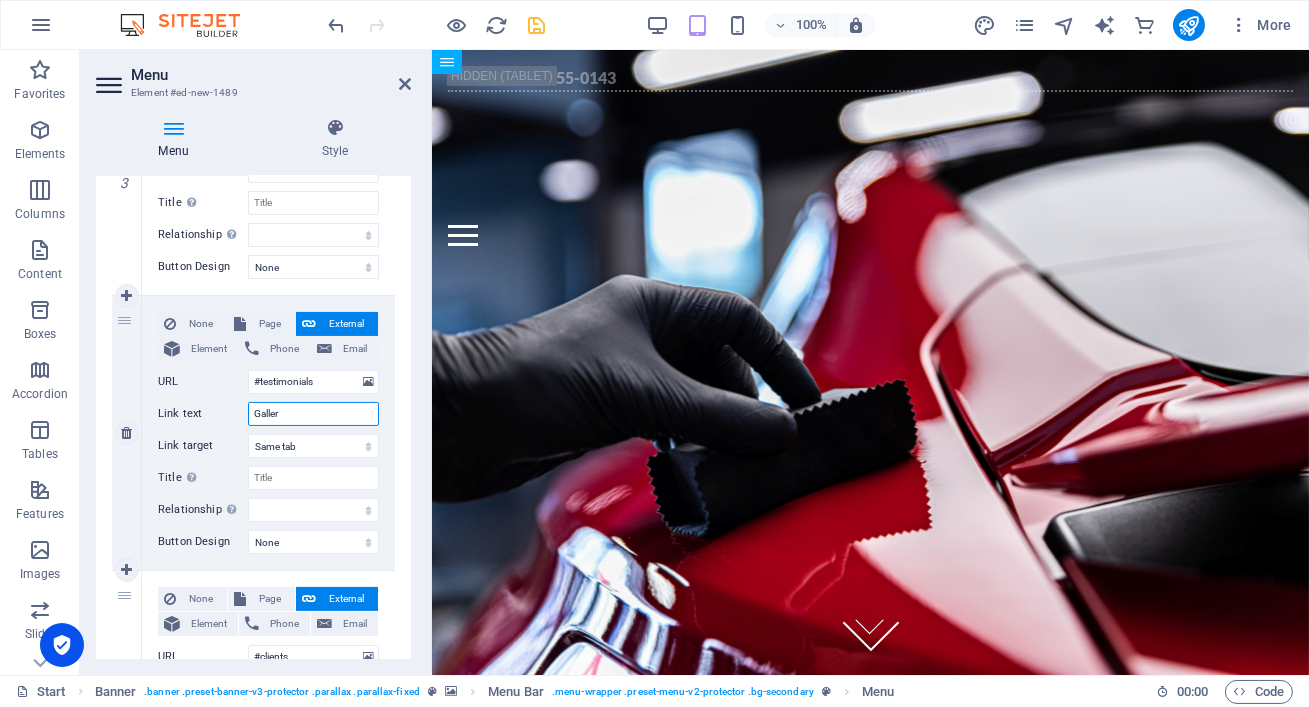 type on "Galleru" 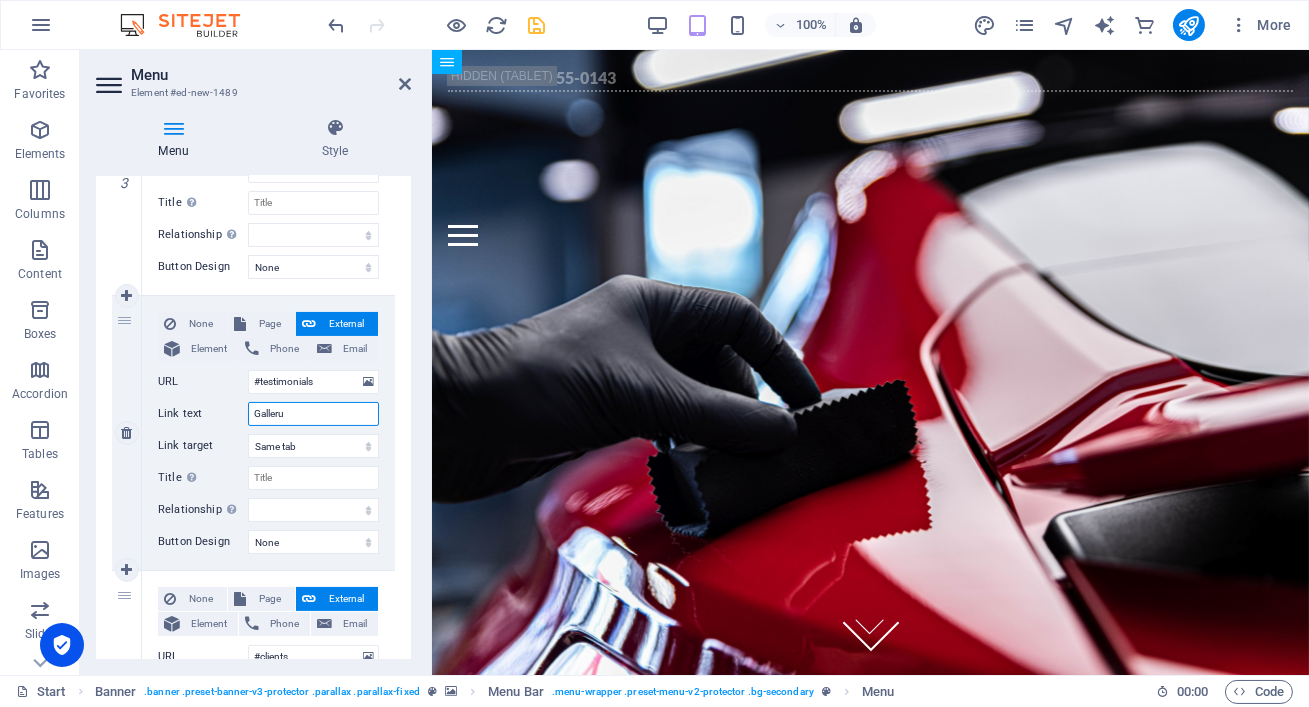 select 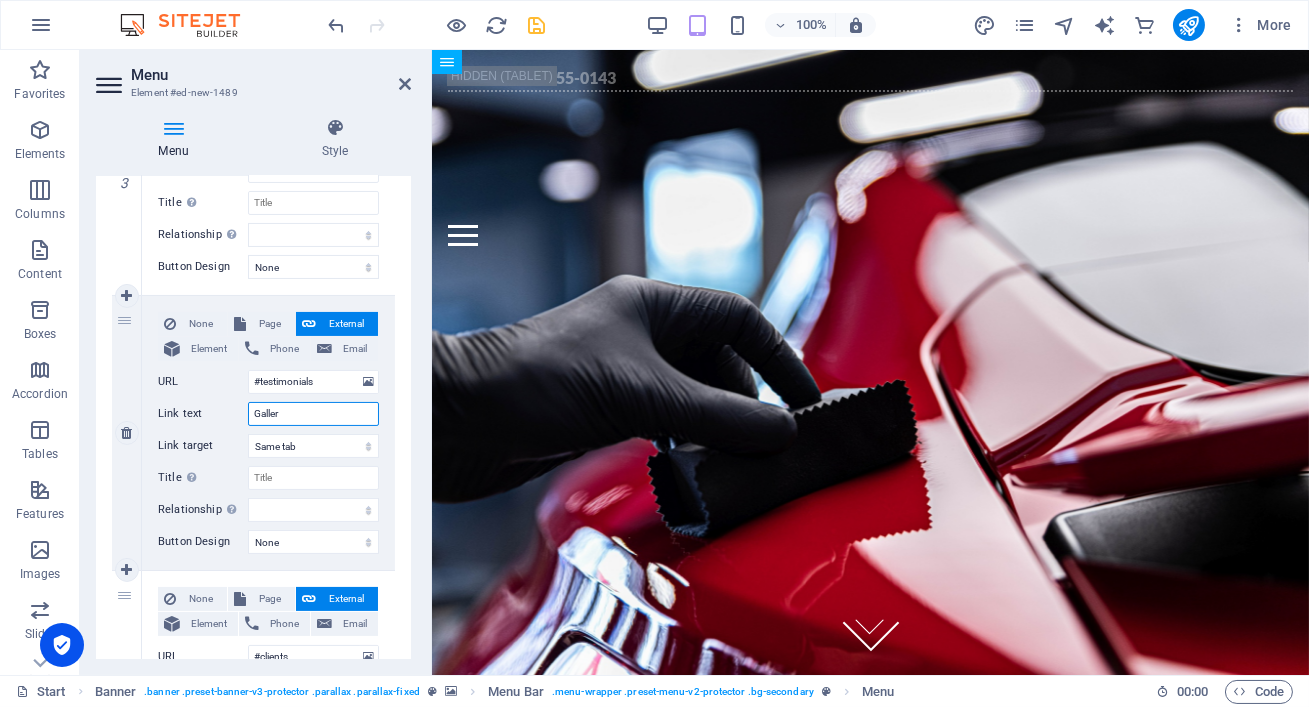 type on "Gallery" 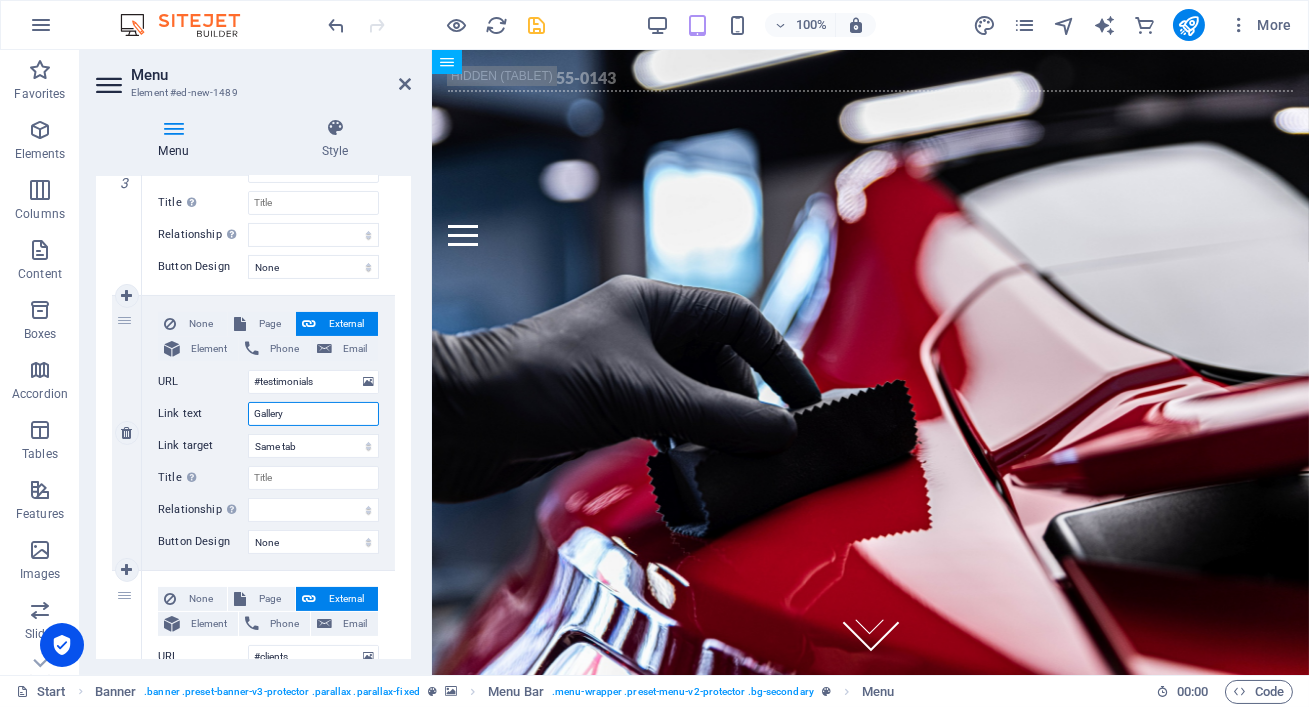 select 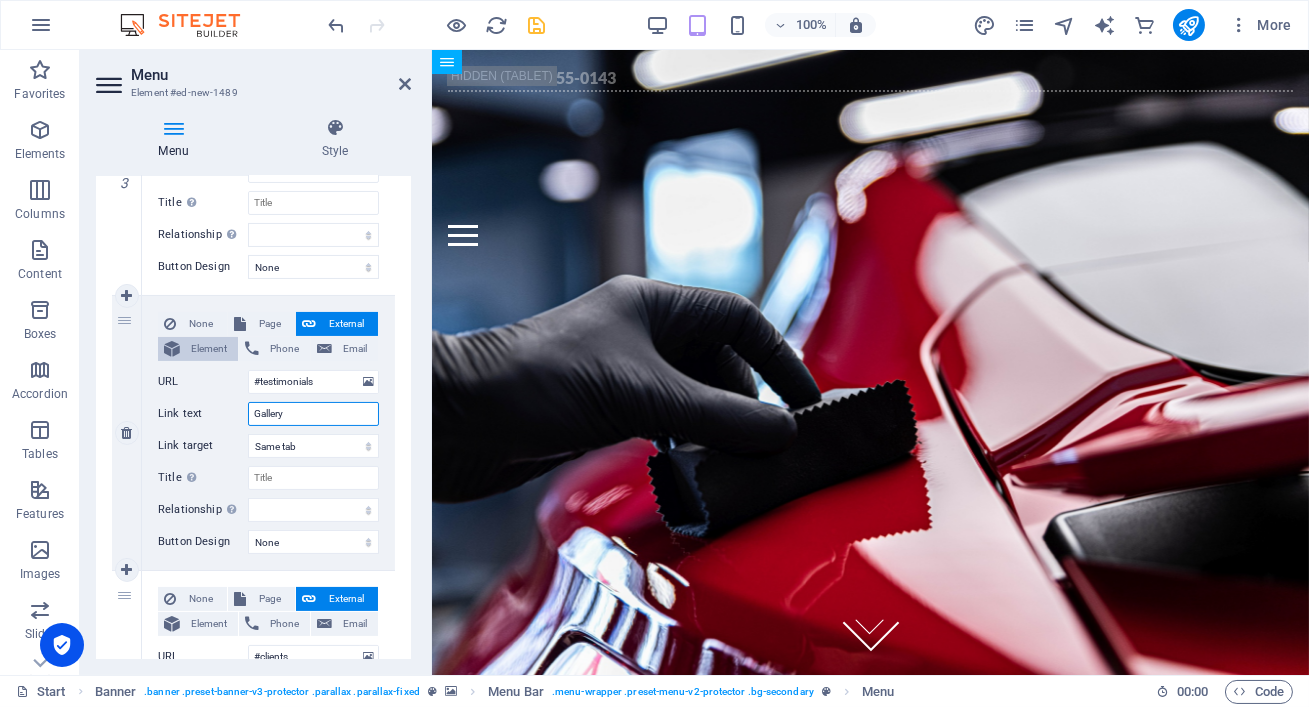 type on "Gallery" 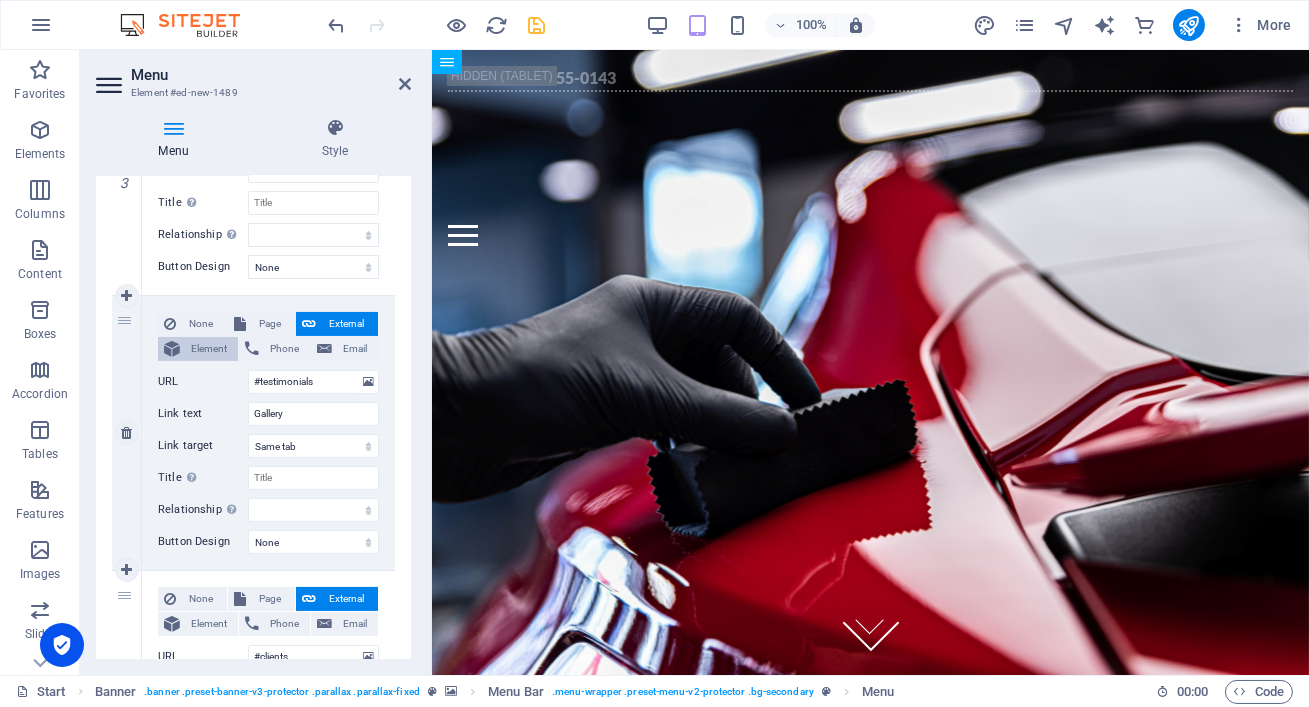click on "Element" at bounding box center (209, 349) 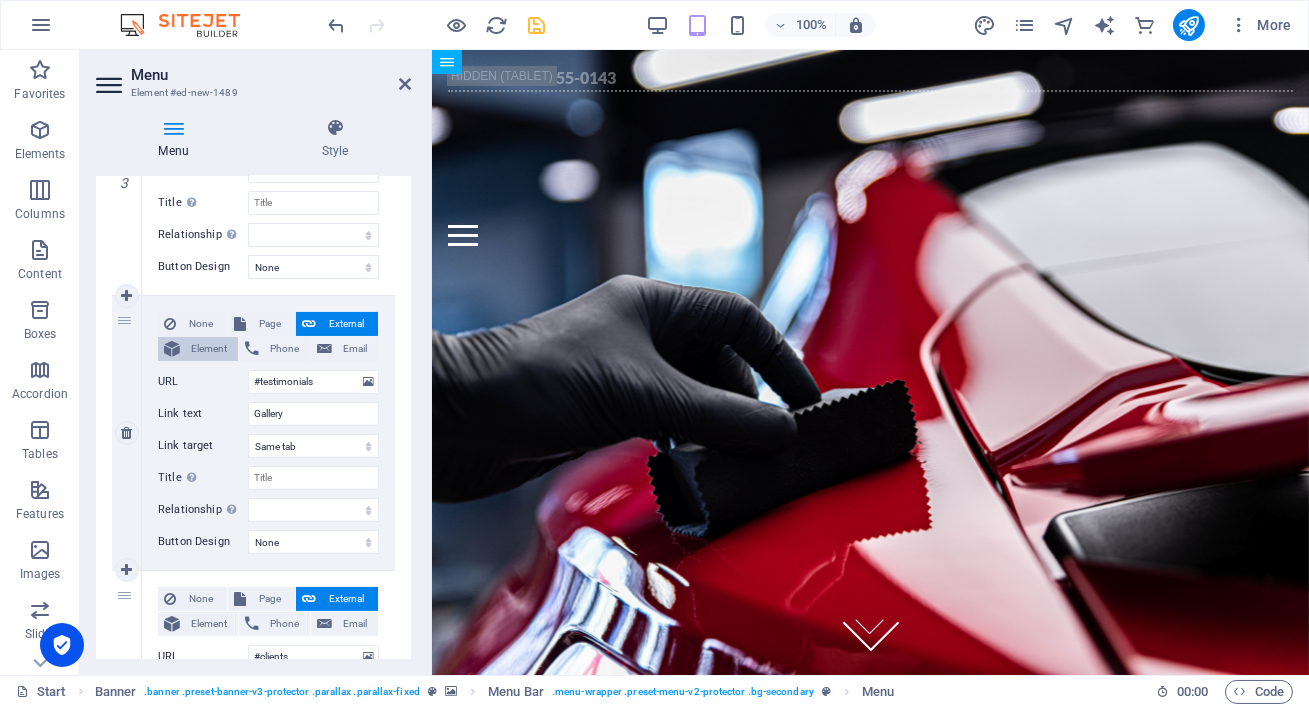 select 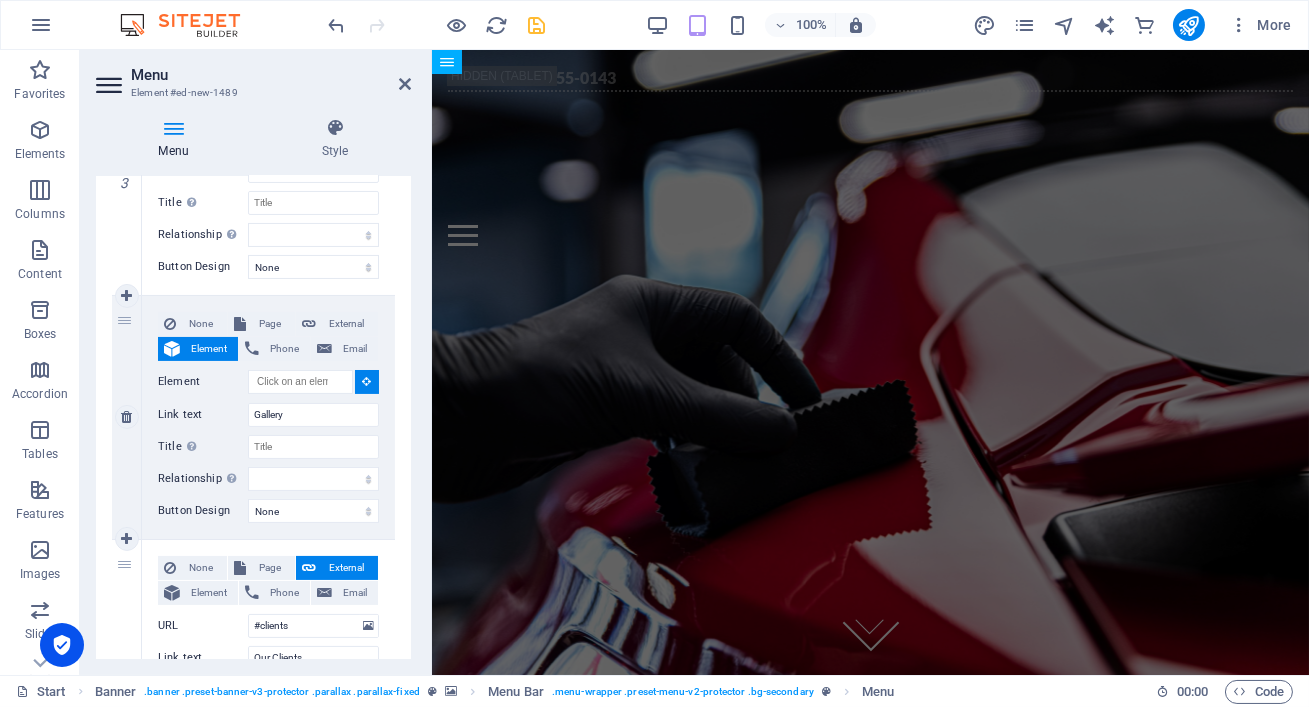 click at bounding box center [367, 381] 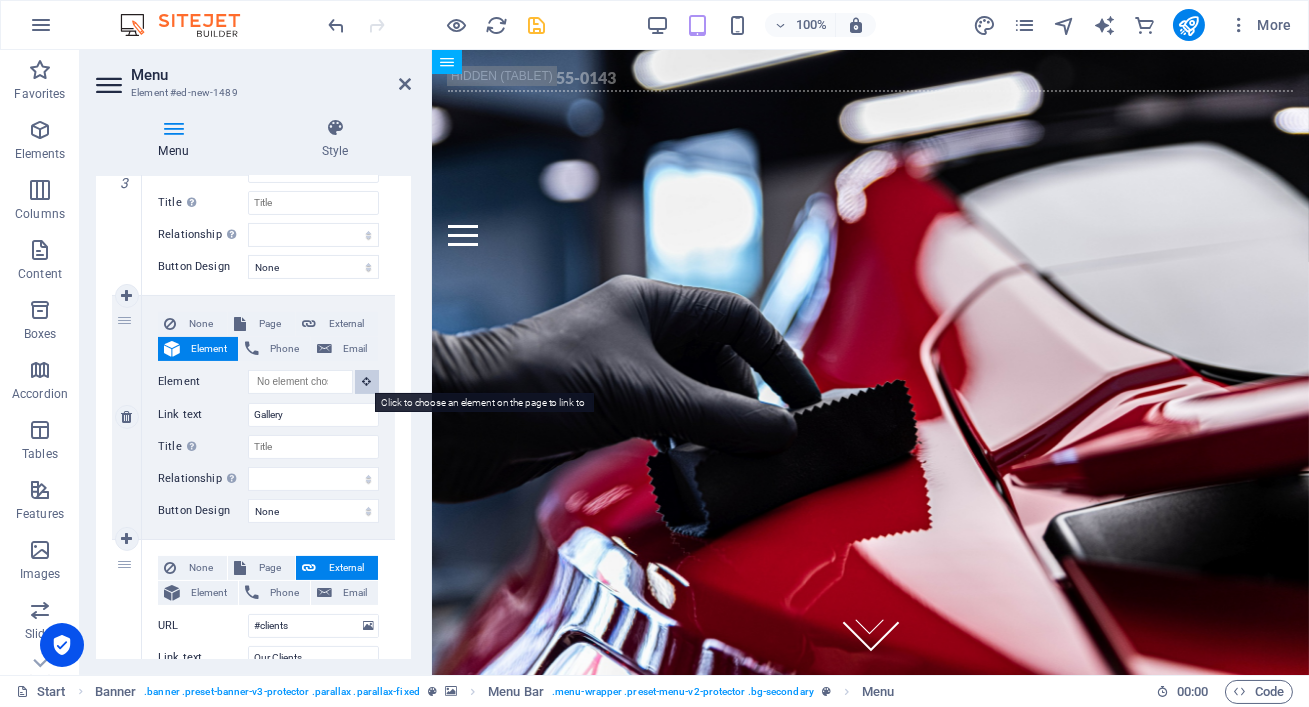 click at bounding box center [367, 381] 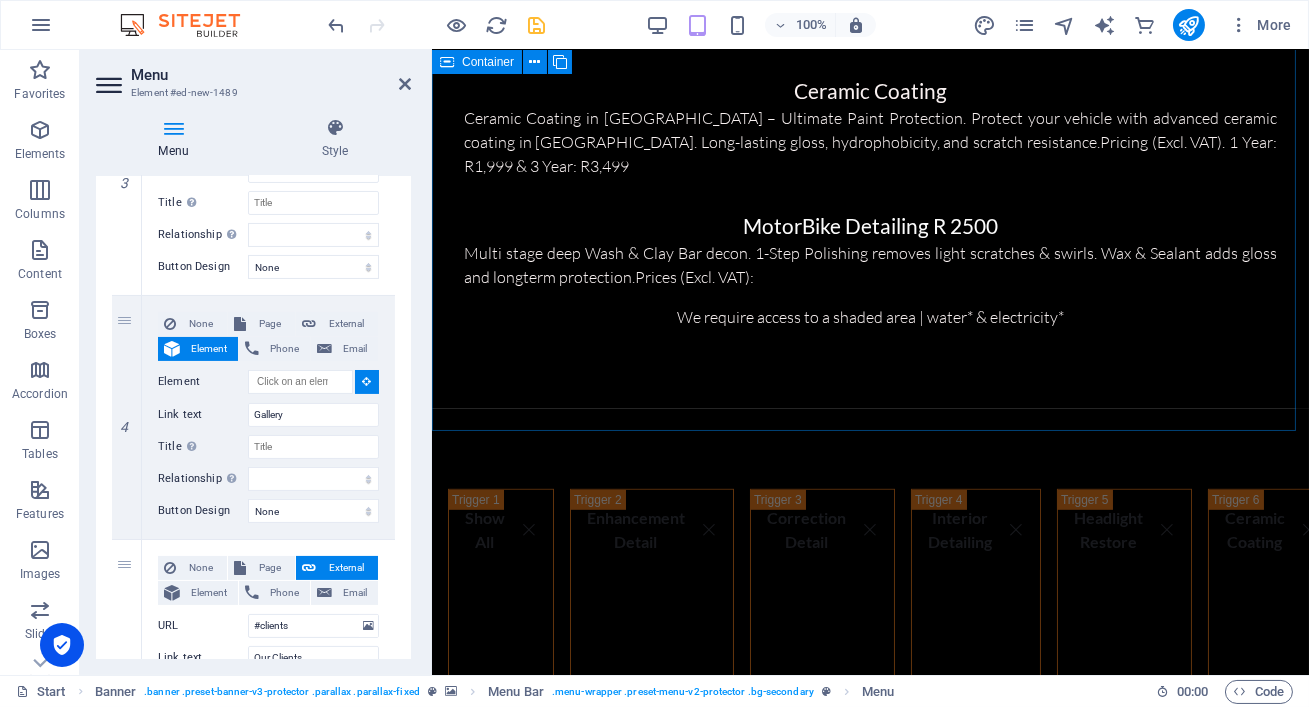 scroll, scrollTop: 2211, scrollLeft: 0, axis: vertical 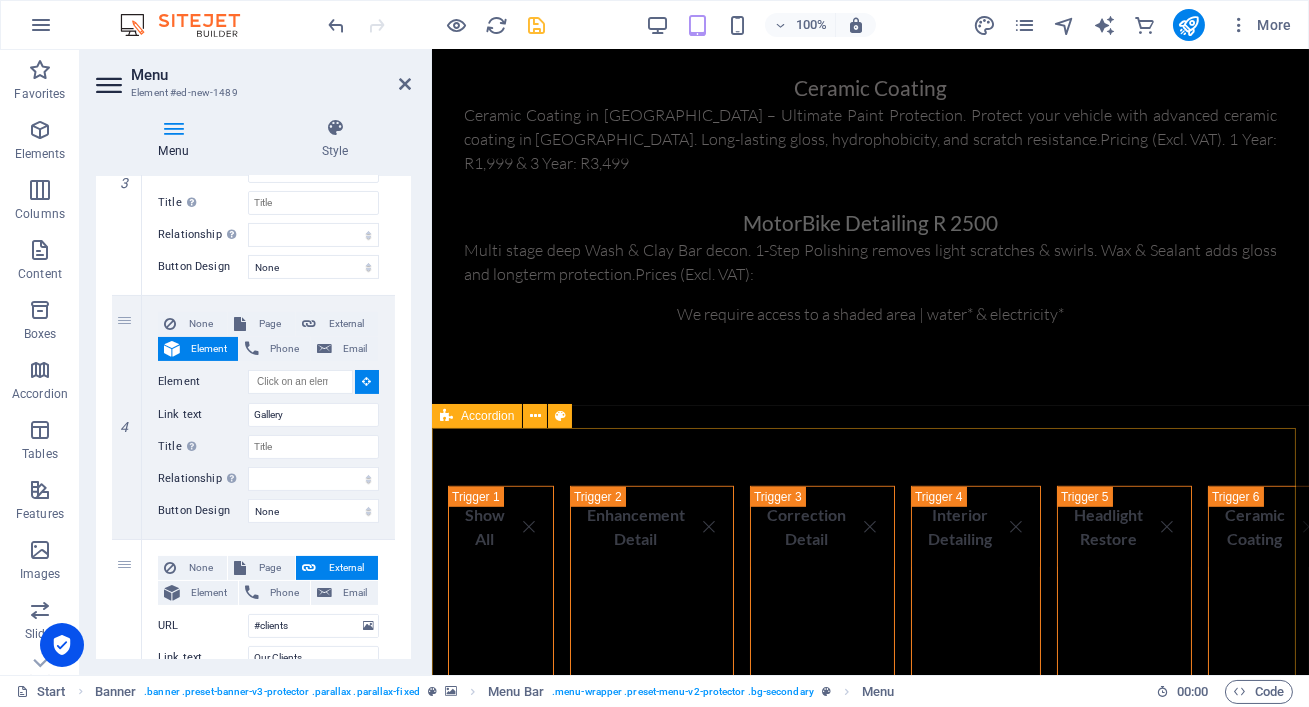 click on "CLICK ON THE ABOVE TABS FOR OUR DETAILING WORXS  Show All Enhancement Detail Correction Detail Interior Detailing  Headlight Restore  Ceramic Coating" at bounding box center [869, 1067] 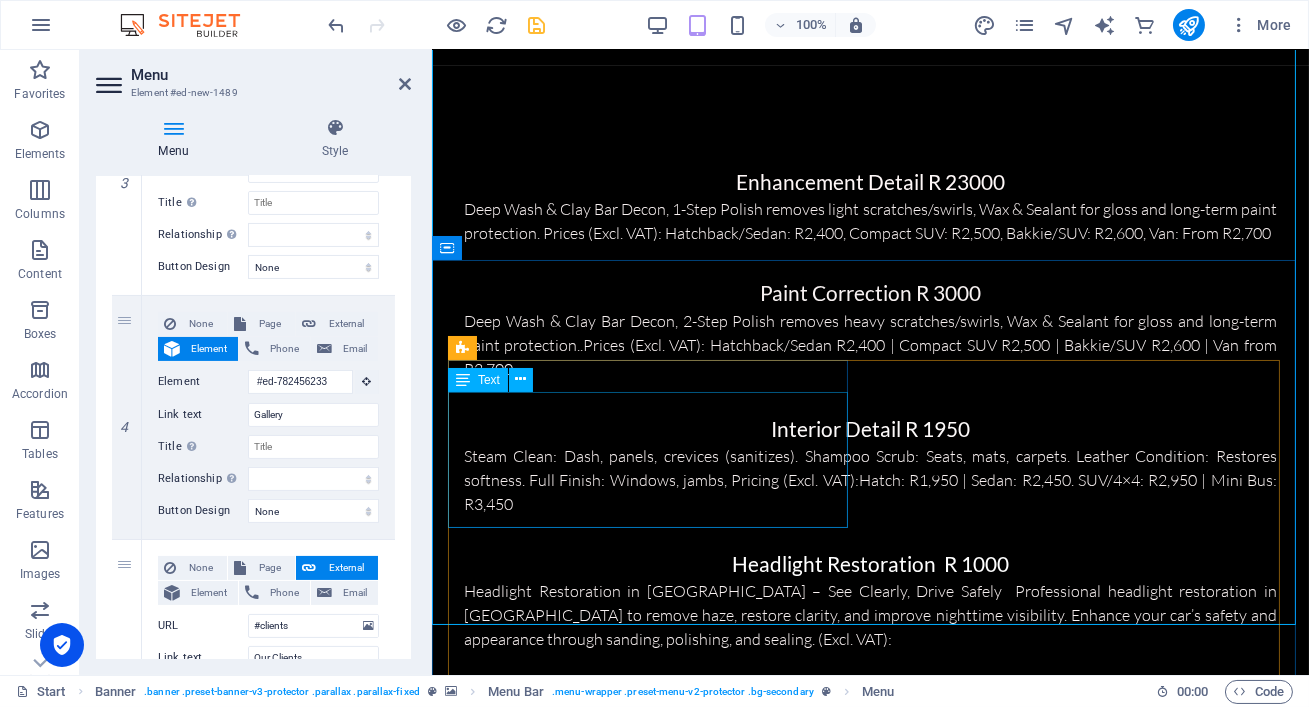scroll, scrollTop: 960, scrollLeft: 0, axis: vertical 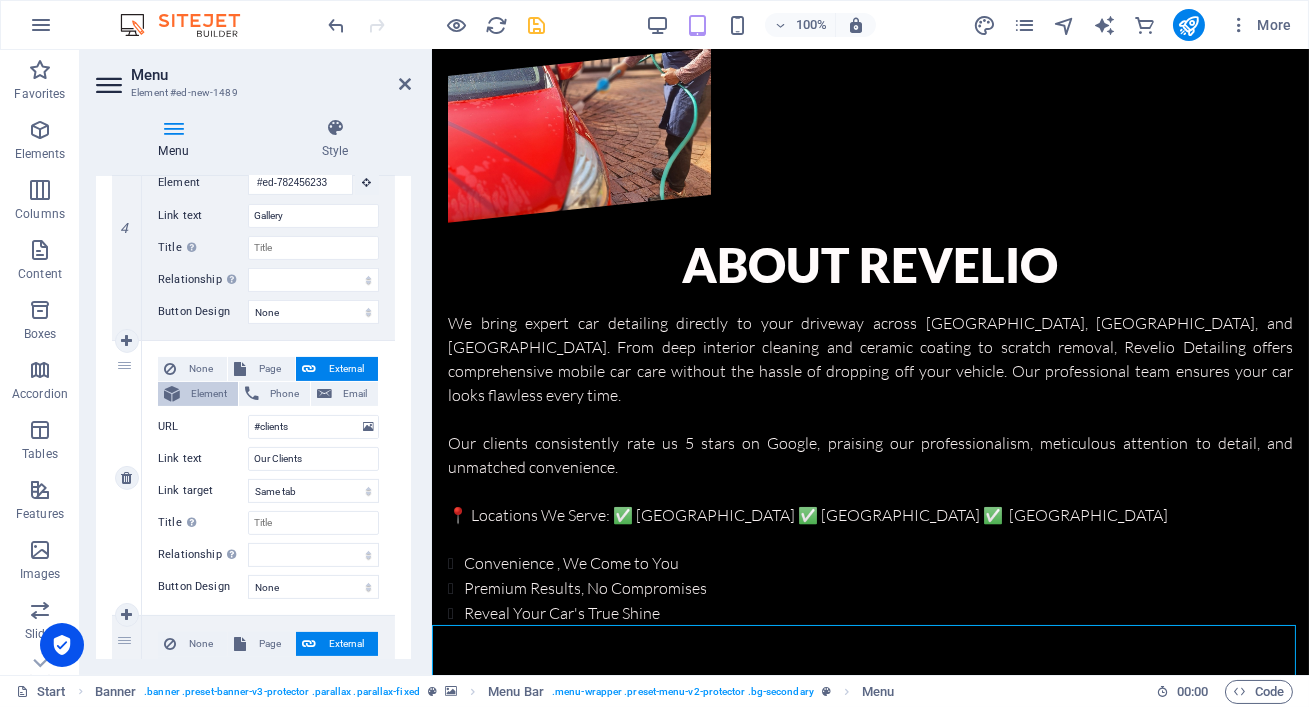 click on "Element" at bounding box center (209, 394) 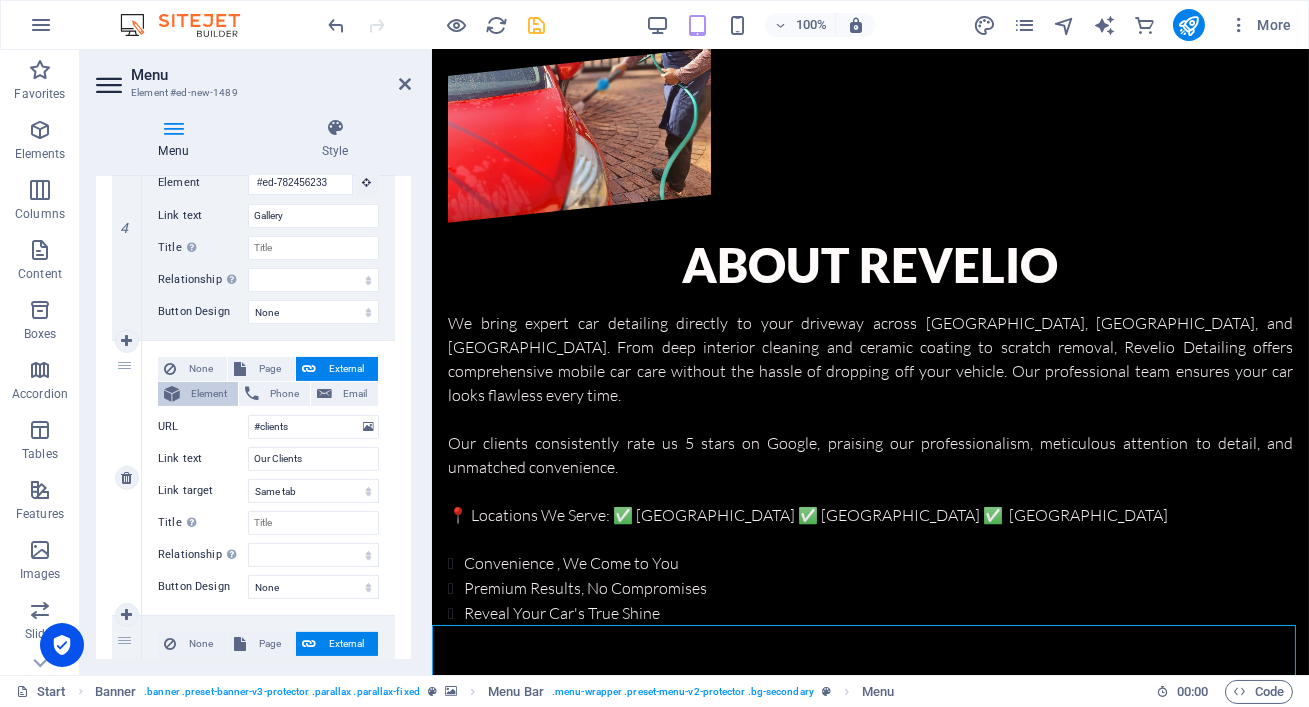 select 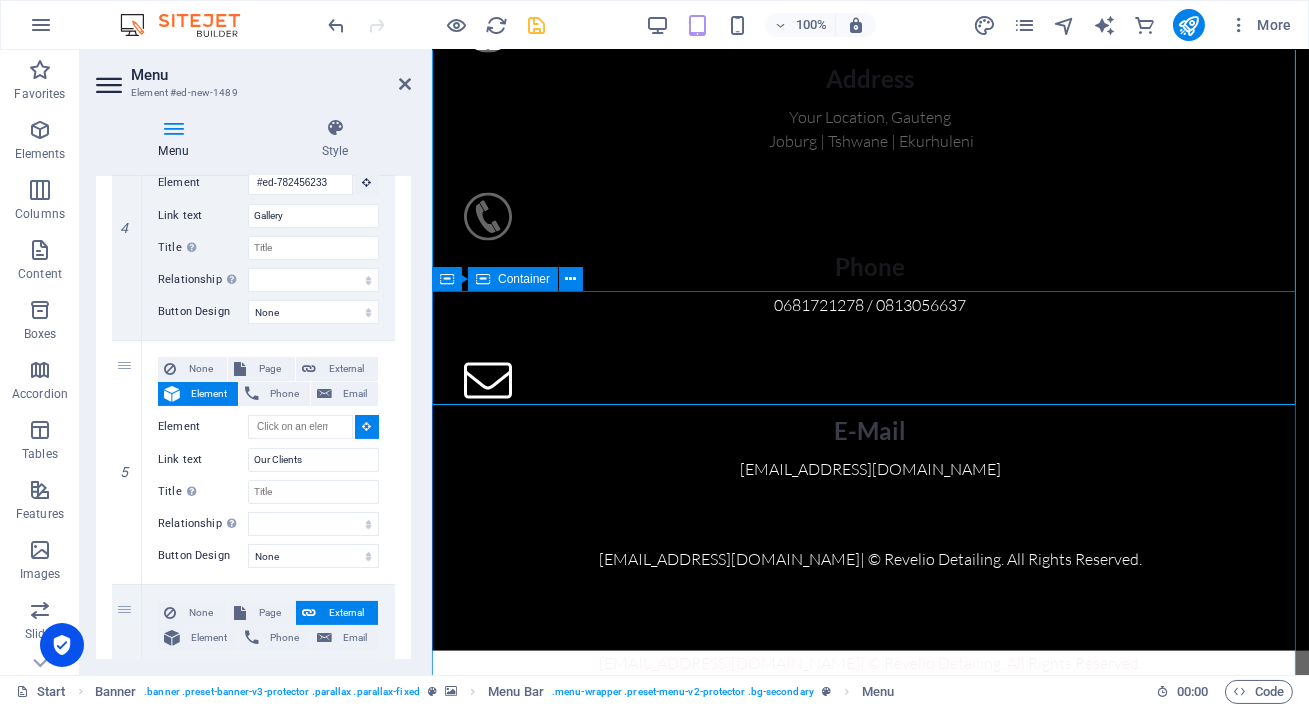 scroll, scrollTop: 5990, scrollLeft: 0, axis: vertical 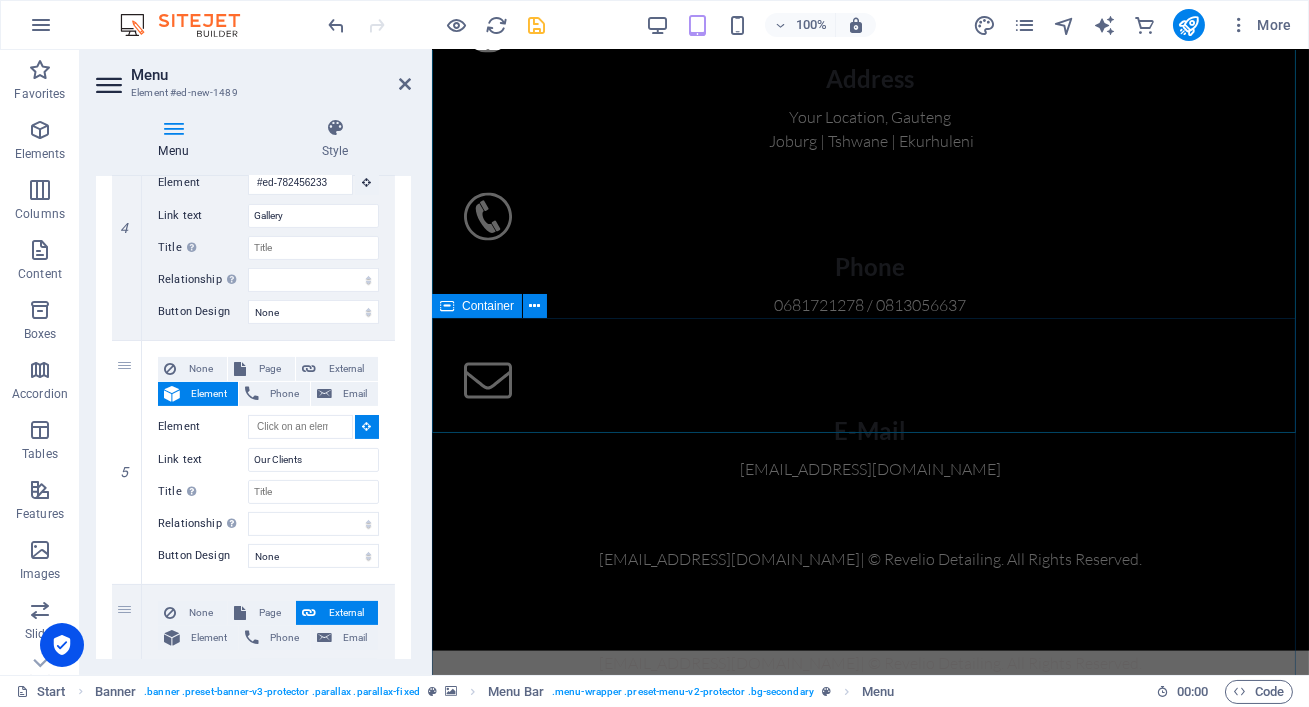 click at bounding box center (447, 306) 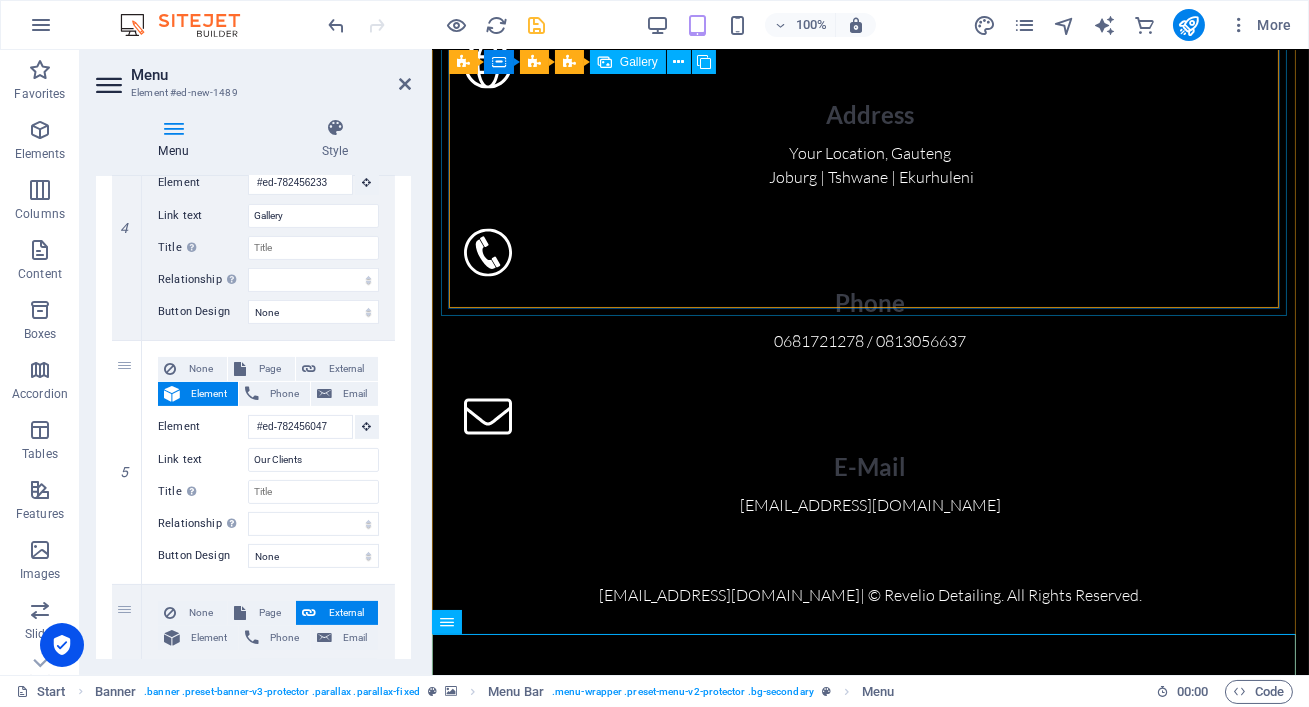 scroll, scrollTop: 4740, scrollLeft: 0, axis: vertical 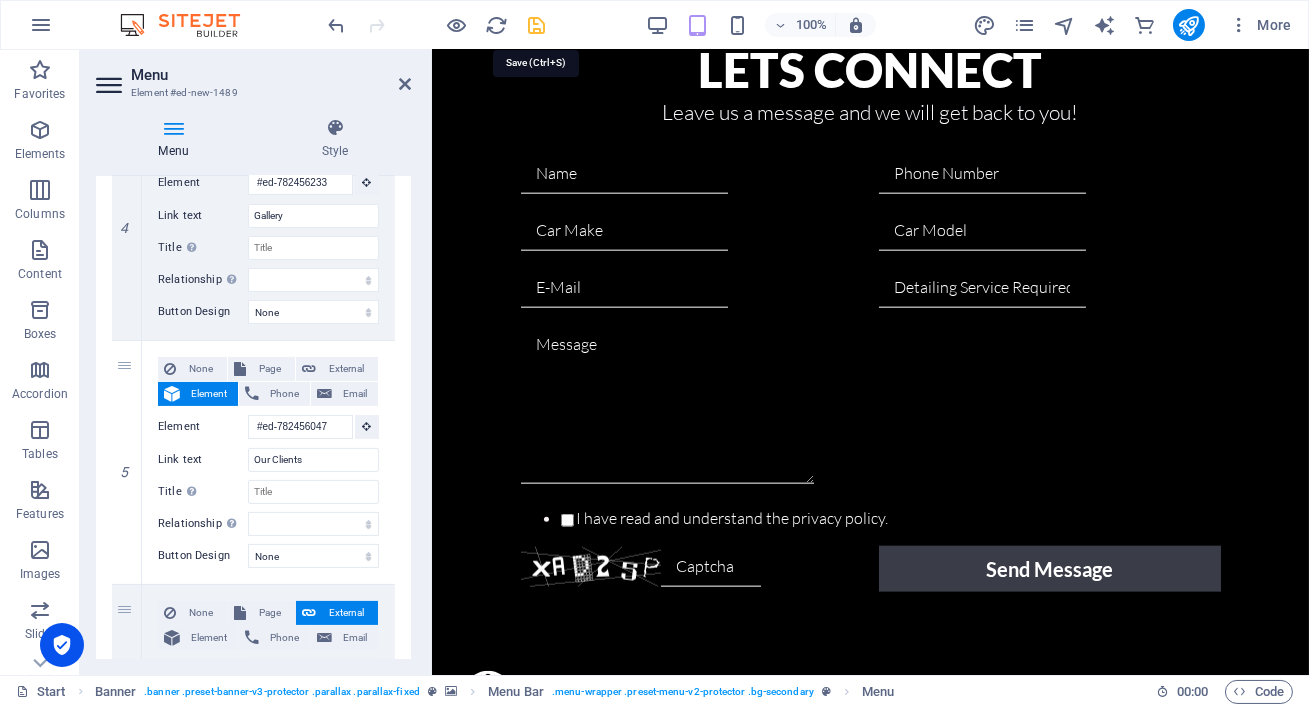 click at bounding box center (537, 25) 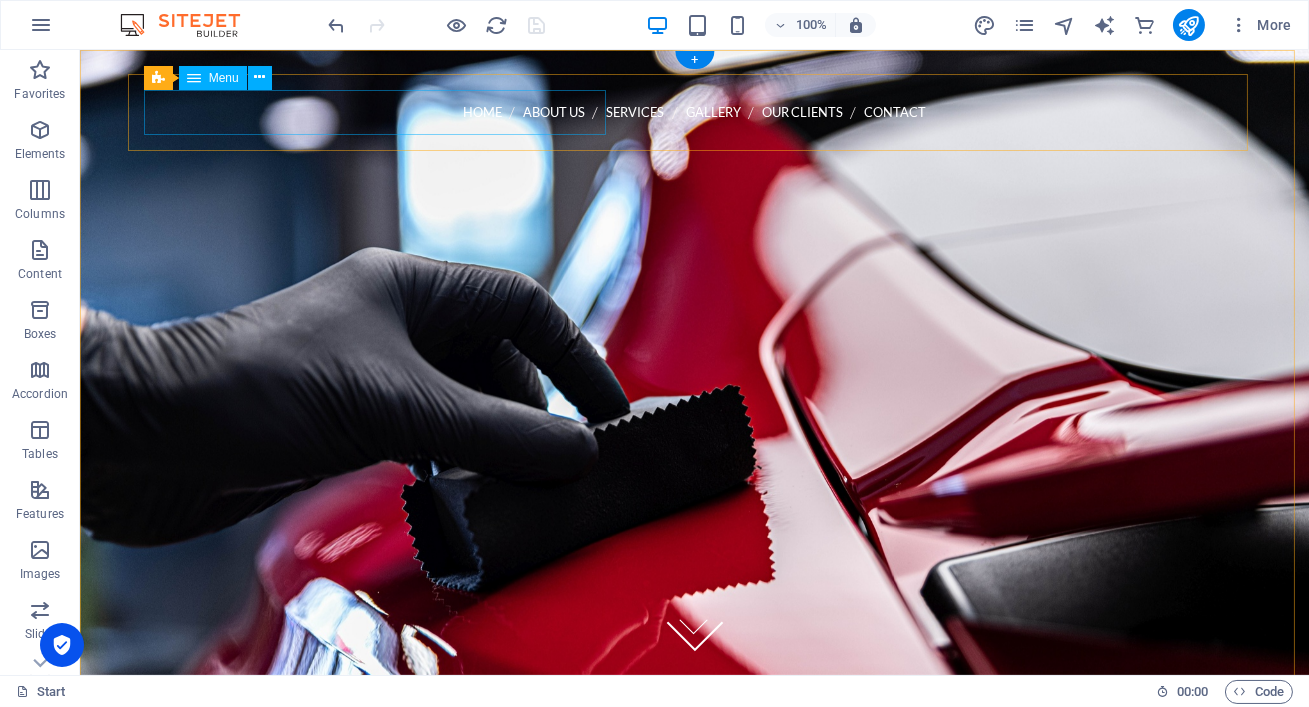 click on "Home About us Services Gallery Our Clients Contact" at bounding box center (695, 112) 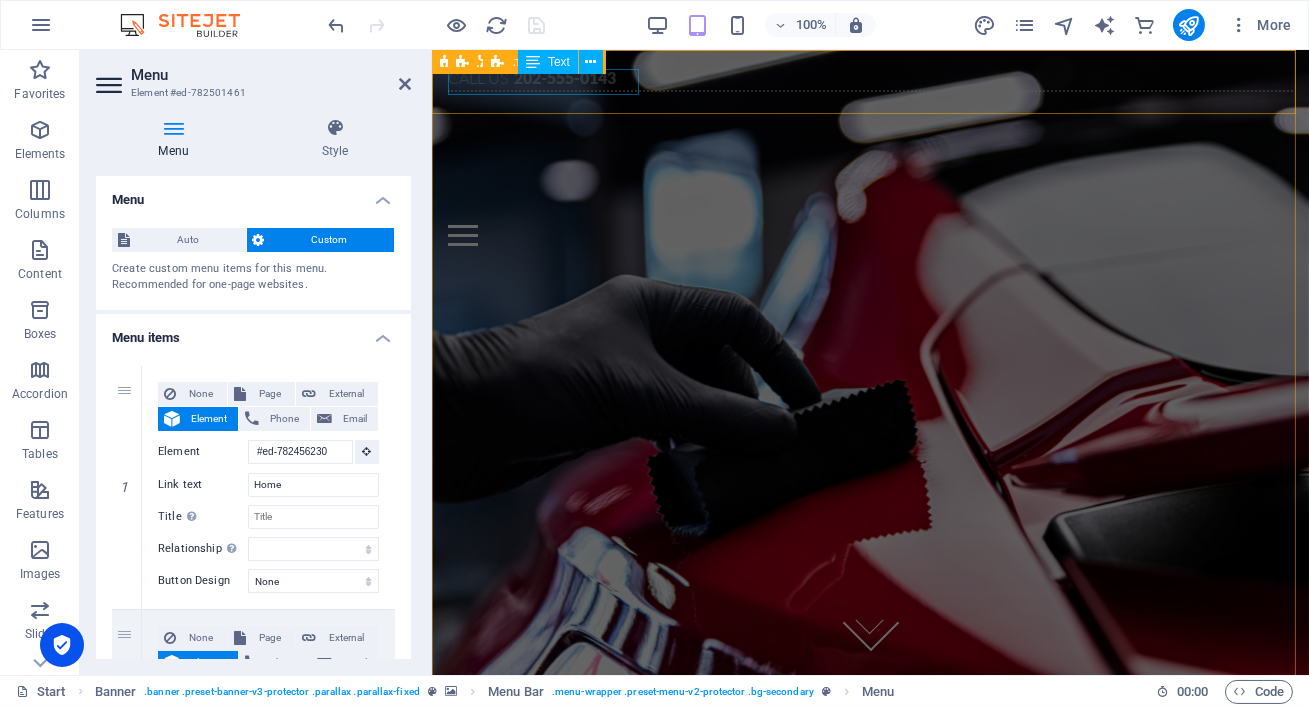 click on "Call us      202-555-0143" at bounding box center (869, 79) 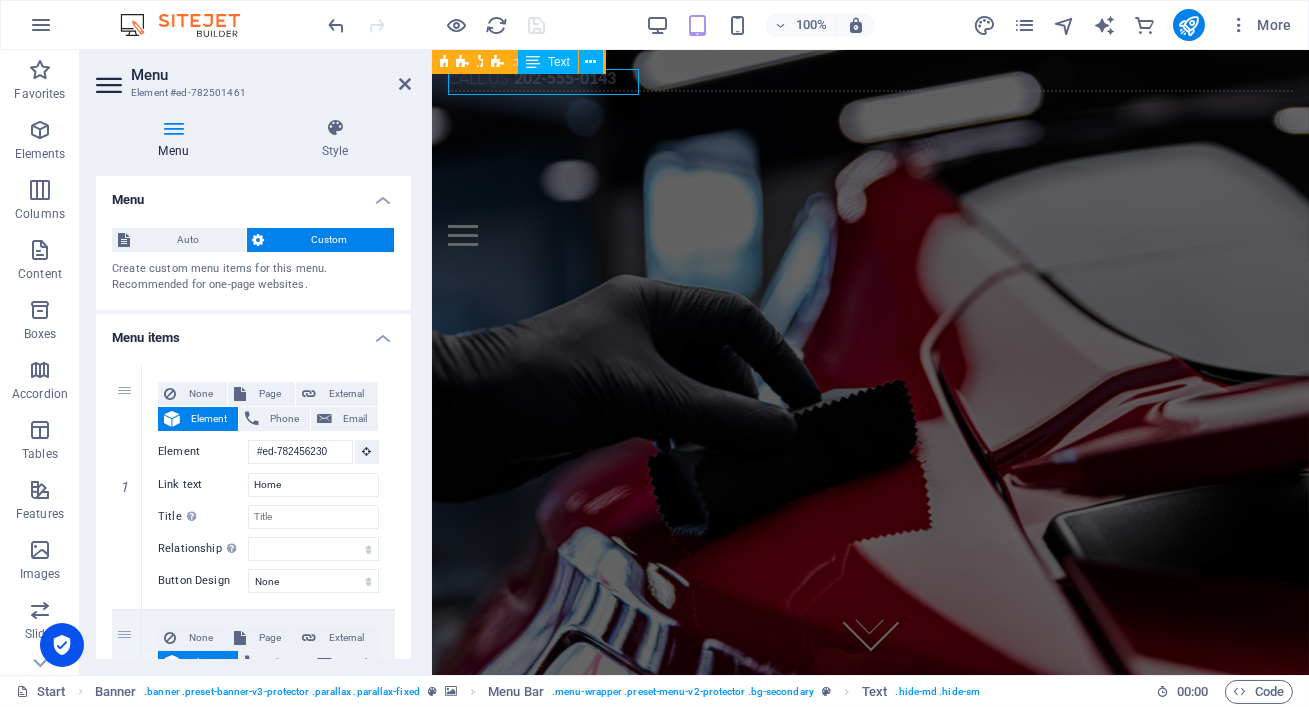 click on "Call us      202-555-0143" at bounding box center [869, 79] 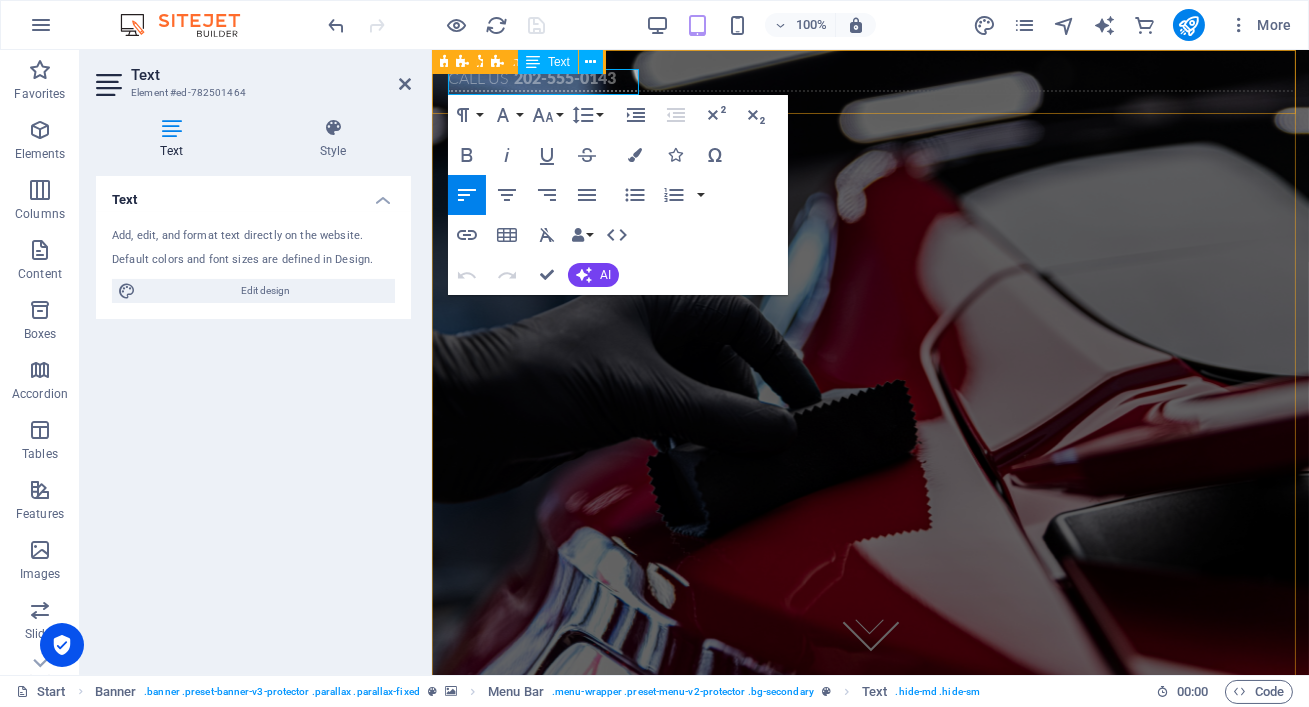 click on "202-555-0143" 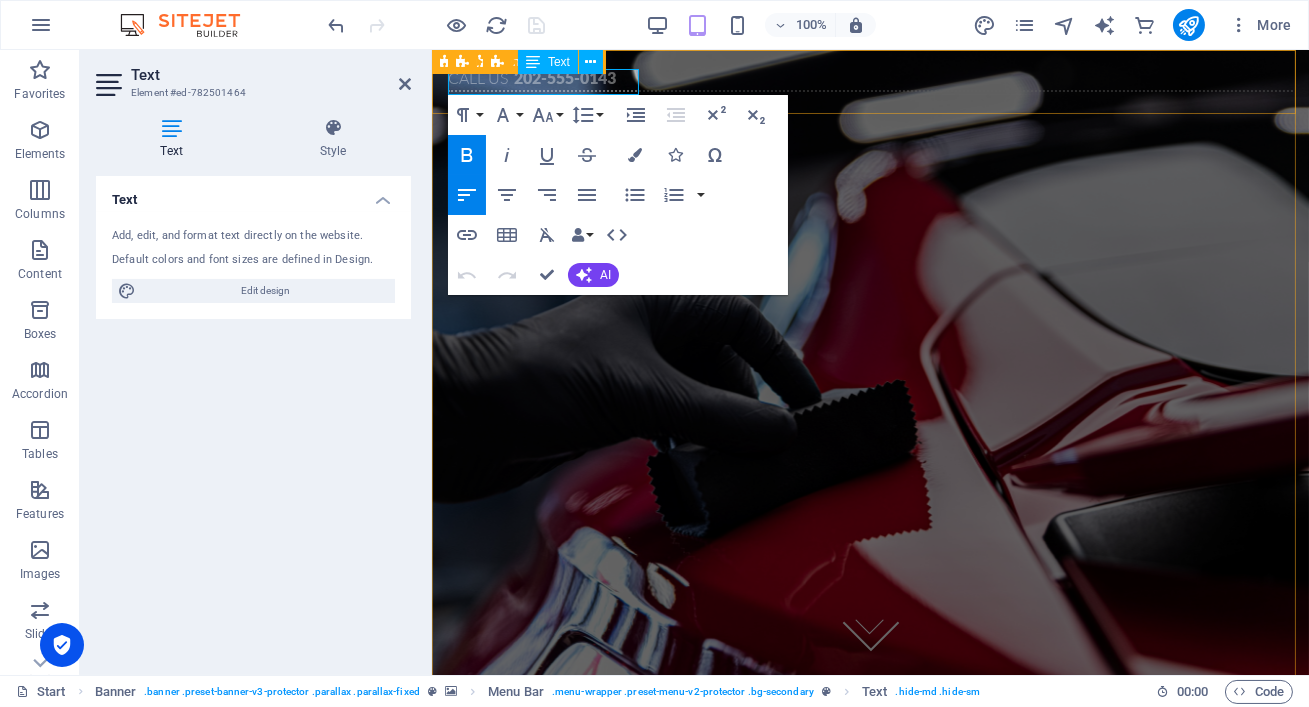 click on "202-555-0143" 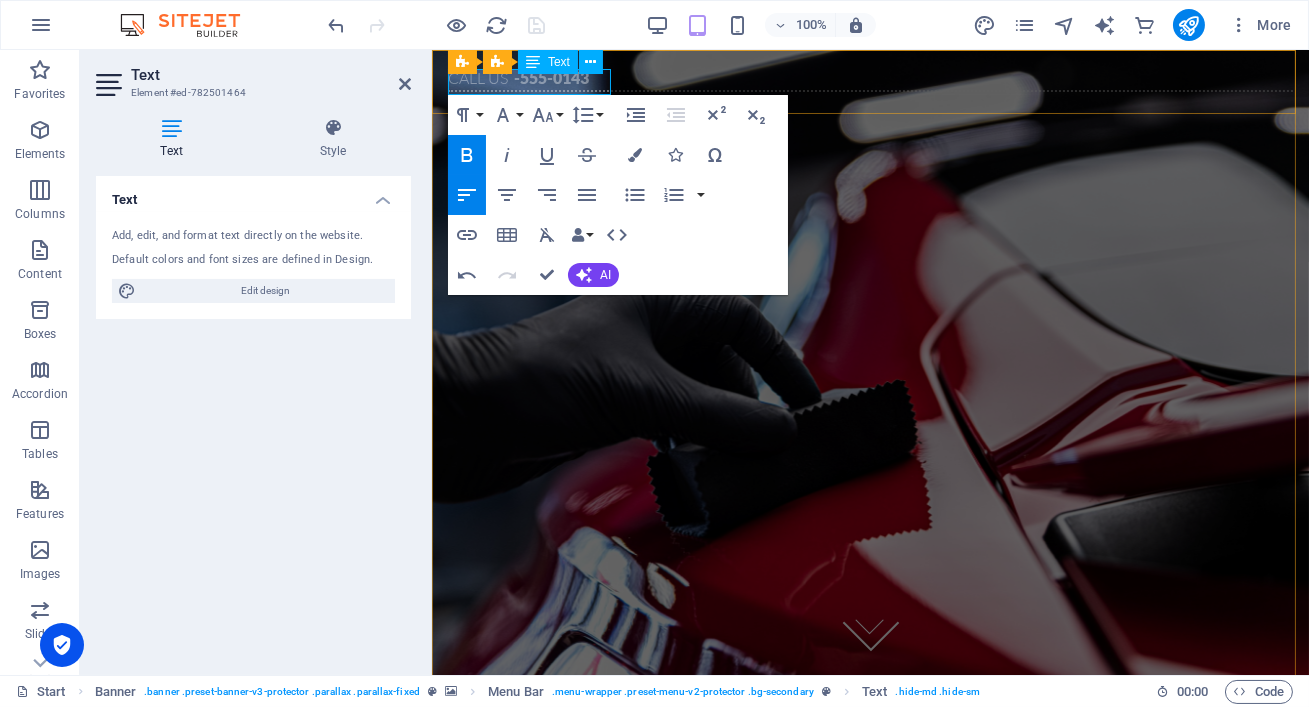 type 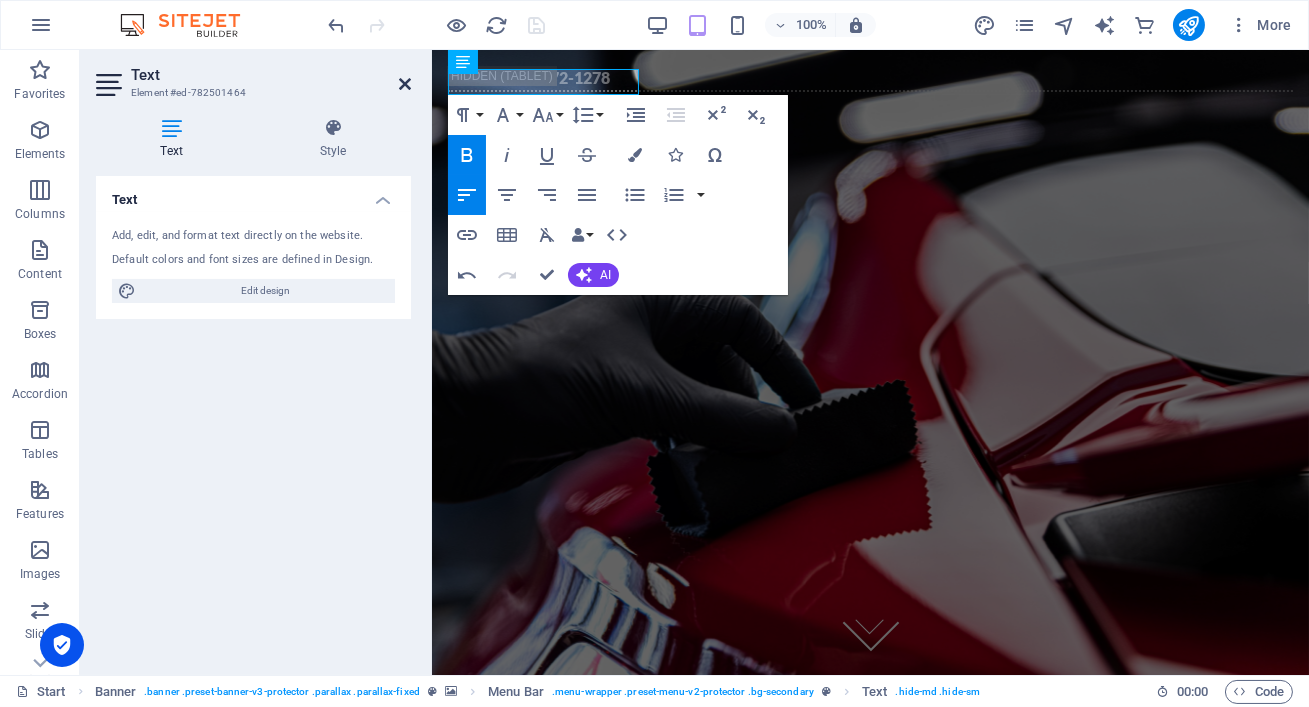 click at bounding box center (405, 84) 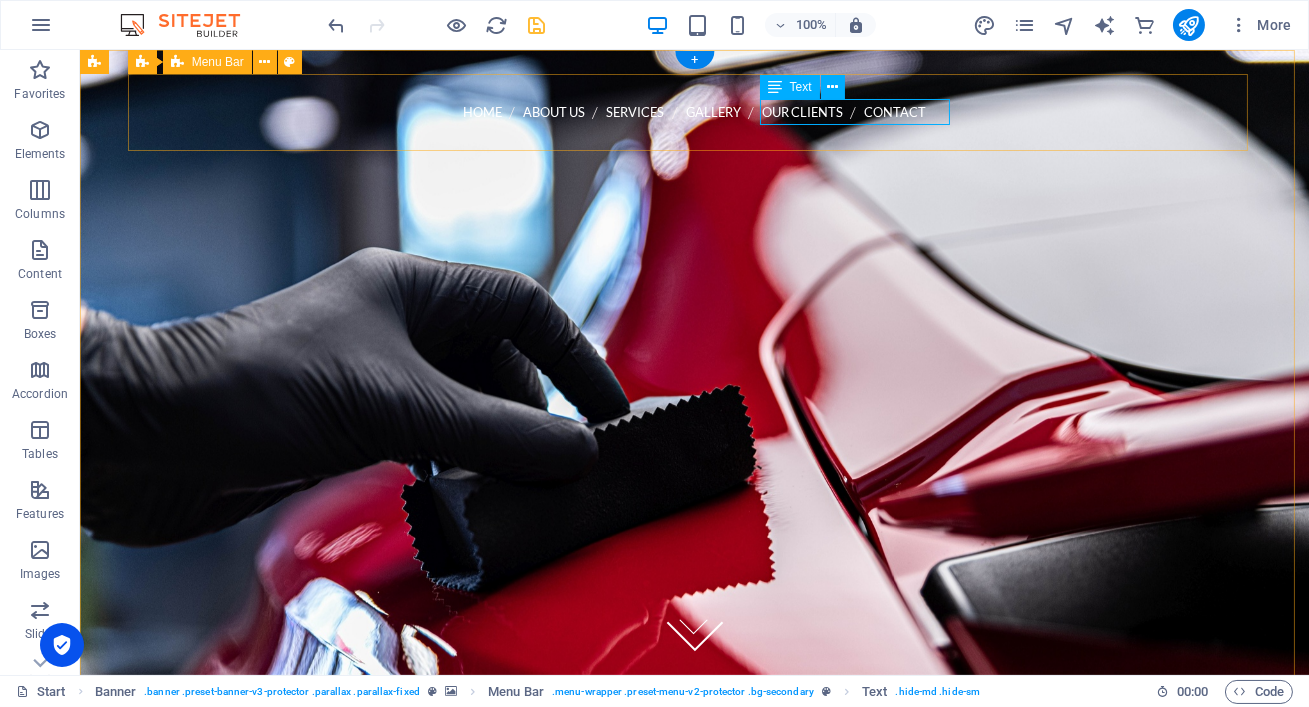 click on "Call us     068 -172-1278" at bounding box center (695, 148) 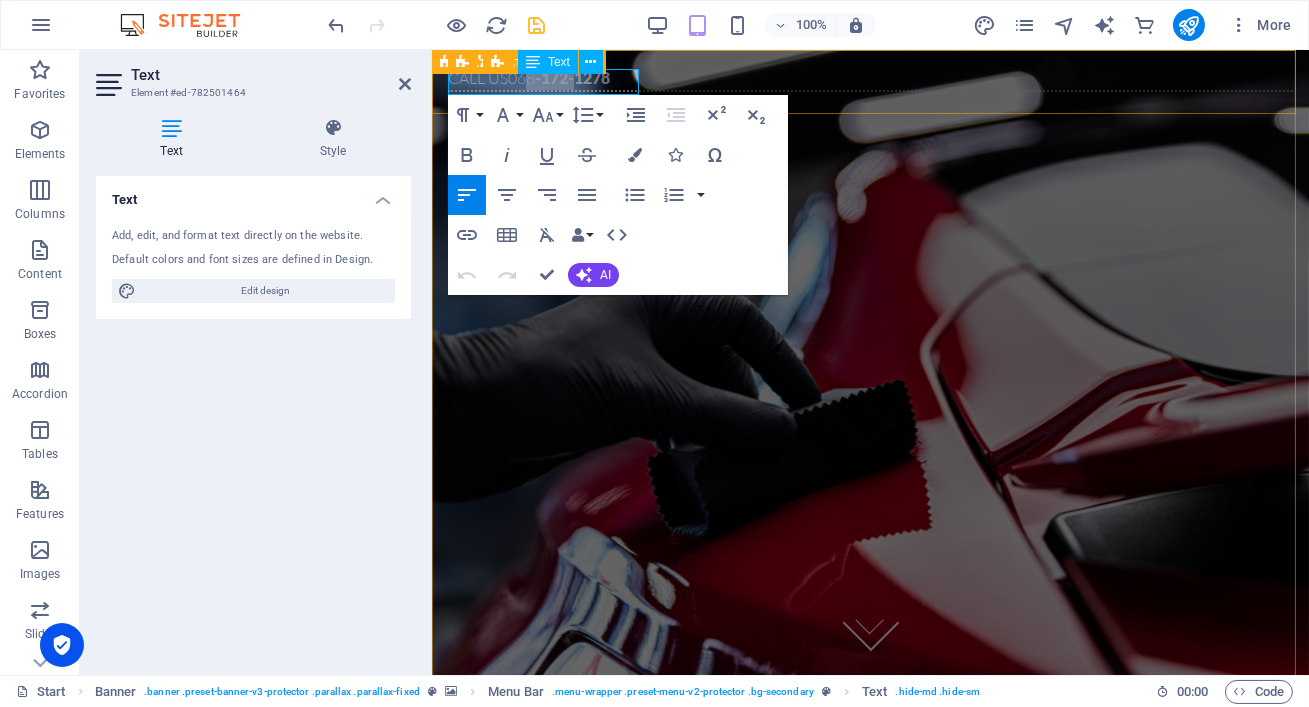 drag, startPoint x: 534, startPoint y: 84, endPoint x: 600, endPoint y: 83, distance: 66.007576 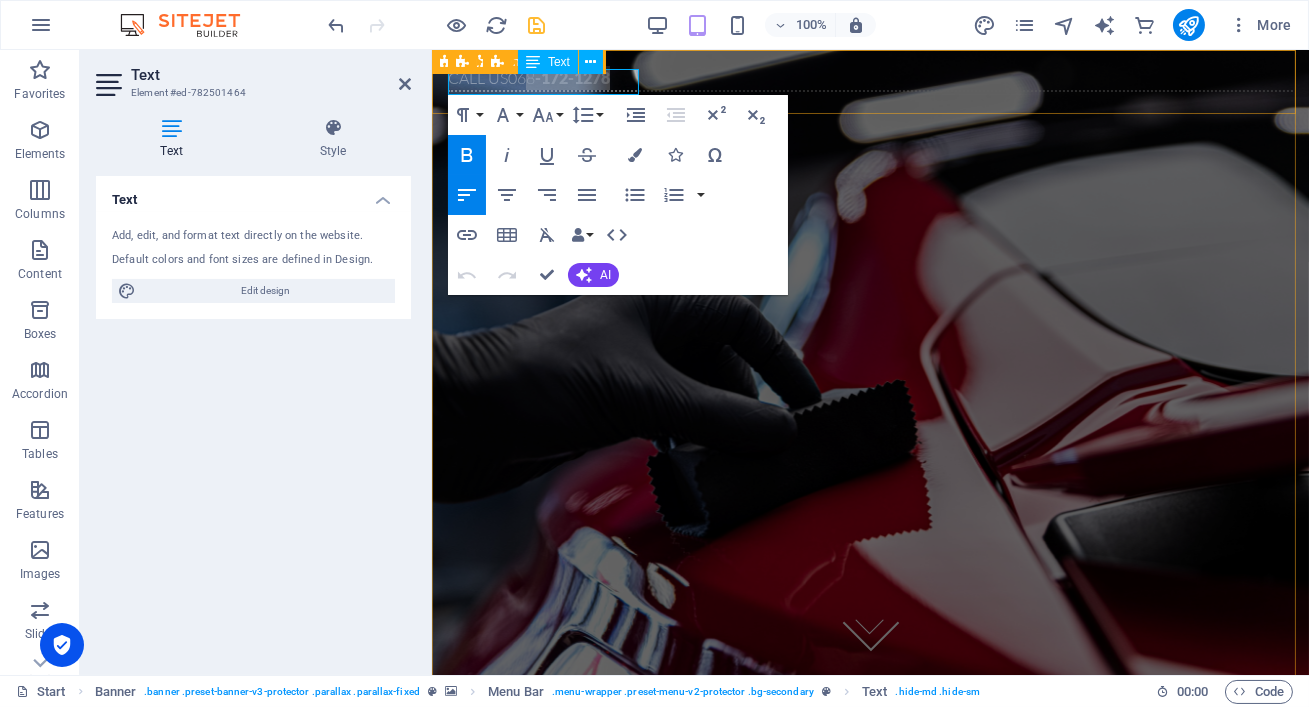 drag, startPoint x: 532, startPoint y: 83, endPoint x: 636, endPoint y: 86, distance: 104.04326 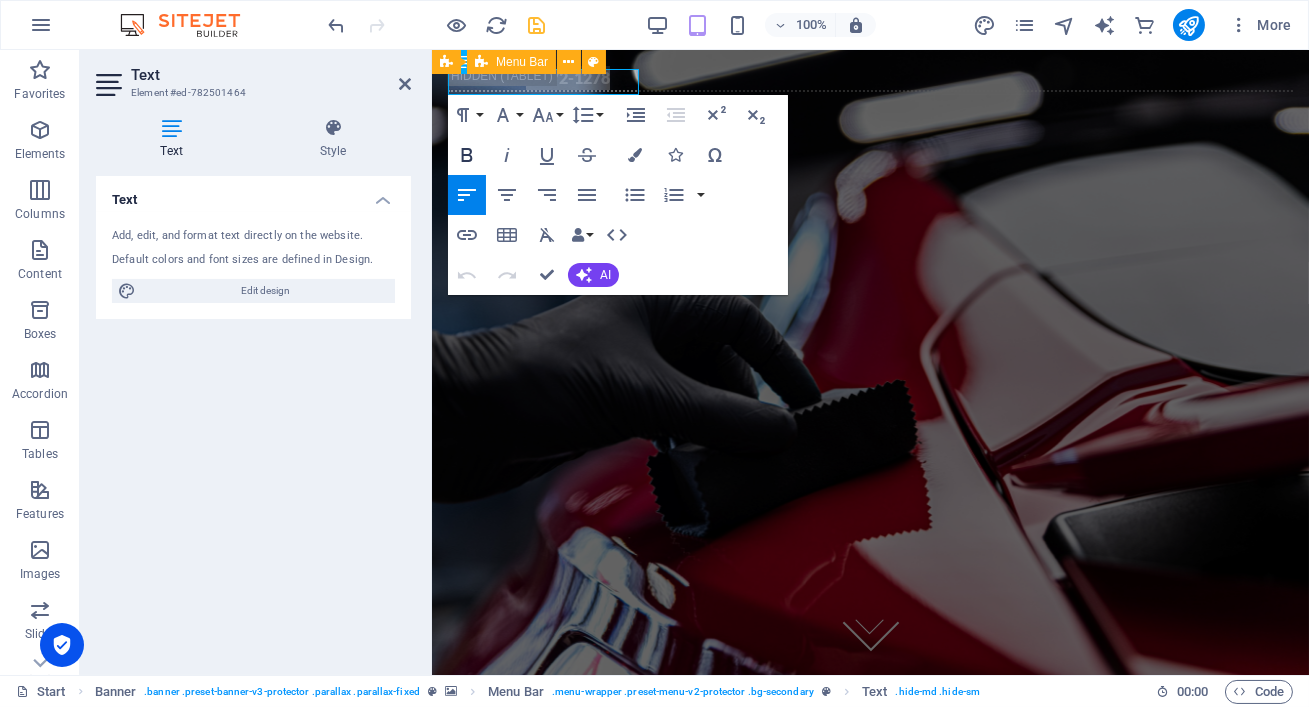 click 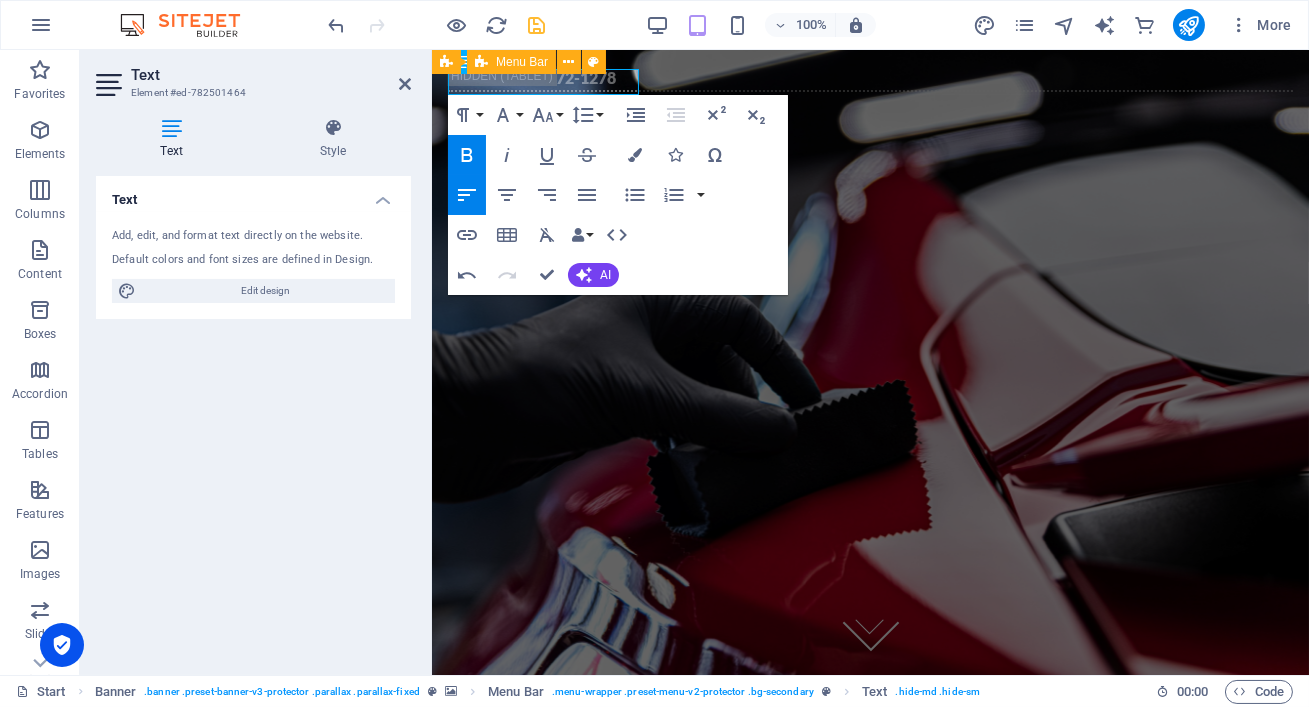 click 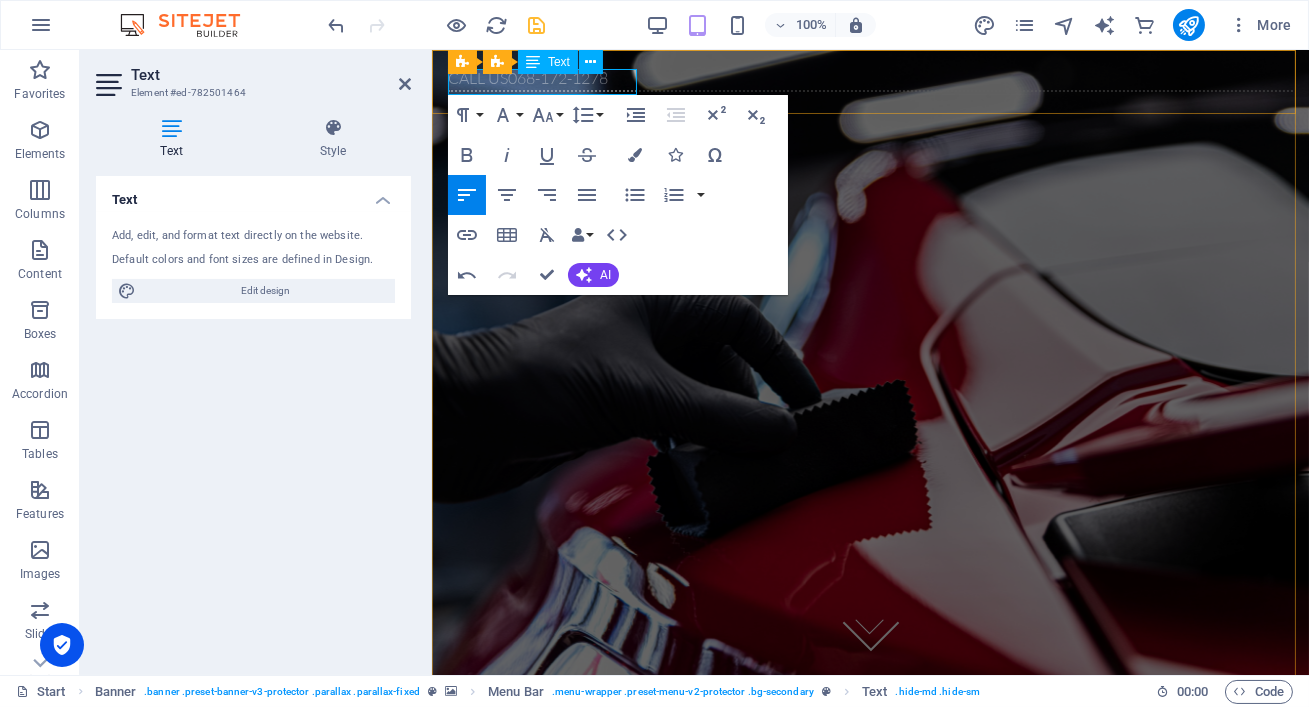 click on "Call us     068-172-1278" at bounding box center (869, 78) 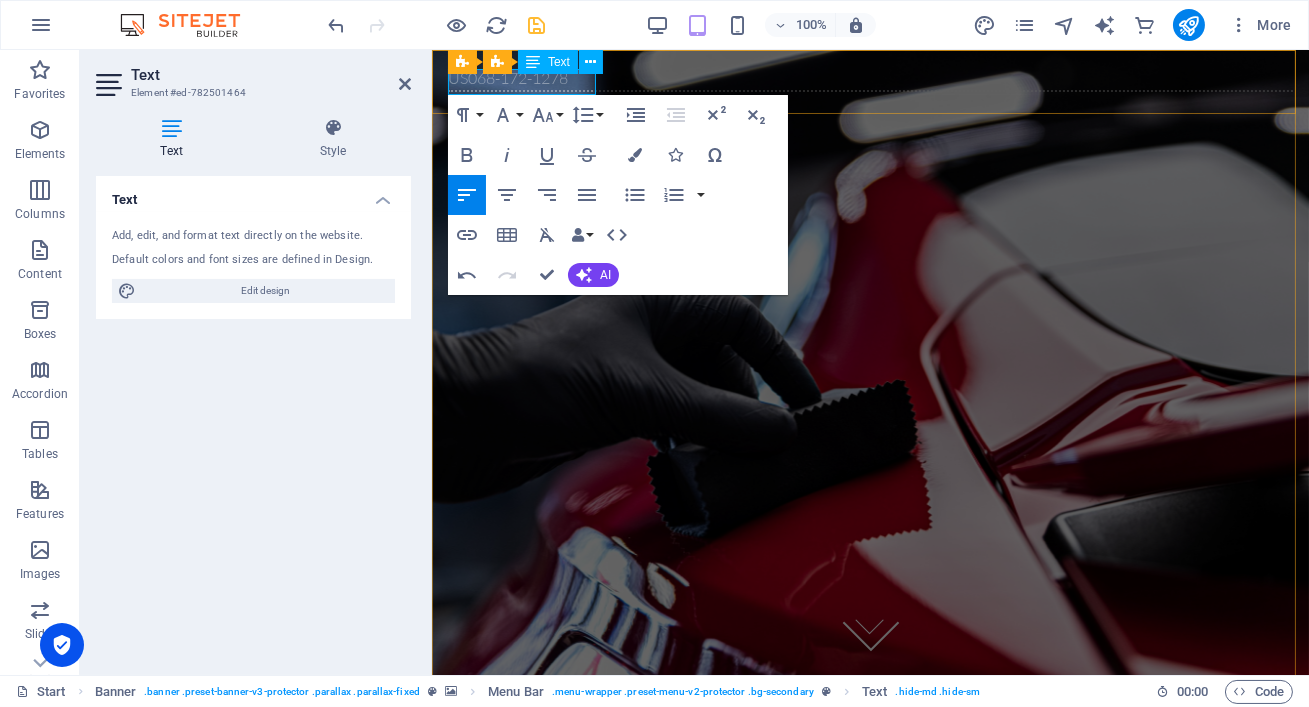 type 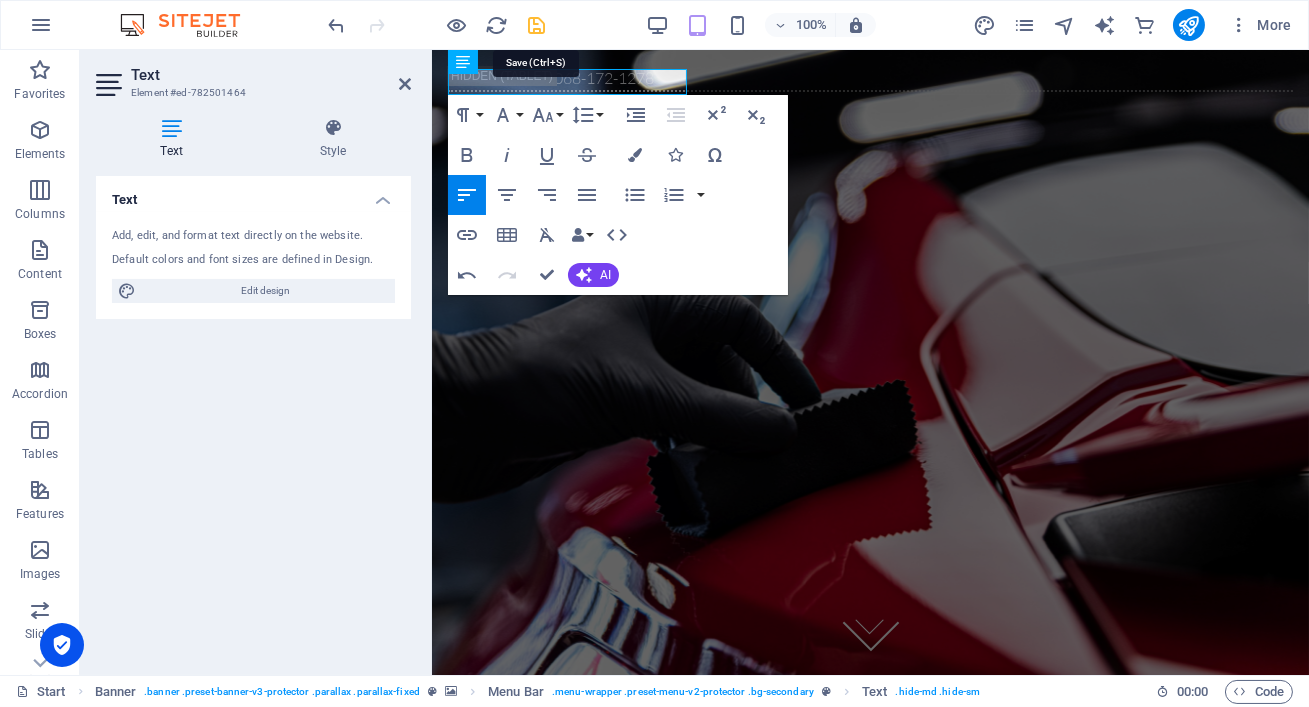 click at bounding box center [537, 25] 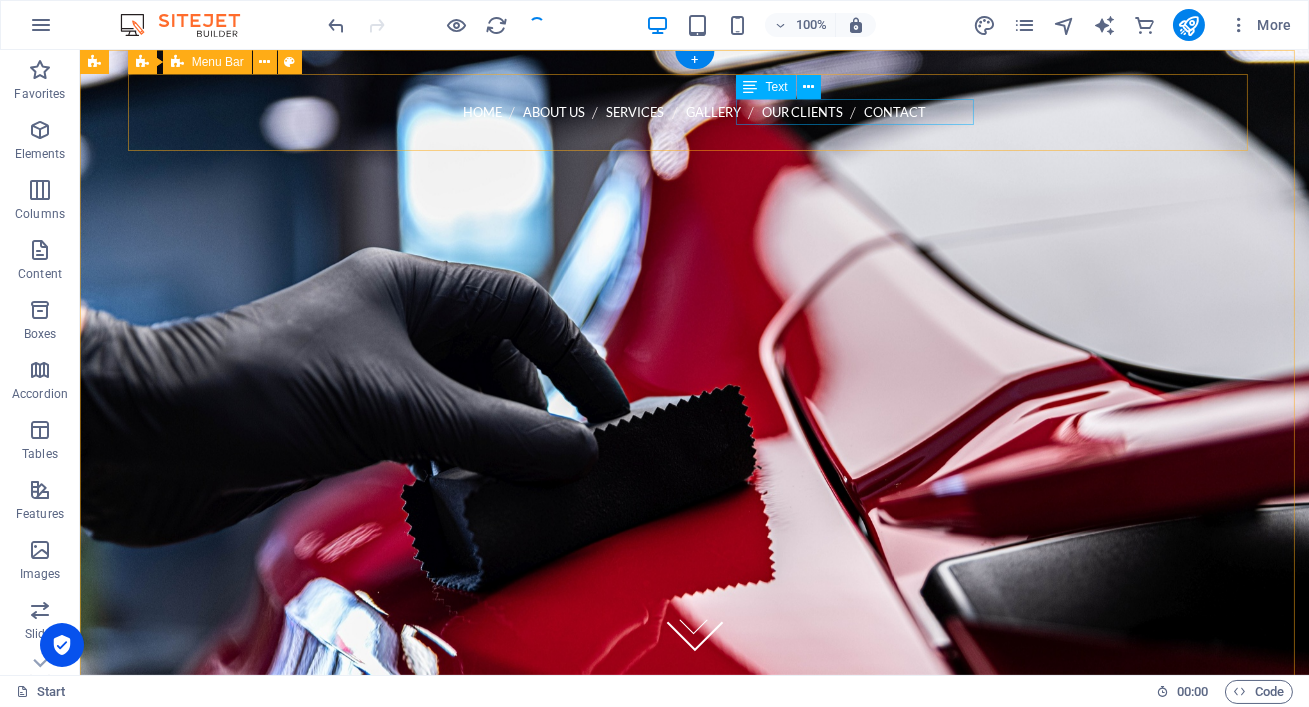 click on "chat with us     068-172-1278" at bounding box center [695, 148] 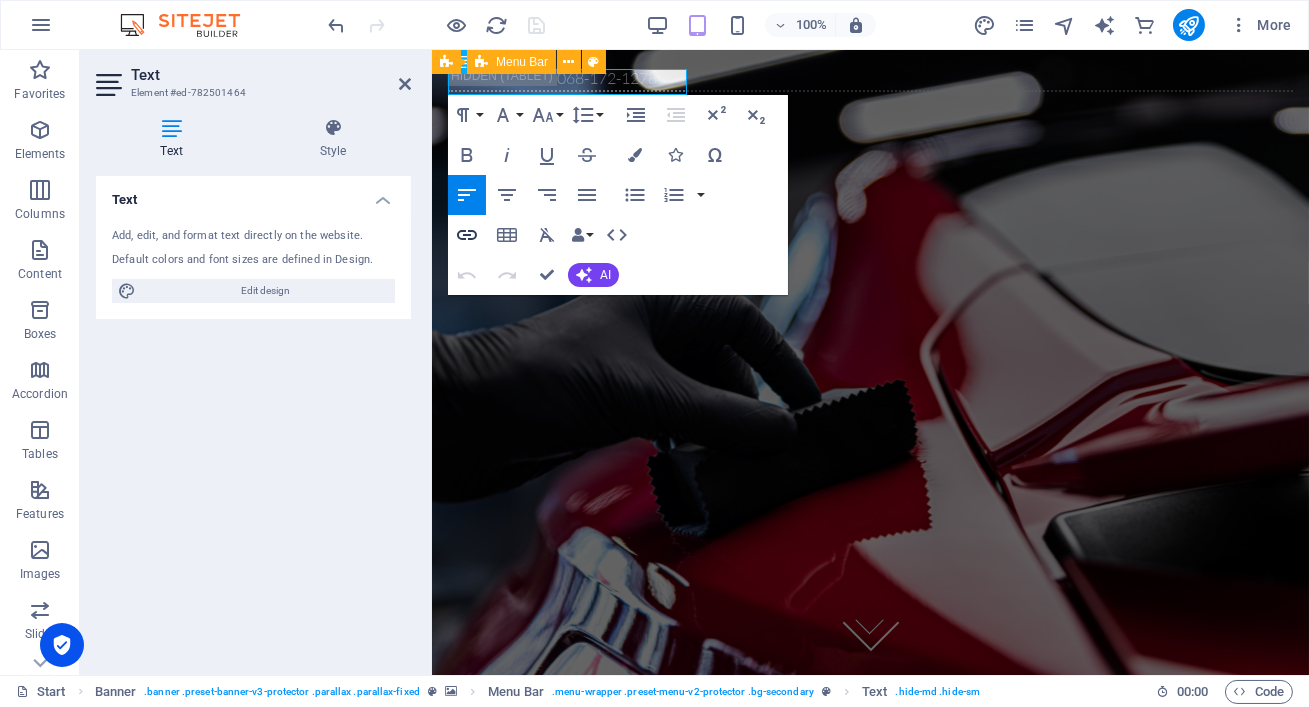 click 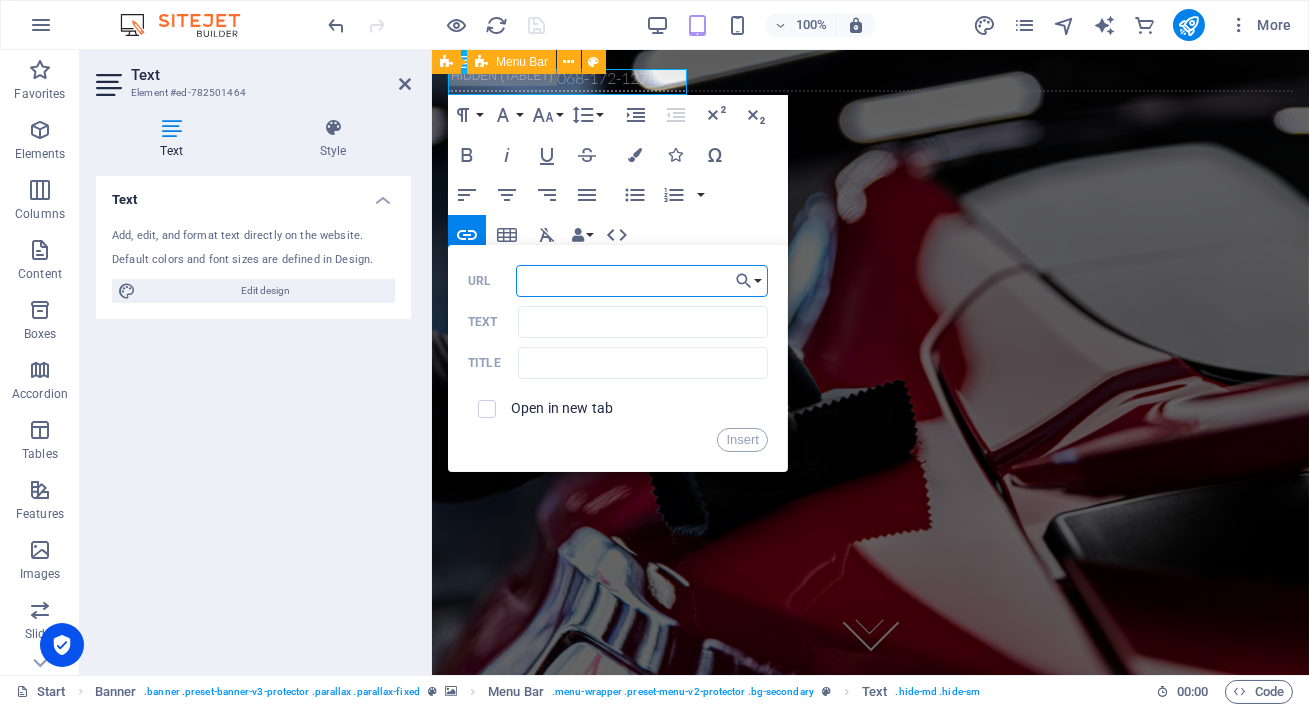 click on "URL" at bounding box center (642, 281) 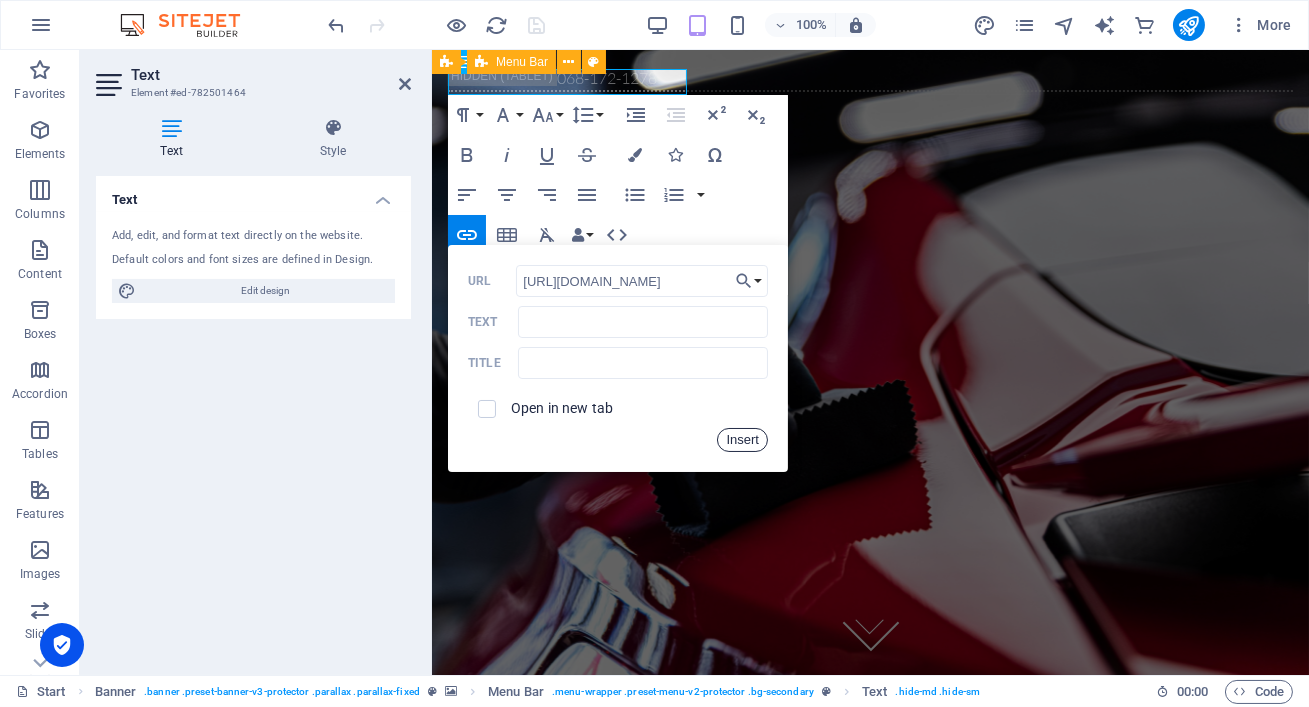 click on "Insert" at bounding box center [742, 440] 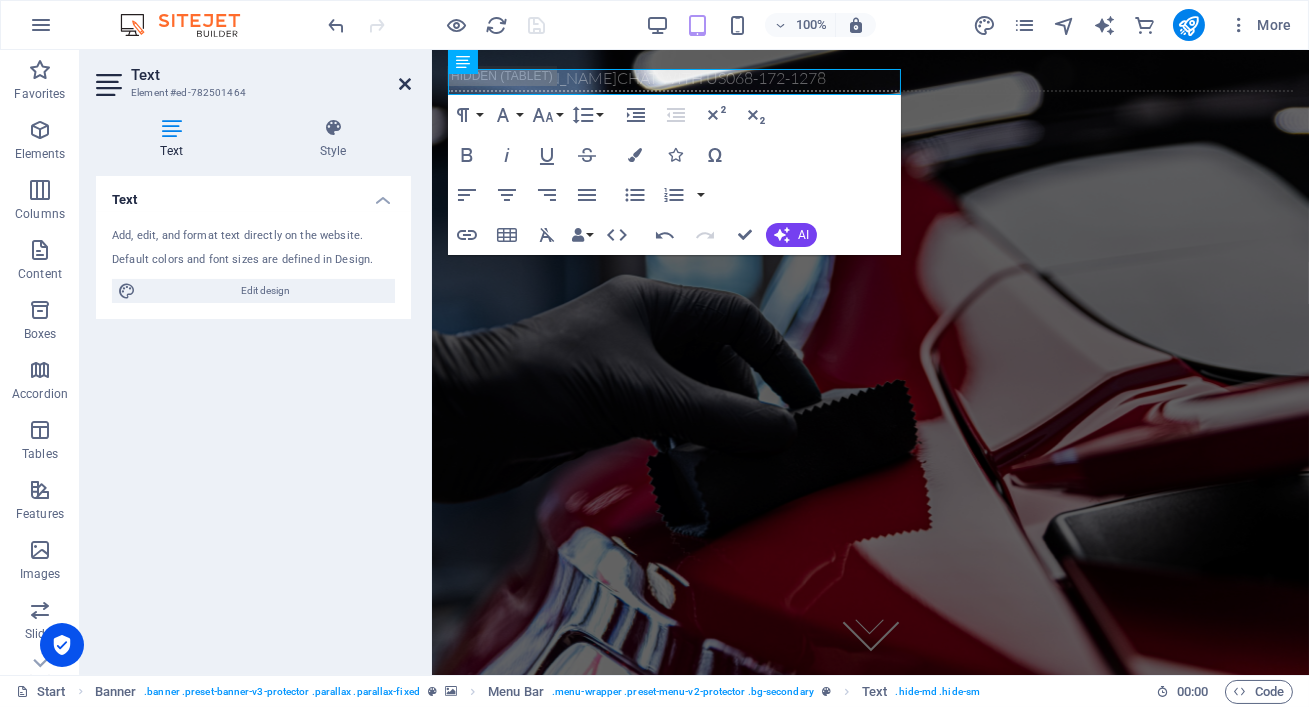 click at bounding box center (405, 84) 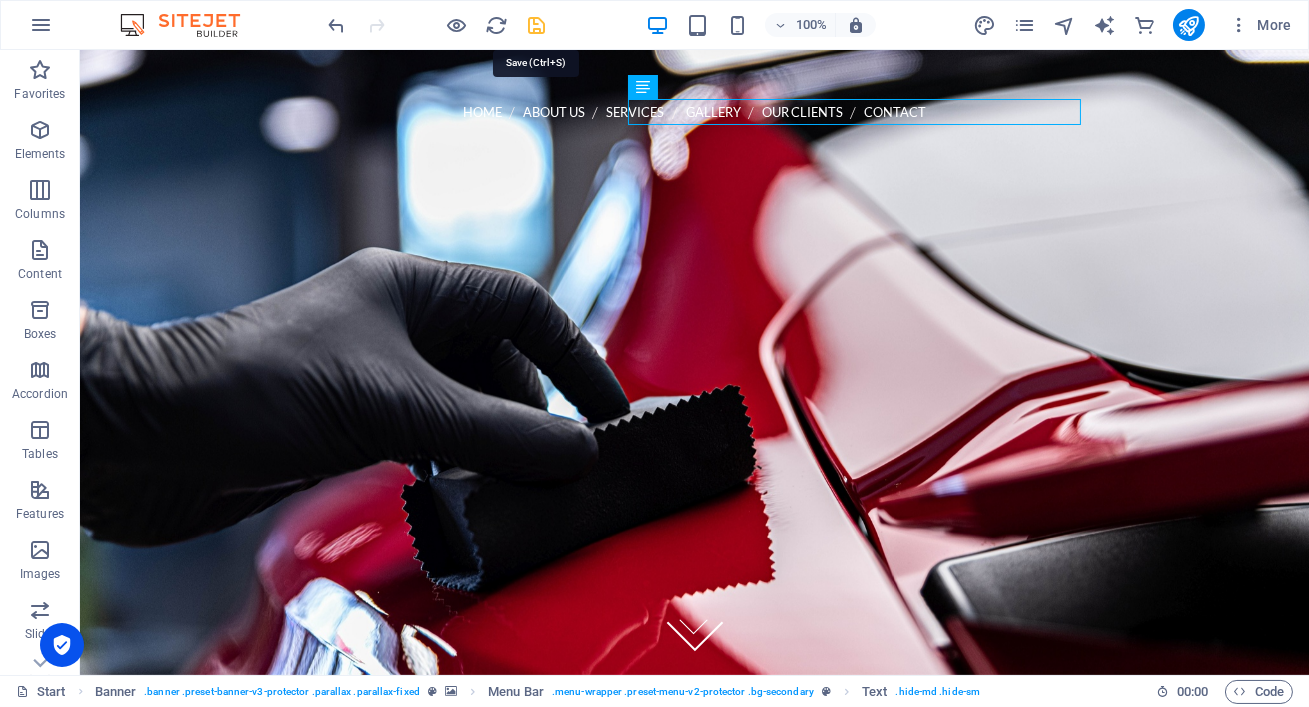 click at bounding box center (537, 25) 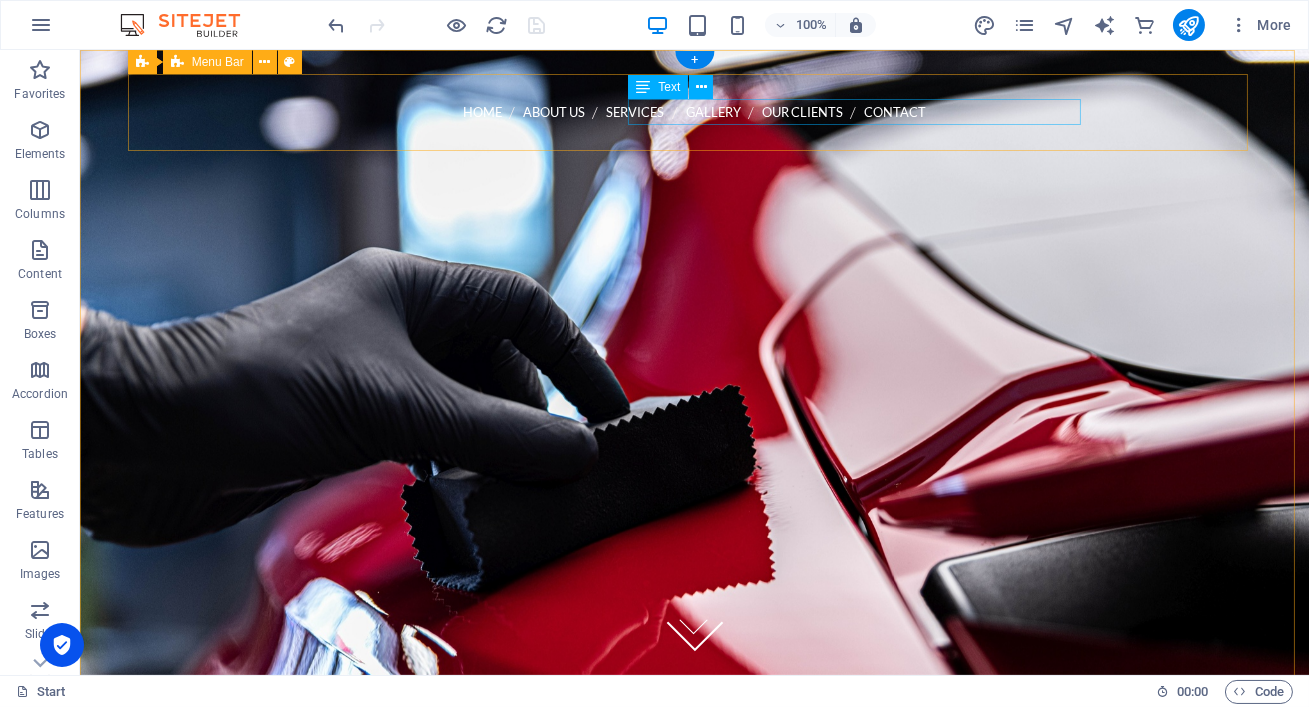 click on "https://wa.me/0681721278 chat with us     068-172-1278" at bounding box center (695, 148) 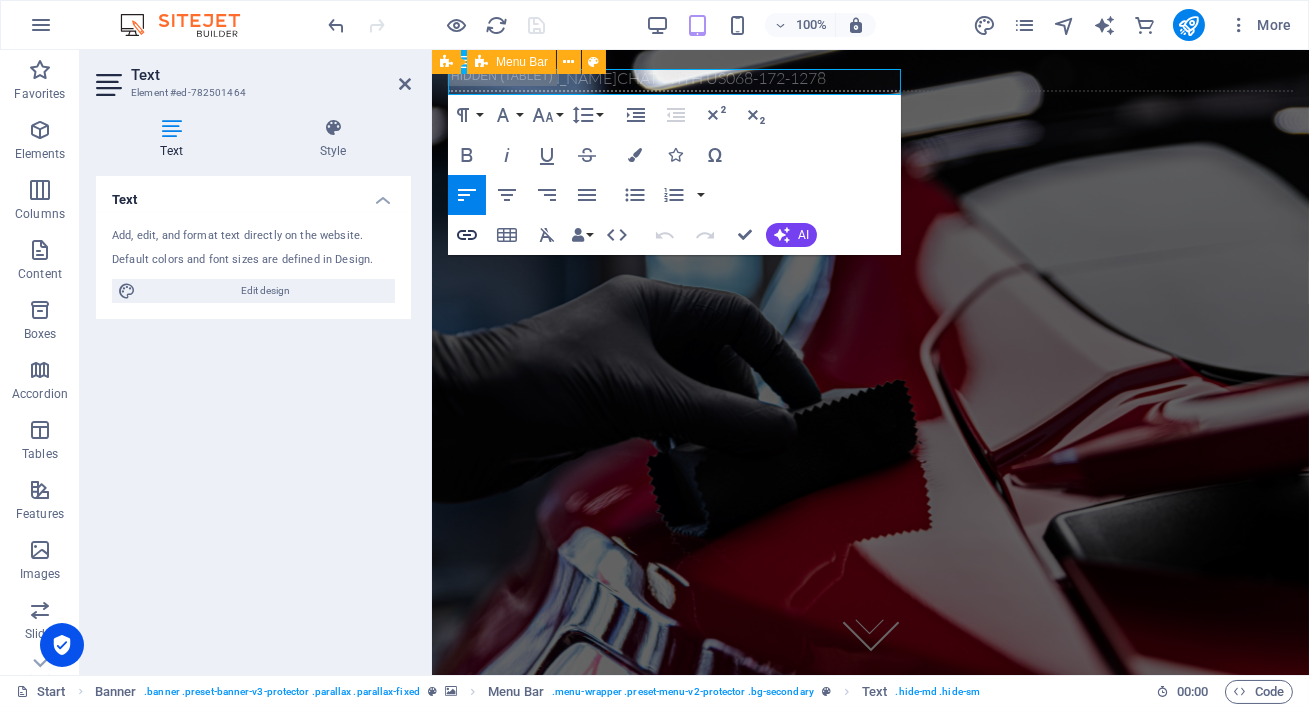 click 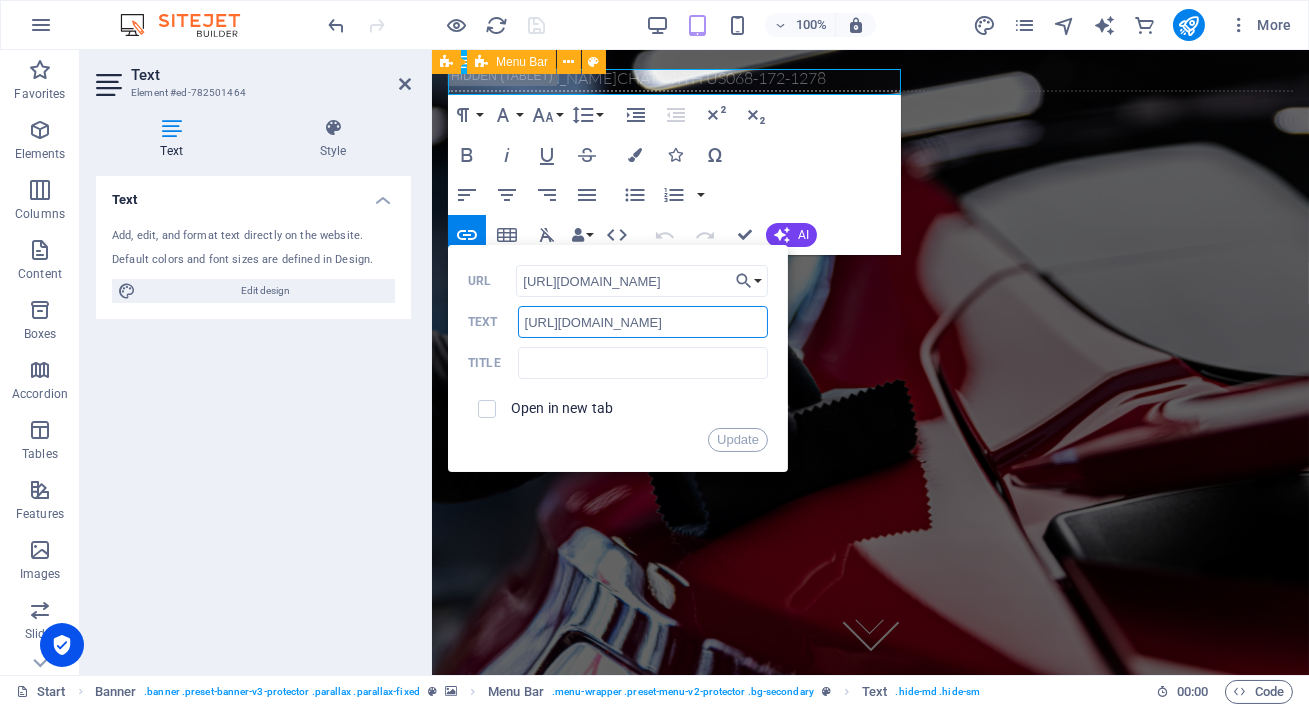 drag, startPoint x: 702, startPoint y: 318, endPoint x: 493, endPoint y: 328, distance: 209.2391 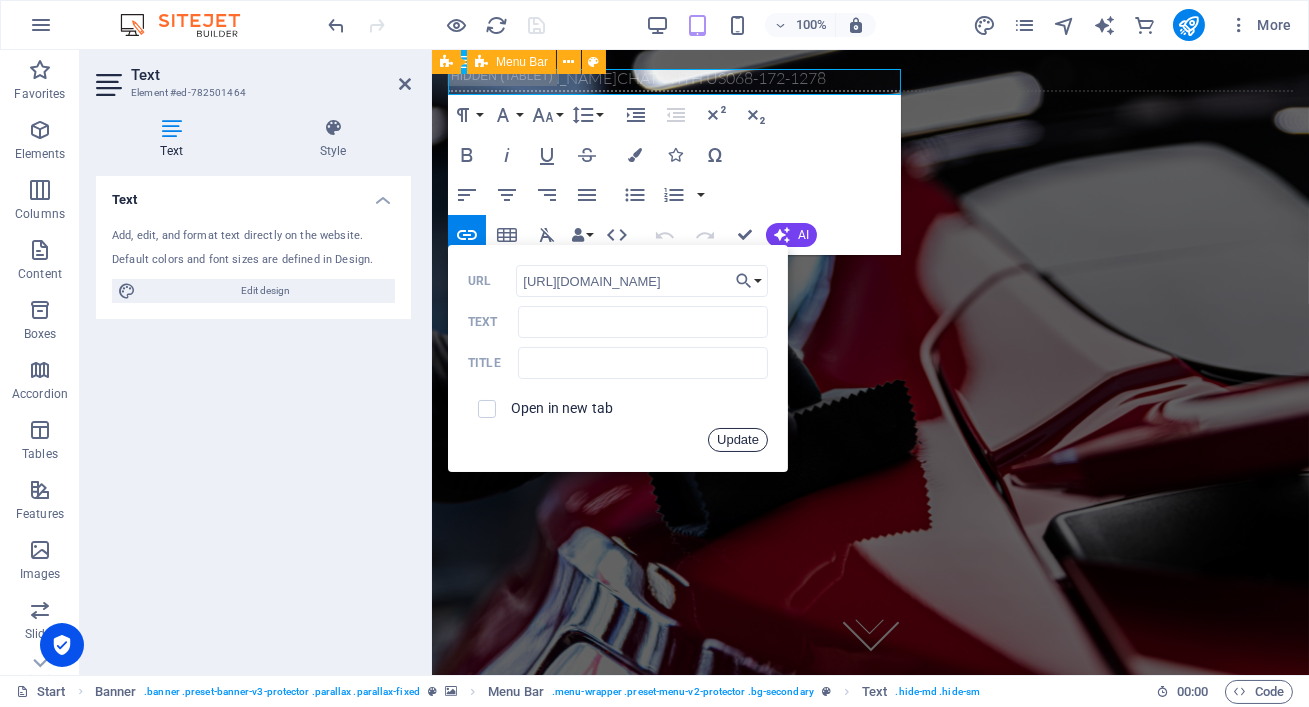 click on "Update" at bounding box center [738, 440] 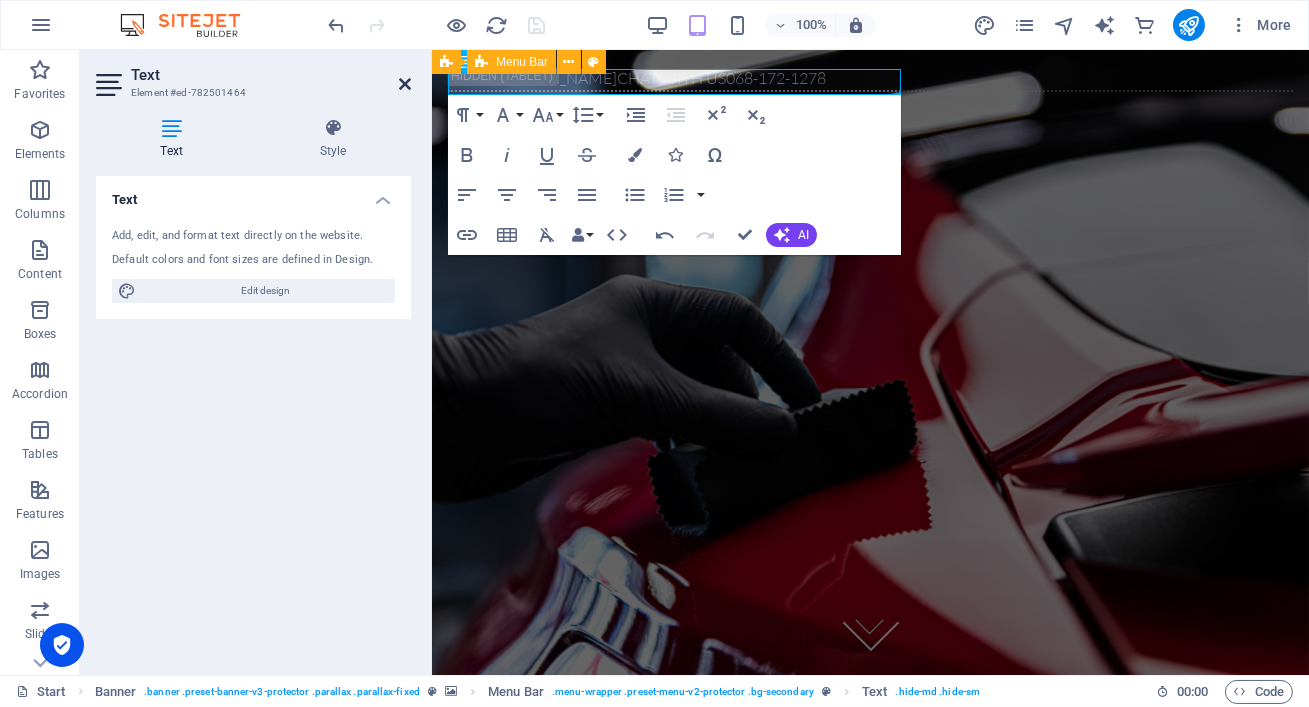 click at bounding box center (405, 84) 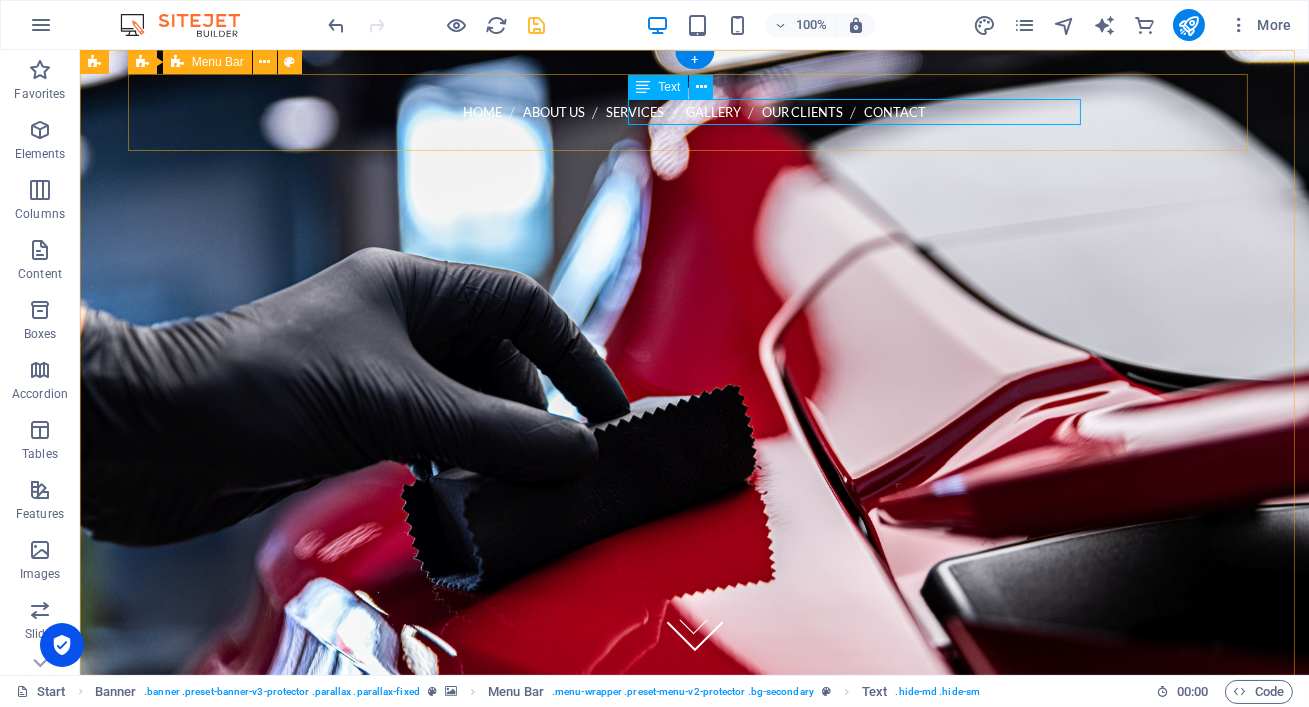 click on "https://wa.me/0681721278 chat with us     068-172-1278" at bounding box center (695, 148) 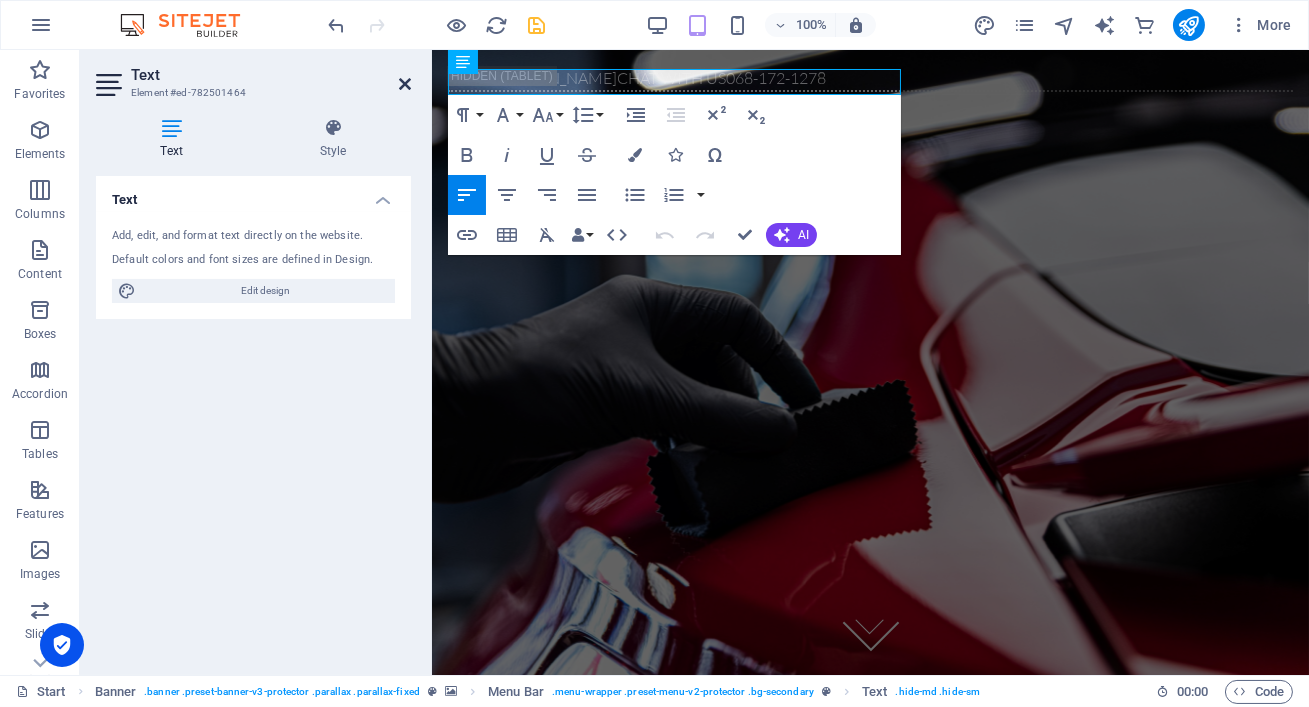 click at bounding box center (405, 84) 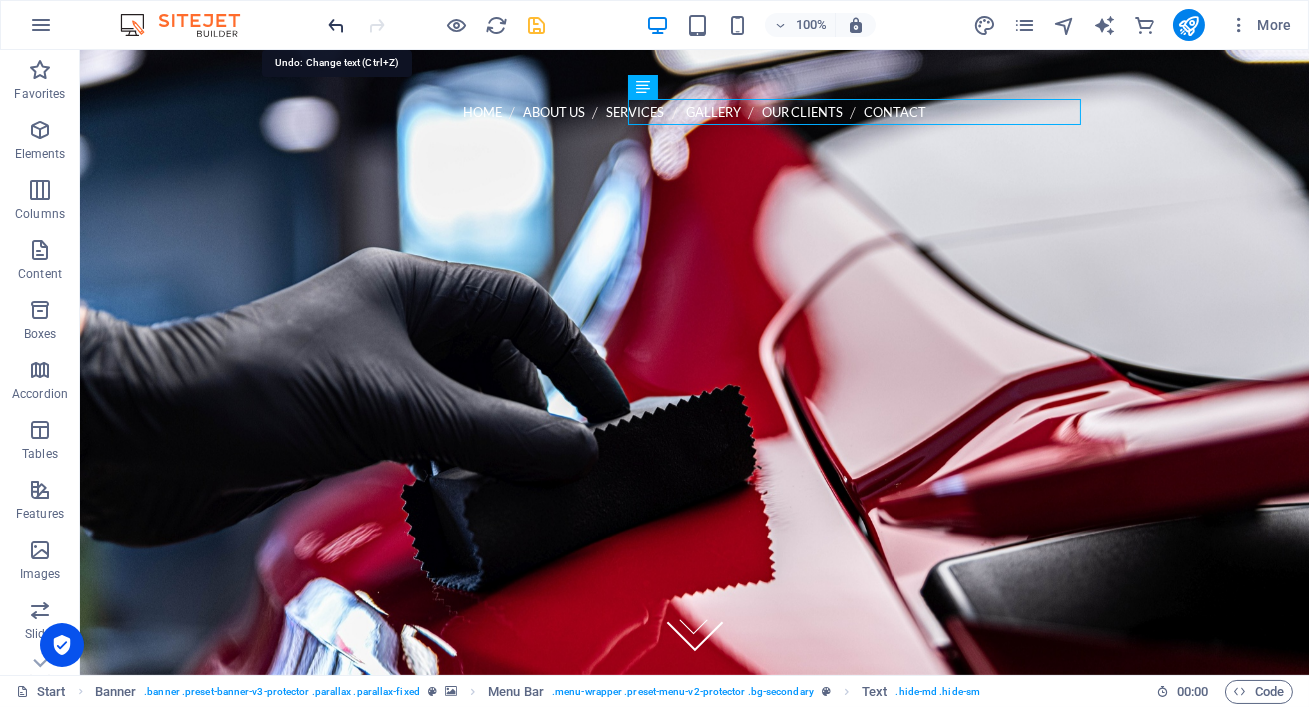 click at bounding box center [337, 25] 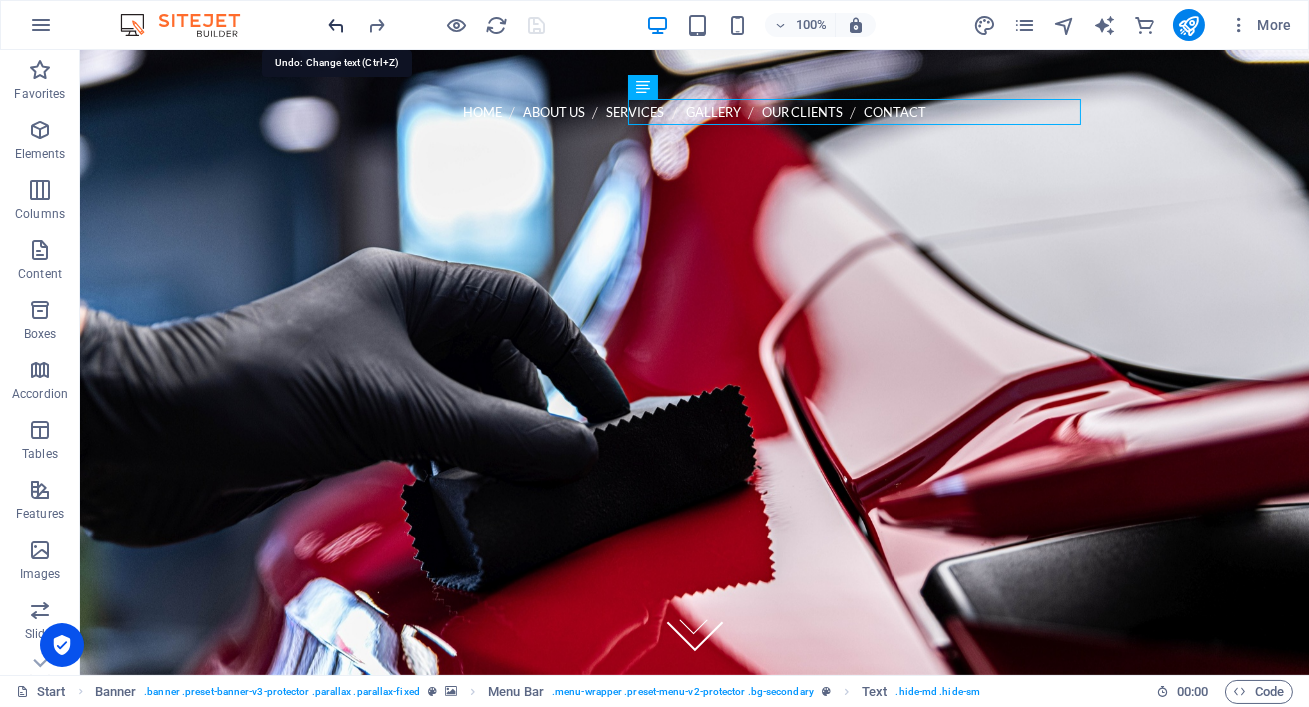 click at bounding box center (337, 25) 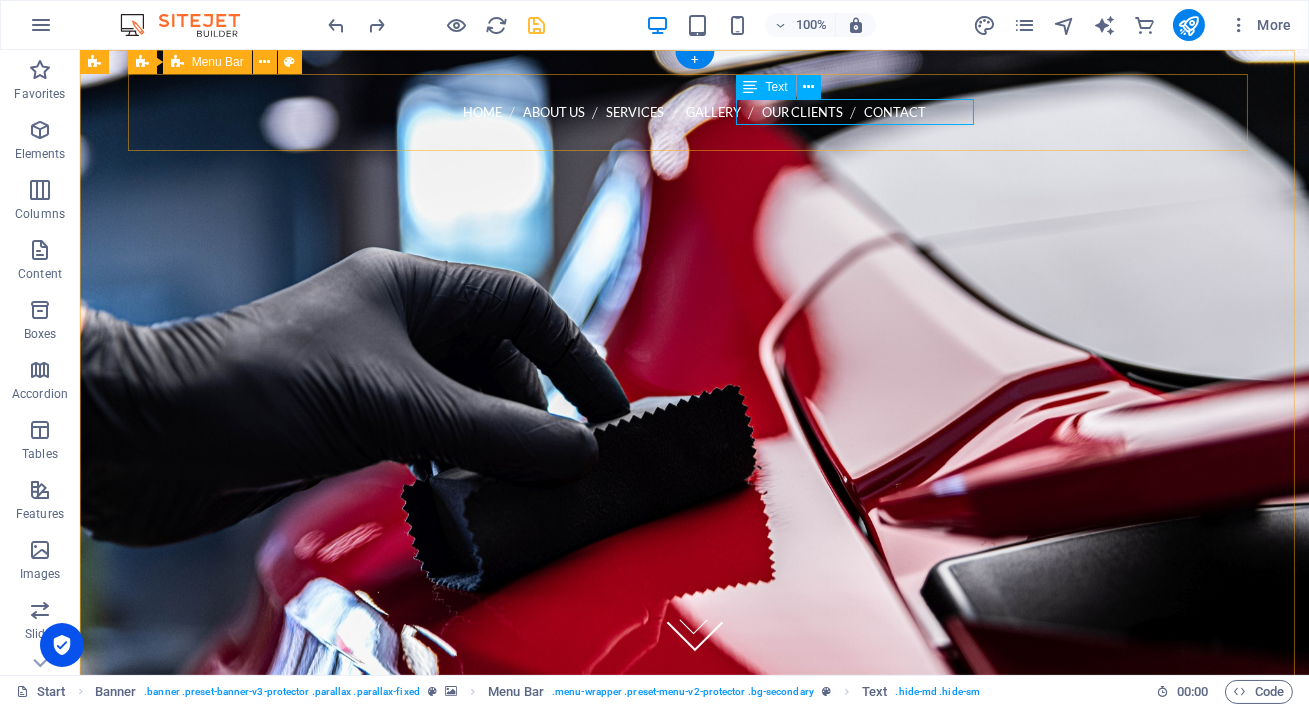 click on "chat with us     068-172-1278" at bounding box center [695, 148] 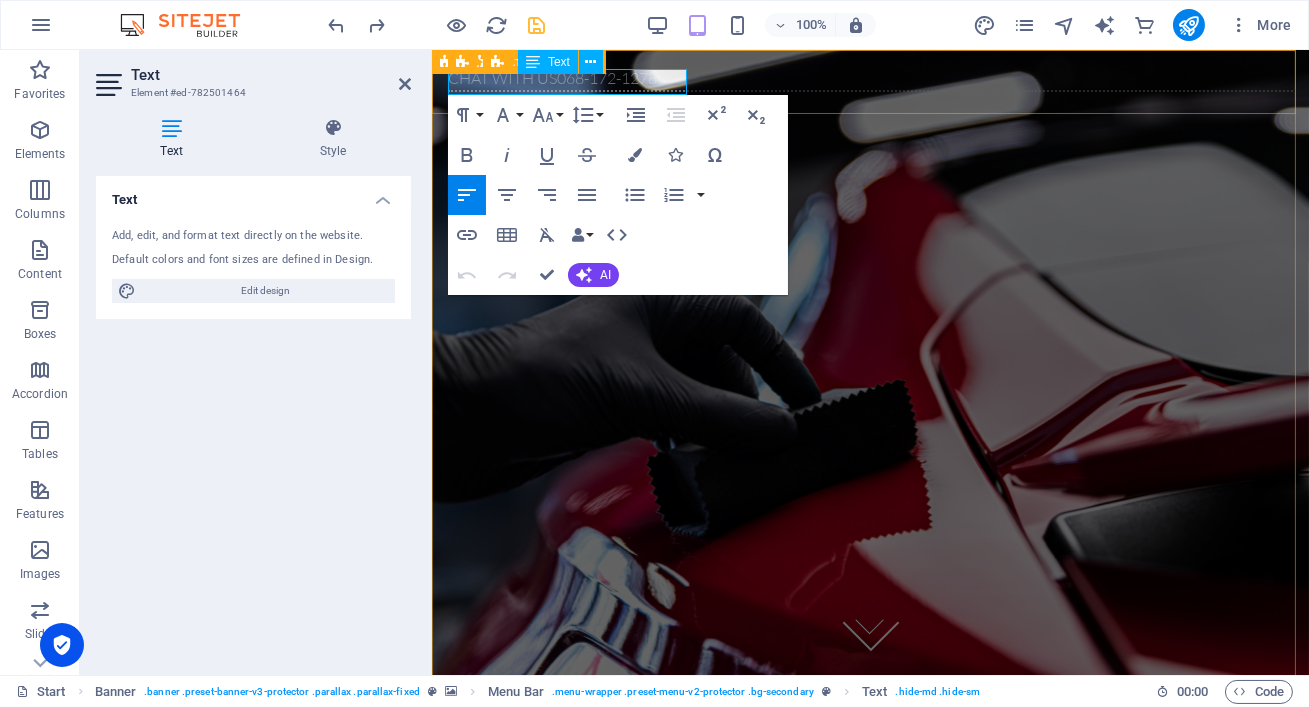 click on "chat with us     068-172-1278" at bounding box center (869, 78) 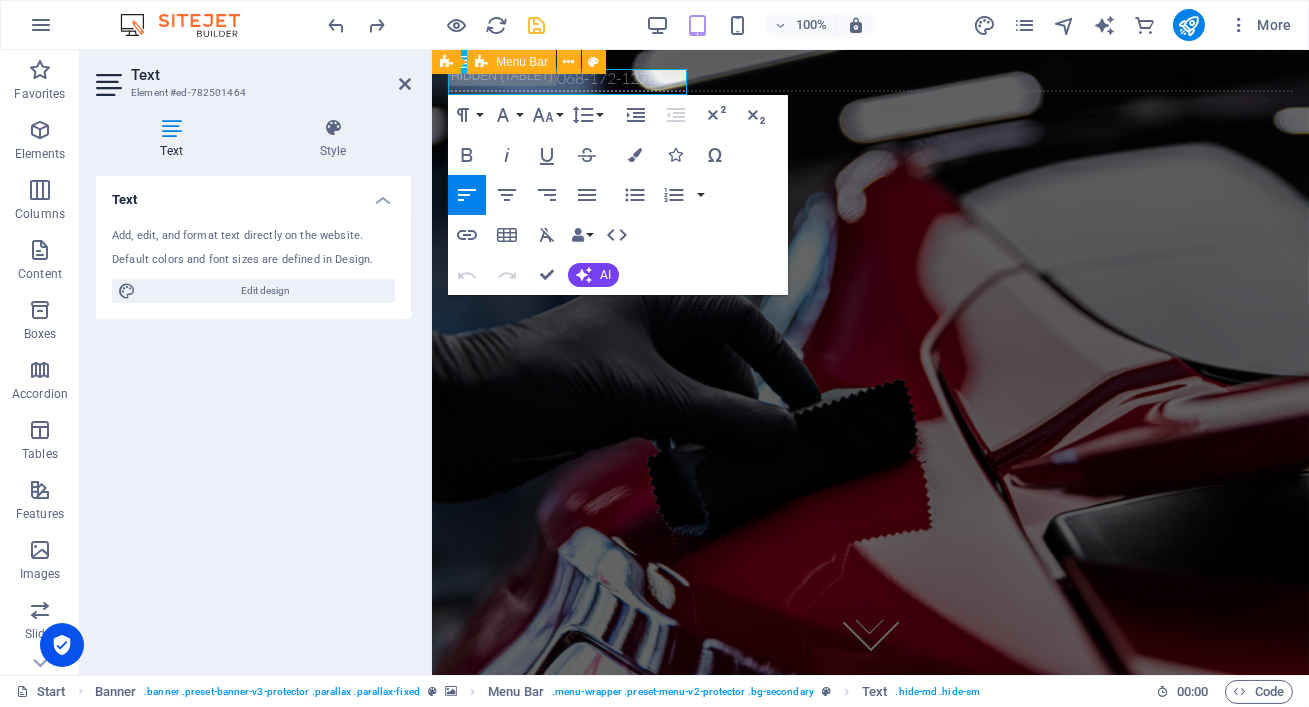 click on "Add, edit, and format text directly on the website. Default colors and font sizes are defined in Design. Edit design" at bounding box center (253, 265) 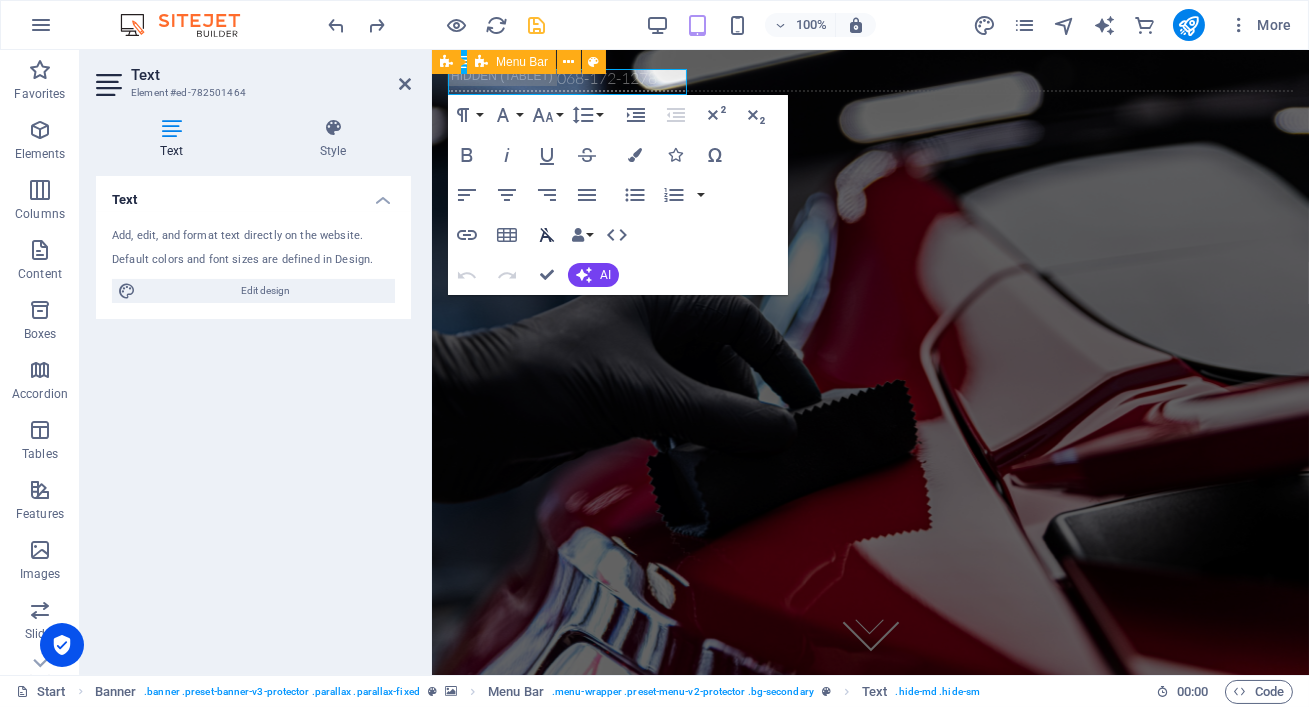 drag, startPoint x: 294, startPoint y: 281, endPoint x: 556, endPoint y: 232, distance: 266.5427 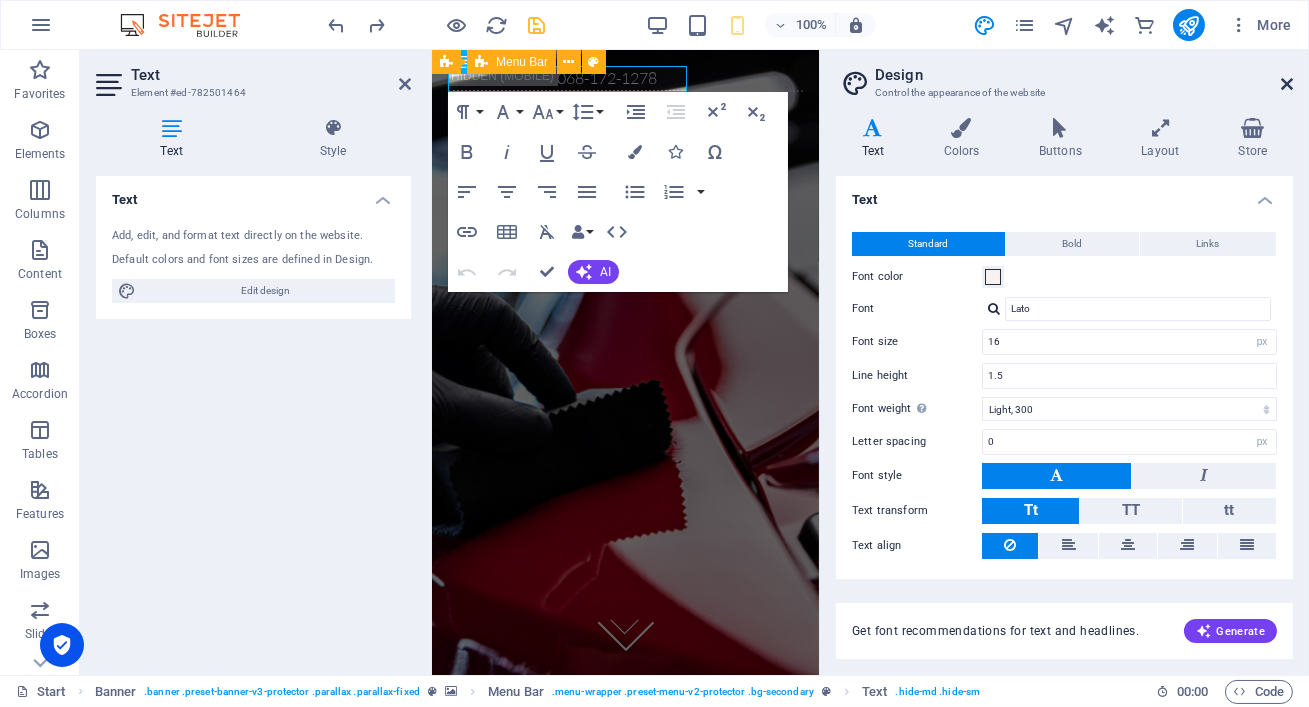 click at bounding box center [1287, 84] 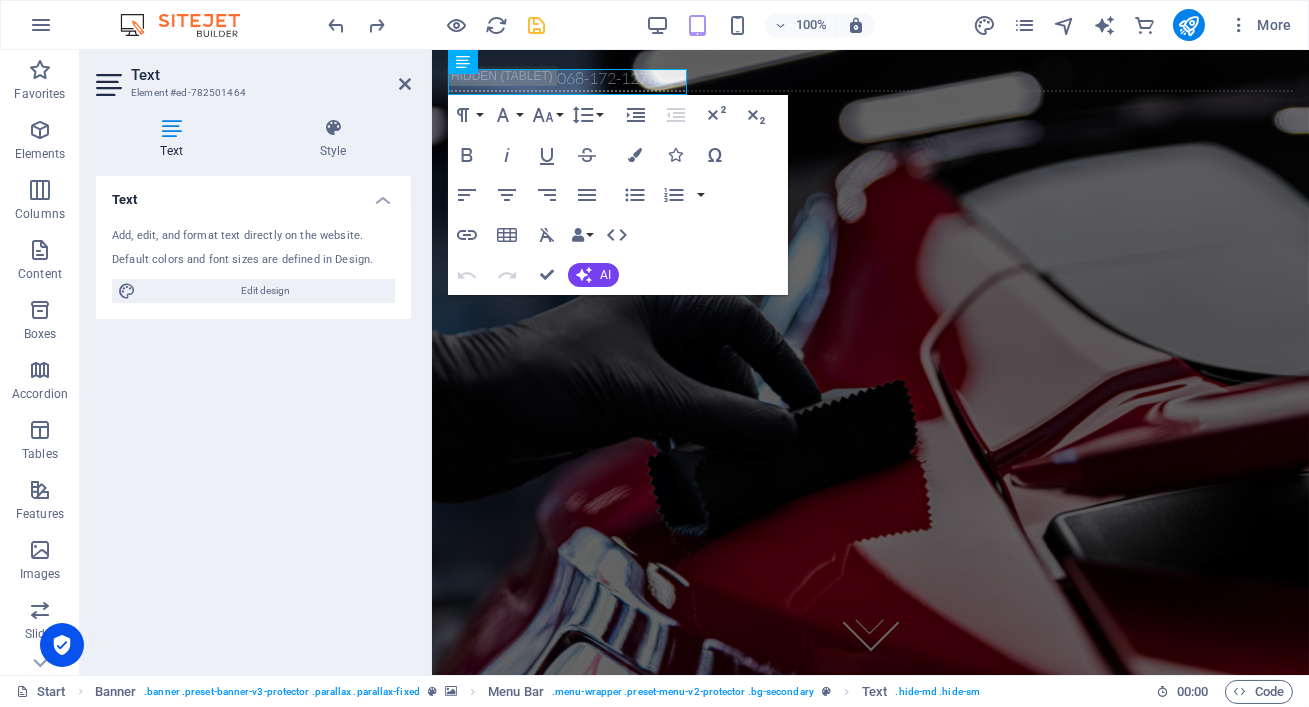 click on "Text" at bounding box center (175, 139) 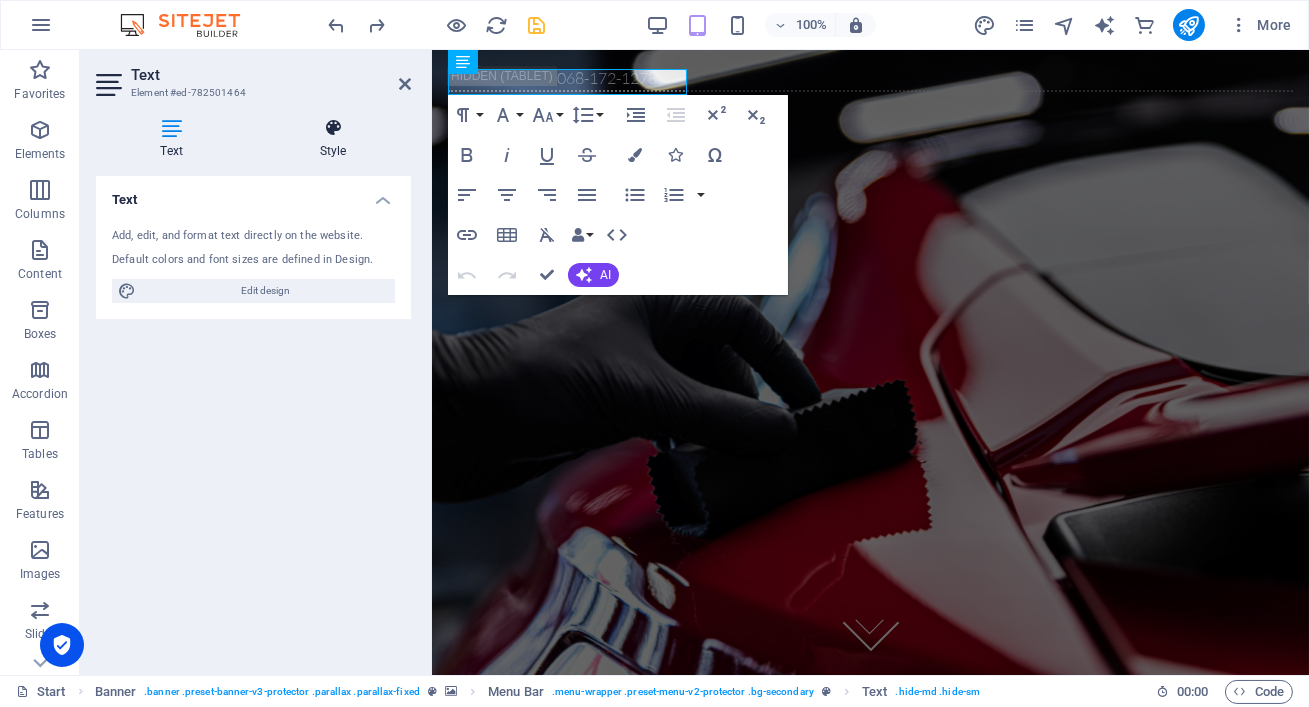click at bounding box center [333, 128] 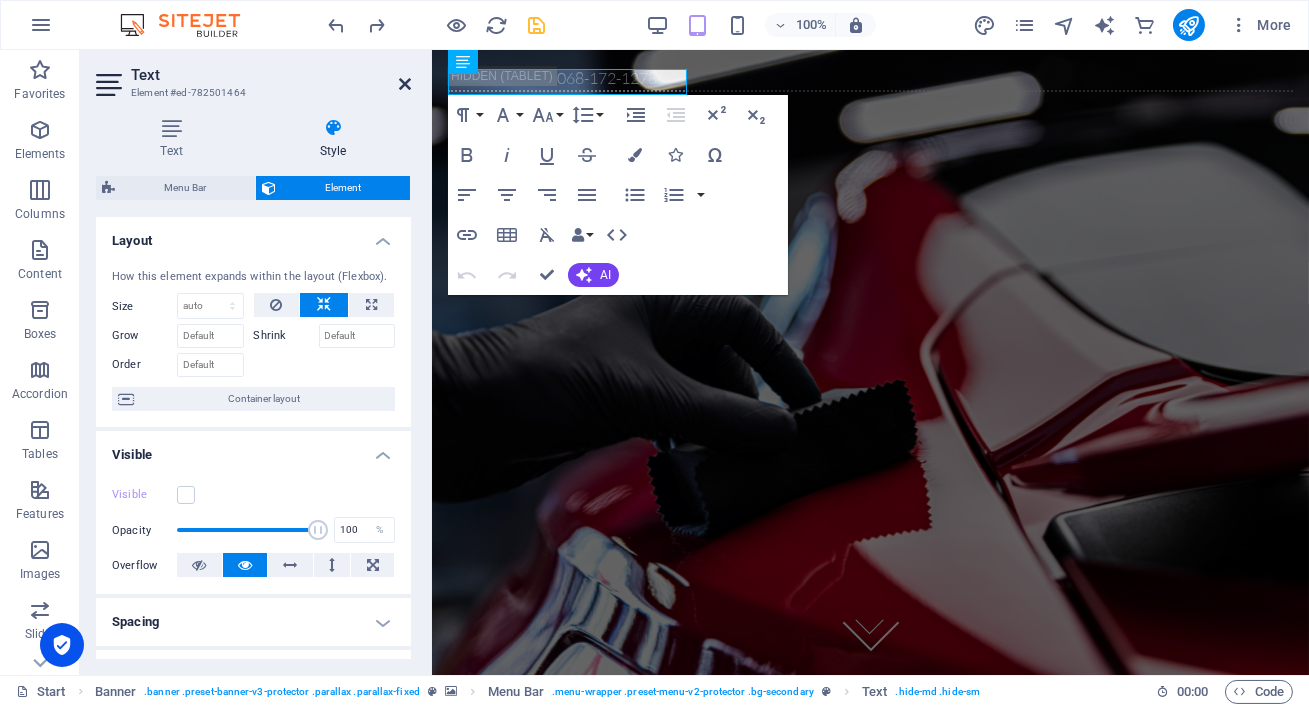 click at bounding box center [405, 84] 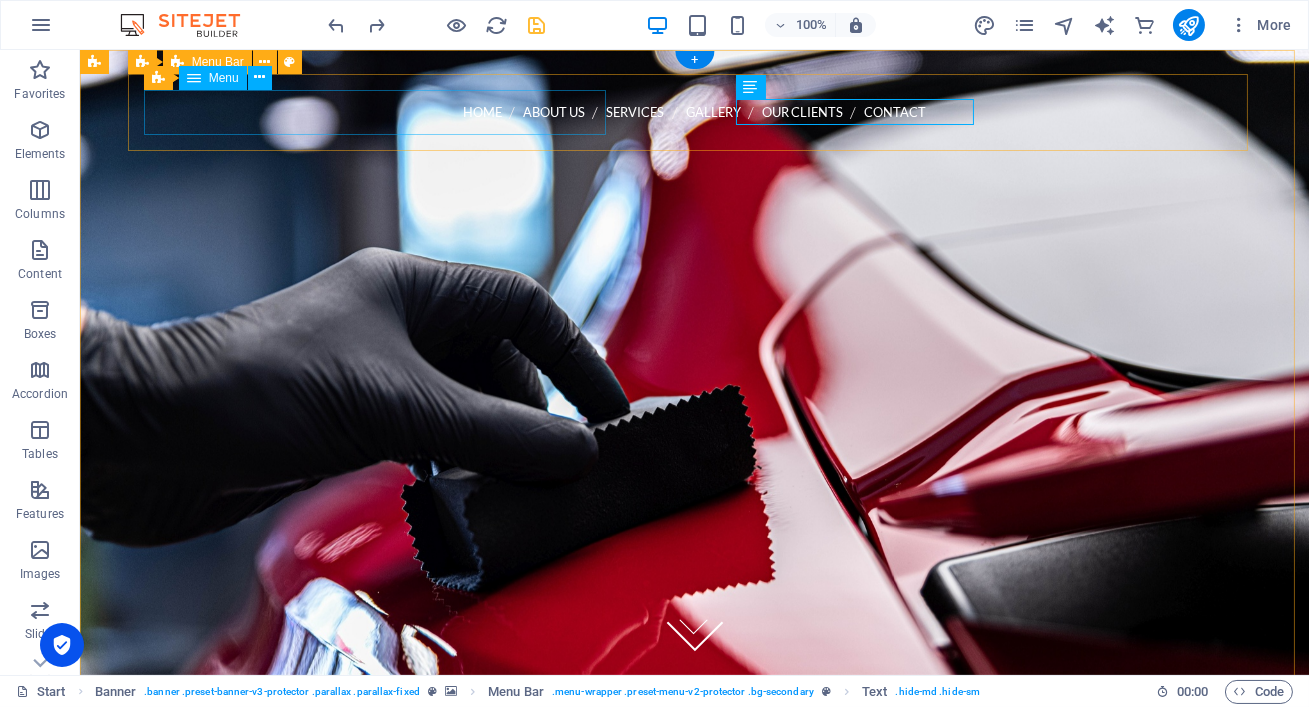 click on "Home About us Services Gallery Our Clients Contact" at bounding box center [695, 112] 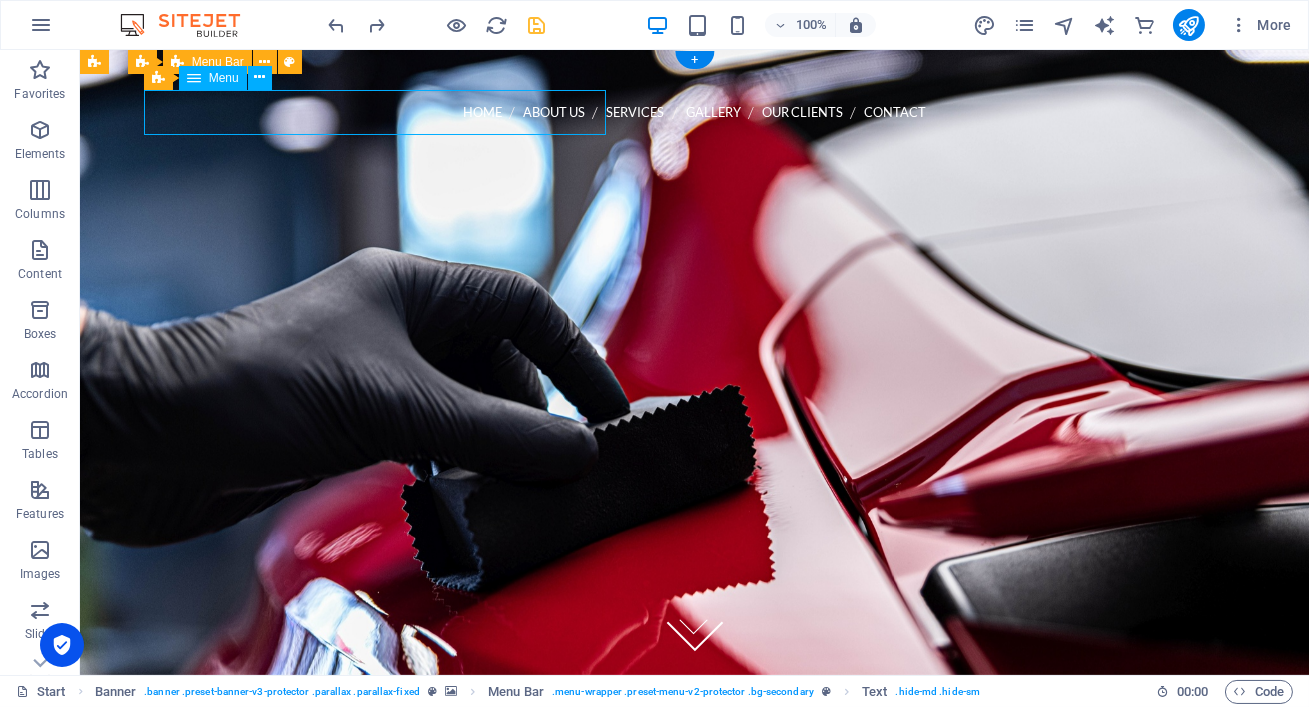 click on "Home About us Services Gallery Our Clients Contact" at bounding box center (695, 112) 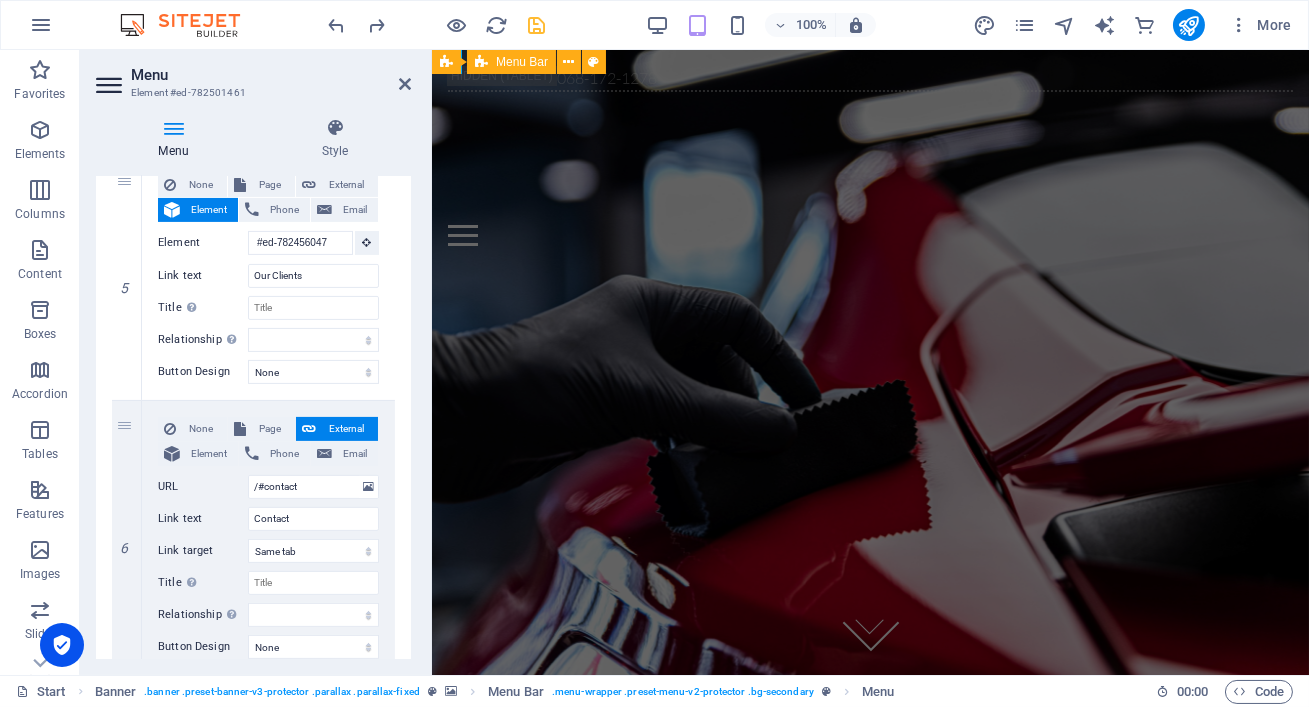 scroll, scrollTop: 1256, scrollLeft: 0, axis: vertical 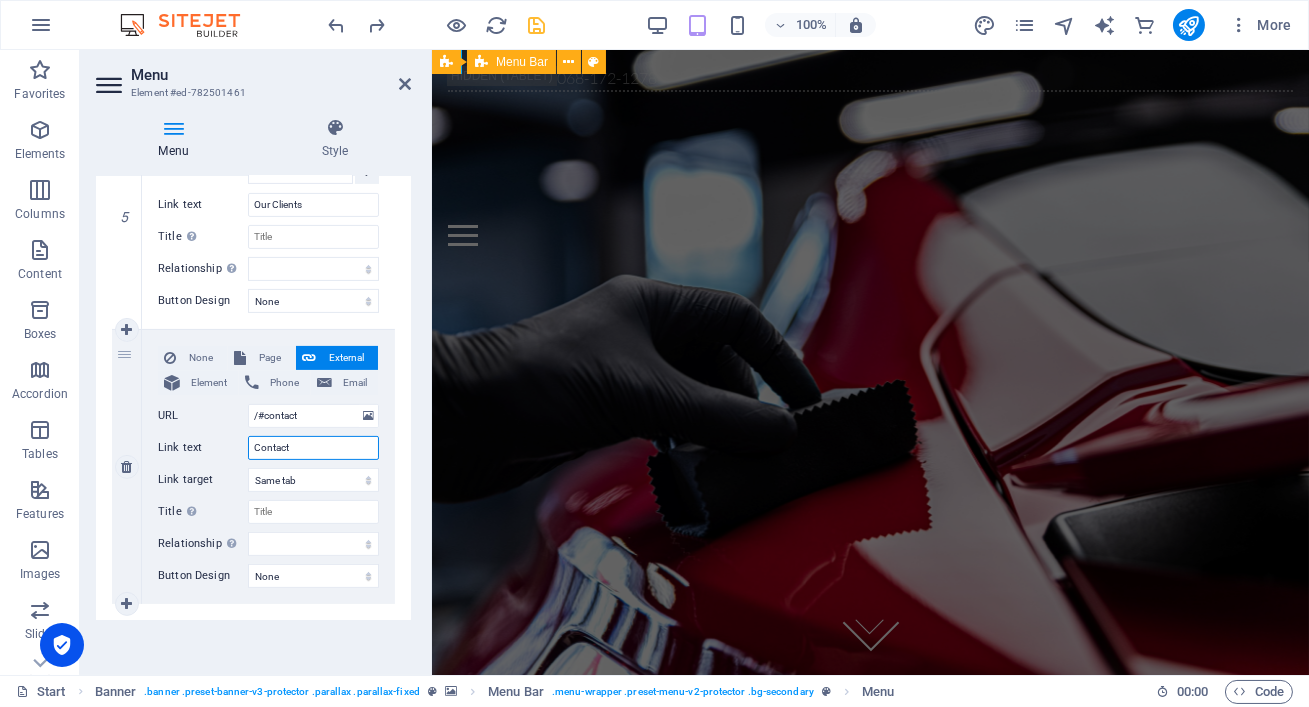 click on "Contact" at bounding box center [313, 448] 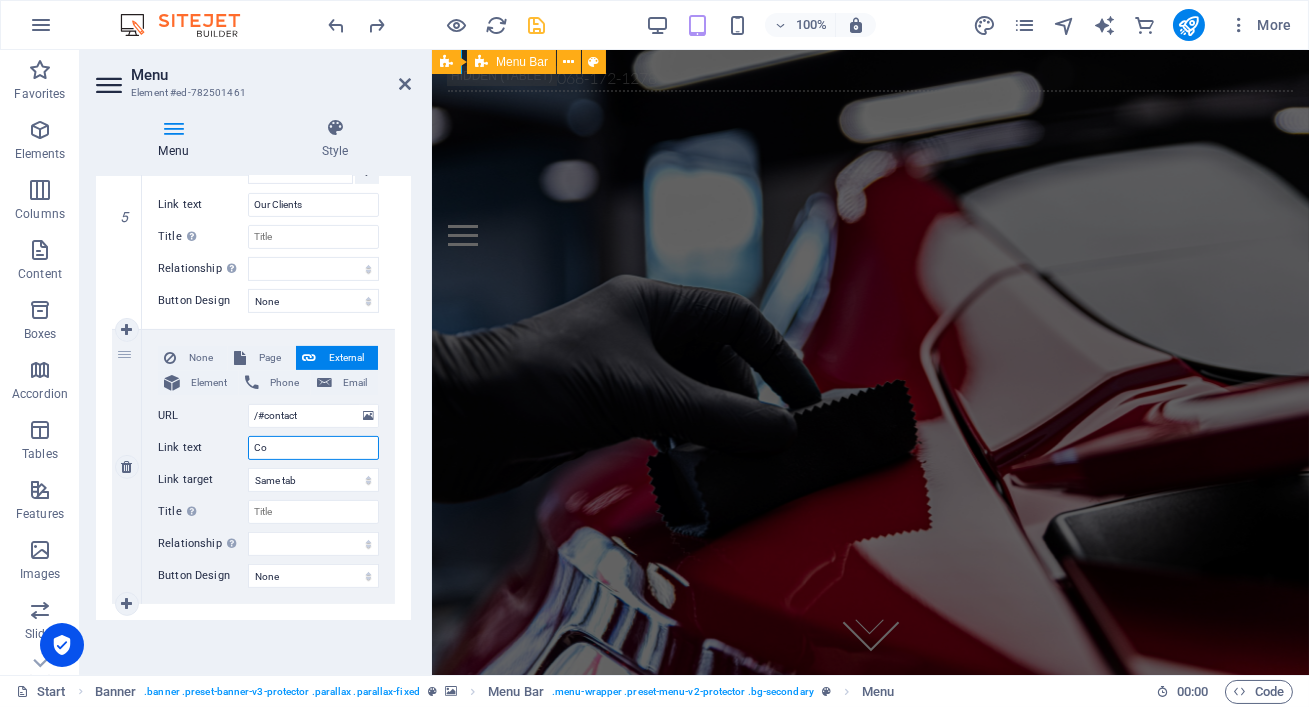 type on "C" 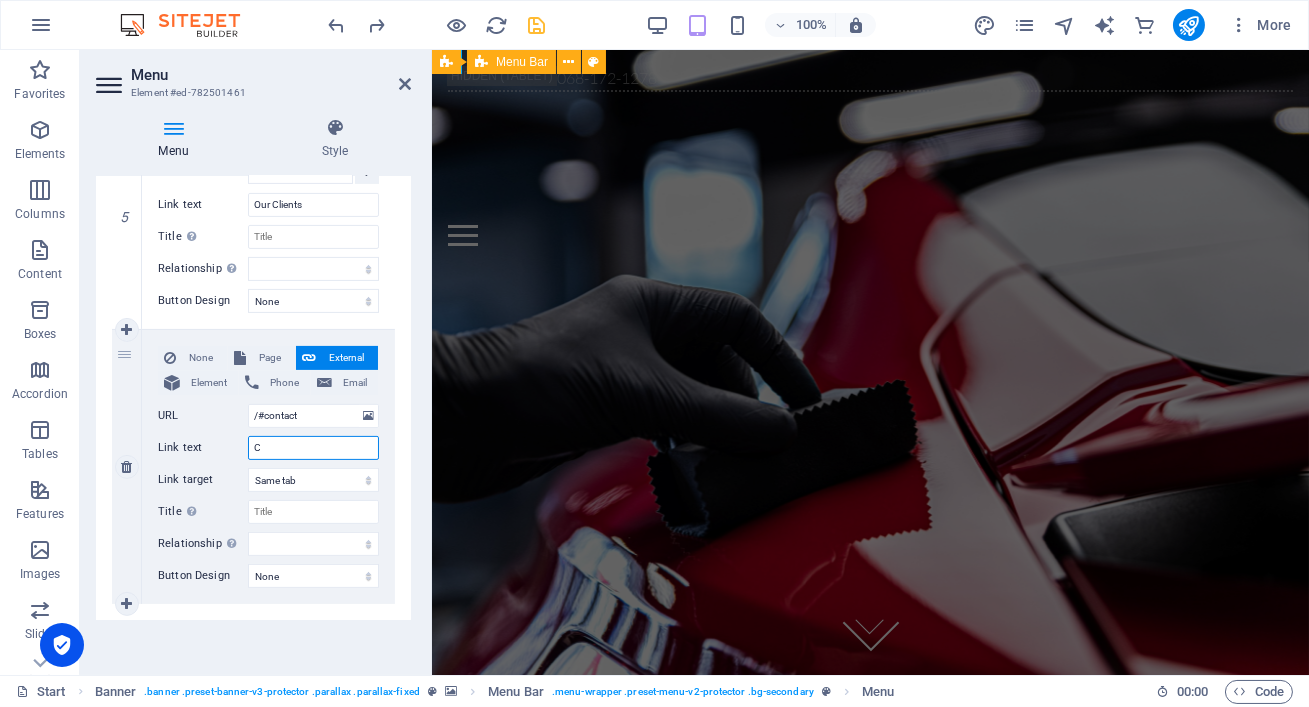 type 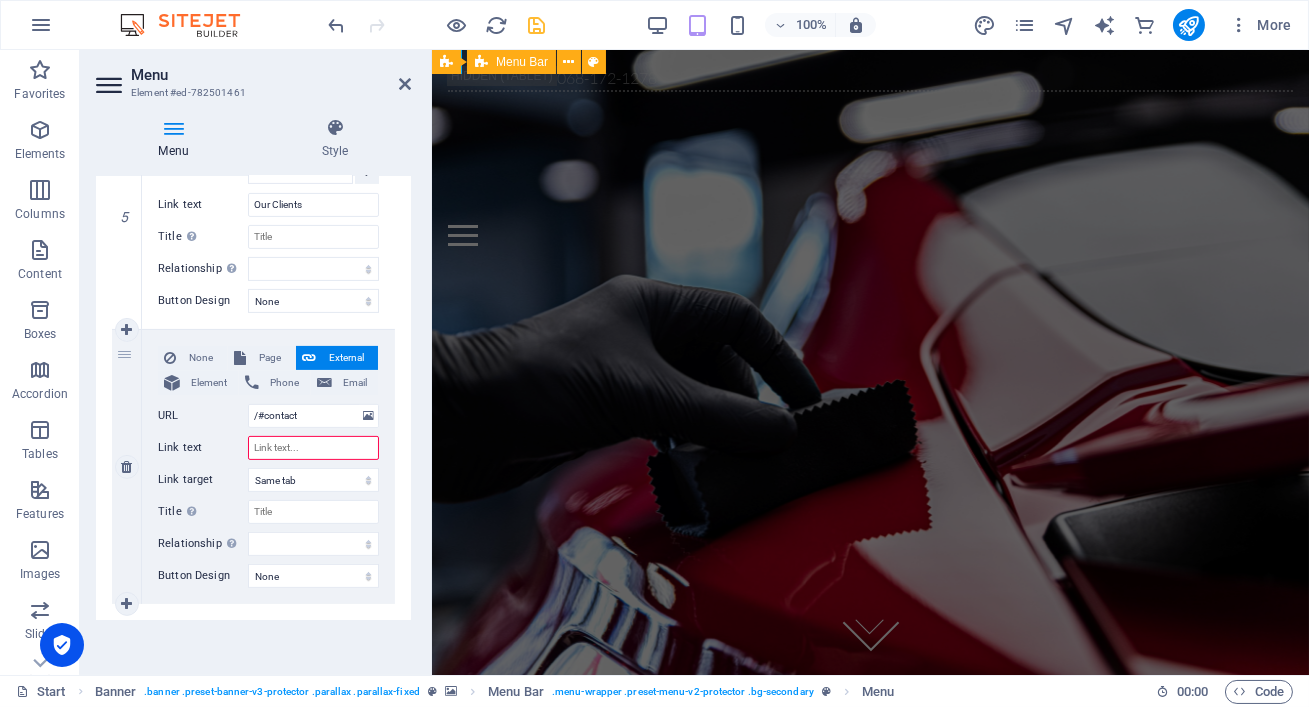 select 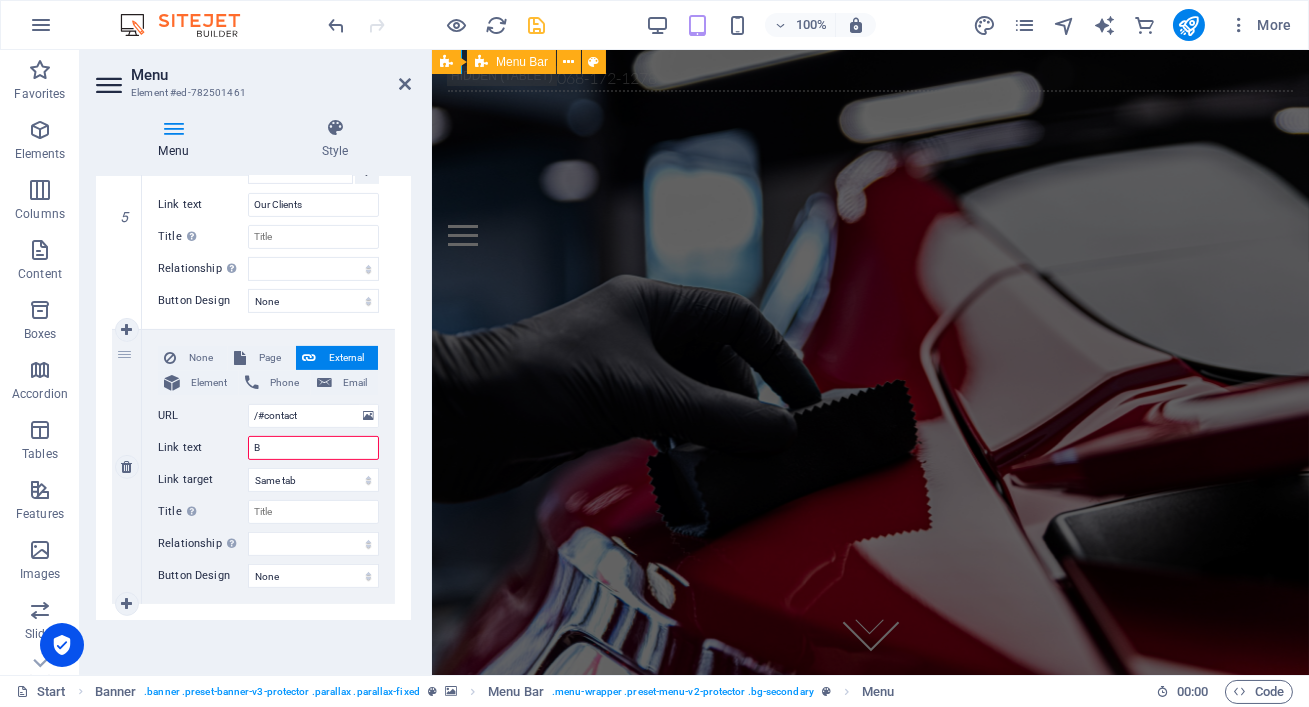 select 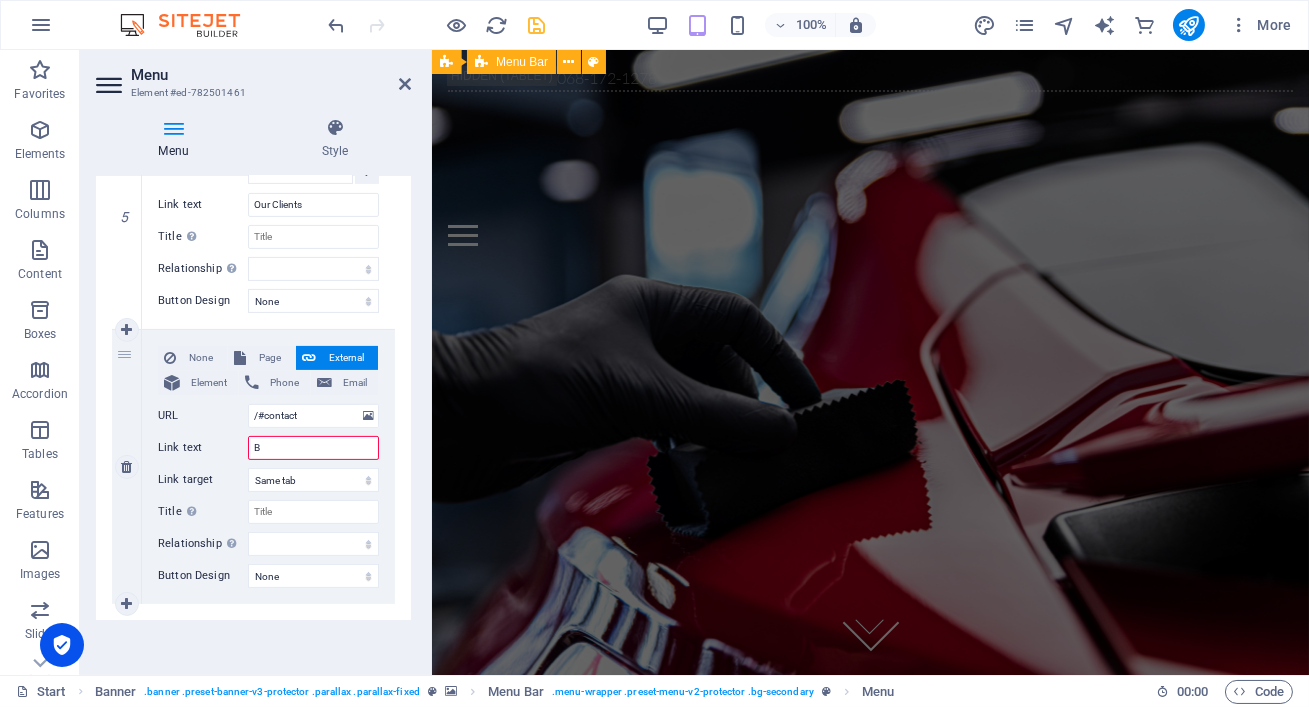 select 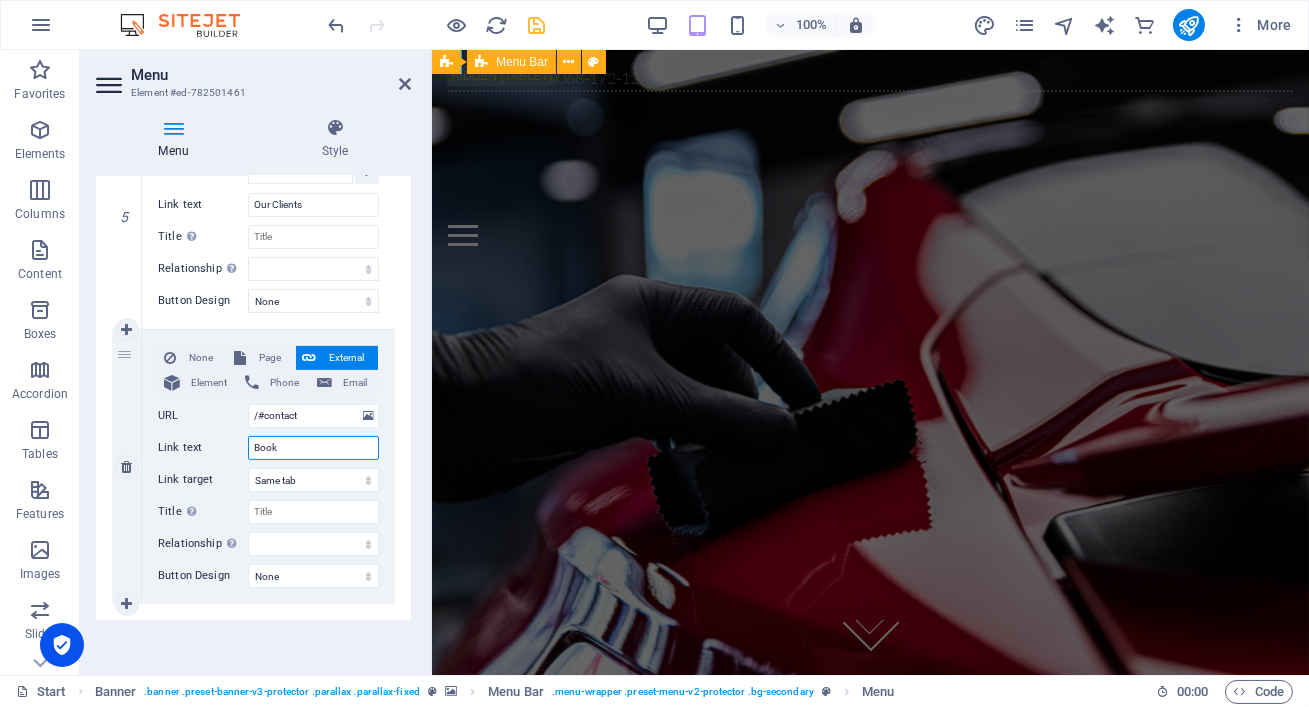 type on "Book" 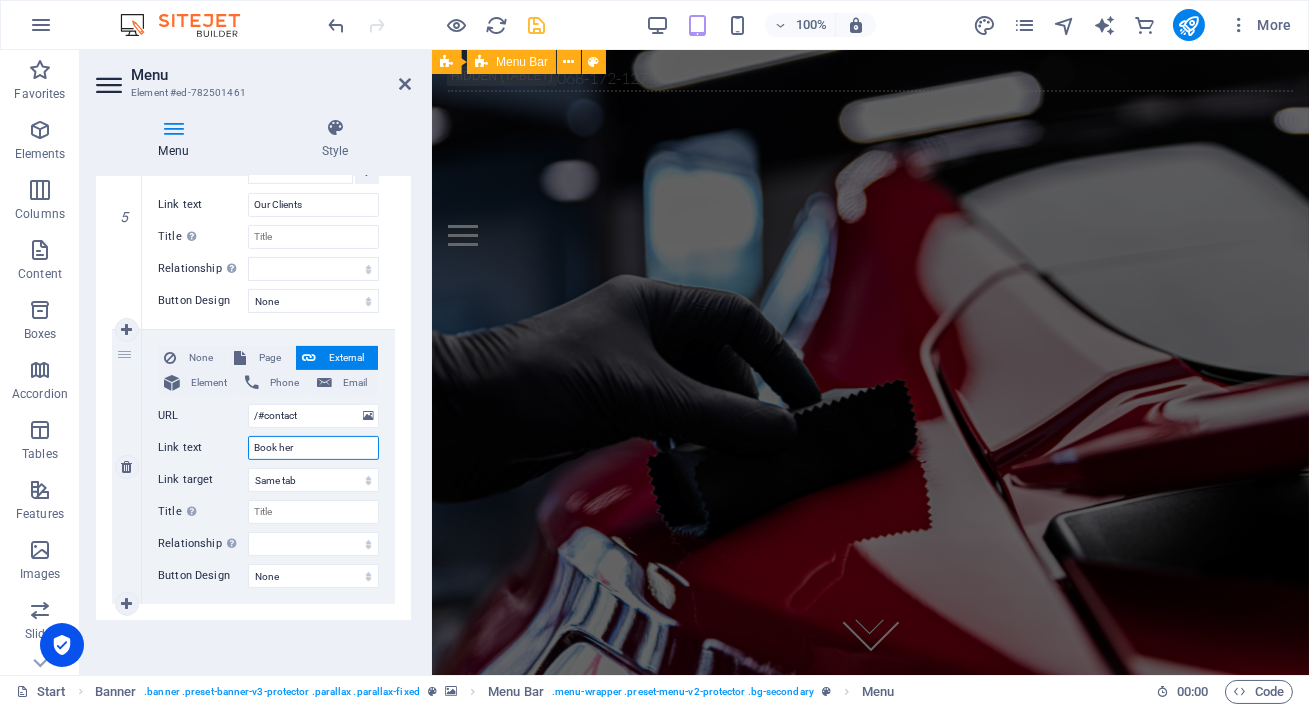 type on "Book here" 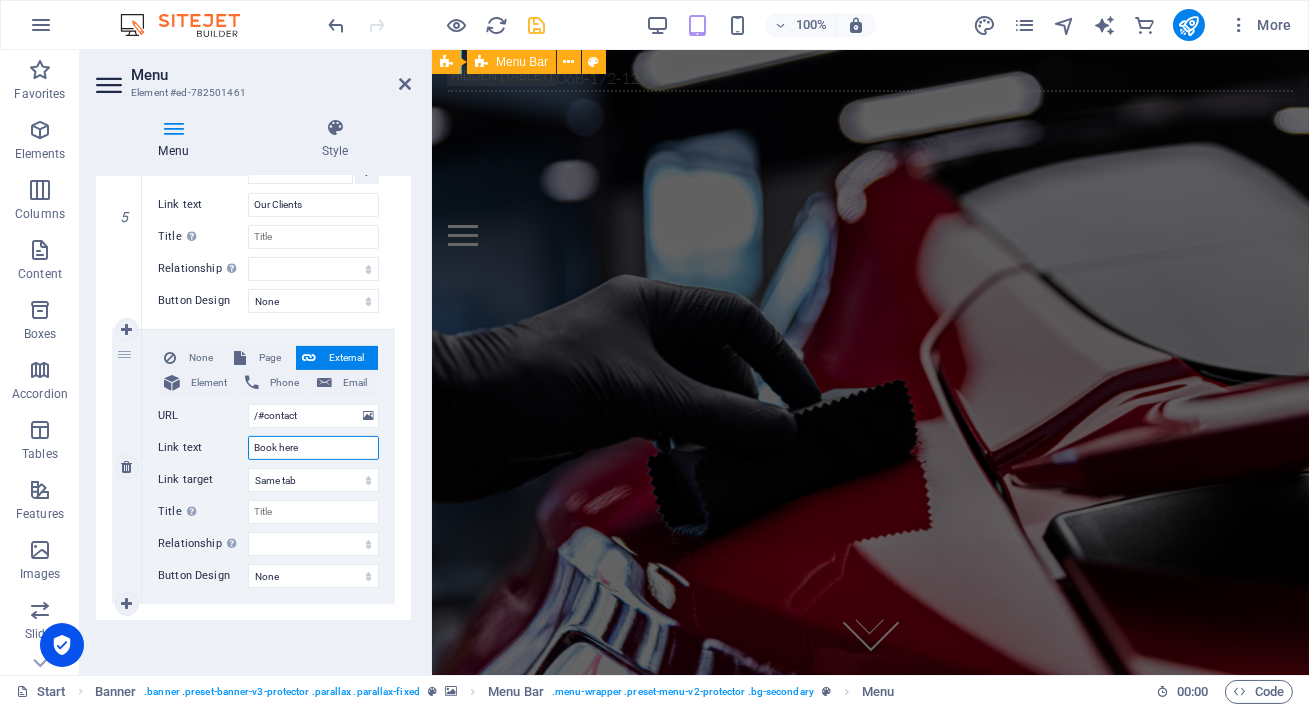 select 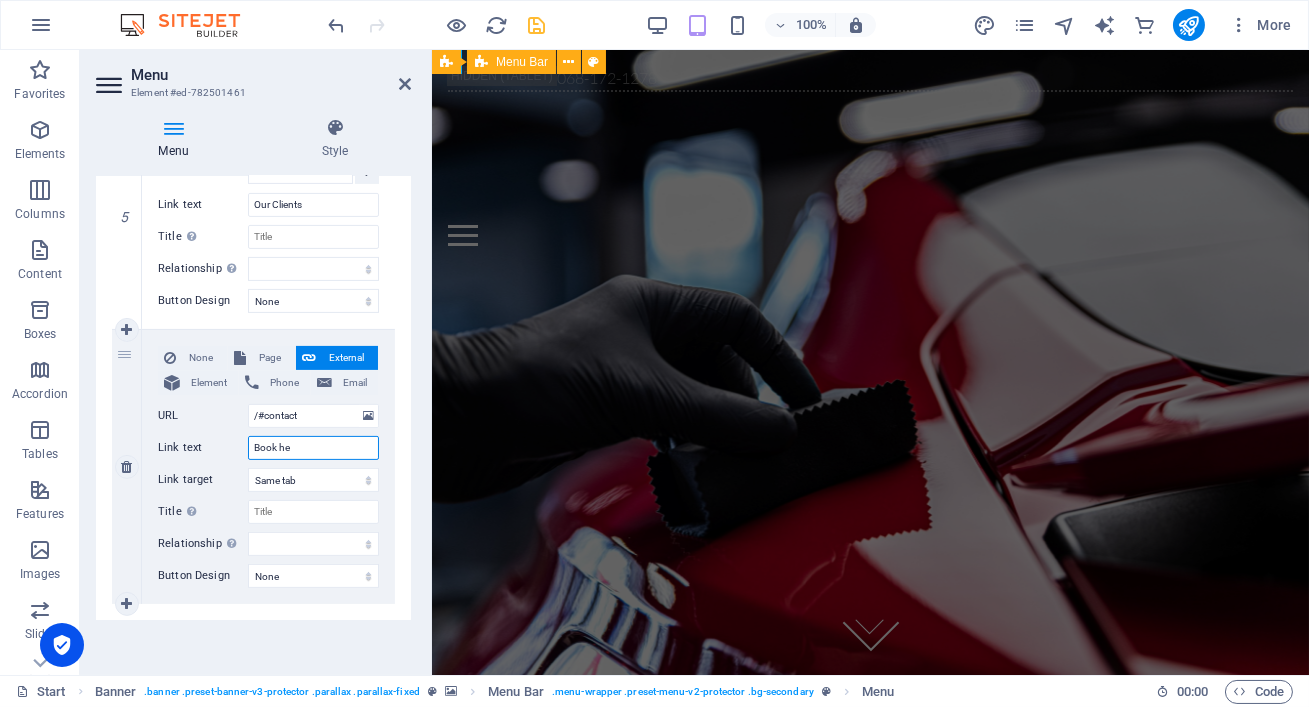 type on "Book h" 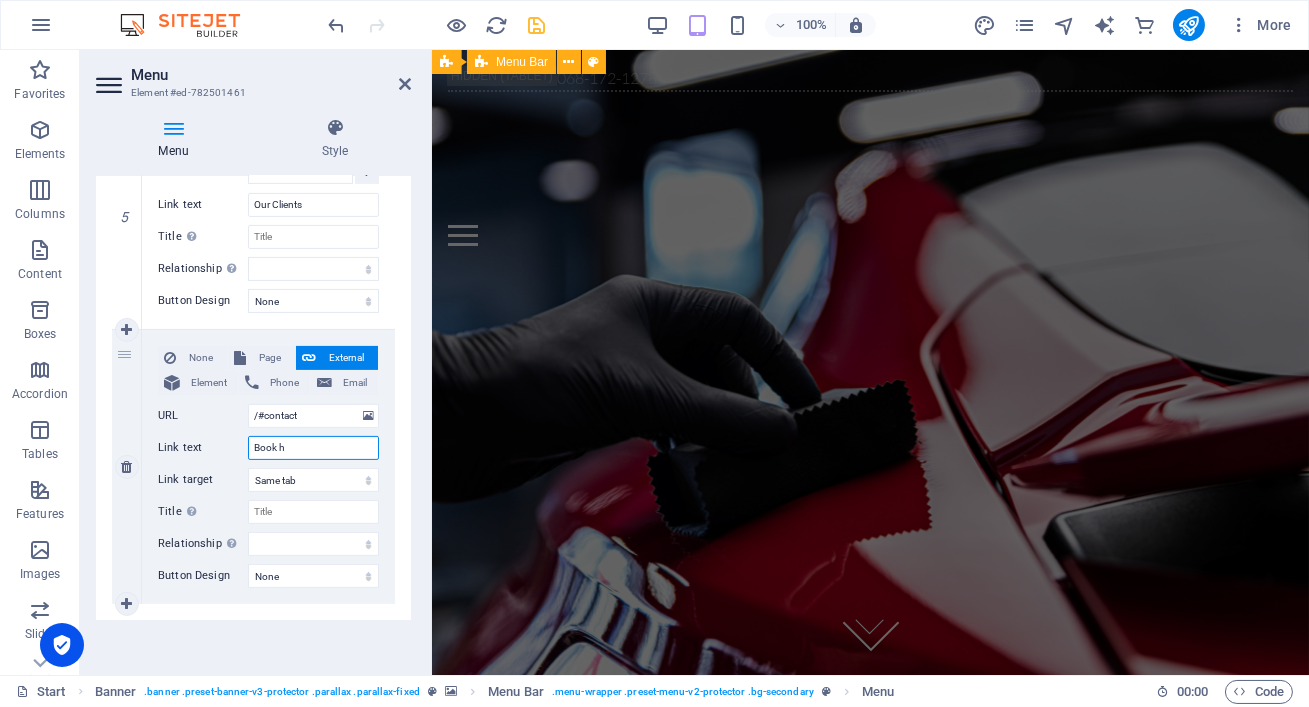 select 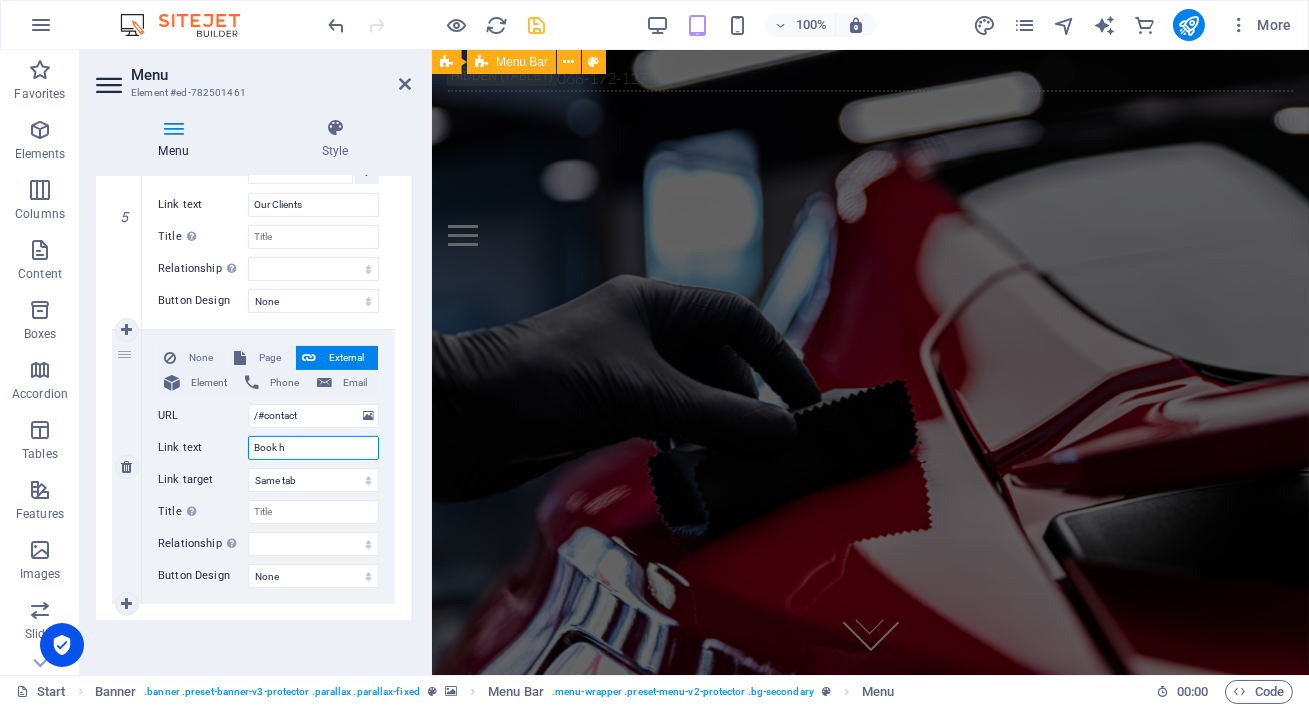 type on "Book" 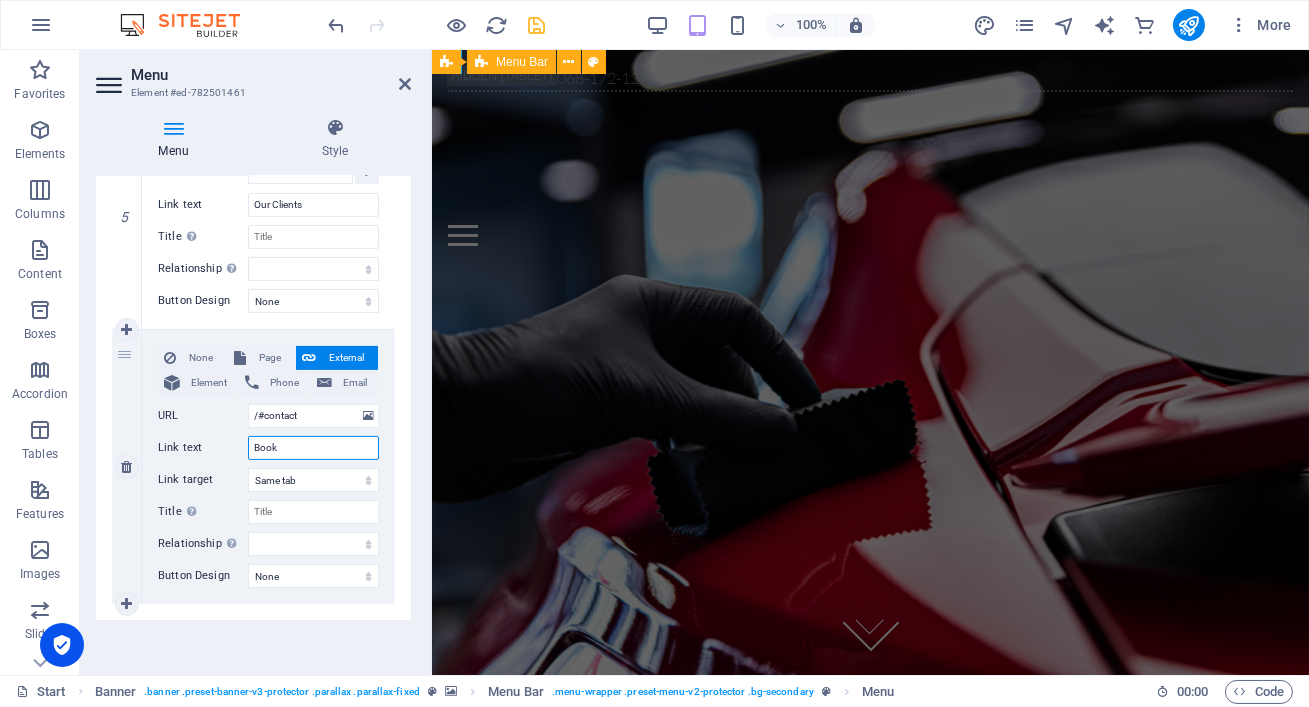 select 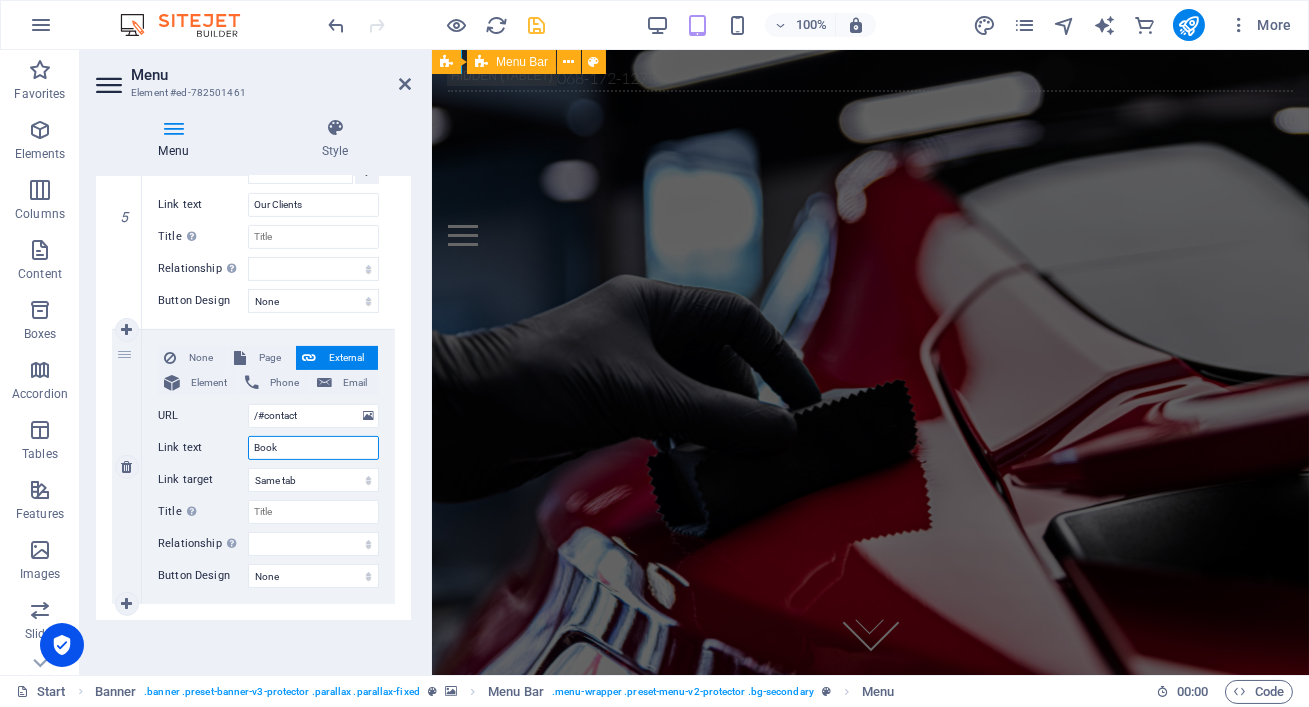 type on "Book H" 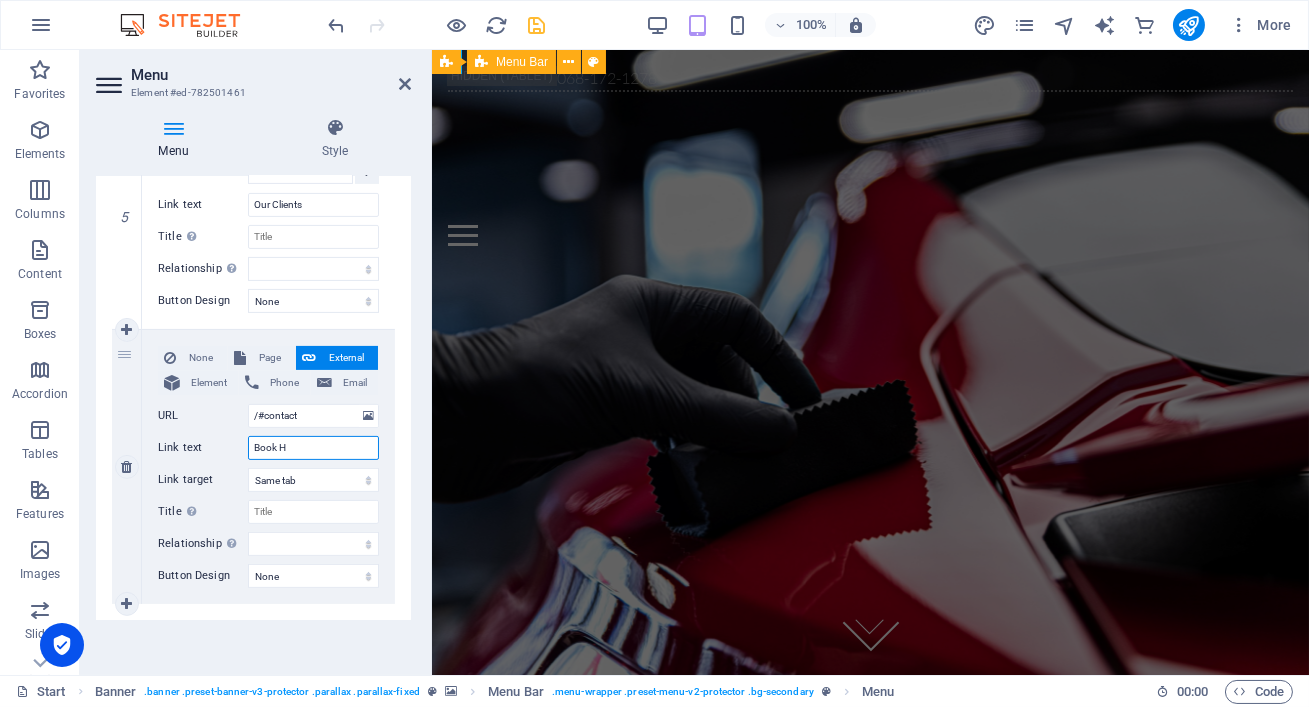 select 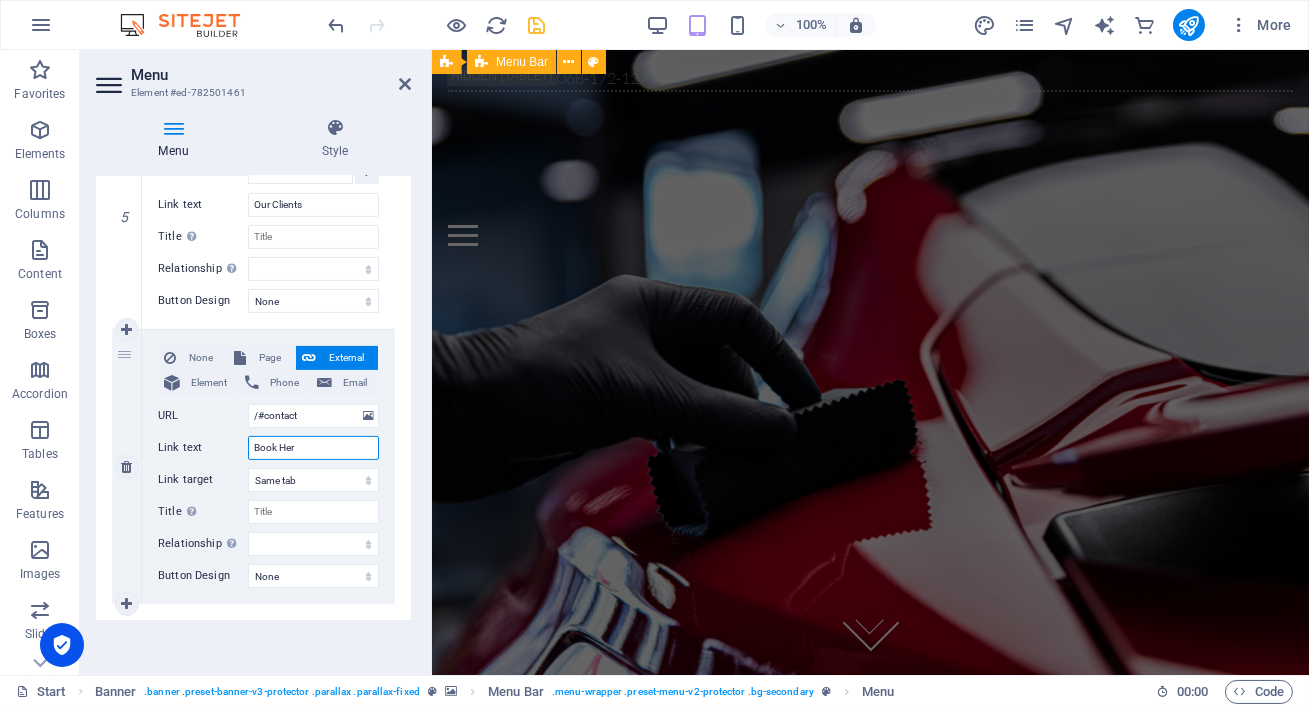 type on "Book Here" 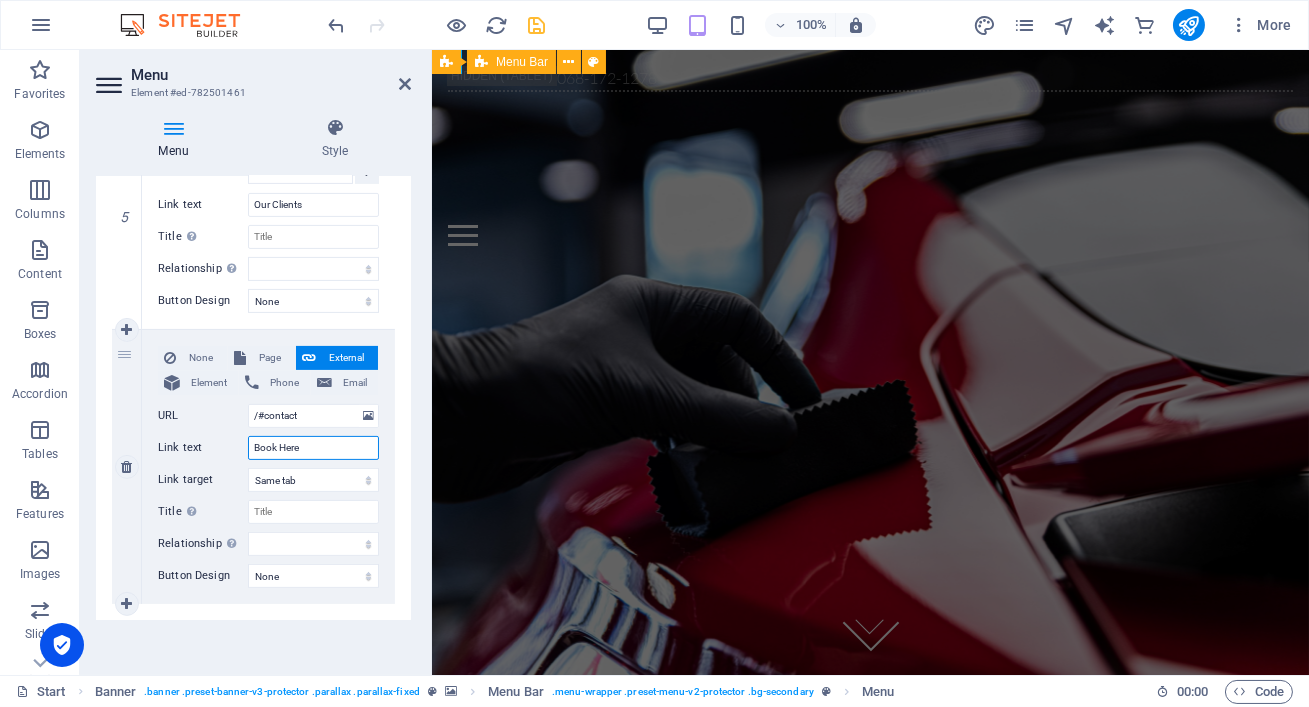 select 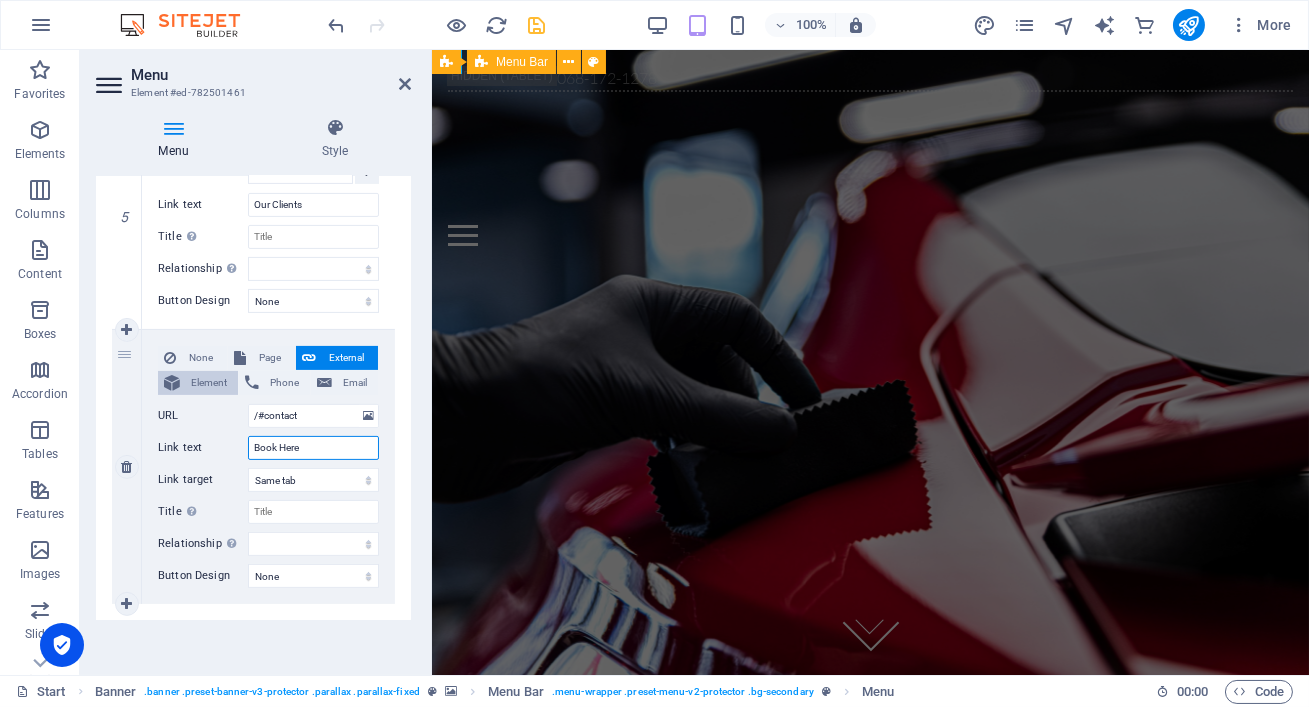 type on "Book Here" 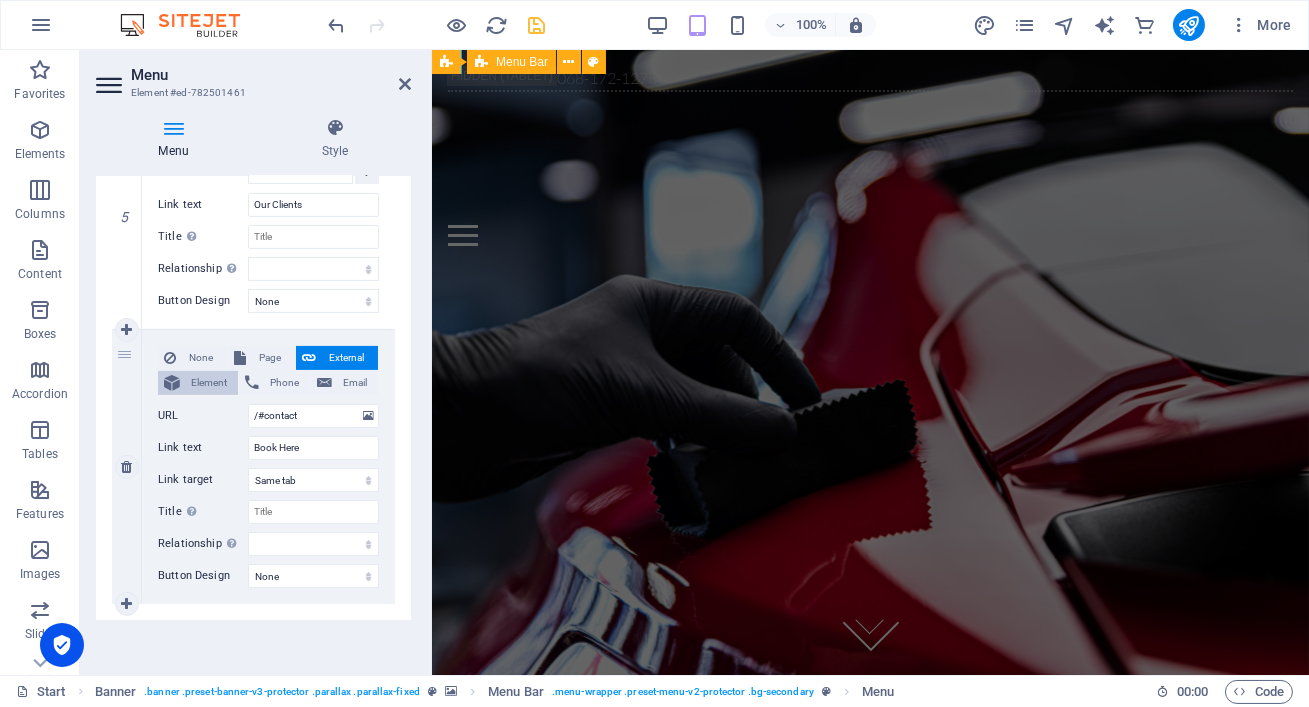 click on "Element" at bounding box center (209, 383) 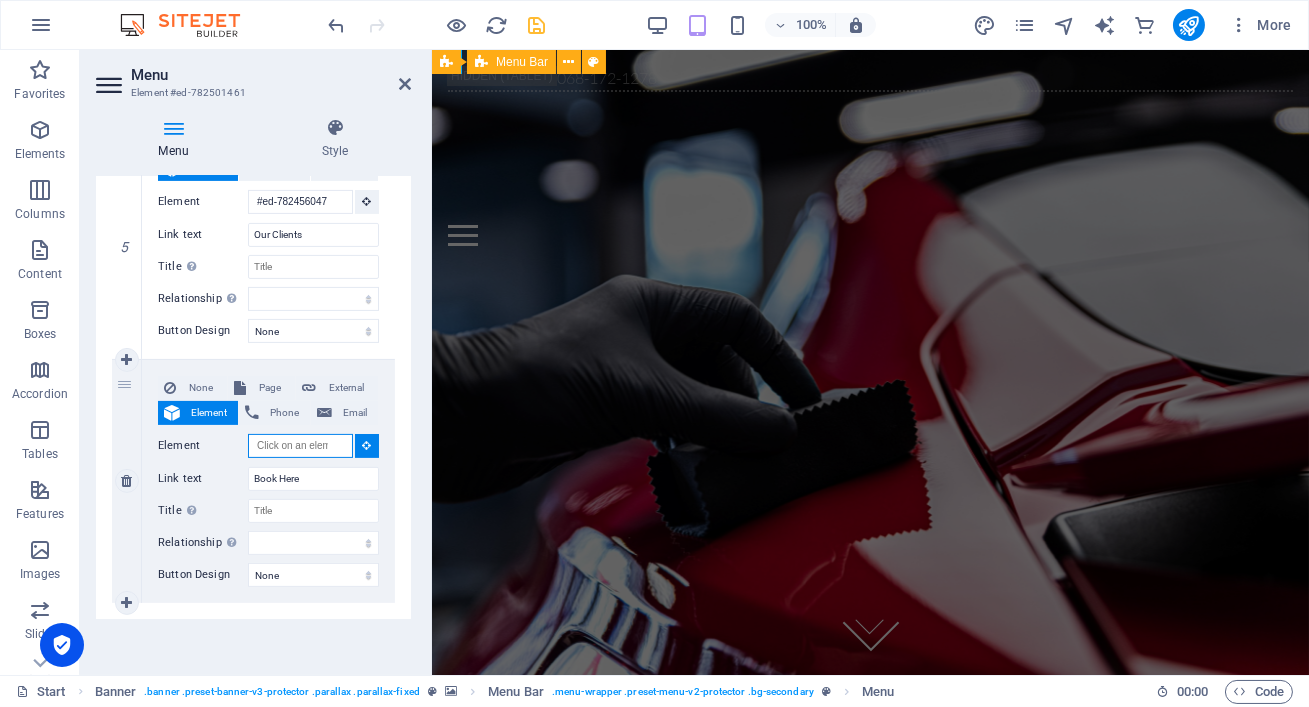 scroll, scrollTop: 1225, scrollLeft: 0, axis: vertical 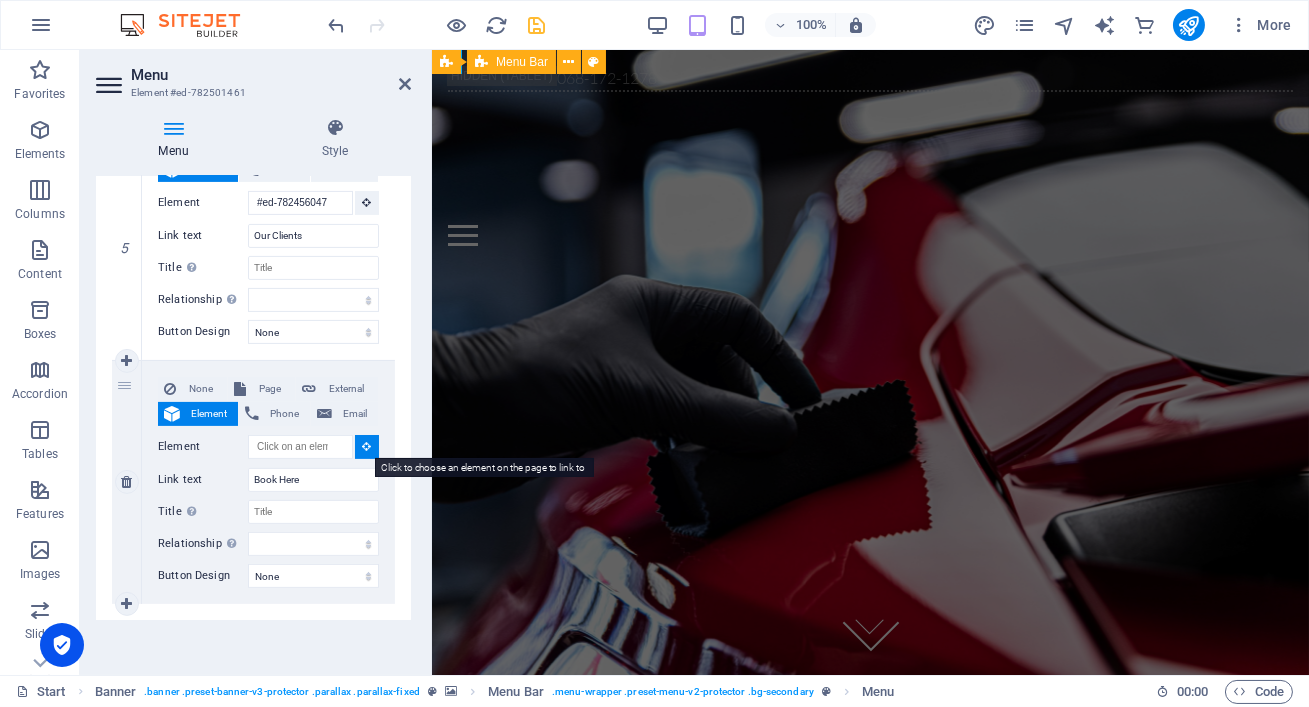 click at bounding box center [367, 447] 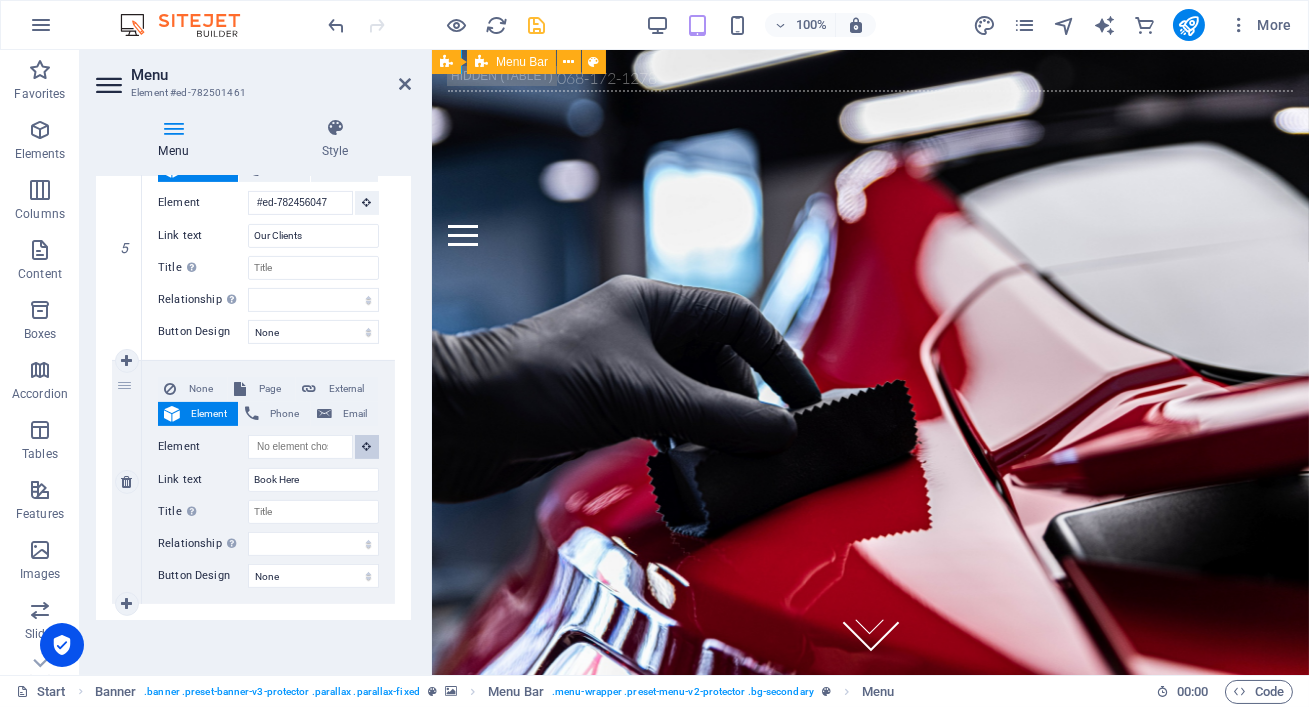 click at bounding box center [367, 446] 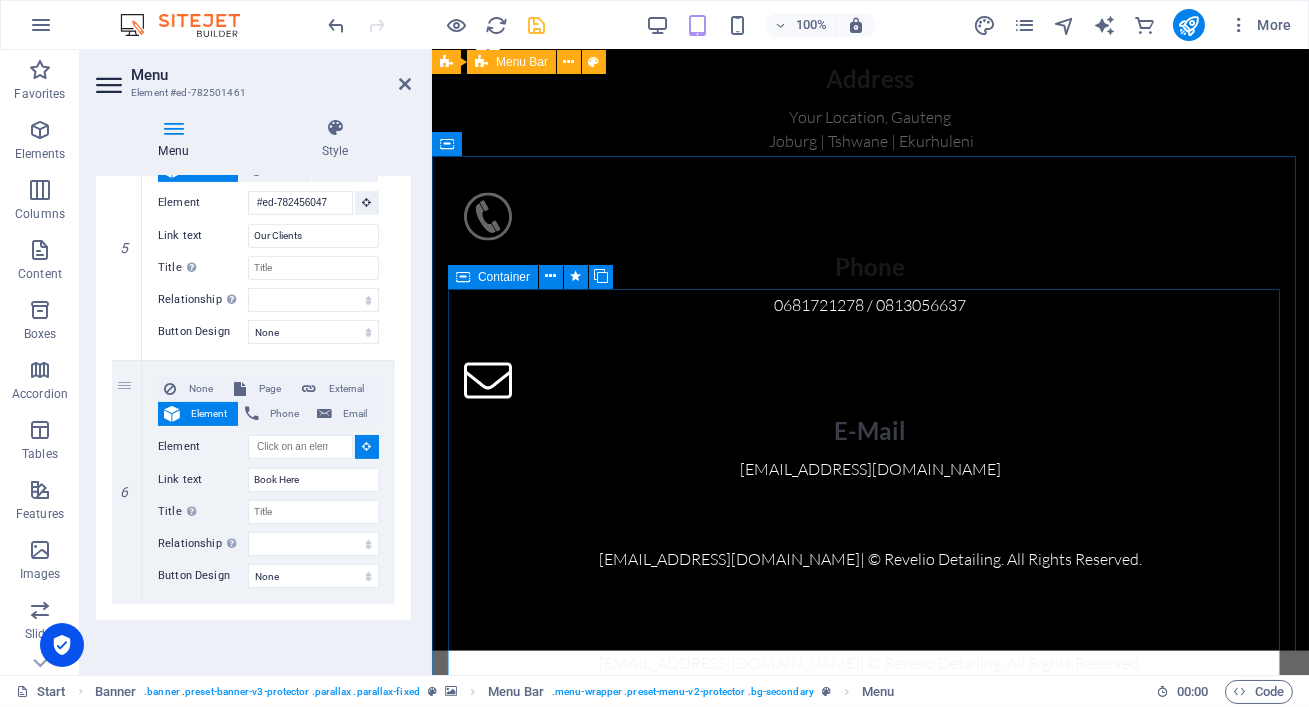 scroll, scrollTop: 6934, scrollLeft: 0, axis: vertical 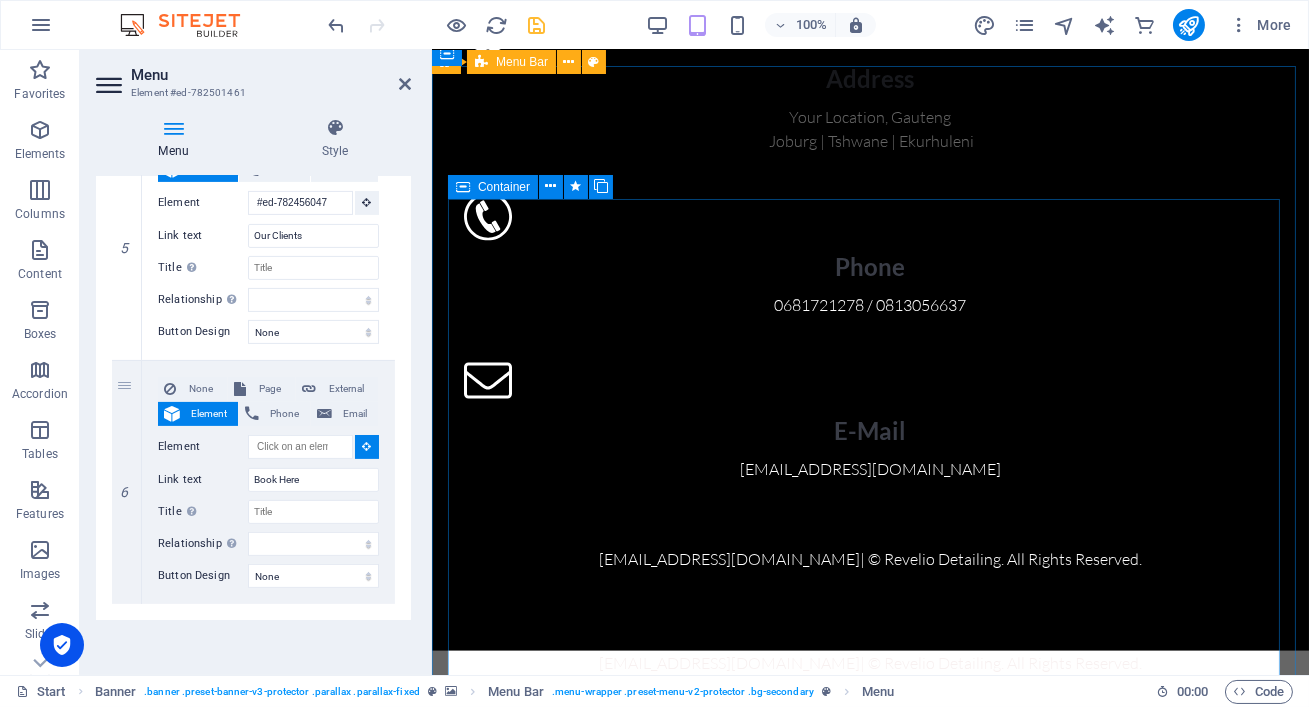click on "Leave us a message and we will get back to you!   I have read and understand the privacy policy. Unreadable? Regenerate Send Message" at bounding box center (869, -316) 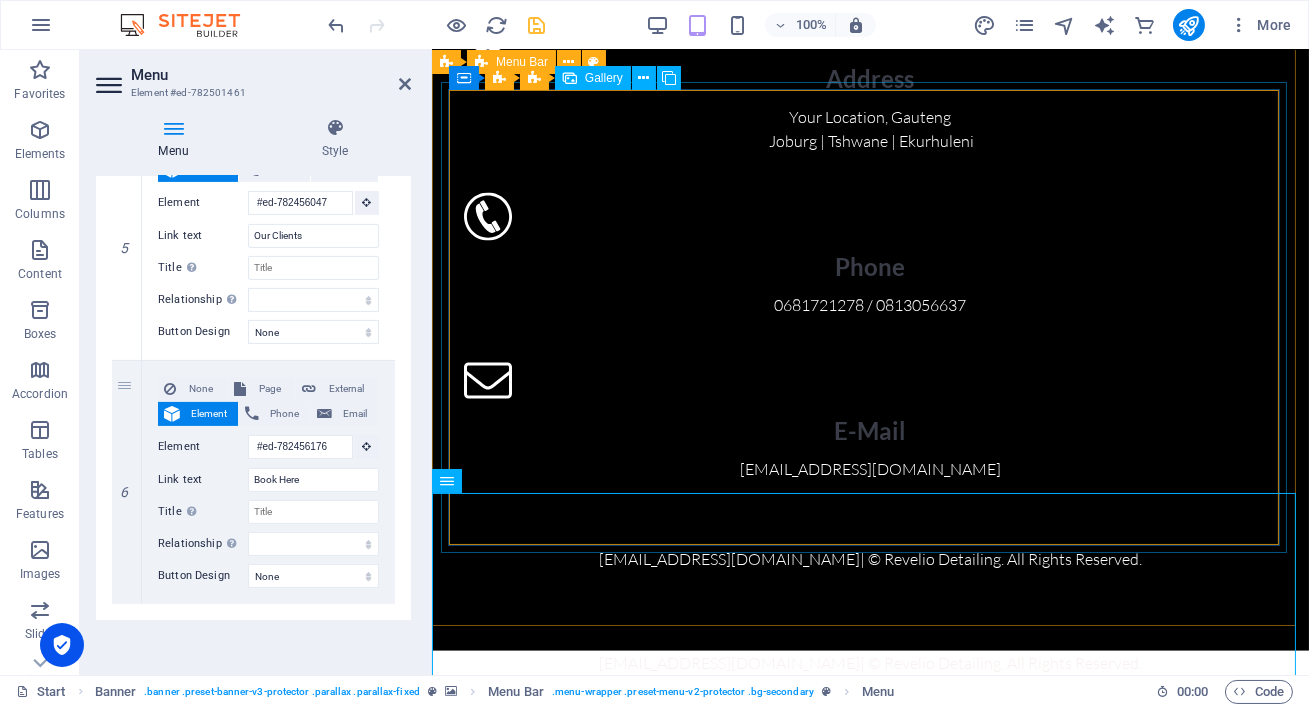 scroll, scrollTop: 5683, scrollLeft: 0, axis: vertical 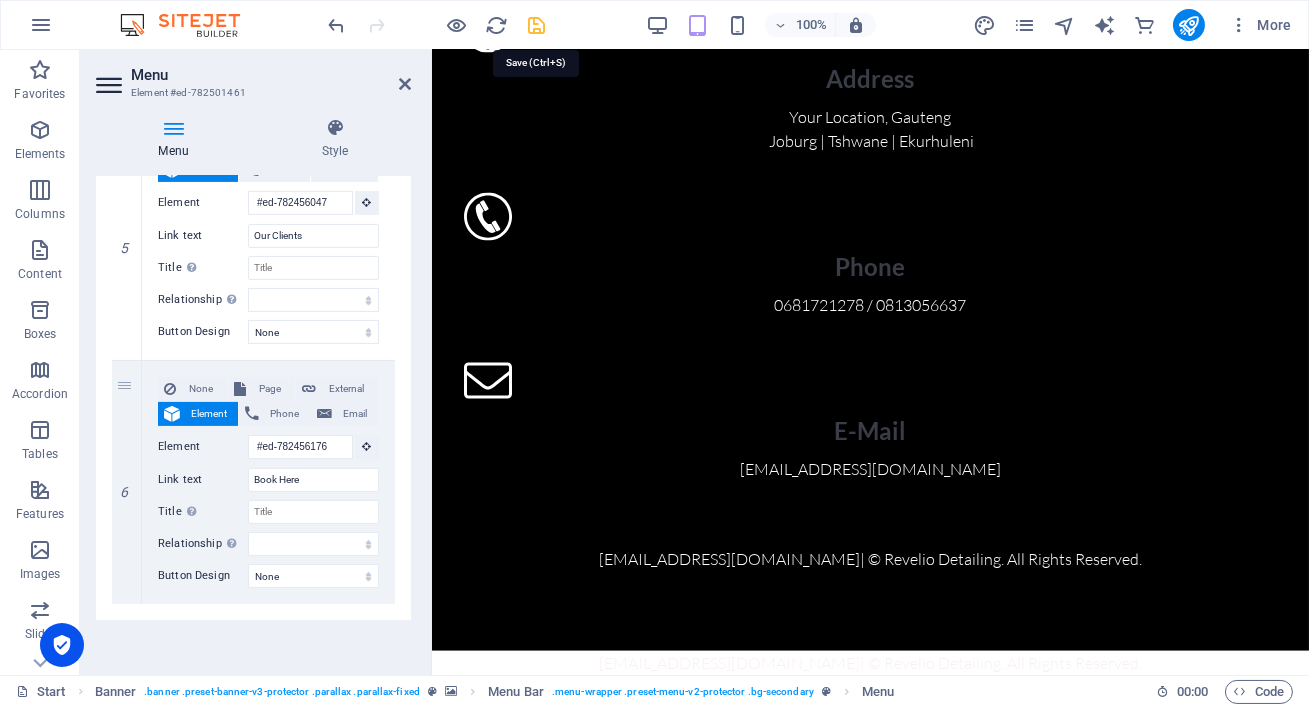 click at bounding box center [537, 25] 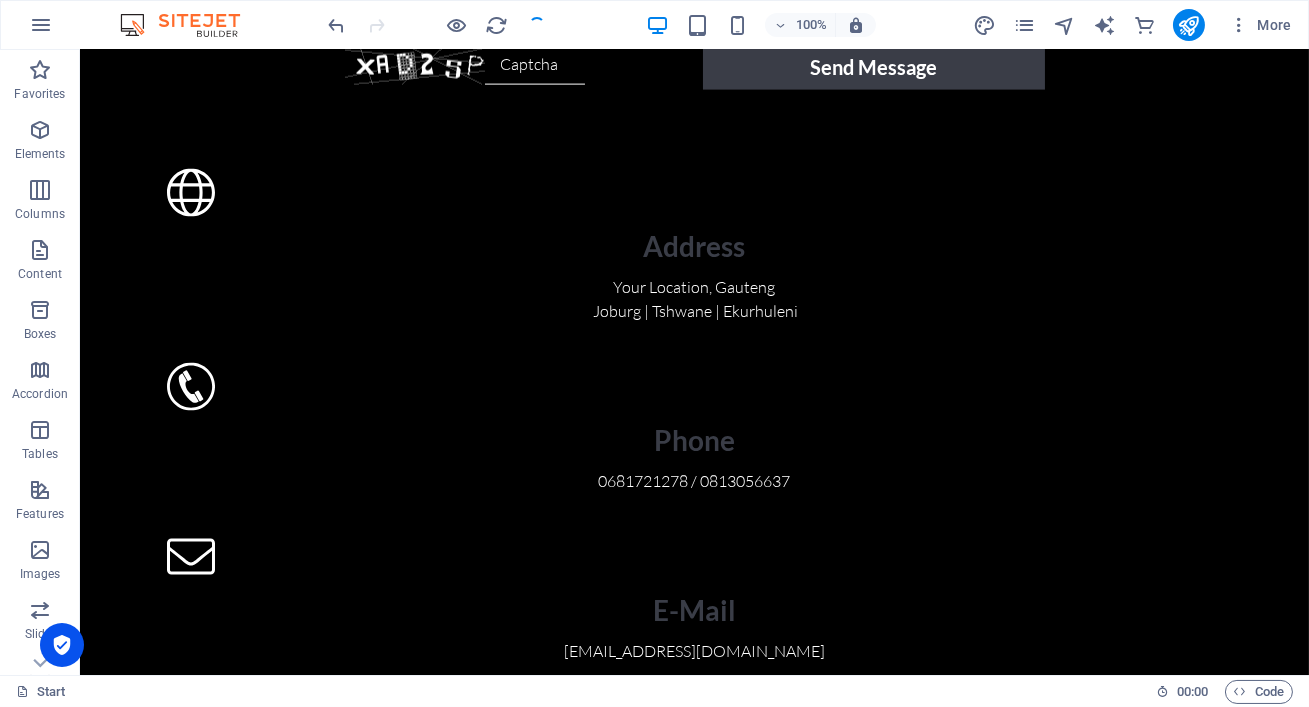 scroll, scrollTop: 0, scrollLeft: 0, axis: both 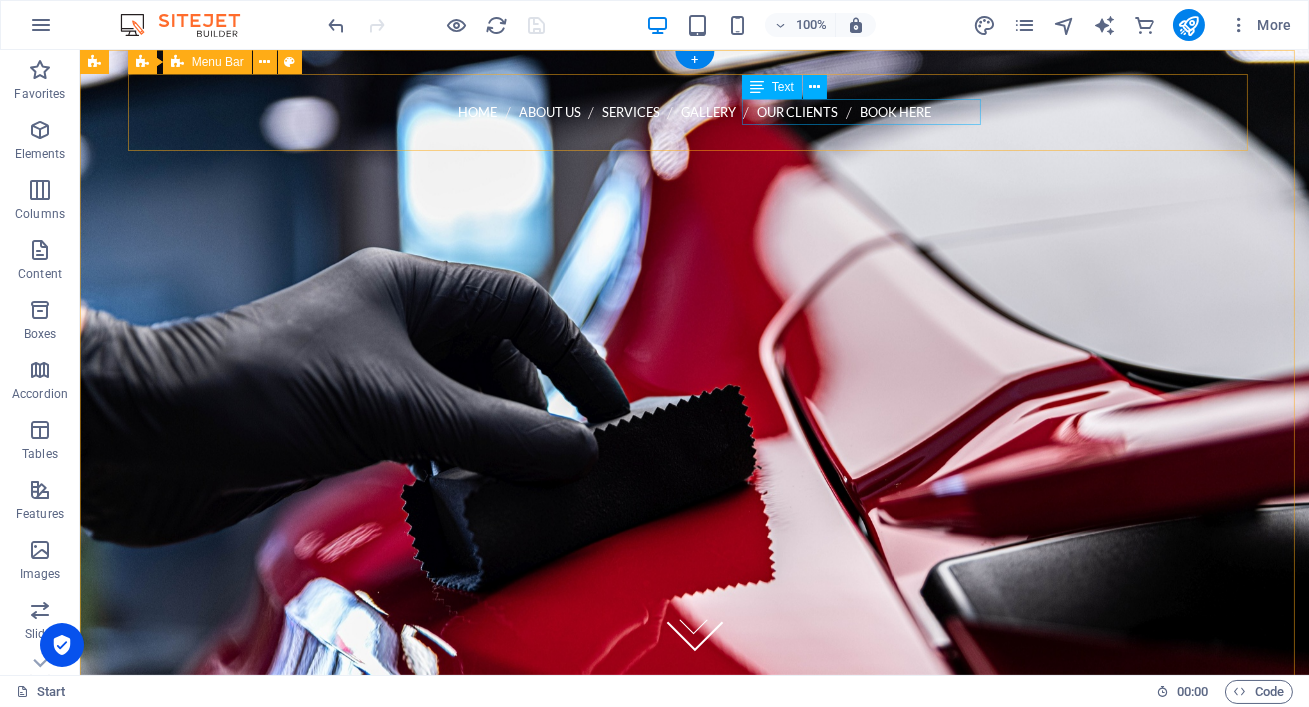 click on "chat with us     068-172-1278" at bounding box center (695, 148) 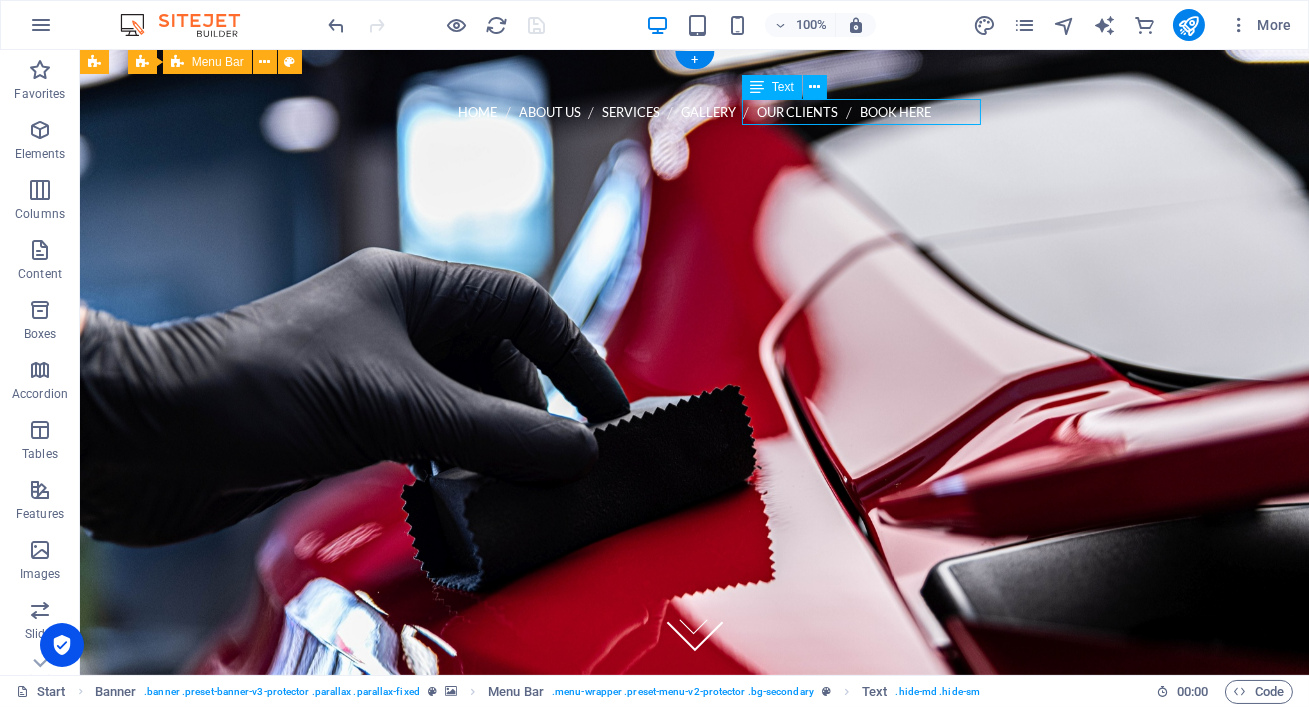 click on "chat with us     068-172-1278" at bounding box center [695, 148] 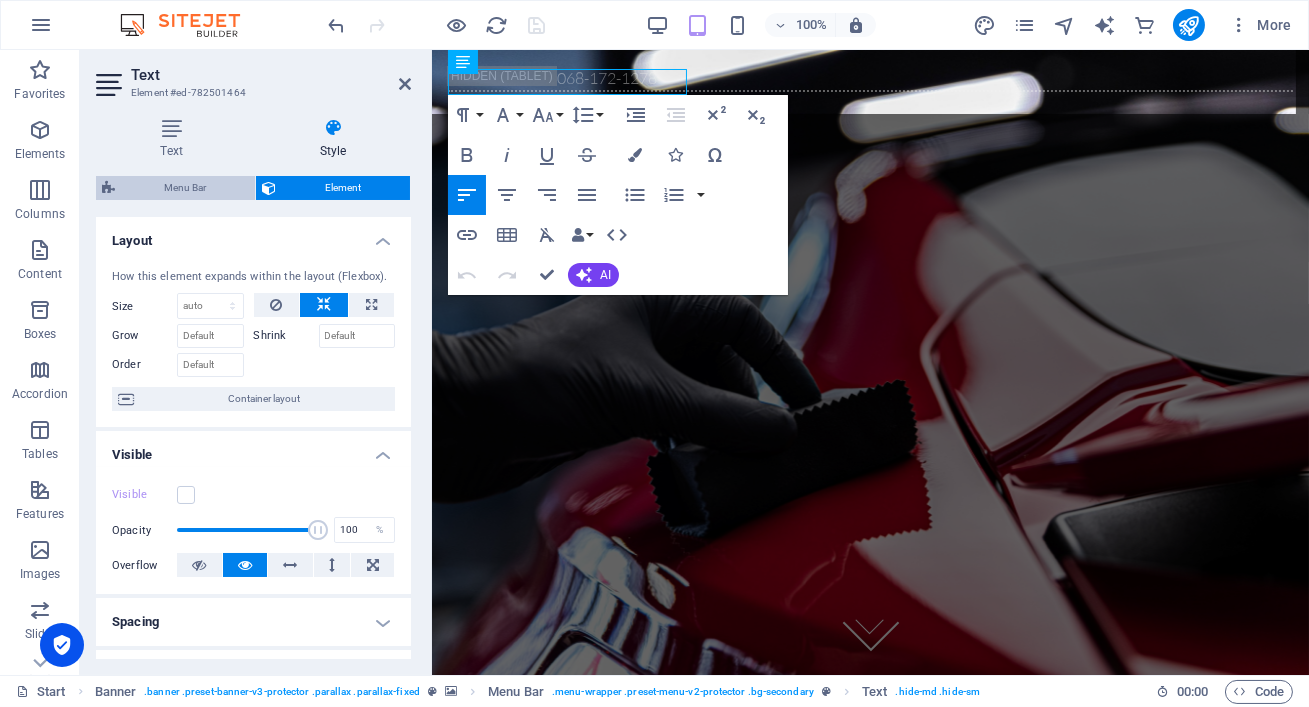 click on "Menu Bar" at bounding box center (185, 188) 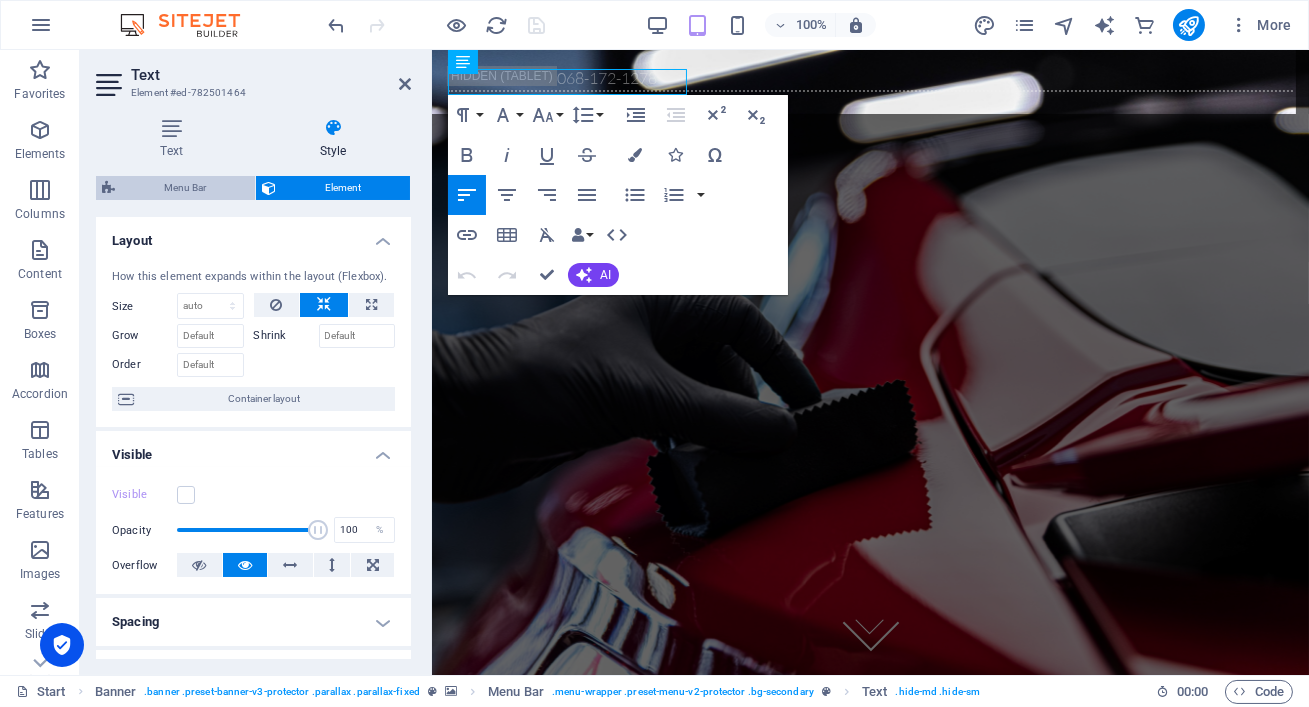 select on "rem" 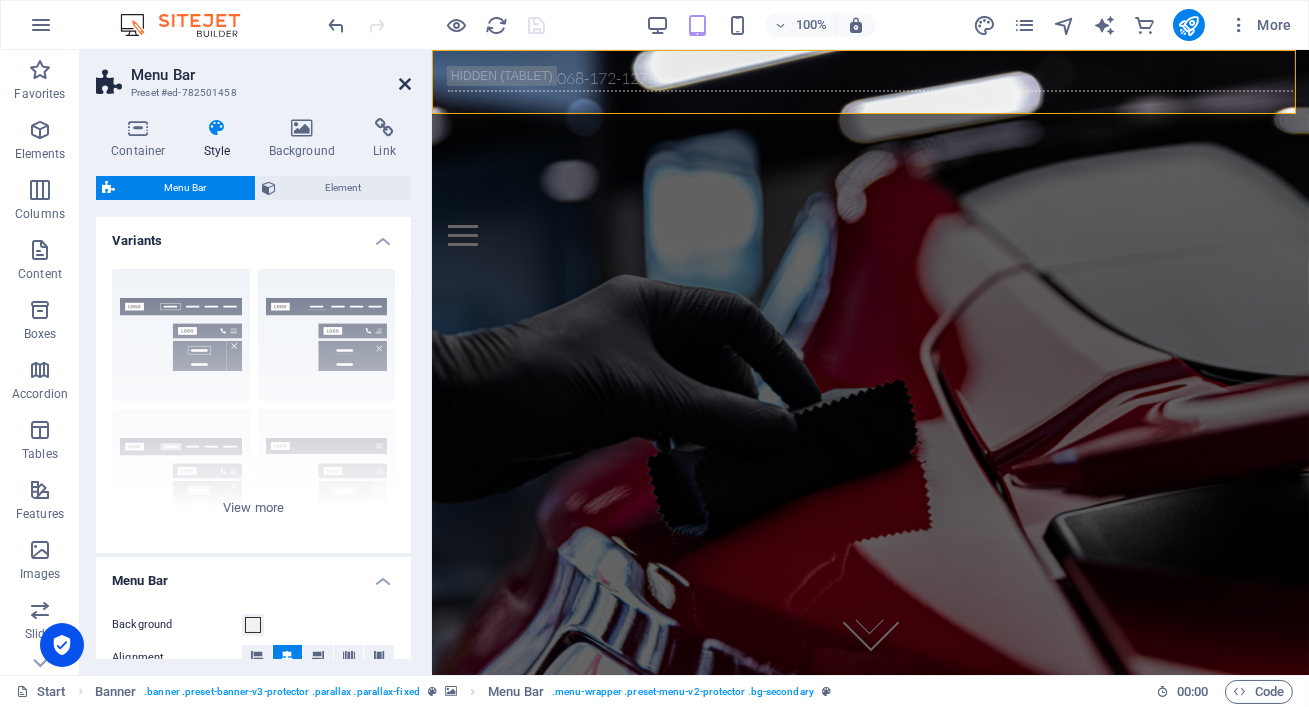 click at bounding box center [405, 84] 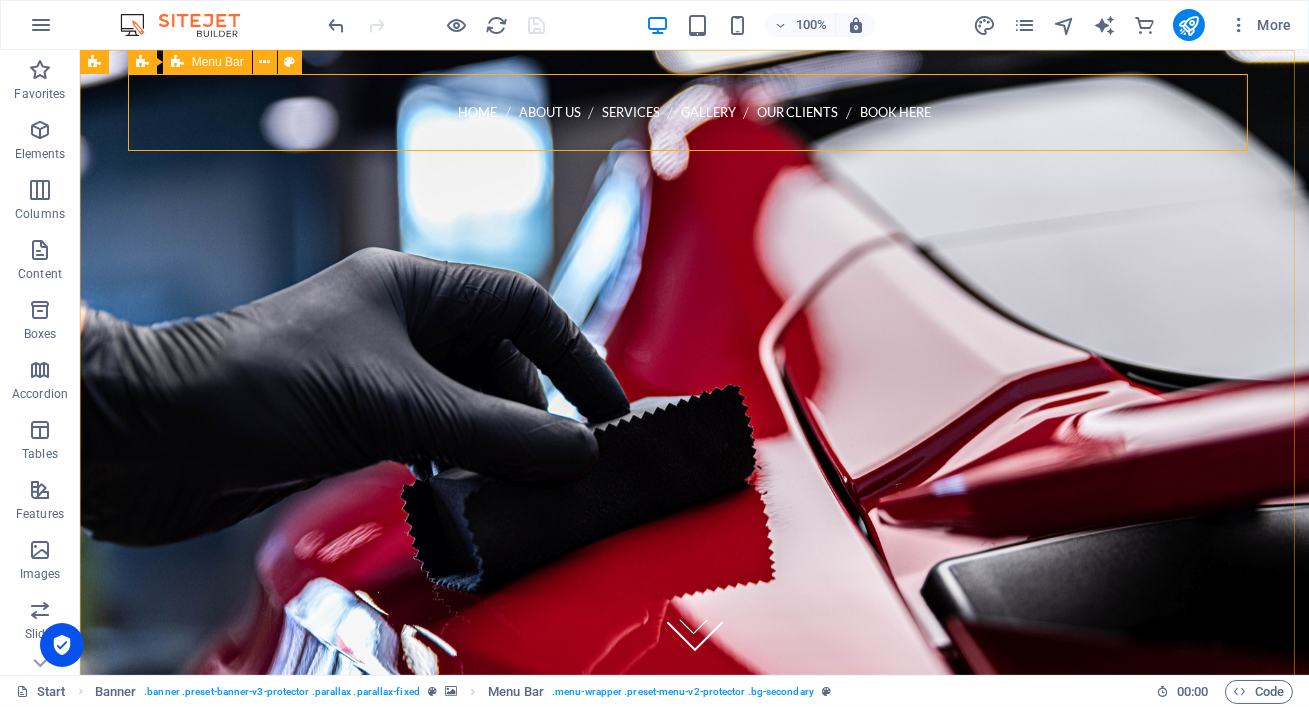 click on "Menu Bar" at bounding box center [207, 62] 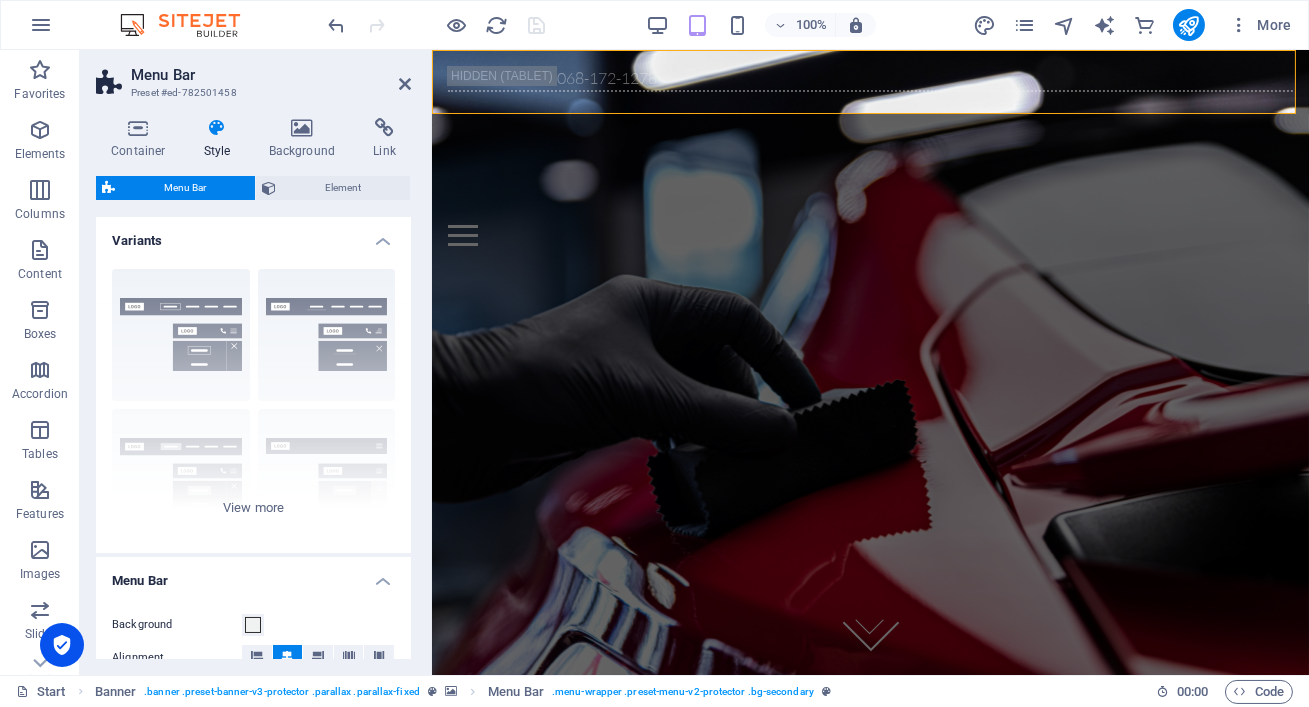 click on "Menu Bar Element Layout How this element expands within the layout (Flexbox). Size Default auto px % 1/1 1/2 1/3 1/4 1/5 1/6 1/7 1/8 1/9 1/10 Grow Shrink Order Container layout Visible Visible Opacity 100 % Overflow Spacing Margin Default auto px % rem vw vh Custom Custom auto px % rem vw vh auto px % rem vw vh auto px % rem vw vh auto px % rem vw vh Padding Default px rem % vh vw Custom Custom px rem % vh vw px rem % vh vw px rem % vh vw px rem % vh vw Border Style              - Width 1 auto px rem % vh vw Custom Custom 1 auto px rem % vh vw 1 auto px rem % vh vw 1 auto px rem % vh vw 1 auto px rem % vh vw  - Color Round corners For background overlay and background images, the overflow must be hidden so that the round corners are visible Default px rem % vh vw Custom Custom px rem % vh vw px rem % vh vw px rem % vh vw px rem % vh vw Shadow Default None Outside Inside Color X offset 0 px rem vh vw Y offset 0 px rem vh vw Blur 0 px rem % vh vw Spread 0 px rem vh vw Text Shadow Default None Outside" at bounding box center [253, 417] 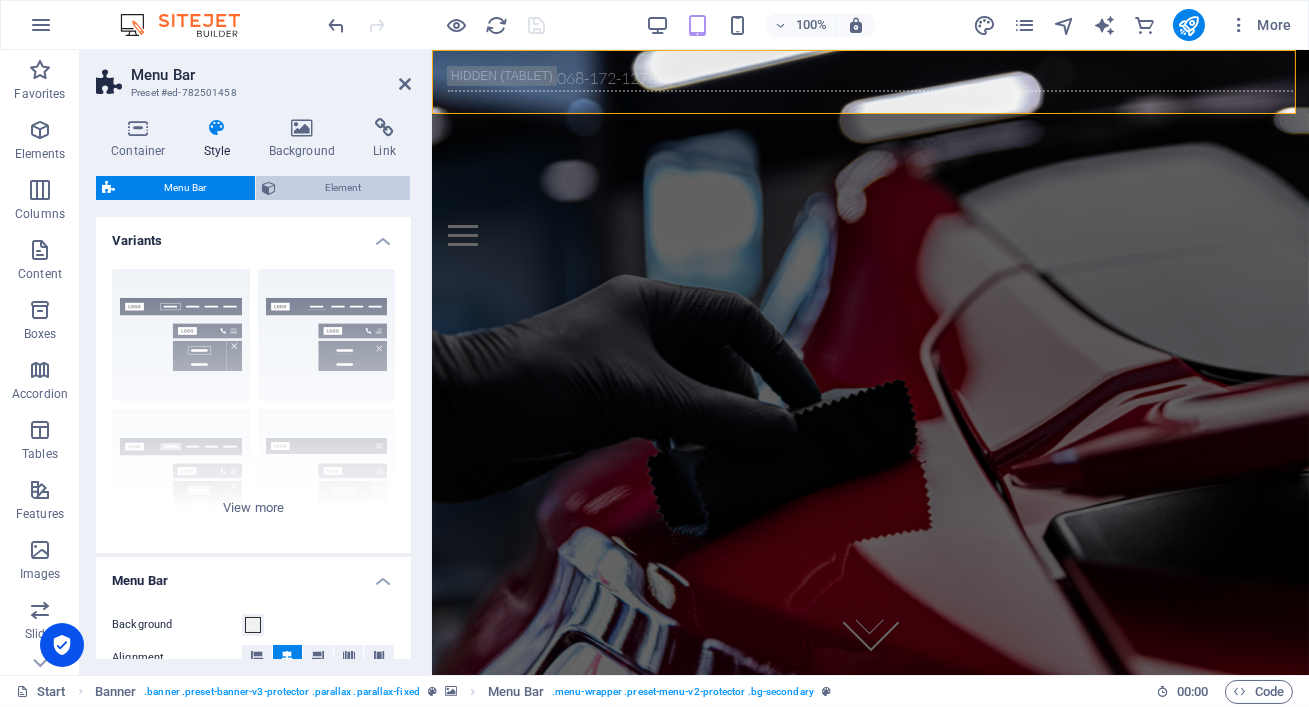 click on "Element" at bounding box center (343, 188) 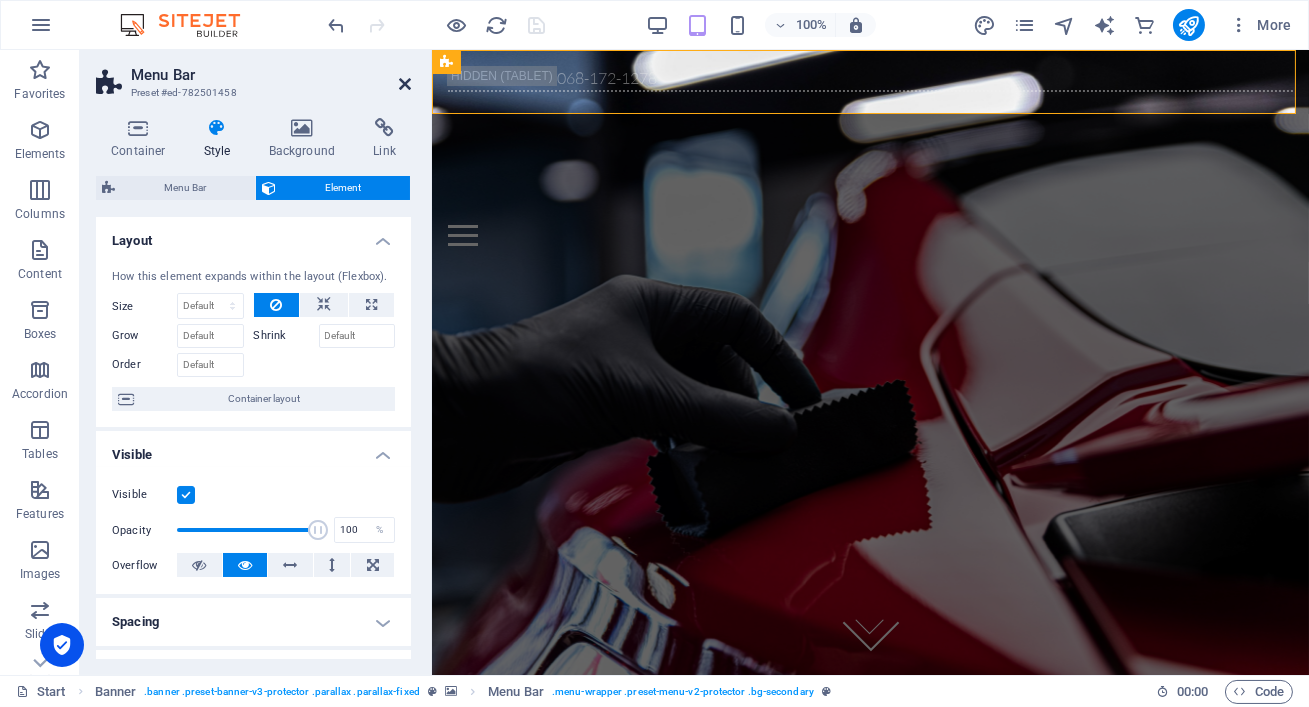 click at bounding box center [405, 84] 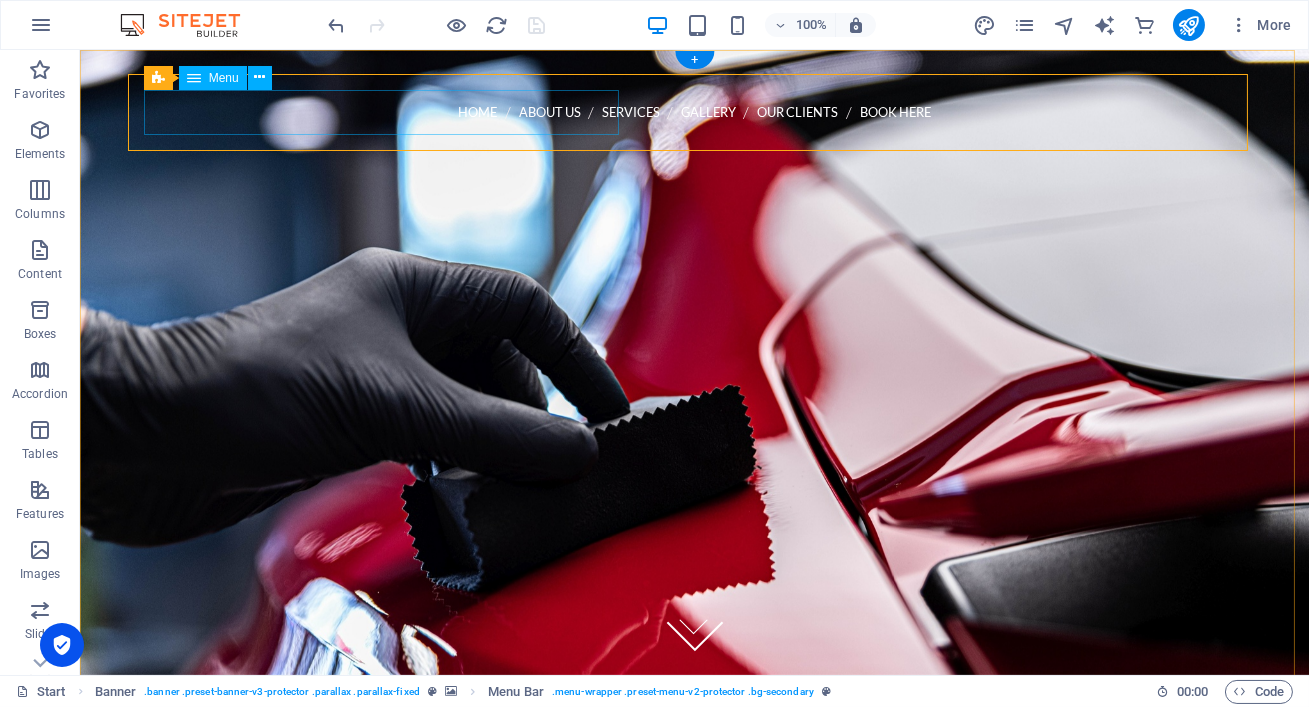 click on "Home About us Services Gallery Our Clients Book Here" at bounding box center [695, 112] 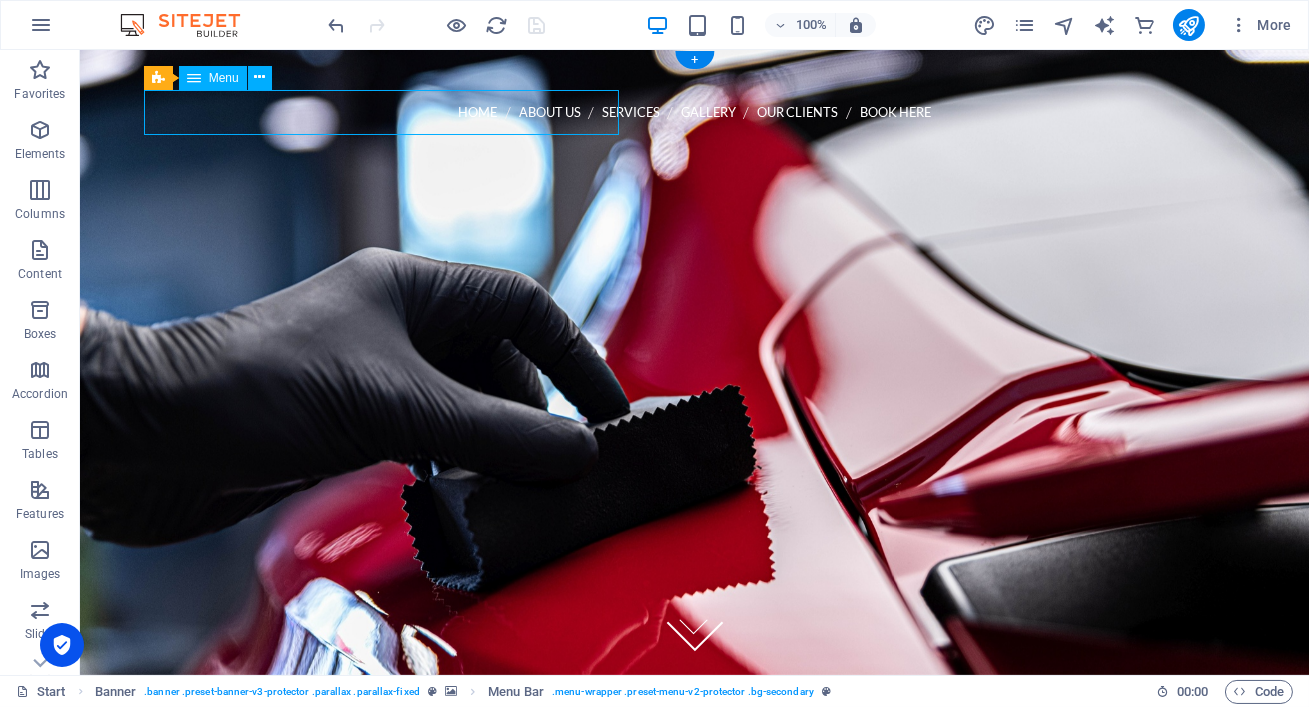 click on "Home About us Services Gallery Our Clients Book Here" at bounding box center [695, 112] 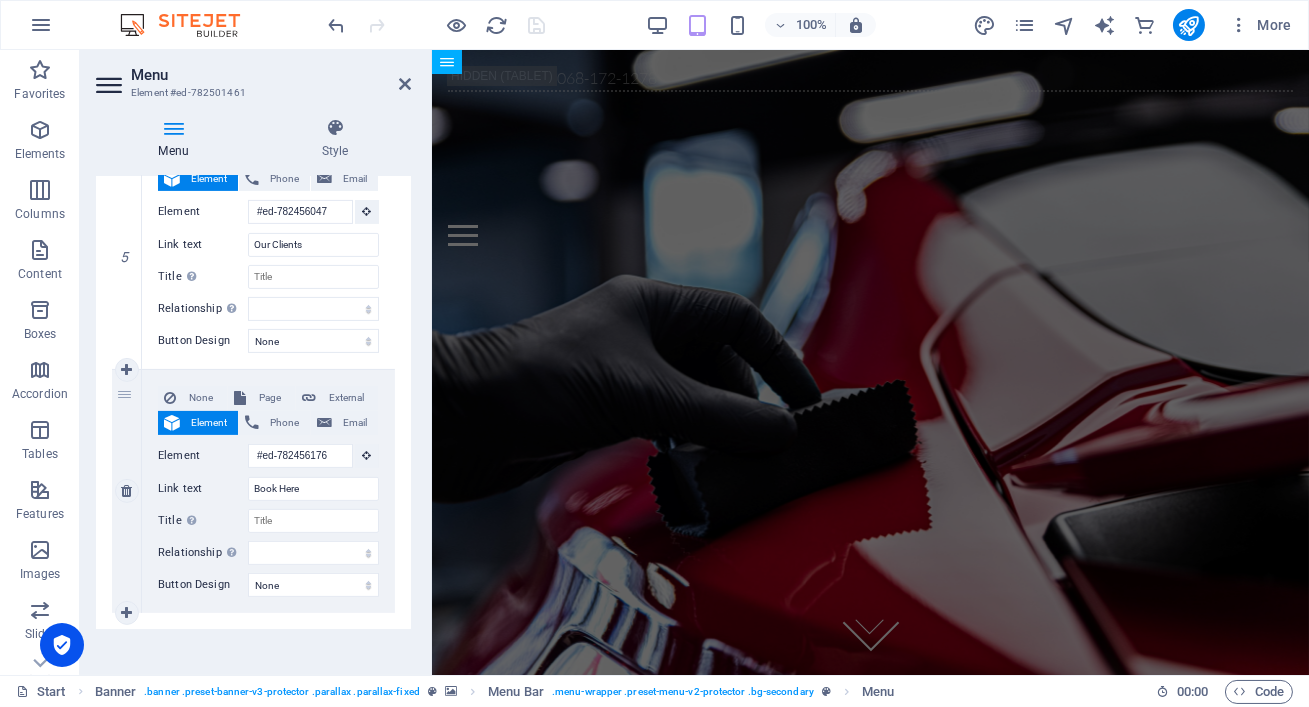 scroll, scrollTop: 1225, scrollLeft: 0, axis: vertical 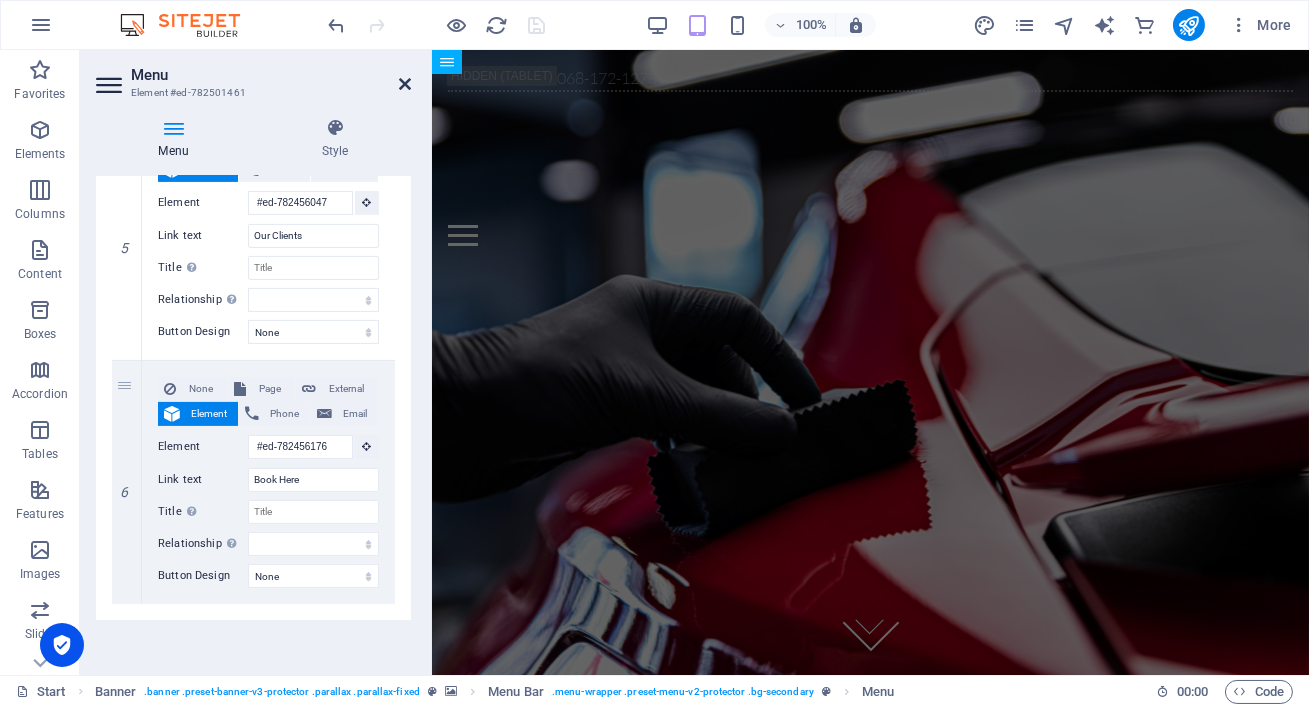 click at bounding box center [405, 84] 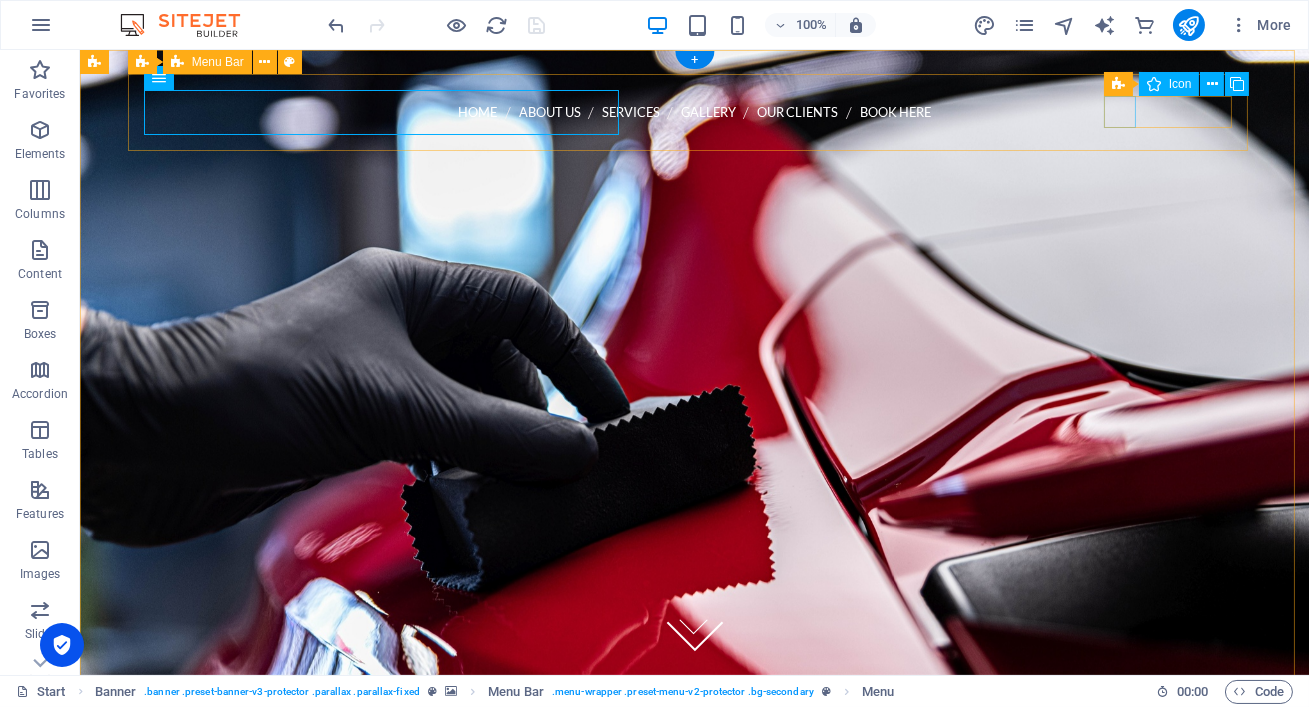 click at bounding box center (695, 177) 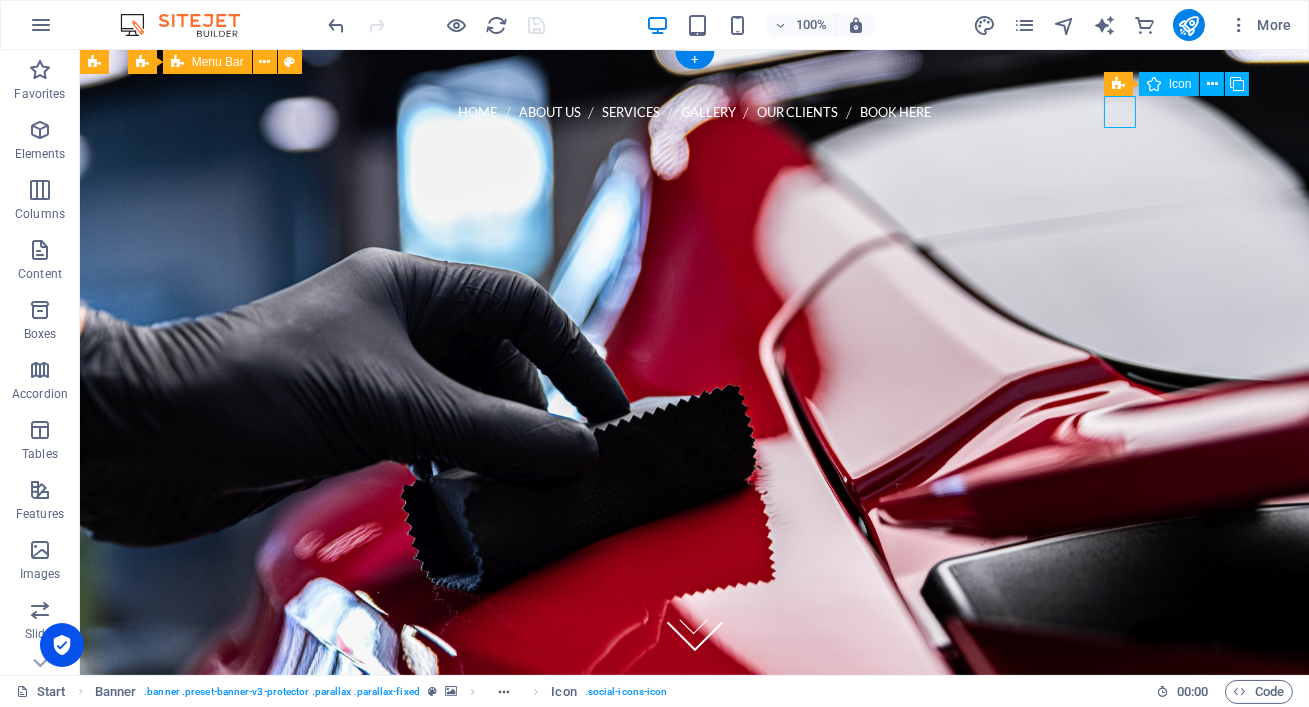 click at bounding box center (695, 177) 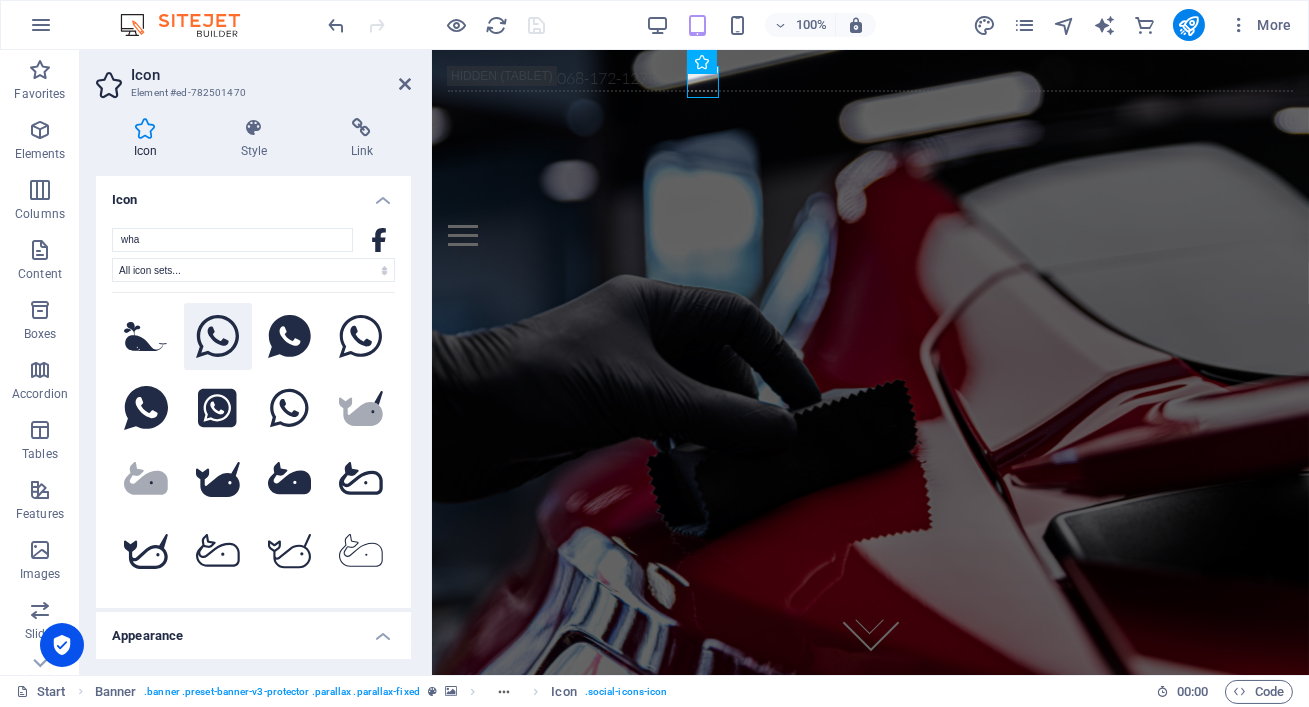type on "wha" 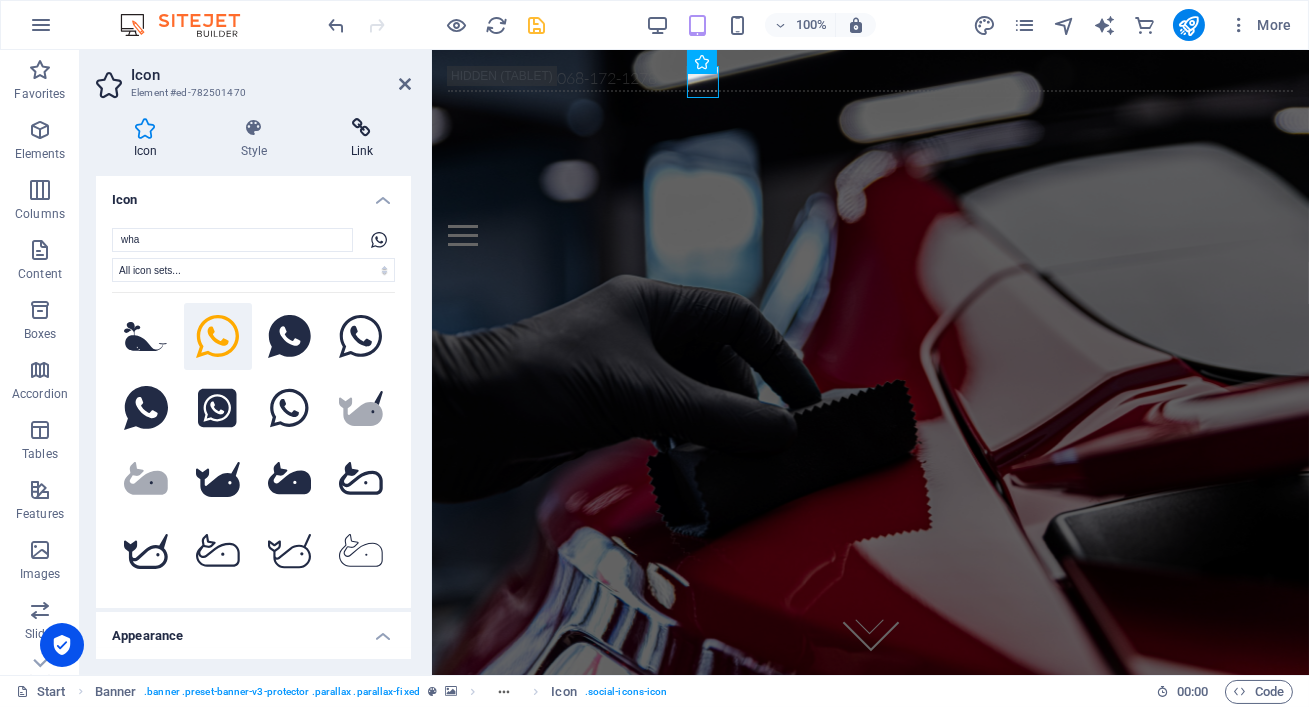 click at bounding box center [362, 128] 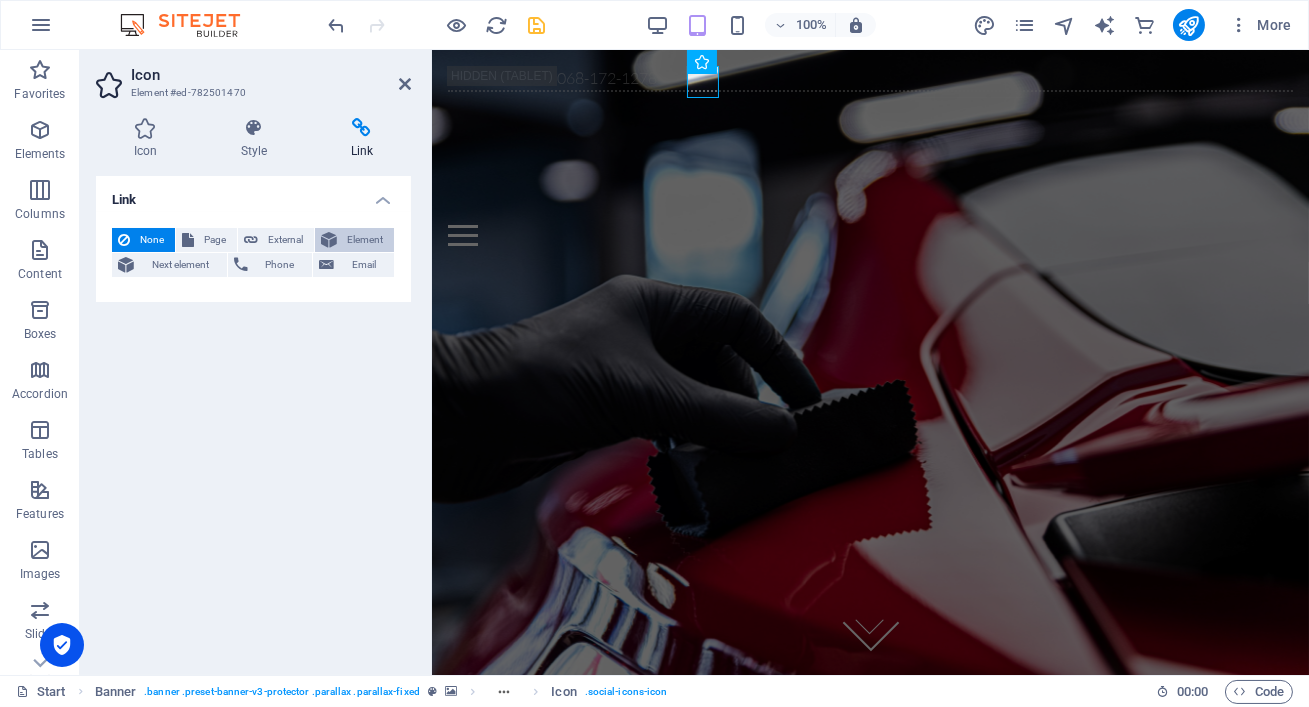 click on "Element" at bounding box center (365, 240) 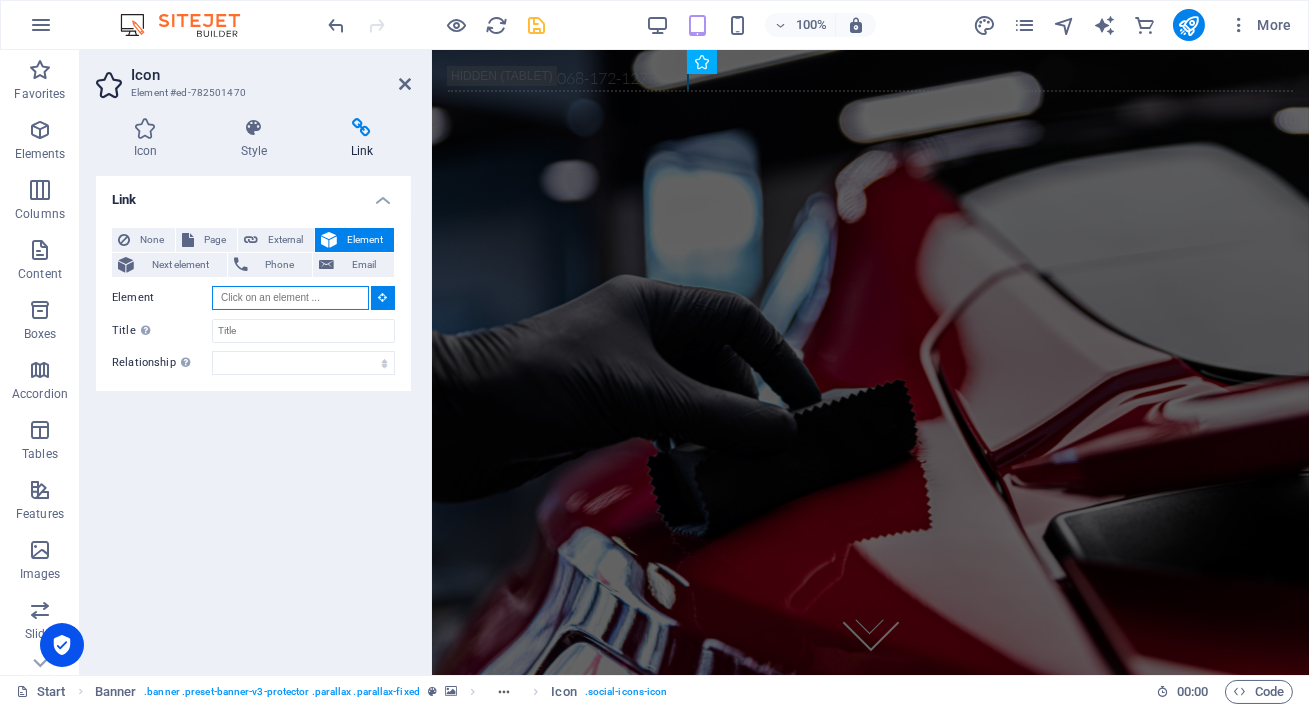 click on "Element" at bounding box center (290, 298) 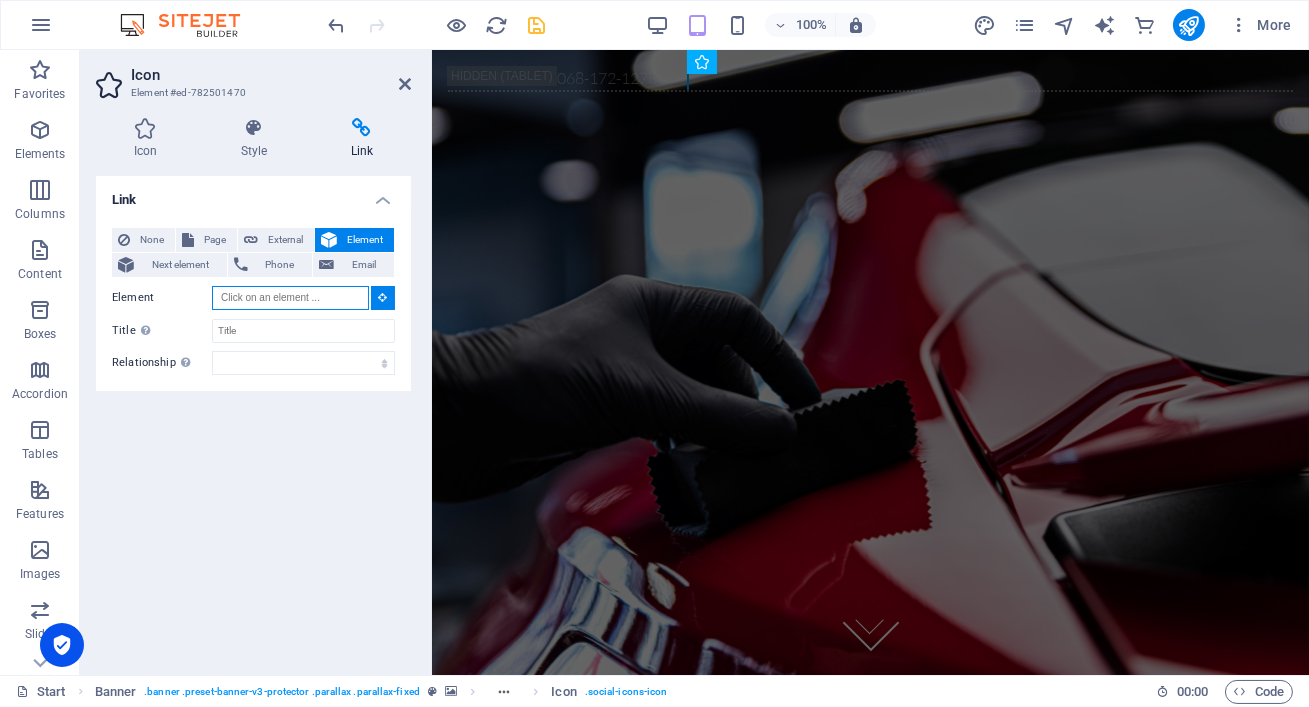 paste on "https://wa.me/0681721278" 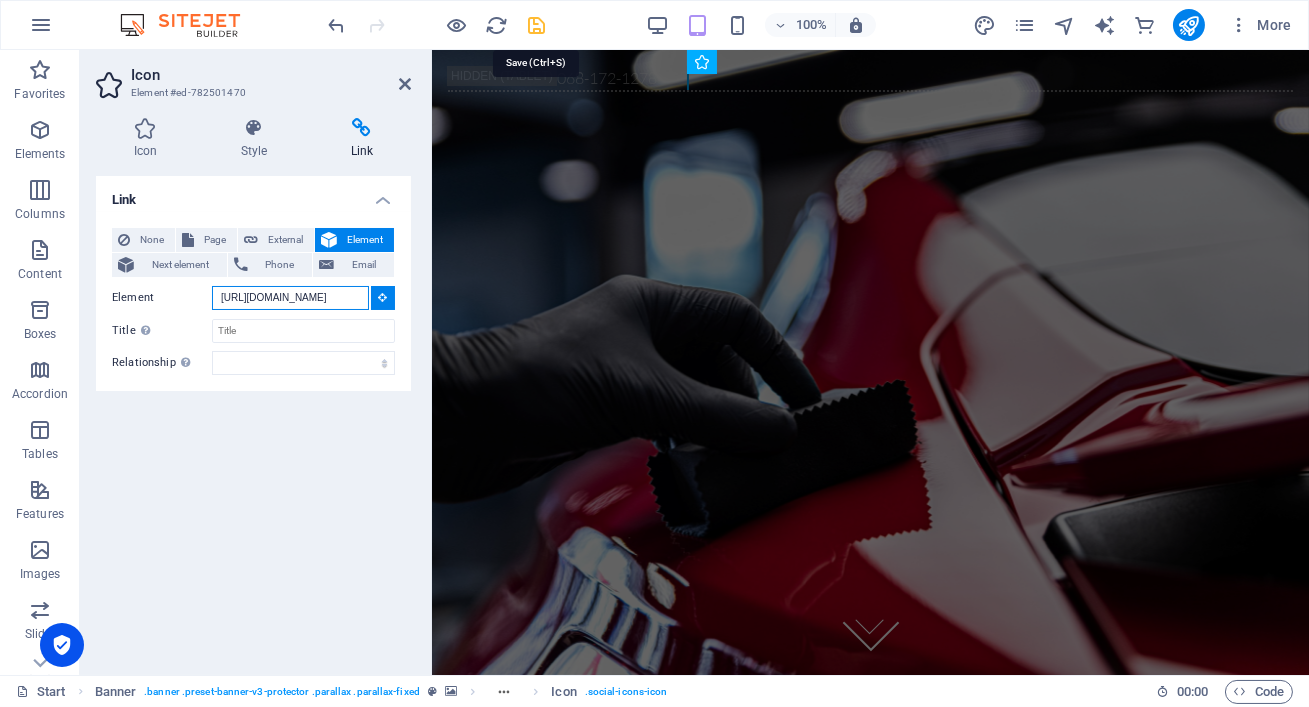 type on "https://wa.me/0681721278" 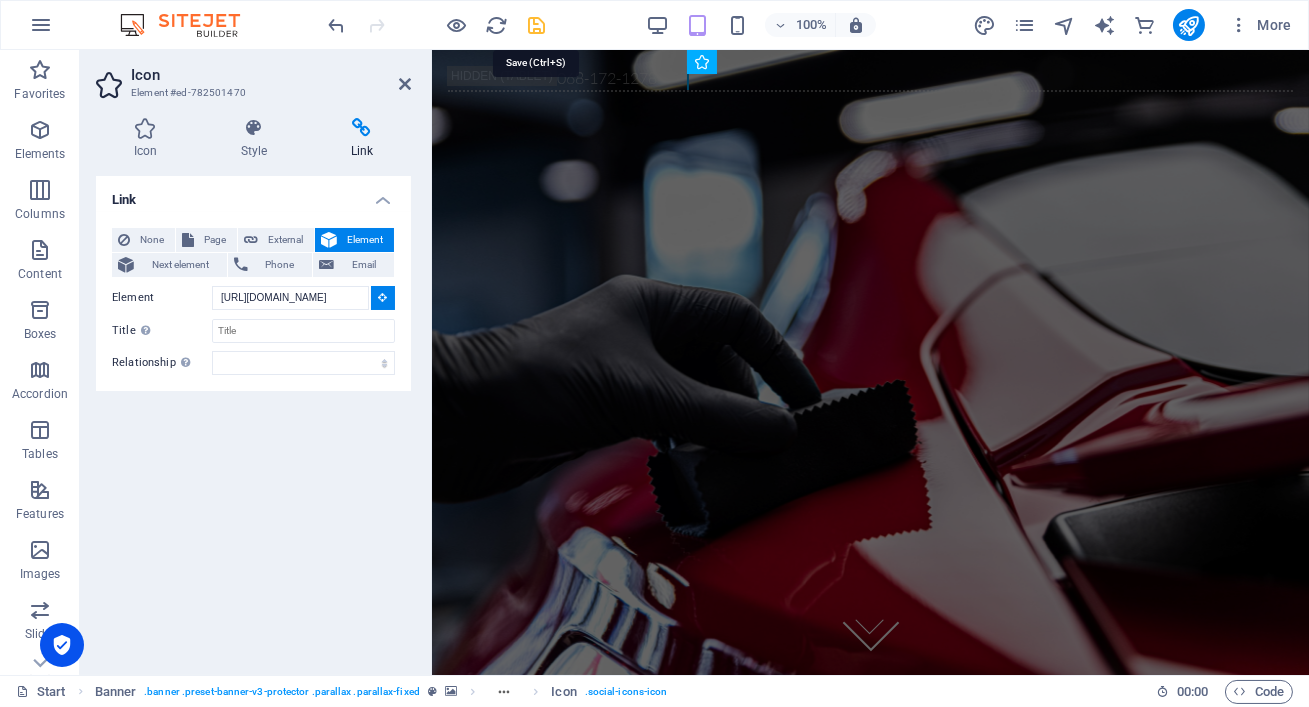 type 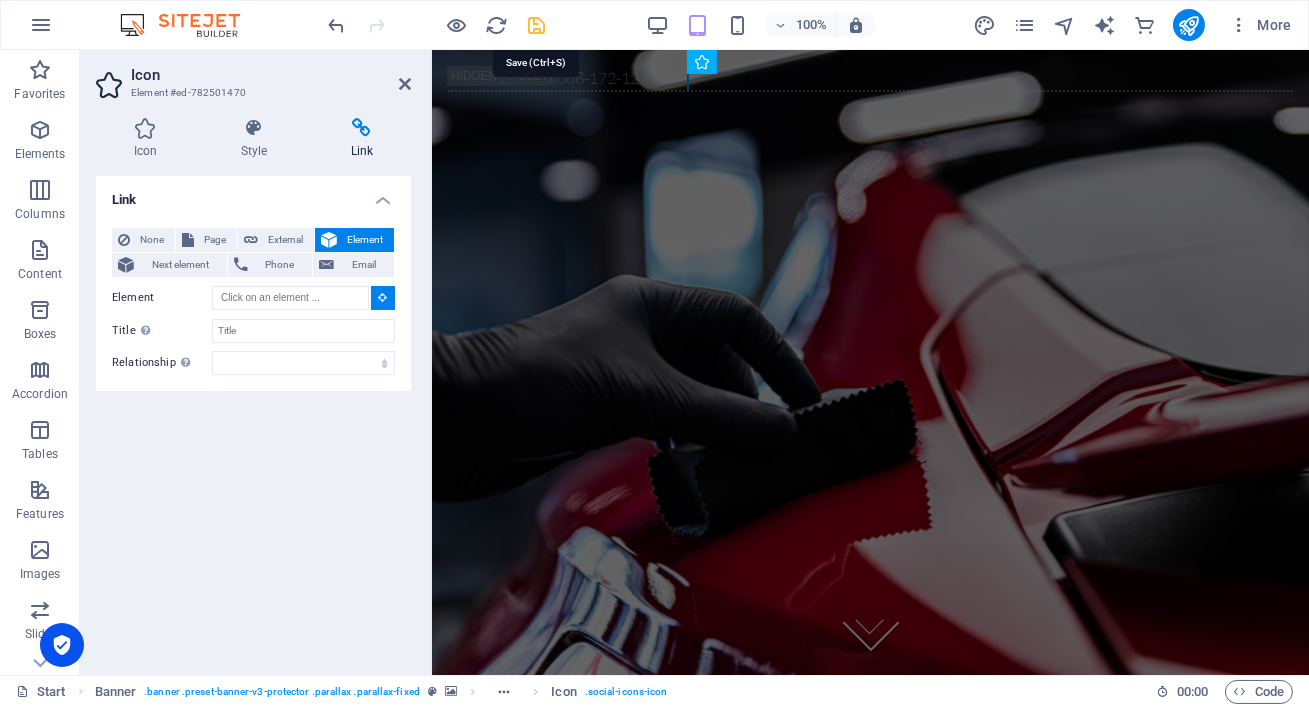 click at bounding box center (537, 25) 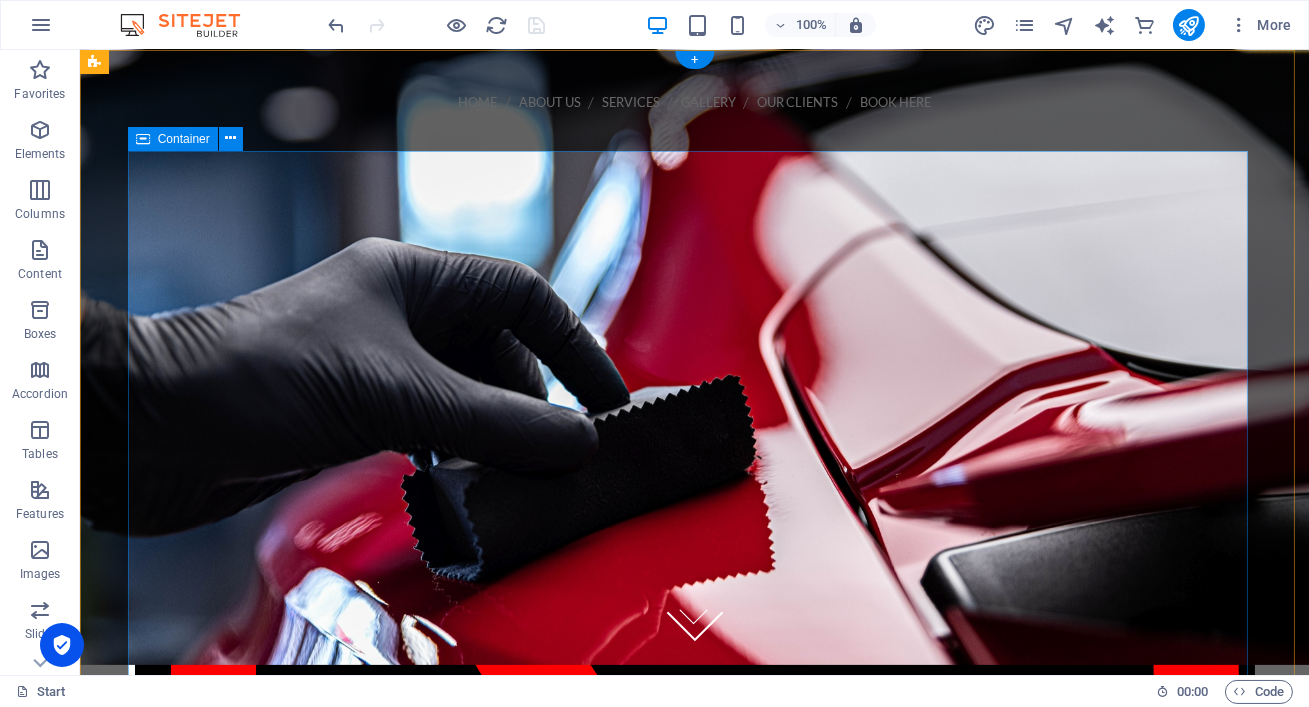 scroll, scrollTop: 0, scrollLeft: 0, axis: both 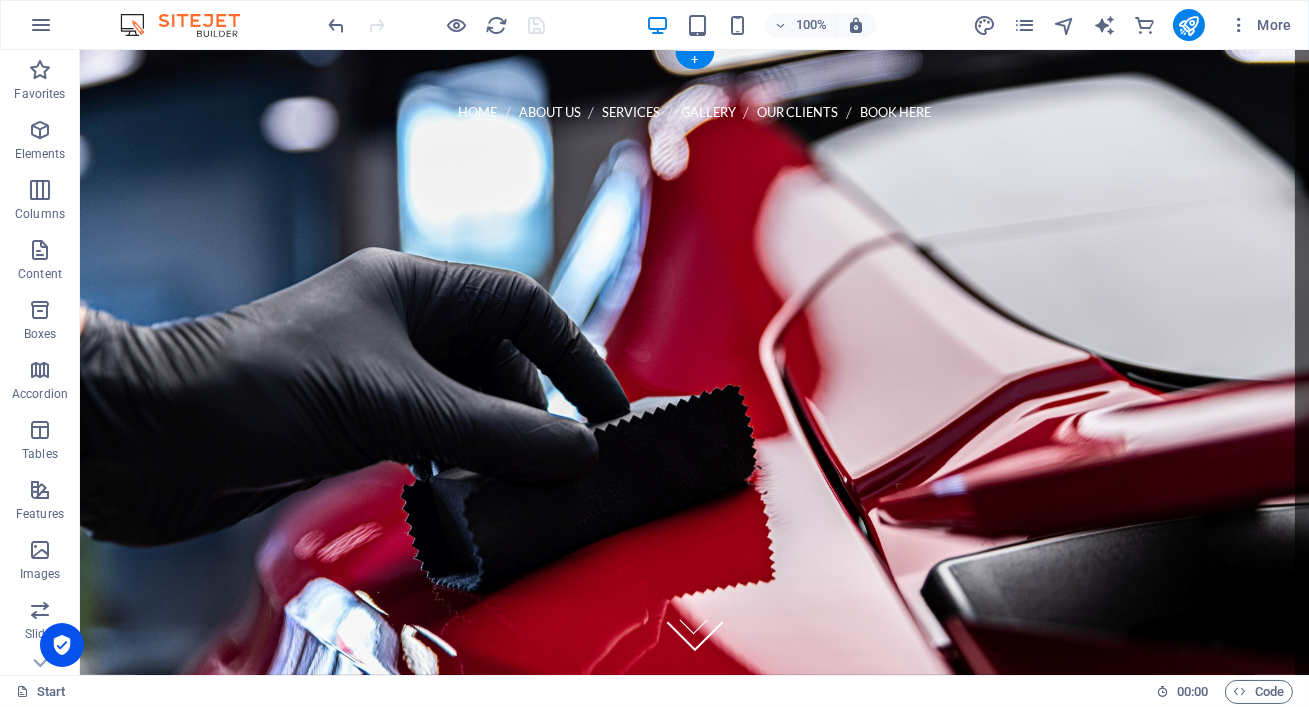 click at bounding box center [694, 362] 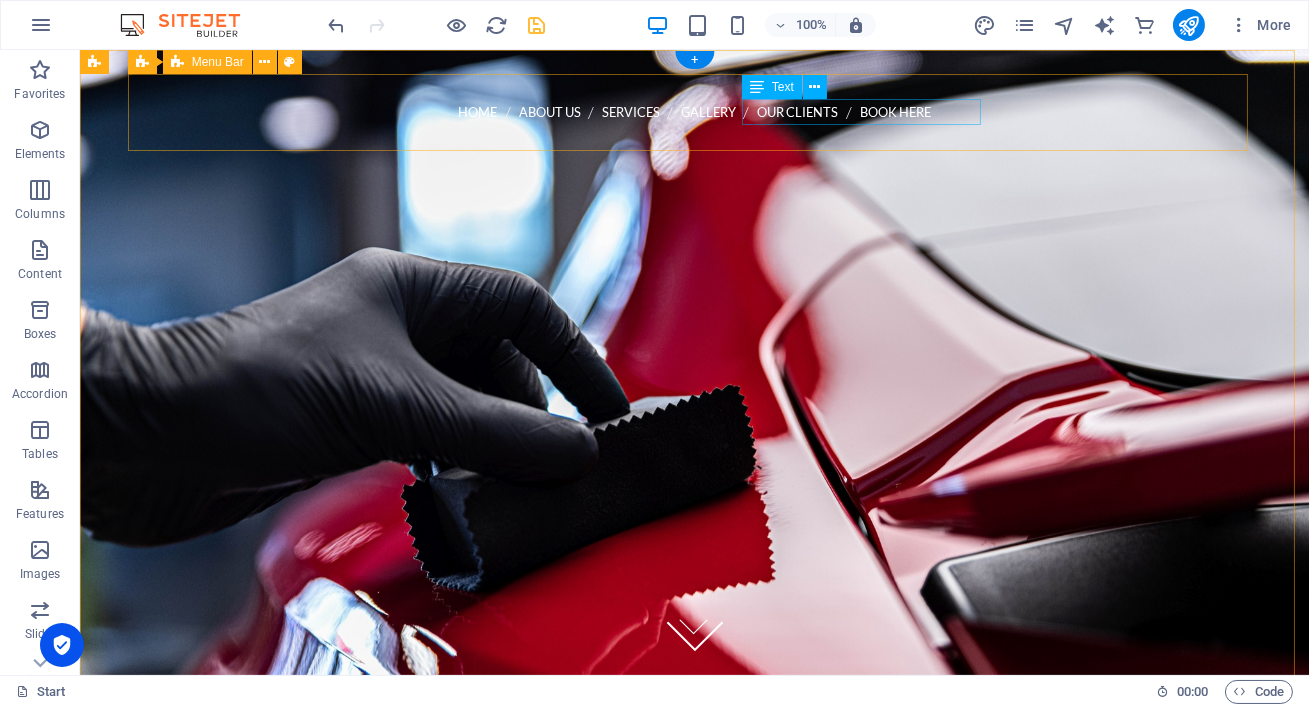 click on "chat with us     068-172-1278" at bounding box center (695, 148) 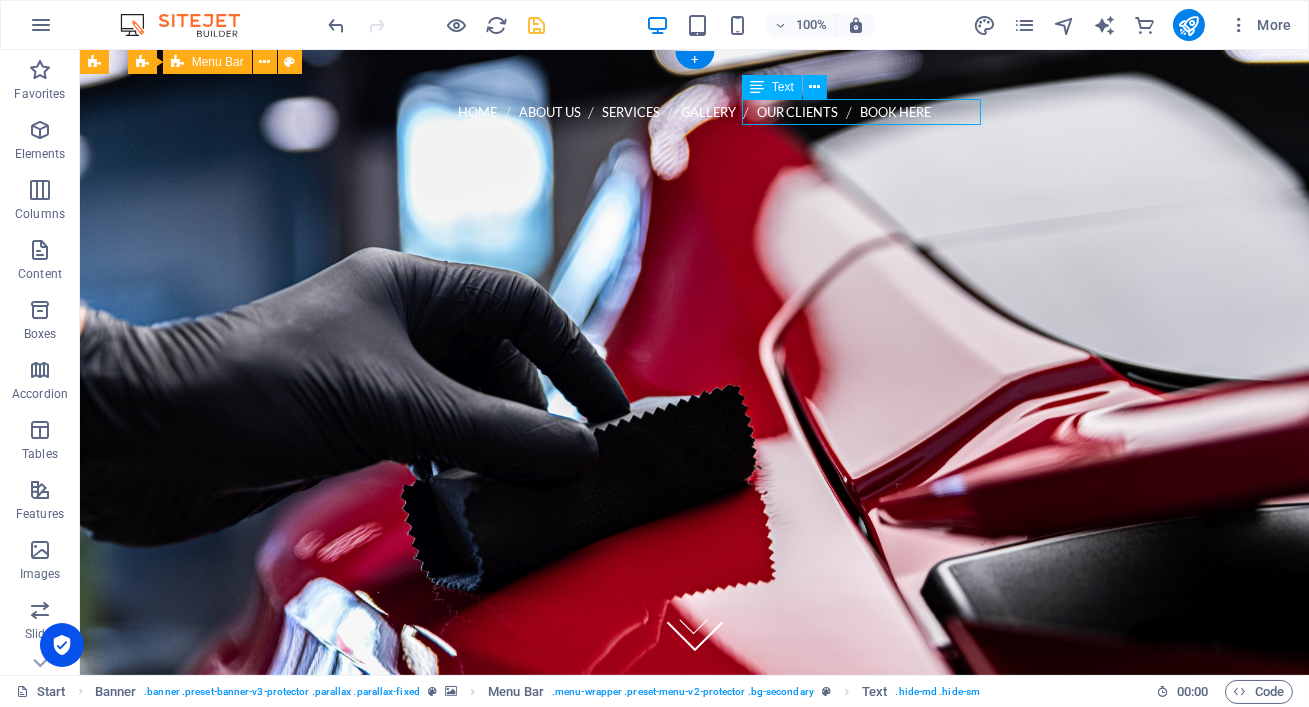 click on "chat with us     068-172-1278" at bounding box center (695, 148) 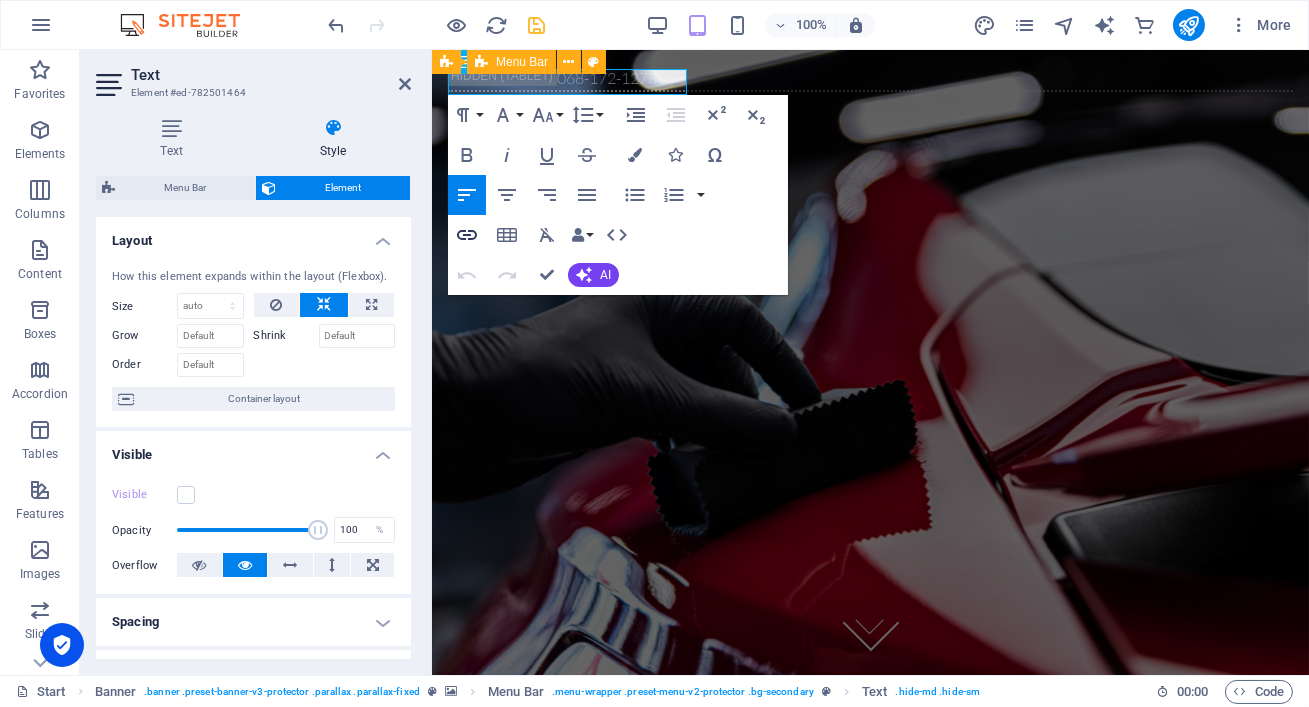 click 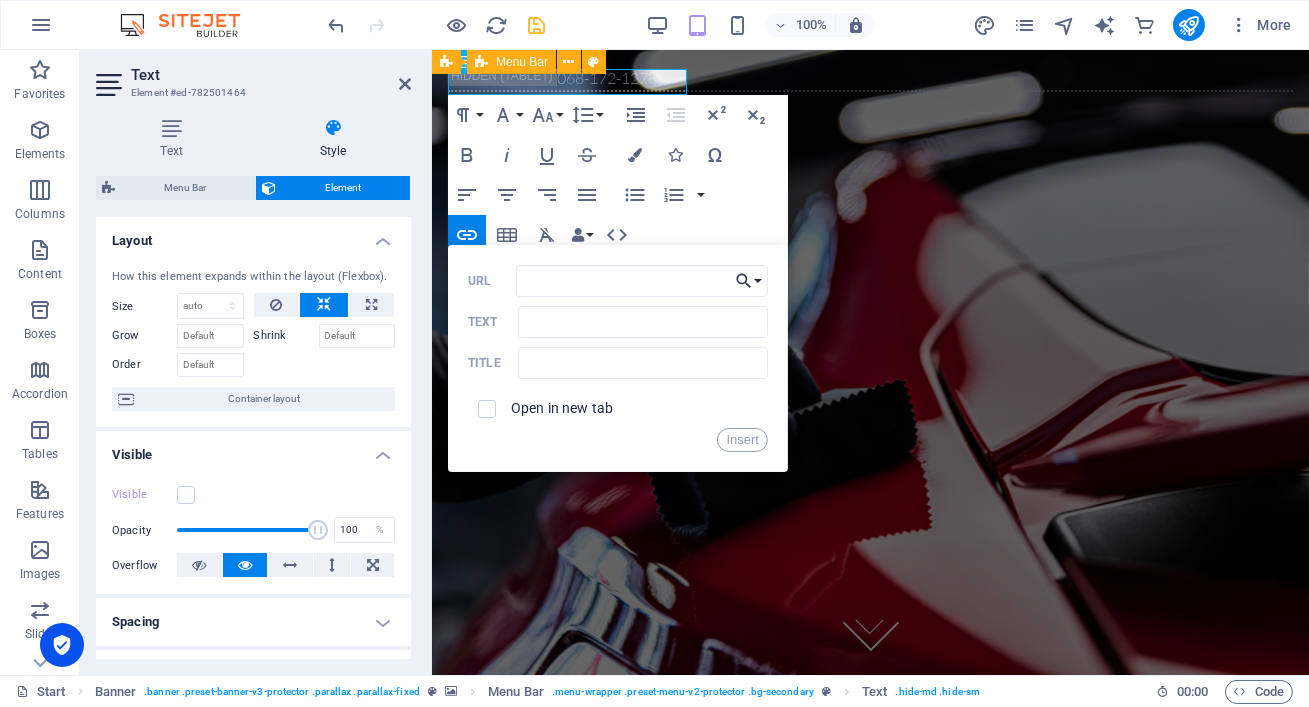 click on "Choose Link" at bounding box center [749, 281] 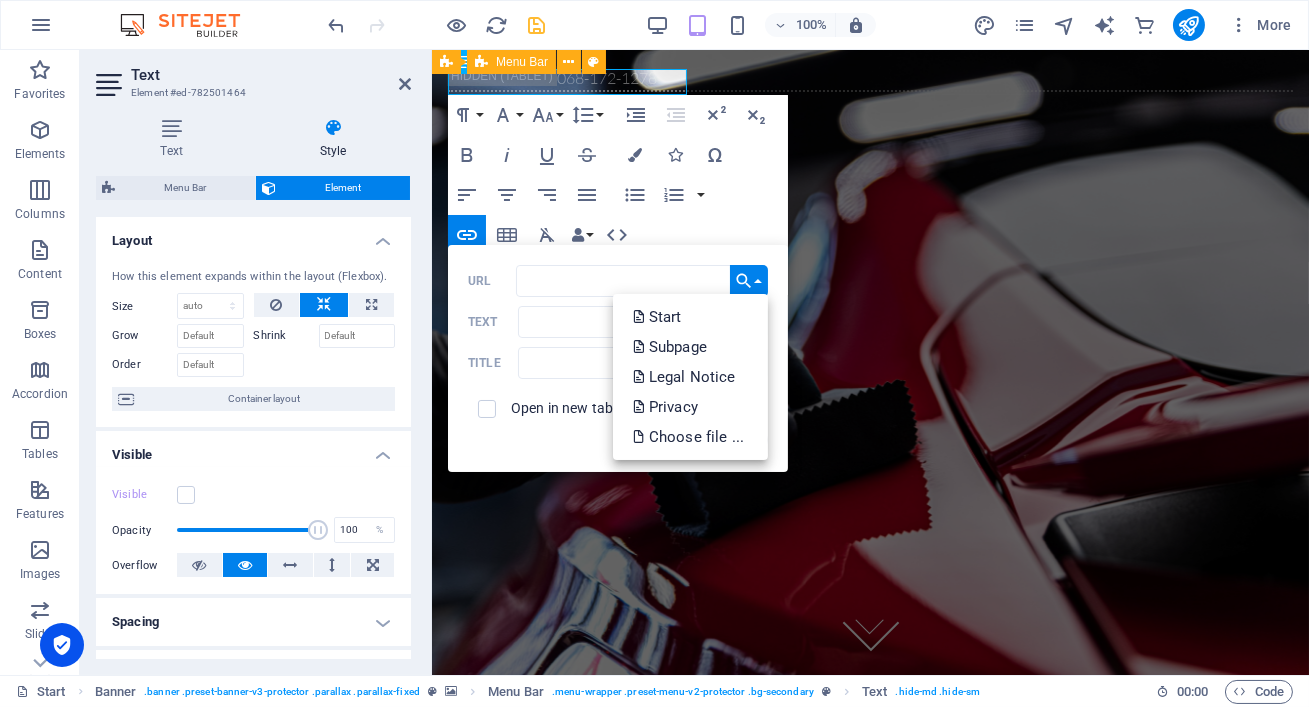 click on "Choose Link" at bounding box center [749, 281] 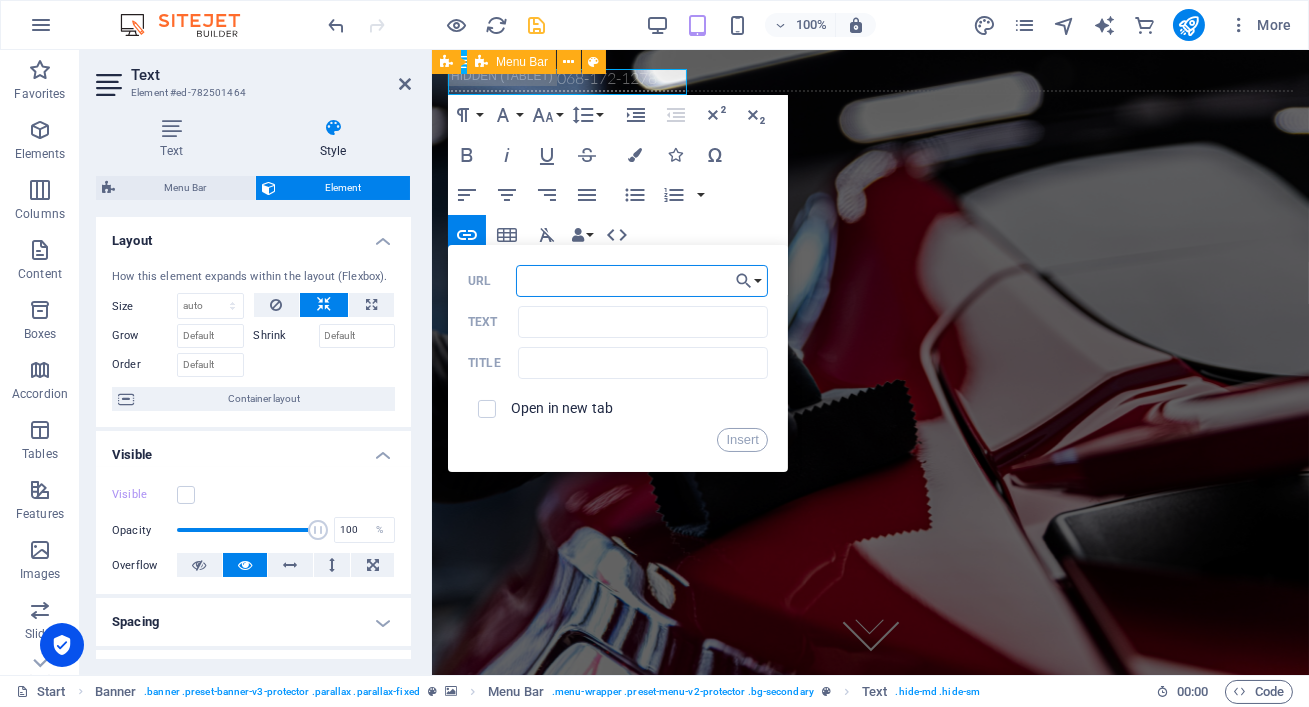 click on "URL" at bounding box center [642, 281] 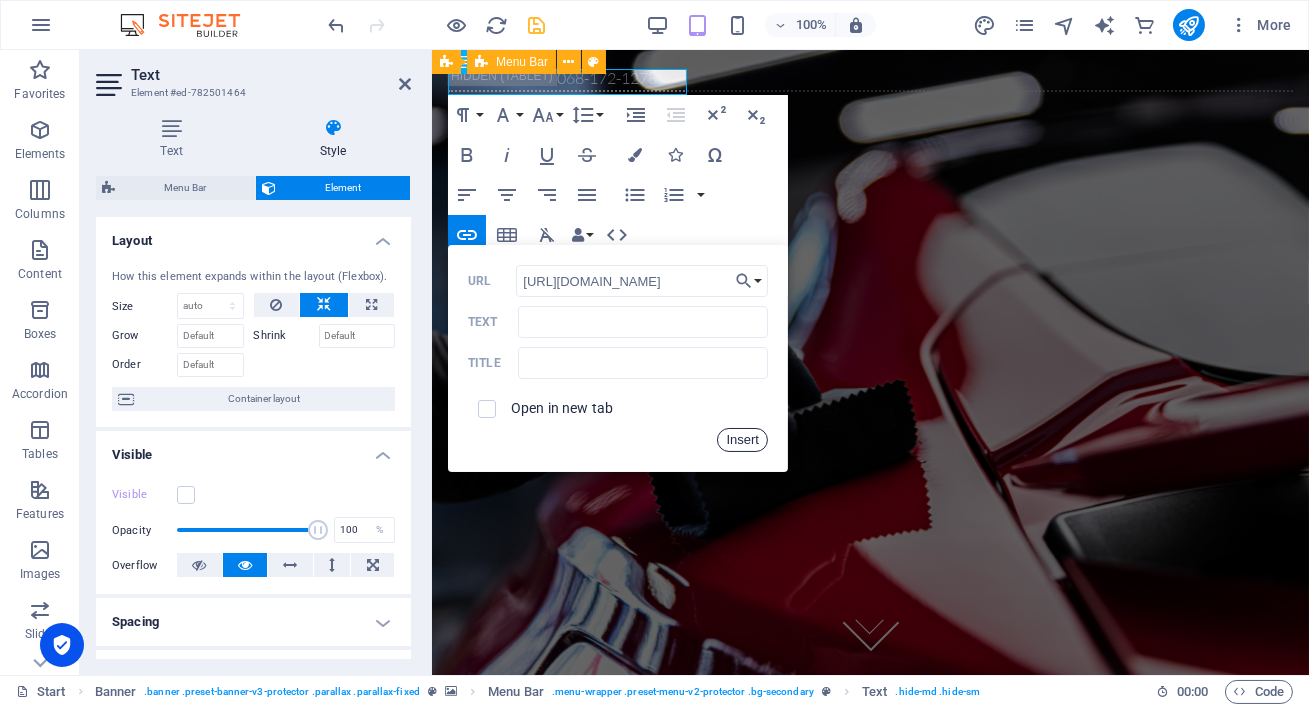 click on "Insert" at bounding box center (742, 440) 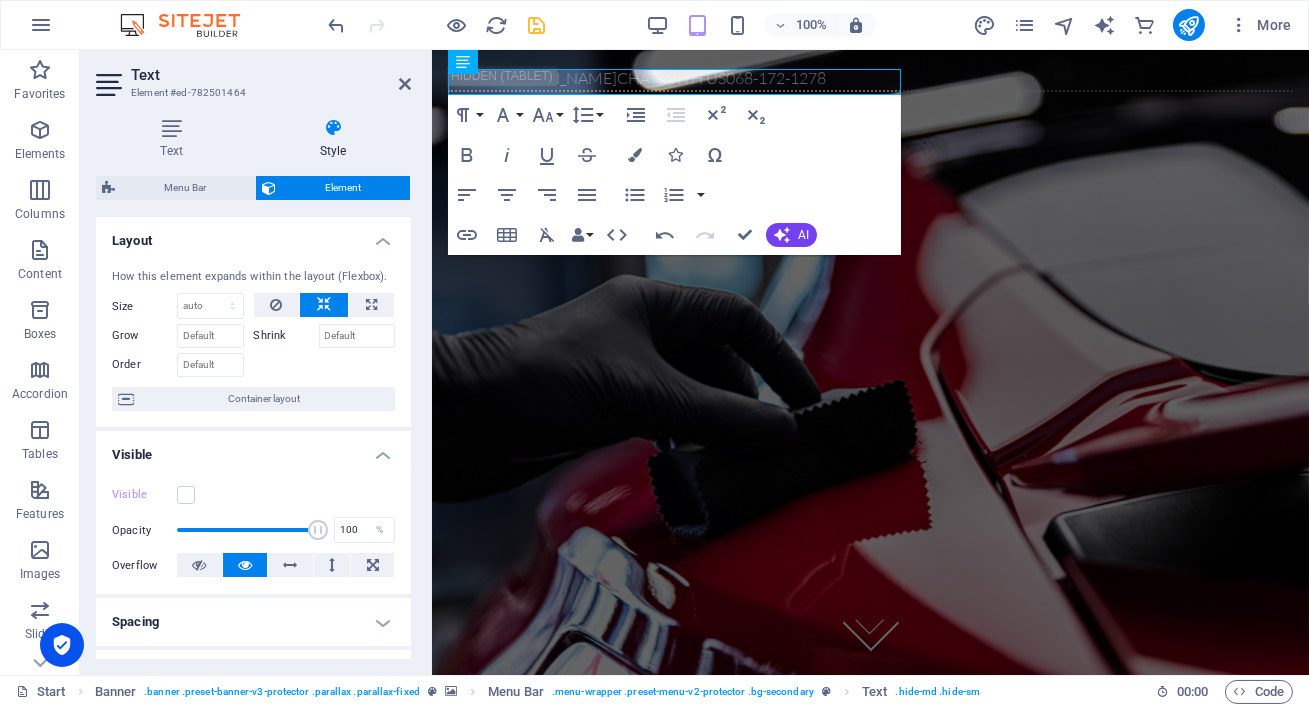 click on "Text Element #ed-782501464" at bounding box center (253, 76) 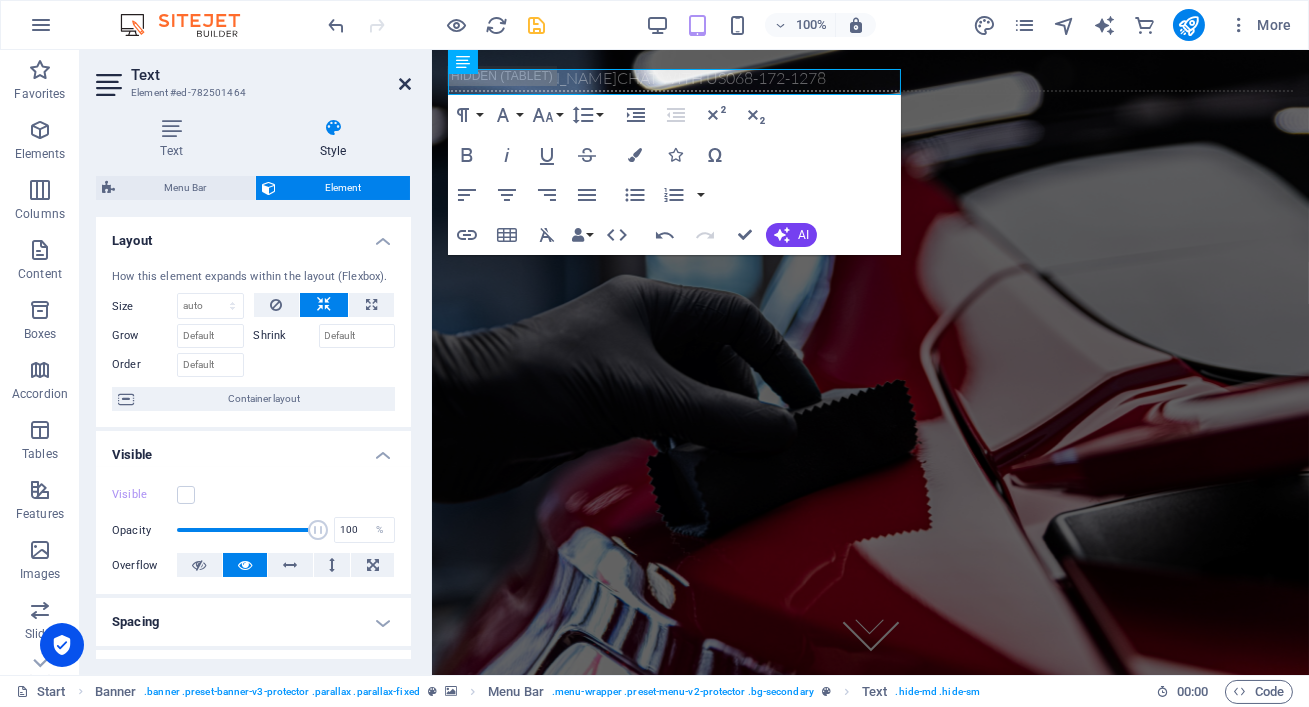 click at bounding box center [405, 84] 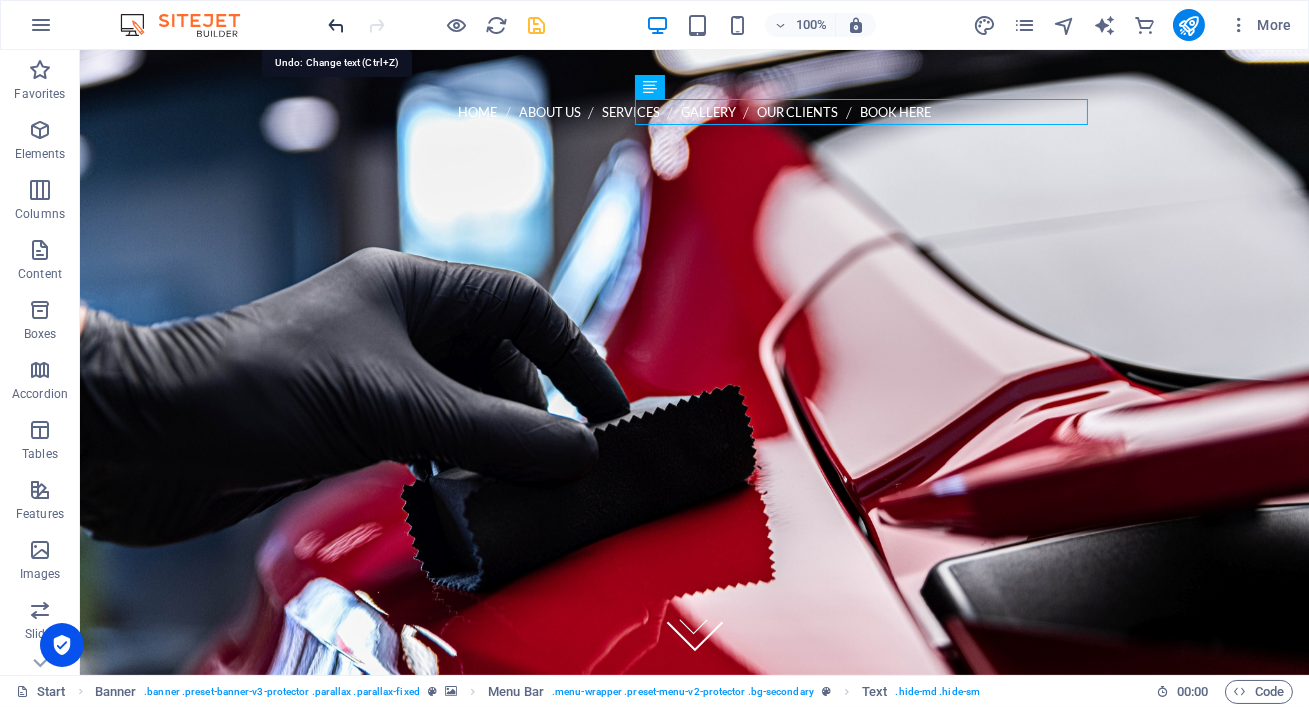 click at bounding box center [337, 25] 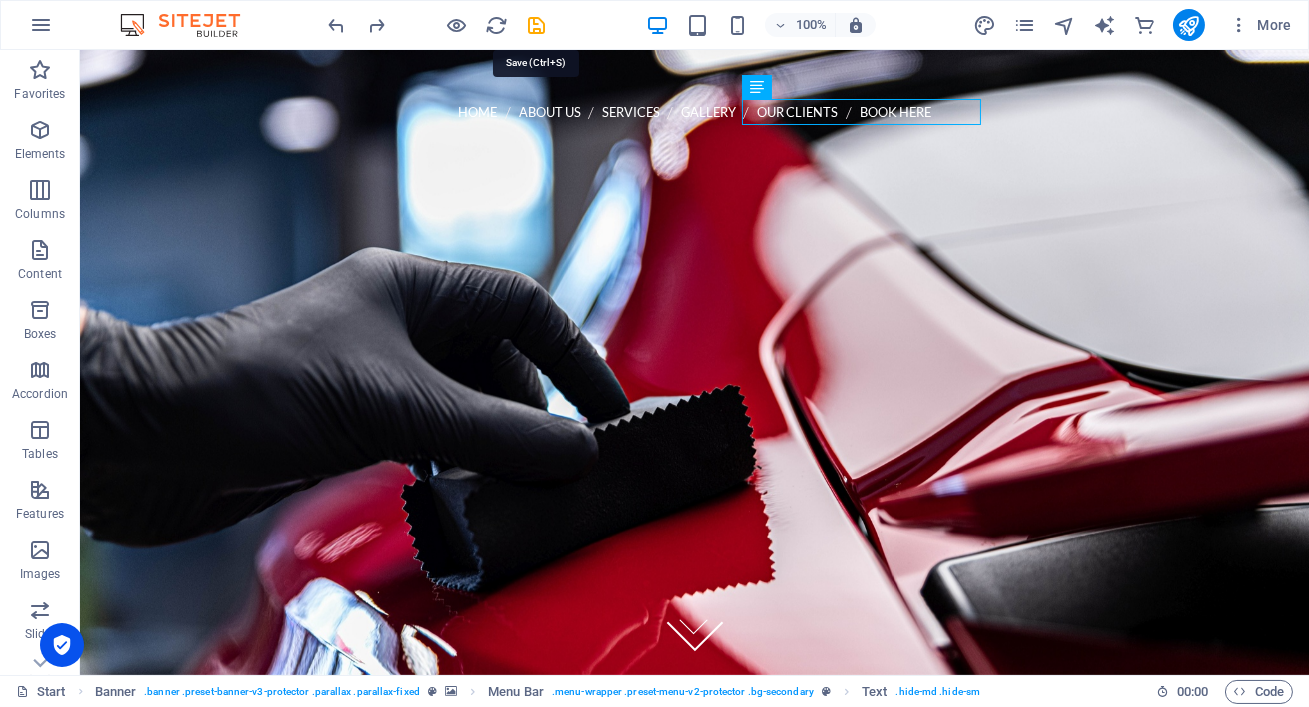 click at bounding box center [537, 25] 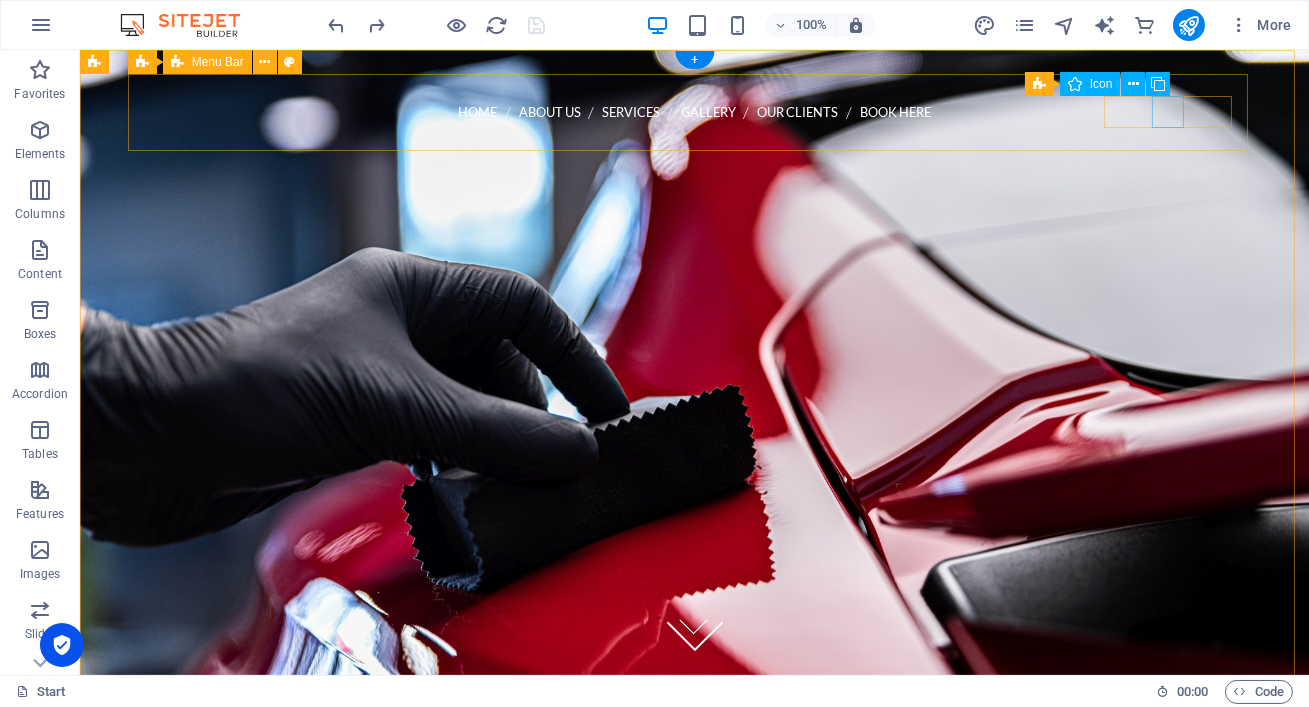 click at bounding box center (695, 217) 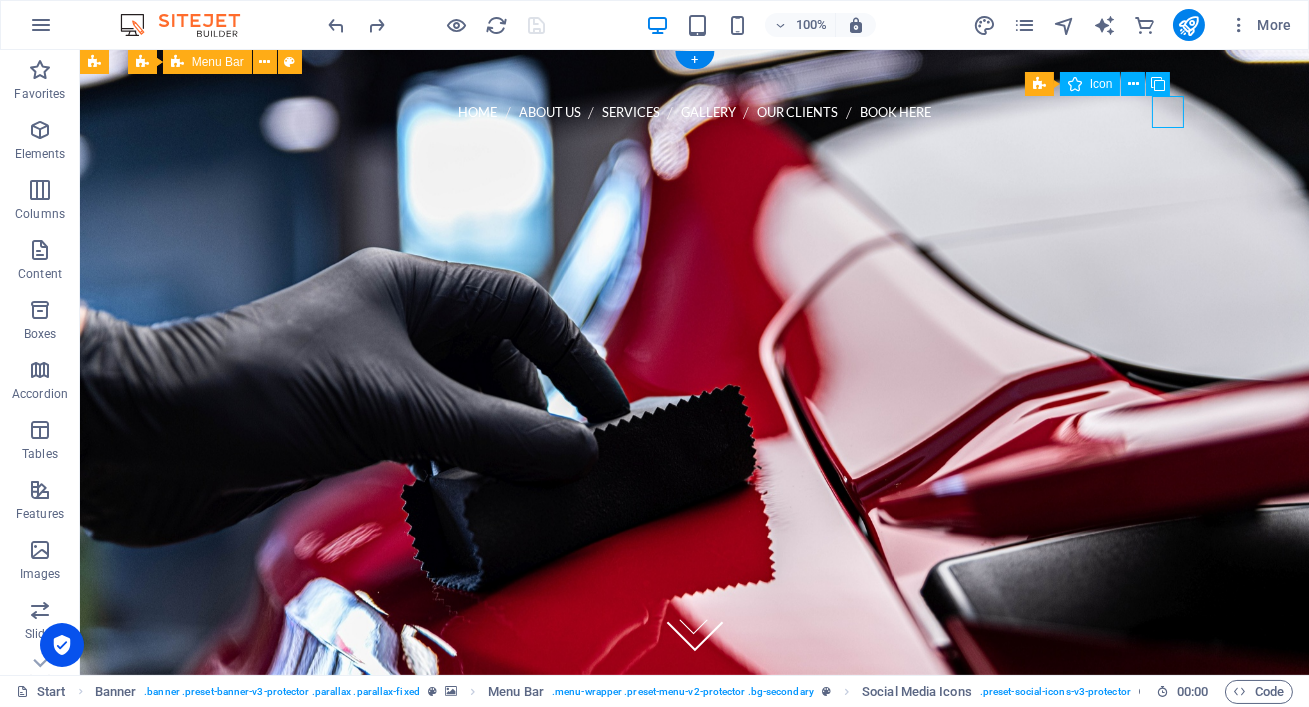 click at bounding box center (695, 217) 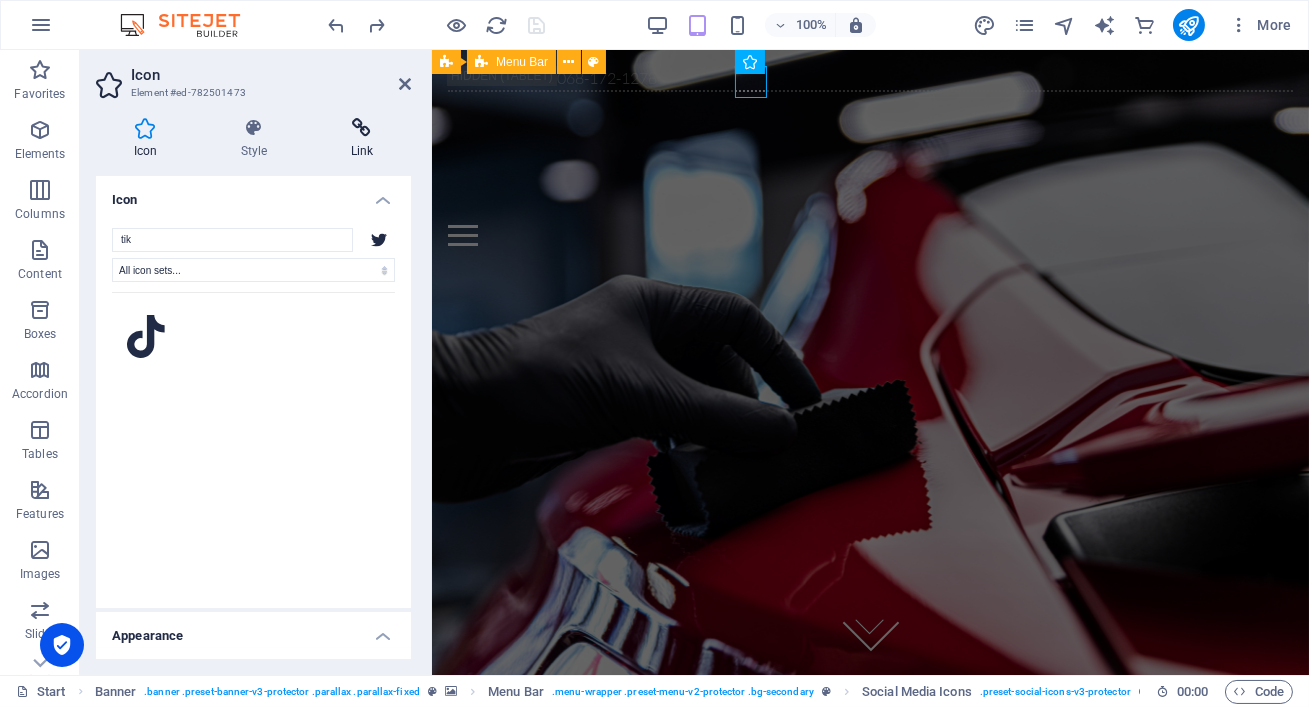 click on "Link" at bounding box center (362, 139) 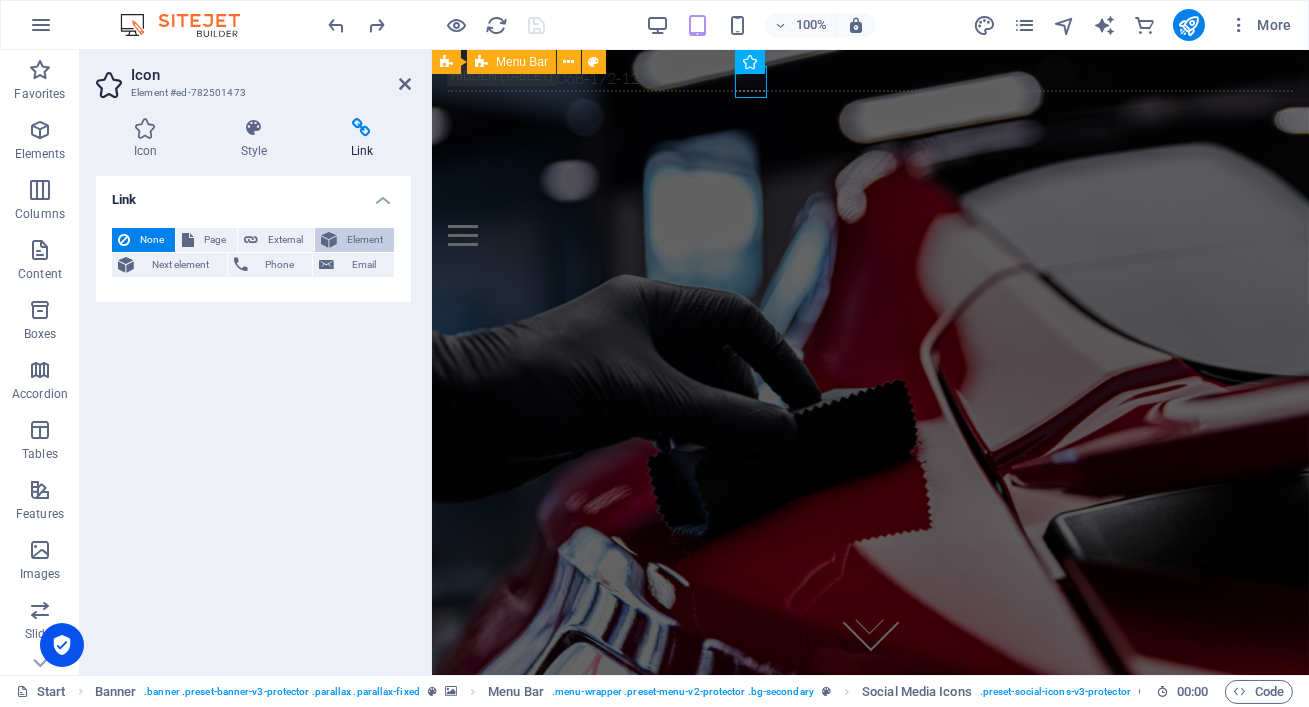 click on "Element" at bounding box center [365, 240] 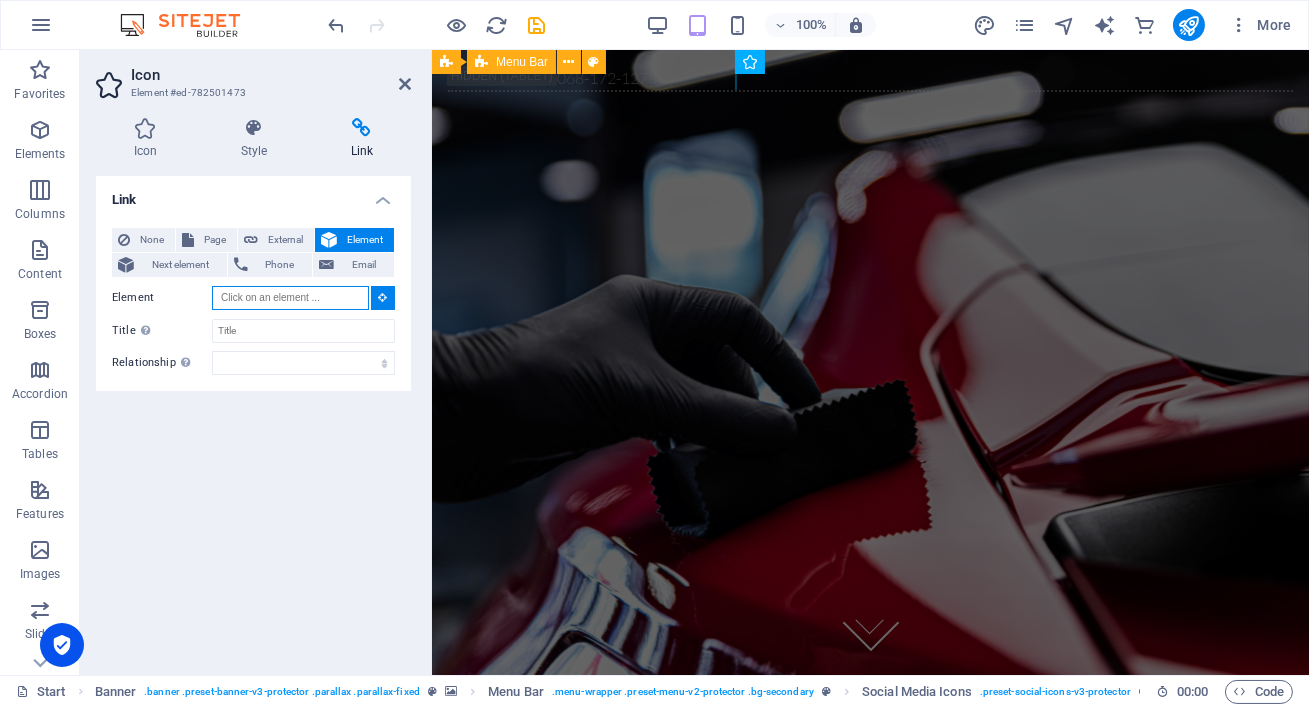 click on "Element" at bounding box center (290, 298) 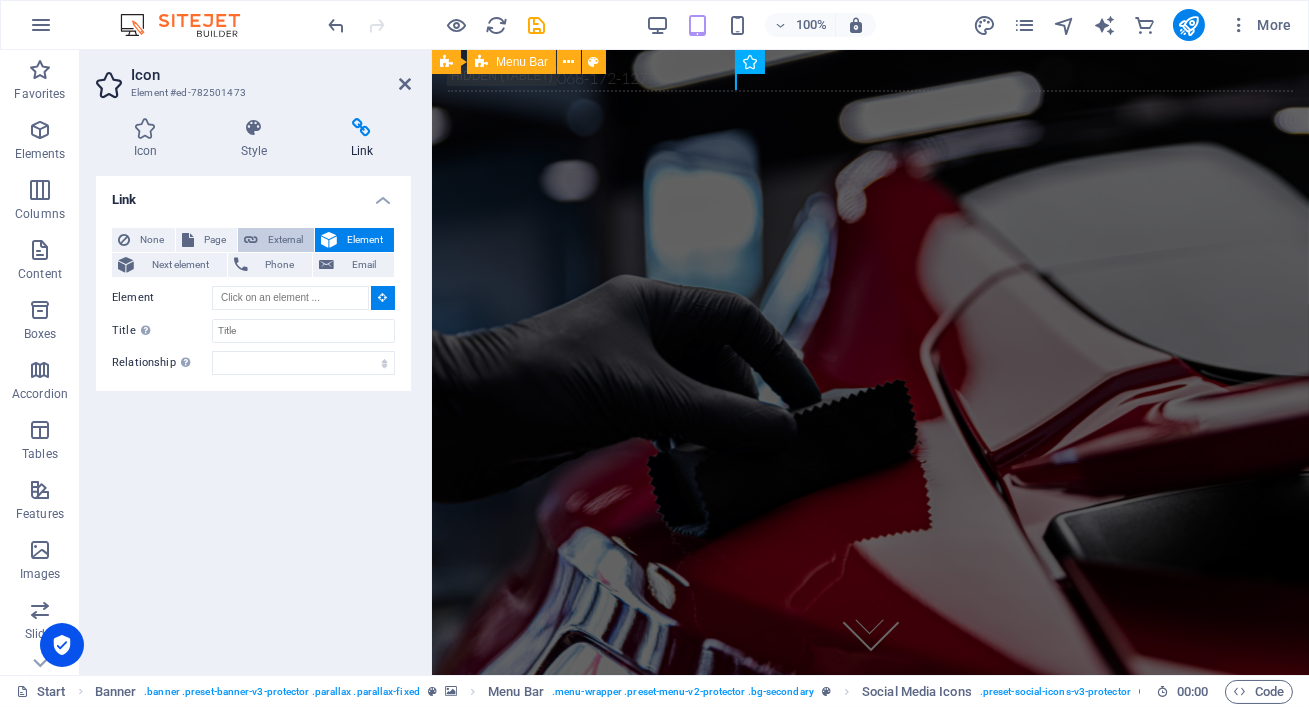 click on "External" at bounding box center [286, 240] 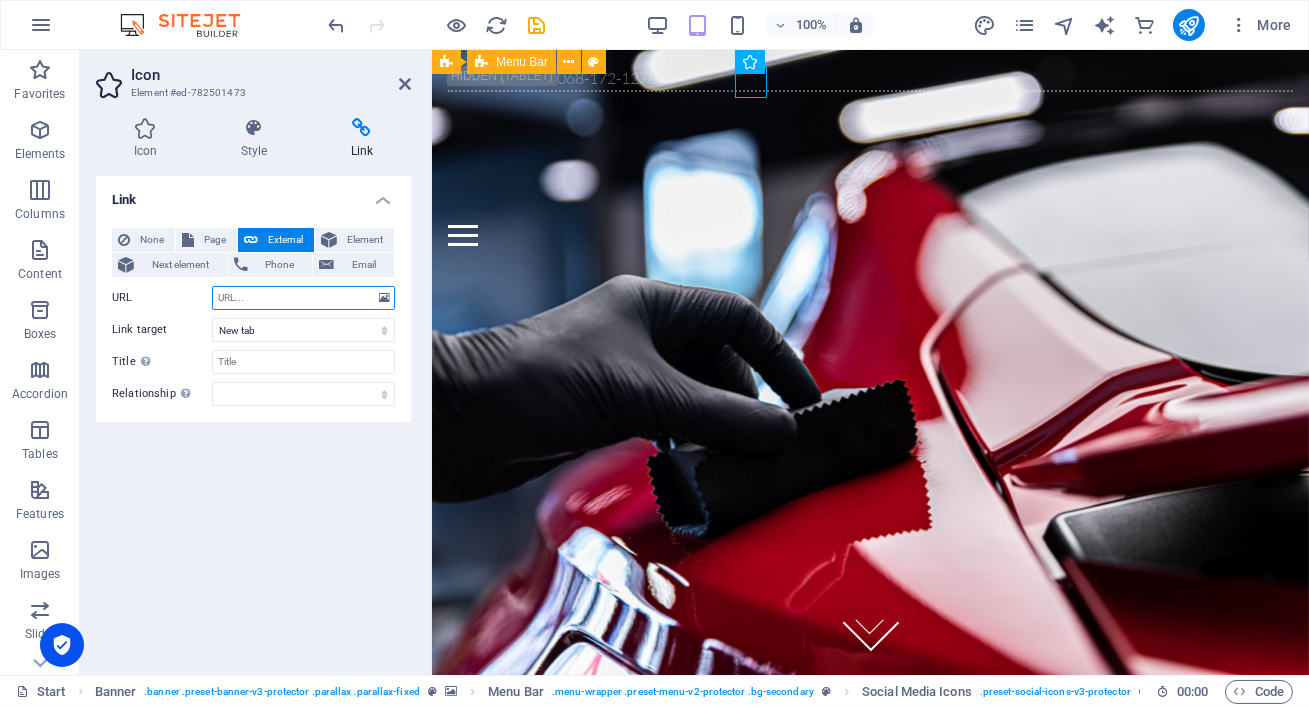 click on "URL" at bounding box center (303, 298) 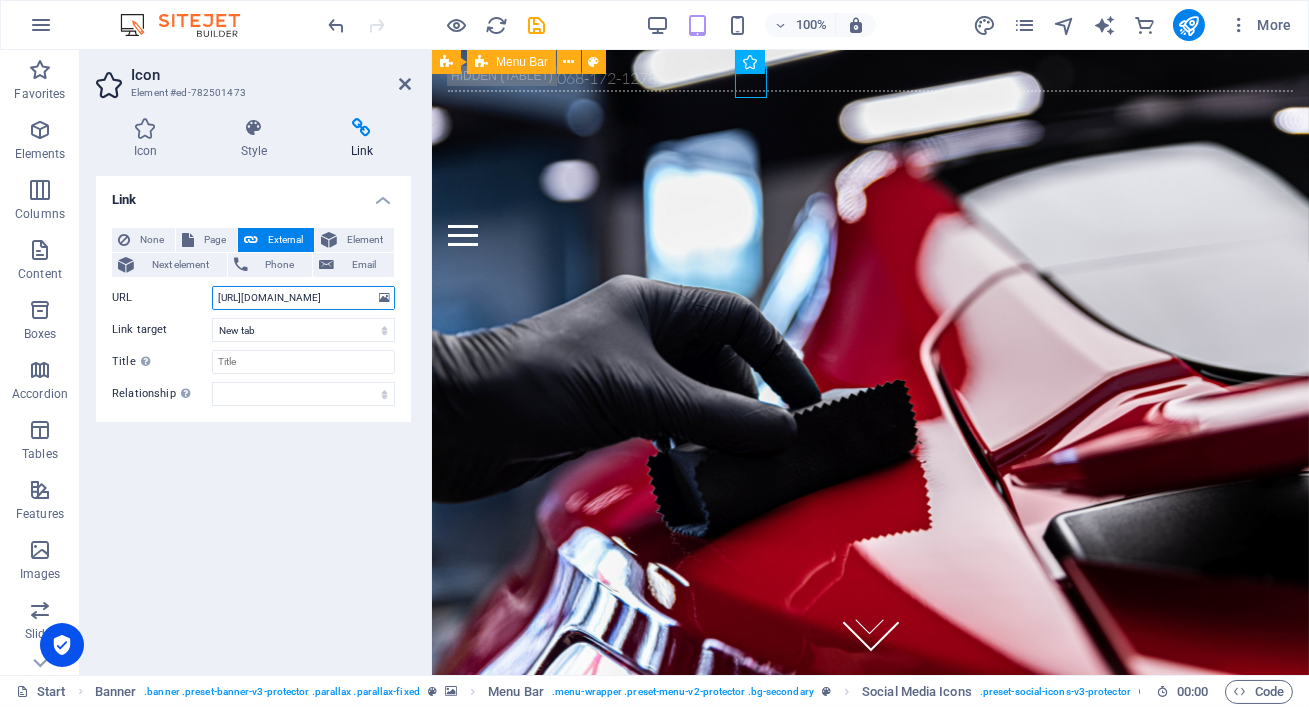 scroll, scrollTop: 0, scrollLeft: 32, axis: horizontal 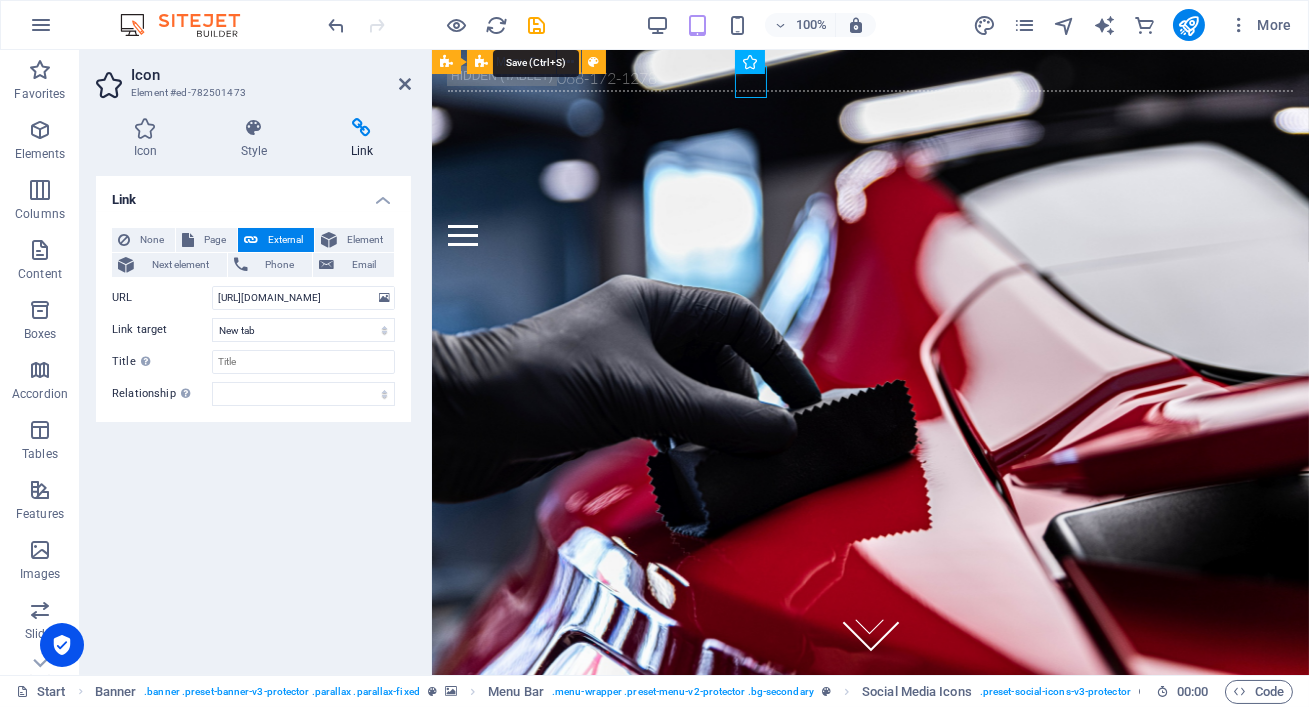 click at bounding box center (537, 25) 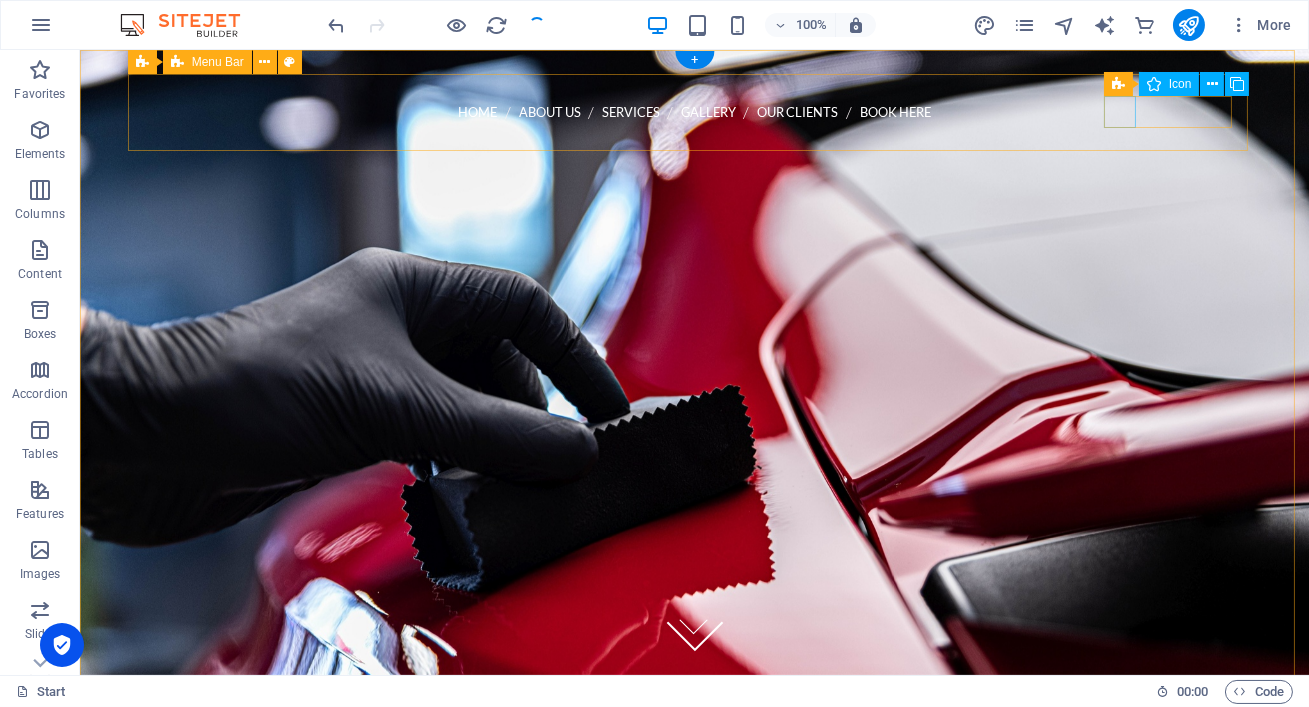 click at bounding box center [695, 177] 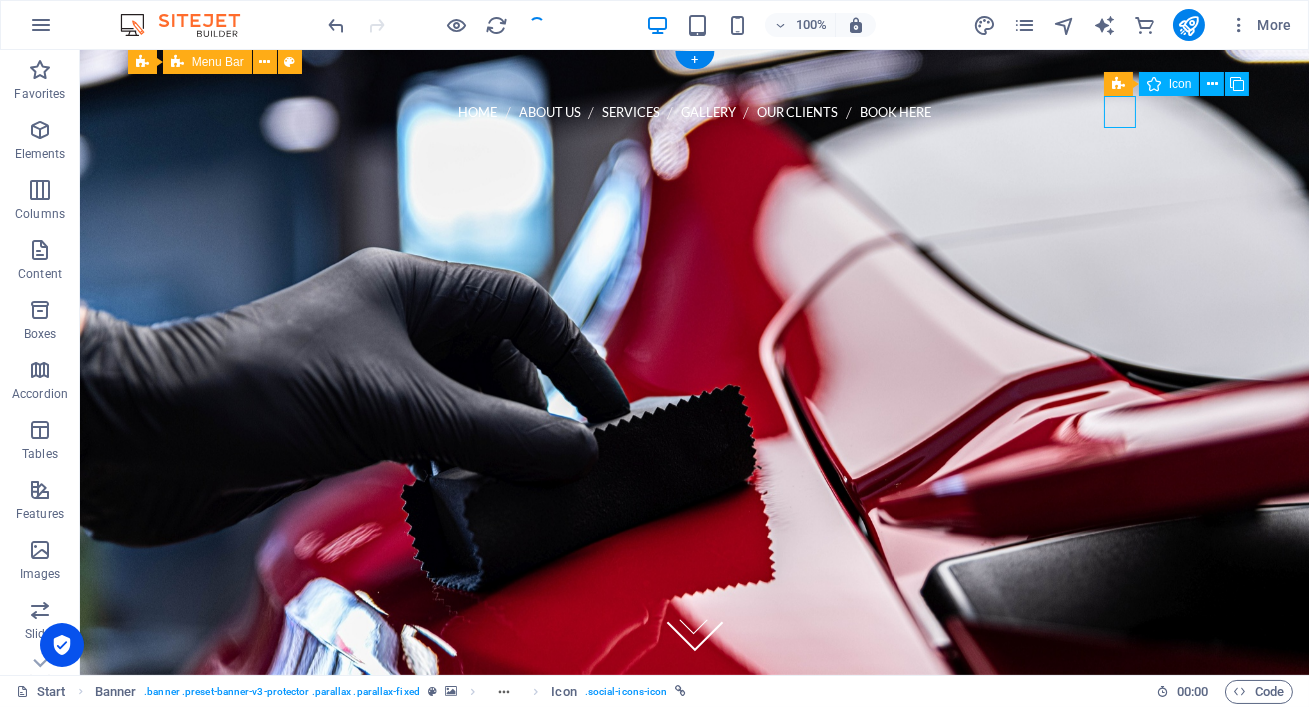 click at bounding box center [695, 177] 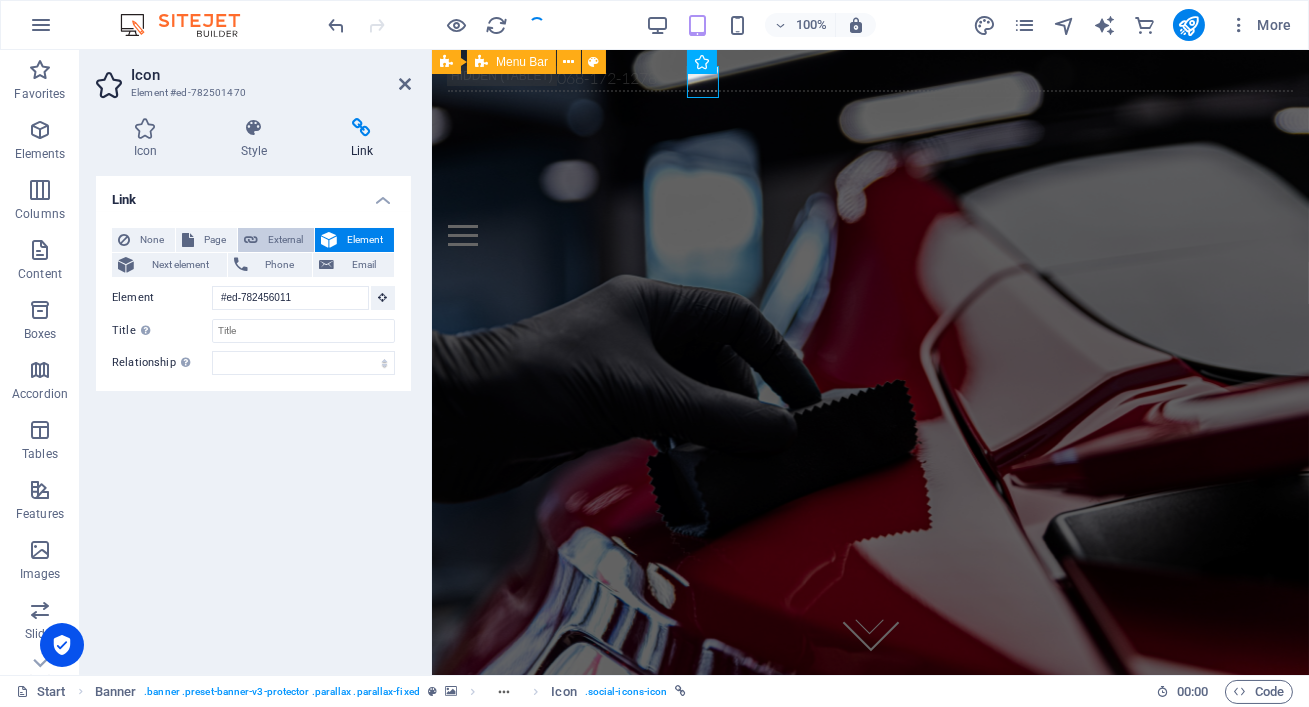 scroll, scrollTop: 0, scrollLeft: 0, axis: both 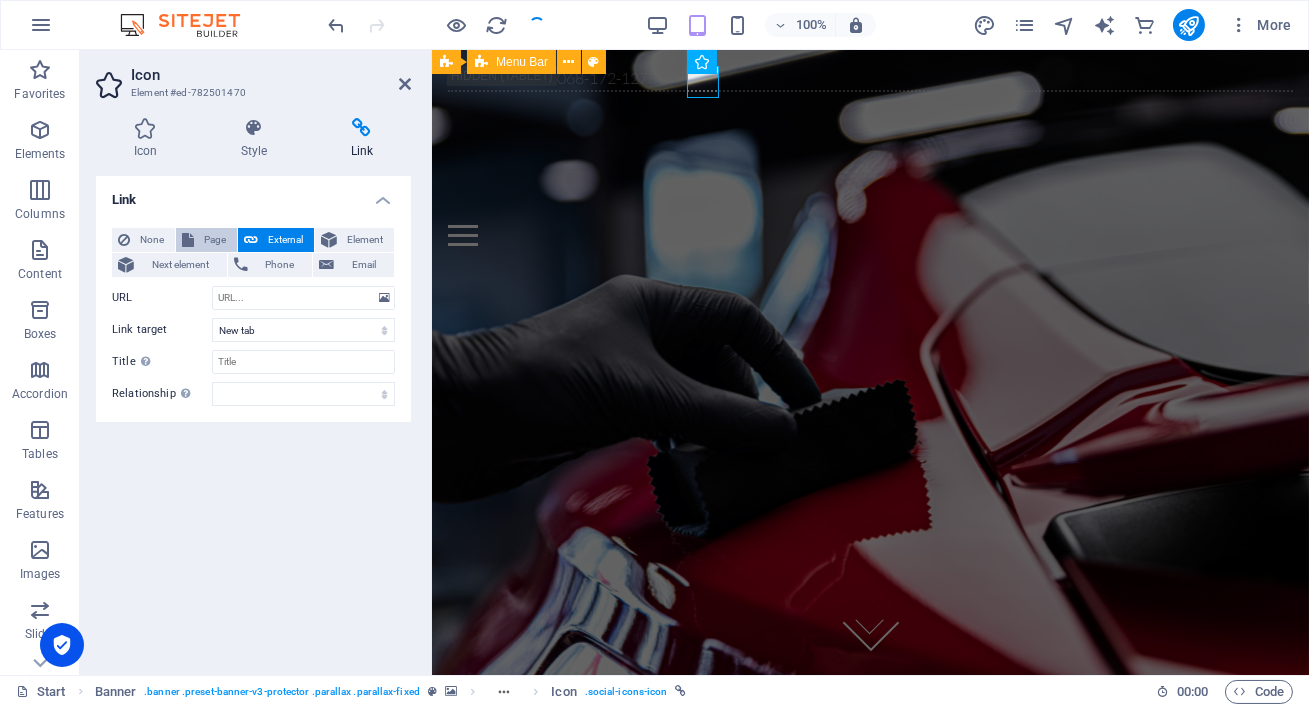 click on "Page" at bounding box center (215, 240) 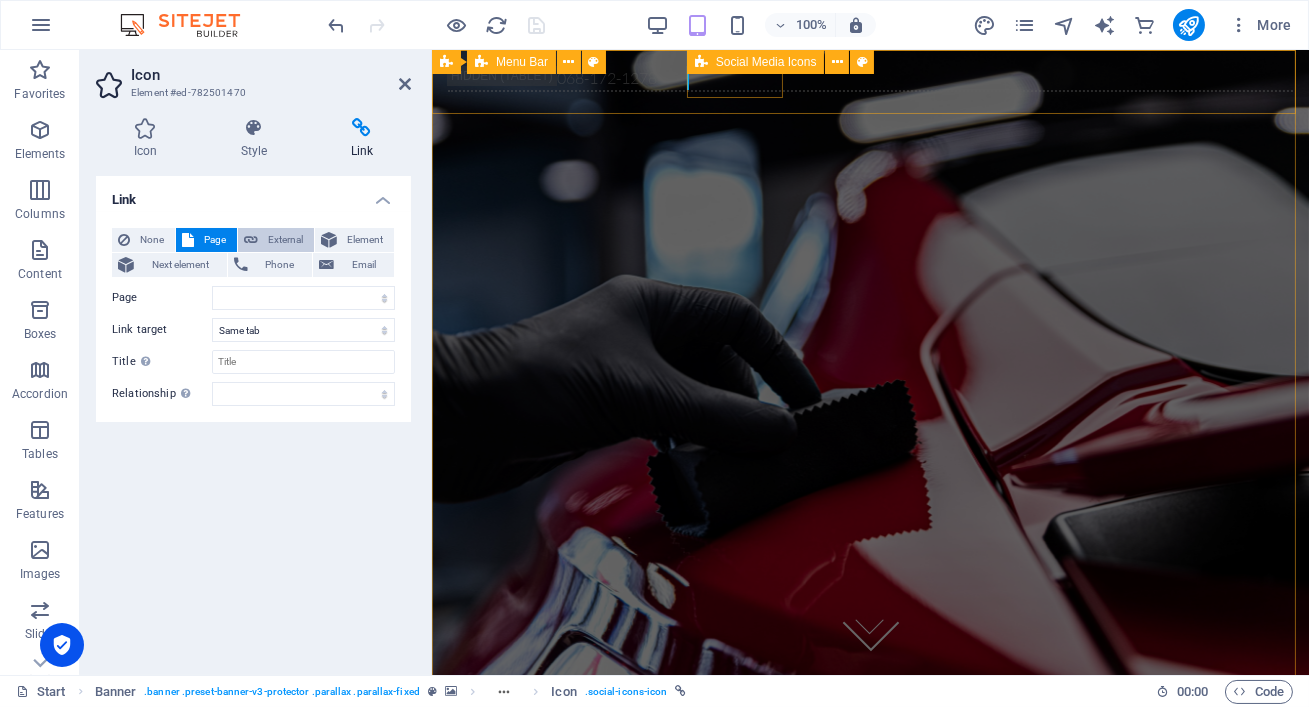 click on "External" at bounding box center (286, 240) 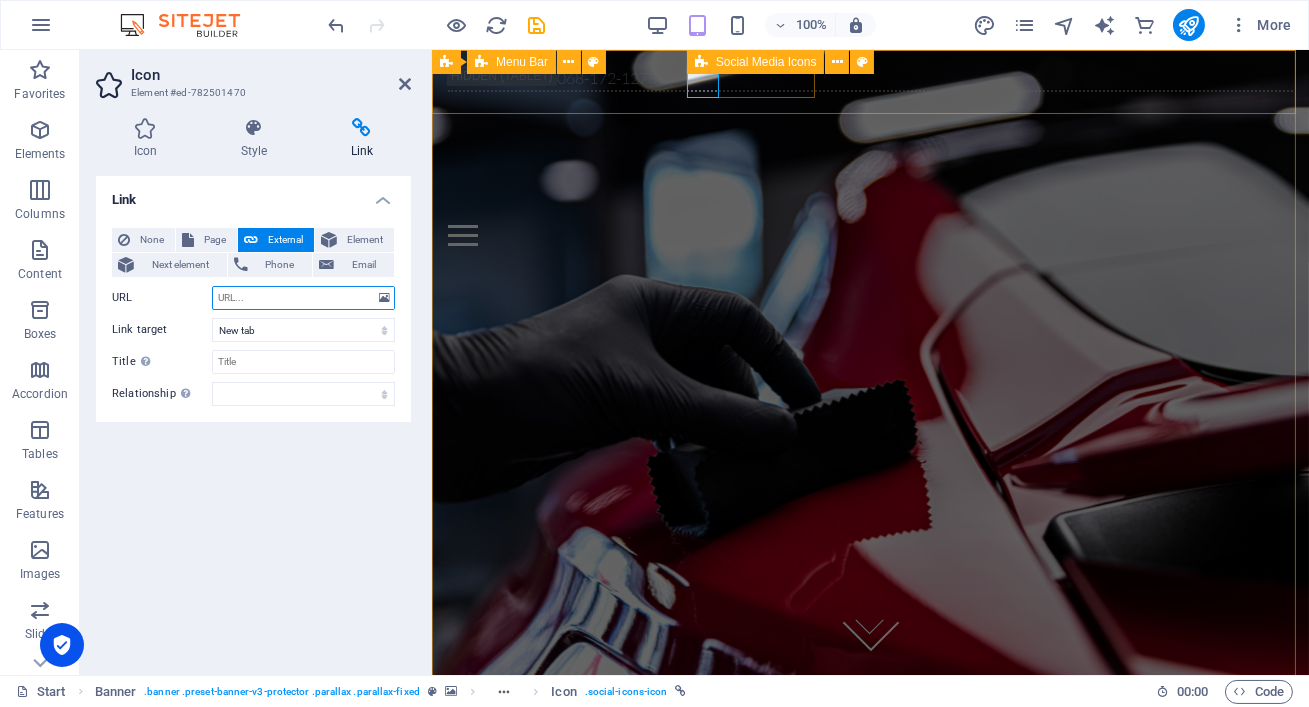 click on "URL" at bounding box center (303, 298) 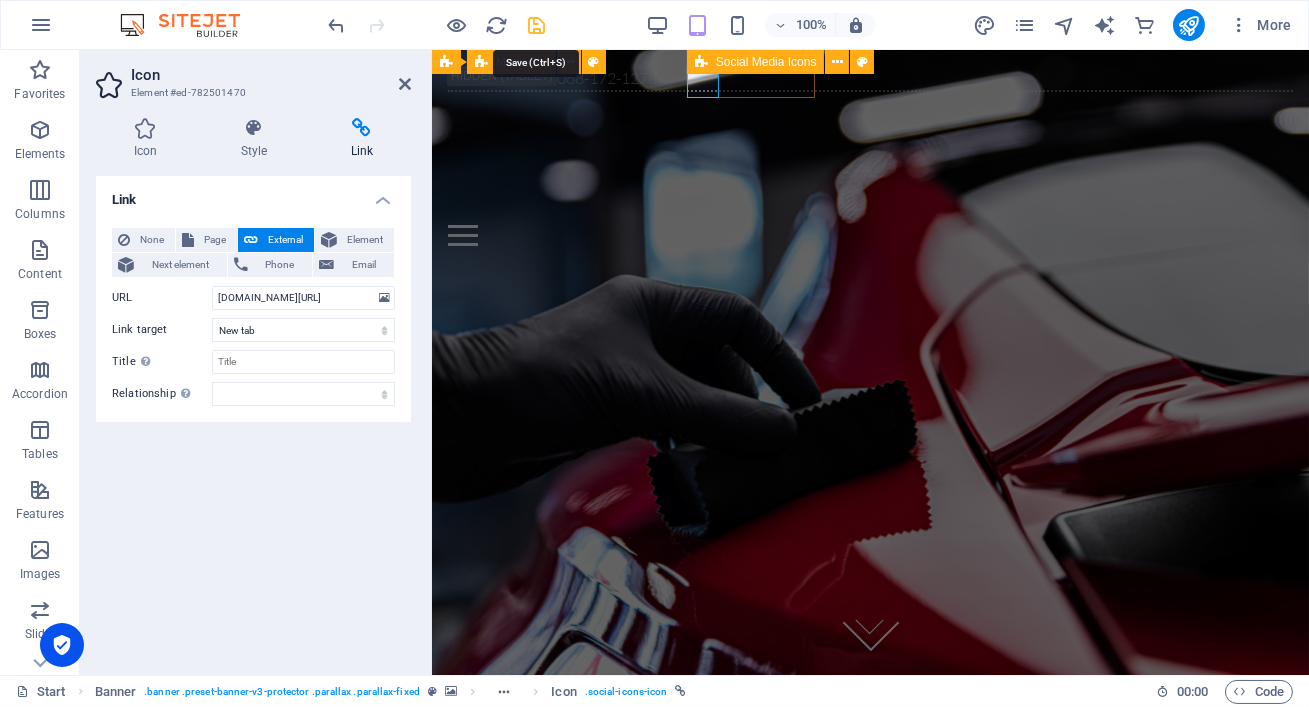 click at bounding box center (537, 25) 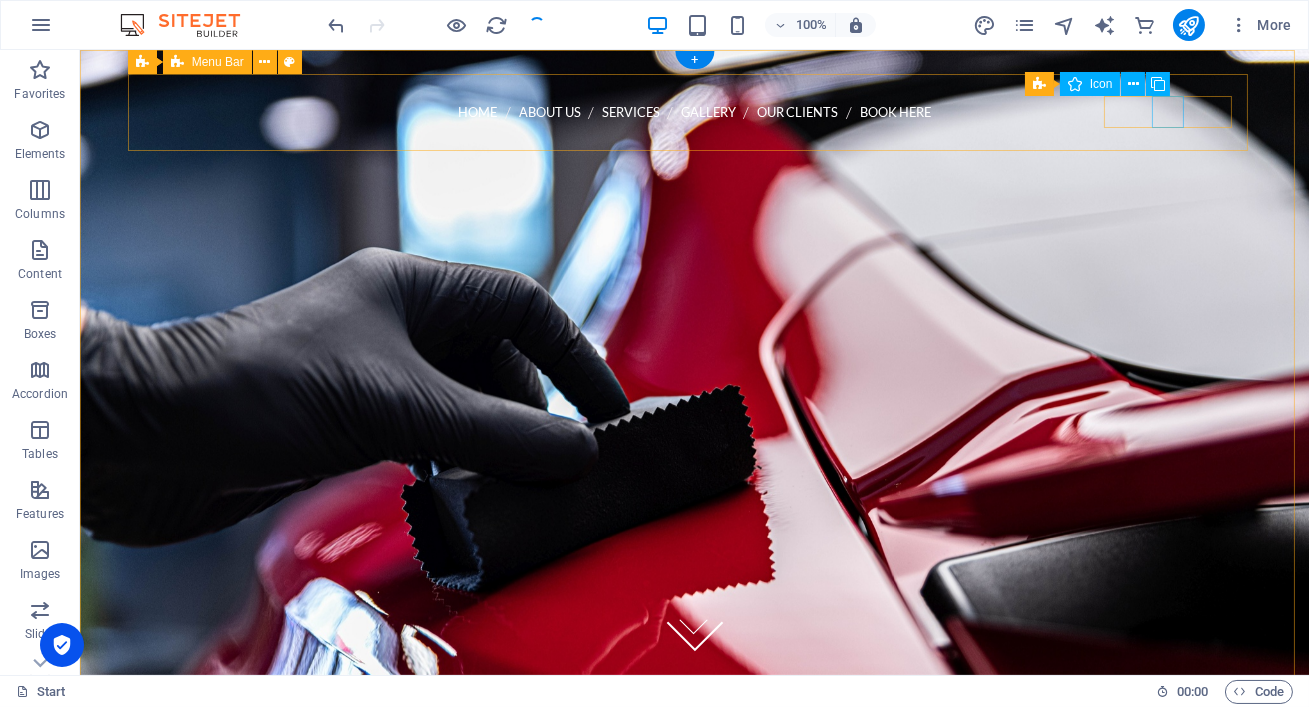 click at bounding box center (695, 217) 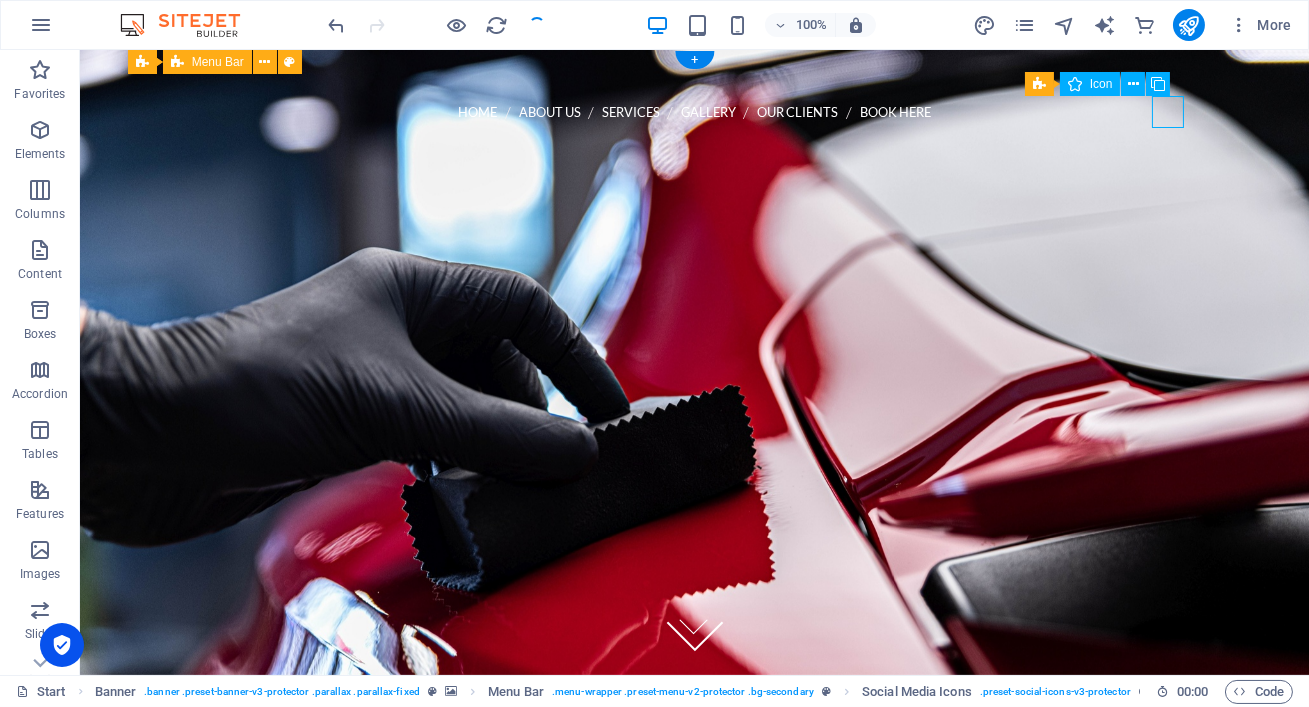click at bounding box center (695, 217) 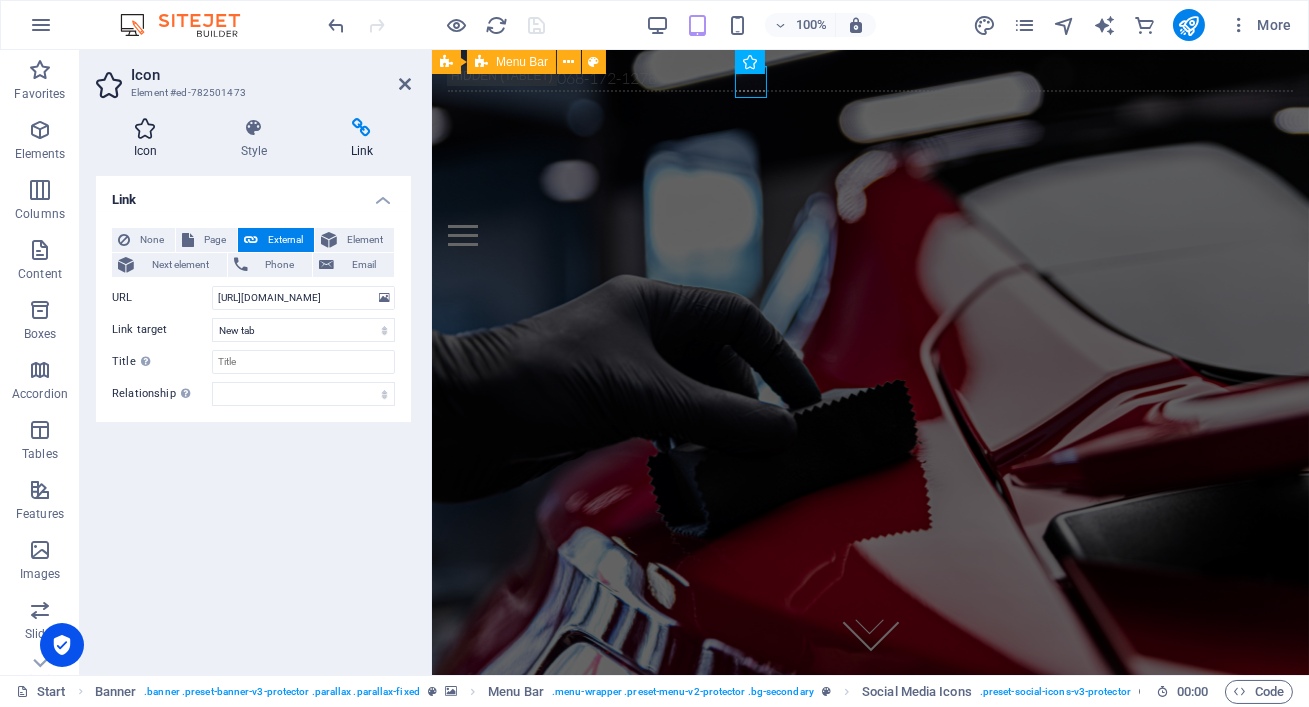 click at bounding box center [145, 128] 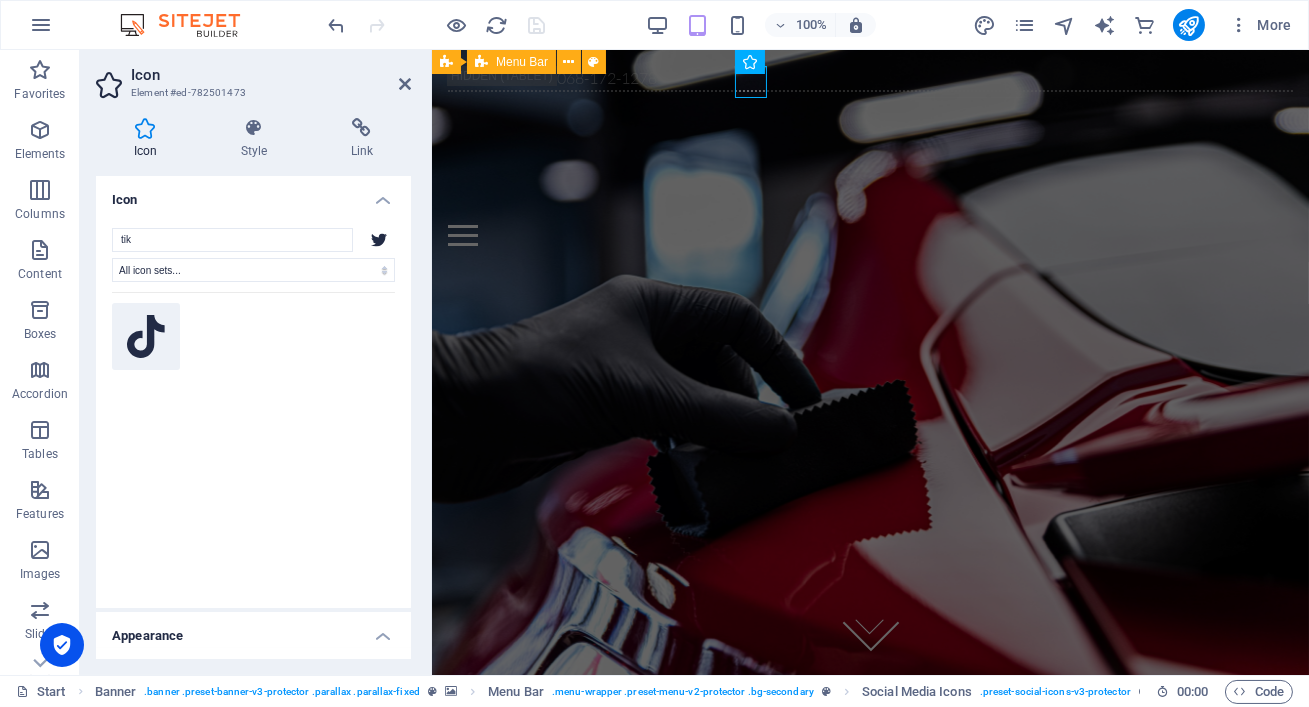 click 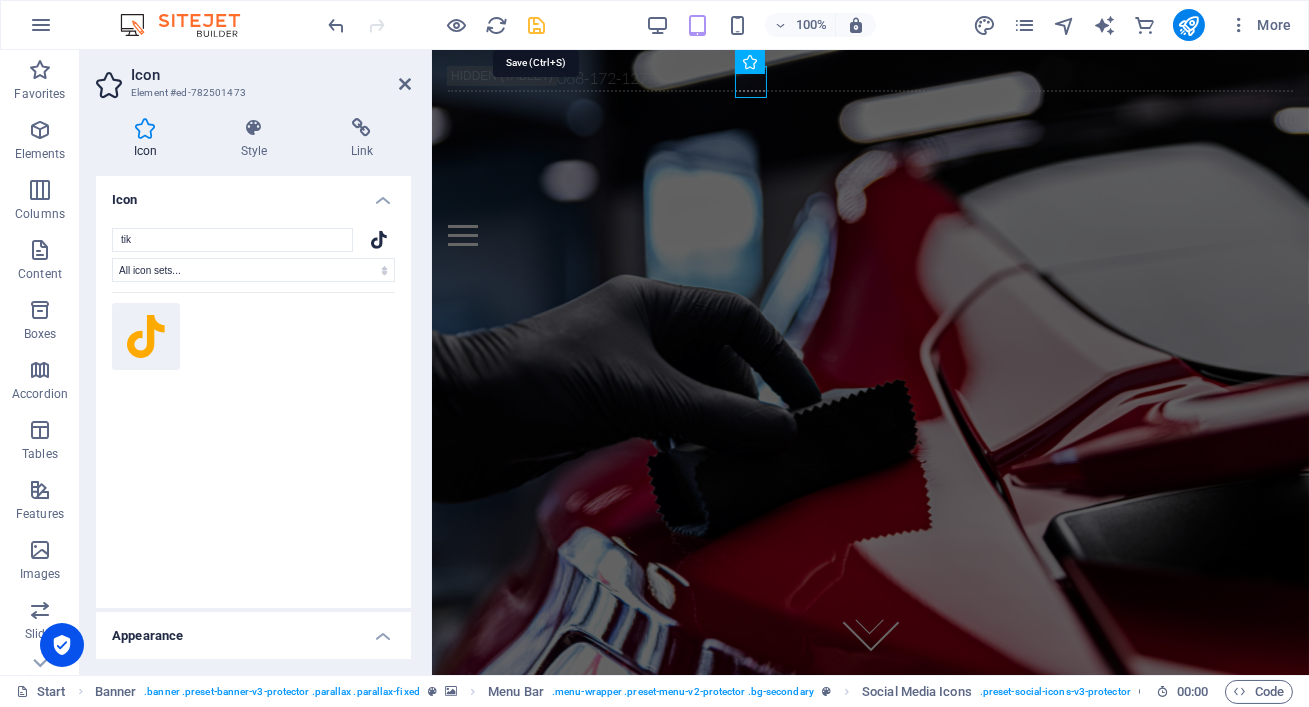 click at bounding box center (537, 25) 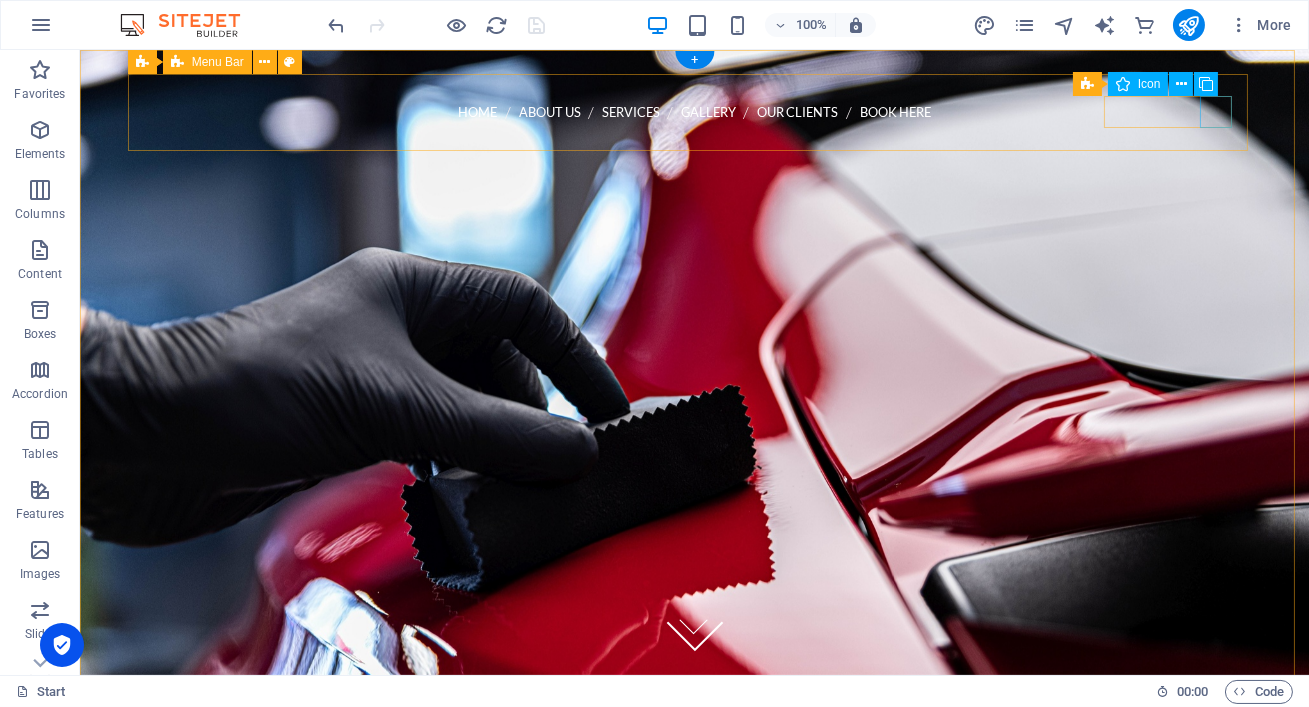 click at bounding box center (695, 257) 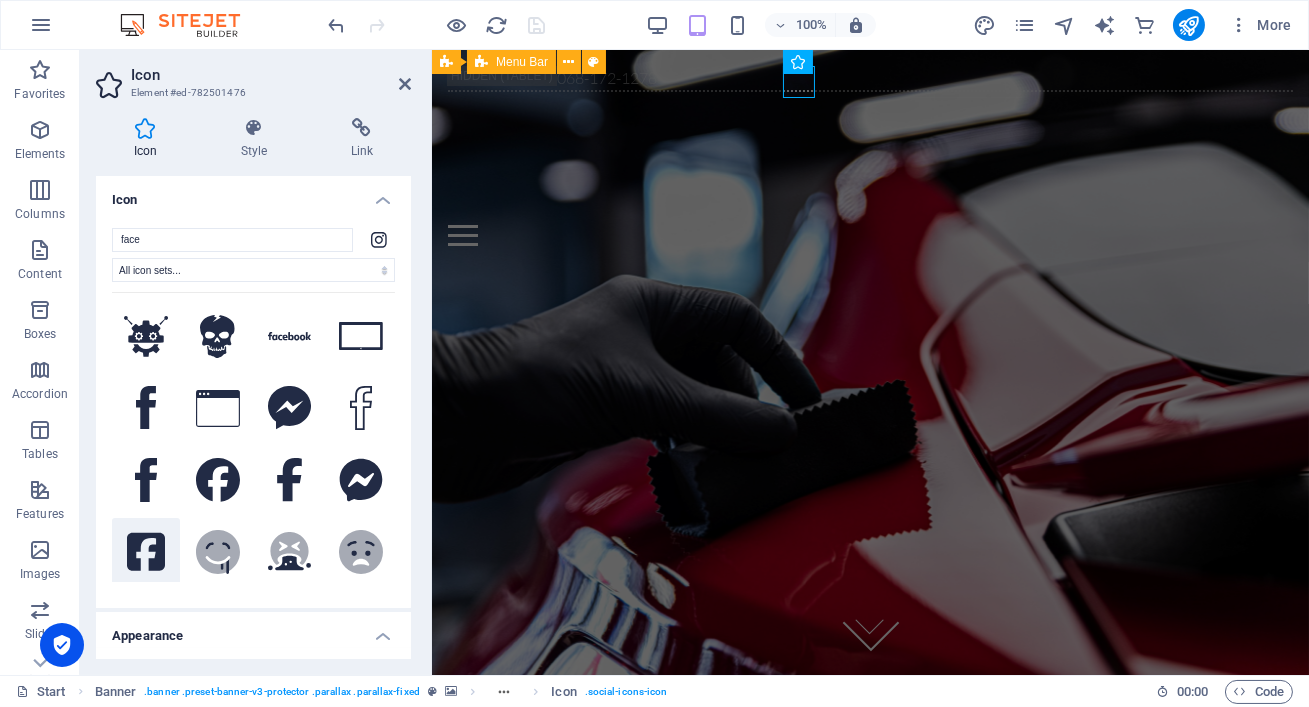 click 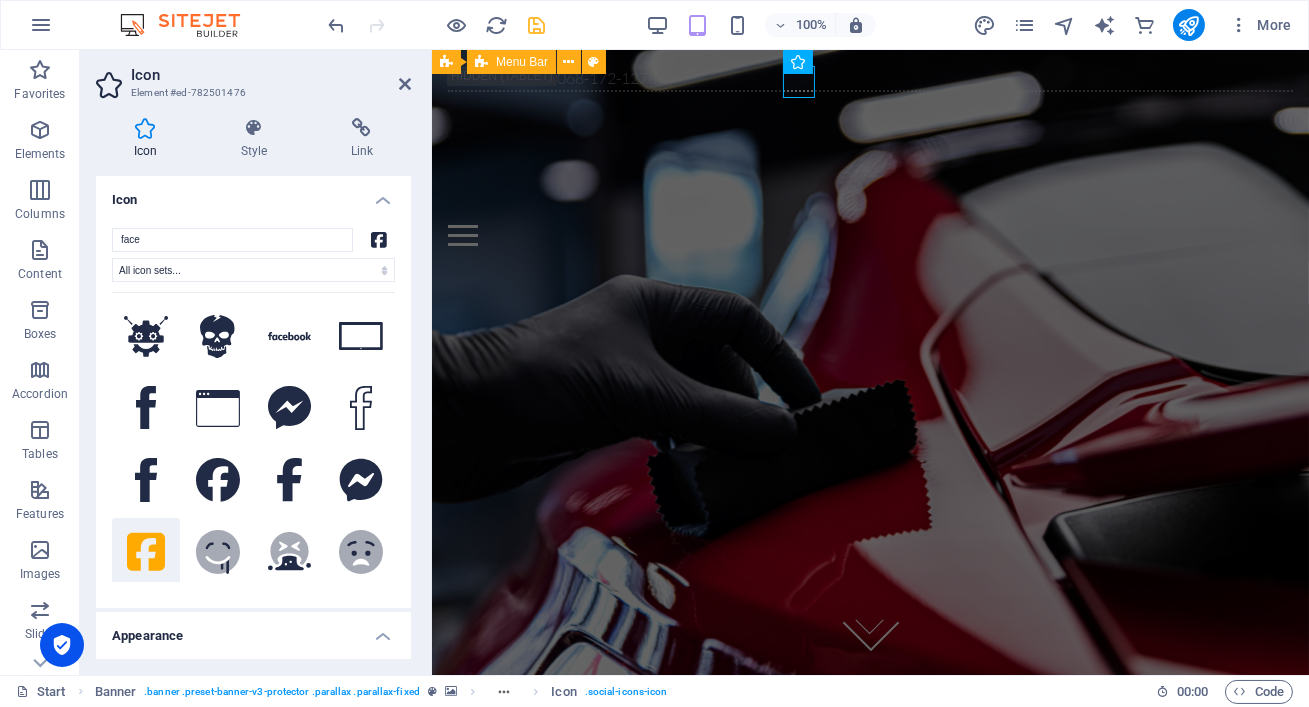 click on "Appearance" at bounding box center [253, 630] 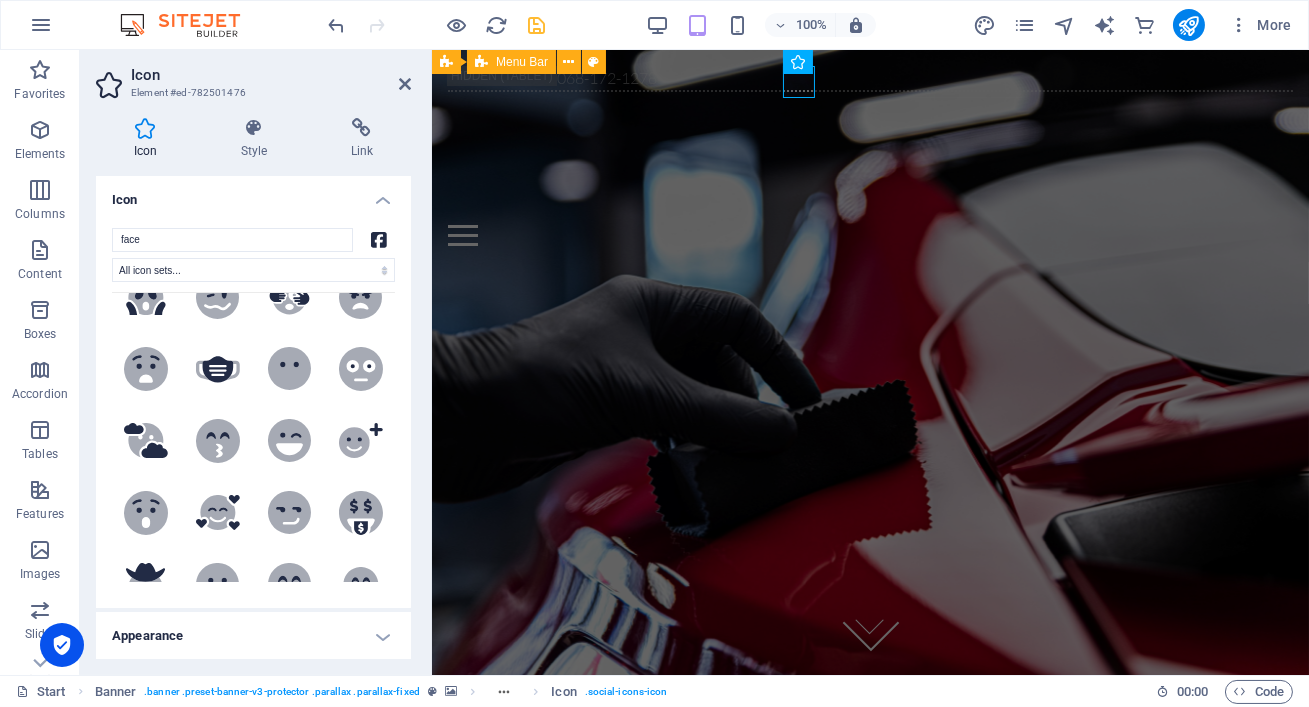 scroll, scrollTop: 0, scrollLeft: 0, axis: both 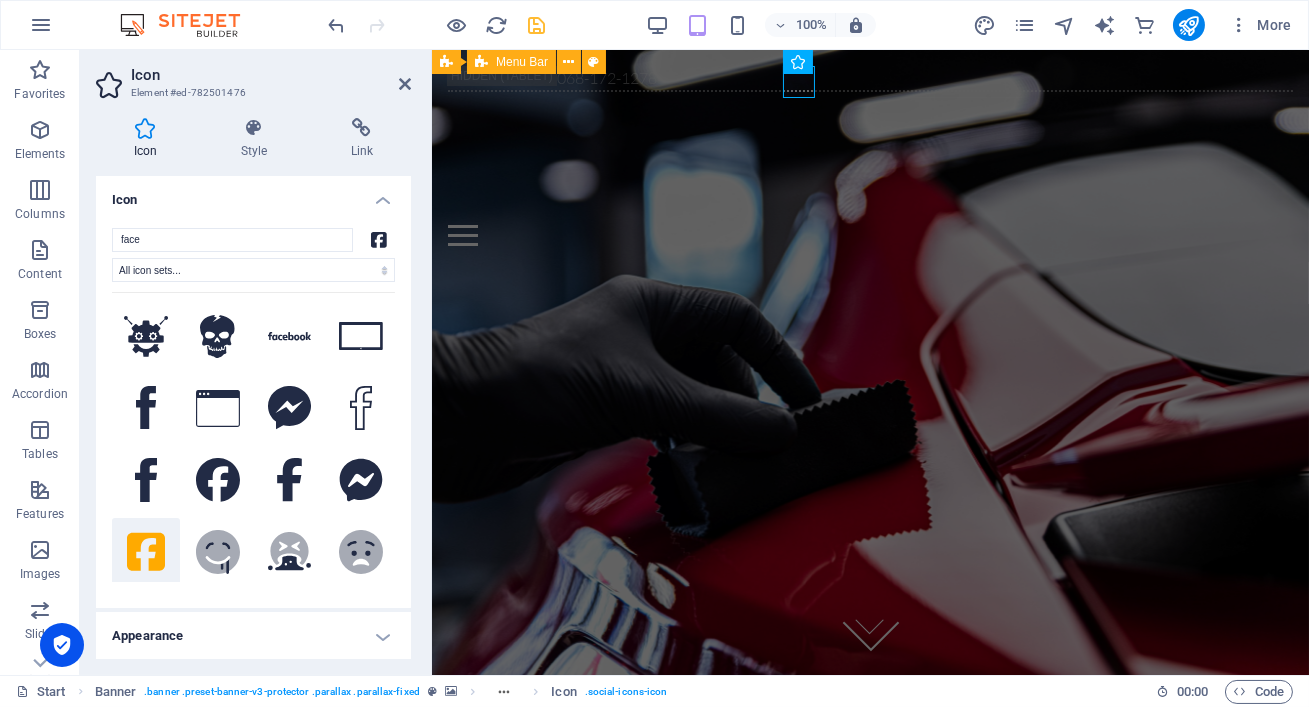 click on "Appearance" at bounding box center [253, 636] 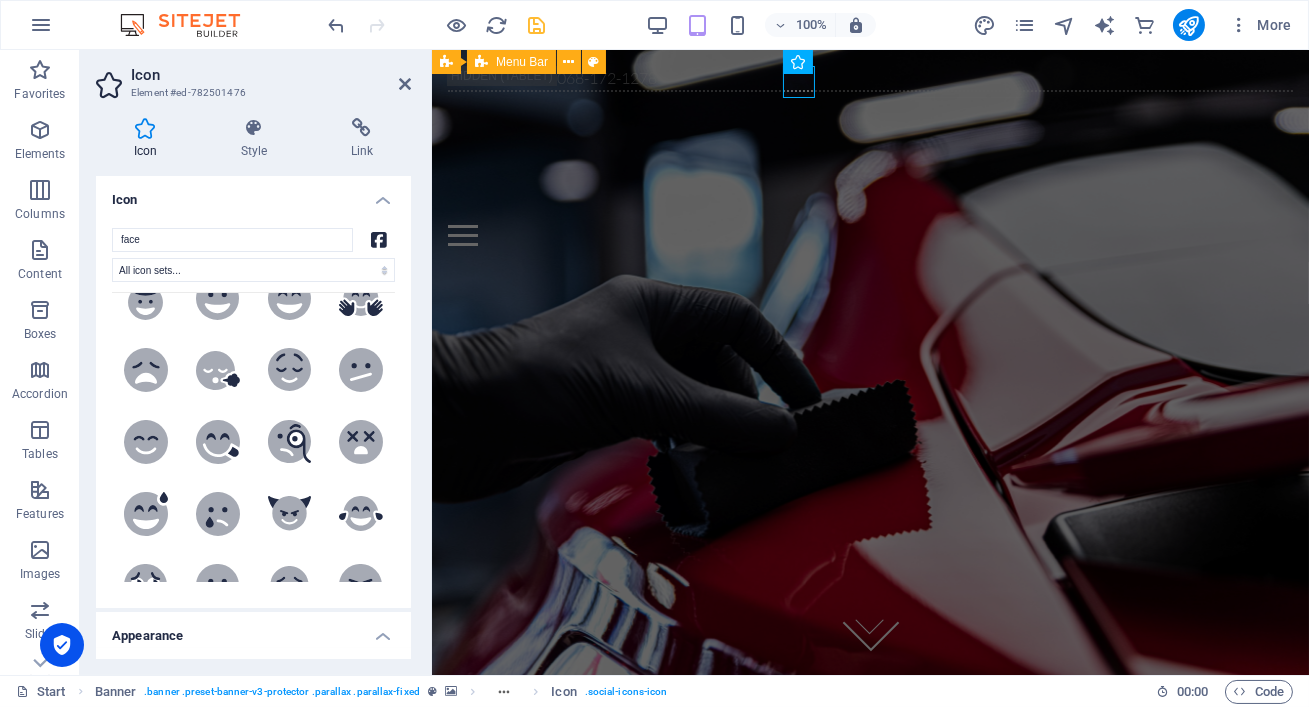 scroll, scrollTop: 0, scrollLeft: 0, axis: both 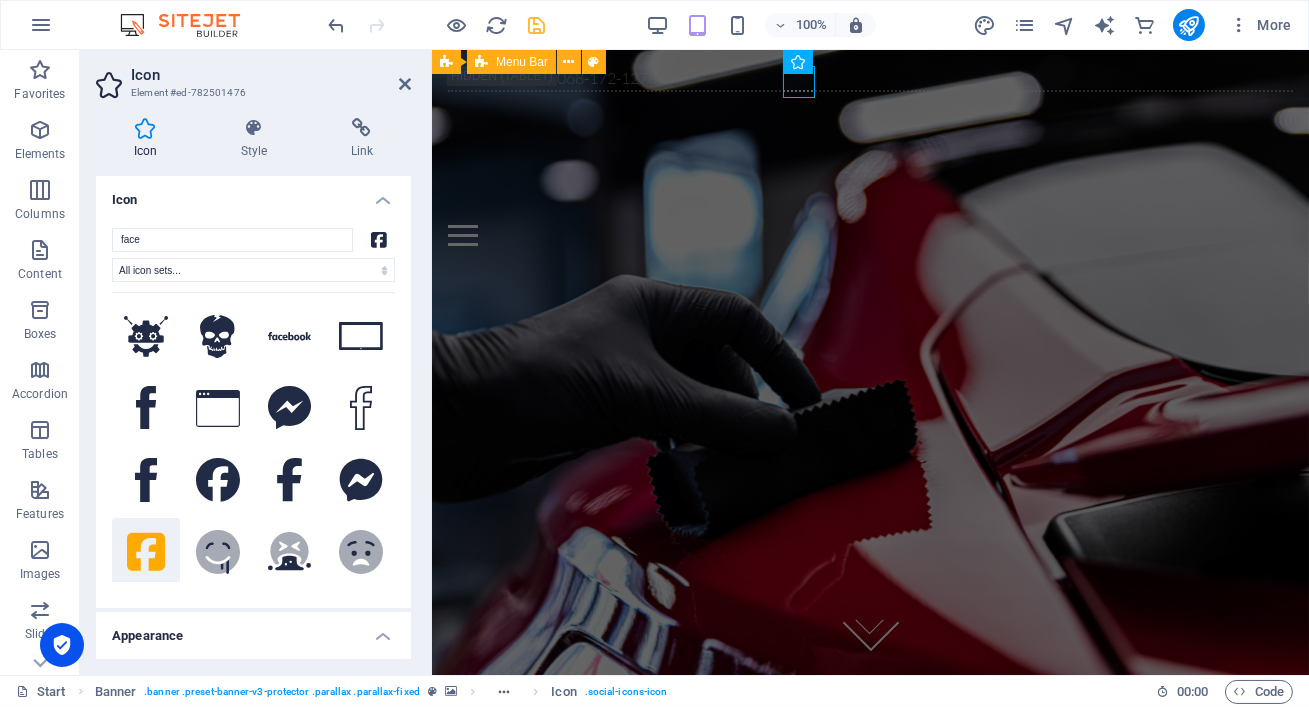 click on "Icon" at bounding box center (253, 194) 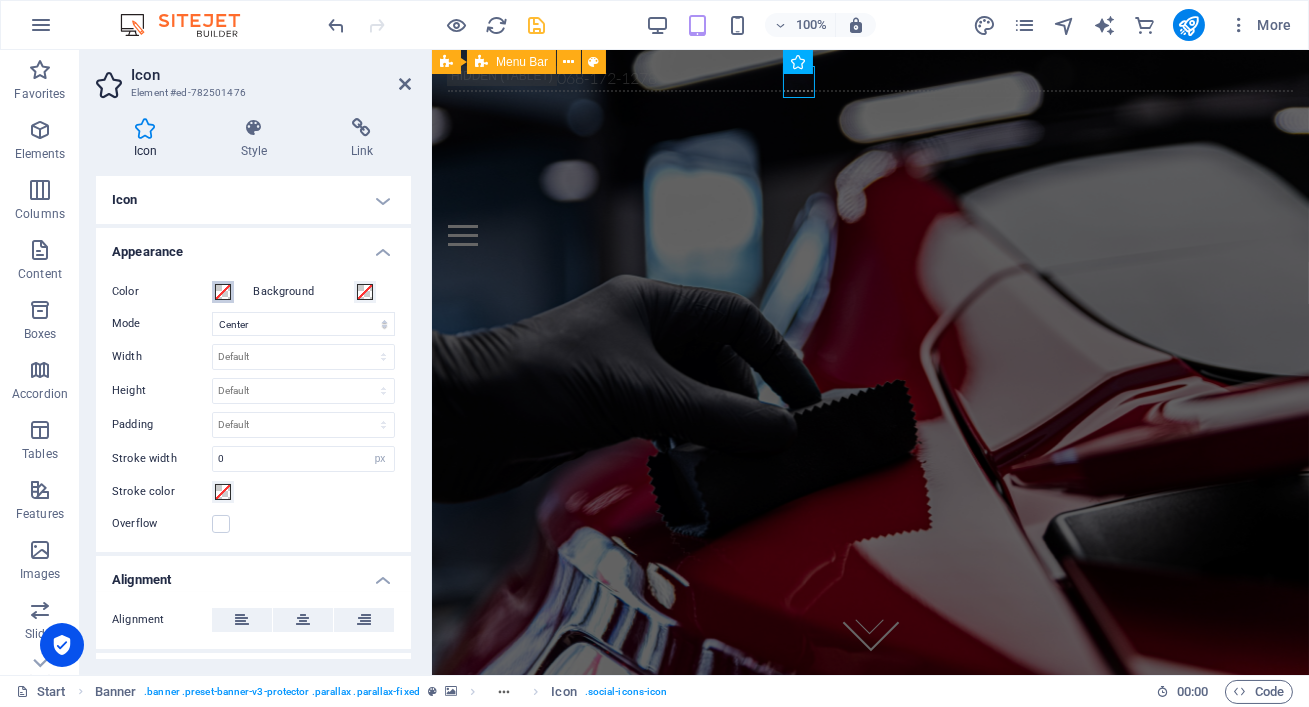 click at bounding box center [223, 292] 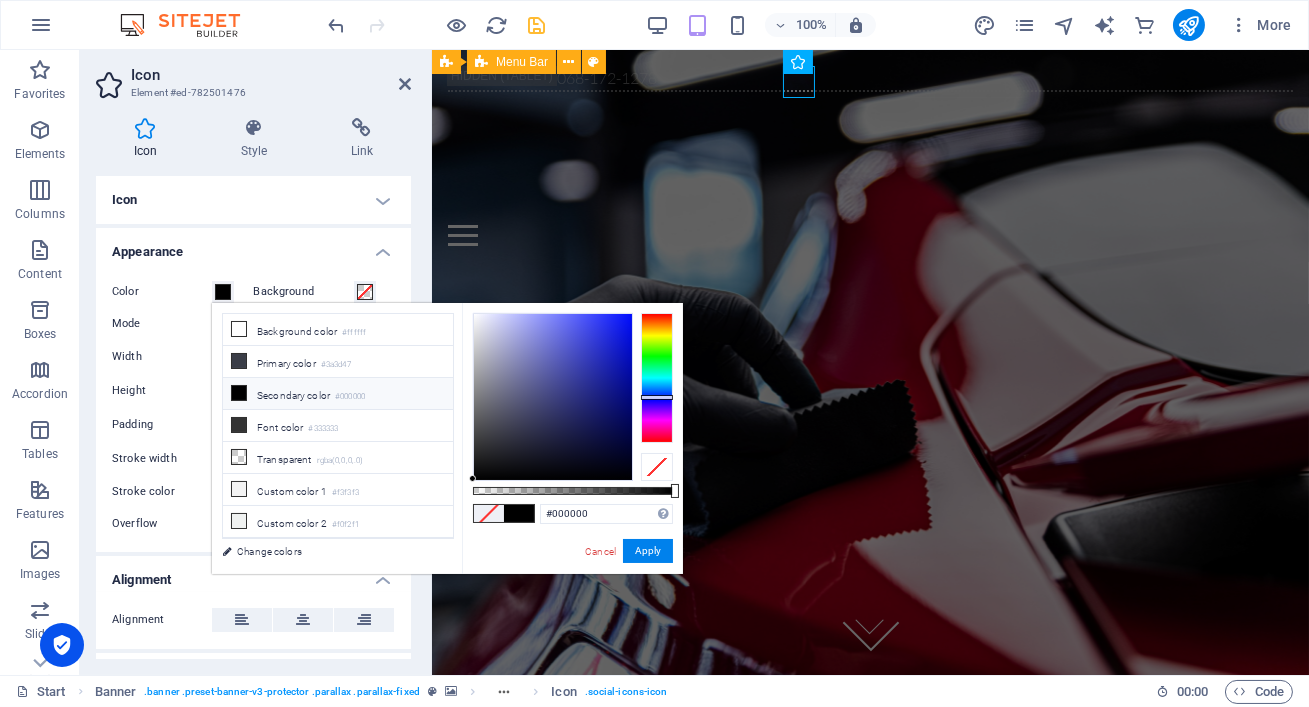 click at bounding box center [657, 378] 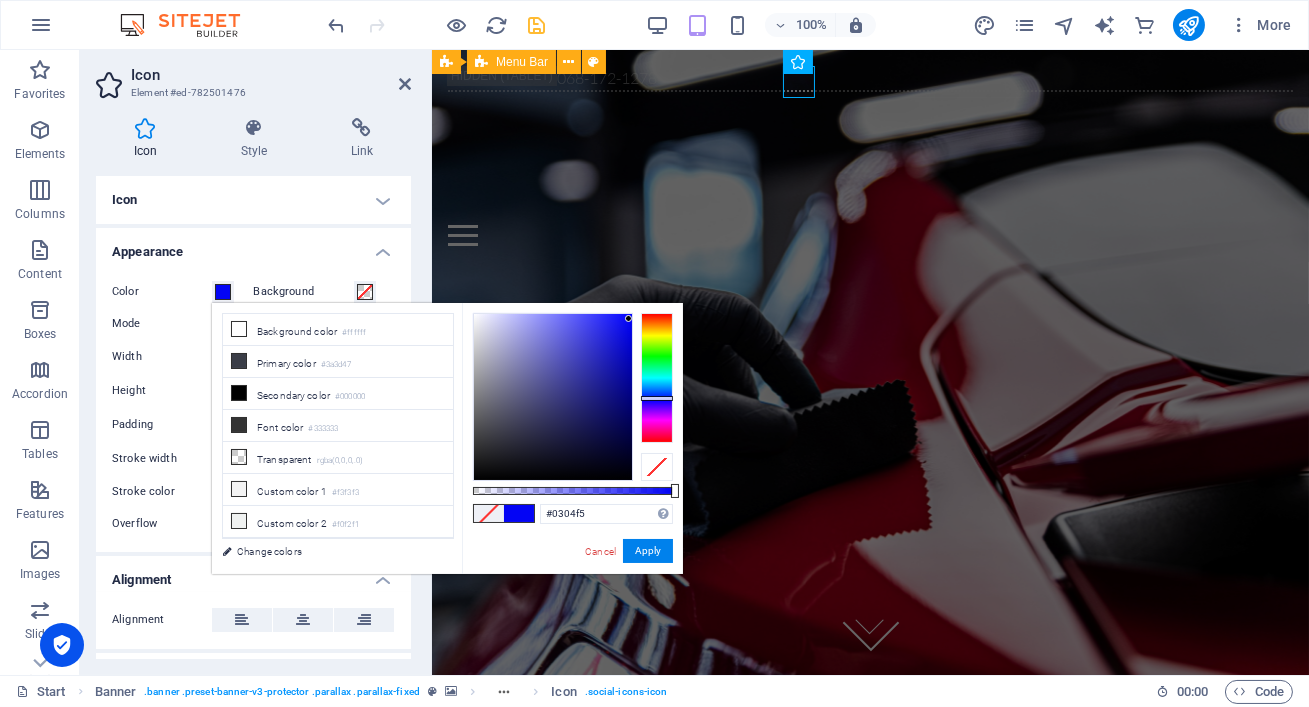 click at bounding box center [553, 397] 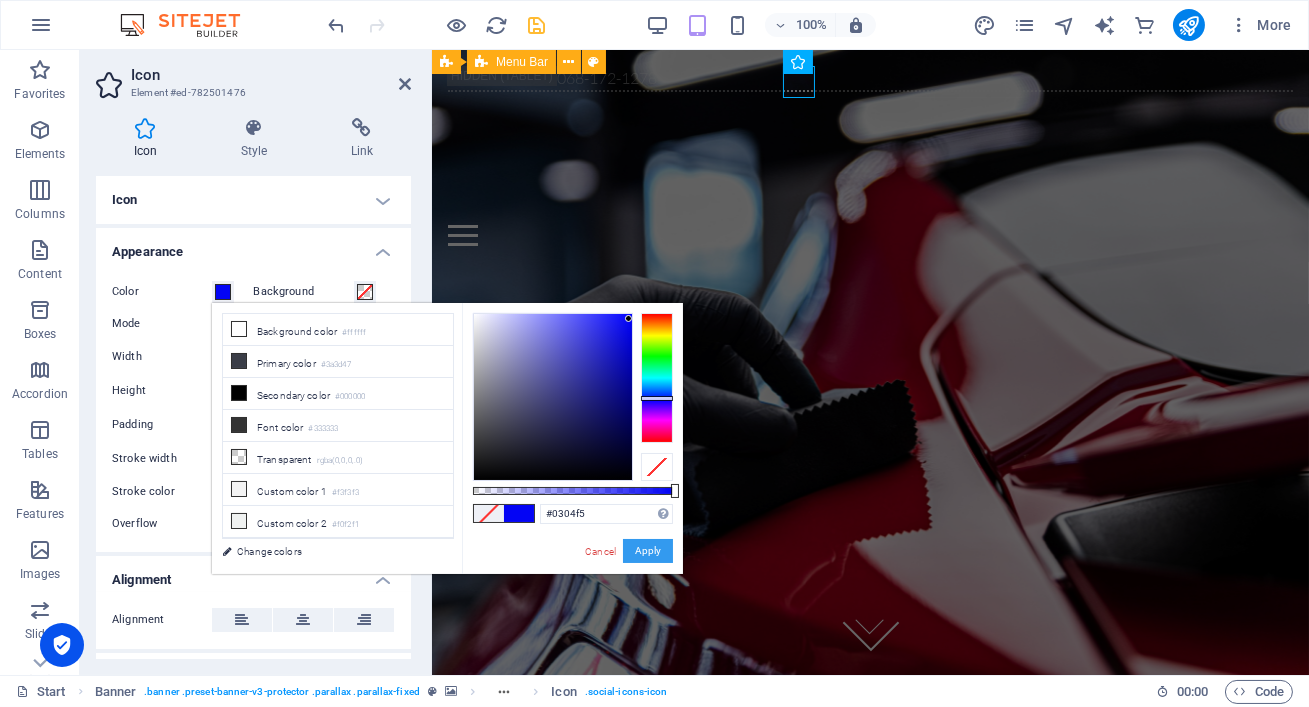 drag, startPoint x: 635, startPoint y: 557, endPoint x: 203, endPoint y: 506, distance: 435 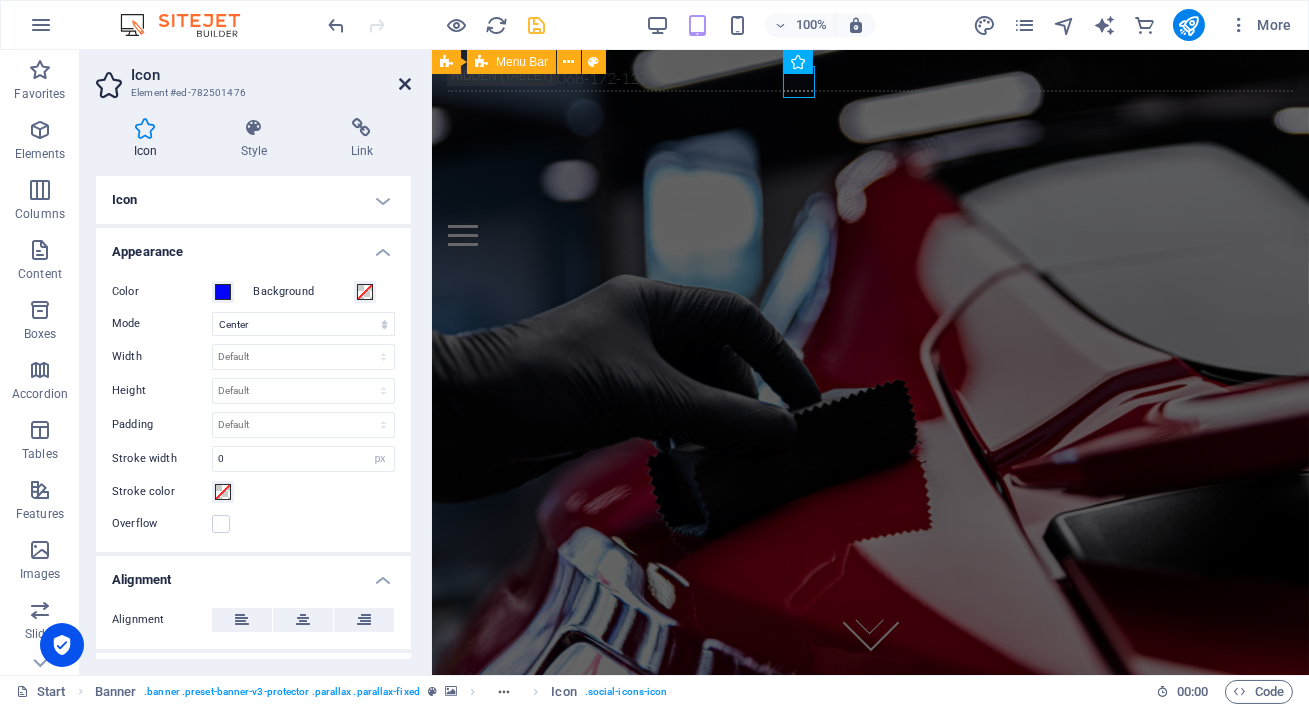 click at bounding box center [405, 84] 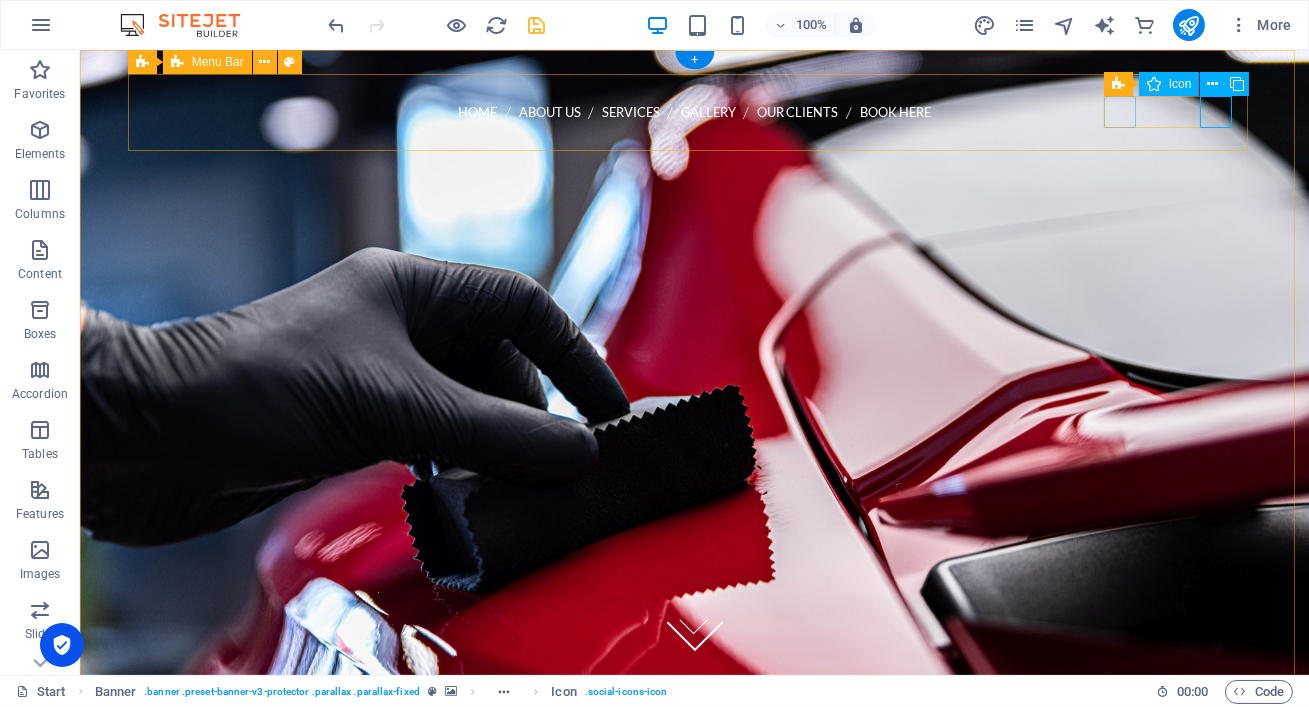click at bounding box center (695, 177) 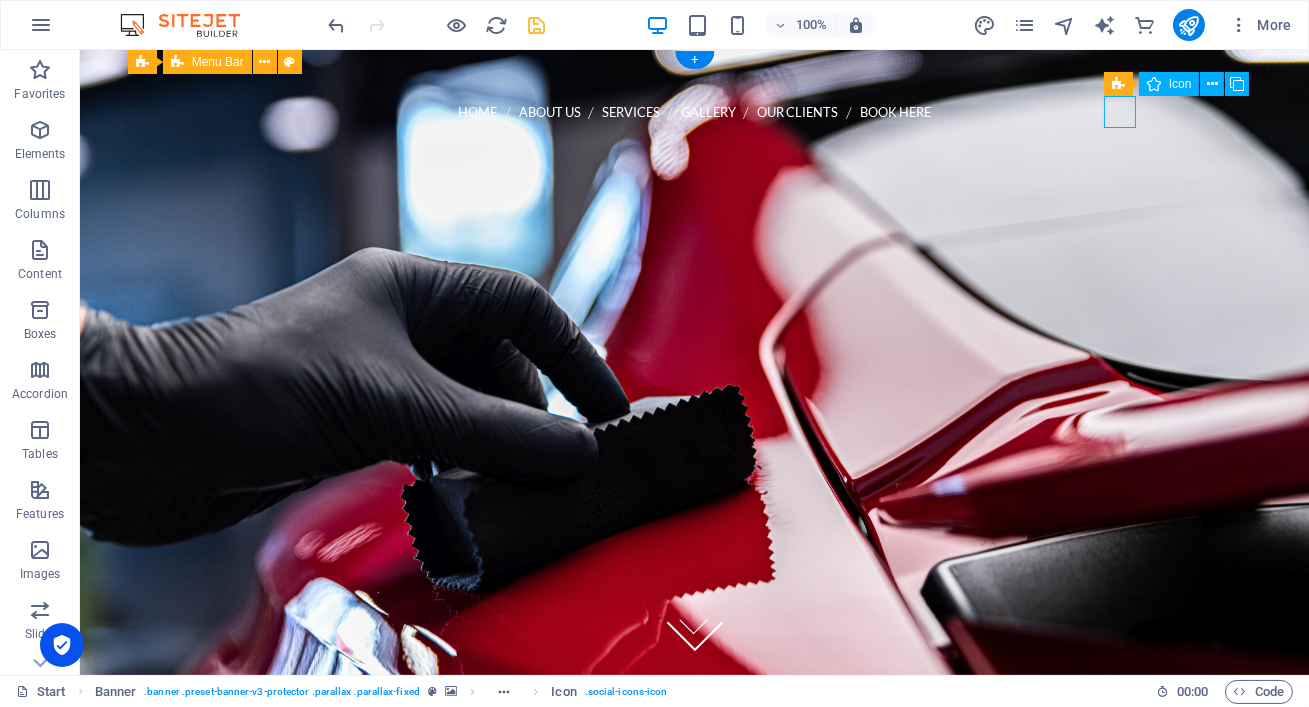 click at bounding box center [695, 177] 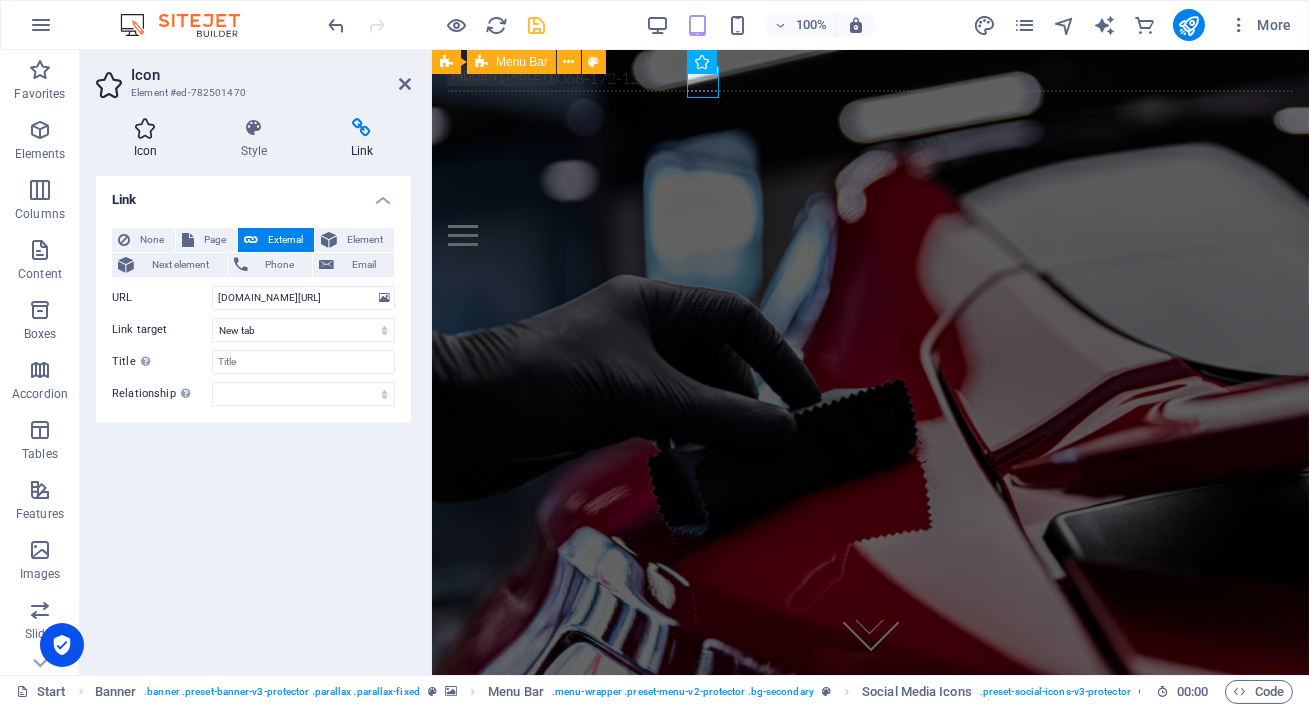 click on "Icon" at bounding box center [149, 139] 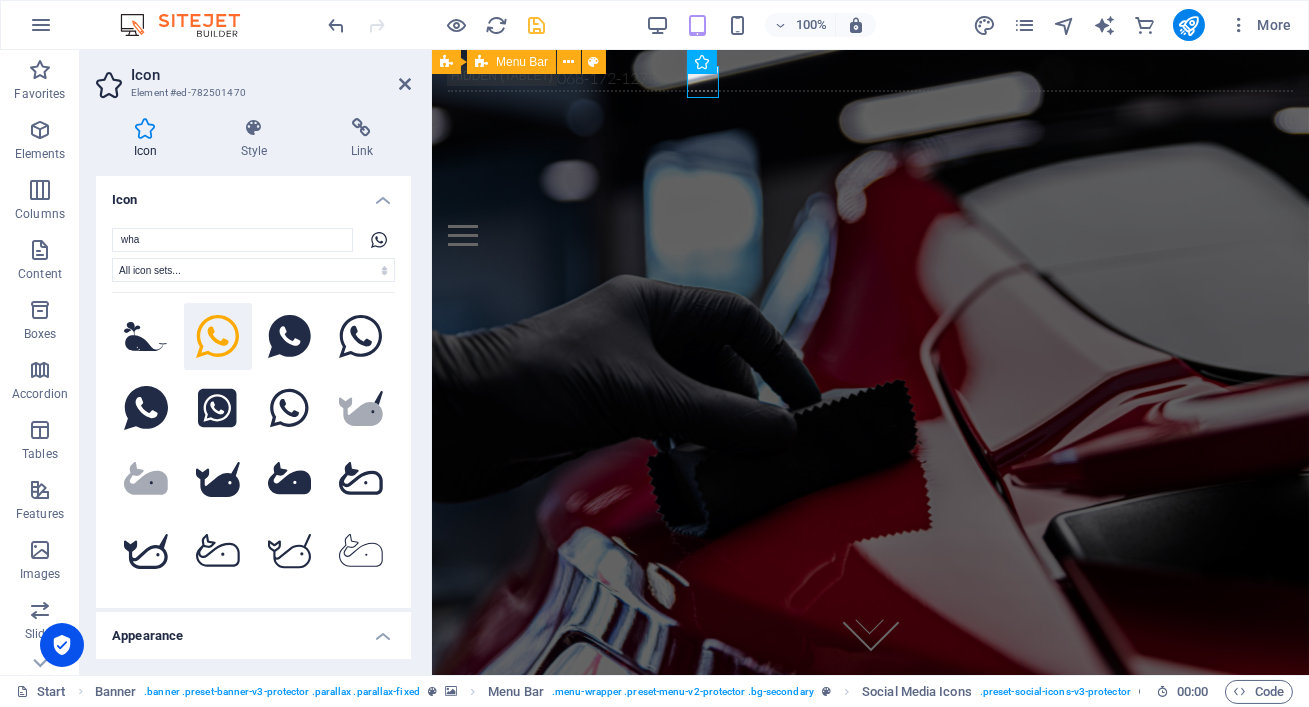 click on "Icon" at bounding box center (253, 194) 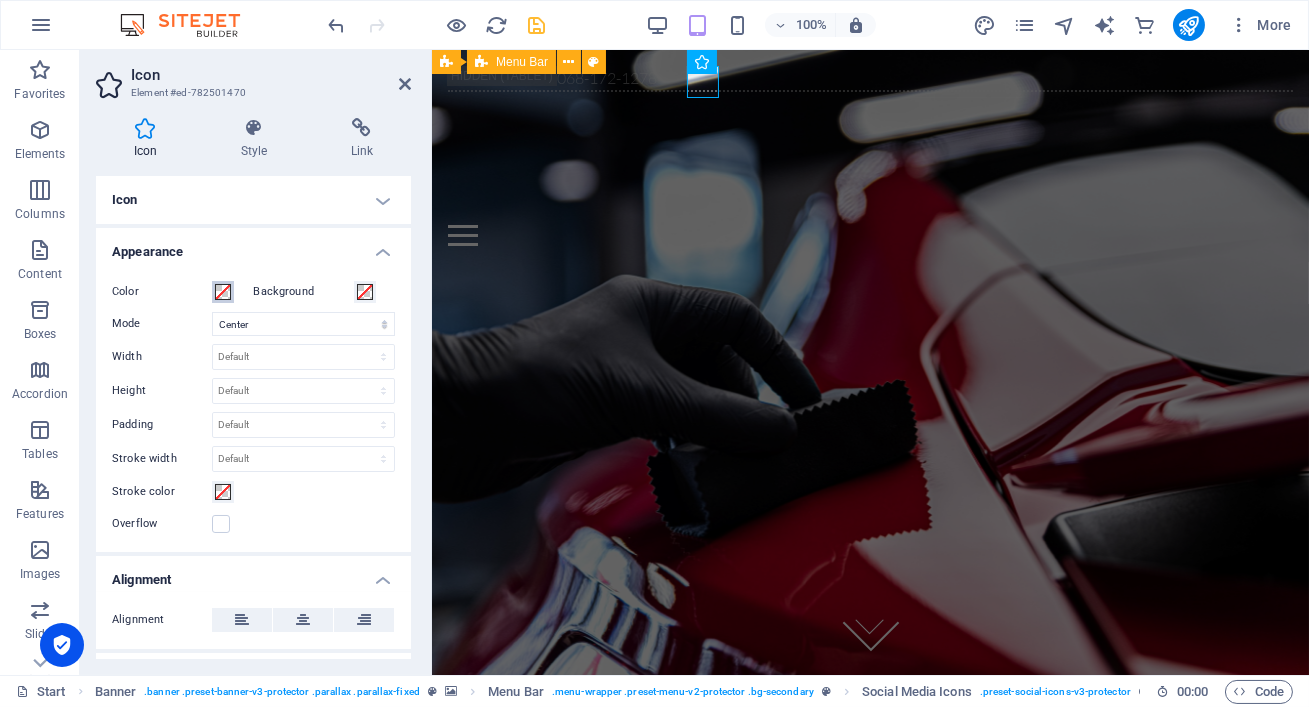 click at bounding box center (223, 292) 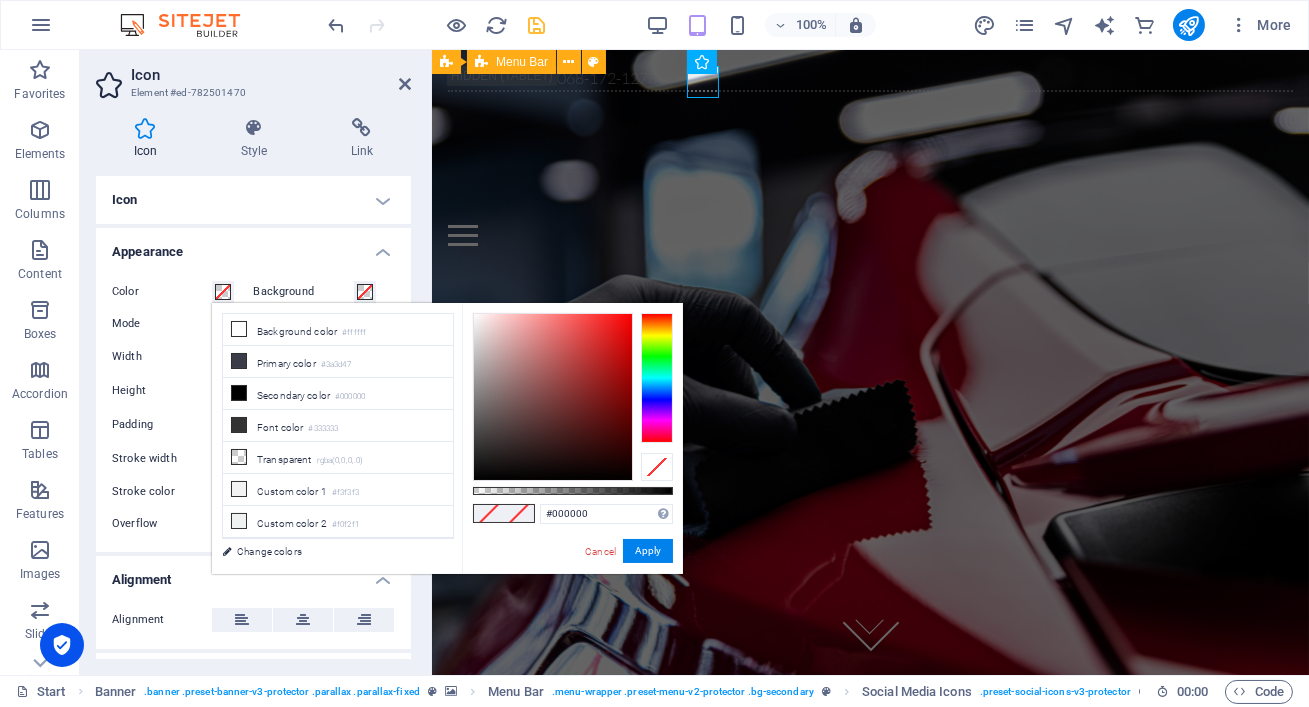 click at bounding box center (657, 378) 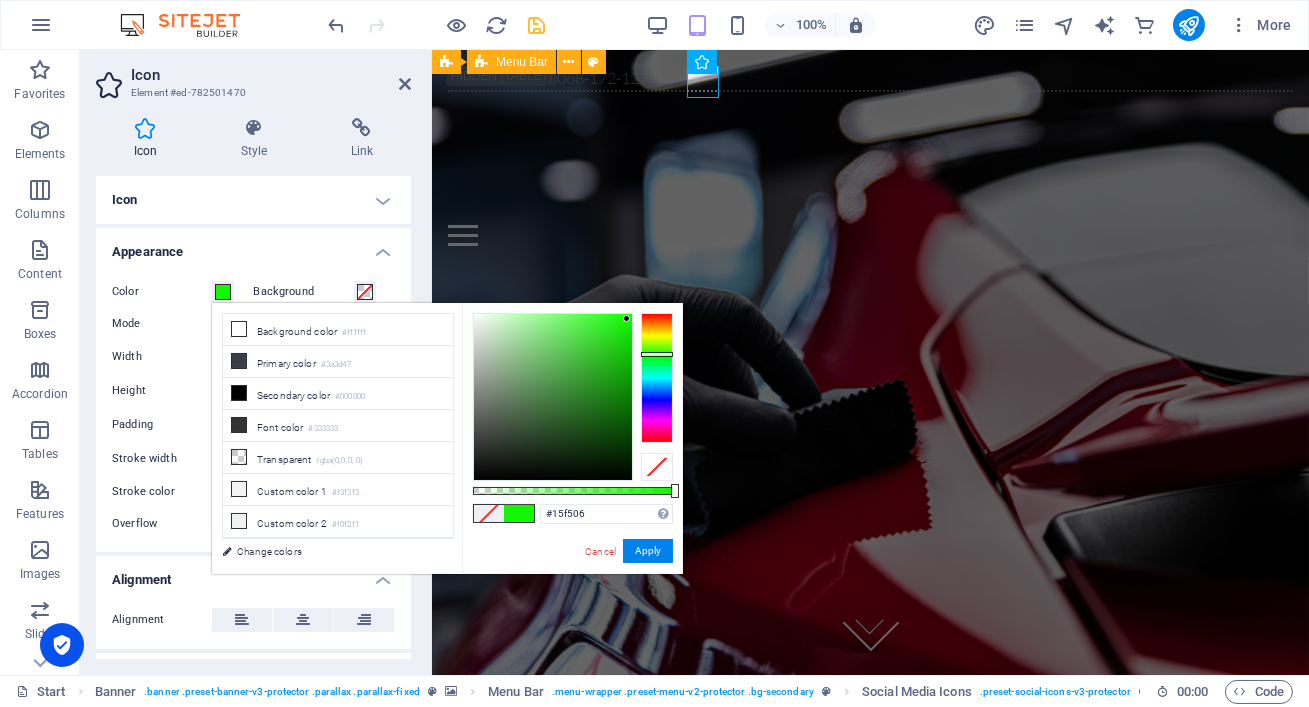 drag, startPoint x: 596, startPoint y: 340, endPoint x: 627, endPoint y: 319, distance: 37.44329 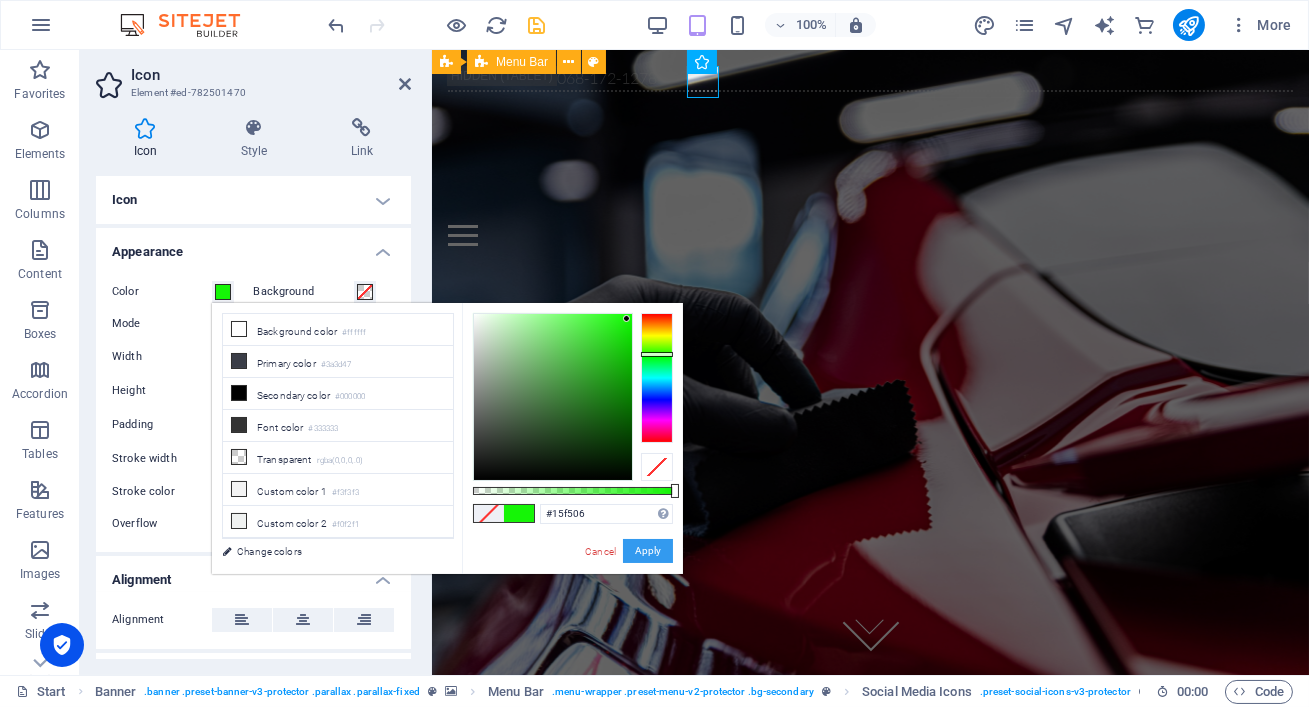 click on "Apply" at bounding box center (648, 551) 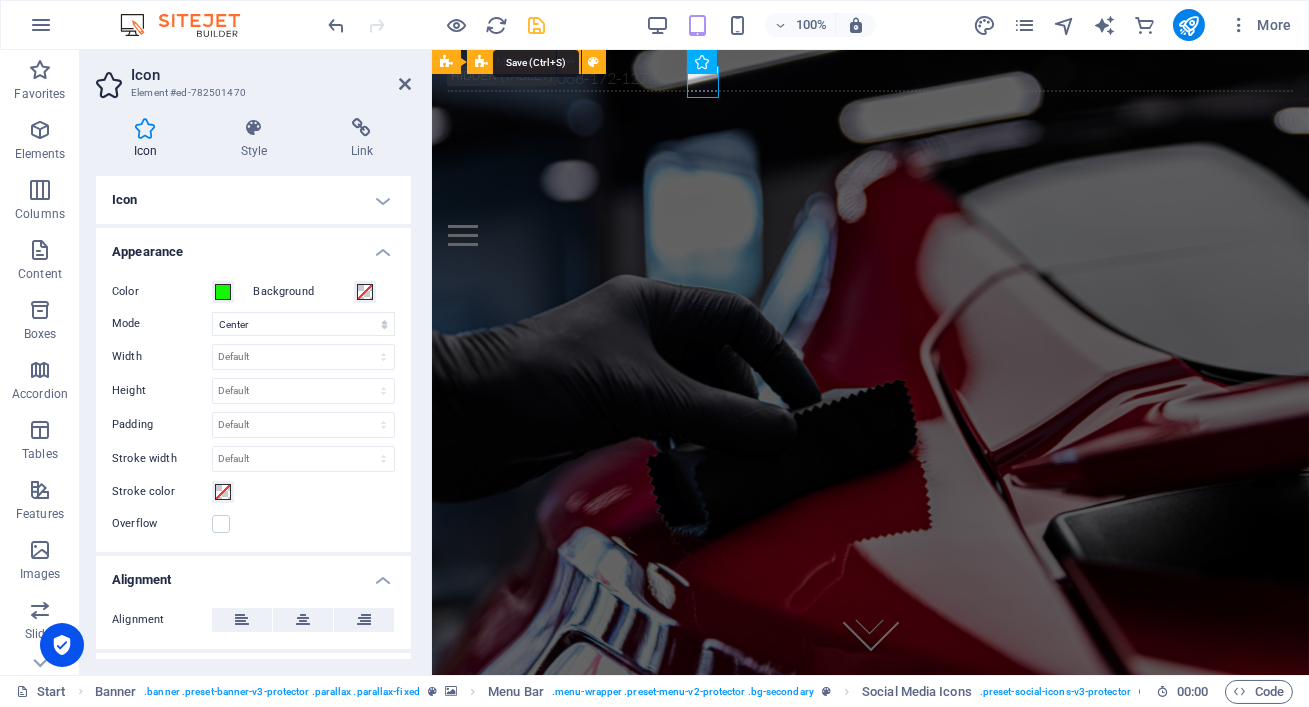 click at bounding box center [537, 25] 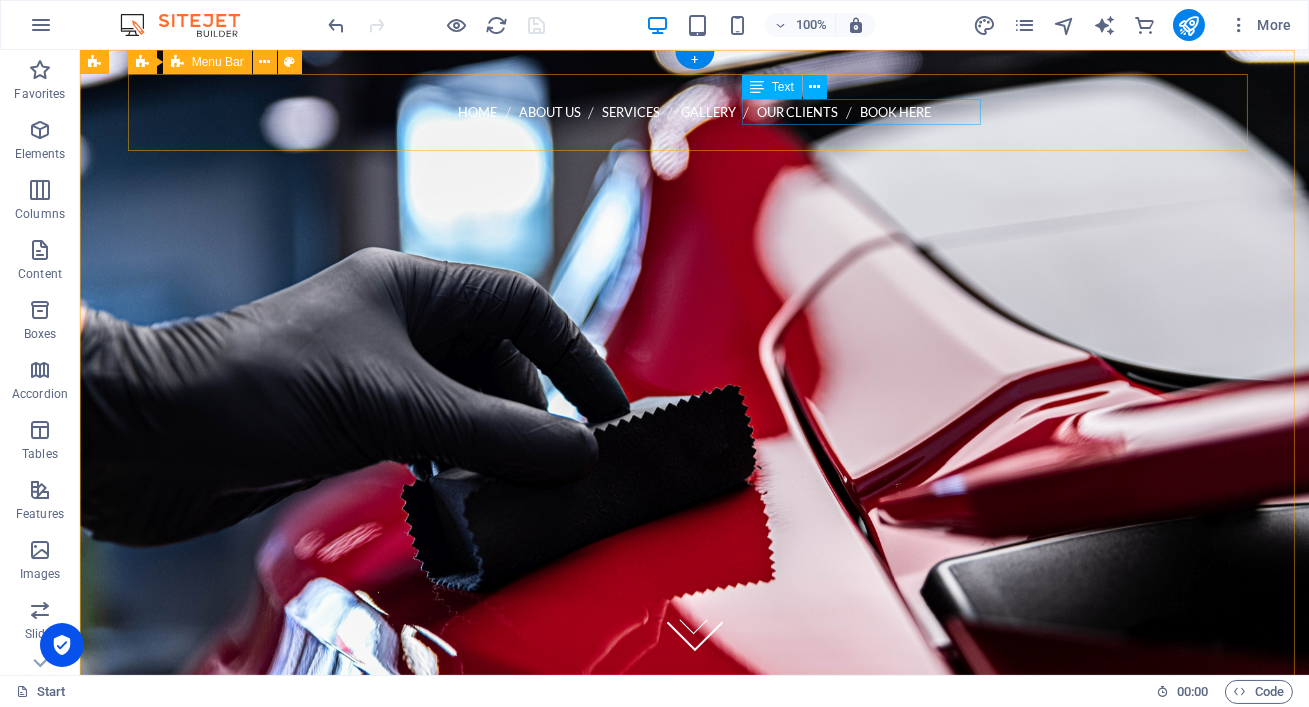 click on "chat with us     068-172-1278" at bounding box center [695, 148] 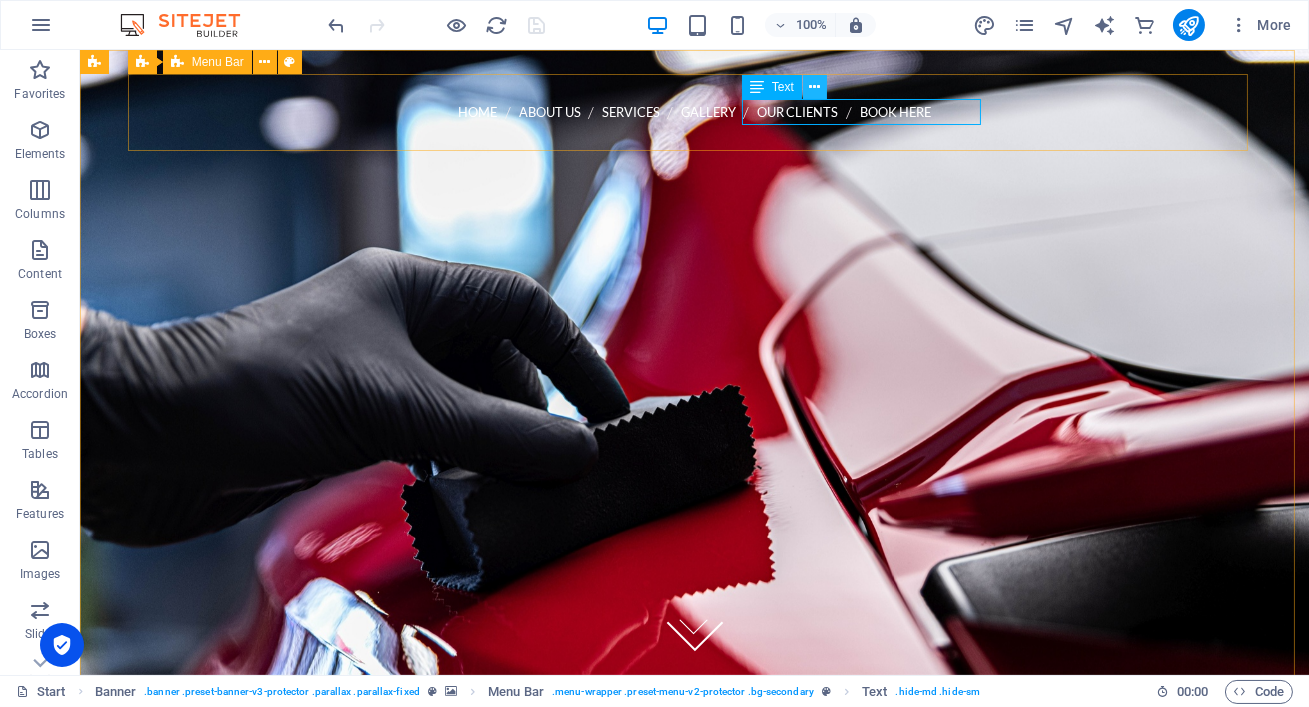 click at bounding box center [814, 87] 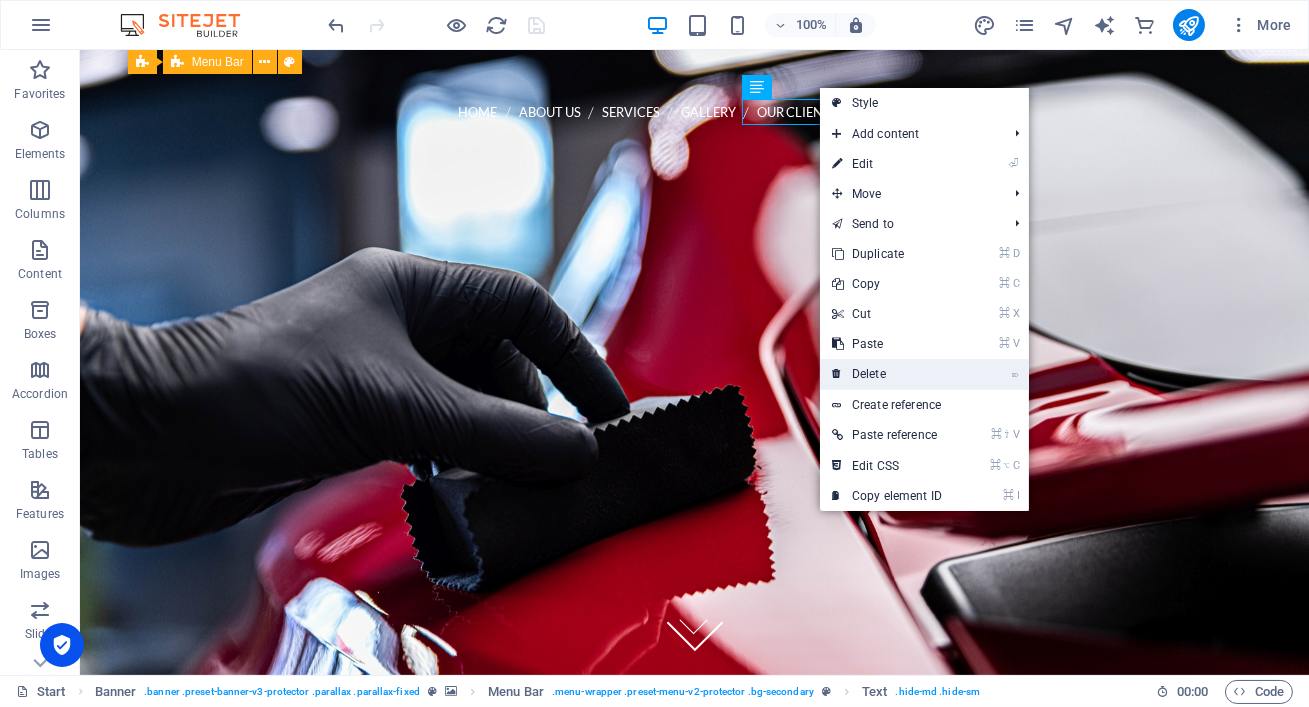click on "⌦  Delete" at bounding box center [887, 374] 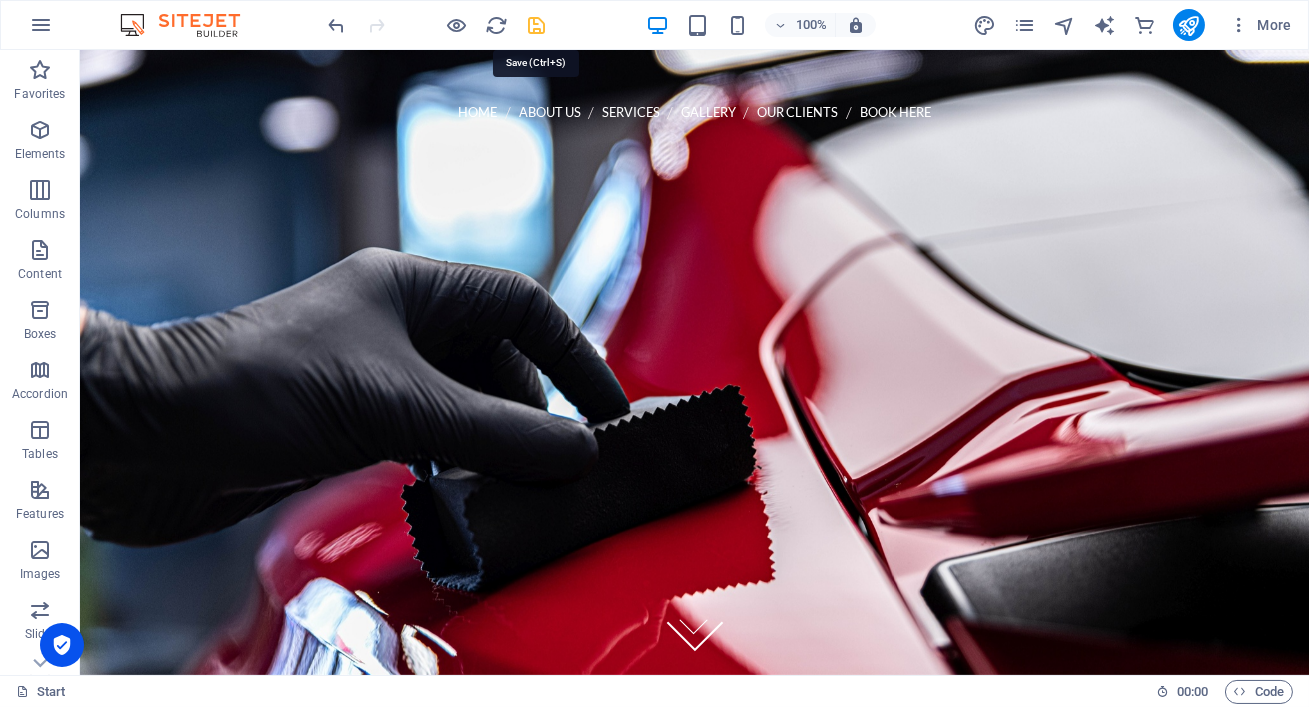 click at bounding box center [537, 25] 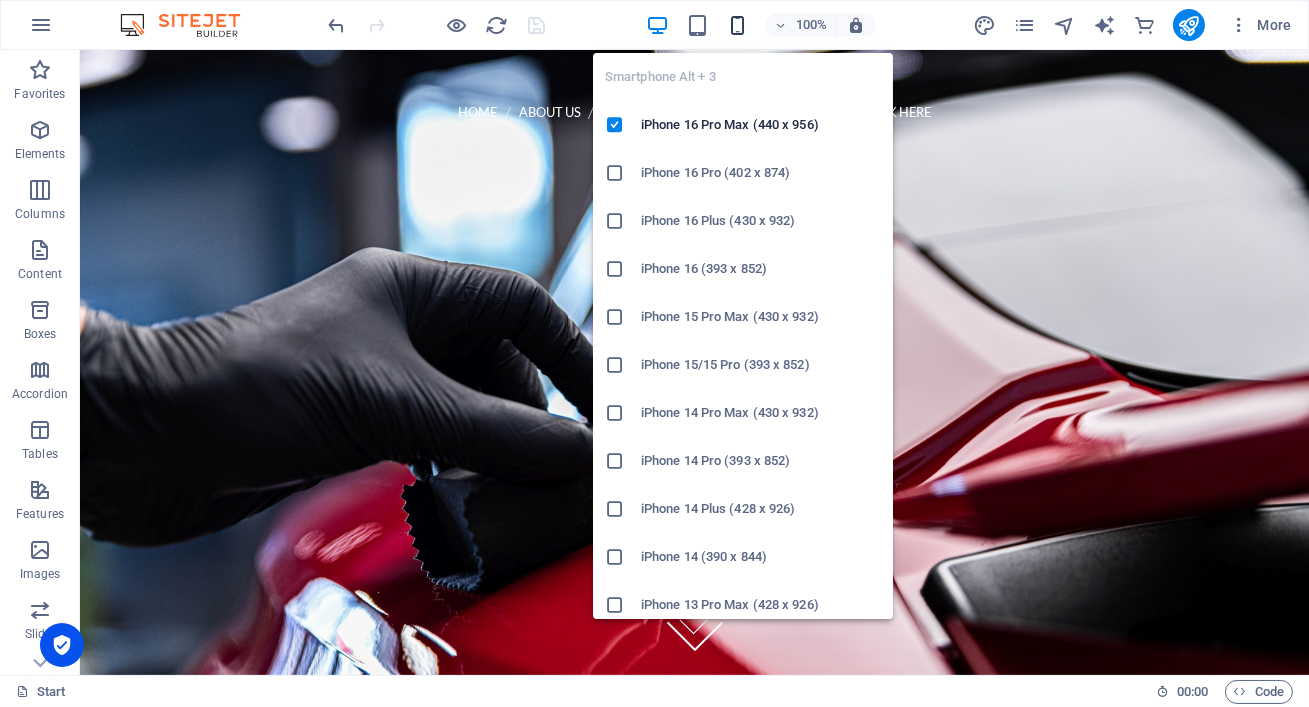 click at bounding box center (737, 25) 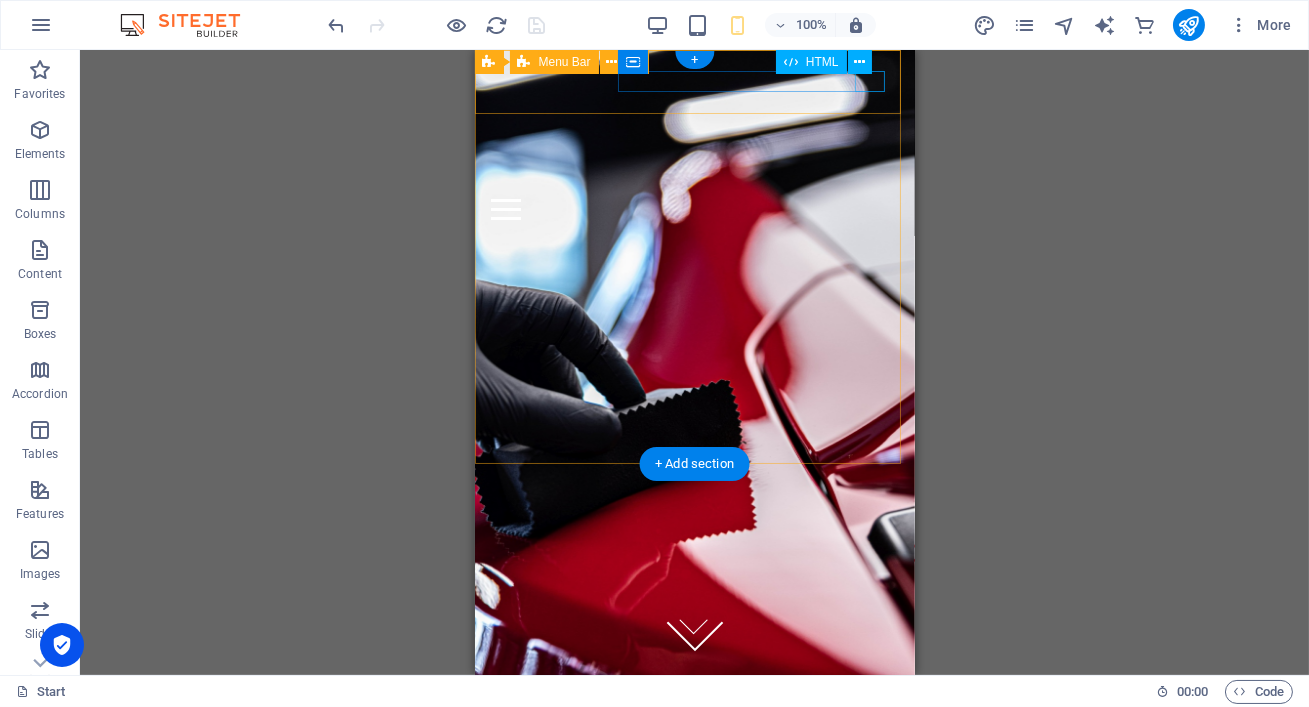 click on "Menu" at bounding box center [694, 209] 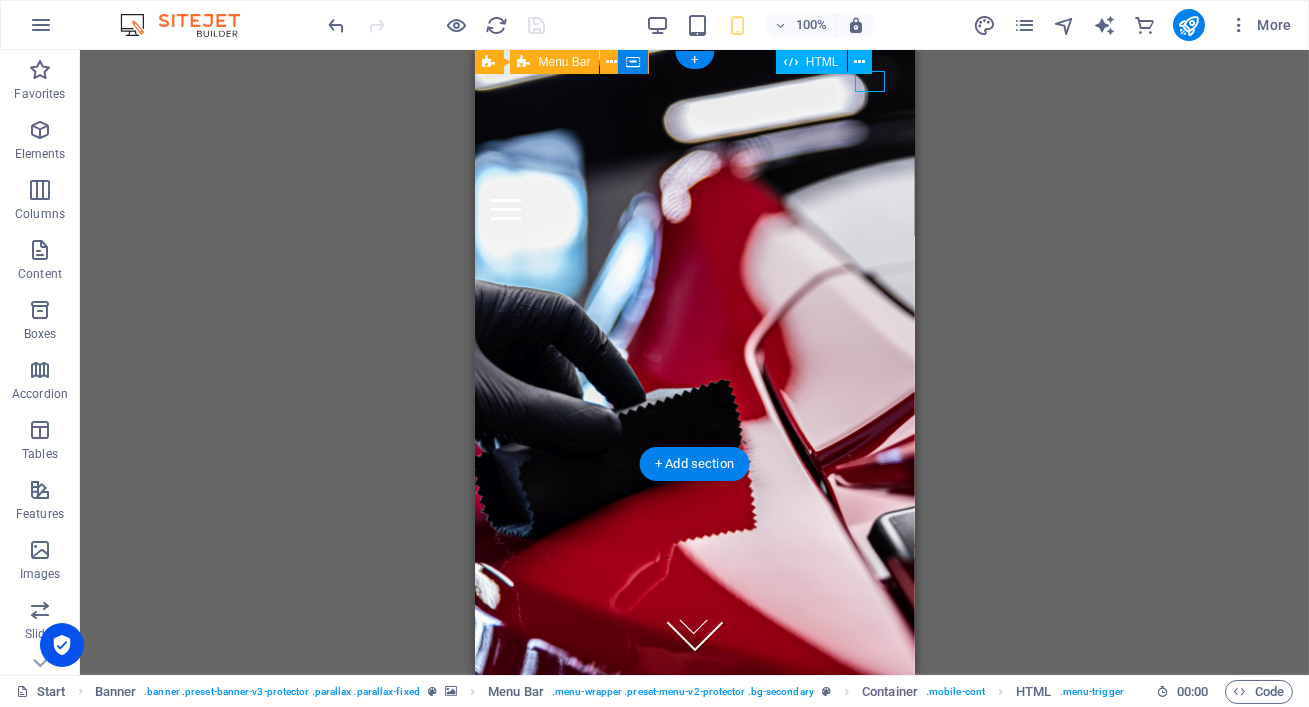click on "Menu" at bounding box center [694, 209] 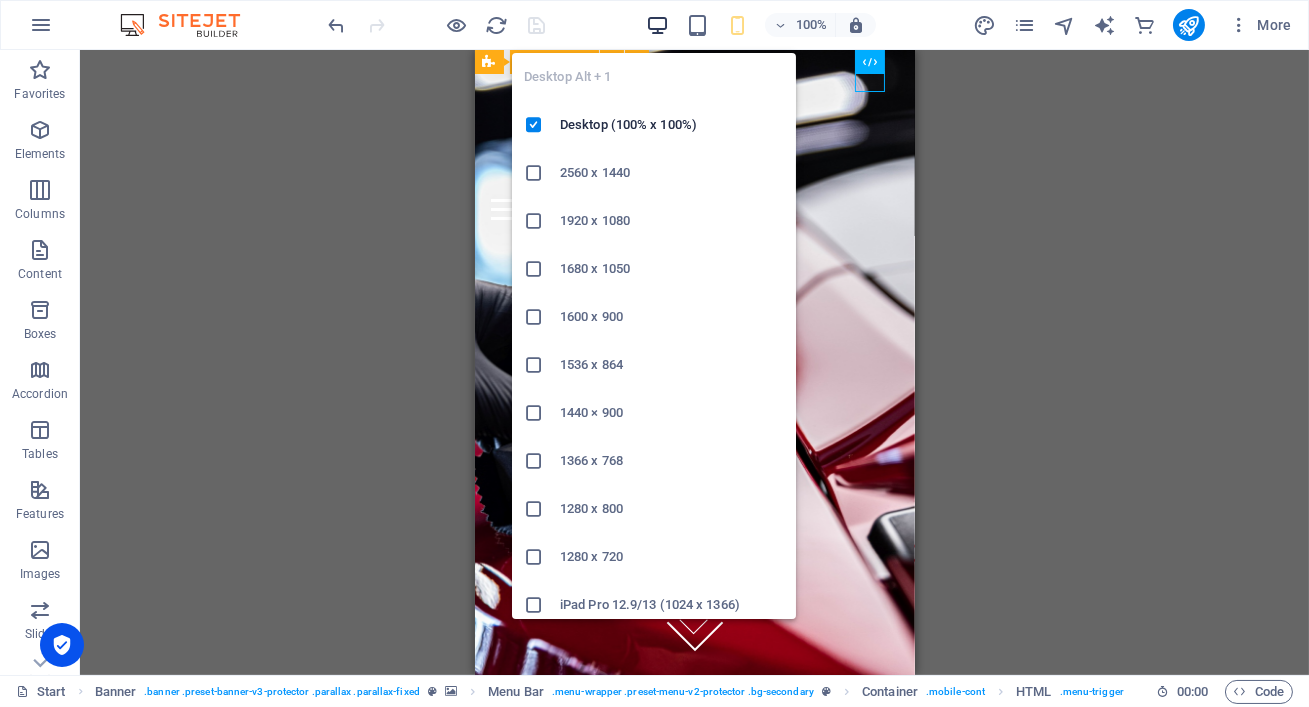 click at bounding box center [657, 25] 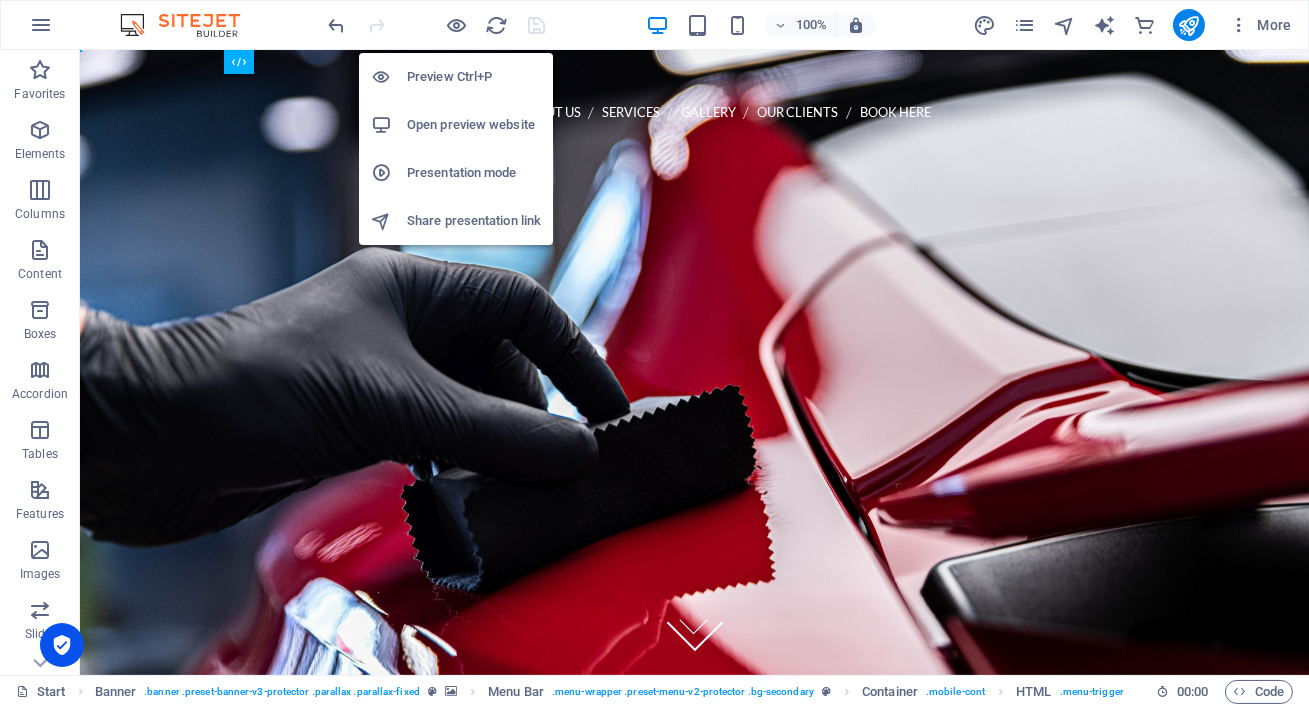 click on "Open preview website" at bounding box center [474, 125] 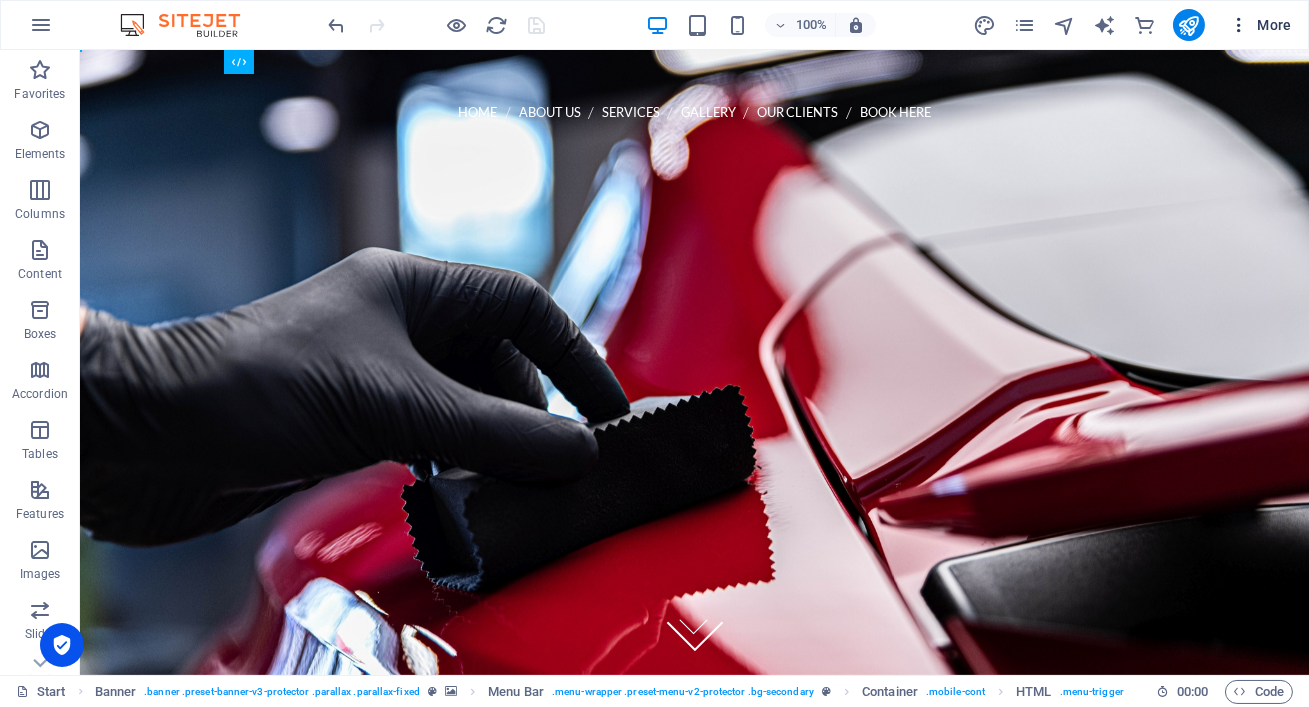 click on "More" at bounding box center (1260, 25) 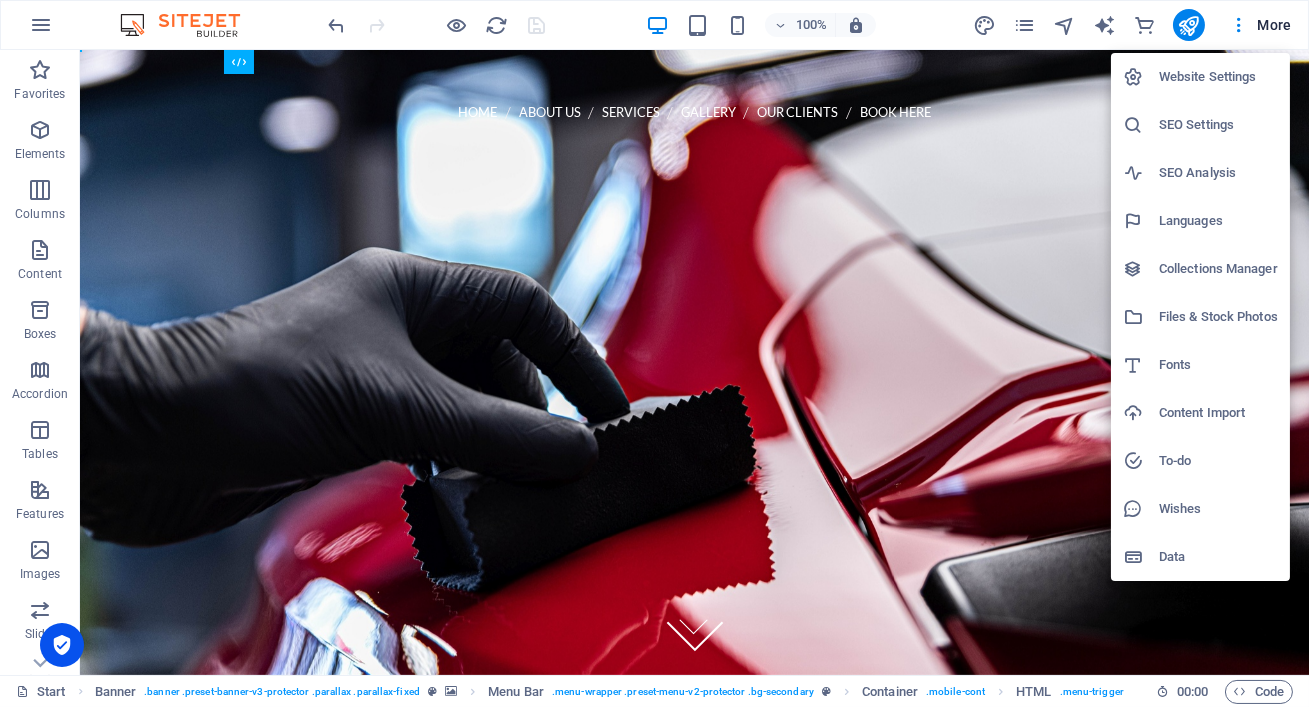 click on "SEO Settings" at bounding box center (1200, 125) 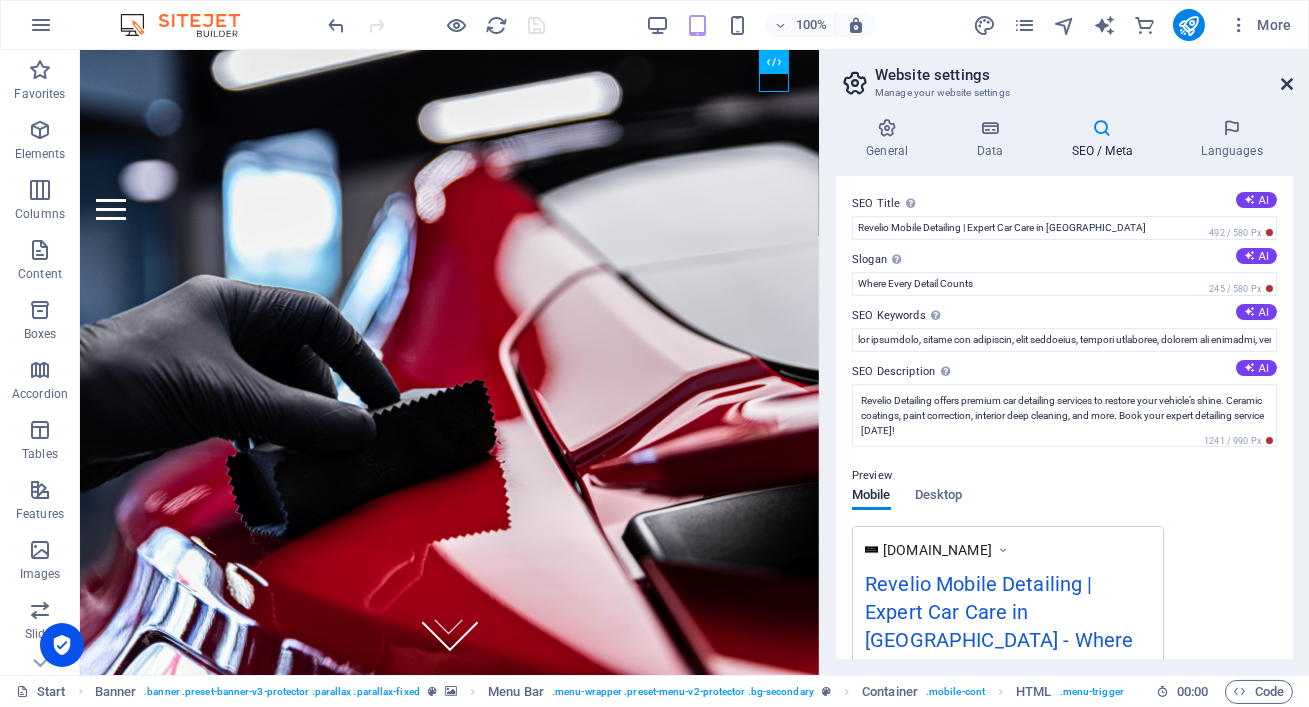 click at bounding box center [1287, 84] 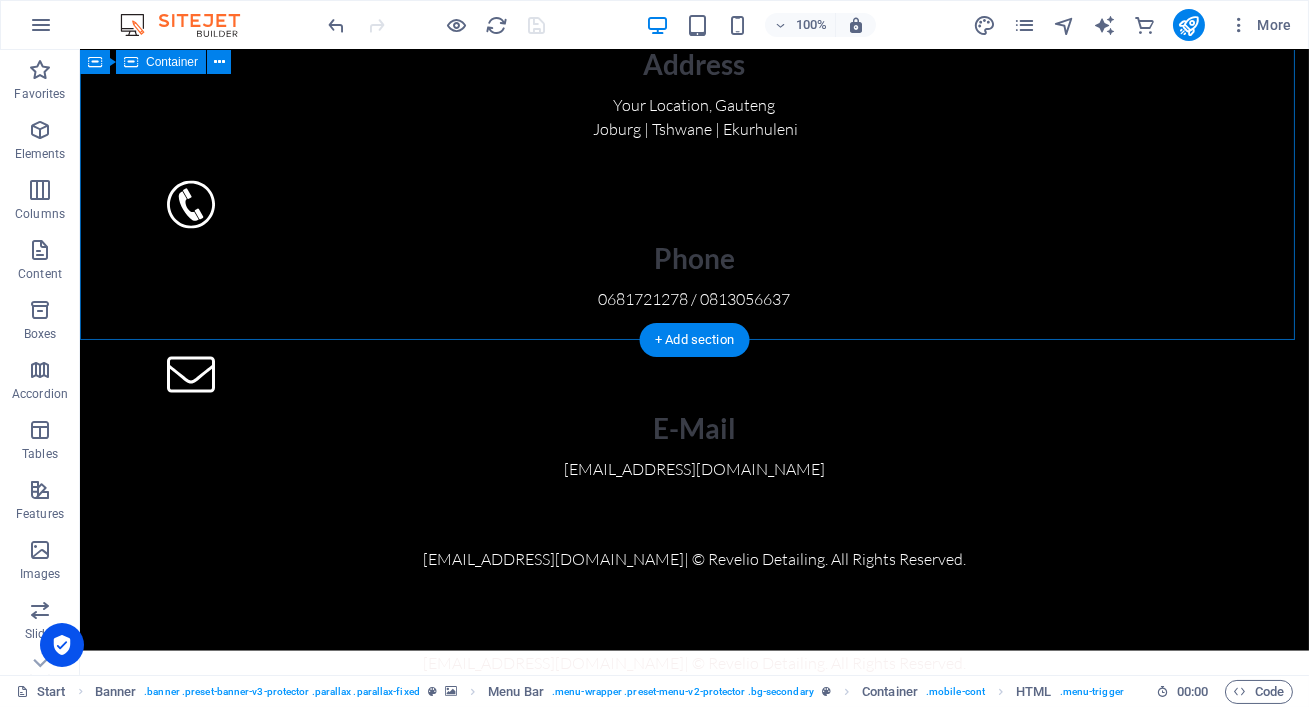 scroll, scrollTop: 8310, scrollLeft: 0, axis: vertical 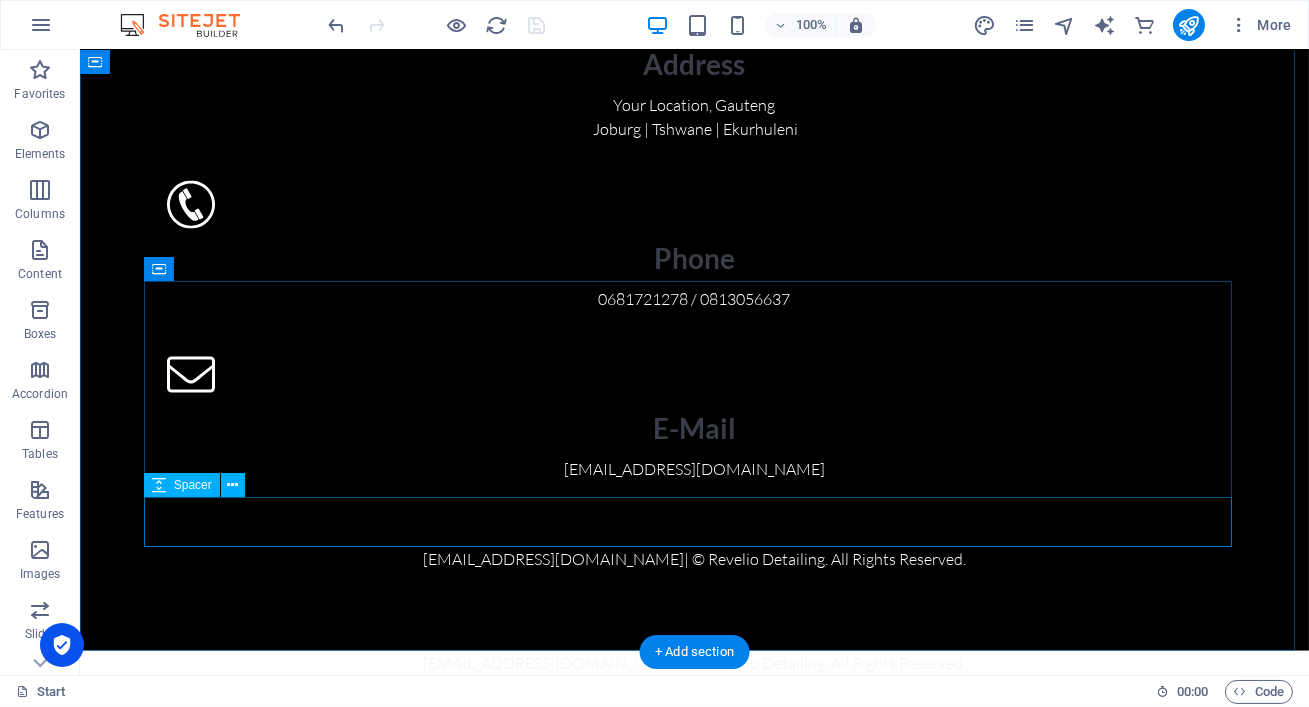 drag, startPoint x: 296, startPoint y: 587, endPoint x: 214, endPoint y: 511, distance: 111.8034 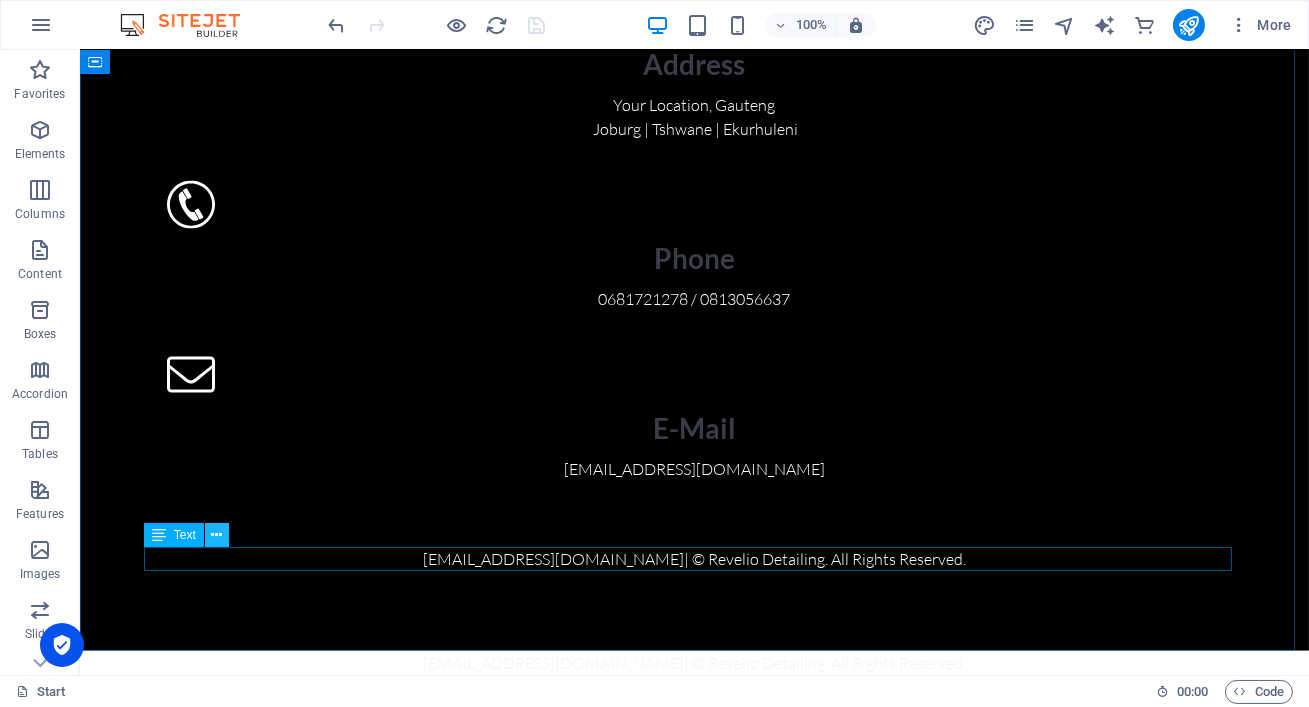 click at bounding box center [216, 535] 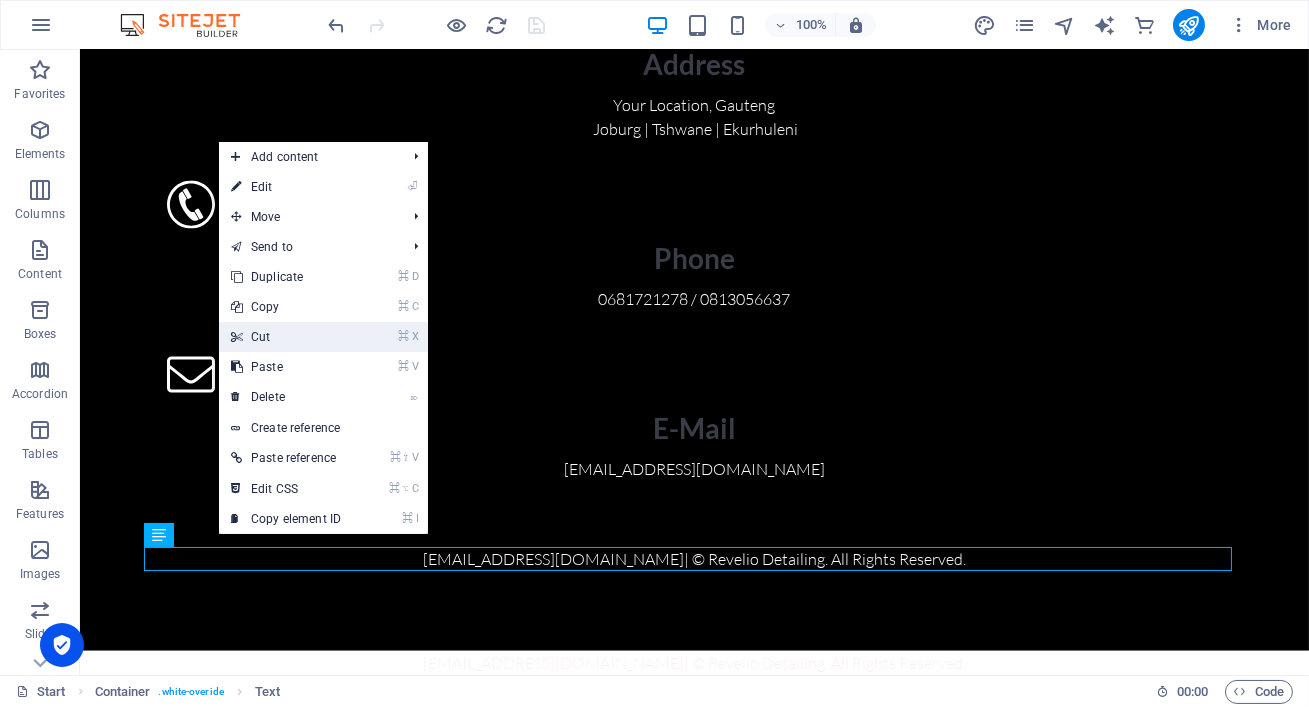 click on "⌘ X  Cut" at bounding box center (286, 337) 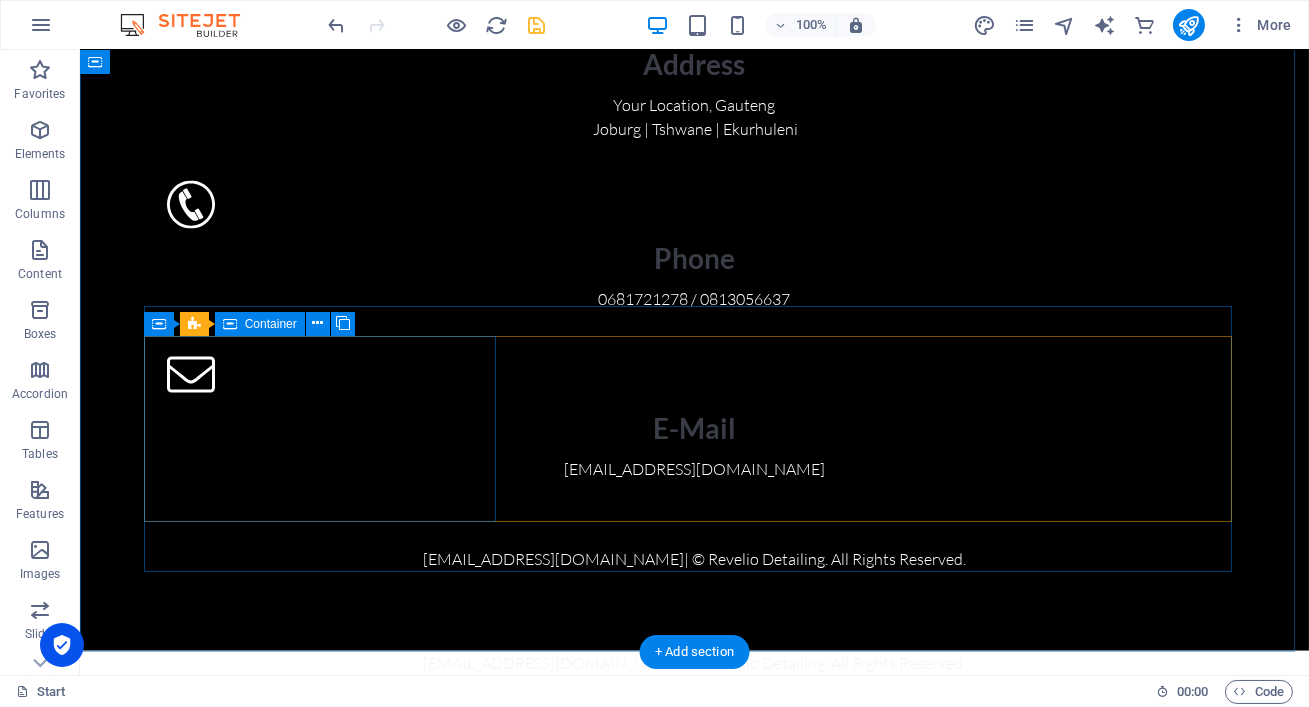 scroll, scrollTop: 8285, scrollLeft: 0, axis: vertical 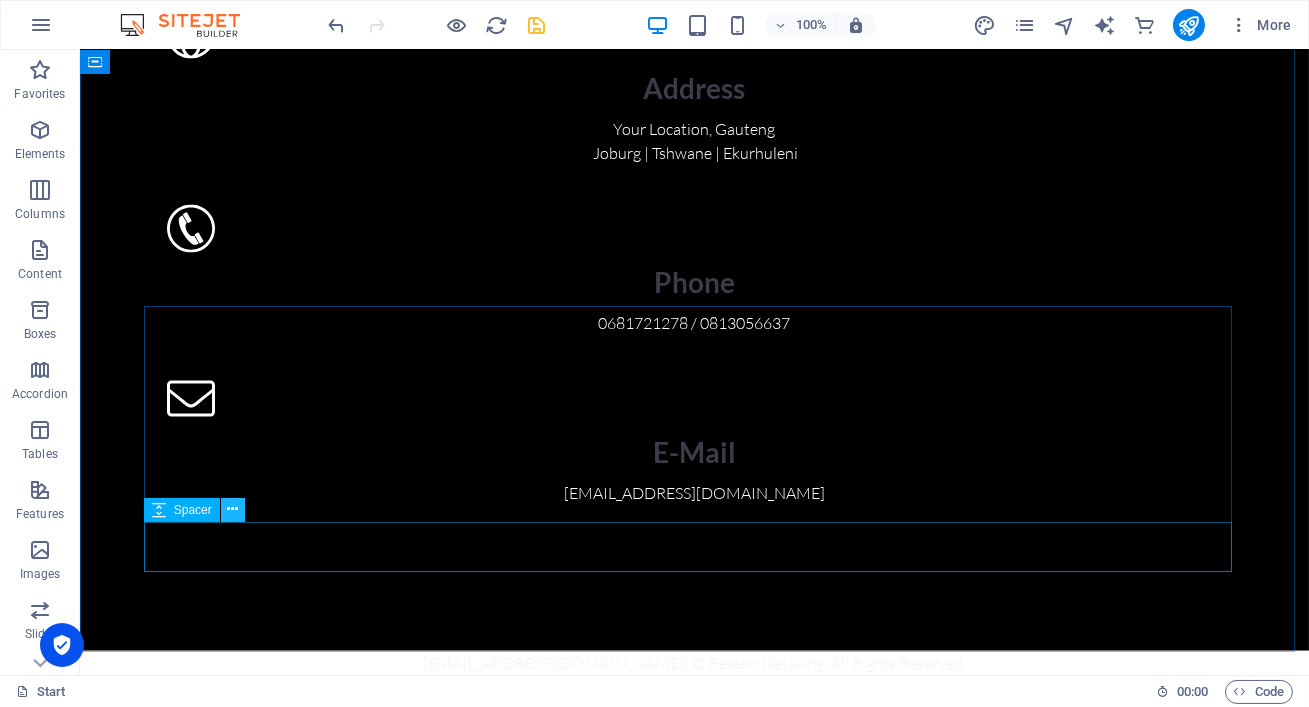 click at bounding box center (232, 509) 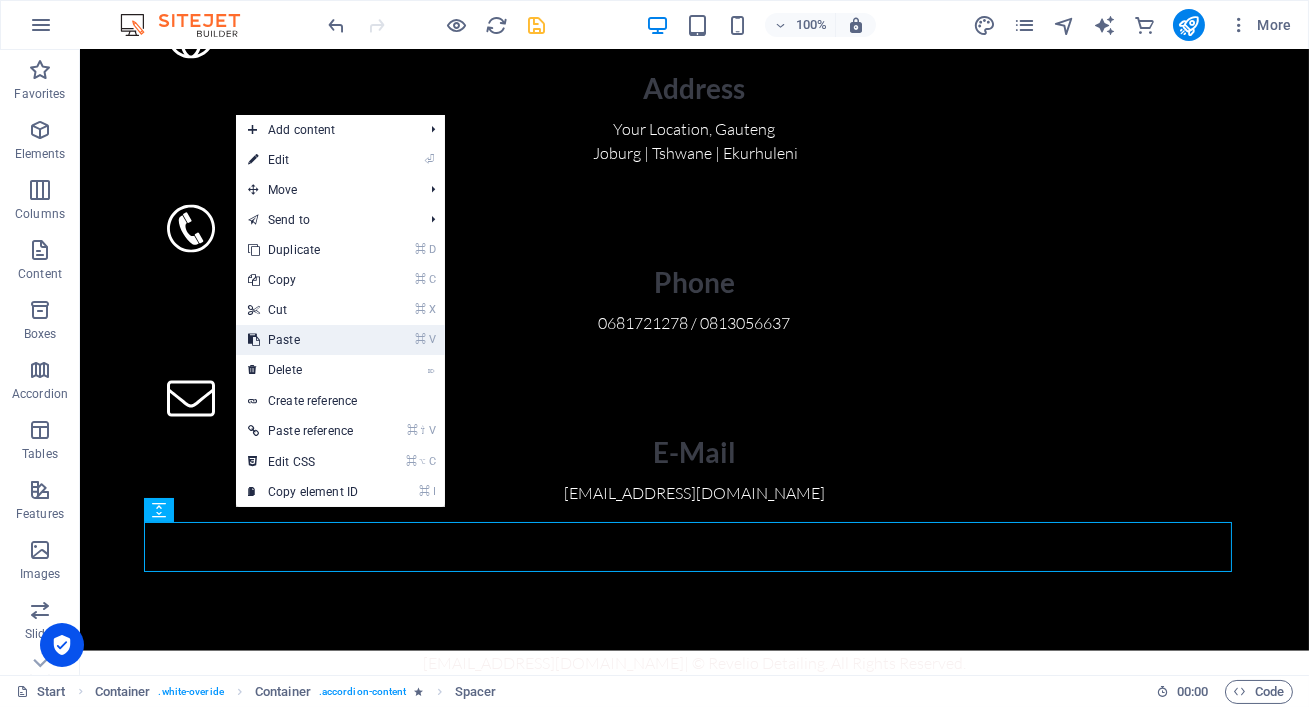 click on "⌘ V  Paste" at bounding box center [303, 340] 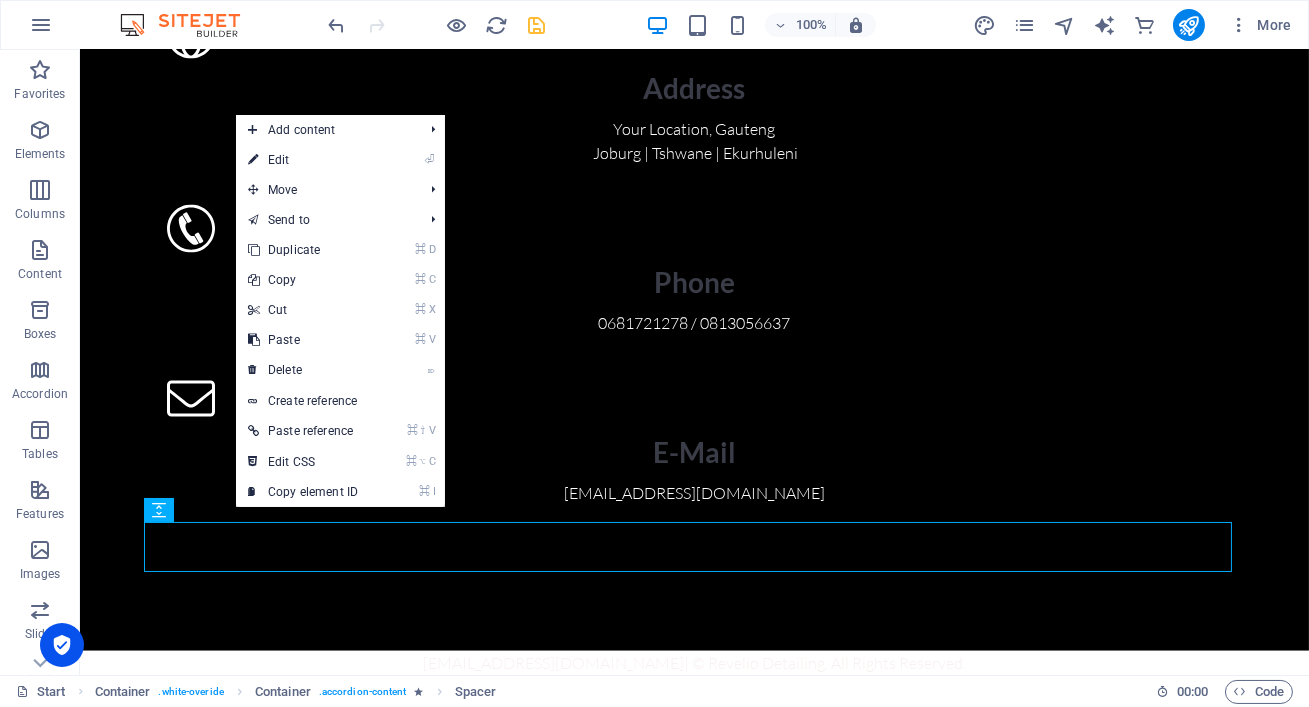 scroll, scrollTop: 8310, scrollLeft: 0, axis: vertical 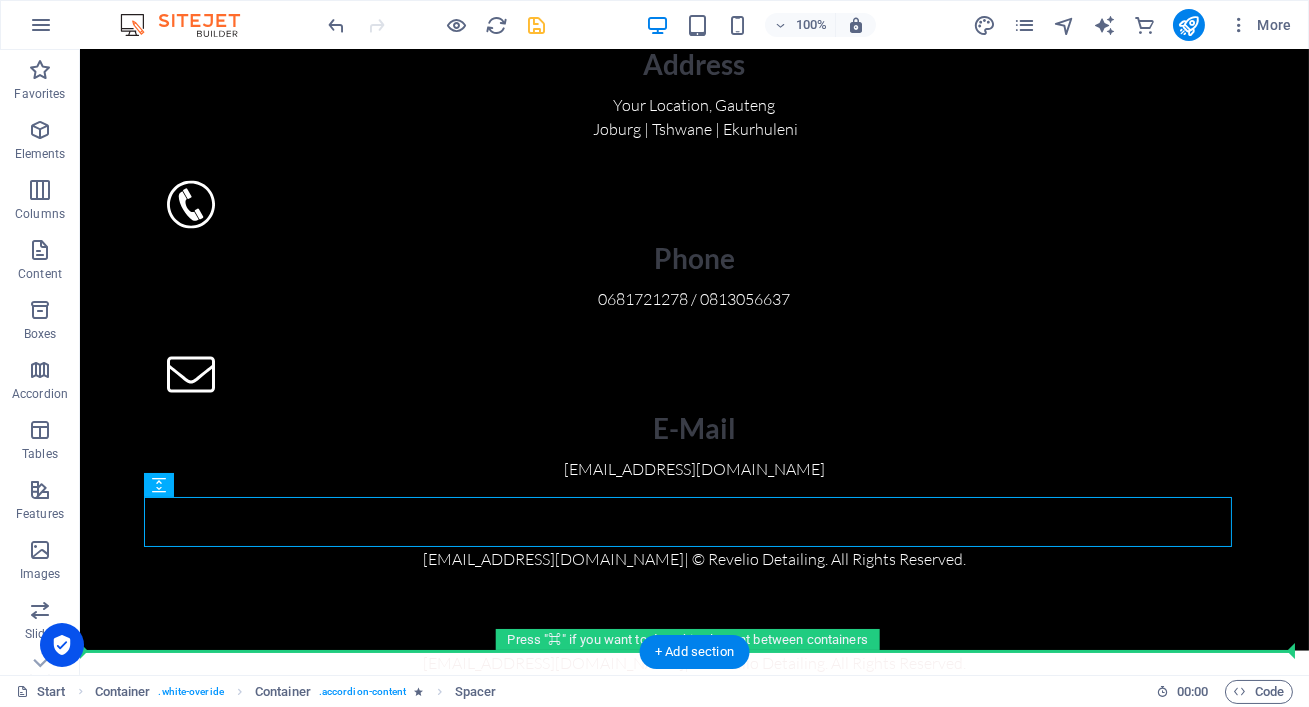 drag, startPoint x: 271, startPoint y: 537, endPoint x: 194, endPoint y: 571, distance: 84.17244 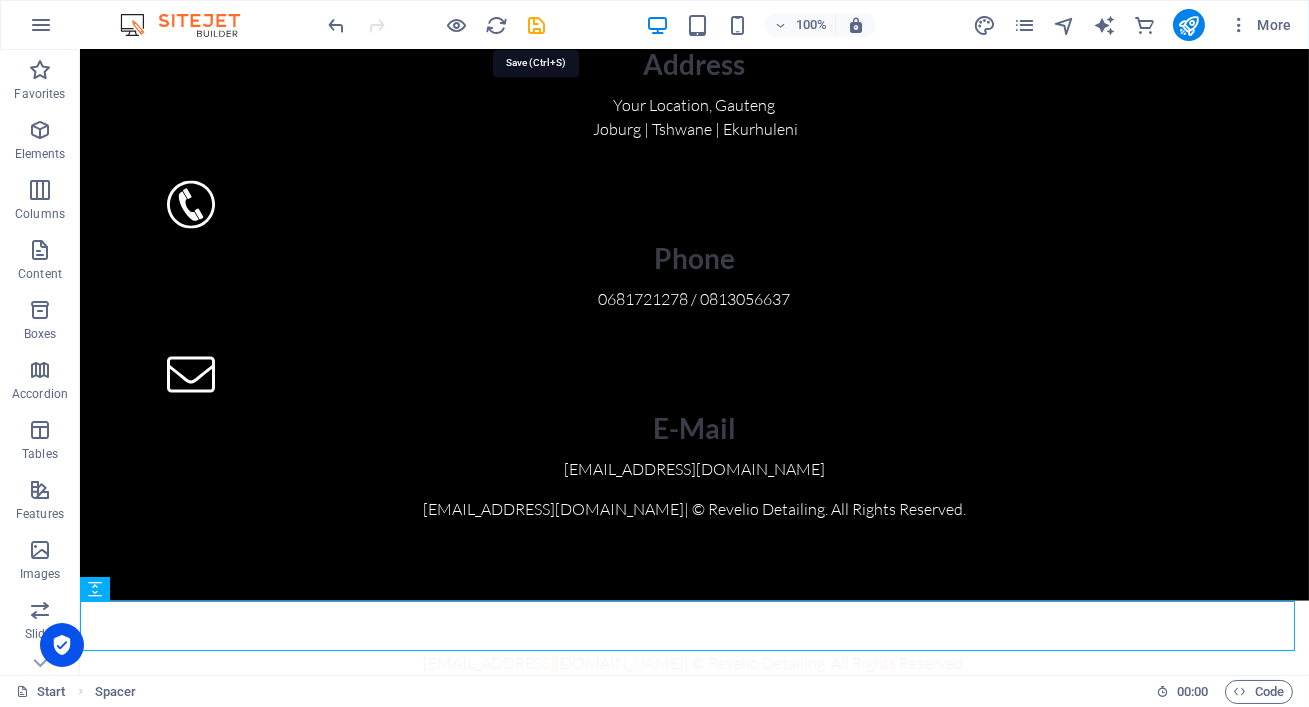 click at bounding box center [537, 25] 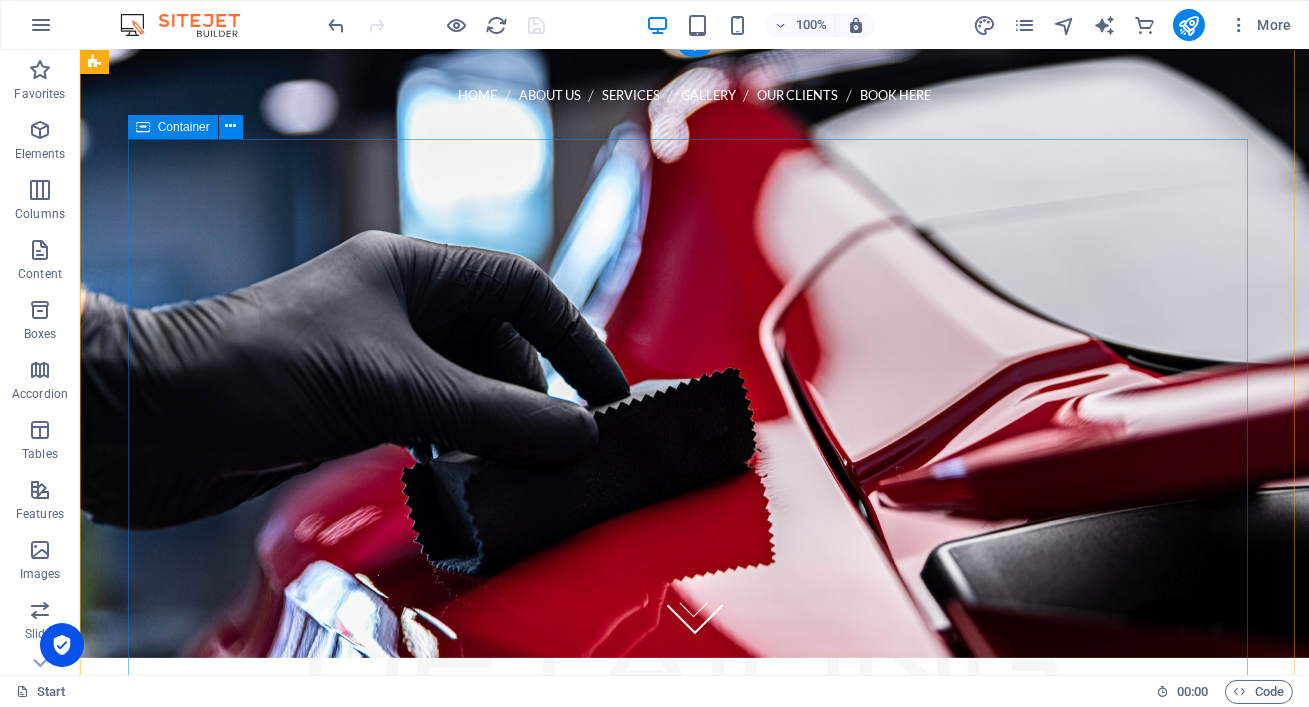scroll, scrollTop: 0, scrollLeft: 0, axis: both 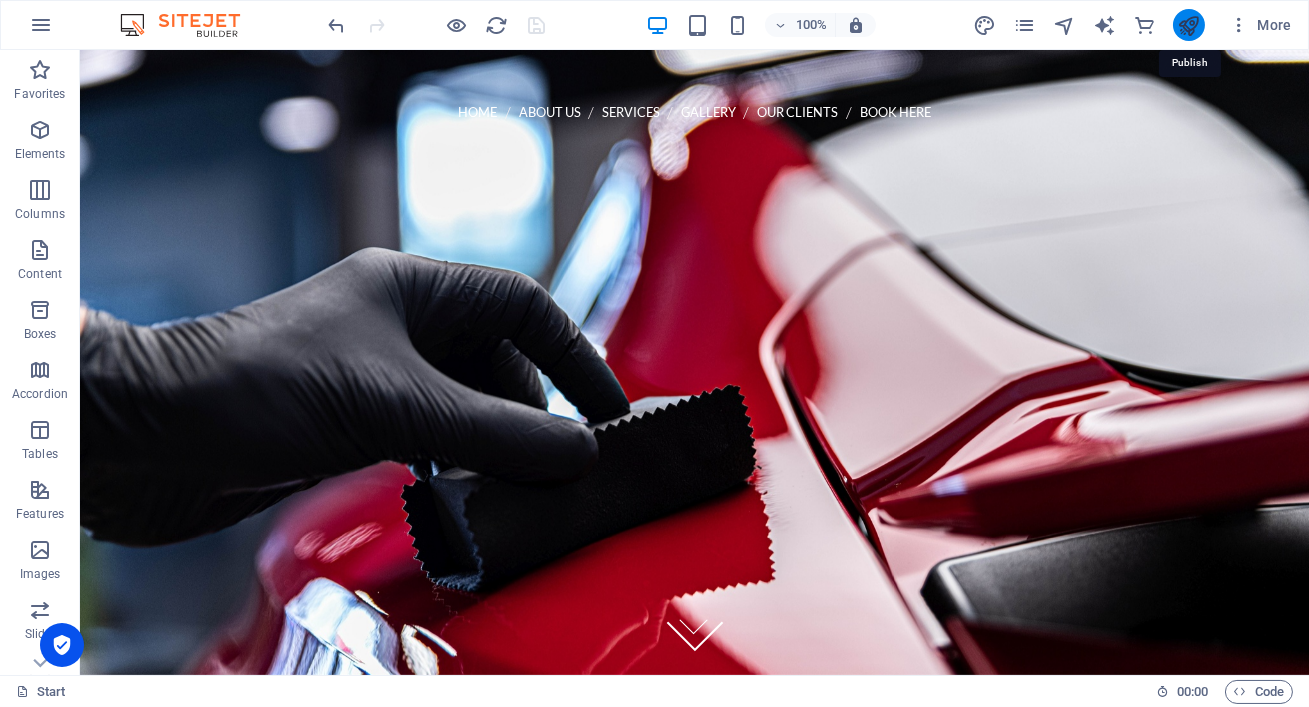 click at bounding box center (1188, 25) 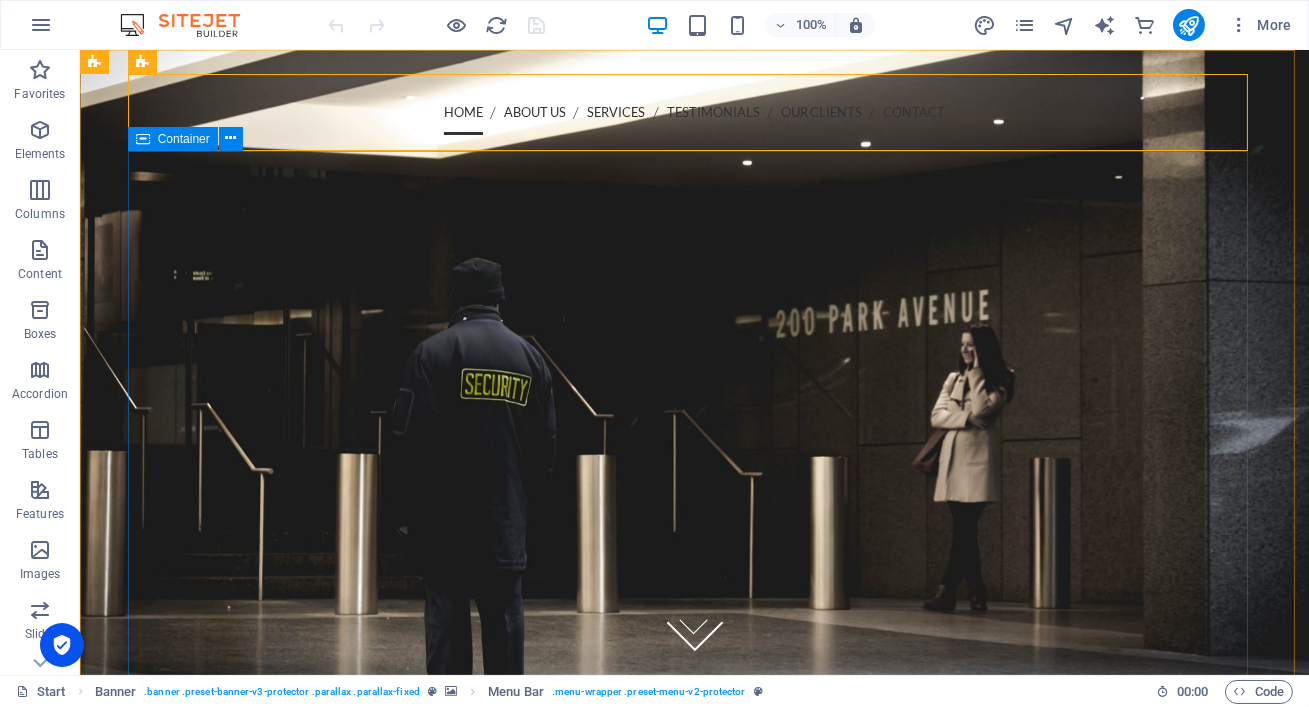 scroll, scrollTop: 0, scrollLeft: 0, axis: both 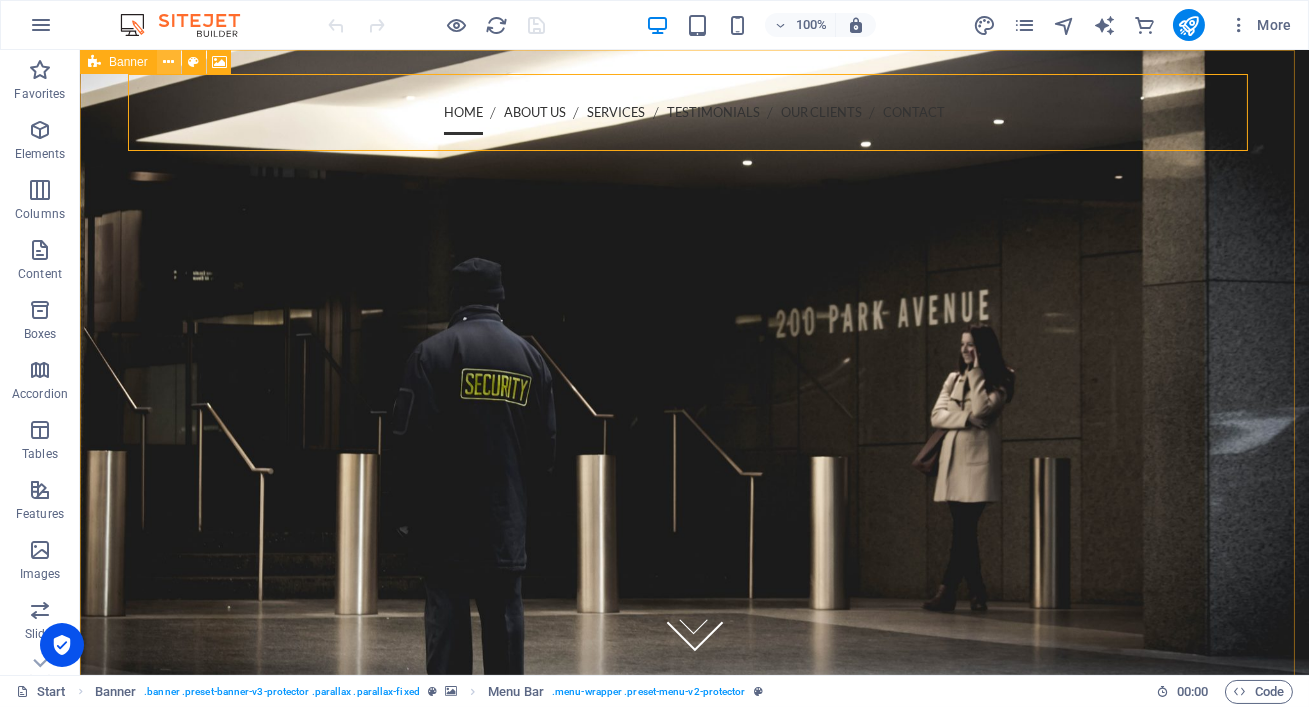 click at bounding box center (169, 62) 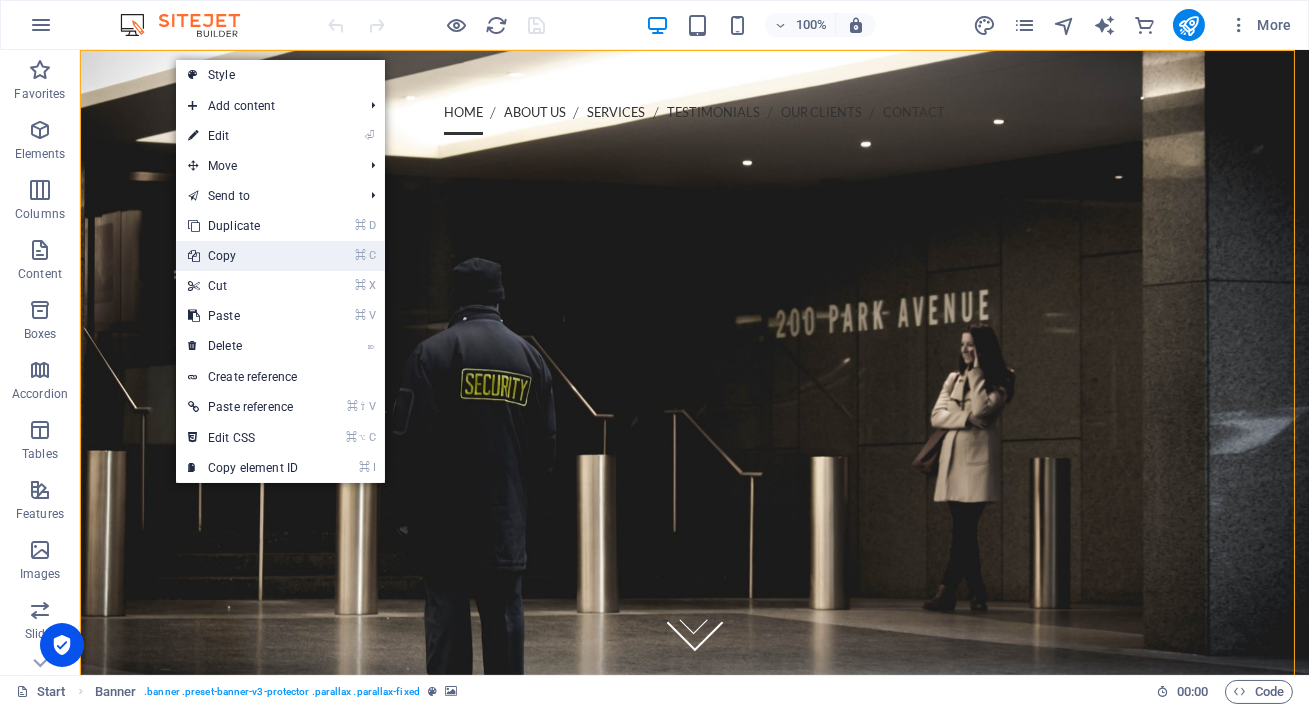 click on "⌘ C  Copy" at bounding box center (243, 256) 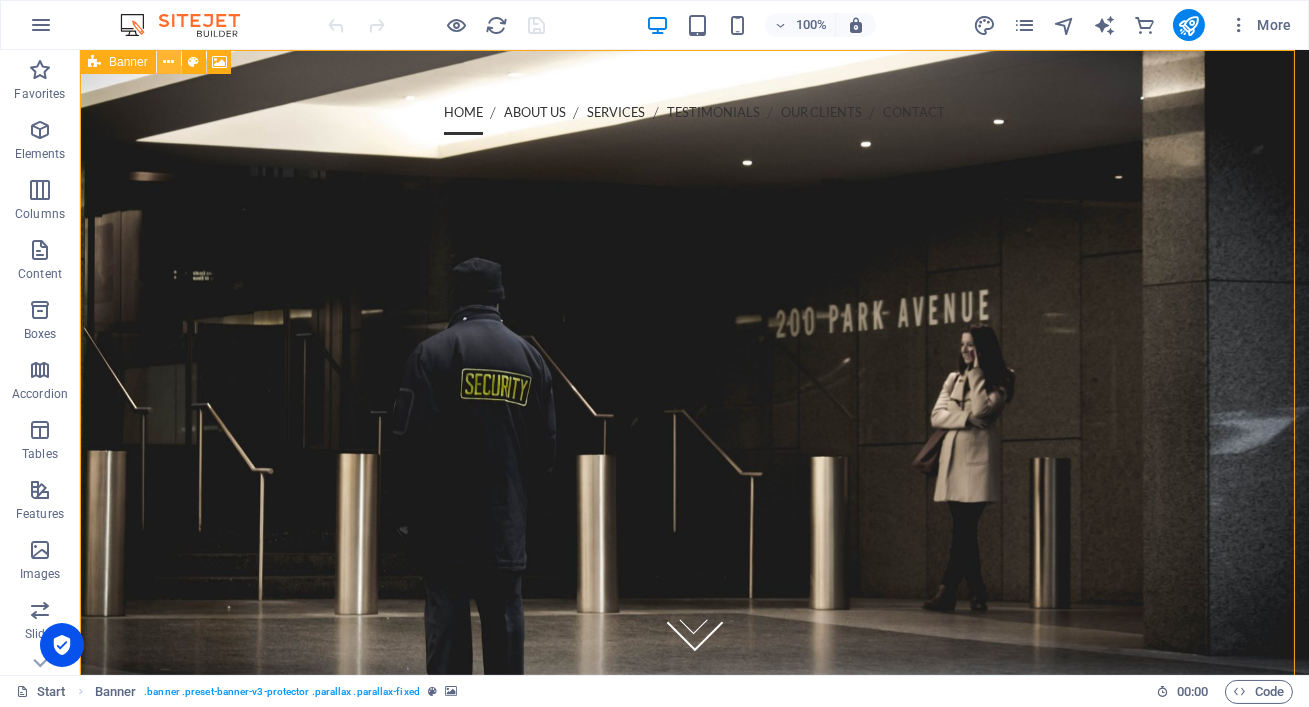 click at bounding box center (168, 62) 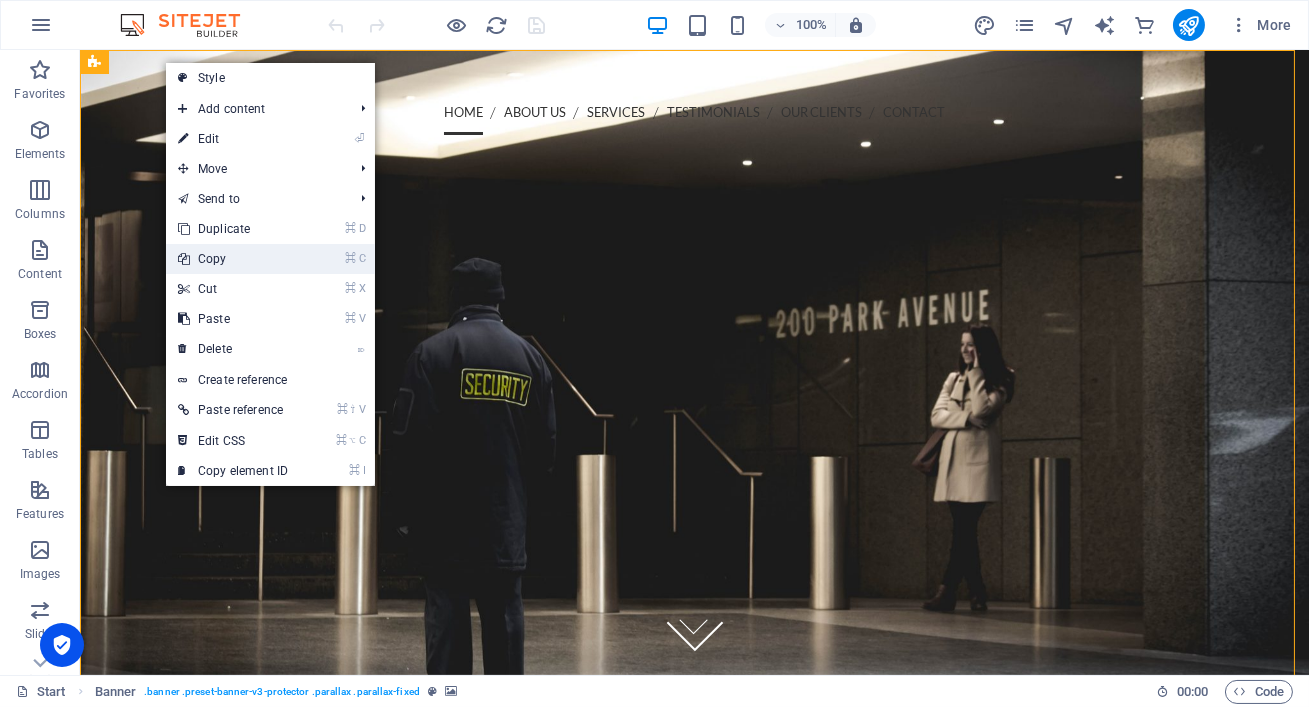 click on "⌘ C  Copy" at bounding box center (233, 259) 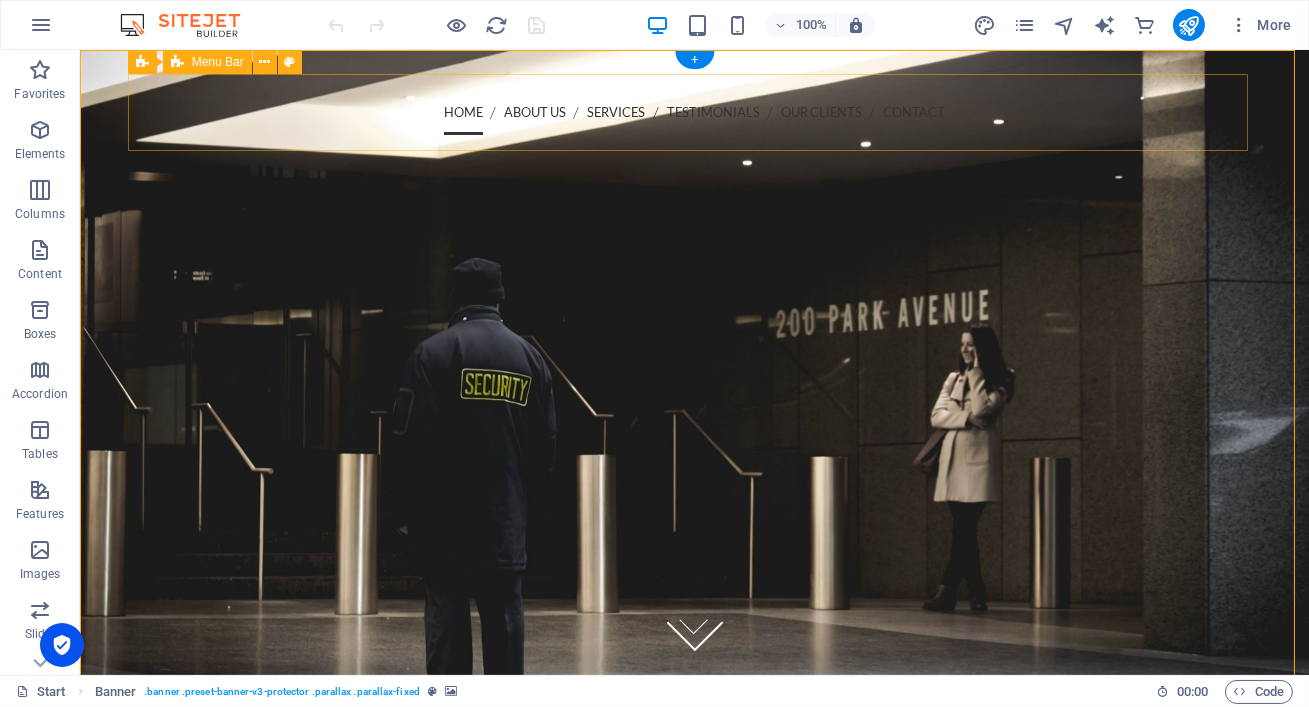 click on "Home About us Services Testimonials Our Clients Contact Call us      [PHONE_NUMBER] Menu" at bounding box center [695, 181] 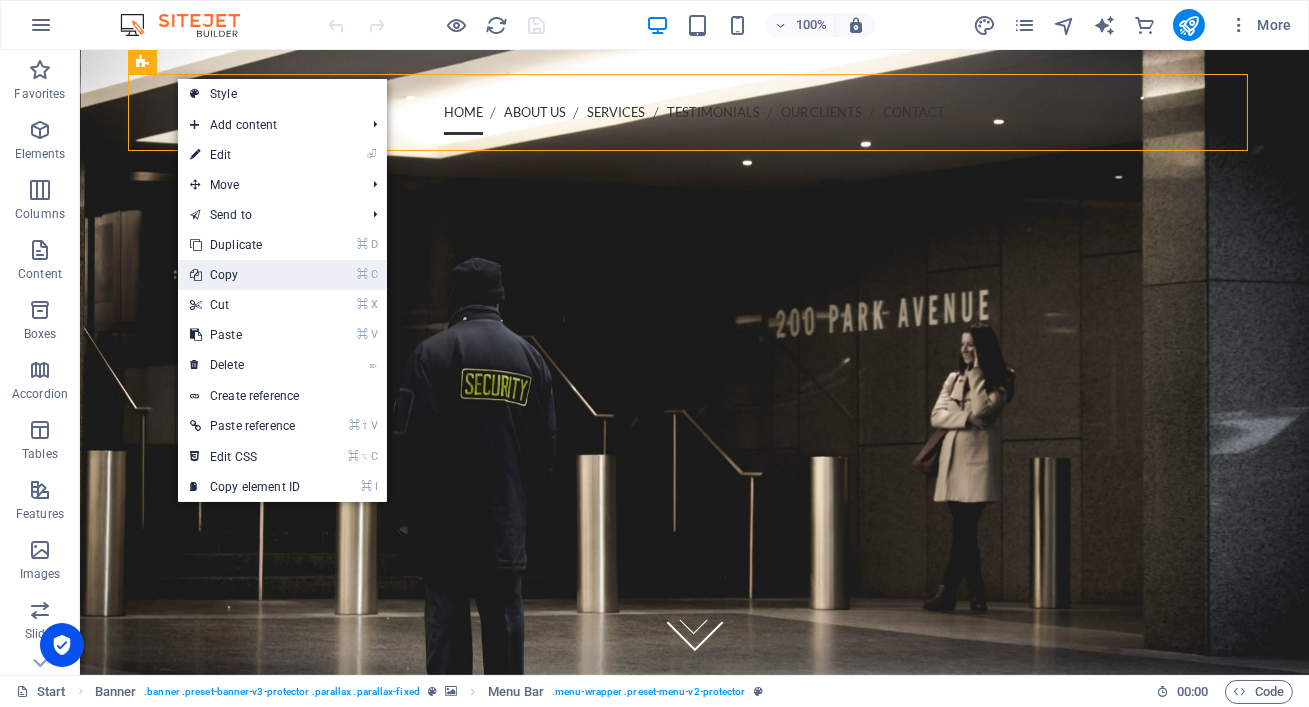 click on "⌘ C  Copy" at bounding box center (245, 275) 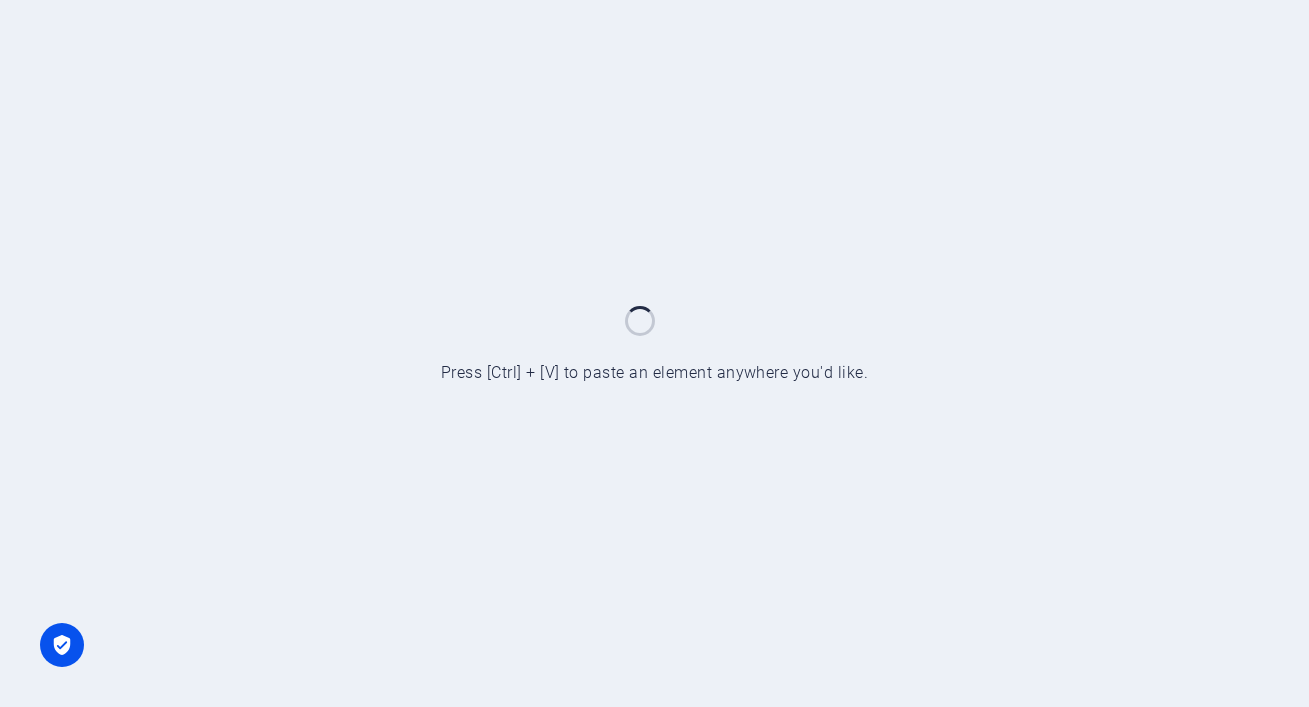 scroll, scrollTop: 0, scrollLeft: 0, axis: both 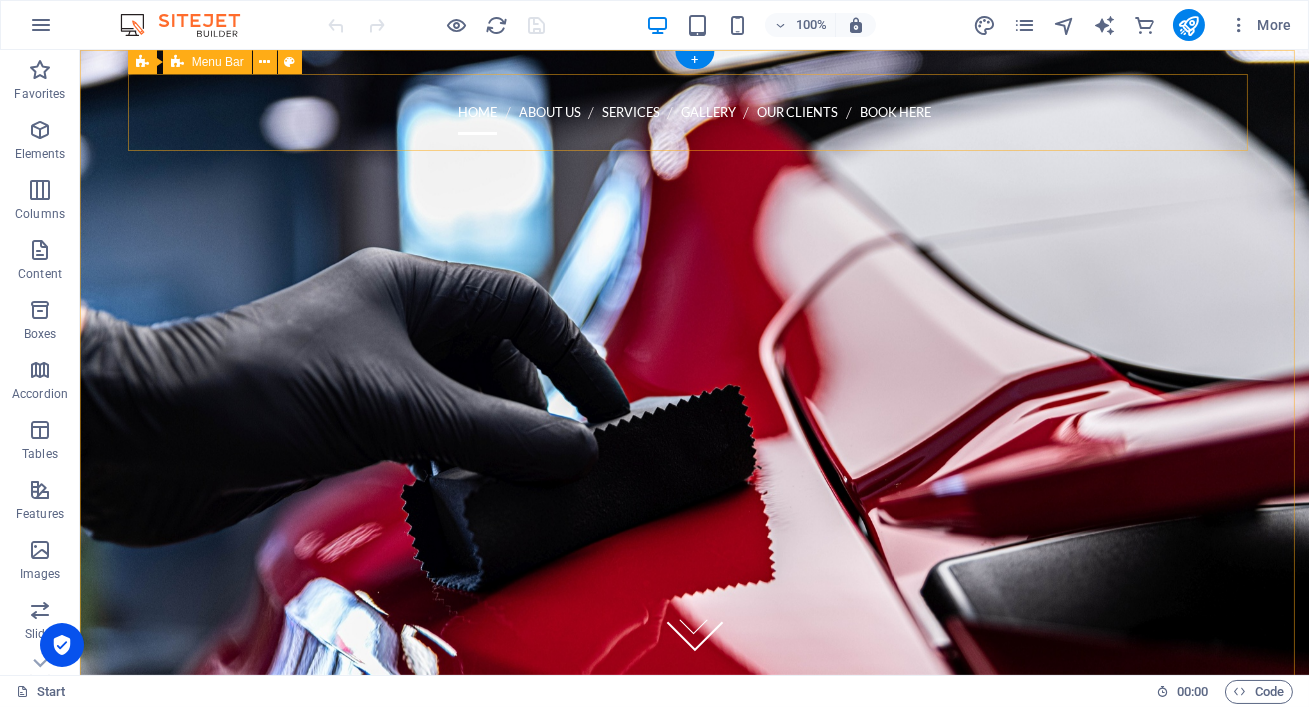 click on "Home About us Services Gallery Our Clients Book Here Menu" at bounding box center (695, 168) 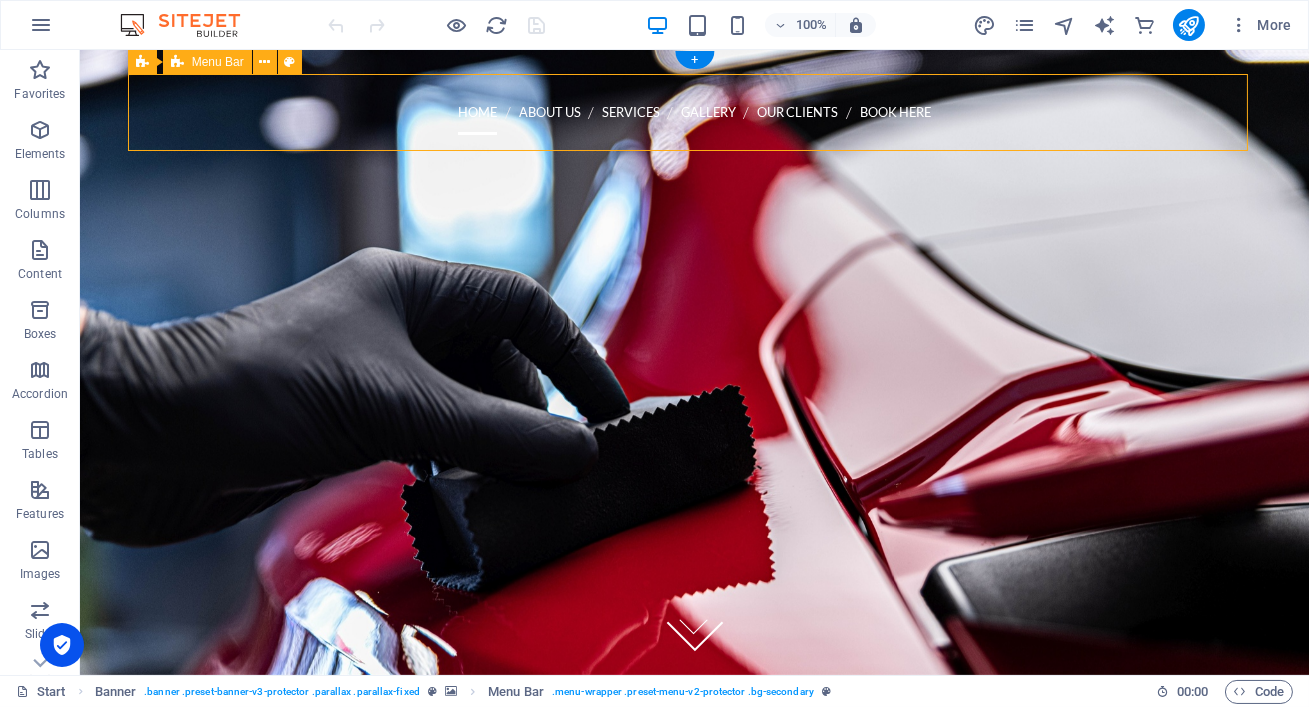 click on "Home About us Services Gallery Our Clients Book Here Menu" at bounding box center (695, 168) 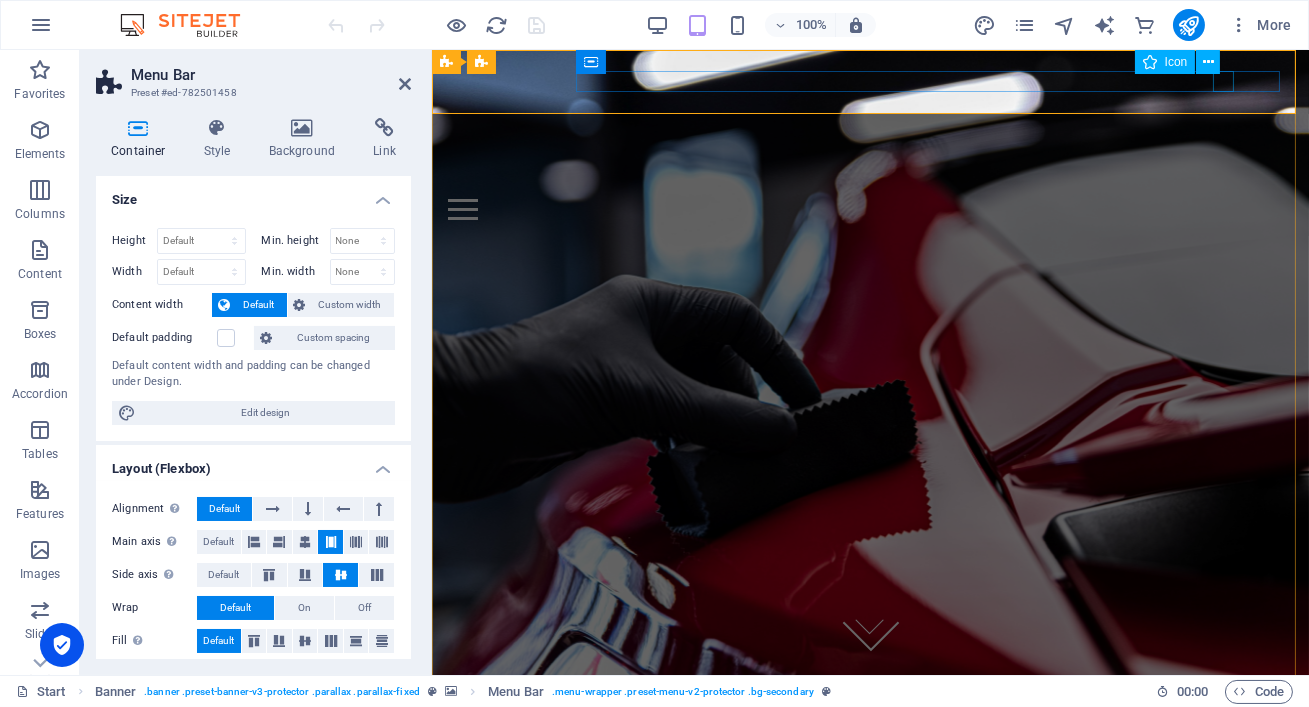 click at bounding box center [861, 188] 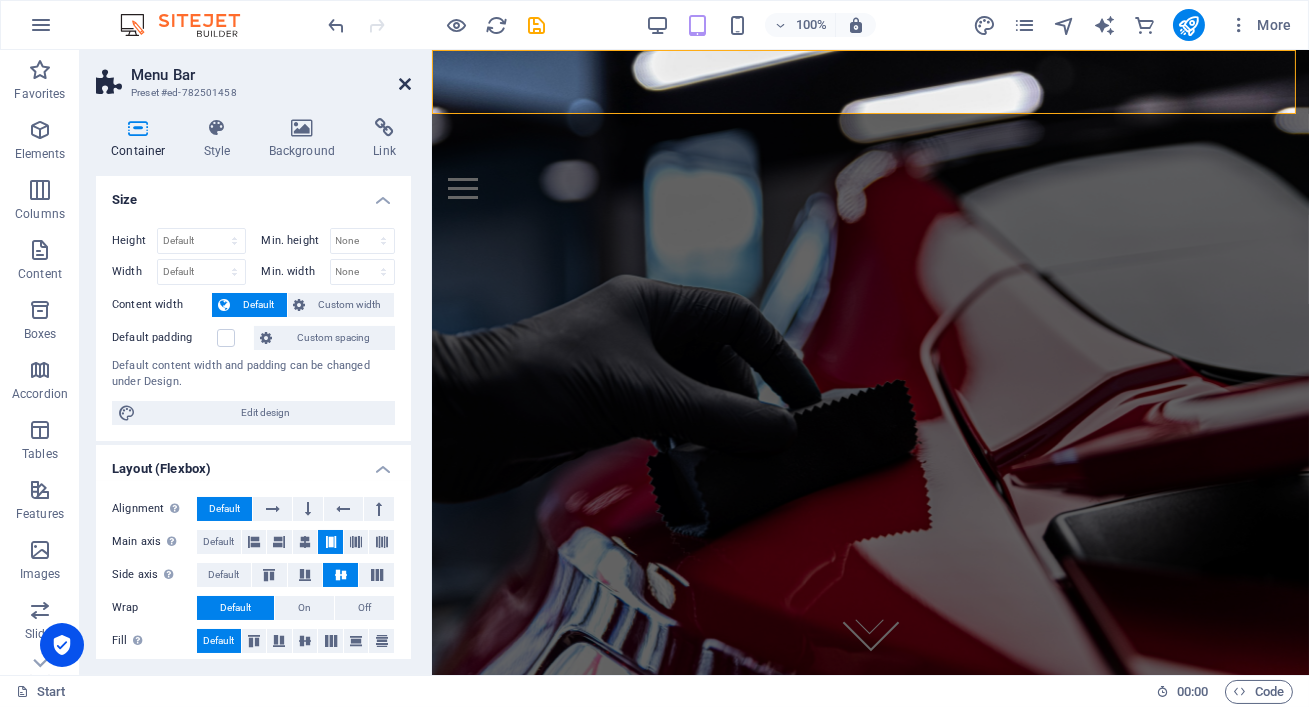 click at bounding box center [405, 84] 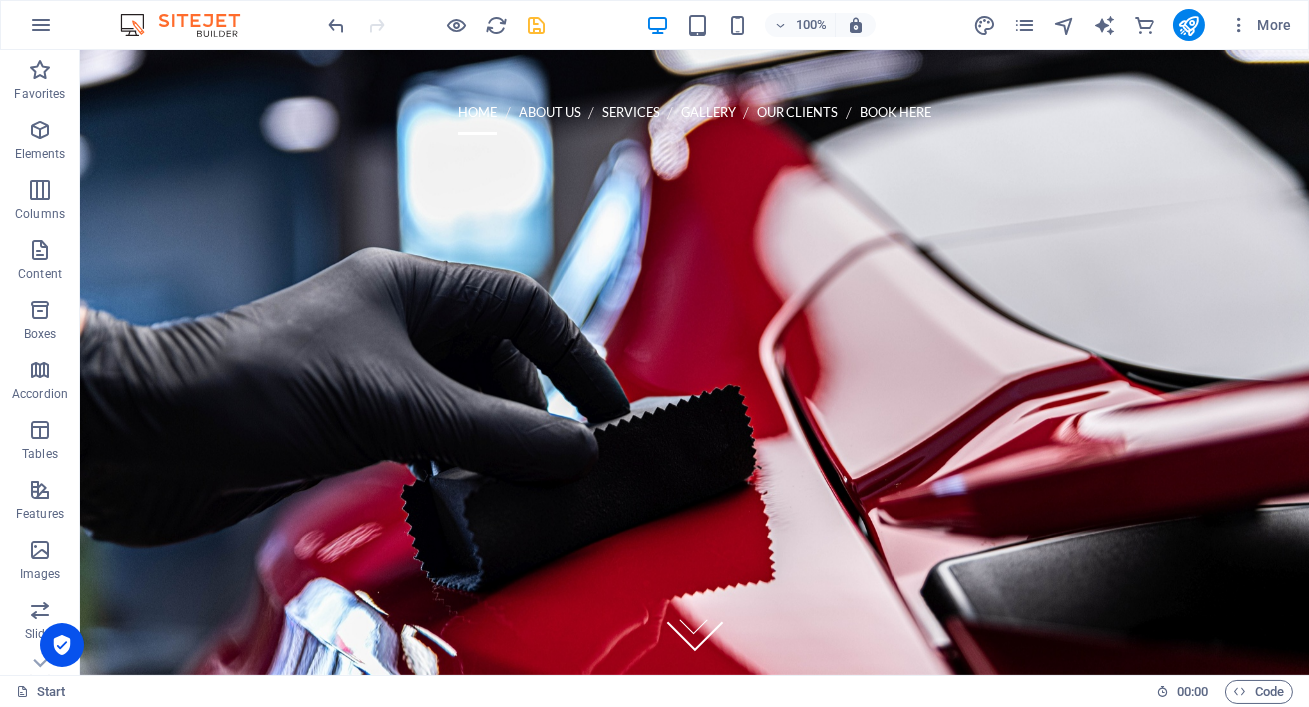 click at bounding box center [537, 25] 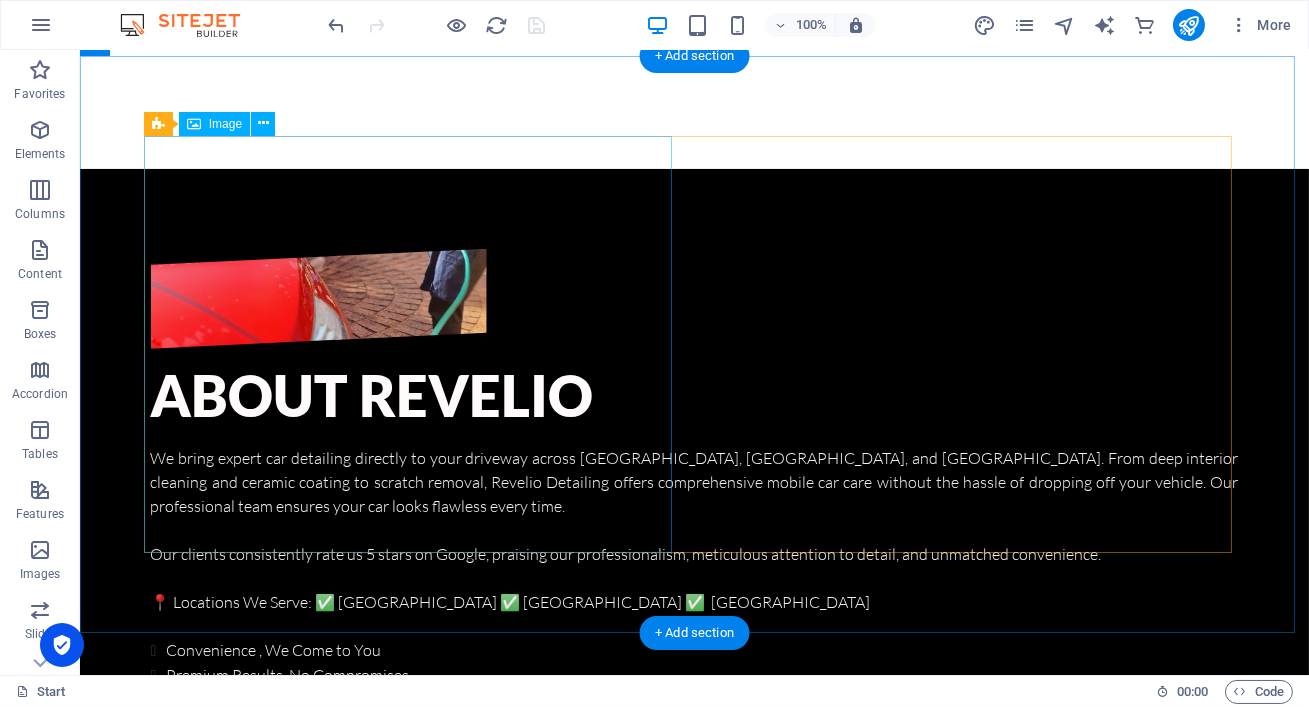 scroll, scrollTop: 760, scrollLeft: 0, axis: vertical 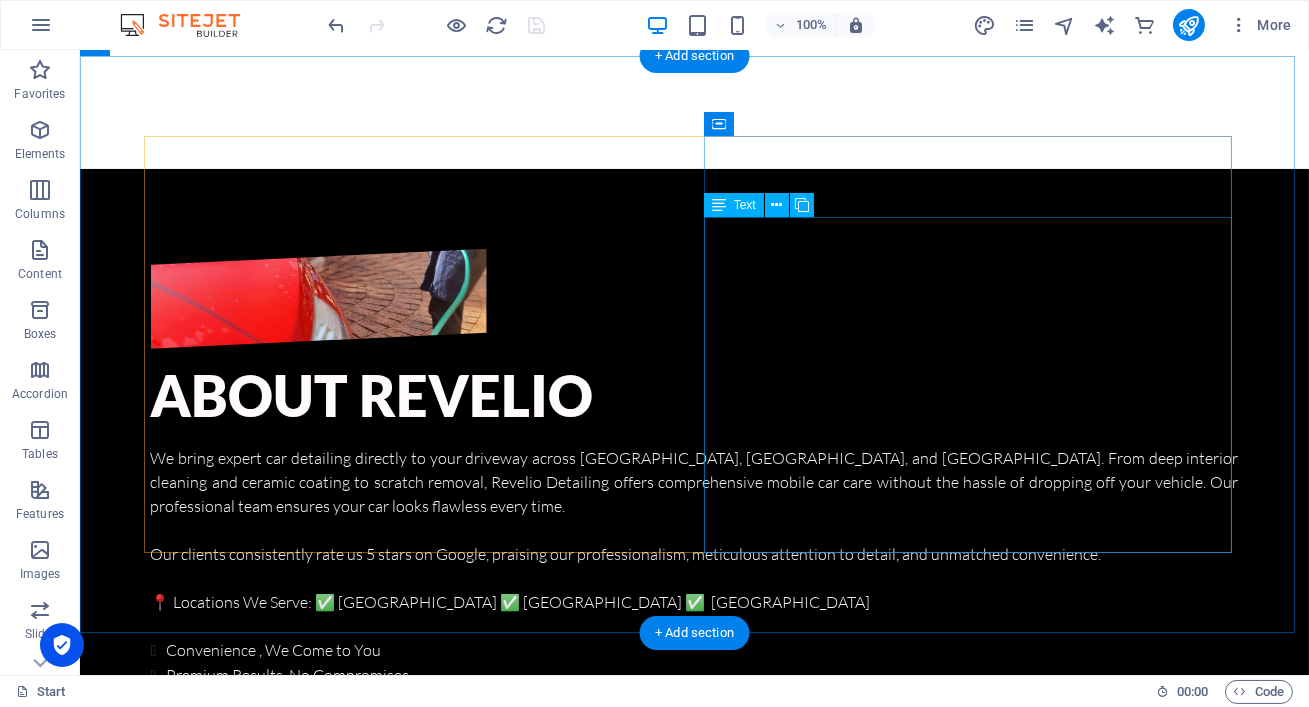click on "We bring expert car detailing directly to your driveway across [GEOGRAPHIC_DATA], [GEOGRAPHIC_DATA], and [GEOGRAPHIC_DATA]. From deep interior cleaning and ceramic coating to scratch removal, Revelio Detailing offers comprehensive mobile car care without the hassle of dropping off your vehicle. Our professional team ensures your car looks flawless every time. Our clients consistently rate us 5 stars on Google, praising our professionalism, meticulous attention to detail, and unmatched convenience. 📍 Locations We Serve: ✅ [GEOGRAPHIC_DATA] ✅ [GEOGRAPHIC_DATA] ✅  Ekurhuleni  Convenience , We Come to You Premium Results, No Compromises Reveal Your Car's True Shine" at bounding box center (695, 579) 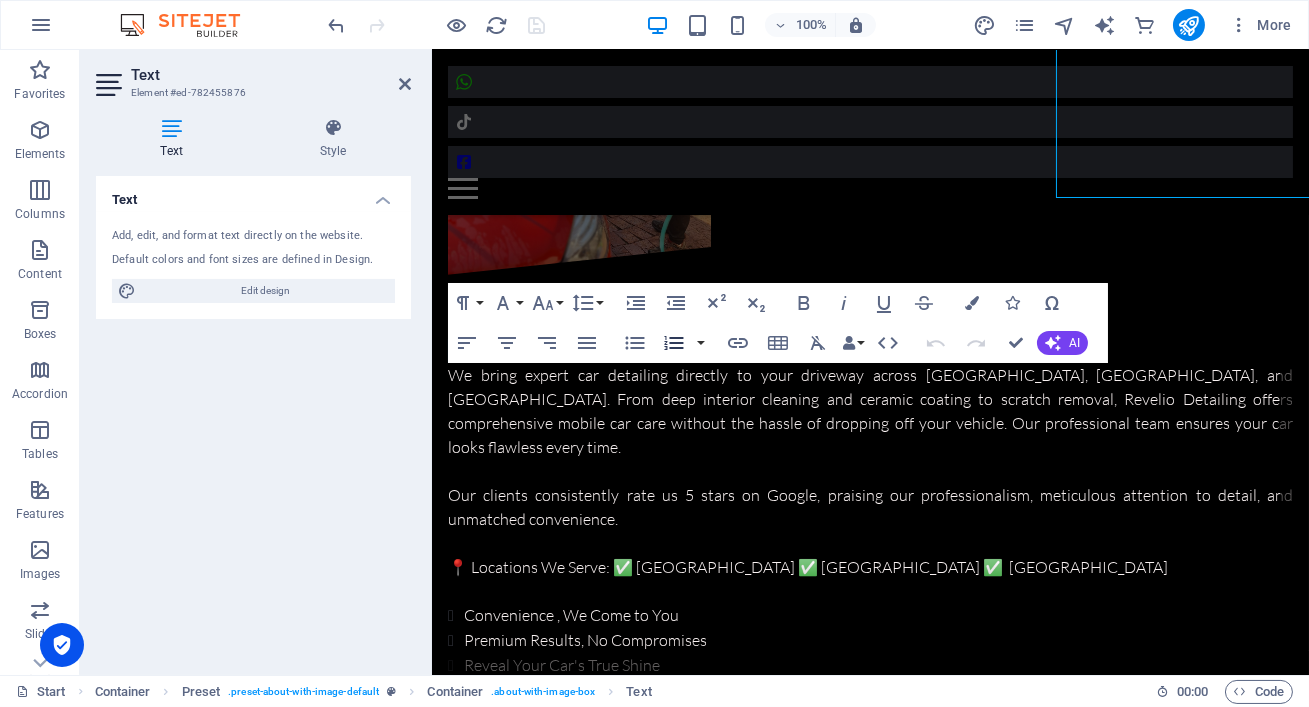 scroll, scrollTop: 1116, scrollLeft: 0, axis: vertical 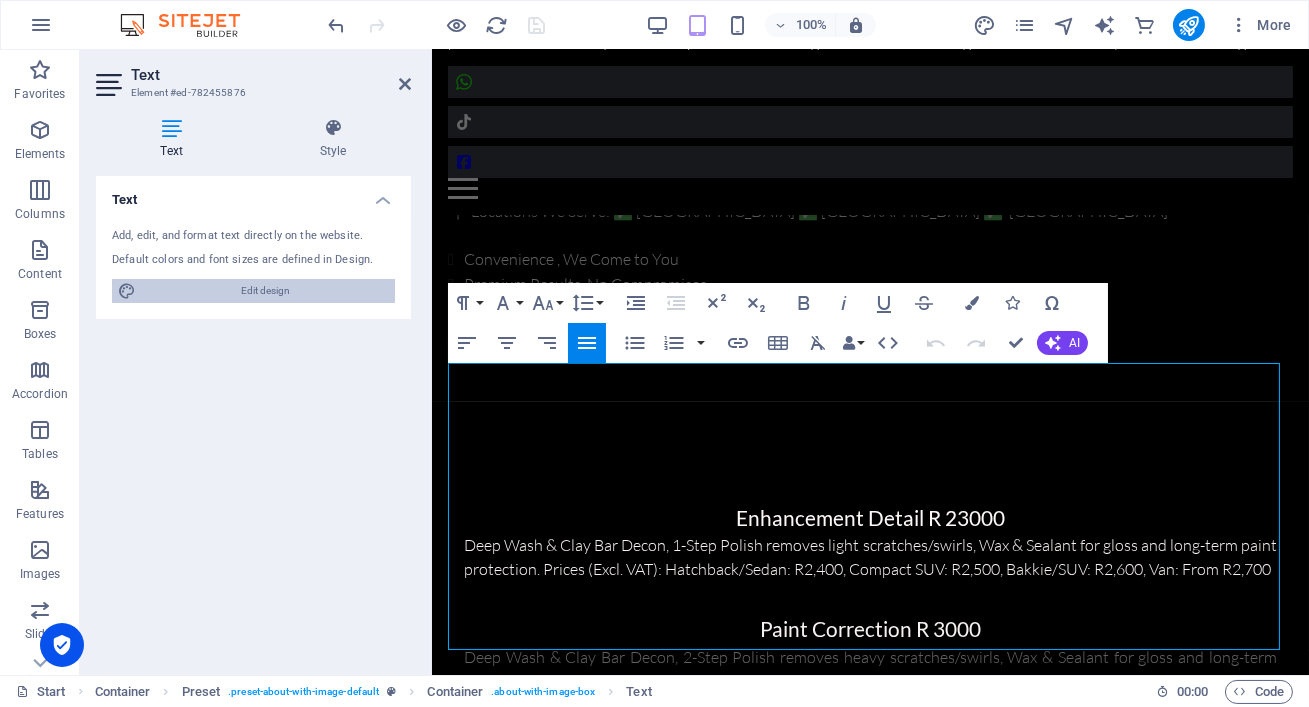 click on "Edit design" at bounding box center [265, 291] 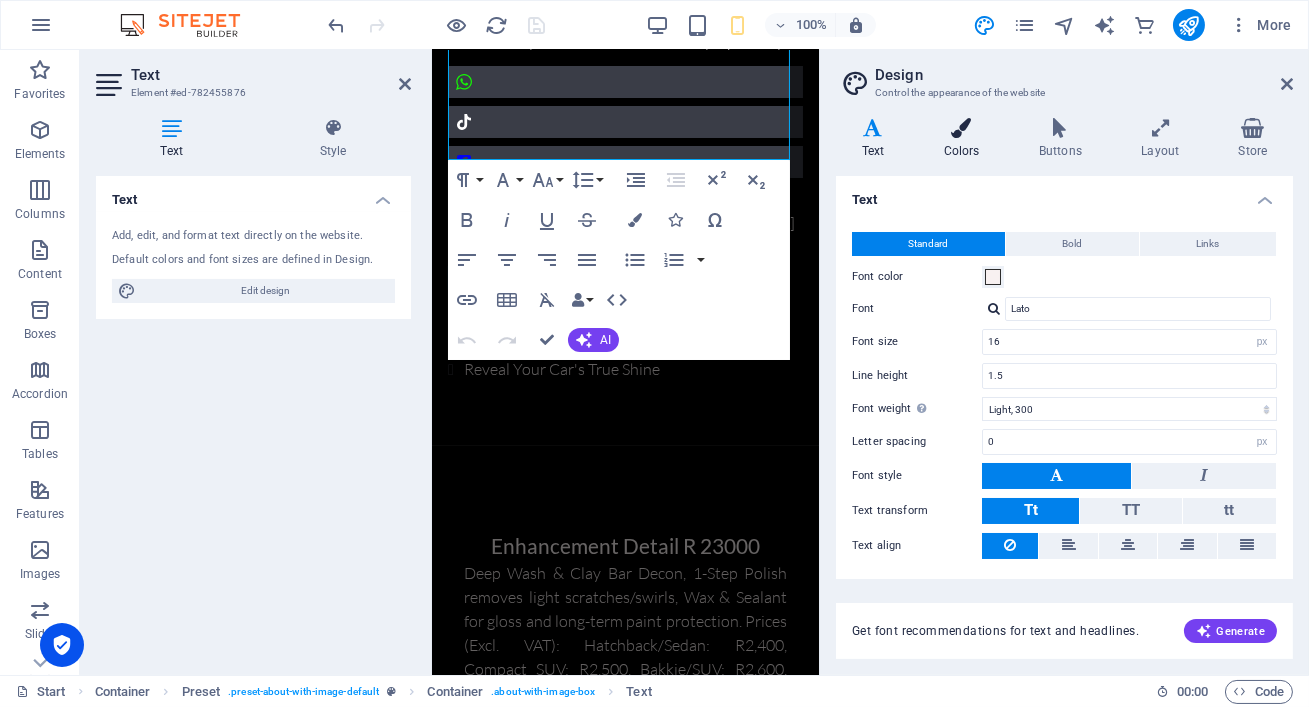 click on "Colors" at bounding box center (965, 139) 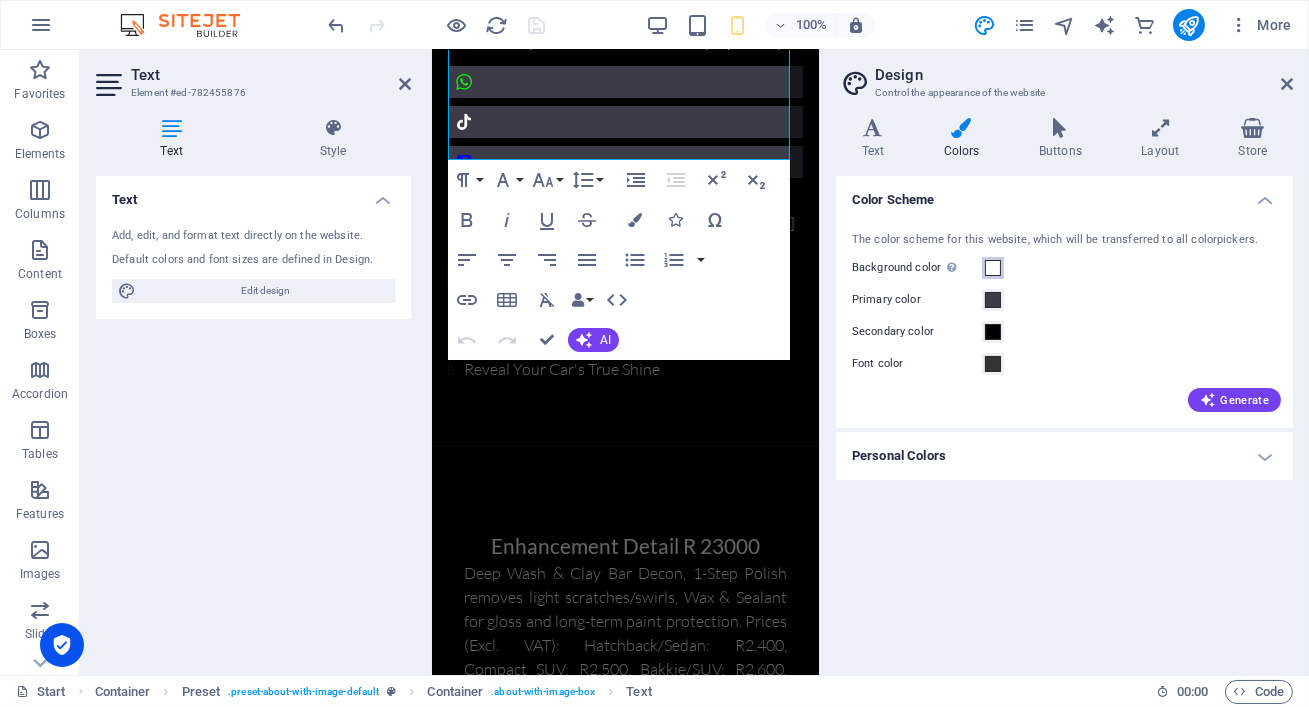 click at bounding box center [993, 268] 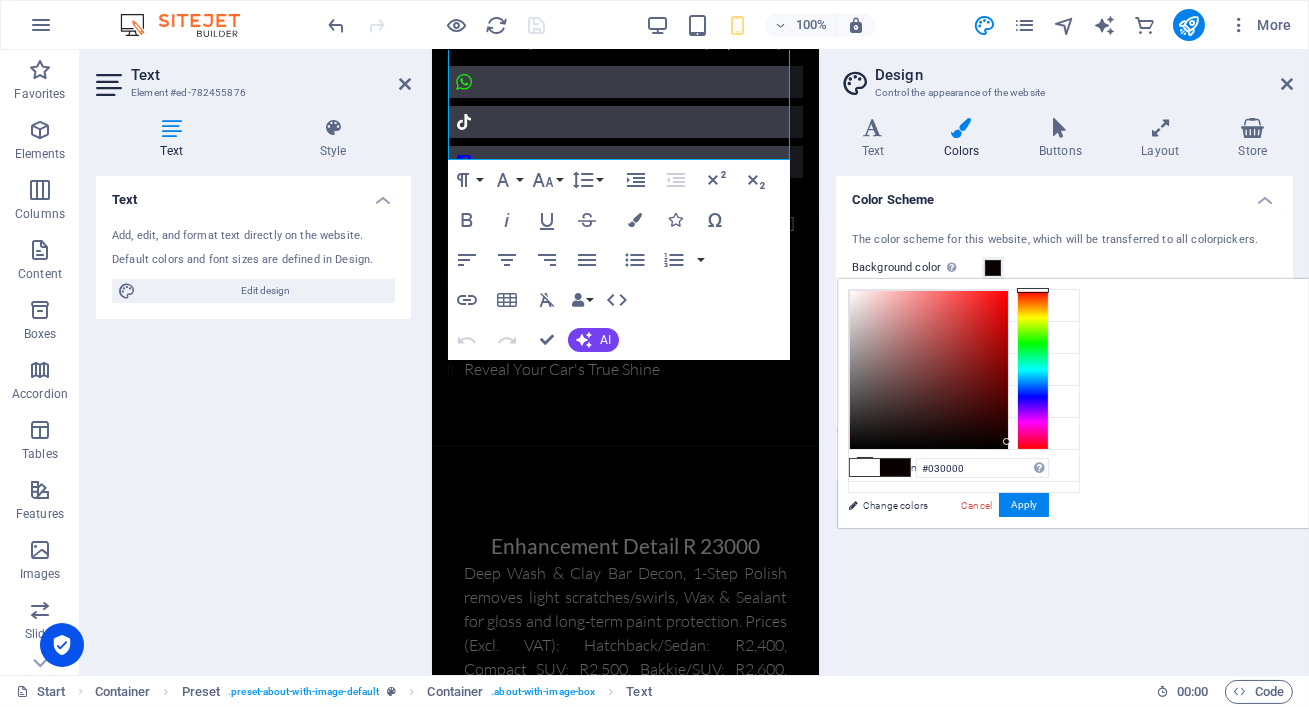 type on "#000000" 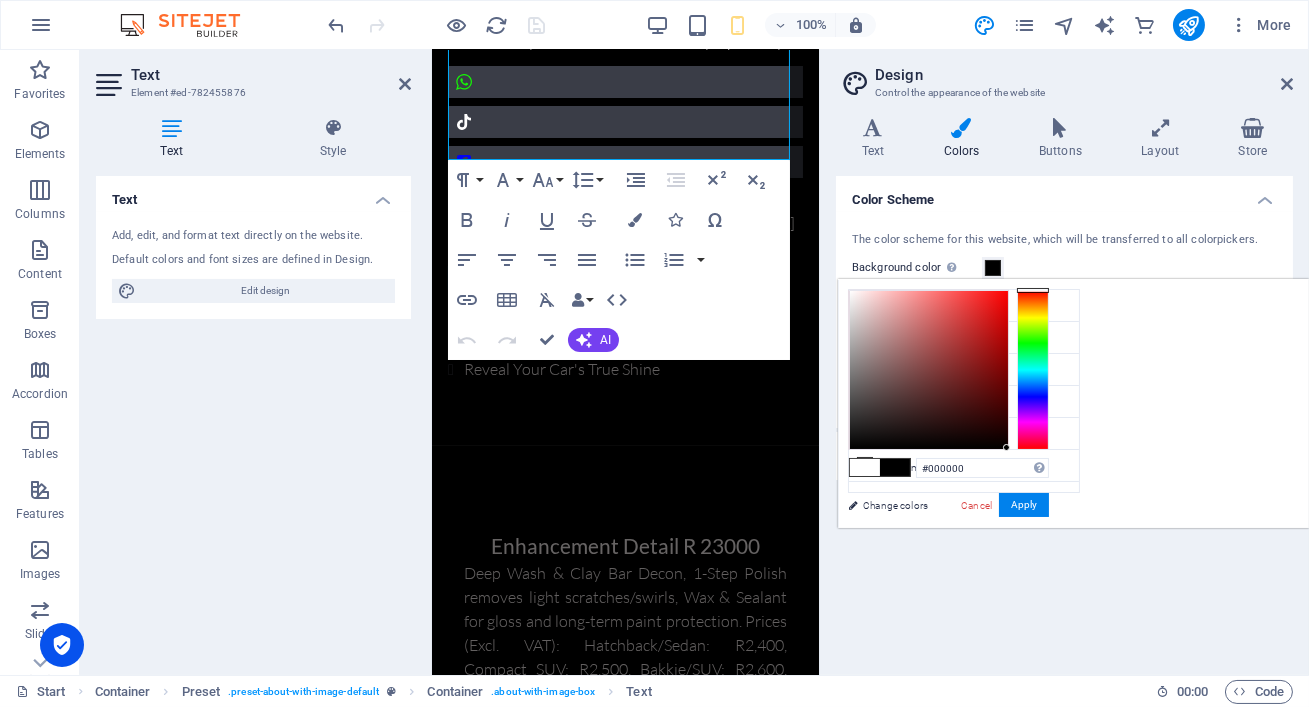 drag, startPoint x: 1099, startPoint y: 289, endPoint x: 1263, endPoint y: 447, distance: 227.7279 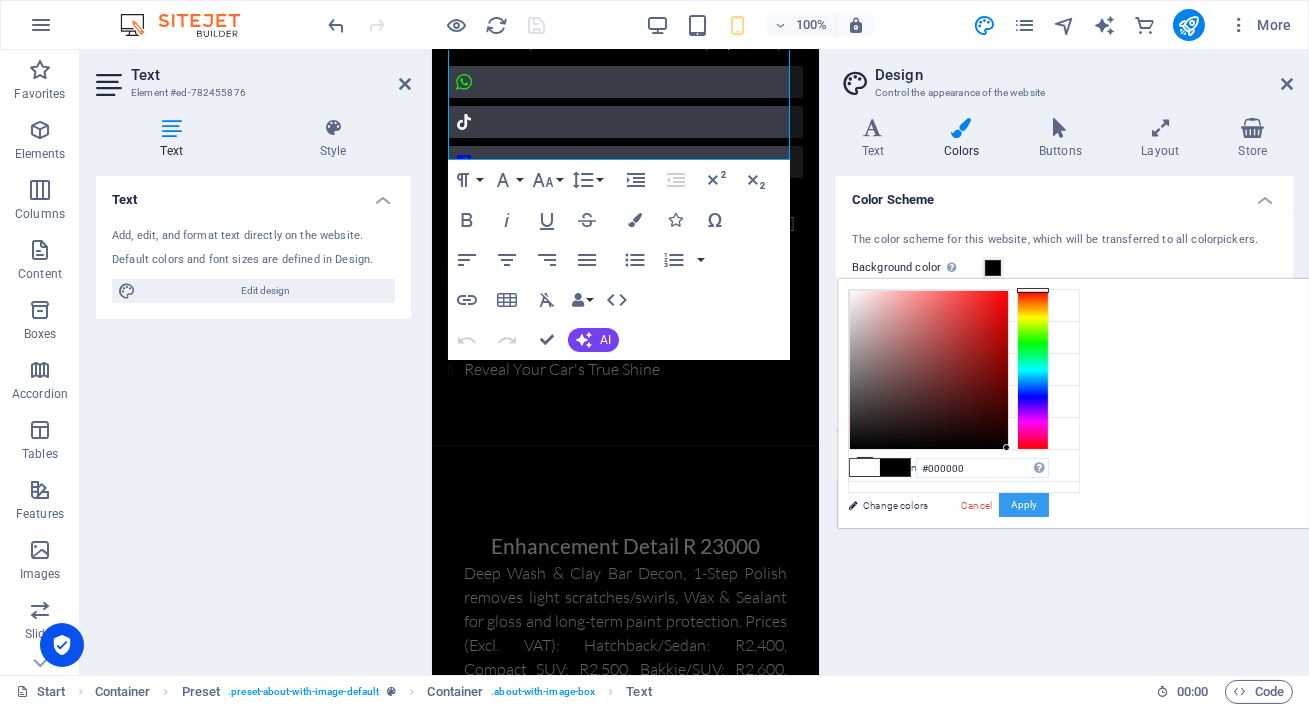 click on "Apply" at bounding box center (1024, 505) 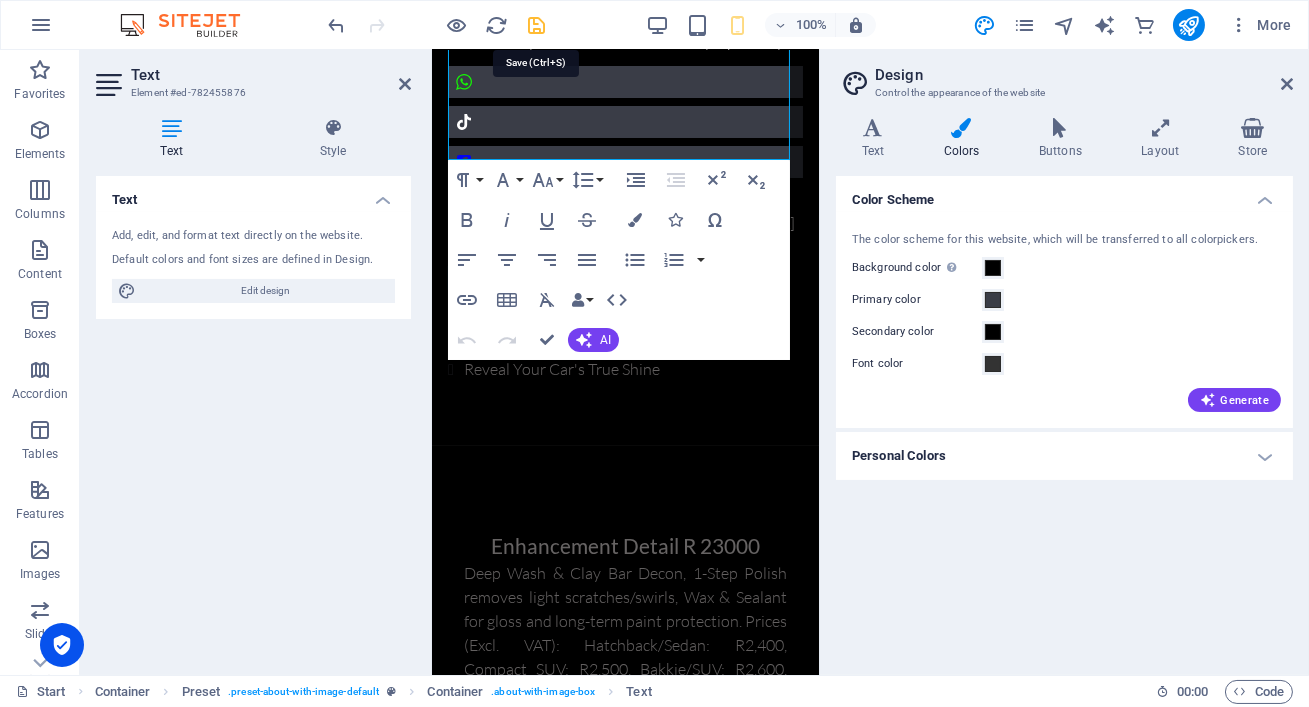 click at bounding box center [537, 25] 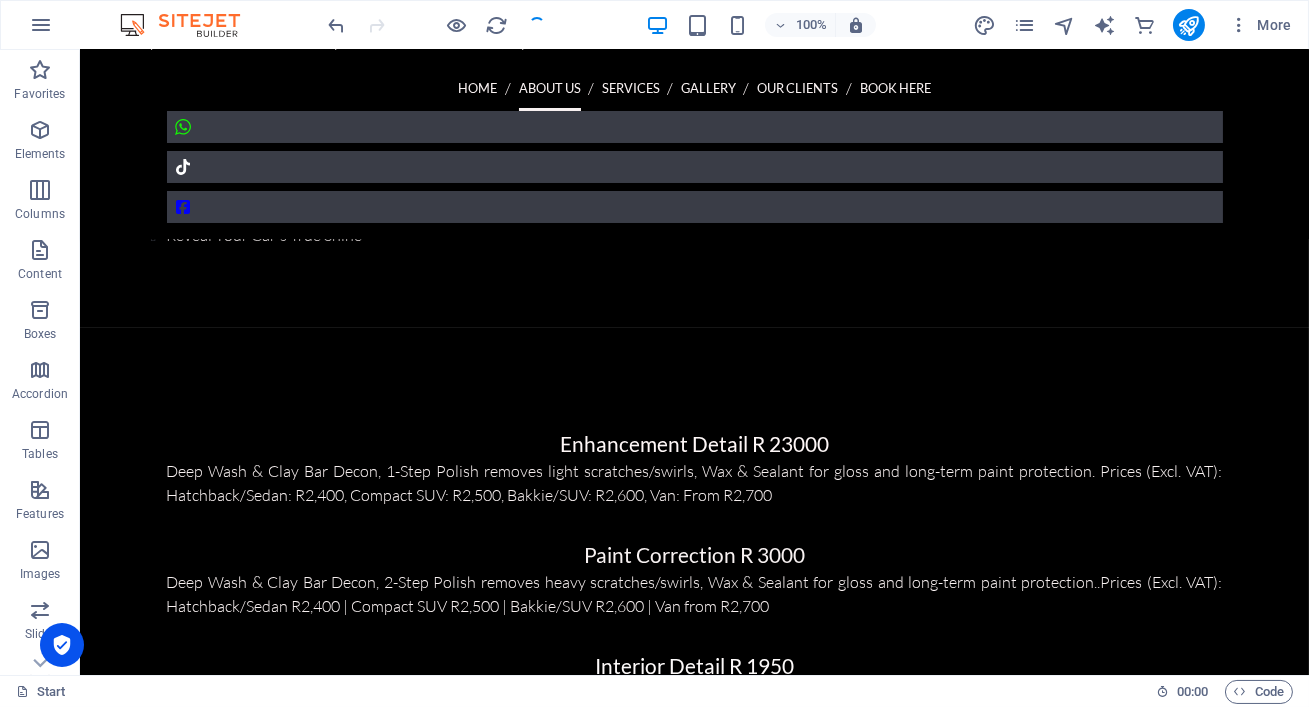 scroll, scrollTop: 1130, scrollLeft: 0, axis: vertical 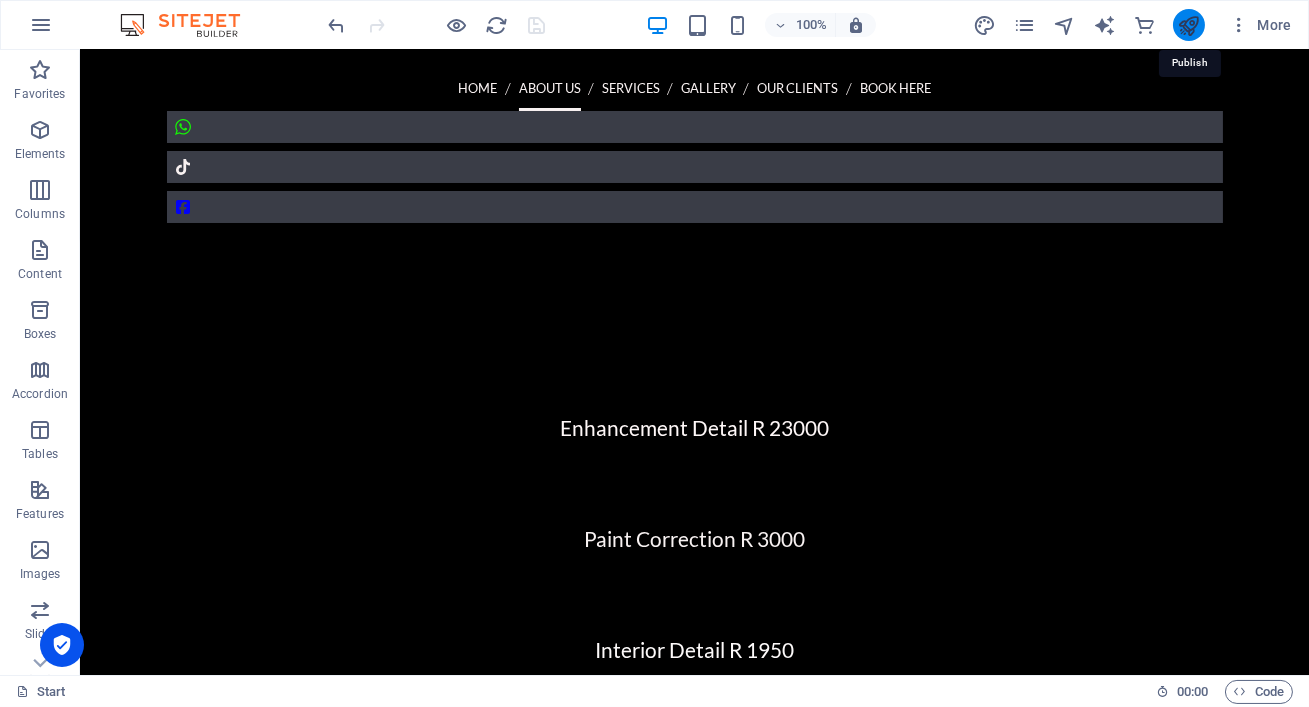 click at bounding box center [1188, 25] 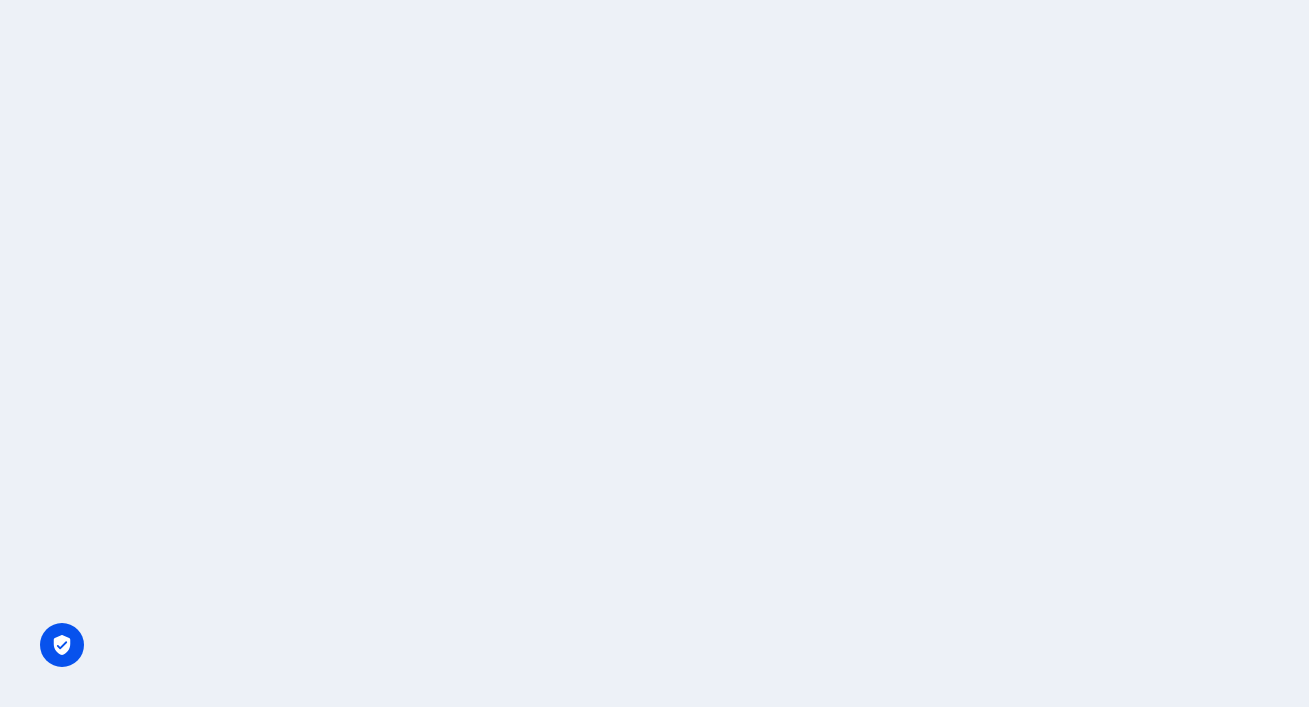 scroll, scrollTop: 0, scrollLeft: 0, axis: both 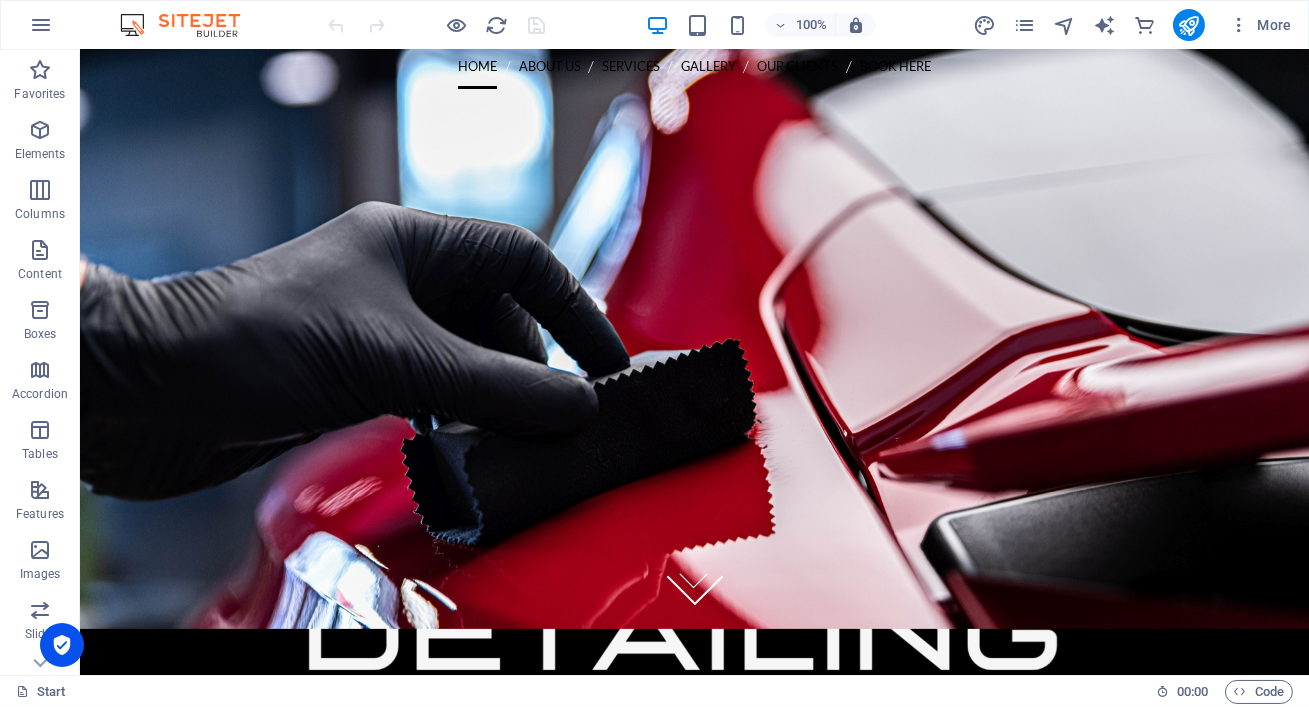 click at bounding box center (694, 316) 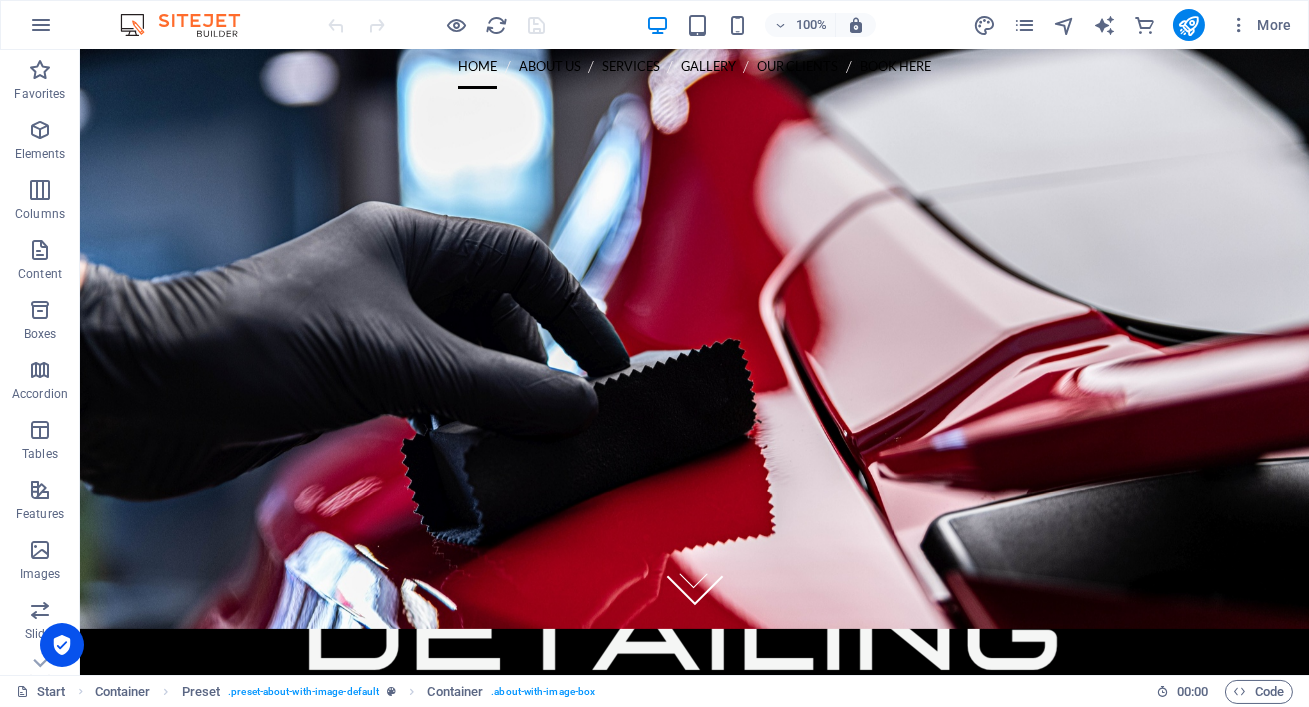 click at bounding box center [694, 316] 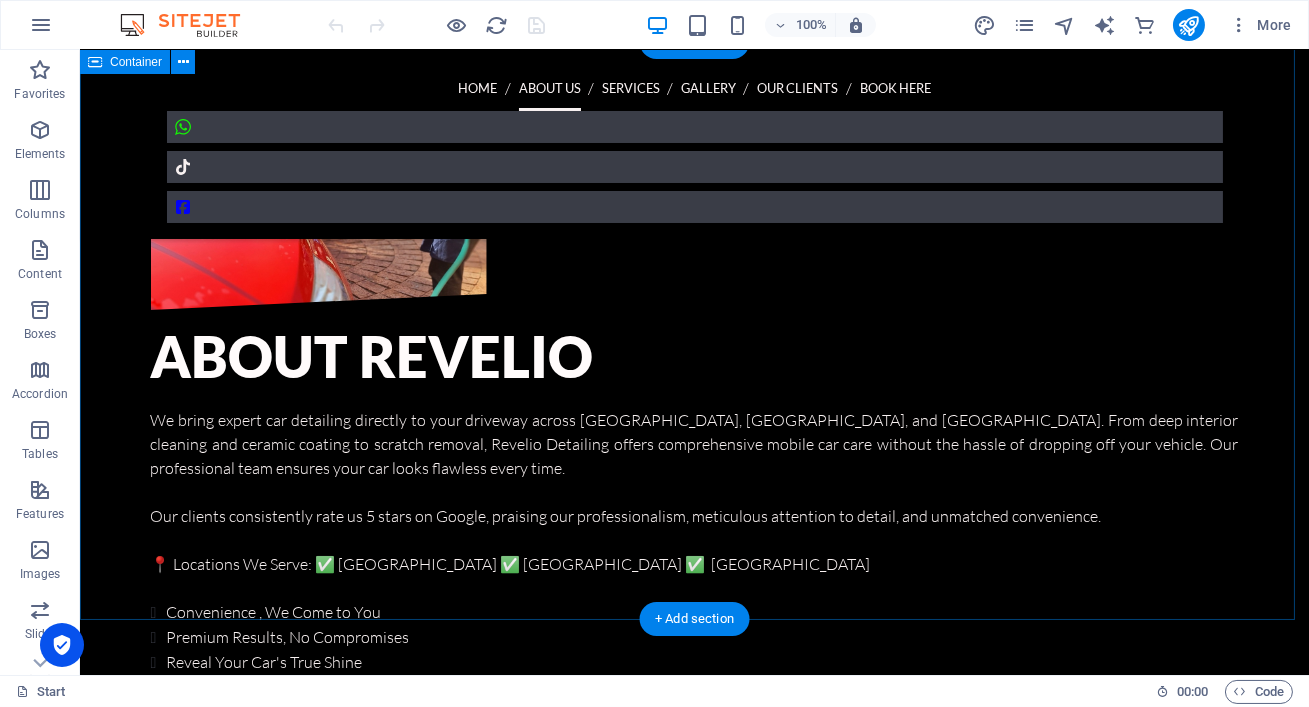 scroll, scrollTop: 552, scrollLeft: 0, axis: vertical 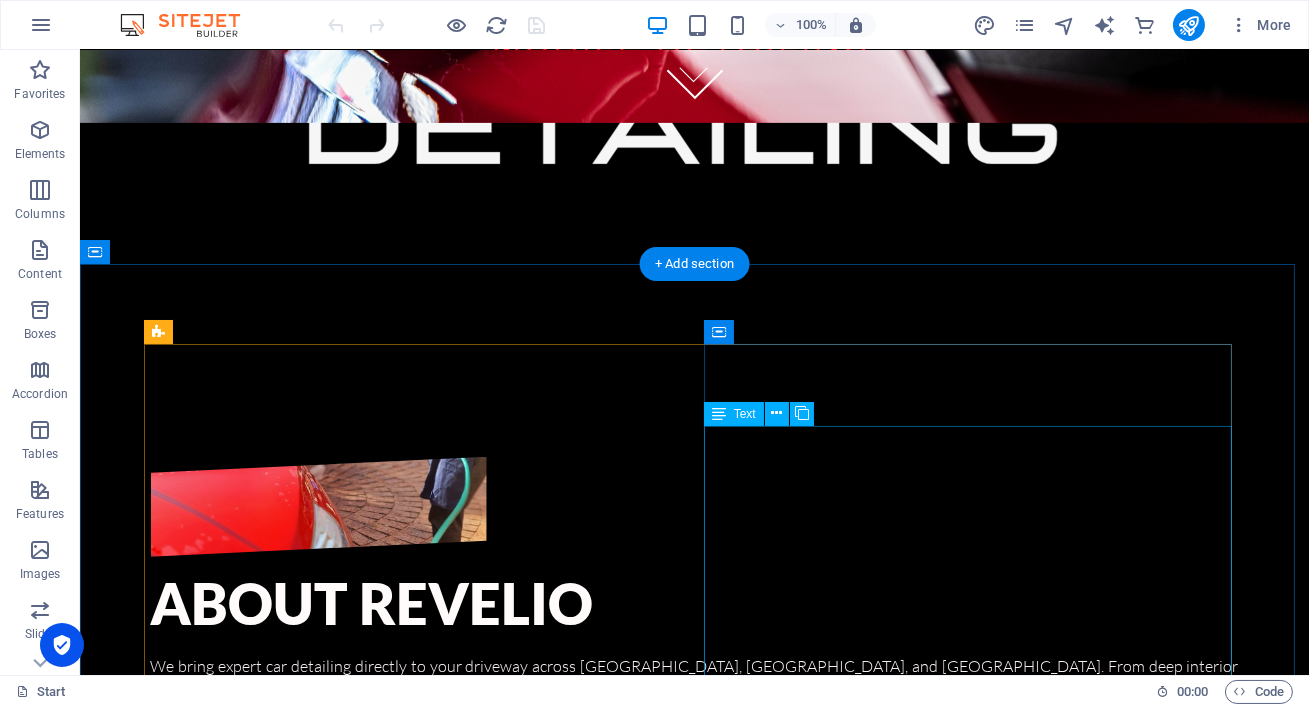 click on "We bring expert car detailing directly to your driveway across [GEOGRAPHIC_DATA], [GEOGRAPHIC_DATA], and [GEOGRAPHIC_DATA]. From deep interior cleaning and ceramic coating to scratch removal, Revelio Detailing offers comprehensive mobile car care without the hassle of dropping off your vehicle. Our professional team ensures your car looks flawless every time. Our clients consistently rate us 5 stars on Google, praising our professionalism, meticulous attention to detail, and unmatched convenience. 📍 Locations We Serve: ✅ [GEOGRAPHIC_DATA] ✅ [GEOGRAPHIC_DATA] ✅  Ekurhuleni  Convenience , We Come to You Premium Results, No Compromises Reveal Your Car's True Shine" at bounding box center [695, 787] 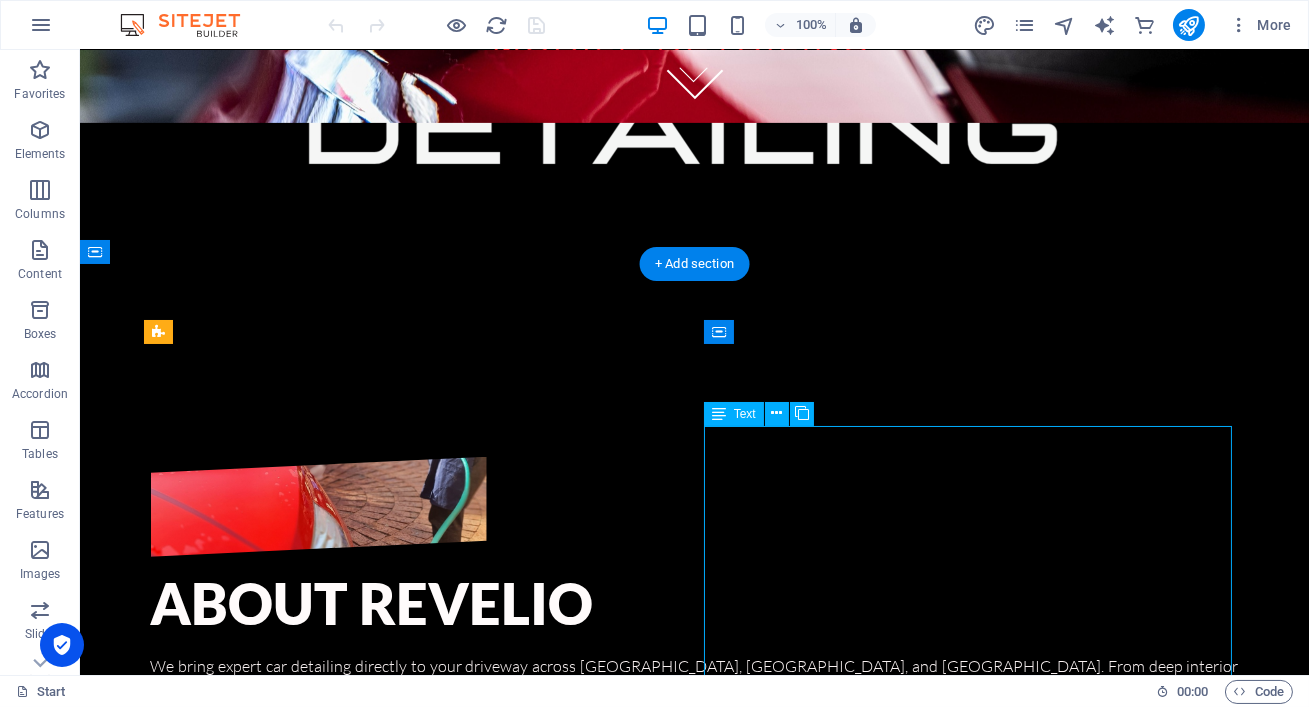 click on "We bring expert car detailing directly to your driveway across [GEOGRAPHIC_DATA], [GEOGRAPHIC_DATA], and [GEOGRAPHIC_DATA]. From deep interior cleaning and ceramic coating to scratch removal, Revelio Detailing offers comprehensive mobile car care without the hassle of dropping off your vehicle. Our professional team ensures your car looks flawless every time. Our clients consistently rate us 5 stars on Google, praising our professionalism, meticulous attention to detail, and unmatched convenience. 📍 Locations We Serve: ✅ [GEOGRAPHIC_DATA] ✅ [GEOGRAPHIC_DATA] ✅  Ekurhuleni  Convenience , We Come to You Premium Results, No Compromises Reveal Your Car's True Shine" at bounding box center [695, 787] 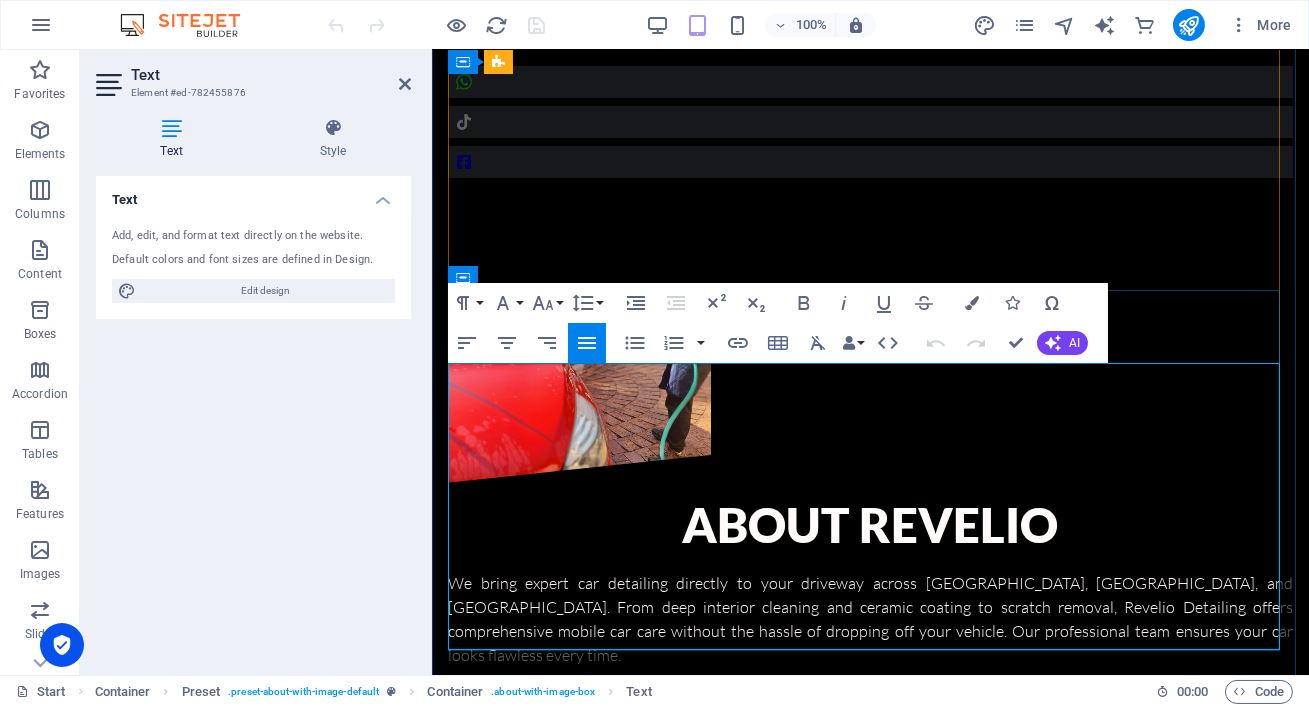 scroll, scrollTop: 1116, scrollLeft: 0, axis: vertical 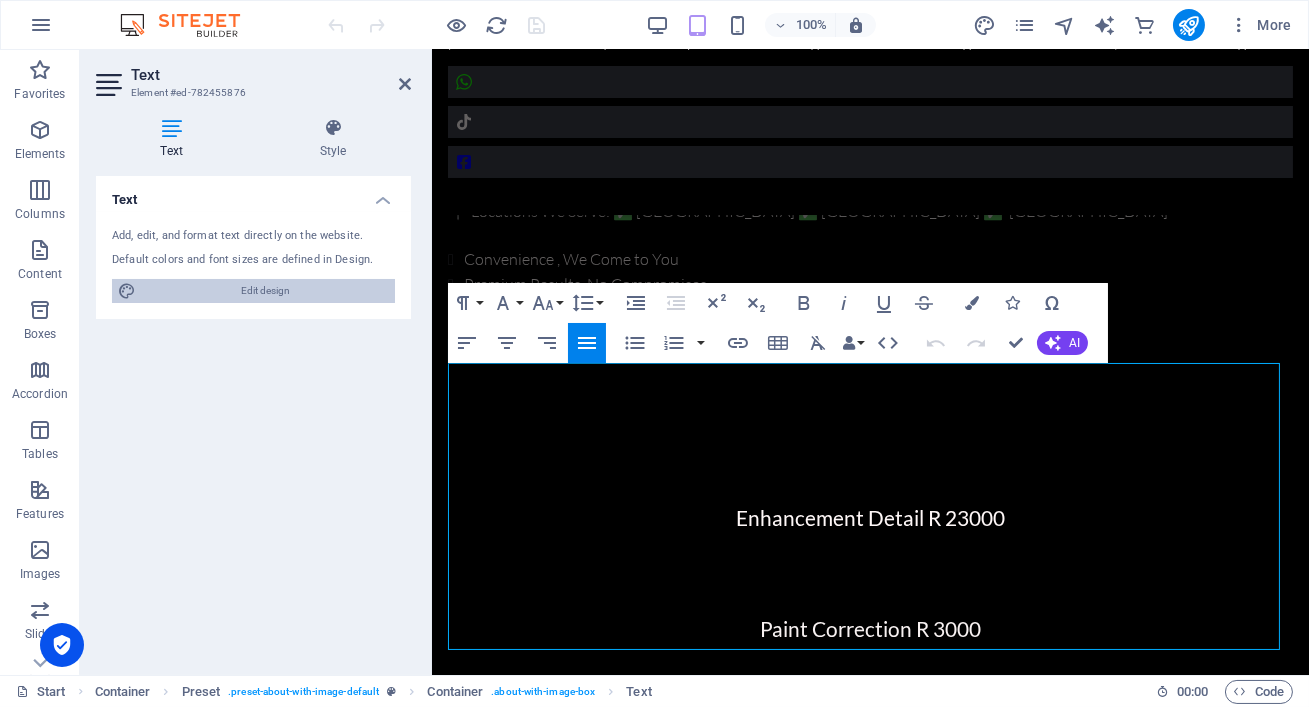 click on "Edit design" at bounding box center [265, 291] 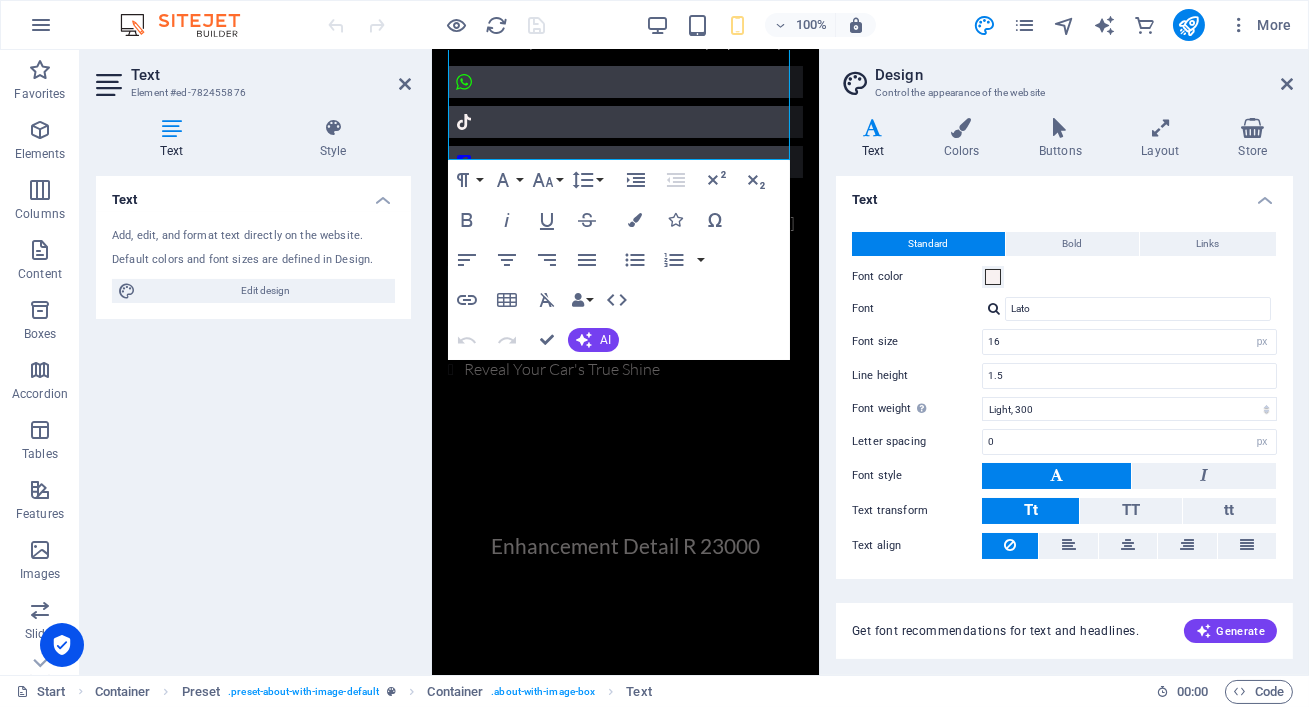 click on "Text  Colors  Buttons  Layout  Store Text Standard Bold Links Font color Font Lato Font size 16 rem px Line height 1.5 Font weight To display the font weight correctly, it may need to be enabled.  Manage Fonts Thin, 100 Extra-light, 200 Light, 300 Regular, 400 Medium, 500 Semi-bold, 600 Bold, 700 Extra-bold, 800 Black, 900 Letter spacing 0 rem px Font style Text transform Tt TT tt Text align Font weight To display the font weight correctly, it may need to be enabled.  Manage Fonts Thin, 100 Extra-light, 200 Light, 300 Regular, 400 Medium, 500 Semi-bold, 600 Bold, 700 Extra-bold, 800 Black, 900 Default Hover / Active Font color Font color Decoration None Decoration None Transition duration 0.3 s Transition function Ease Ease In Ease Out Ease In/Ease Out Linear Headlines All H1 / Textlogo H2 H3 H4 H5 H6 Font color Font Lato Line height 1.5 Font weight To display the font weight correctly, it may need to be enabled.  Manage Fonts Thin, 100 Extra-light, 200 Light, 300 Regular, 400 Medium, 500 Semi-bold, 600 0 px" at bounding box center (1064, 388) 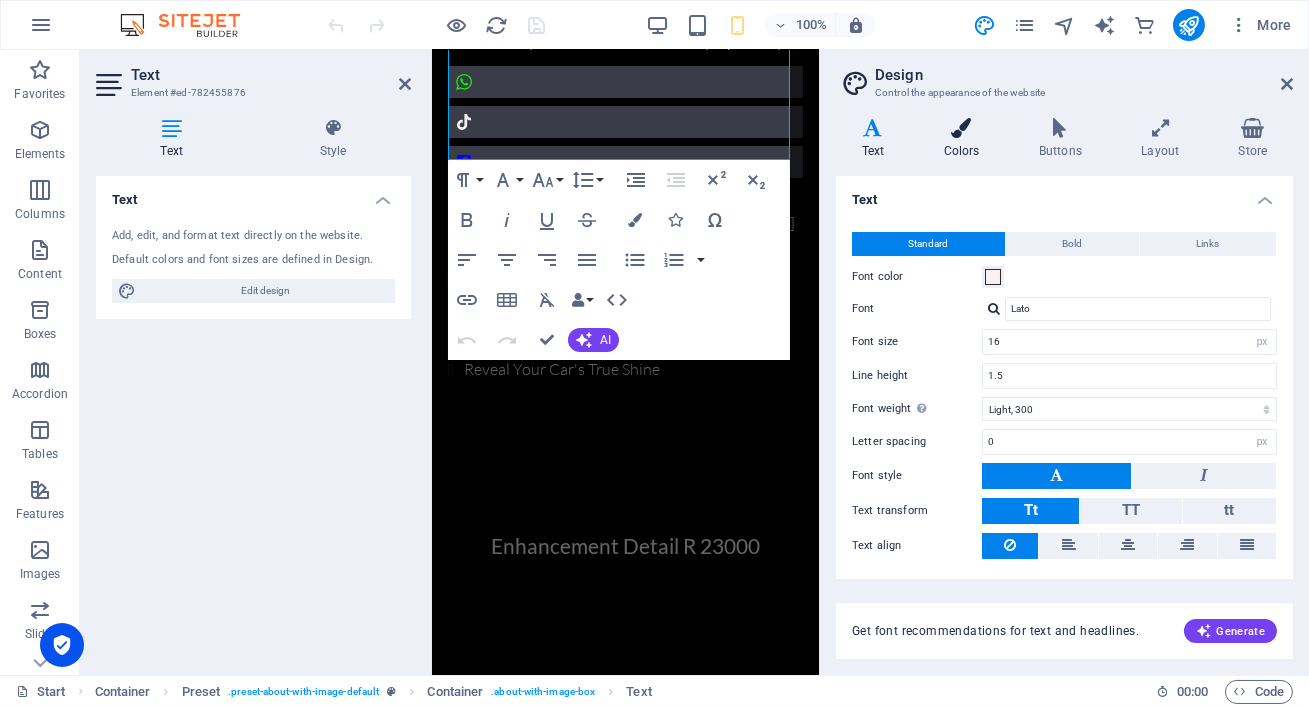 click on "Colors" at bounding box center [965, 139] 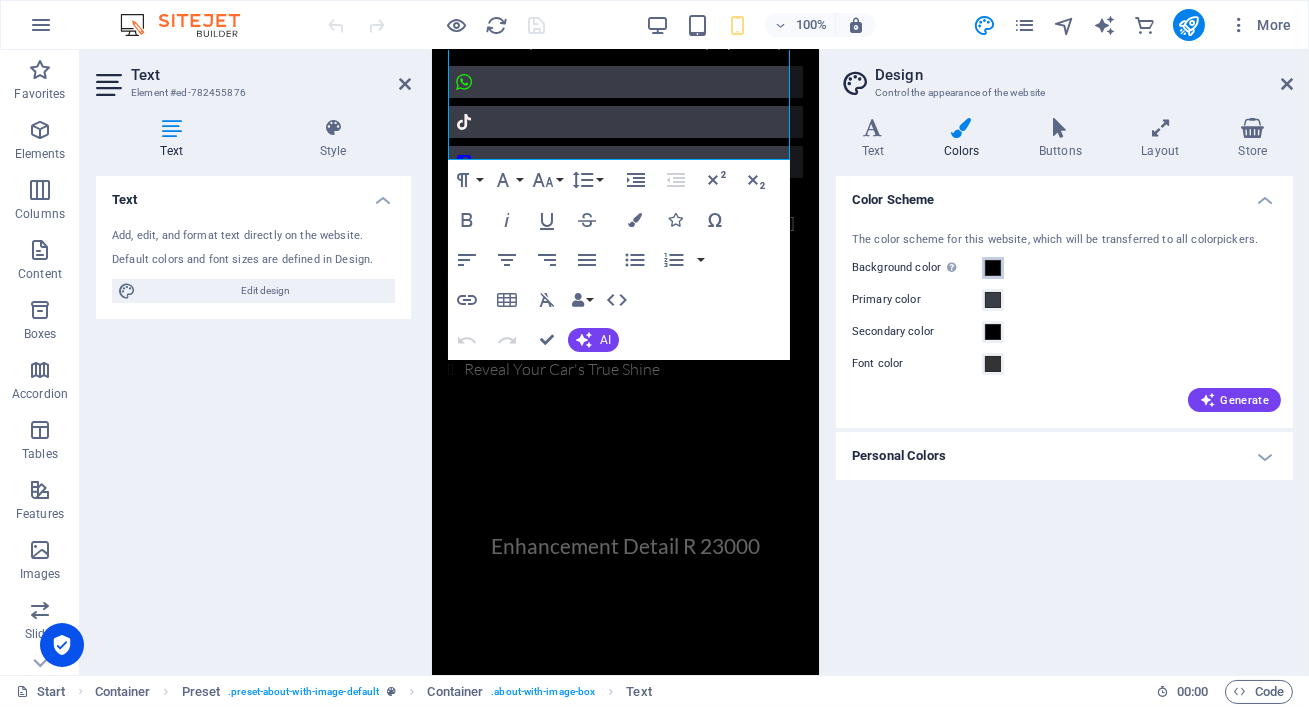 click on "Background color Only visible if it is not covered by other backgrounds." at bounding box center [993, 268] 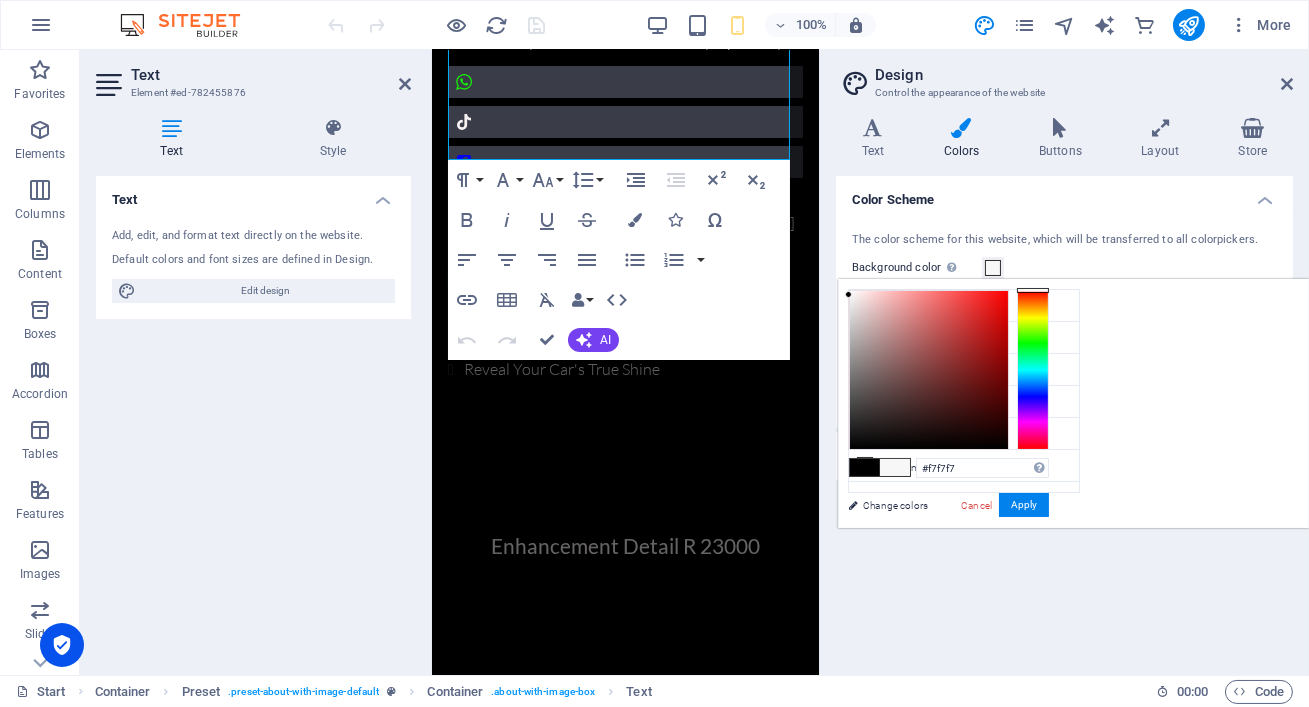 drag, startPoint x: 1131, startPoint y: 410, endPoint x: 1098, endPoint y: 294, distance: 120.60265 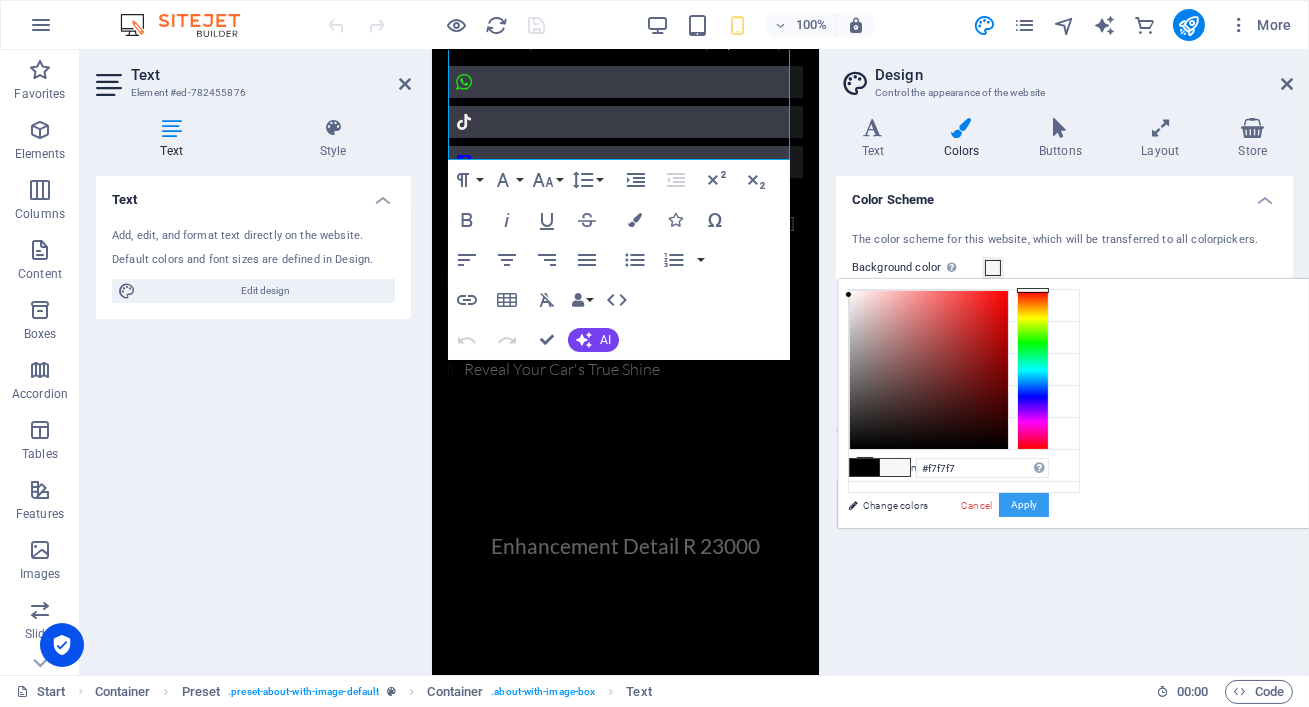 click on "Apply" at bounding box center (1024, 505) 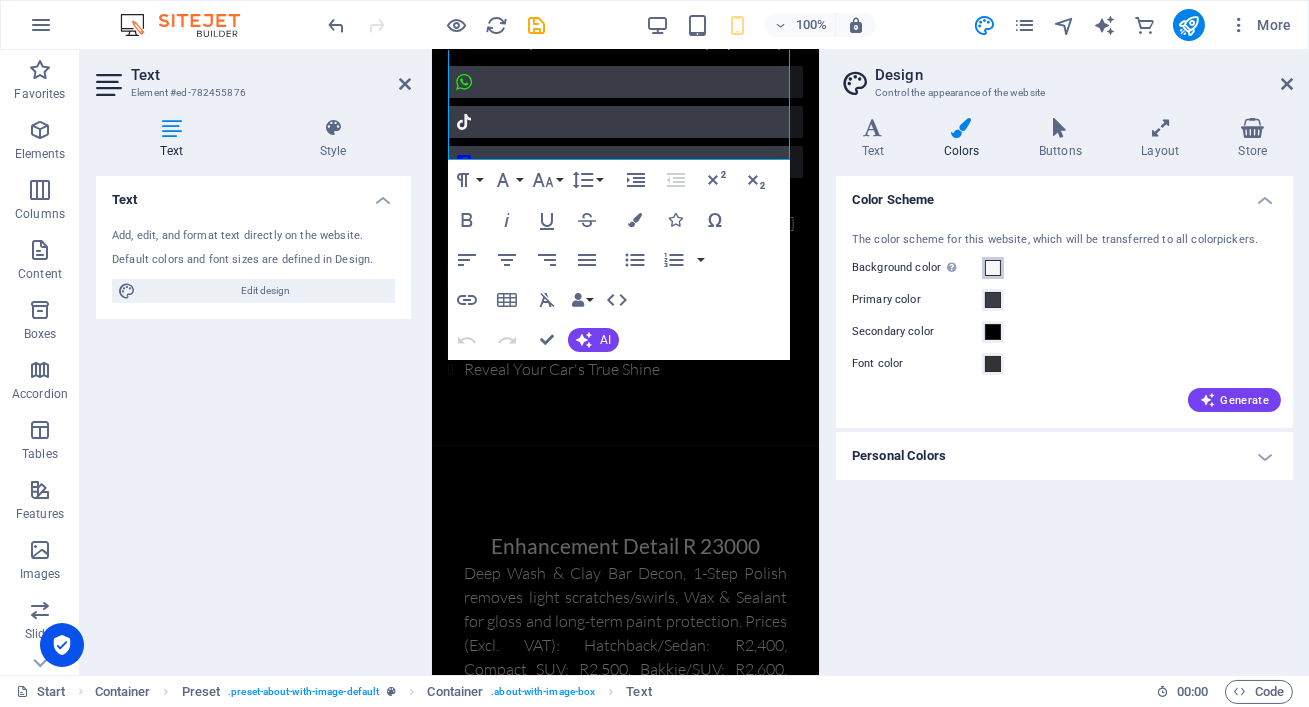 click on "Background color Only visible if it is not covered by other backgrounds." at bounding box center [993, 268] 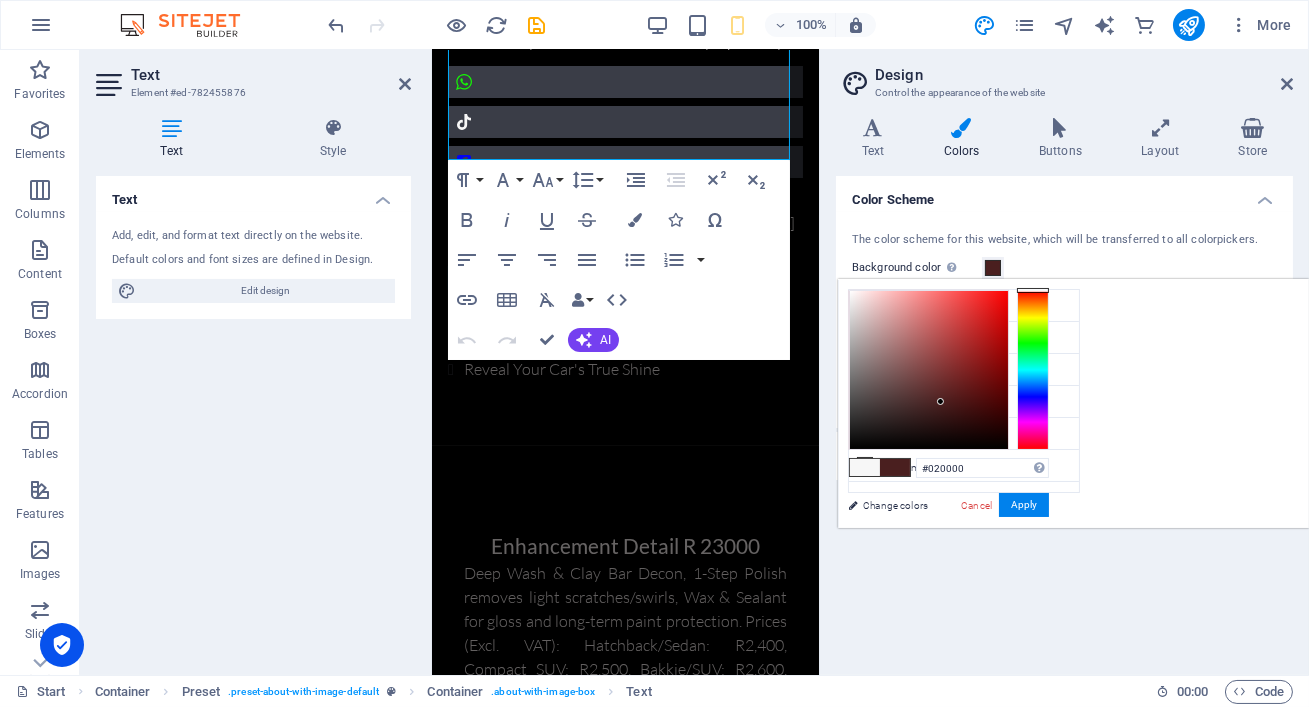type on "#000000" 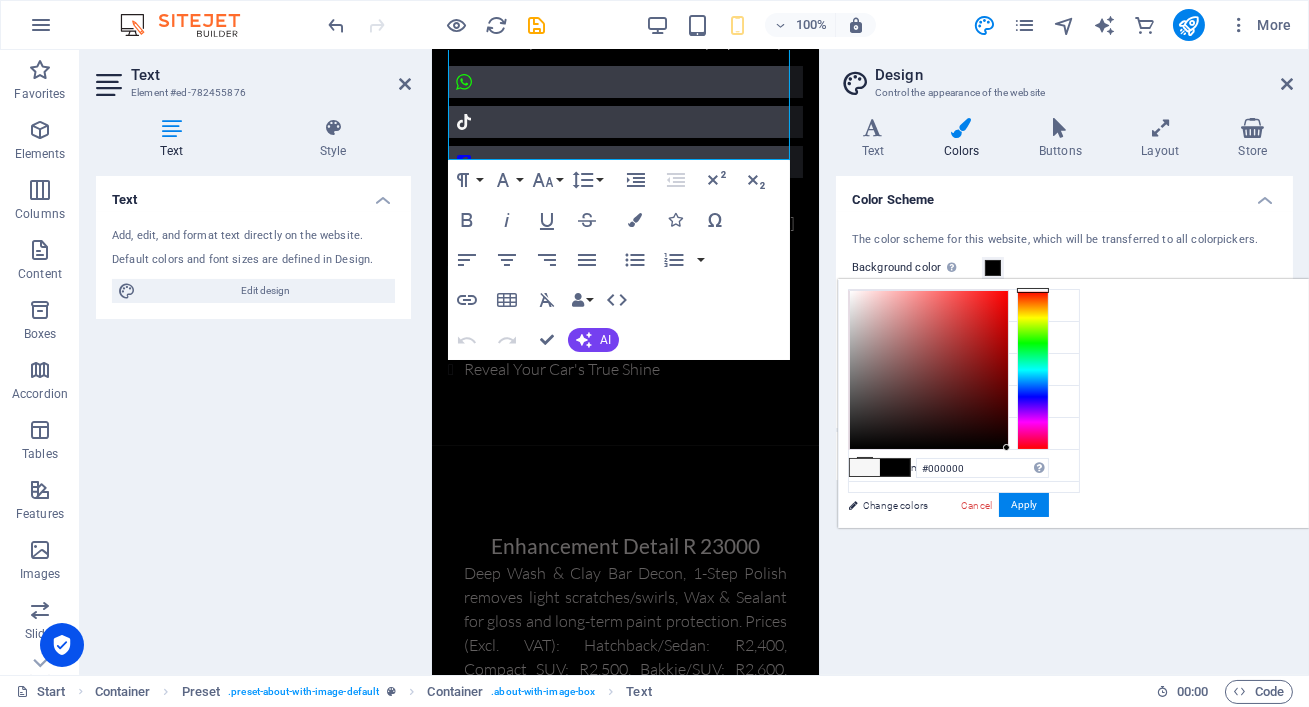 drag, startPoint x: 1135, startPoint y: 348, endPoint x: 1272, endPoint y: 451, distance: 171.40012 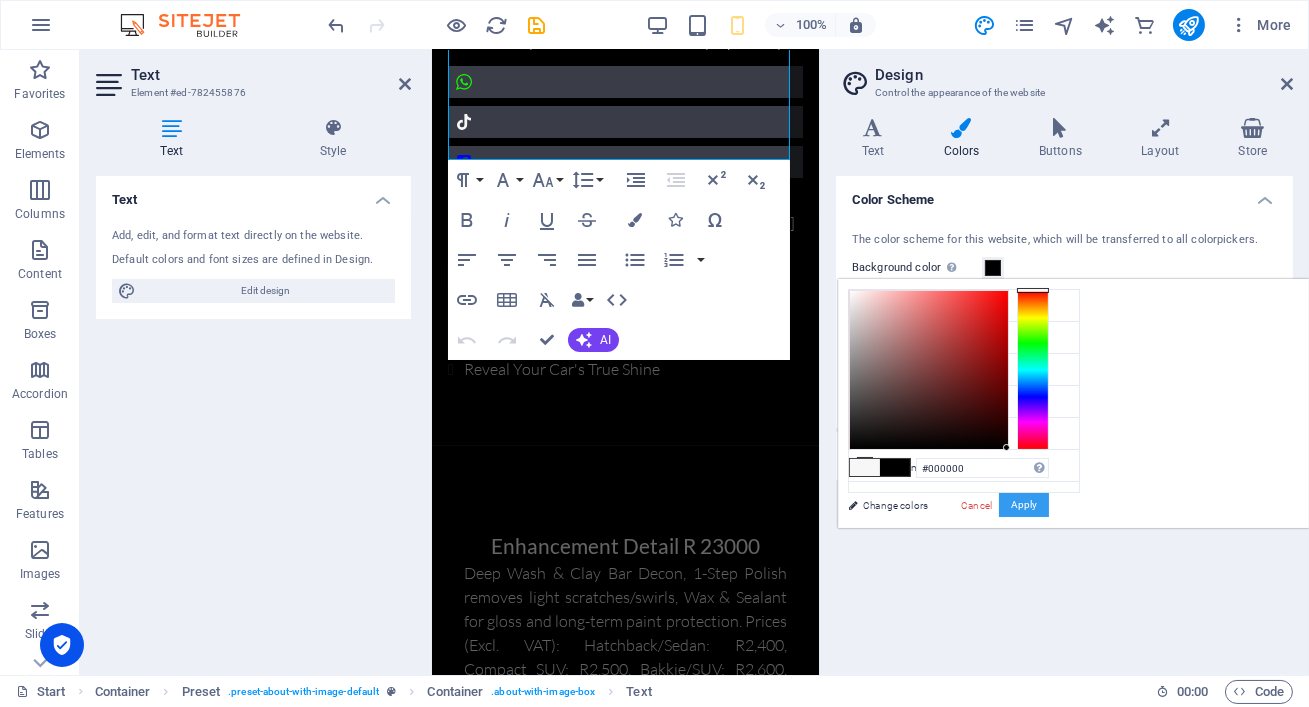 click on "Apply" at bounding box center [1024, 505] 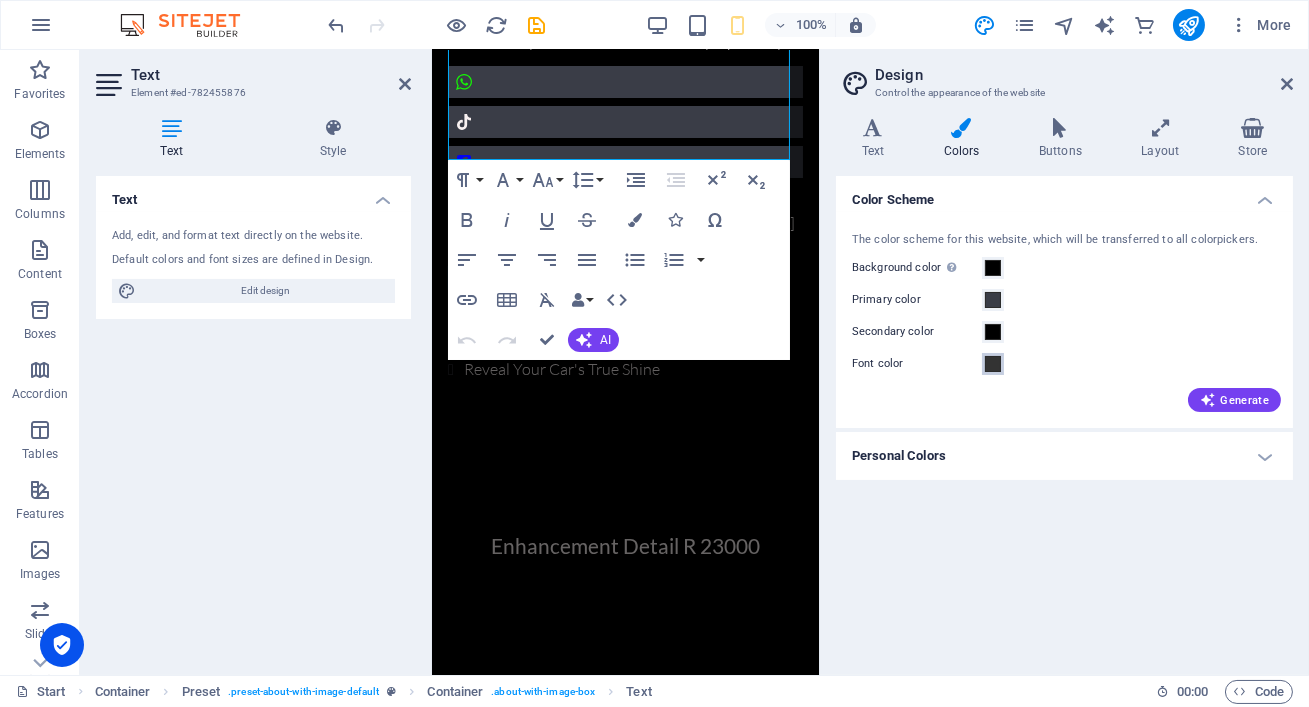 click at bounding box center [993, 364] 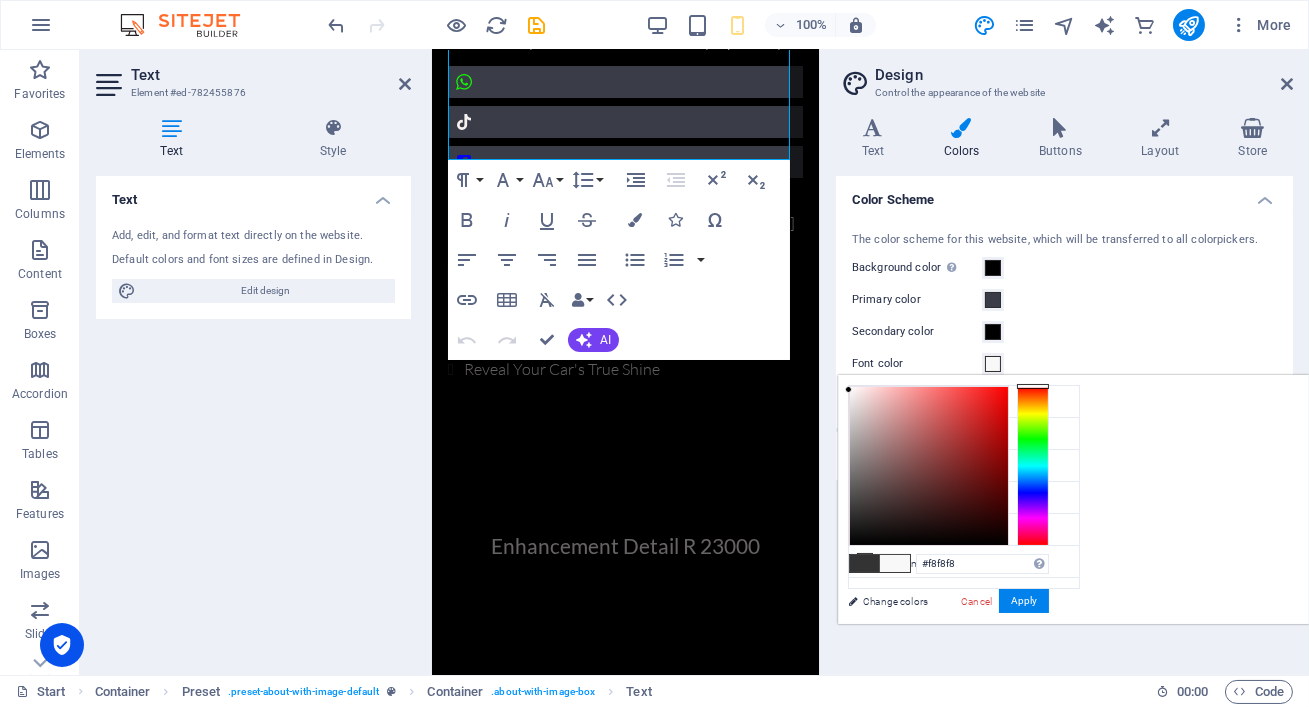 type on "#fdfdfd" 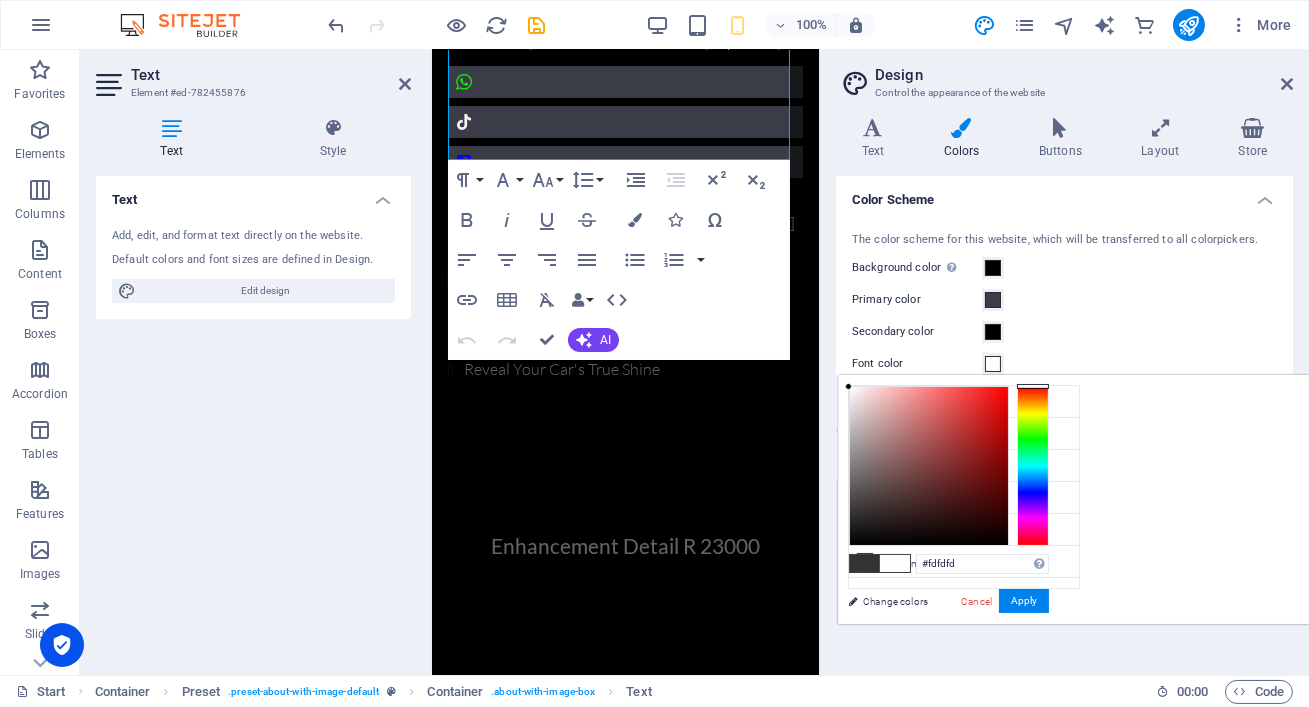 drag, startPoint x: 1124, startPoint y: 494, endPoint x: 1097, endPoint y: 386, distance: 111.32385 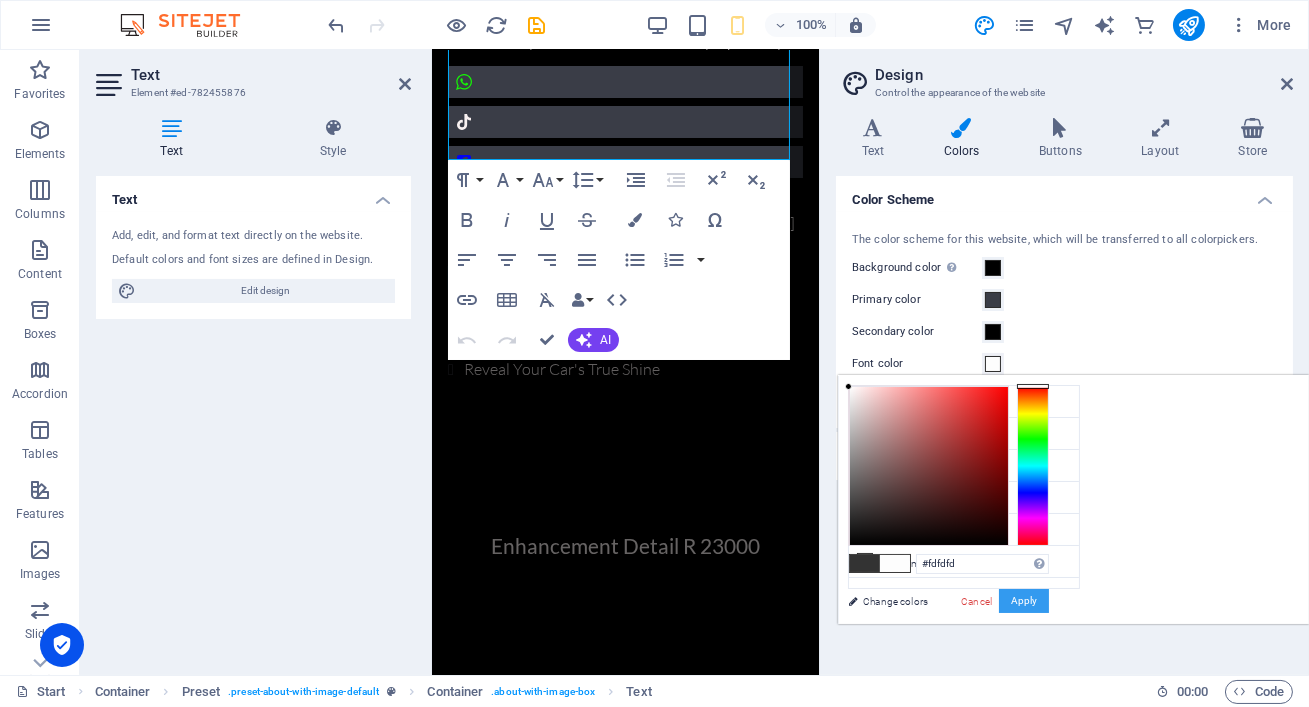 drag, startPoint x: 1264, startPoint y: 603, endPoint x: 1264, endPoint y: 616, distance: 13 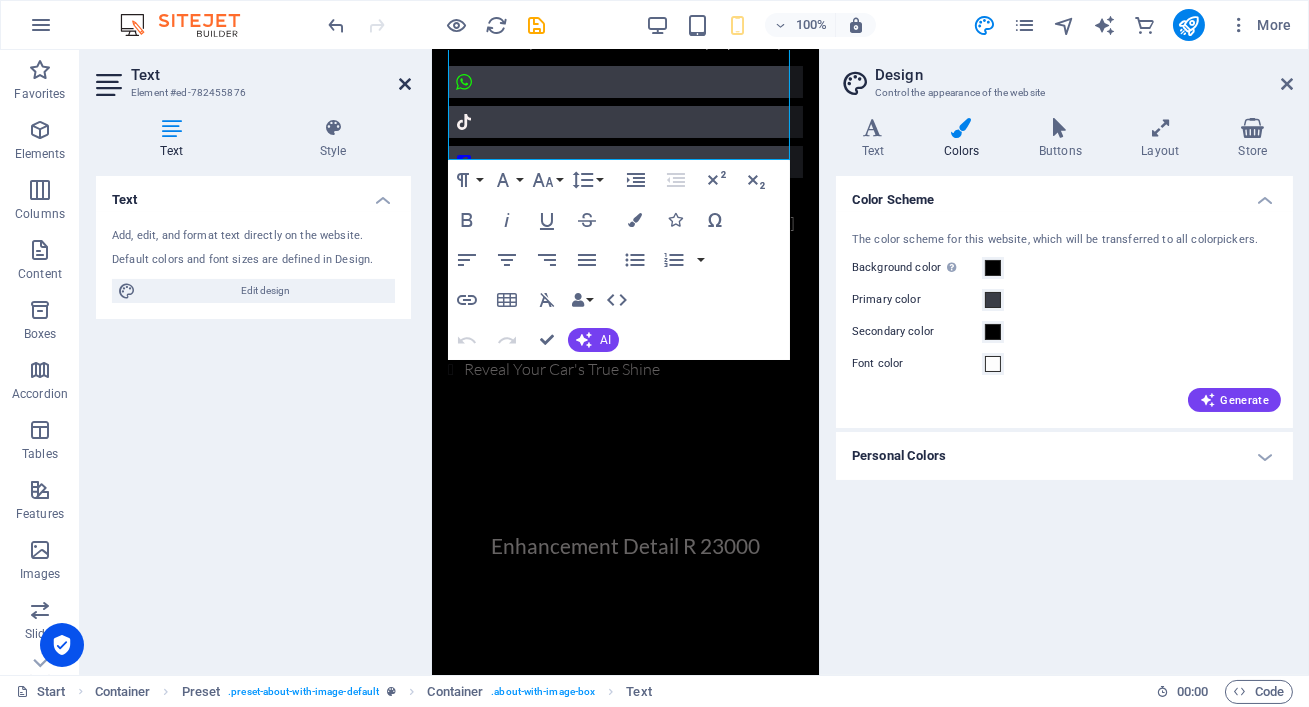click at bounding box center (405, 84) 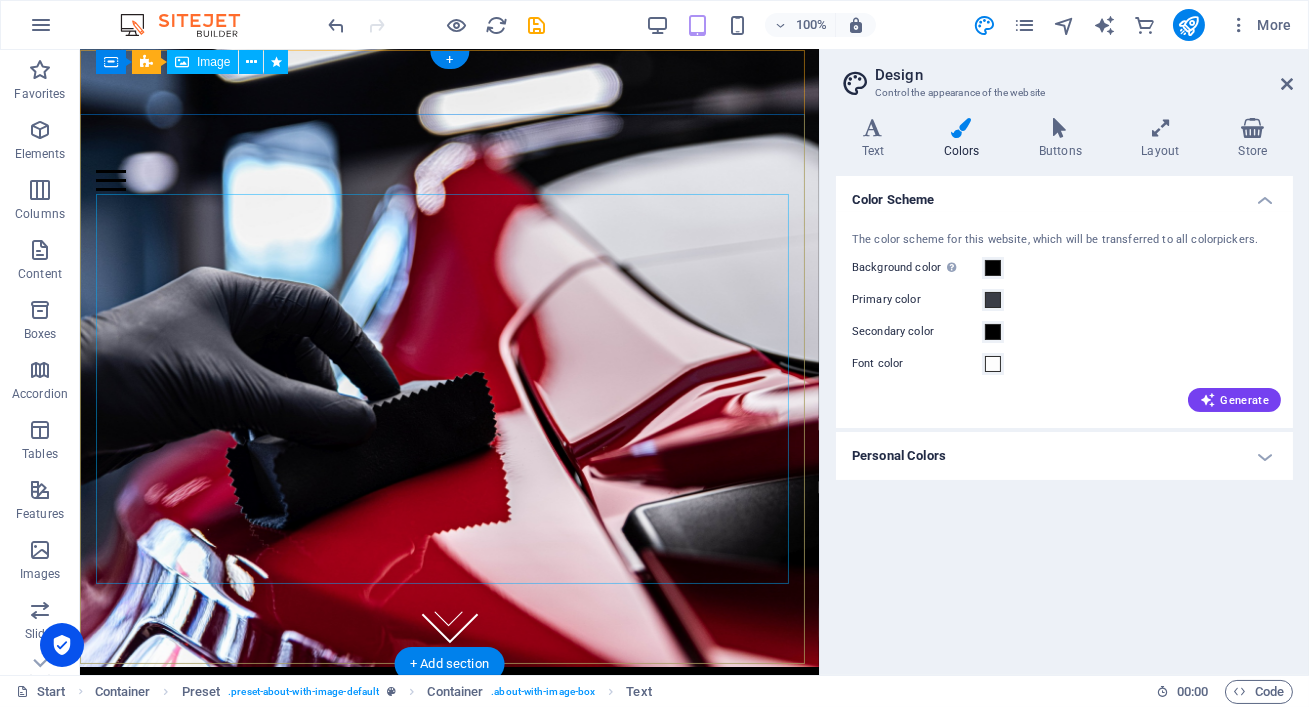 scroll, scrollTop: 0, scrollLeft: 0, axis: both 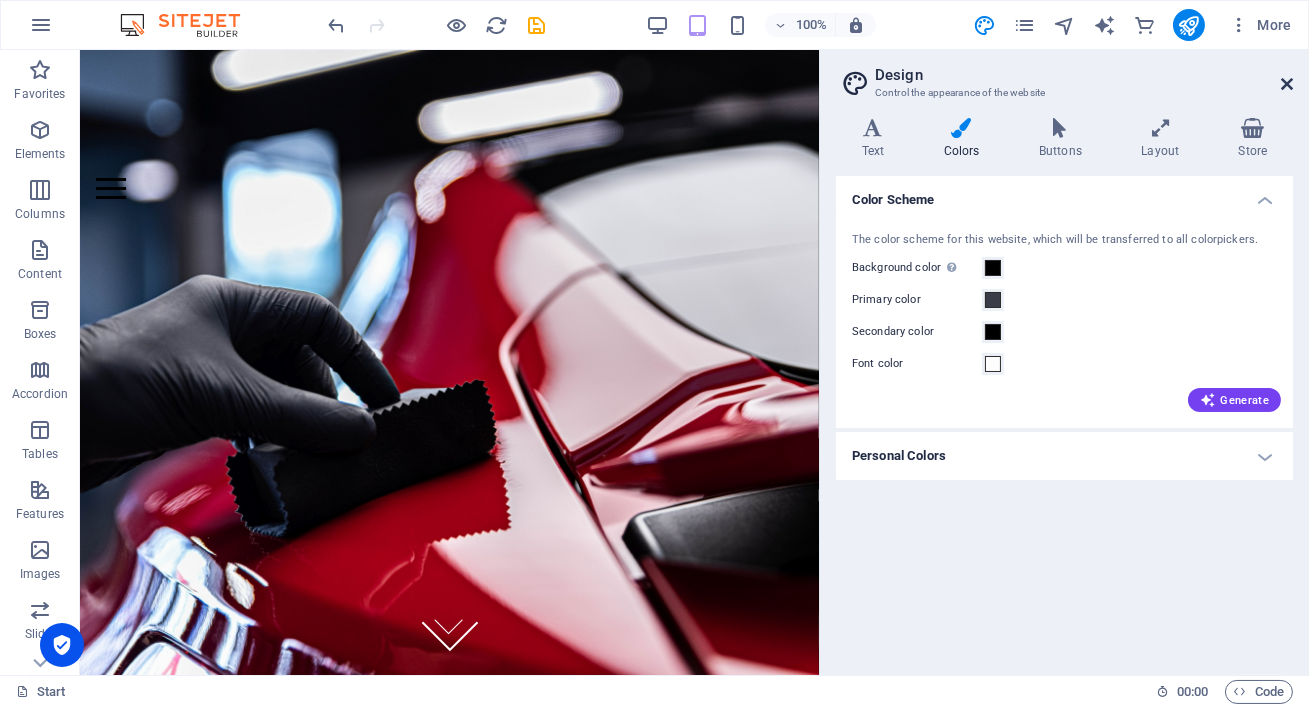 click at bounding box center [1287, 84] 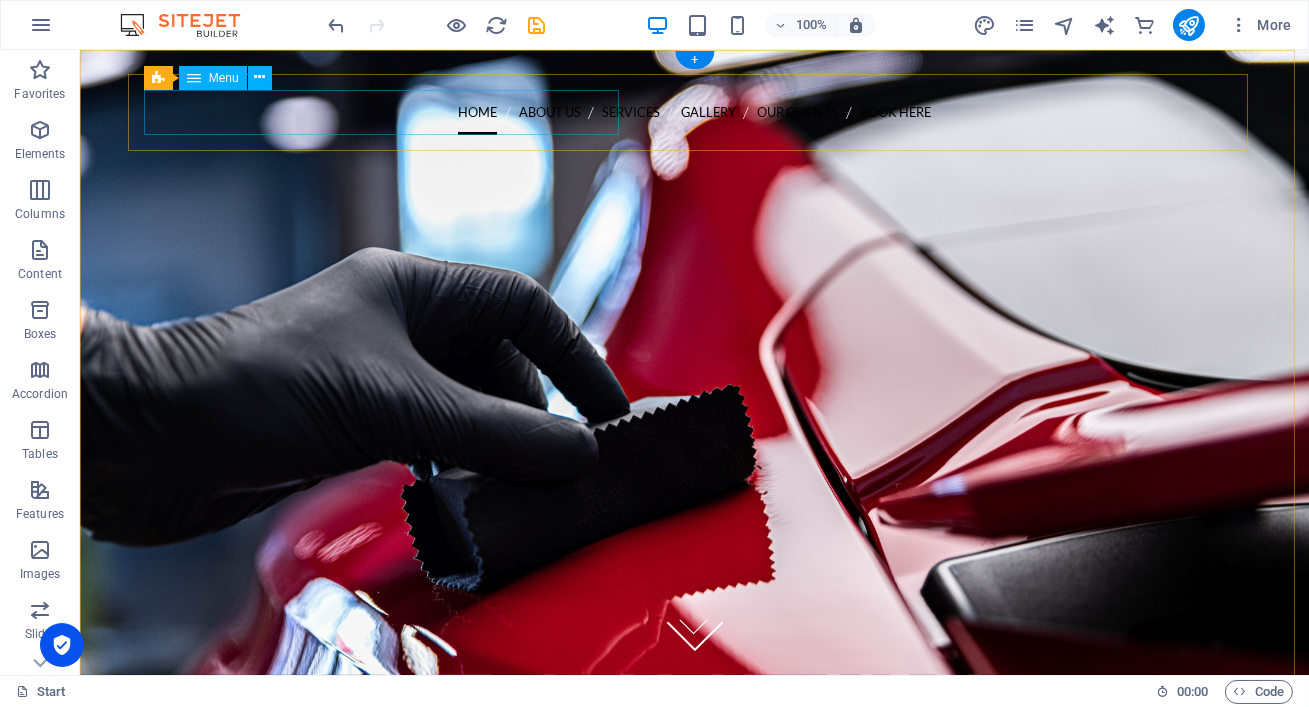 click on "Home About us Services Gallery Our Clients Book Here" at bounding box center (695, 112) 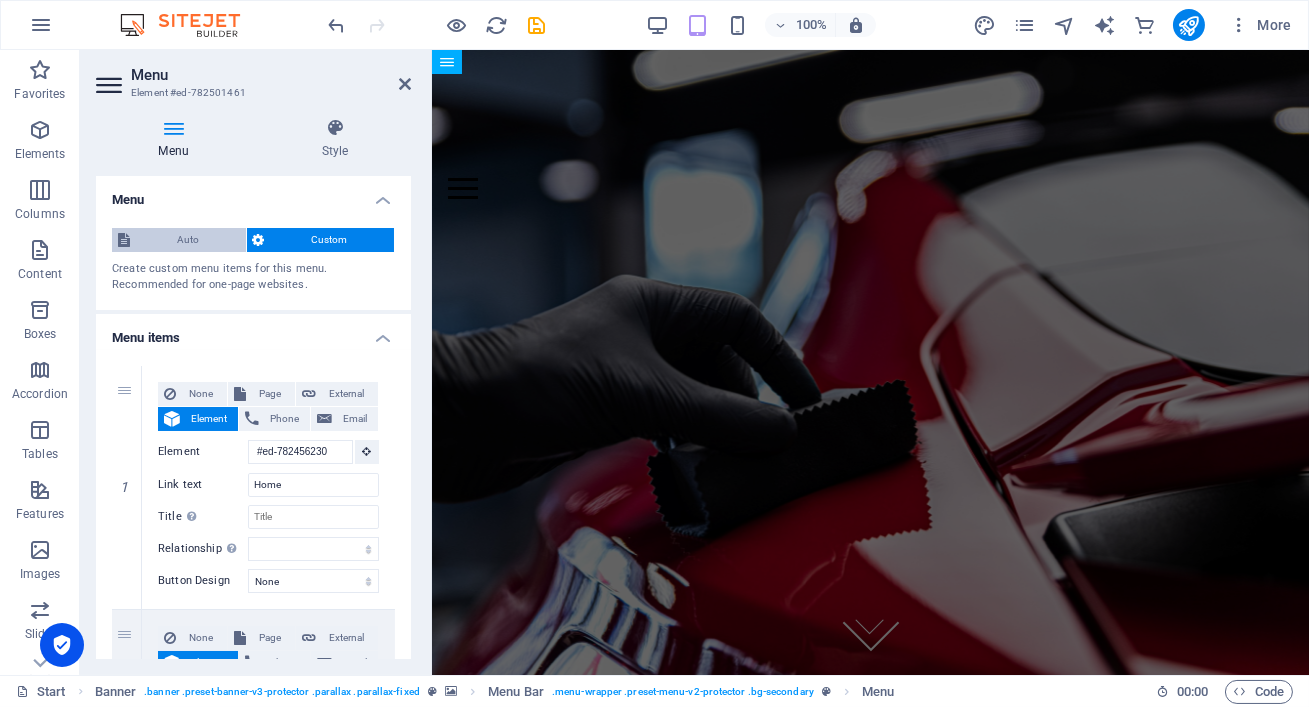 click on "Auto" at bounding box center [188, 240] 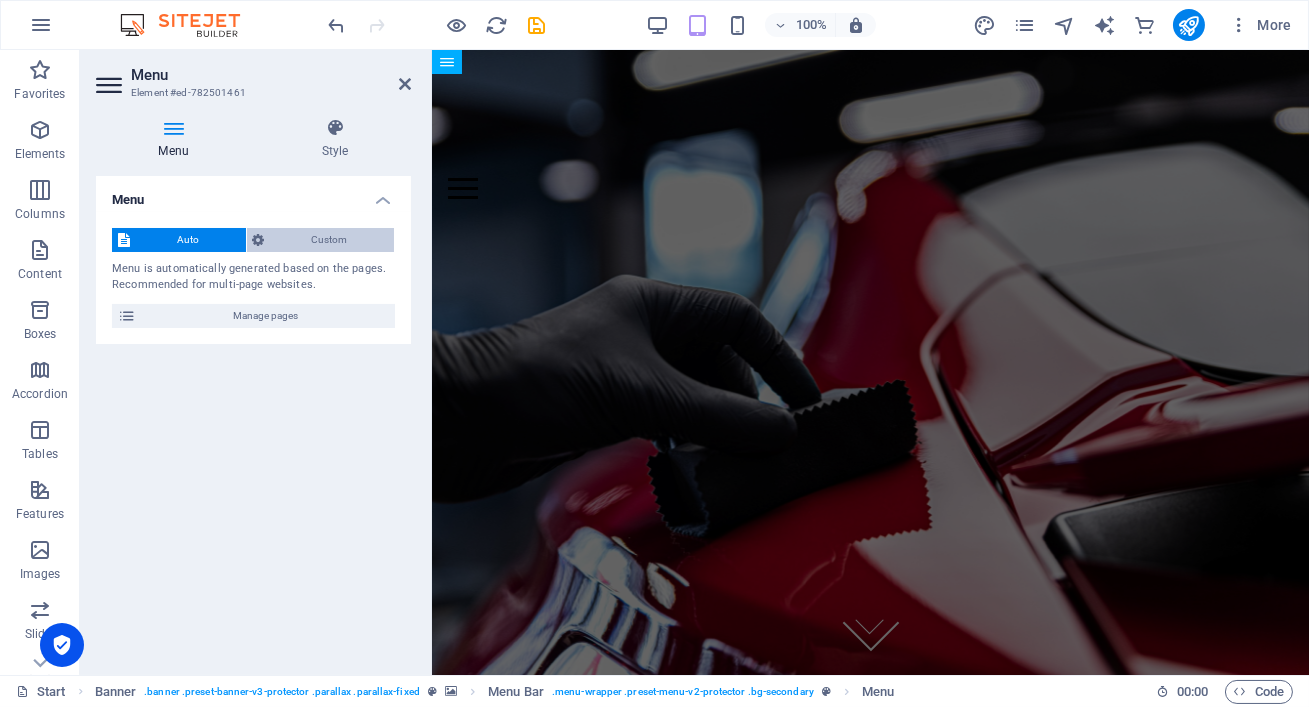 click on "Custom" at bounding box center [330, 240] 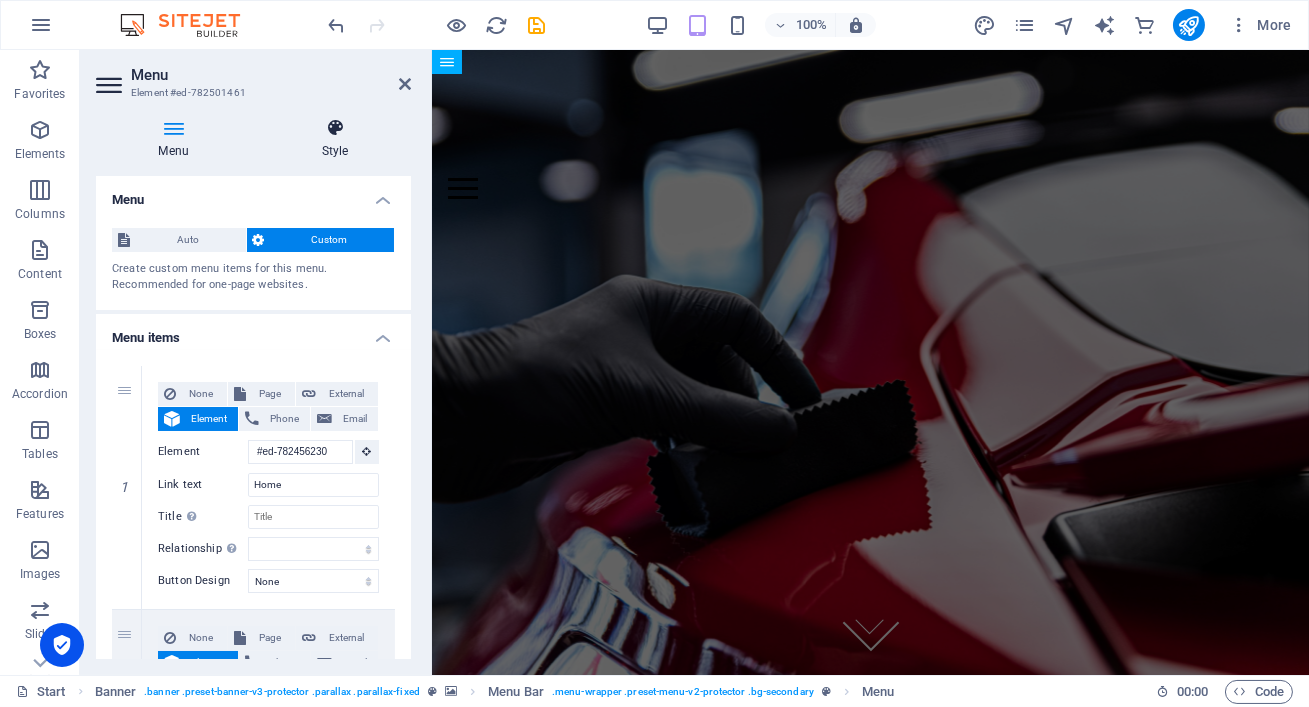 click on "Style" at bounding box center [335, 139] 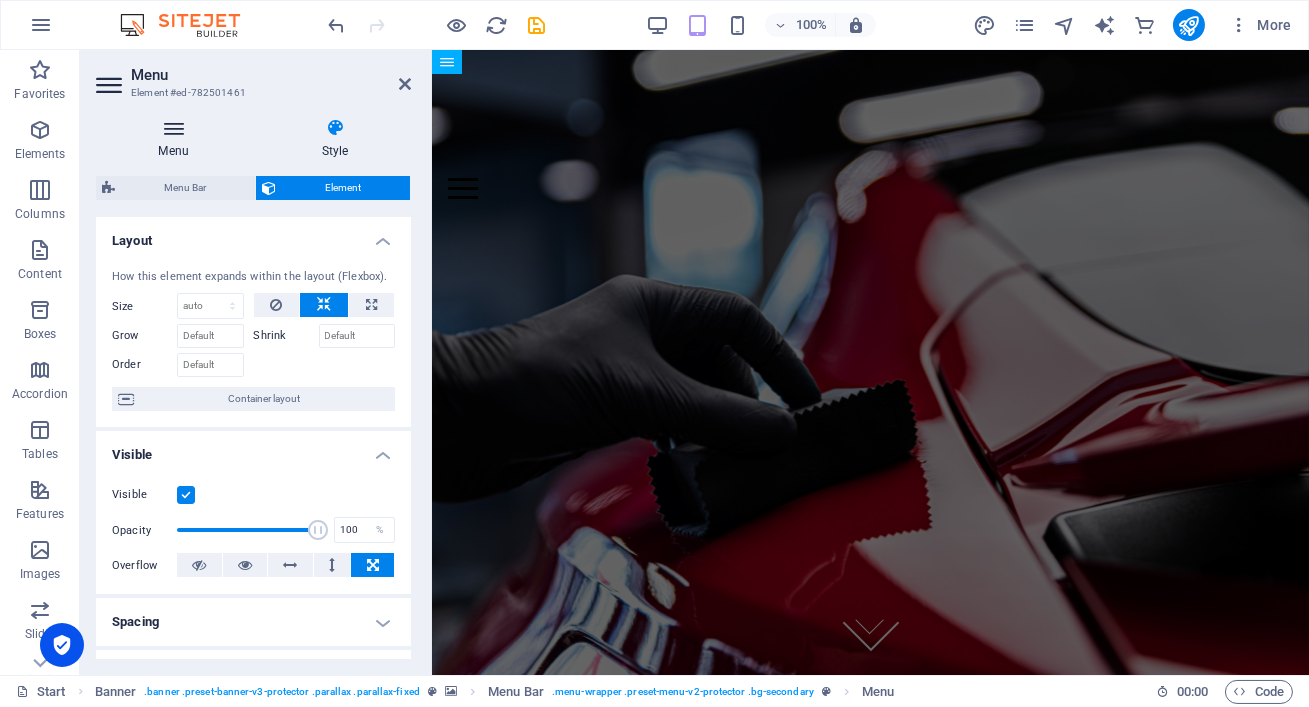 click on "Menu" at bounding box center (177, 139) 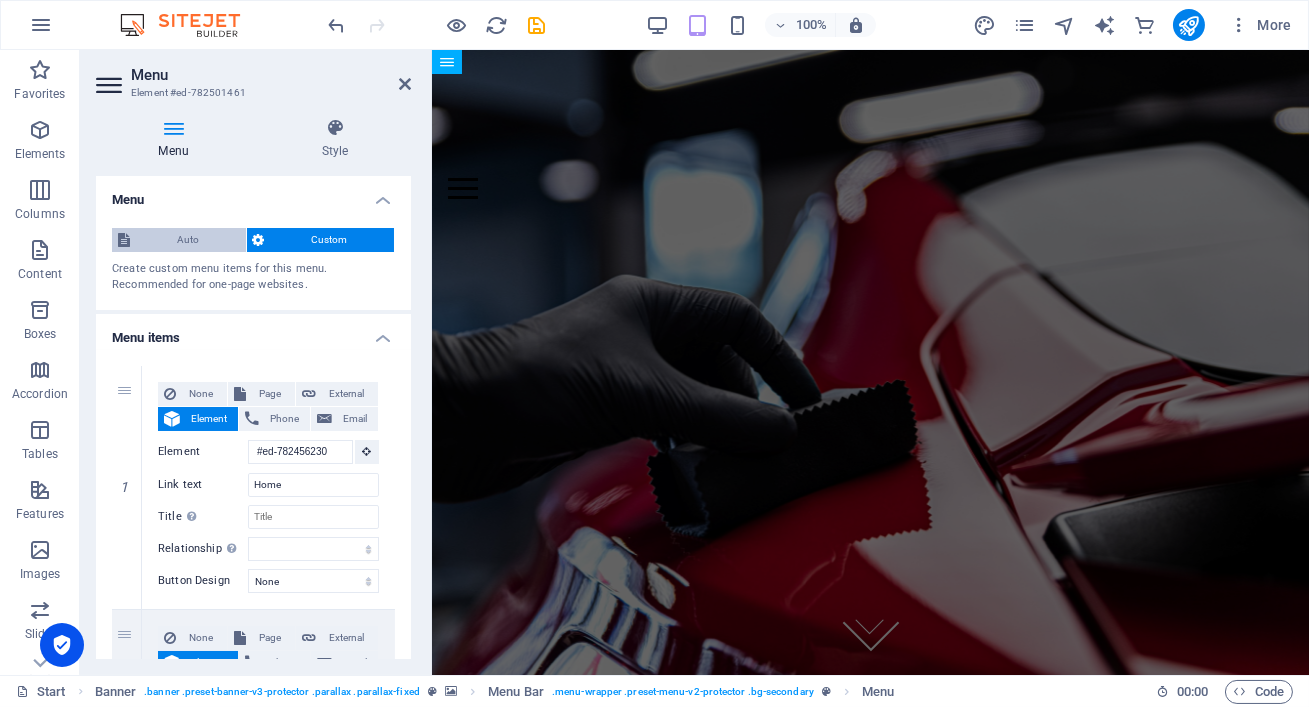 click on "Auto" at bounding box center [188, 240] 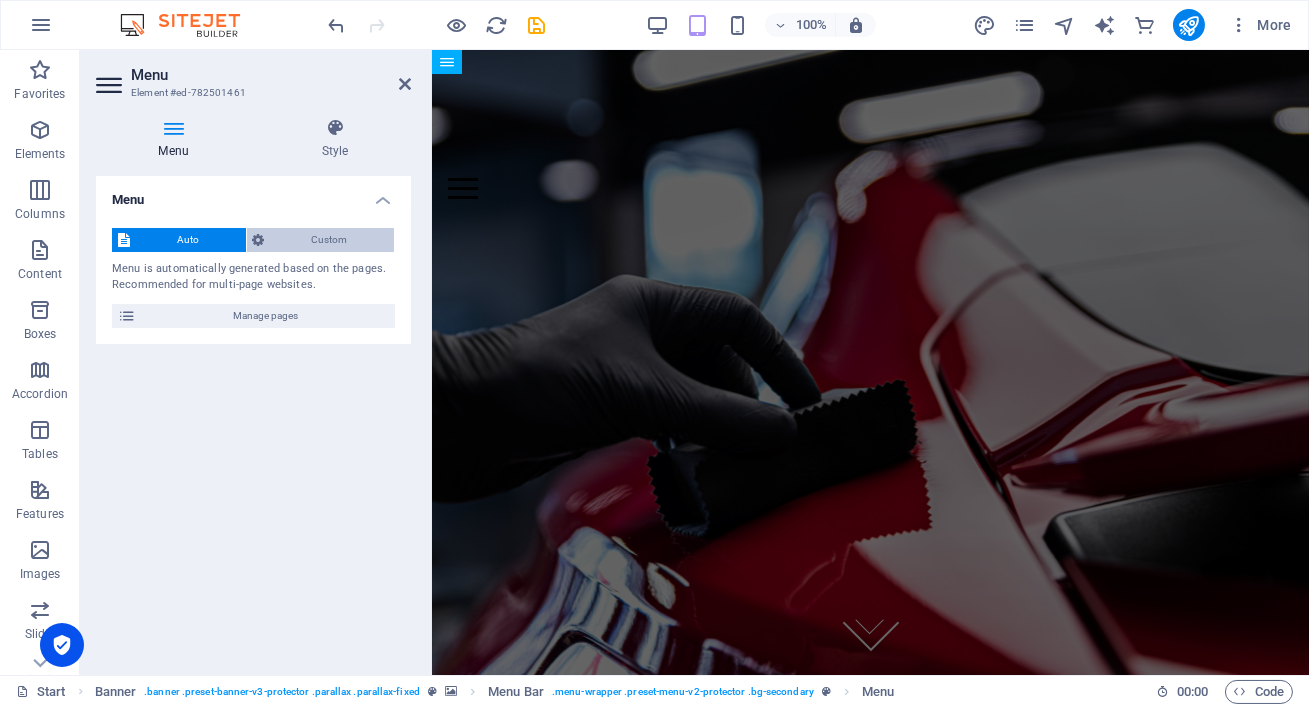 click on "Custom" at bounding box center (330, 240) 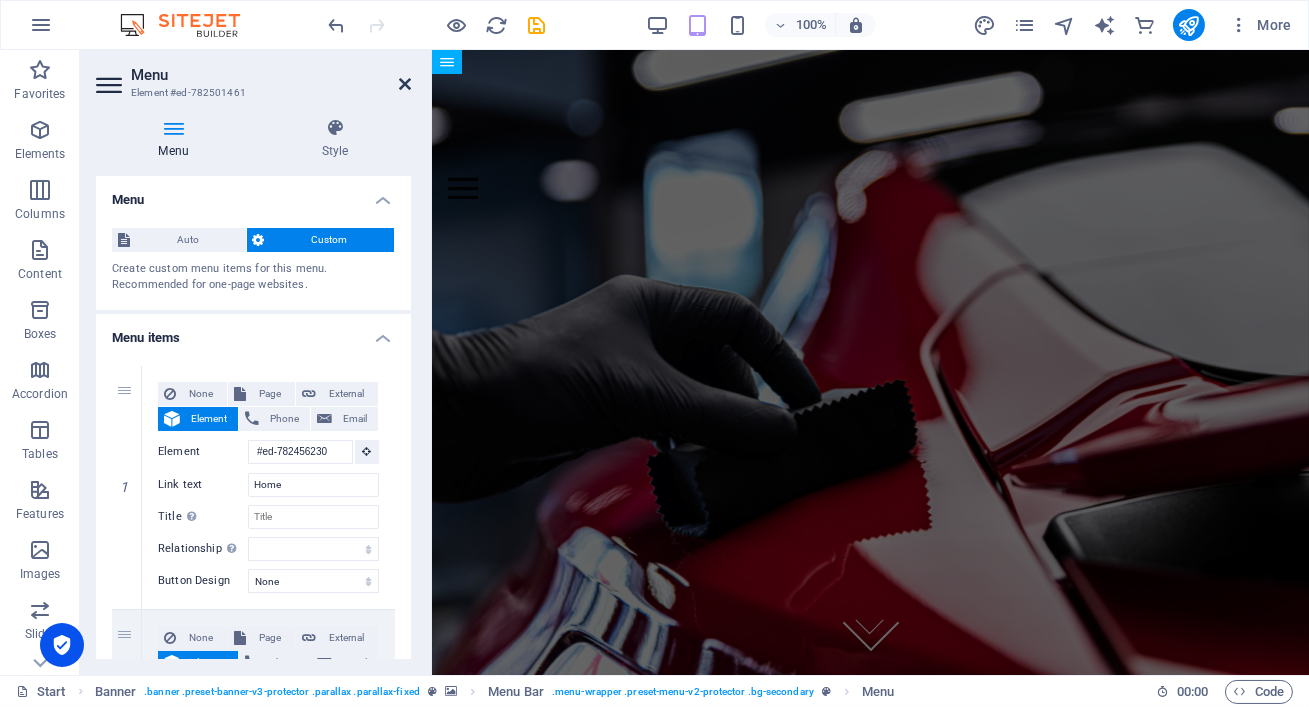 click at bounding box center (405, 84) 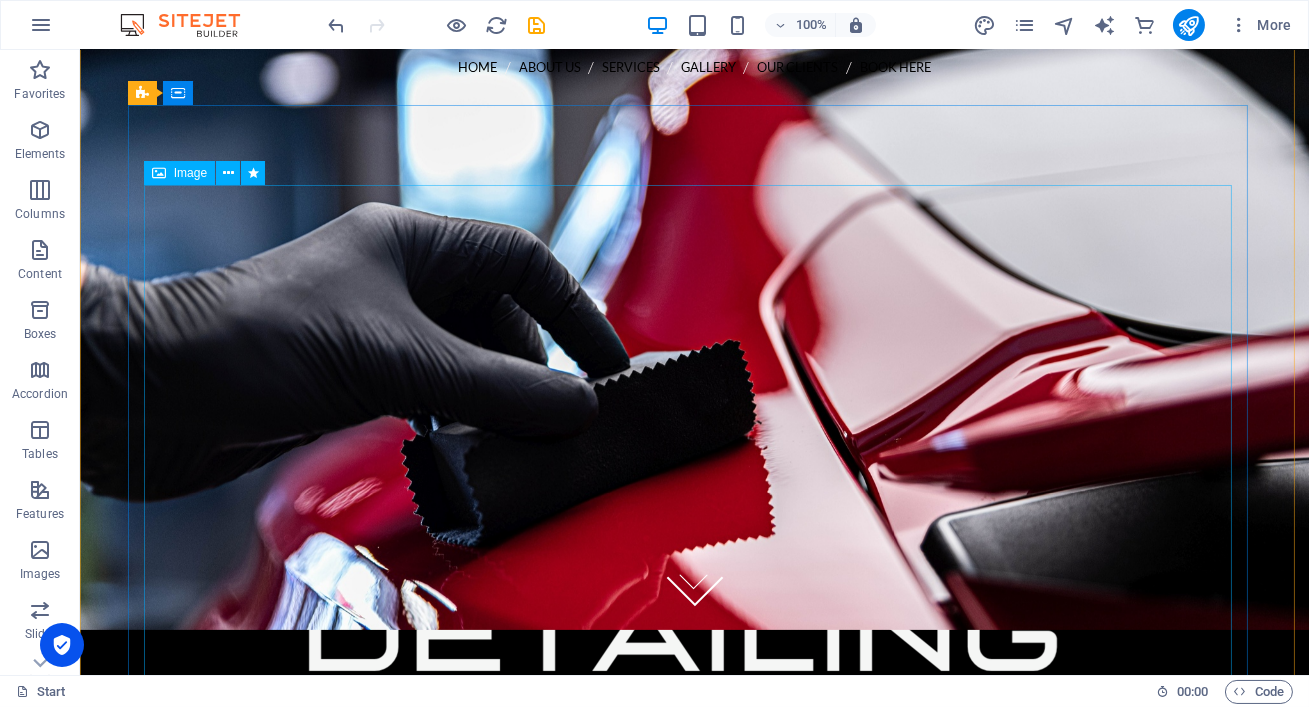 scroll, scrollTop: 0, scrollLeft: 0, axis: both 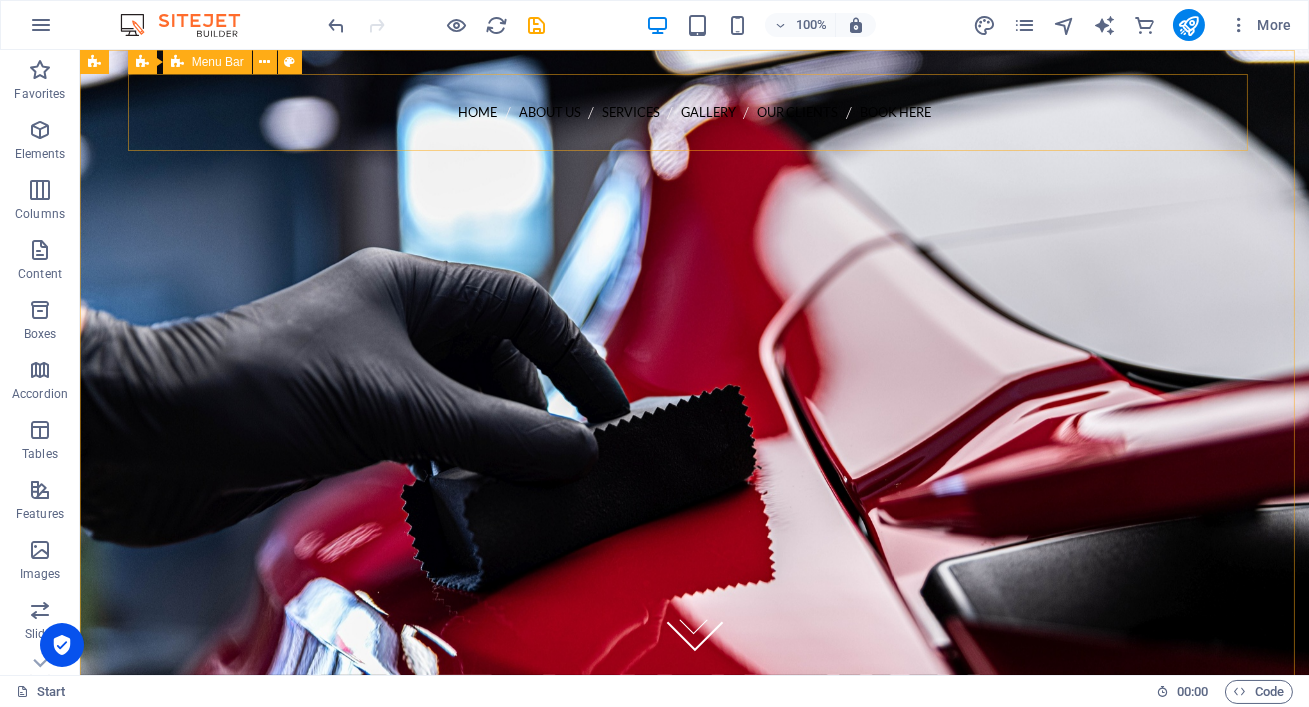 click at bounding box center (177, 62) 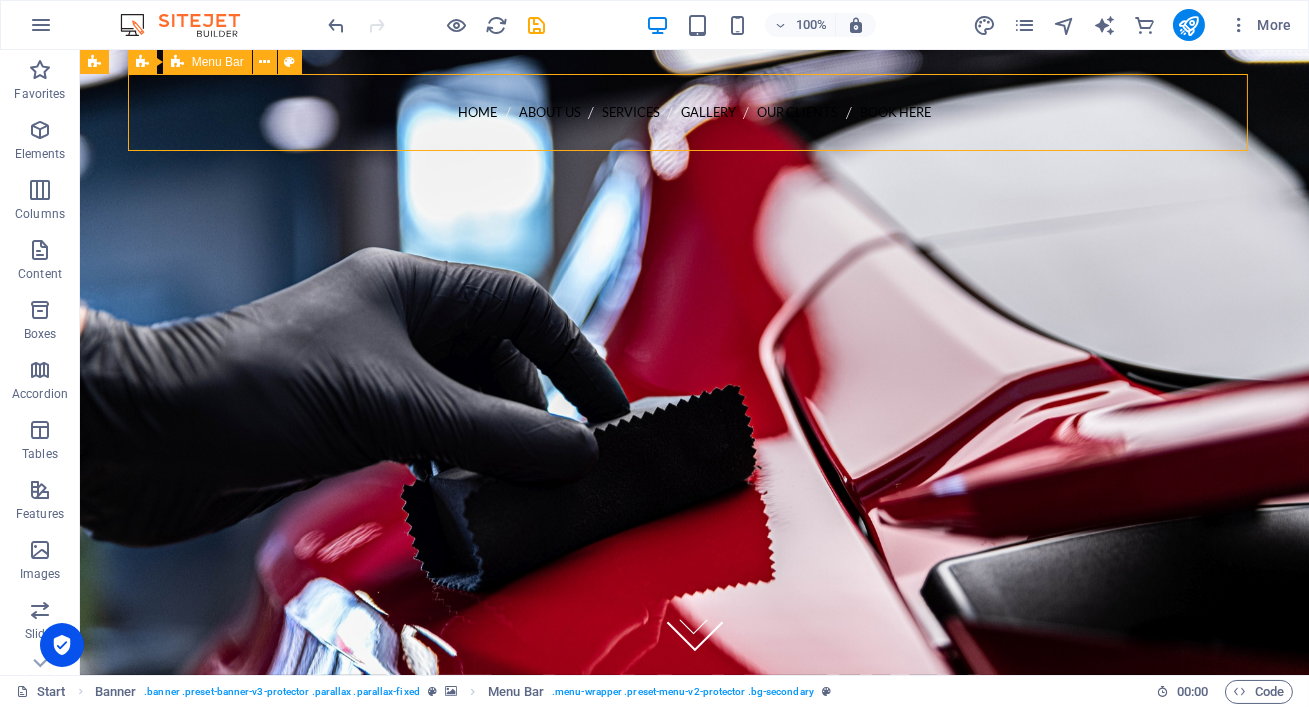 click at bounding box center [177, 62] 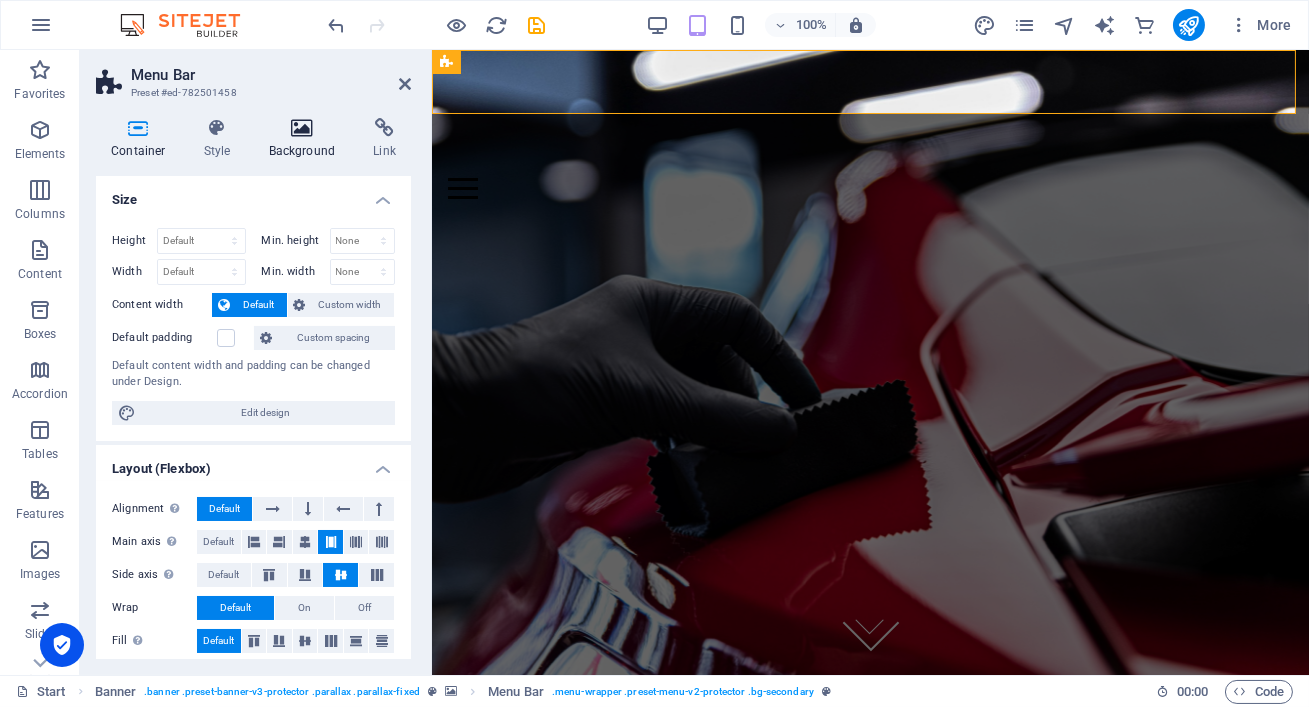 click on "Background" at bounding box center [306, 139] 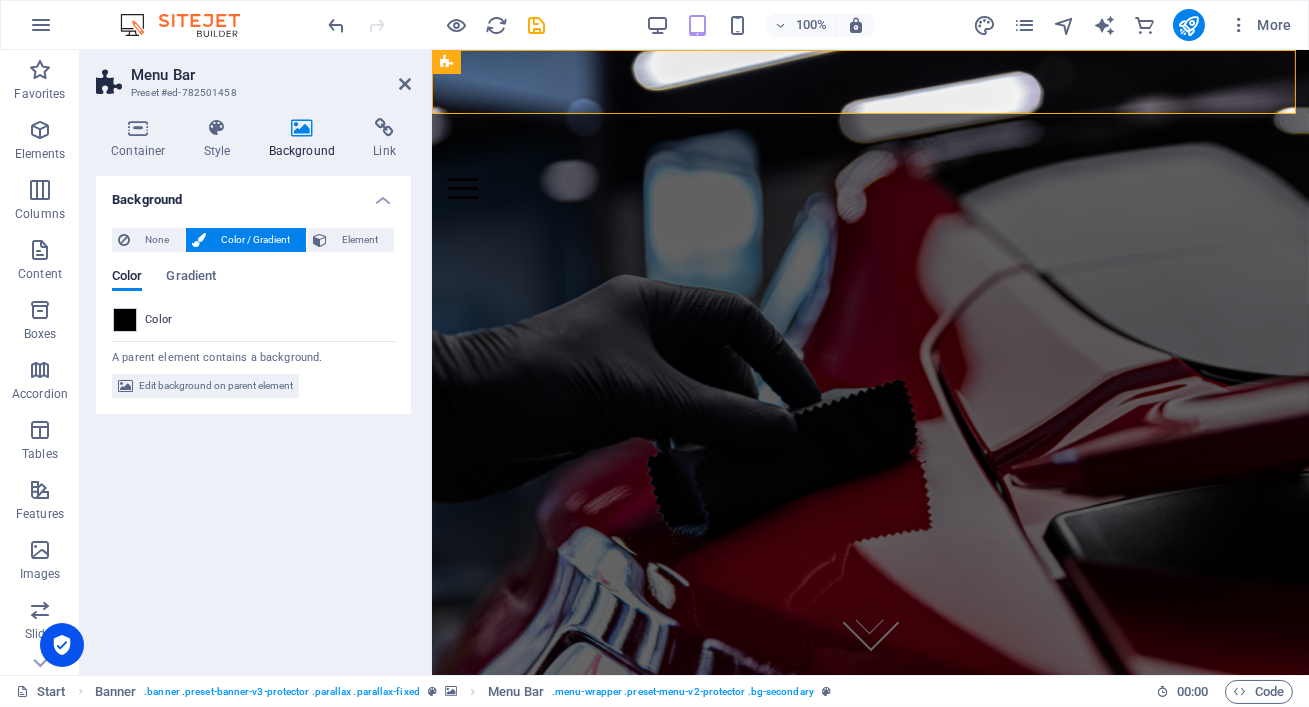 click on "None Color / Gradient Element Stretch background to full-width Color overlay Places an overlay over the background to colorize it Parallax 0 % Image Image slider Map Video YouTube Vimeo HTML Color Gradient Color A parent element contains a background. Edit background on parent element" at bounding box center [253, 313] 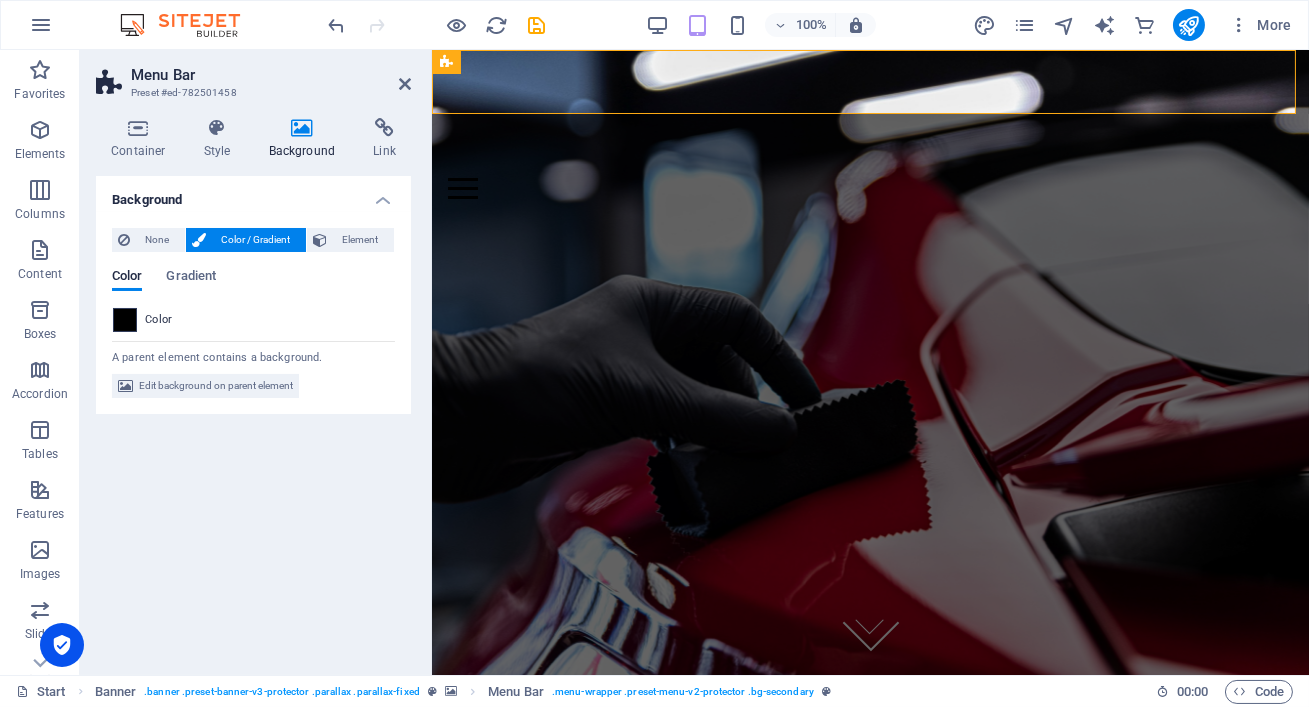 click at bounding box center (125, 320) 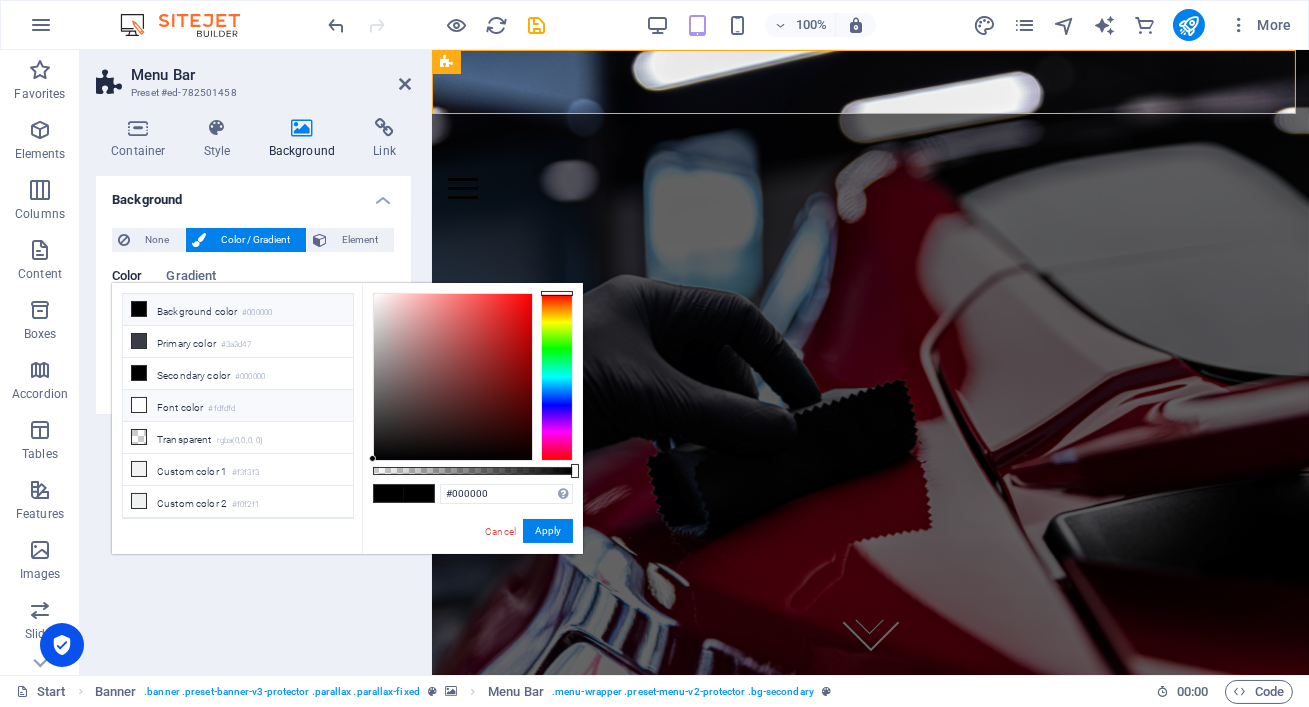 click on "Font color
#fdfdfd" at bounding box center [238, 406] 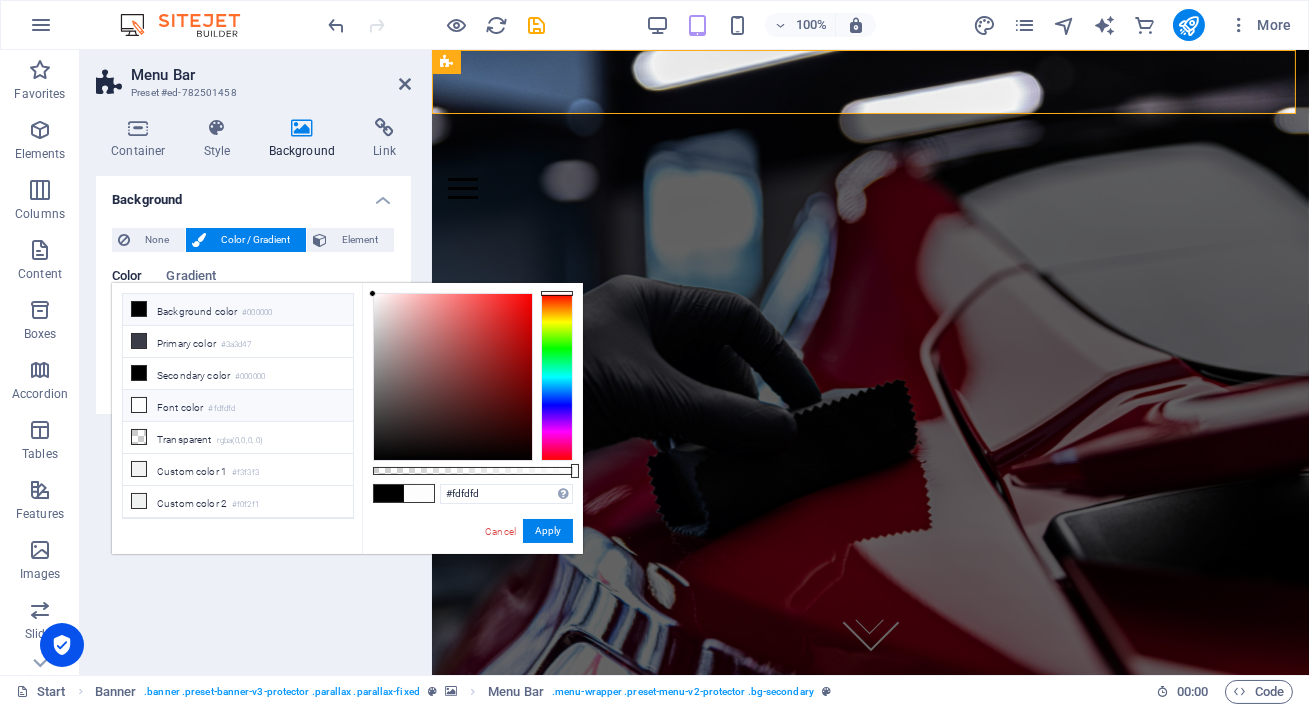 click on "Background color
#000000" at bounding box center (238, 310) 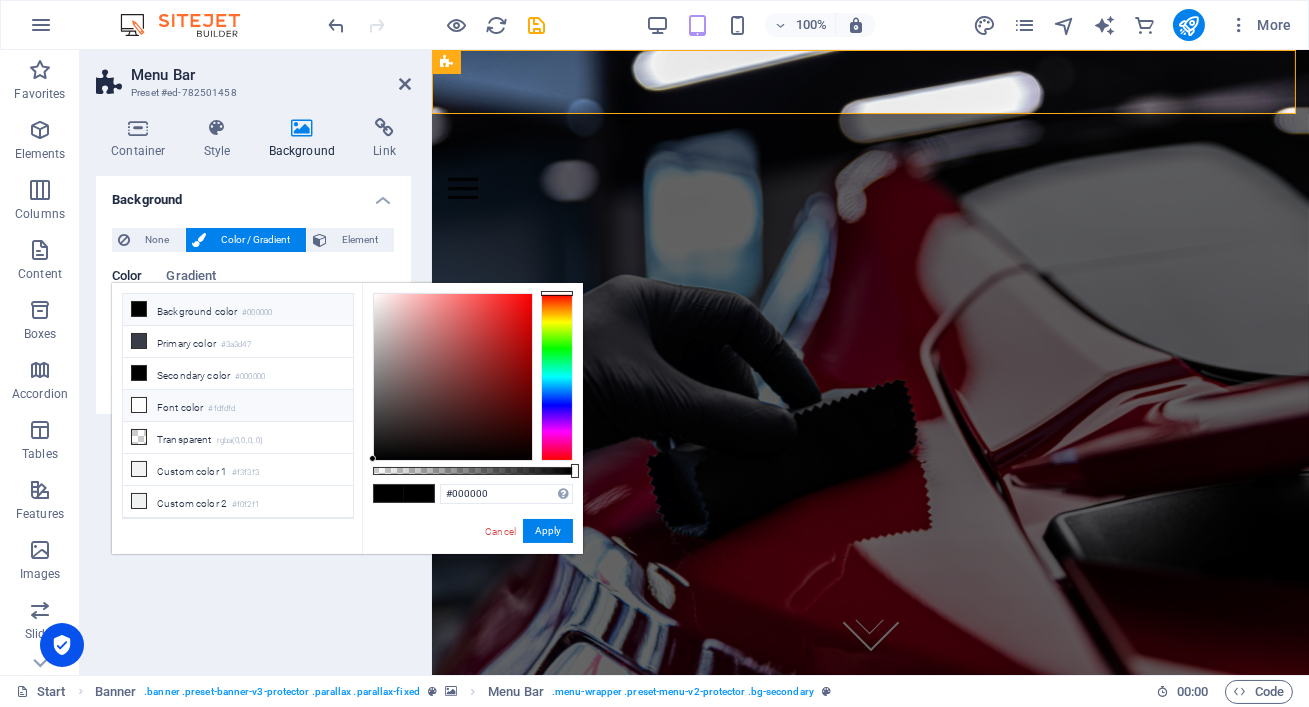 click on "Font color
#fdfdfd" at bounding box center [238, 406] 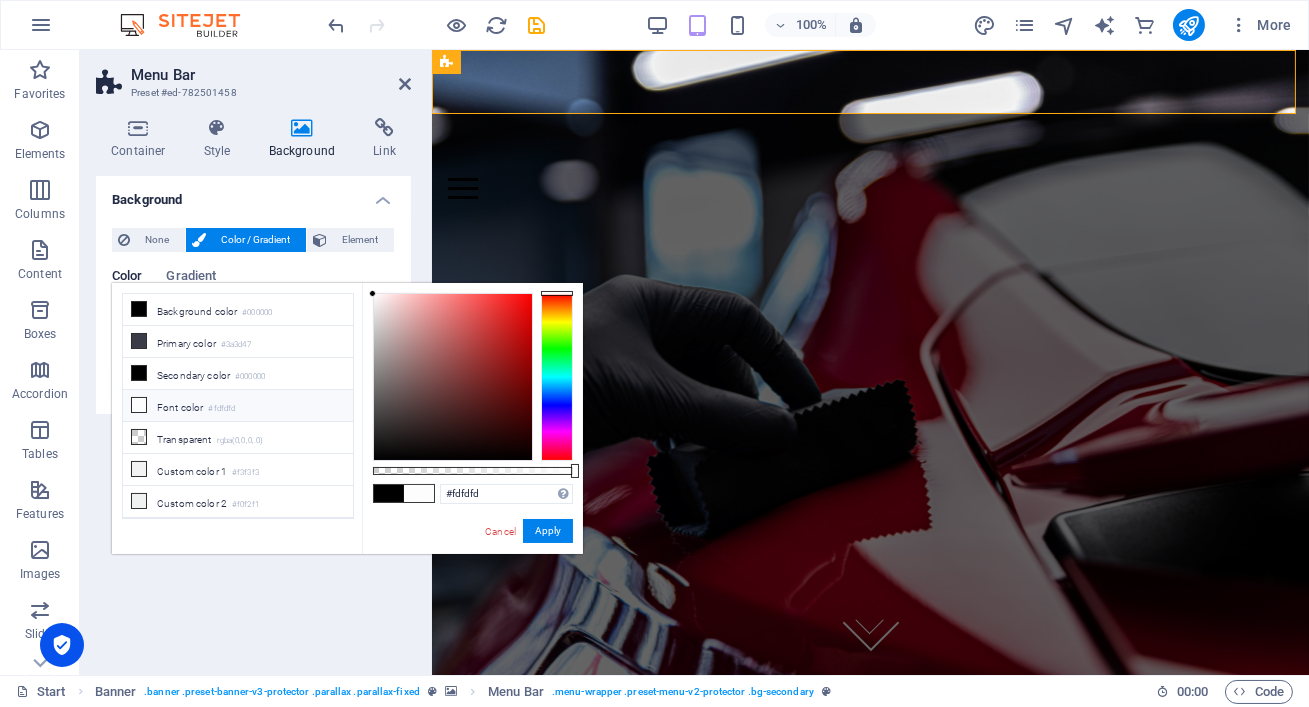 click on "Font color
#fdfdfd" at bounding box center [238, 406] 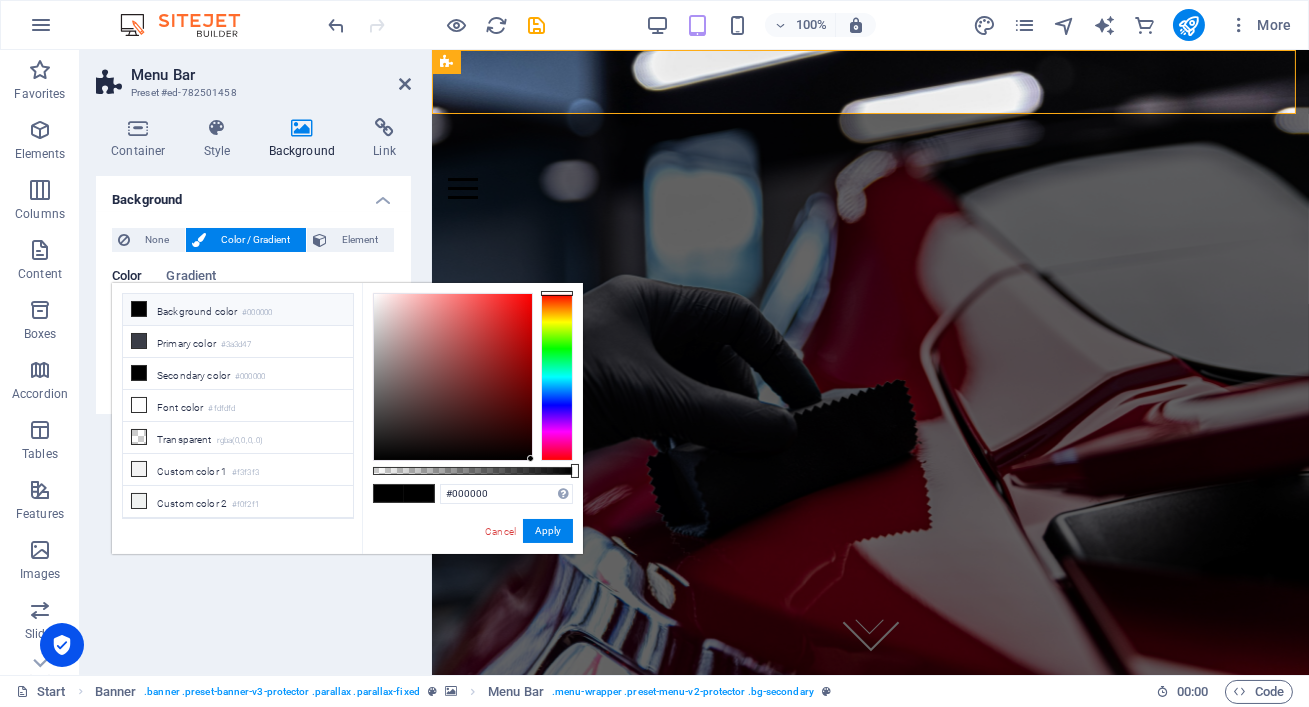 drag, startPoint x: 374, startPoint y: 300, endPoint x: 536, endPoint y: 469, distance: 234.10468 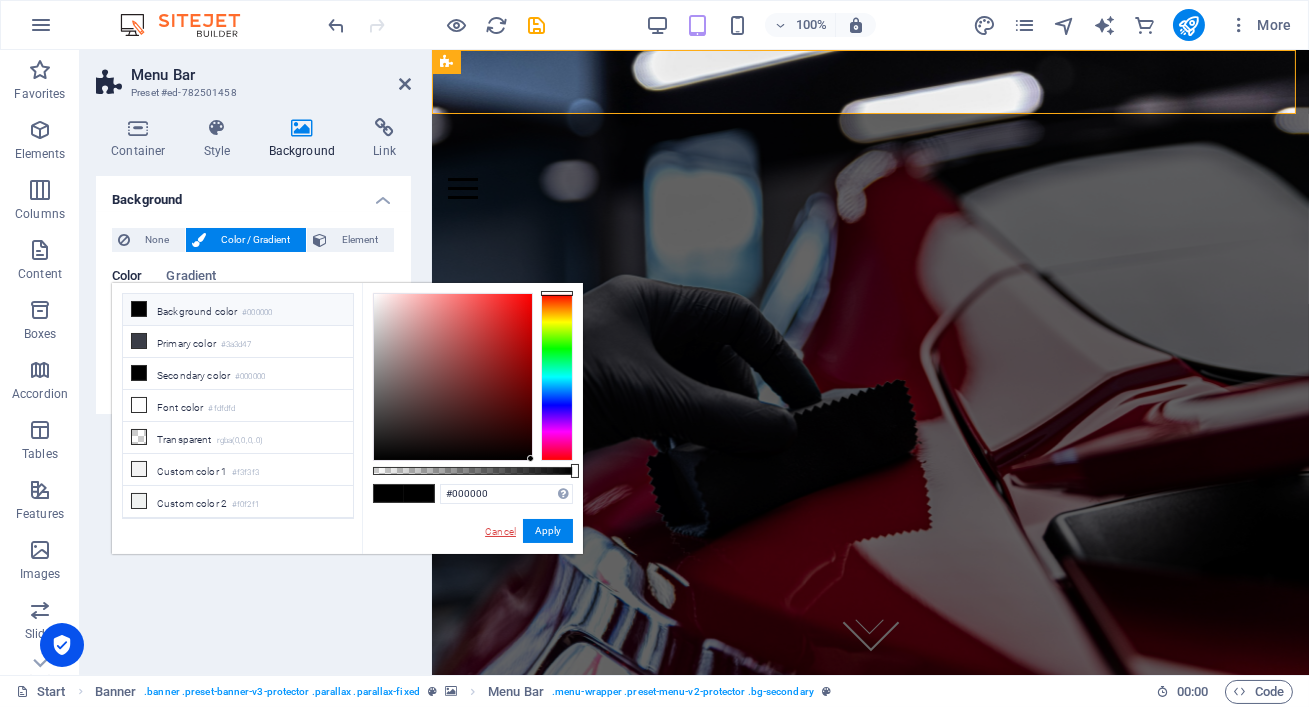 click on "Cancel" at bounding box center (500, 531) 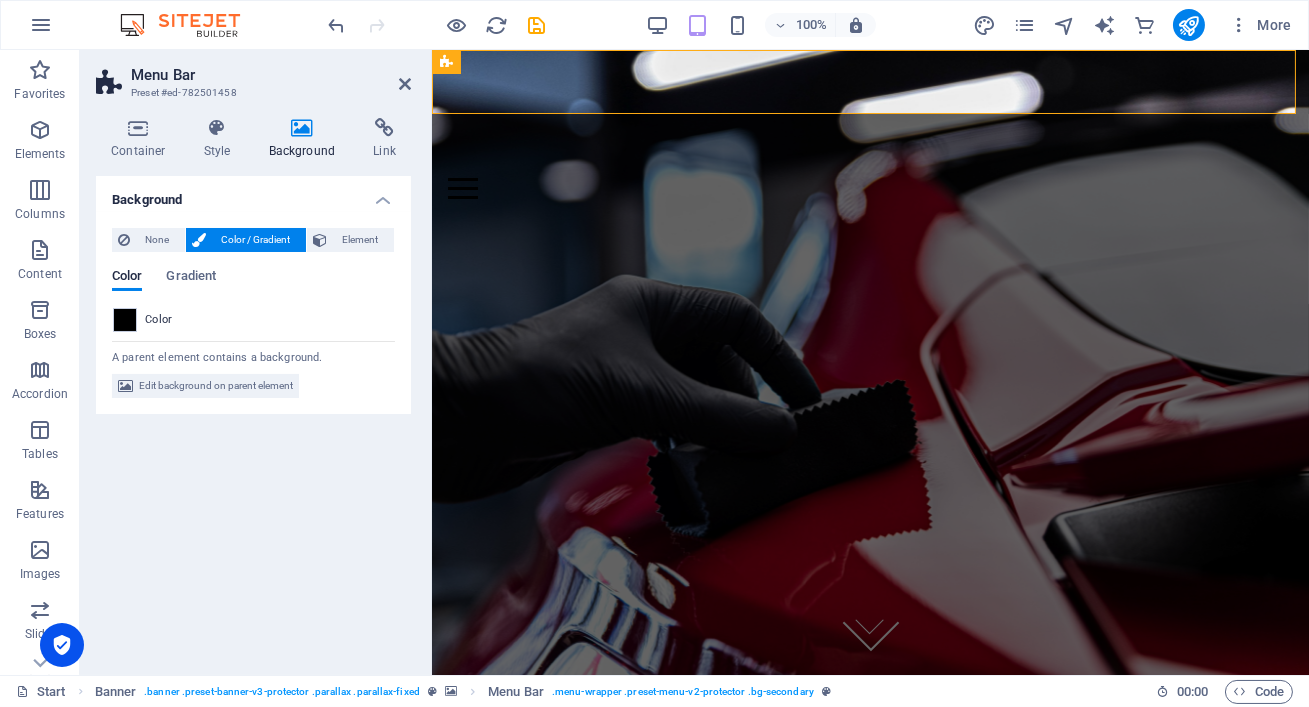 click on "A parent element contains a background." at bounding box center [253, 354] 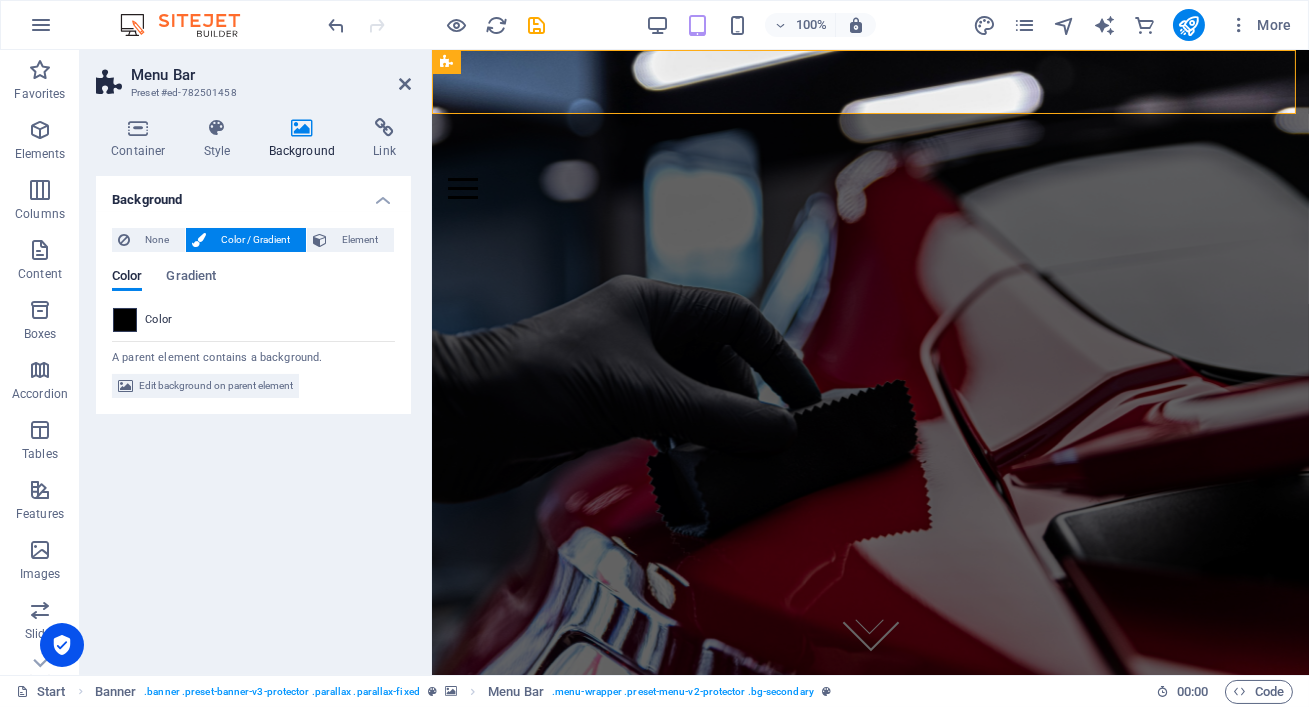 click at bounding box center [125, 320] 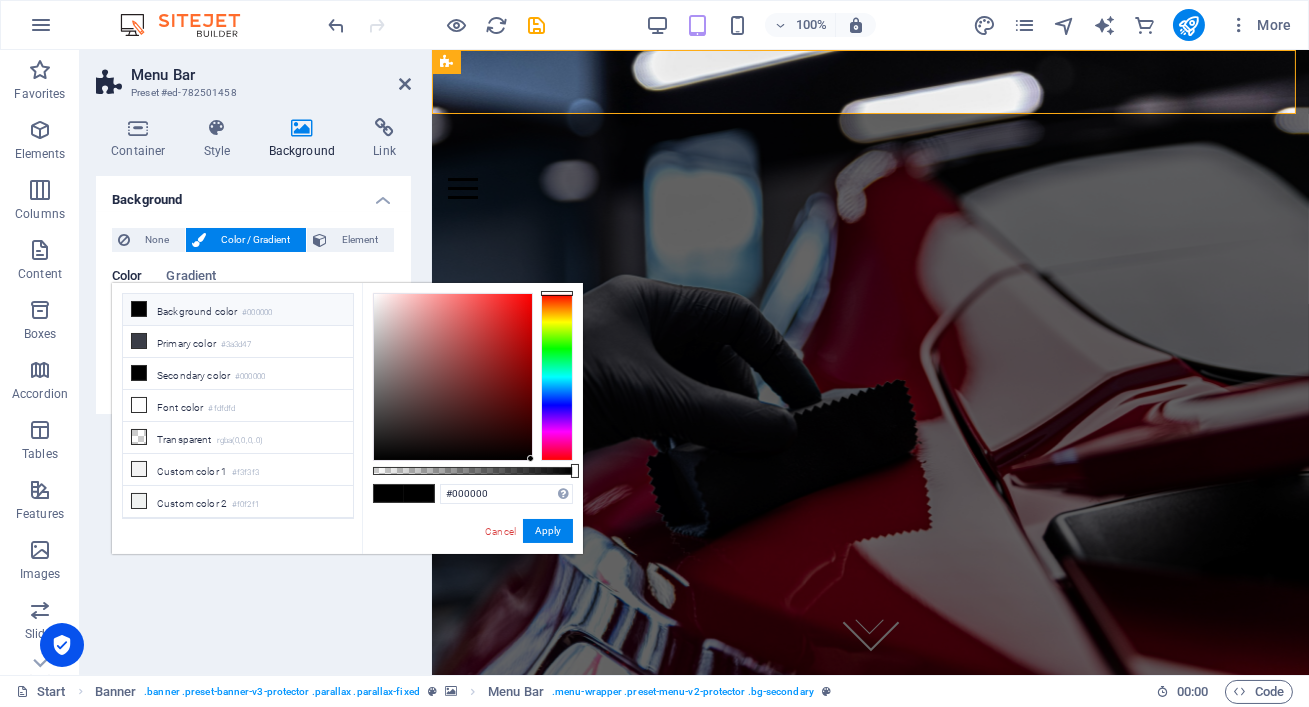 click on "Background color
#000000" at bounding box center [238, 310] 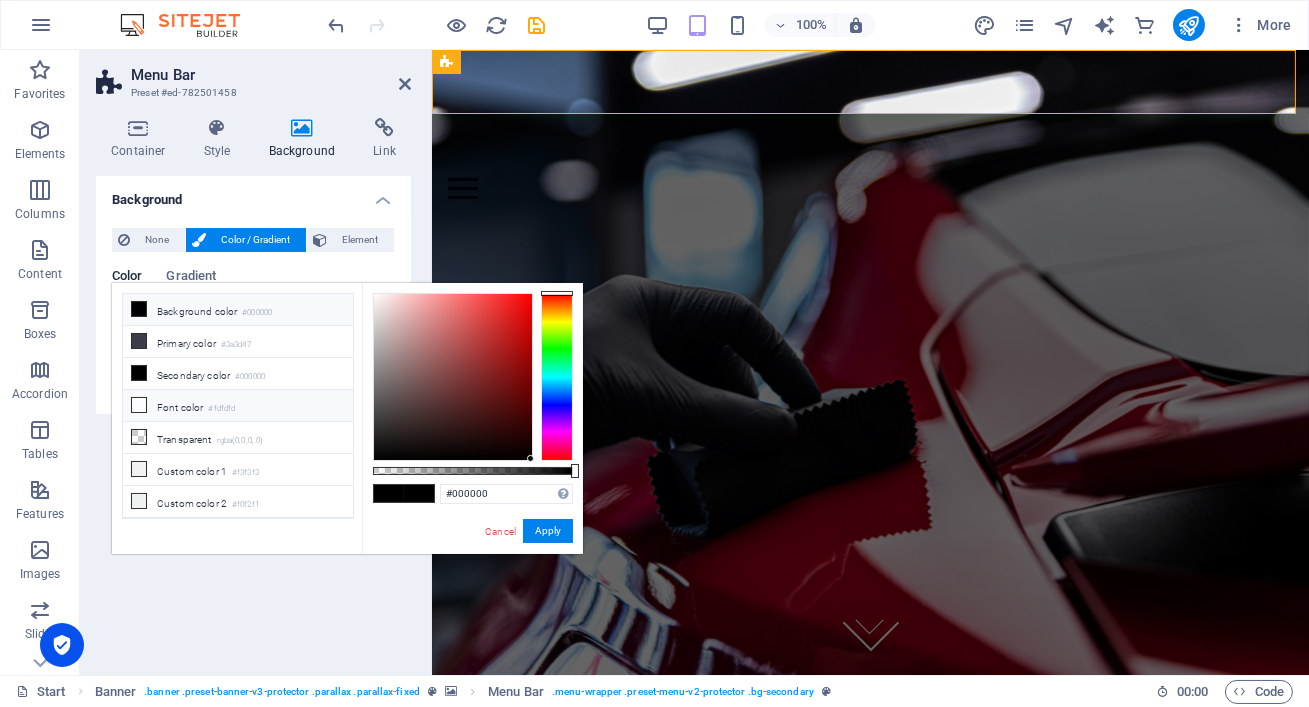 click on "Font color
#fdfdfd" at bounding box center [238, 406] 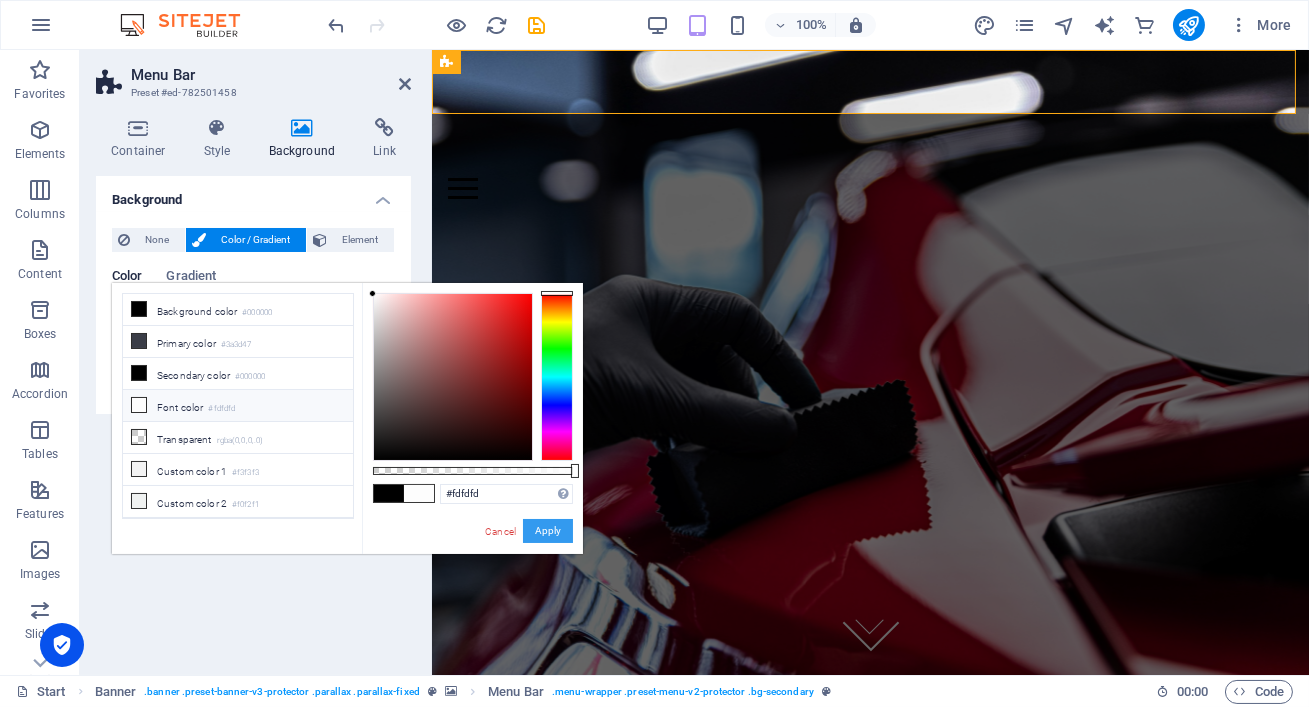 click on "Apply" at bounding box center (548, 531) 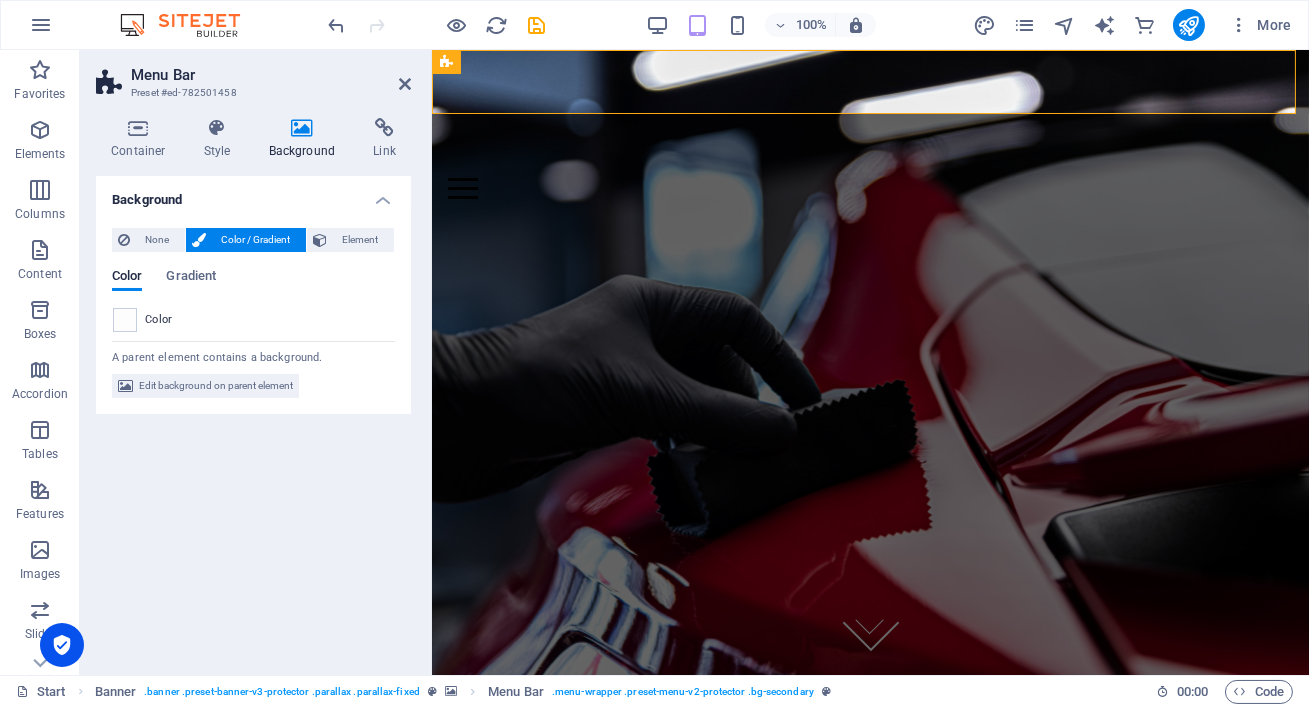 click on "Menu Bar Preset #ed-782501458" at bounding box center (253, 76) 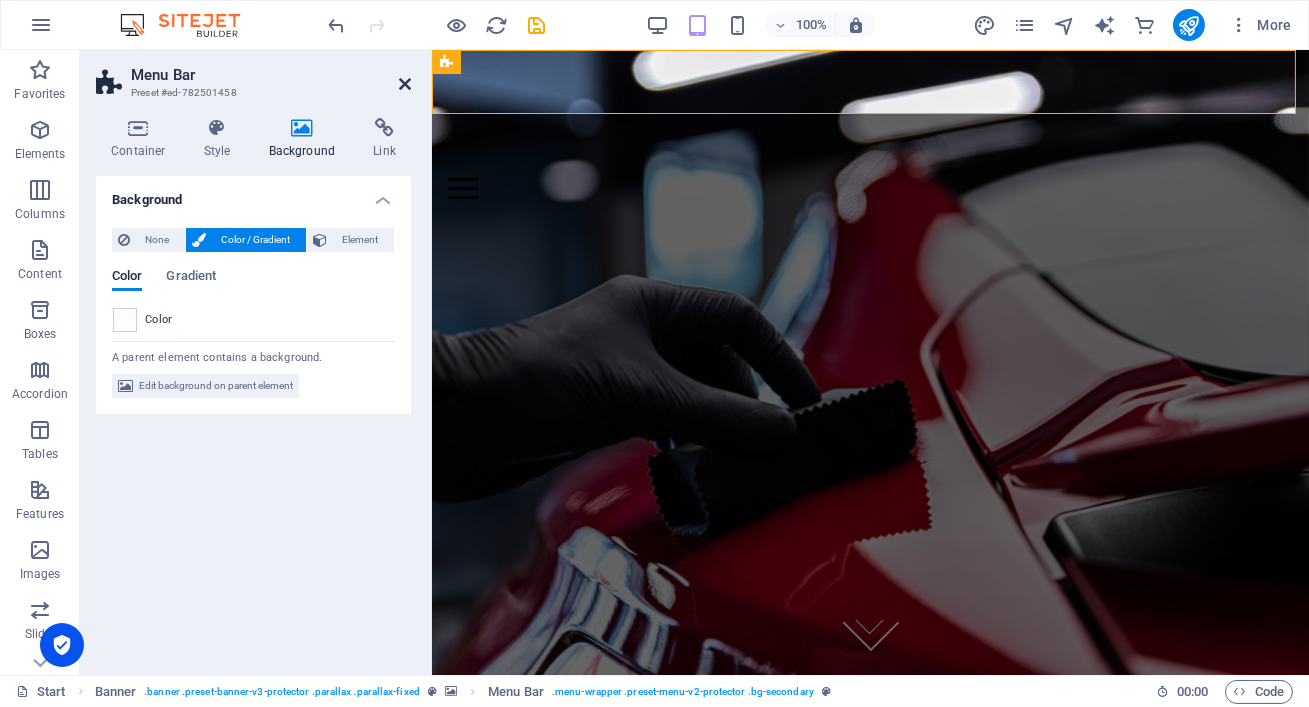 click at bounding box center (405, 84) 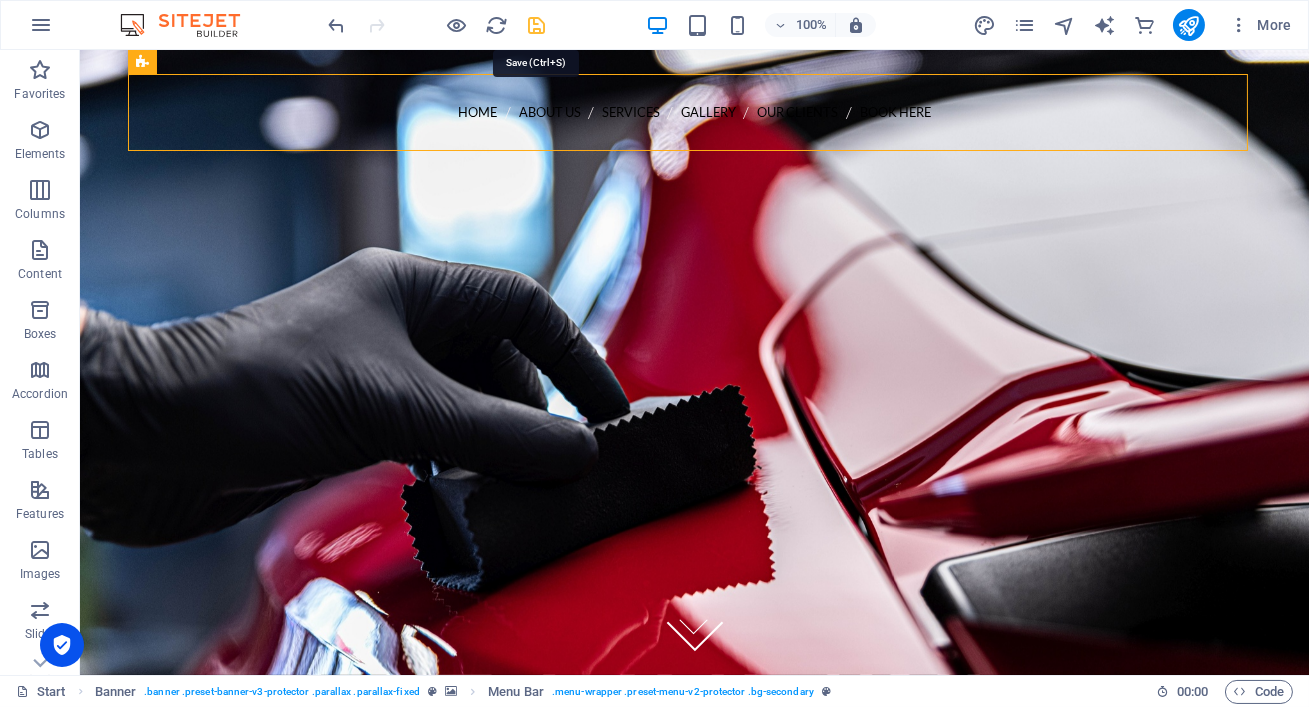 click at bounding box center (537, 25) 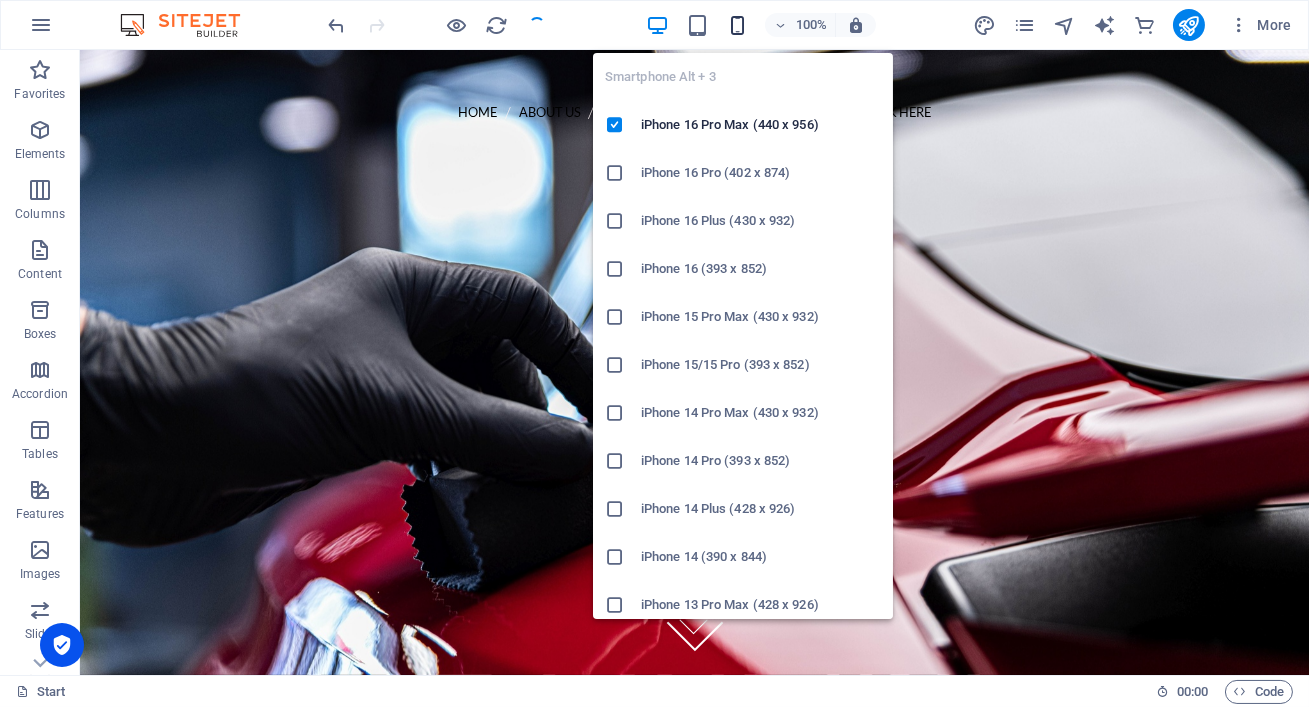 click at bounding box center (737, 25) 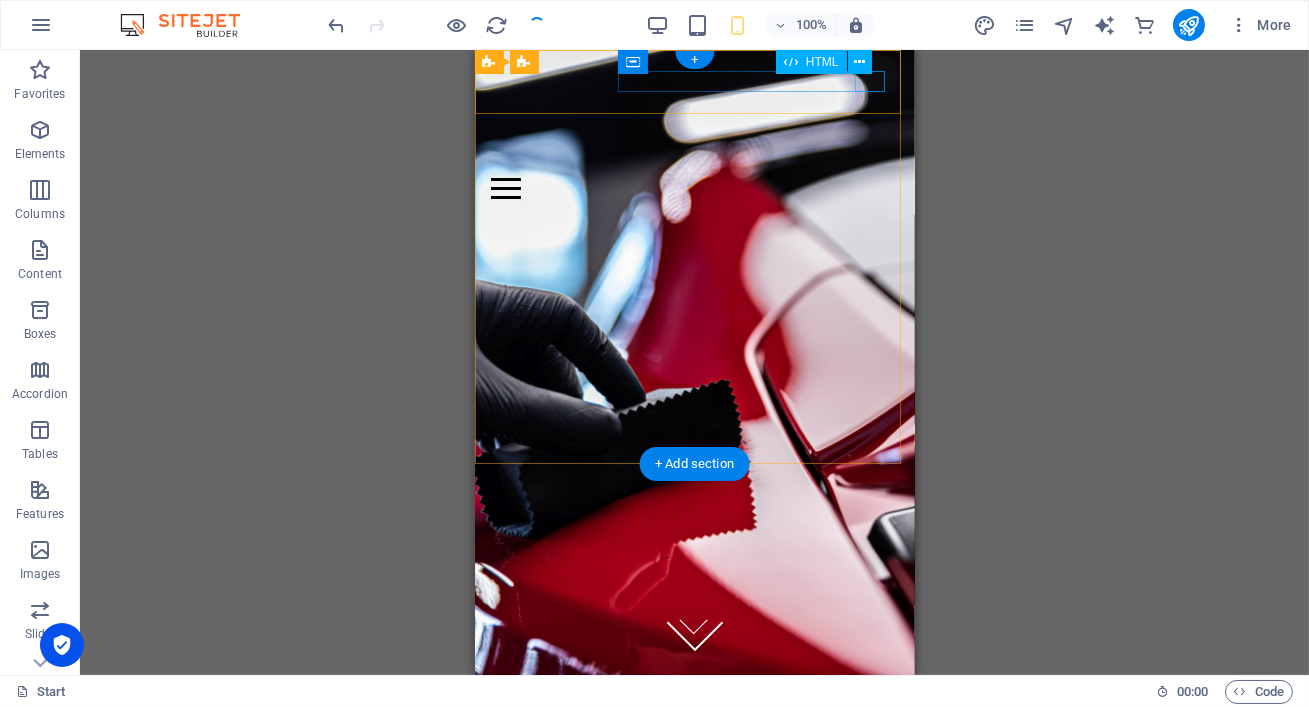 click on "Menu" at bounding box center (694, 188) 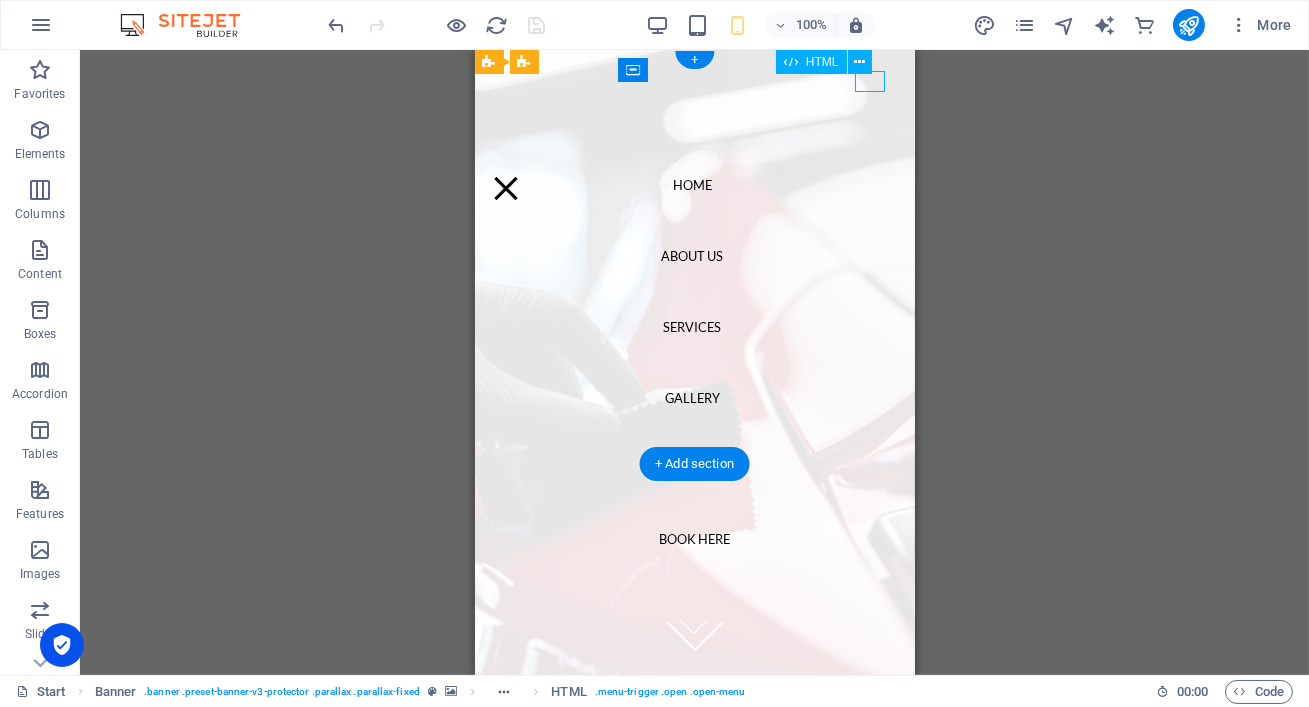 click on "Menu" at bounding box center [505, 188] 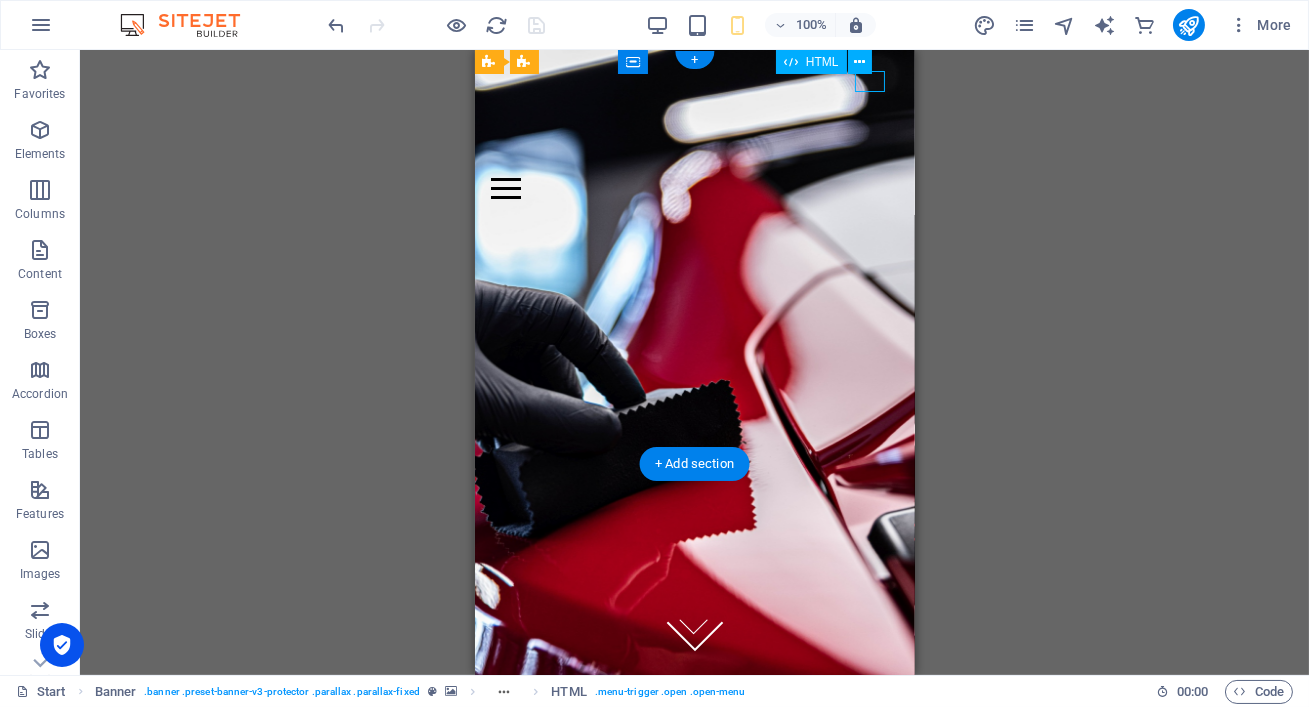 click on "Menu" at bounding box center [694, 188] 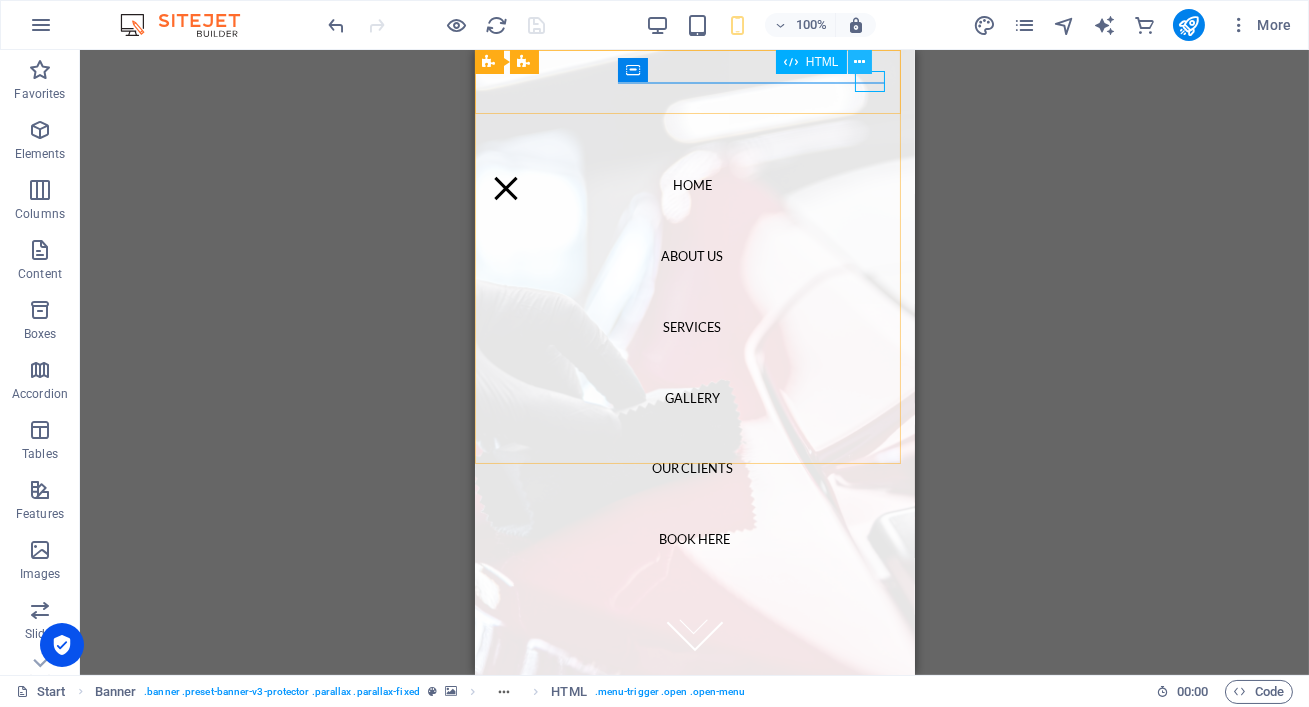 click at bounding box center [860, 62] 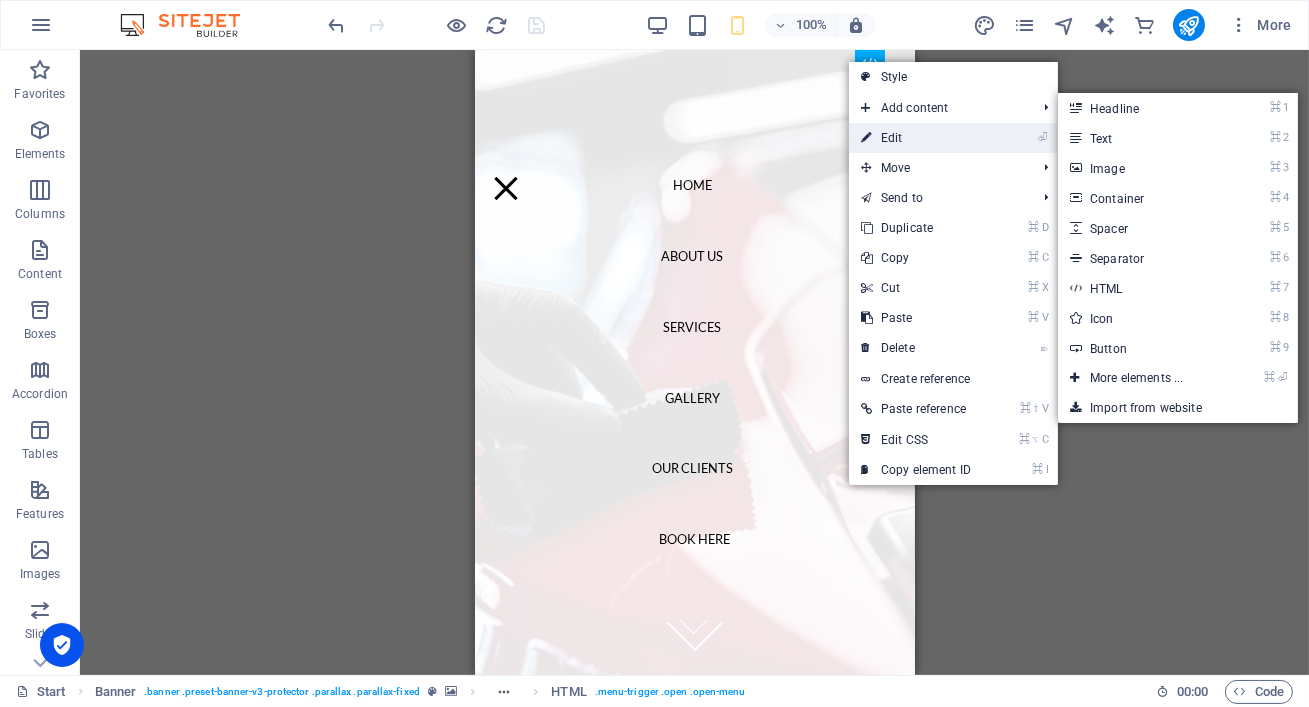 click on "⏎  Edit" at bounding box center (916, 138) 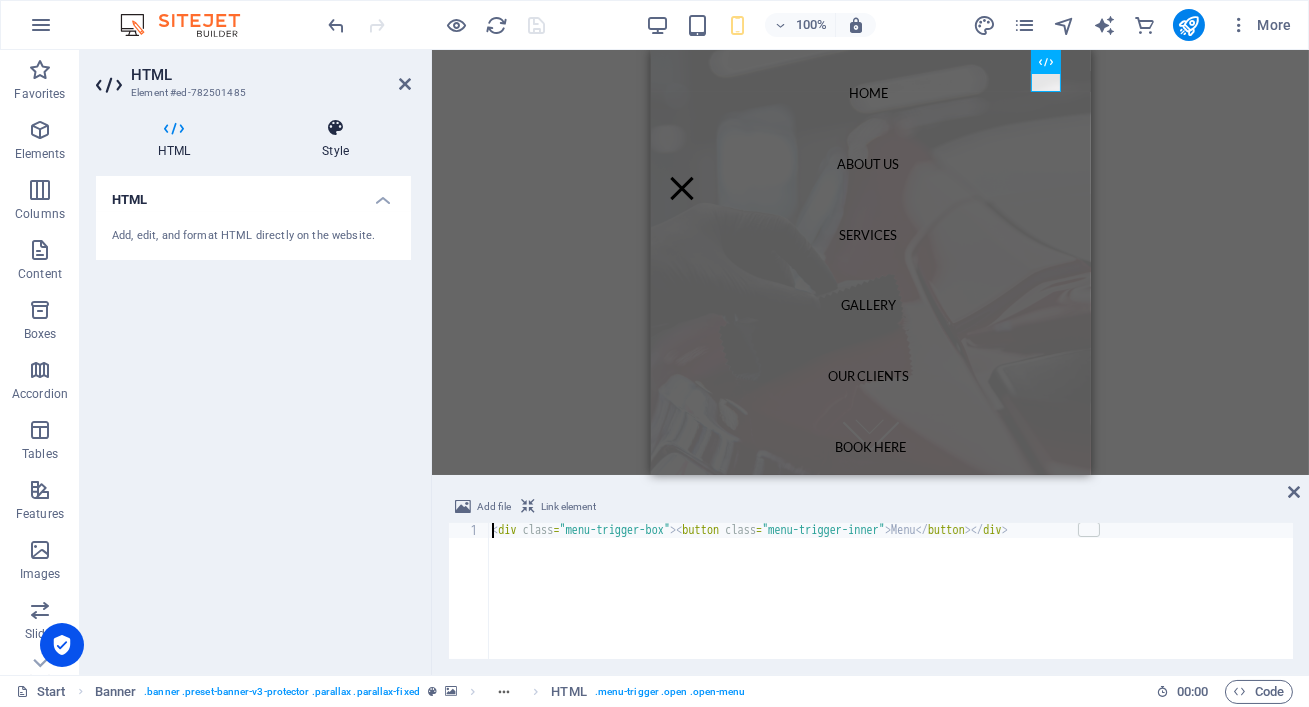 click on "Style" at bounding box center [335, 139] 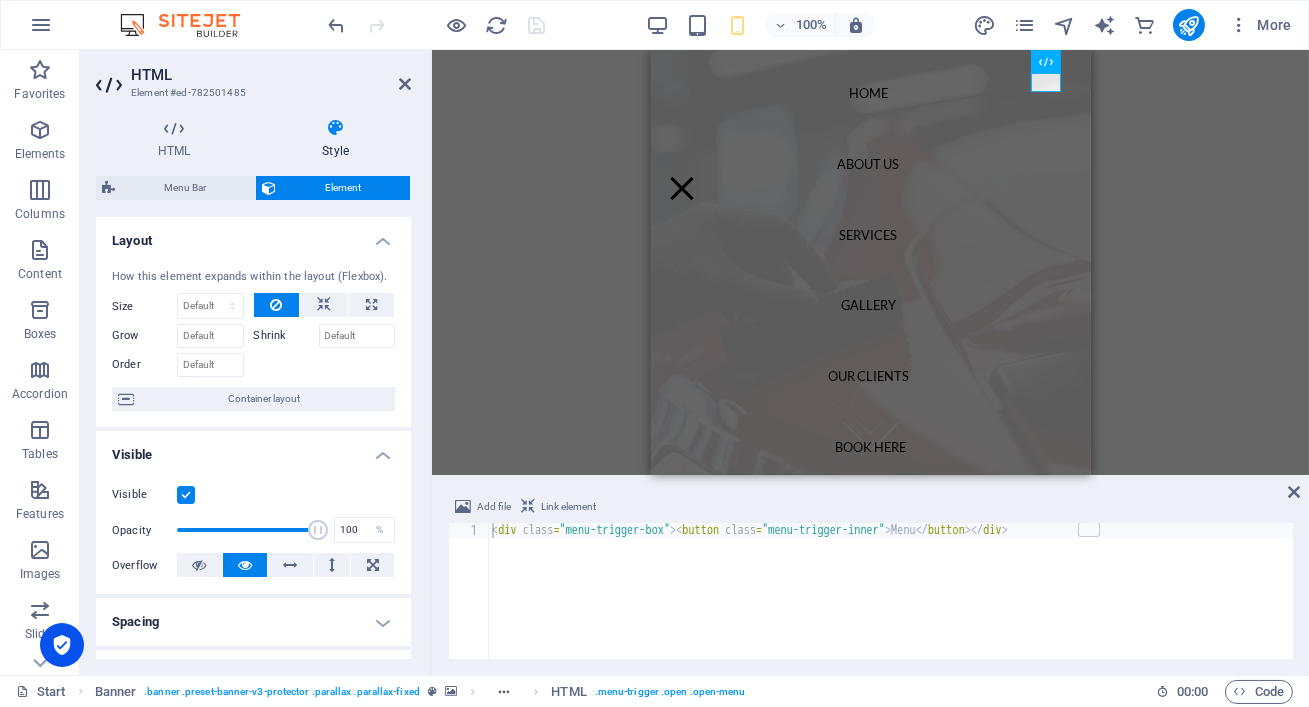 click on "HTML Element #ed-782501485 HTML Style HTML Add, edit, and format HTML directly on the website. Menu Bar Element Layout How this element expands within the layout (Flexbox). Size Default auto px % 1/1 1/2 1/3 1/4 1/5 1/6 1/7 1/8 1/9 1/10 Grow Shrink Order Container layout Visible Visible Opacity 100 % Overflow Spacing Margin Default auto px % rem vw vh Custom Custom auto px % rem vw vh auto px % rem vw vh auto px % rem vw vh auto px % rem vw vh Padding Default px rem % vh vw Custom Custom px rem % vh vw px rem % vh vw px rem % vh vw px rem % vh vw Border Style              - Width 1 auto px rem % vh vw Custom Custom 1 auto px rem % vh vw 1 auto px rem % vh vw 1 auto px rem % vh vw 1 auto px rem % vh vw  - Color Round corners Default px rem % vh vw Custom Custom px rem % vh vw px rem % vh vw px rem % vh vw px rem % vh vw Shadow Default None Outside Inside Color X offset 0 px rem vh vw Y offset 0 px rem vh vw Blur 0 px rem % vh vw Spread 0 px rem vh vw Text Shadow Default None Outside Color X offset 0" at bounding box center (256, 362) 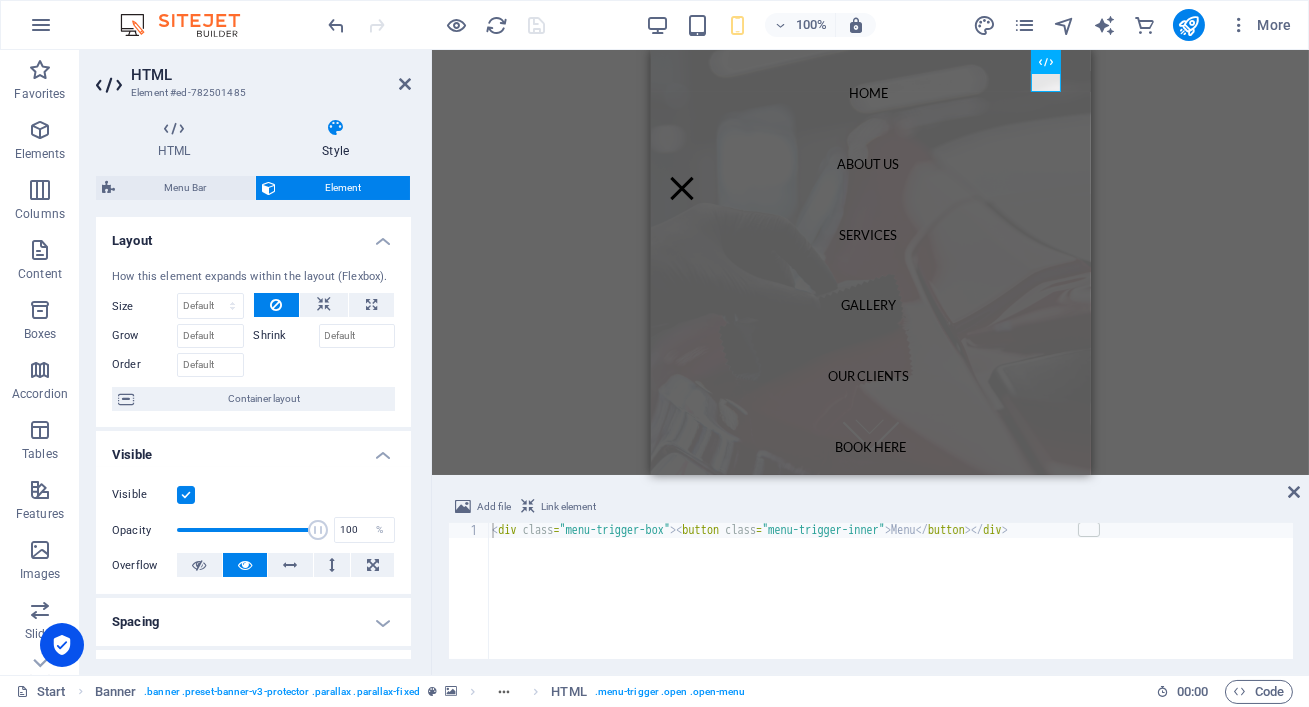 click on "HTML Element #ed-782501485 HTML Style HTML Add, edit, and format HTML directly on the website. Menu Bar Element Layout How this element expands within the layout (Flexbox). Size Default auto px % 1/1 1/2 1/3 1/4 1/5 1/6 1/7 1/8 1/9 1/10 Grow Shrink Order Container layout Visible Visible Opacity 100 % Overflow Spacing Margin Default auto px % rem vw vh Custom Custom auto px % rem vw vh auto px % rem vw vh auto px % rem vw vh auto px % rem vw vh Padding Default px rem % vh vw Custom Custom px rem % vh vw px rem % vh vw px rem % vh vw px rem % vh vw Border Style              - Width 1 auto px rem % vh vw Custom Custom 1 auto px rem % vh vw 1 auto px rem % vh vw 1 auto px rem % vh vw 1 auto px rem % vh vw  - Color Round corners Default px rem % vh vw Custom Custom px rem % vh vw px rem % vh vw px rem % vh vw px rem % vh vw Shadow Default None Outside Inside Color X offset 0 px rem vh vw Y offset 0 px rem vh vw Blur 0 px rem % vh vw Spread 0 px rem vh vw Text Shadow Default None Outside Color X offset 0" at bounding box center [256, 362] 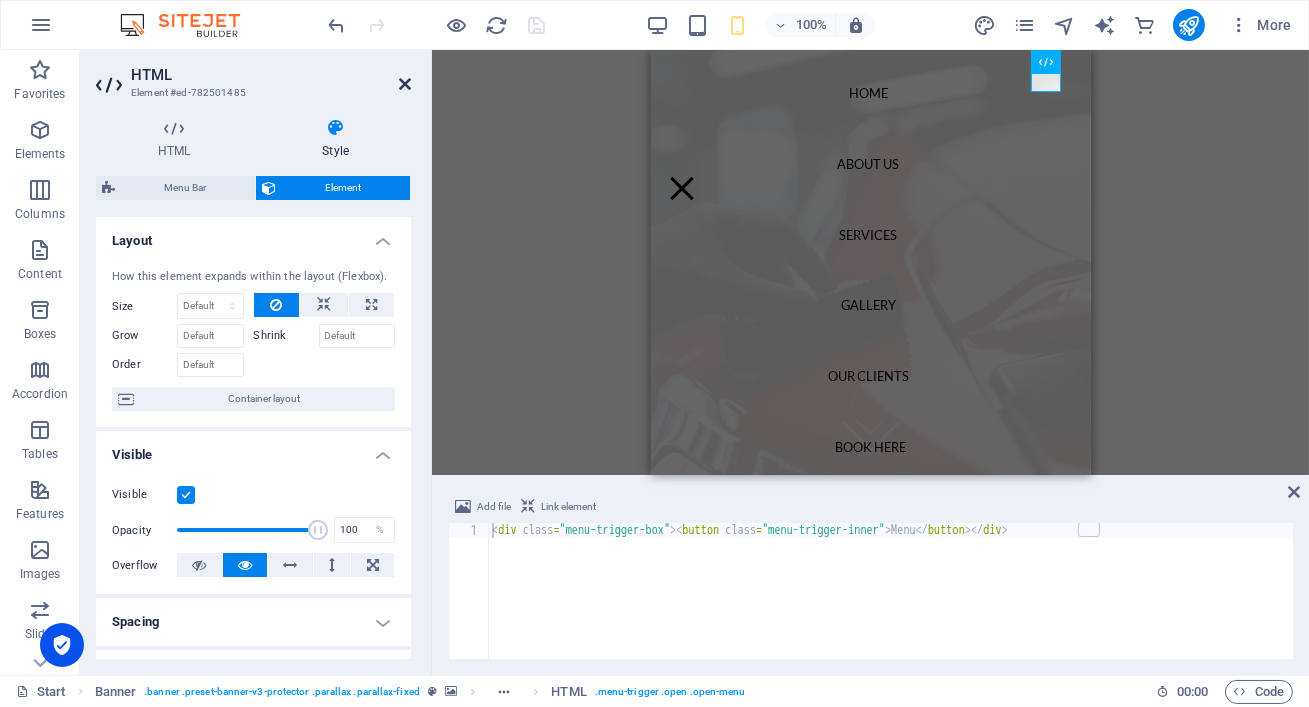 click at bounding box center (405, 84) 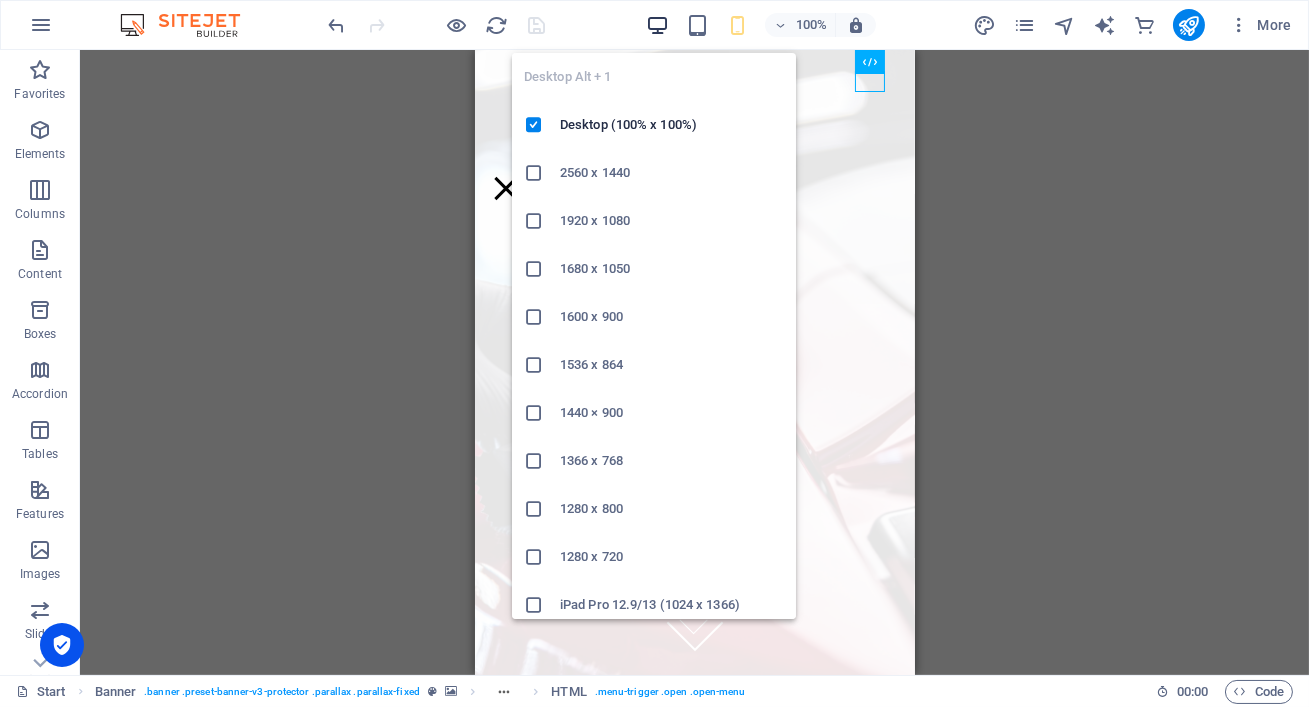 click at bounding box center (657, 25) 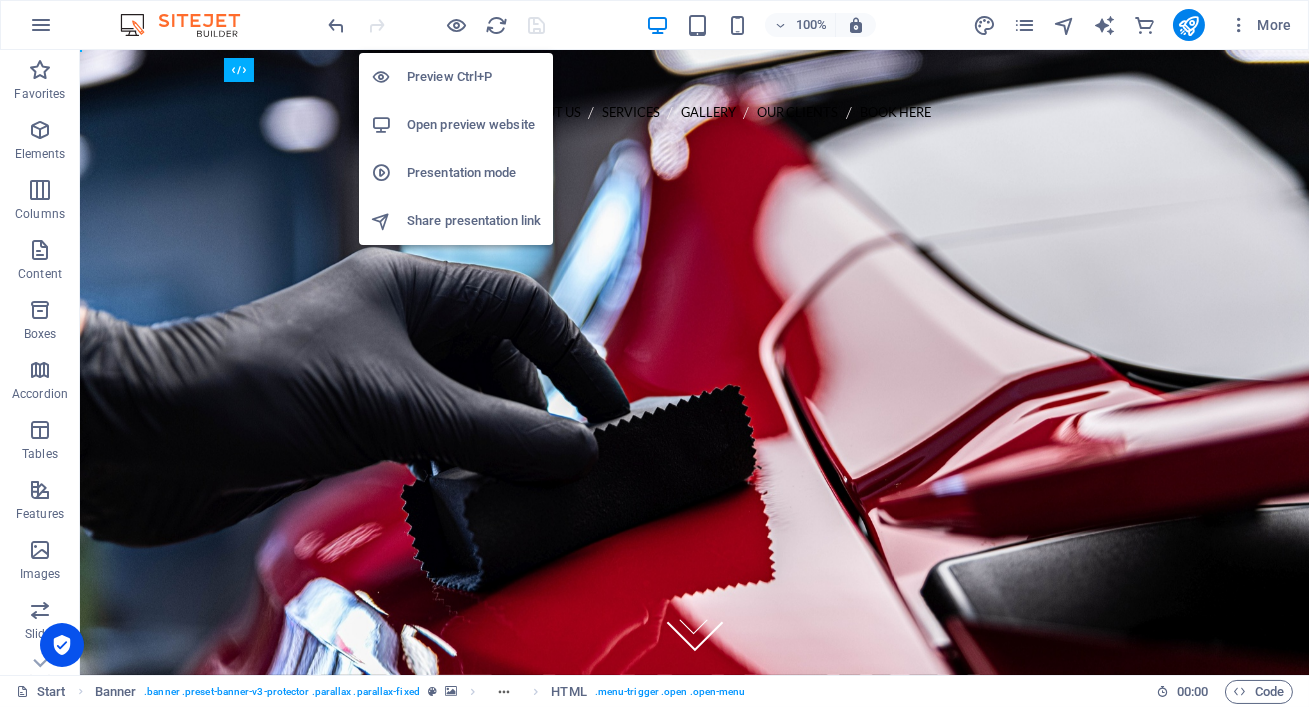 click on "Open preview website" at bounding box center (474, 125) 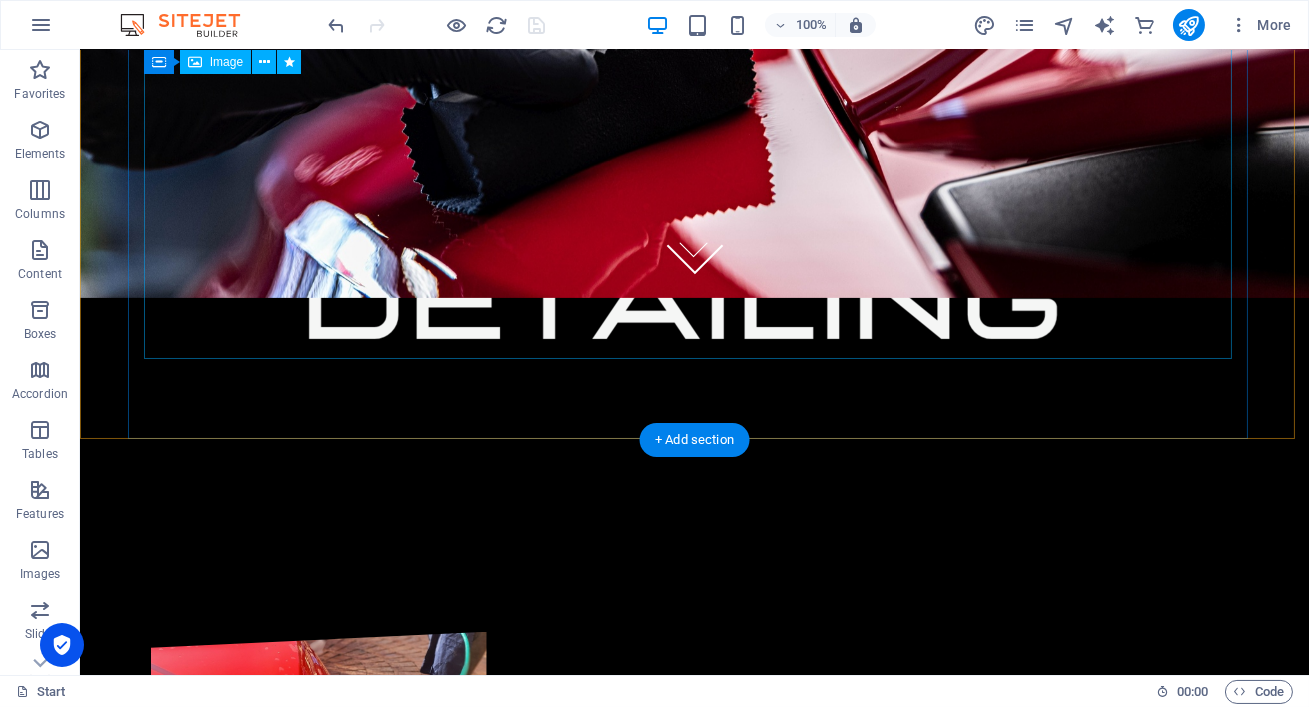 scroll, scrollTop: 737, scrollLeft: 0, axis: vertical 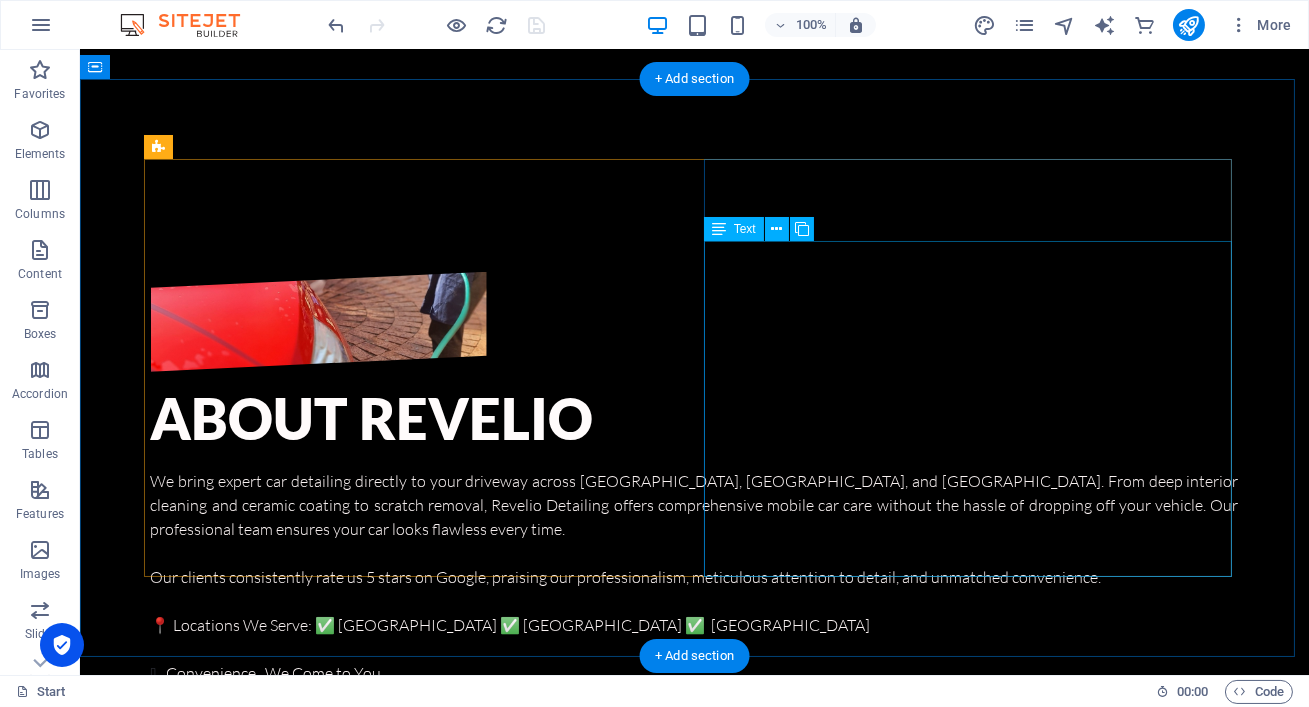 click on "We bring expert car detailing directly to your driveway across [GEOGRAPHIC_DATA], [GEOGRAPHIC_DATA], and [GEOGRAPHIC_DATA]. From deep interior cleaning and ceramic coating to scratch removal, Revelio Detailing offers comprehensive mobile car care without the hassle of dropping off your vehicle. Our professional team ensures your car looks flawless every time. Our clients consistently rate us 5 stars on Google, praising our professionalism, meticulous attention to detail, and unmatched convenience. 📍 Locations We Serve: ✅ [GEOGRAPHIC_DATA] ✅ [GEOGRAPHIC_DATA] ✅  Ekurhuleni  Convenience , We Come to You Premium Results, No Compromises Reveal Your Car's True Shine" at bounding box center (695, 602) 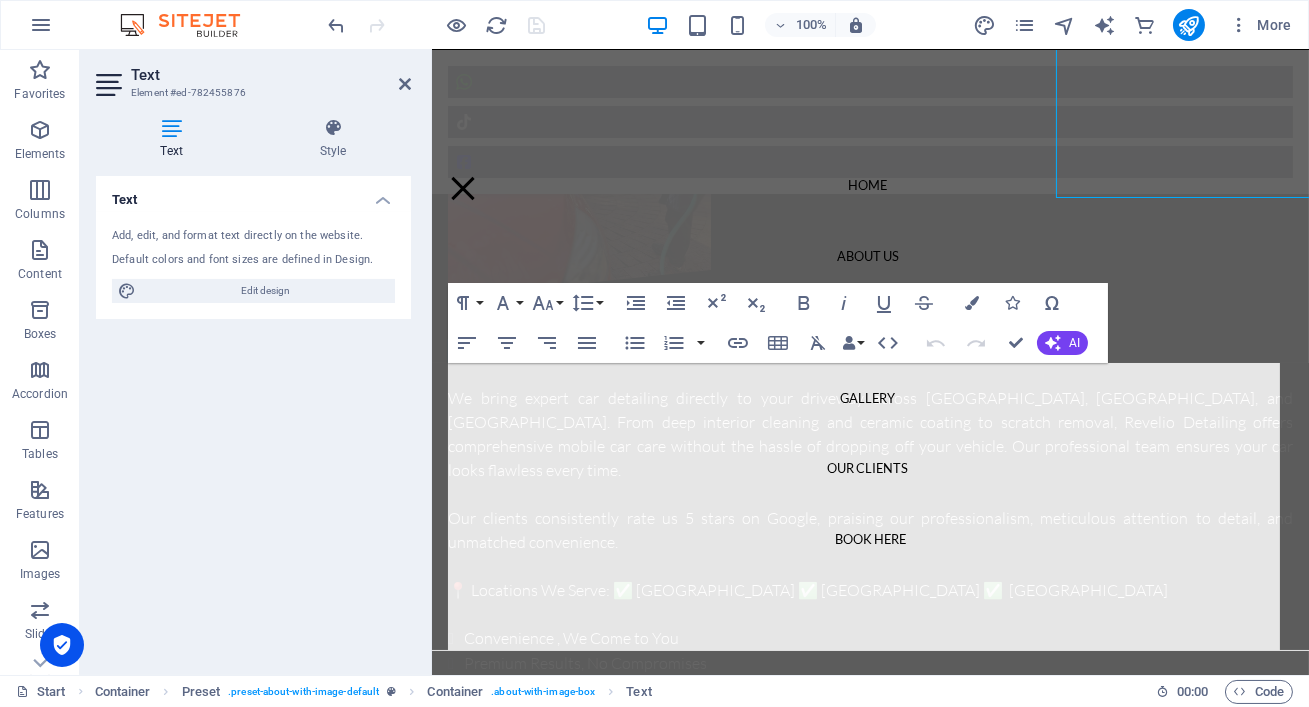 scroll, scrollTop: 1116, scrollLeft: 0, axis: vertical 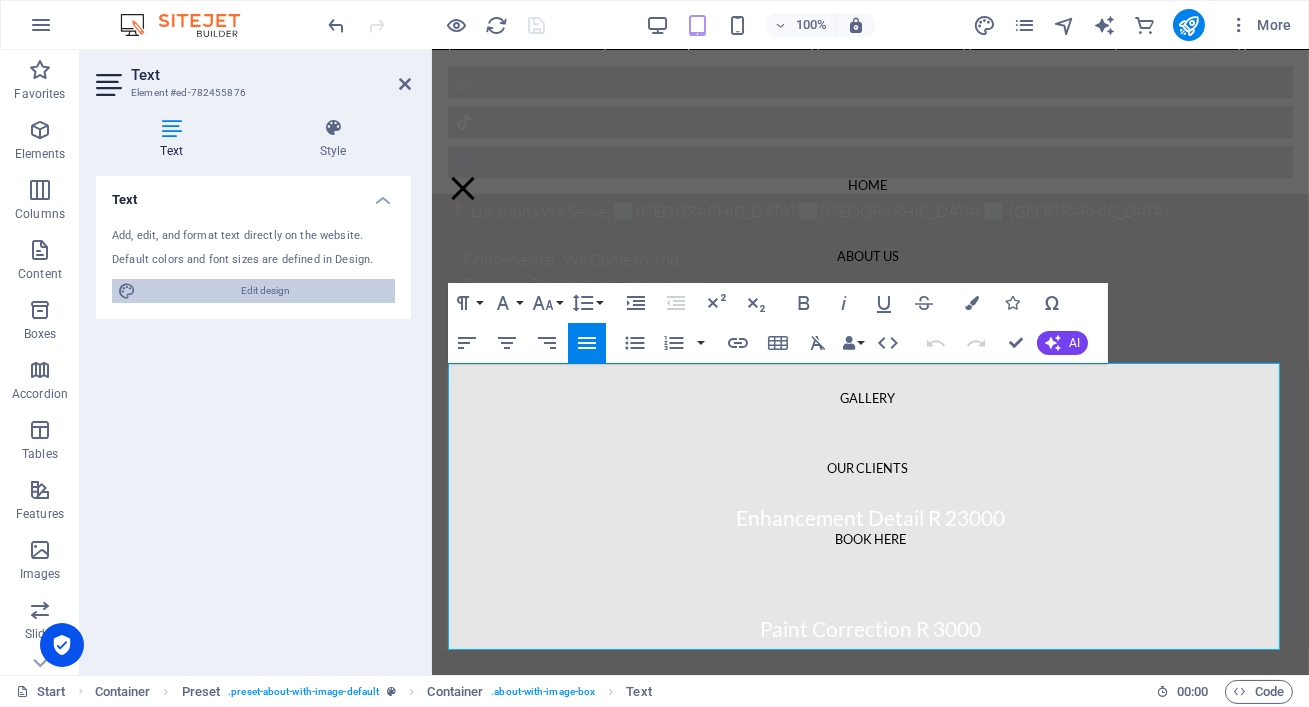 click on "Edit design" at bounding box center [265, 291] 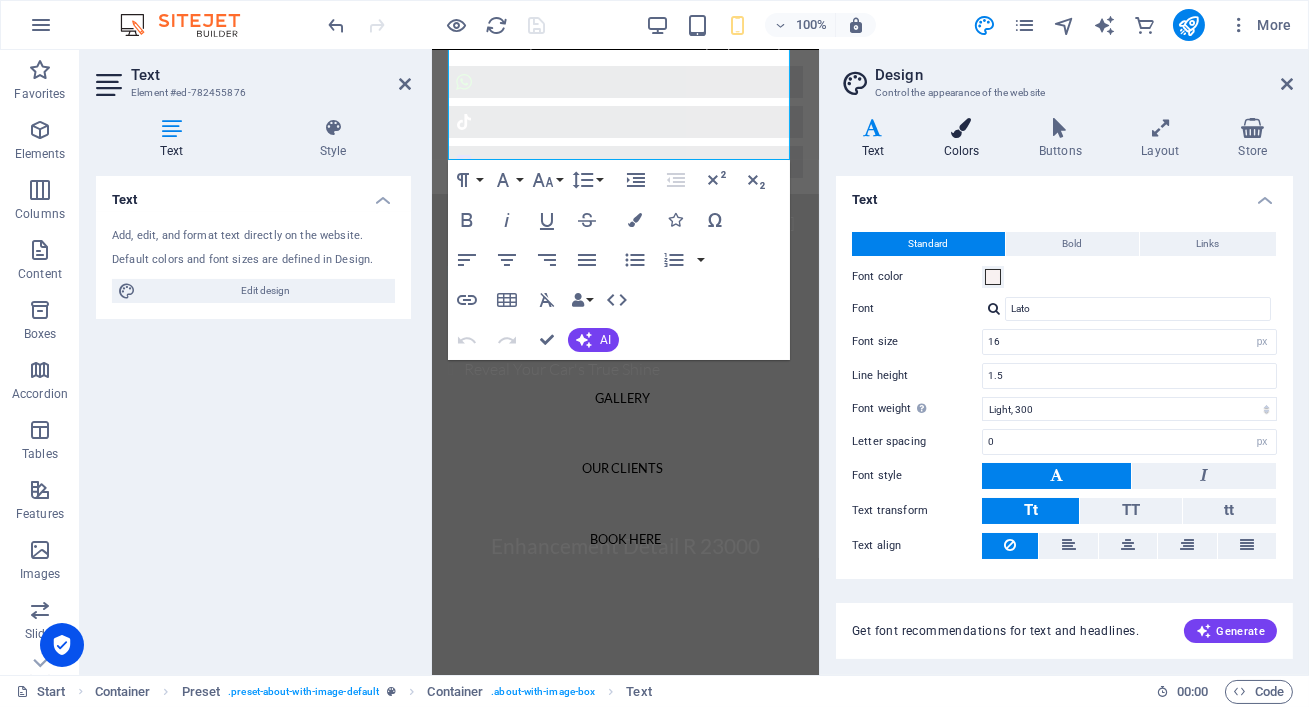click at bounding box center (961, 128) 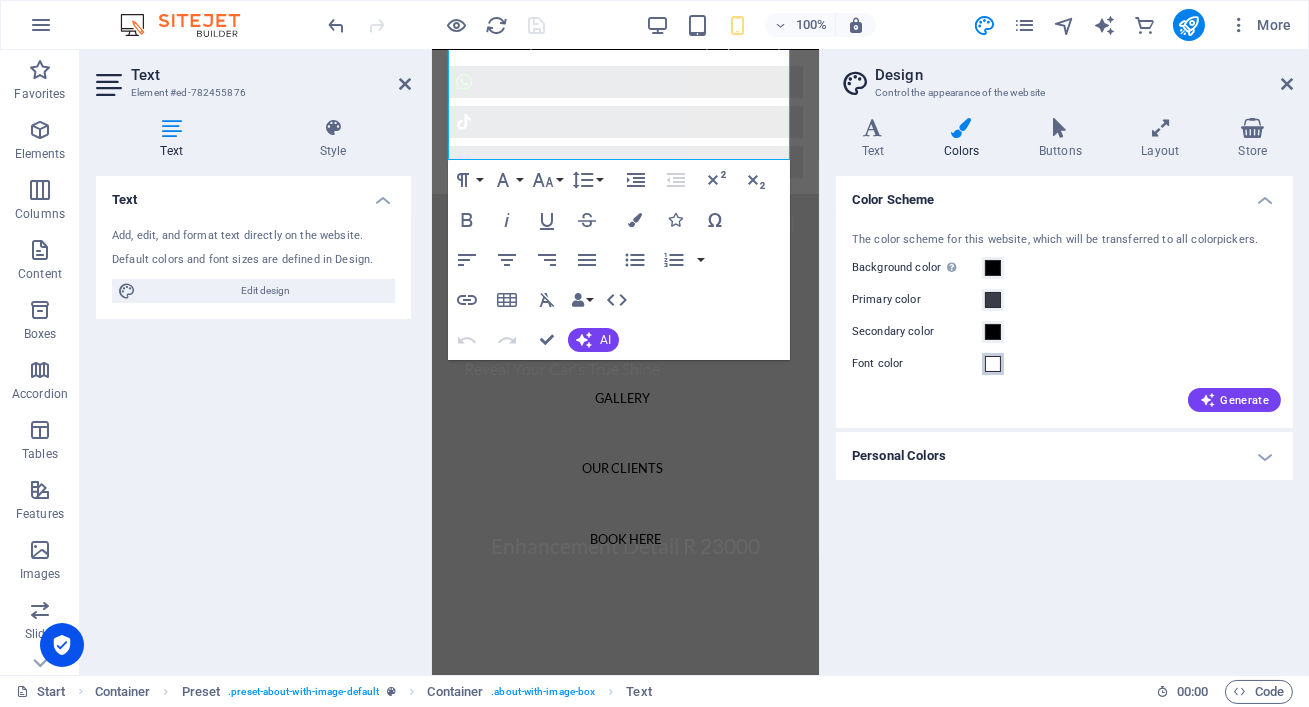 click at bounding box center (993, 364) 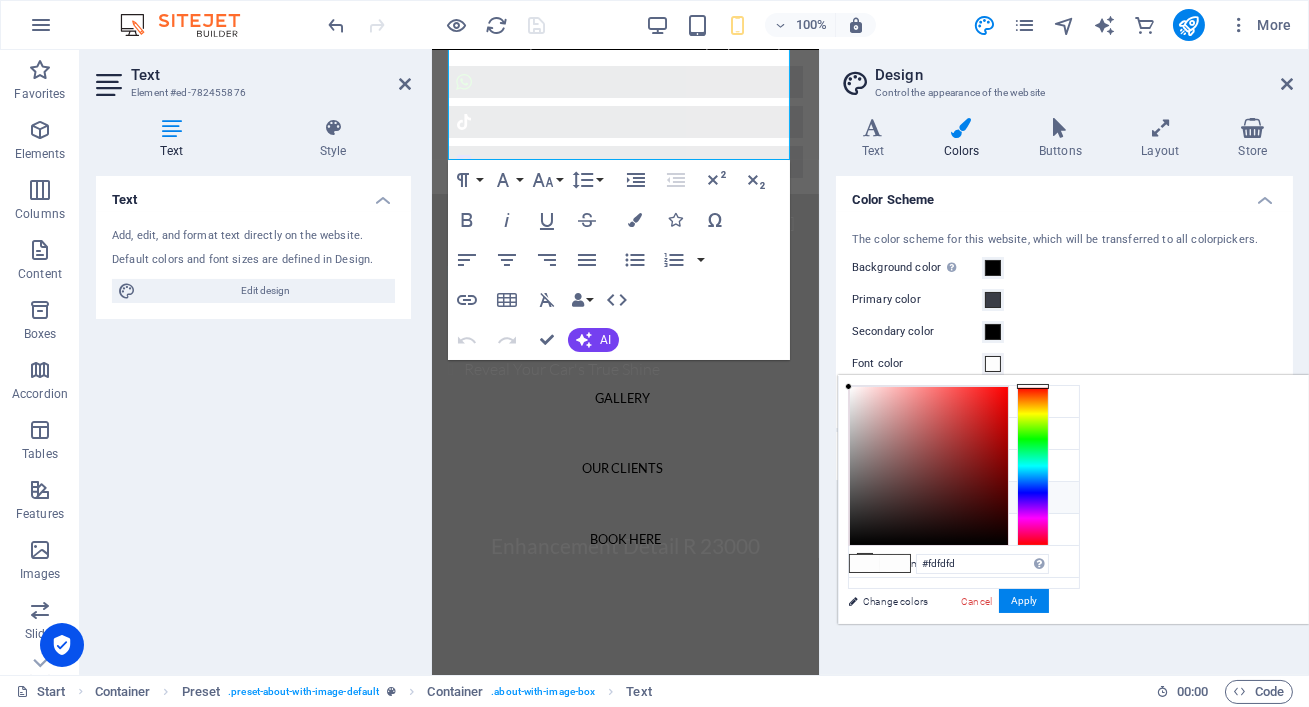 click on "Font color
#fdfdfd" at bounding box center [964, 498] 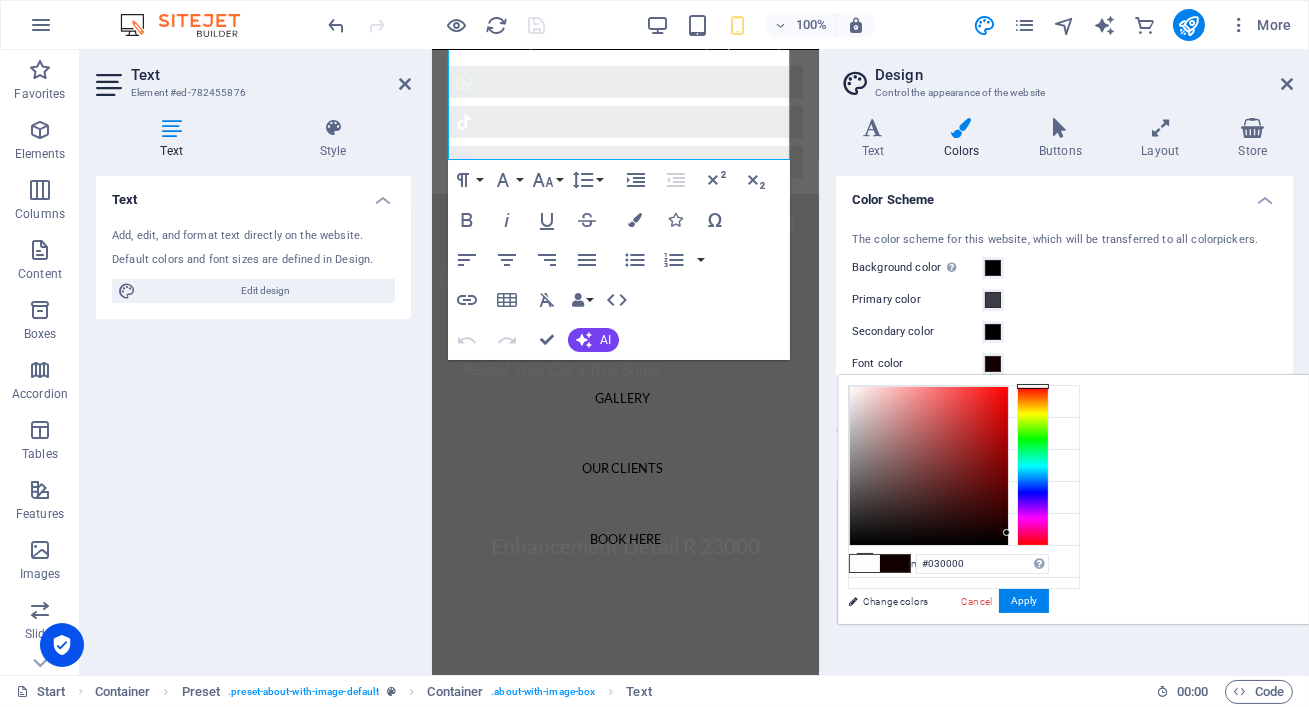 type on "#000000" 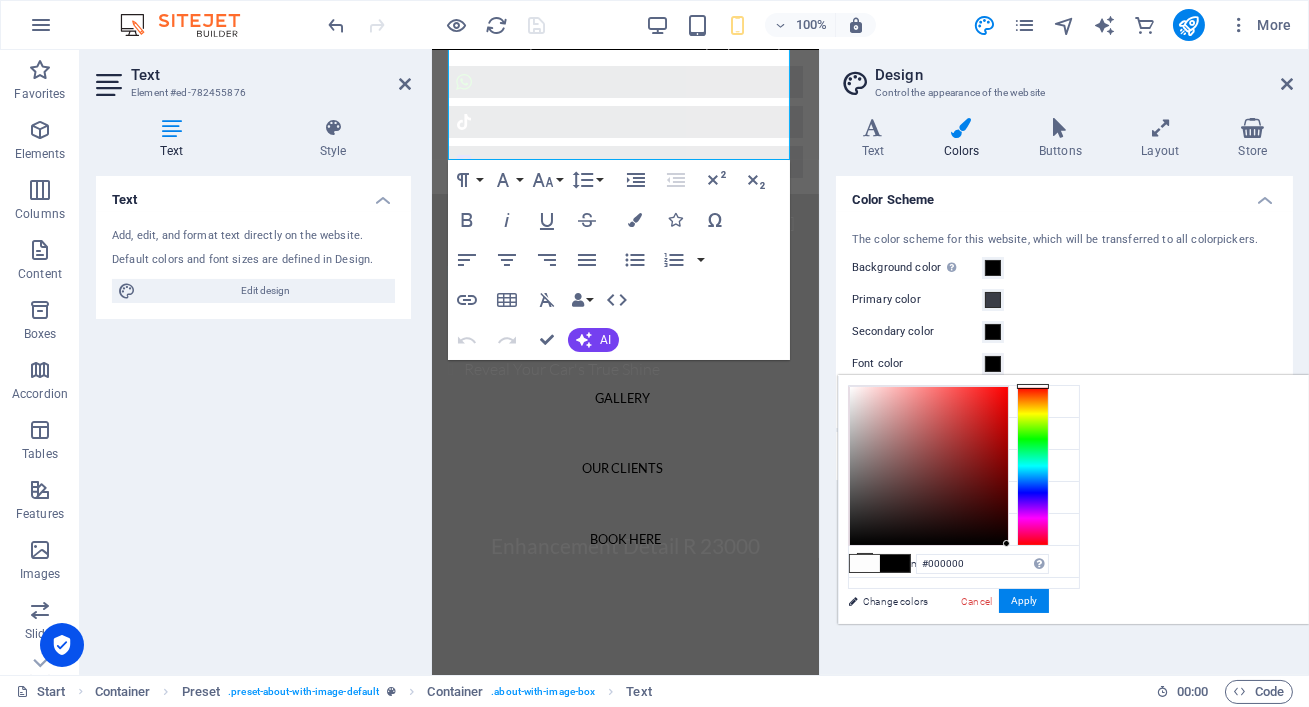 drag, startPoint x: 1126, startPoint y: 520, endPoint x: 1266, endPoint y: 550, distance: 143.1782 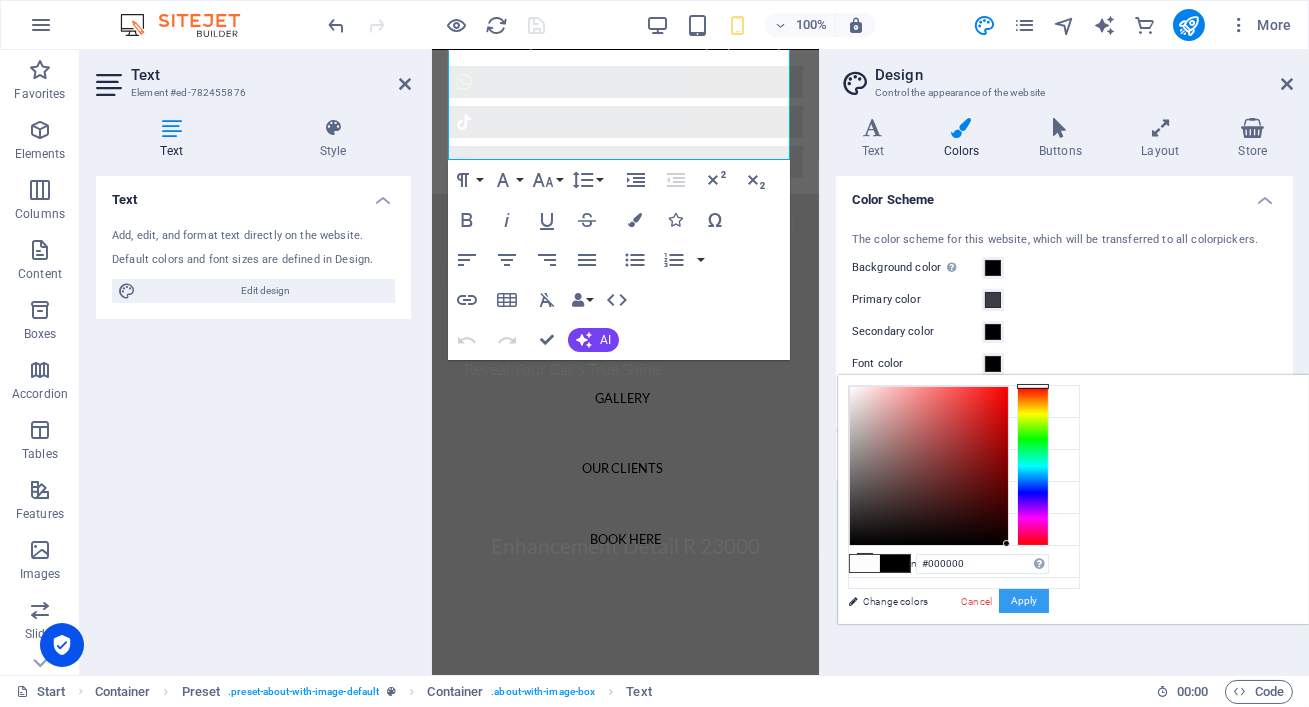 click on "Apply" at bounding box center [1024, 601] 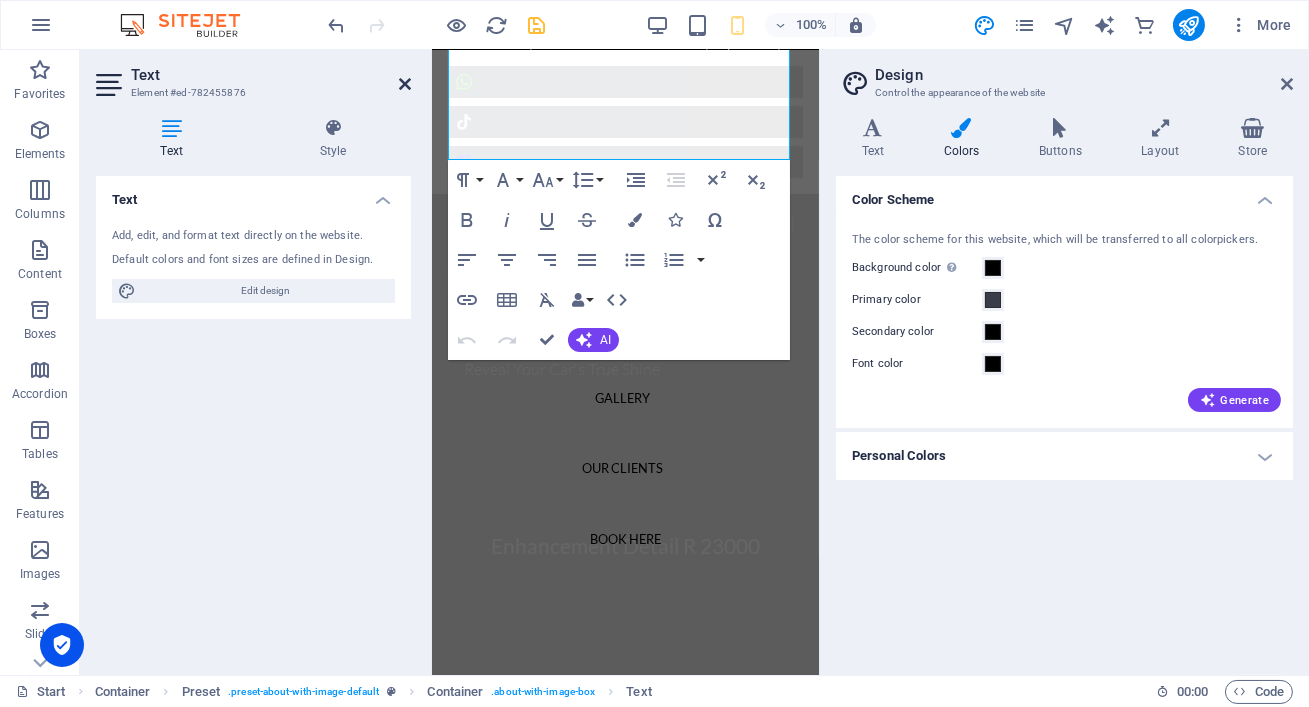 click at bounding box center [405, 84] 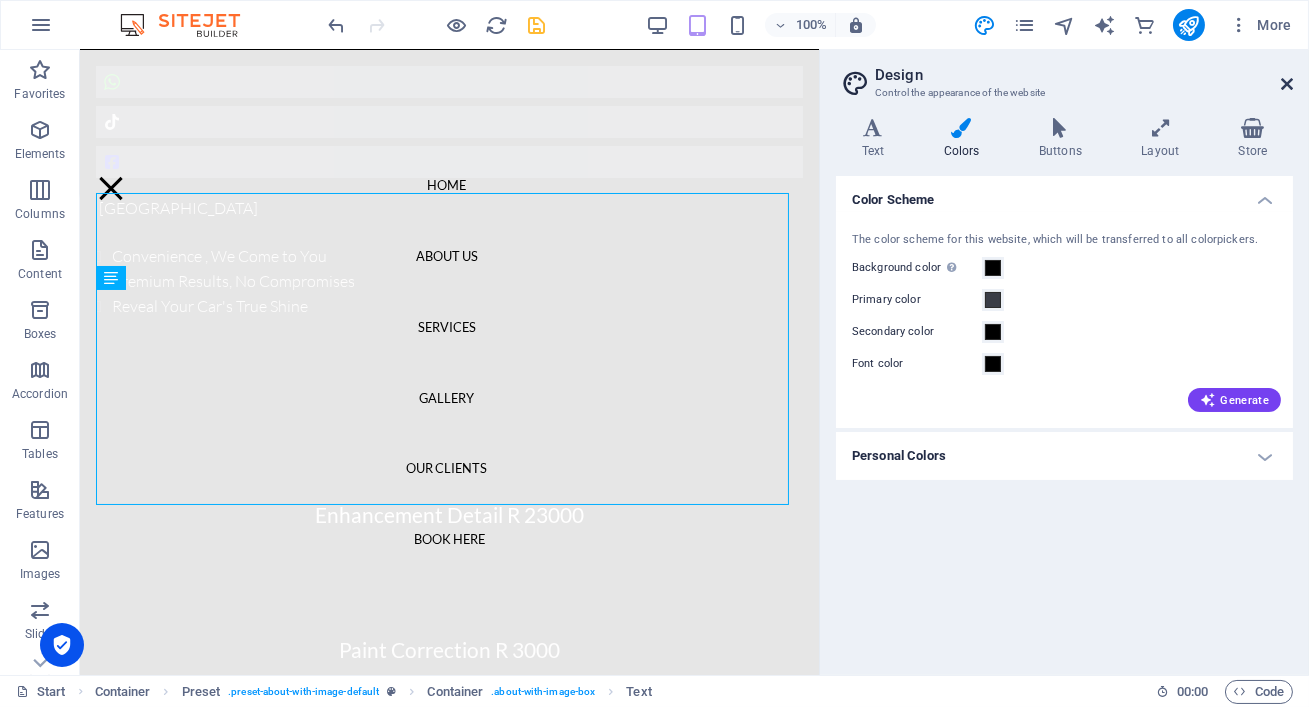 click at bounding box center (1287, 84) 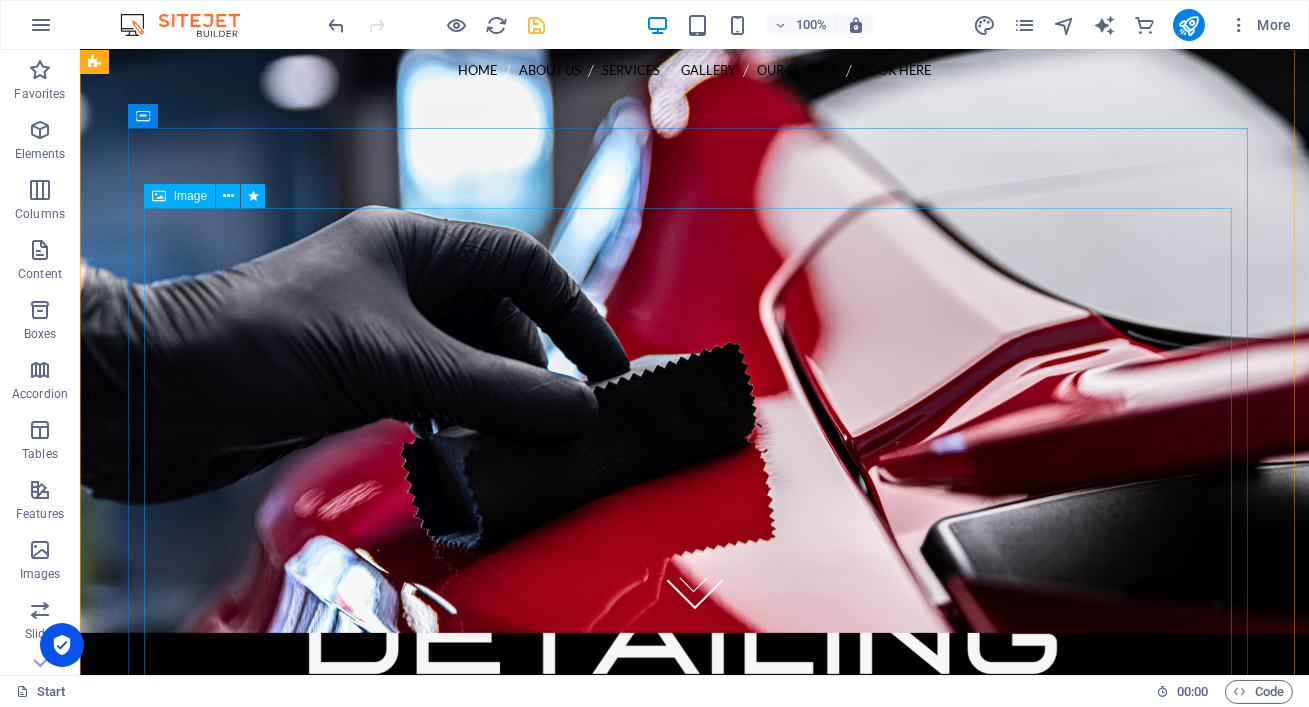scroll, scrollTop: 0, scrollLeft: 0, axis: both 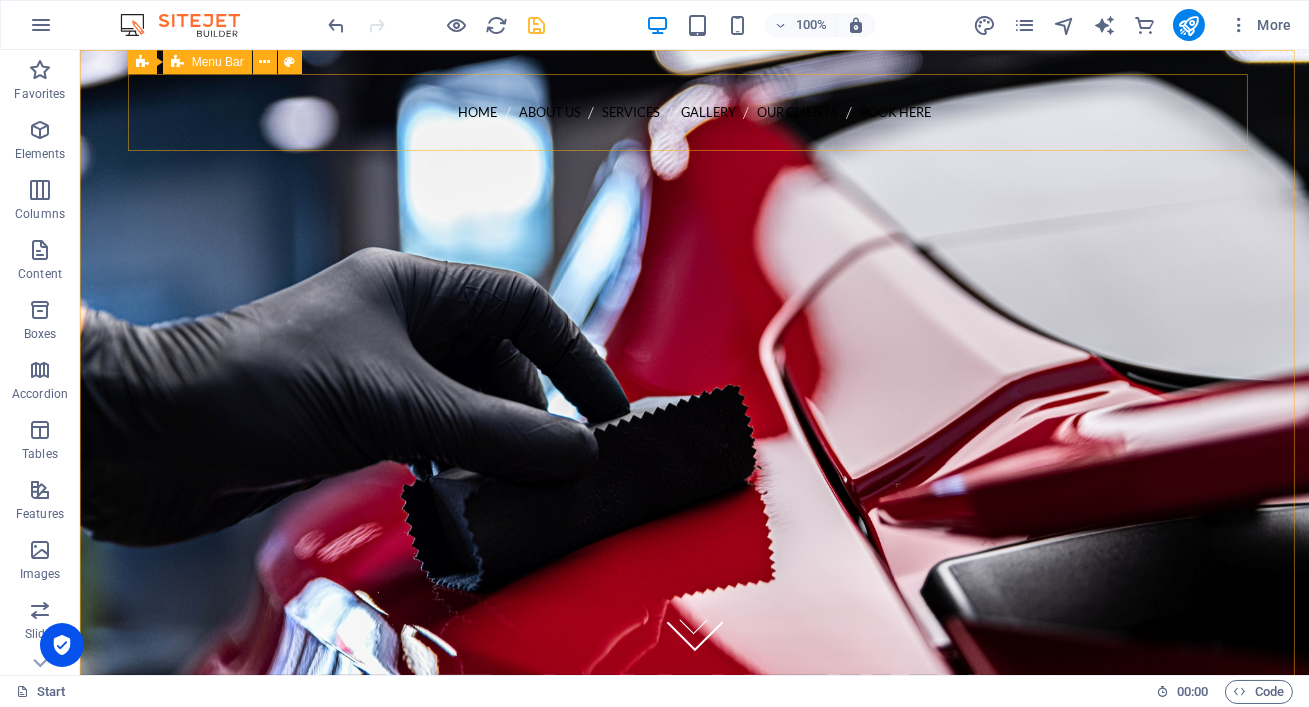 click at bounding box center [177, 62] 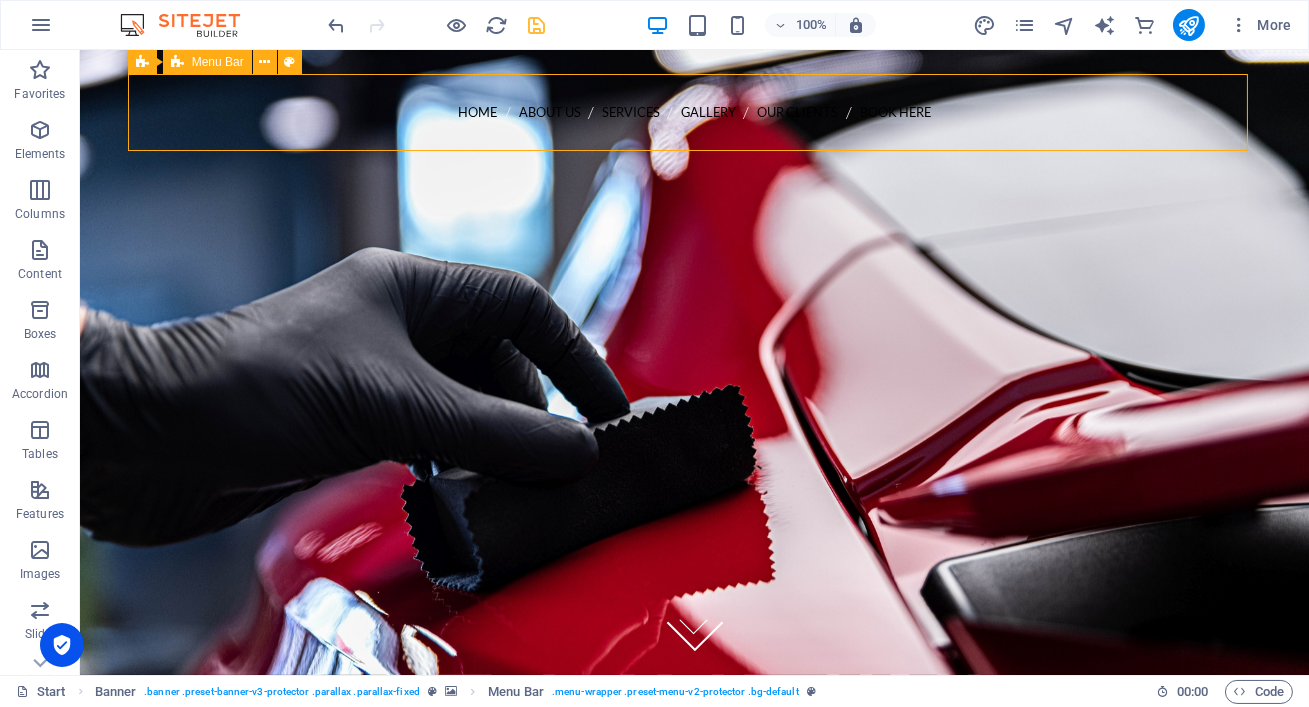 click at bounding box center (177, 62) 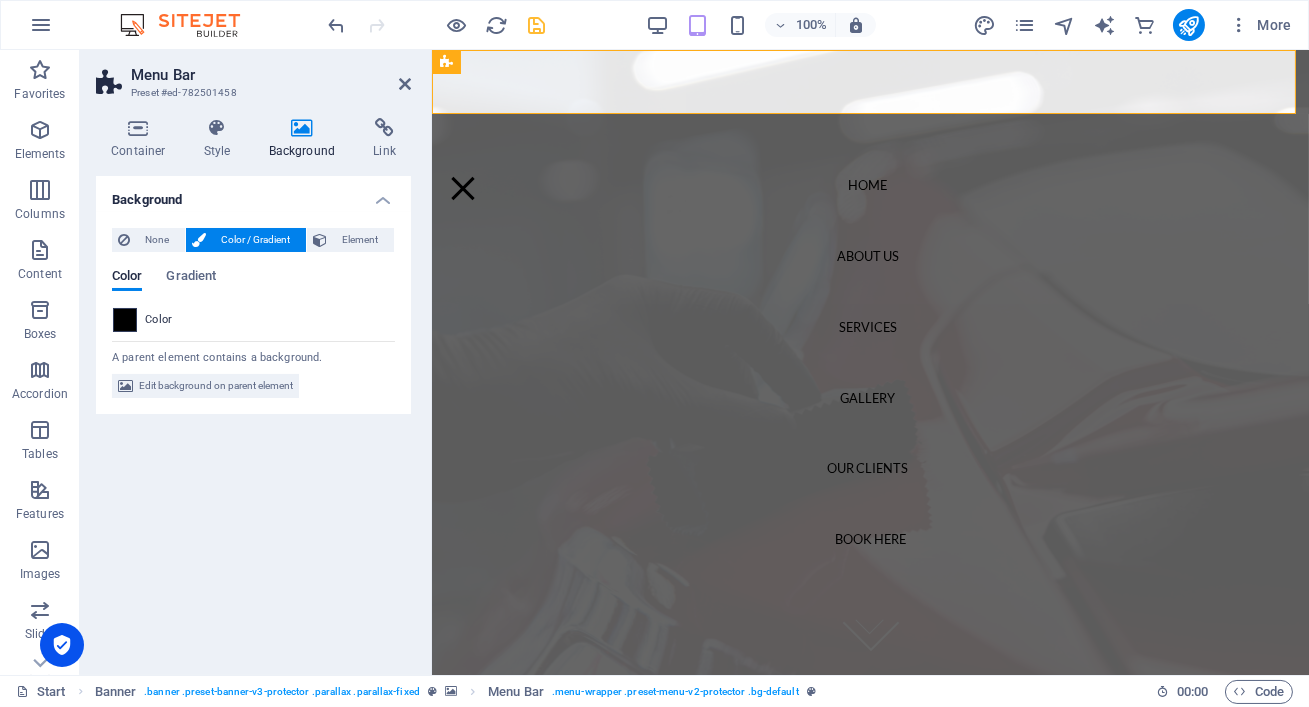 click at bounding box center (125, 320) 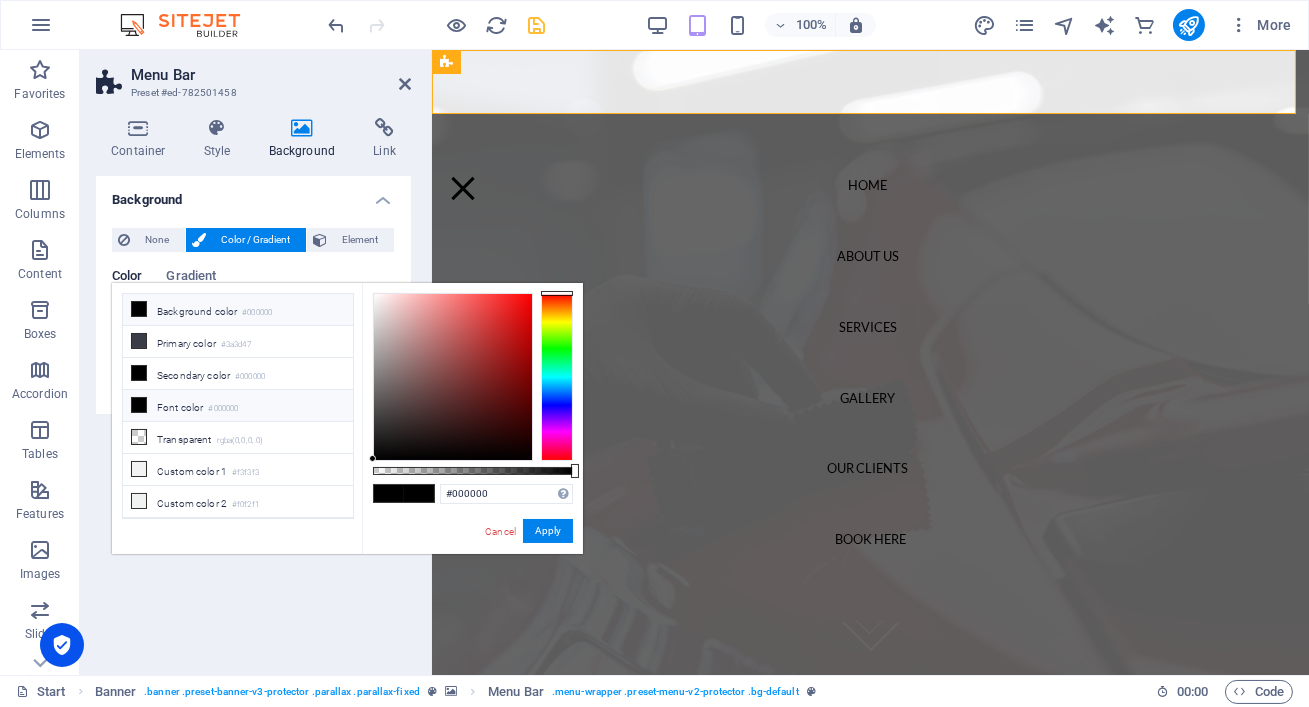 click on "Background color
#000000" at bounding box center [238, 310] 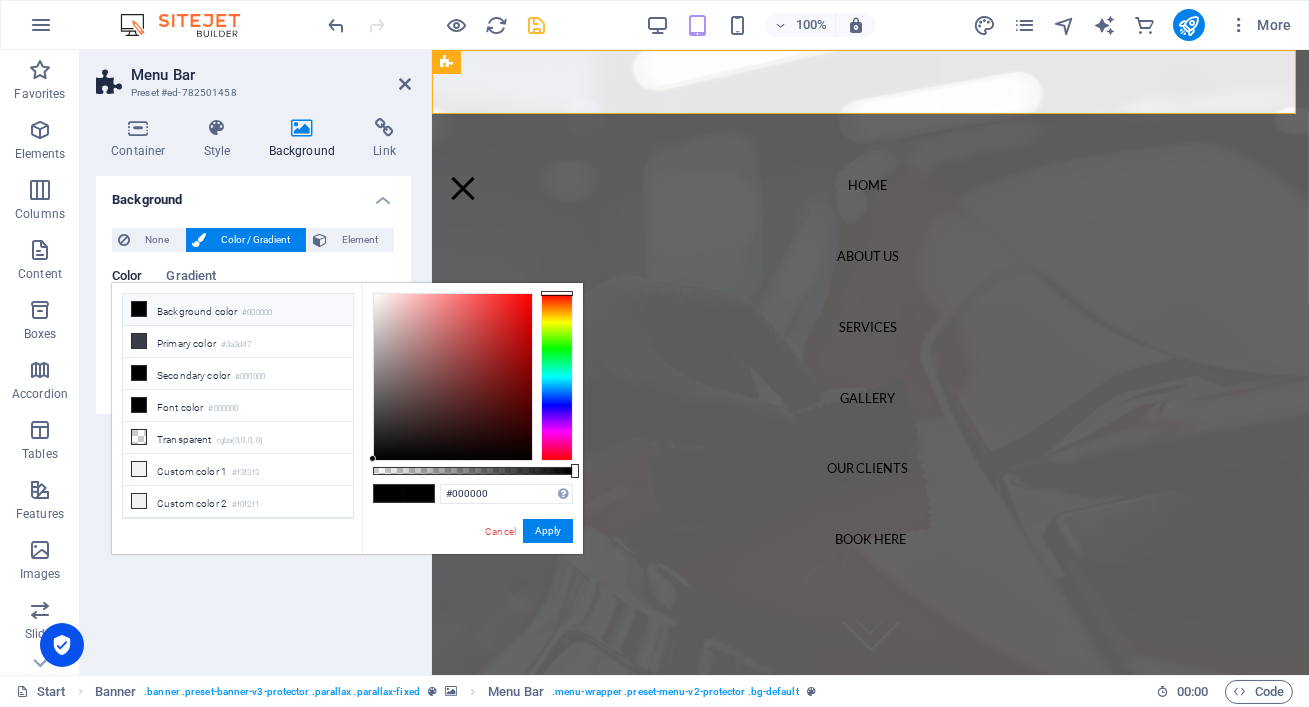 drag, startPoint x: 374, startPoint y: 460, endPoint x: 409, endPoint y: 366, distance: 100.304535 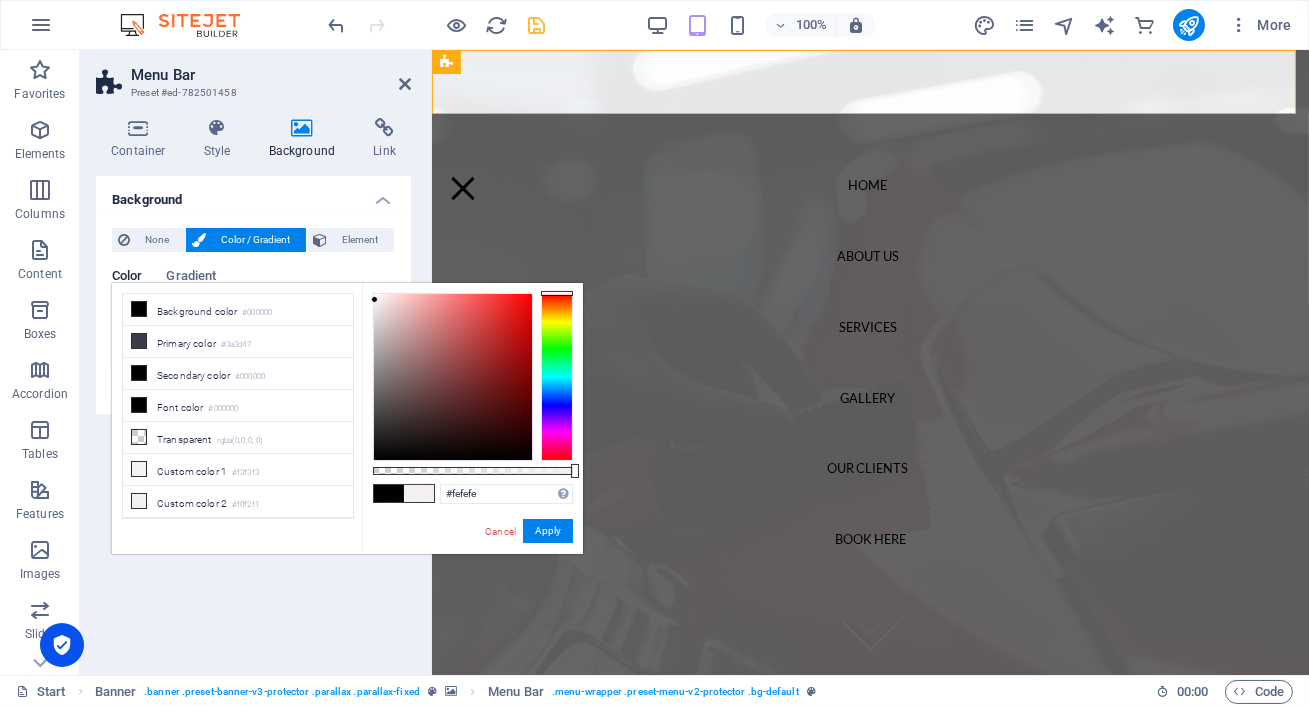 drag, startPoint x: 401, startPoint y: 403, endPoint x: 370, endPoint y: 292, distance: 115.24756 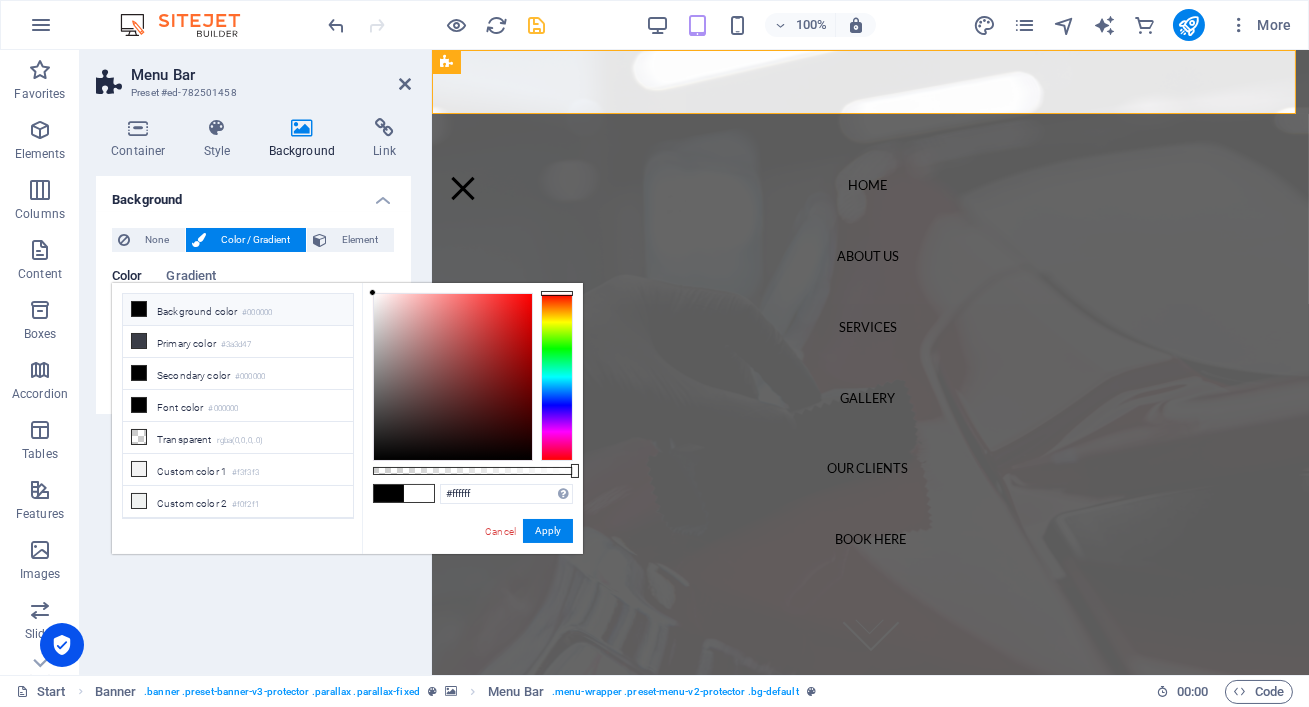 click on "#000000" at bounding box center (257, 313) 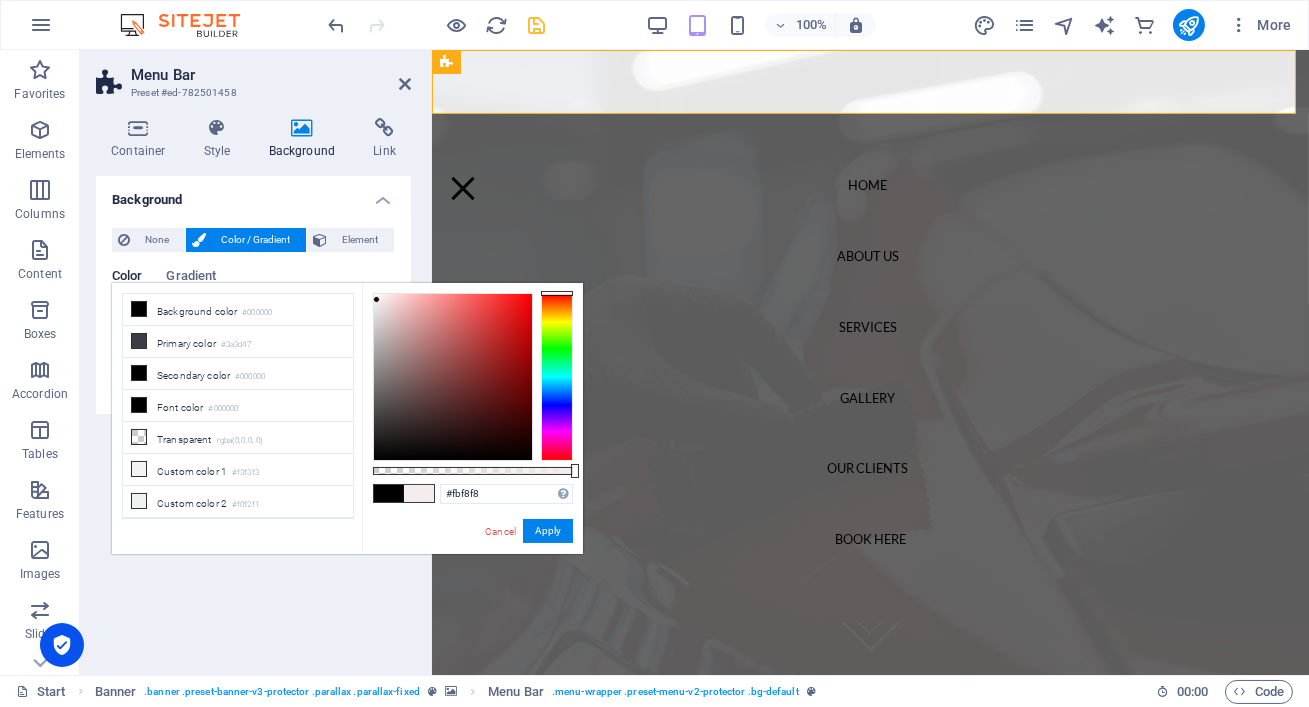 type on "#fbf6f6" 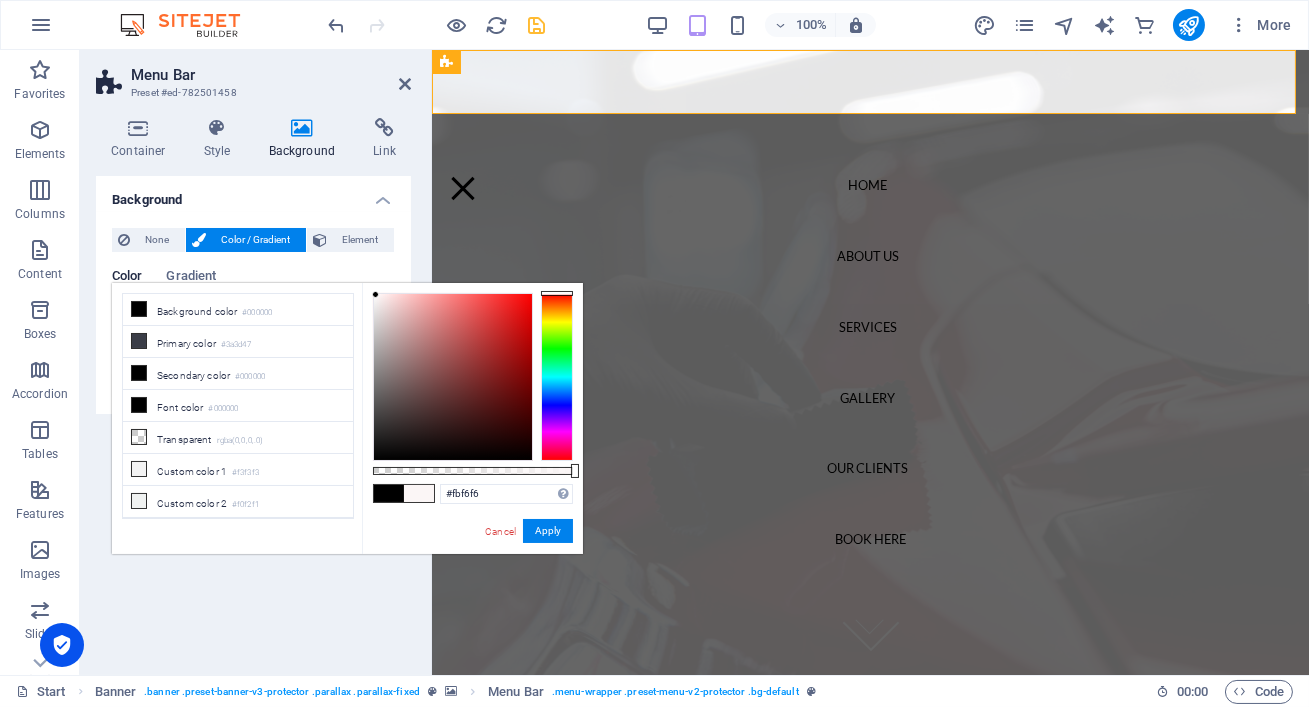 drag, startPoint x: 392, startPoint y: 434, endPoint x: 376, endPoint y: 295, distance: 139.91783 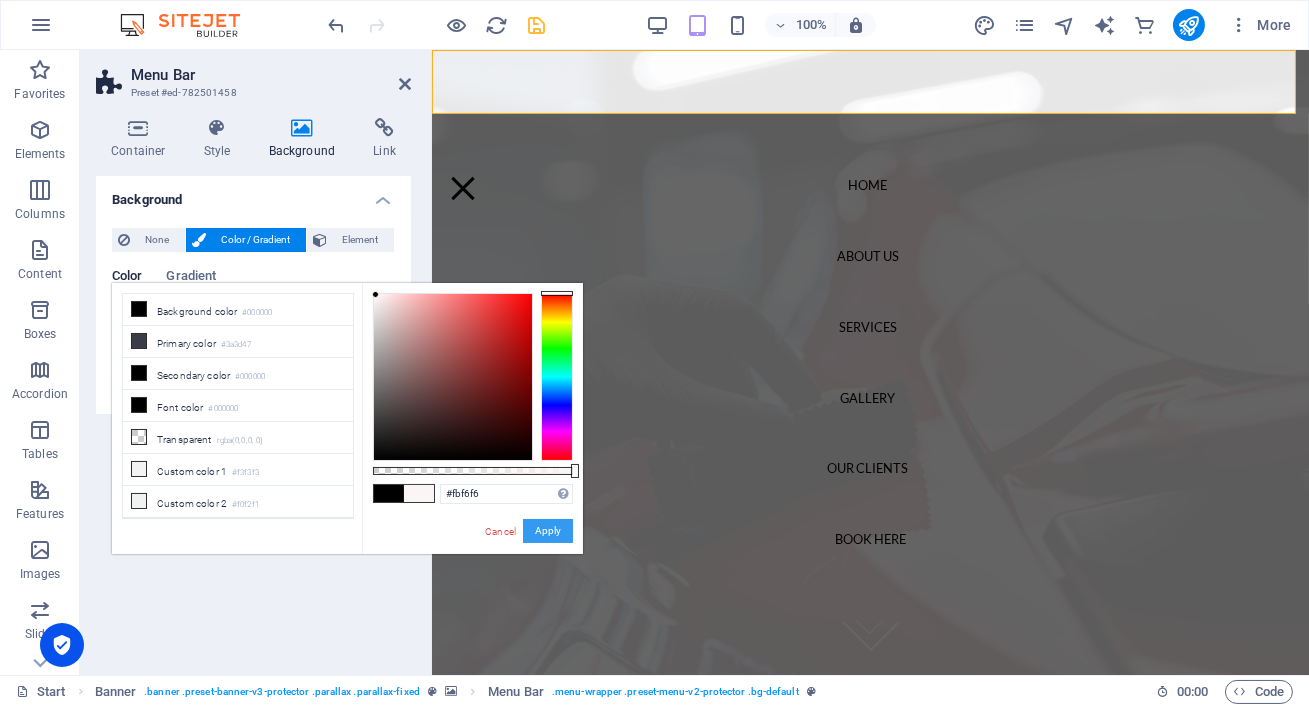 click on "Apply" at bounding box center (548, 531) 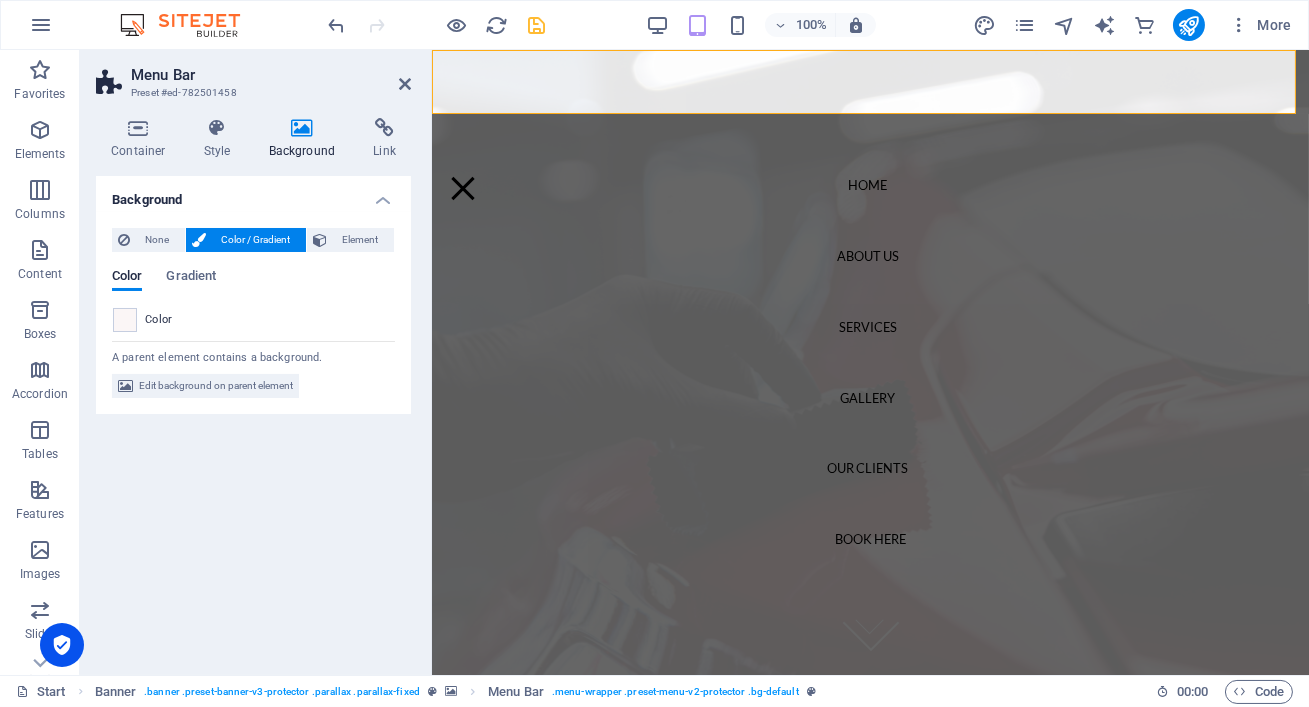 click on "Menu Bar Preset #ed-782501458" at bounding box center (253, 76) 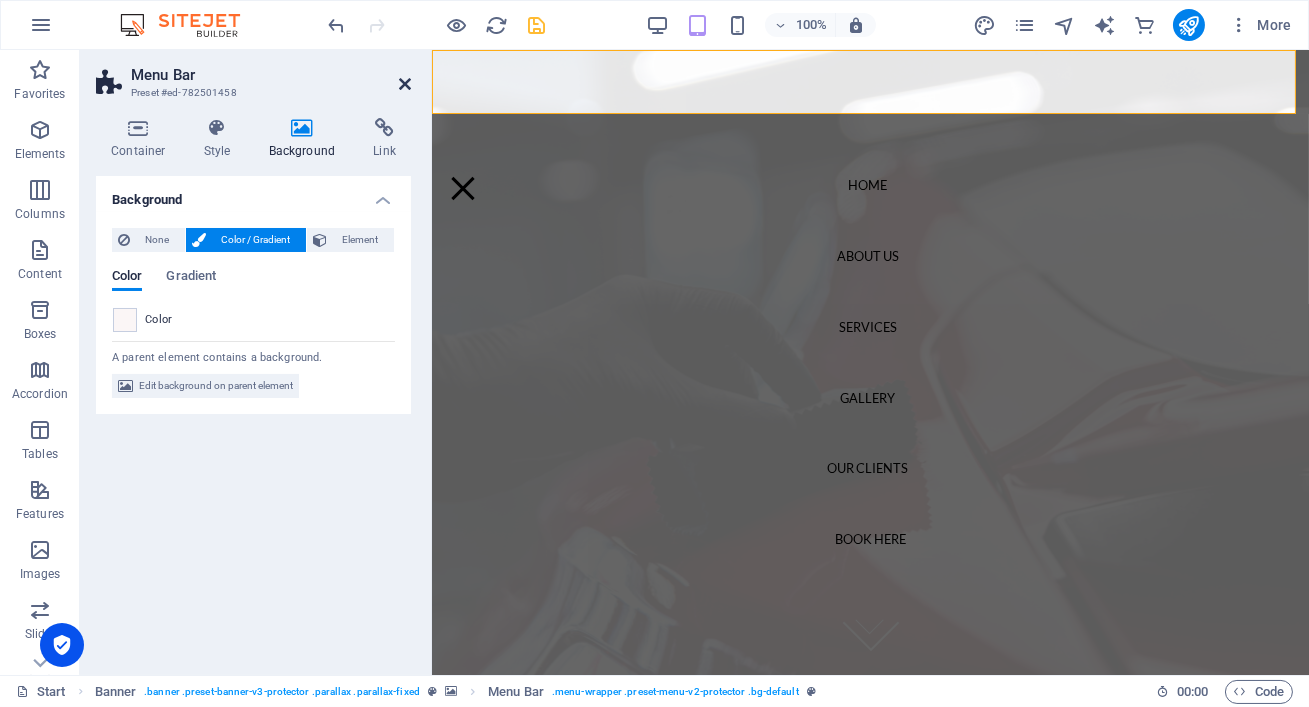 click at bounding box center [405, 84] 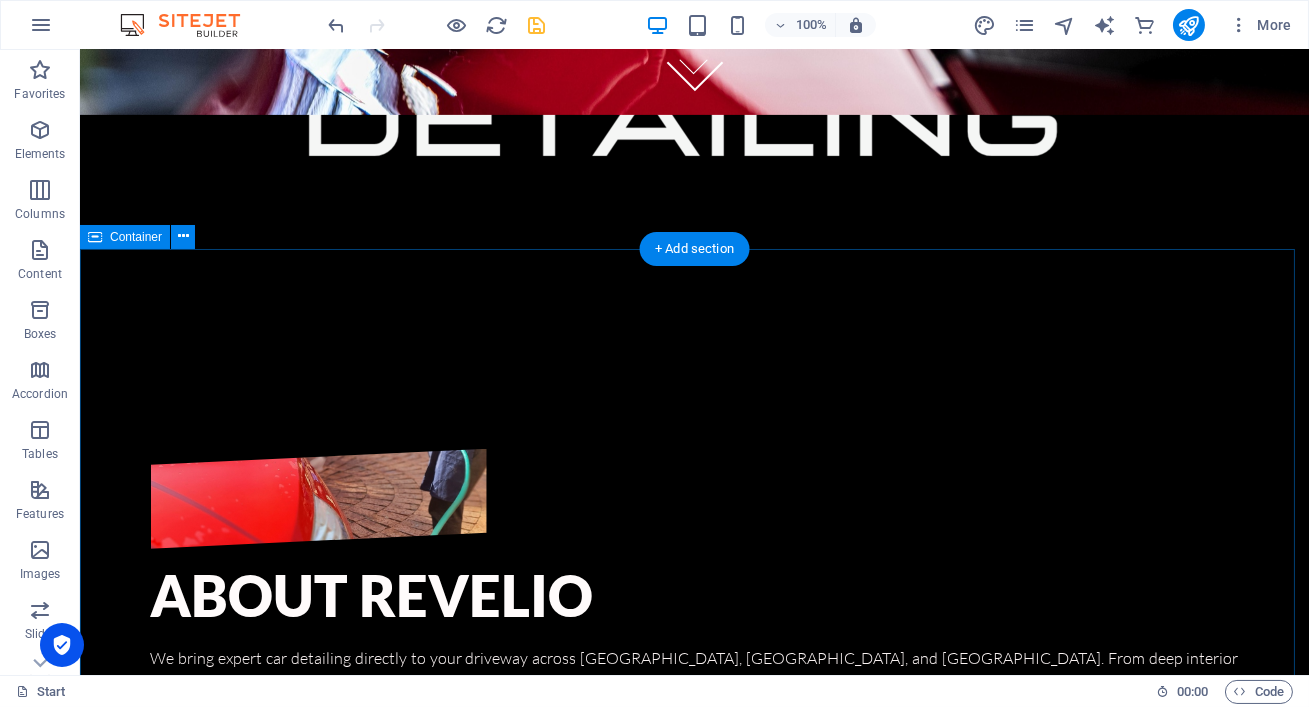 scroll, scrollTop: 595, scrollLeft: 0, axis: vertical 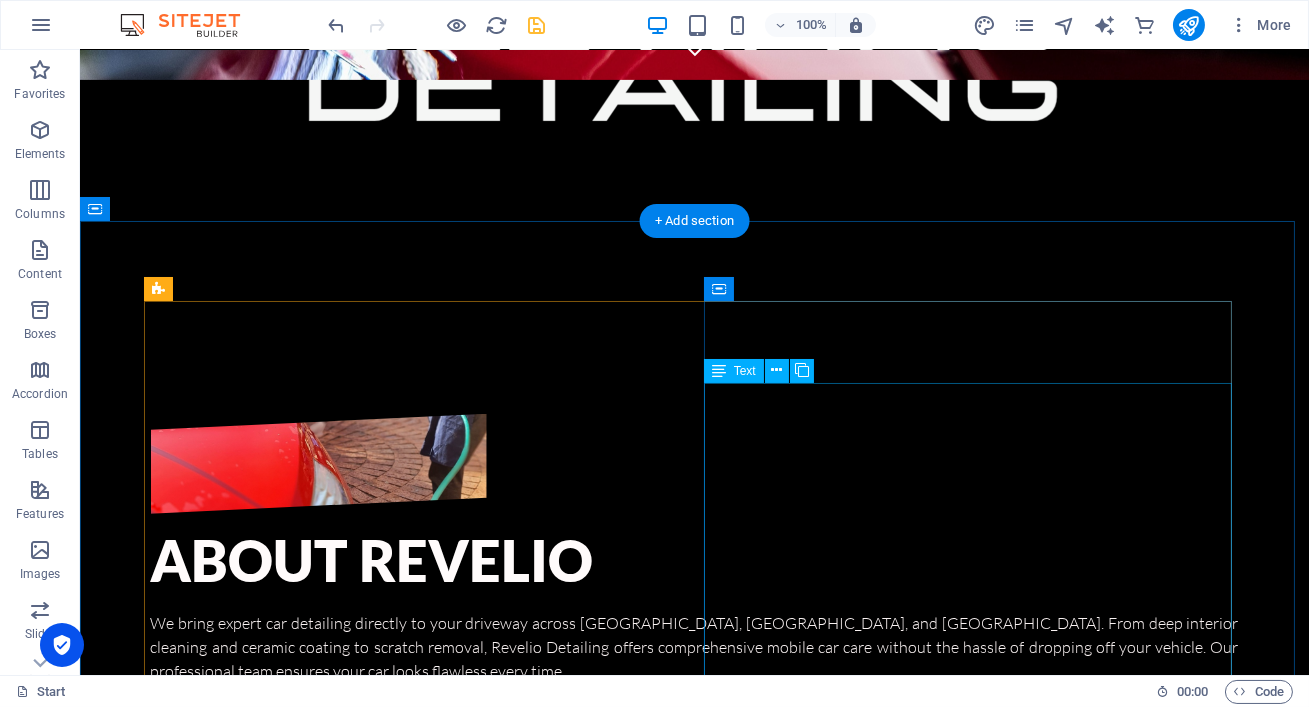 click on "We bring expert car detailing directly to your driveway across [GEOGRAPHIC_DATA], [GEOGRAPHIC_DATA], and [GEOGRAPHIC_DATA]. From deep interior cleaning and ceramic coating to scratch removal, Revelio Detailing offers comprehensive mobile car care without the hassle of dropping off your vehicle. Our professional team ensures your car looks flawless every time. Our clients consistently rate us 5 stars on Google, praising our professionalism, meticulous attention to detail, and unmatched convenience. 📍 Locations We Serve: ✅ [GEOGRAPHIC_DATA] ✅ [GEOGRAPHIC_DATA] ✅  Ekurhuleni  Convenience , We Come to You Premium Results, No Compromises Reveal Your Car's True Shine" at bounding box center (695, 744) 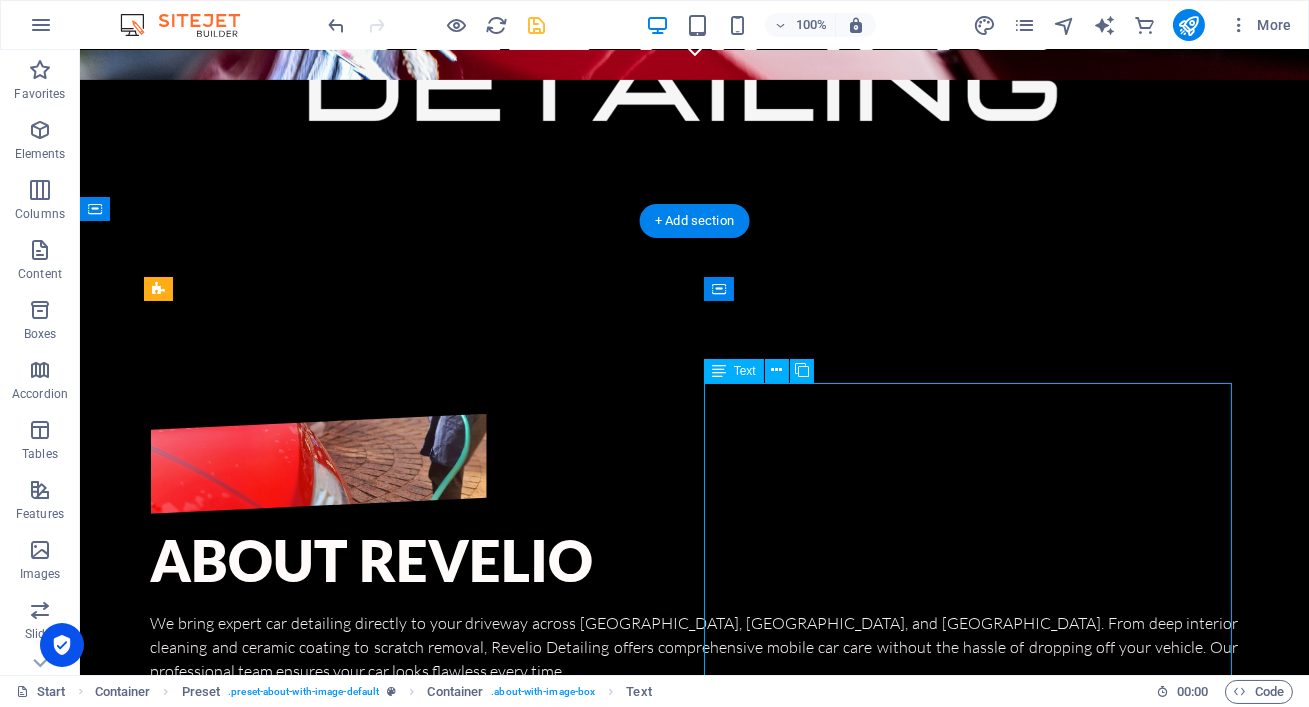 click on "We bring expert car detailing directly to your driveway across [GEOGRAPHIC_DATA], [GEOGRAPHIC_DATA], and [GEOGRAPHIC_DATA]. From deep interior cleaning and ceramic coating to scratch removal, Revelio Detailing offers comprehensive mobile car care without the hassle of dropping off your vehicle. Our professional team ensures your car looks flawless every time. Our clients consistently rate us 5 stars on Google, praising our professionalism, meticulous attention to detail, and unmatched convenience. 📍 Locations We Serve: ✅ [GEOGRAPHIC_DATA] ✅ [GEOGRAPHIC_DATA] ✅  Ekurhuleni  Convenience , We Come to You Premium Results, No Compromises Reveal Your Car's True Shine" at bounding box center (695, 744) 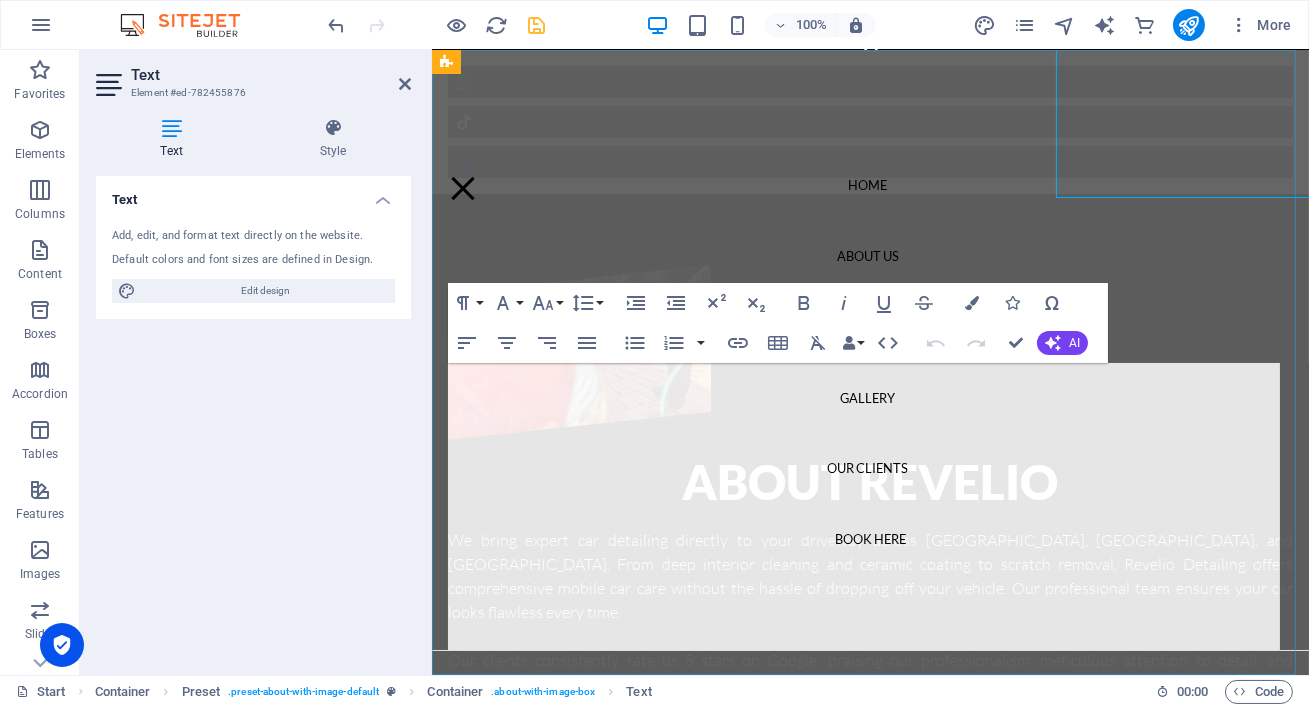 scroll, scrollTop: 1116, scrollLeft: 0, axis: vertical 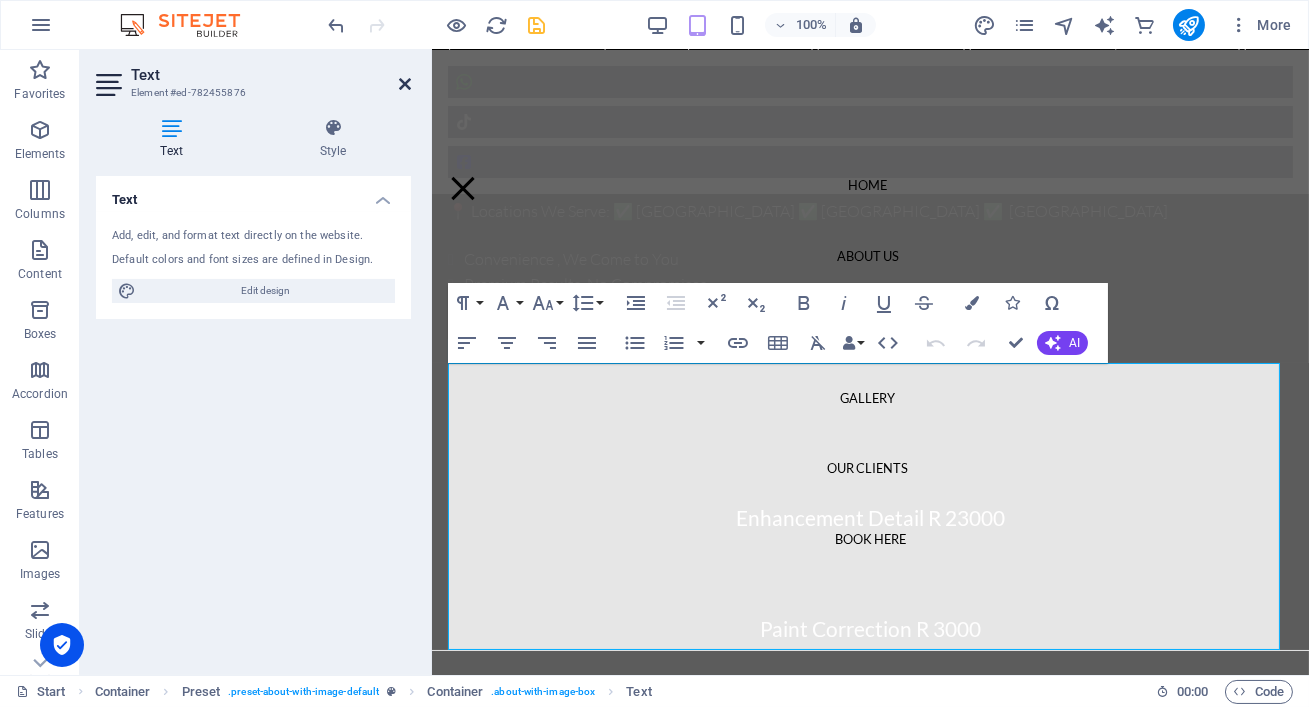 click at bounding box center (405, 84) 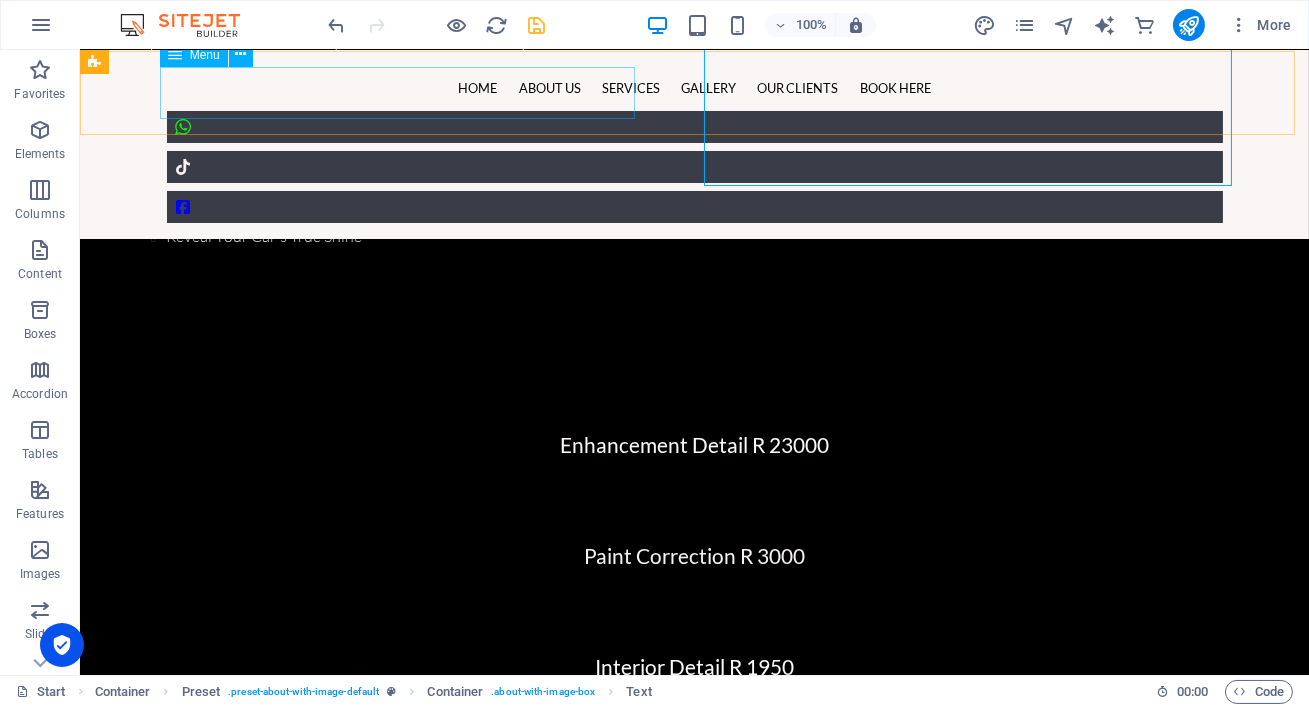 scroll, scrollTop: 1130, scrollLeft: 0, axis: vertical 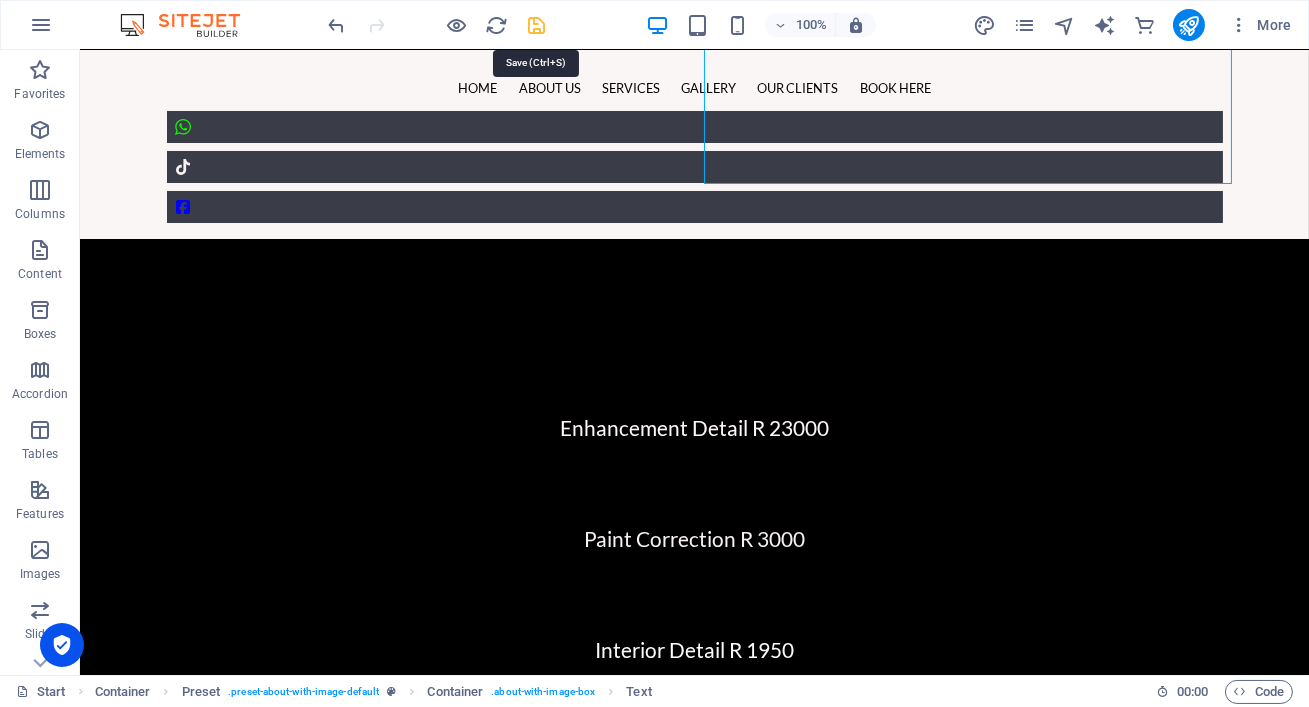 click at bounding box center [537, 25] 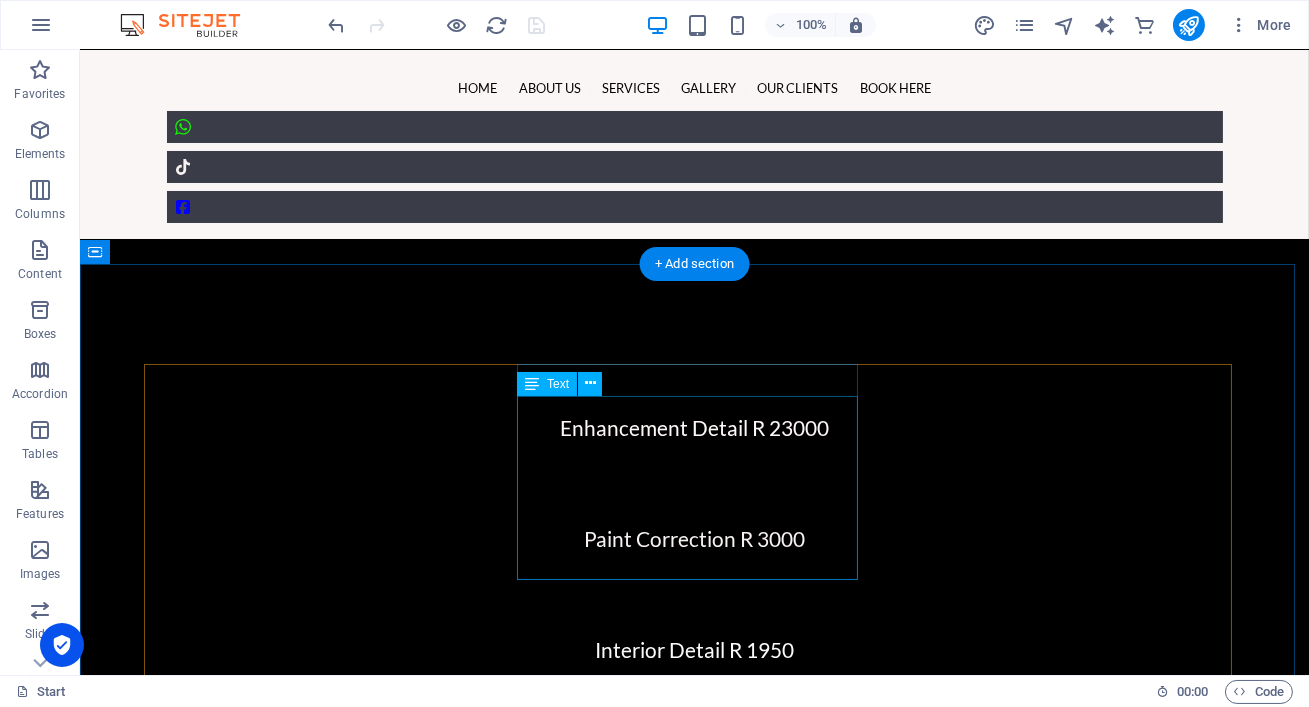 click on "Deep Wash & Clay Bar Decon, 2-Step Polish removes heavy scratches/swirls, Wax & Sealant for gloss and long-term paint protection..Prices (Excl. VAT): Hatchback/Sedan R2,400 | Compact SUV R2,500 | Bakkie/SUV R2,600 | Van from R2,700" at bounding box center (695, 586) 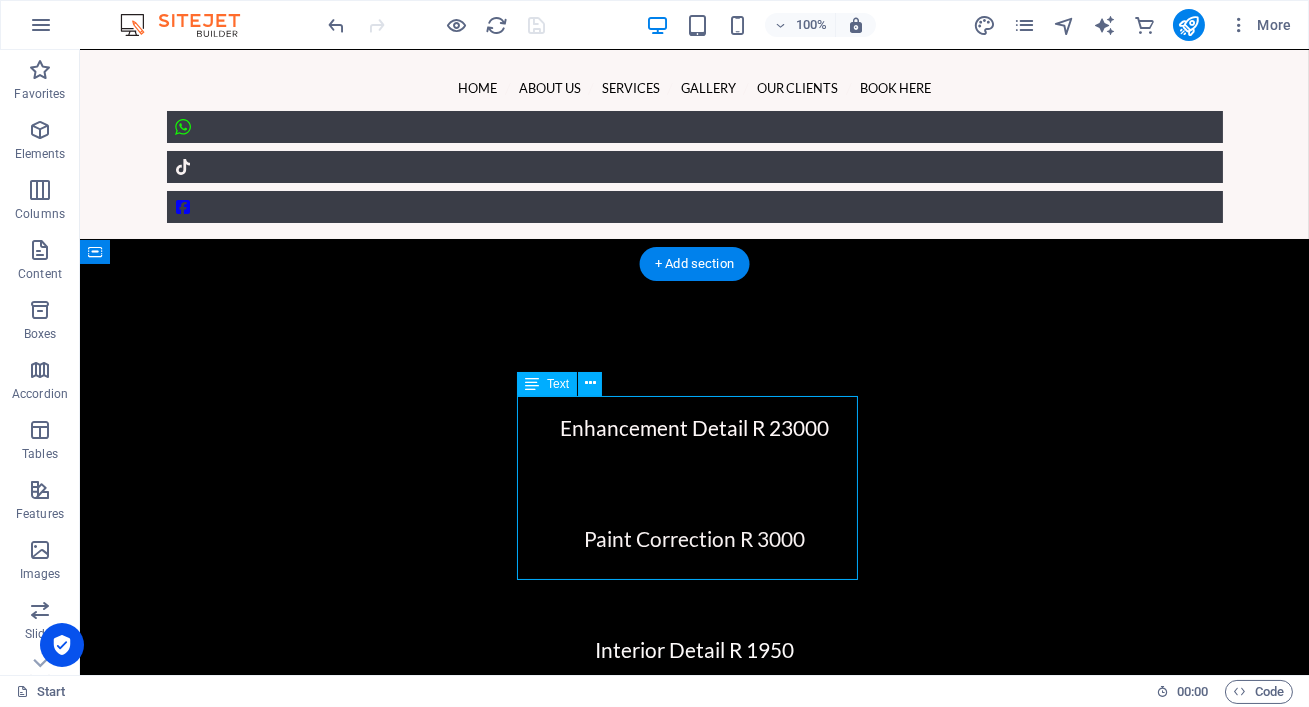 click on "Deep Wash & Clay Bar Decon, 2-Step Polish removes heavy scratches/swirls, Wax & Sealant for gloss and long-term paint protection..Prices (Excl. VAT): Hatchback/Sedan R2,400 | Compact SUV R2,500 | Bakkie/SUV R2,600 | Van from R2,700" at bounding box center [695, 586] 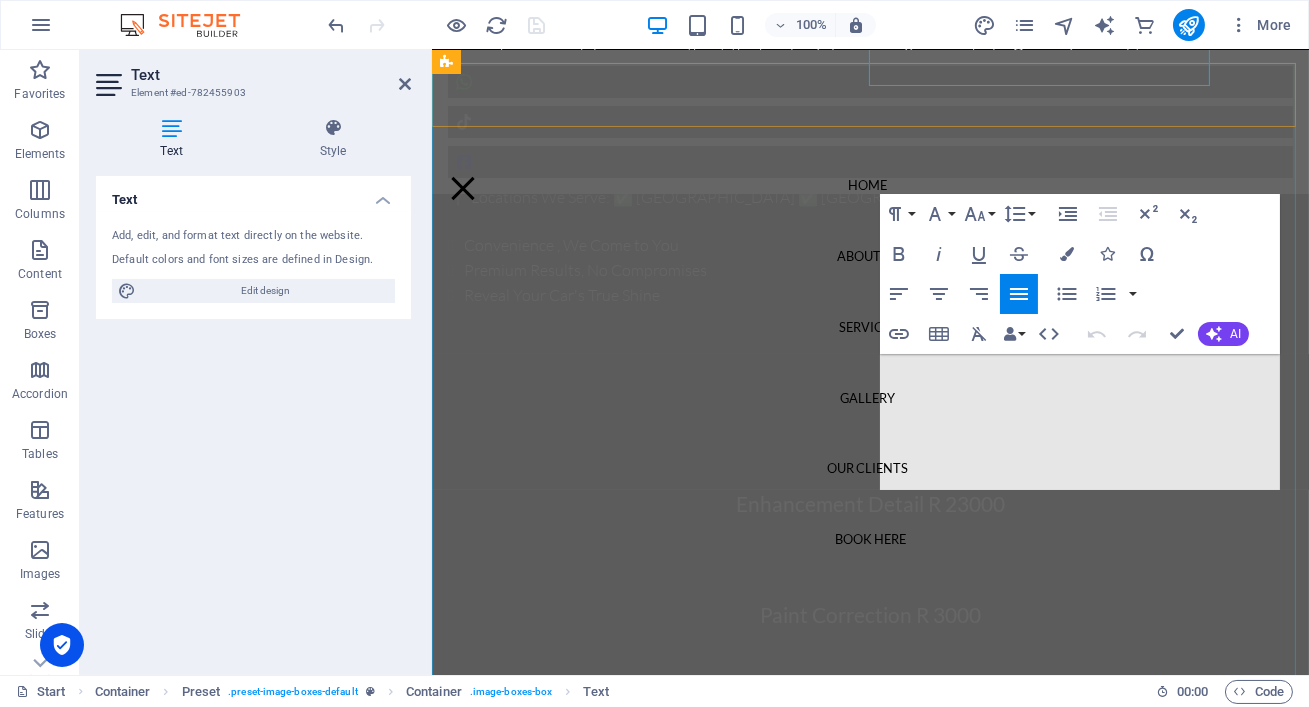 scroll, scrollTop: 1623, scrollLeft: 0, axis: vertical 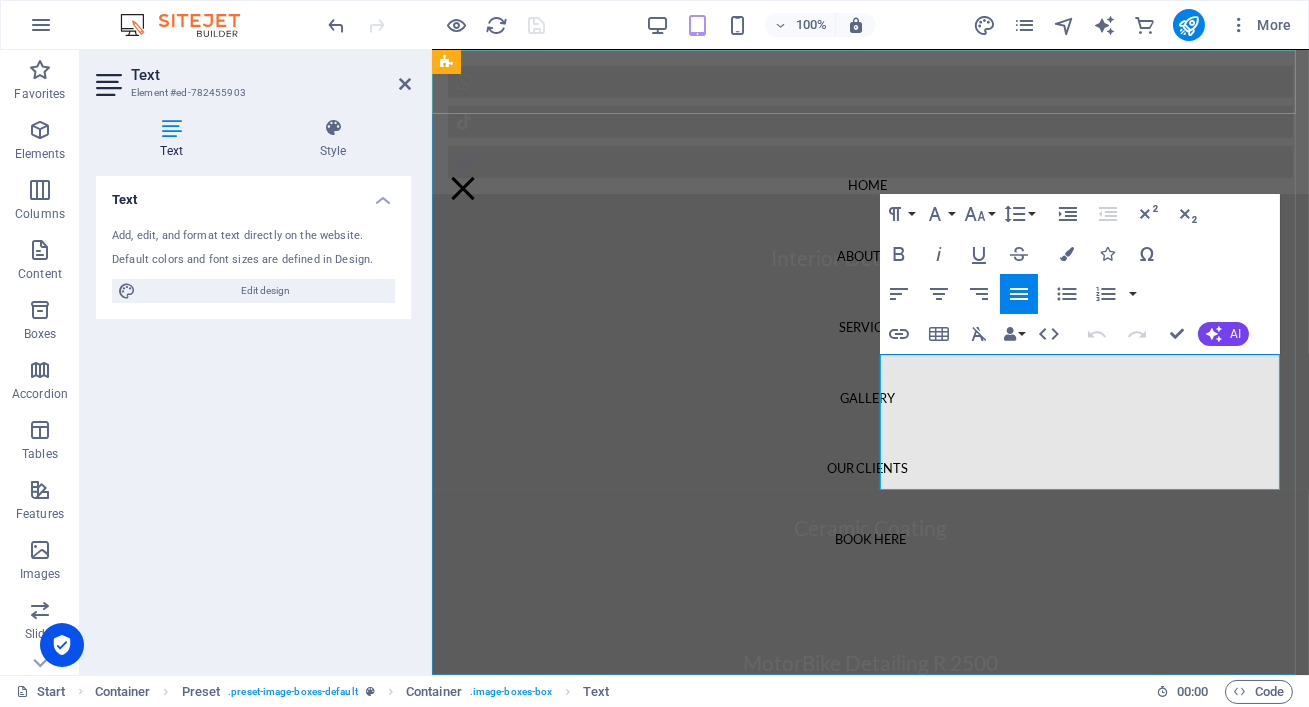 click on "Home About us Services Gallery Our Clients Book Here" at bounding box center (869, 362) 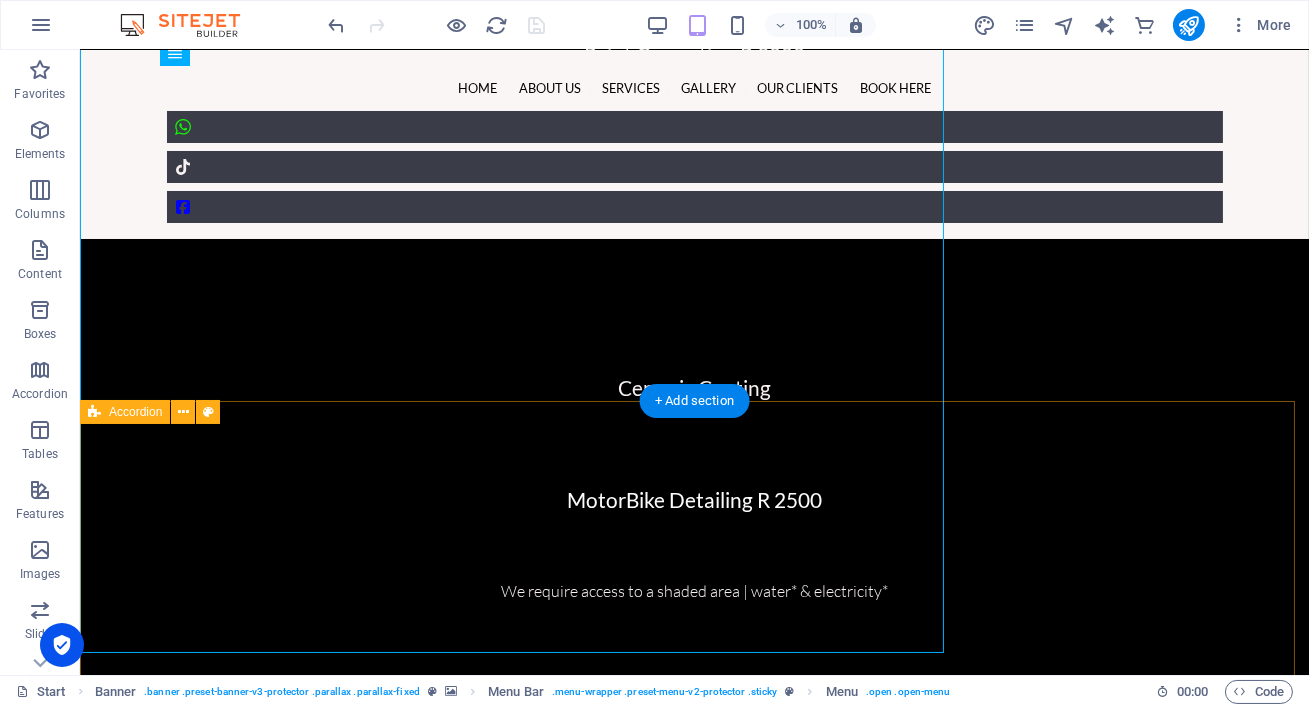 click on "CLICK ON THE ABOVE TABS FOR OUR DETAILING WORXS  Show All Enhancement Detail Correction Detail Interior Detailing  Headlight Restore  Ceramic Coating" at bounding box center (694, 1596) 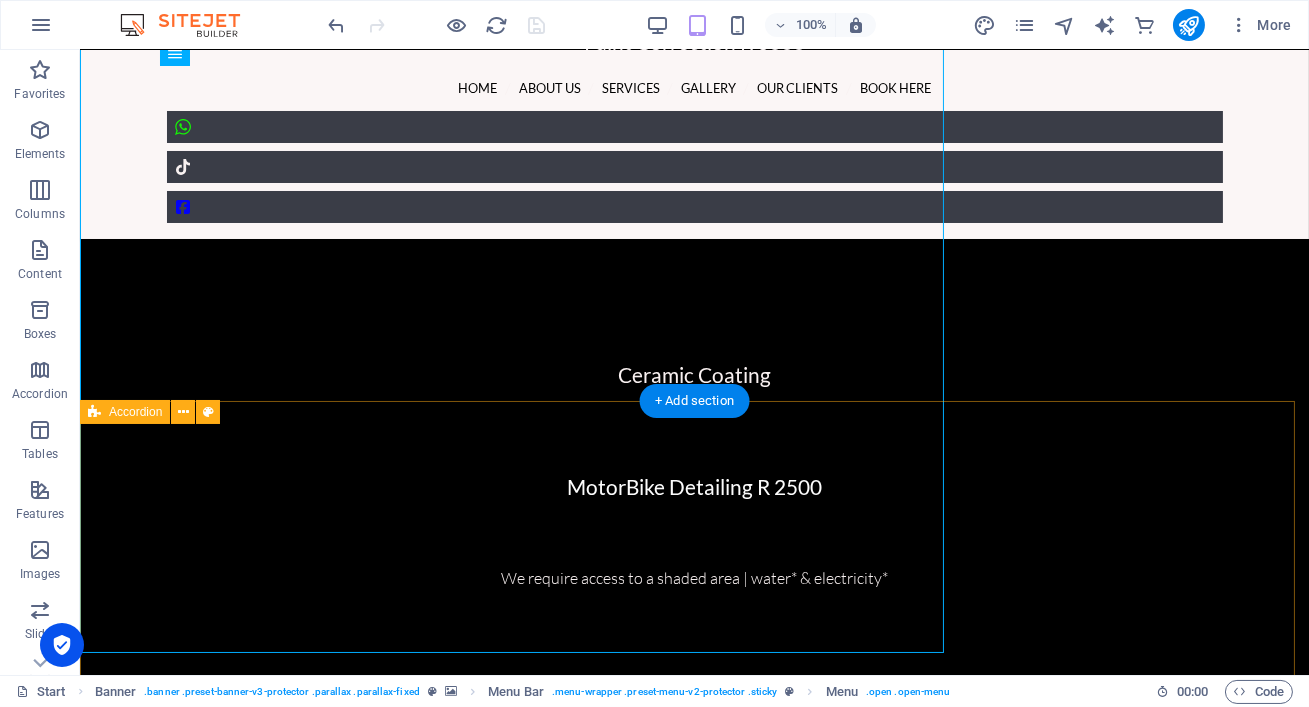 click on "CLICK ON THE ABOVE TABS FOR OUR DETAILING WORXS  Show All Enhancement Detail Correction Detail Interior Detailing  Headlight Restore  Ceramic Coating" at bounding box center (694, 1583) 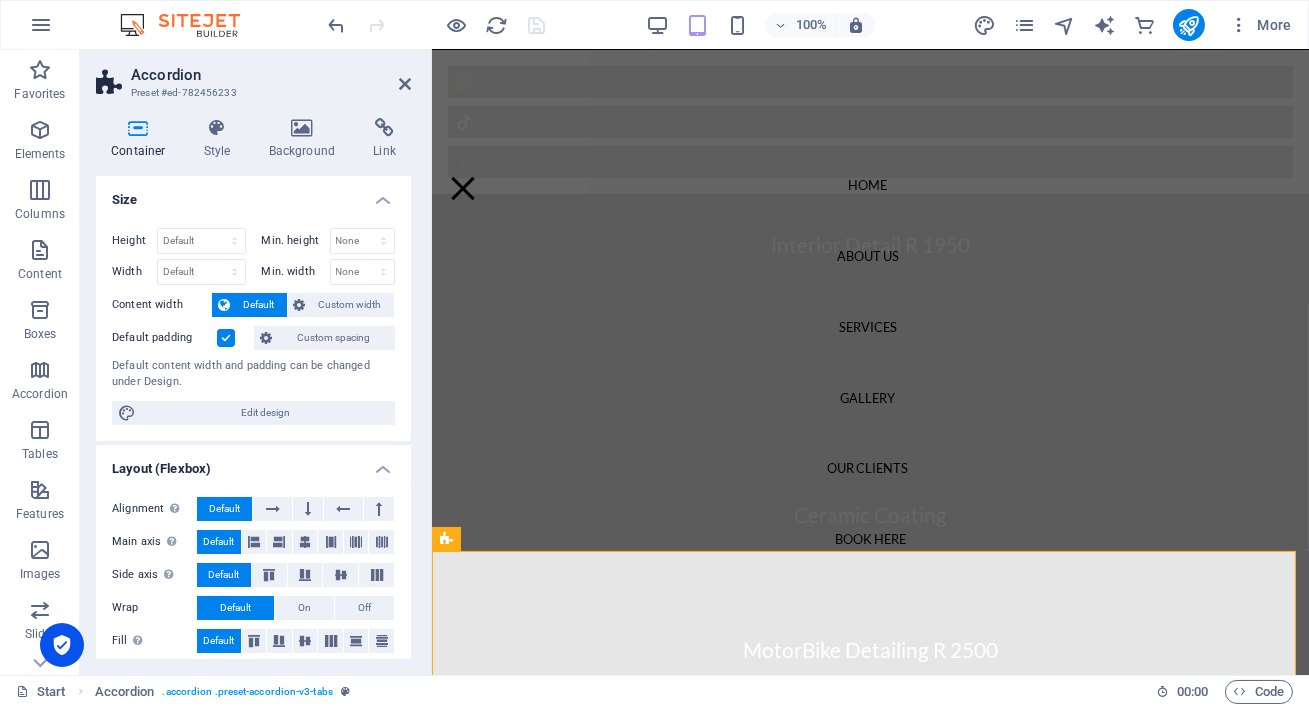 scroll, scrollTop: 2089, scrollLeft: 0, axis: vertical 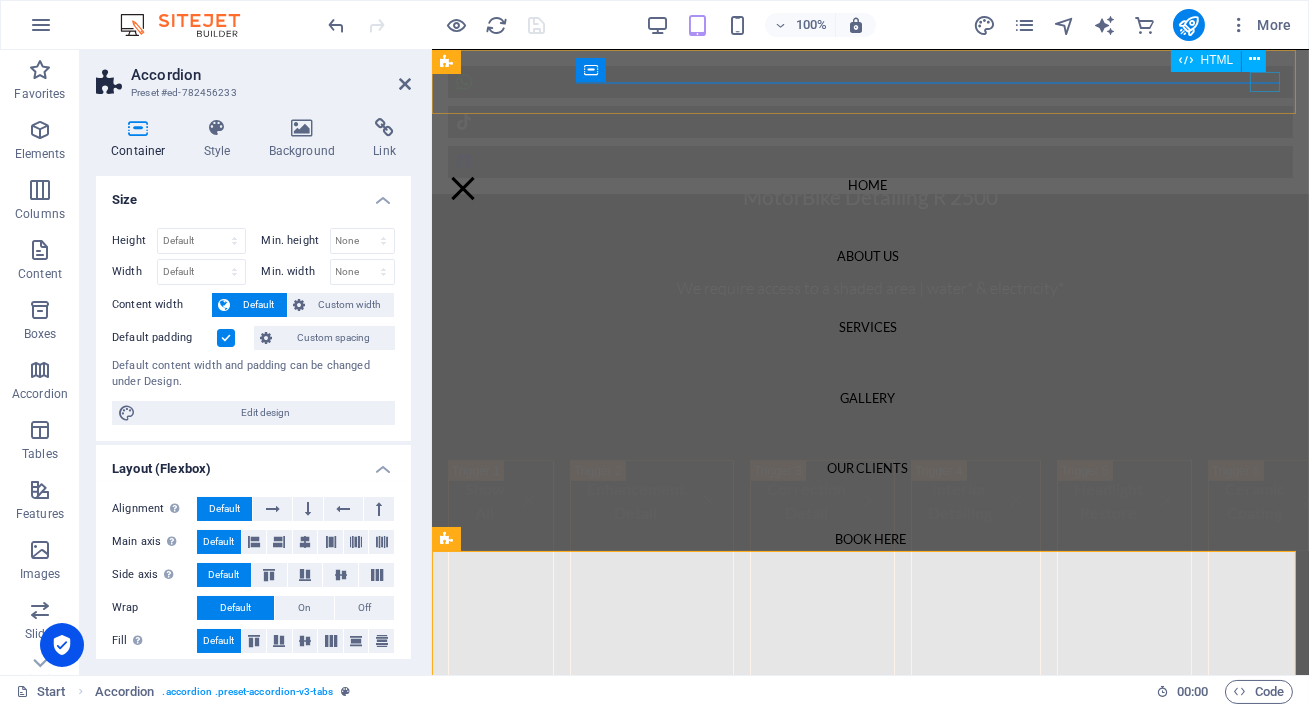 click on "Menu" at bounding box center (462, 188) 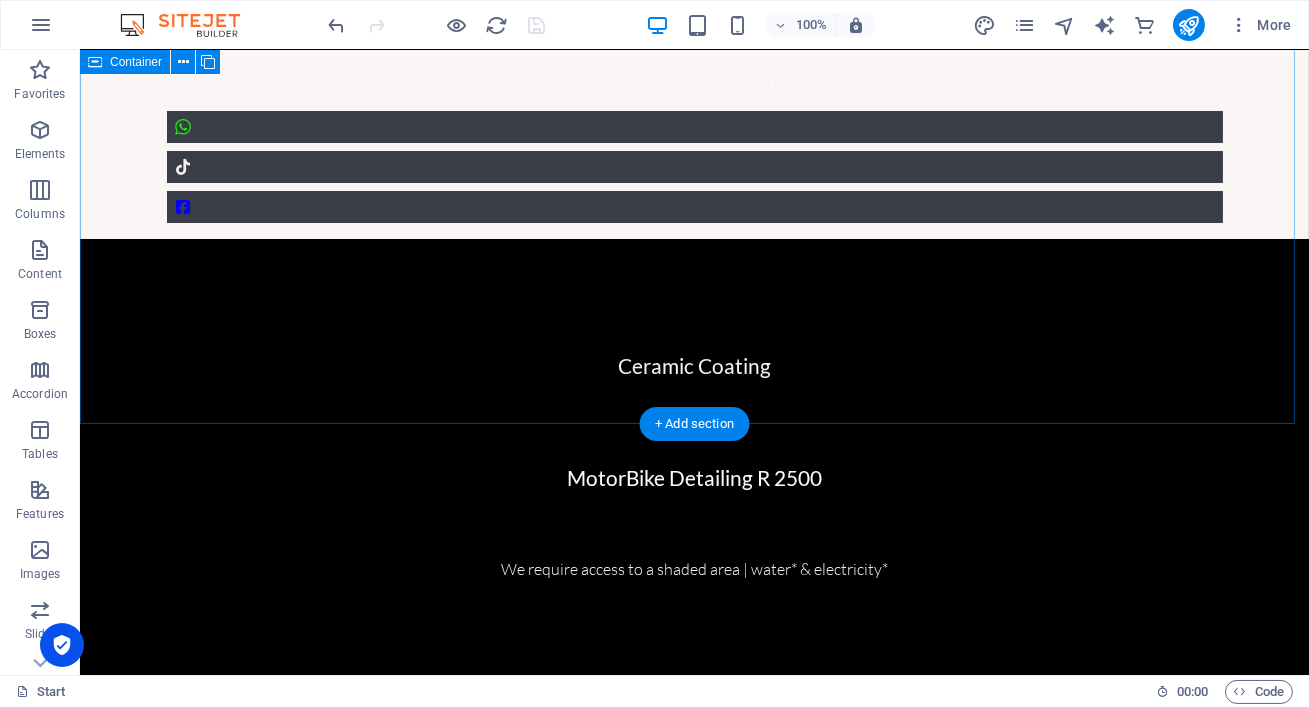 scroll, scrollTop: 1231, scrollLeft: 0, axis: vertical 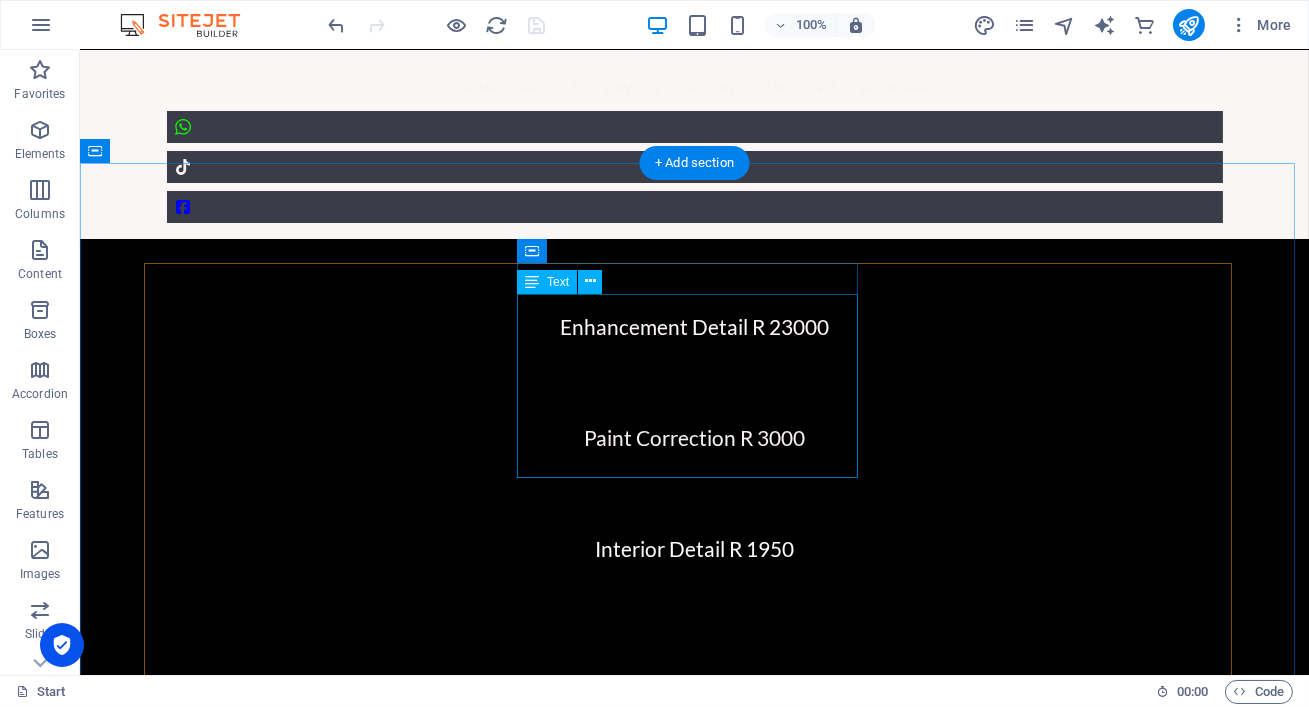 click on "Deep Wash & Clay Bar Decon, 2-Step Polish removes heavy scratches/swirls, Wax & Sealant for gloss and long-term paint protection..Prices (Excl. VAT): Hatchback/Sedan R2,400 | Compact SUV R2,500 | Bakkie/SUV R2,600 | Van from R2,700" at bounding box center [695, 485] 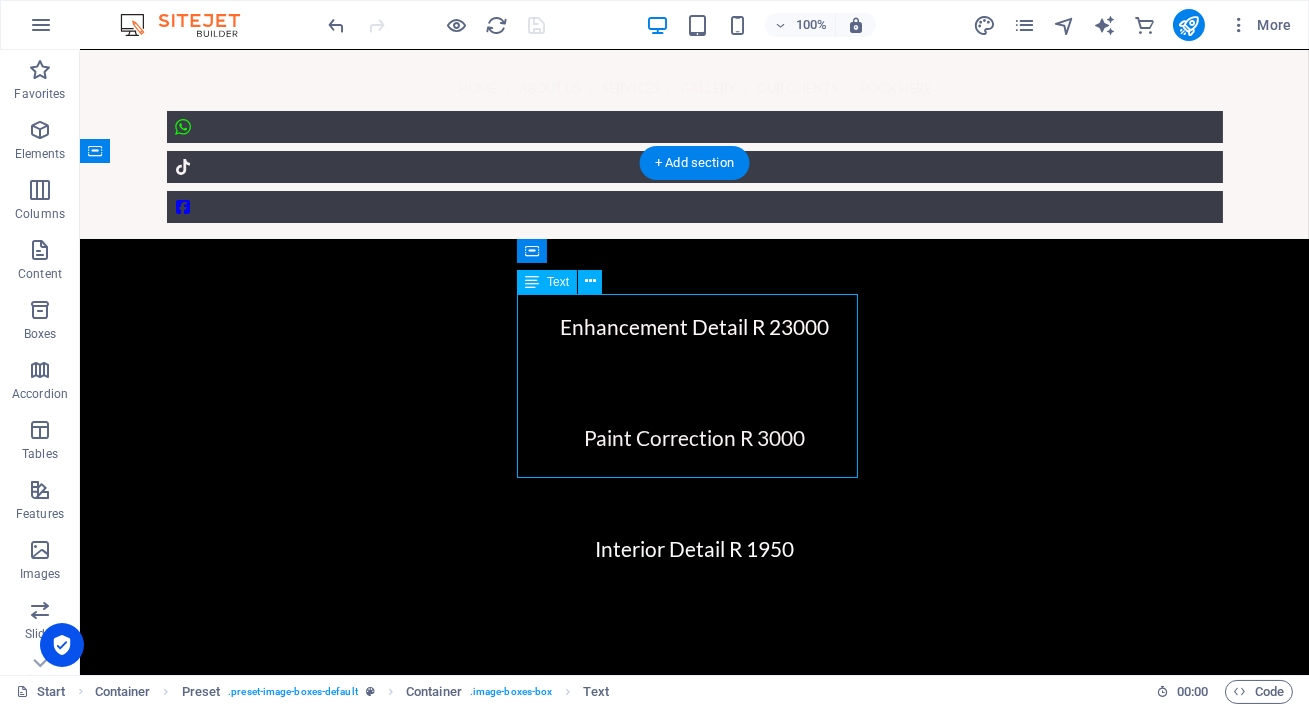 click on "Deep Wash & Clay Bar Decon, 2-Step Polish removes heavy scratches/swirls, Wax & Sealant for gloss and long-term paint protection..Prices (Excl. VAT): Hatchback/Sedan R2,400 | Compact SUV R2,500 | Bakkie/SUV R2,600 | Van from R2,700" at bounding box center [695, 485] 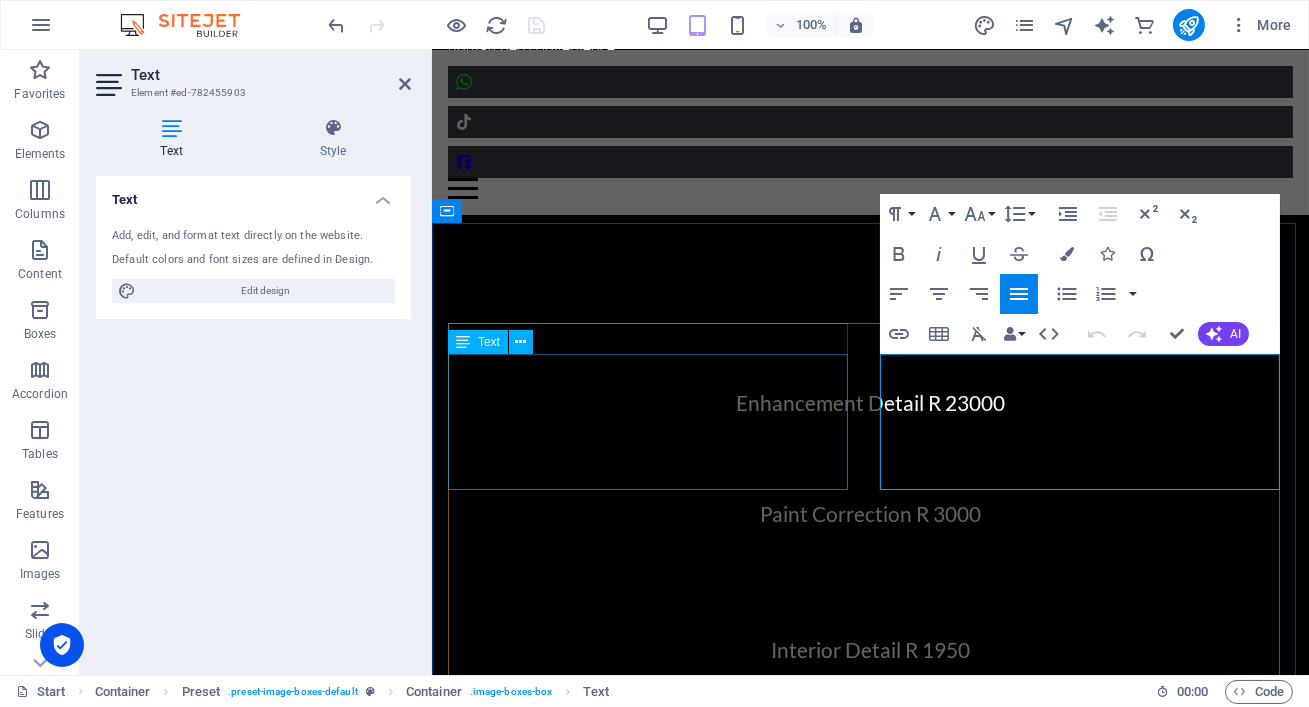 scroll, scrollTop: 1623, scrollLeft: 0, axis: vertical 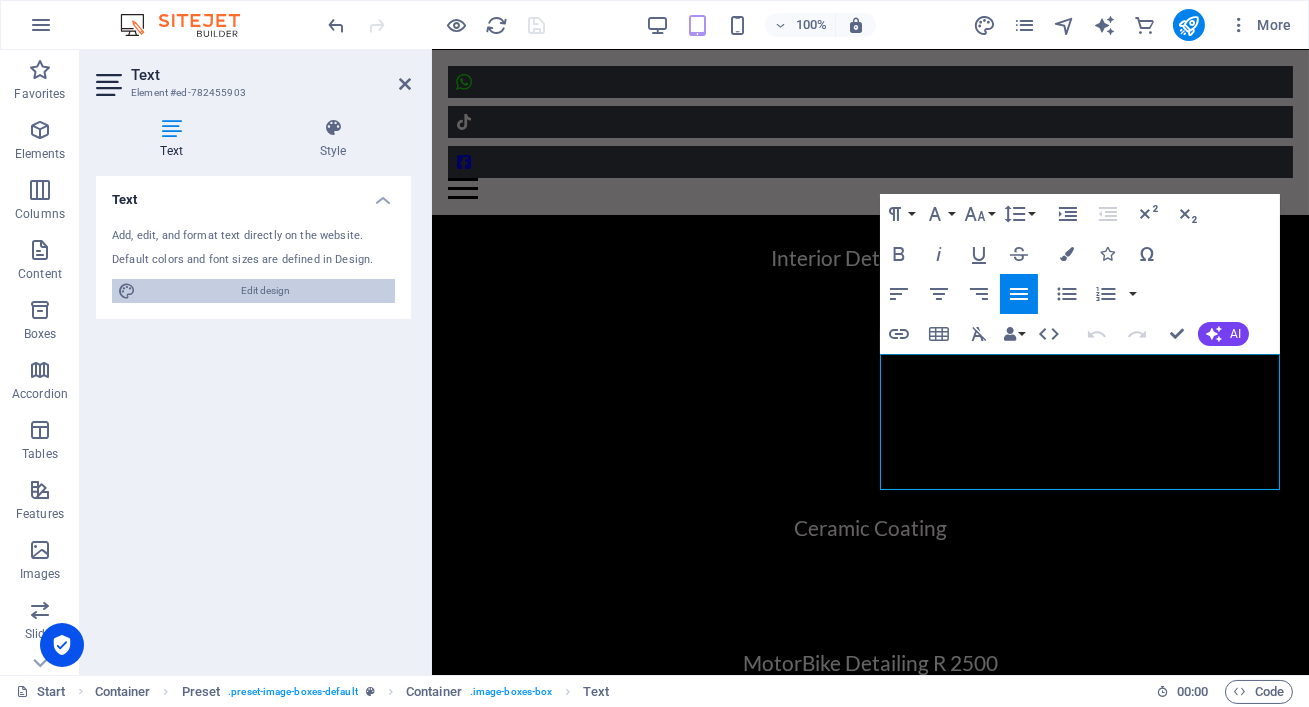 click on "Edit design" at bounding box center [265, 291] 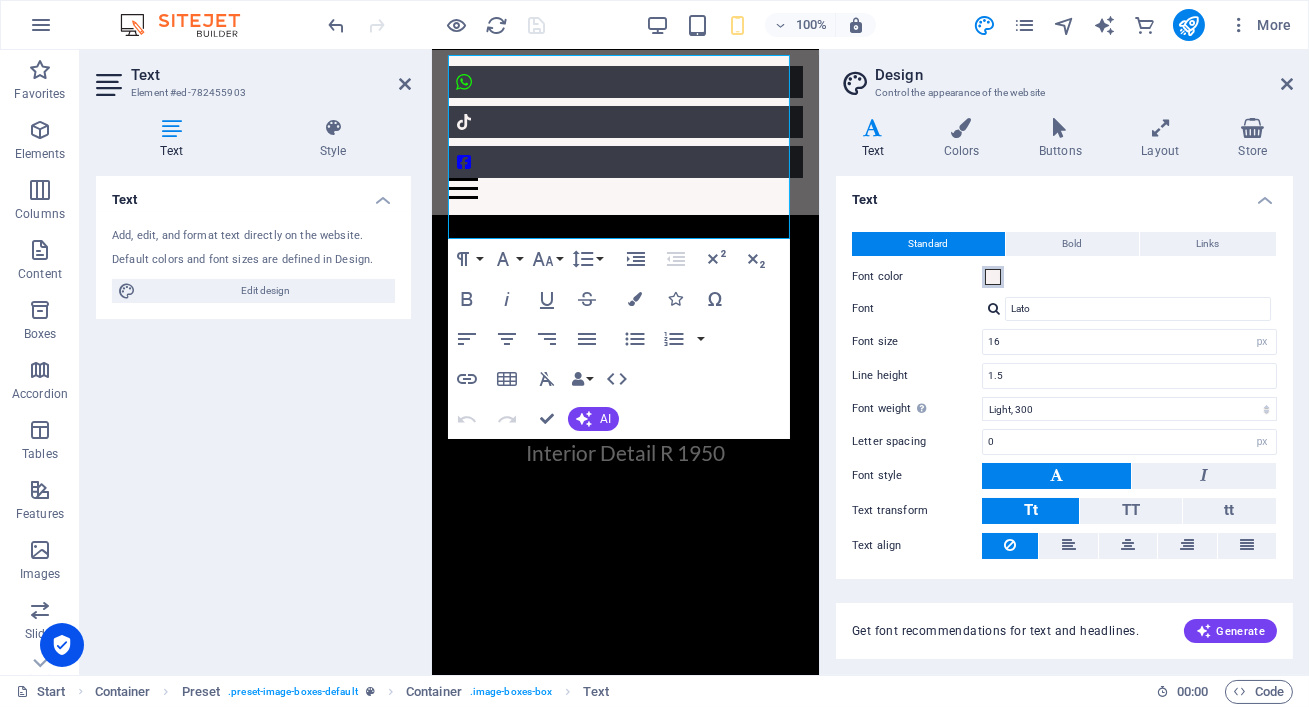 click at bounding box center (993, 277) 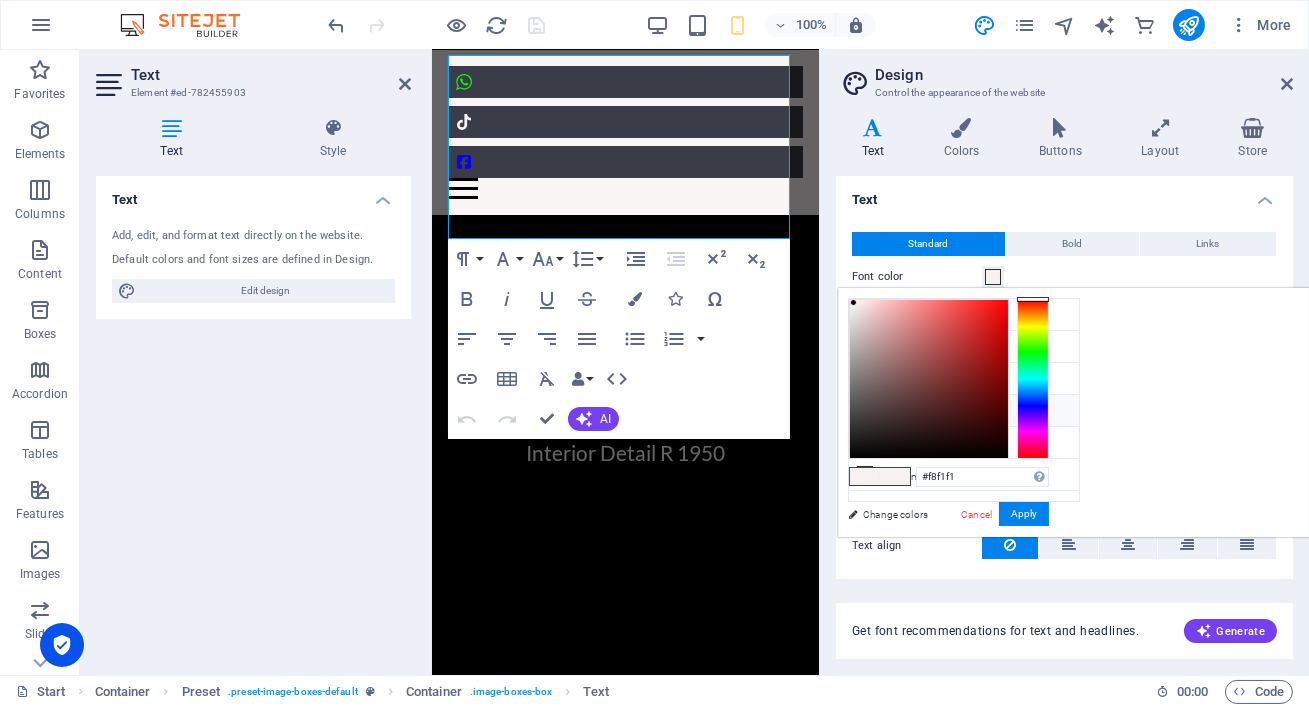 click on "Font color
#000000" at bounding box center [964, 411] 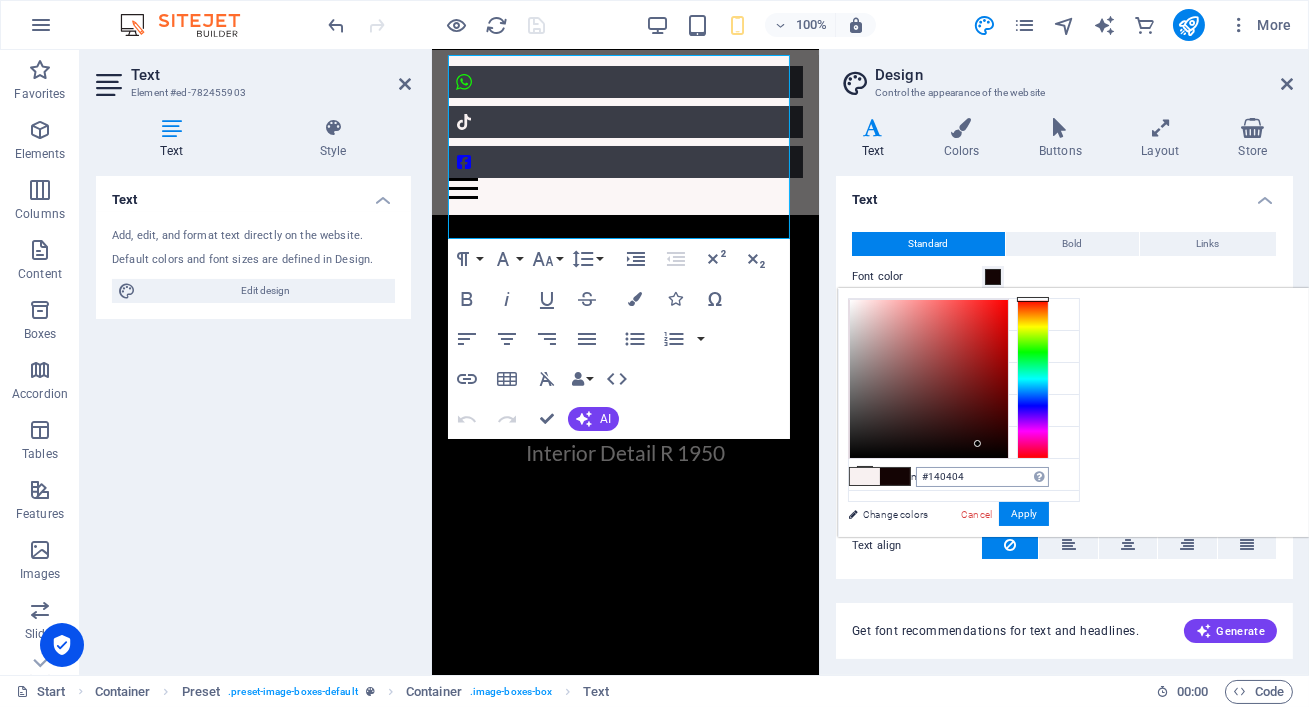 type on "#000000" 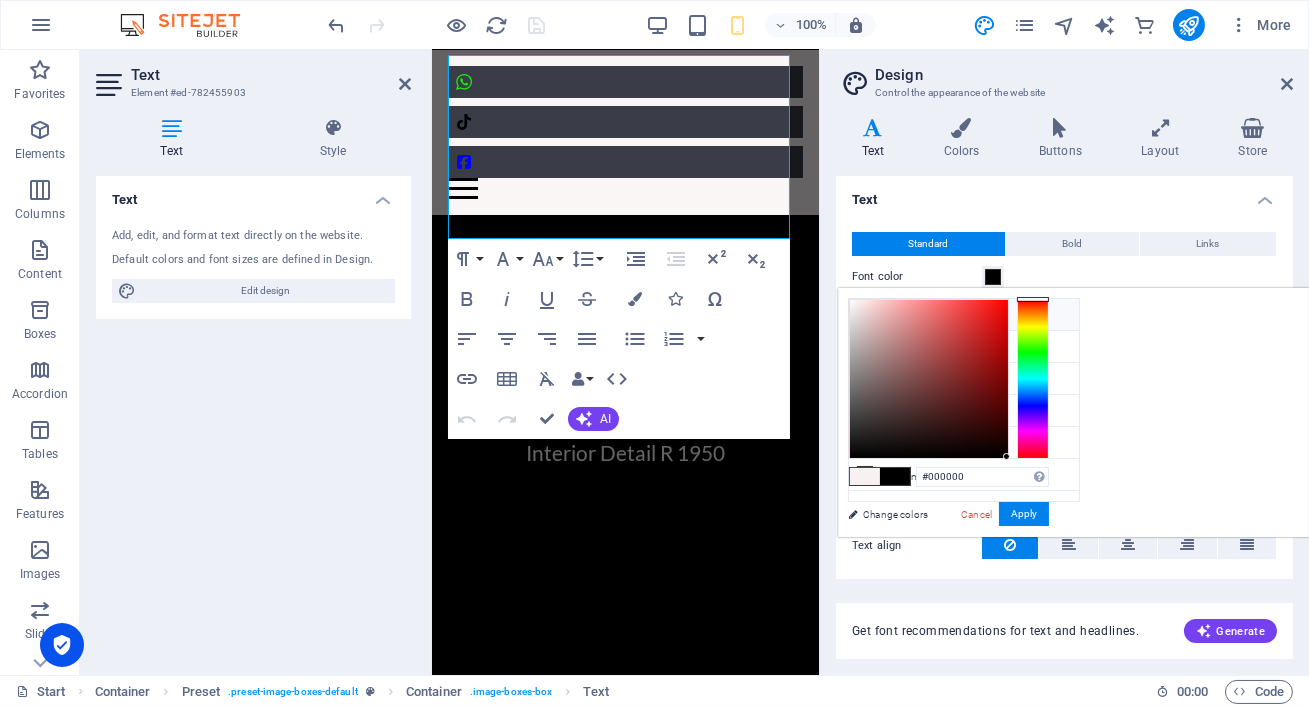 drag, startPoint x: 1097, startPoint y: 456, endPoint x: 1281, endPoint y: 487, distance: 186.59314 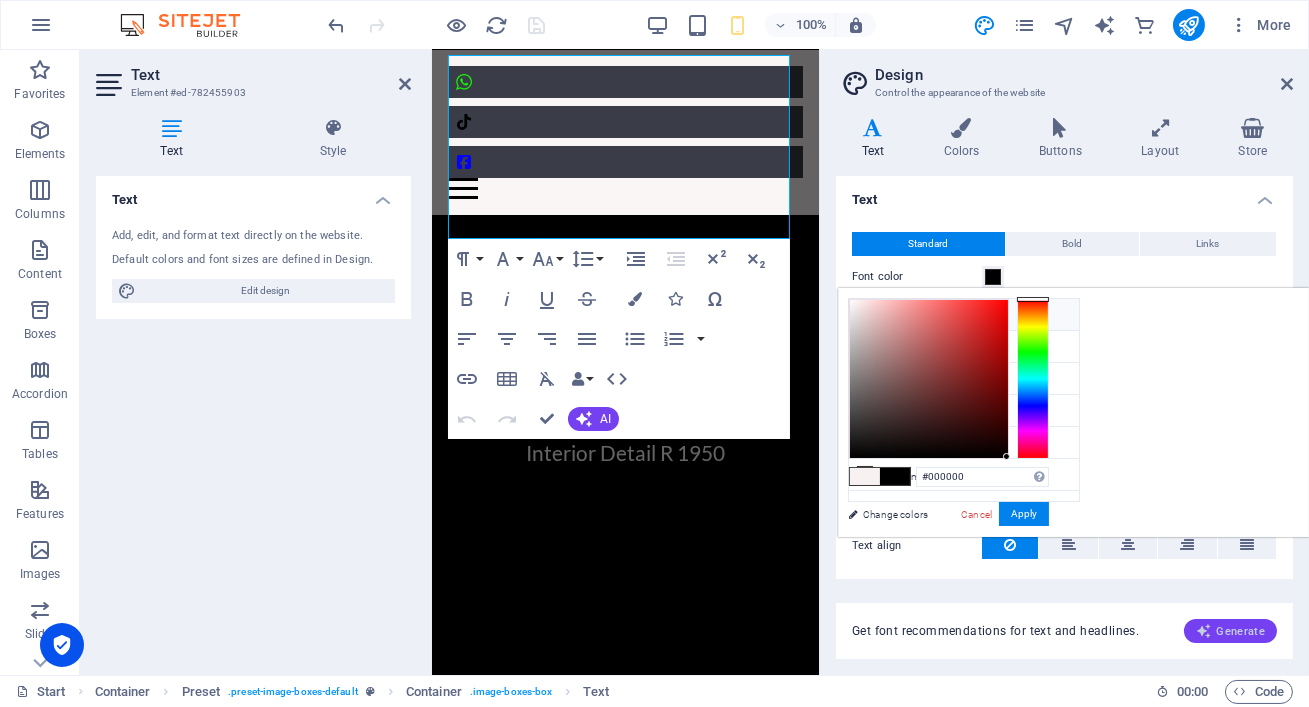 click on "Generate" at bounding box center (1230, 631) 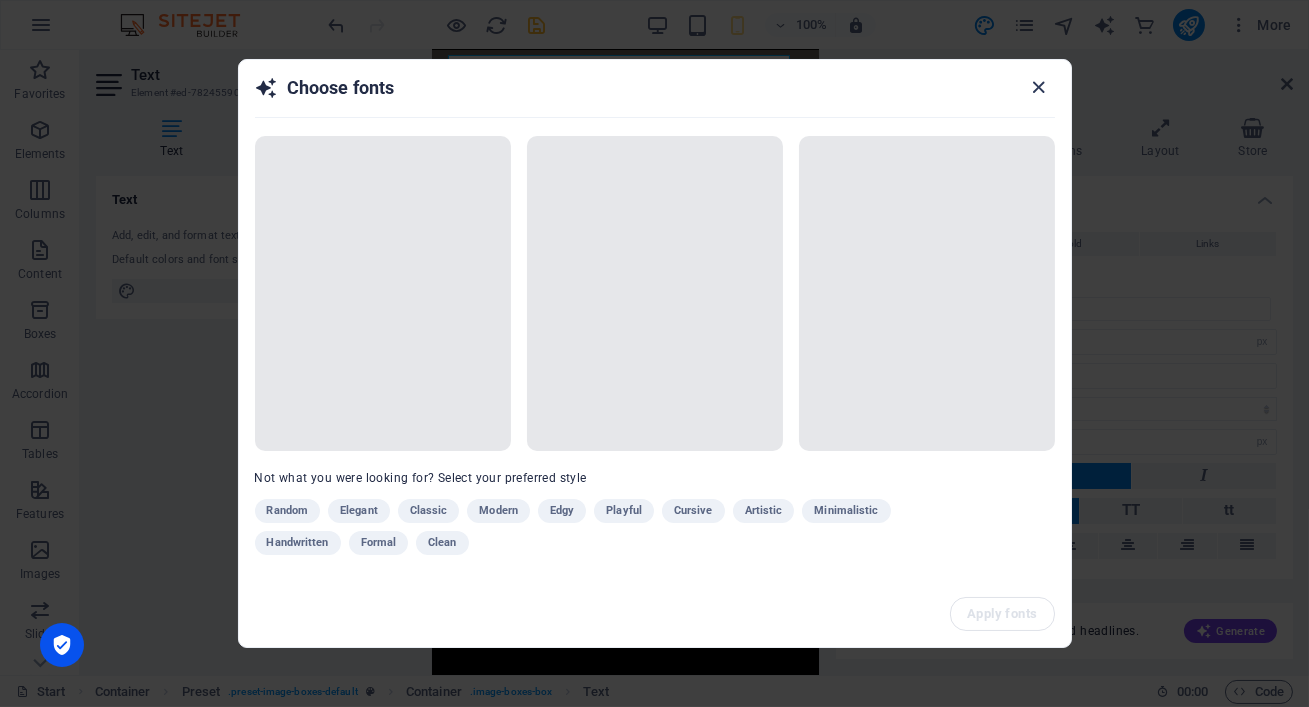 click at bounding box center (1038, 87) 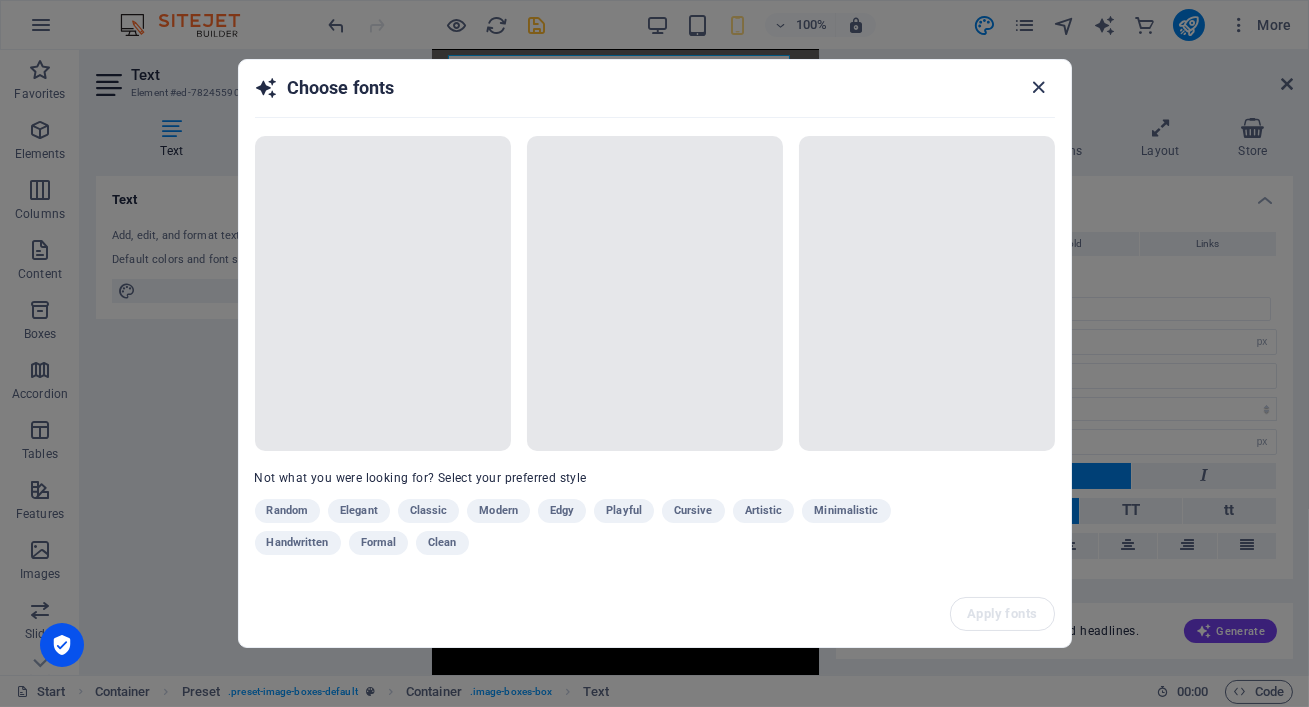 click at bounding box center (1038, 87) 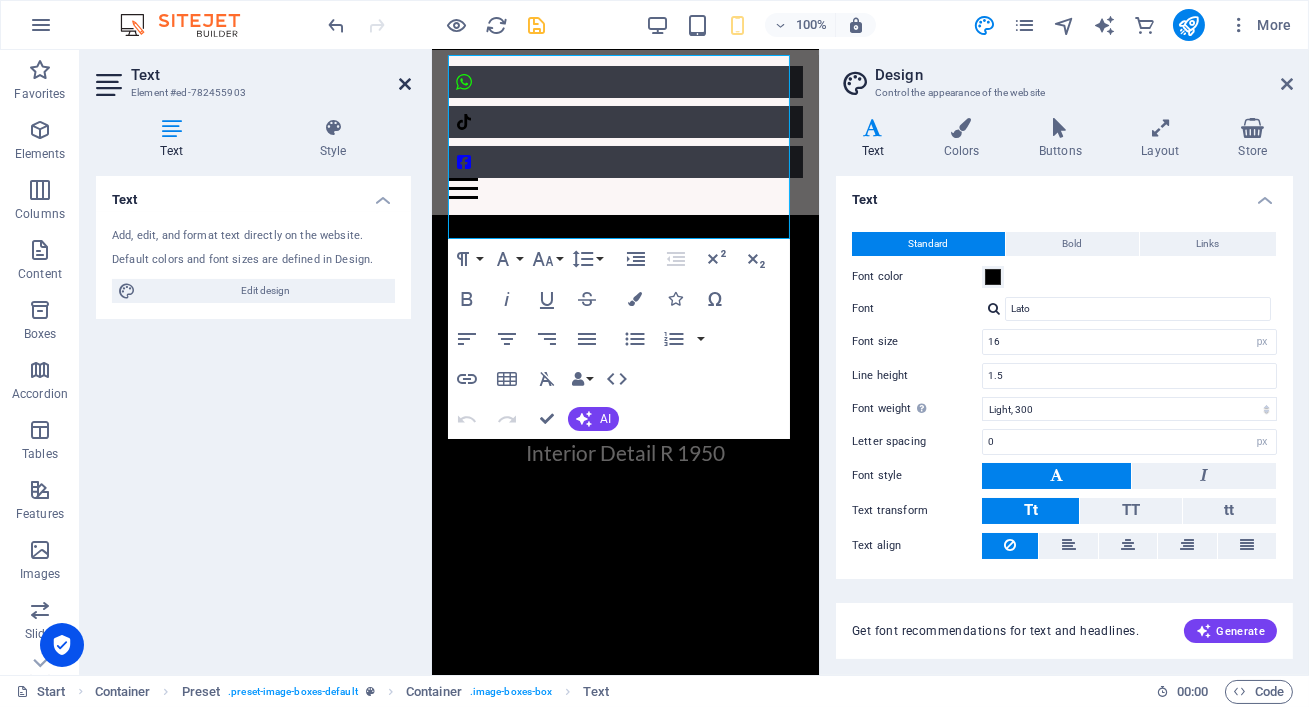 click at bounding box center (405, 84) 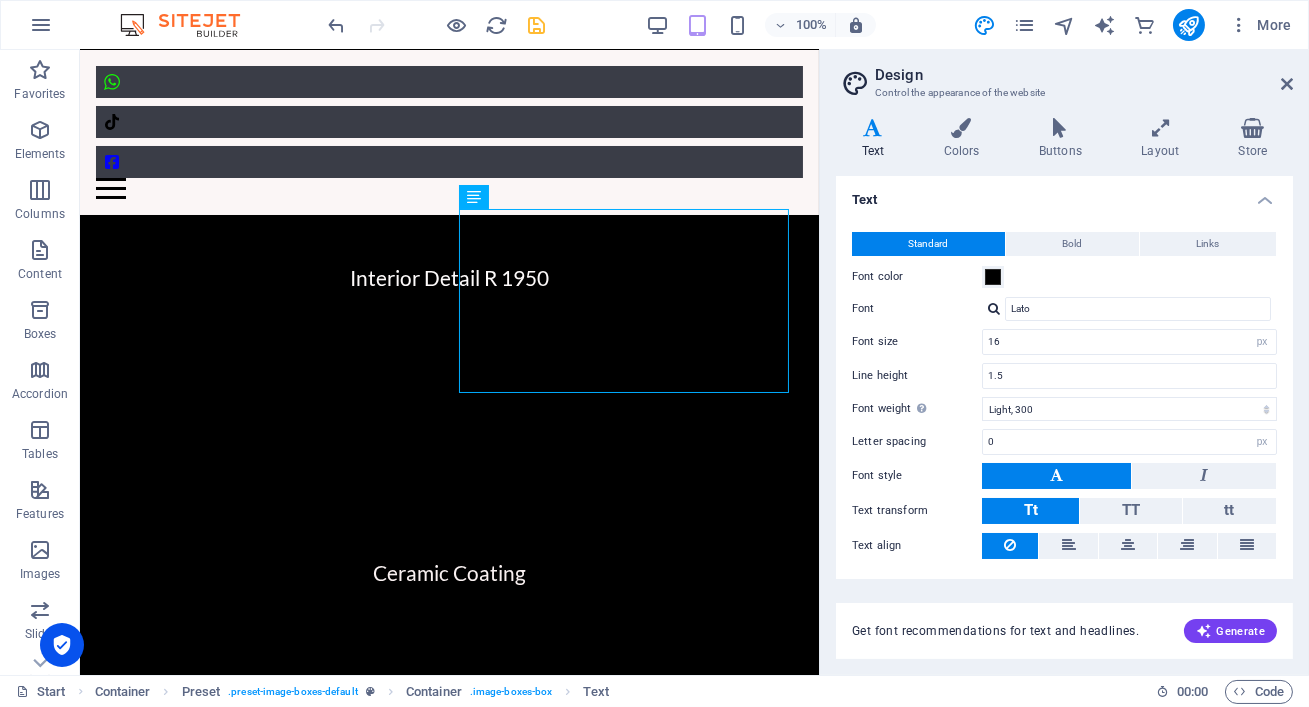 click on "Design Control the appearance of the website" at bounding box center [1066, 76] 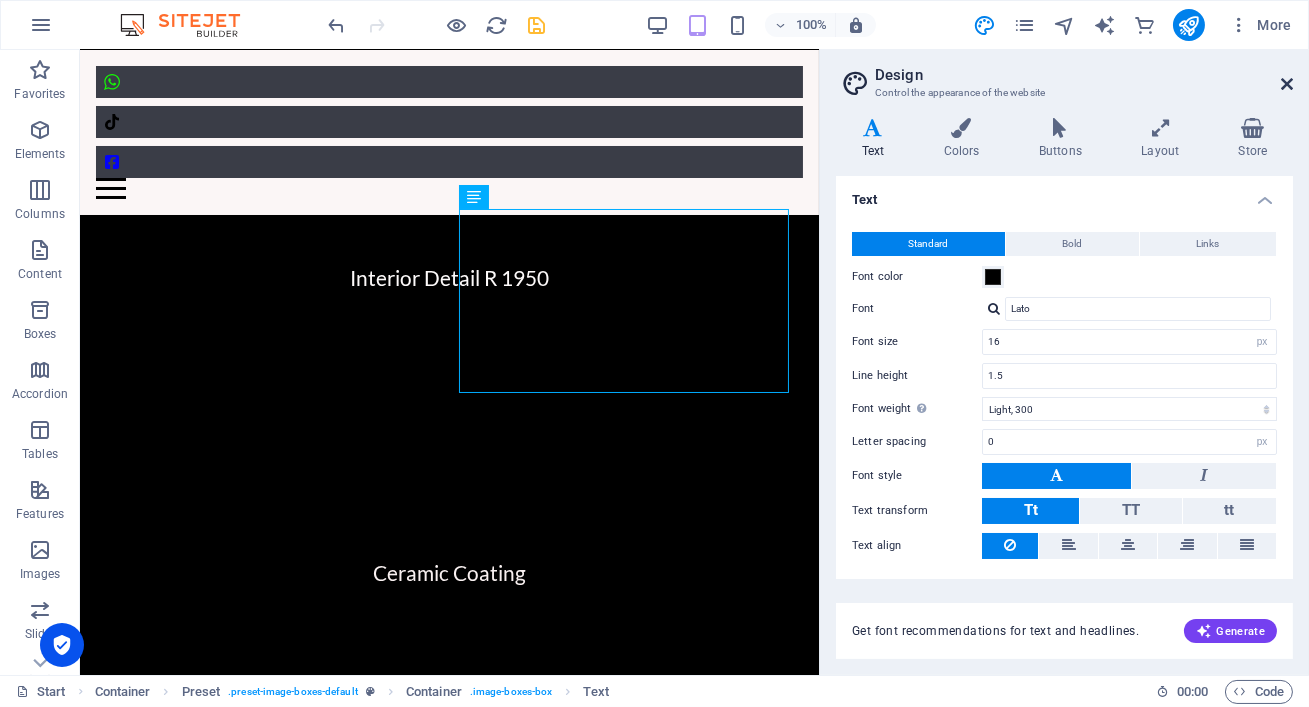 click at bounding box center [1287, 84] 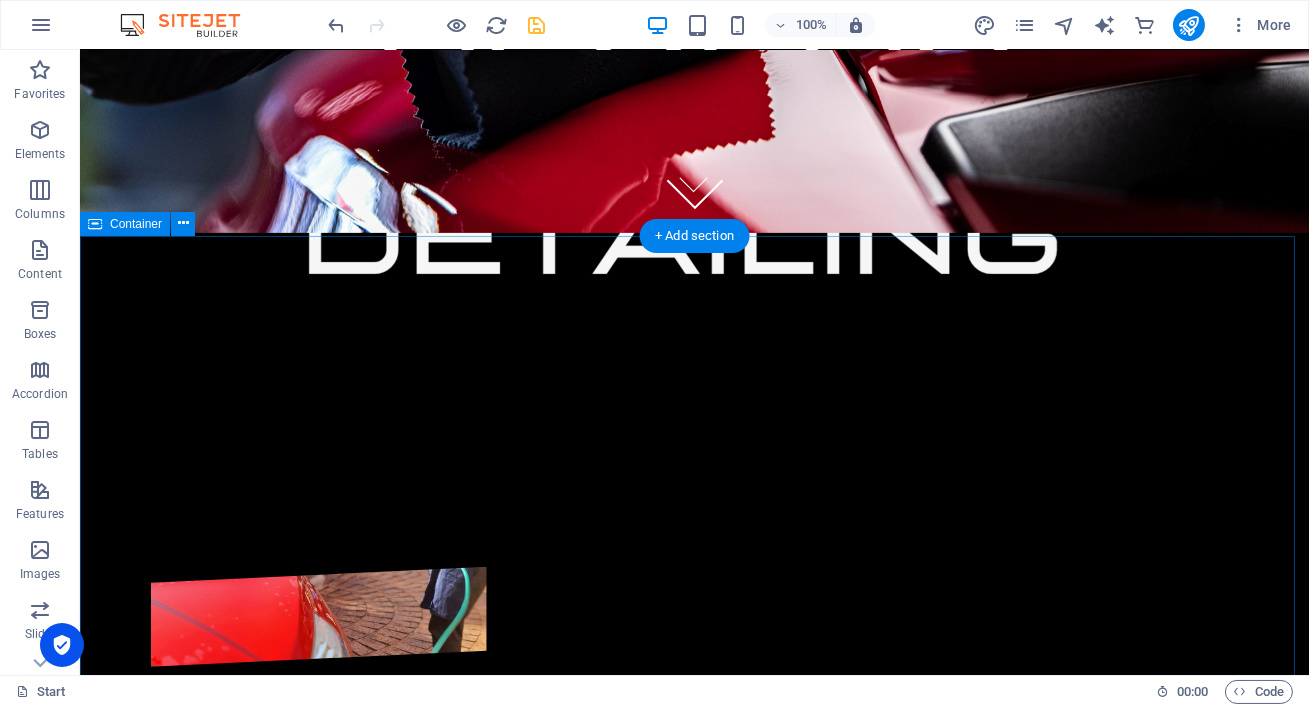 scroll, scrollTop: 580, scrollLeft: 0, axis: vertical 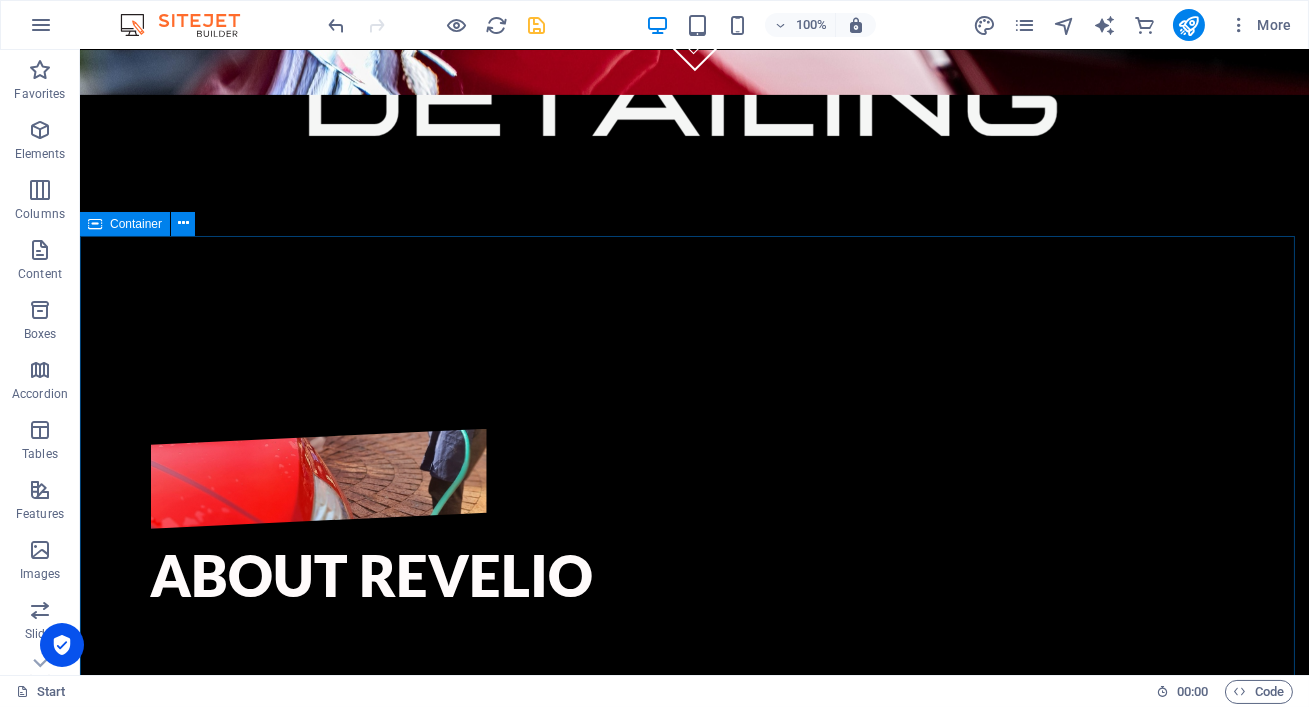 click on "Container" at bounding box center [136, 224] 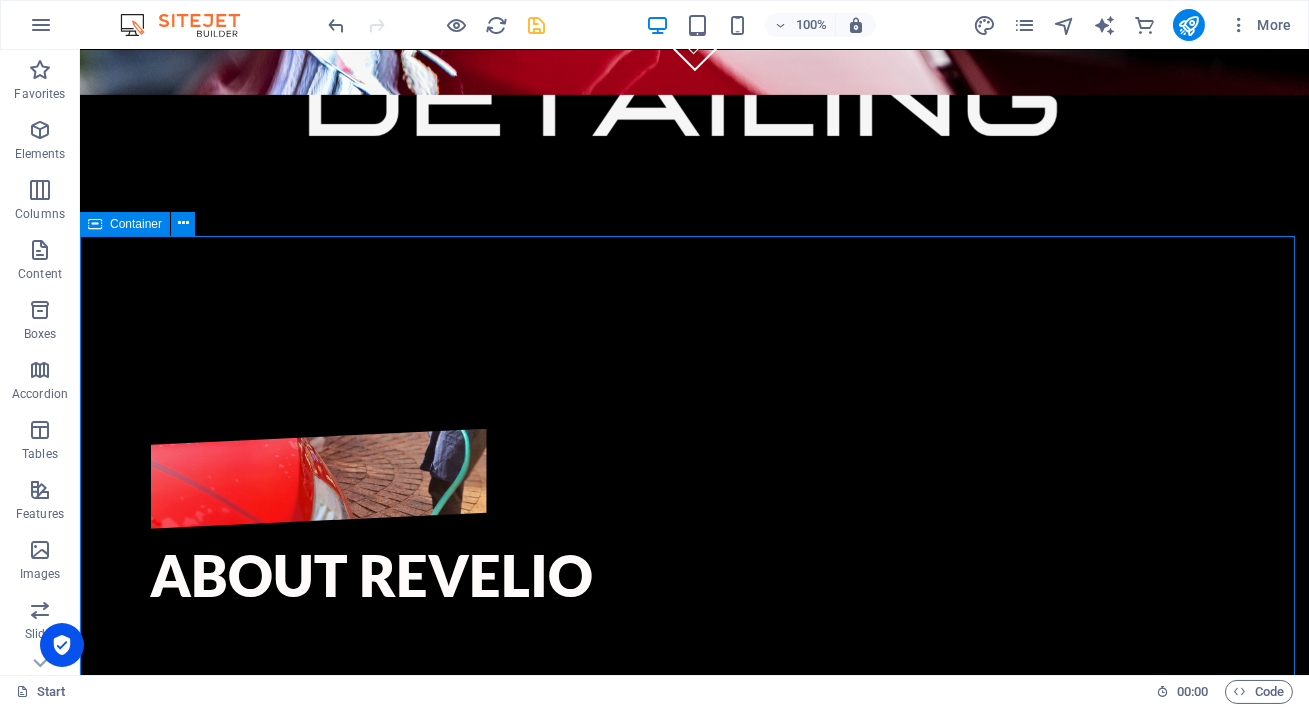 click on "Container" at bounding box center [136, 224] 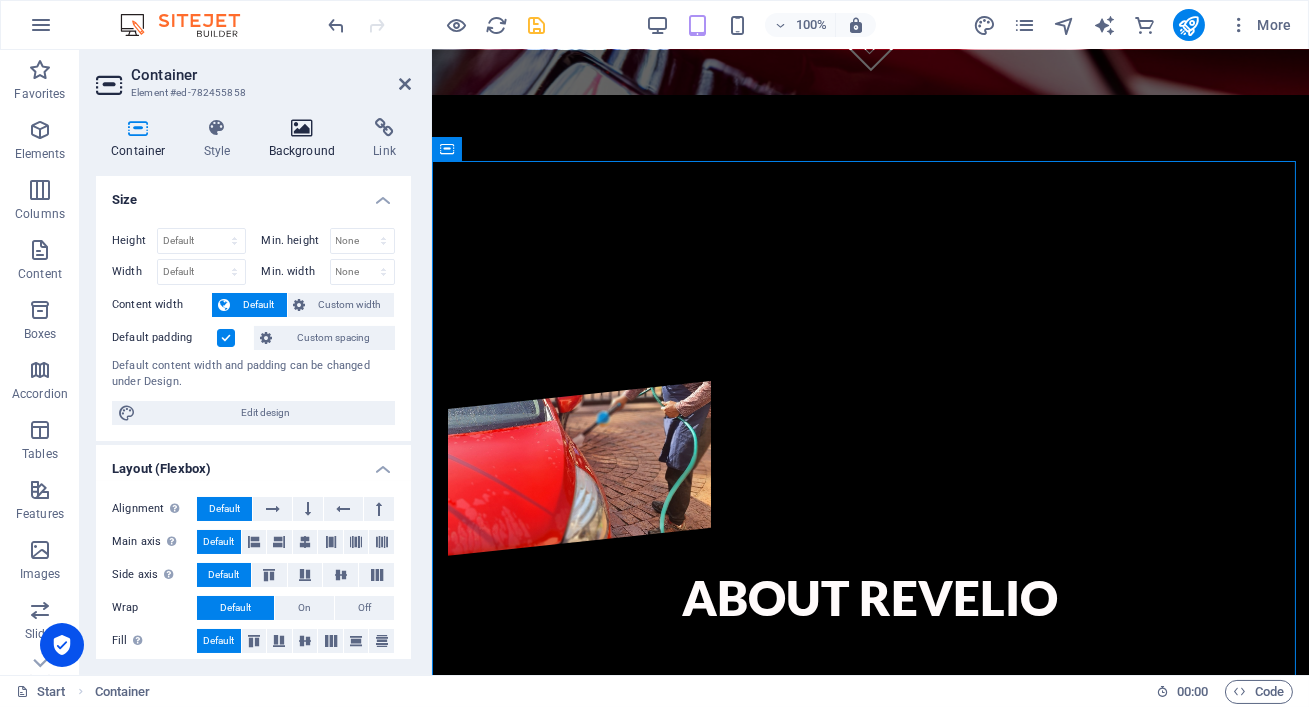 click at bounding box center [302, 128] 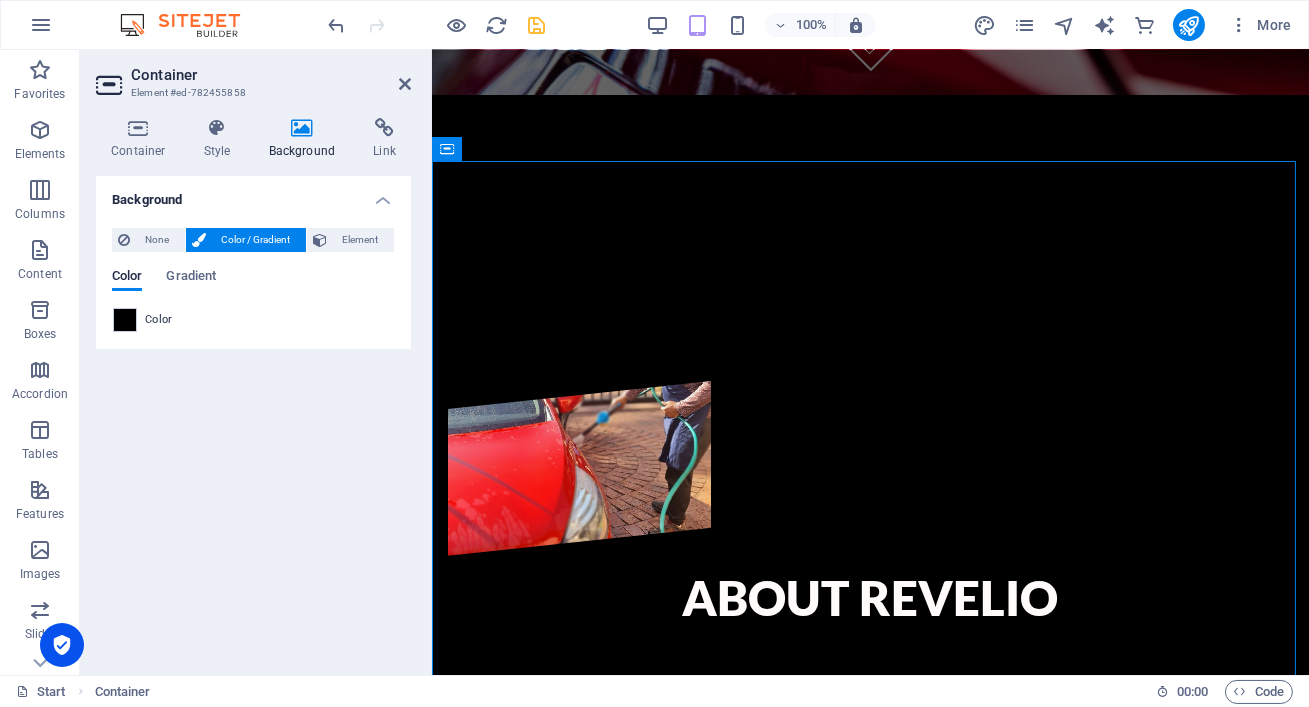 click on "None Color / Gradient Element Stretch background to full-width Color overlay Places an overlay over the background to colorize it Parallax 0 % Image Image slider Map Video YouTube Vimeo HTML Color Gradient Color A parent element contains a background. Edit background on parent element" at bounding box center [253, 280] 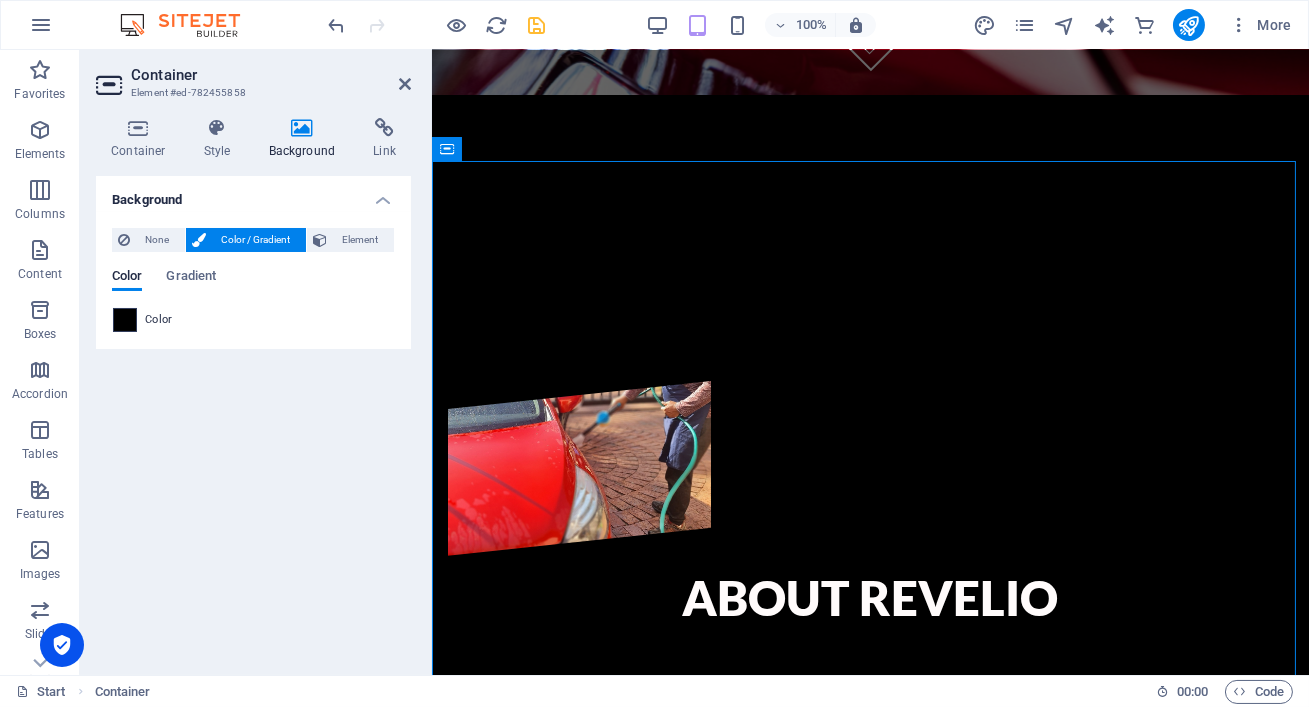 click at bounding box center (125, 320) 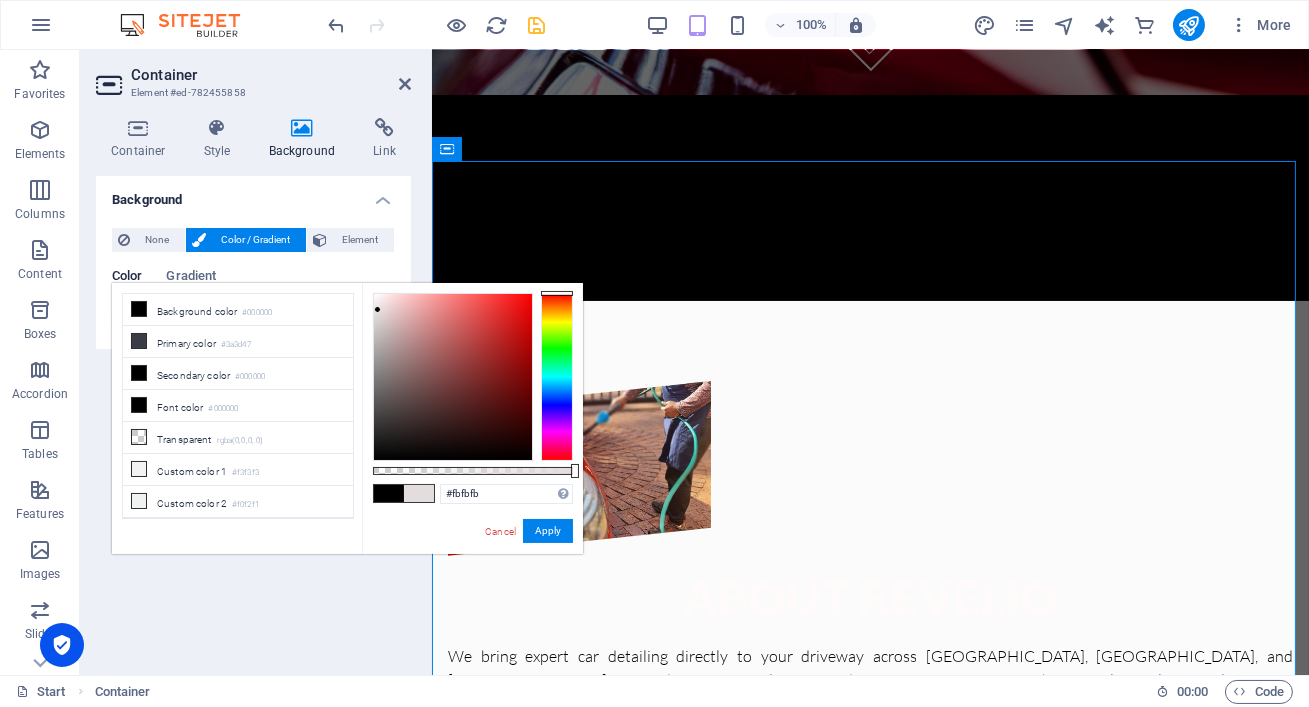type on "#fdfdfd" 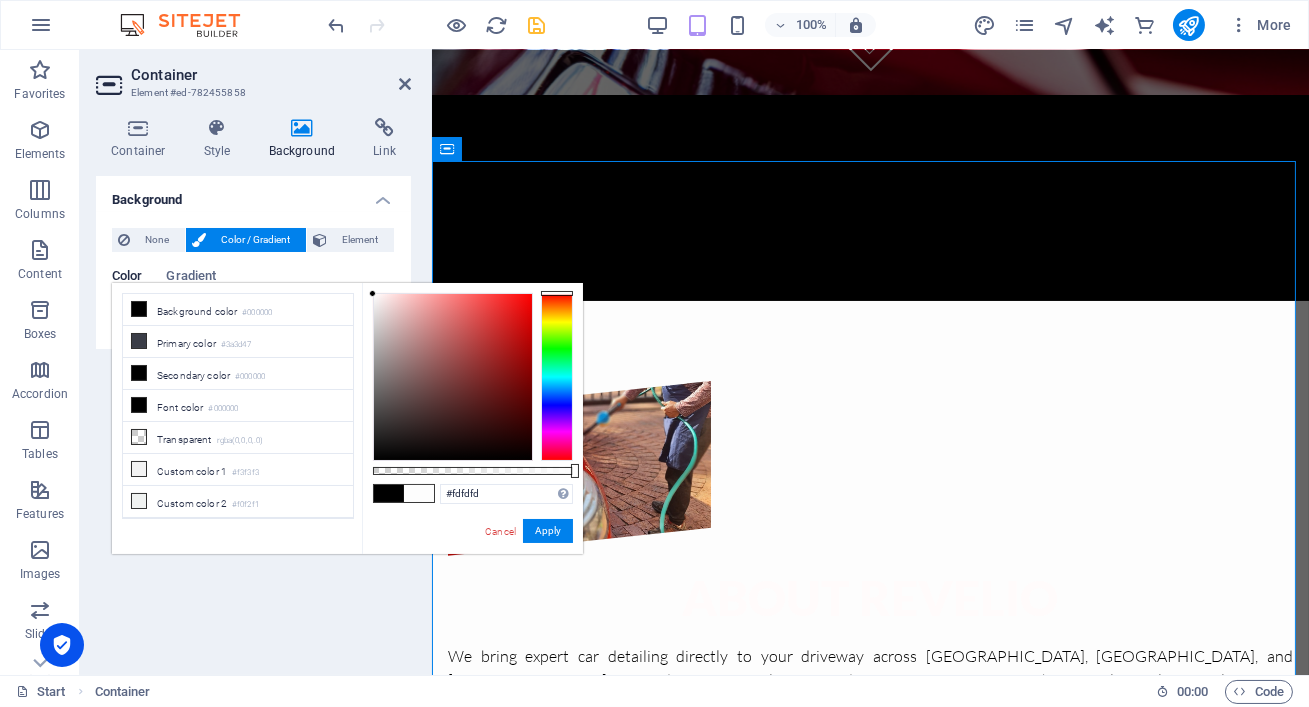 drag, startPoint x: 425, startPoint y: 382, endPoint x: 364, endPoint y: 294, distance: 107.07474 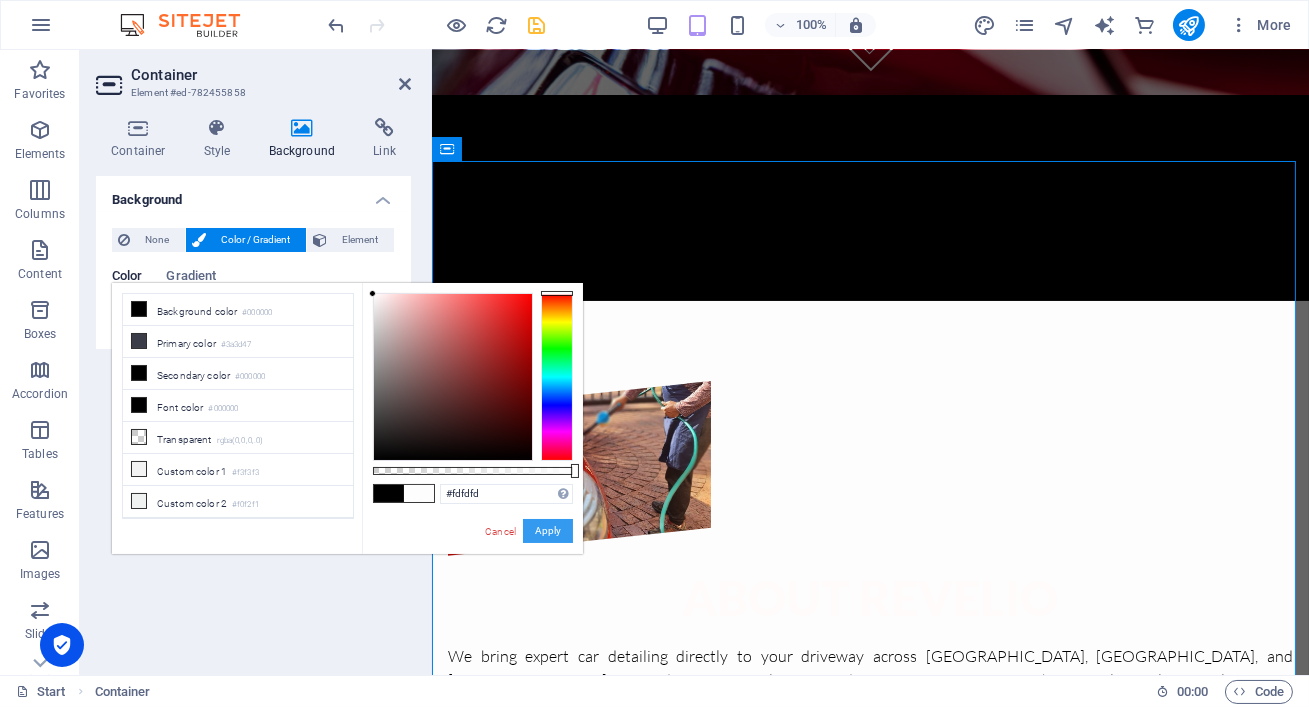 click on "Apply" at bounding box center (548, 531) 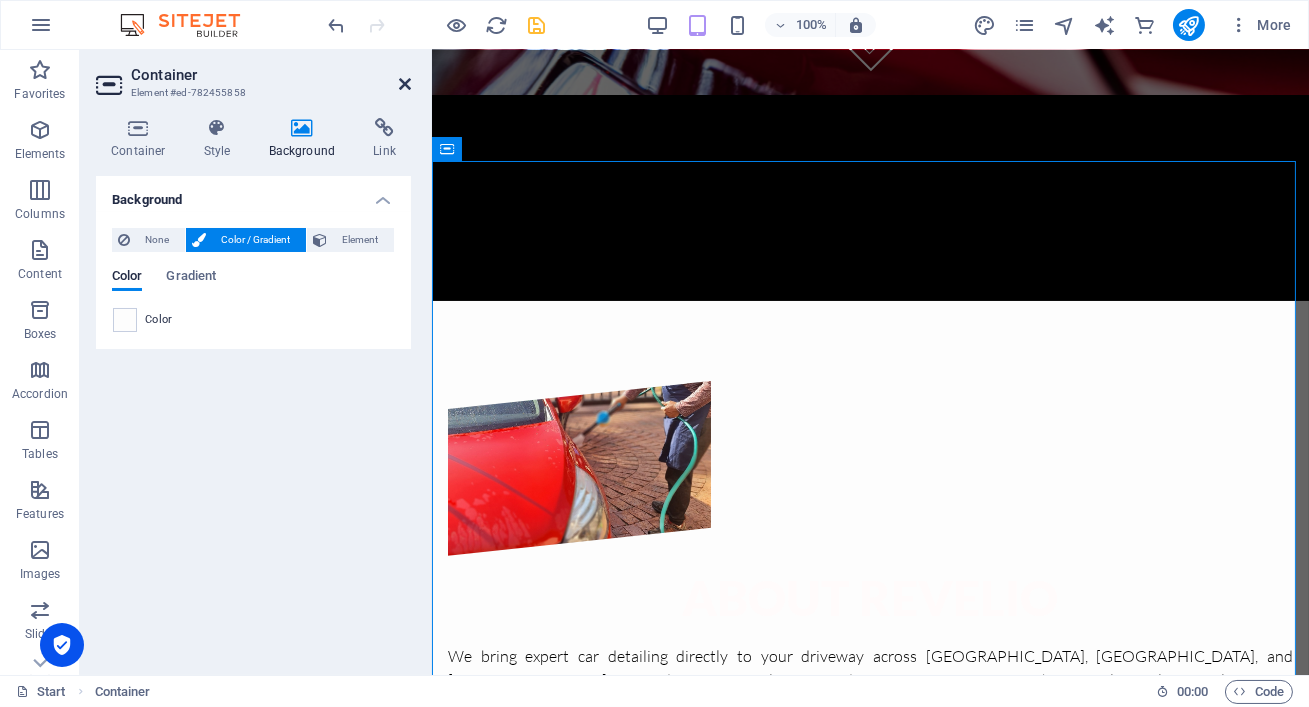 click at bounding box center (405, 84) 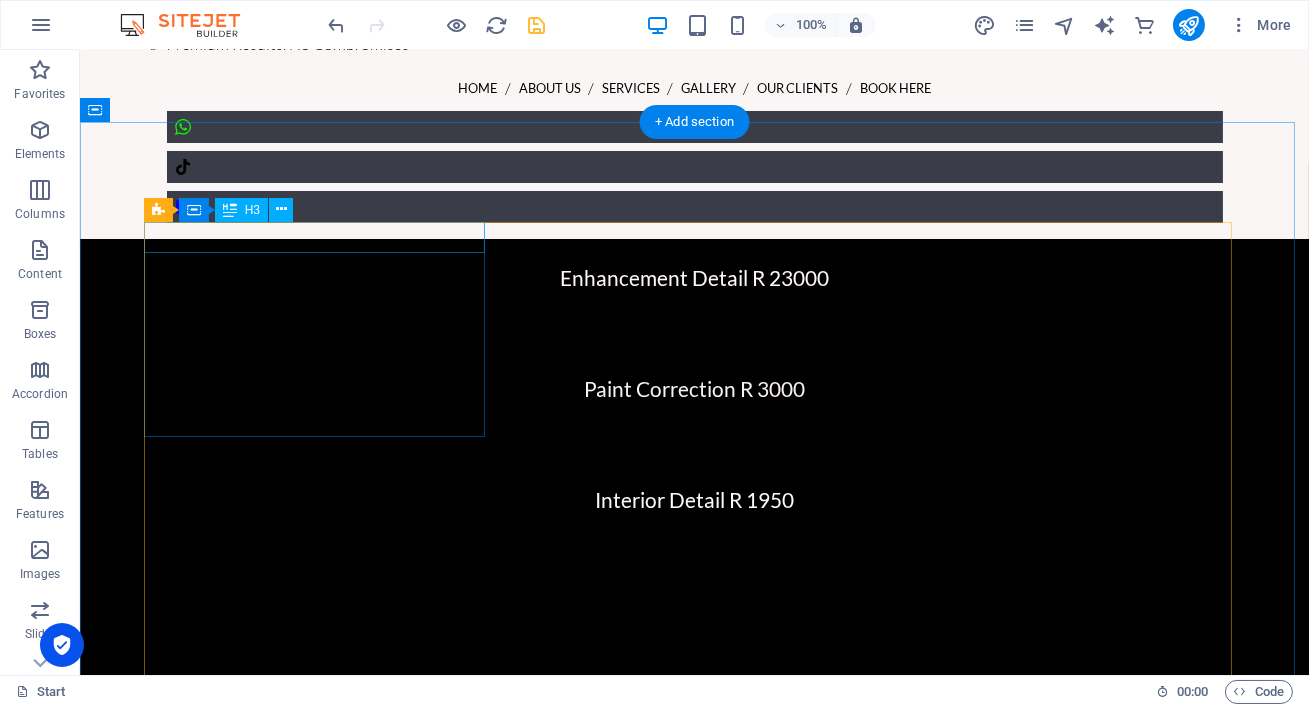 scroll, scrollTop: 1272, scrollLeft: 0, axis: vertical 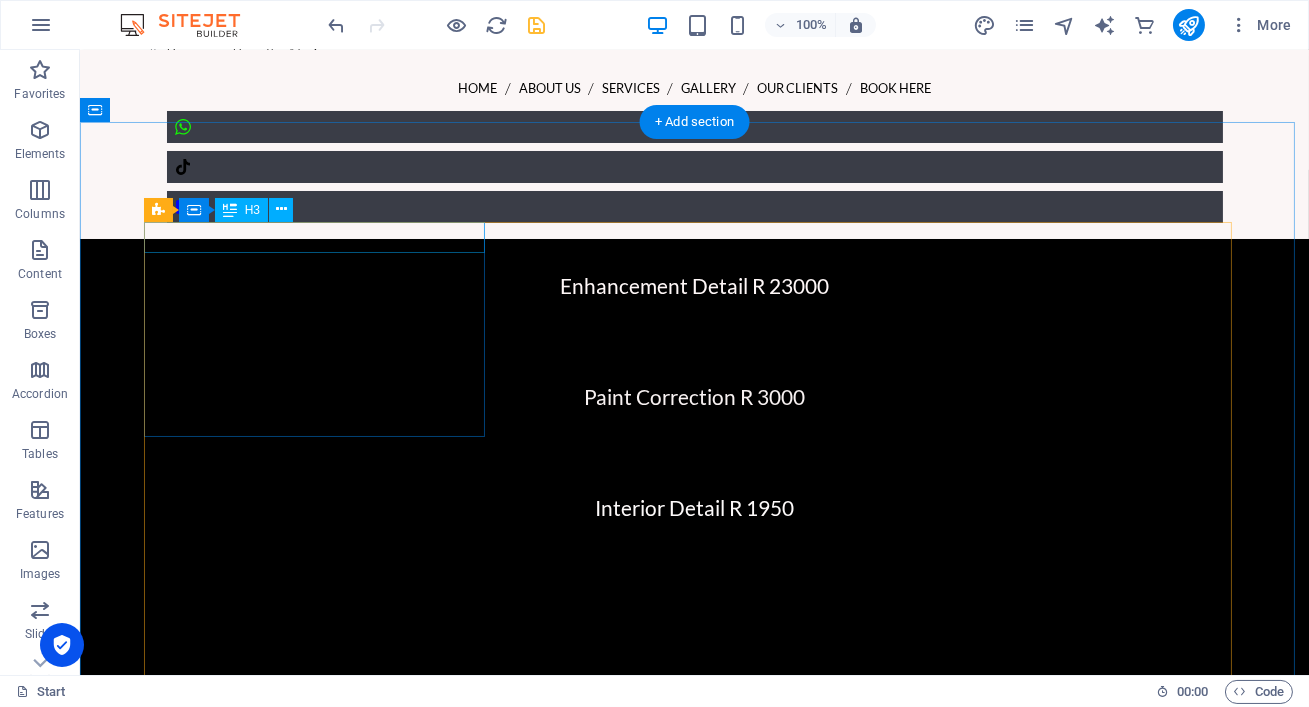 click on "Enhancement Detail R 23000" at bounding box center [695, 285] 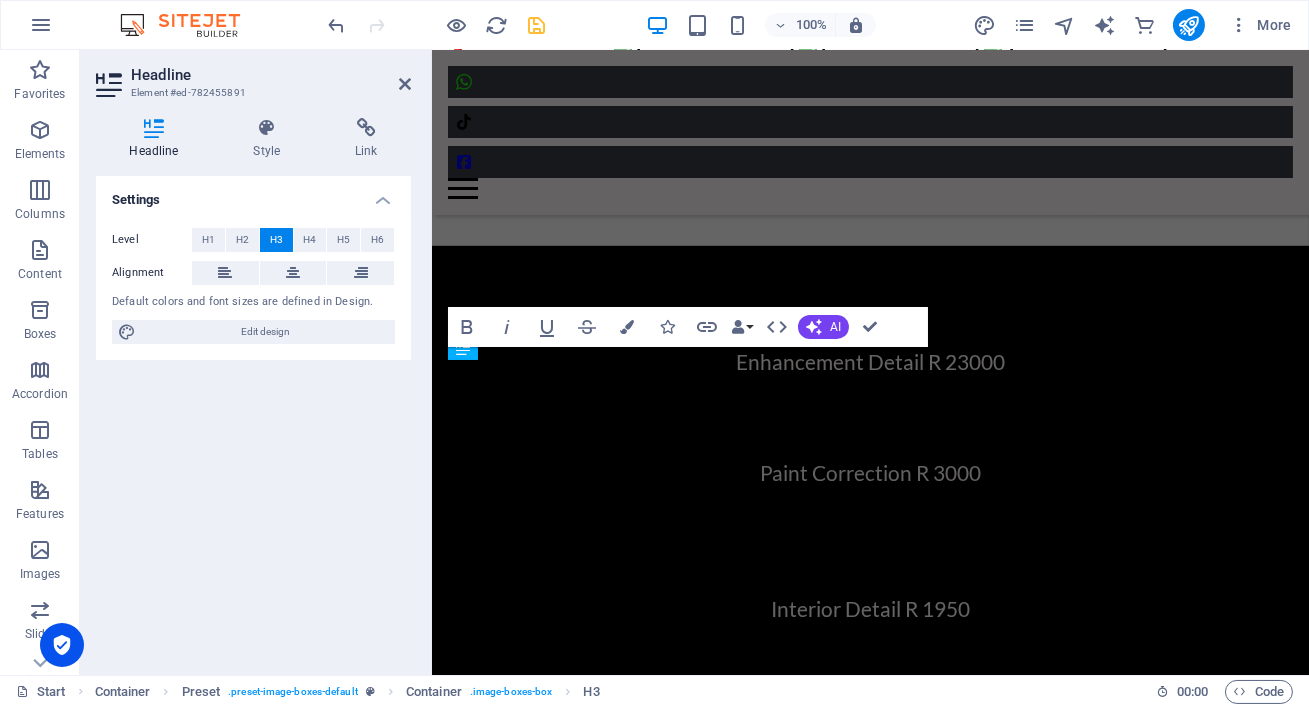 scroll, scrollTop: 1600, scrollLeft: 0, axis: vertical 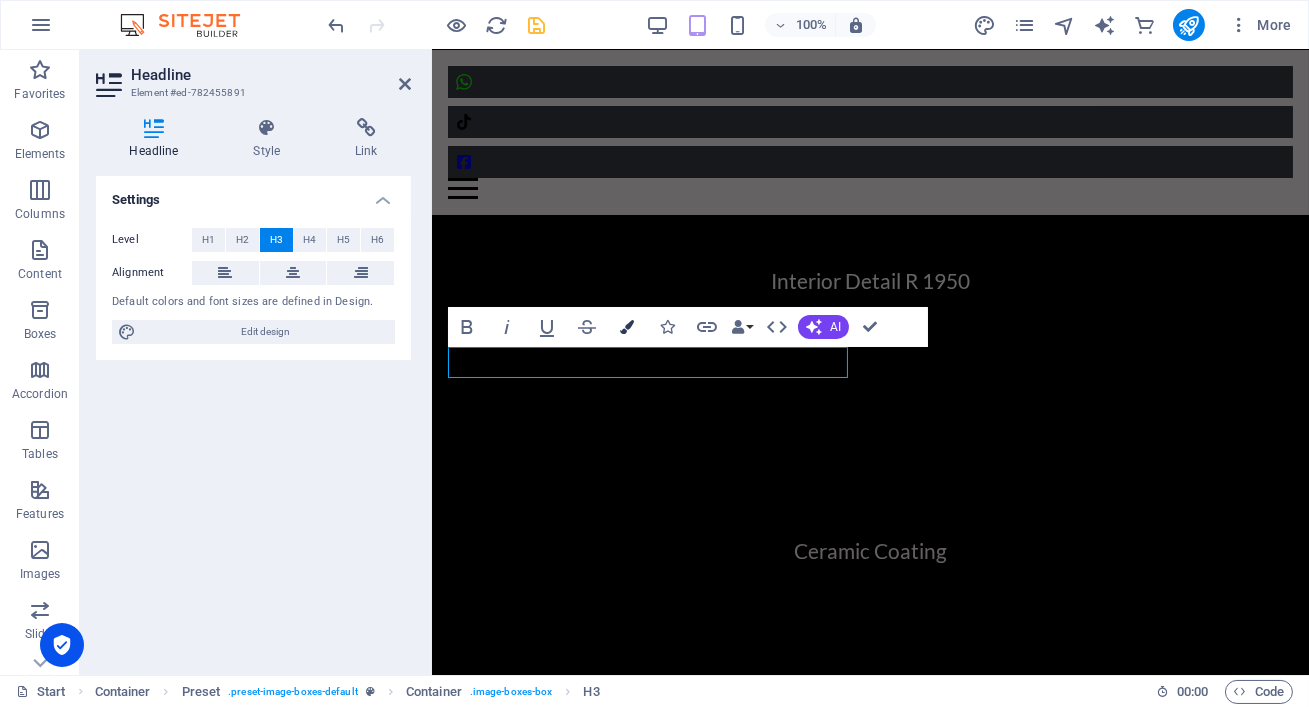 click on "Colors" at bounding box center [627, 327] 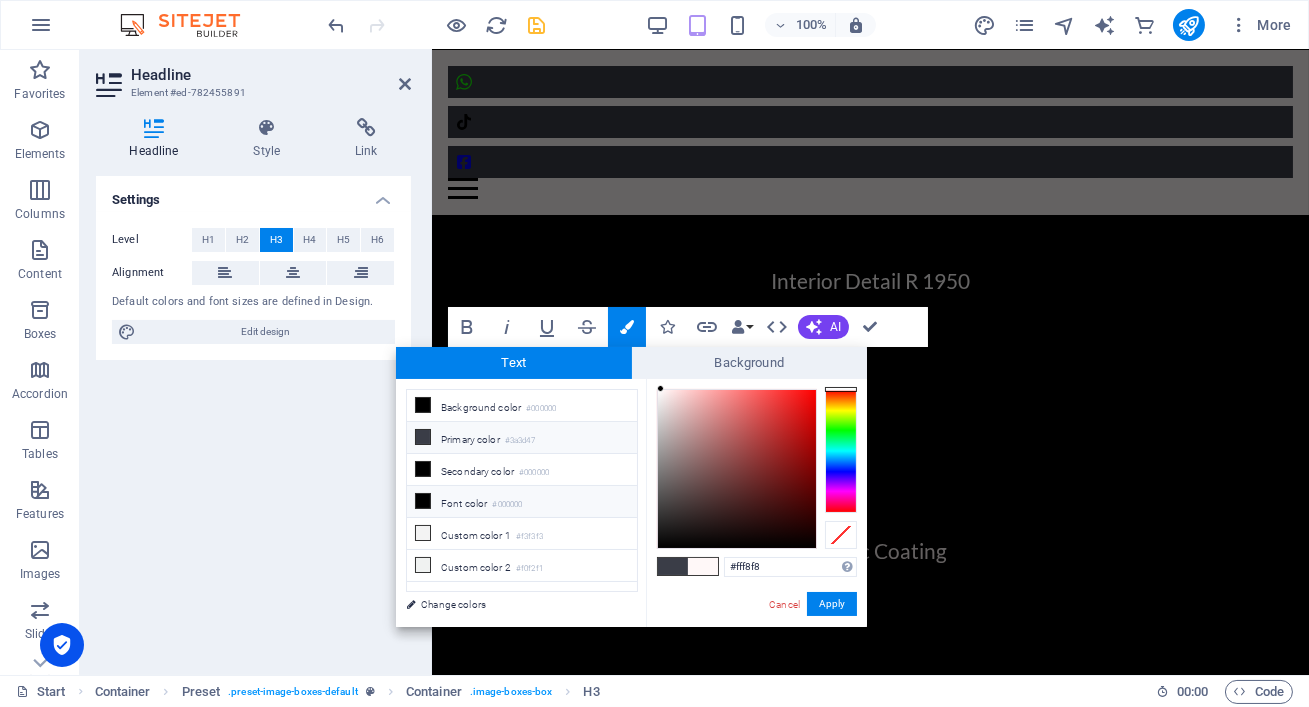 click on "#000000" at bounding box center [507, 505] 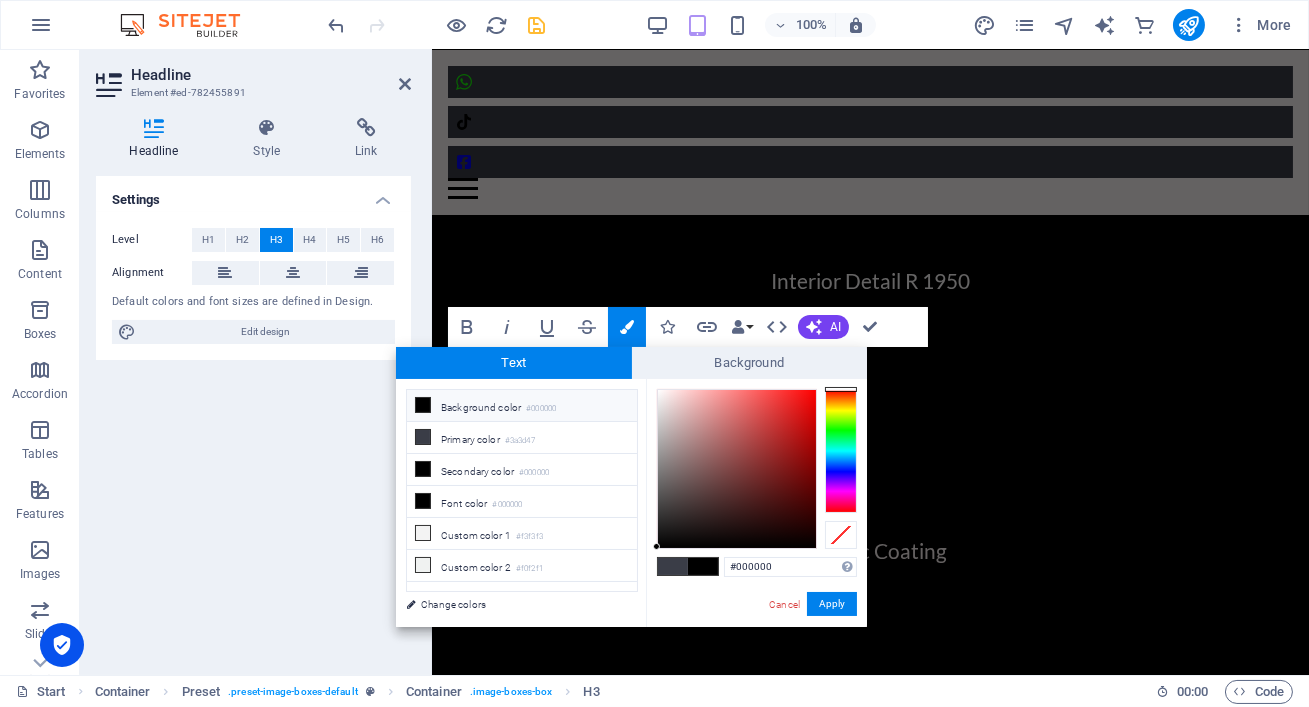 type on "#060000" 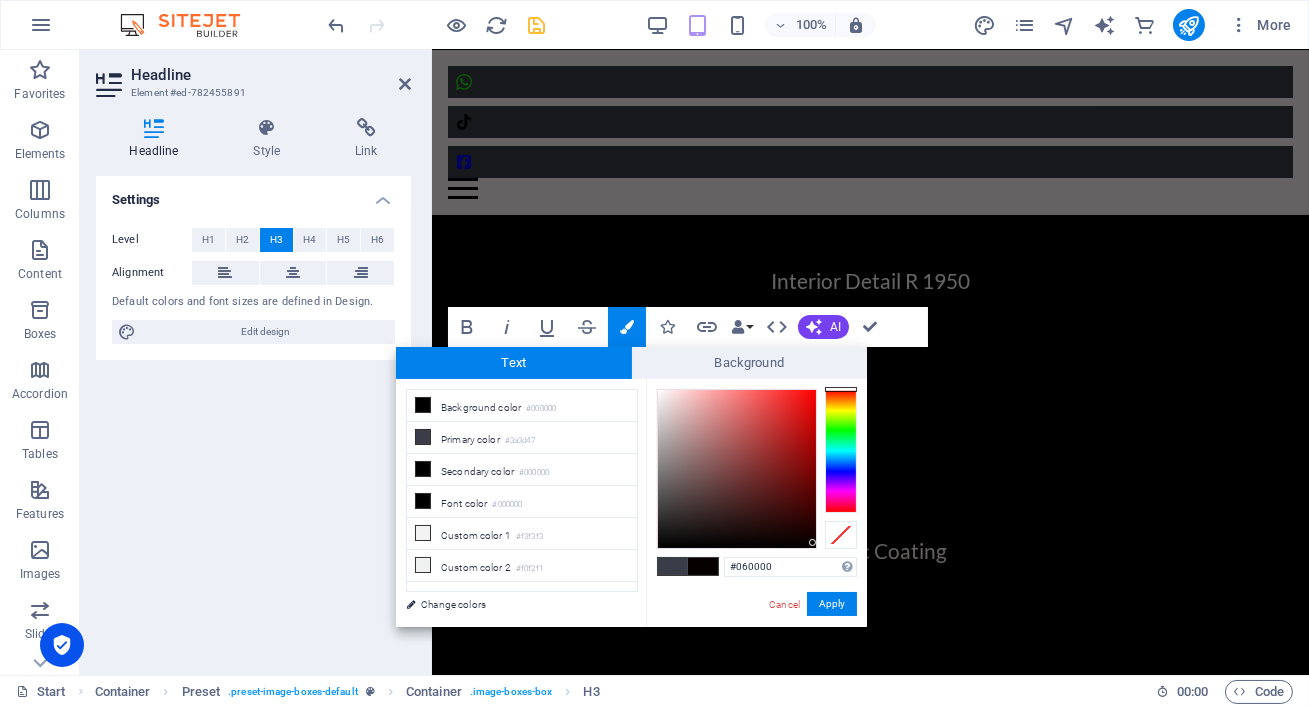 click at bounding box center [737, 469] 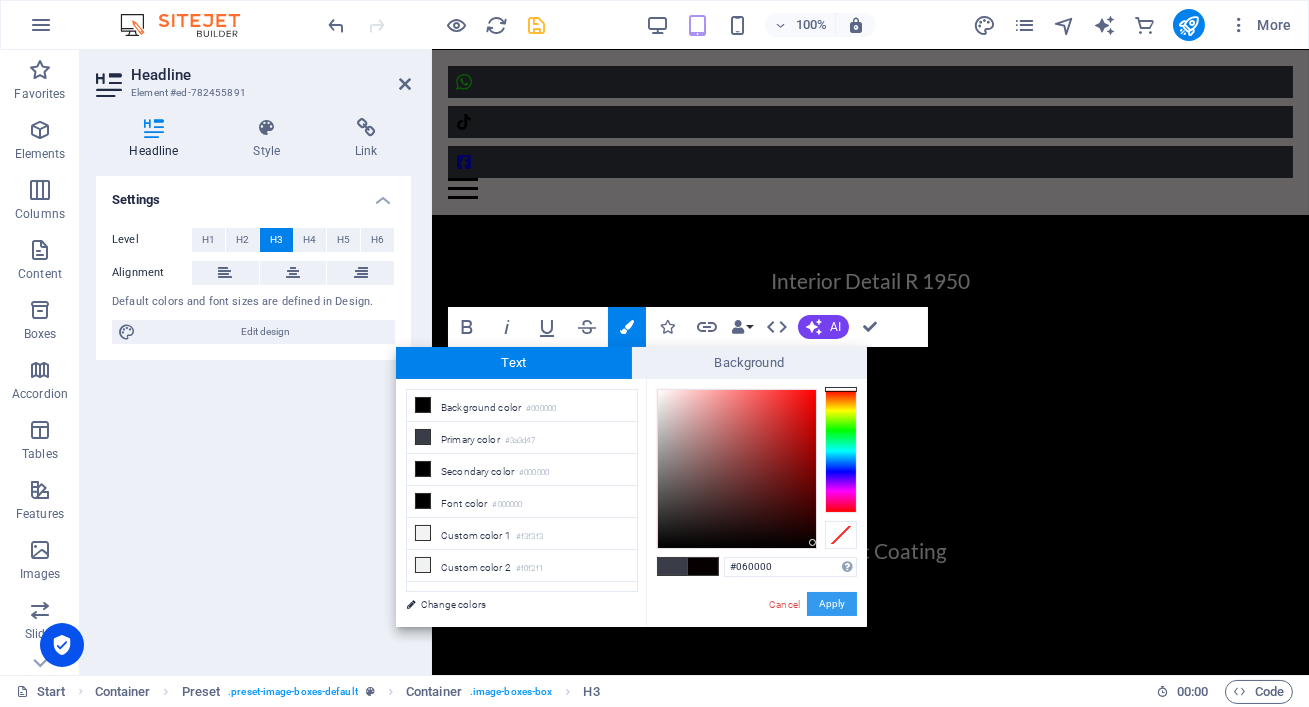 drag, startPoint x: 837, startPoint y: 596, endPoint x: 429, endPoint y: 536, distance: 412.38815 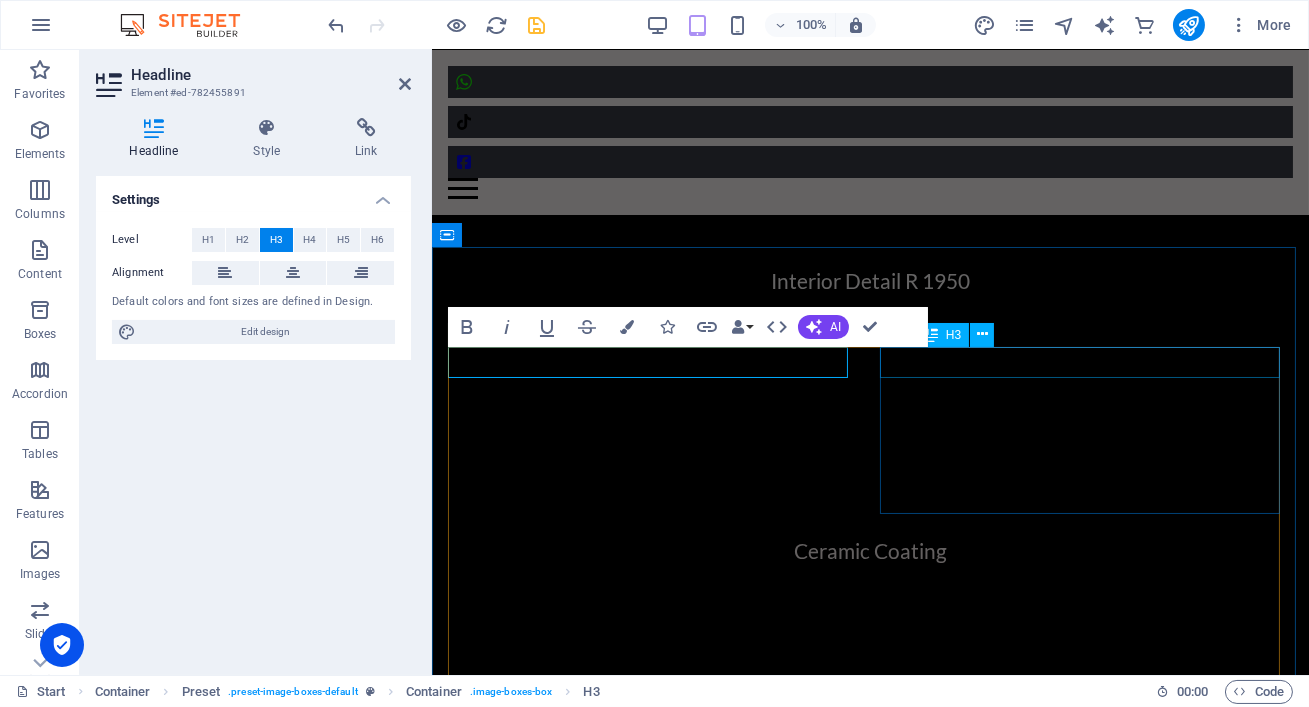 click on "Paint Correction R 3000" at bounding box center [869, 144] 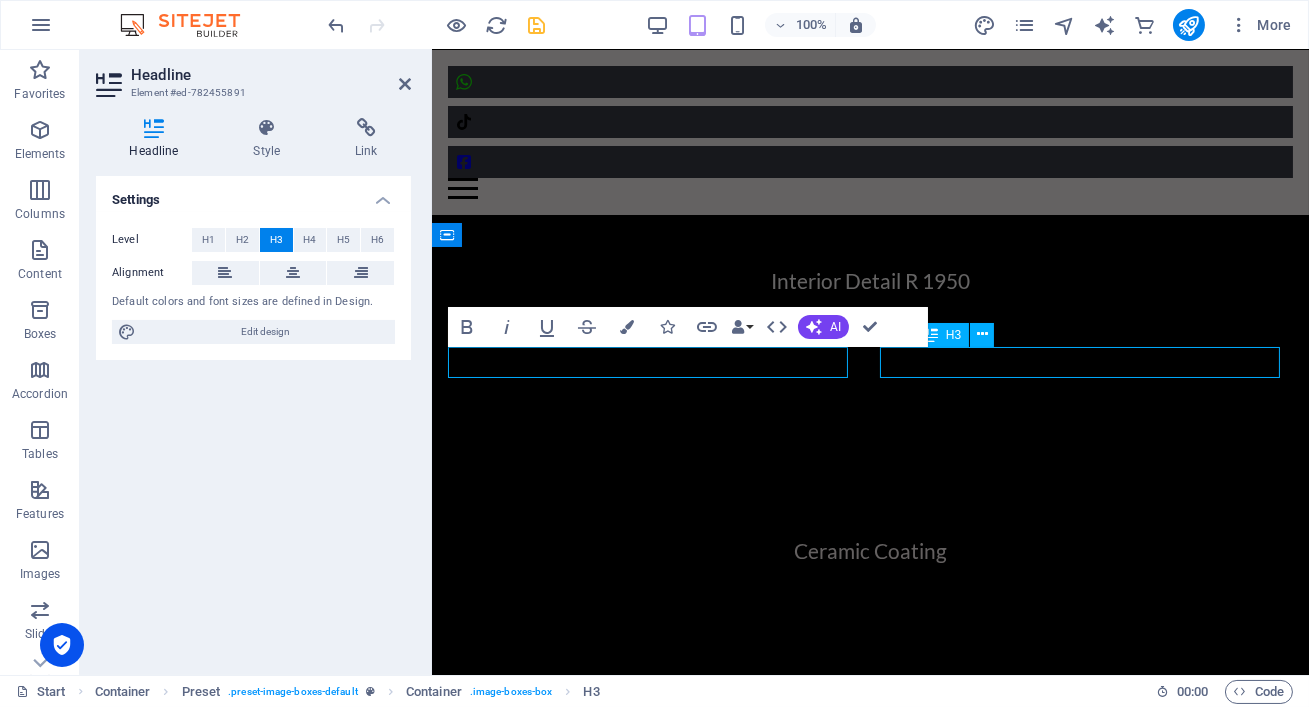 click on "Paint Correction R 3000" at bounding box center (869, 144) 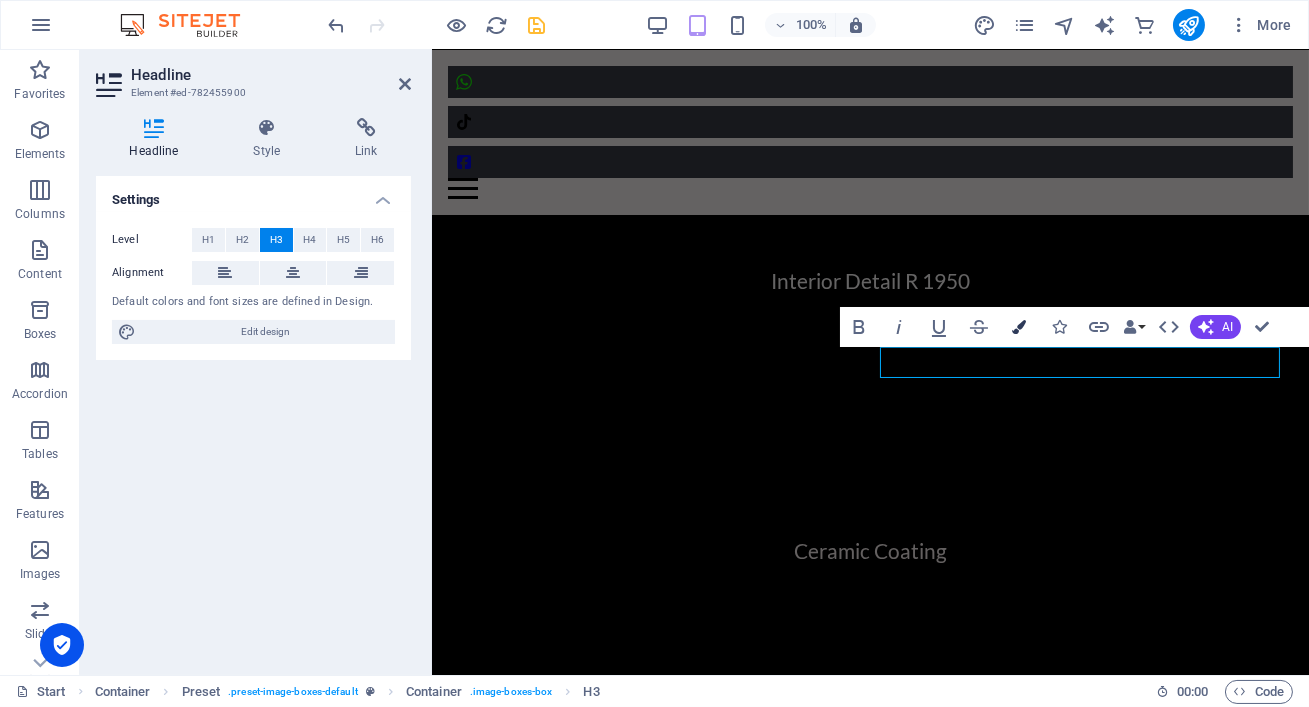 click on "Colors" at bounding box center [1019, 327] 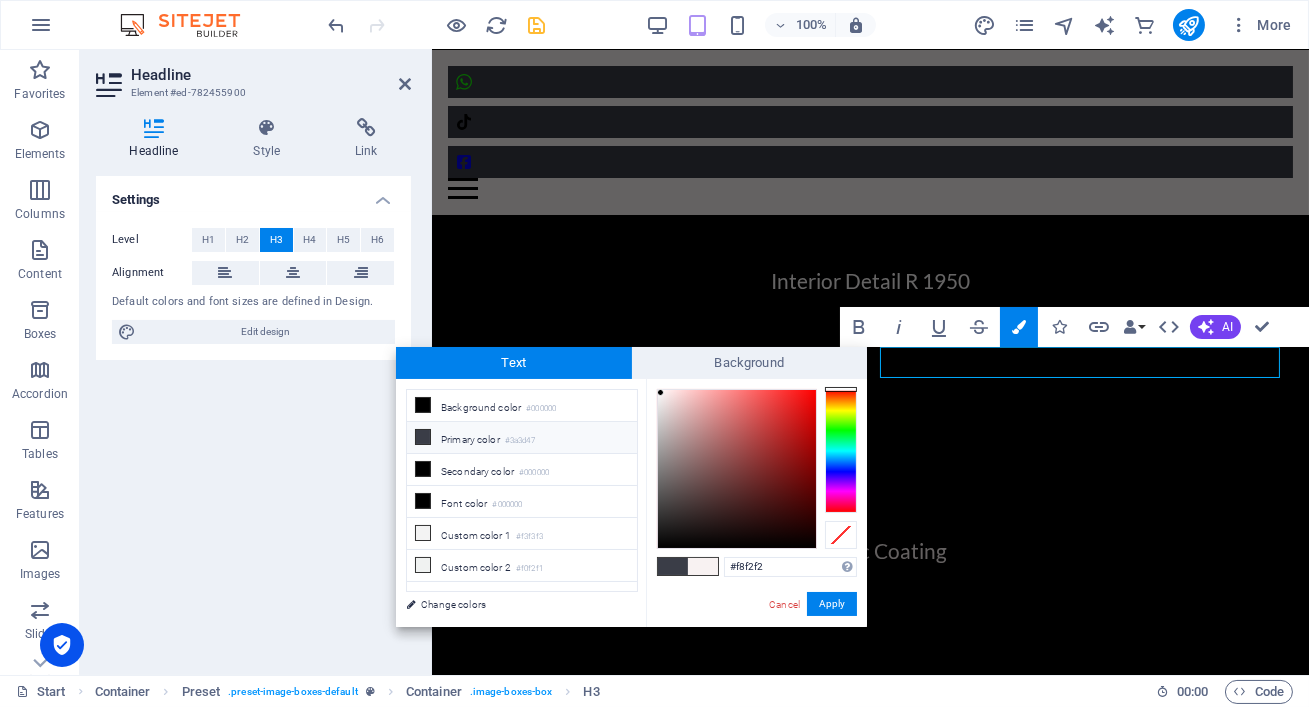 type on "#000000" 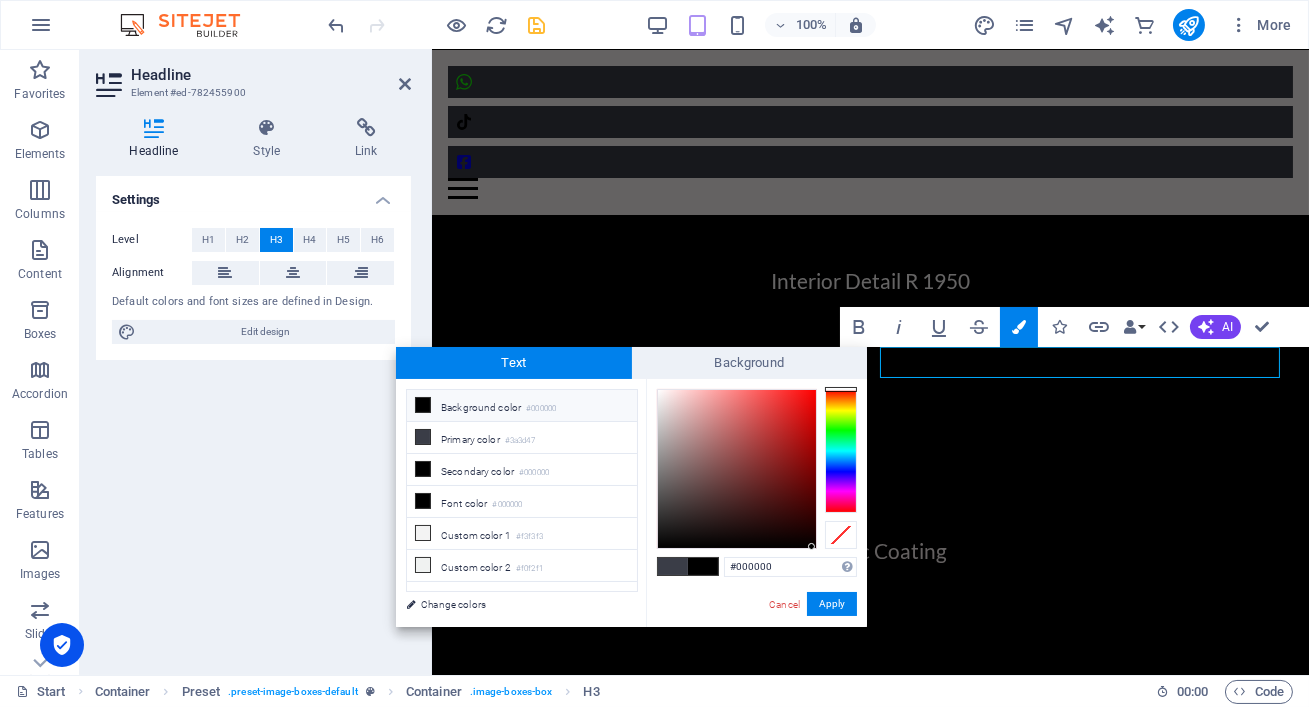 click at bounding box center (737, 469) 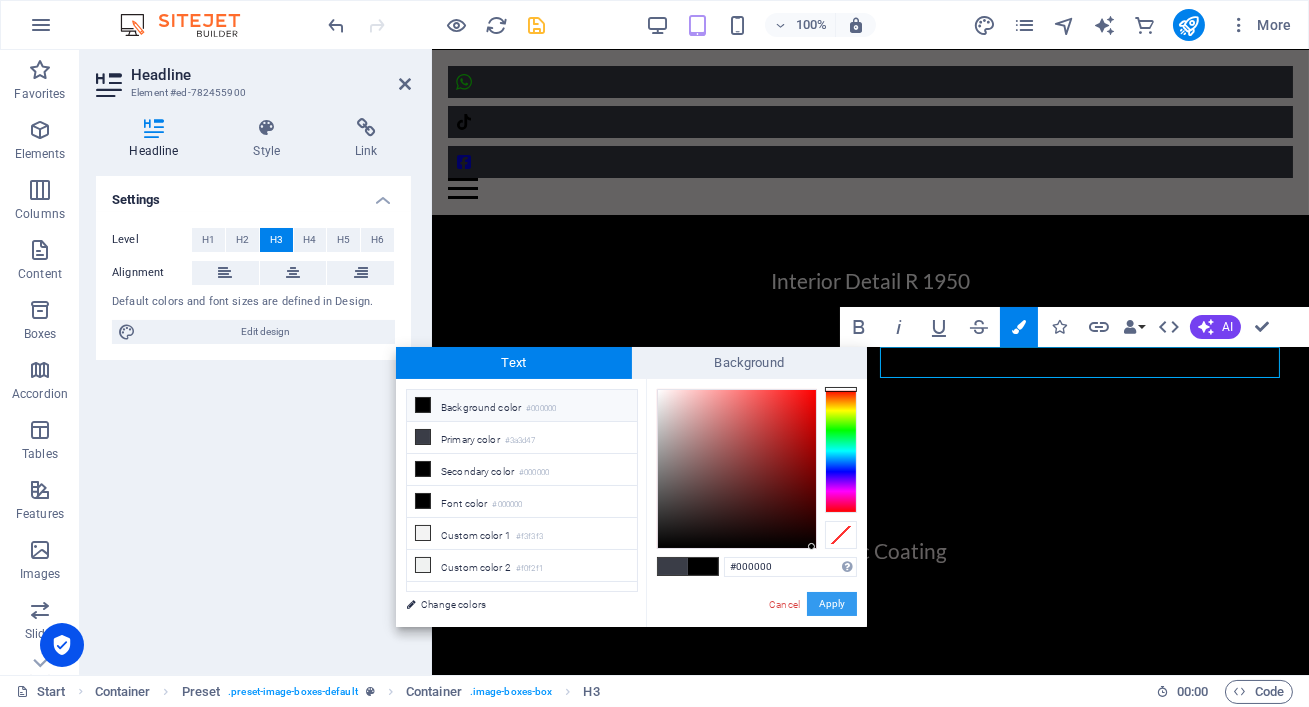 click on "Apply" at bounding box center (832, 604) 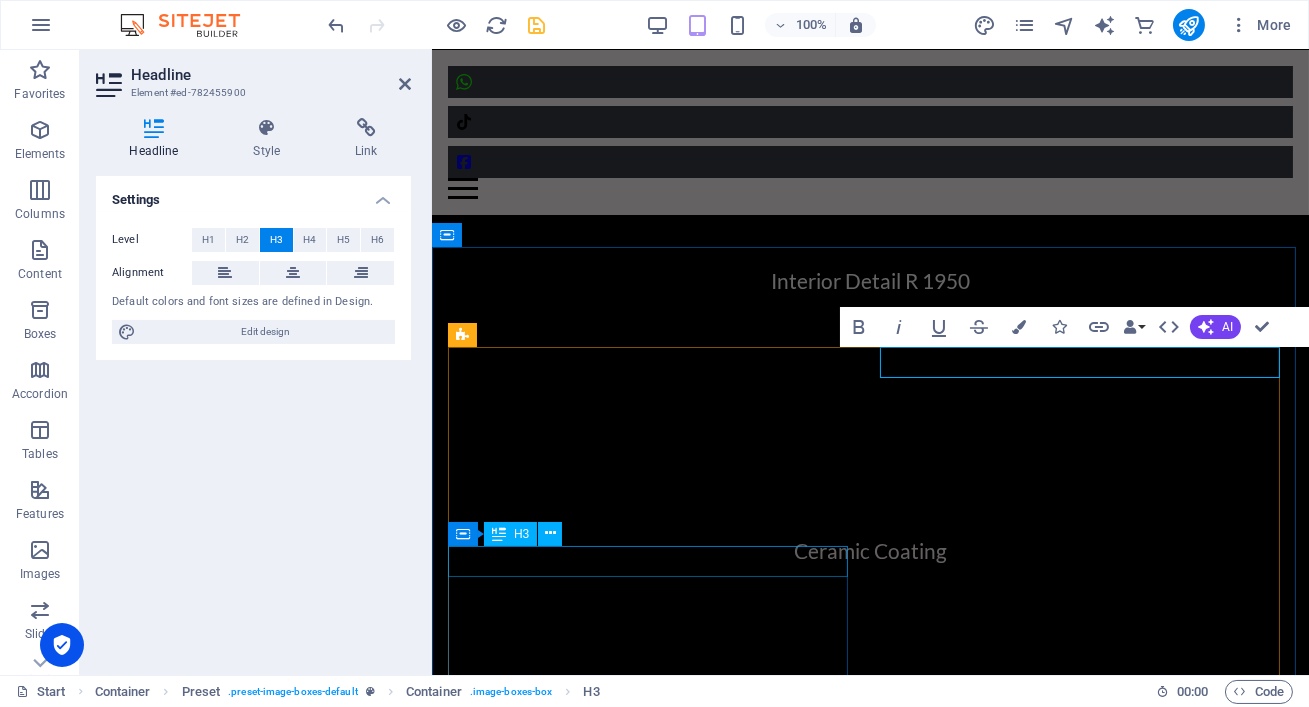 click on "Interior Detail R 1950" at bounding box center [869, 280] 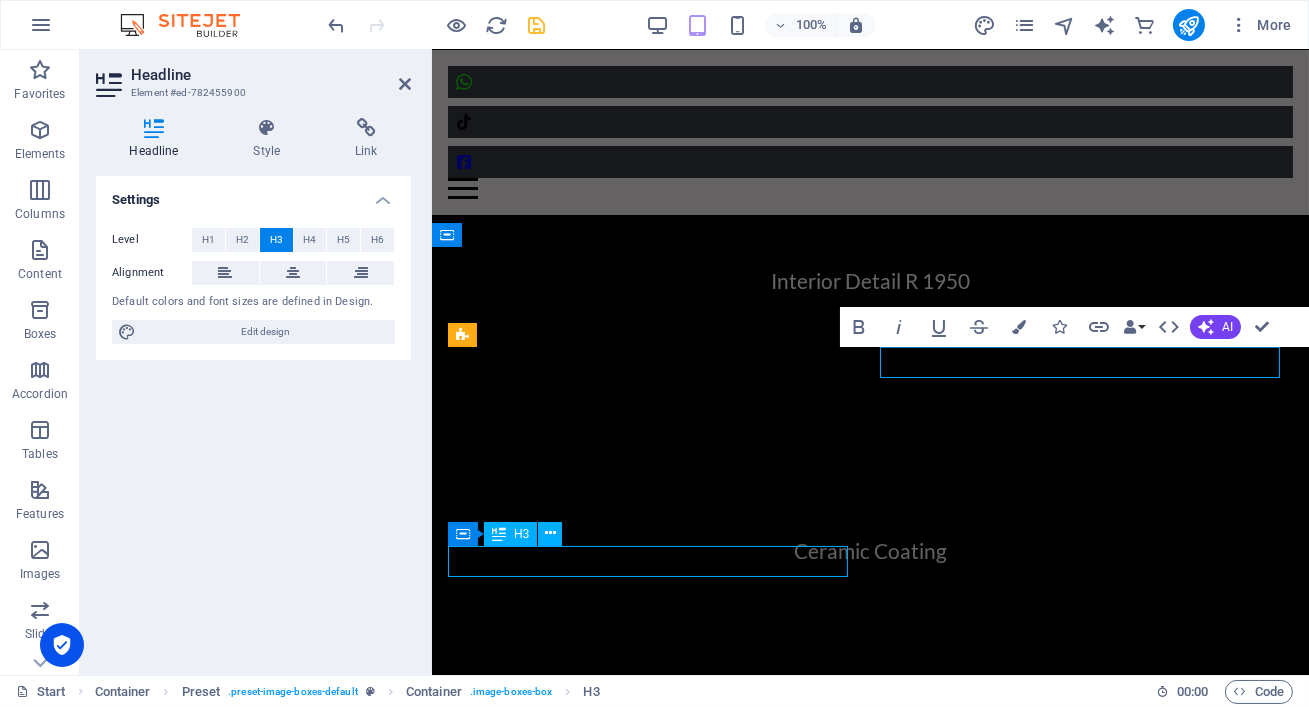 click on "Interior Detail R 1950" at bounding box center [869, 280] 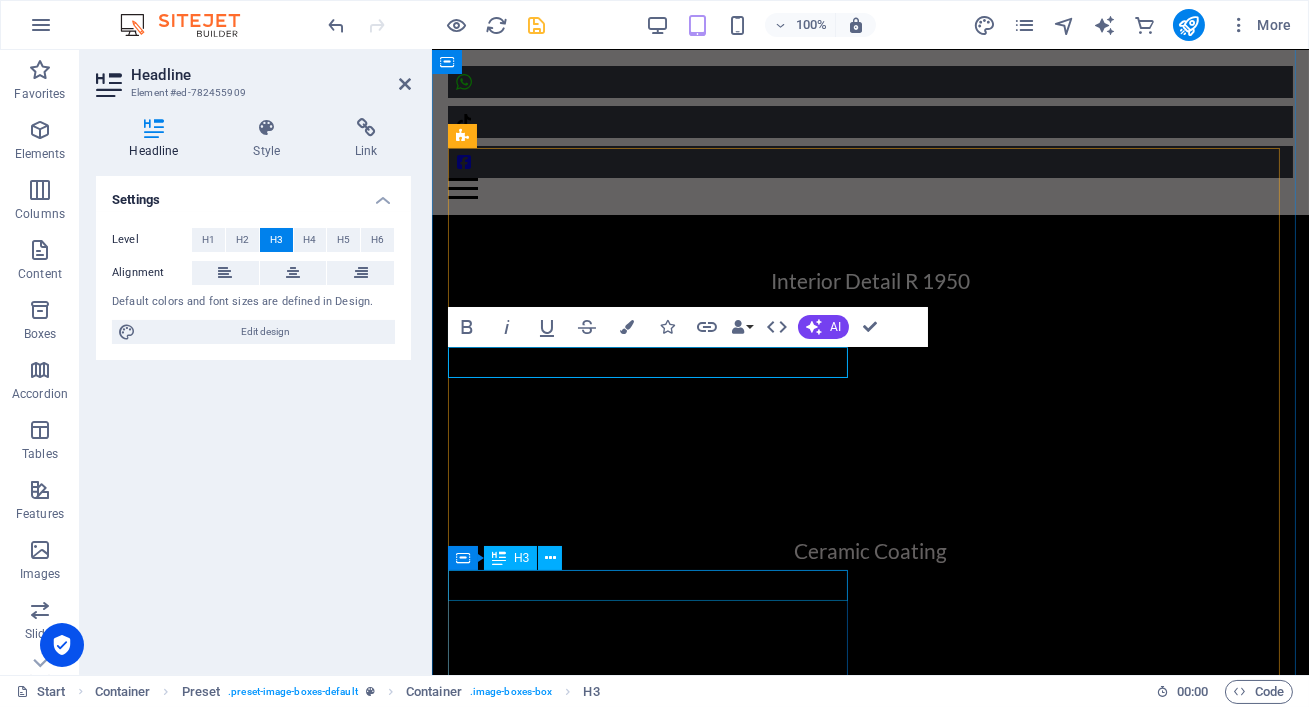 scroll, scrollTop: 1799, scrollLeft: 0, axis: vertical 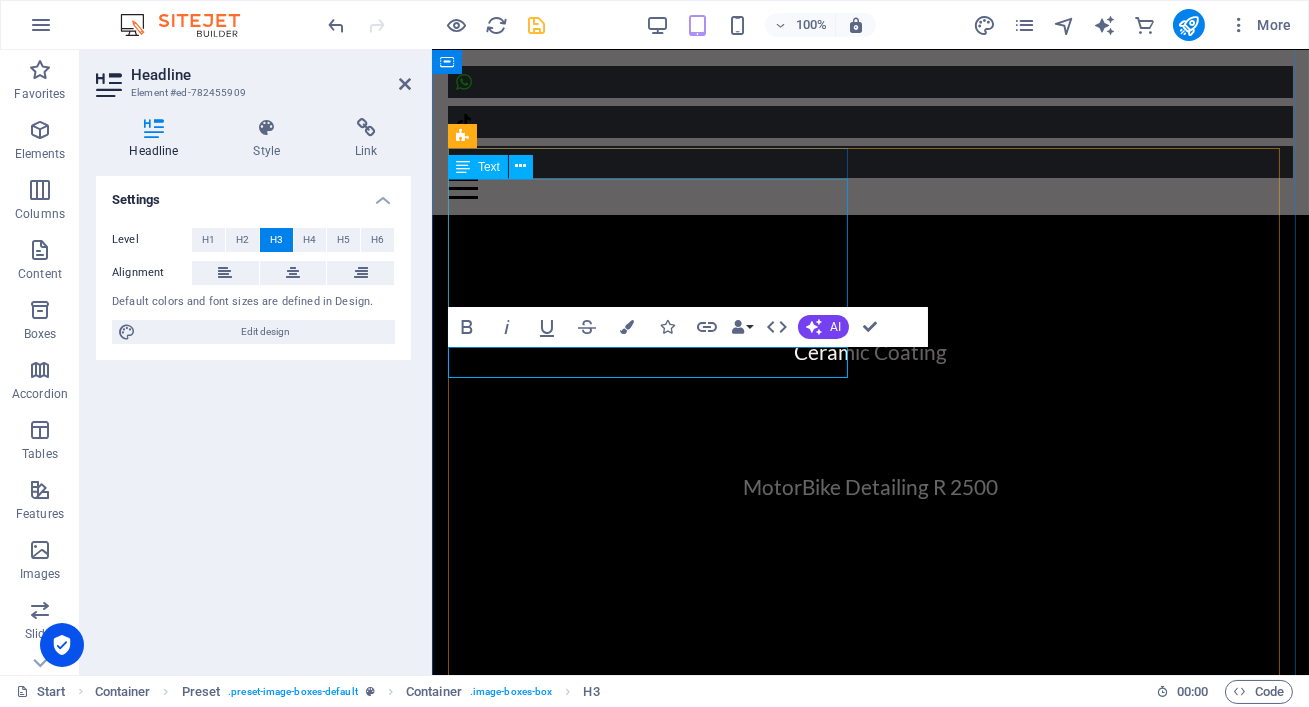 click on "Deep Wash & Clay Bar Decon, 1-Step Polish removes light scratches/swirls, Wax & Sealant for gloss and long-term paint protection. Prices (Excl. VAT): Hatchback/Sedan: R2,400, Compact SUV: R2,500, Bakkie/SUV: R2,600, Van: From R2,700" at bounding box center [869, -118] 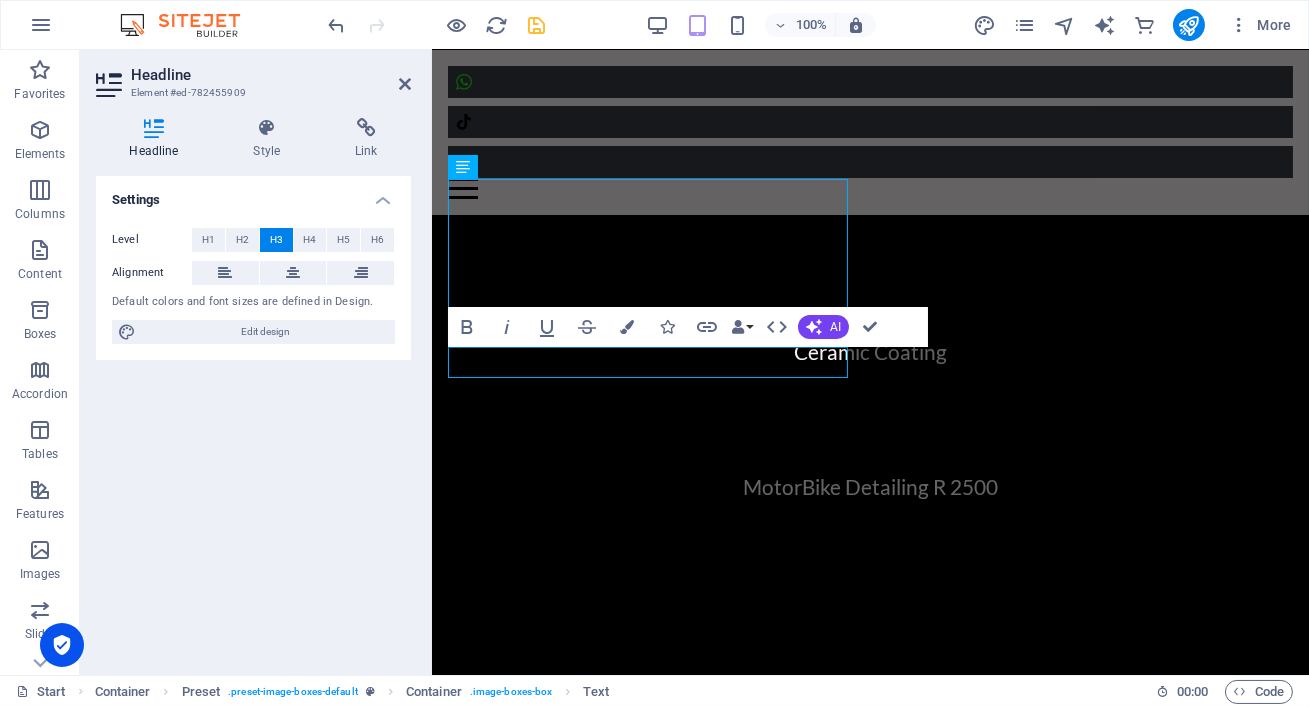drag, startPoint x: 1052, startPoint y: 379, endPoint x: 972, endPoint y: 329, distance: 94.33981 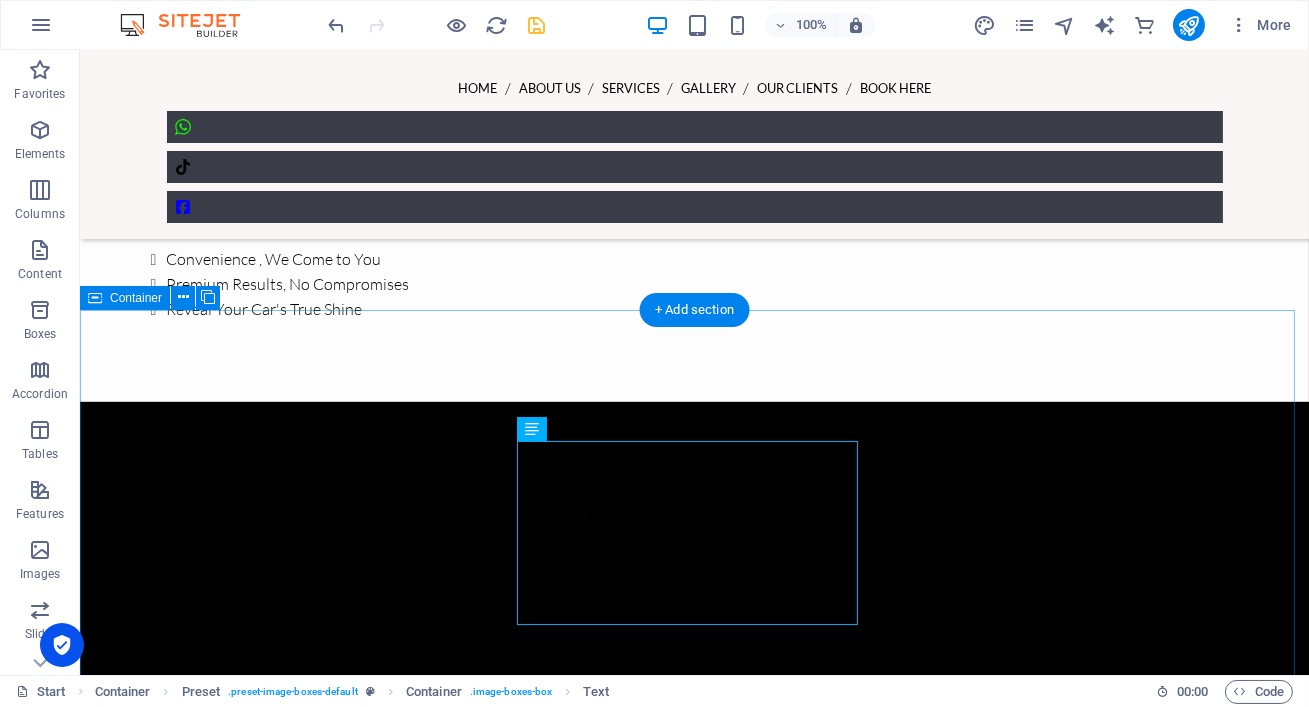 scroll, scrollTop: 1105, scrollLeft: 0, axis: vertical 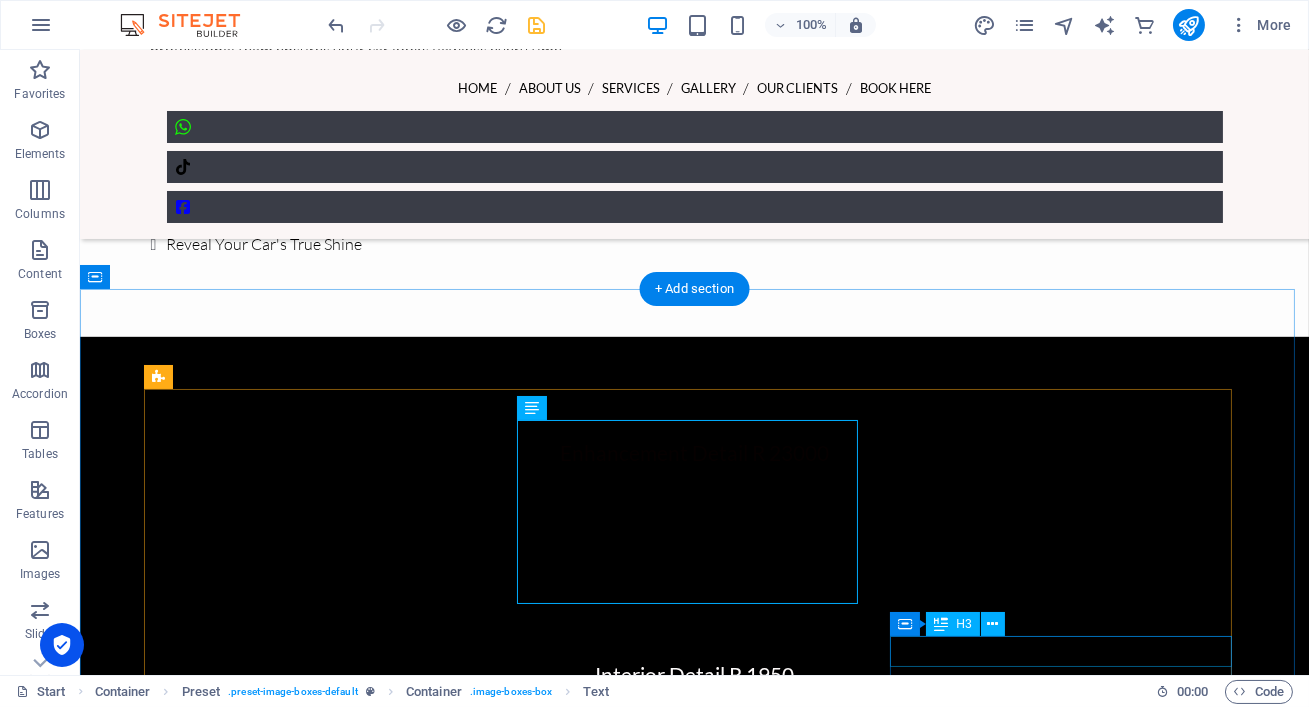 click on "MotorBike Detailing R 2500" at bounding box center [695, 1008] 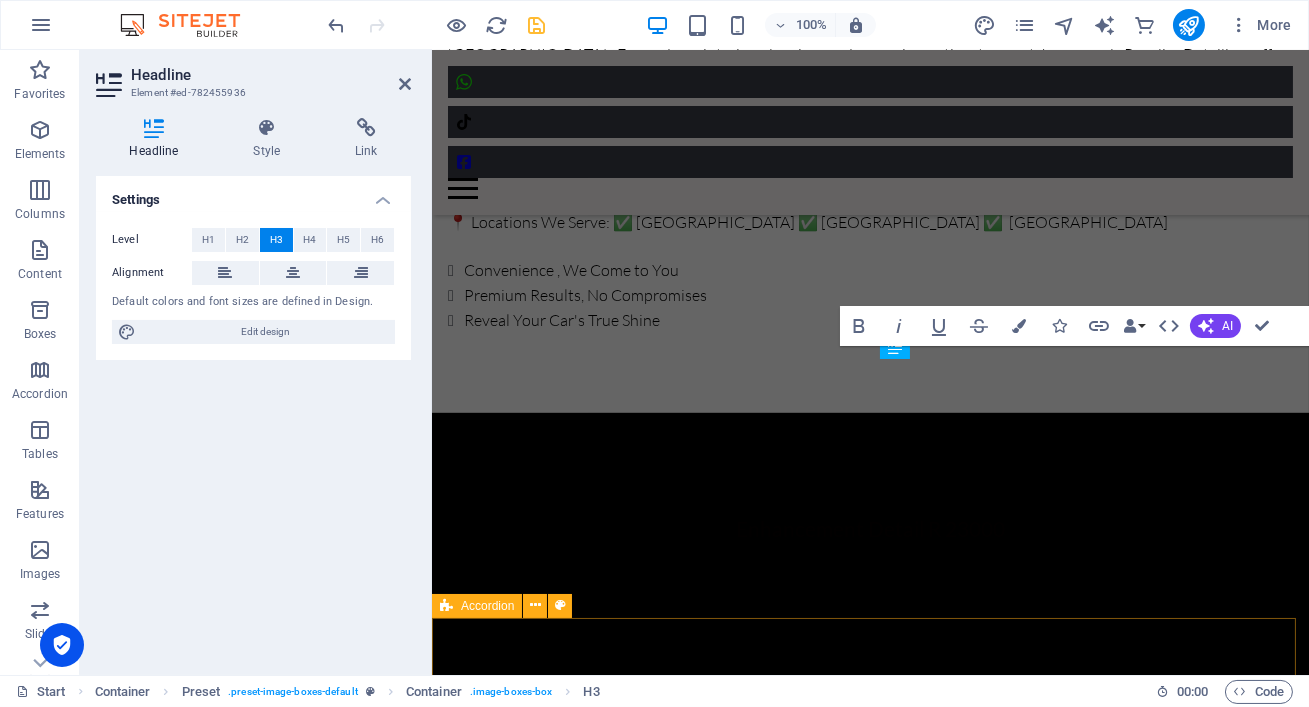 scroll, scrollTop: 2022, scrollLeft: 0, axis: vertical 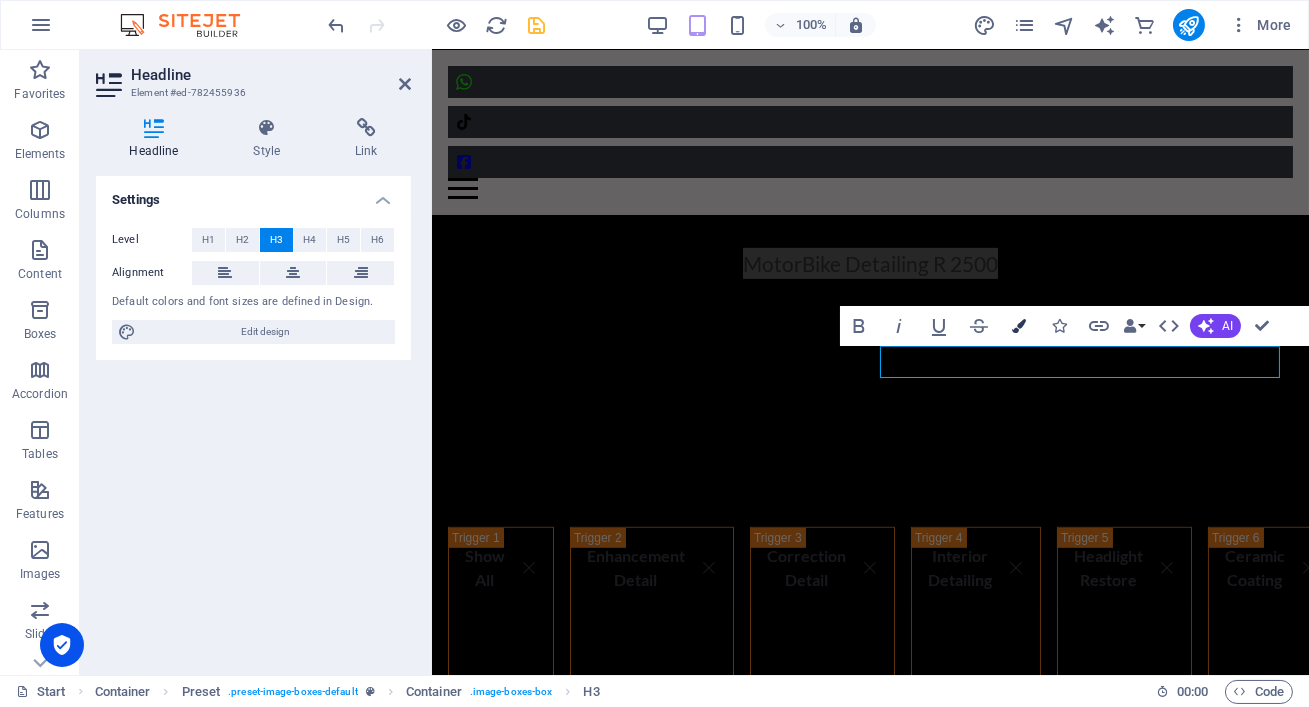 click on "Colors" at bounding box center [1019, 326] 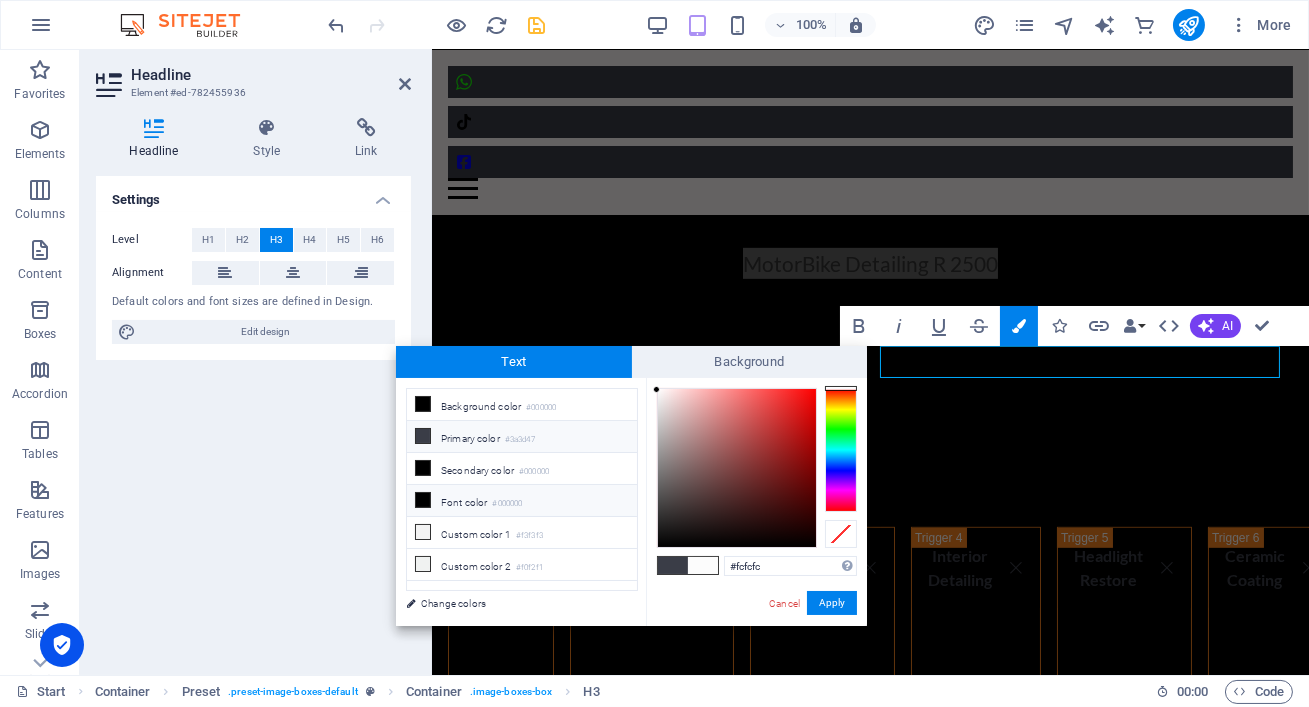click on "Font color
#000000" at bounding box center [522, 501] 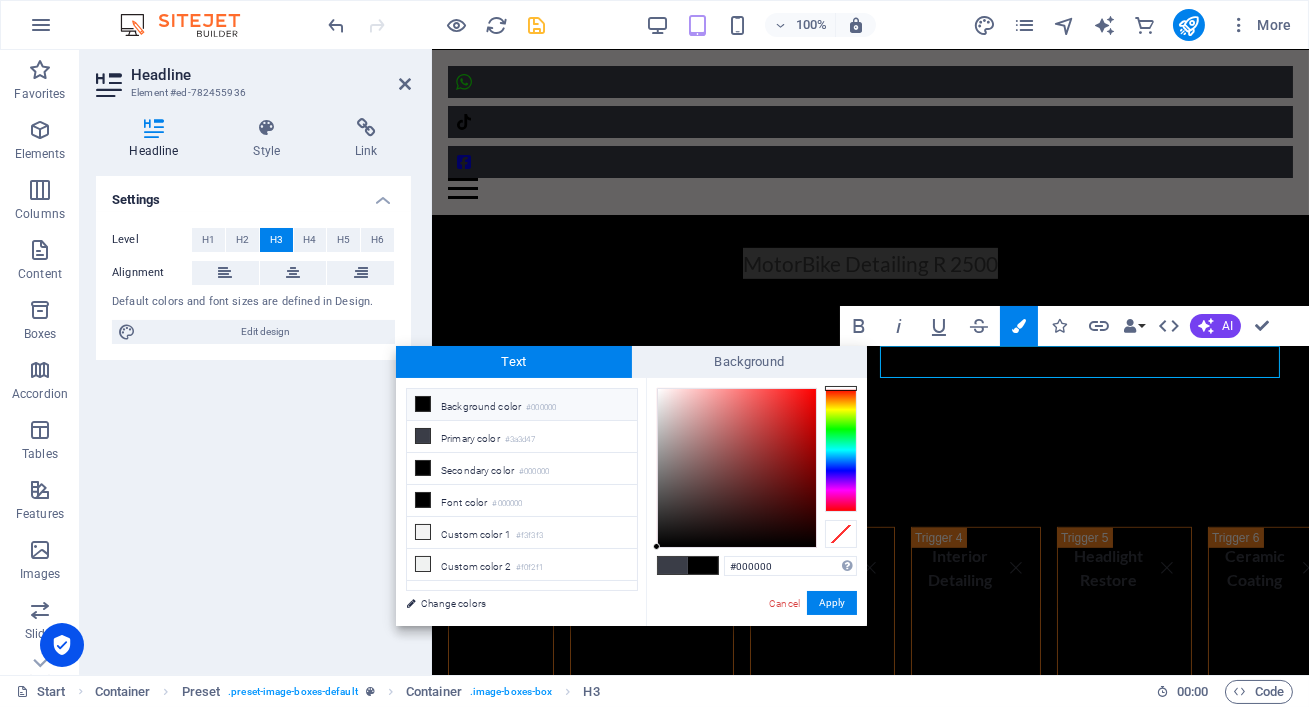 type on "#020000" 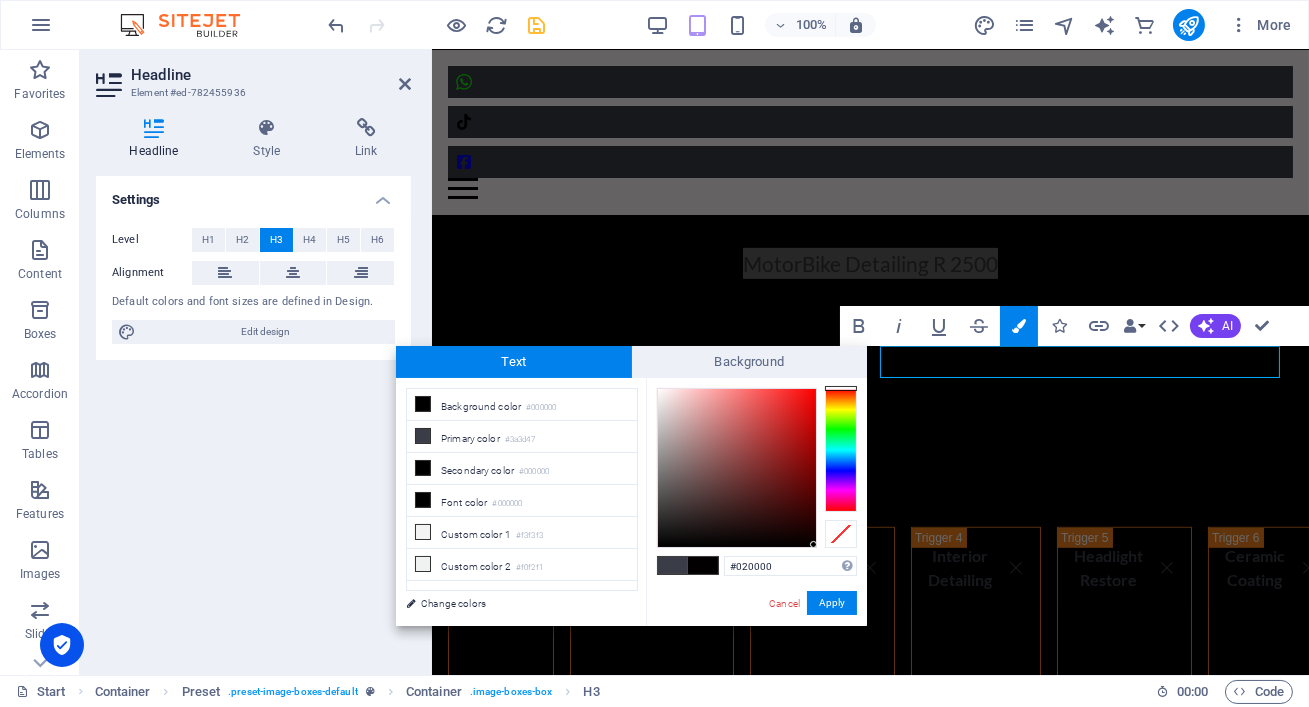 click at bounding box center [737, 468] 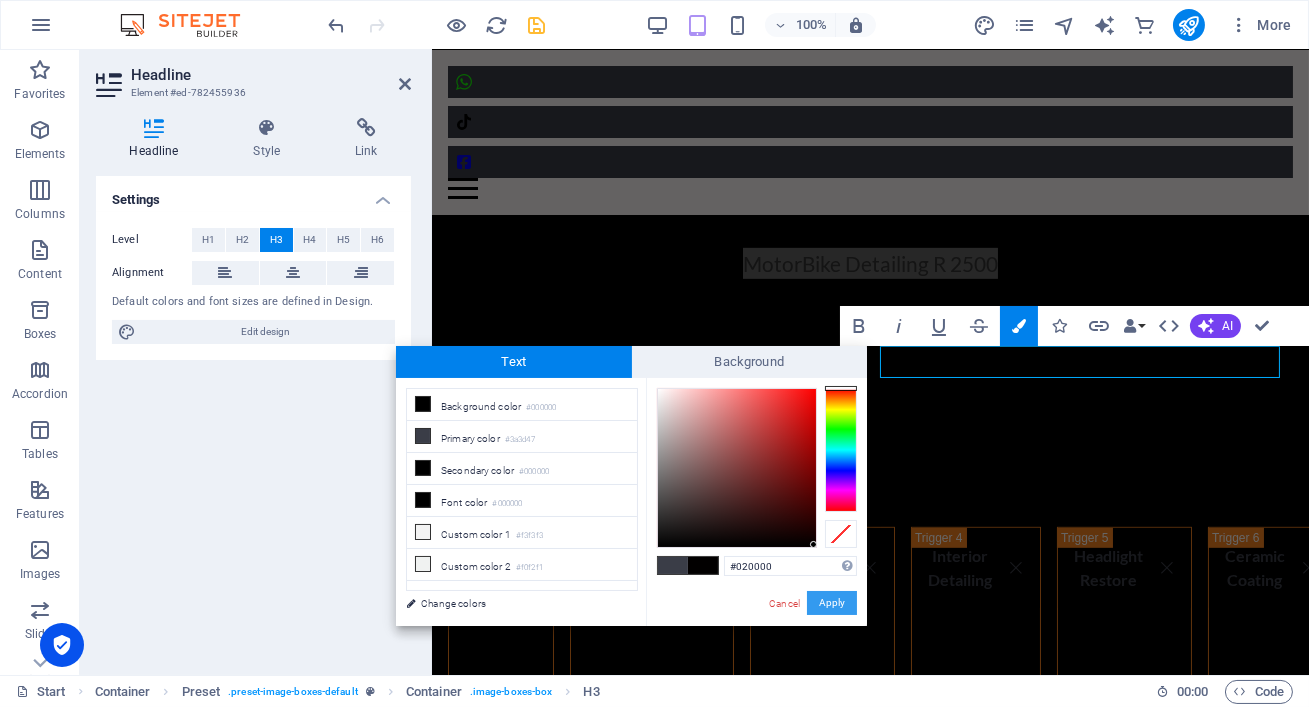 click on "Apply" at bounding box center [832, 603] 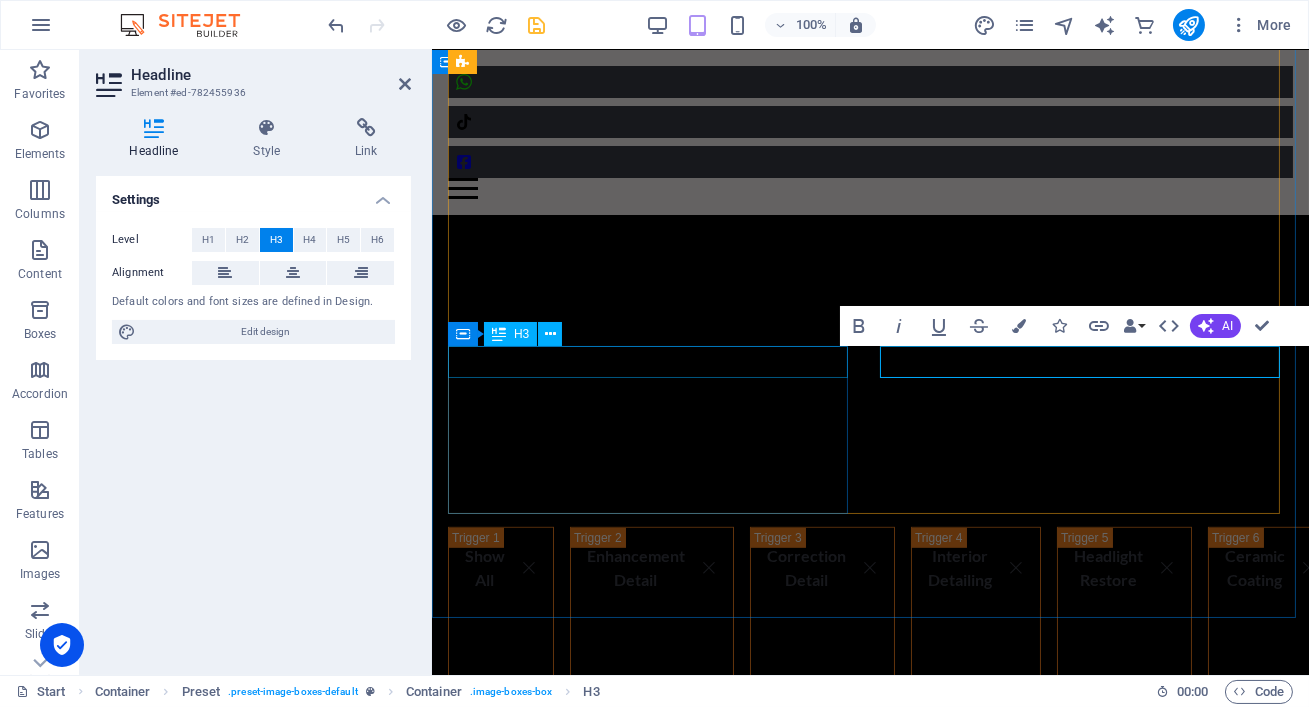 click on "Ceramic Coating" at bounding box center (869, 128) 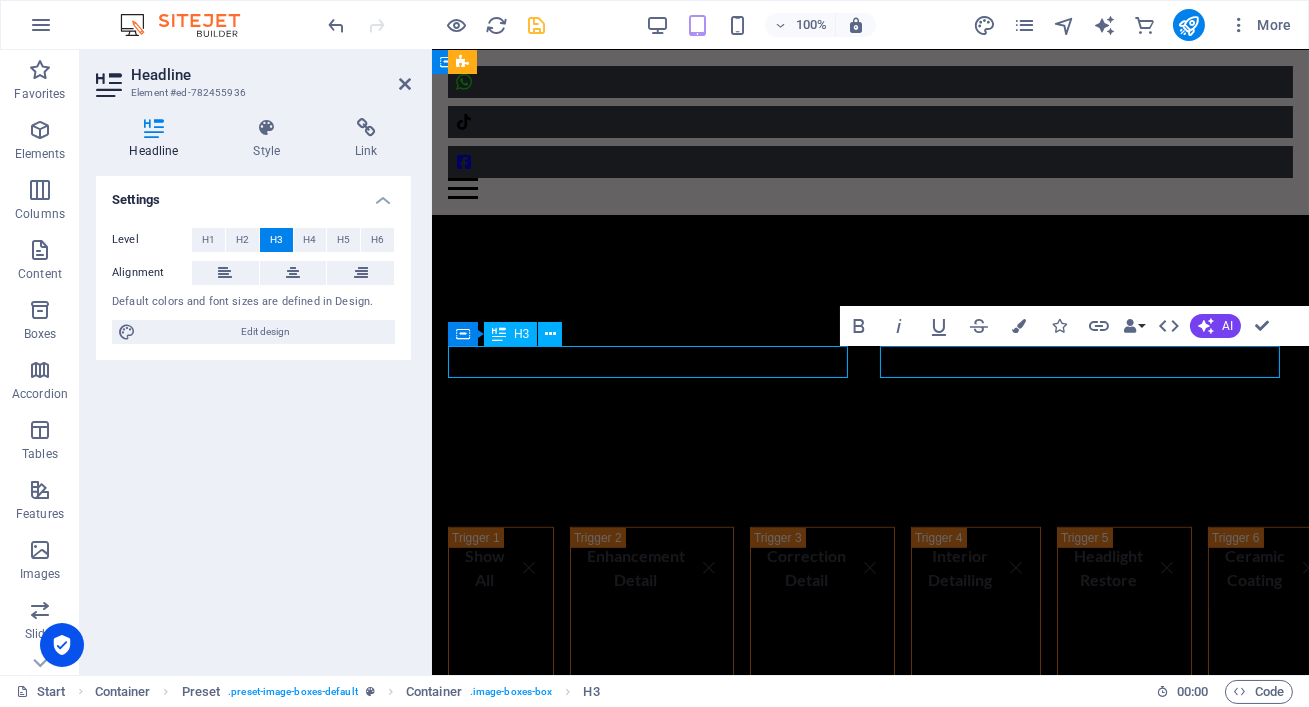 click on "Ceramic Coating" at bounding box center (869, 128) 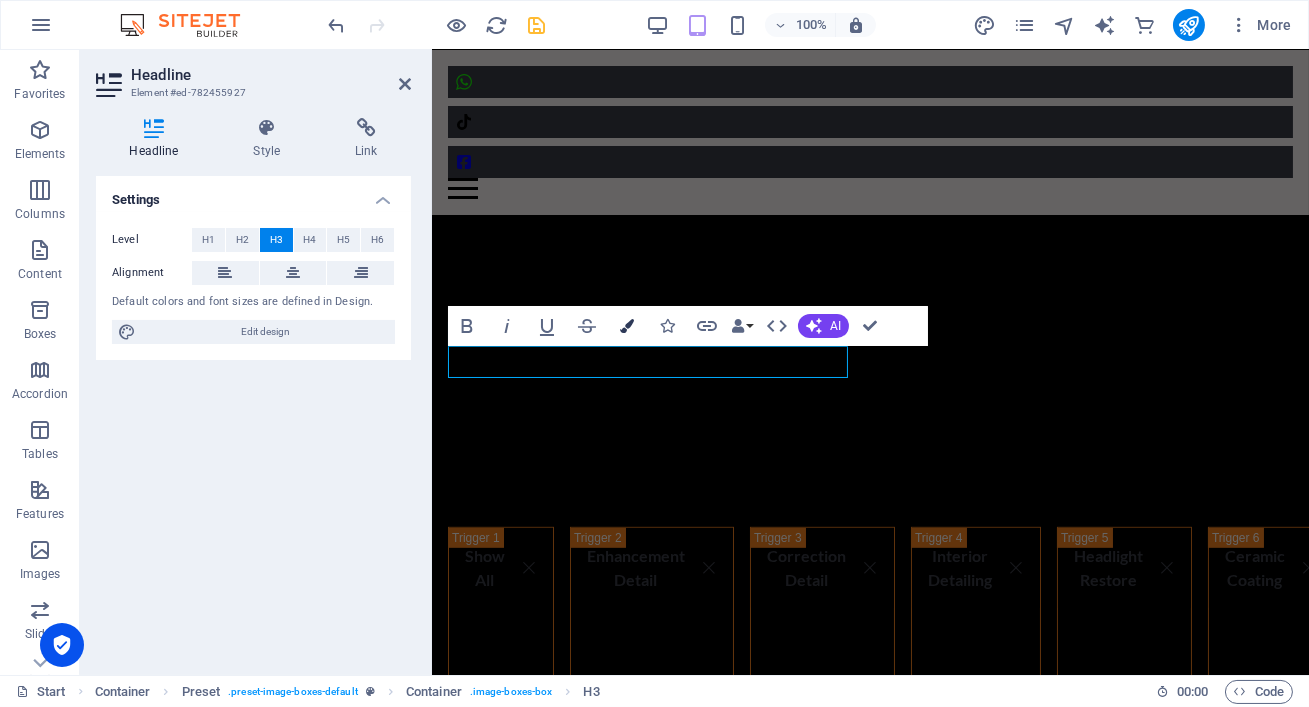 click at bounding box center [627, 326] 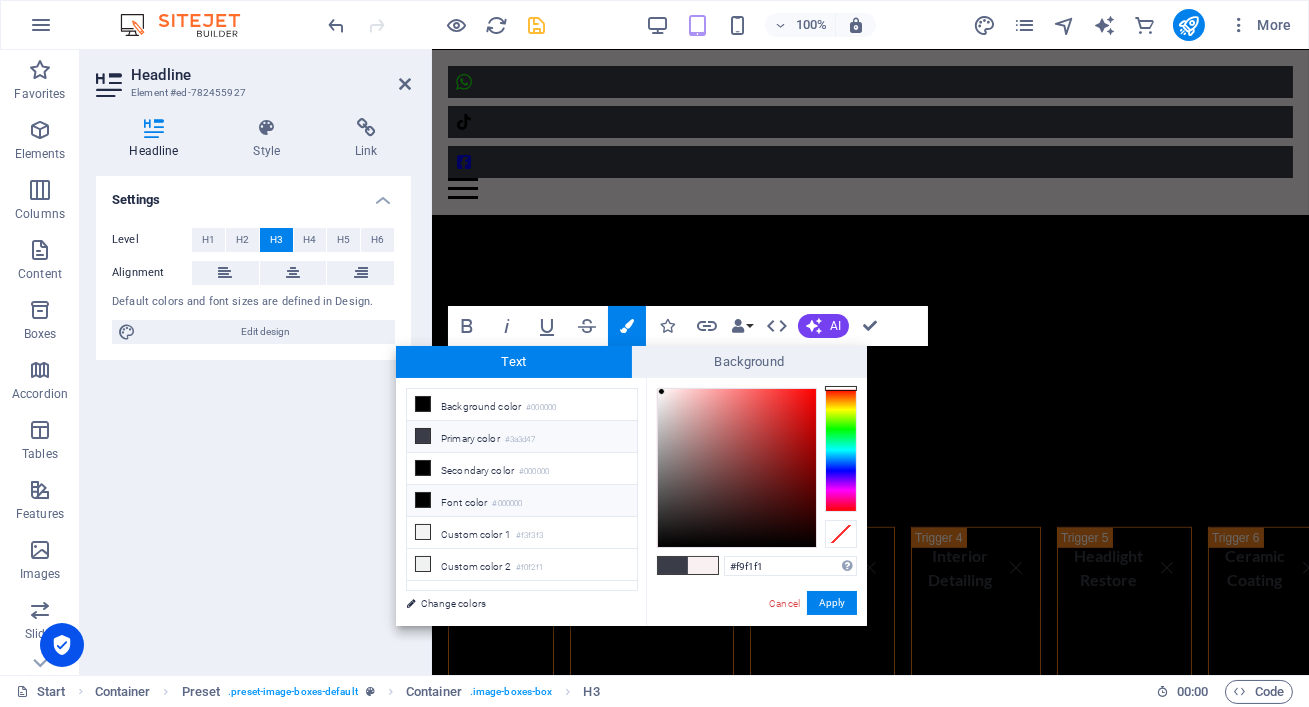 click on "#000000" at bounding box center (507, 504) 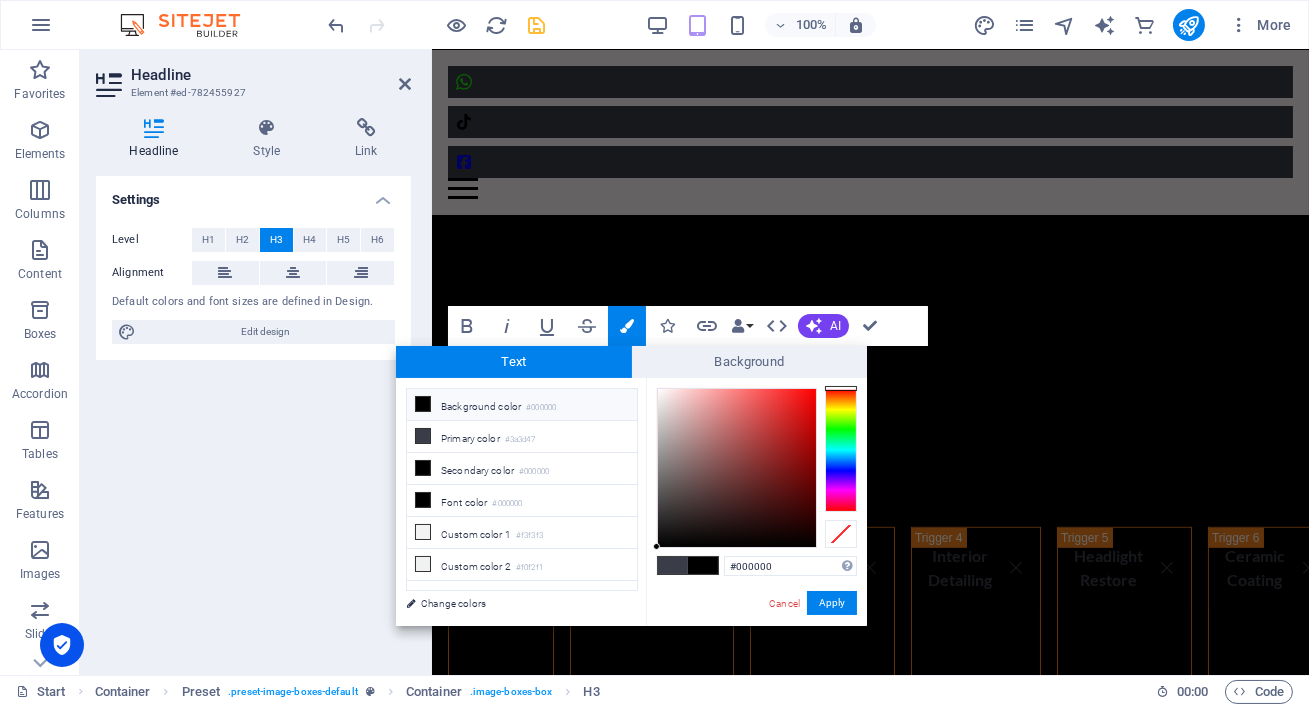 type on "#020000" 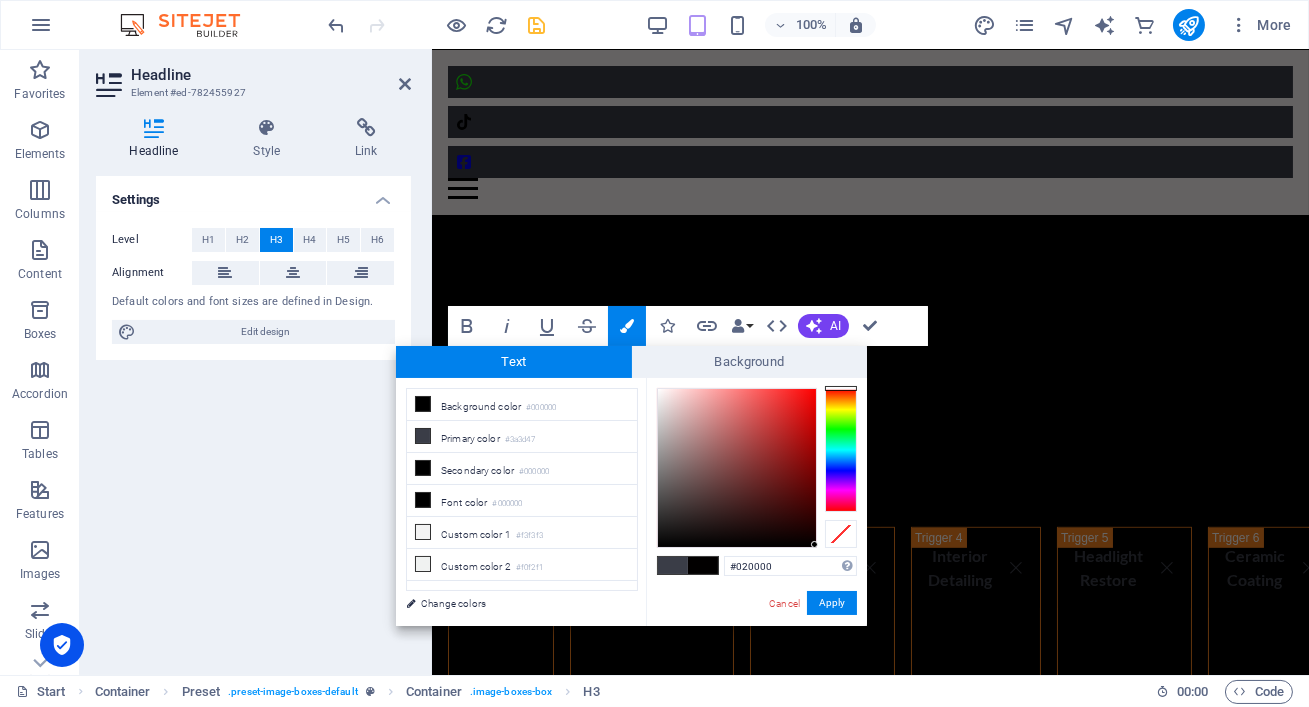 click at bounding box center (737, 468) 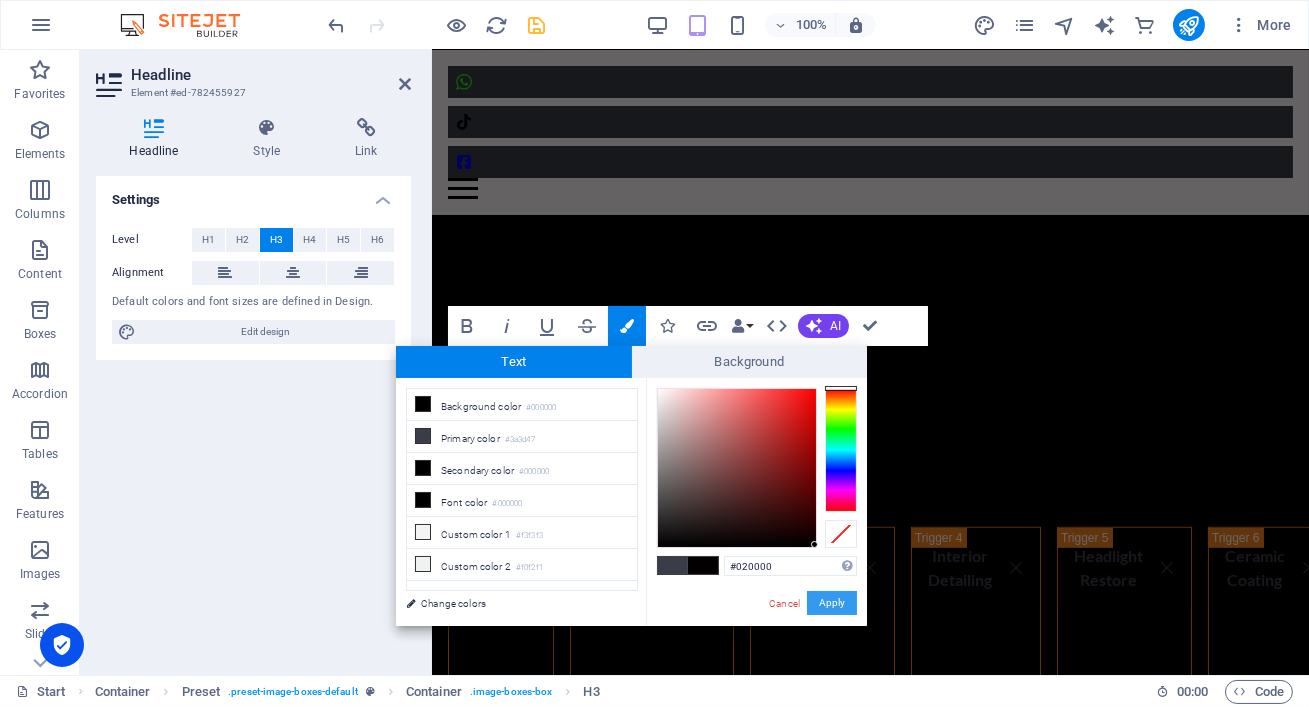 drag, startPoint x: 833, startPoint y: 608, endPoint x: 422, endPoint y: 534, distance: 417.60867 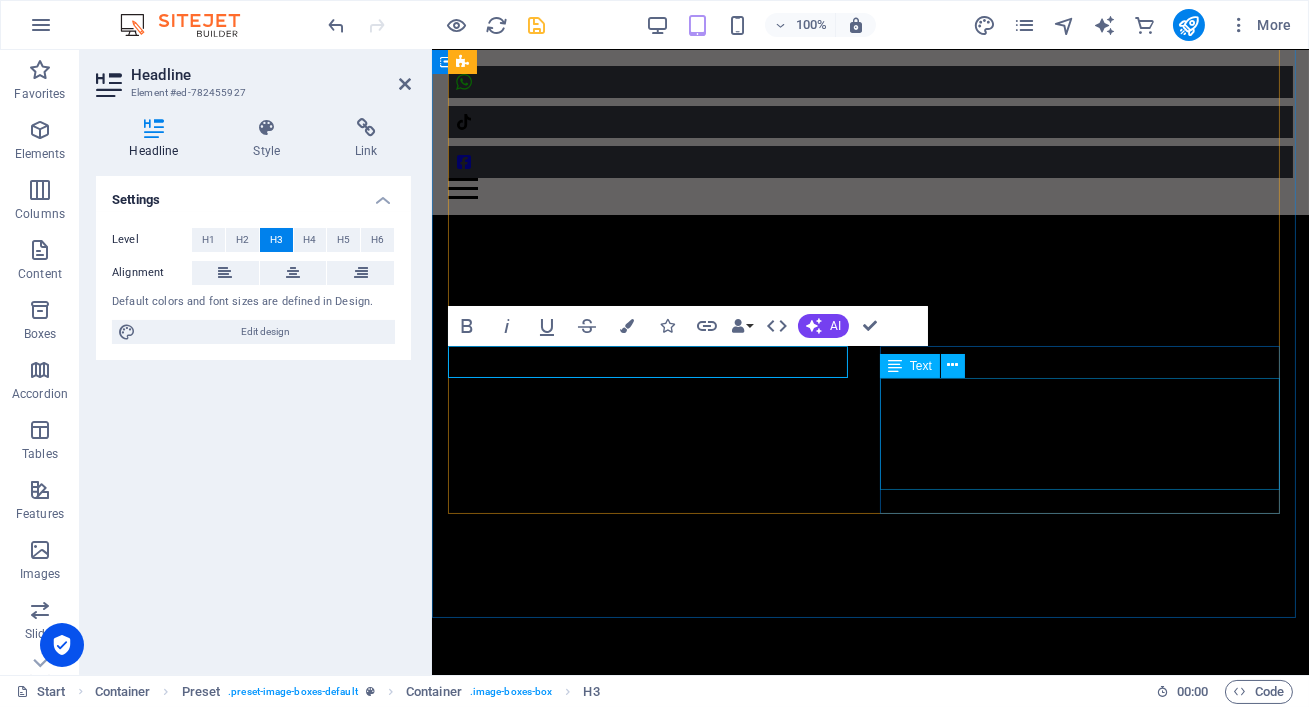 scroll, scrollTop: 1647, scrollLeft: 0, axis: vertical 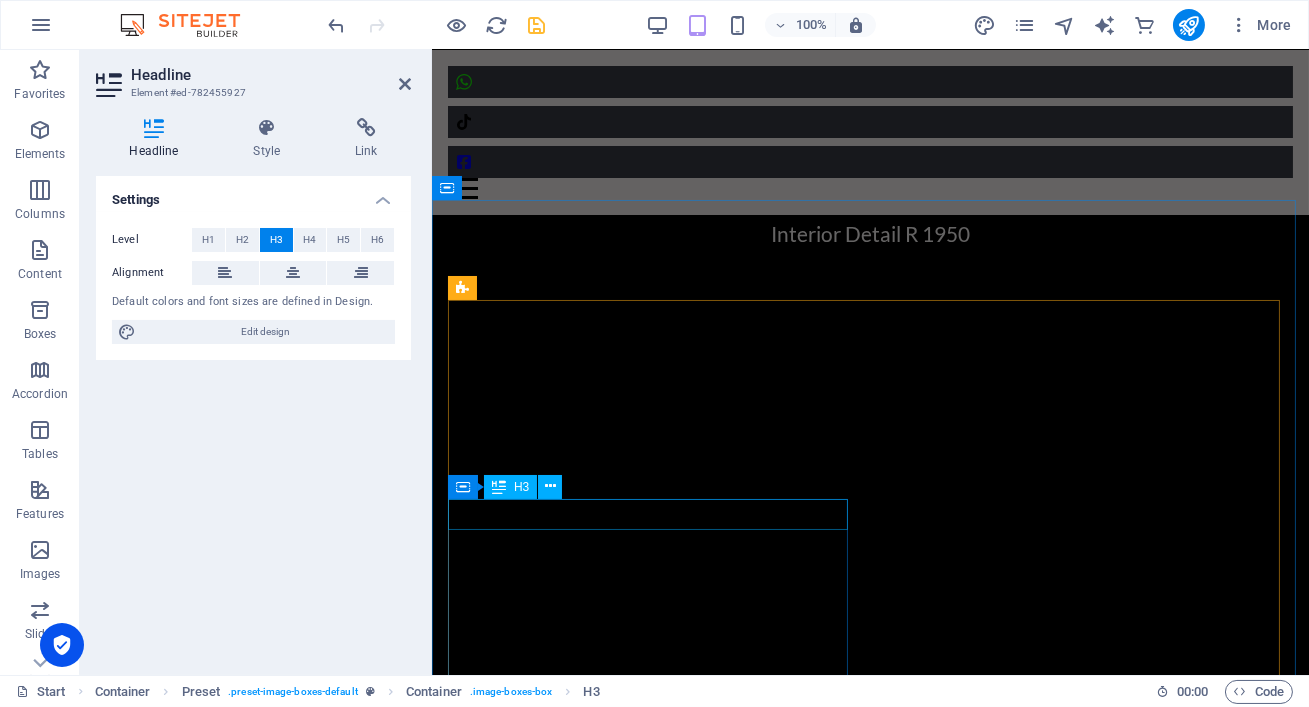 click on "Interior Detail R 1950" at bounding box center (869, 233) 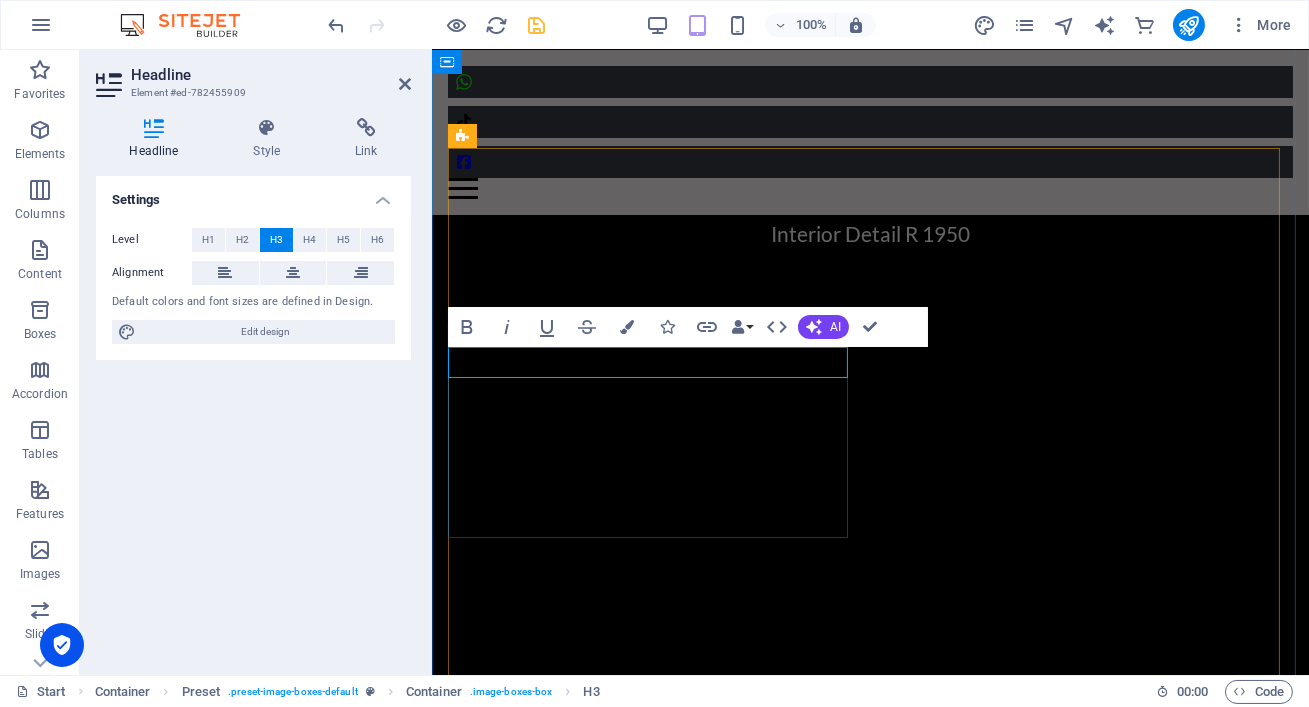 scroll, scrollTop: 1799, scrollLeft: 0, axis: vertical 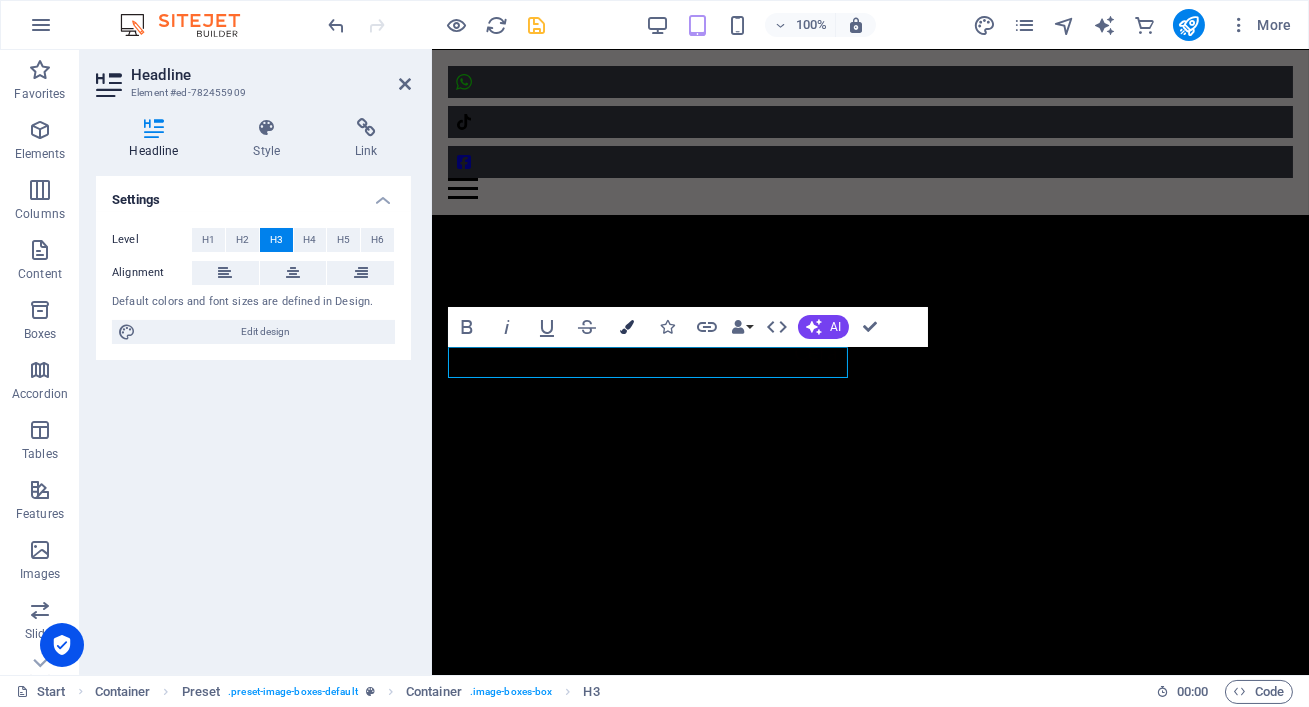 click on "Colors" at bounding box center (627, 327) 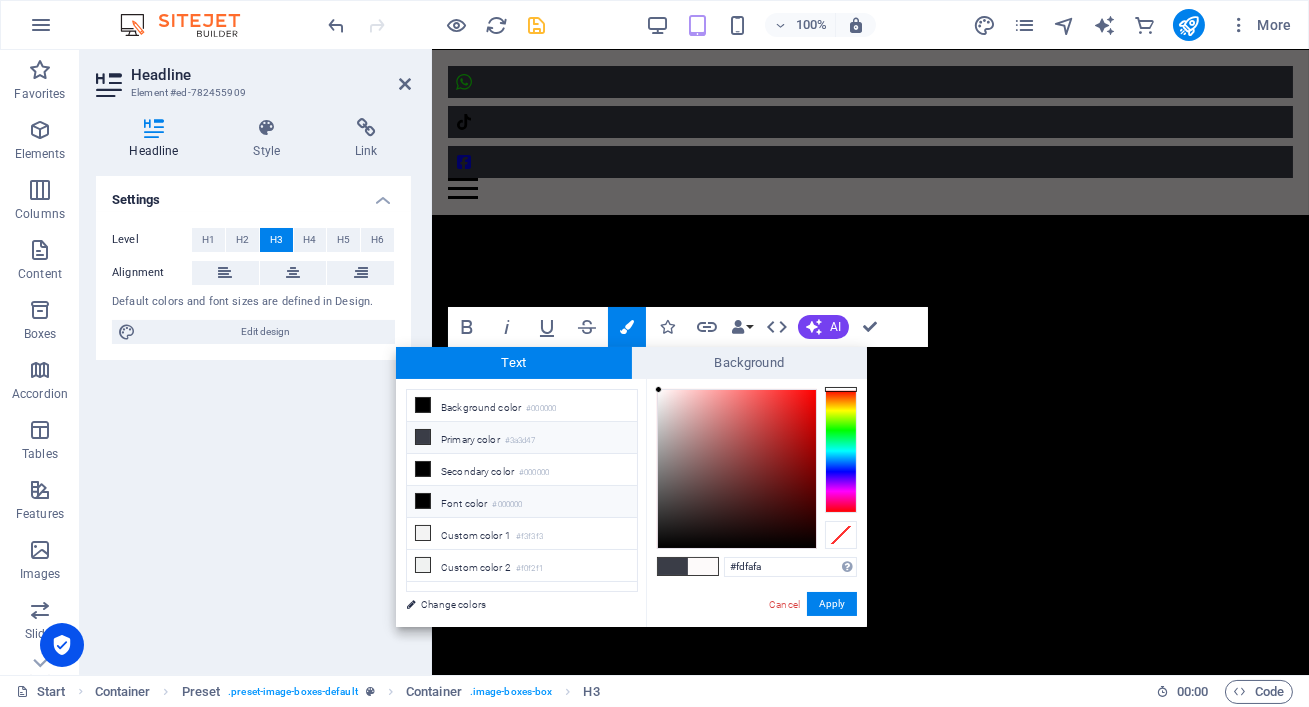 click on "Font color
#000000" at bounding box center (522, 502) 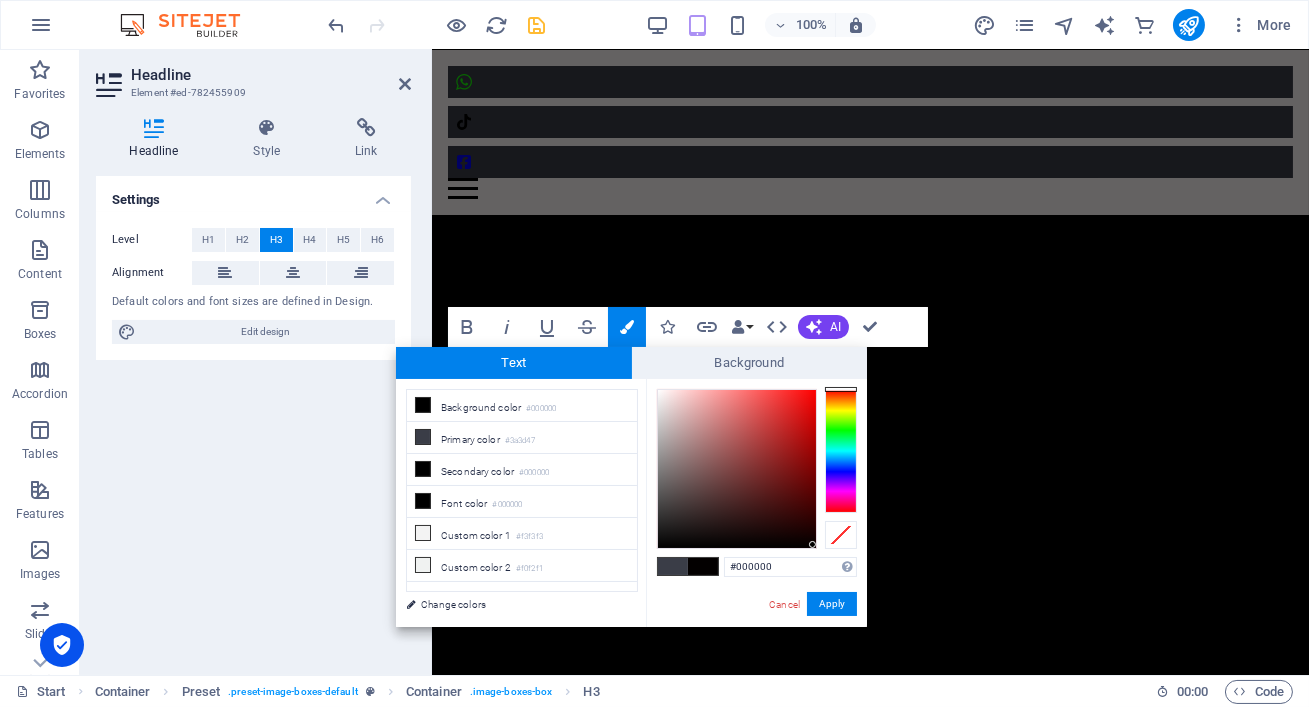 type on "#030000" 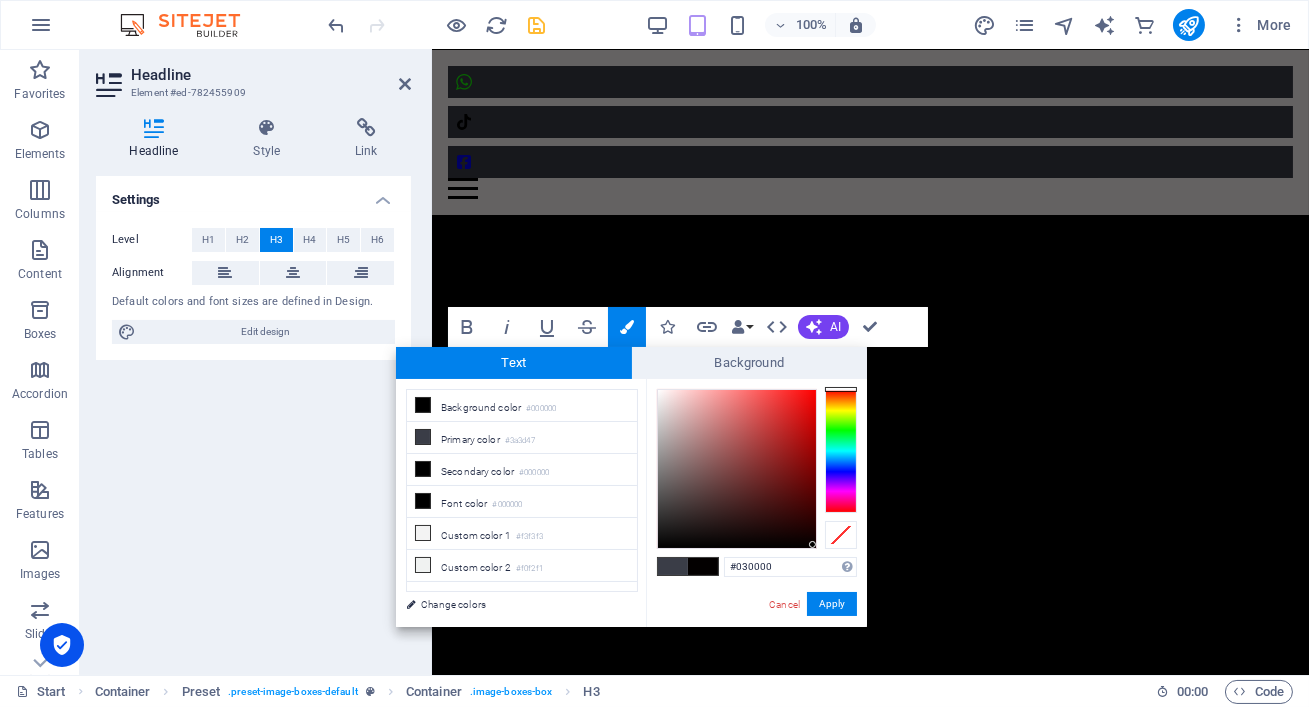 click at bounding box center (737, 469) 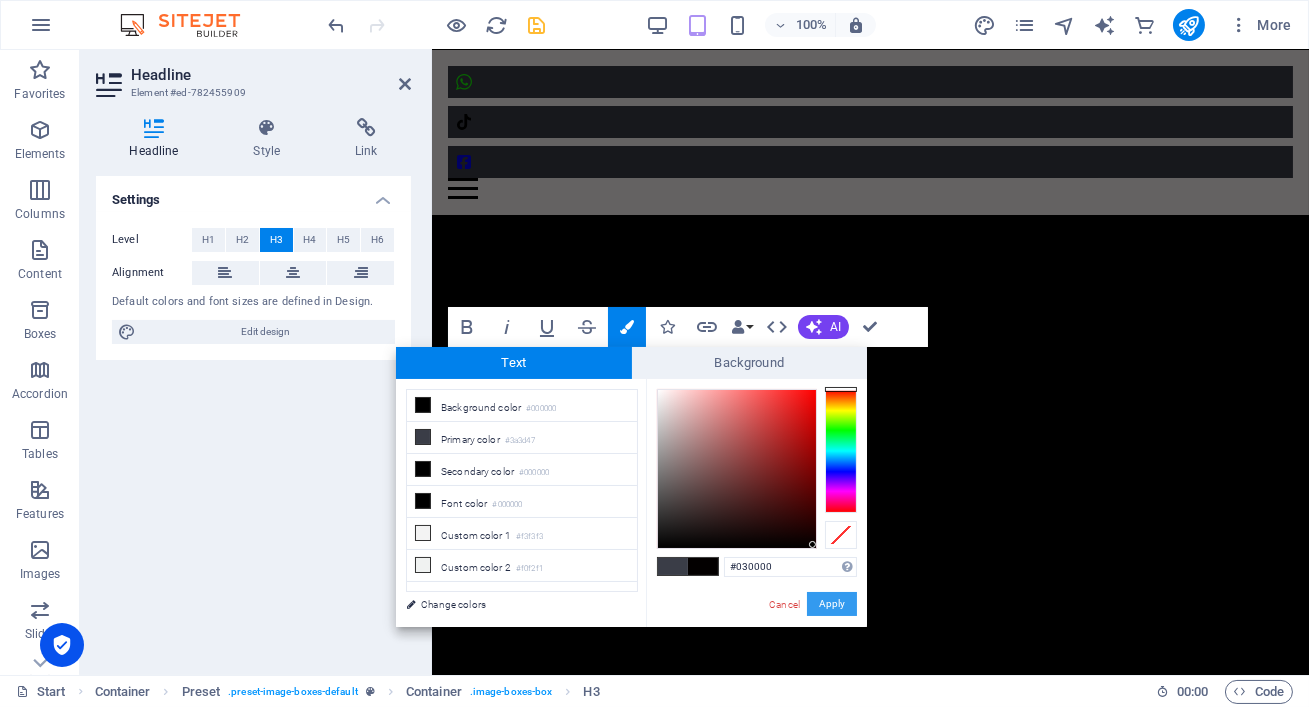 click on "Apply" at bounding box center (832, 604) 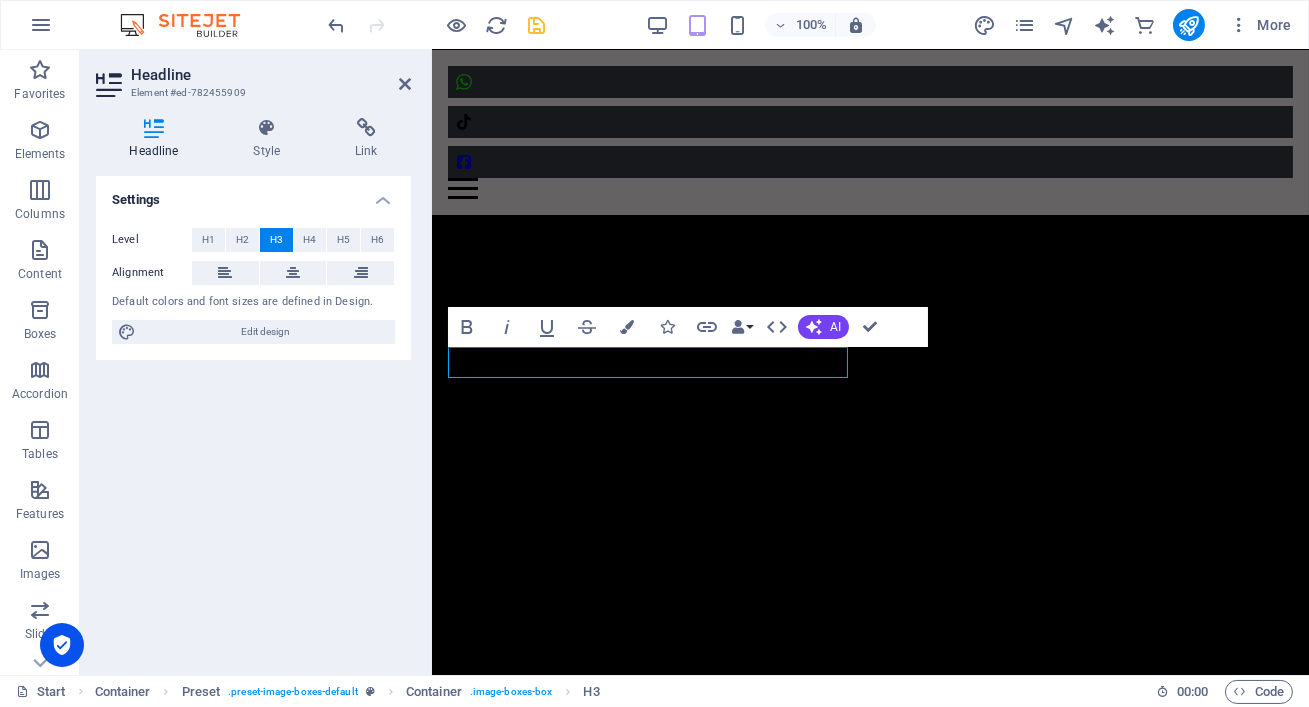 click at bounding box center [537, 25] 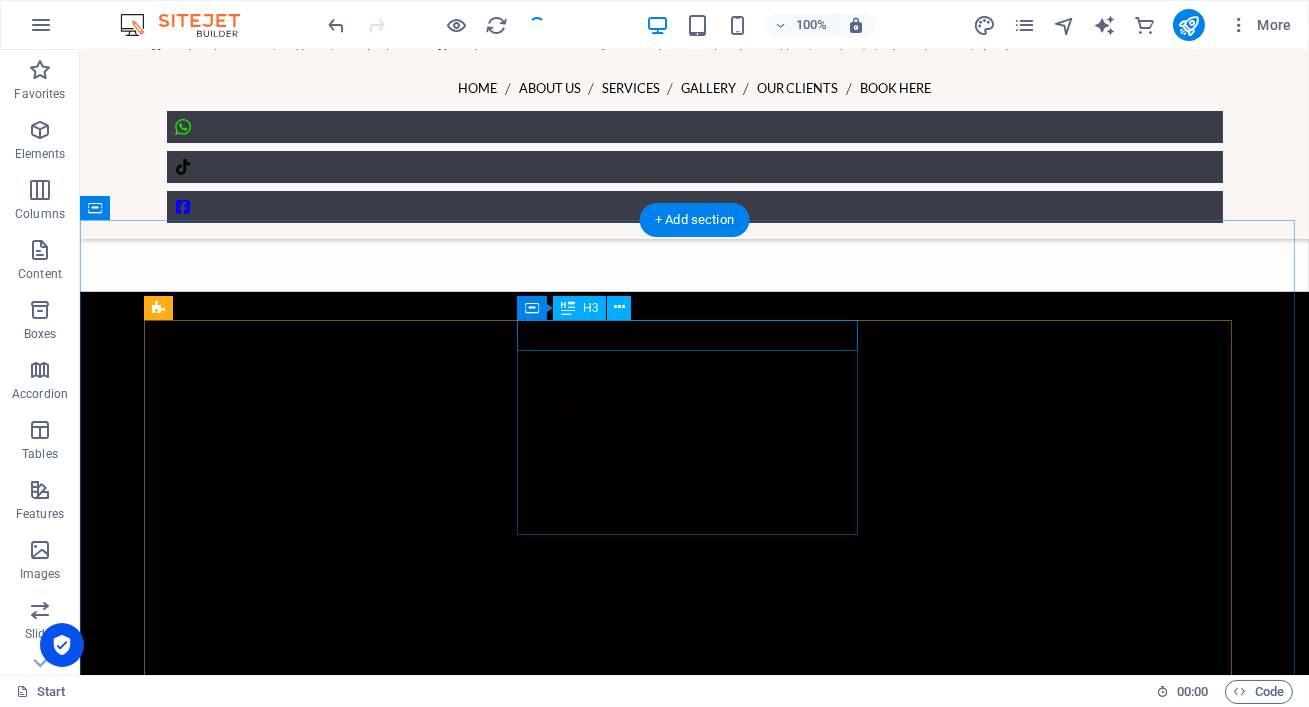 scroll, scrollTop: 1144, scrollLeft: 0, axis: vertical 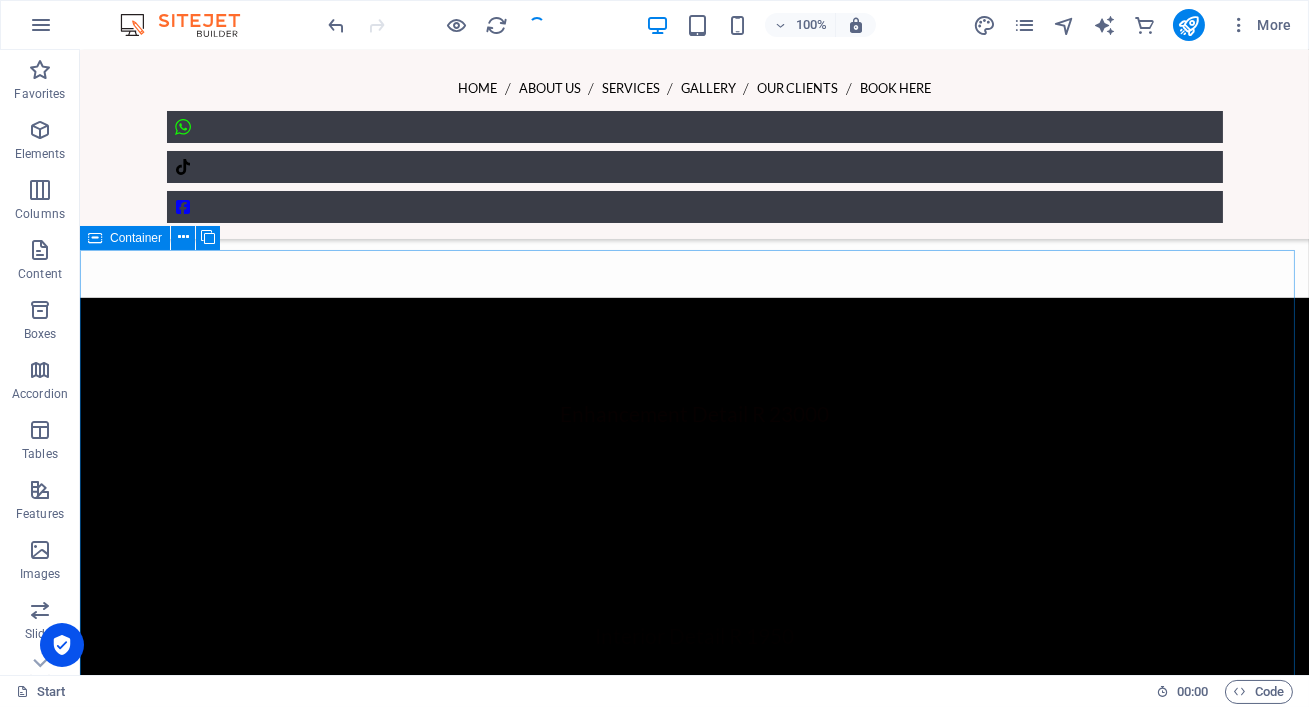 click on "Container" at bounding box center [136, 238] 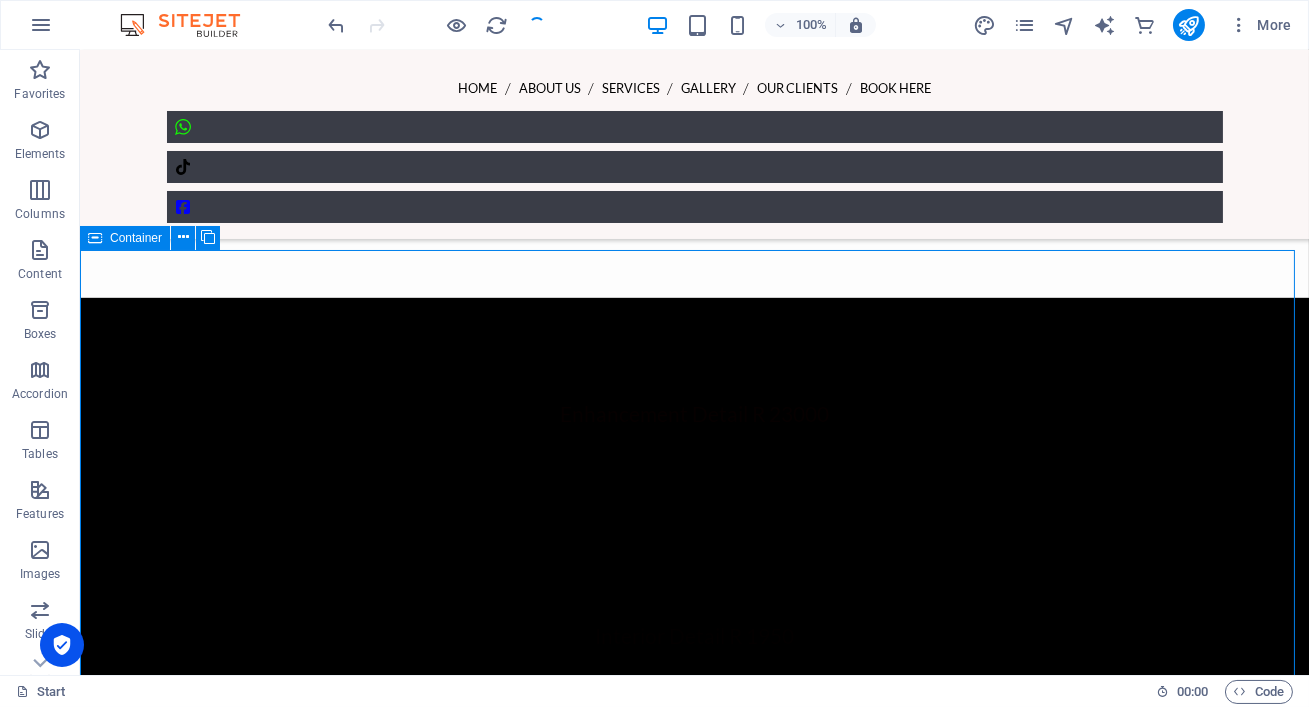 click on "Container" at bounding box center (136, 238) 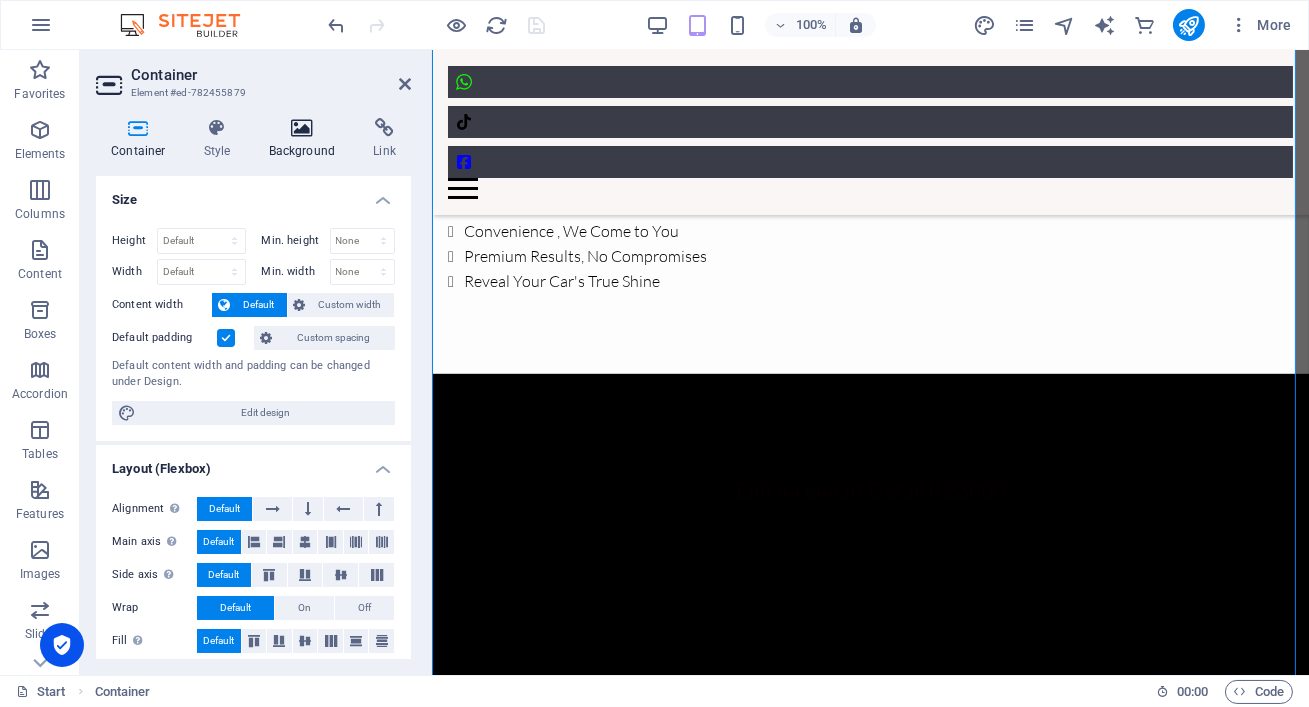 scroll, scrollTop: 1880, scrollLeft: 0, axis: vertical 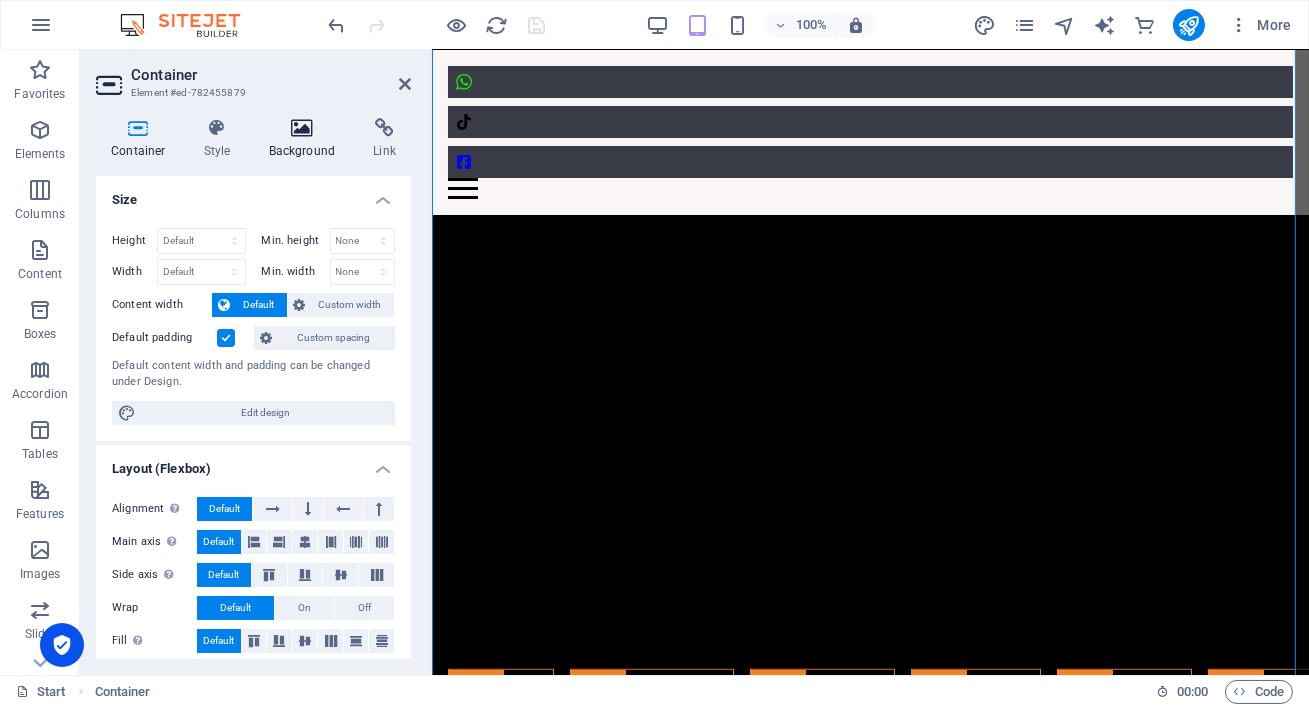 click at bounding box center [302, 128] 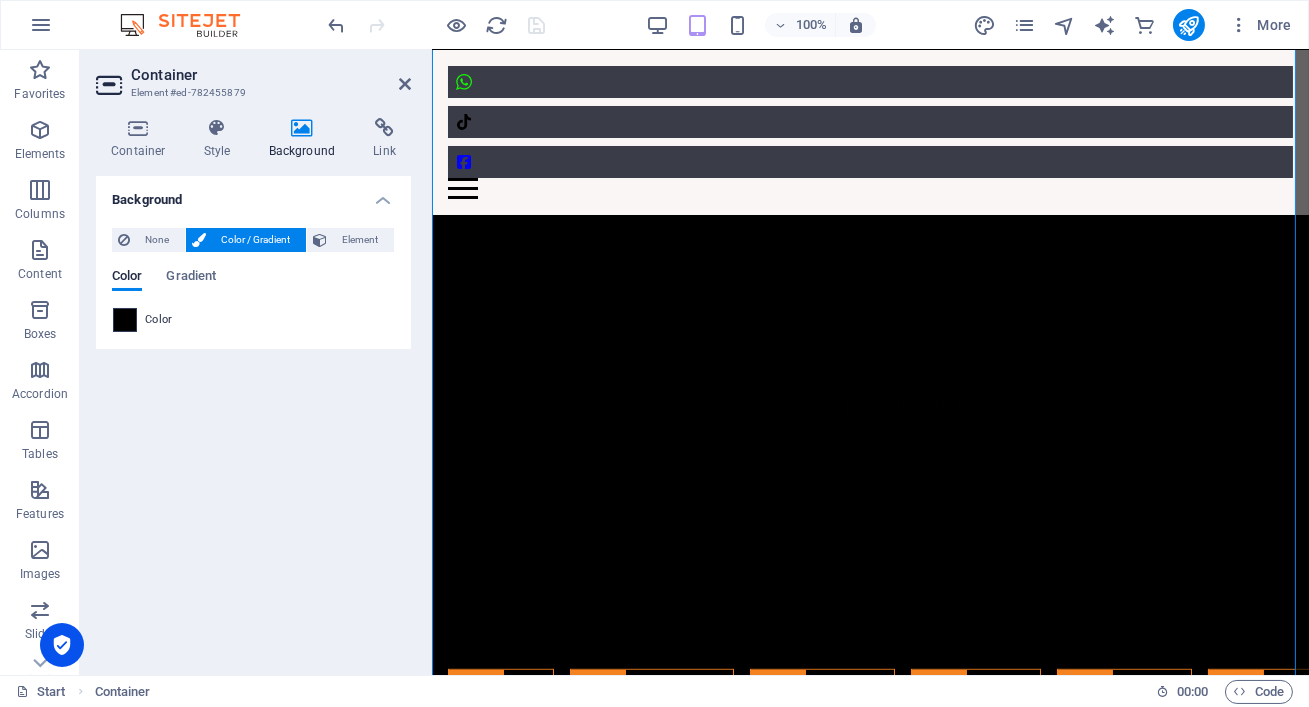 click at bounding box center [125, 320] 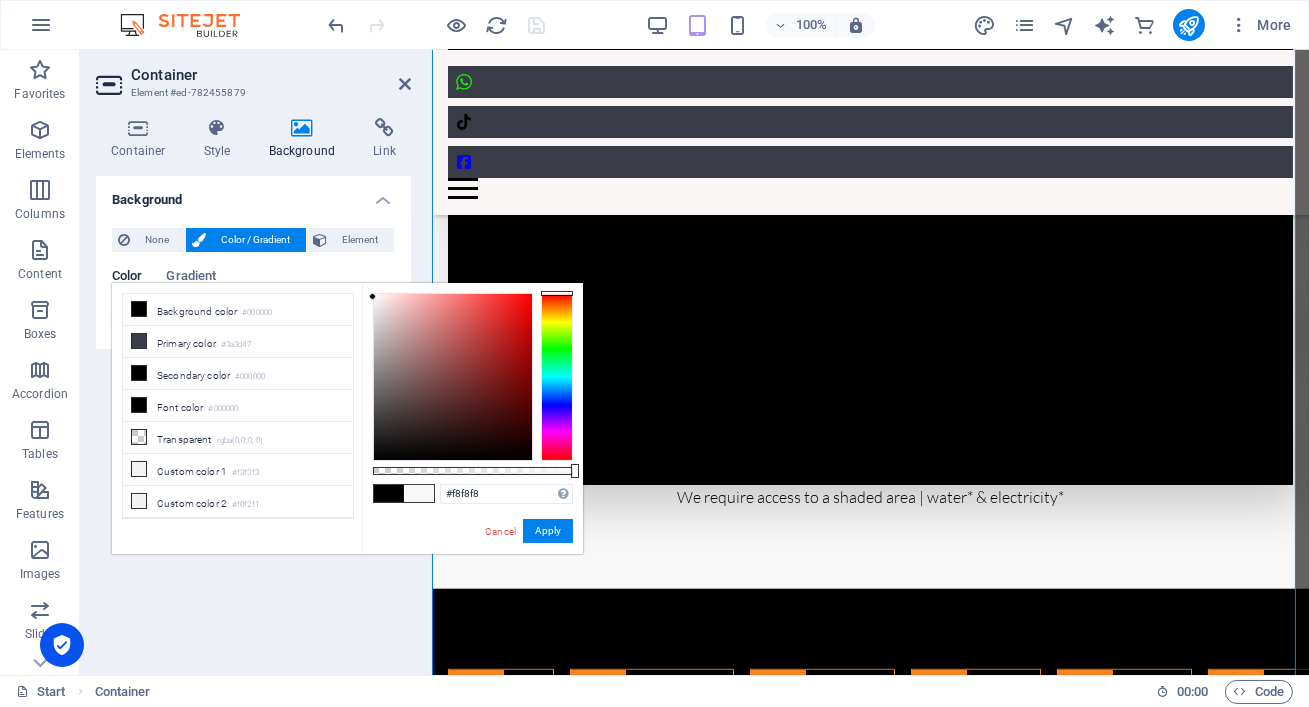 drag, startPoint x: 374, startPoint y: 458, endPoint x: 373, endPoint y: 297, distance: 161.00311 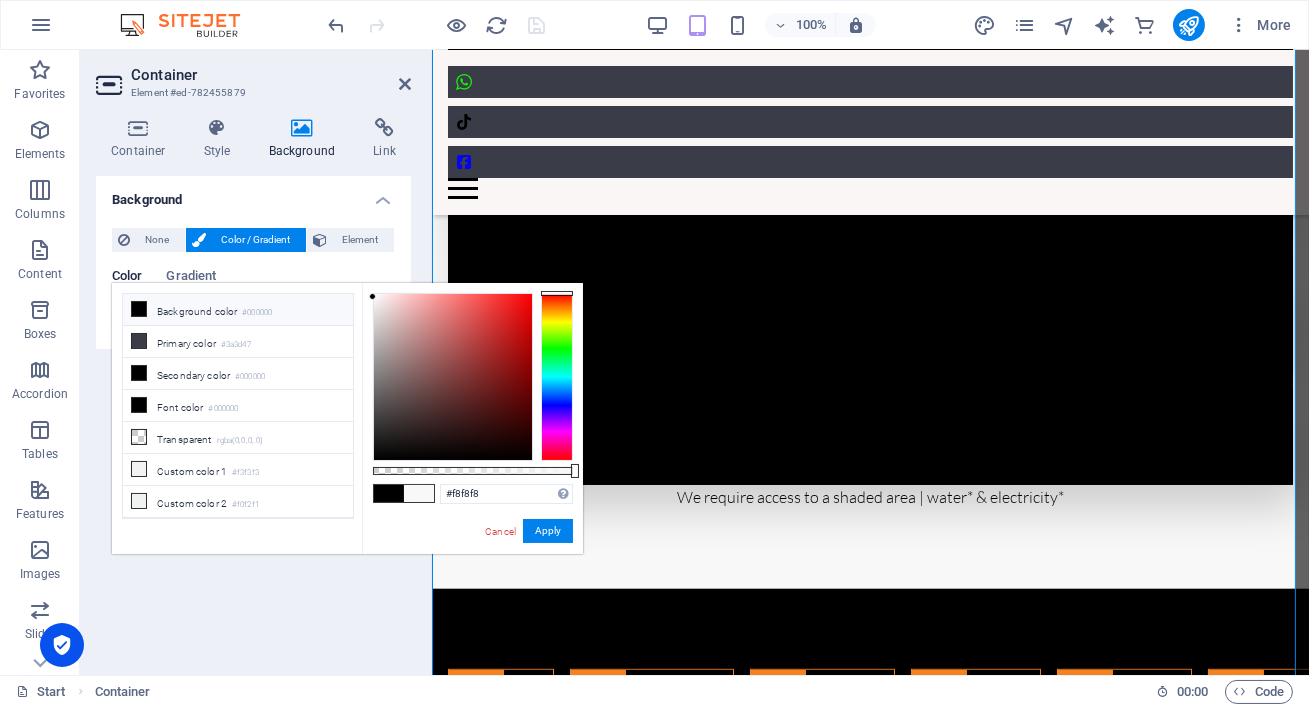 click on "Background color
#000000" at bounding box center (238, 310) 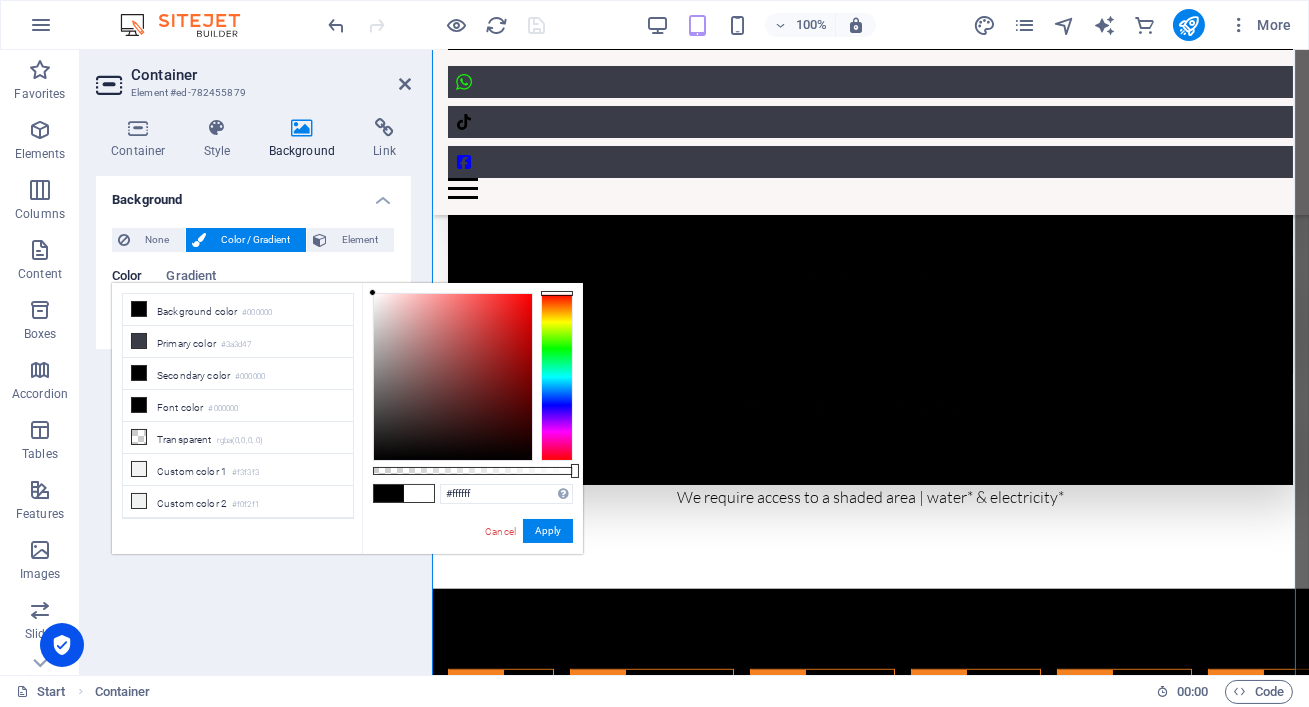drag, startPoint x: 392, startPoint y: 395, endPoint x: 369, endPoint y: 289, distance: 108.46658 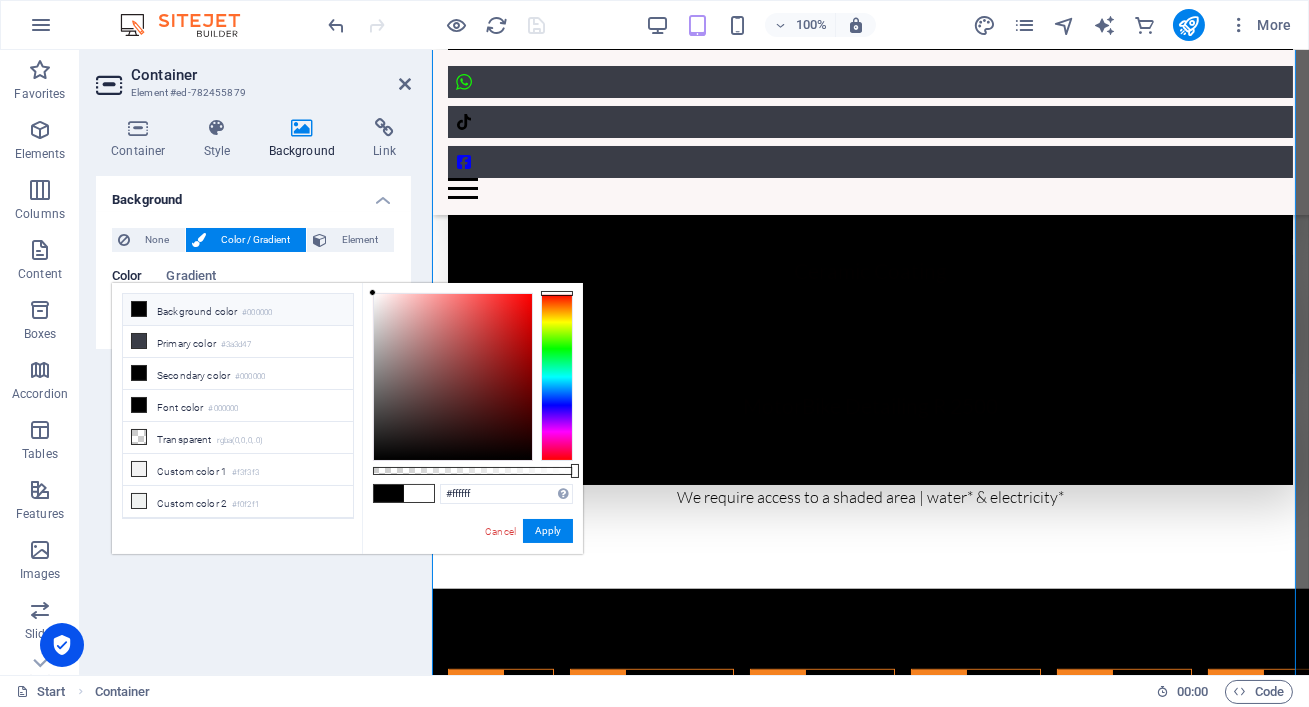 click on "Background color
#000000" at bounding box center (238, 310) 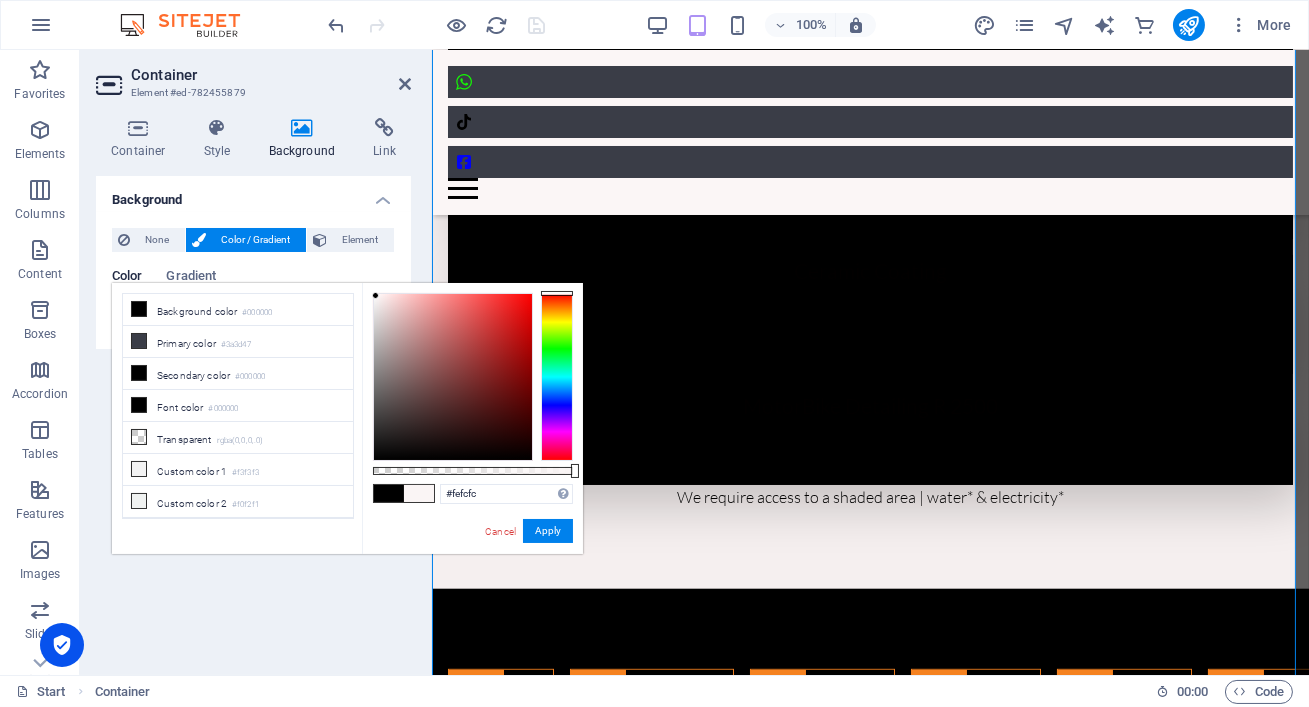 type on "#fefbfb" 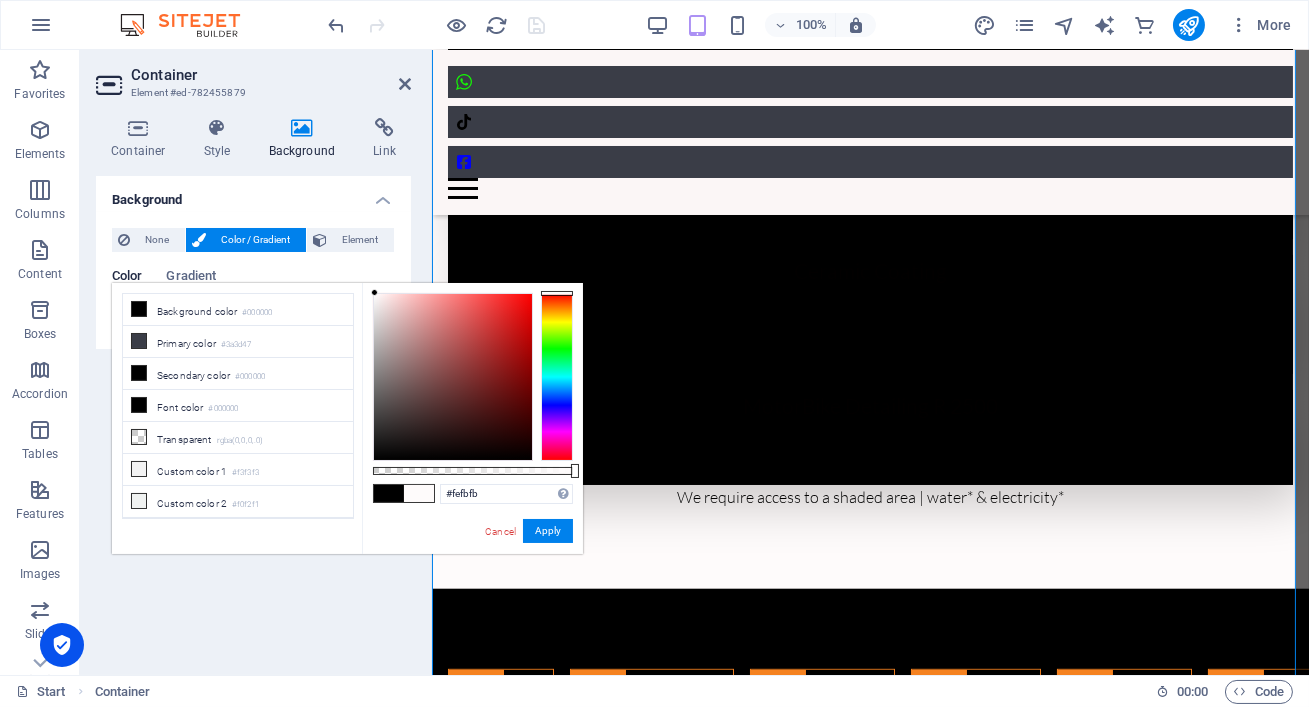 drag, startPoint x: 374, startPoint y: 459, endPoint x: 375, endPoint y: 293, distance: 166.003 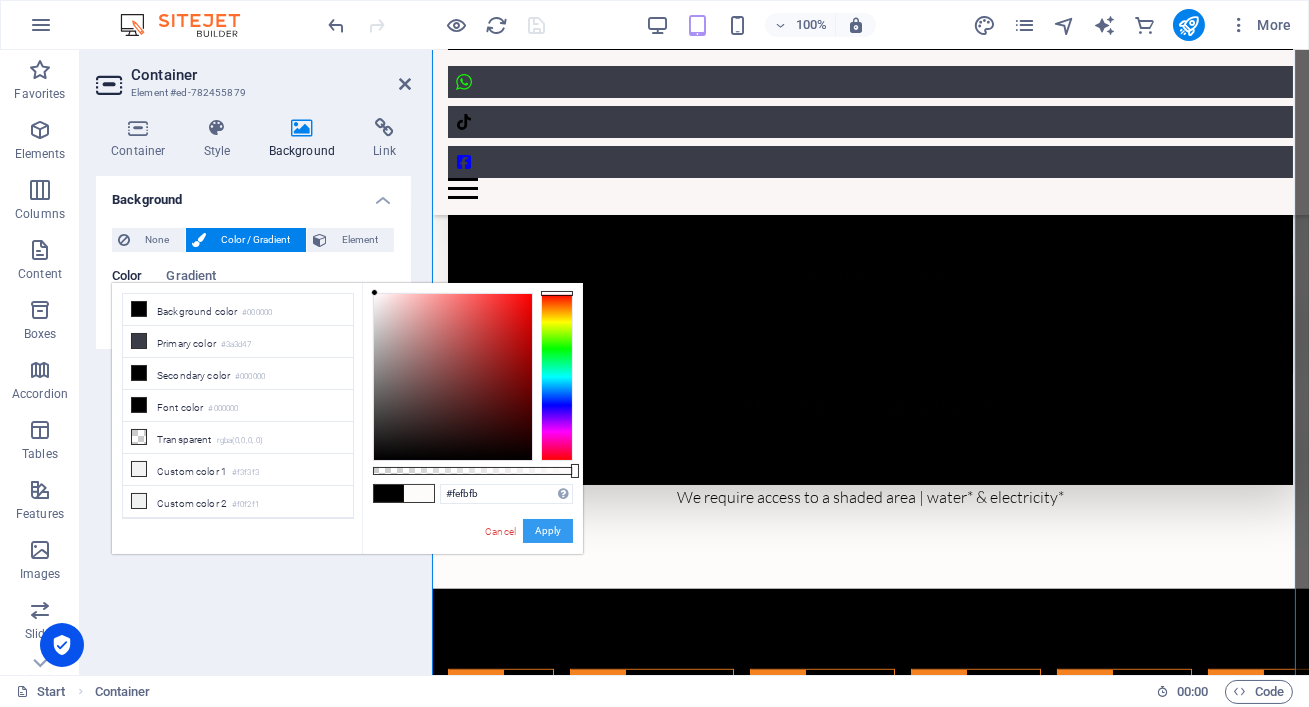 click on "Apply" at bounding box center (548, 531) 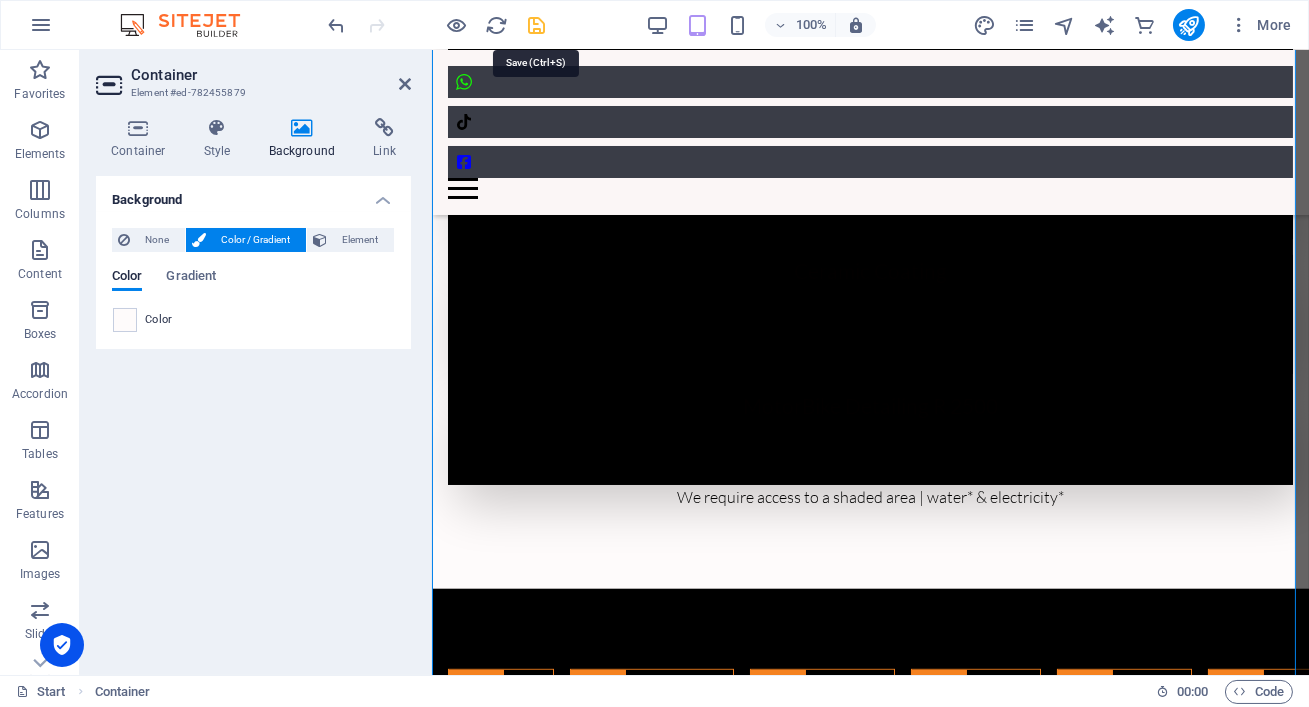 click at bounding box center [537, 25] 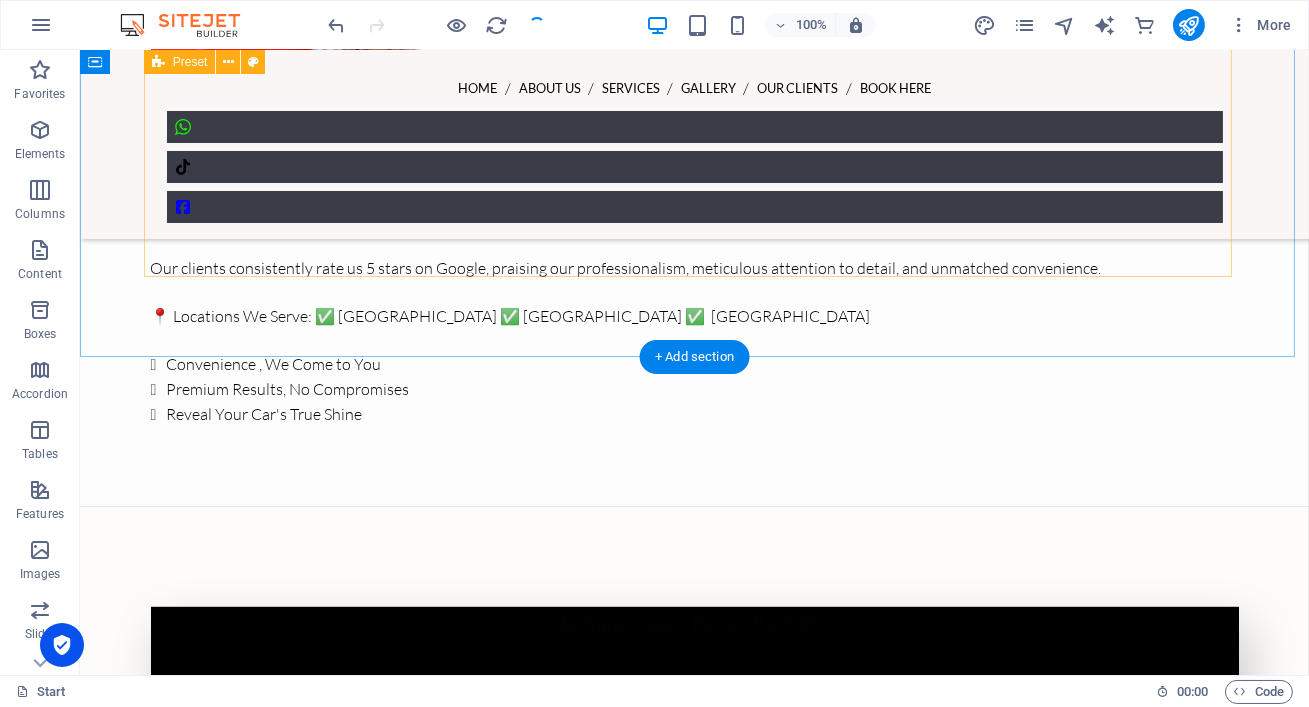 scroll, scrollTop: 1054, scrollLeft: 0, axis: vertical 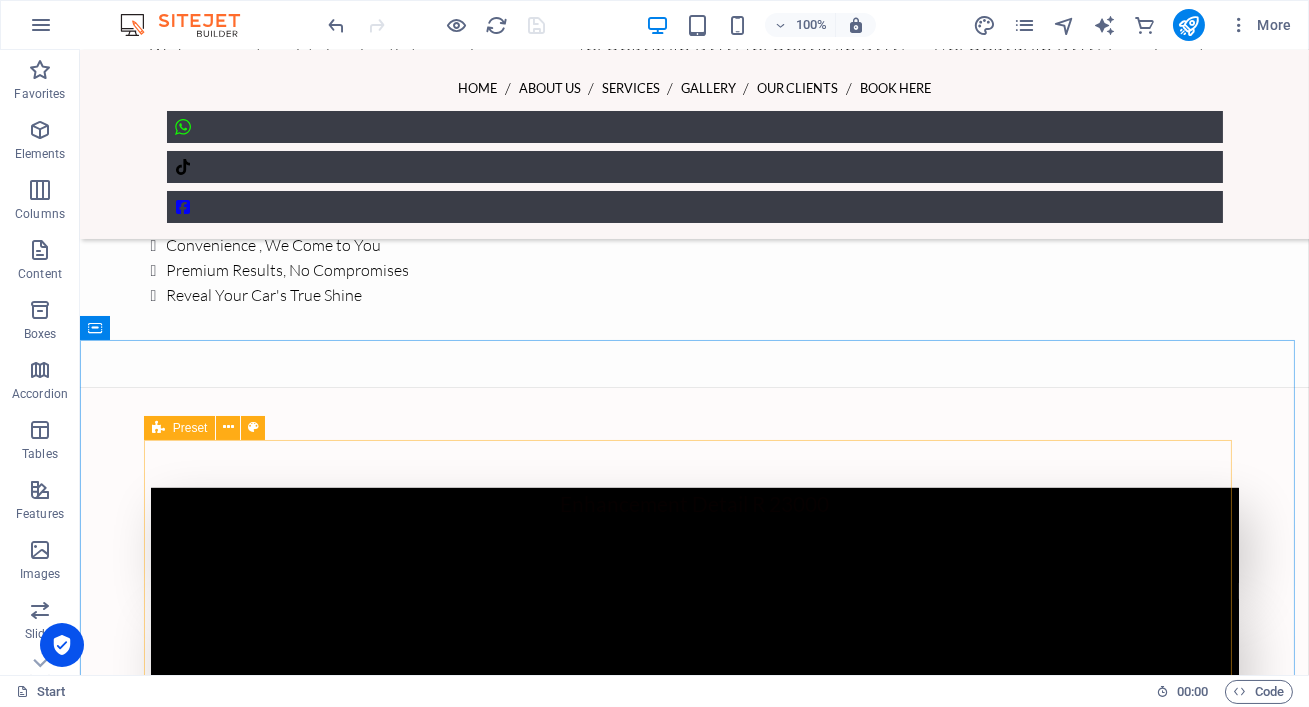 click at bounding box center [158, 428] 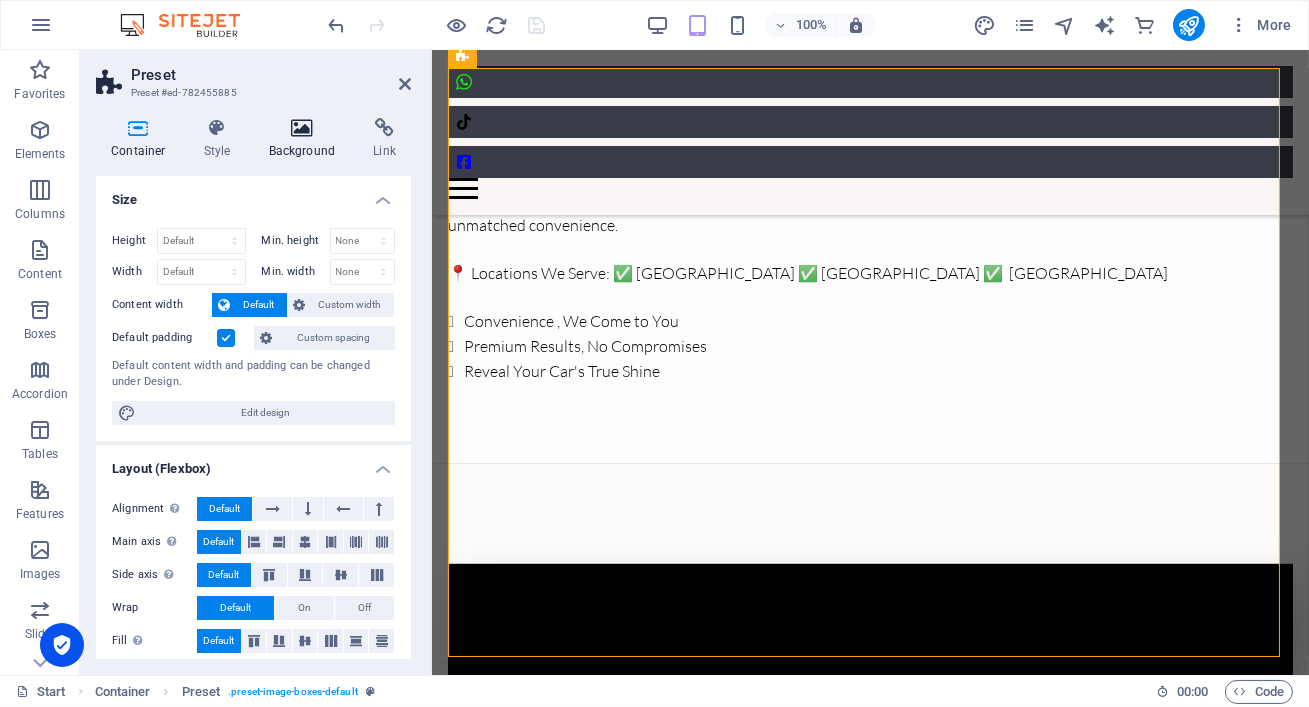 scroll, scrollTop: 1879, scrollLeft: 0, axis: vertical 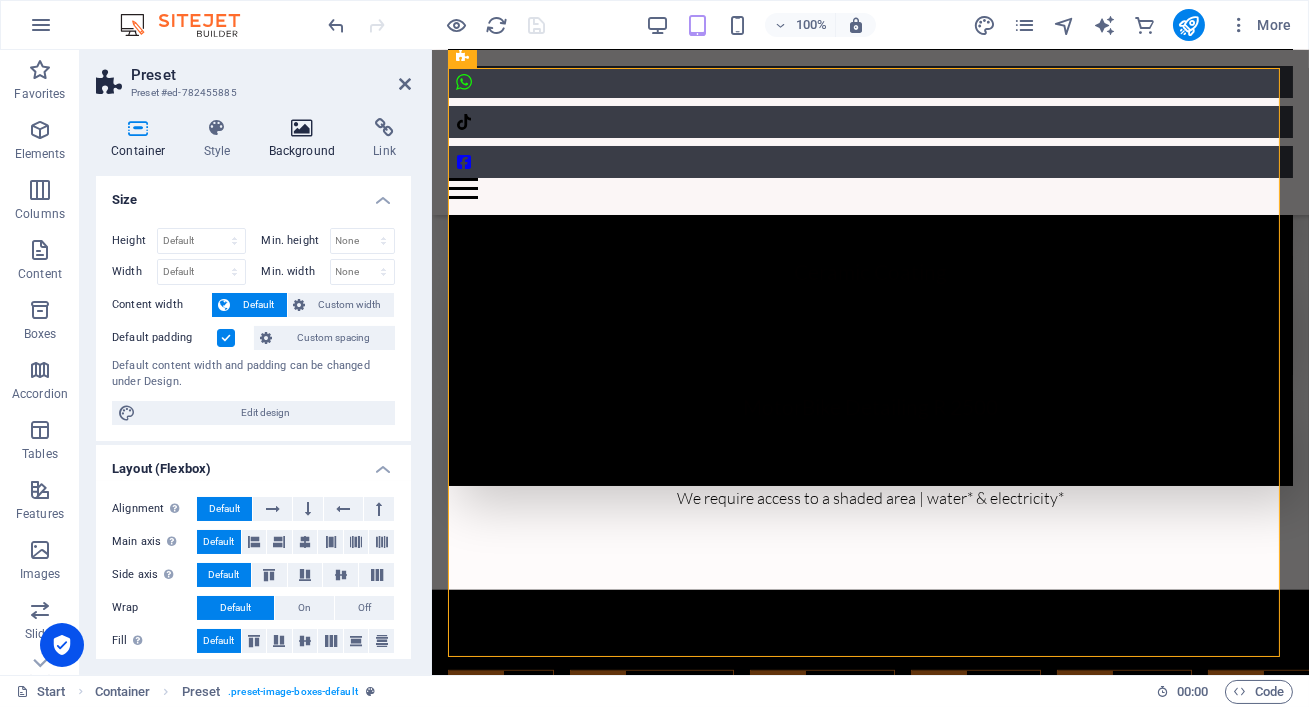 click at bounding box center [302, 128] 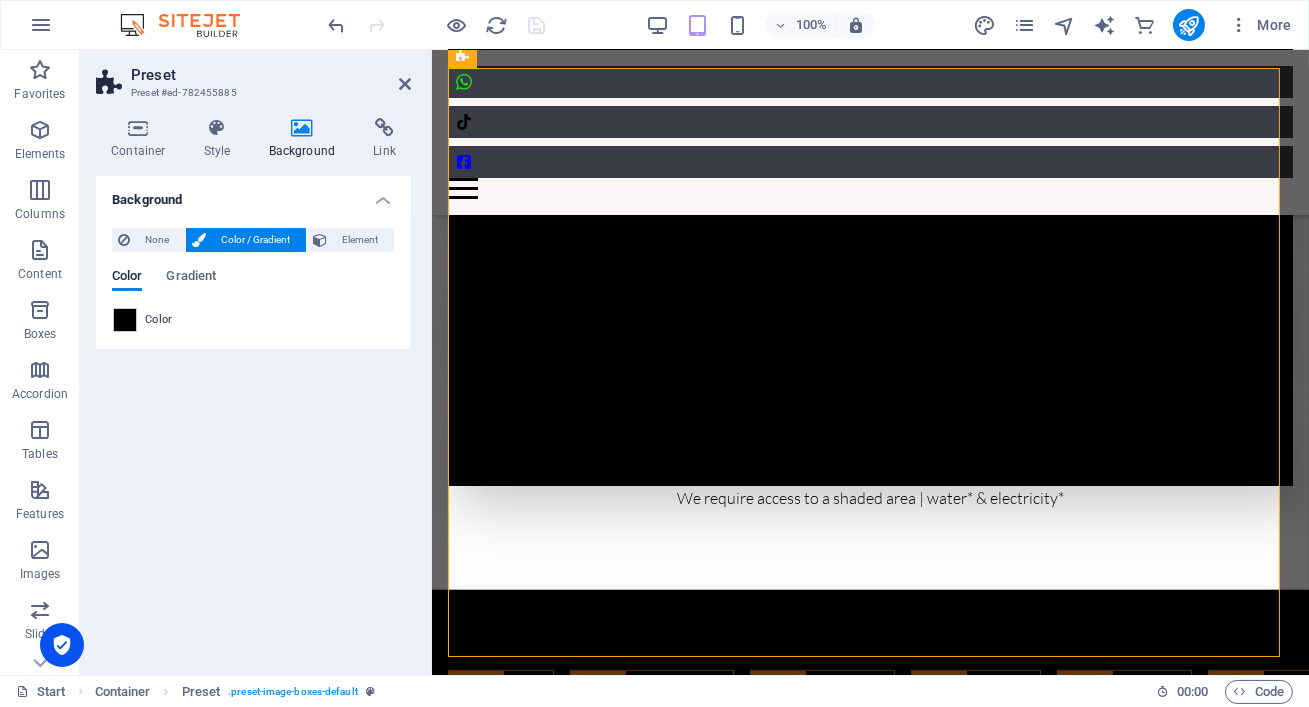 click on "Color Gradient Color" at bounding box center [253, 301] 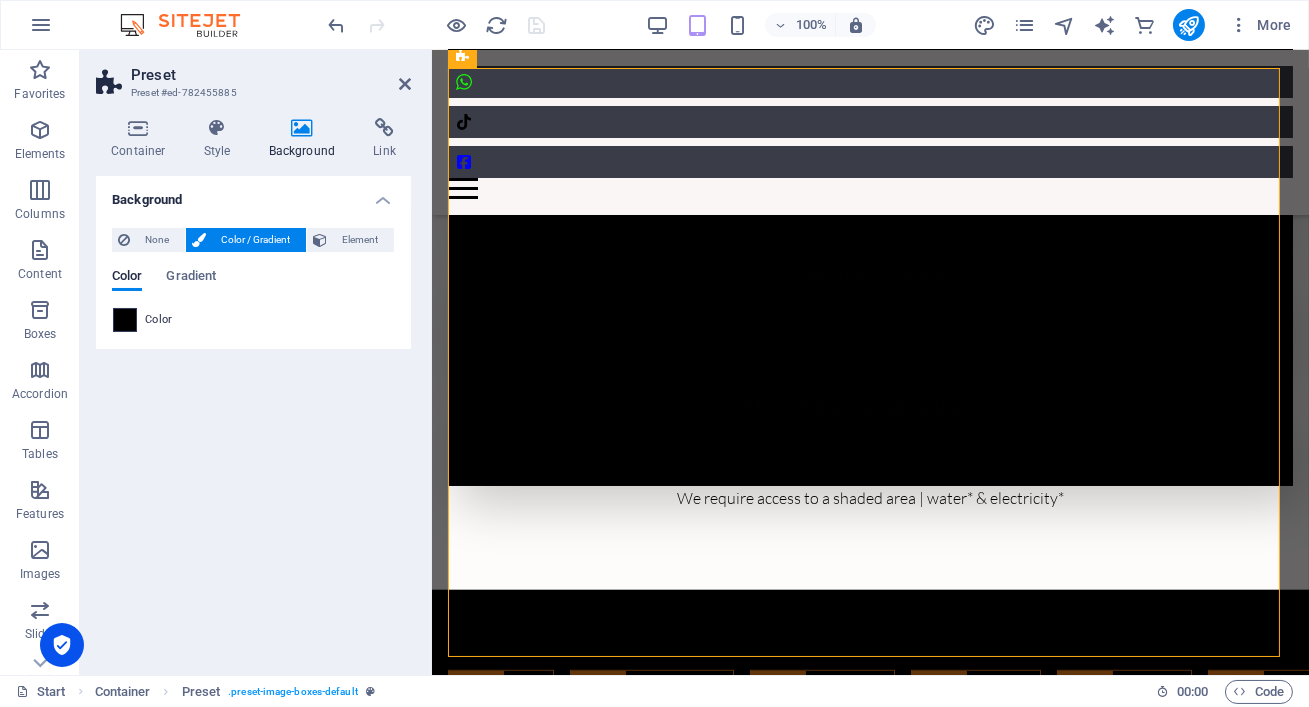 click at bounding box center [125, 320] 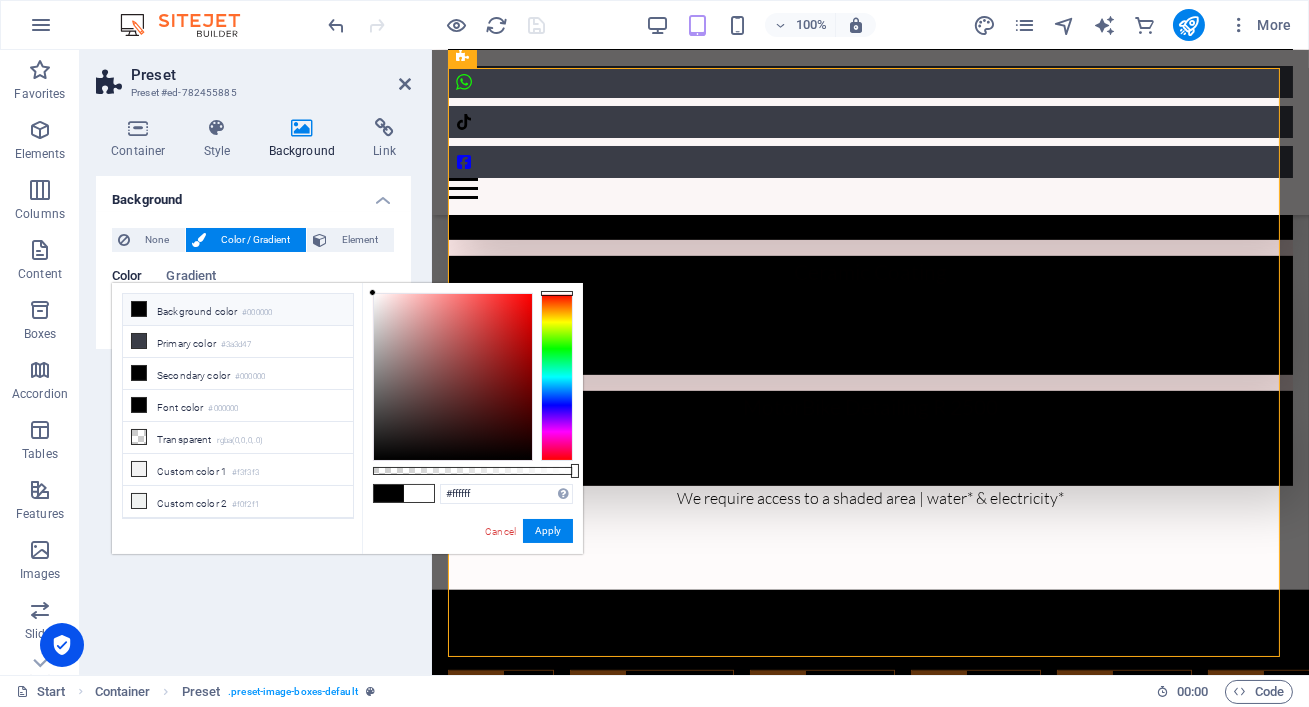type on "#fefefe" 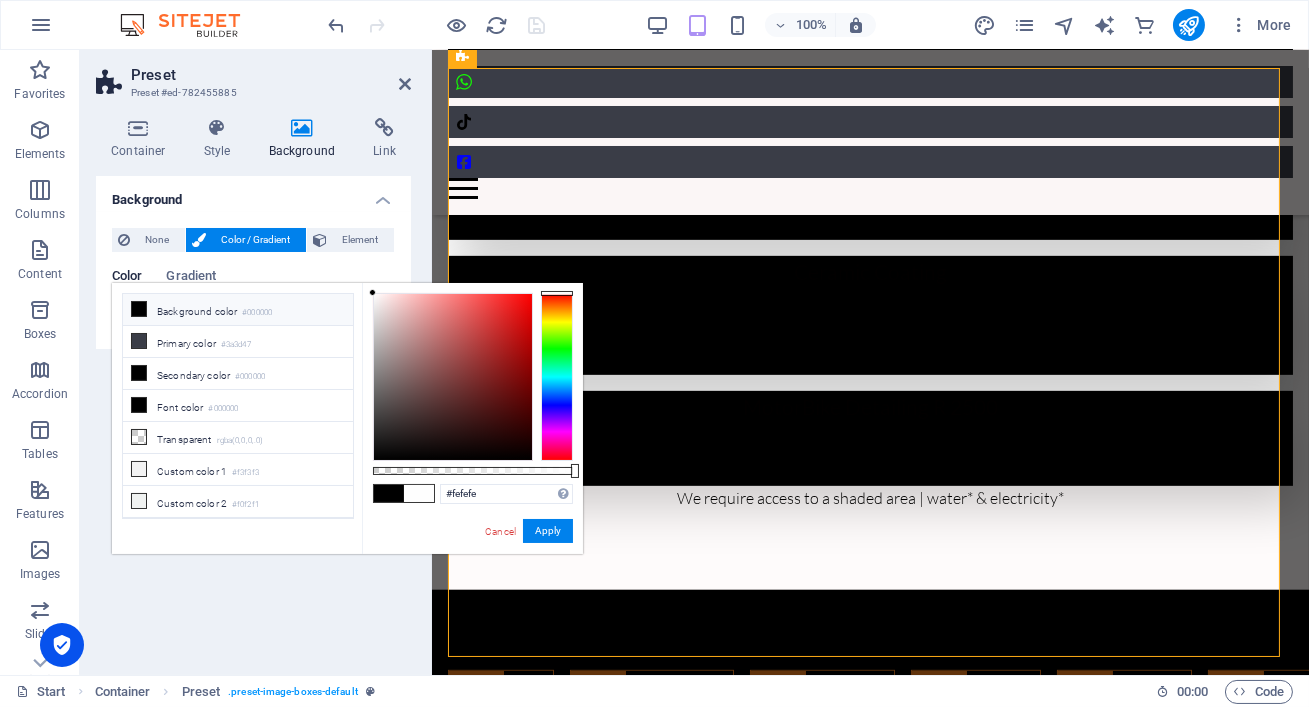 drag, startPoint x: 393, startPoint y: 403, endPoint x: 348, endPoint y: 293, distance: 118.84864 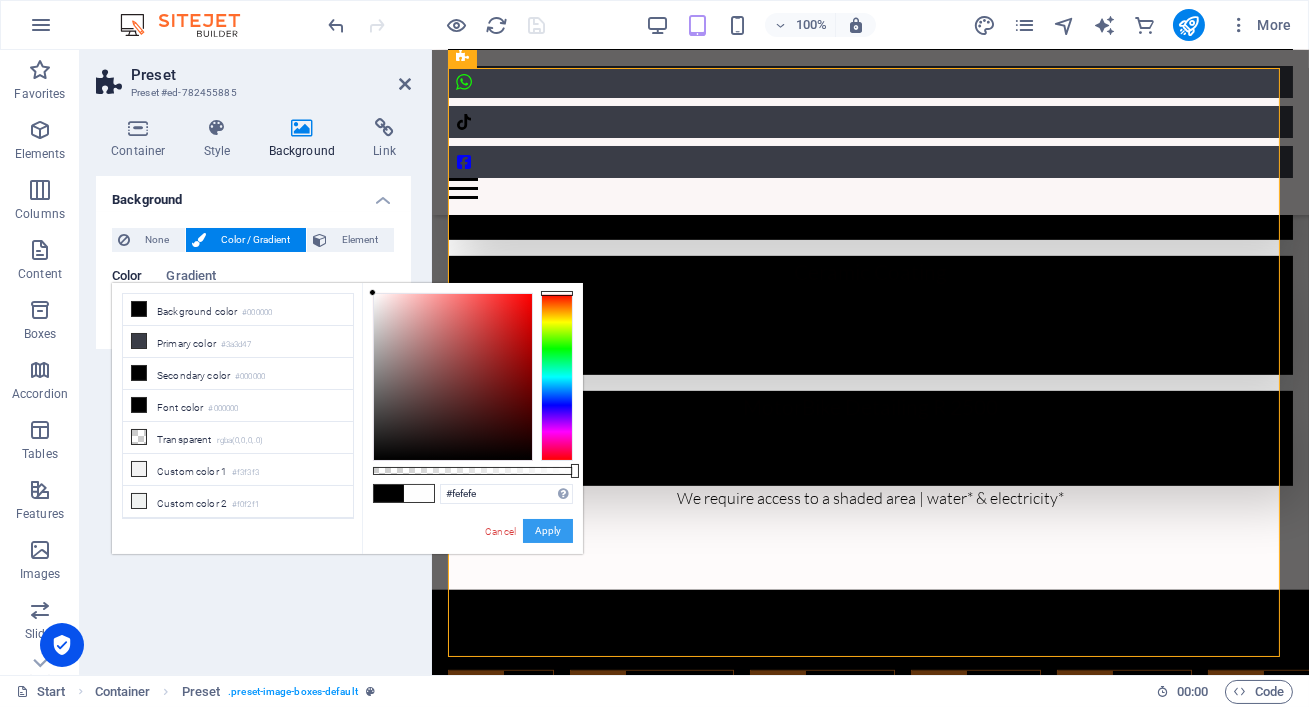 drag, startPoint x: 525, startPoint y: 540, endPoint x: 93, endPoint y: 490, distance: 434.88388 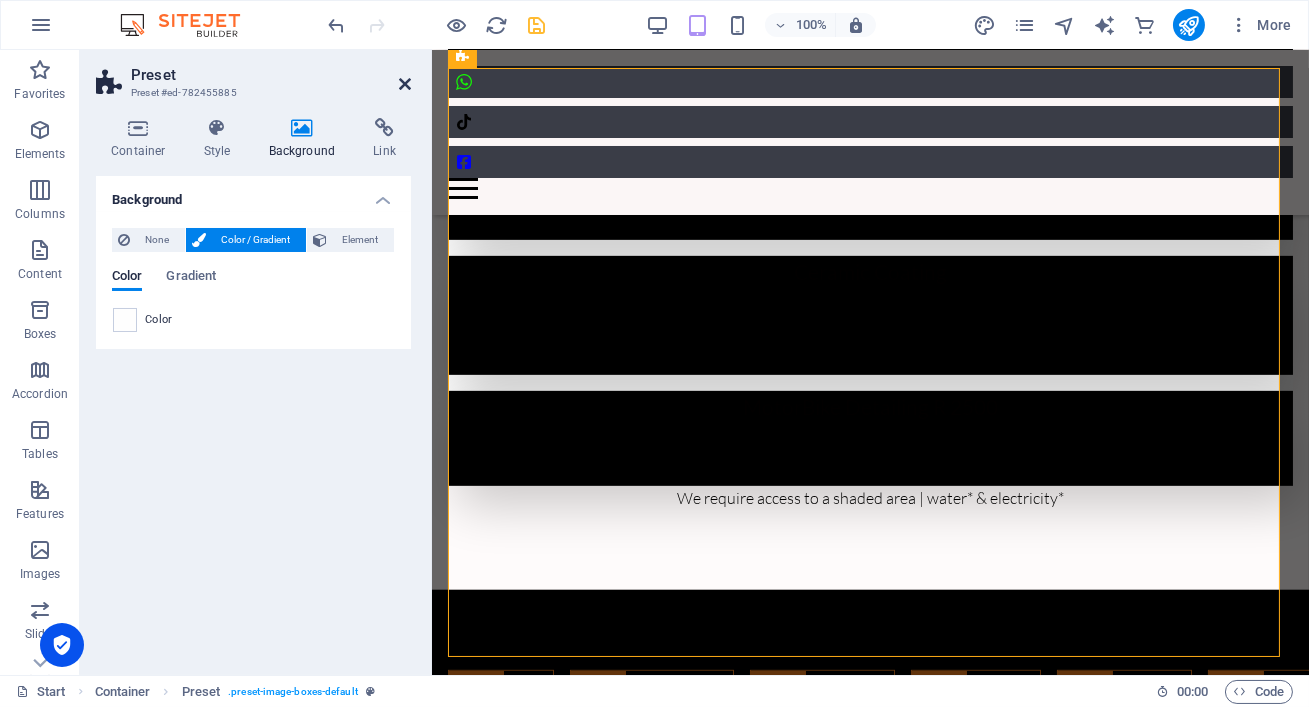 click at bounding box center [405, 84] 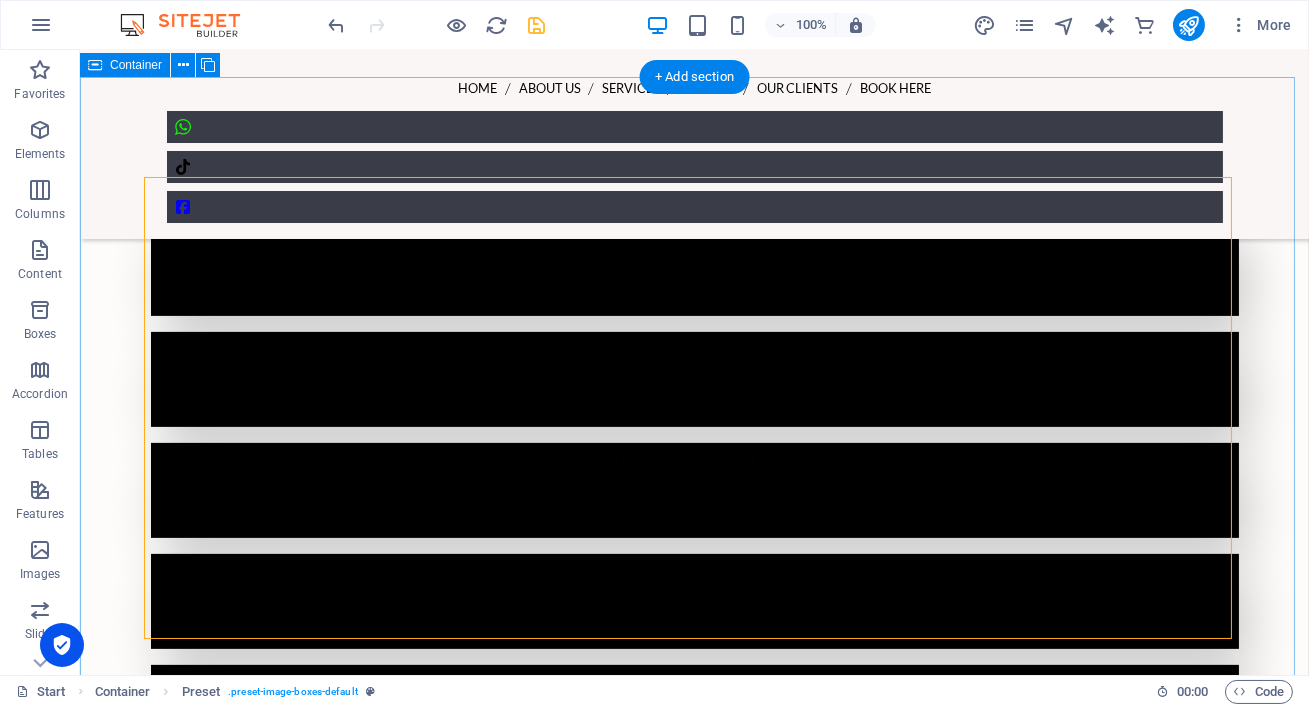 scroll, scrollTop: 1305, scrollLeft: 0, axis: vertical 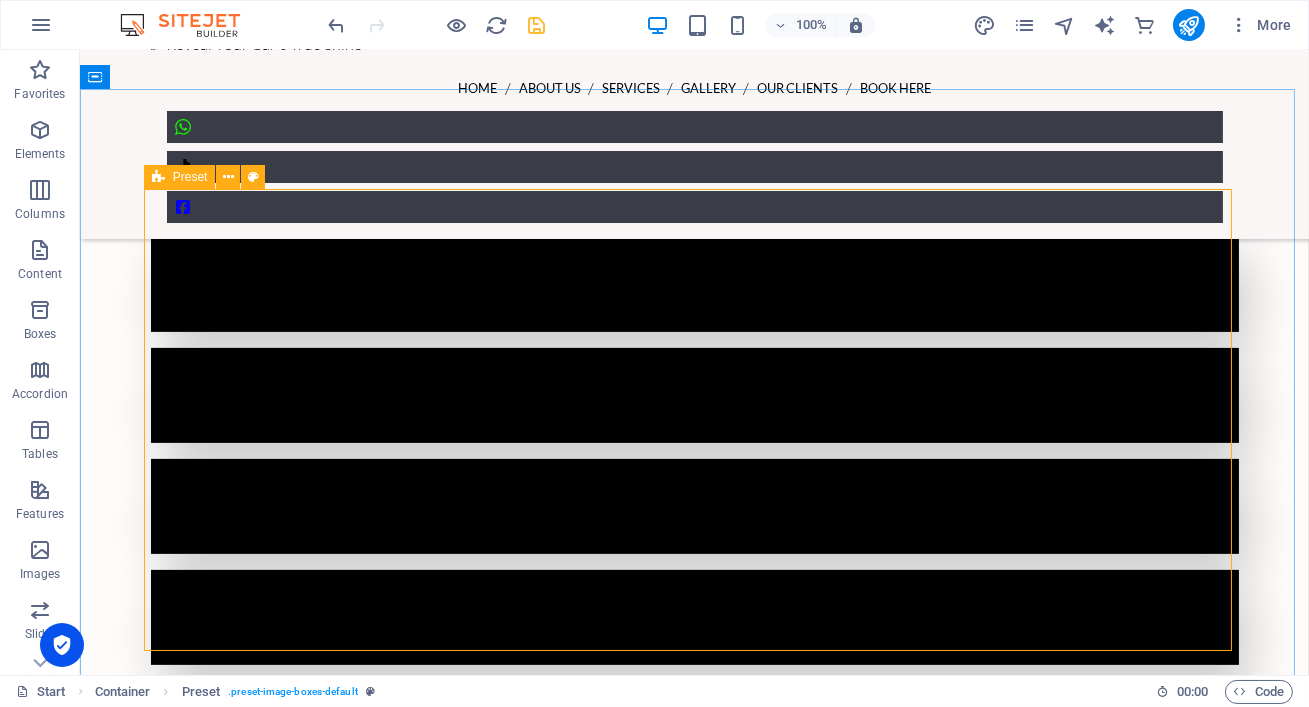 click on "Preset" at bounding box center [180, 177] 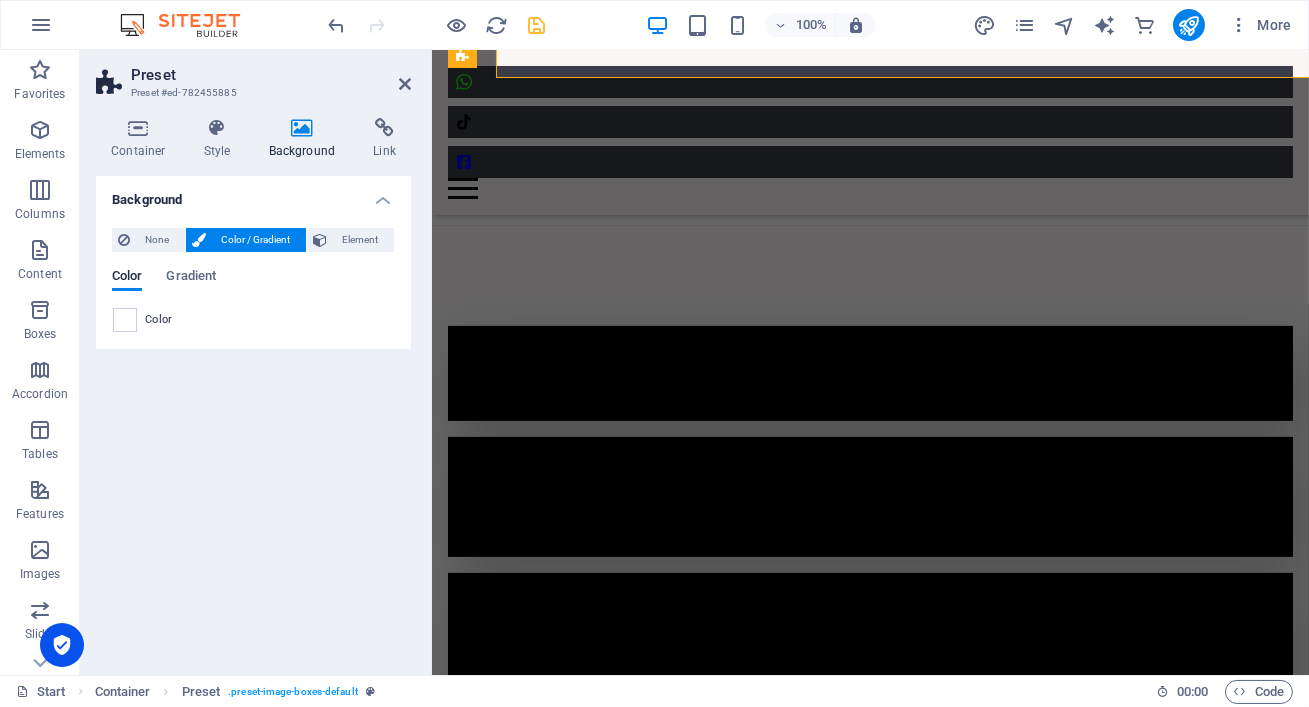 scroll, scrollTop: 1879, scrollLeft: 0, axis: vertical 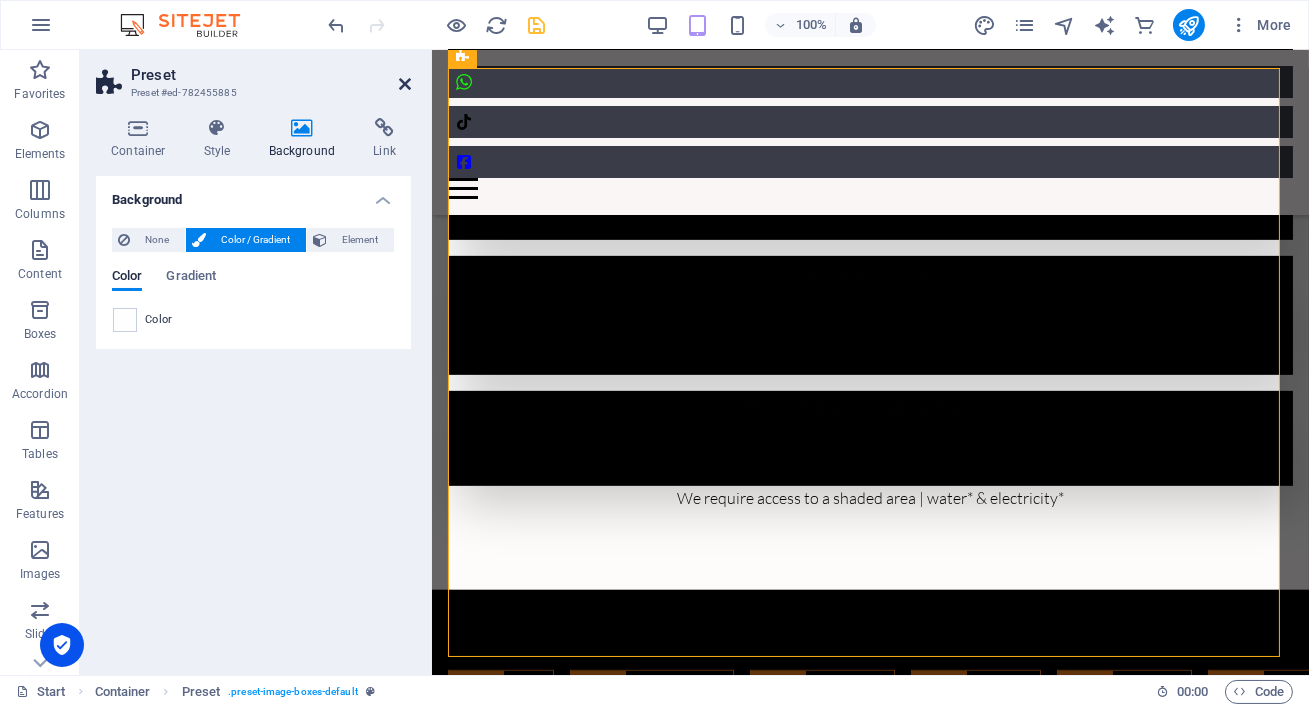 drag, startPoint x: 406, startPoint y: 82, endPoint x: 327, endPoint y: 214, distance: 153.83432 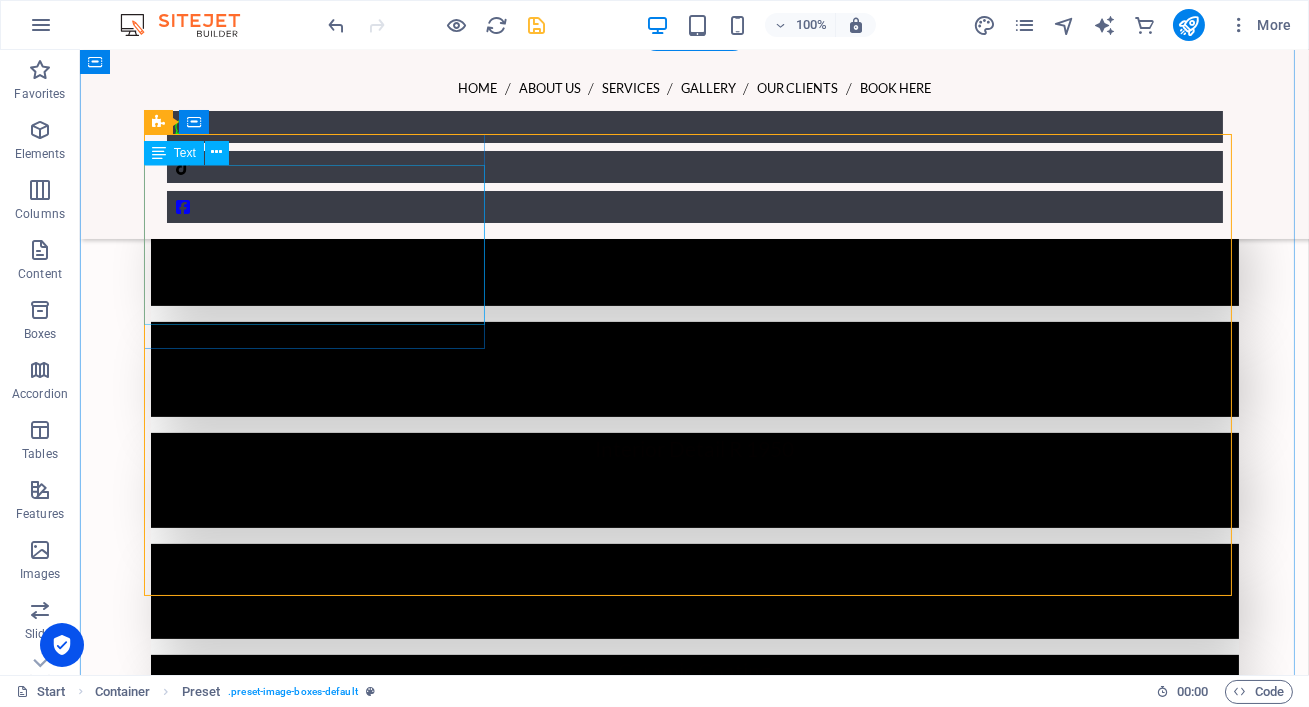 scroll, scrollTop: 1217, scrollLeft: 0, axis: vertical 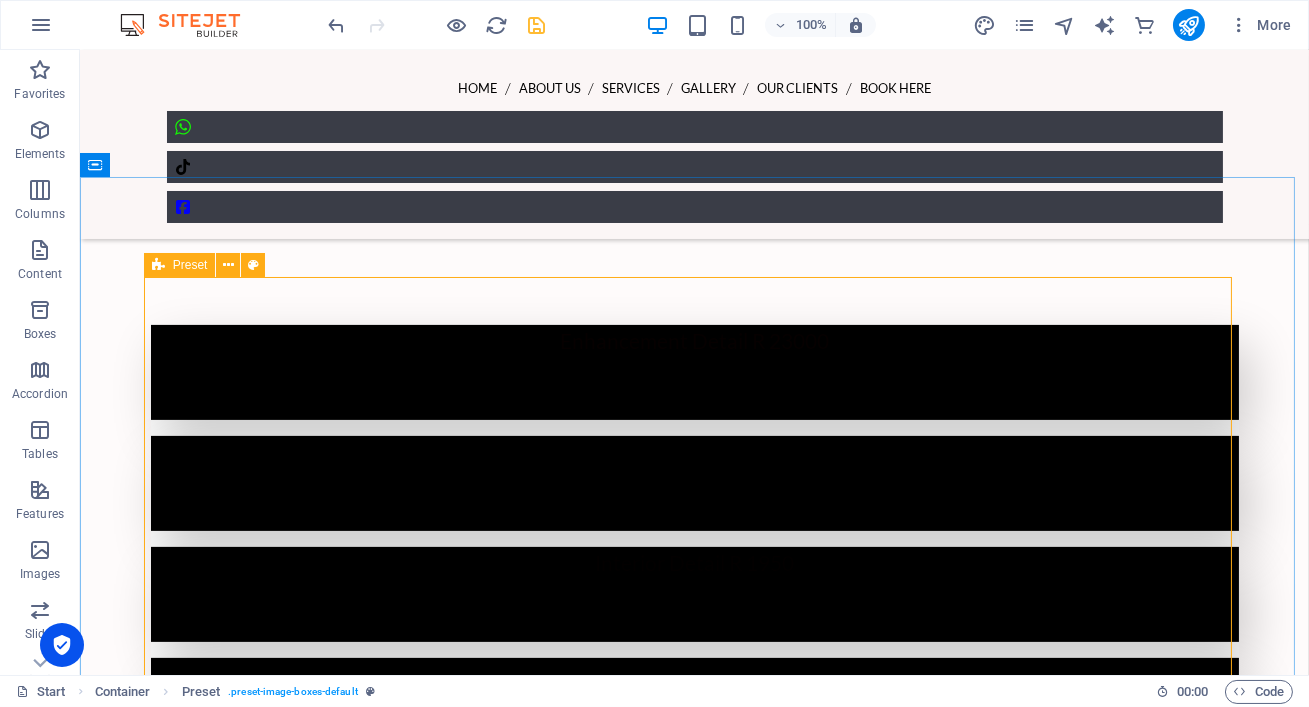 click at bounding box center (158, 265) 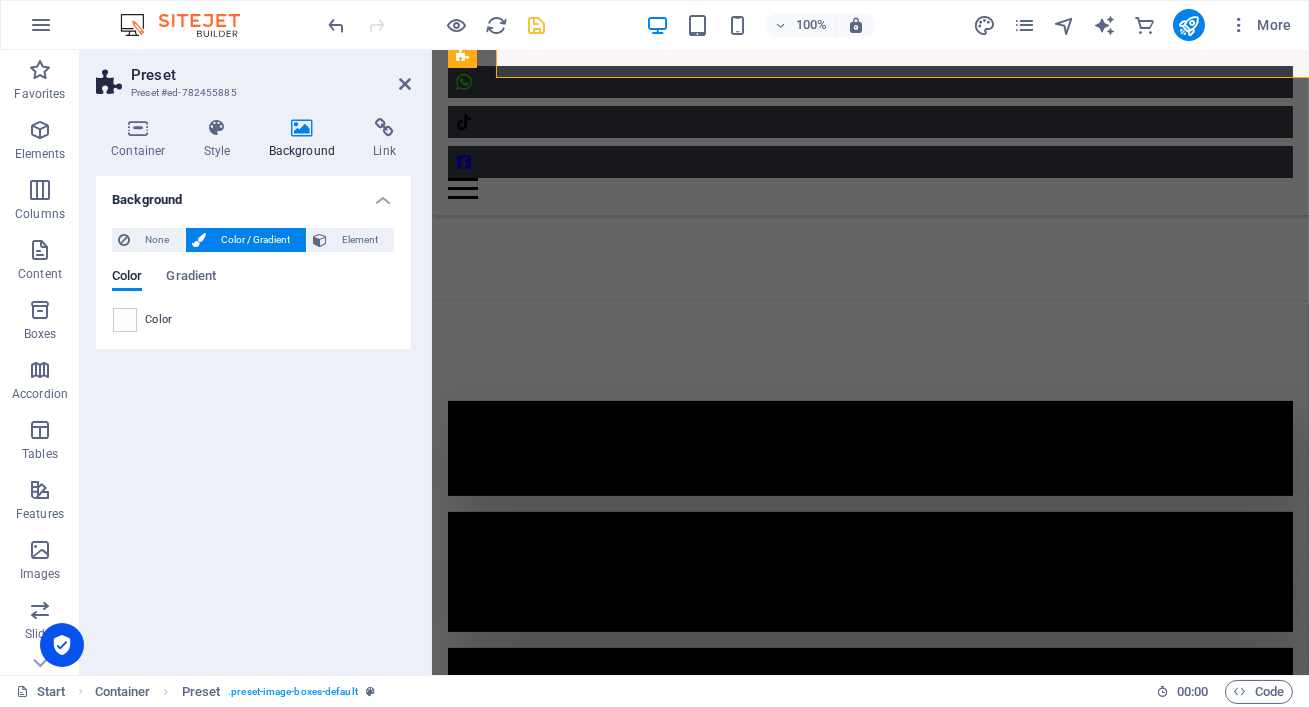 scroll, scrollTop: 1879, scrollLeft: 0, axis: vertical 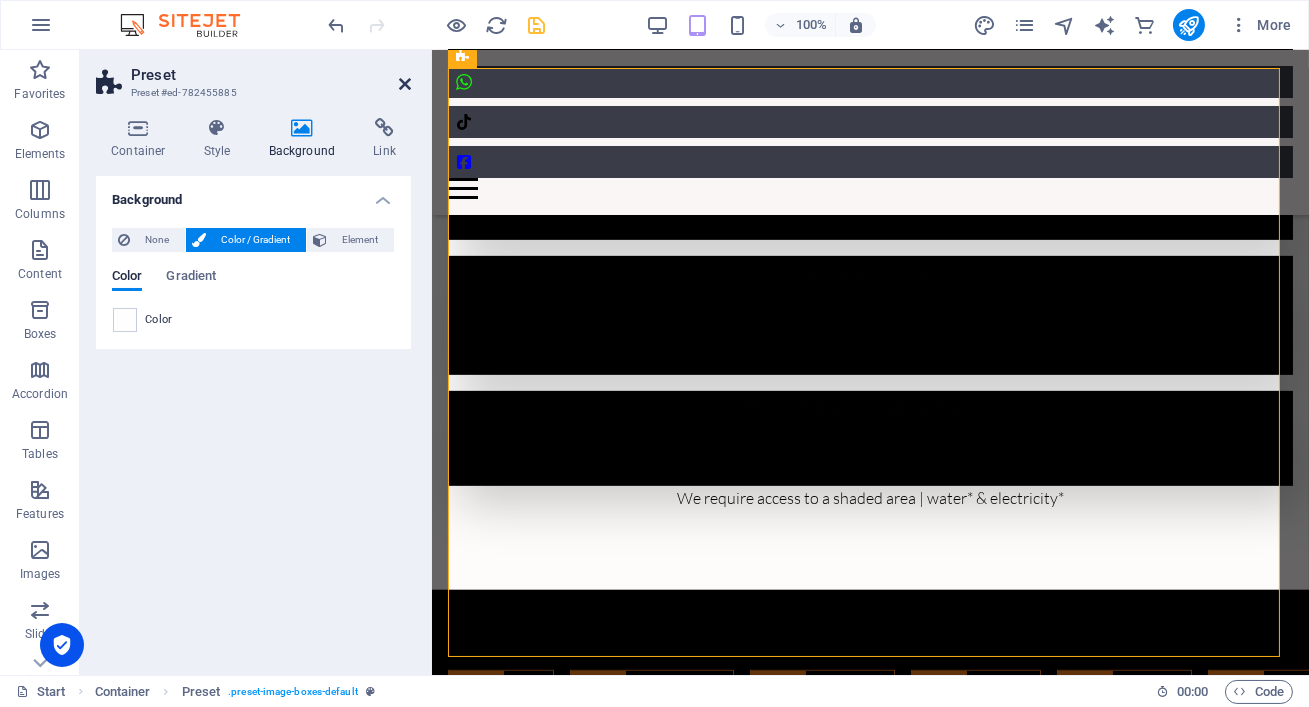 drag, startPoint x: 408, startPoint y: 81, endPoint x: 328, endPoint y: 31, distance: 94.33981 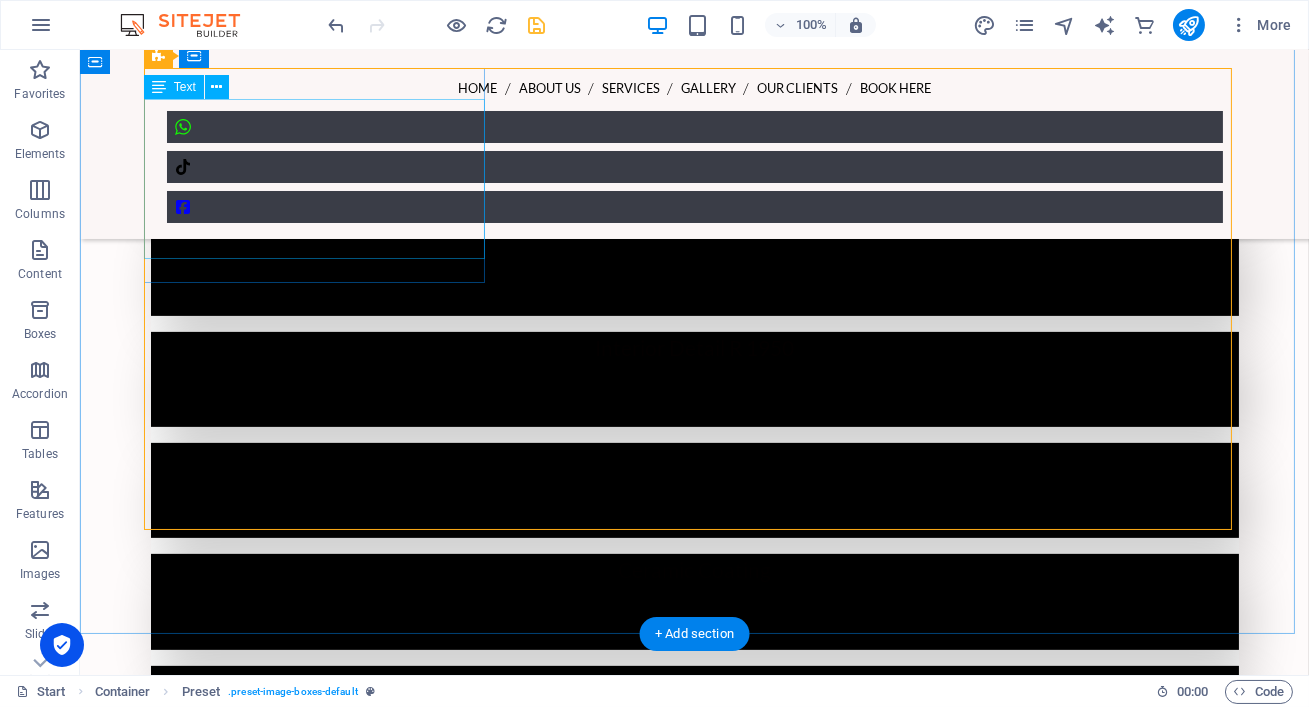 scroll, scrollTop: 1426, scrollLeft: 0, axis: vertical 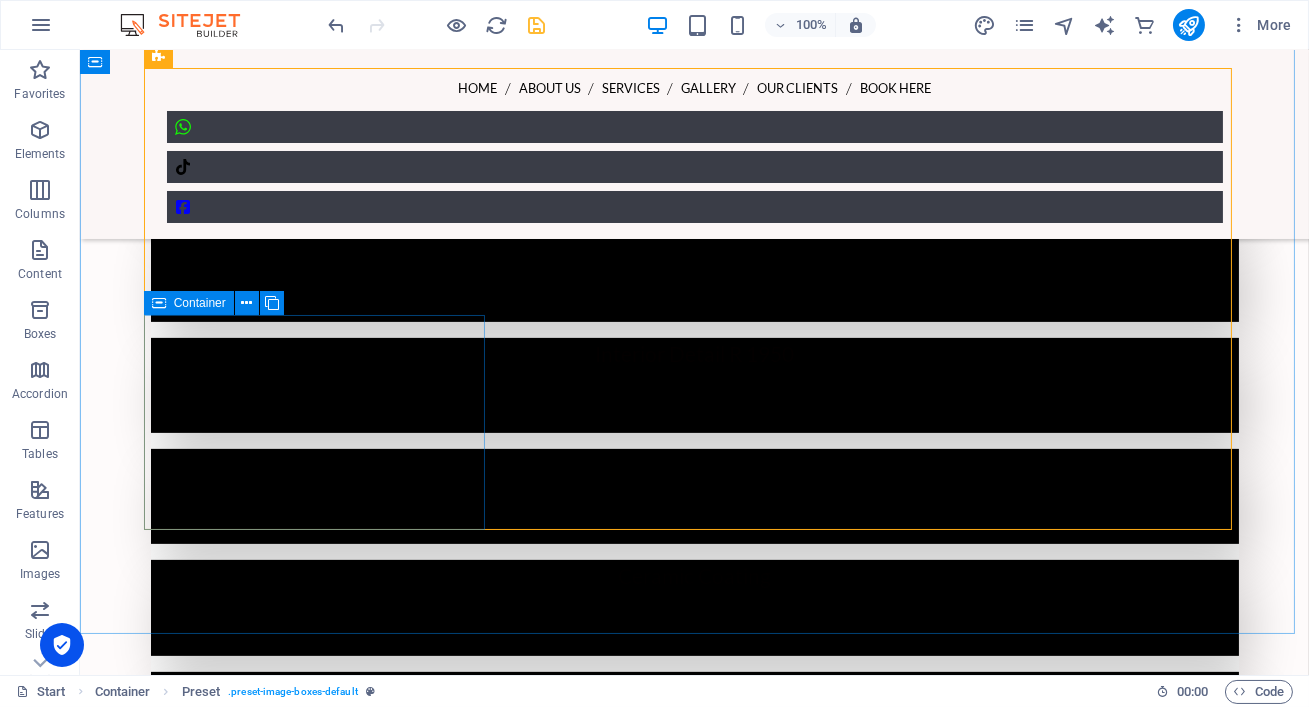 click at bounding box center (159, 303) 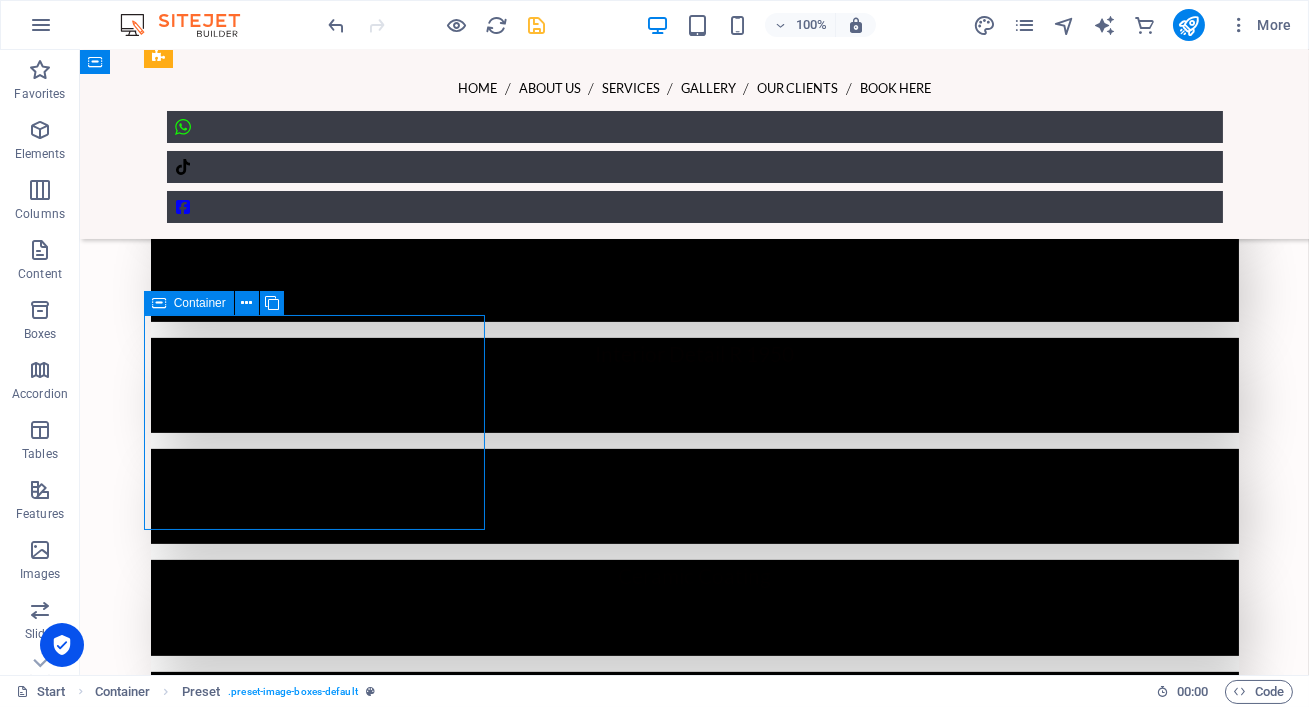 click at bounding box center (159, 303) 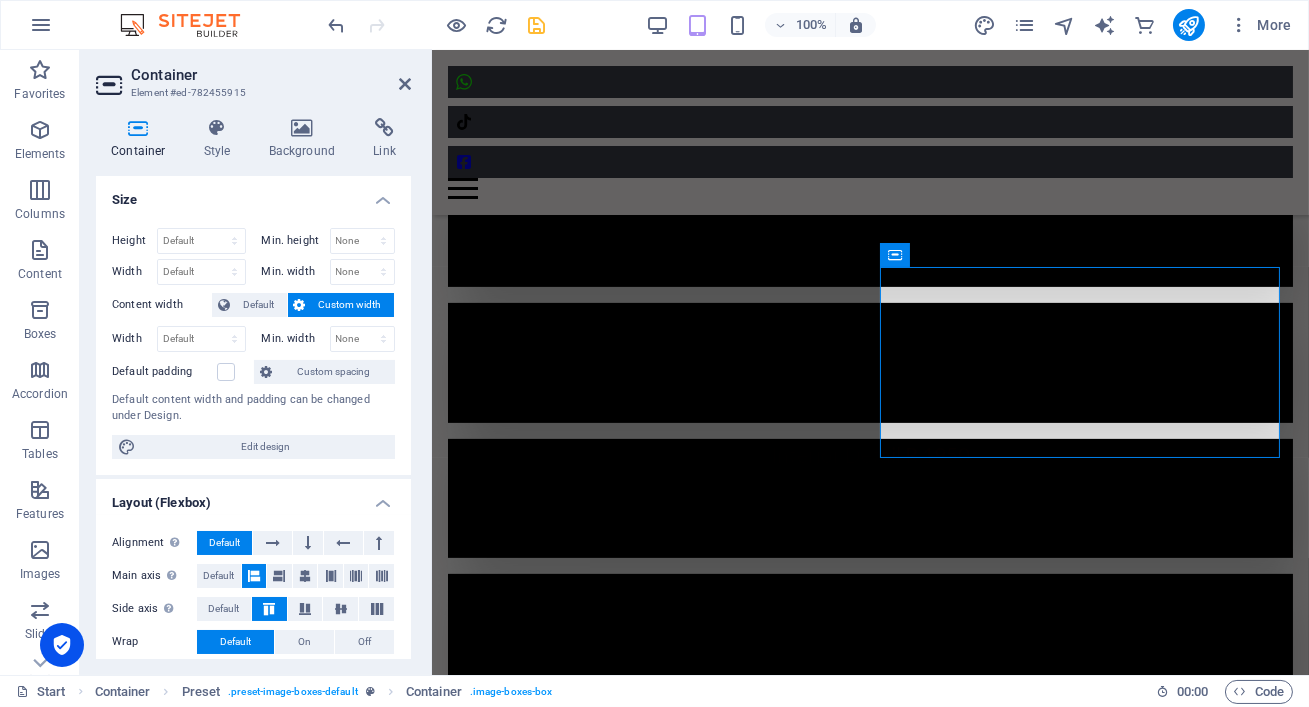 scroll, scrollTop: 1879, scrollLeft: 0, axis: vertical 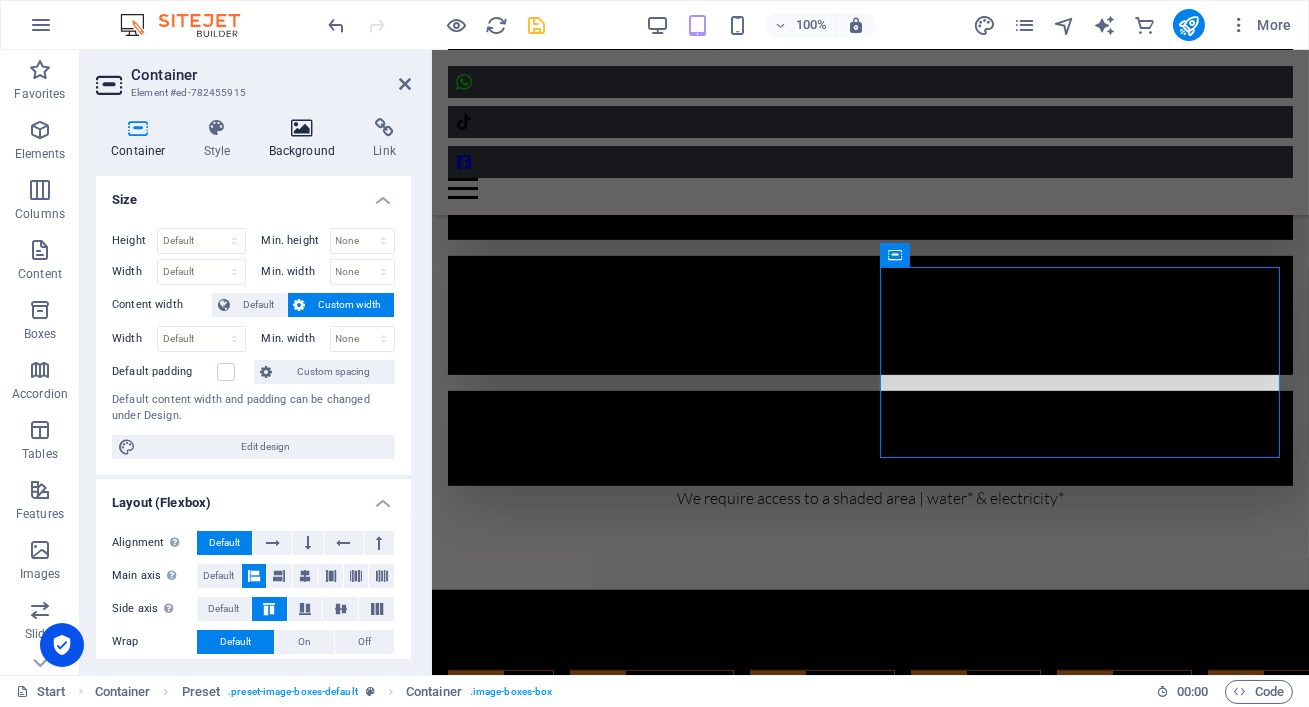 click on "Background" at bounding box center (306, 139) 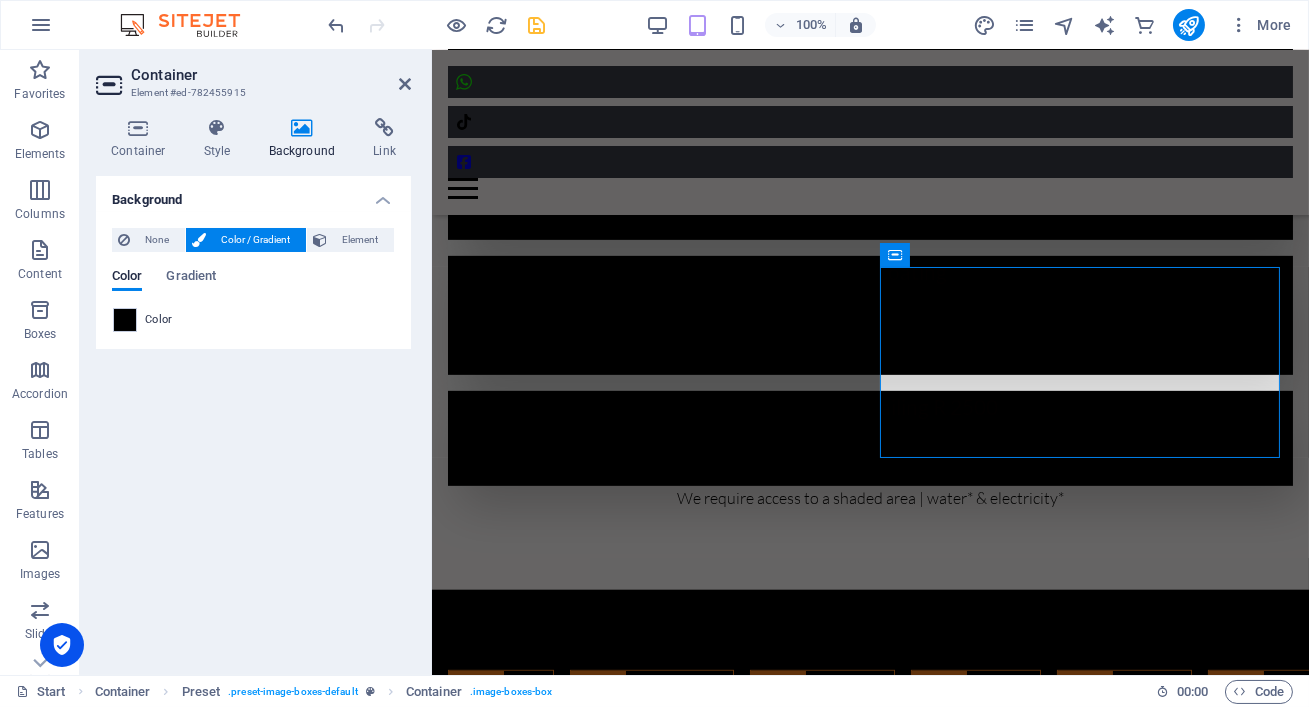 click on "Background None Color / Gradient Element Stretch background to full-width Color overlay Places an overlay over the background to colorize it Parallax 0 % Image Image slider Map Video YouTube Vimeo HTML Color Gradient Color A parent element contains a background. Edit background on parent element" at bounding box center [253, 417] 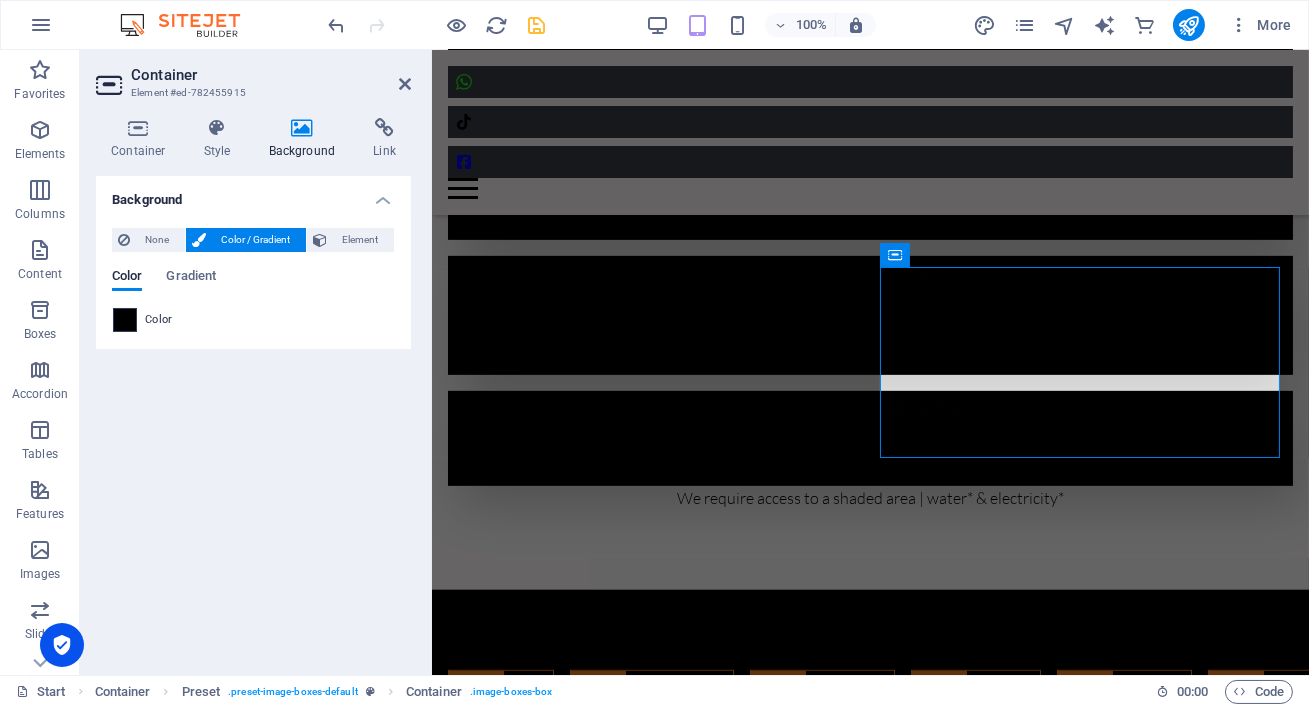 click at bounding box center (125, 320) 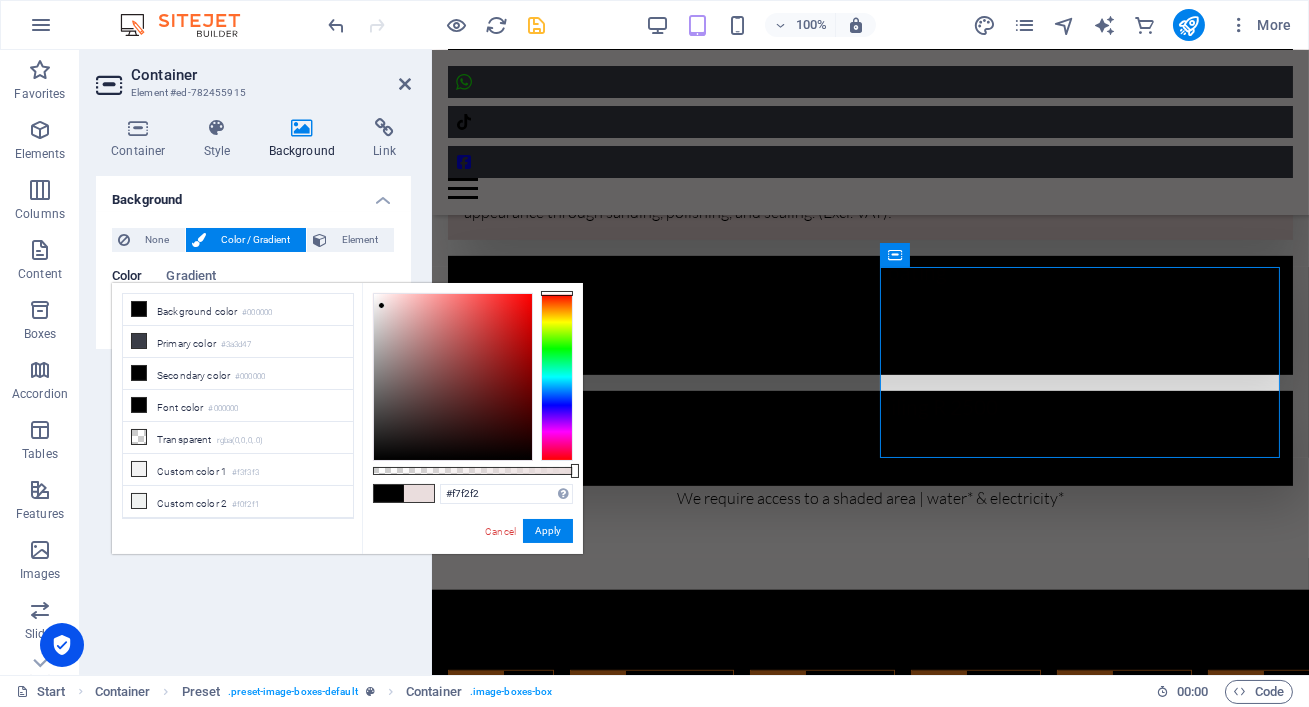 type on "#ffffff" 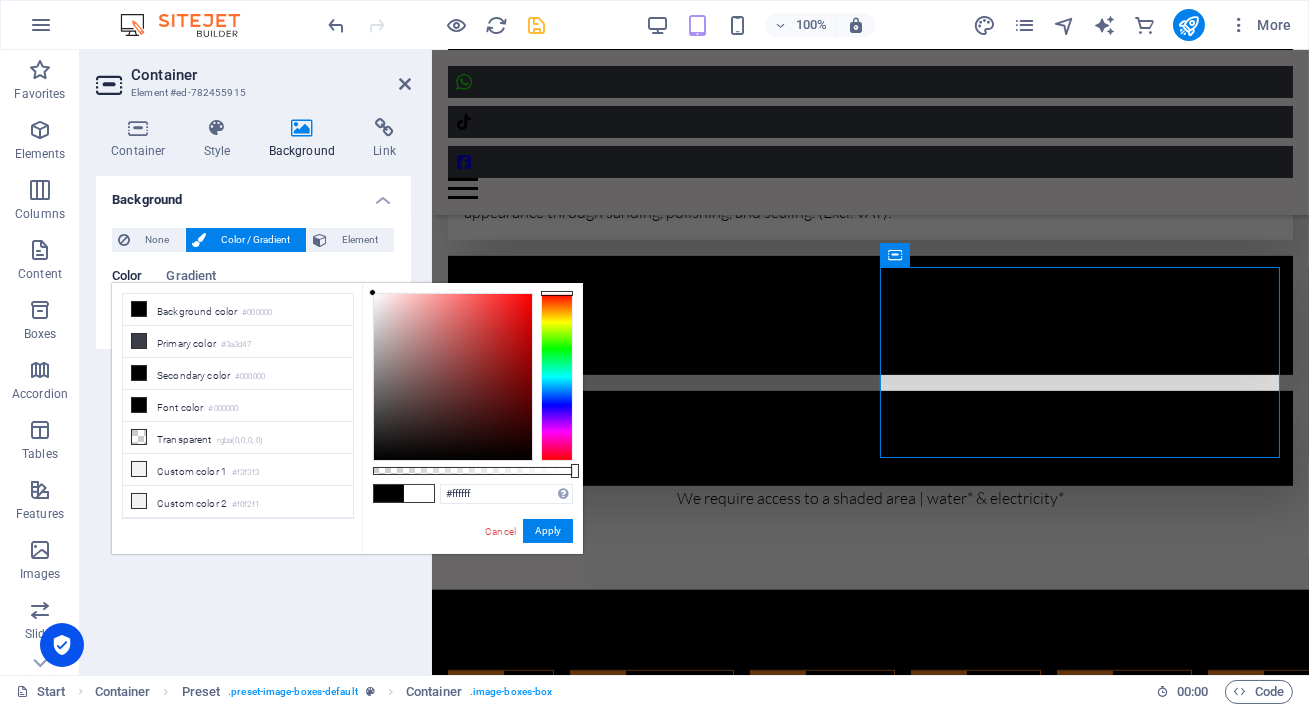 drag, startPoint x: 401, startPoint y: 387, endPoint x: 373, endPoint y: 290, distance: 100.96039 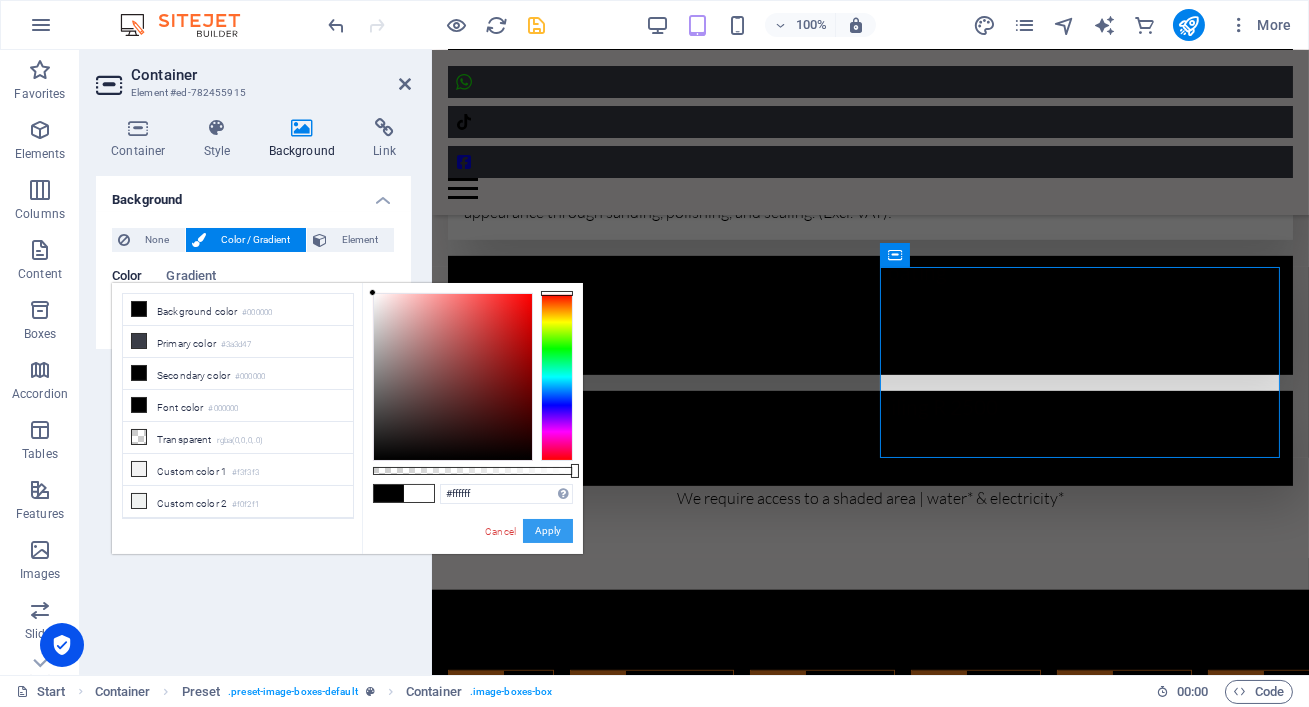 click on "Apply" at bounding box center [548, 531] 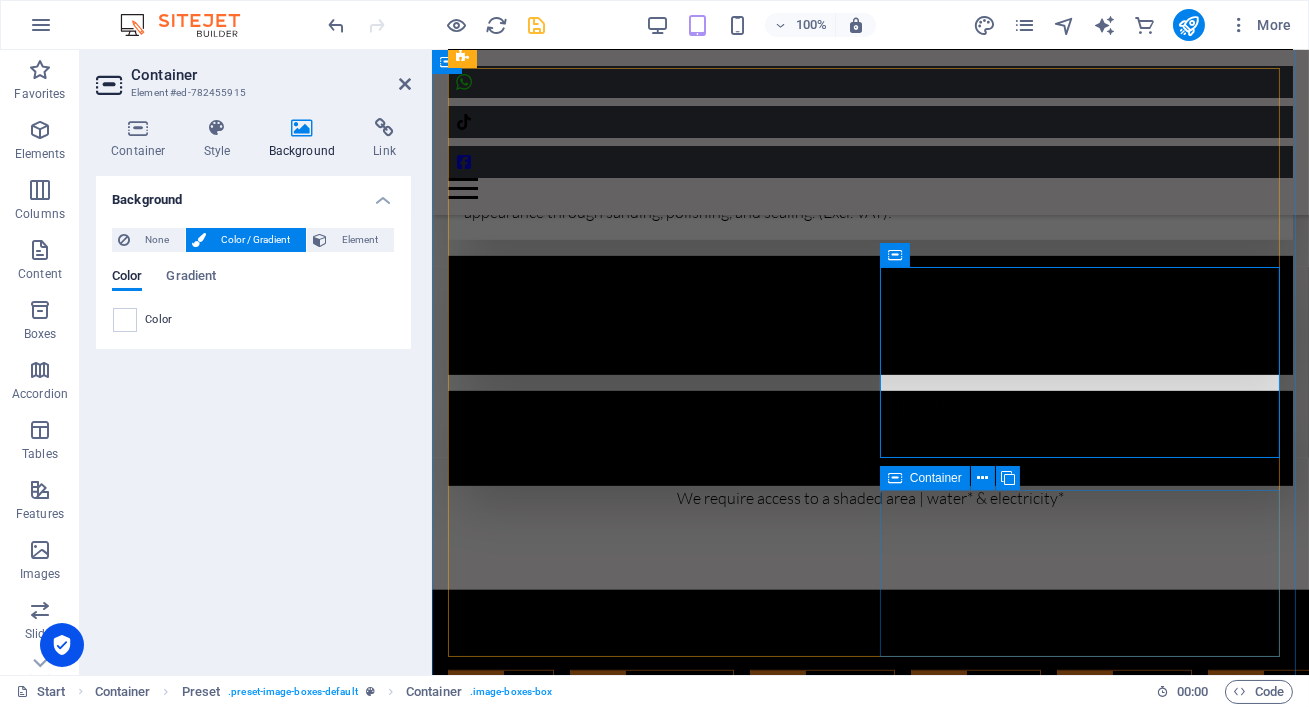 click at bounding box center (895, 478) 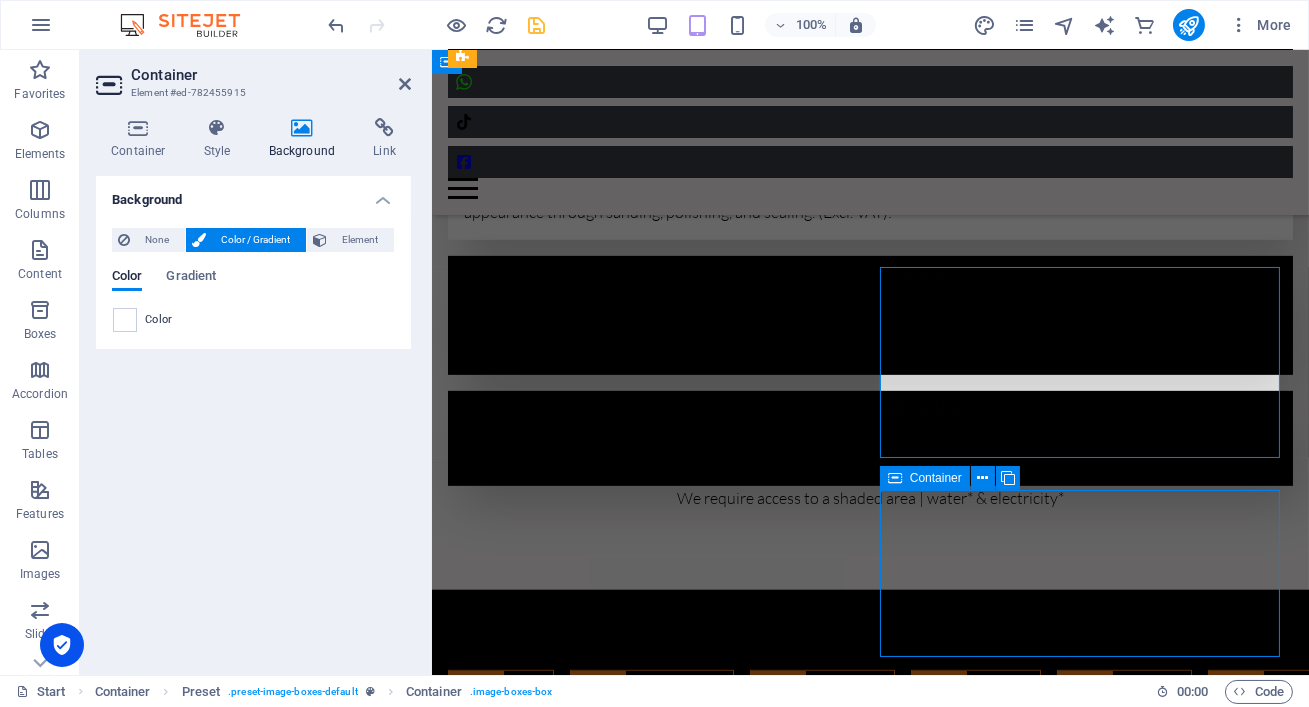click at bounding box center [895, 478] 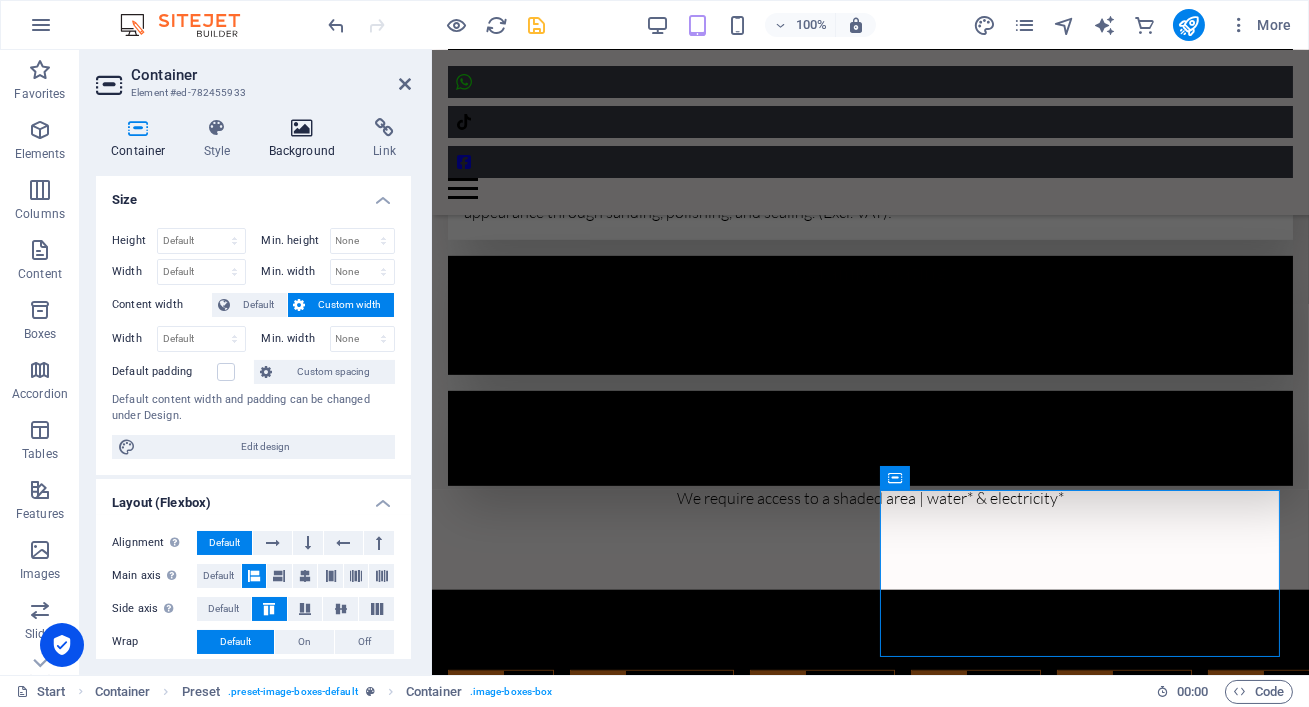 click on "Background" at bounding box center (306, 139) 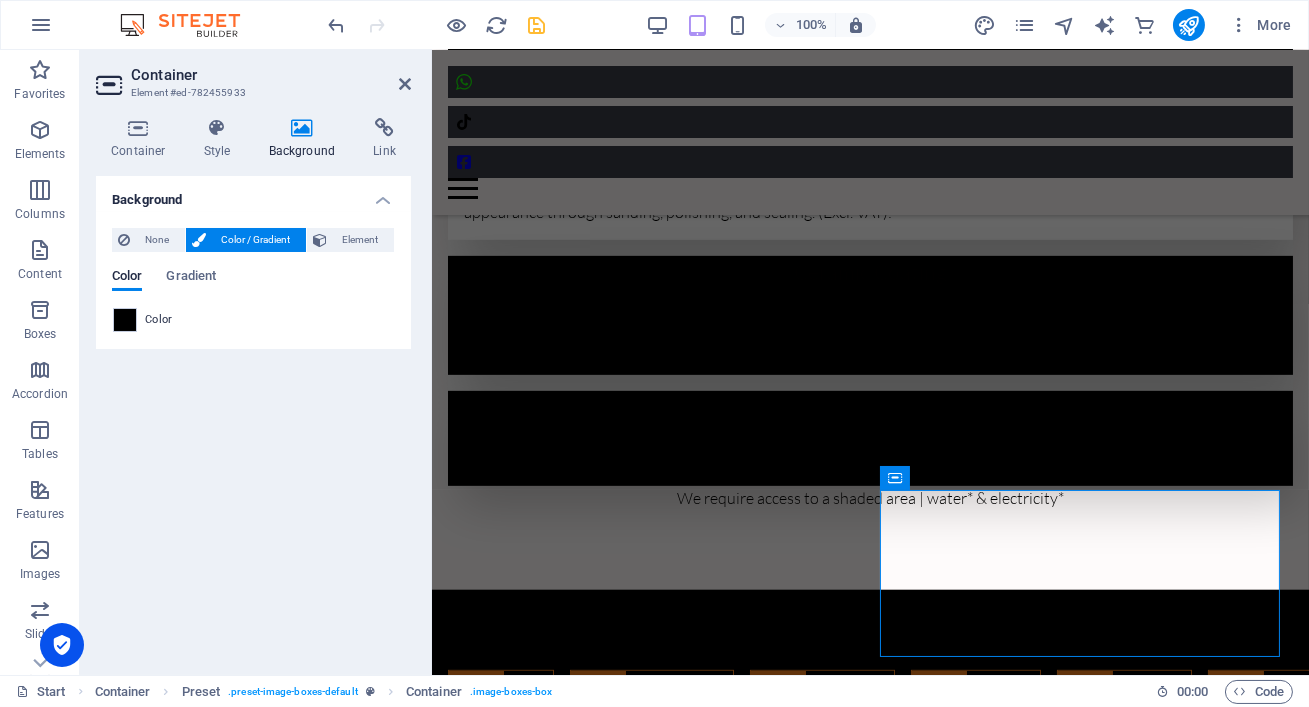 click at bounding box center [125, 320] 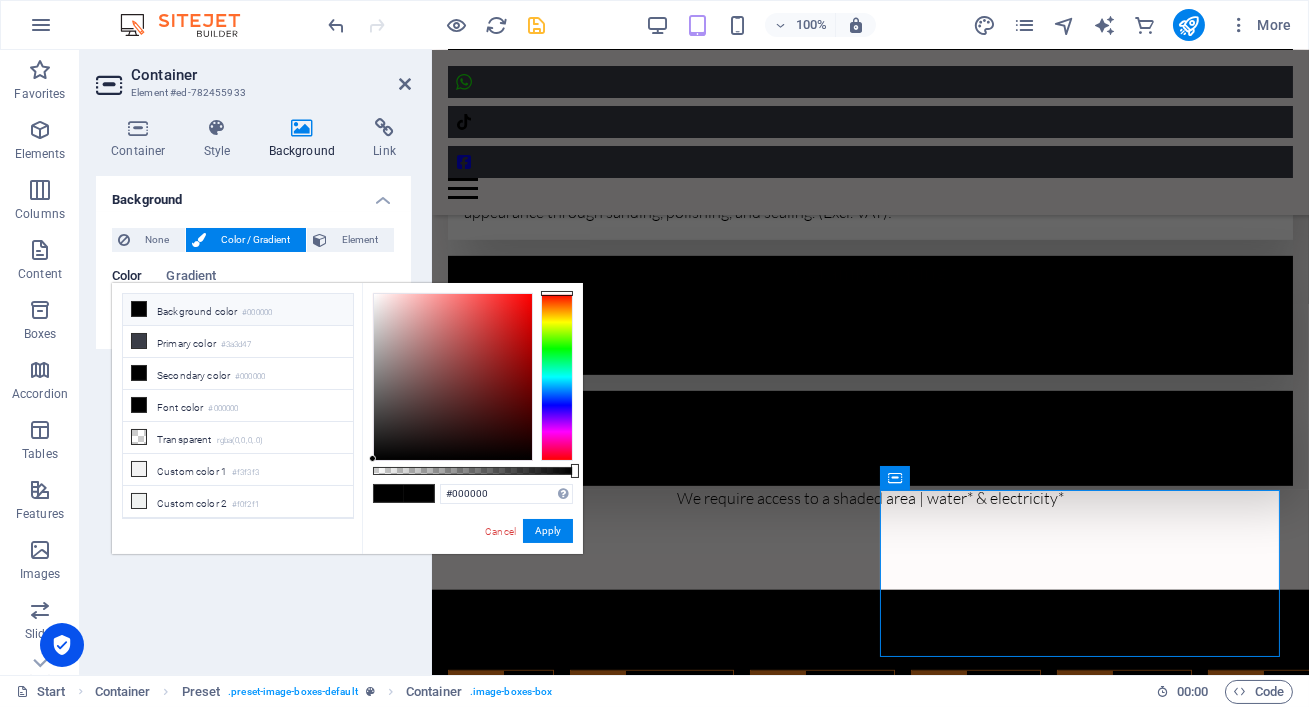 click on "Background color
#000000" at bounding box center (238, 310) 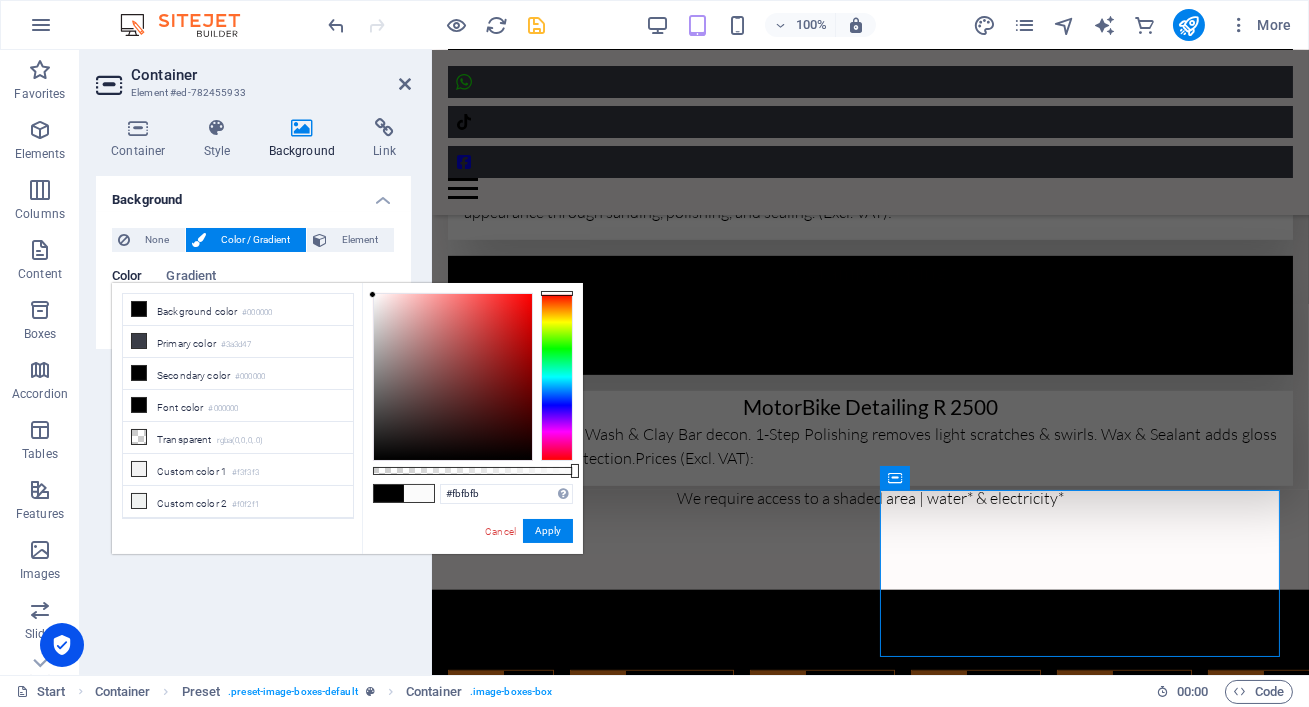 type on "#fdfdfd" 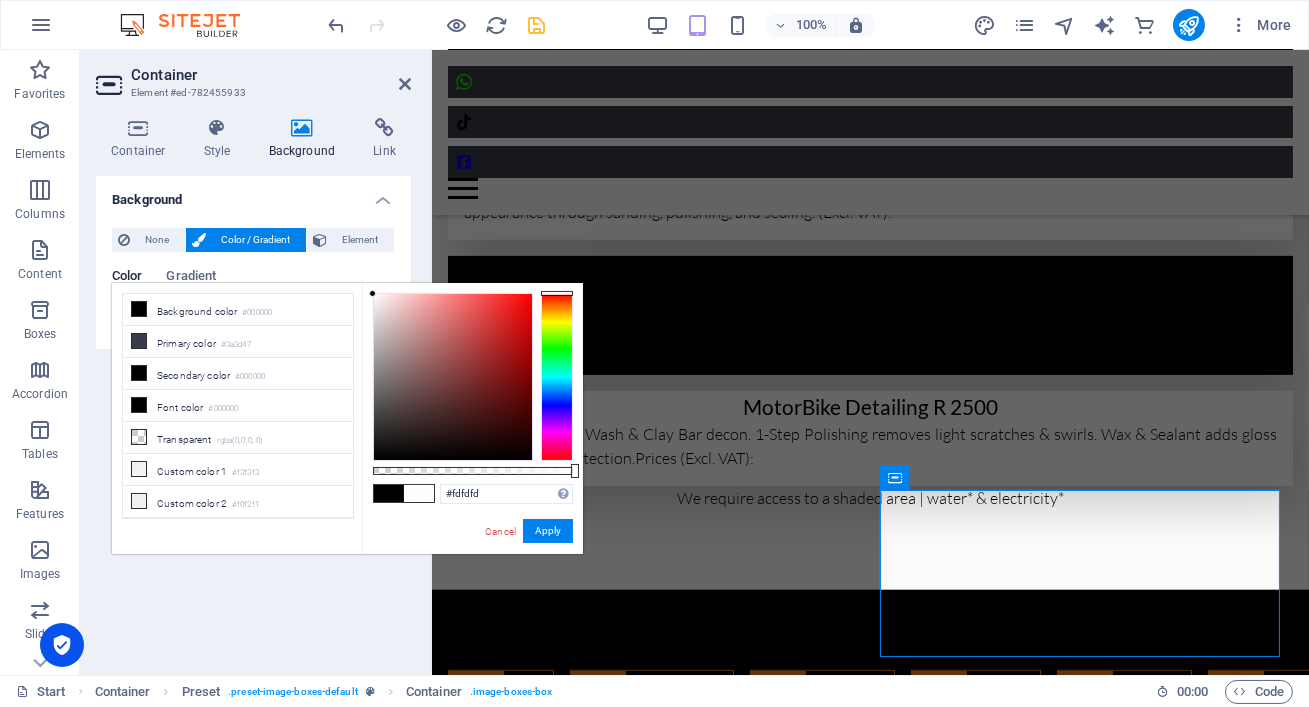 drag, startPoint x: 374, startPoint y: 457, endPoint x: 365, endPoint y: 294, distance: 163.24828 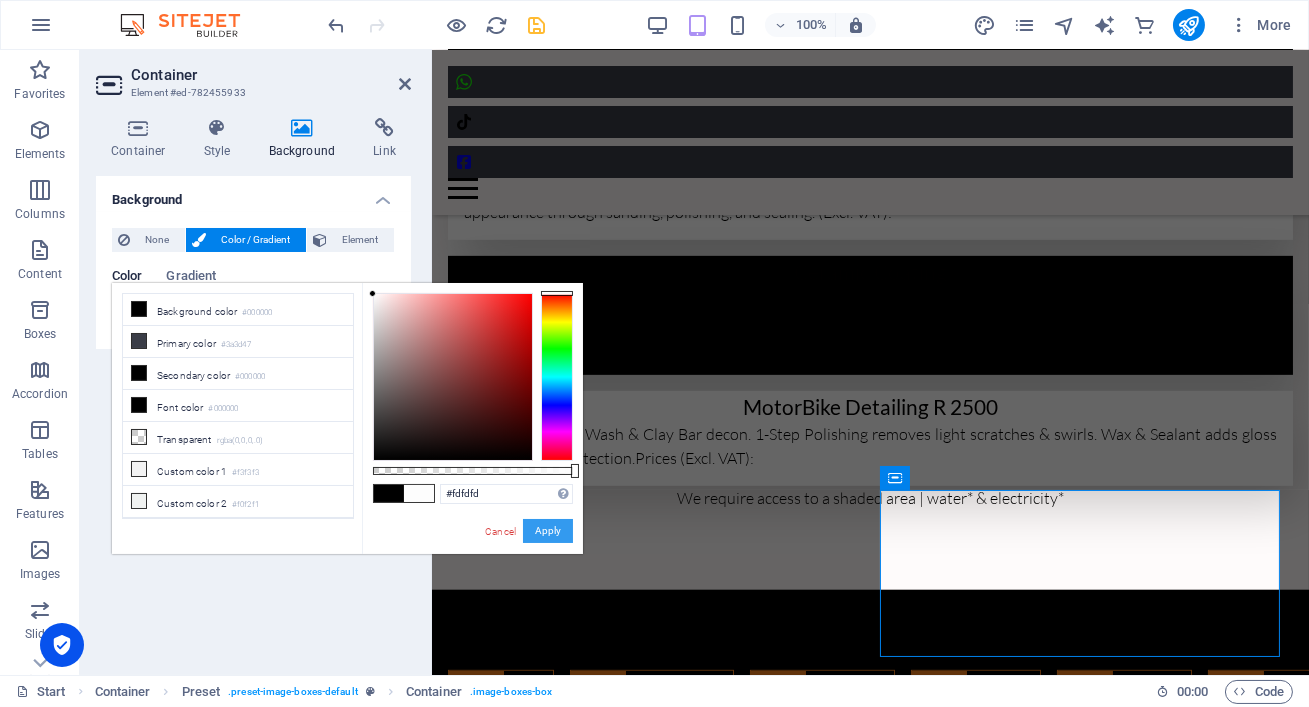 click on "Apply" at bounding box center (548, 531) 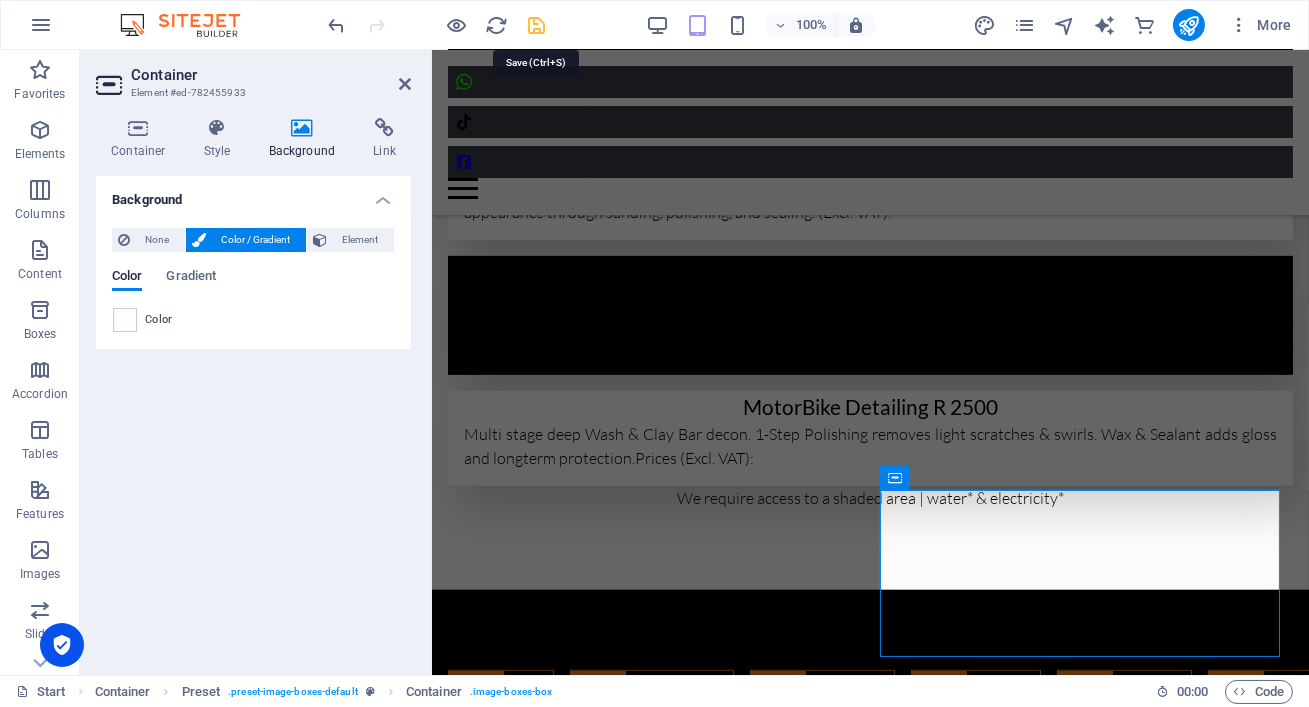 drag, startPoint x: 527, startPoint y: 26, endPoint x: 466, endPoint y: 42, distance: 63.06346 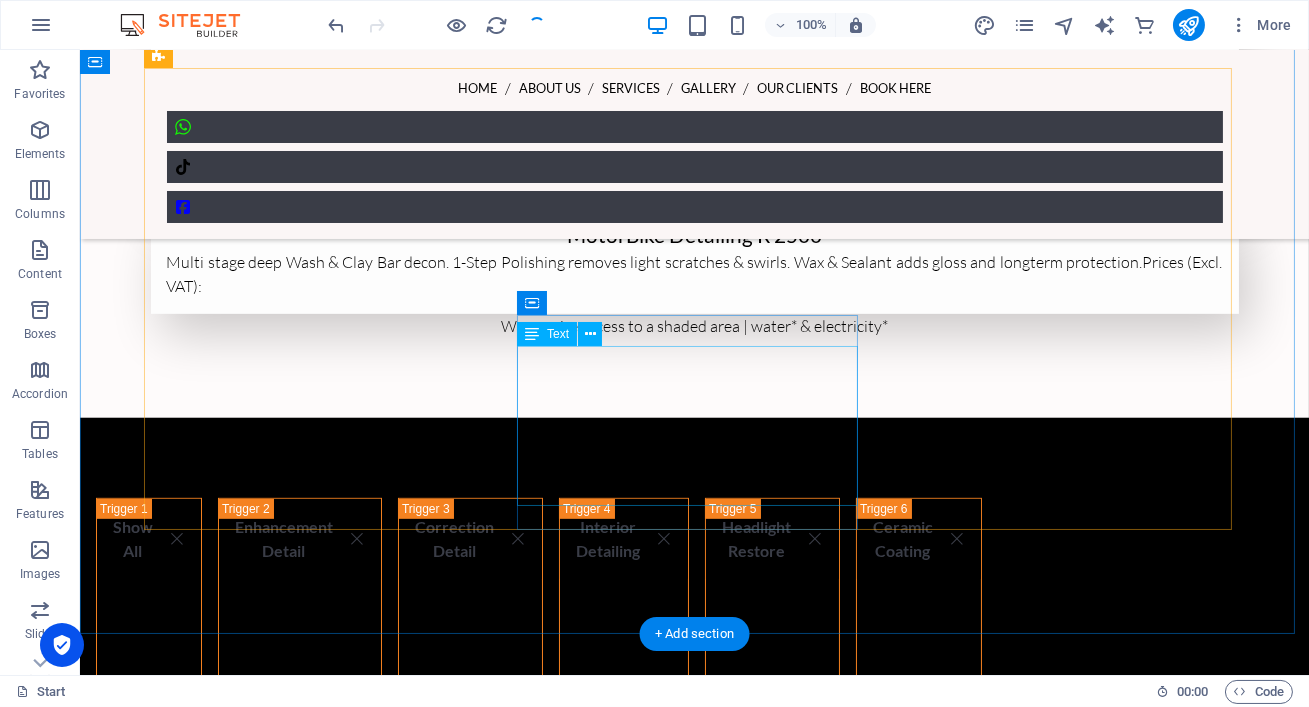 scroll, scrollTop: 1426, scrollLeft: 0, axis: vertical 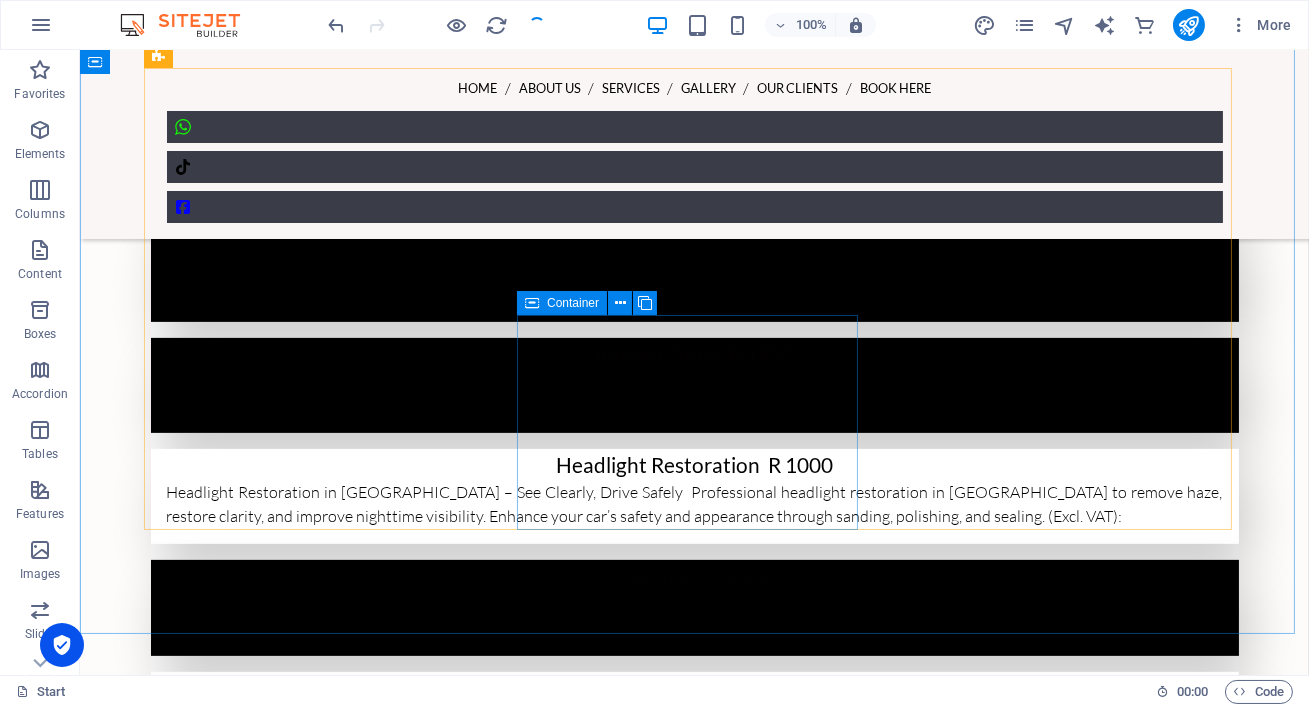 drag, startPoint x: 474, startPoint y: 267, endPoint x: 123, endPoint y: 252, distance: 351.32037 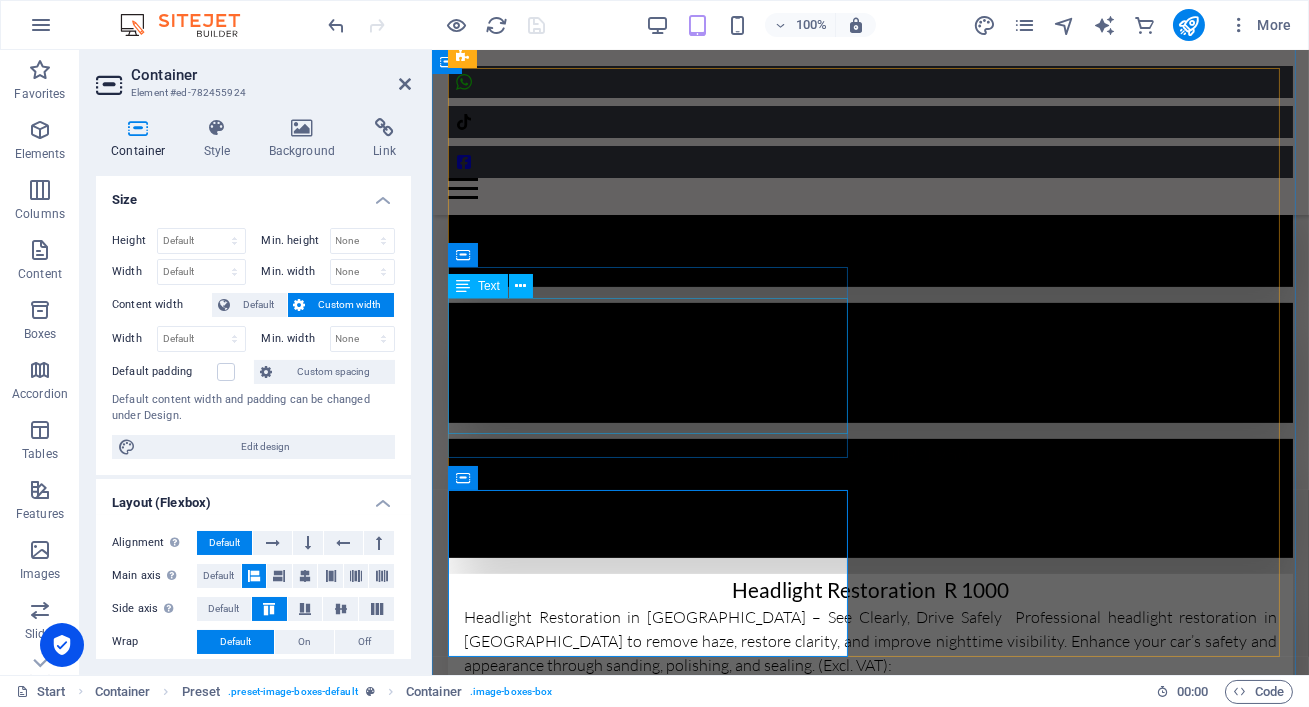 scroll, scrollTop: 1879, scrollLeft: 0, axis: vertical 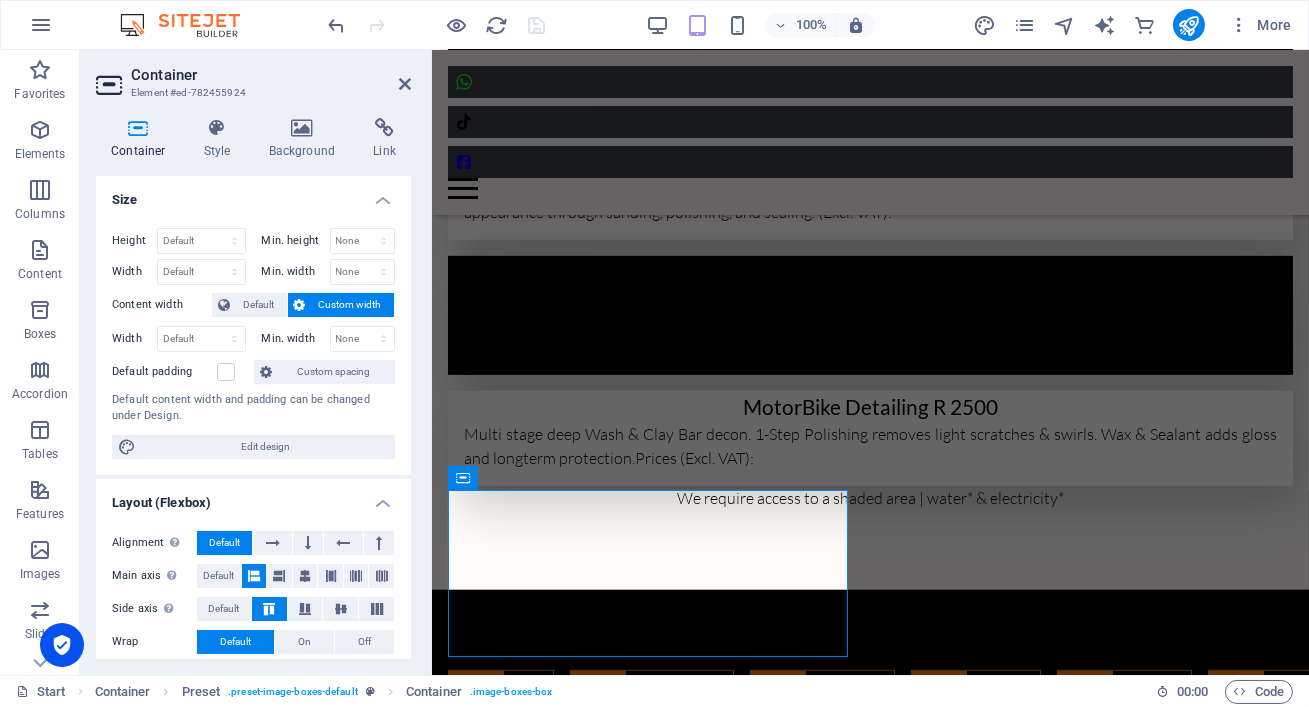 click on "Container Style Background Link Size Height Default px rem % vh vw Min. height None px rem % vh vw Width Default px rem % em vh vw Min. width None px rem % vh vw Content width Default Custom width Width Default px rem % em vh vw Min. width None px rem % vh vw Default padding Custom spacing Default content width and padding can be changed under Design. Edit design Layout (Flexbox) Alignment Determines the flex direction. Default Main axis Determine how elements should behave along the main axis inside this container (justify content). Default Side axis Control the vertical direction of the element inside of the container (align items). Default Wrap Default On Off Fill Controls the distances and direction of elements on the y-axis across several lines (align content). Default Accessibility ARIA helps assistive technologies (like screen readers) to understand the role, state, and behavior of web elements Role The ARIA role defines the purpose of an element.  None Header Footer Section Banner Fan" at bounding box center (253, 388) 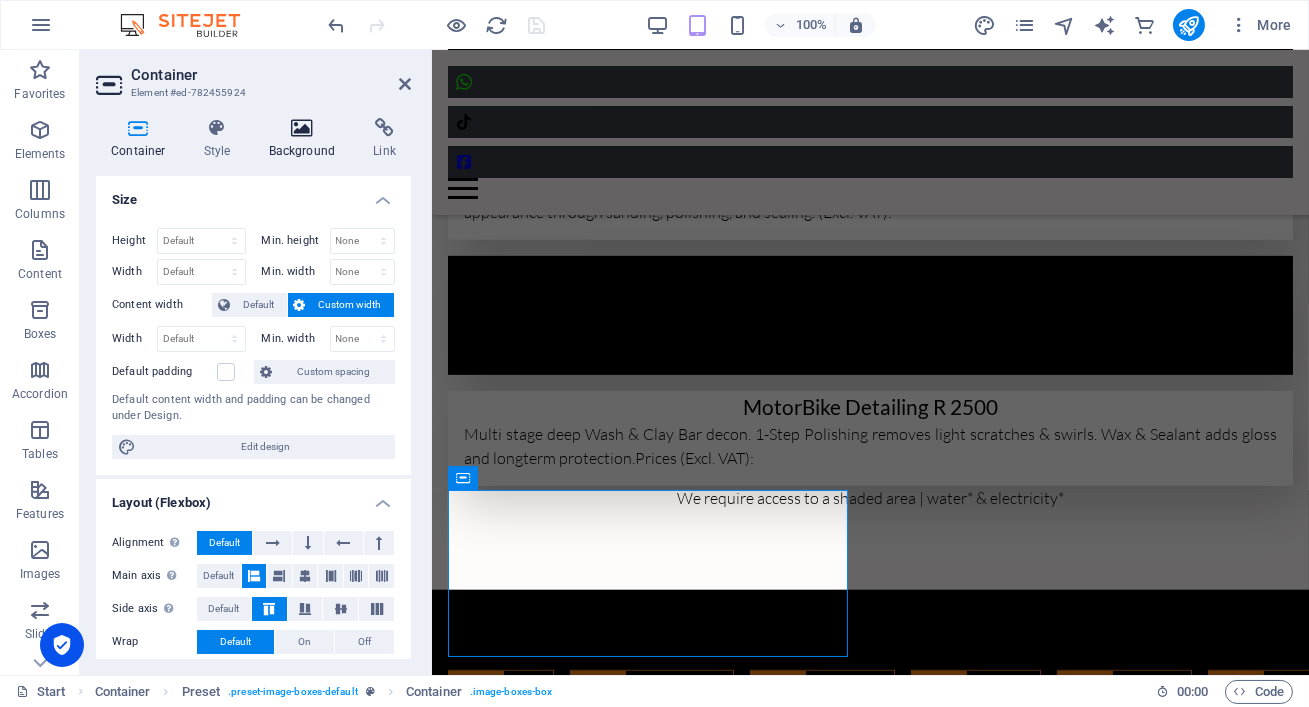 click on "Background" at bounding box center (306, 139) 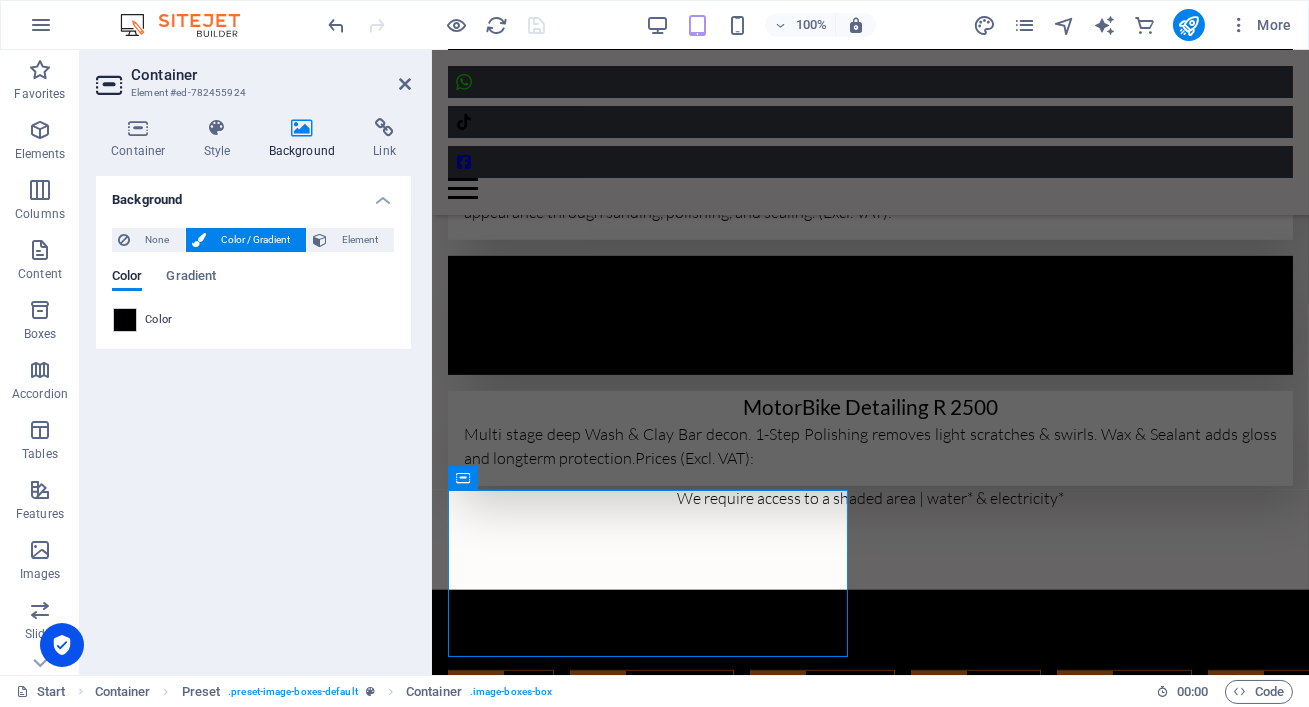 click at bounding box center [125, 320] 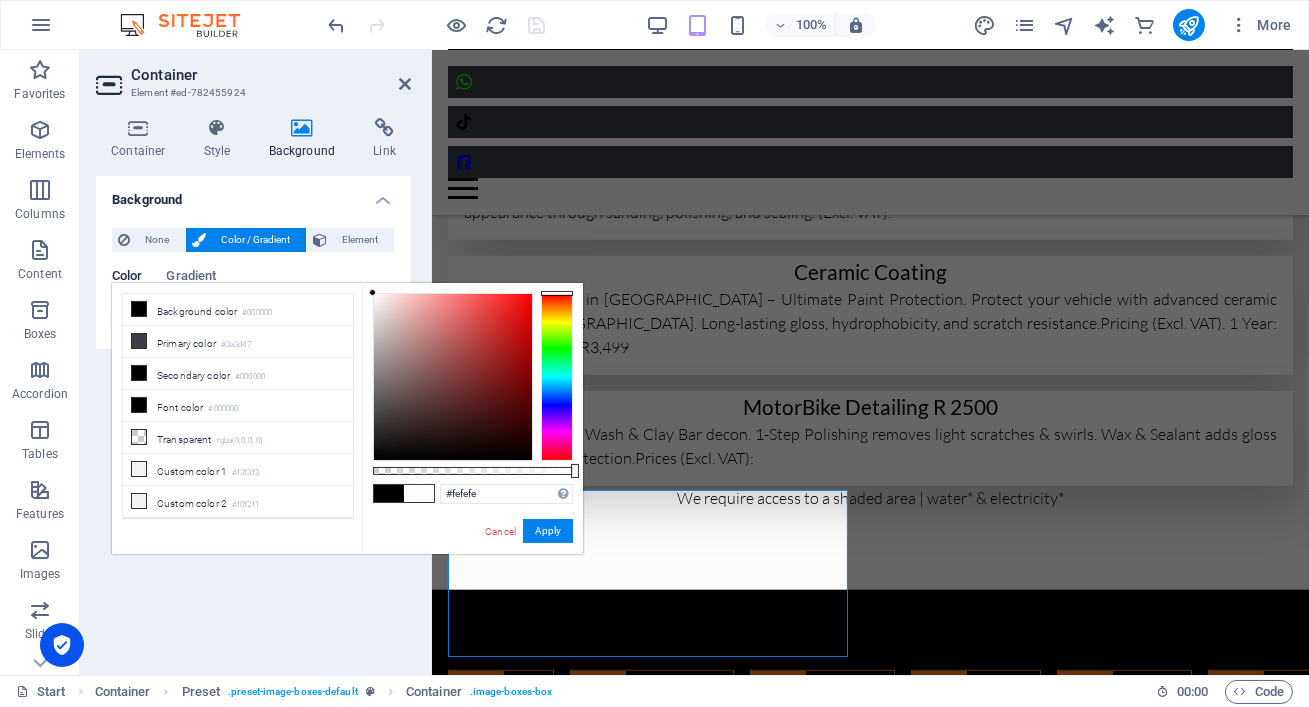 type on "#ffffff" 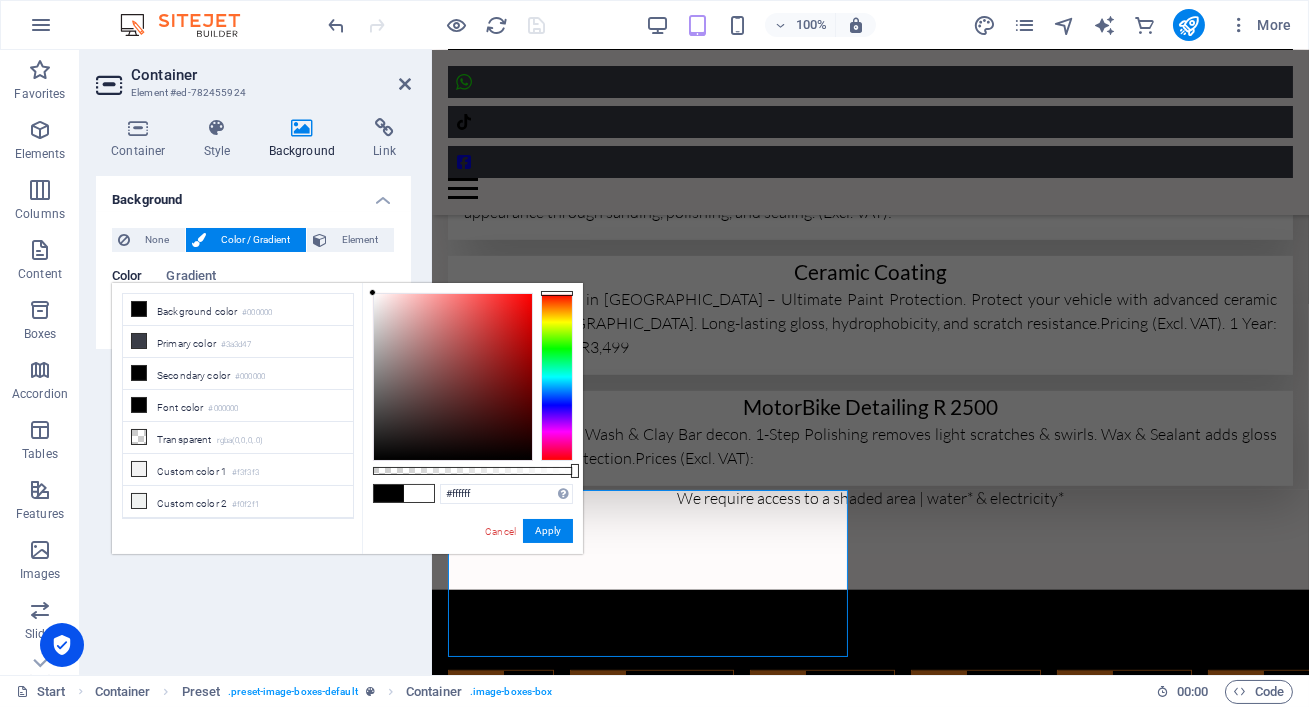 drag, startPoint x: 371, startPoint y: 458, endPoint x: 368, endPoint y: 292, distance: 166.0271 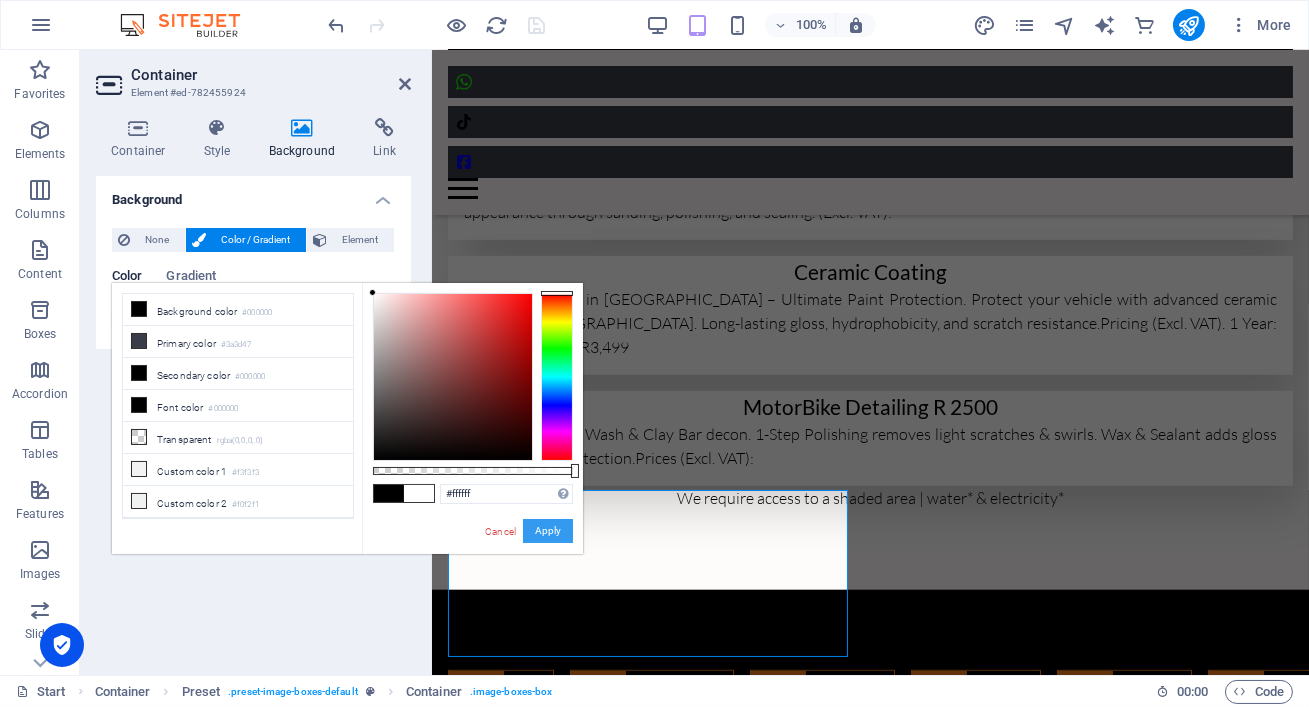drag, startPoint x: 557, startPoint y: 530, endPoint x: 125, endPoint y: 480, distance: 434.88388 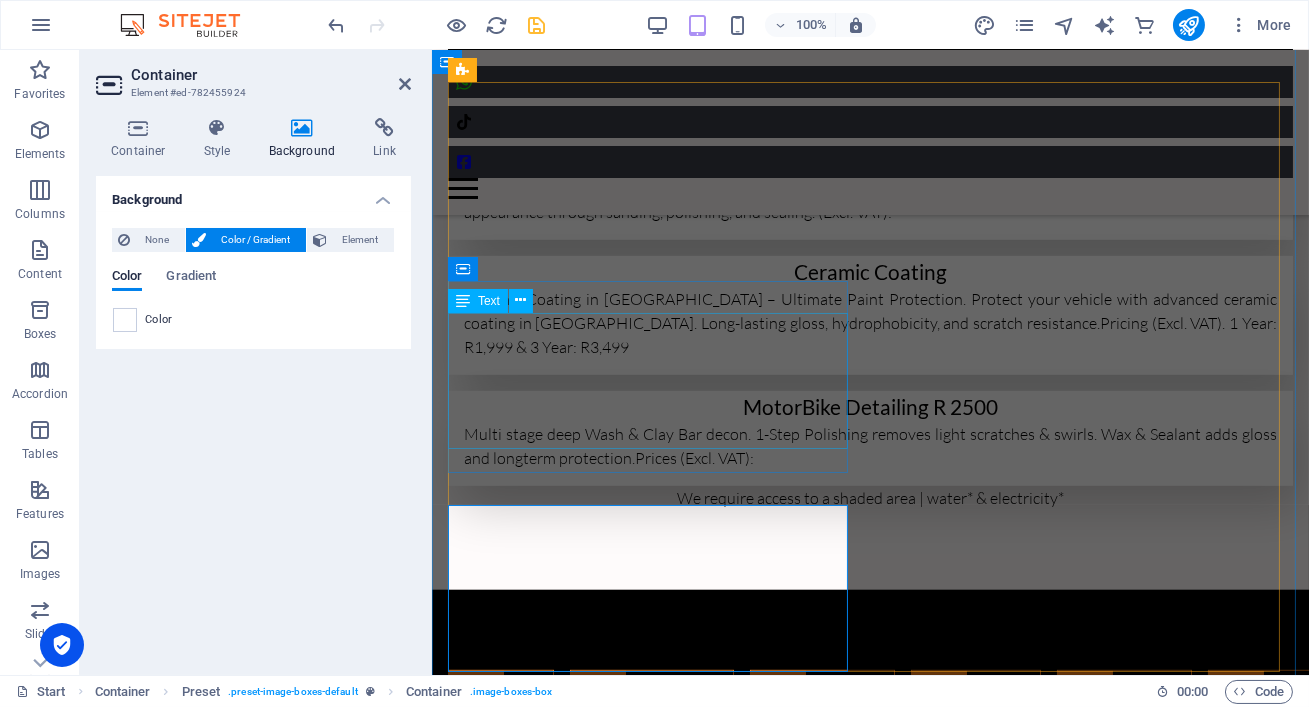 scroll, scrollTop: 1844, scrollLeft: 0, axis: vertical 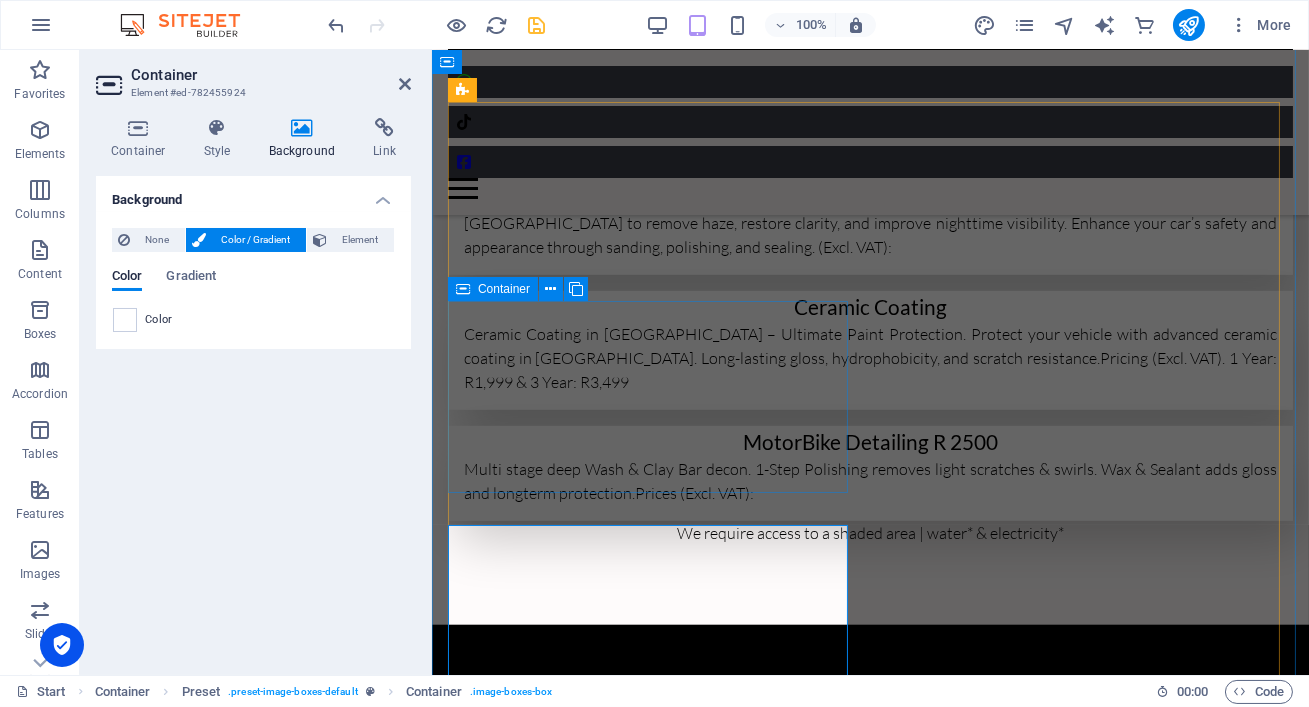 click at bounding box center [463, 289] 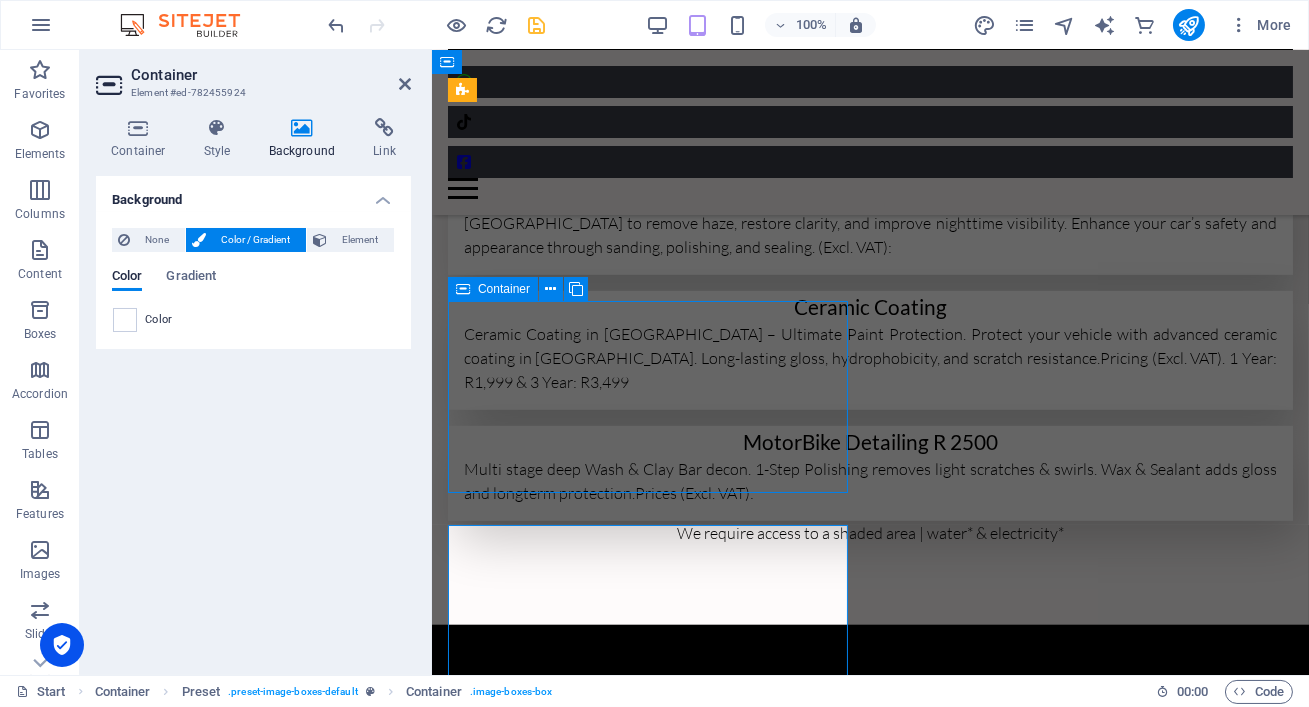 click at bounding box center [463, 289] 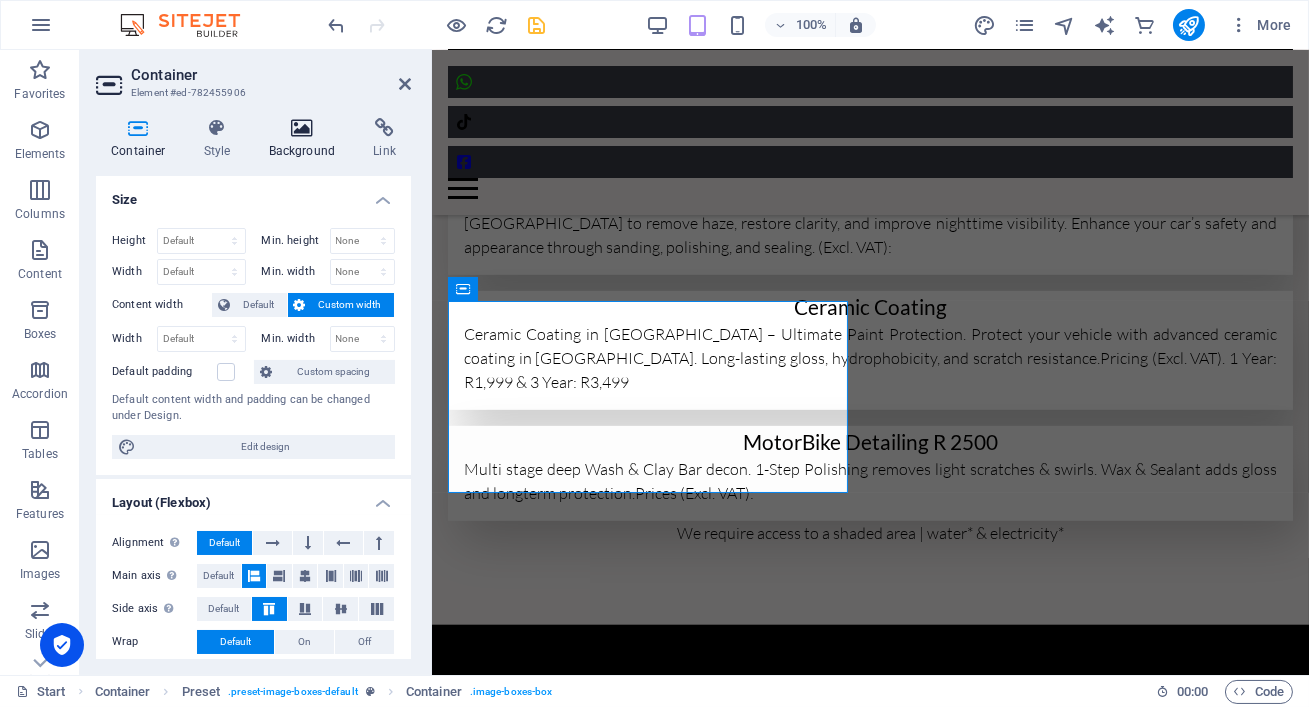 click on "Background" at bounding box center (306, 139) 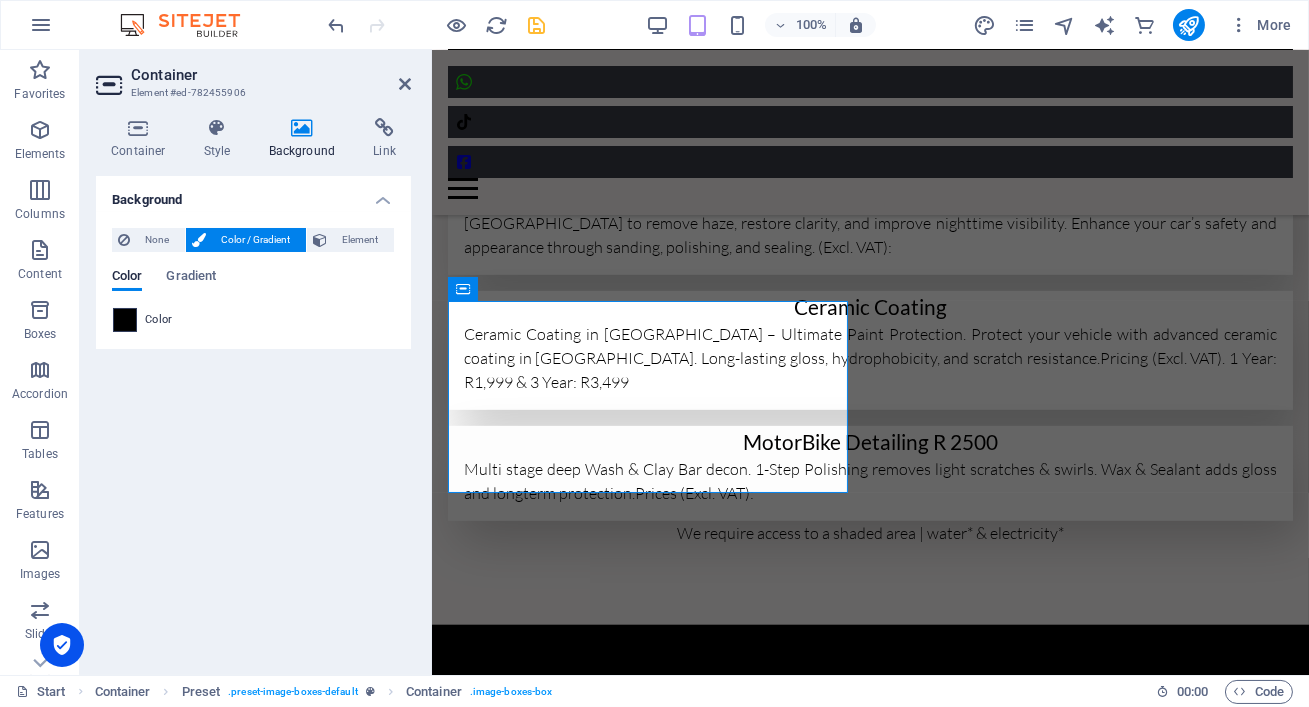 click at bounding box center [125, 320] 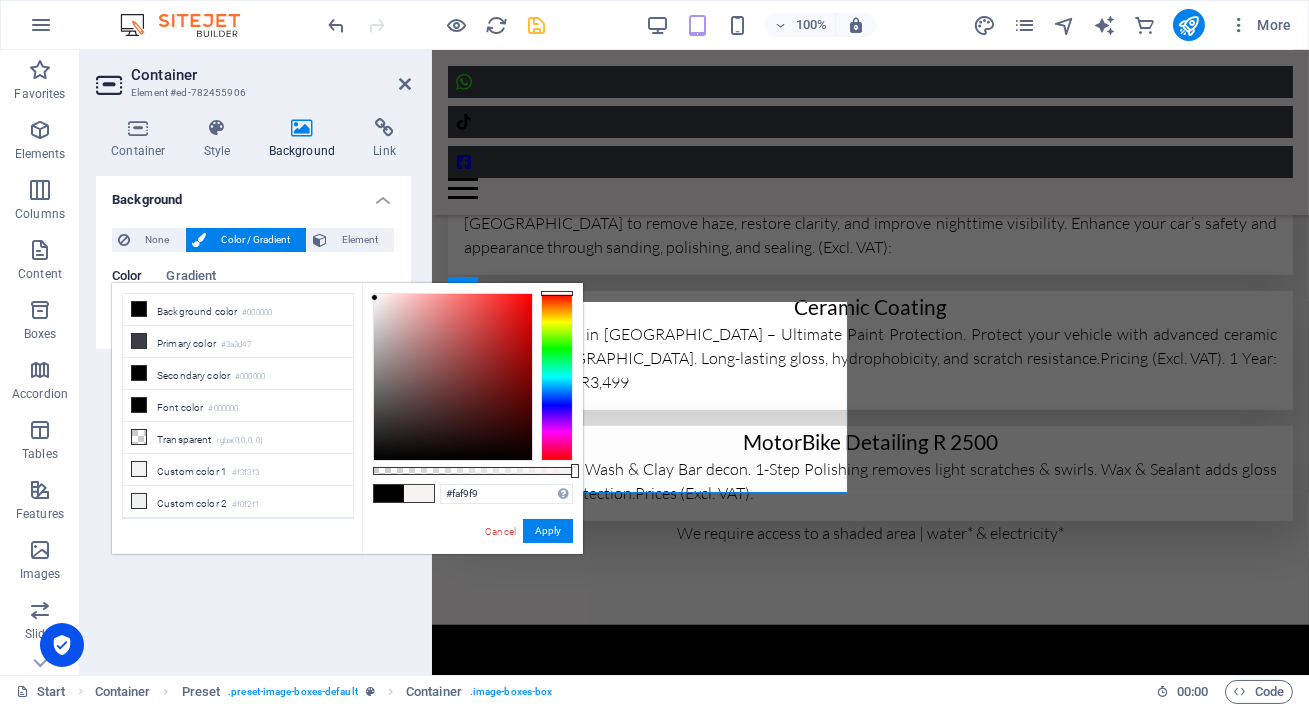 type on "#fdfdfd" 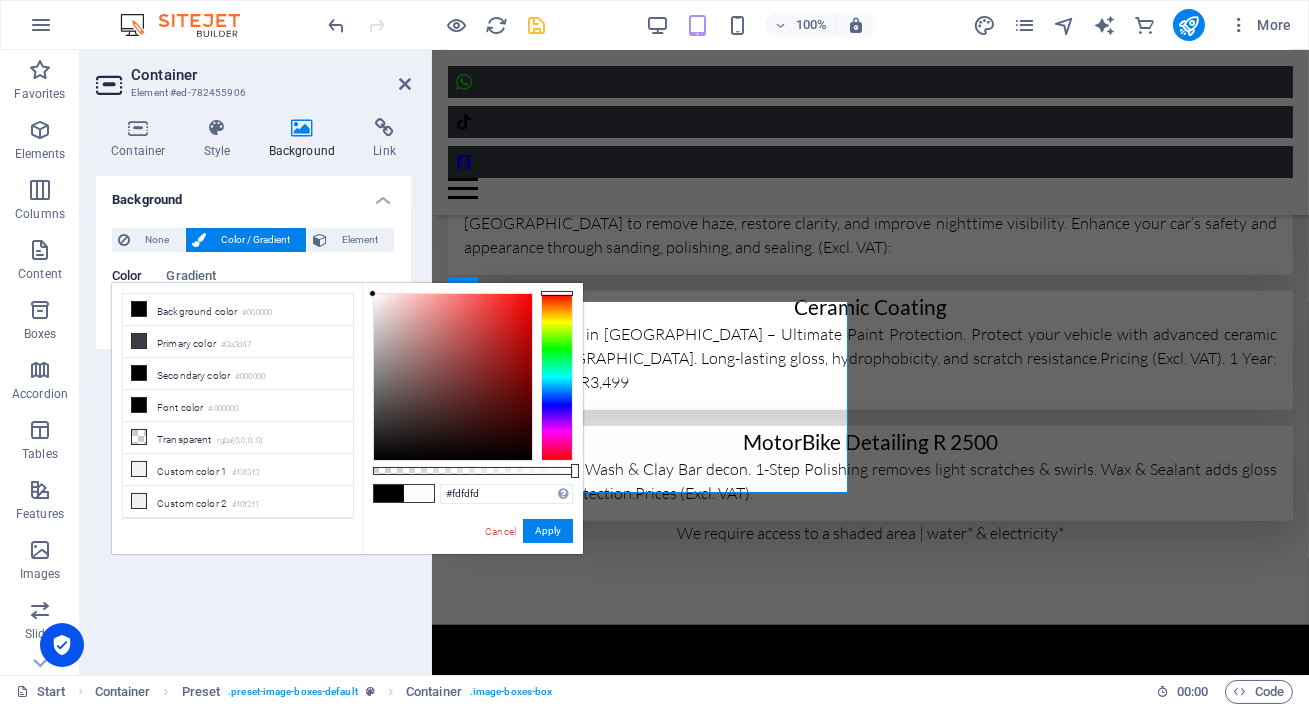 drag, startPoint x: 372, startPoint y: 459, endPoint x: 373, endPoint y: 294, distance: 165.00304 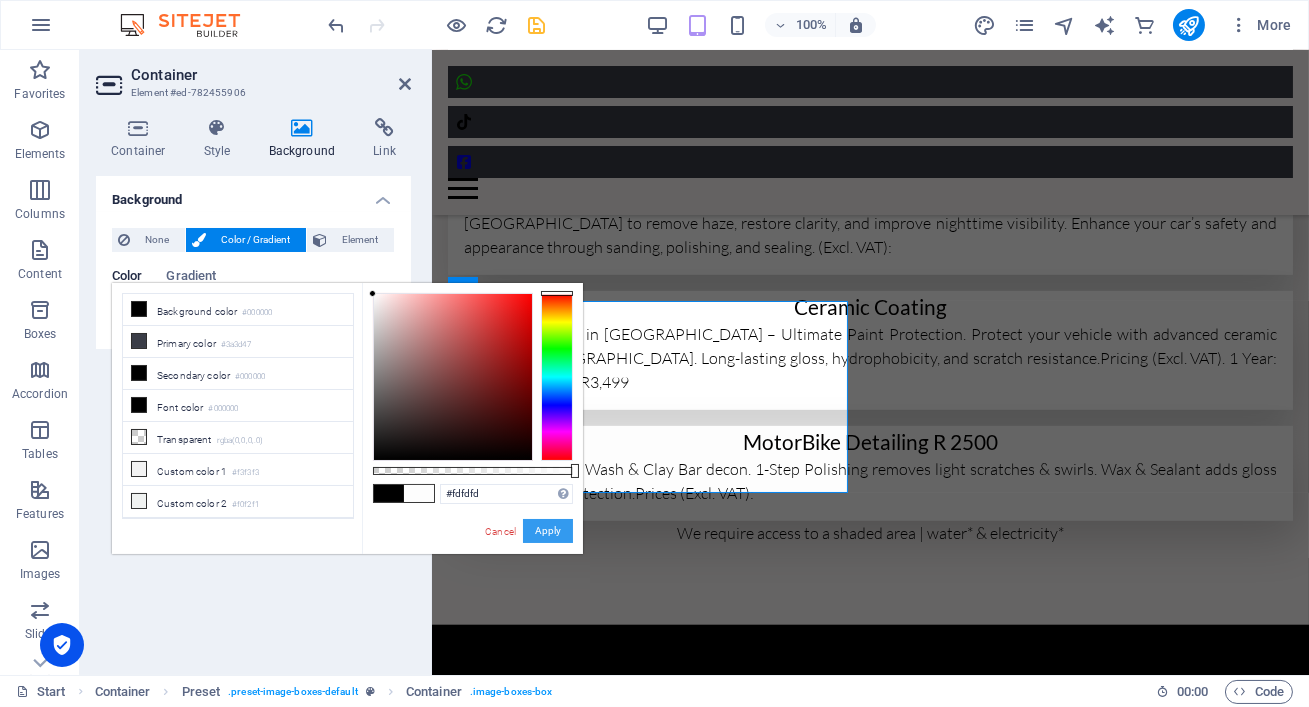 click on "Apply" at bounding box center [548, 531] 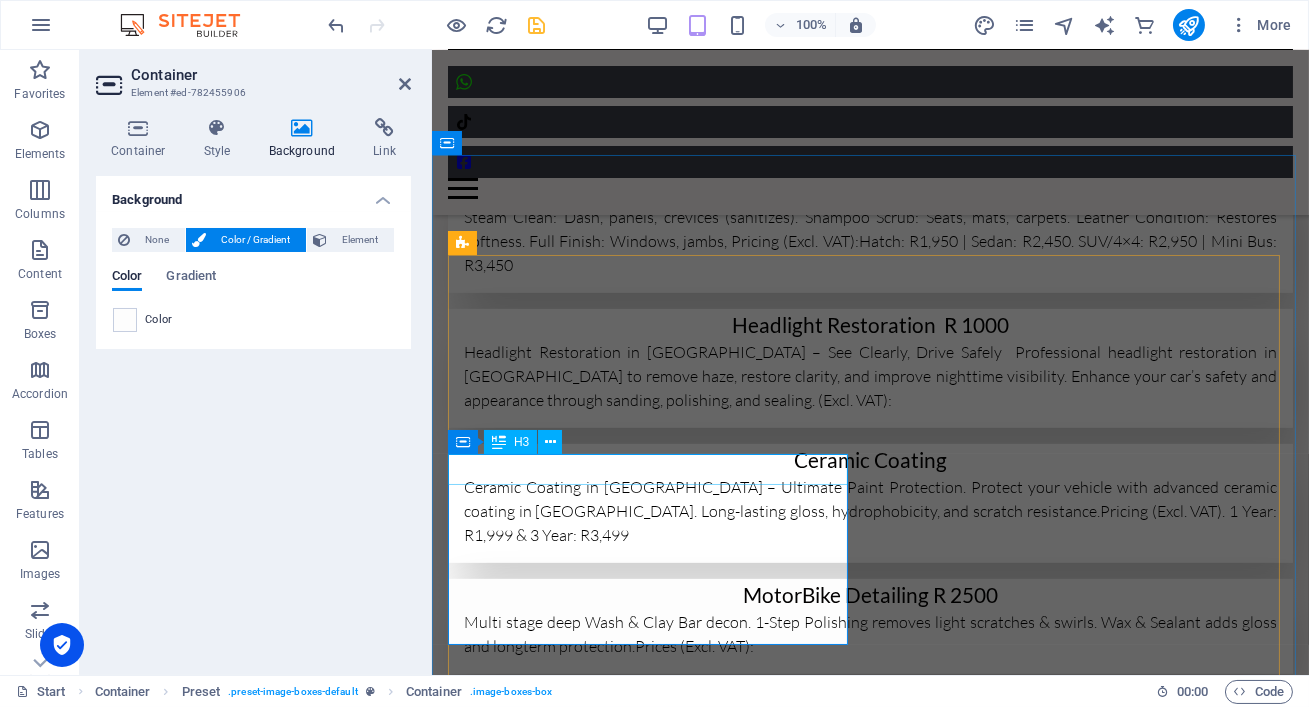 scroll, scrollTop: 1688, scrollLeft: 0, axis: vertical 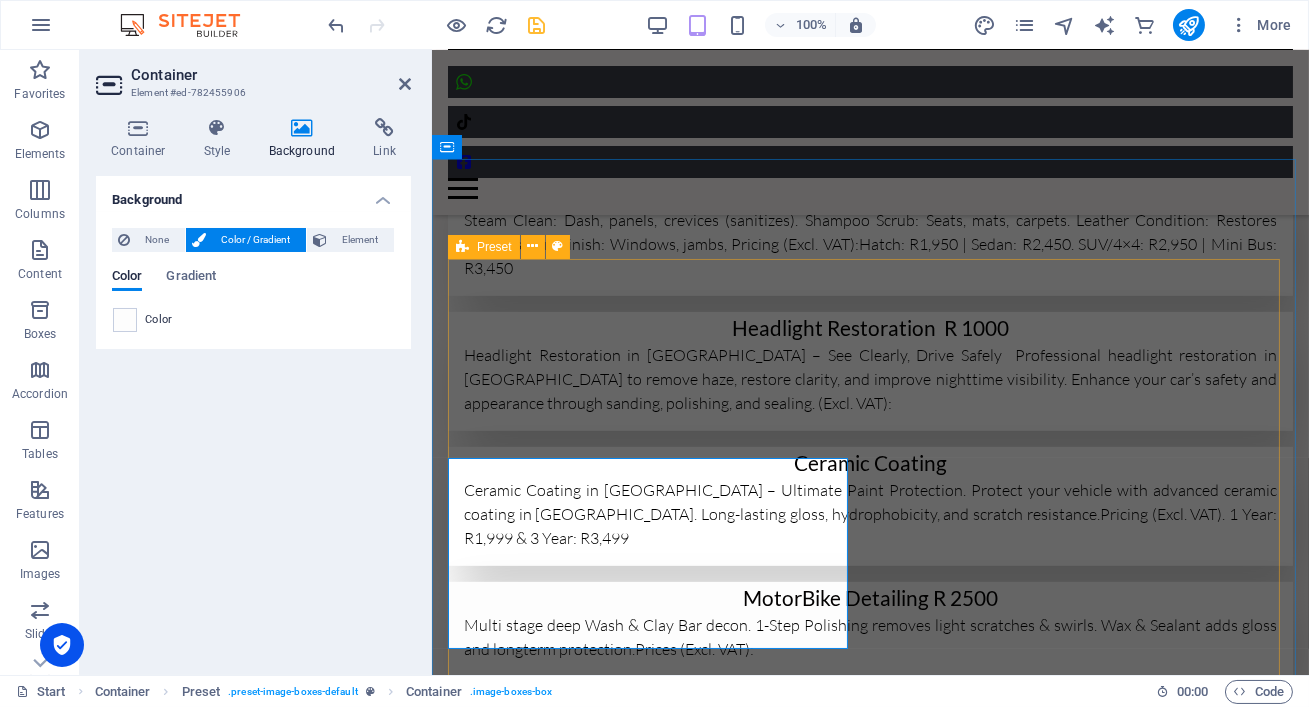 click at bounding box center [462, 247] 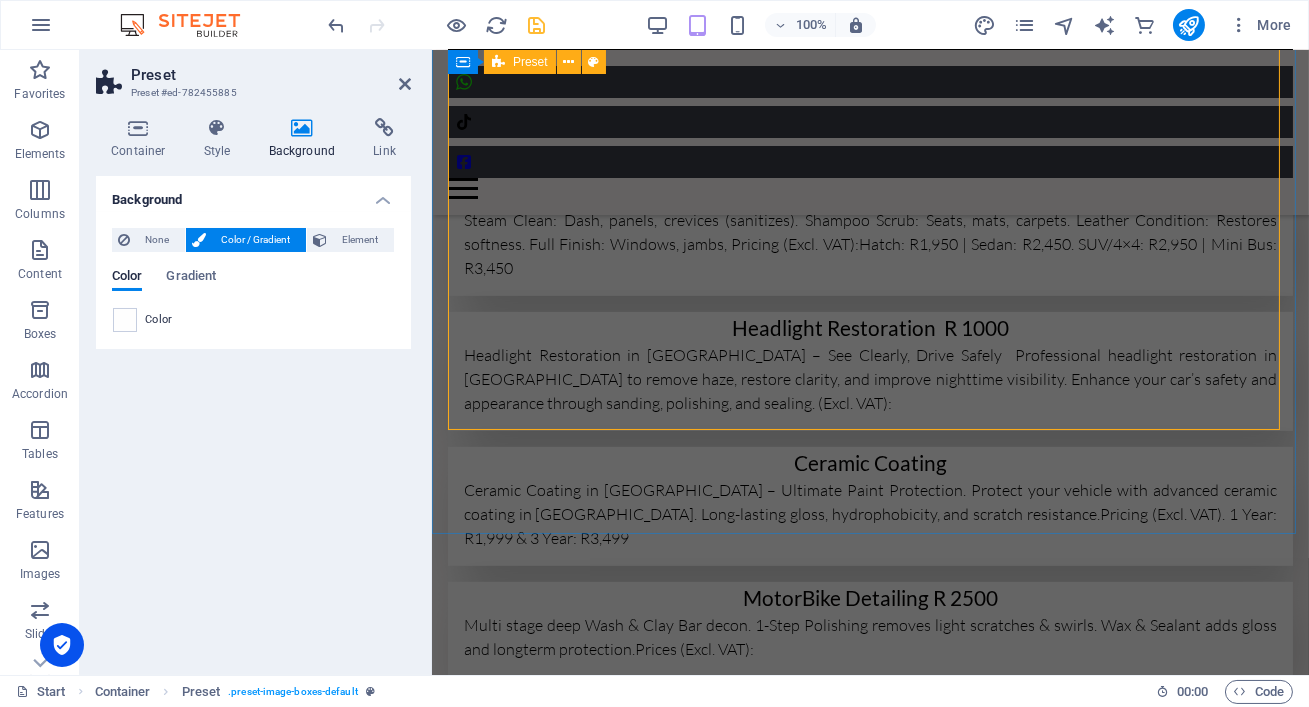 scroll, scrollTop: 2106, scrollLeft: 0, axis: vertical 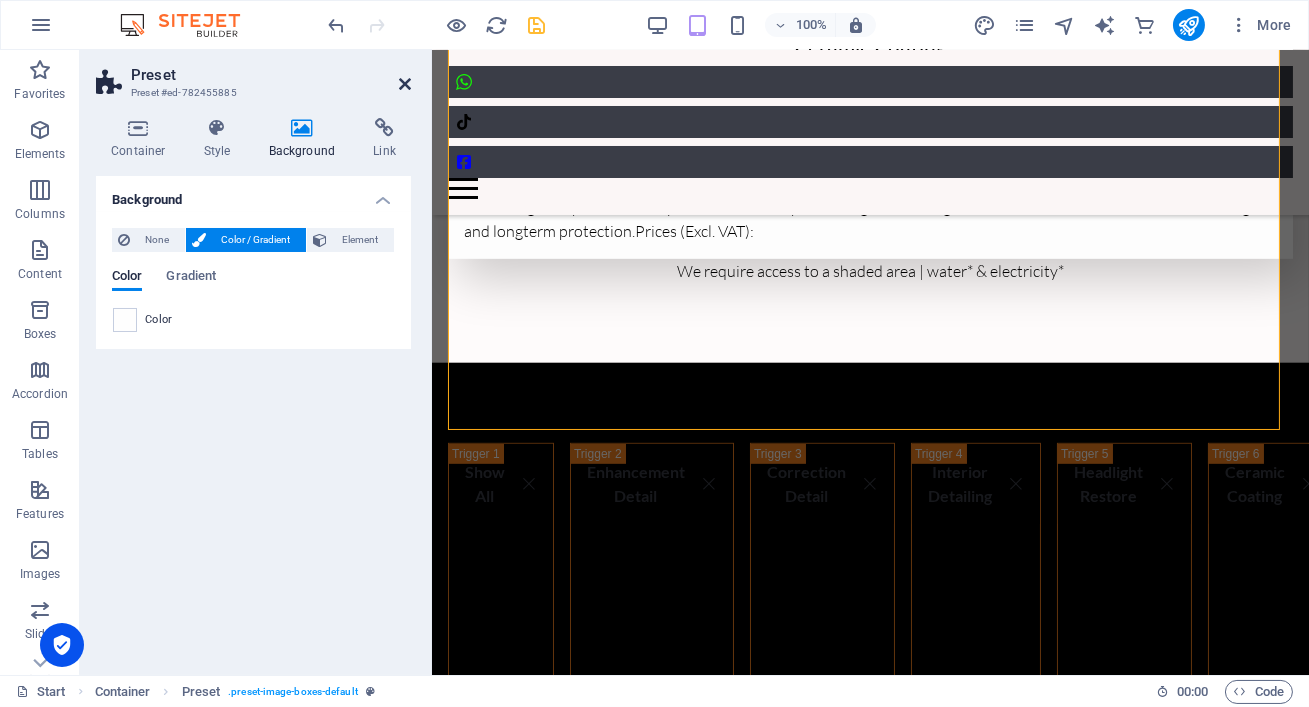 drag, startPoint x: 405, startPoint y: 81, endPoint x: 379, endPoint y: 152, distance: 75.61085 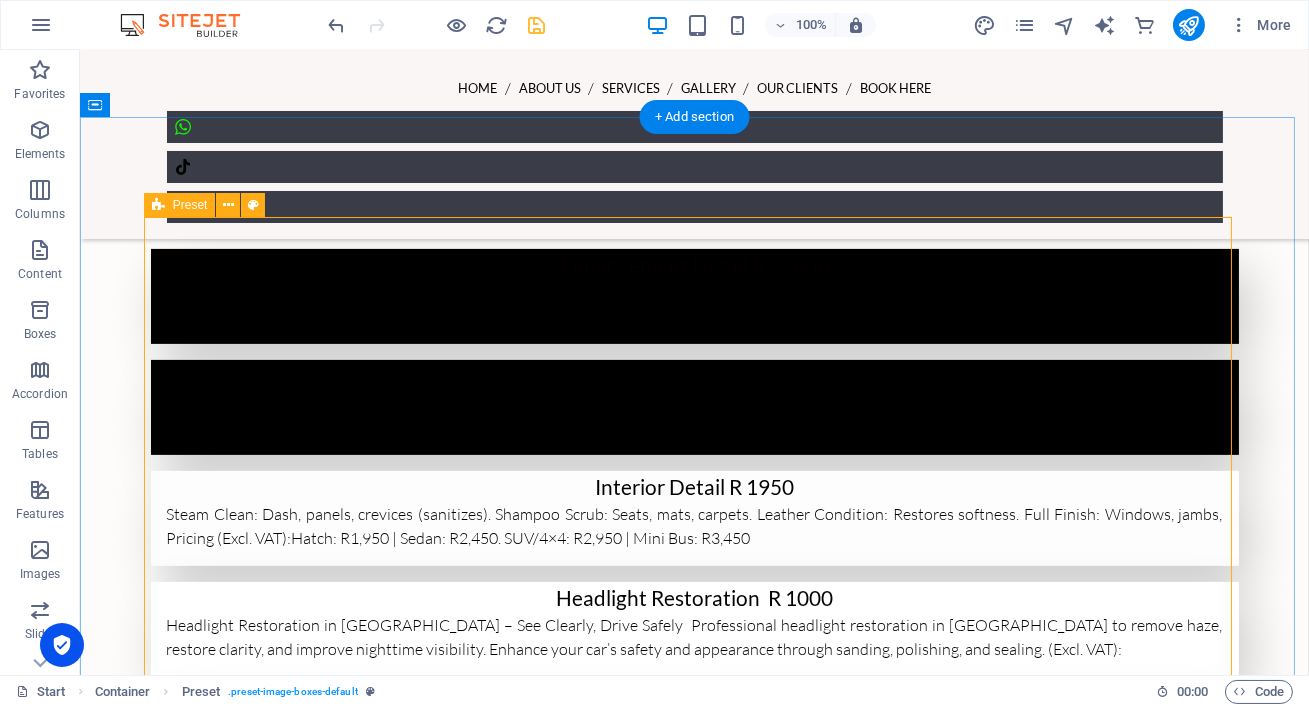 scroll, scrollTop: 1275, scrollLeft: 0, axis: vertical 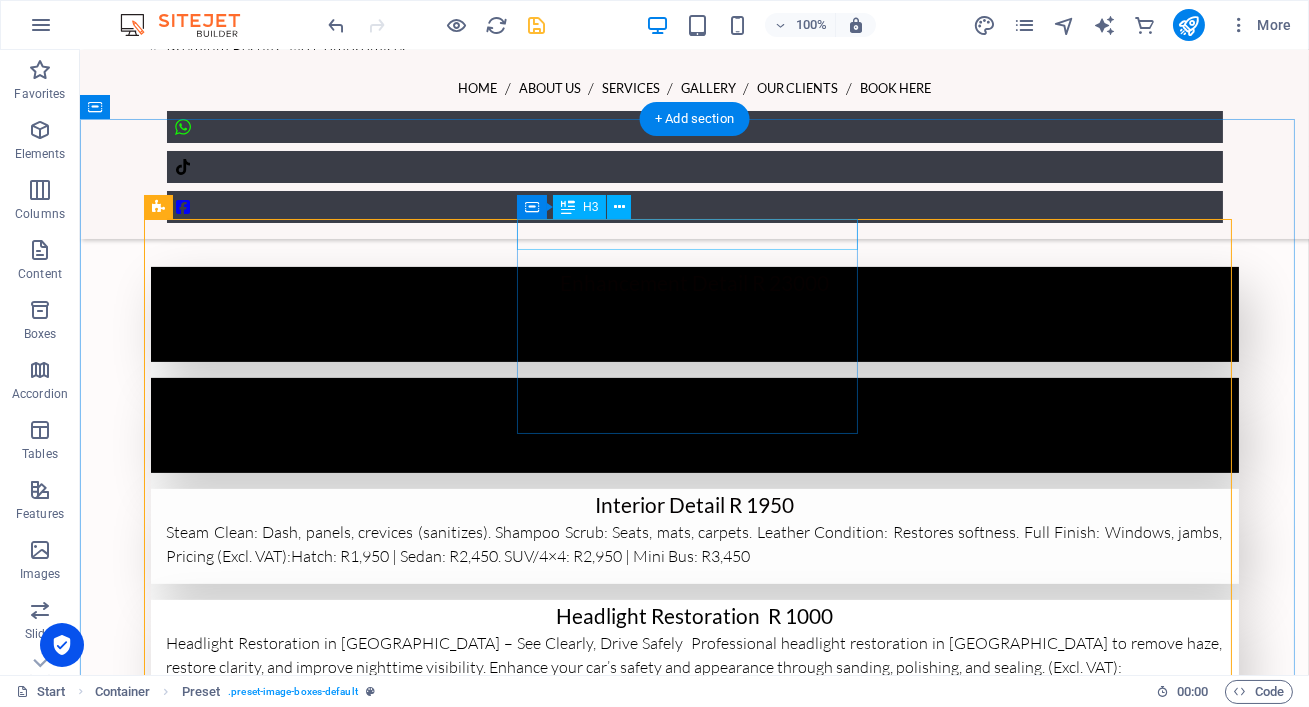 click on "Paint Correction R 3000" at bounding box center (695, 393) 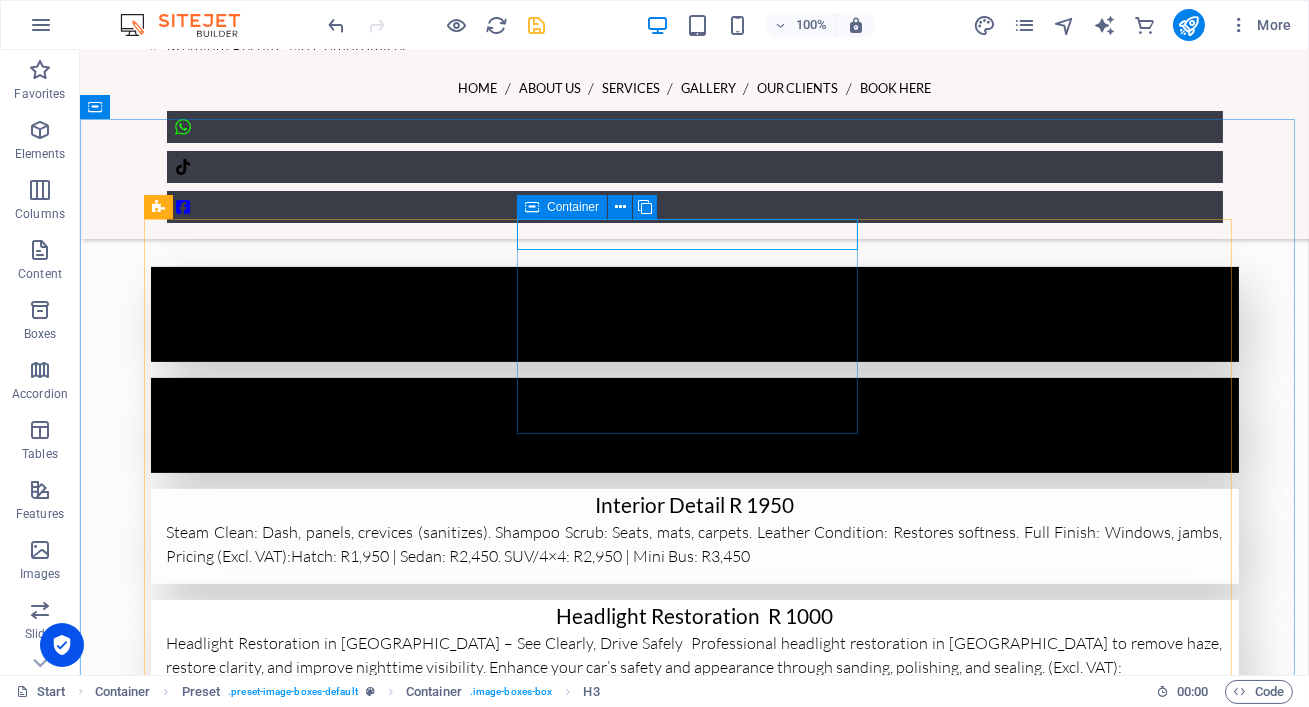 click at bounding box center [532, 207] 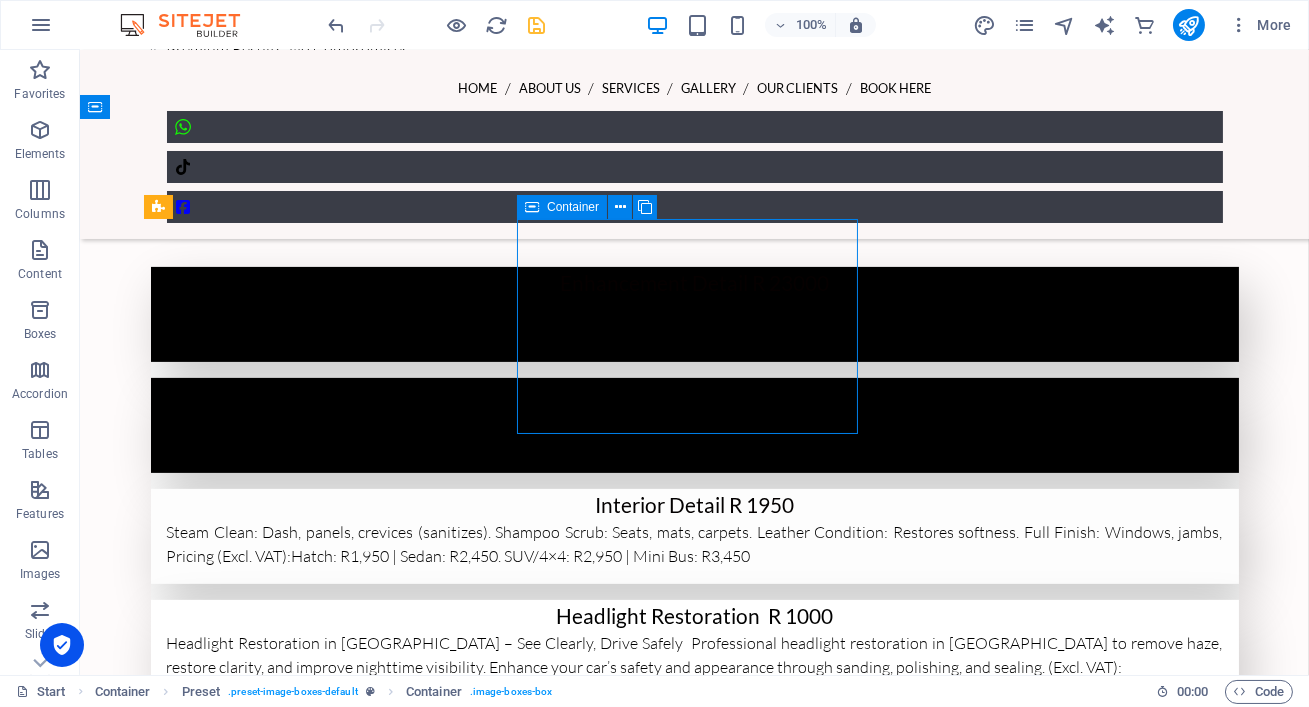 drag, startPoint x: 533, startPoint y: 206, endPoint x: 99, endPoint y: 160, distance: 436.43097 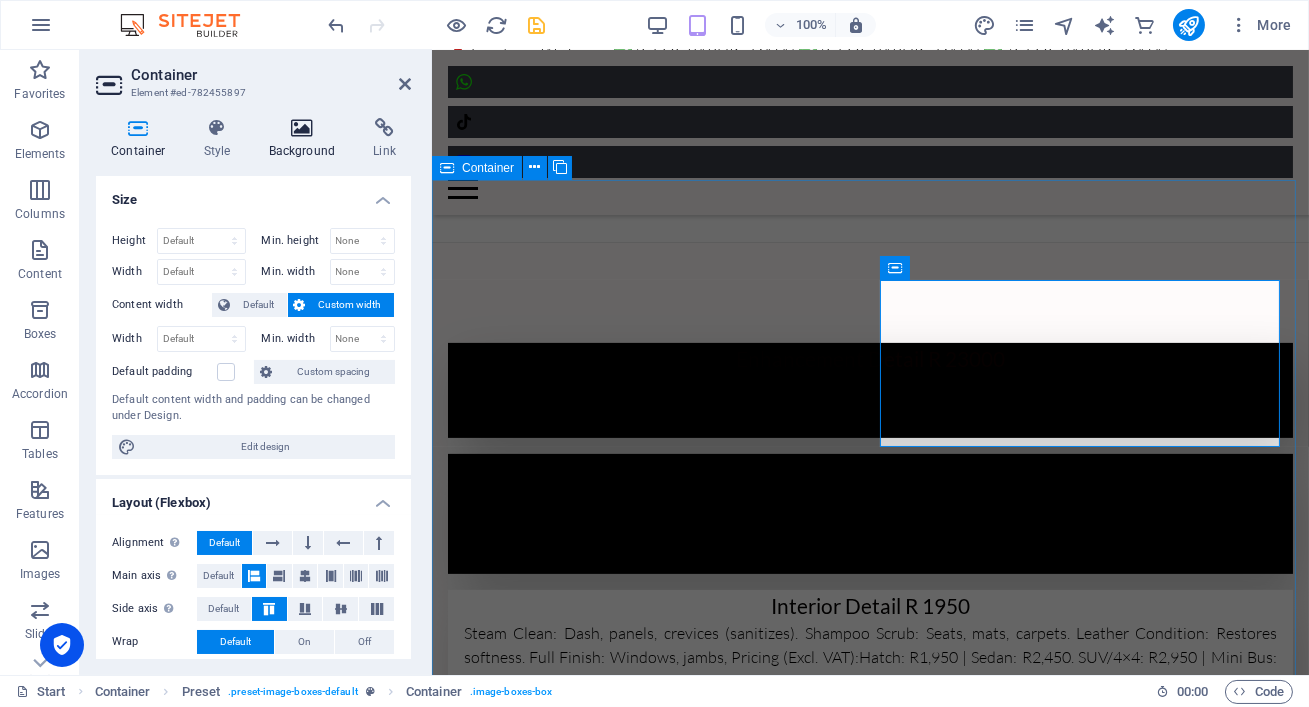 scroll, scrollTop: 1667, scrollLeft: 0, axis: vertical 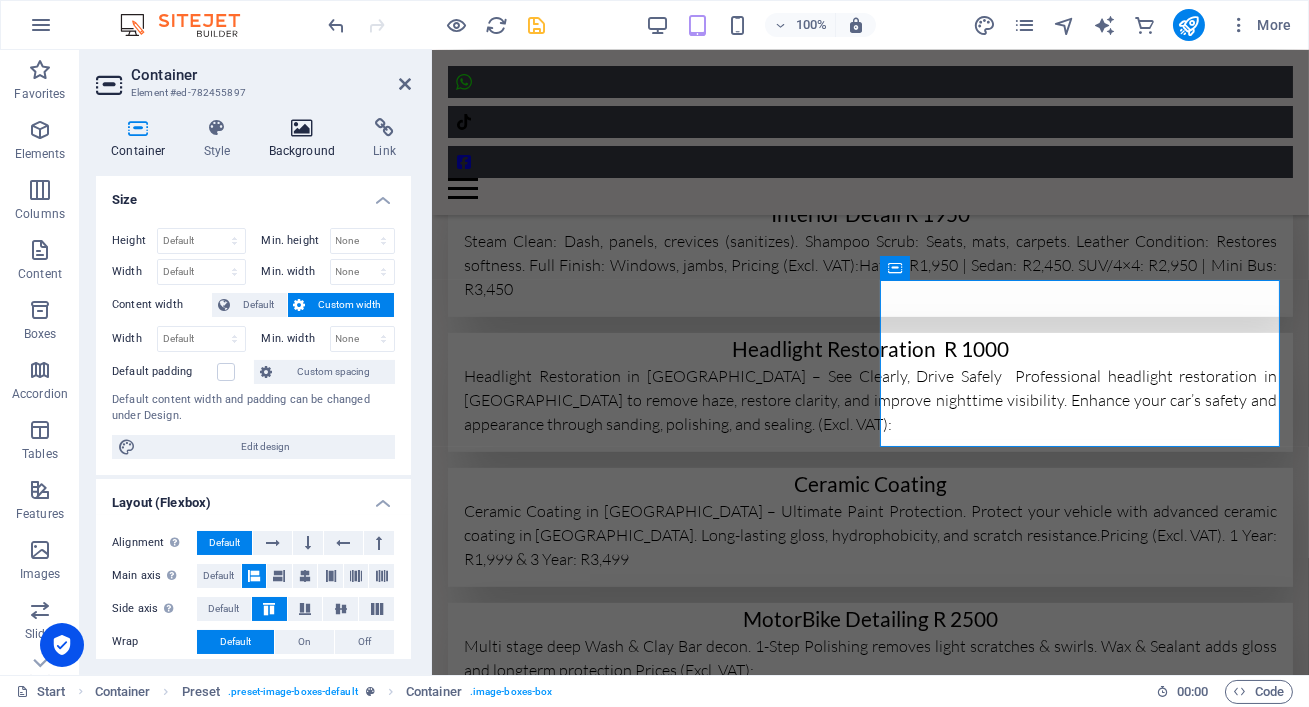 click at bounding box center [302, 128] 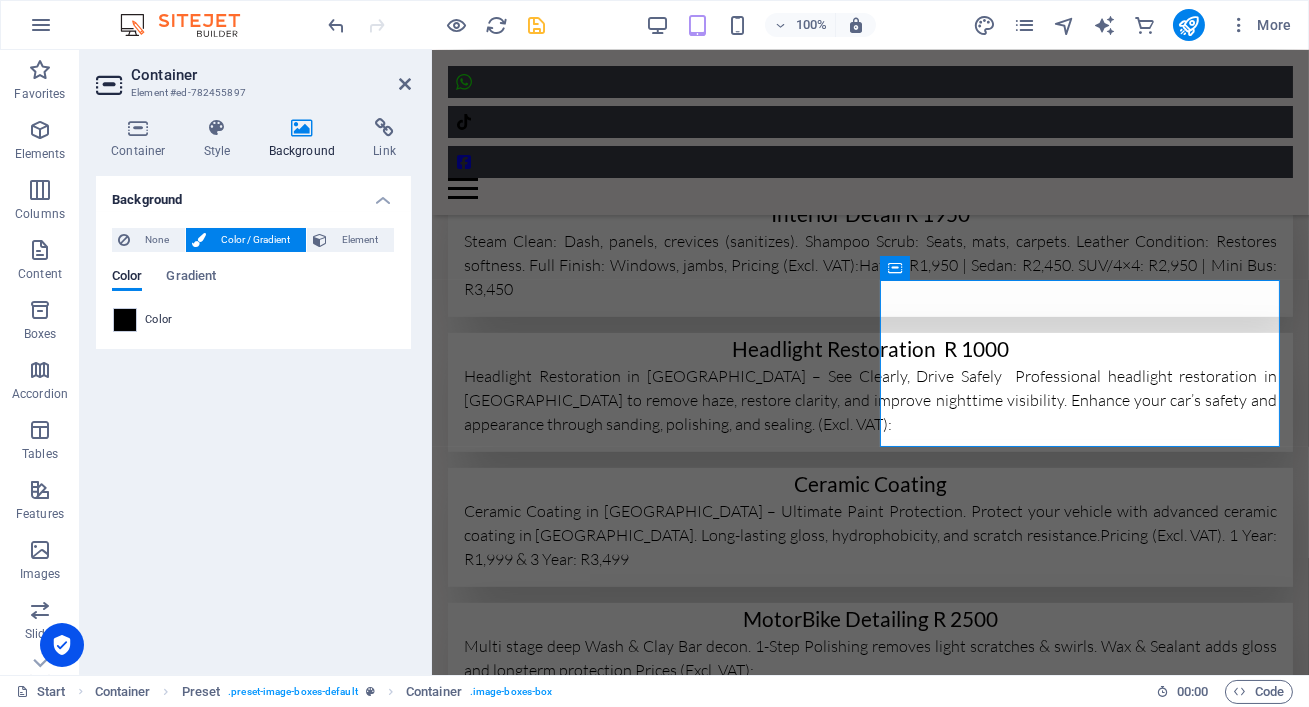 click at bounding box center [125, 320] 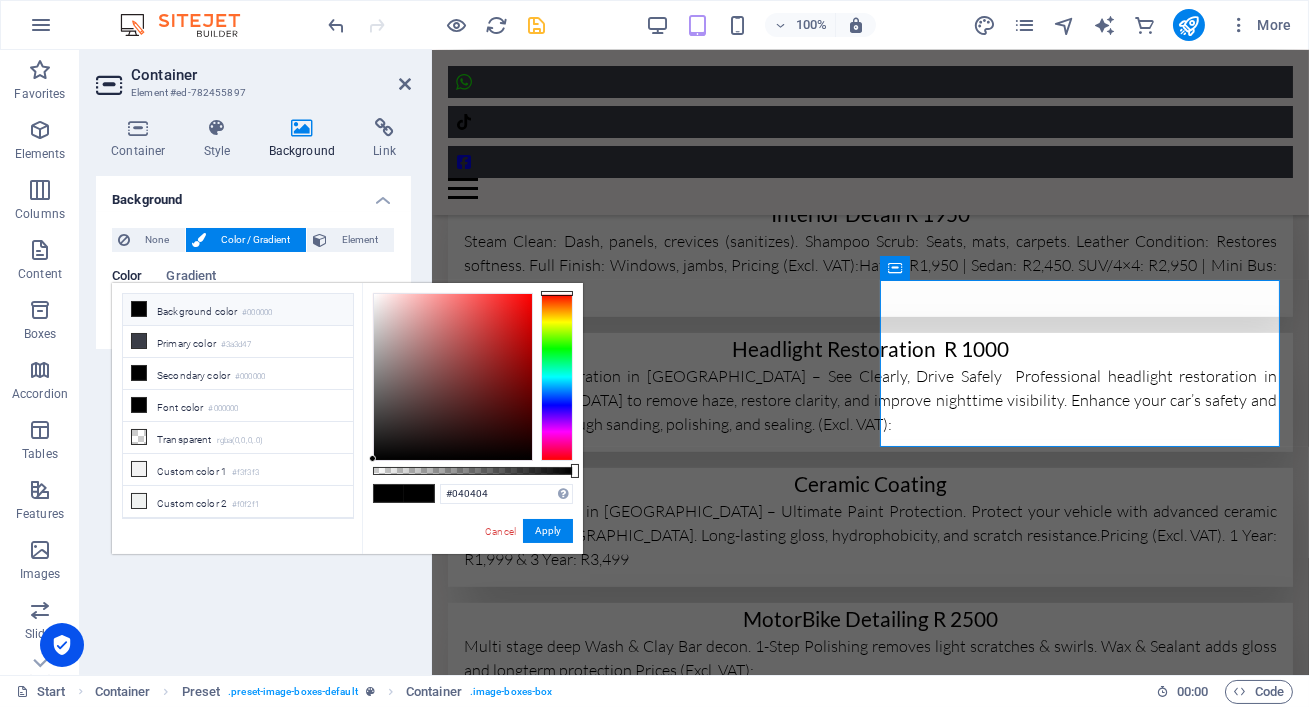 click at bounding box center [453, 377] 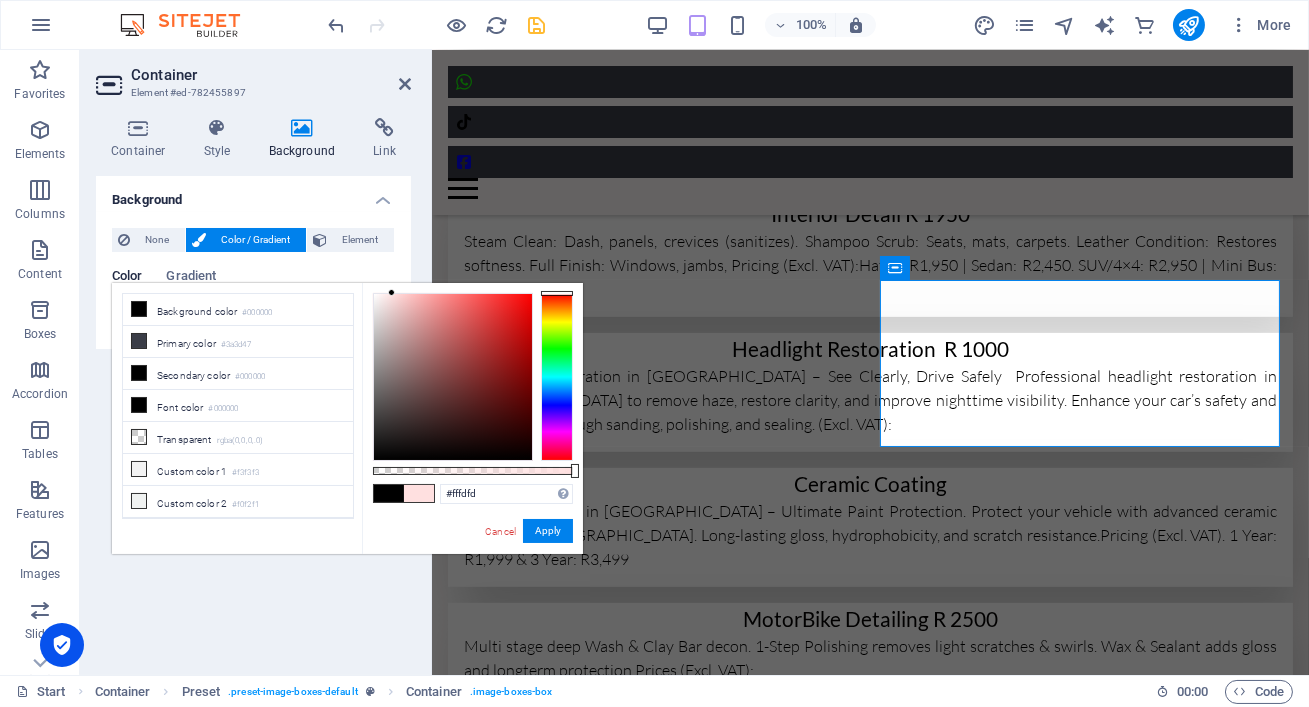 type on "#ffffff" 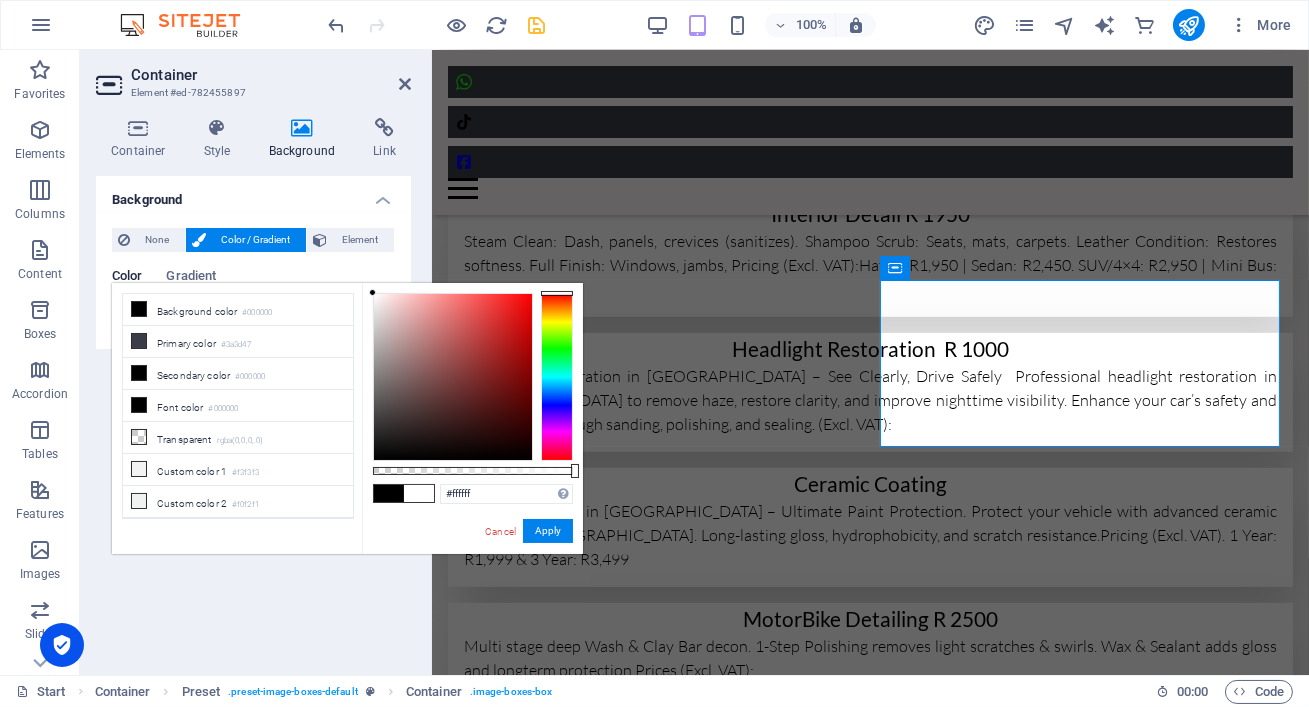 drag, startPoint x: 375, startPoint y: 456, endPoint x: 364, endPoint y: 288, distance: 168.35974 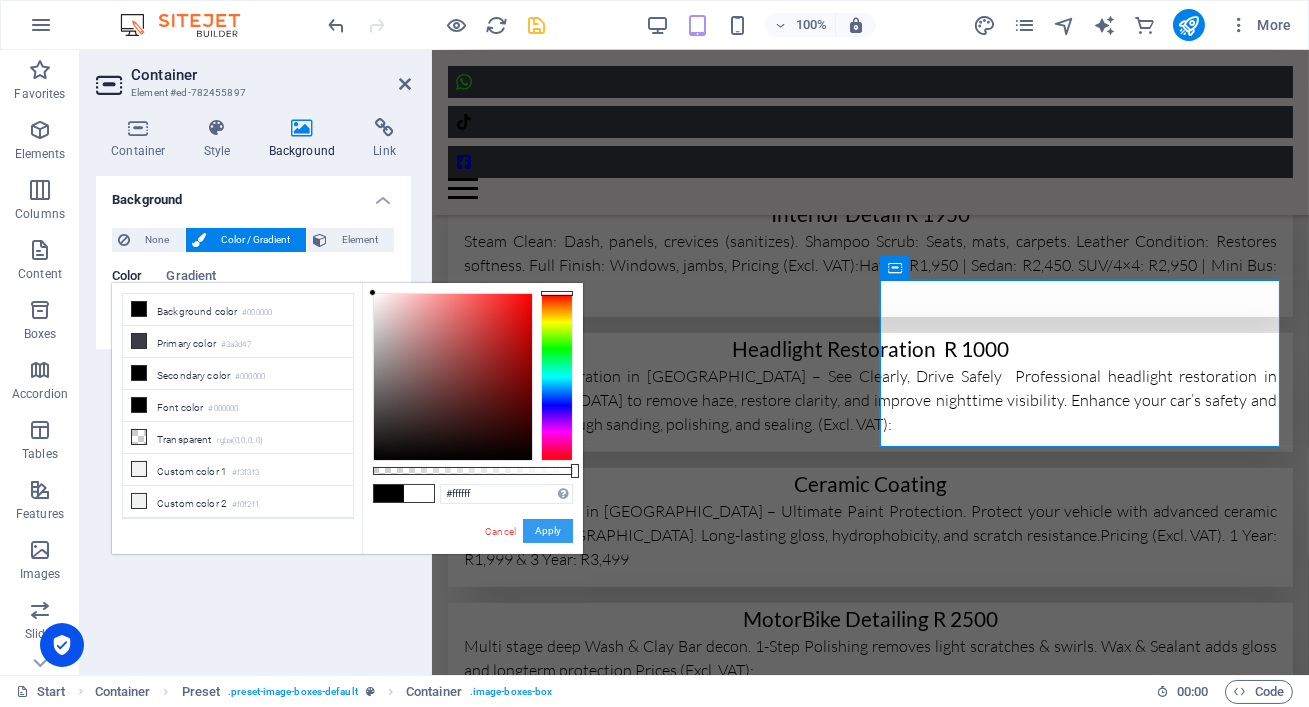 click on "Apply" at bounding box center (548, 531) 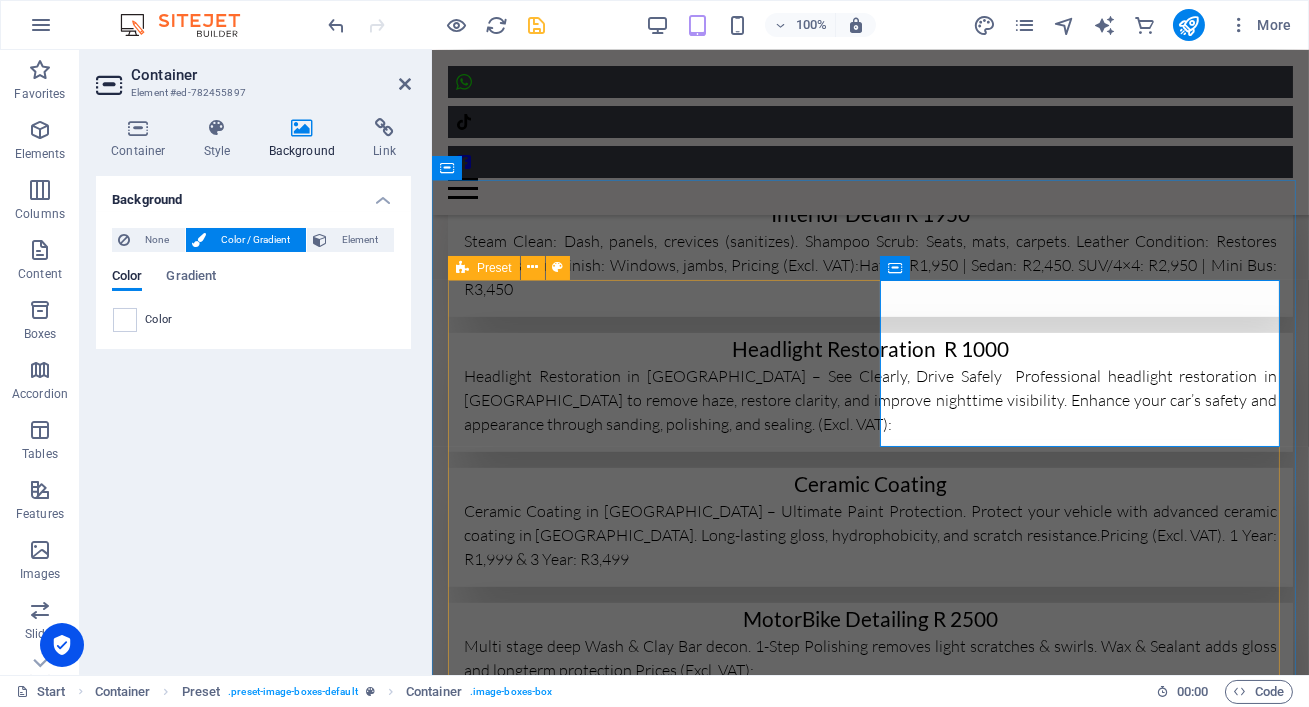click on "Preset" at bounding box center (484, 268) 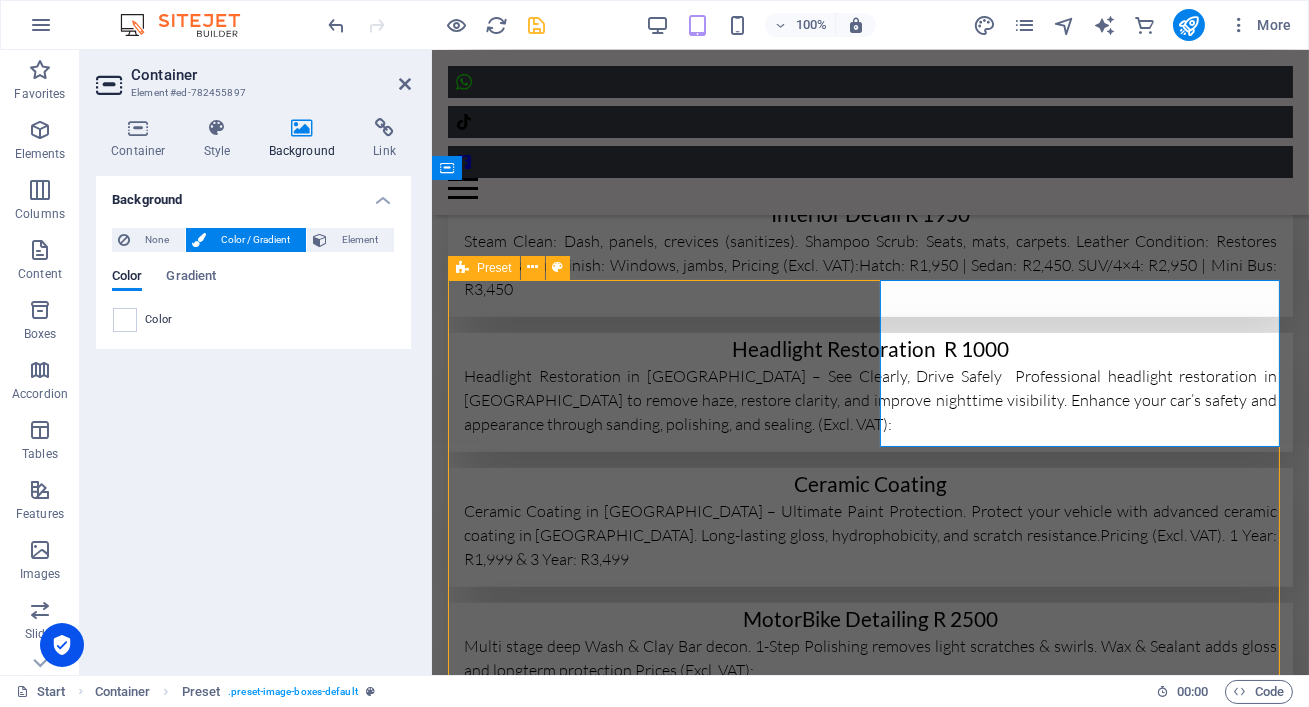click on "Preset" at bounding box center [484, 268] 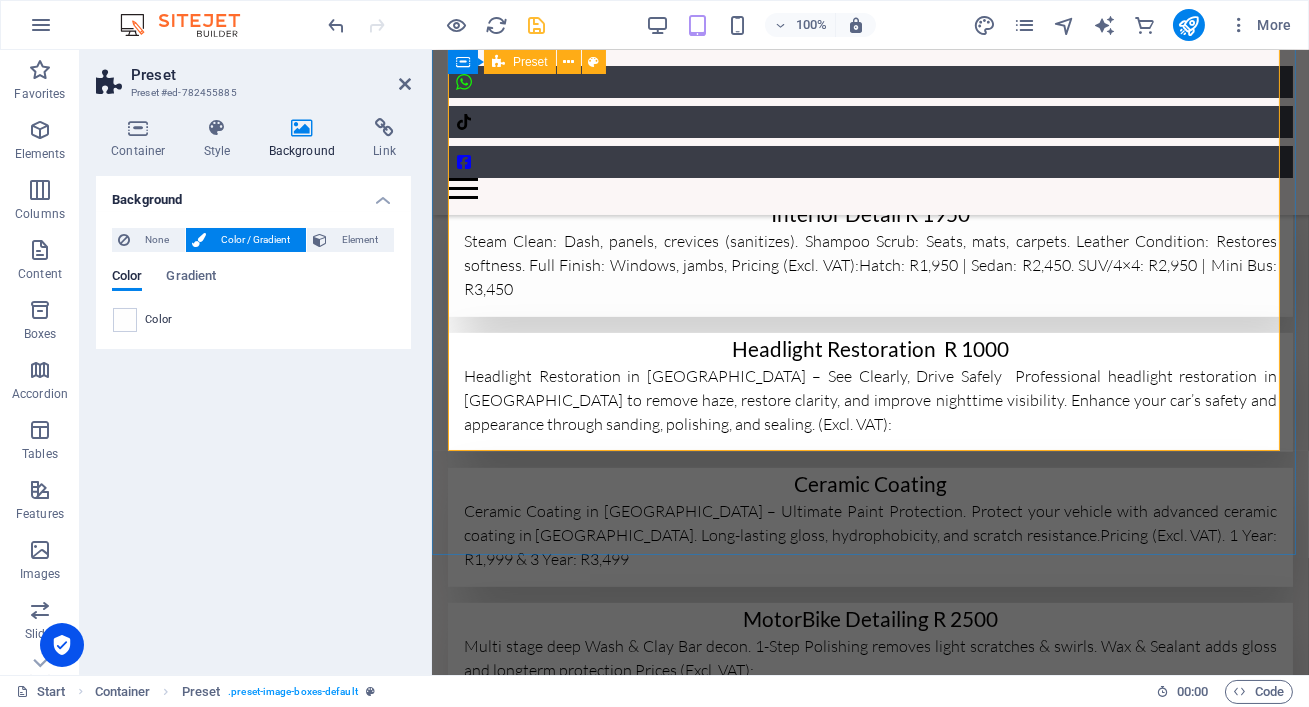 scroll, scrollTop: 2085, scrollLeft: 0, axis: vertical 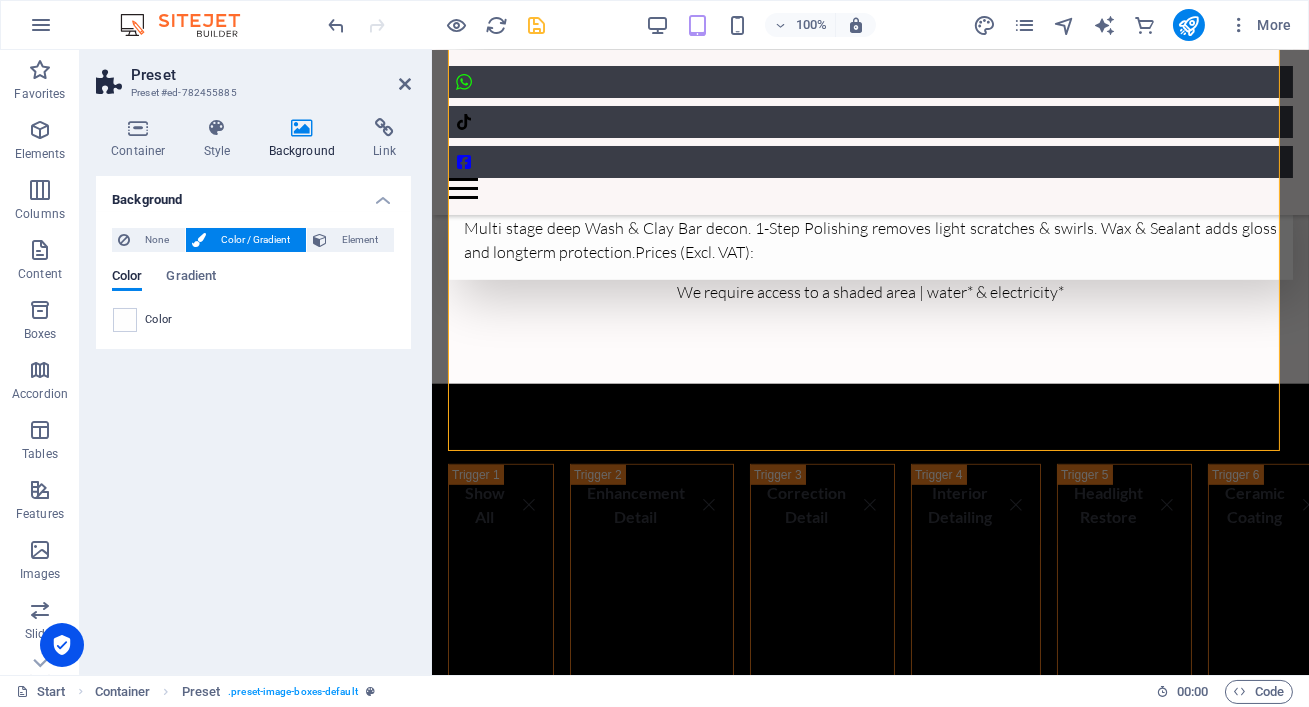 click on "Preset Preset #ed-782455885
Container Style Background Link Size Height Default px rem % vh vw Min. height None px rem % vh vw Width Default px rem % em vh vw Min. width None px rem % vh vw Content width Default Custom width Width Default px rem % em vh vw Min. width None px rem % vh vw Default padding Custom spacing Default content width and padding can be changed under Design. Edit design Layout (Flexbox) Alignment Determines the flex direction. Default Main axis Determine how elements should behave along the main axis inside this container (justify content). Default Side axis Control the vertical direction of the element inside of the container (align items). Default Wrap Default On Off Fill Controls the distances and direction of elements on the y-axis across several lines (align content). Default Accessibility ARIA helps assistive technologies (like screen readers) to understand the role, state, and behavior of web elements Role The ARIA role defines the purpose of an element.  None None" at bounding box center [256, 362] 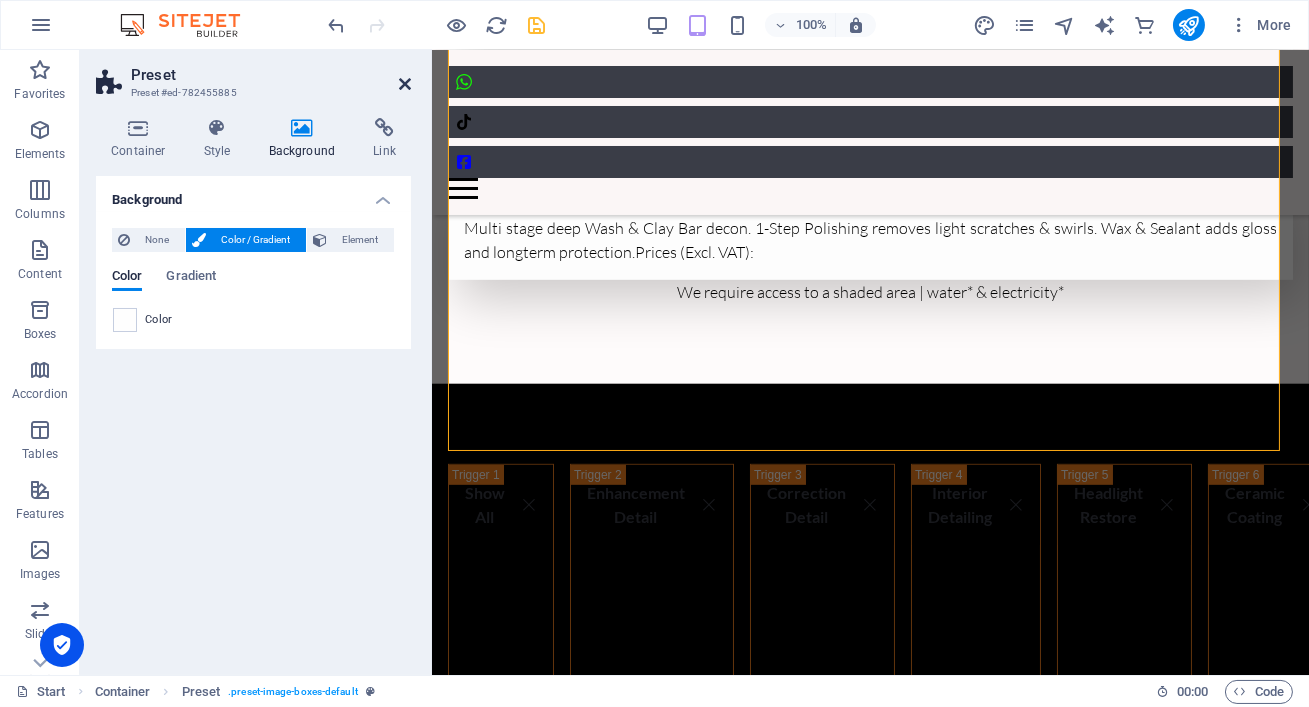 click at bounding box center [405, 84] 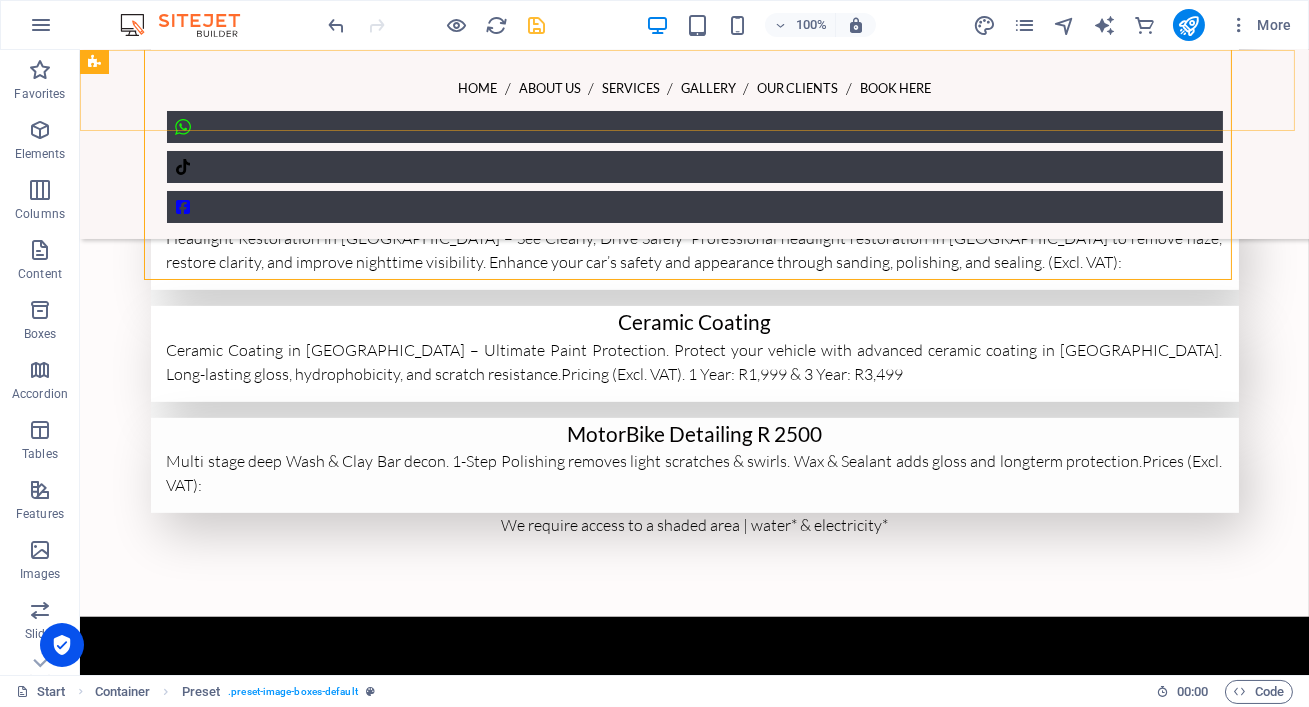scroll, scrollTop: 1331, scrollLeft: 0, axis: vertical 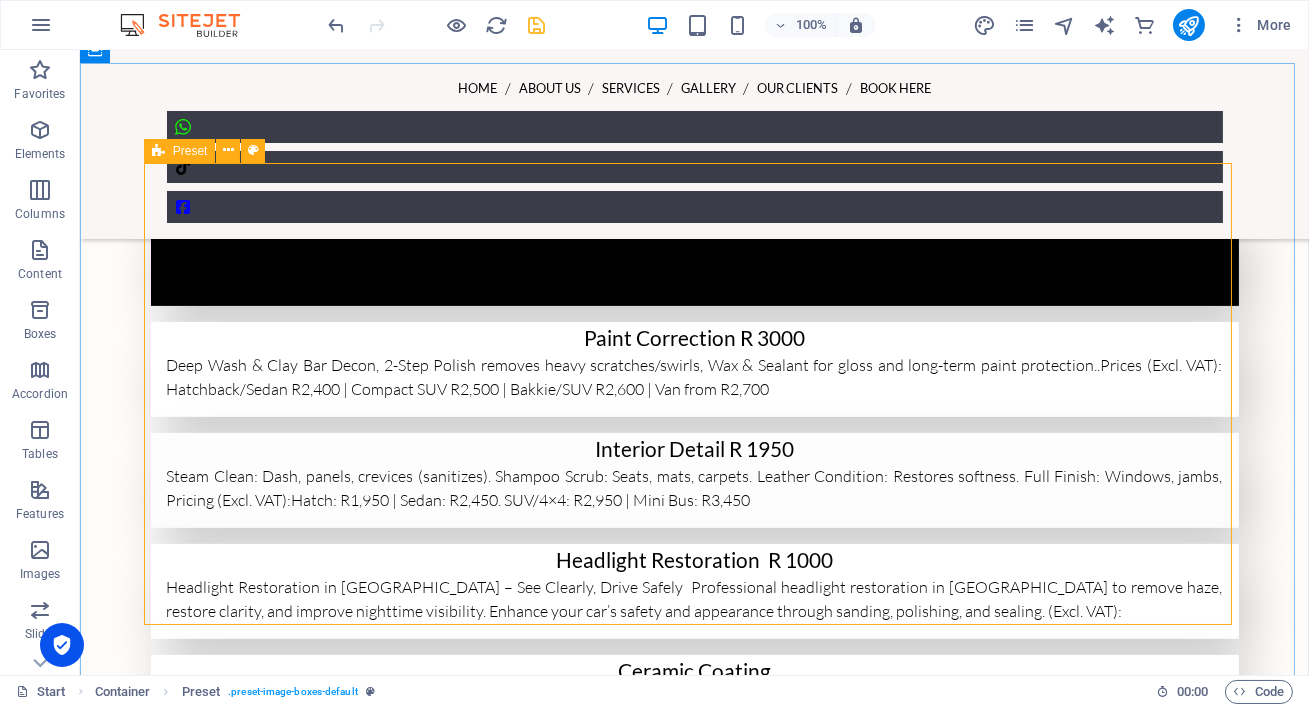 click at bounding box center [158, 151] 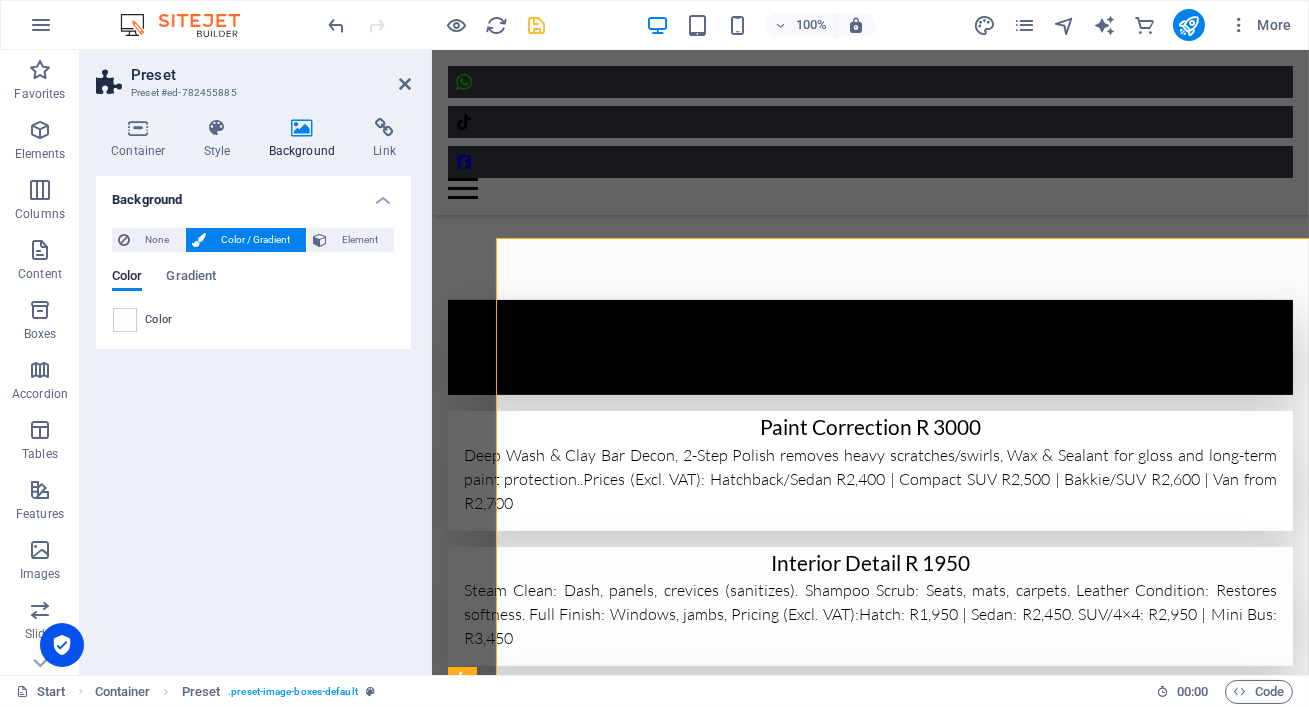 scroll, scrollTop: 1256, scrollLeft: 0, axis: vertical 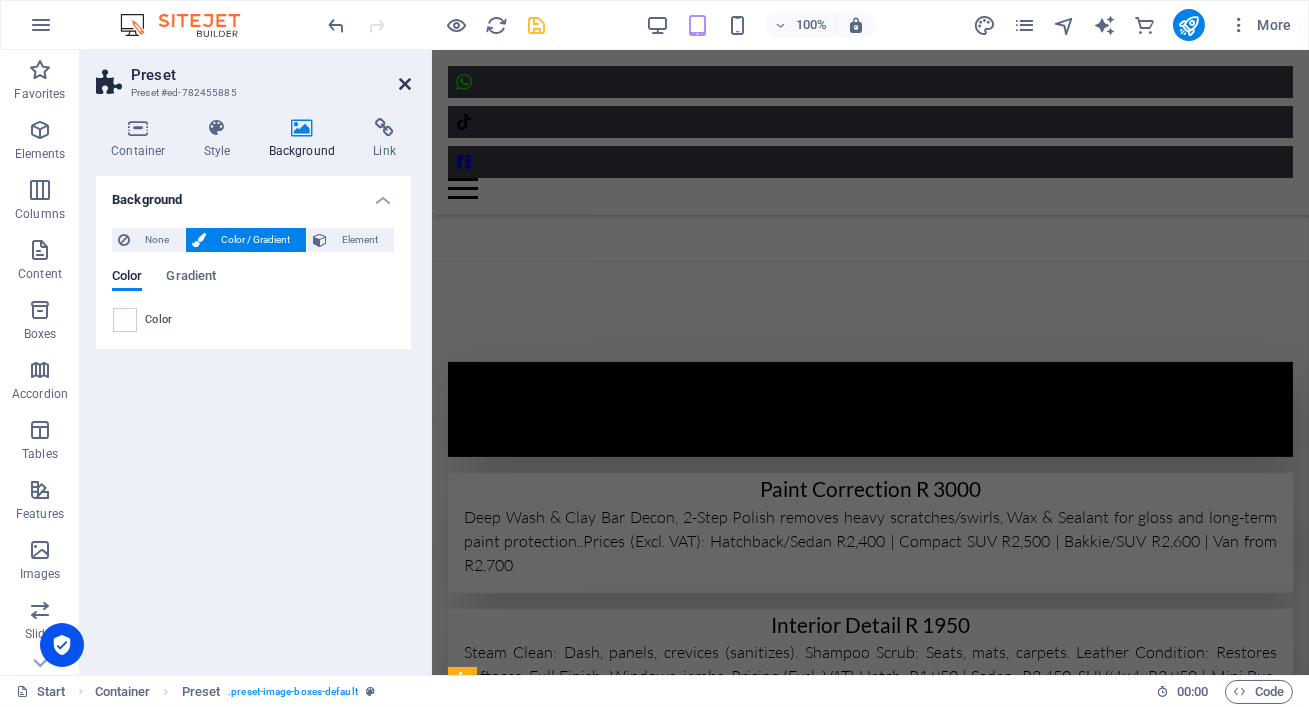 drag, startPoint x: 406, startPoint y: 87, endPoint x: 293, endPoint y: 85, distance: 113.0177 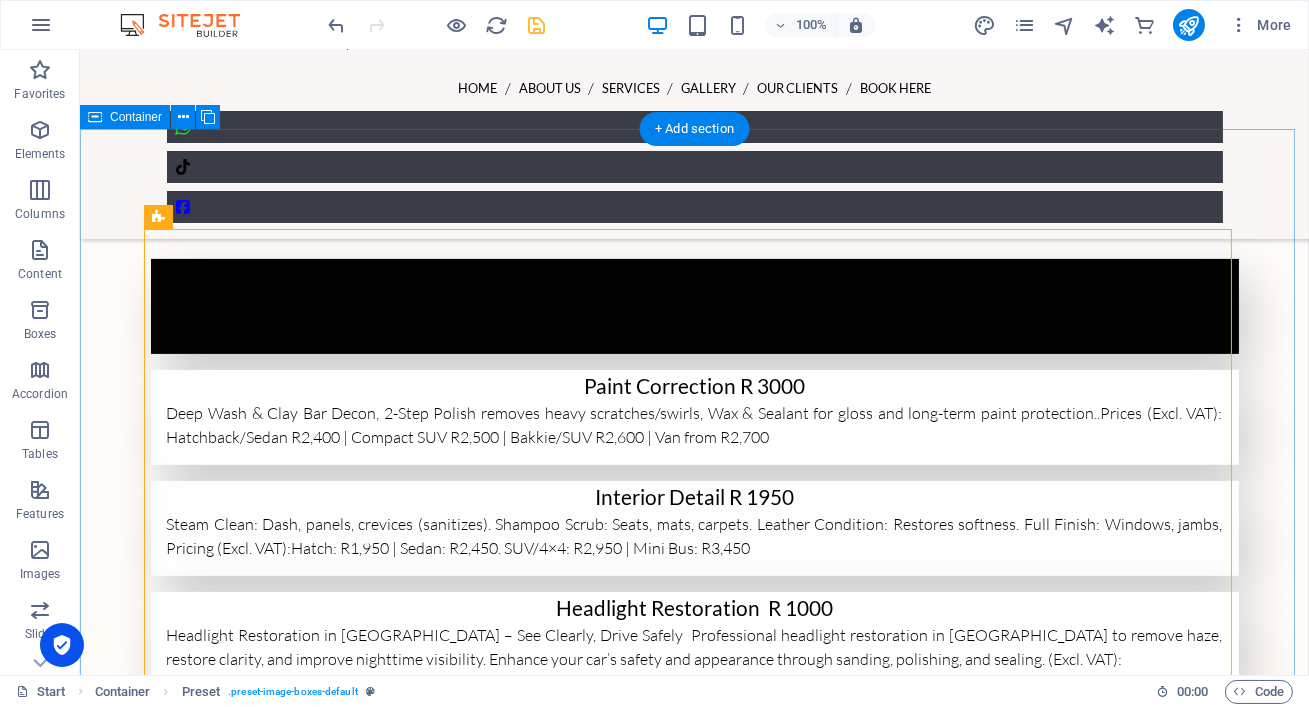 scroll, scrollTop: 1265, scrollLeft: 0, axis: vertical 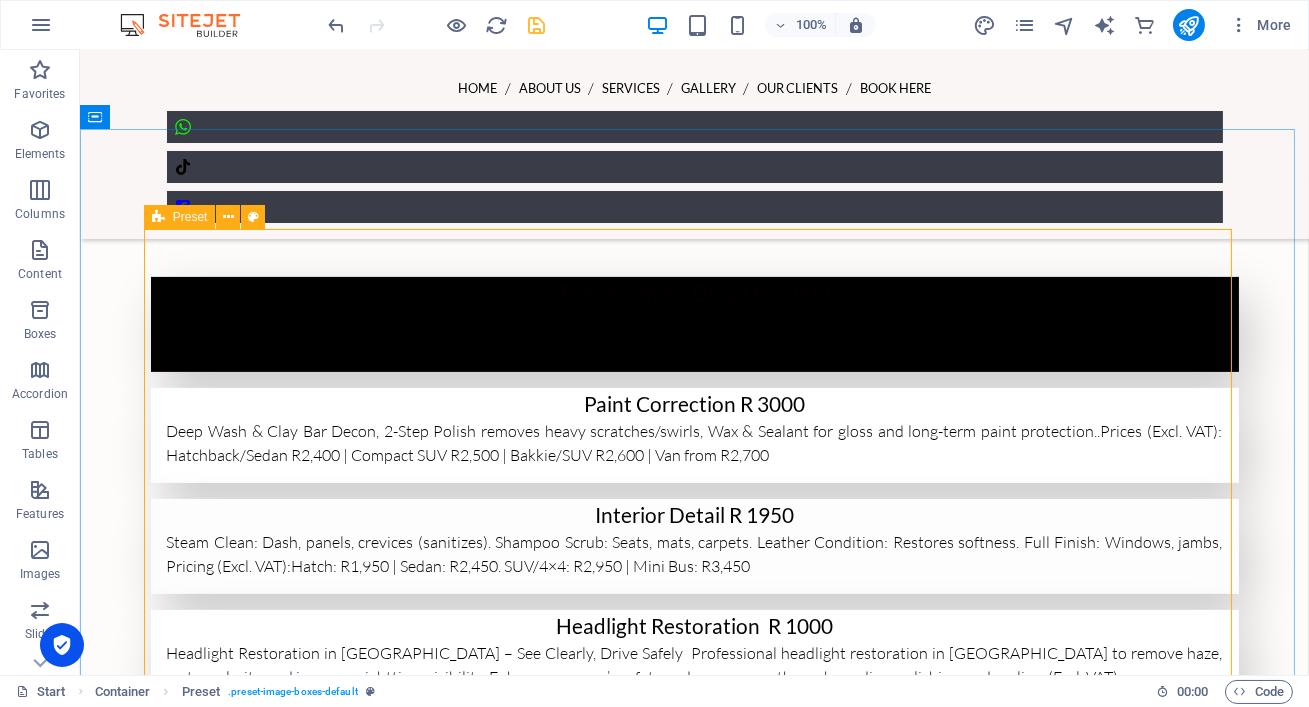 click at bounding box center (158, 217) 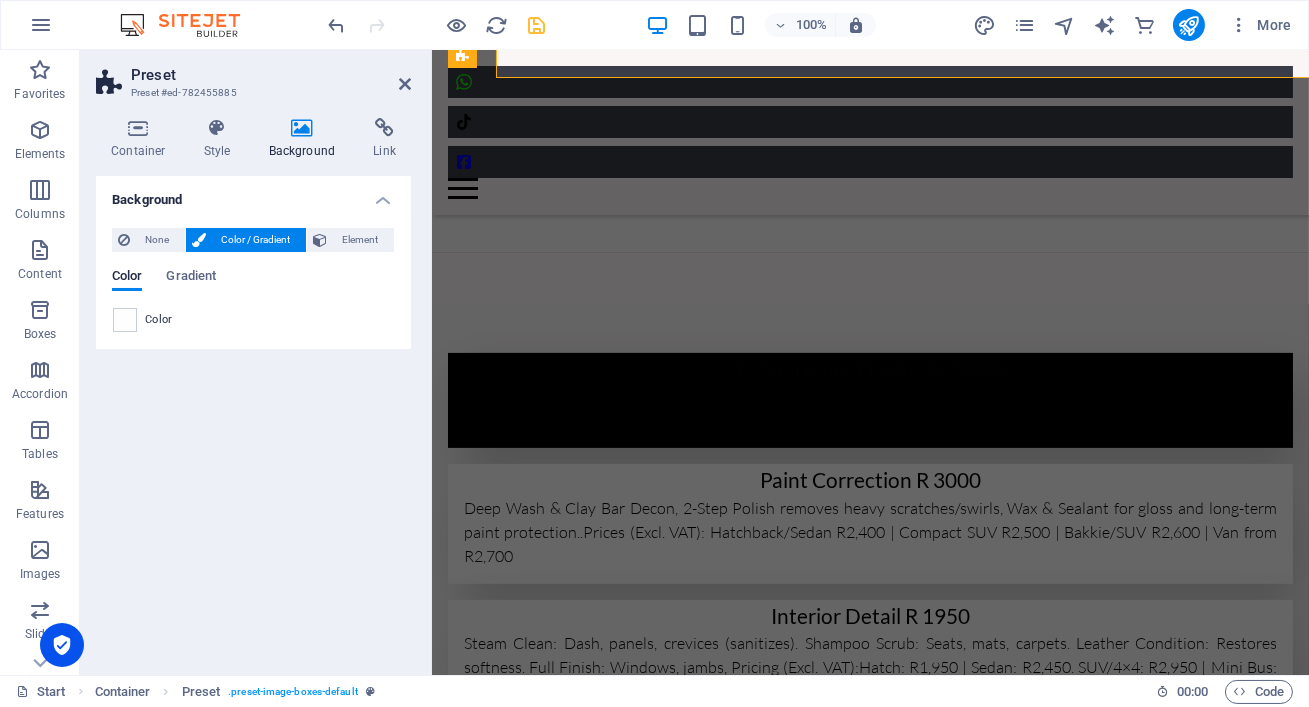 scroll, scrollTop: 1879, scrollLeft: 0, axis: vertical 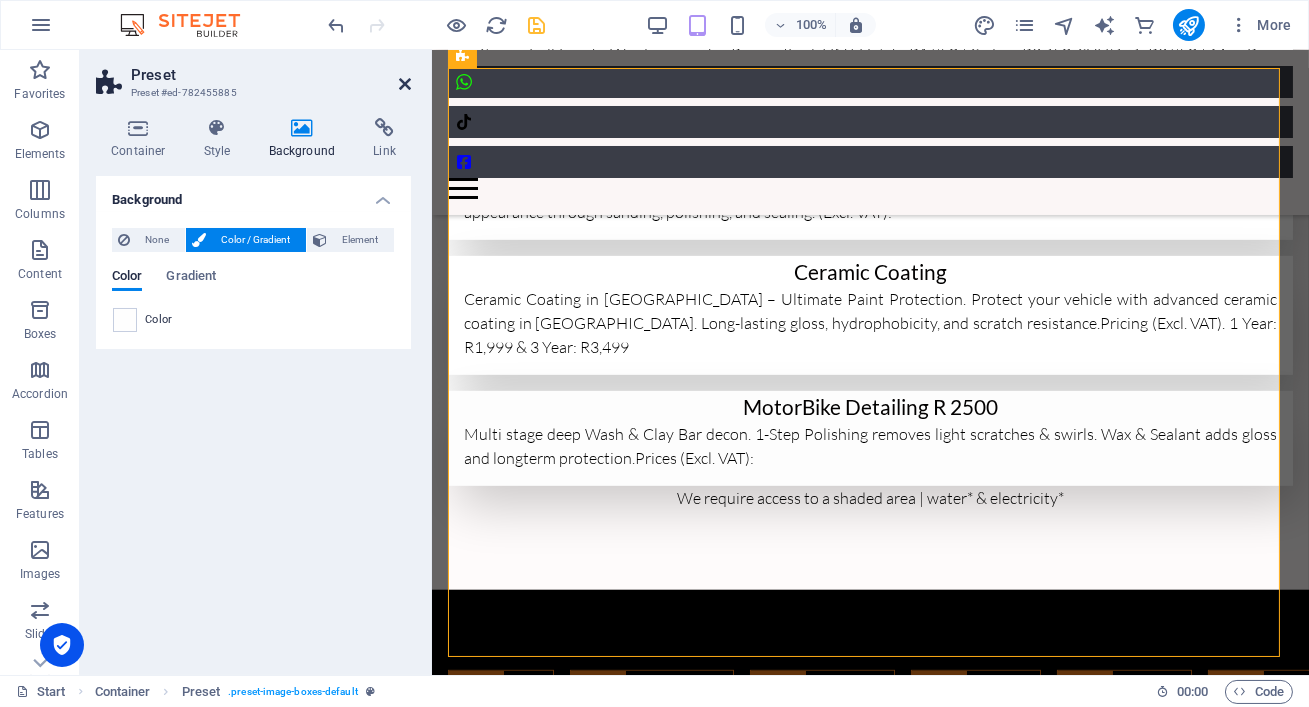 click at bounding box center [405, 84] 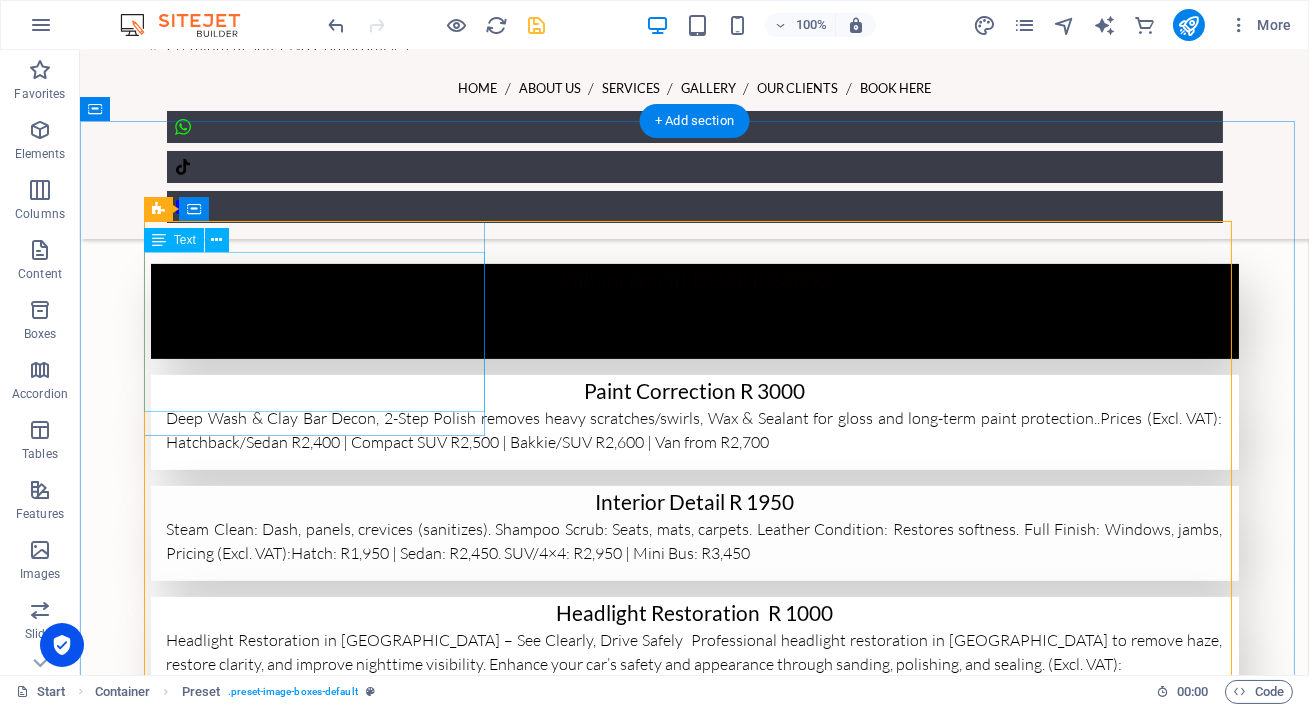 scroll, scrollTop: 1265, scrollLeft: 0, axis: vertical 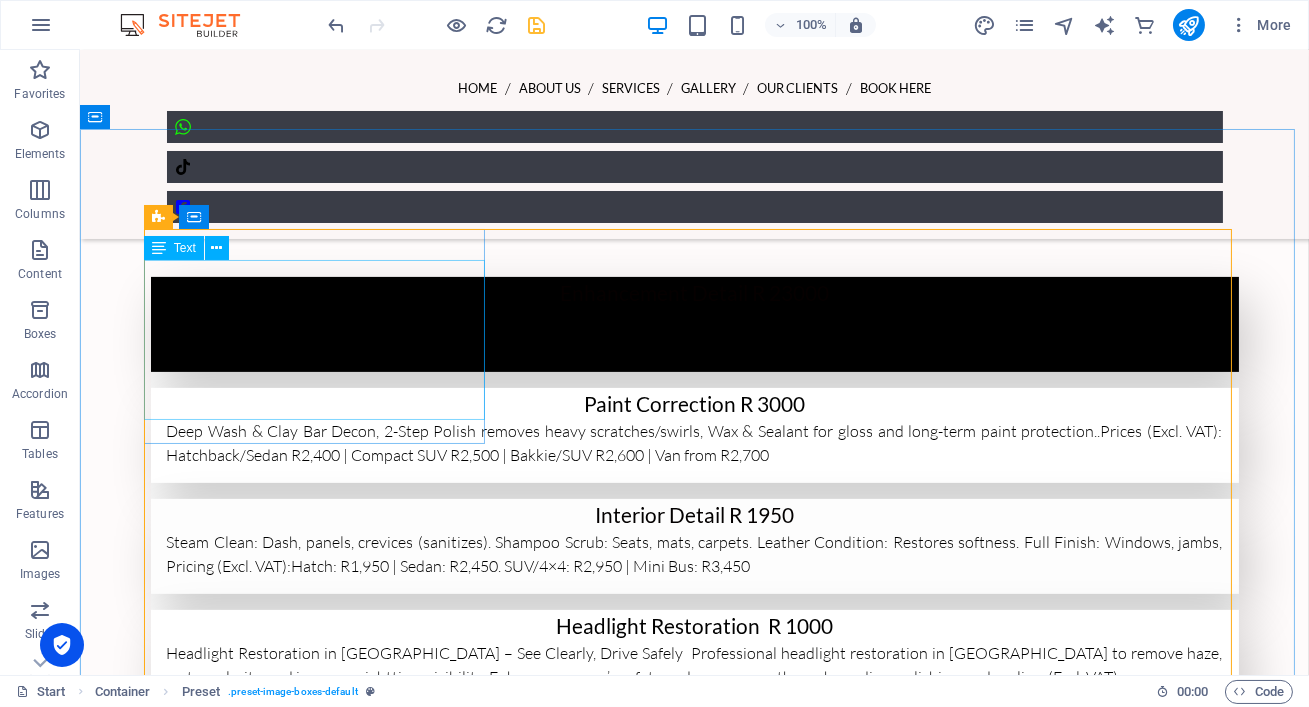 click on "Text" at bounding box center (185, 248) 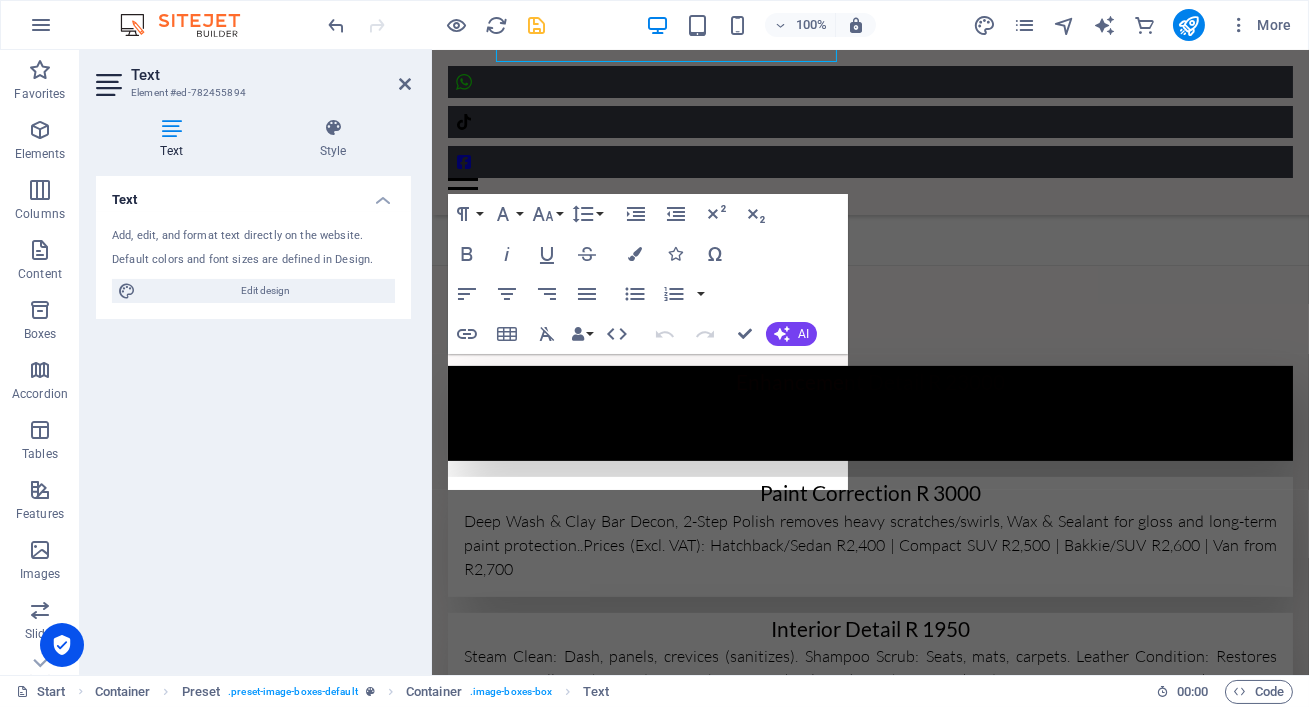 scroll, scrollTop: 1623, scrollLeft: 0, axis: vertical 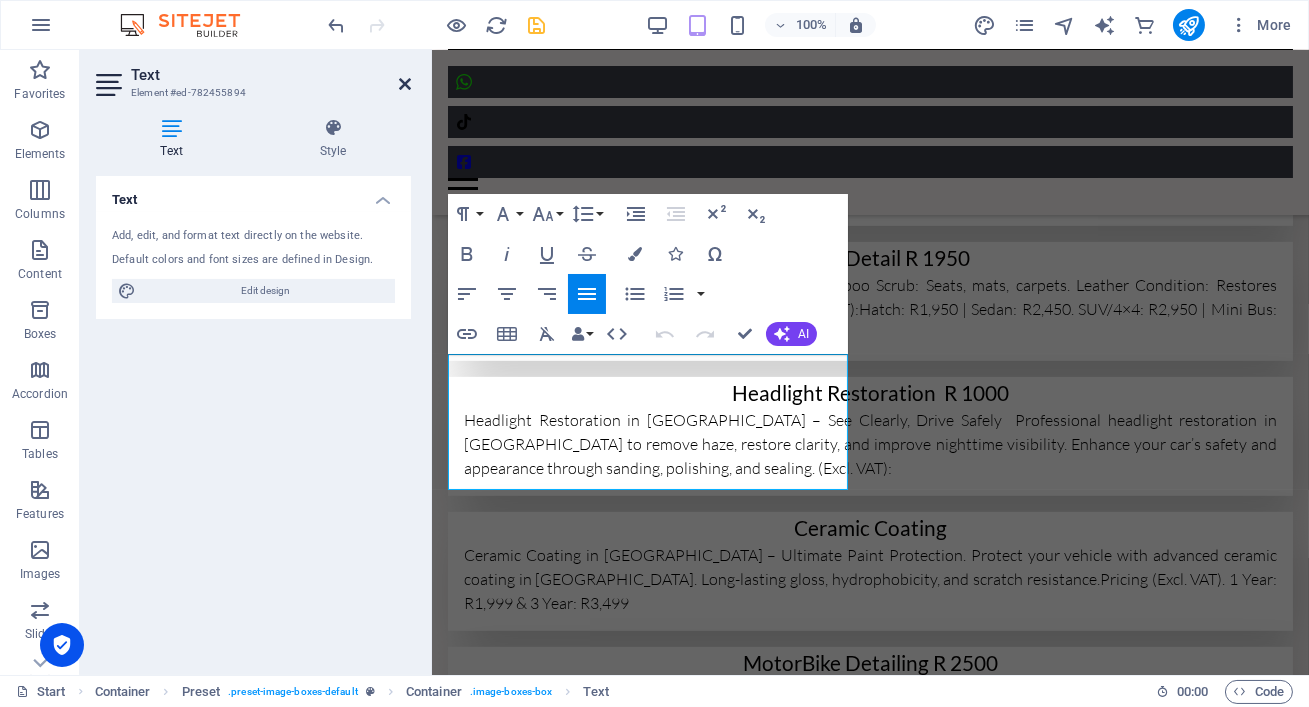 drag, startPoint x: 403, startPoint y: 86, endPoint x: 303, endPoint y: 224, distance: 170.423 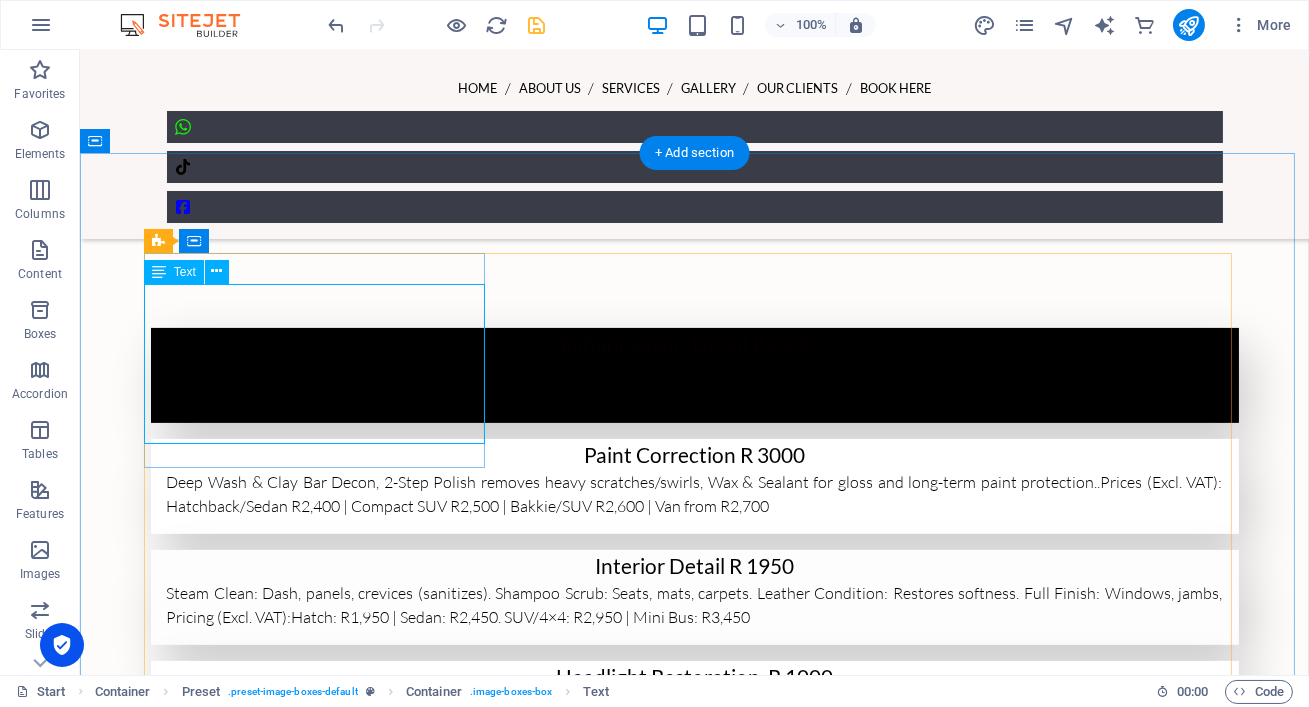 scroll, scrollTop: 1210, scrollLeft: 0, axis: vertical 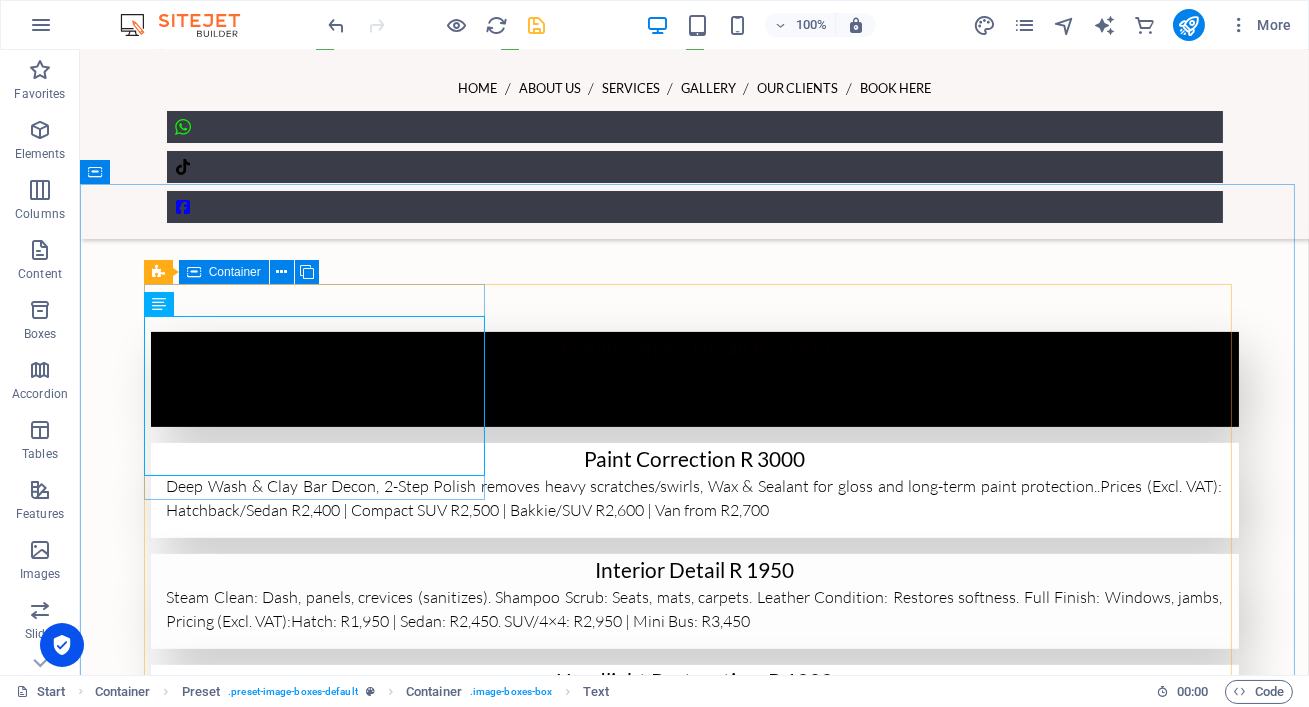 click on "Container" at bounding box center [224, 272] 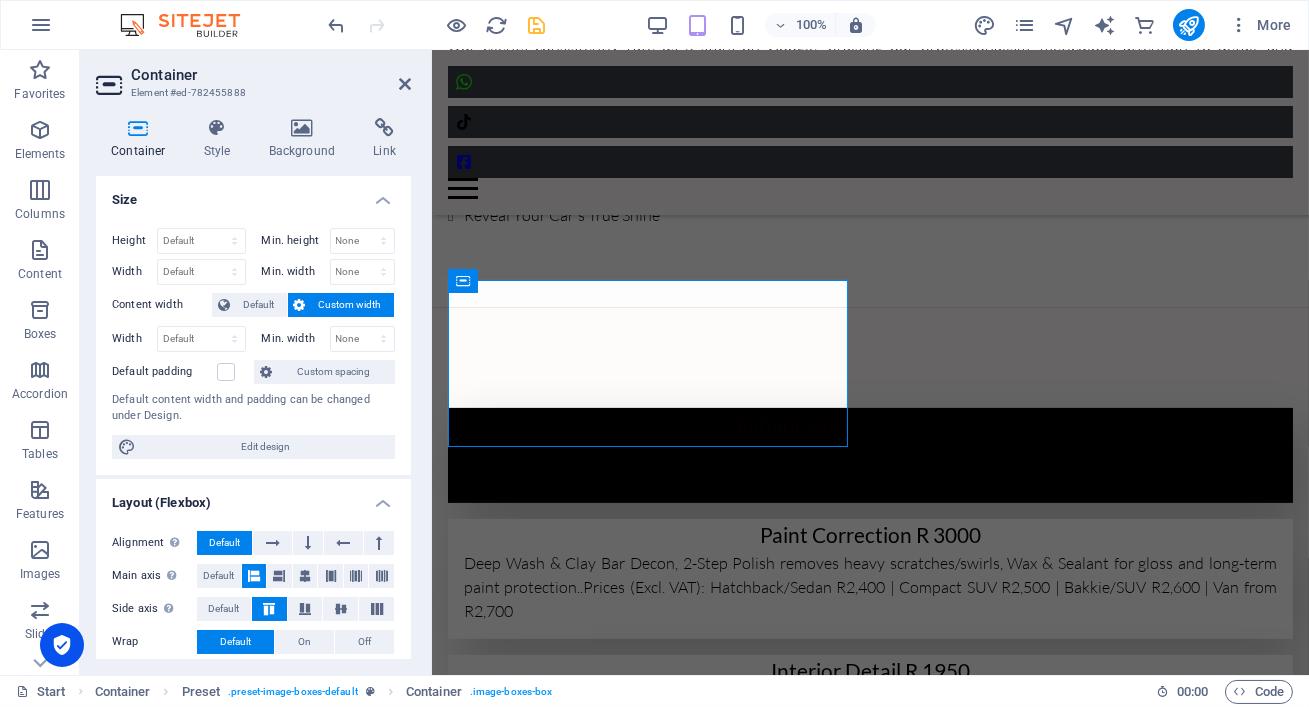 scroll, scrollTop: 1667, scrollLeft: 0, axis: vertical 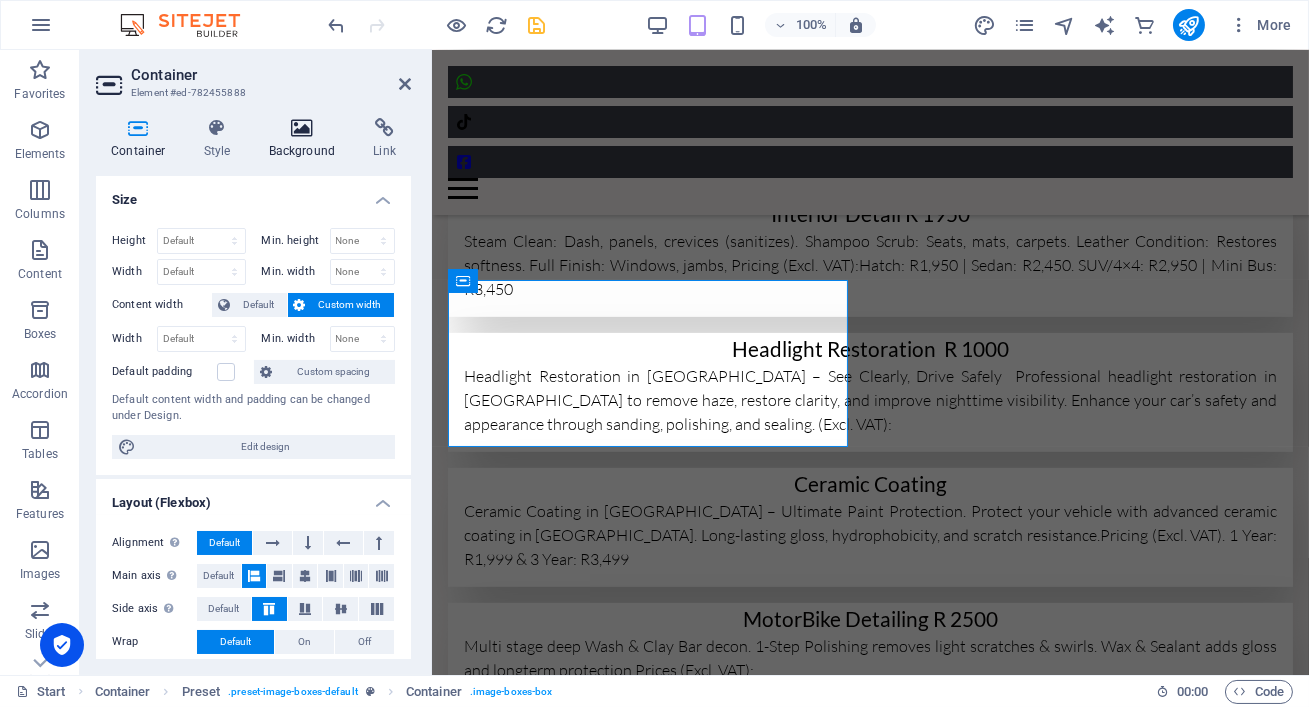 click at bounding box center (302, 128) 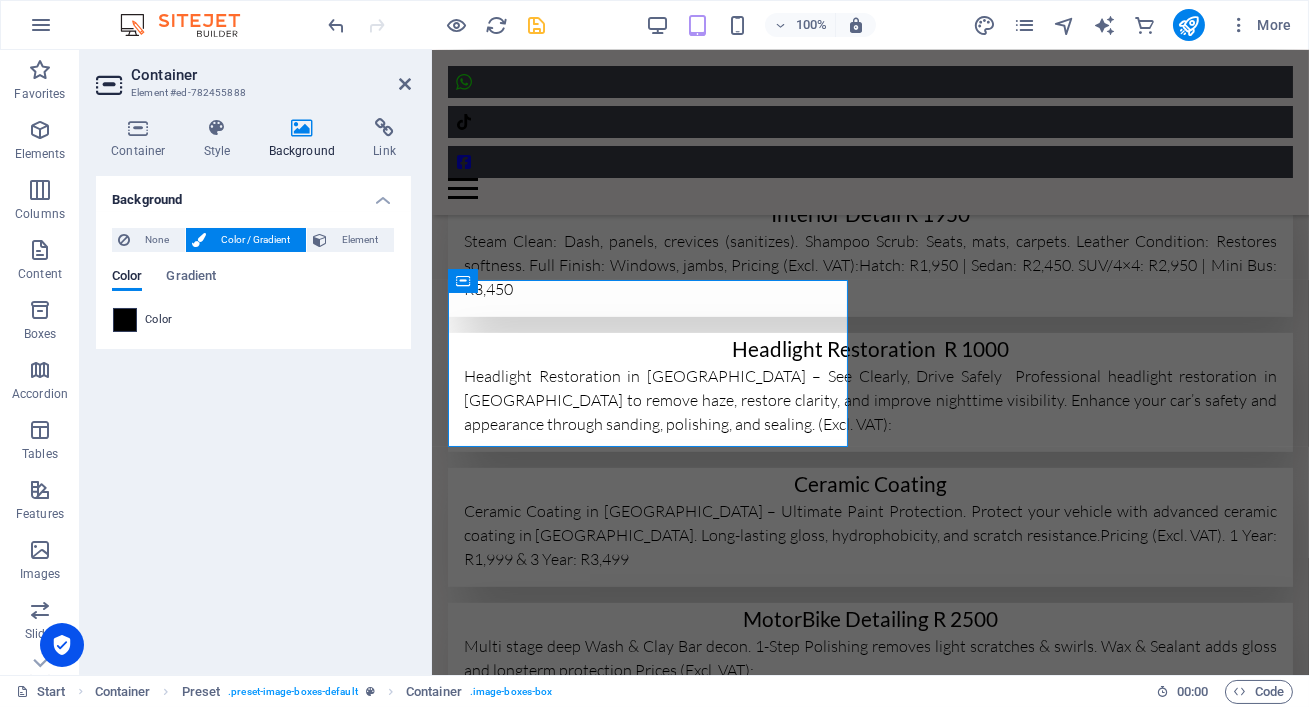 click at bounding box center (125, 320) 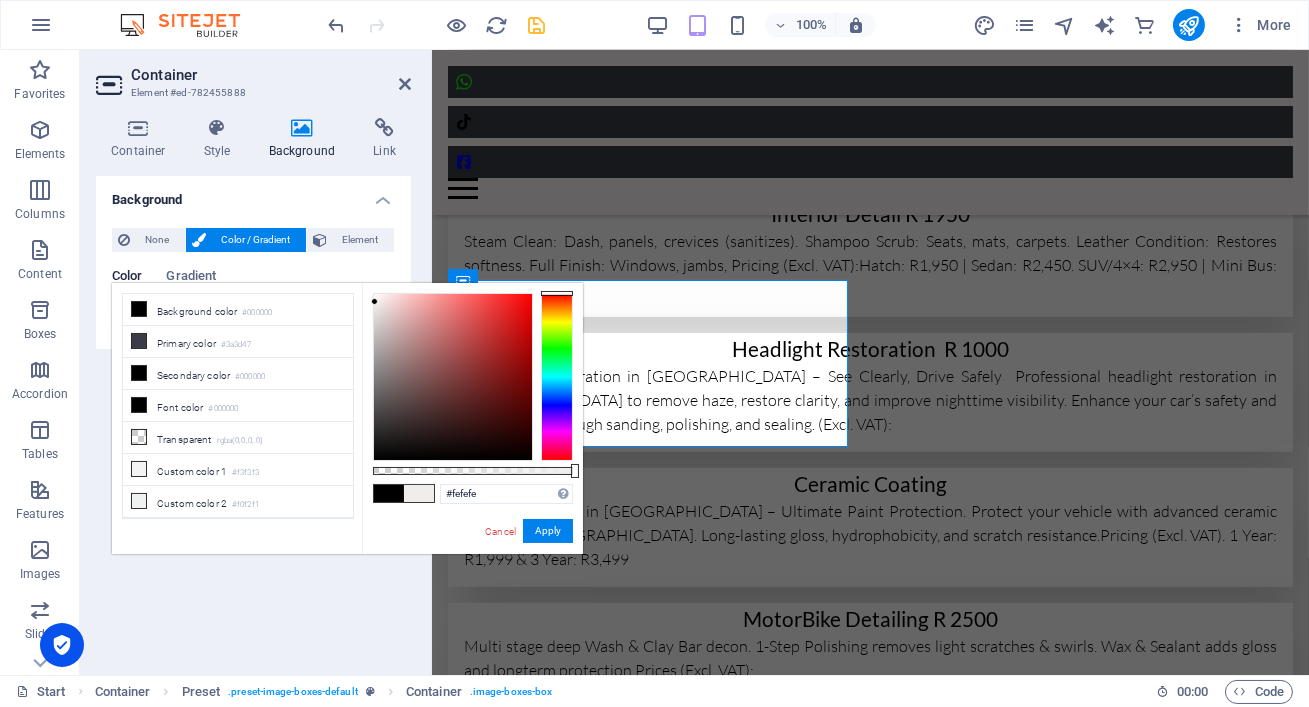 type on "#ffffff" 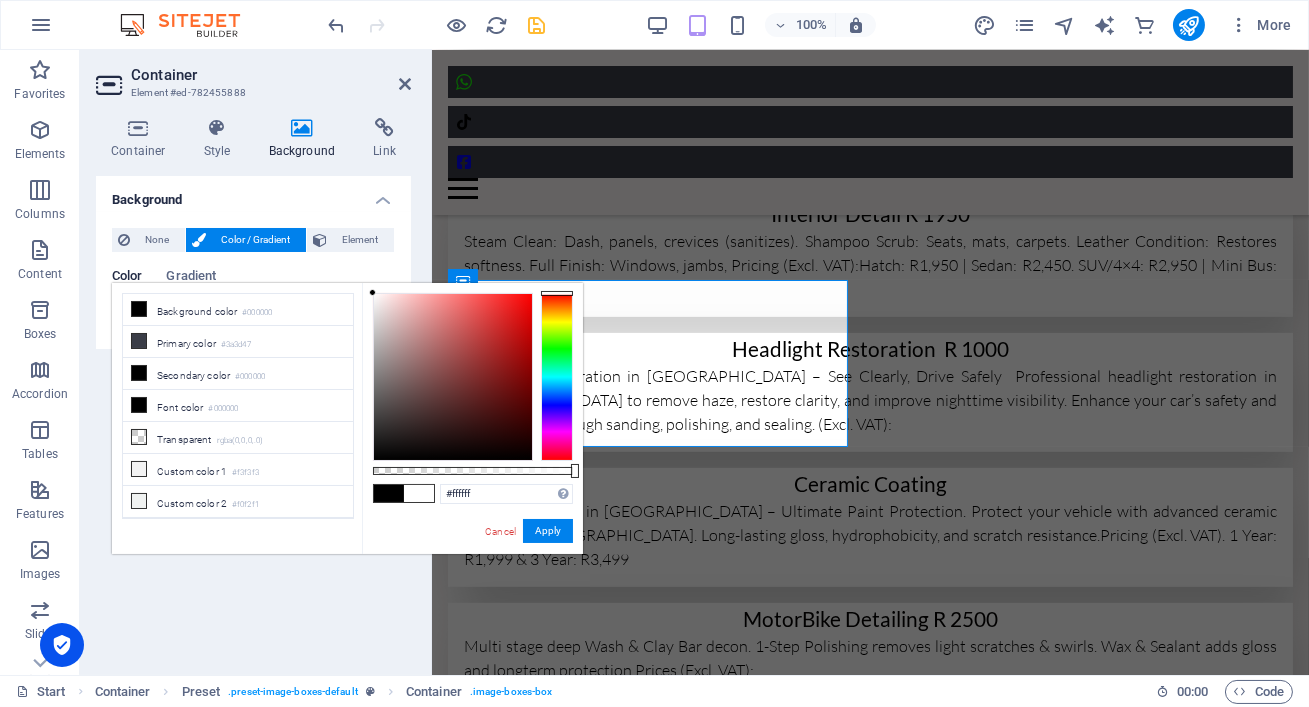 drag, startPoint x: 373, startPoint y: 455, endPoint x: 371, endPoint y: 292, distance: 163.01227 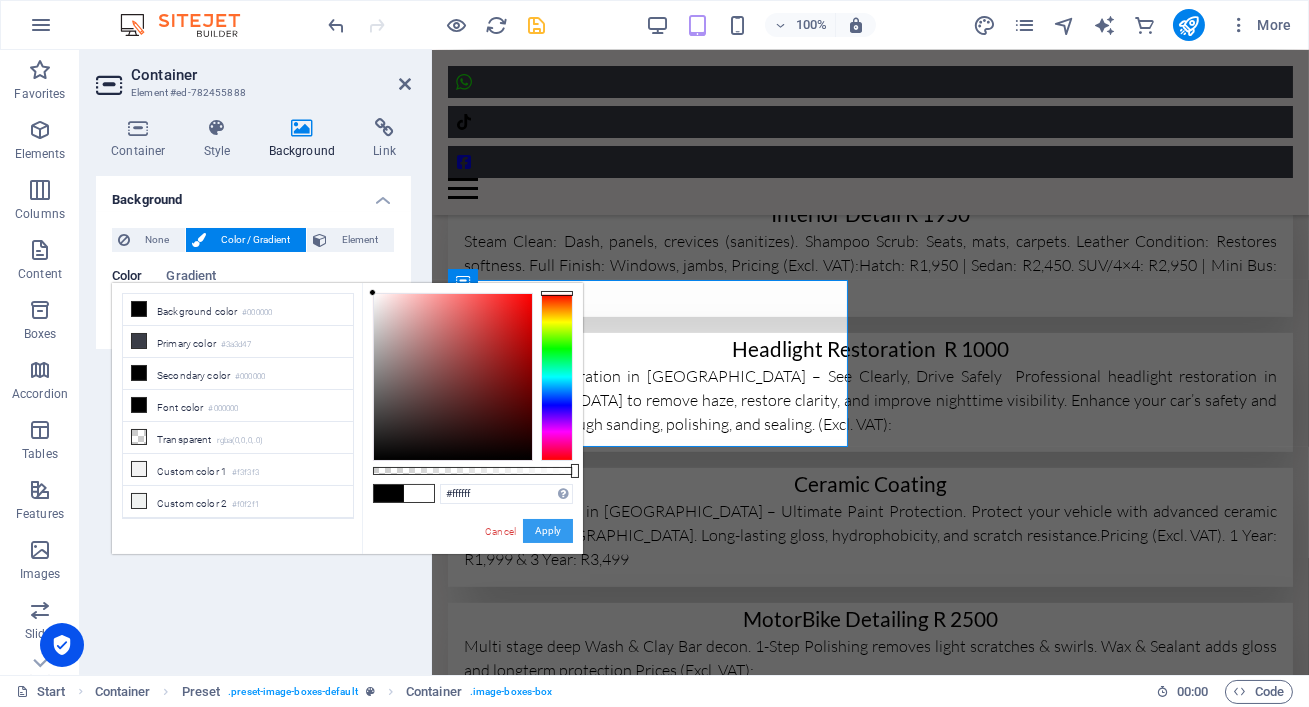 click on "Apply" at bounding box center (548, 531) 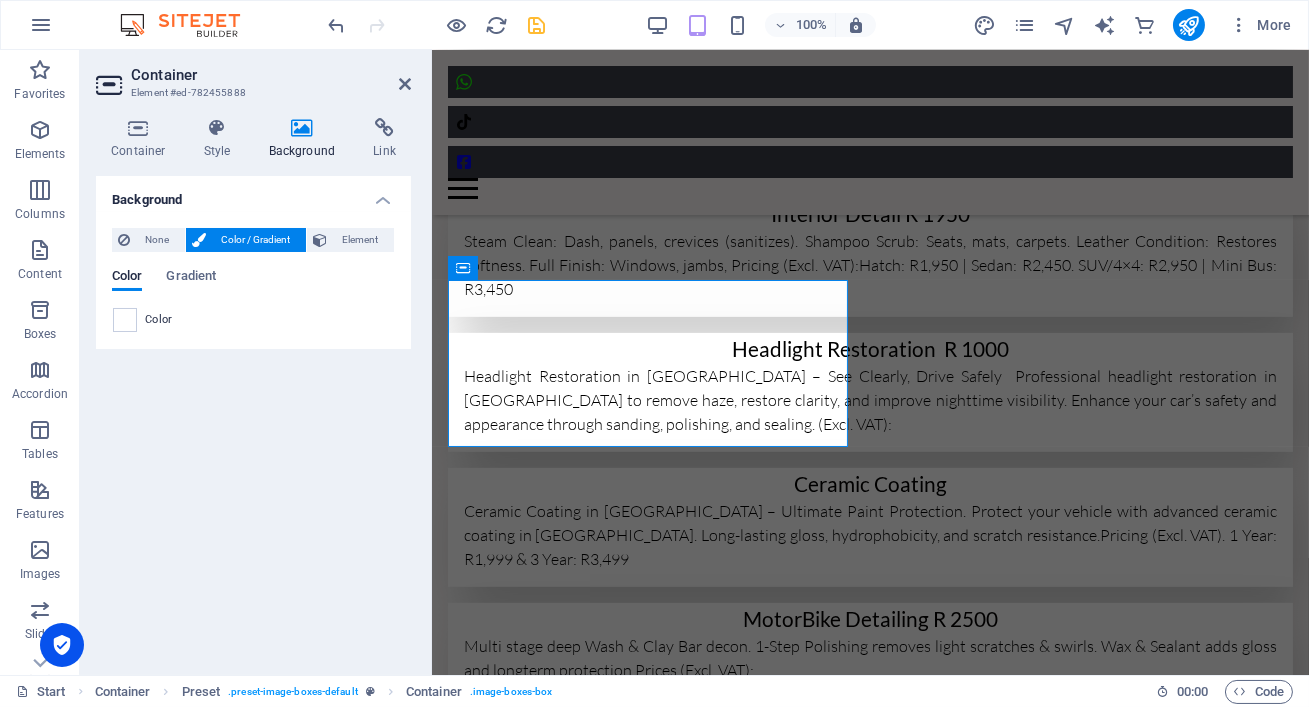 click at bounding box center (437, 25) 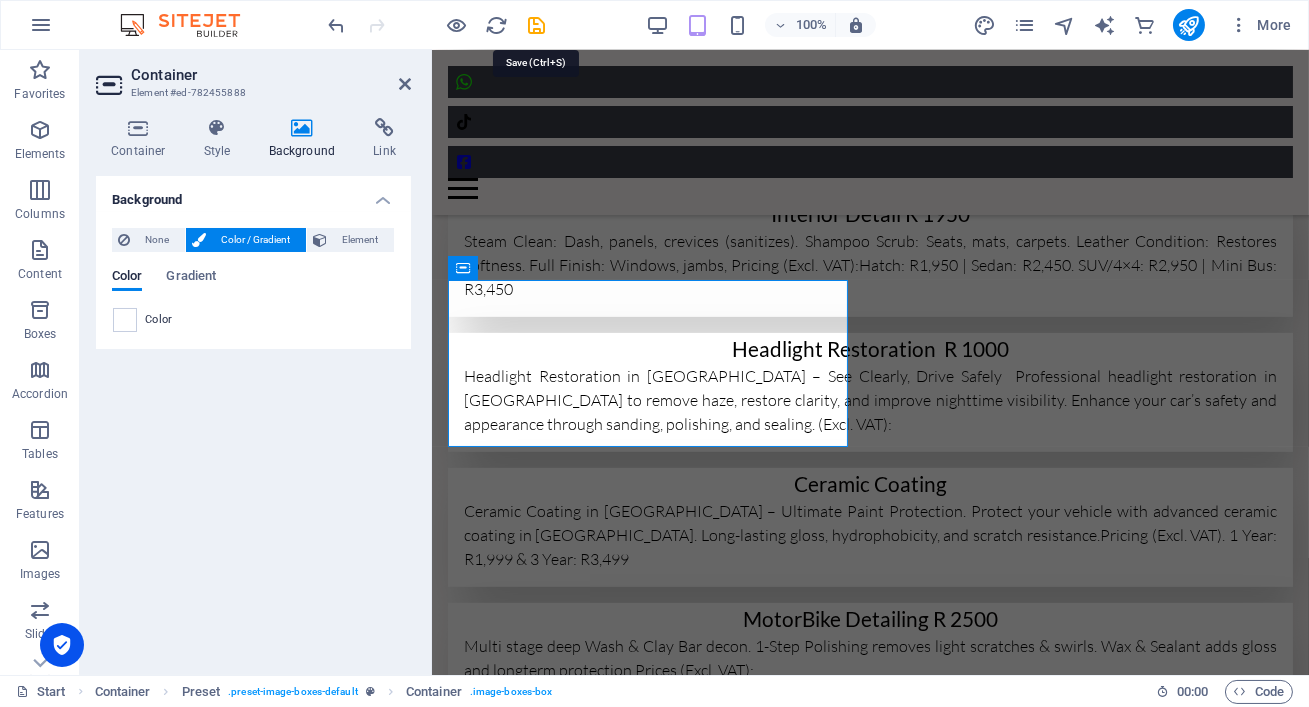 click at bounding box center [537, 25] 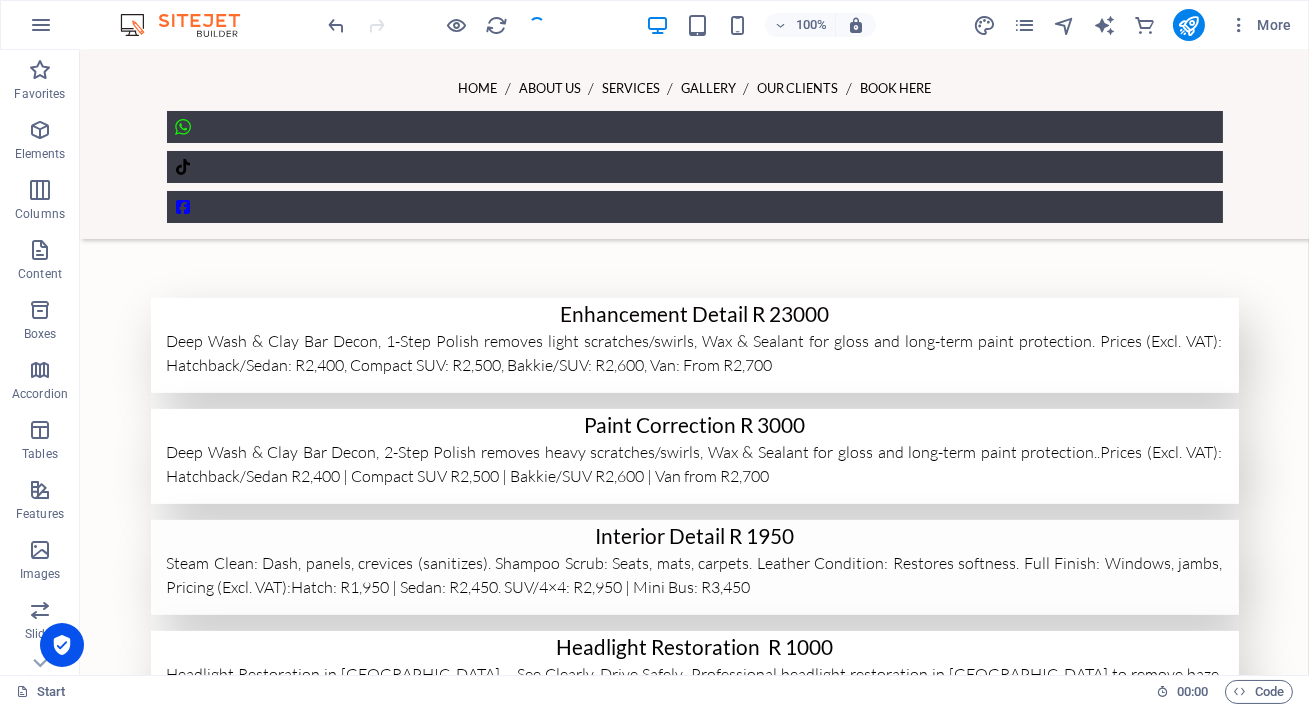 scroll, scrollTop: 1240, scrollLeft: 0, axis: vertical 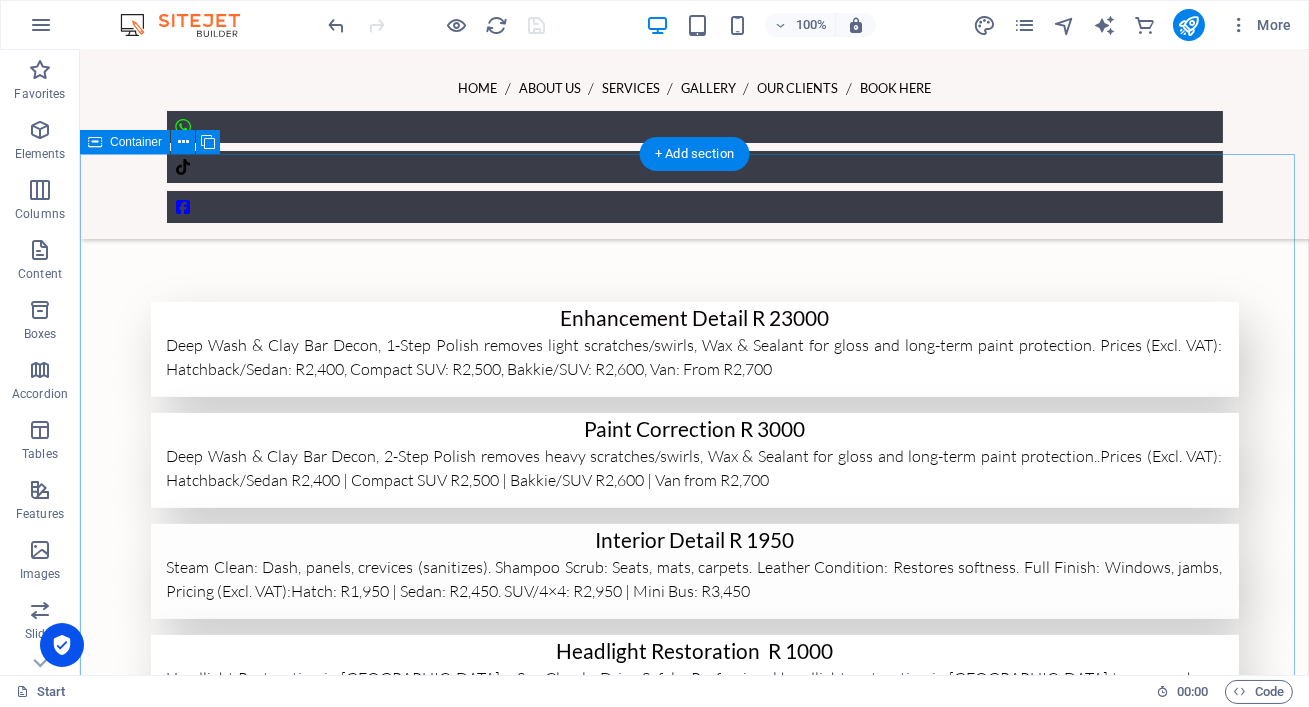 click on "Enhancement Detail R 23000 Deep Wash & Clay Bar Decon, 1-Step Polish removes light scratches/swirls, Wax & Sealant for gloss and long-term paint protection. Prices (Excl. VAT): Hatchback/Sedan: R2,400, Compact SUV: R2,500, Bakkie/SUV: R2,600, Van: From R2,700 Paint Correction R 3000  Deep Wash & Clay Bar Decon, 2-Step Polish removes heavy scratches/swirls, Wax & Sealant for gloss and long-term paint protection..Prices (Excl. VAT): Hatchback/Sedan R2,400 | Compact SUV R2,500 | Bakkie/SUV R2,600 | Van from R2,700  Interior Detail R 1950 Steam Clean: Dash, panels, crevices (sanitizes). Shampoo Scrub: Seats, mats, carpets. Leather Condition: Restores softness. Full Finish: Windows, jambs, Pricing (Excl. VAT):Hatch: R1,950 | Sedan: R2,450. SUV/4×4: R2,950 | Mini Bus: R3,450  Headlight Restoration  R 1000 Ceramic Coating MotorBike Detailing R 2500 Multi stage deep Wash & Clay Bar decon. 1-Step Polishing removes light scratches & swirls. Wax & Sealant adds gloss and longterm protection.Prices (Excl. VAT):" at bounding box center [694, 629] 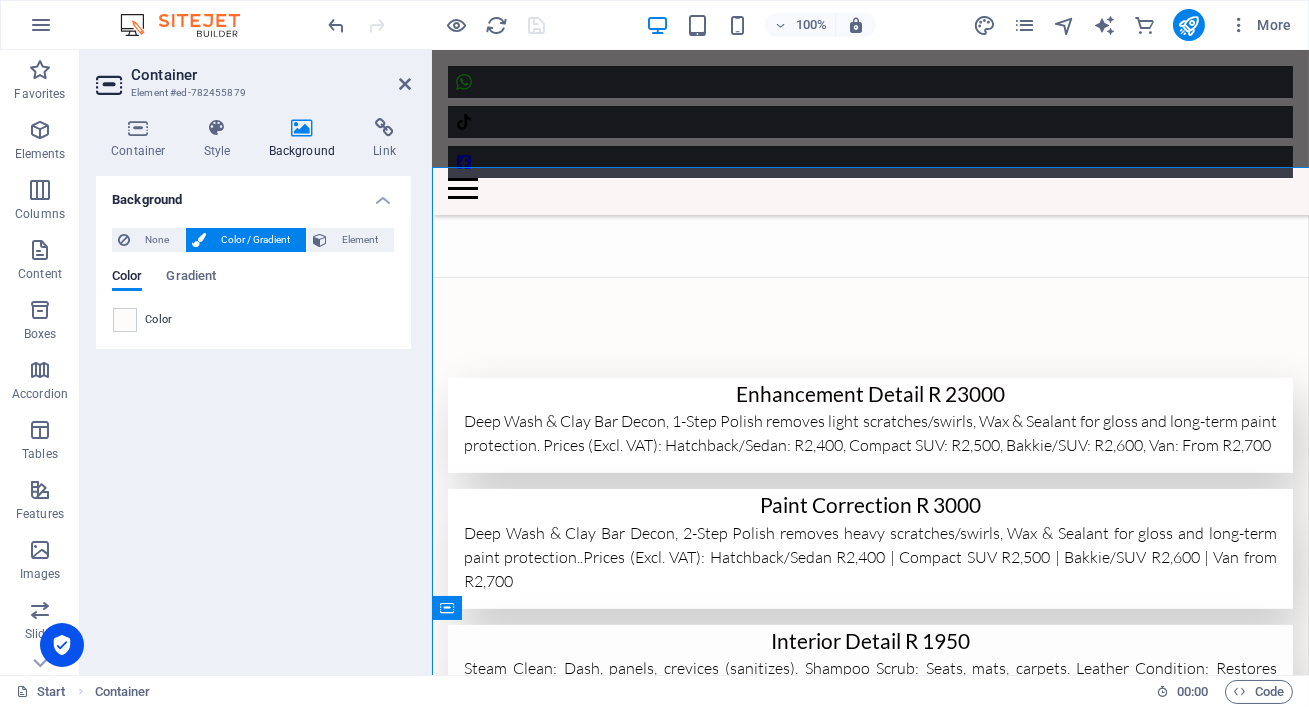 scroll, scrollTop: 1227, scrollLeft: 0, axis: vertical 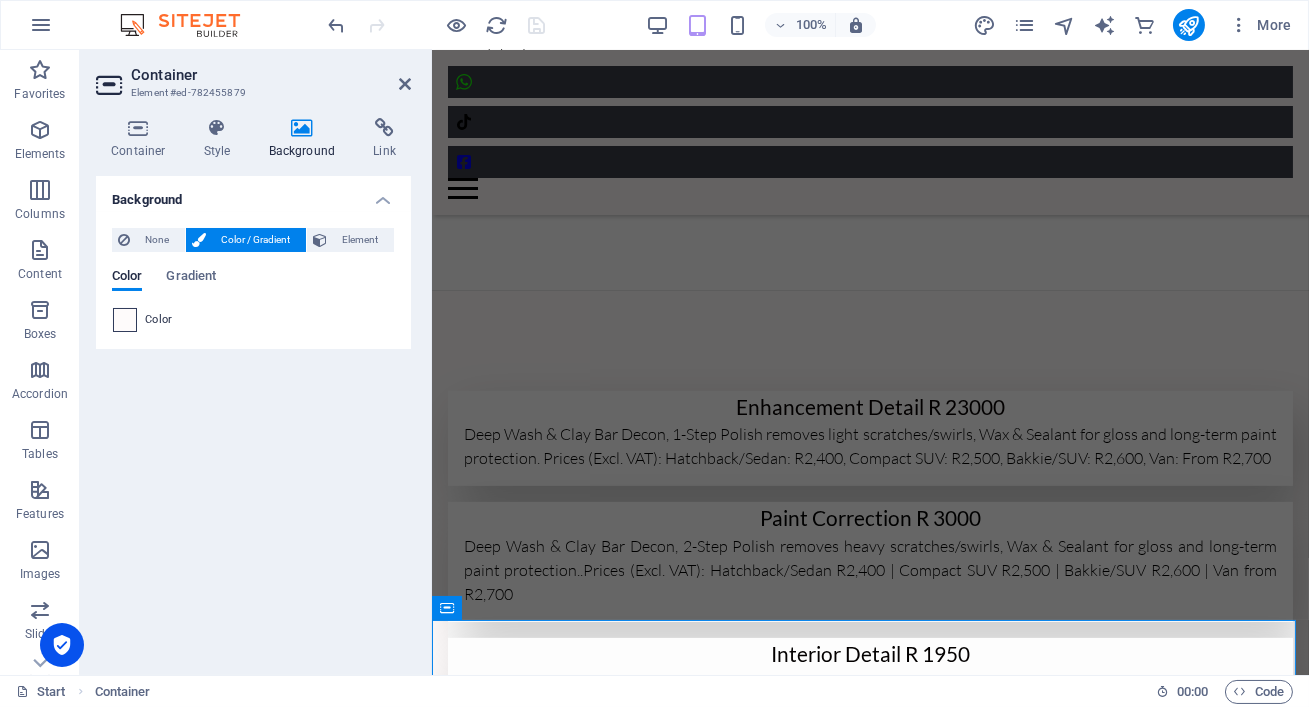 click at bounding box center (125, 320) 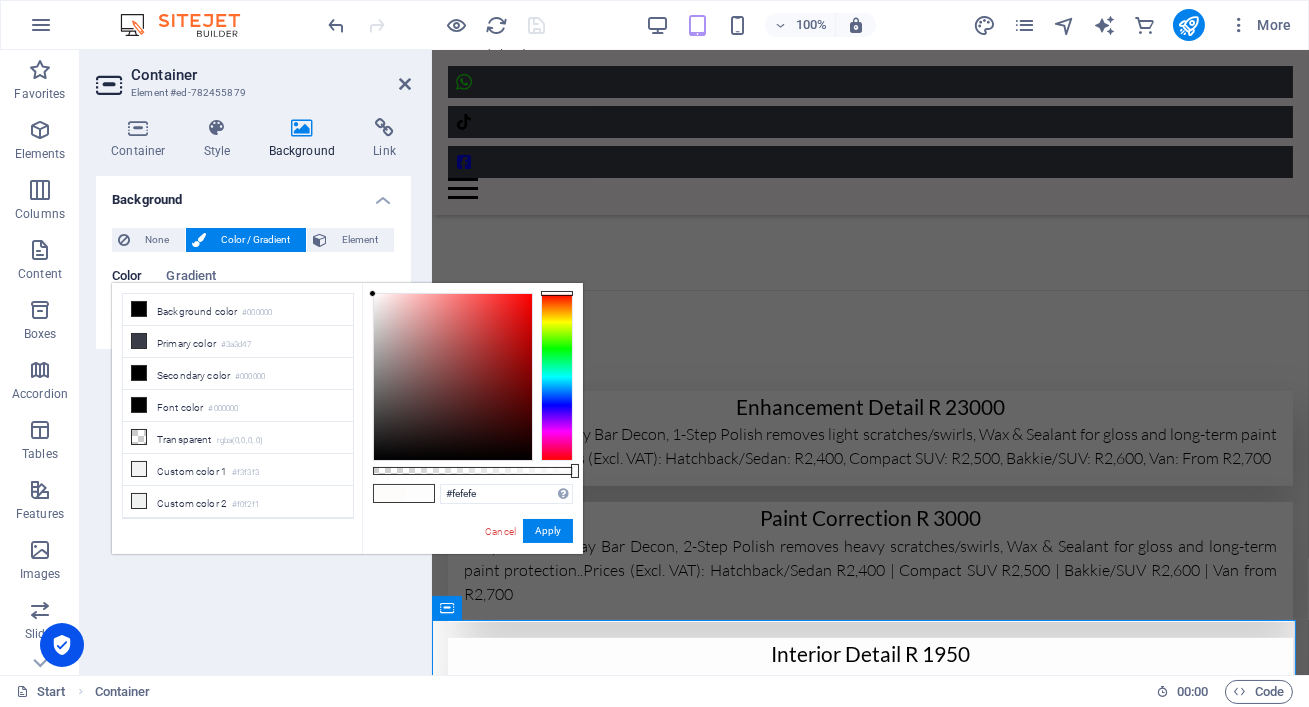 type on "#ffffff" 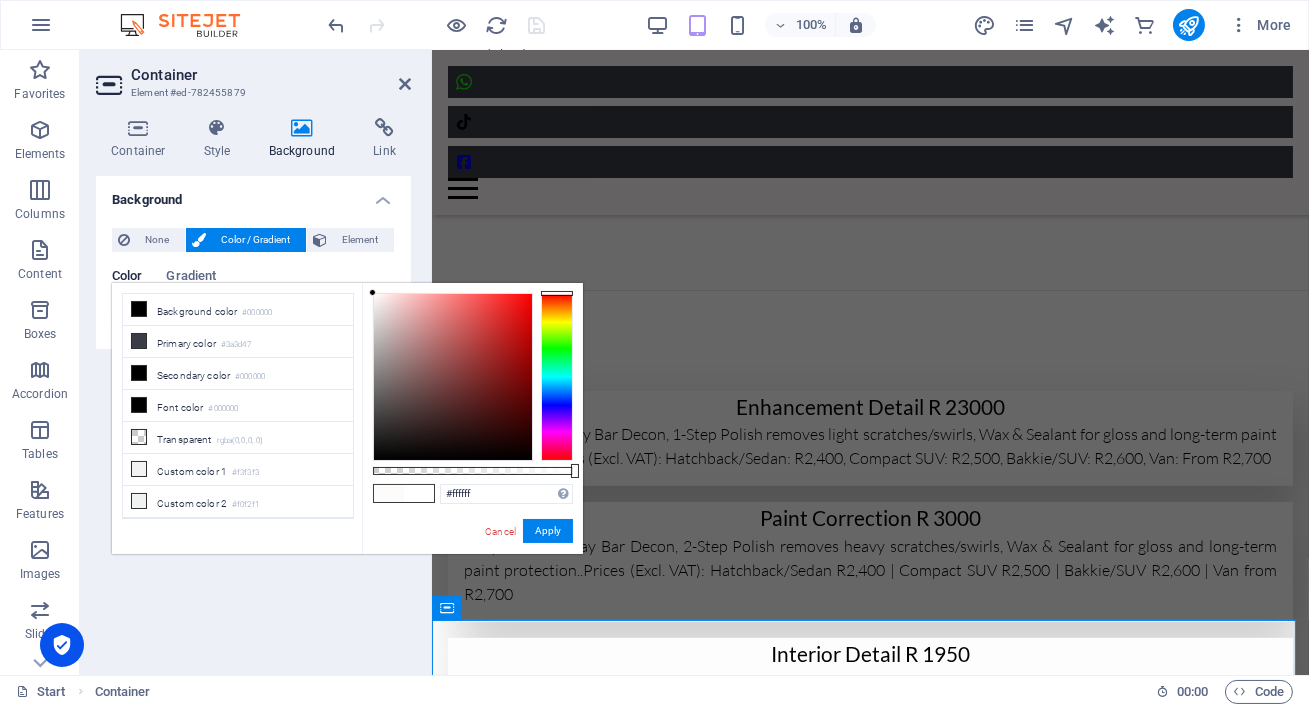 drag, startPoint x: 383, startPoint y: 320, endPoint x: 364, endPoint y: 278, distance: 46.09772 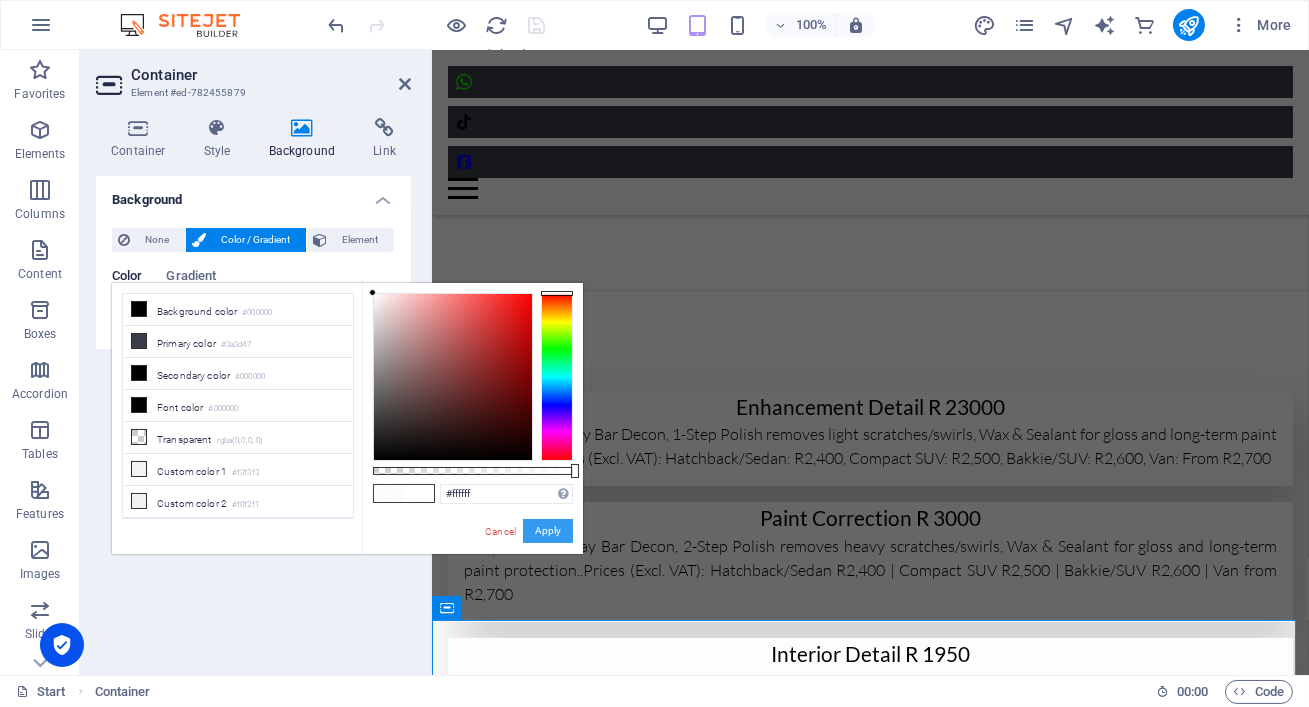 click on "Apply" at bounding box center [548, 531] 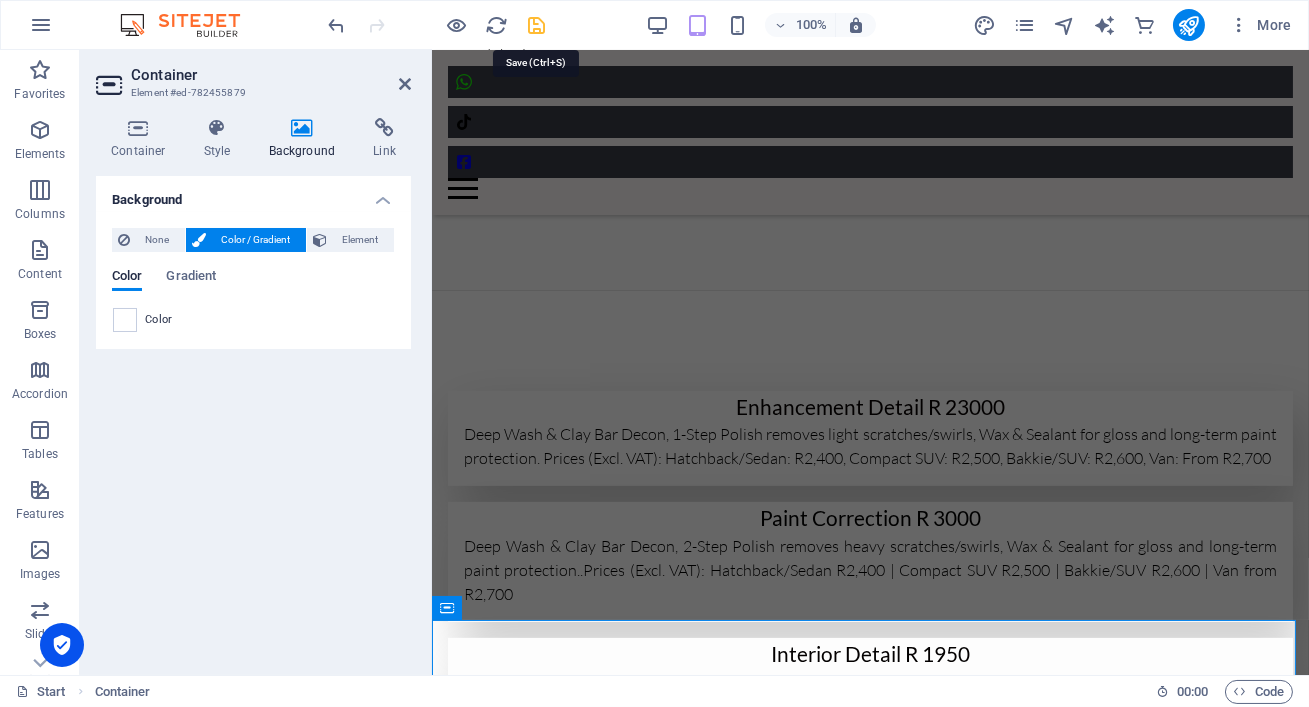 click at bounding box center (537, 25) 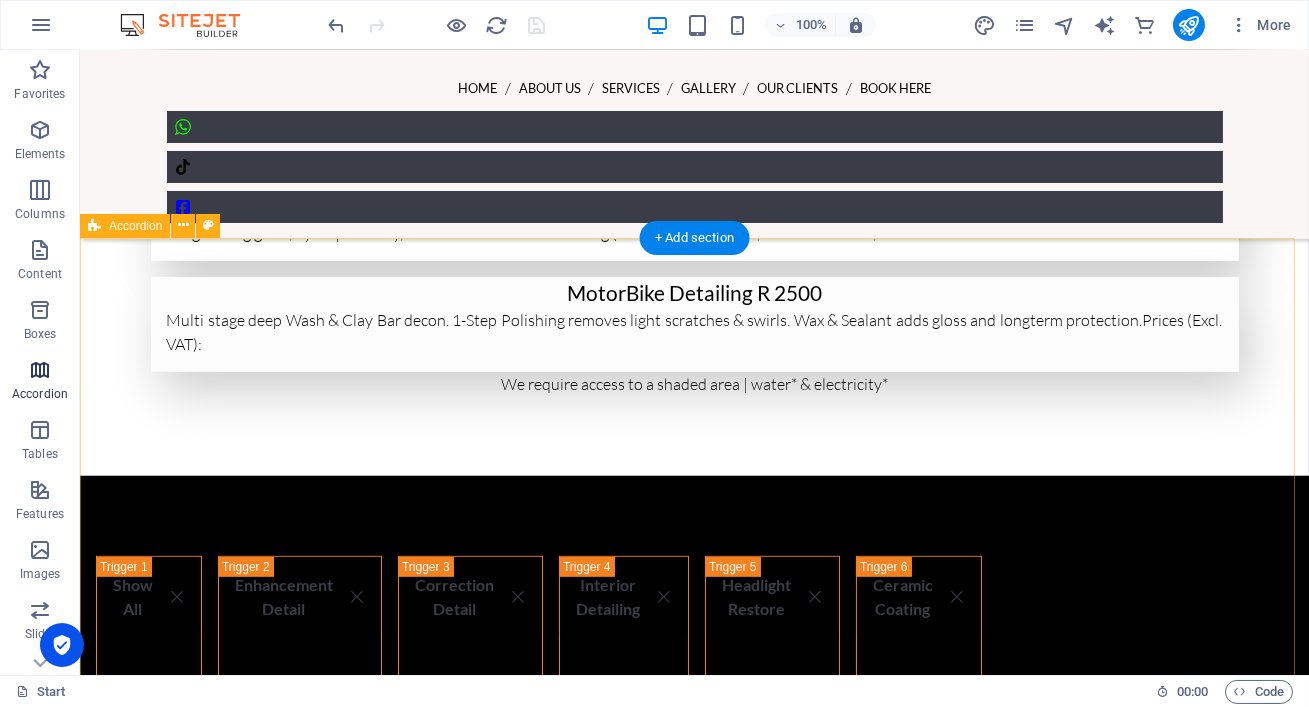 scroll, scrollTop: 1819, scrollLeft: 0, axis: vertical 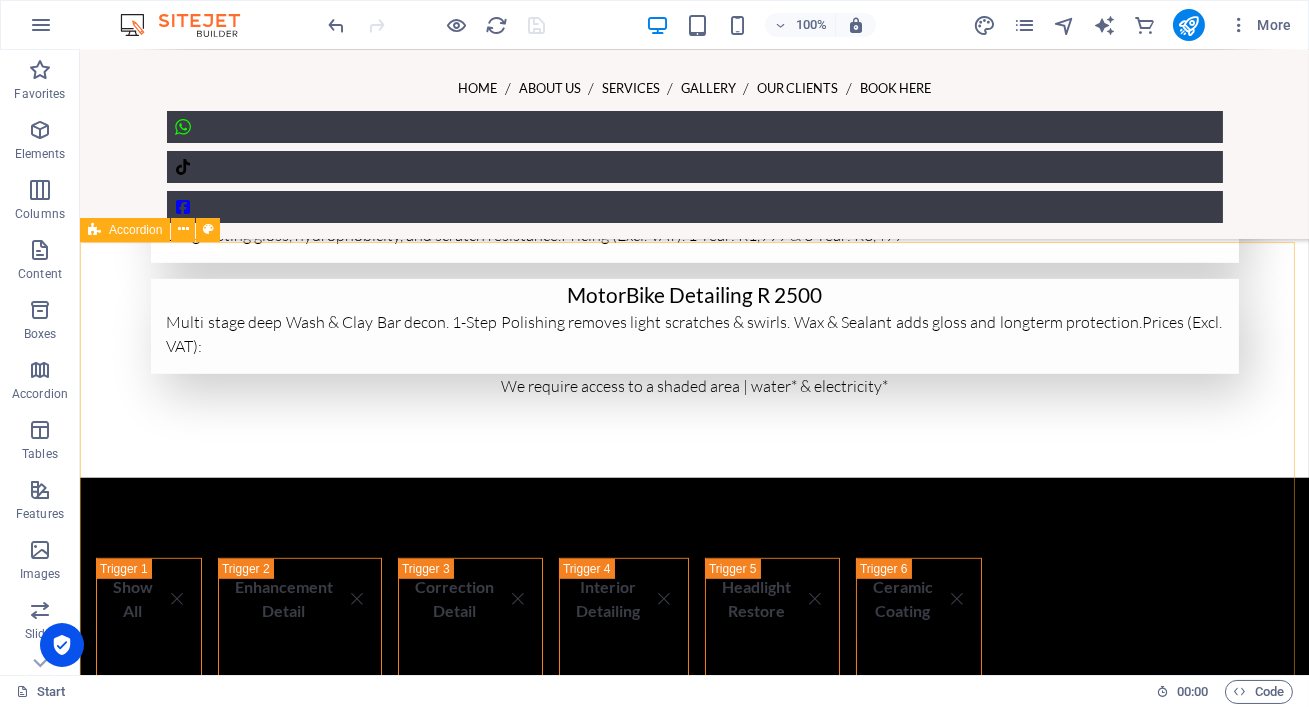 click on "Accordion" at bounding box center [135, 230] 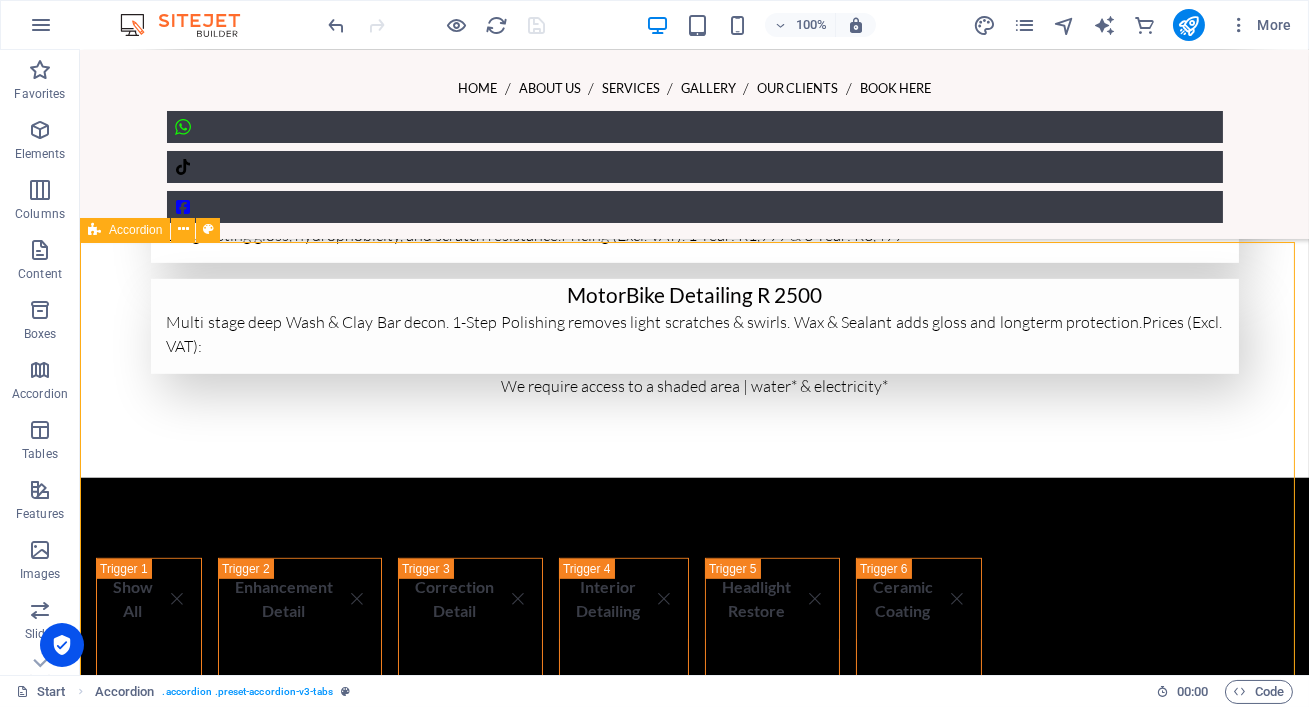 click on "Accordion" at bounding box center (135, 230) 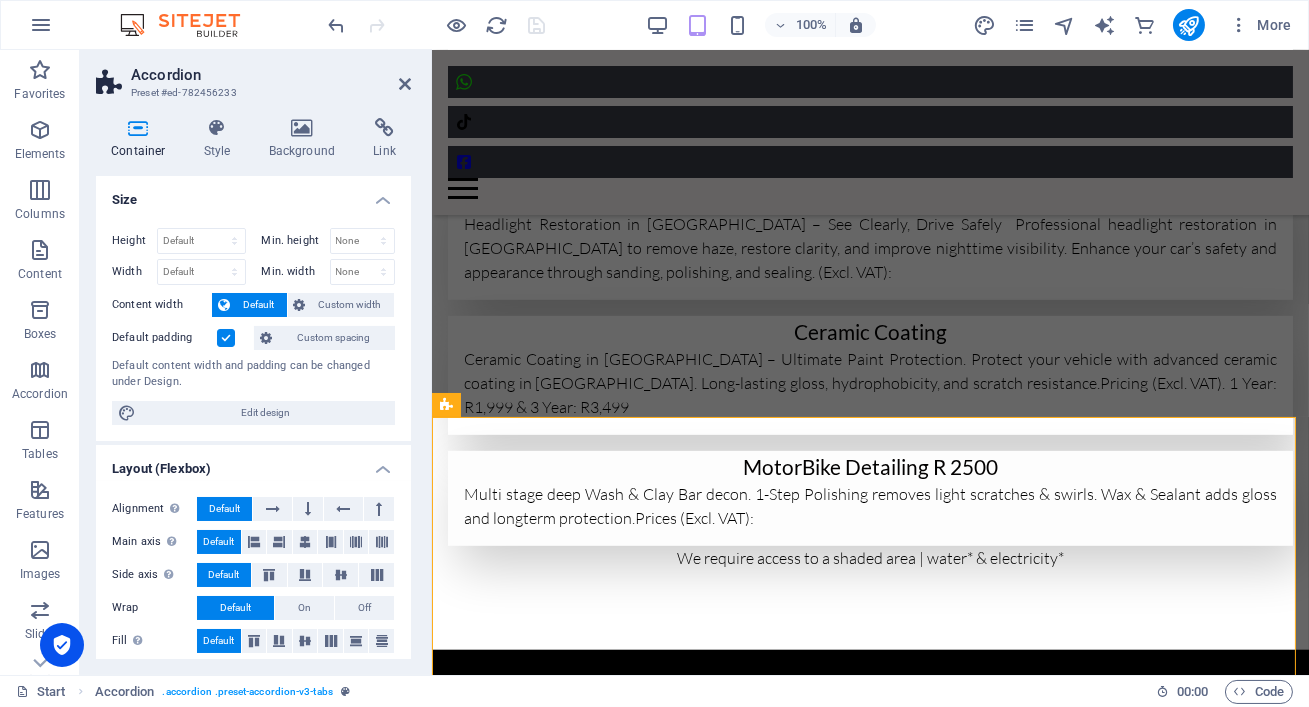 scroll, scrollTop: 2223, scrollLeft: 0, axis: vertical 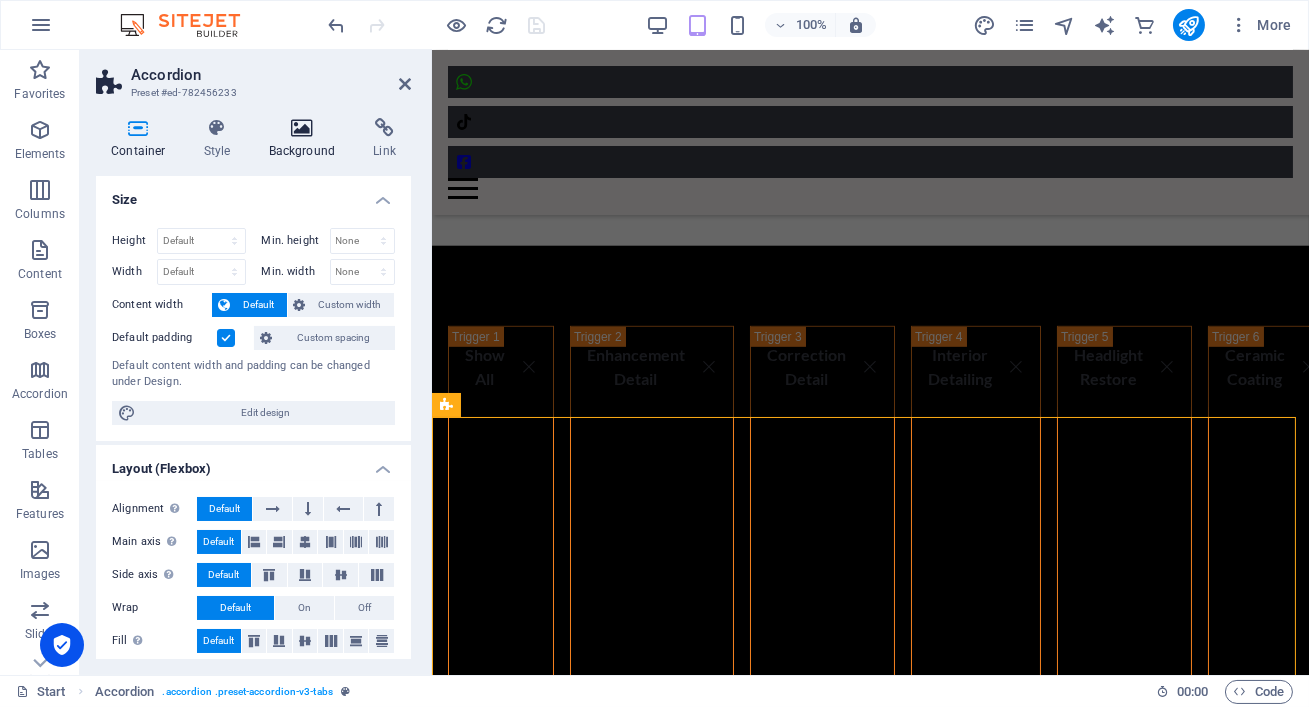 click at bounding box center [302, 128] 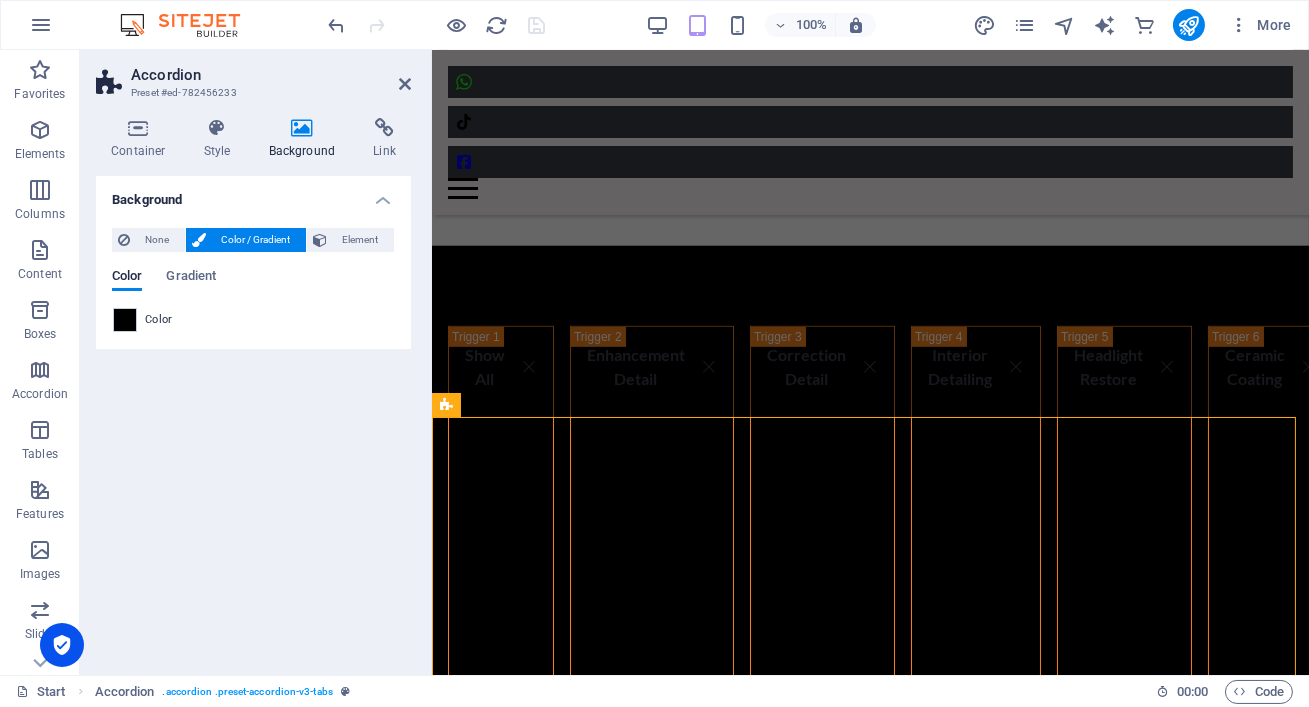 click on "None Color / Gradient Element Stretch background to full-width Color overlay Places an overlay over the background to colorize it Parallax 0 % Image Image slider Map Video YouTube Vimeo HTML Color Gradient Color A parent element contains a background. Edit background on parent element" at bounding box center (253, 280) 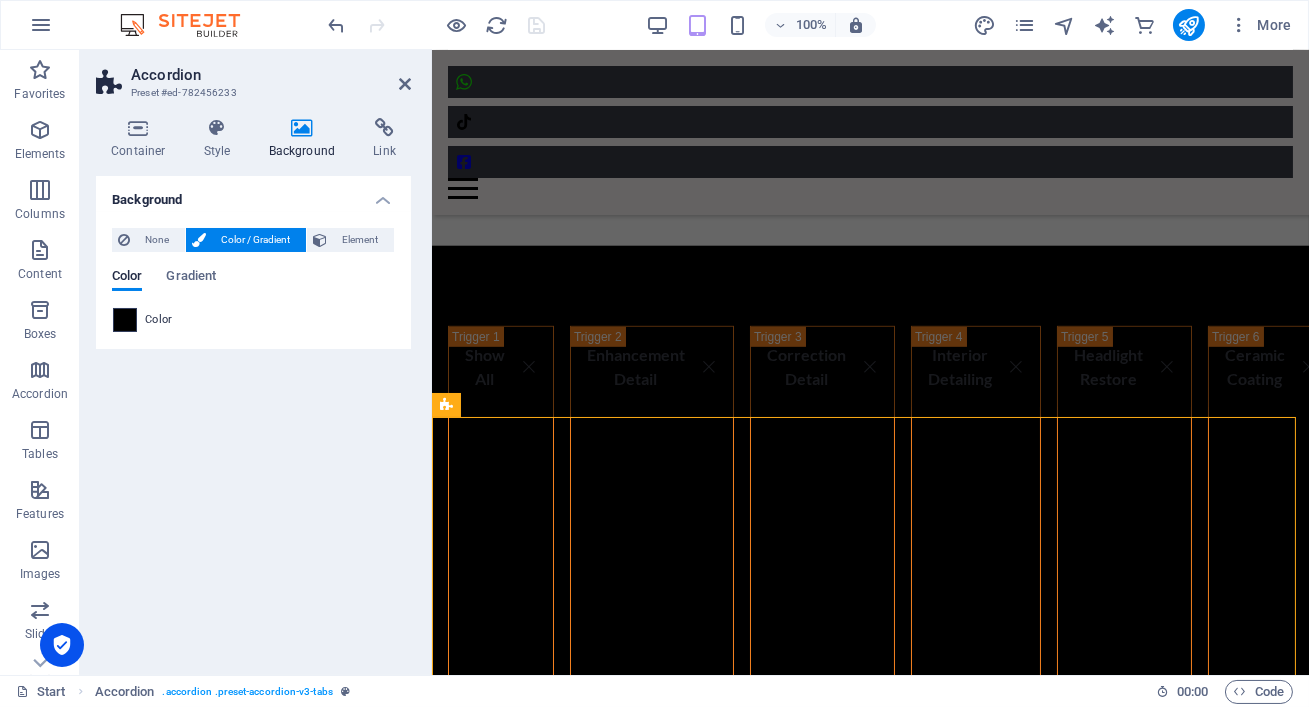 click at bounding box center [125, 320] 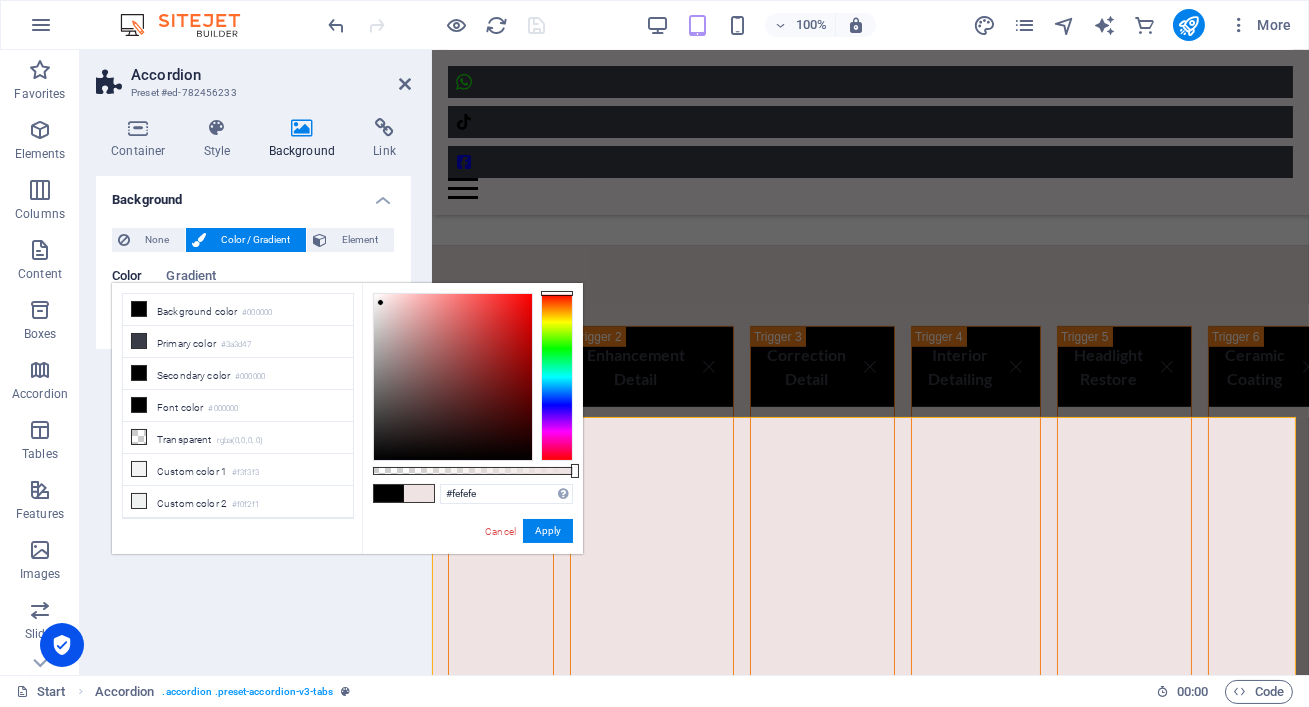 type on "#ffffff" 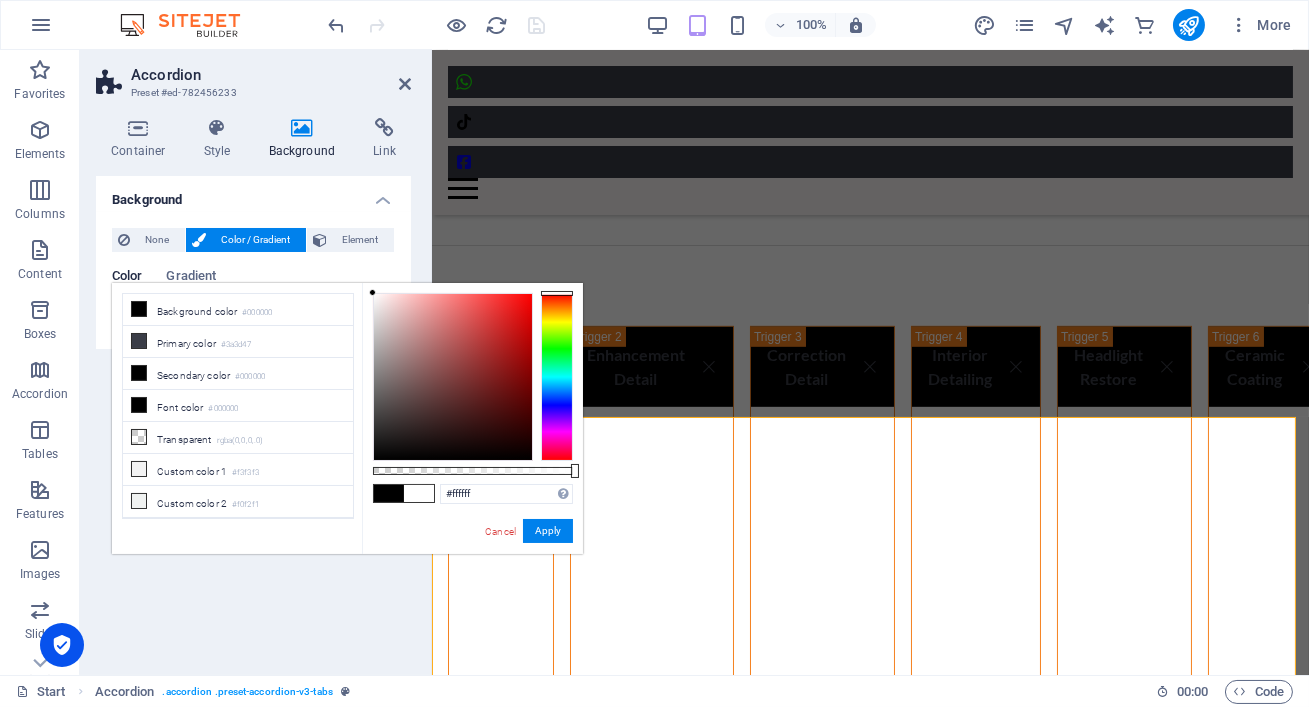 drag, startPoint x: 433, startPoint y: 405, endPoint x: 372, endPoint y: 292, distance: 128.41339 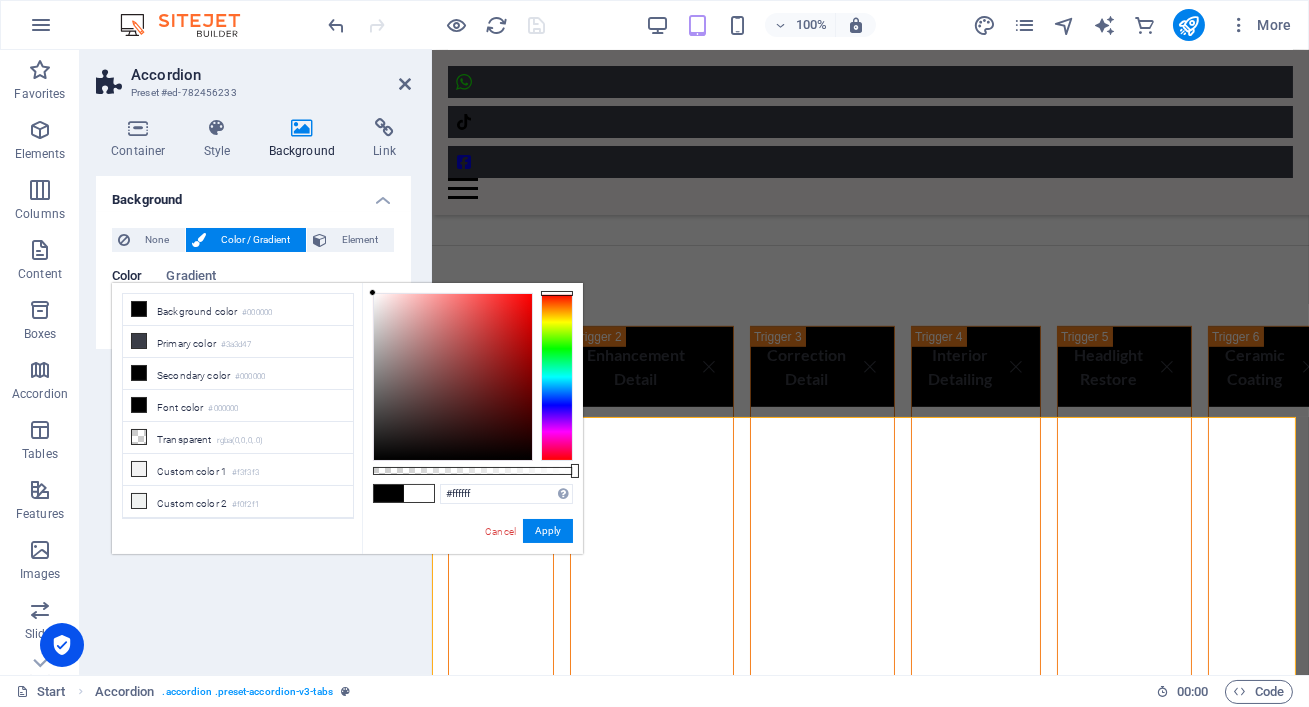 click at bounding box center (453, 377) 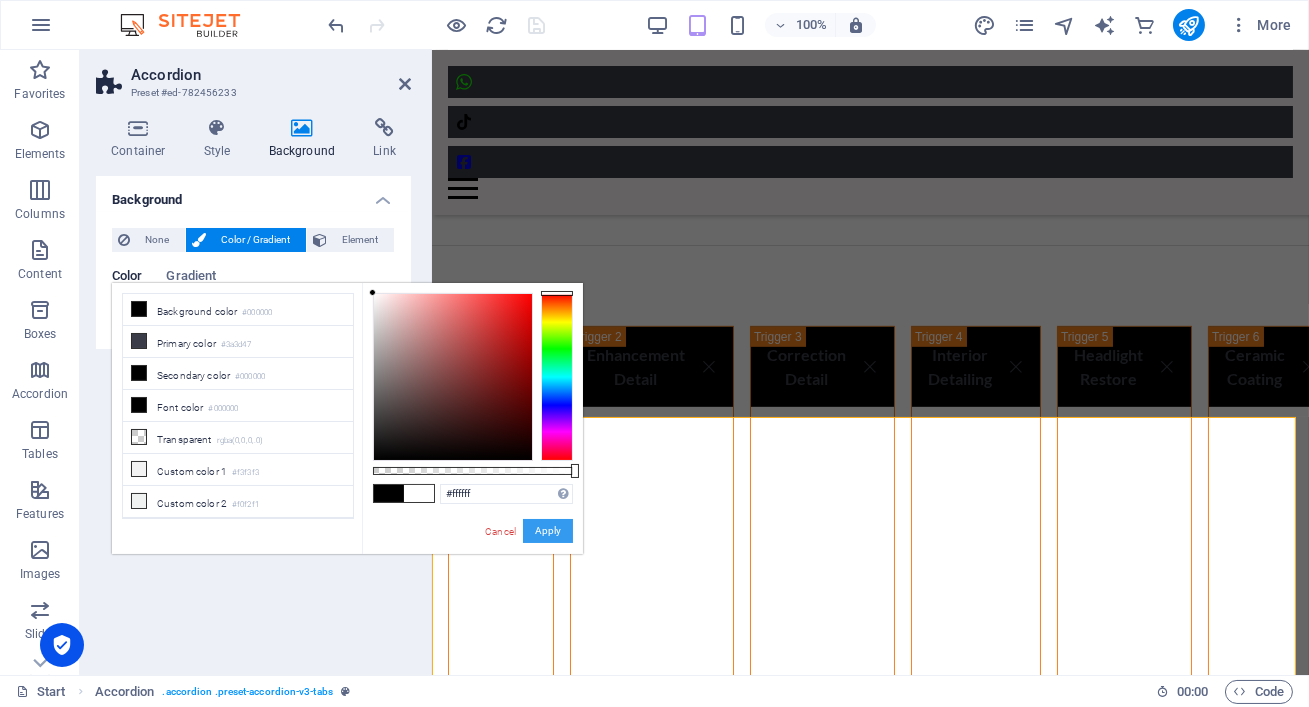 drag, startPoint x: 542, startPoint y: 526, endPoint x: 111, endPoint y: 397, distance: 449.89108 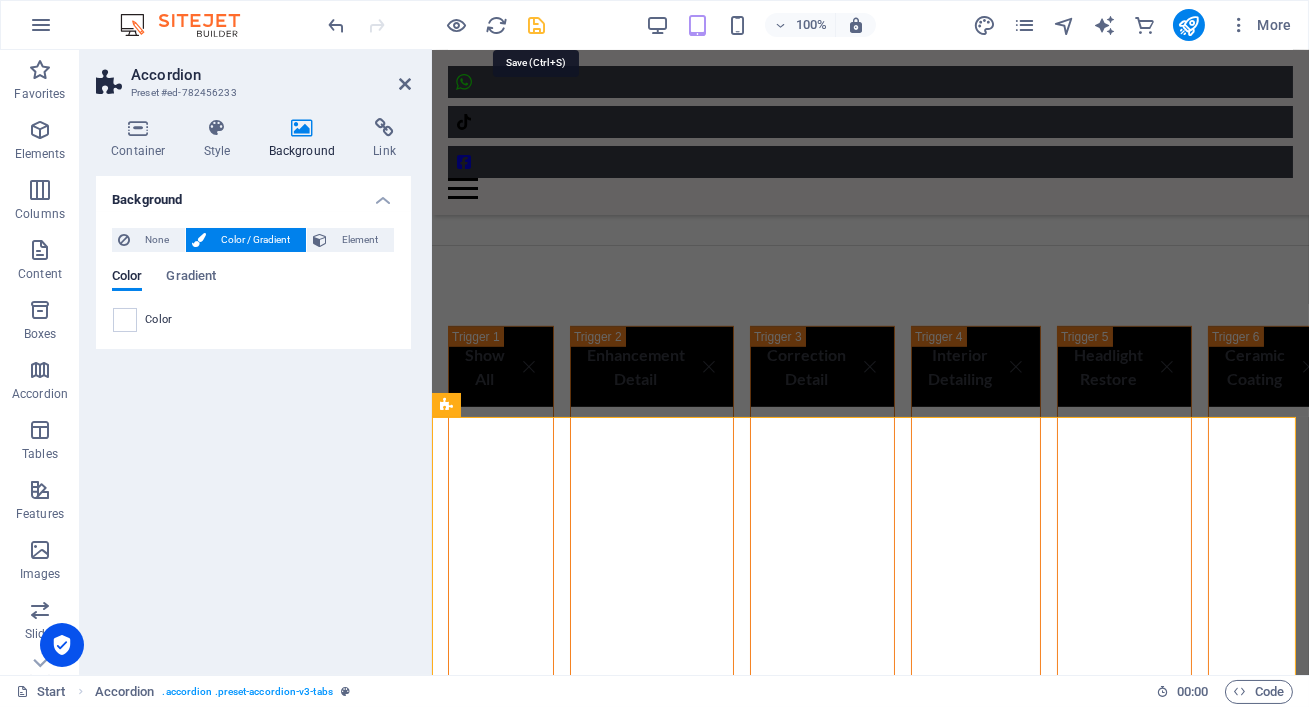 click at bounding box center (537, 25) 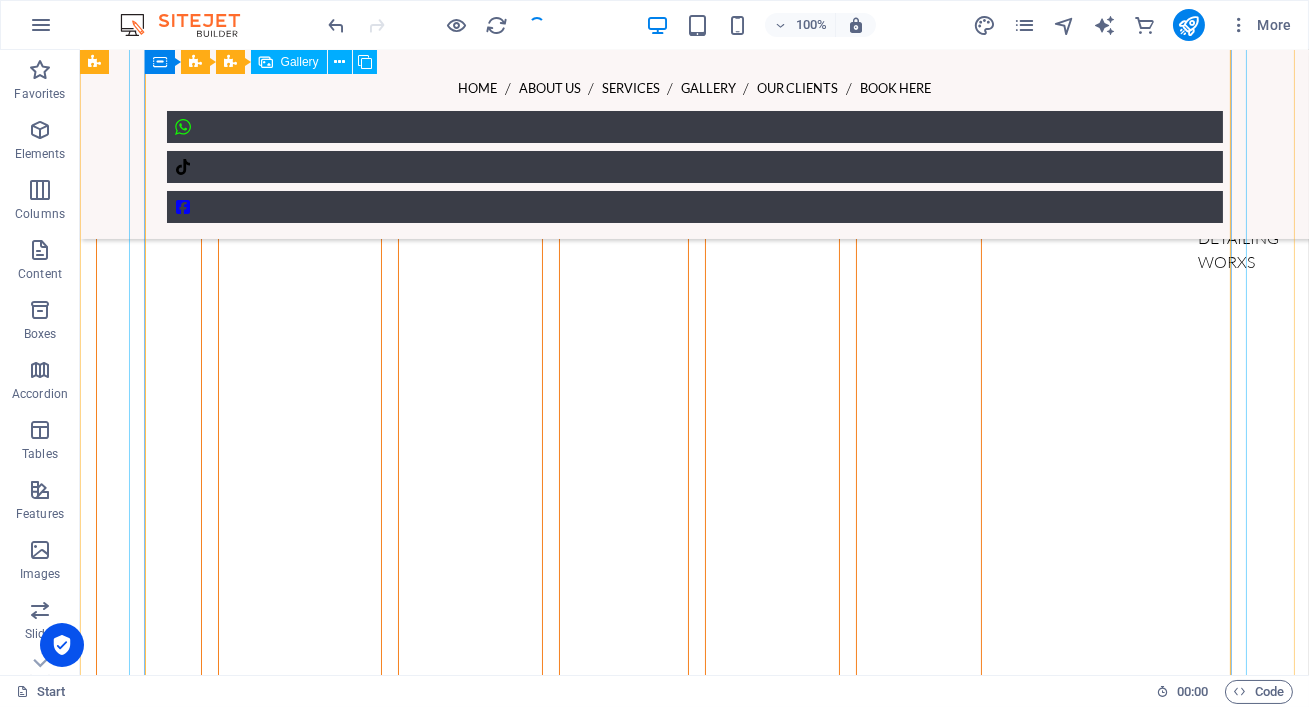 scroll, scrollTop: 2100, scrollLeft: 0, axis: vertical 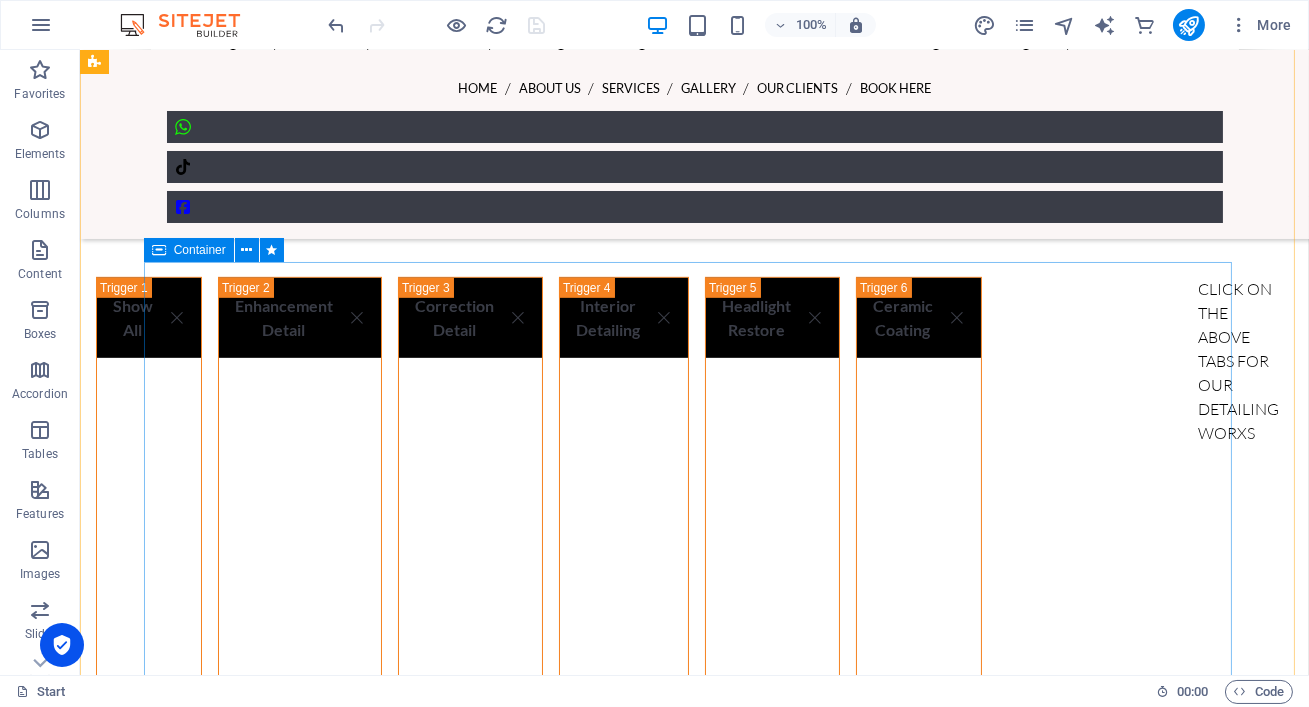 click at bounding box center (159, 250) 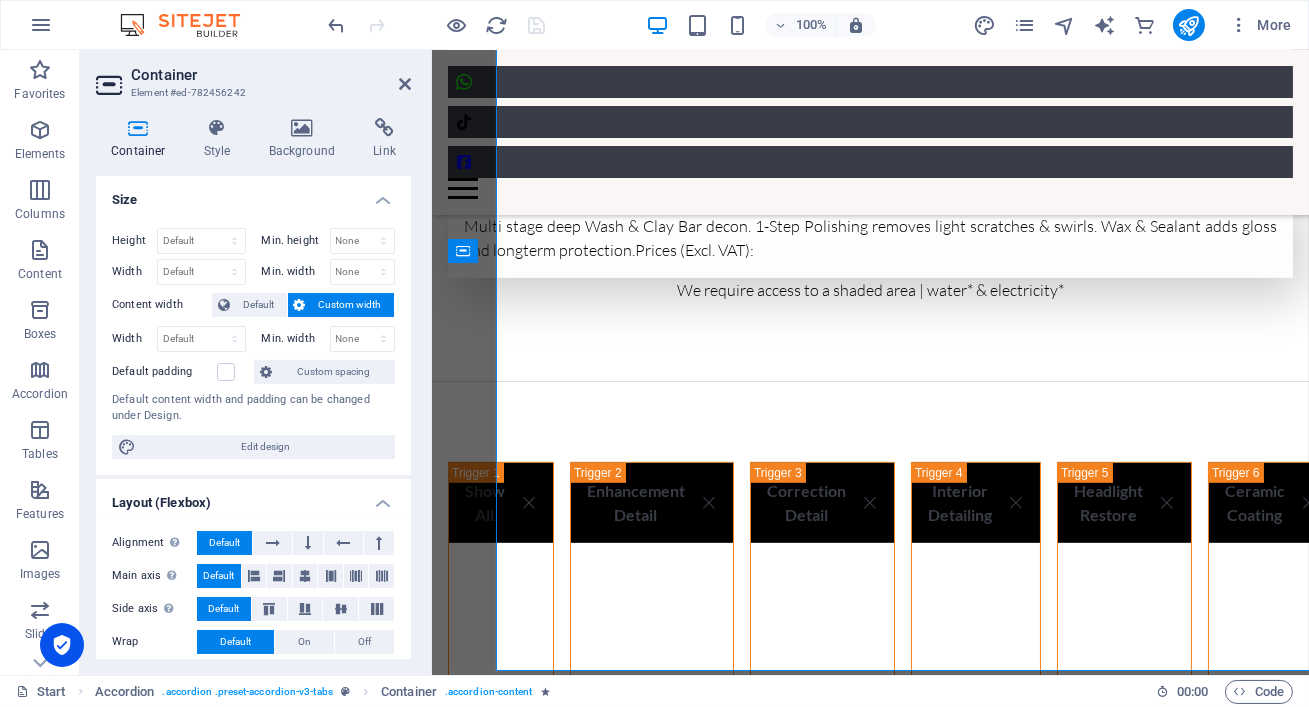 scroll, scrollTop: 2679, scrollLeft: 0, axis: vertical 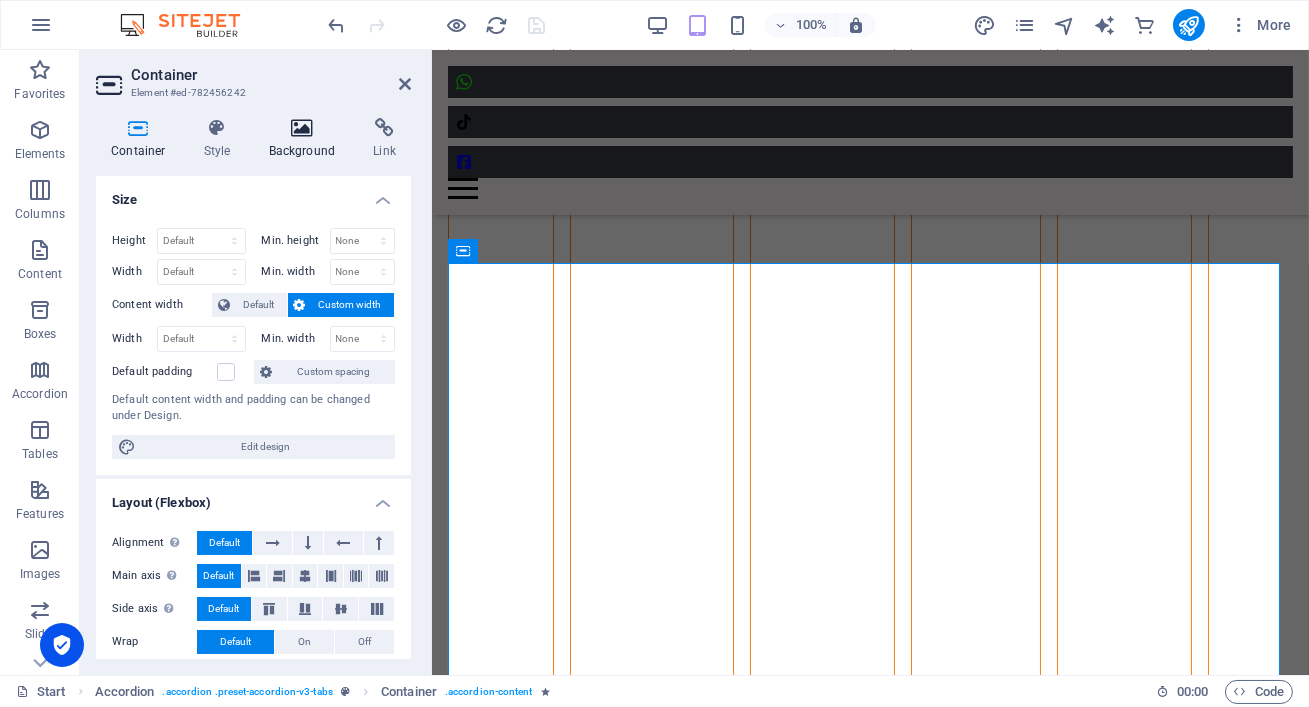 click on "Background" at bounding box center [306, 139] 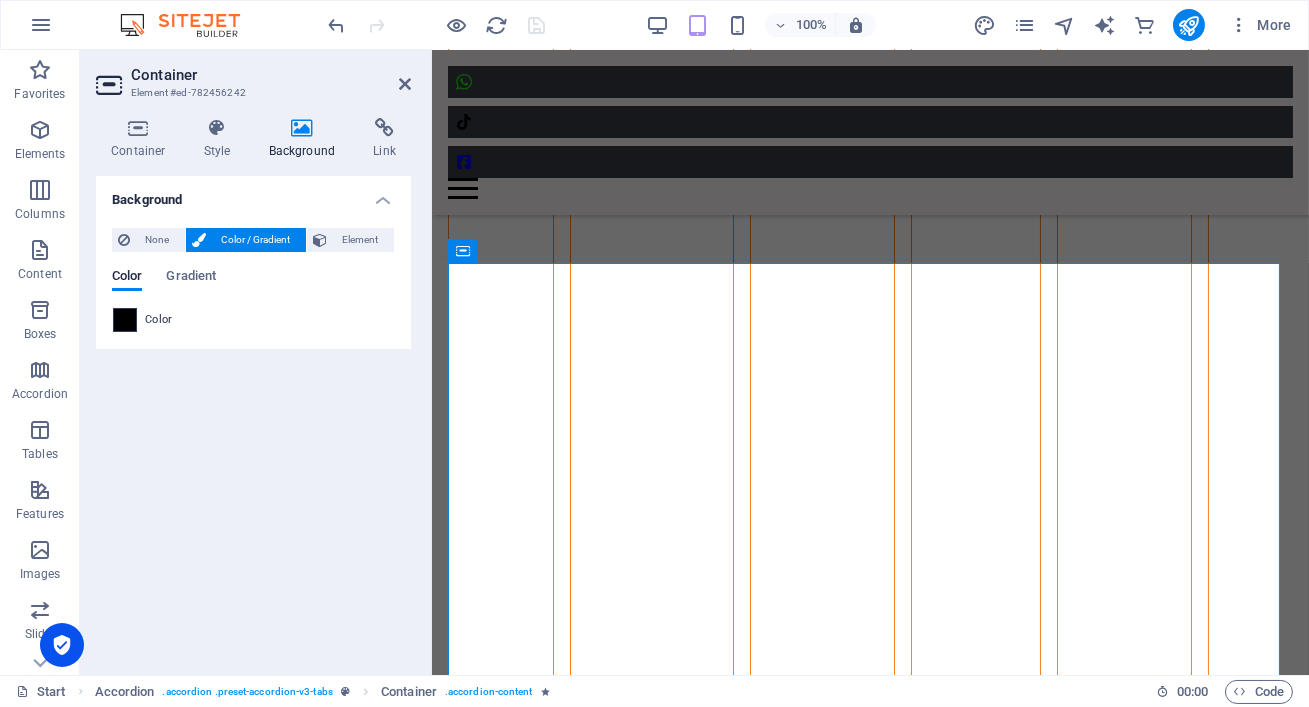click at bounding box center (125, 320) 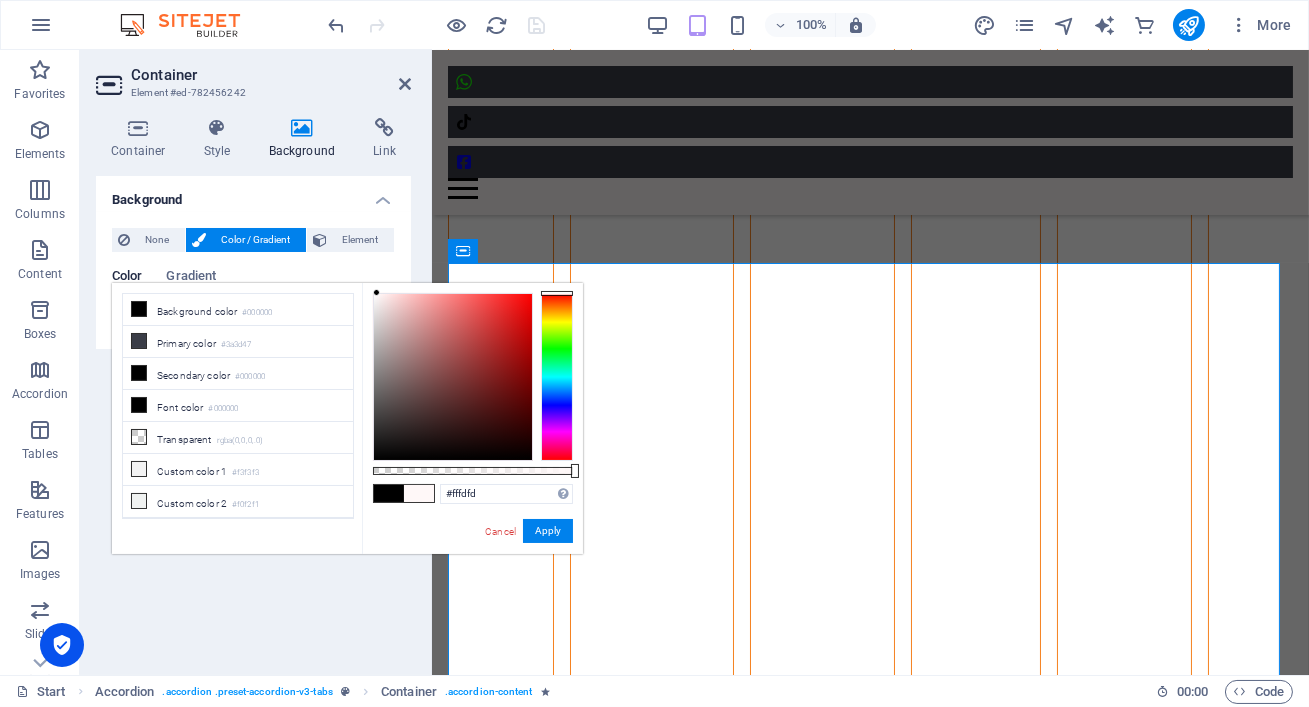 type on "#ffffff" 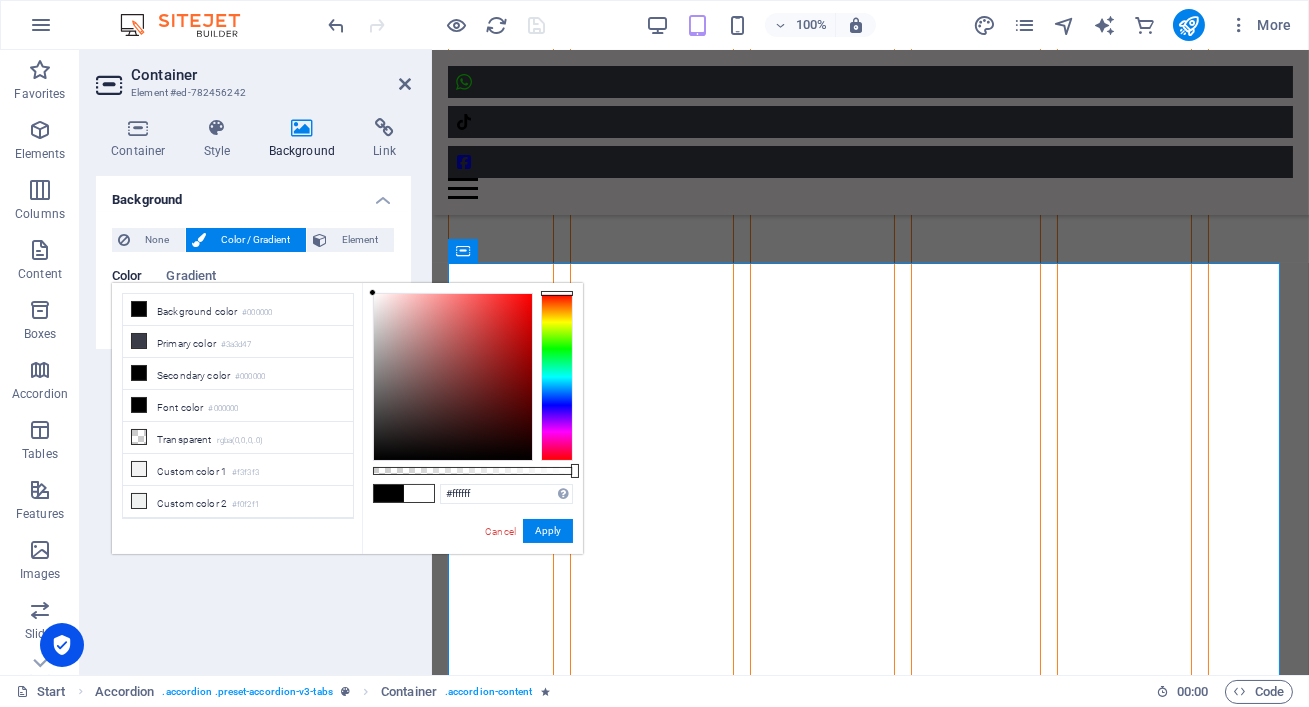 drag, startPoint x: 371, startPoint y: 455, endPoint x: 373, endPoint y: 292, distance: 163.01227 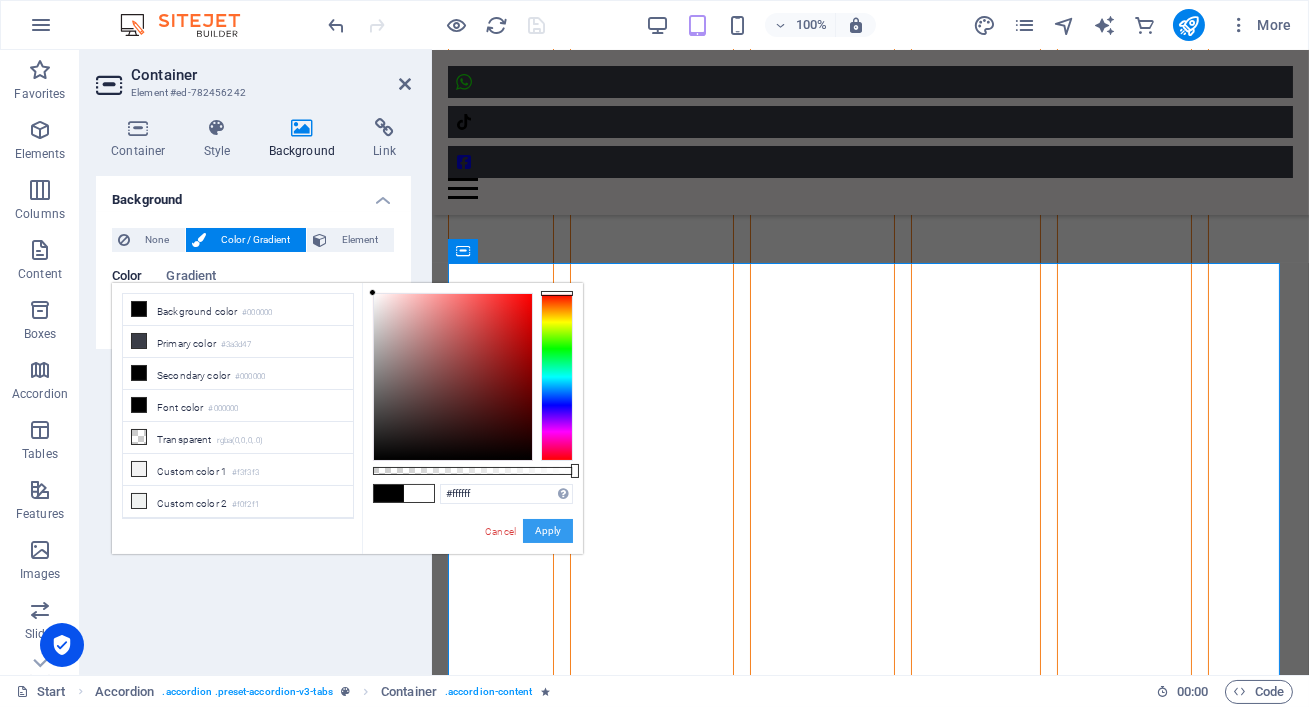 click on "Apply" at bounding box center [548, 531] 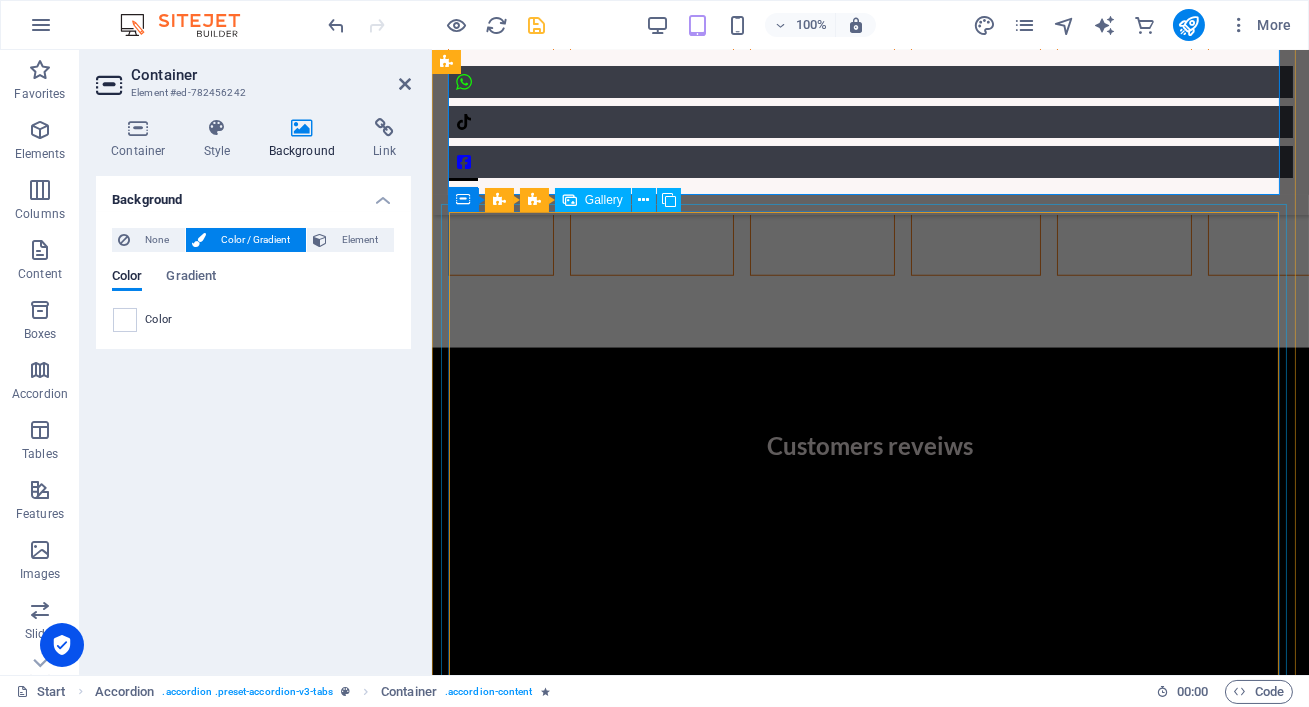 scroll, scrollTop: 3447, scrollLeft: 0, axis: vertical 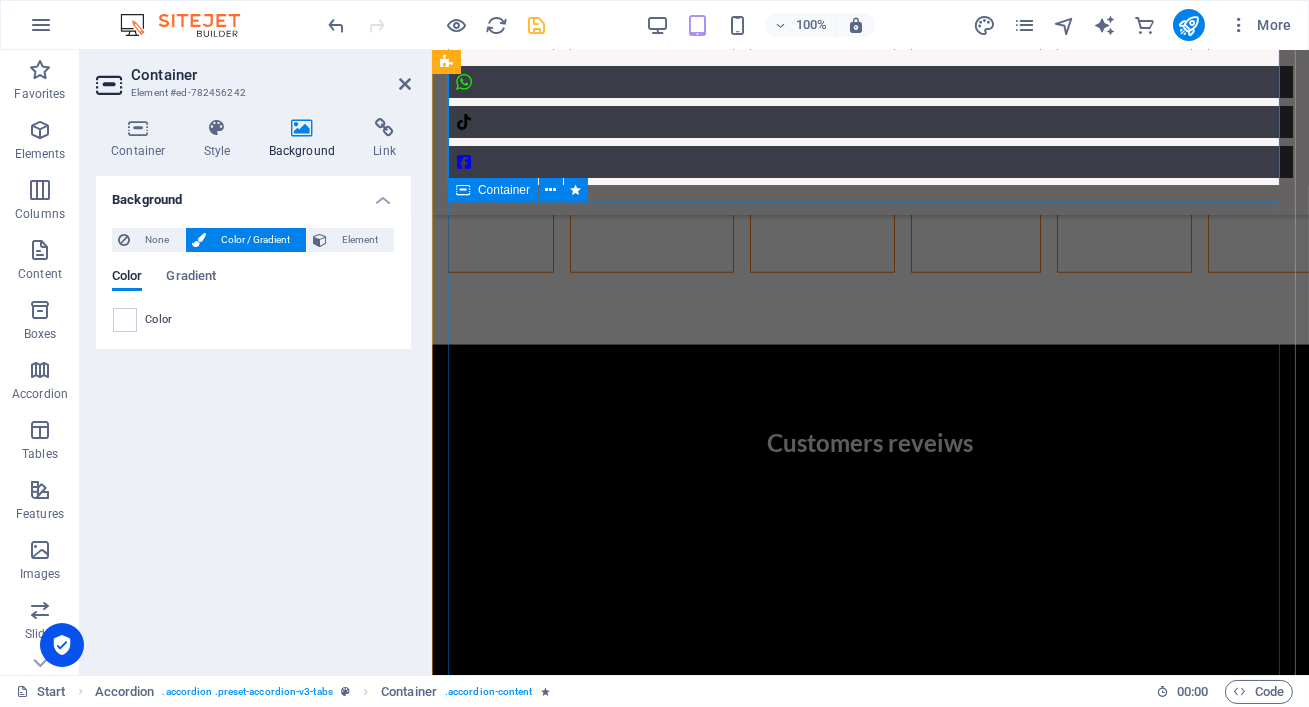 click at bounding box center [463, 190] 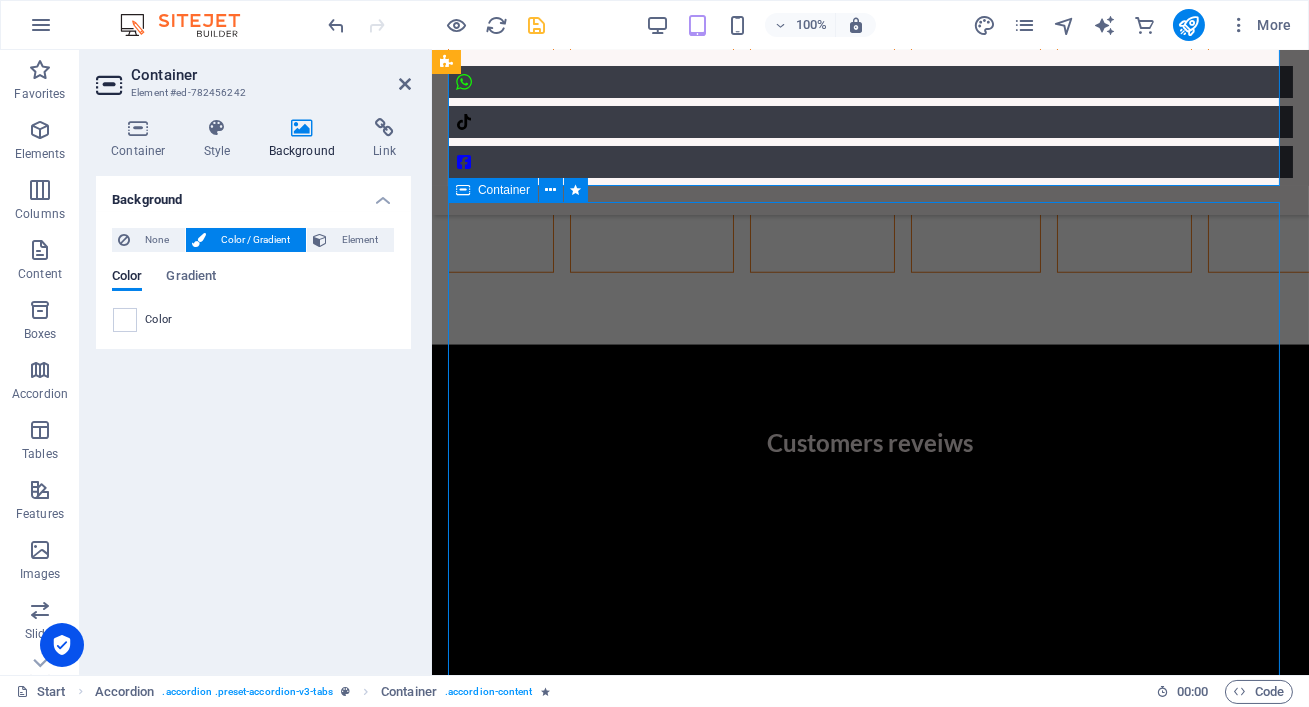 click at bounding box center [463, 190] 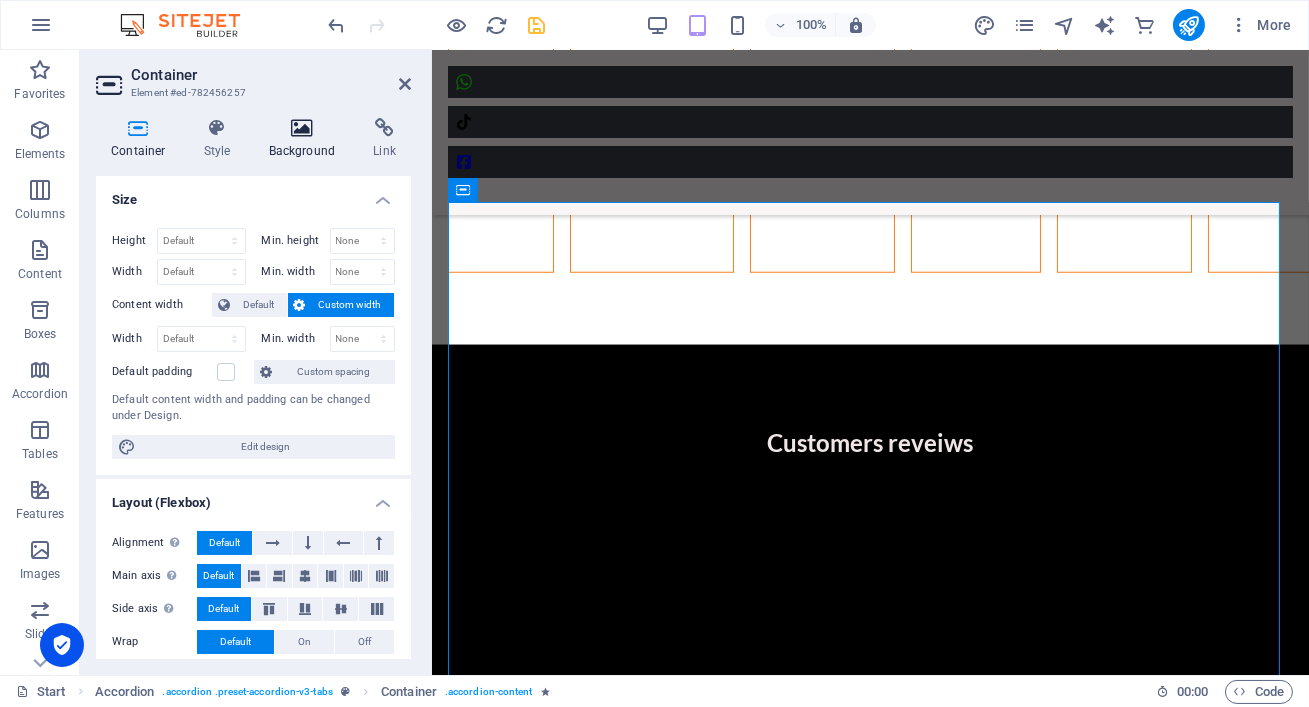 click at bounding box center (302, 128) 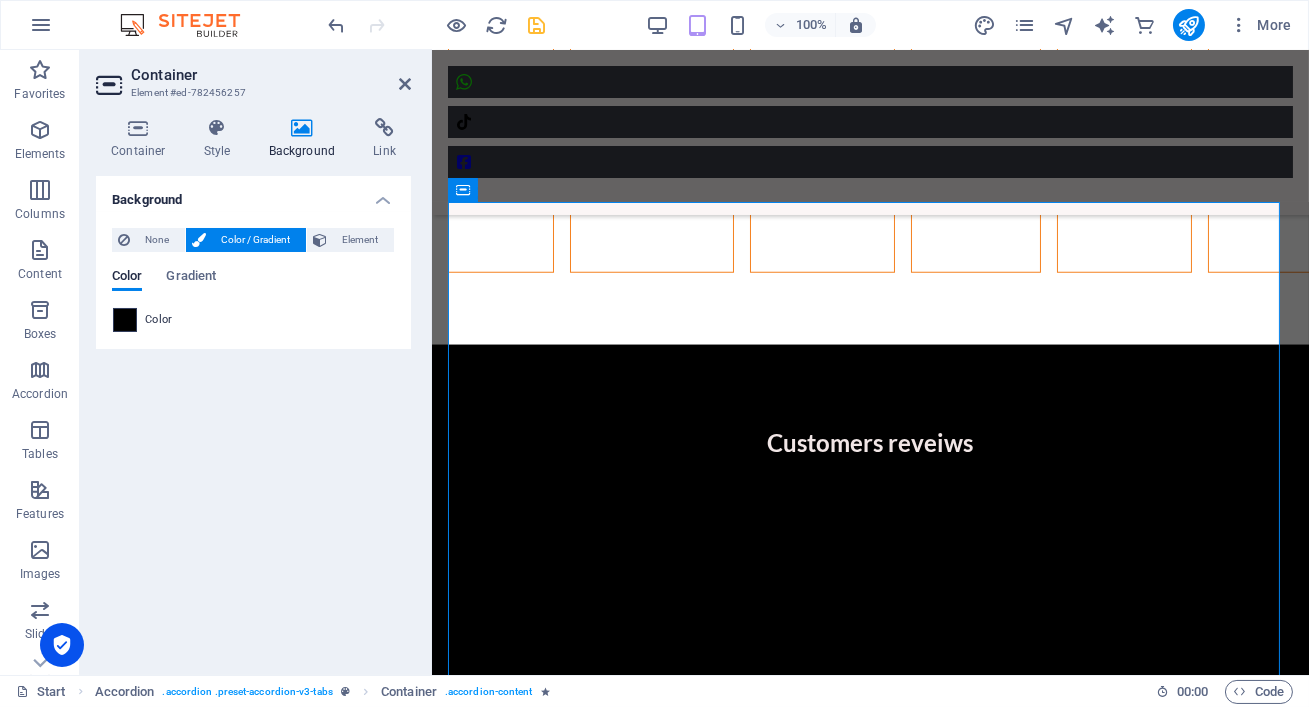 click at bounding box center [125, 320] 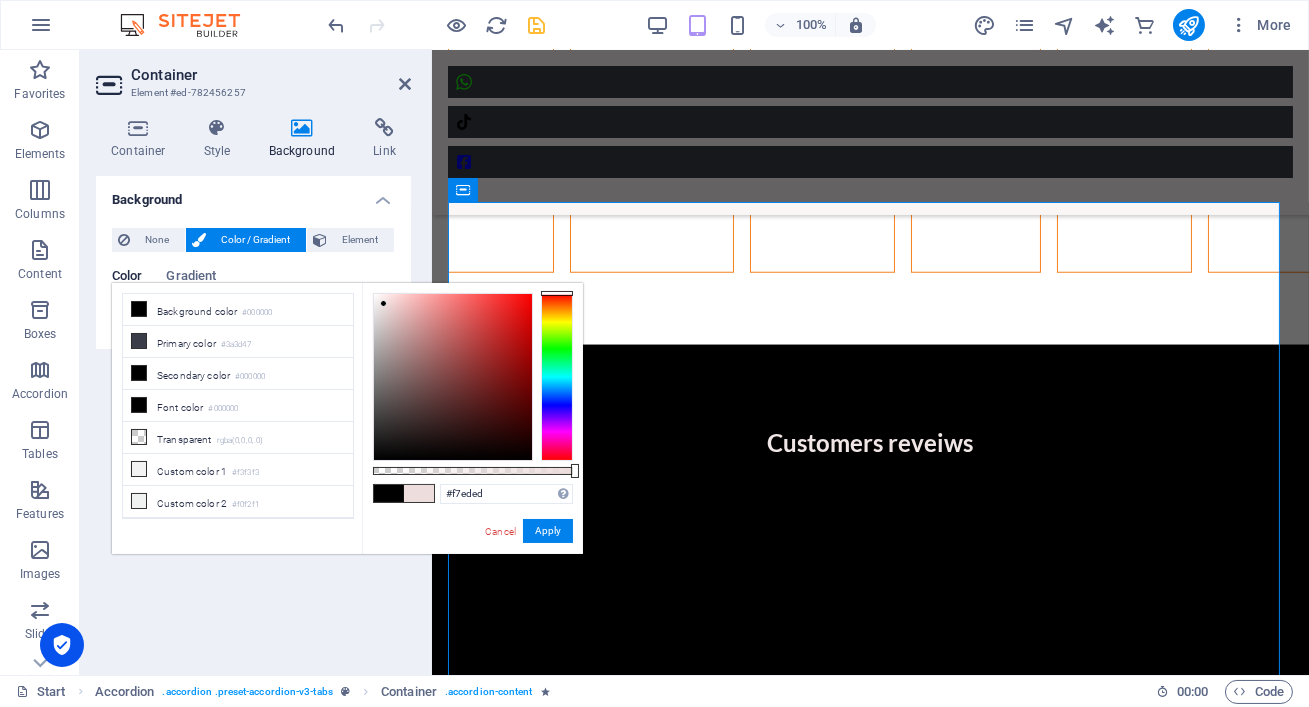 type on "#ffffff" 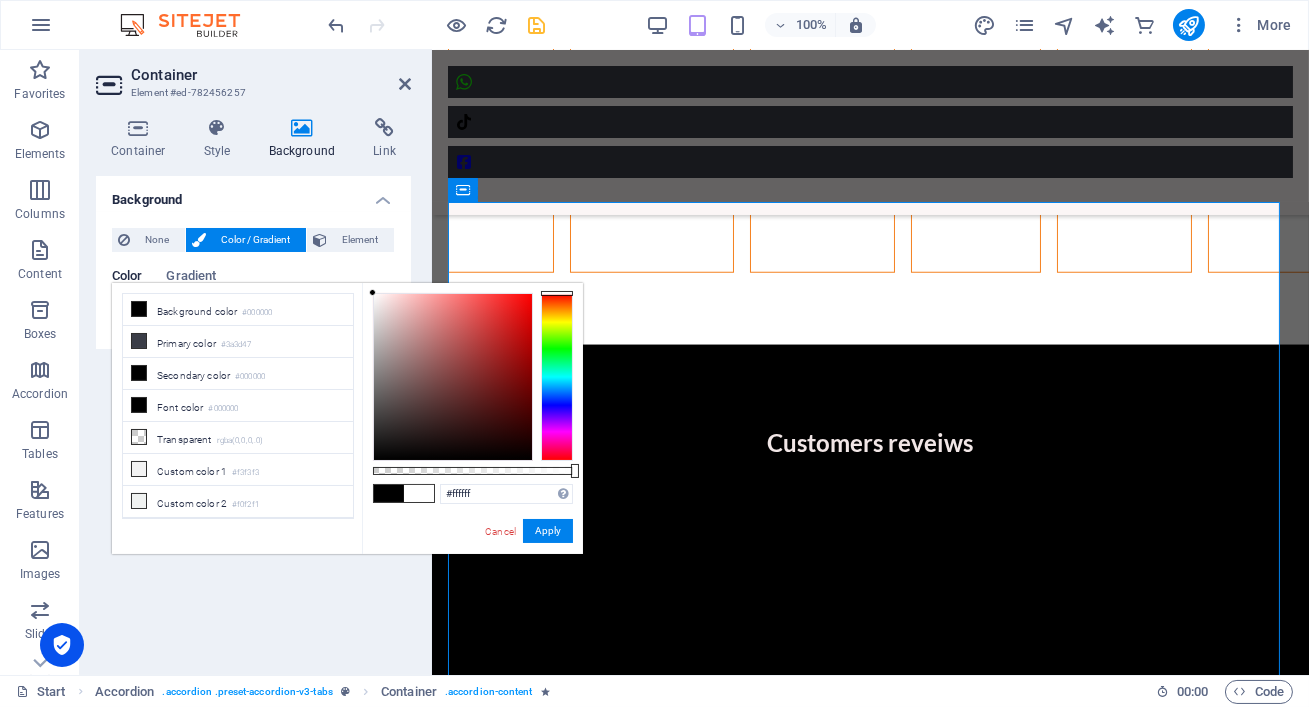 drag, startPoint x: 397, startPoint y: 323, endPoint x: 371, endPoint y: 290, distance: 42.0119 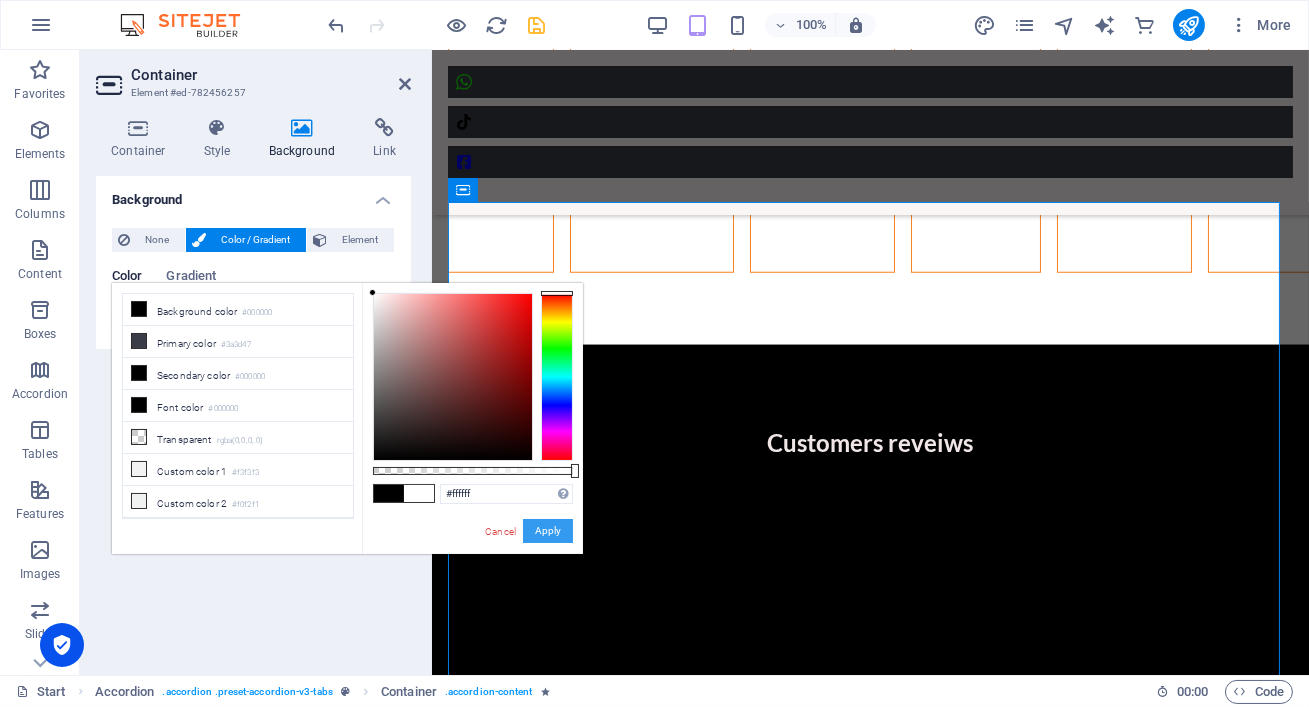 click on "Apply" at bounding box center [548, 531] 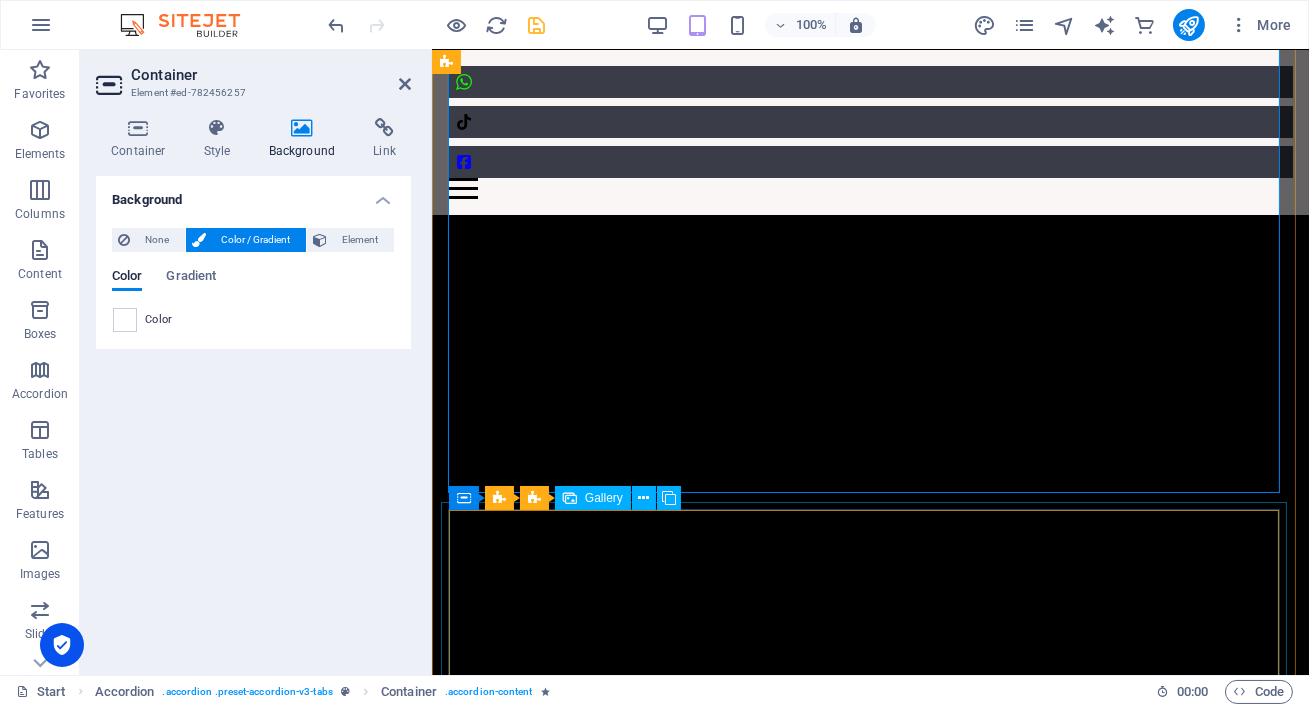 scroll, scrollTop: 3872, scrollLeft: 0, axis: vertical 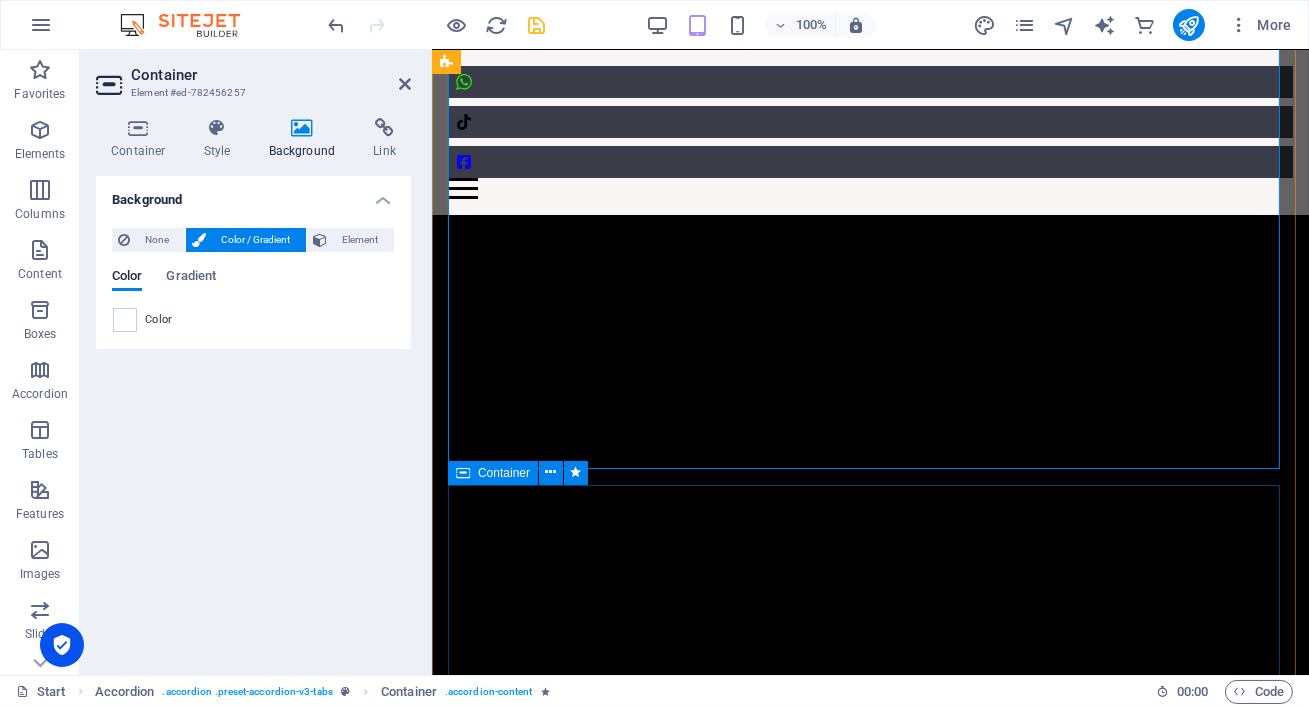 click at bounding box center [463, 473] 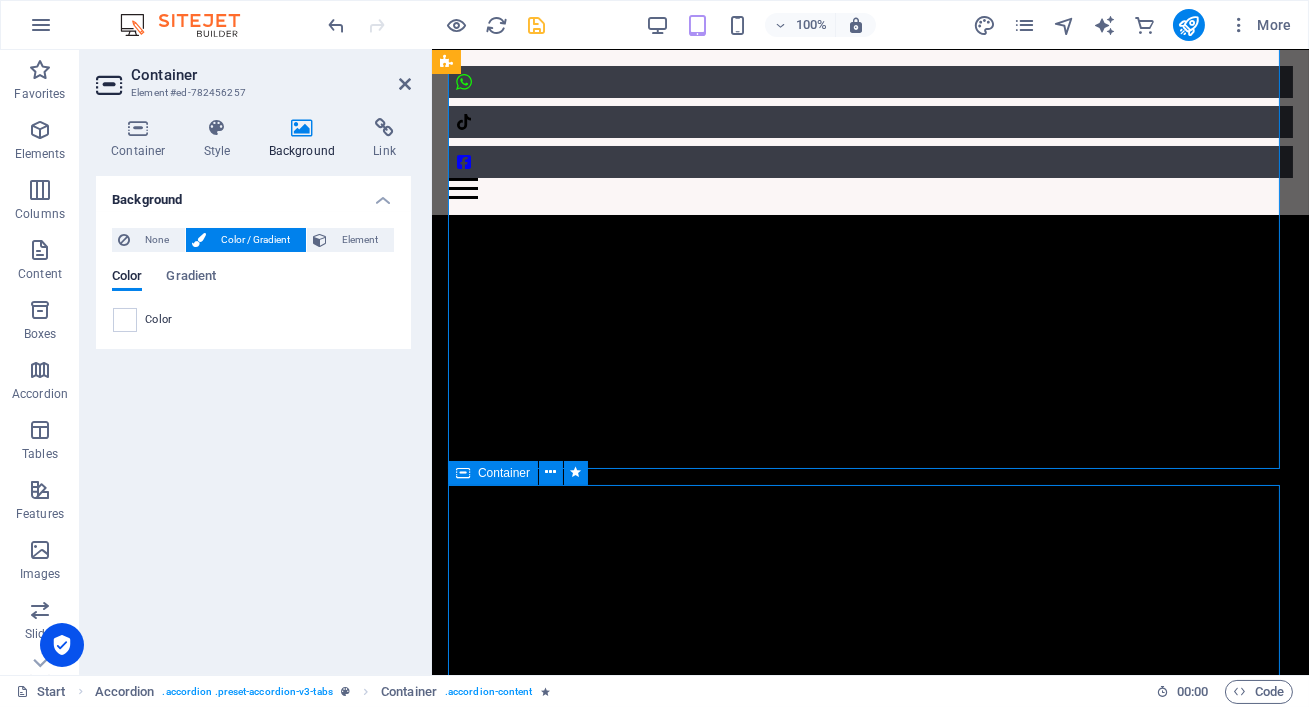 click at bounding box center (463, 473) 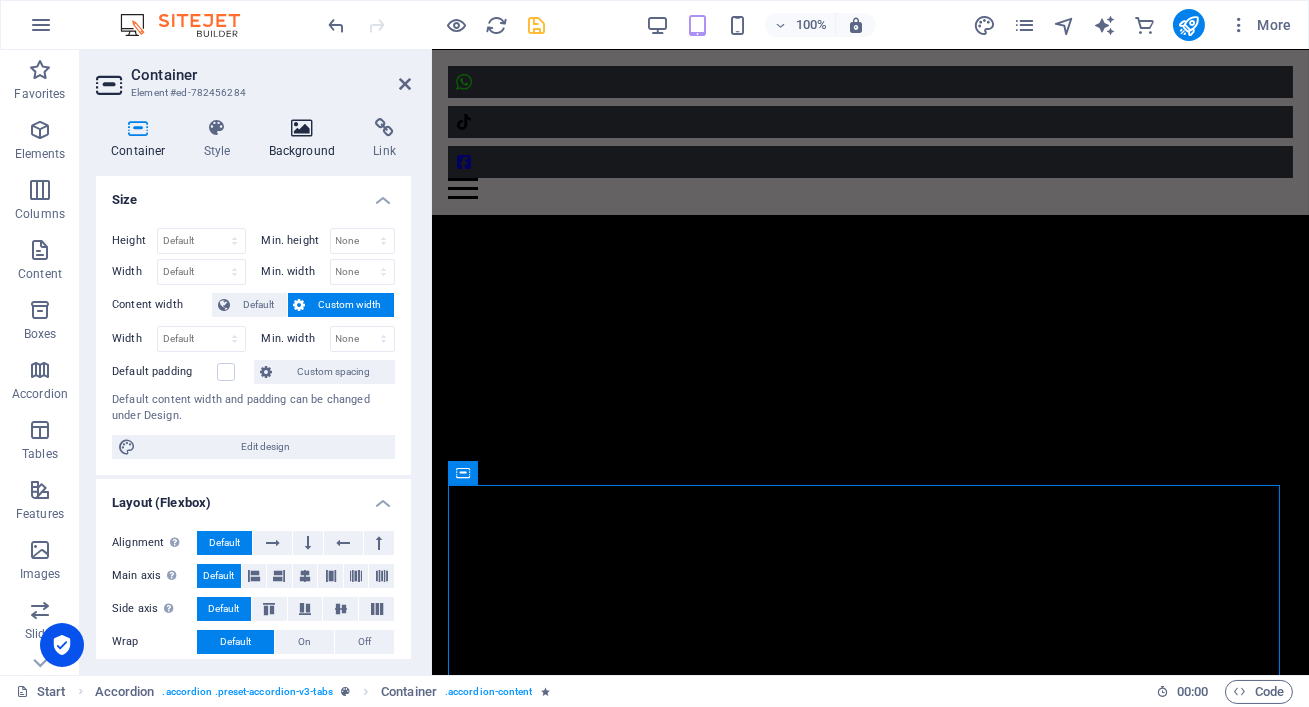 click on "Background" at bounding box center (306, 139) 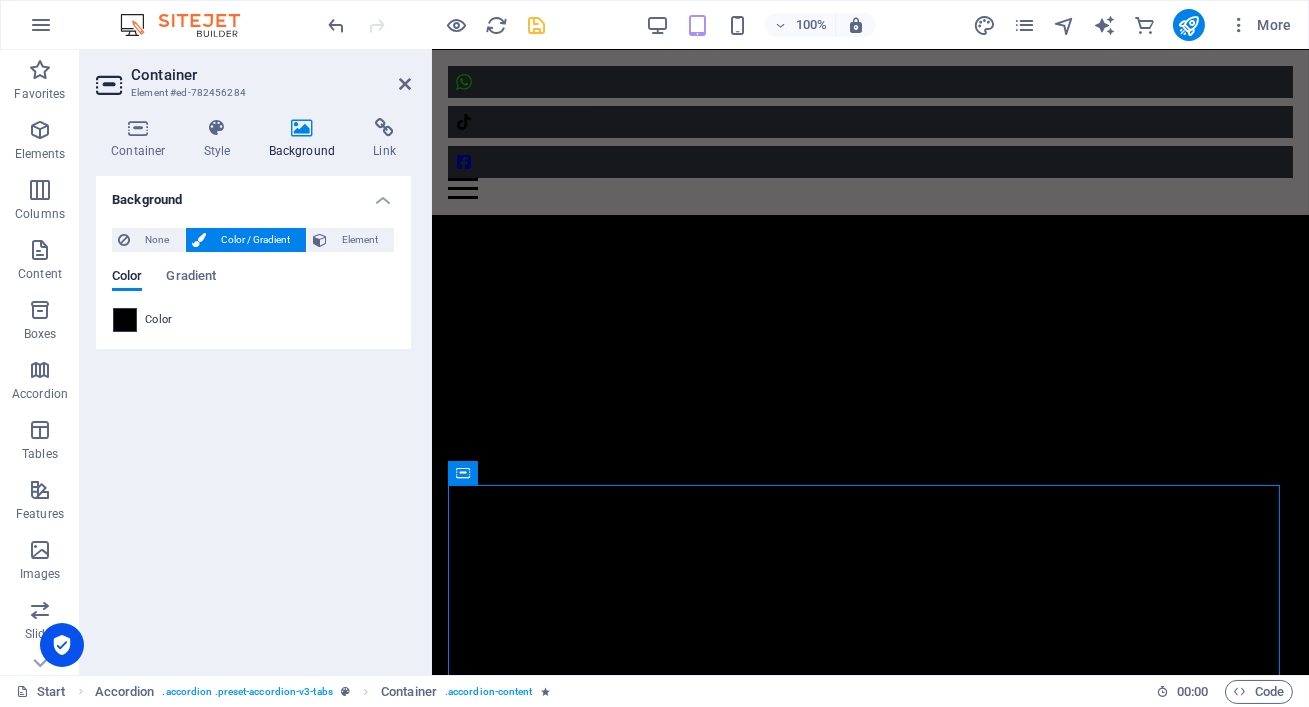 click at bounding box center (125, 320) 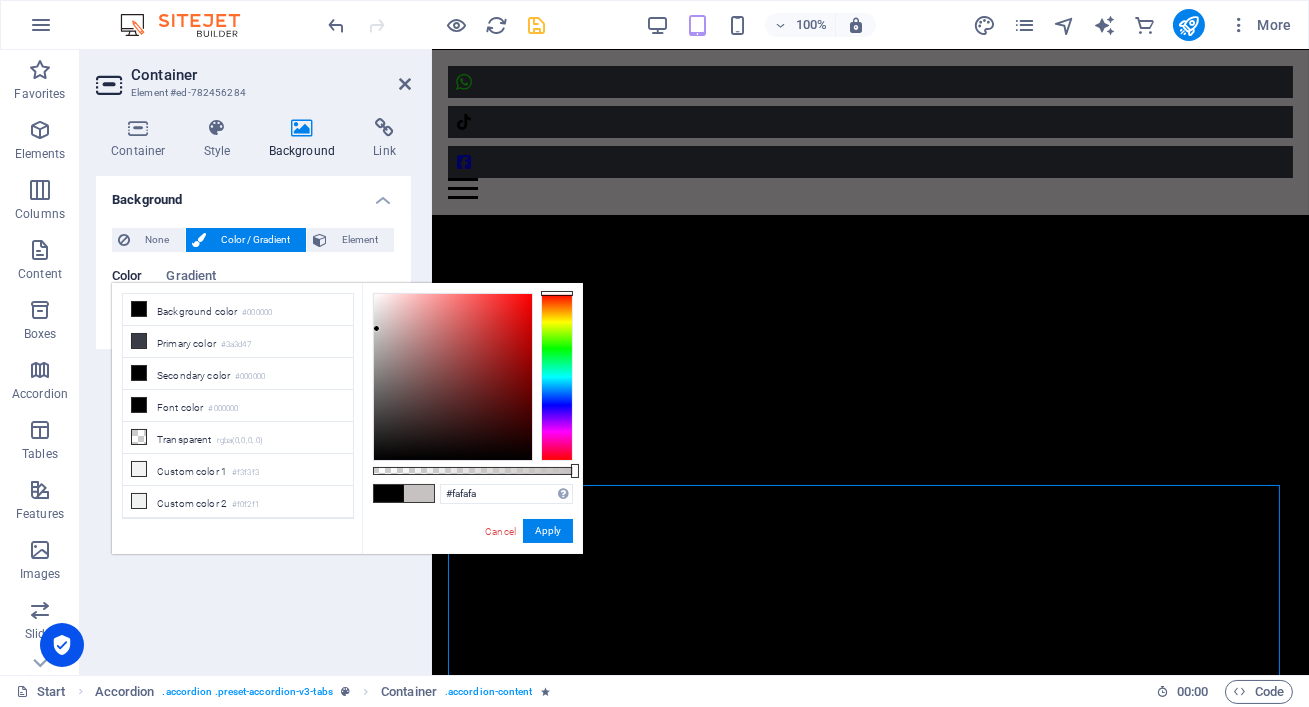 type on "#ffffff" 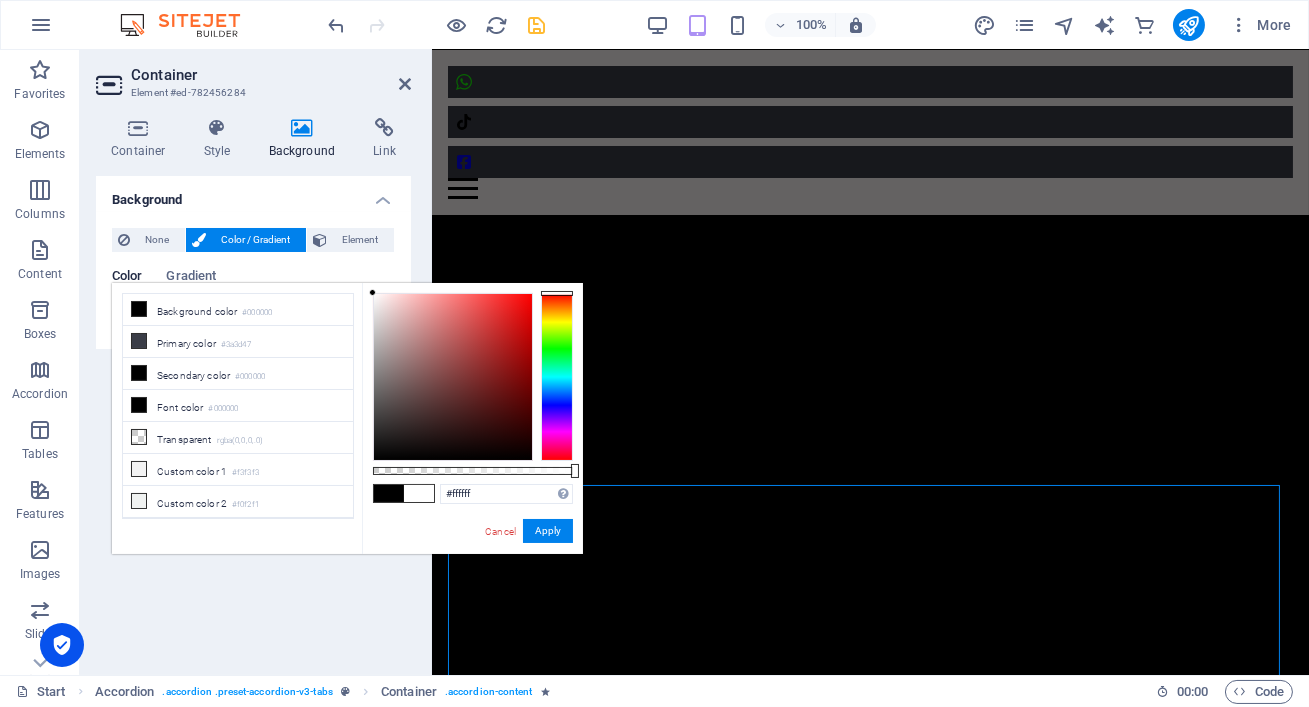 drag, startPoint x: 453, startPoint y: 432, endPoint x: 372, endPoint y: 287, distance: 166.09033 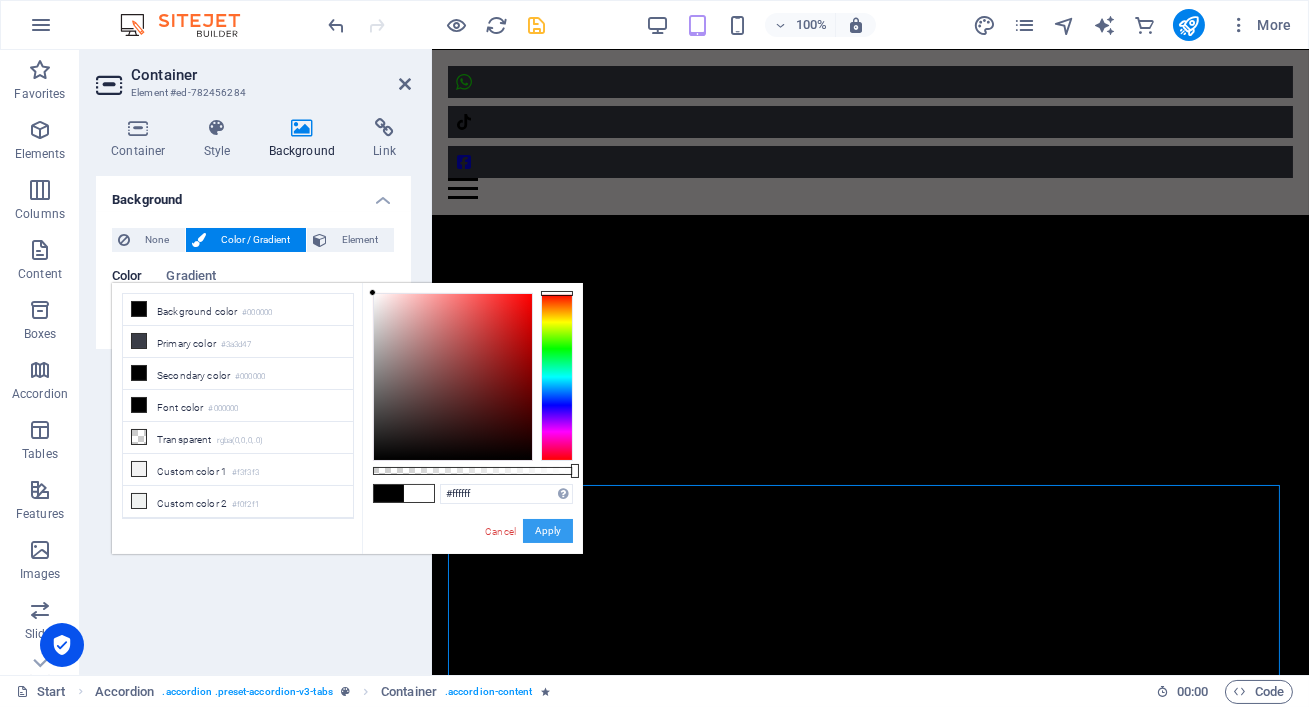 click on "Apply" at bounding box center (548, 531) 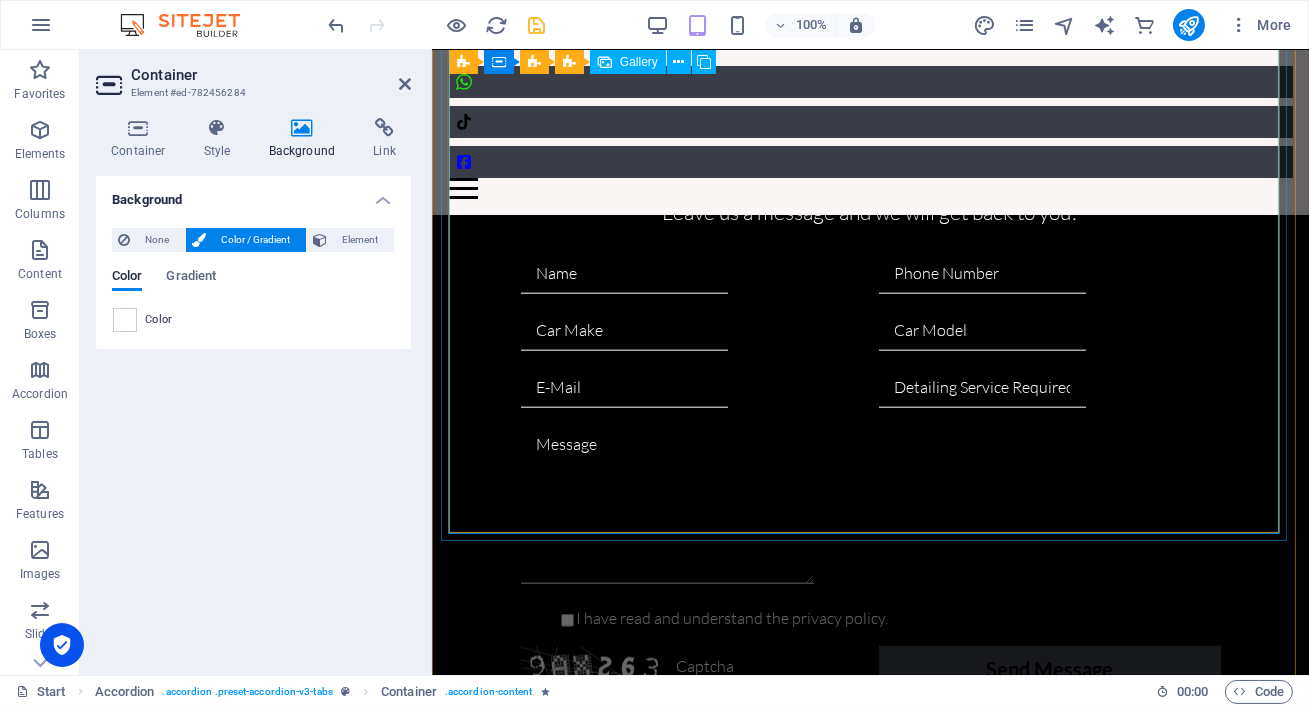 scroll, scrollTop: 4655, scrollLeft: 0, axis: vertical 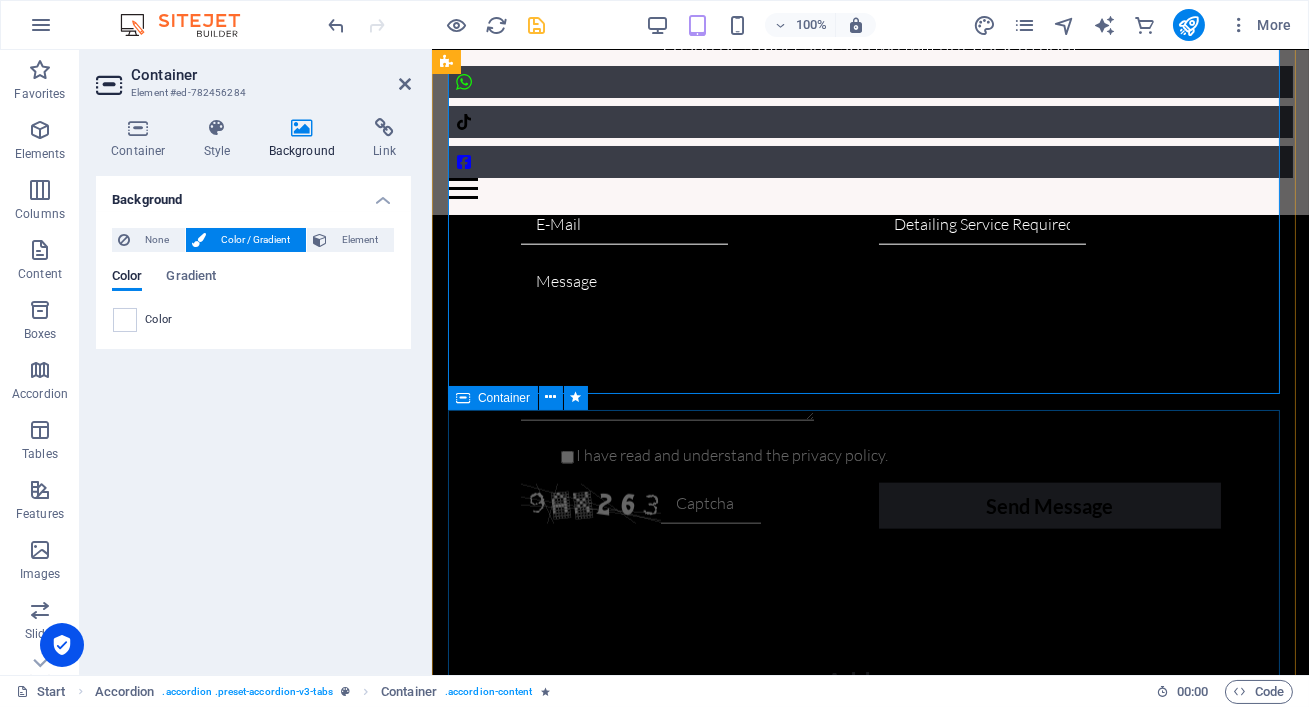 click at bounding box center (463, 398) 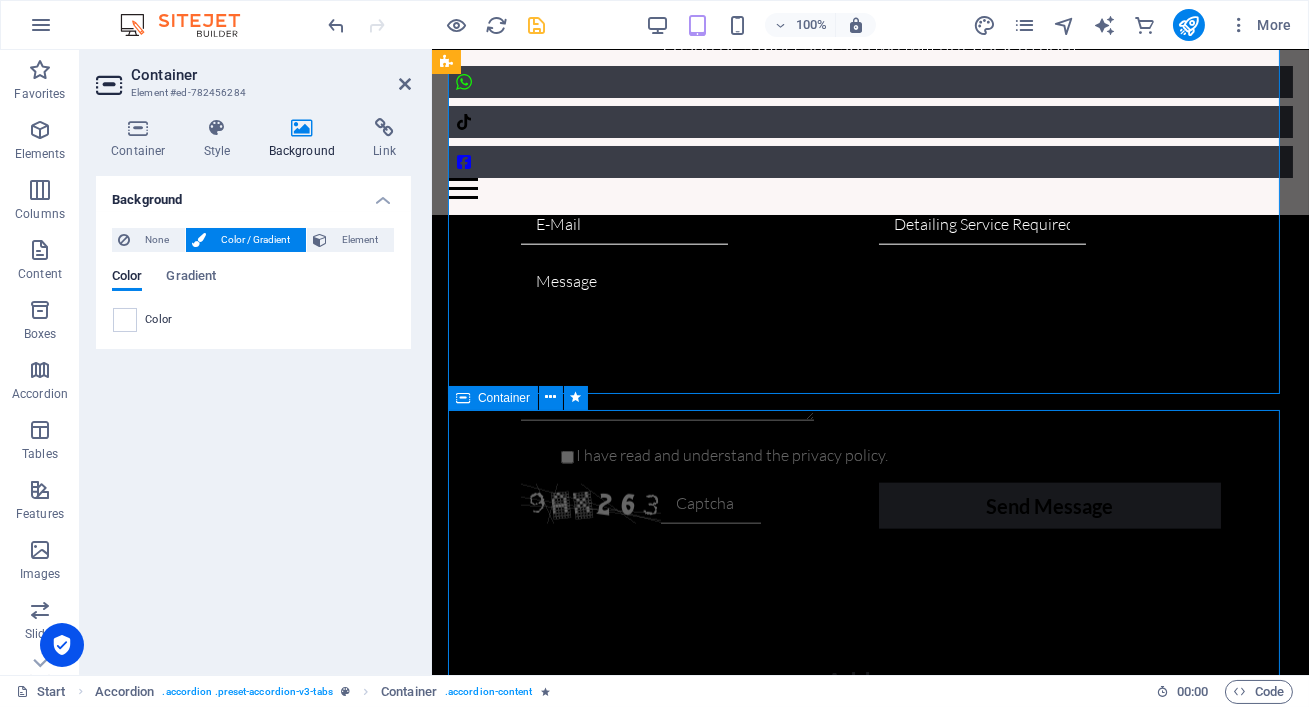 drag, startPoint x: 462, startPoint y: 402, endPoint x: 30, endPoint y: 403, distance: 432.00116 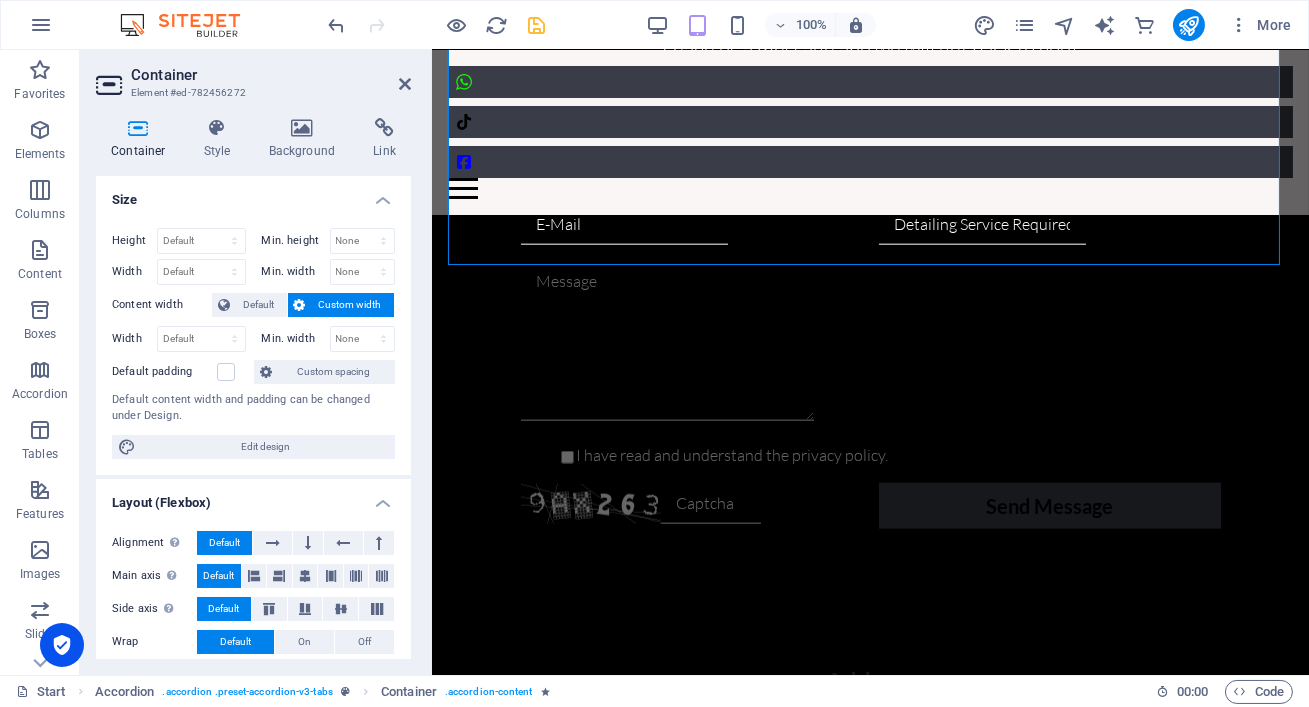 scroll, scrollTop: 5491, scrollLeft: 0, axis: vertical 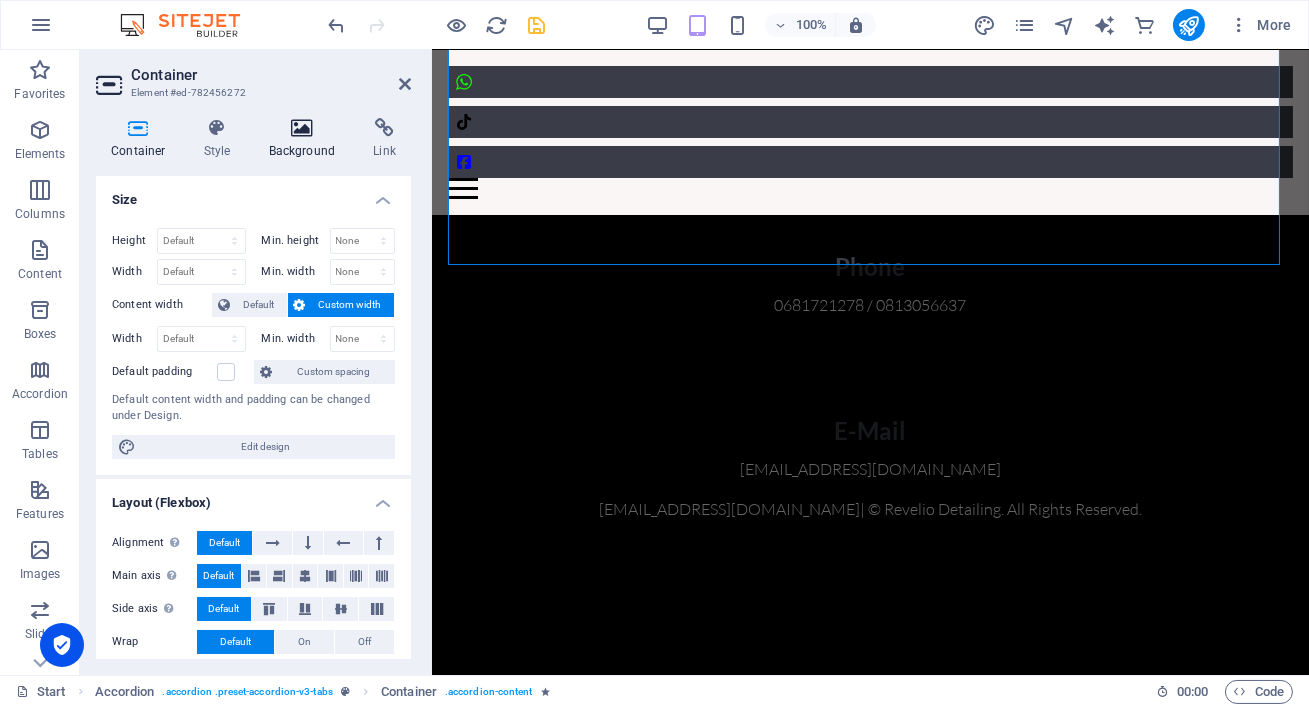 click on "Background" at bounding box center [306, 139] 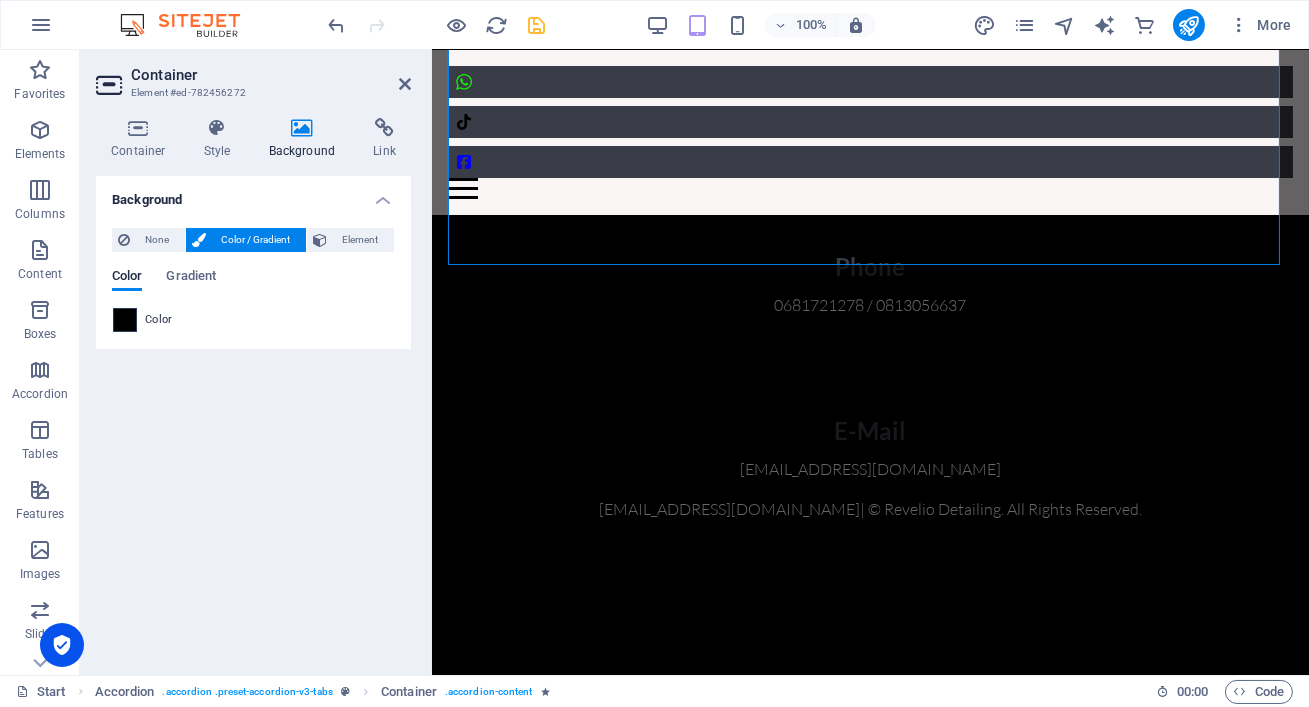 click at bounding box center [125, 320] 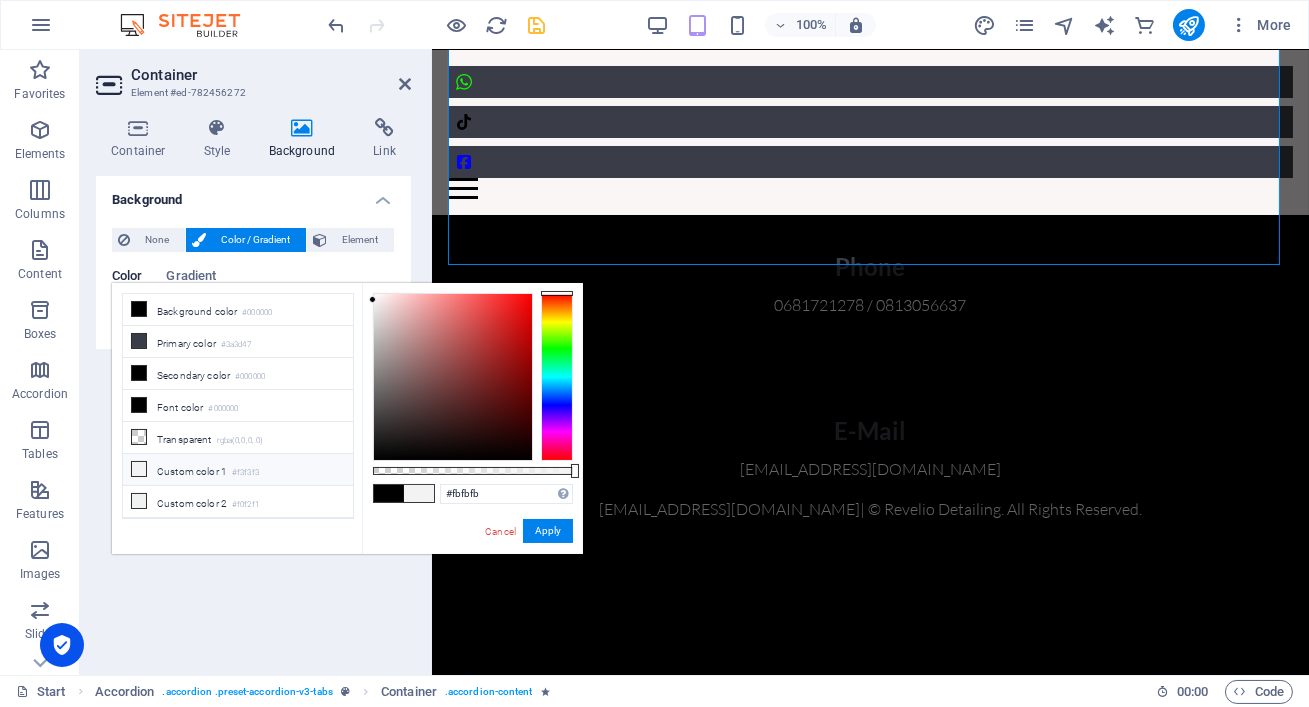 type on "#fdfdfd" 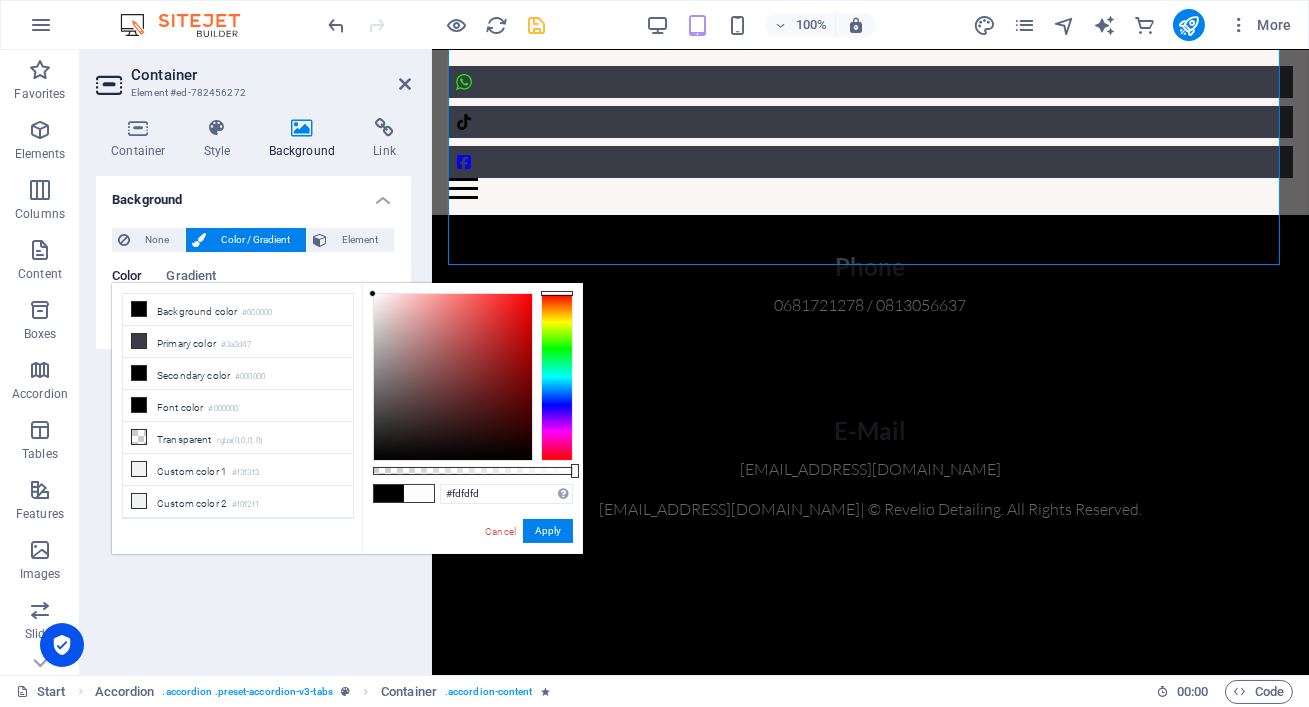 drag, startPoint x: 378, startPoint y: 459, endPoint x: 370, endPoint y: 294, distance: 165.19383 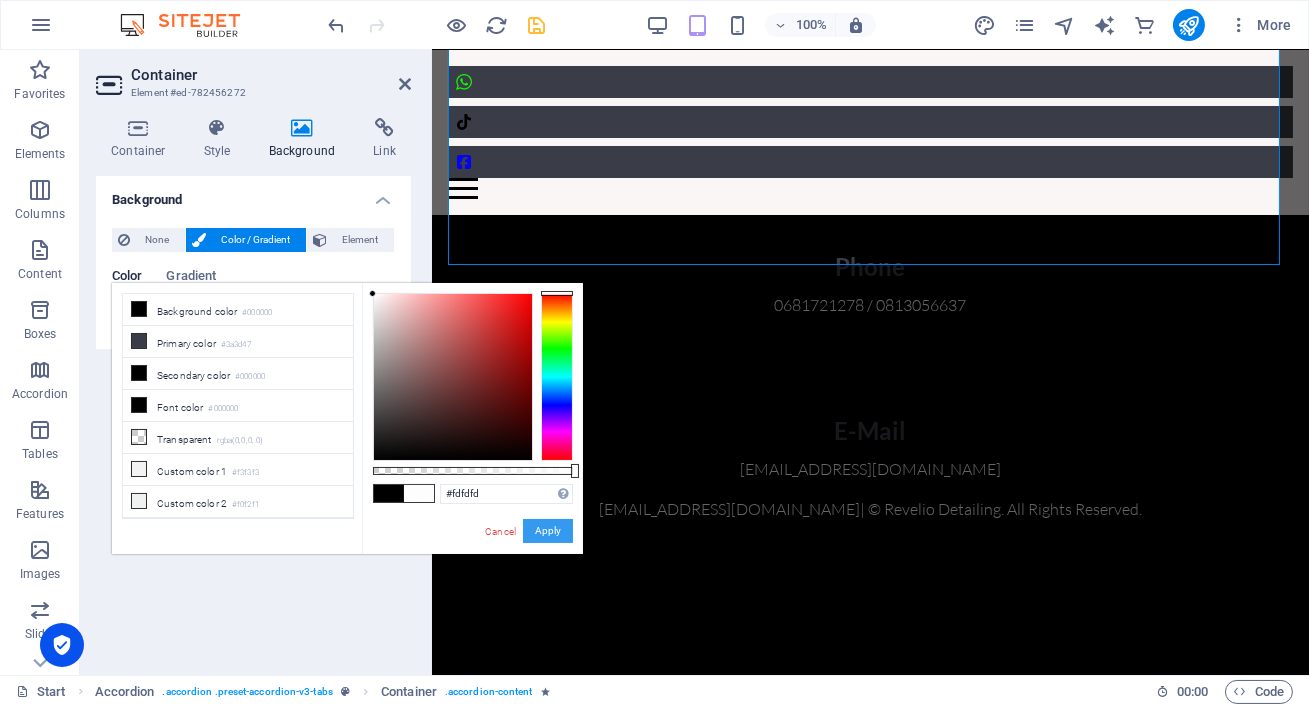 click on "Apply" at bounding box center [548, 531] 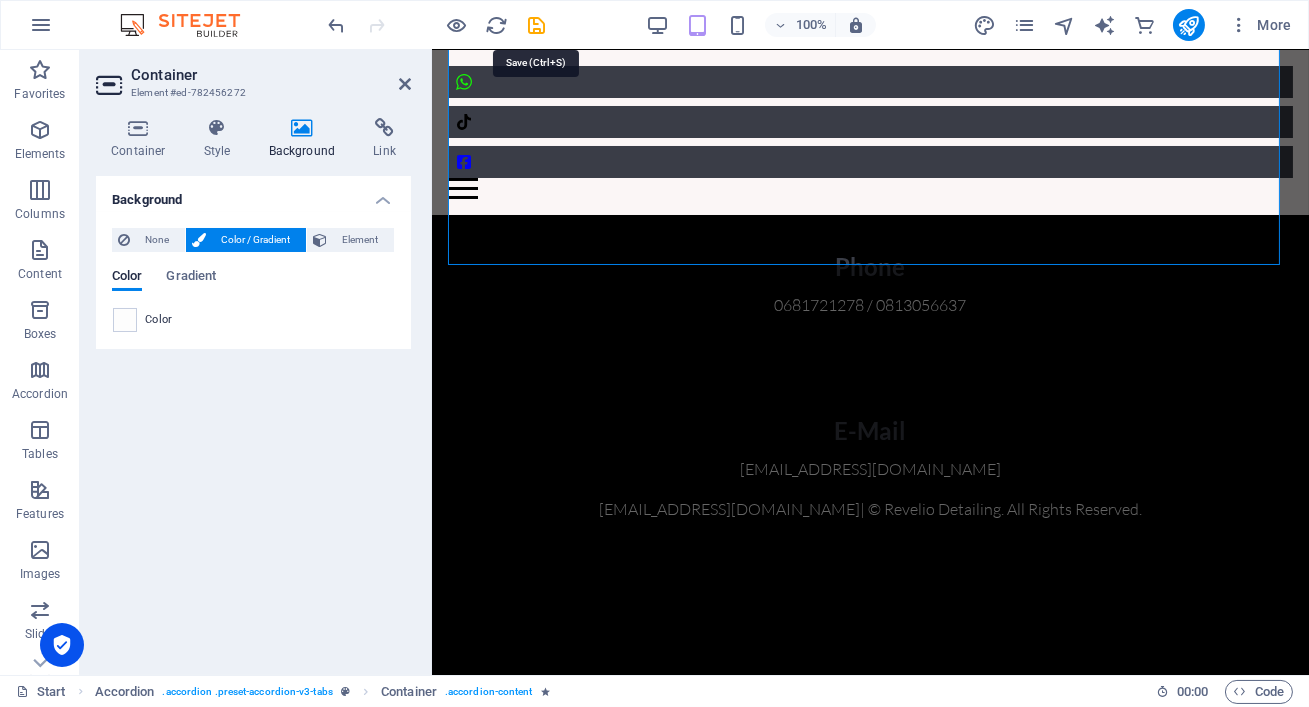 click at bounding box center [537, 25] 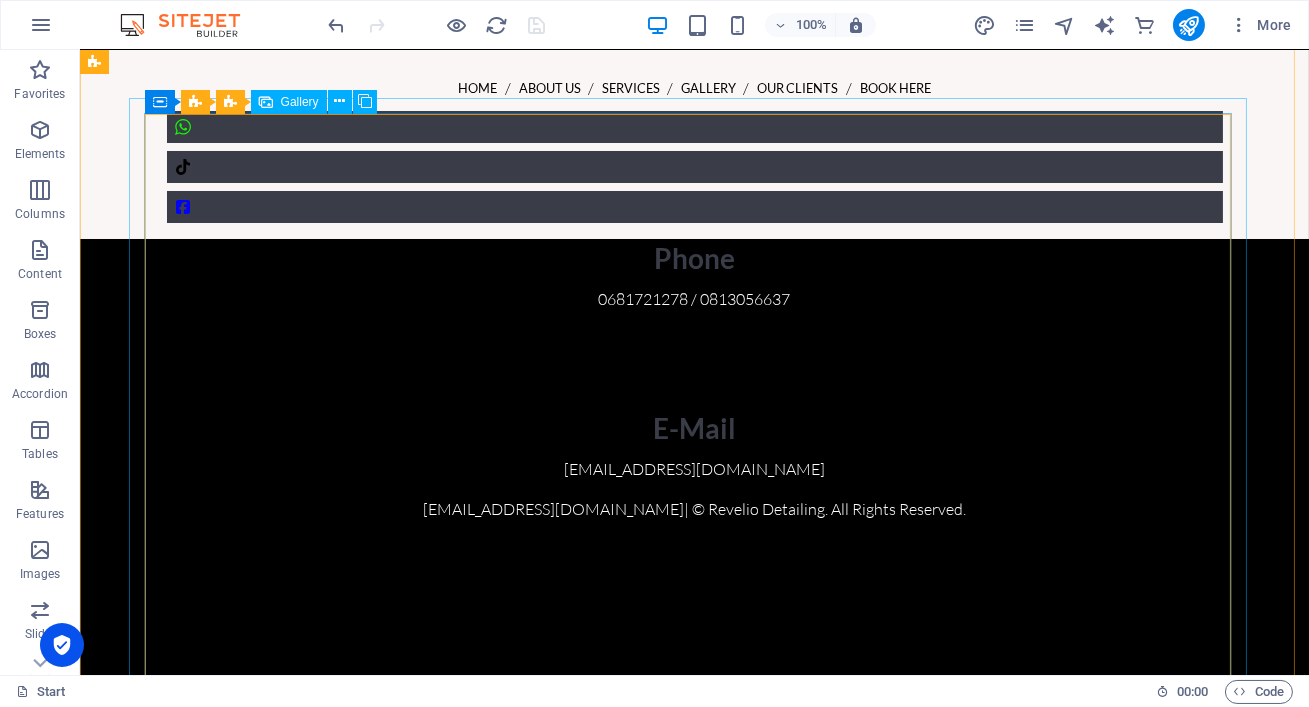 scroll, scrollTop: 6102, scrollLeft: 0, axis: vertical 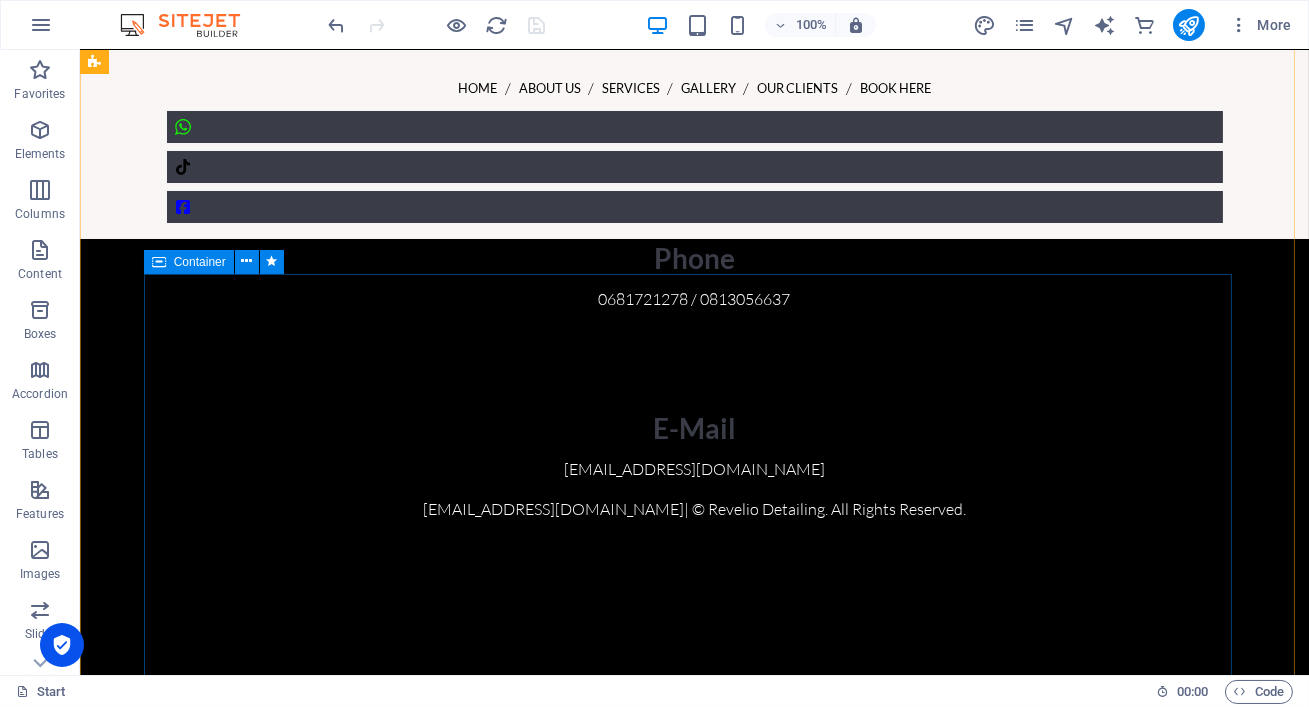 click at bounding box center (159, 262) 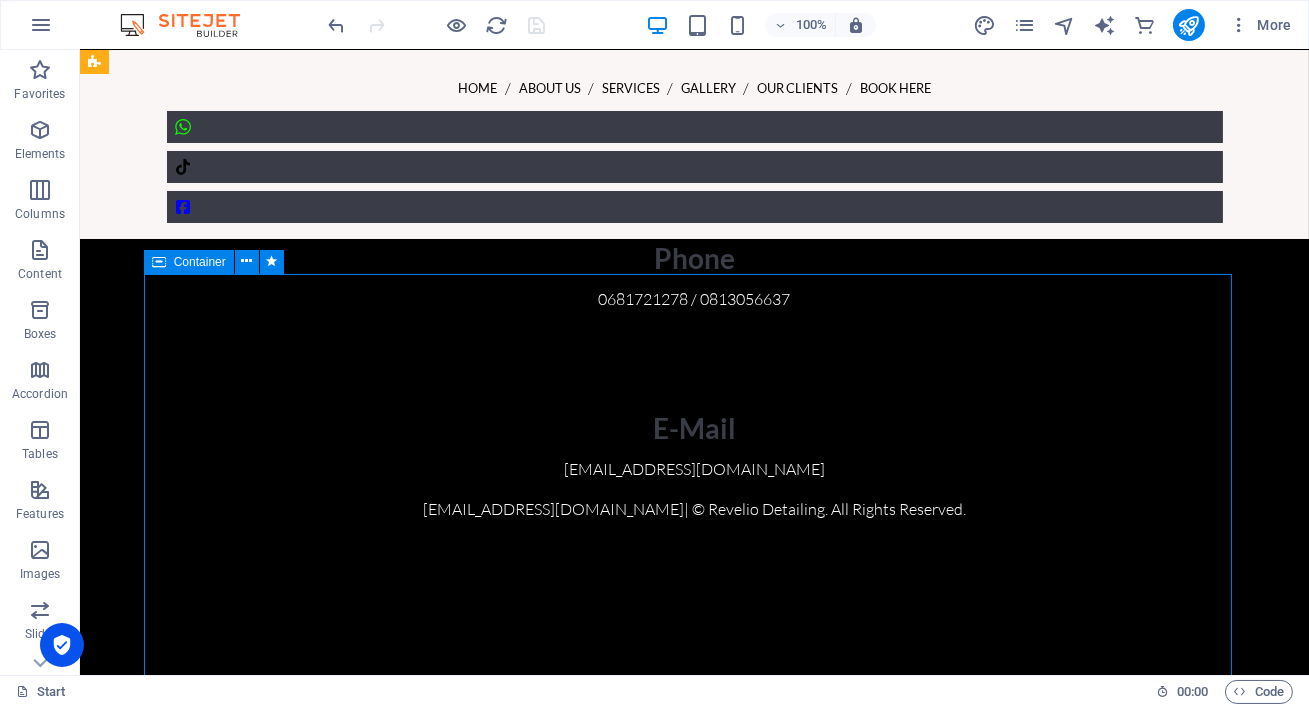 click at bounding box center [159, 262] 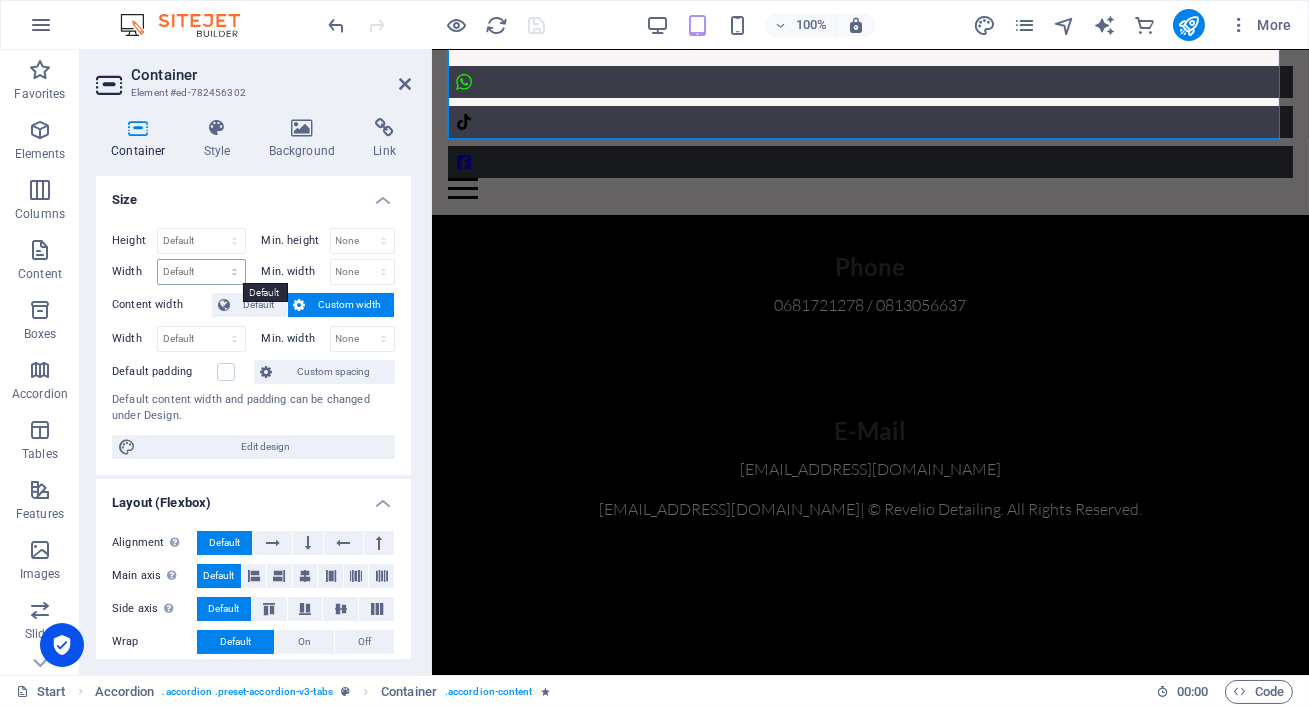 scroll, scrollTop: 6090, scrollLeft: 0, axis: vertical 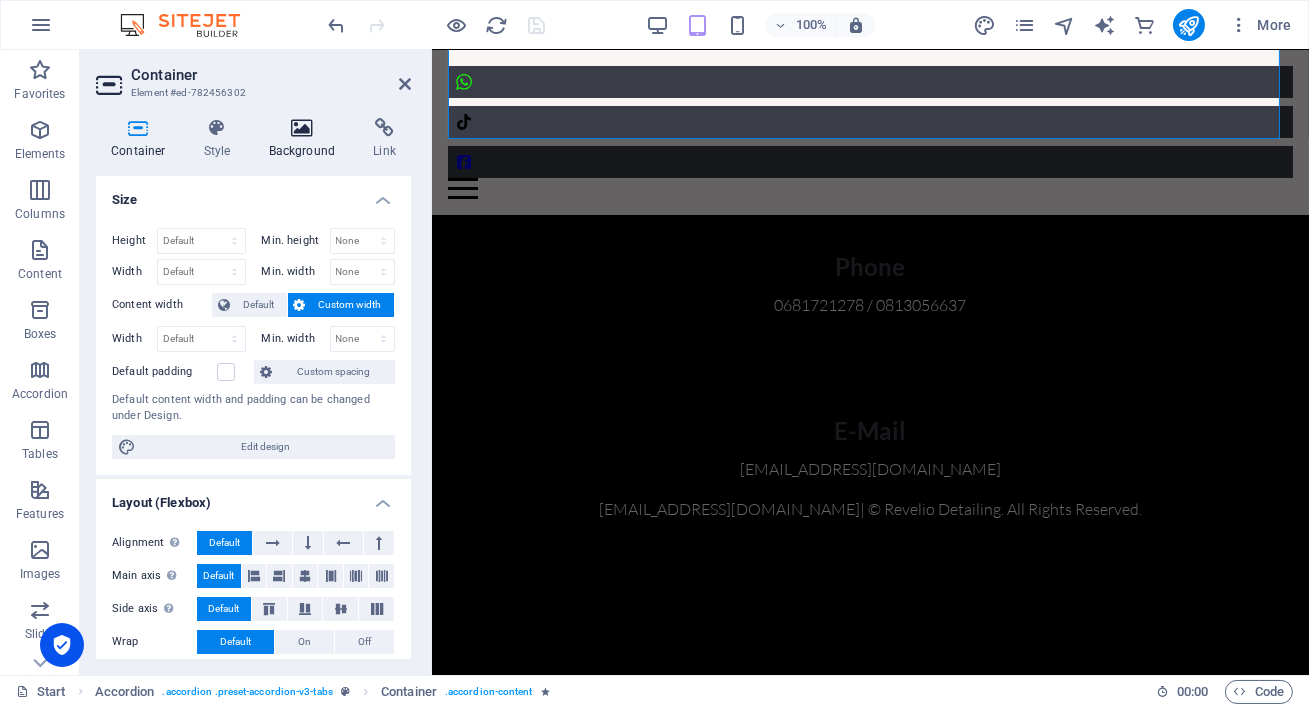 click on "Background" at bounding box center [306, 139] 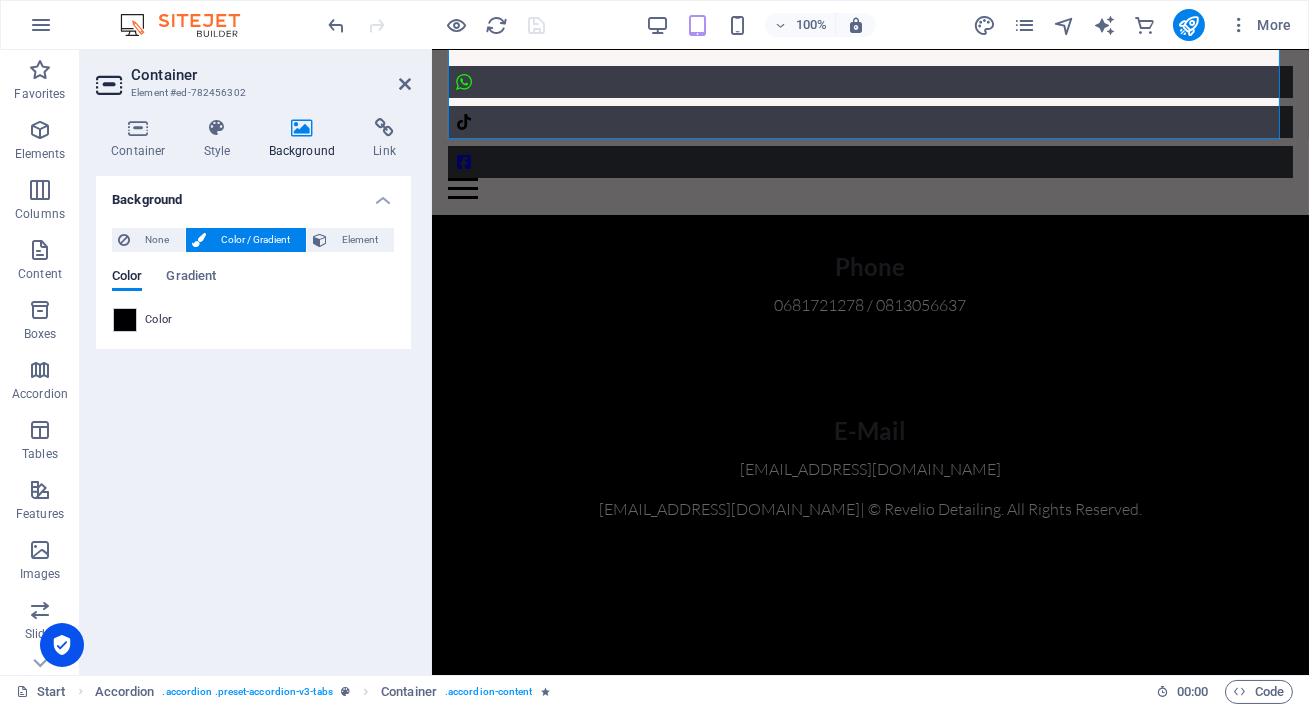 click on "Color" at bounding box center [253, 320] 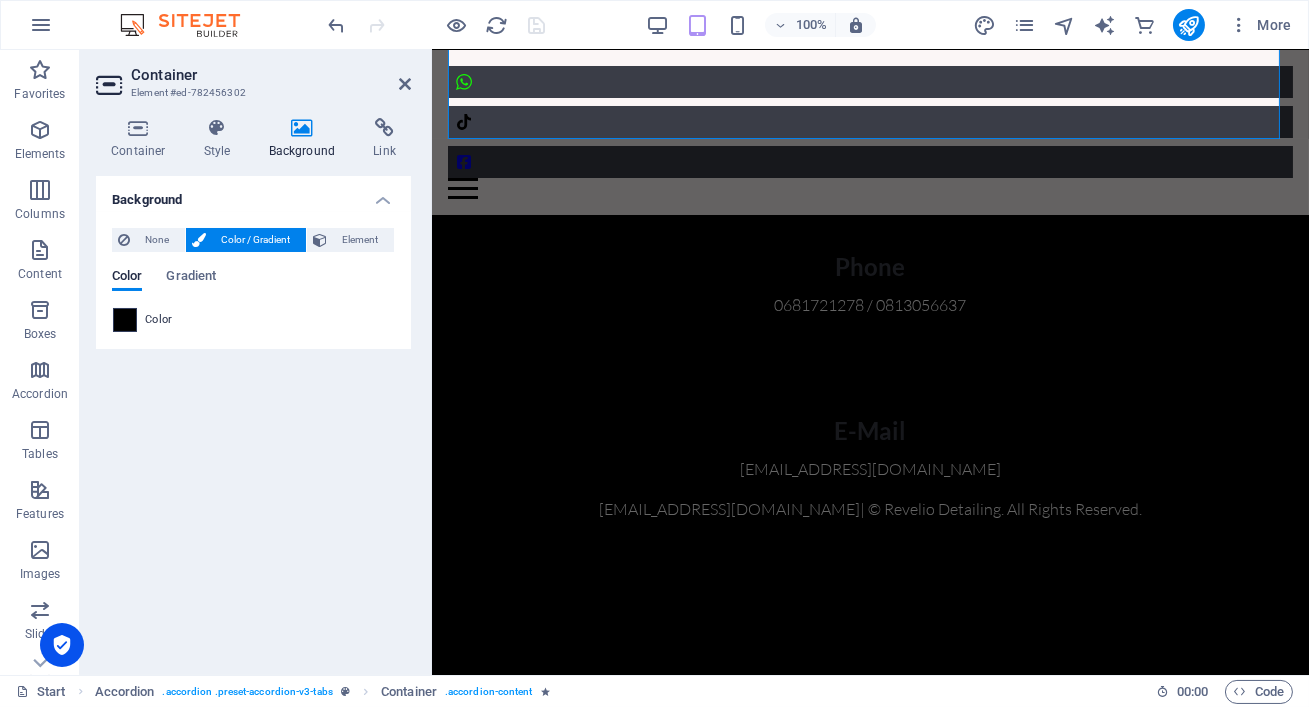 click at bounding box center [125, 320] 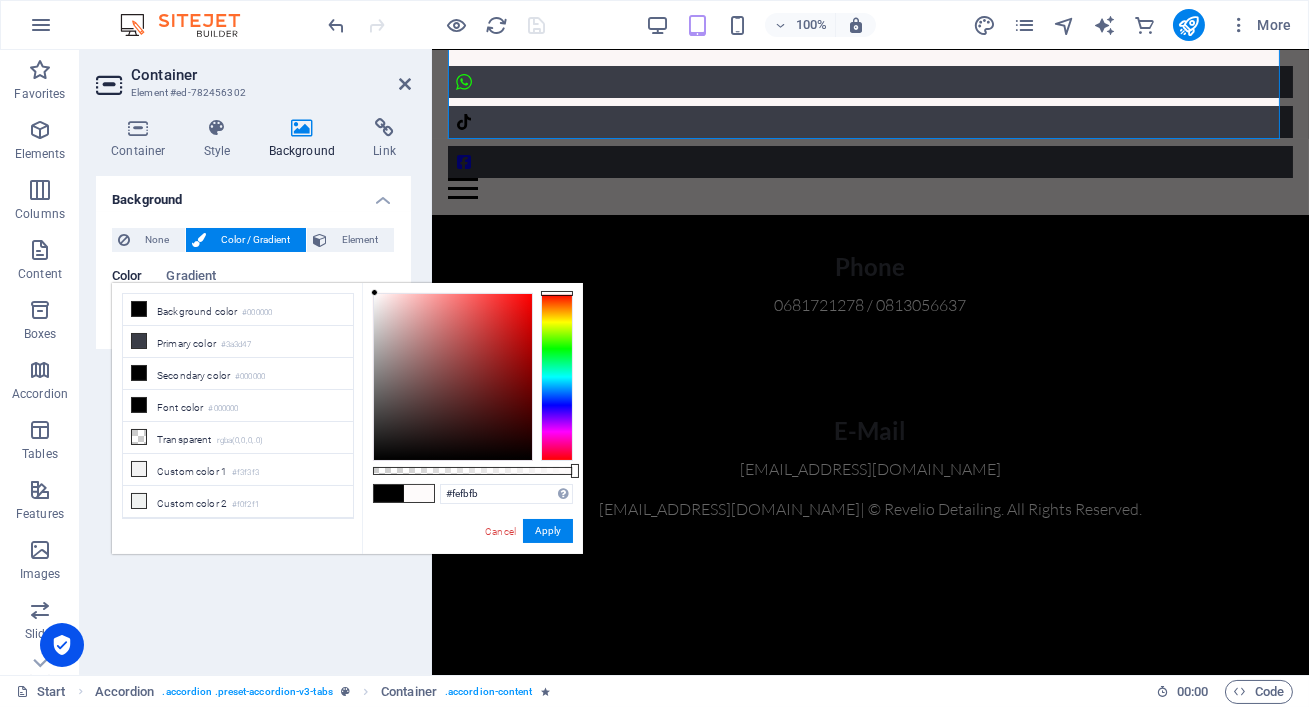 type on "#ffffff" 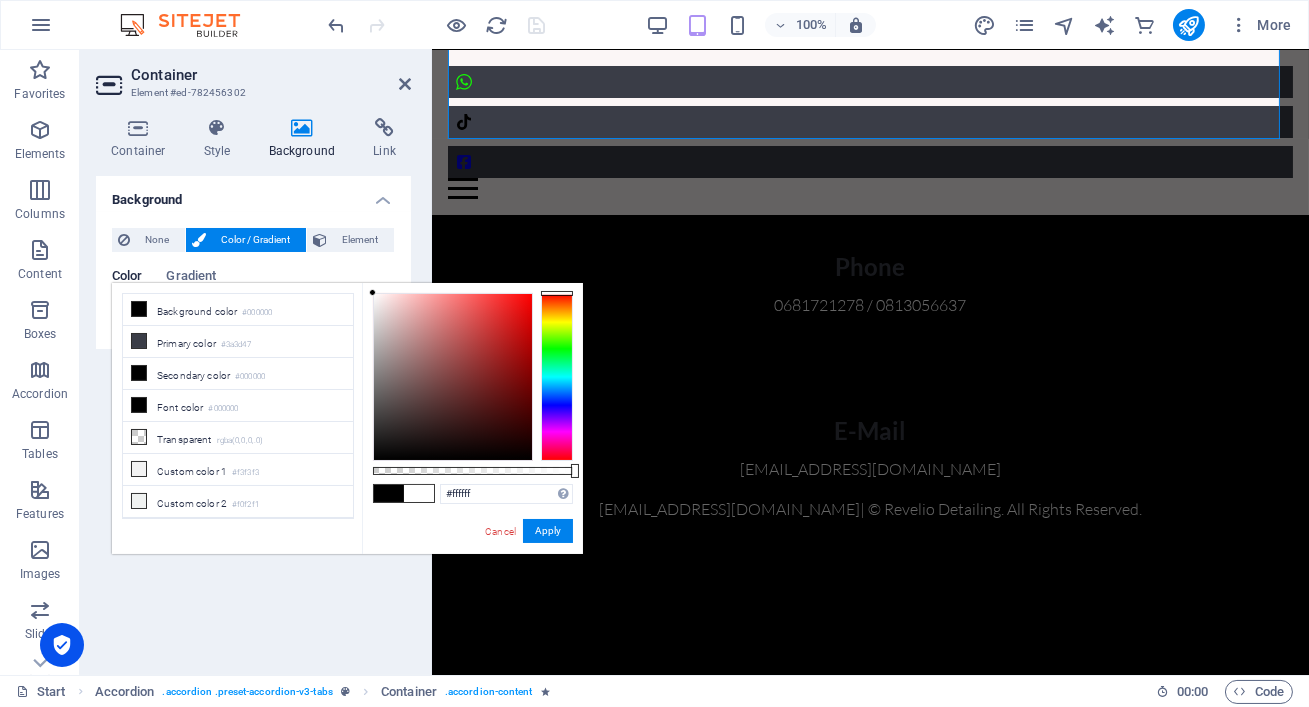 drag, startPoint x: 380, startPoint y: 428, endPoint x: 373, endPoint y: 292, distance: 136.18002 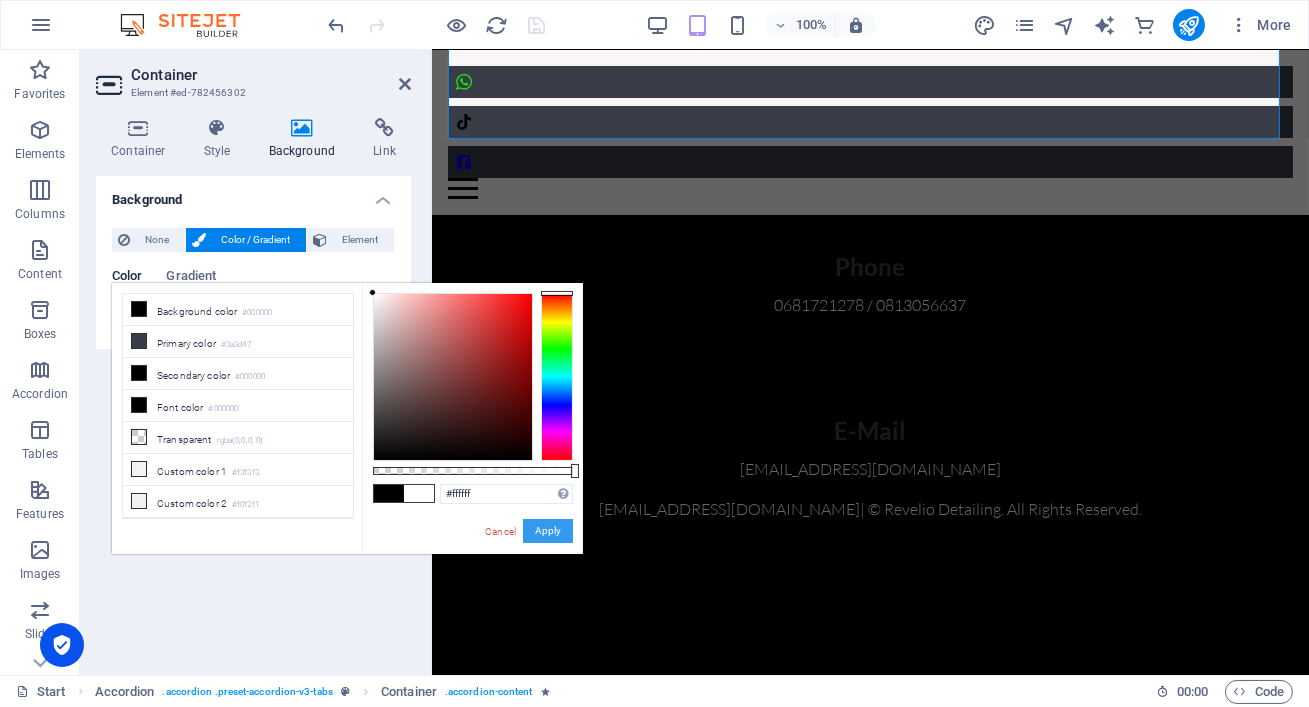 click on "Apply" at bounding box center [548, 531] 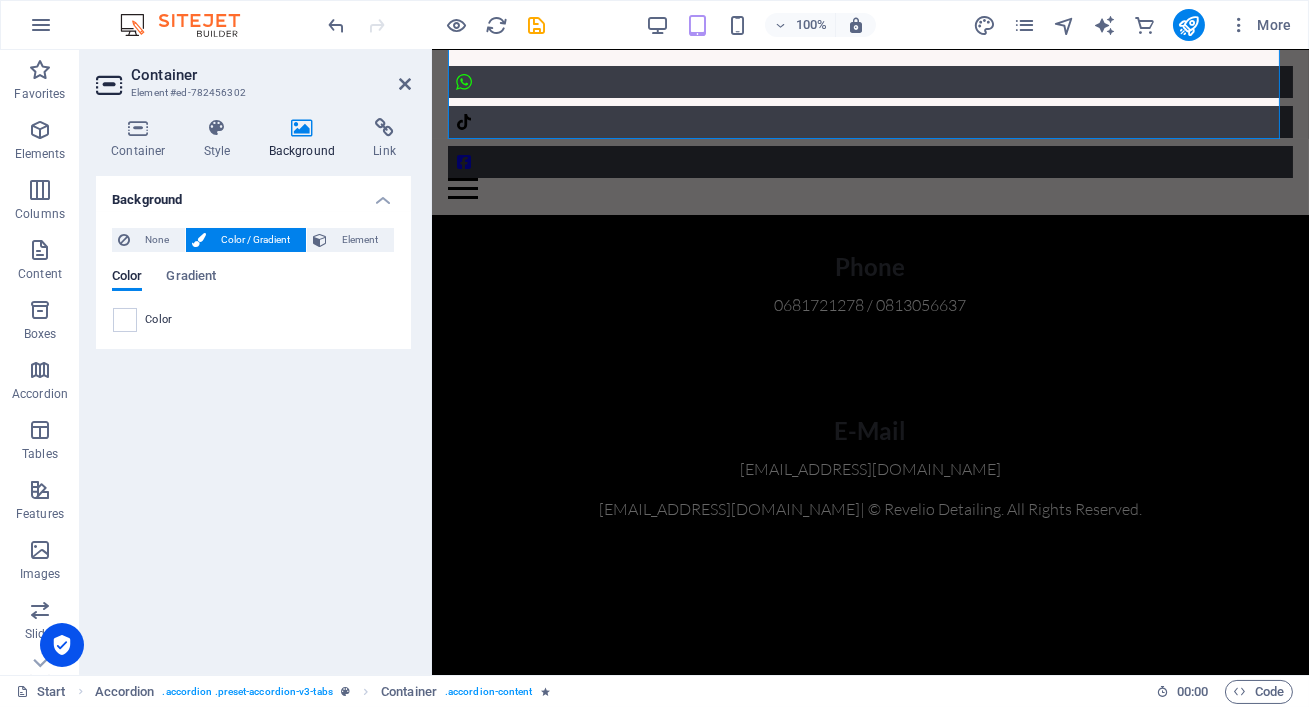 click on "Container" at bounding box center [271, 75] 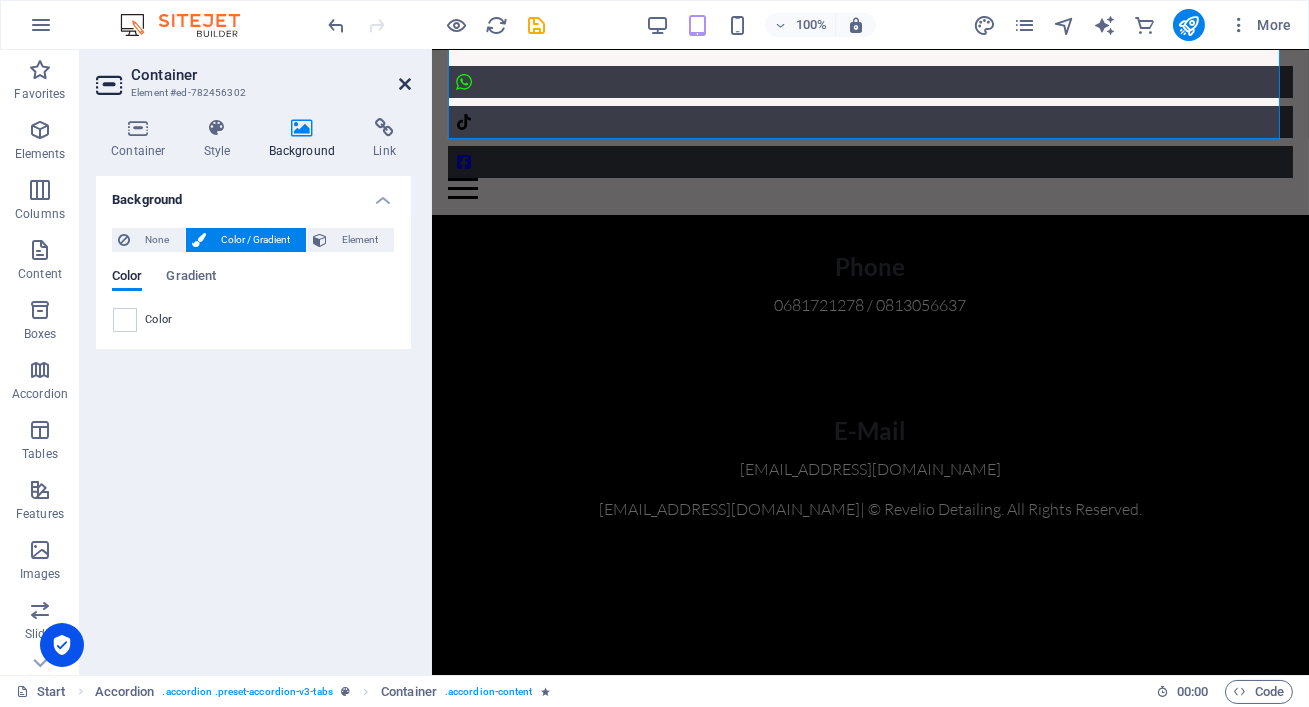 click at bounding box center (405, 84) 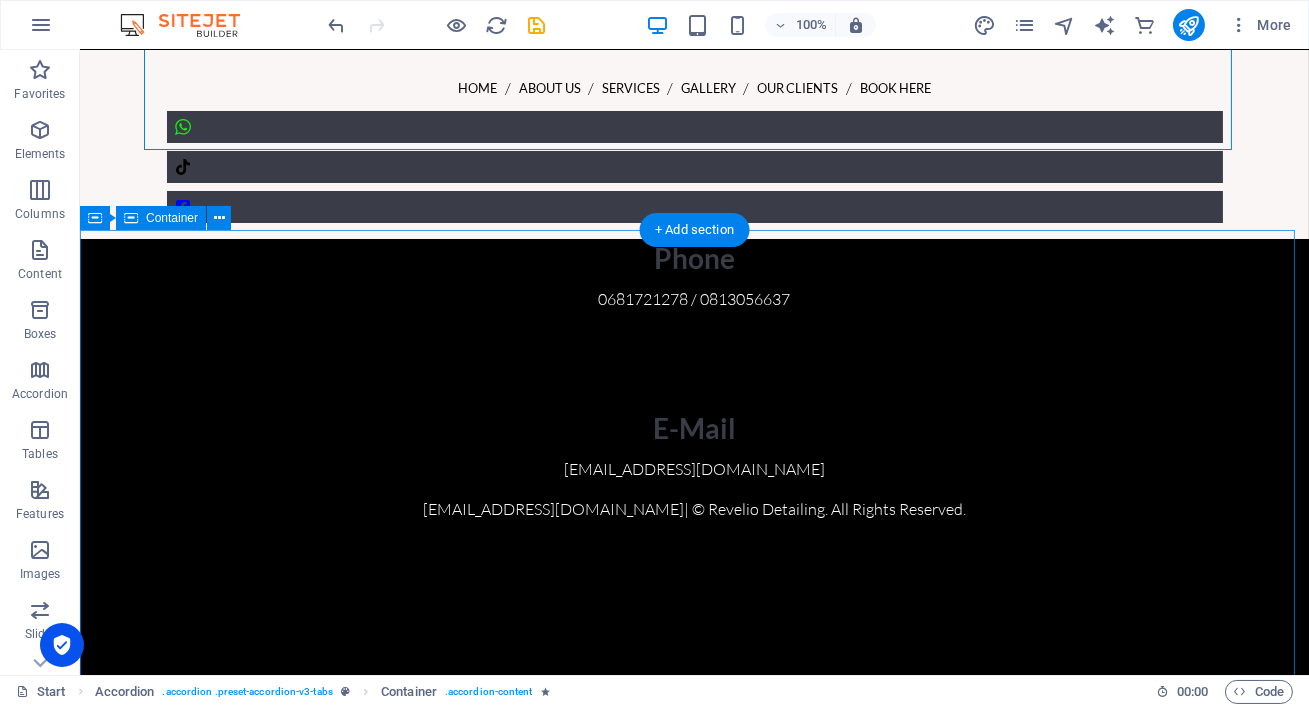 scroll, scrollTop: 6874, scrollLeft: 0, axis: vertical 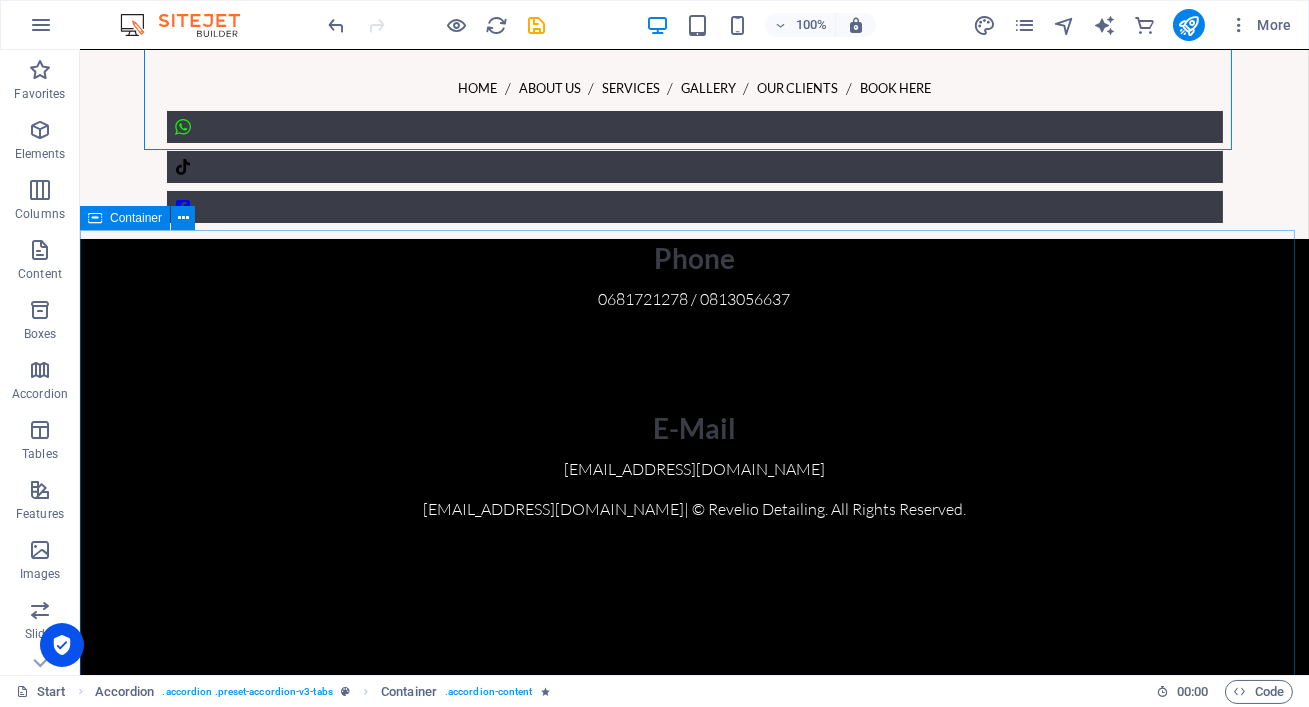 click on "Container" at bounding box center (125, 218) 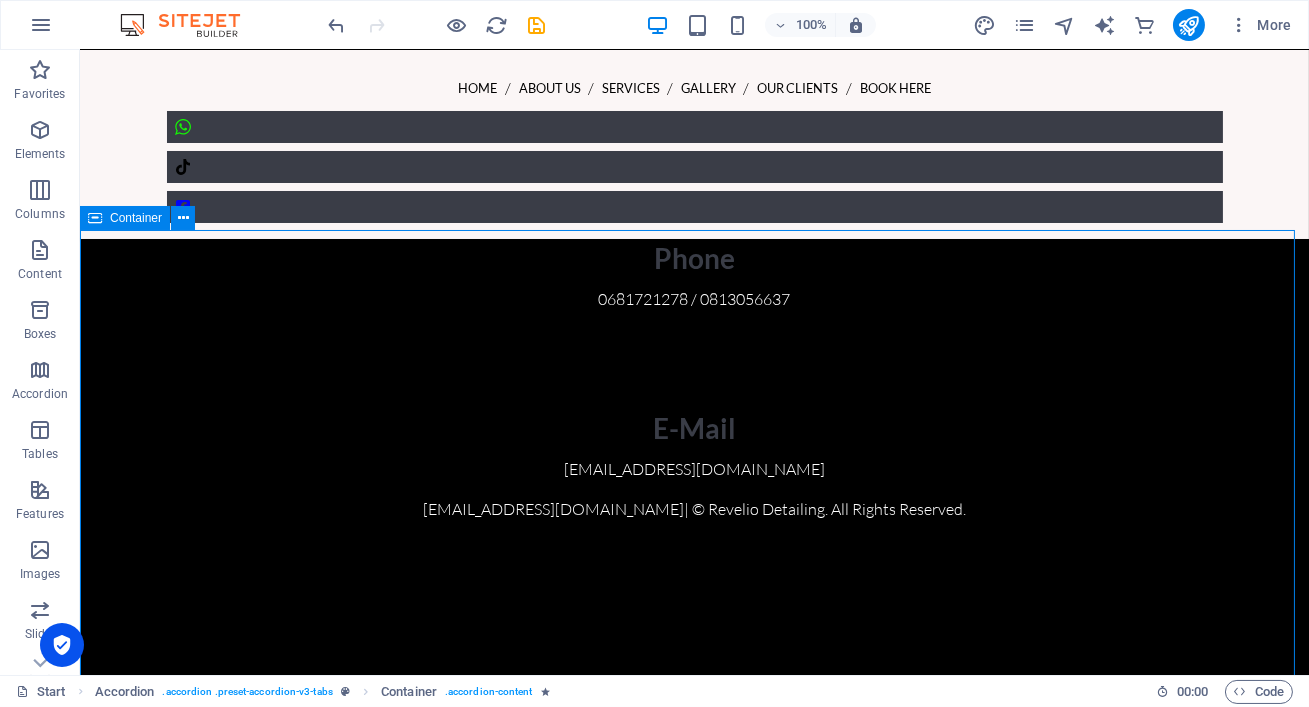 click on "Container" at bounding box center (125, 218) 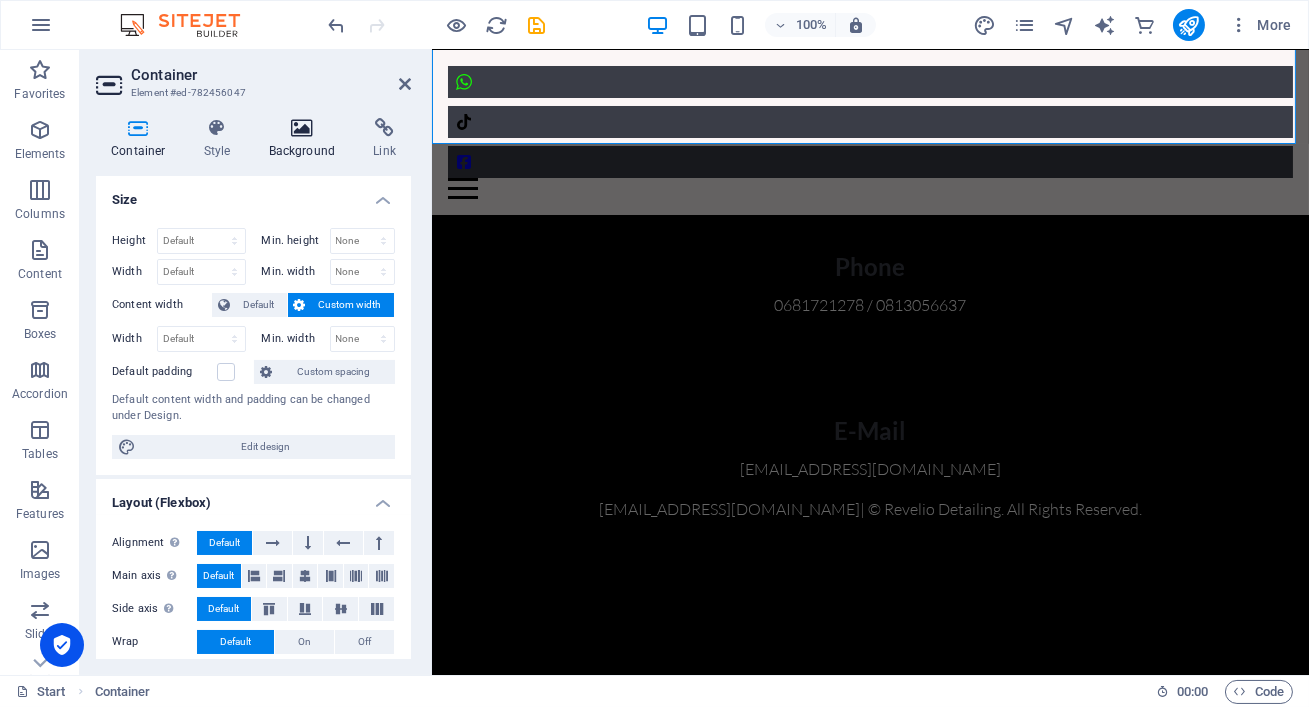 scroll, scrollTop: 6860, scrollLeft: 0, axis: vertical 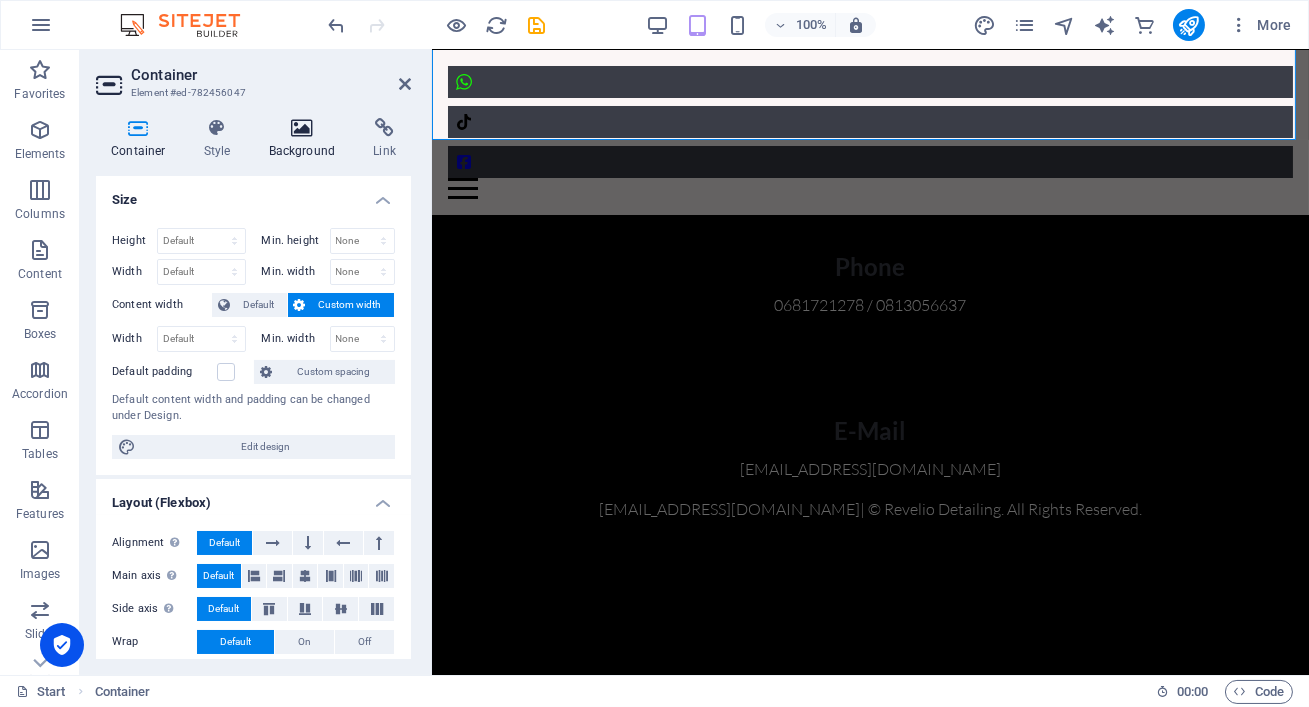 click on "Background" at bounding box center [306, 139] 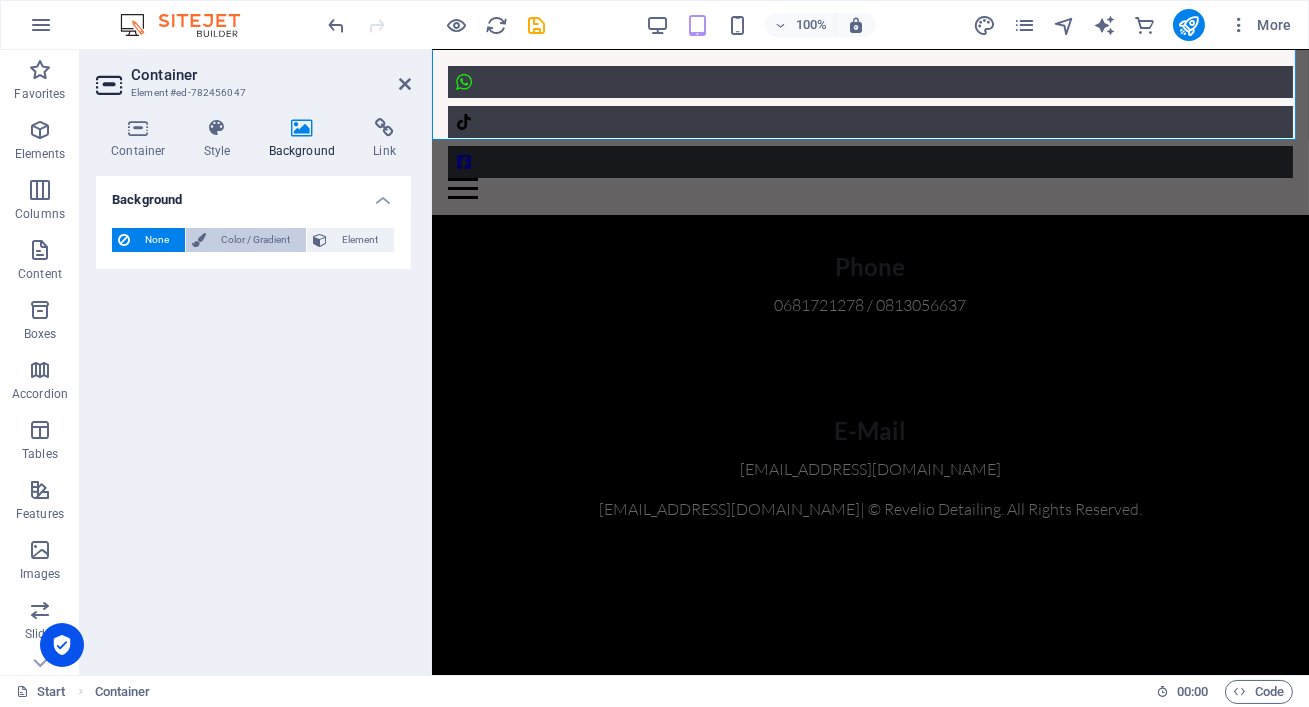 click on "Color / Gradient" at bounding box center (256, 240) 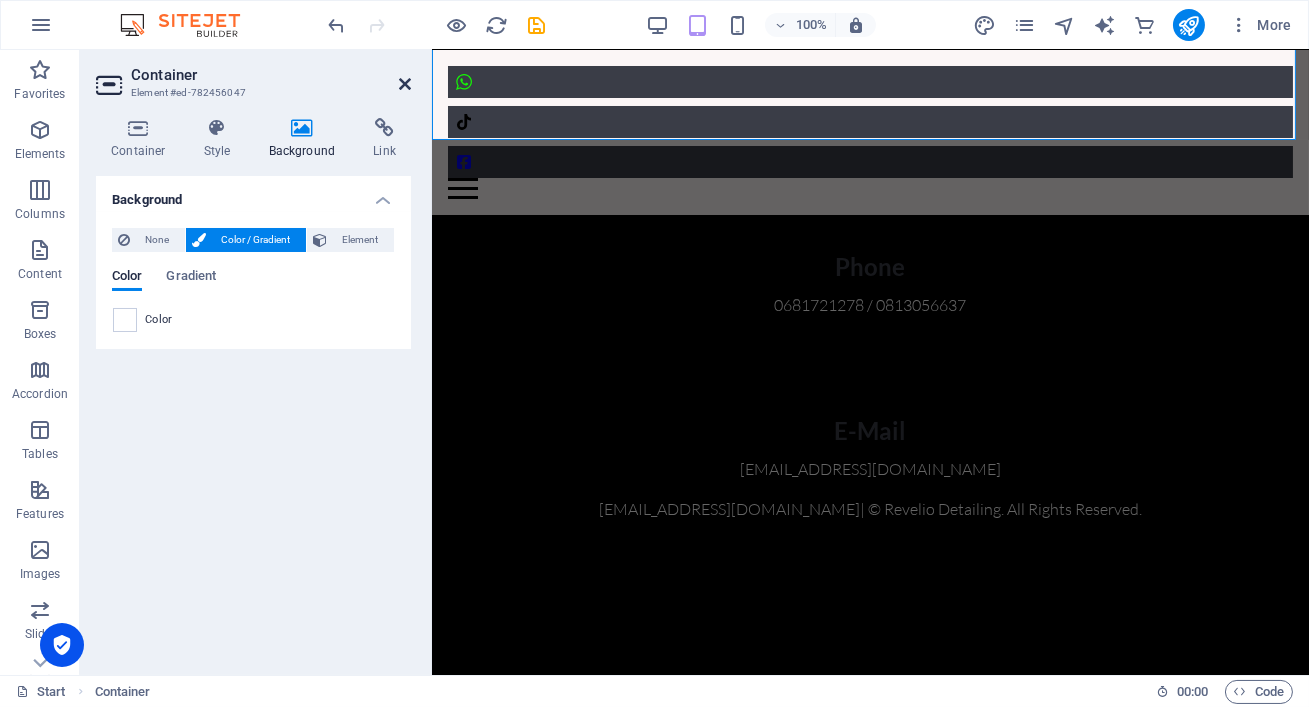 click at bounding box center (405, 84) 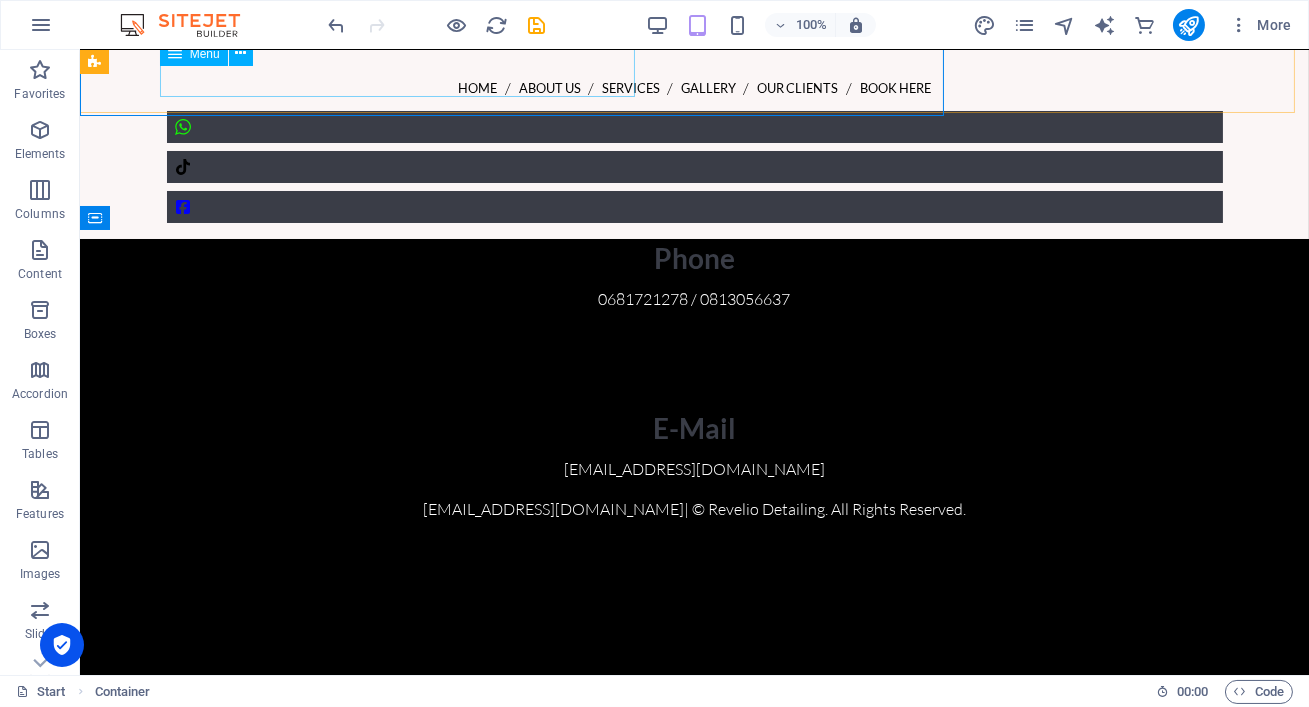 scroll, scrollTop: 6874, scrollLeft: 0, axis: vertical 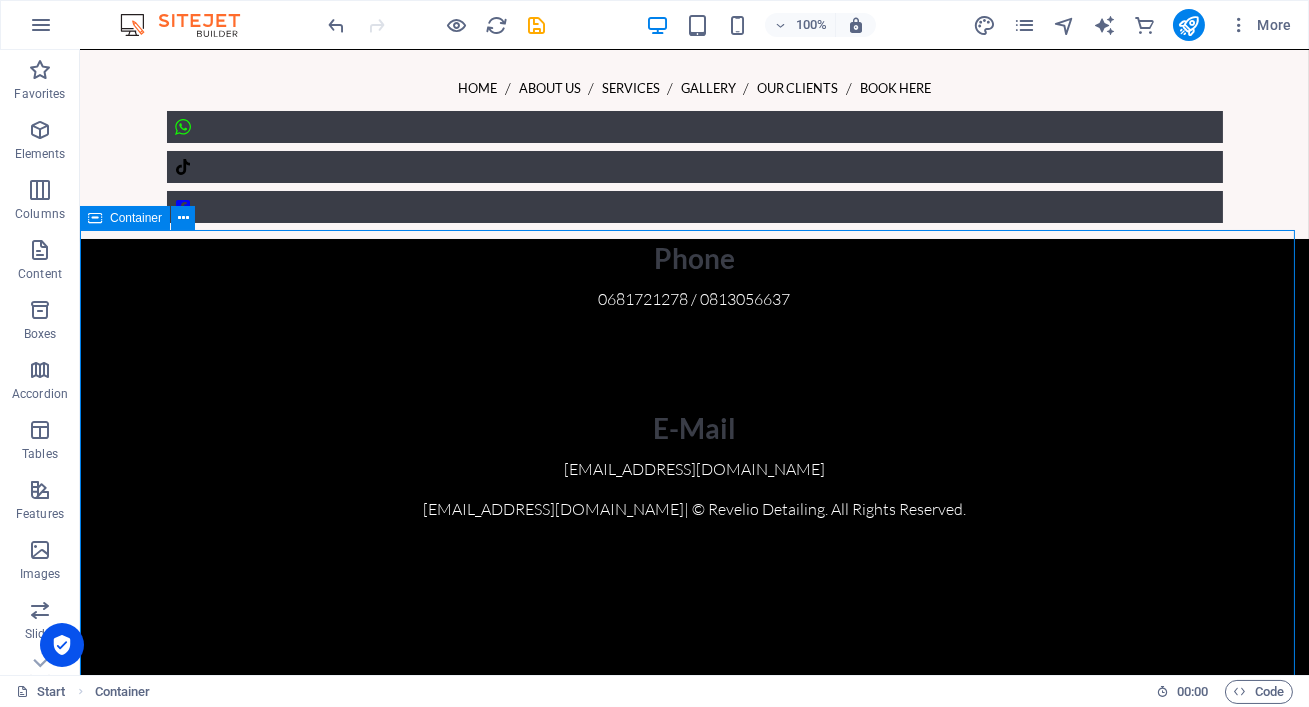 click at bounding box center [95, 218] 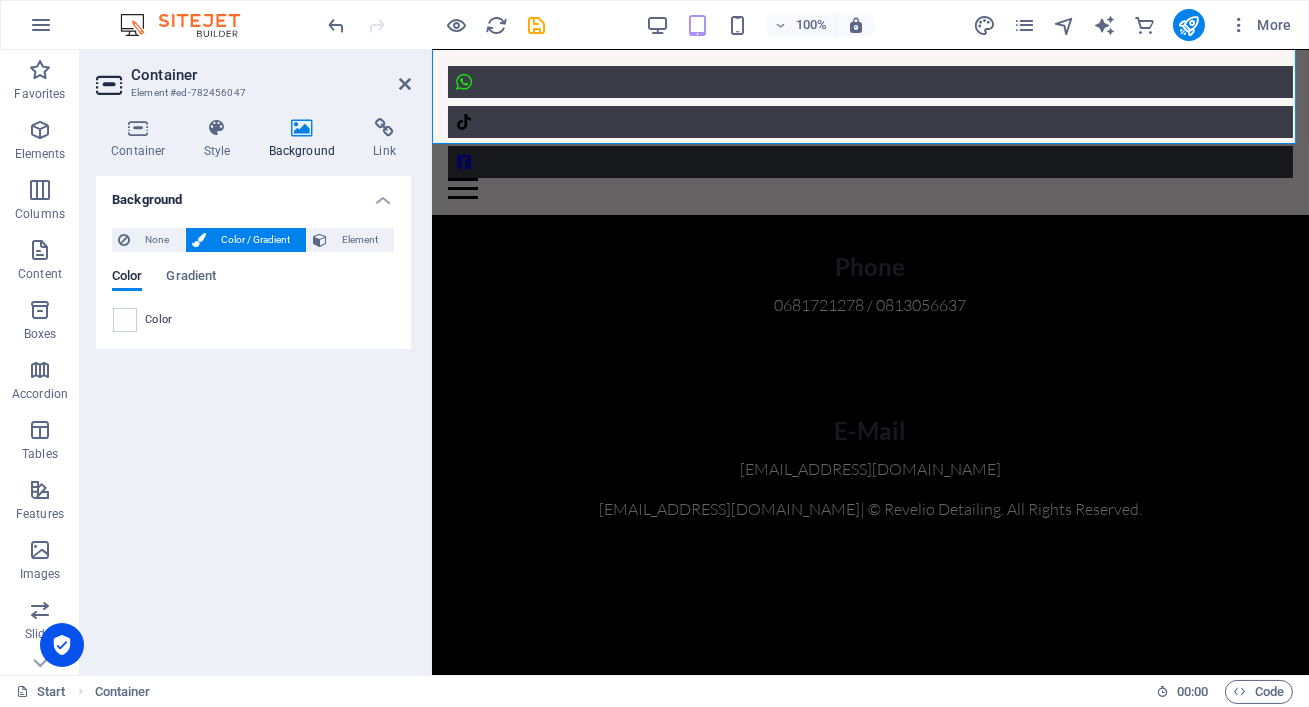 scroll, scrollTop: 6860, scrollLeft: 0, axis: vertical 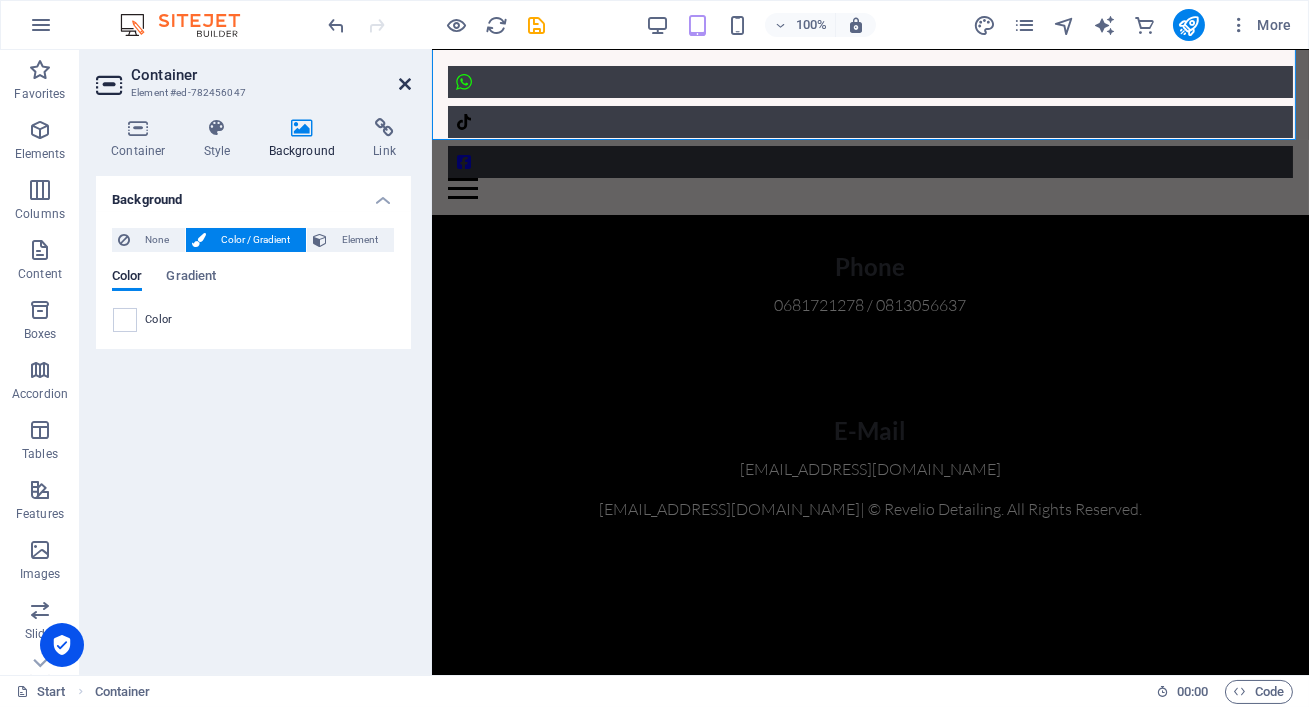 click at bounding box center [405, 84] 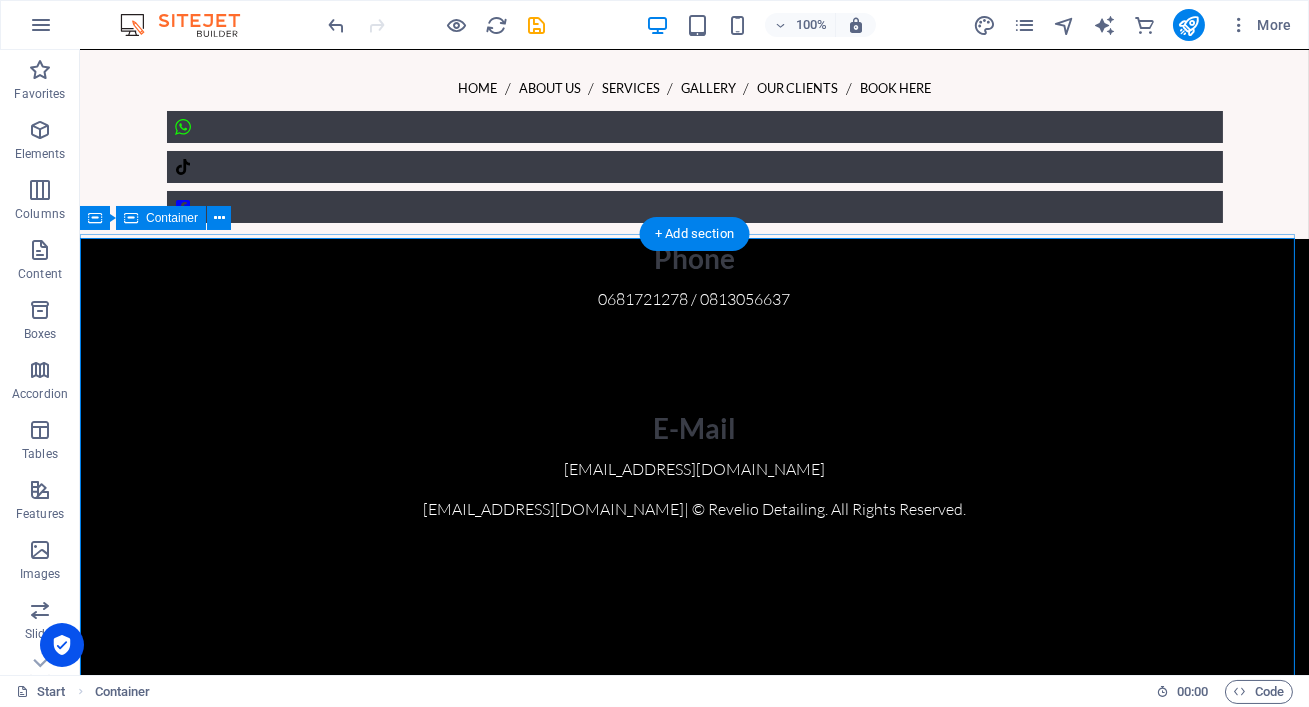 scroll, scrollTop: 6874, scrollLeft: 0, axis: vertical 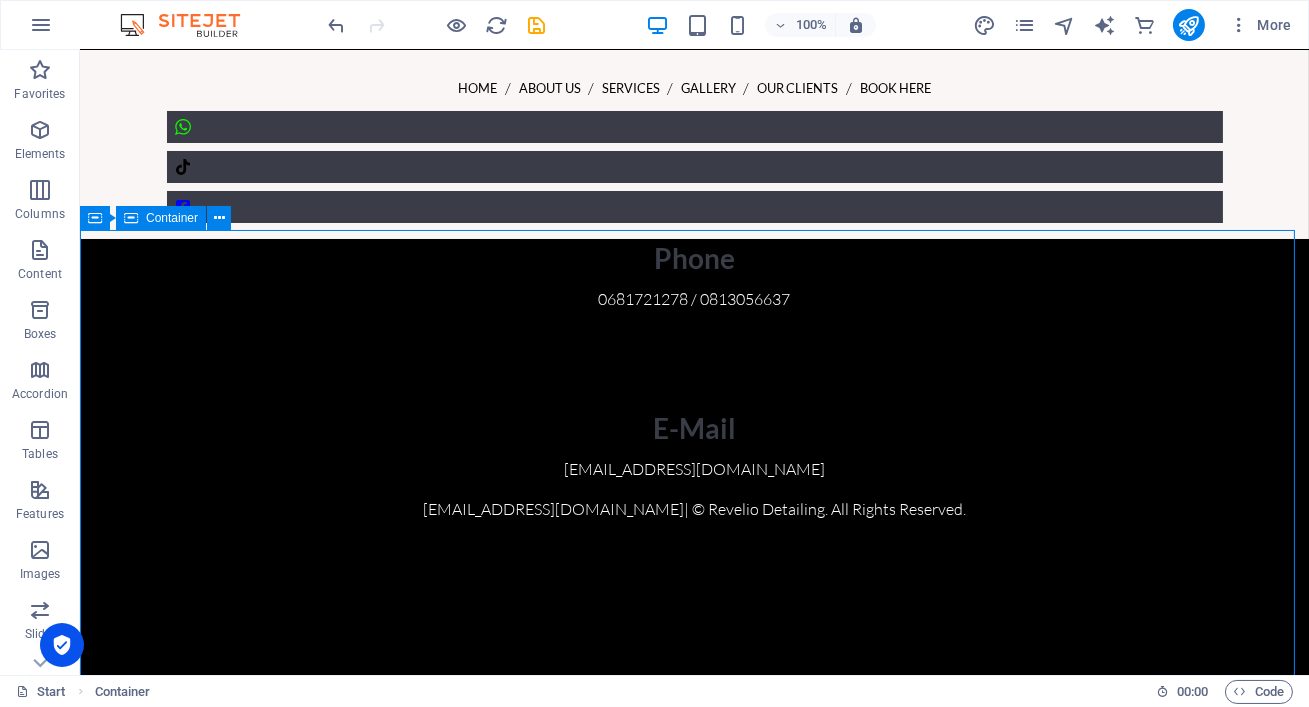 click on "Container" at bounding box center [172, 218] 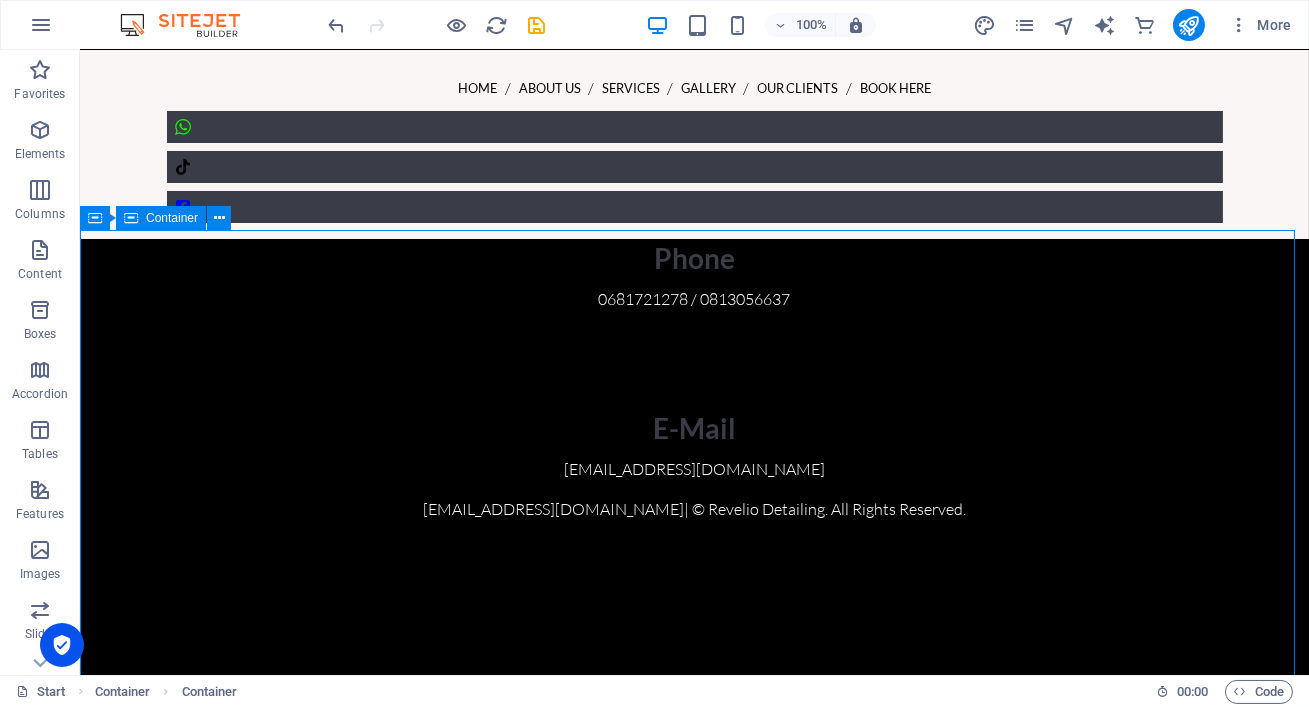 click on "Container" at bounding box center [172, 218] 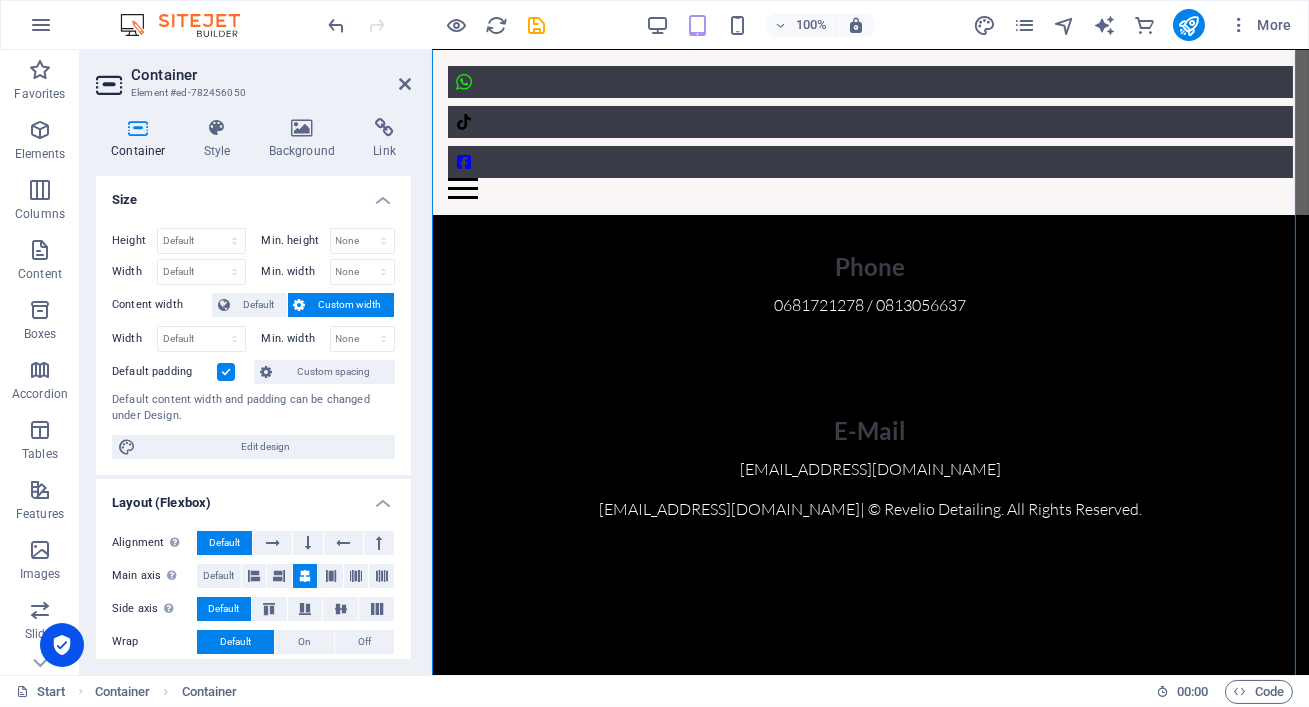 click on "Container Style Background Link Size Height Default px rem % vh vw Min. height None px rem % vh vw Width Default px rem % em vh vw Min. width None px rem % vh vw Content width Default Custom width Width Default px rem % em vh vw Min. width None px rem % vh vw Default padding Custom spacing Default content width and padding can be changed under Design. Edit design Layout (Flexbox) Alignment Determines the flex direction. Default Main axis Determine how elements should behave along the main axis inside this container (justify content). Default Side axis Control the vertical direction of the element inside of the container (align items). Default Wrap Default On Off Fill Controls the distances and direction of elements on the y-axis across several lines (align content). Default Accessibility ARIA helps assistive technologies (like screen readers) to understand the role, state, and behavior of web elements Role The ARIA role defines the purpose of an element.  None Header Footer Section Banner Fan" at bounding box center (253, 388) 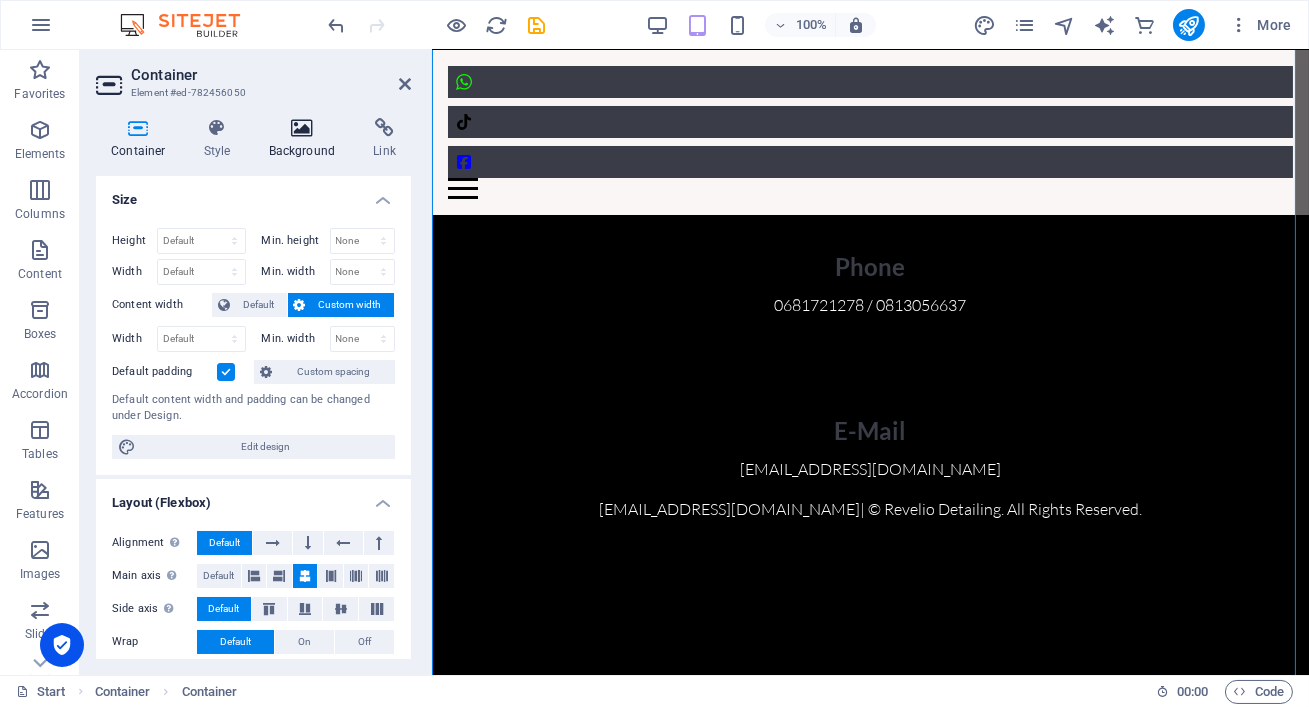 click at bounding box center [302, 128] 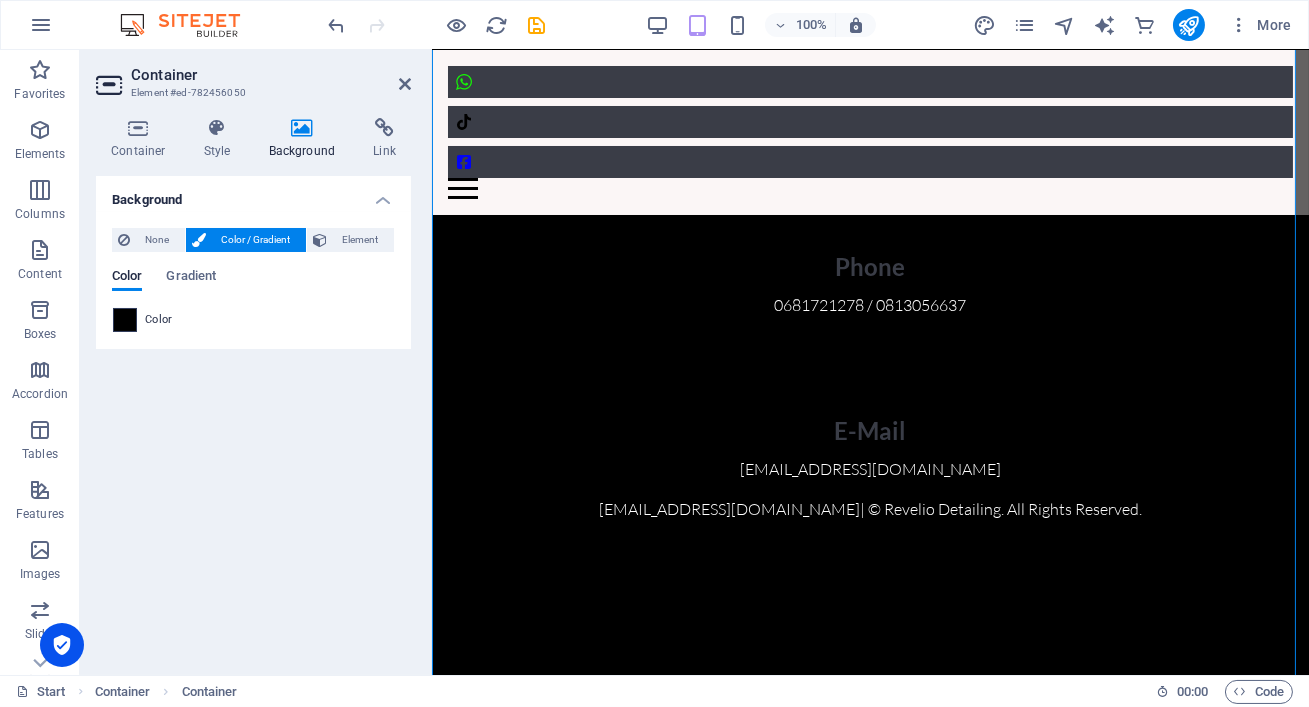 click at bounding box center (125, 320) 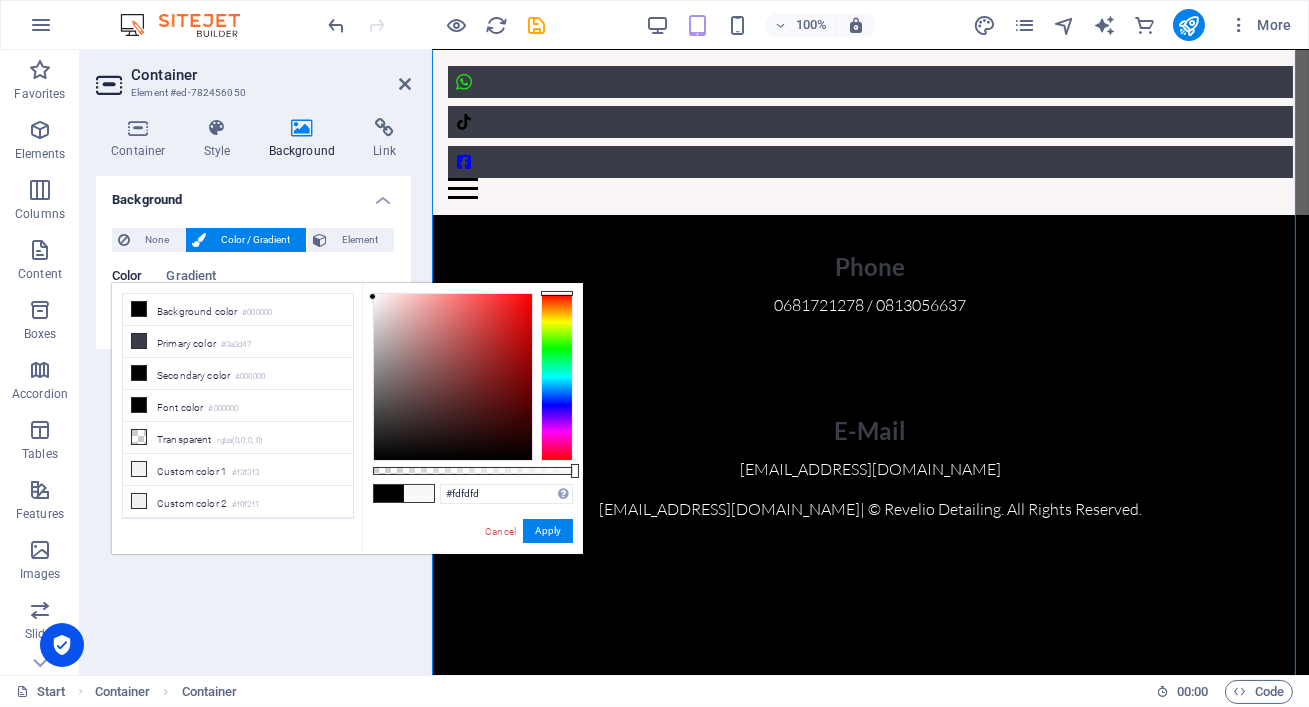 type on "#ffffff" 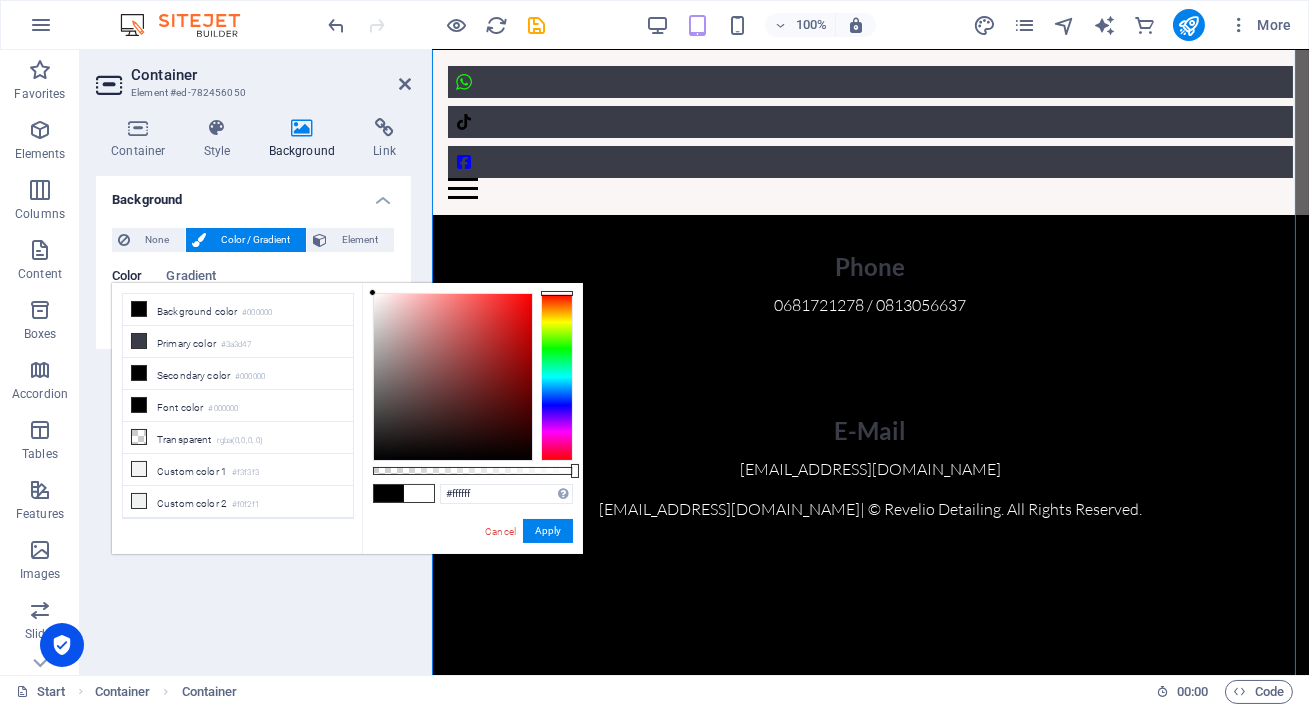 drag, startPoint x: 373, startPoint y: 455, endPoint x: 364, endPoint y: 287, distance: 168.2409 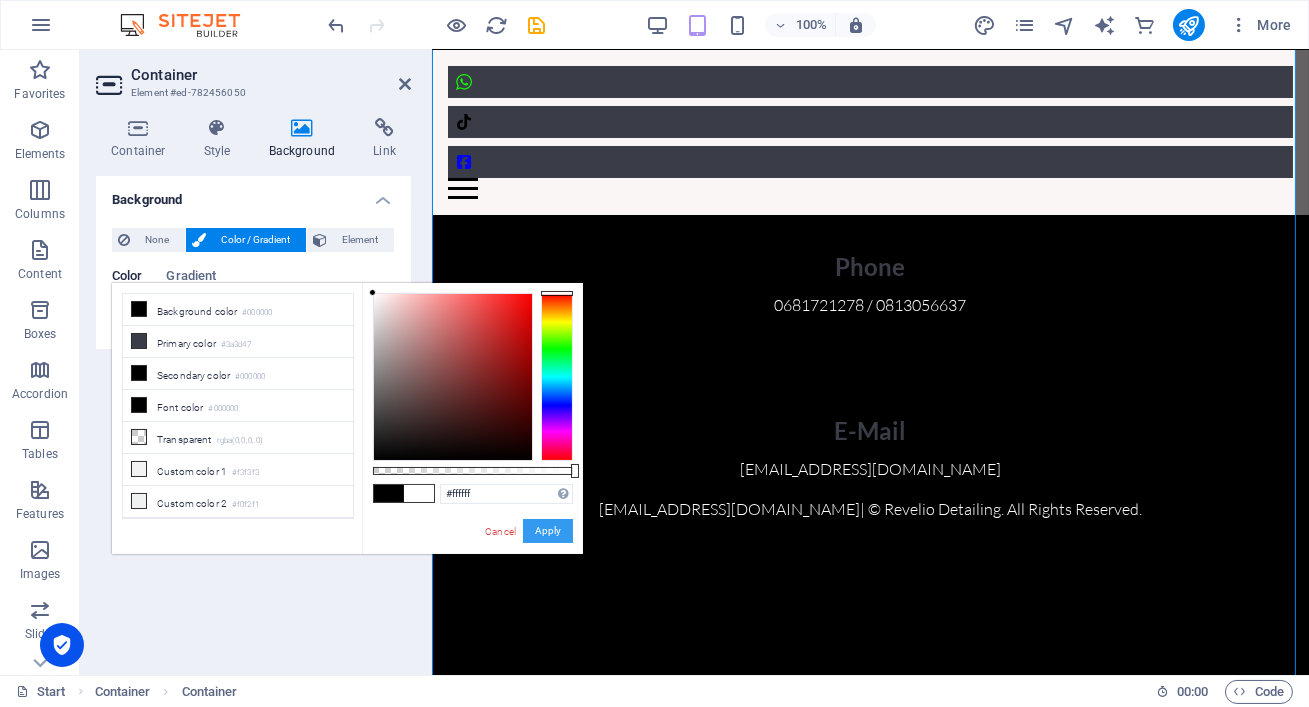click on "Apply" at bounding box center [548, 531] 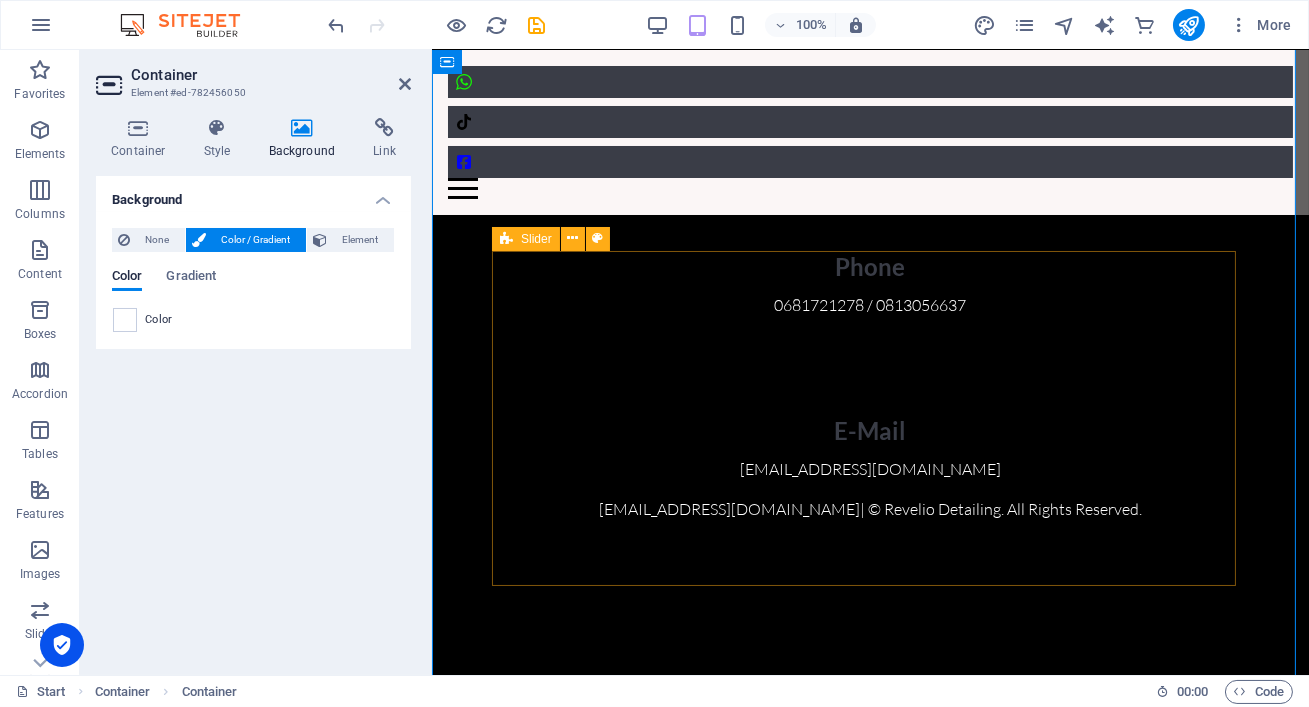 click on "Slider" at bounding box center (536, 239) 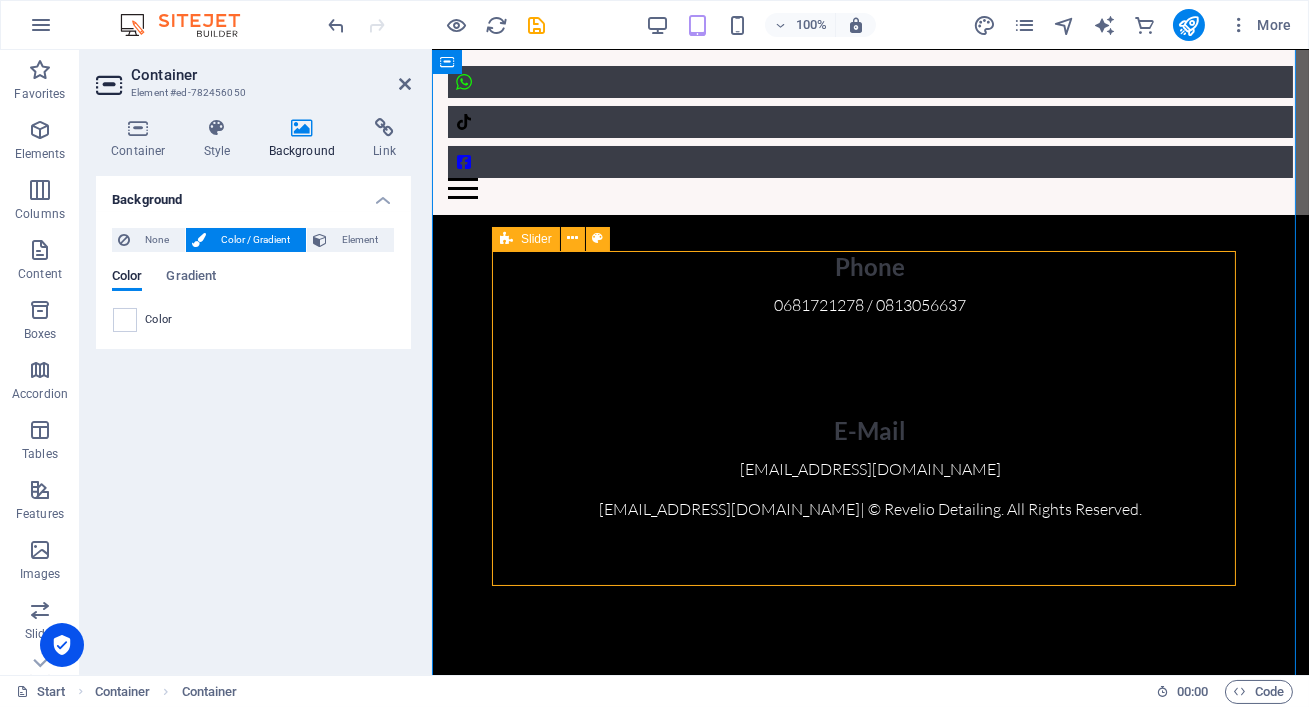 click on "Slider" at bounding box center (536, 239) 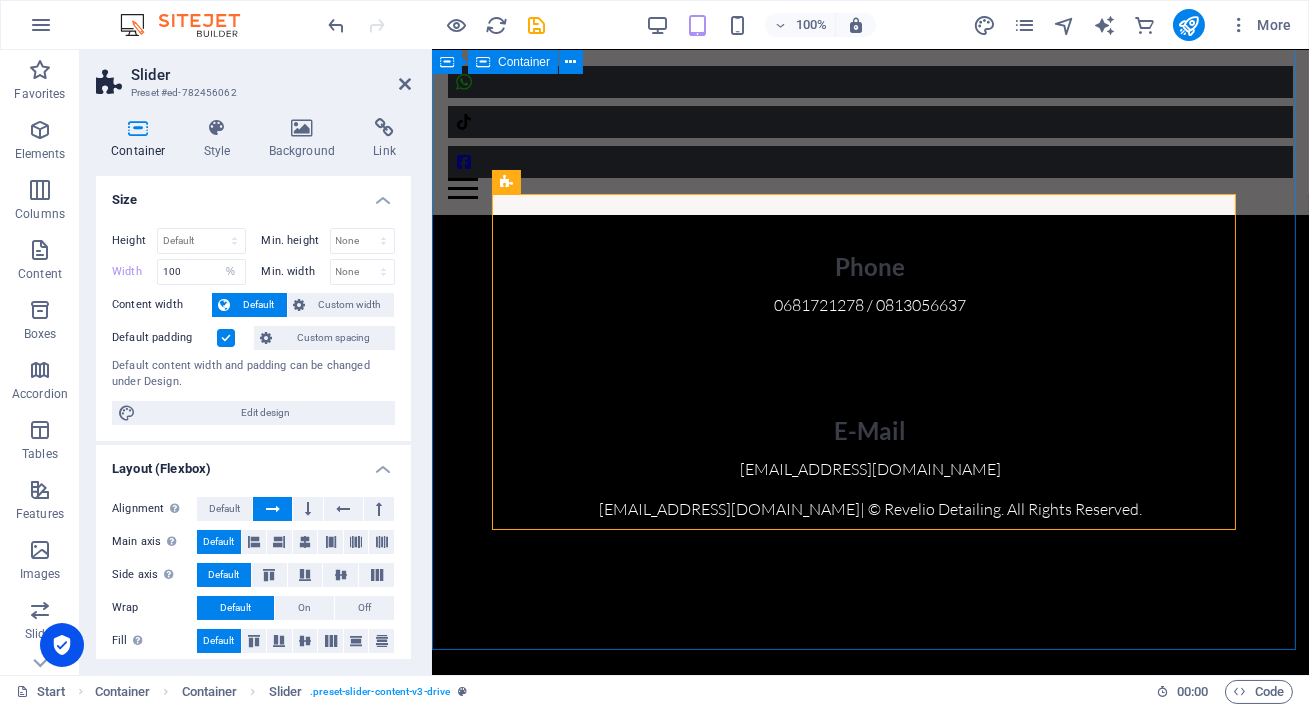 scroll, scrollTop: 6350, scrollLeft: 0, axis: vertical 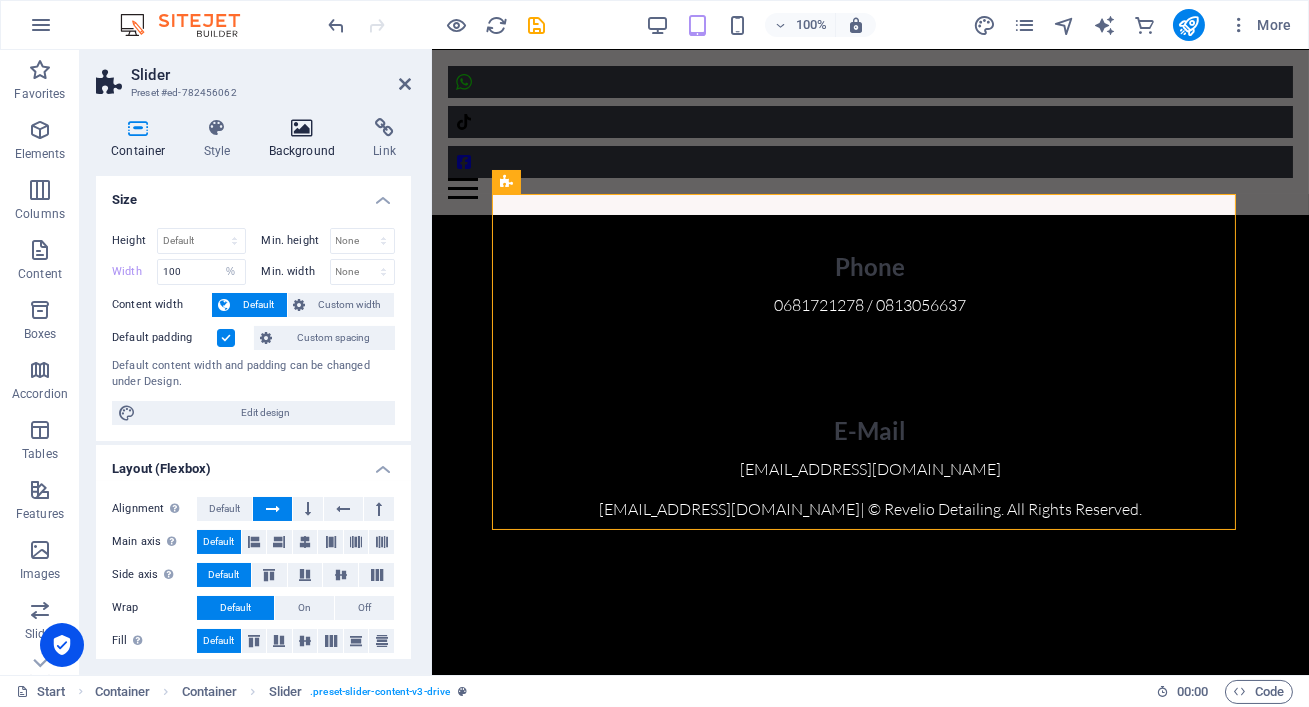 click on "Background" at bounding box center [306, 139] 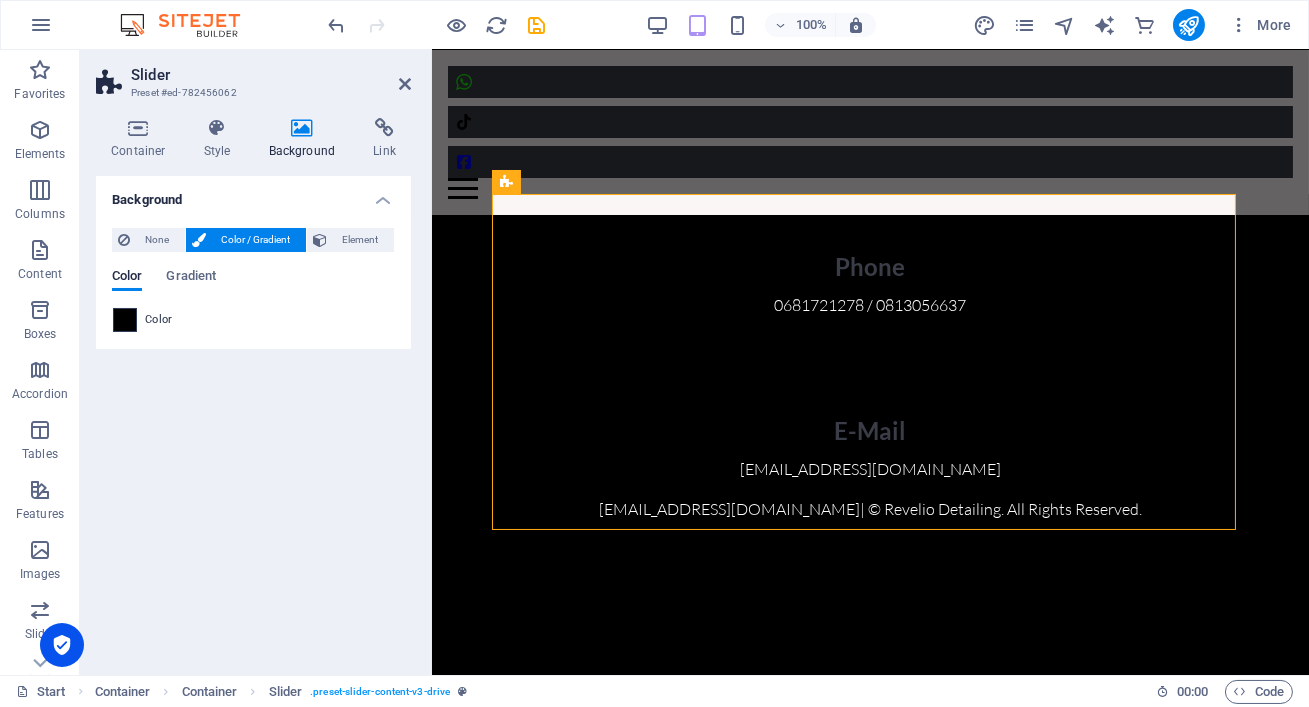click at bounding box center [125, 320] 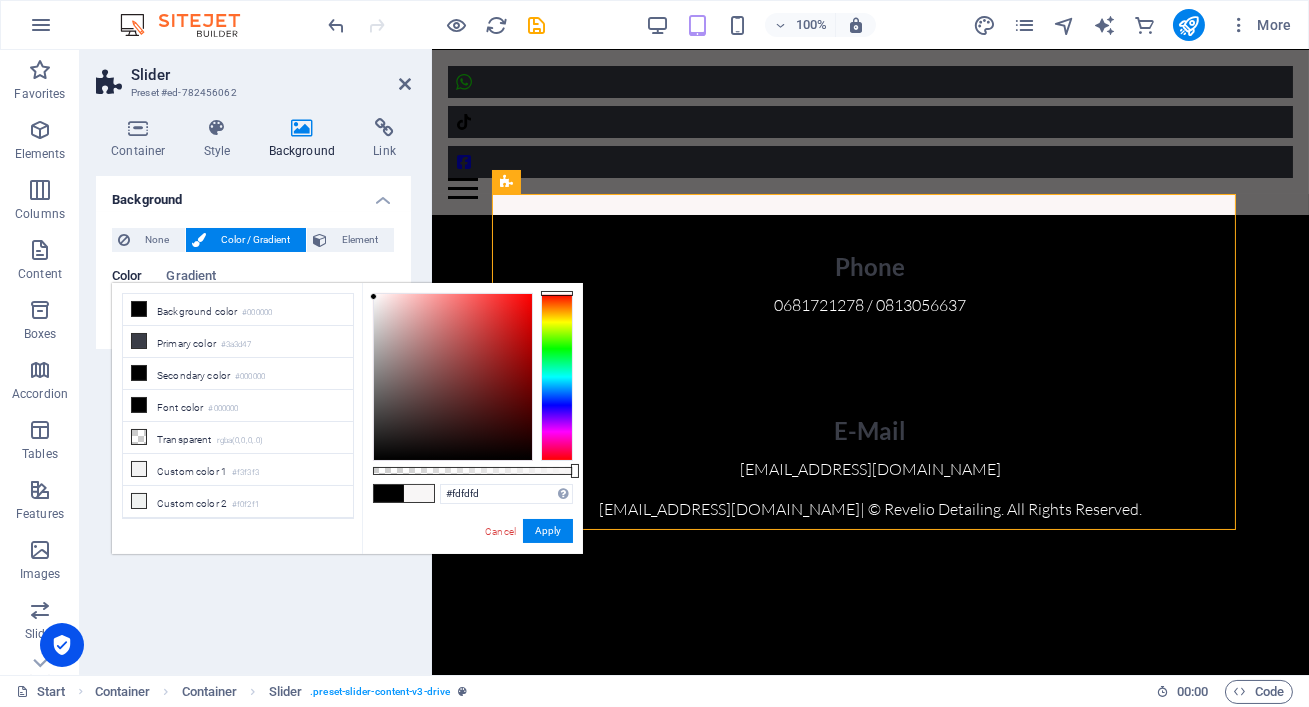 type on "#ffffff" 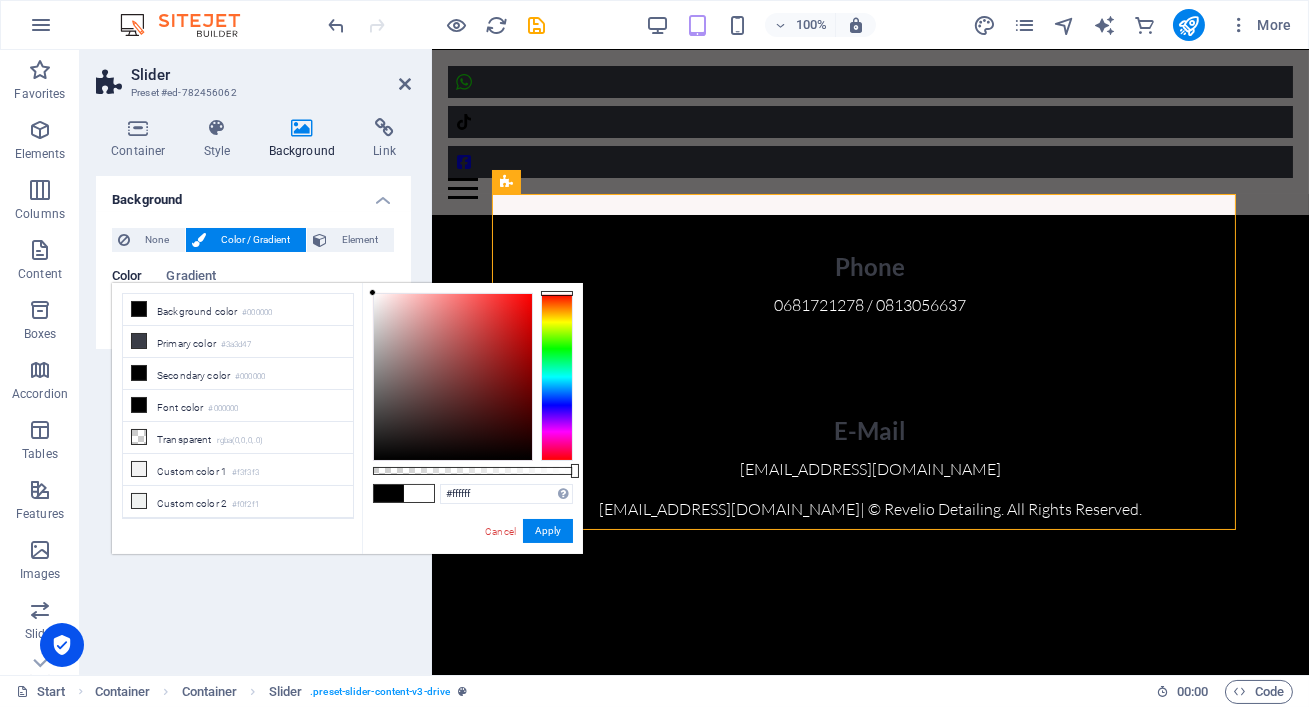 drag, startPoint x: 372, startPoint y: 456, endPoint x: 369, endPoint y: 286, distance: 170.02647 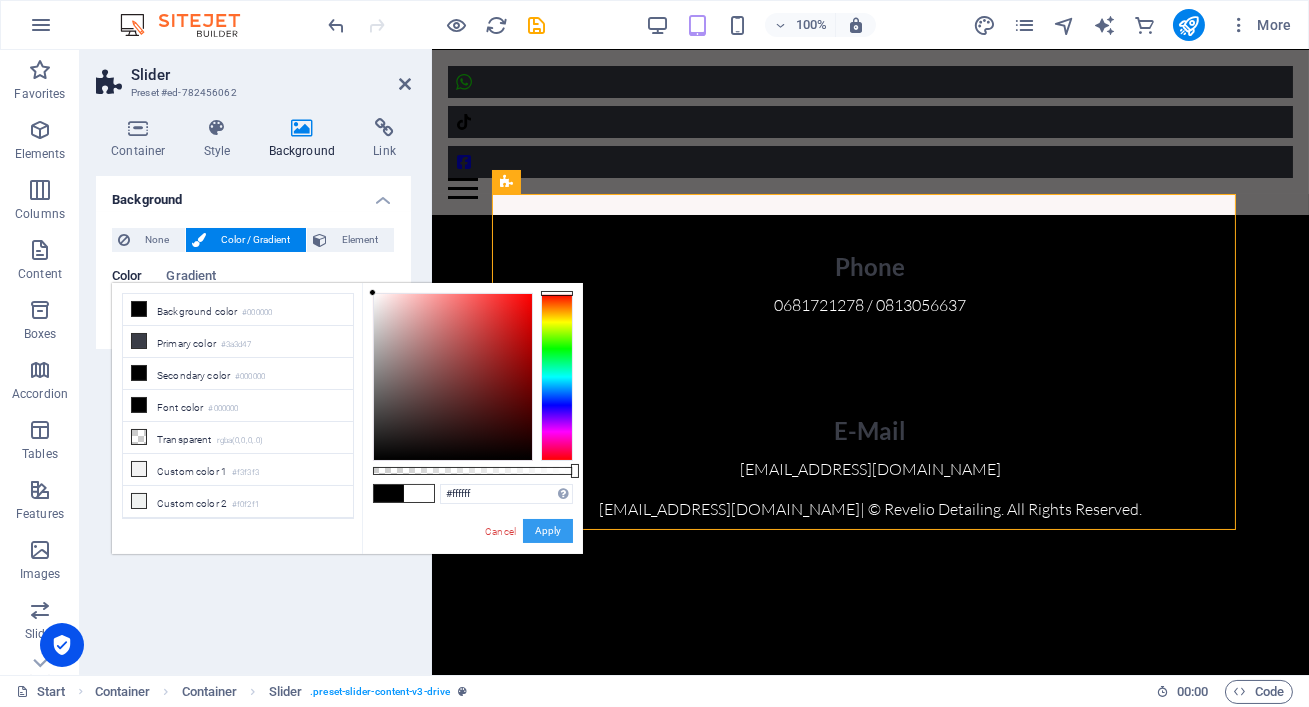 click on "Apply" at bounding box center [548, 531] 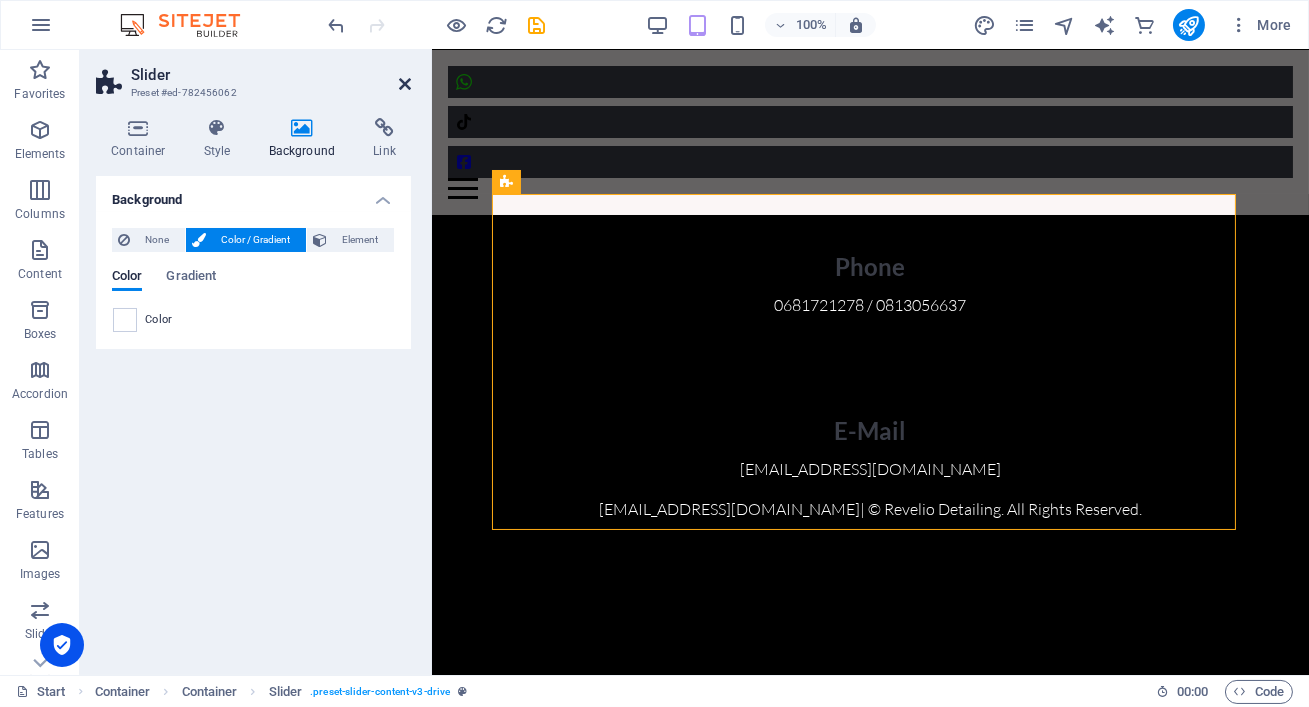 click at bounding box center [405, 84] 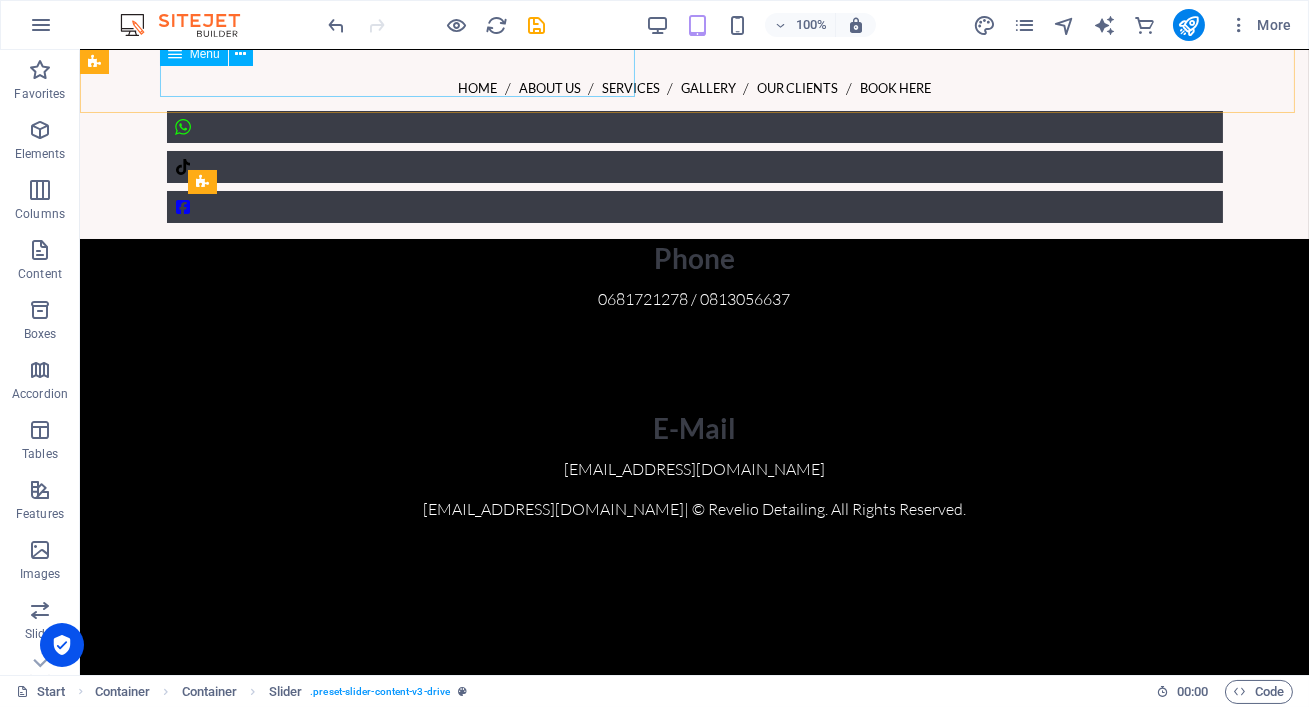 scroll, scrollTop: 7232, scrollLeft: 0, axis: vertical 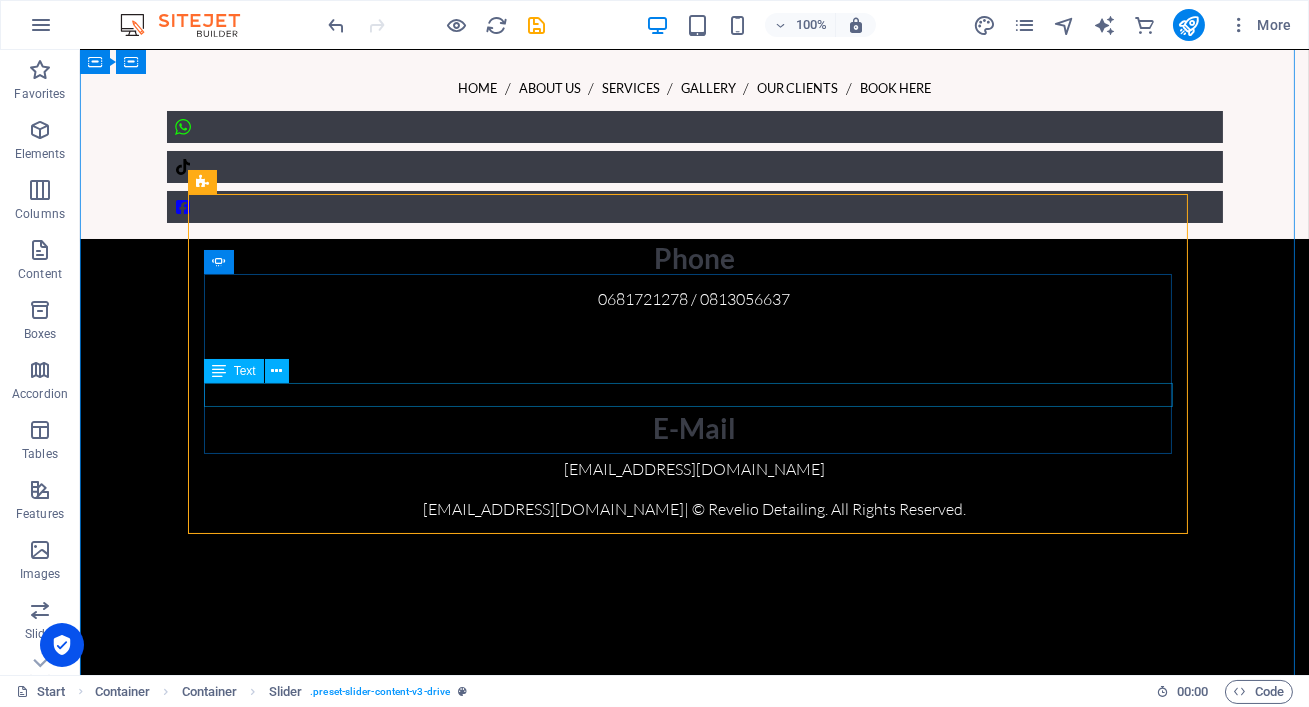 click on "Job well done on my lights, they are clean as new, I will definitely call again" at bounding box center (-365, -688) 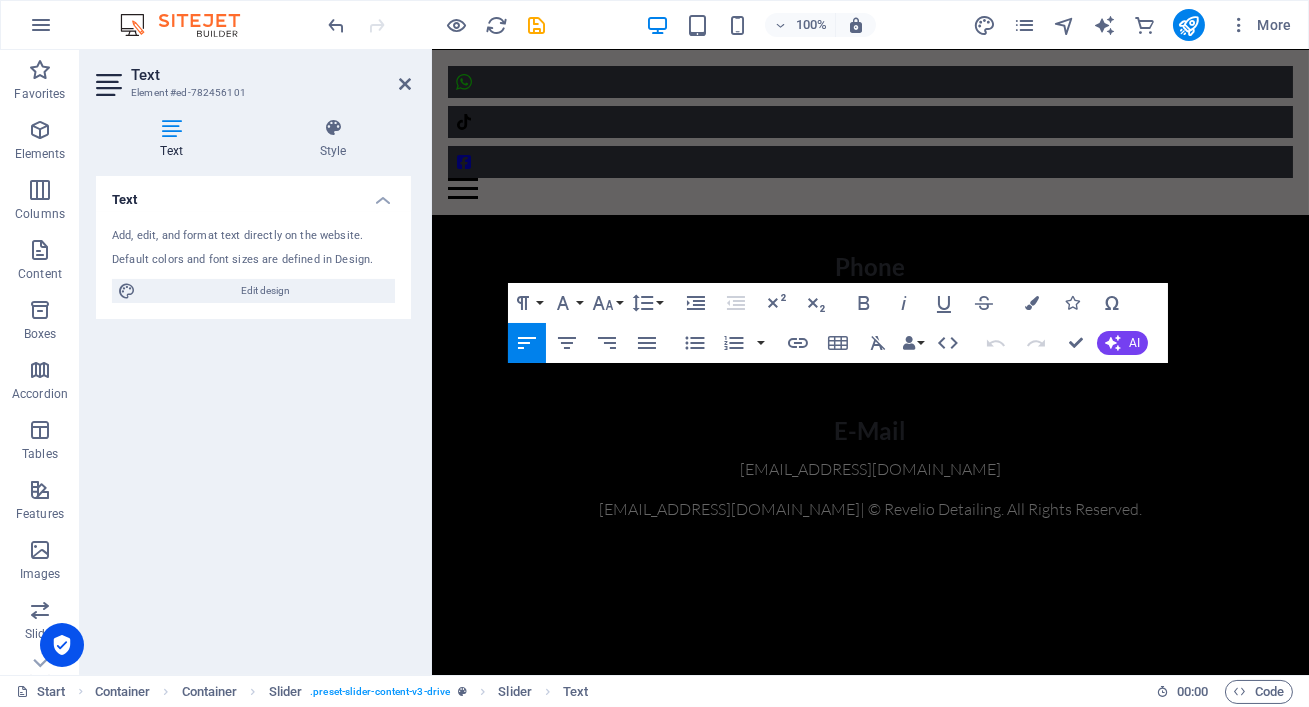 scroll, scrollTop: 6366, scrollLeft: 0, axis: vertical 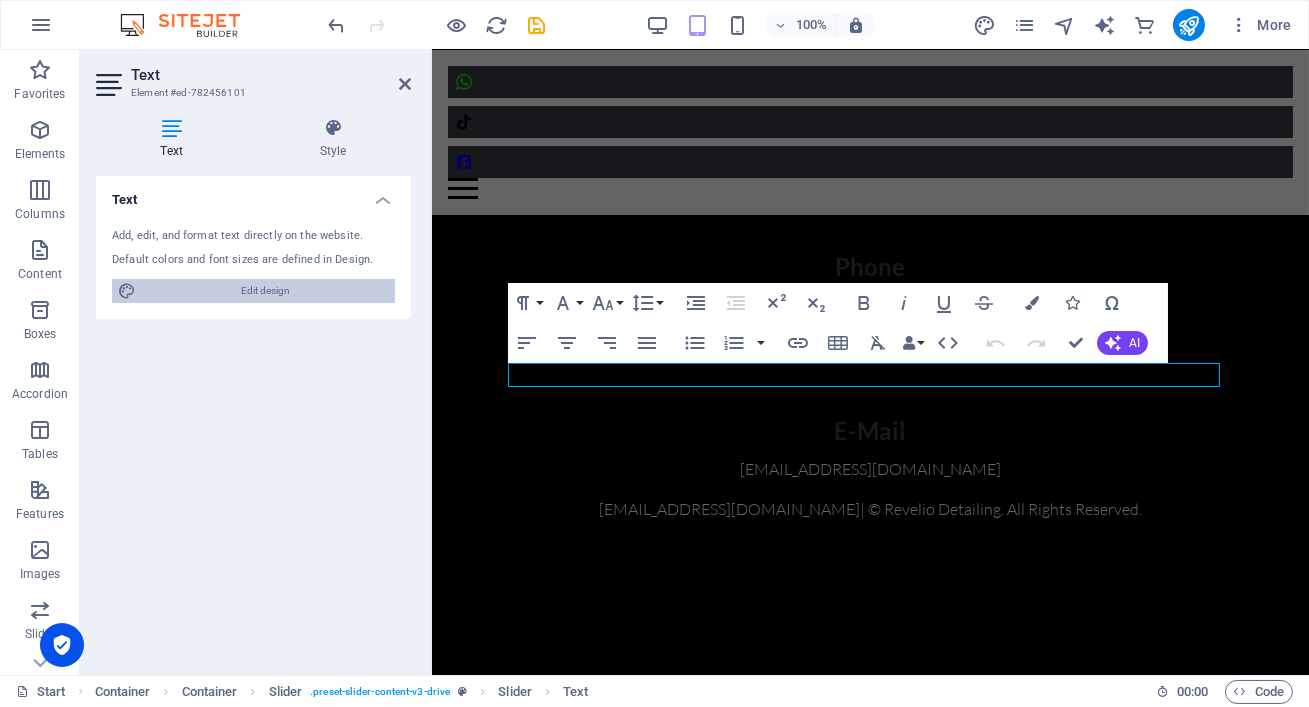 click on "Edit design" at bounding box center (265, 291) 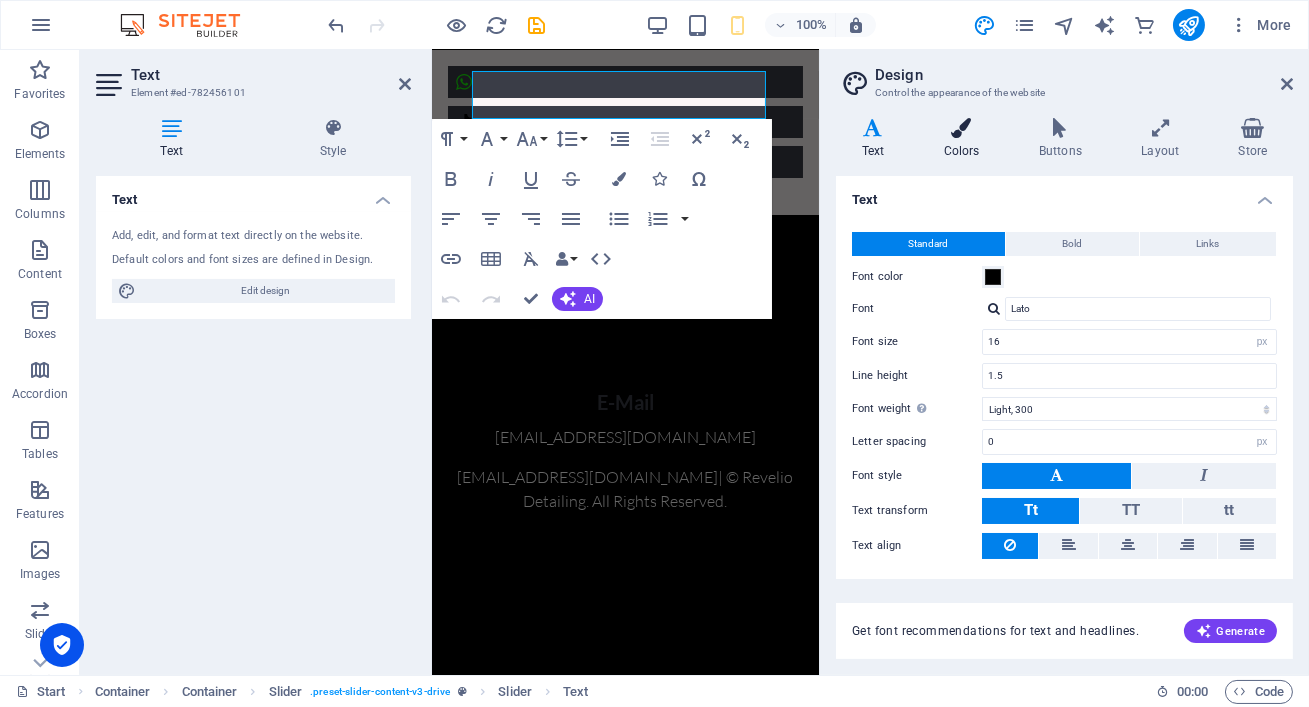 click on "Colors" at bounding box center [965, 139] 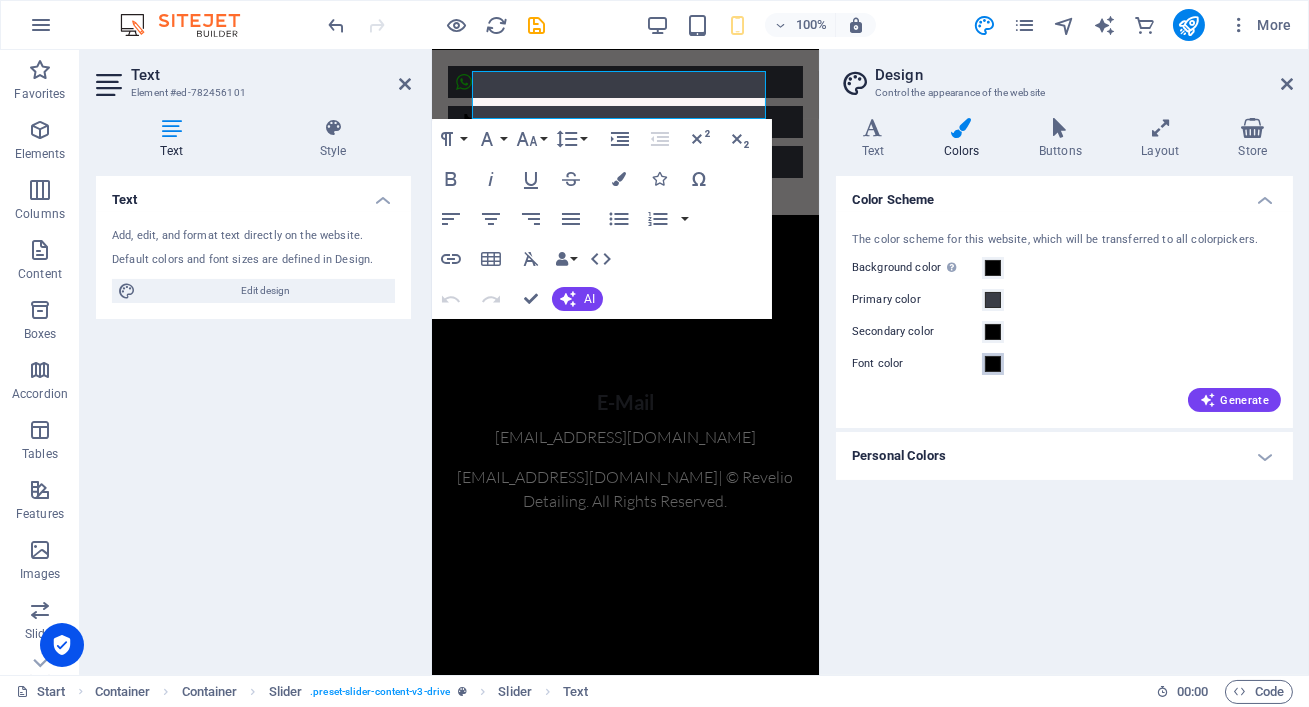 click at bounding box center (993, 364) 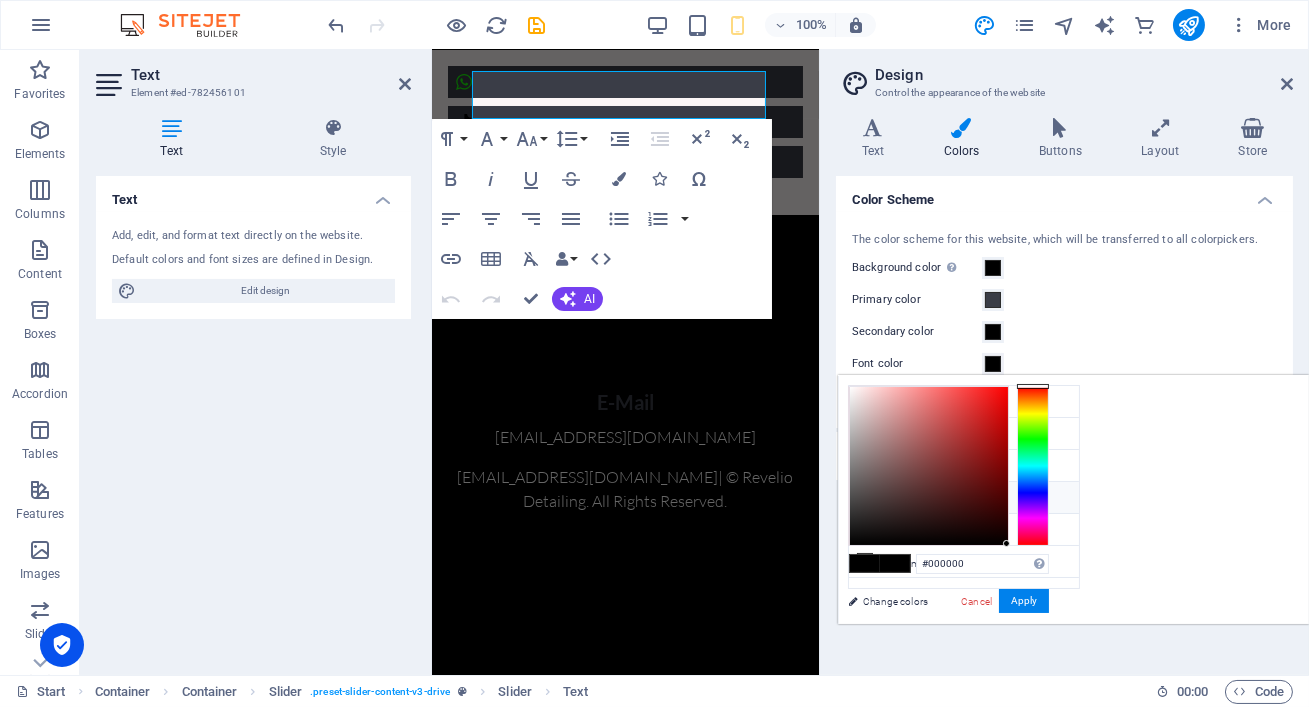 click on "#000000" at bounding box center [950, 501] 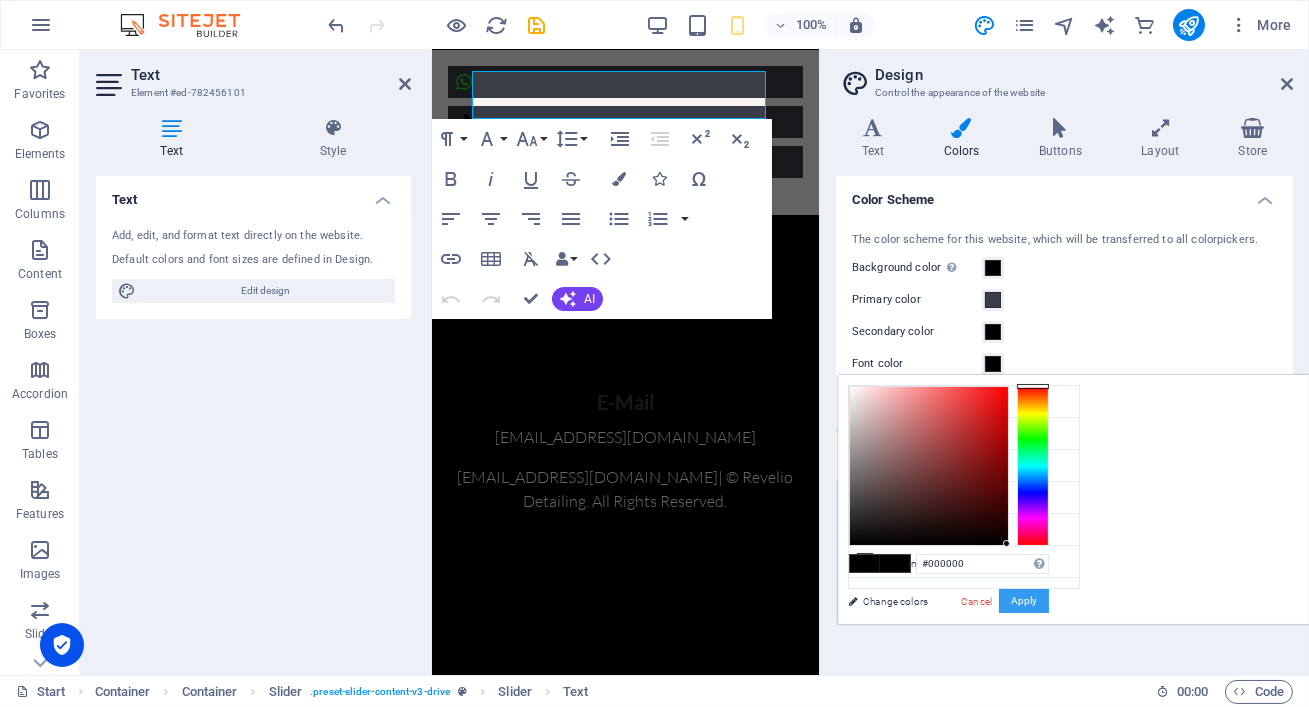 click on "Apply" at bounding box center (1024, 601) 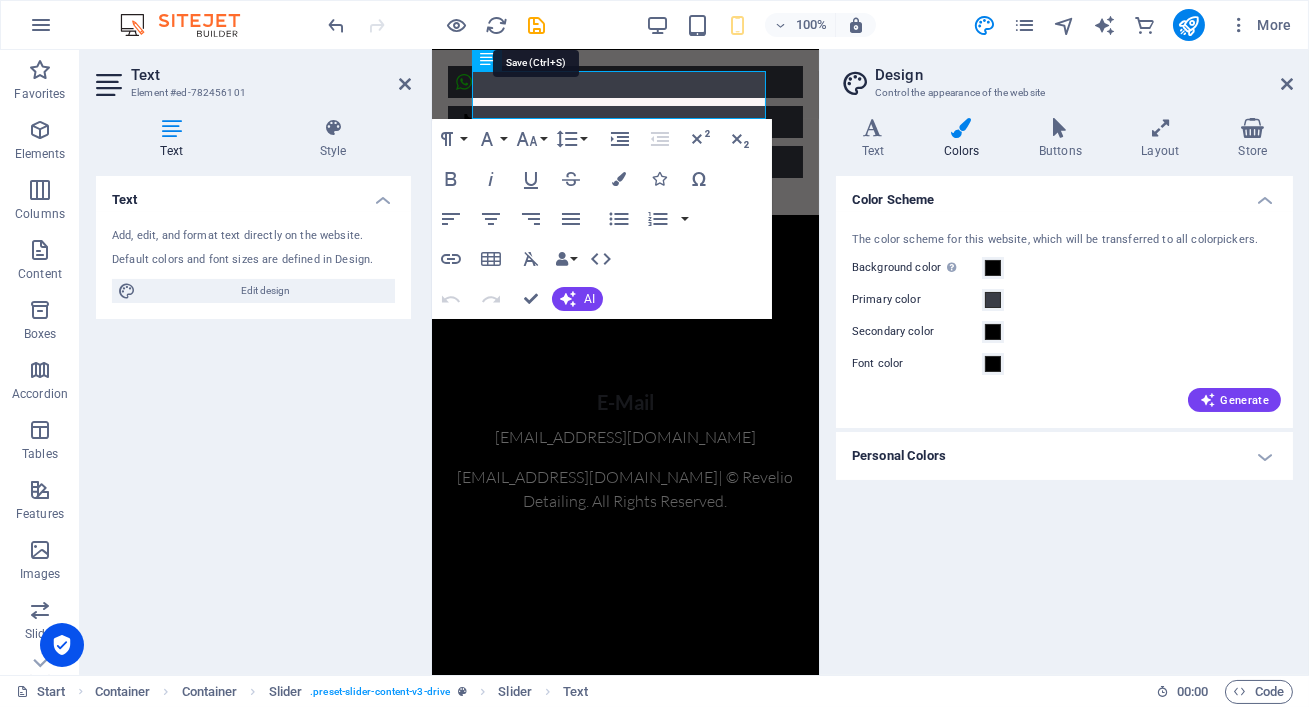 click at bounding box center [537, 25] 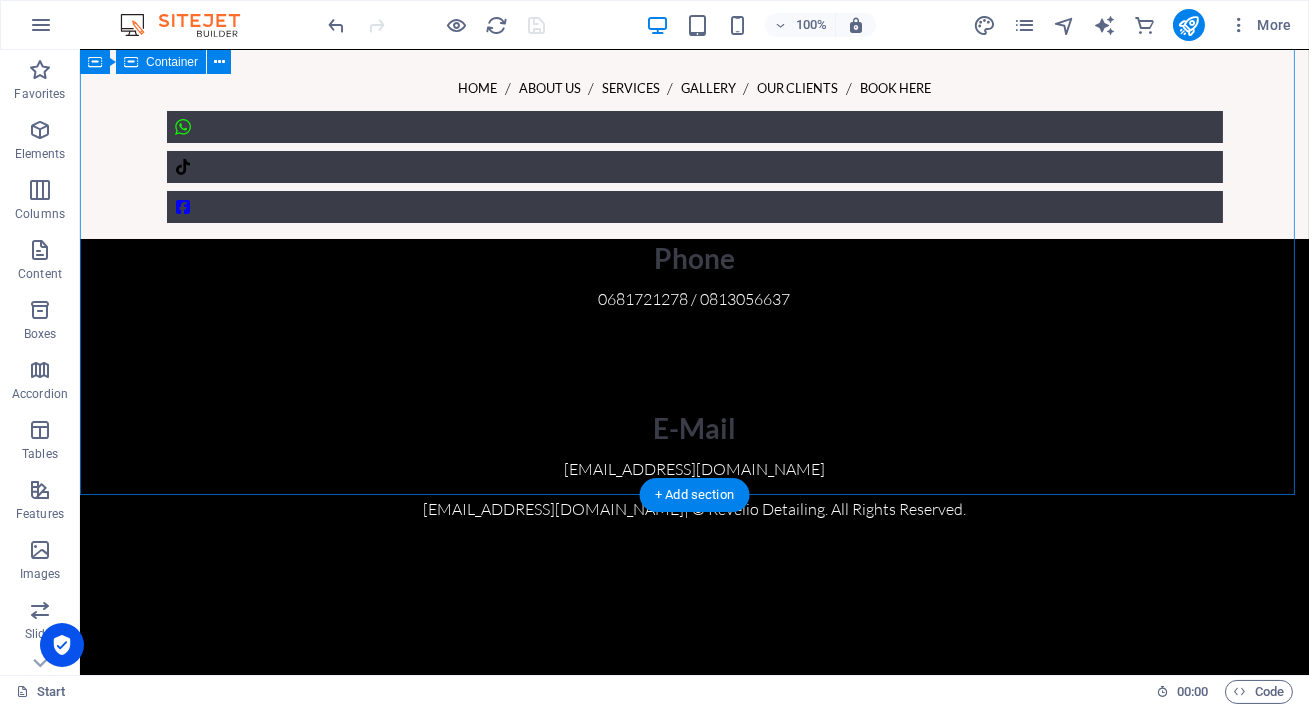 scroll, scrollTop: 7431, scrollLeft: 0, axis: vertical 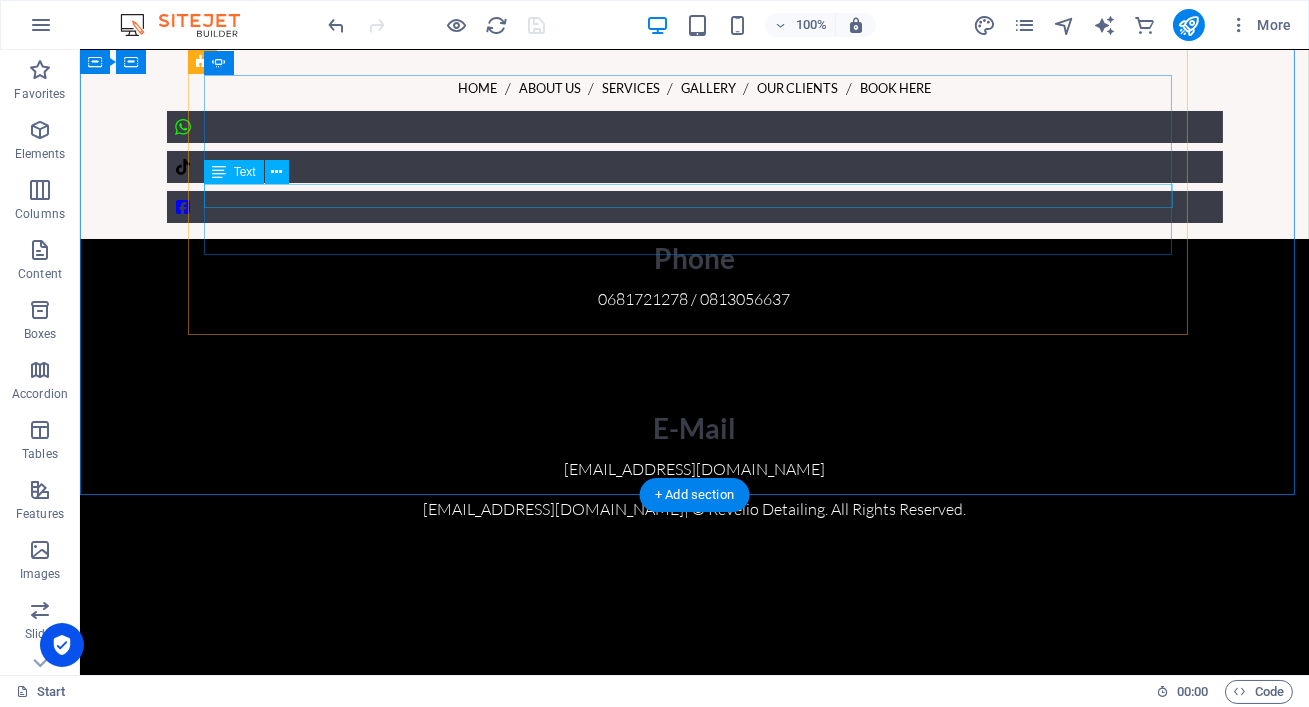 click on "Job well done on my lights, they are clean as new, I will definitely call again" at bounding box center [-365, -688] 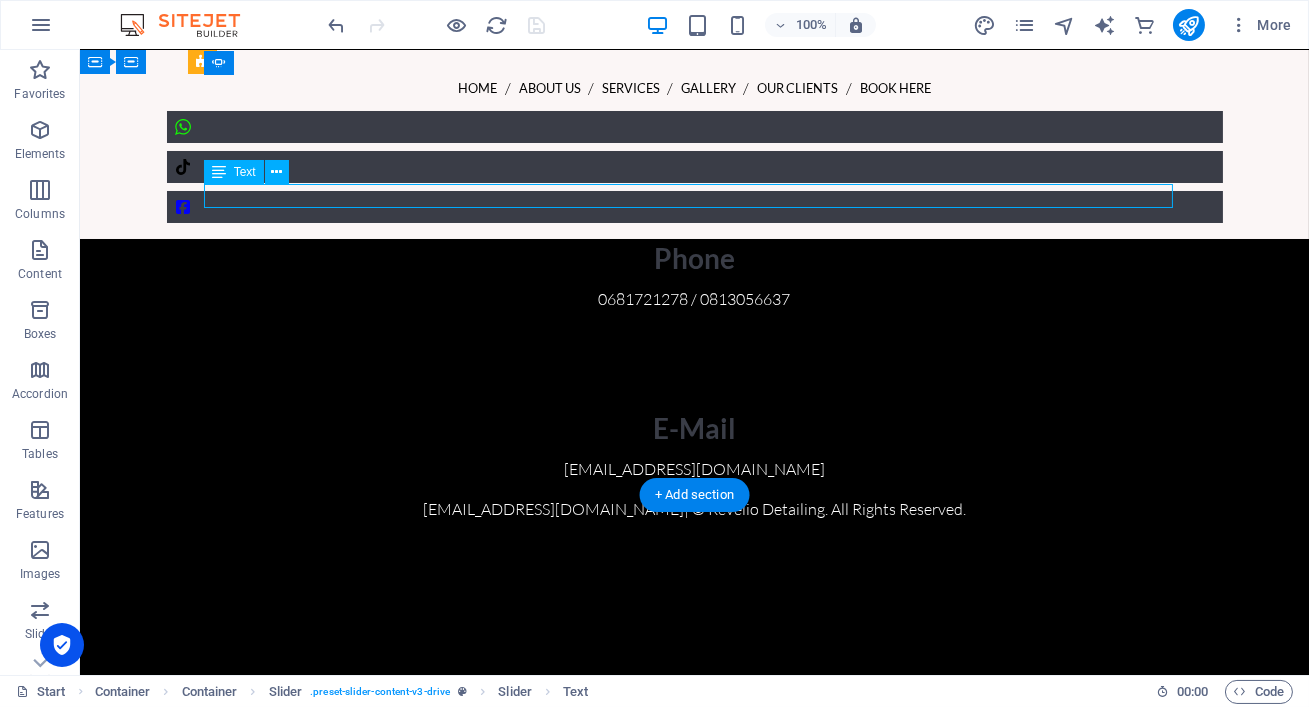 click on "Job well done on my lights, they are clean as new, I will definitely call again" at bounding box center [-365, -688] 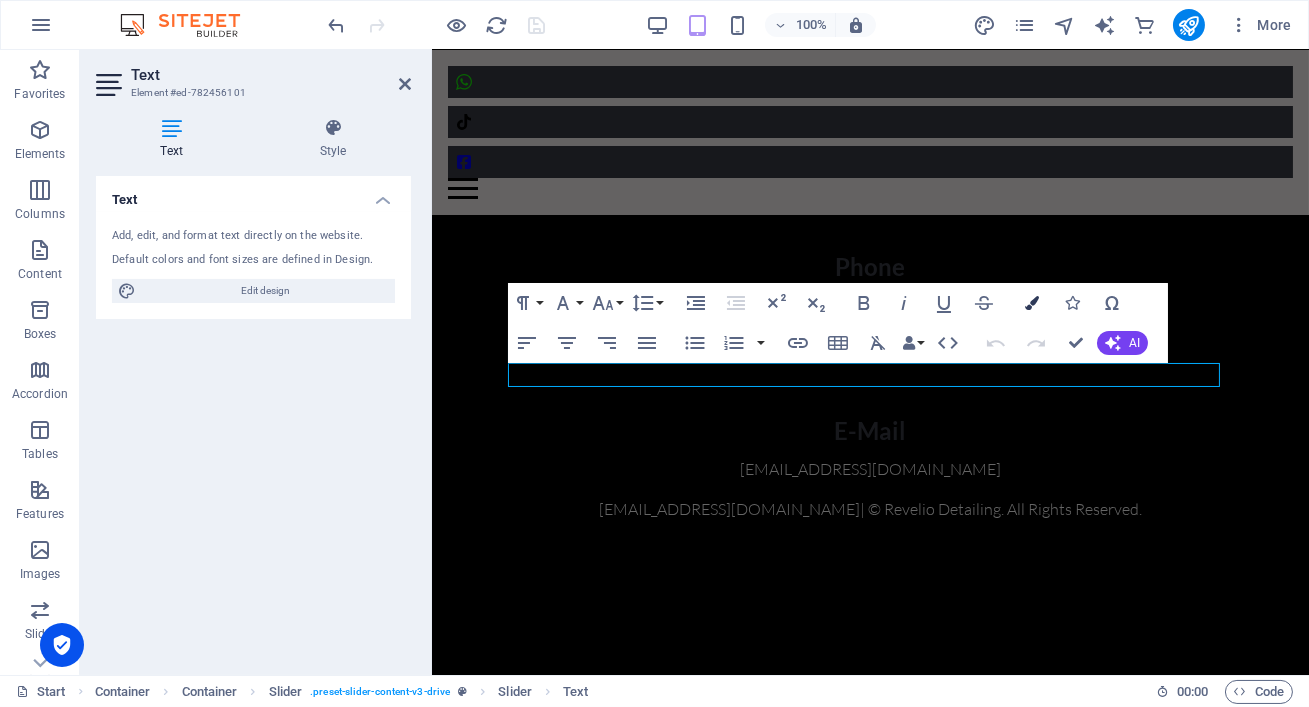 click at bounding box center (1032, 303) 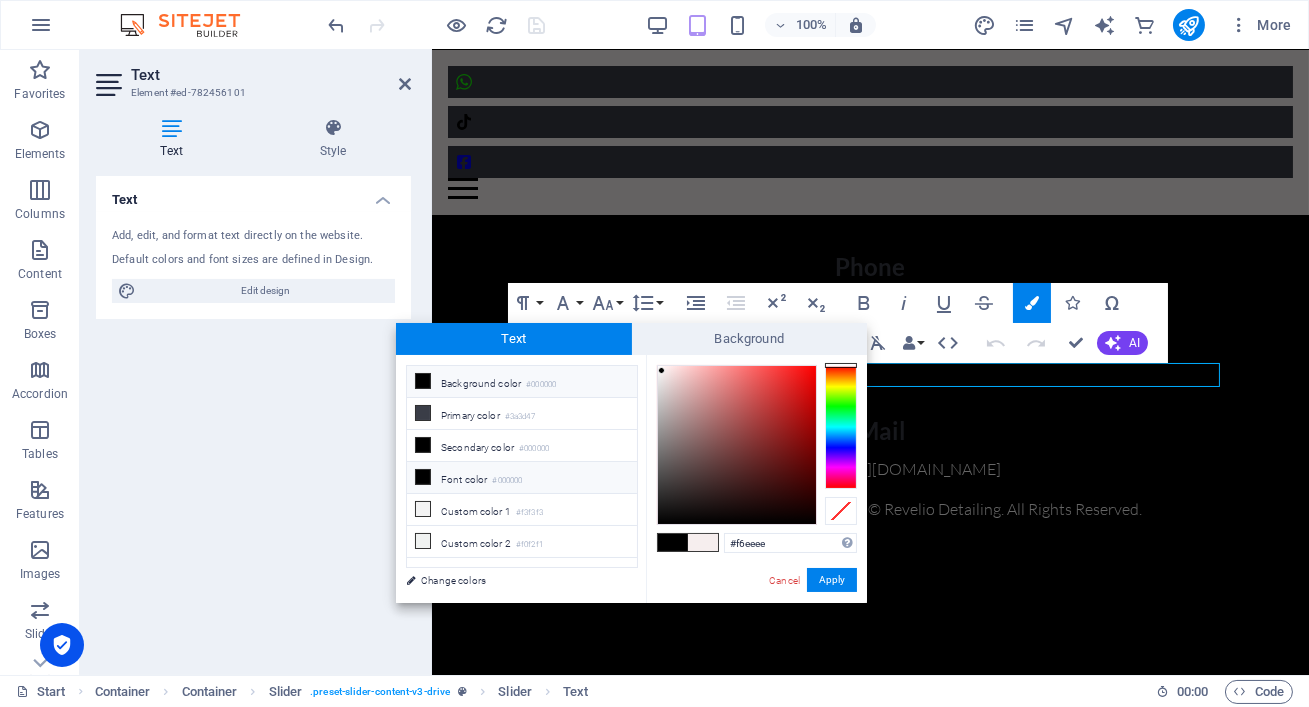 click on "Font color
#000000" at bounding box center (522, 478) 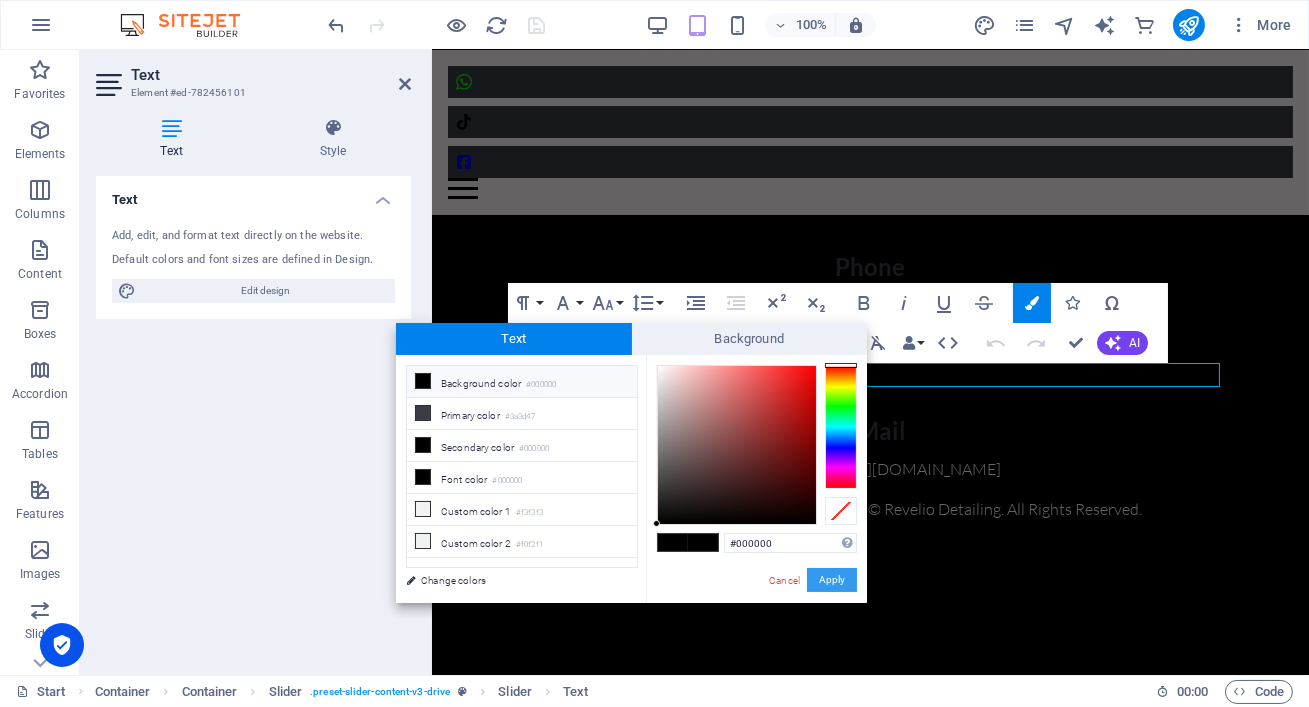click on "Apply" at bounding box center (832, 580) 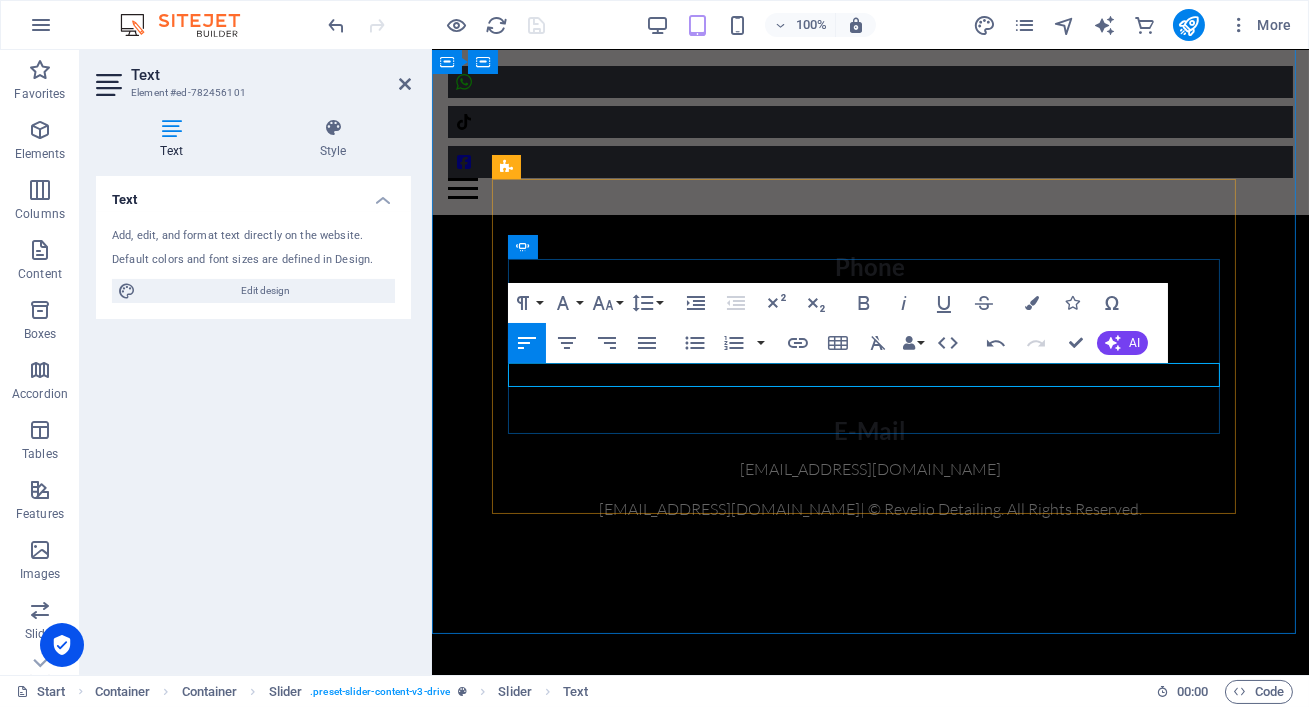 click on "Job well done on my lights, they are clean as new, I will definitely call again" at bounding box center [46, -621] 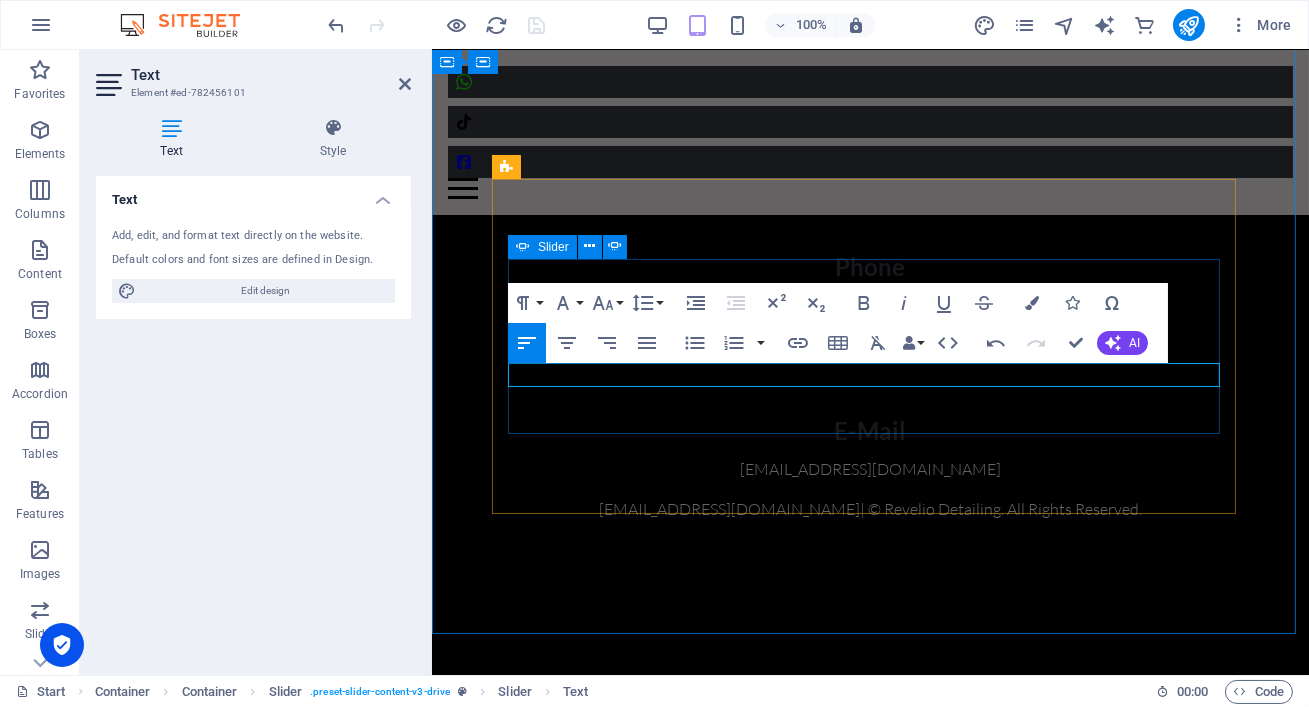 drag, startPoint x: 1091, startPoint y: 374, endPoint x: 670, endPoint y: 401, distance: 421.8649 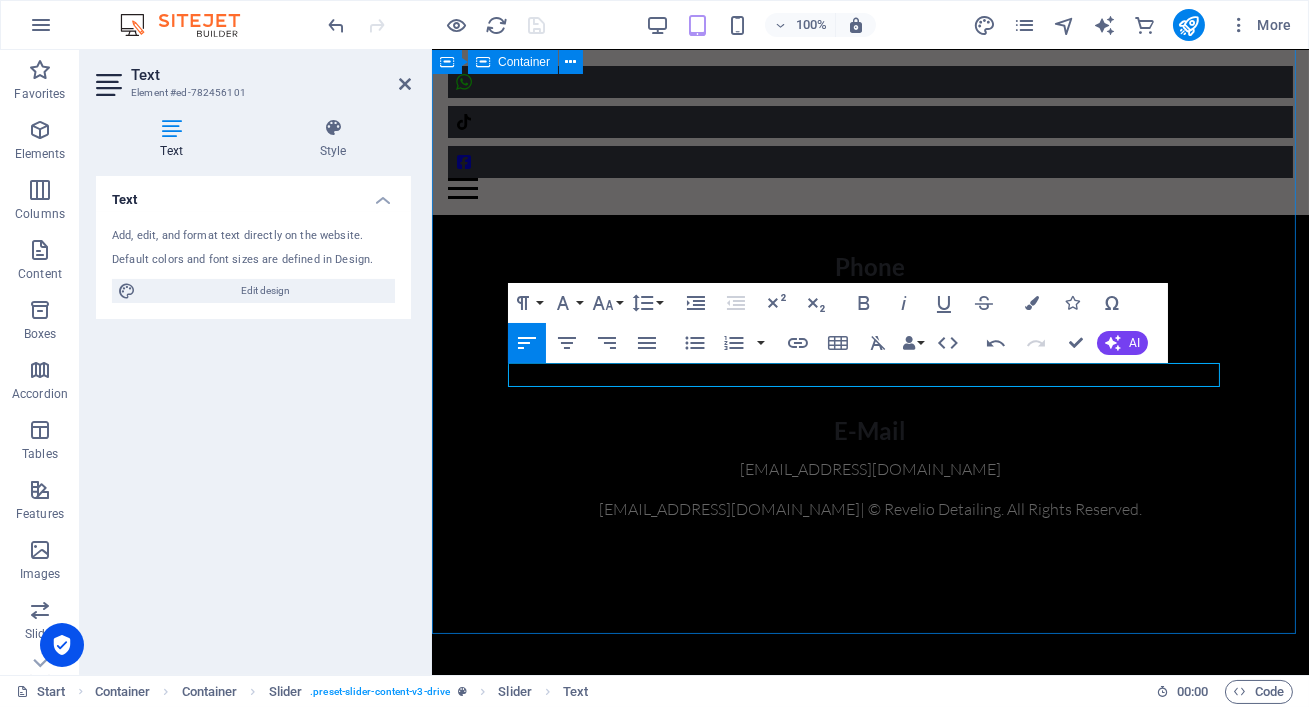 drag, startPoint x: 1019, startPoint y: 373, endPoint x: 482, endPoint y: 377, distance: 537.0149 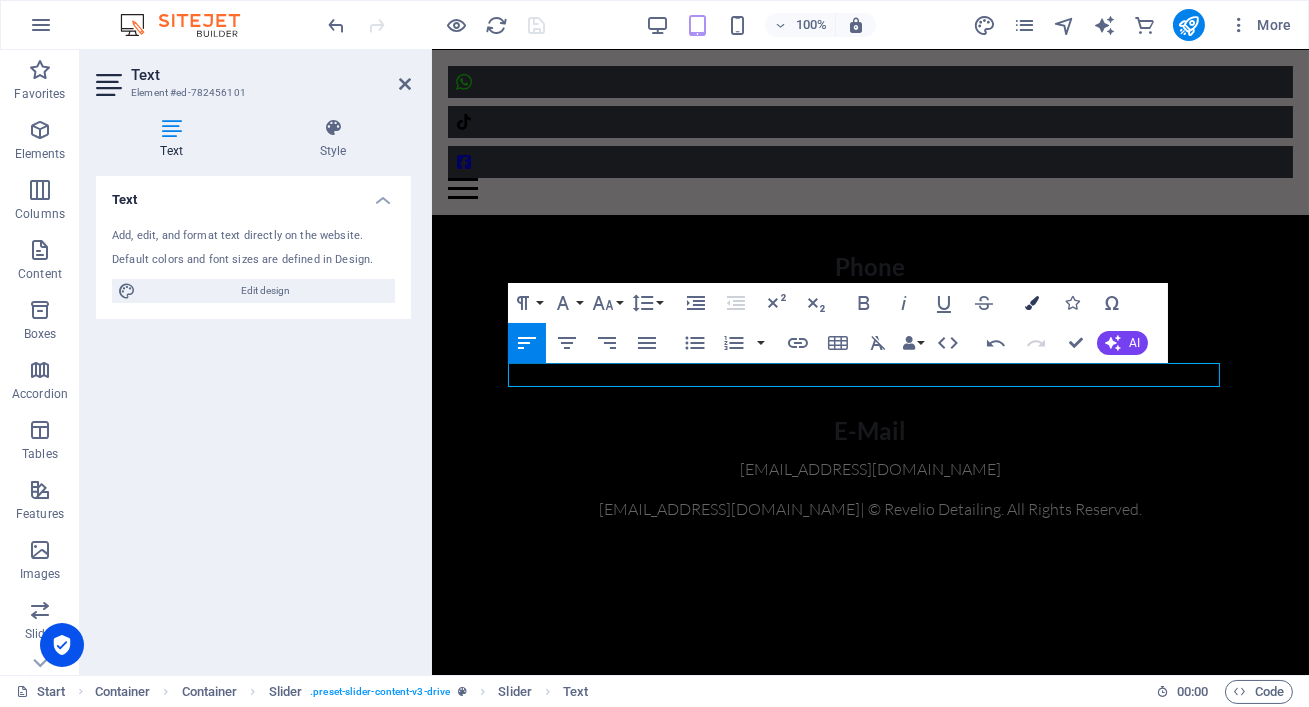 click at bounding box center (1032, 303) 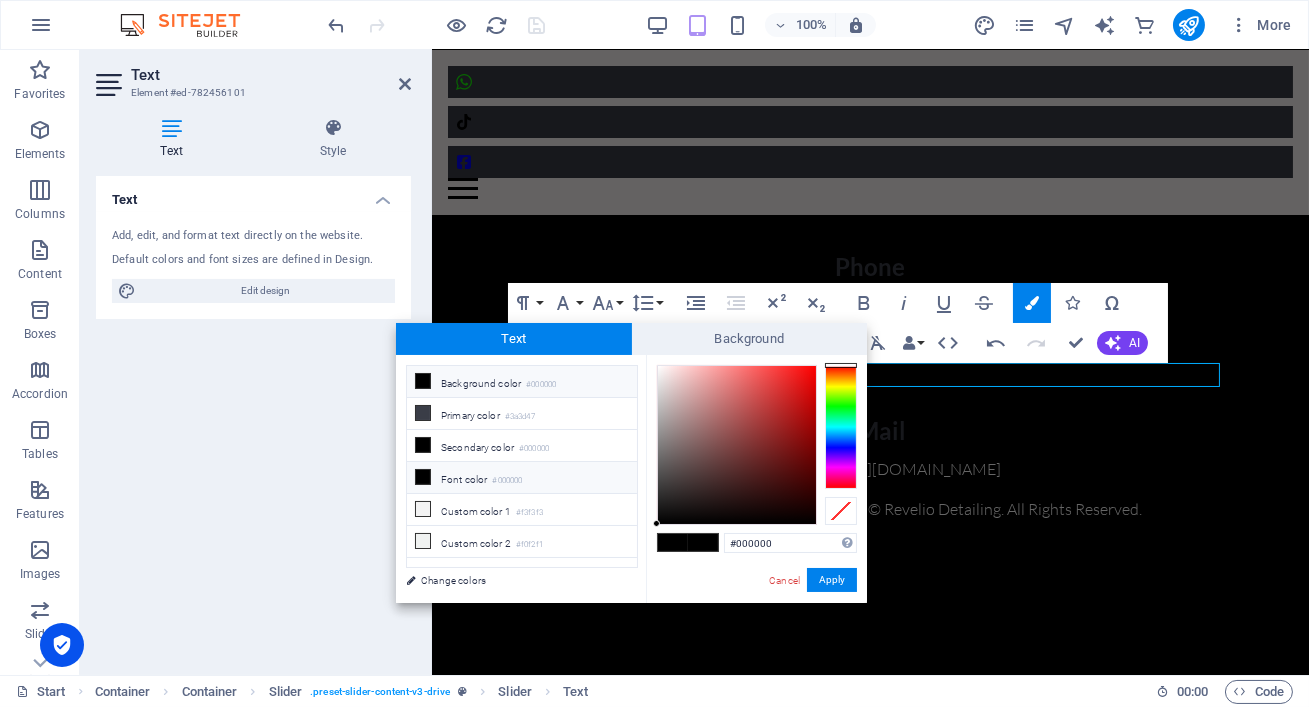 click on "Font color
#000000" at bounding box center (522, 478) 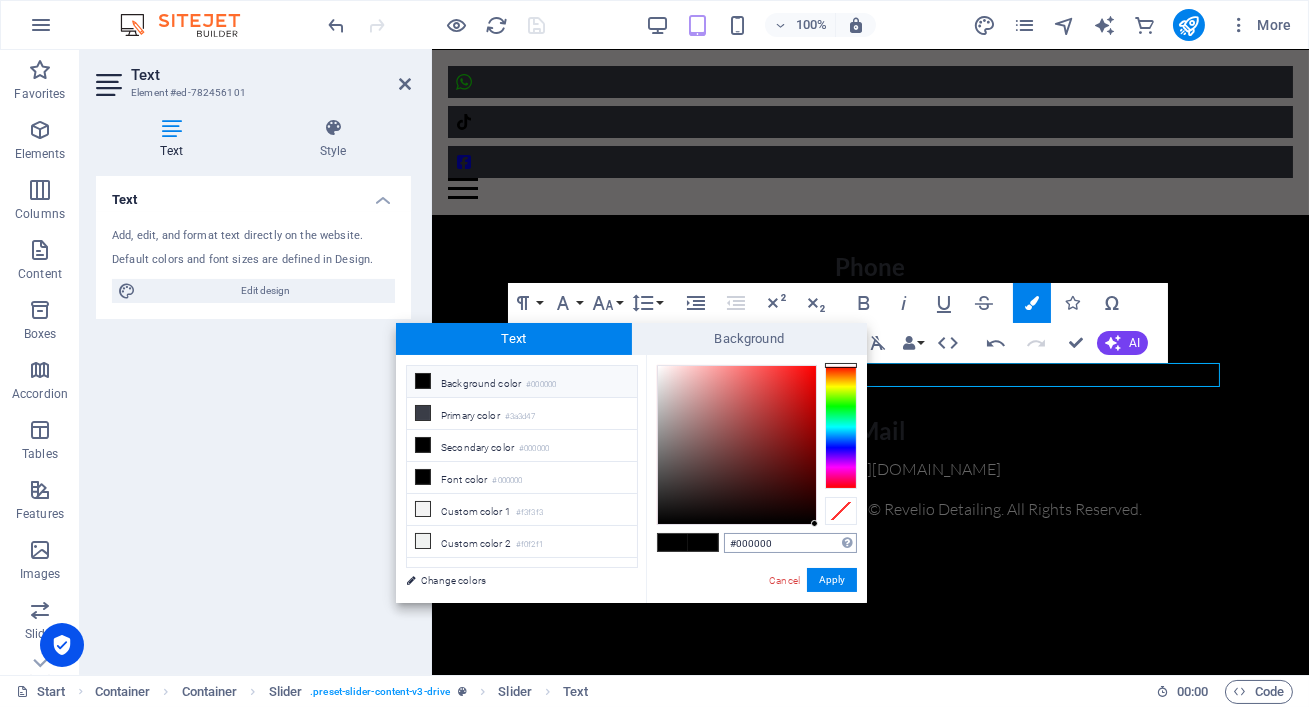drag, startPoint x: 657, startPoint y: 523, endPoint x: 830, endPoint y: 537, distance: 173.56555 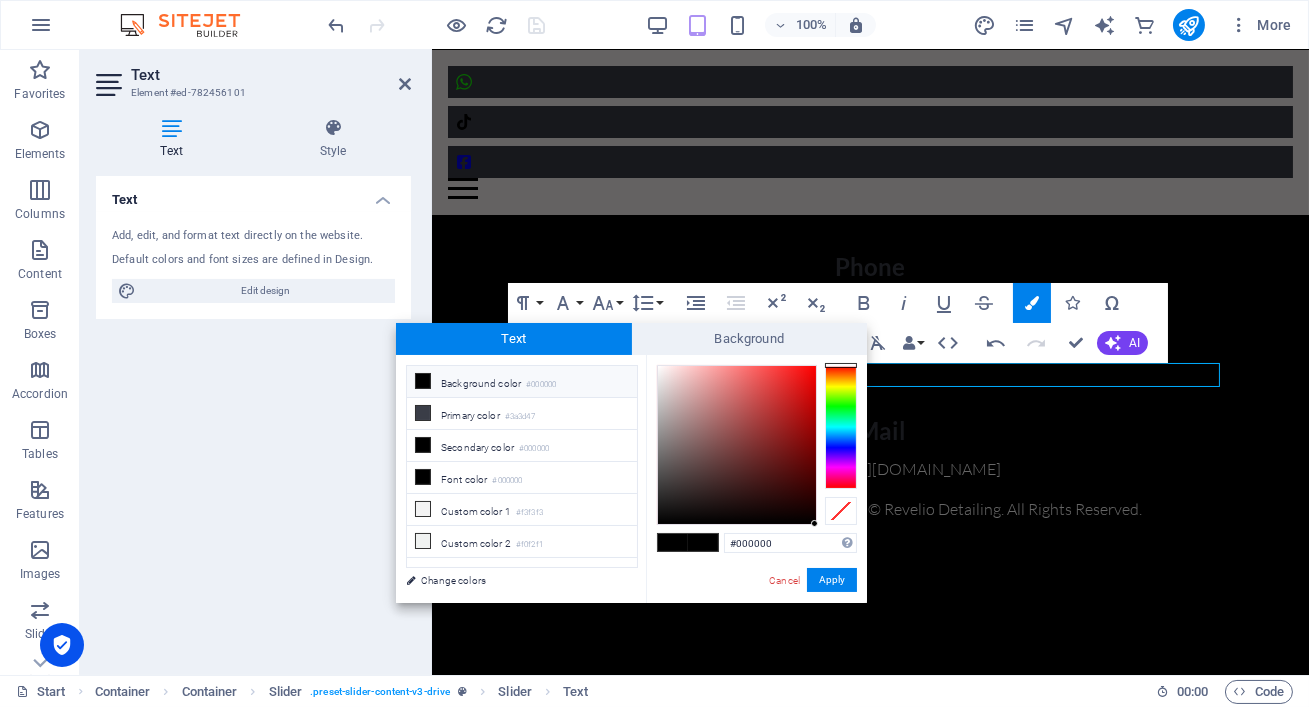 click on "#000000 Supported formats #0852ed rgb(8, 82, 237) rgba(8, 82, 237, 90%) hsv(221,97,93) hsl(221, 93%, 48%) Cancel Apply" at bounding box center [756, 624] 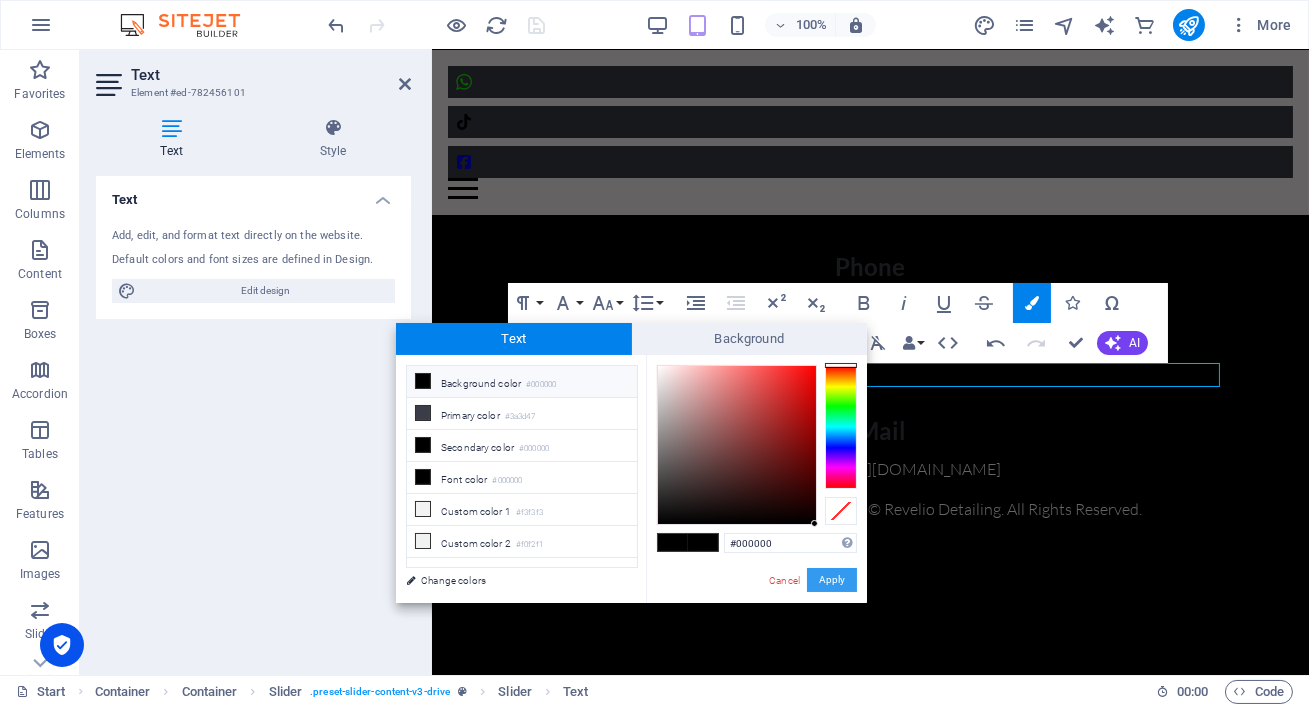 click on "Apply" at bounding box center [832, 580] 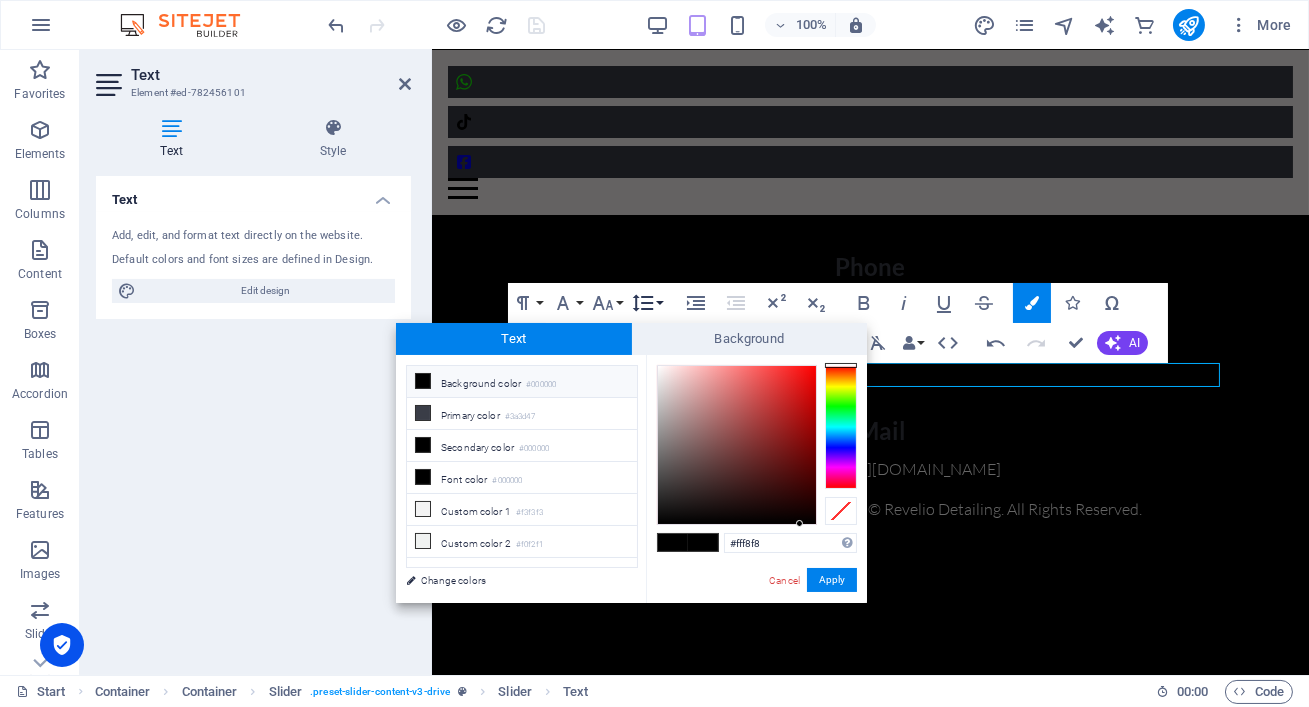 type on "#ffffff" 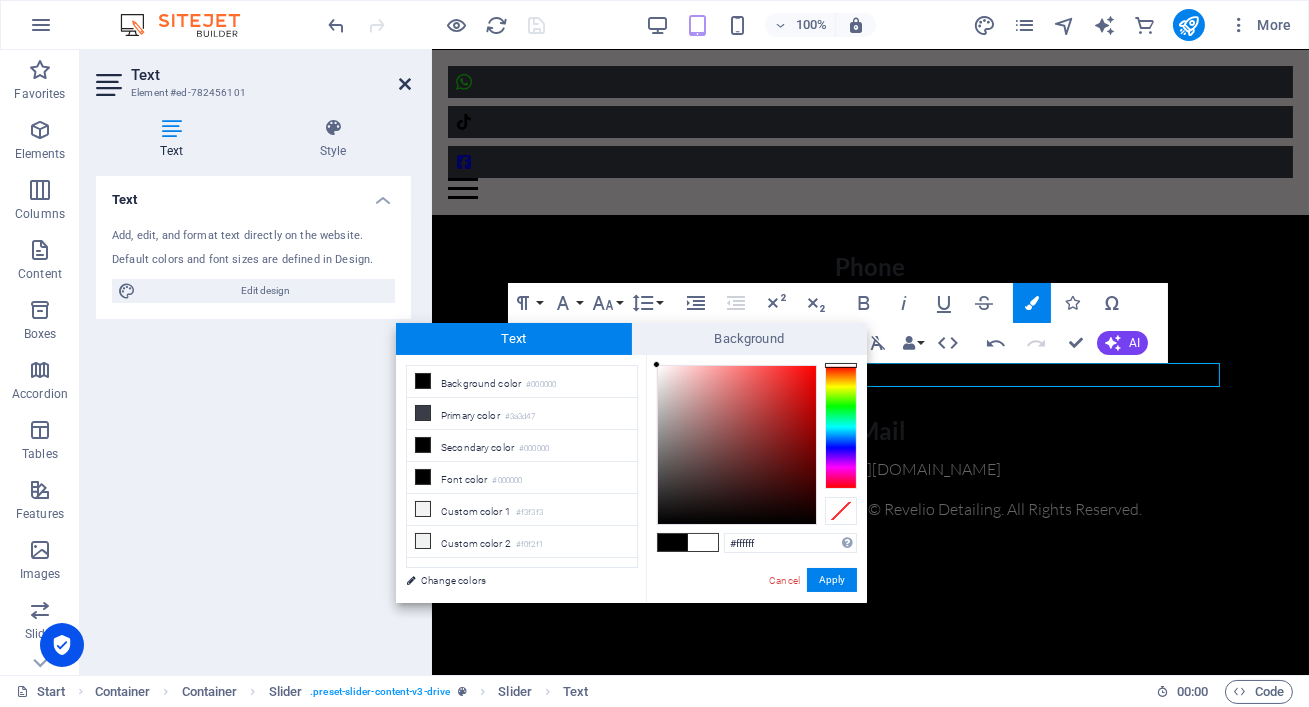 drag, startPoint x: 405, startPoint y: 84, endPoint x: 325, endPoint y: 34, distance: 94.33981 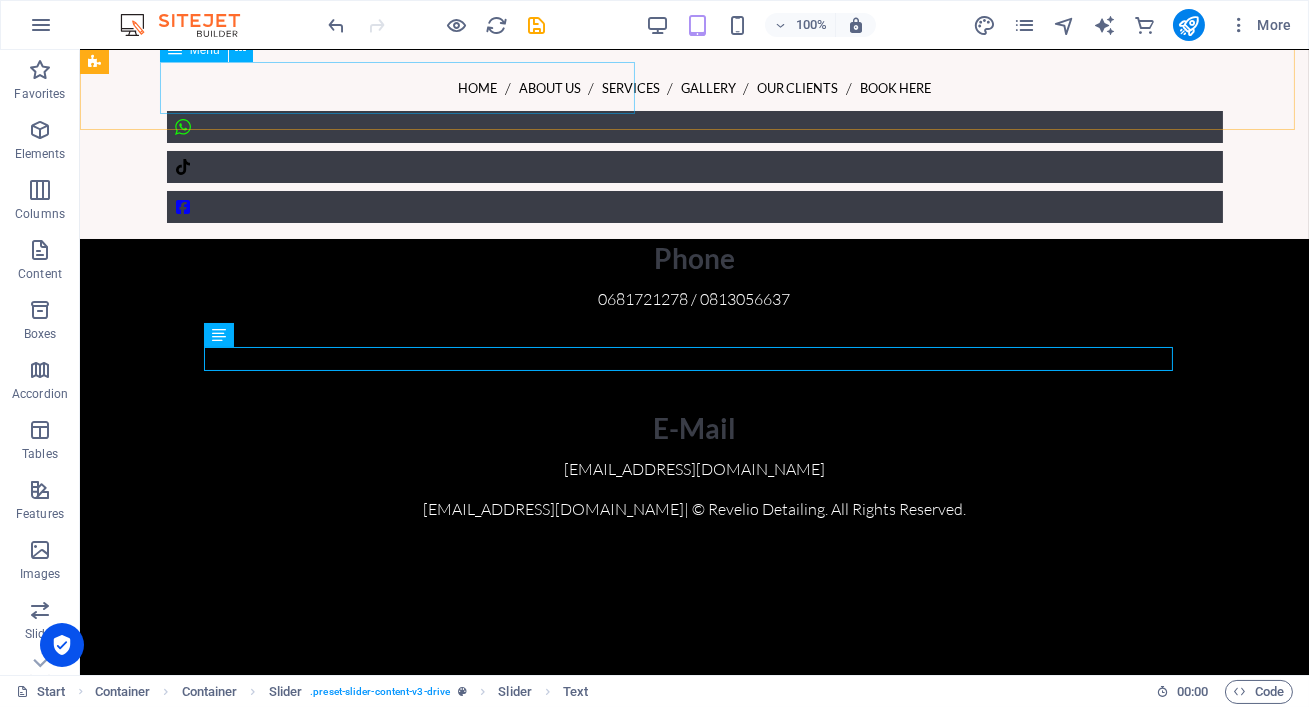 scroll, scrollTop: 7266, scrollLeft: 0, axis: vertical 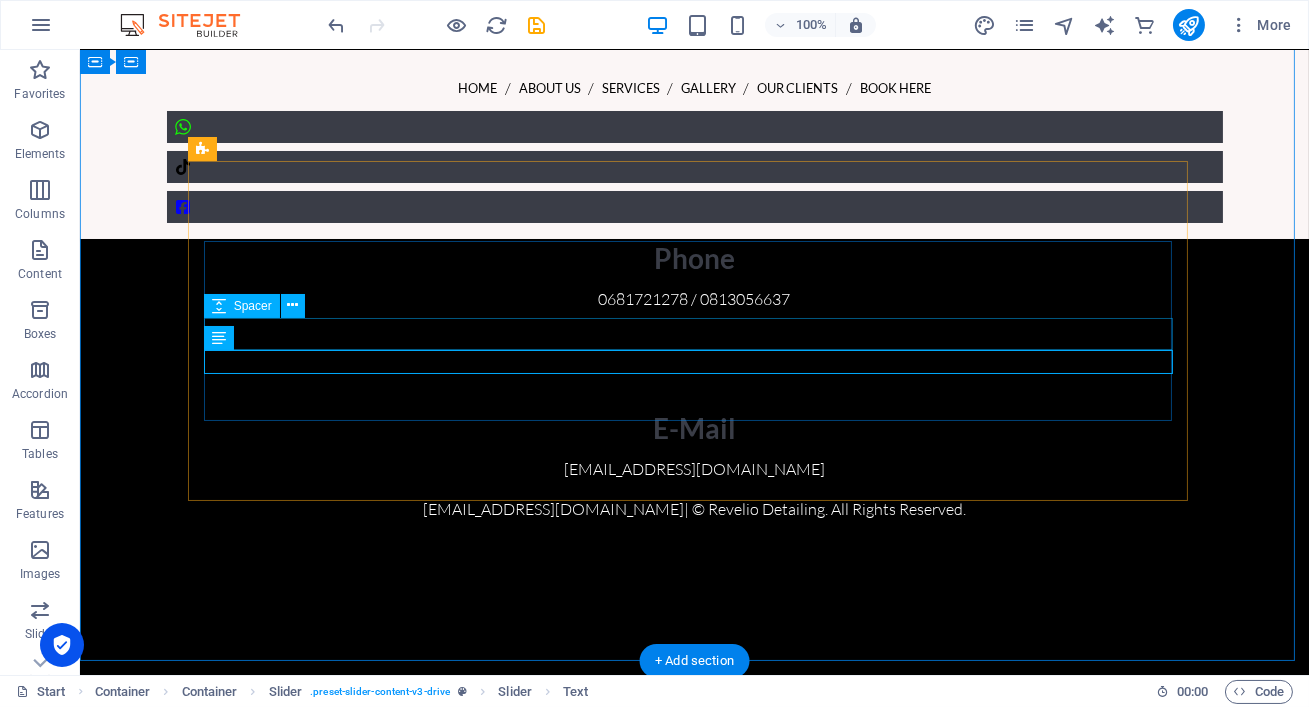 click at bounding box center (-365, -716) 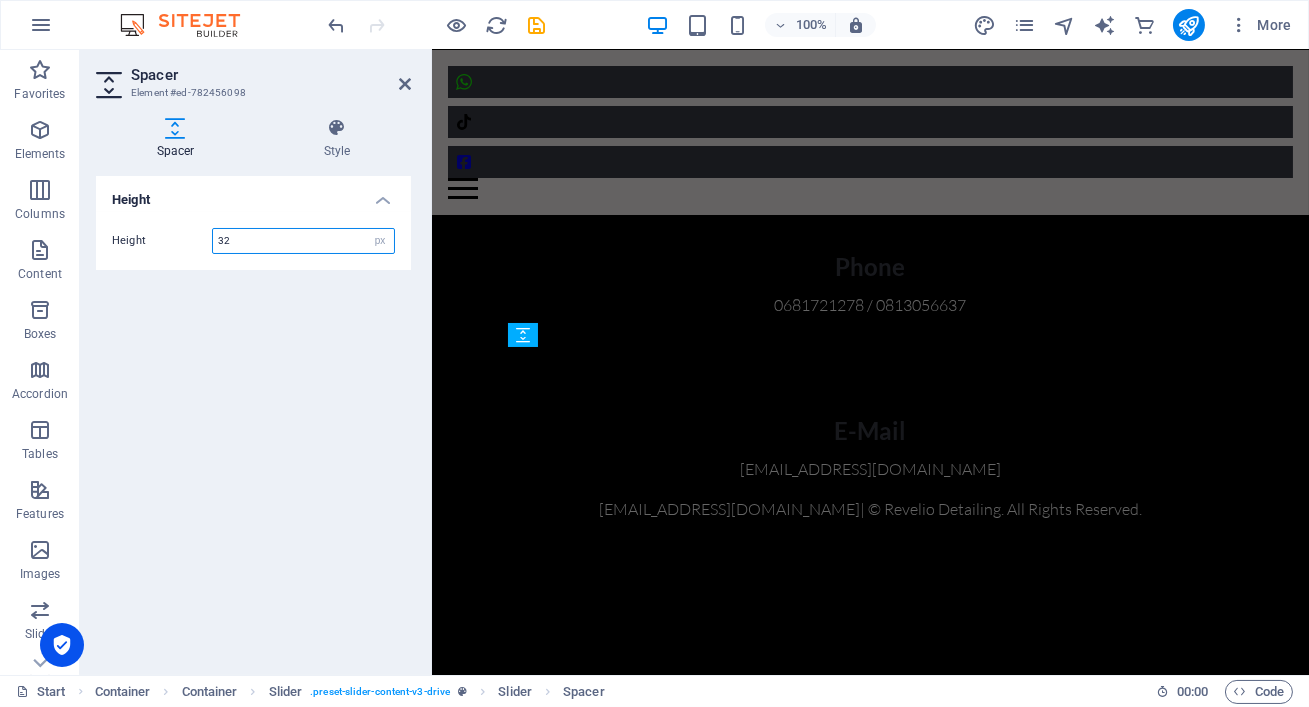 scroll, scrollTop: 6350, scrollLeft: 0, axis: vertical 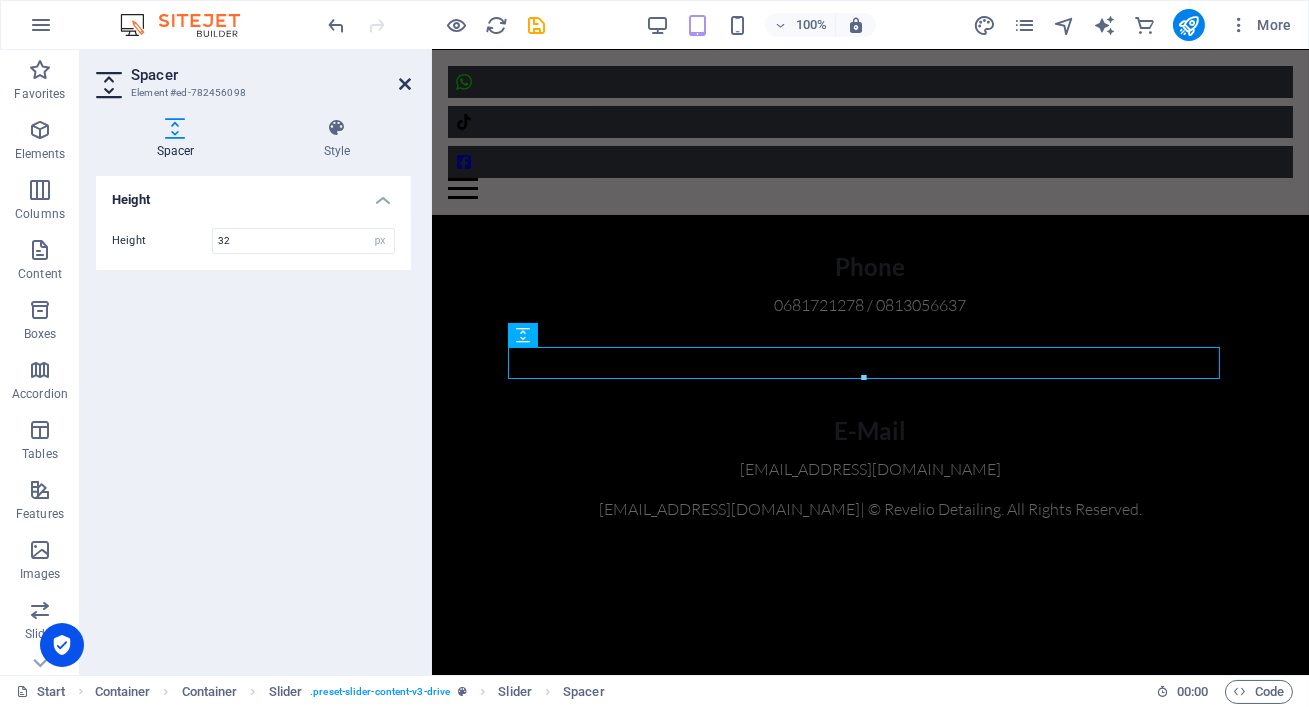 click at bounding box center [405, 84] 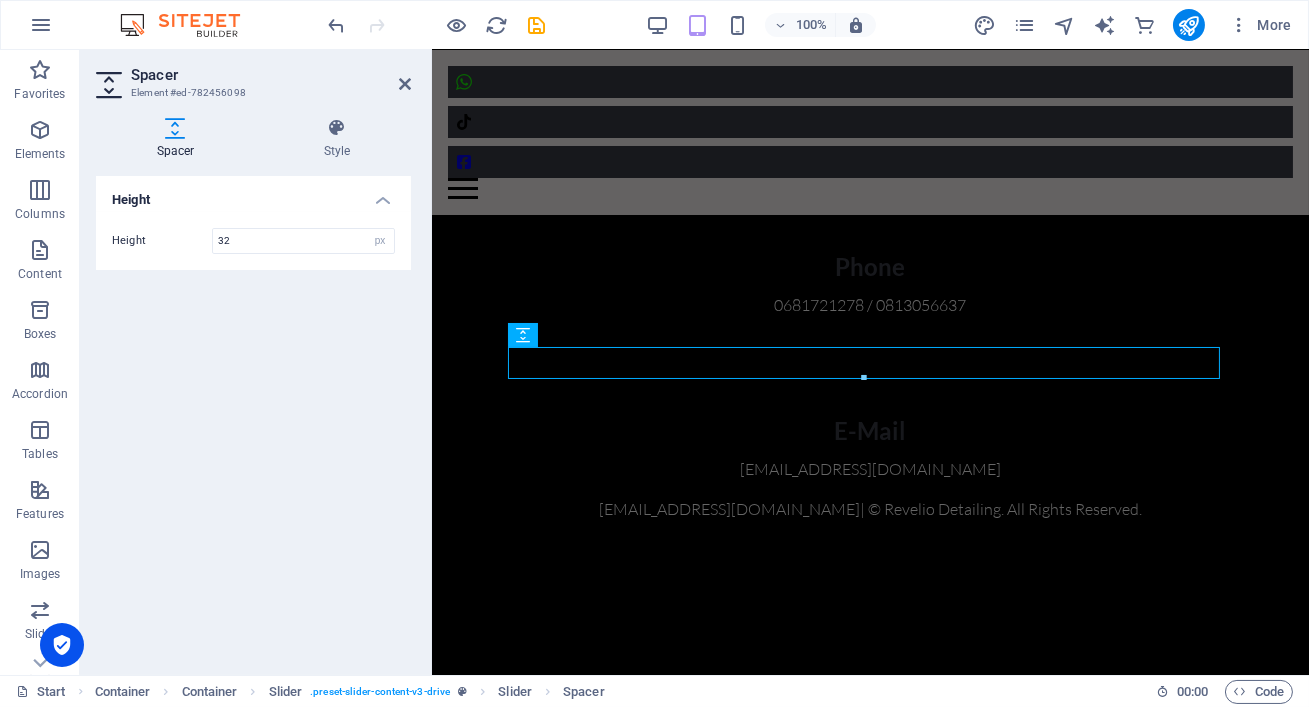 scroll, scrollTop: 7238, scrollLeft: 0, axis: vertical 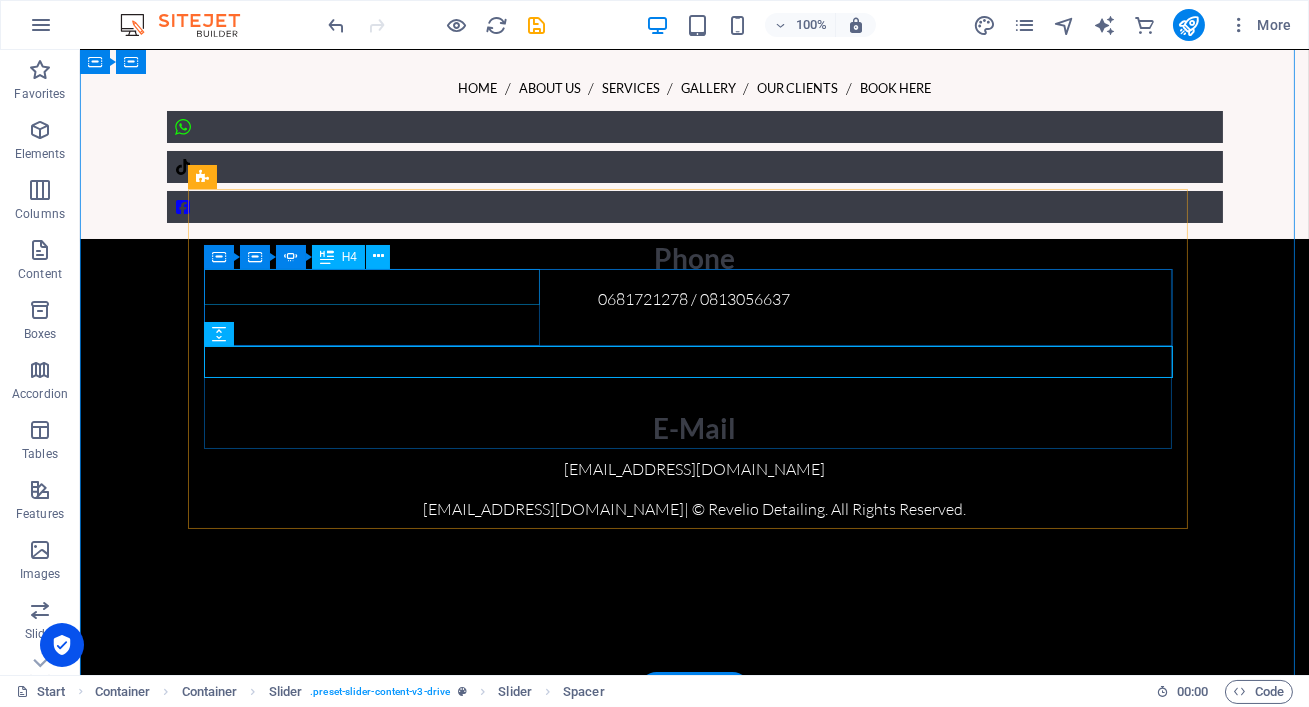 click on "Velile Mkhonto" at bounding box center [-365, -922] 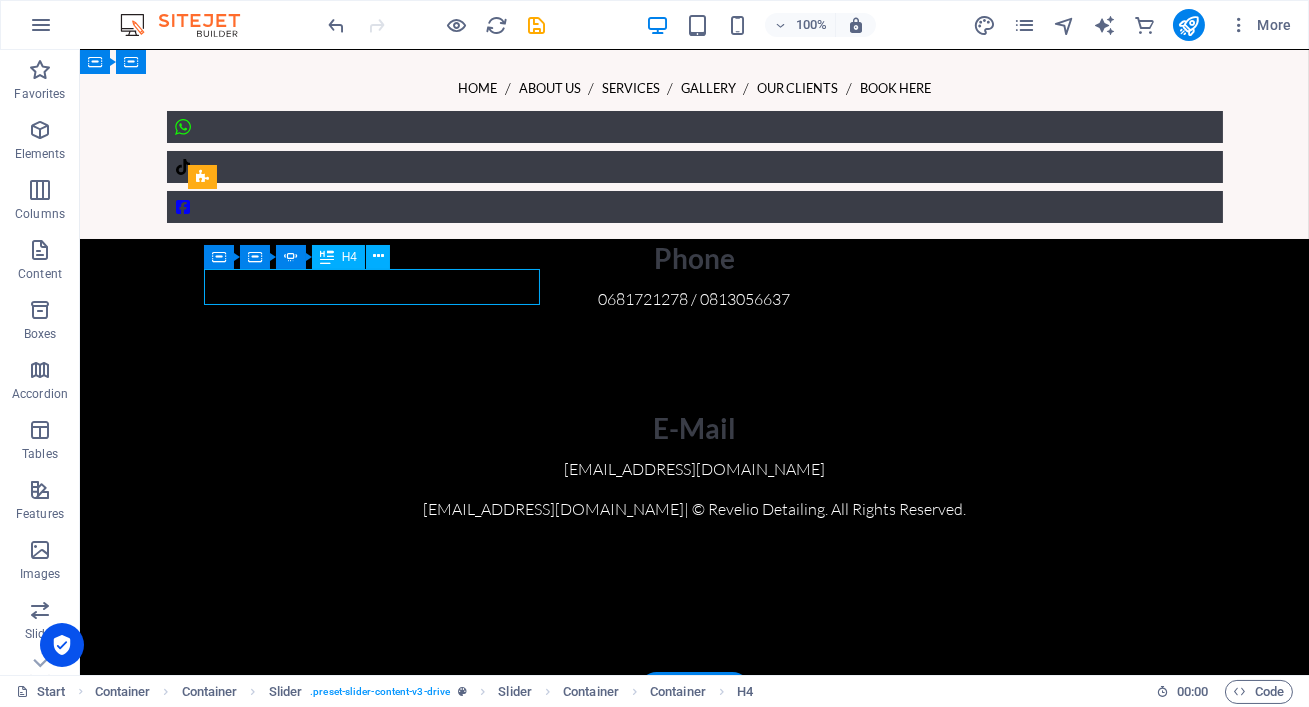click on "Velile Mkhonto" at bounding box center (-365, -922) 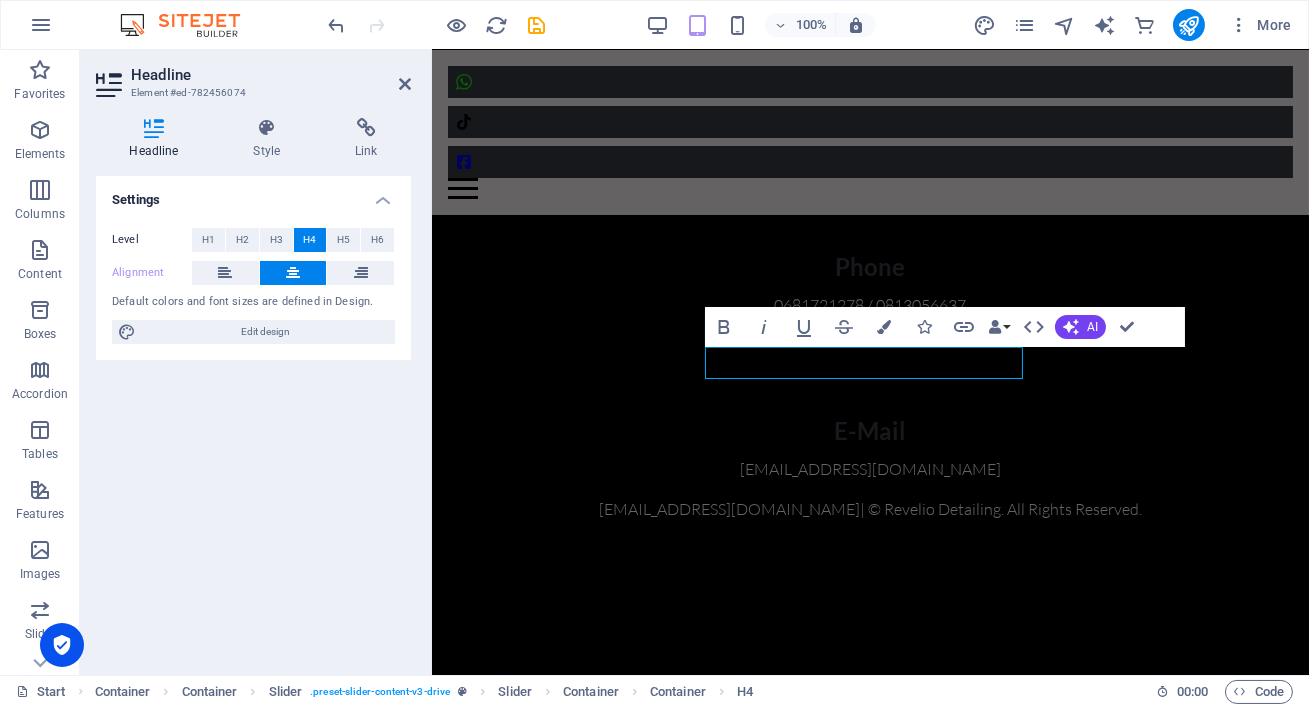 scroll, scrollTop: 6278, scrollLeft: 0, axis: vertical 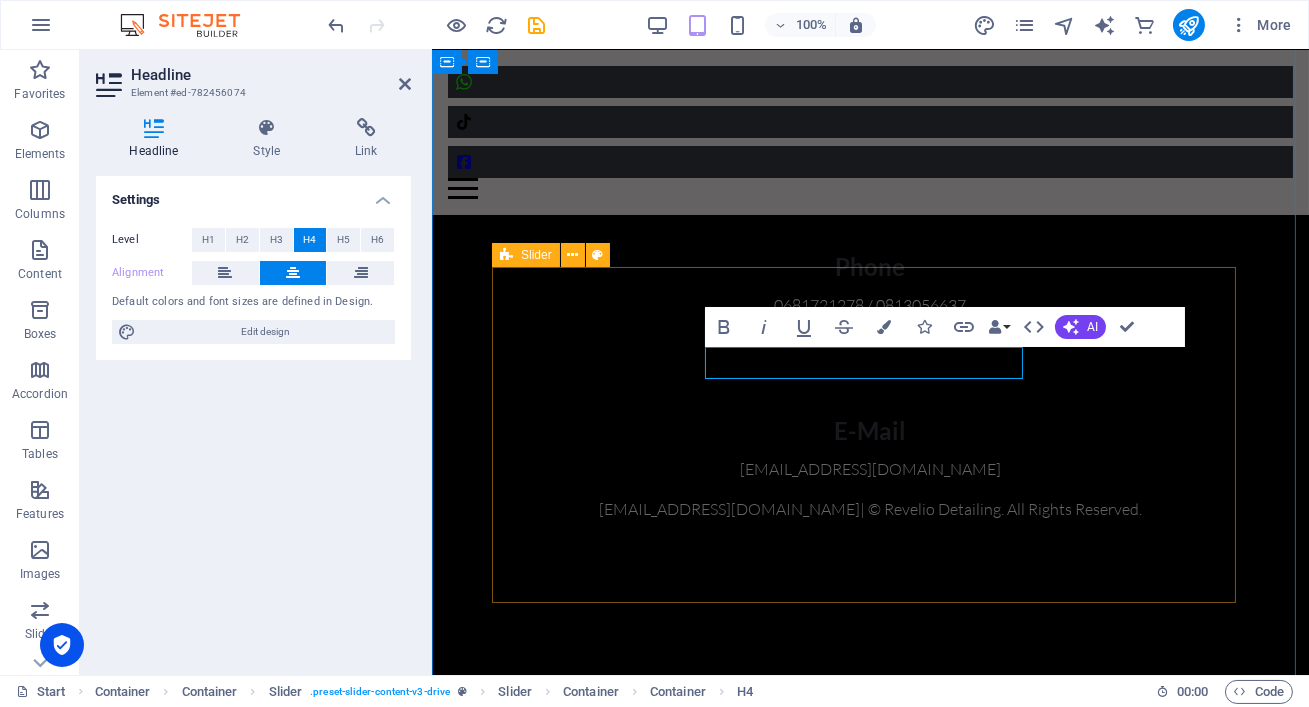 drag, startPoint x: 971, startPoint y: 355, endPoint x: 608, endPoint y: 330, distance: 363.85986 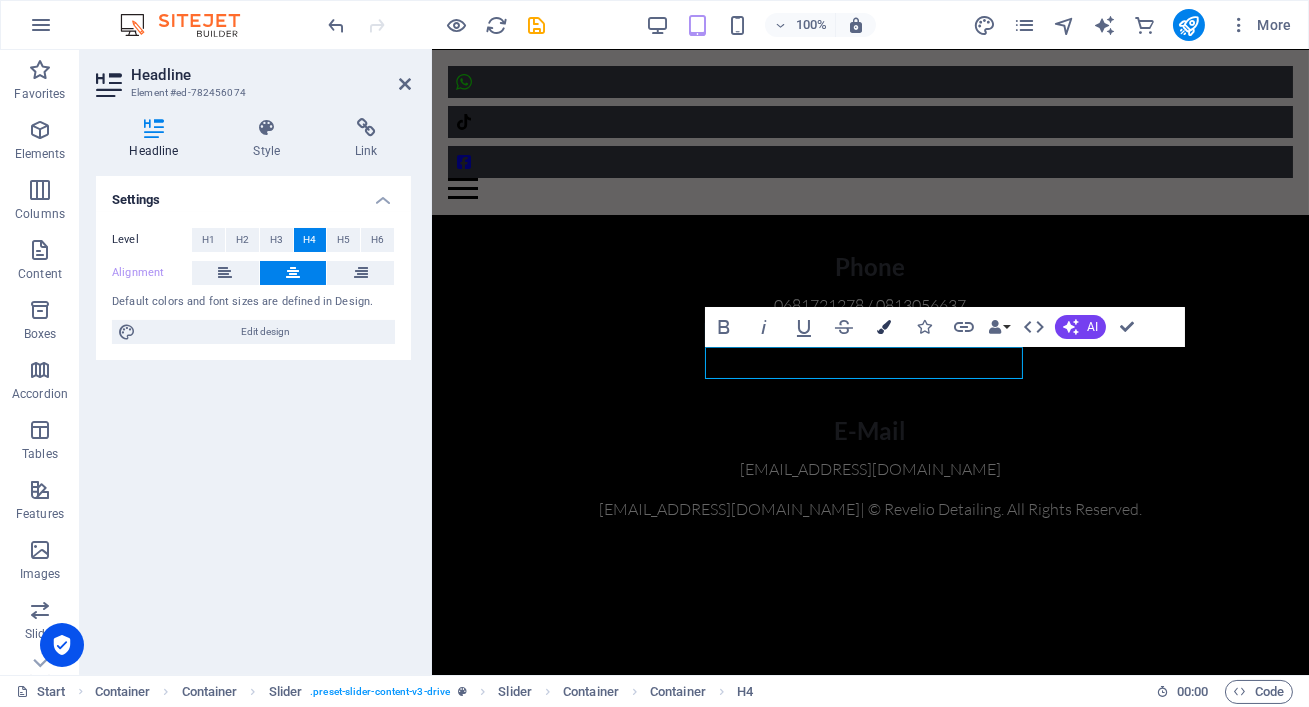 click on "Colors" at bounding box center (884, 327) 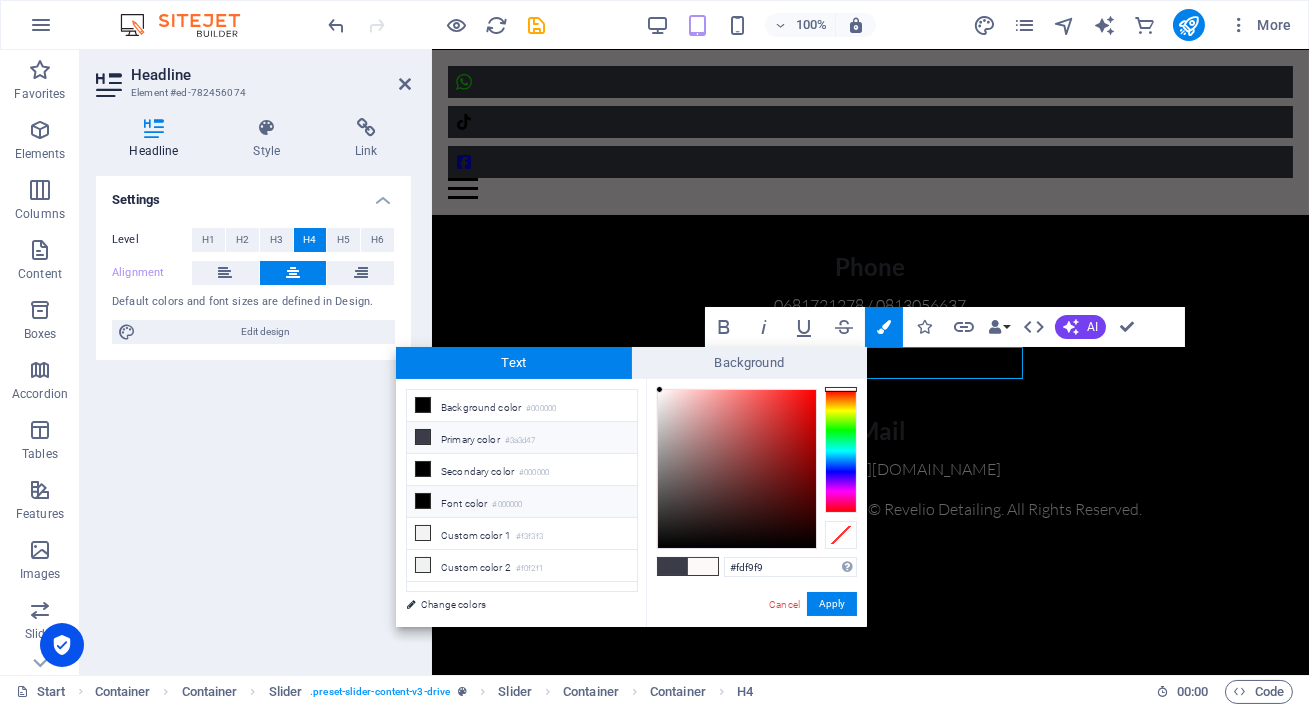 click on "#000000" at bounding box center [507, 505] 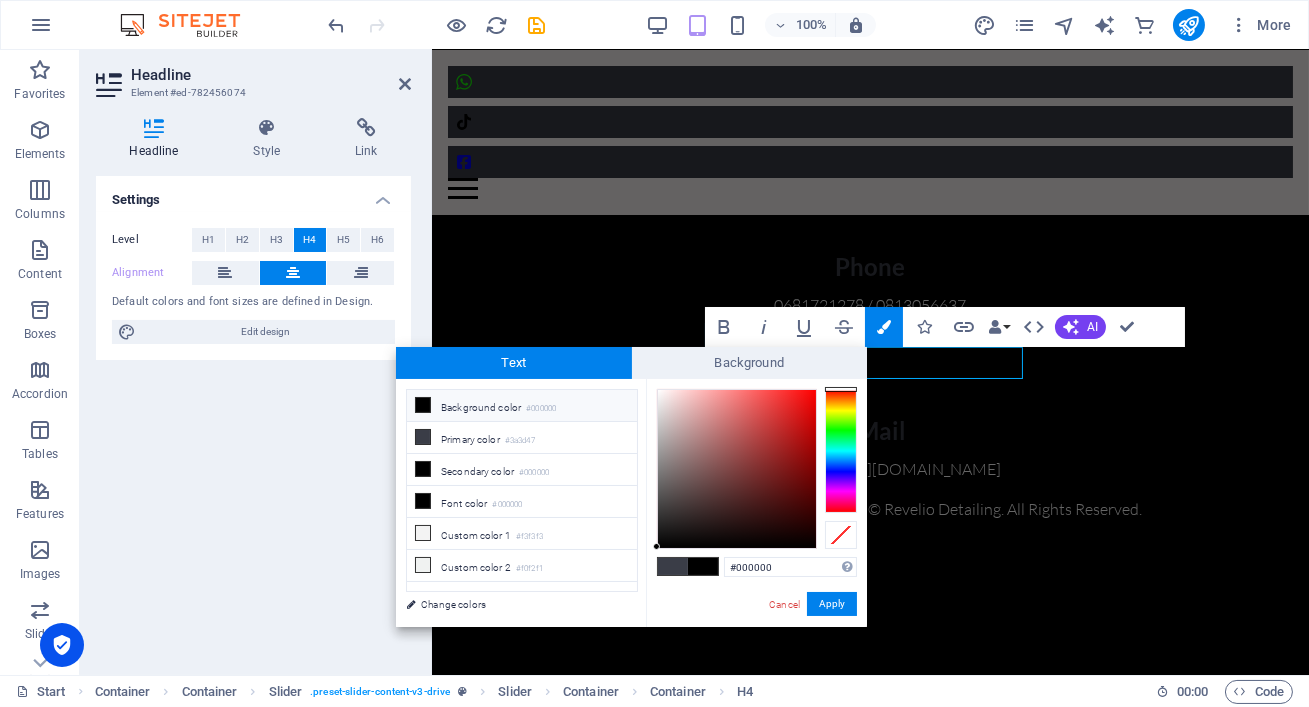 type on "#040000" 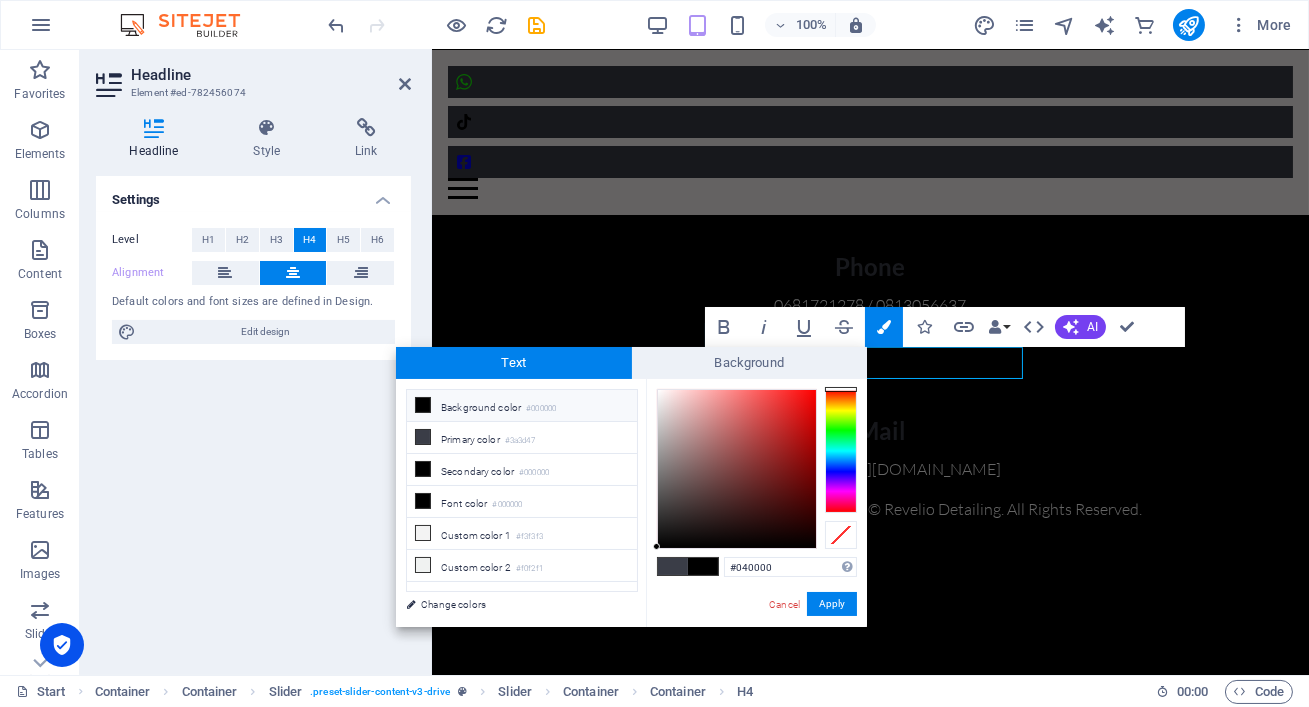 click at bounding box center [737, 469] 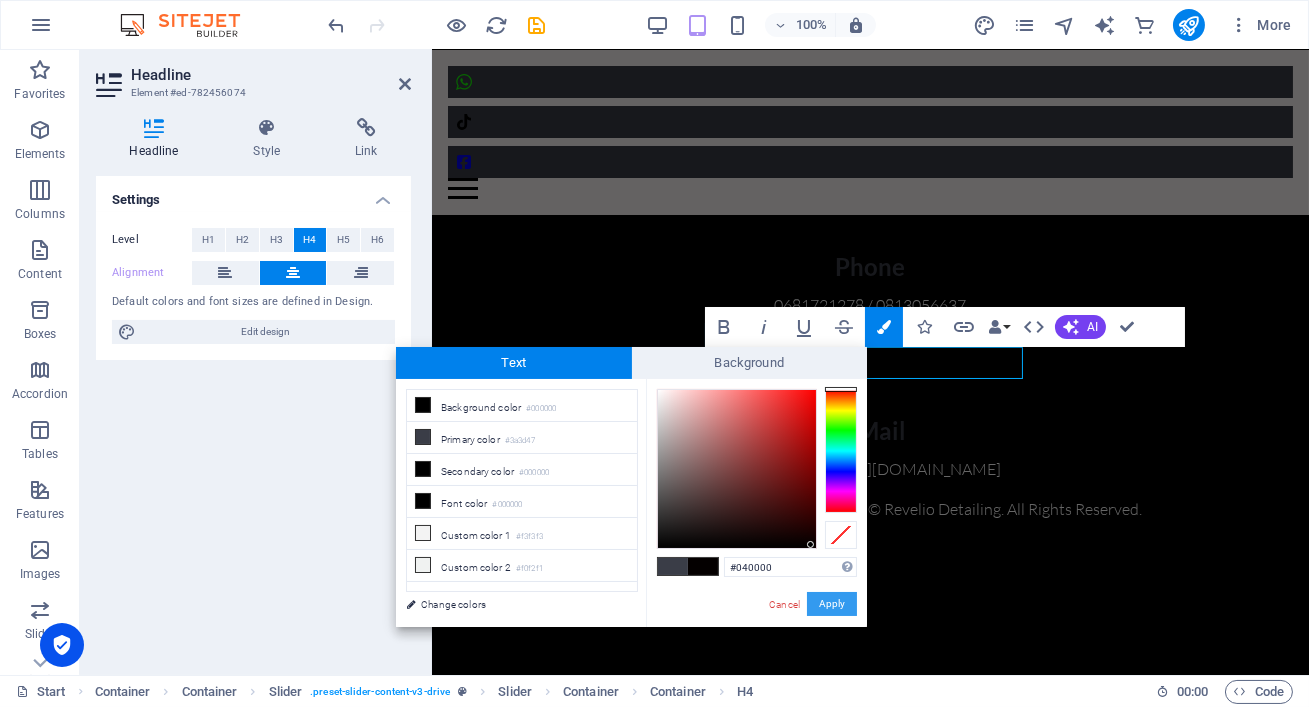 click on "Apply" at bounding box center [832, 604] 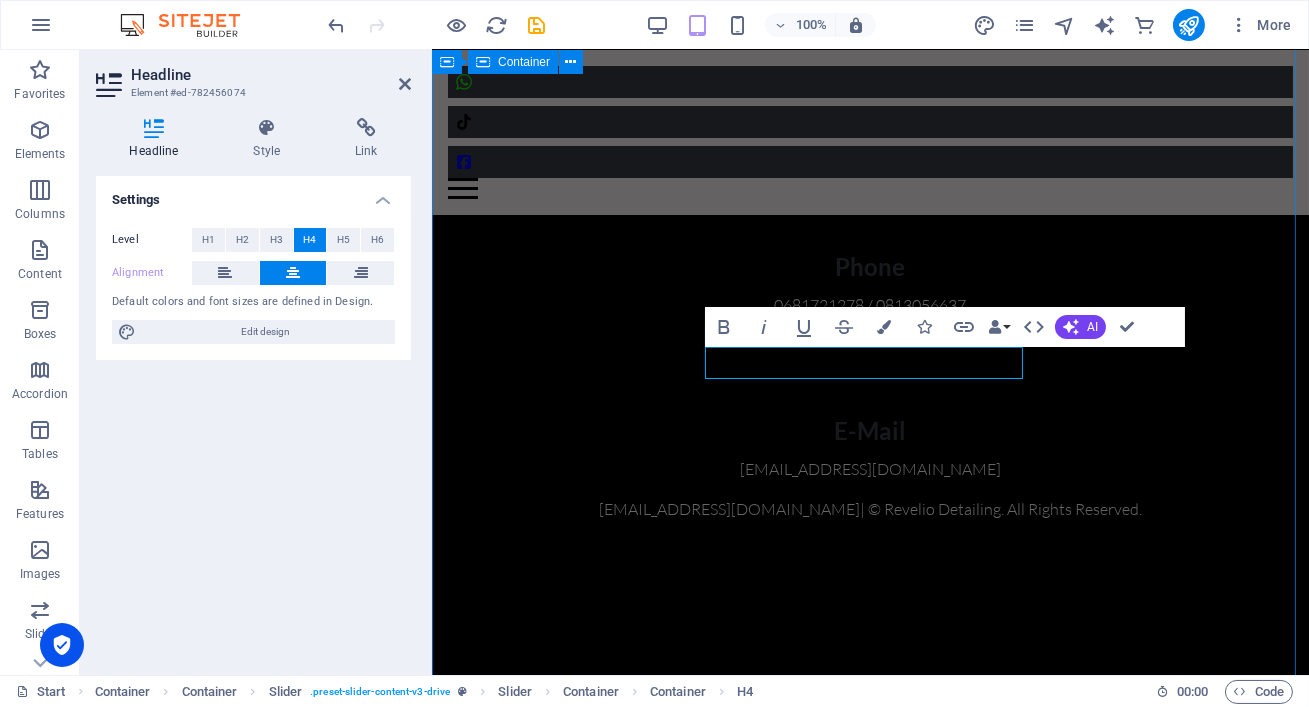 click on "Customers reveiws At Revelio Detailing, we guarantee 100% satisfaction with every service. Our premium mobile detailing transforms your vehicle while our commitment to excellence . Don't just take our word for it click  Google Reviews  Jason Rantseli Job well done. Impeccable service. Velile Mkhonto Job well done on my lights, they are clean as new, I will definitely call again lwandile phaledi The car received much deserved pampering and the professionalism is commendable Jason Rantseli Job well done. Impeccable service. Velile Mkhonto Job well done on my lights, they are clean as new, I will definitely call again 1 2 3" at bounding box center [869, -1084] 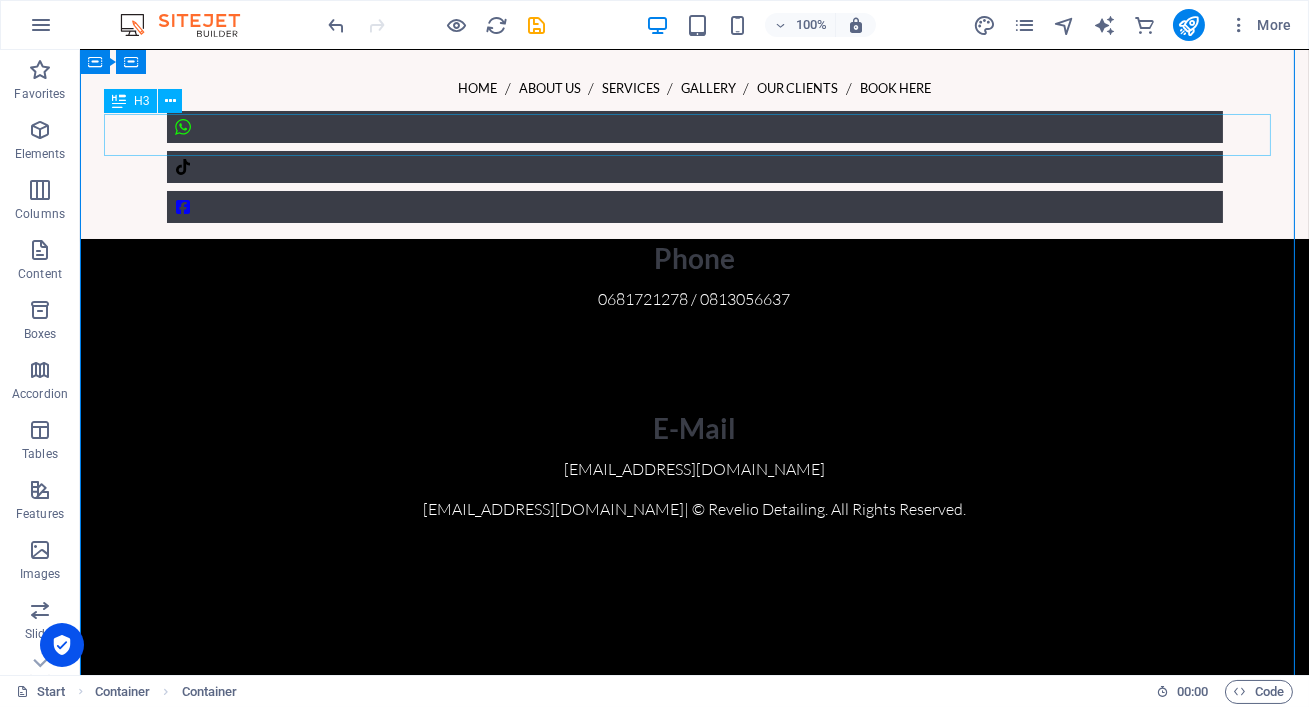 scroll, scrollTop: 7151, scrollLeft: 0, axis: vertical 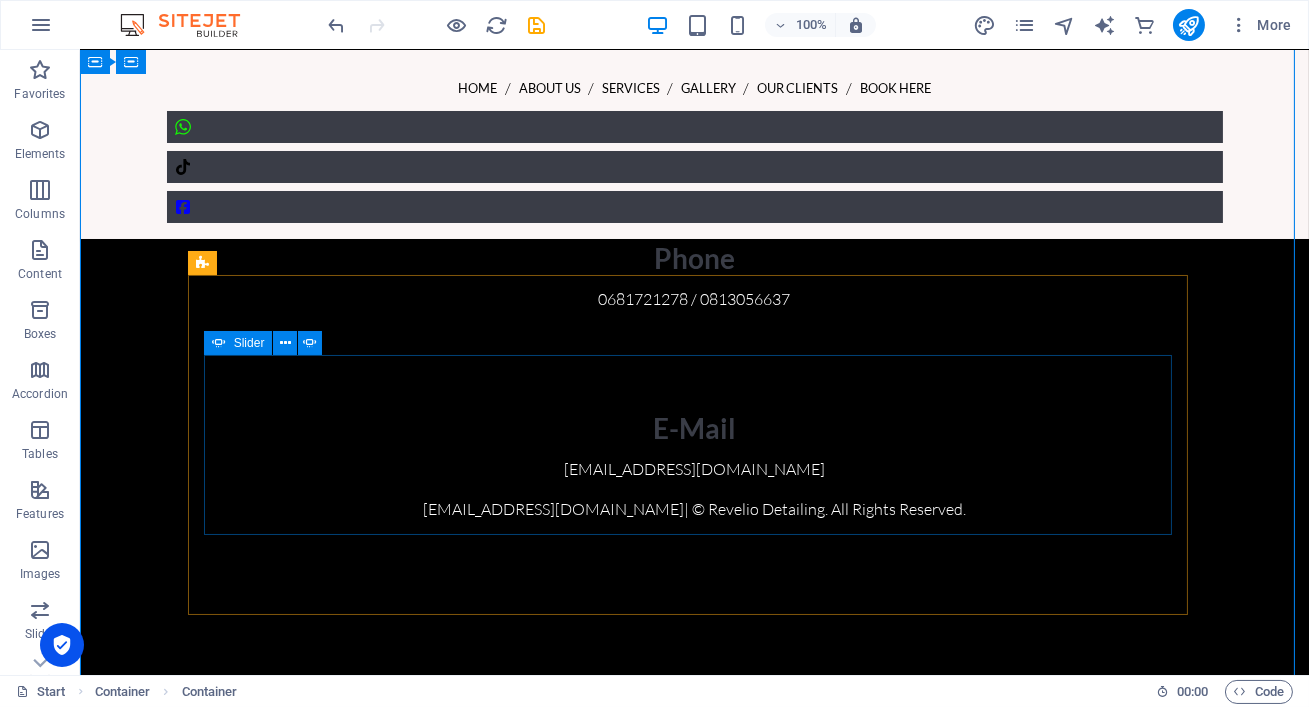 click at bounding box center [120, -1052] 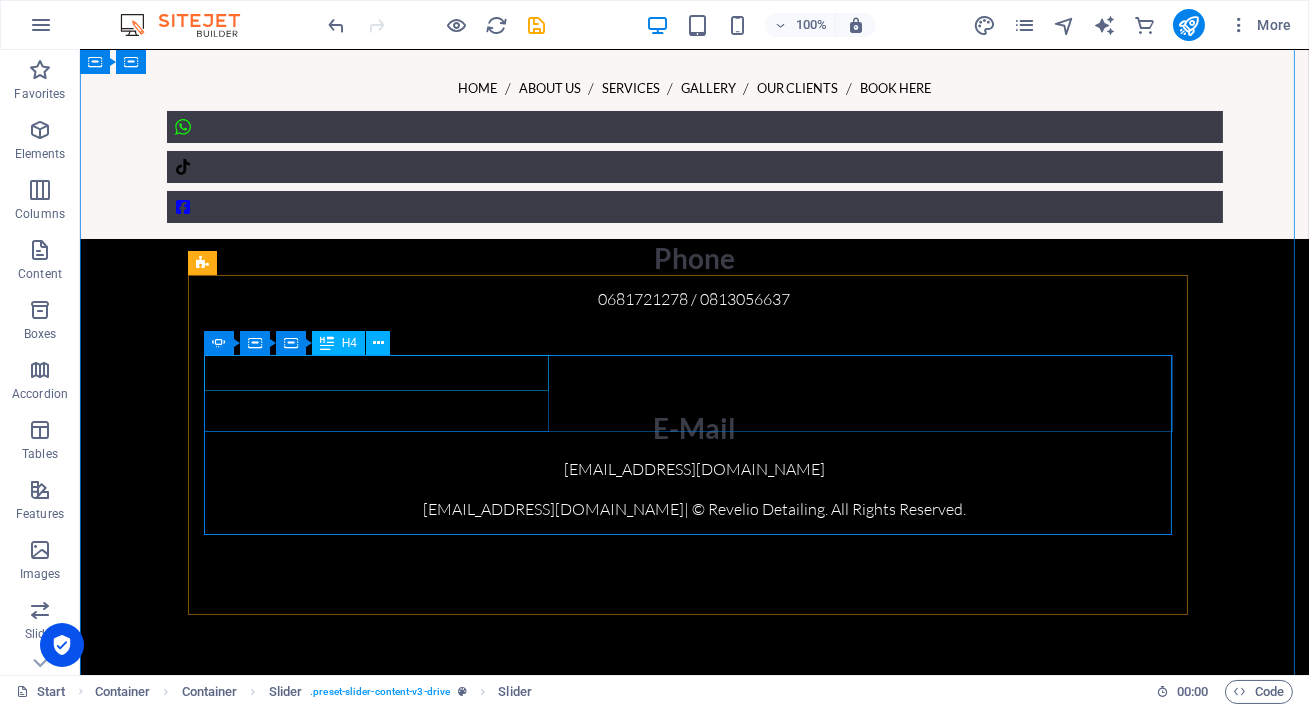 click on "lwandile phaledi" at bounding box center (-1334, -658) 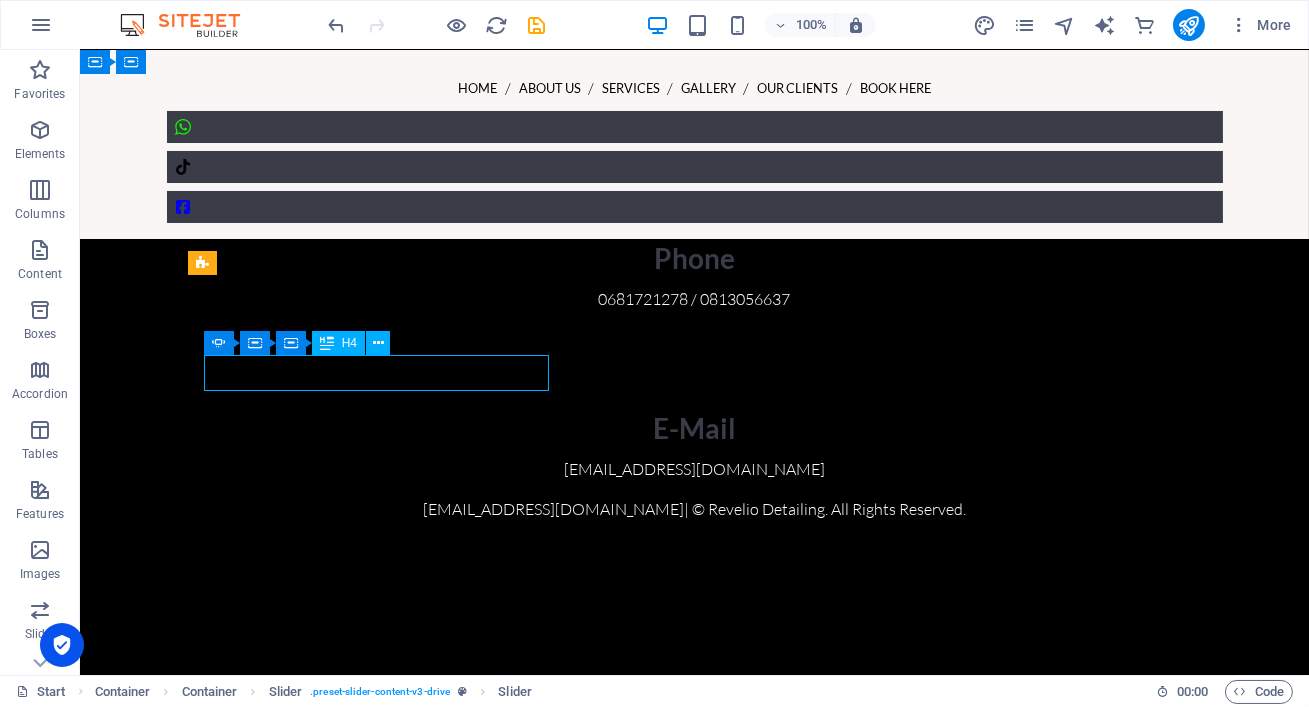 click on "lwandile phaledi" at bounding box center (-1334, -658) 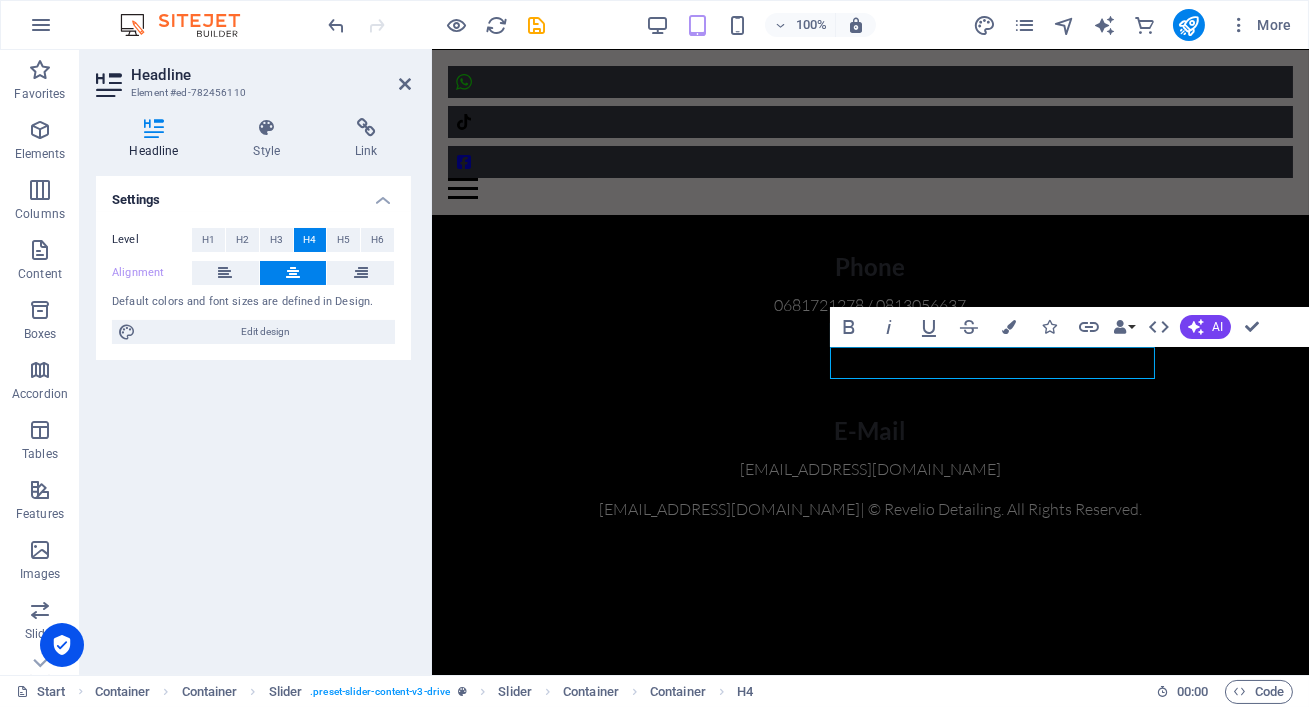 scroll, scrollTop: 6278, scrollLeft: 0, axis: vertical 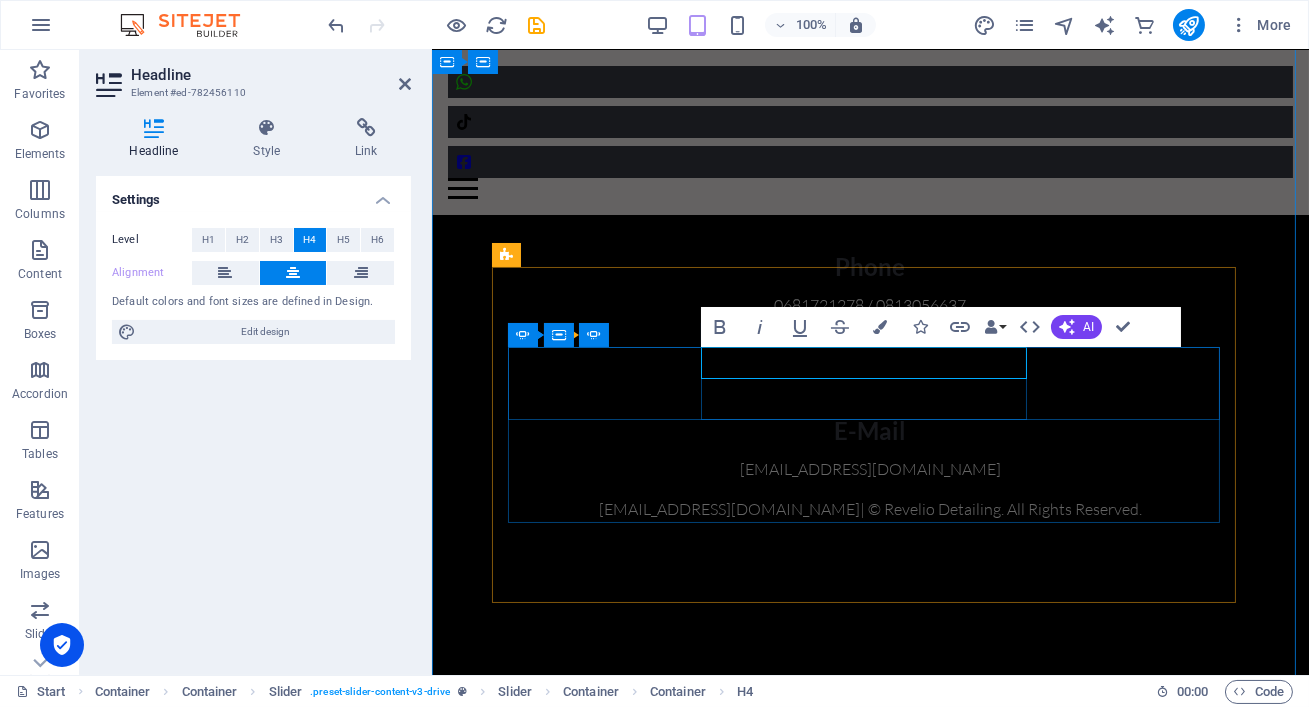 drag, startPoint x: 945, startPoint y: 367, endPoint x: 747, endPoint y: 365, distance: 198.0101 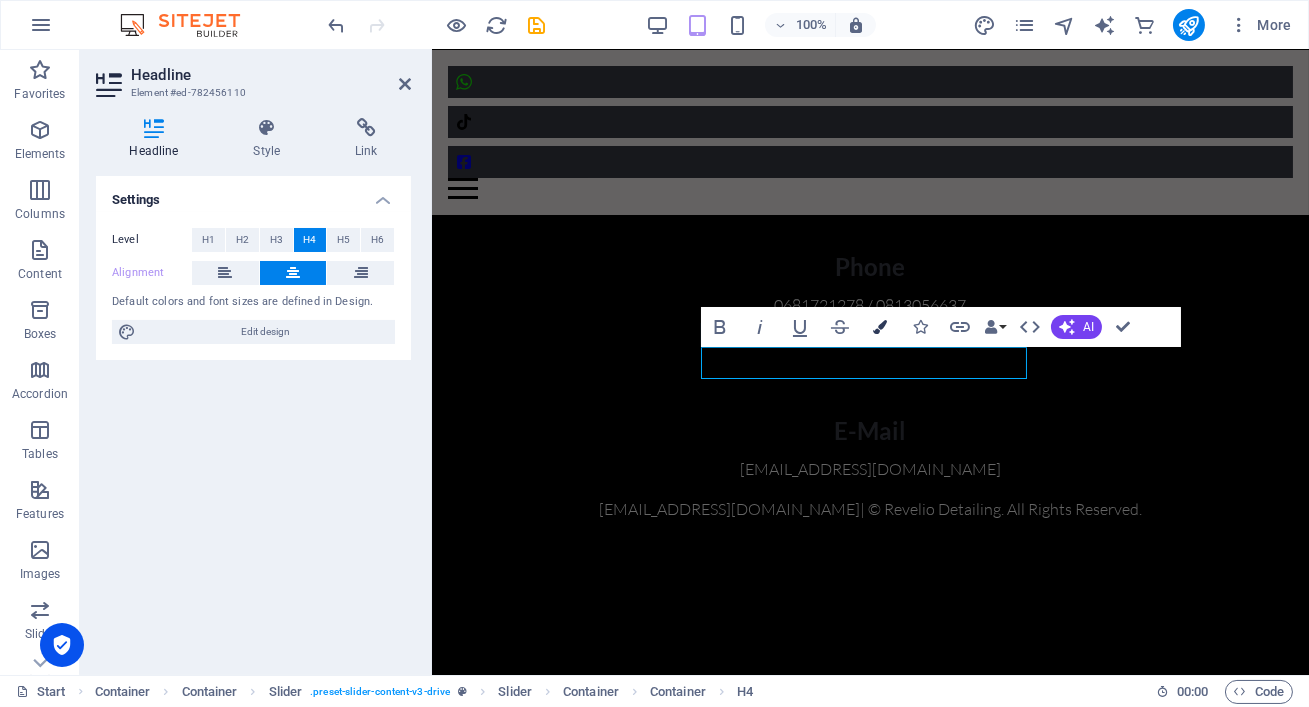 click at bounding box center [880, 327] 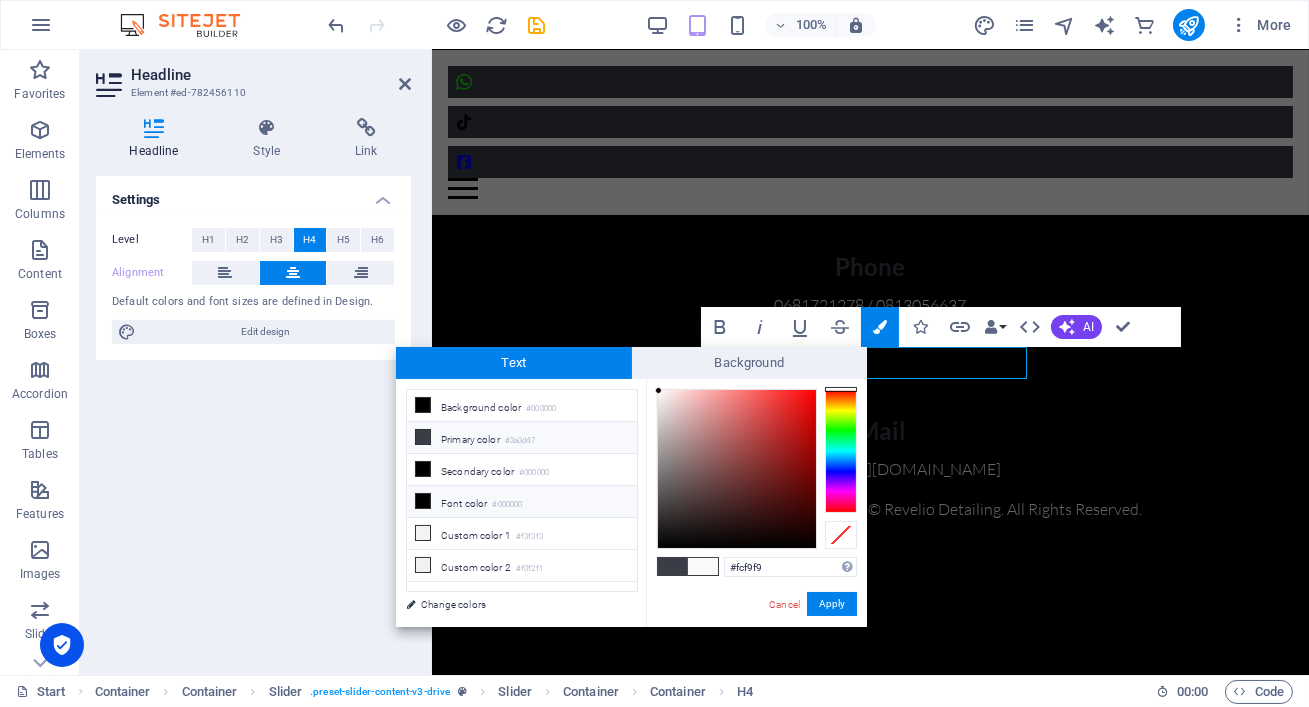 click on "Font color
#000000" at bounding box center (522, 502) 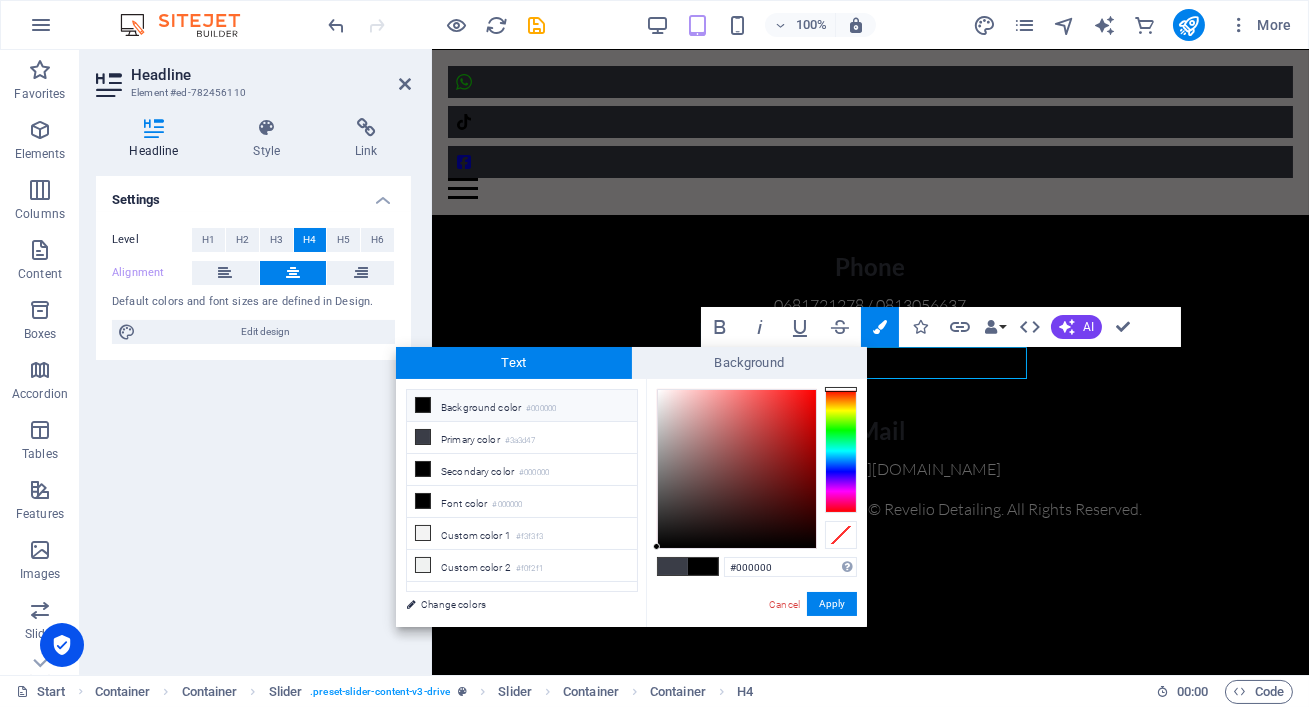 type on "#050000" 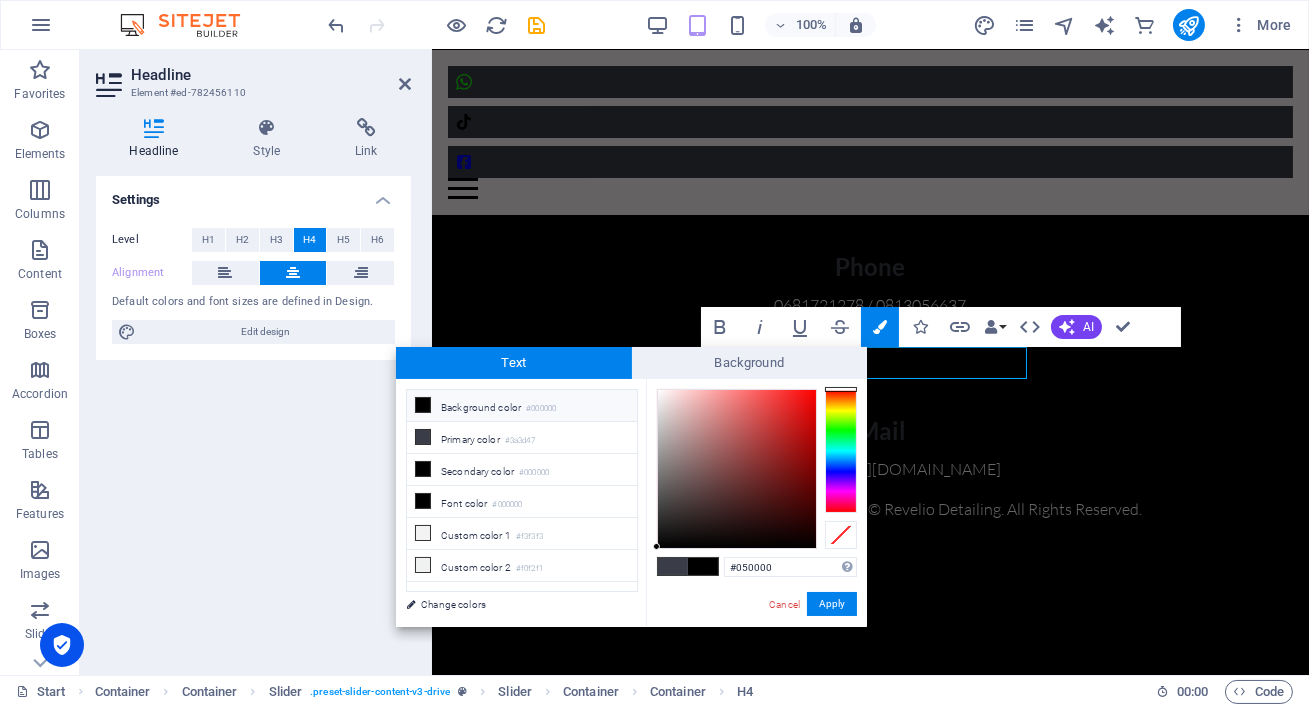 click at bounding box center (737, 469) 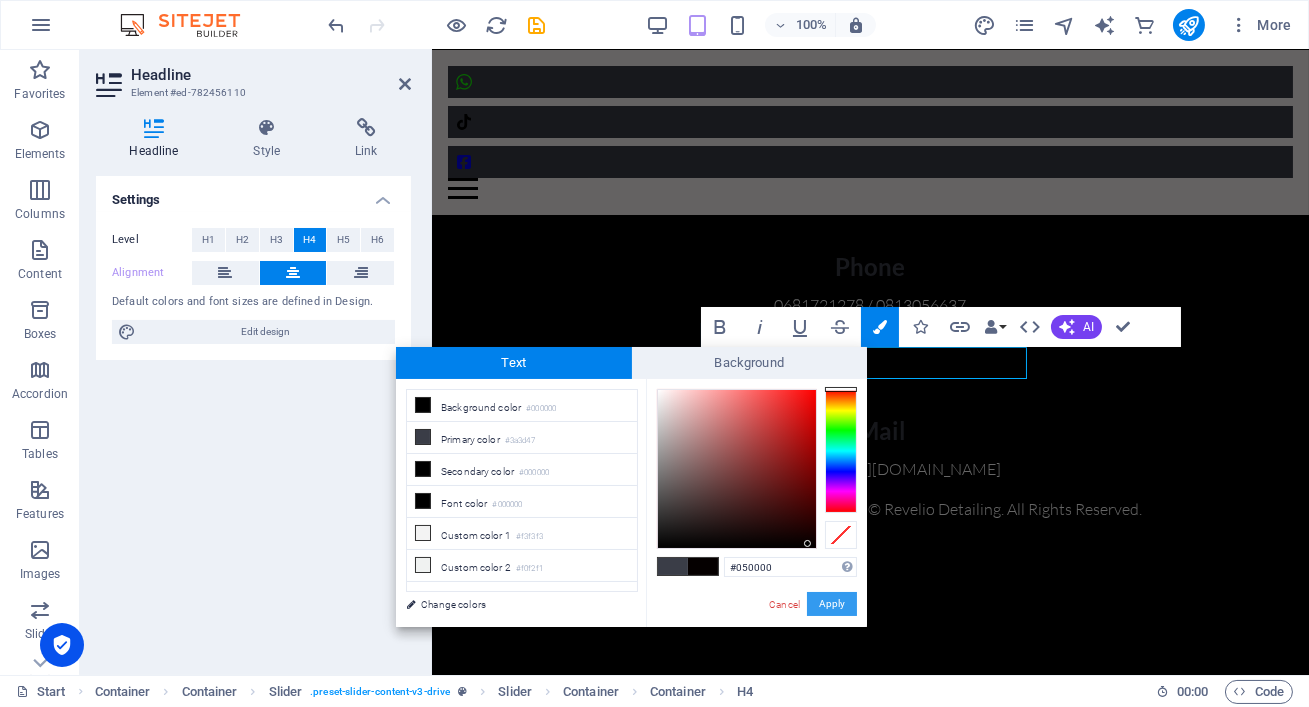 click on "Apply" at bounding box center (832, 604) 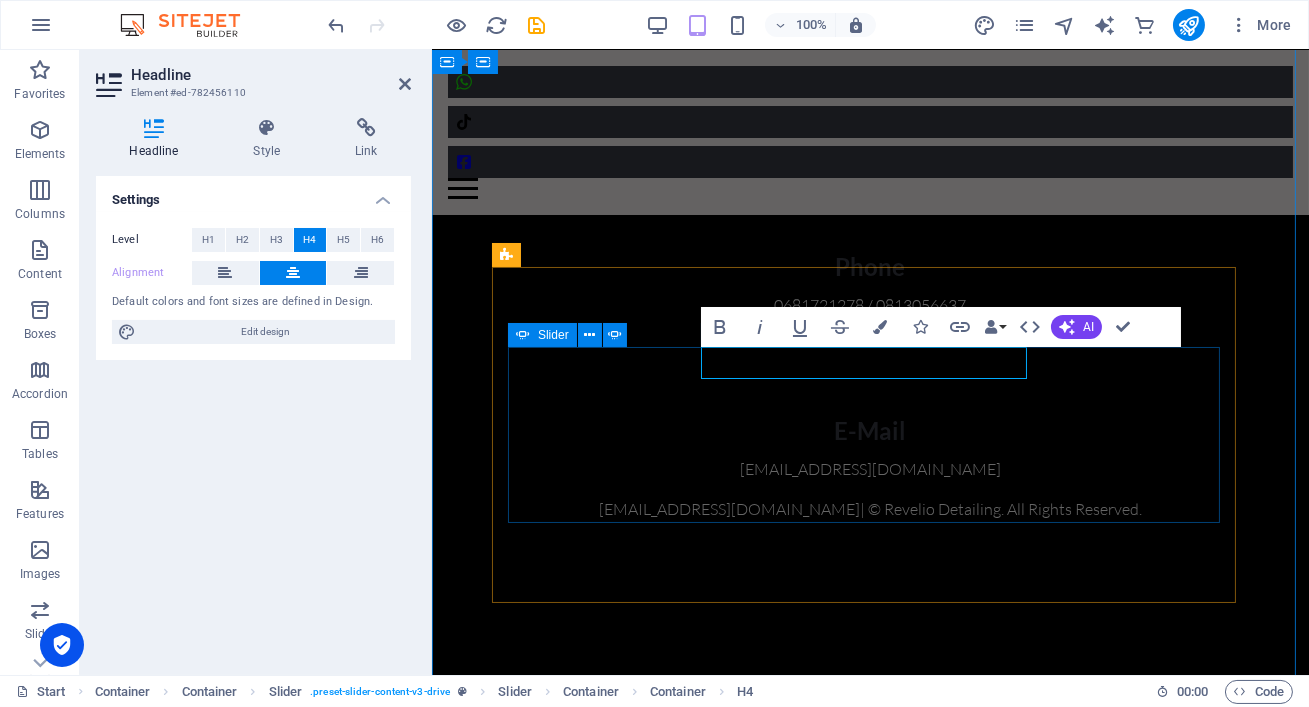 click at bounding box center [507, -980] 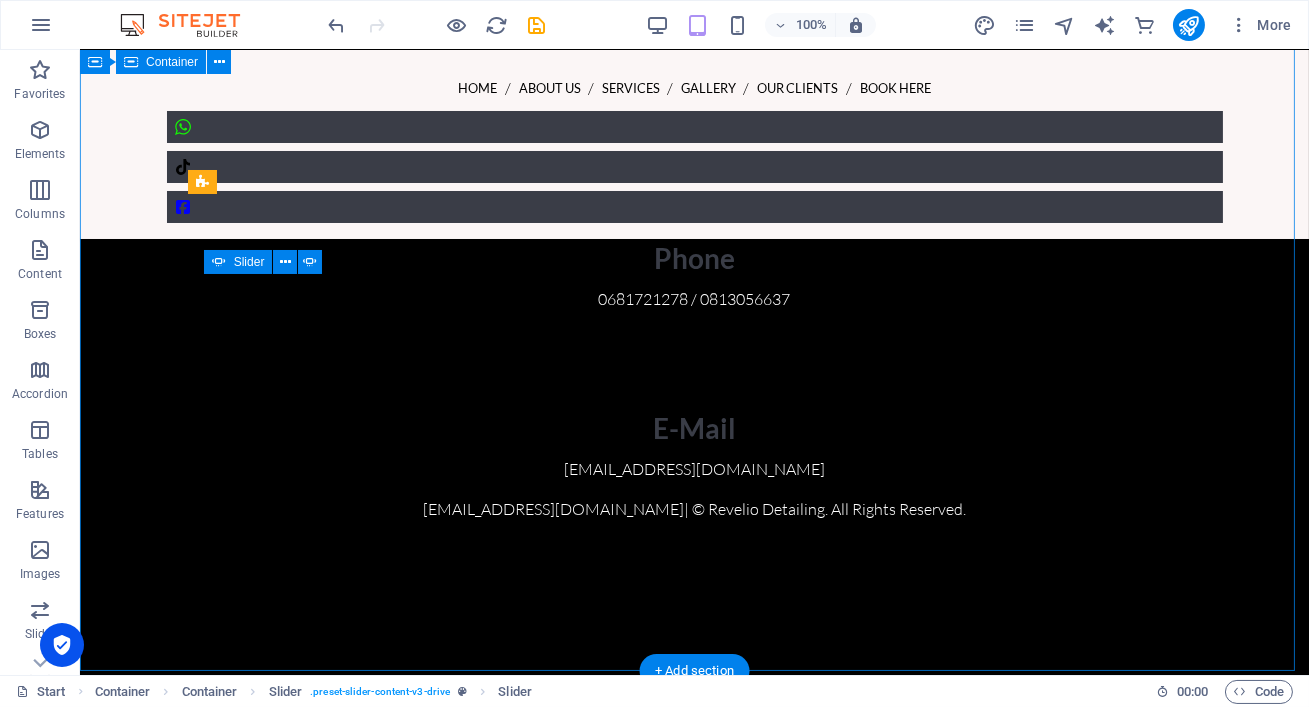 scroll, scrollTop: 7232, scrollLeft: 0, axis: vertical 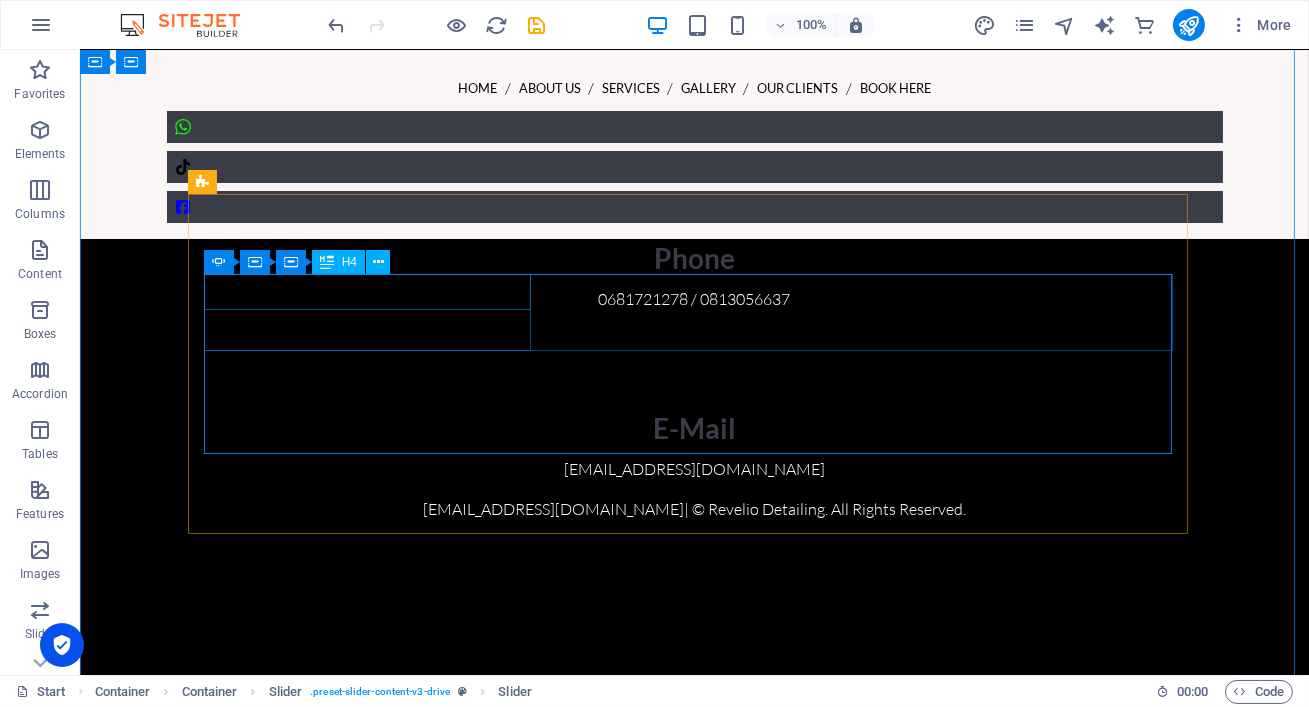 click on "[PERSON_NAME]" at bounding box center (-2303, -395) 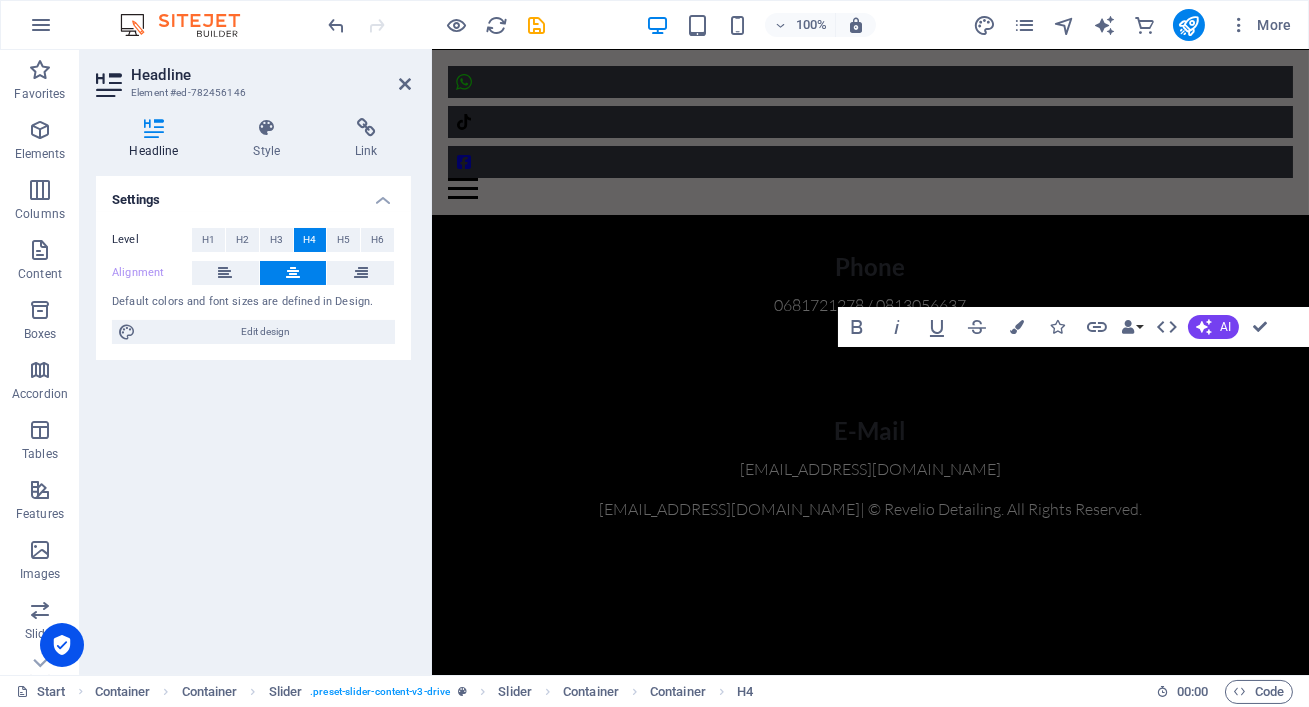scroll, scrollTop: 6278, scrollLeft: 0, axis: vertical 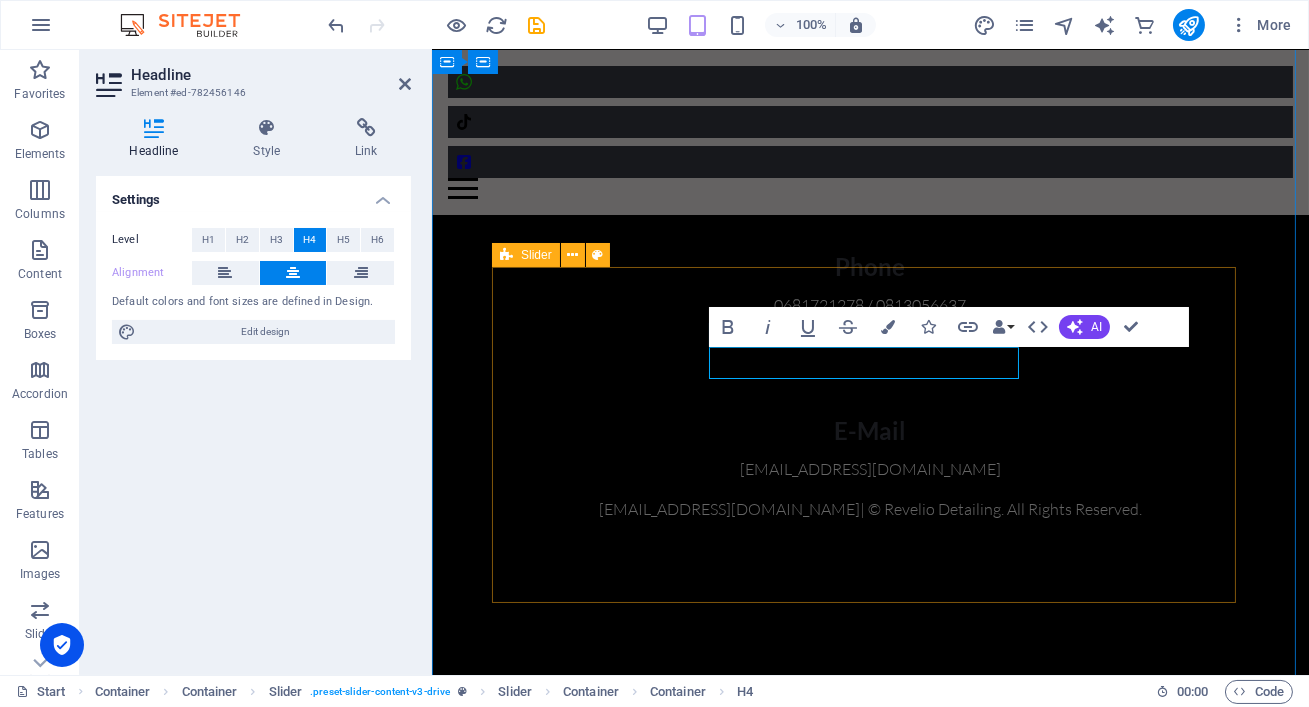 drag, startPoint x: 975, startPoint y: 364, endPoint x: 754, endPoint y: 341, distance: 222.1936 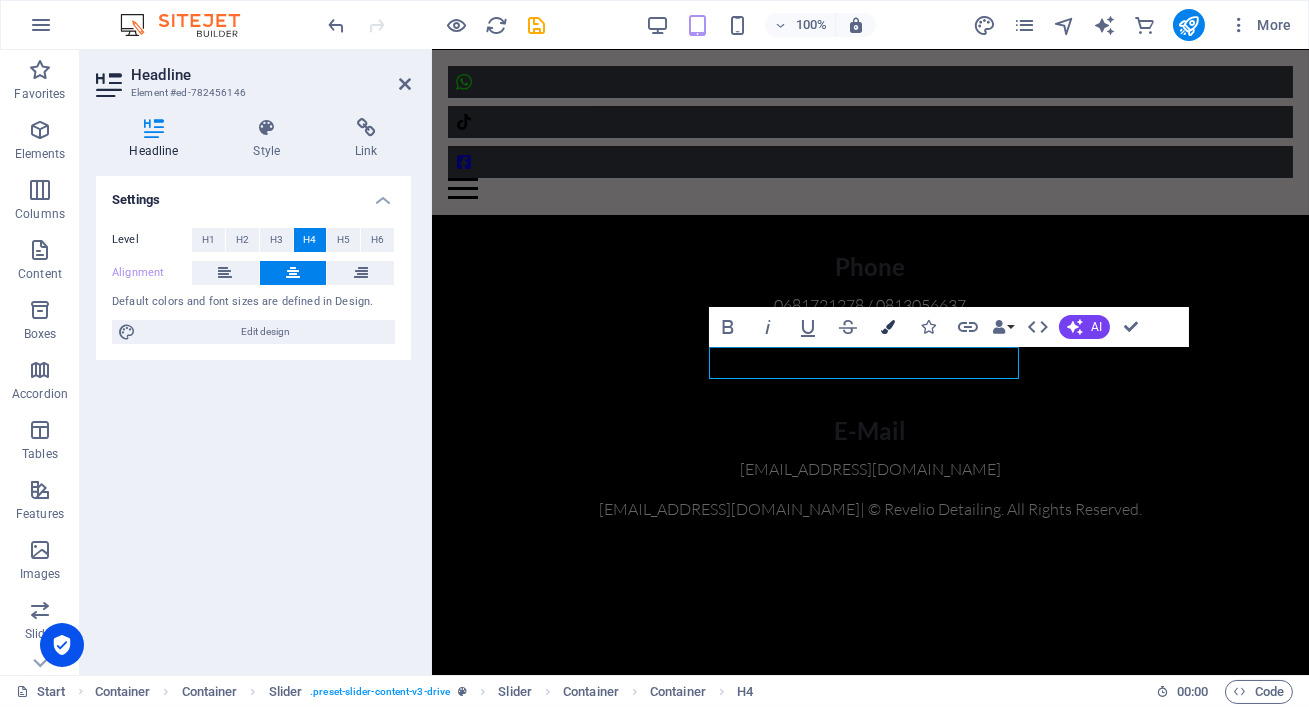 click at bounding box center (888, 327) 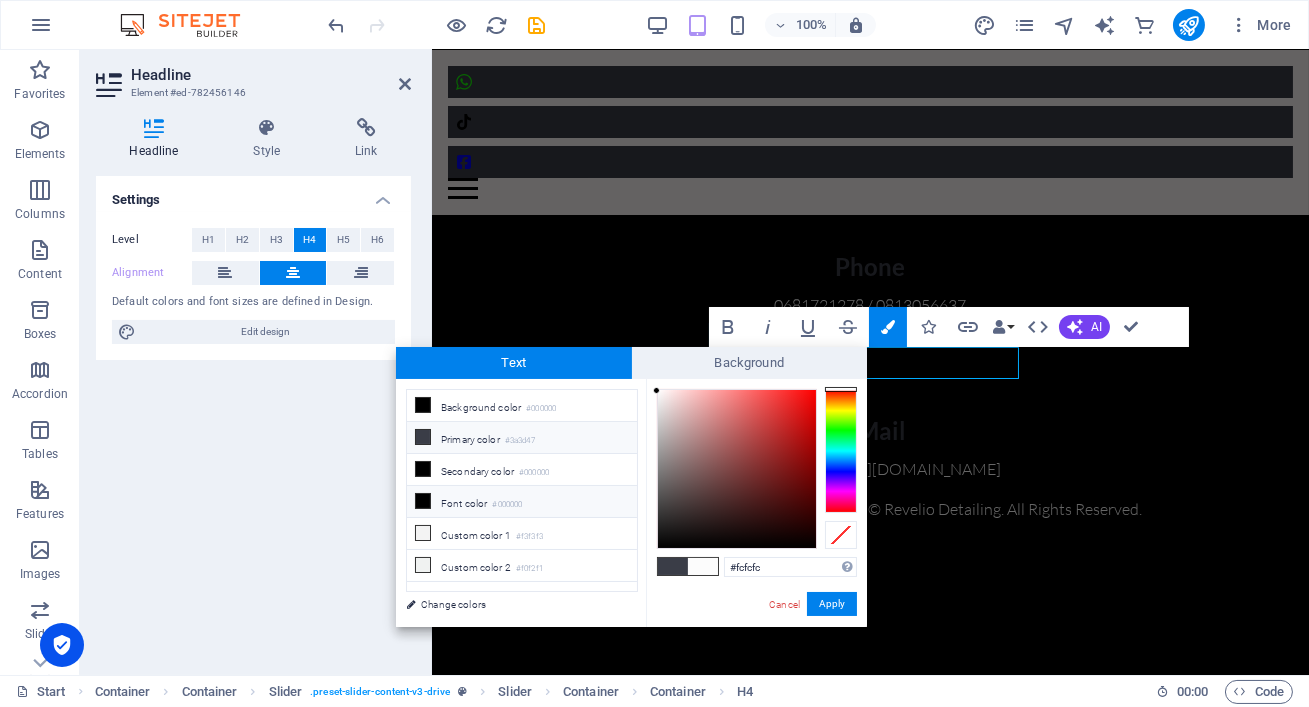 click on "Font color
#000000" at bounding box center (522, 502) 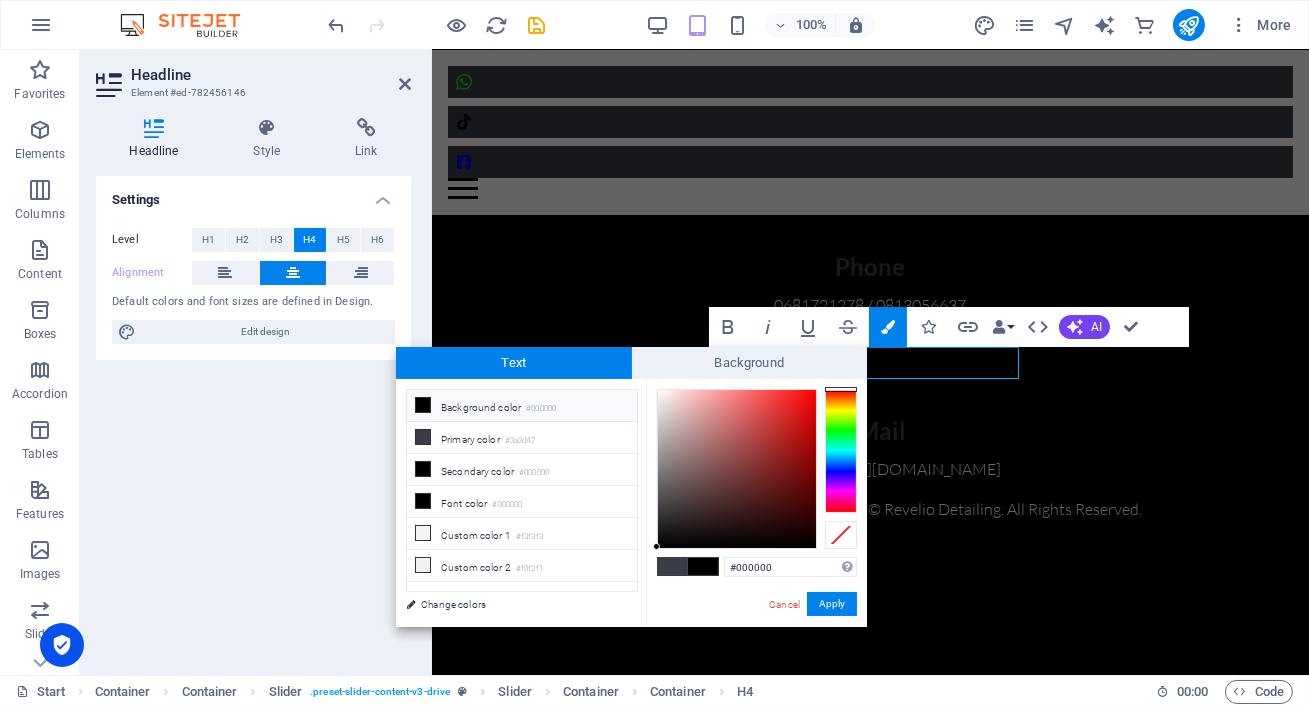 type on "#070000" 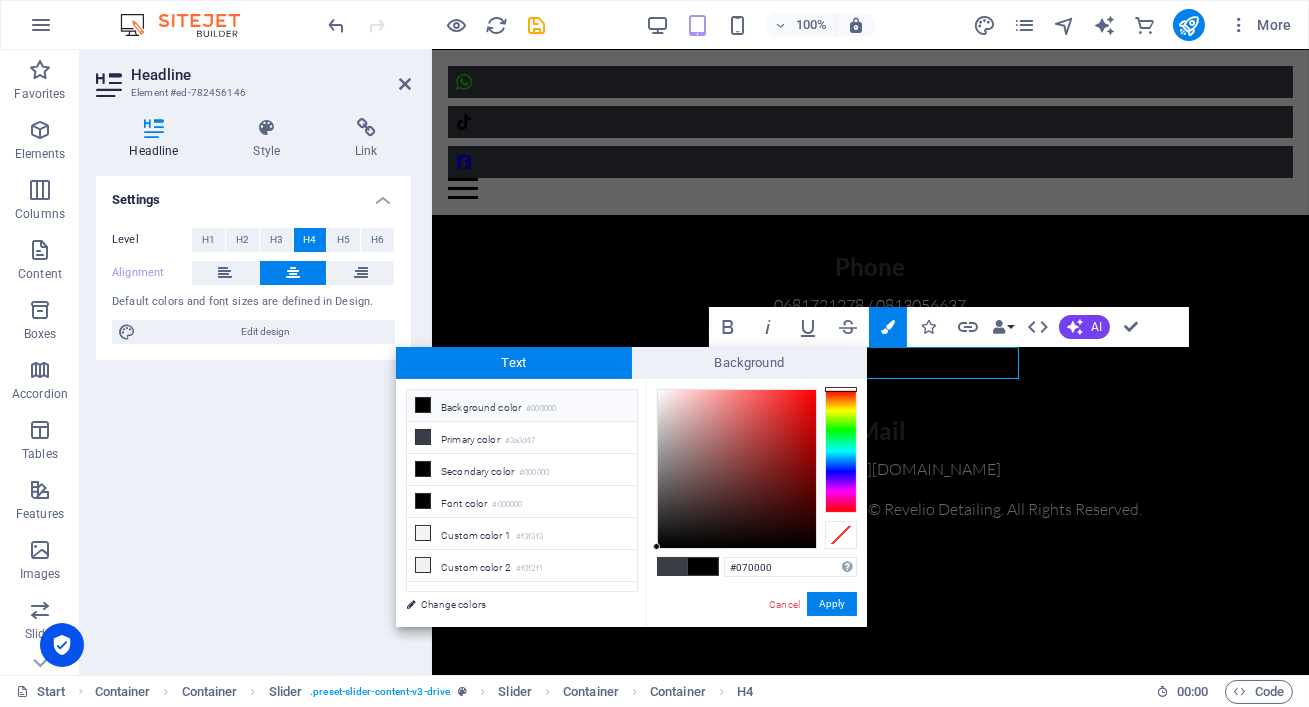 click at bounding box center [737, 469] 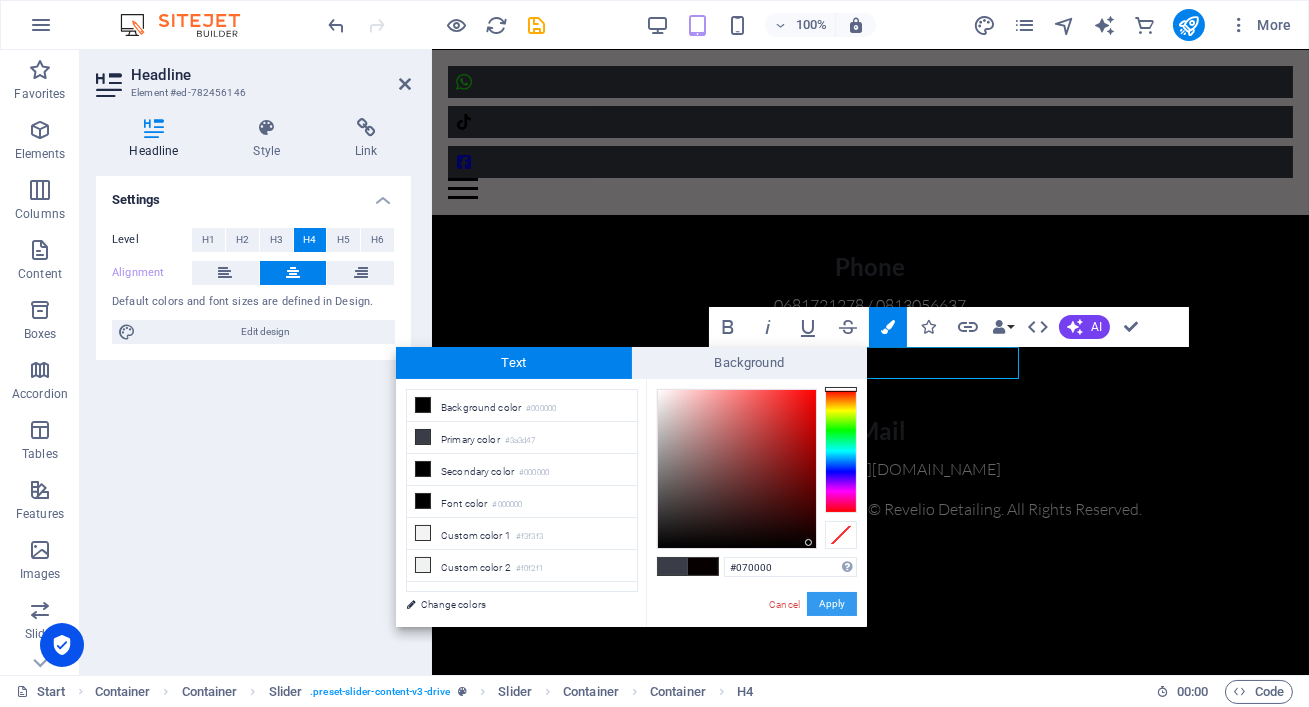 click on "Apply" at bounding box center [832, 604] 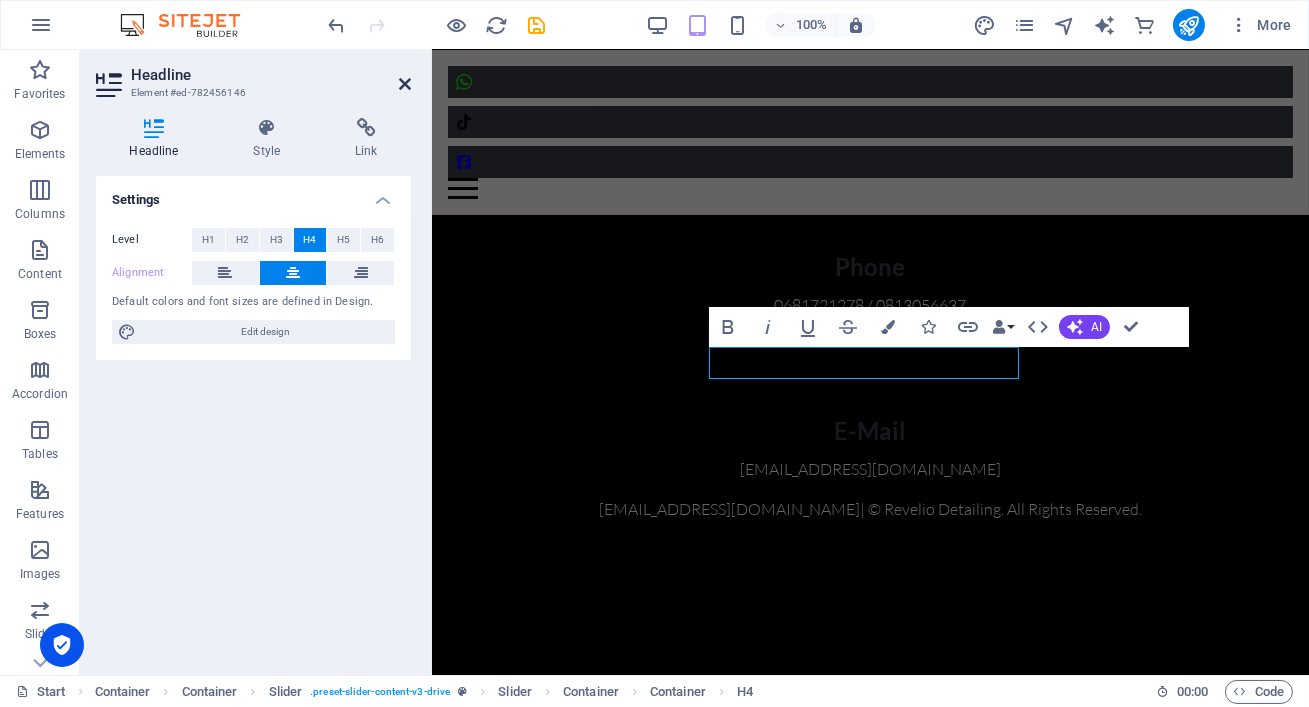 click at bounding box center [405, 84] 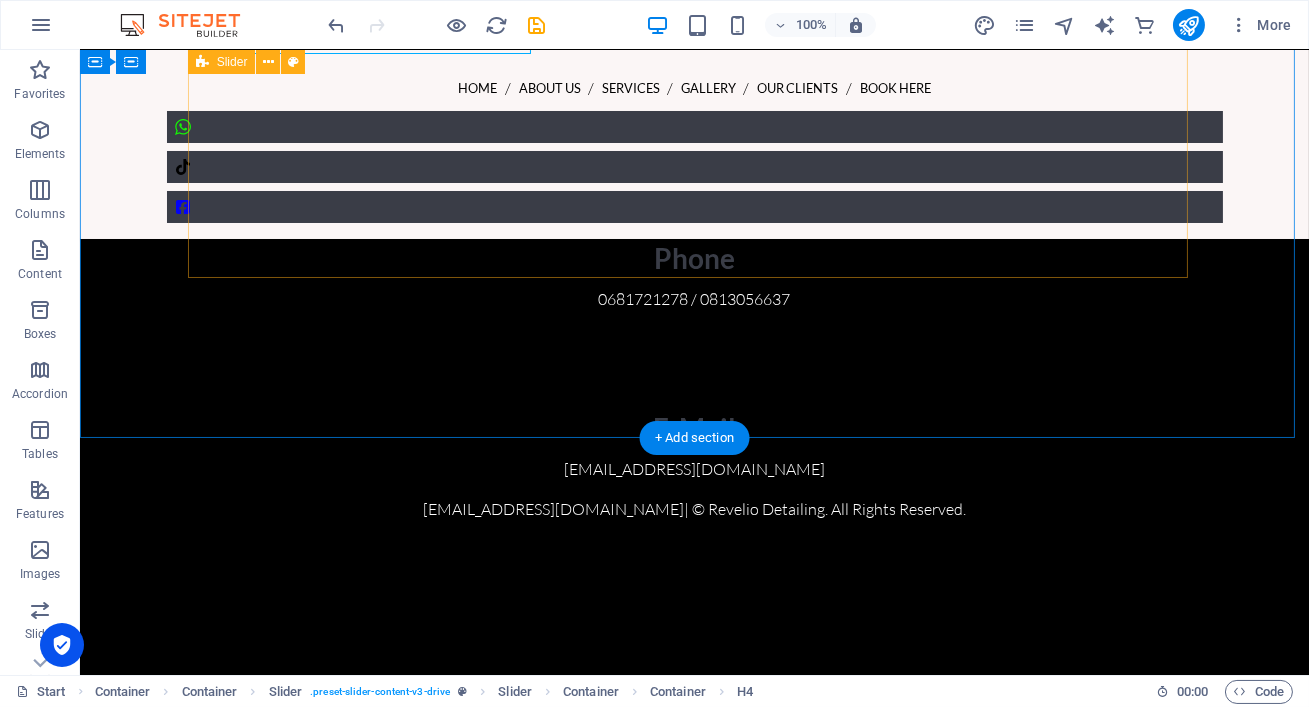 scroll, scrollTop: 7640, scrollLeft: 0, axis: vertical 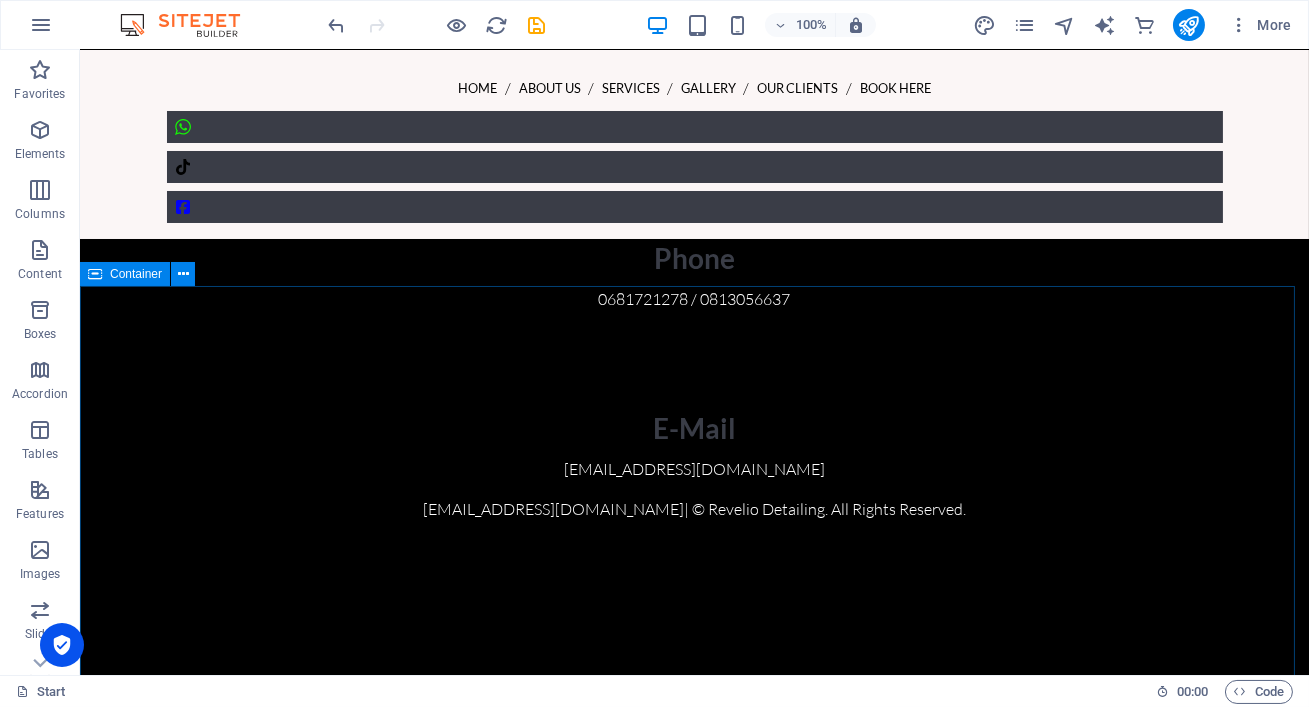 click on "Container" at bounding box center (136, 274) 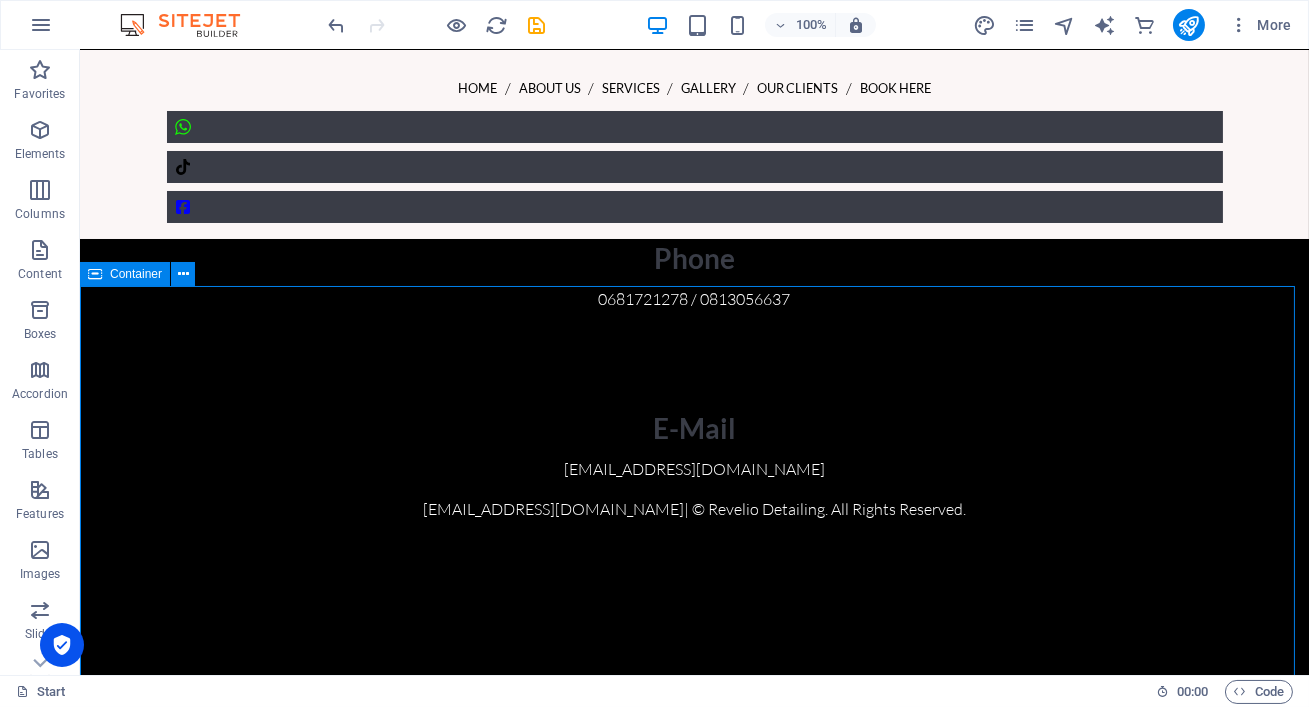 click on "Container" at bounding box center (136, 274) 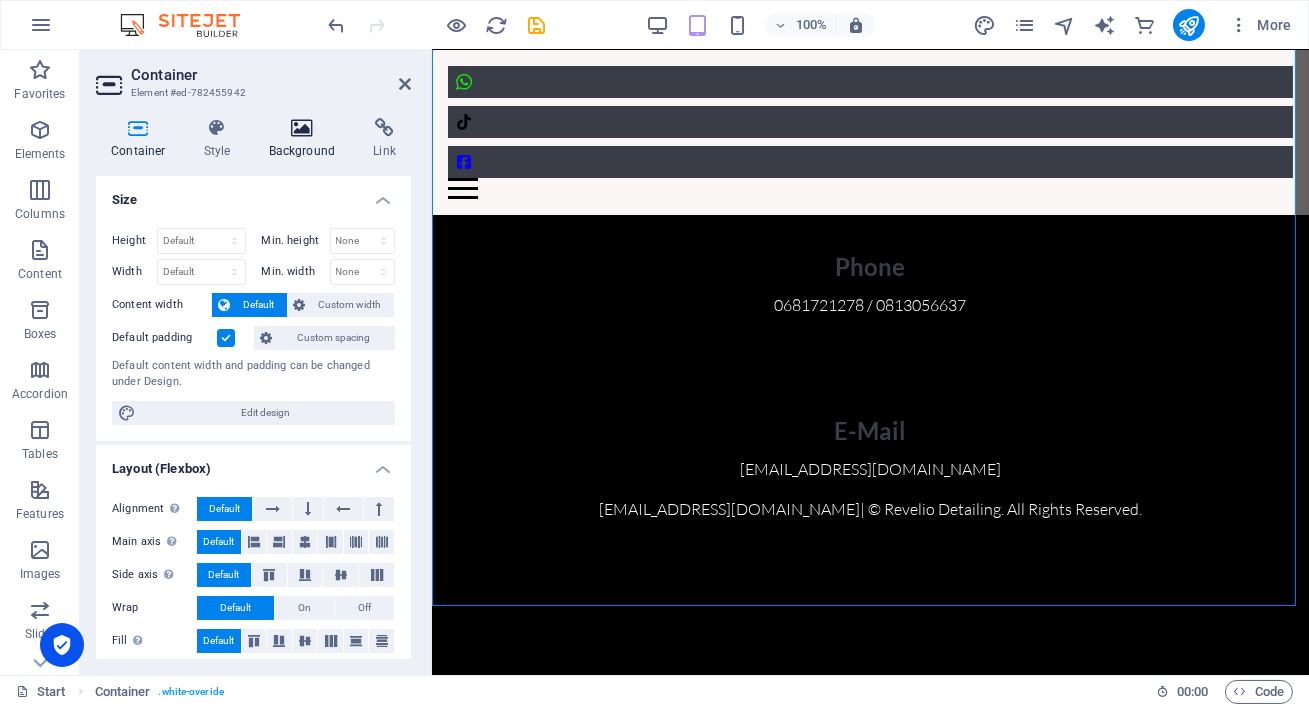 scroll, scrollTop: 7536, scrollLeft: 0, axis: vertical 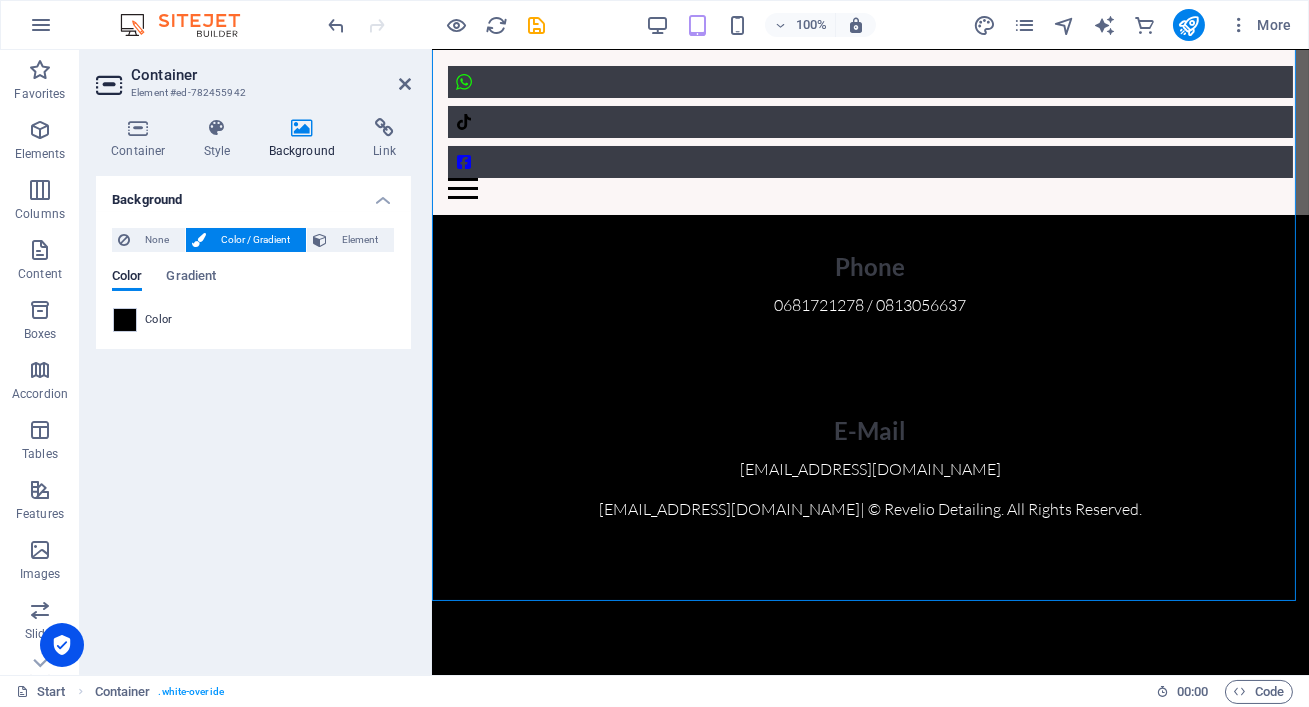 click at bounding box center [125, 320] 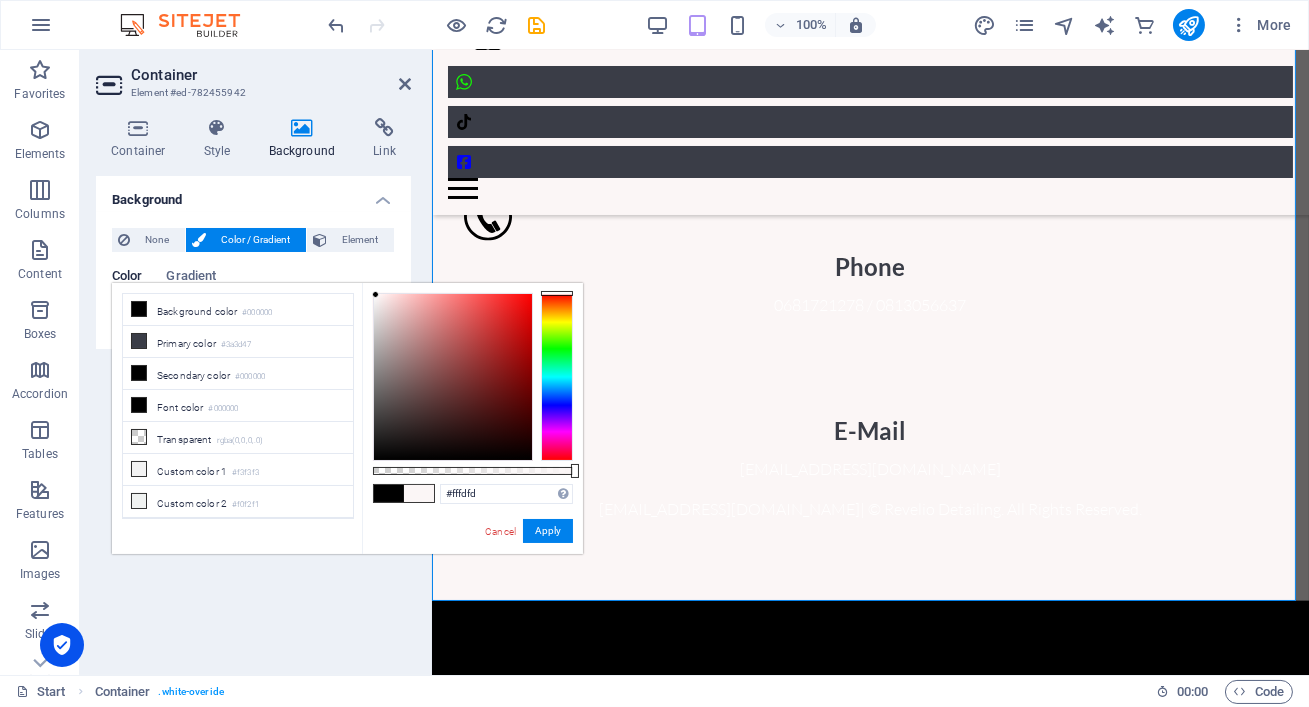 type on "#ffffff" 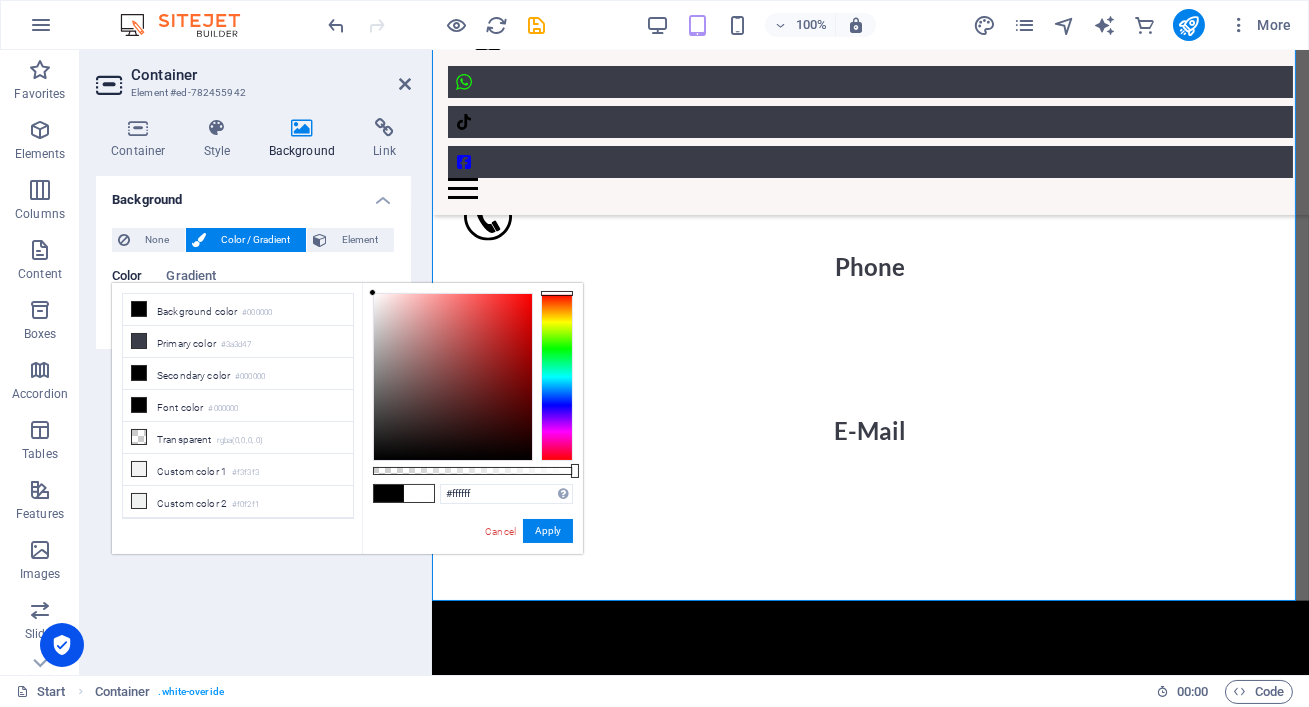 drag, startPoint x: 393, startPoint y: 325, endPoint x: 373, endPoint y: 287, distance: 42.941822 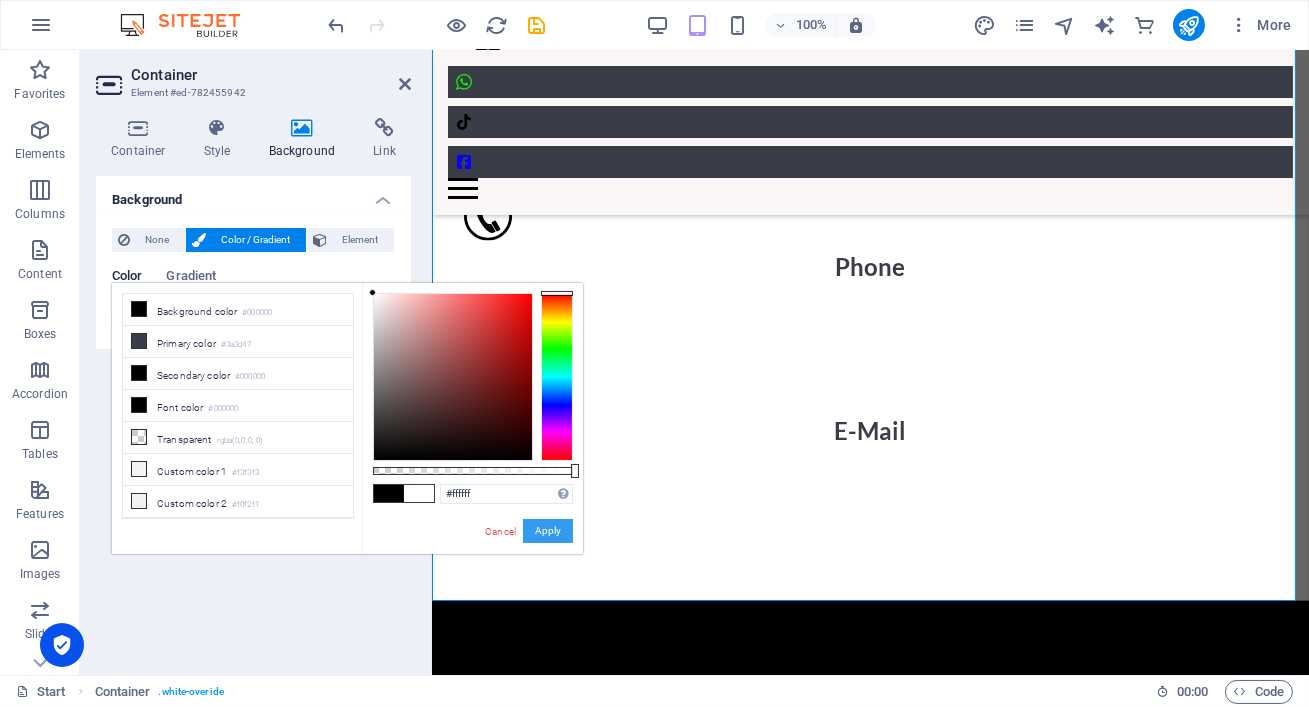 click on "Apply" at bounding box center [548, 531] 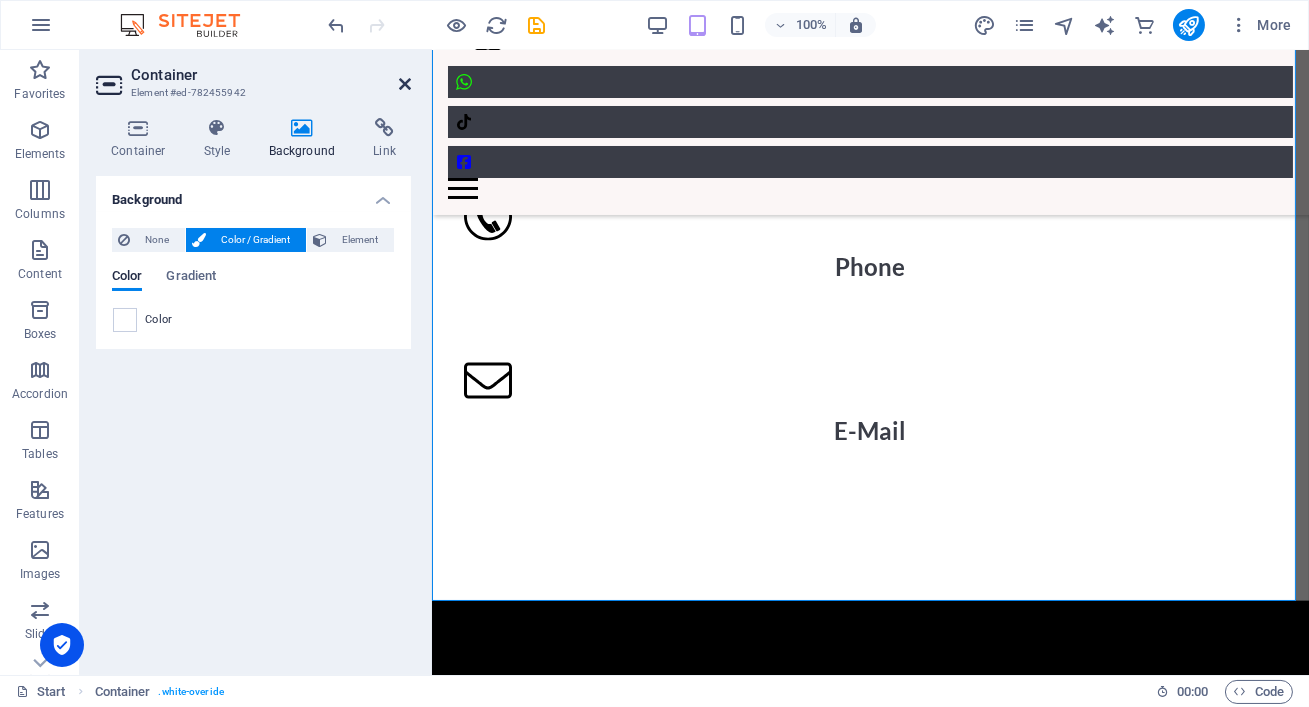 click at bounding box center [405, 84] 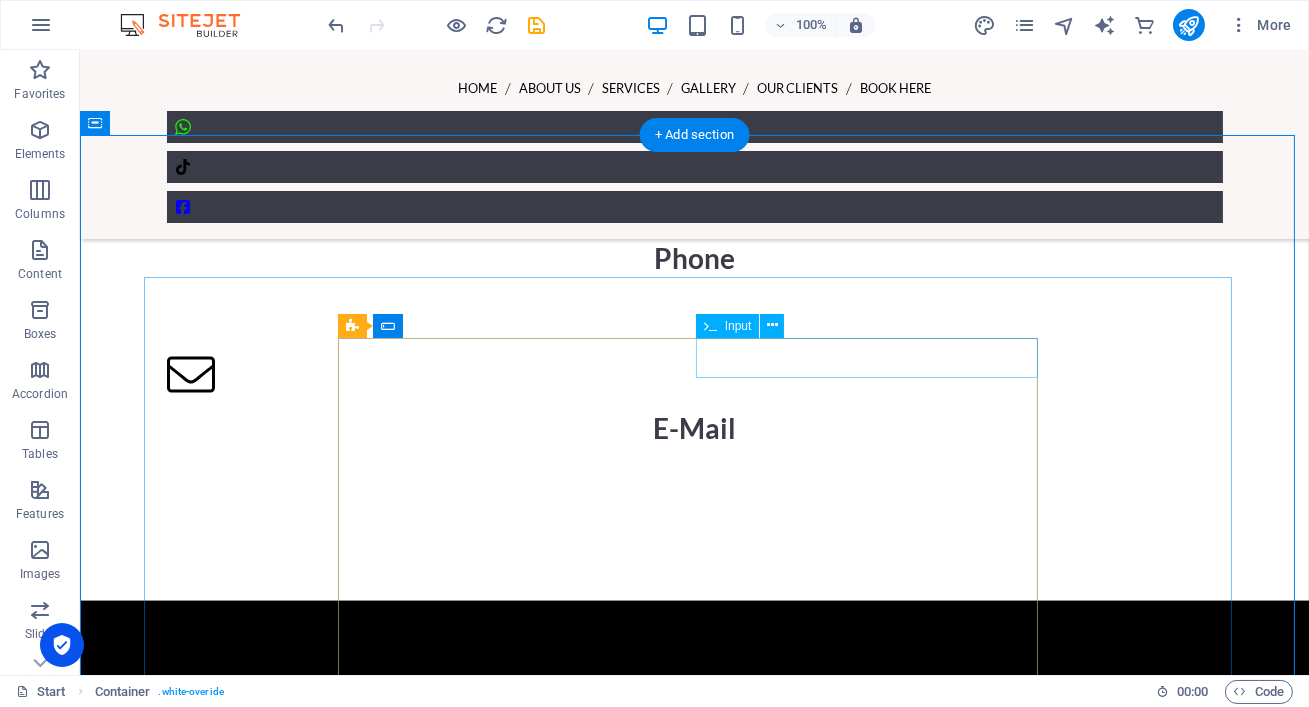 scroll, scrollTop: 7790, scrollLeft: 0, axis: vertical 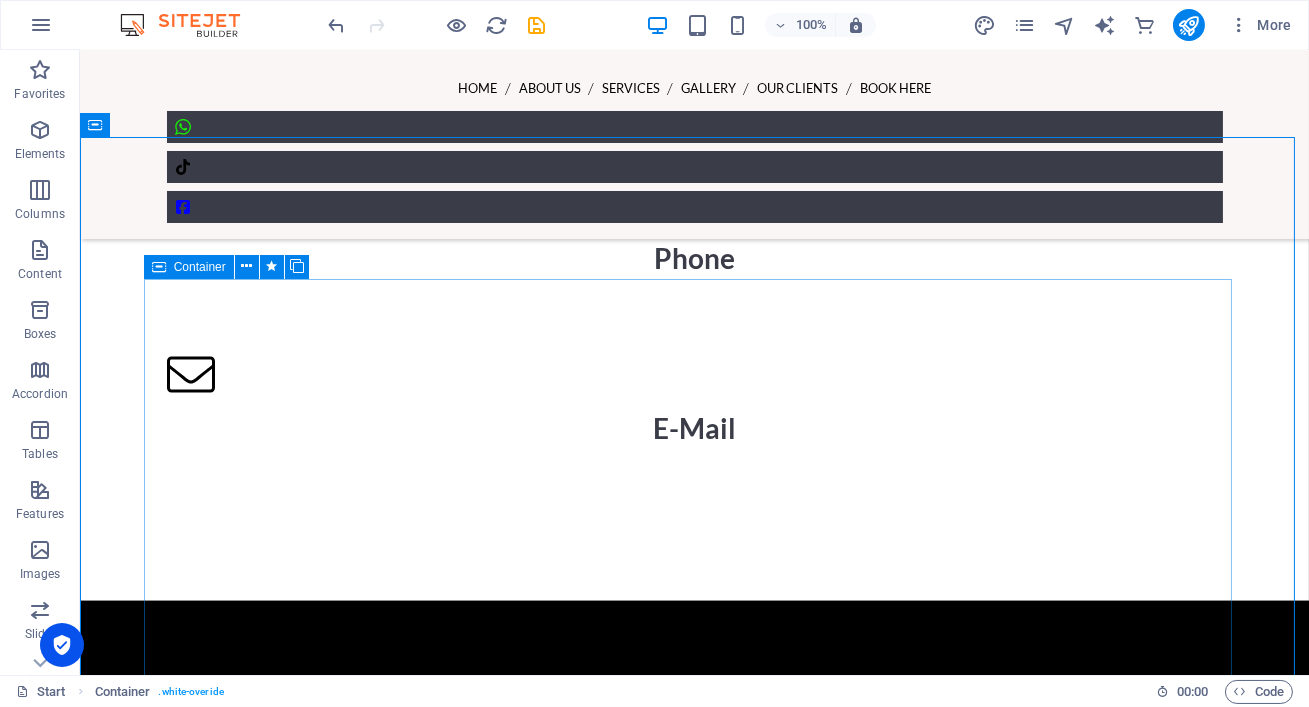 click at bounding box center [159, 267] 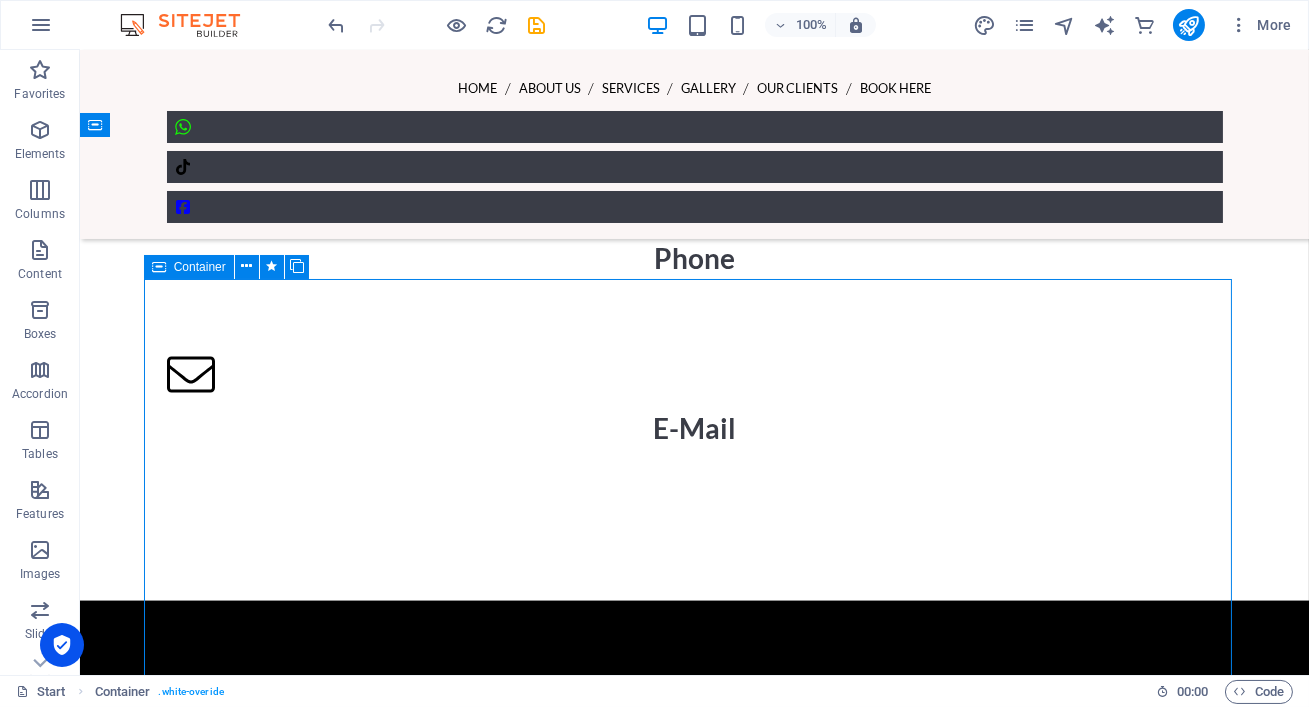 click at bounding box center (159, 267) 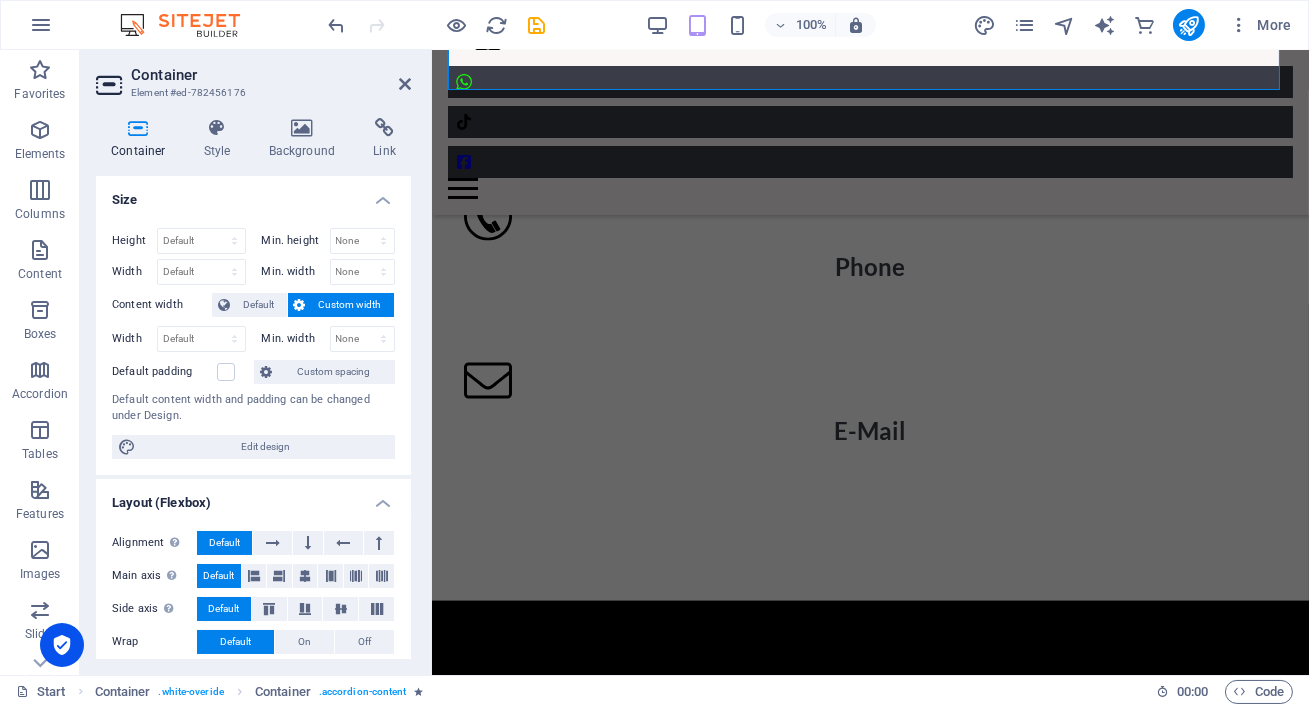 scroll, scrollTop: 7536, scrollLeft: 0, axis: vertical 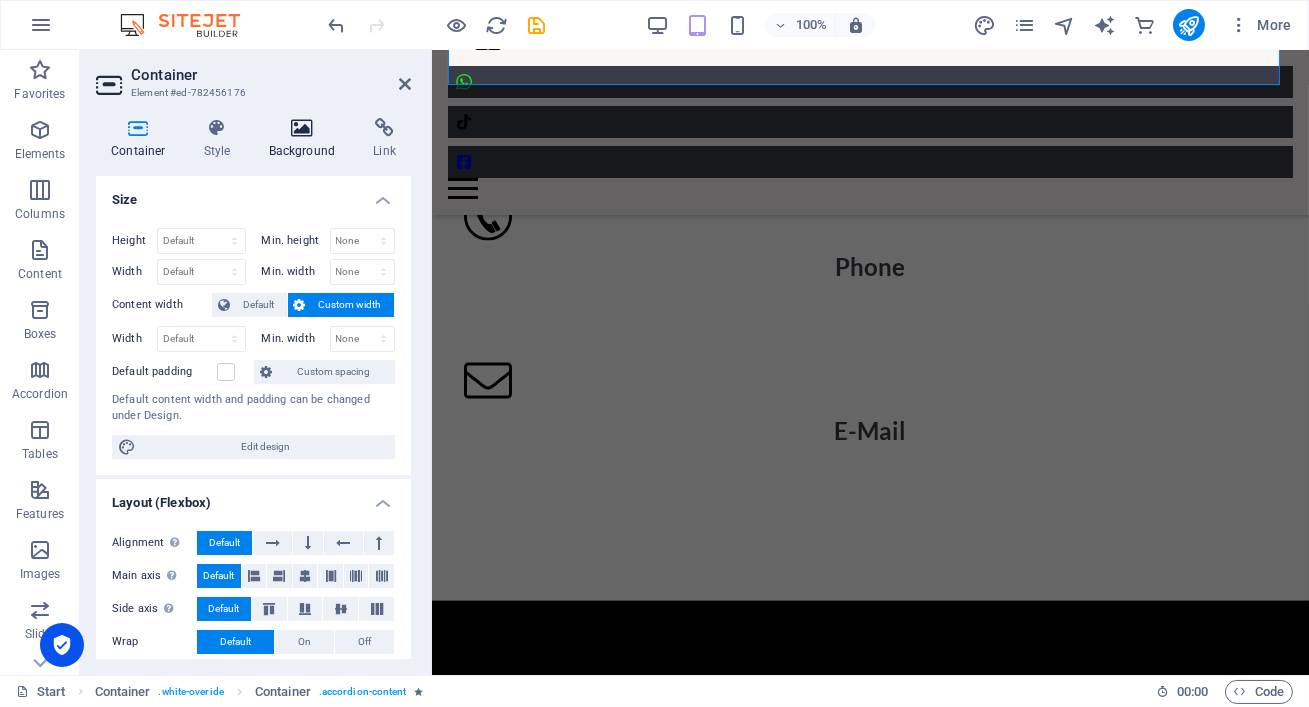 click at bounding box center [302, 128] 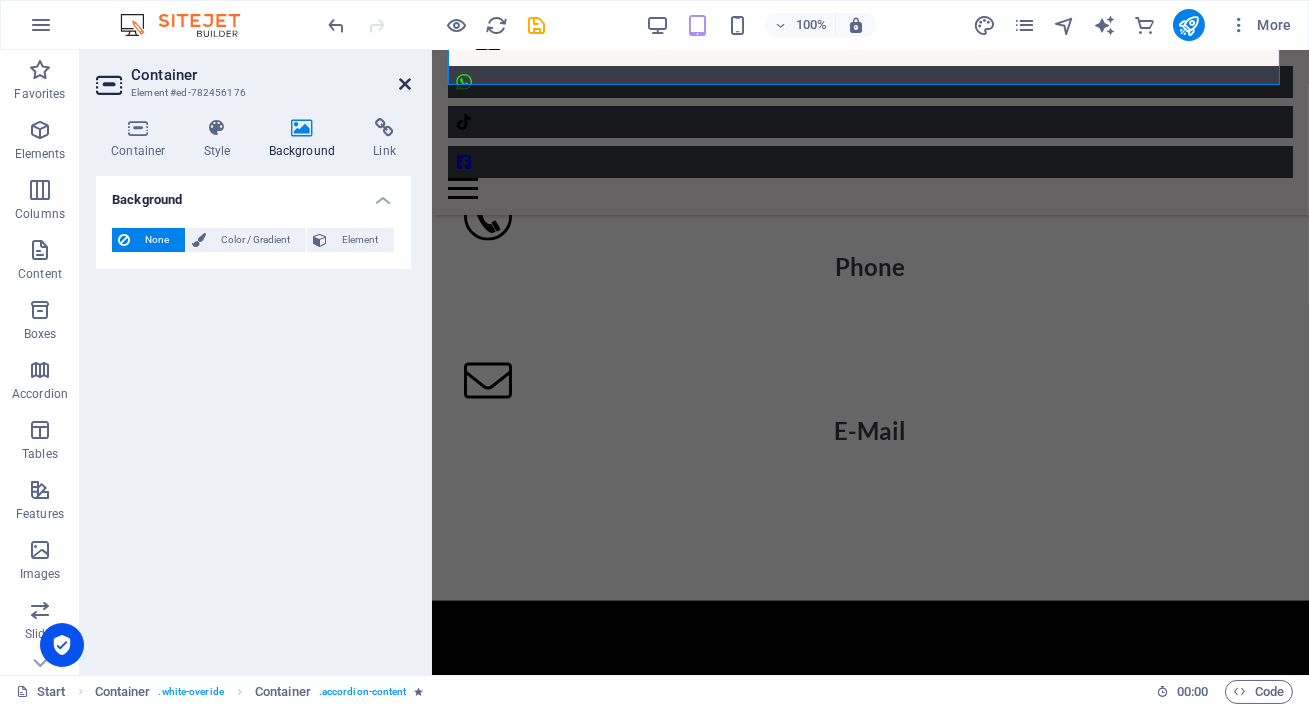 drag, startPoint x: 398, startPoint y: 78, endPoint x: 231, endPoint y: 28, distance: 174.32442 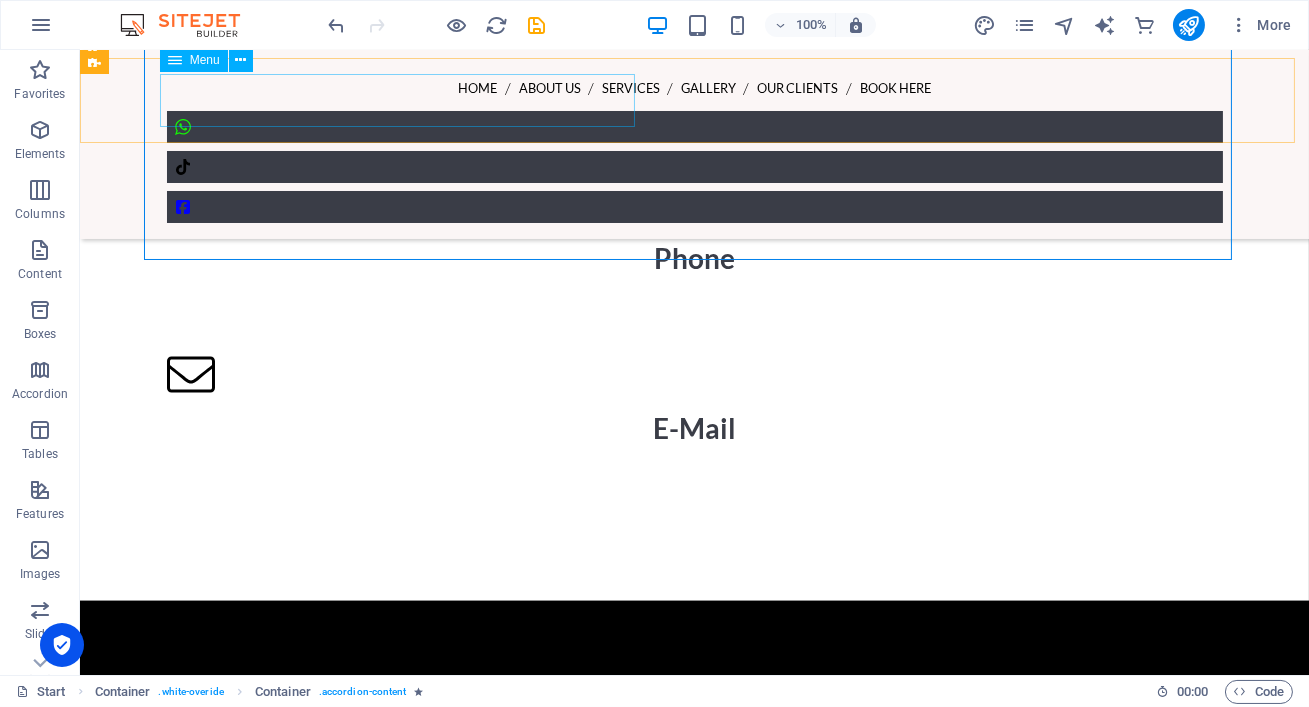 scroll, scrollTop: 8310, scrollLeft: 0, axis: vertical 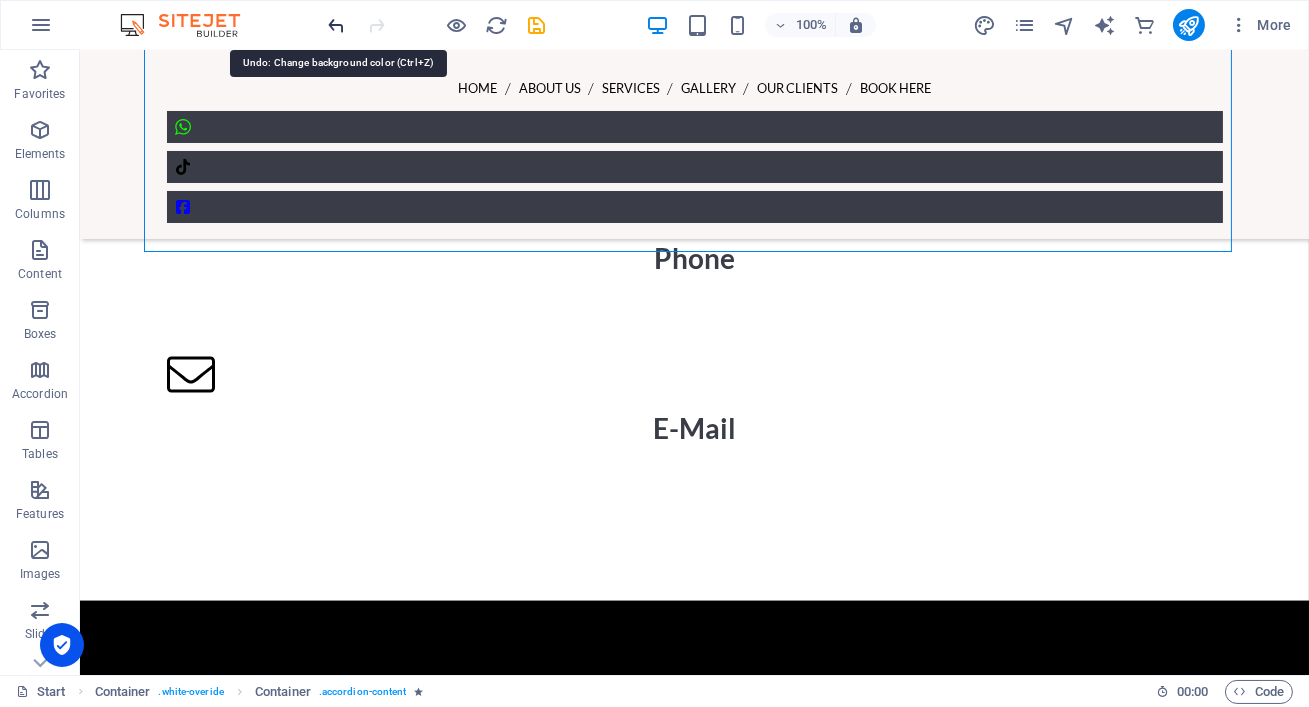 click at bounding box center (337, 25) 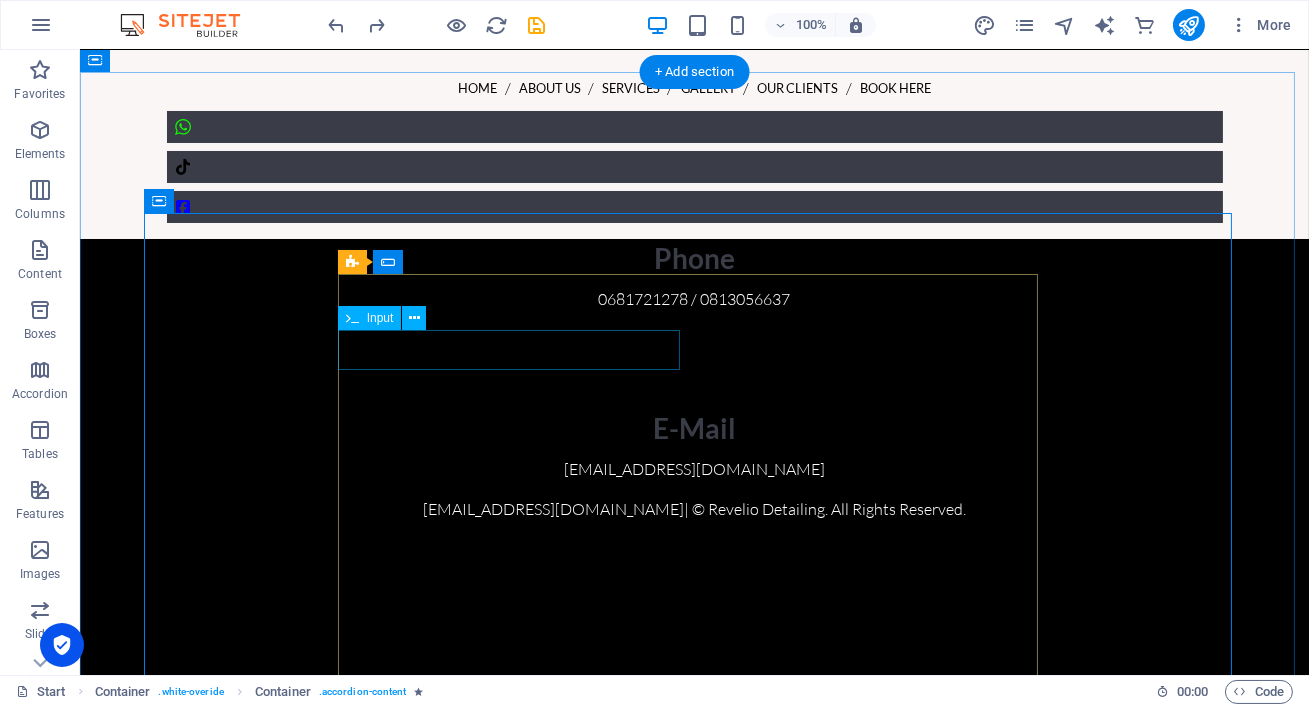 scroll, scrollTop: 7830, scrollLeft: 0, axis: vertical 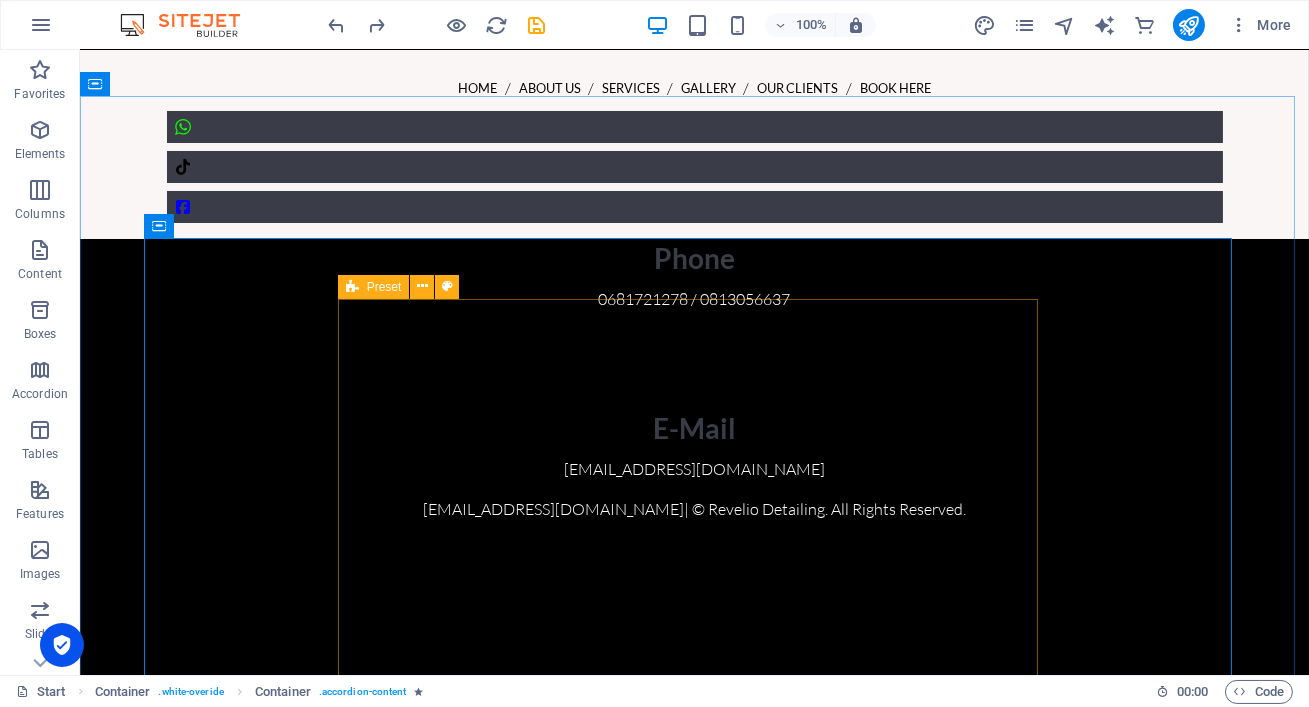 click at bounding box center (352, 287) 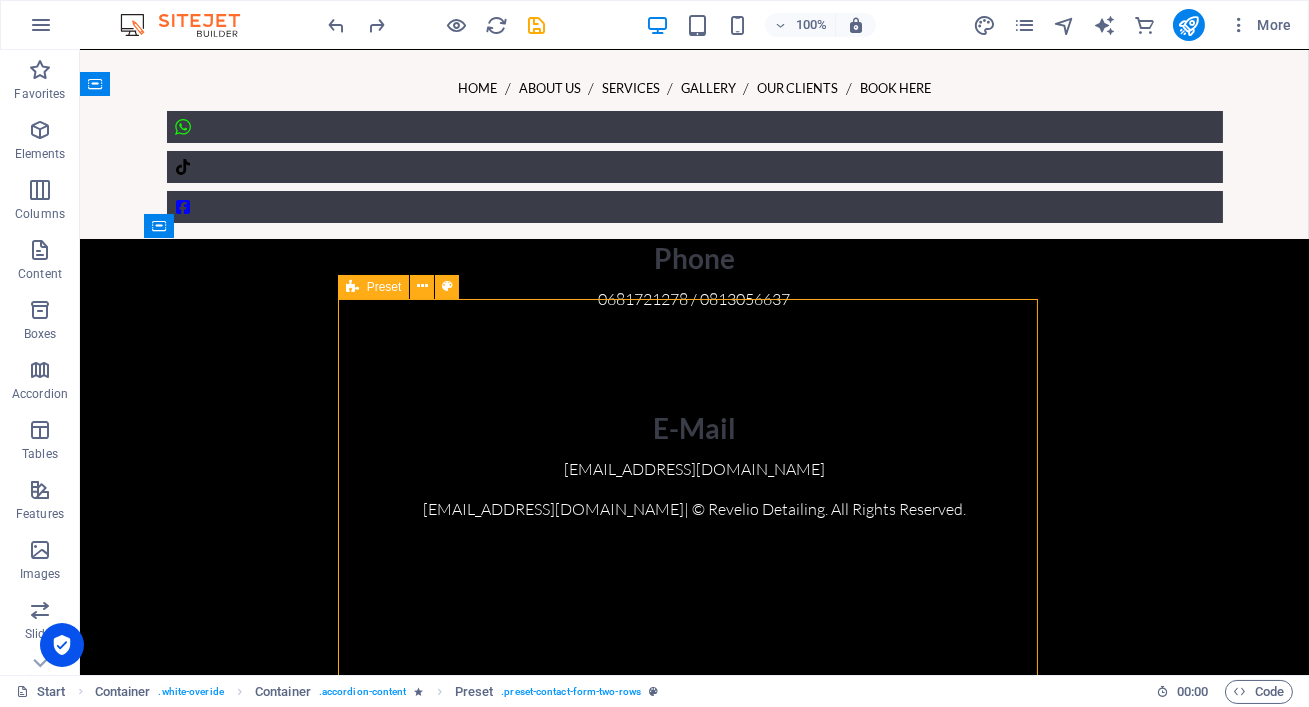 click at bounding box center [352, 287] 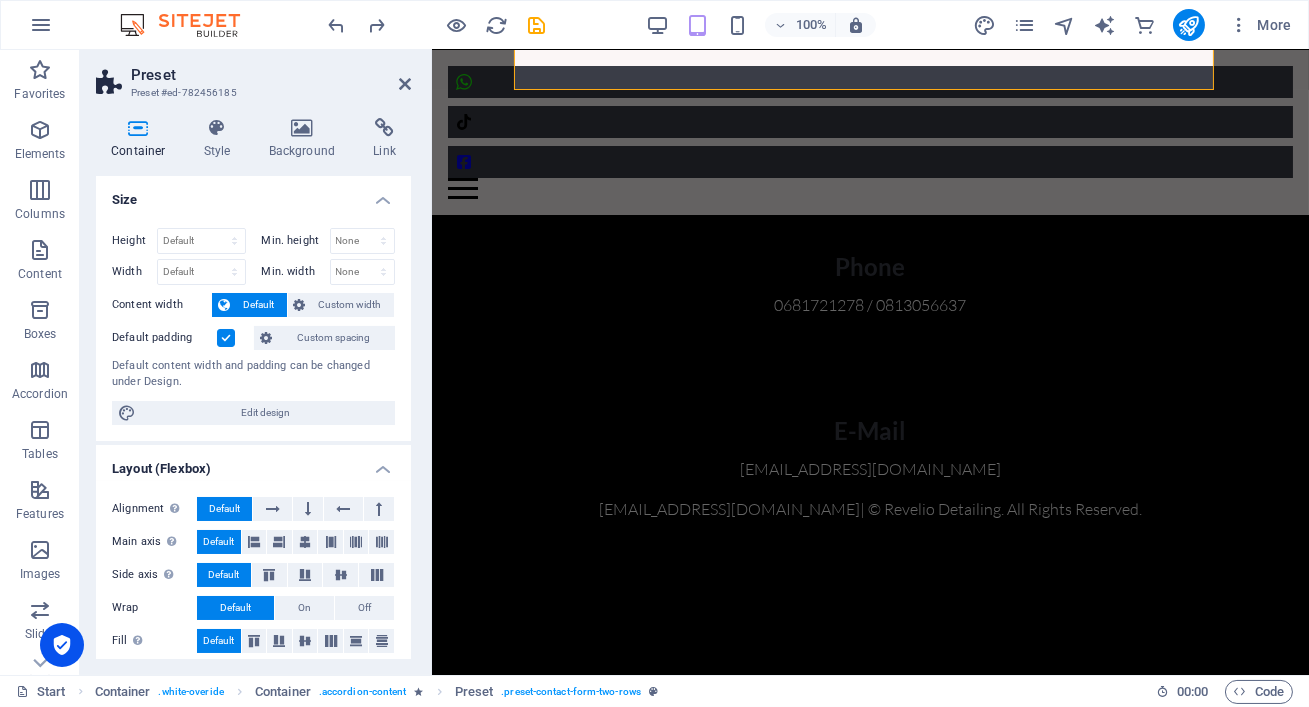 scroll, scrollTop: 7536, scrollLeft: 0, axis: vertical 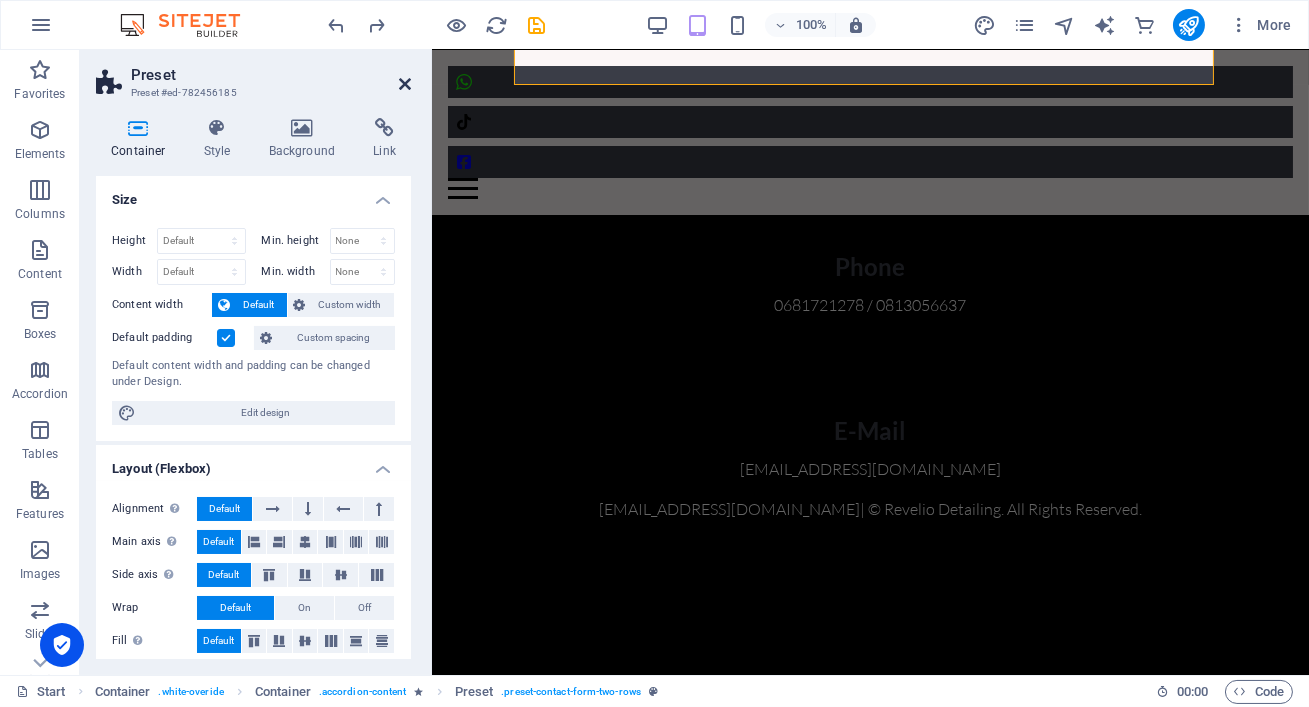 drag, startPoint x: 403, startPoint y: 79, endPoint x: 442, endPoint y: 231, distance: 156.92355 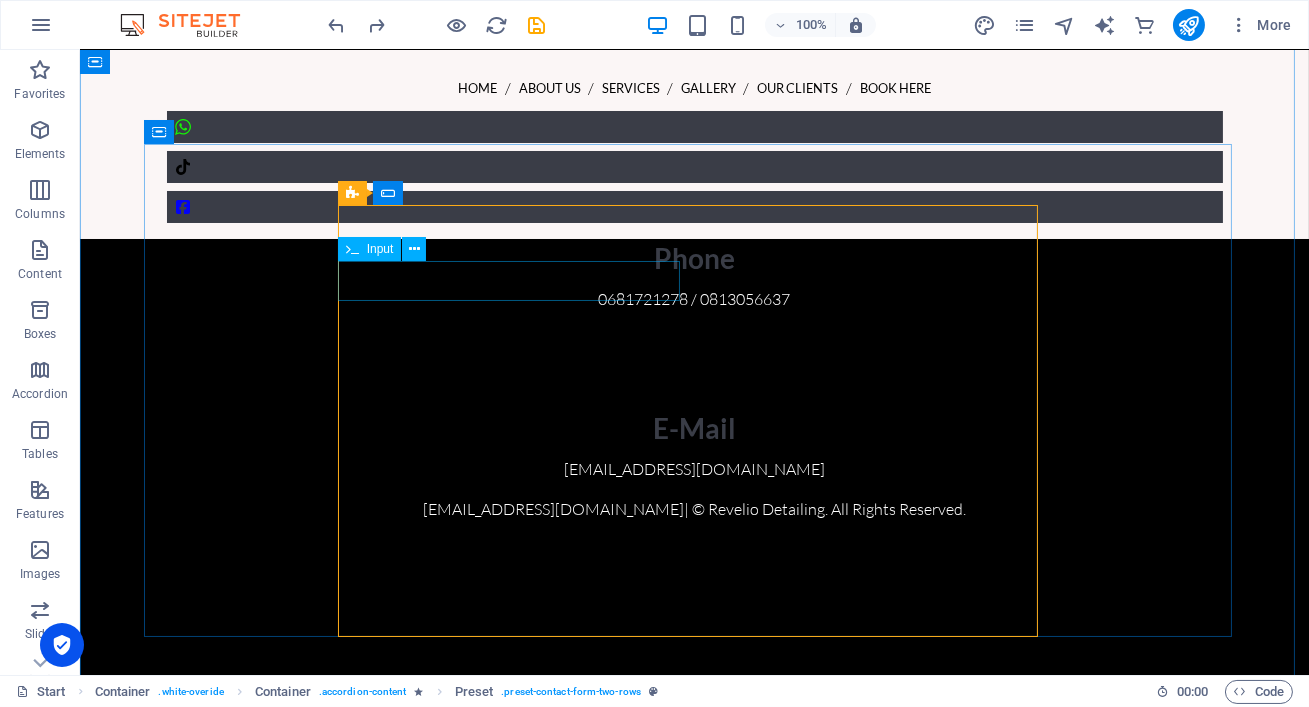 scroll, scrollTop: 7924, scrollLeft: 0, axis: vertical 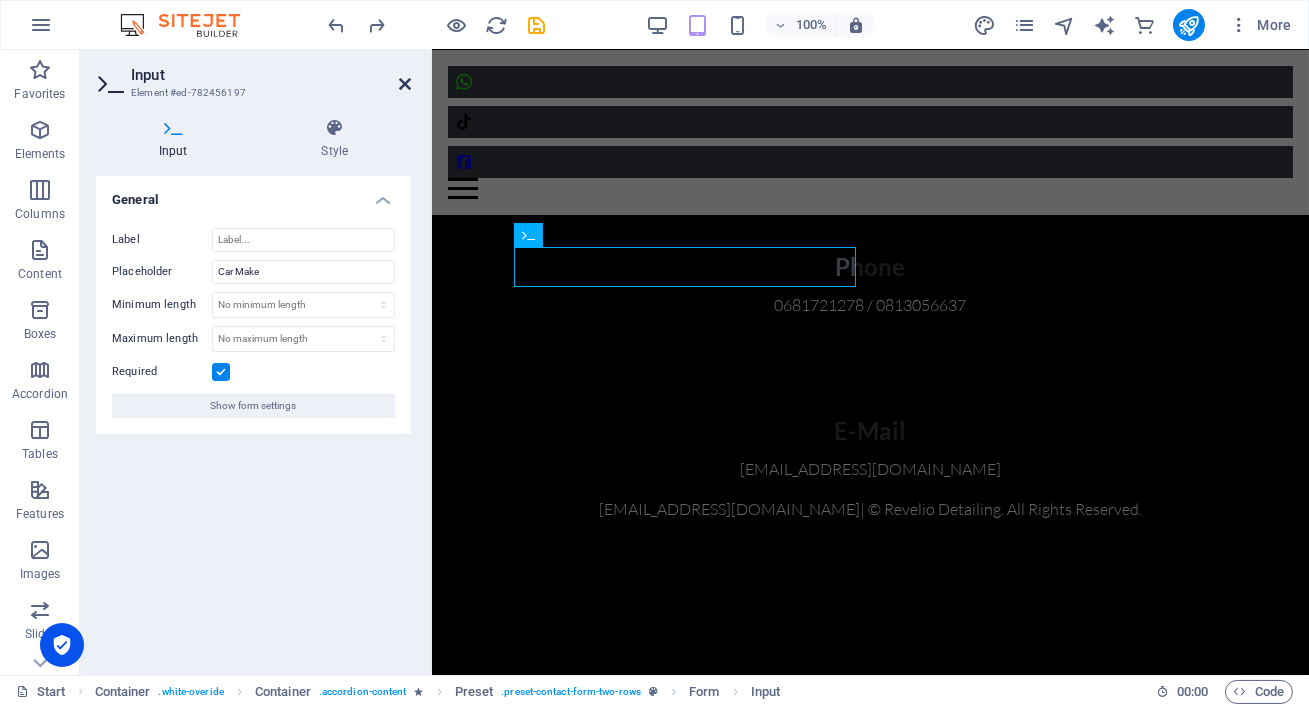 click at bounding box center (405, 84) 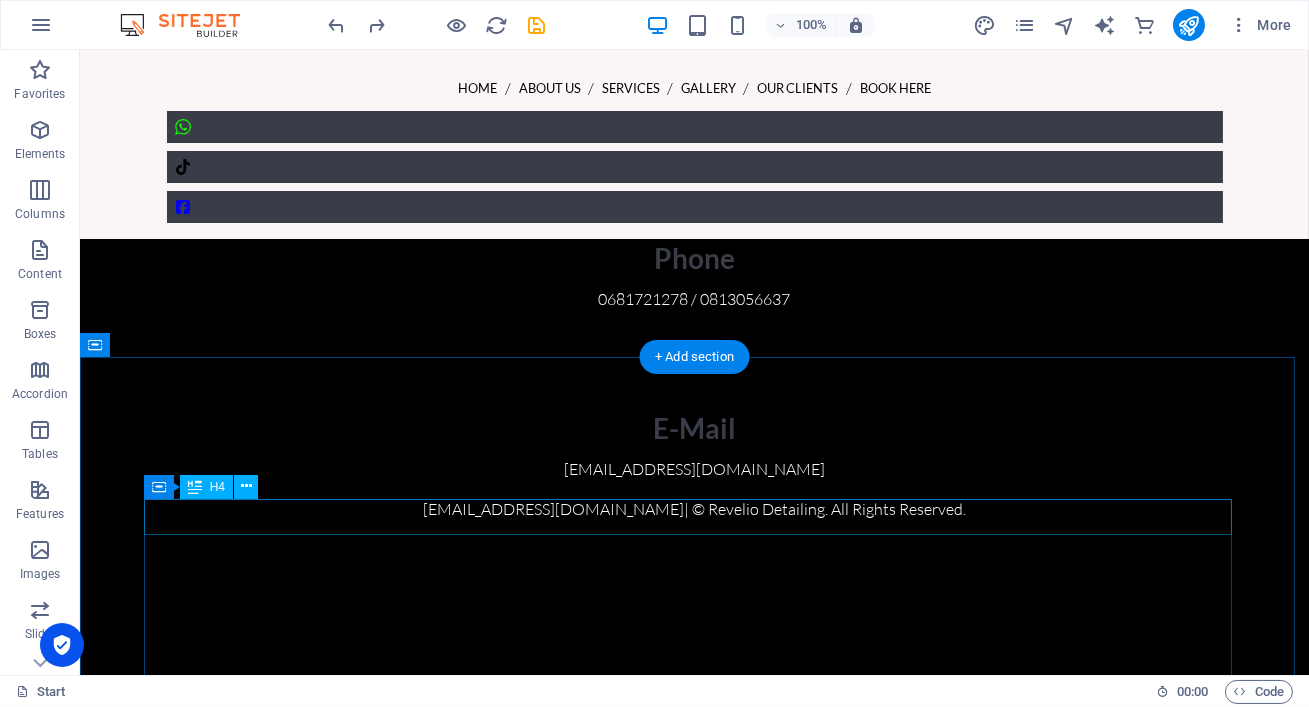 scroll, scrollTop: 7686, scrollLeft: 0, axis: vertical 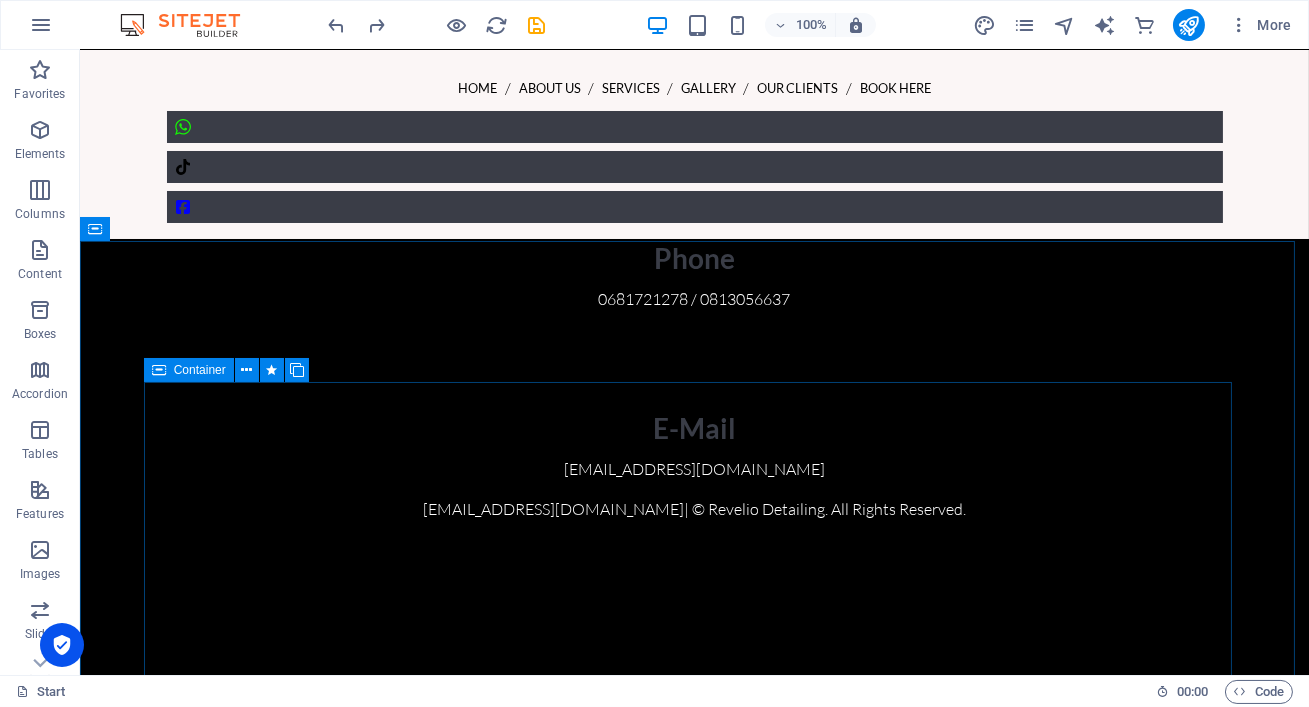 click on "Container" at bounding box center (200, 370) 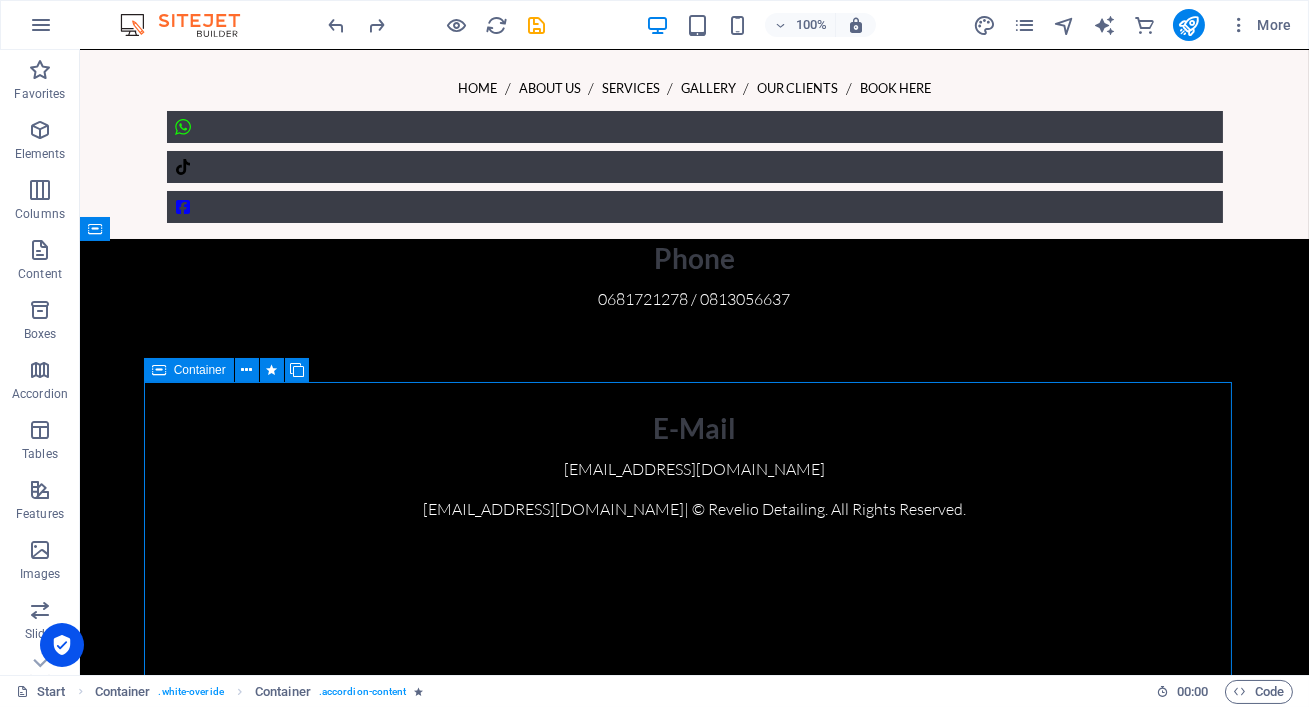 click on "Container" at bounding box center [200, 370] 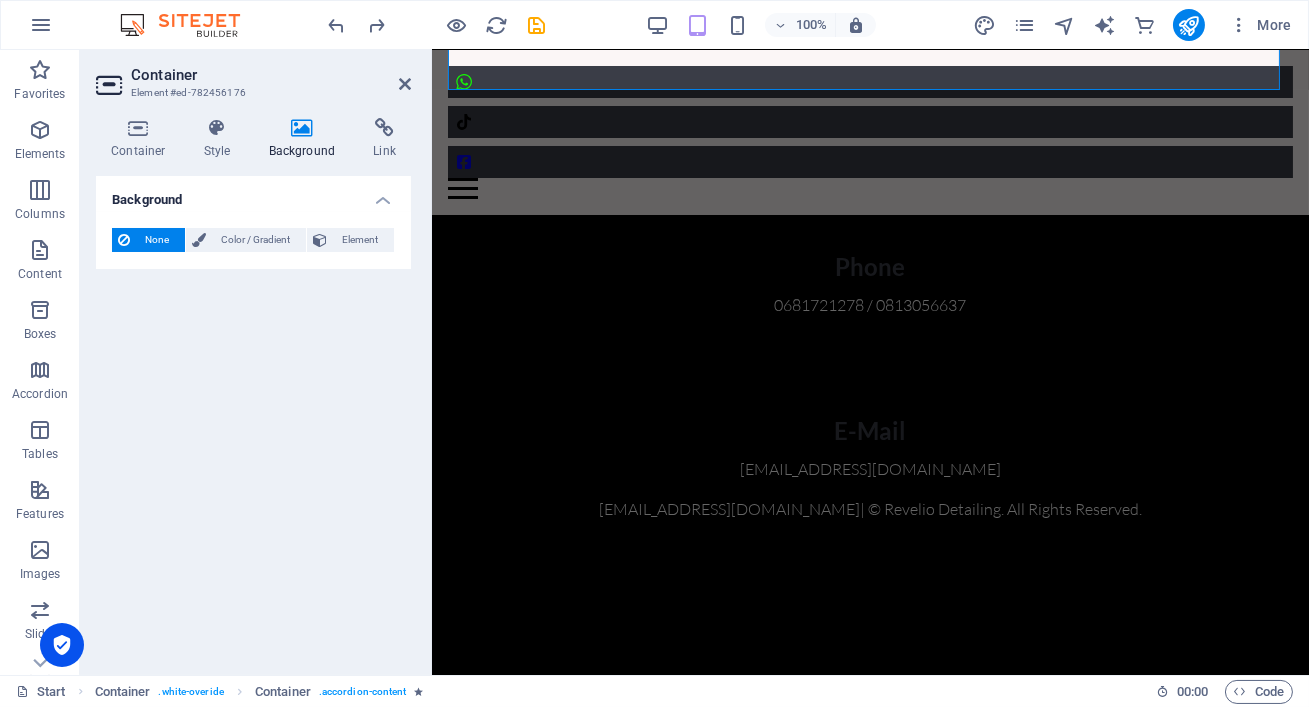scroll, scrollTop: 7536, scrollLeft: 0, axis: vertical 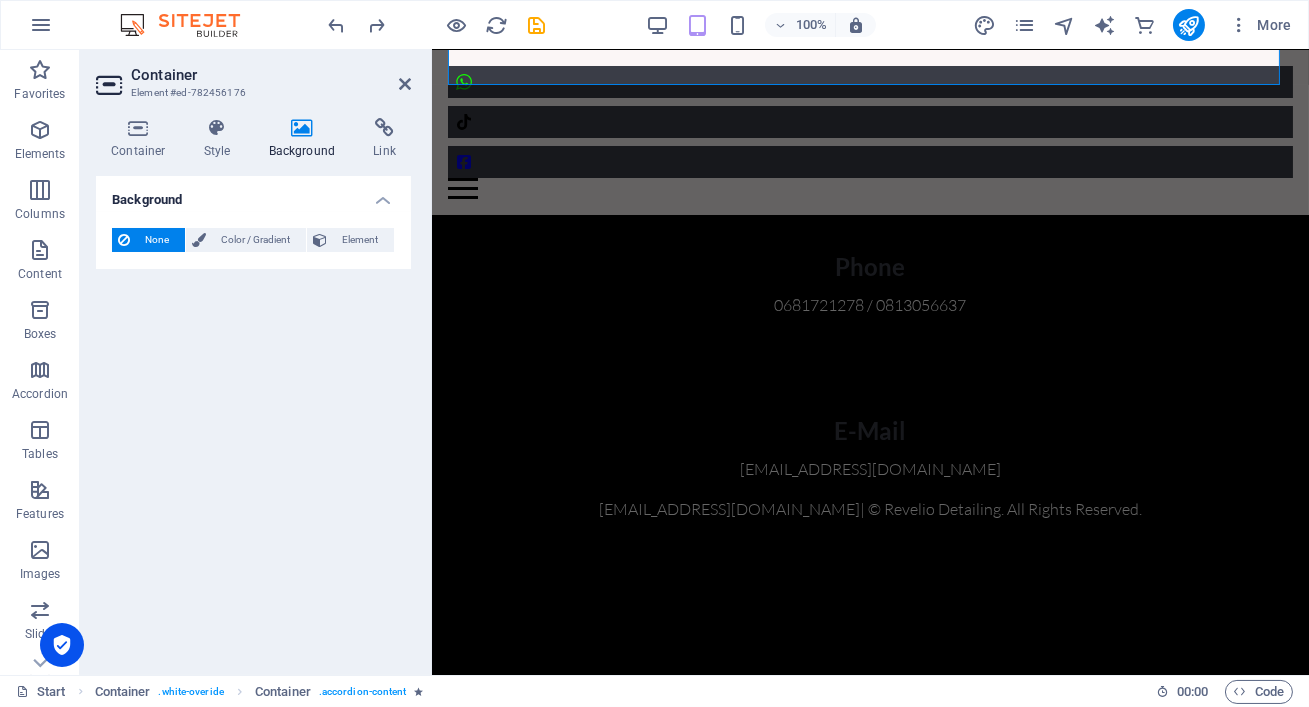 click on "None Color / Gradient Element Stretch background to full-width Color overlay Places an overlay over the background to colorize it Parallax 0 % Image Image slider Map Video YouTube Vimeo HTML Color Gradient Color A parent element contains a background. Edit background on parent element" at bounding box center [253, 240] 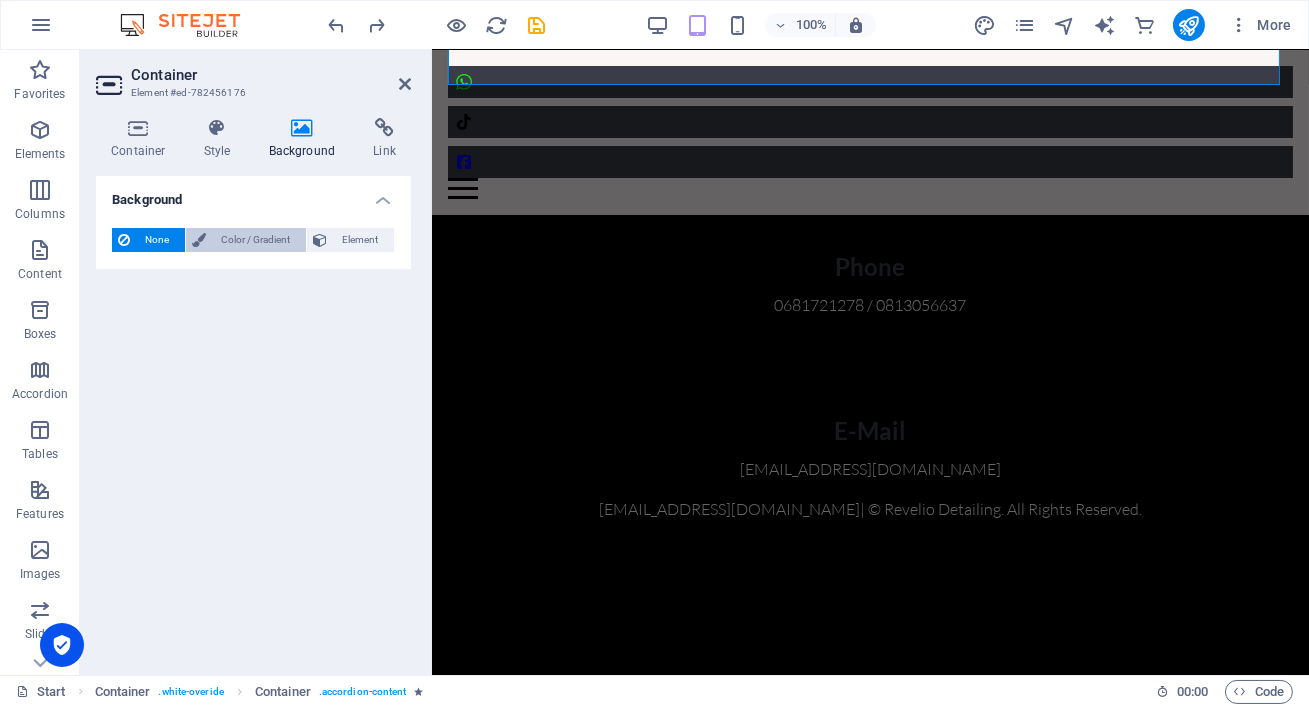 click on "Color / Gradient" at bounding box center (256, 240) 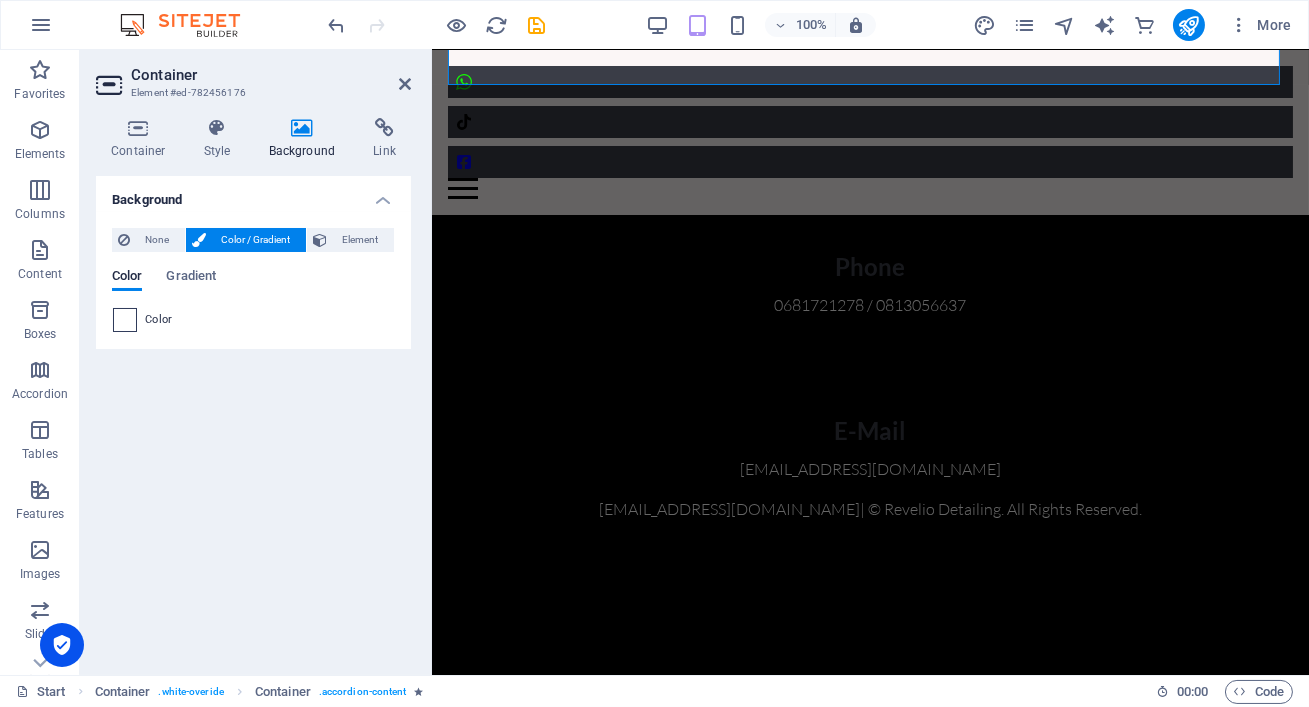 click at bounding box center [125, 320] 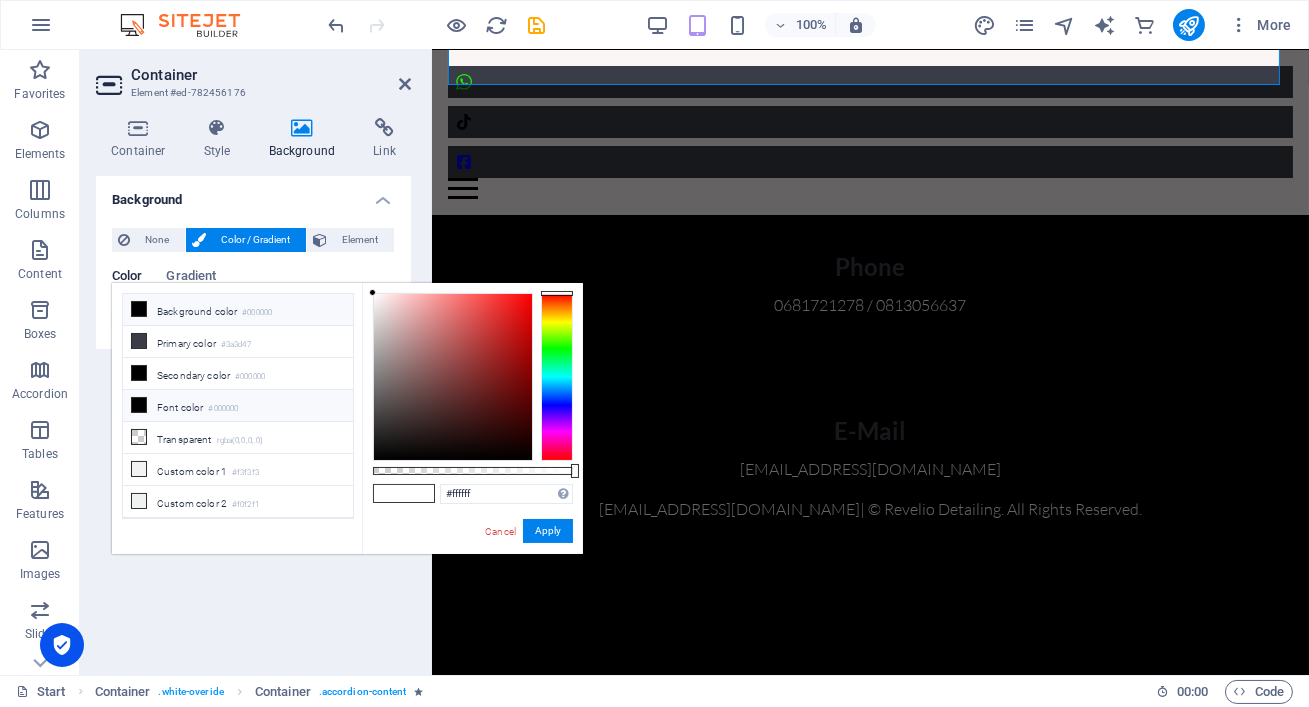 click on "Font color
#000000" at bounding box center [238, 406] 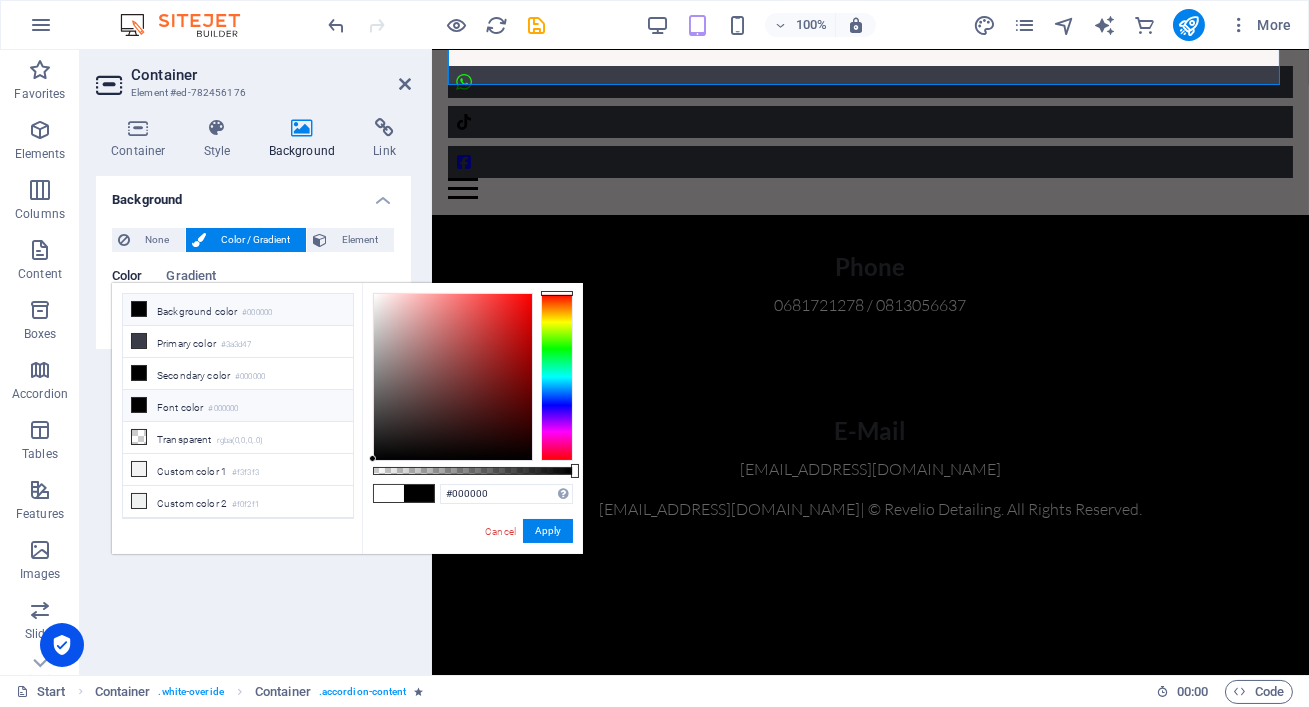 click on "Font color
#000000" at bounding box center [238, 406] 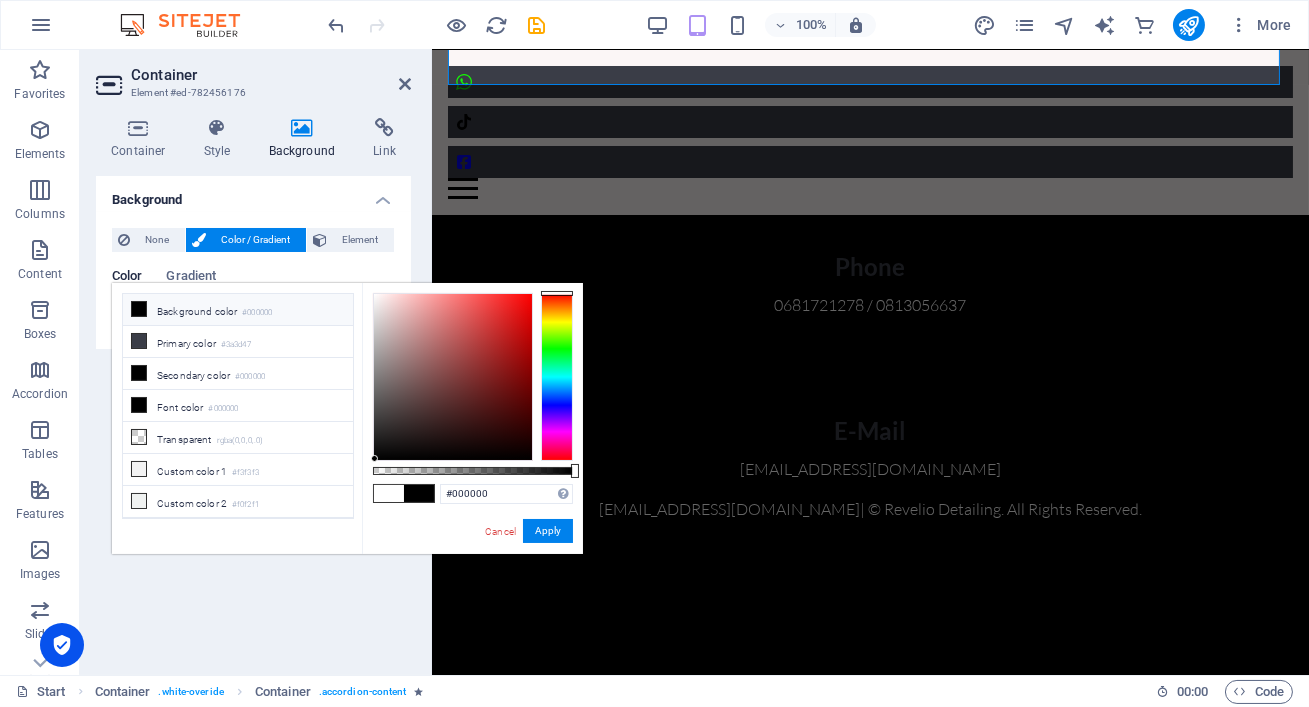 click at bounding box center (453, 377) 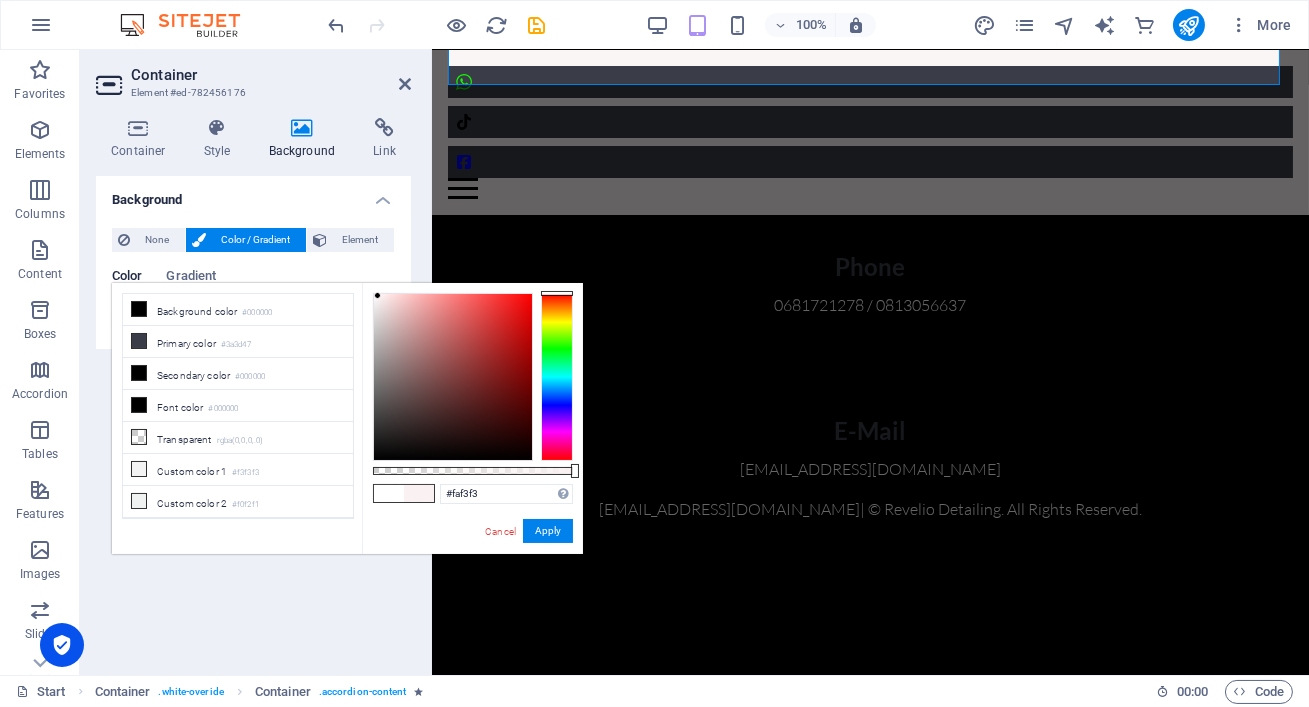 type on "#faf5f5" 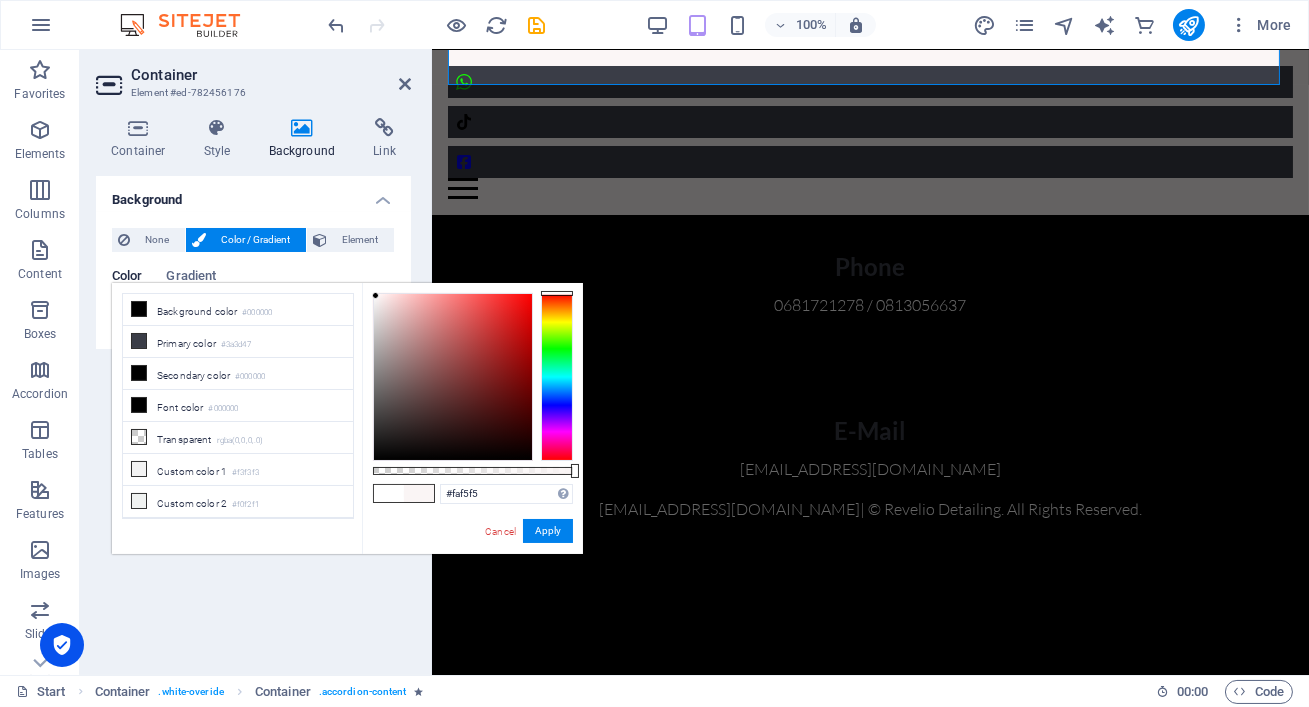 drag, startPoint x: 375, startPoint y: 459, endPoint x: 376, endPoint y: 296, distance: 163.00307 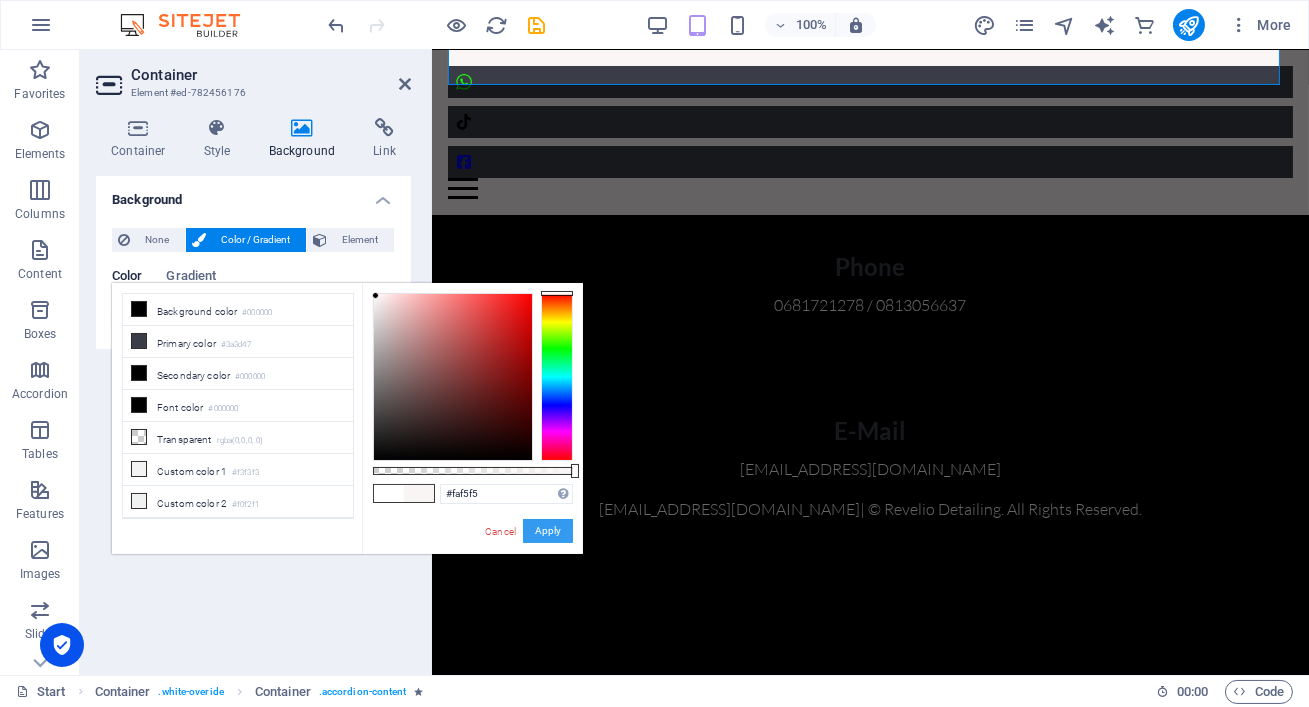 click on "Apply" at bounding box center [548, 531] 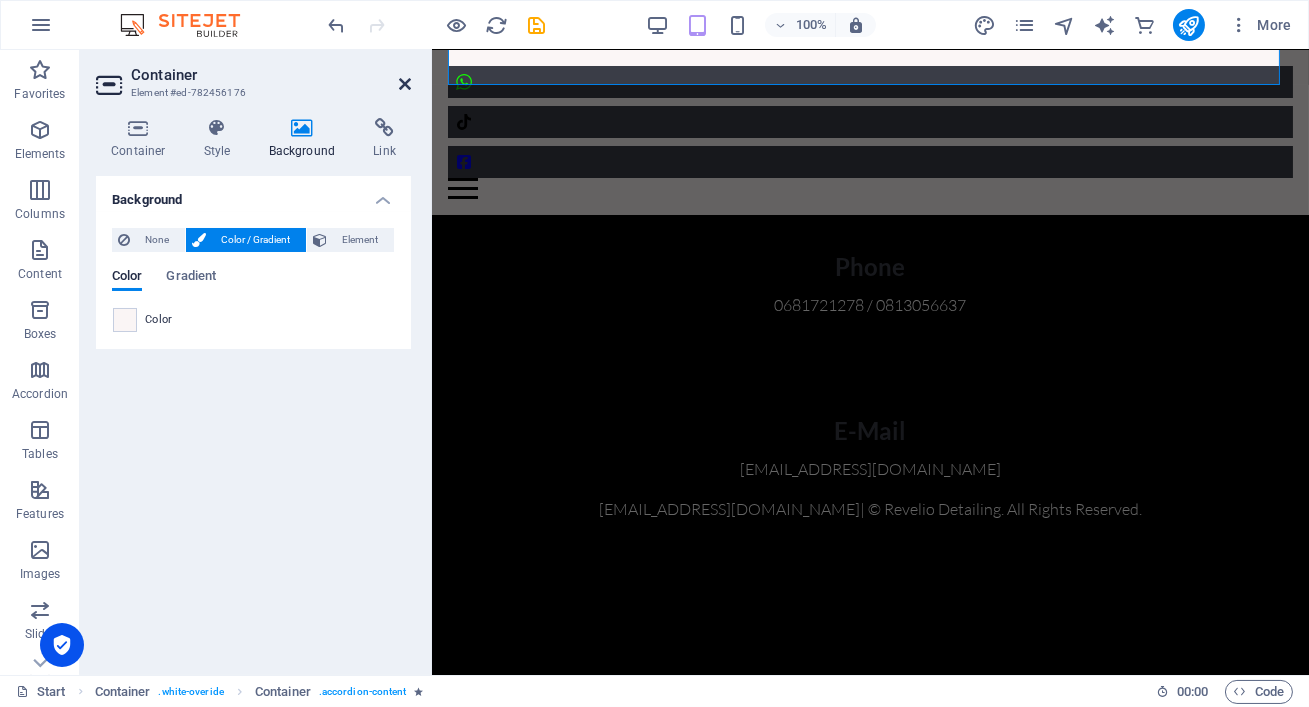 click at bounding box center (405, 84) 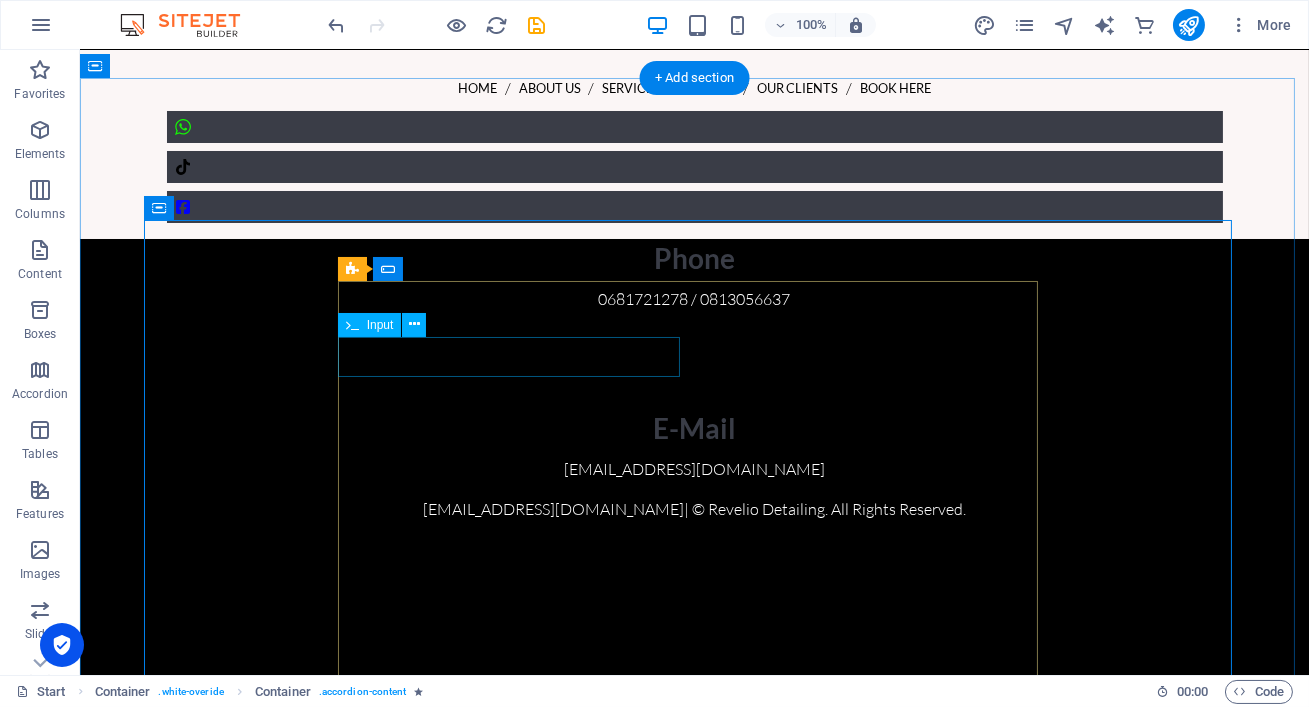 scroll, scrollTop: 7800, scrollLeft: 0, axis: vertical 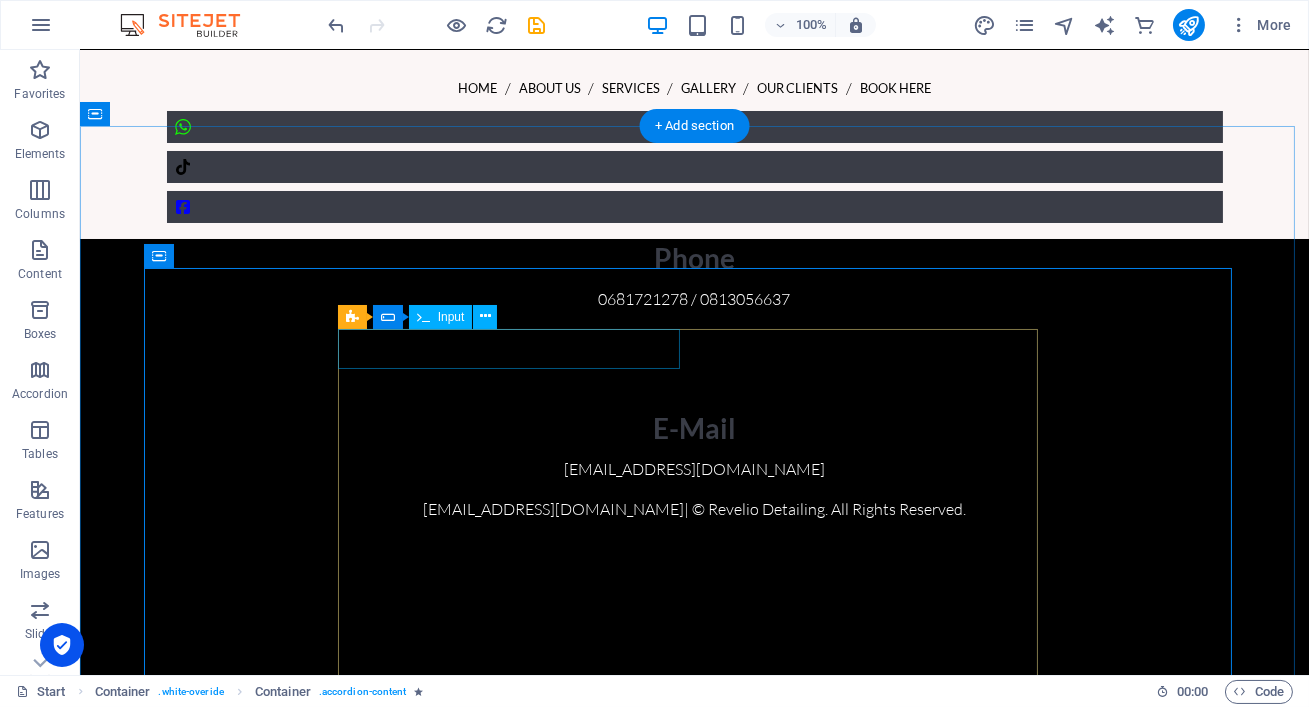 click 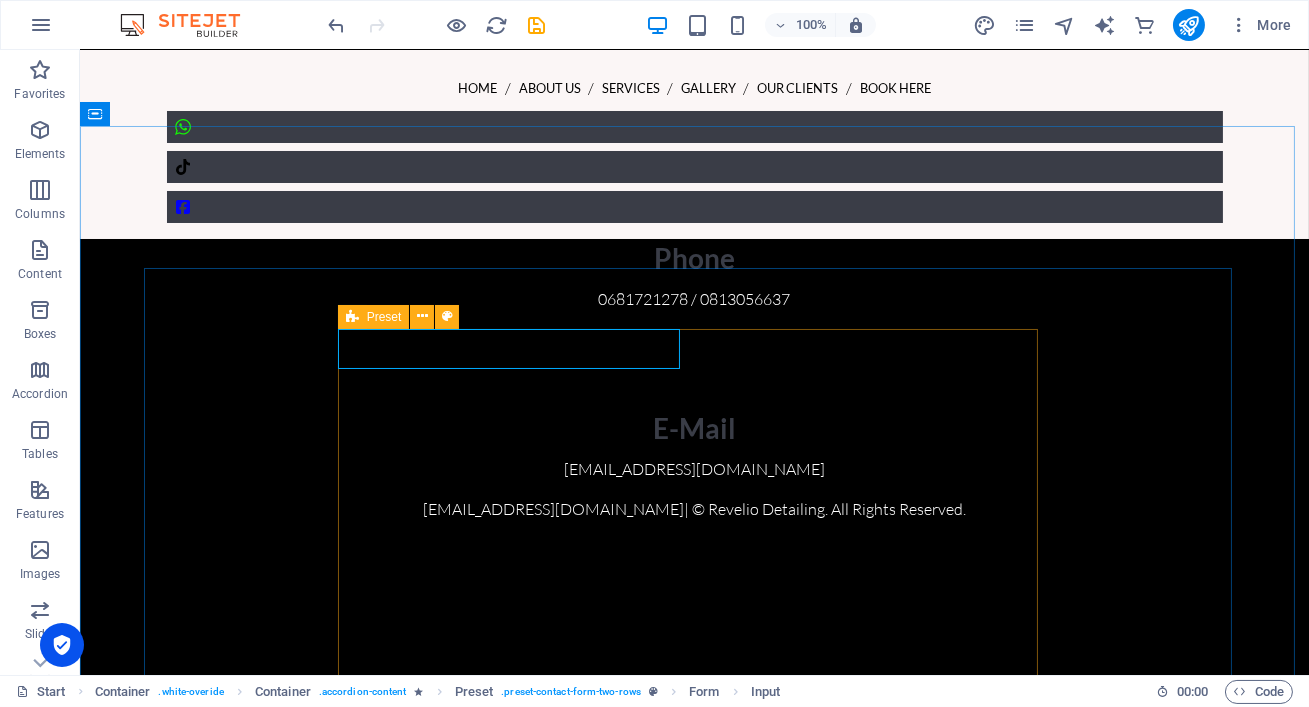 click on "Preset" at bounding box center (374, 317) 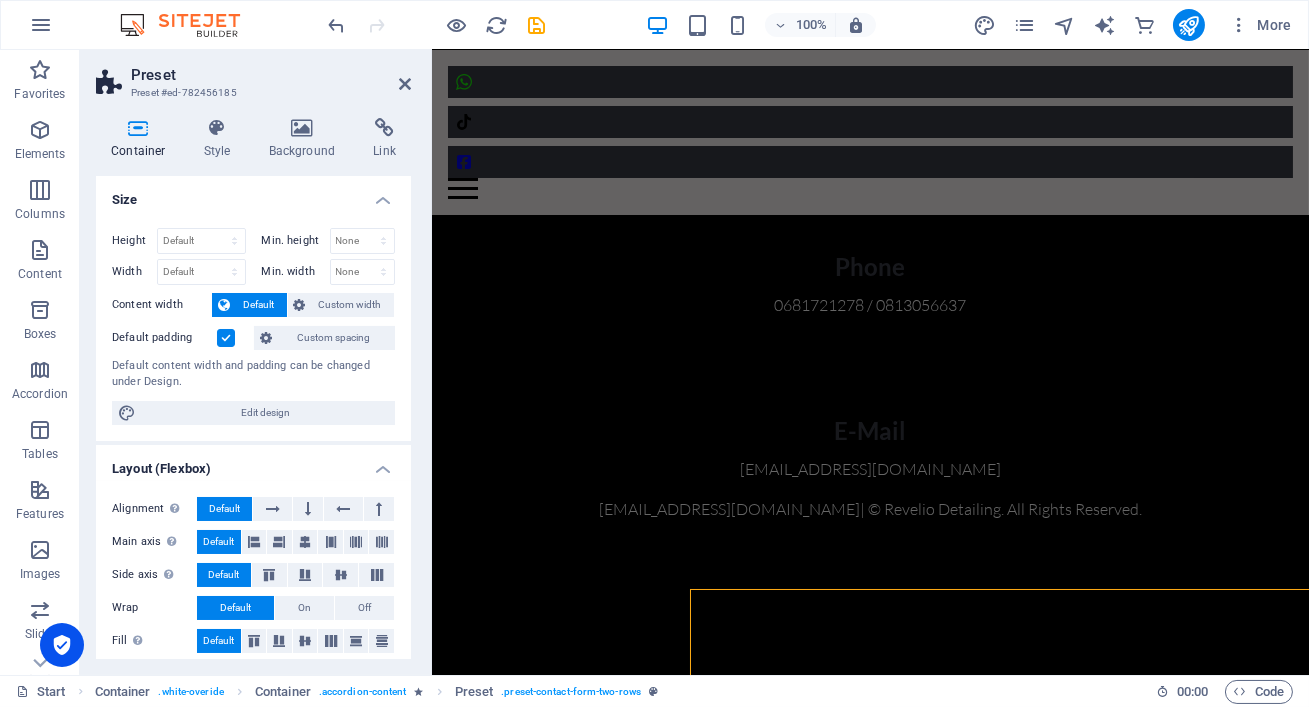scroll, scrollTop: 7536, scrollLeft: 0, axis: vertical 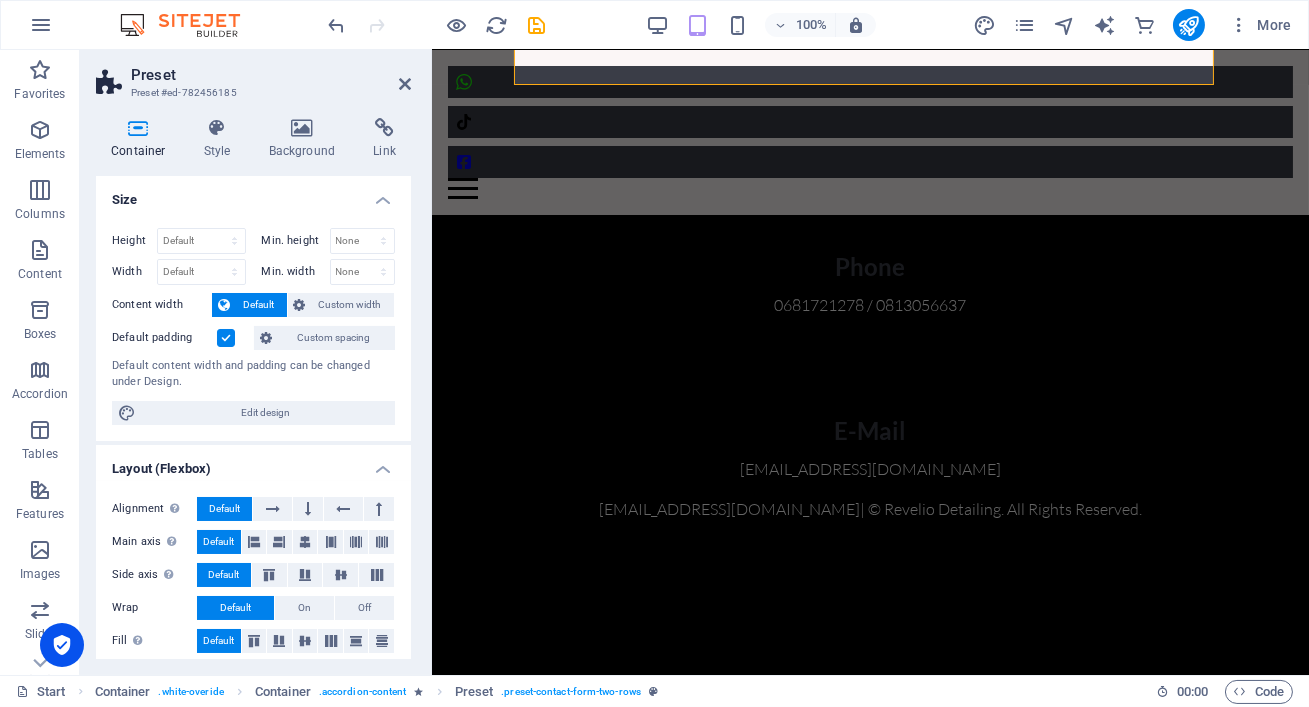 click on "Preset Preset #ed-782456185" at bounding box center (253, 76) 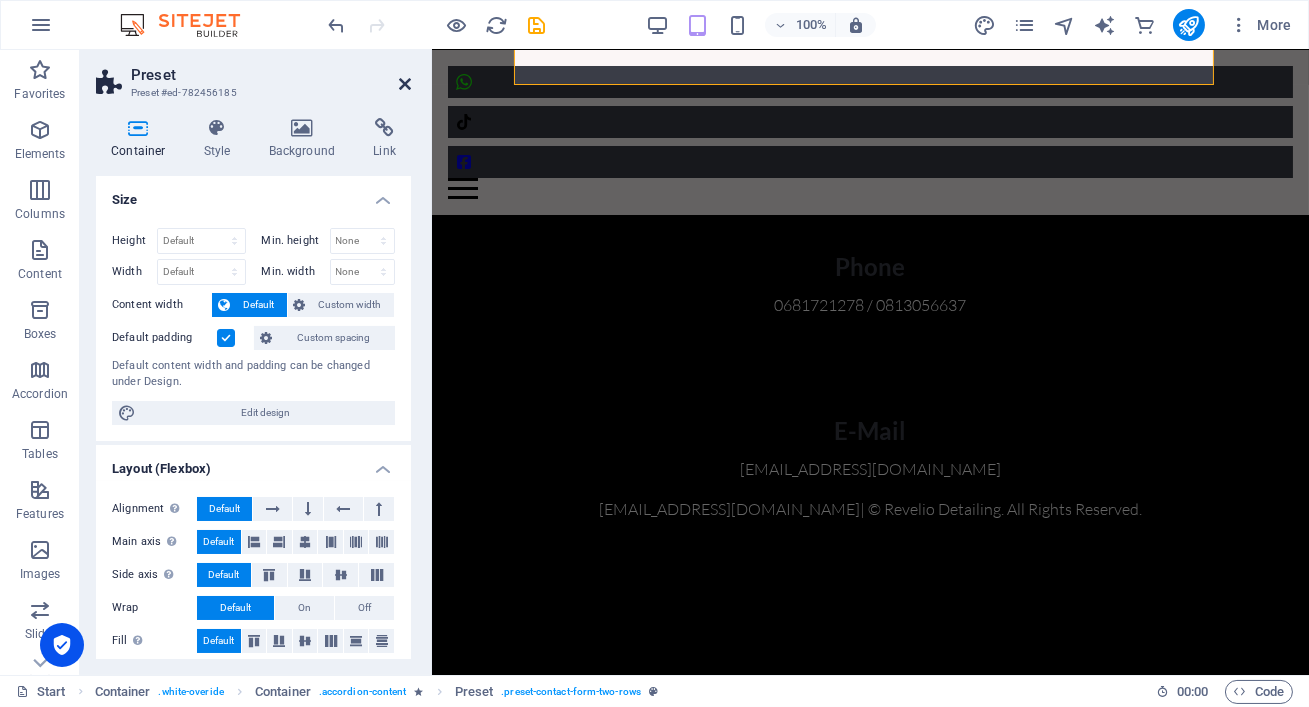 click at bounding box center (405, 84) 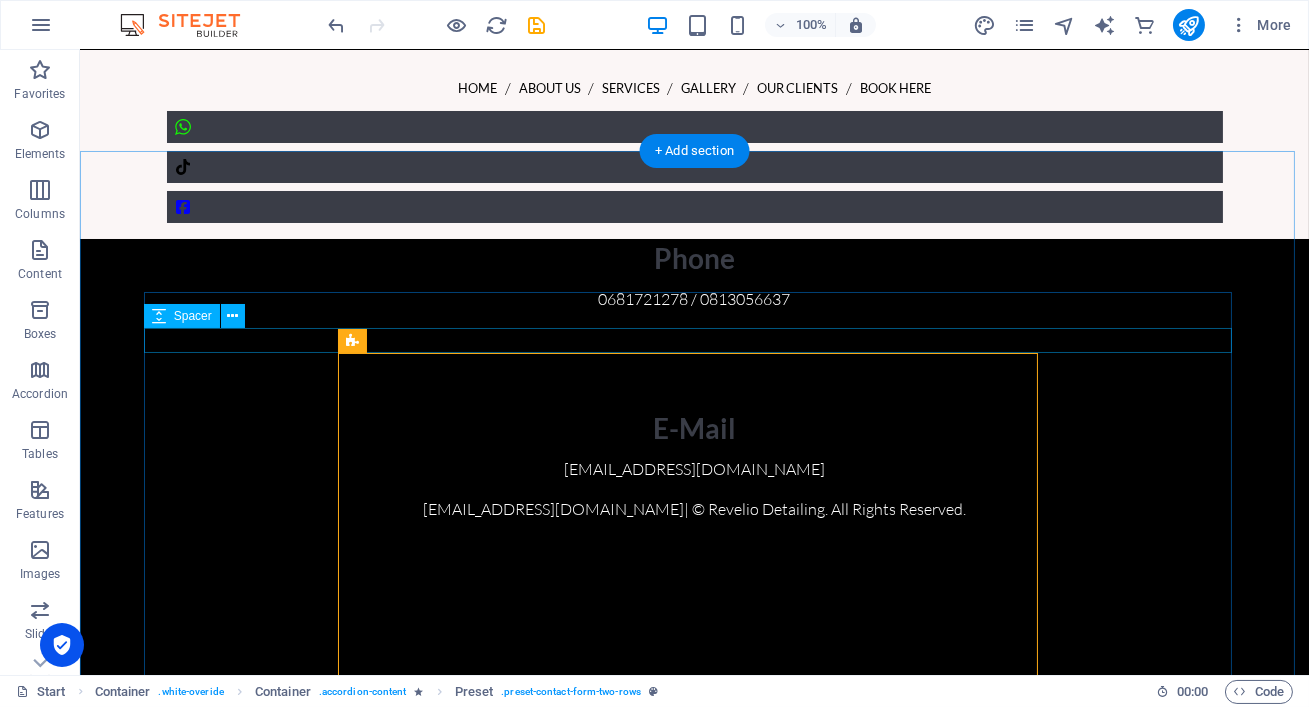 scroll, scrollTop: 7776, scrollLeft: 0, axis: vertical 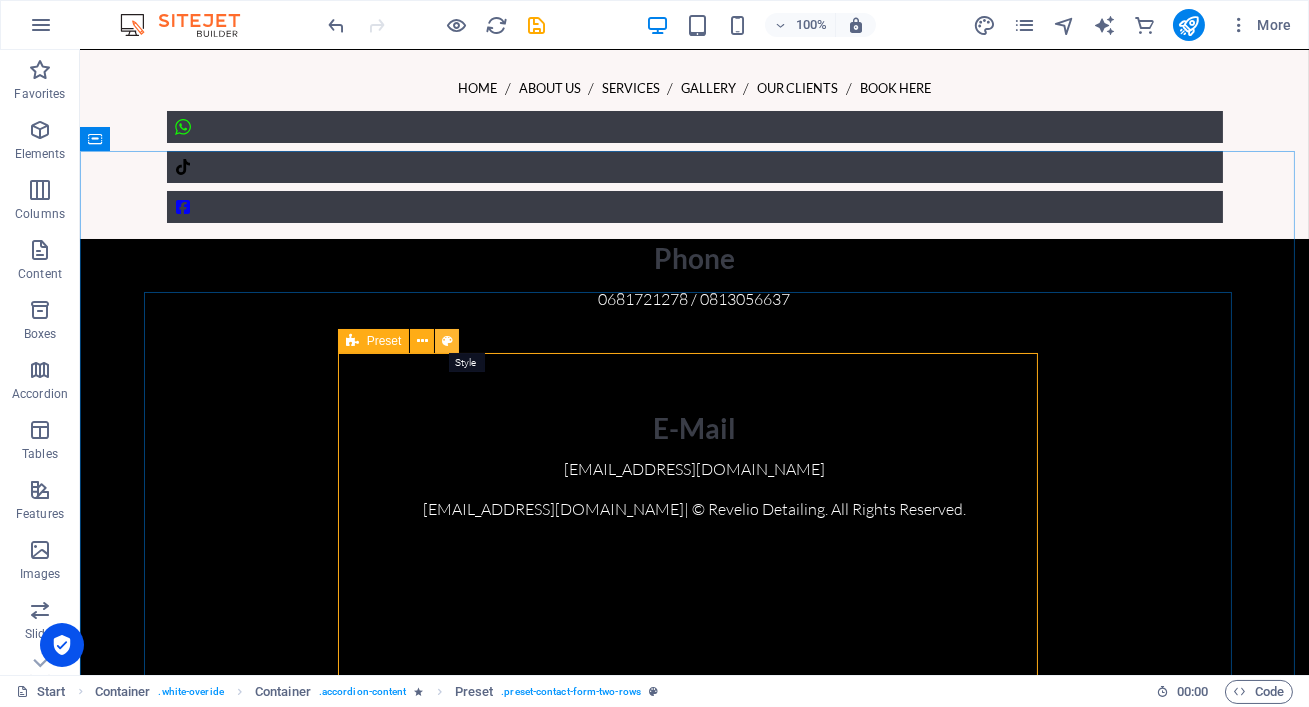 click at bounding box center [447, 341] 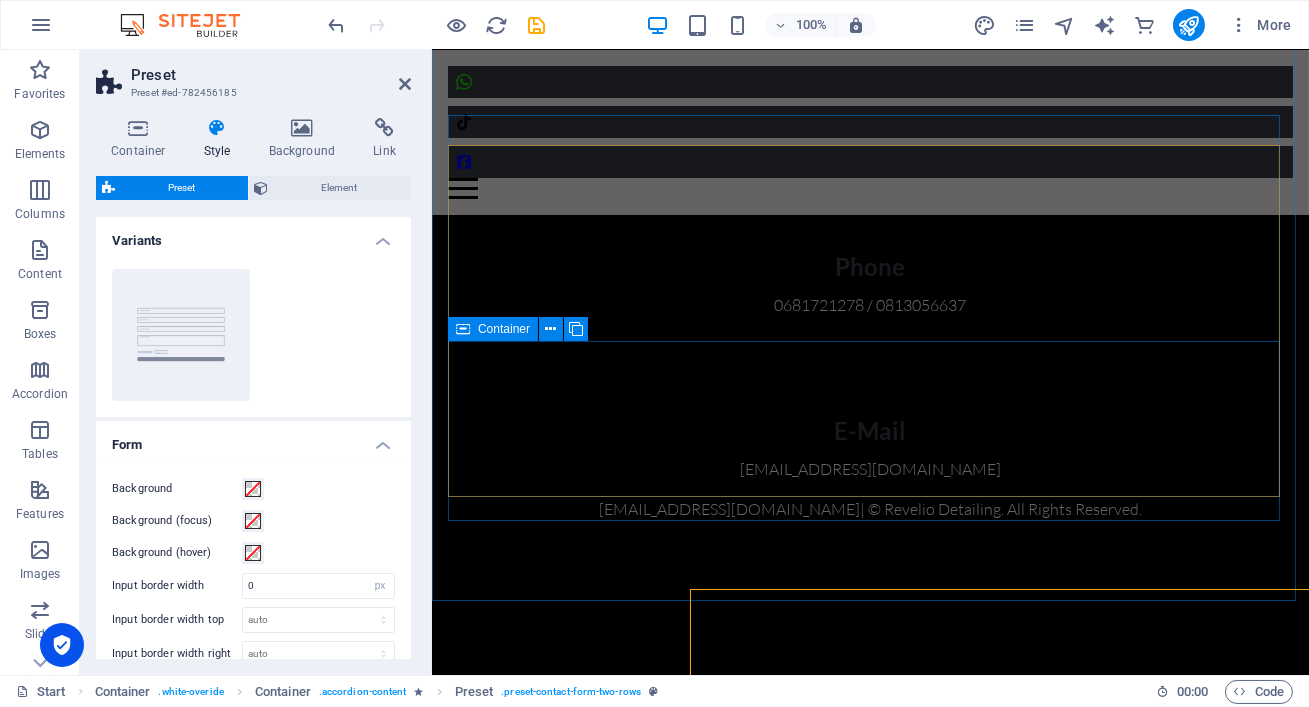 scroll, scrollTop: 7536, scrollLeft: 0, axis: vertical 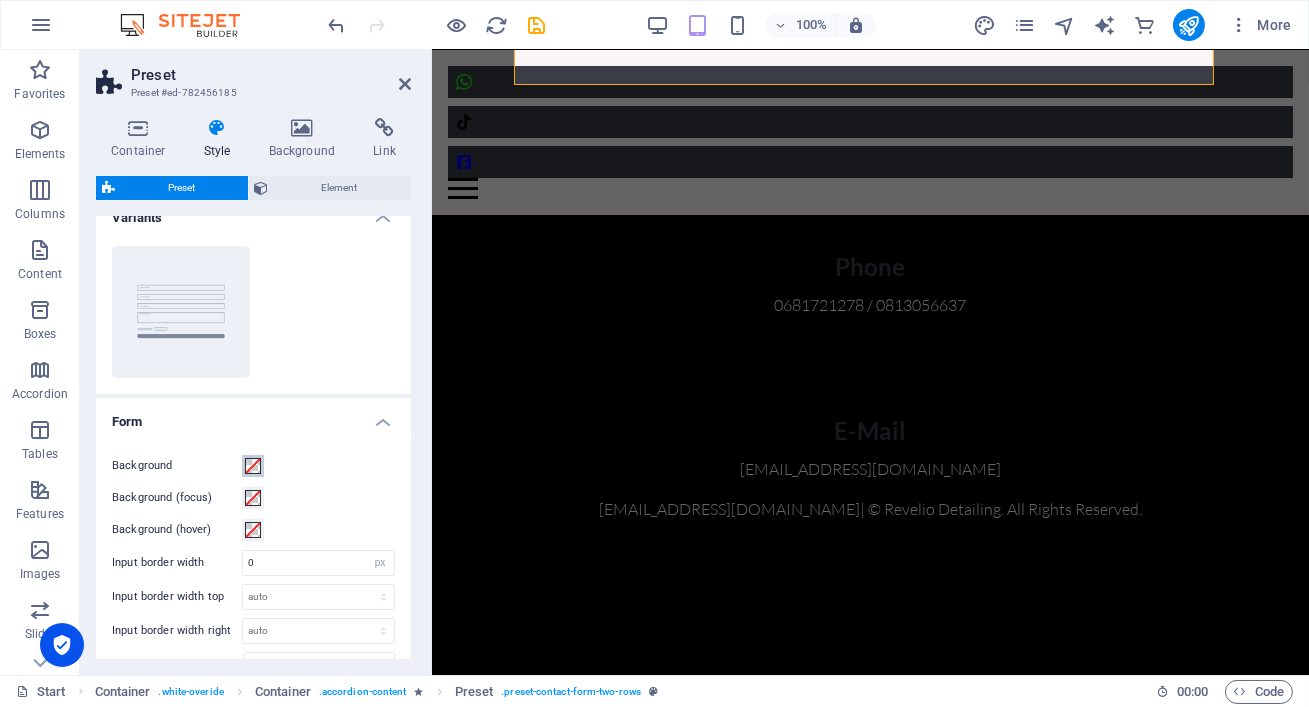 click at bounding box center (253, 466) 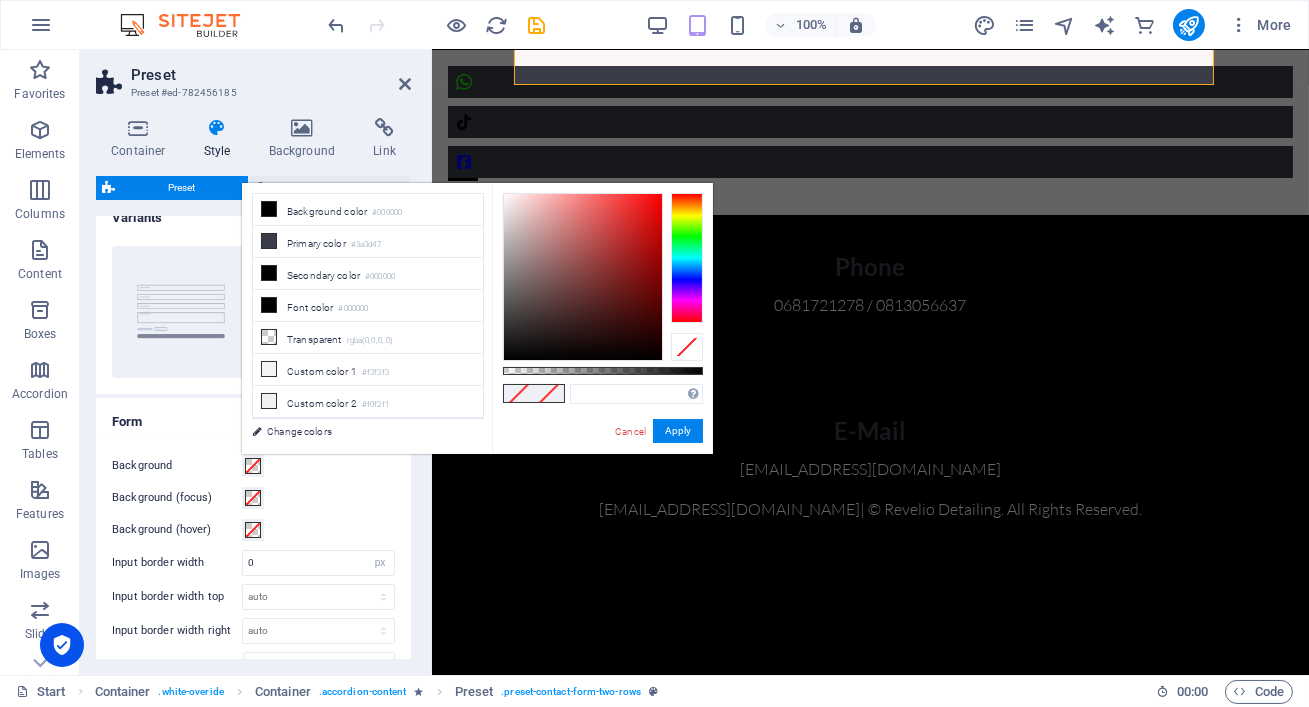 click at bounding box center [253, 466] 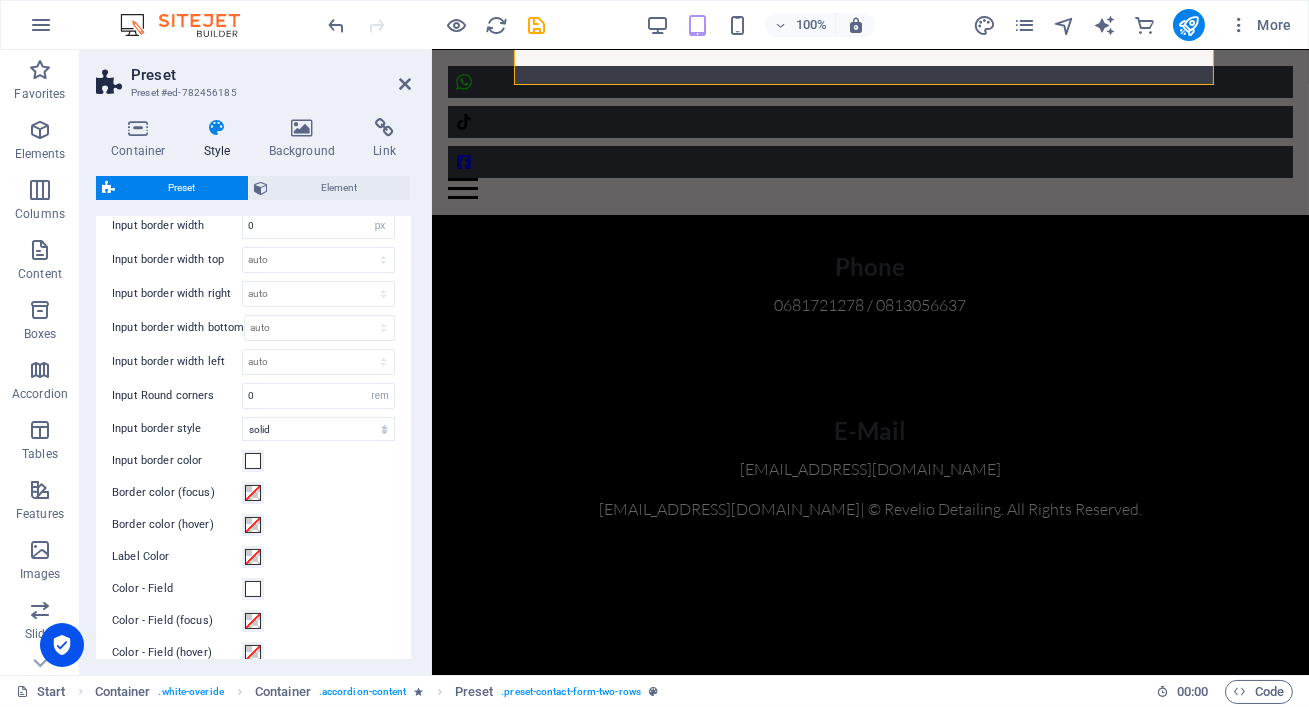 scroll, scrollTop: 364, scrollLeft: 0, axis: vertical 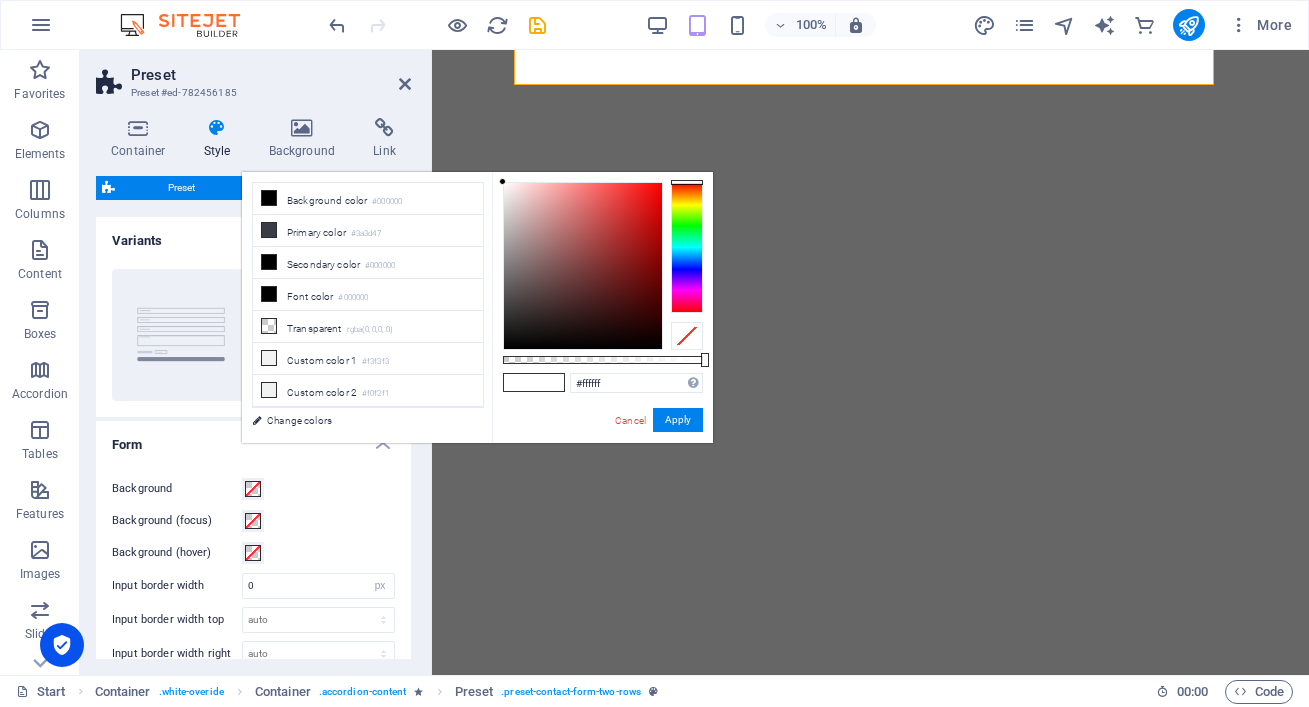 select on "px" 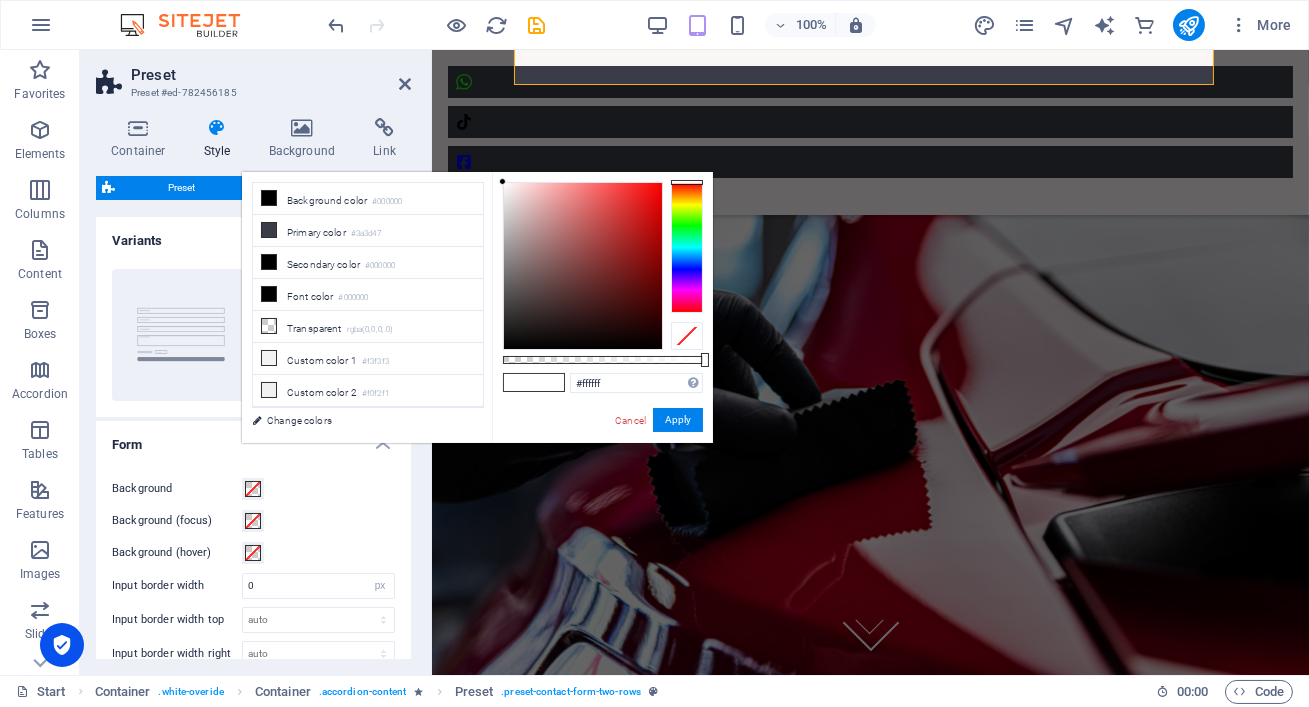 scroll, scrollTop: 364, scrollLeft: 0, axis: vertical 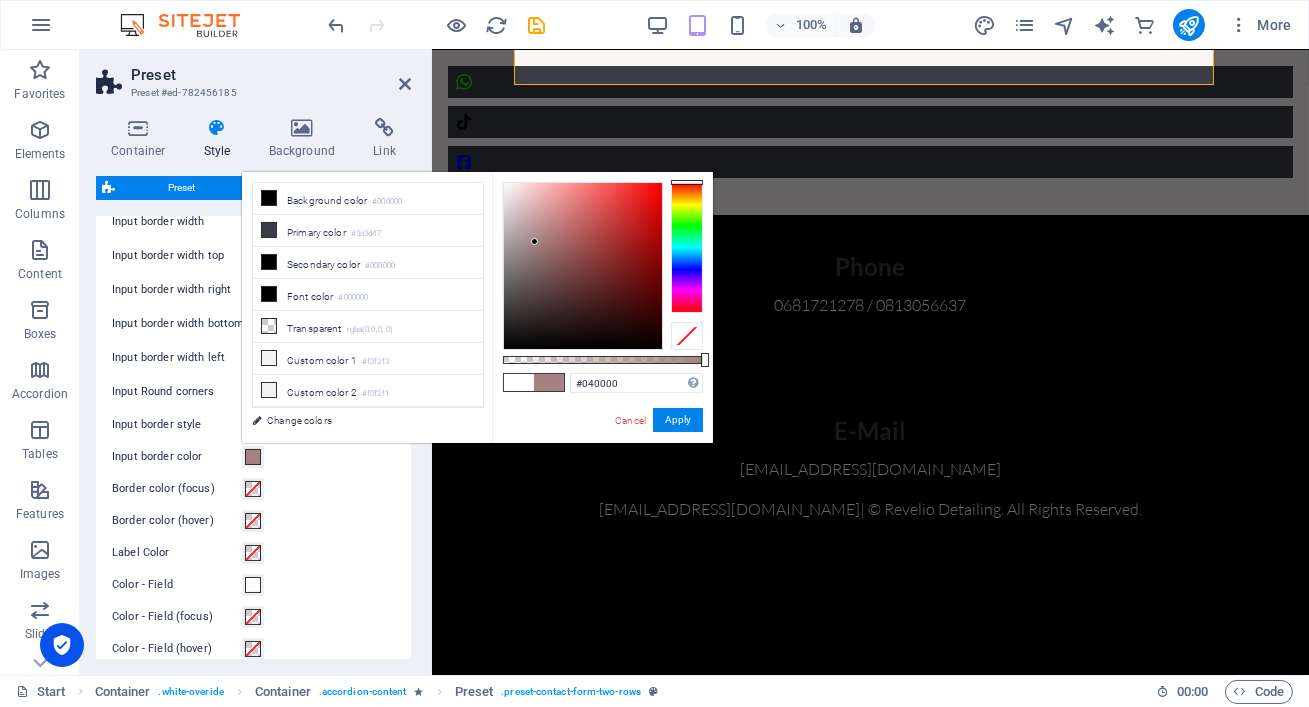 type on "#000000" 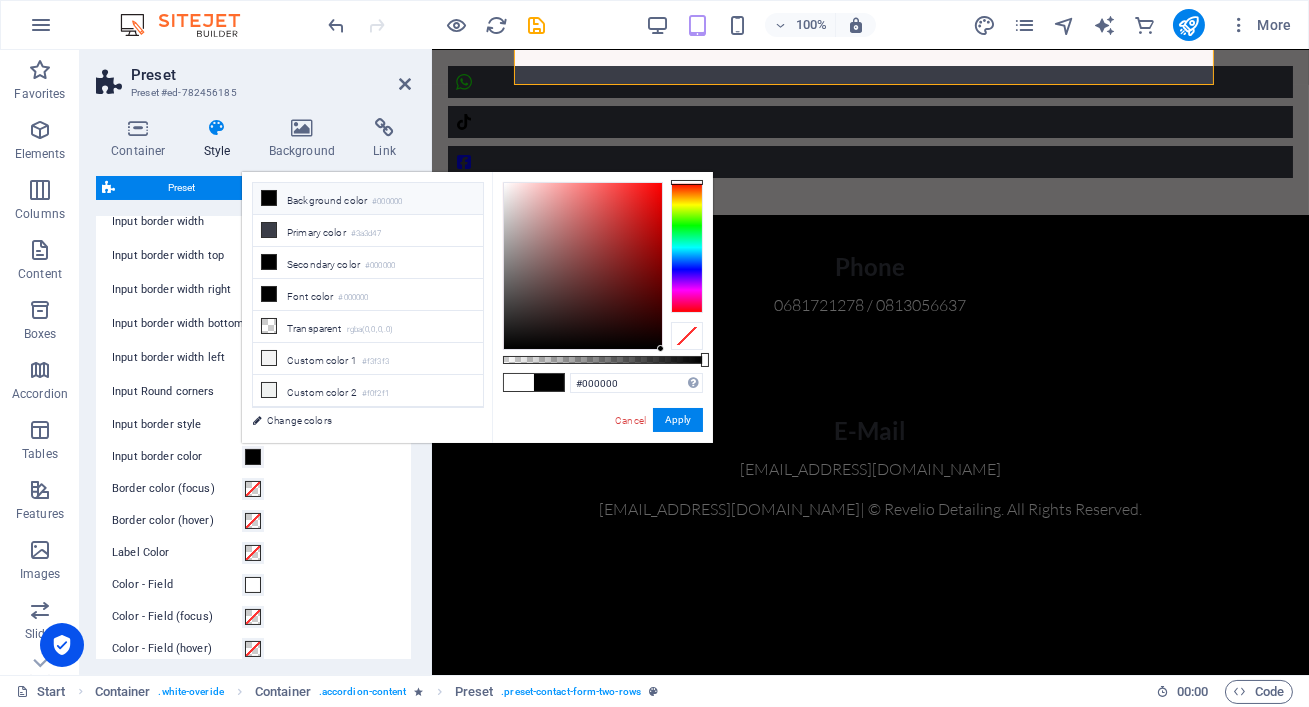drag, startPoint x: 505, startPoint y: 185, endPoint x: 700, endPoint y: 359, distance: 261.3446 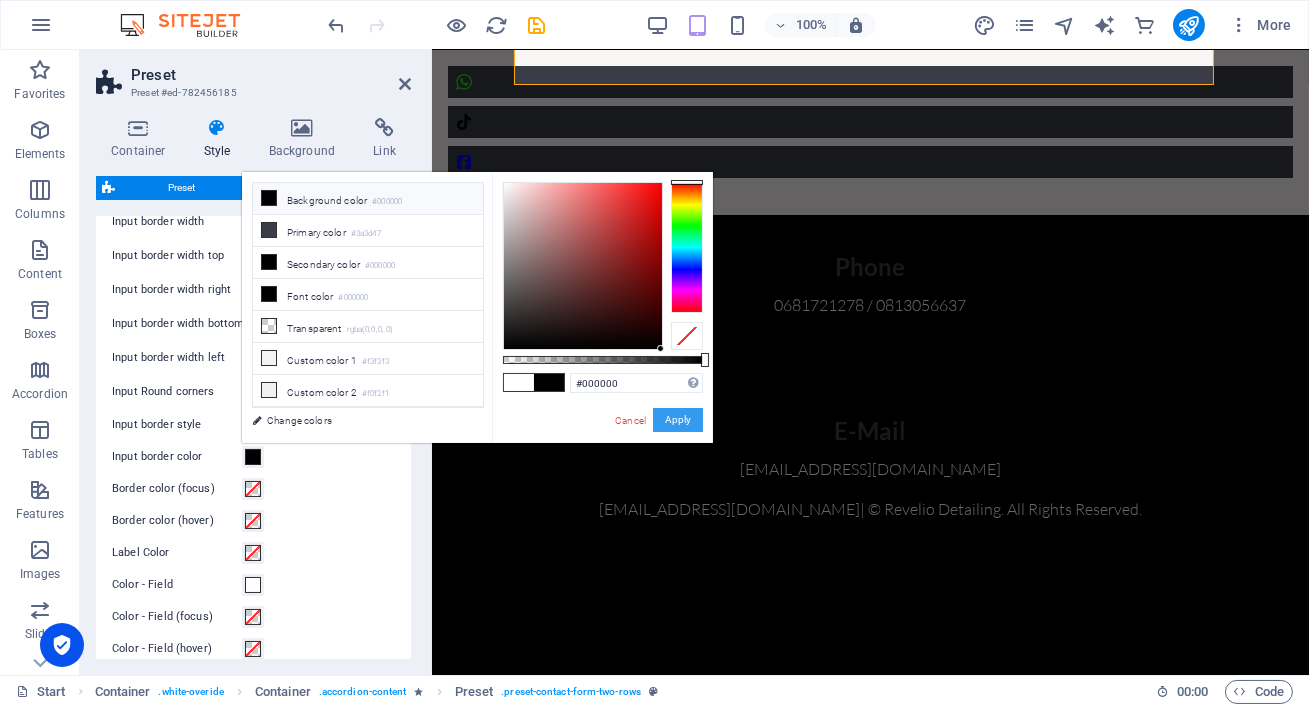click on "Apply" at bounding box center (678, 420) 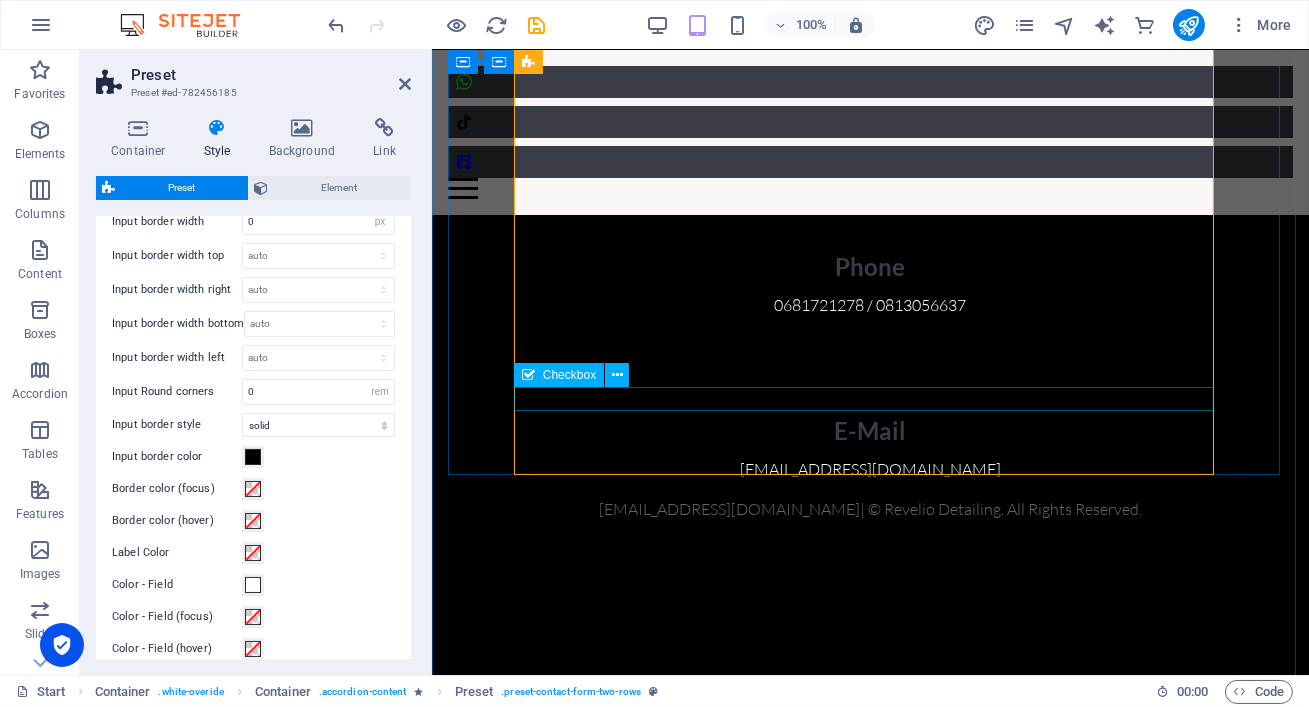 scroll, scrollTop: 7142, scrollLeft: 0, axis: vertical 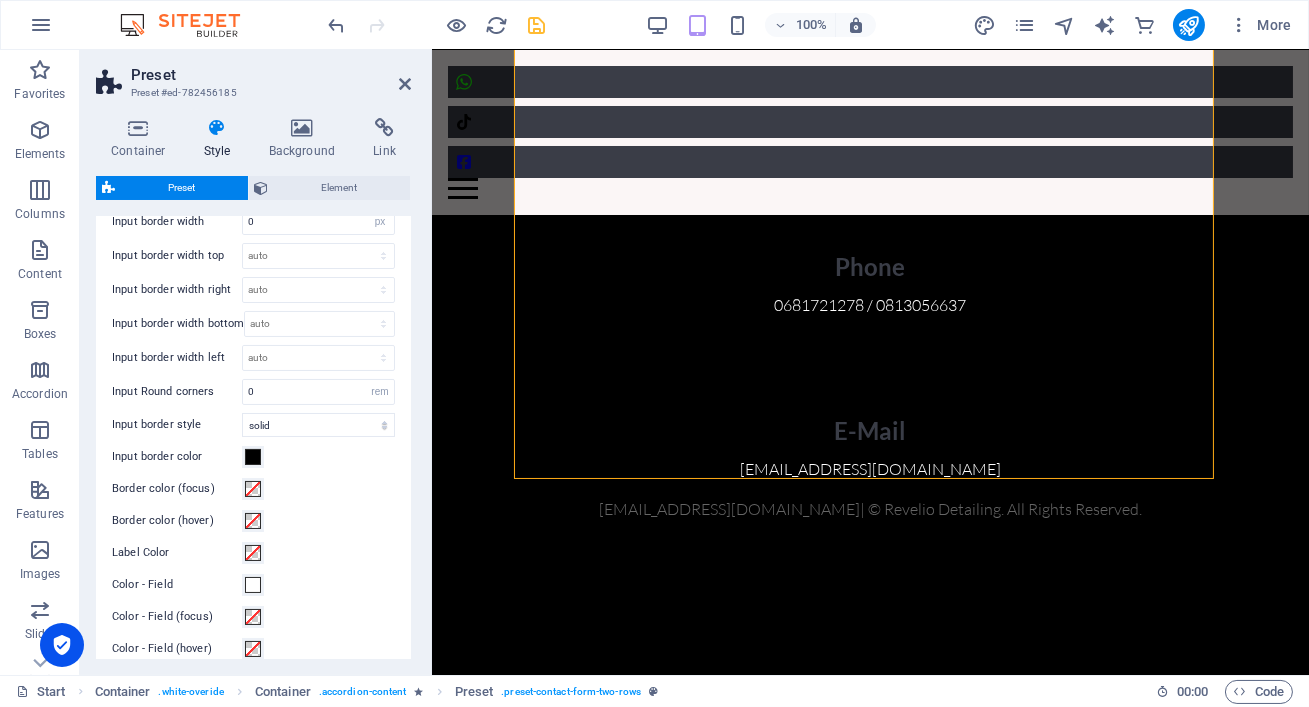 click at bounding box center [537, 25] 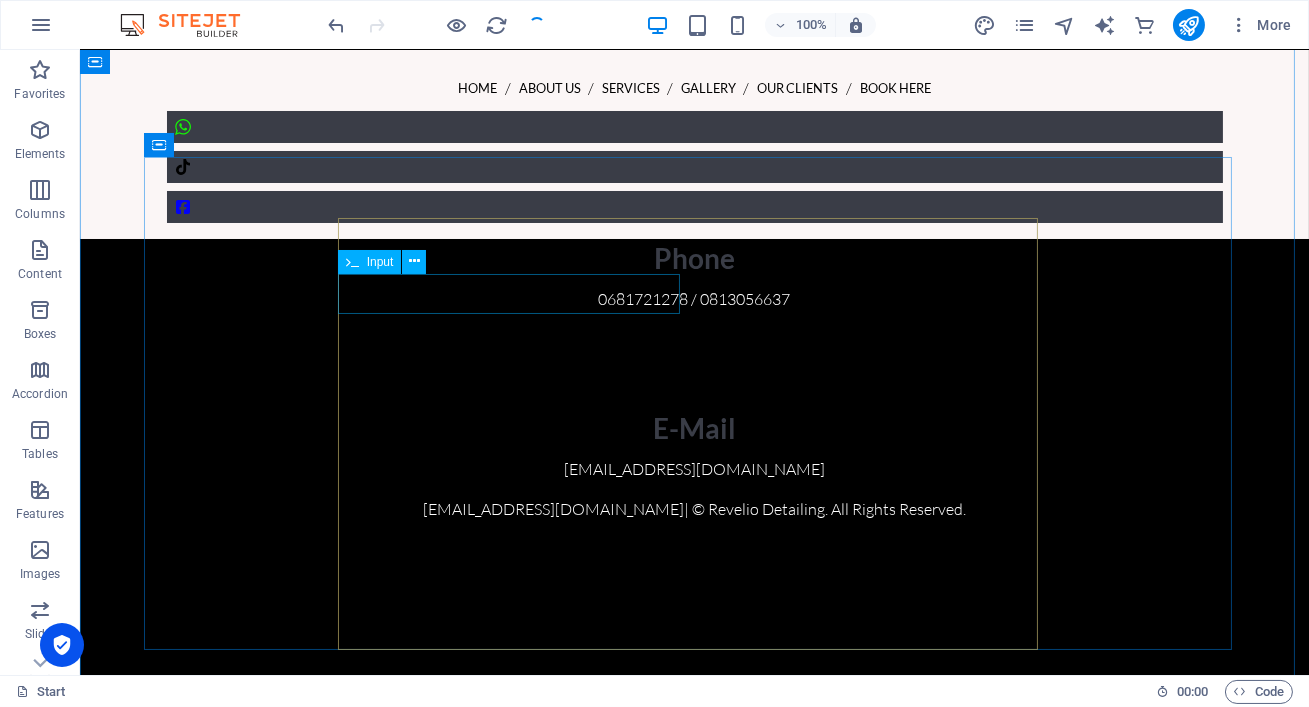 scroll, scrollTop: 7871, scrollLeft: 0, axis: vertical 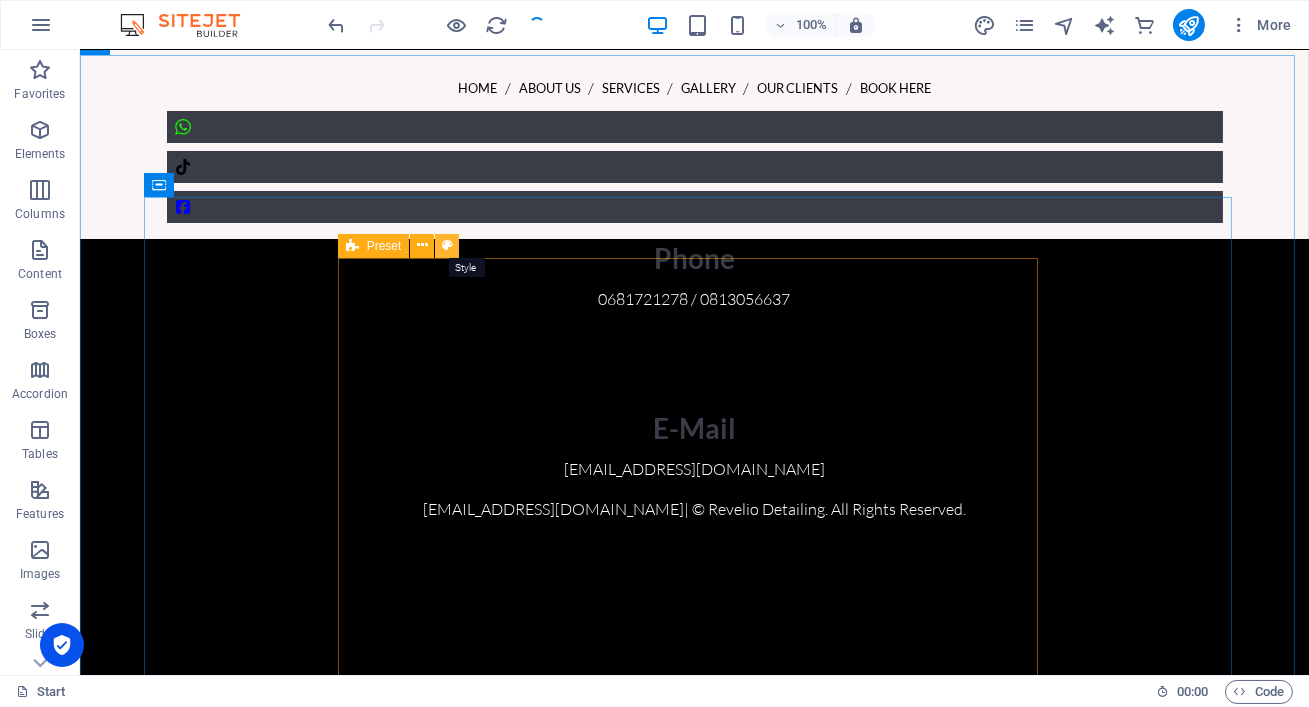 click at bounding box center (447, 245) 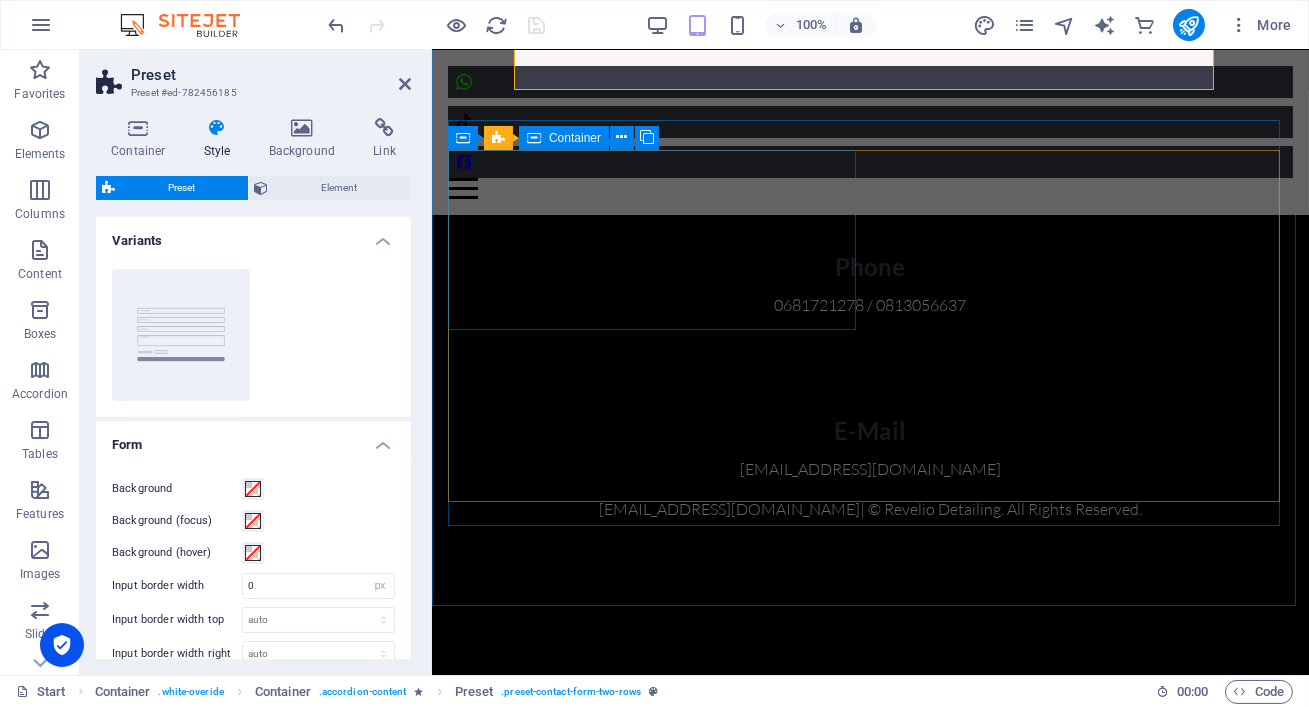 scroll, scrollTop: 7536, scrollLeft: 0, axis: vertical 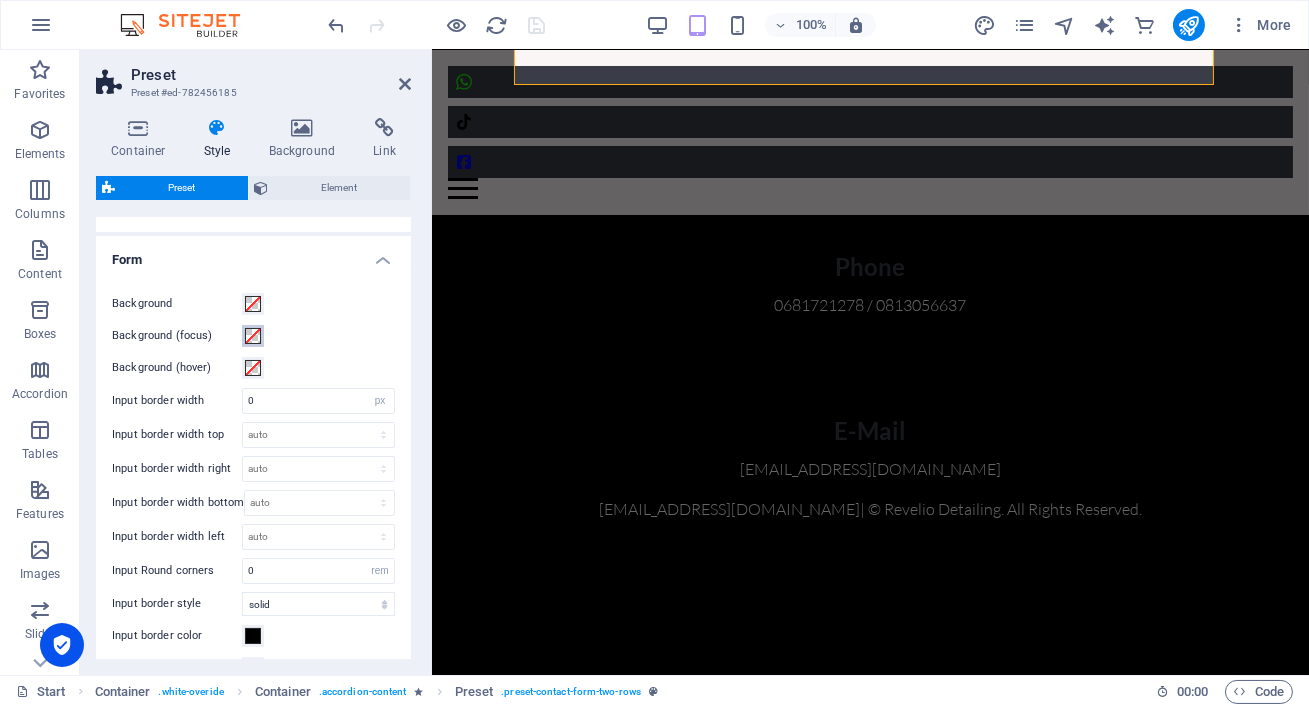 click at bounding box center (253, 336) 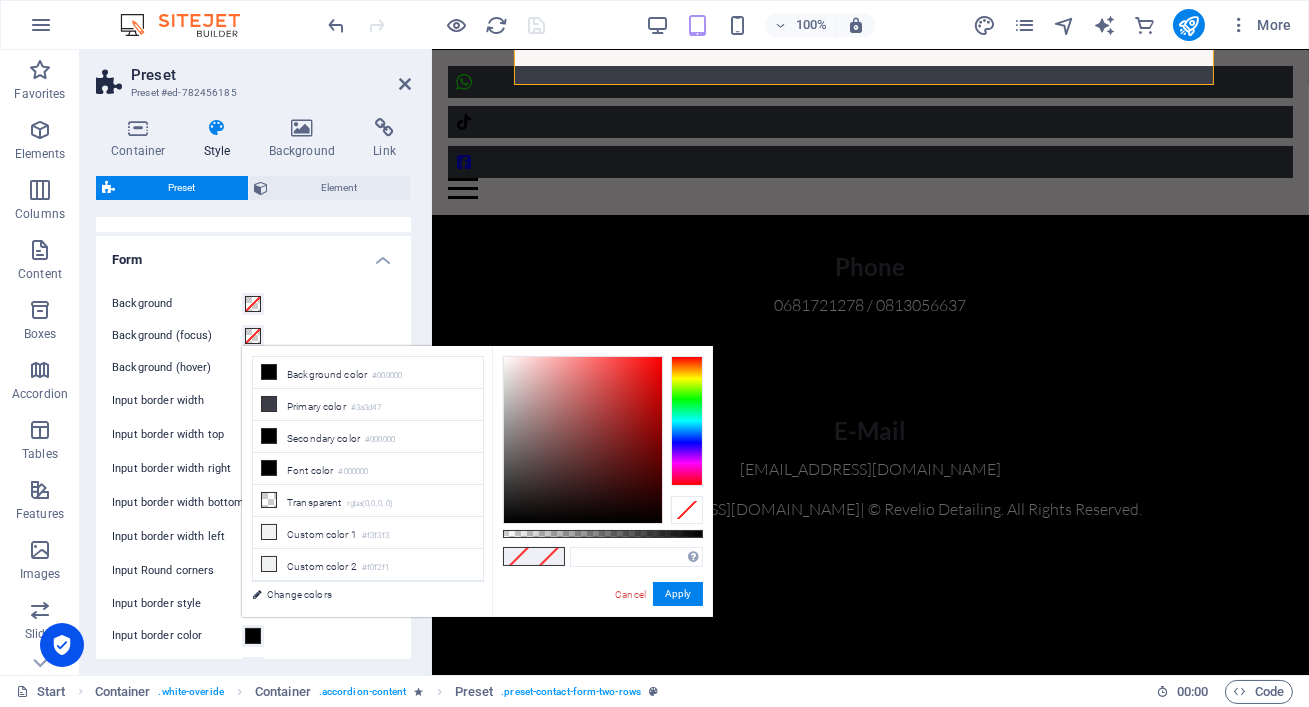click at bounding box center (253, 336) 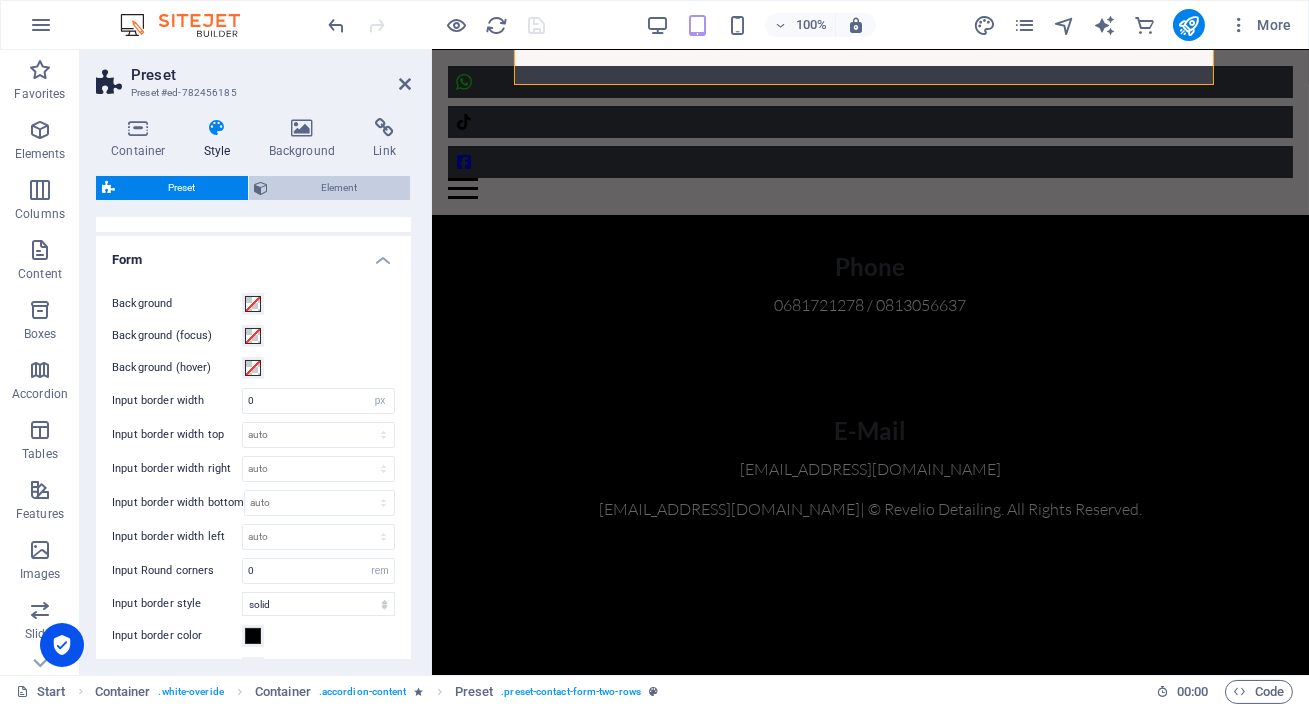 click on "Element" at bounding box center [340, 188] 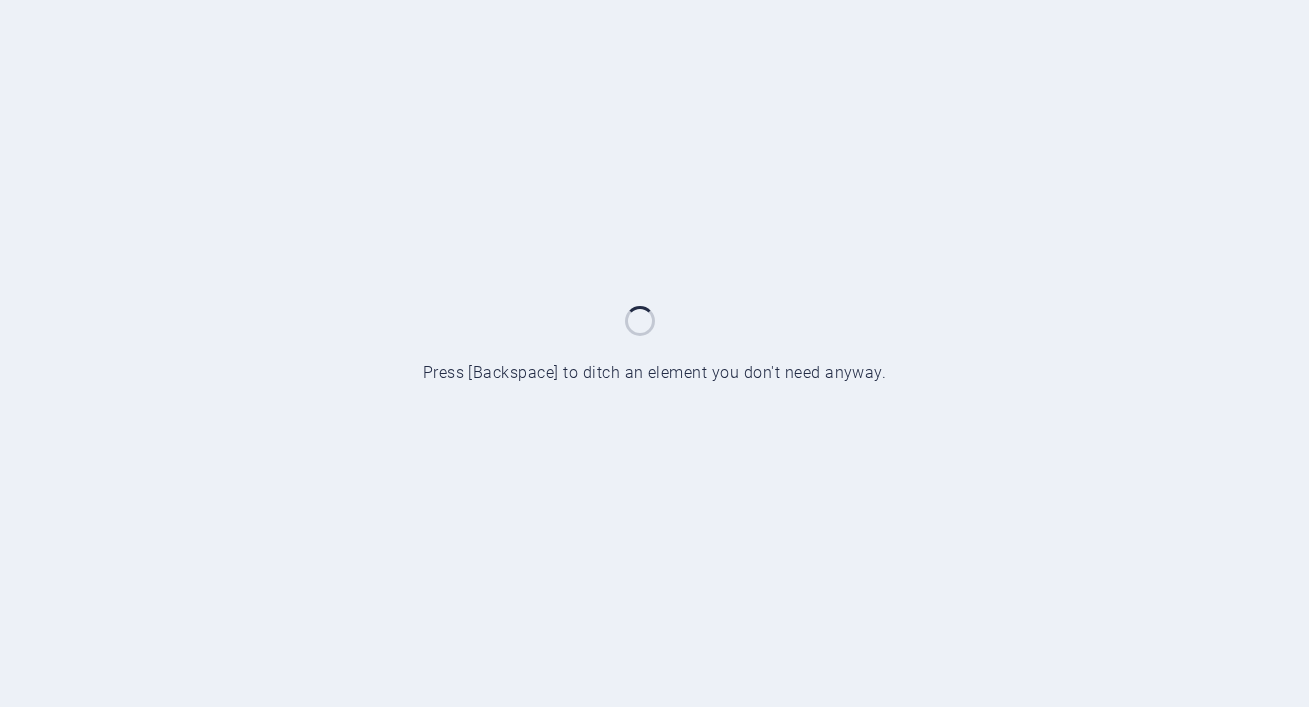scroll, scrollTop: 0, scrollLeft: 0, axis: both 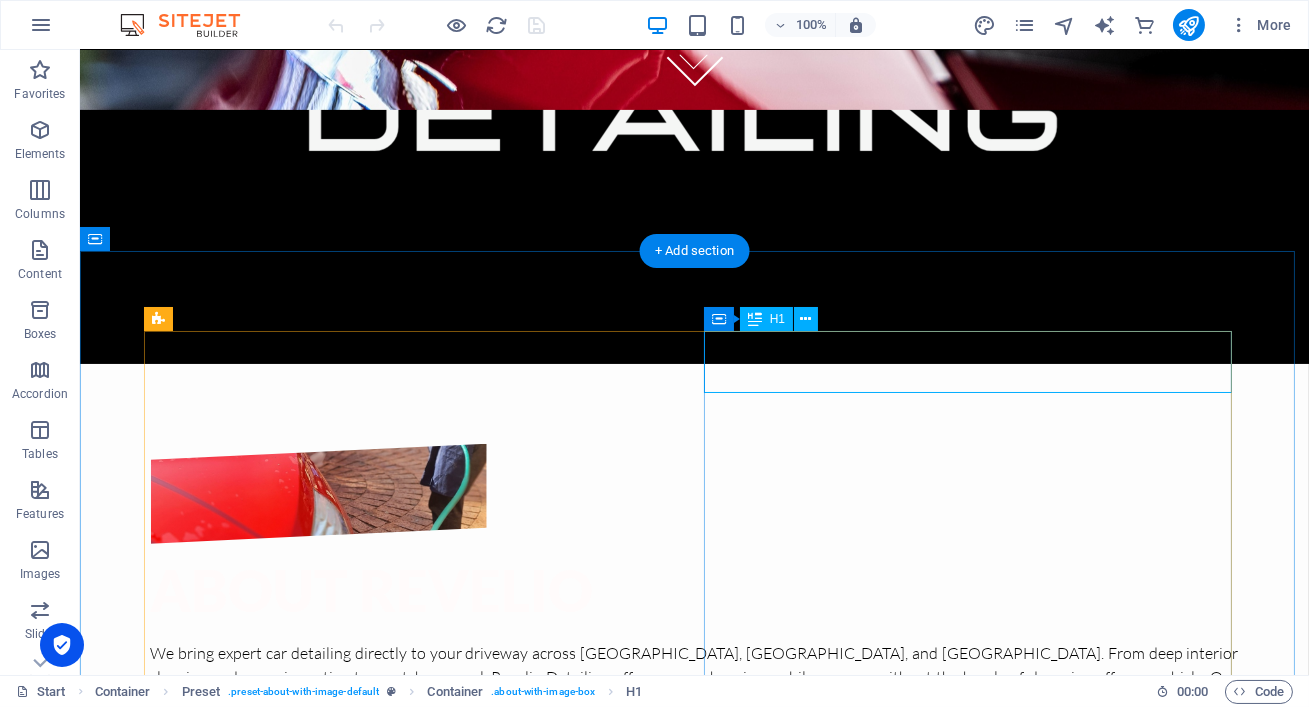 click on "ABOUT REVELIO" at bounding box center (695, 591) 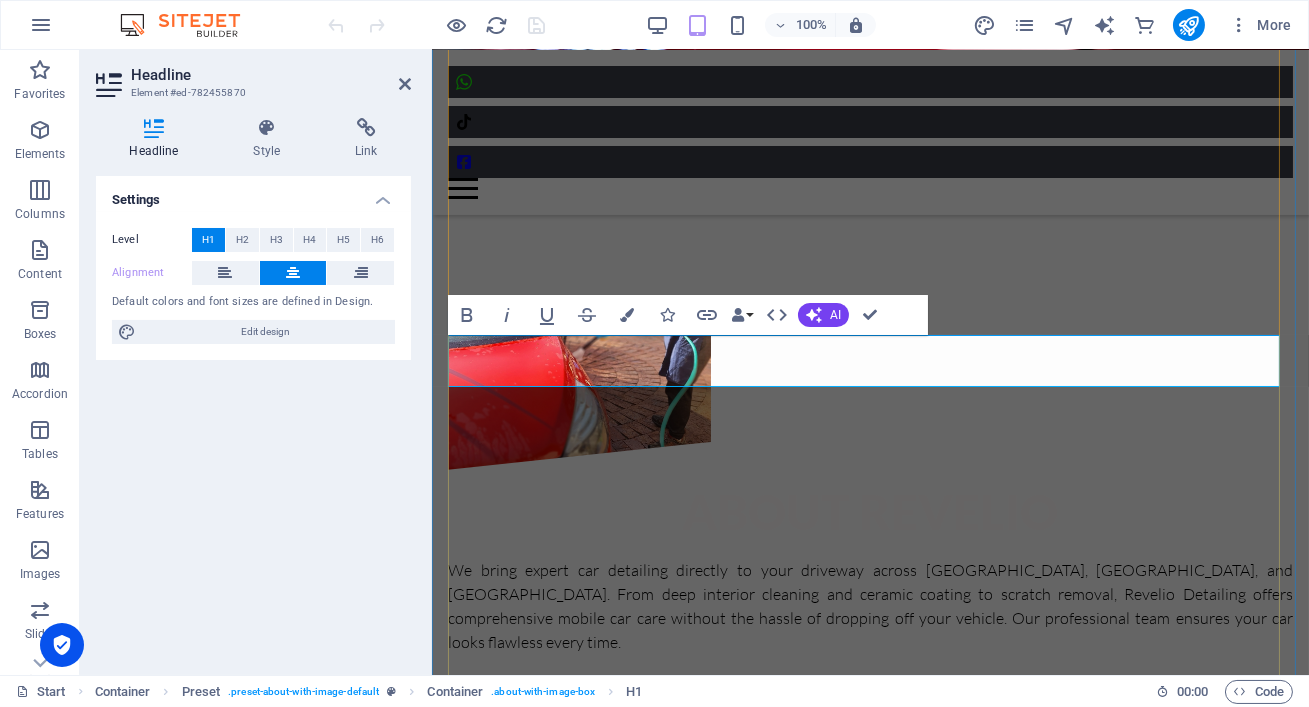 scroll, scrollTop: 1071, scrollLeft: 0, axis: vertical 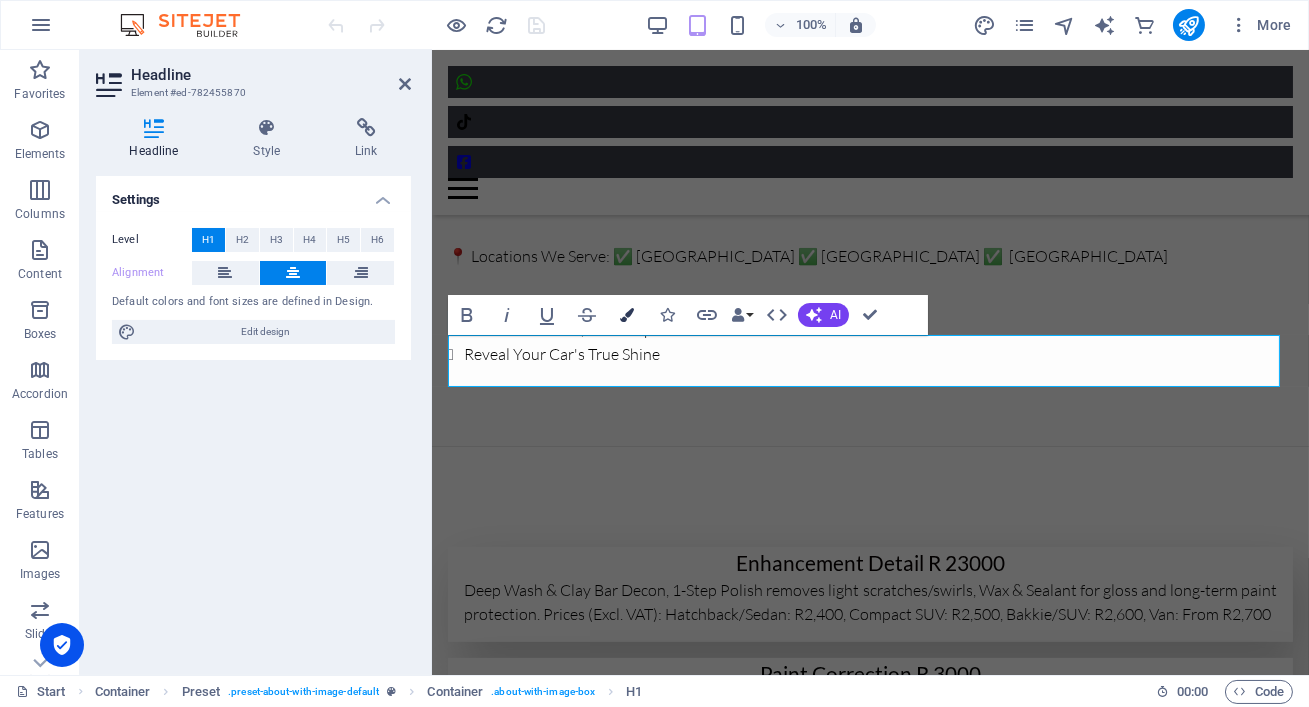 click at bounding box center (627, 315) 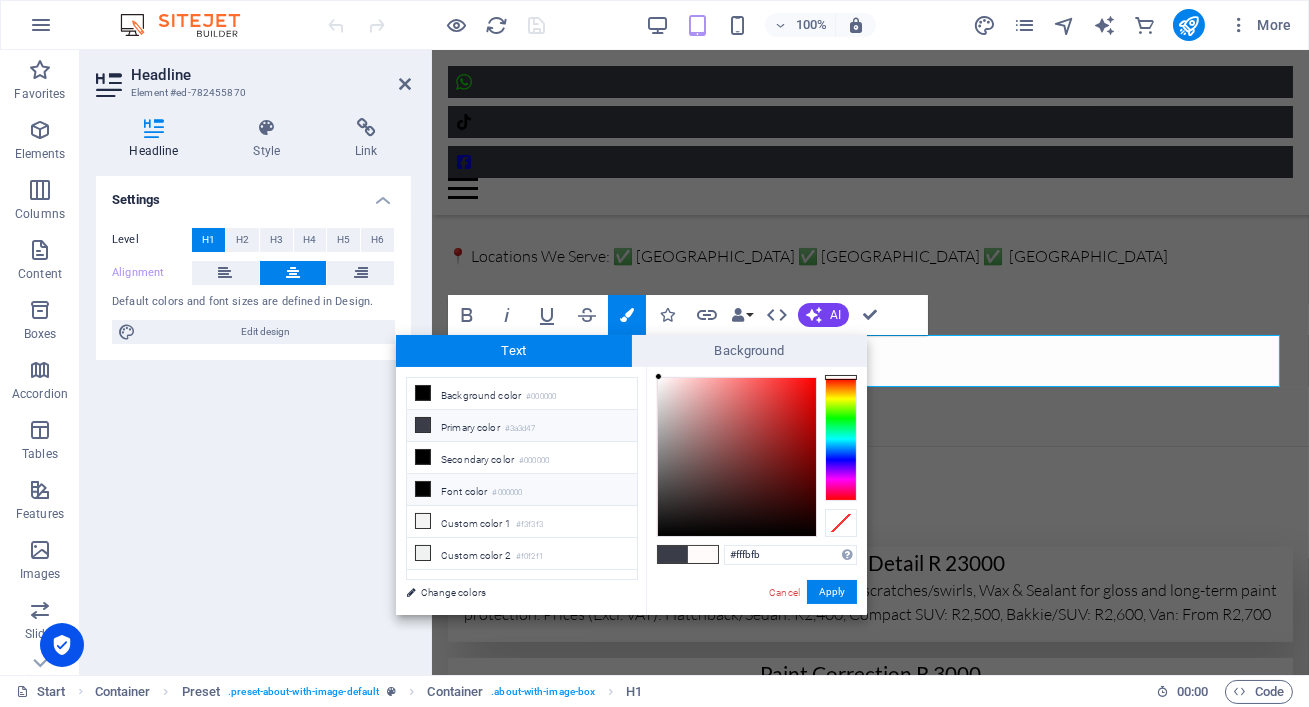 click on "Font color
#000000" at bounding box center [522, 490] 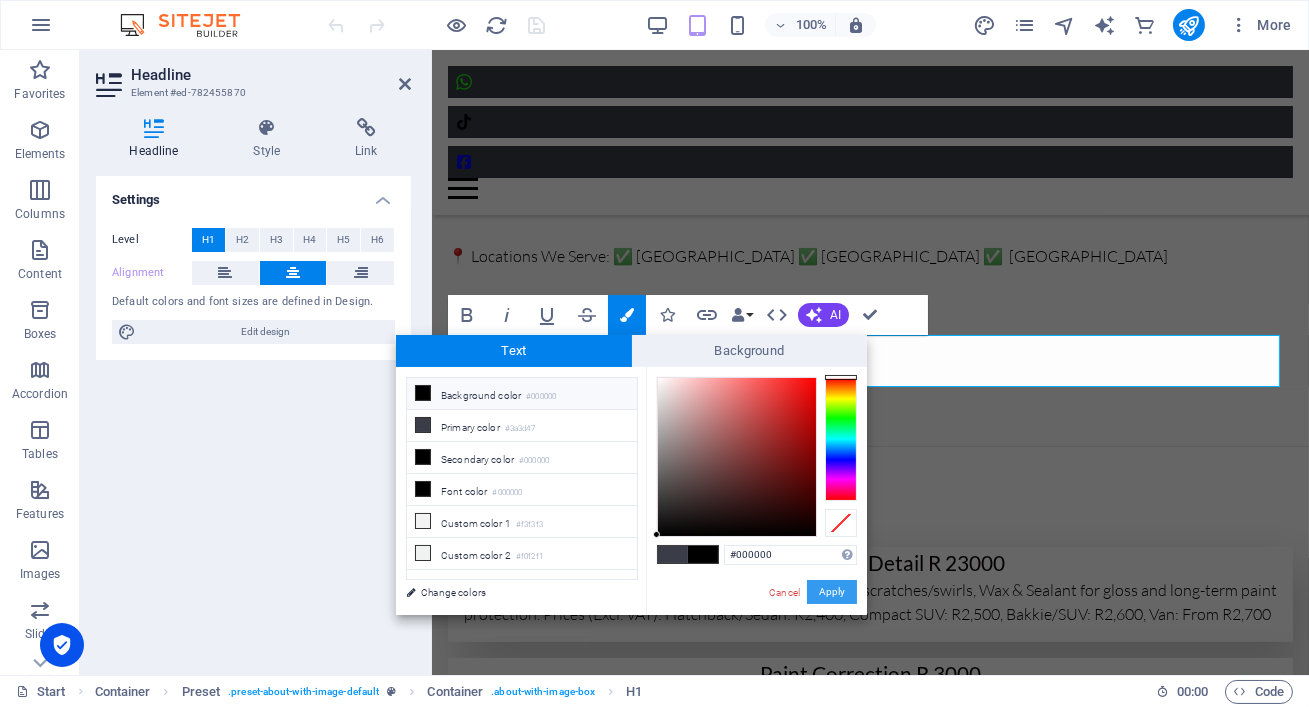click on "Apply" at bounding box center (832, 592) 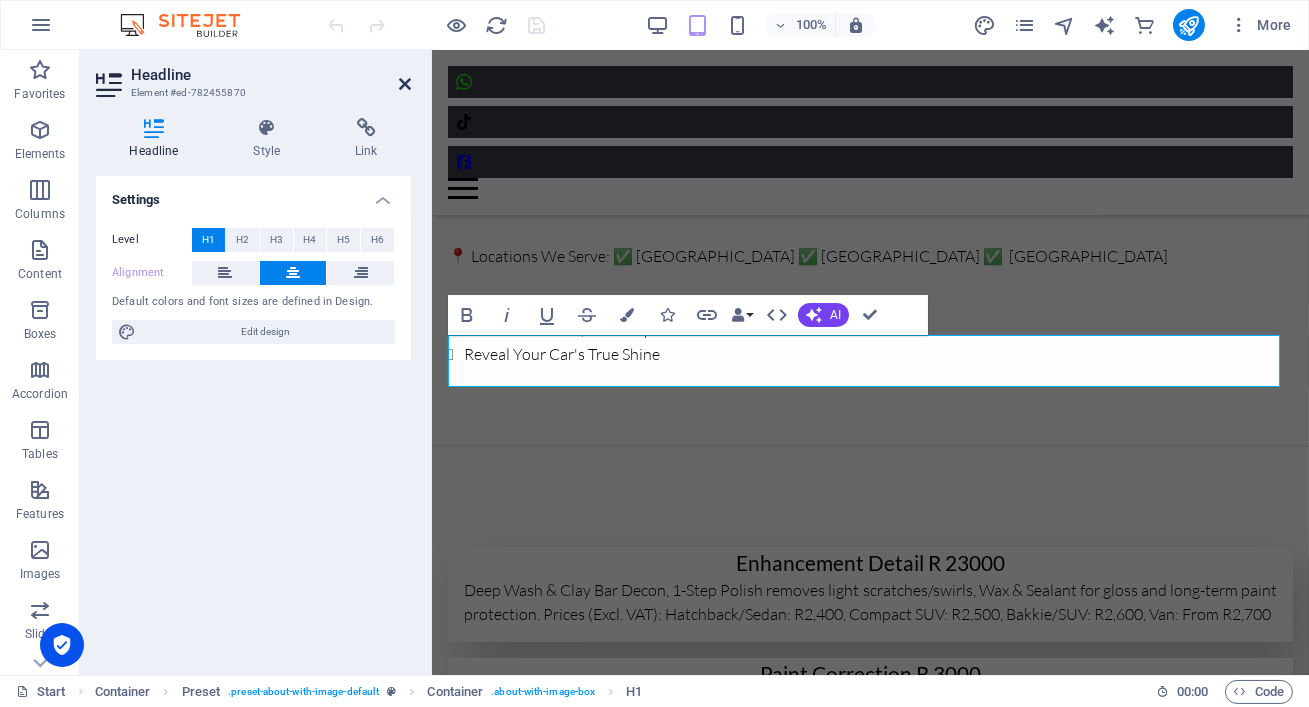 click at bounding box center (405, 84) 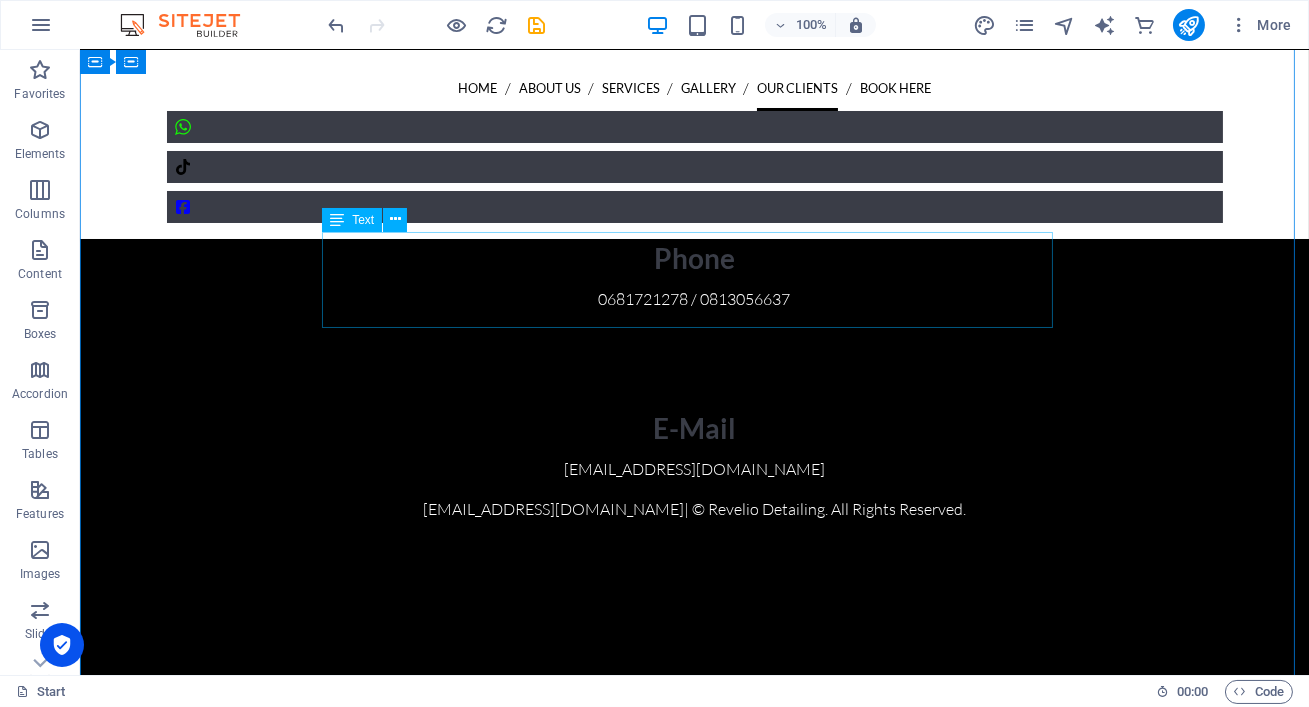 scroll, scrollTop: 7068, scrollLeft: 0, axis: vertical 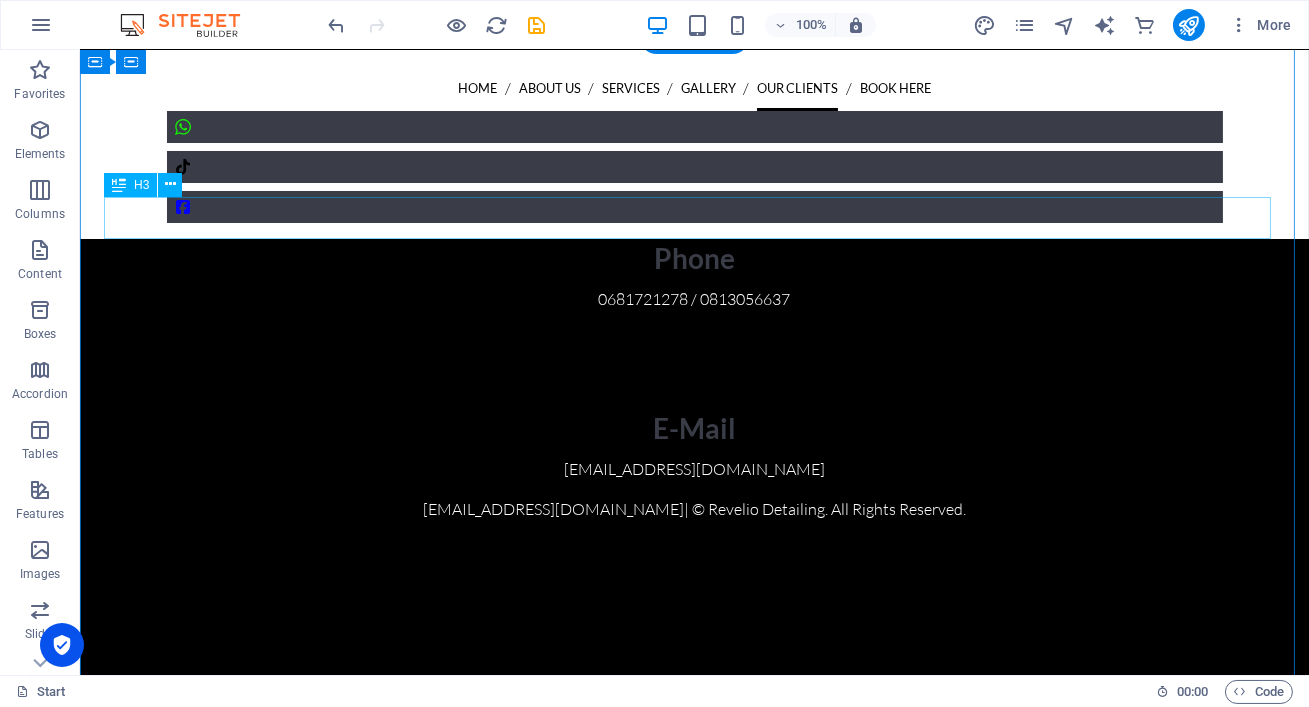 click on "Customers reveiws" at bounding box center [694, -1424] 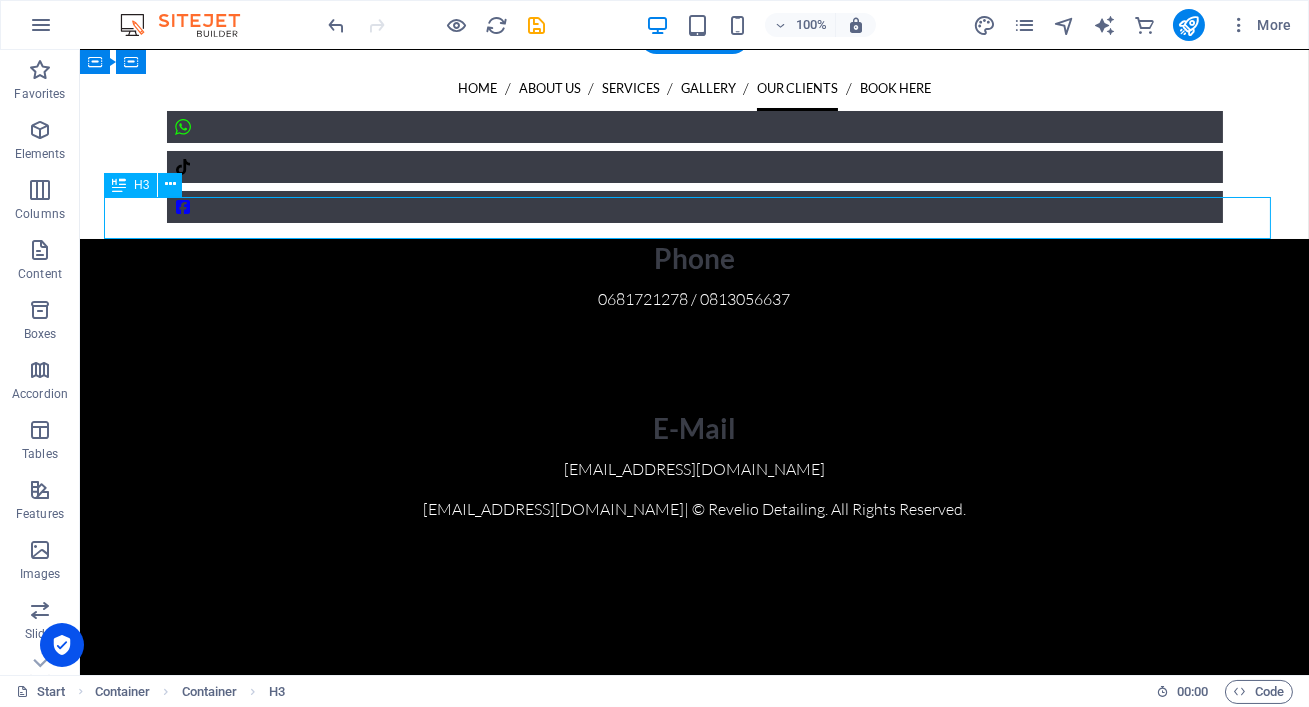 click on "Customers reveiws" at bounding box center (694, -1424) 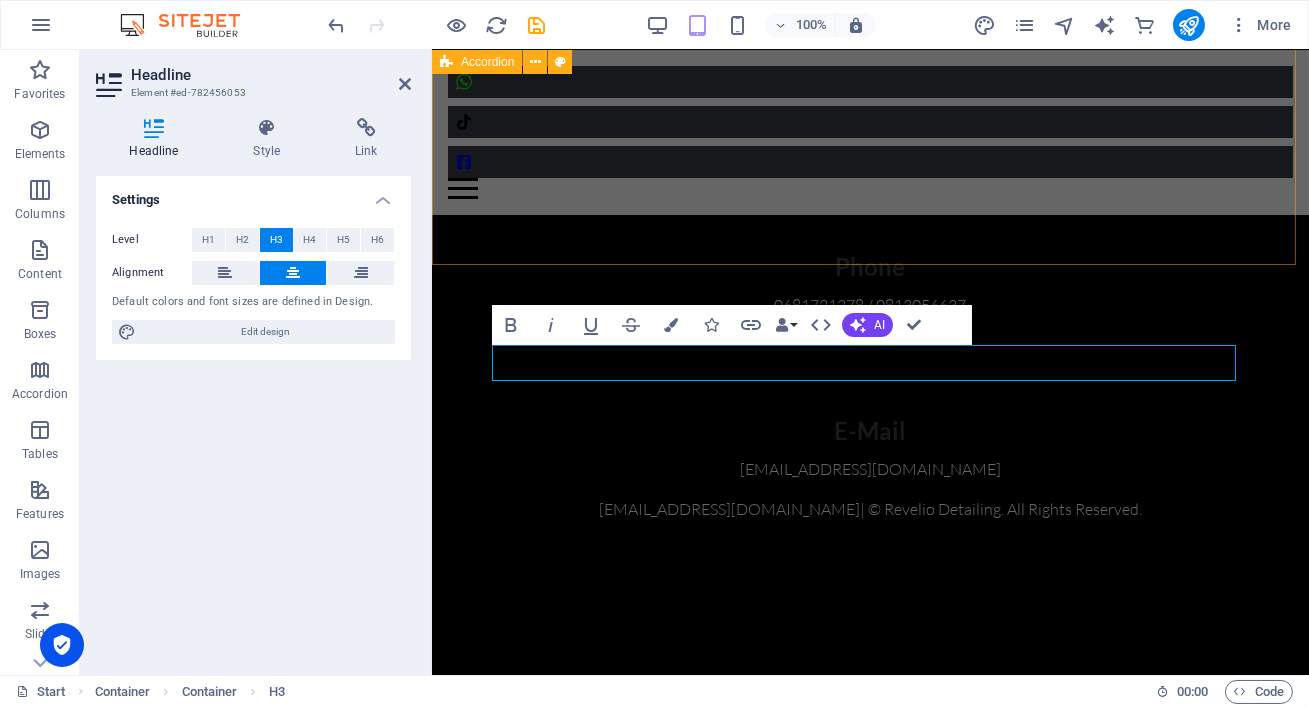 scroll, scrollTop: 6044, scrollLeft: 0, axis: vertical 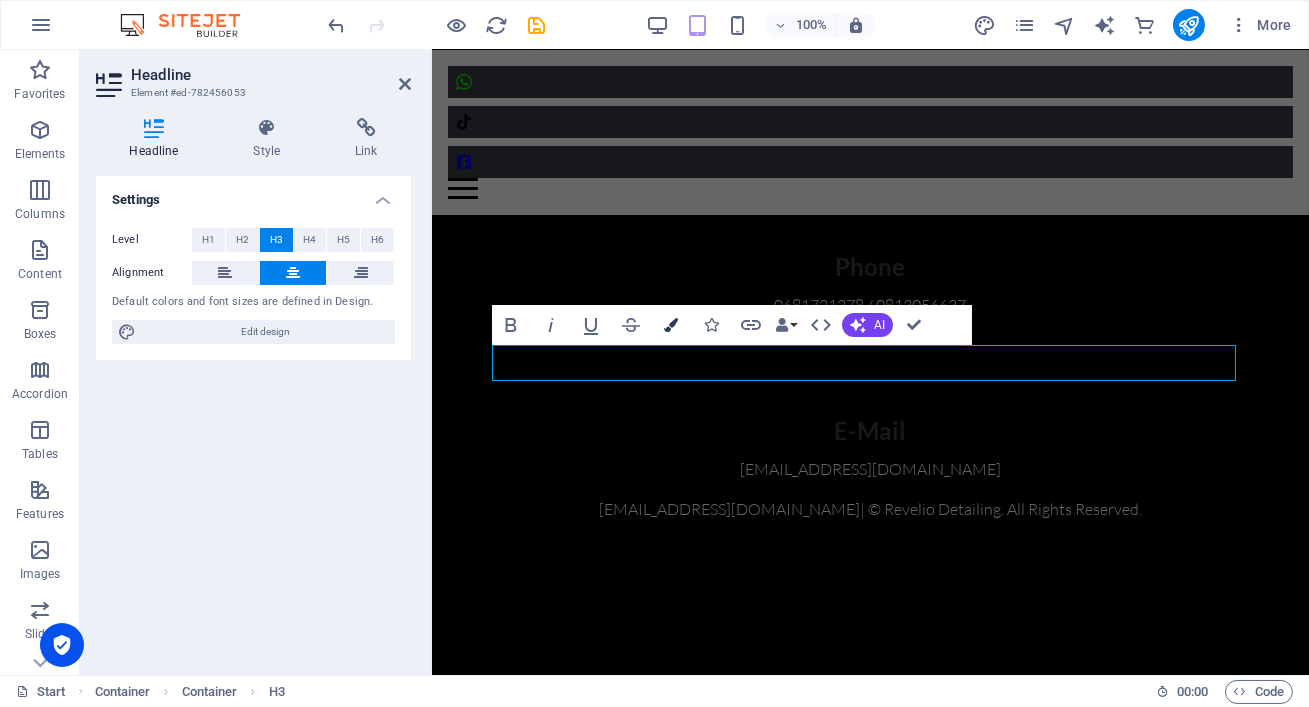 click on "Colors" at bounding box center (671, 325) 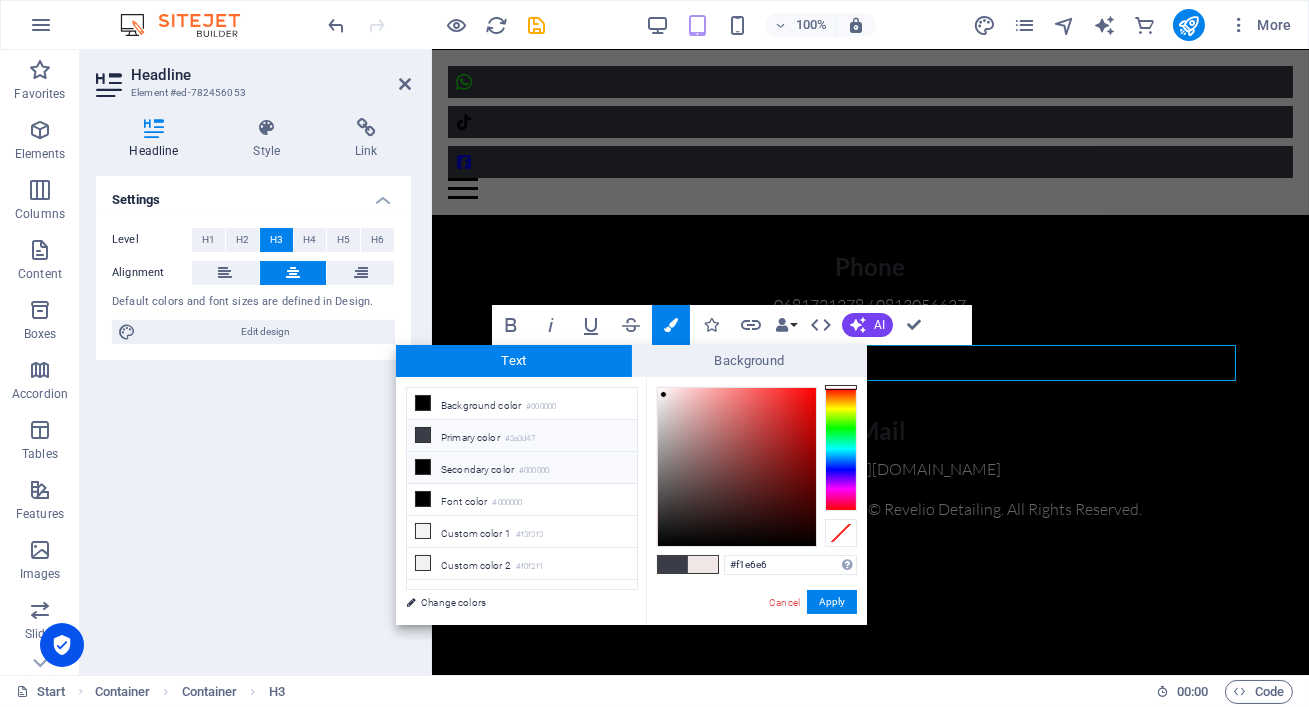 click on "Secondary color
#000000" at bounding box center [522, 468] 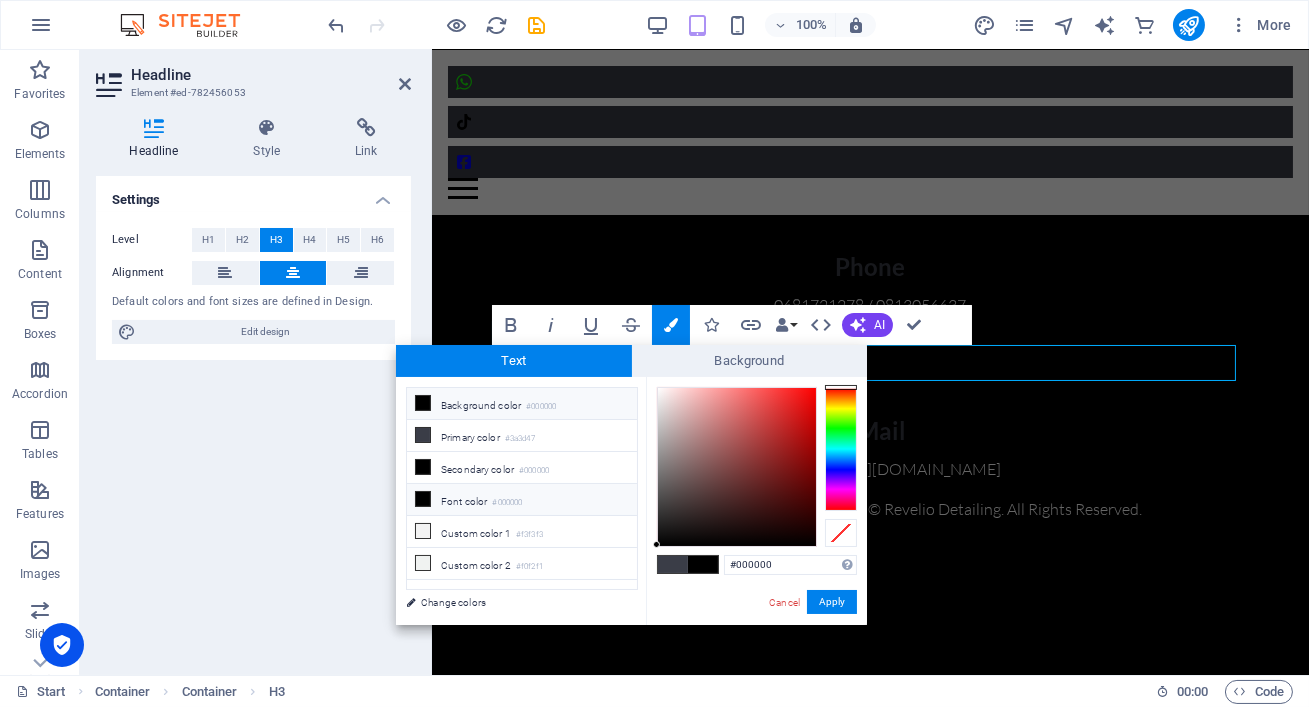 click on "Font color
#000000" at bounding box center (522, 500) 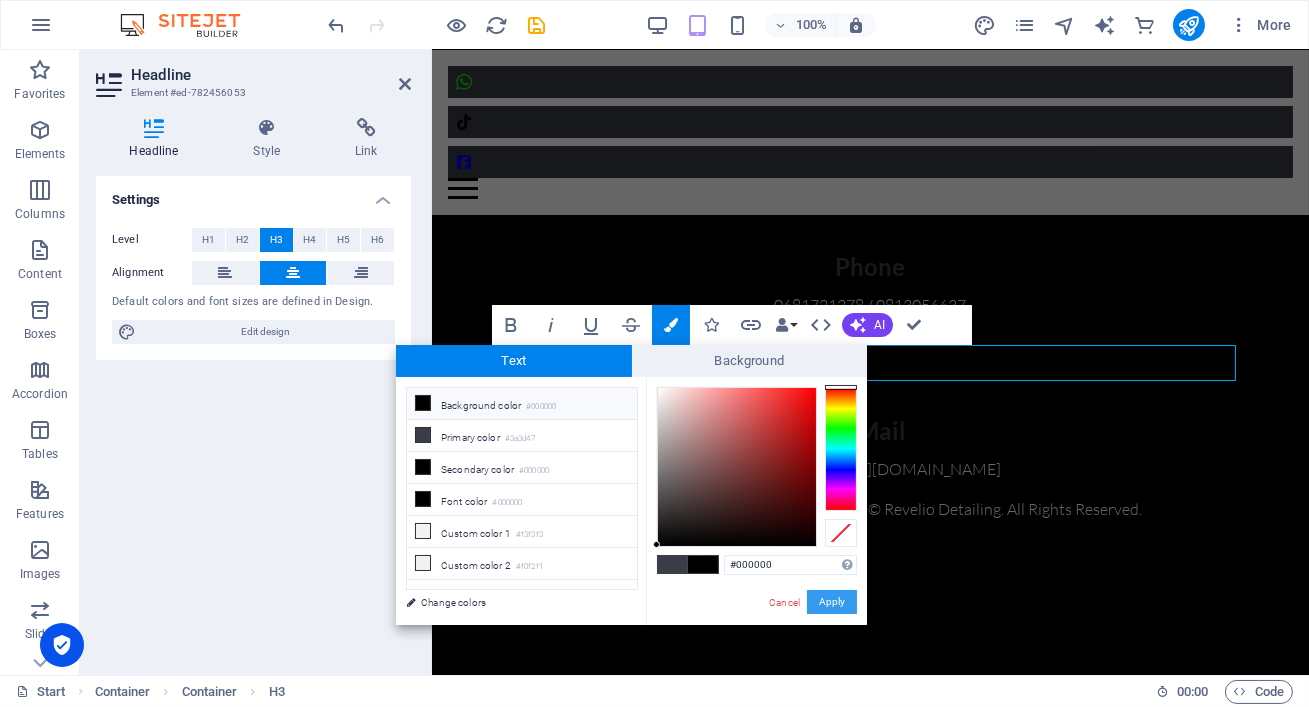 click on "Apply" at bounding box center [832, 602] 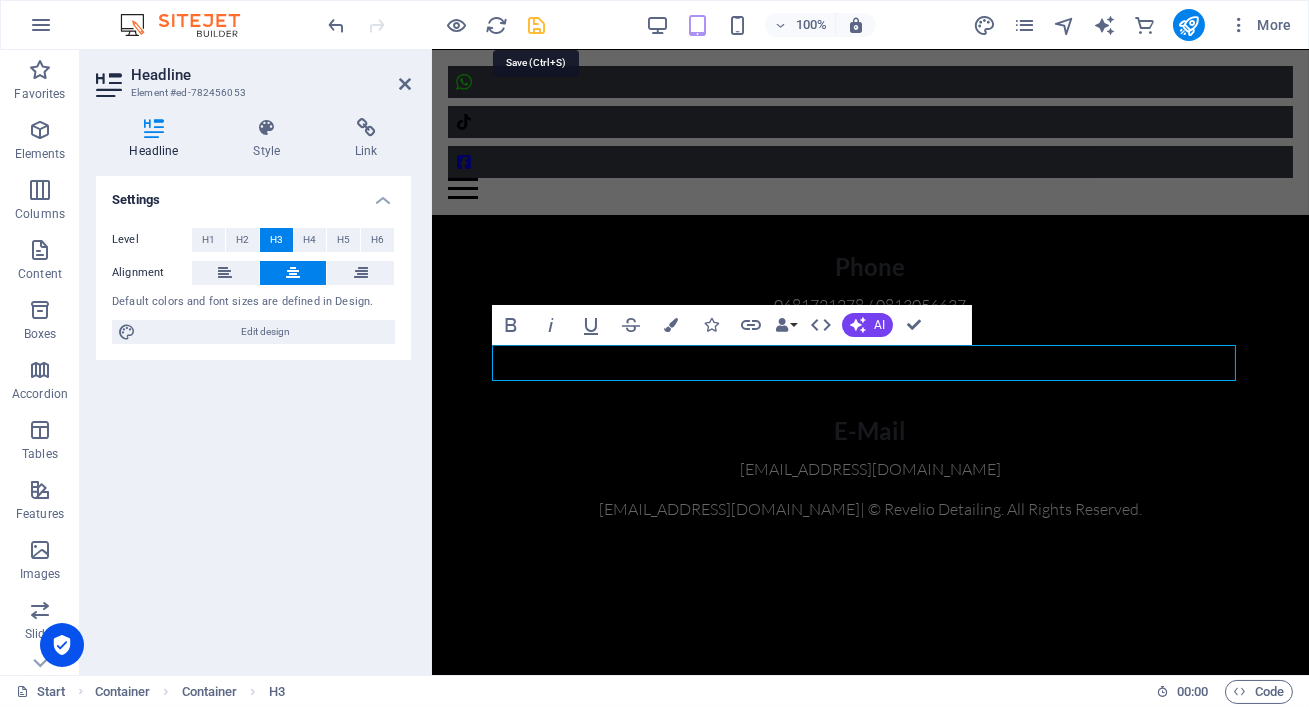 click at bounding box center (537, 25) 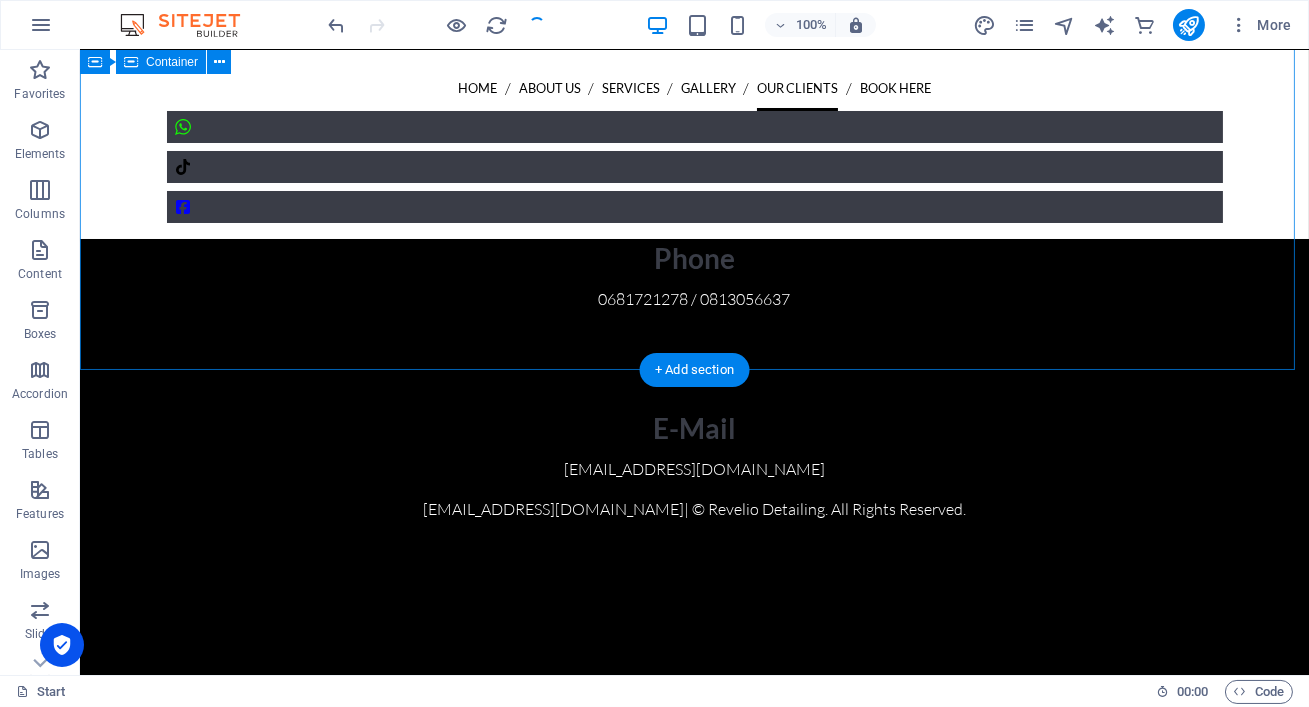 scroll, scrollTop: 7560, scrollLeft: 0, axis: vertical 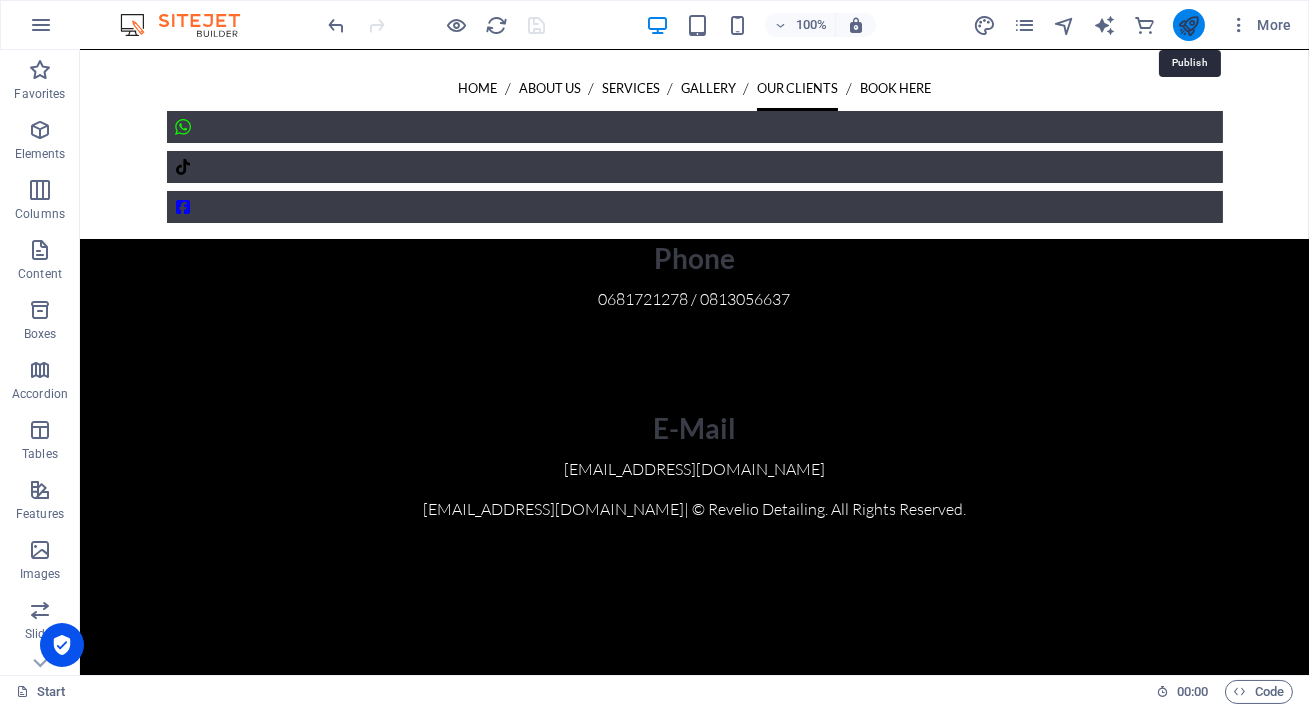 click at bounding box center [1188, 25] 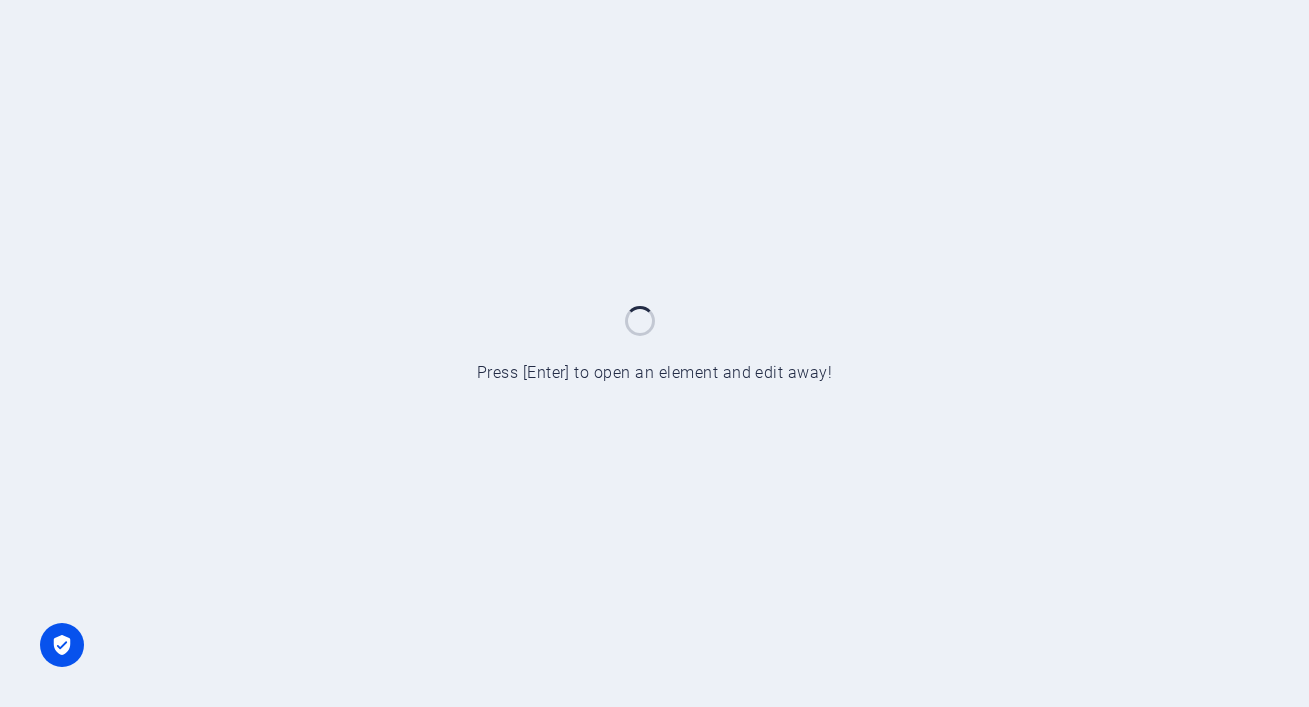 scroll, scrollTop: 0, scrollLeft: 0, axis: both 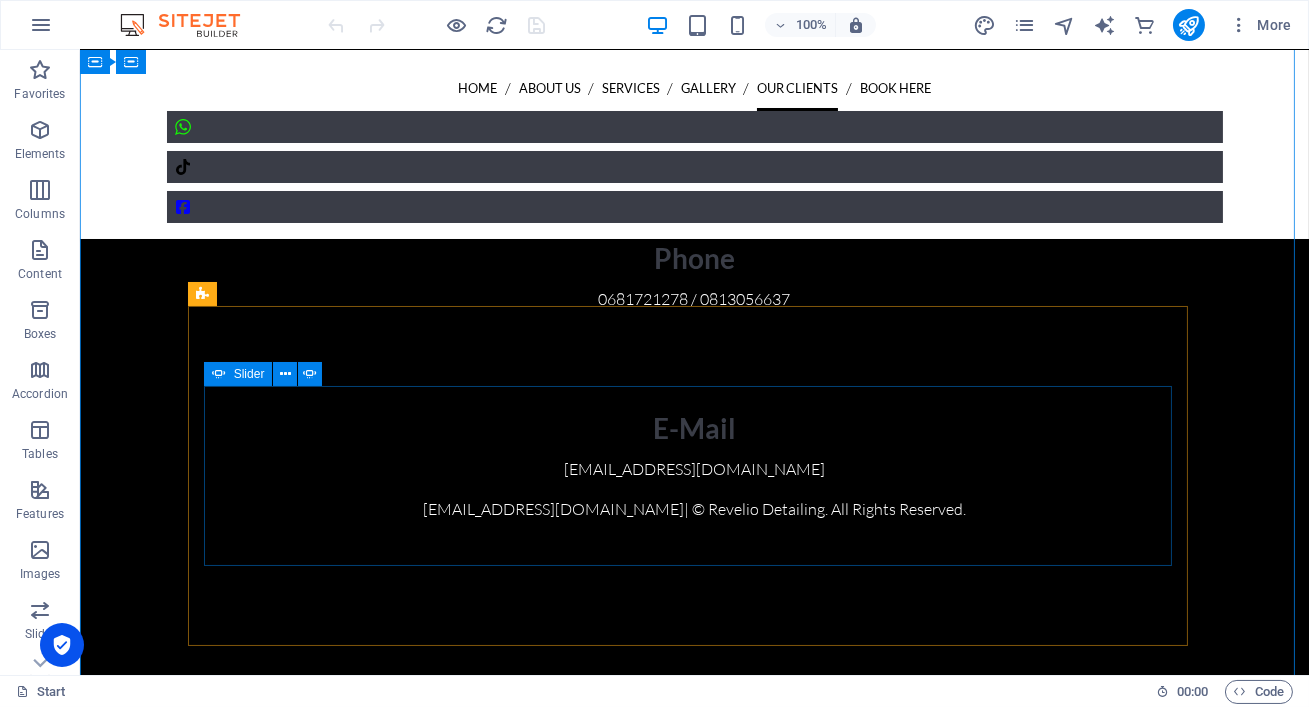 click at bounding box center [120, -1052] 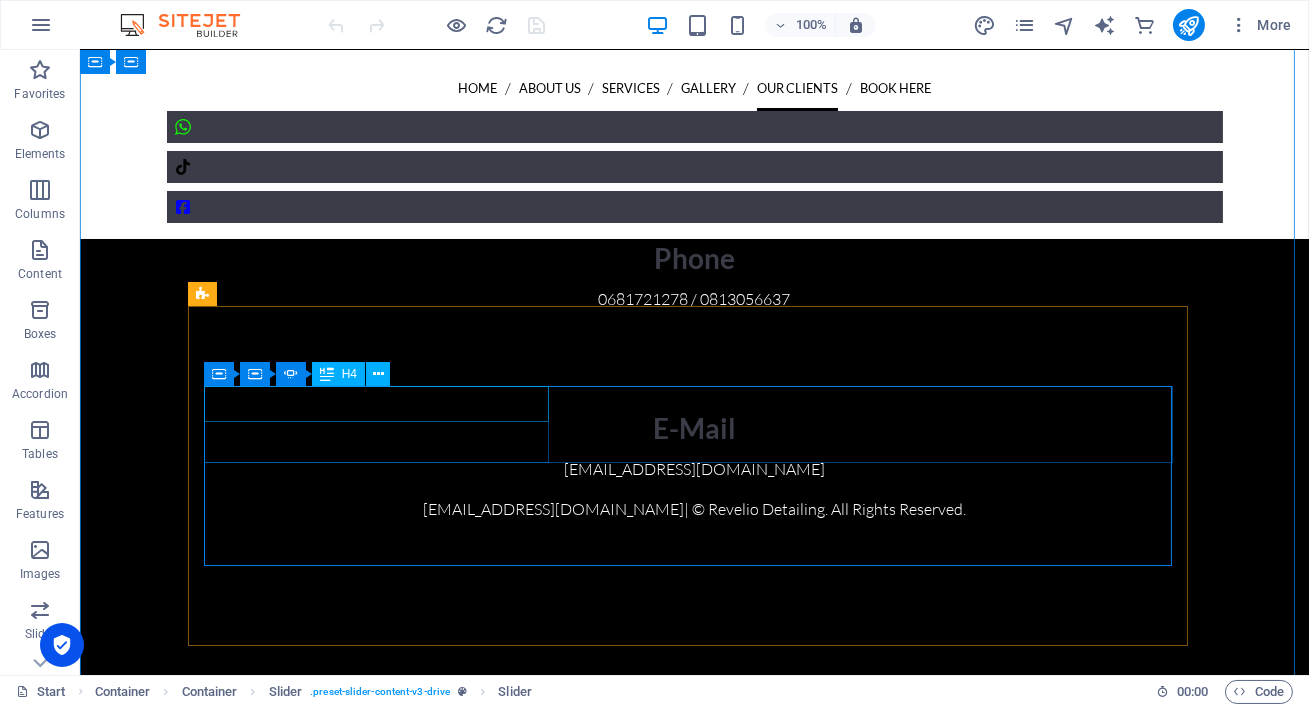 click on "lwandile phaledi" at bounding box center (-1334, -658) 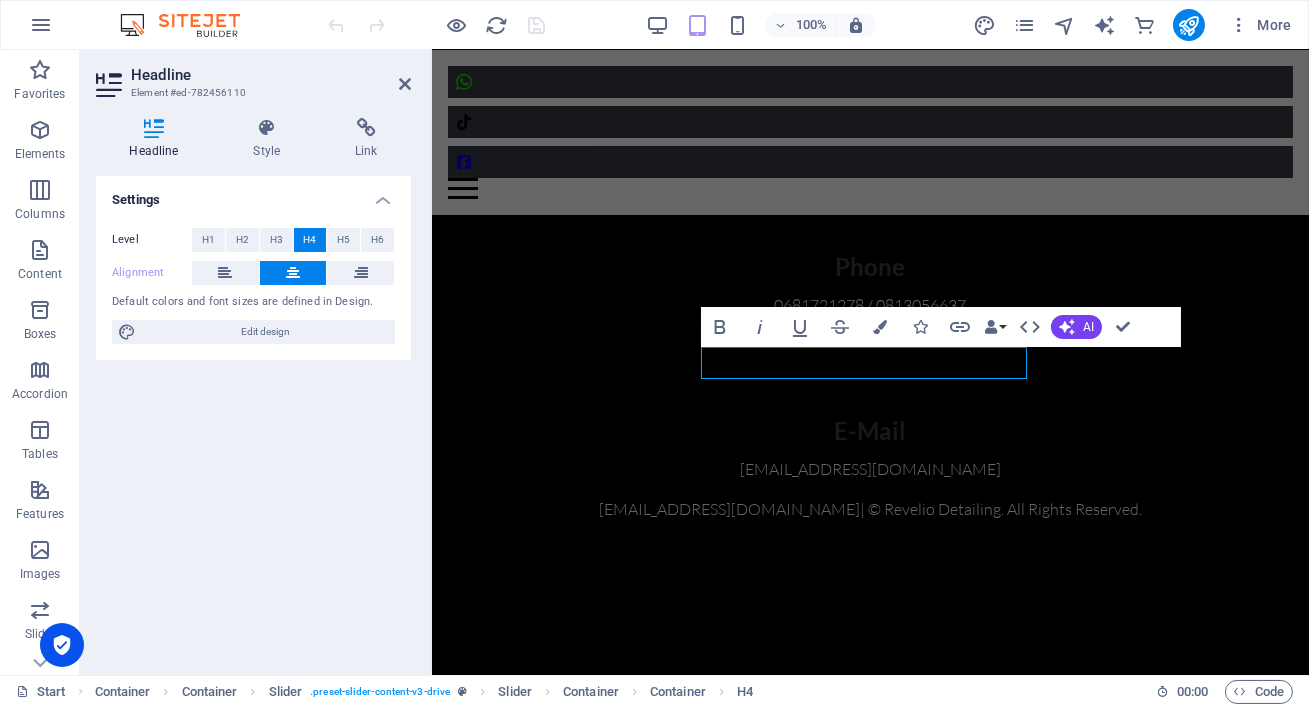 scroll, scrollTop: 6278, scrollLeft: 0, axis: vertical 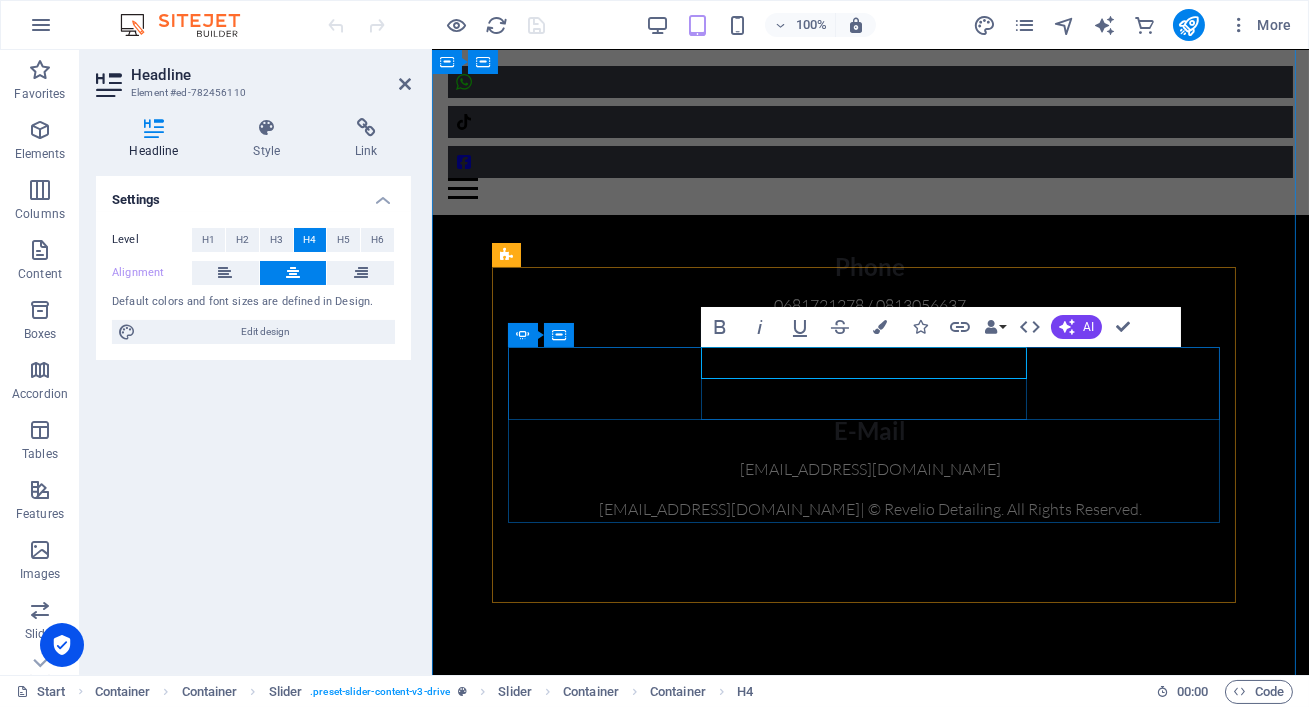 drag, startPoint x: 991, startPoint y: 367, endPoint x: 774, endPoint y: 359, distance: 217.14742 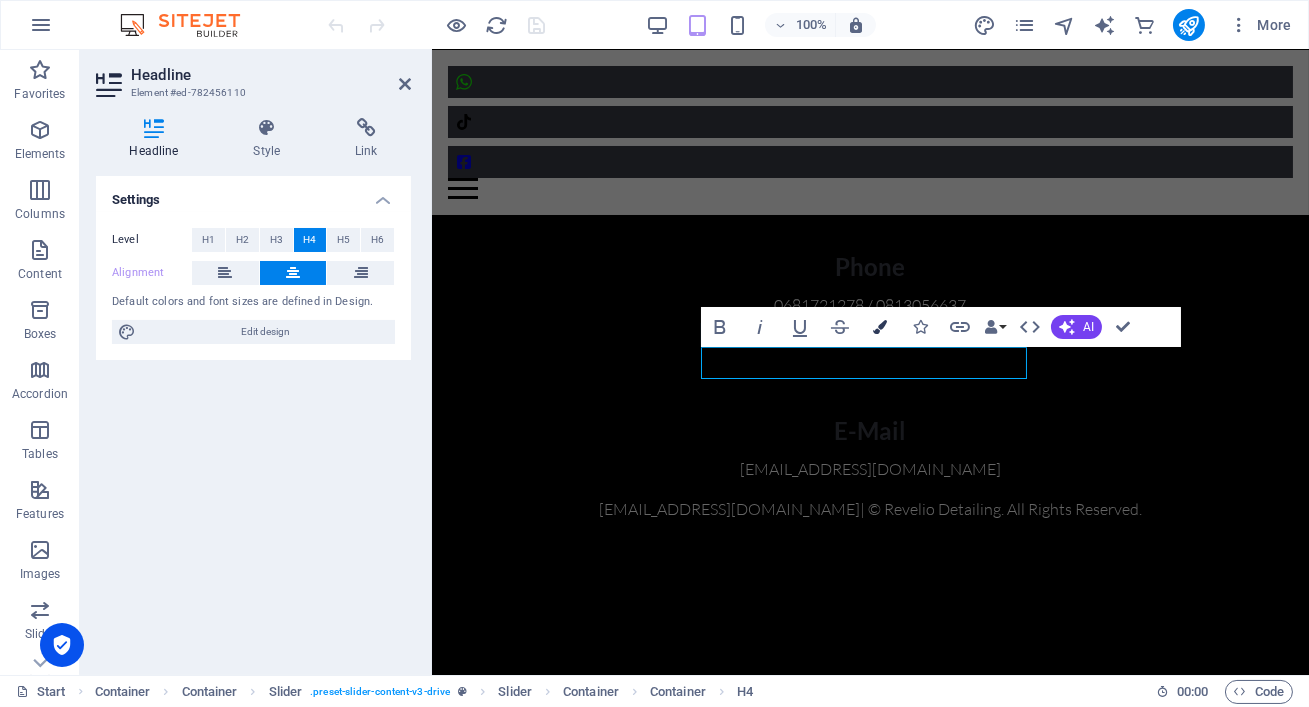 click on "Colors" at bounding box center [880, 327] 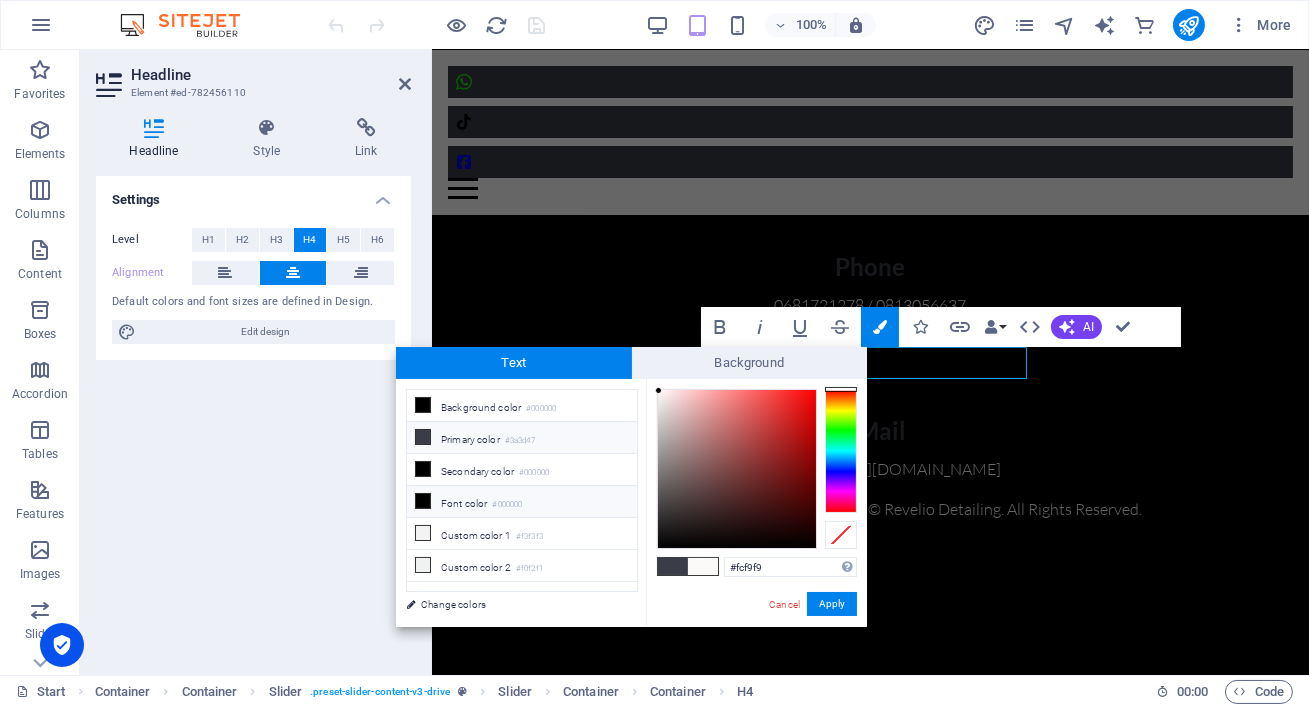 click on "Font color
#000000" at bounding box center (522, 502) 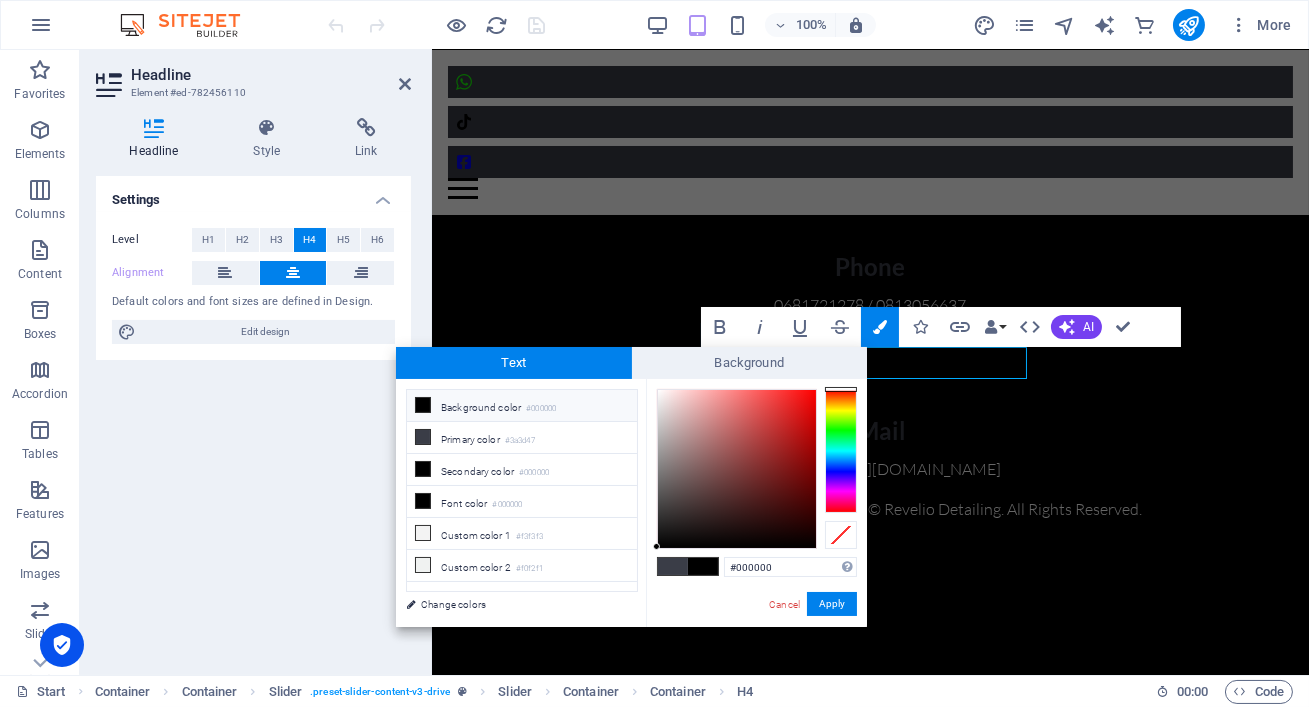 type on "#080000" 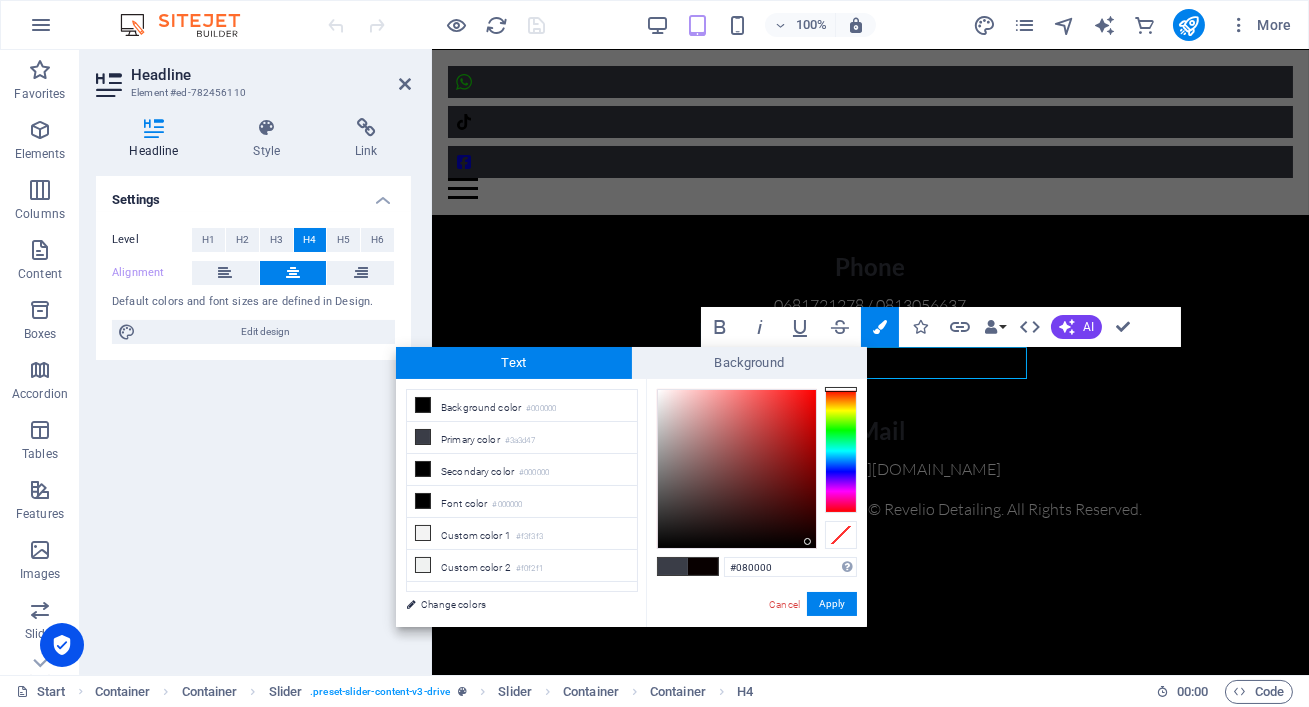 click at bounding box center [737, 469] 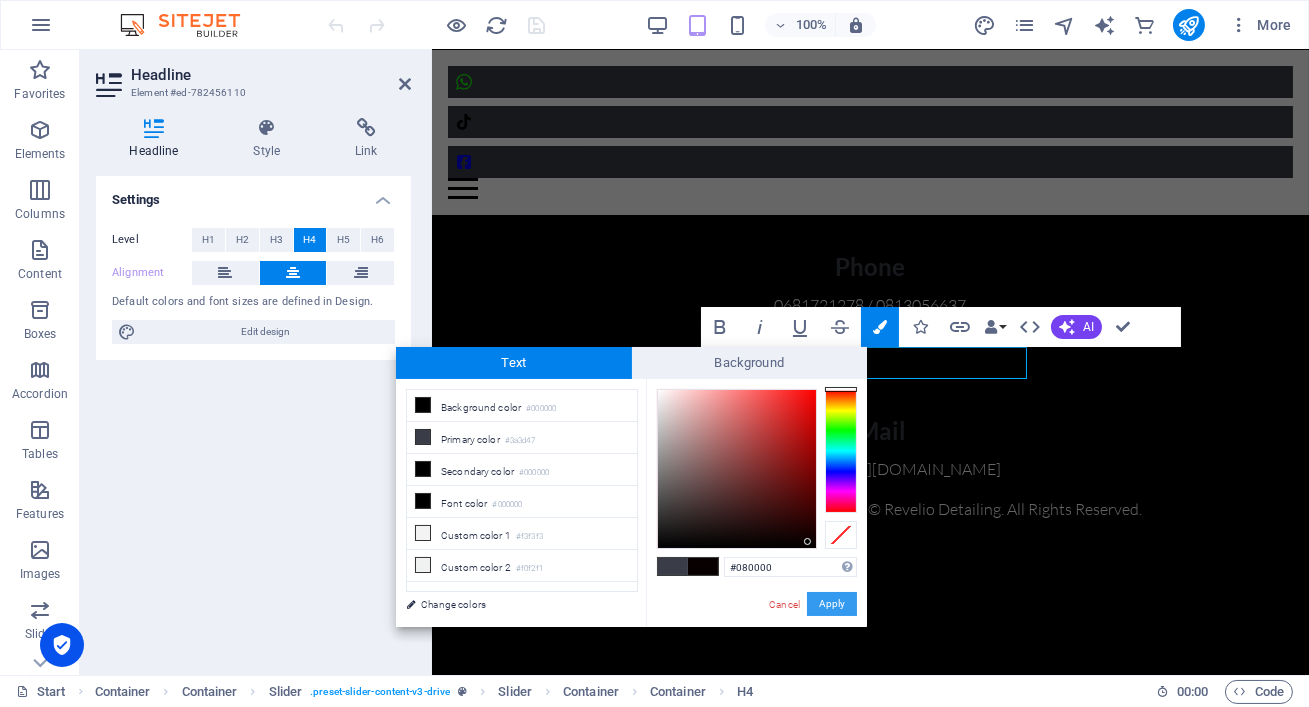 click on "Apply" at bounding box center (832, 604) 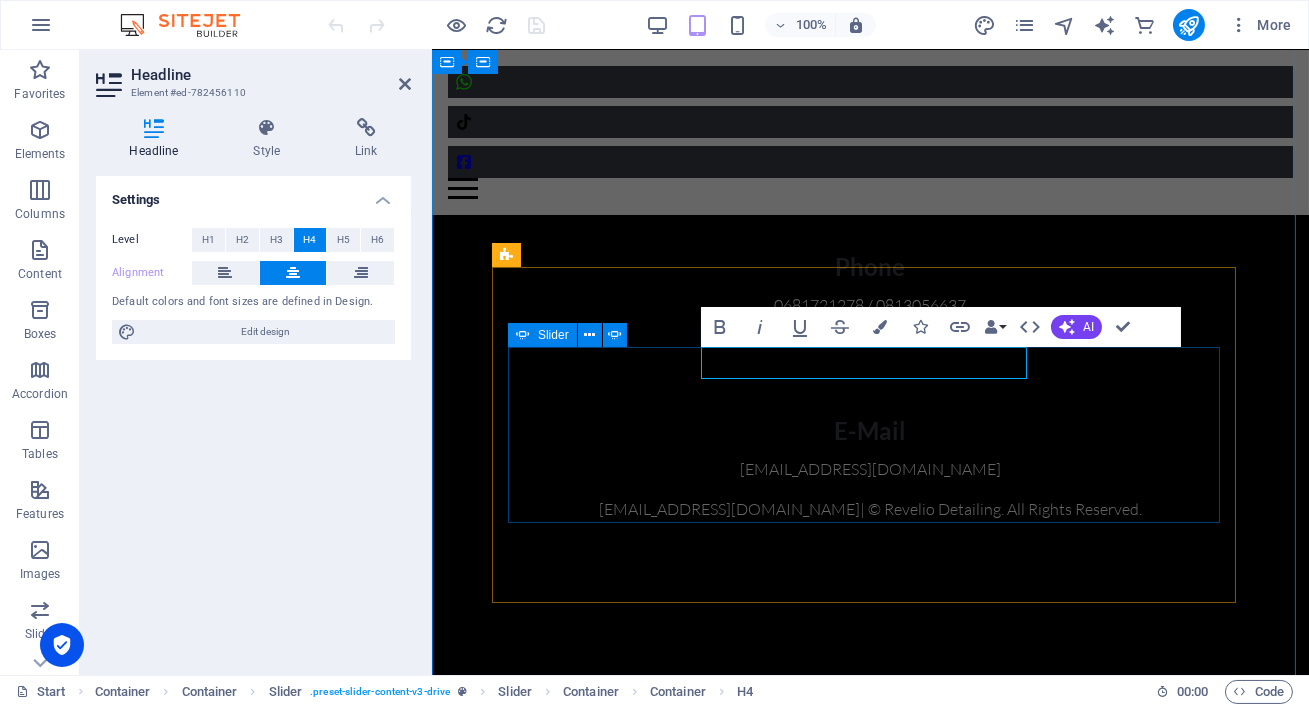 click at bounding box center (507, -980) 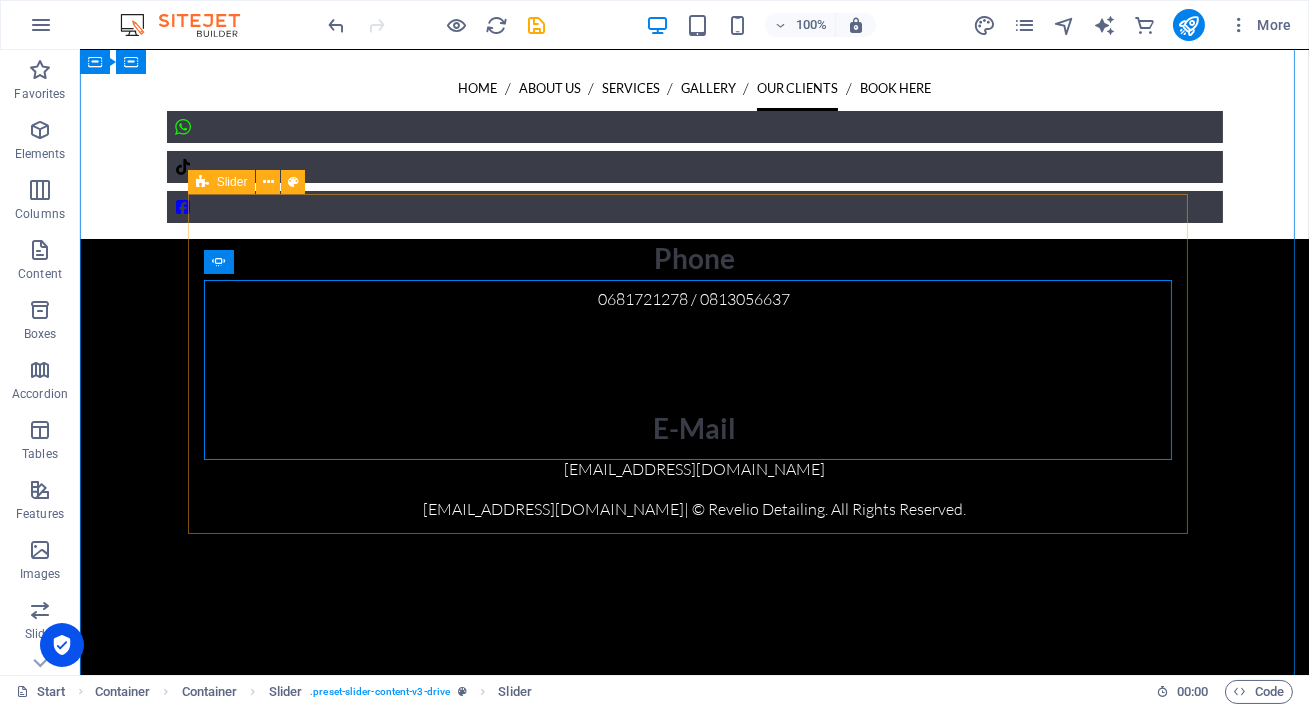 scroll, scrollTop: 7232, scrollLeft: 0, axis: vertical 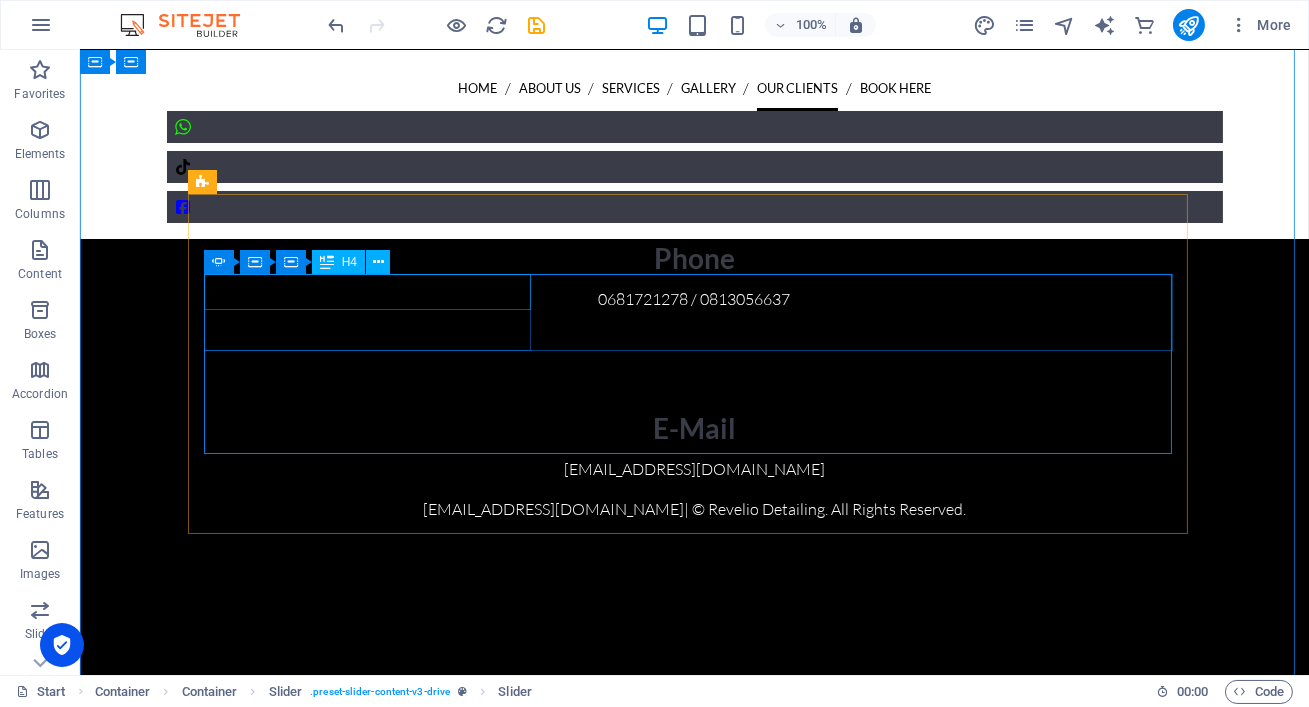 click on "[PERSON_NAME]" at bounding box center (-2303, -395) 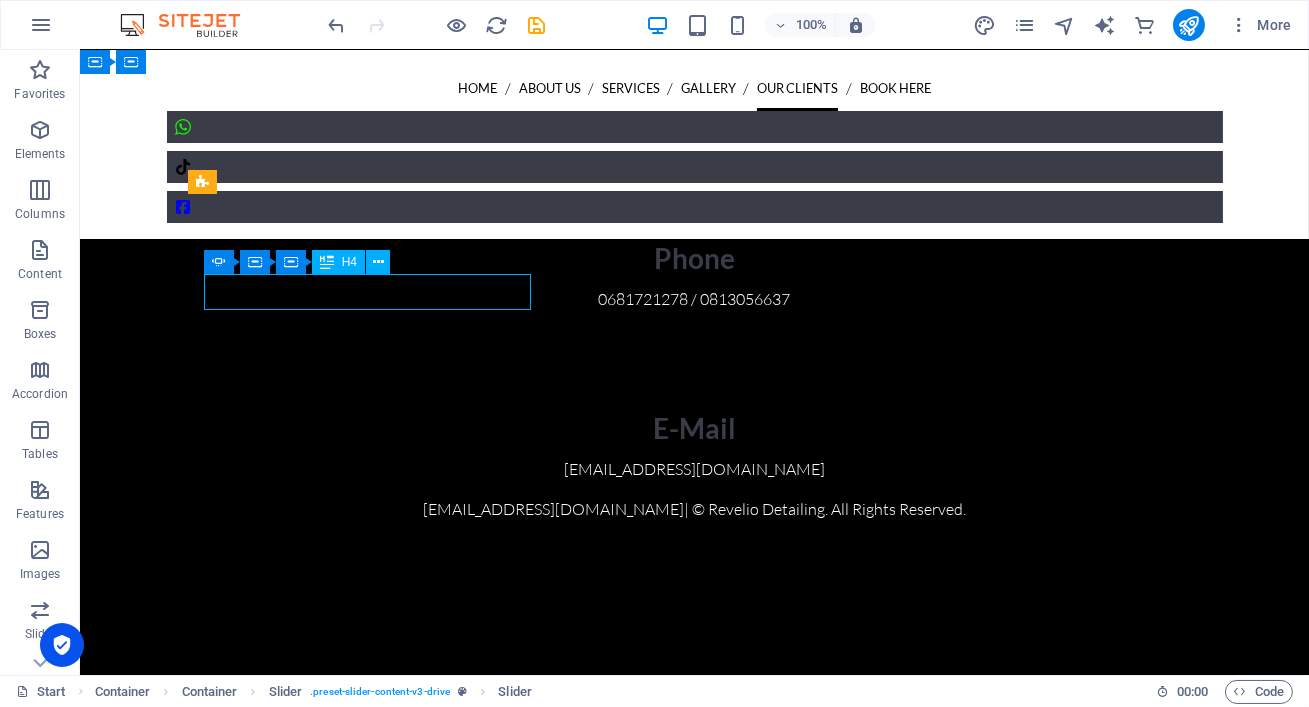 click on "[PERSON_NAME]" at bounding box center [-2303, -395] 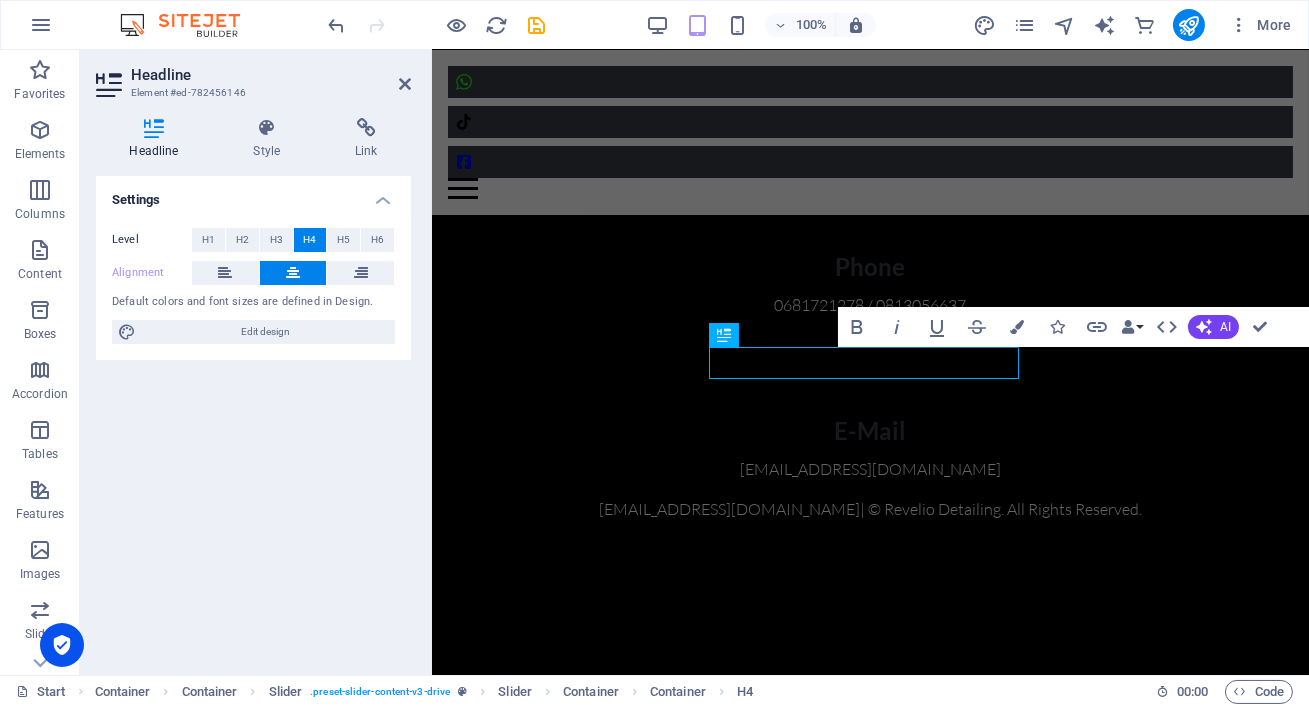 scroll, scrollTop: 6278, scrollLeft: 0, axis: vertical 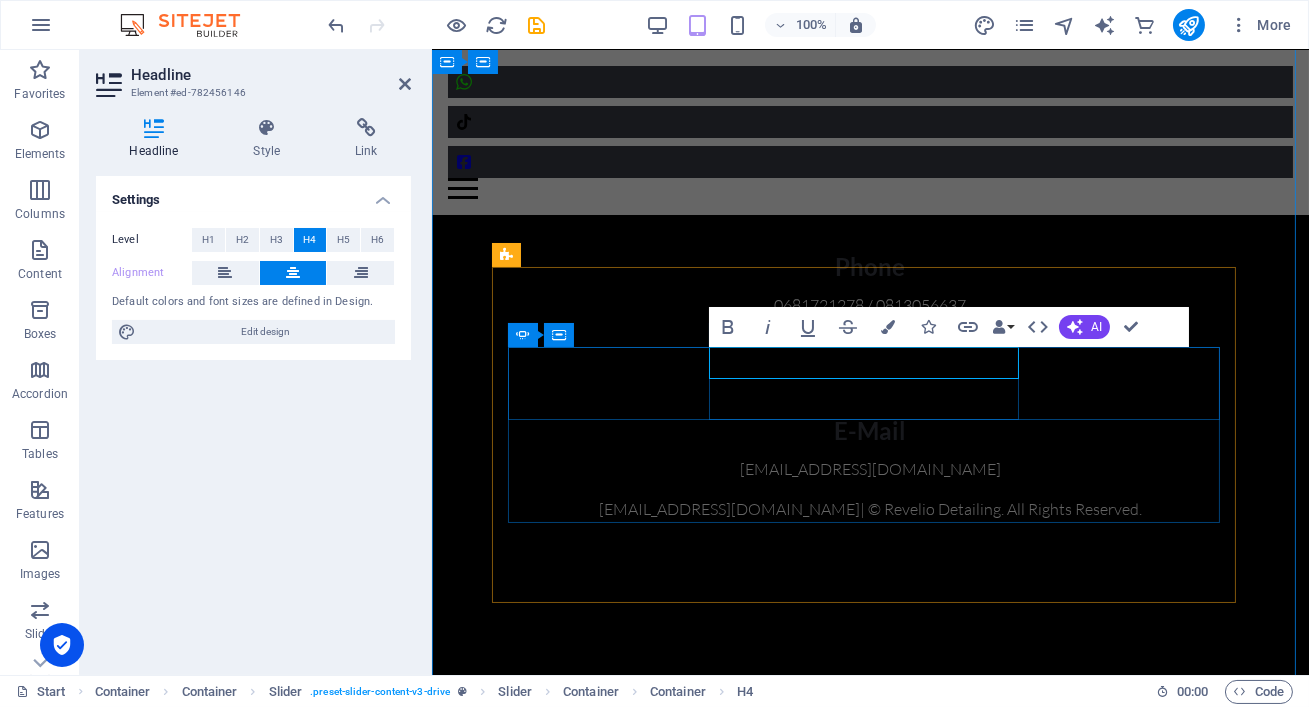 drag, startPoint x: 970, startPoint y: 367, endPoint x: 768, endPoint y: 349, distance: 202.8004 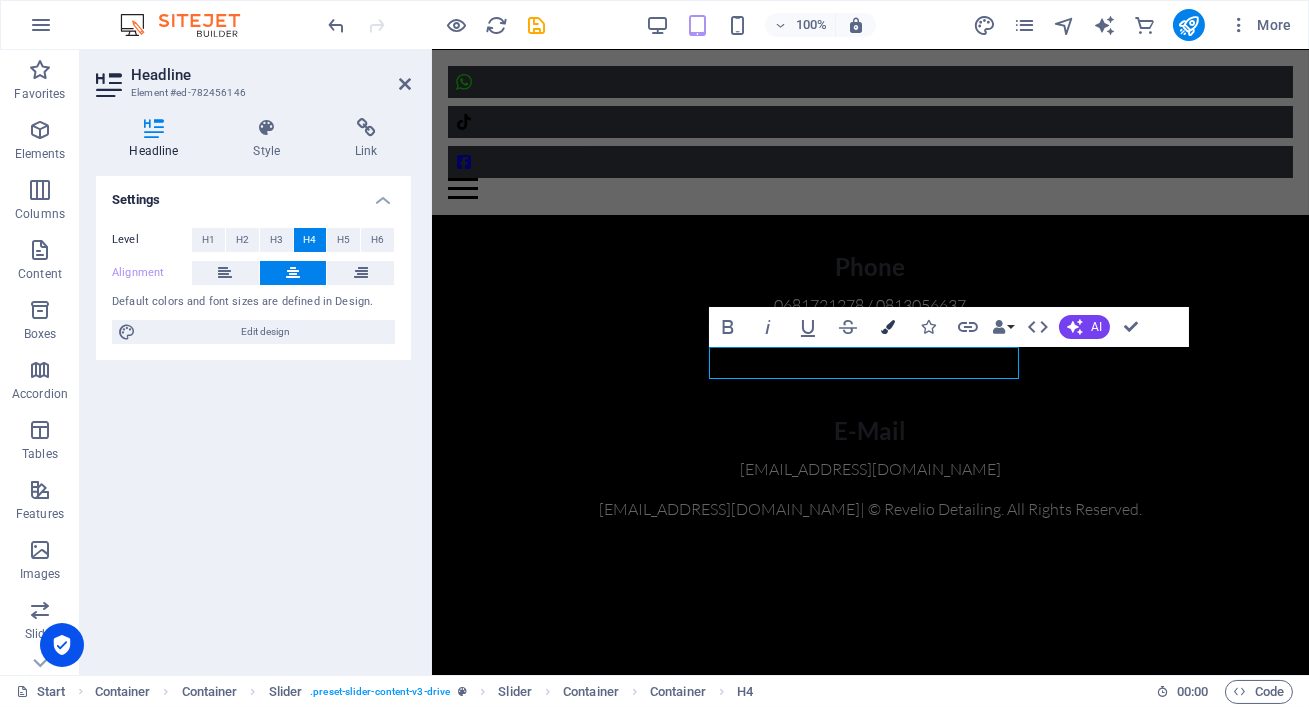 click on "Colors" at bounding box center (888, 327) 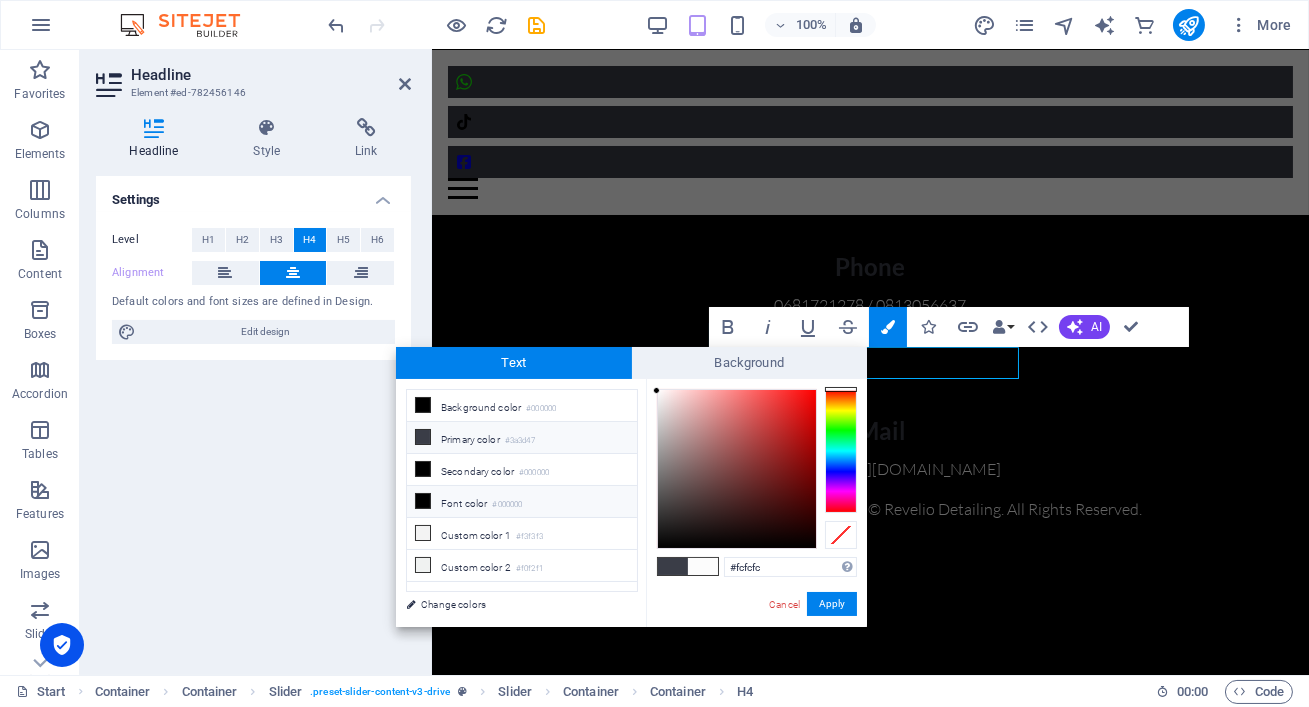 click on "Font color
#000000" at bounding box center (522, 502) 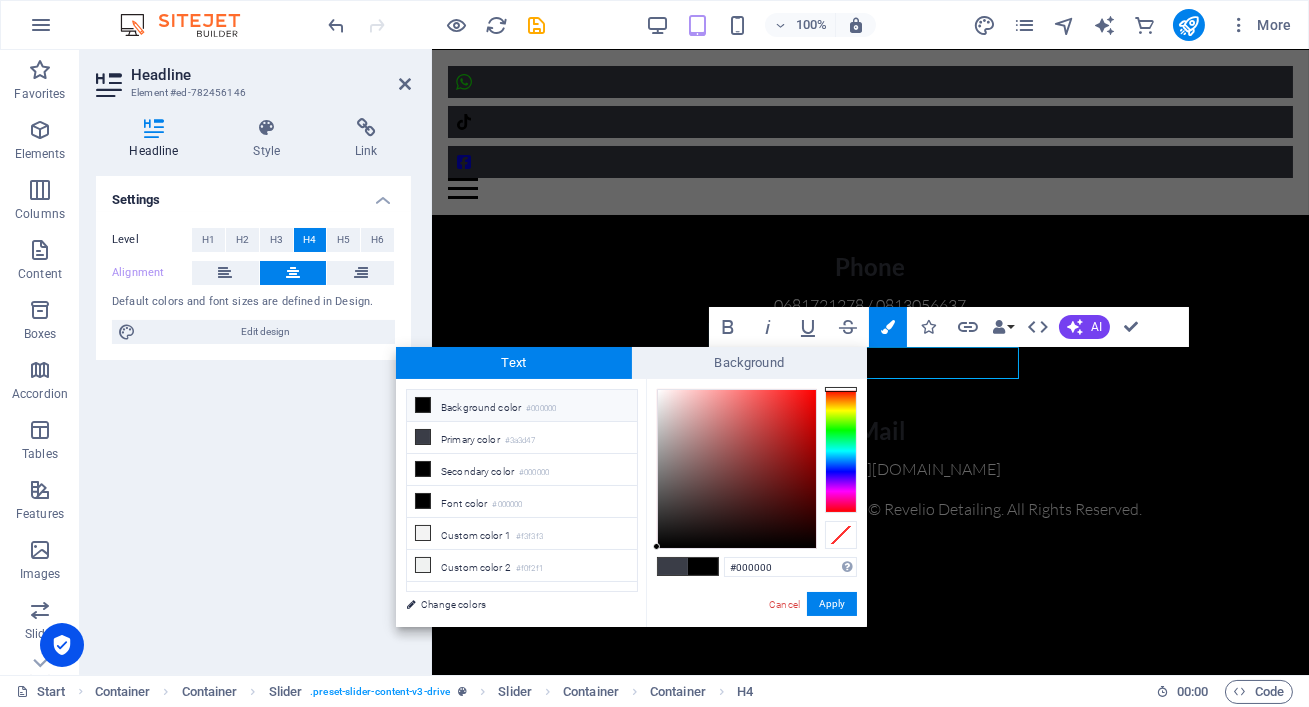 type on "#020000" 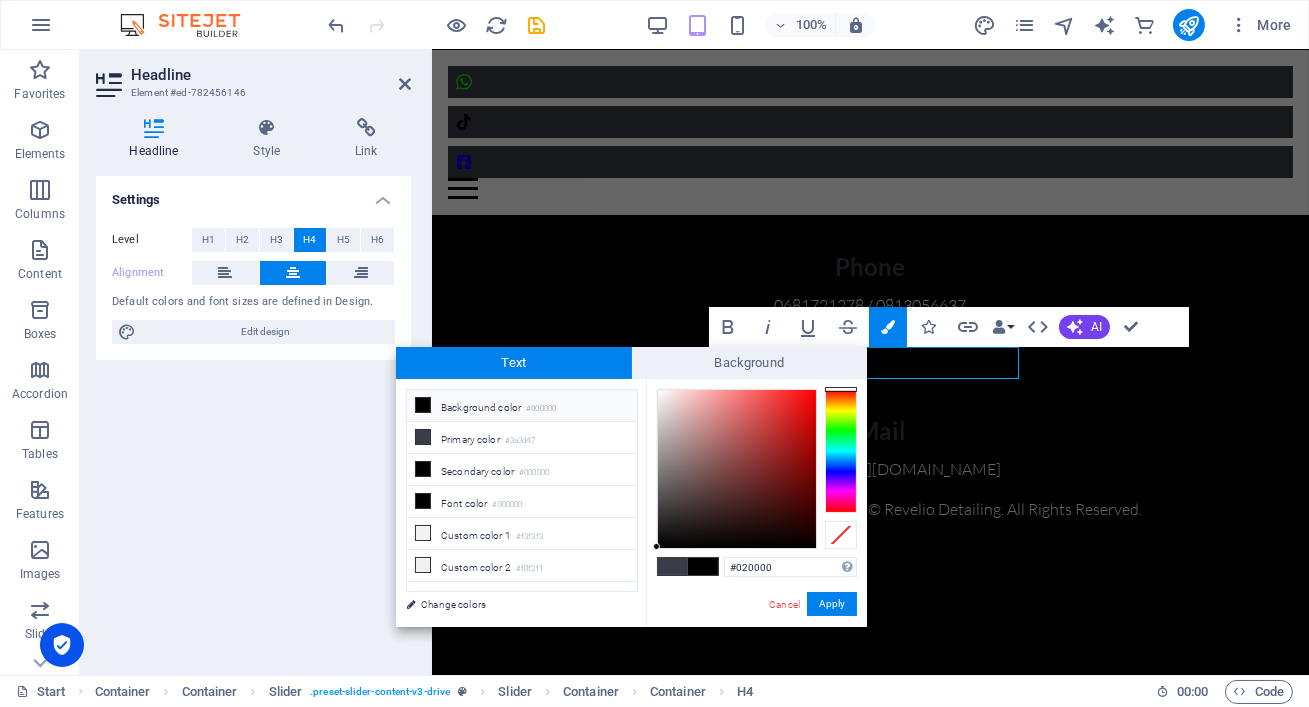 click at bounding box center [737, 469] 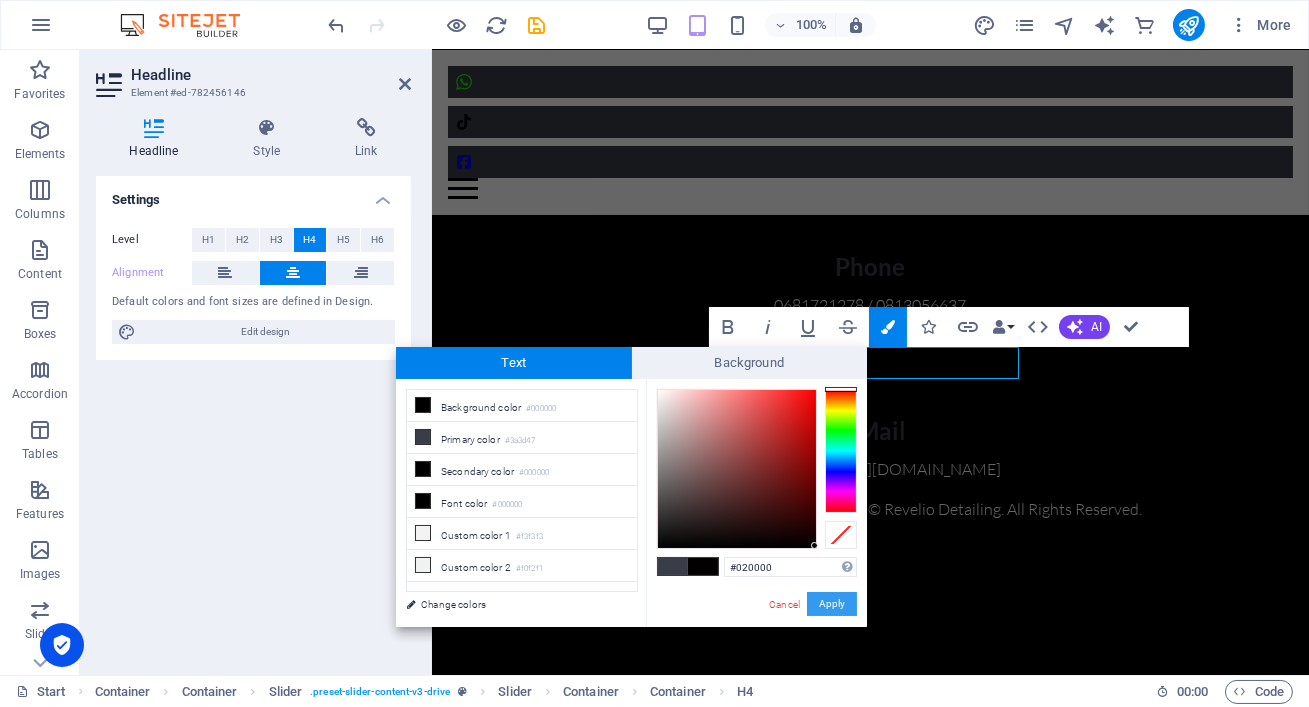 click on "Apply" at bounding box center (832, 604) 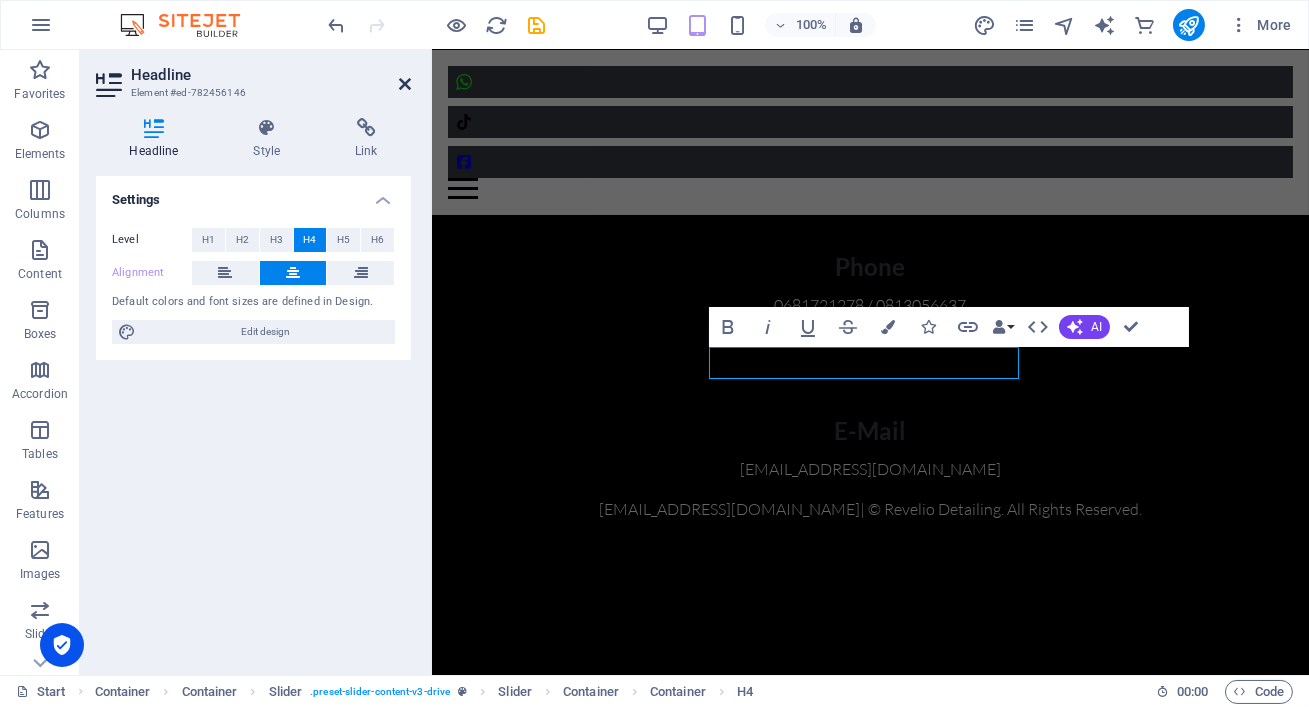 click at bounding box center [405, 84] 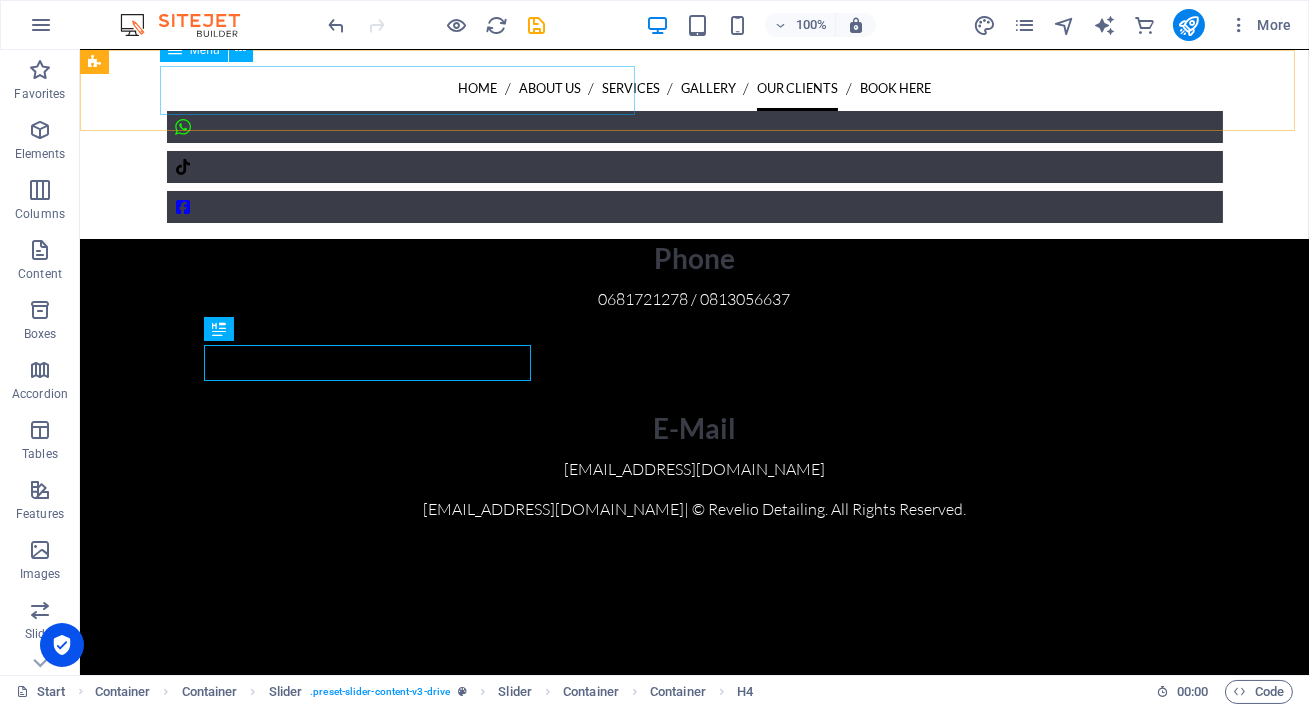 scroll, scrollTop: 7162, scrollLeft: 0, axis: vertical 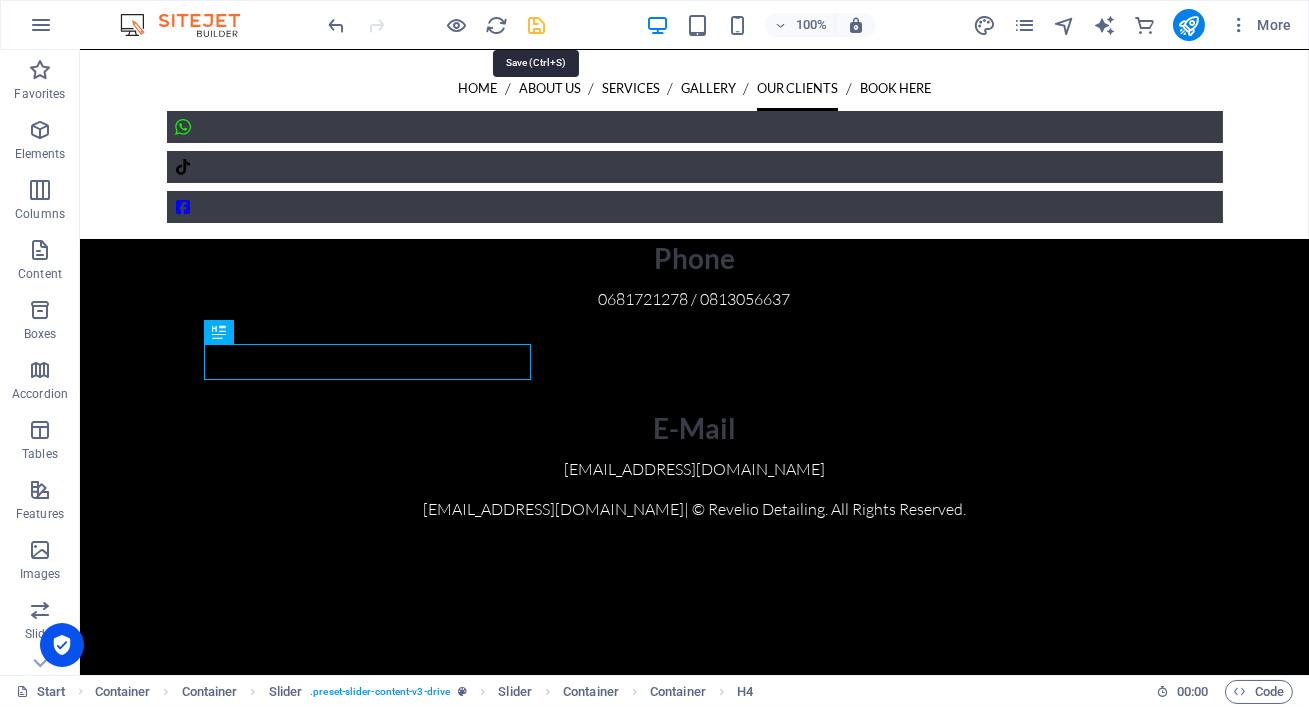 click at bounding box center [537, 25] 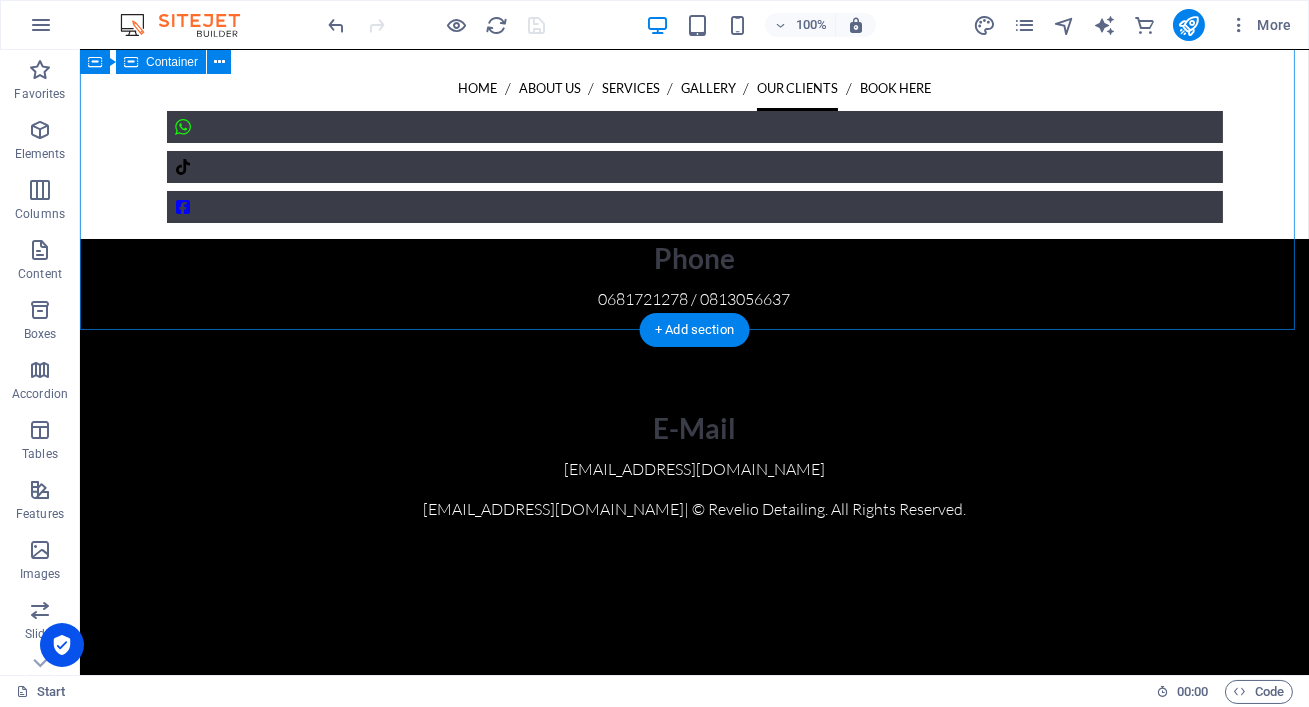 scroll, scrollTop: 7630, scrollLeft: 0, axis: vertical 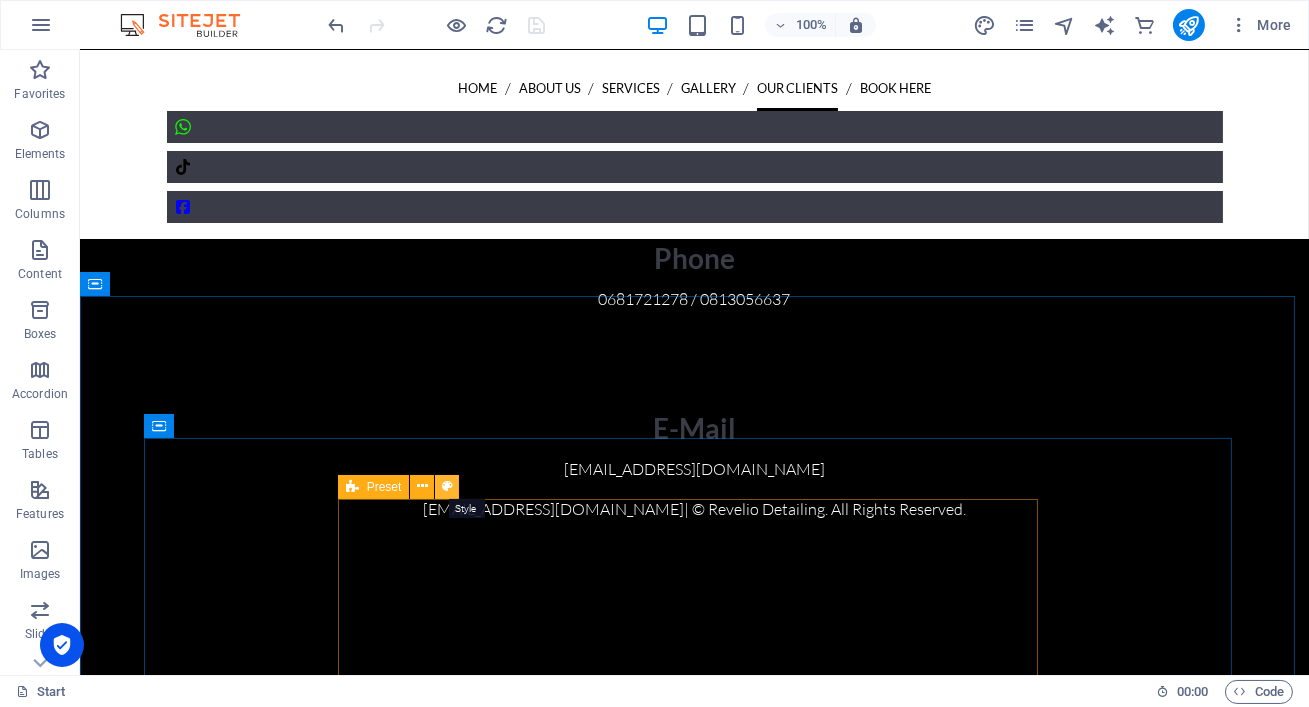 click at bounding box center [447, 486] 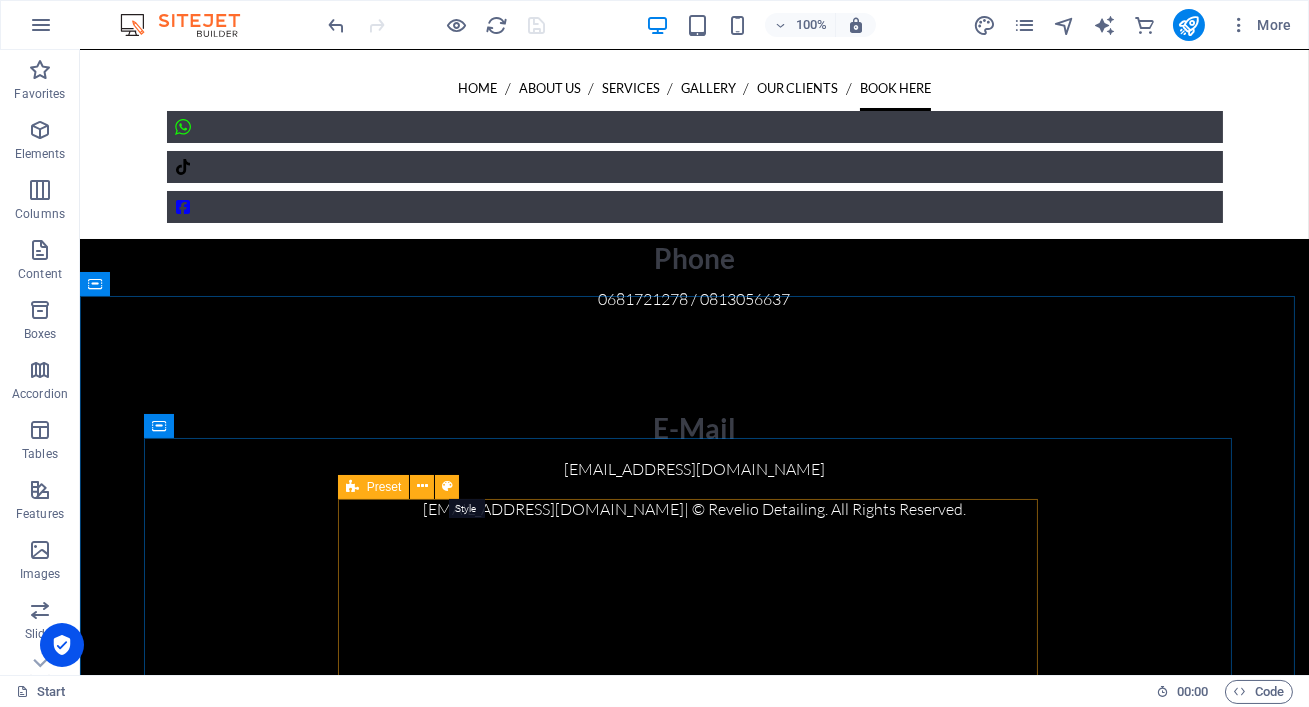 select on "px" 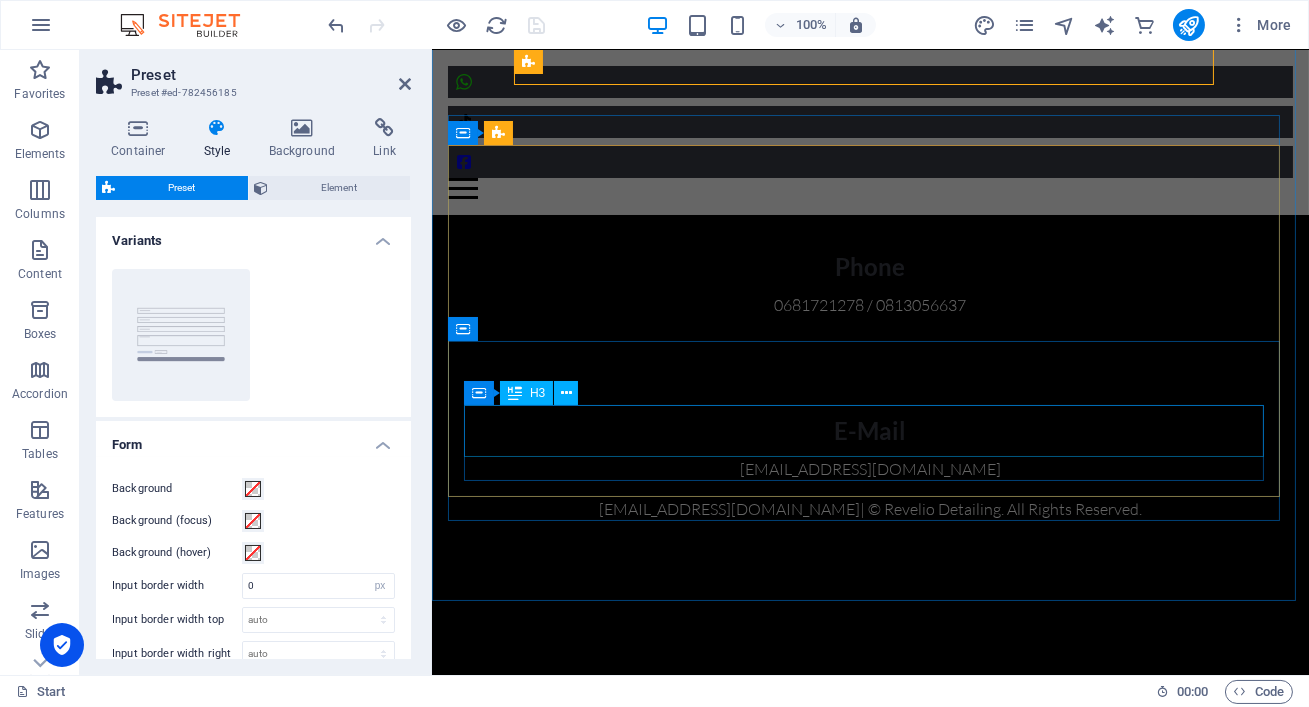 scroll, scrollTop: 7536, scrollLeft: 0, axis: vertical 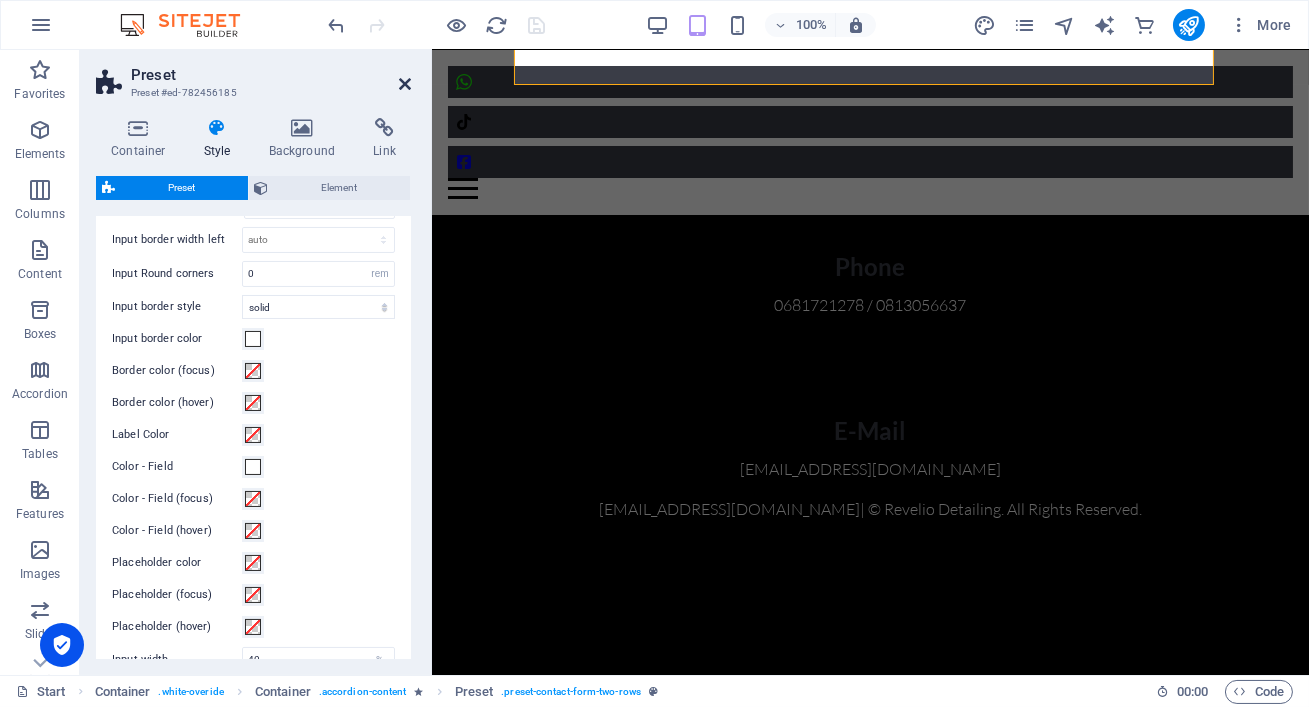 click at bounding box center [405, 84] 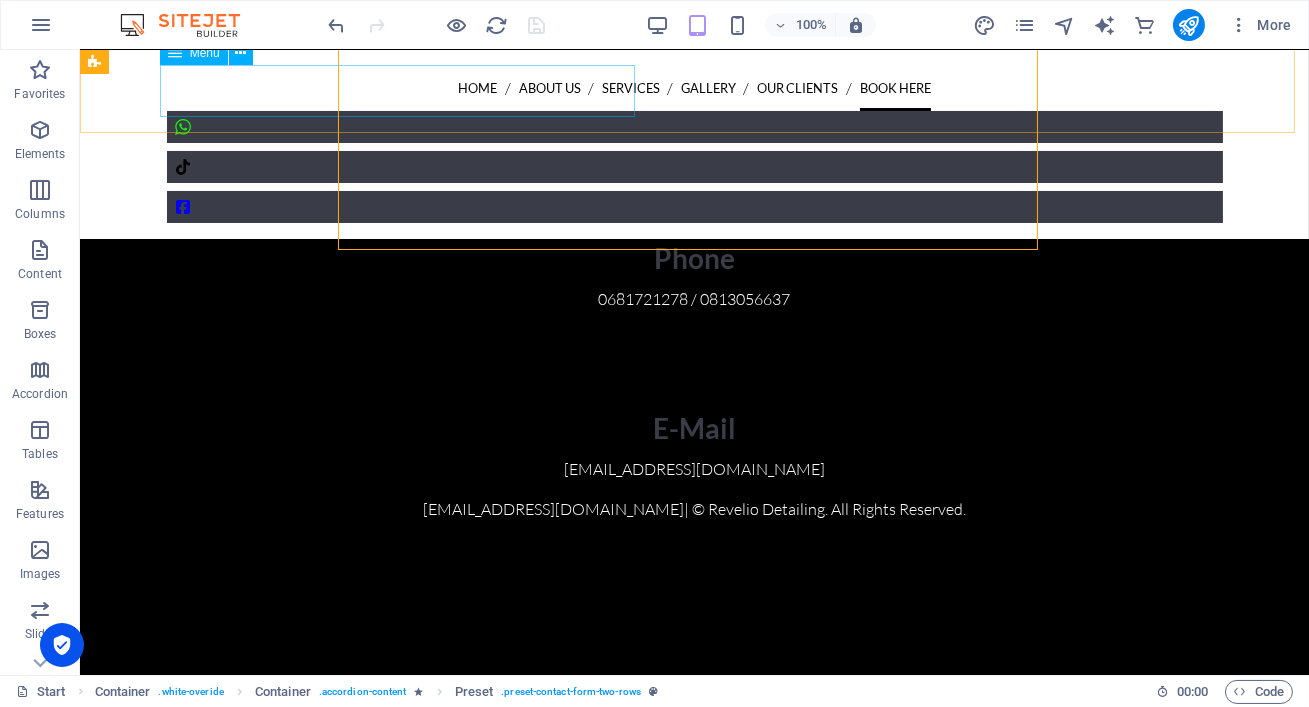 scroll, scrollTop: 8310, scrollLeft: 0, axis: vertical 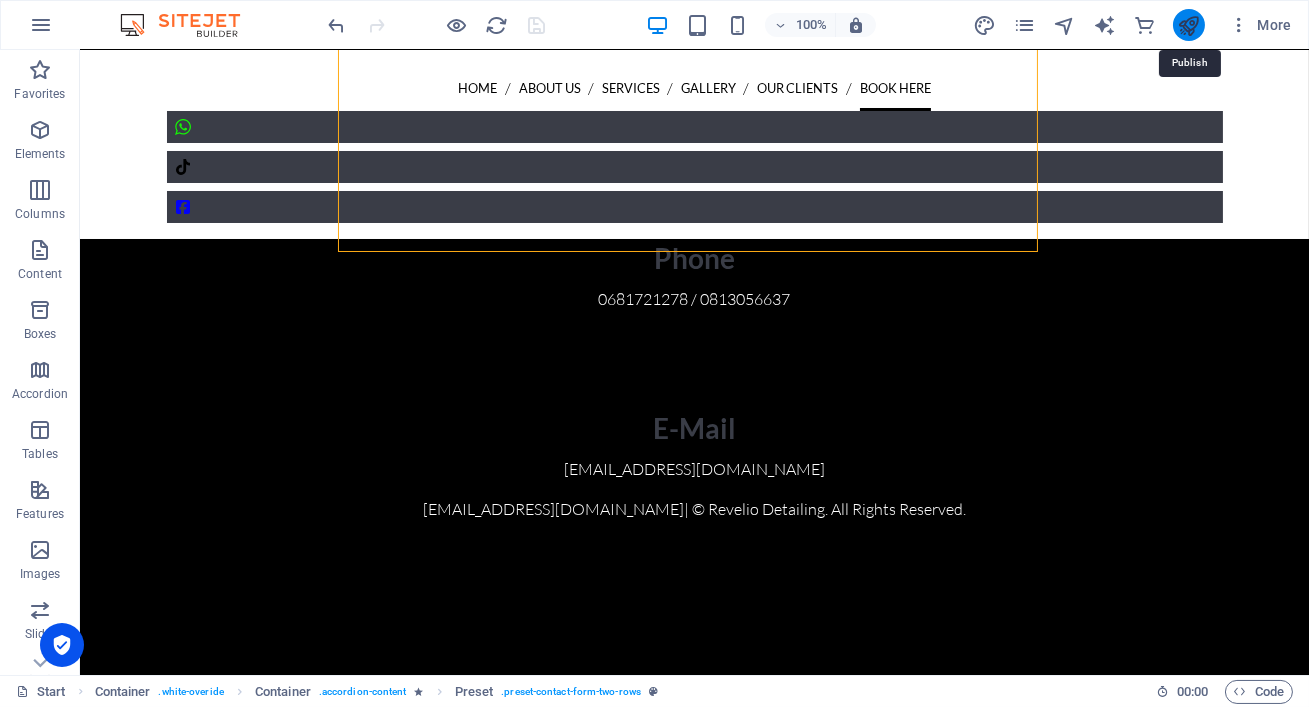 click at bounding box center [1188, 25] 